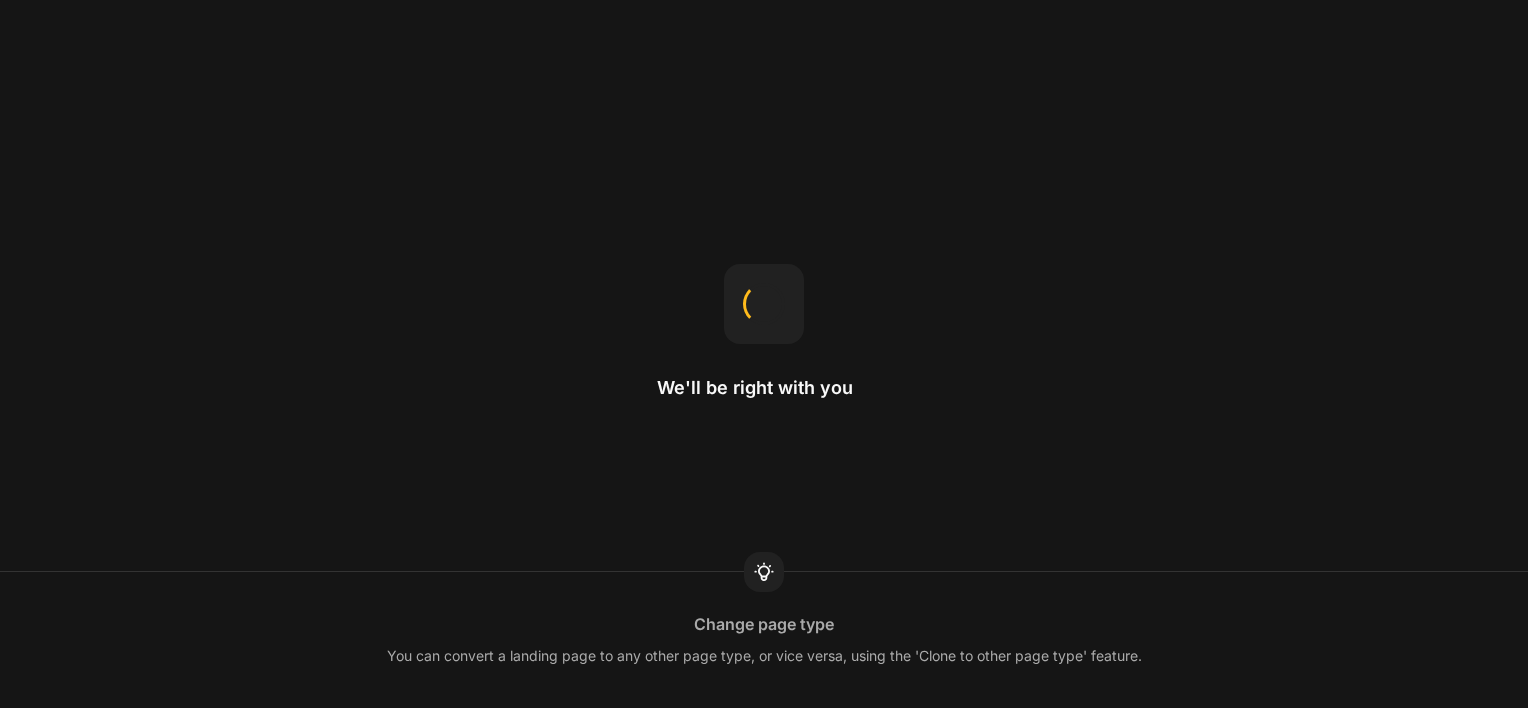scroll, scrollTop: 0, scrollLeft: 0, axis: both 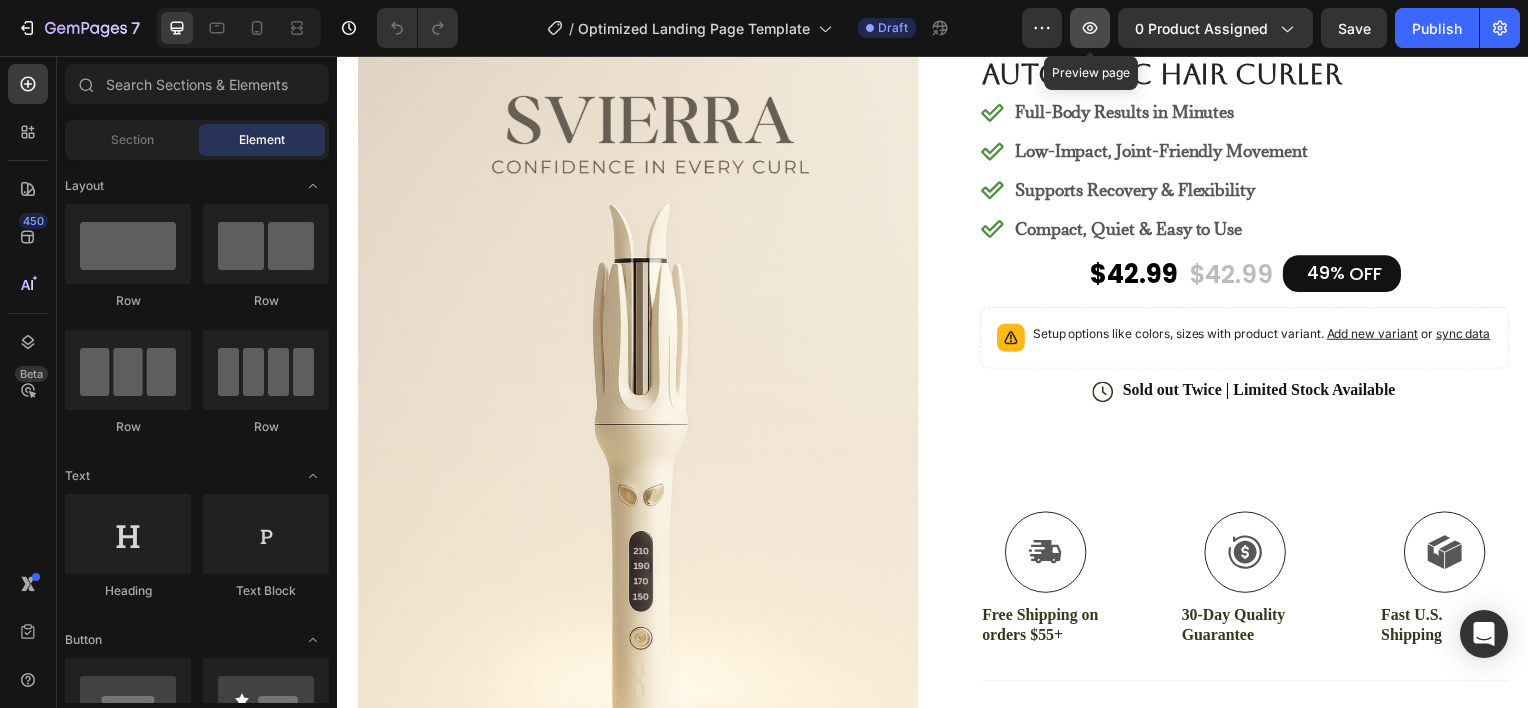 click 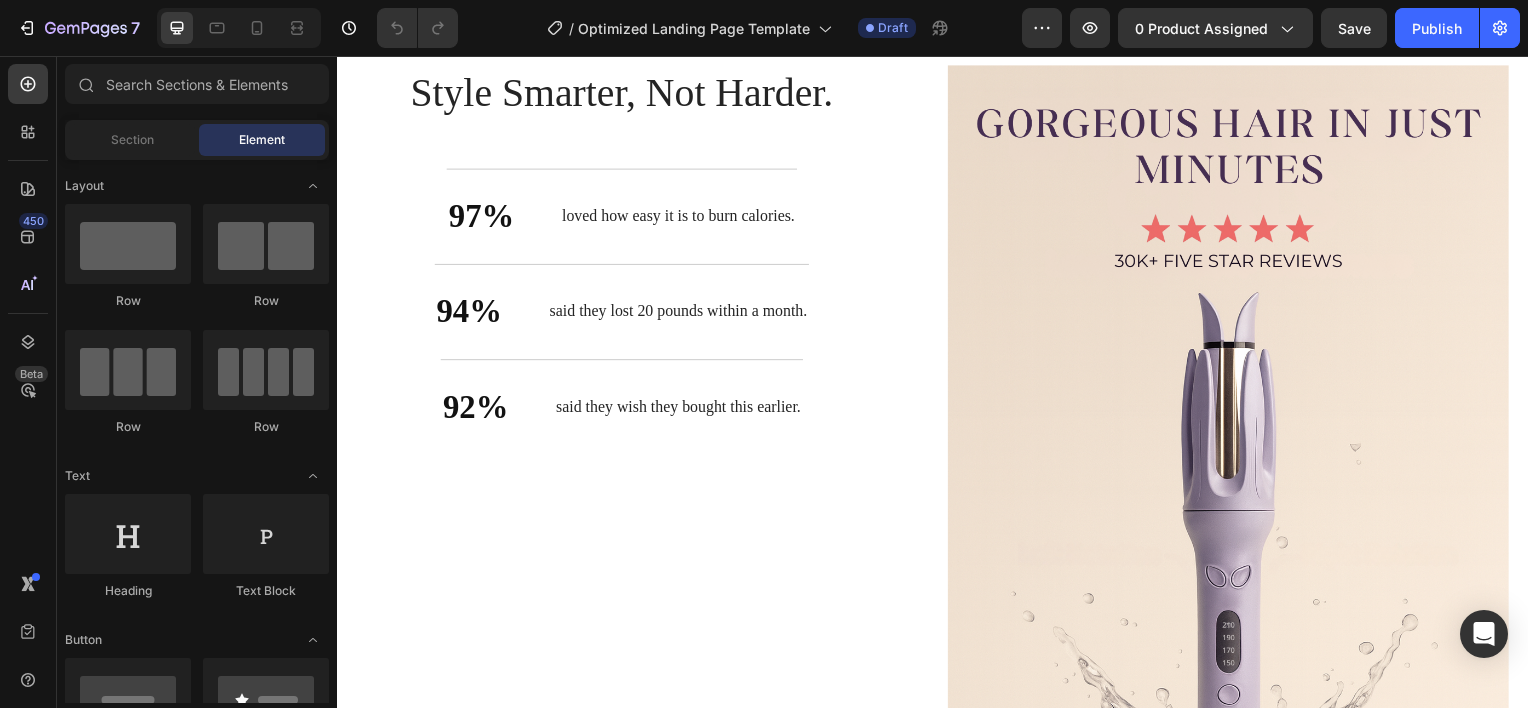 scroll, scrollTop: 3196, scrollLeft: 0, axis: vertical 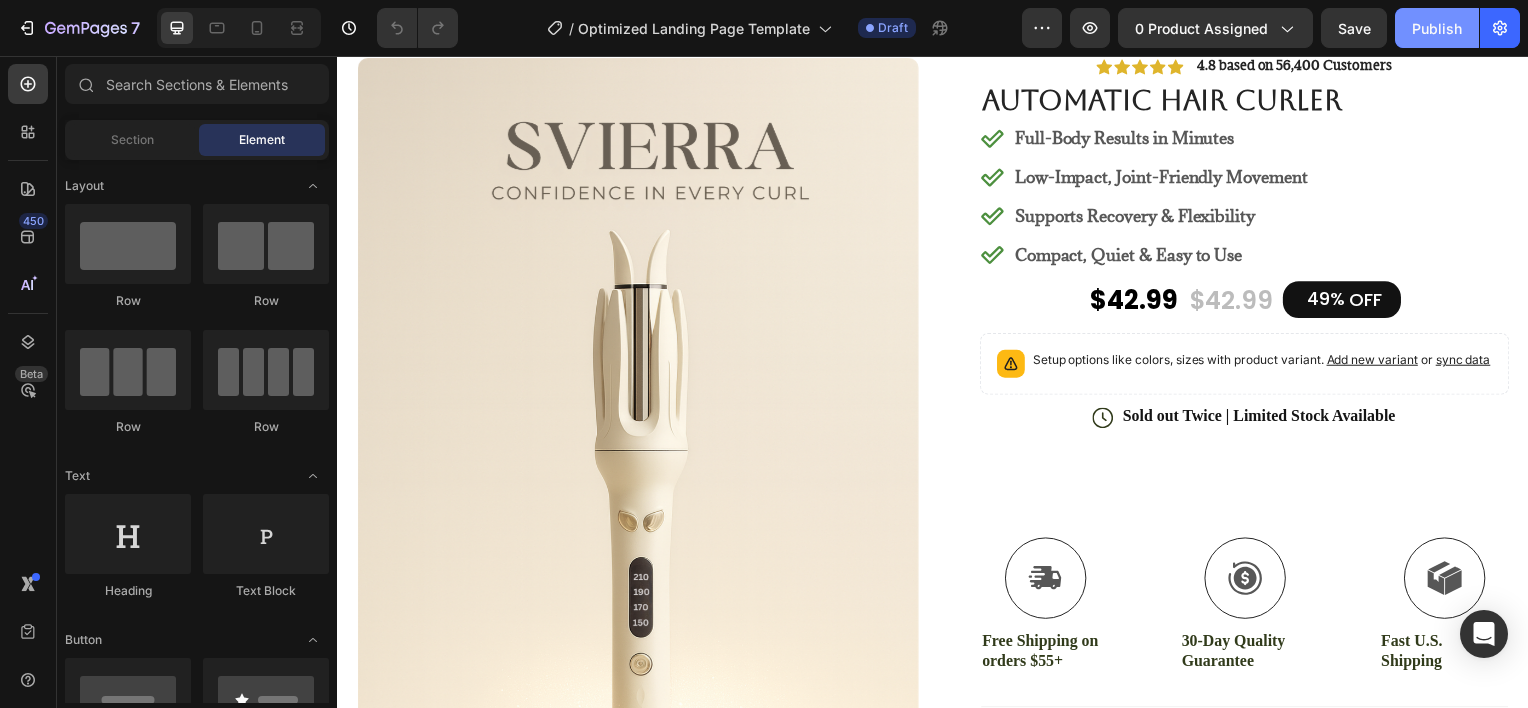 click on "Publish" at bounding box center (1437, 28) 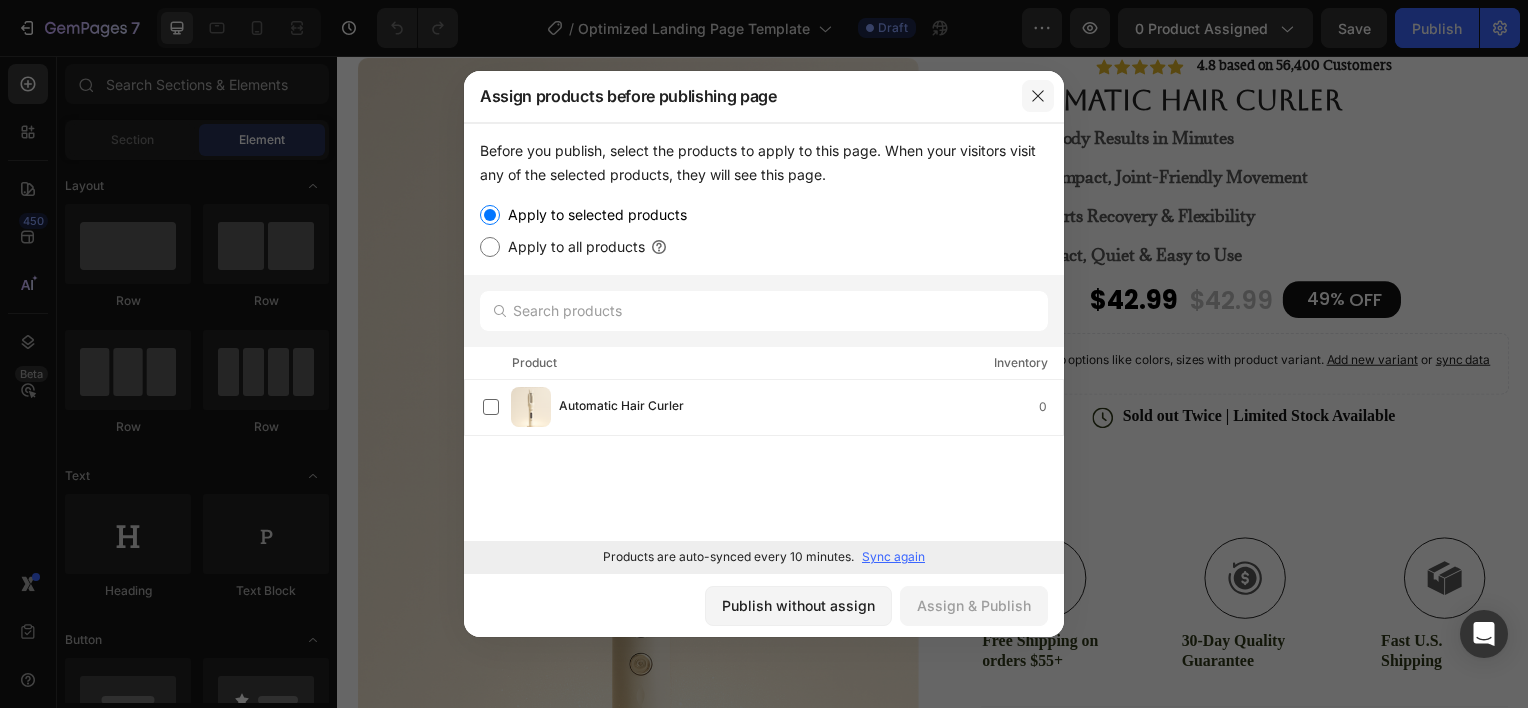 click 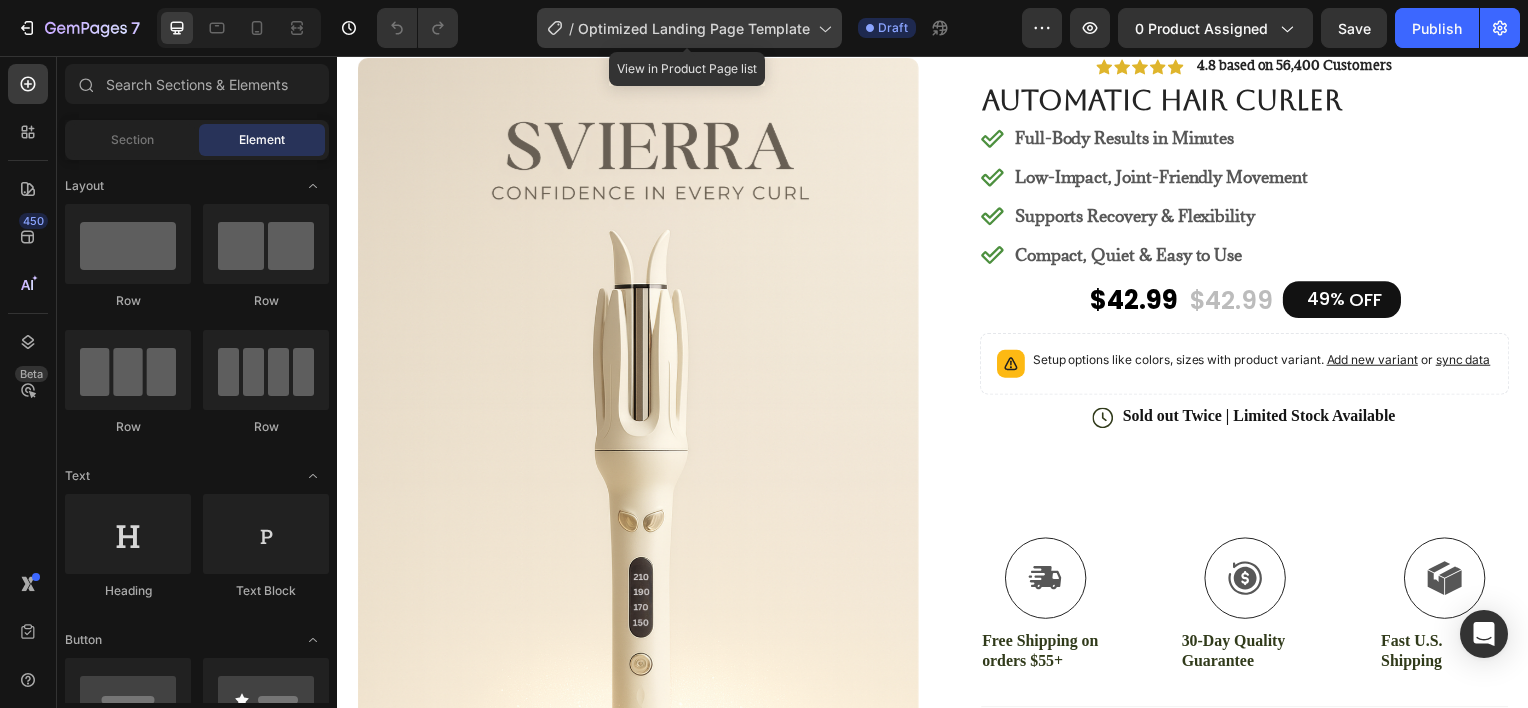 click on "Optimized Landing Page Template" at bounding box center [694, 28] 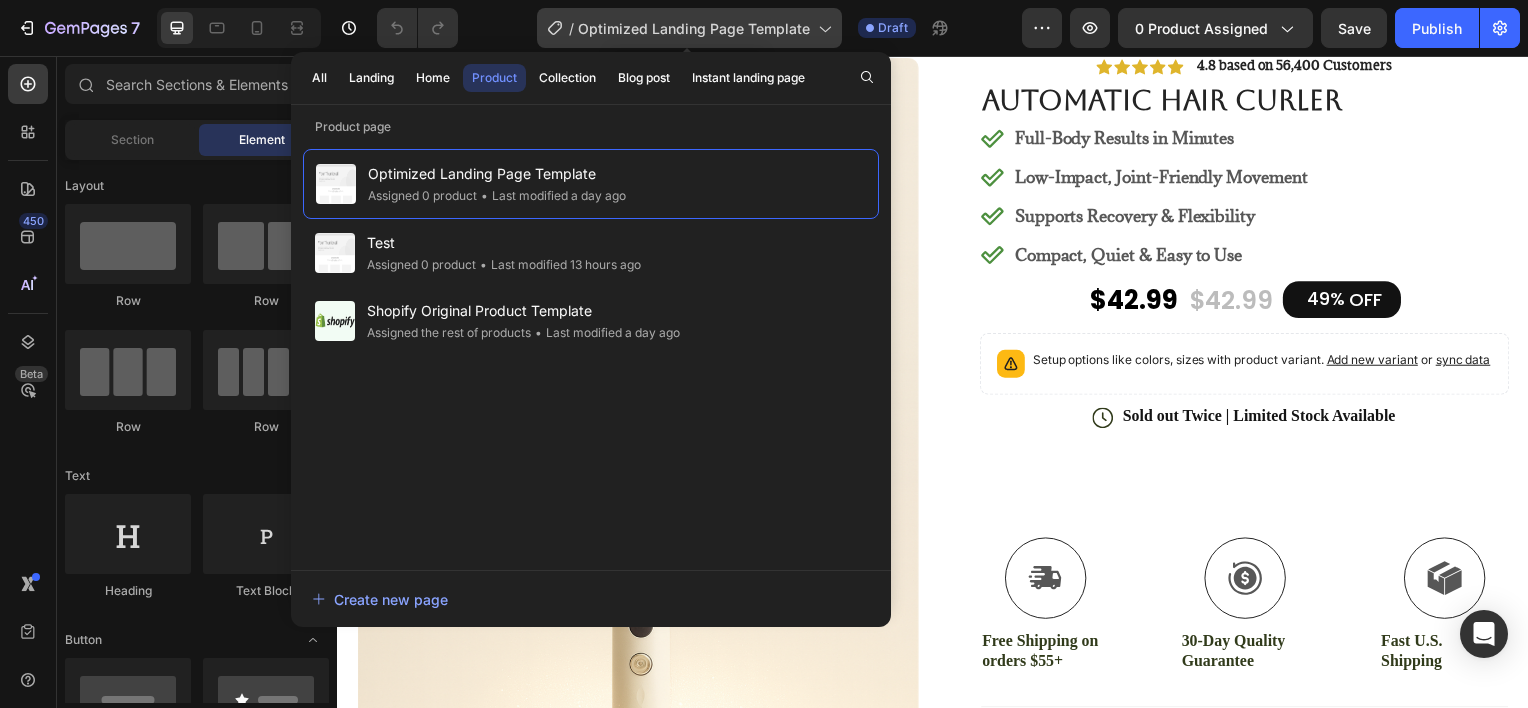 click on "Optimized Landing Page Template" at bounding box center [694, 28] 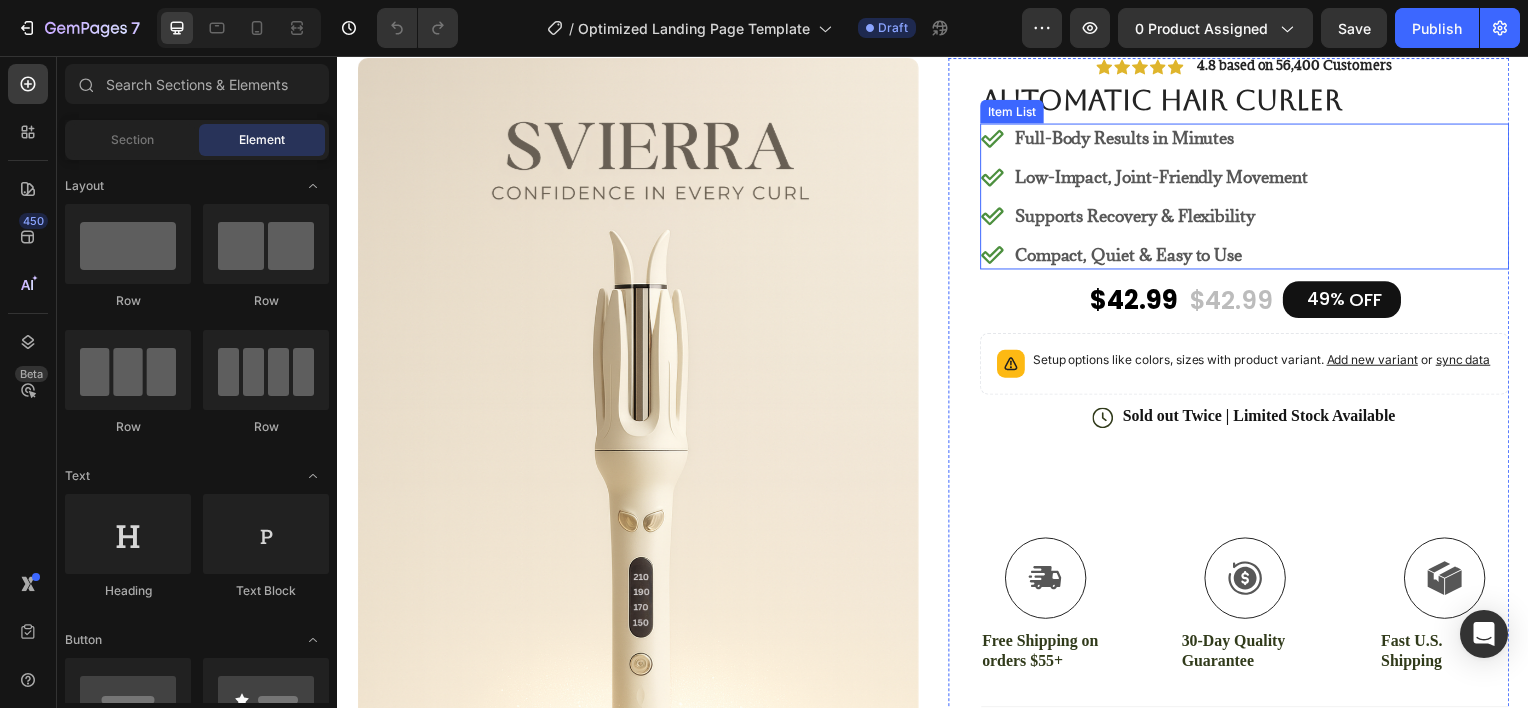 scroll, scrollTop: 0, scrollLeft: 0, axis: both 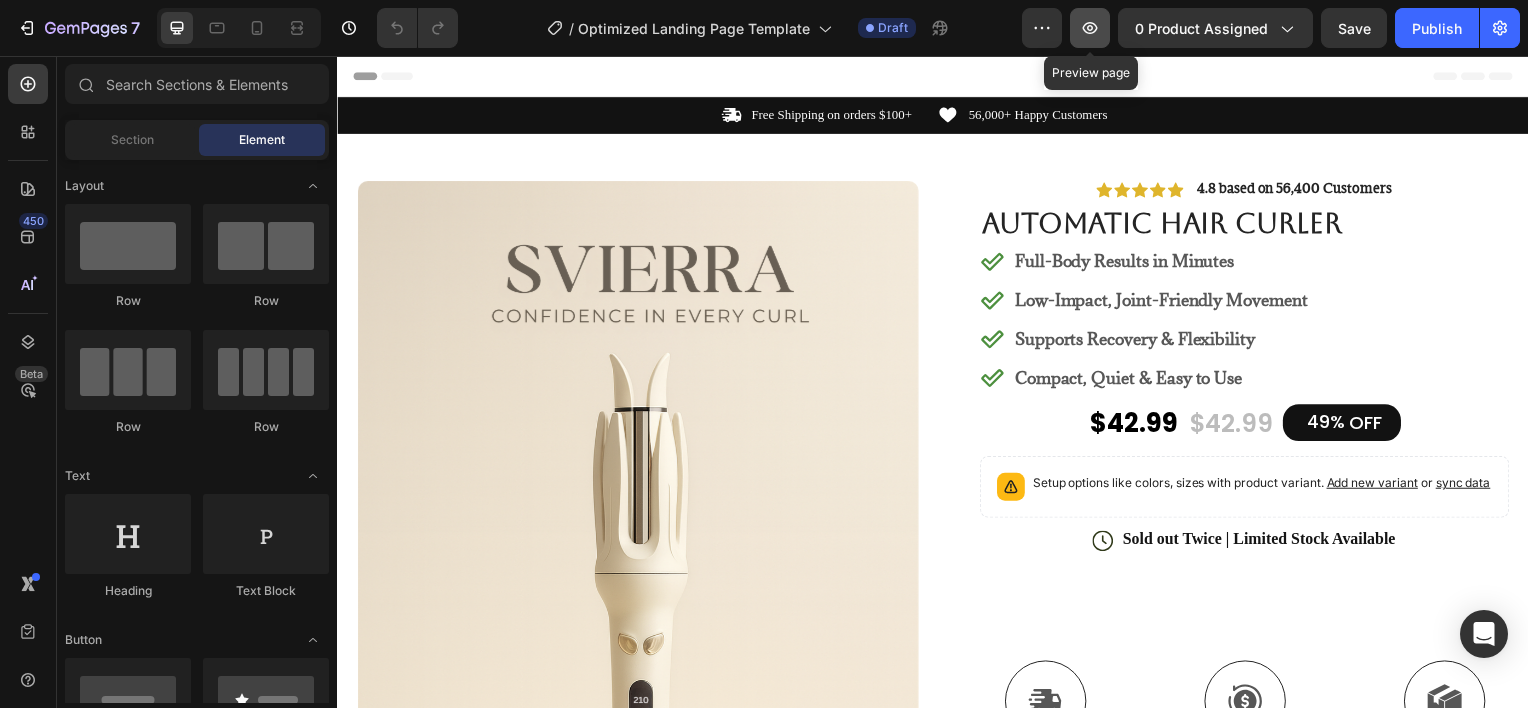 click 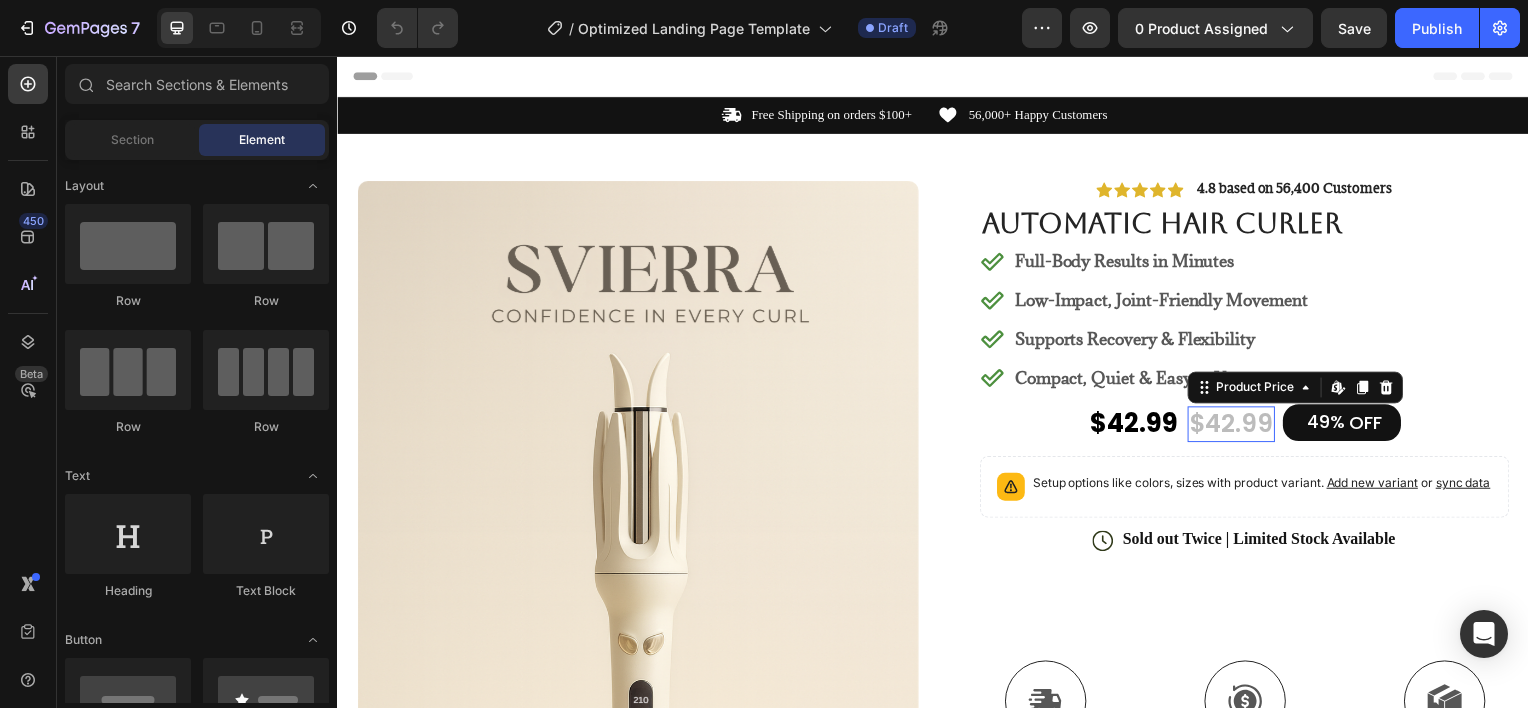 click on "$42.99" at bounding box center [1237, 427] 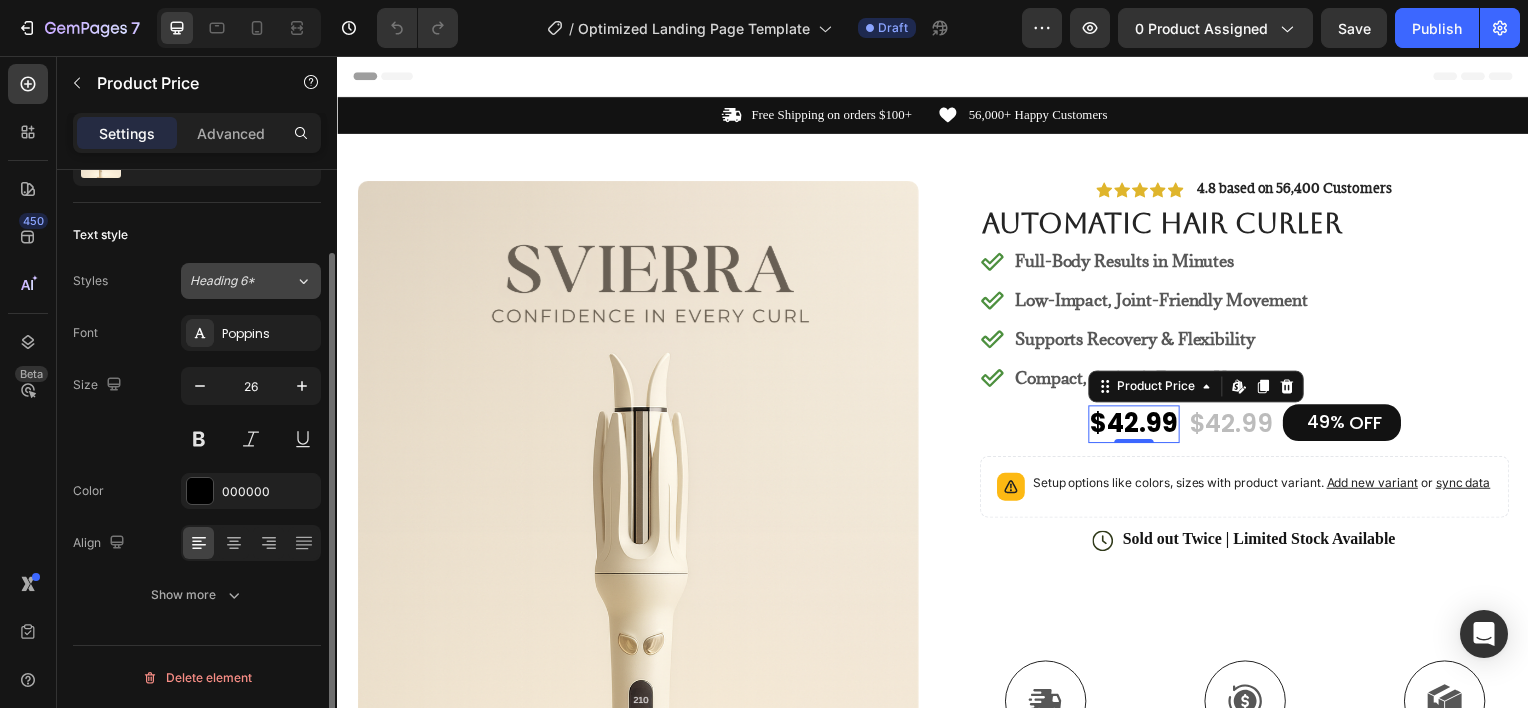 scroll, scrollTop: 0, scrollLeft: 0, axis: both 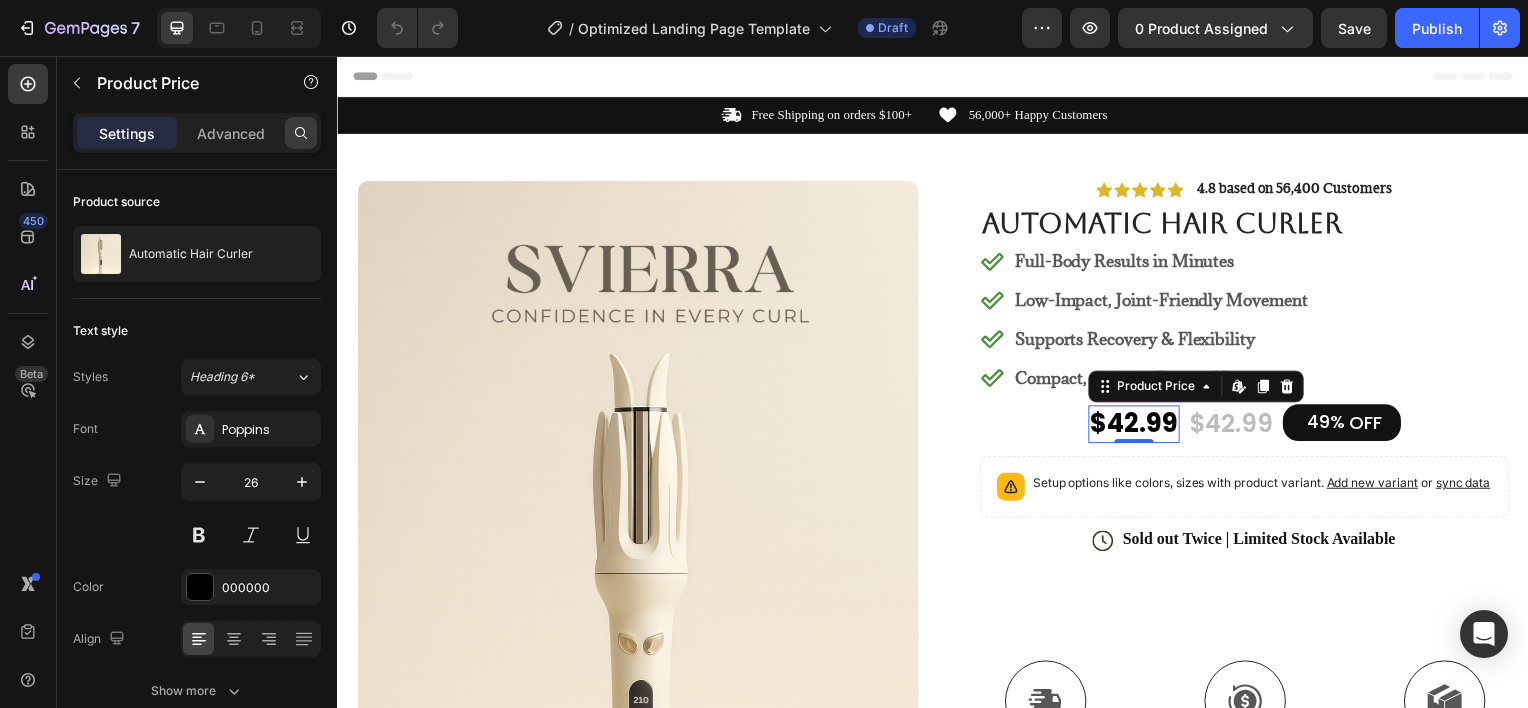 click at bounding box center [301, 133] 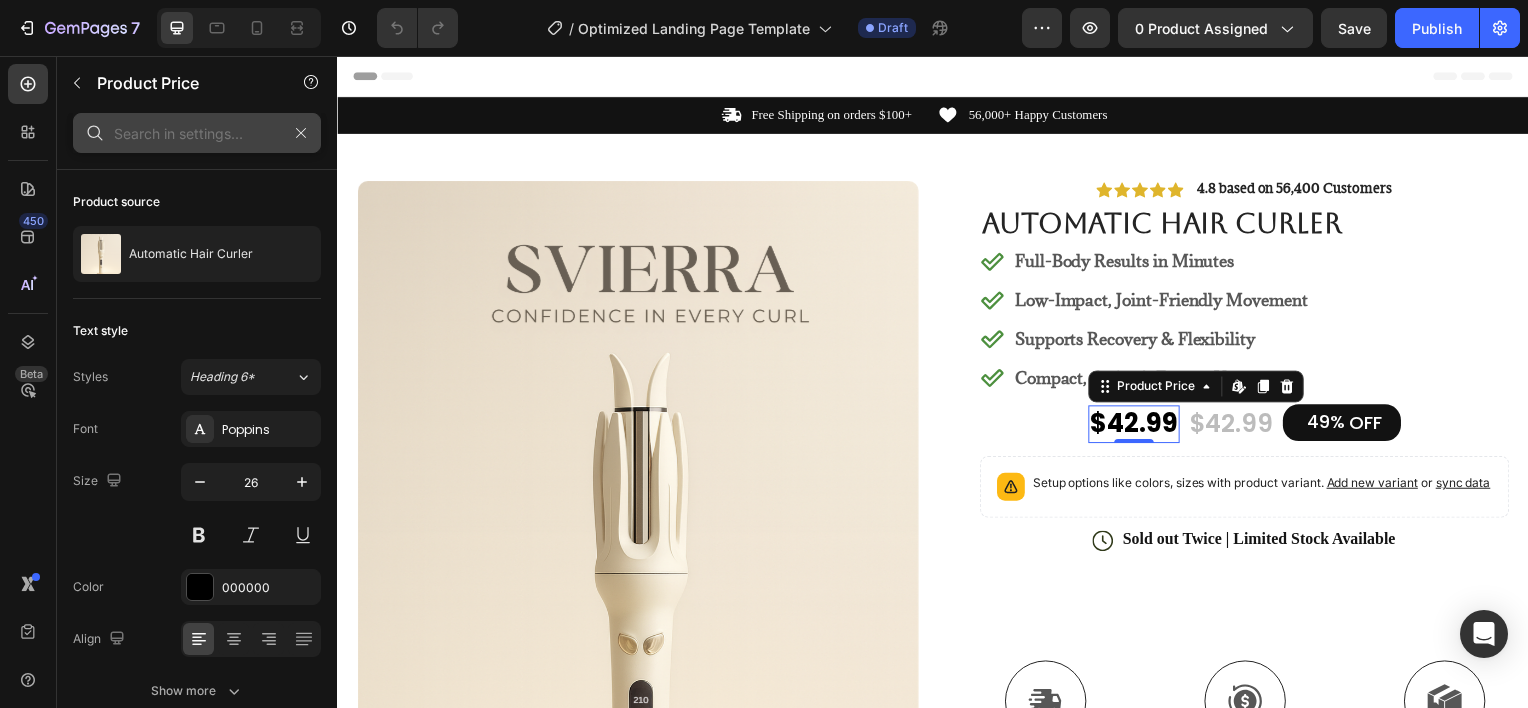 click 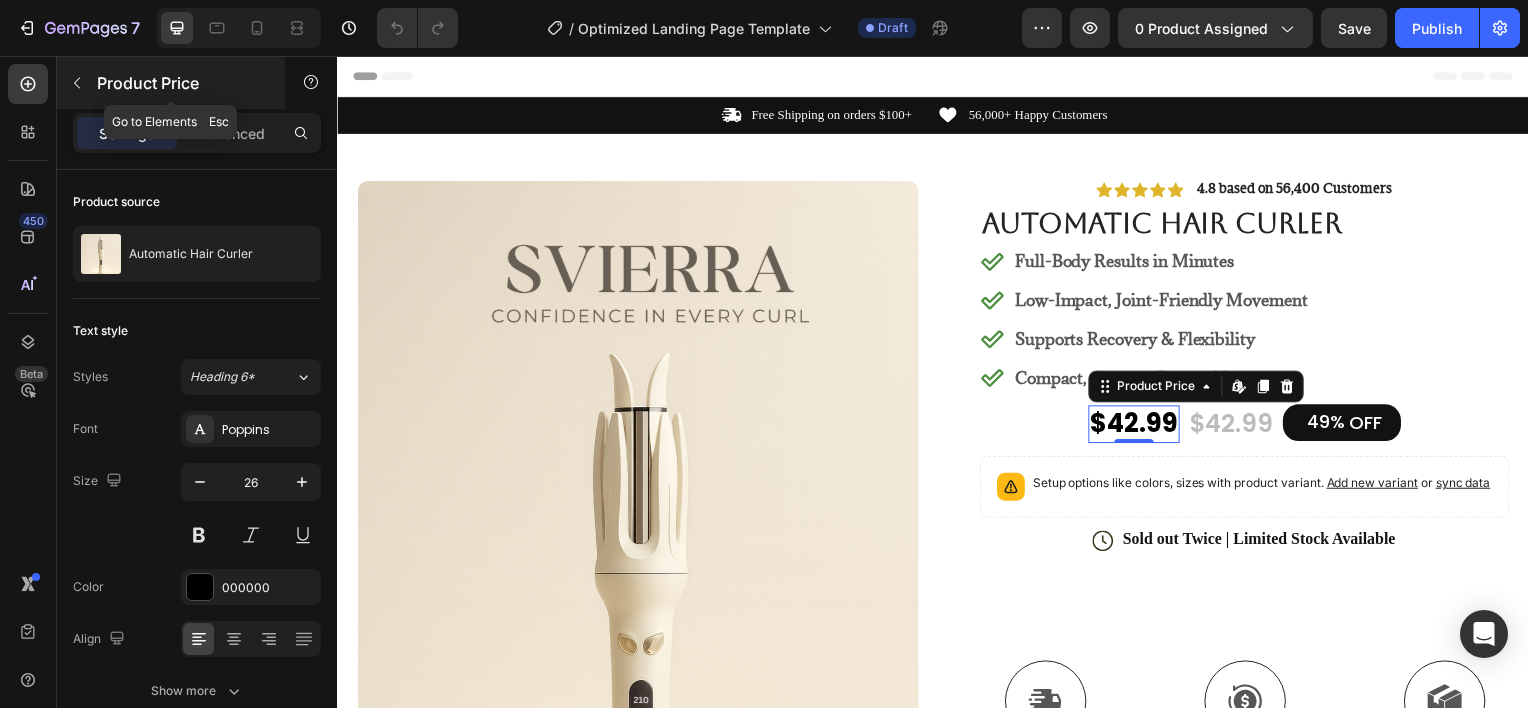 click 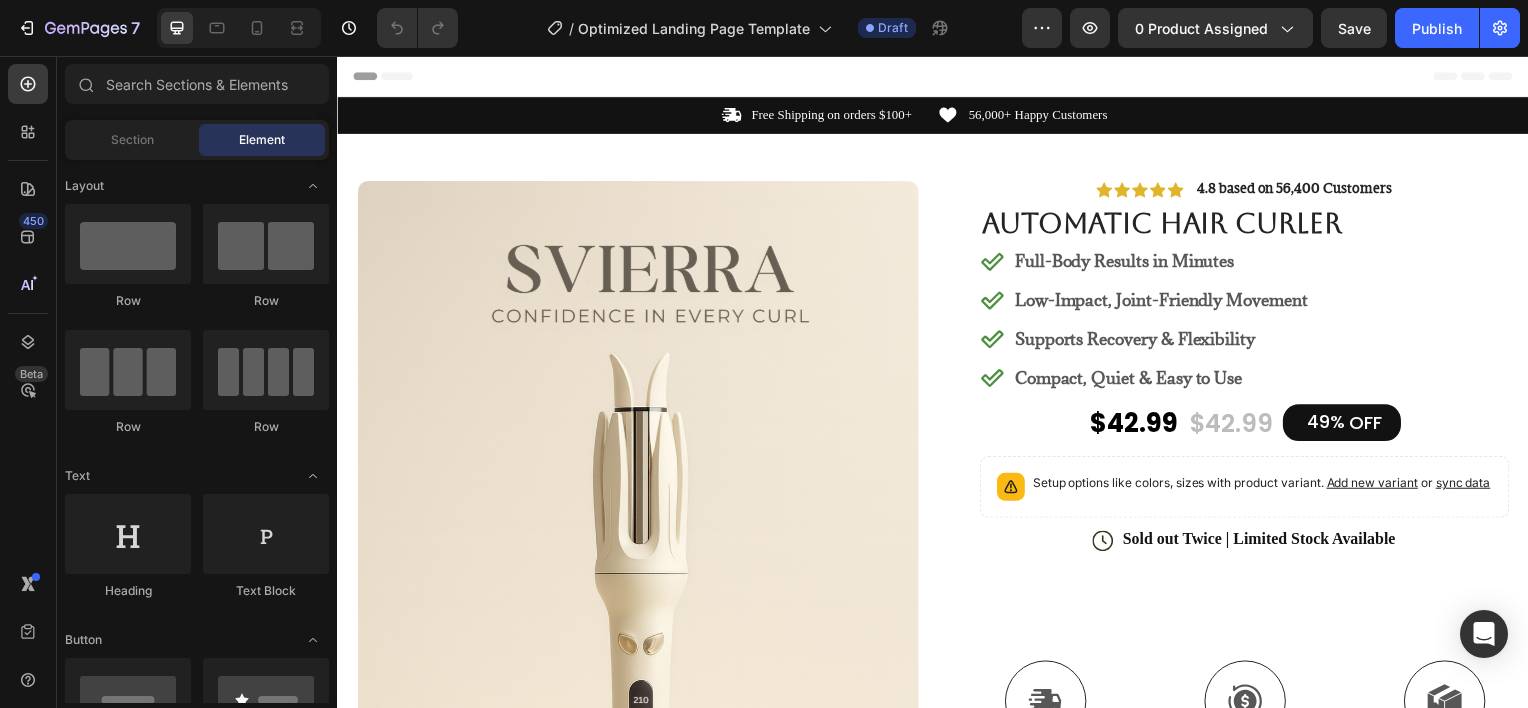 click on "Element" at bounding box center [262, 140] 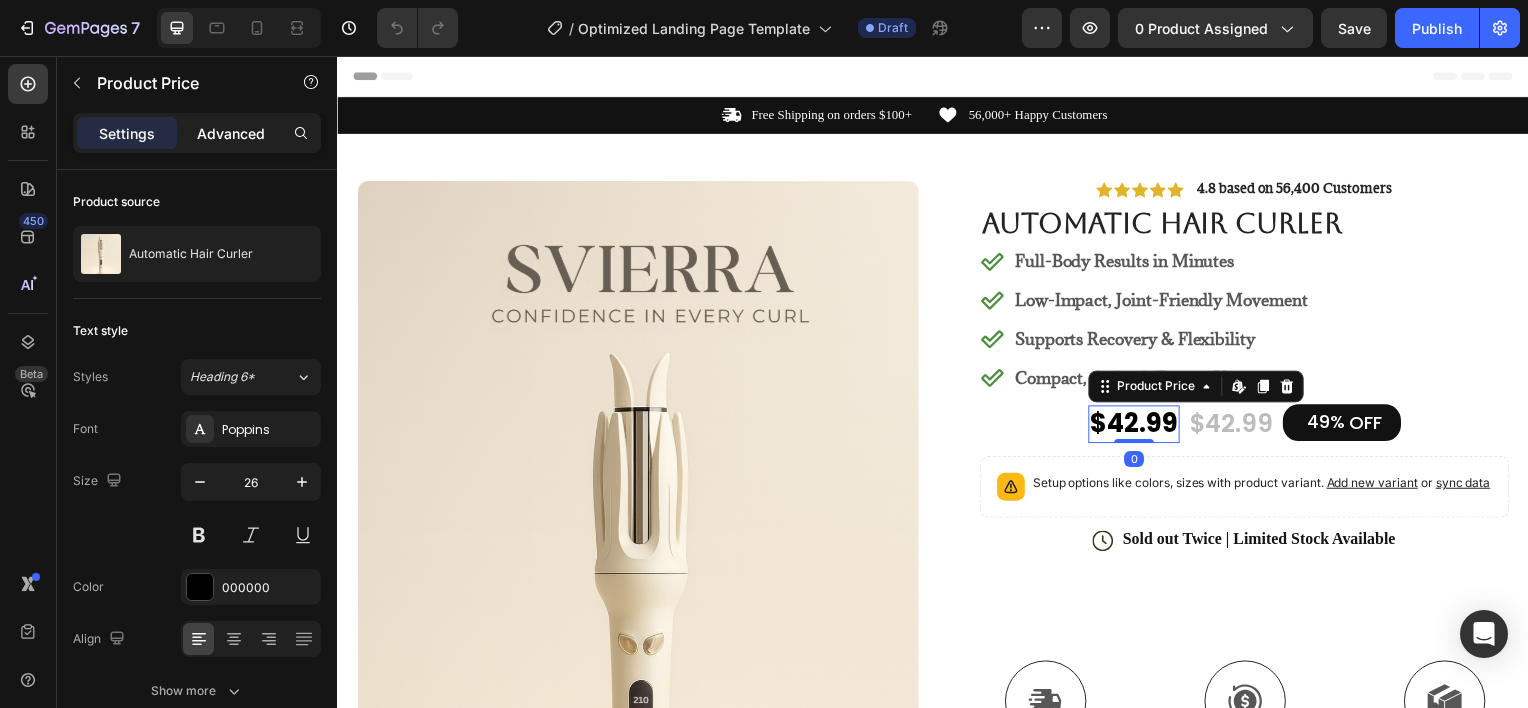 click on "Advanced" 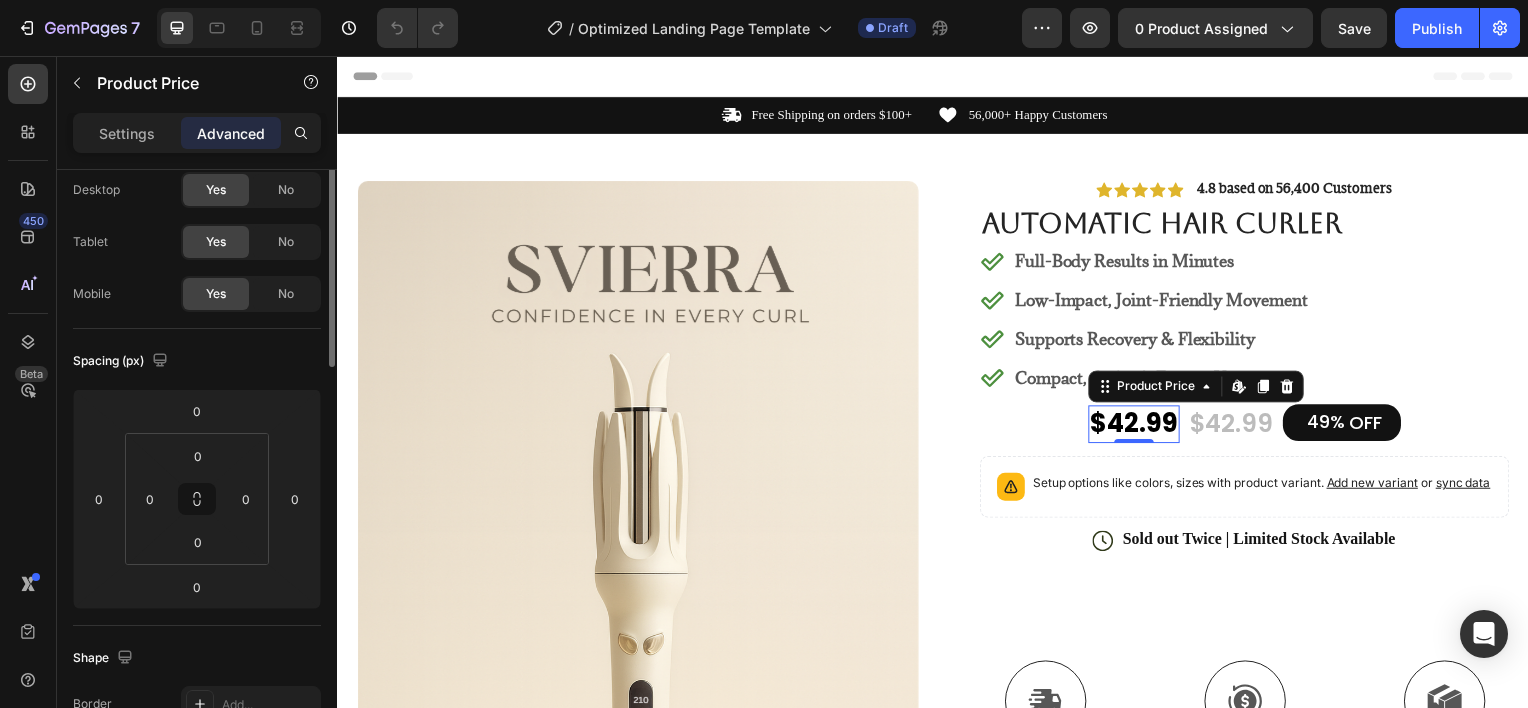 scroll, scrollTop: 0, scrollLeft: 0, axis: both 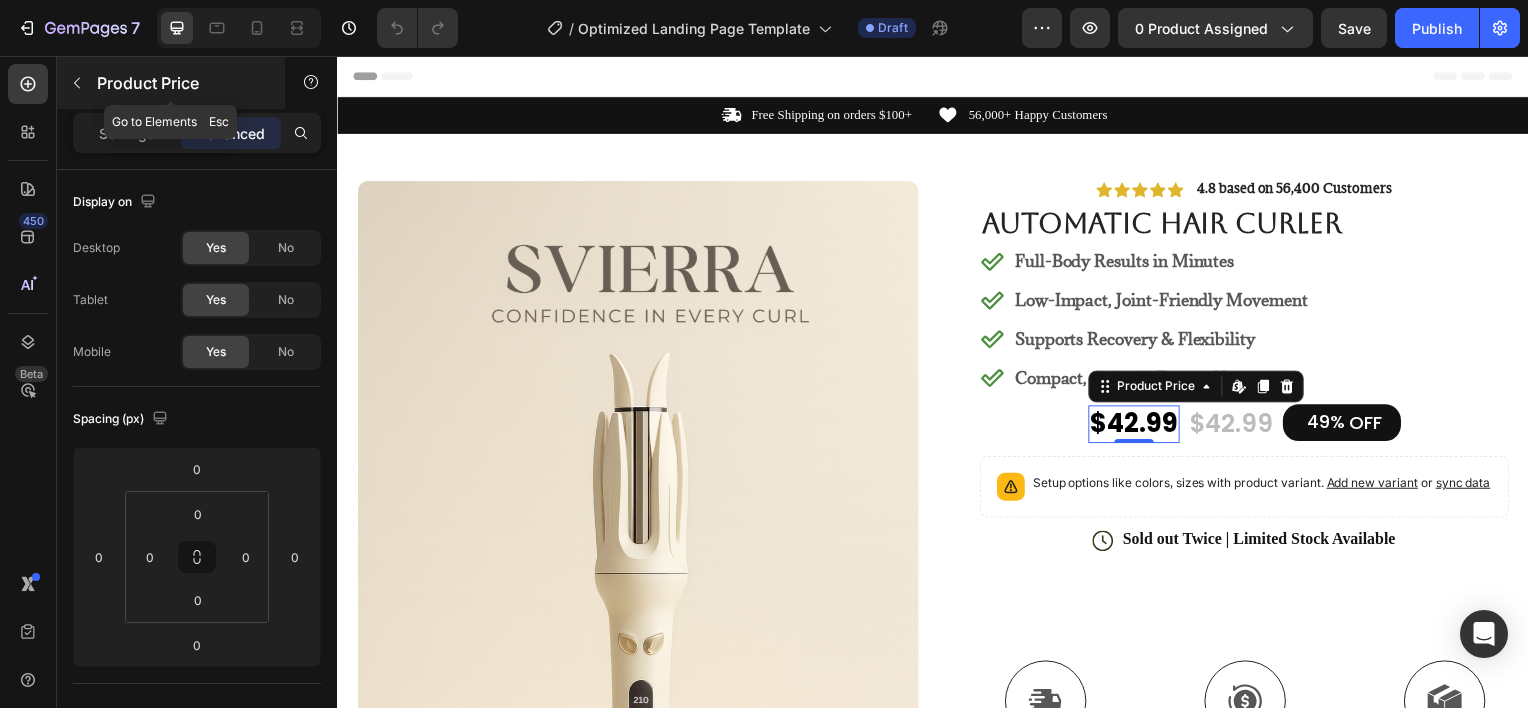 click at bounding box center [77, 83] 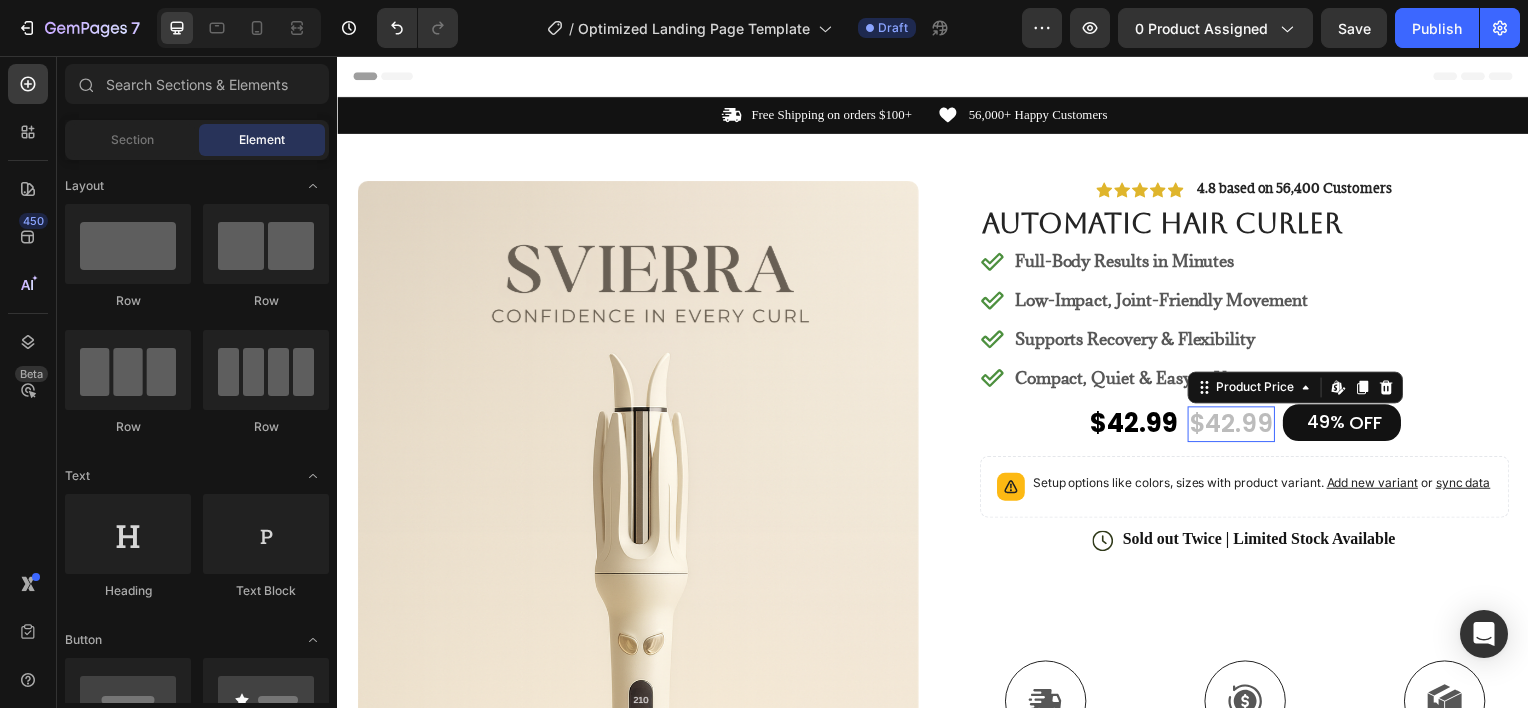 click on "$42.99" at bounding box center [1237, 427] 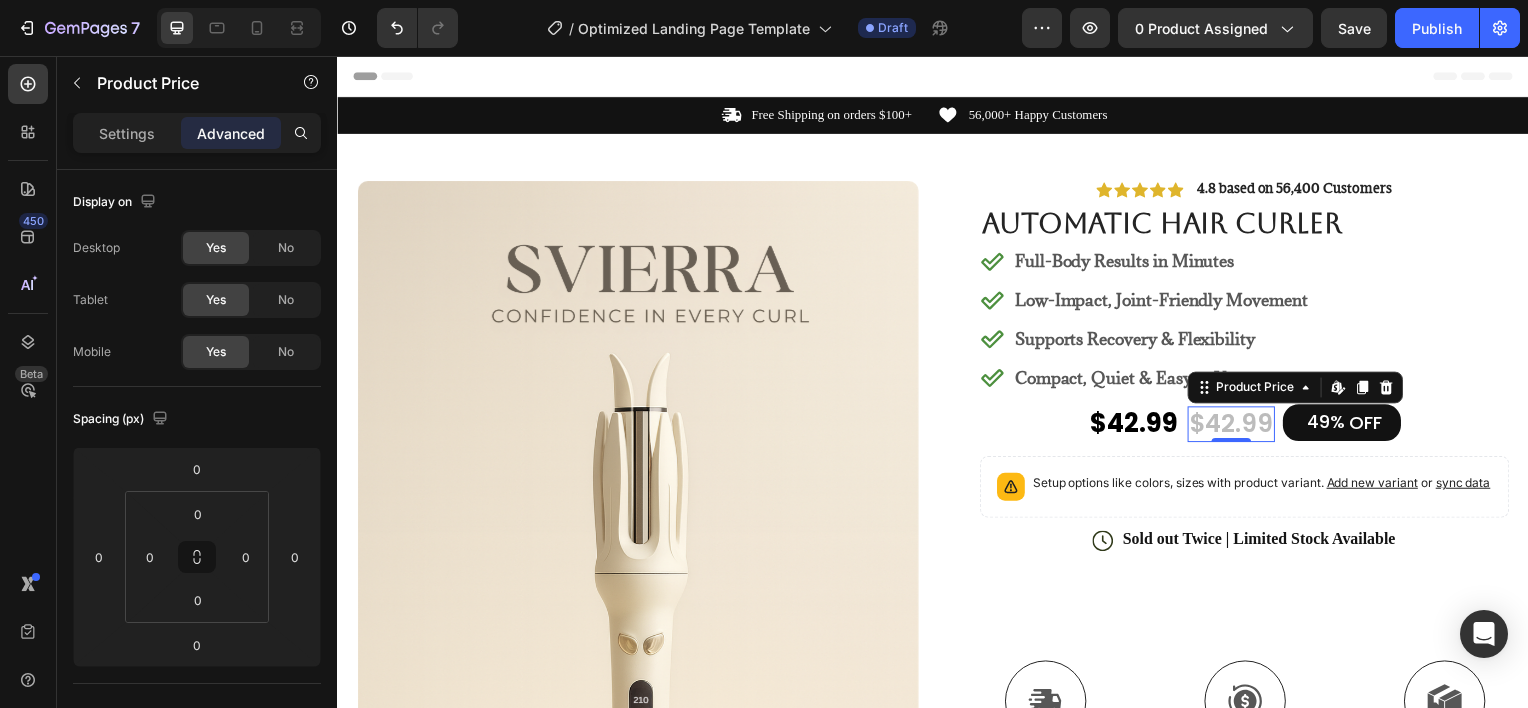 click on "Settings Advanced" at bounding box center [197, 133] 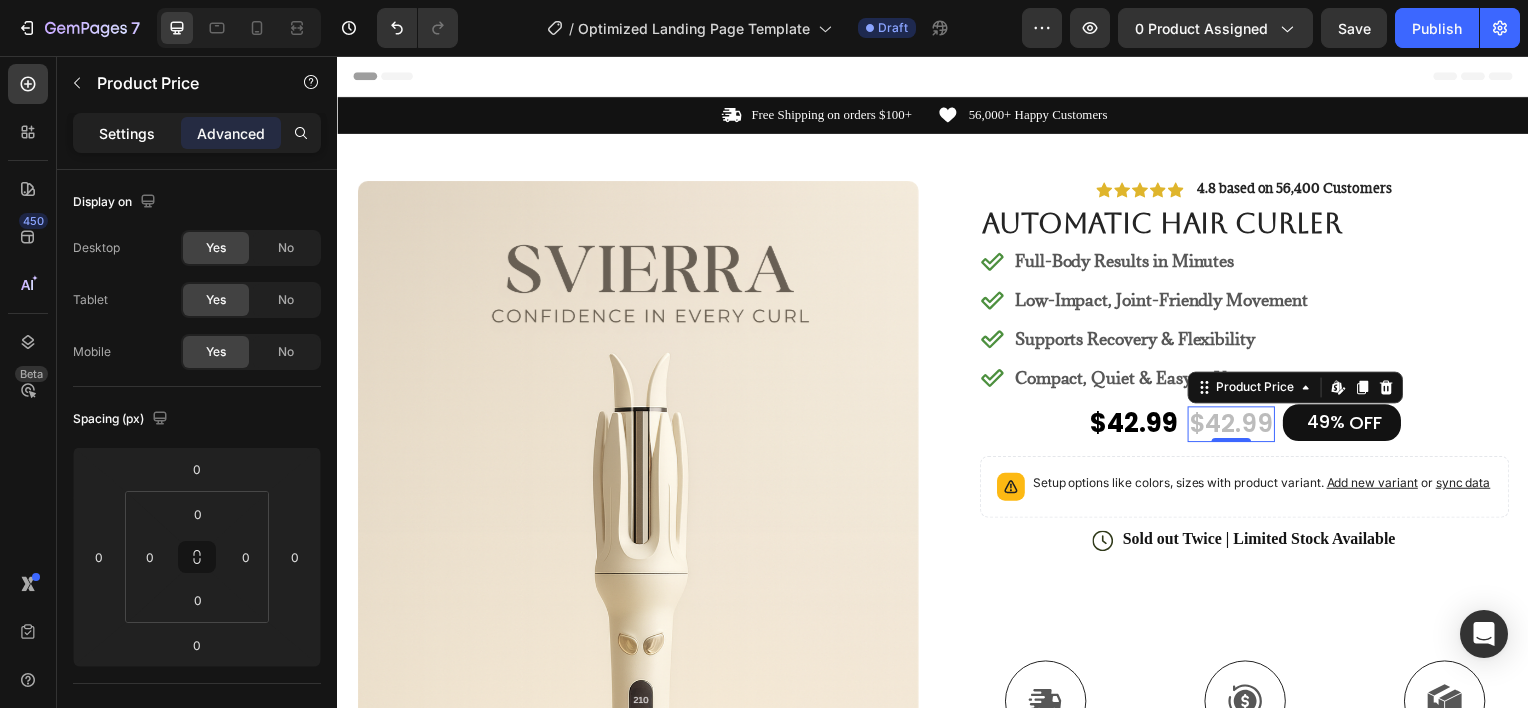 click on "Settings" at bounding box center [127, 133] 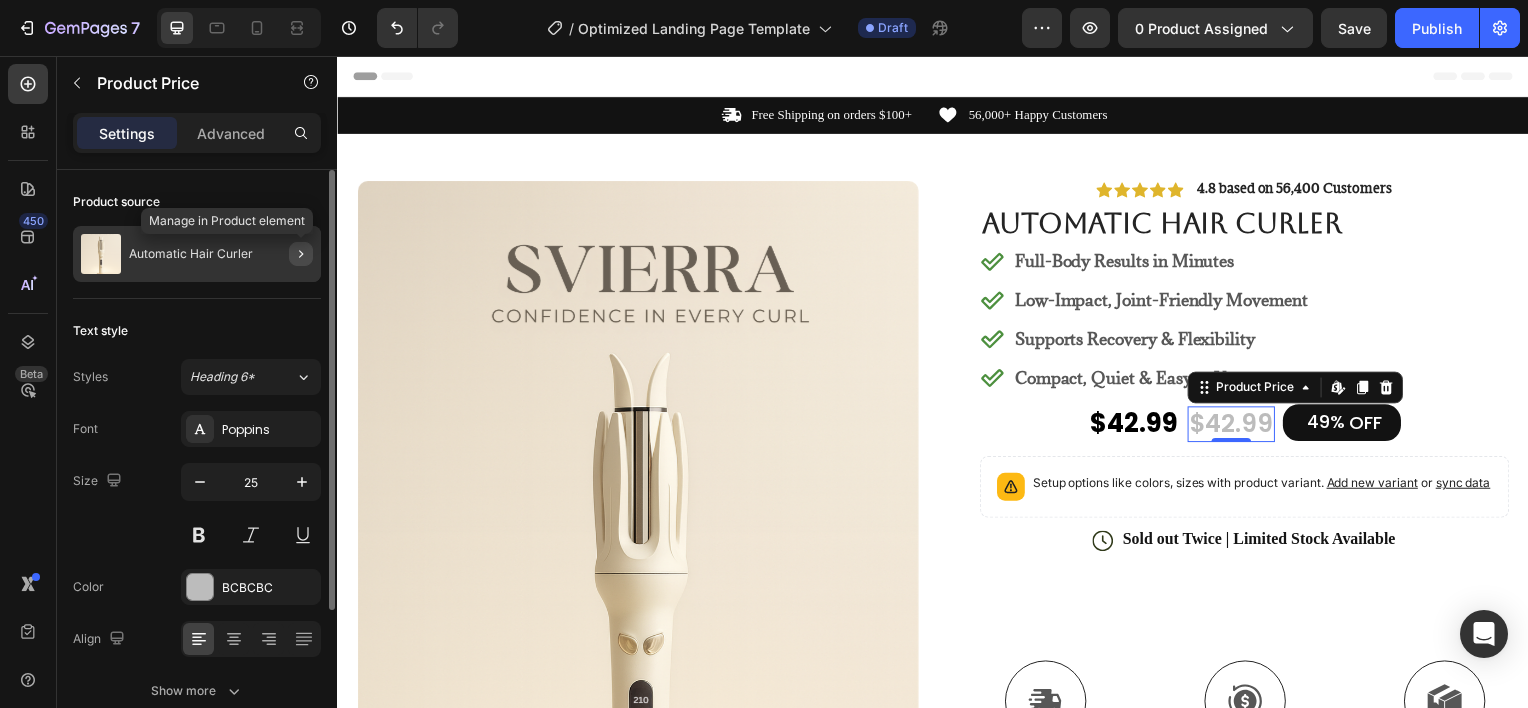 click 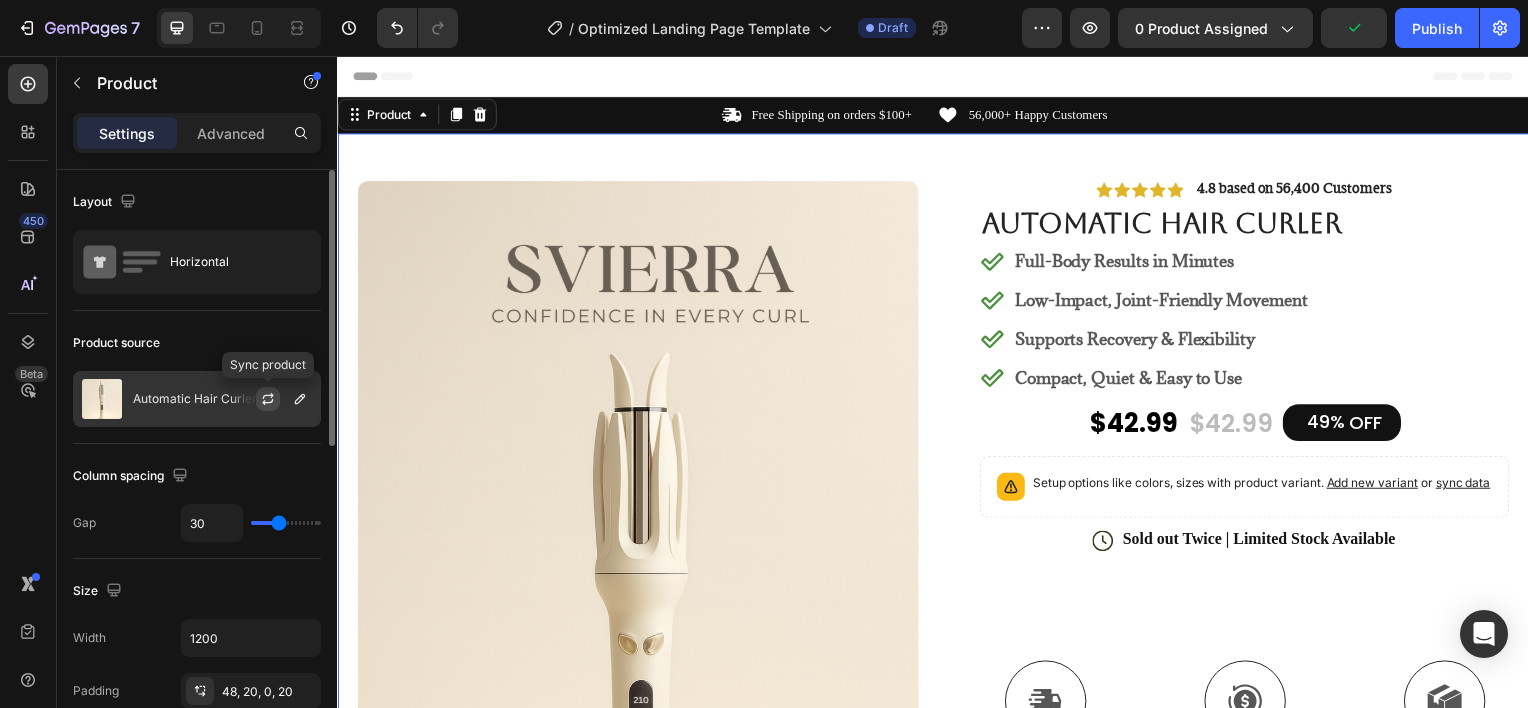 click 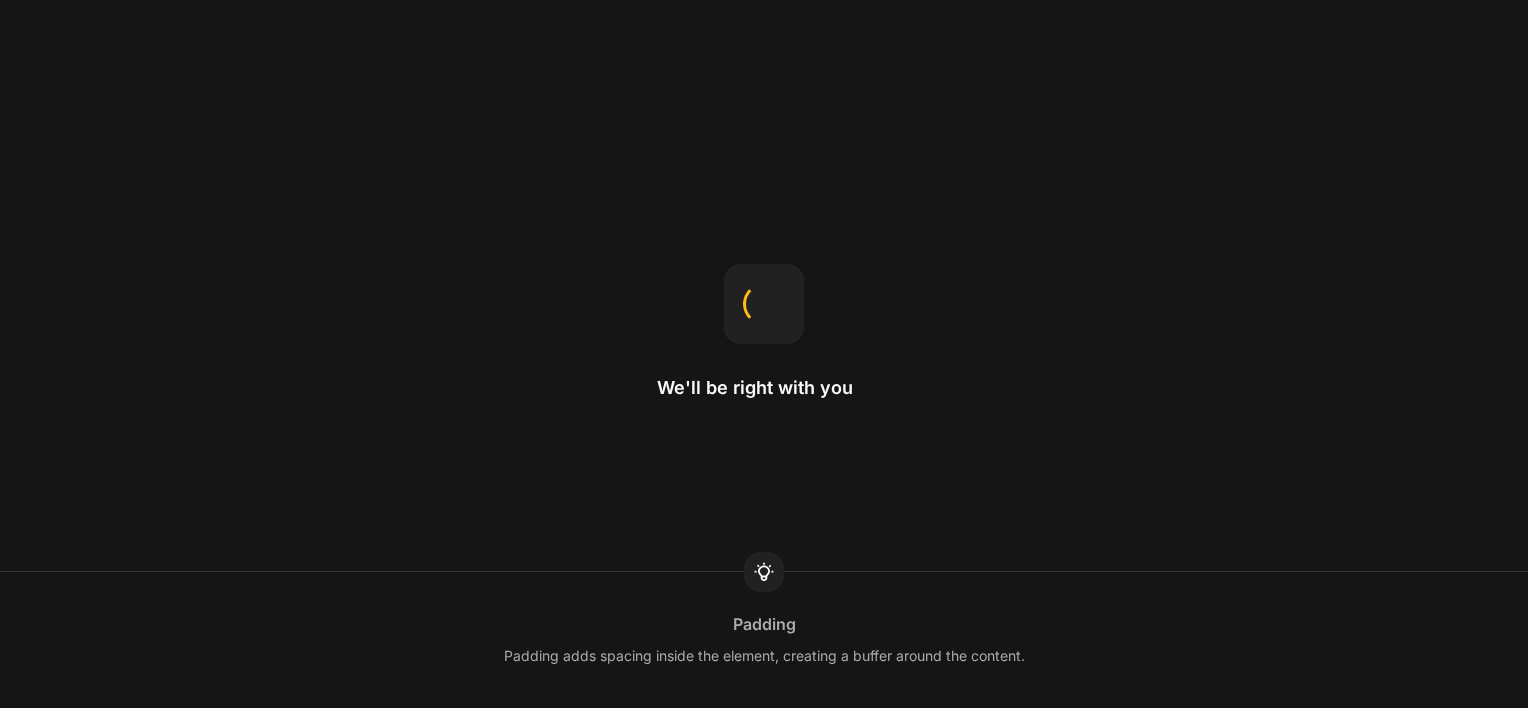 scroll, scrollTop: 0, scrollLeft: 0, axis: both 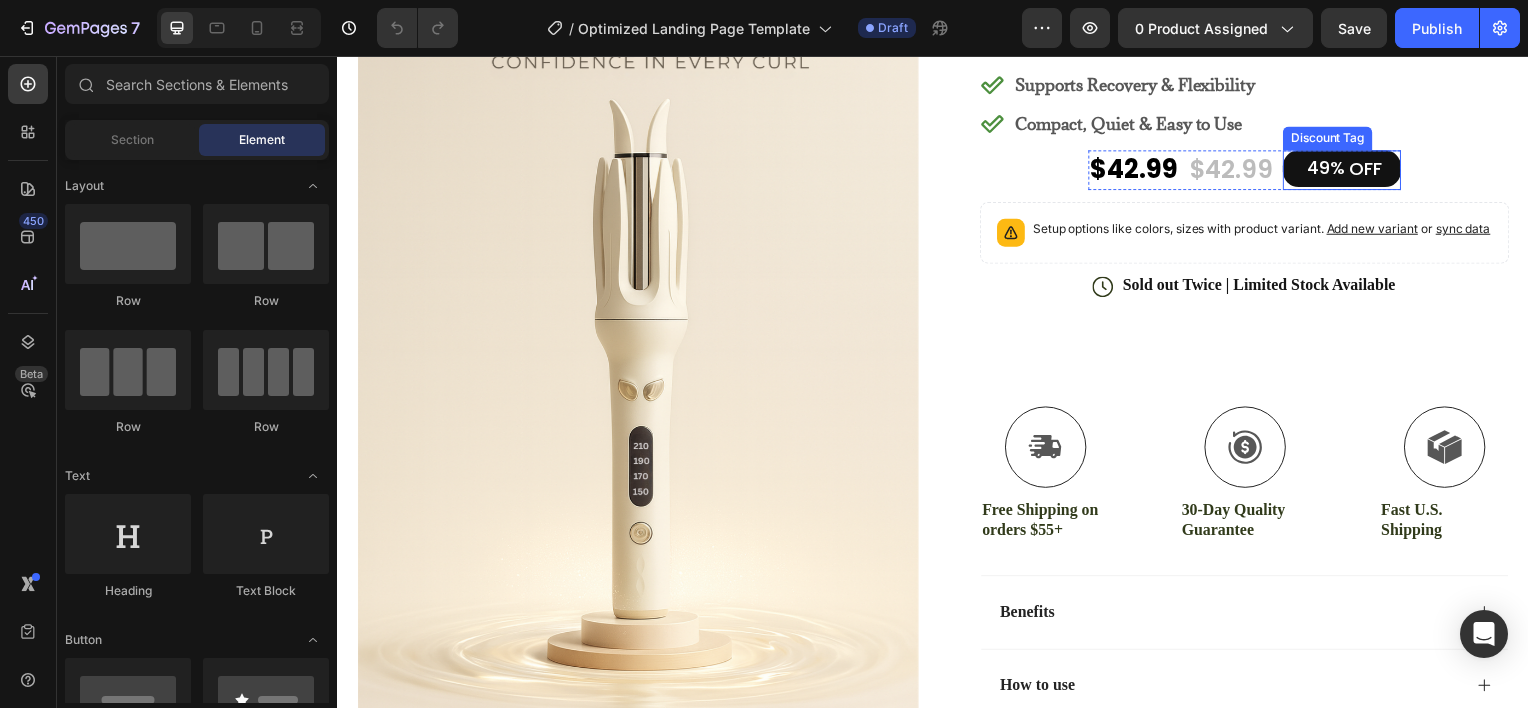 click on "OFF" at bounding box center (1372, 169) 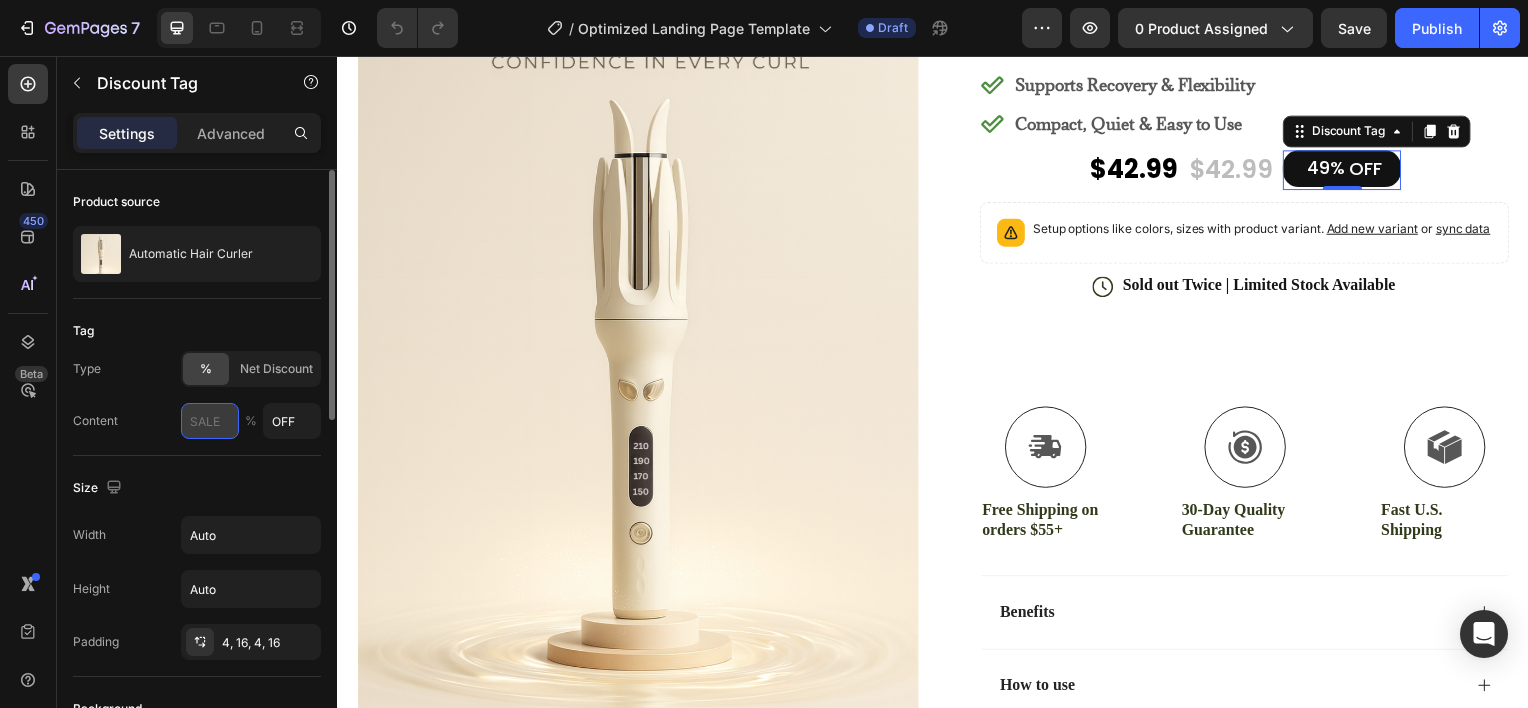 click at bounding box center [210, 421] 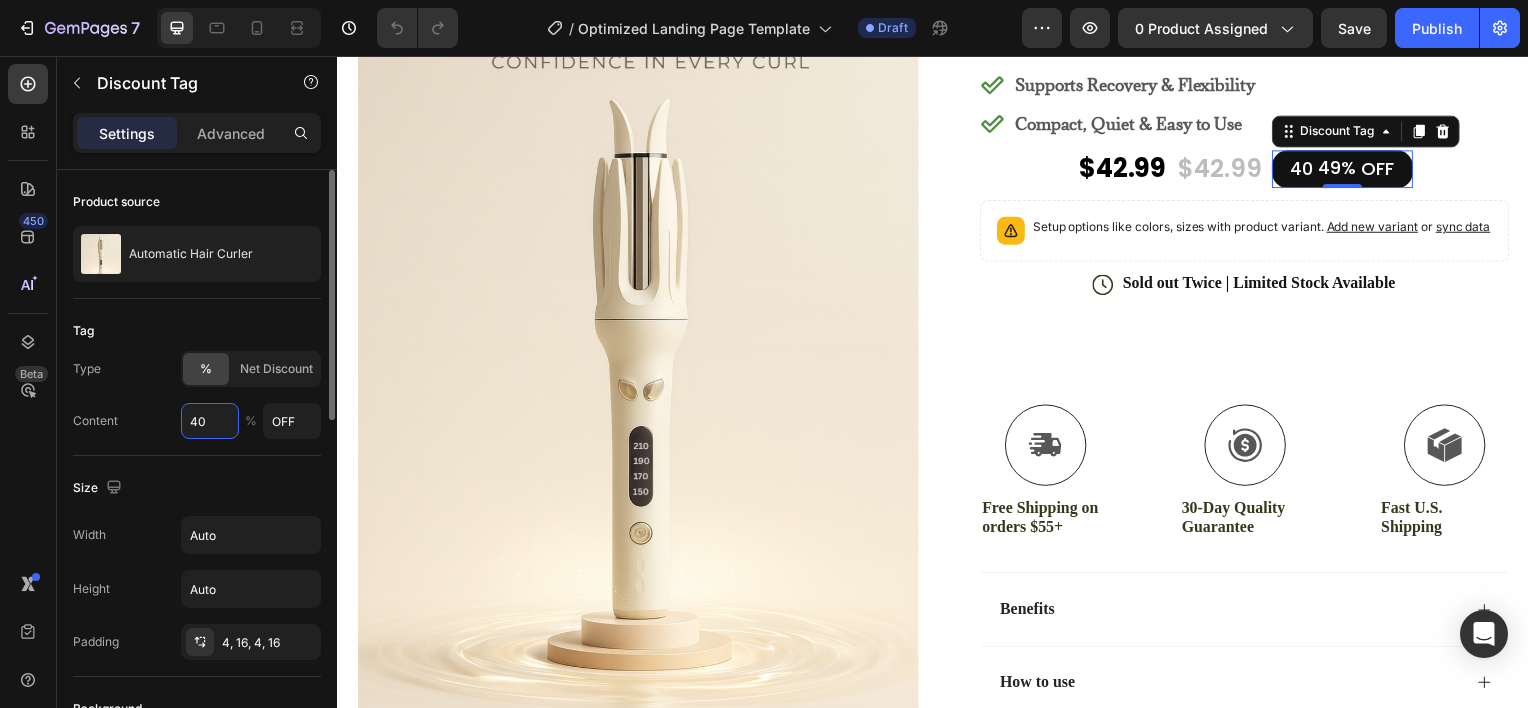type on "4" 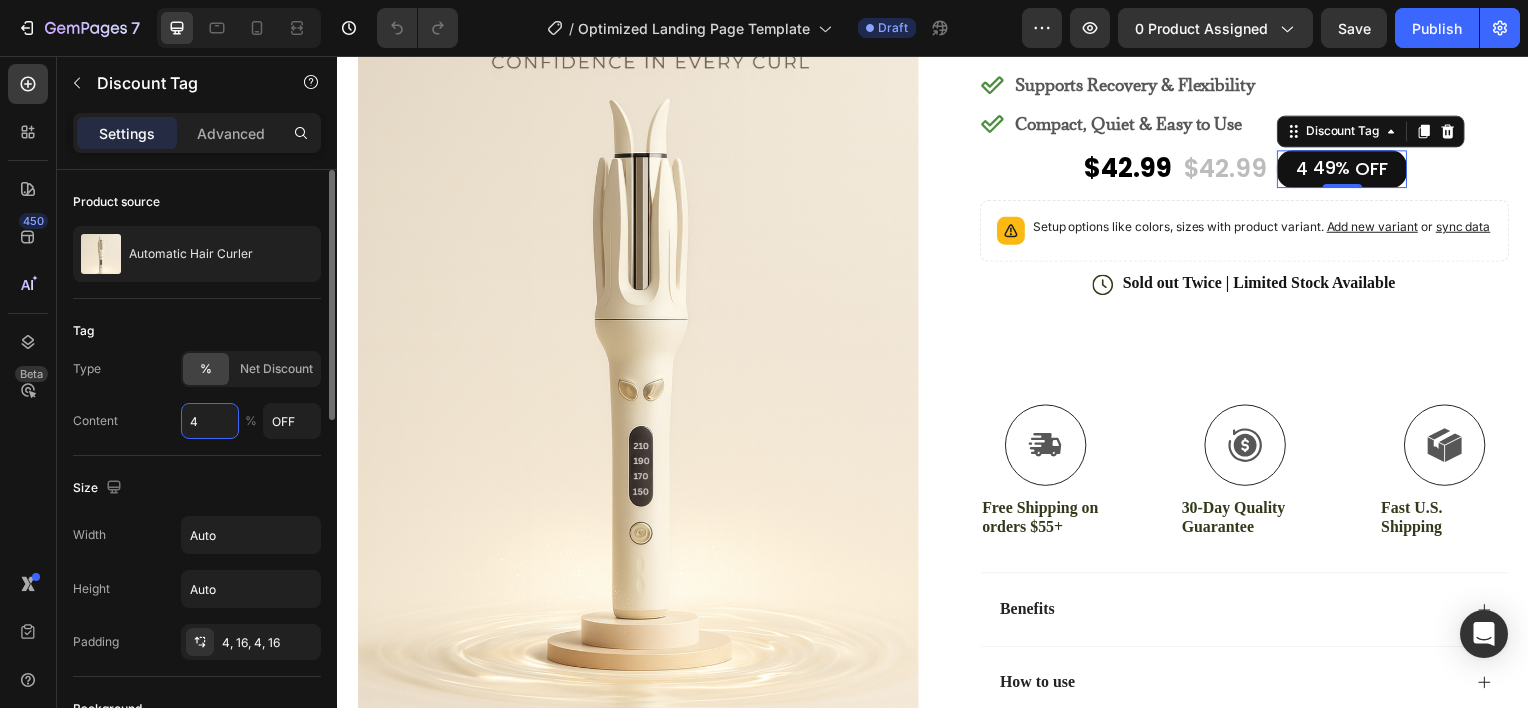 type 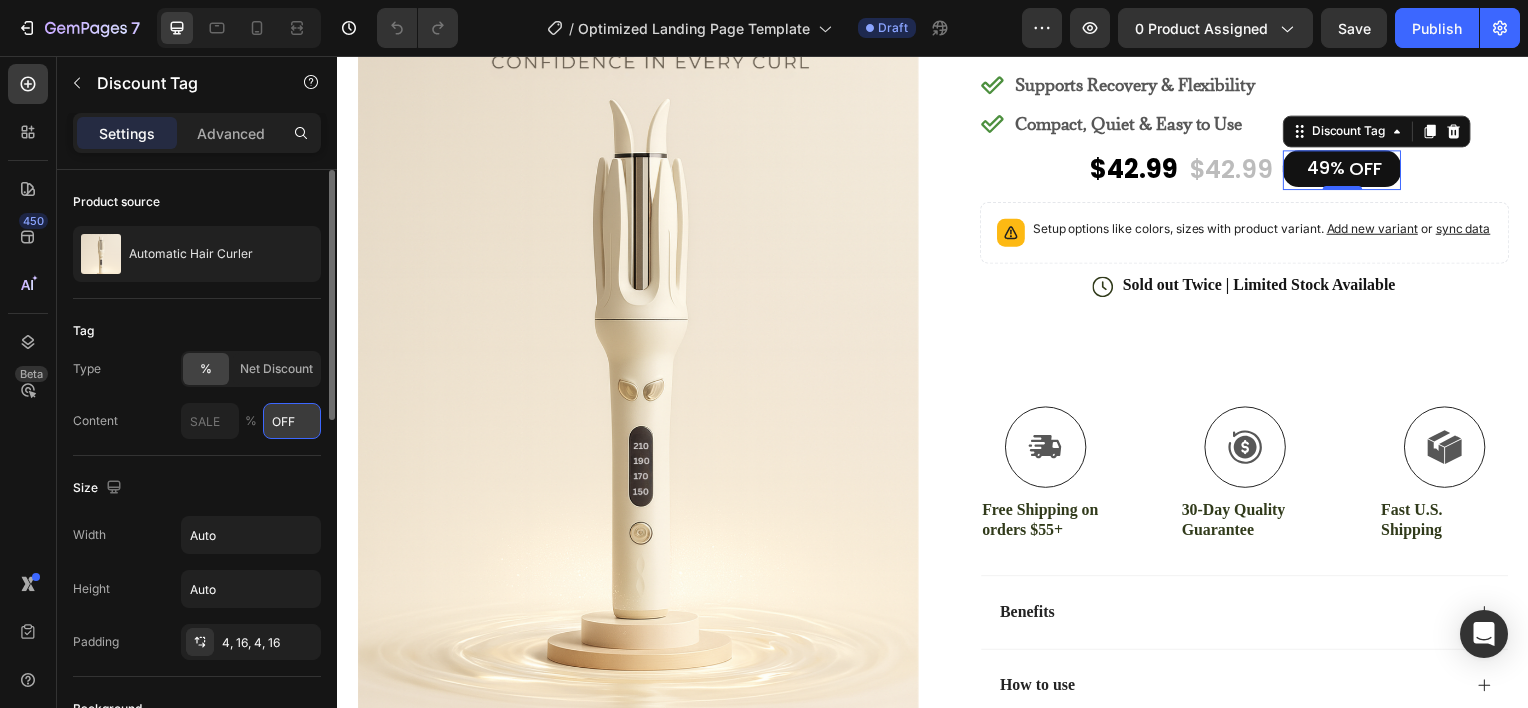 click on "OFF" at bounding box center [292, 421] 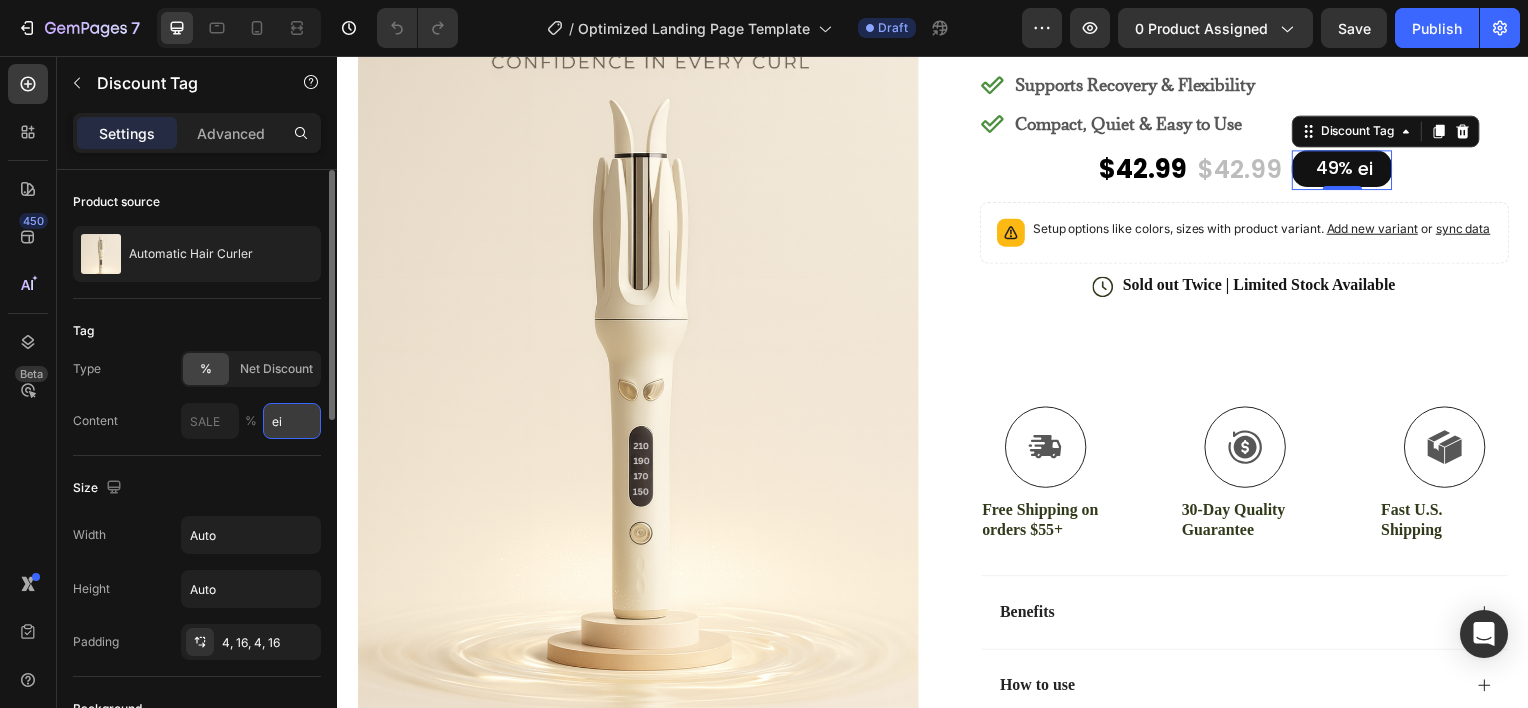 type on "e" 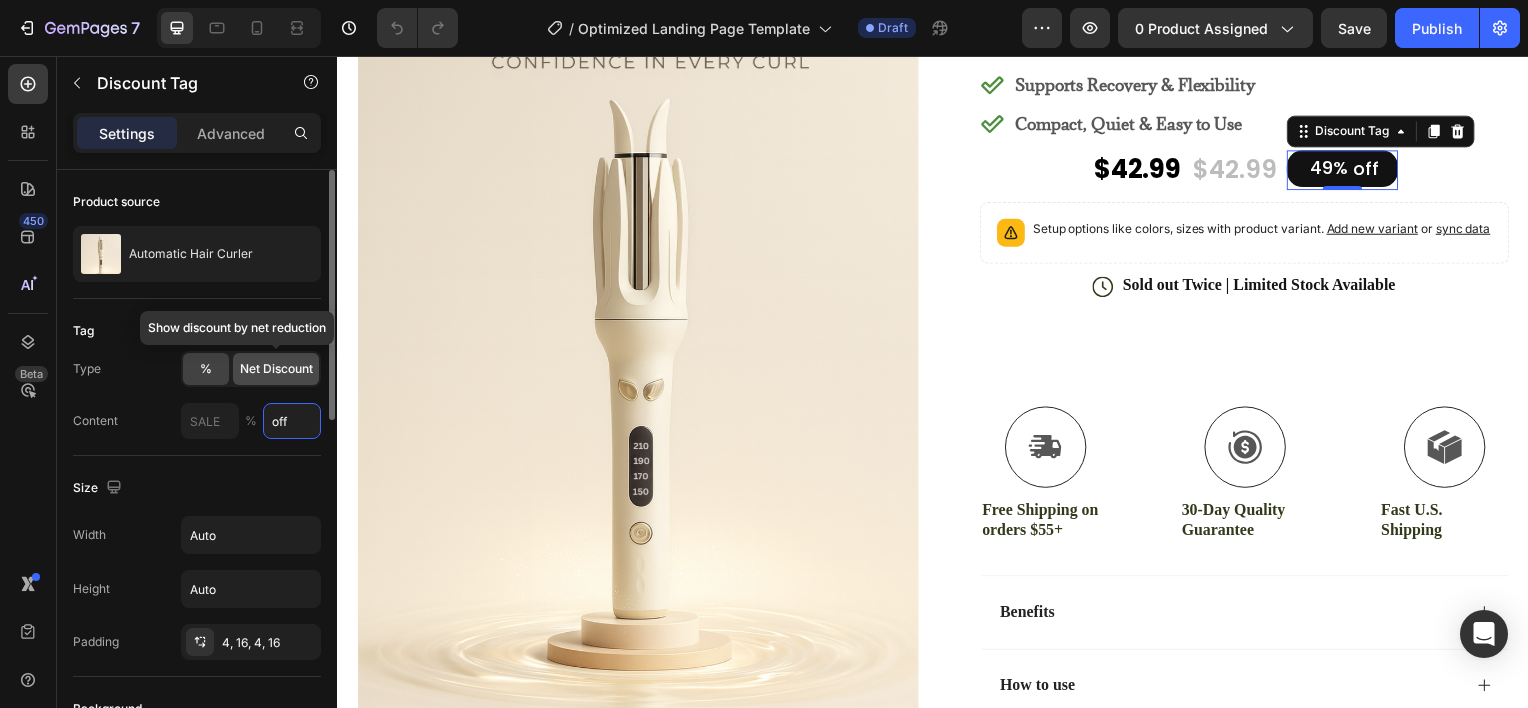 type on "off" 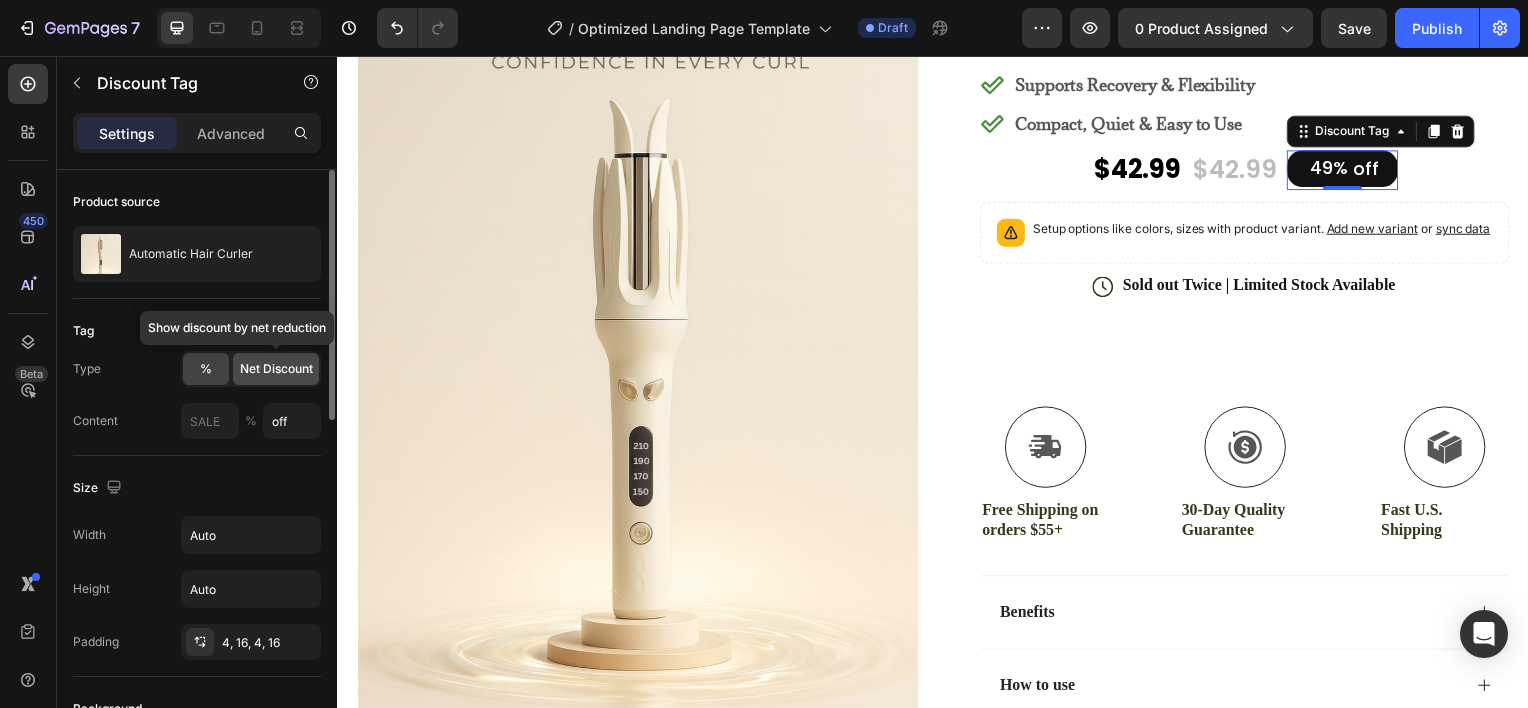 click on "Net Discount" 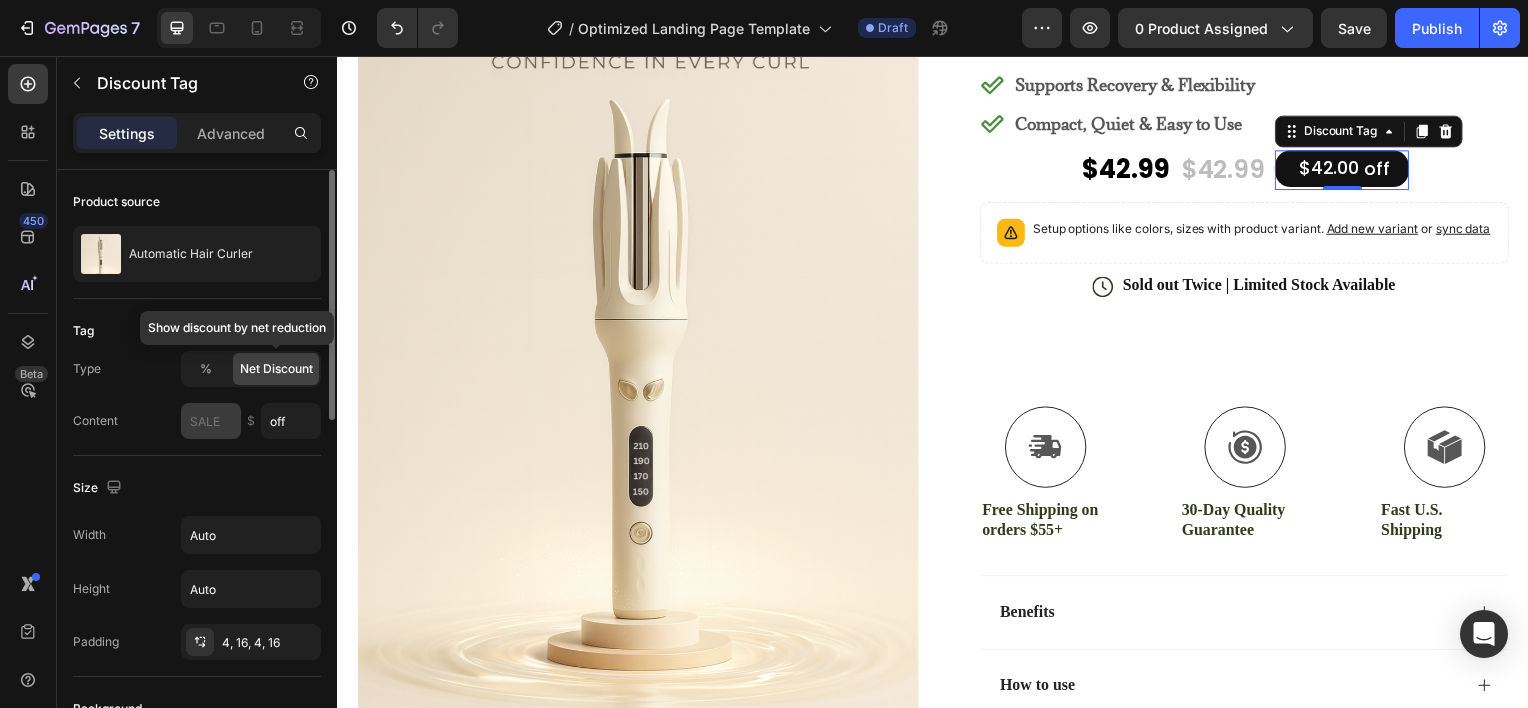 drag, startPoint x: 232, startPoint y: 368, endPoint x: 227, endPoint y: 403, distance: 35.35534 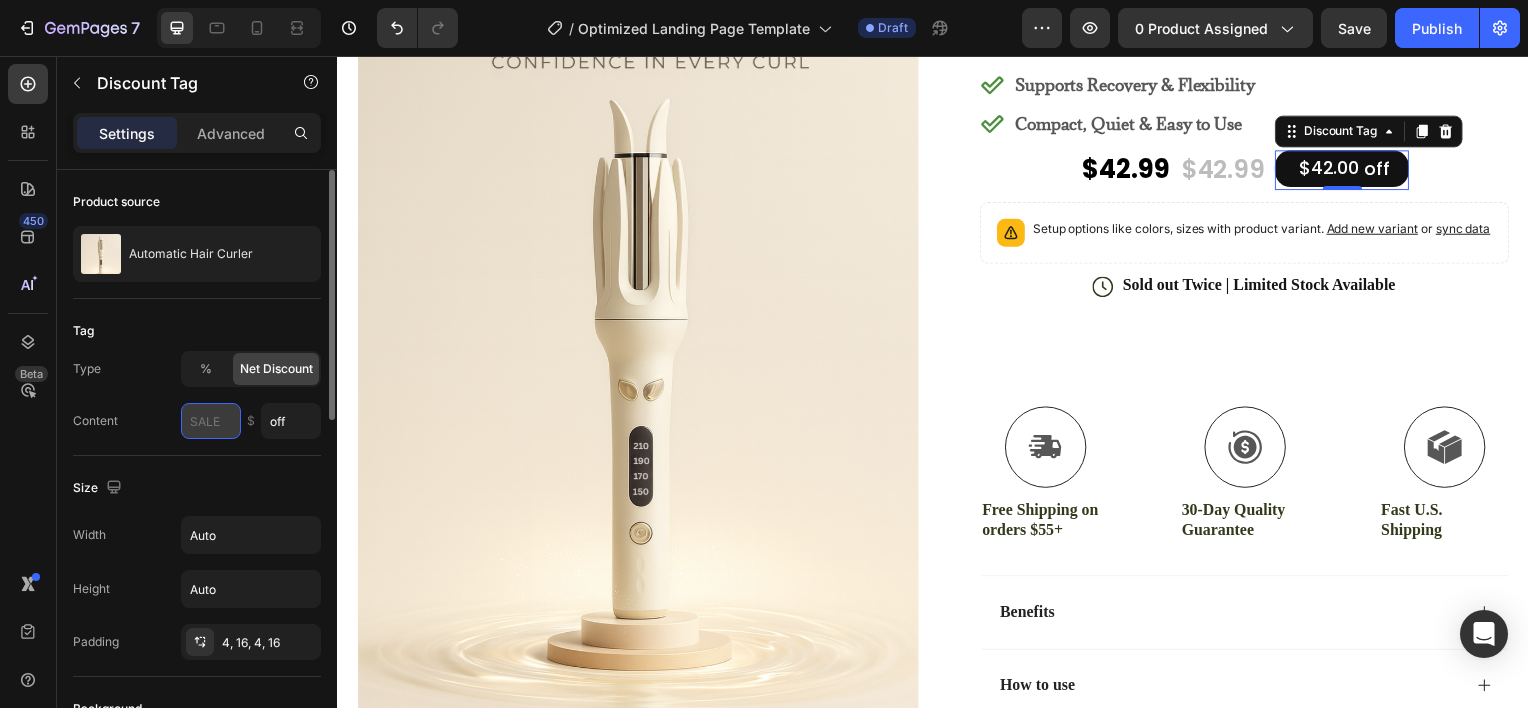 click at bounding box center (211, 421) 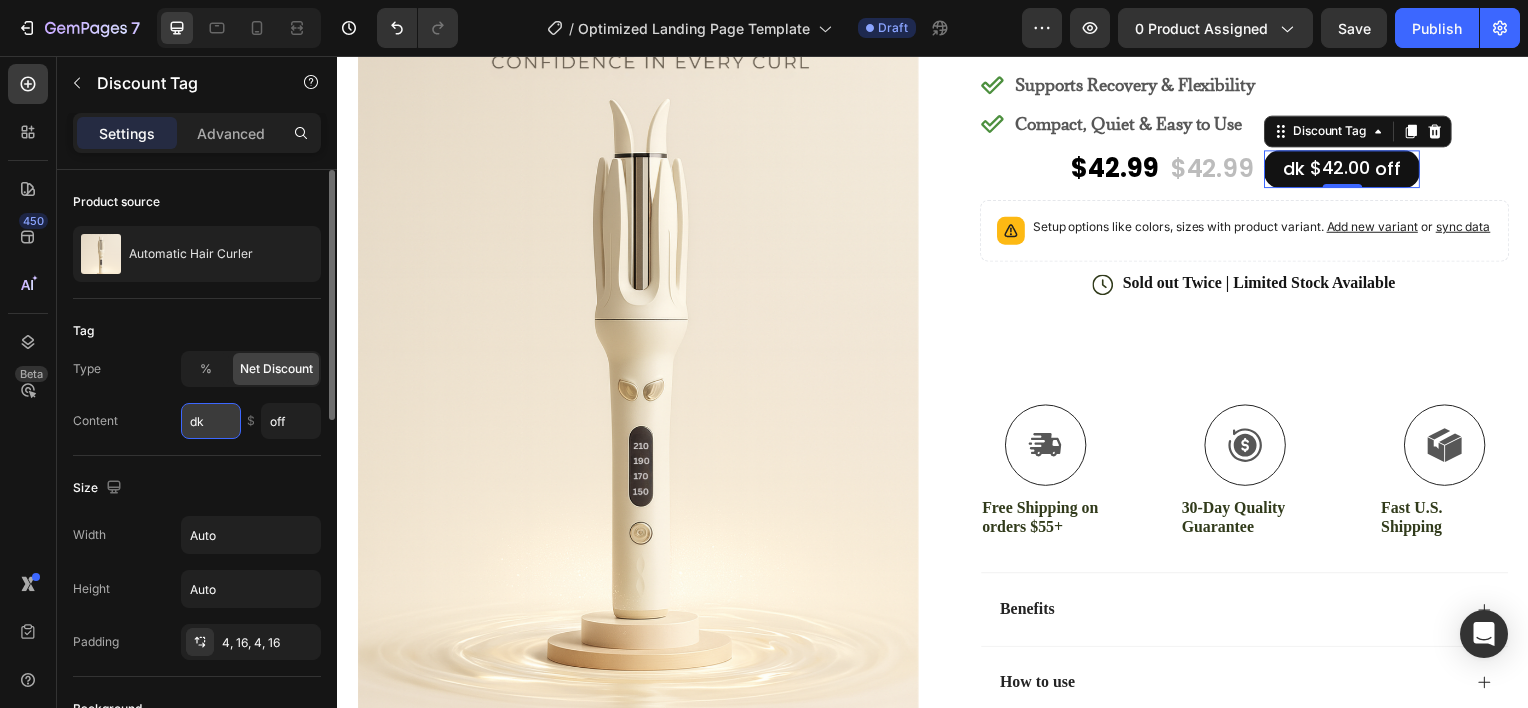 type on "d" 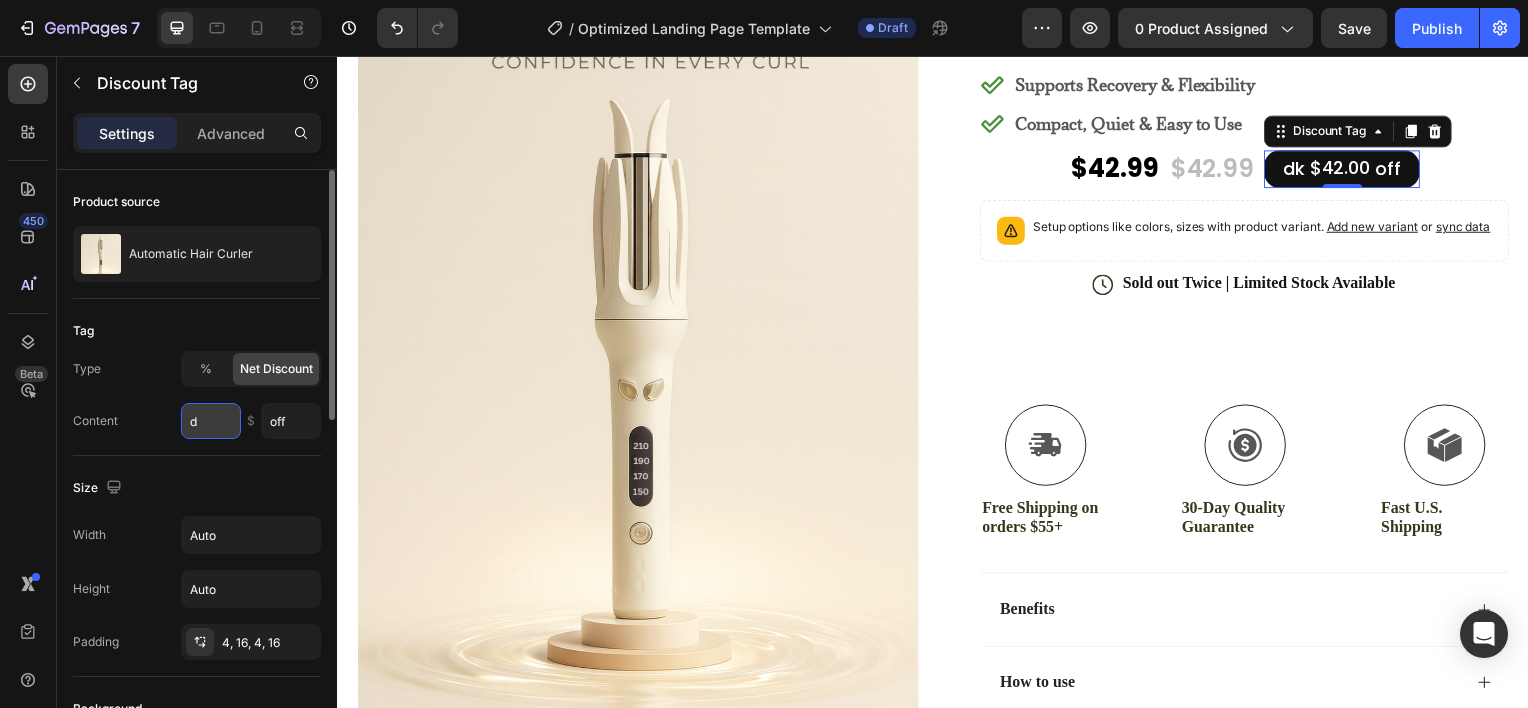 type 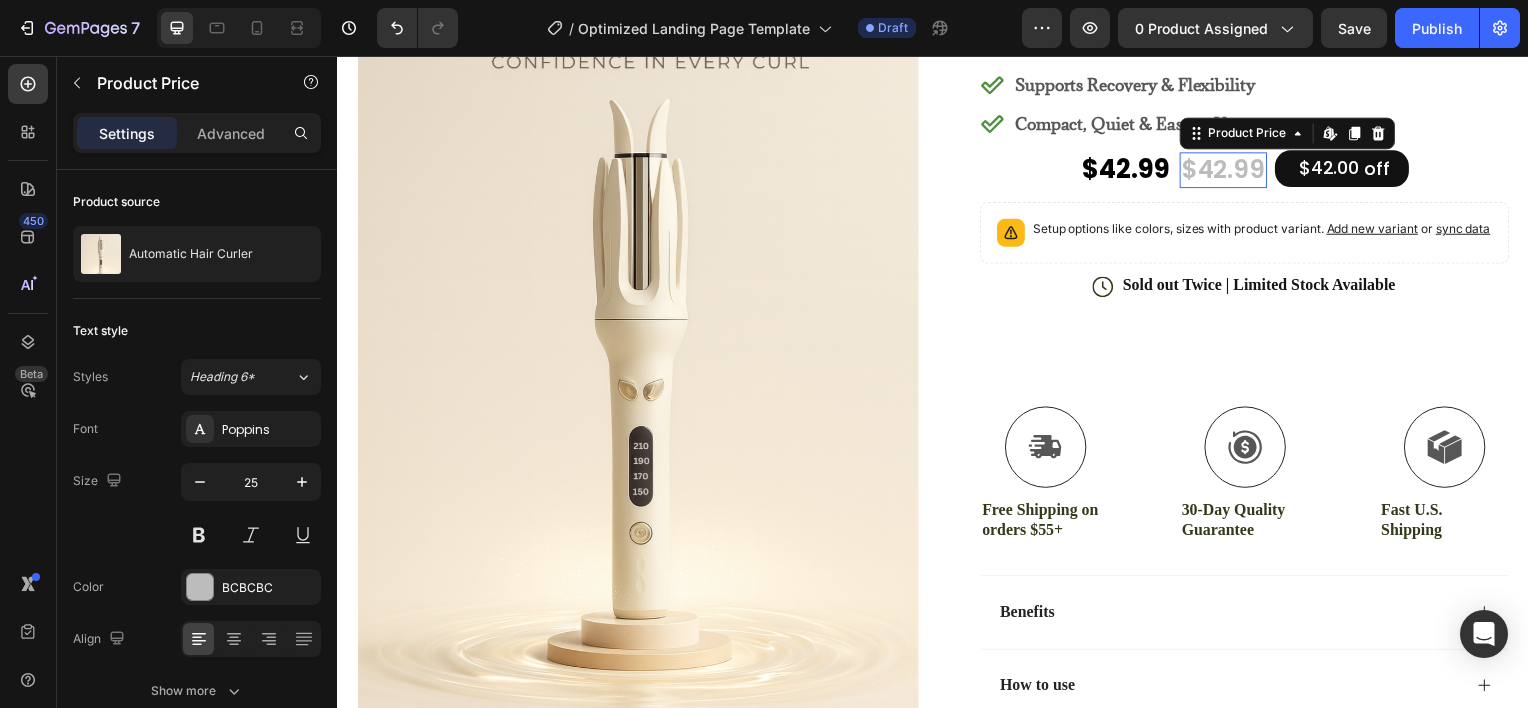 click on "$42.99" at bounding box center [1229, 171] 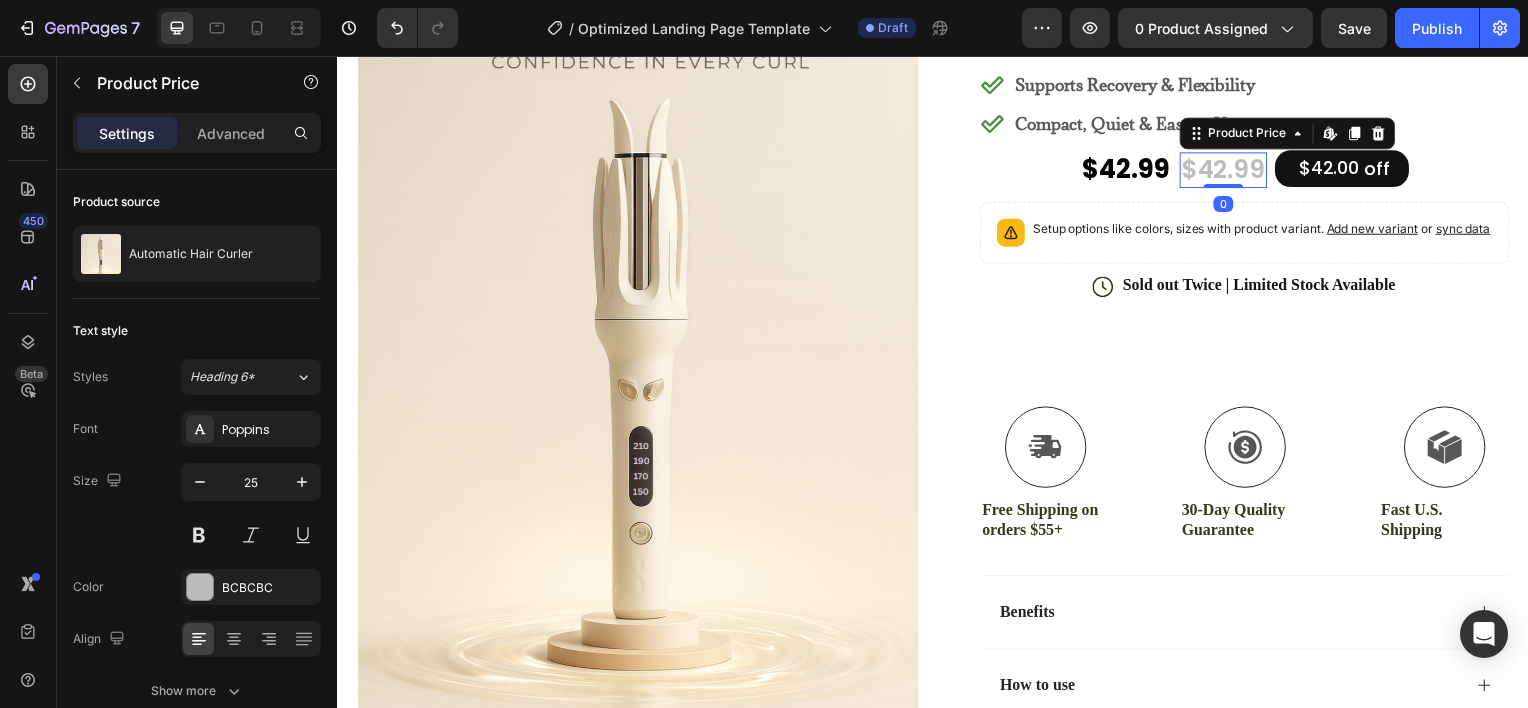 click on "$42.99" at bounding box center (1229, 171) 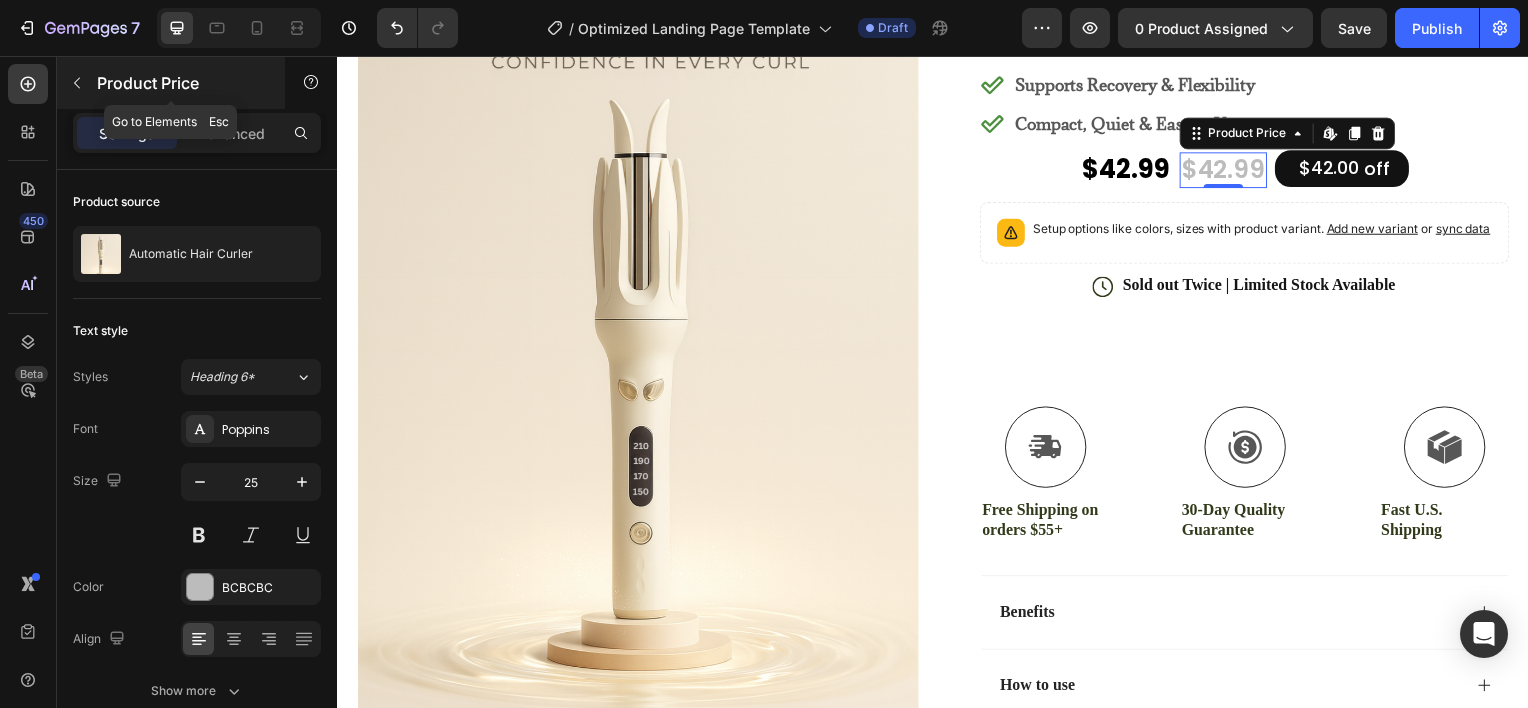 click 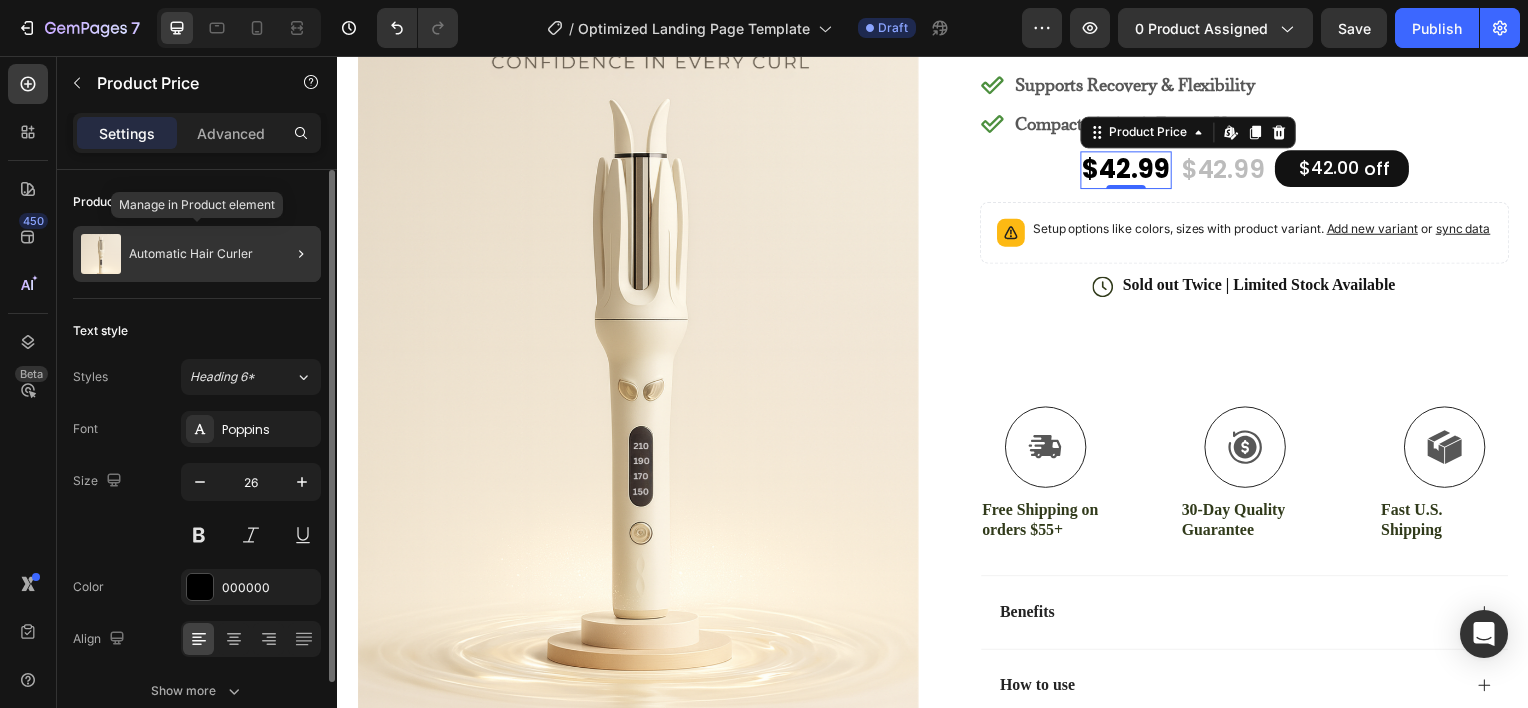 click on "Automatic Hair Curler" 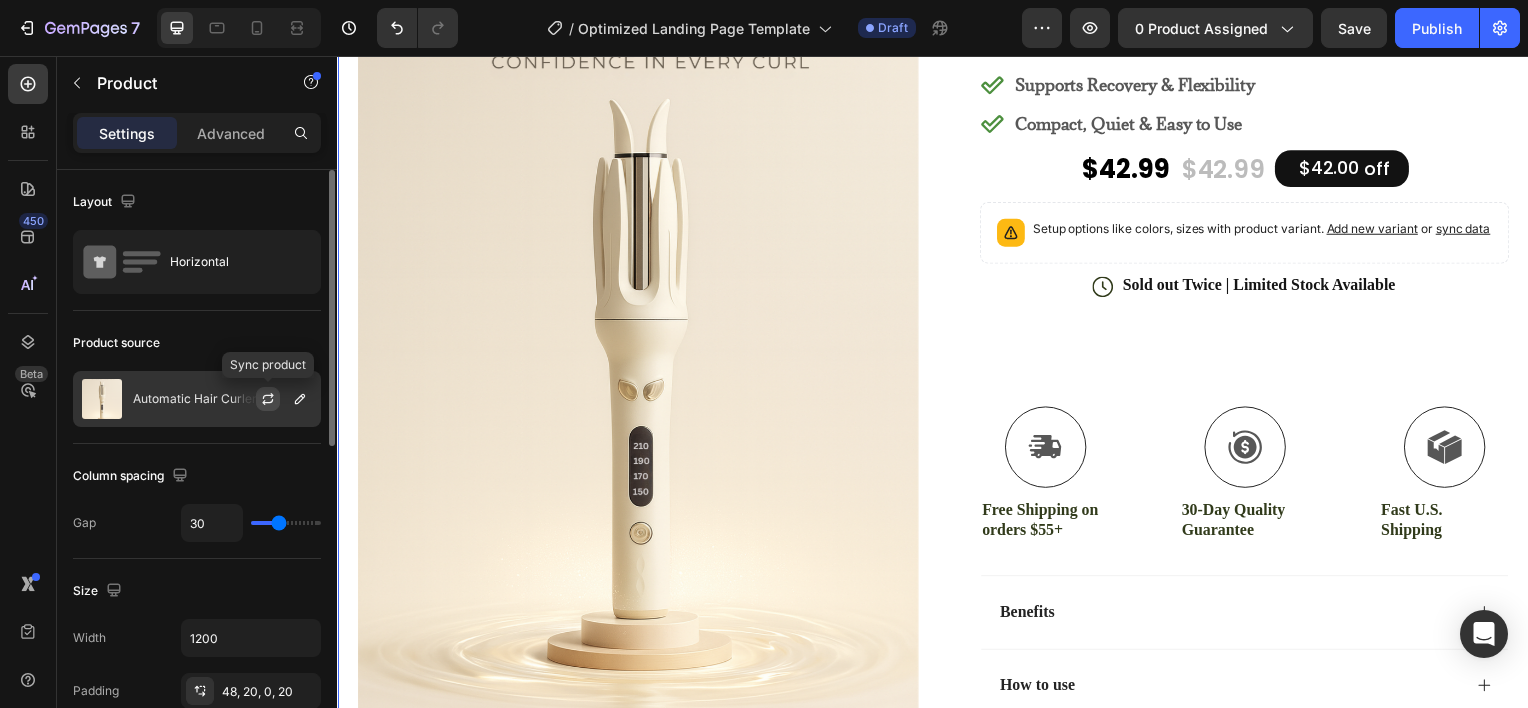 click 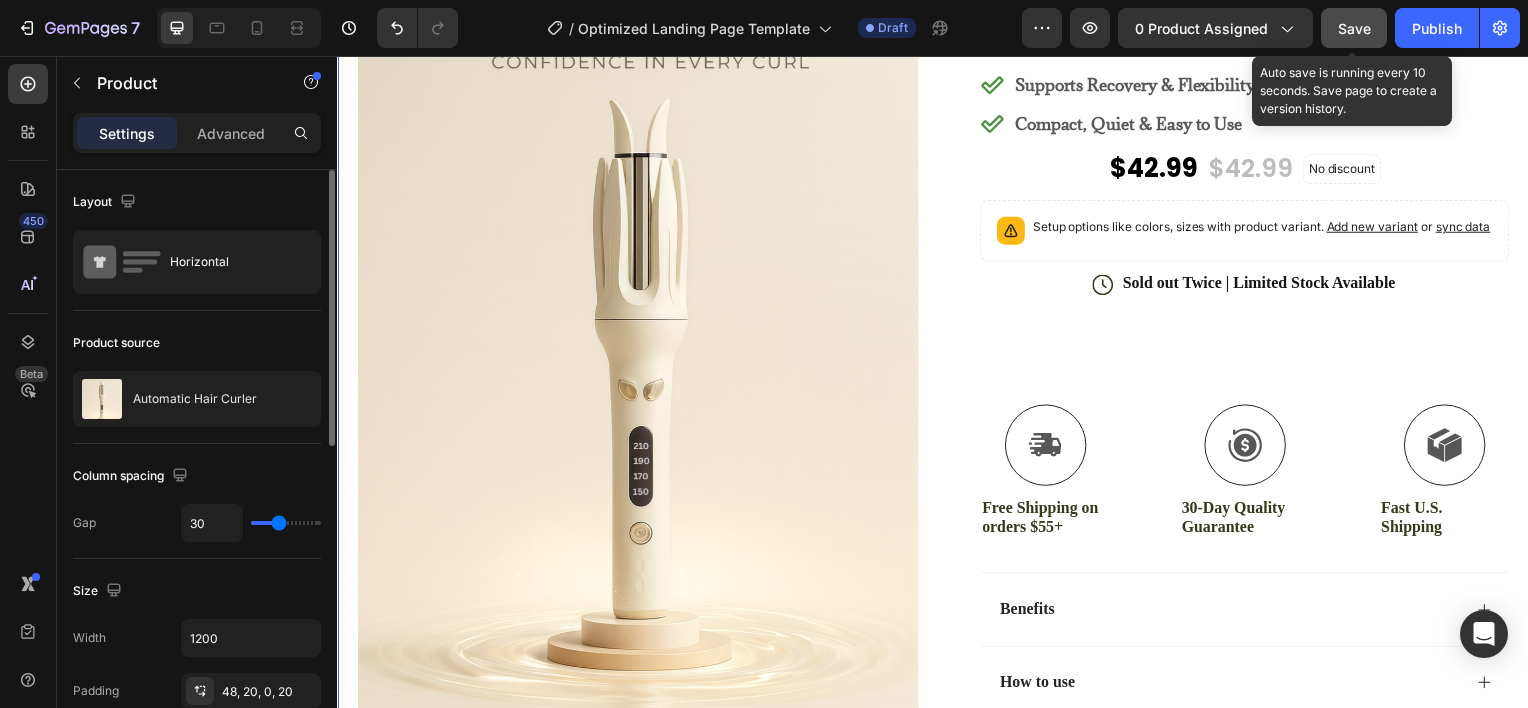 click on "Save" 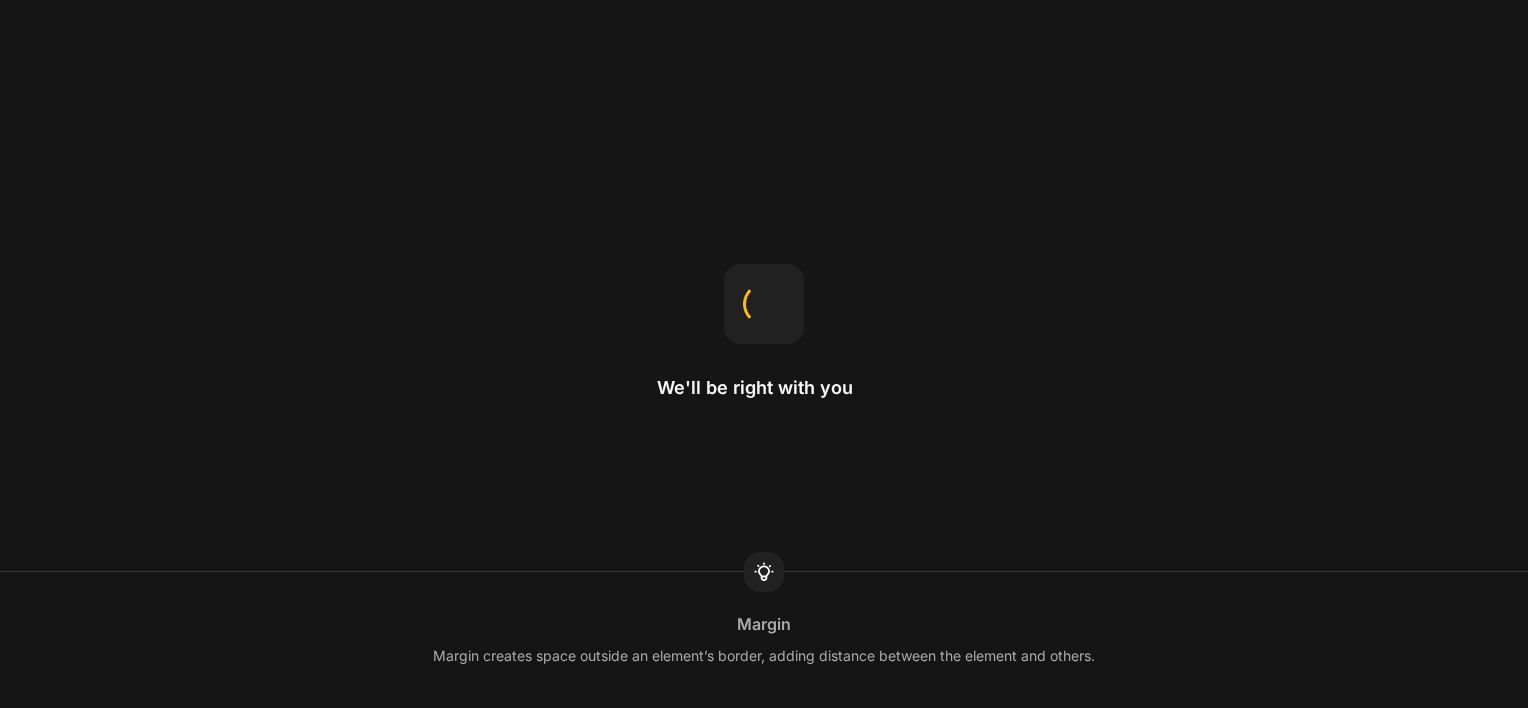 scroll, scrollTop: 0, scrollLeft: 0, axis: both 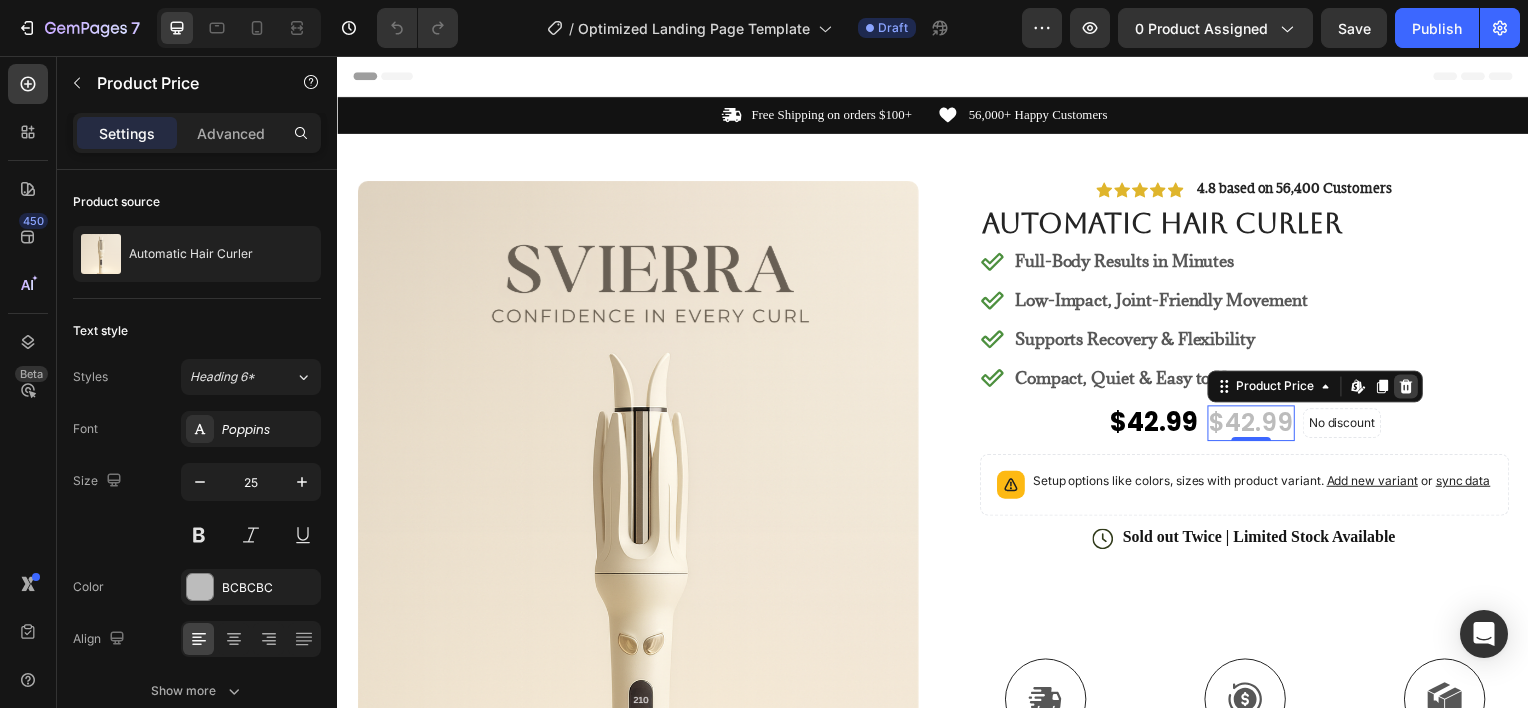 click 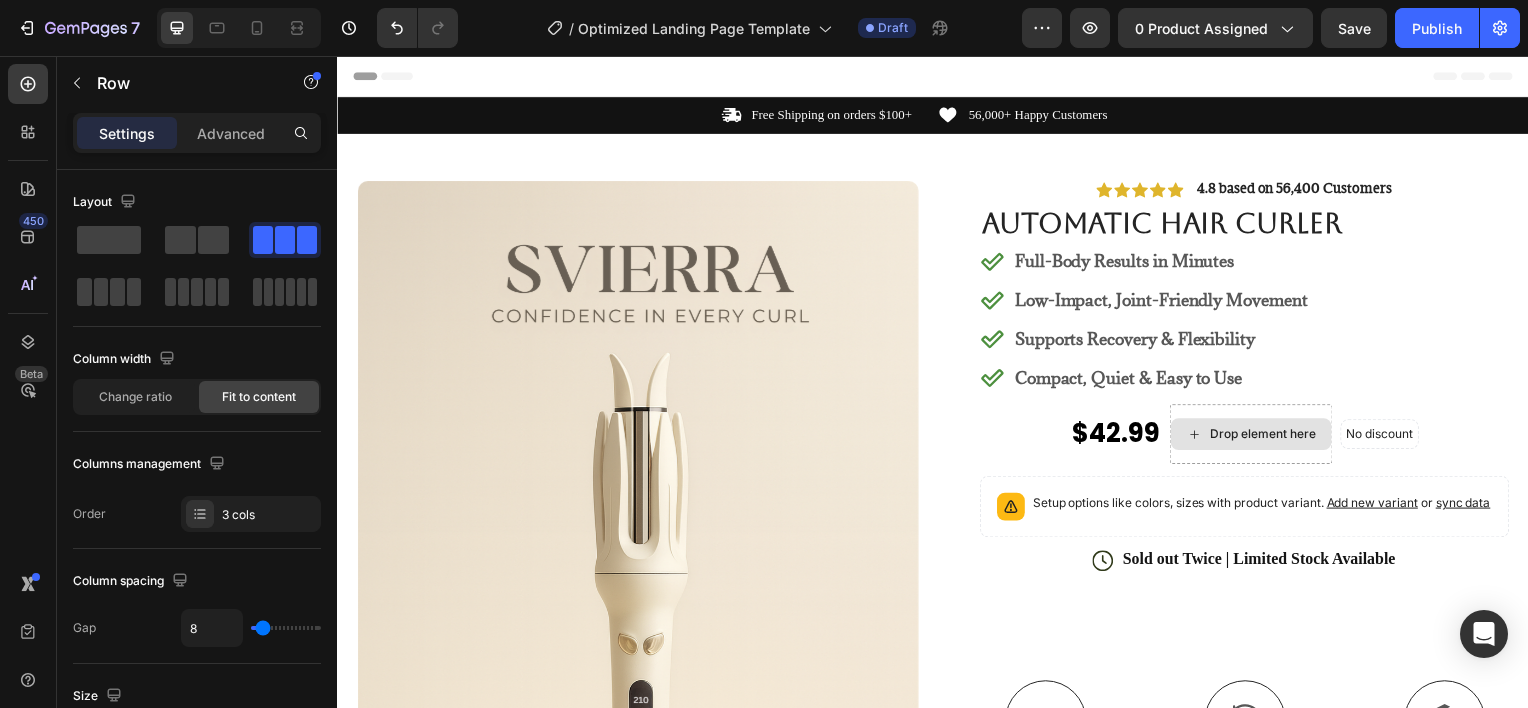 click on "Drop element here" at bounding box center [1269, 437] 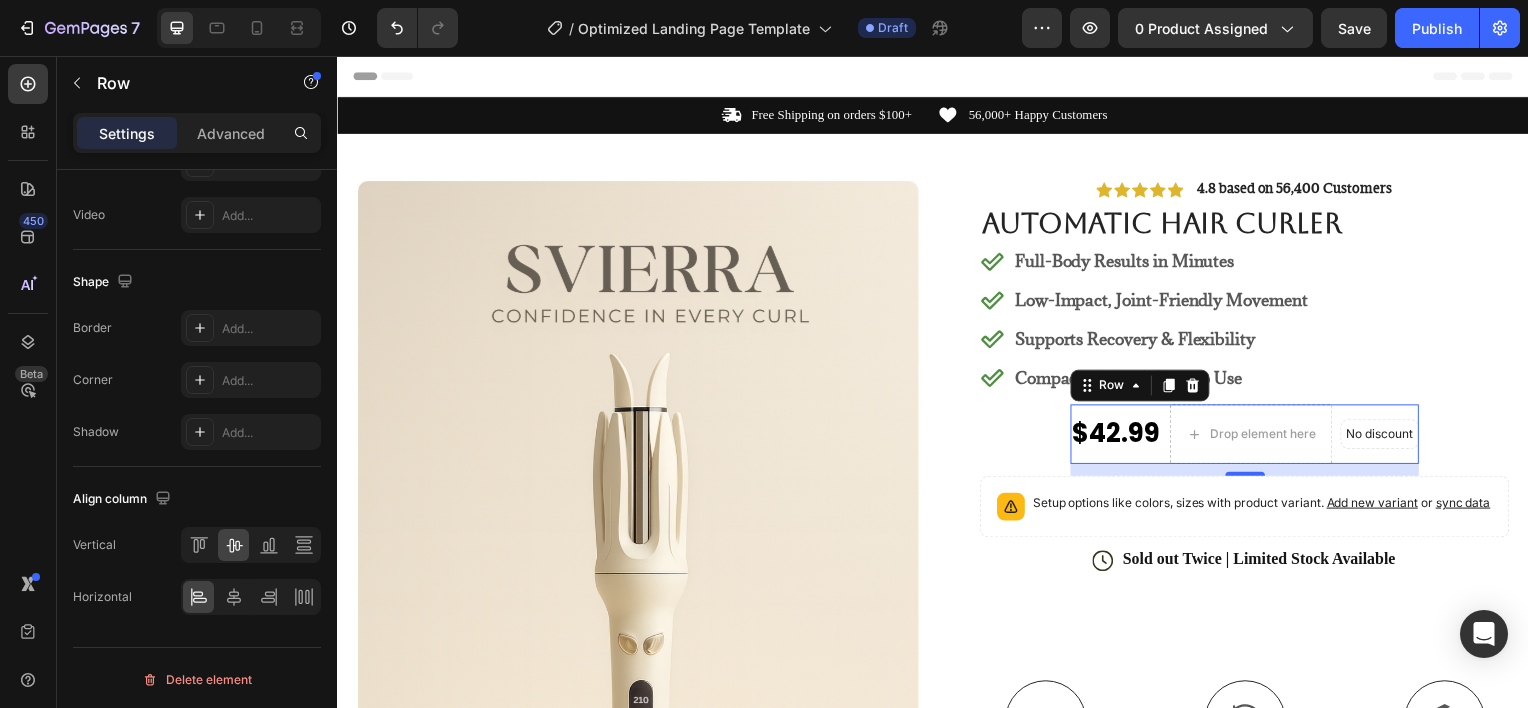 scroll, scrollTop: 0, scrollLeft: 0, axis: both 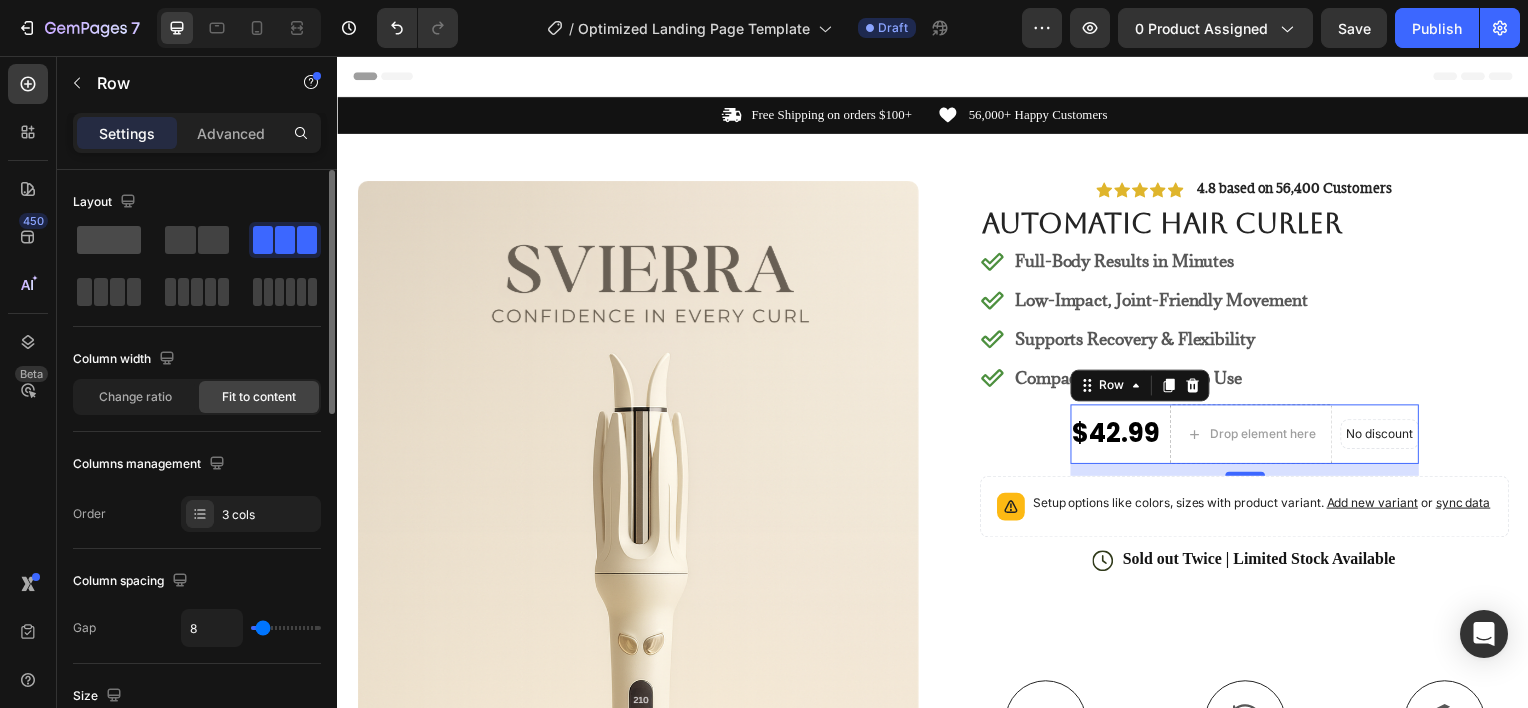 click 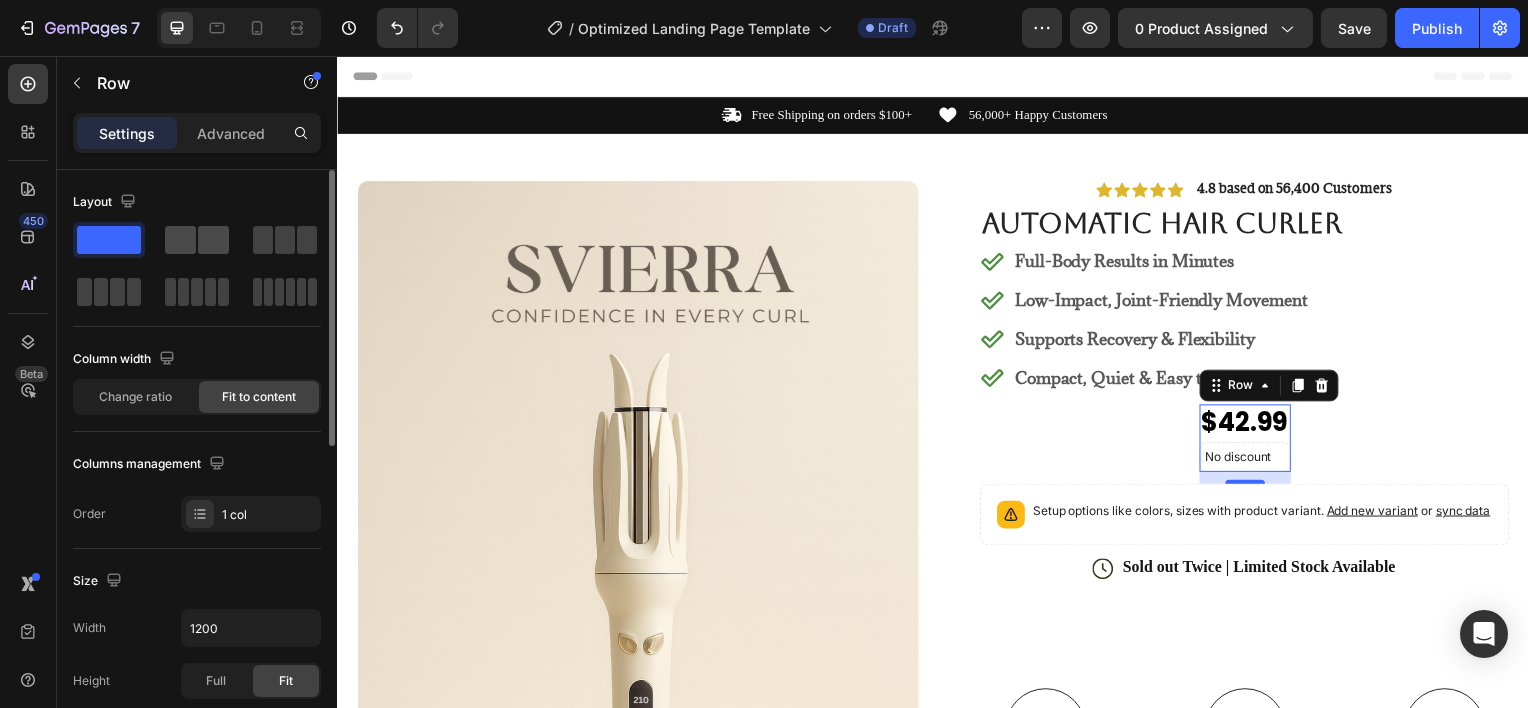 click 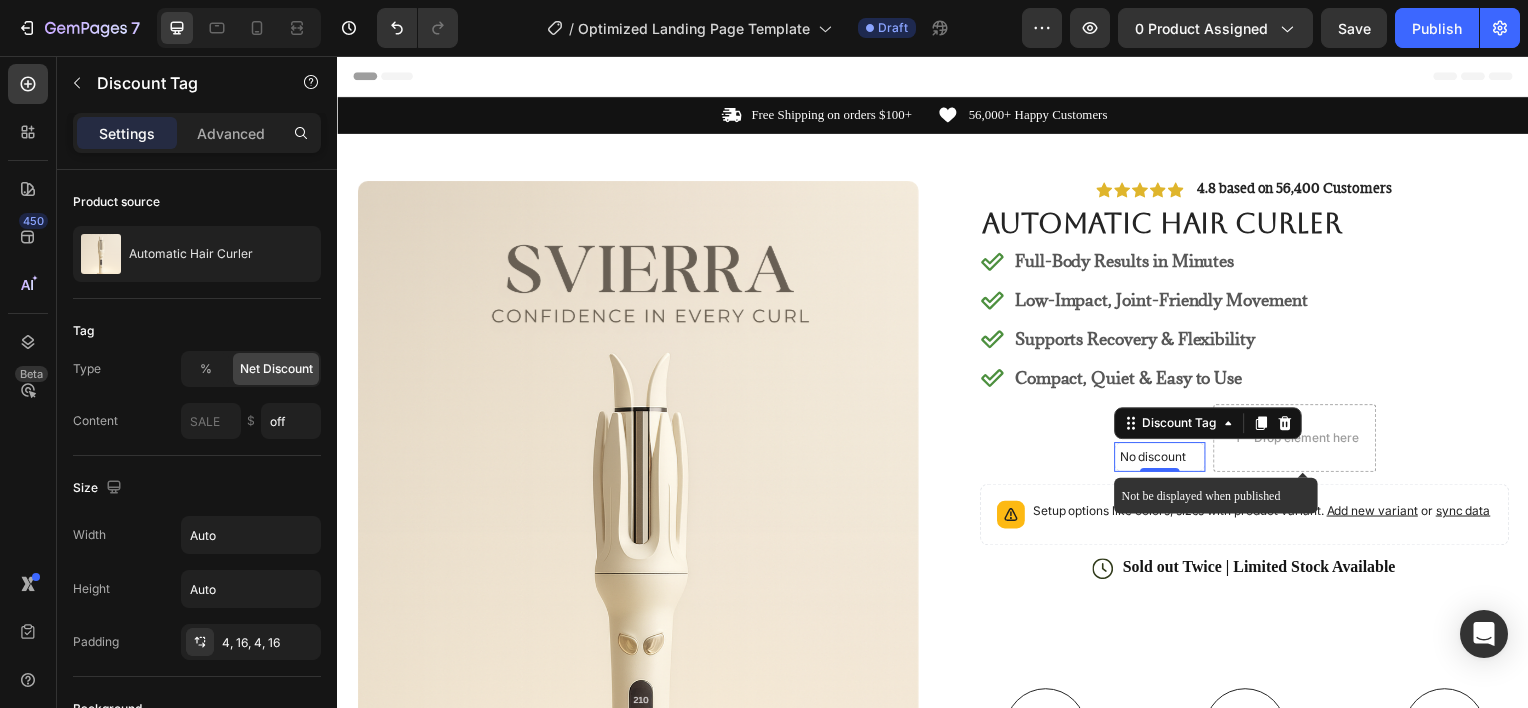 click on "No discount" at bounding box center [1165, 460] 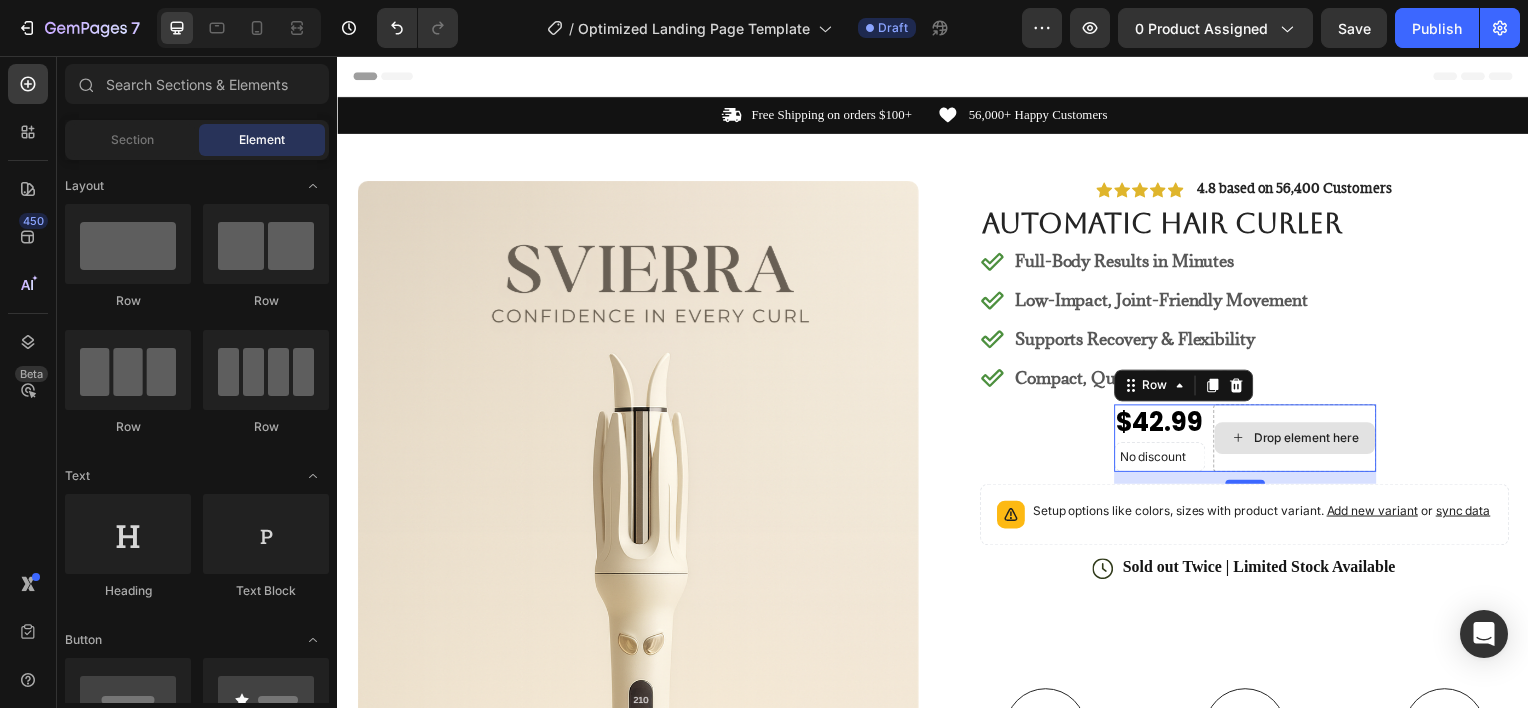 click 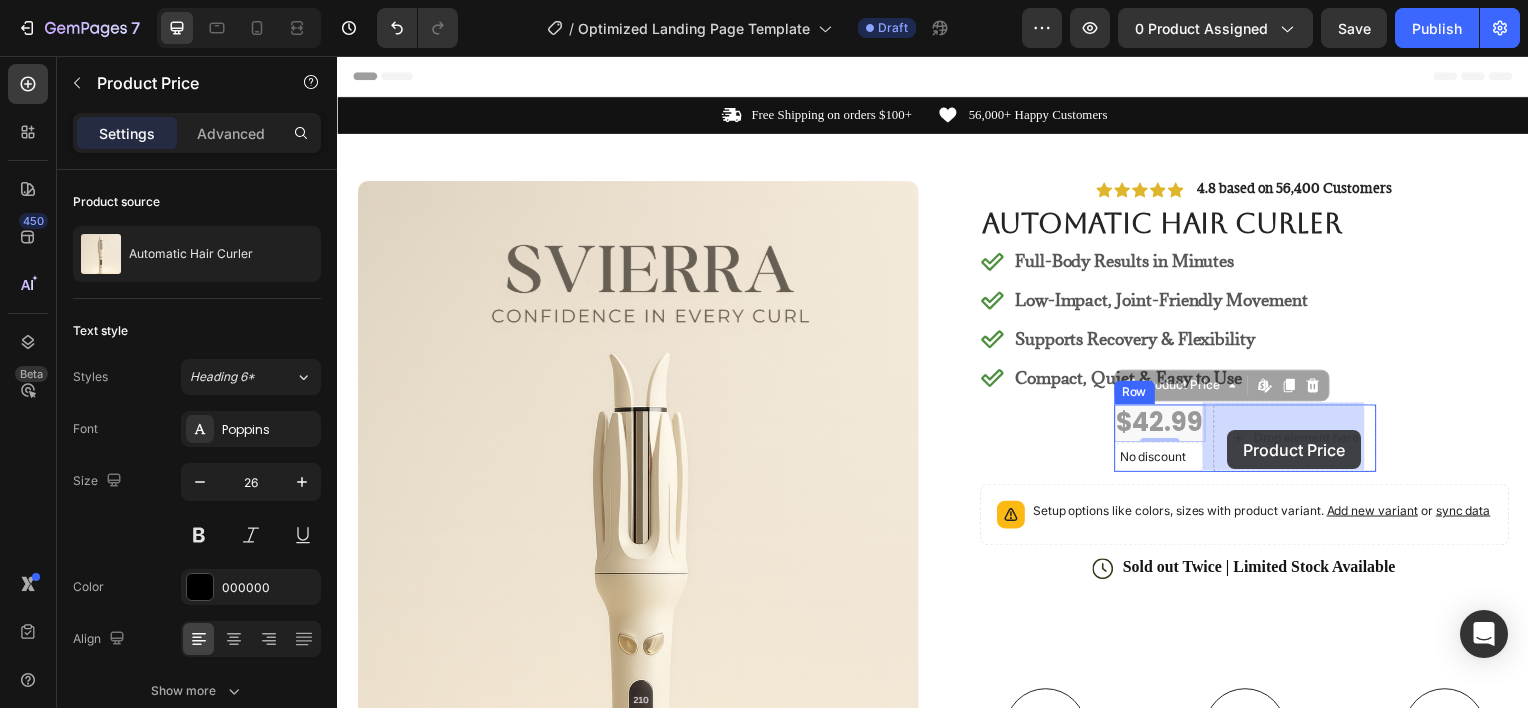 drag, startPoint x: 1162, startPoint y: 427, endPoint x: 1234, endPoint y: 433, distance: 72.249565 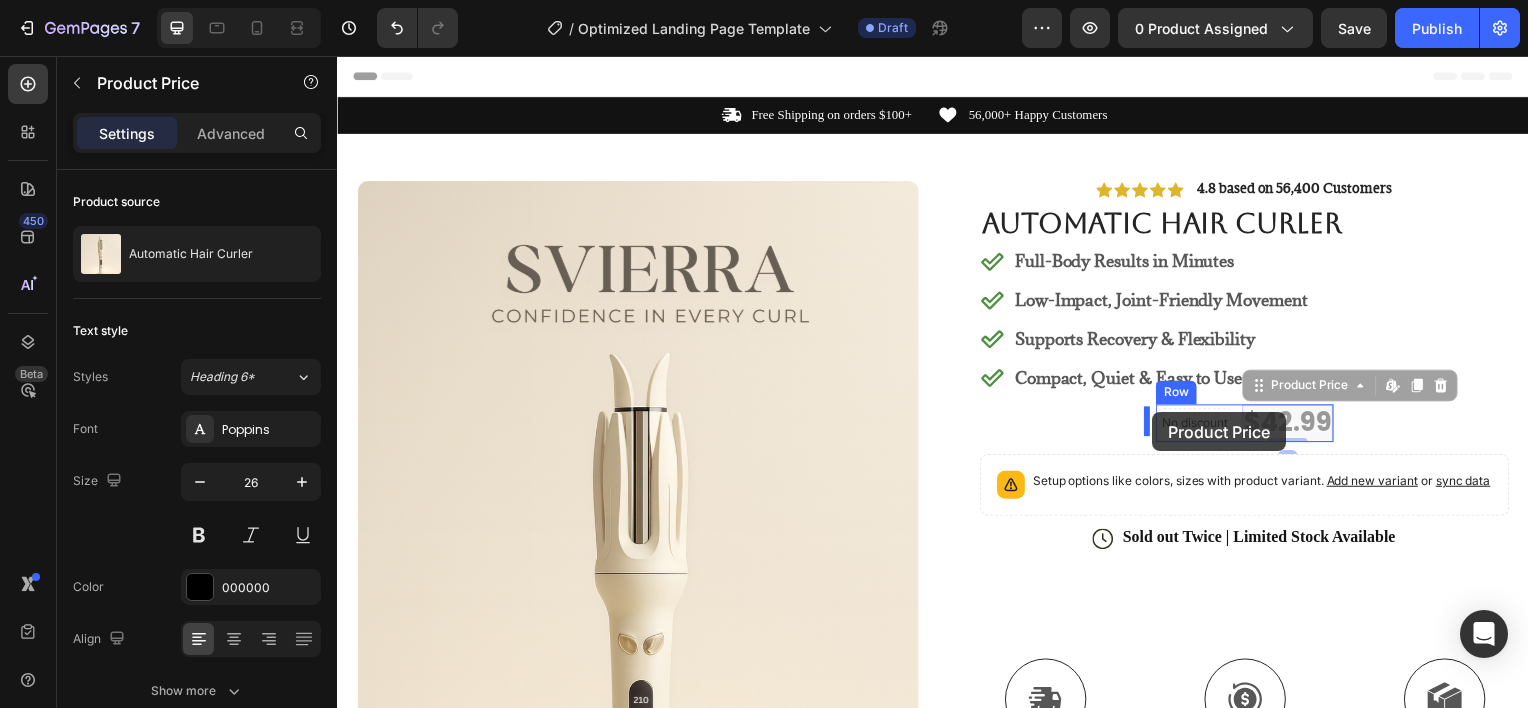 drag, startPoint x: 1292, startPoint y: 414, endPoint x: 1158, endPoint y: 415, distance: 134.00374 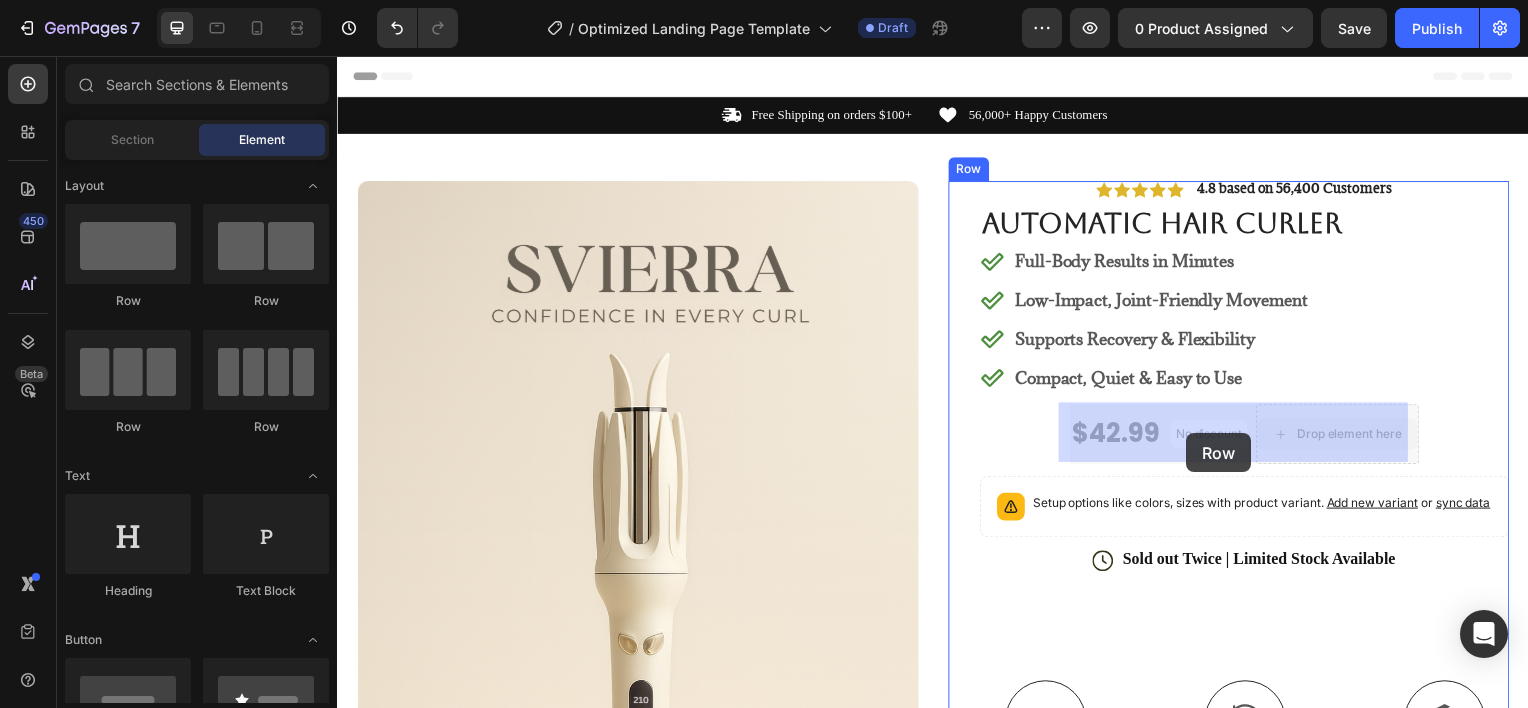 drag, startPoint x: 1276, startPoint y: 434, endPoint x: 1225, endPoint y: 435, distance: 51.009804 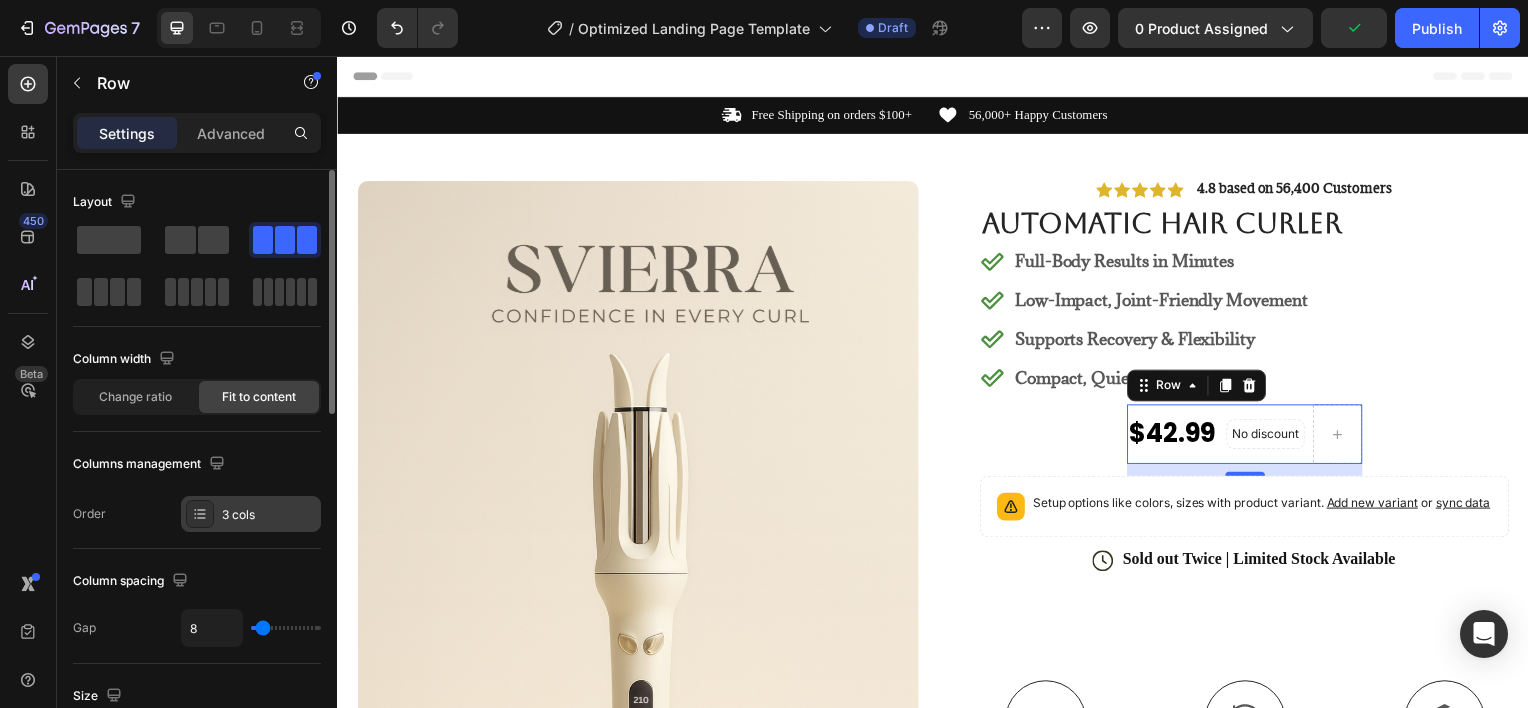 click on "3 cols" at bounding box center [251, 514] 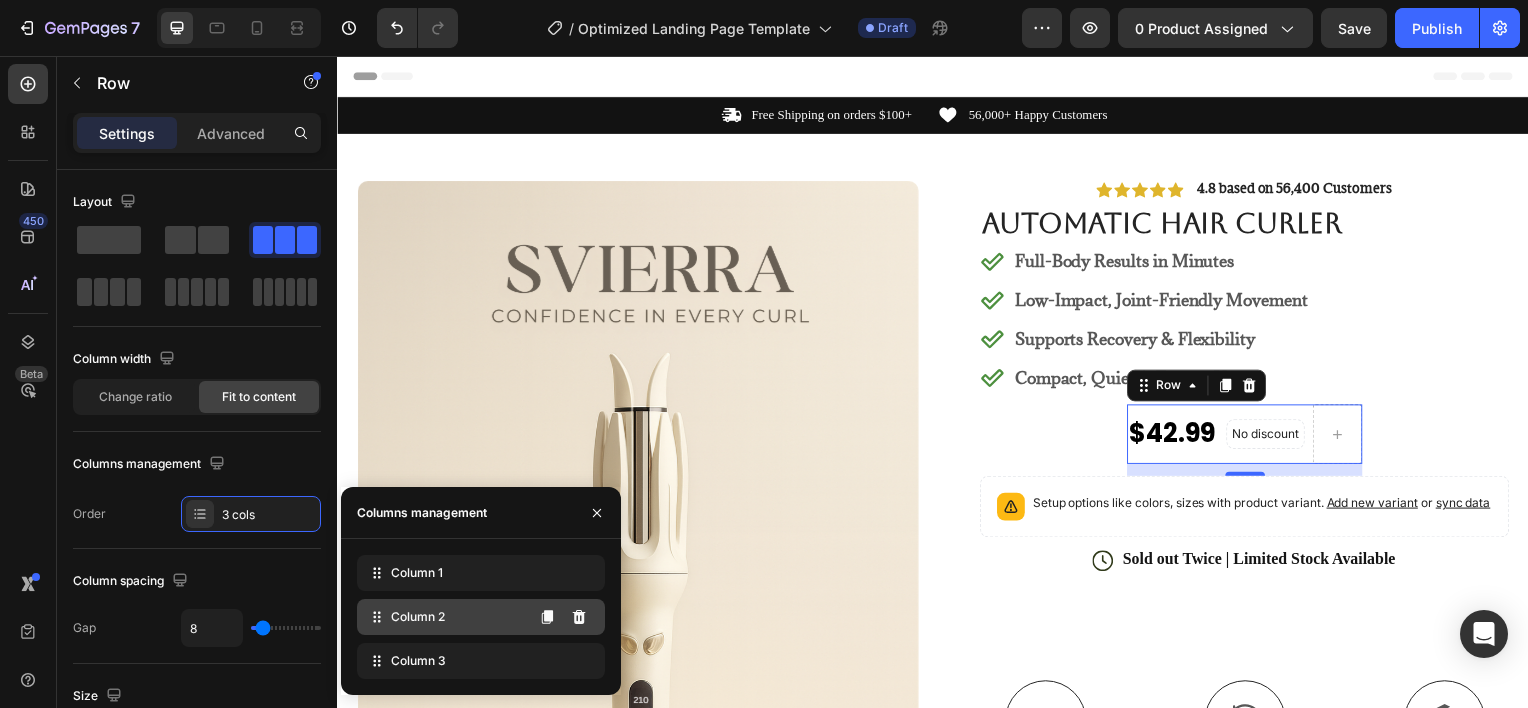 click on "Column 2" 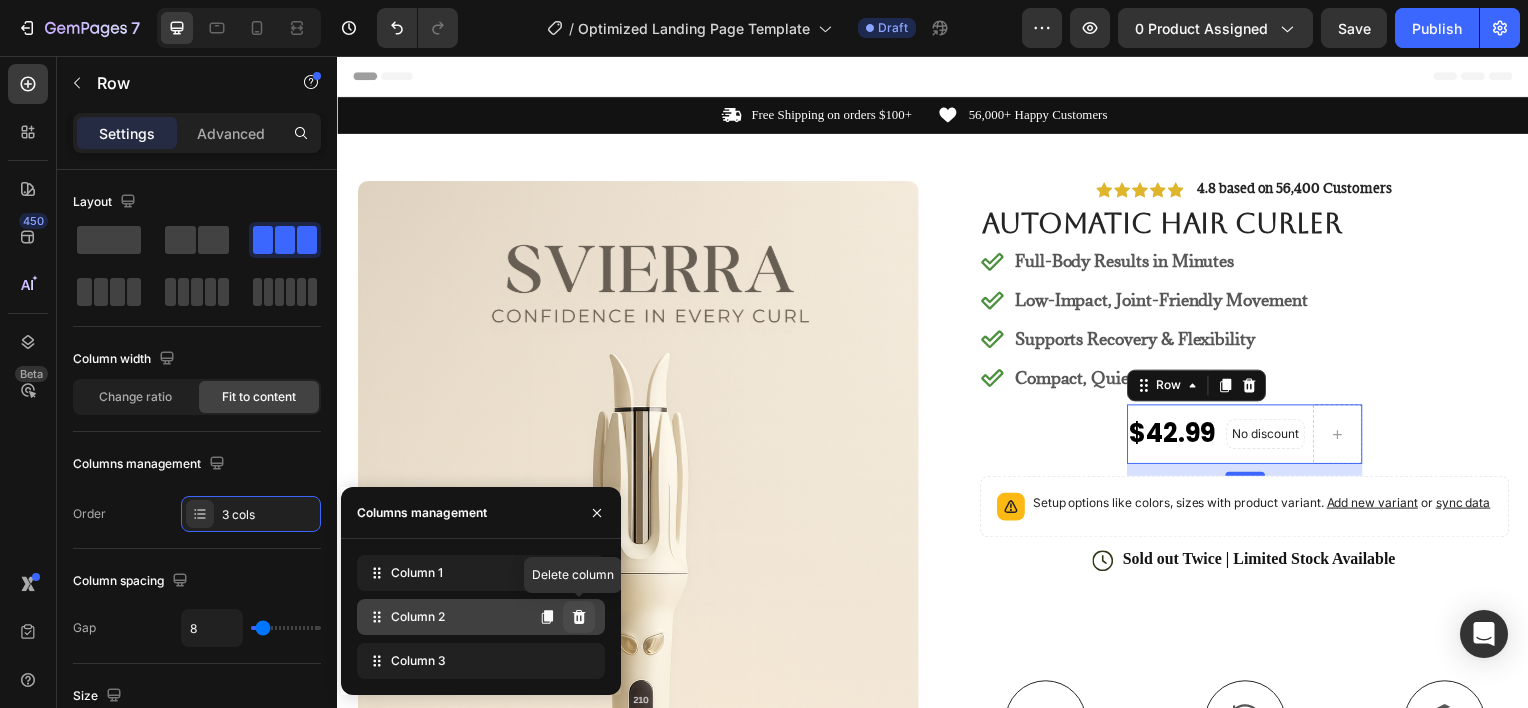 click 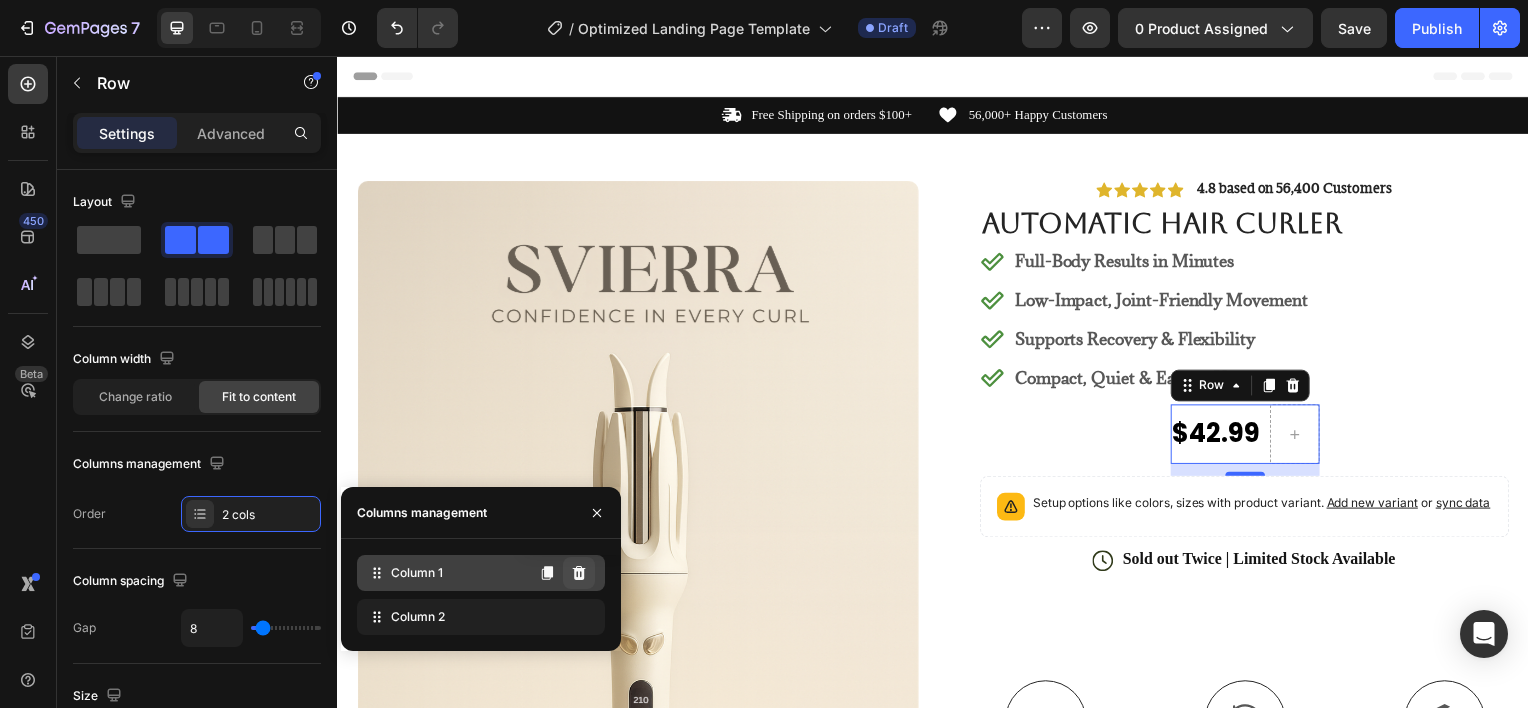 click 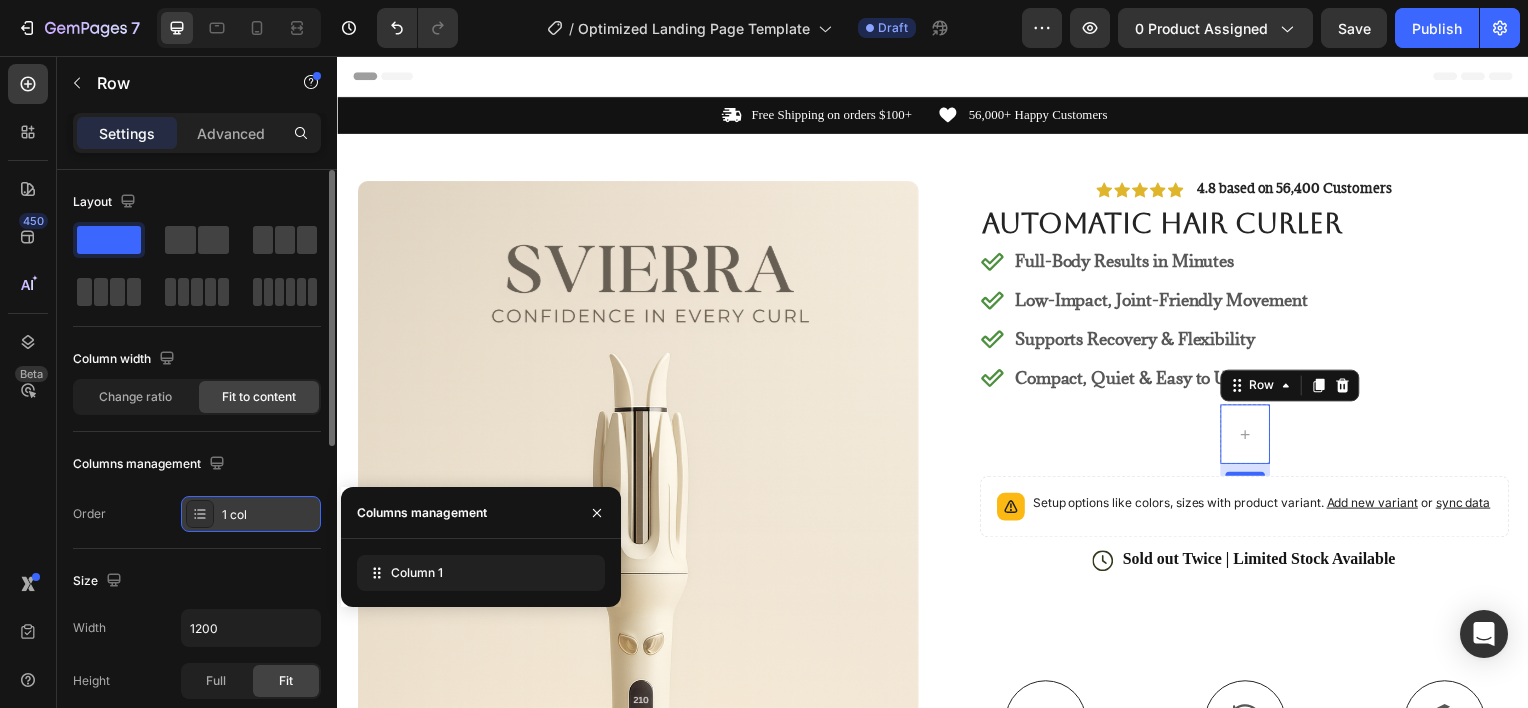 click on "1 col" at bounding box center (269, 515) 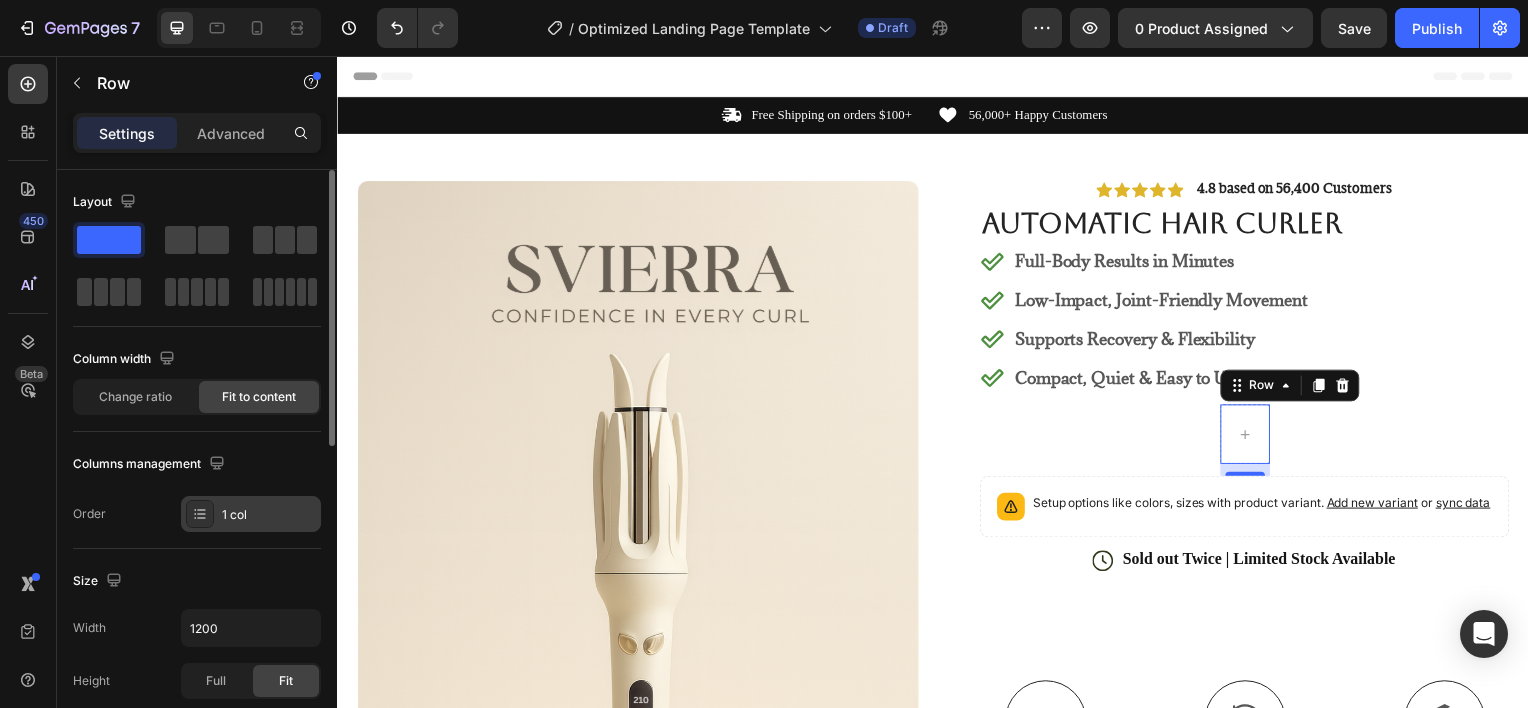 click on "1 col" at bounding box center (269, 515) 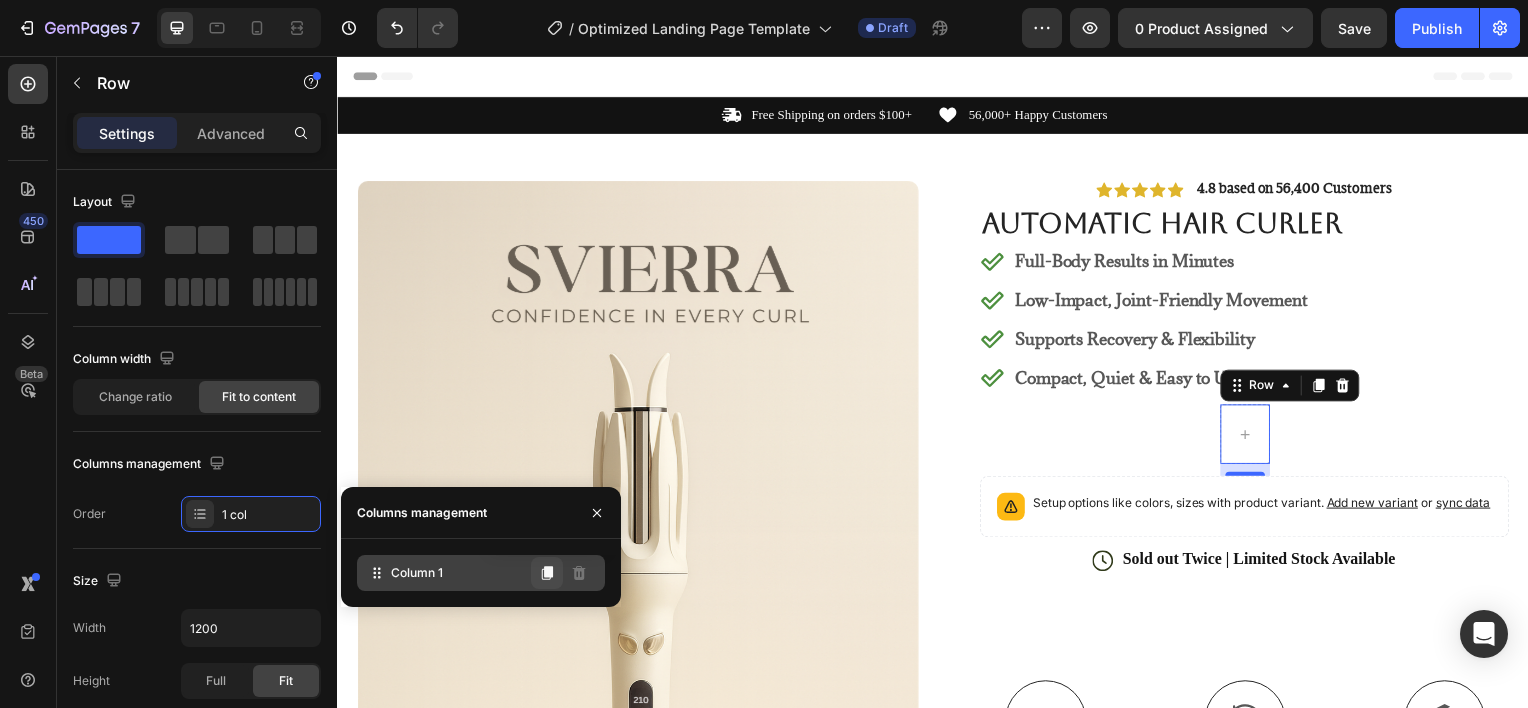click 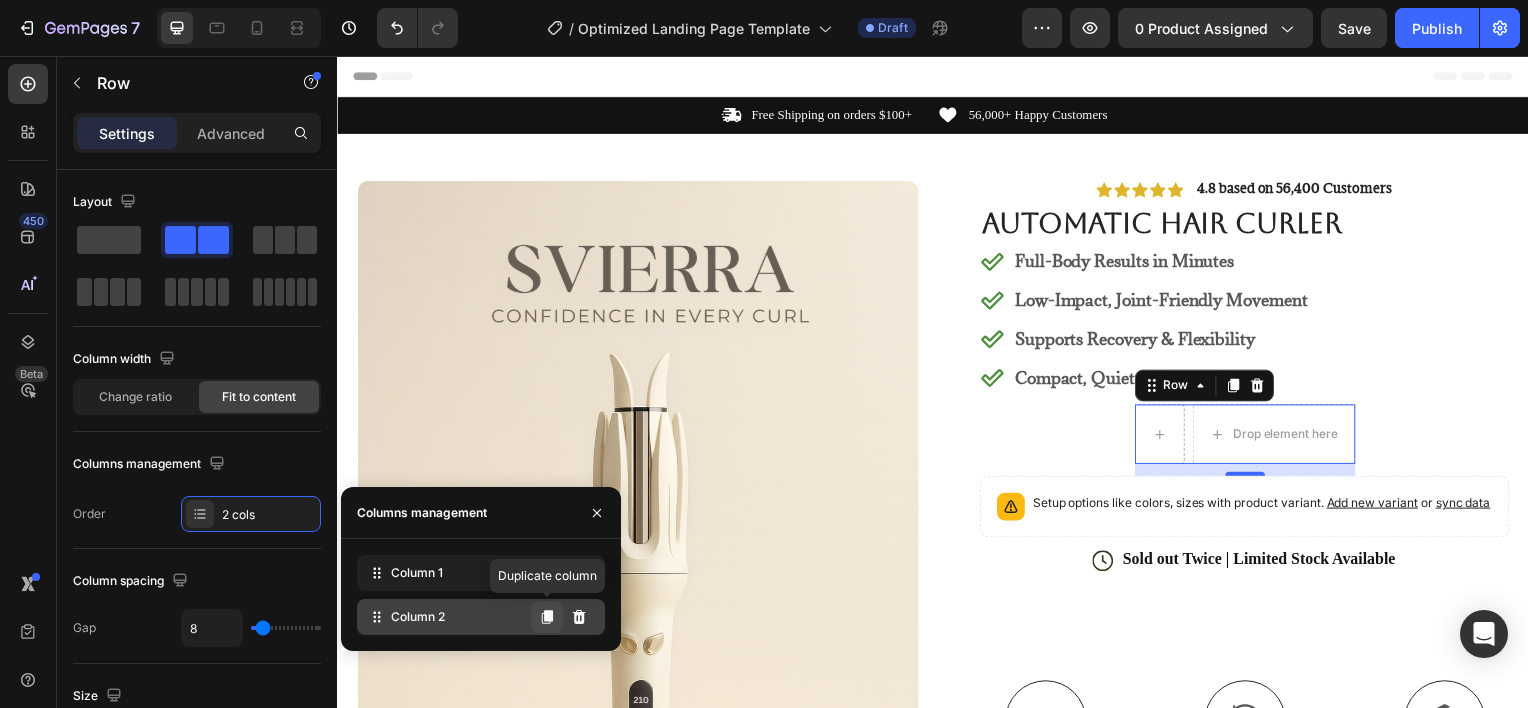 click 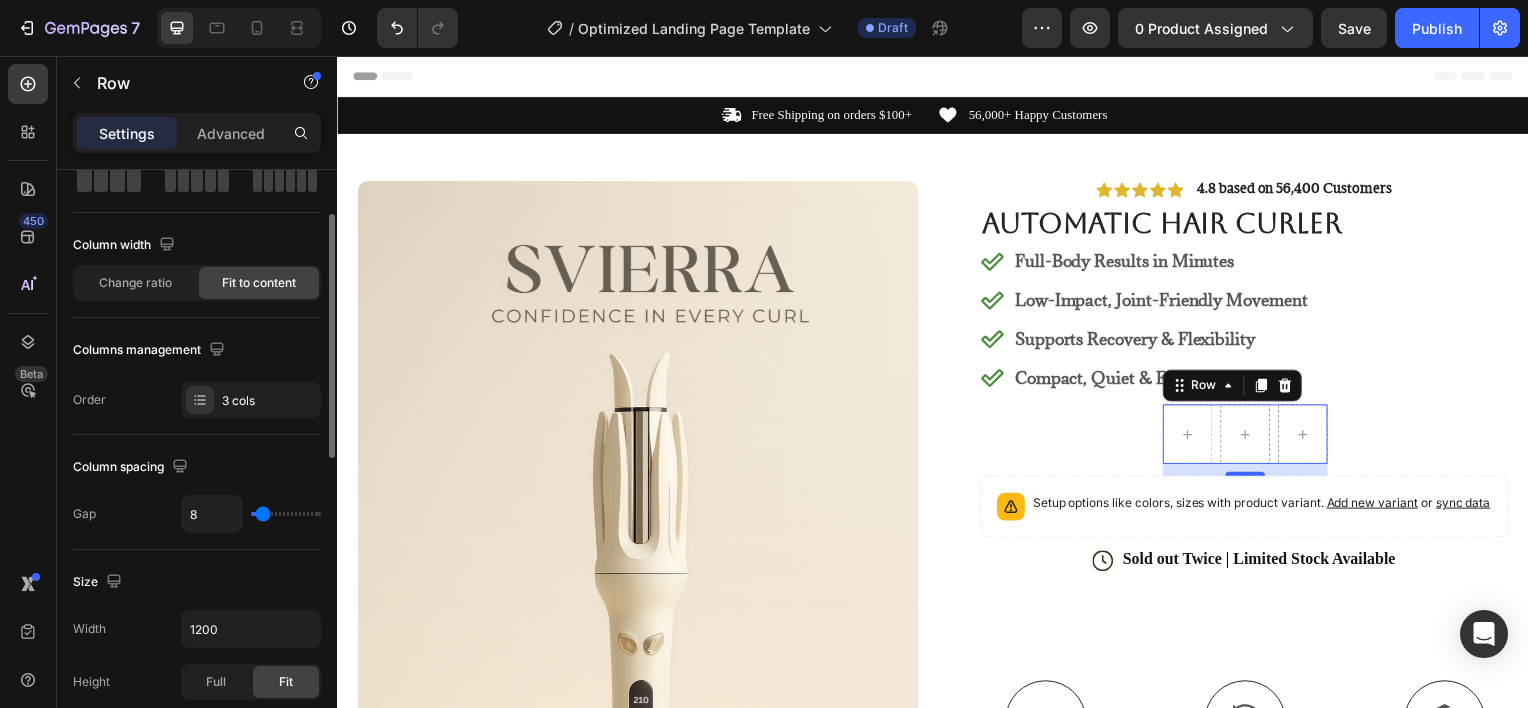 scroll, scrollTop: 0, scrollLeft: 0, axis: both 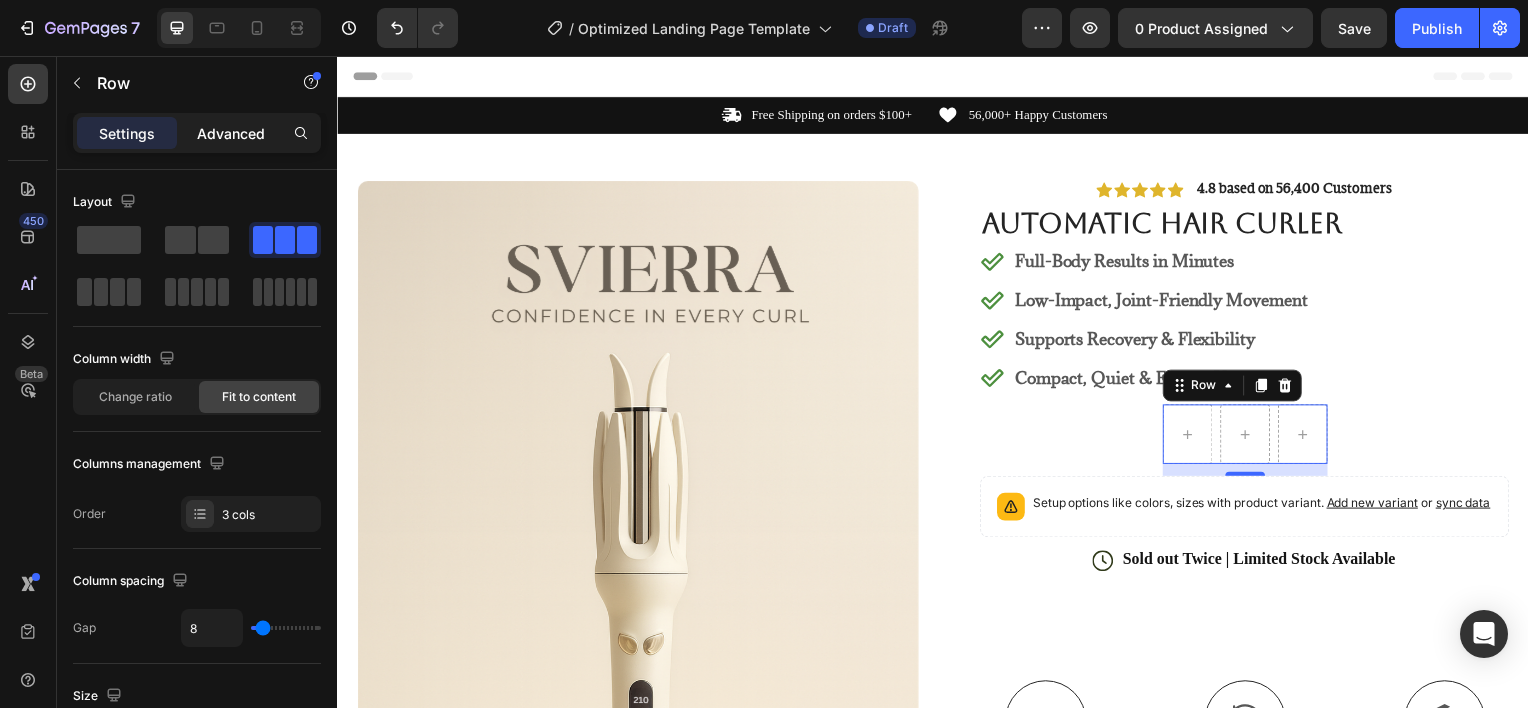 click on "Advanced" at bounding box center [231, 133] 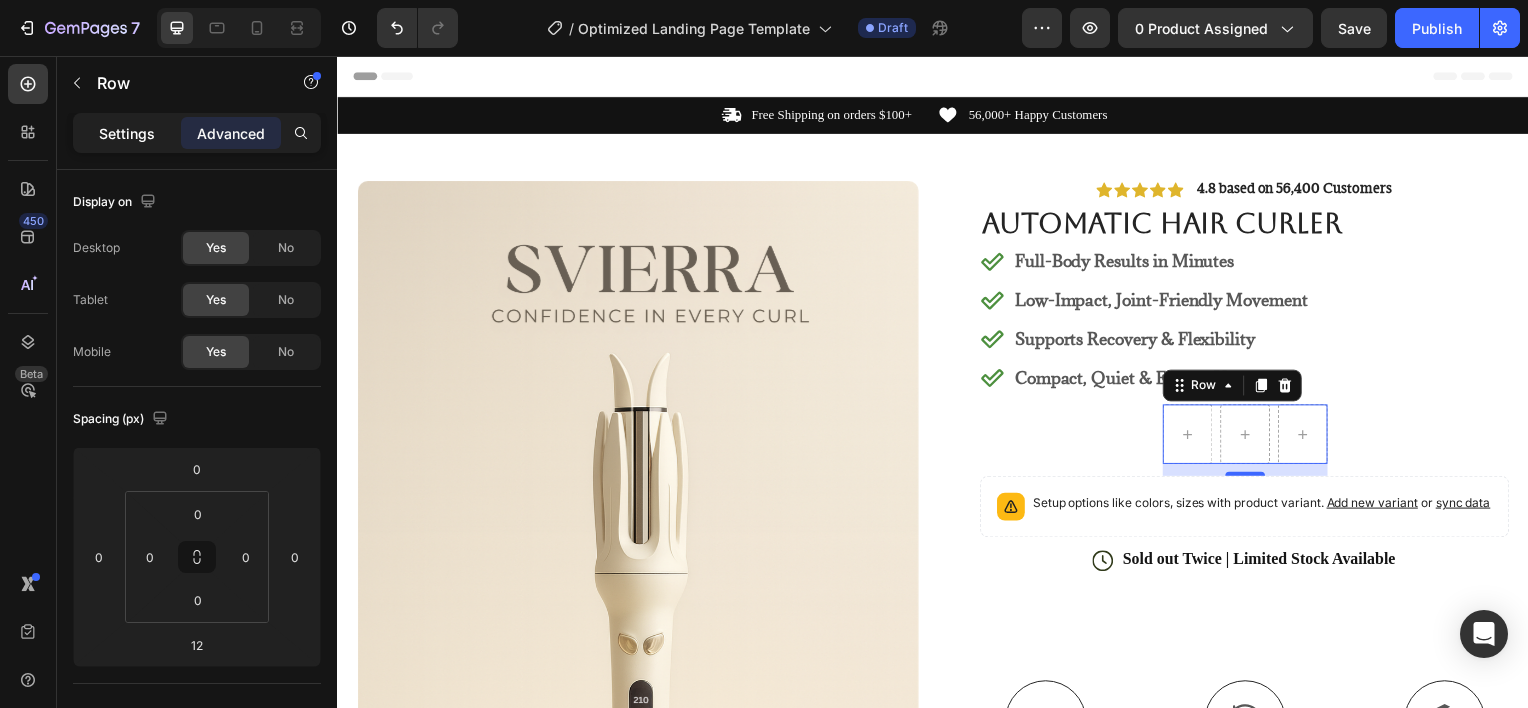 drag, startPoint x: 163, startPoint y: 154, endPoint x: 143, endPoint y: 137, distance: 26.24881 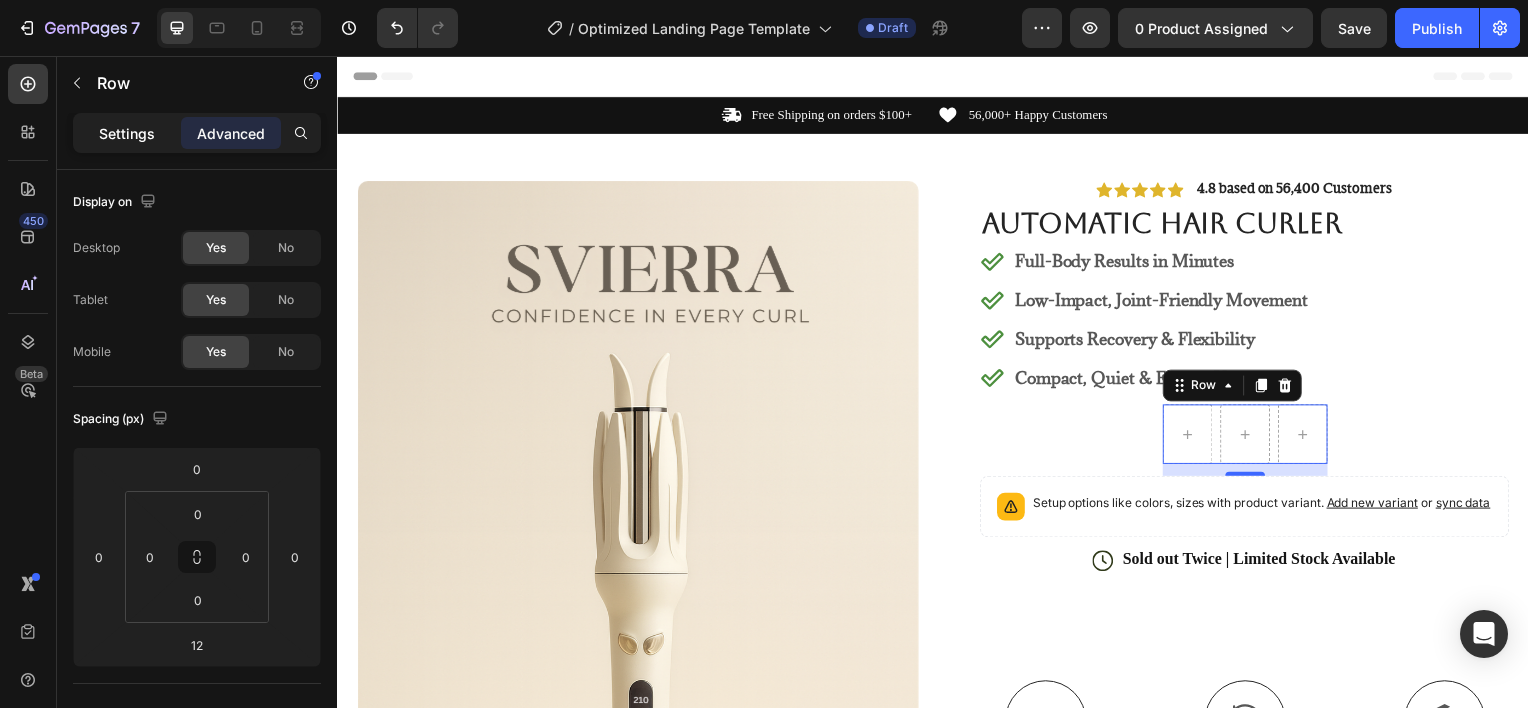 click on "Settings Advanced" at bounding box center (197, 141) 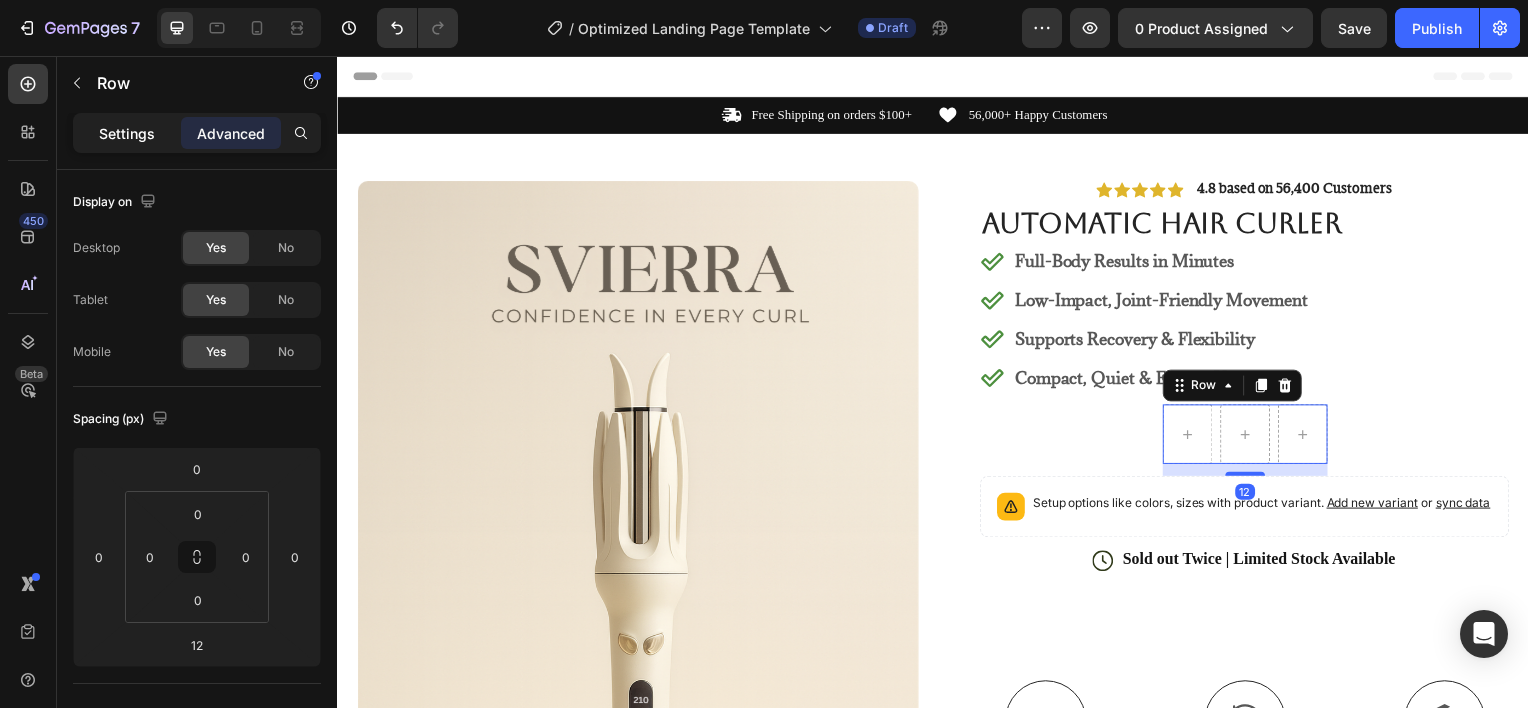 click on "Settings" at bounding box center [127, 133] 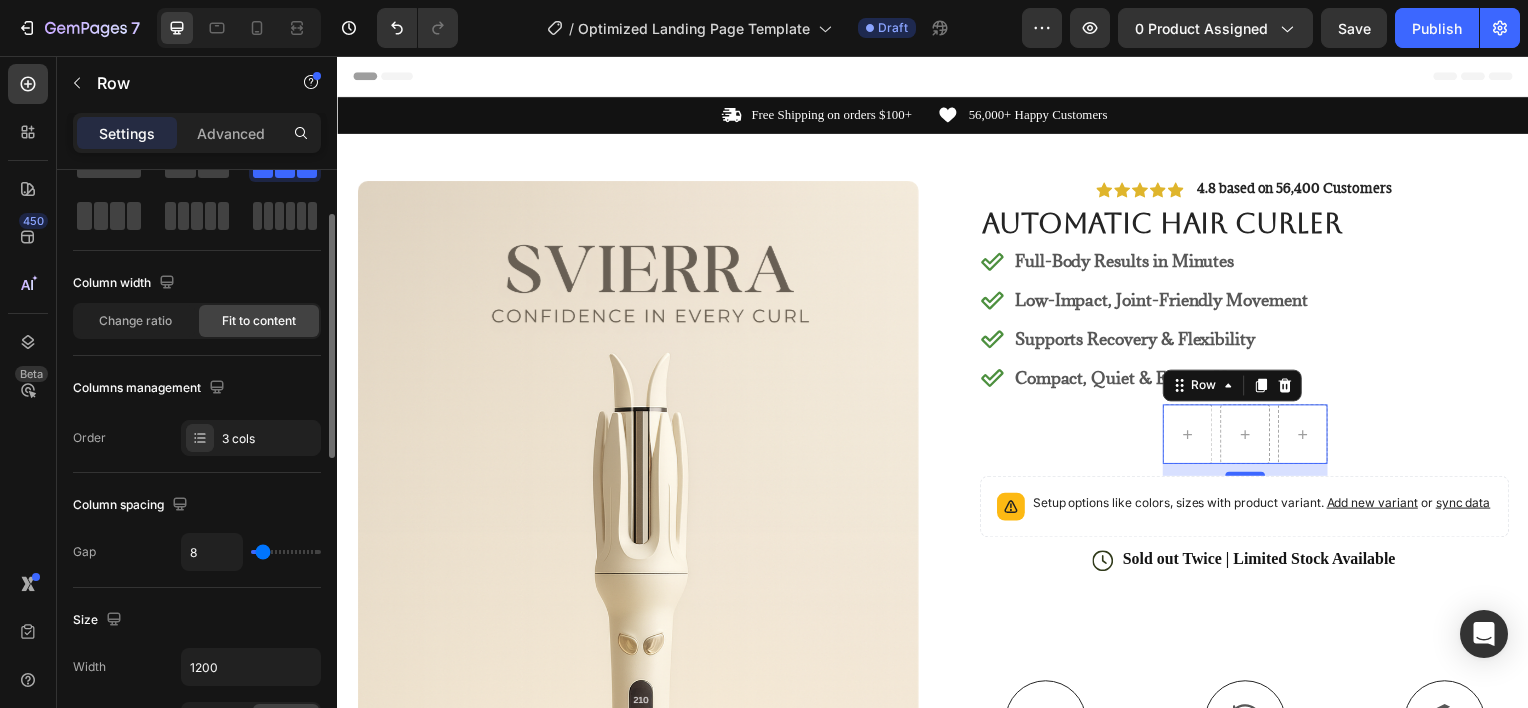 scroll, scrollTop: 144, scrollLeft: 0, axis: vertical 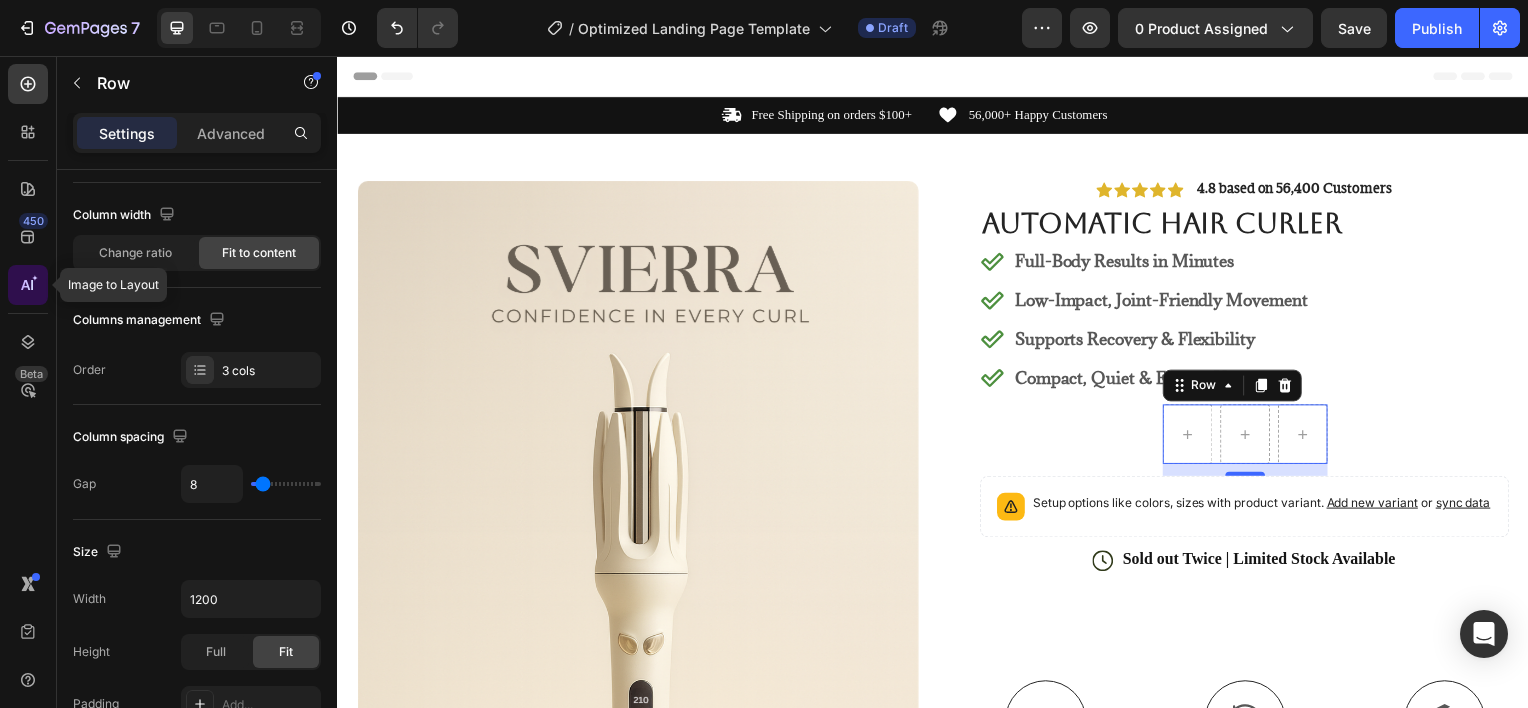 click 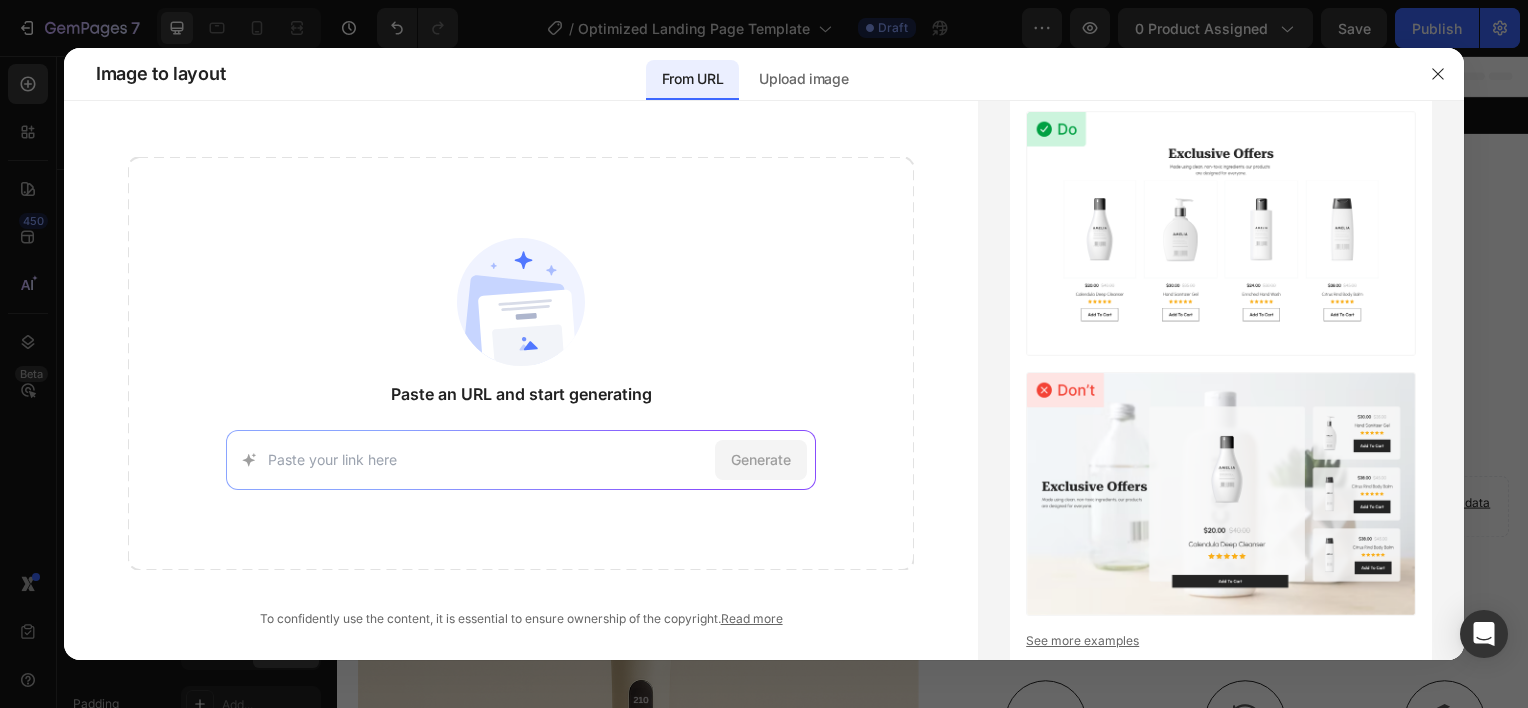 click at bounding box center (487, 459) 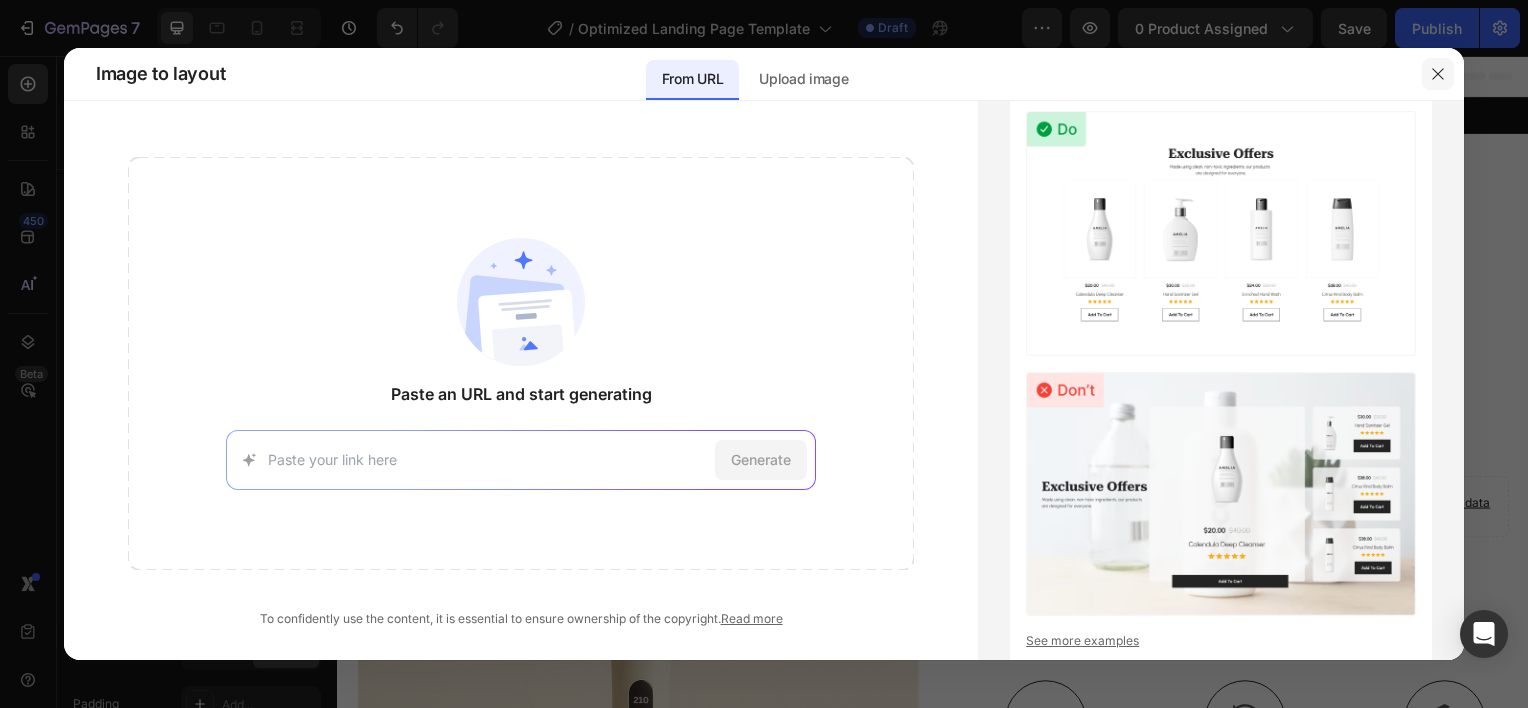 click at bounding box center [1438, 74] 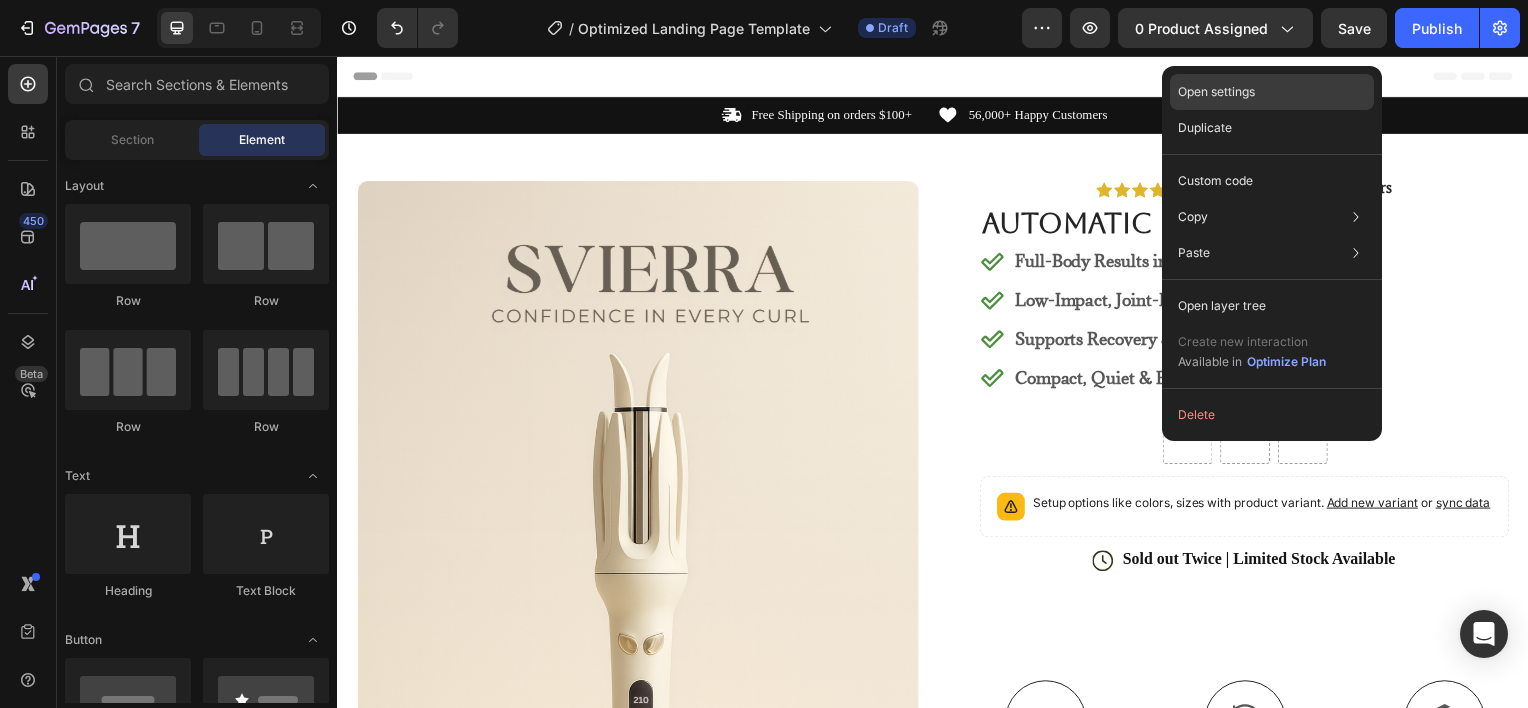 click on "Open settings" at bounding box center [1216, 92] 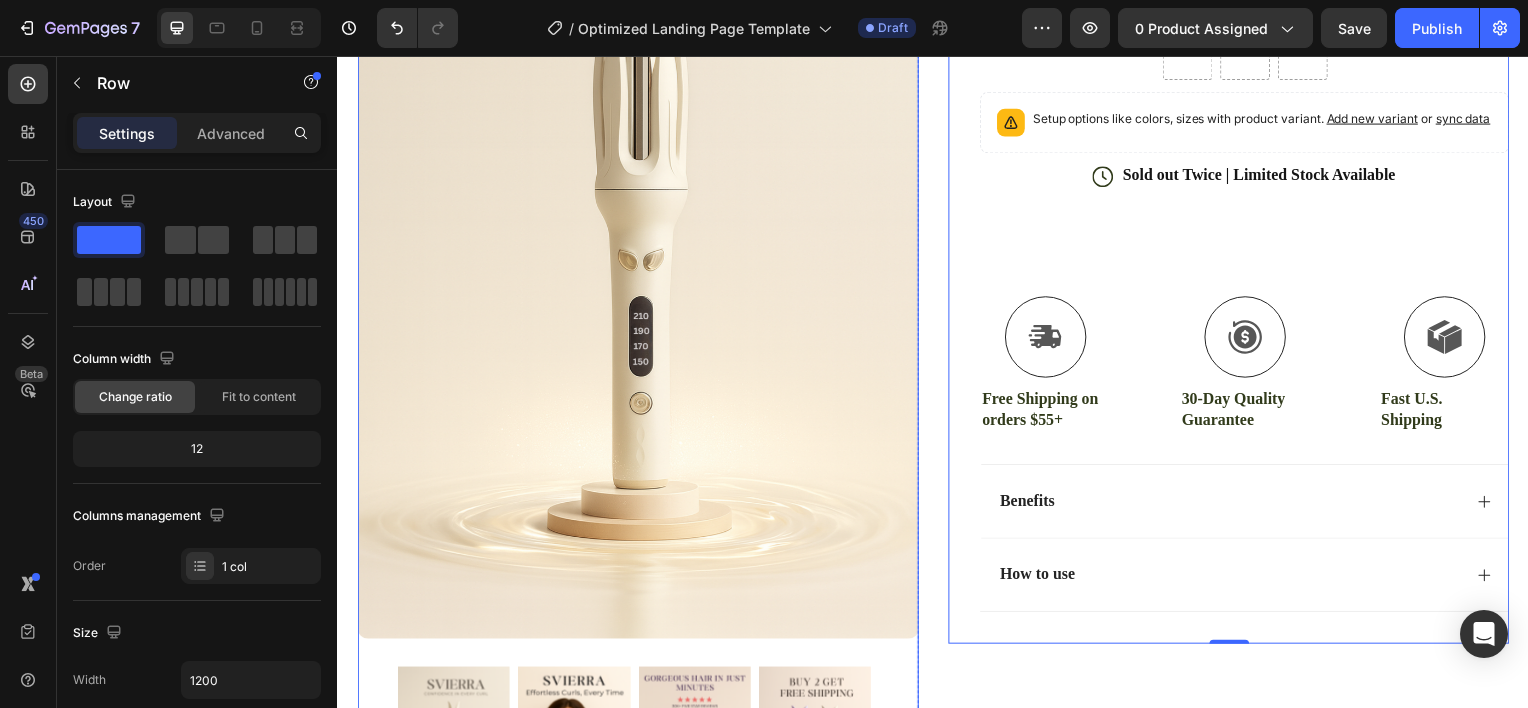 scroll, scrollTop: 628, scrollLeft: 0, axis: vertical 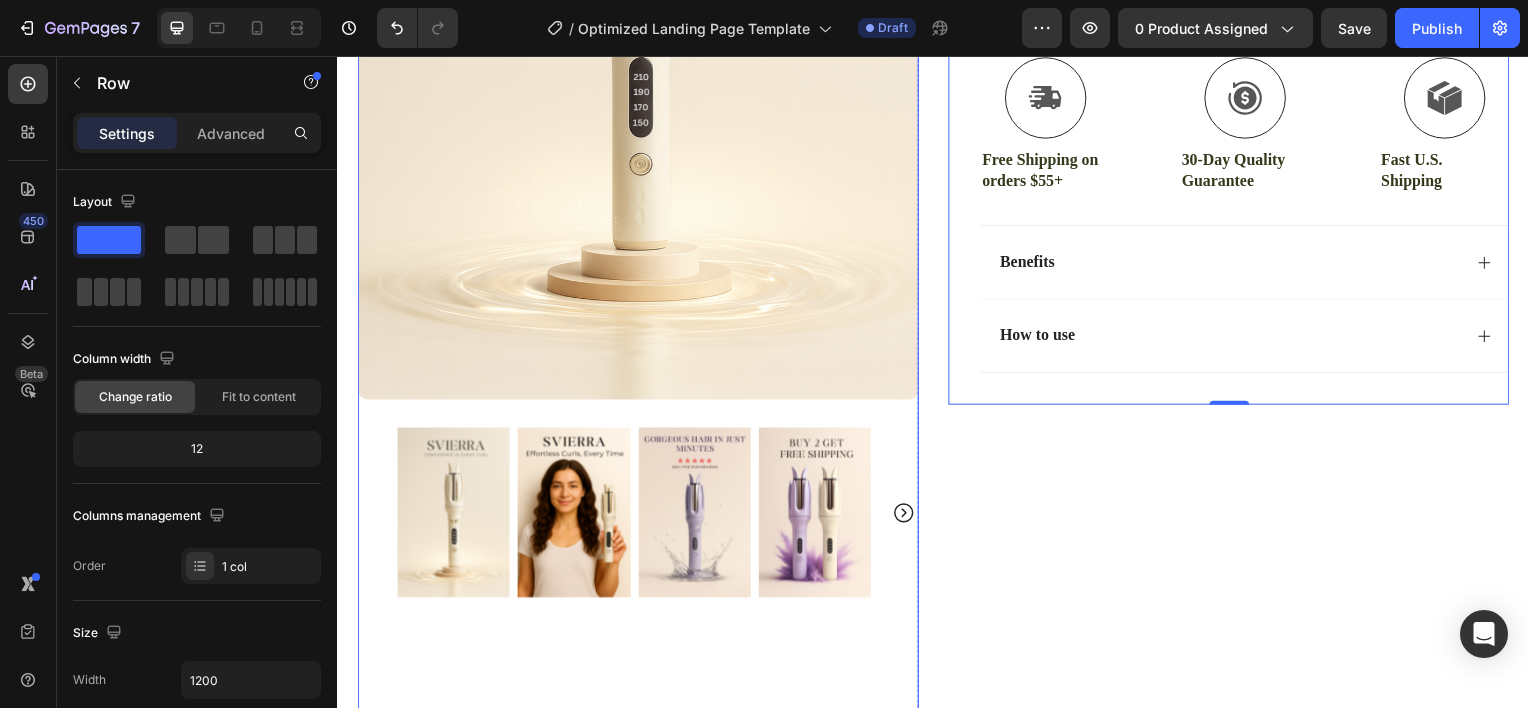 click at bounding box center (696, 516) 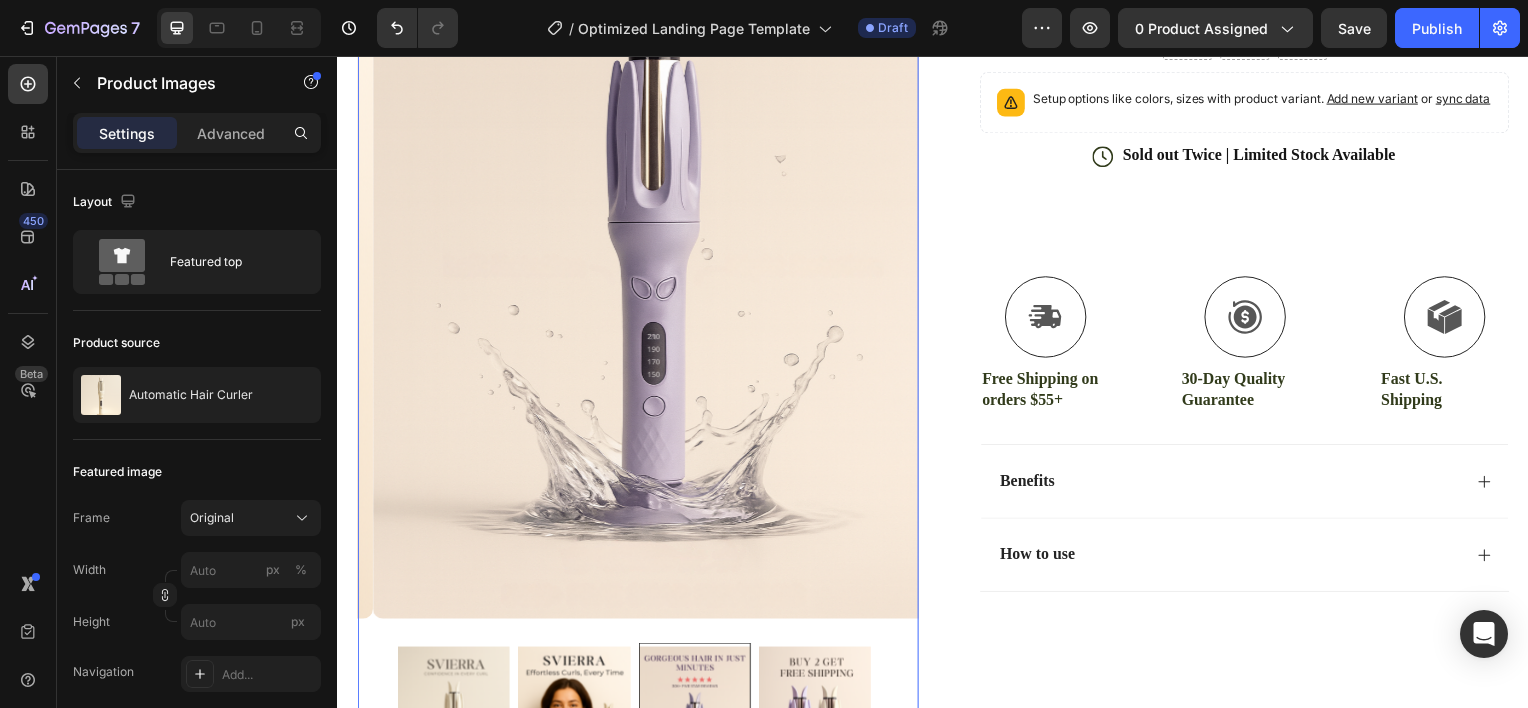 scroll, scrollTop: 486, scrollLeft: 0, axis: vertical 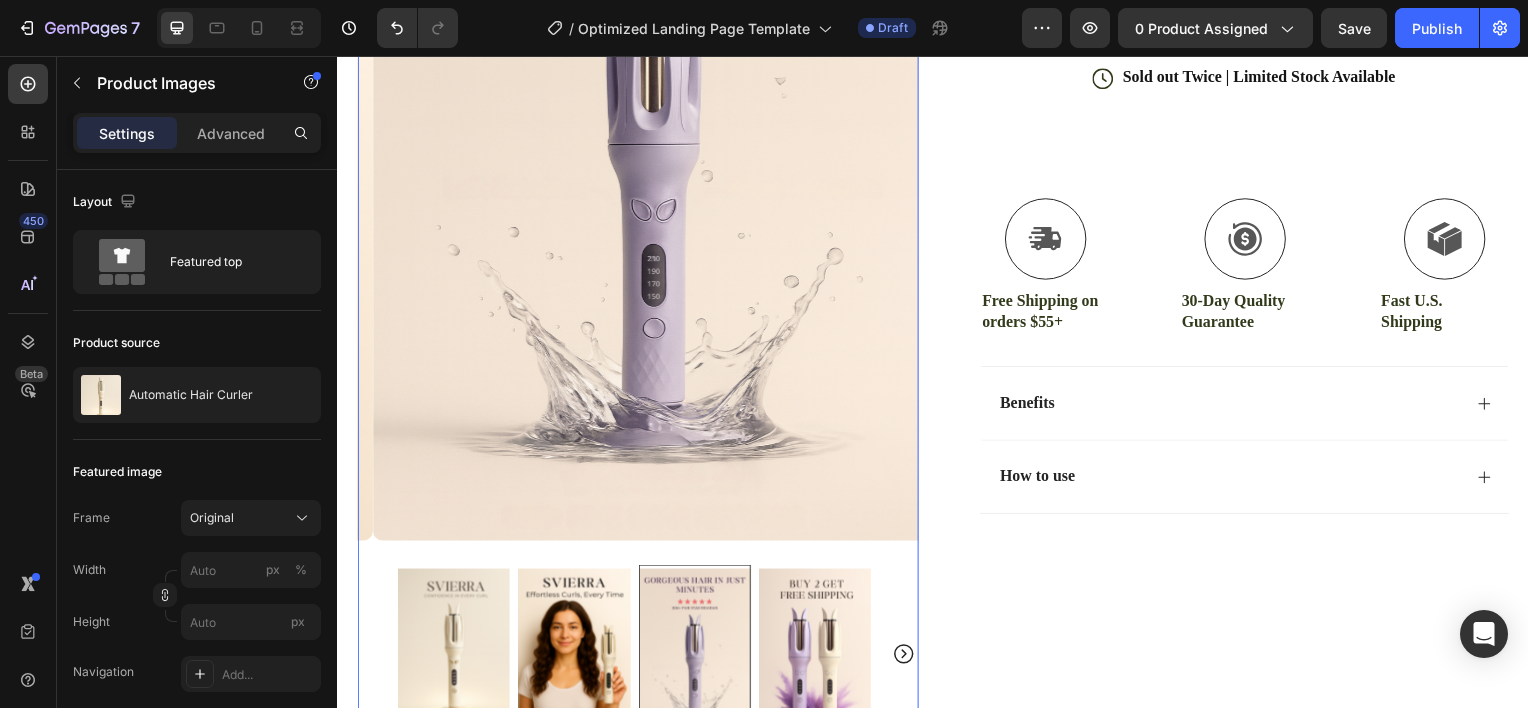click at bounding box center [453, 658] 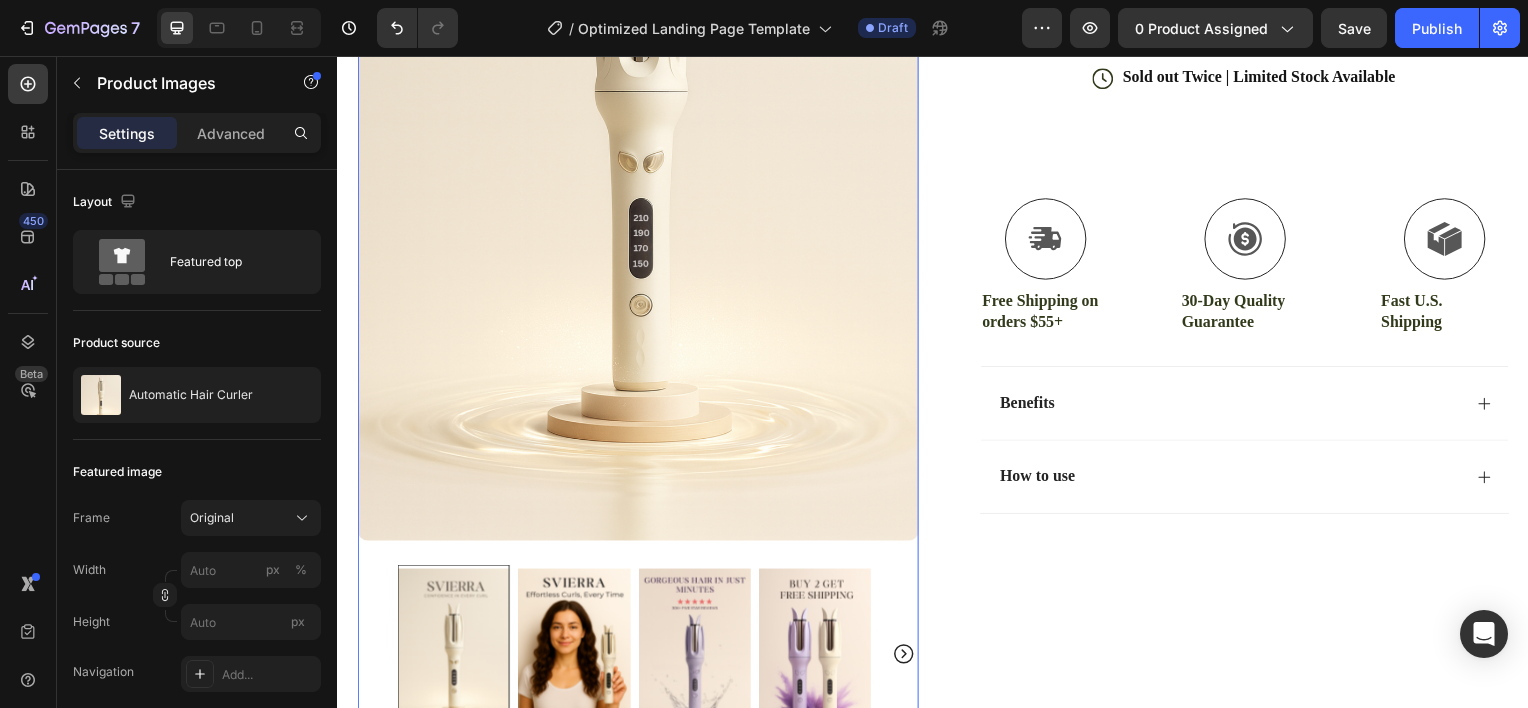 click at bounding box center [696, 658] 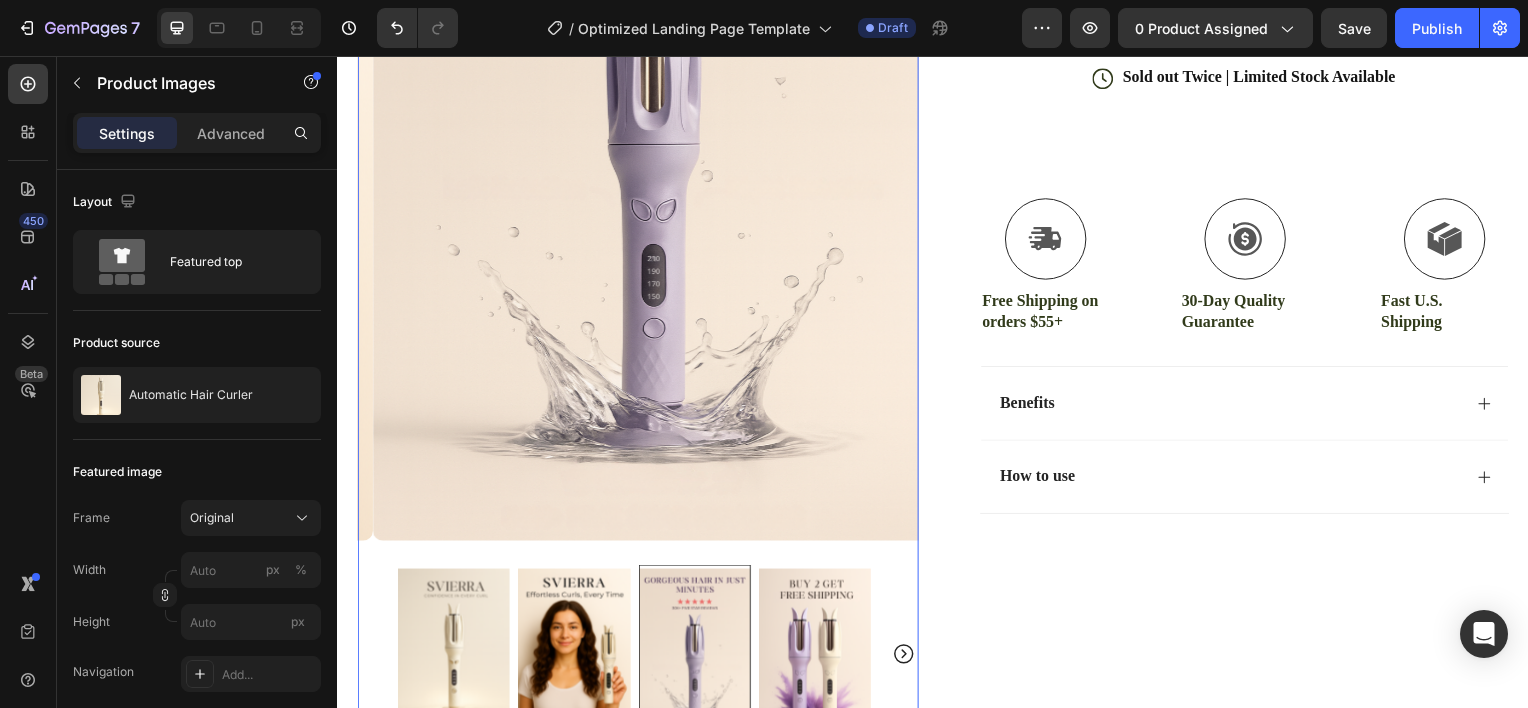 click at bounding box center (453, 658) 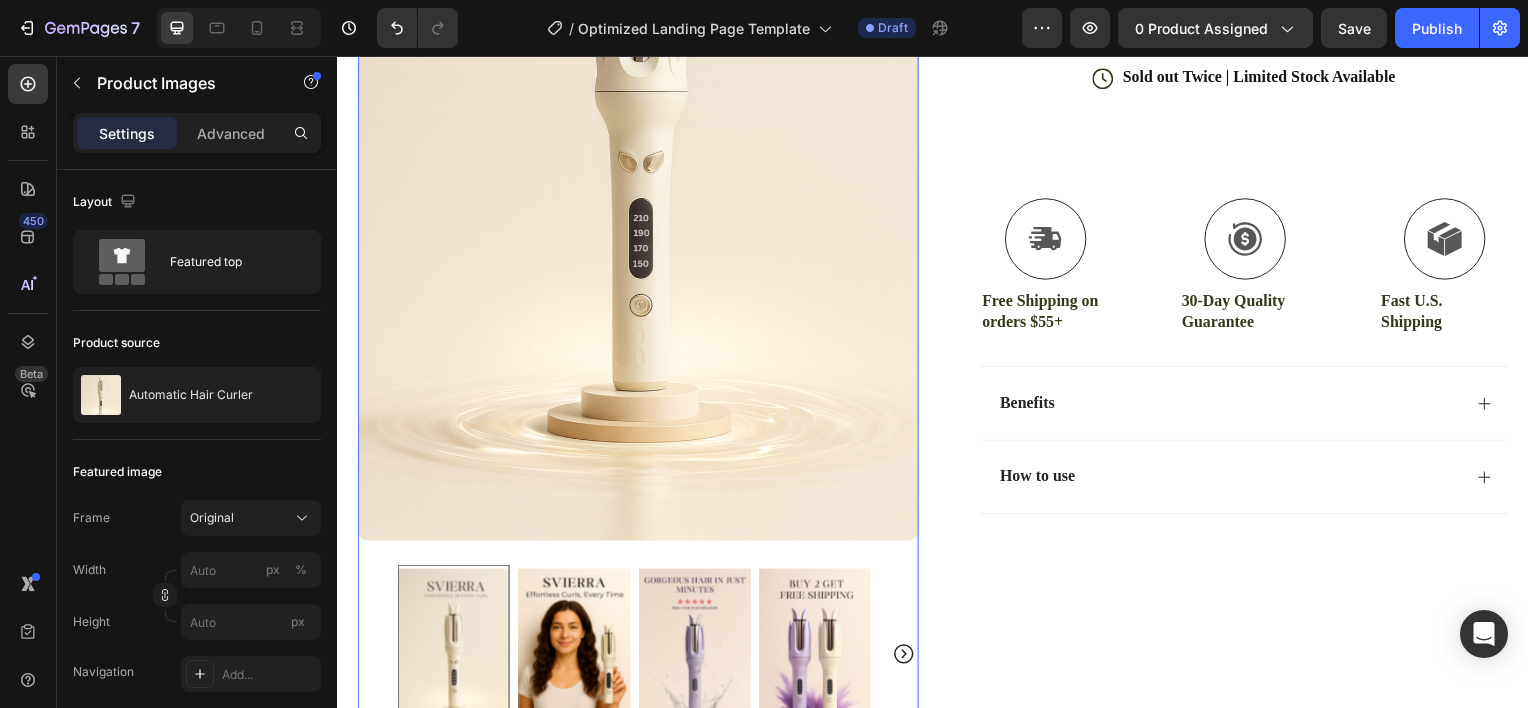 click at bounding box center (696, 658) 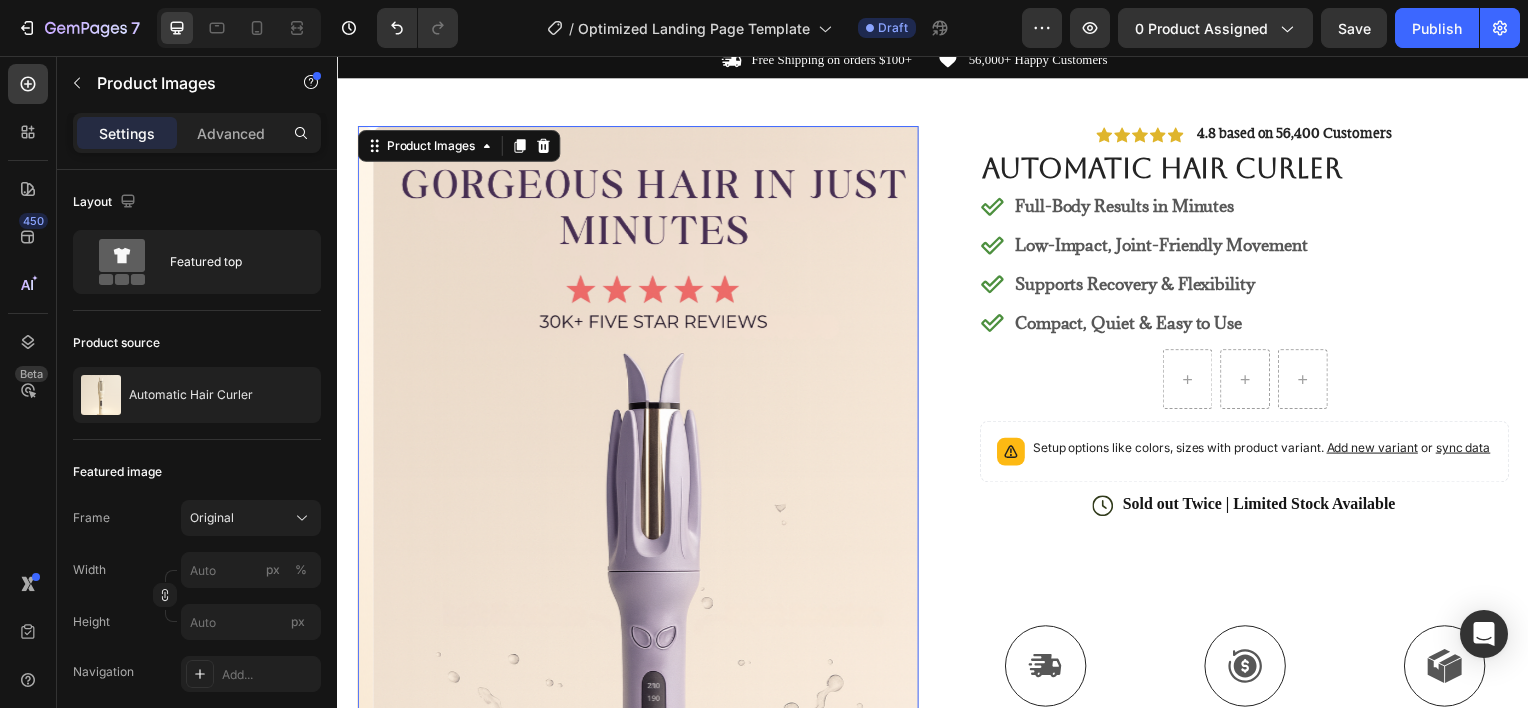 scroll, scrollTop: 58, scrollLeft: 0, axis: vertical 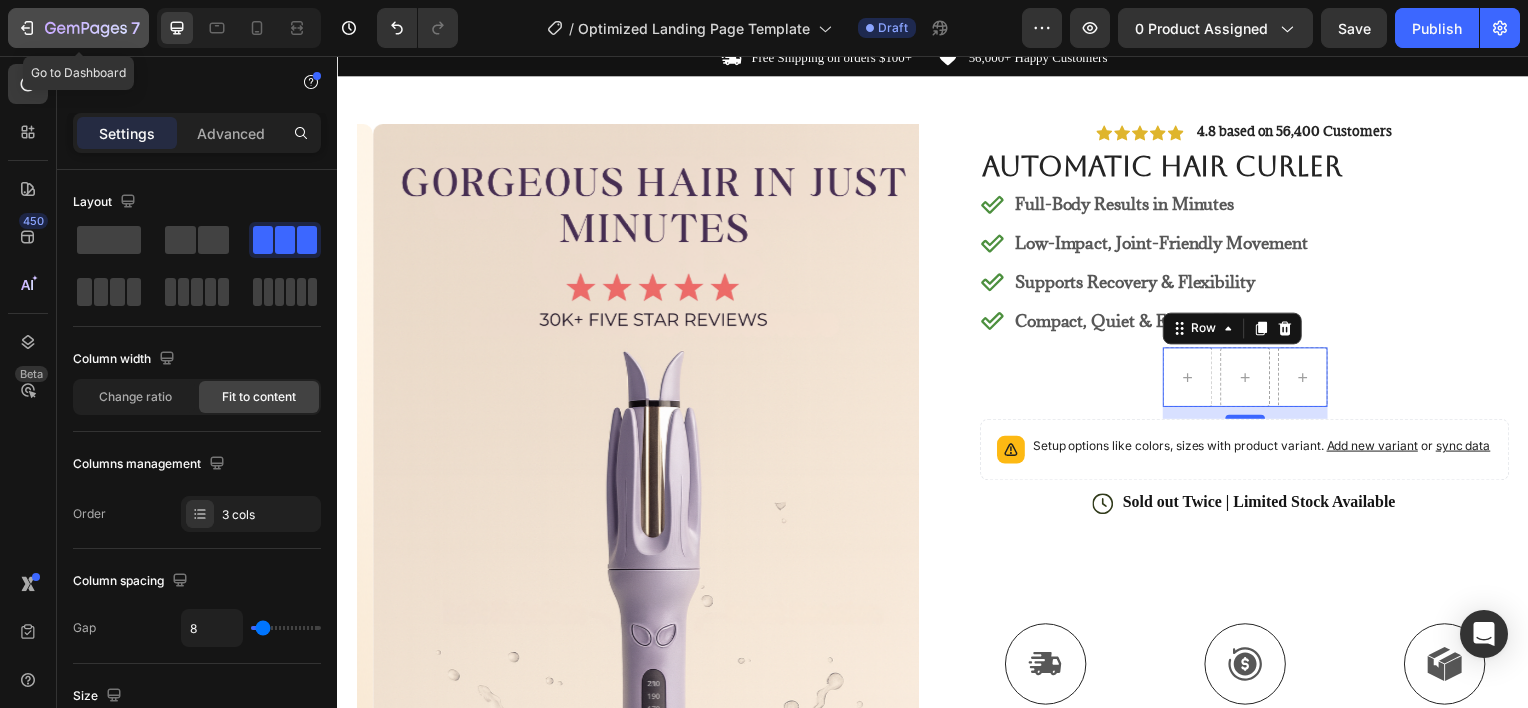 click on "7" 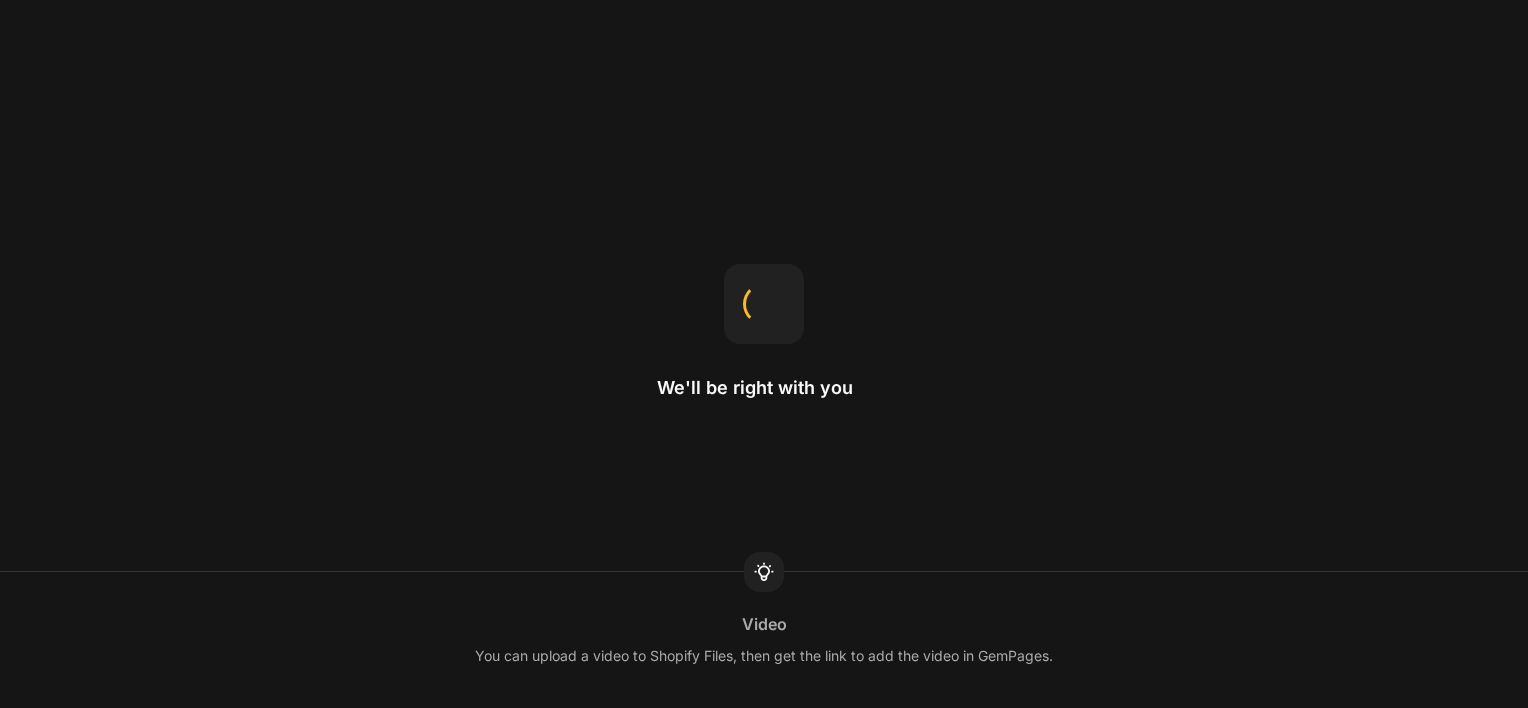scroll, scrollTop: 0, scrollLeft: 0, axis: both 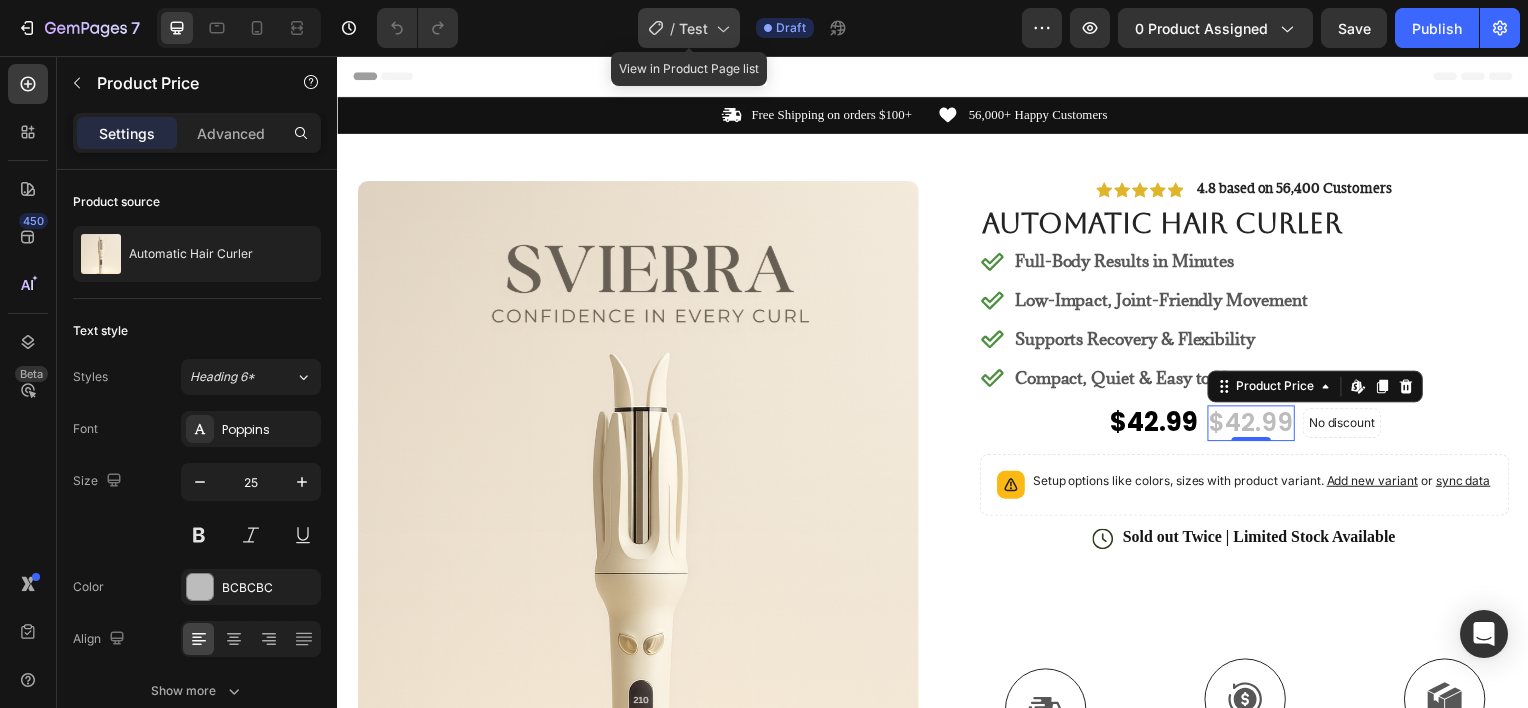 click on "Test" at bounding box center (693, 28) 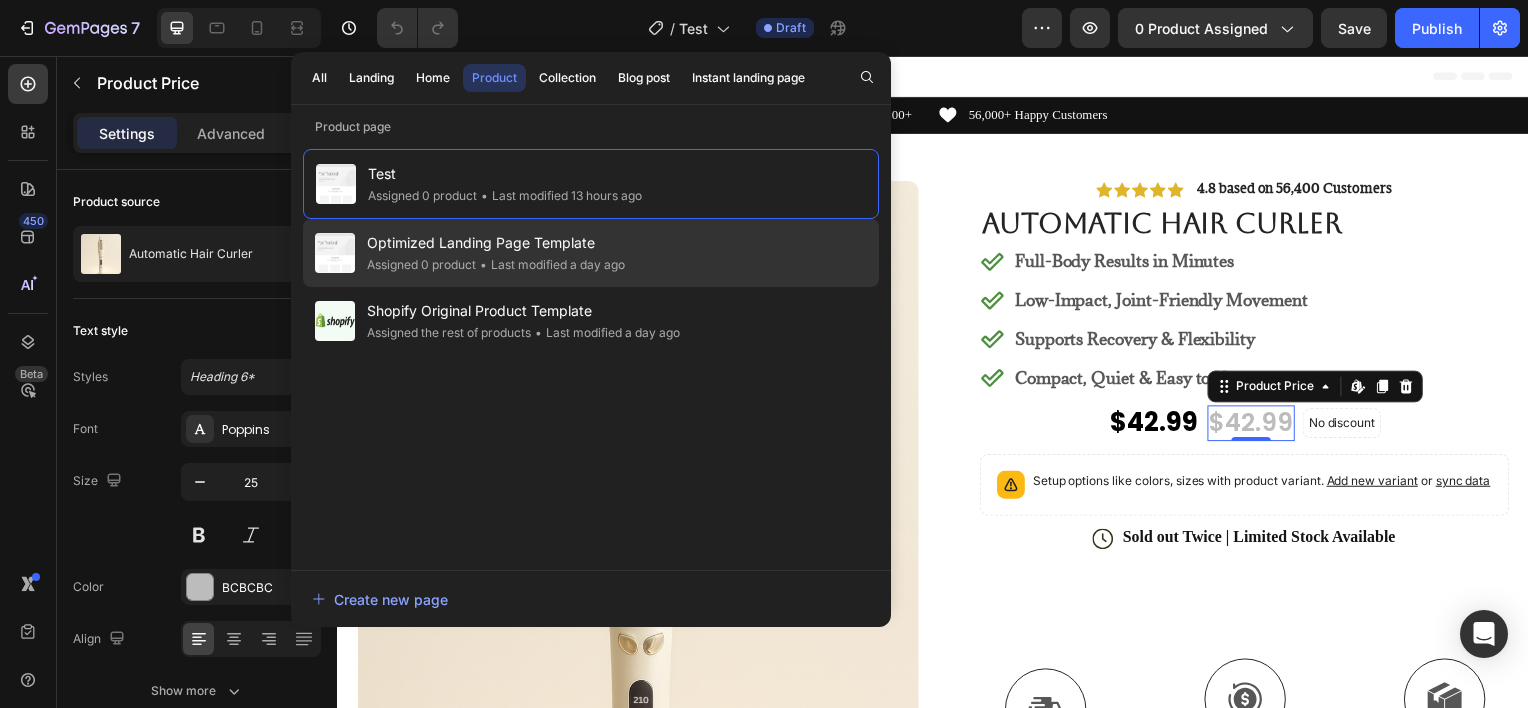 click on "Optimized Landing Page Template" at bounding box center [496, 243] 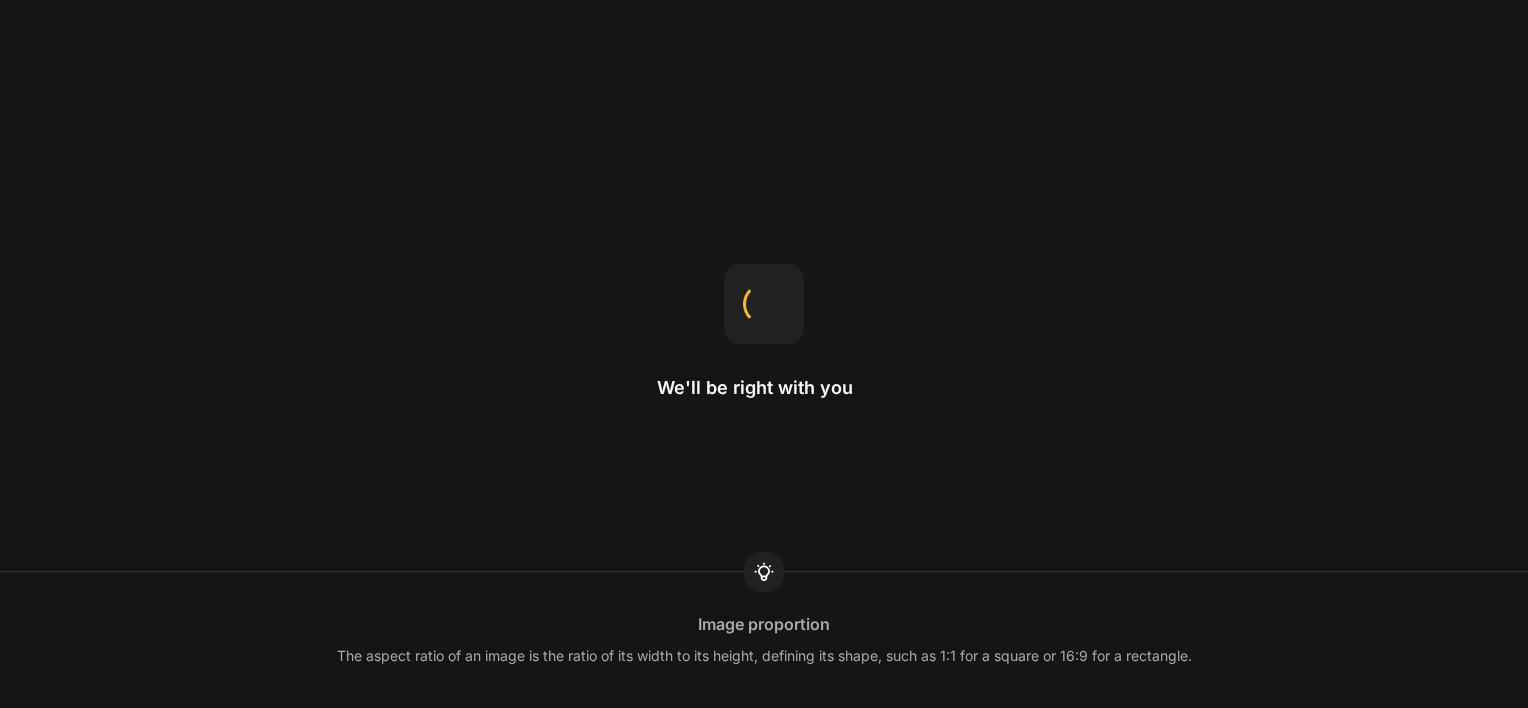 scroll, scrollTop: 0, scrollLeft: 0, axis: both 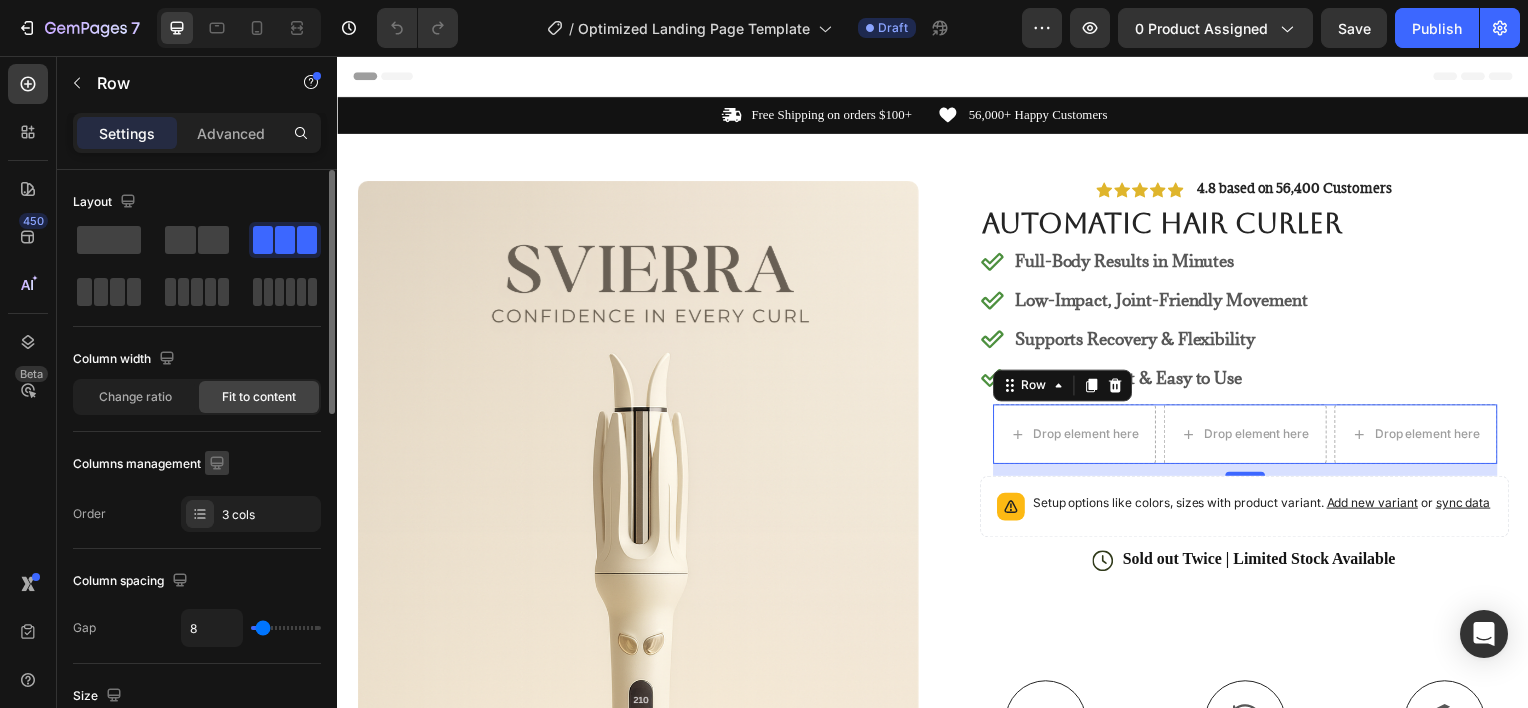 click 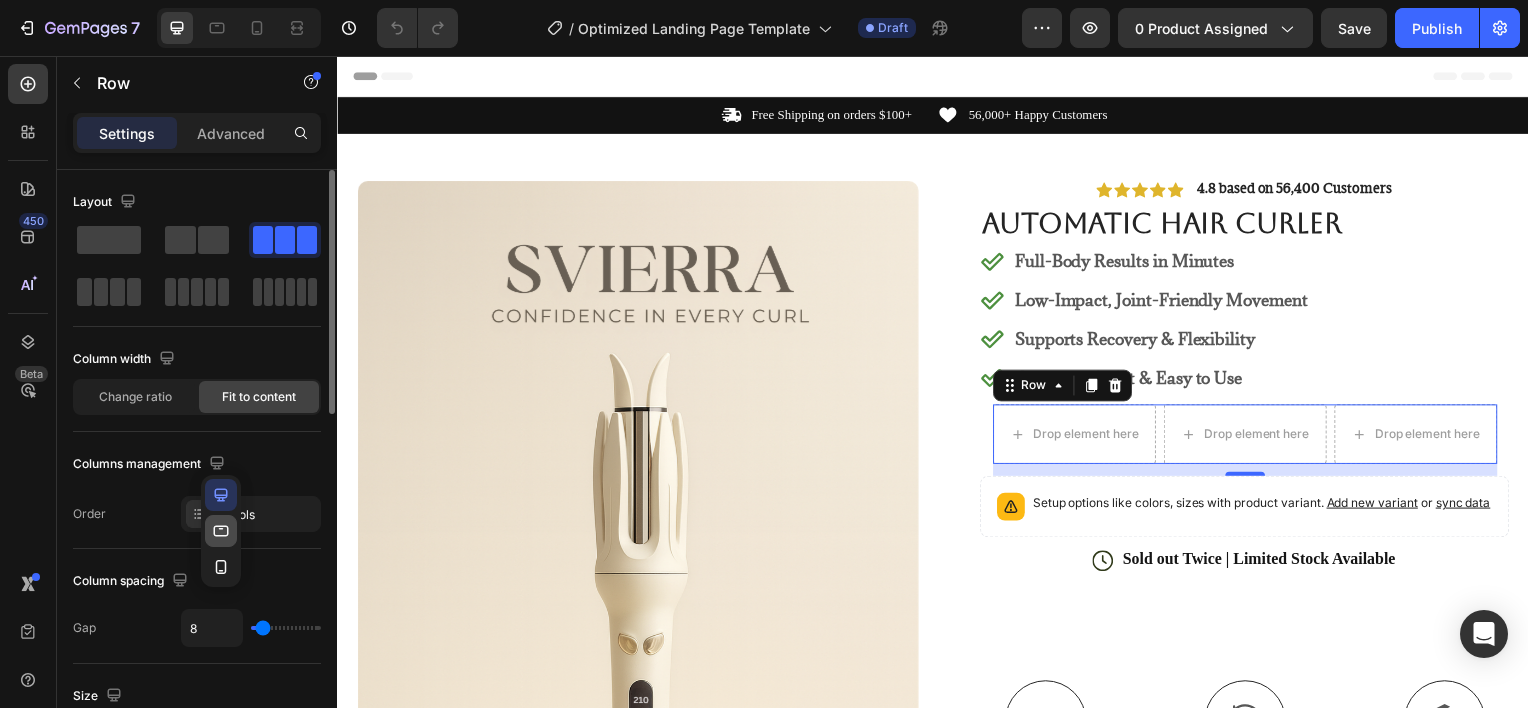 click 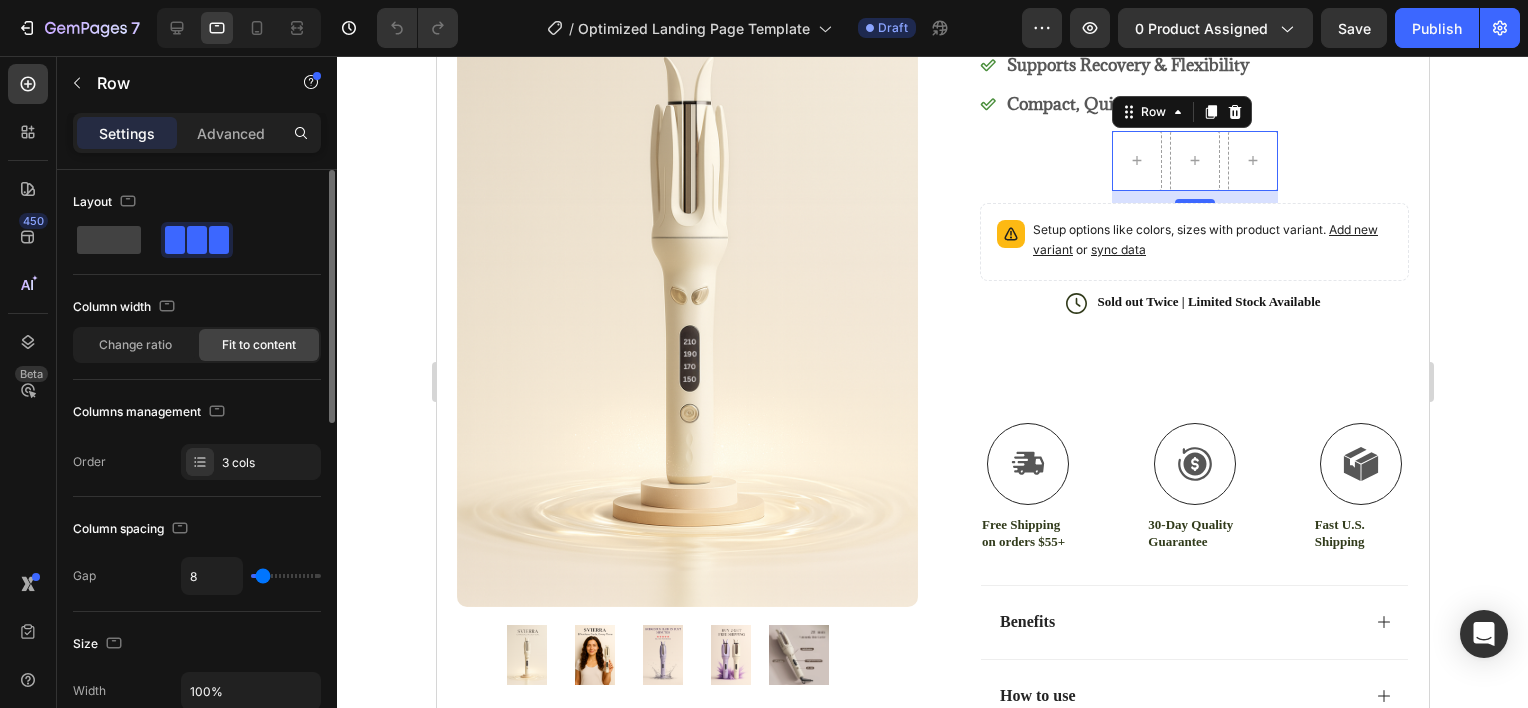 scroll, scrollTop: 270, scrollLeft: 0, axis: vertical 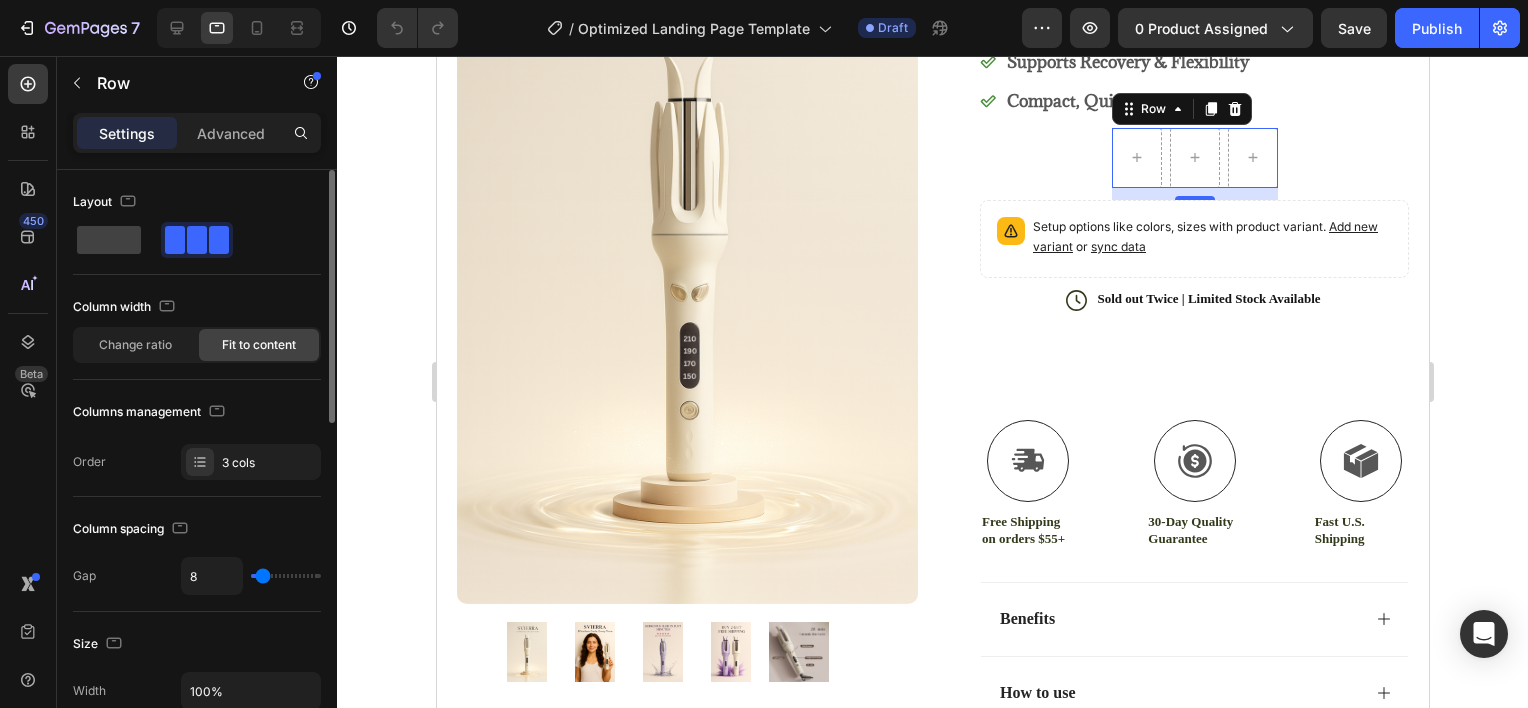 click on "Columns management" at bounding box center (151, 412) 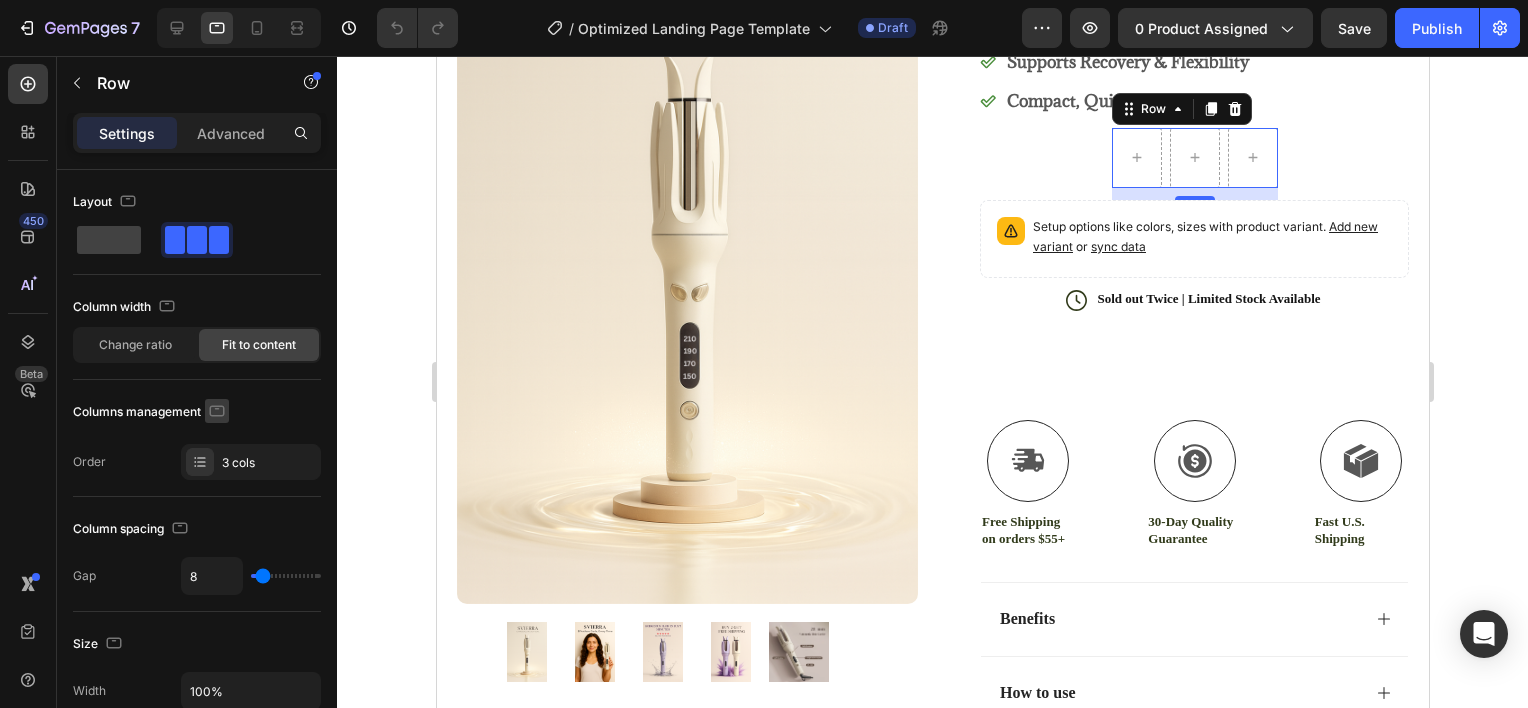 click 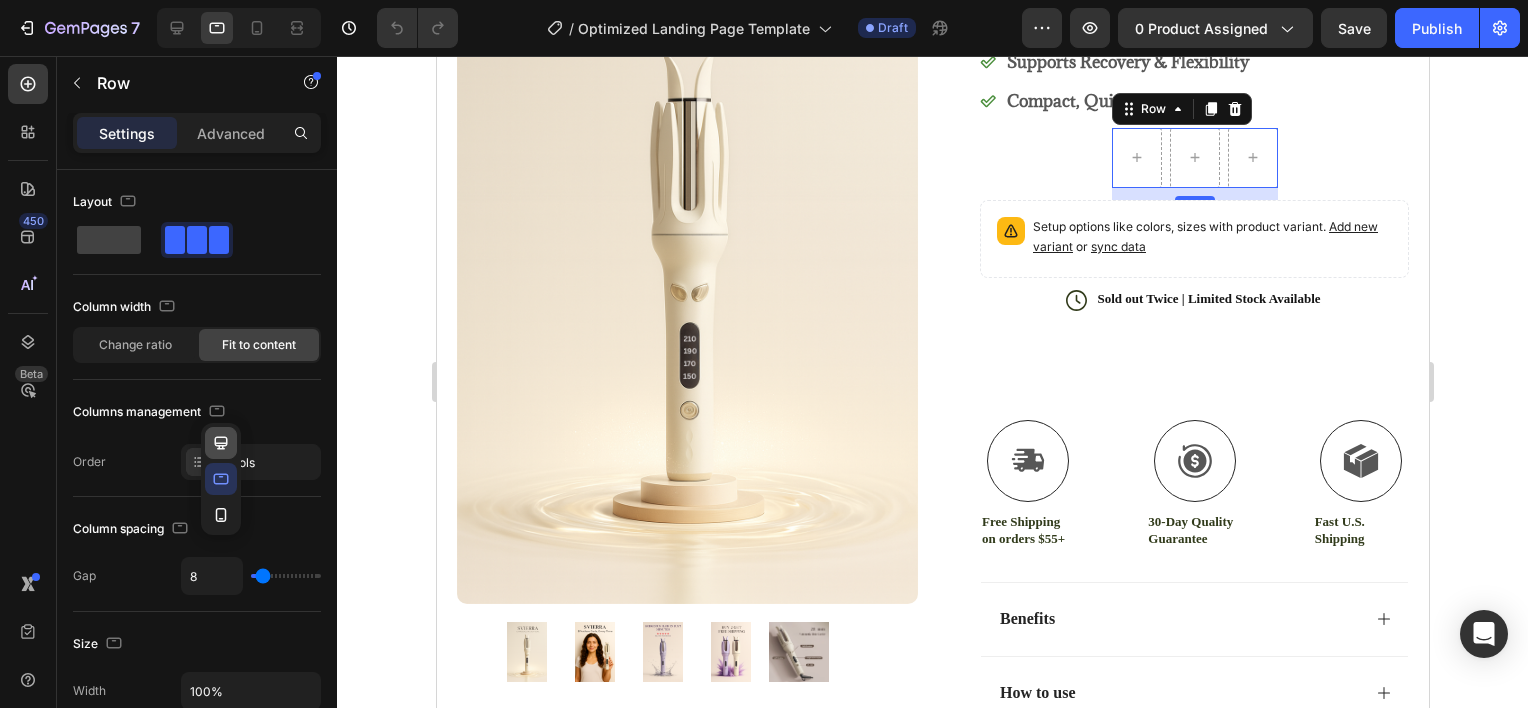click 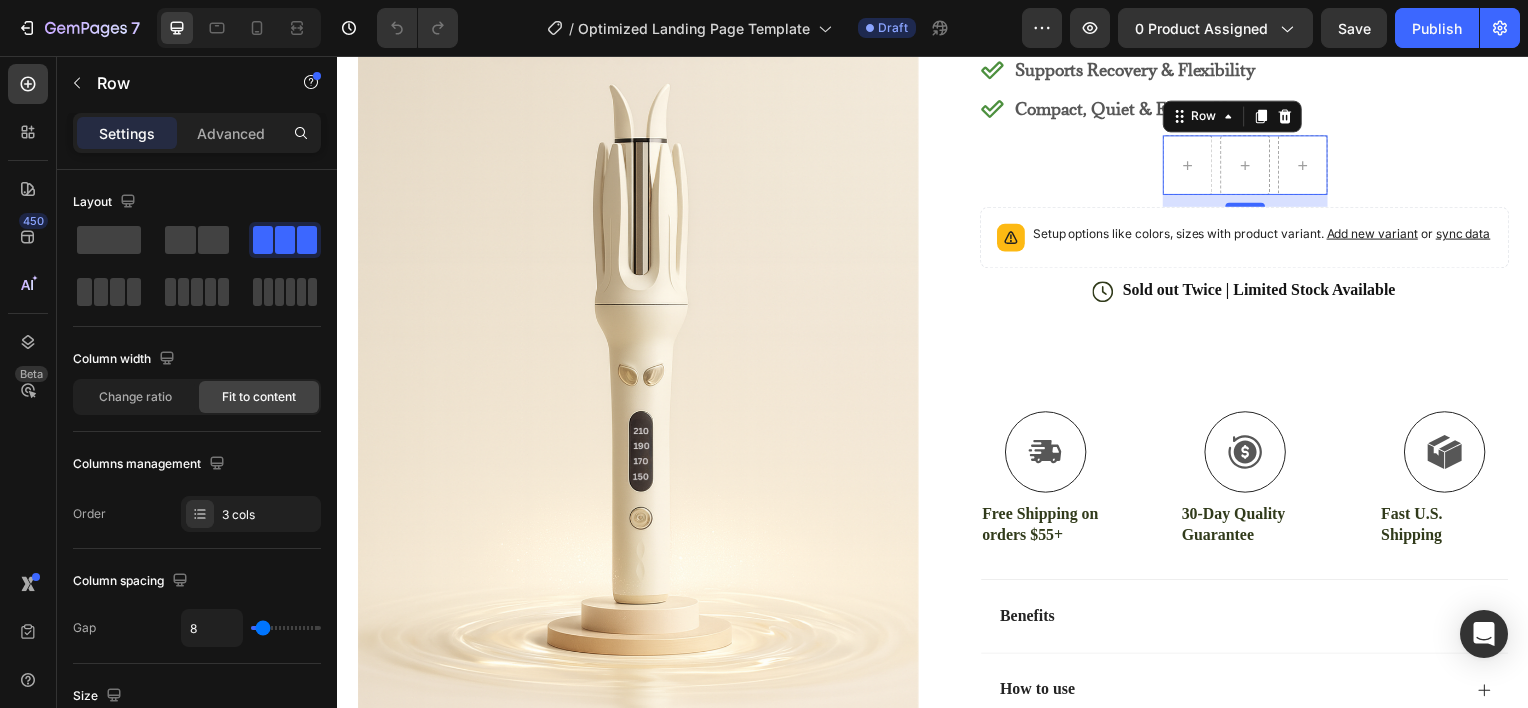 scroll, scrollTop: 279, scrollLeft: 0, axis: vertical 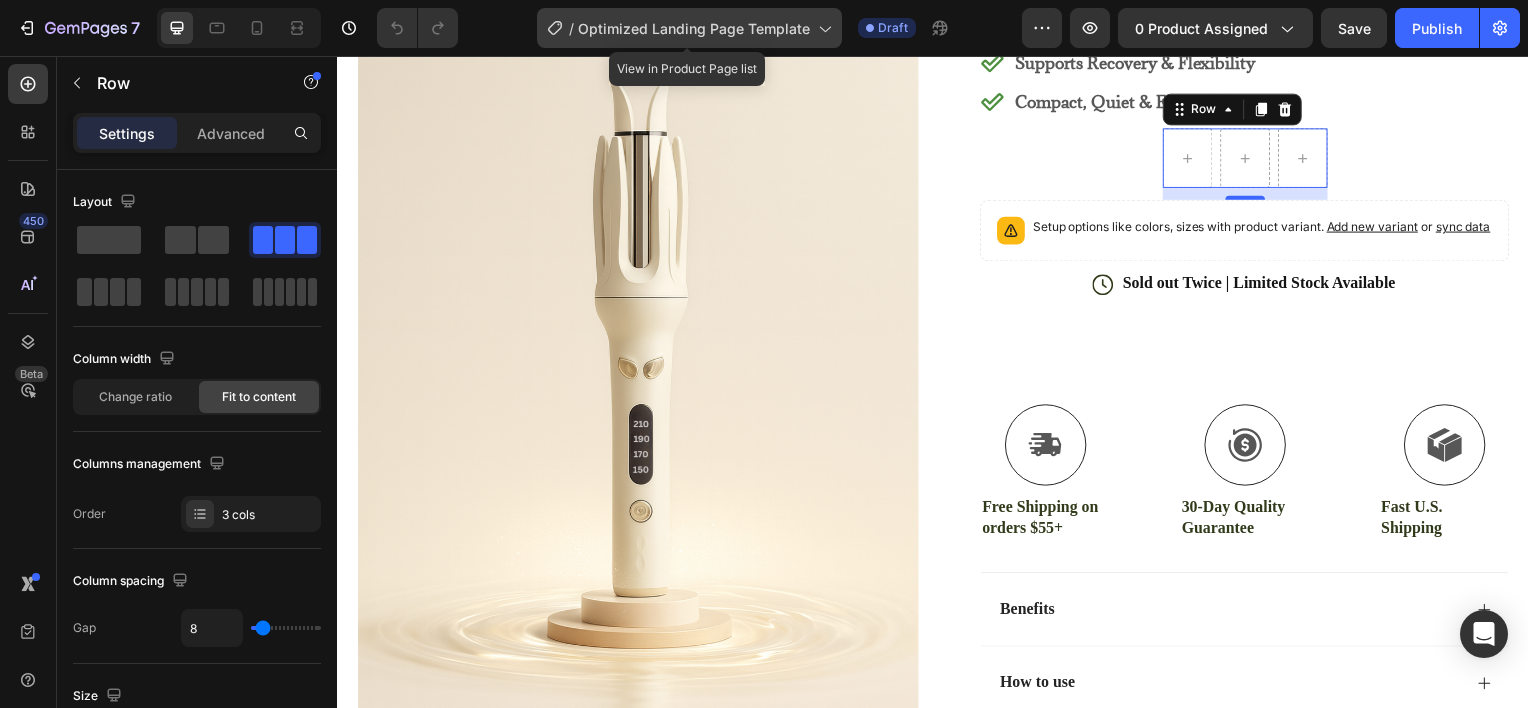 click on "/  Optimized Landing Page Template" 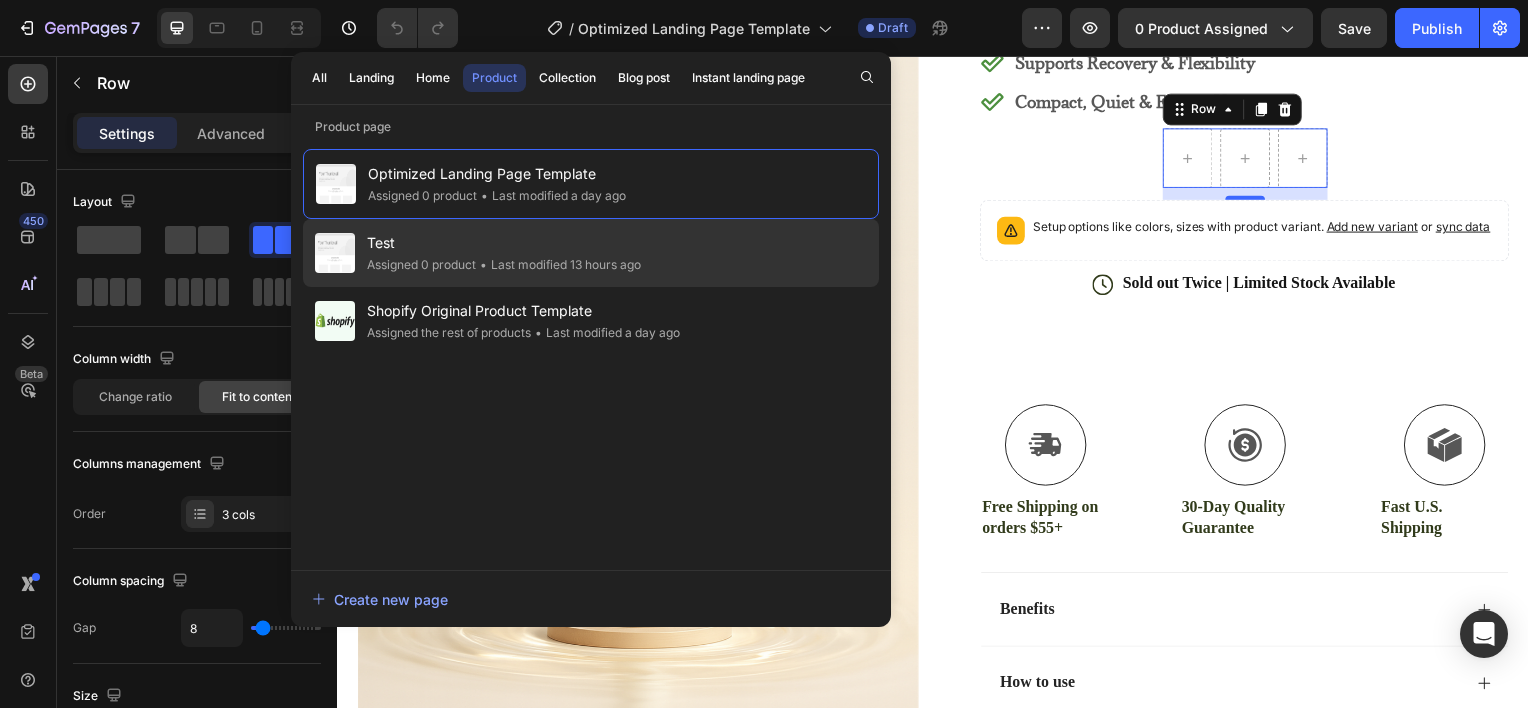 click on "Test" at bounding box center (504, 243) 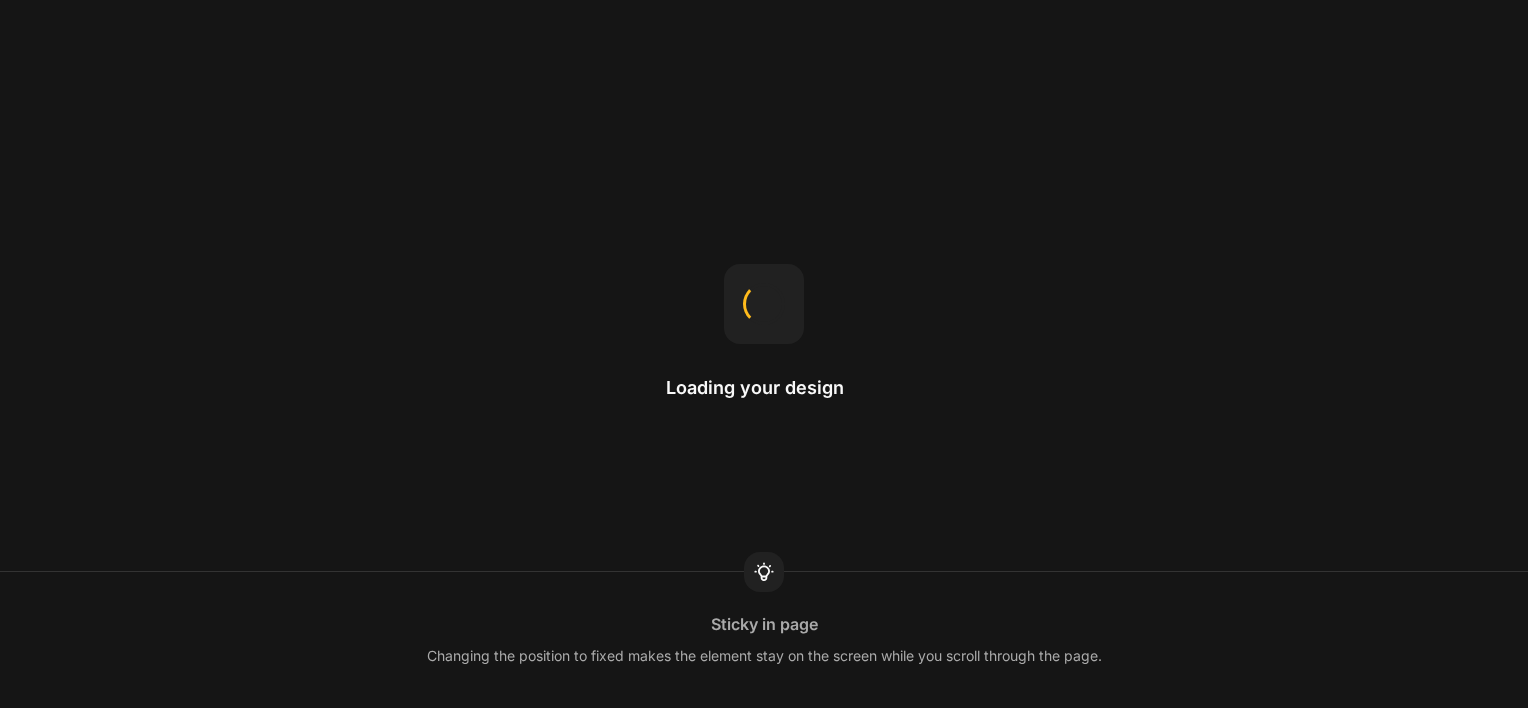 scroll, scrollTop: 0, scrollLeft: 0, axis: both 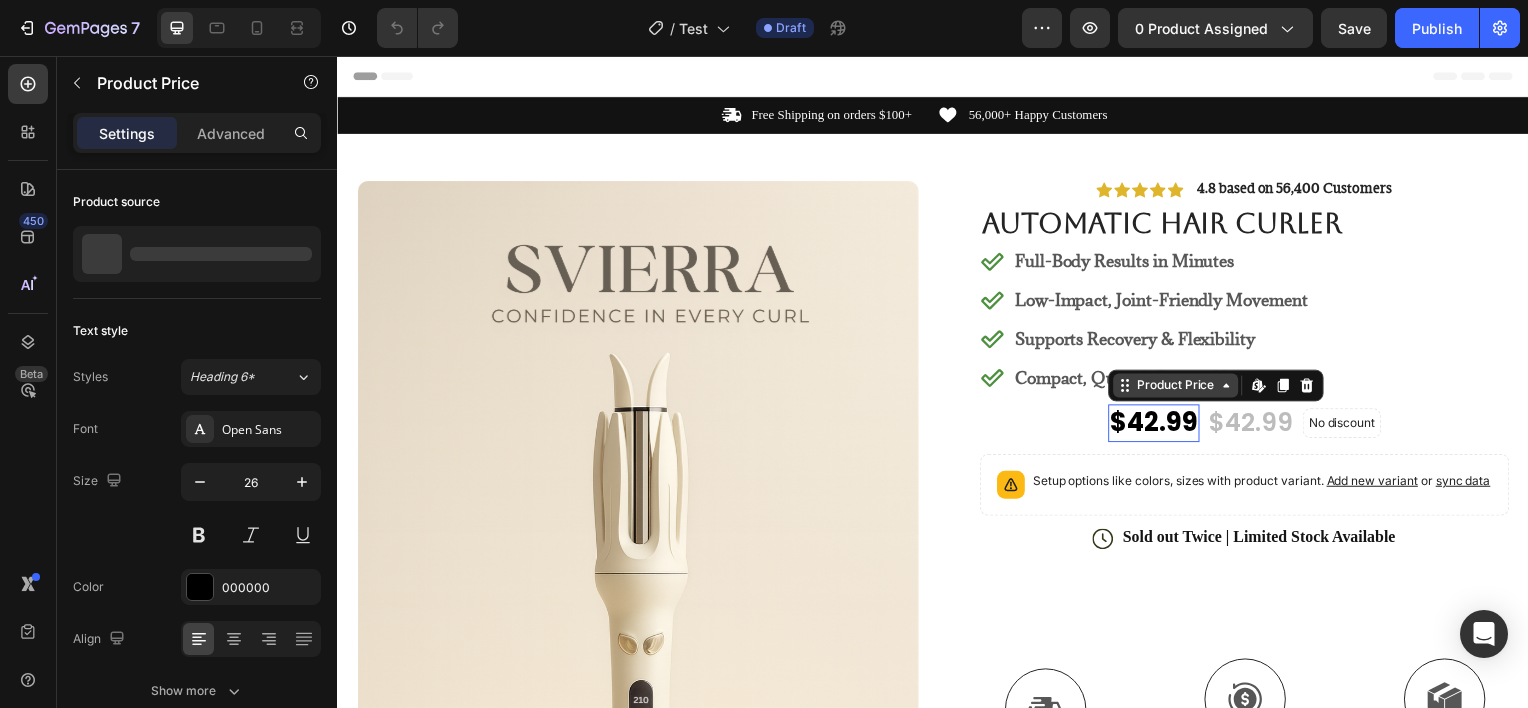click on "Product Price   Edit content in Shopify" at bounding box center [1221, 388] 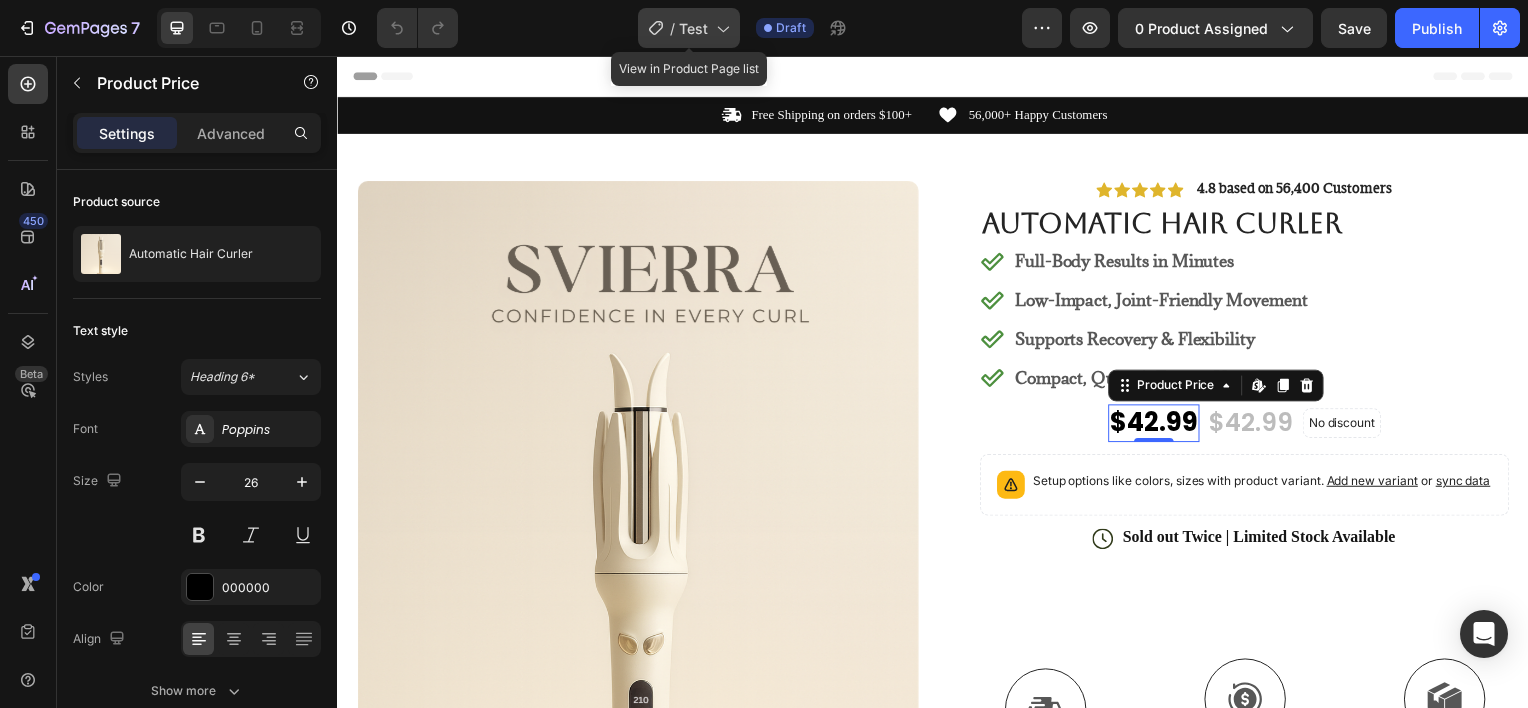 click on "/  Test" 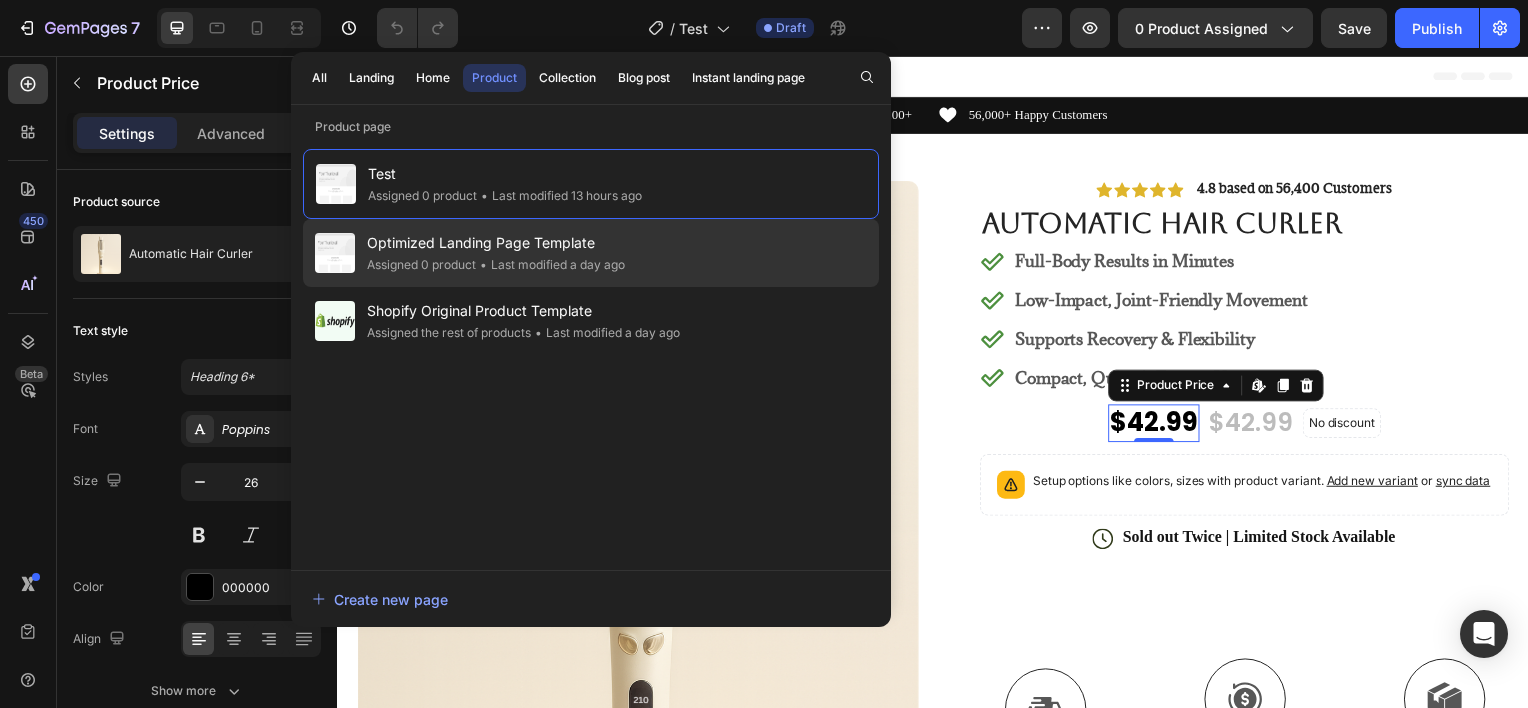 click on "Optimized Landing Page Template" at bounding box center [496, 243] 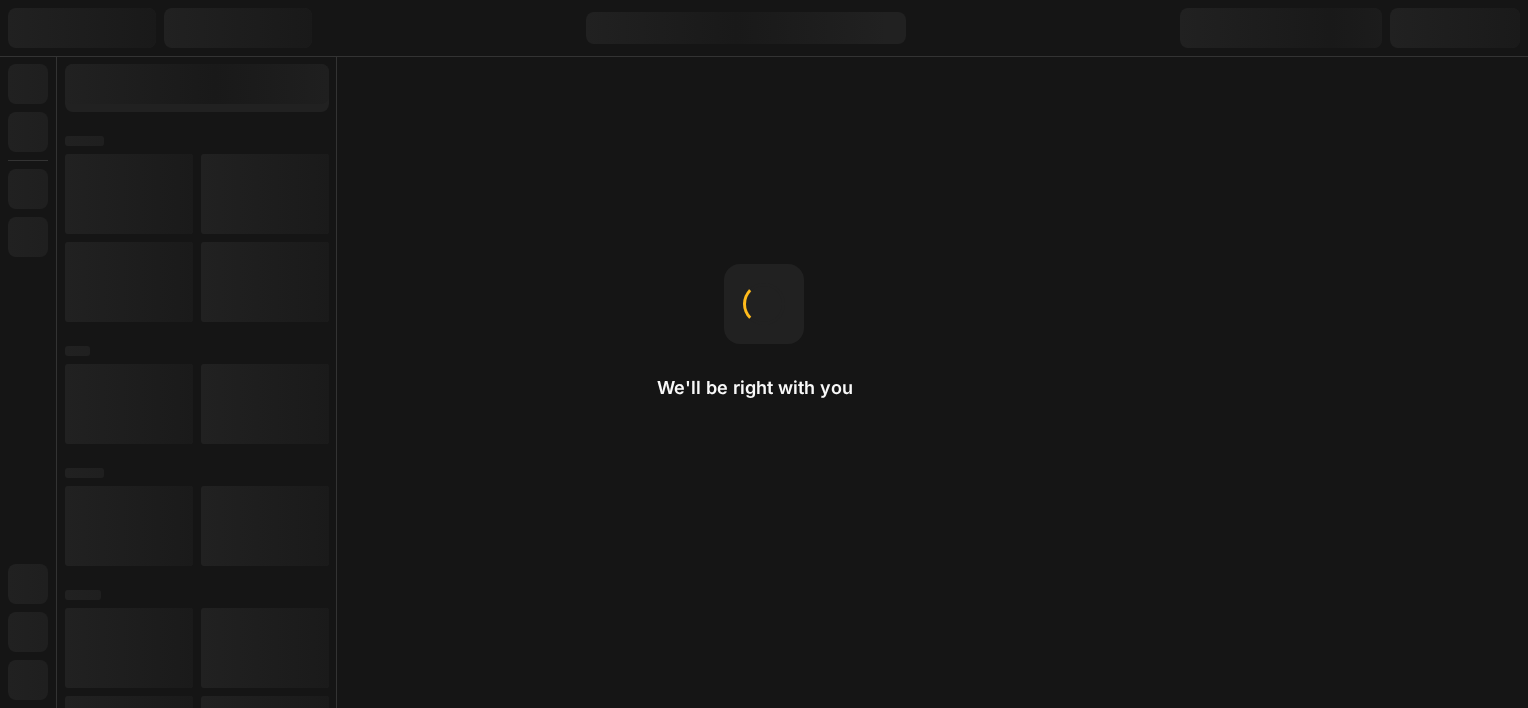 scroll, scrollTop: 0, scrollLeft: 0, axis: both 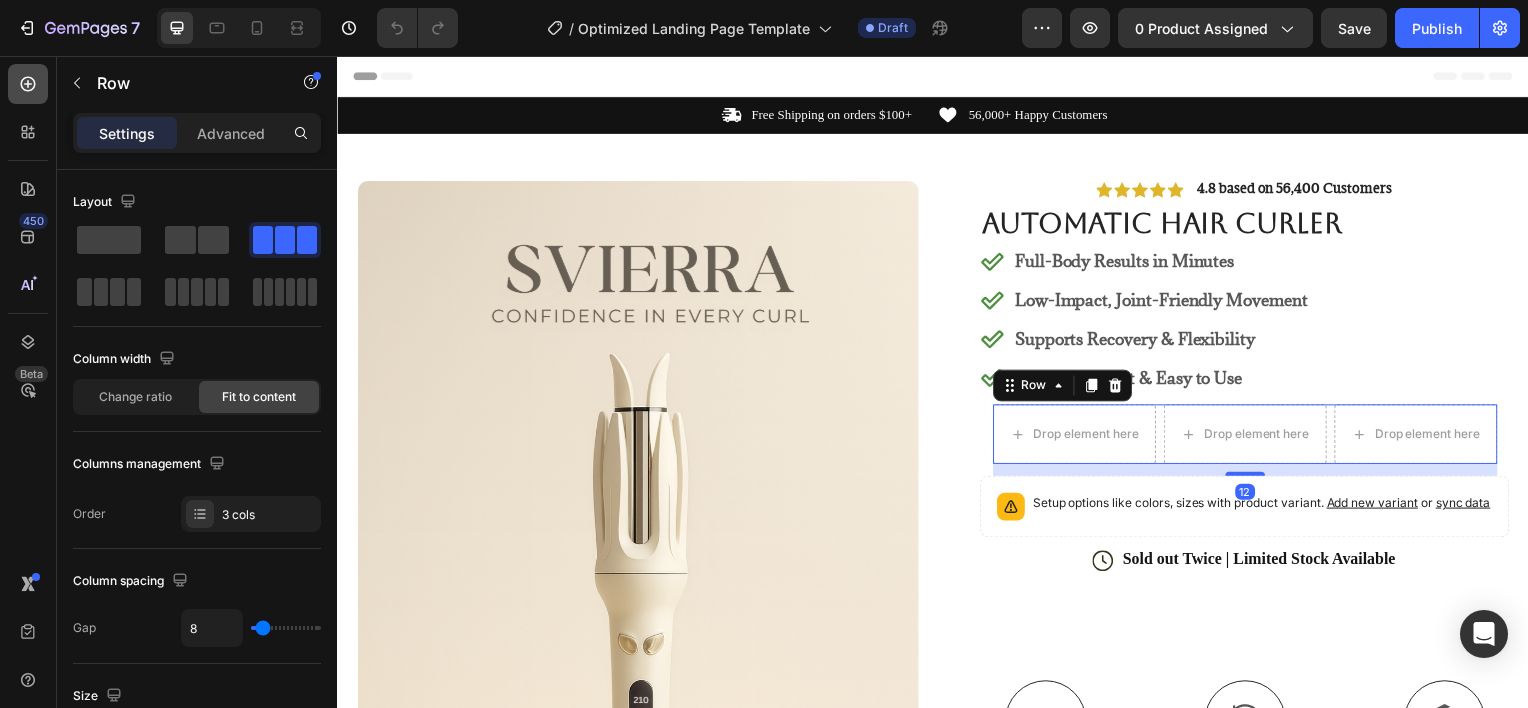 click 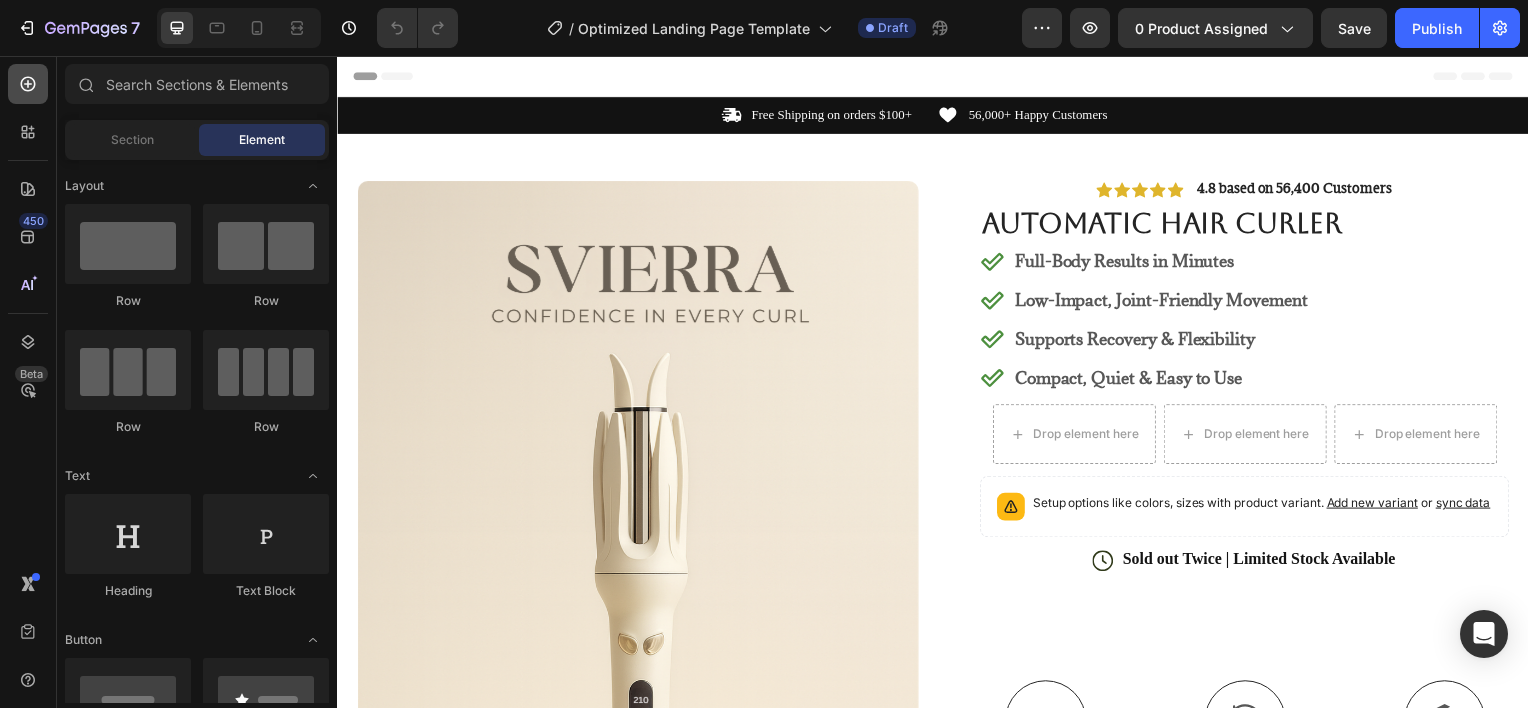 click 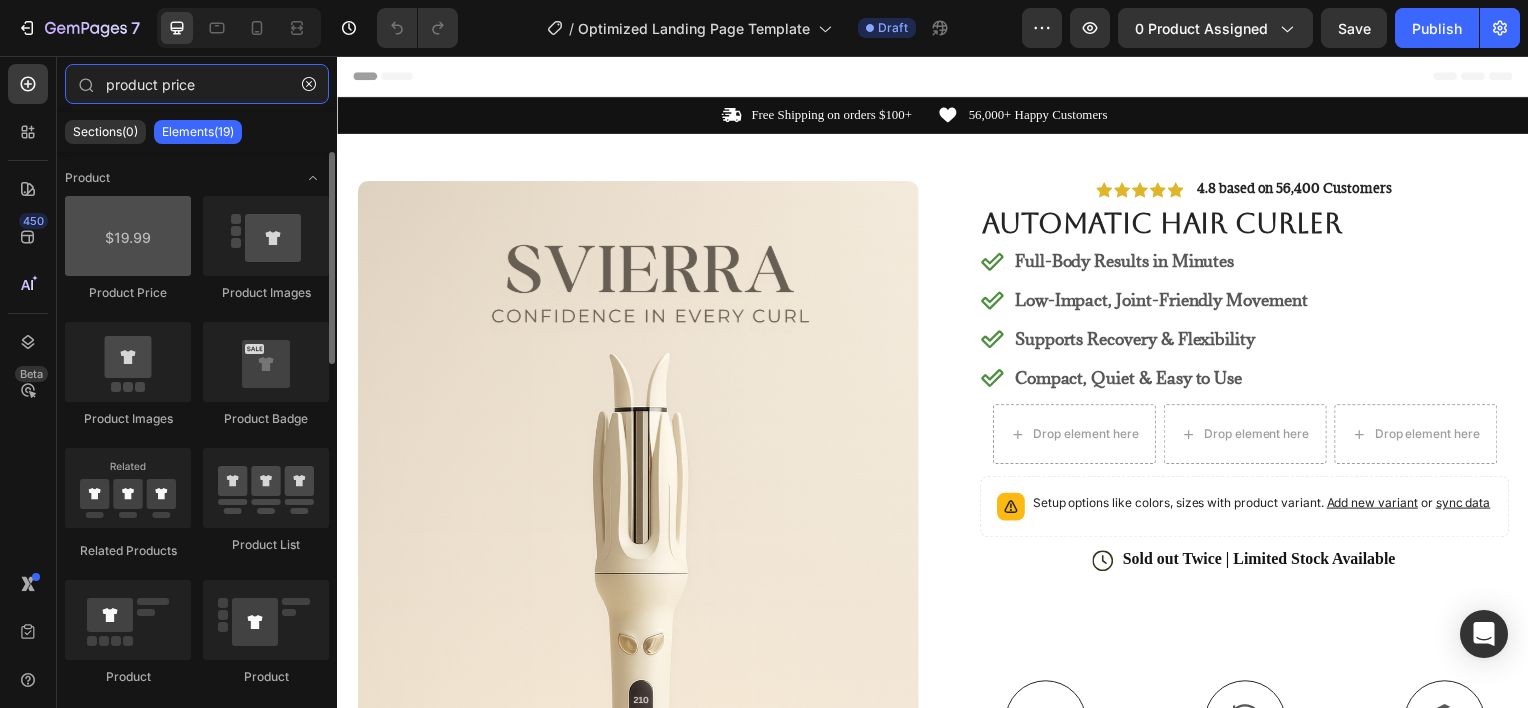 type on "product price" 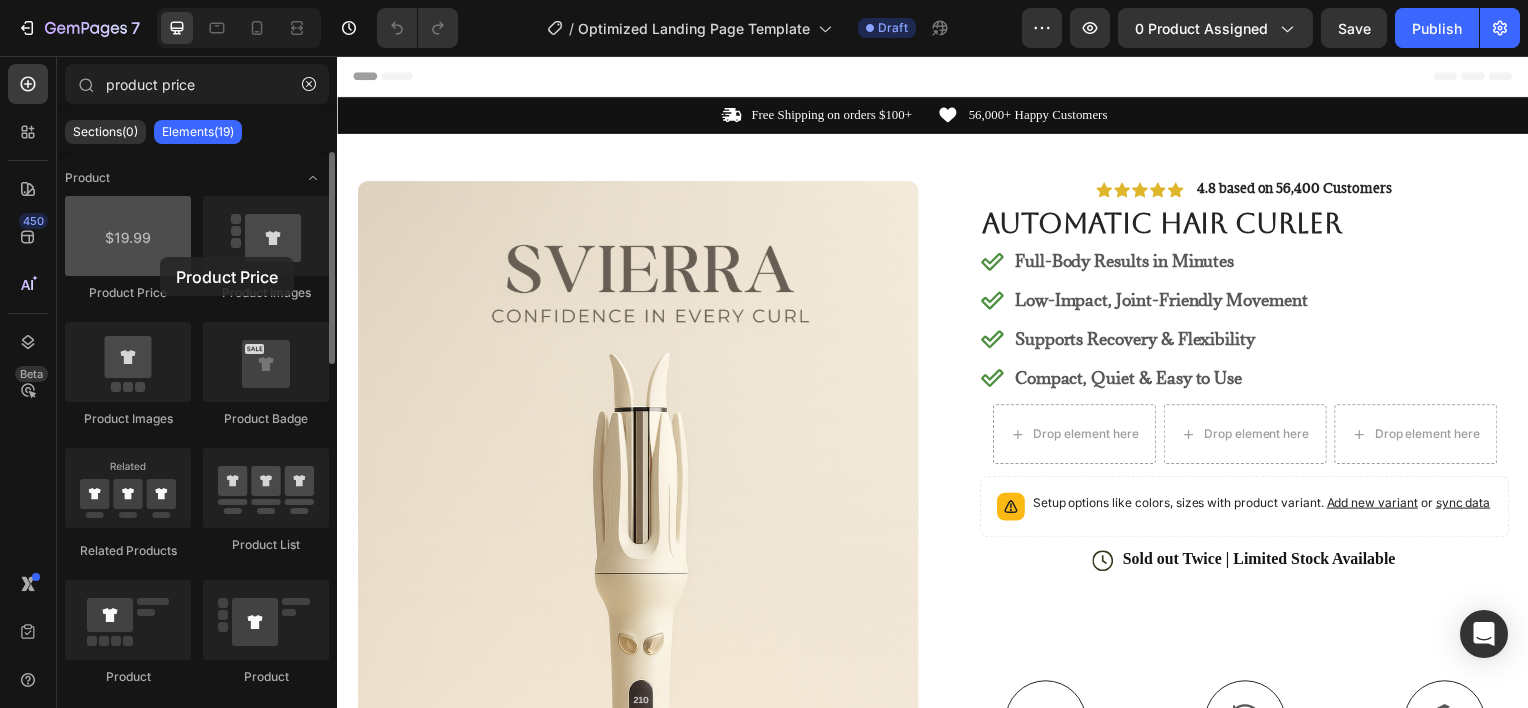 click at bounding box center [128, 236] 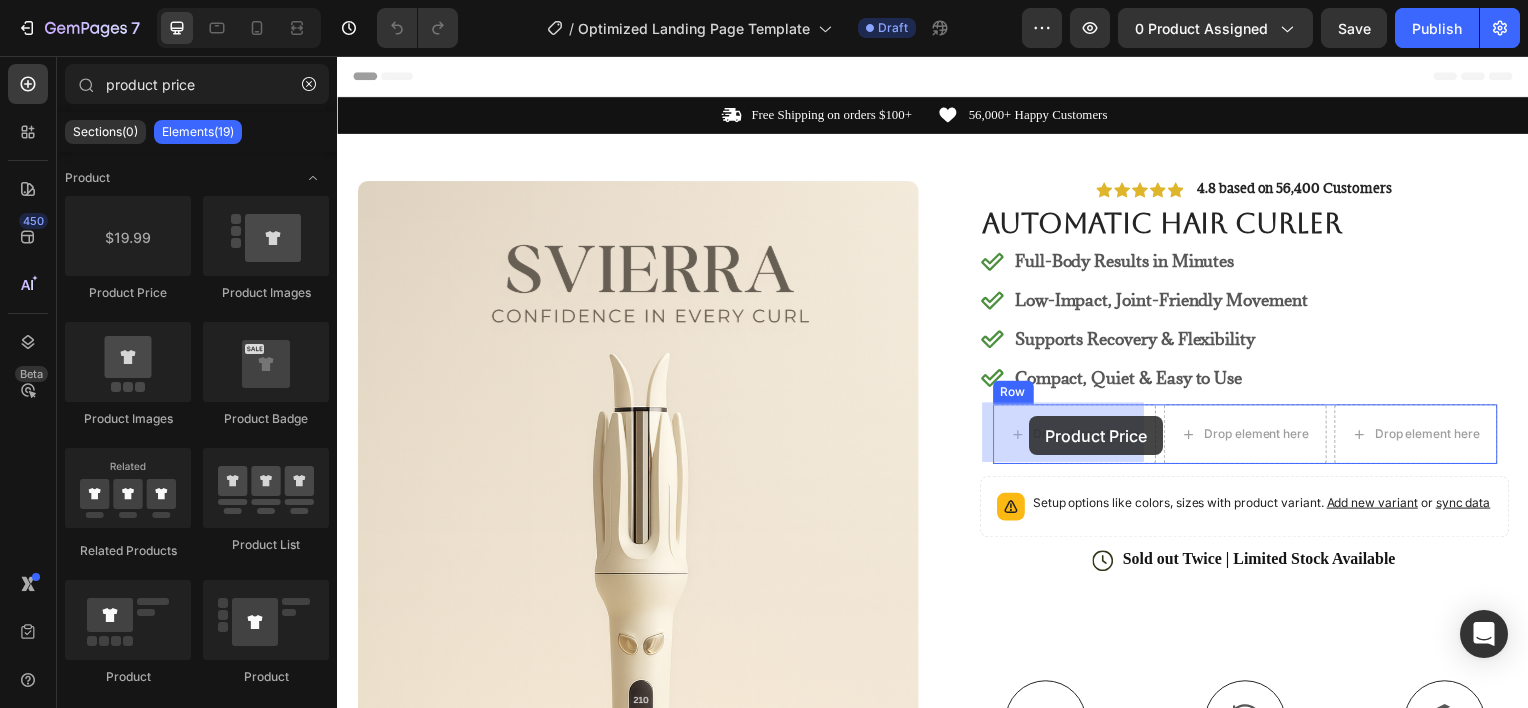 drag, startPoint x: 497, startPoint y: 313, endPoint x: 1034, endPoint y: 419, distance: 547.3619 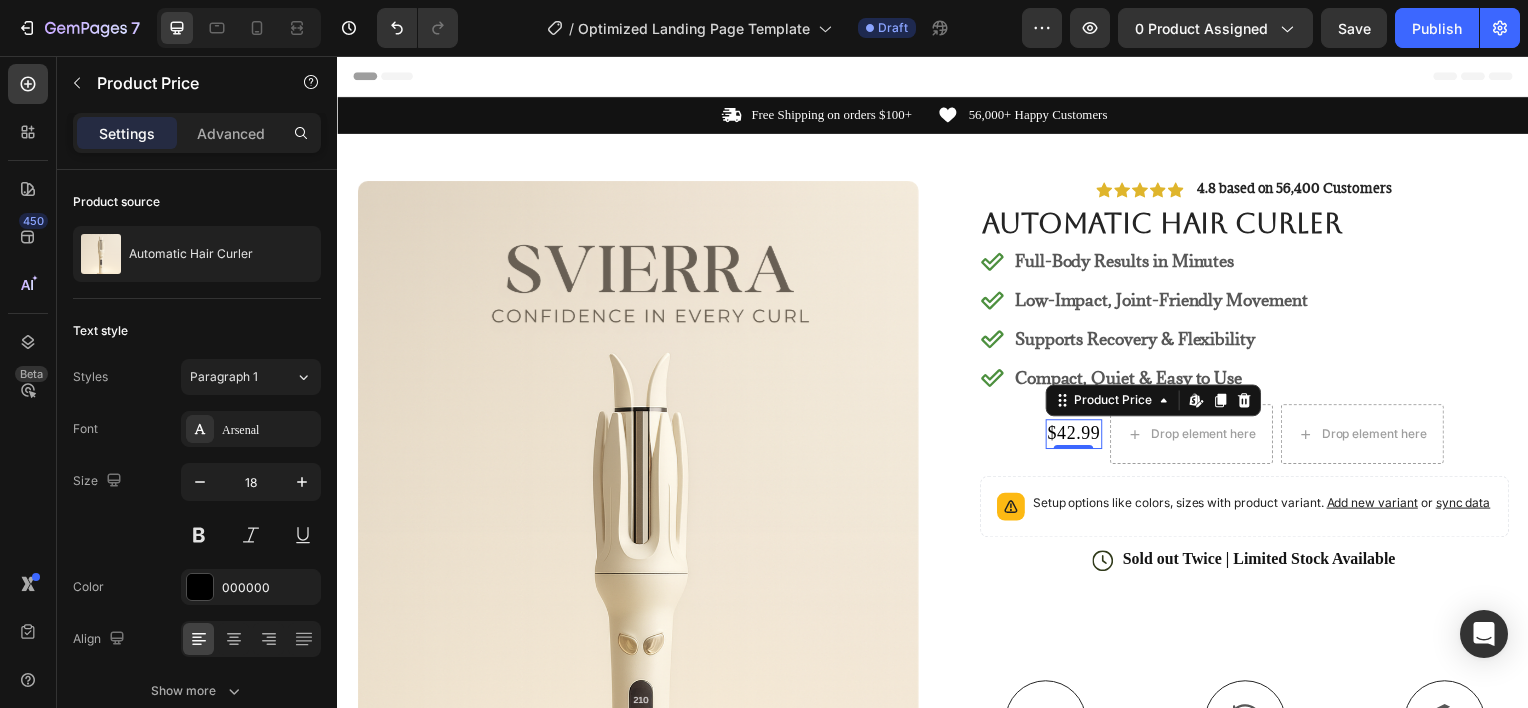 click on "$42.99" at bounding box center [1078, 436] 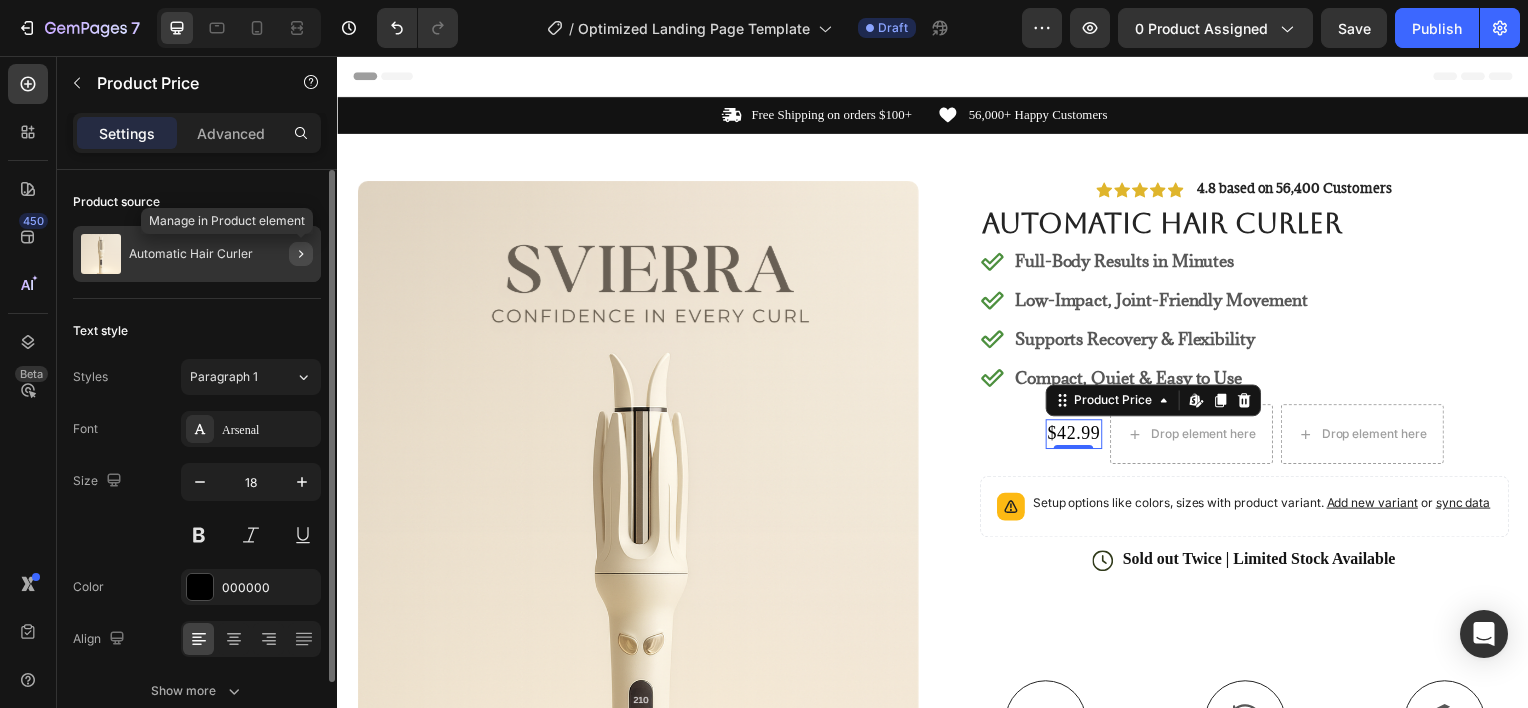 click 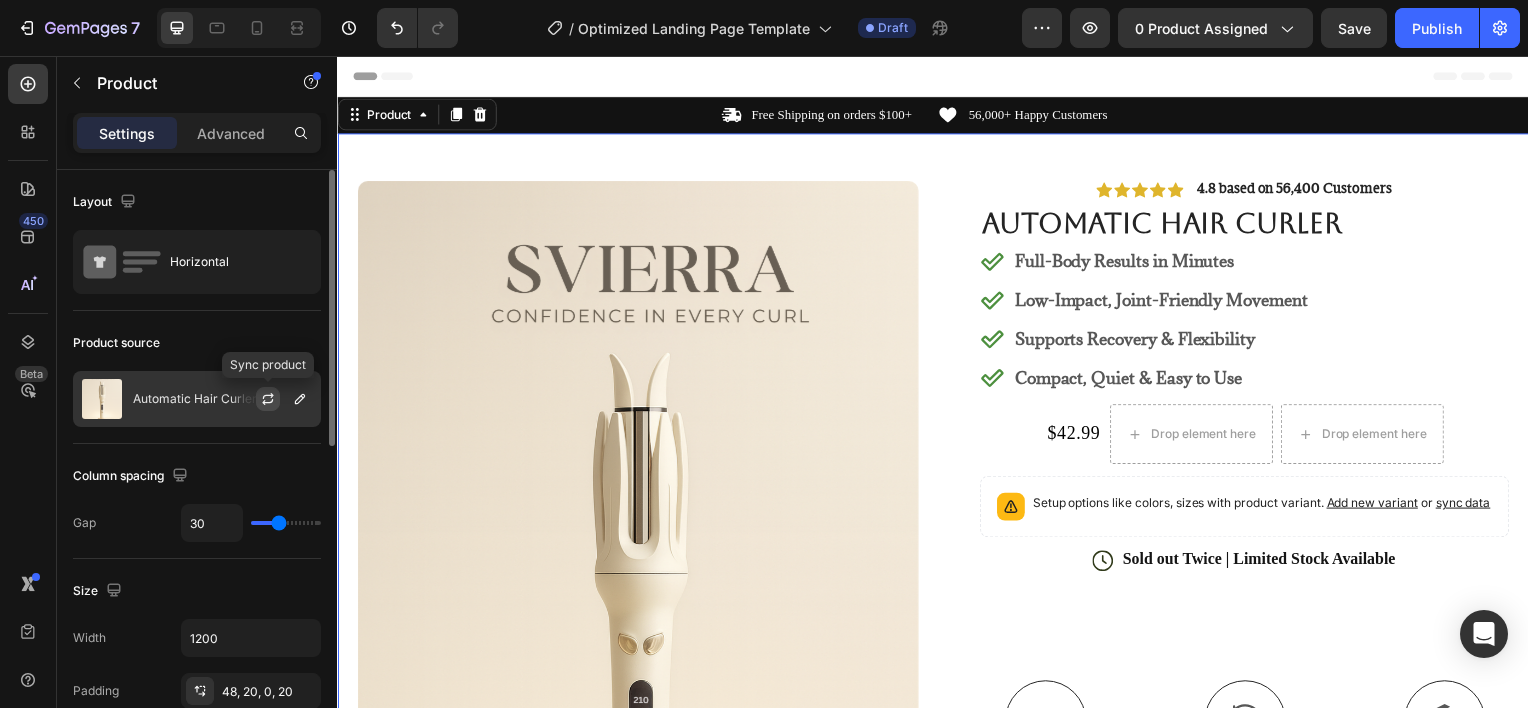 click 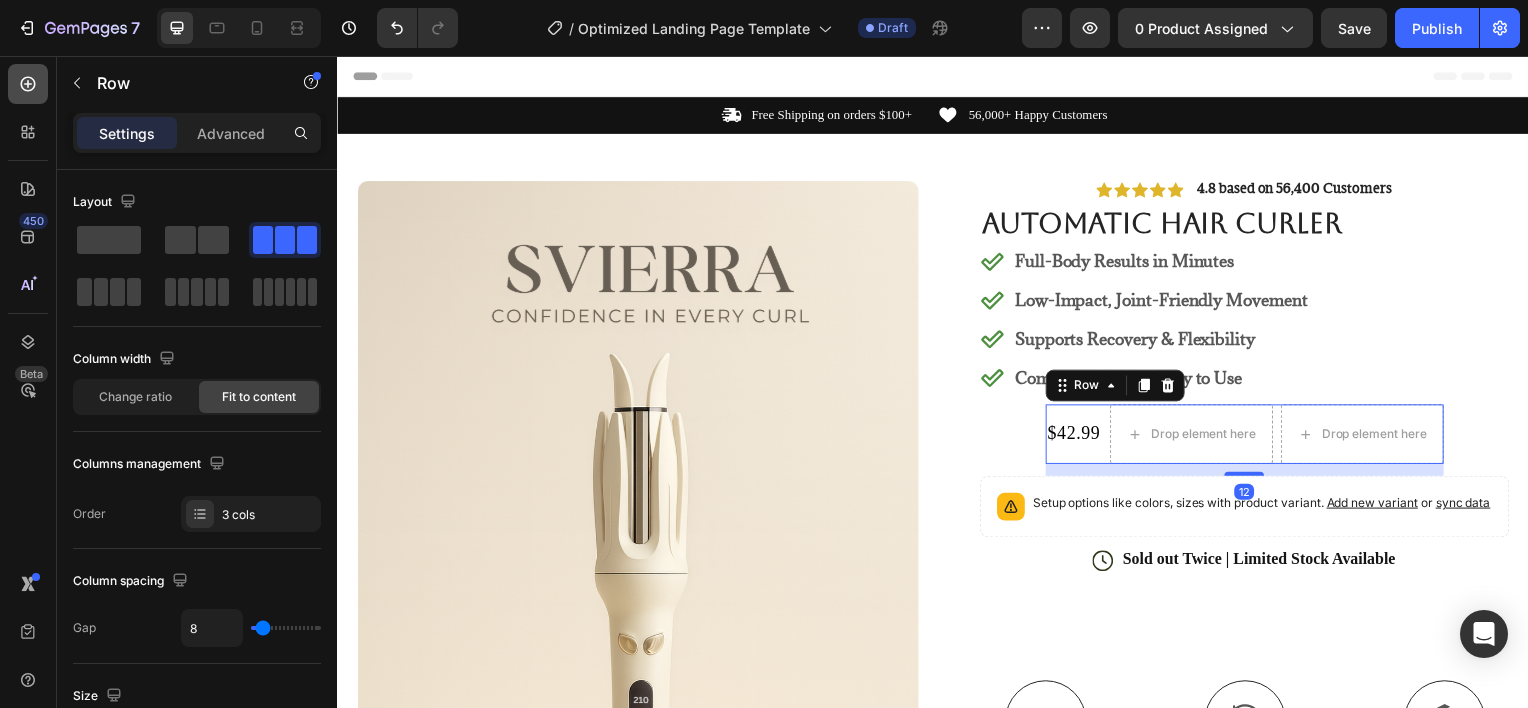 click 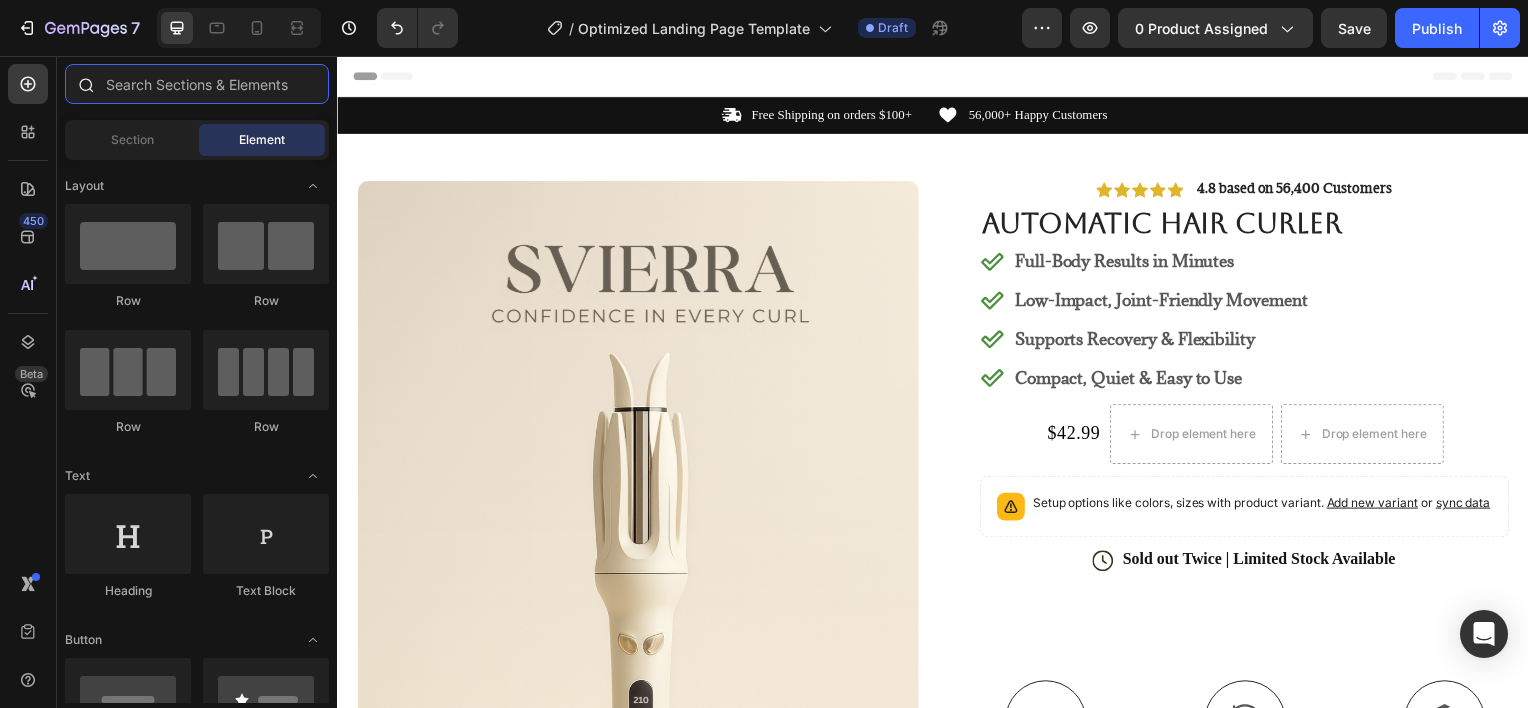 click at bounding box center (197, 84) 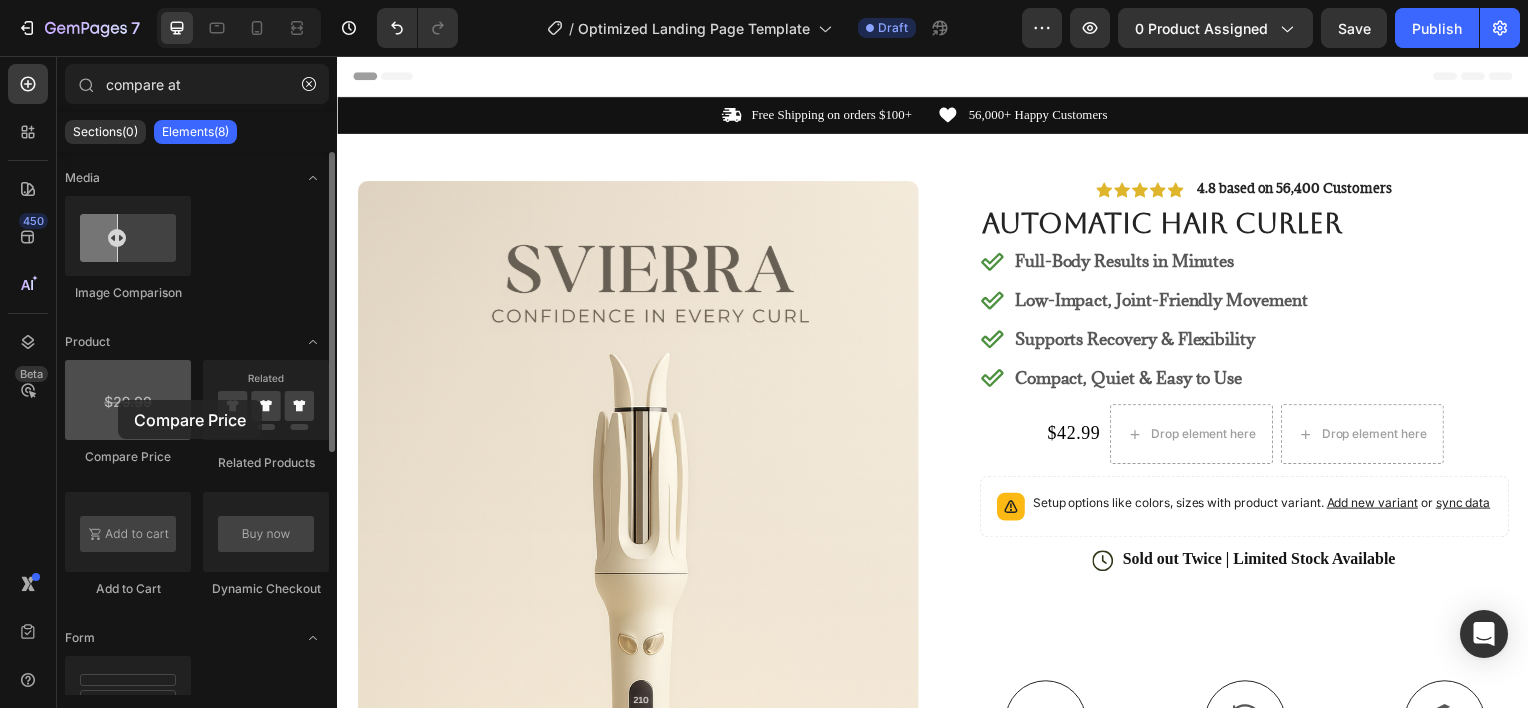 click at bounding box center [128, 400] 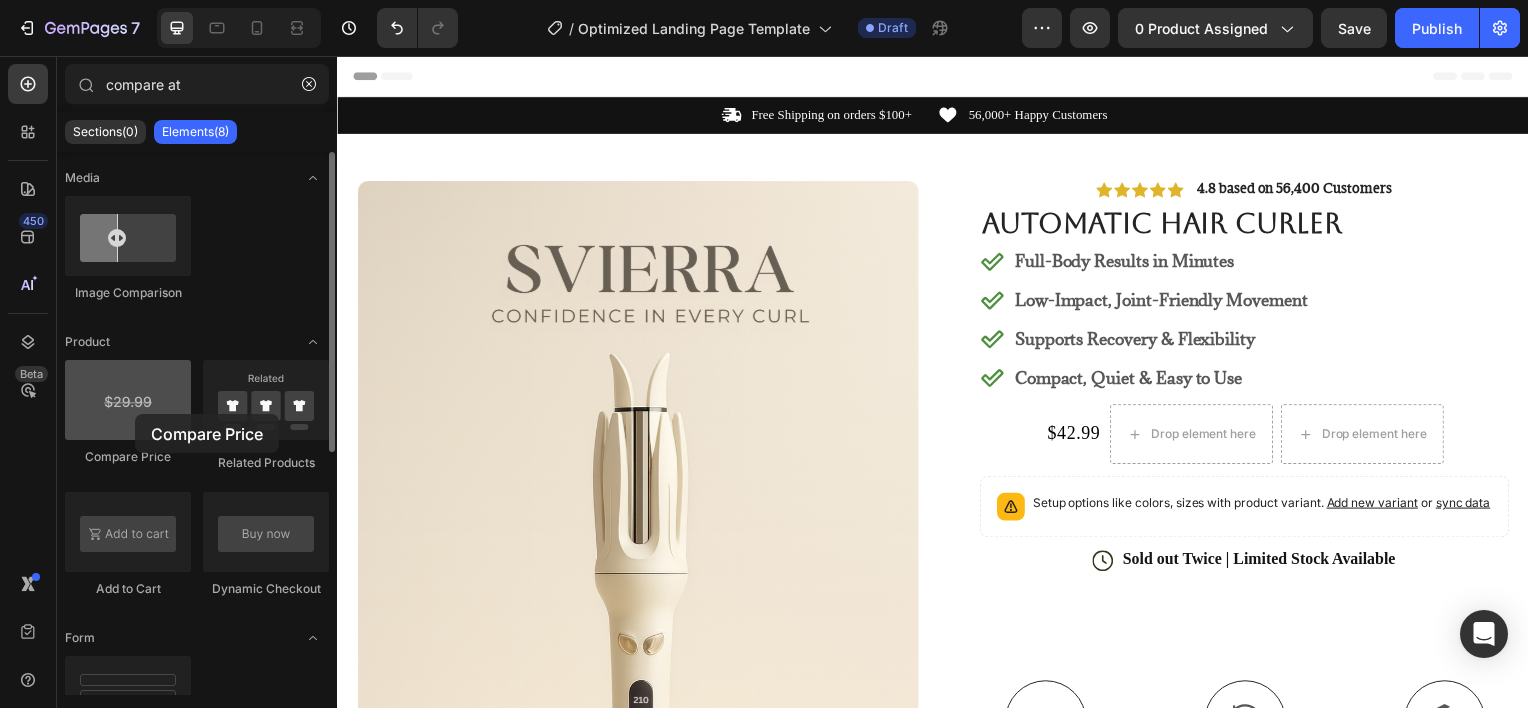 click at bounding box center (128, 400) 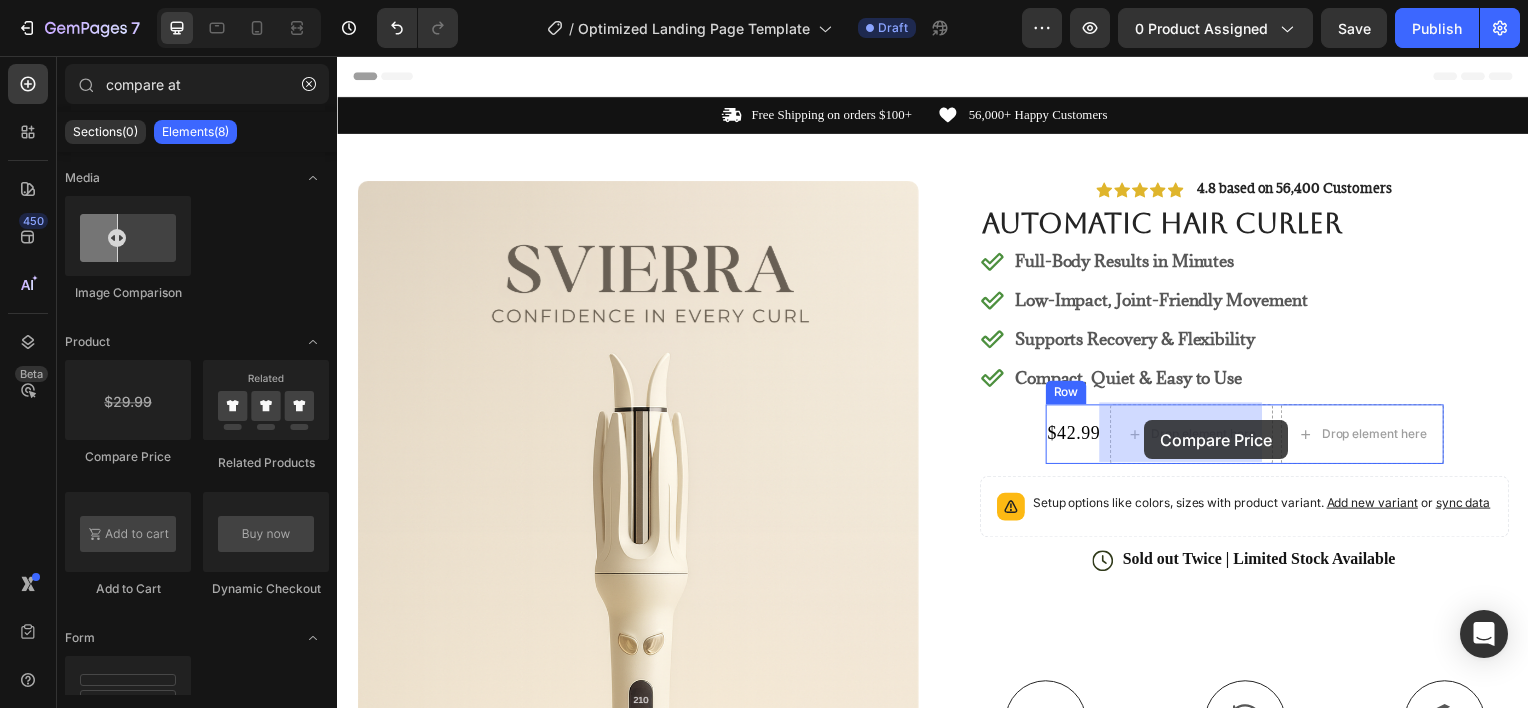 drag, startPoint x: 472, startPoint y: 470, endPoint x: 1150, endPoint y: 423, distance: 679.6271 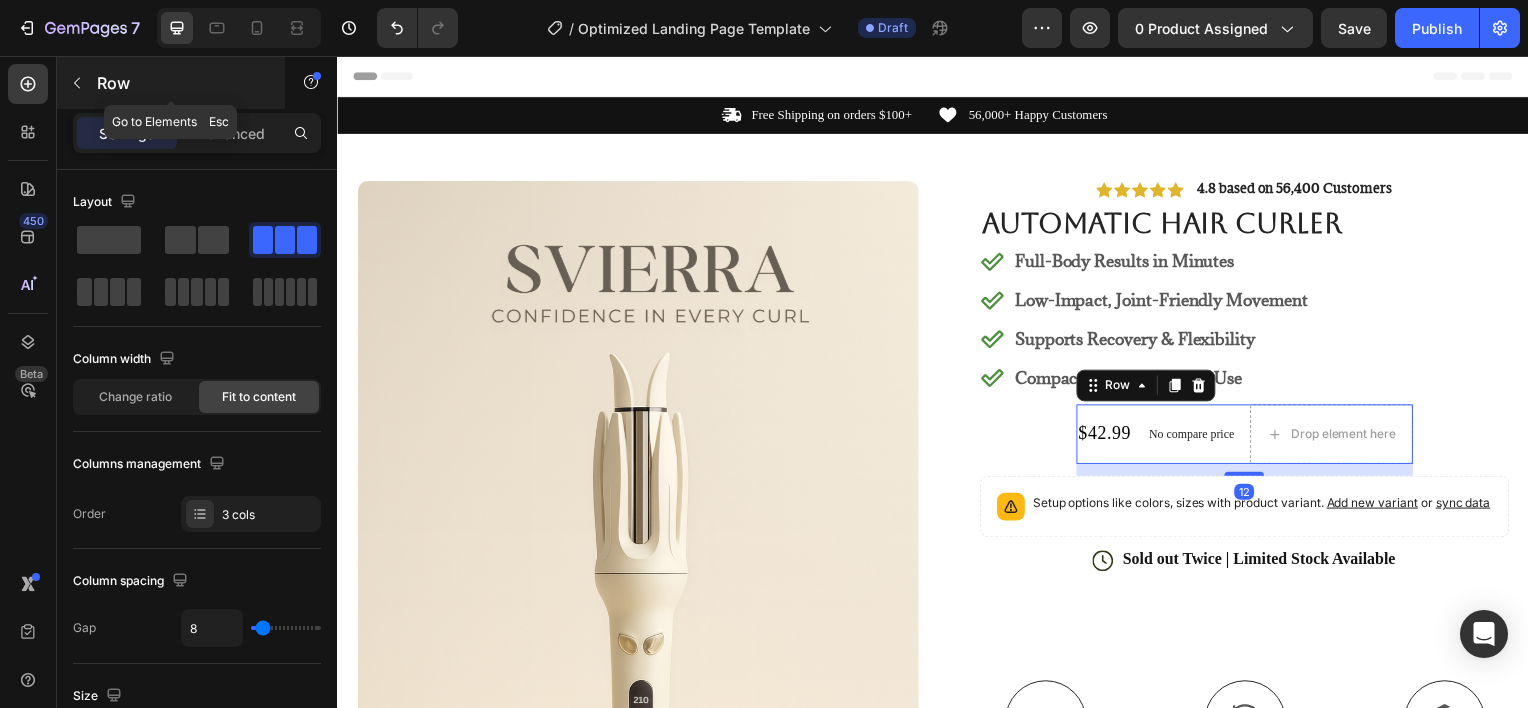 click 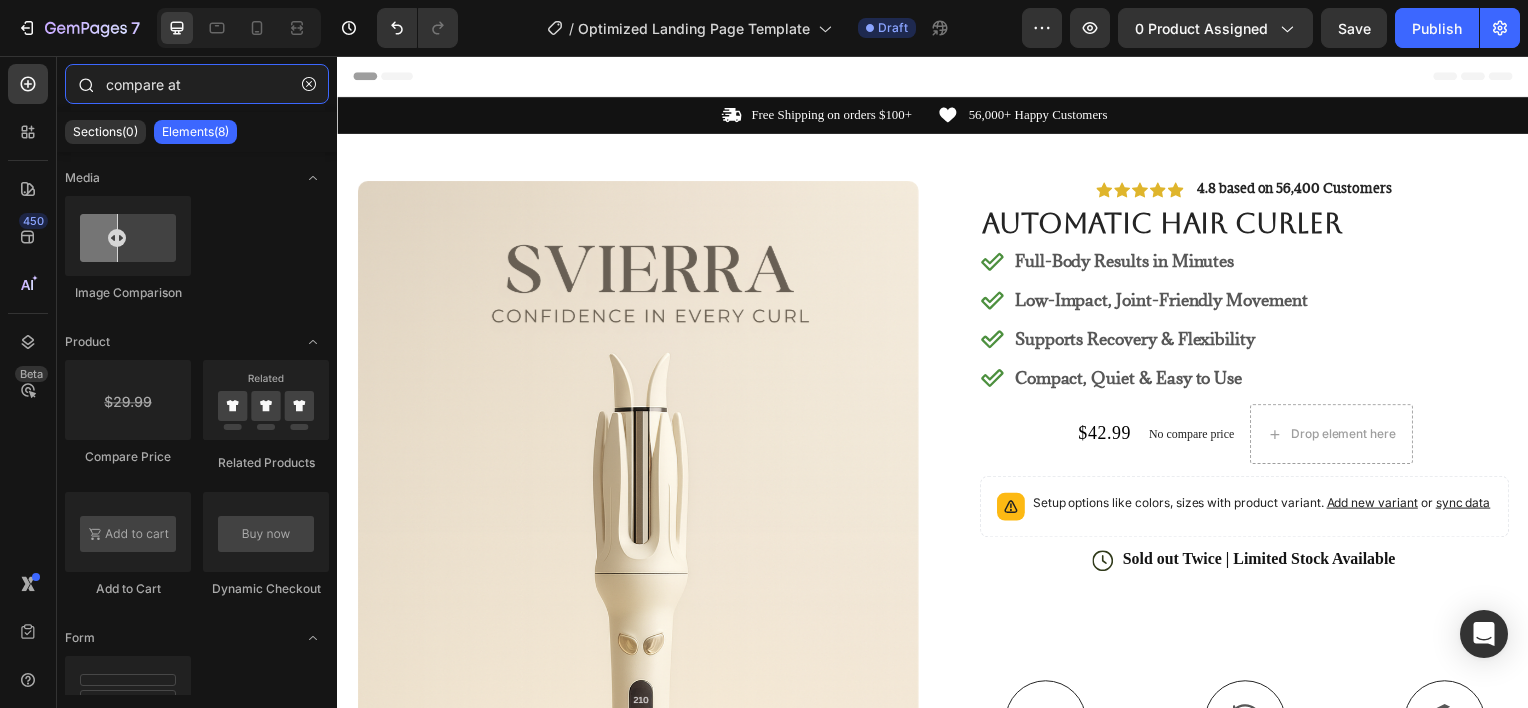 click on "compare at" at bounding box center [197, 84] 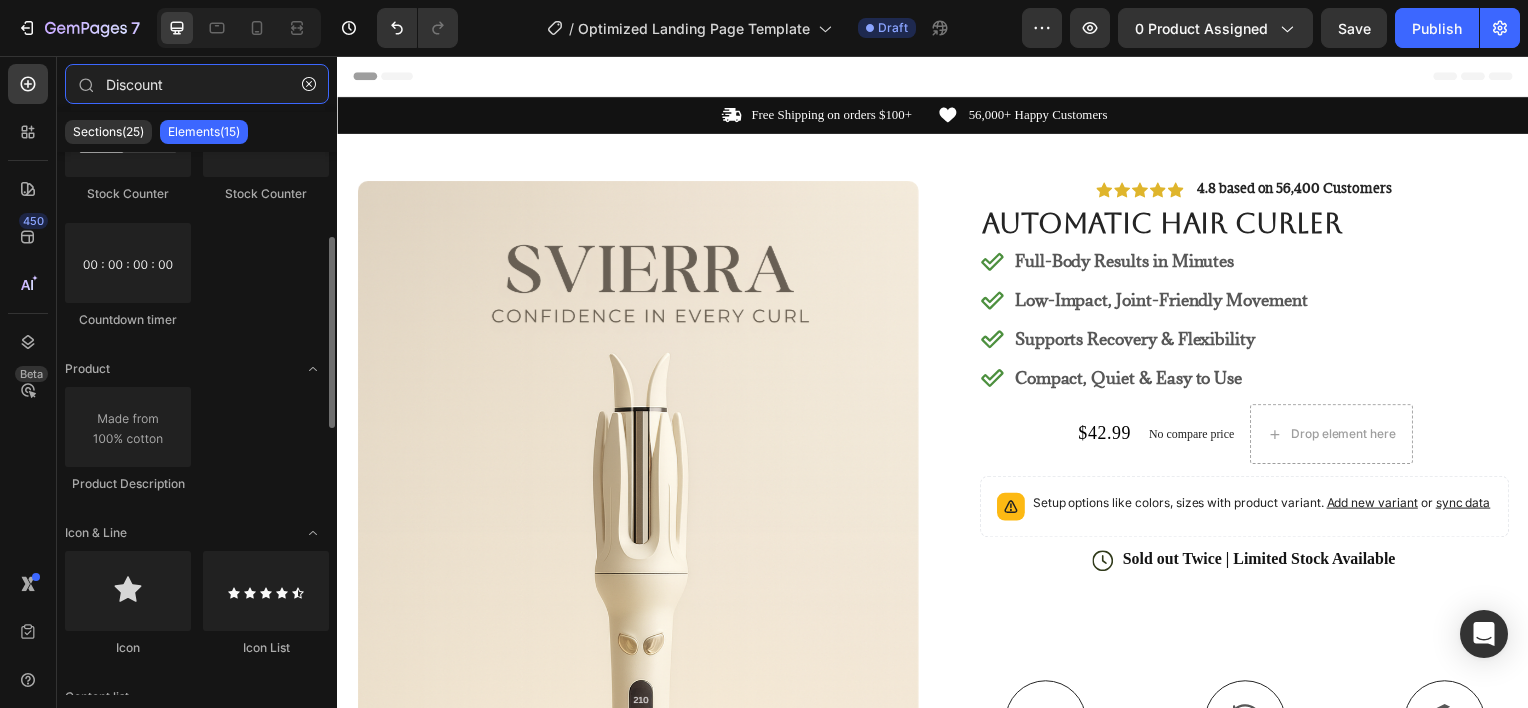 scroll, scrollTop: 0, scrollLeft: 0, axis: both 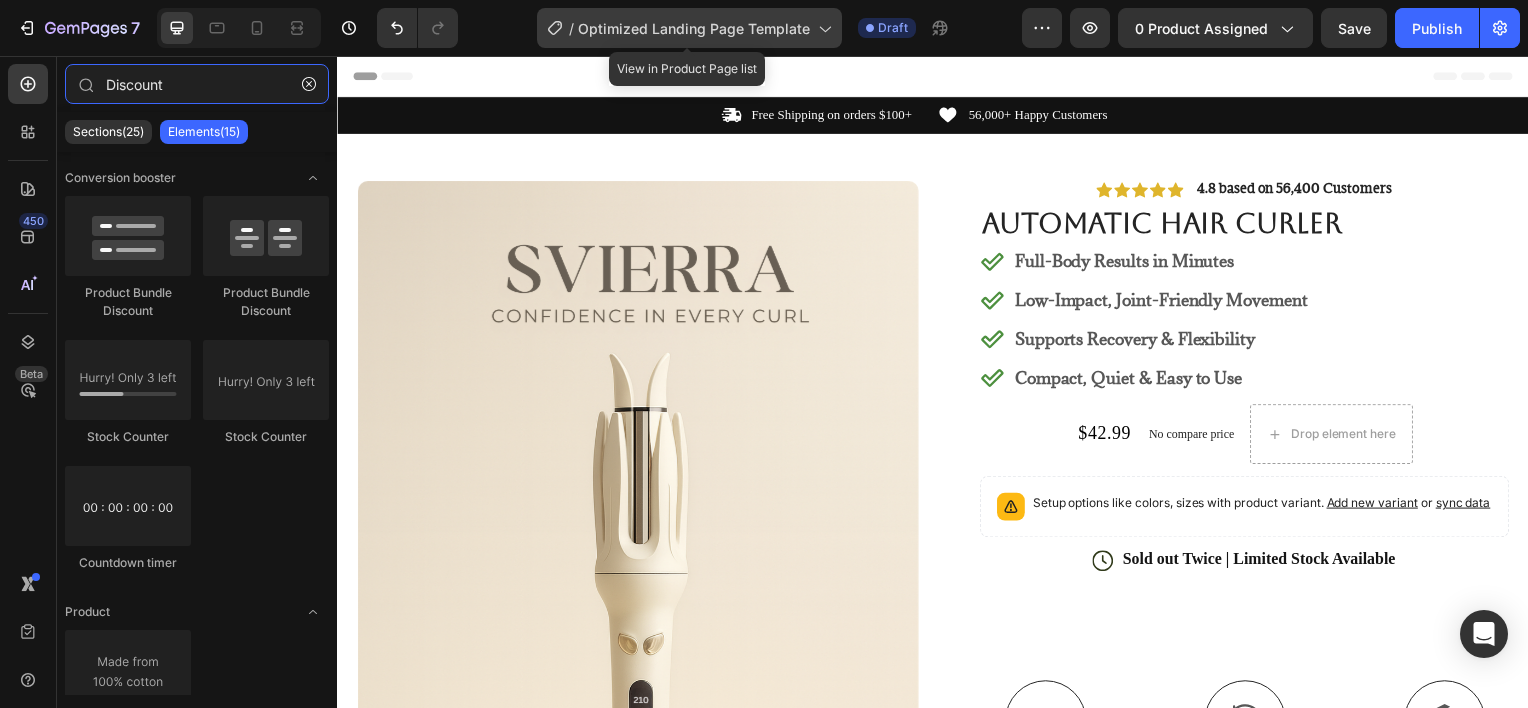 type on "Discount" 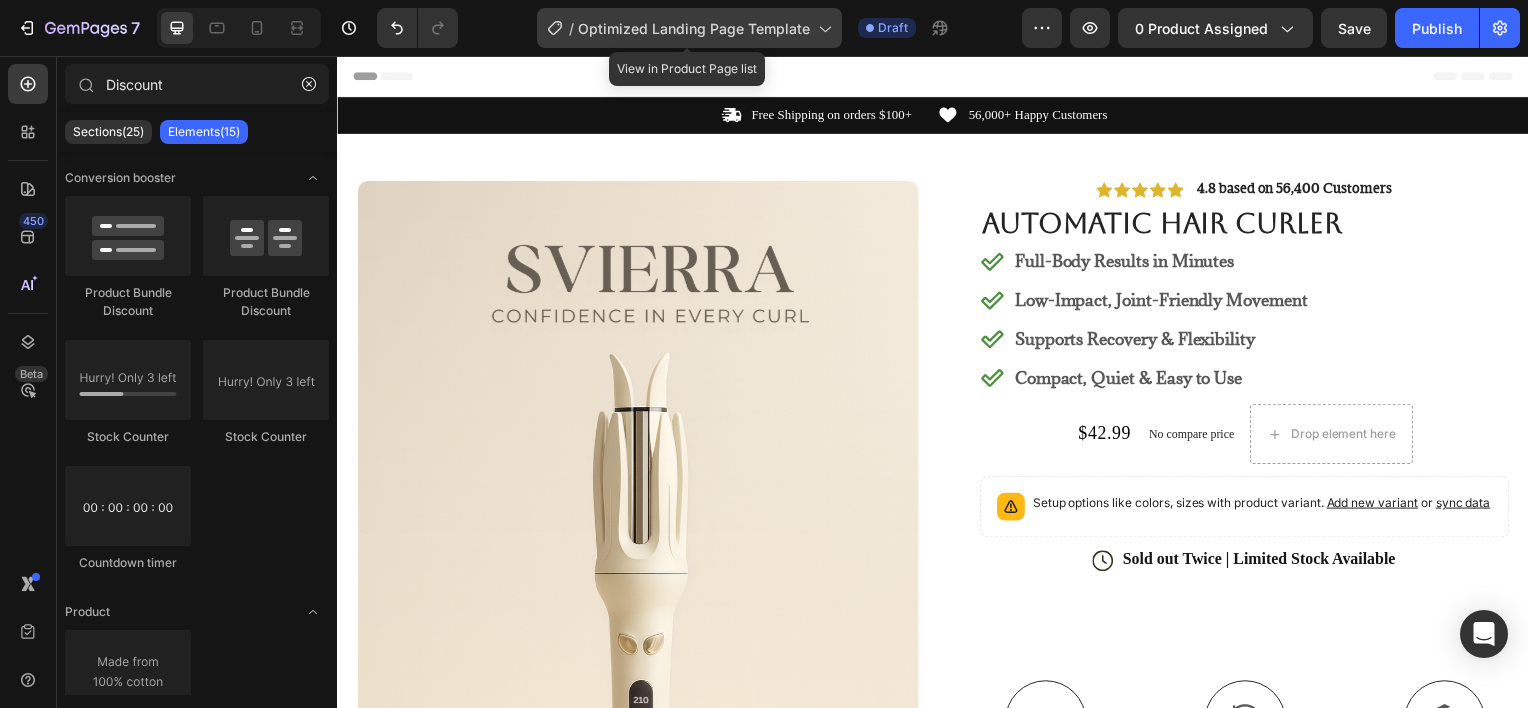 click on "Optimized Landing Page Template" at bounding box center (694, 28) 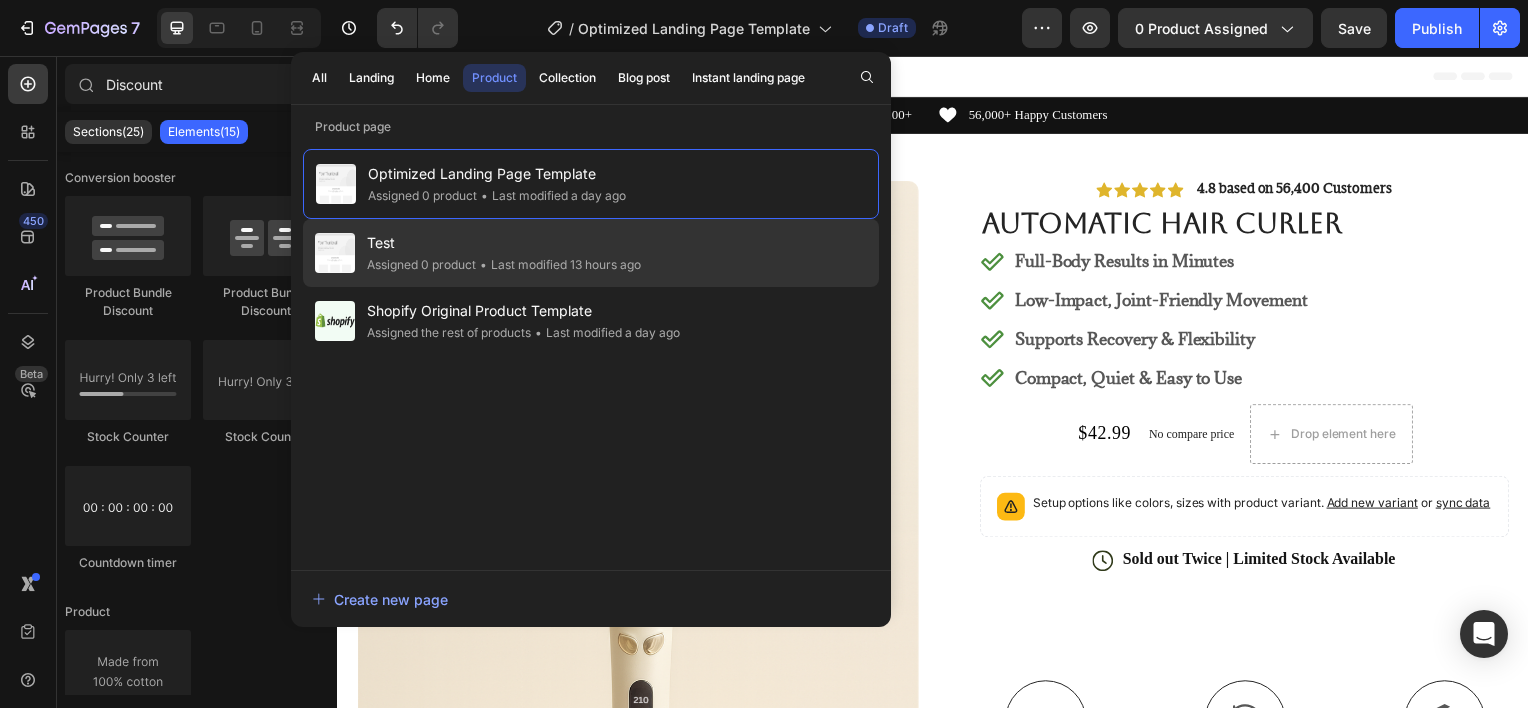 click on "Test Assigned 0 product • Last modified 13 hours ago" 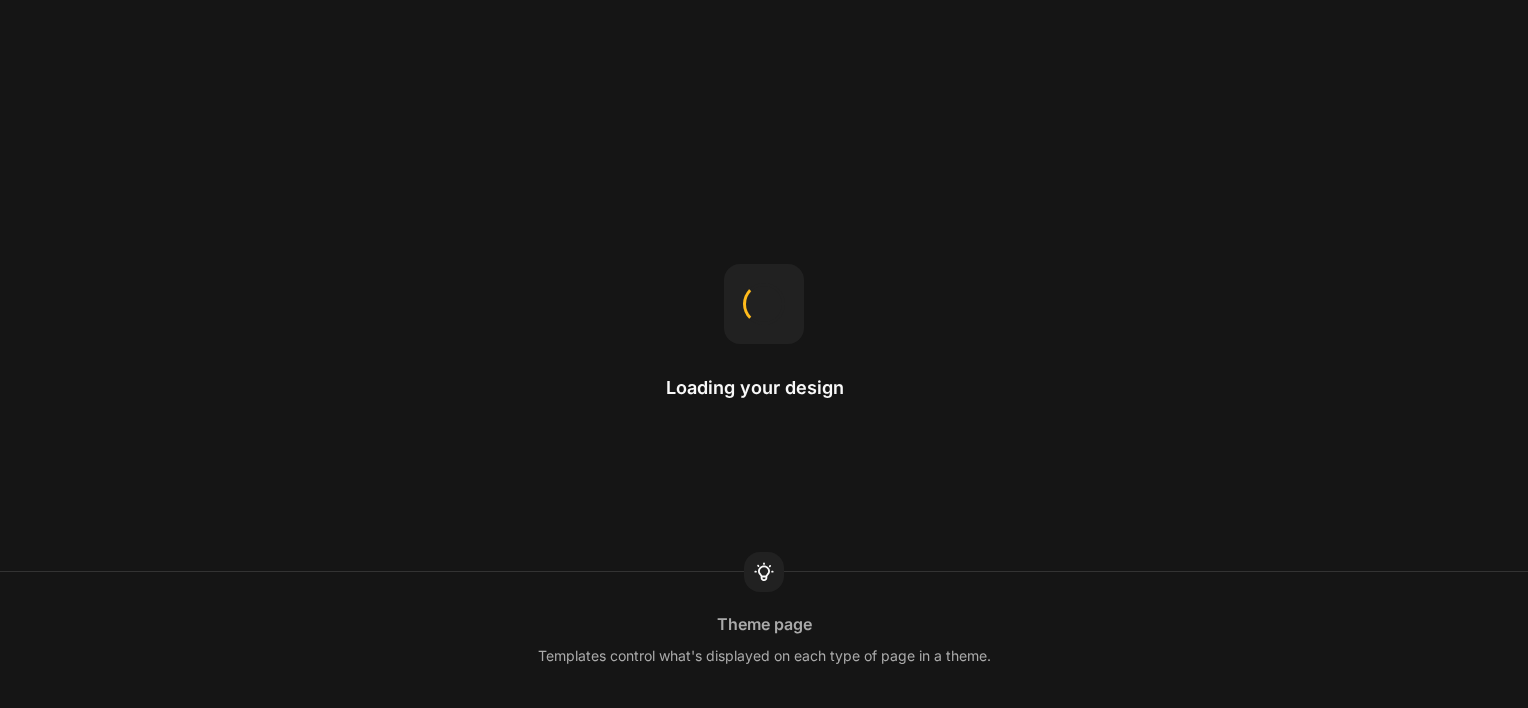 scroll, scrollTop: 0, scrollLeft: 0, axis: both 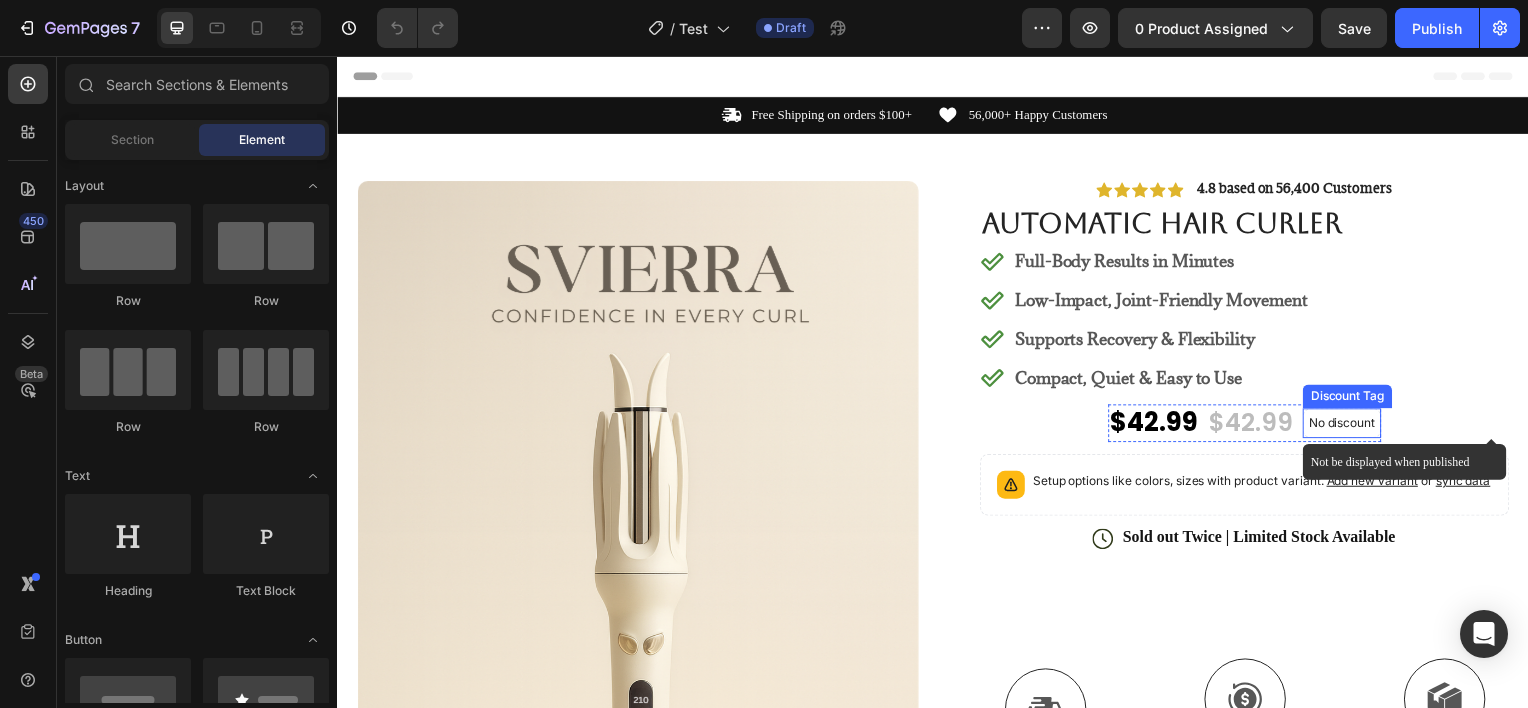 click on "No discount" at bounding box center [1348, 426] 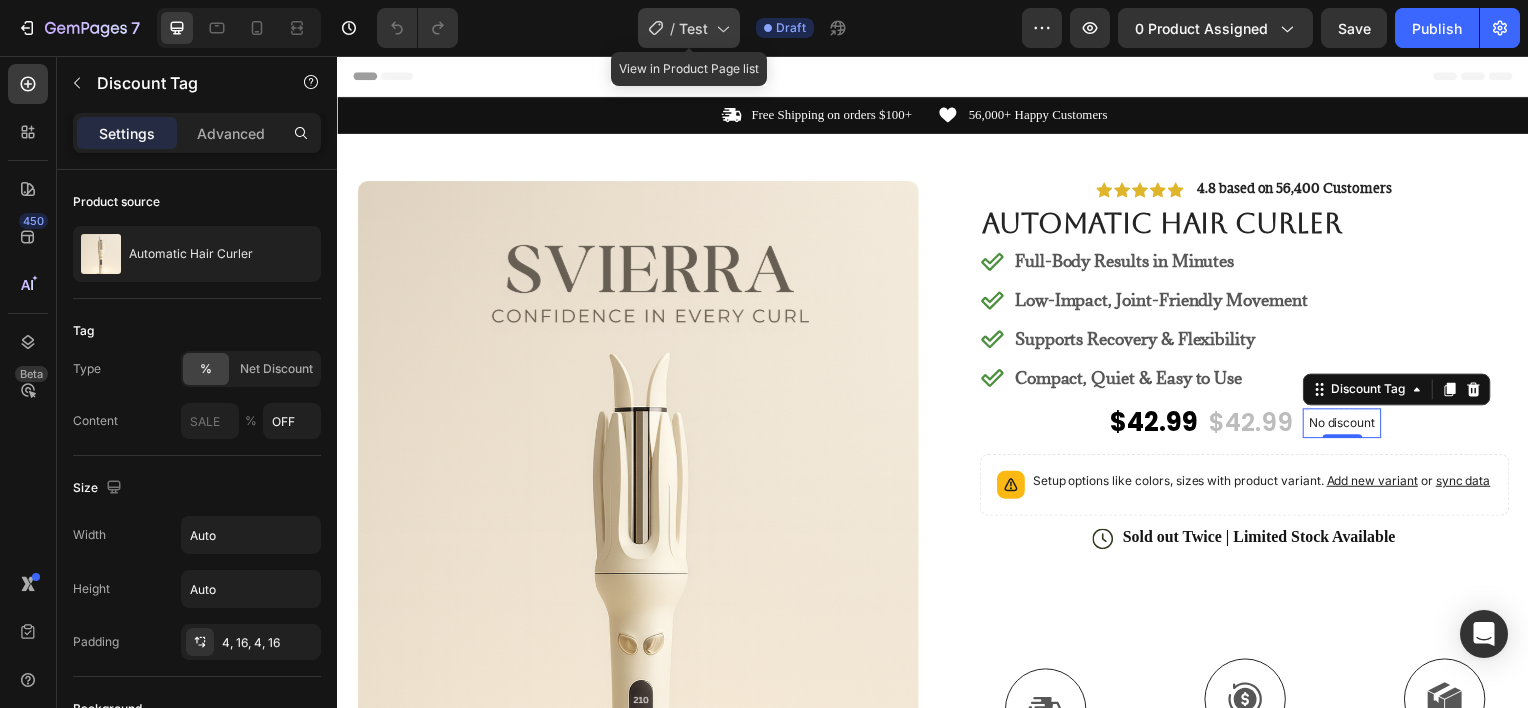 click 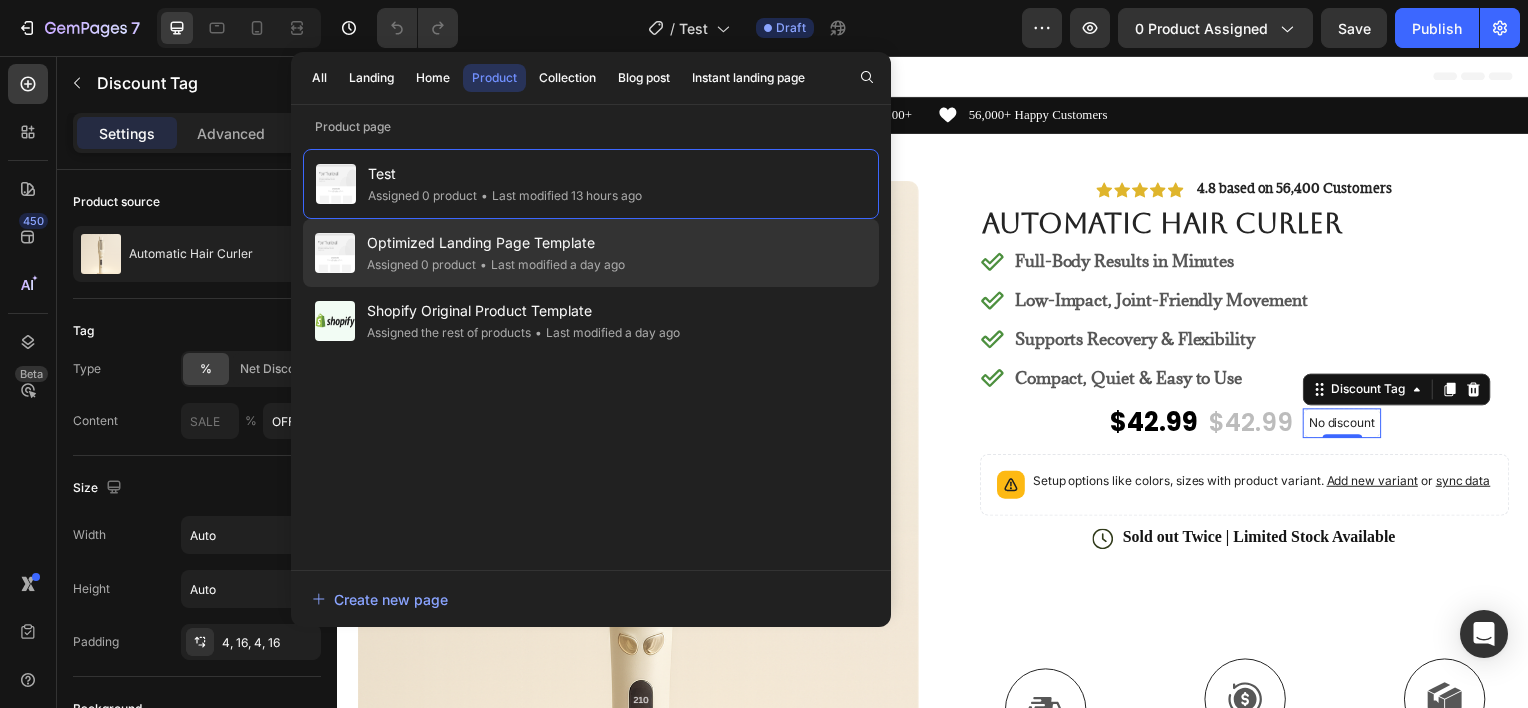 click on "Optimized Landing Page Template Assigned 0 product • Last modified a day ago" 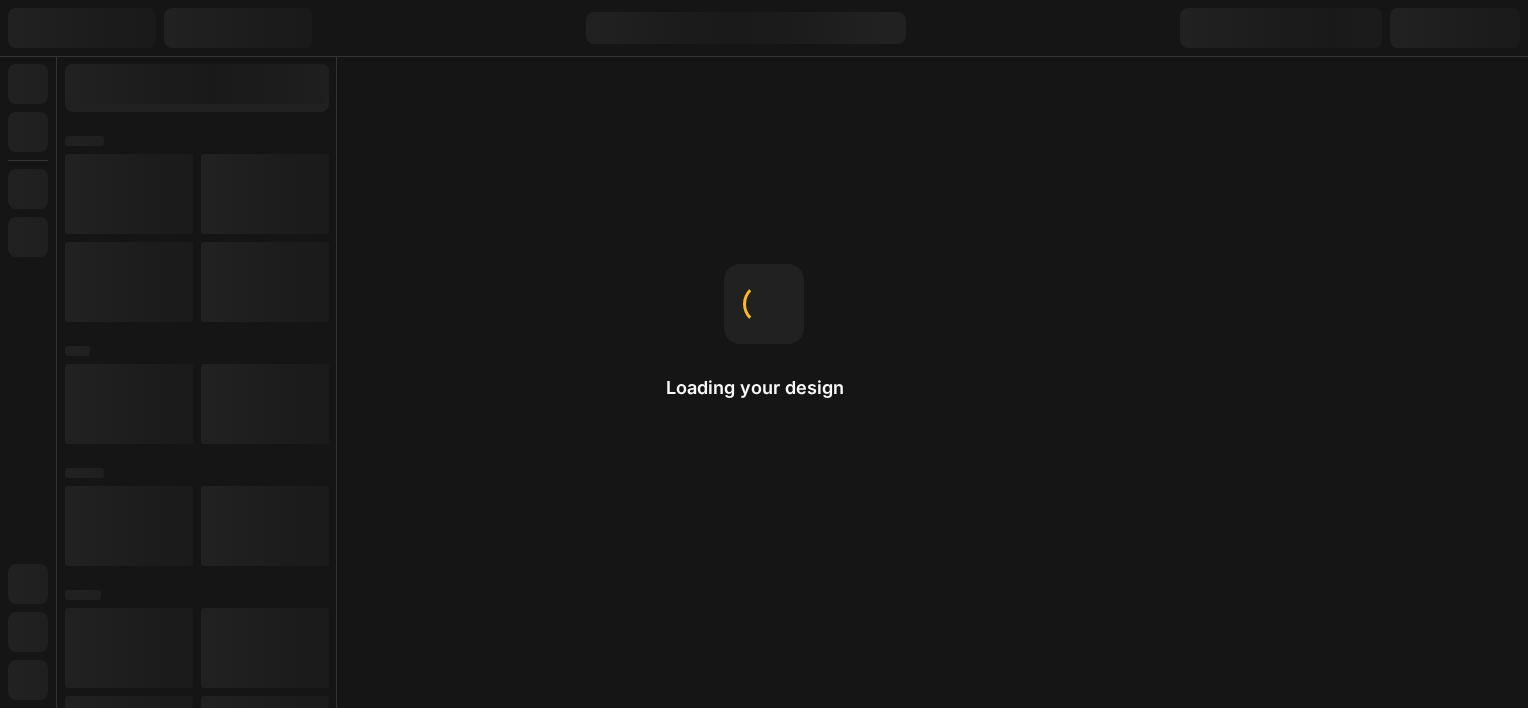 scroll, scrollTop: 0, scrollLeft: 0, axis: both 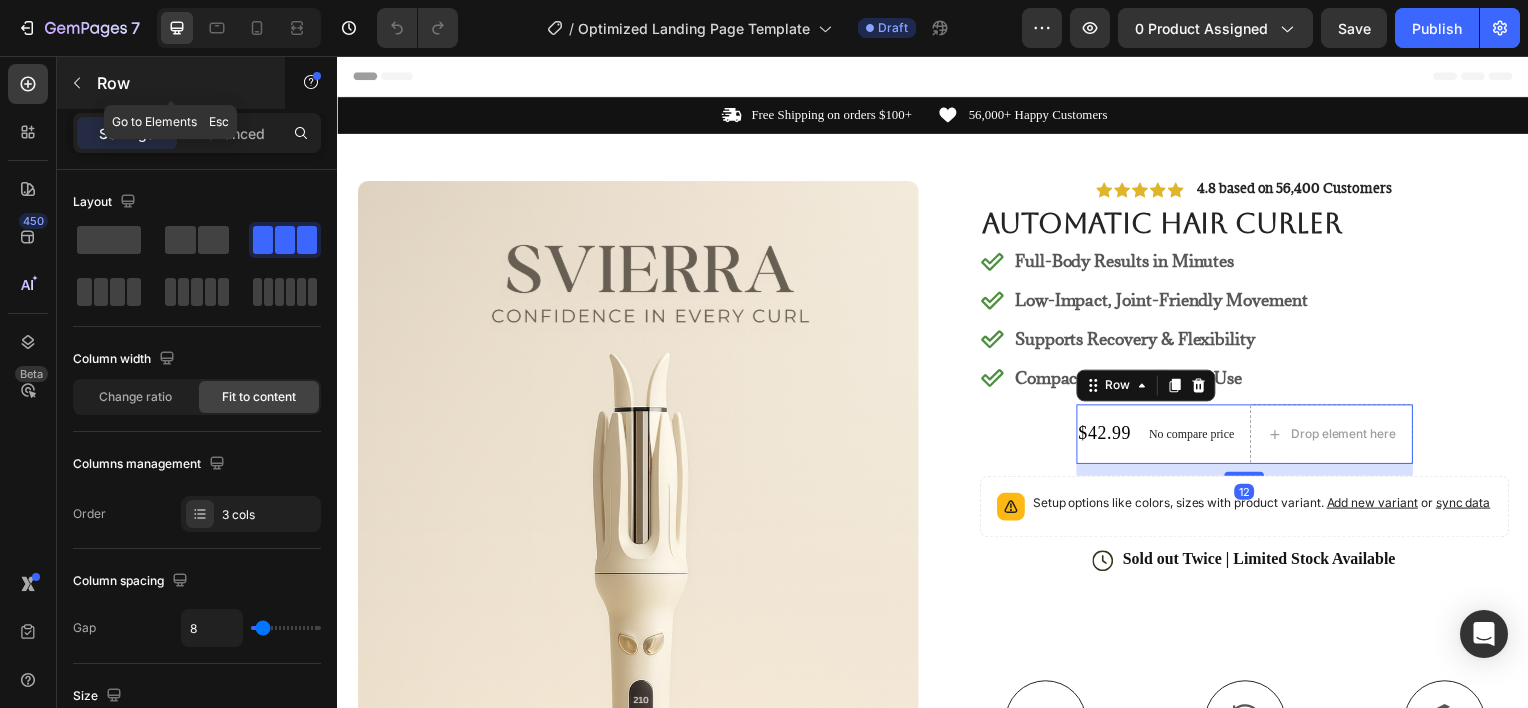click on "Row" at bounding box center [182, 83] 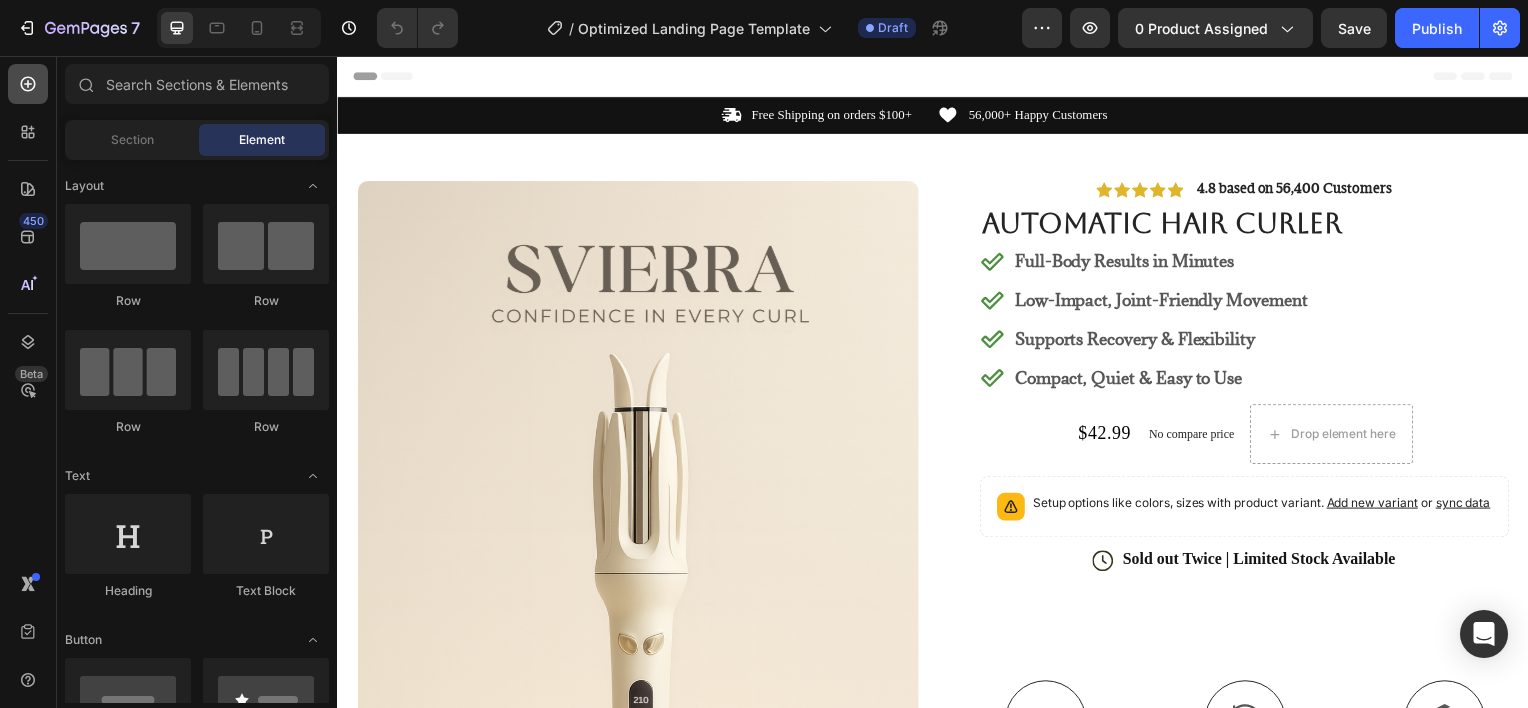 click 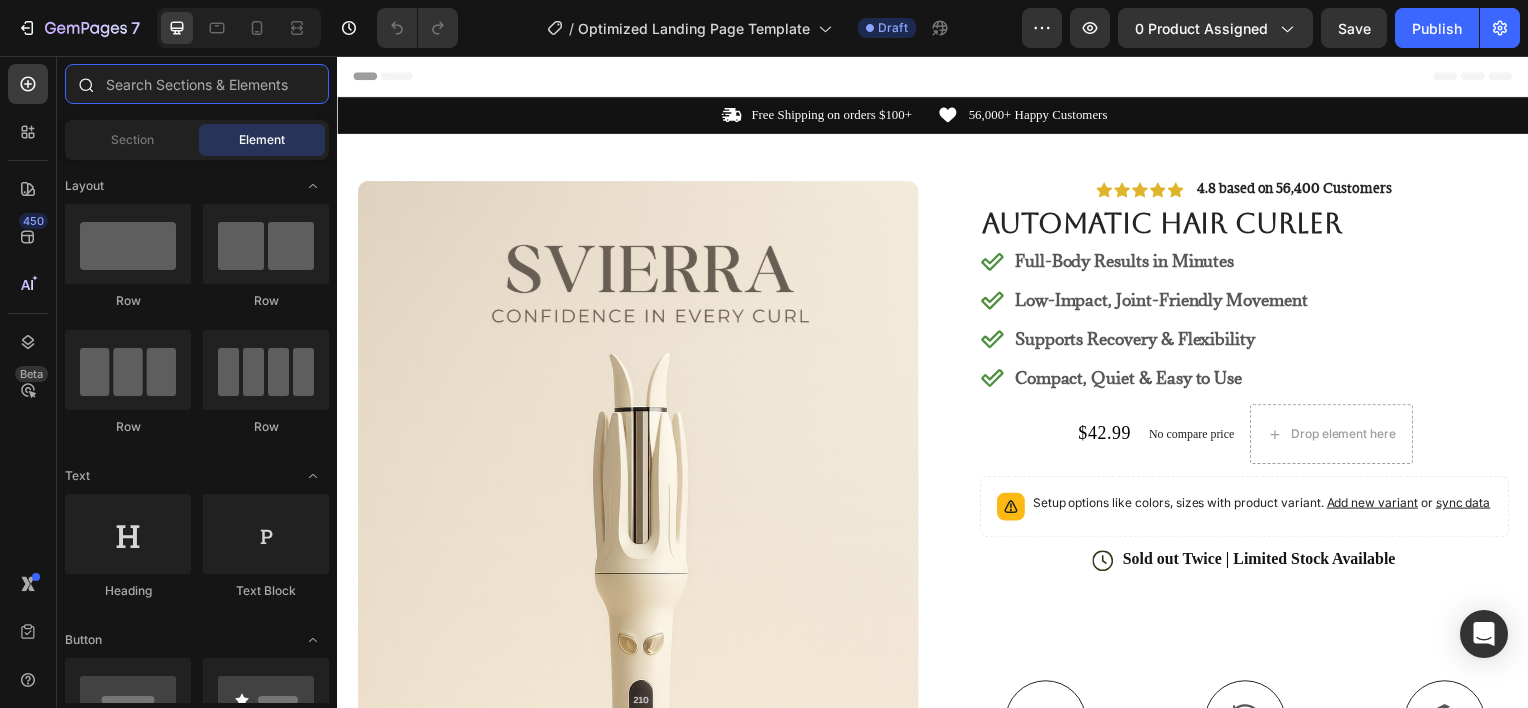 click at bounding box center [197, 84] 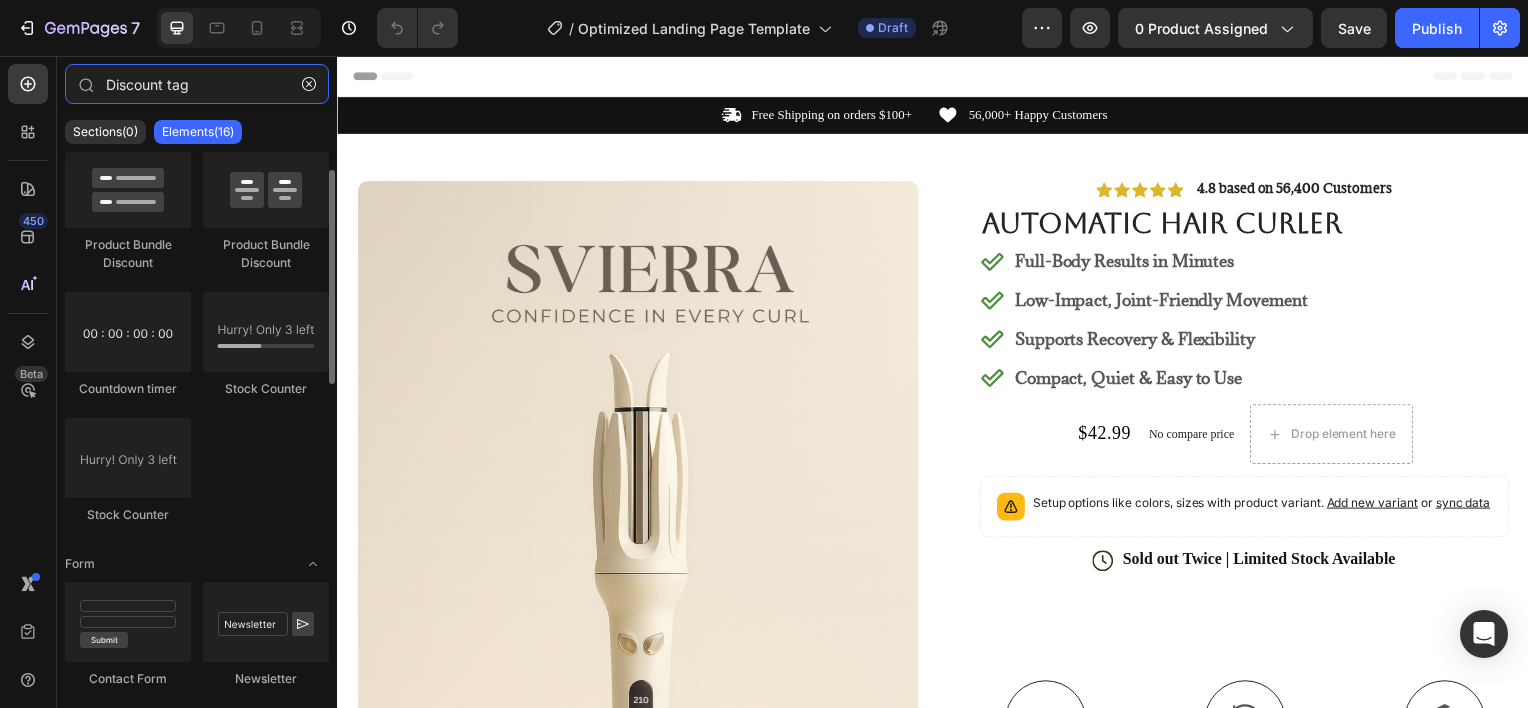 scroll, scrollTop: 0, scrollLeft: 0, axis: both 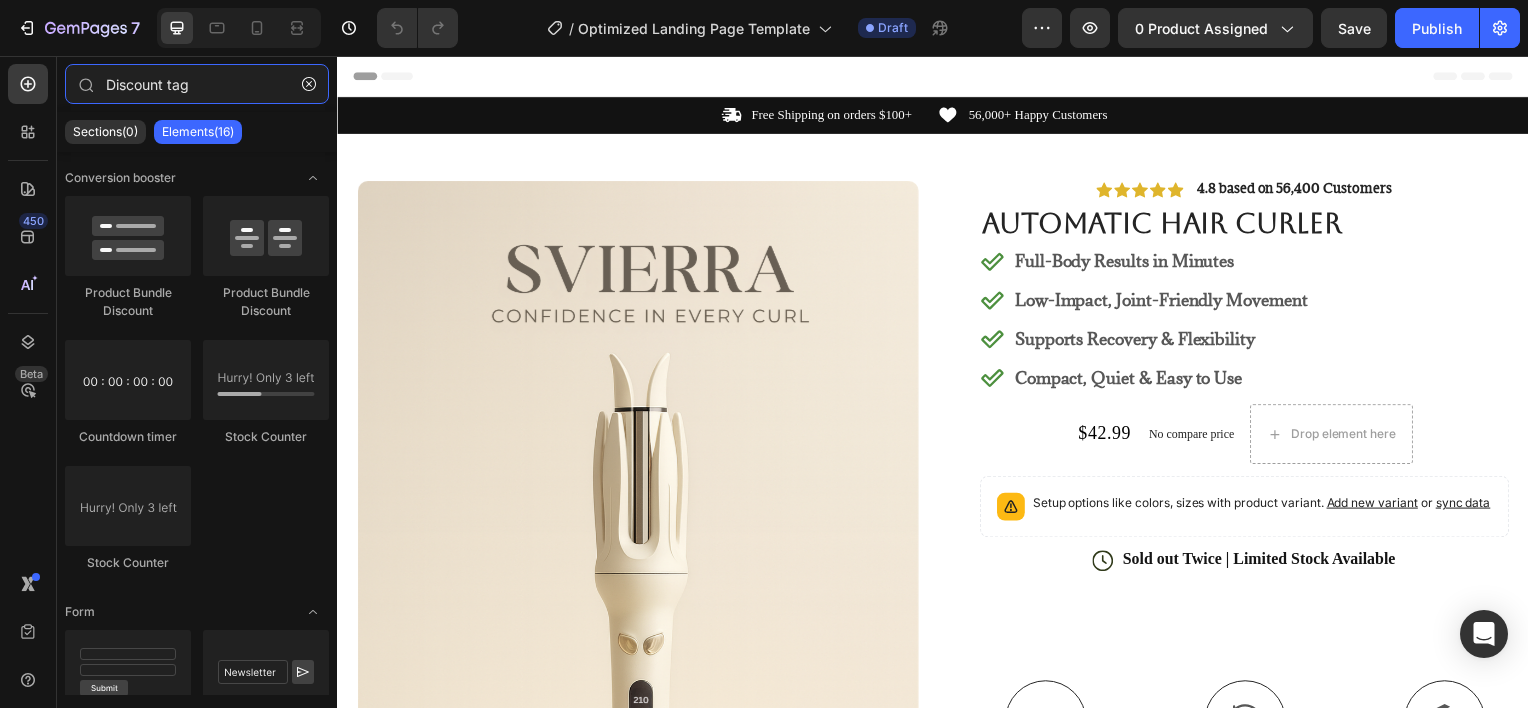 type on "Discount tag" 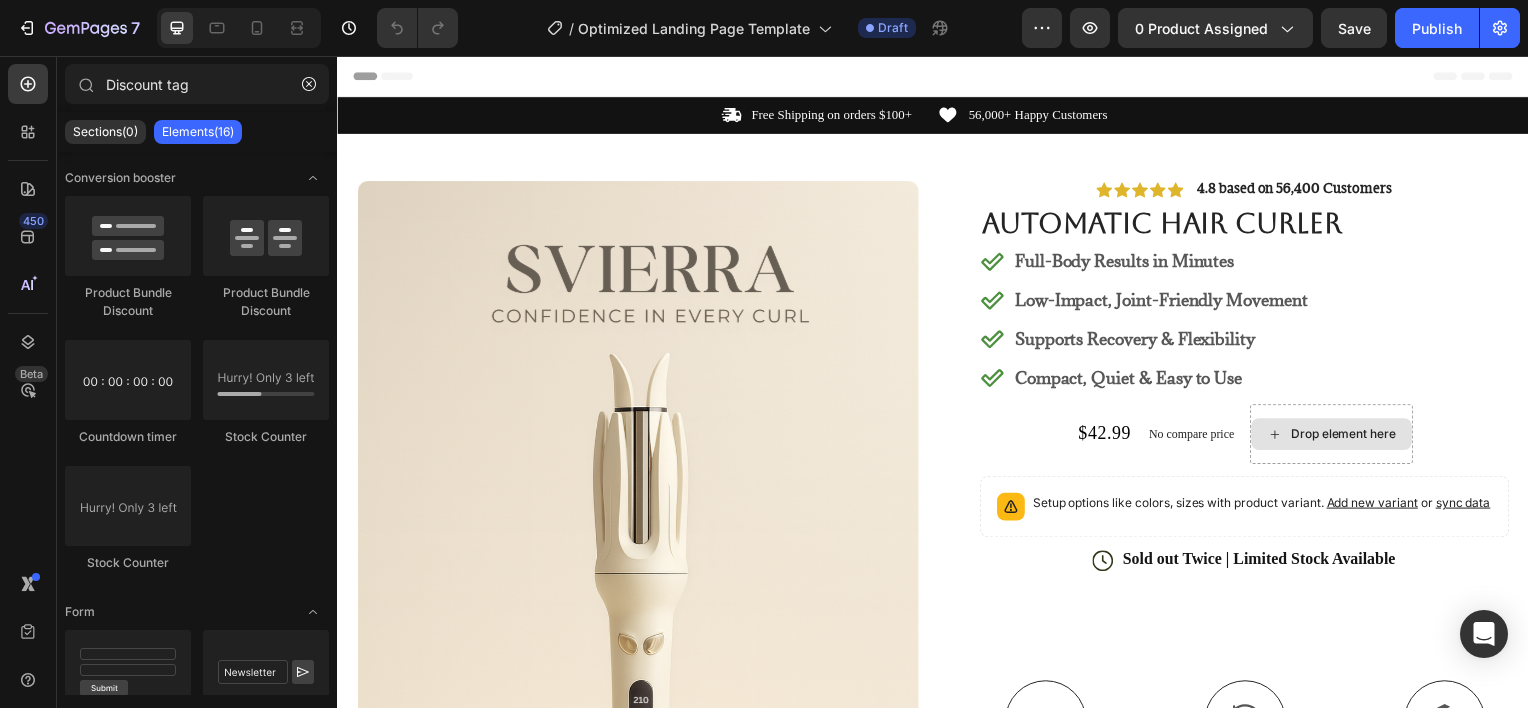 click 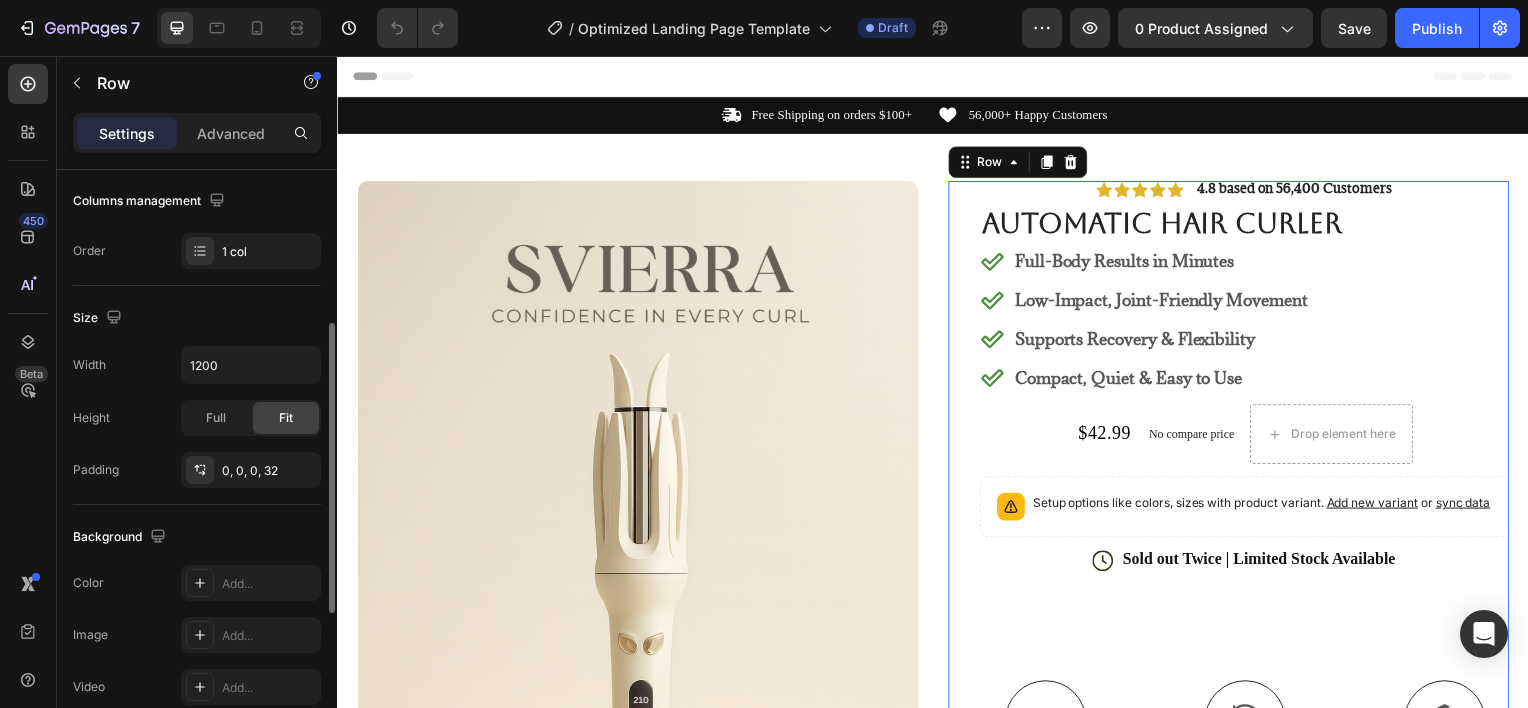 scroll, scrollTop: 0, scrollLeft: 0, axis: both 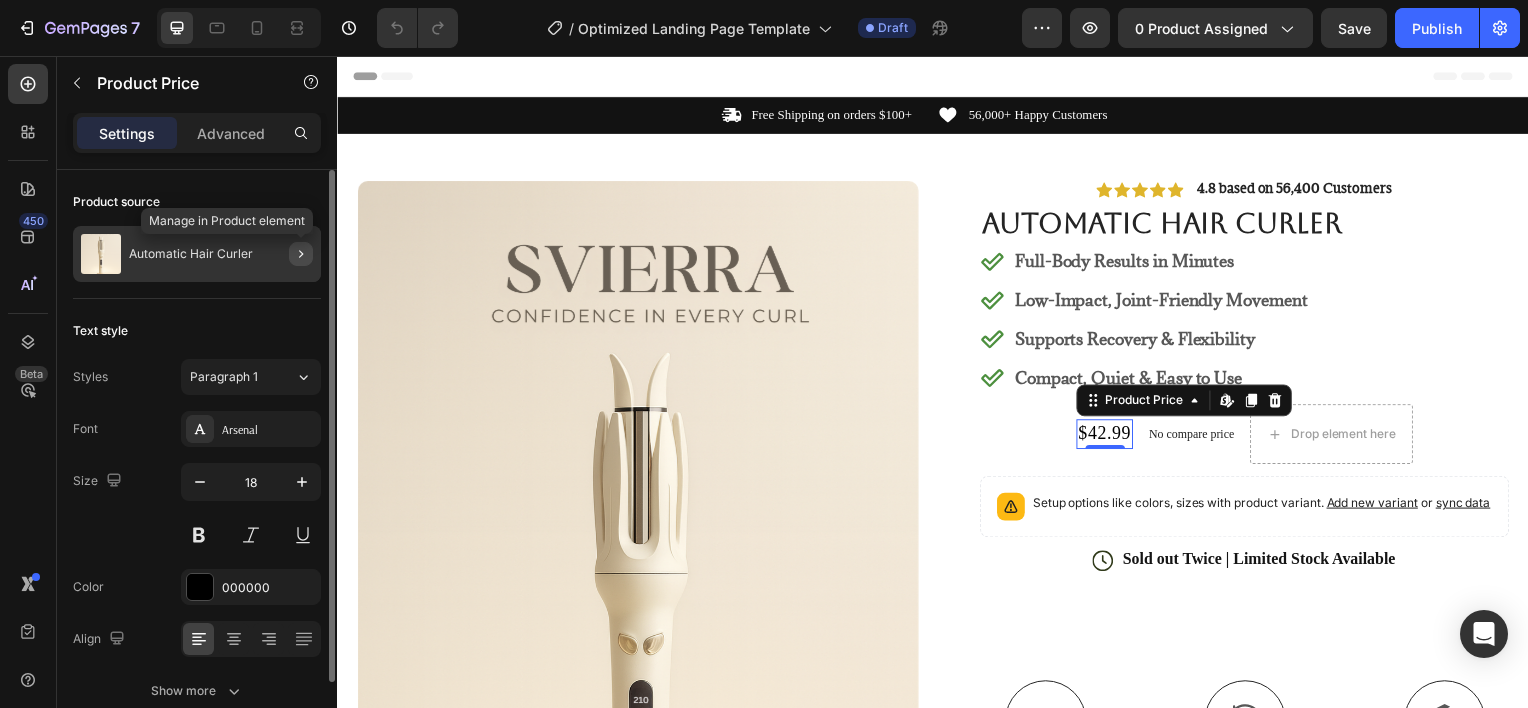 click 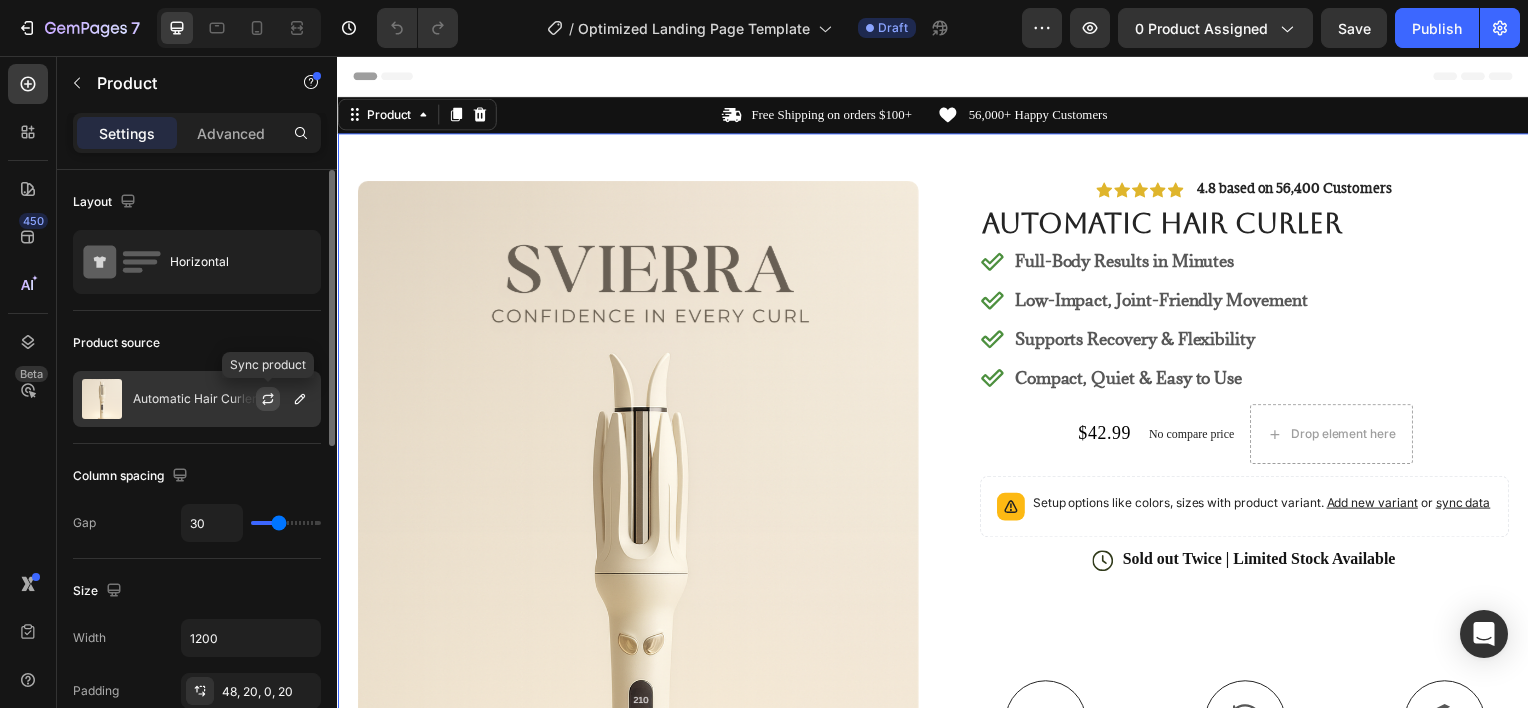 click 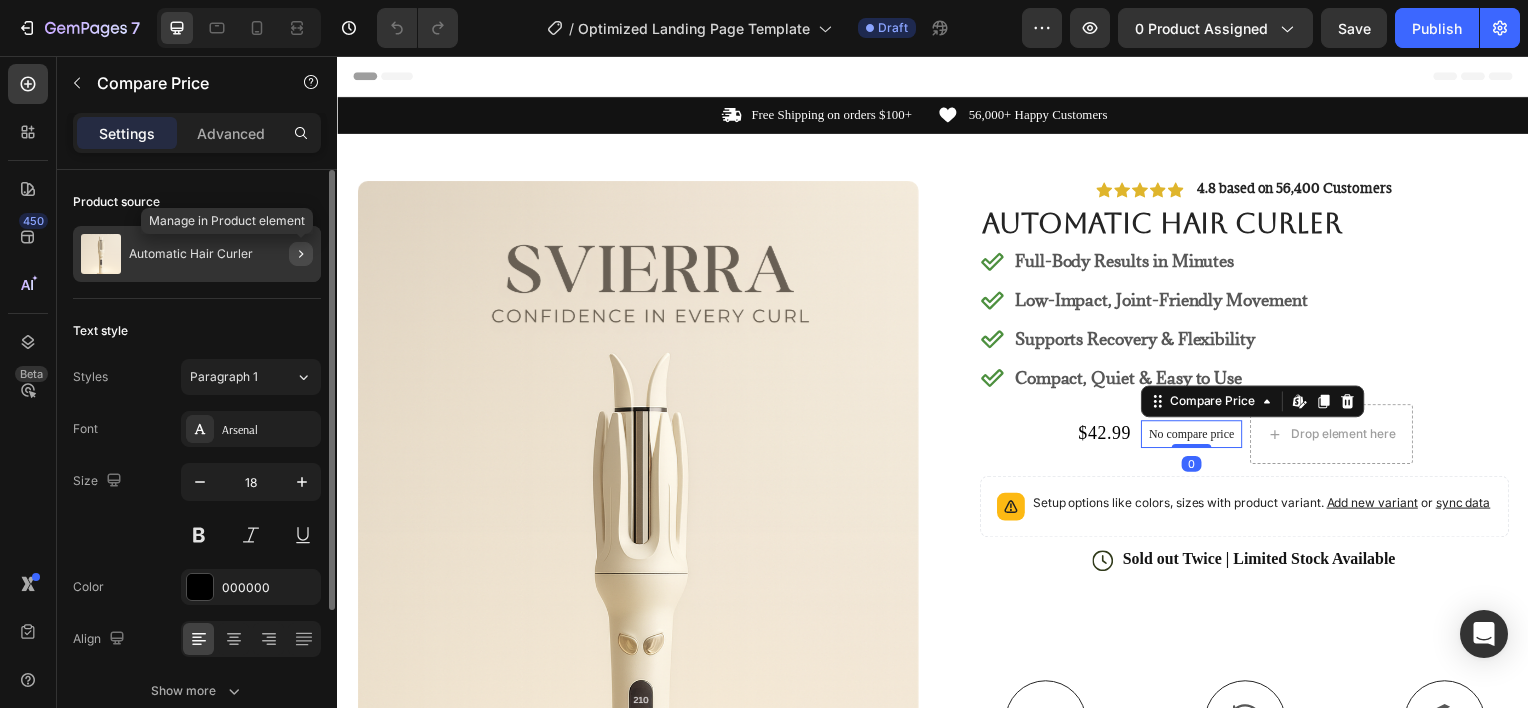 click 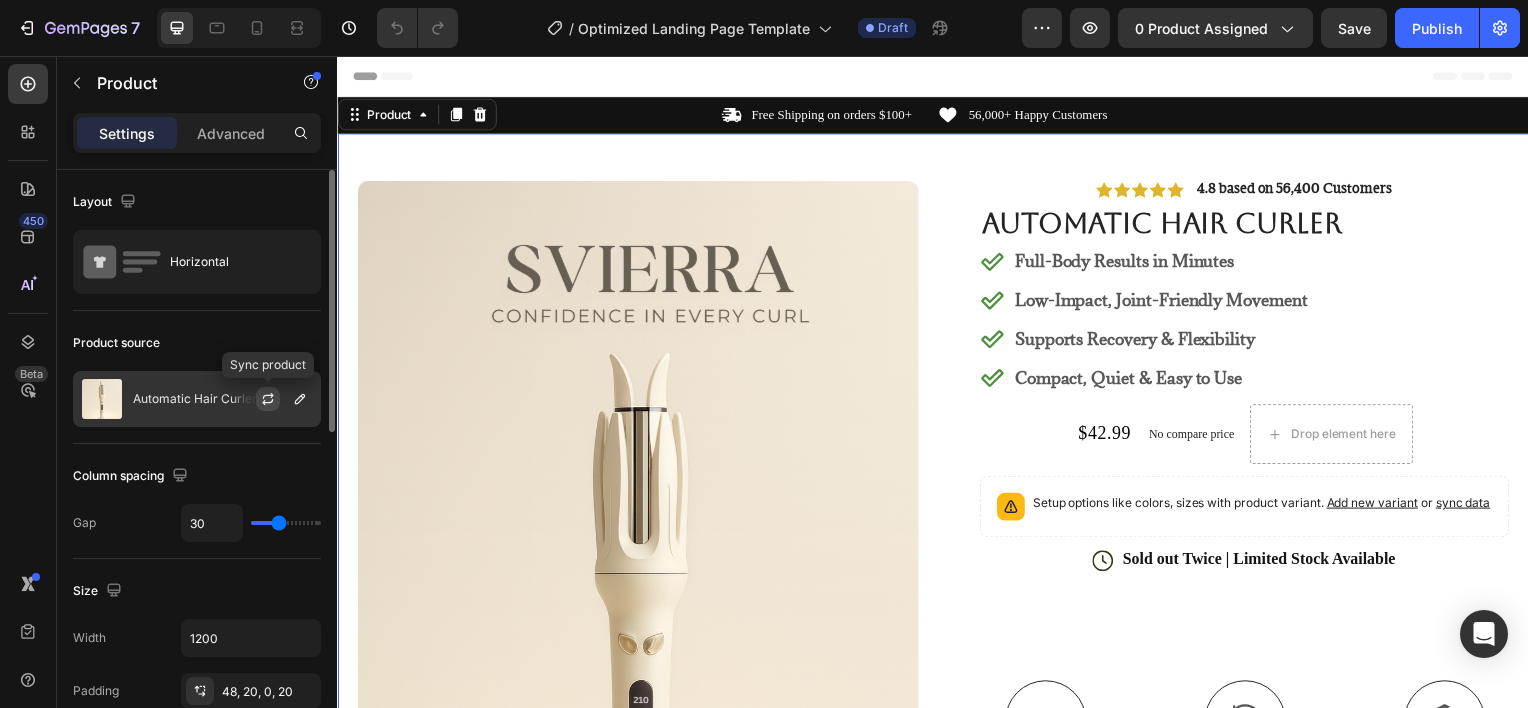 click 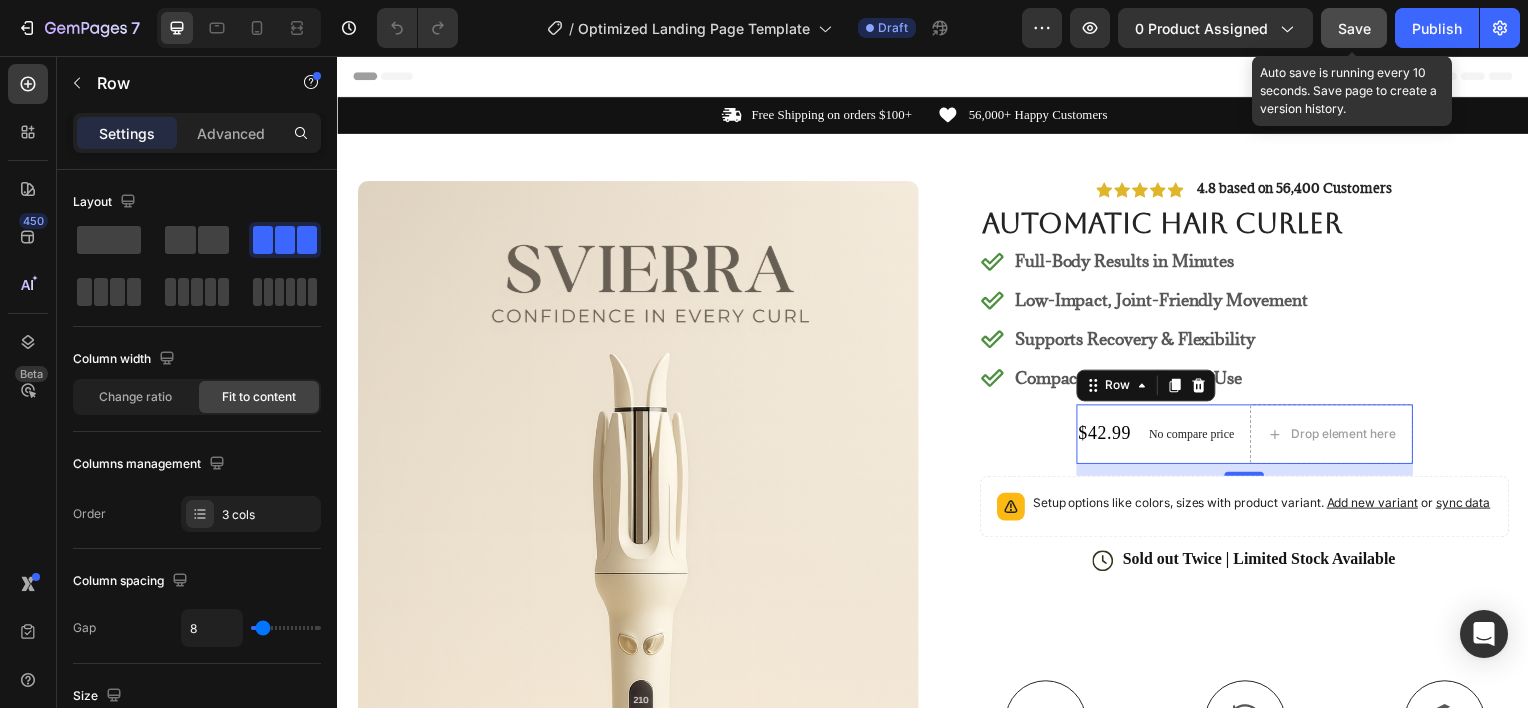 click on "Save" at bounding box center [1354, 28] 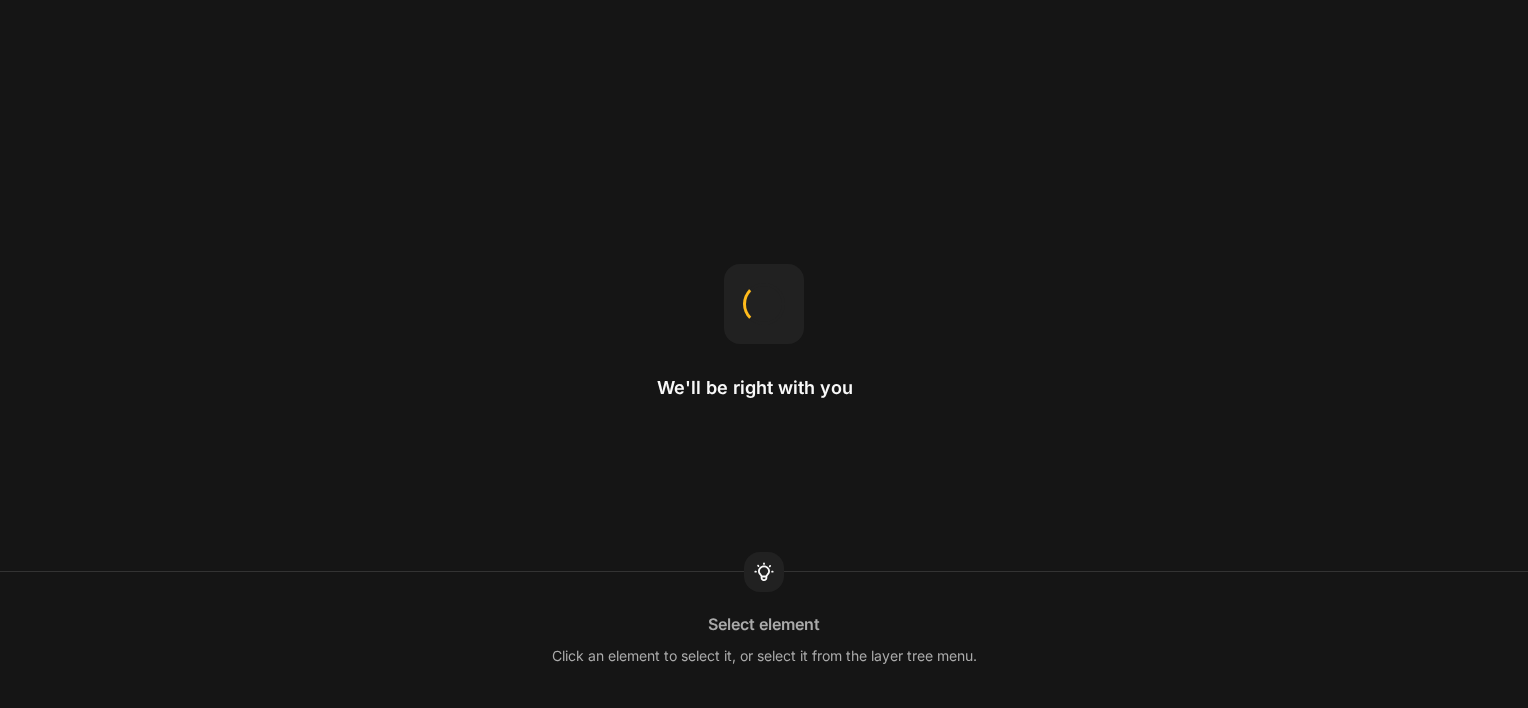 scroll, scrollTop: 0, scrollLeft: 0, axis: both 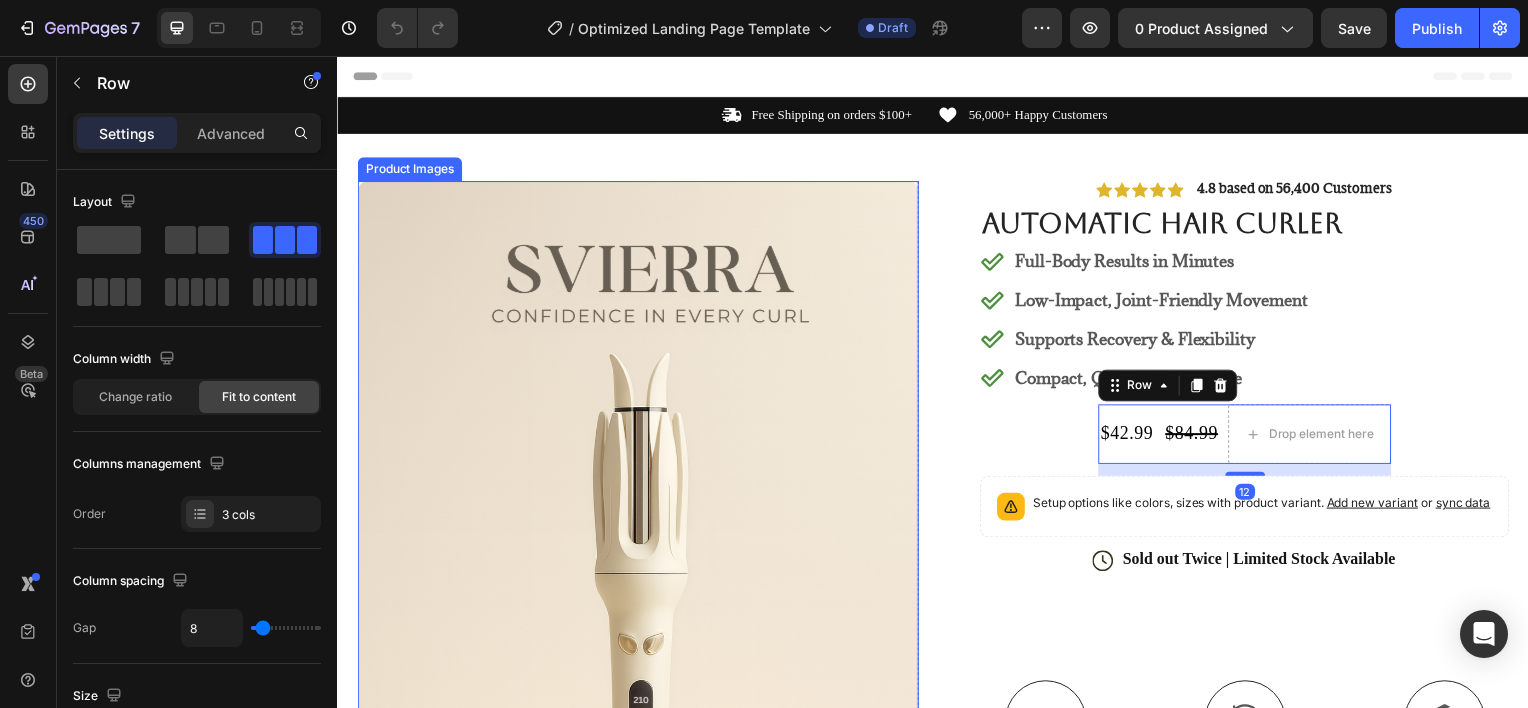 click at bounding box center [639, 606] 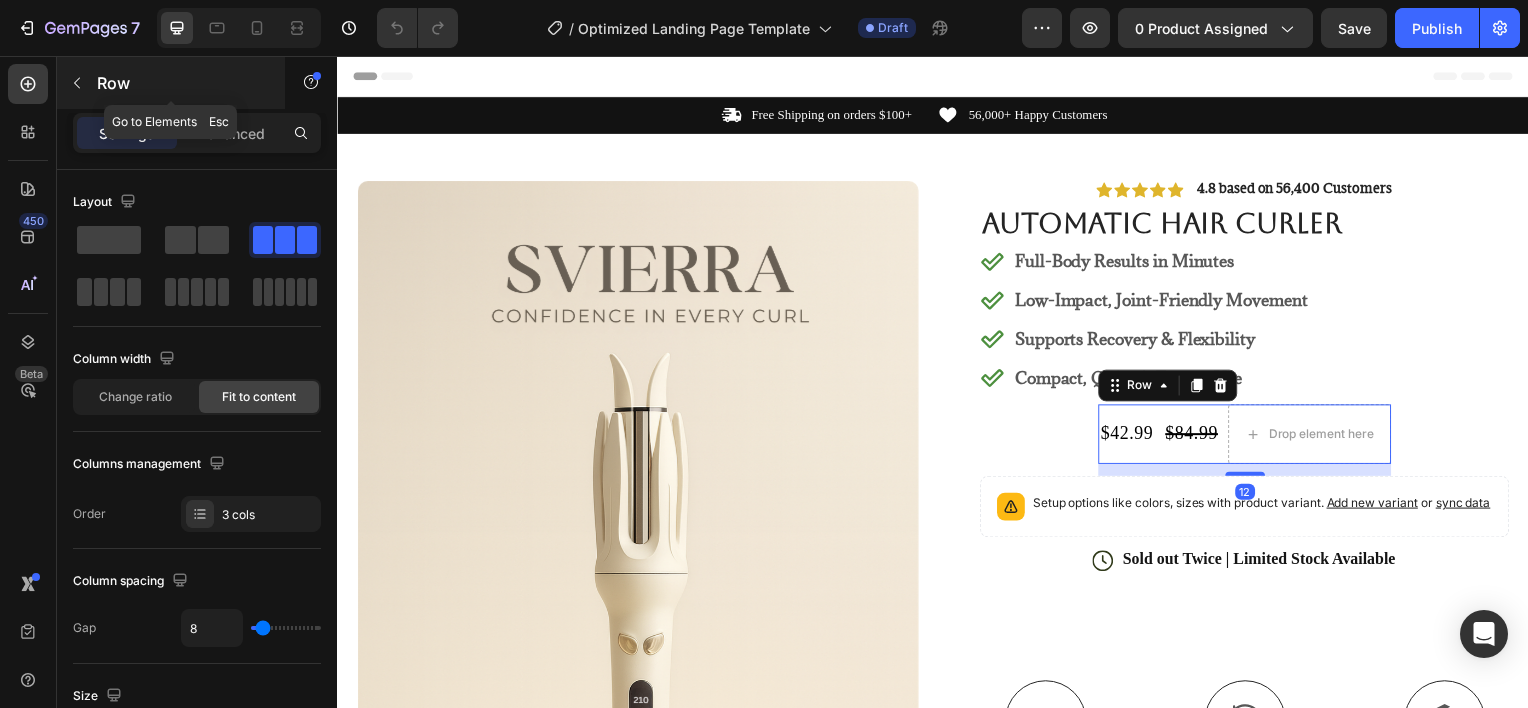 click at bounding box center [77, 83] 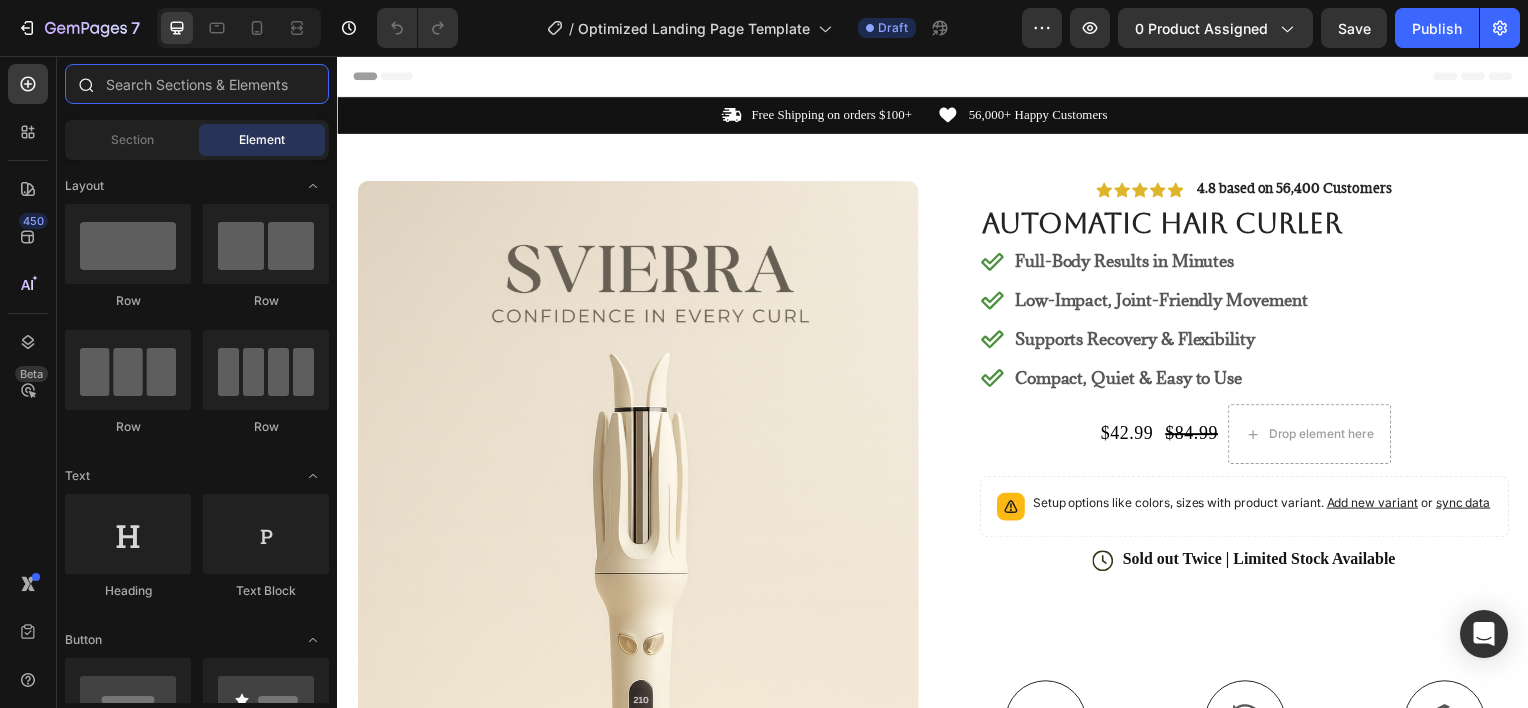 click at bounding box center [197, 84] 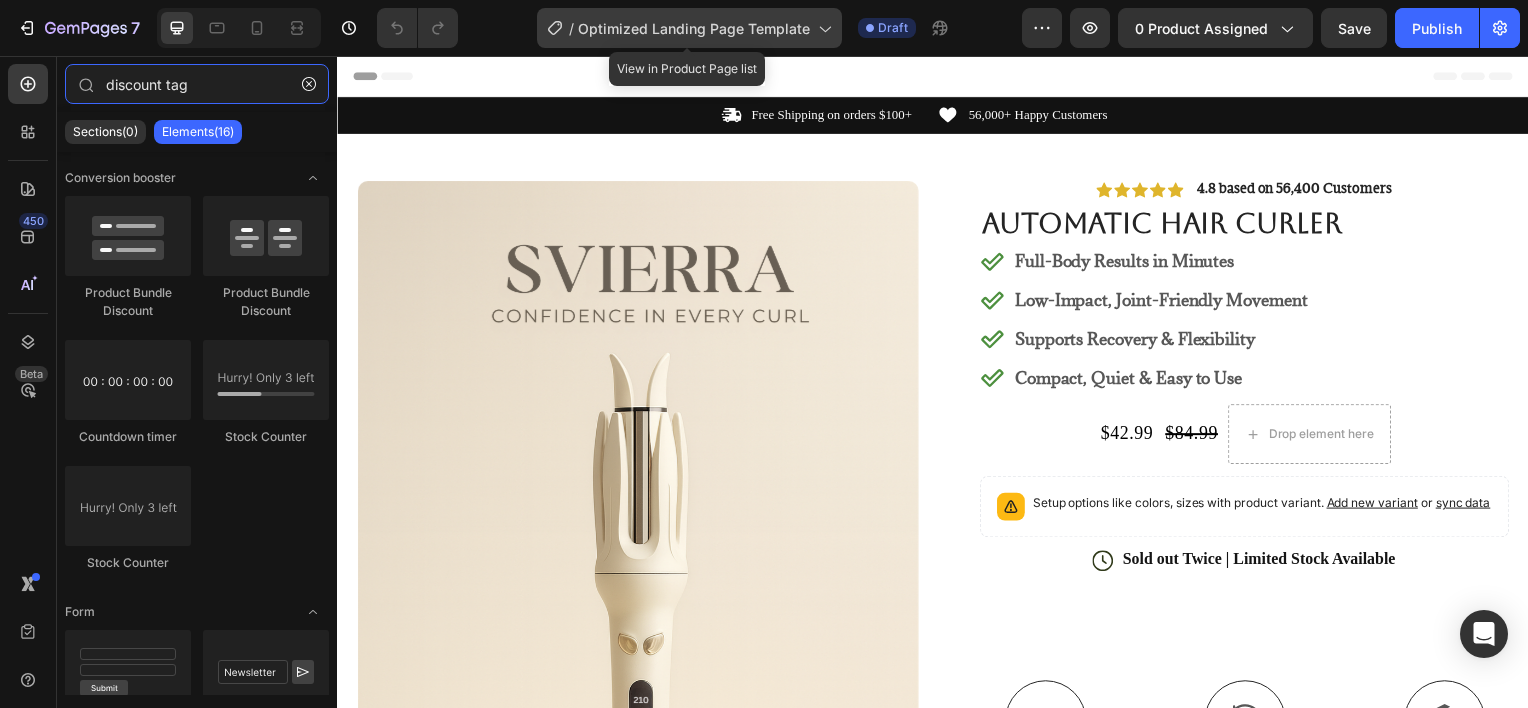 type on "discount tag" 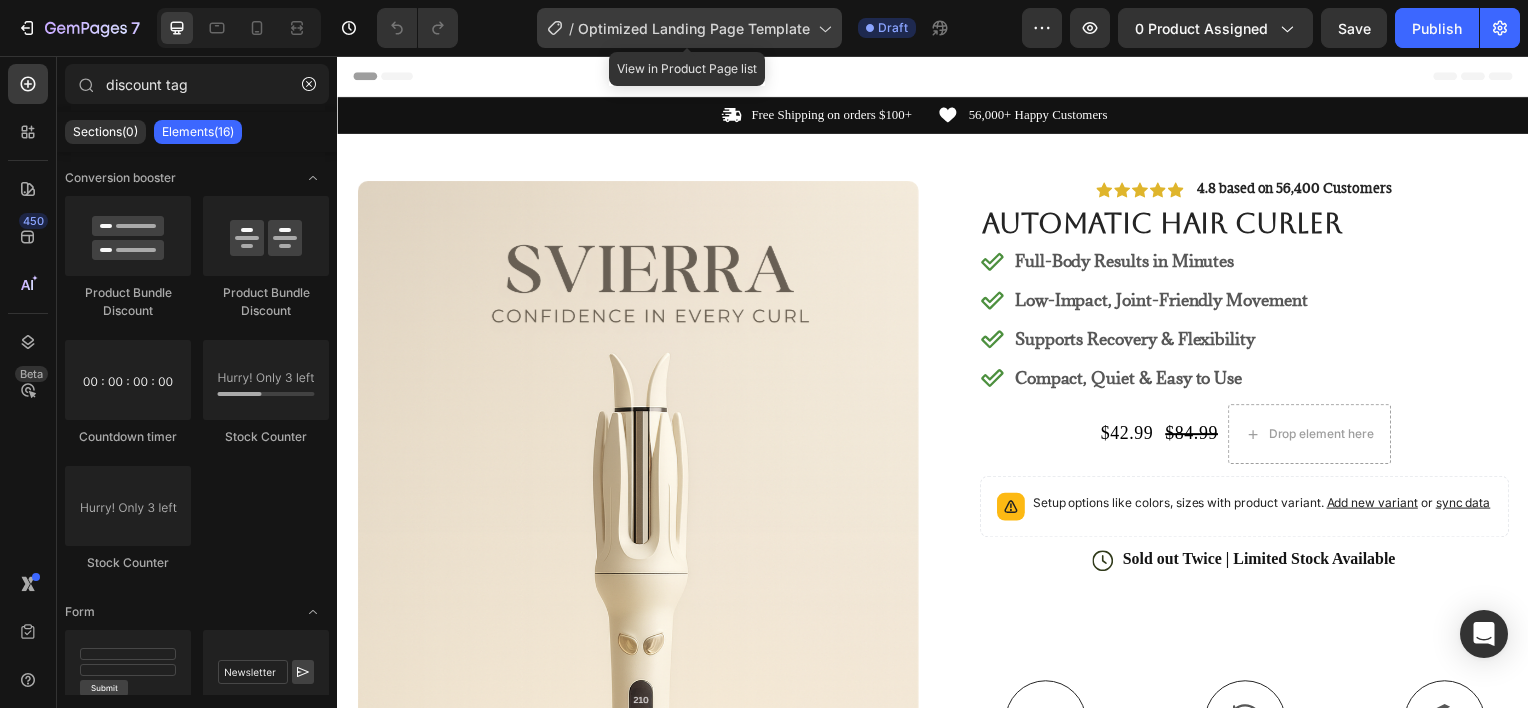 click on "Optimized Landing Page Template" at bounding box center [694, 28] 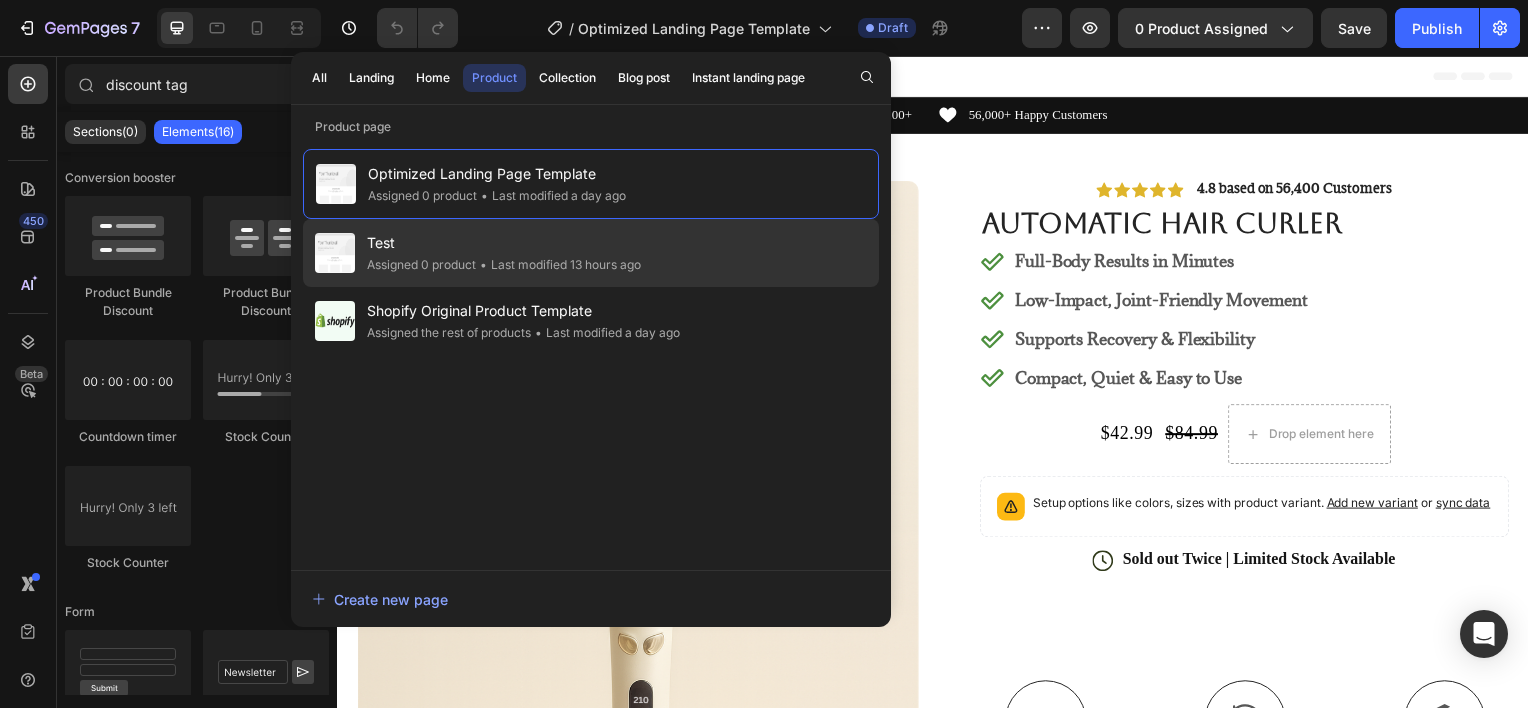 click on "Test" at bounding box center (504, 243) 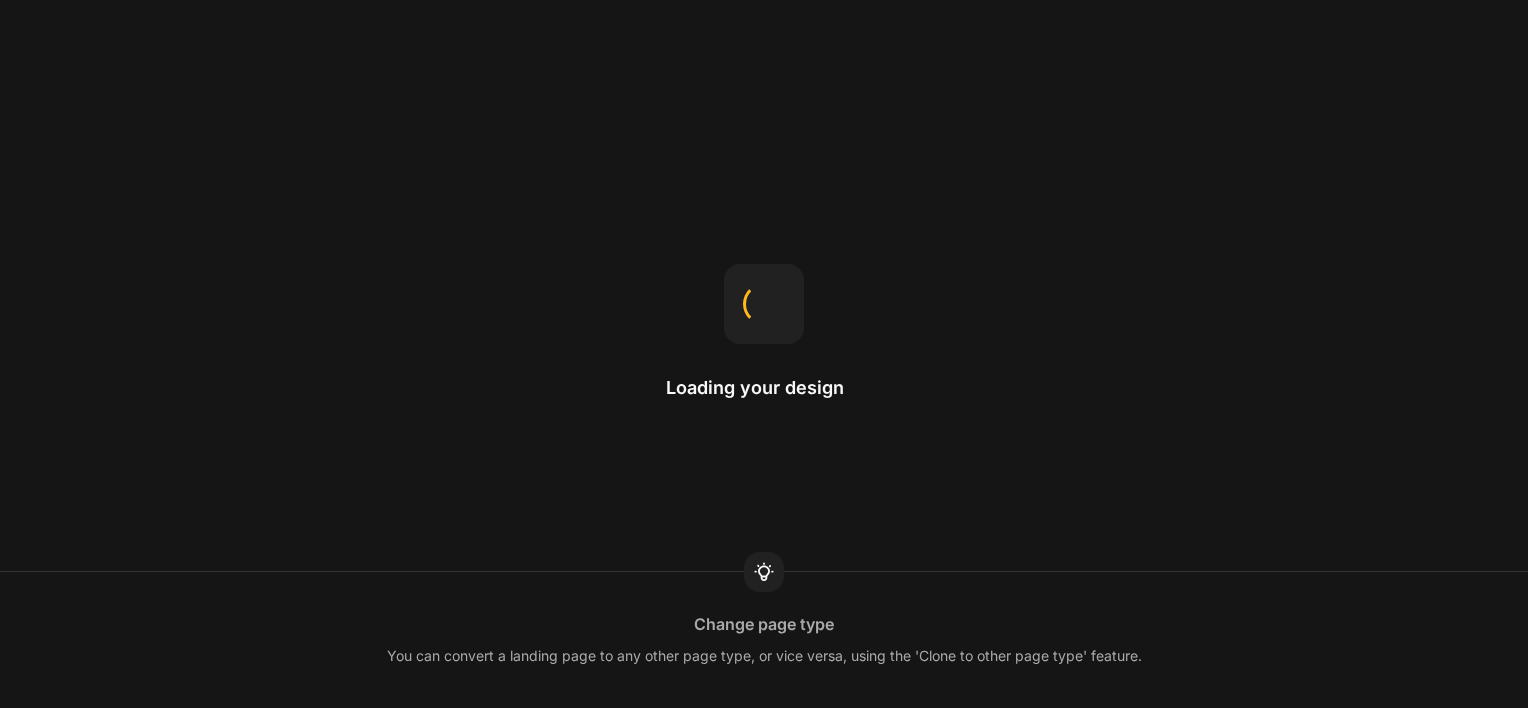 scroll, scrollTop: 0, scrollLeft: 0, axis: both 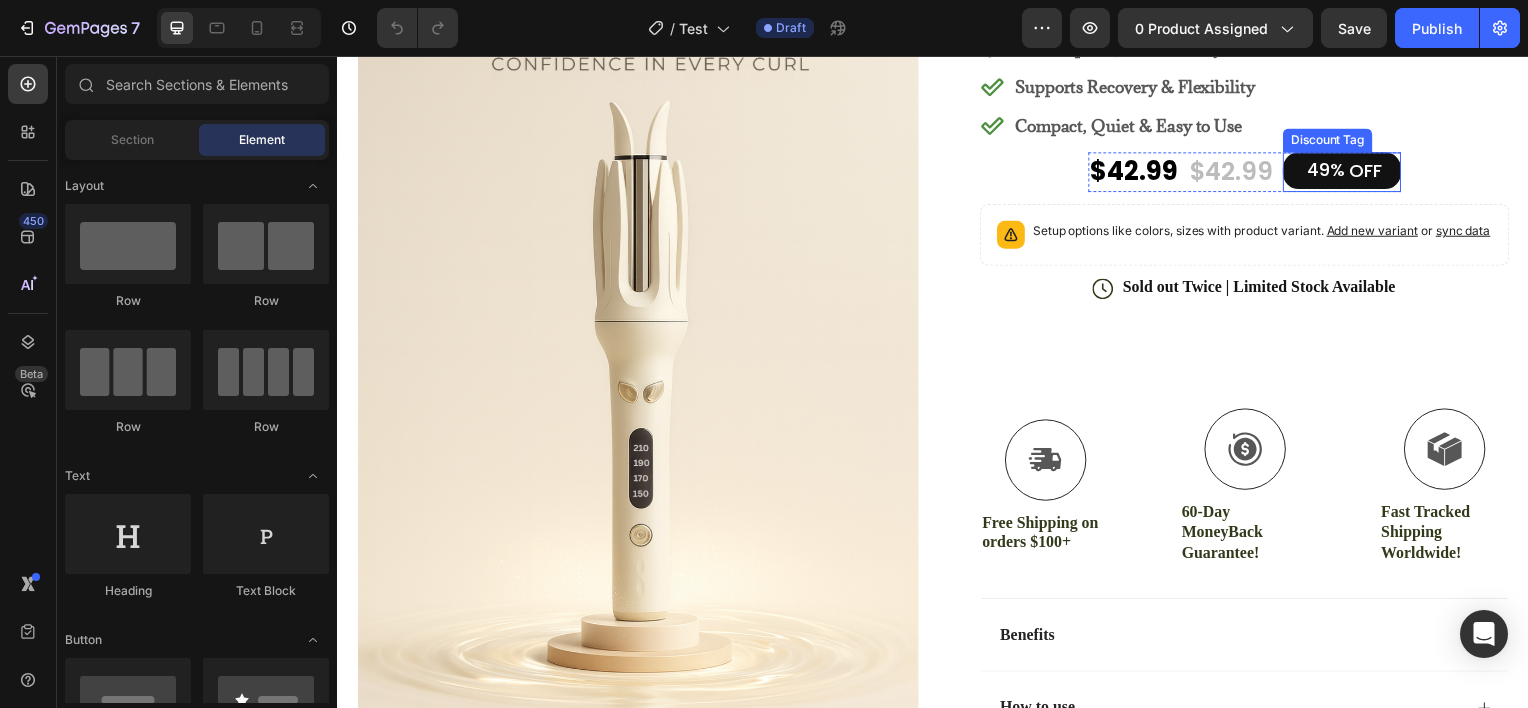 click on "49%" at bounding box center [1332, 170] 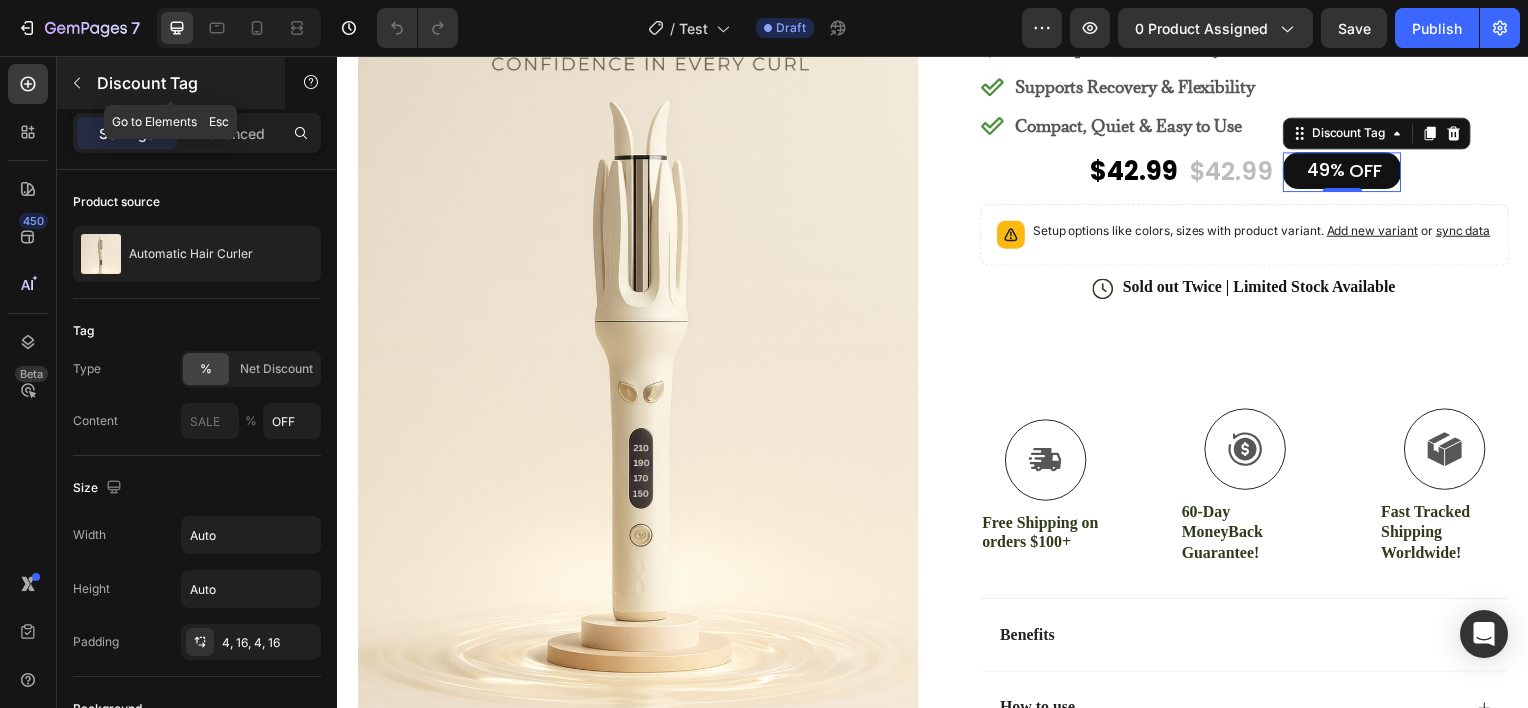 click on "Discount Tag" at bounding box center [182, 83] 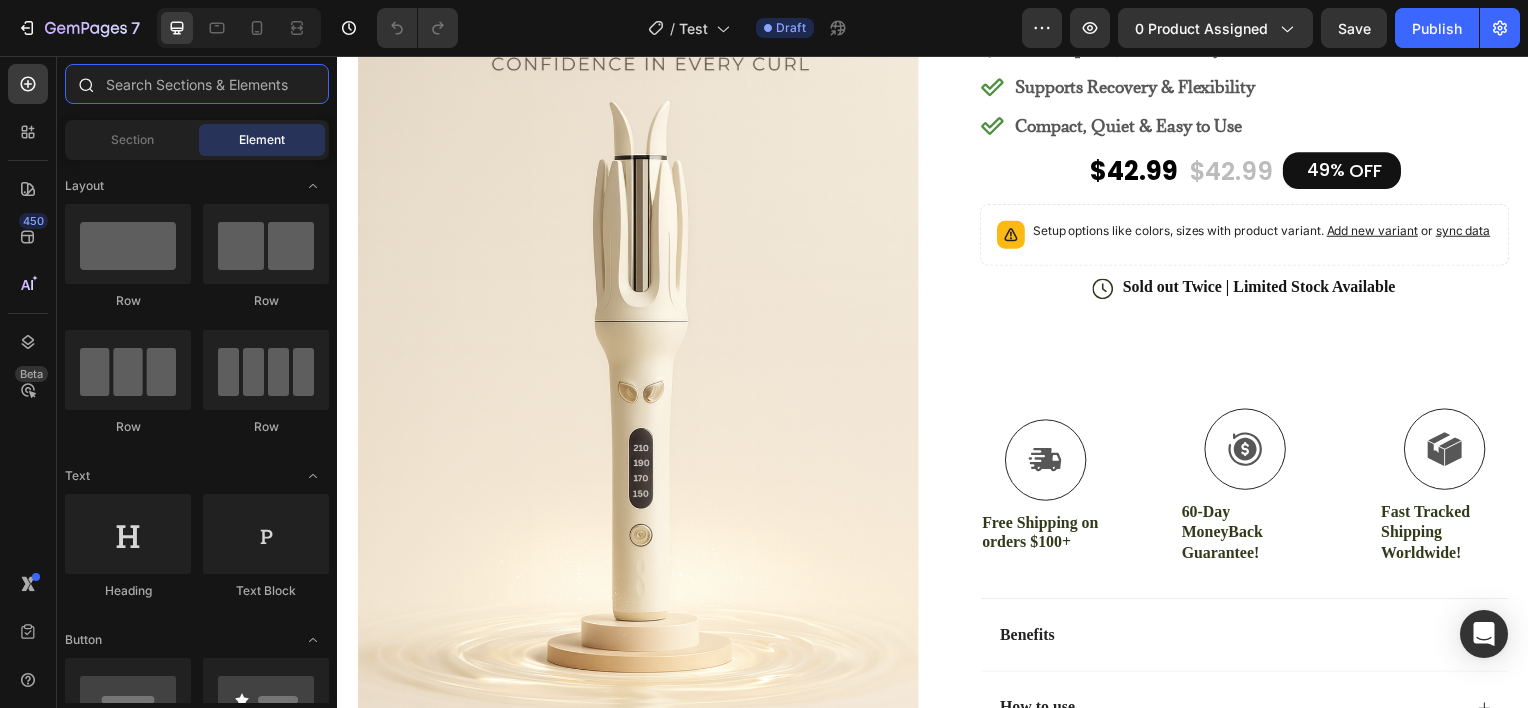 drag, startPoint x: 208, startPoint y: 80, endPoint x: 99, endPoint y: 68, distance: 109.65856 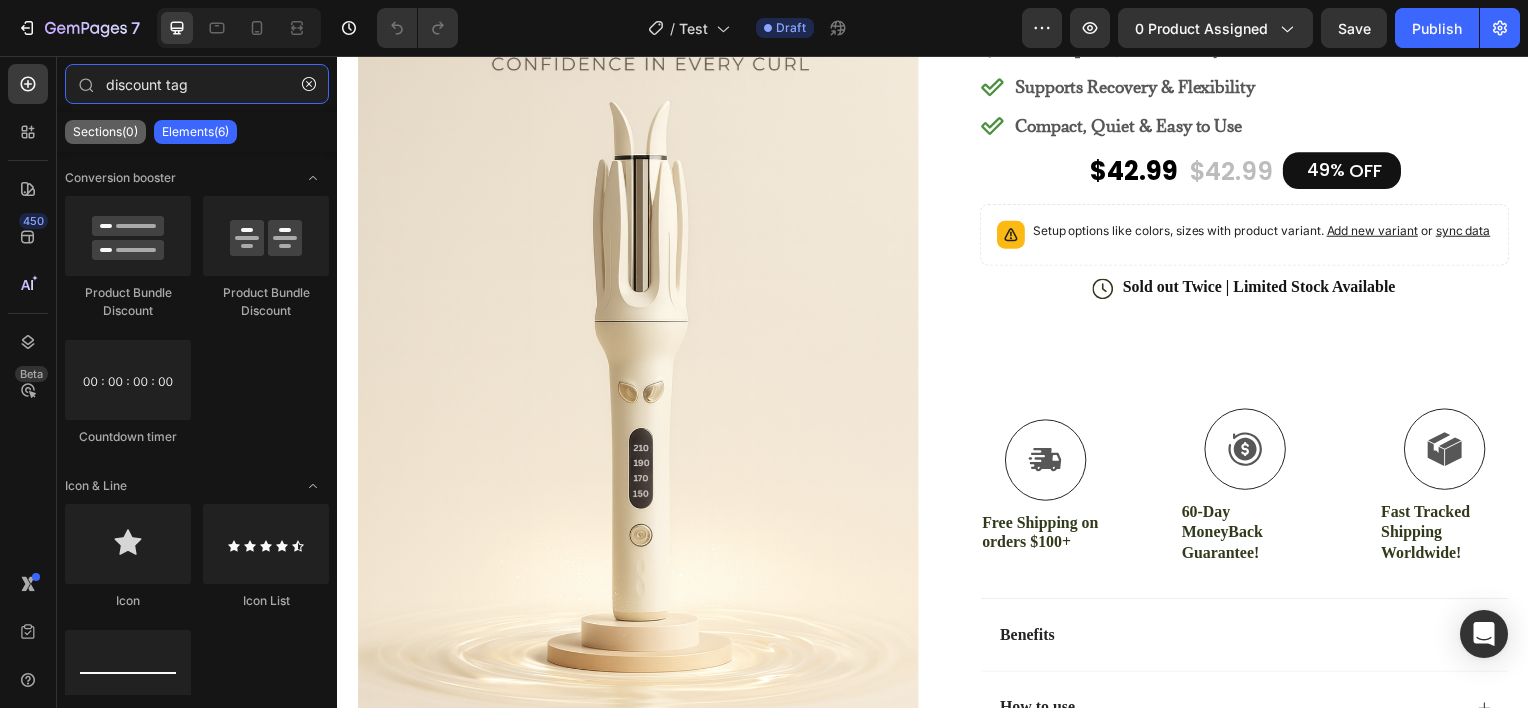type on "discount tag" 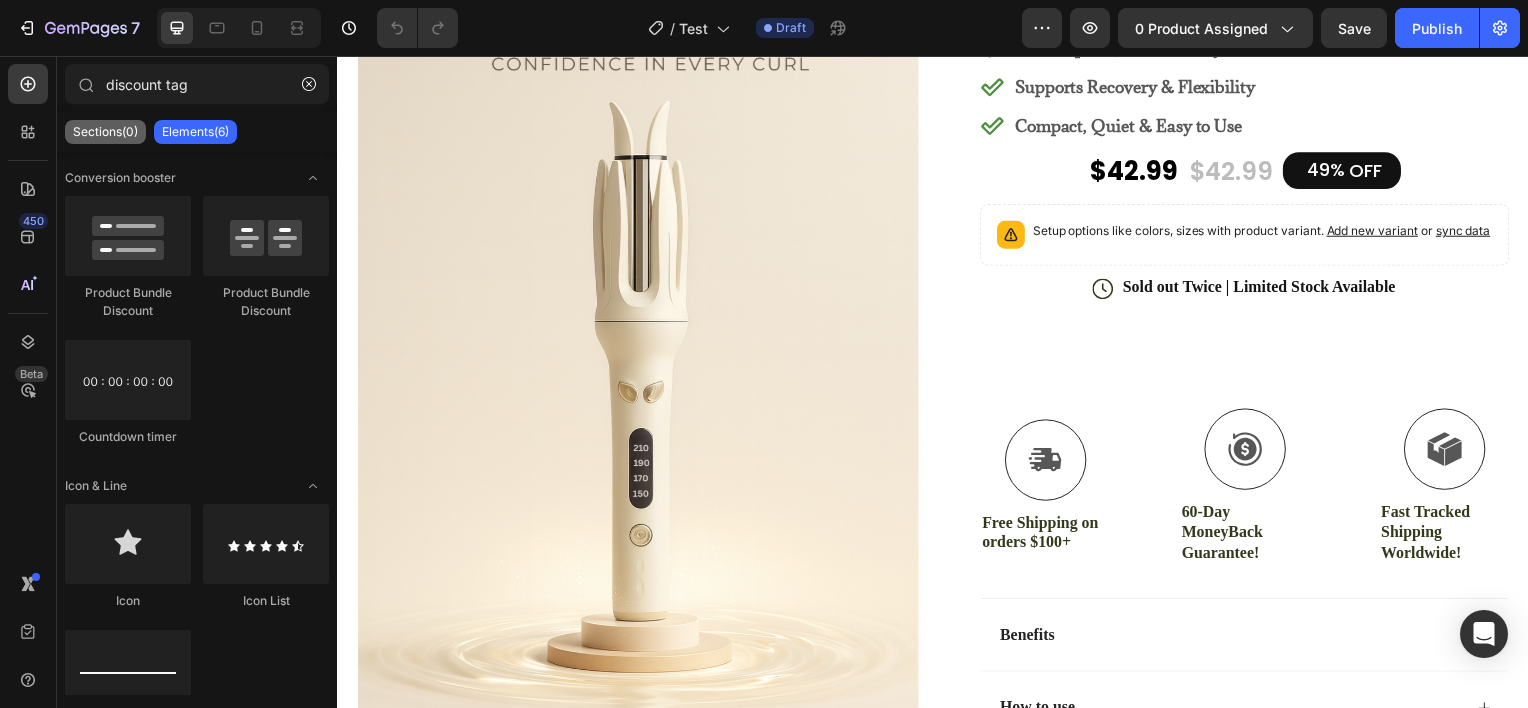 click on "Sections(0)" at bounding box center [105, 132] 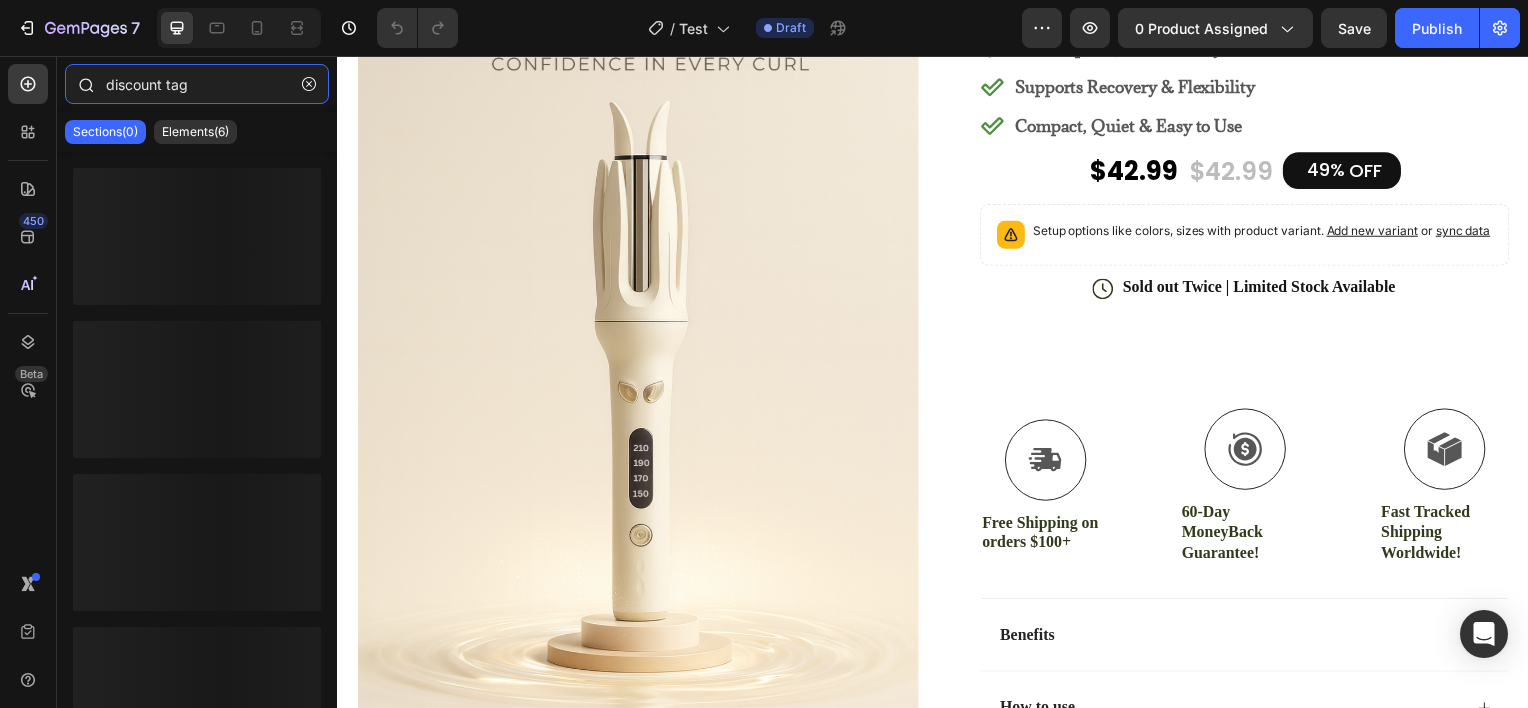 click on "discount tag" at bounding box center [197, 84] 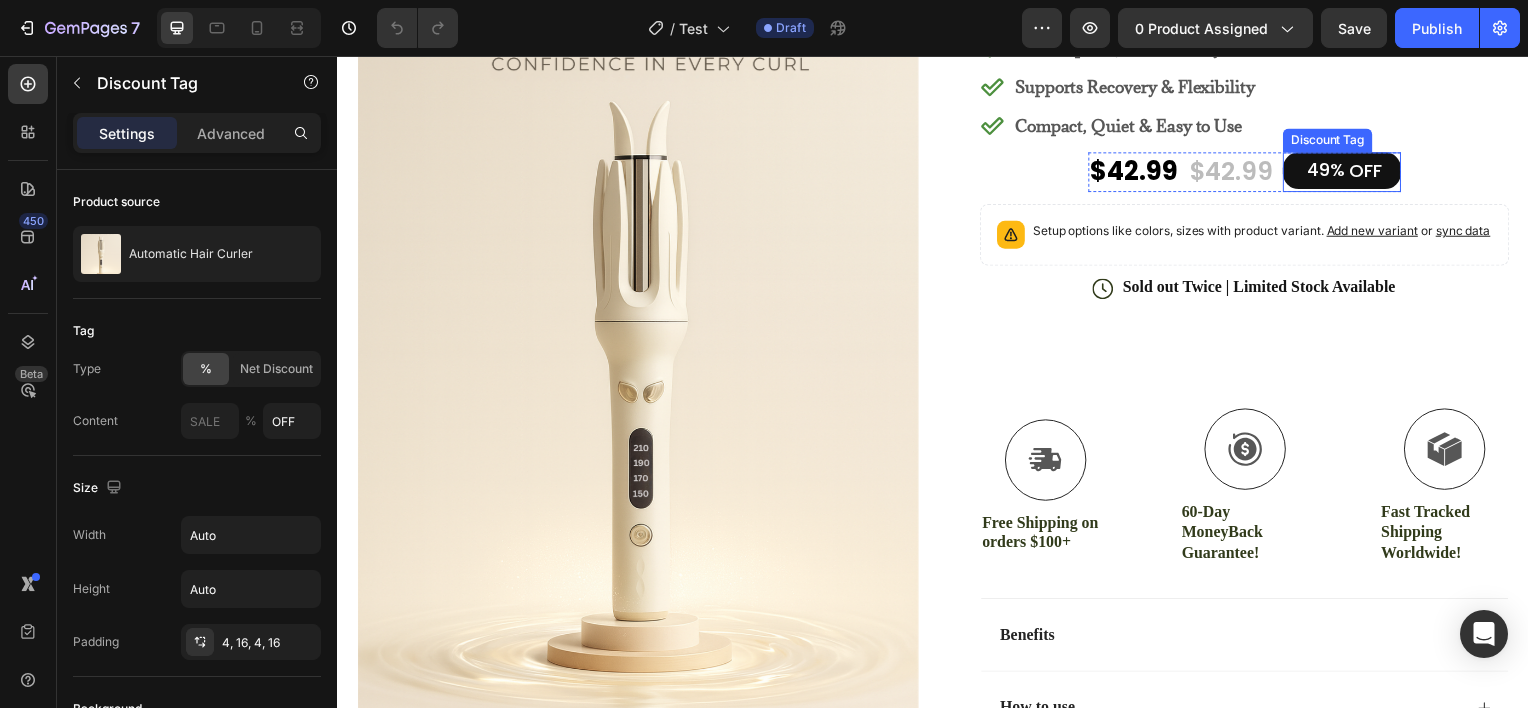 click on "49%" at bounding box center (1332, 170) 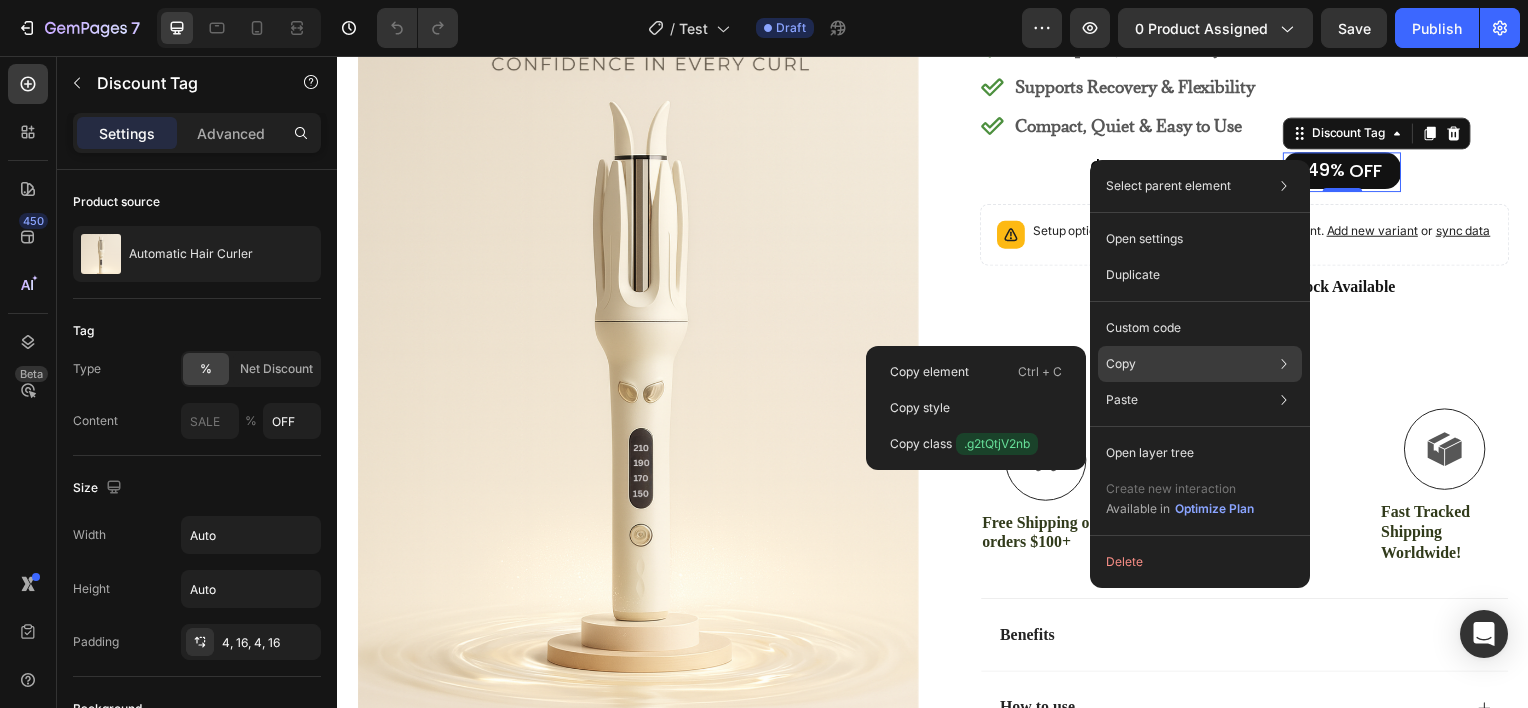 click on "Copy Copy element  Ctrl + C Copy style  Copy class  .g2tQtjV2nb" 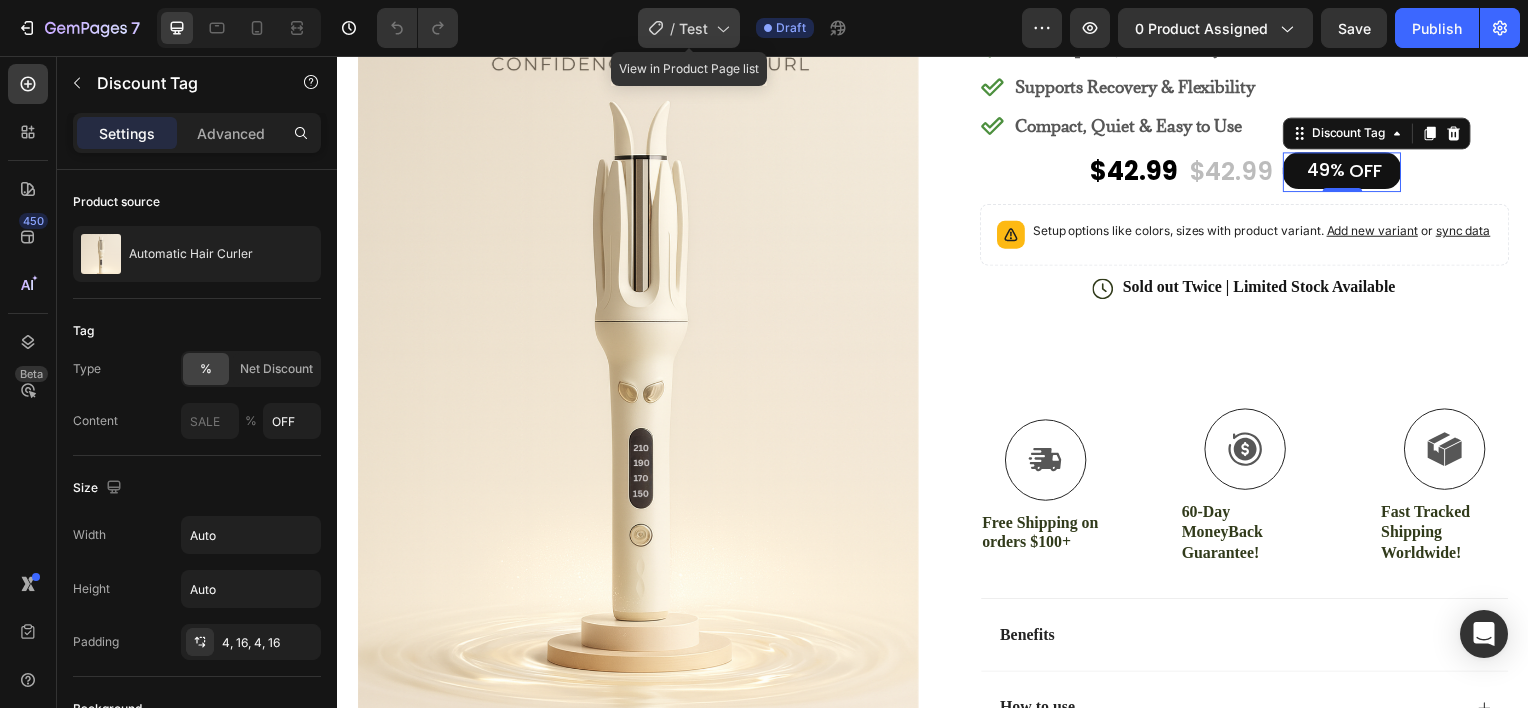 click on "Test" at bounding box center [693, 28] 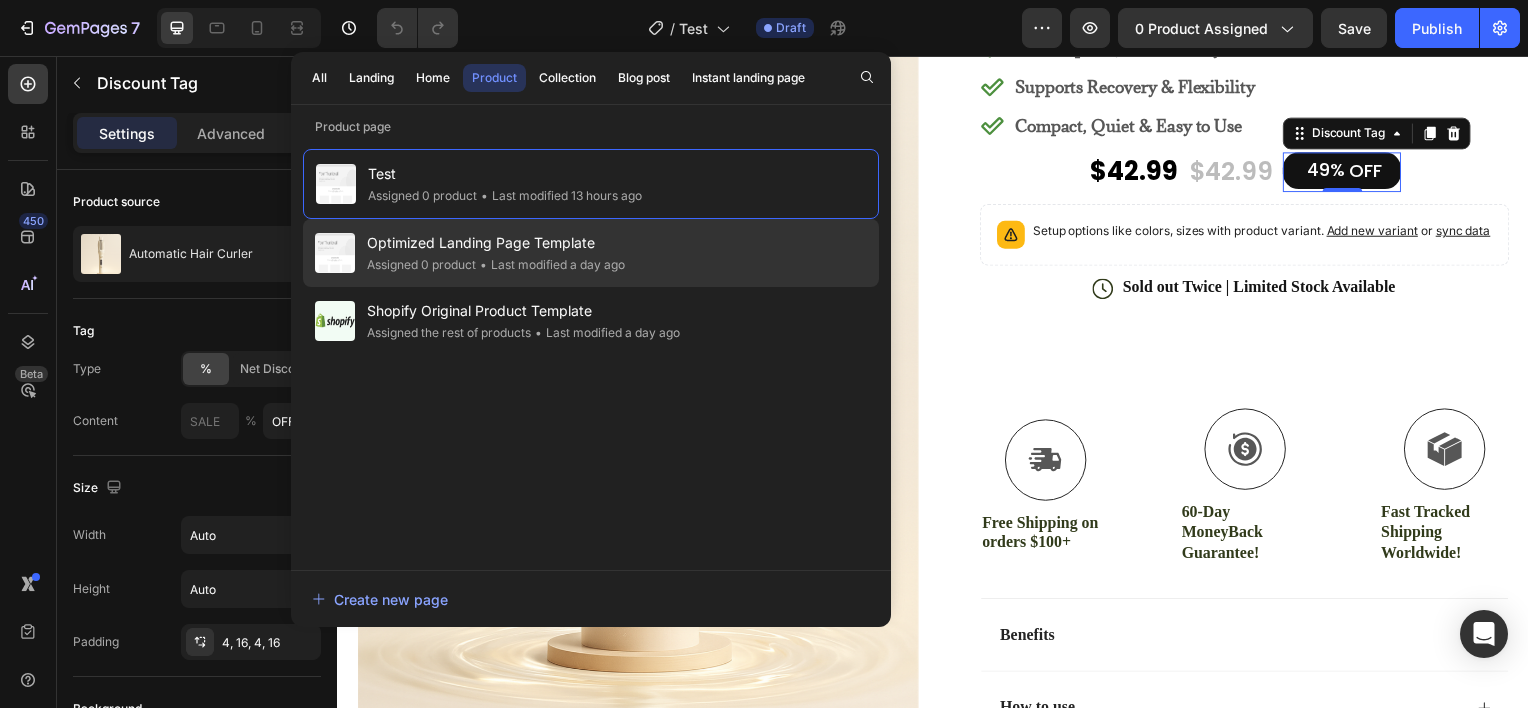 click on "Optimized Landing Page Template Assigned 0 product • Last modified a day ago" 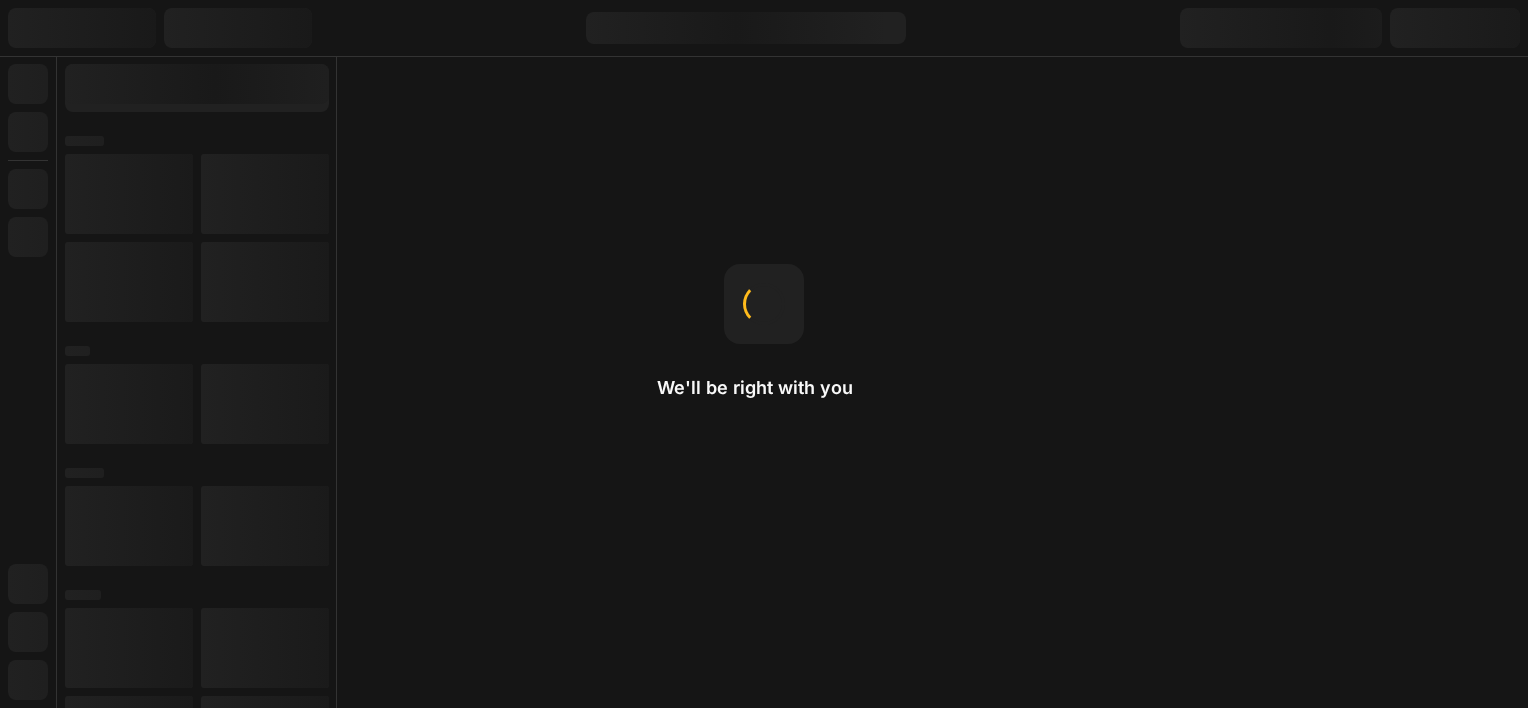 scroll, scrollTop: 0, scrollLeft: 0, axis: both 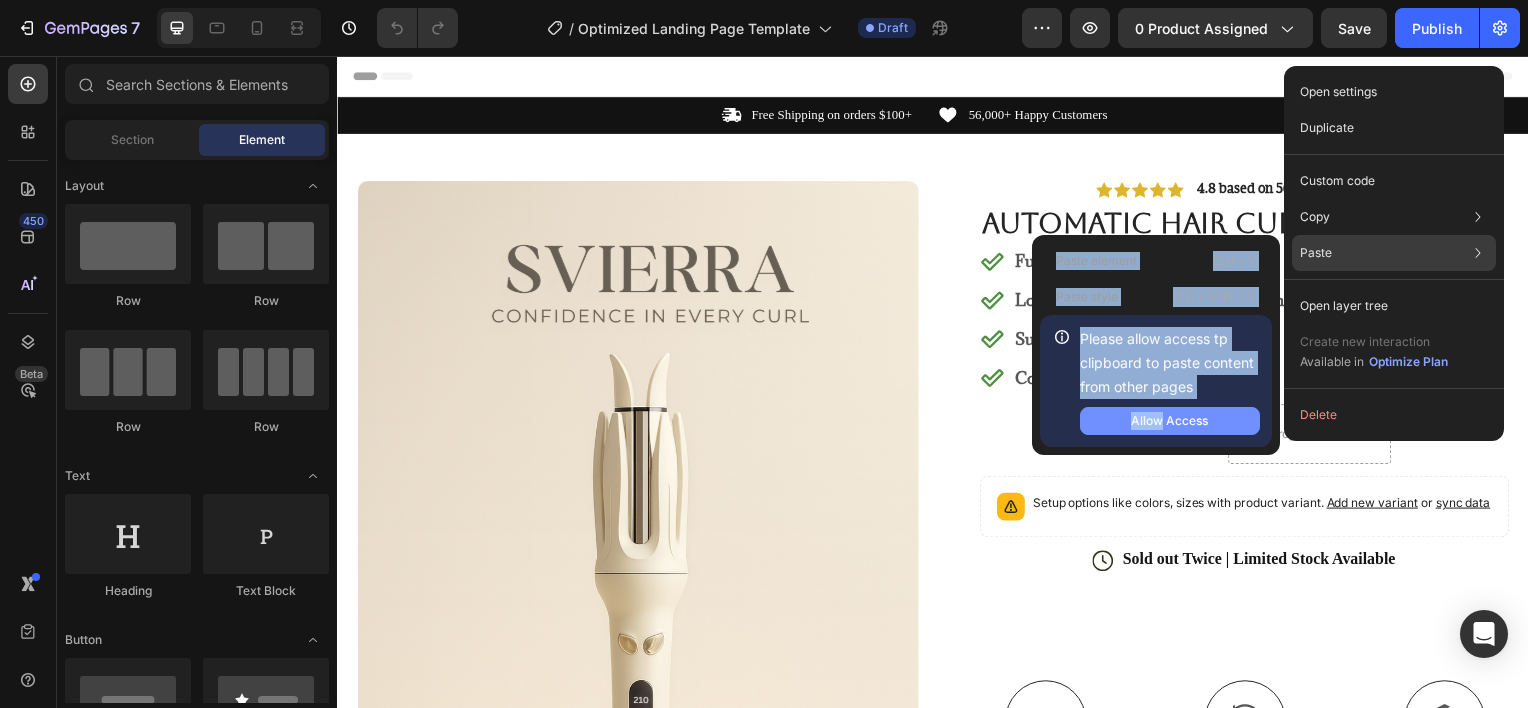 drag, startPoint x: 1351, startPoint y: 261, endPoint x: 1160, endPoint y: 410, distance: 242.24368 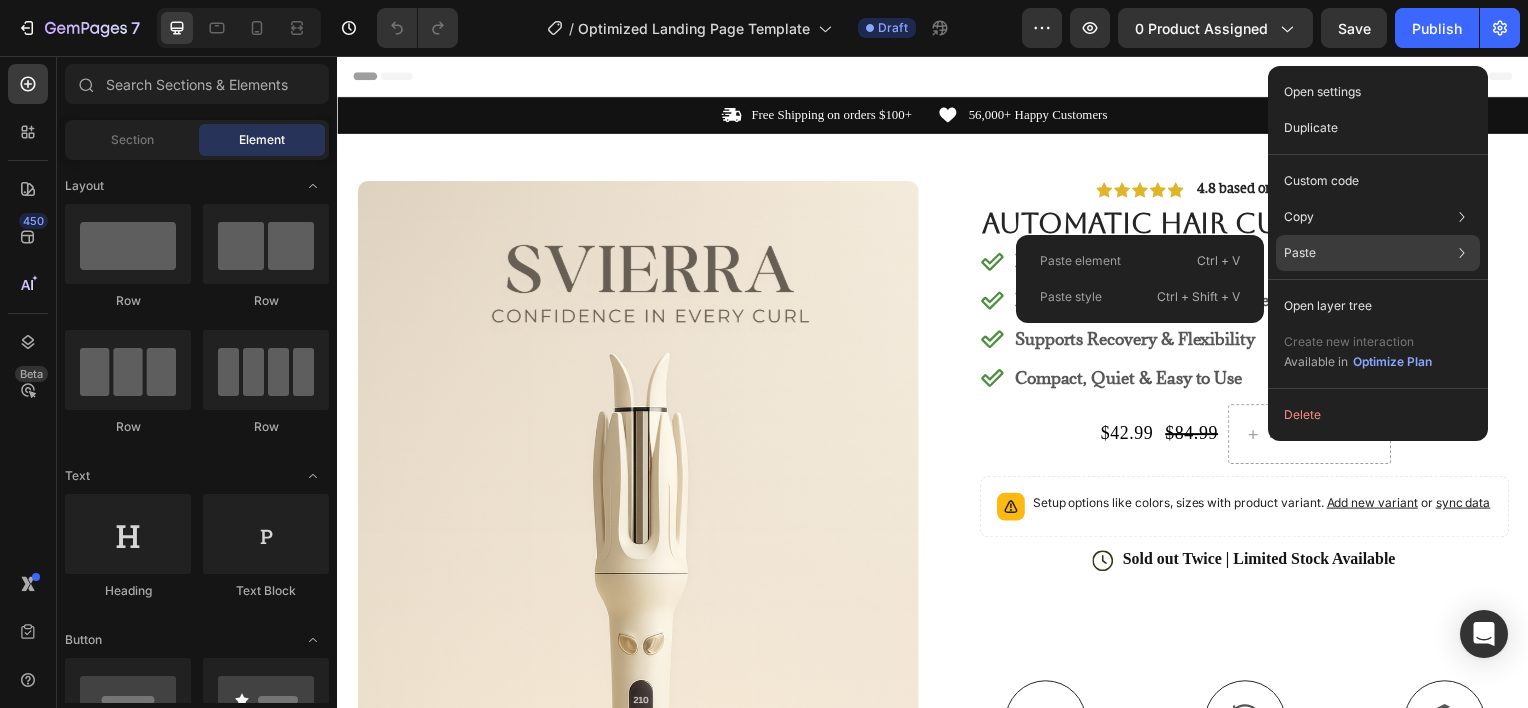click on "Paste Paste element  Ctrl + V Paste style  Ctrl + Shift + V" 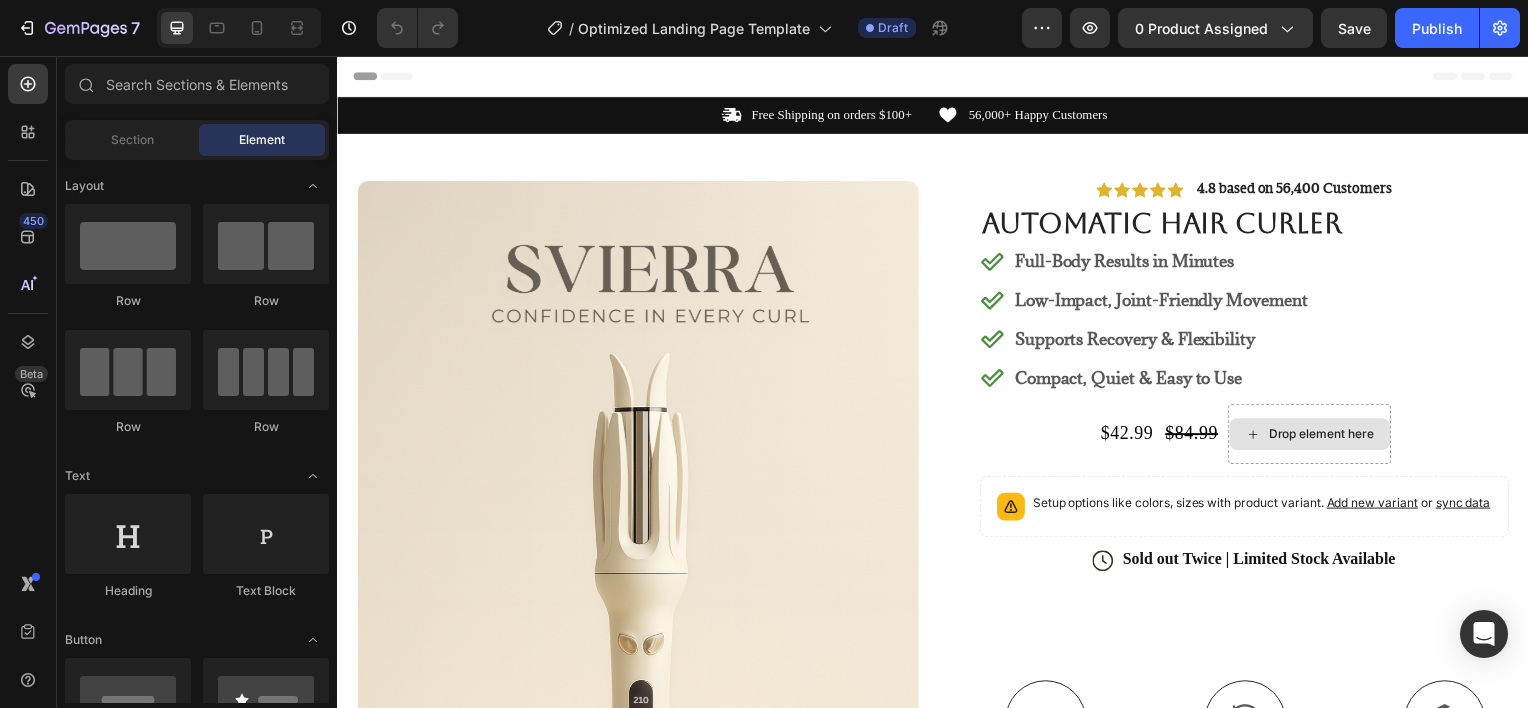 click on "Drop element here" at bounding box center [1328, 437] 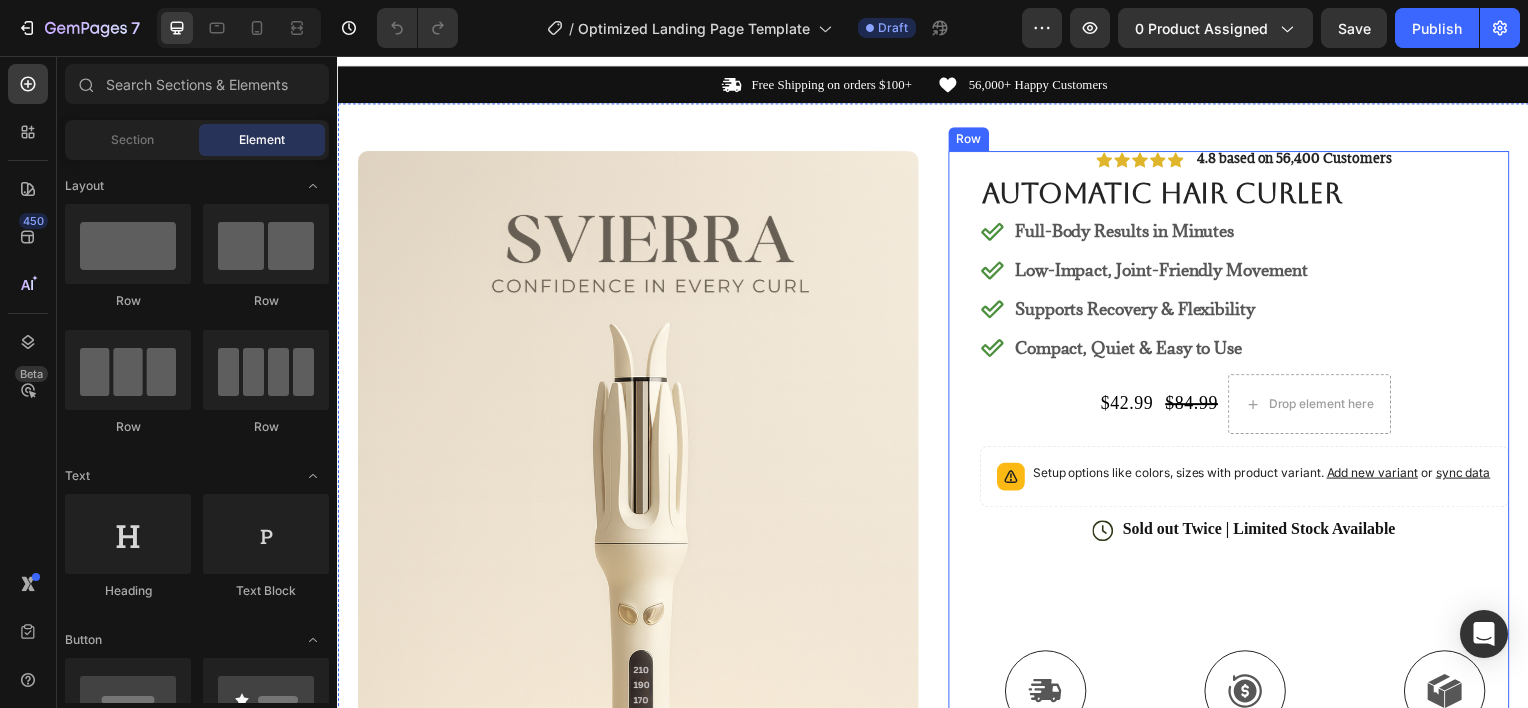 scroll, scrollTop: 30, scrollLeft: 0, axis: vertical 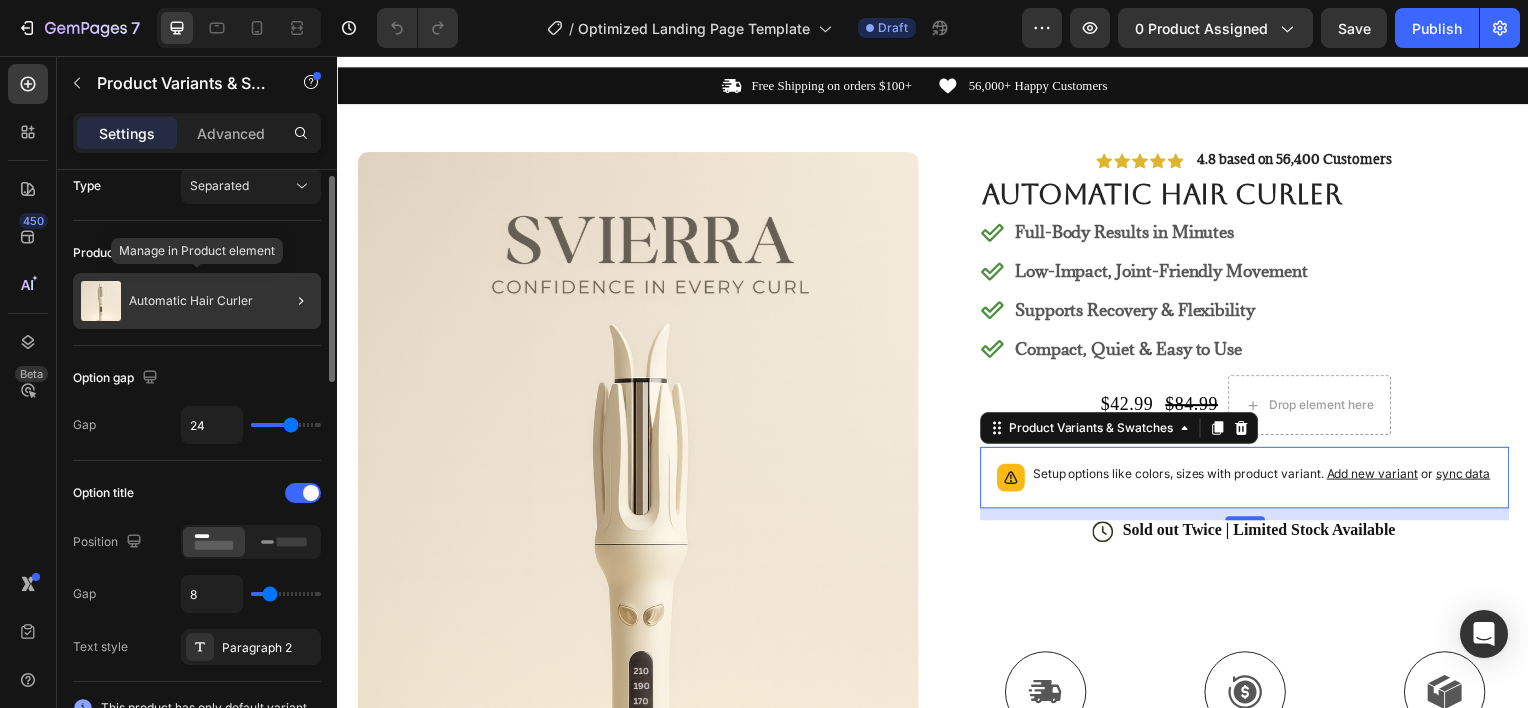 click on "Automatic Hair Curler" at bounding box center [191, 301] 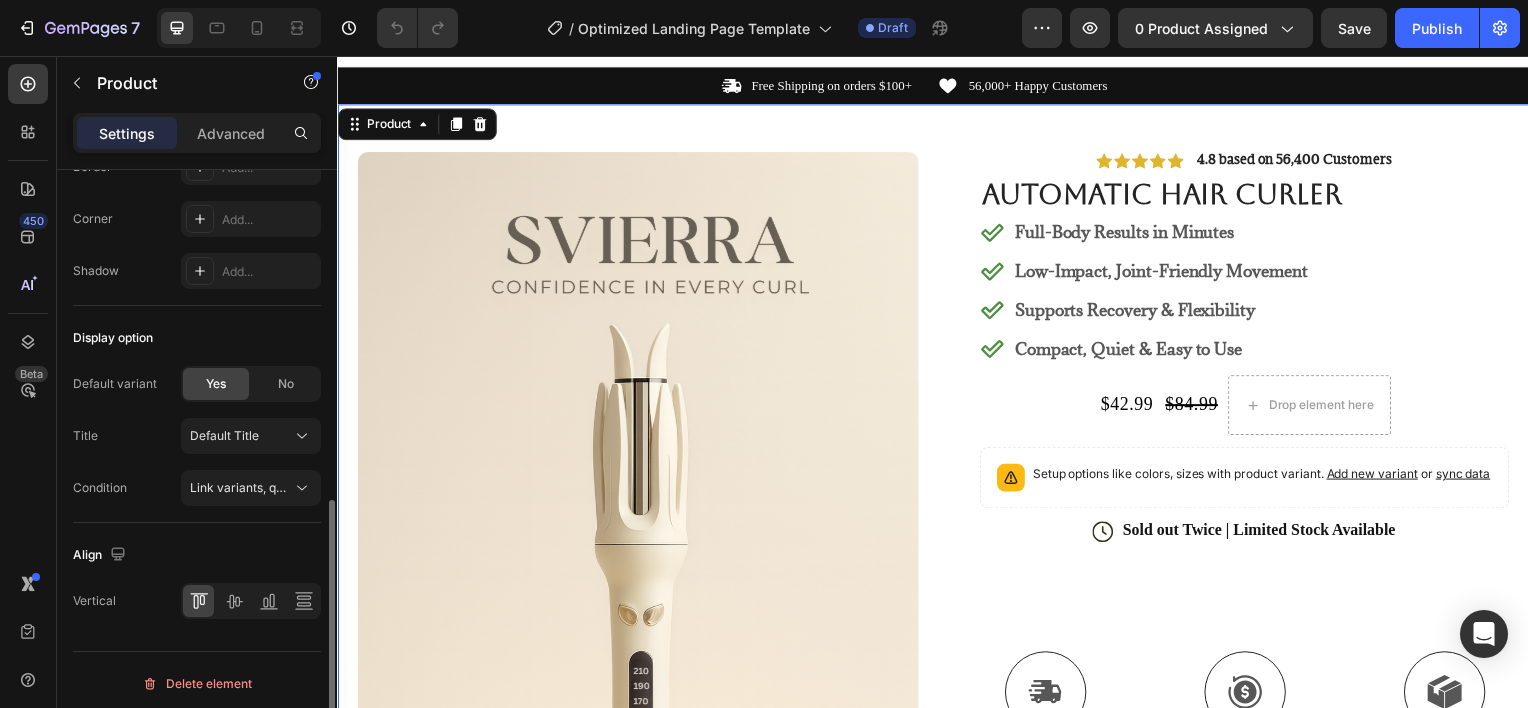 scroll, scrollTop: 751, scrollLeft: 0, axis: vertical 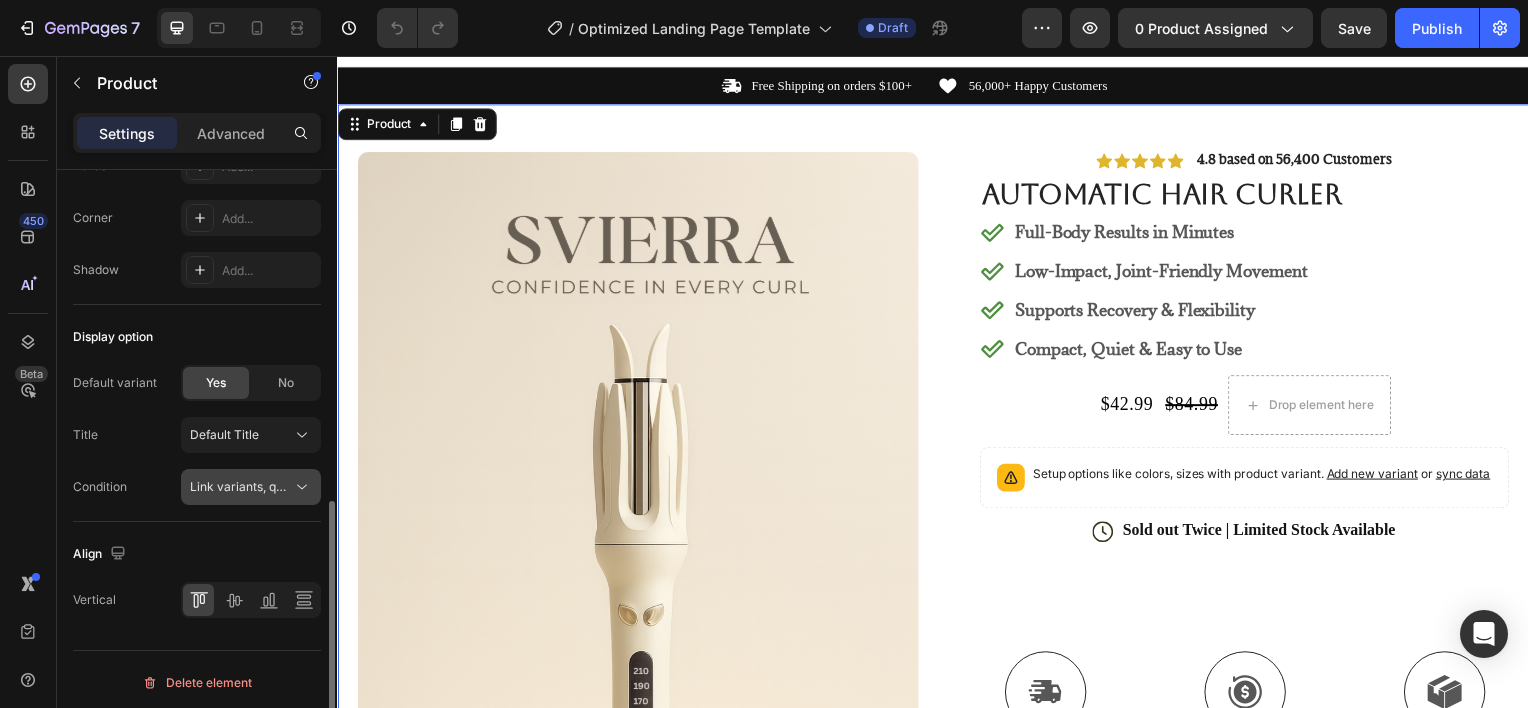 click on "Link variants, quantity <br> between same products" 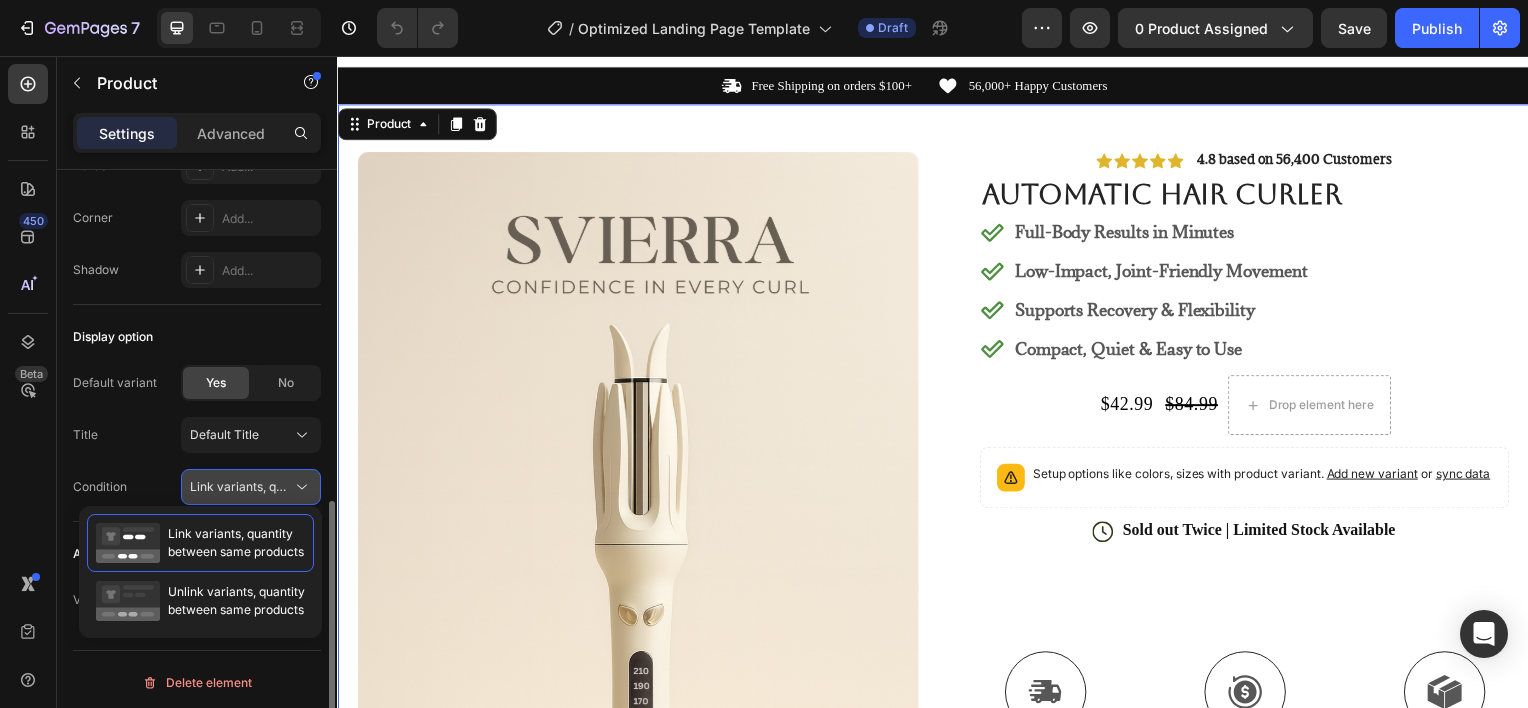 click on "Link variants, quantity <br> between same products" 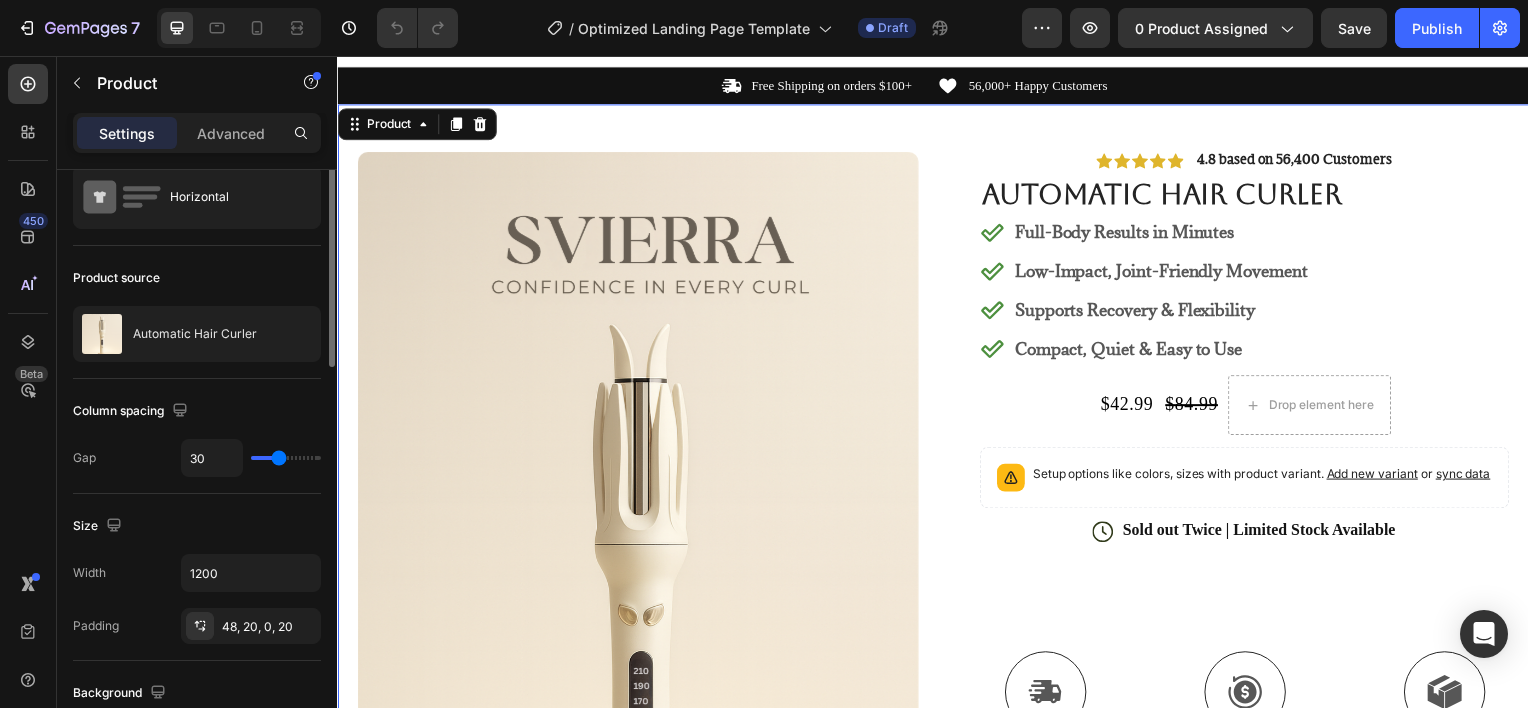 scroll, scrollTop: 0, scrollLeft: 0, axis: both 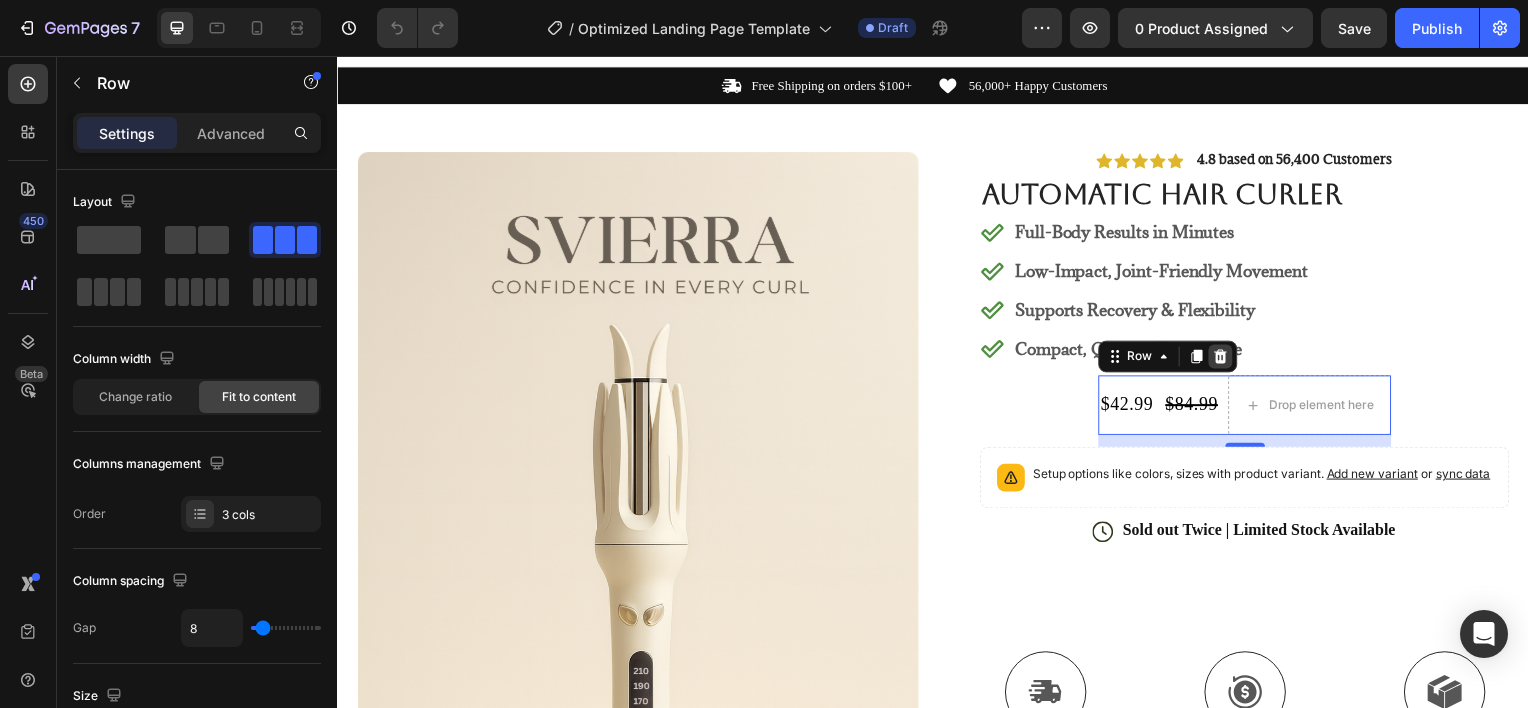 click at bounding box center (1226, 358) 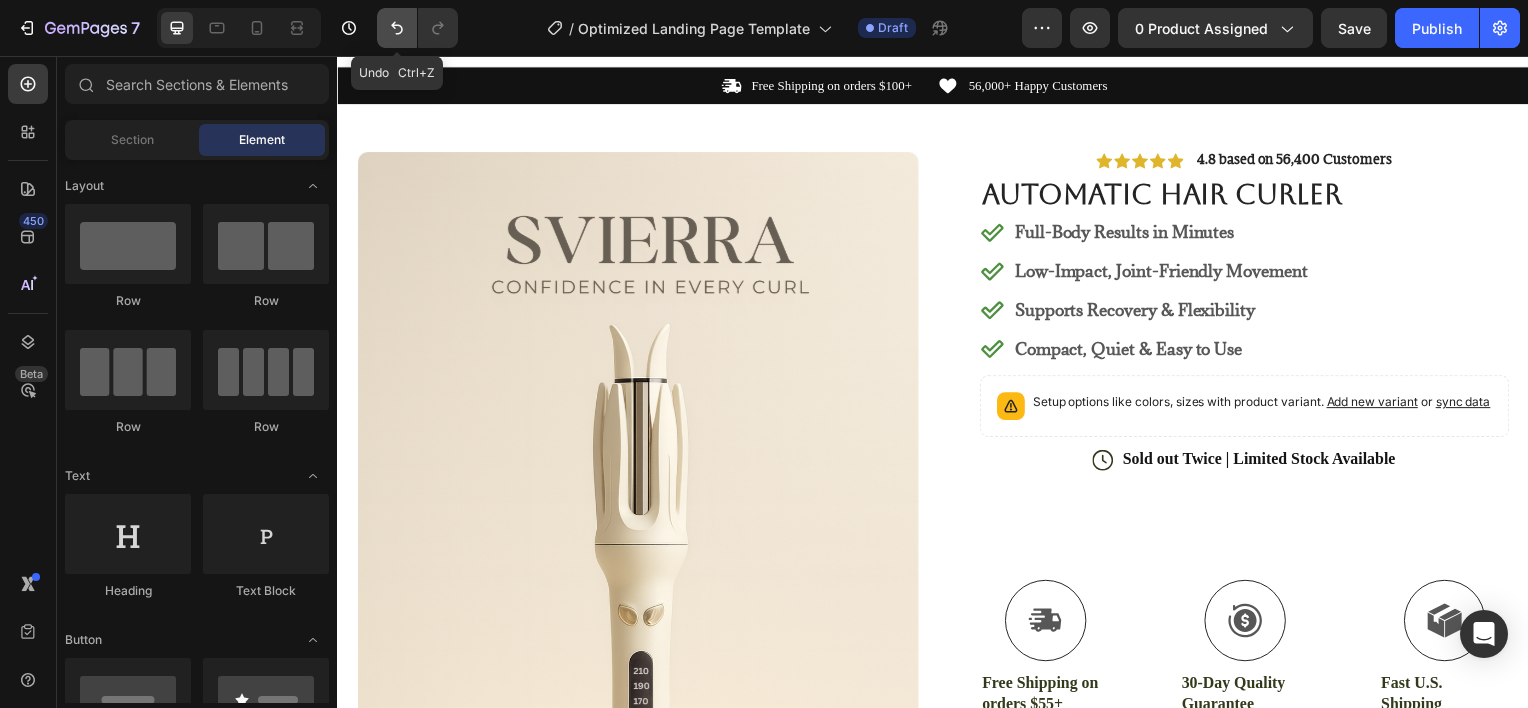 click 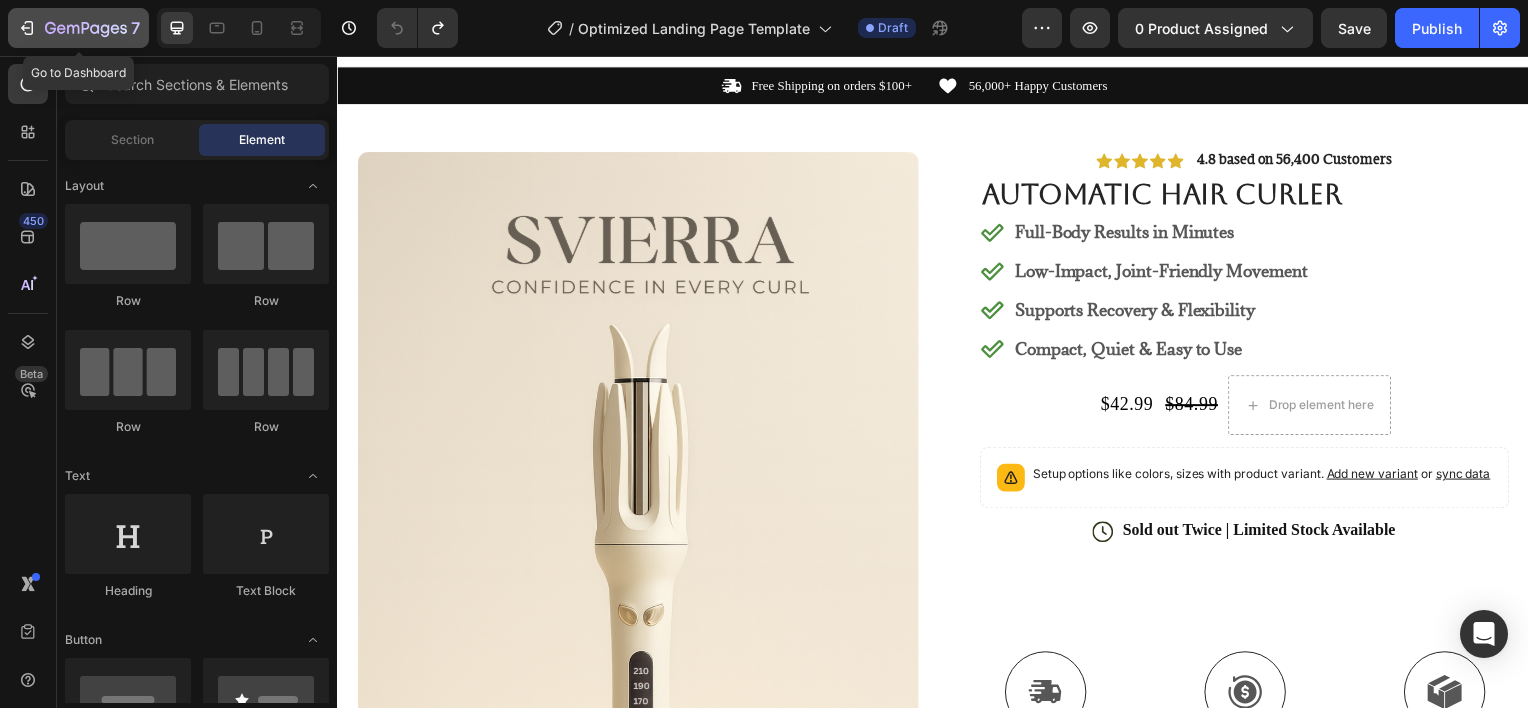 click 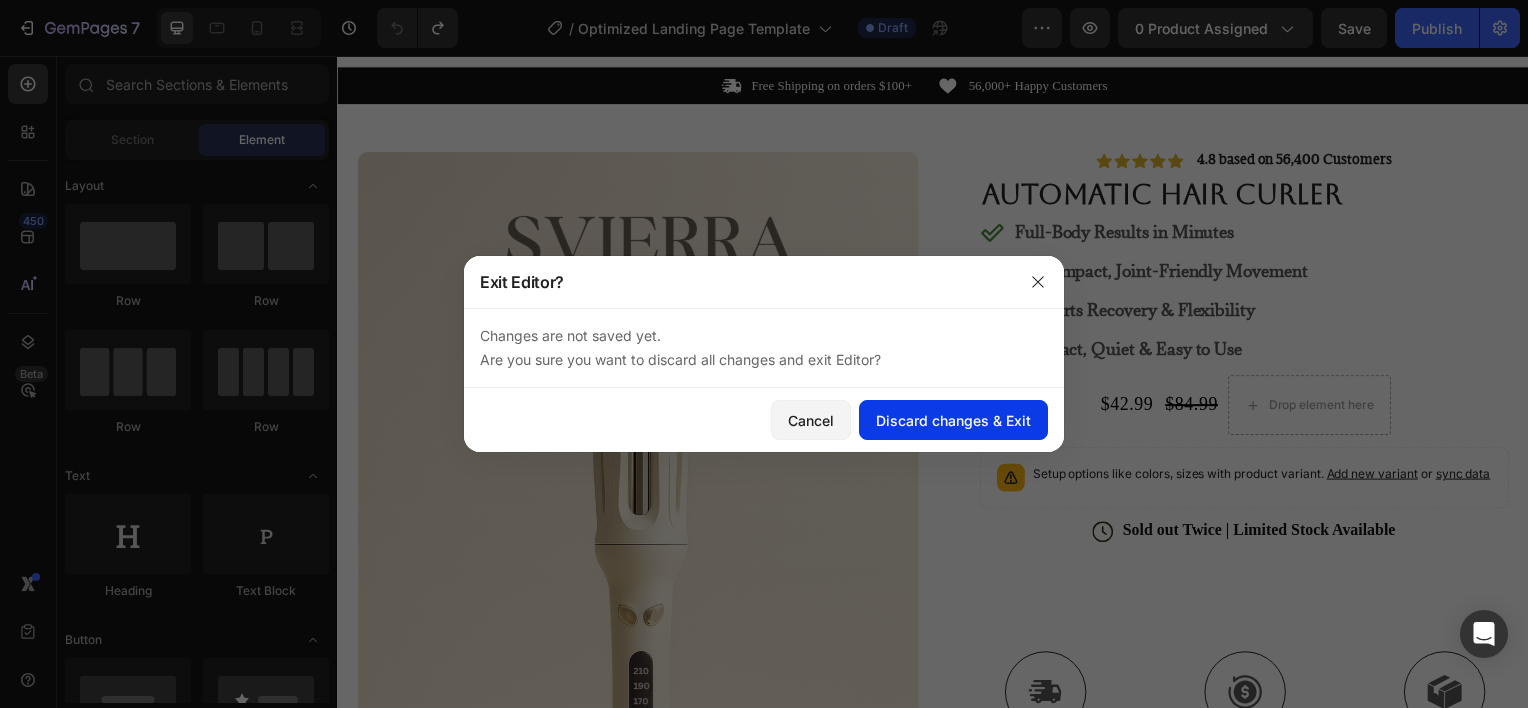 click on "Discard changes & Exit" at bounding box center (953, 420) 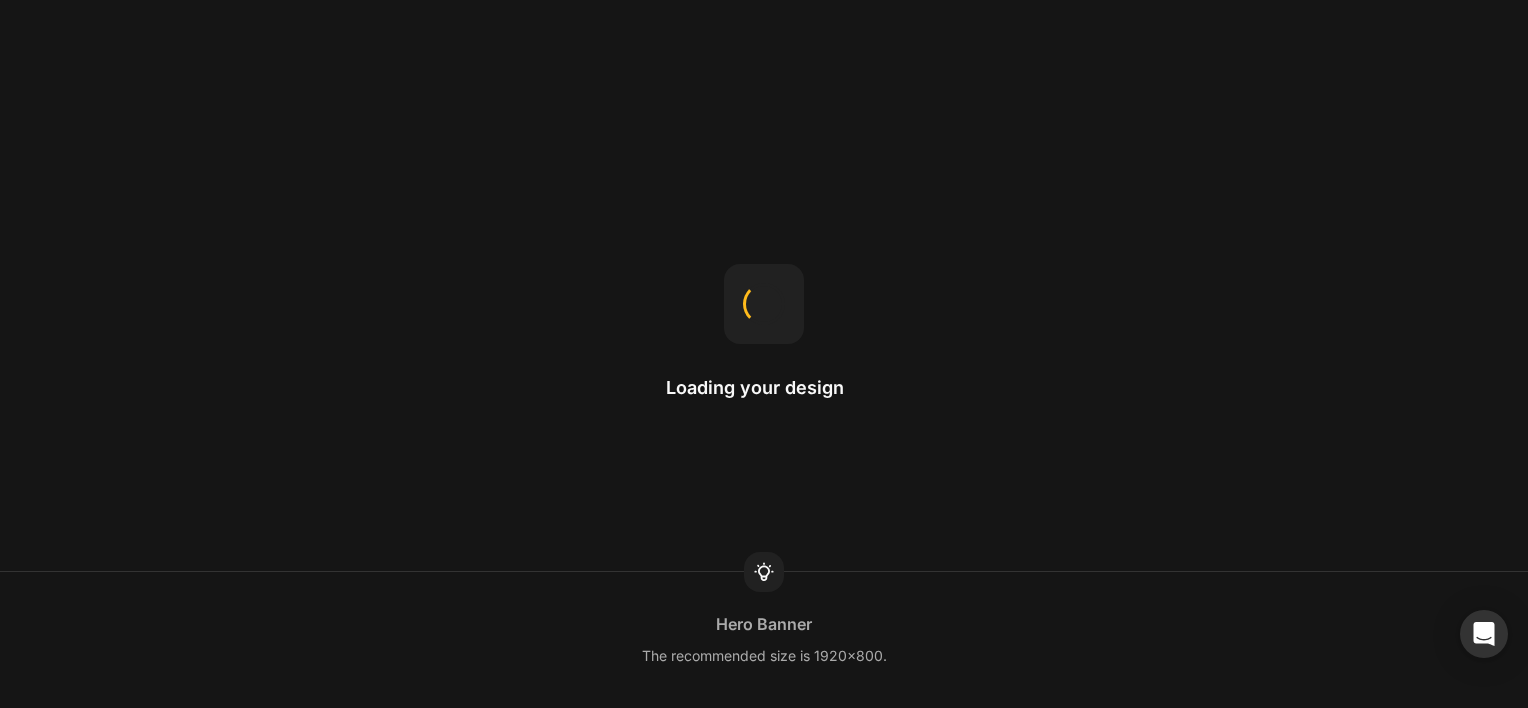 scroll, scrollTop: 0, scrollLeft: 0, axis: both 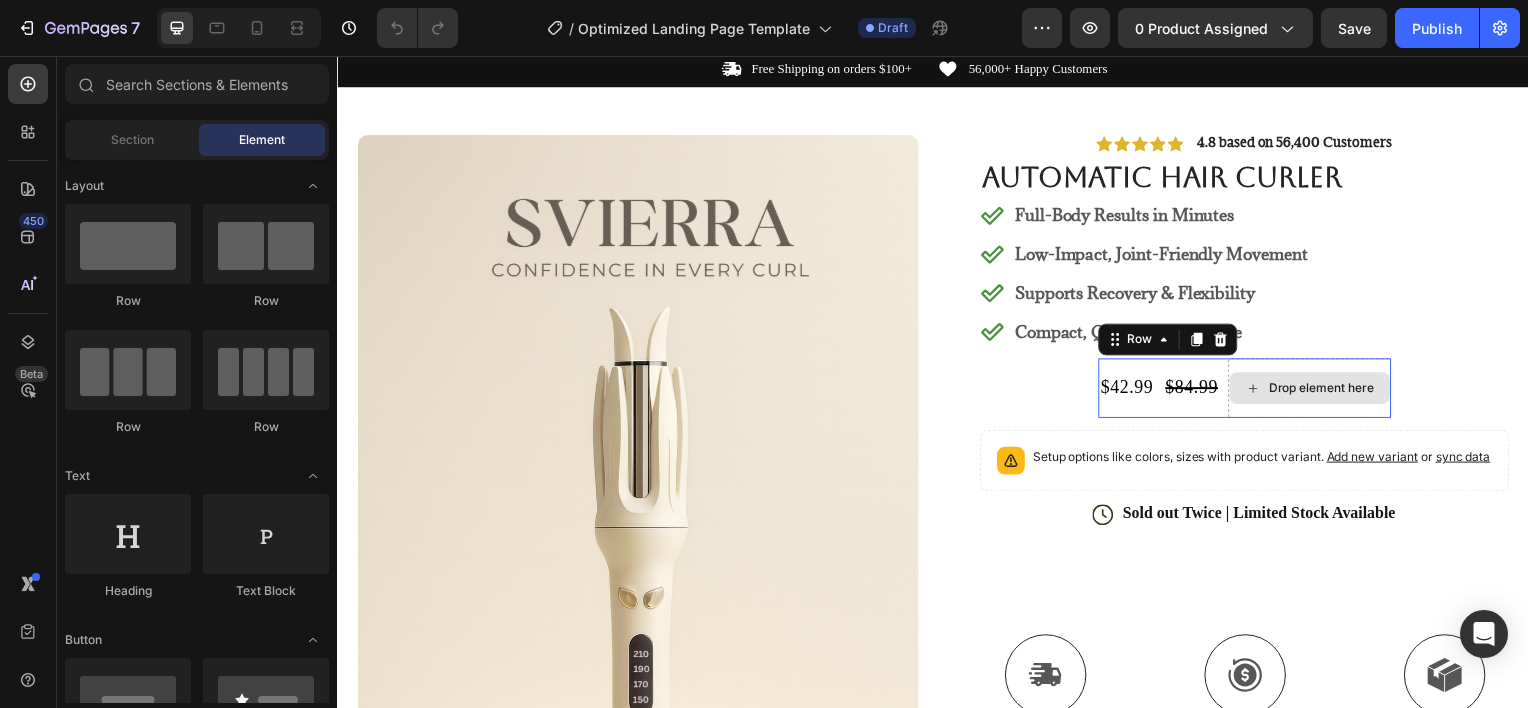 click on "Drop element here" at bounding box center (1316, 390) 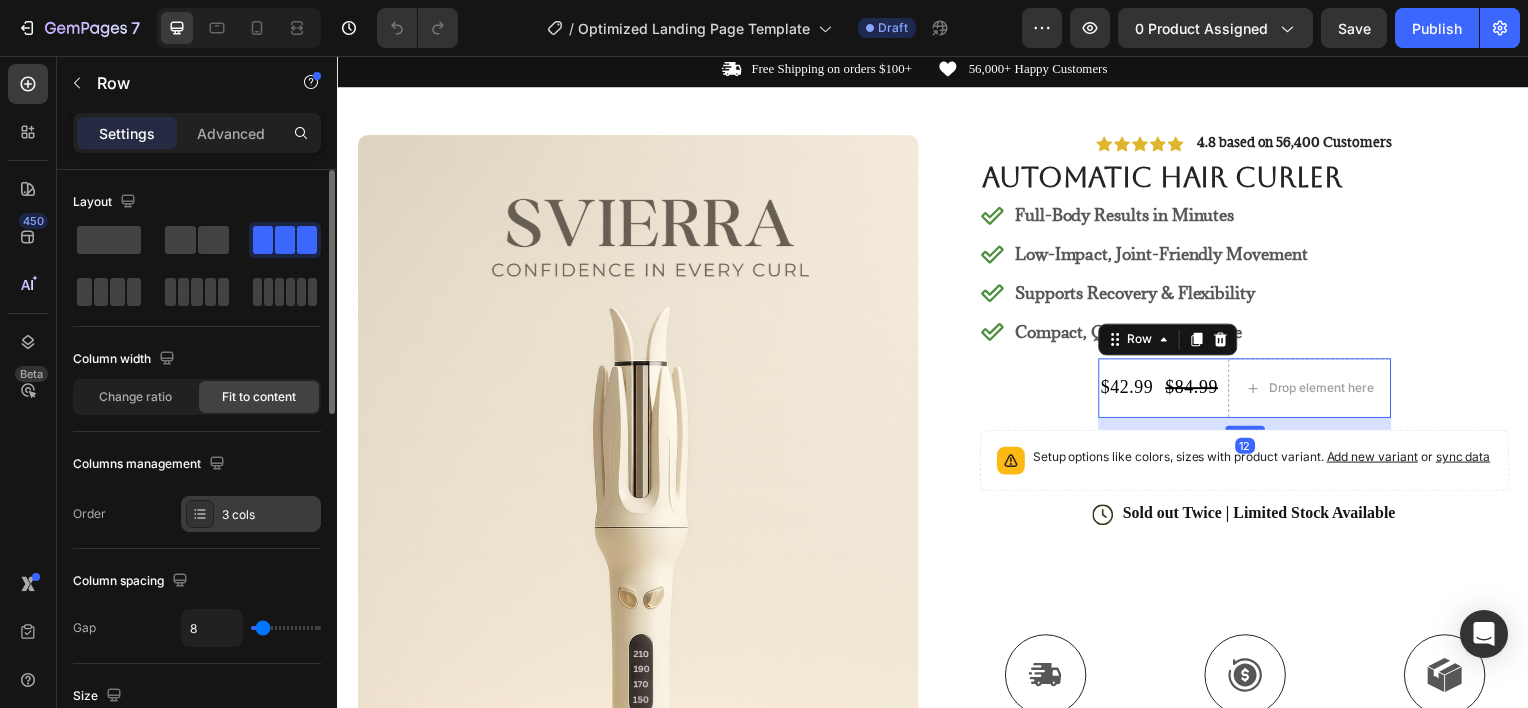 click on "3 cols" at bounding box center [269, 515] 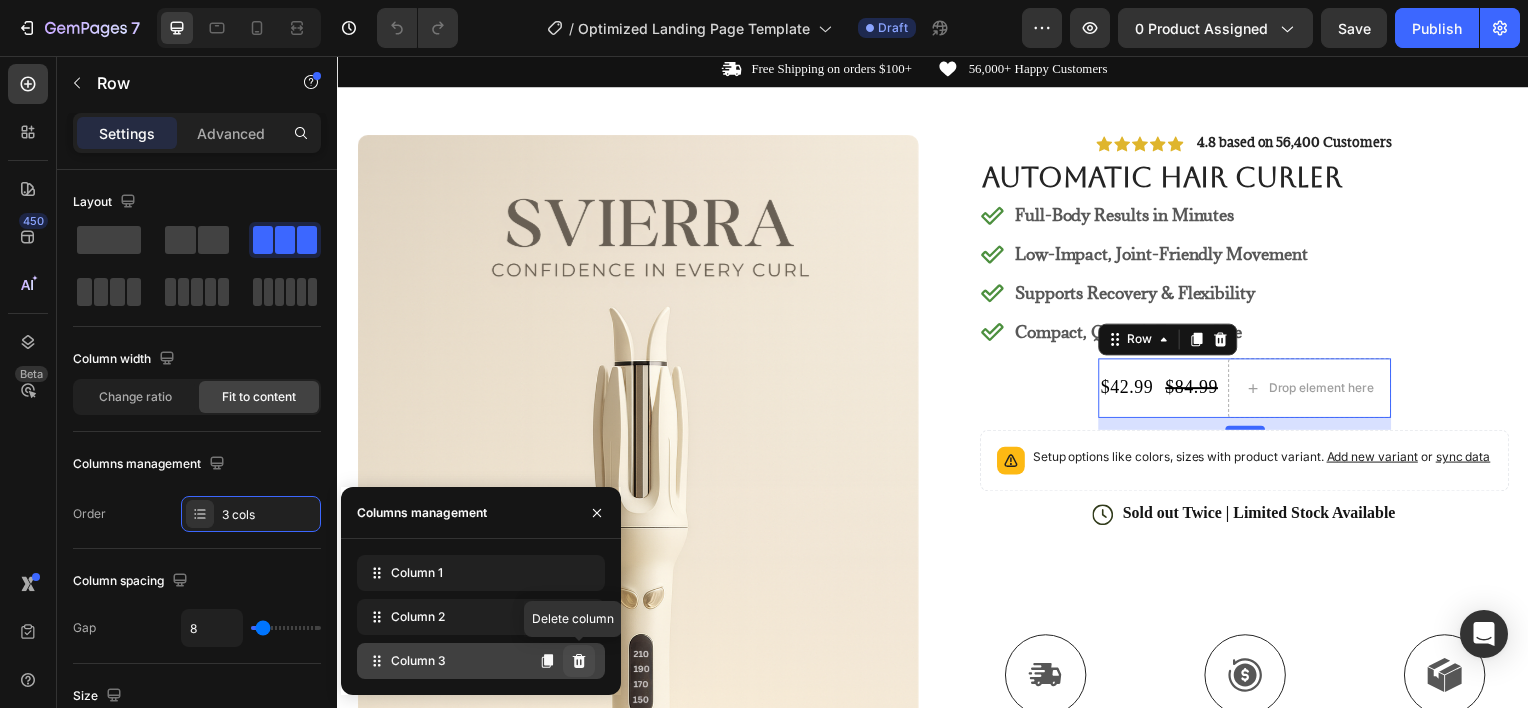 click 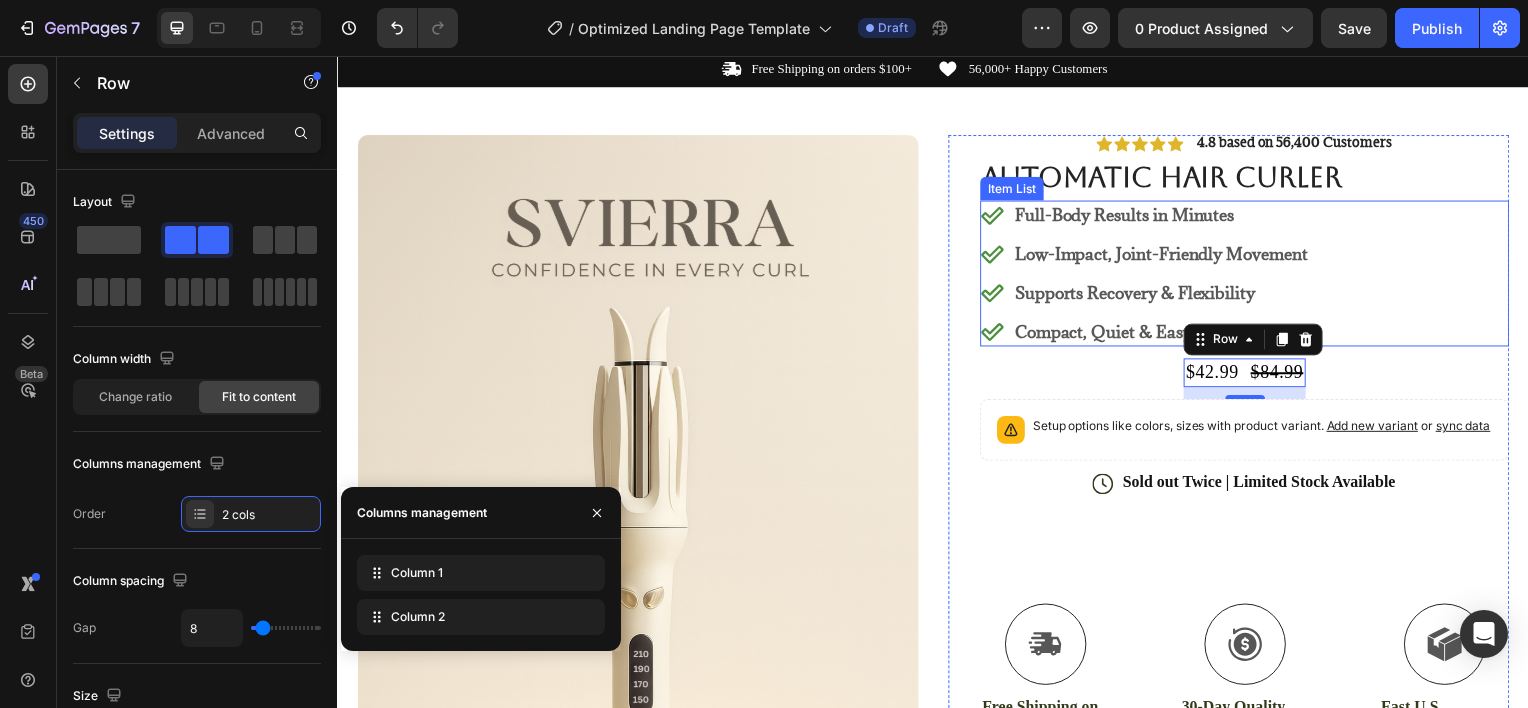 click on "Full-Body Results in Minutes
Low-Impact, Joint-Friendly Movement
Supports Recovery & Flexibility
Compact, Quiet & Easy to Use" at bounding box center (1250, 274) 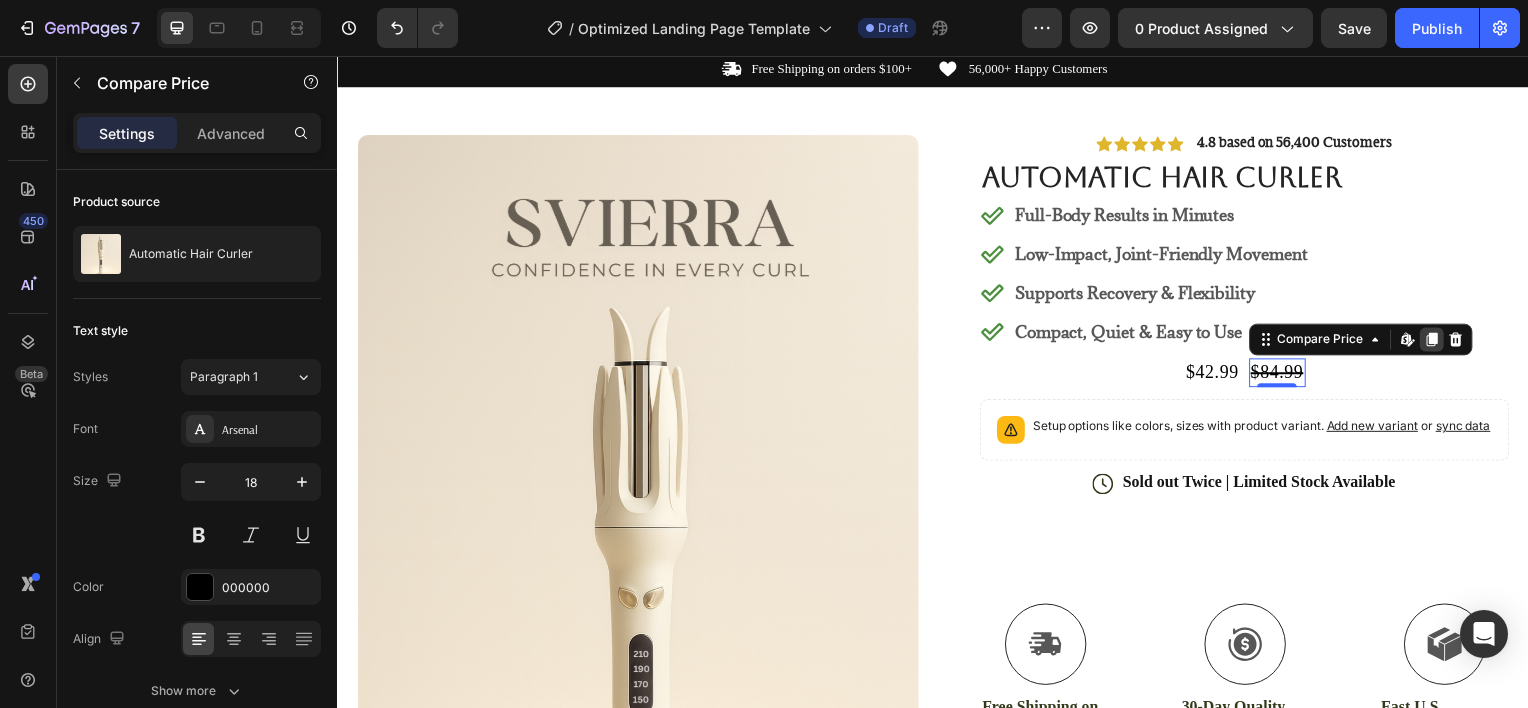 click 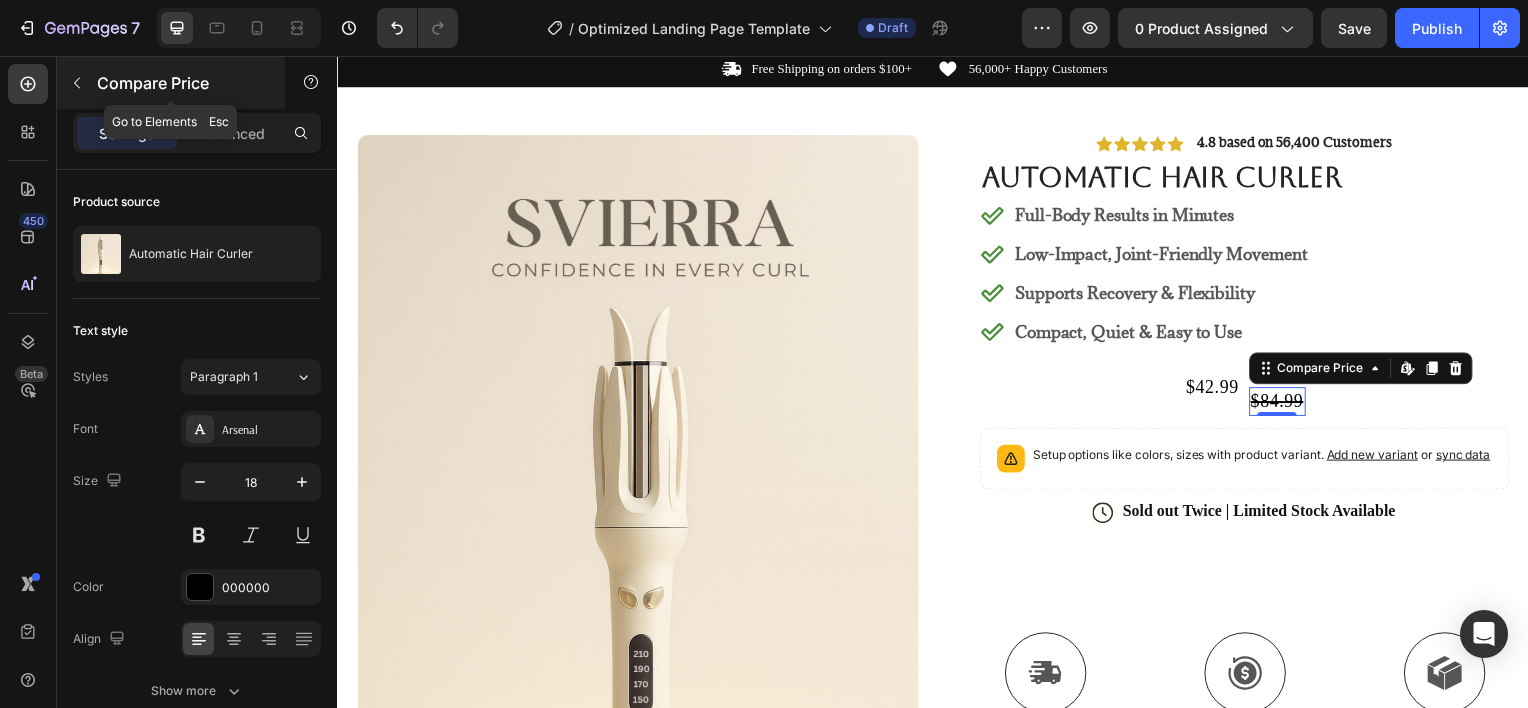 click 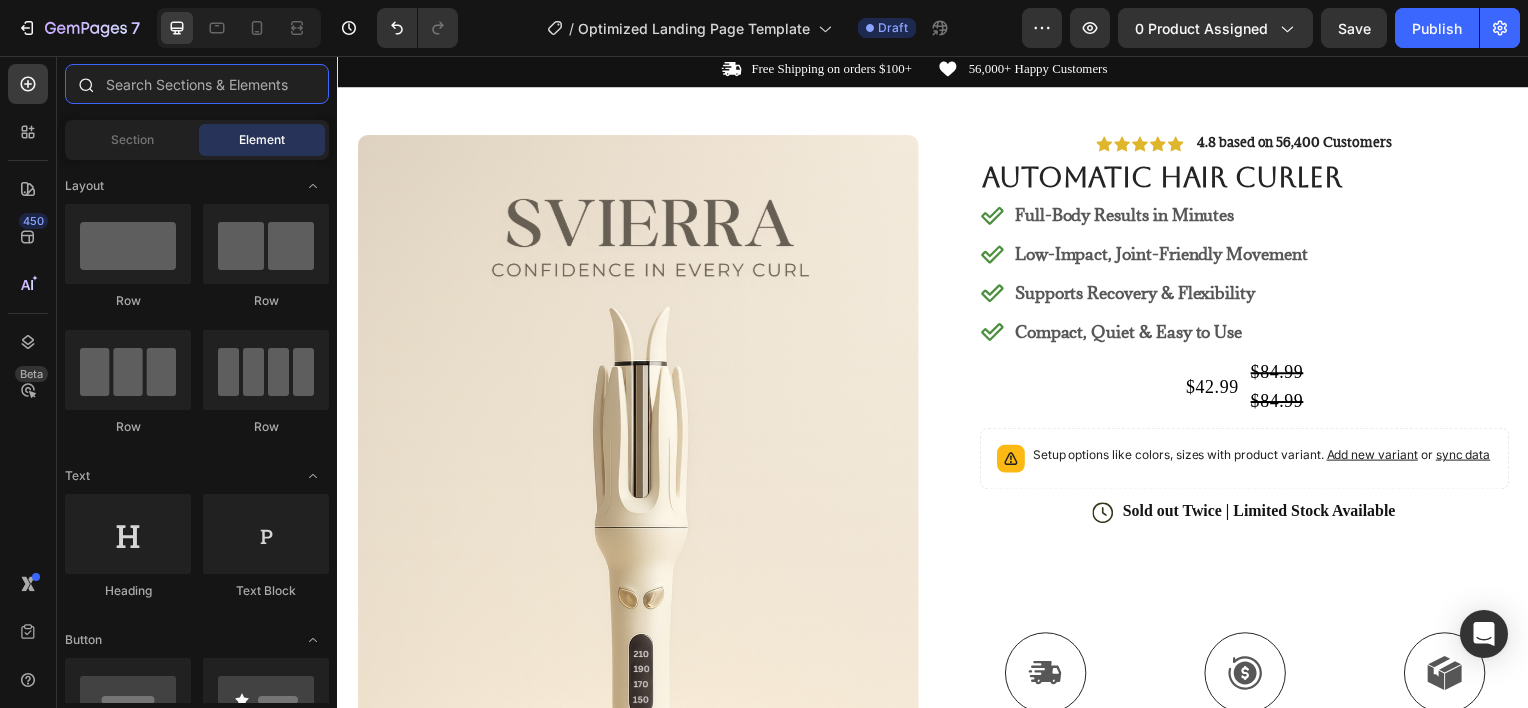 click at bounding box center (197, 84) 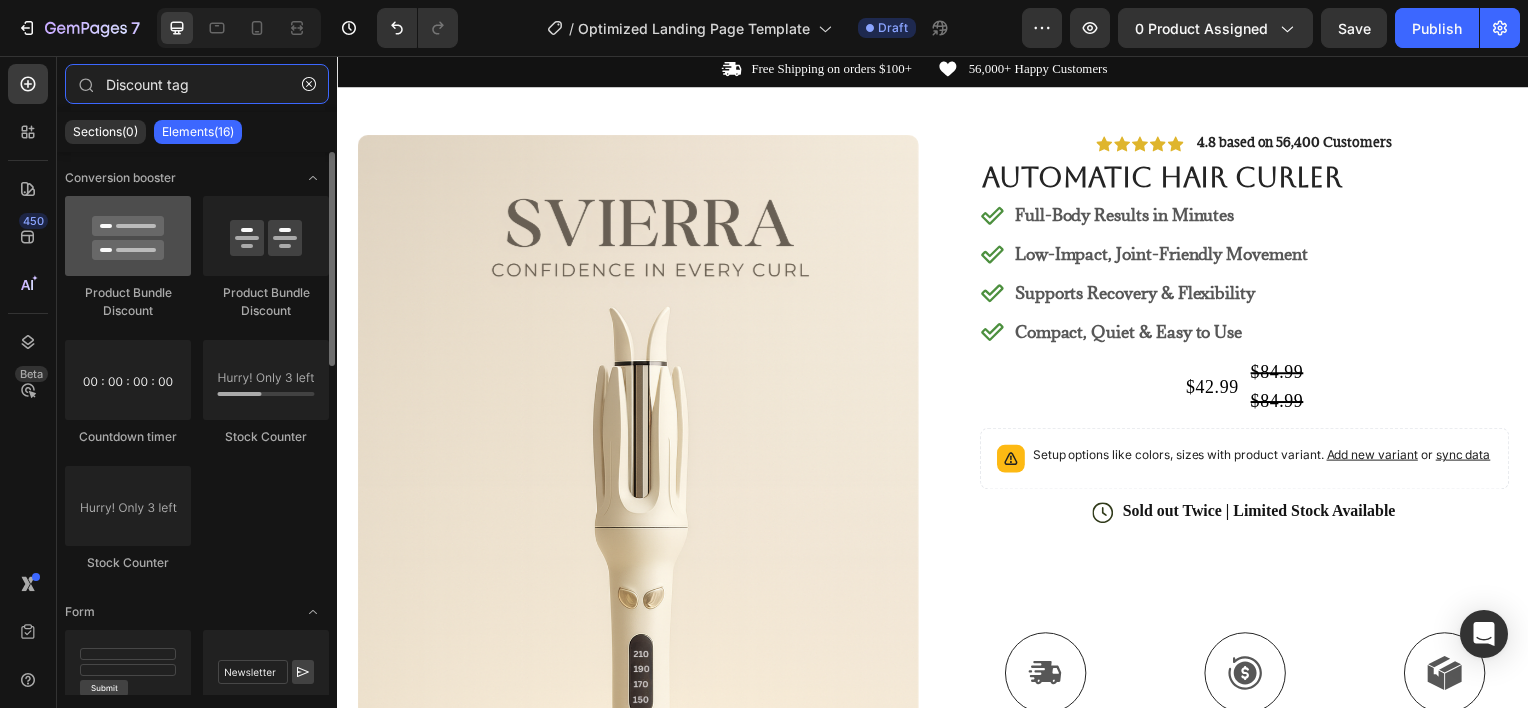type on "Discount tag" 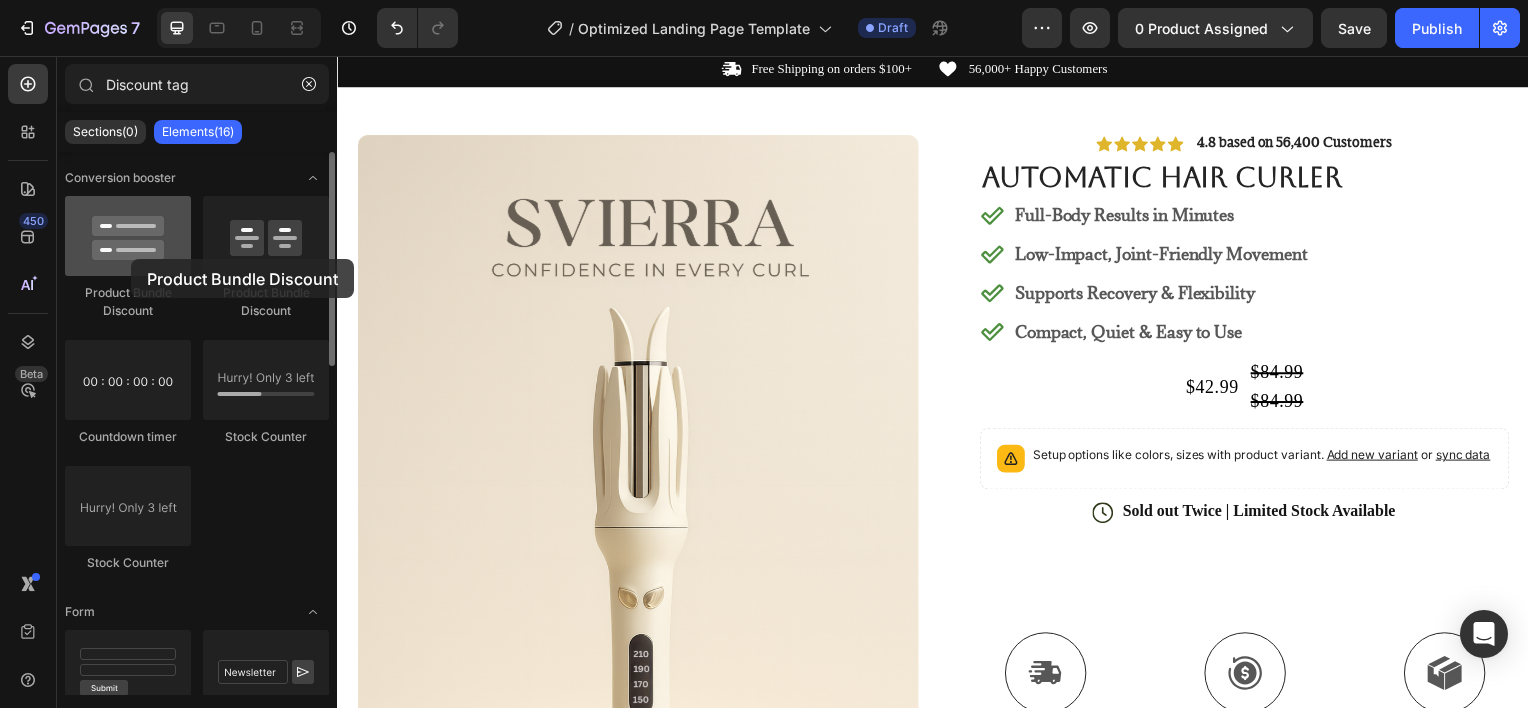 click at bounding box center [128, 236] 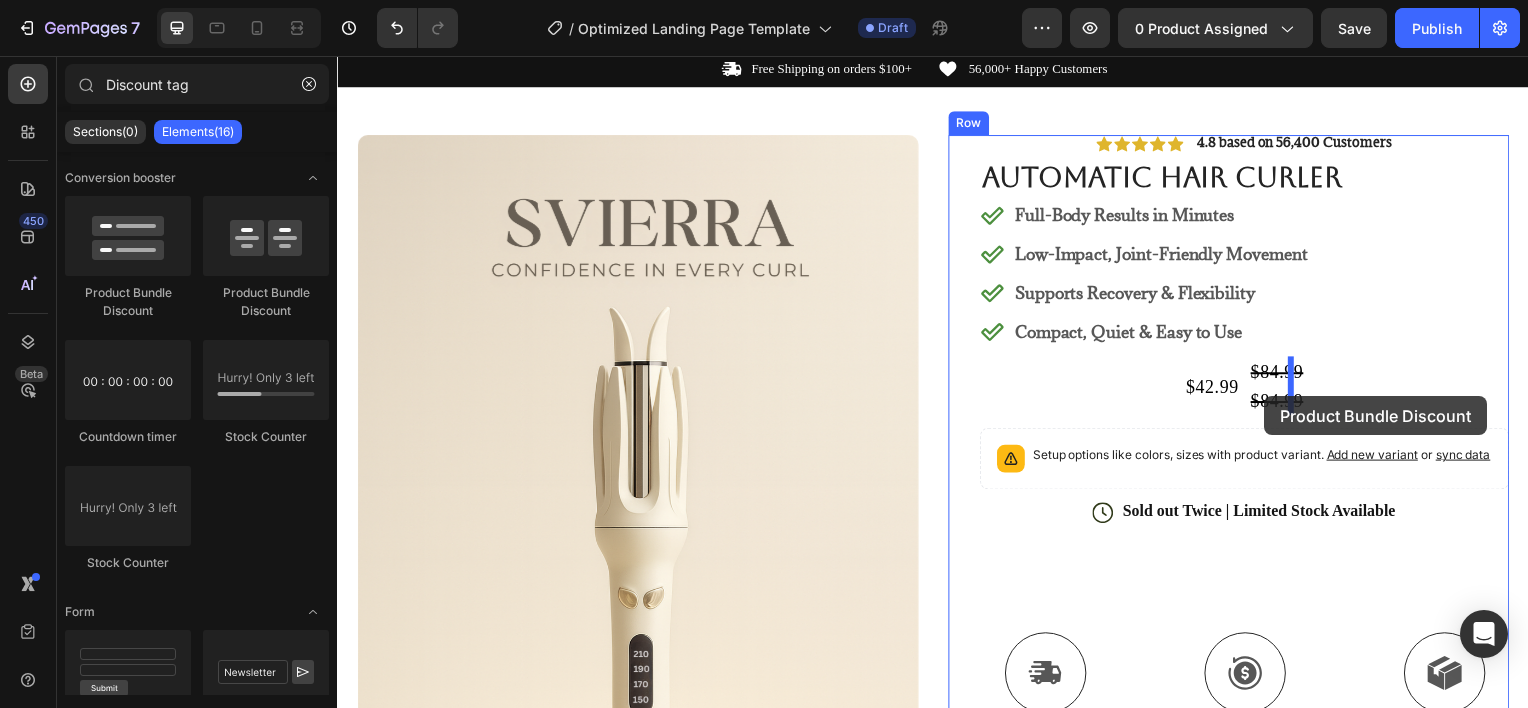 drag, startPoint x: 492, startPoint y: 312, endPoint x: 1271, endPoint y: 399, distance: 783.8431 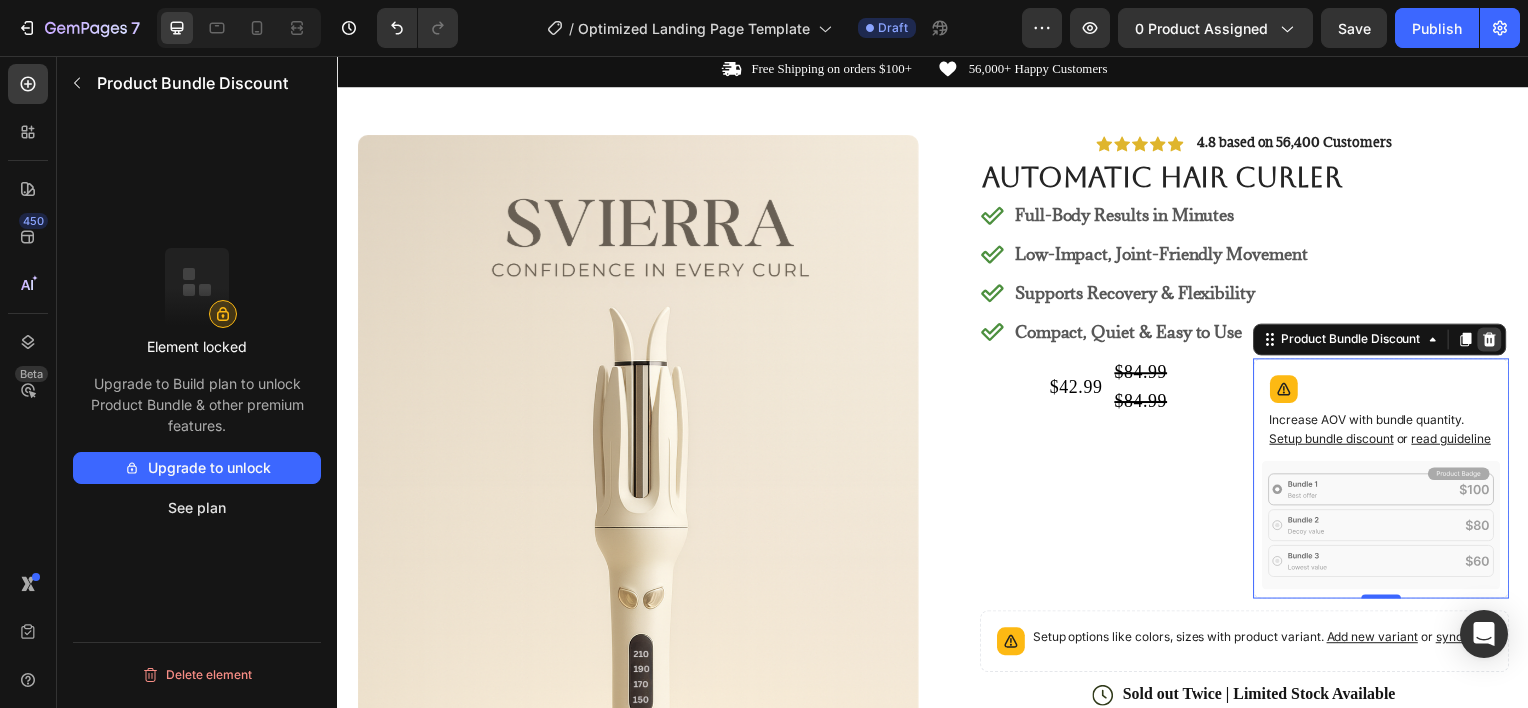 click at bounding box center (1497, 341) 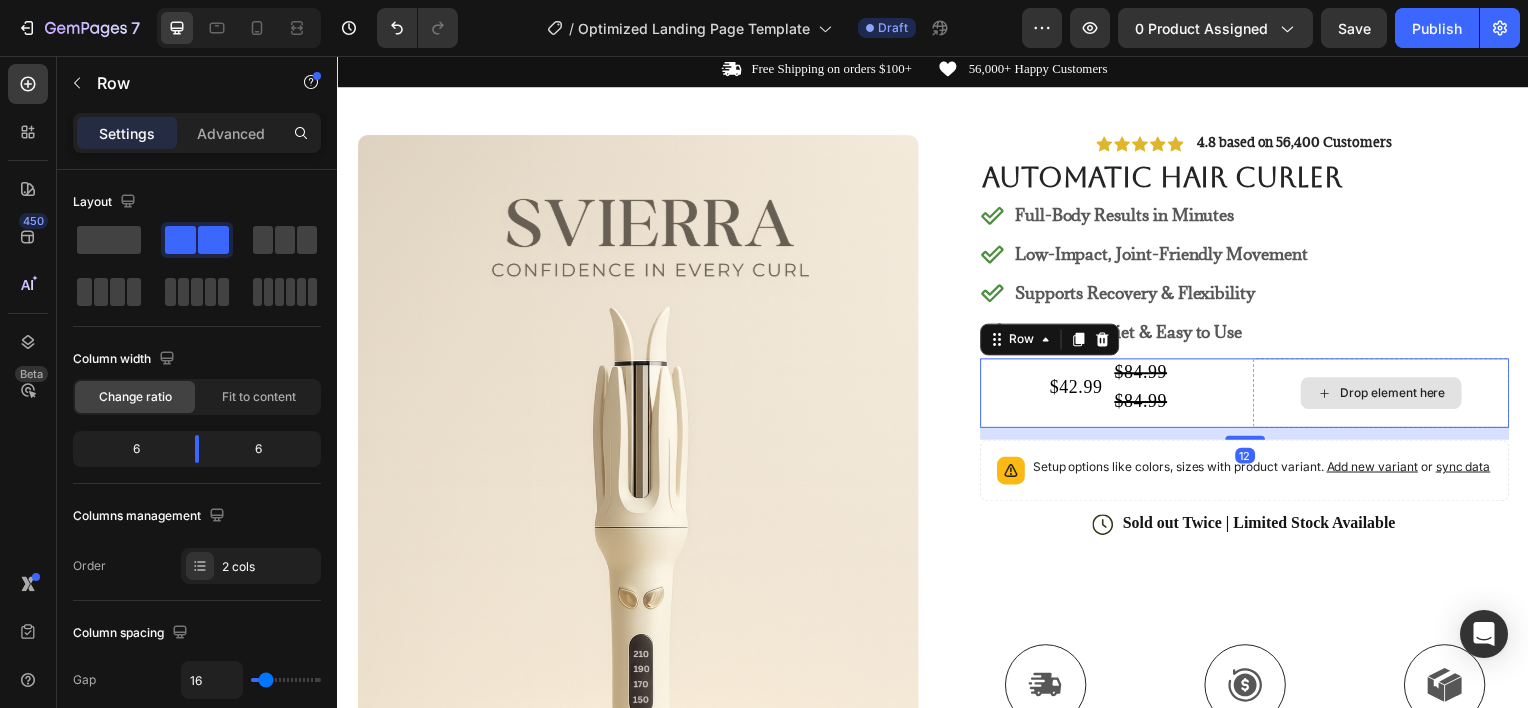 click on "Drop element here" at bounding box center (1388, 395) 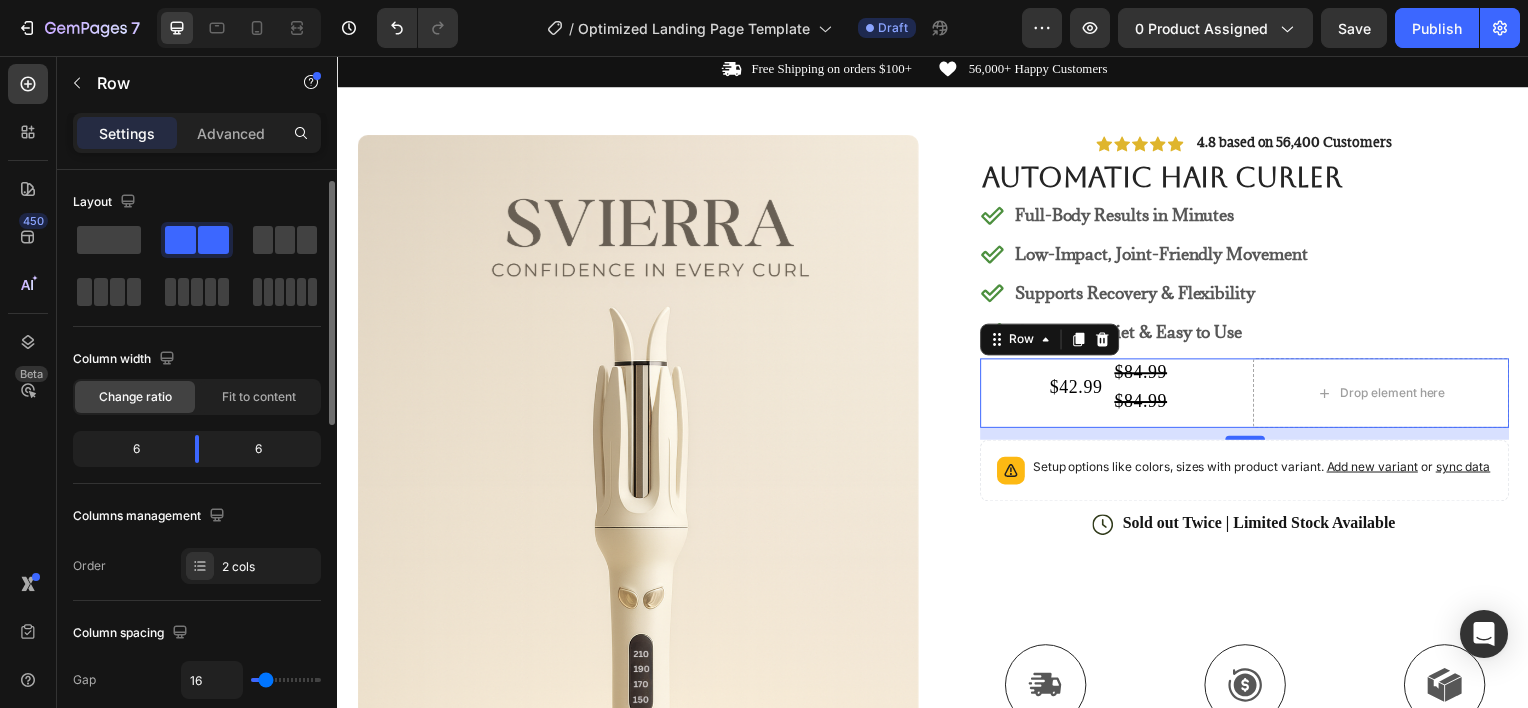 scroll, scrollTop: 44, scrollLeft: 0, axis: vertical 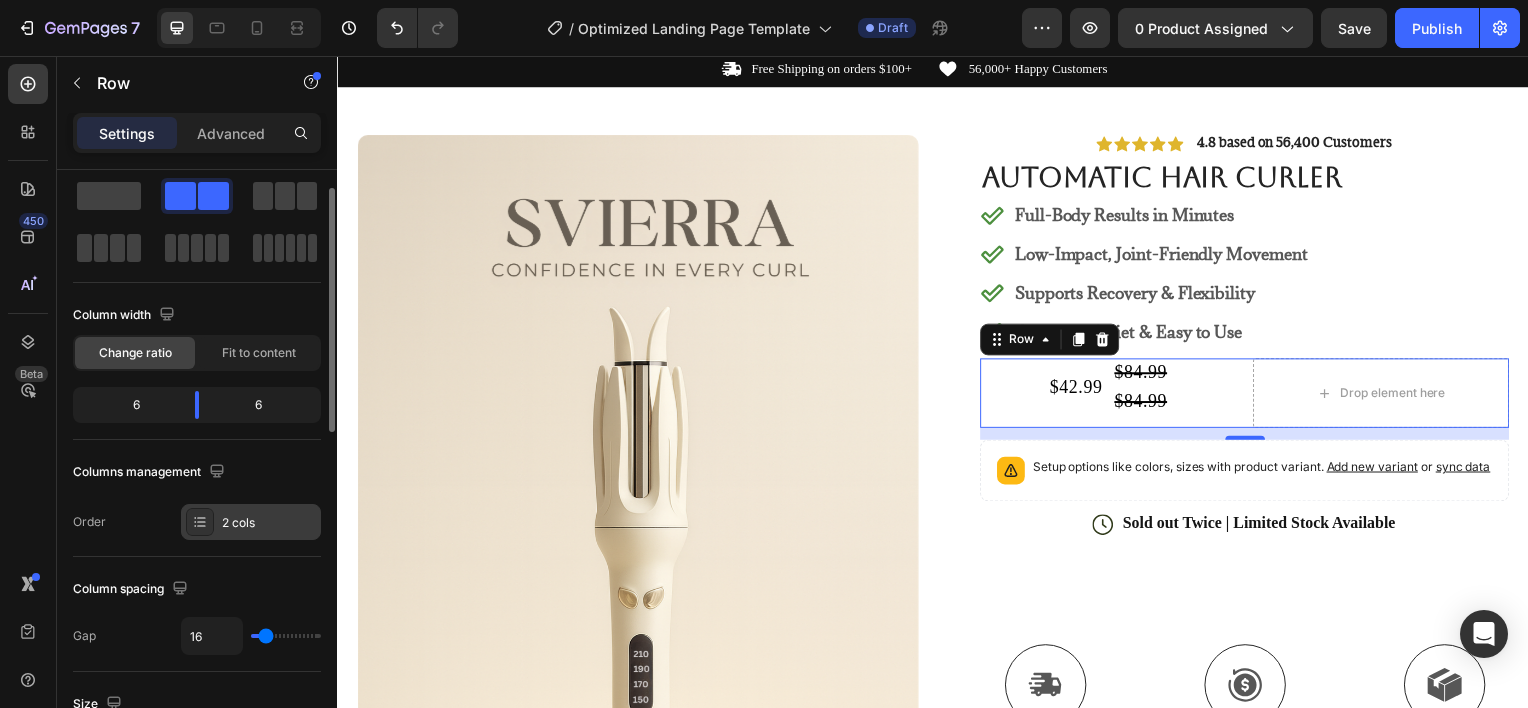 click on "2 cols" at bounding box center [251, 522] 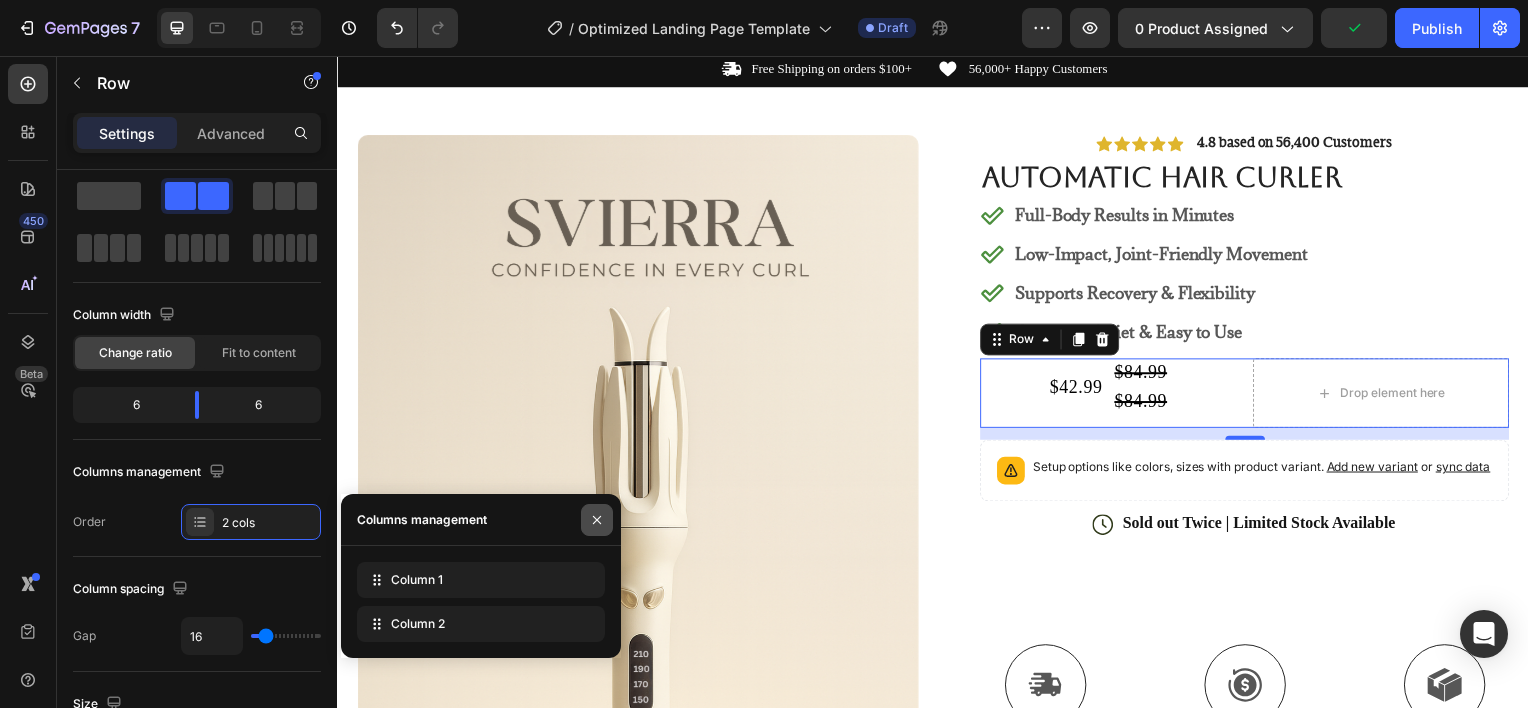 click at bounding box center [597, 520] 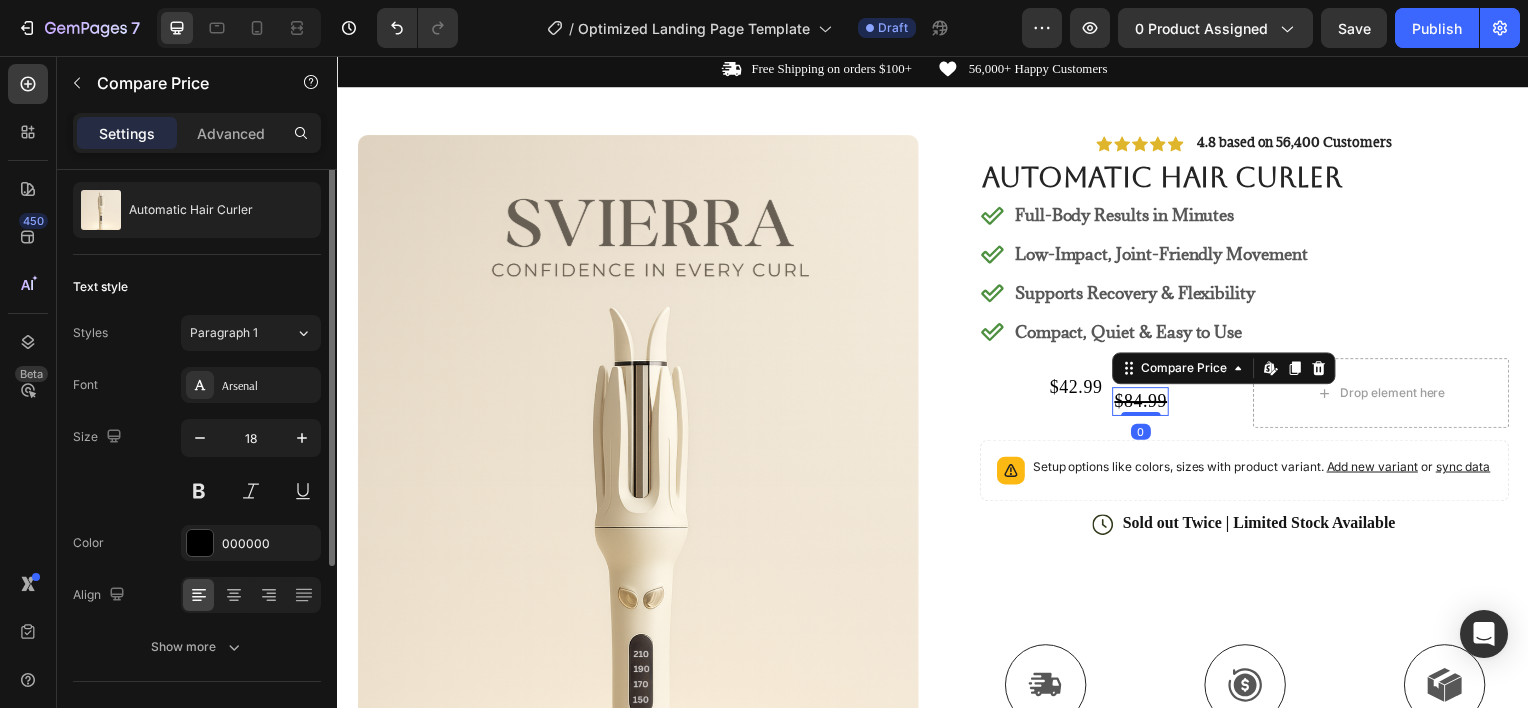 scroll, scrollTop: 0, scrollLeft: 0, axis: both 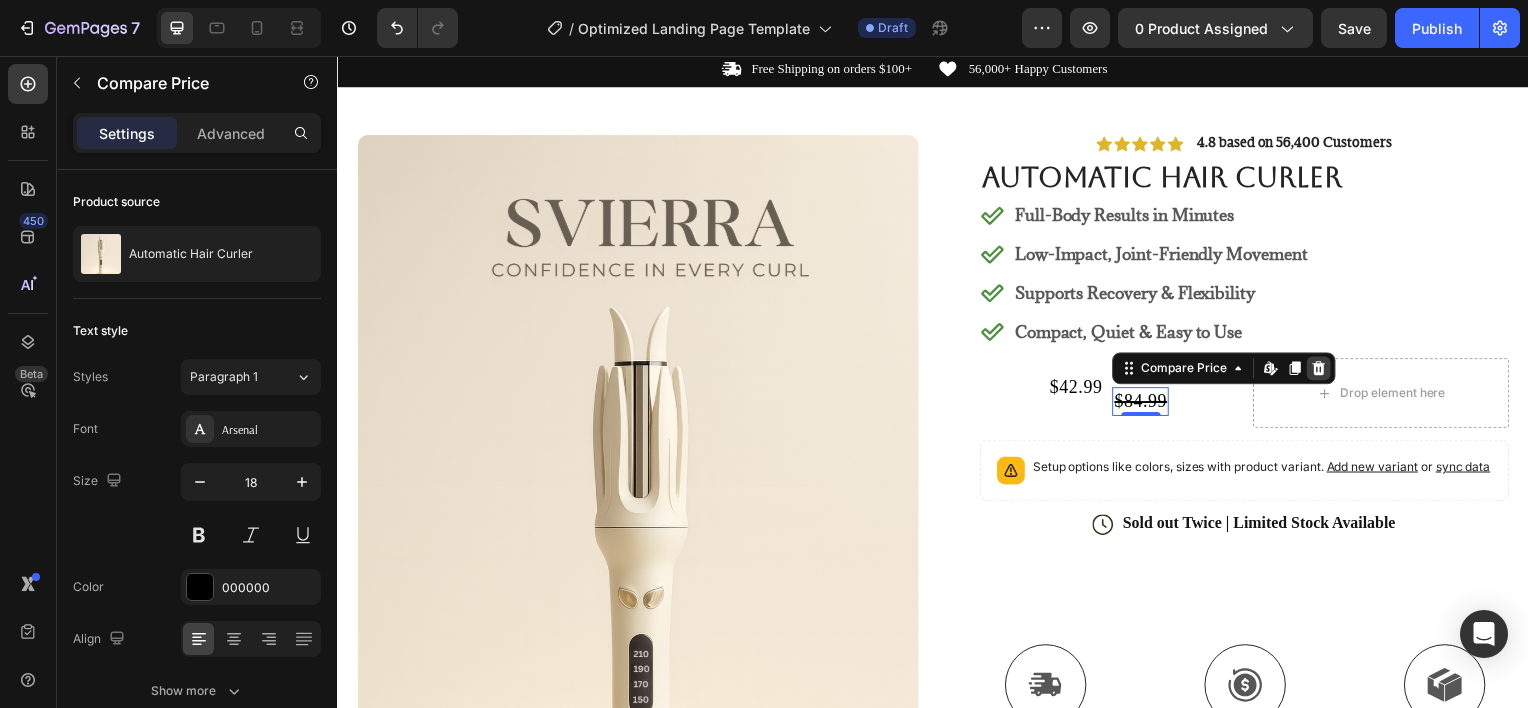click at bounding box center (1325, 370) 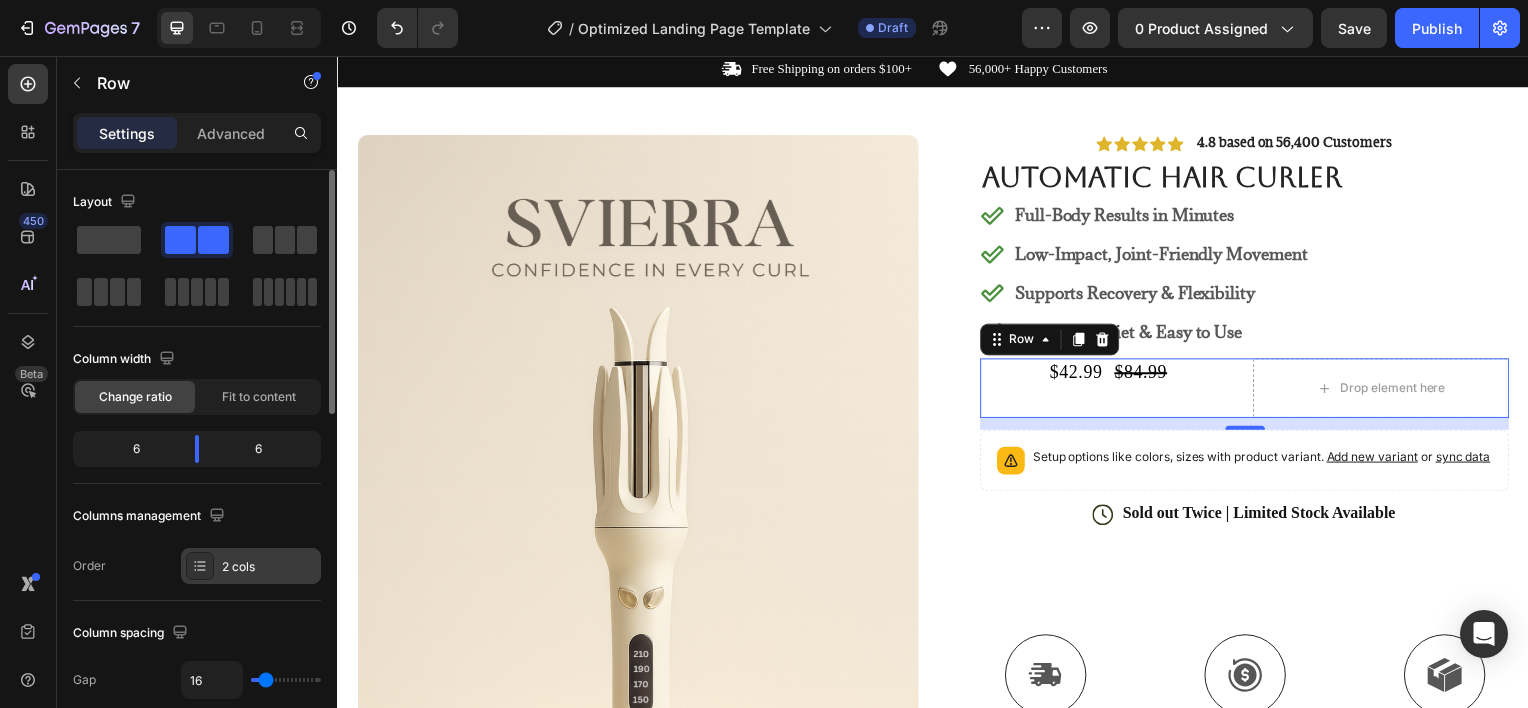 click on "2 cols" at bounding box center (269, 567) 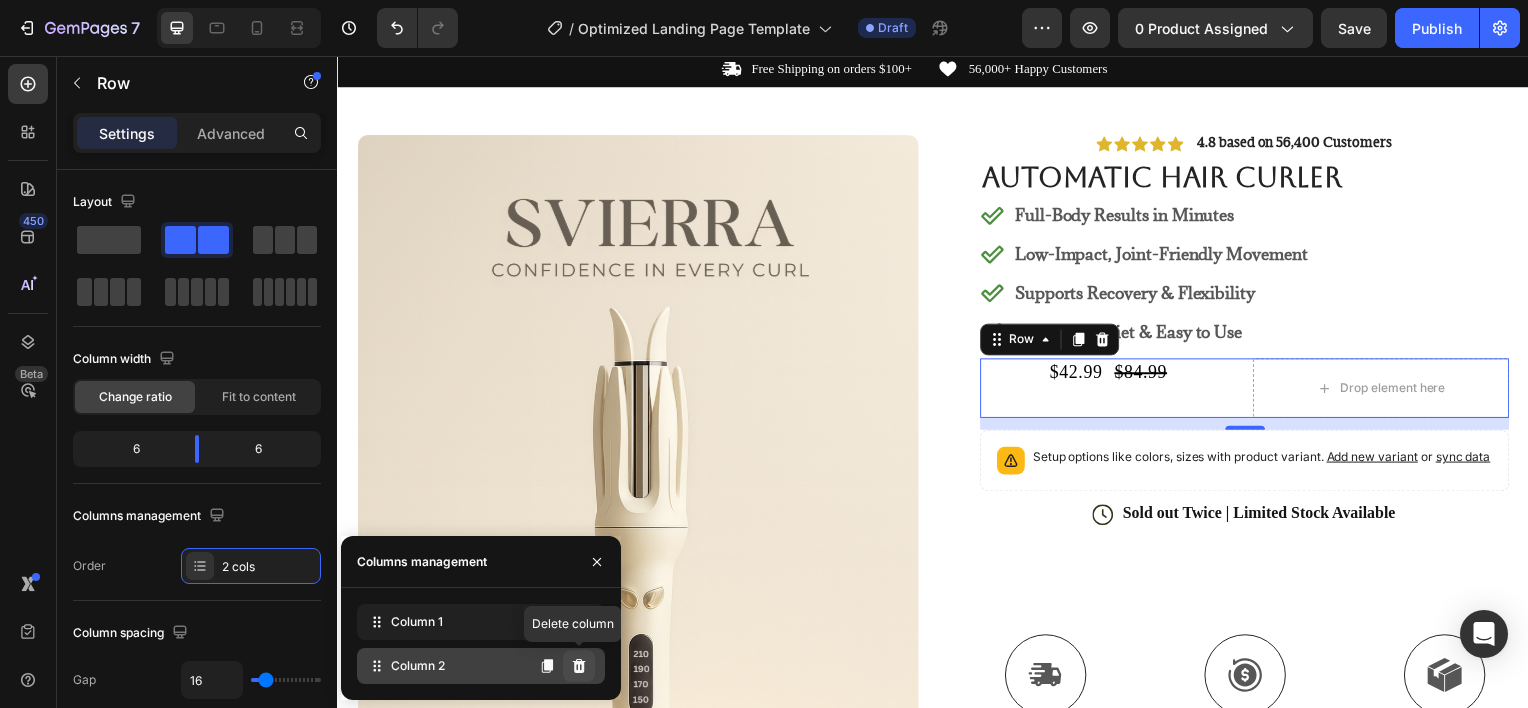click 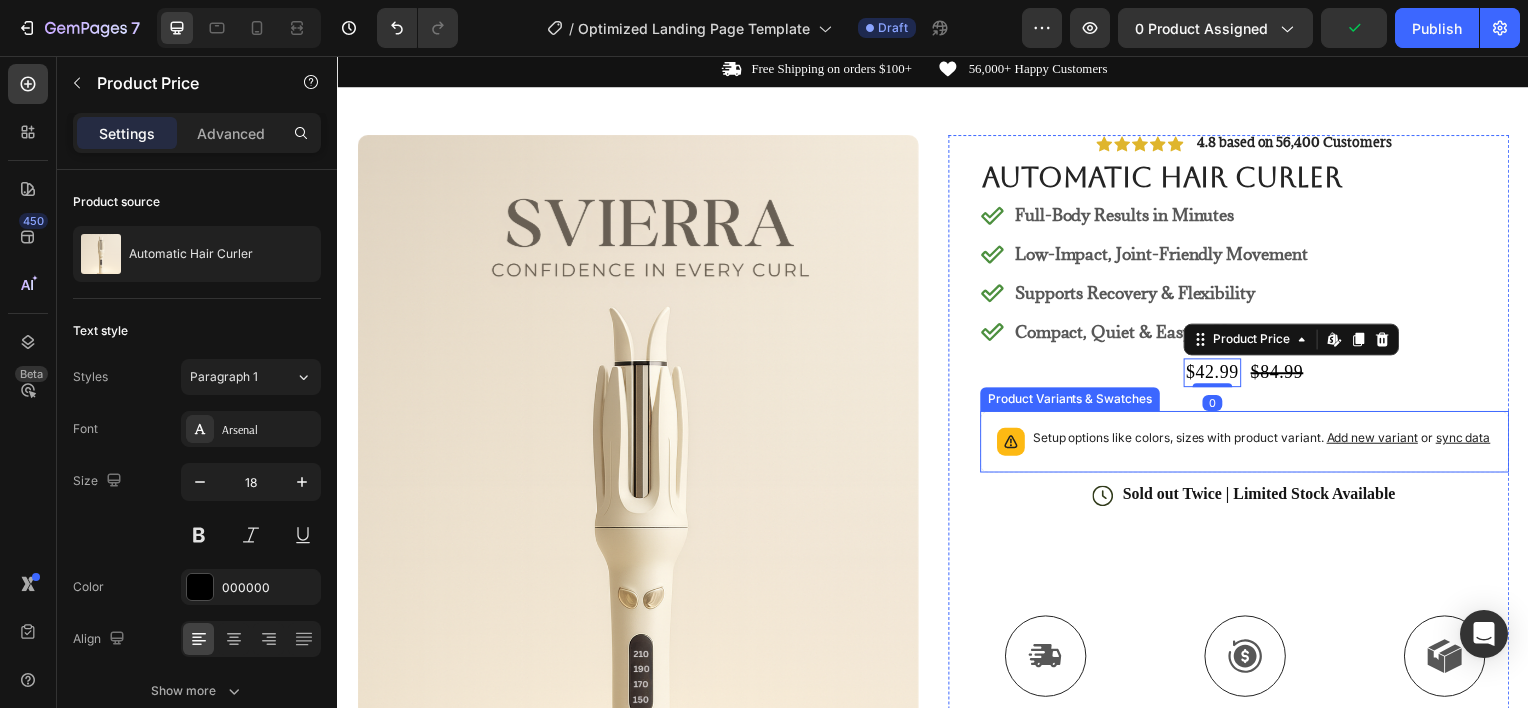 click on "or   sync data" at bounding box center [1461, 439] 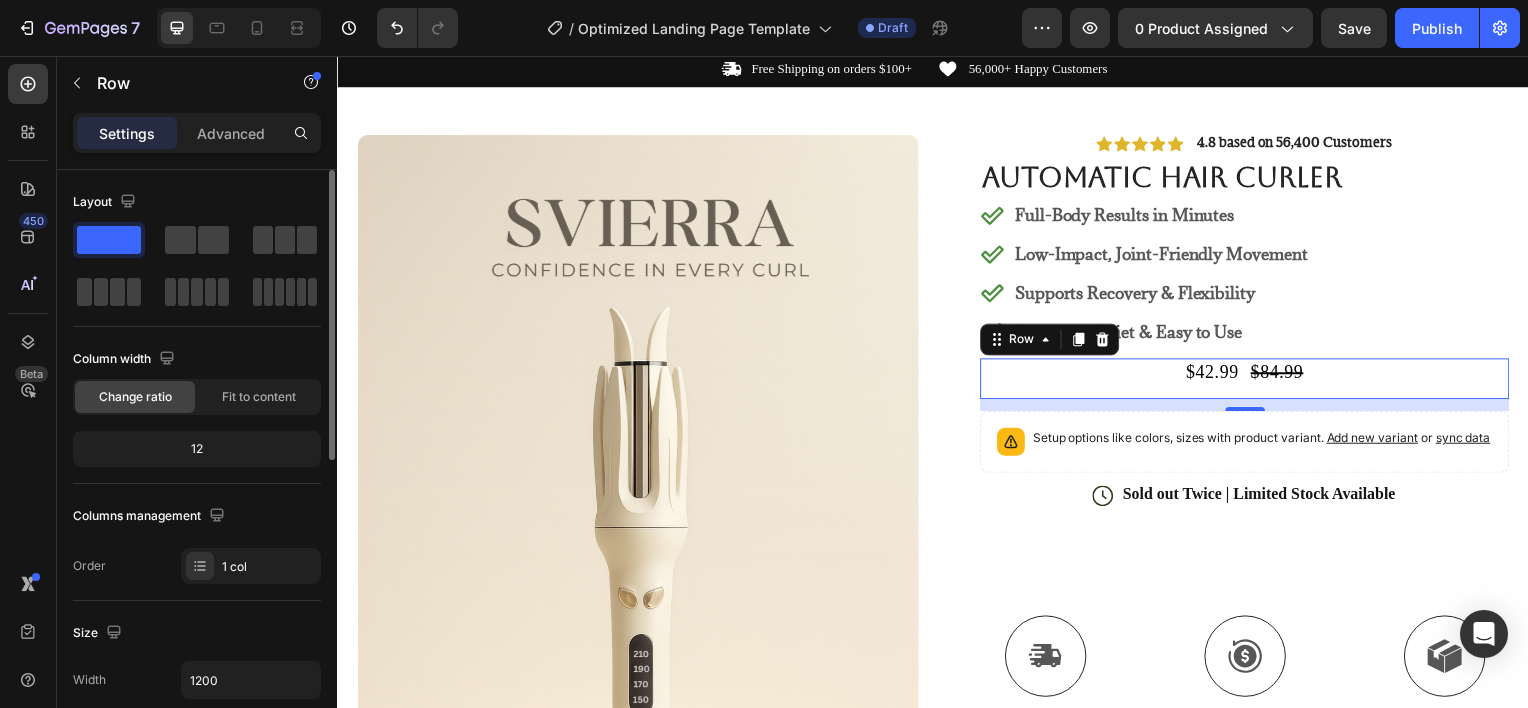 click on "12" 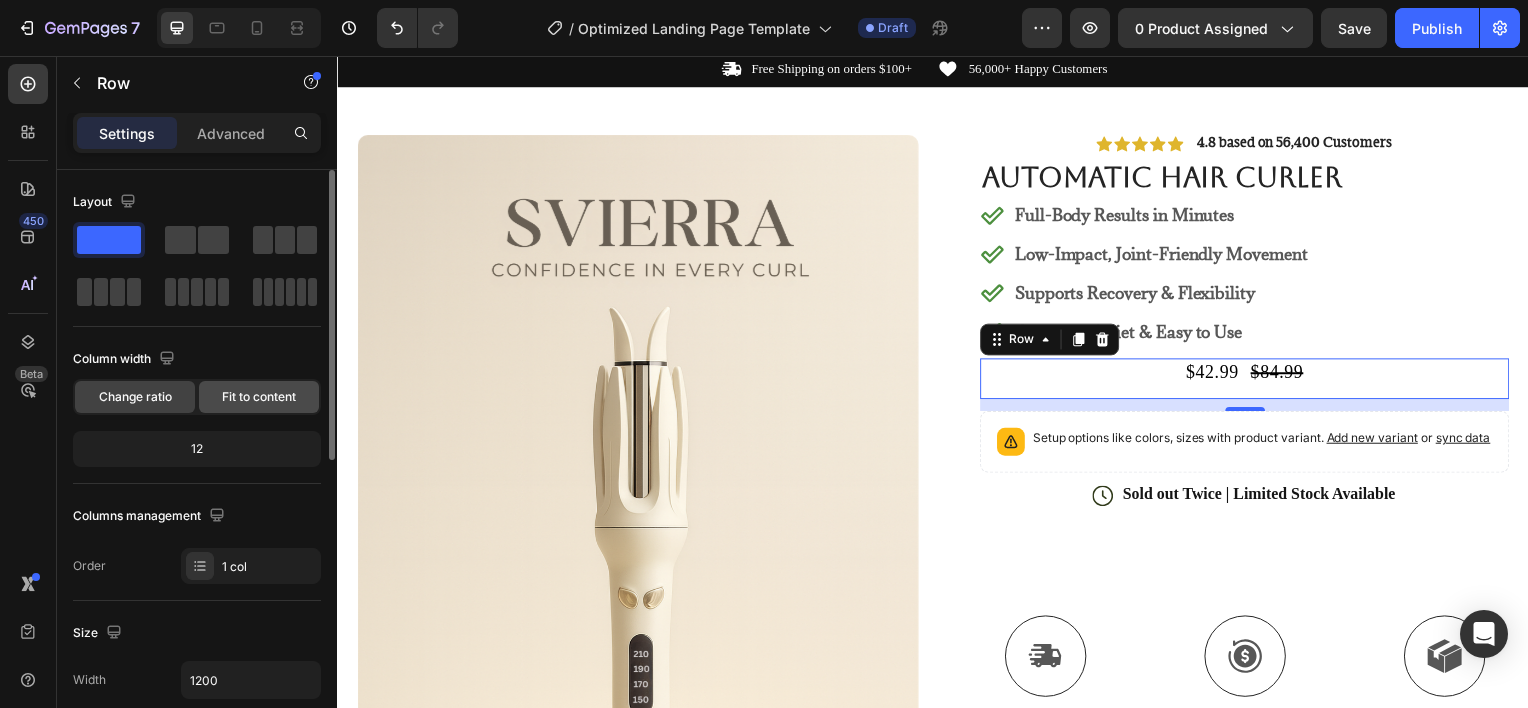 click on "Fit to content" 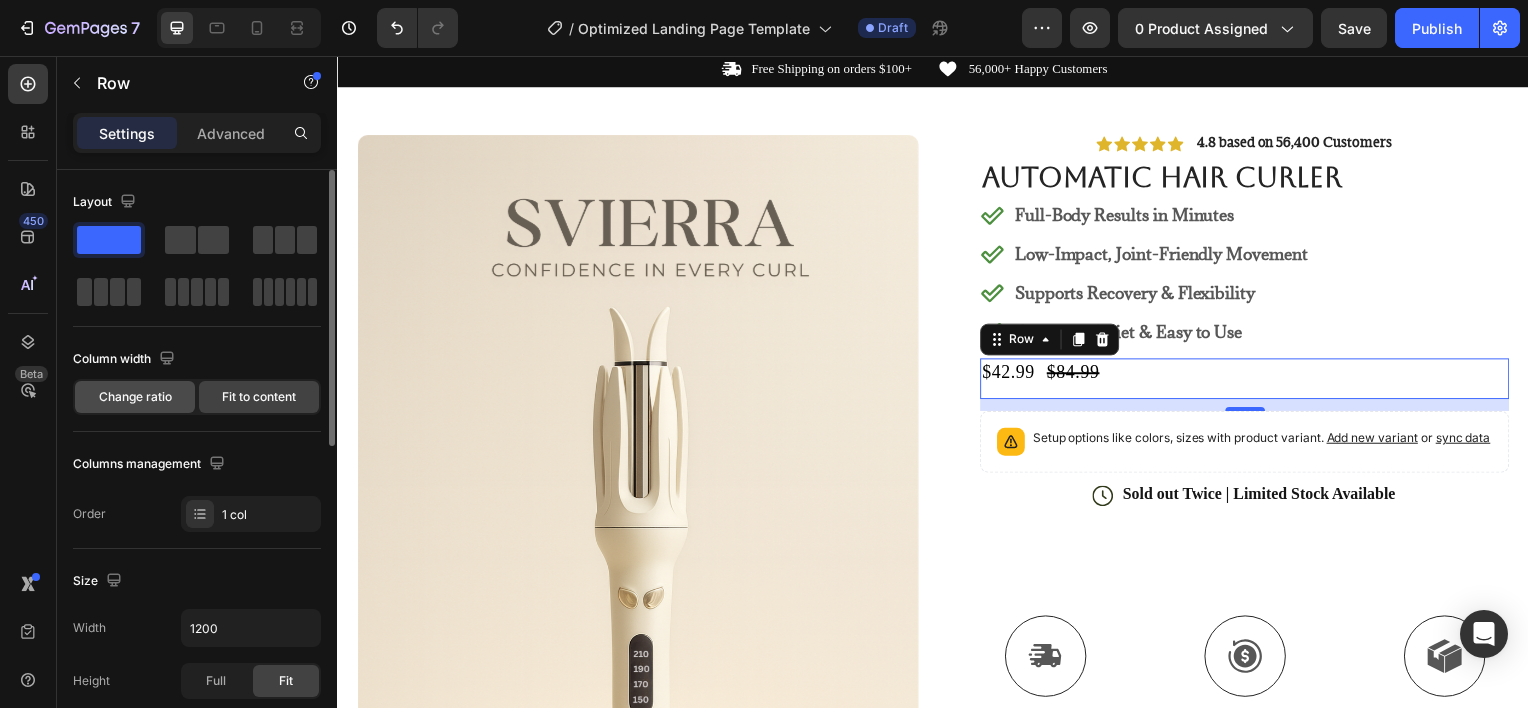 click on "Change ratio" 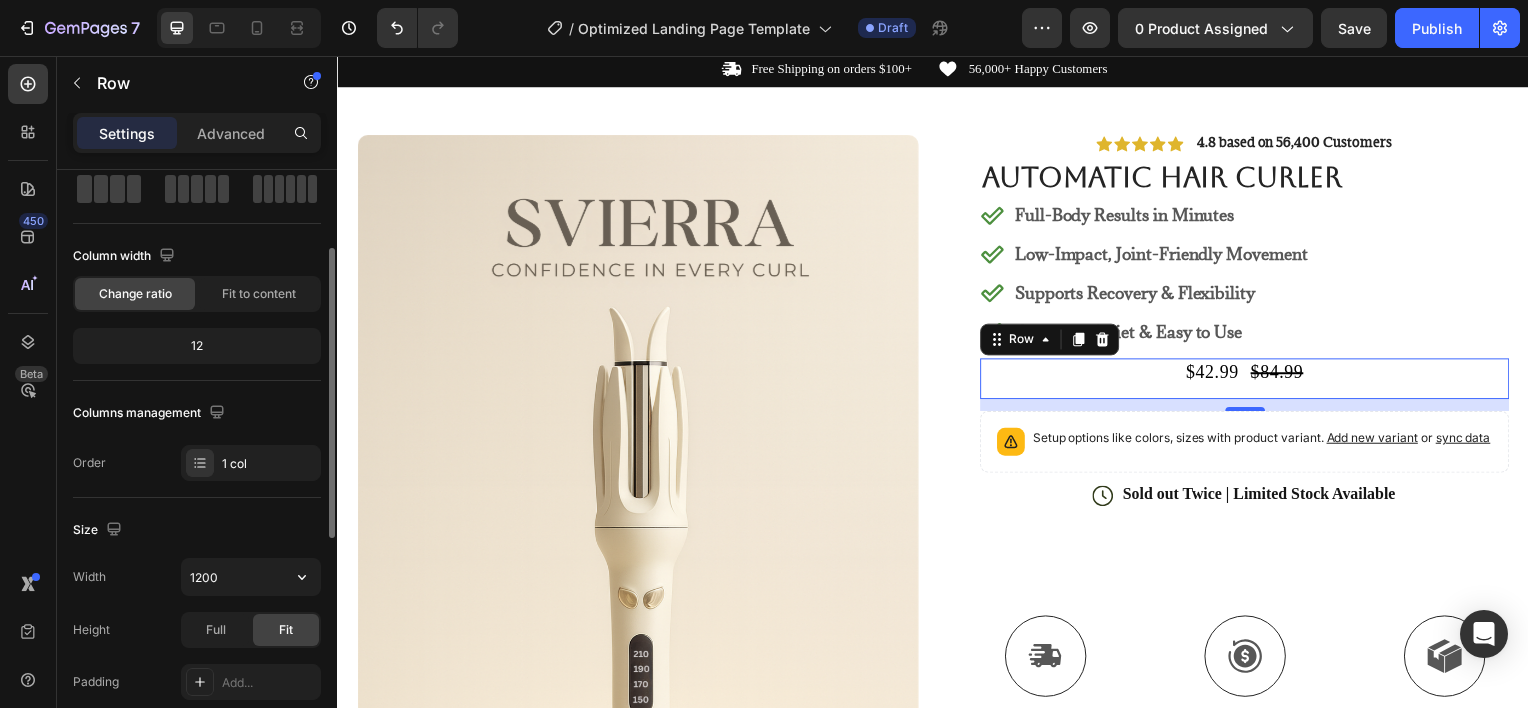 scroll, scrollTop: 123, scrollLeft: 0, axis: vertical 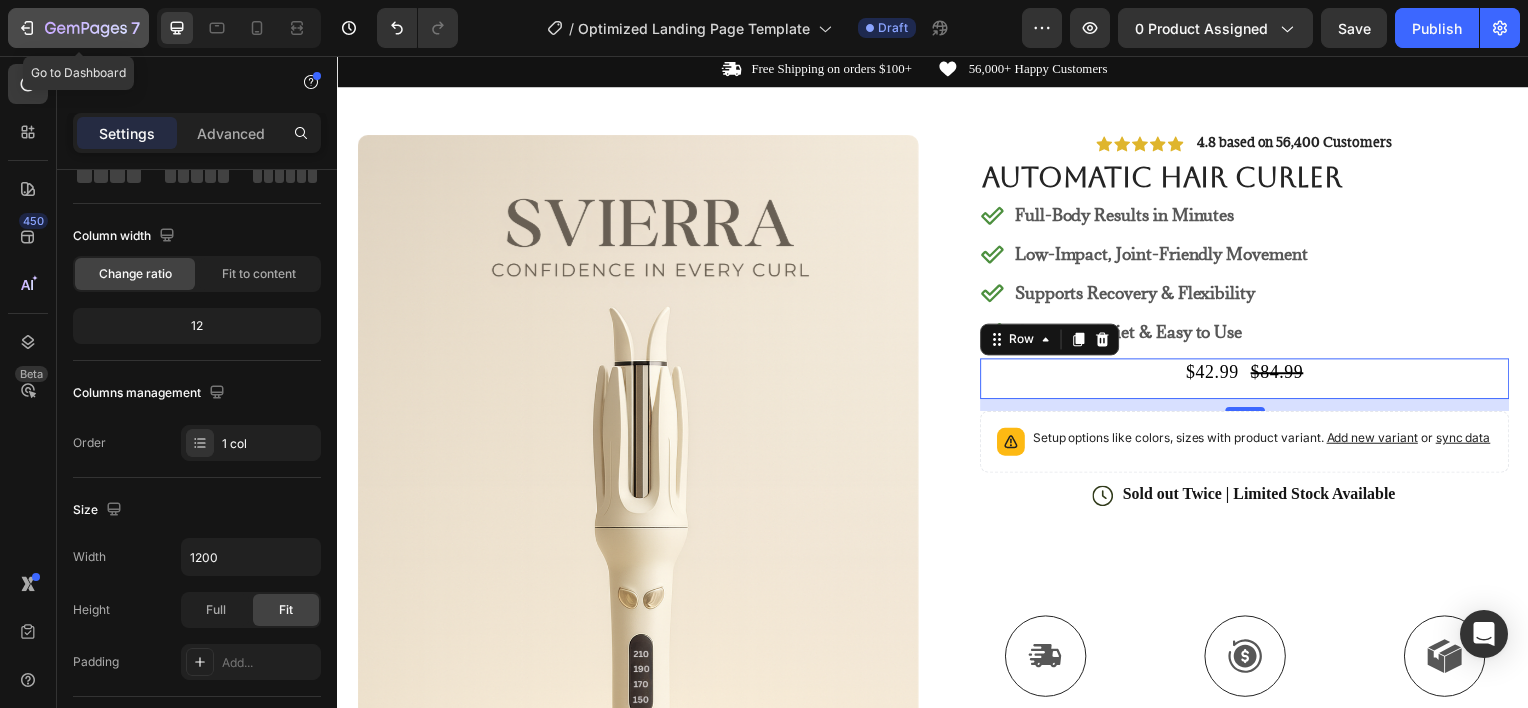 click 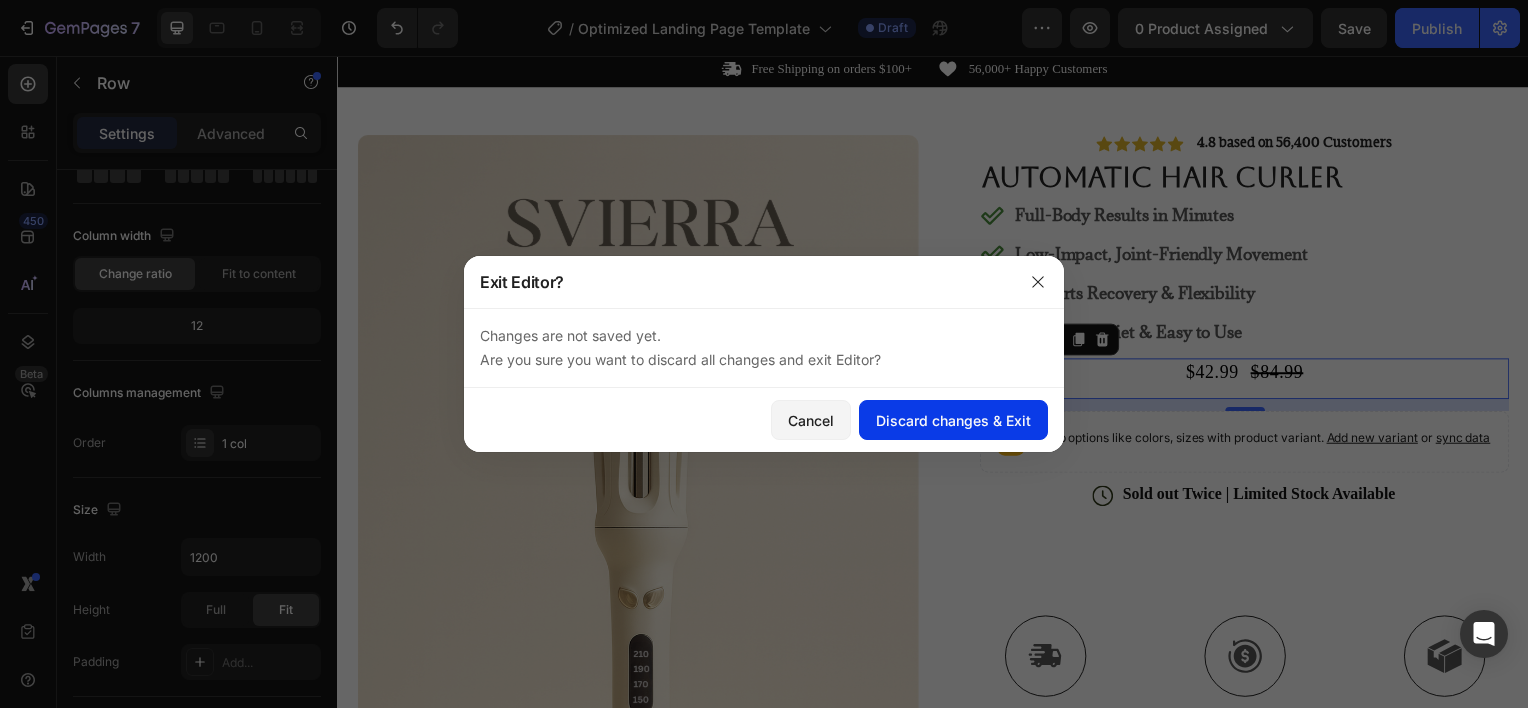 drag, startPoint x: 965, startPoint y: 398, endPoint x: 958, endPoint y: 410, distance: 13.892444 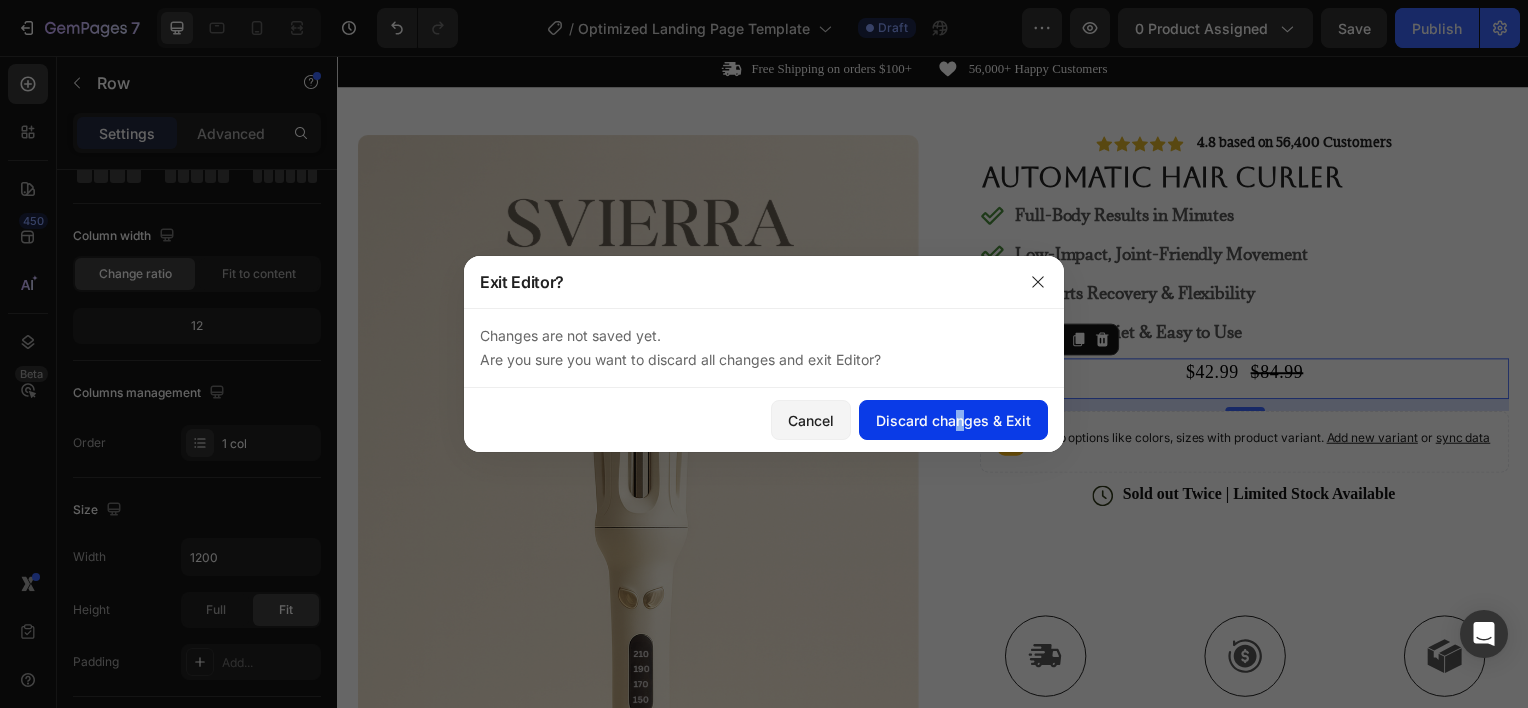 click on "Discard changes & Exit" at bounding box center [953, 420] 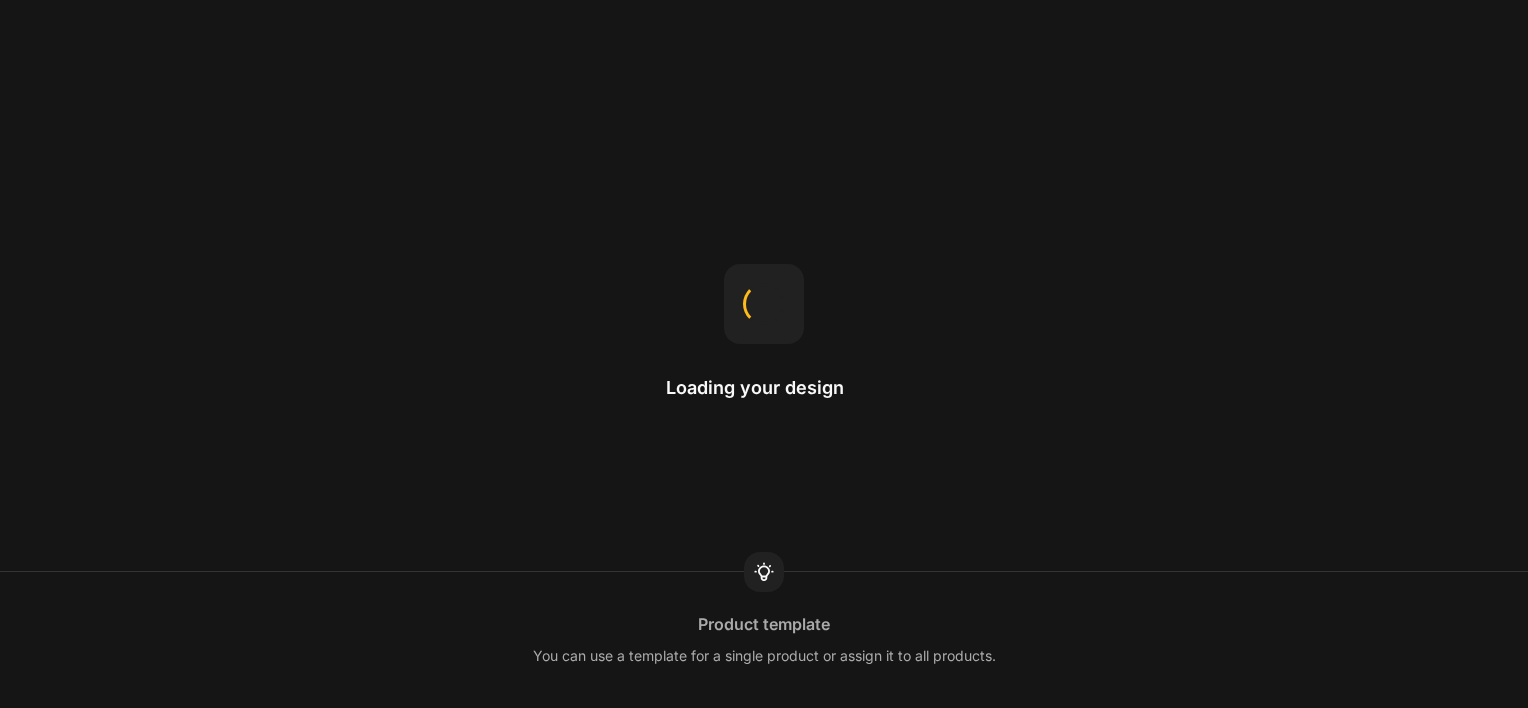 scroll, scrollTop: 0, scrollLeft: 0, axis: both 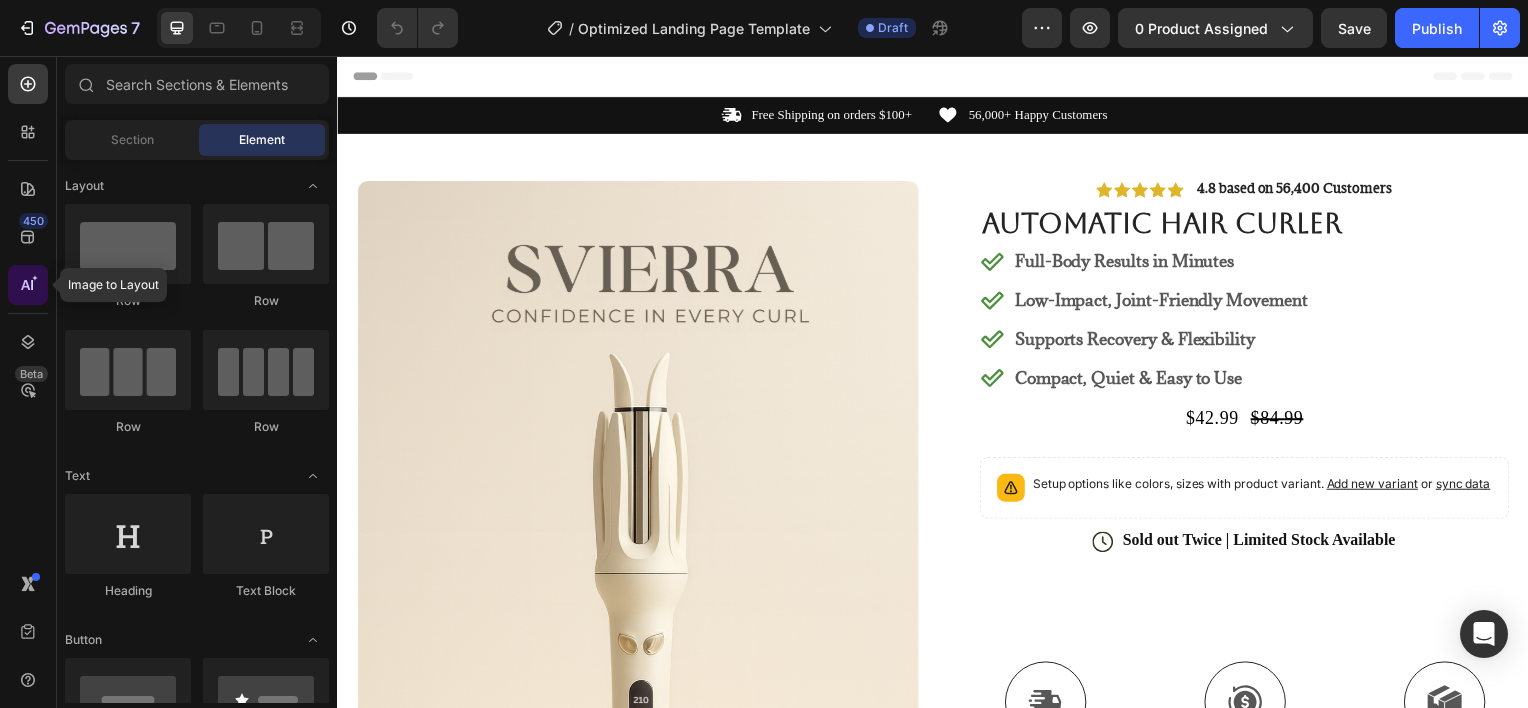 click 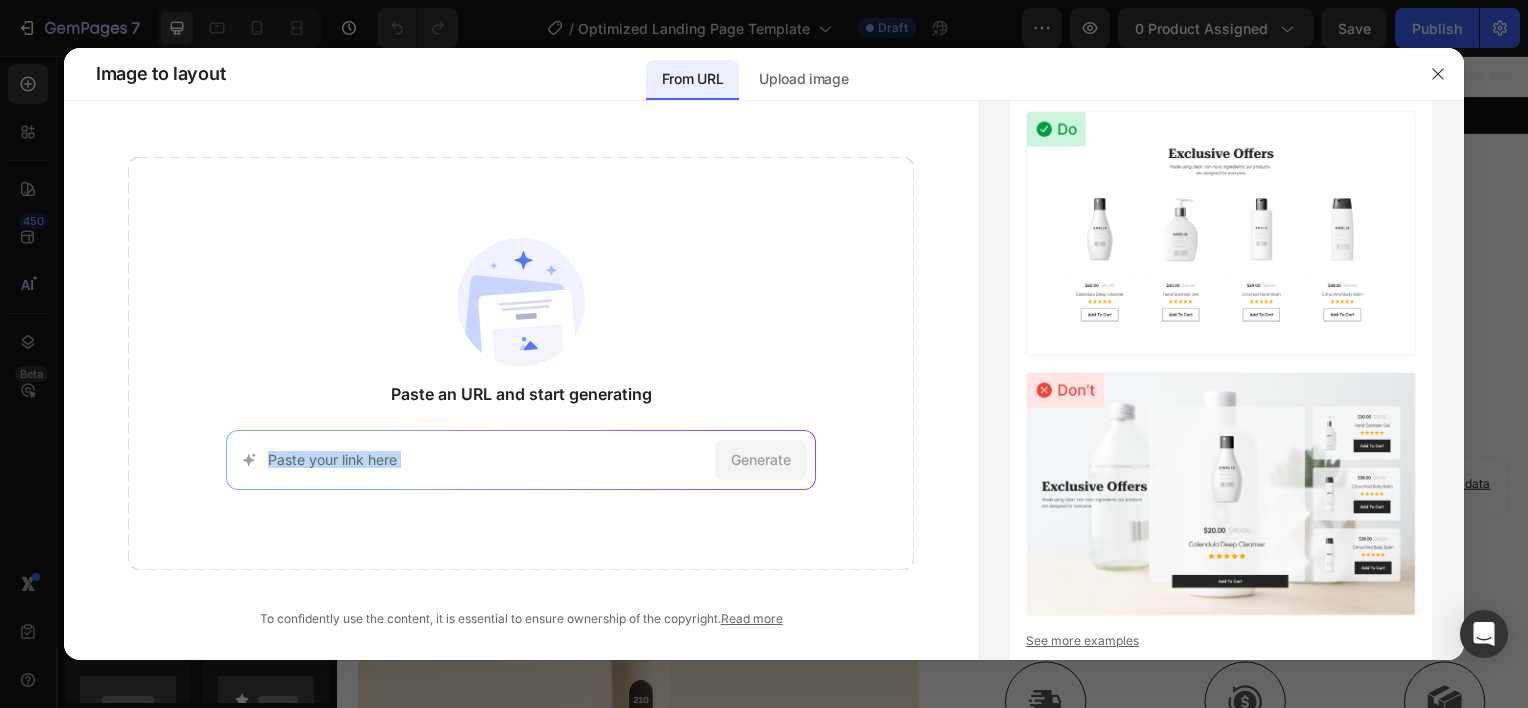 drag, startPoint x: 586, startPoint y: 481, endPoint x: 548, endPoint y: 405, distance: 84.97058 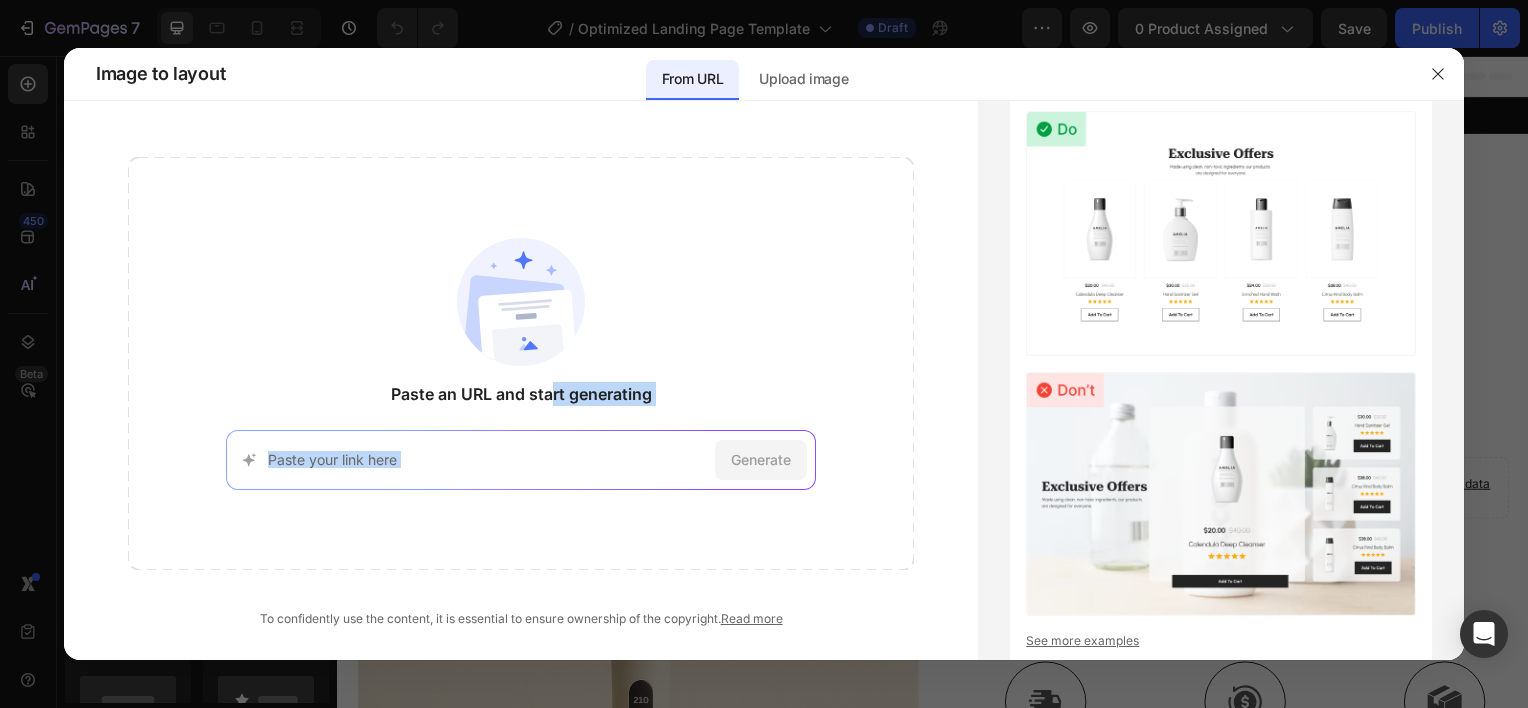 click at bounding box center [487, 459] 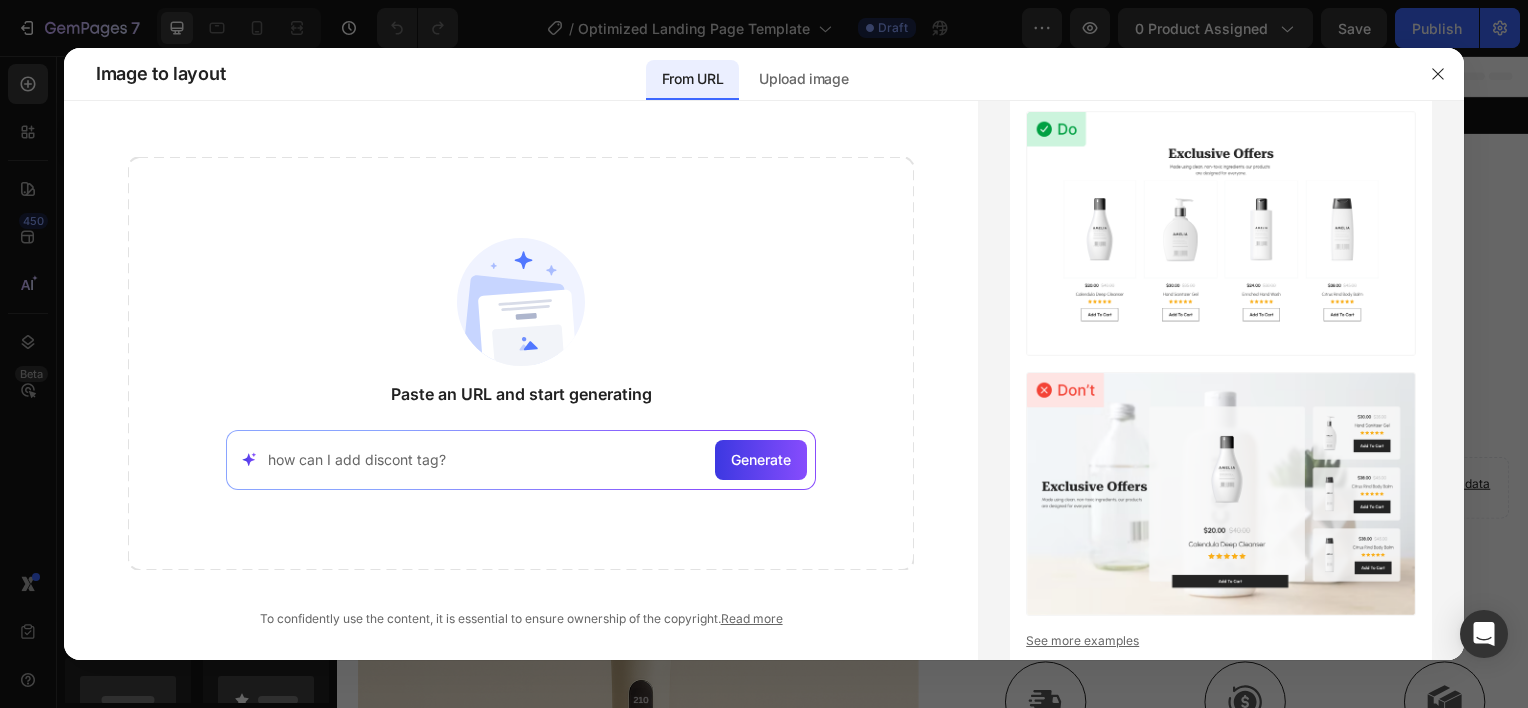 type on "how can I add discont tag?" 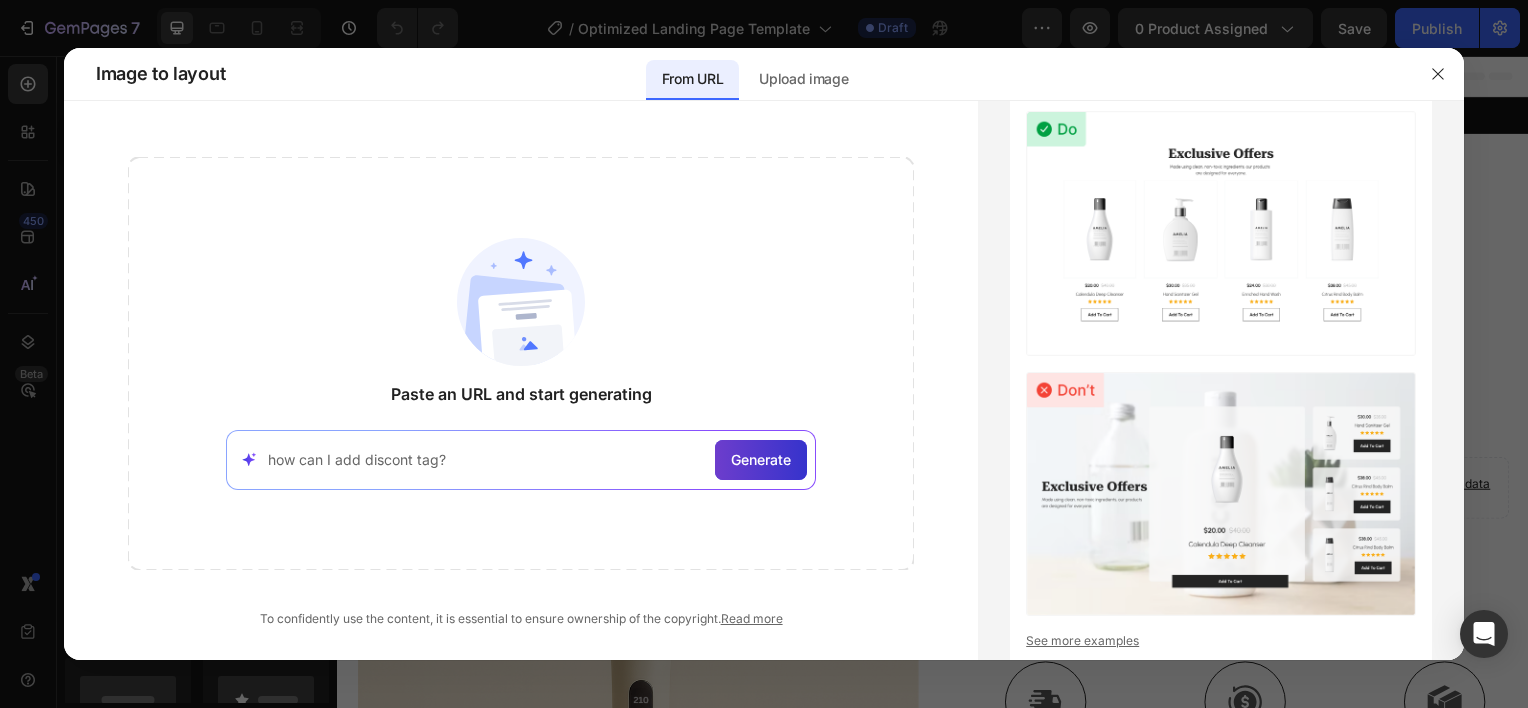 click on "Generate" 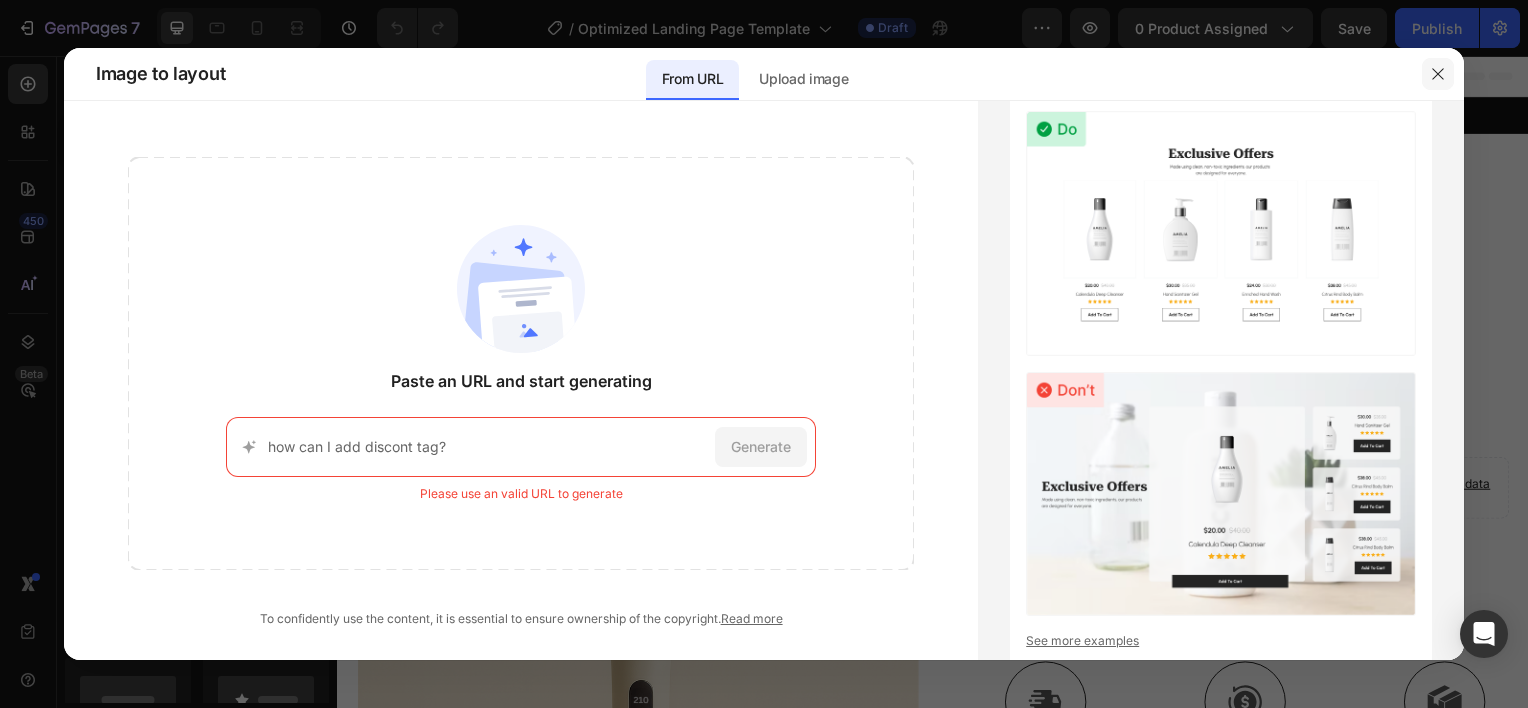 click at bounding box center (1438, 74) 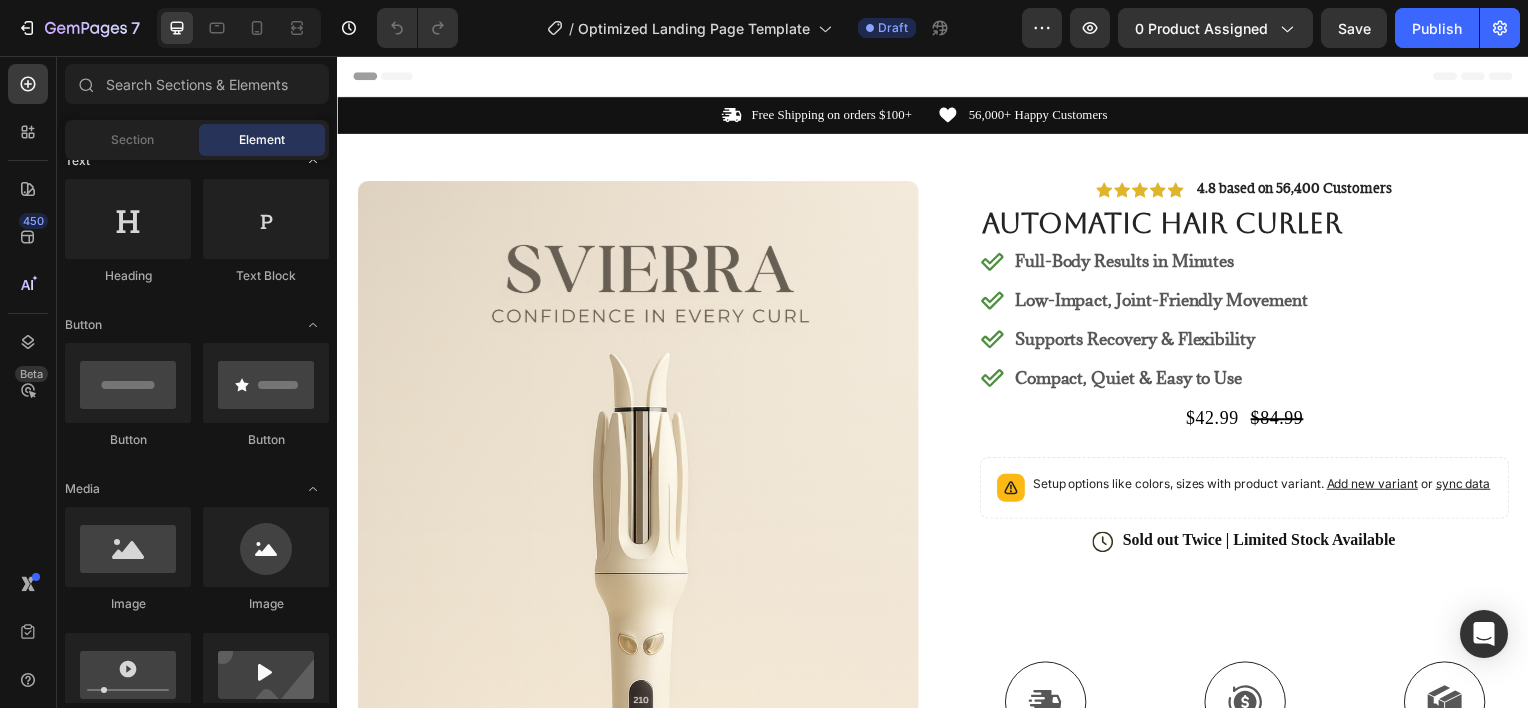 scroll, scrollTop: 0, scrollLeft: 0, axis: both 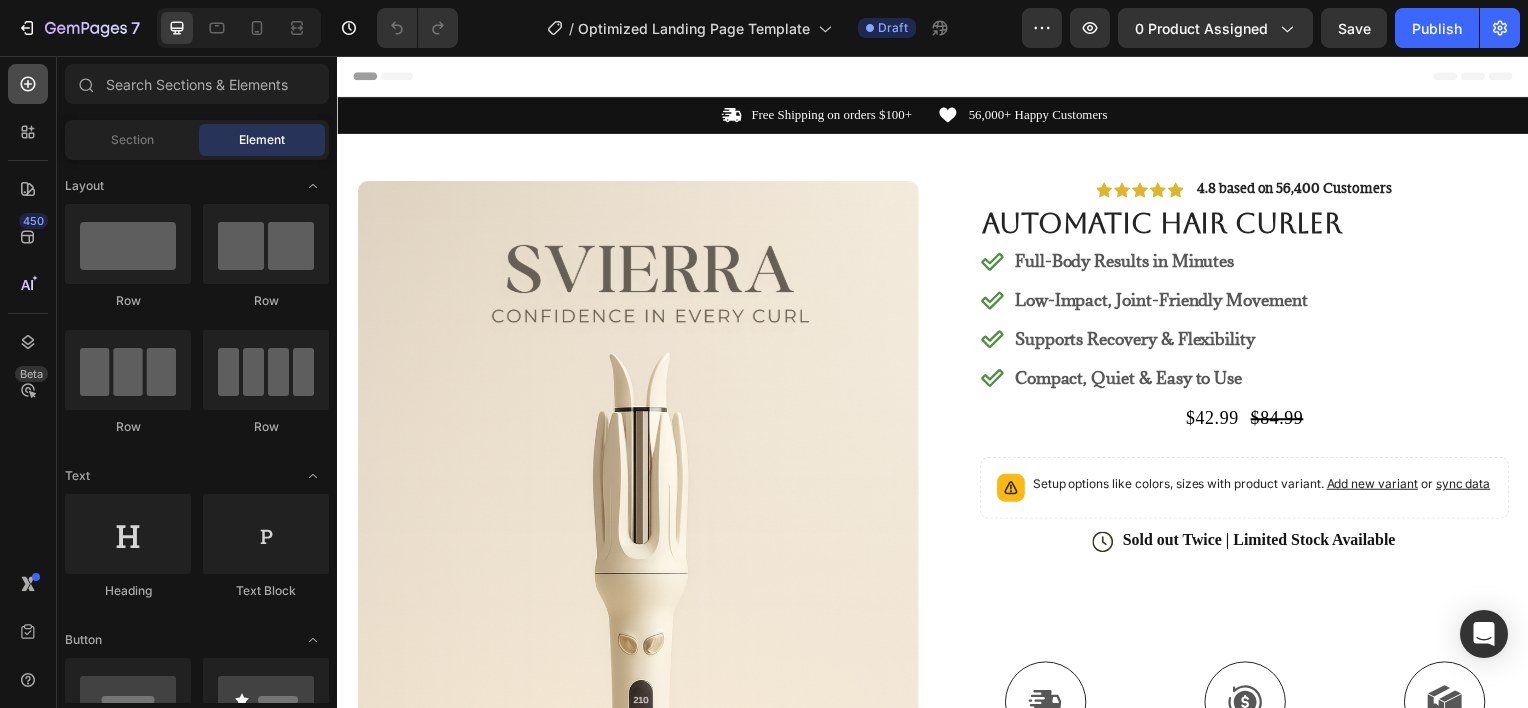click 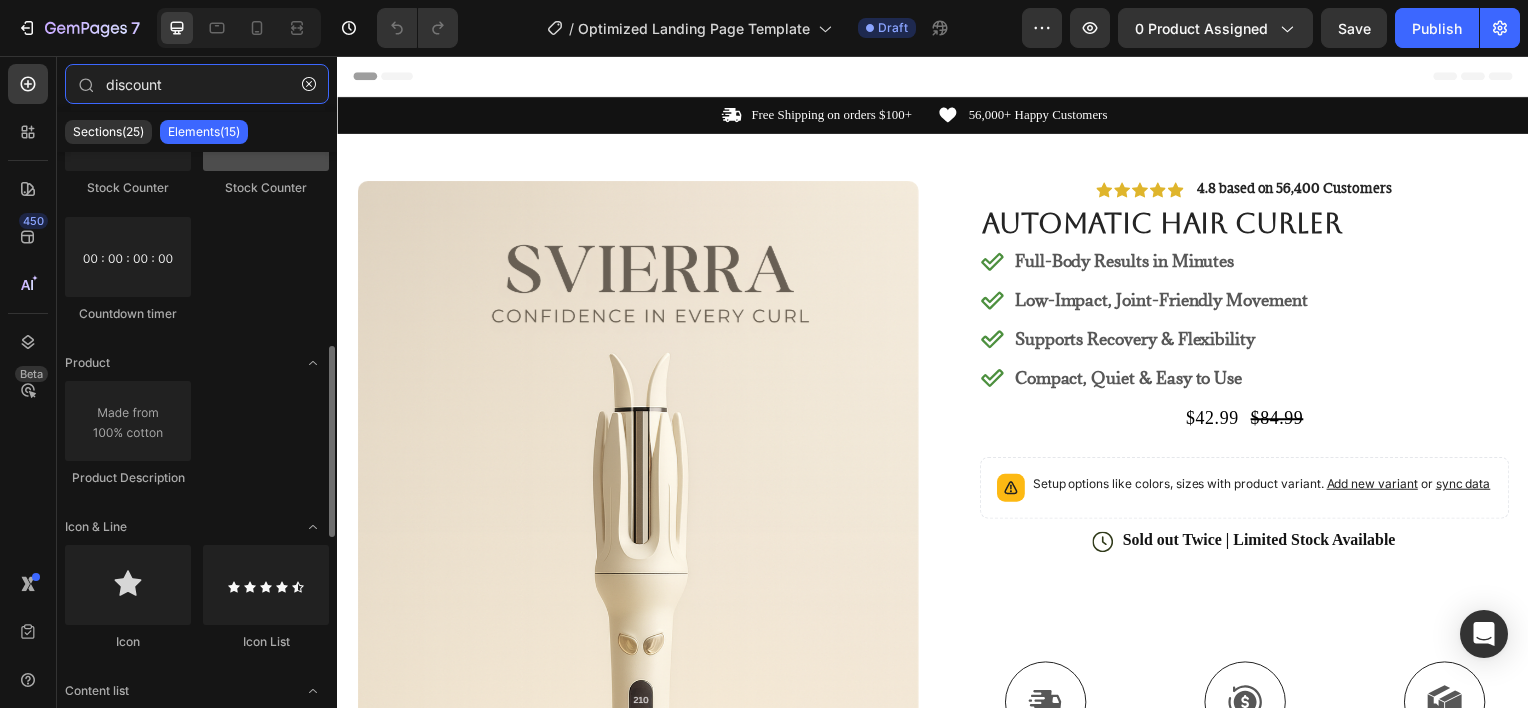 scroll, scrollTop: 0, scrollLeft: 0, axis: both 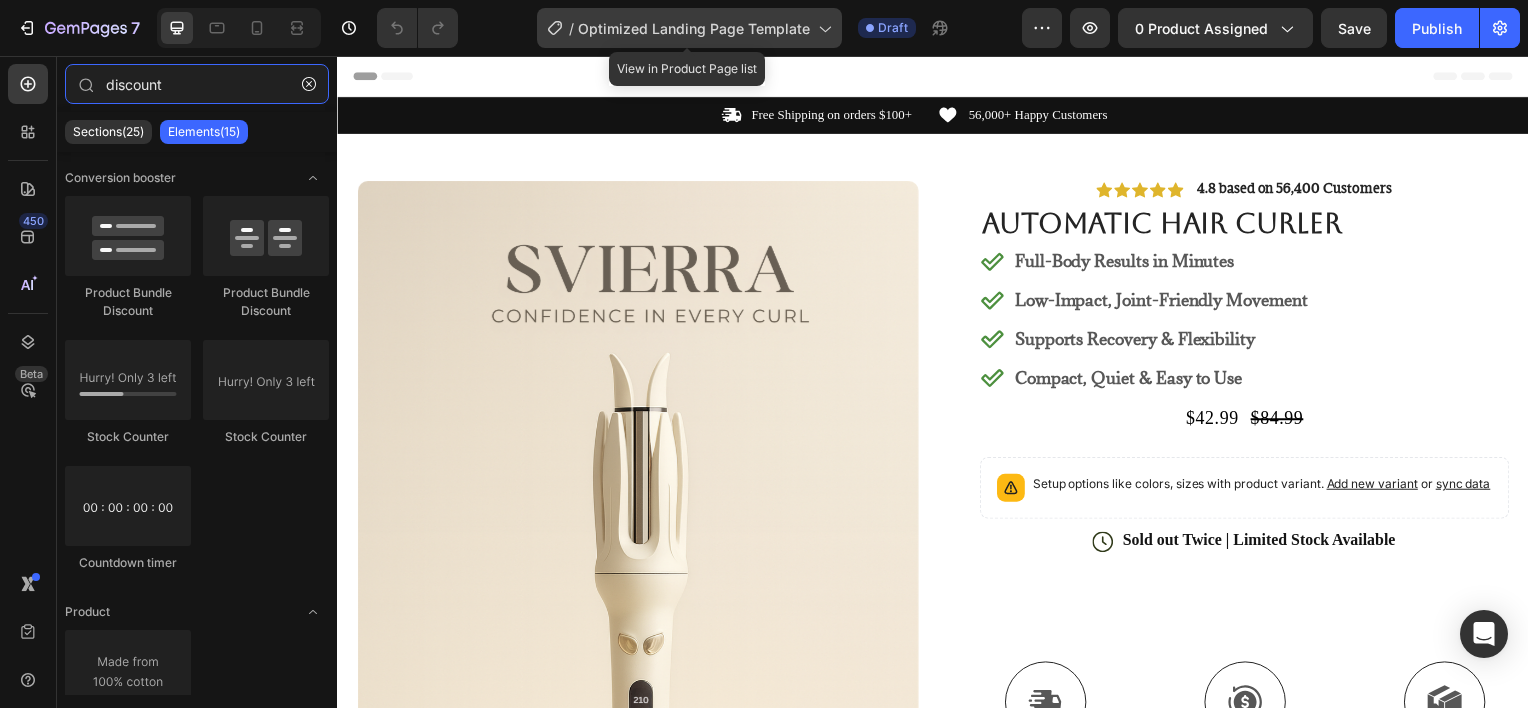 type on "discount" 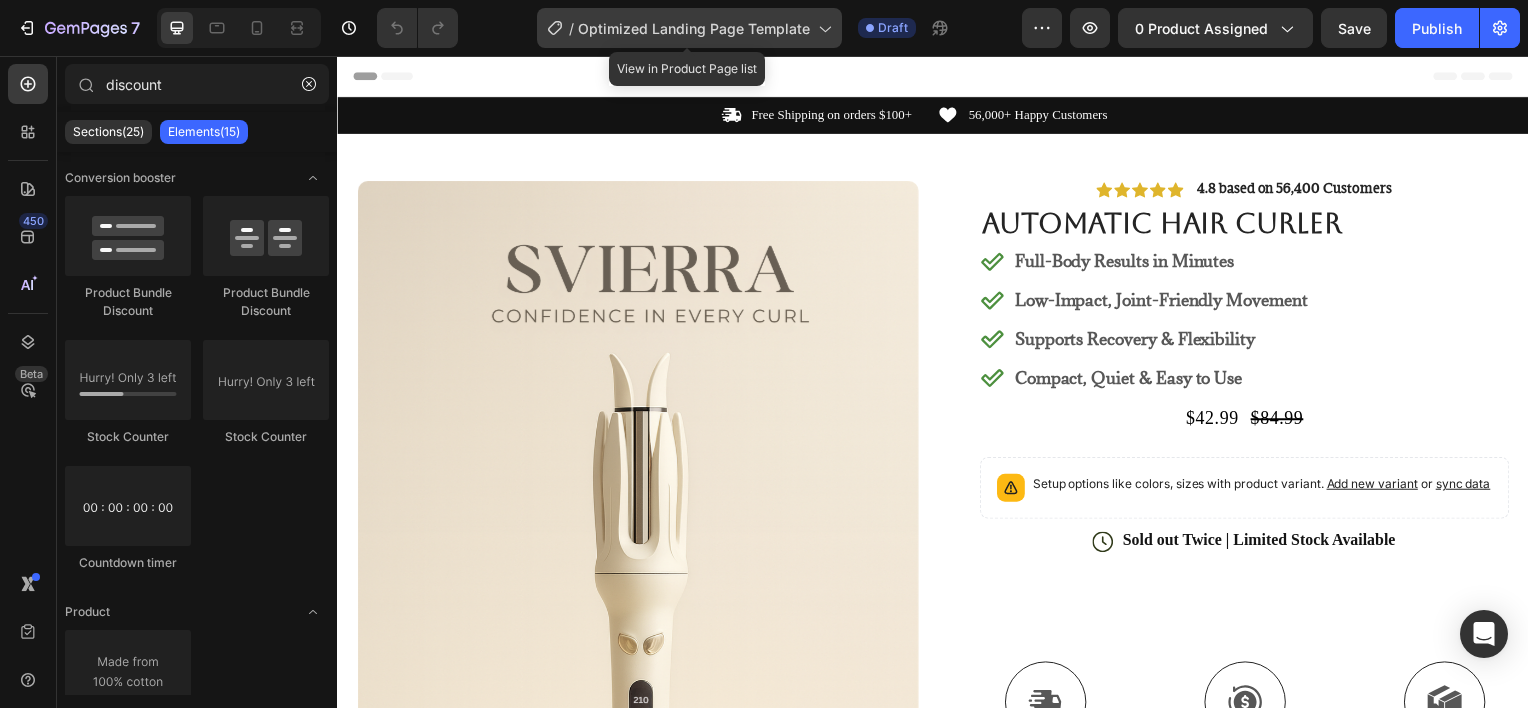 drag, startPoint x: 721, startPoint y: 20, endPoint x: 697, endPoint y: 31, distance: 26.400757 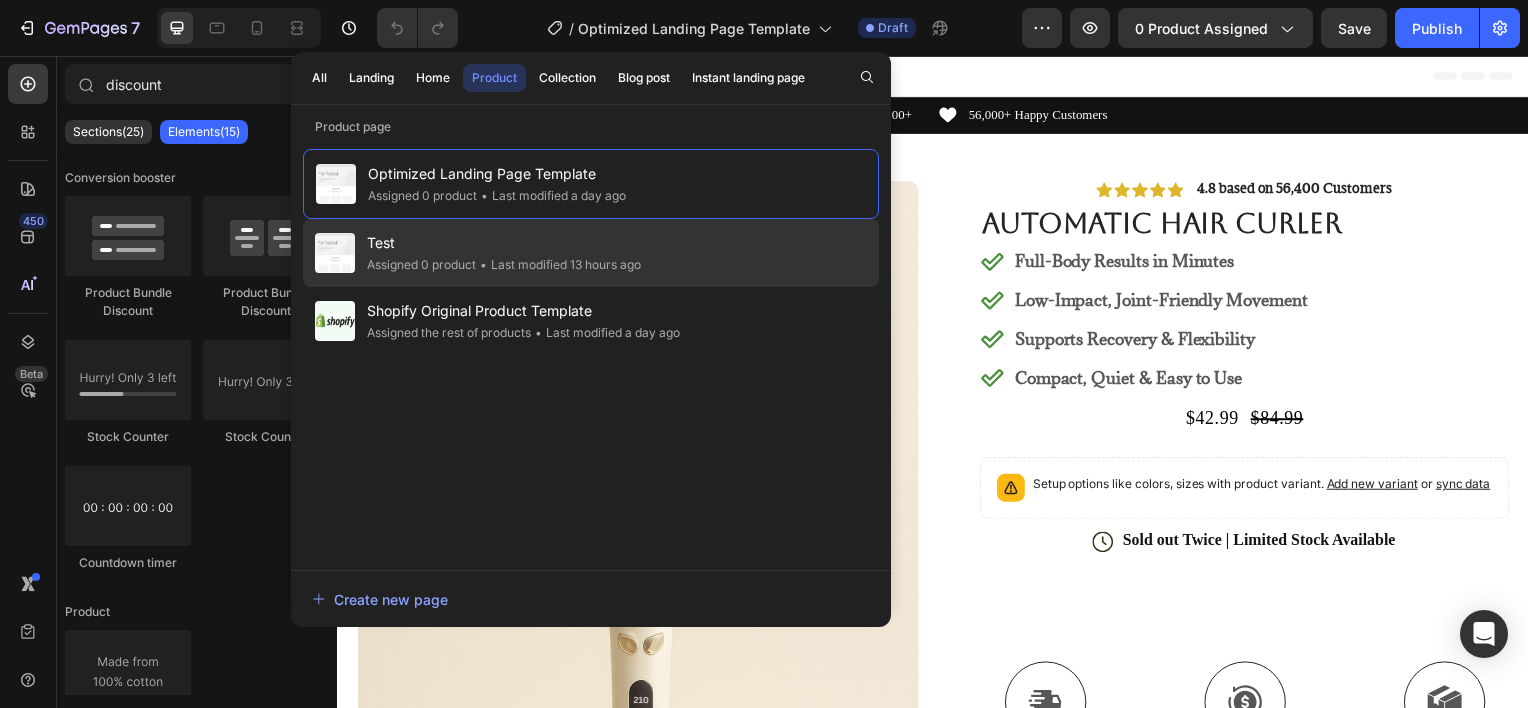 drag, startPoint x: 612, startPoint y: 259, endPoint x: 490, endPoint y: 264, distance: 122.10242 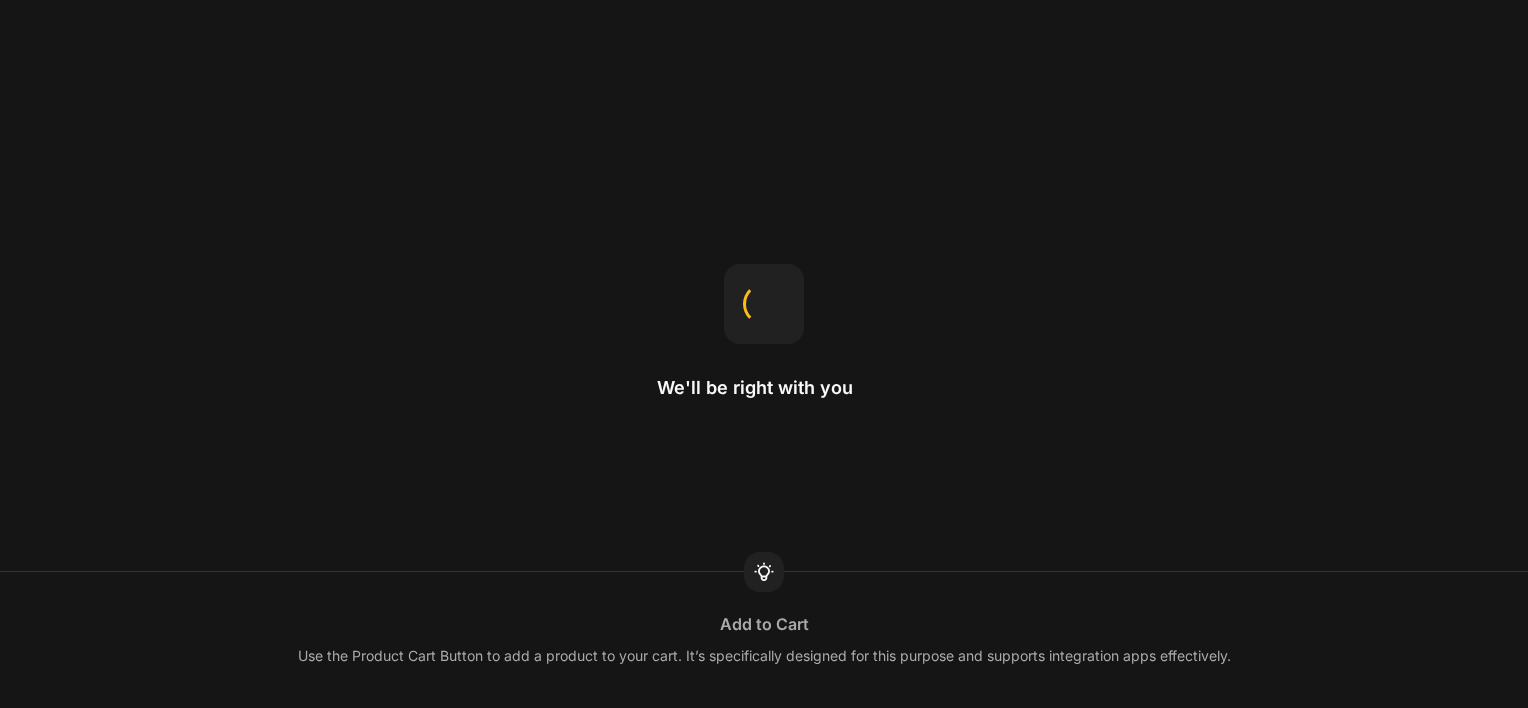 scroll, scrollTop: 0, scrollLeft: 0, axis: both 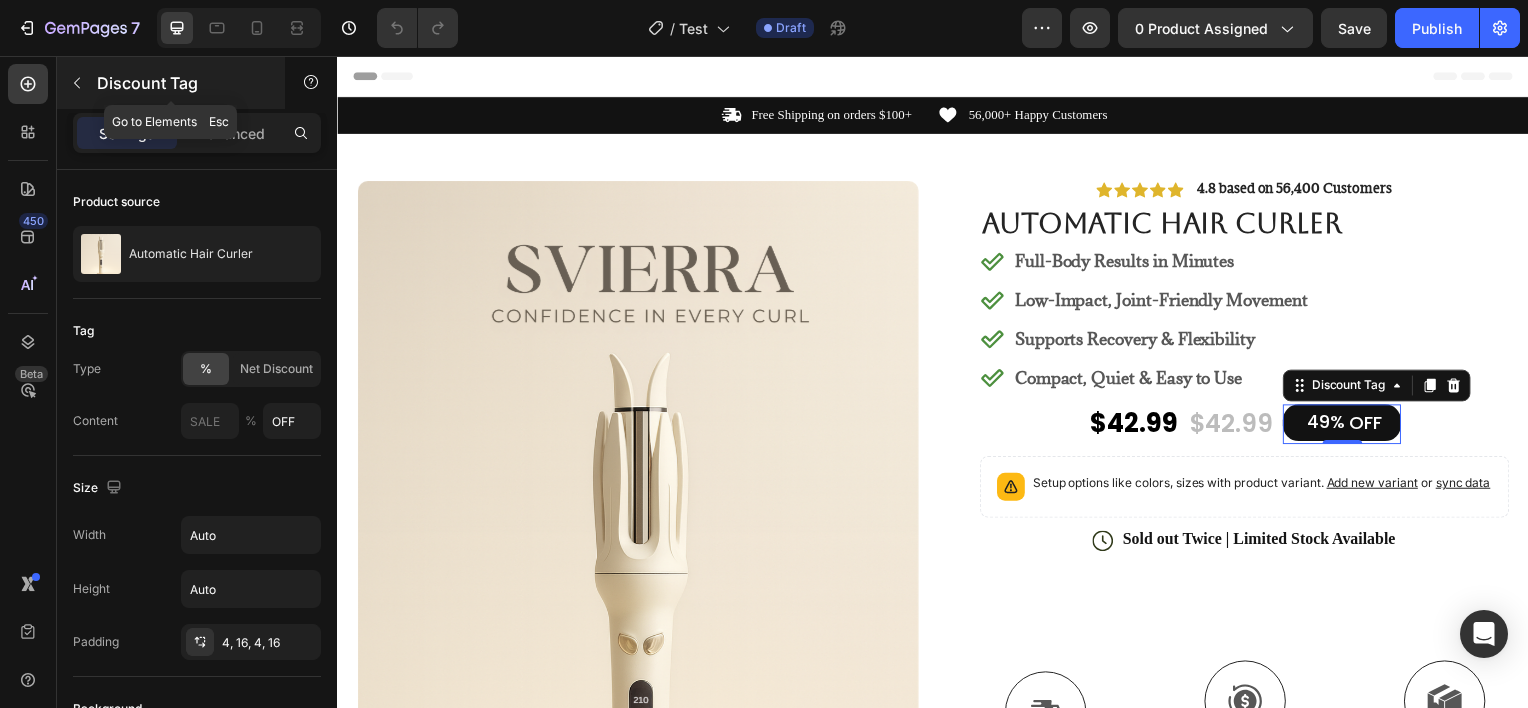 click on "Discount Tag" at bounding box center (171, 83) 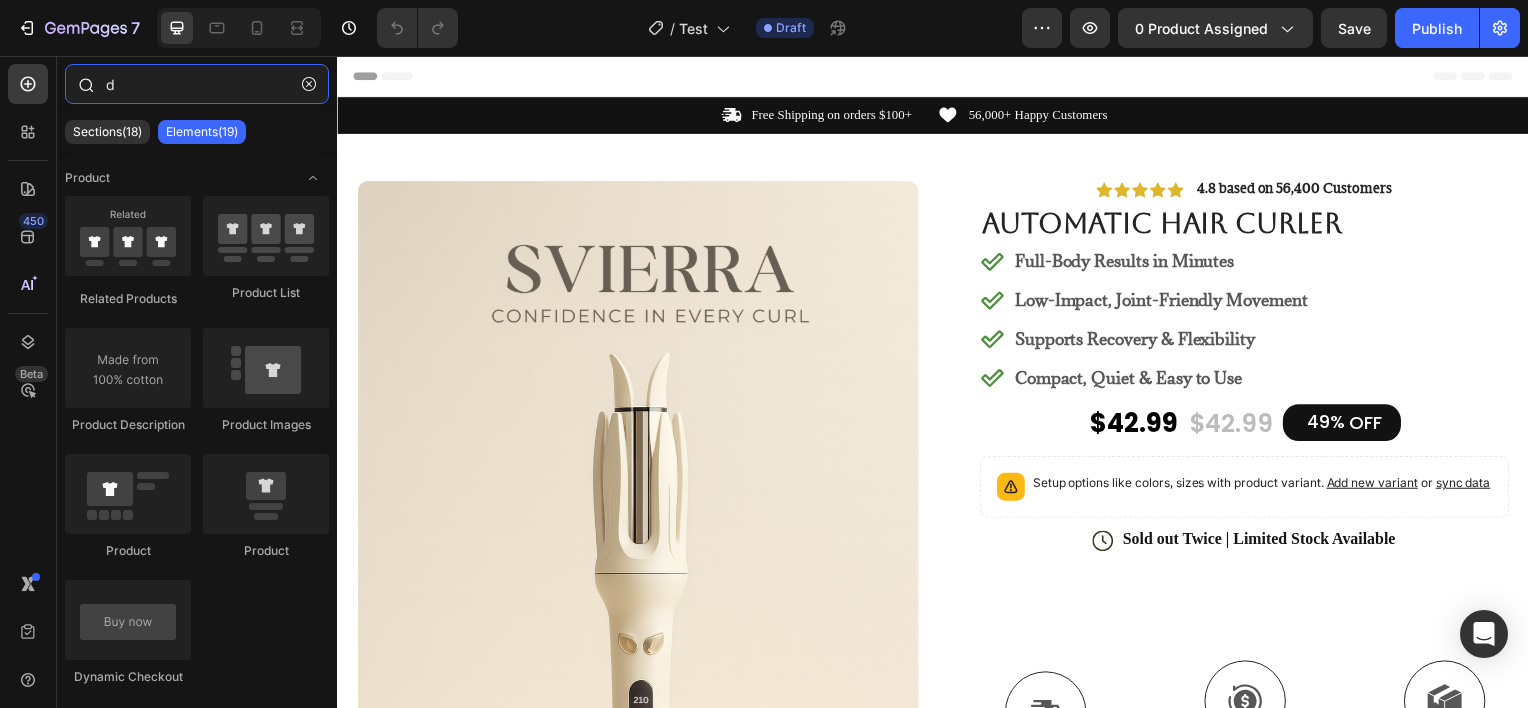 click on "d" at bounding box center [197, 84] 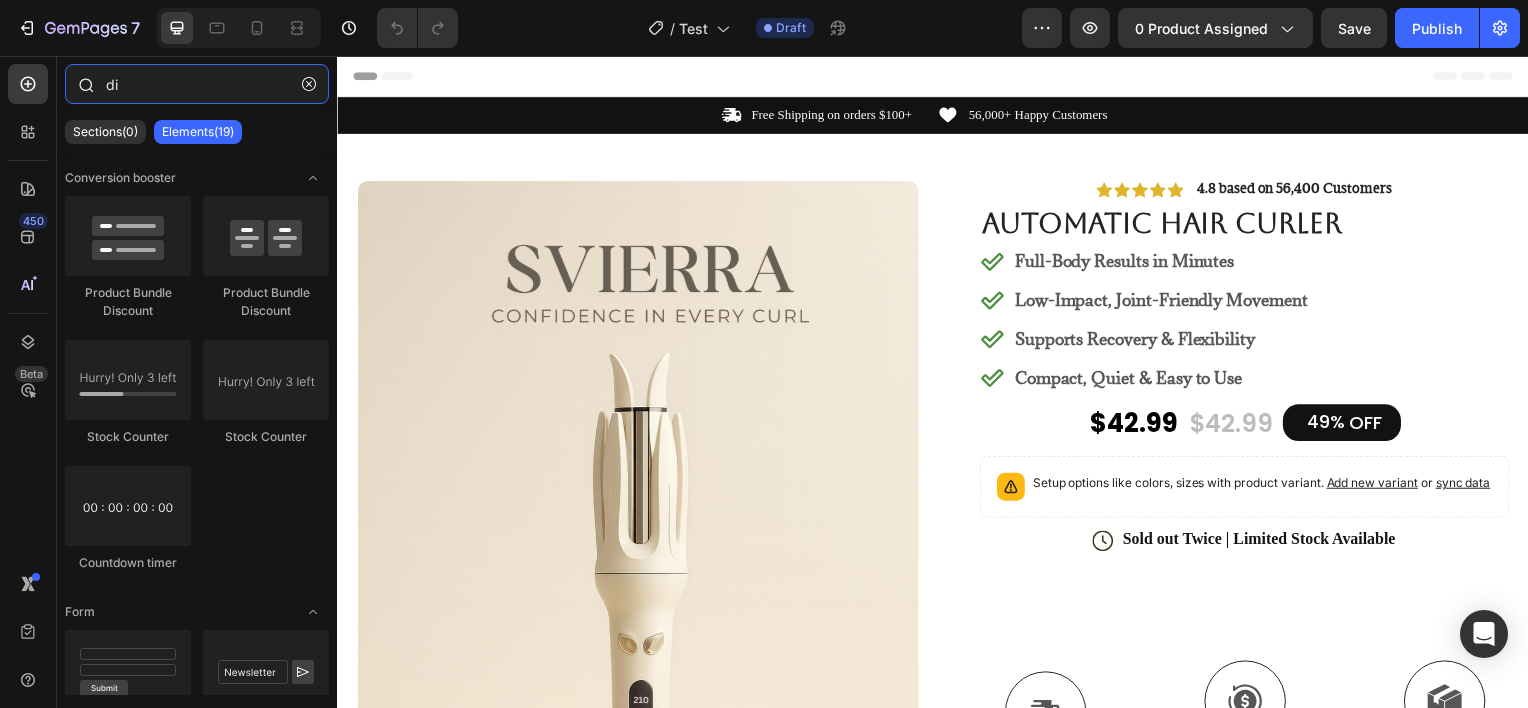 type on "d" 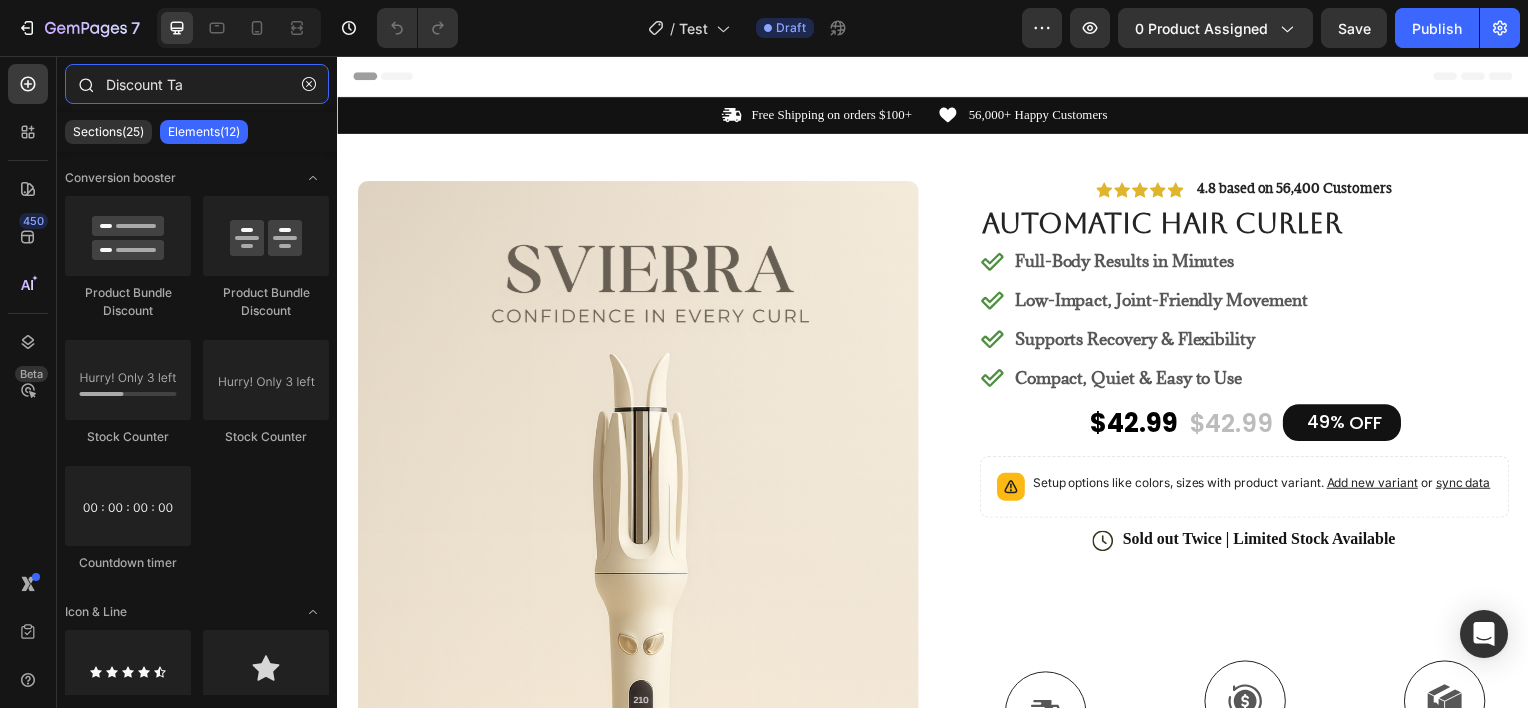 type on "Discount Tag" 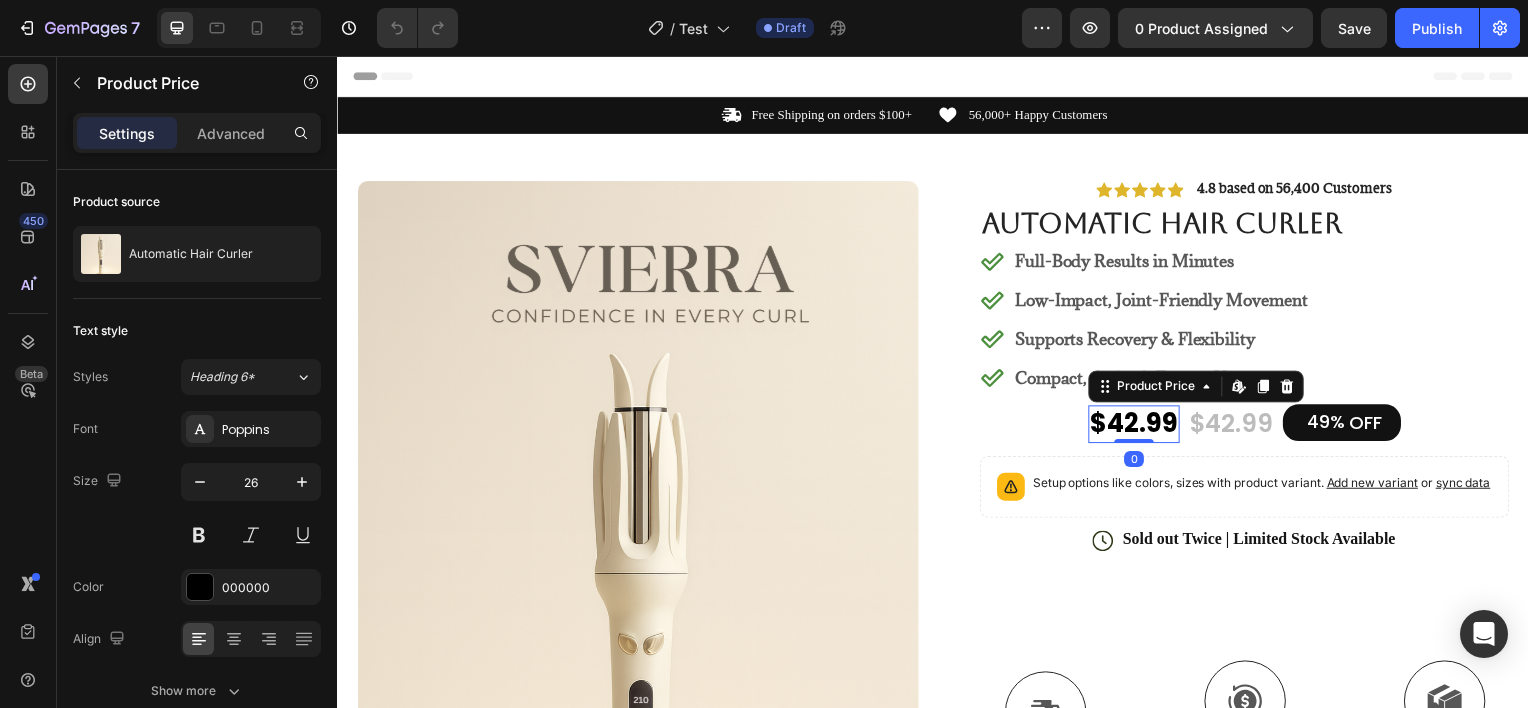 click on "$42.99" at bounding box center (1139, 427) 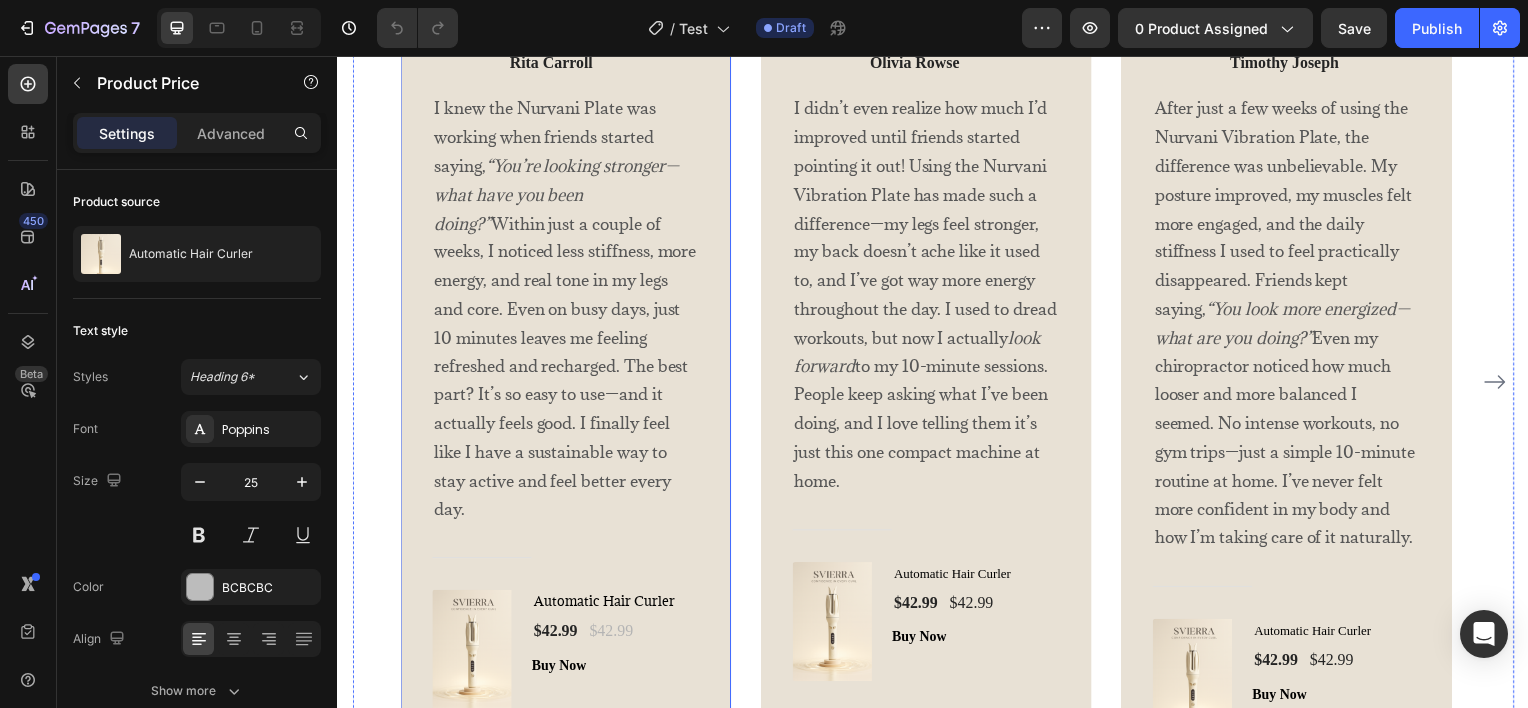 scroll, scrollTop: 3536, scrollLeft: 0, axis: vertical 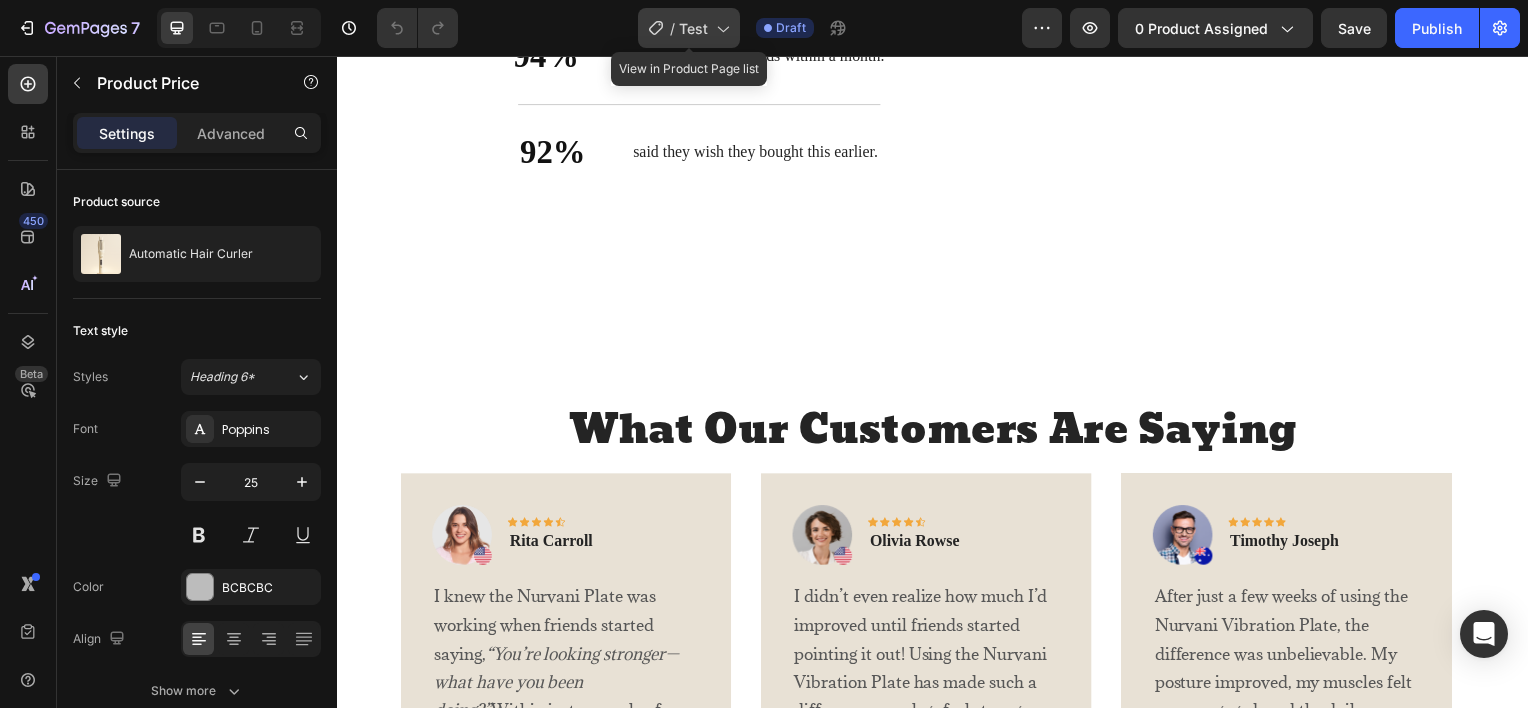 click 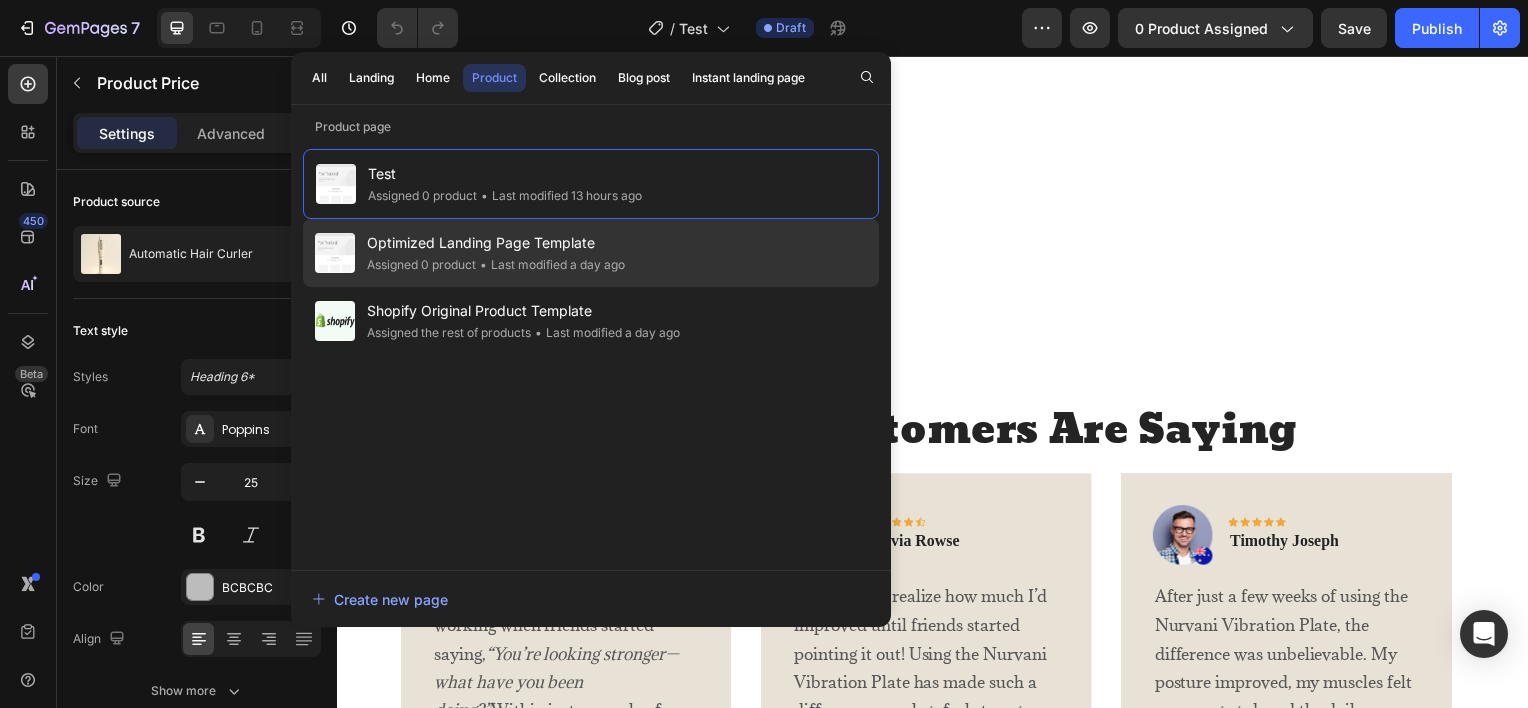 click on "• Last modified a day ago" 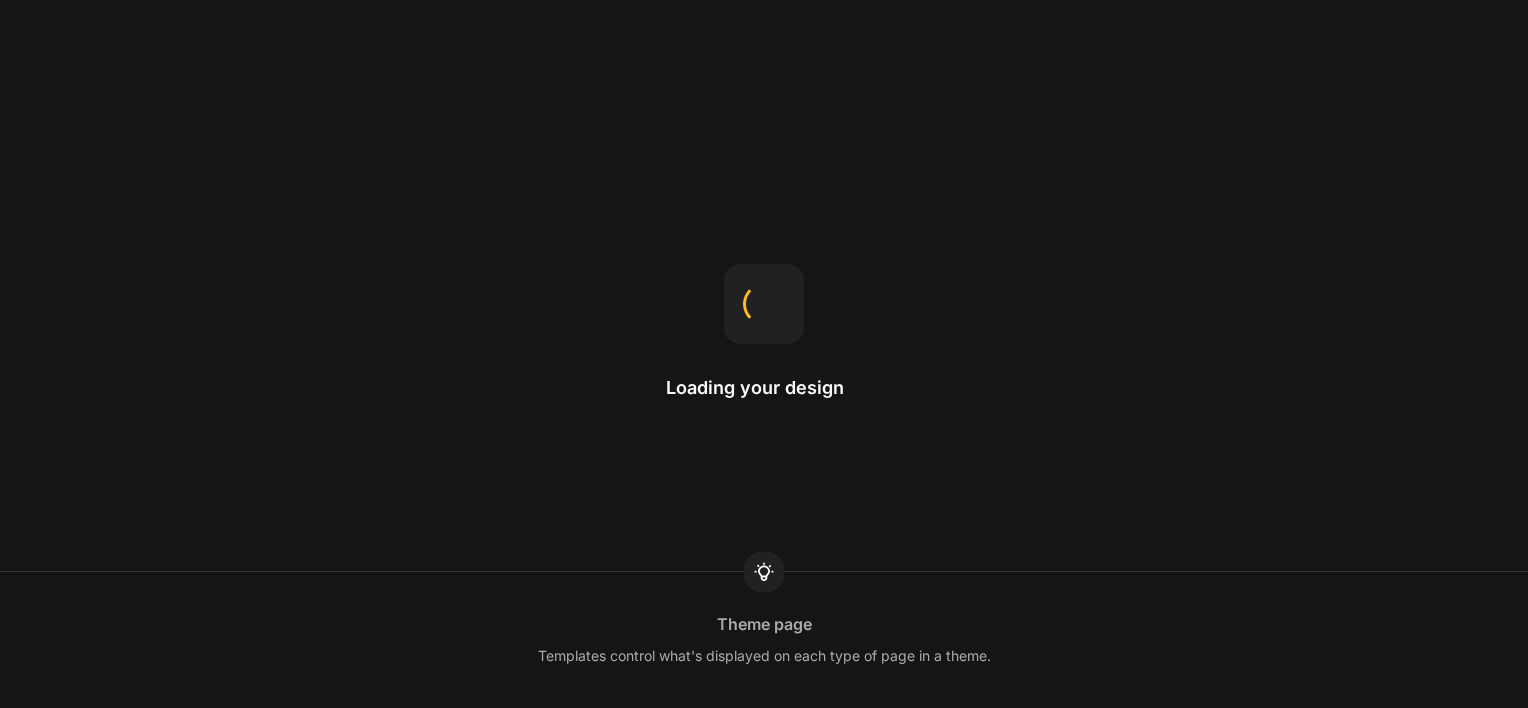 scroll, scrollTop: 0, scrollLeft: 0, axis: both 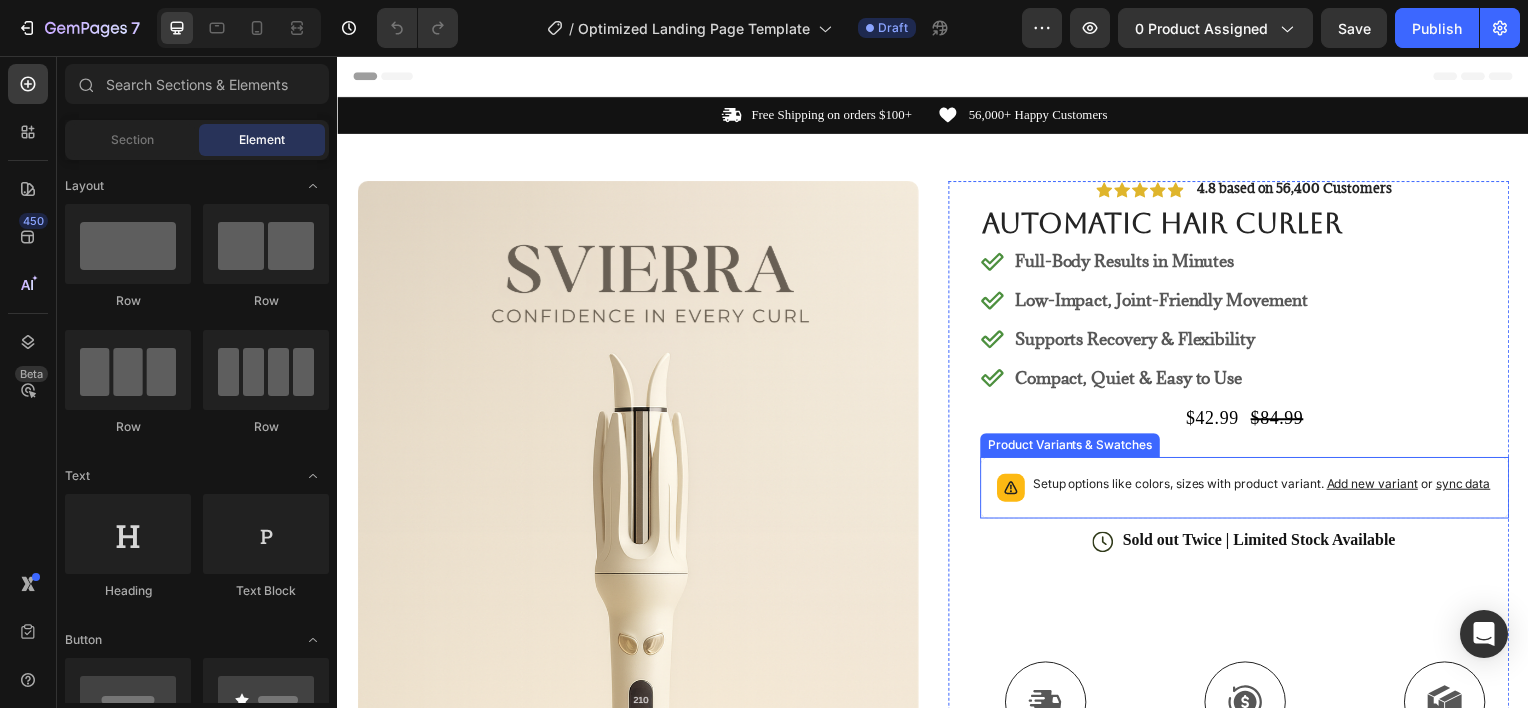click on "Setup options like colors, sizes with product variant.       Add new variant   or   sync data" at bounding box center [1267, 487] 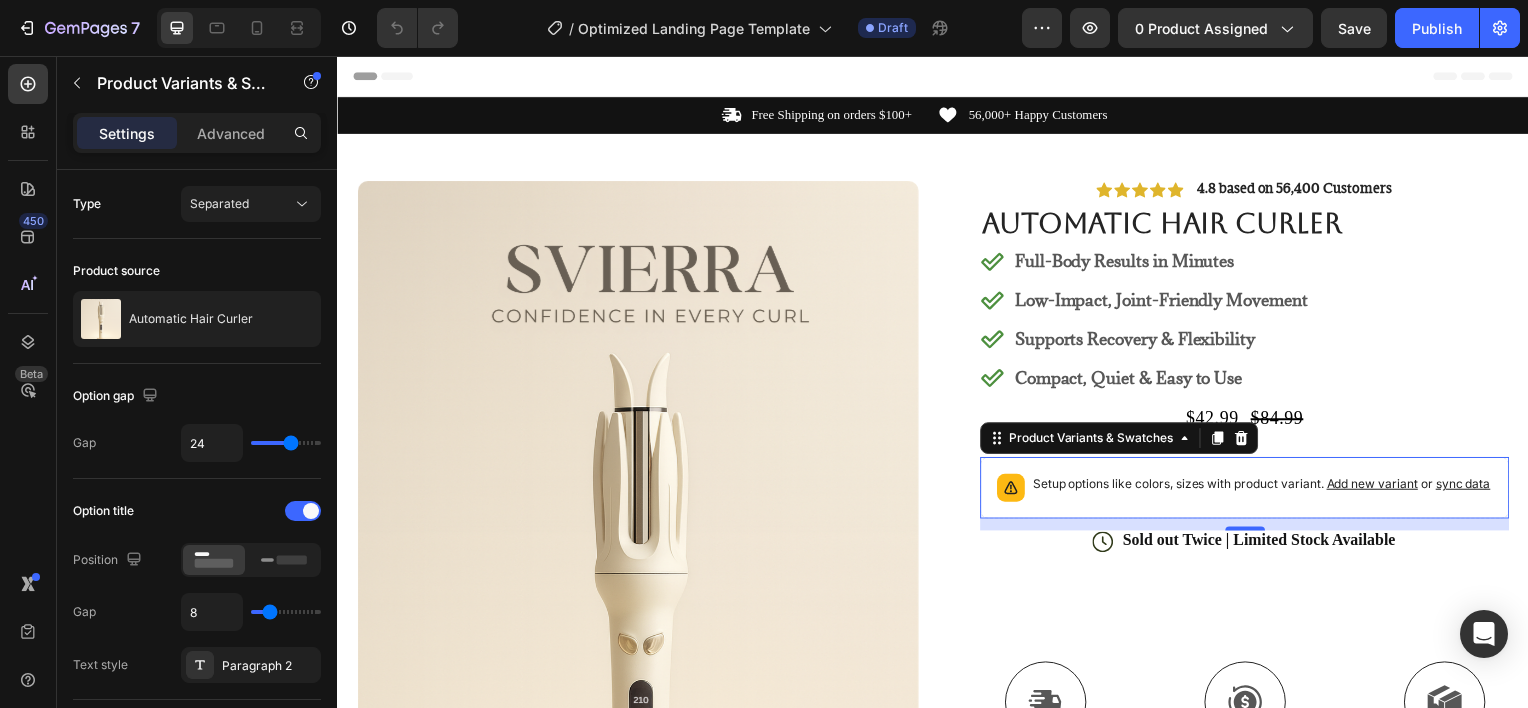 click on "Add new variant" at bounding box center (1379, 486) 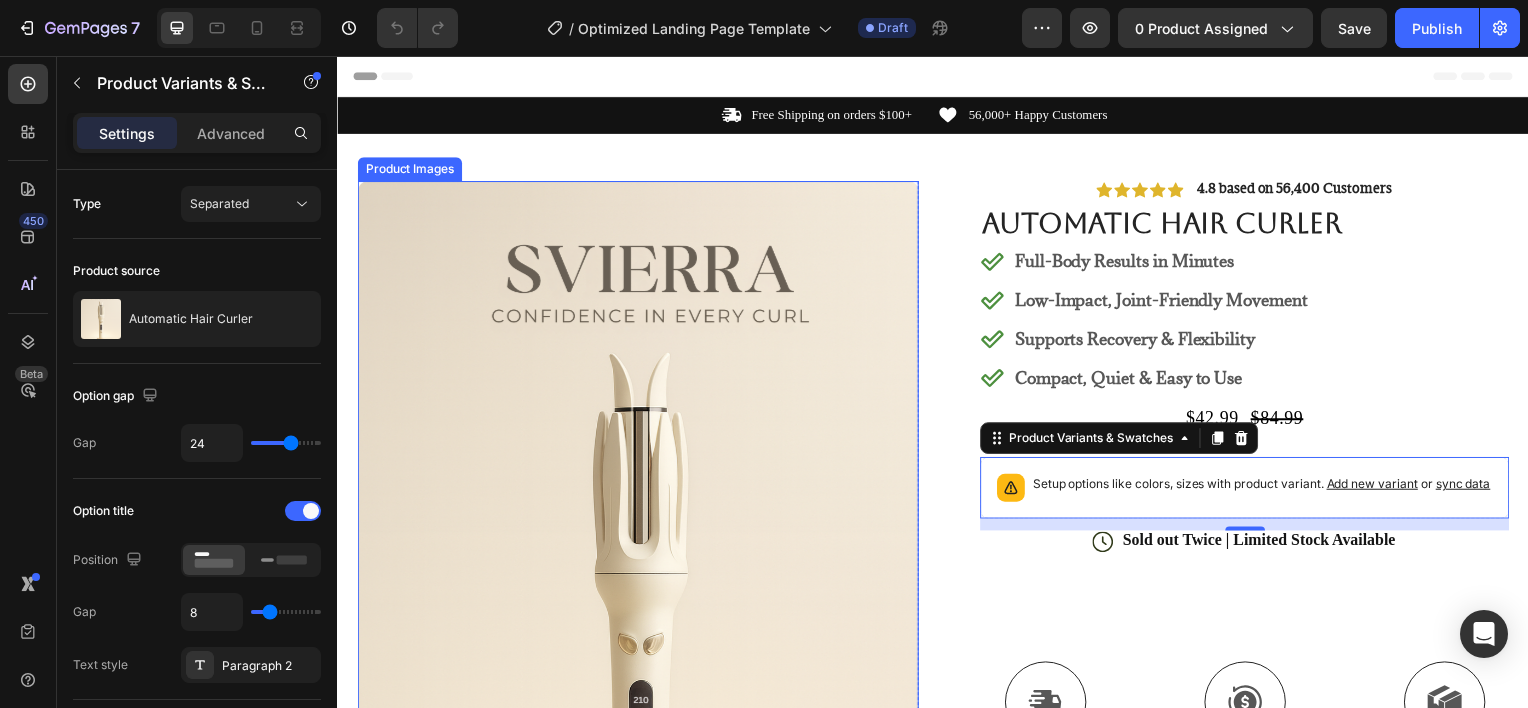 scroll, scrollTop: 43, scrollLeft: 0, axis: vertical 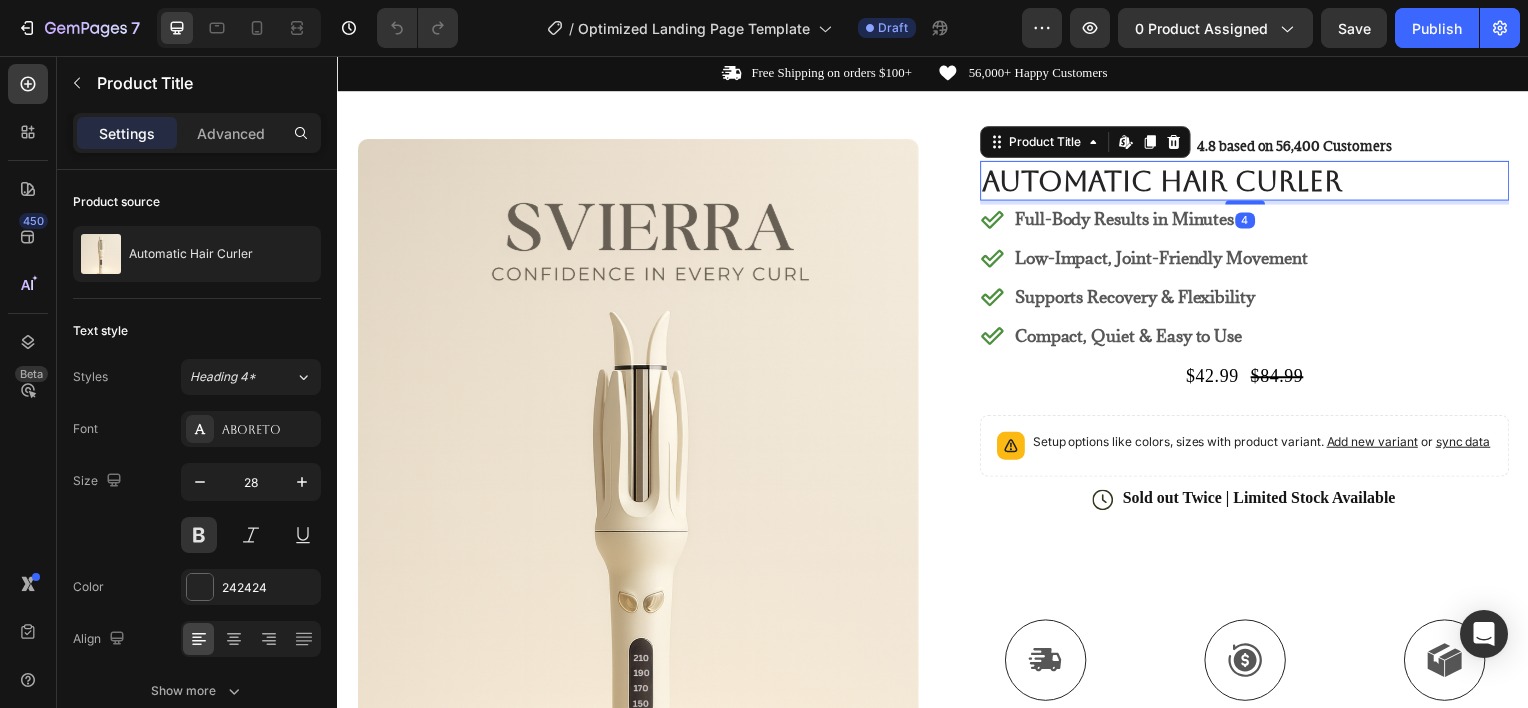 drag, startPoint x: 1263, startPoint y: 197, endPoint x: 1176, endPoint y: 240, distance: 97.04638 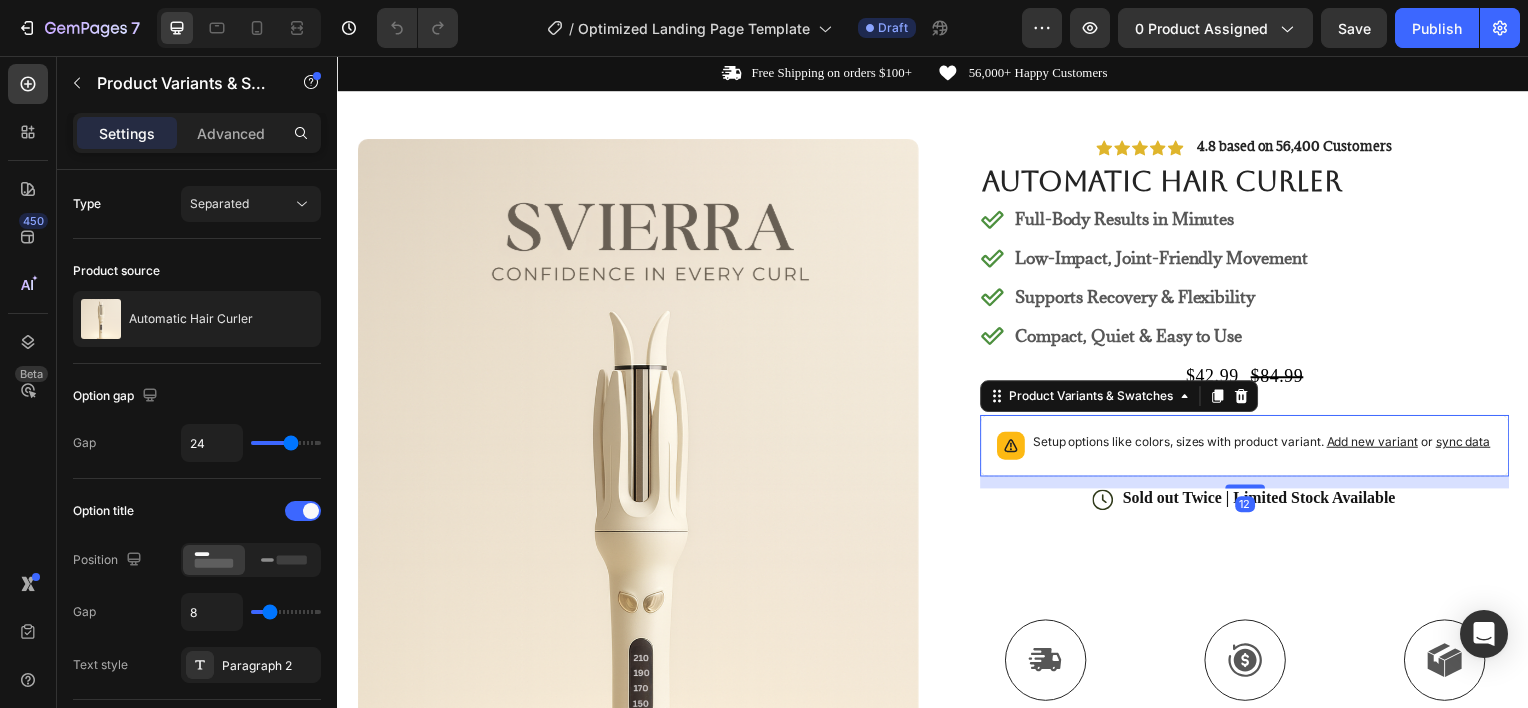 scroll, scrollTop: 617, scrollLeft: 0, axis: vertical 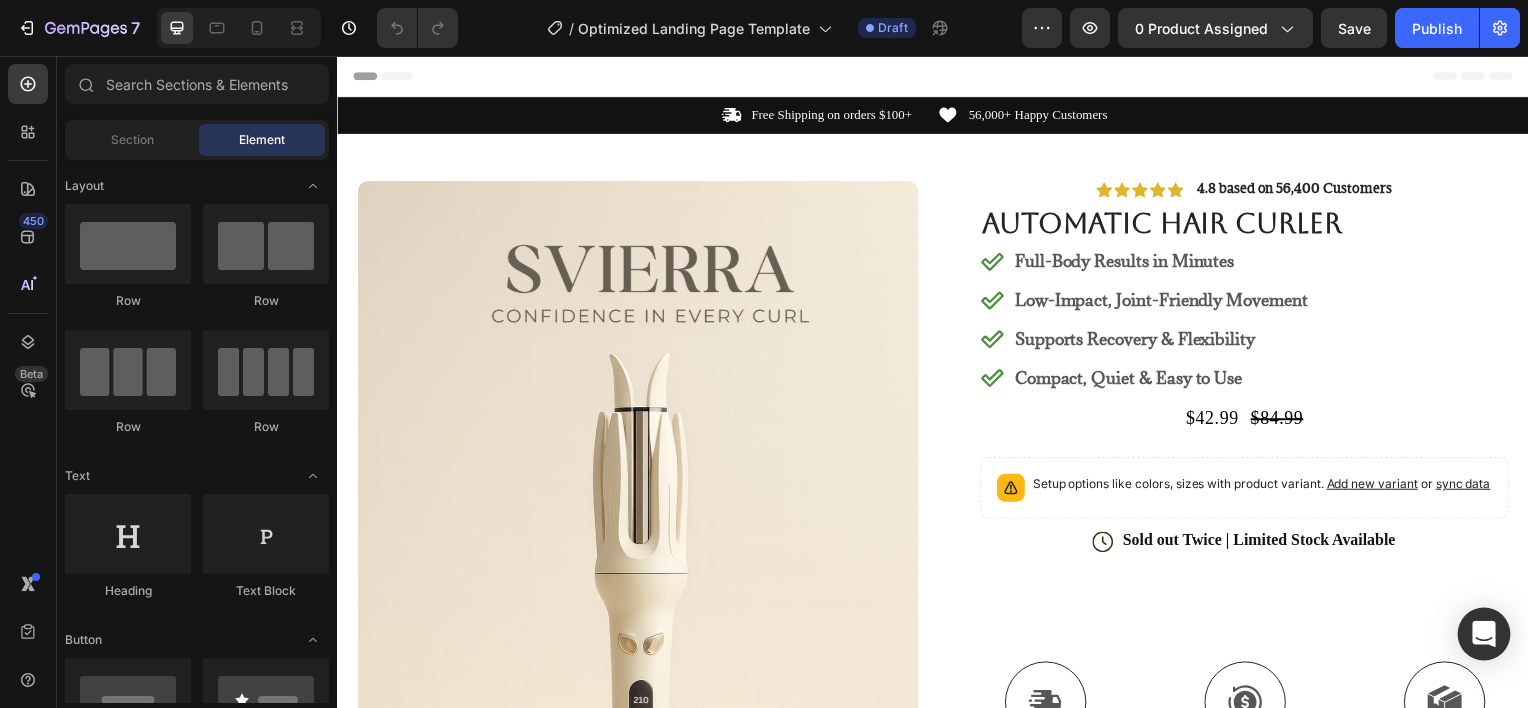 click 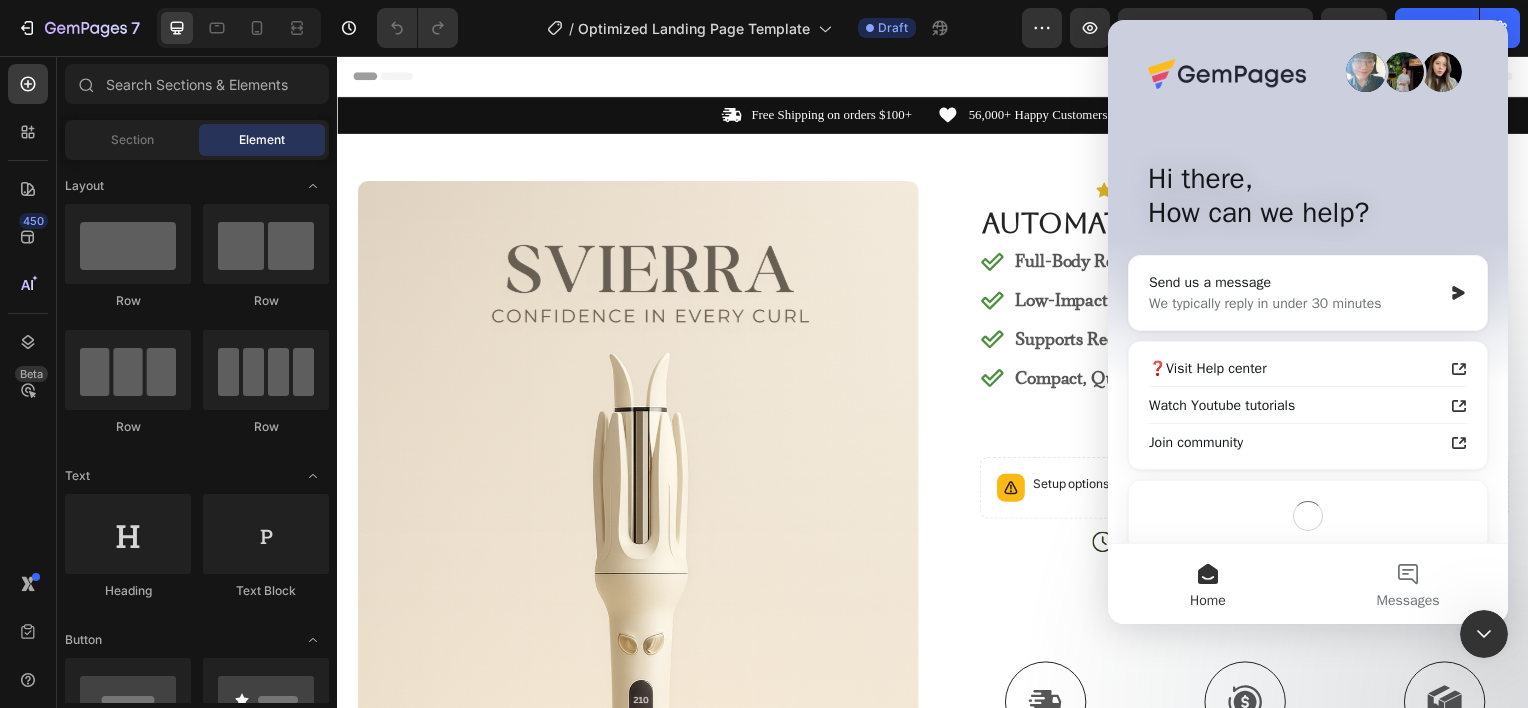 scroll, scrollTop: 0, scrollLeft: 0, axis: both 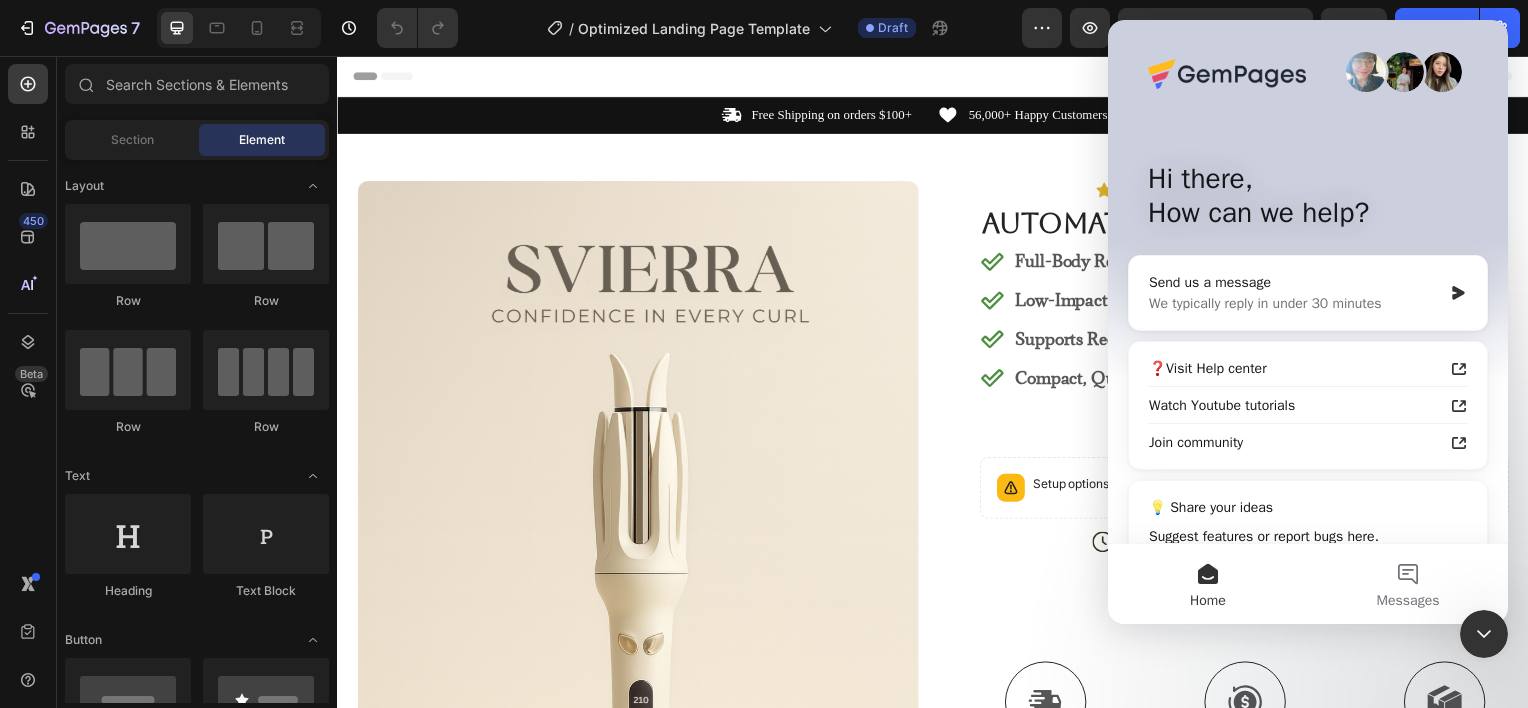 click on "💡 Share your ideas" at bounding box center [1308, 507] 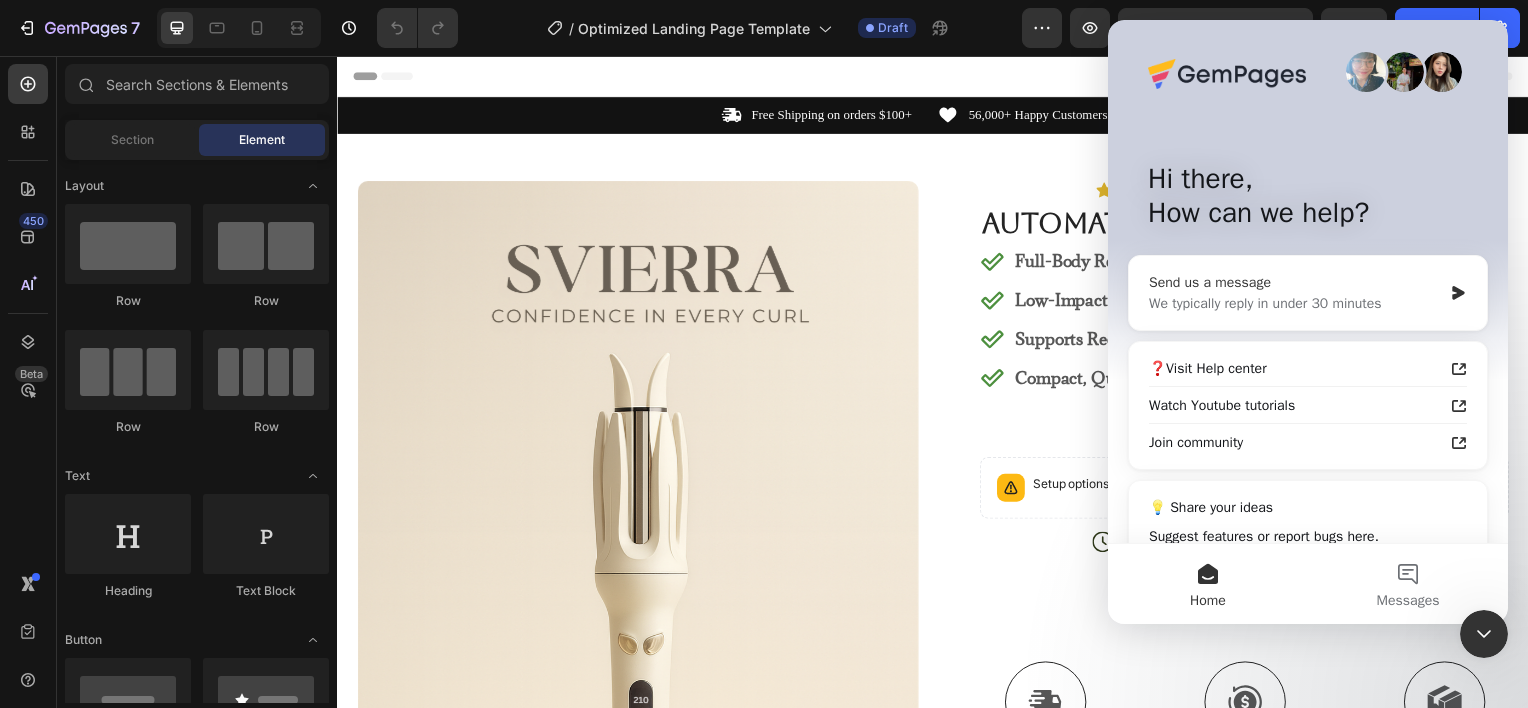 click on "We typically reply in under 30 minutes" at bounding box center [1295, 303] 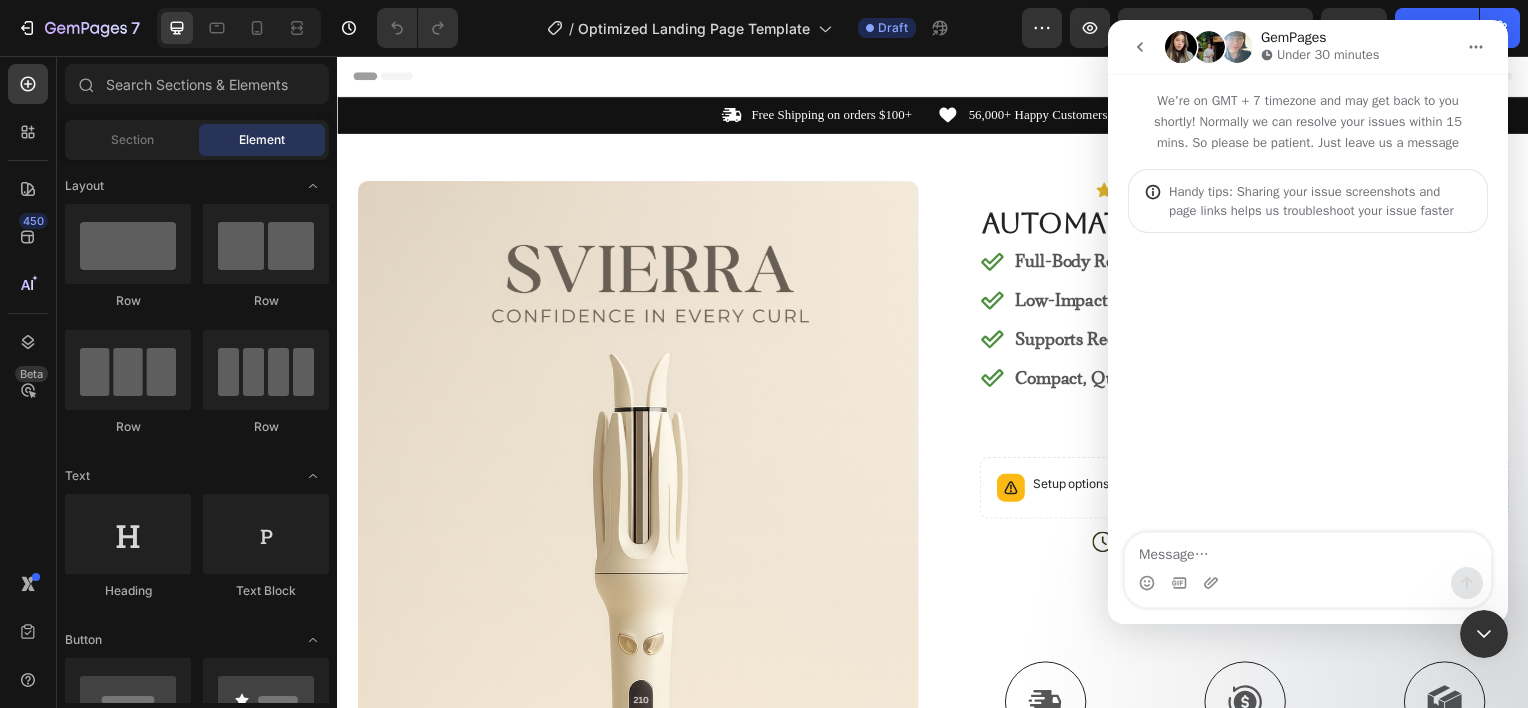 click at bounding box center (1308, 550) 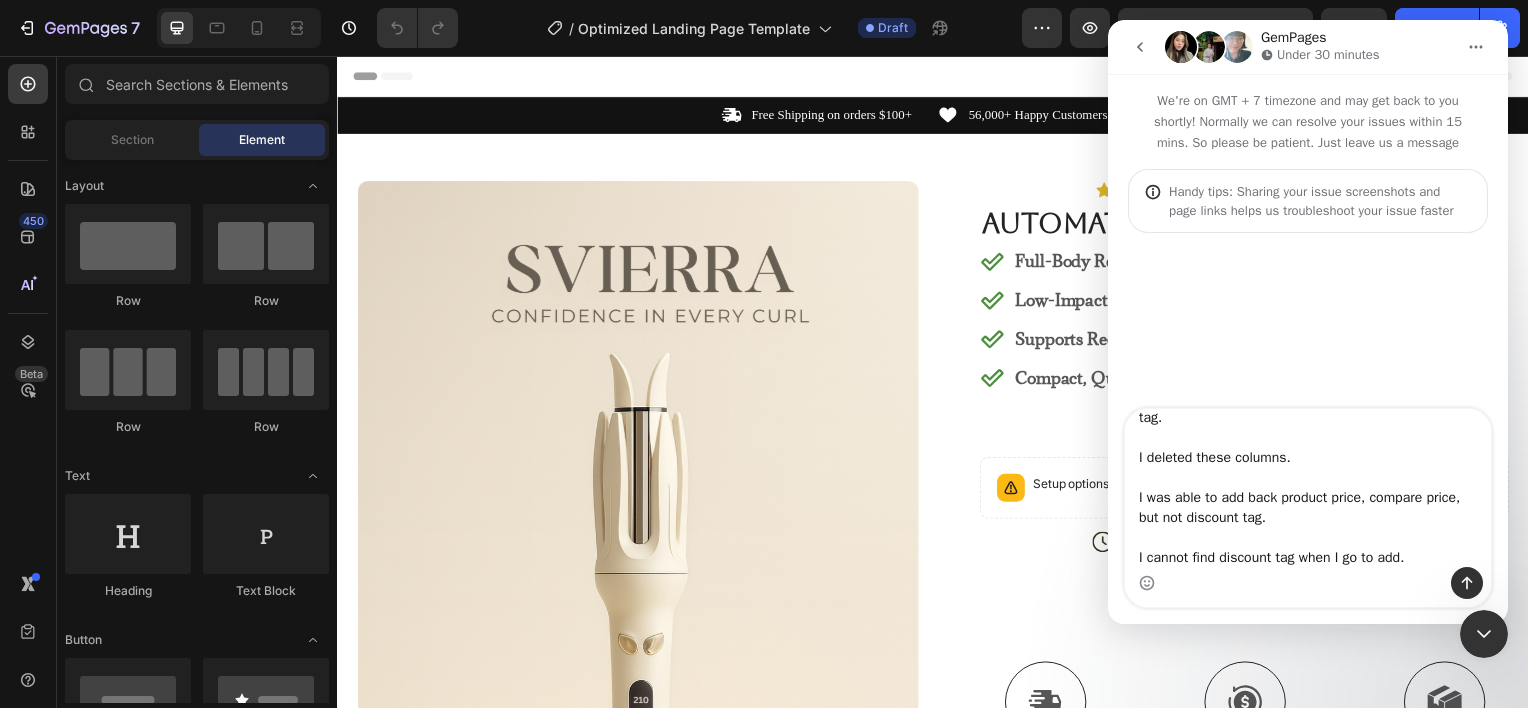 scroll, scrollTop: 133, scrollLeft: 0, axis: vertical 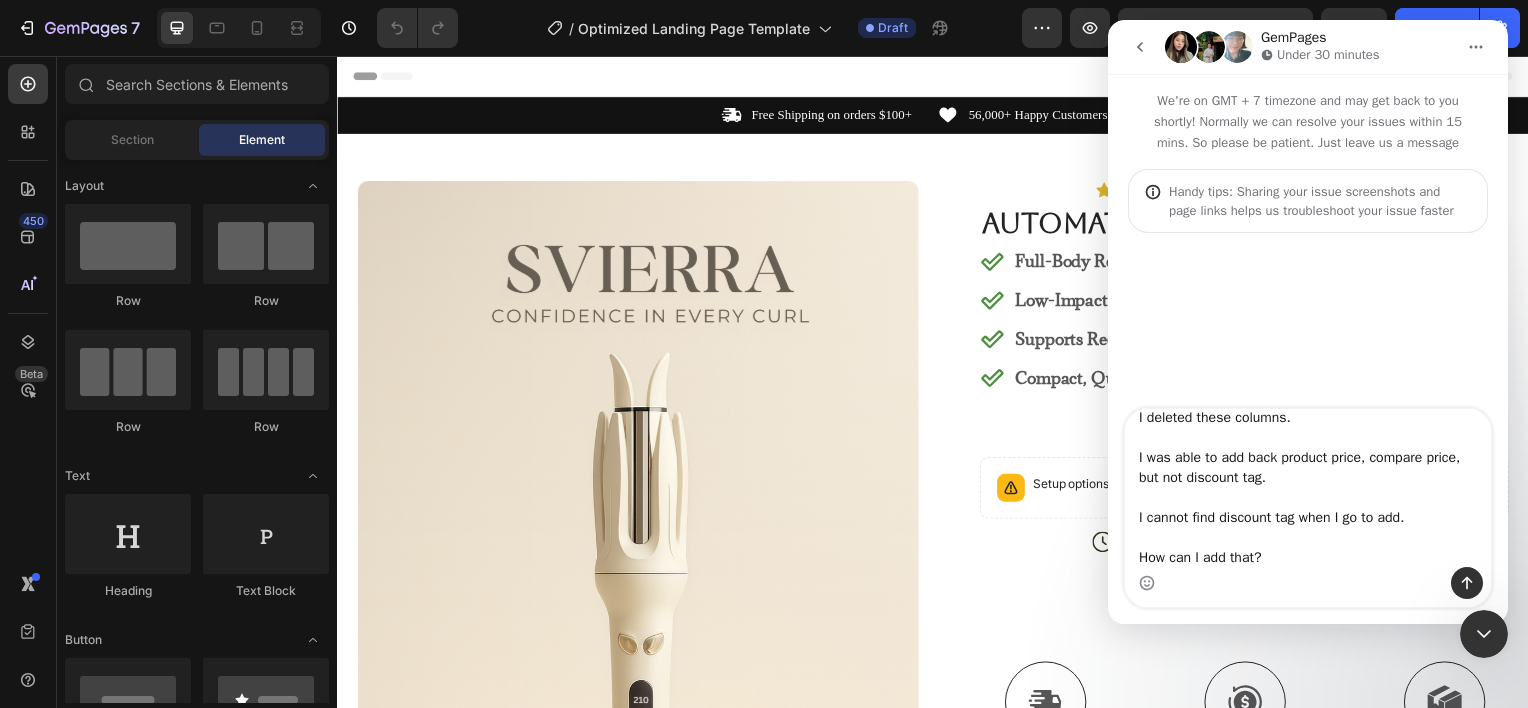 type on "Hey I hope you are doing well.
When my prices were displayed on my page, it had my product price, then product price next to it and discount tag.
I deleted these columns.
I was able to add back product price, compare price, but not discount tag.
I cannot find discount tag when I go to add.
How can I add that?" 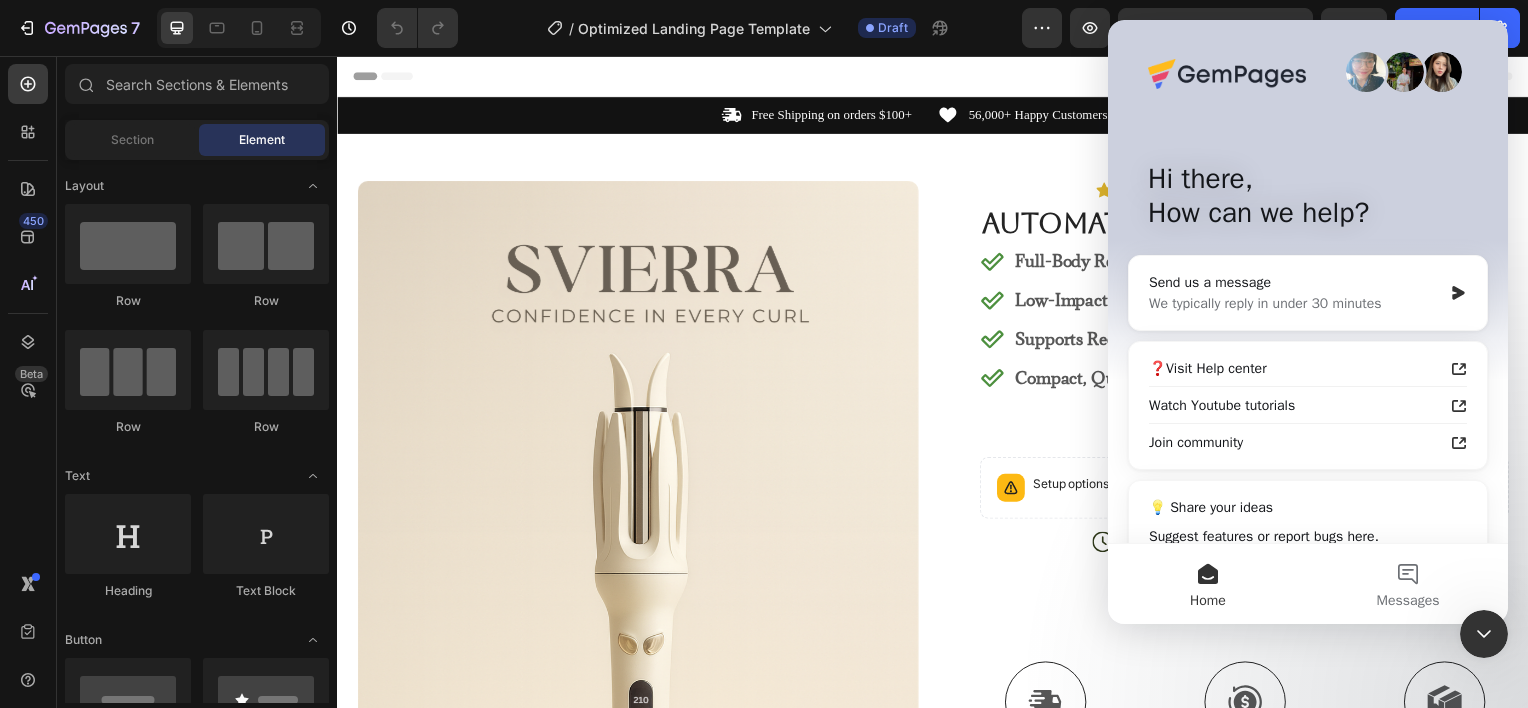 click on "Hi there, How can we help? Send us a message We typically reply in under 30 minutes ❓Visit Help center Watch Youtube tutorials Join community 💡 Share your ideas Suggest features or report bugs here. Send Feedback" at bounding box center (1308, 320) 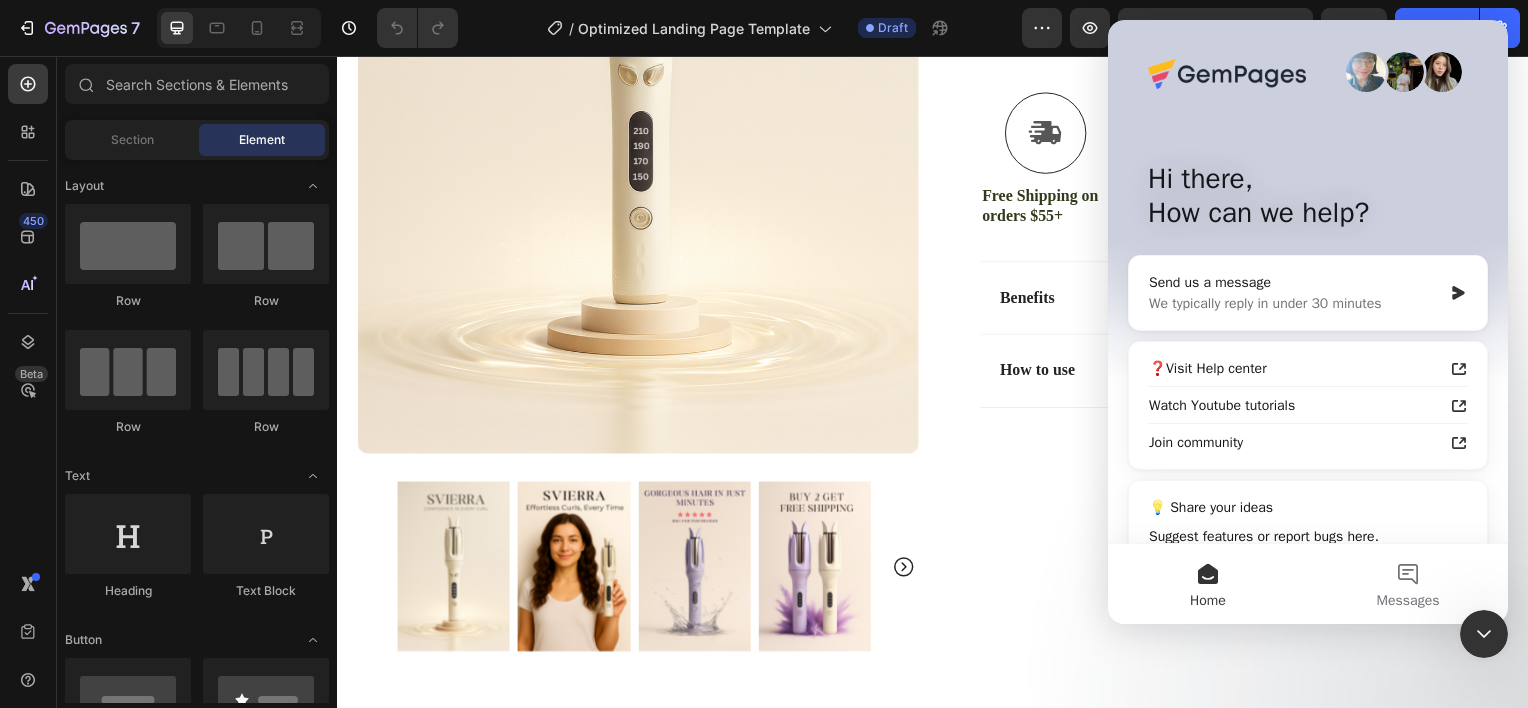 scroll, scrollTop: 1149, scrollLeft: 0, axis: vertical 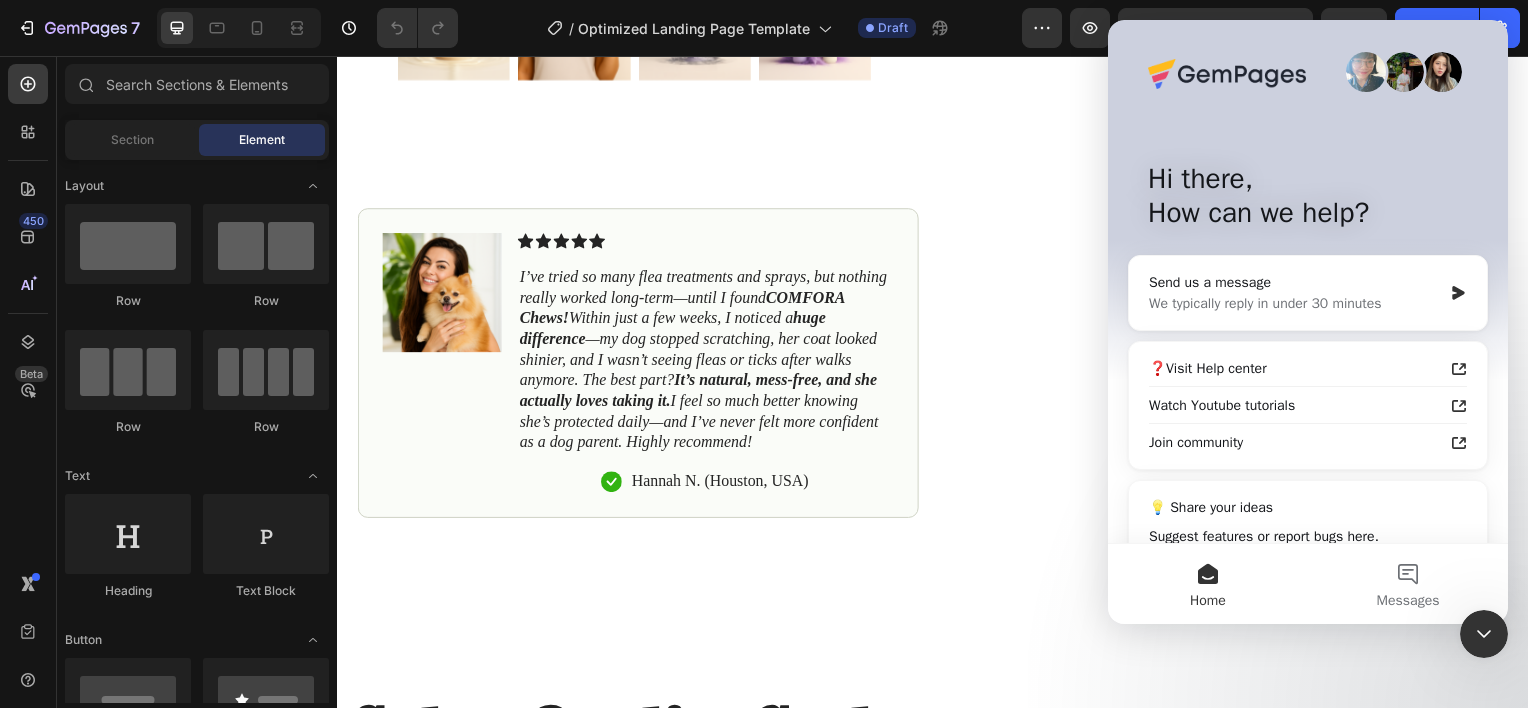 click 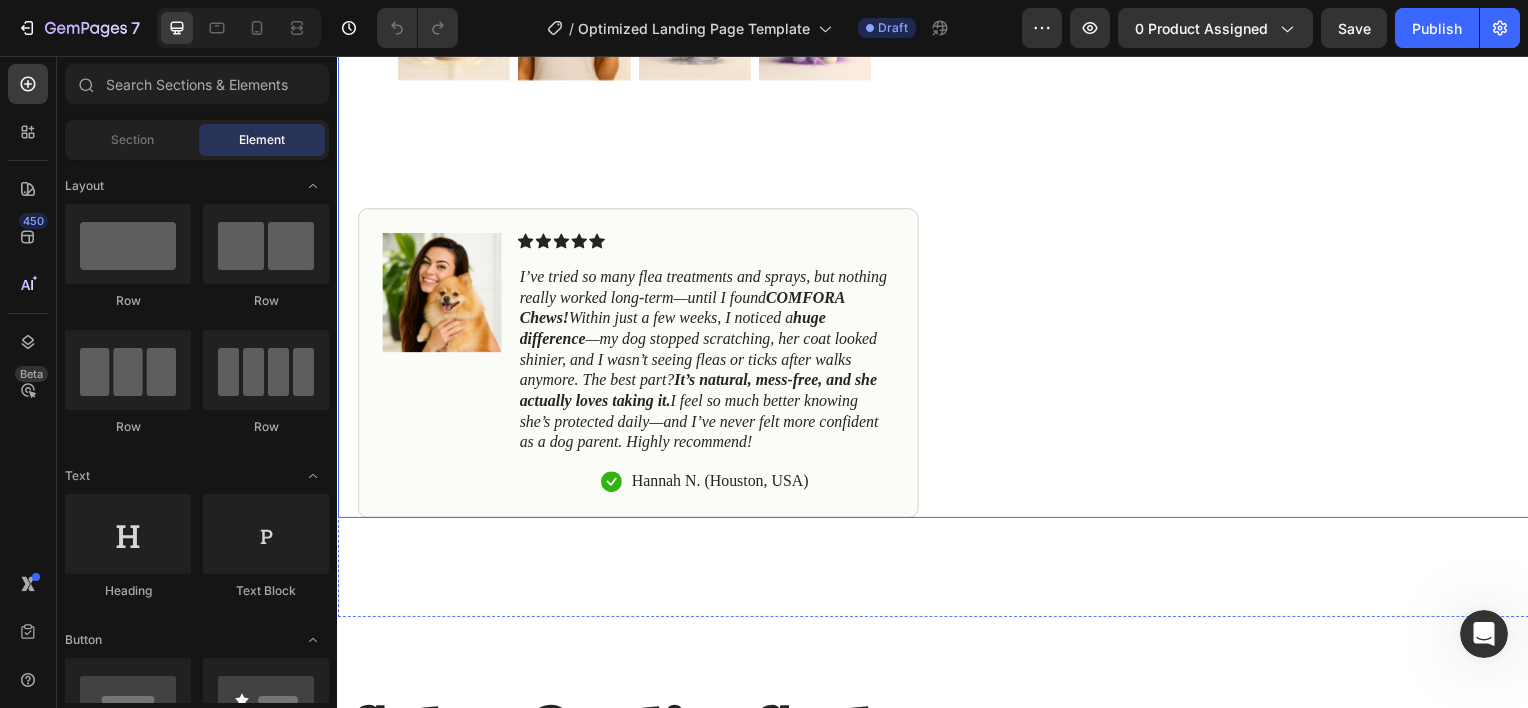 scroll, scrollTop: 0, scrollLeft: 0, axis: both 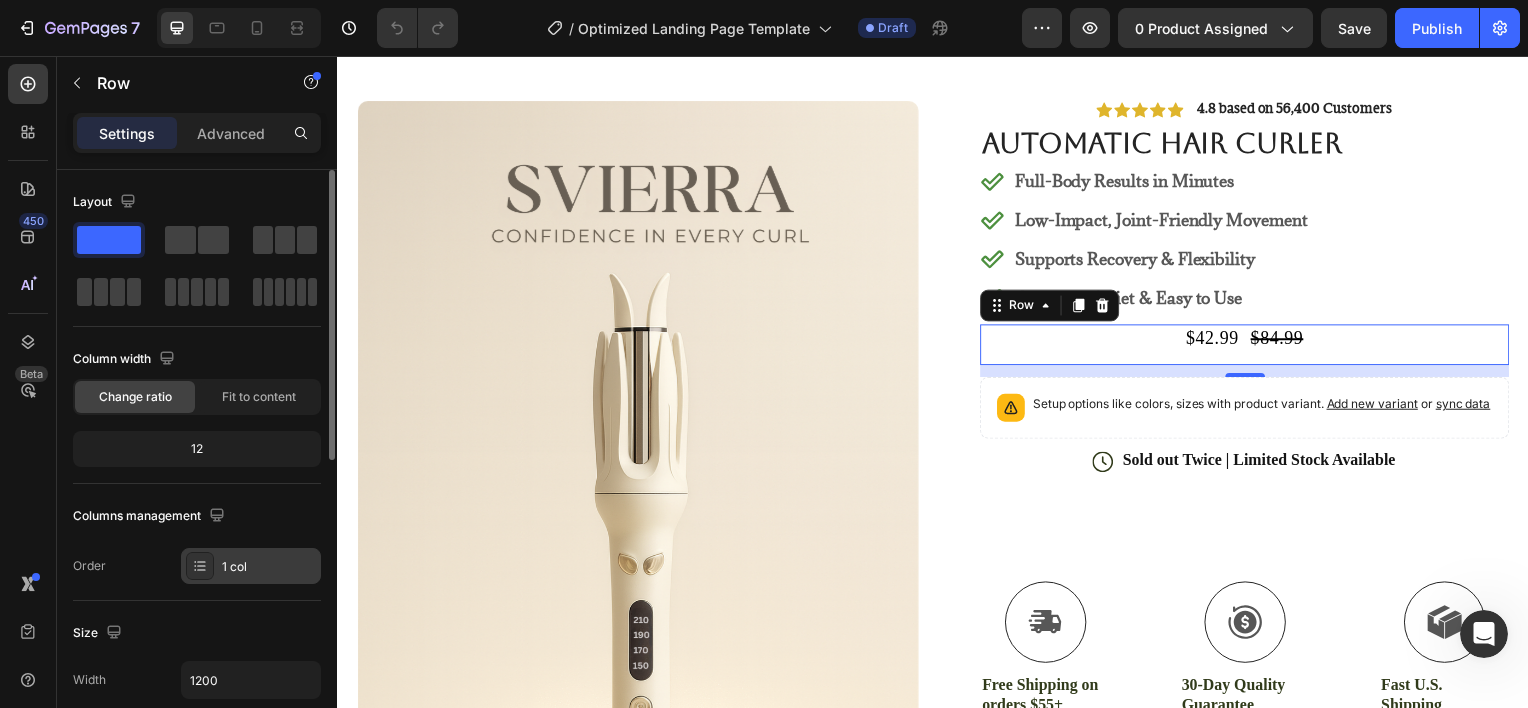 click on "1 col" at bounding box center (251, 566) 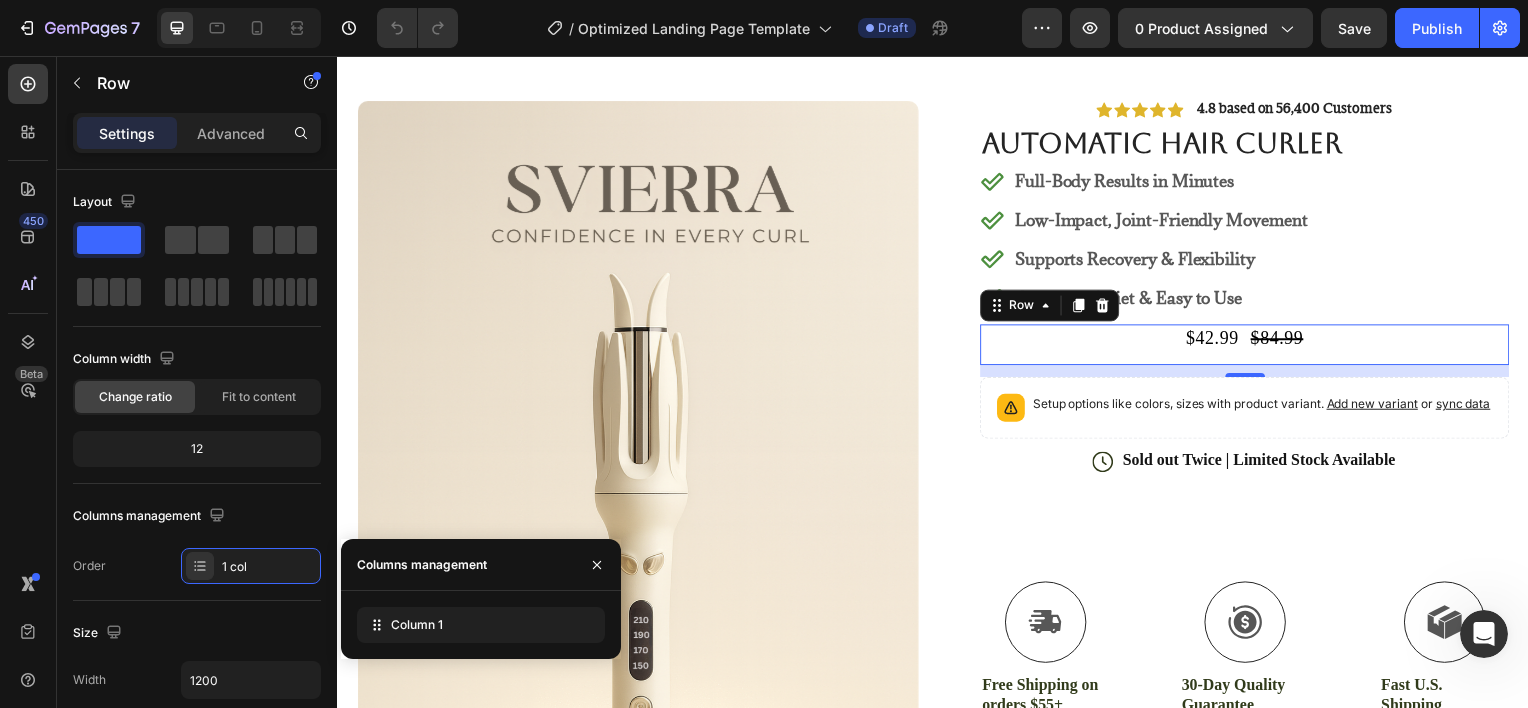 click on "Columns management" at bounding box center [481, 565] 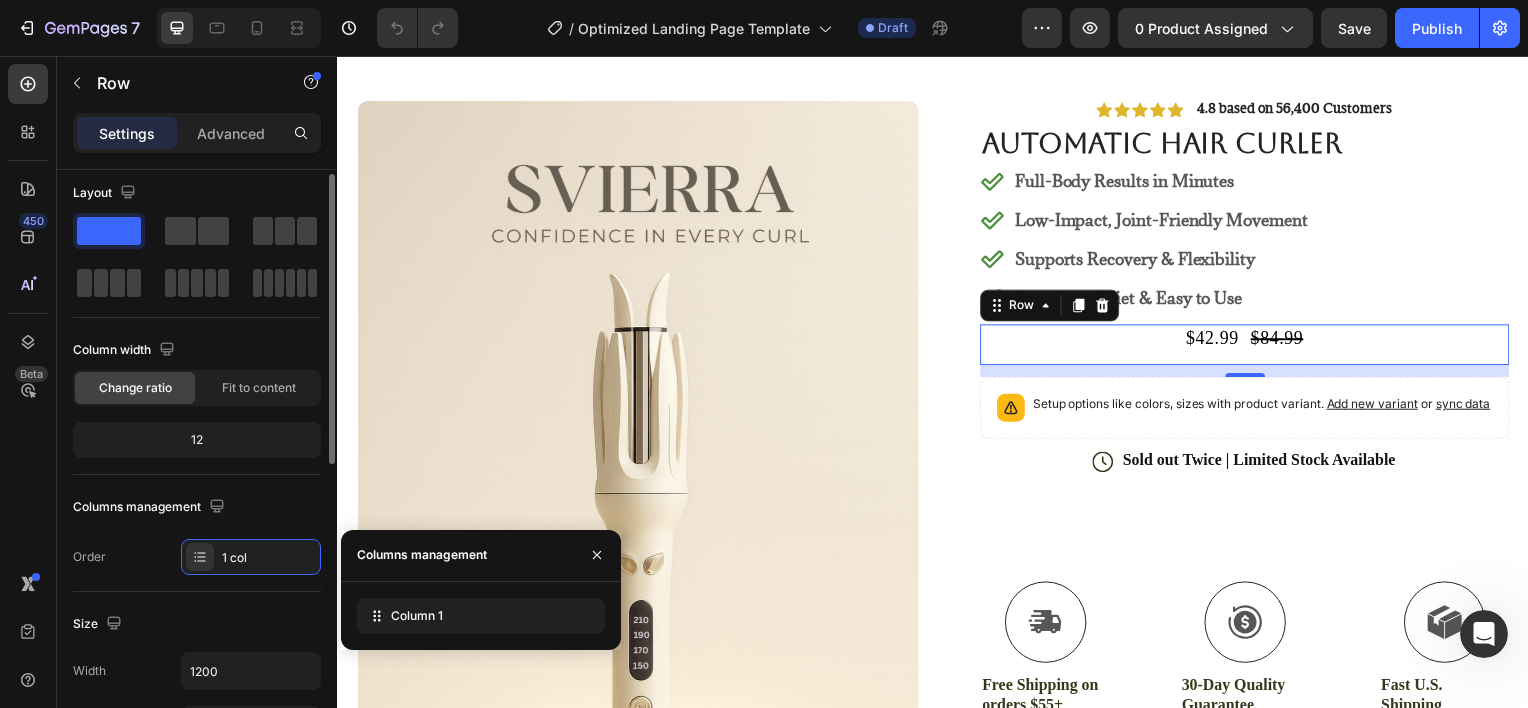 scroll, scrollTop: 0, scrollLeft: 0, axis: both 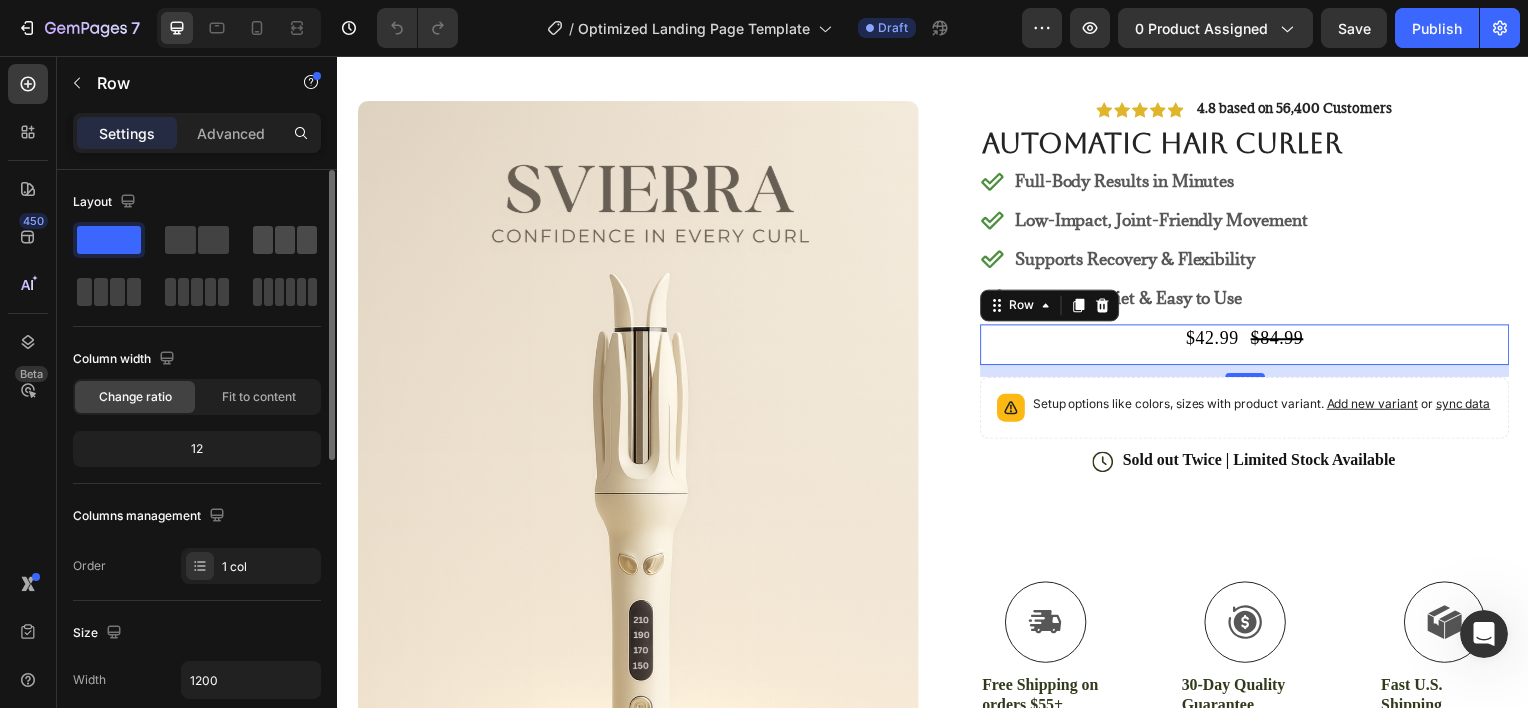click 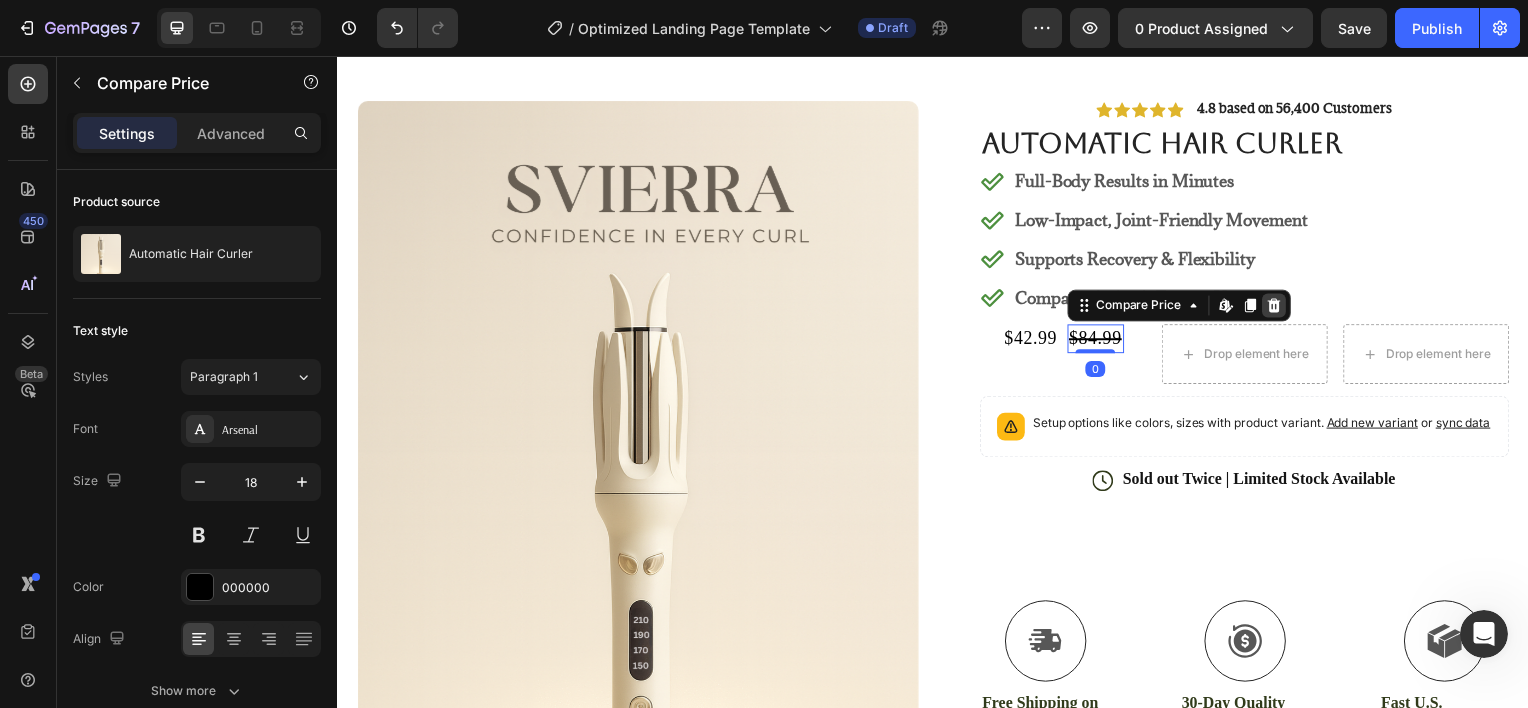 click 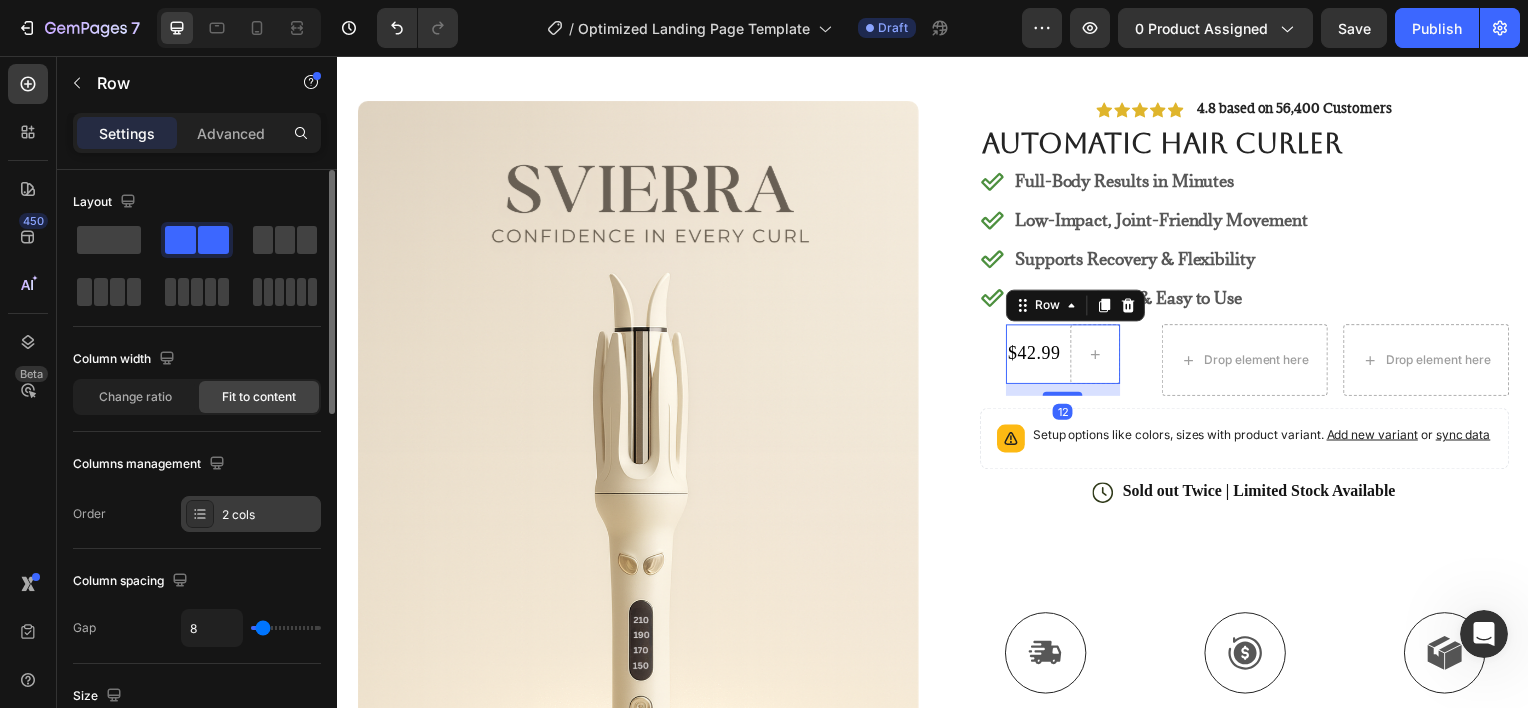 click on "2 cols" at bounding box center [269, 515] 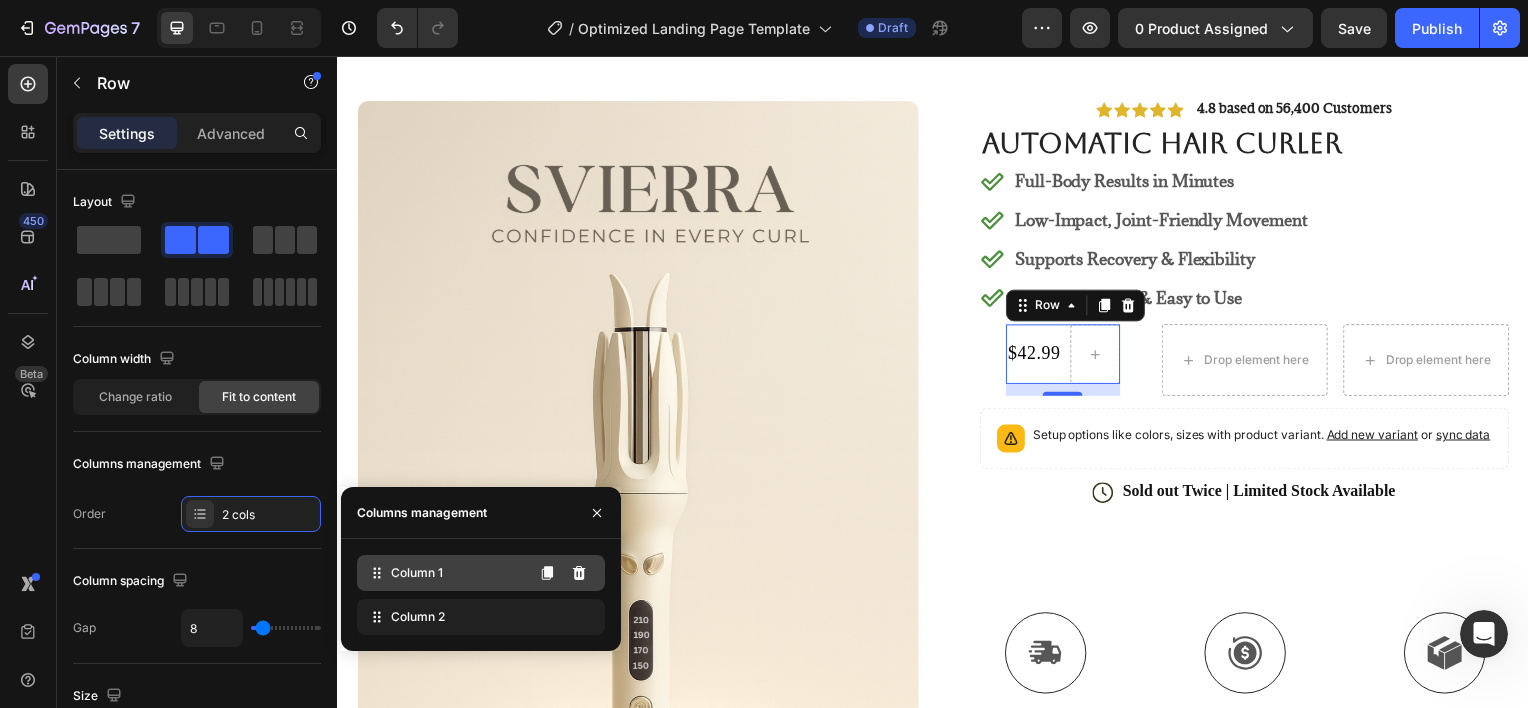 click on "Column 1" 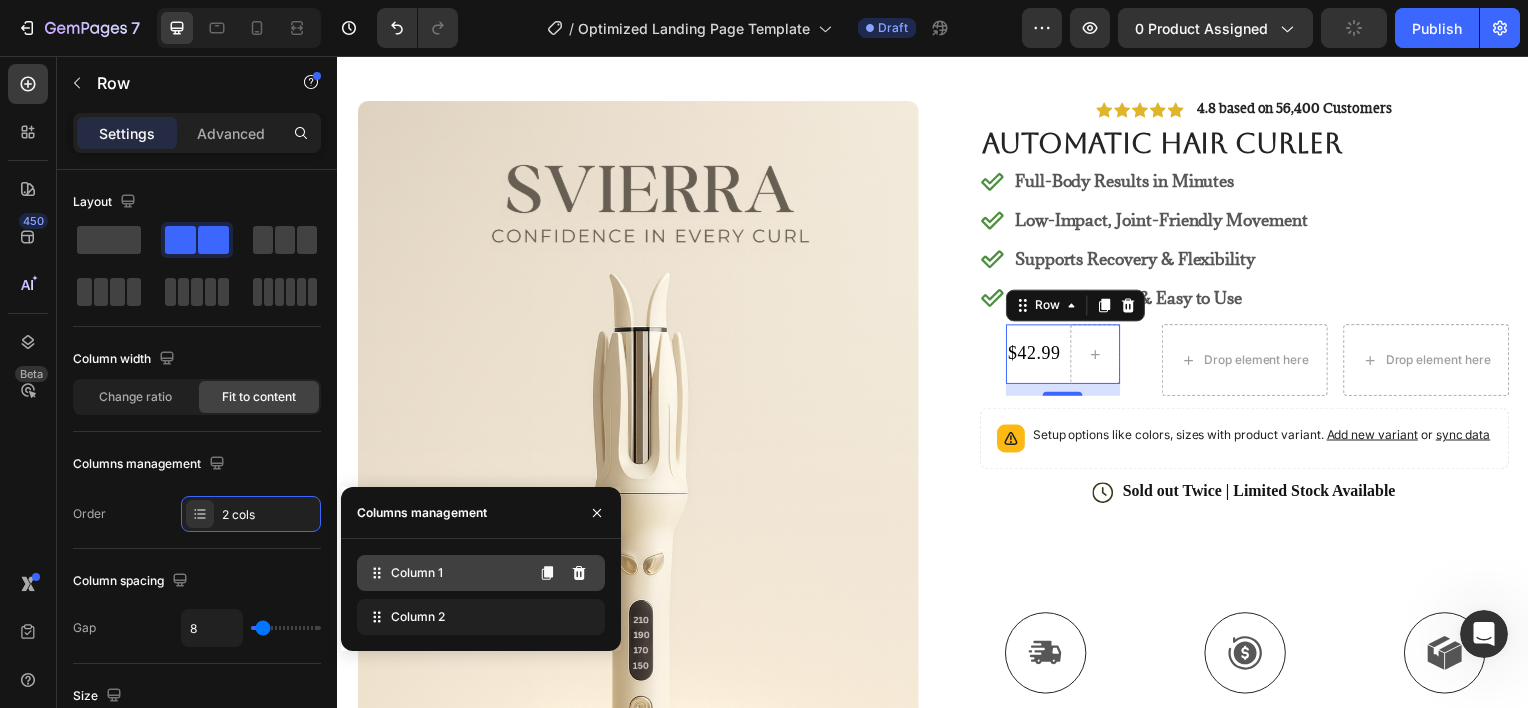 click on "Column 1" at bounding box center (417, 573) 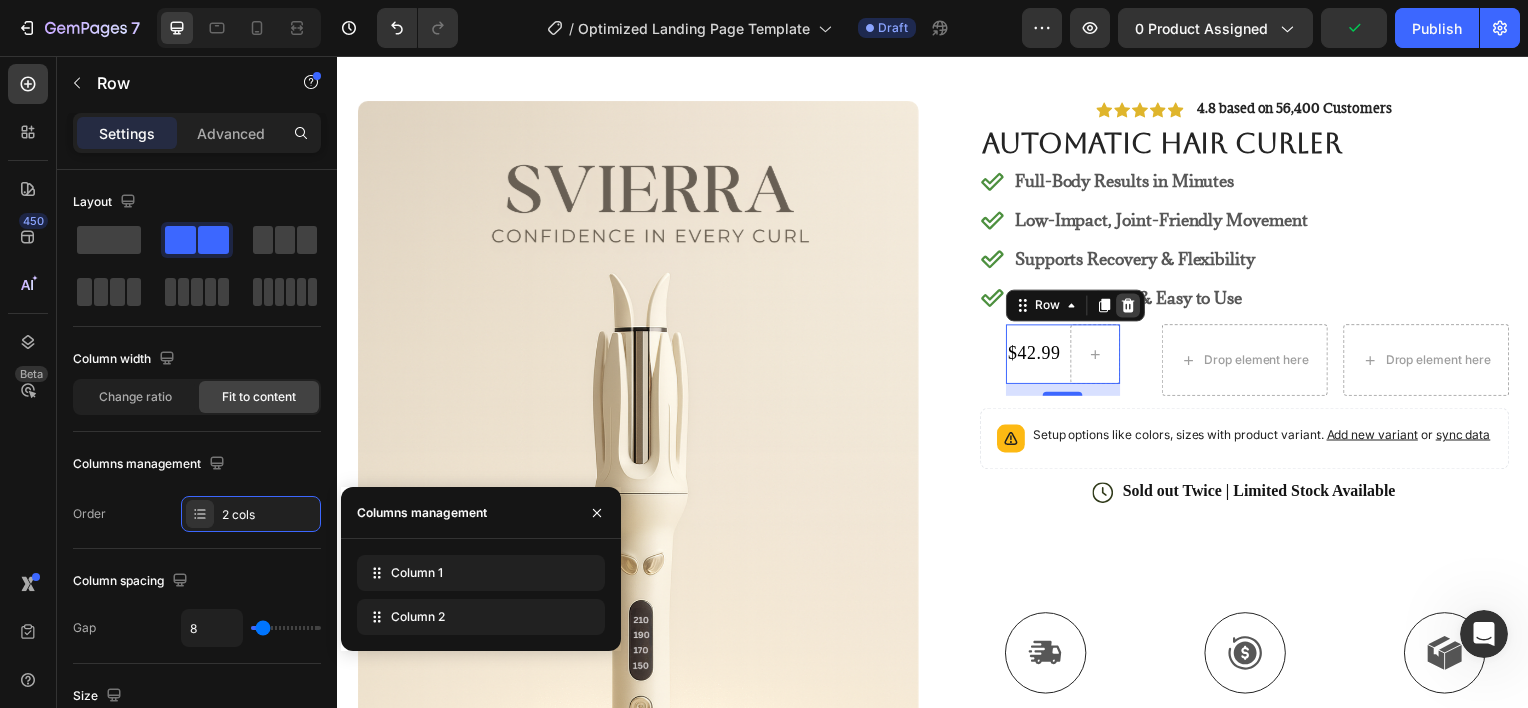 click 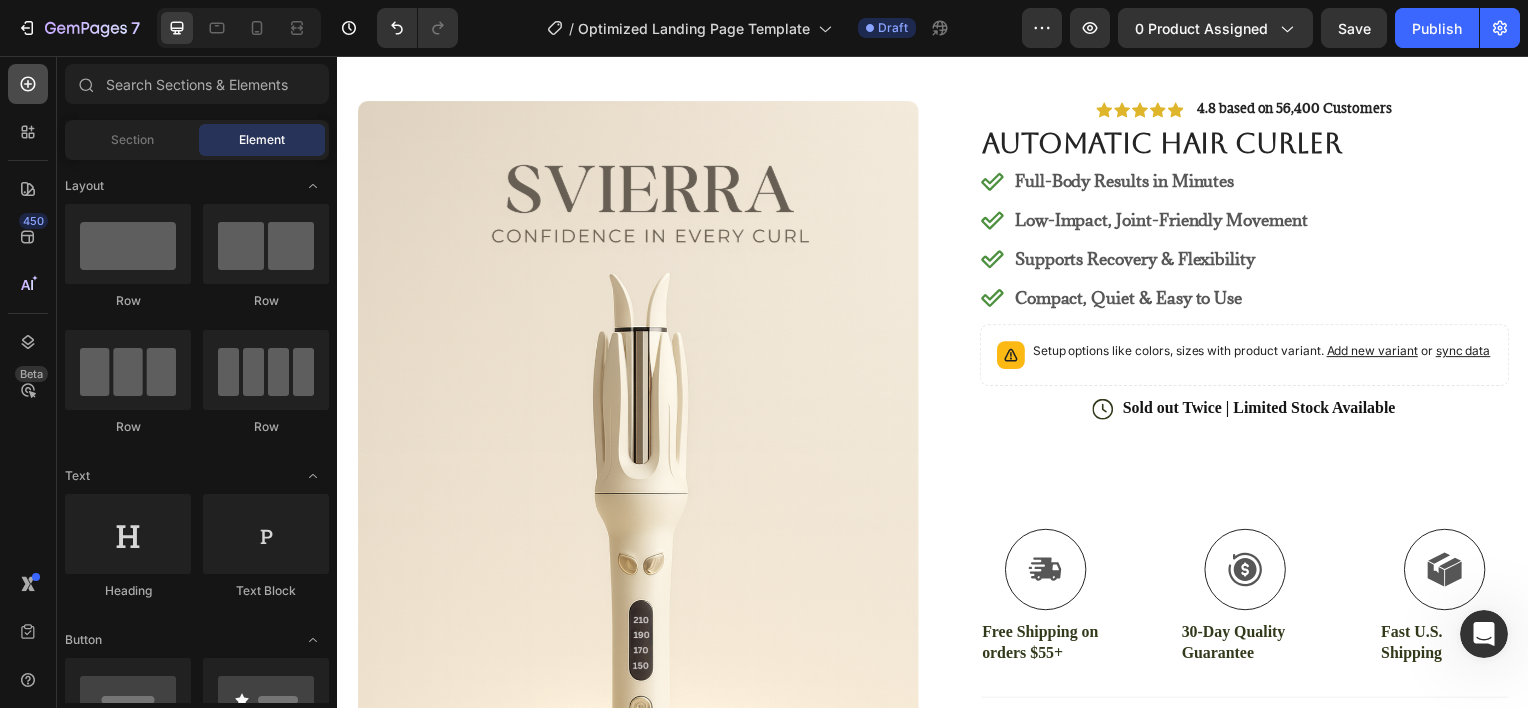 click 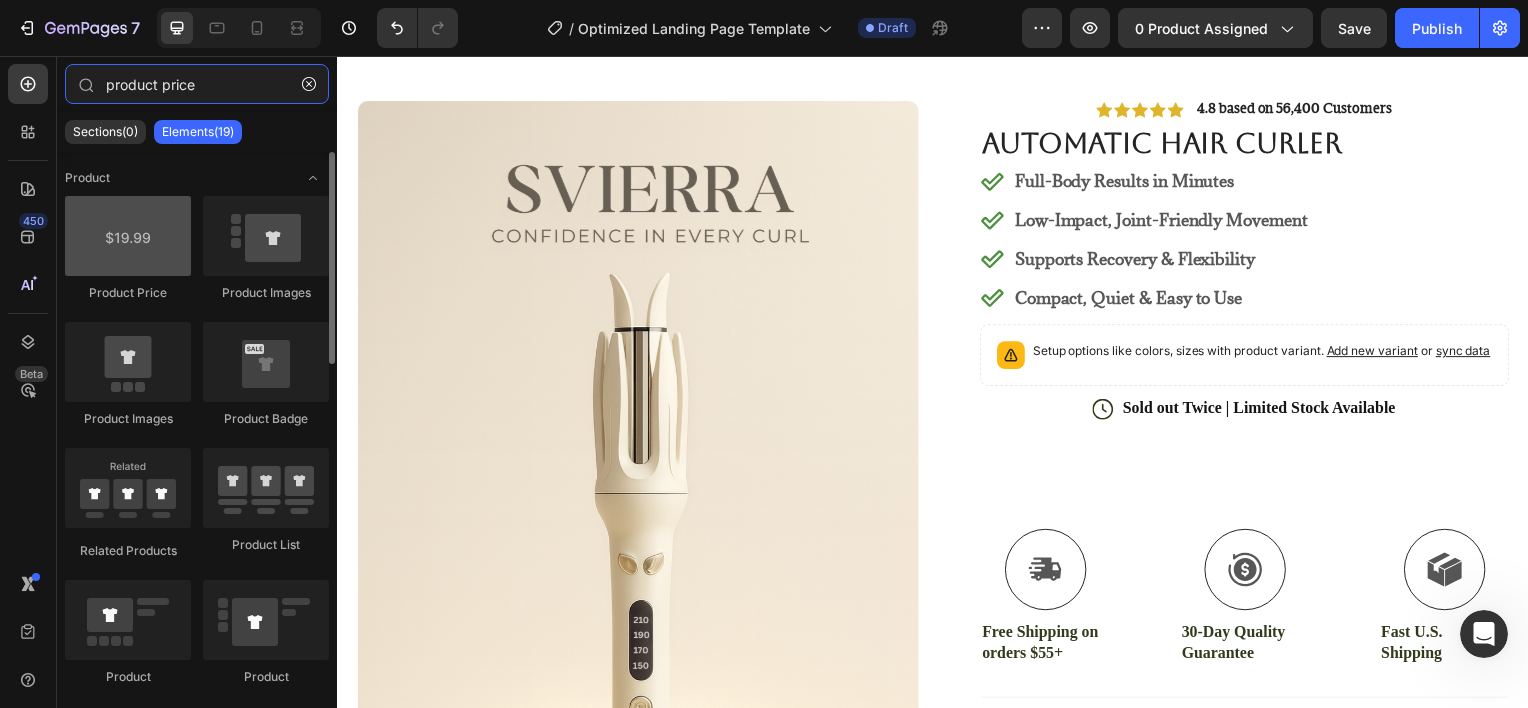 type on "product price" 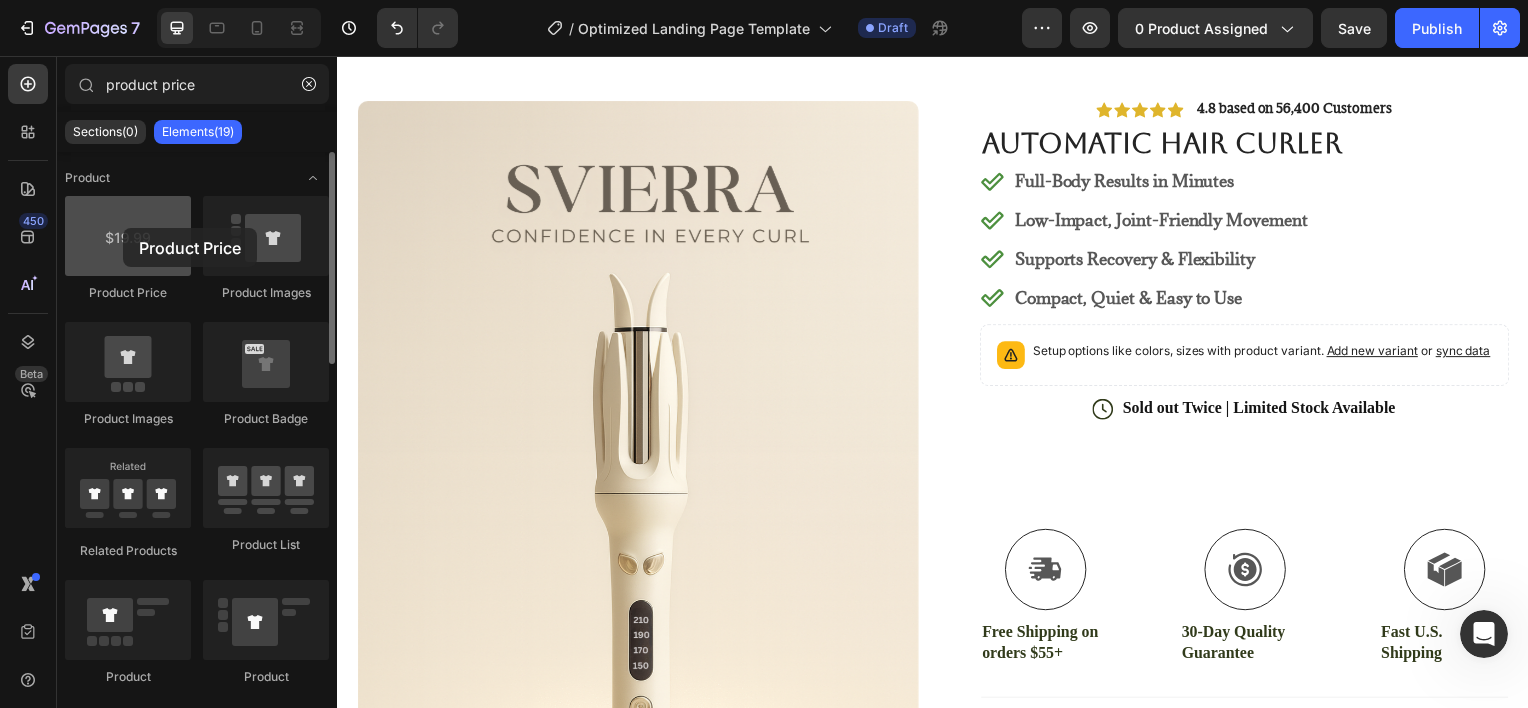 click at bounding box center [128, 236] 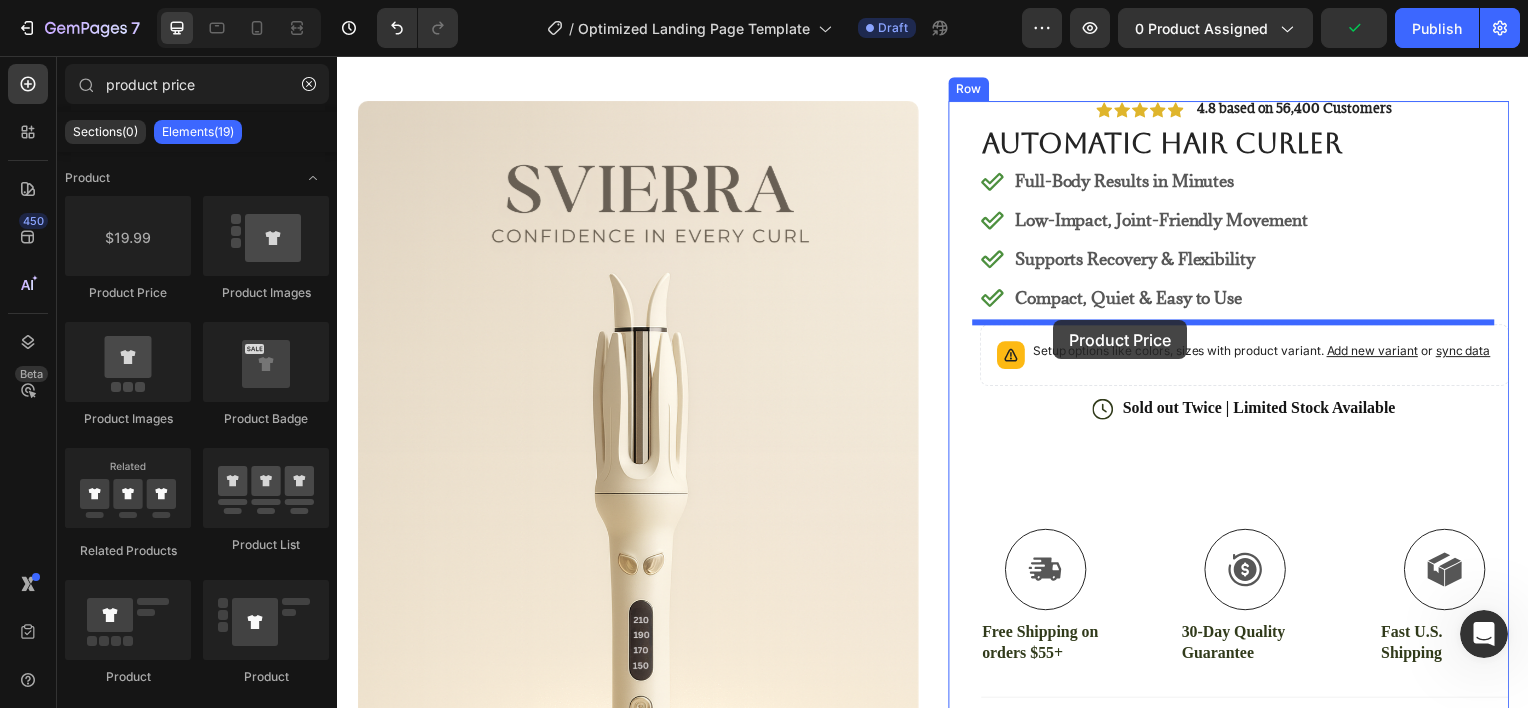 drag, startPoint x: 486, startPoint y: 316, endPoint x: 1044, endPoint y: 317, distance: 558.0009 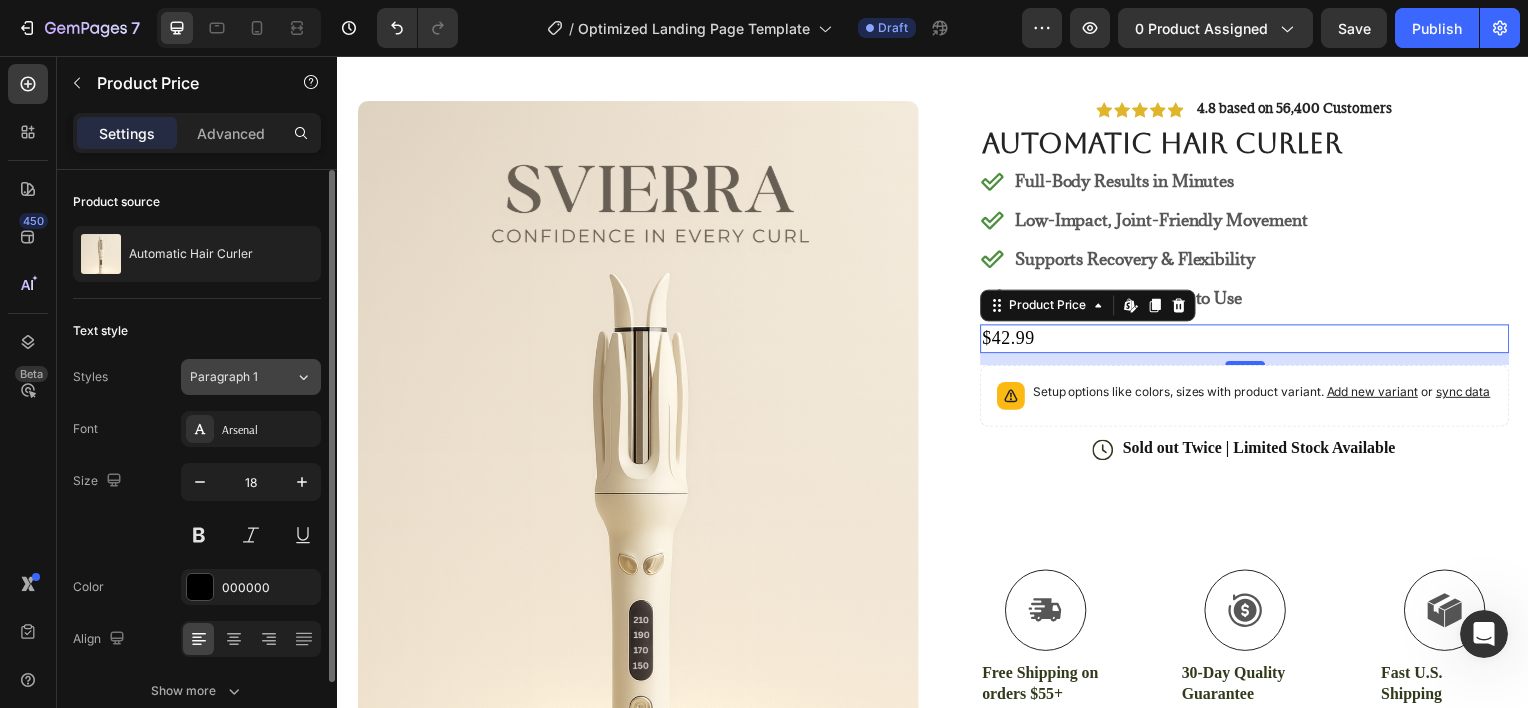 click on "Paragraph 1" at bounding box center (242, 377) 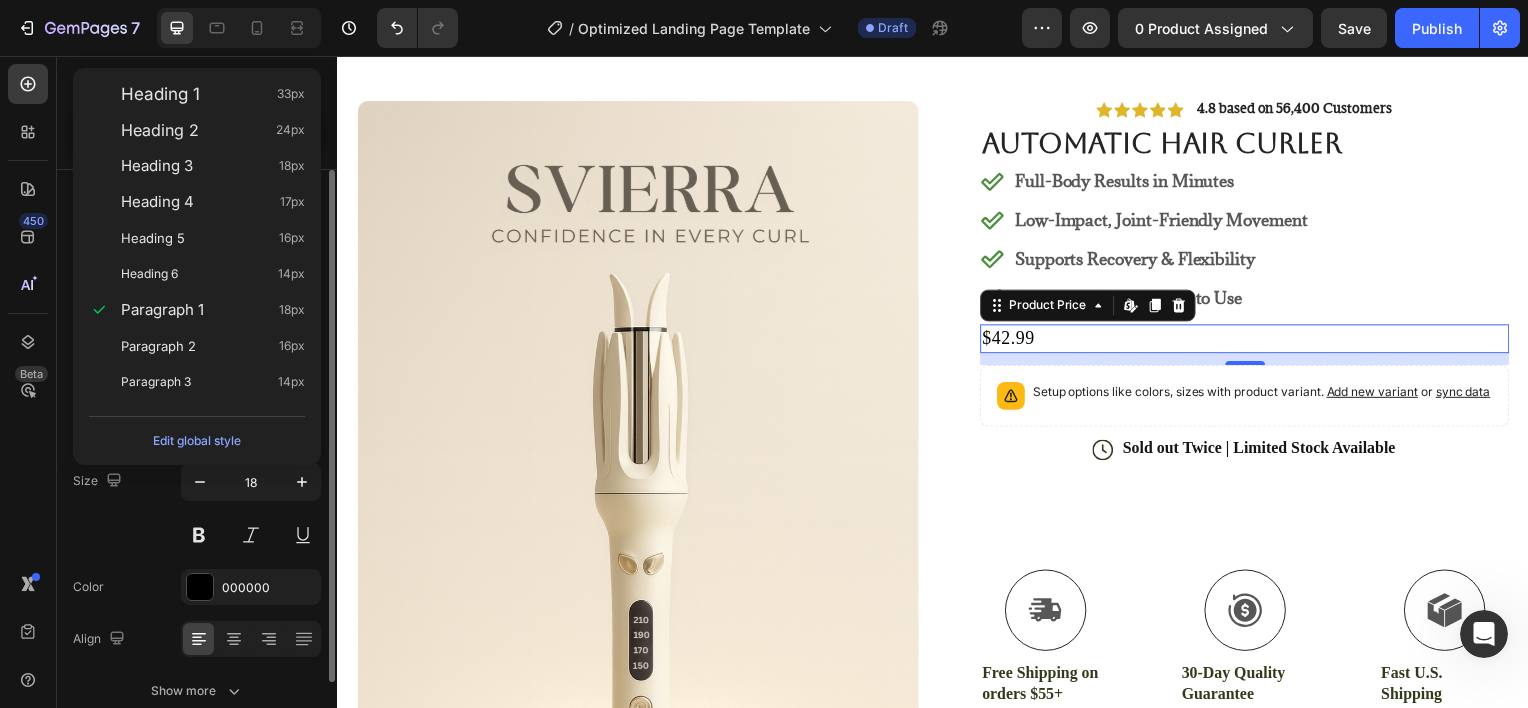 click on "Paragraph 3 14px" at bounding box center [213, 382] 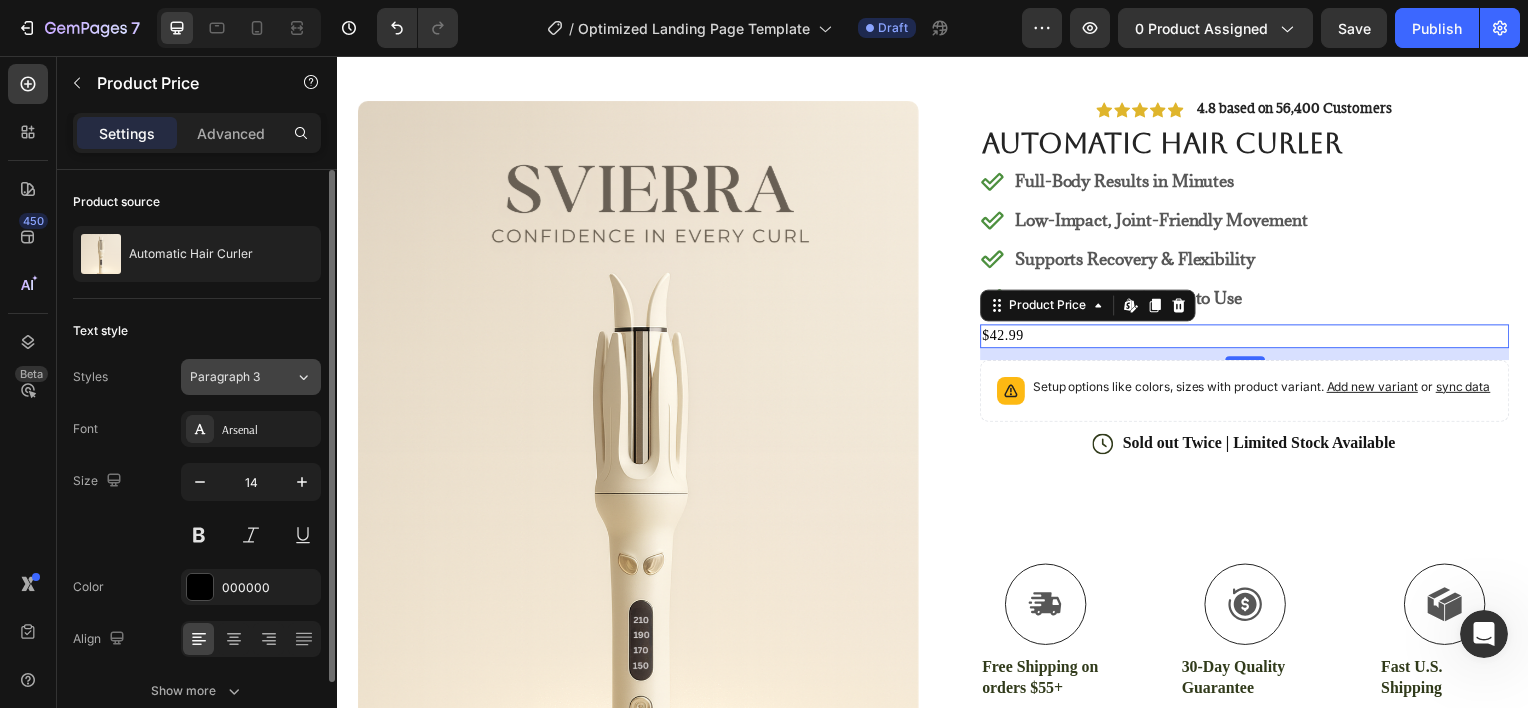 click on "Paragraph 3" at bounding box center (242, 377) 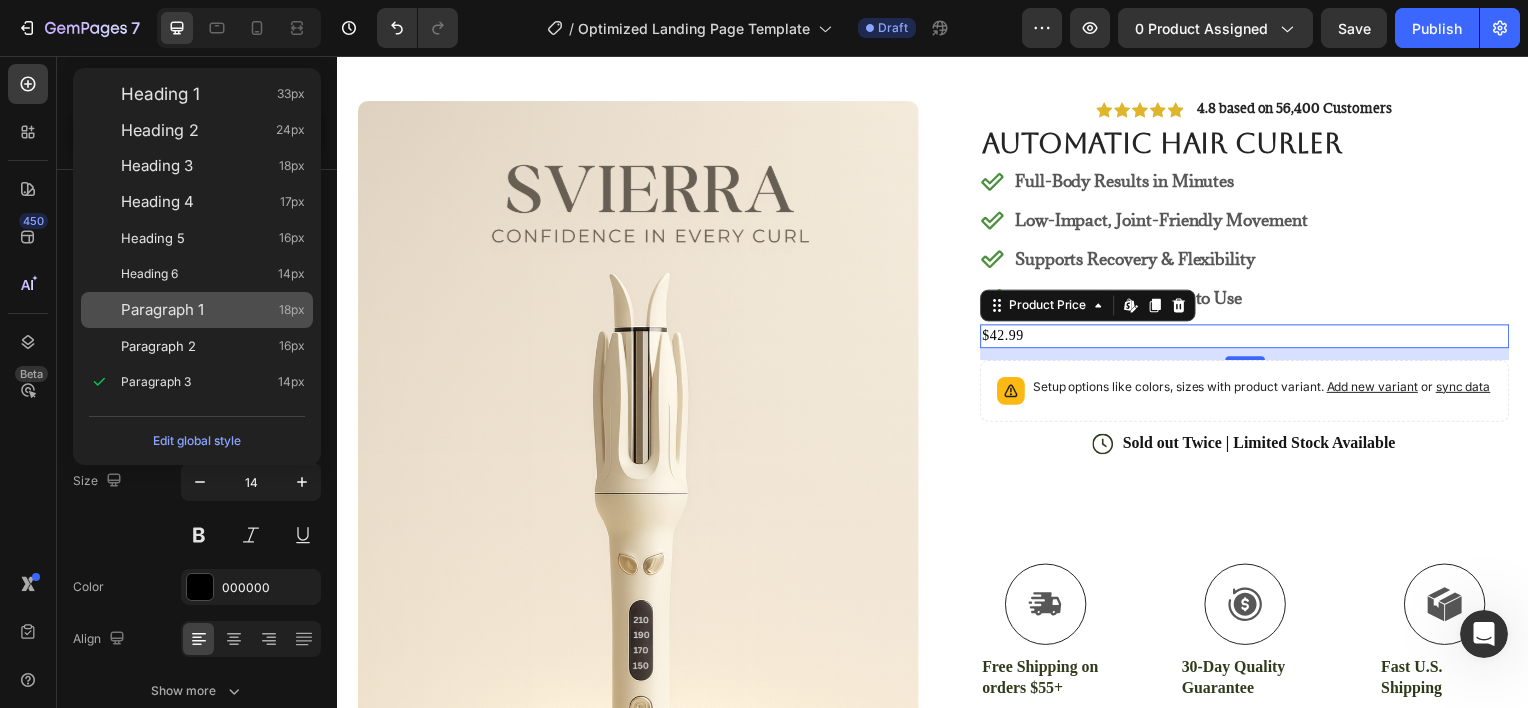 click on "Paragraph 1 18px" at bounding box center [197, 310] 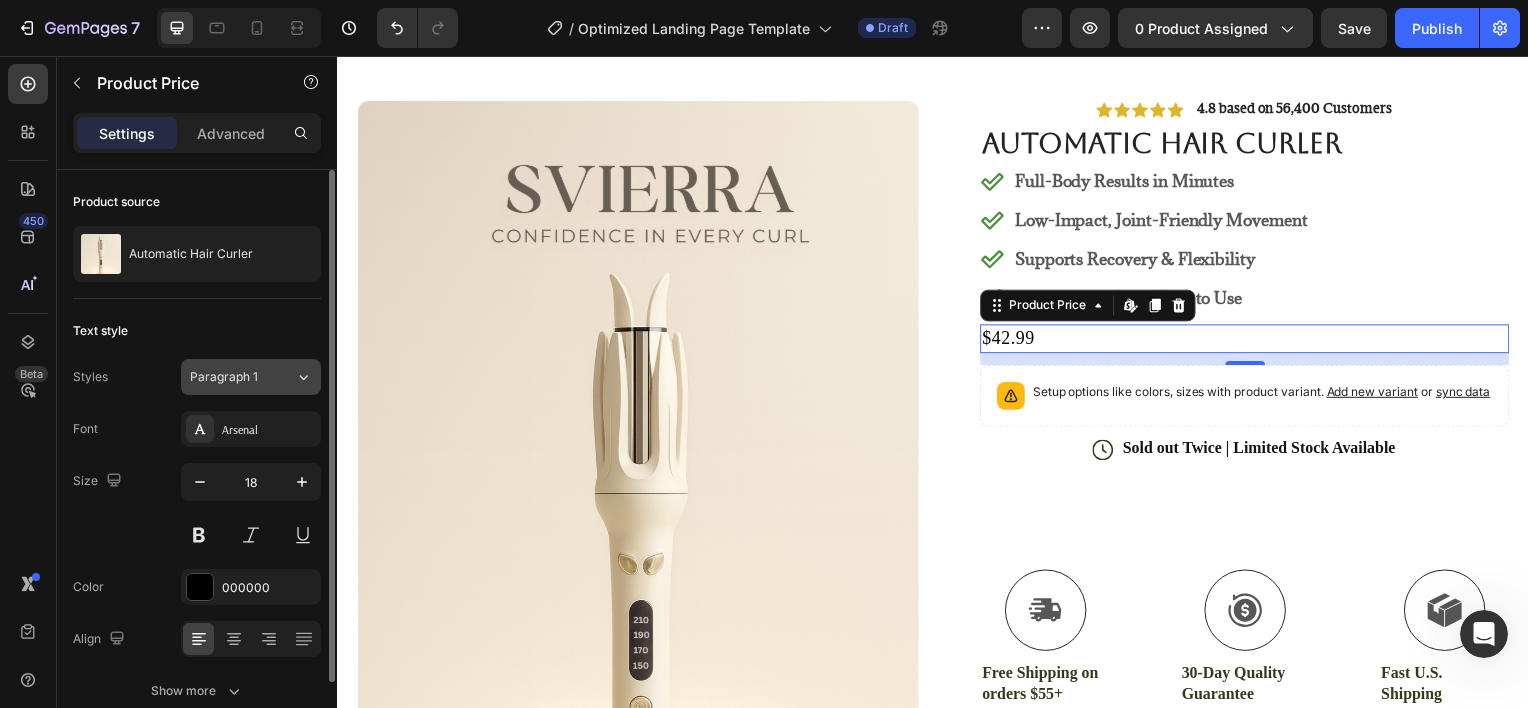 scroll, scrollTop: 96, scrollLeft: 0, axis: vertical 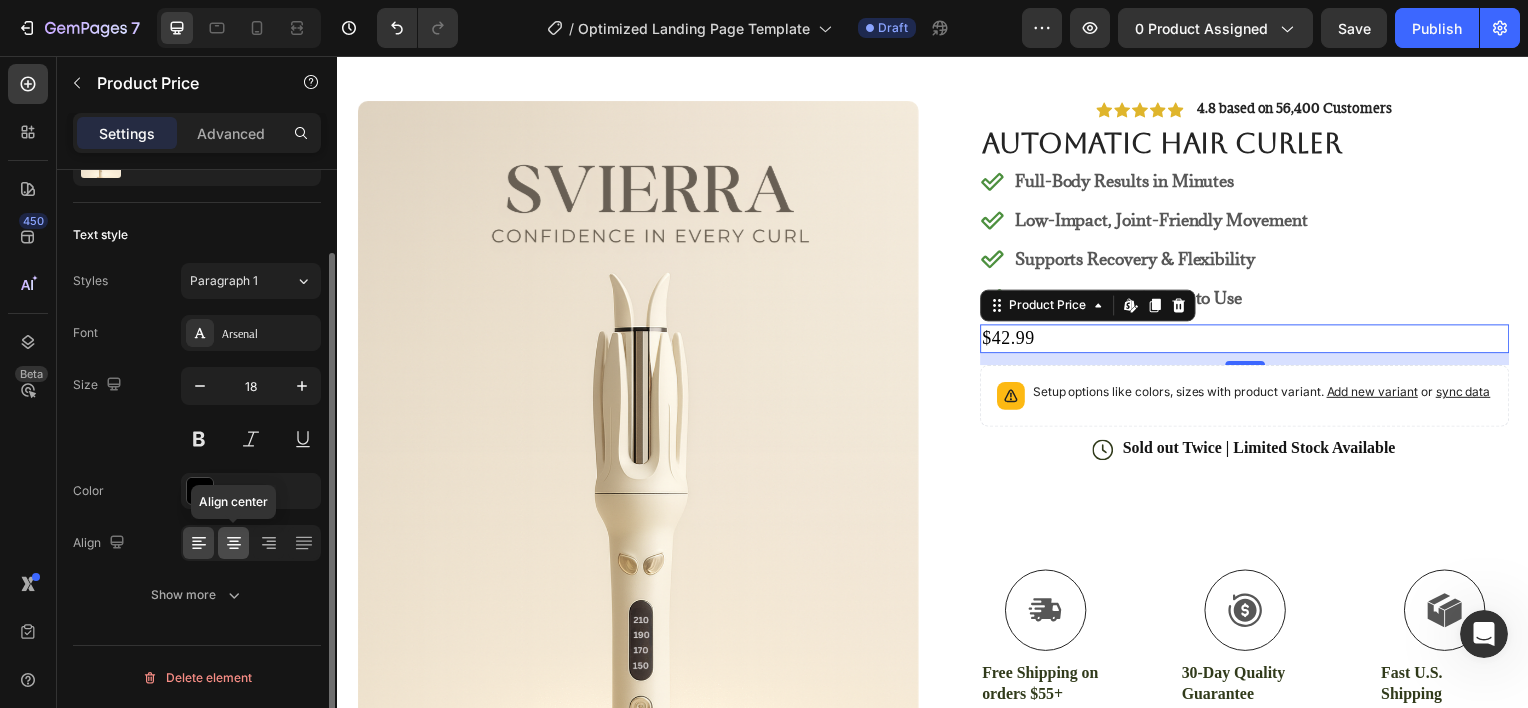 click 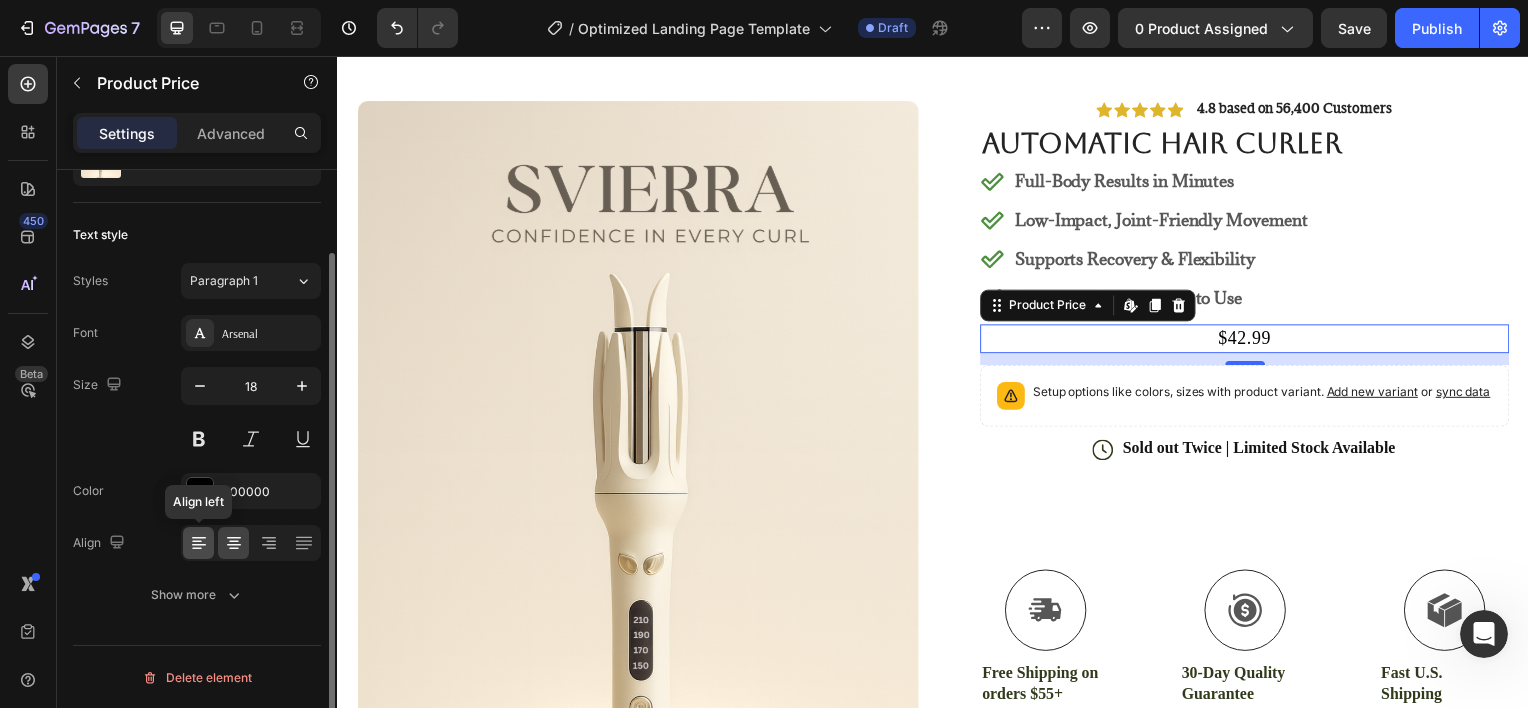 click 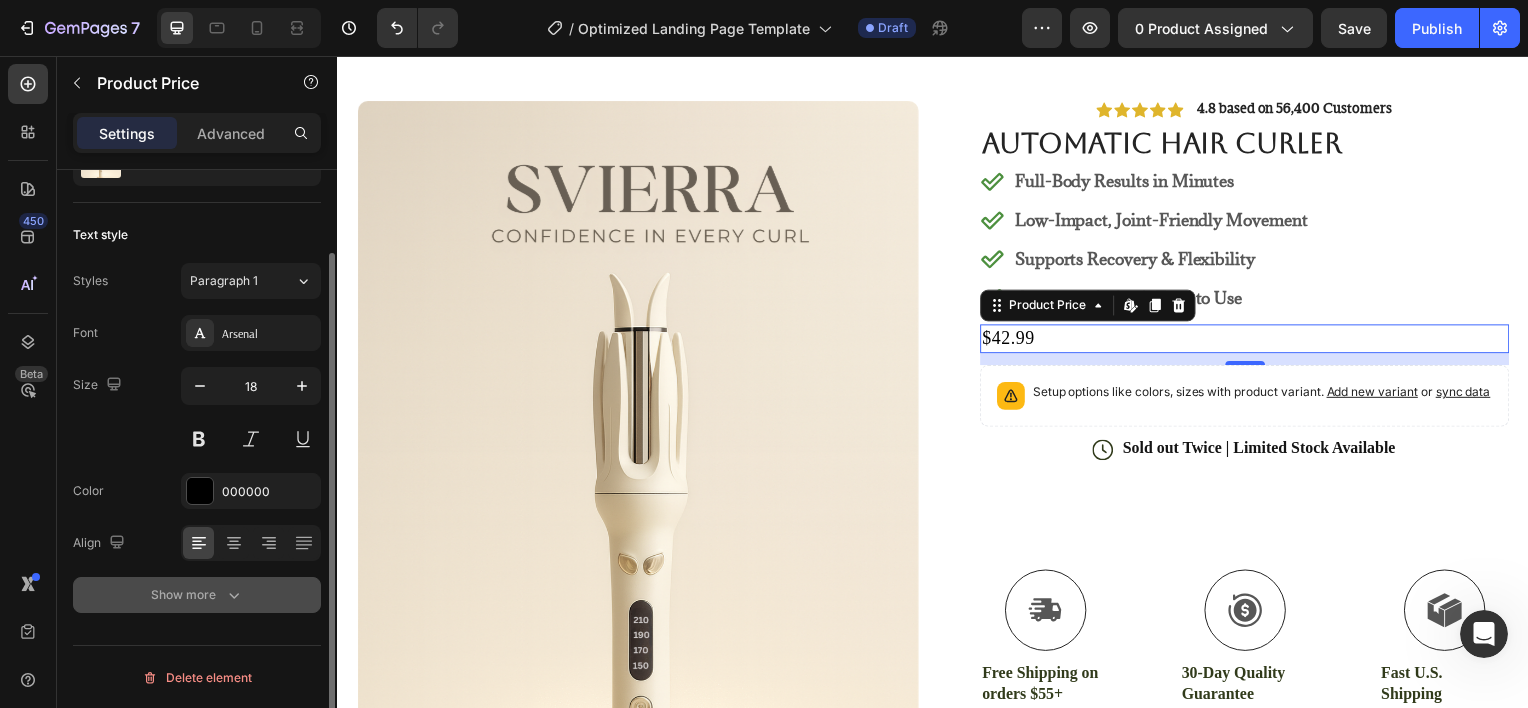 click on "Show more" at bounding box center (197, 595) 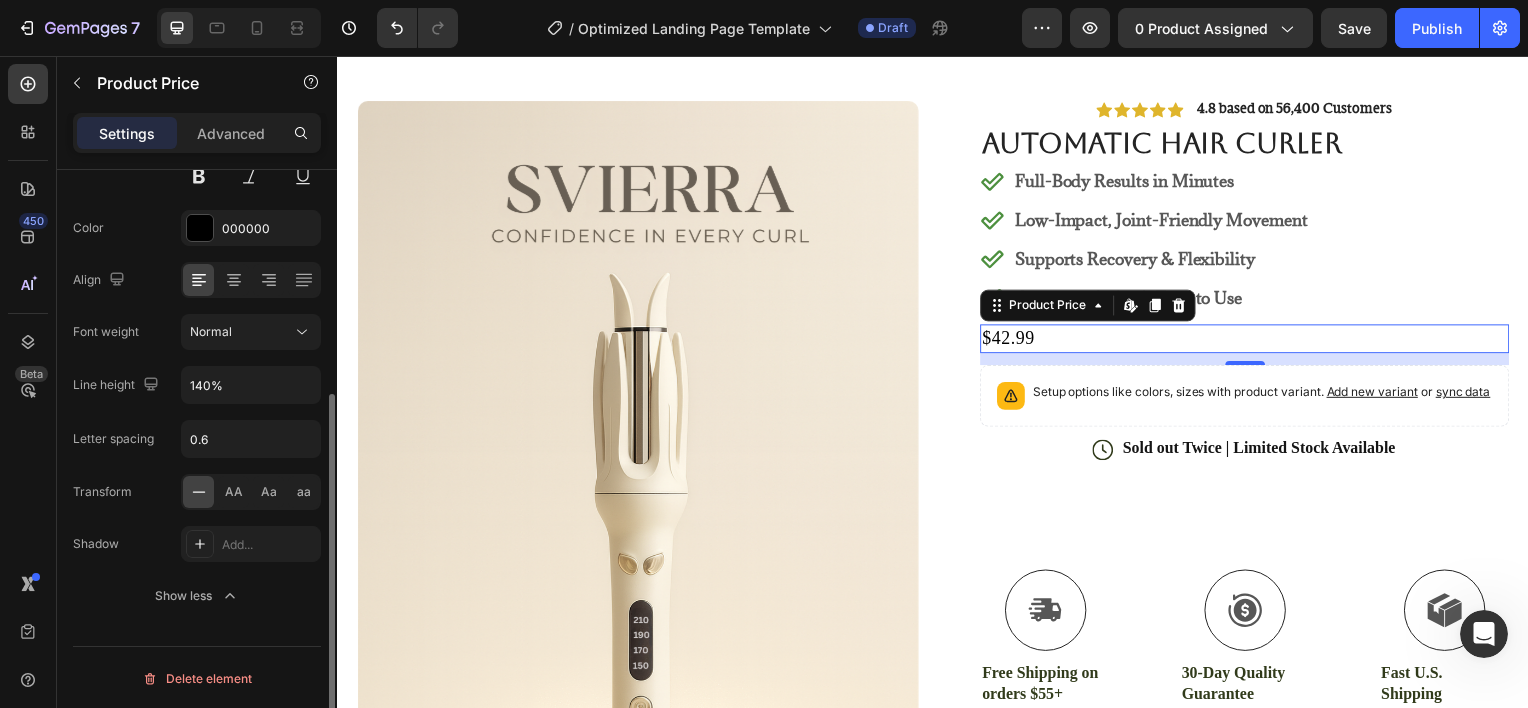 scroll, scrollTop: 0, scrollLeft: 0, axis: both 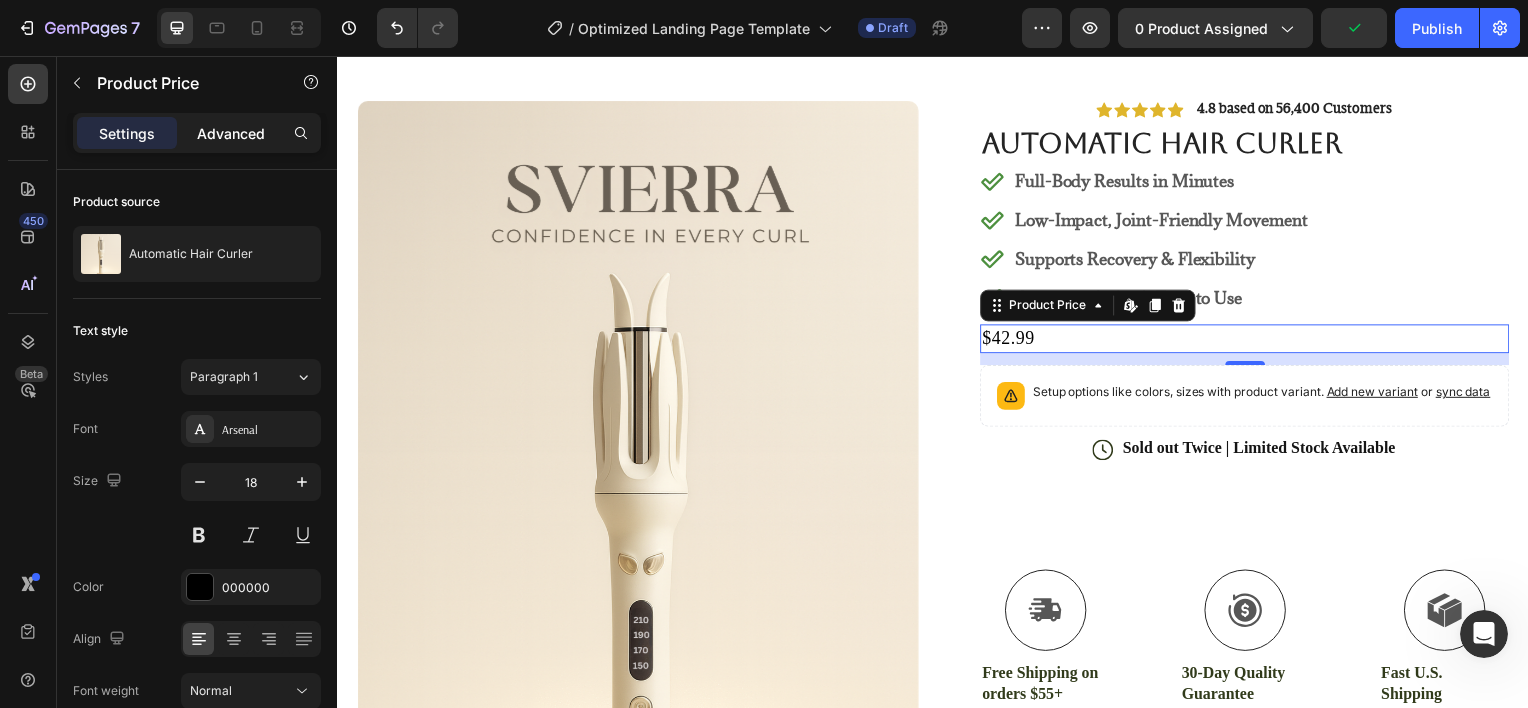click on "Advanced" 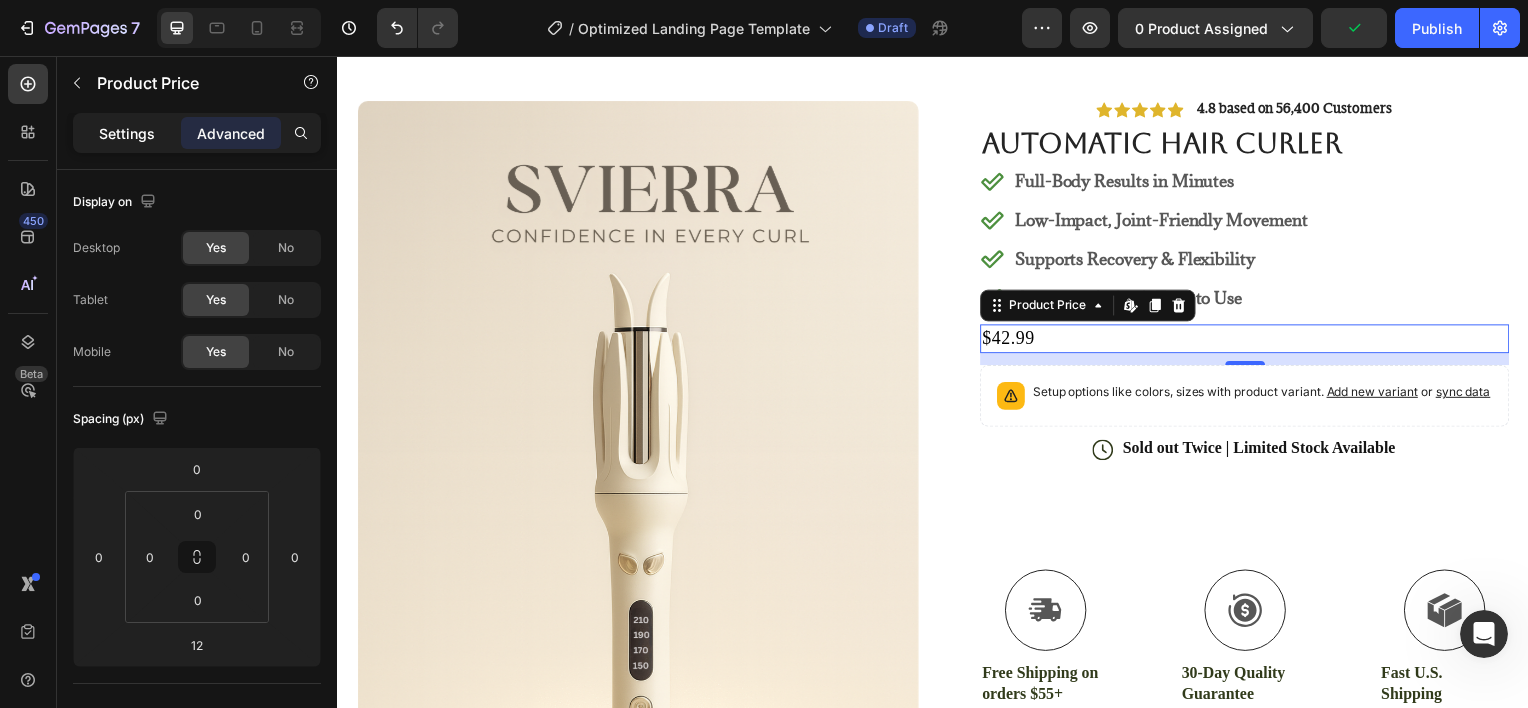 click on "Settings" 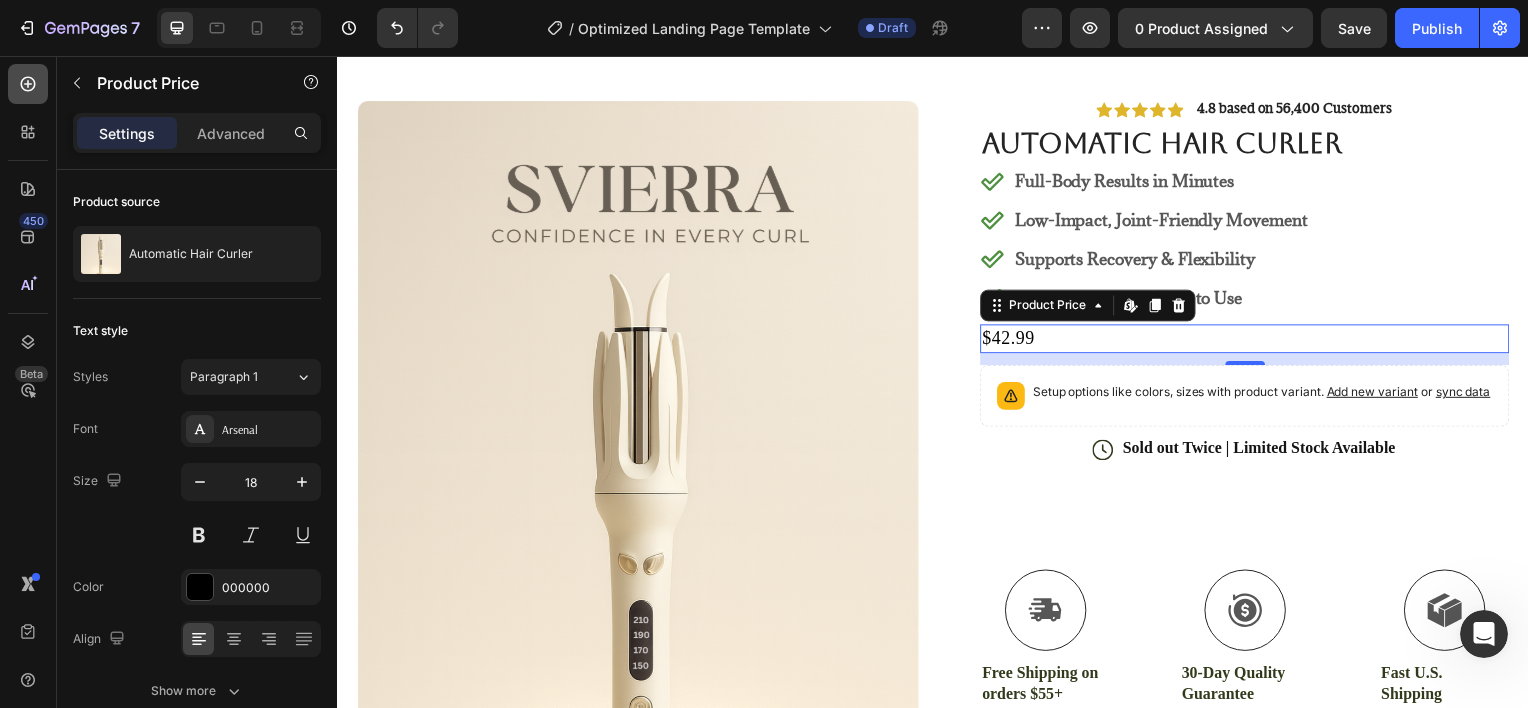 click 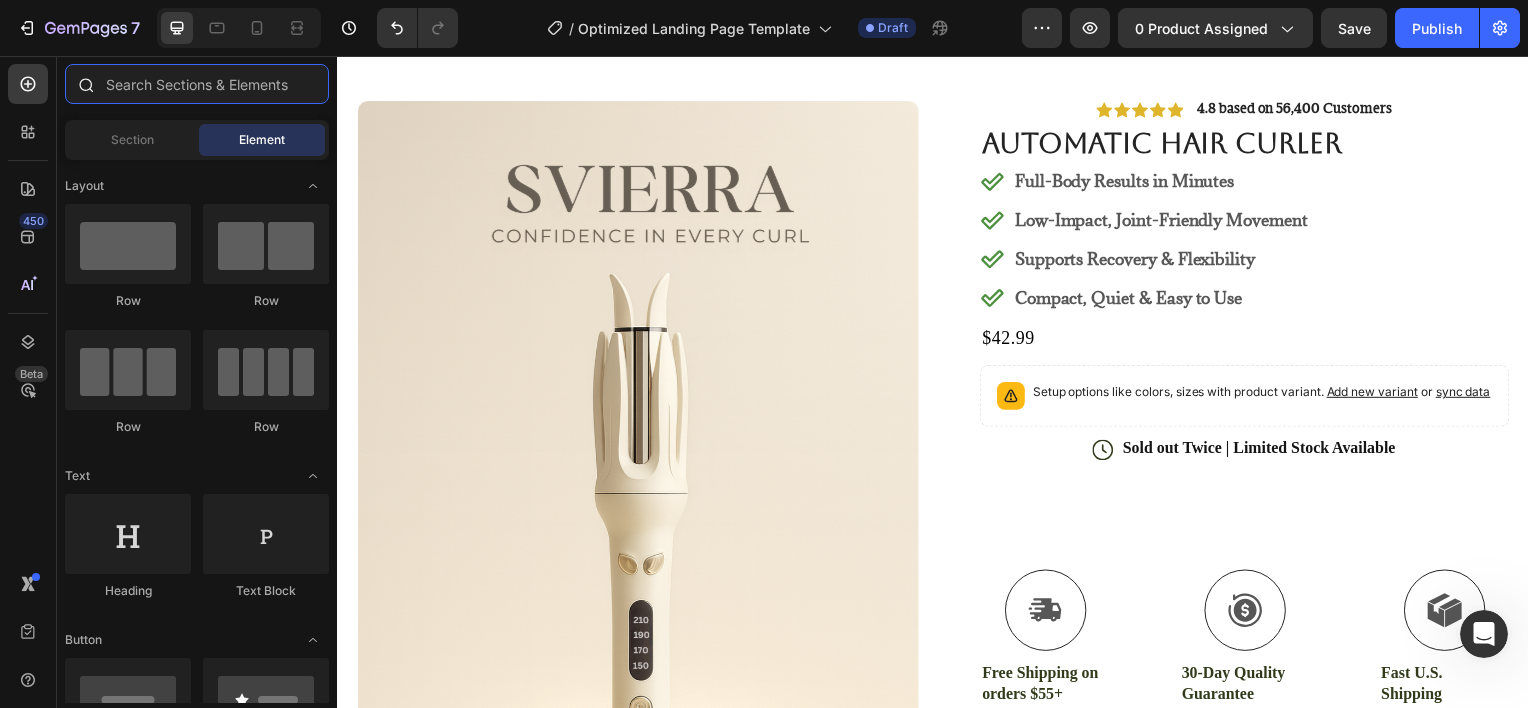 click at bounding box center (197, 84) 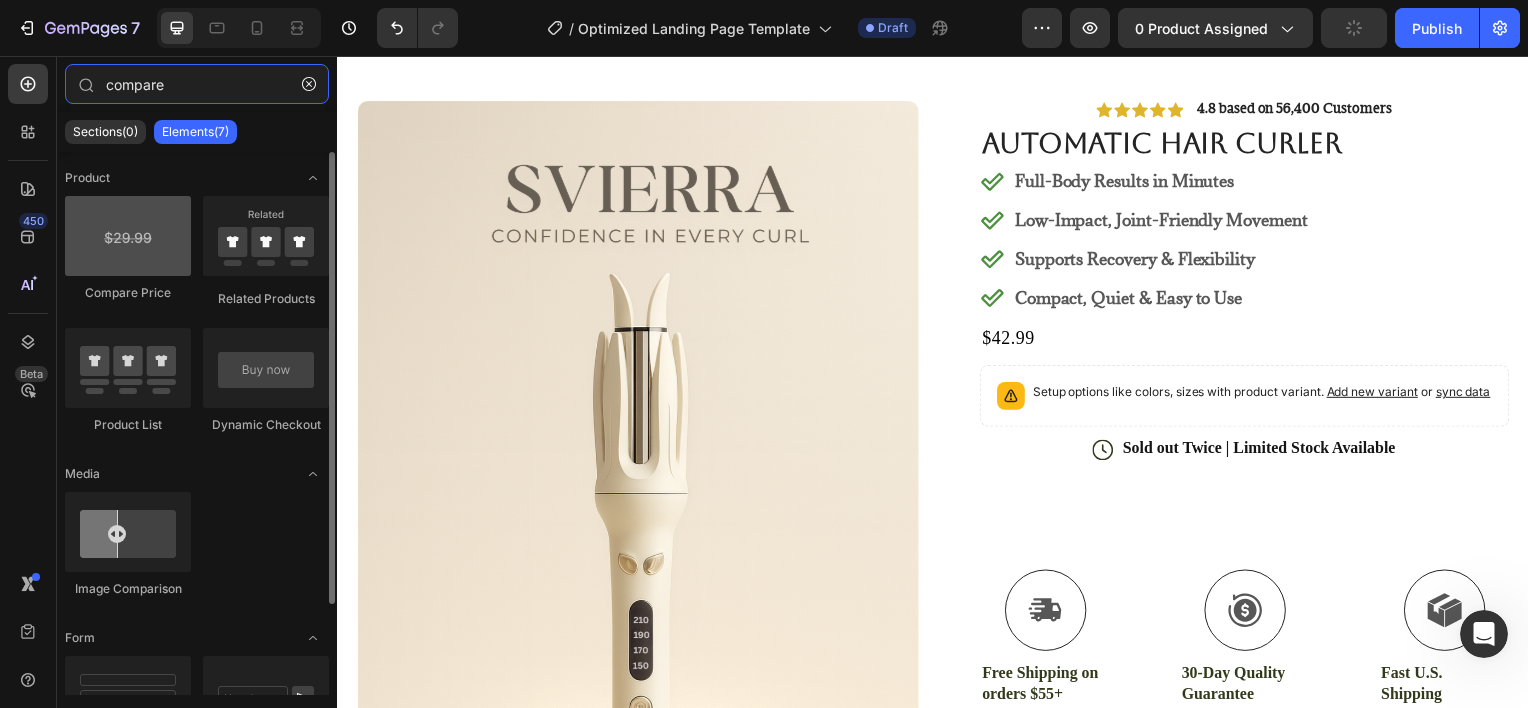 type on "compare" 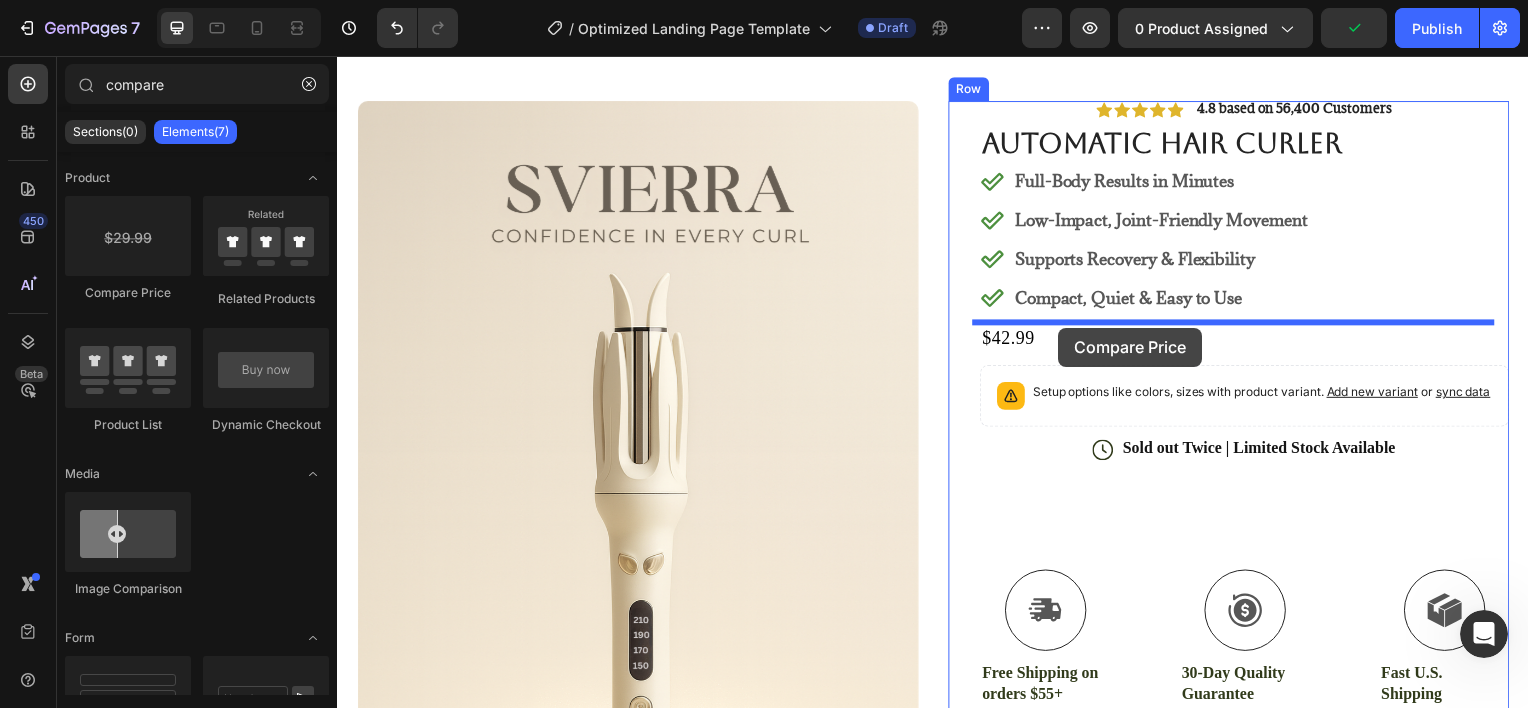drag, startPoint x: 462, startPoint y: 319, endPoint x: 1067, endPoint y: 330, distance: 605.1 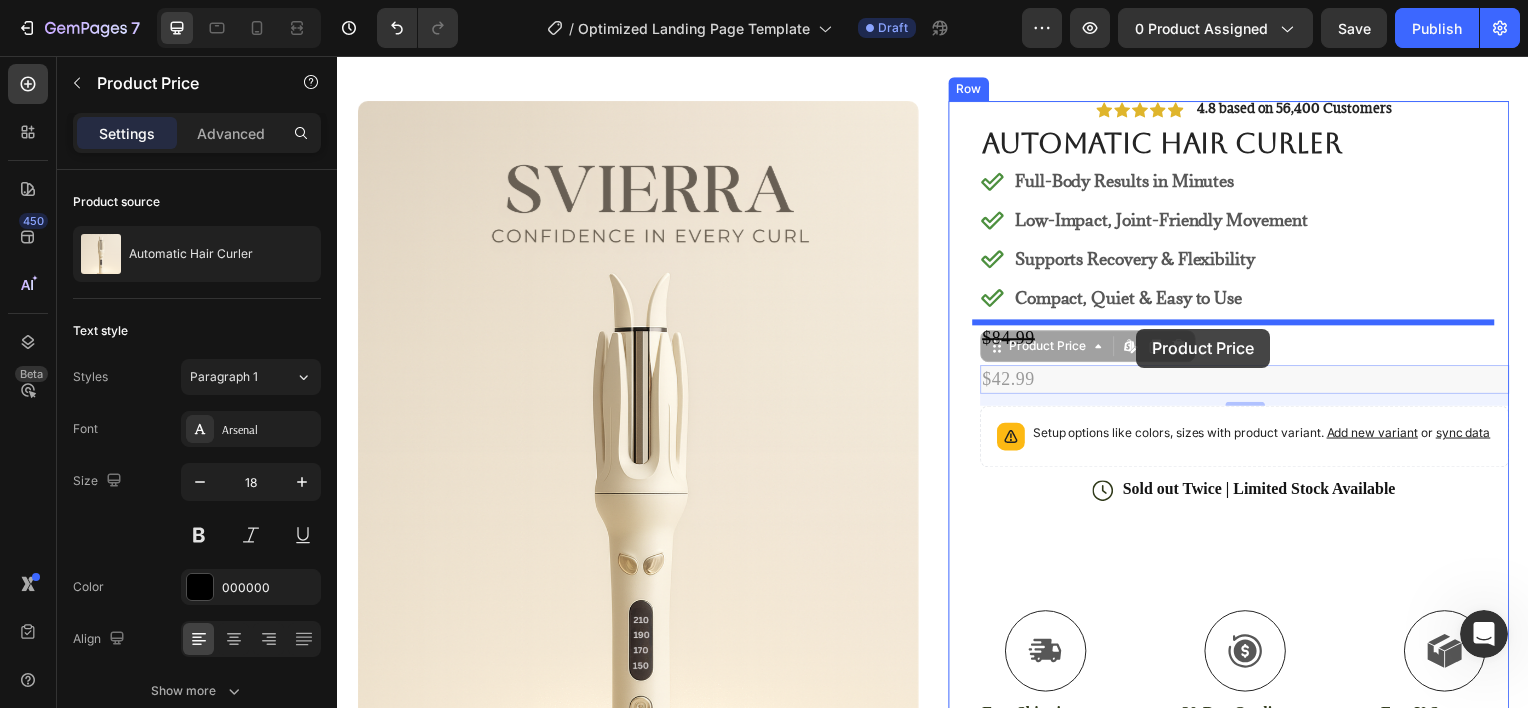 drag, startPoint x: 1001, startPoint y: 386, endPoint x: 1142, endPoint y: 331, distance: 151.34729 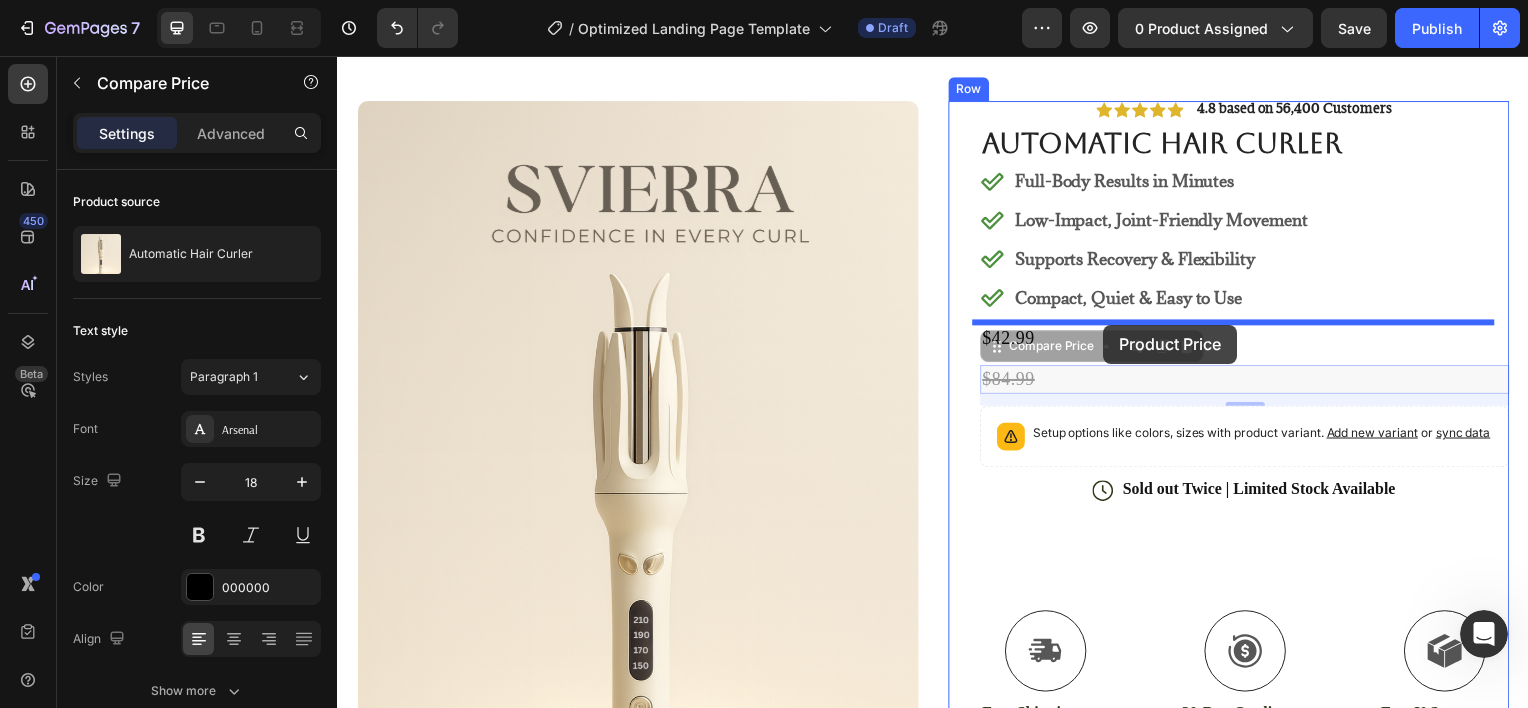 drag, startPoint x: 1003, startPoint y: 381, endPoint x: 1109, endPoint y: 327, distance: 118.96218 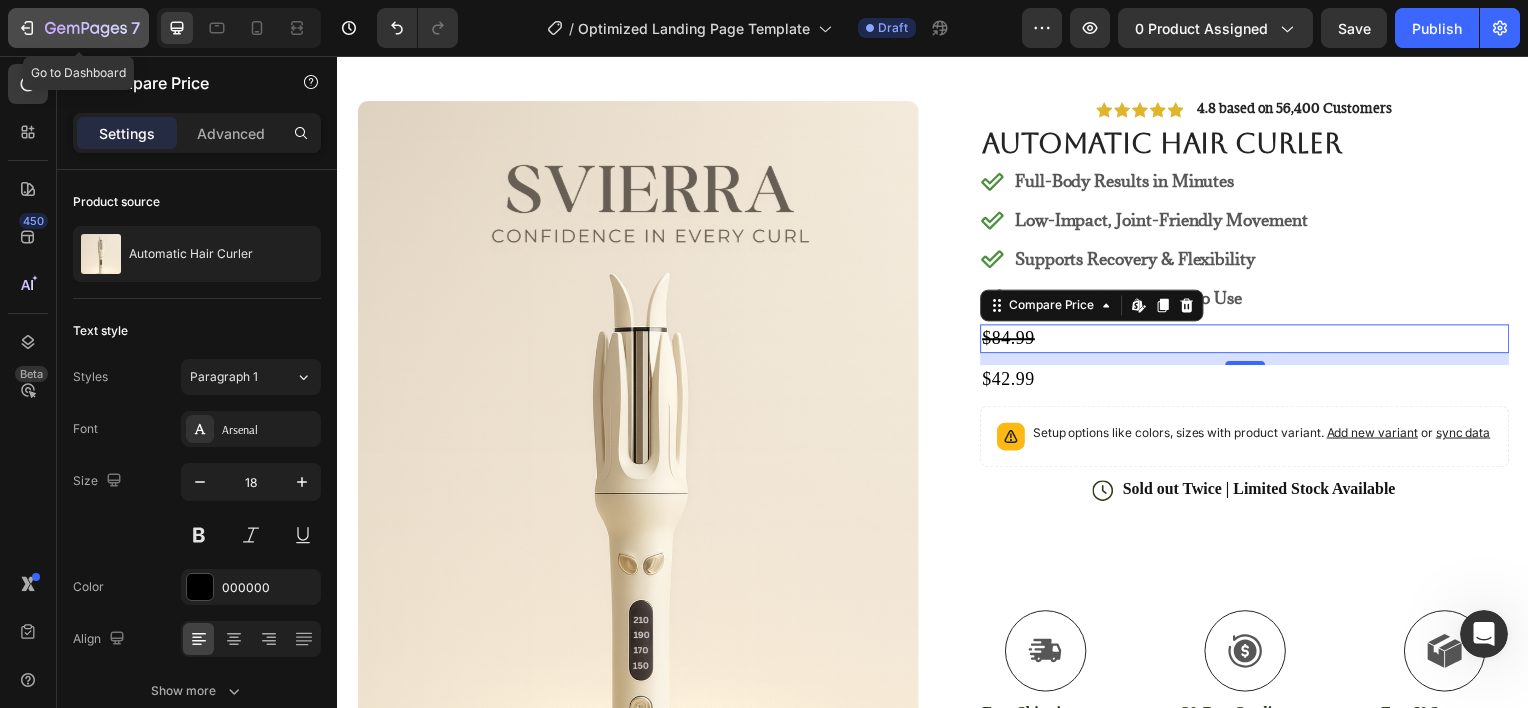 click on "7" 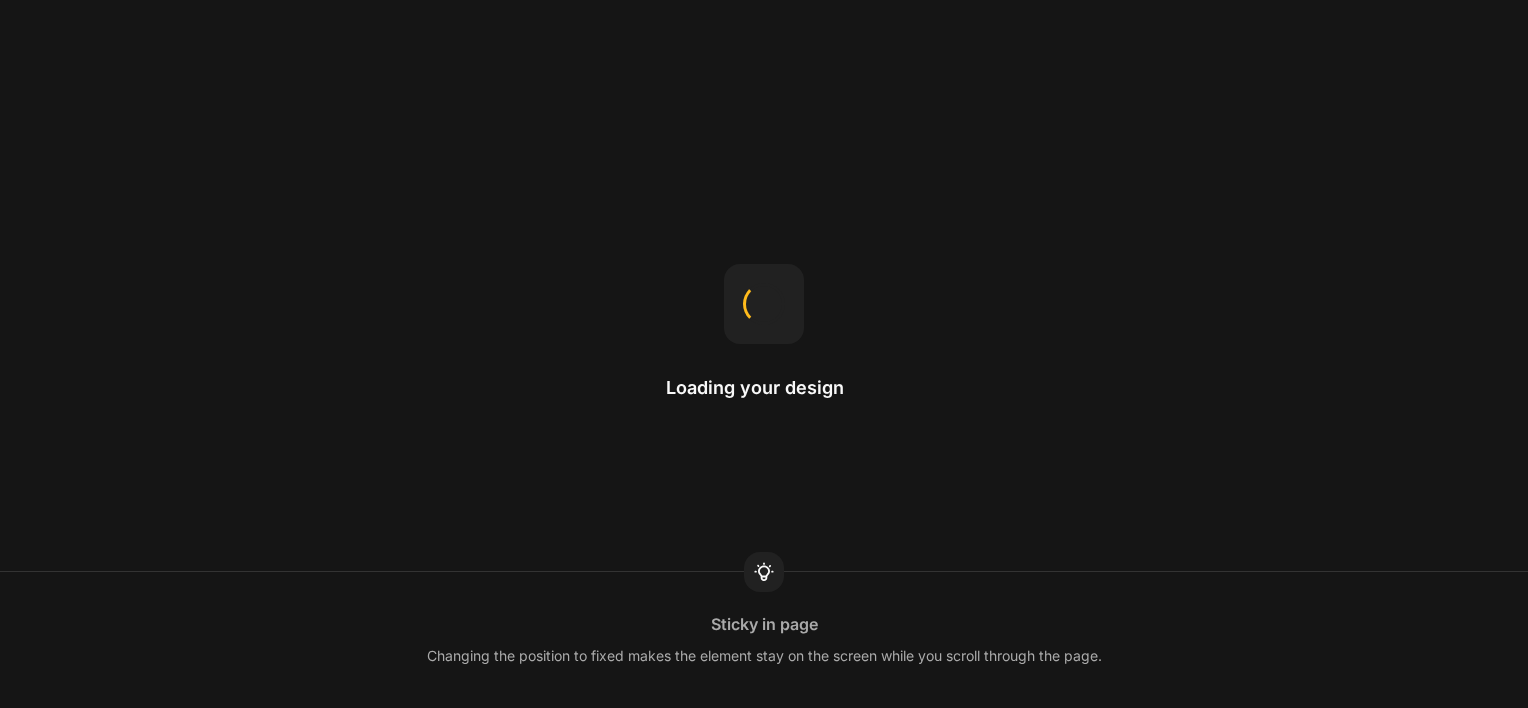 scroll, scrollTop: 0, scrollLeft: 0, axis: both 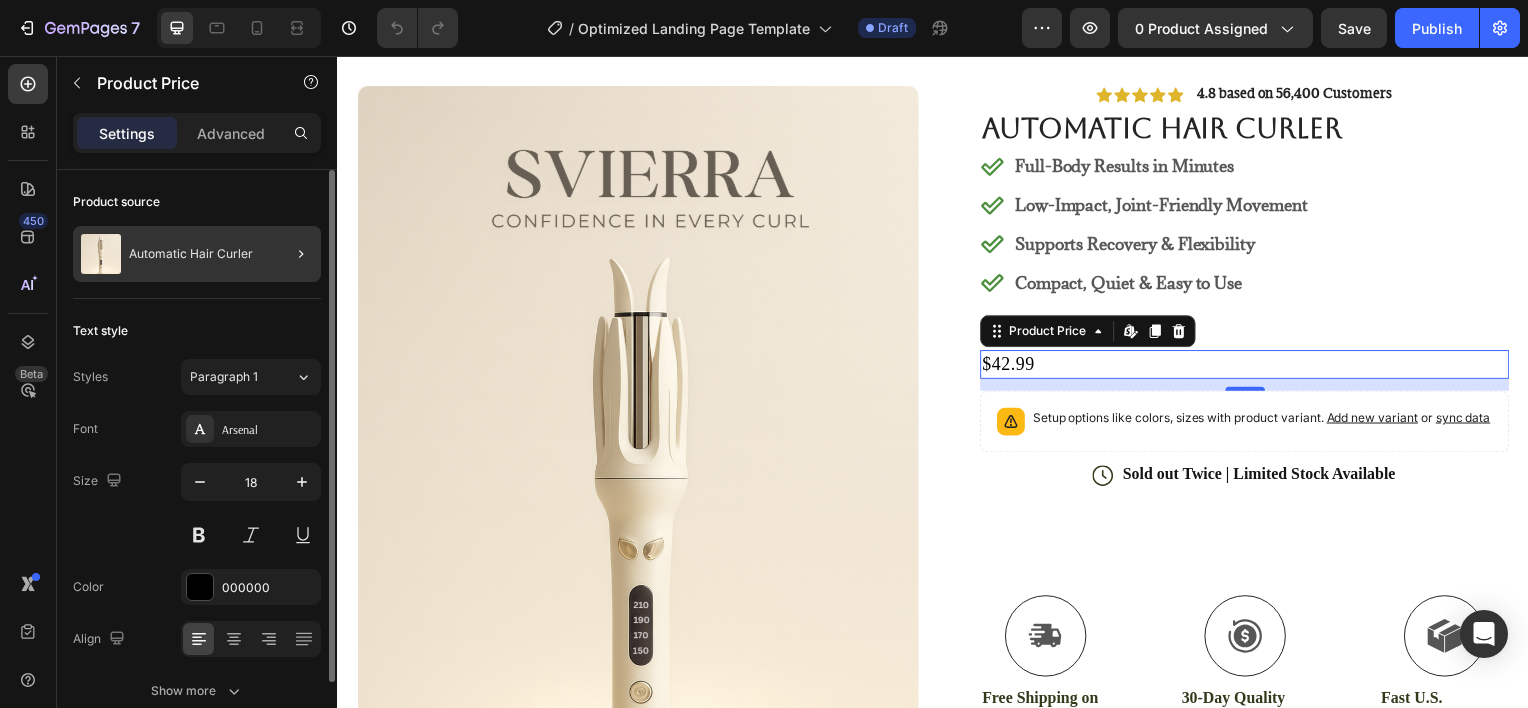 click 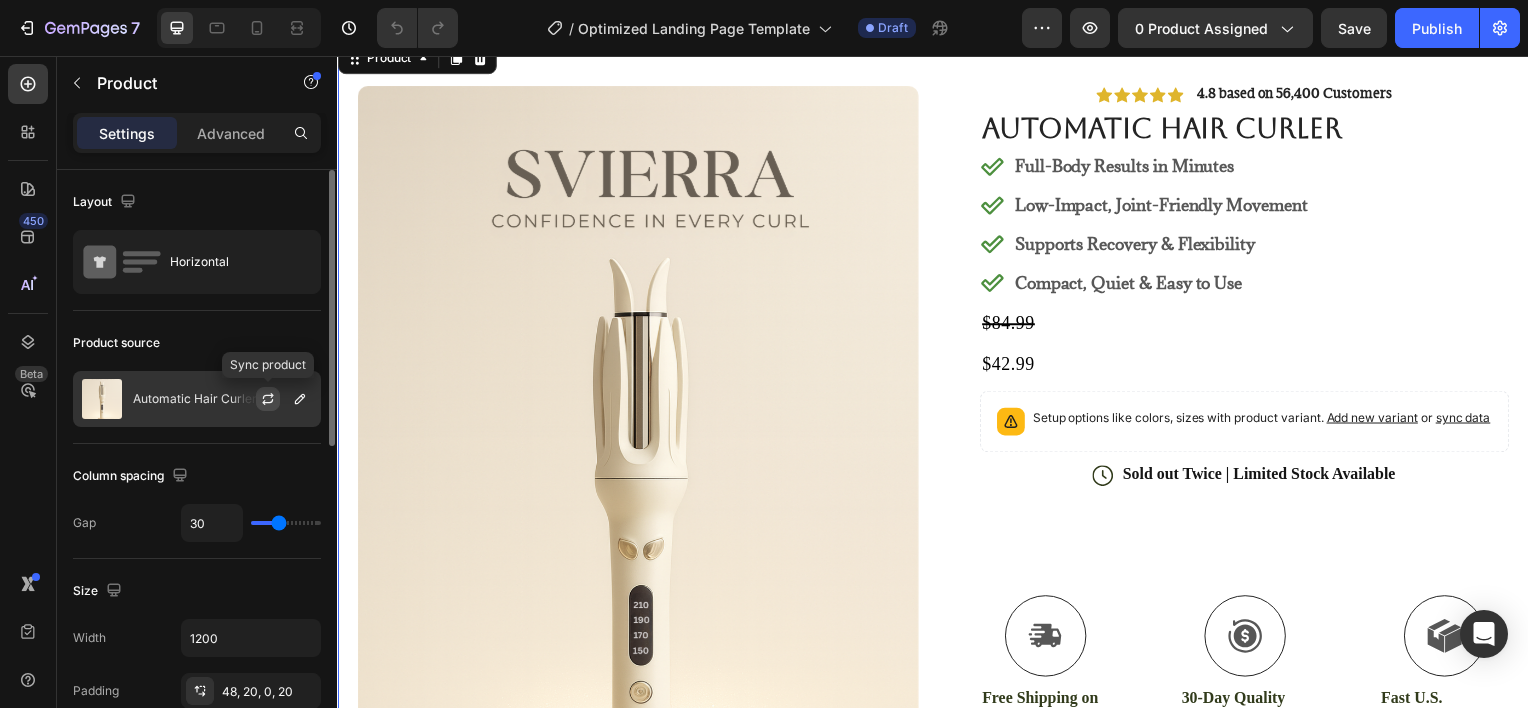 click 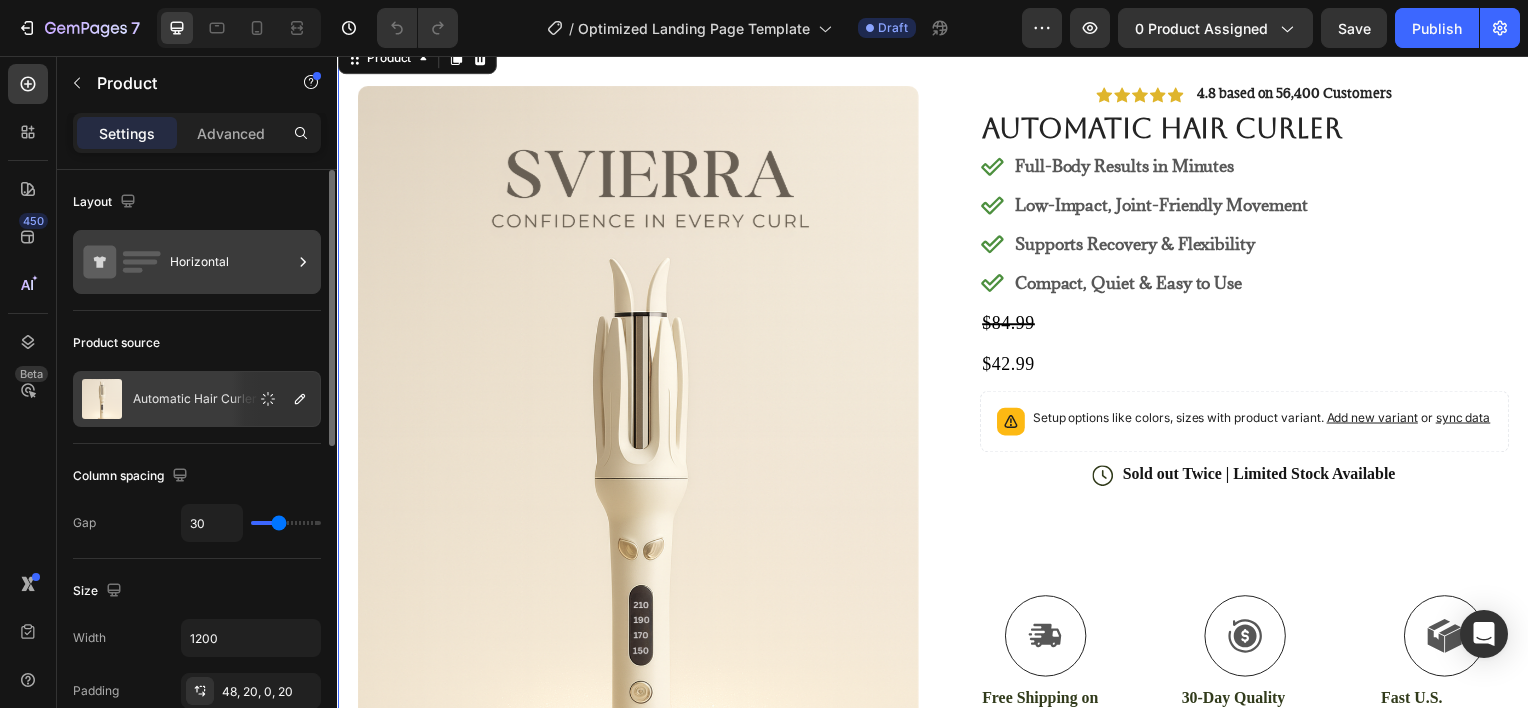 click 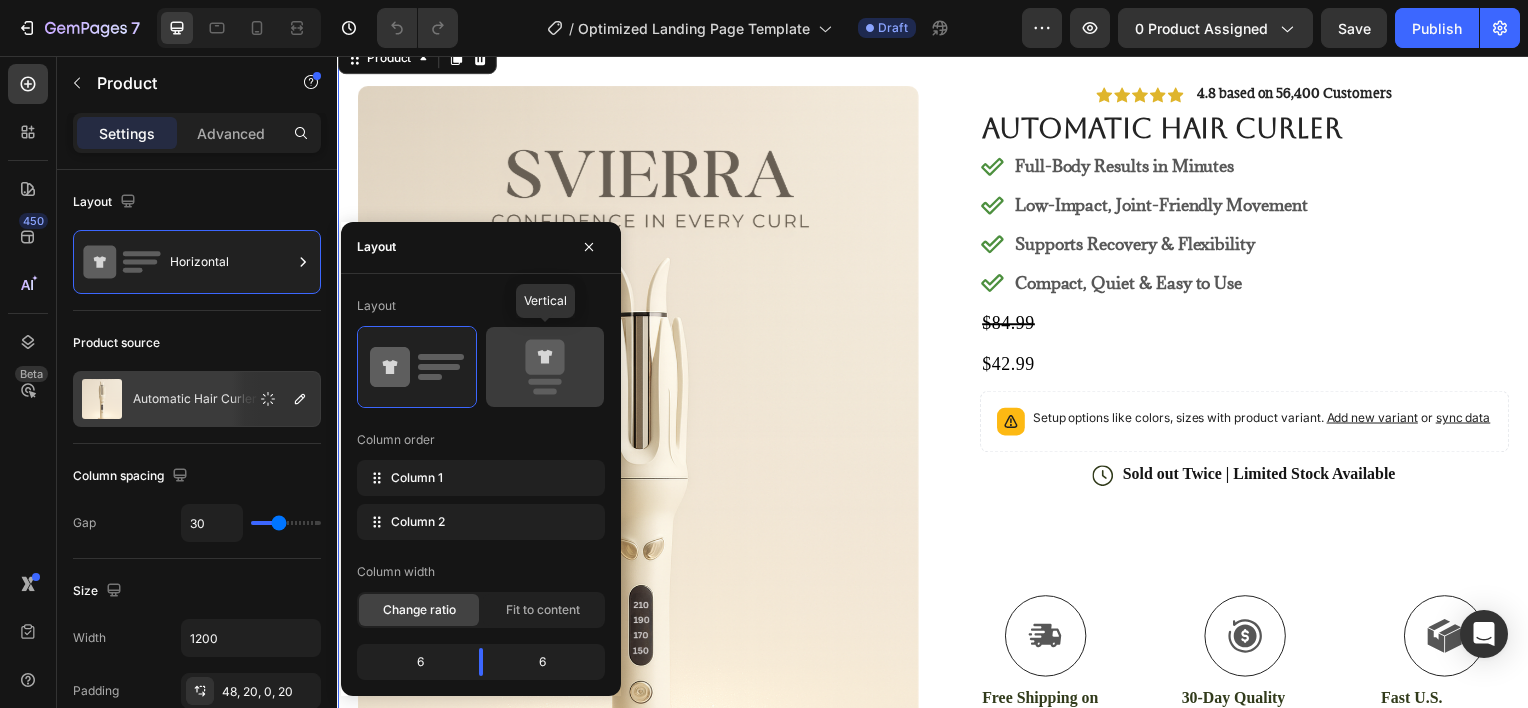 click 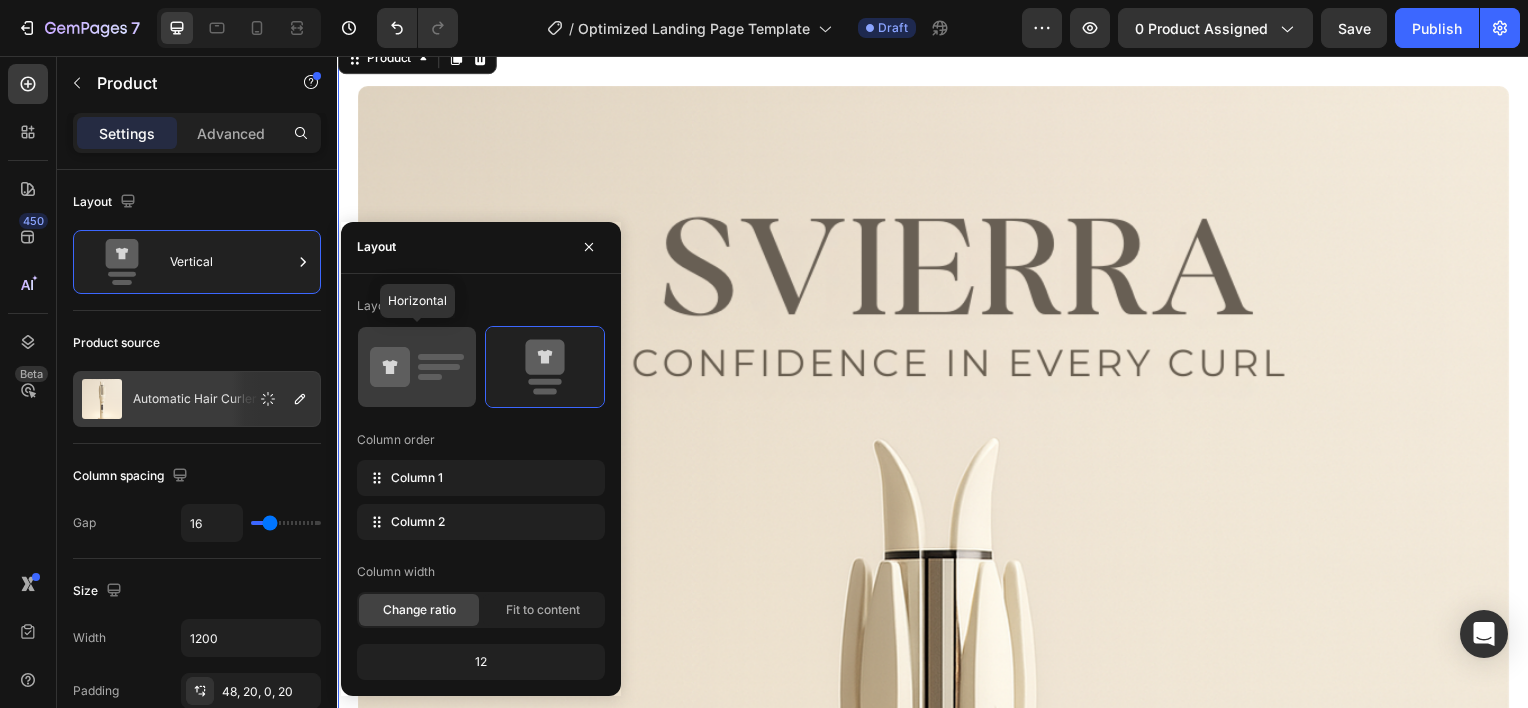 click 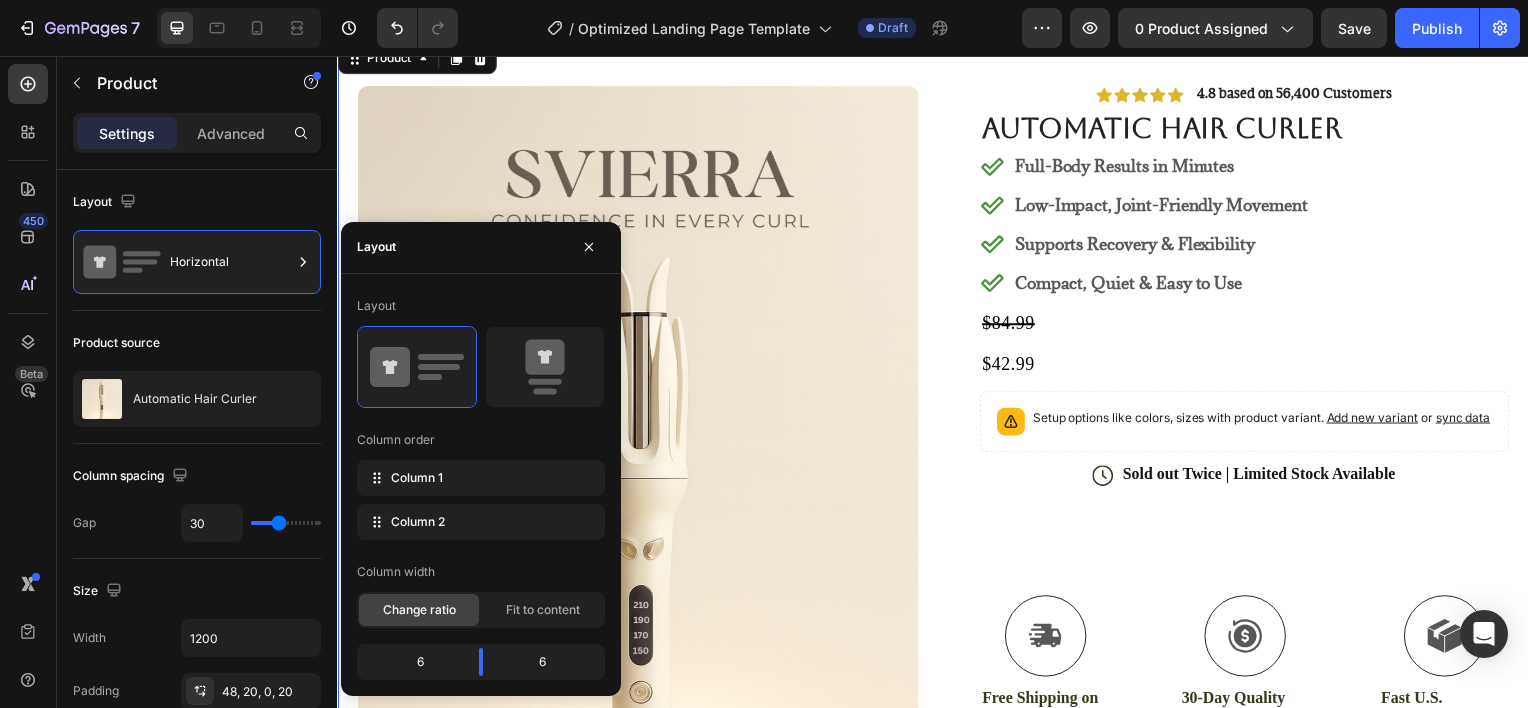 type 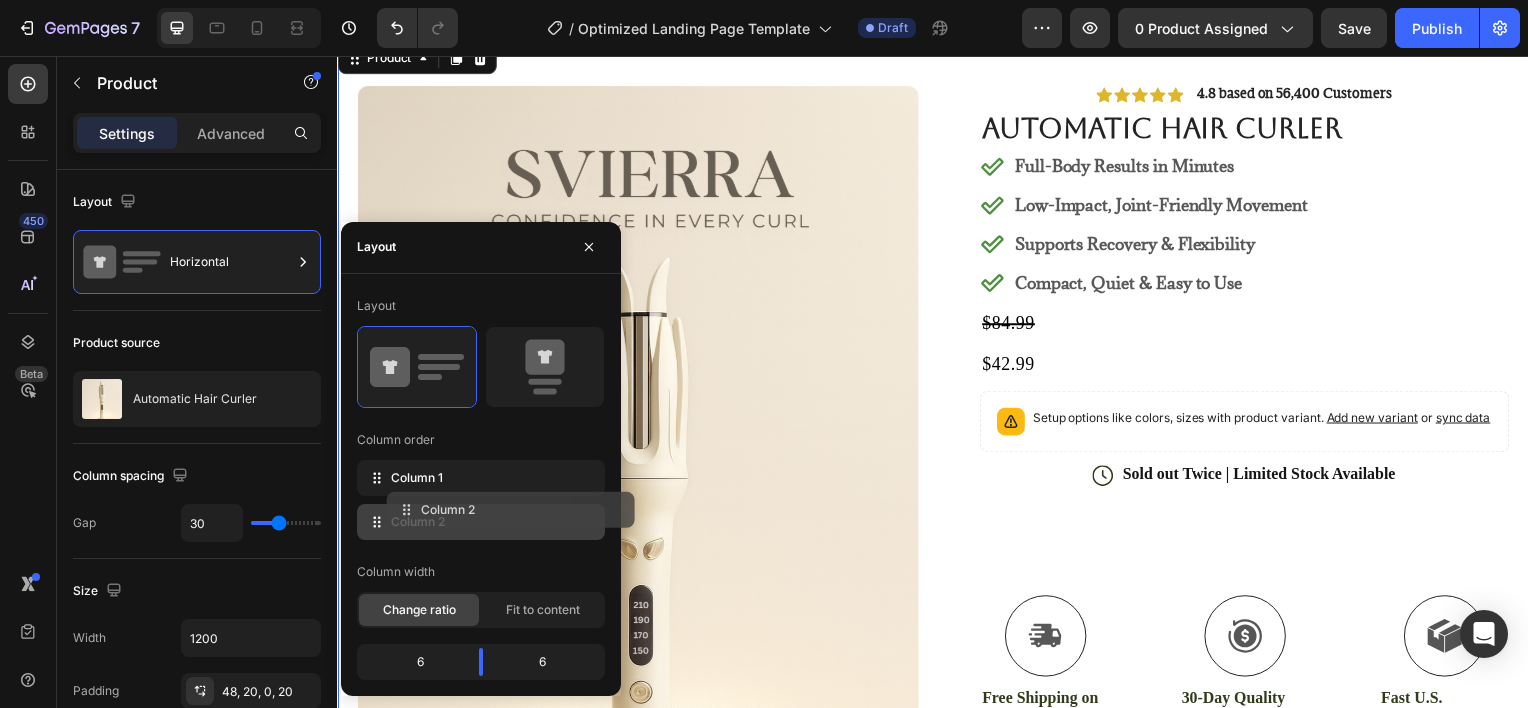 drag, startPoint x: 450, startPoint y: 524, endPoint x: 480, endPoint y: 512, distance: 32.31099 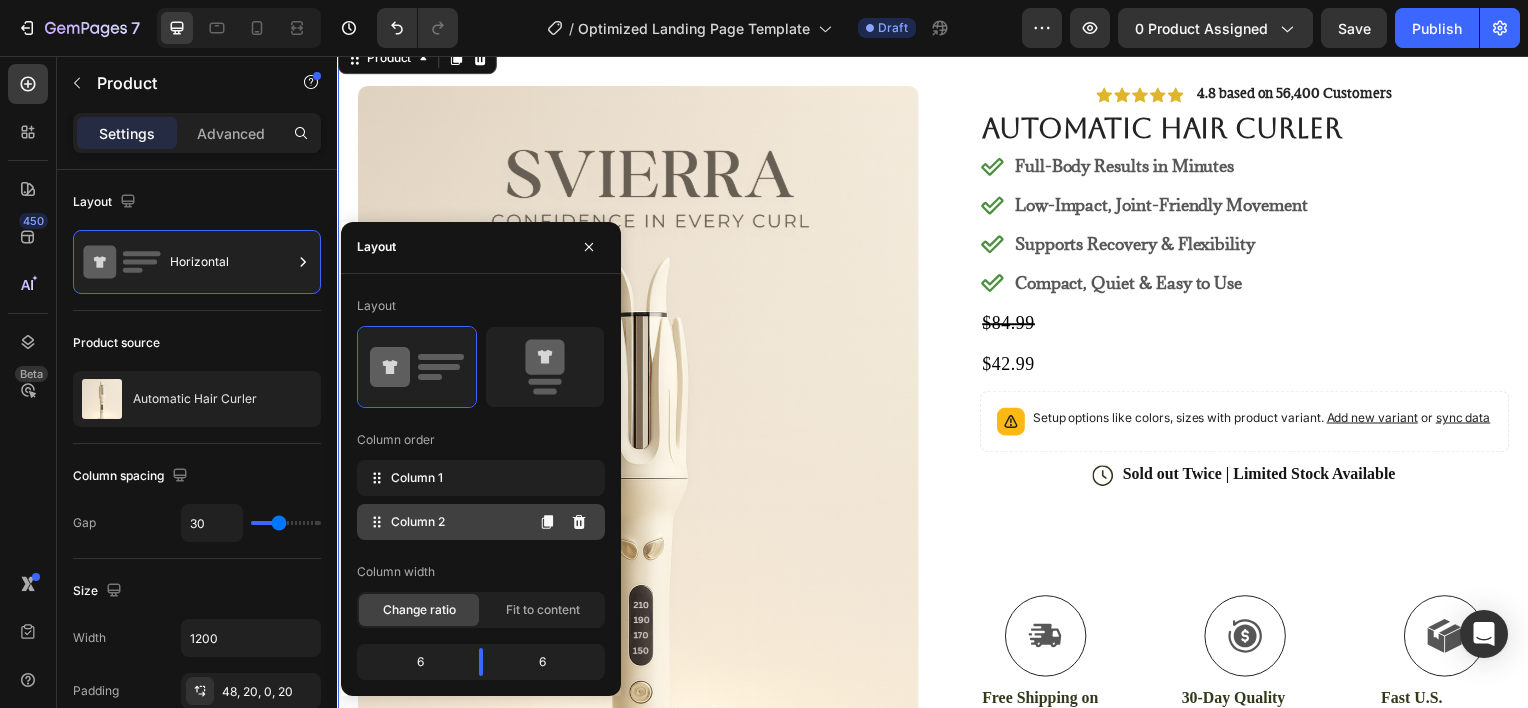 click on "Column 2" 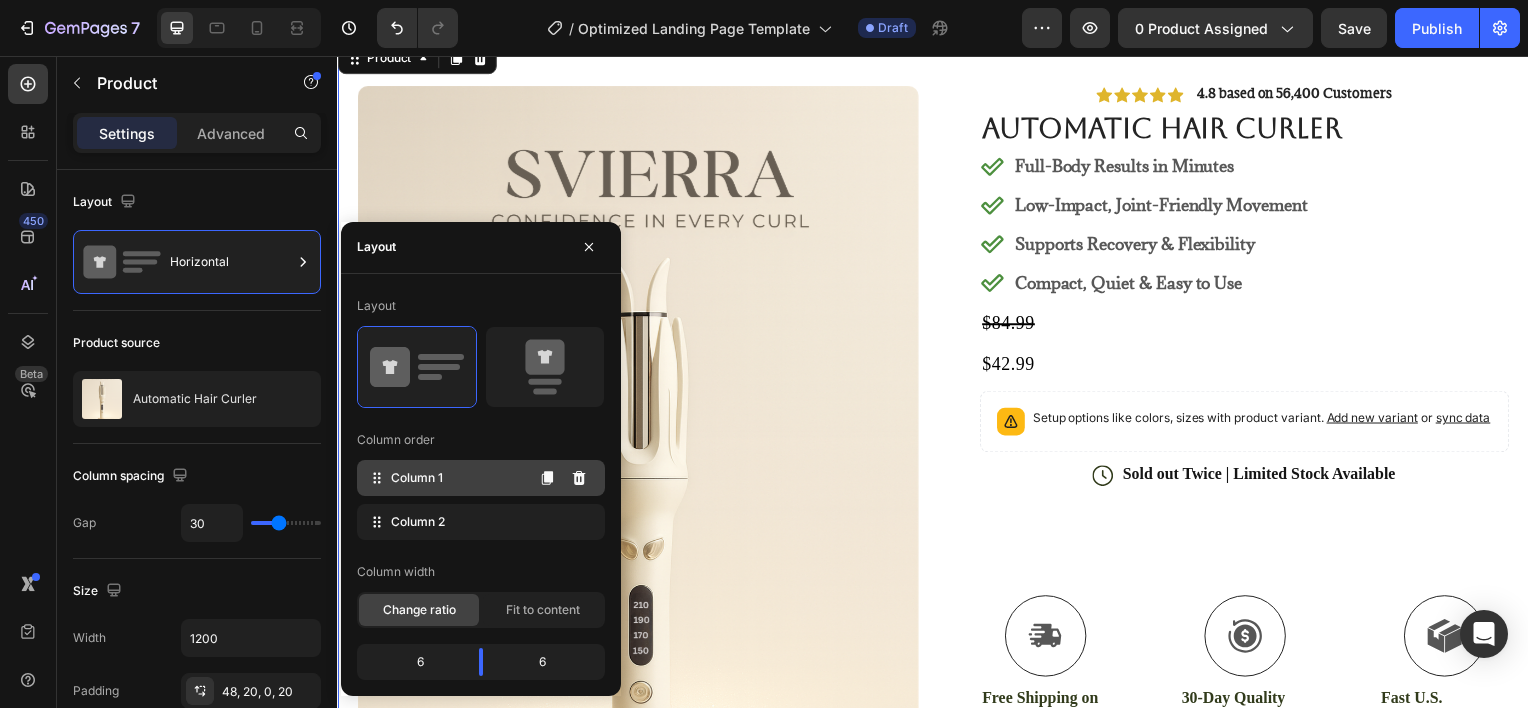 click on "Column 1" at bounding box center (417, 478) 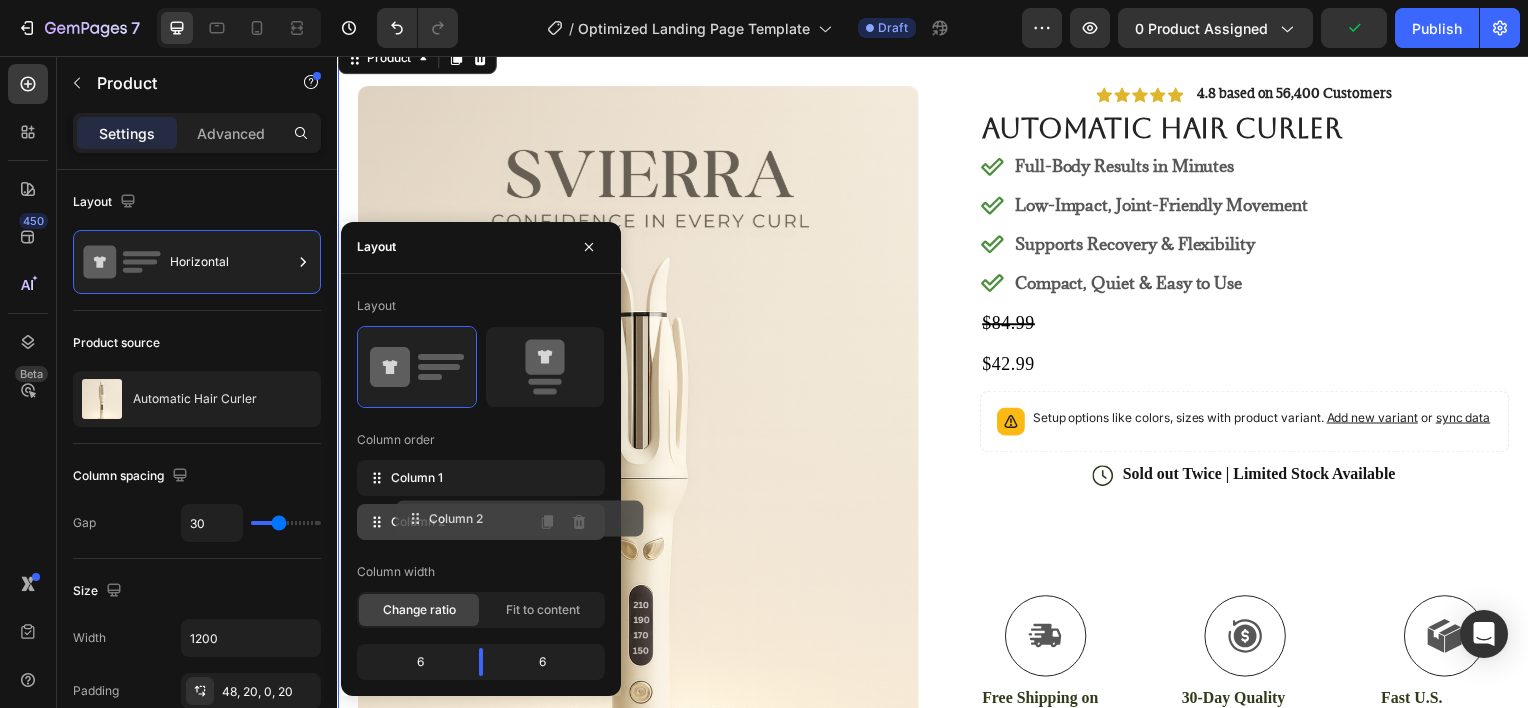 drag, startPoint x: 436, startPoint y: 512, endPoint x: 475, endPoint y: 510, distance: 39.051247 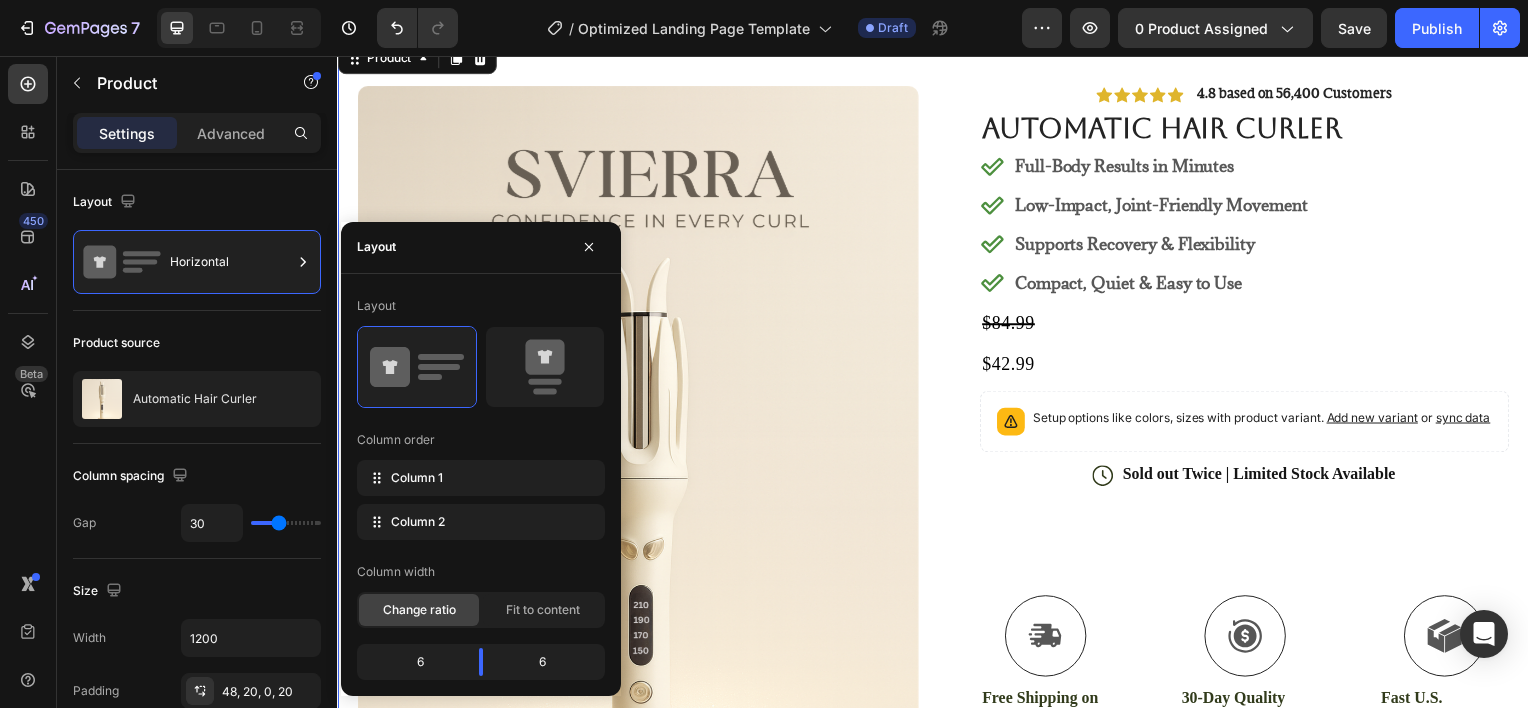 click on "Layout Column order Column 1 Column 2 Column width Change ratio Fit to content 6 6" 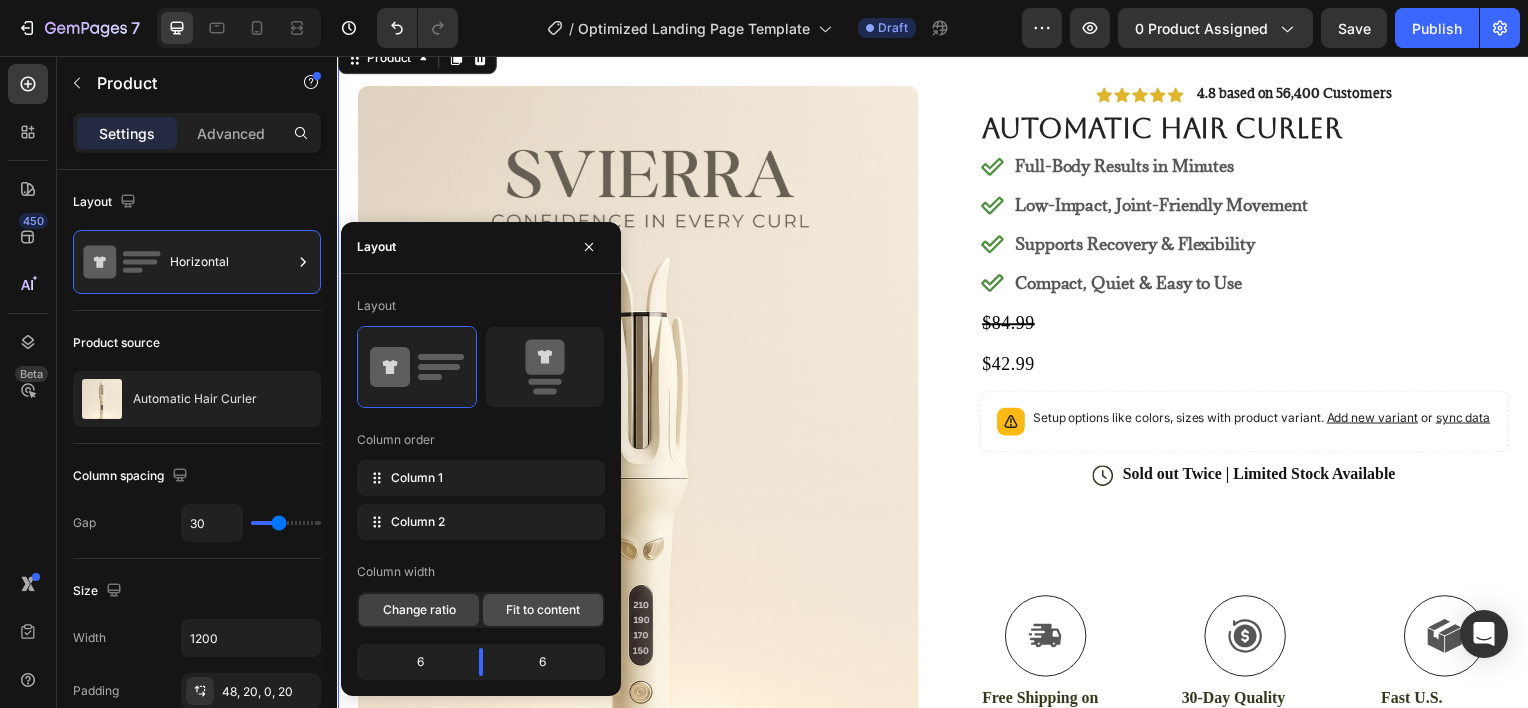 click on "Fit to content" 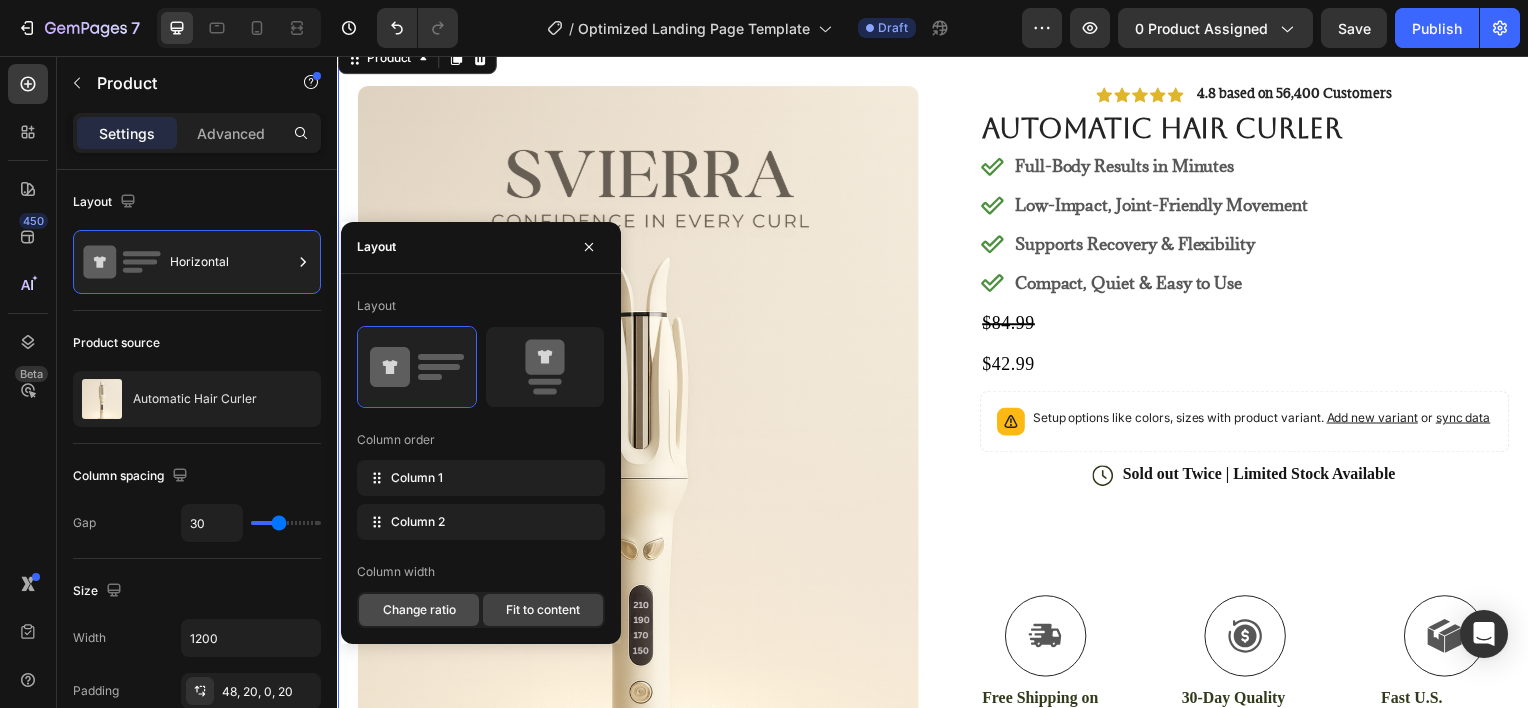 click on "Change ratio" 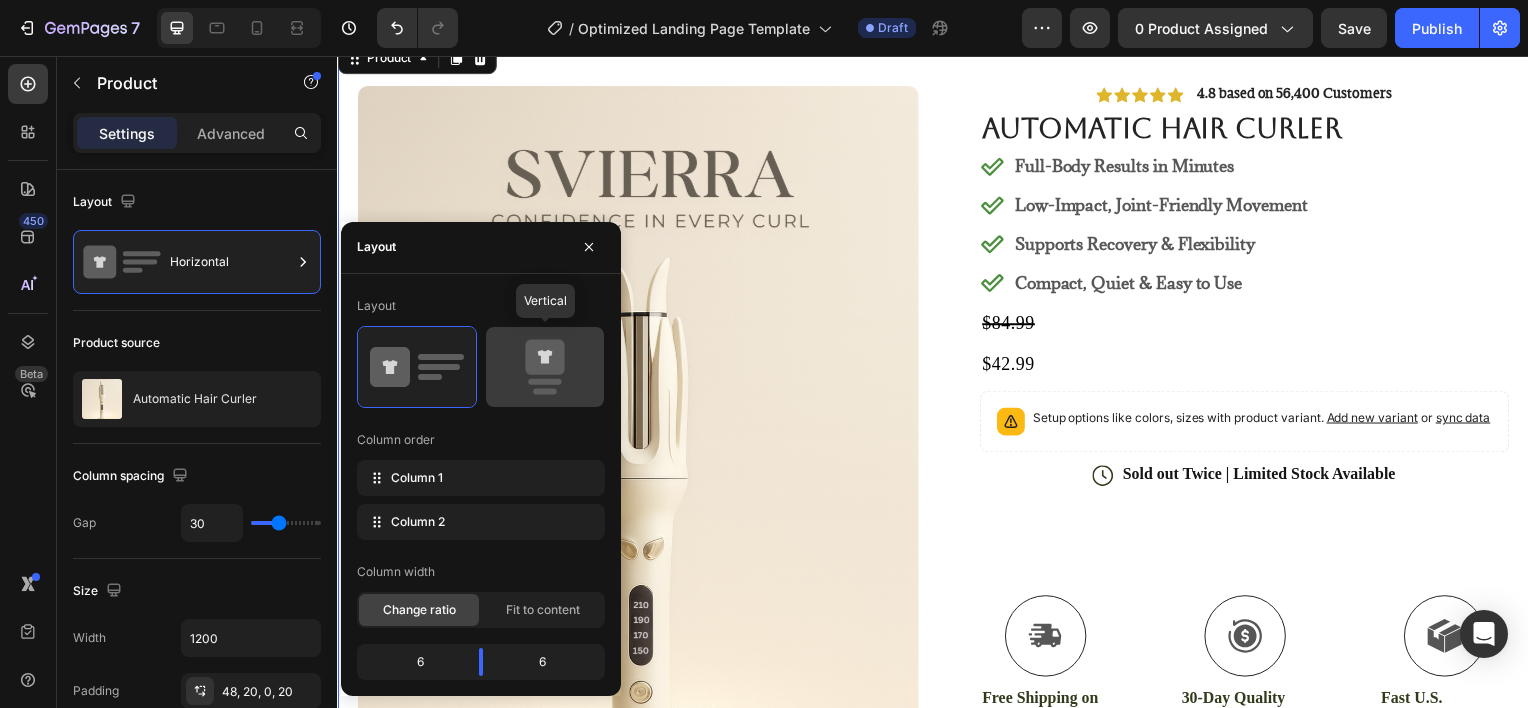 click 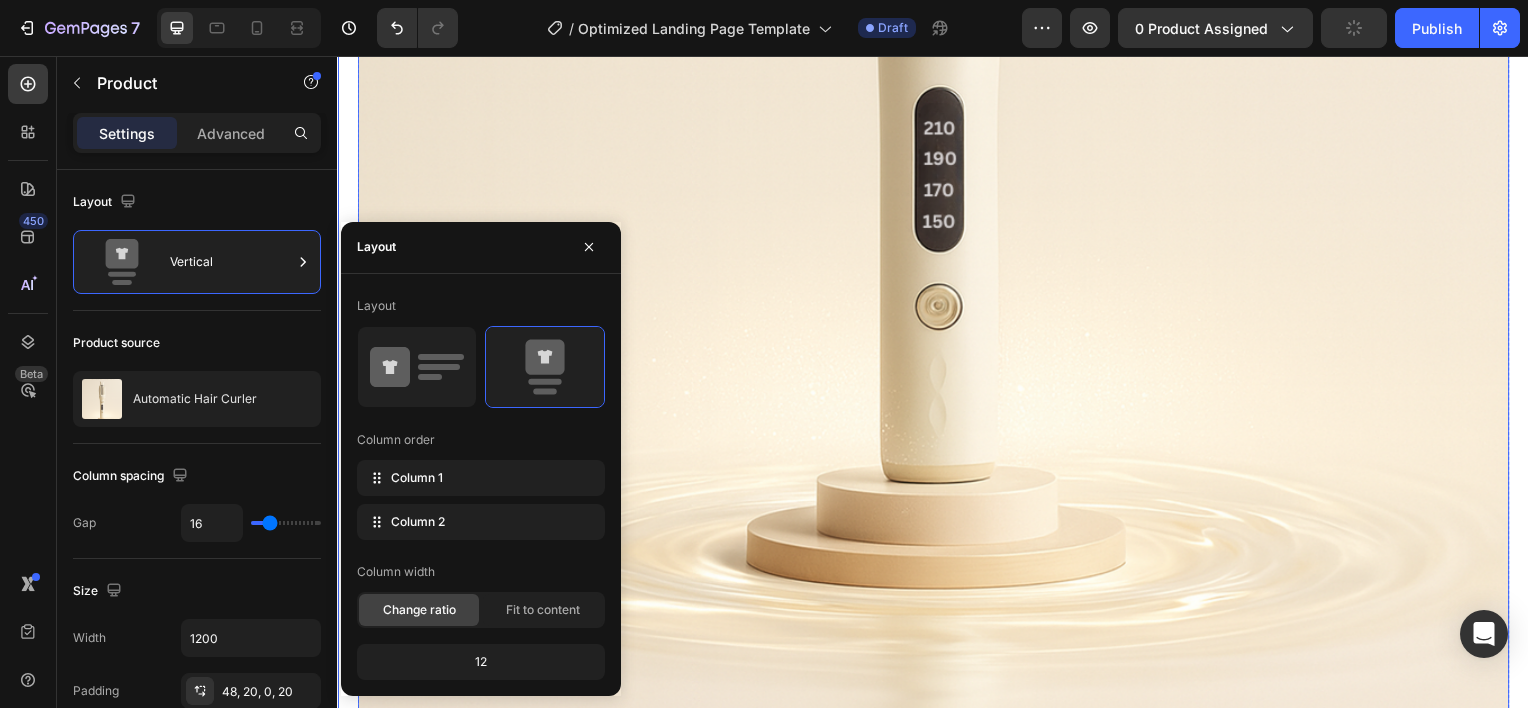 scroll, scrollTop: 1088, scrollLeft: 0, axis: vertical 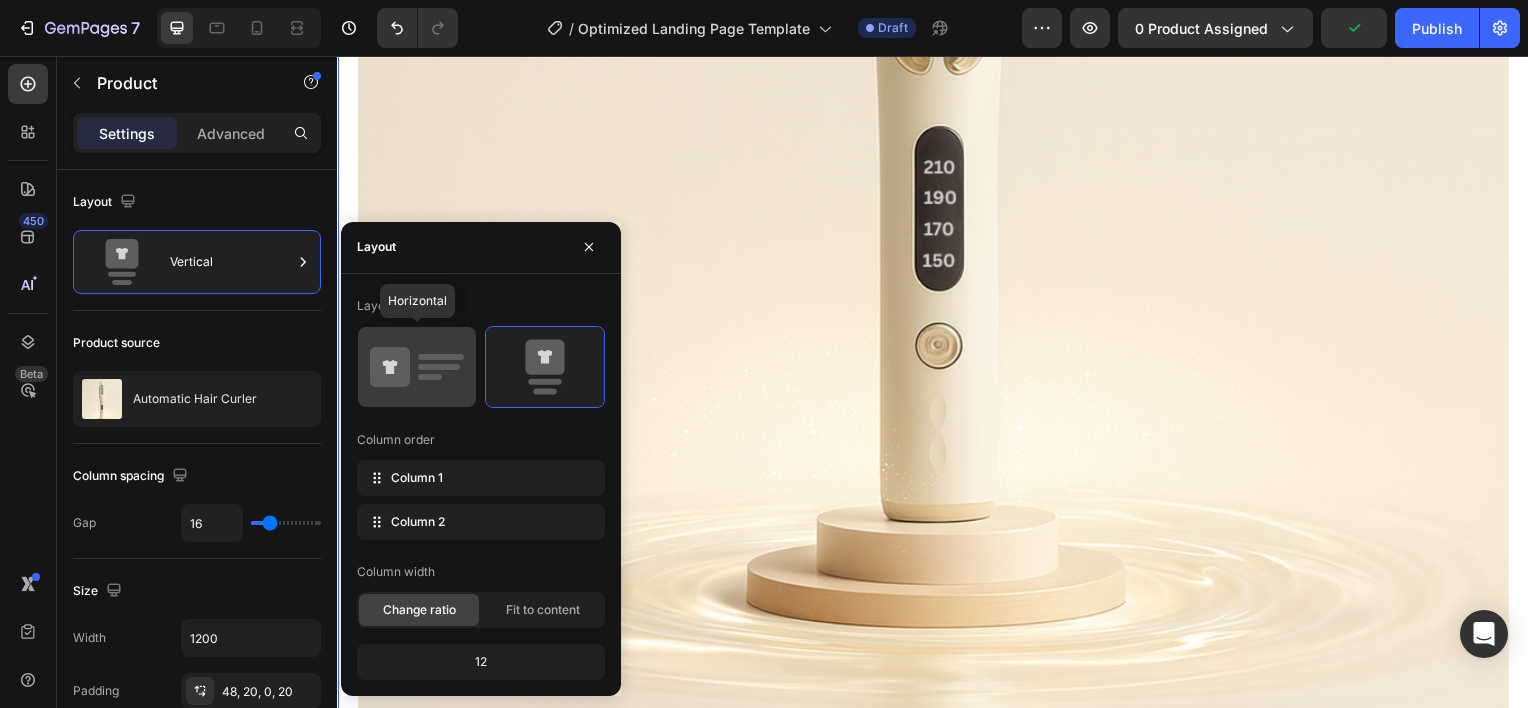 click 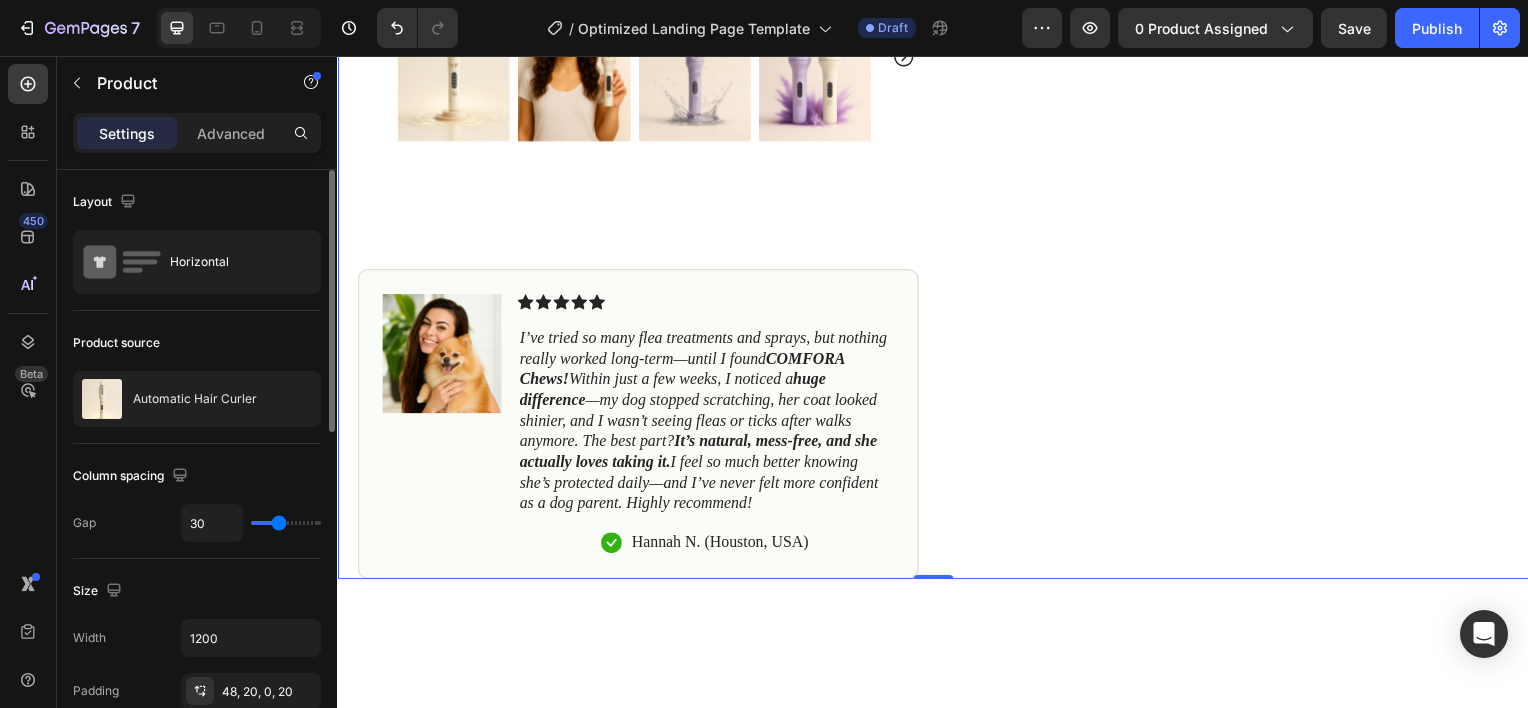 click on "Column spacing" at bounding box center [132, 476] 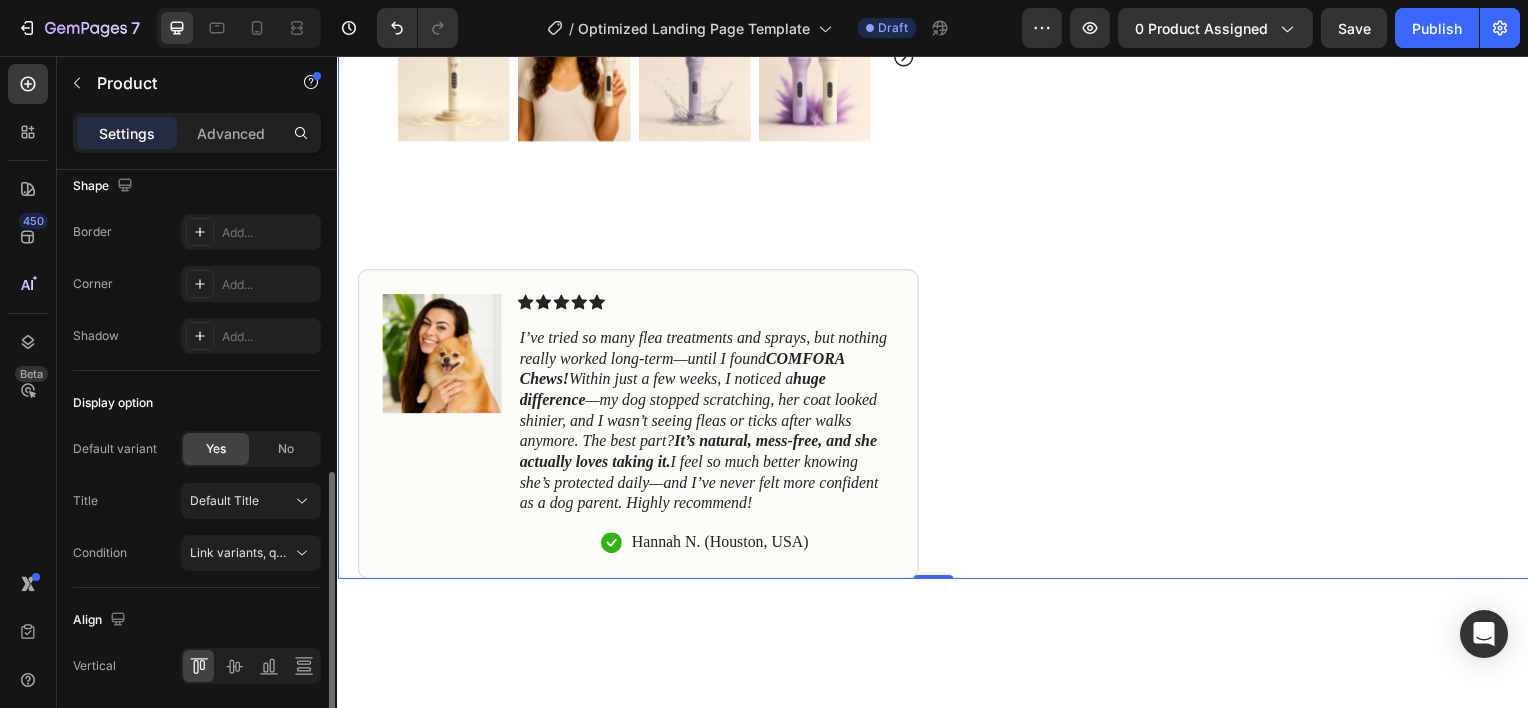 scroll, scrollTop: 754, scrollLeft: 0, axis: vertical 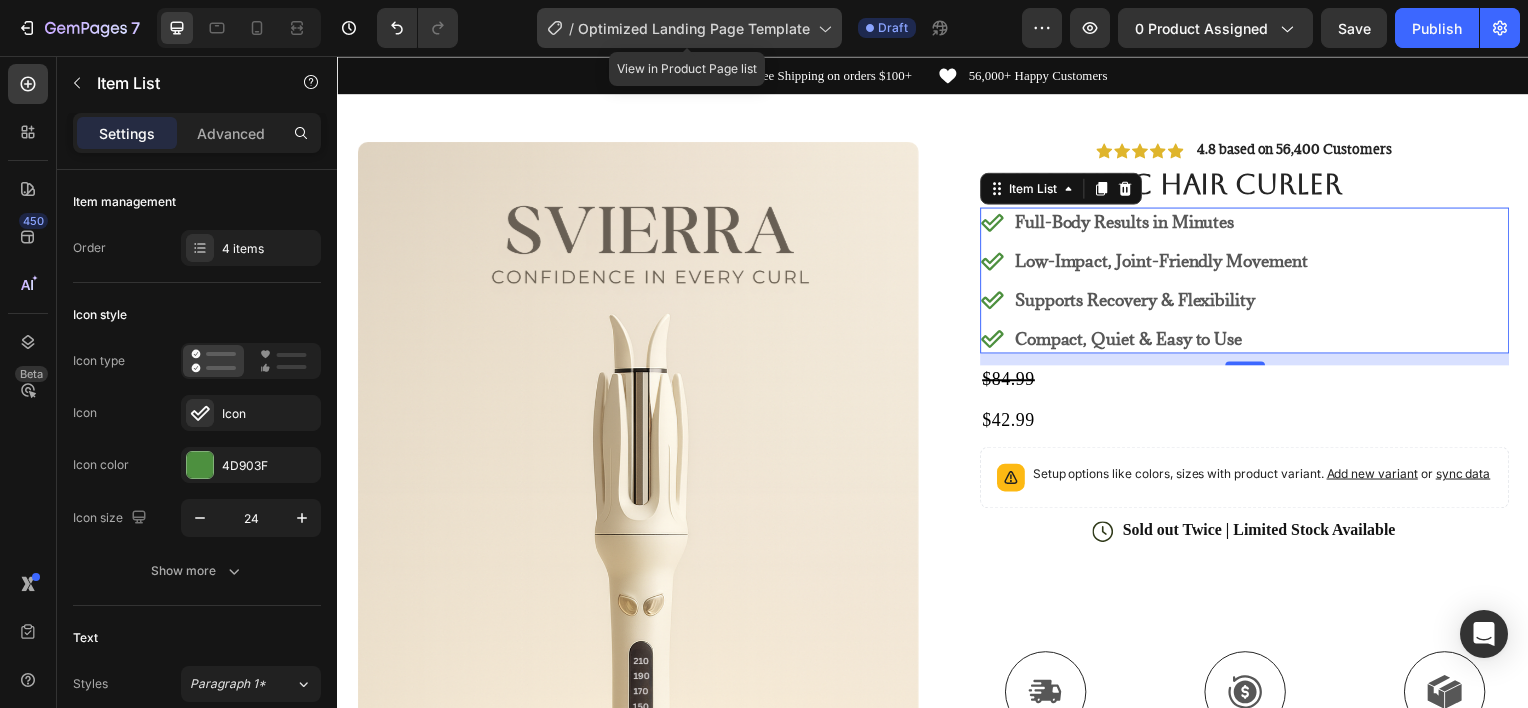 click on "Optimized Landing Page Template" at bounding box center (694, 28) 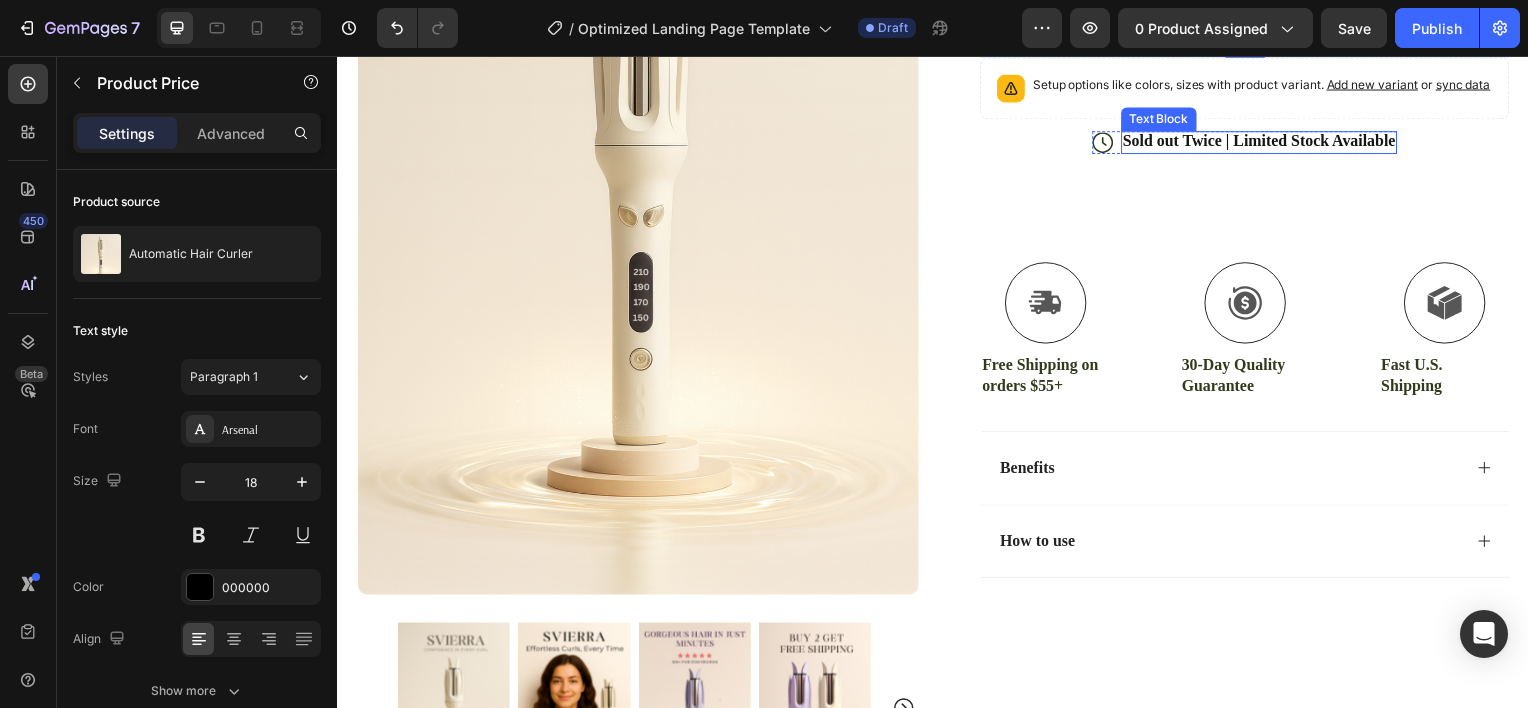 scroll, scrollTop: 432, scrollLeft: 0, axis: vertical 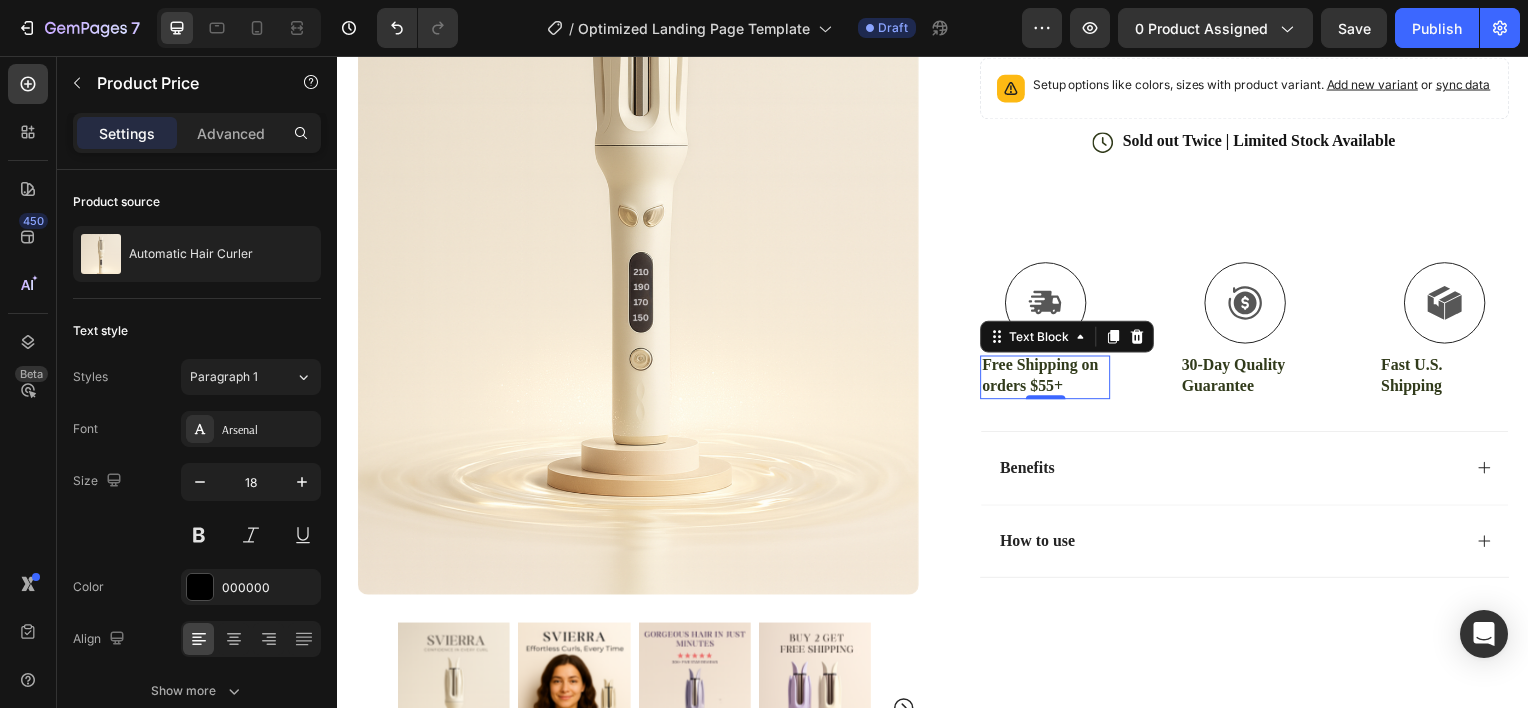 click on "Free Shipping on orders $55+" at bounding box center (1049, 378) 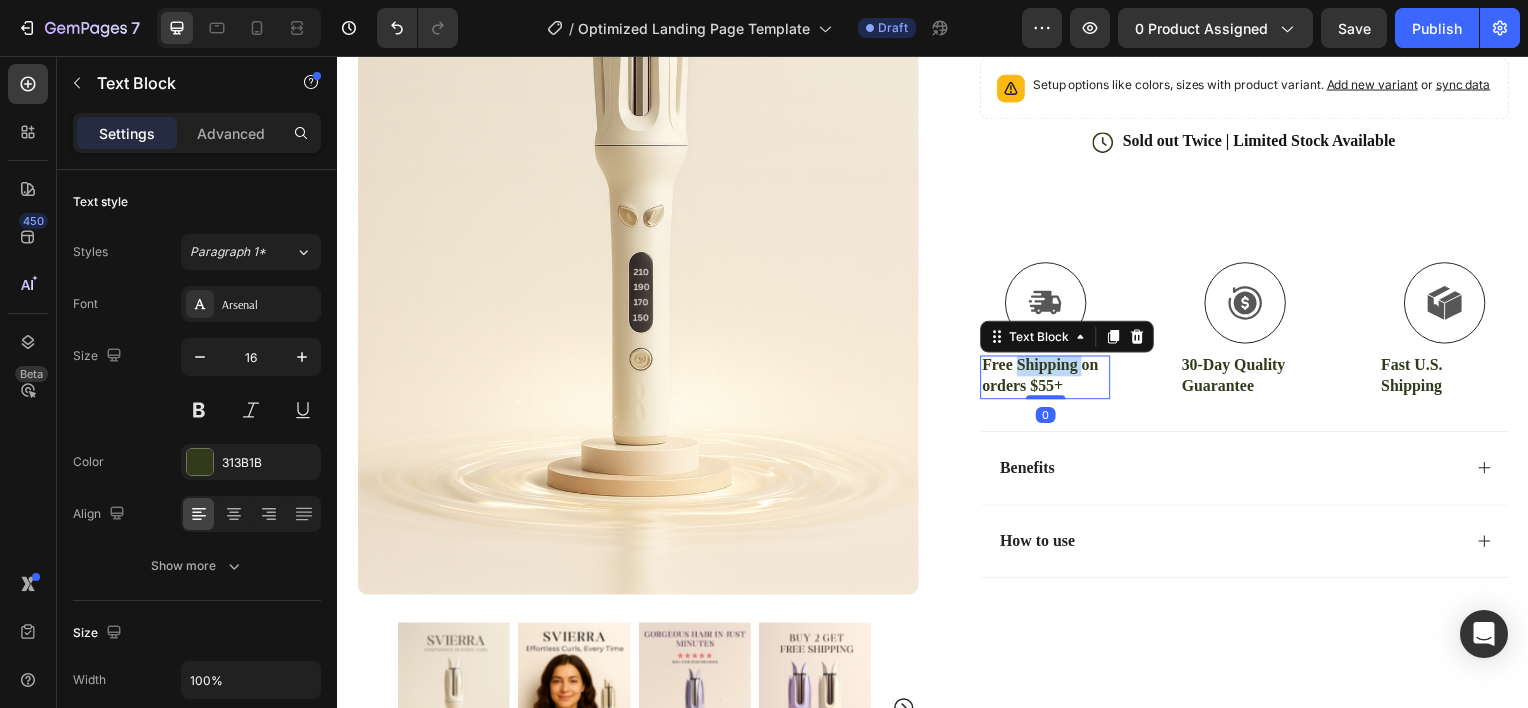 click on "Free Shipping on orders $55+" at bounding box center (1049, 378) 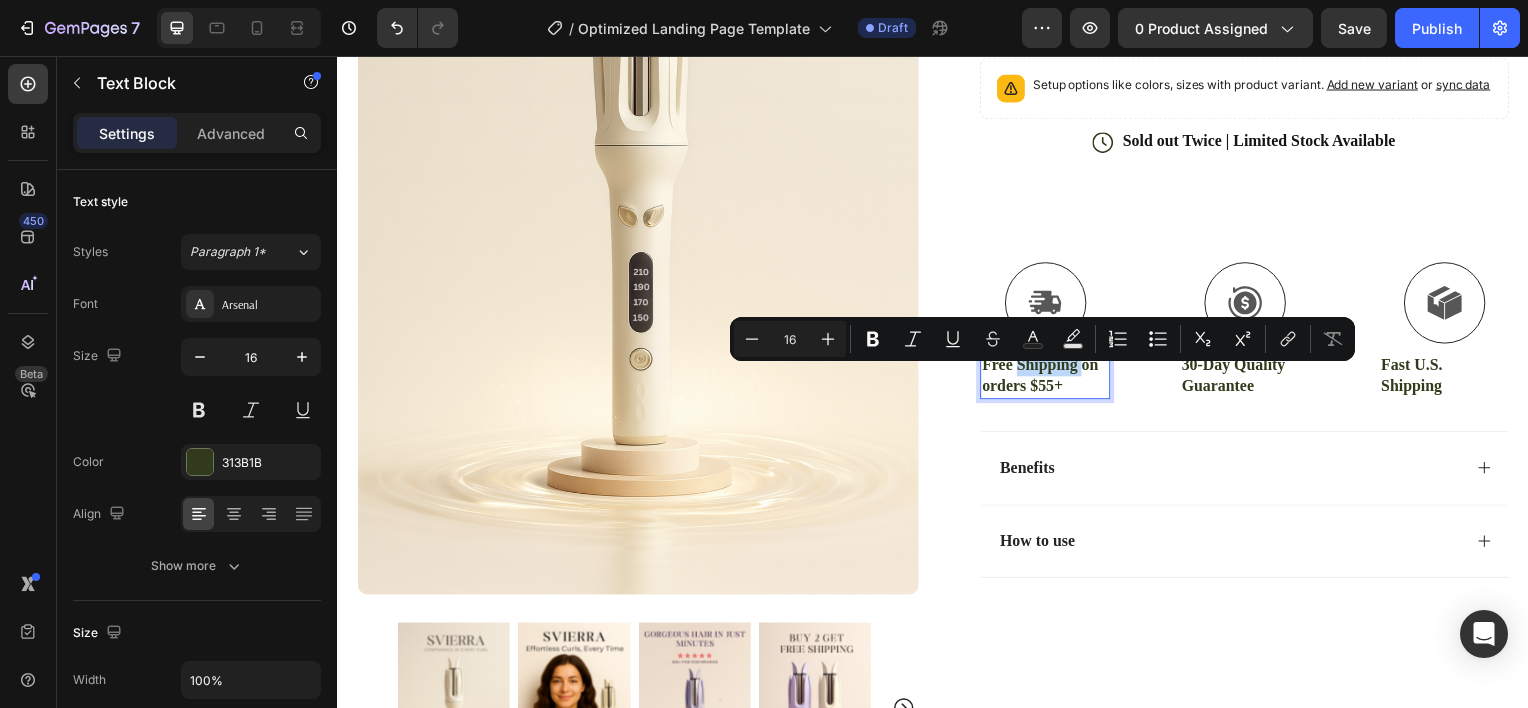 click on "Free Shipping on orders $55+" at bounding box center (1049, 378) 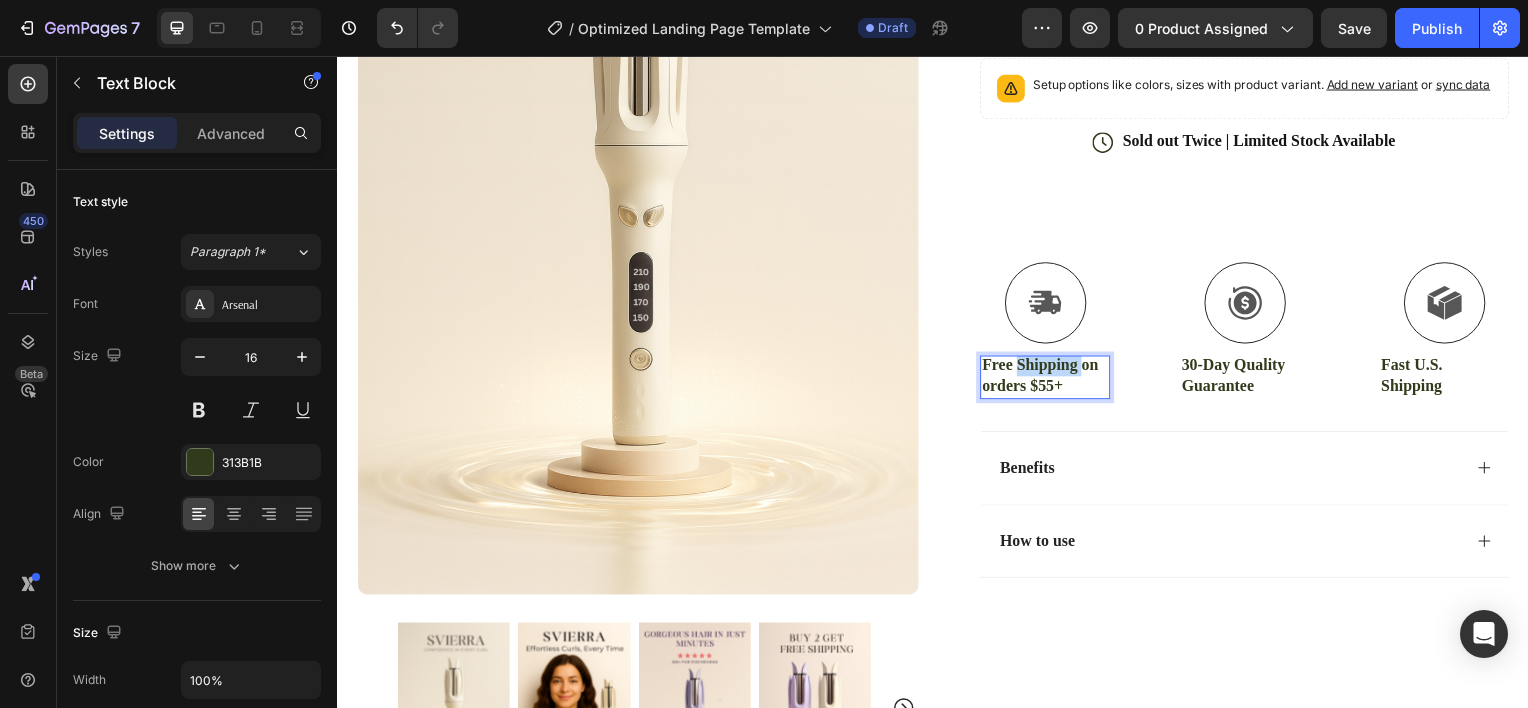 click on "Free Shipping on orders $55+" at bounding box center (1049, 378) 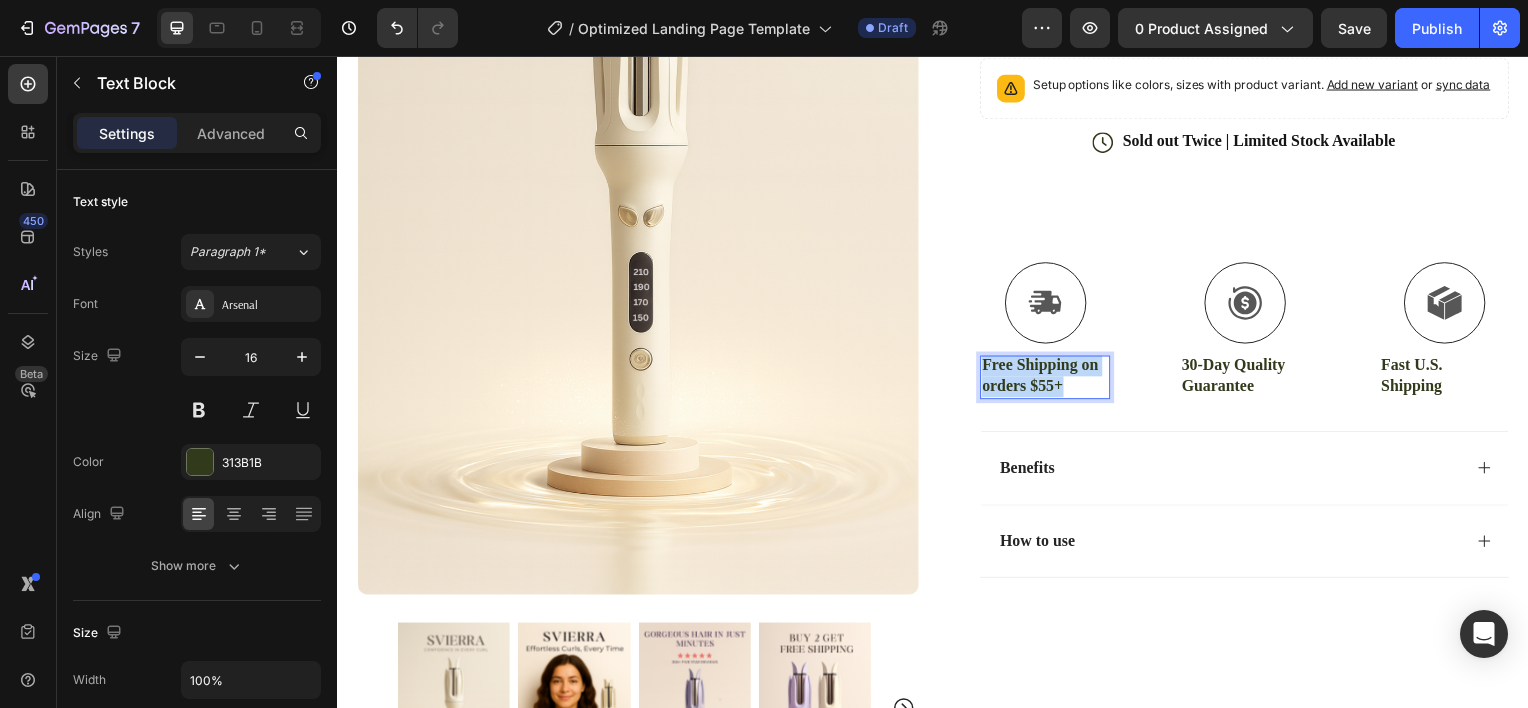click on "Free Shipping on orders $55+" at bounding box center [1049, 378] 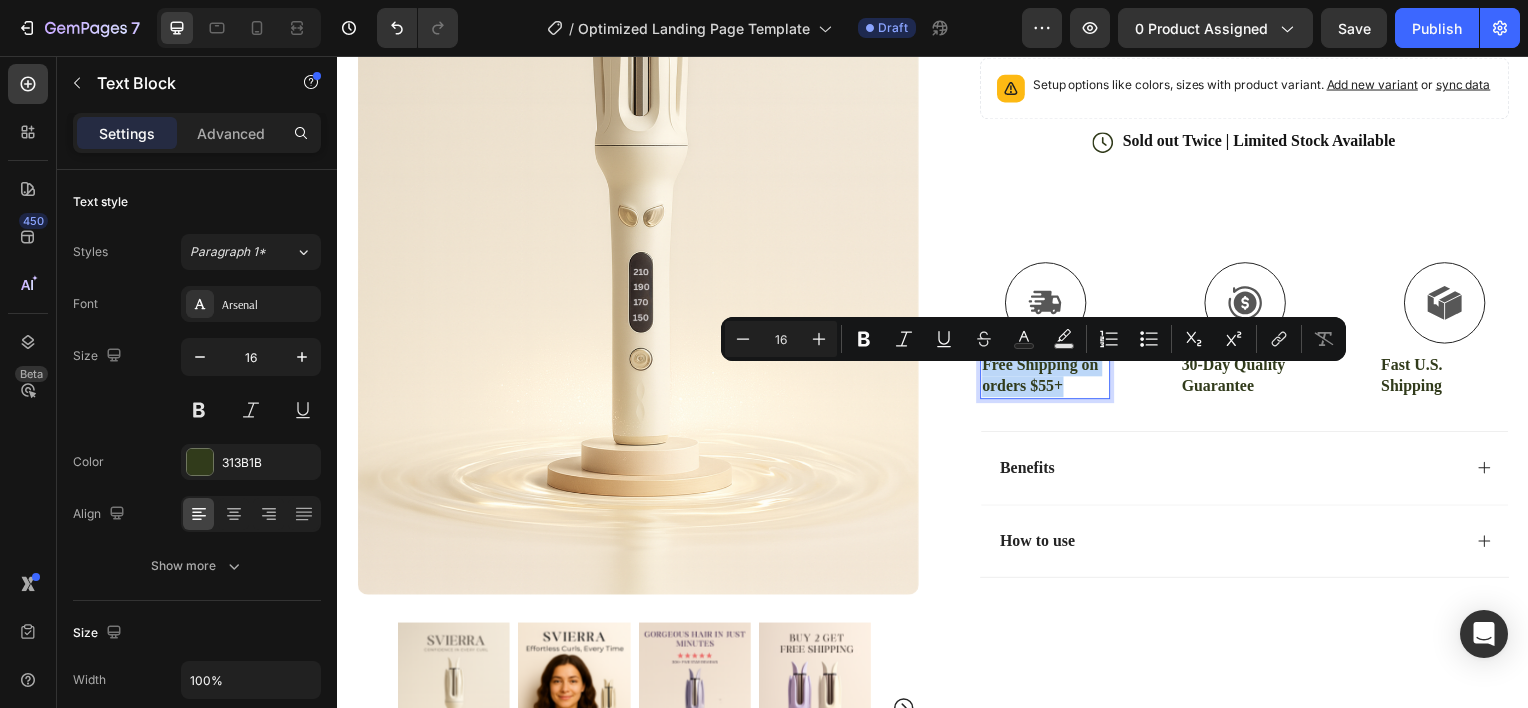 copy on "Free Shipping on orders $55+" 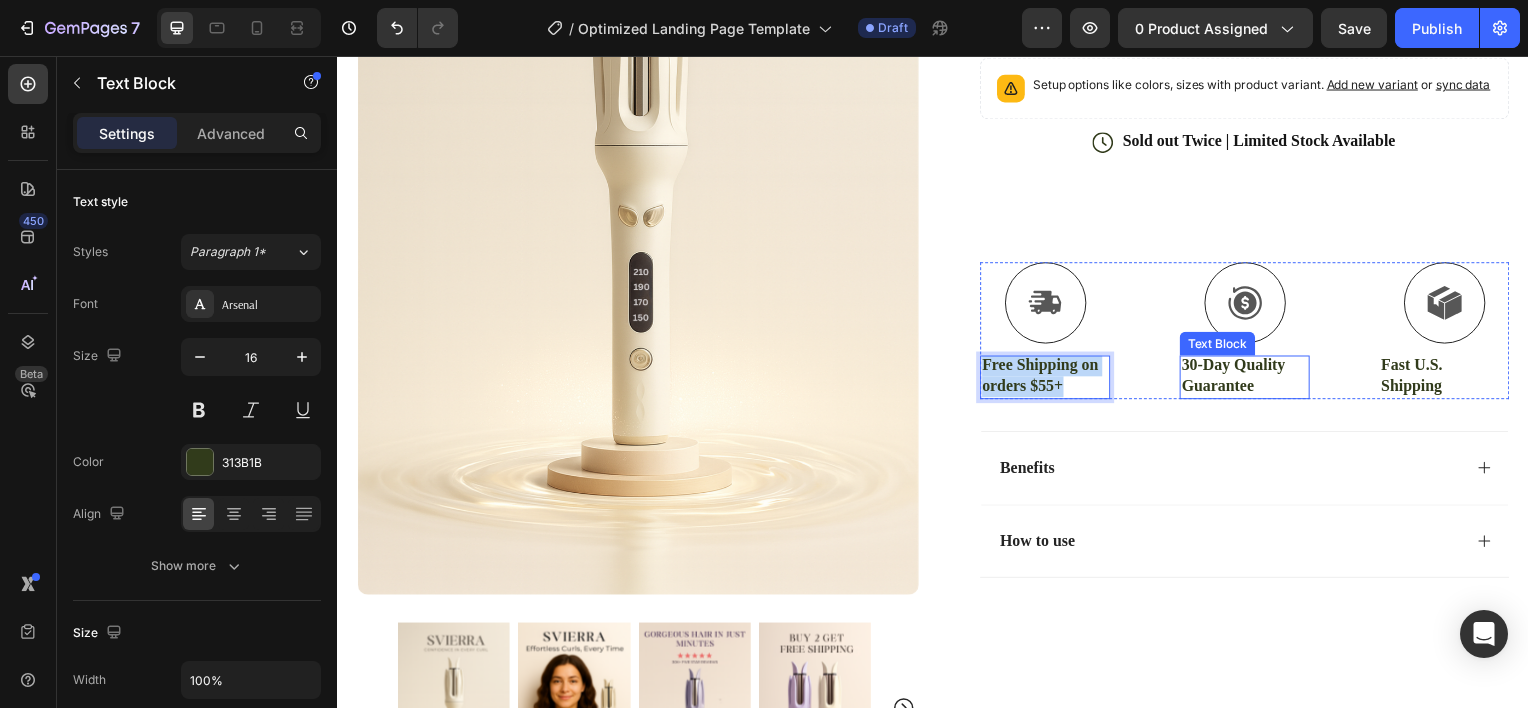 click on "30-Day Quality Guarantee" at bounding box center [1250, 378] 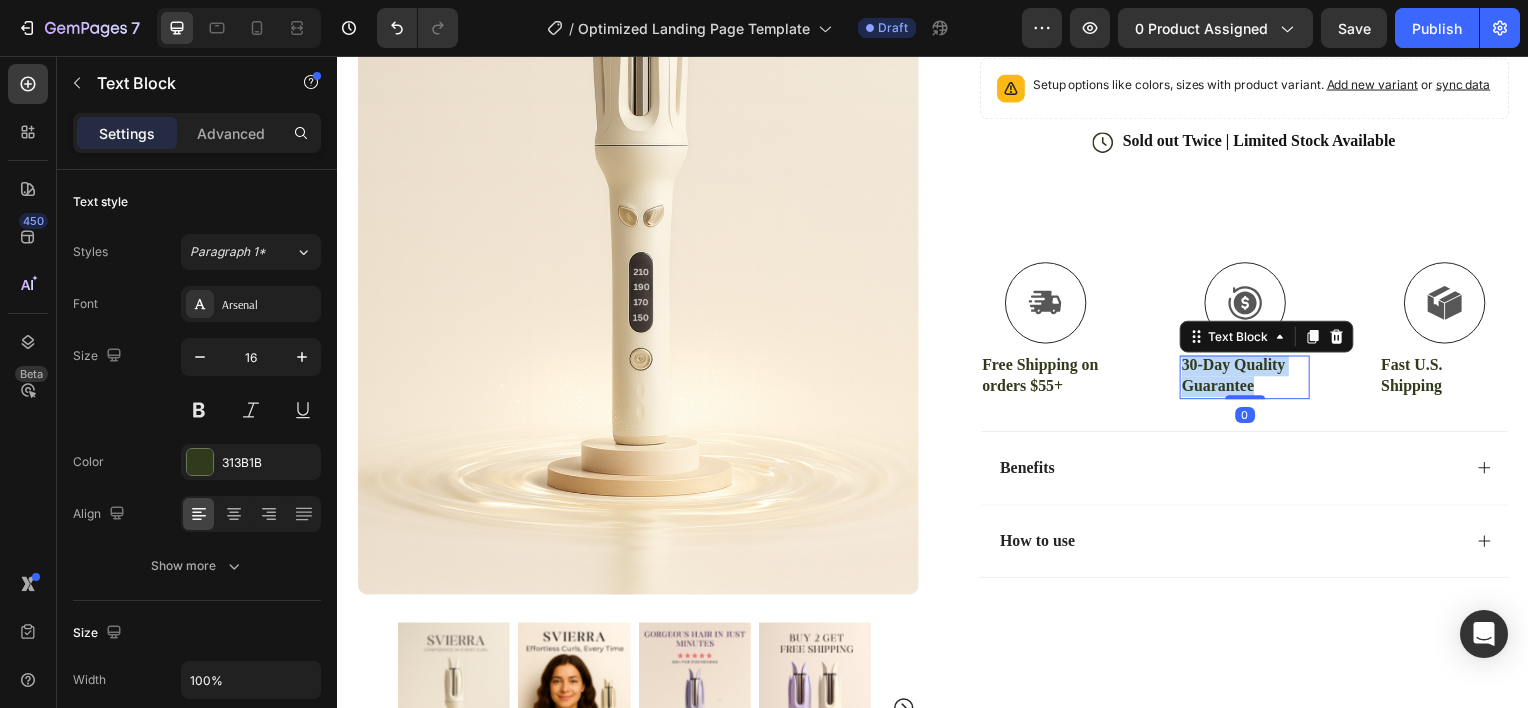 click on "30-Day Quality Guarantee" at bounding box center [1250, 378] 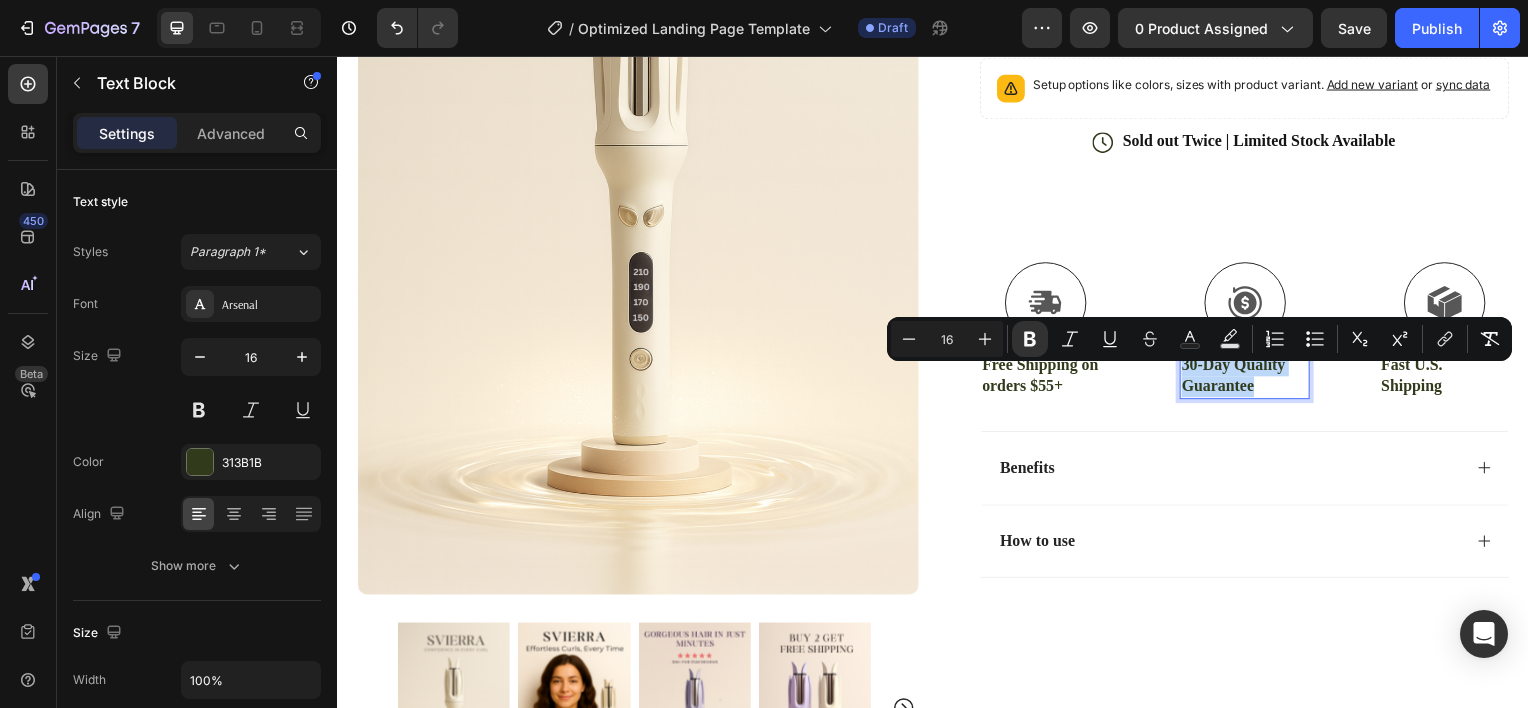 copy on "30-Day Quality Guarantee" 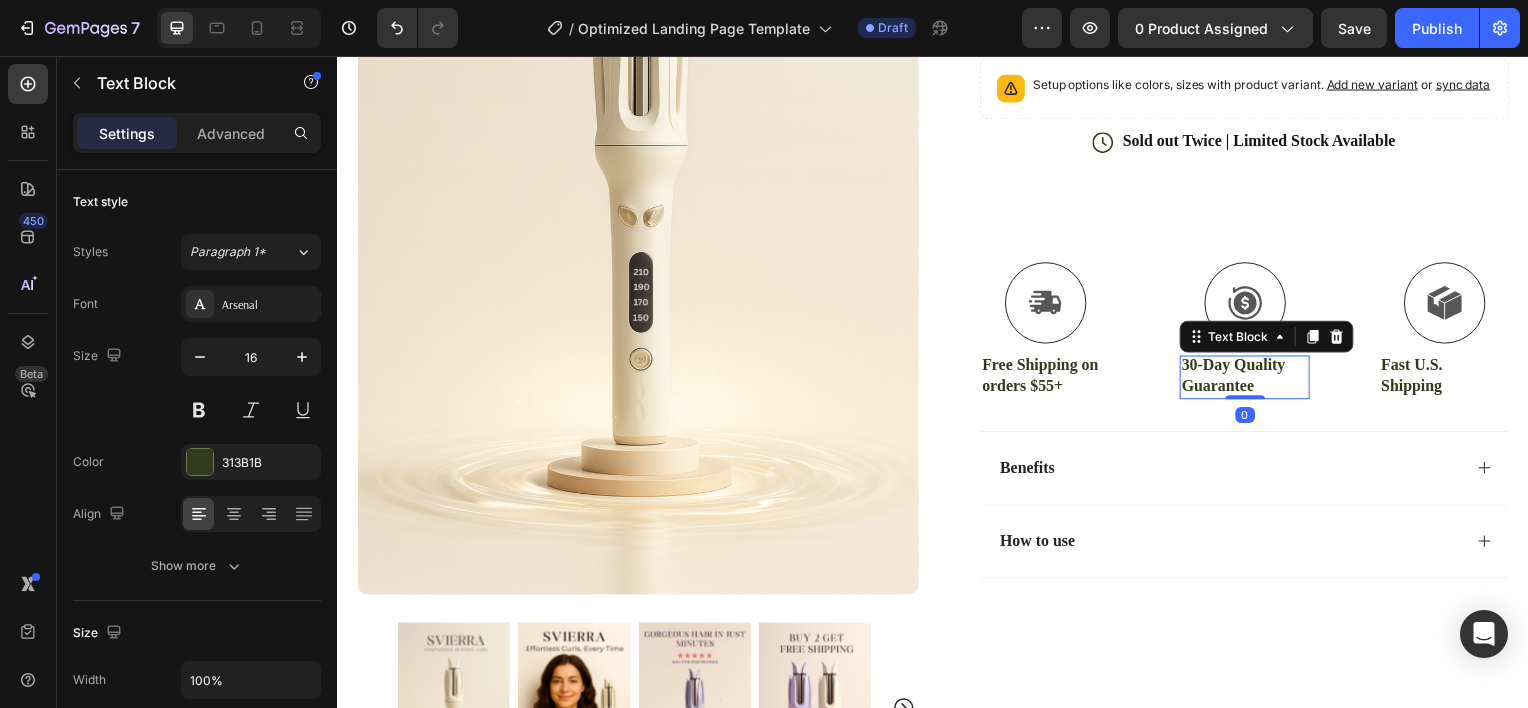 click on "30-Day Quality Guarantee" at bounding box center [1239, 377] 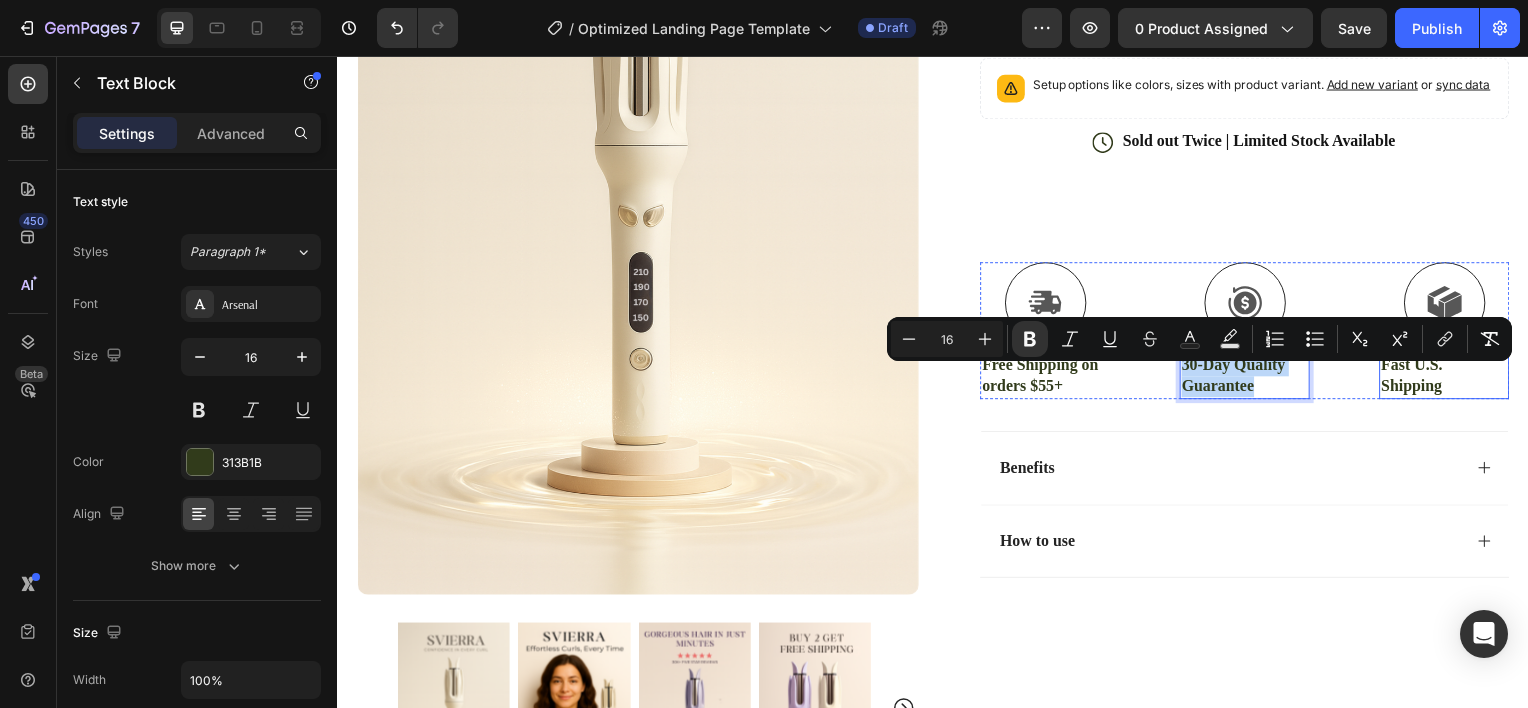 click on "Fast U.S. Shipping" at bounding box center [1451, 378] 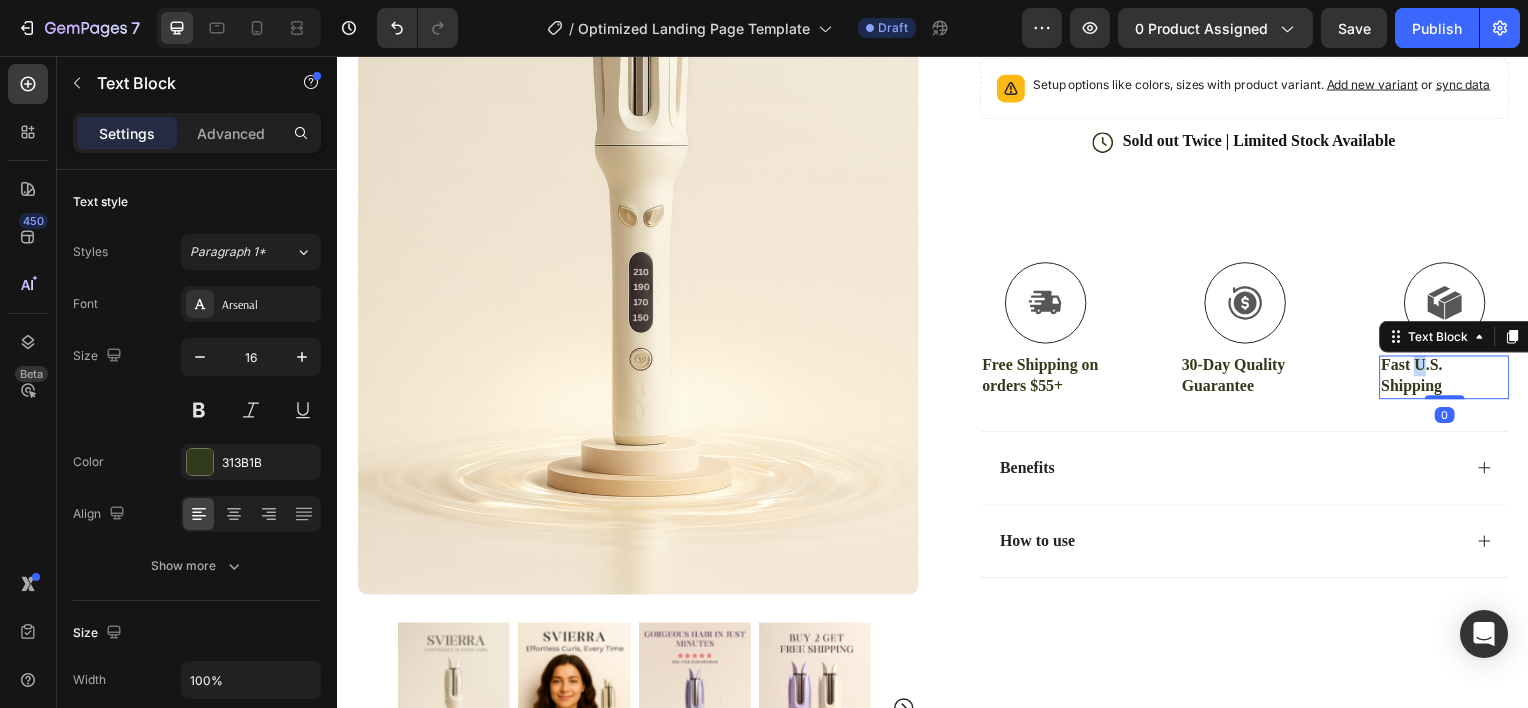 click on "Fast U.S. Shipping" at bounding box center [1451, 378] 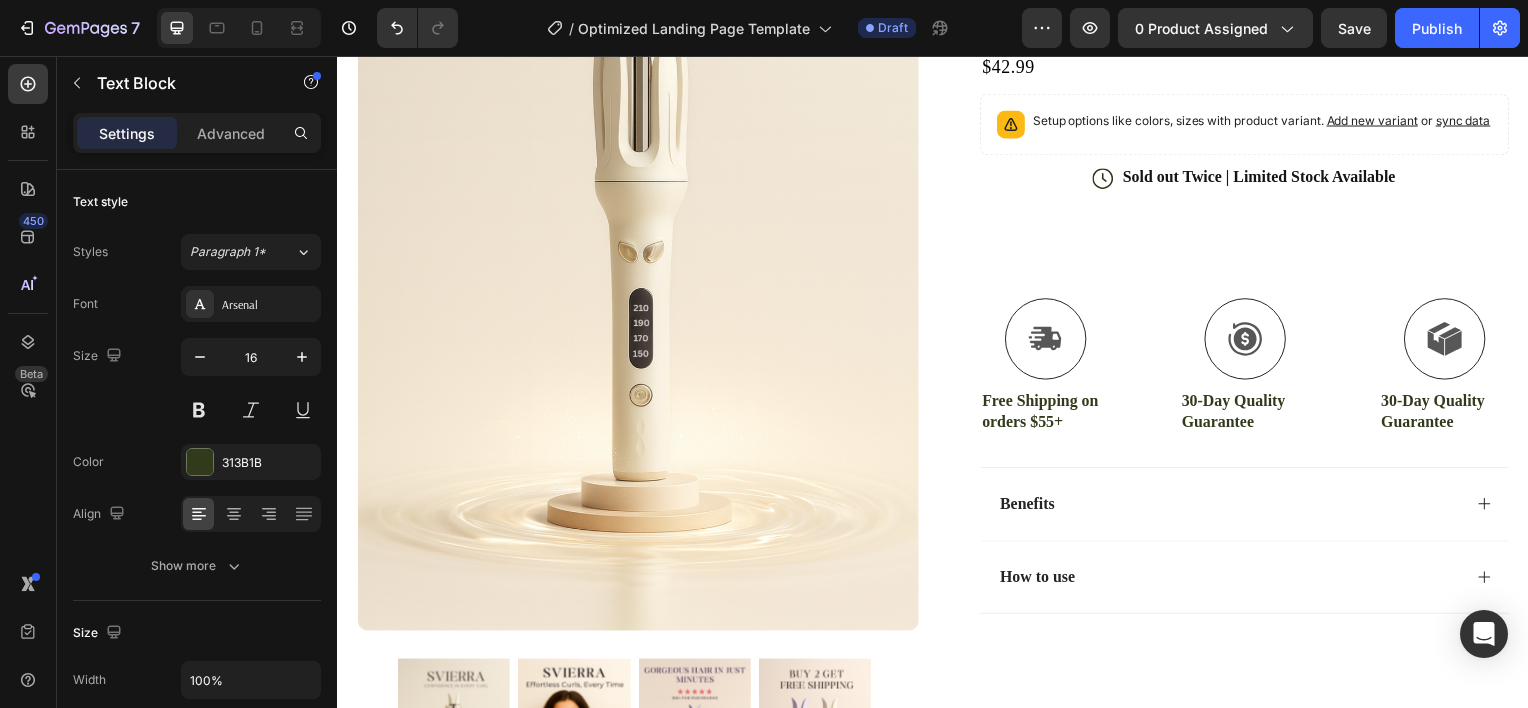scroll, scrollTop: 411, scrollLeft: 0, axis: vertical 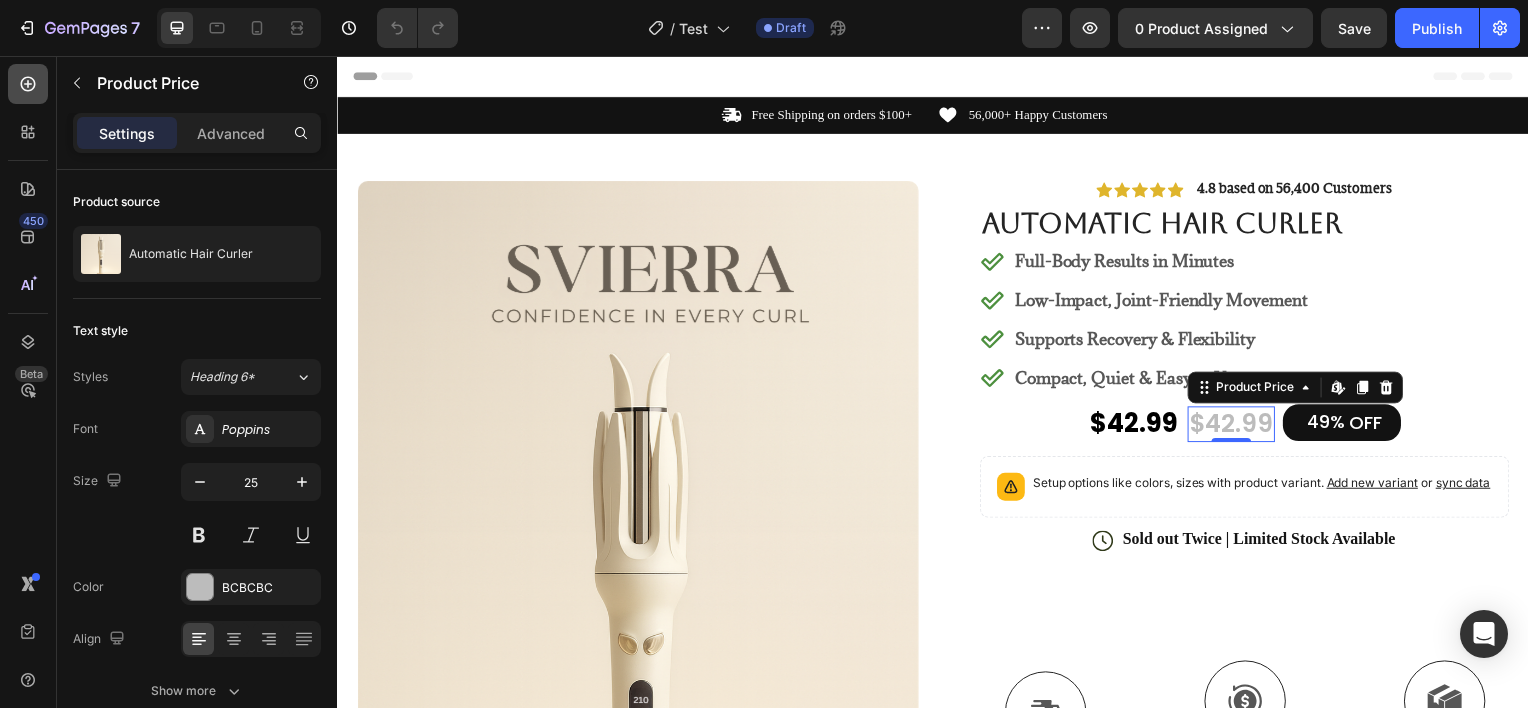 click 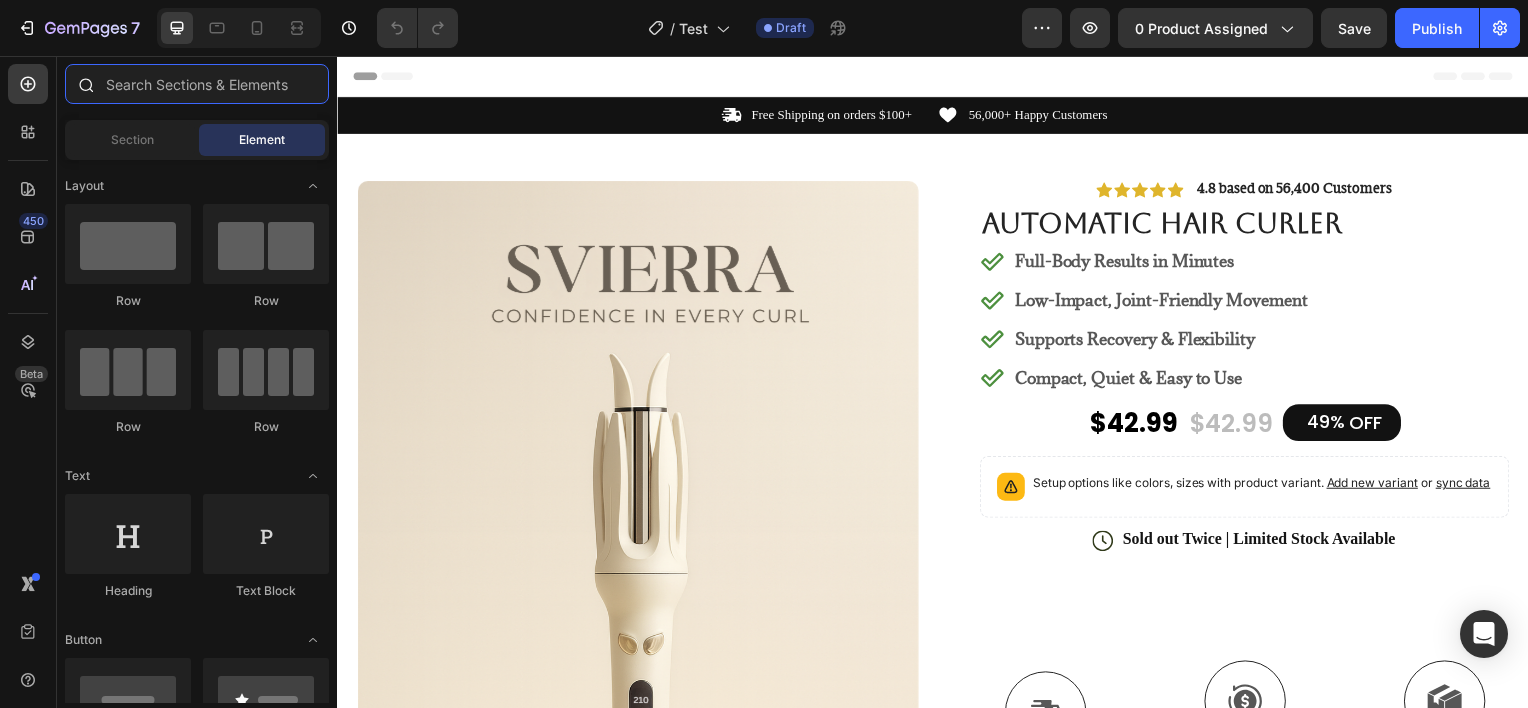 click at bounding box center [197, 84] 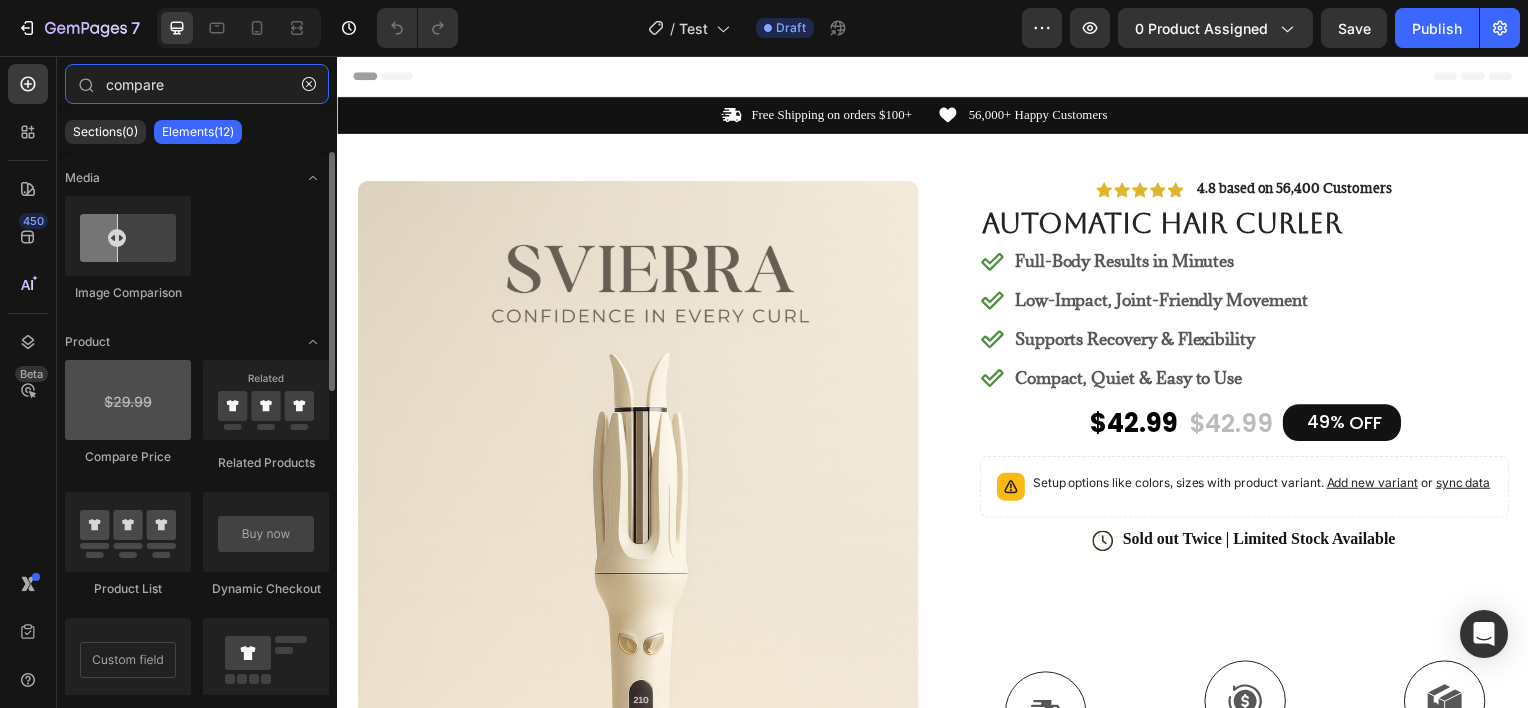 type on "compare" 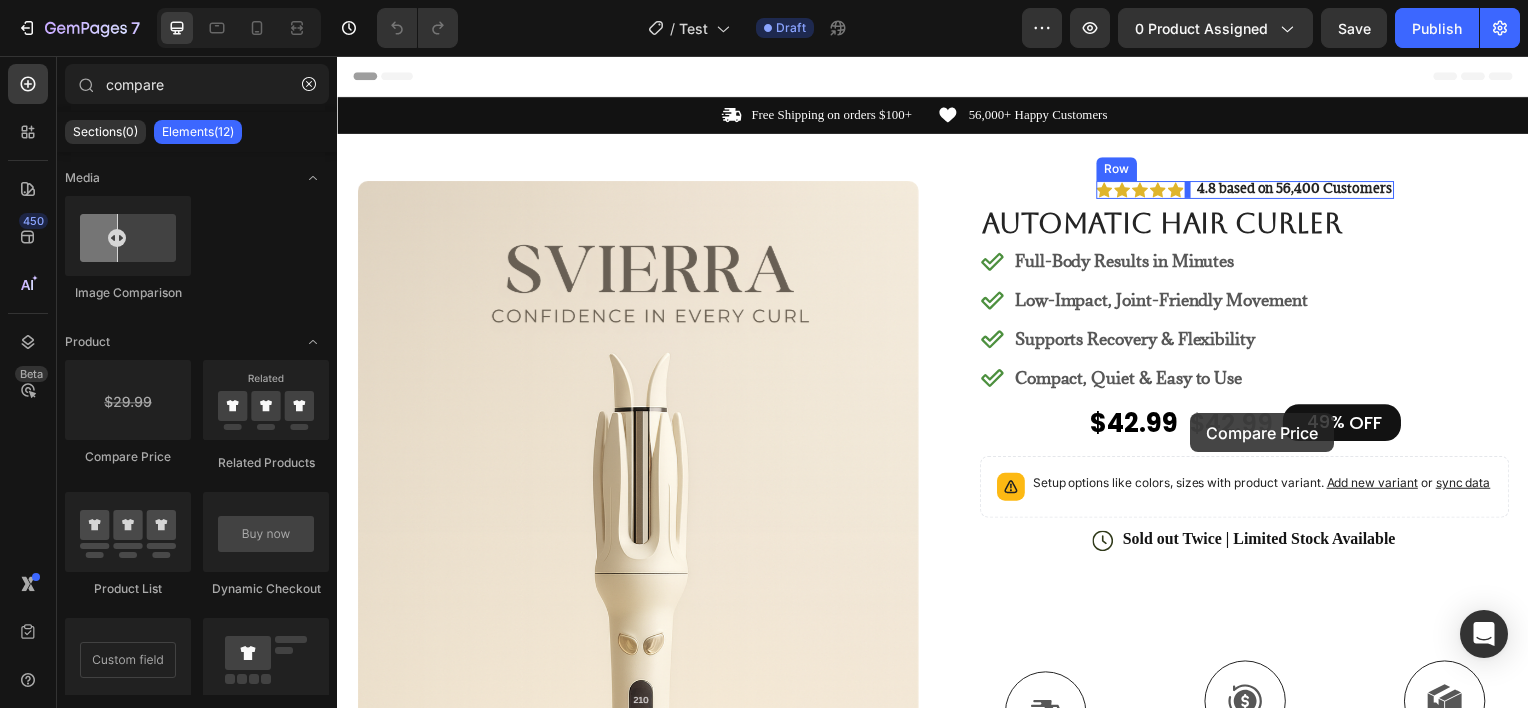 drag, startPoint x: 470, startPoint y: 432, endPoint x: 1196, endPoint y: 416, distance: 726.1763 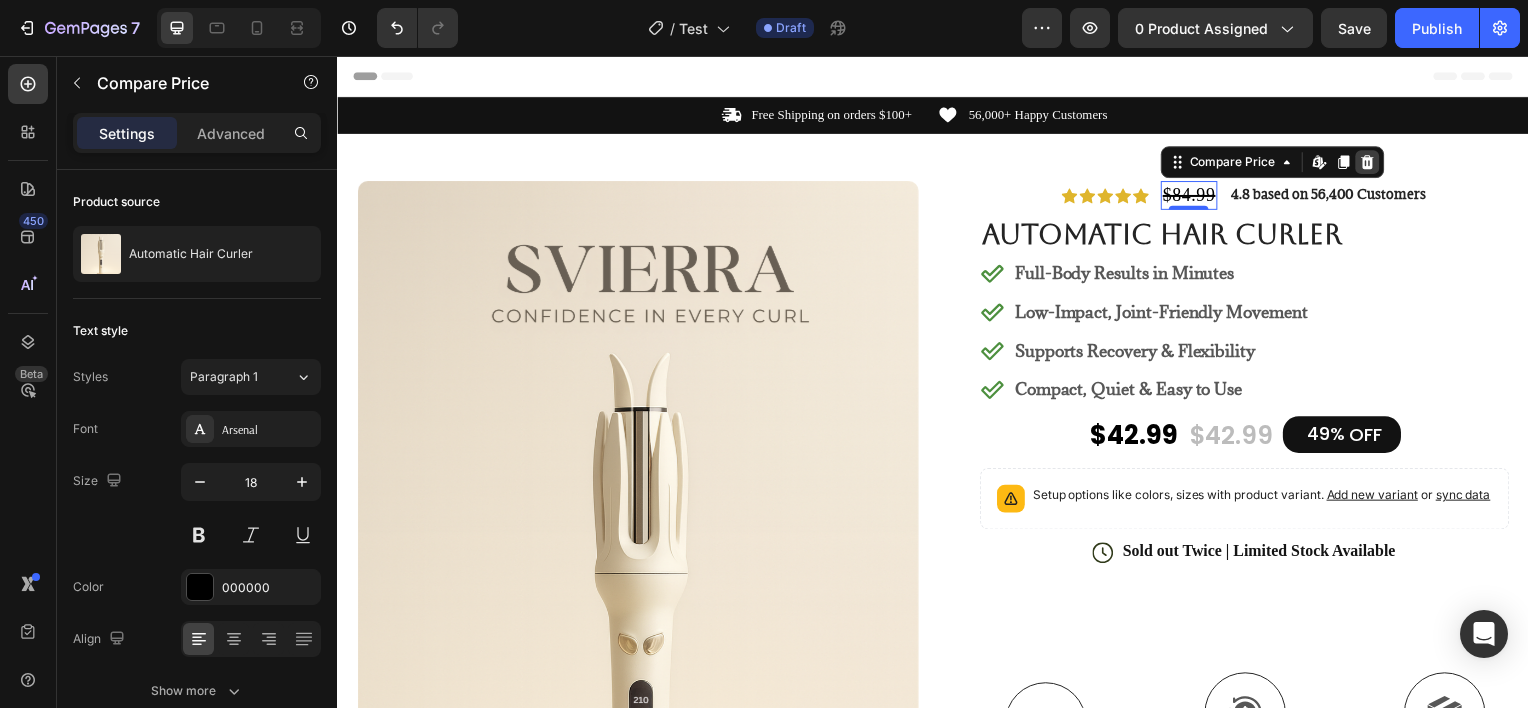 click 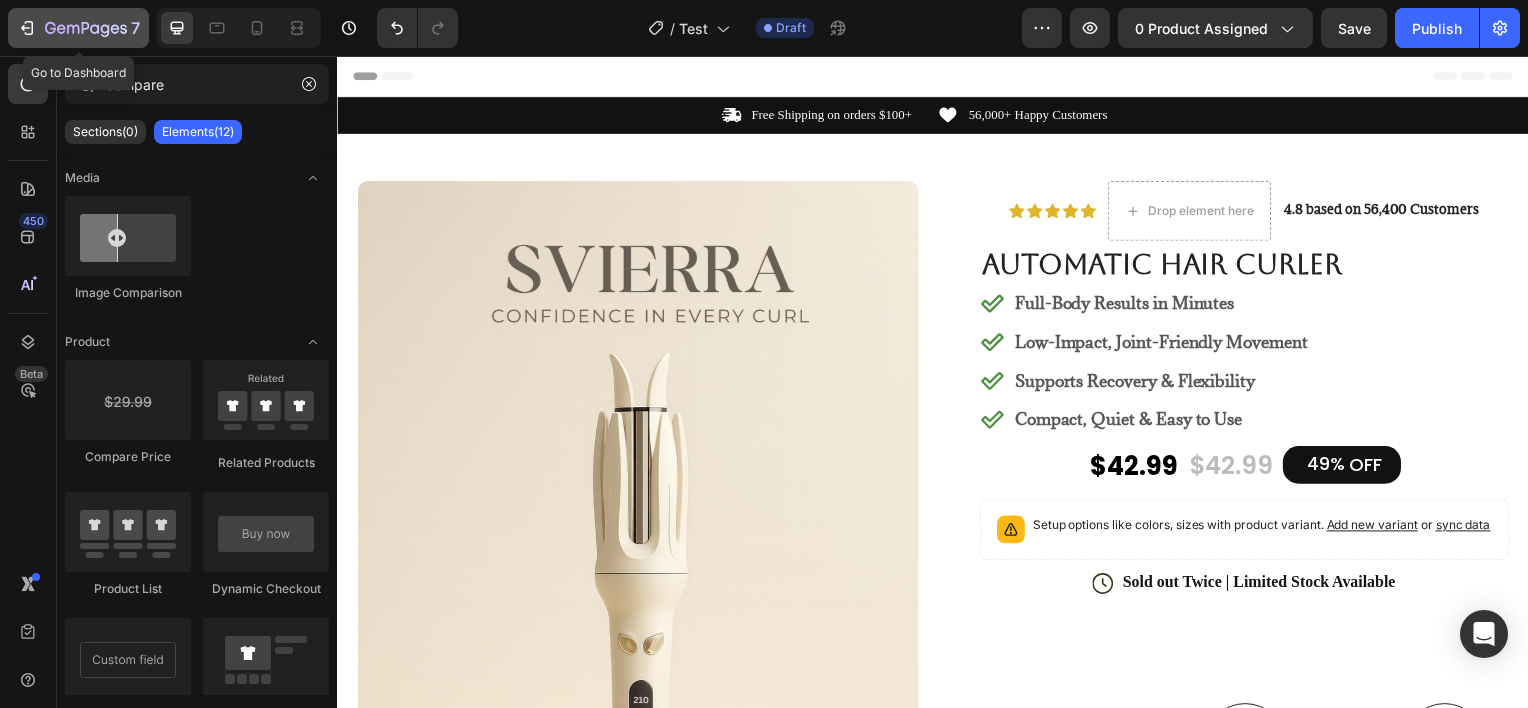 click on "7" at bounding box center (78, 28) 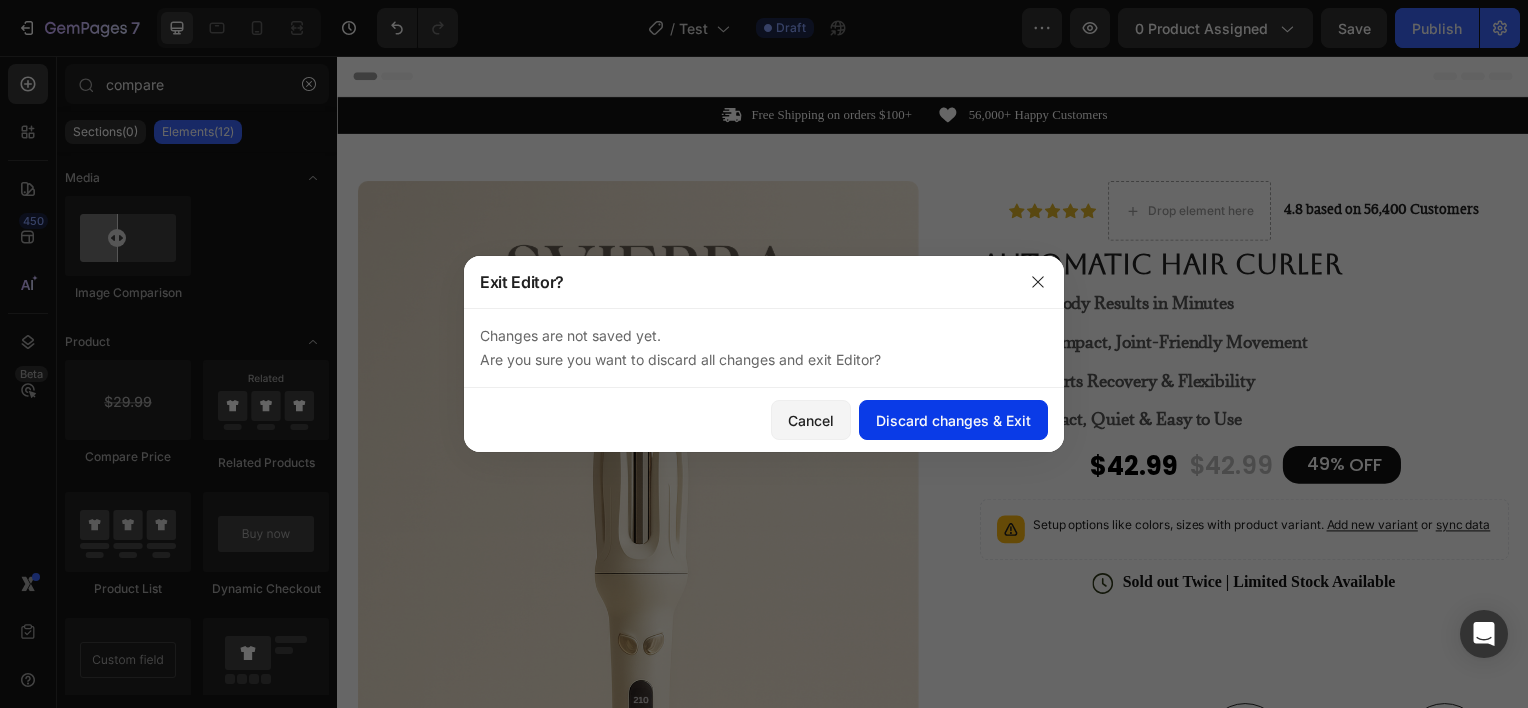 click on "Discard changes & Exit" 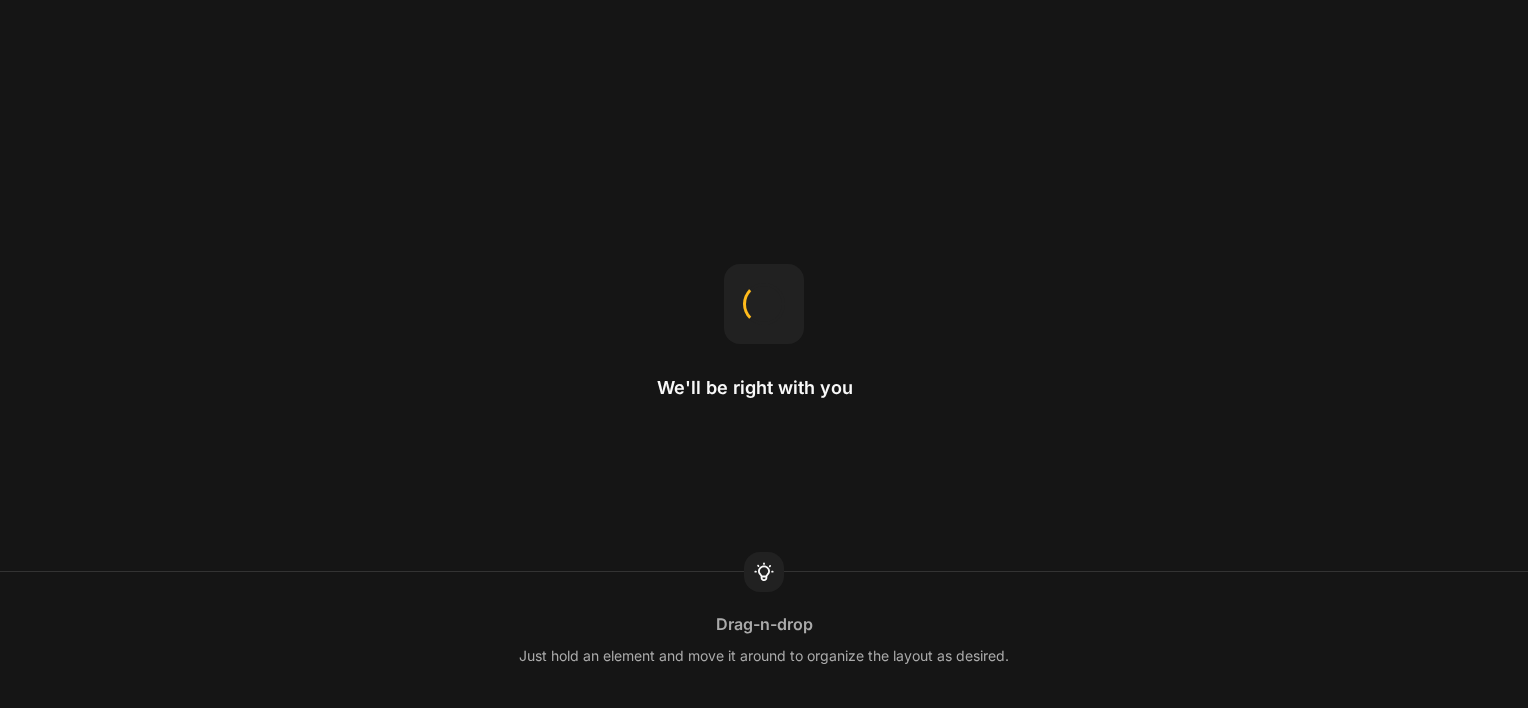 scroll, scrollTop: 0, scrollLeft: 0, axis: both 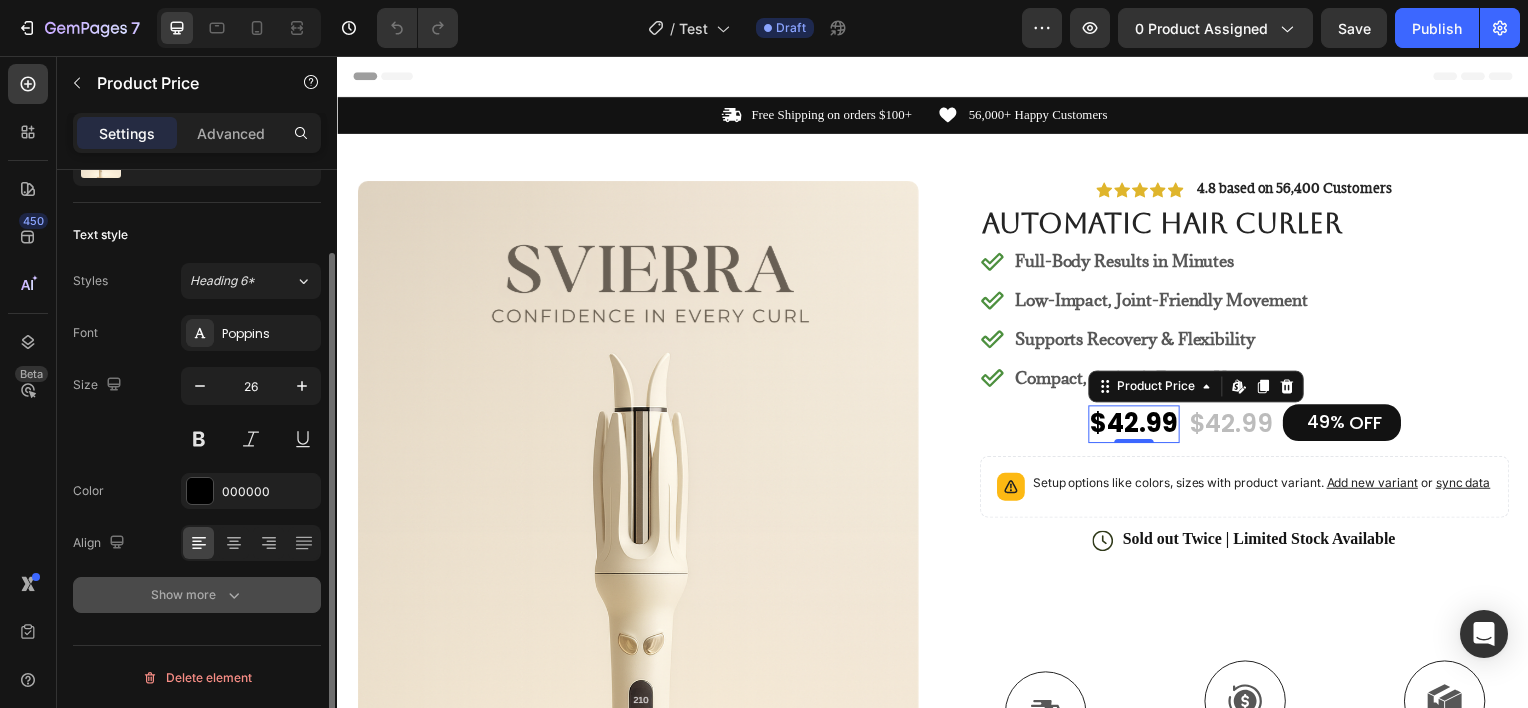 click on "Show more" at bounding box center [197, 595] 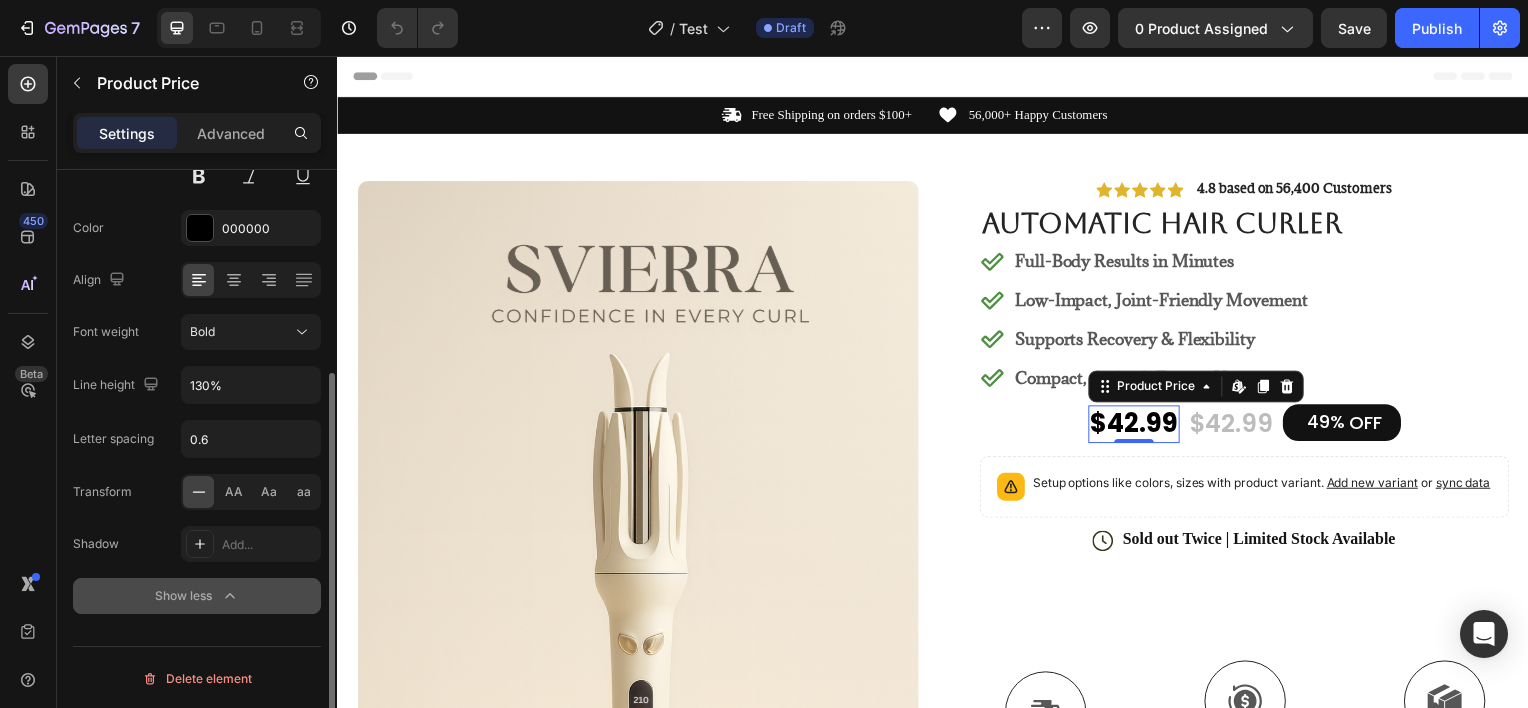 scroll, scrollTop: 0, scrollLeft: 0, axis: both 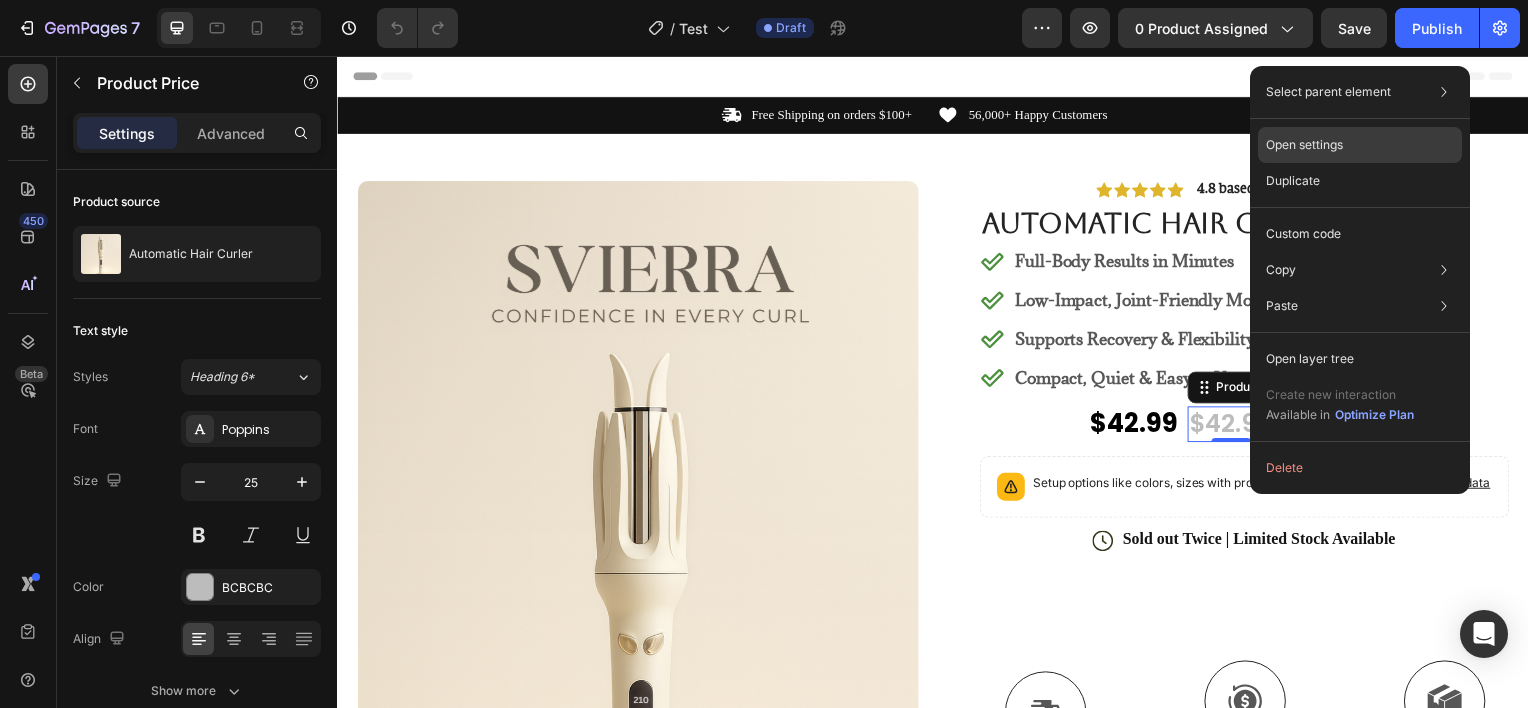 click on "Open settings" at bounding box center (1304, 145) 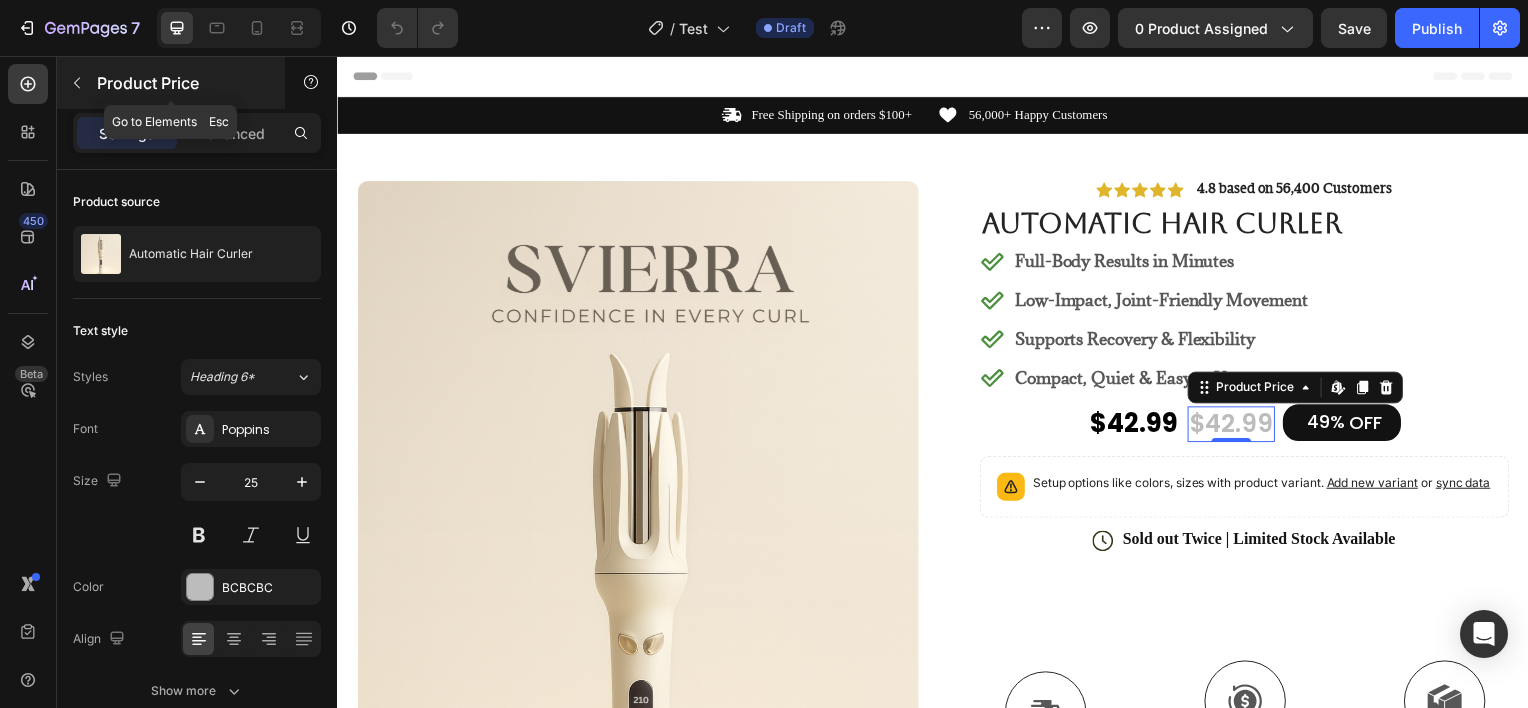click on "Product Price" at bounding box center (182, 83) 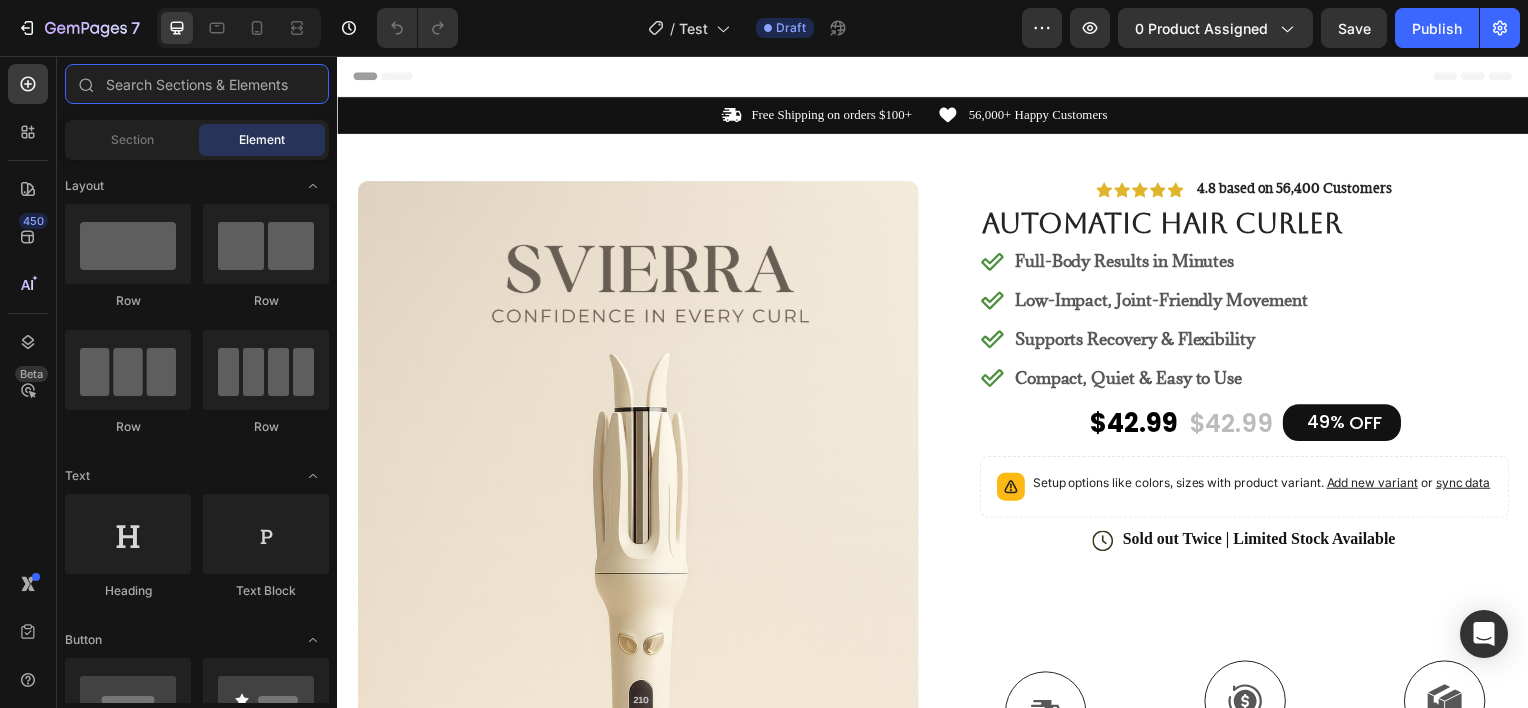 click at bounding box center [197, 84] 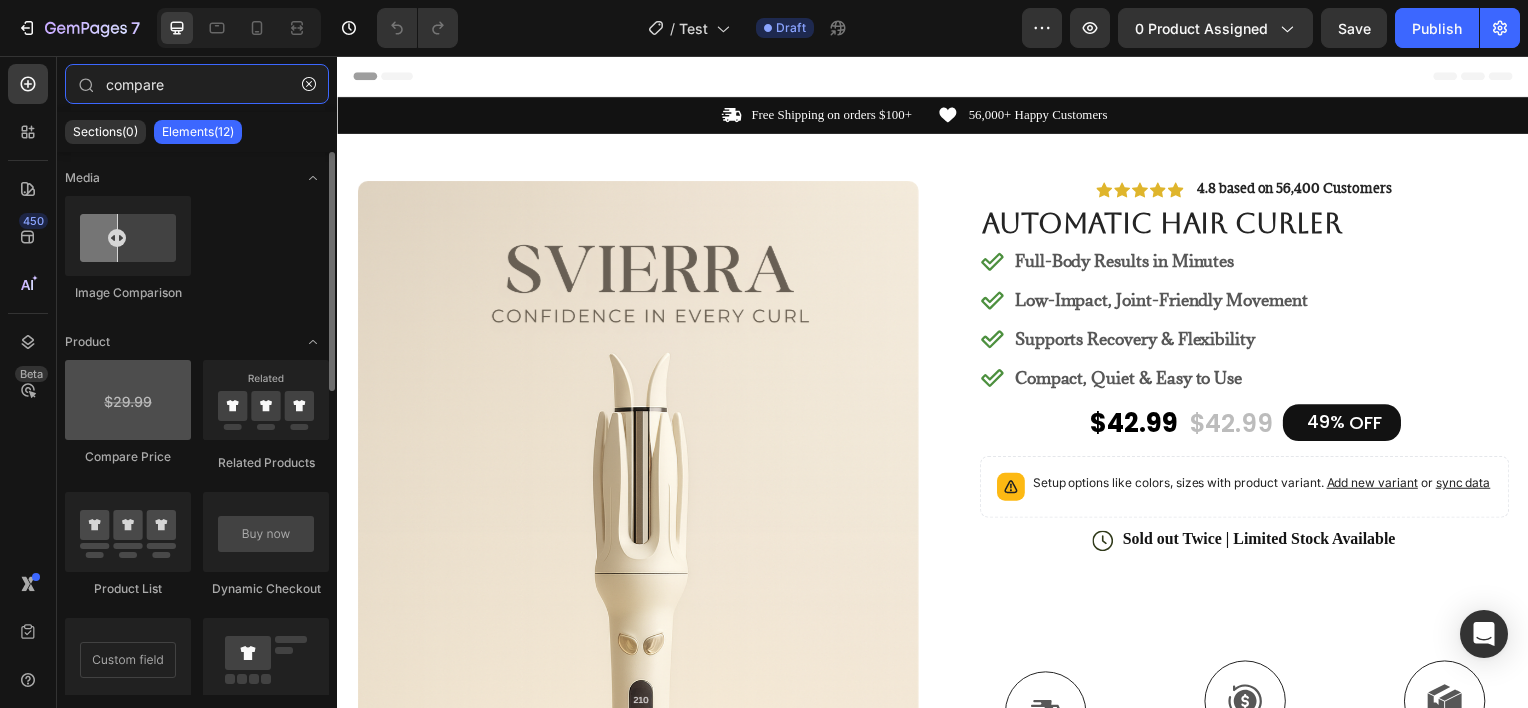 type on "compare" 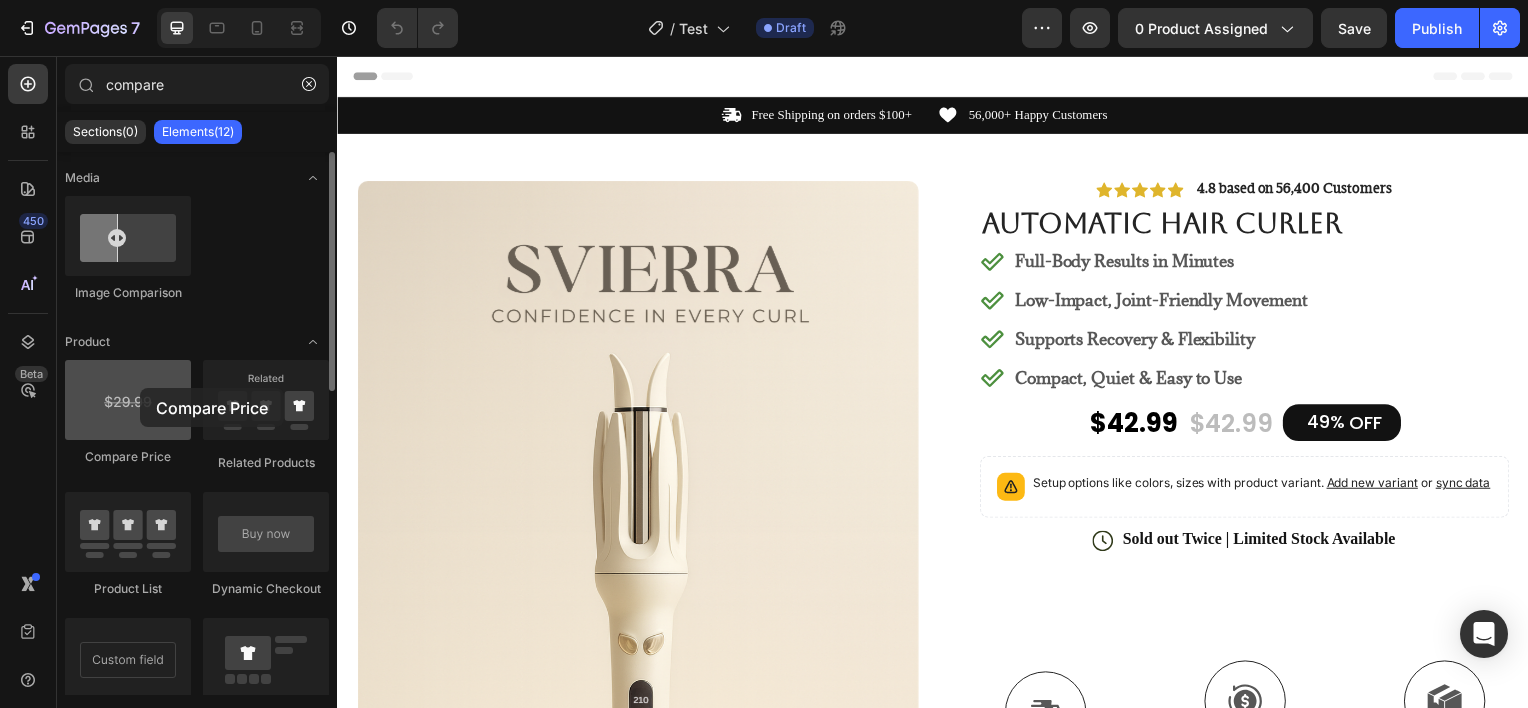 click at bounding box center [128, 400] 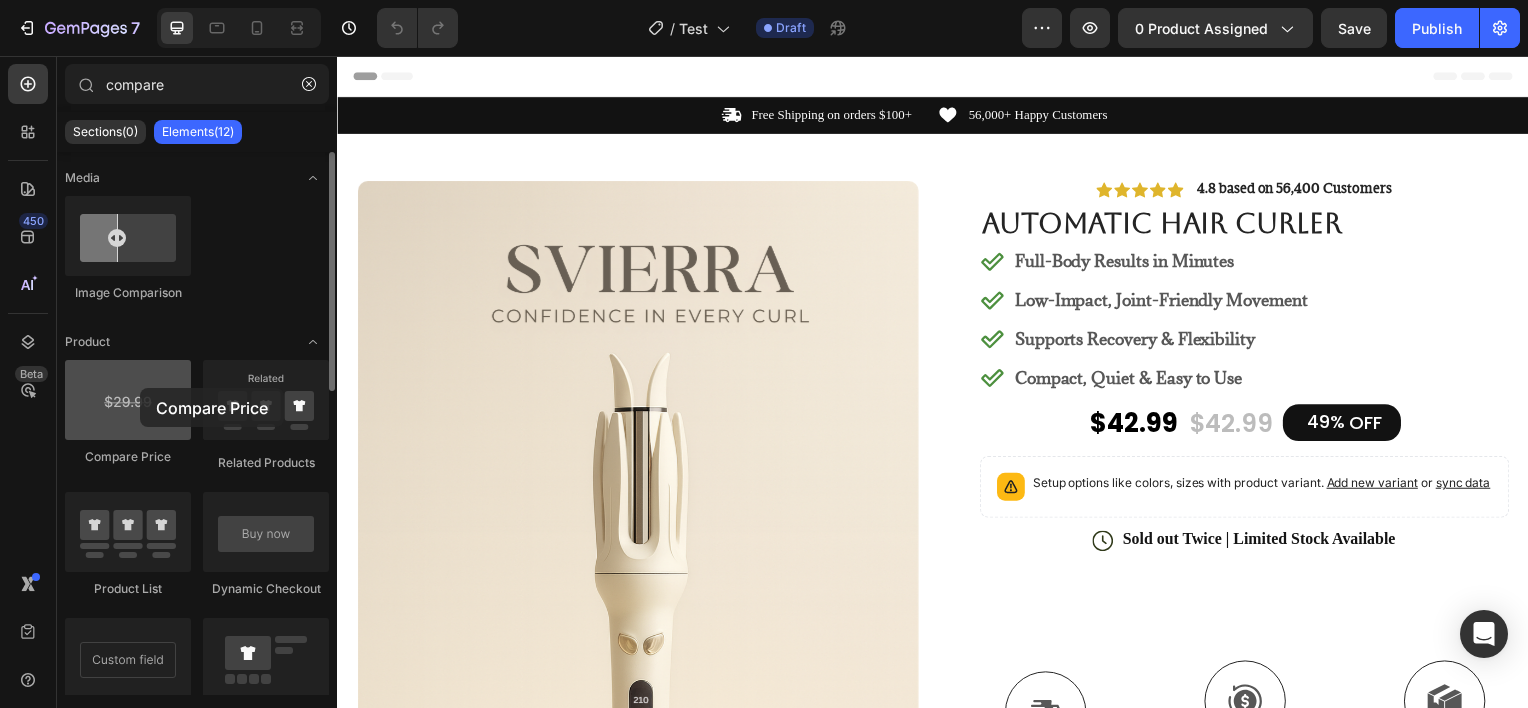 click at bounding box center (128, 400) 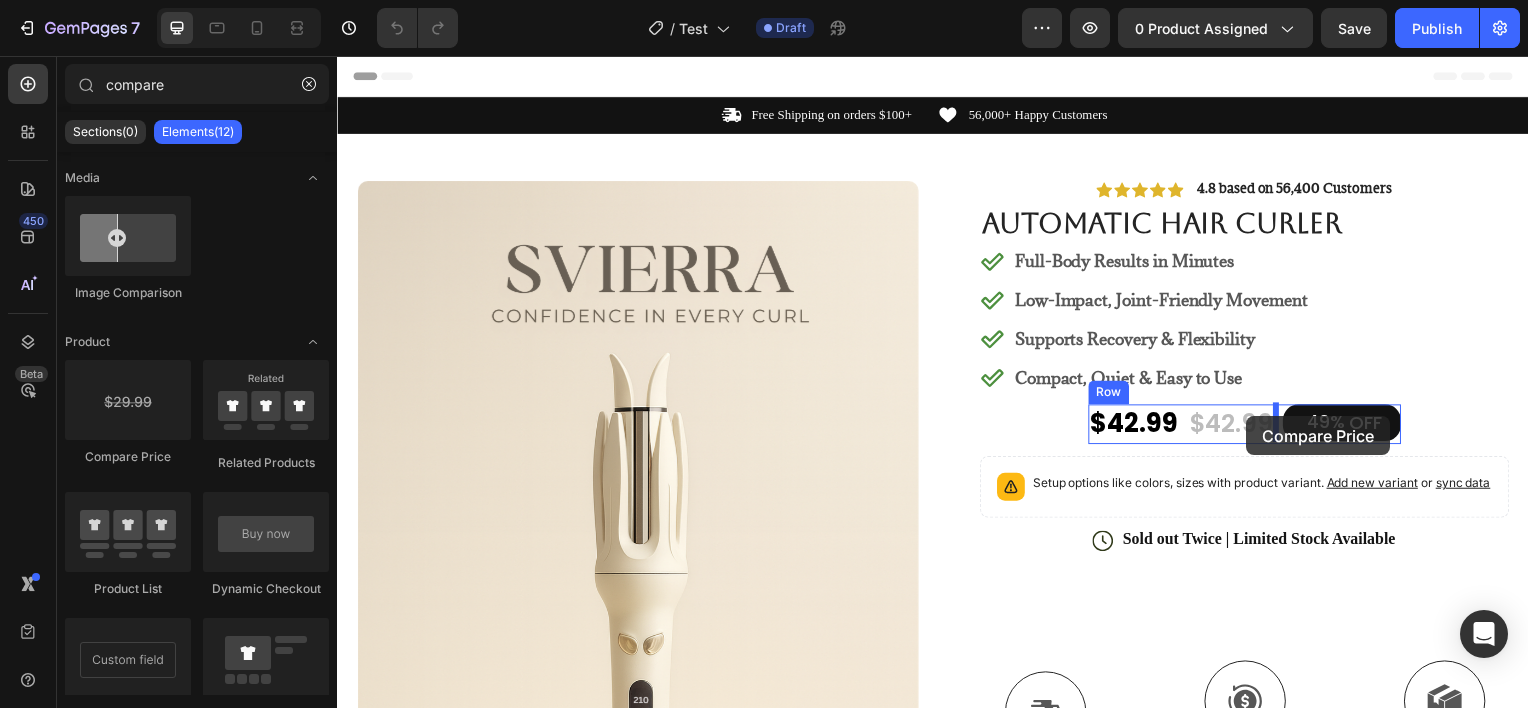 drag, startPoint x: 477, startPoint y: 444, endPoint x: 1253, endPoint y: 419, distance: 776.4026 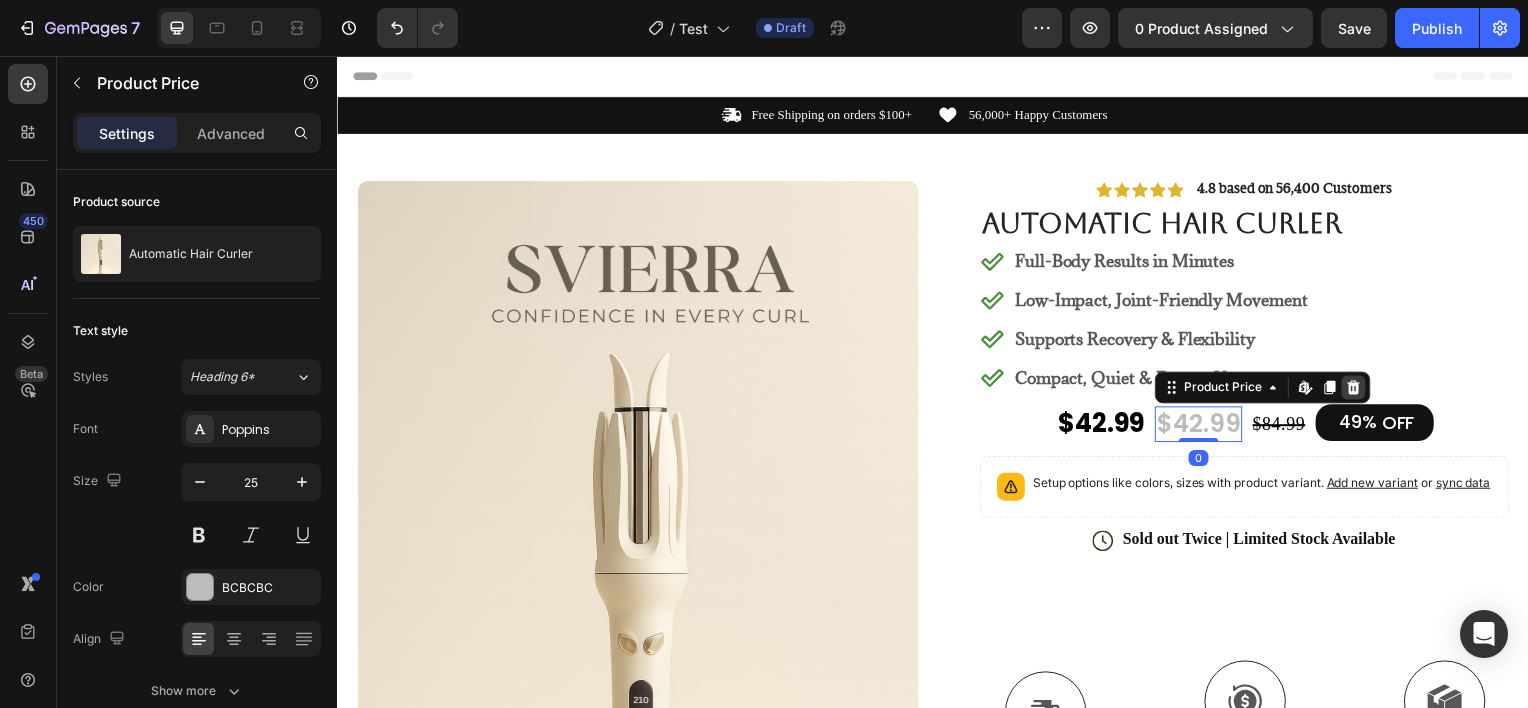 click 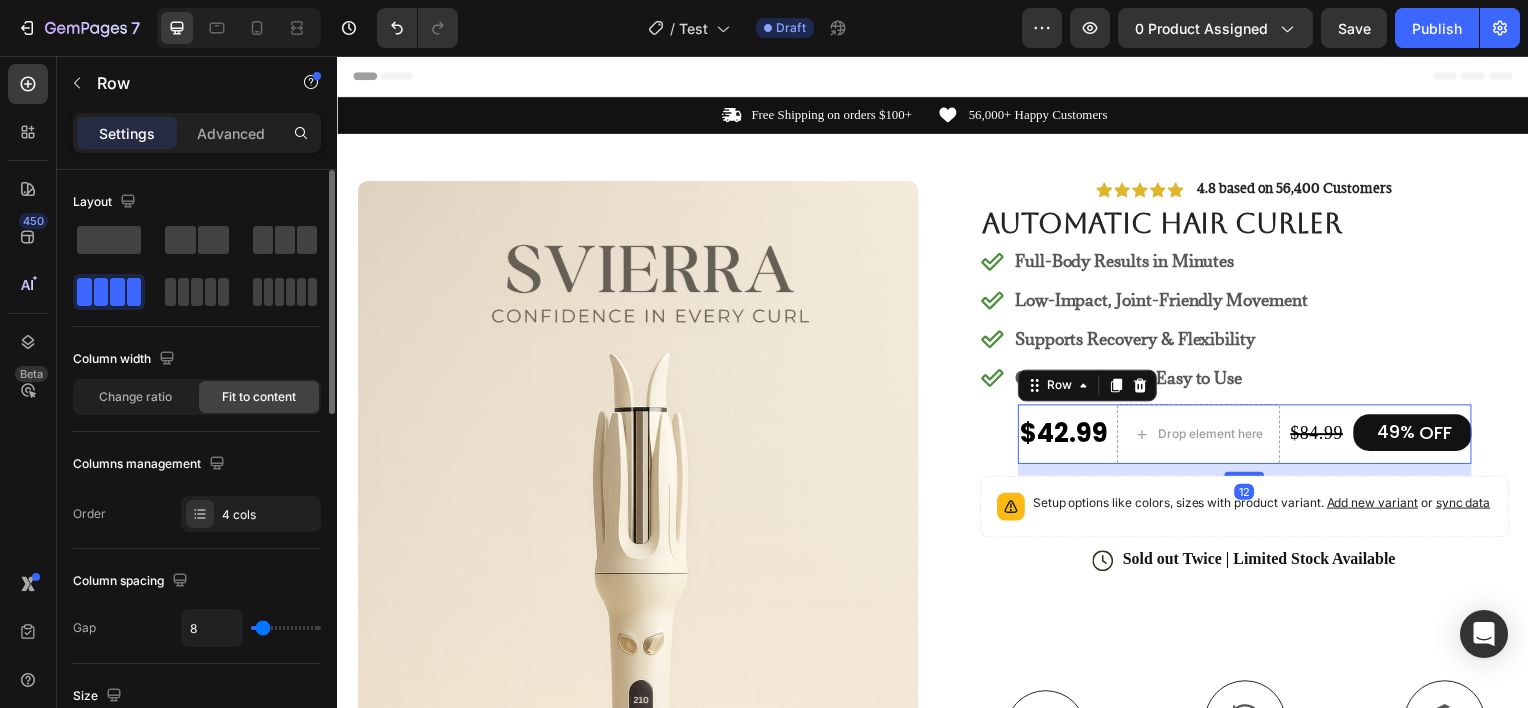 click on "Layout Column width Change ratio Fit to content Columns management Order 4 cols" 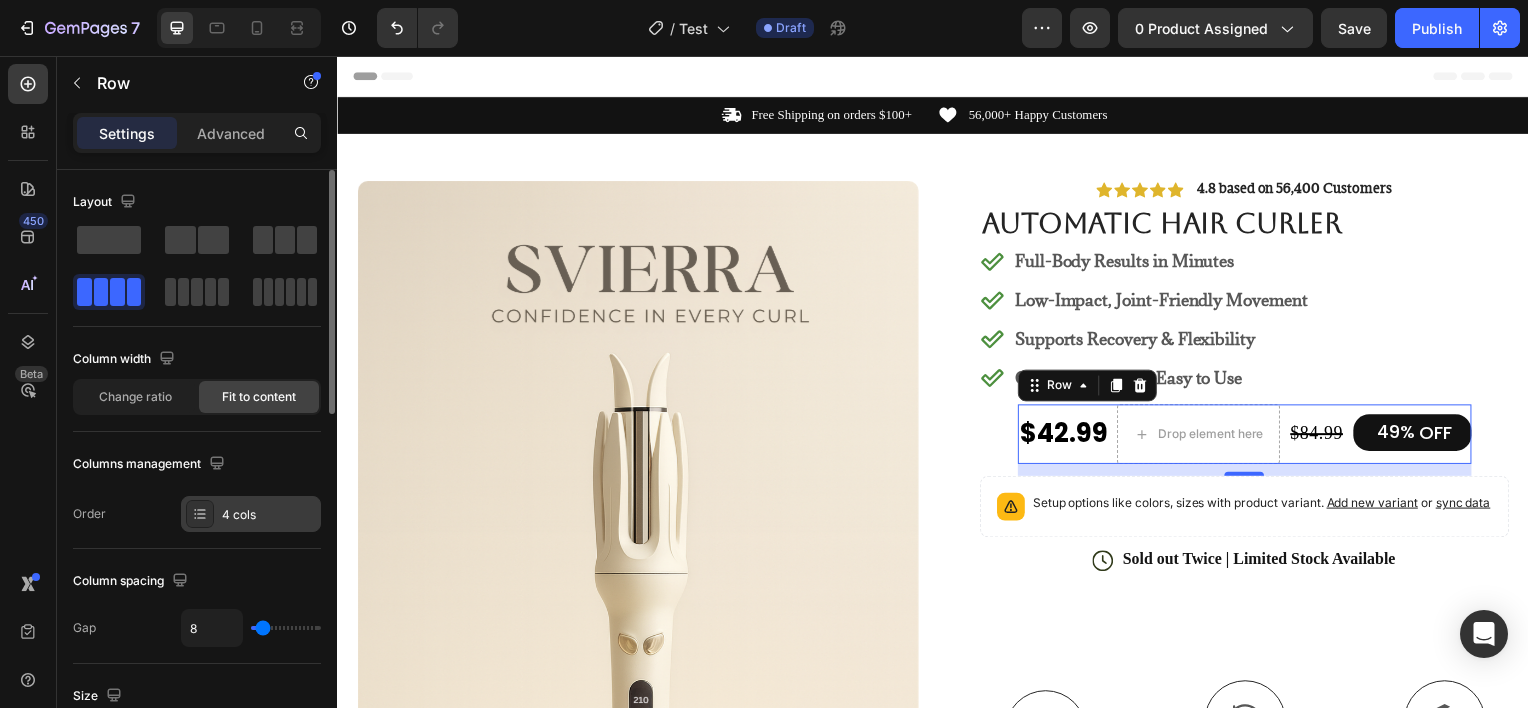 click on "4 cols" at bounding box center [269, 515] 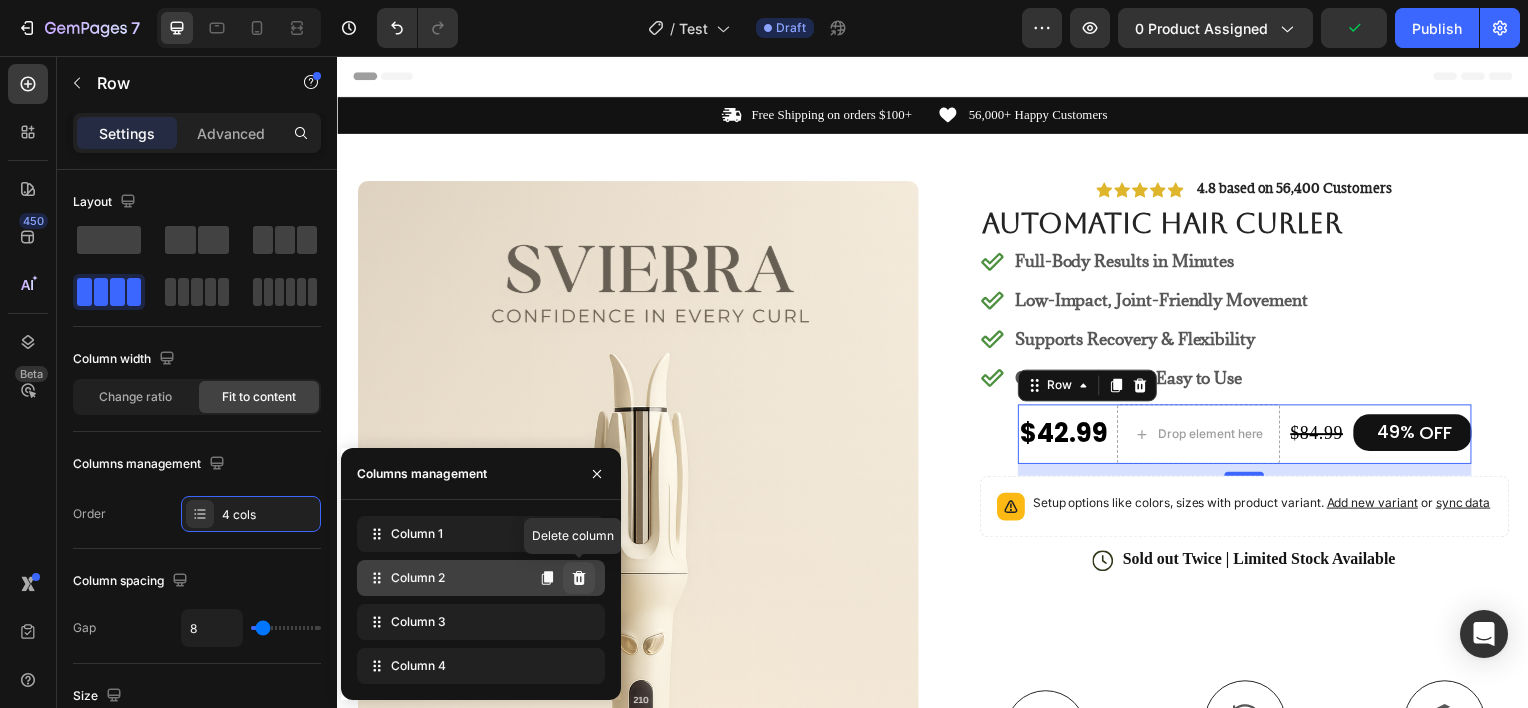 click 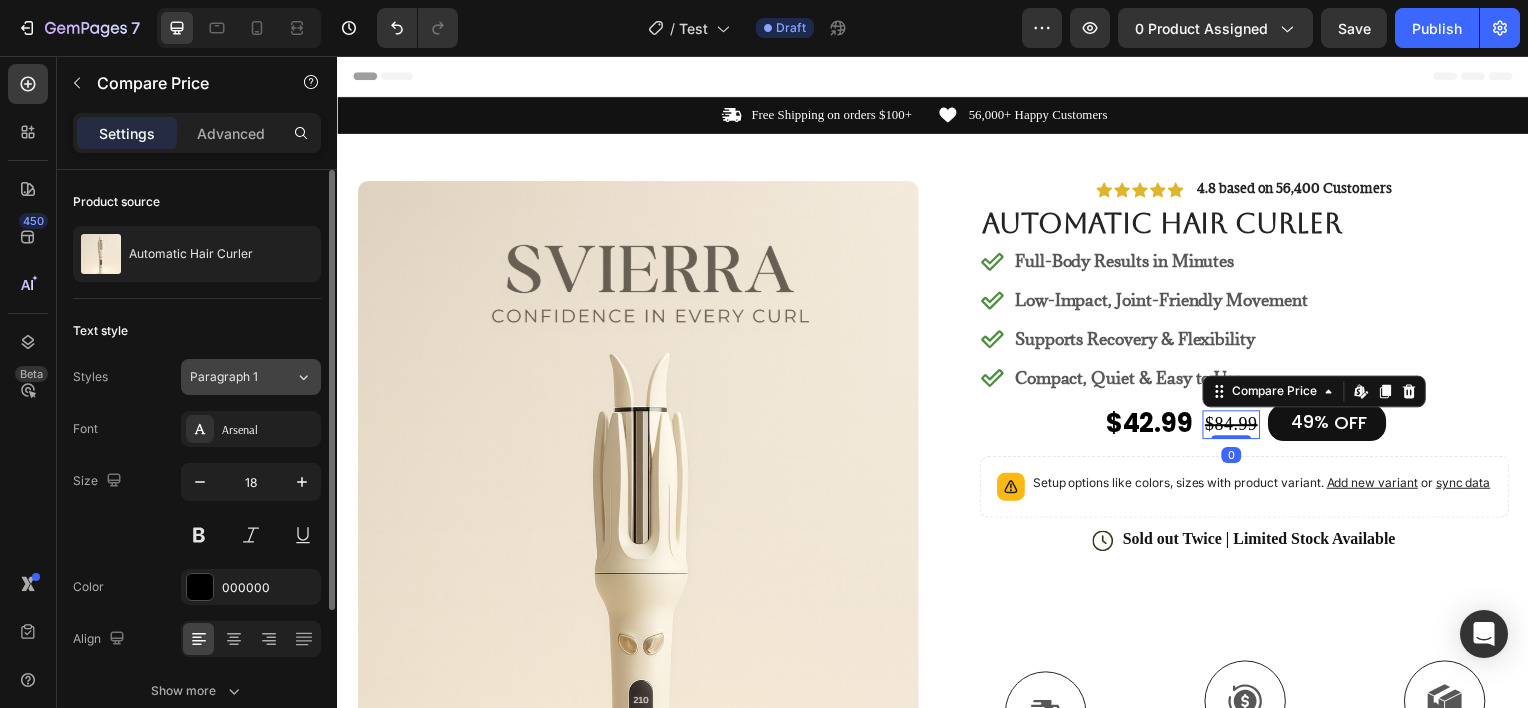 click on "Paragraph 1" at bounding box center [230, 377] 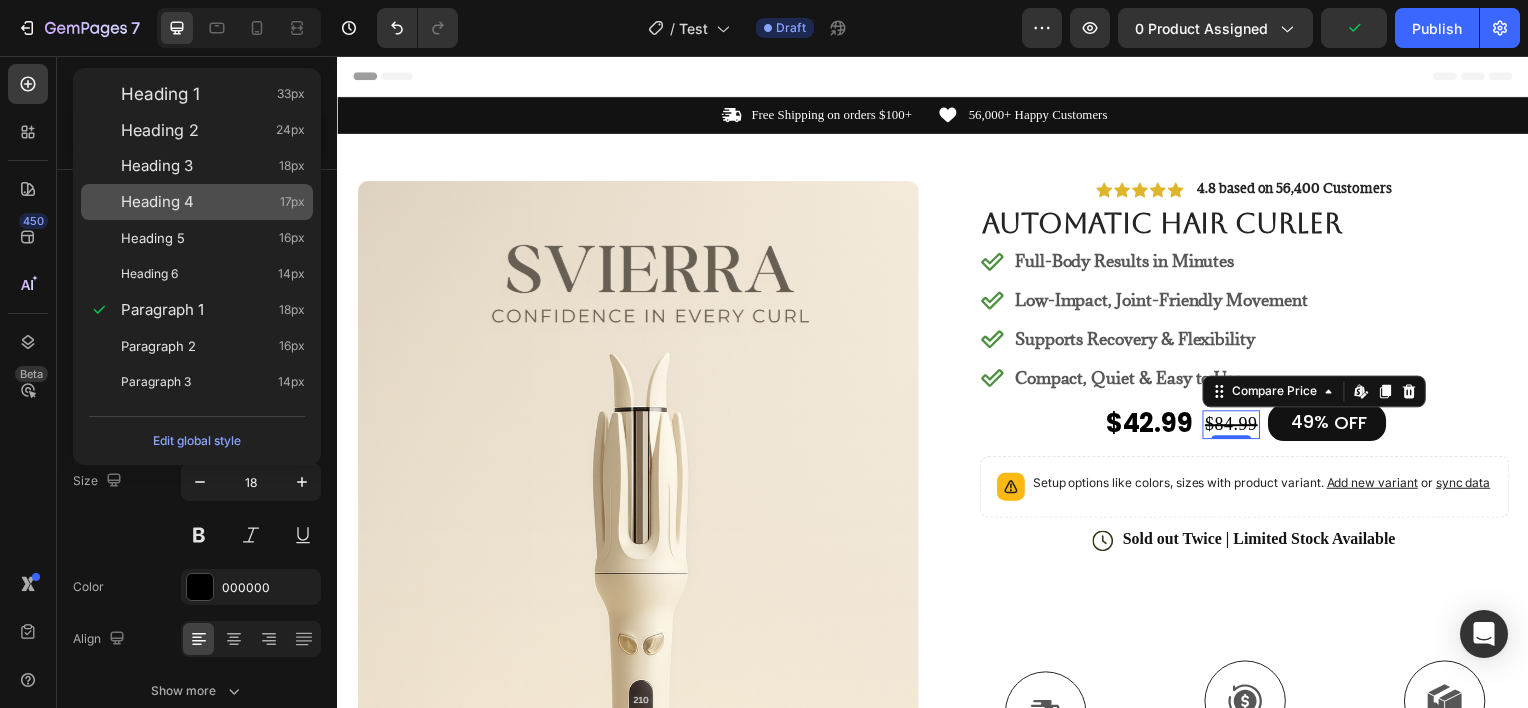 click on "Heading 4 17px" at bounding box center (213, 202) 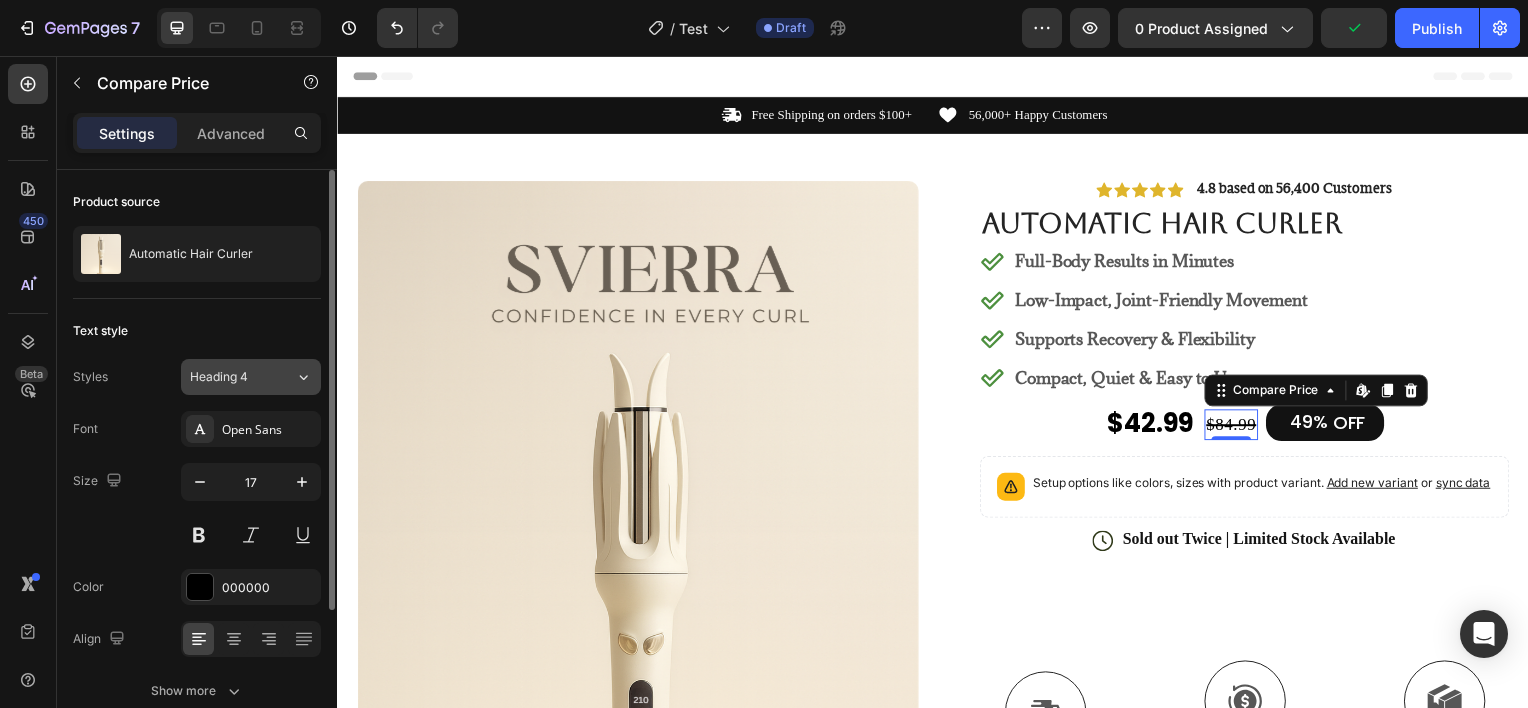 click on "Heading 4" at bounding box center (230, 377) 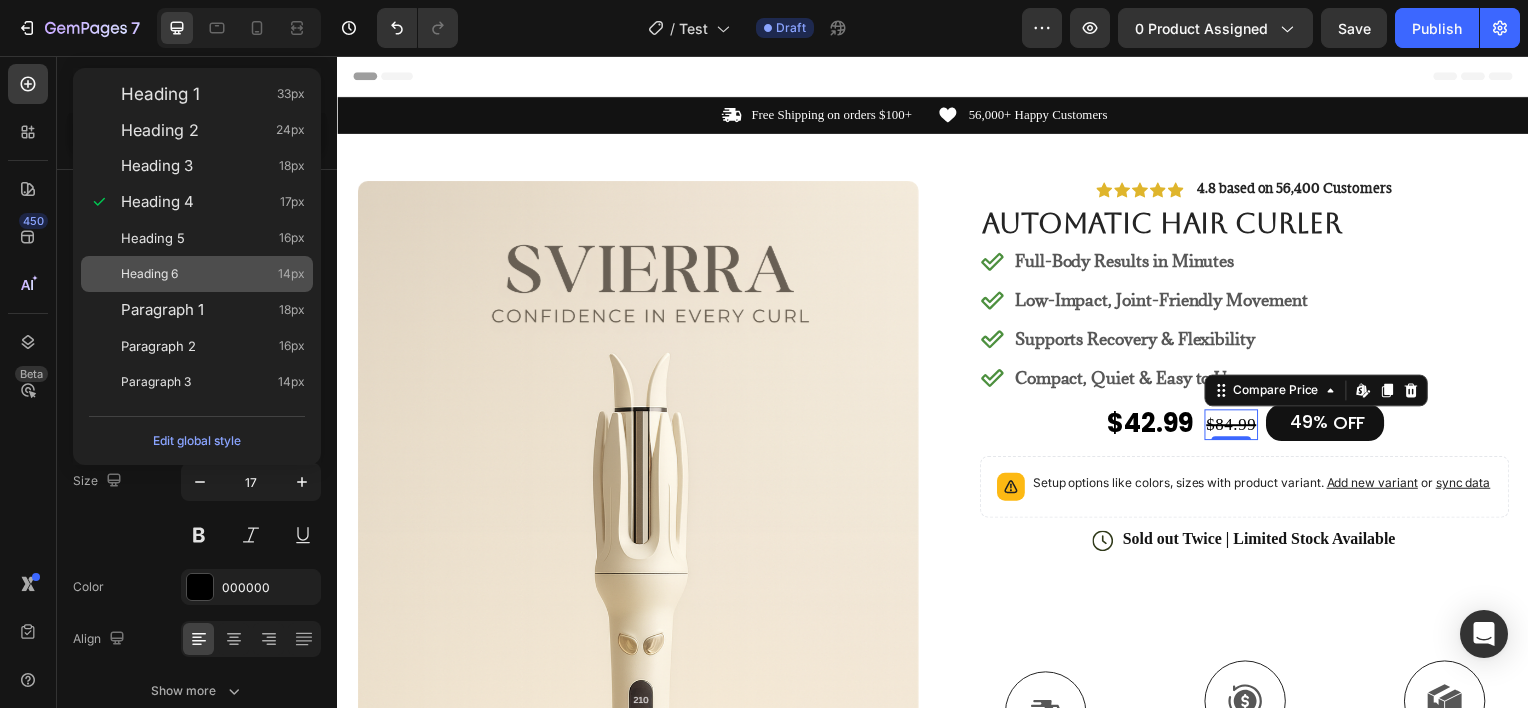 click on "Heading 6 14px" at bounding box center [213, 274] 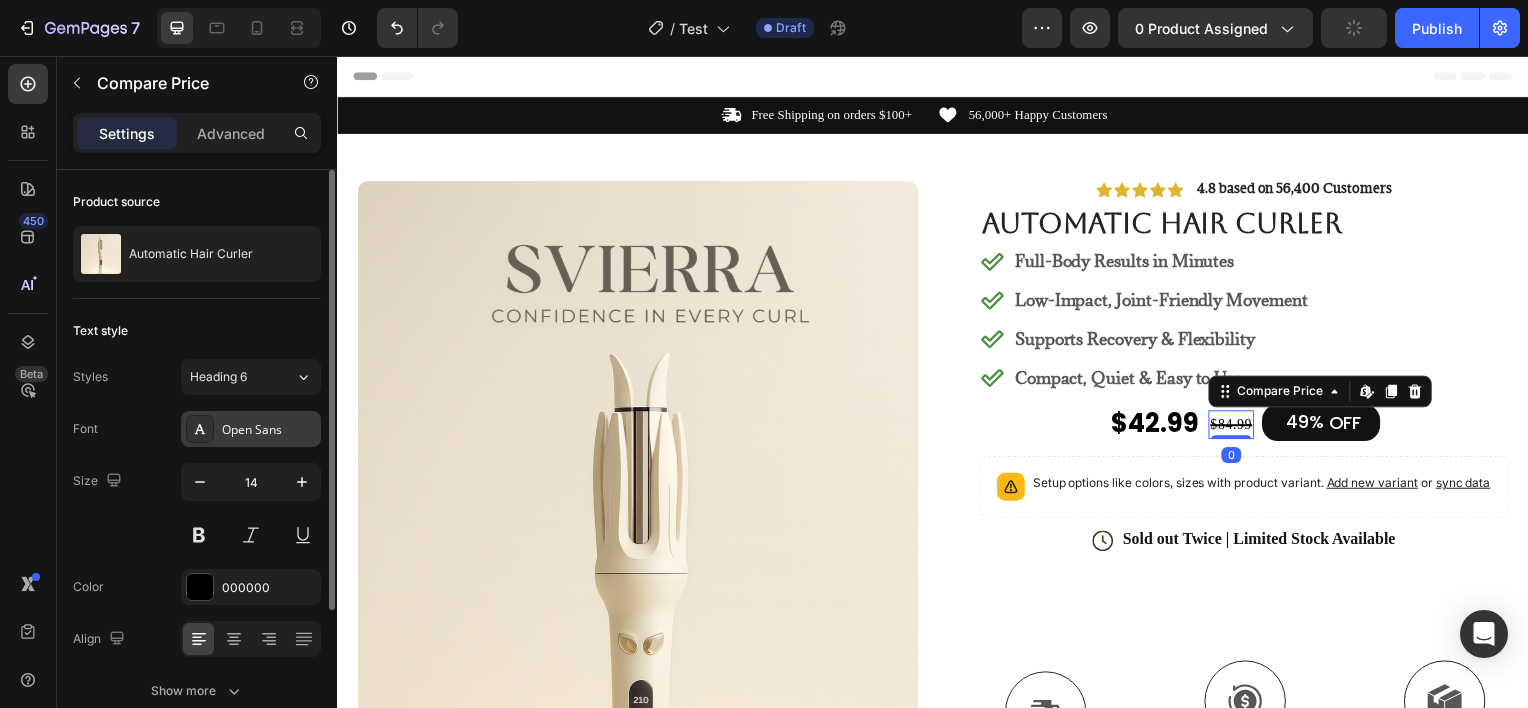 click on "Open Sans" at bounding box center (269, 430) 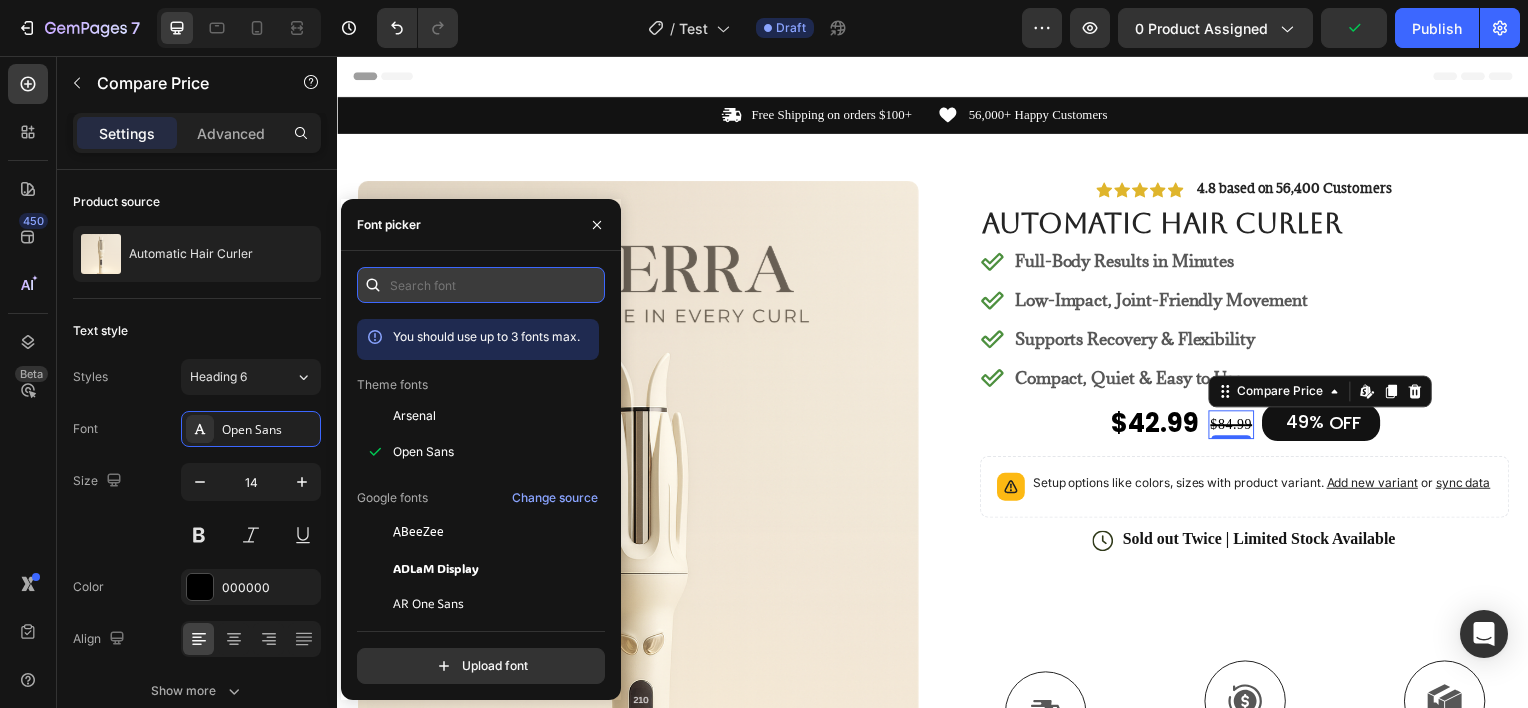 click at bounding box center [481, 285] 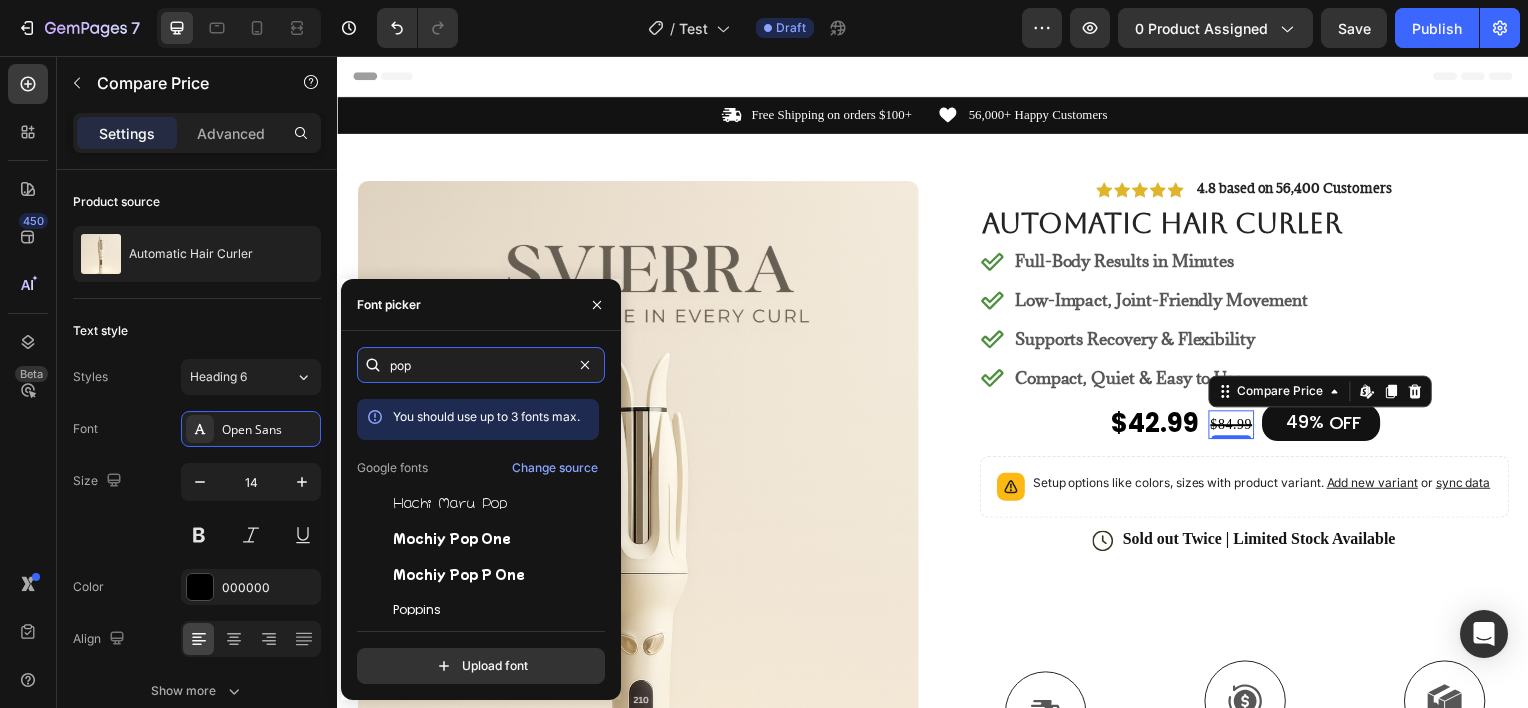 type on "pop" 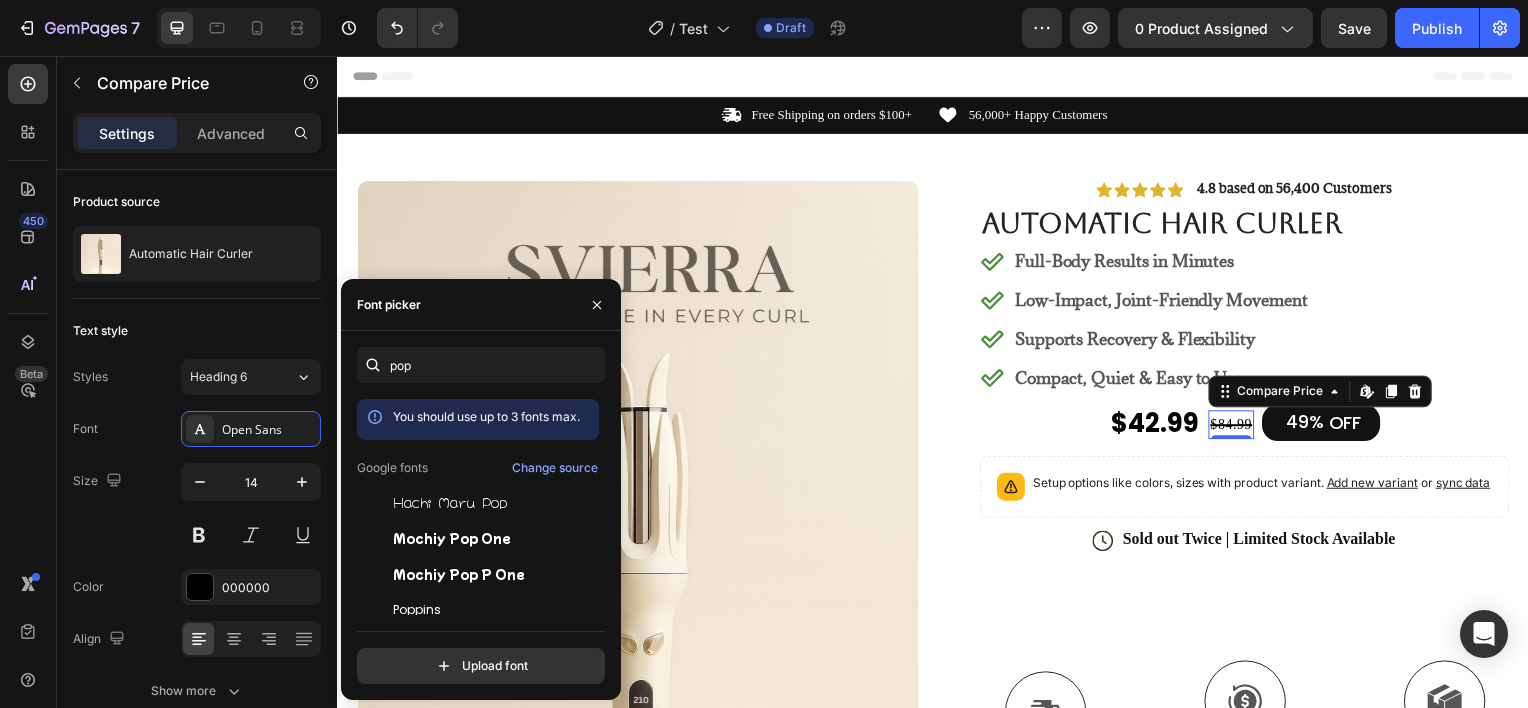 scroll, scrollTop: 49, scrollLeft: 0, axis: vertical 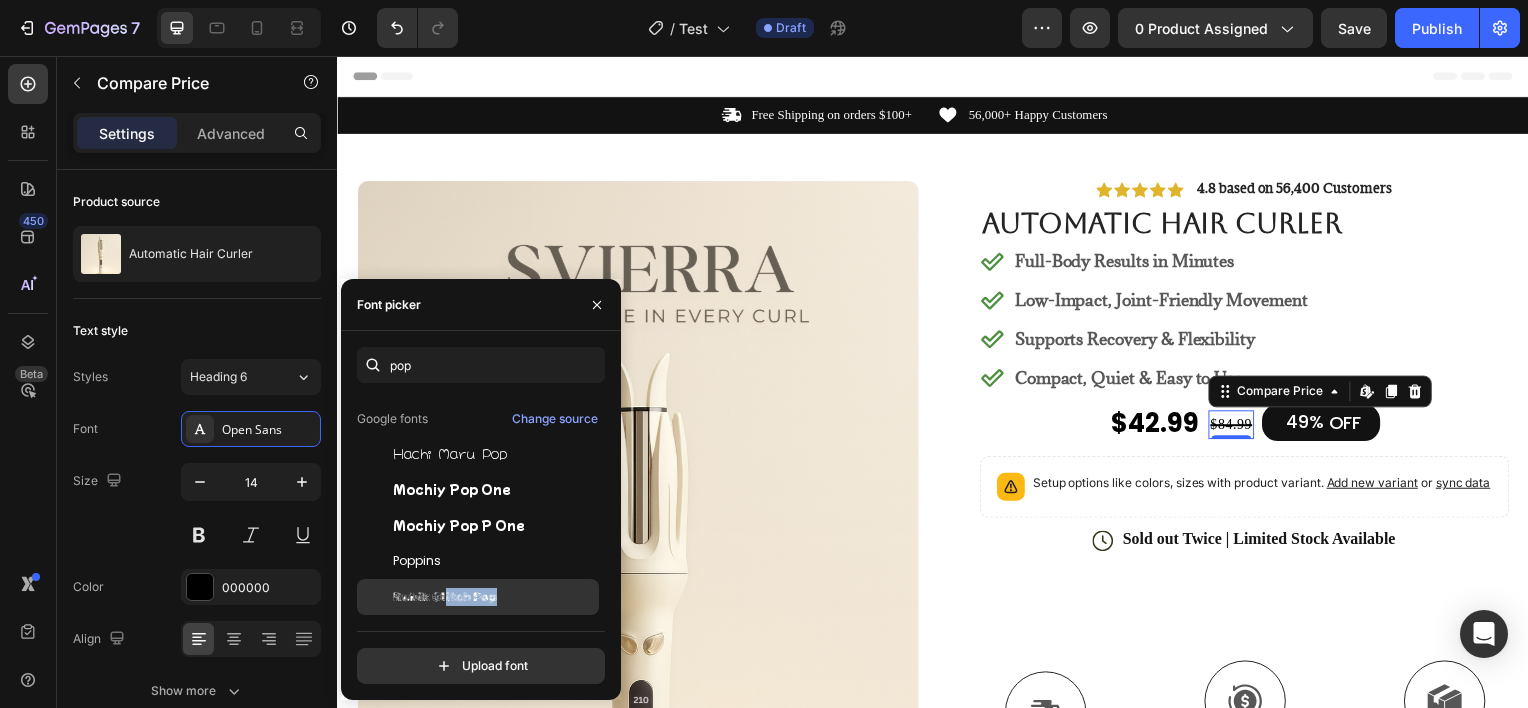 click on "pop You should use up to 3 fonts max. Google fonts Change source Hachi Maru Pop Mochiy Pop One Mochiy Pop P One Poppins Rubik Glitch Pop  Upload font" 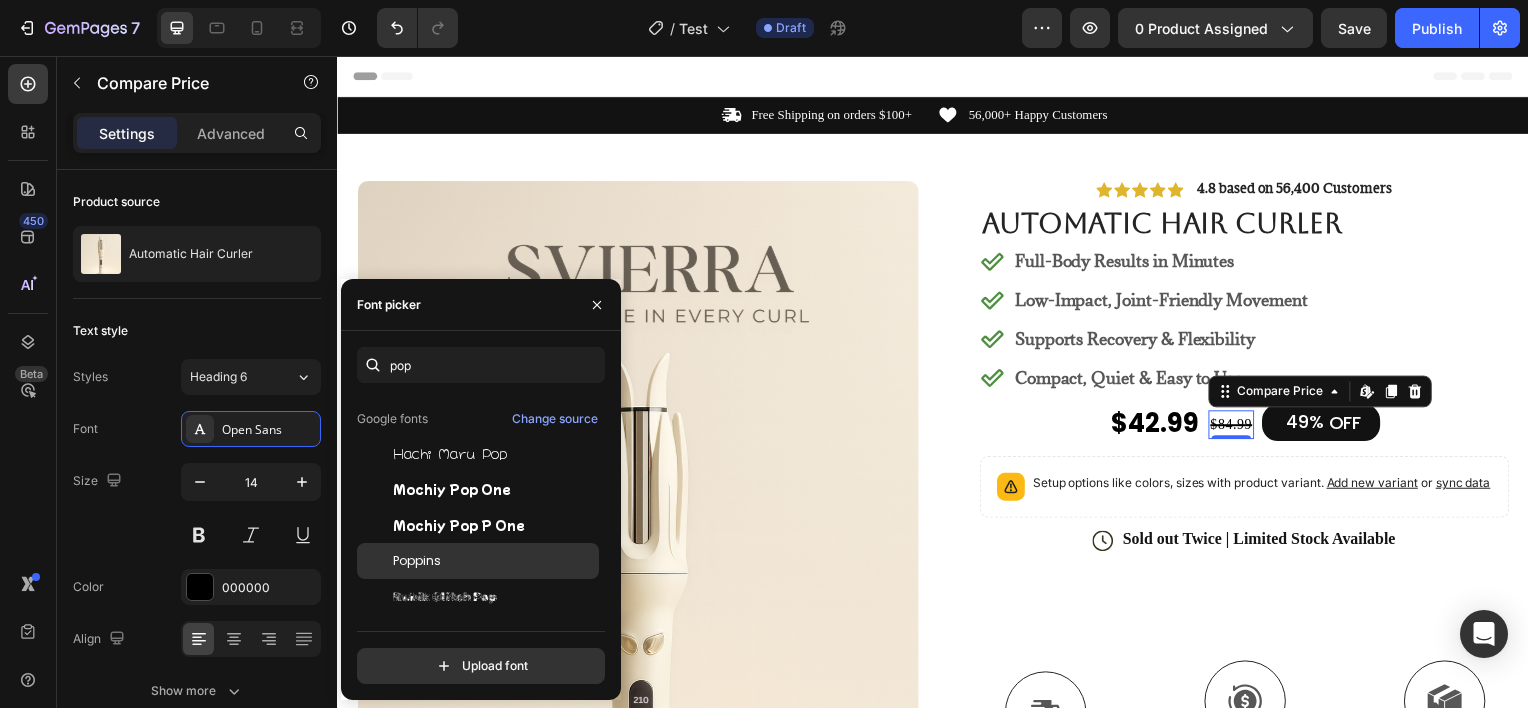 click on "Poppins" at bounding box center (494, 561) 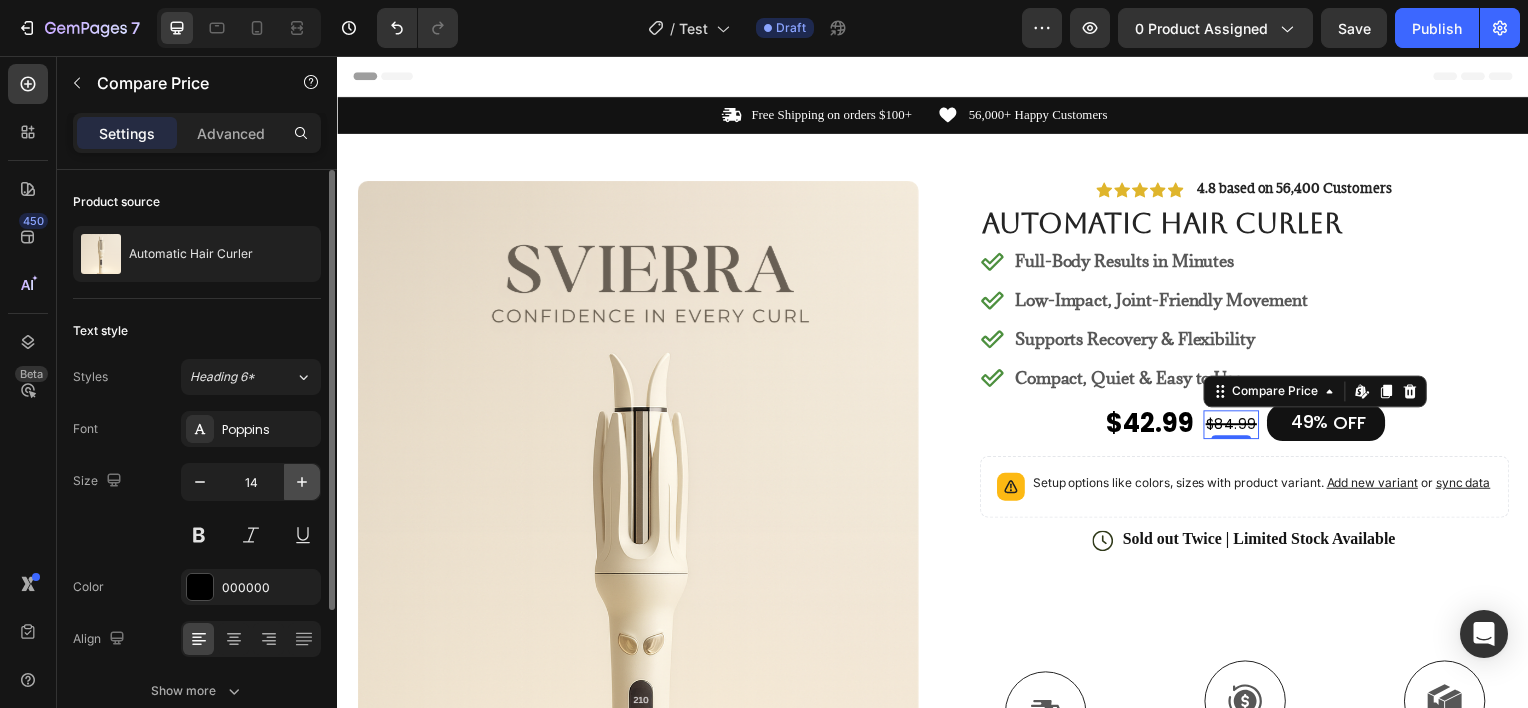 click 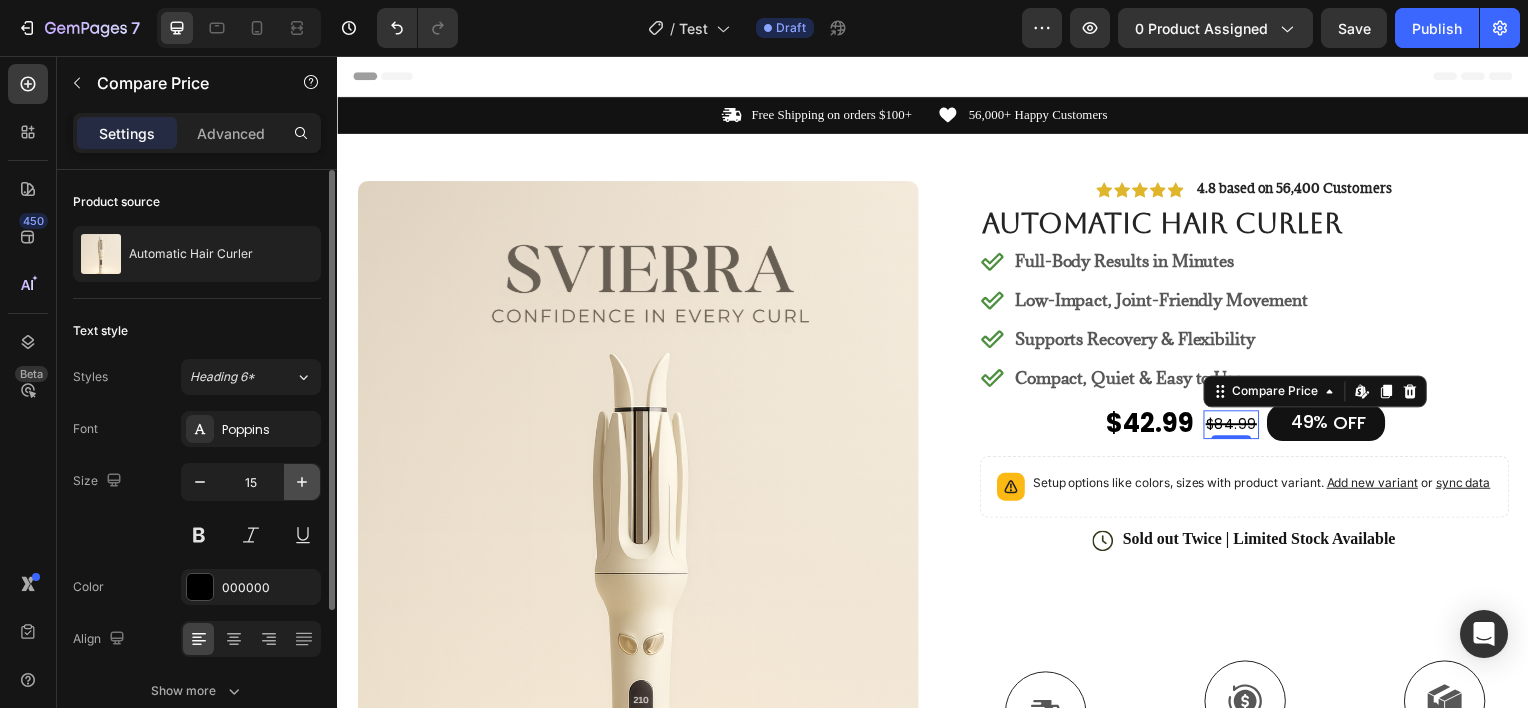 click 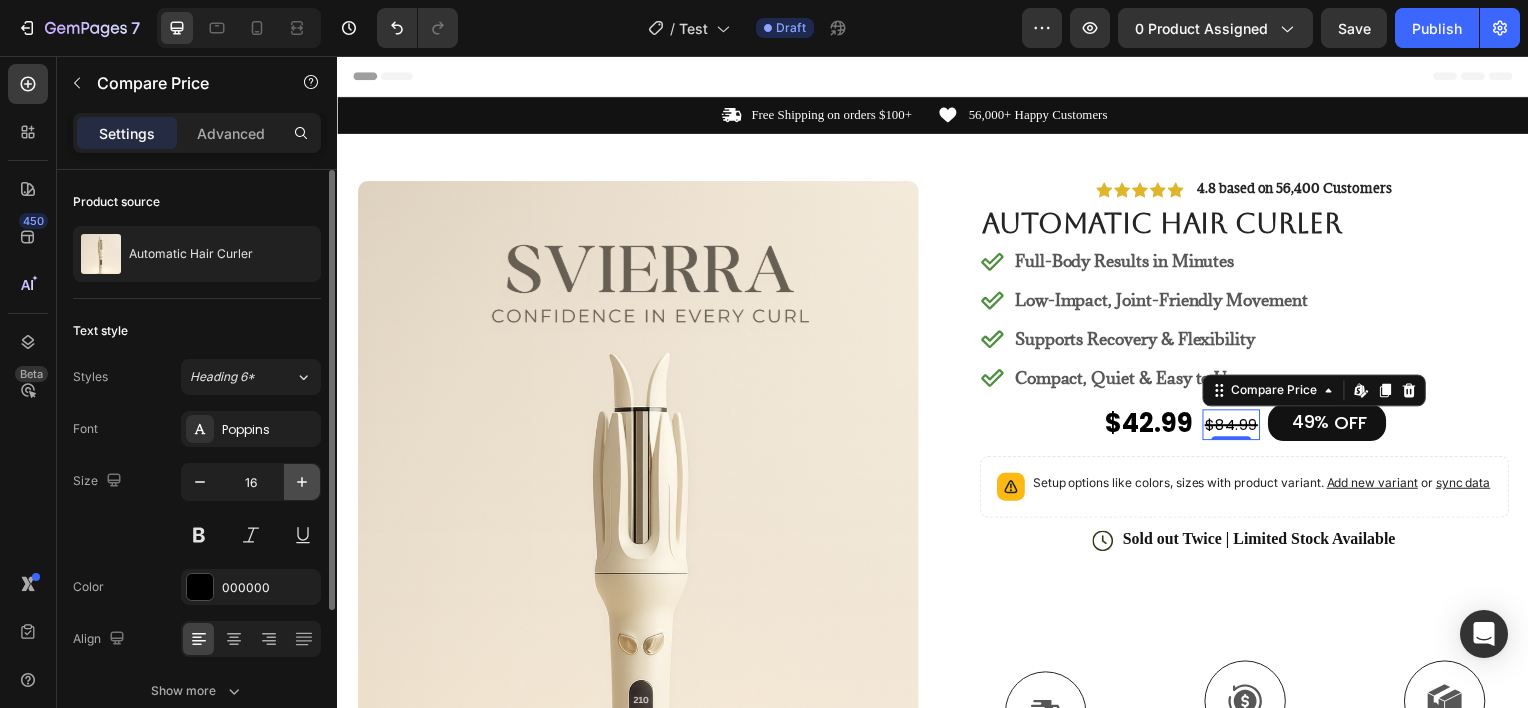 click 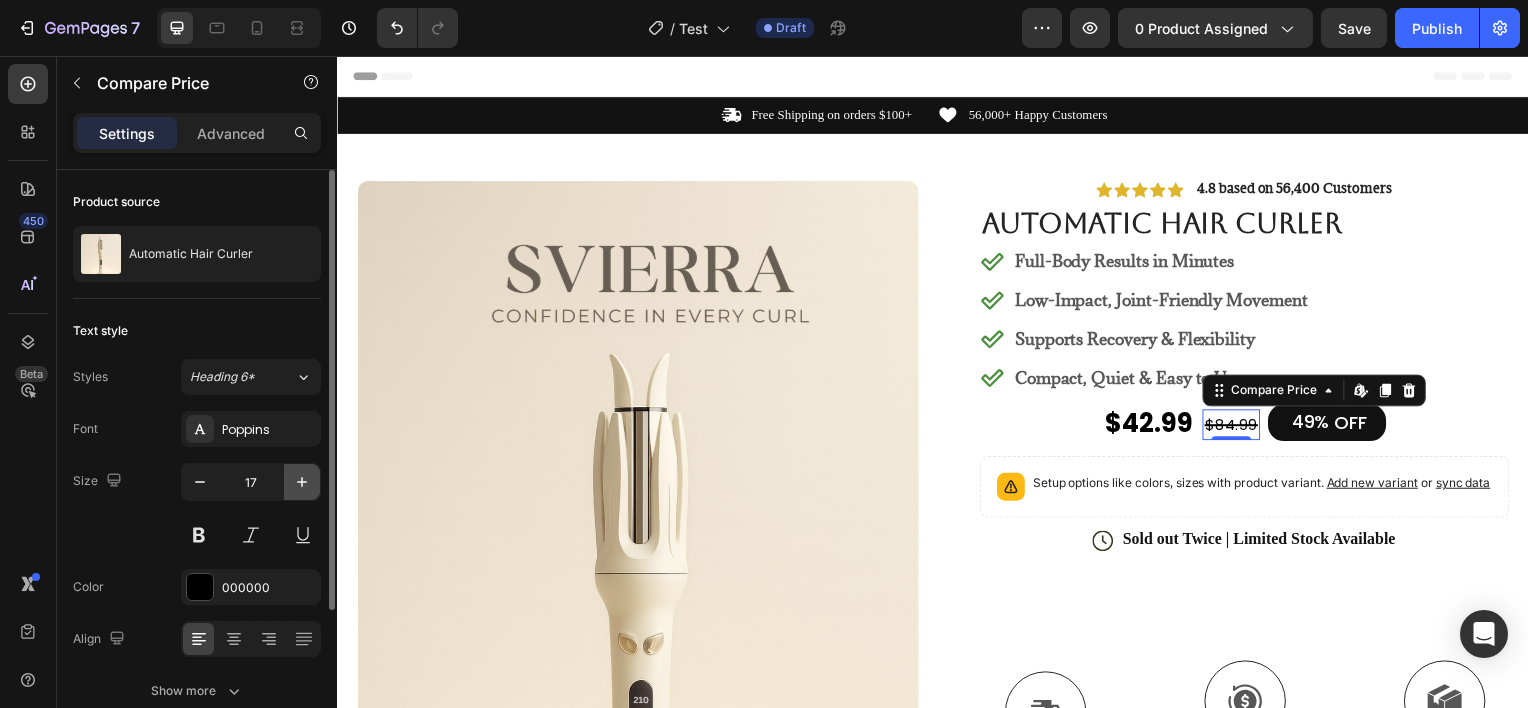 click 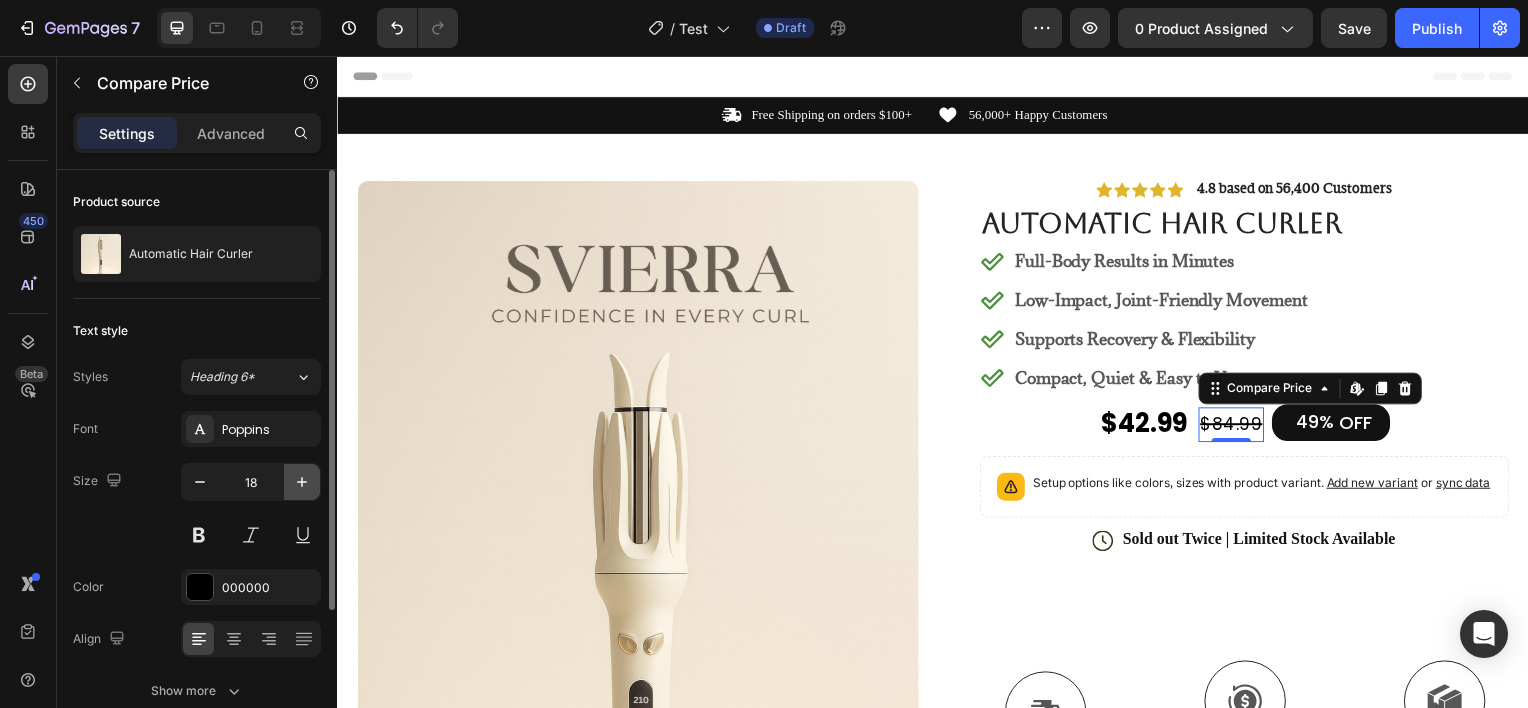 click 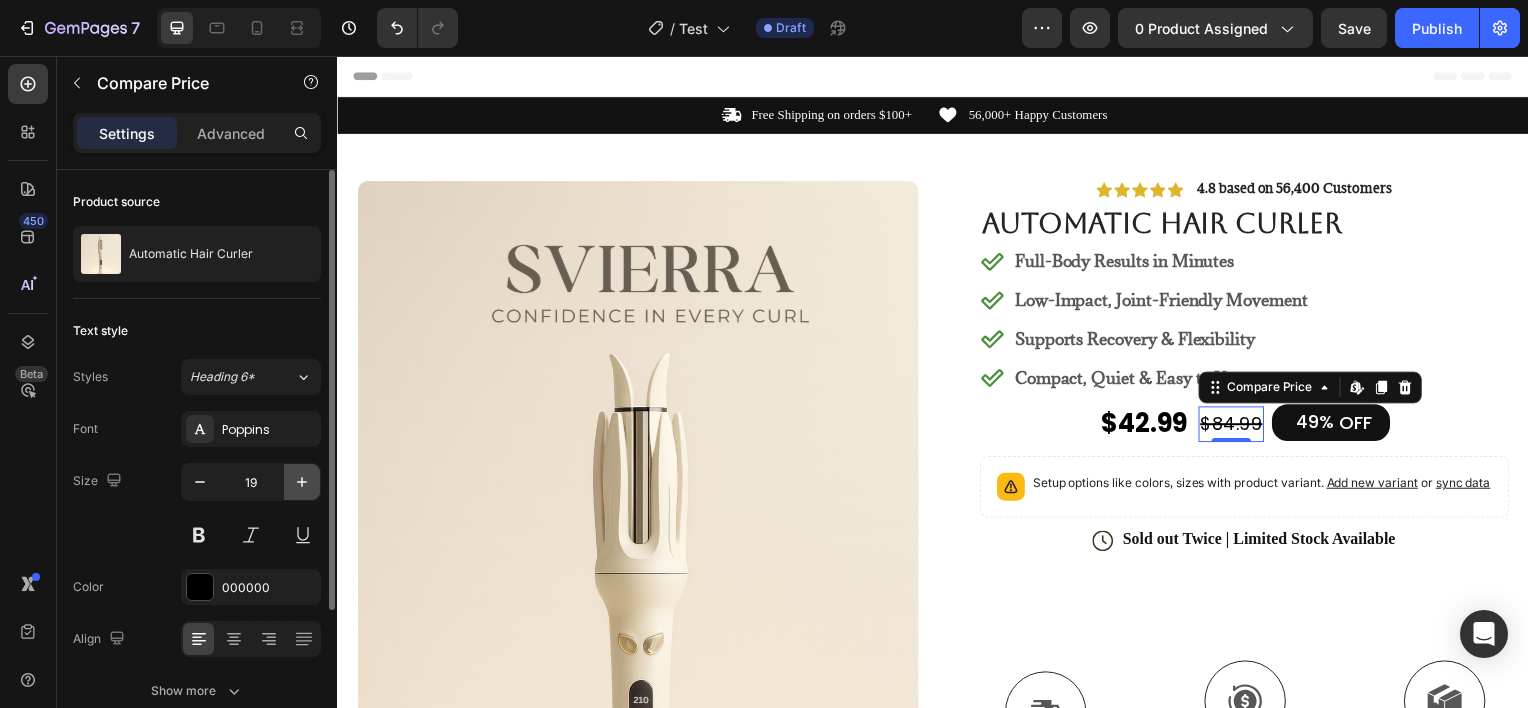 click 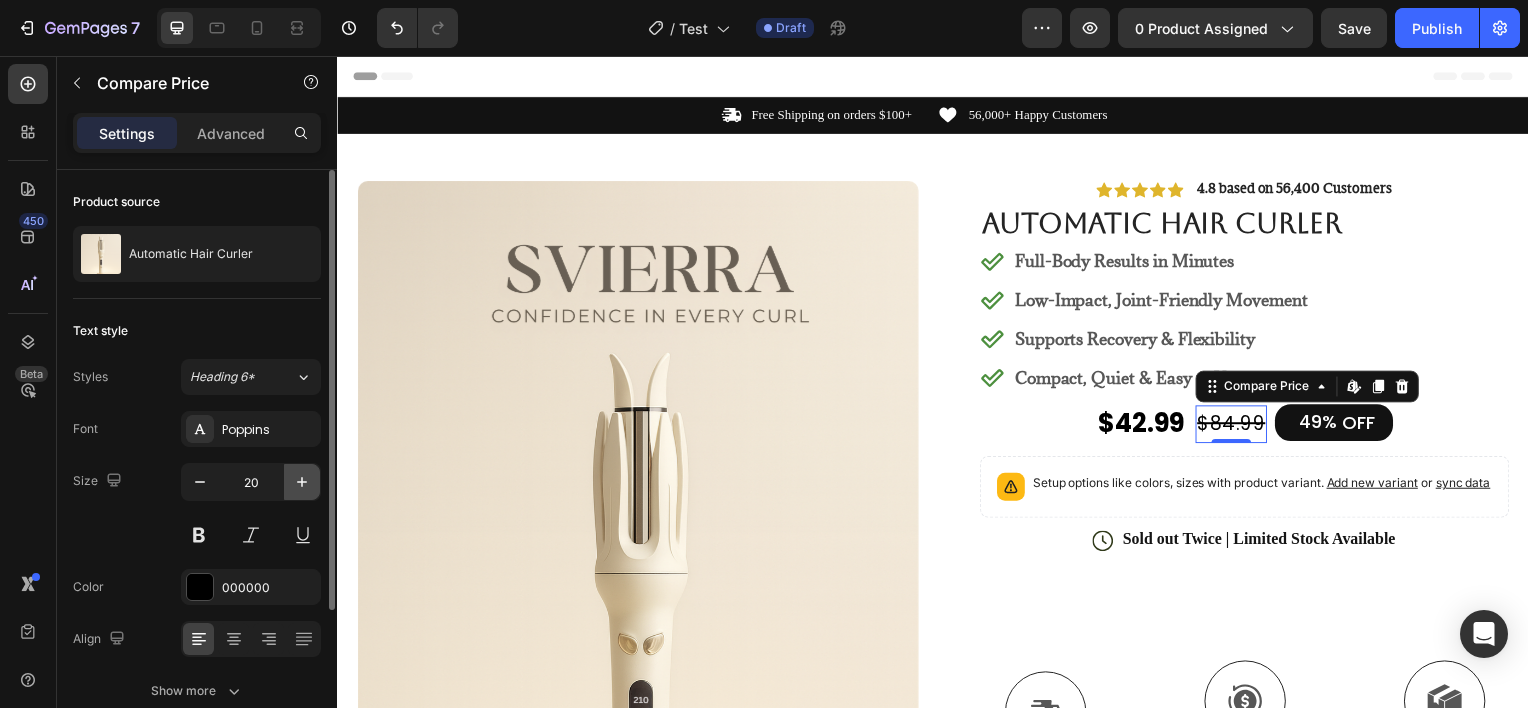 click 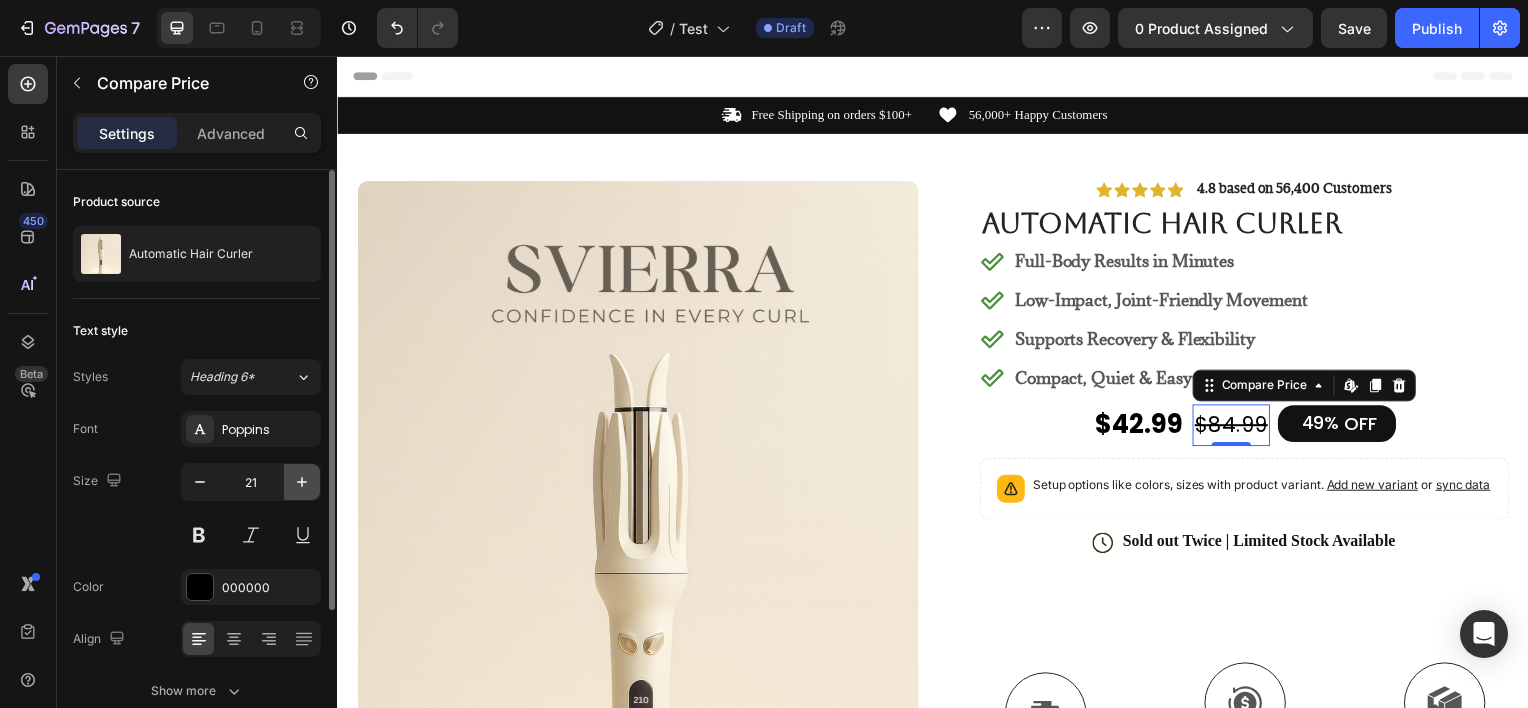 click 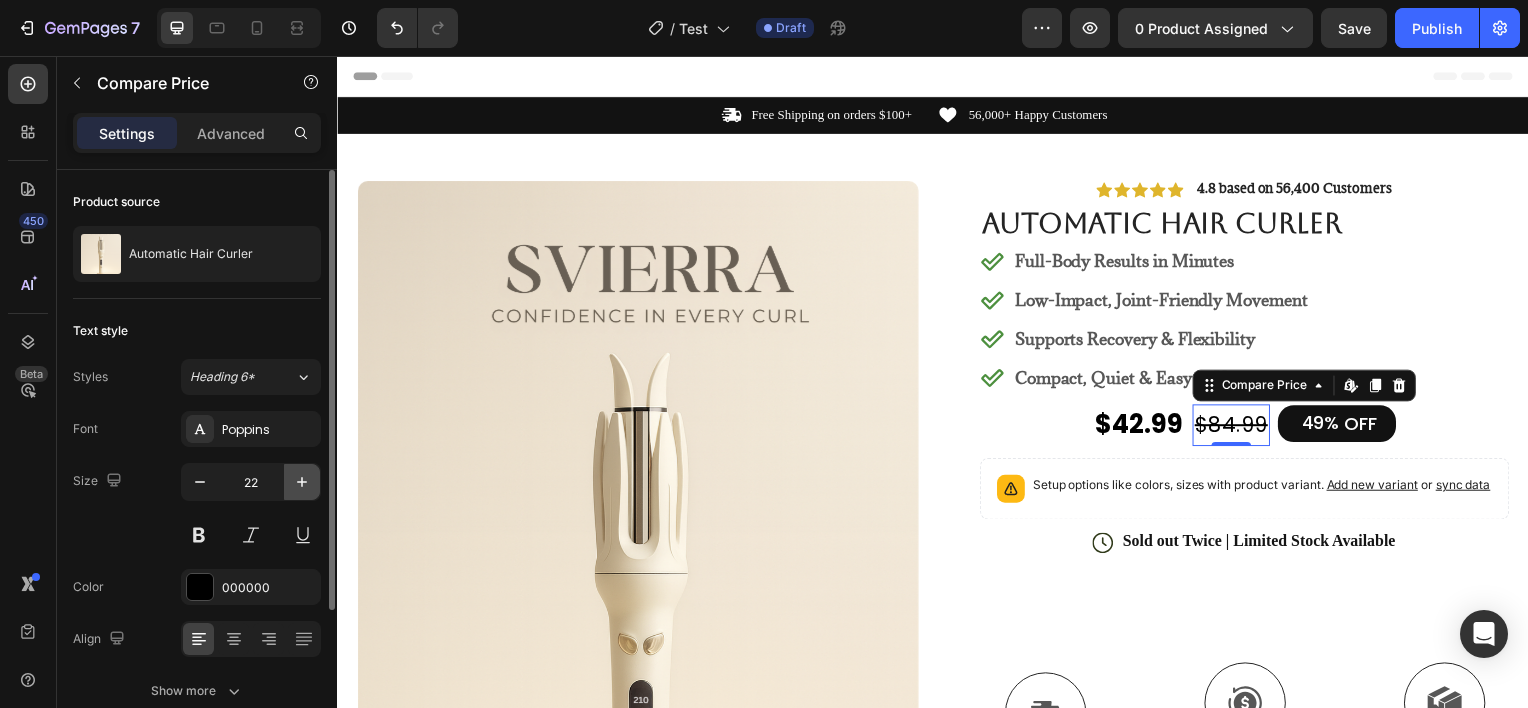 click 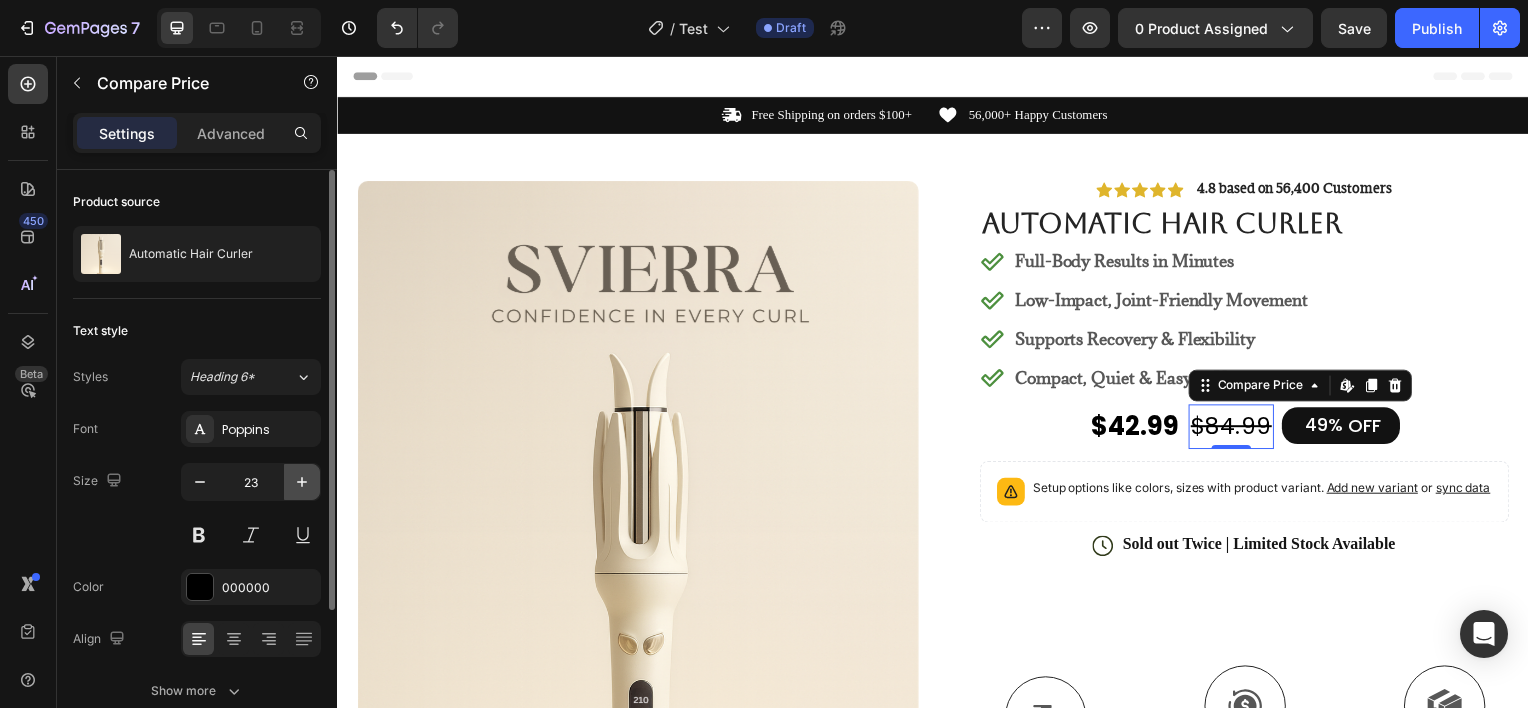 click 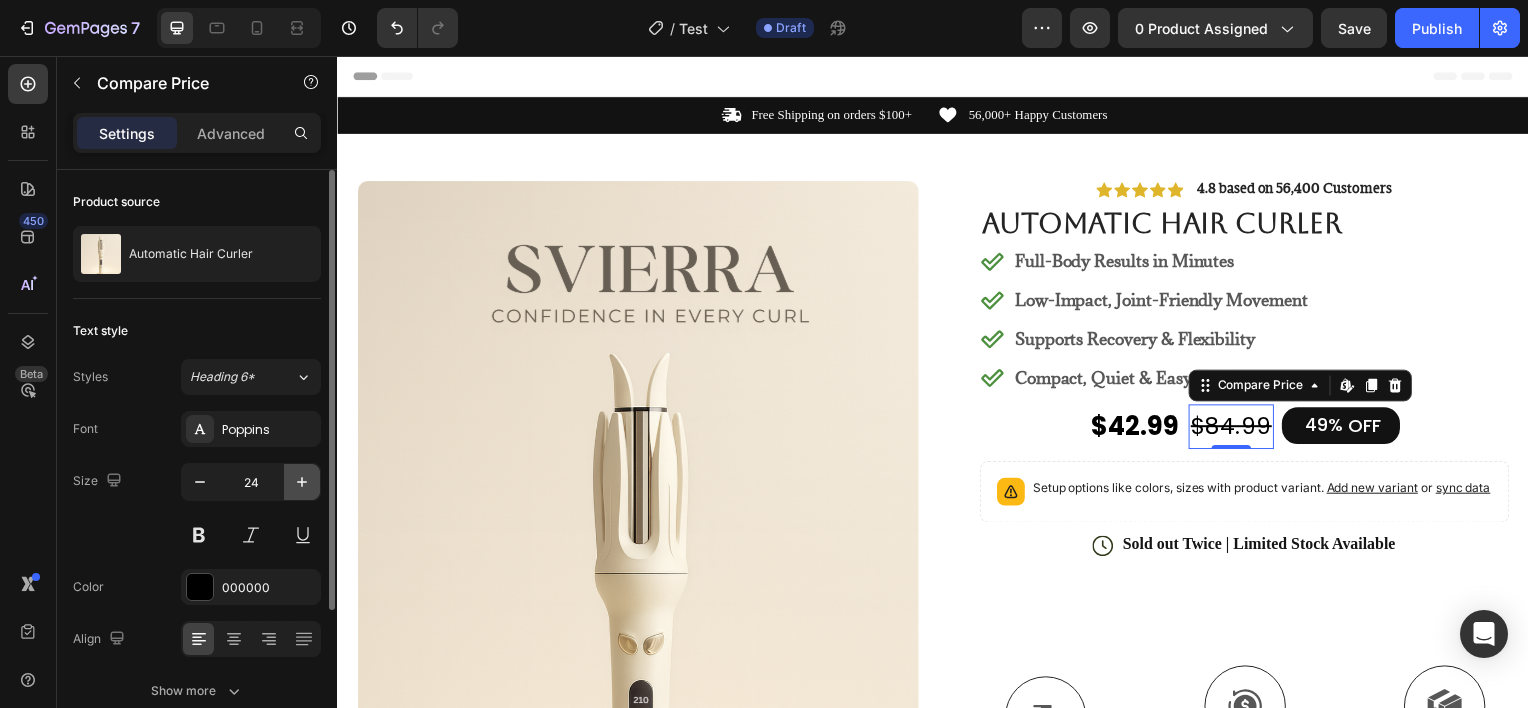 click 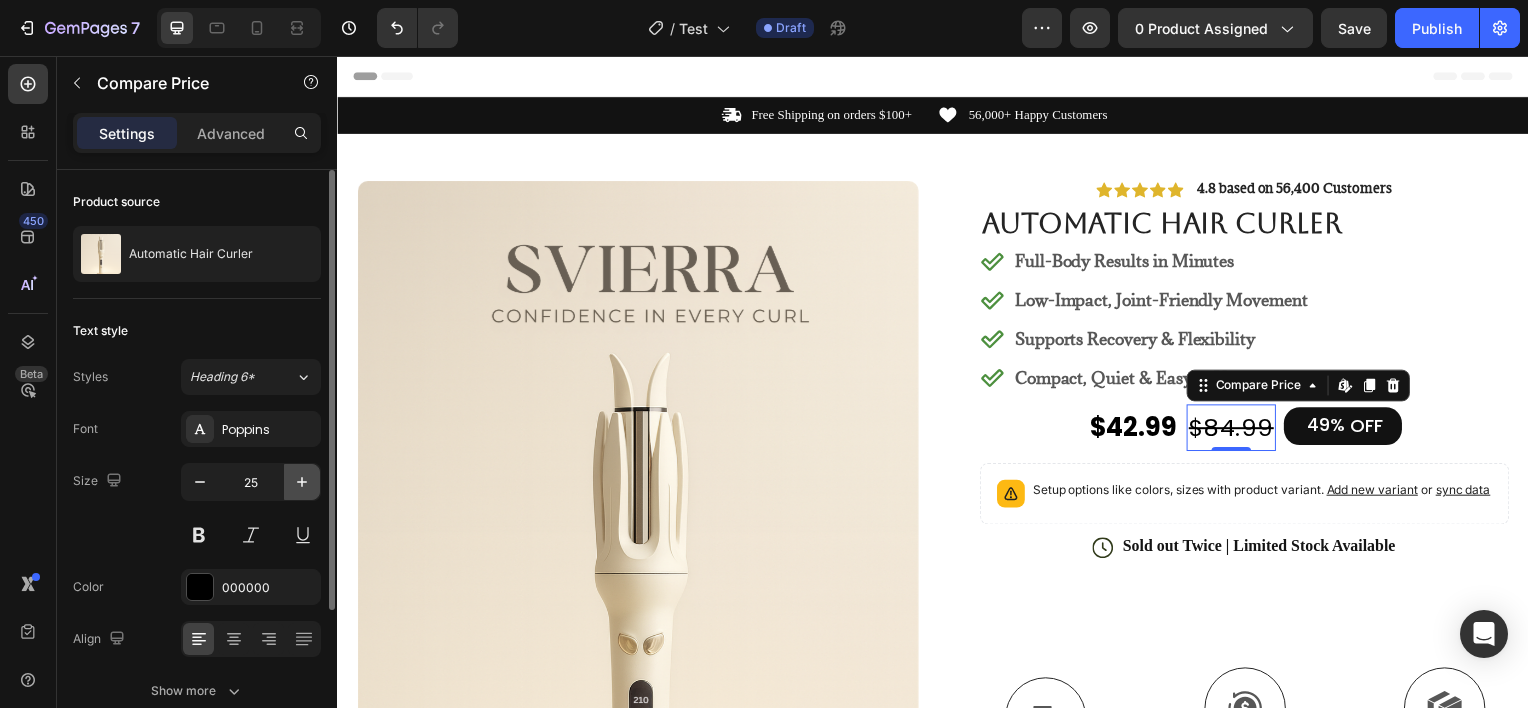 click 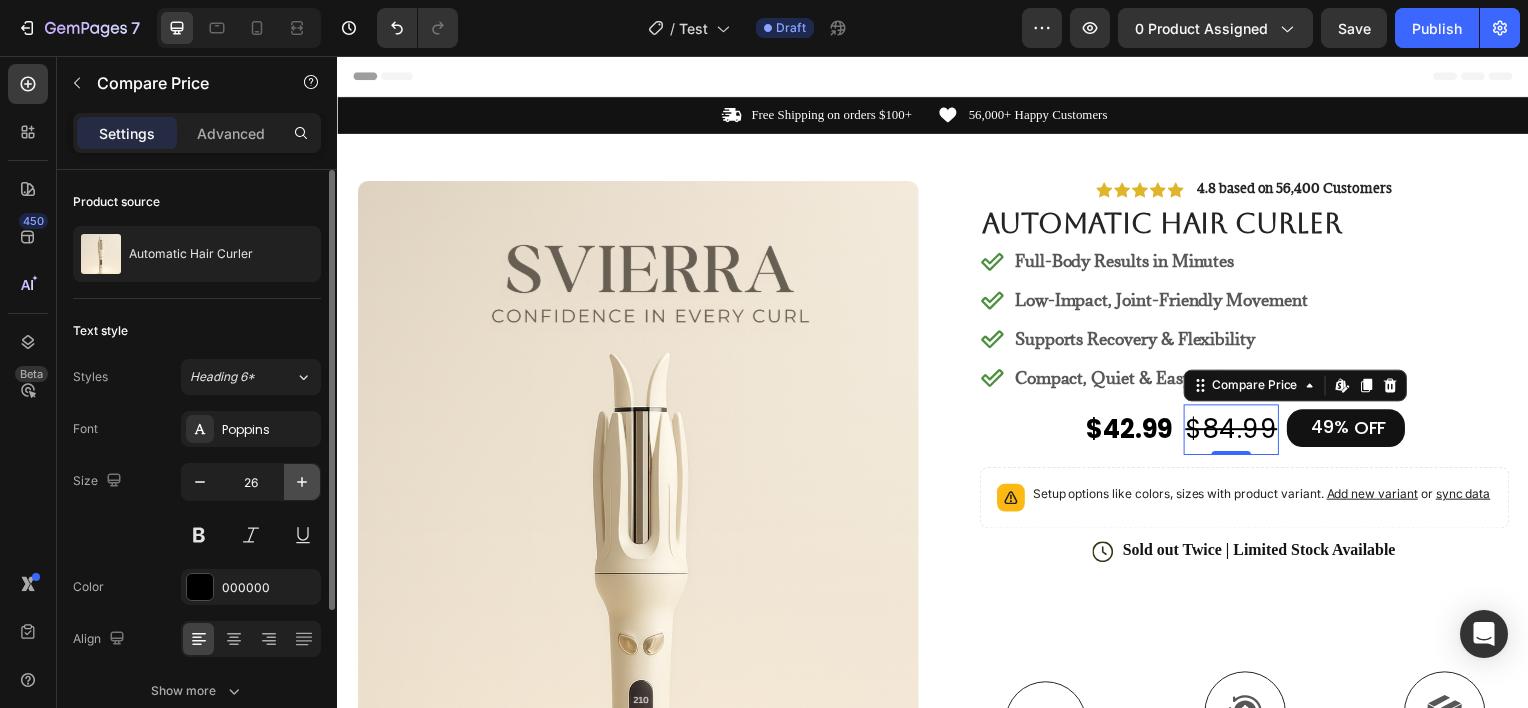 click 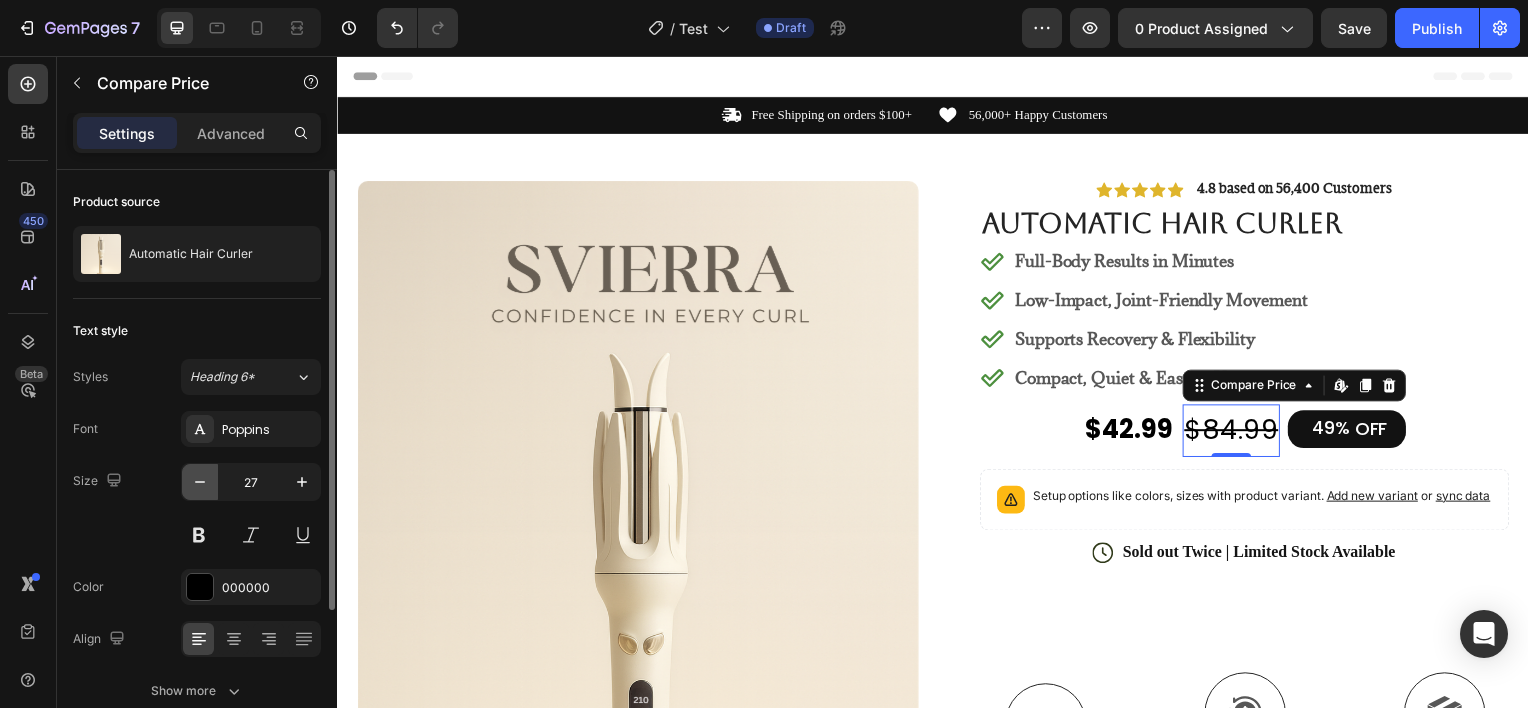 click at bounding box center (200, 482) 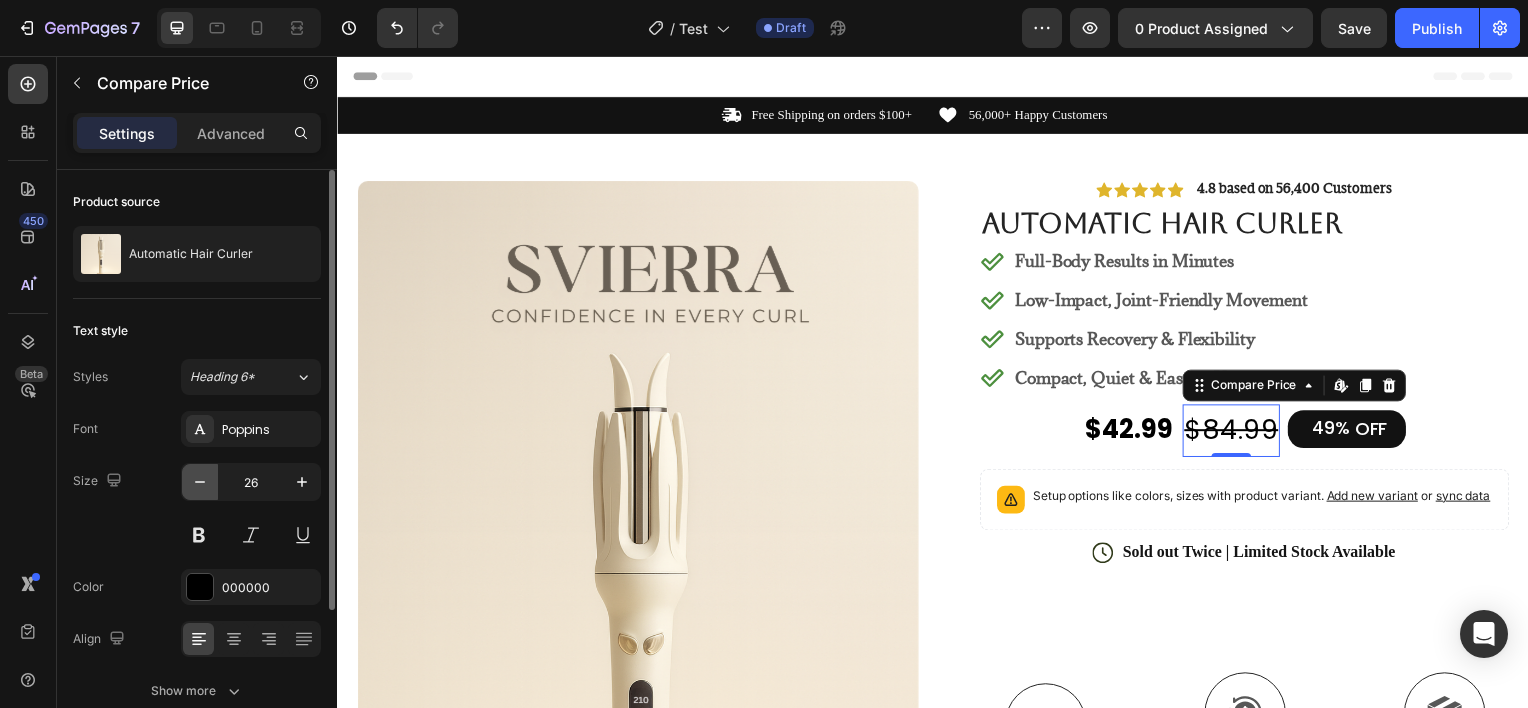 click at bounding box center [200, 482] 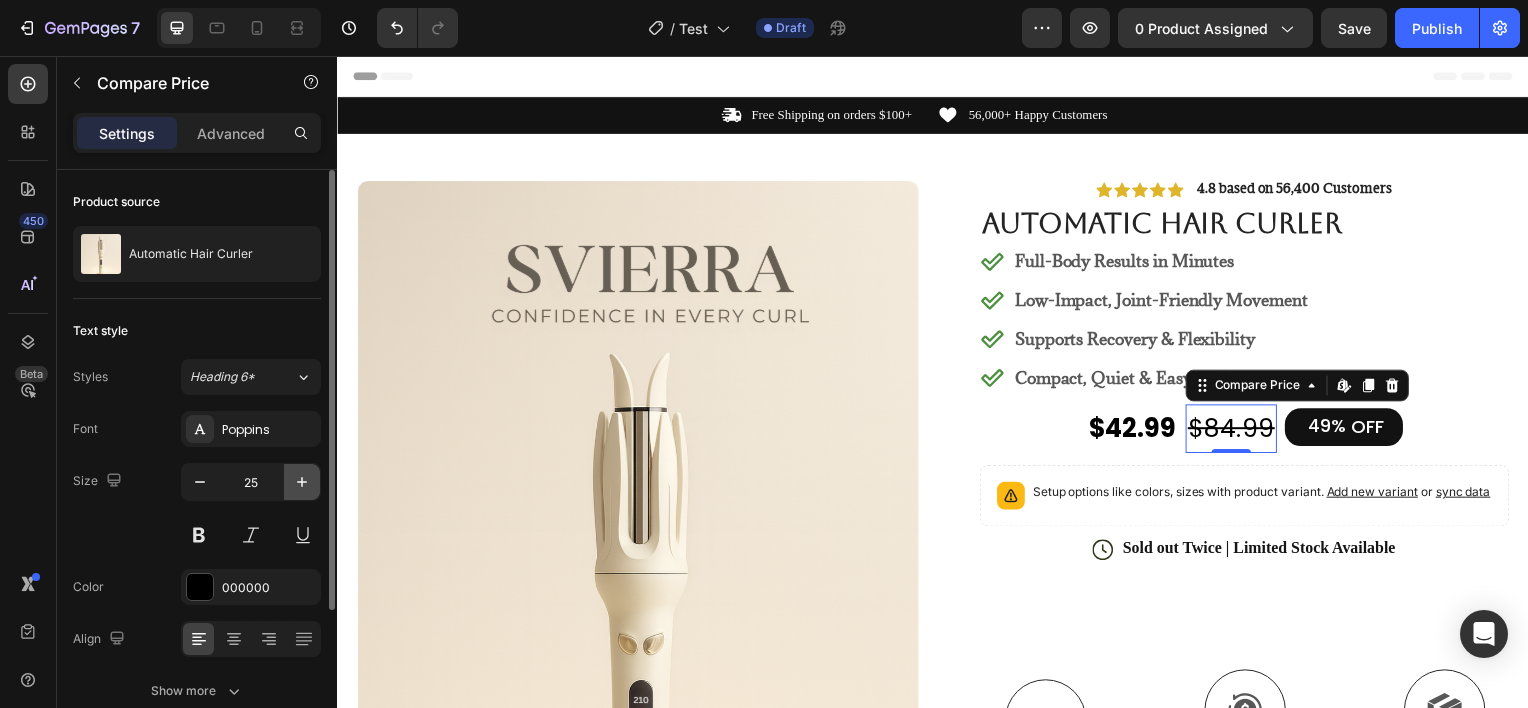 click at bounding box center [302, 482] 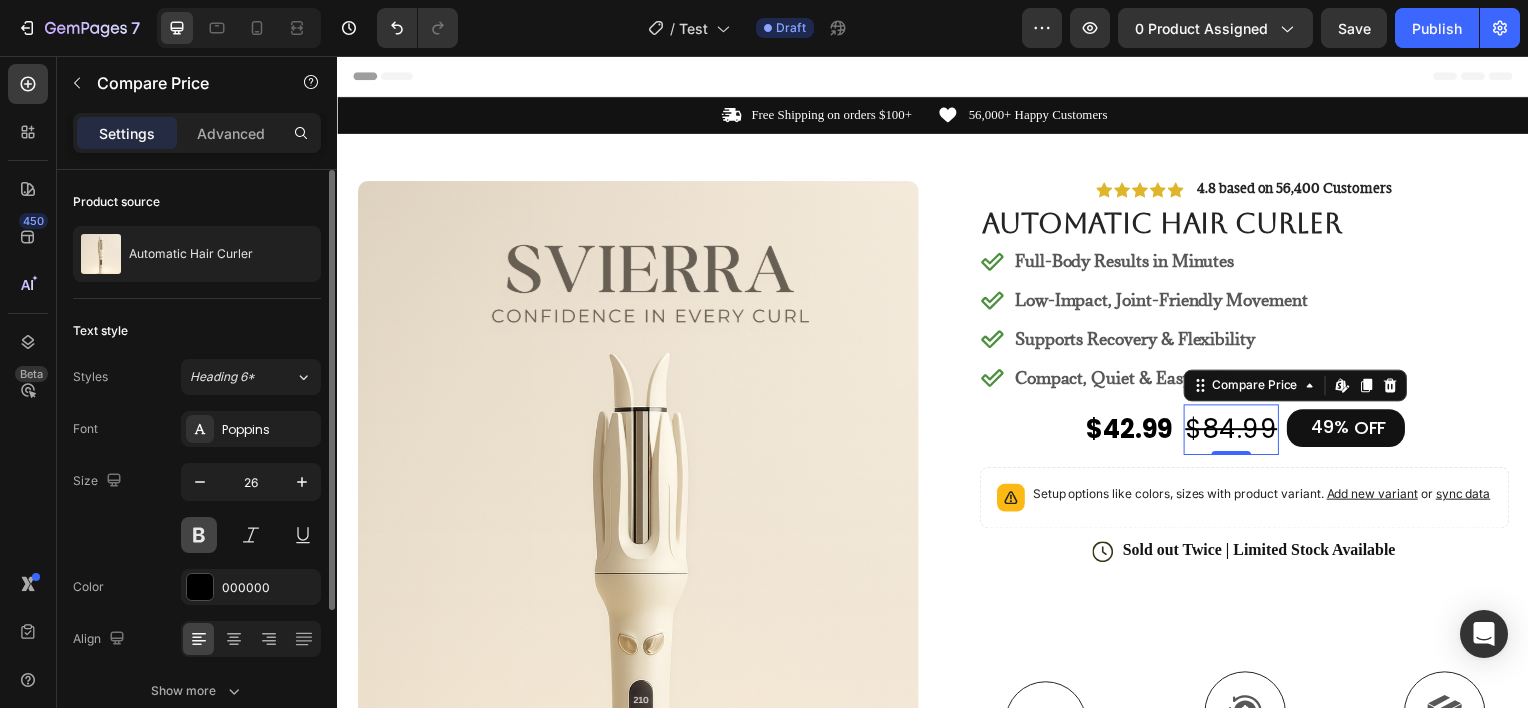 click at bounding box center (199, 535) 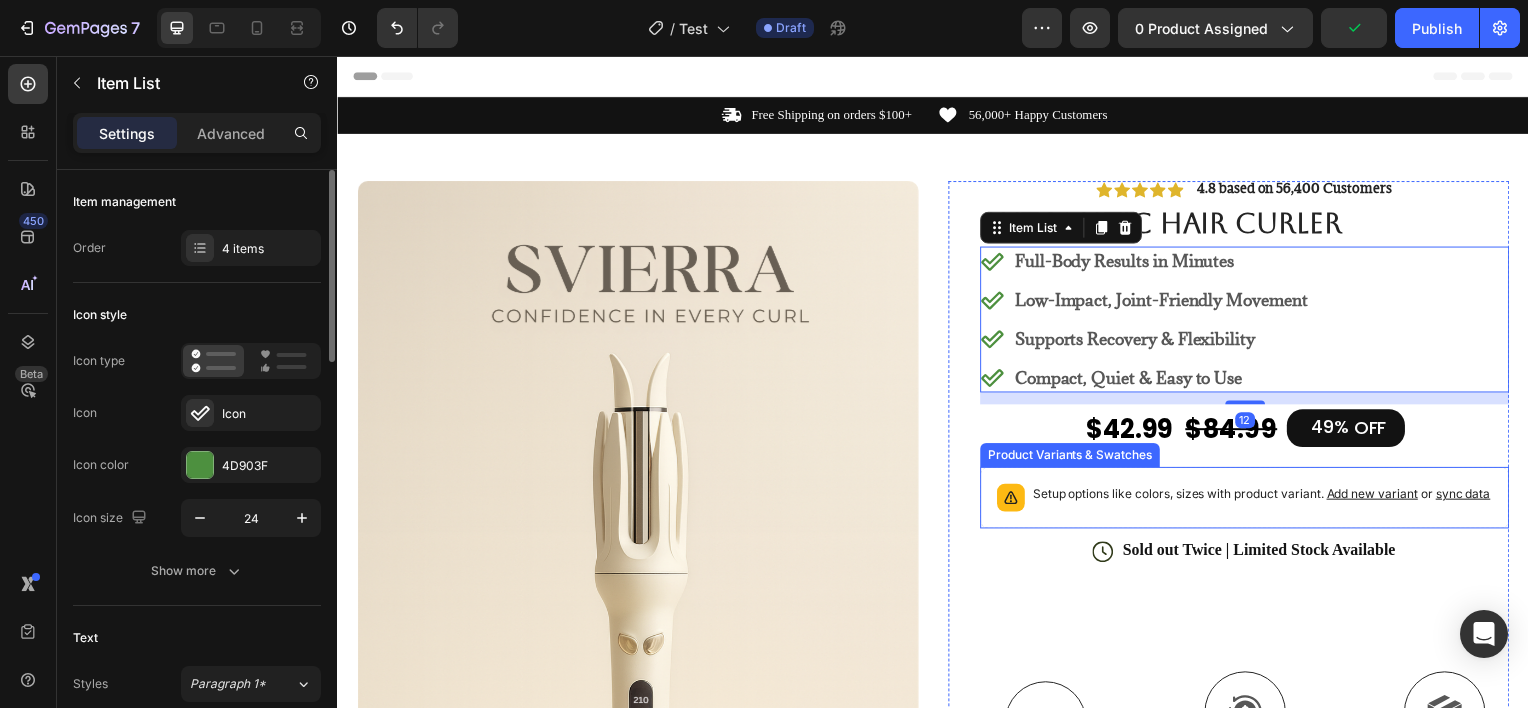 click on "Setup options like colors, sizes with product variant.       Add new variant   or   sync data" at bounding box center [1250, 501] 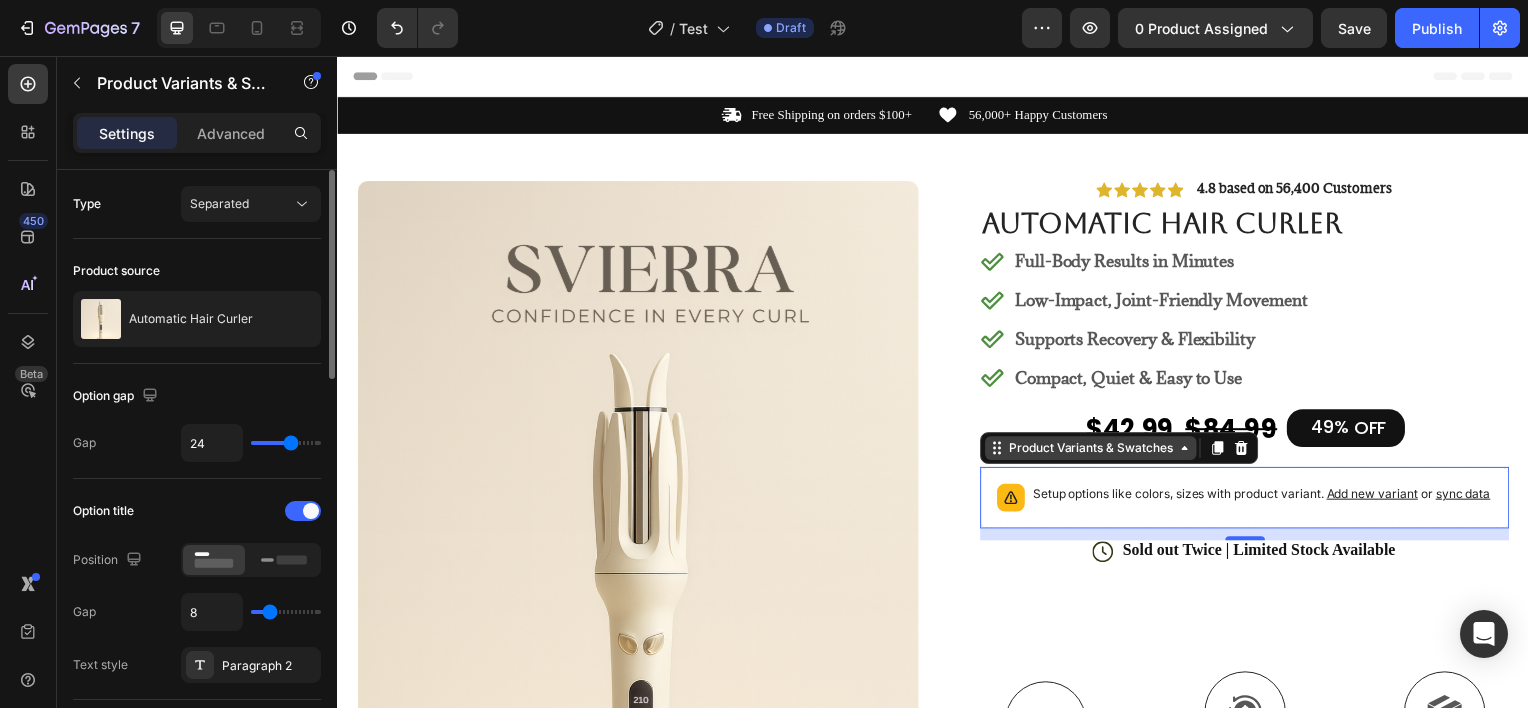 scroll, scrollTop: 394, scrollLeft: 0, axis: vertical 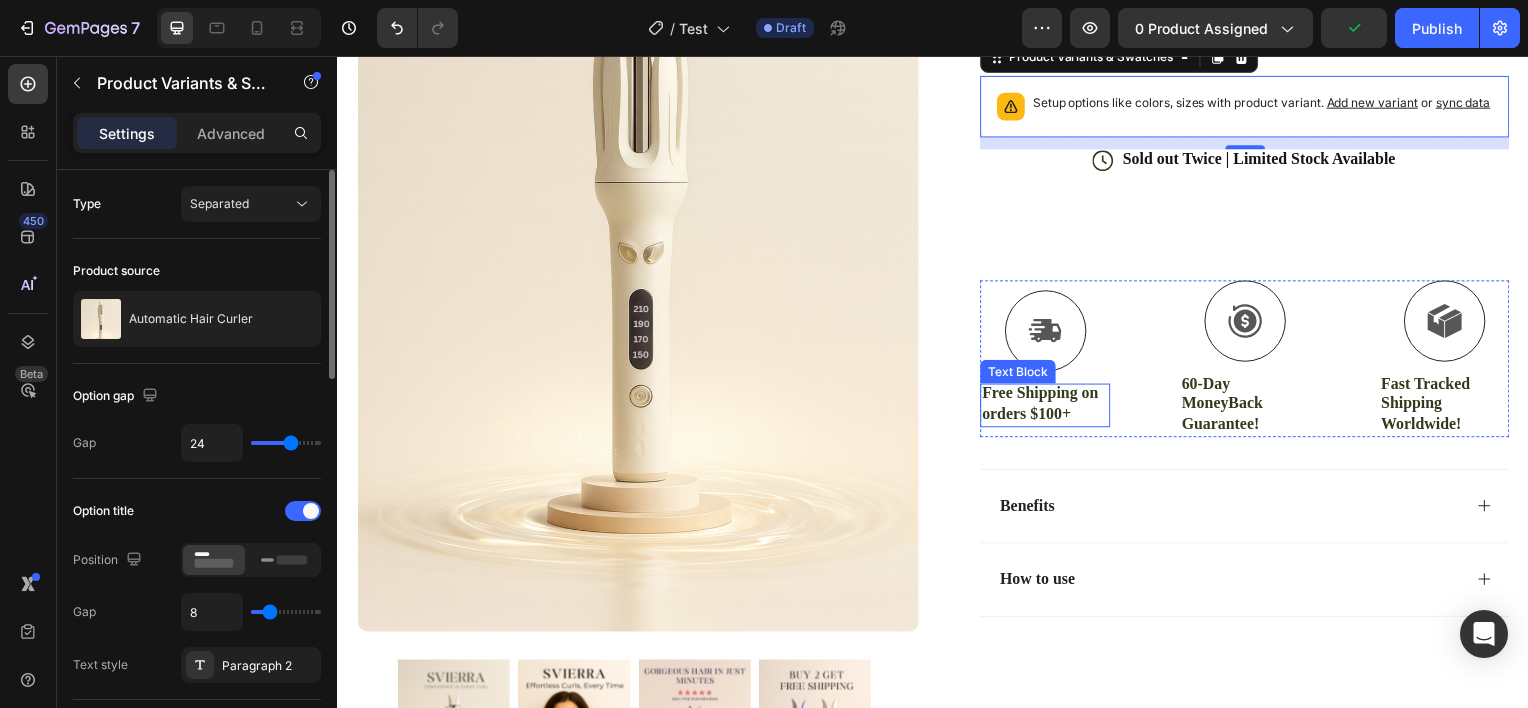 click on "Free Shipping on orders $100+" at bounding box center (1049, 407) 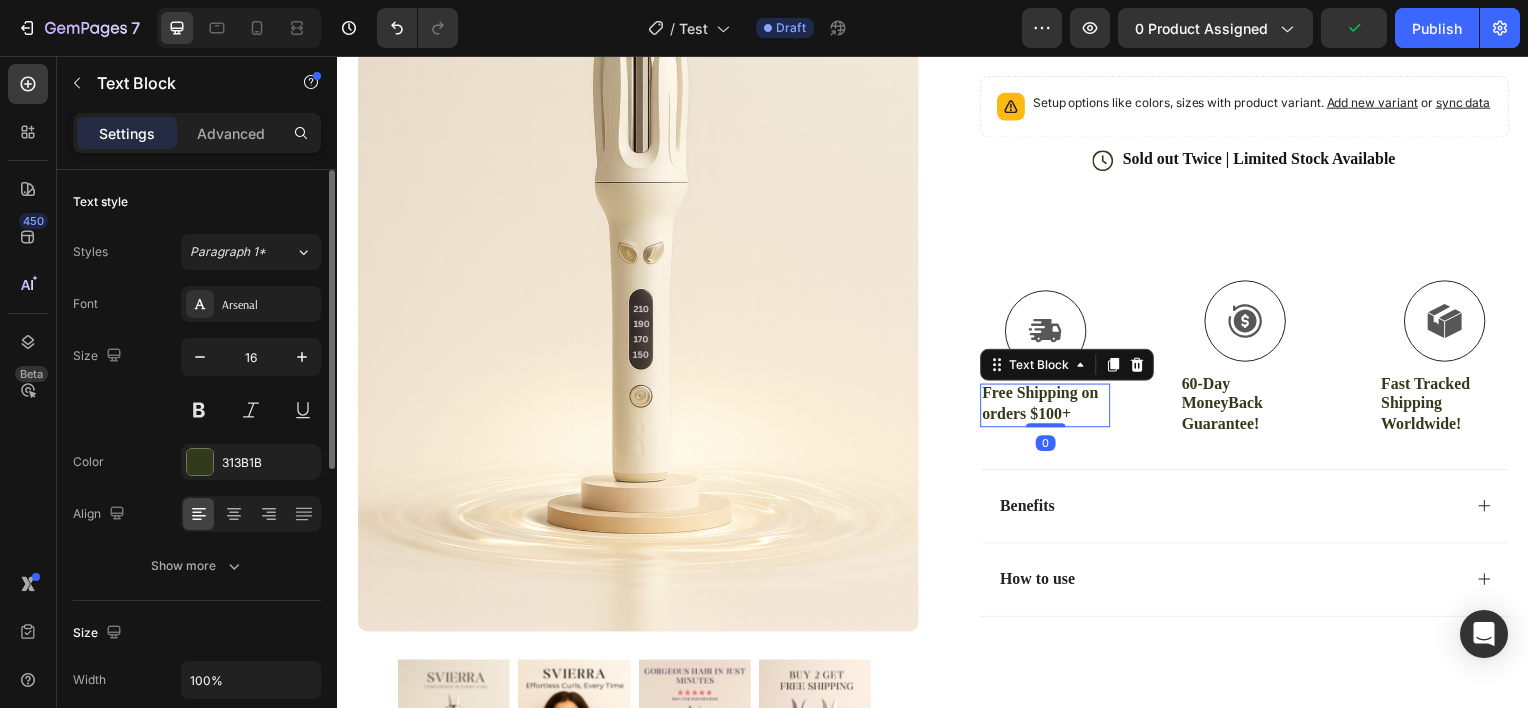 click on "Free Shipping on orders $100+" at bounding box center [1049, 407] 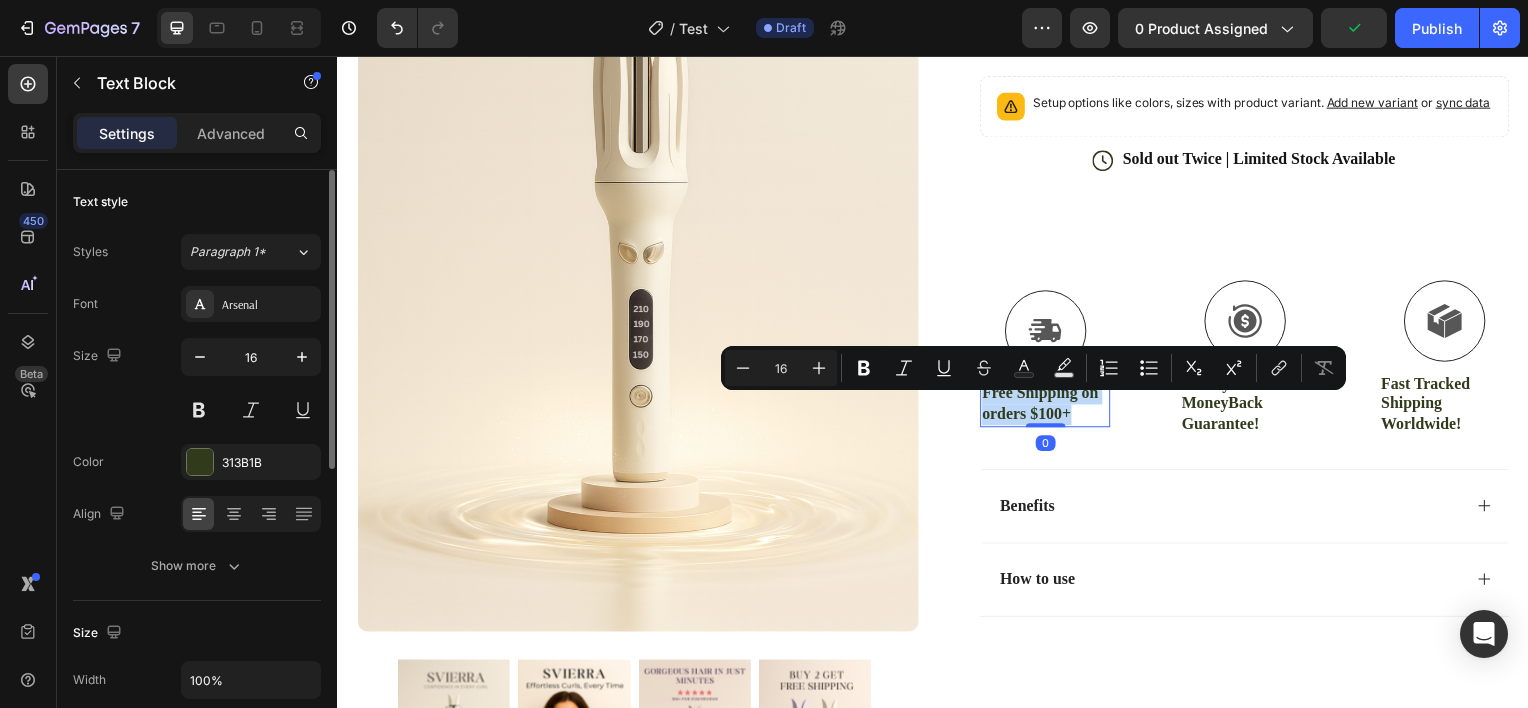 click on "Free Shipping on orders $100+" at bounding box center (1049, 407) 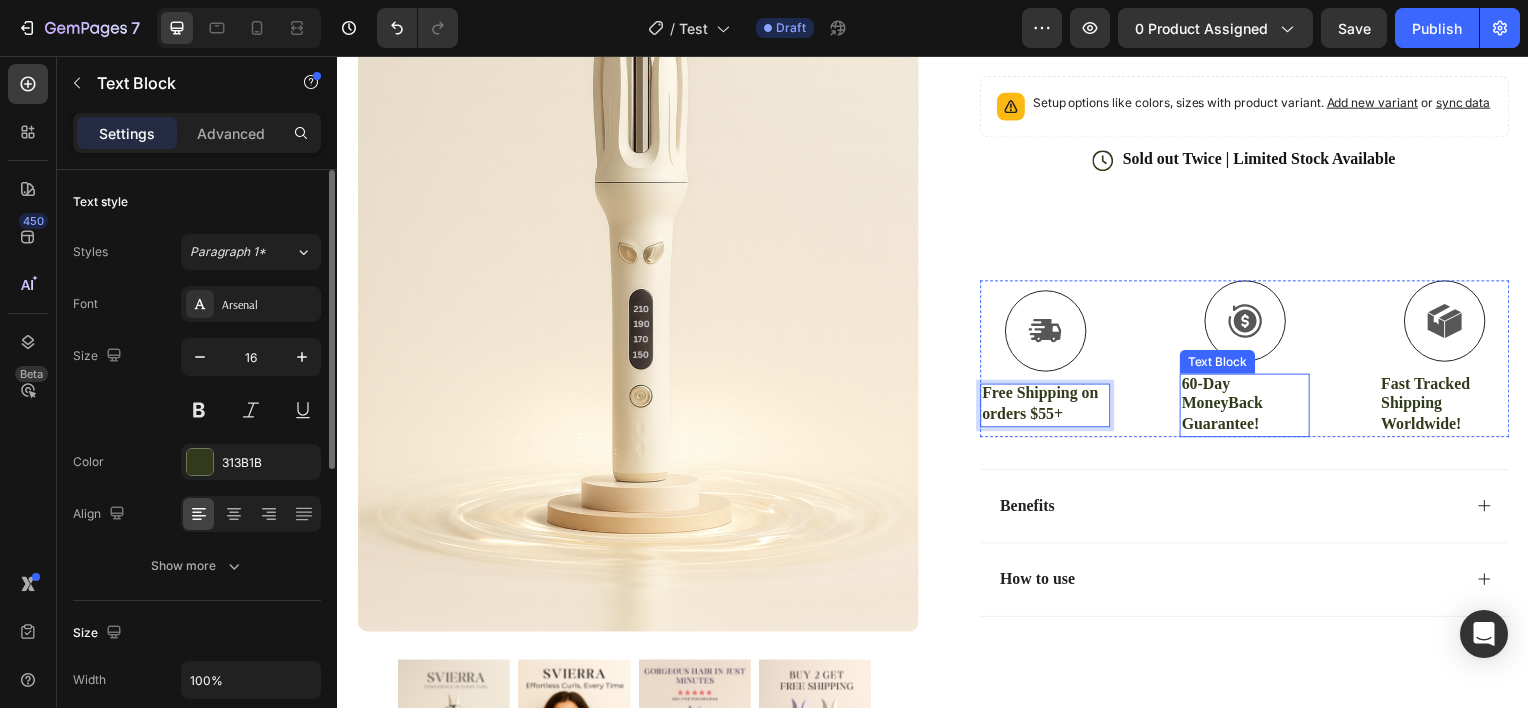 click on "60-Day MoneyBack Guarantee!" at bounding box center (1250, 407) 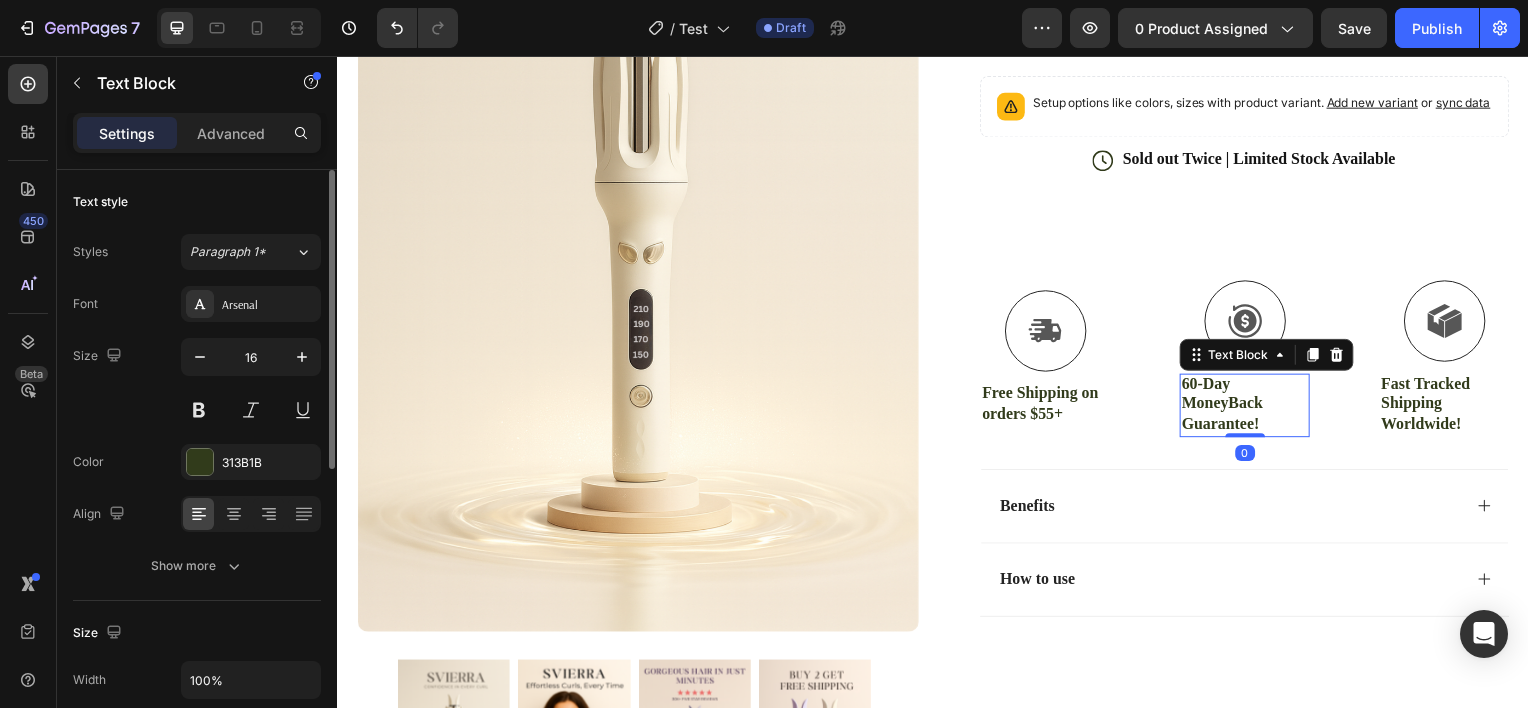click on "60-Day MoneyBack Guarantee!" at bounding box center (1250, 407) 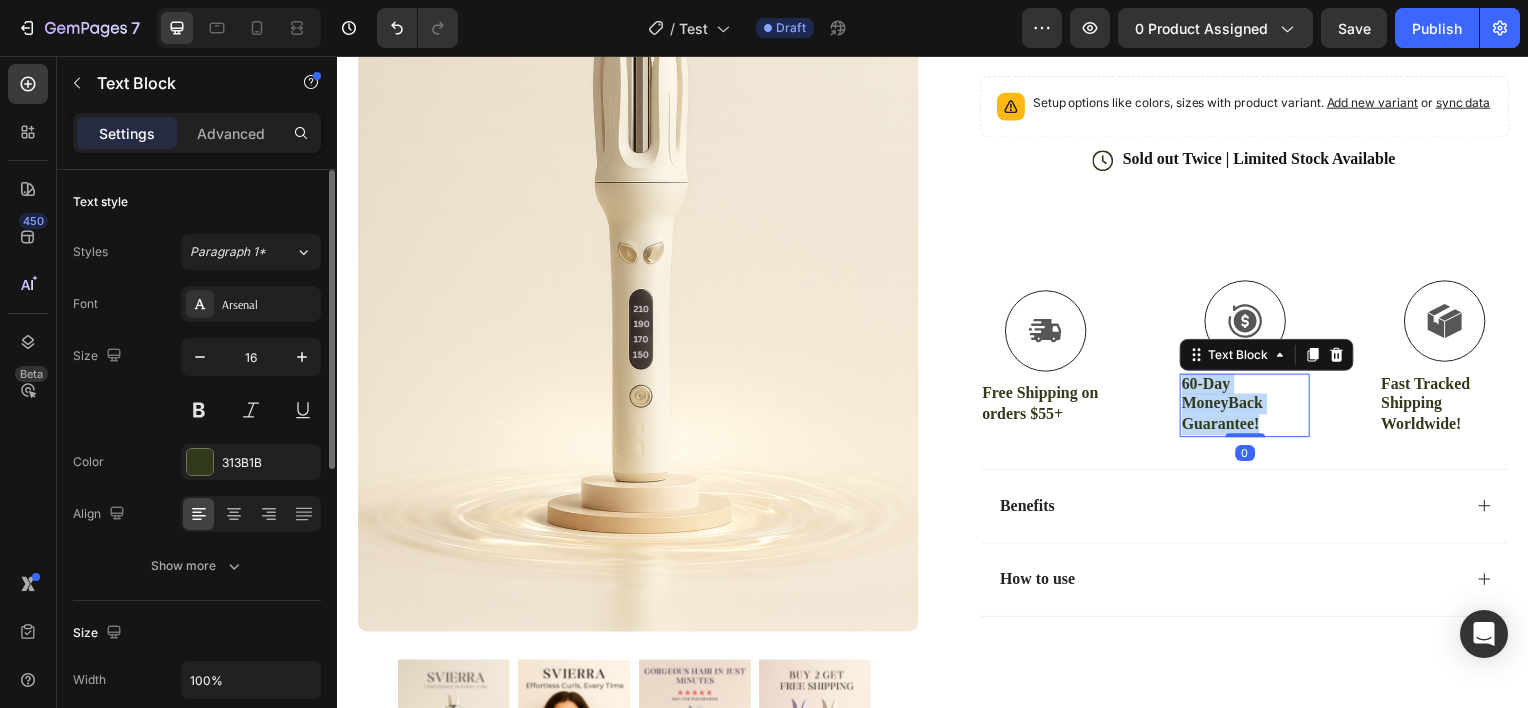 click on "60-Day MoneyBack Guarantee!" at bounding box center (1250, 407) 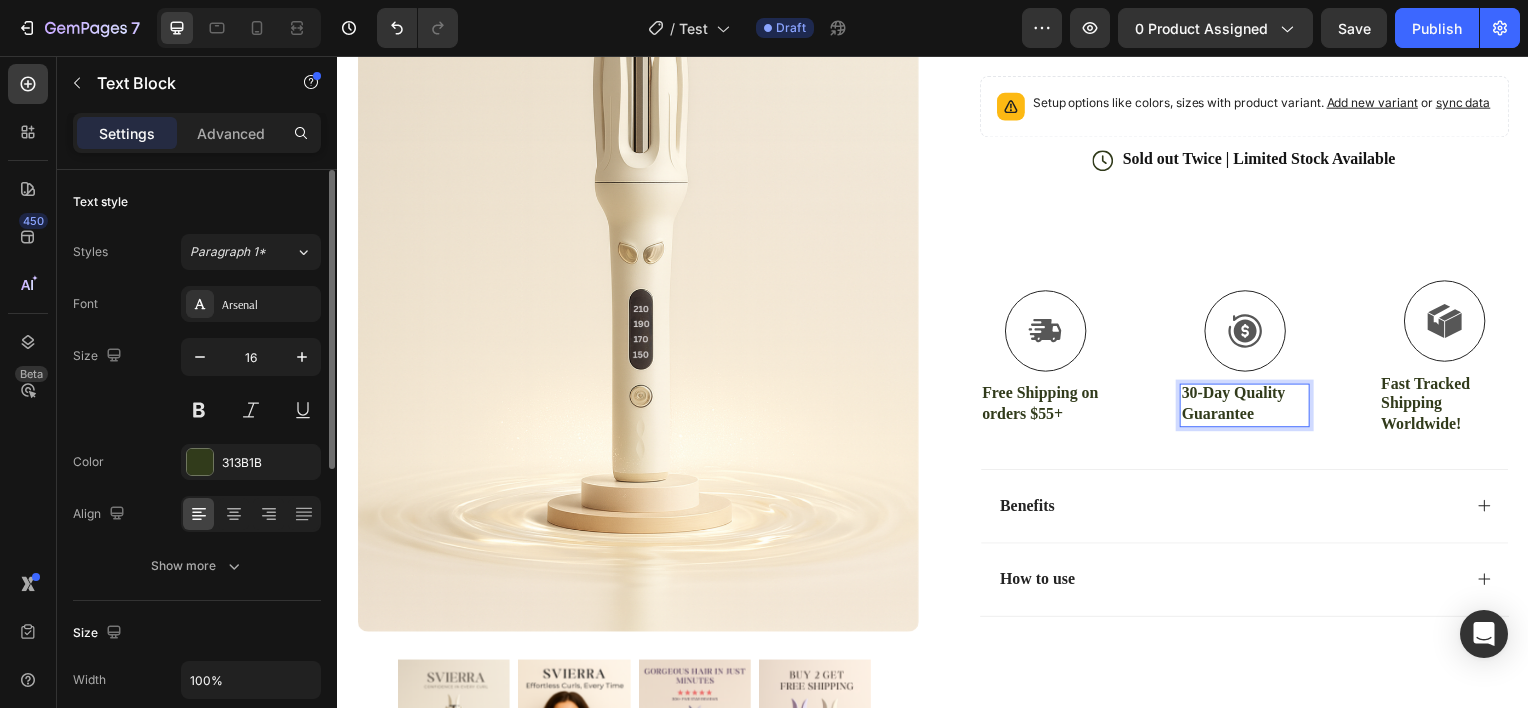 scroll, scrollTop: 404, scrollLeft: 0, axis: vertical 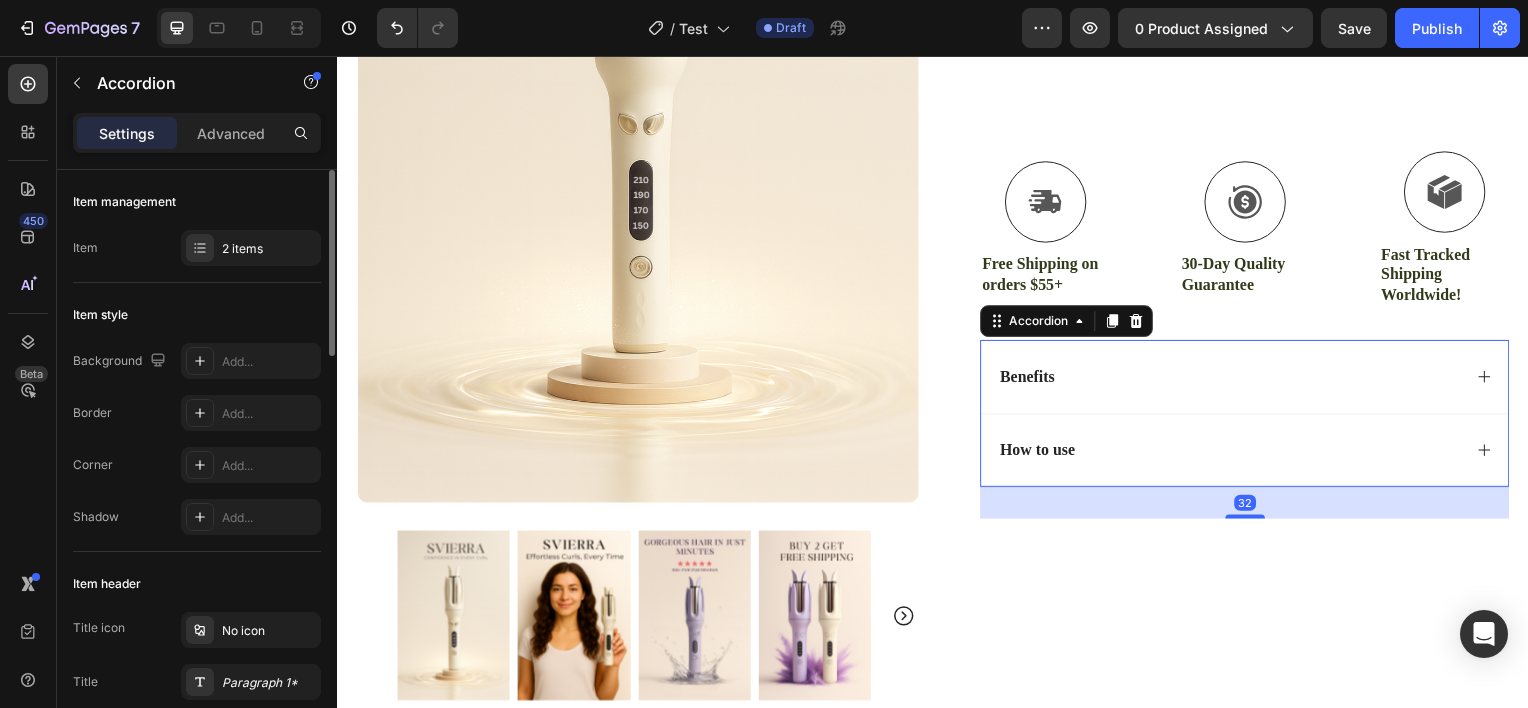 click on "Benefits" at bounding box center (1234, 379) 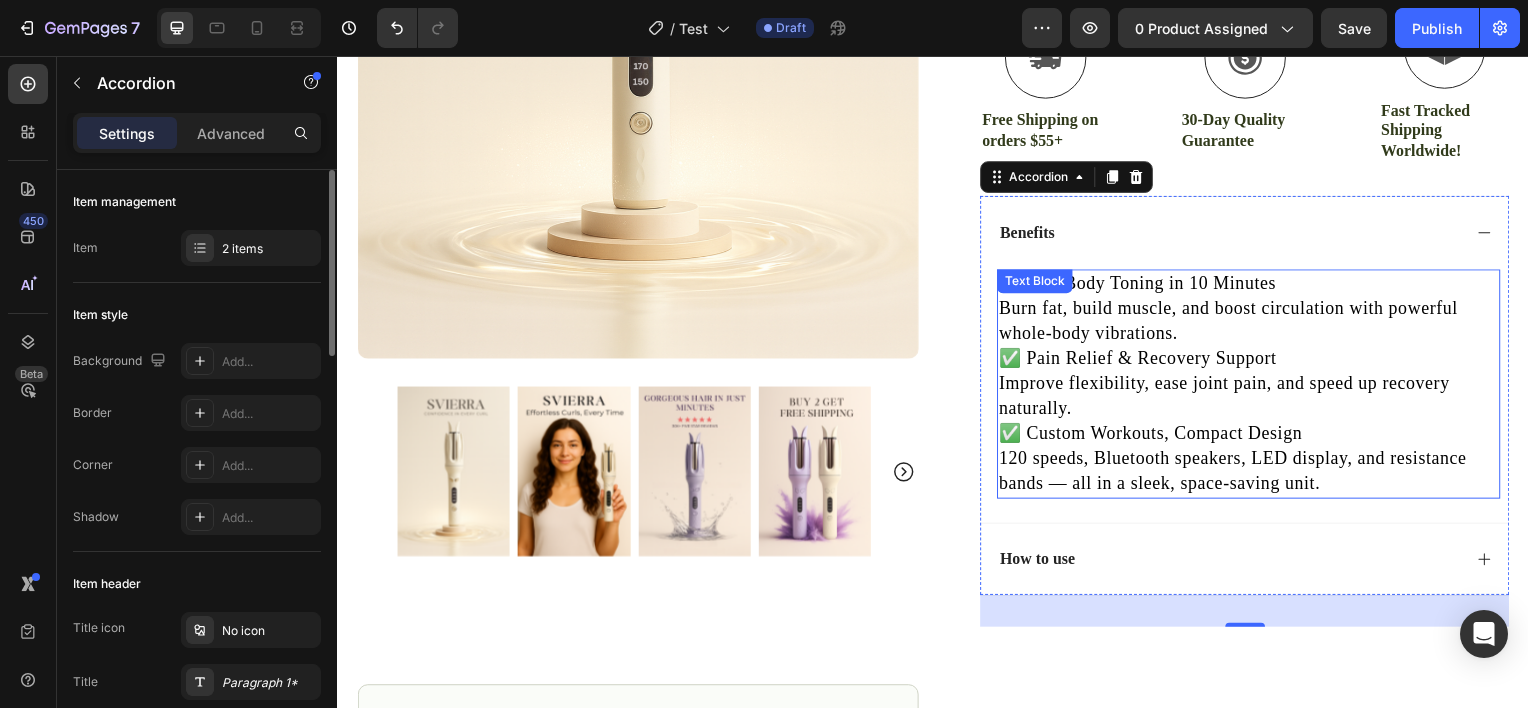 scroll, scrollTop: 0, scrollLeft: 0, axis: both 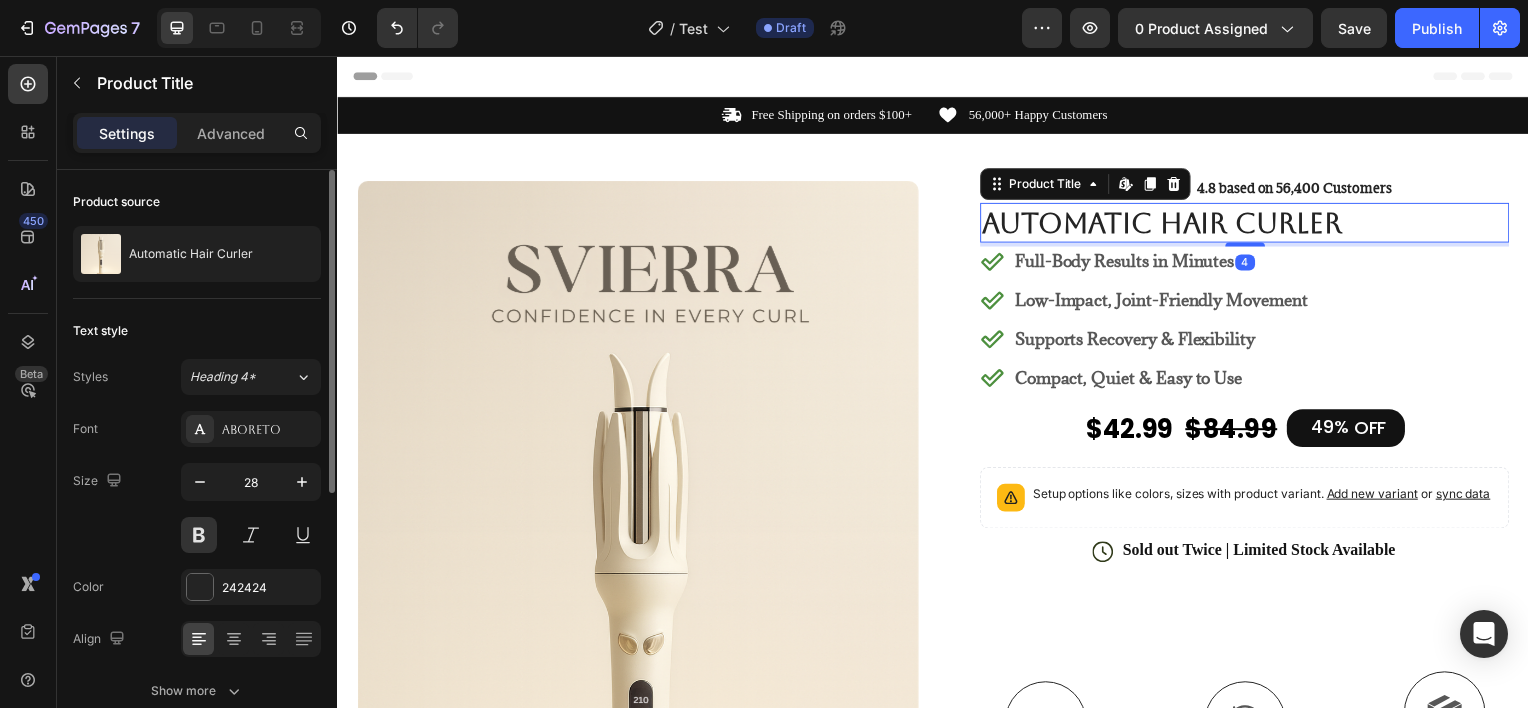 click on "Automatic Hair Curler" at bounding box center [1250, 224] 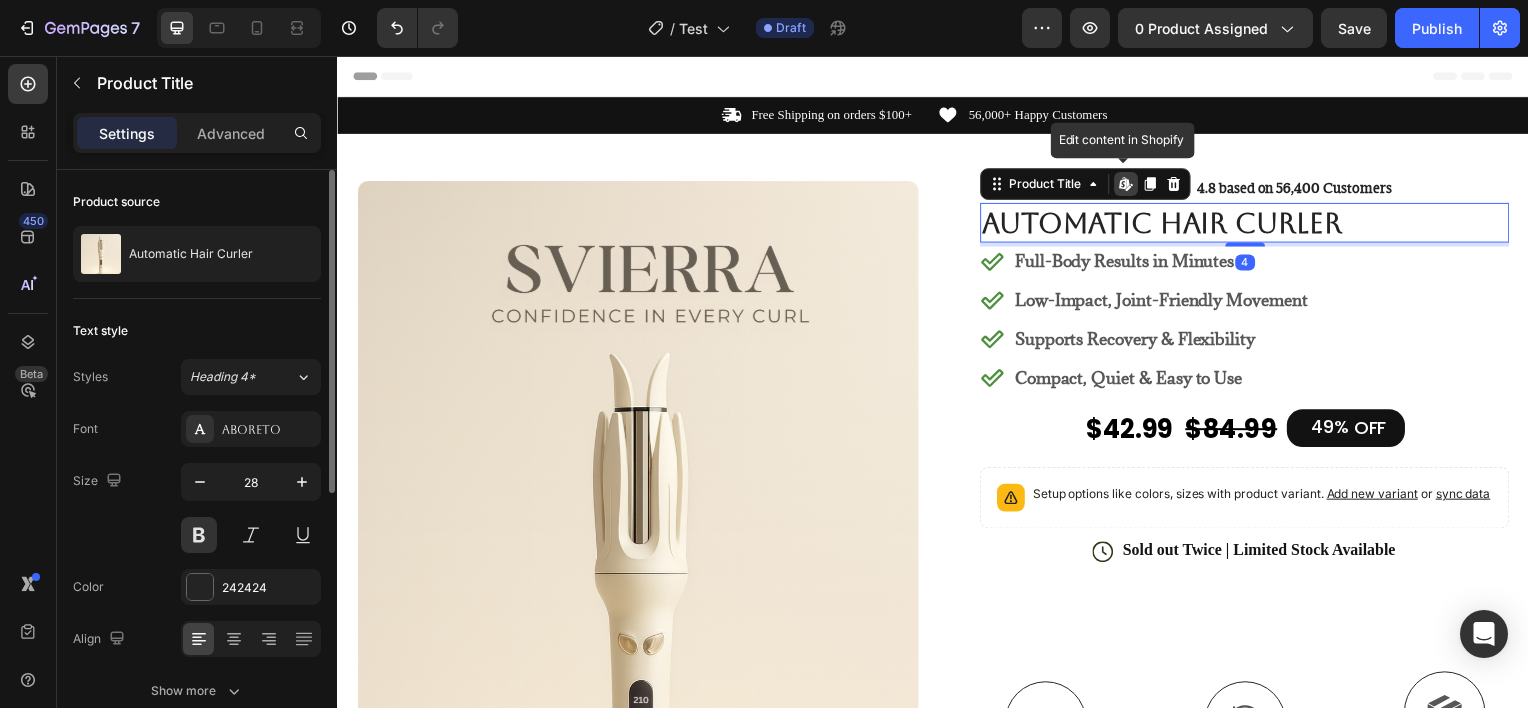 click on "Automatic Hair Curler" at bounding box center [1250, 224] 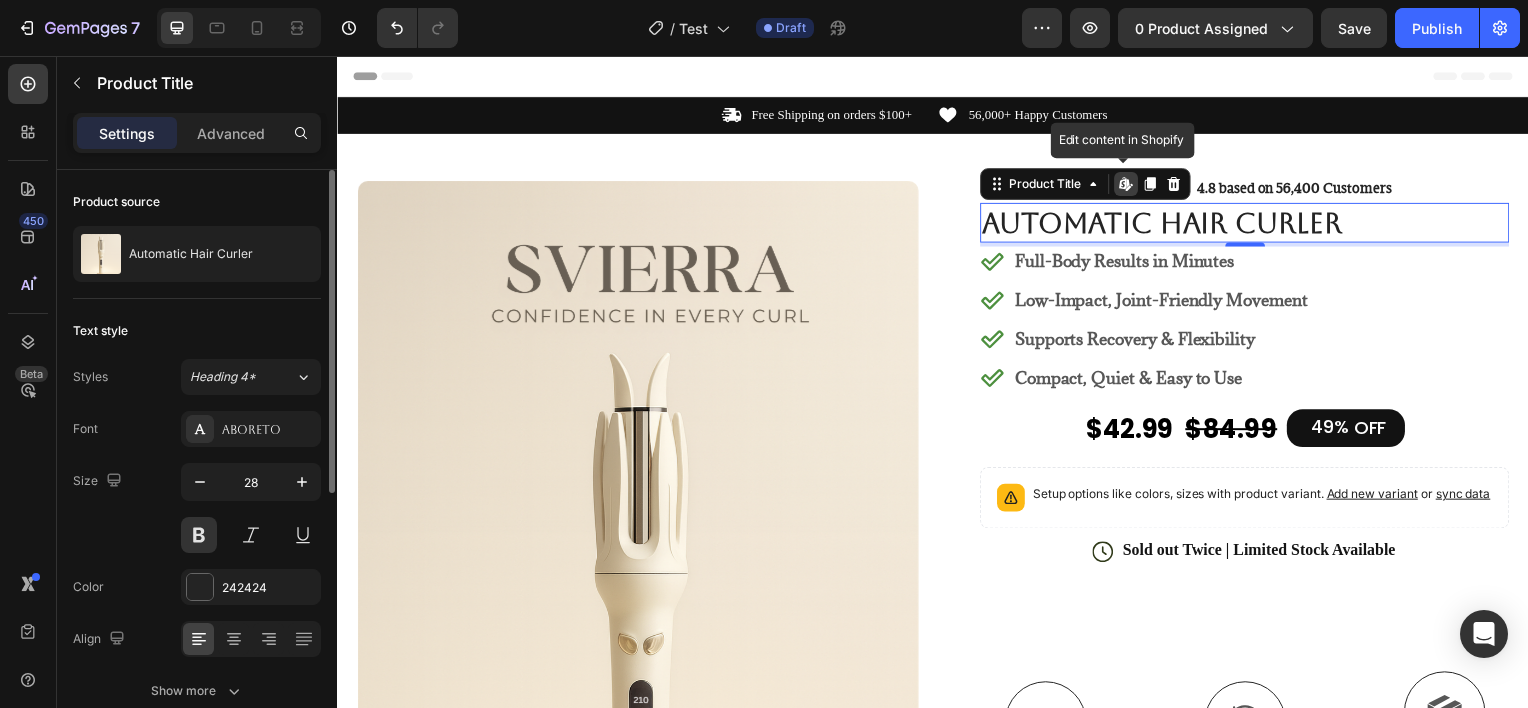 click on "Automatic Hair Curler" at bounding box center [1250, 224] 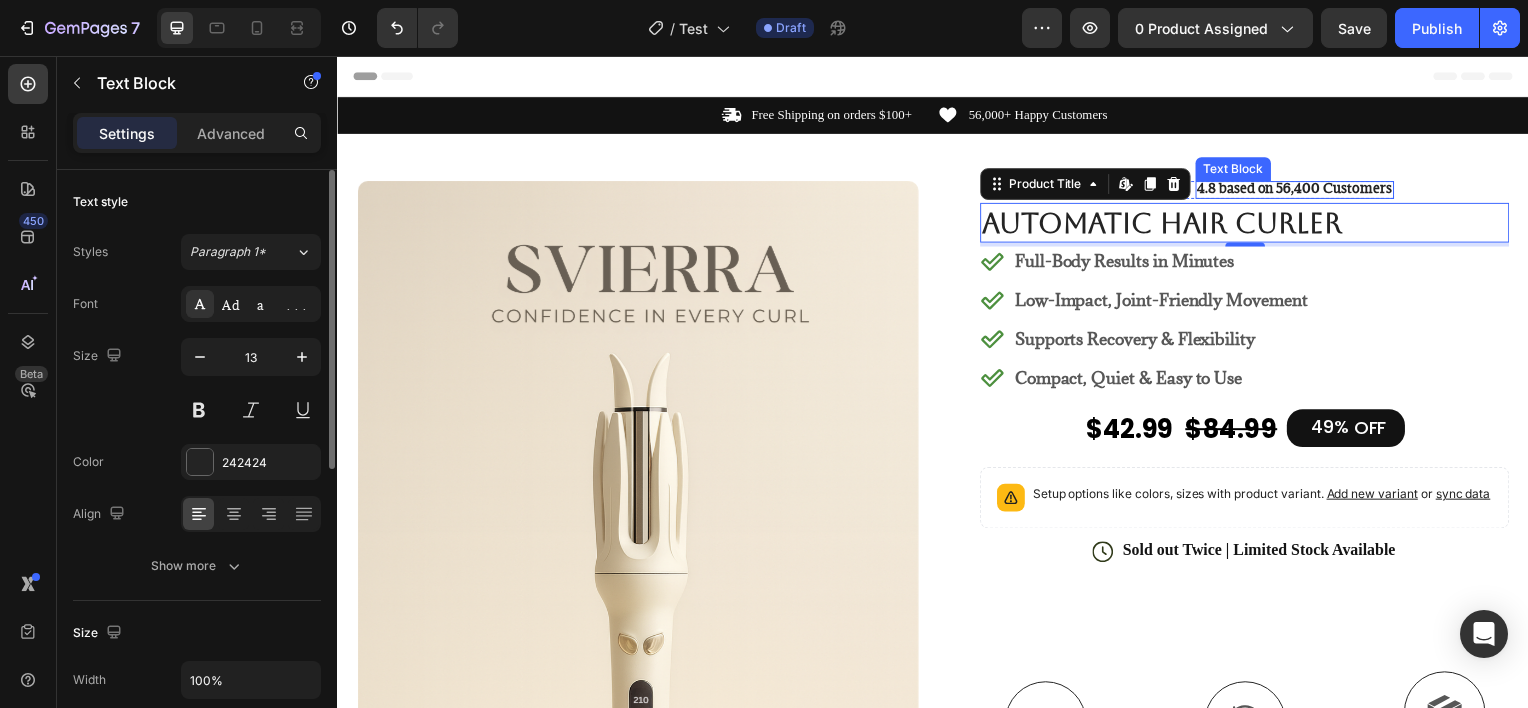 click on "4.8 based on 56,400 Customers Text Block" at bounding box center [1301, 191] 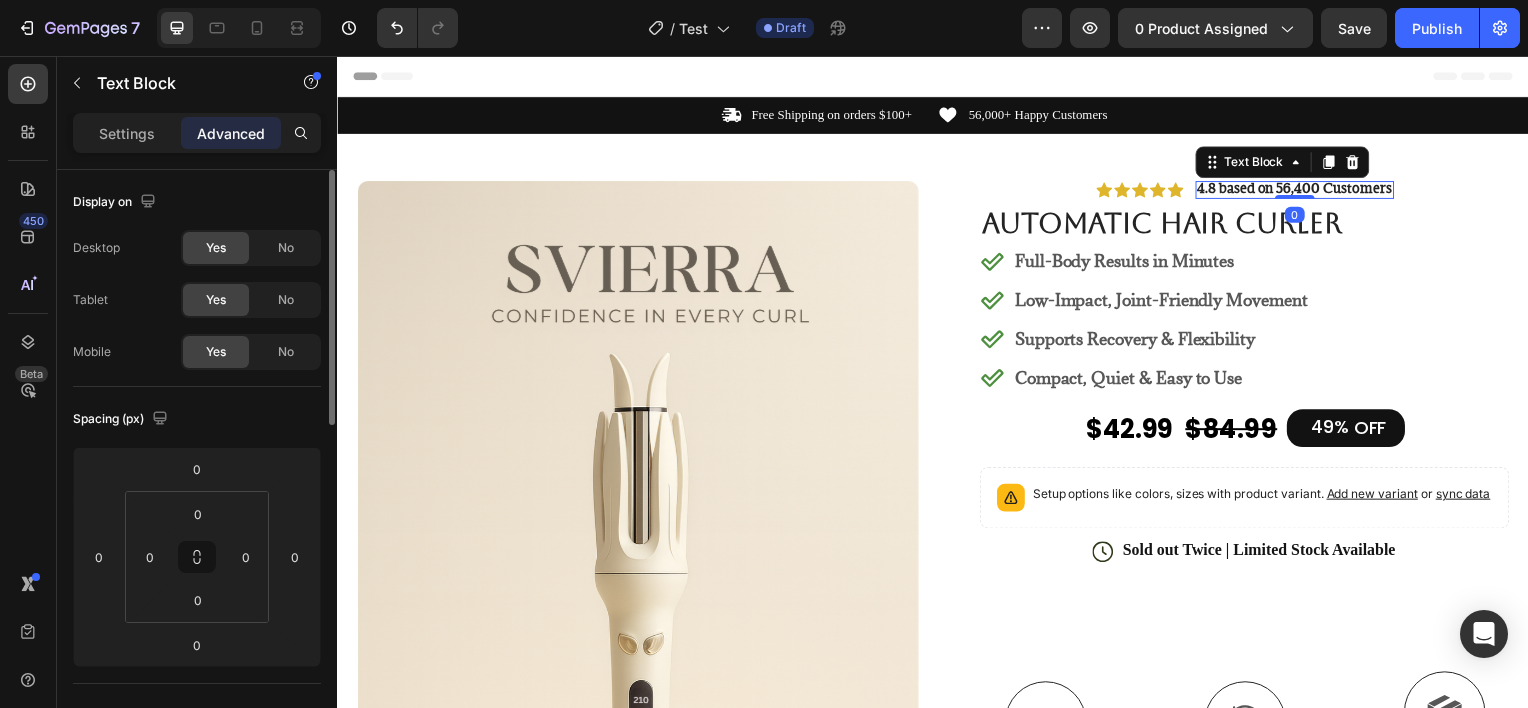 click at bounding box center [1301, 198] 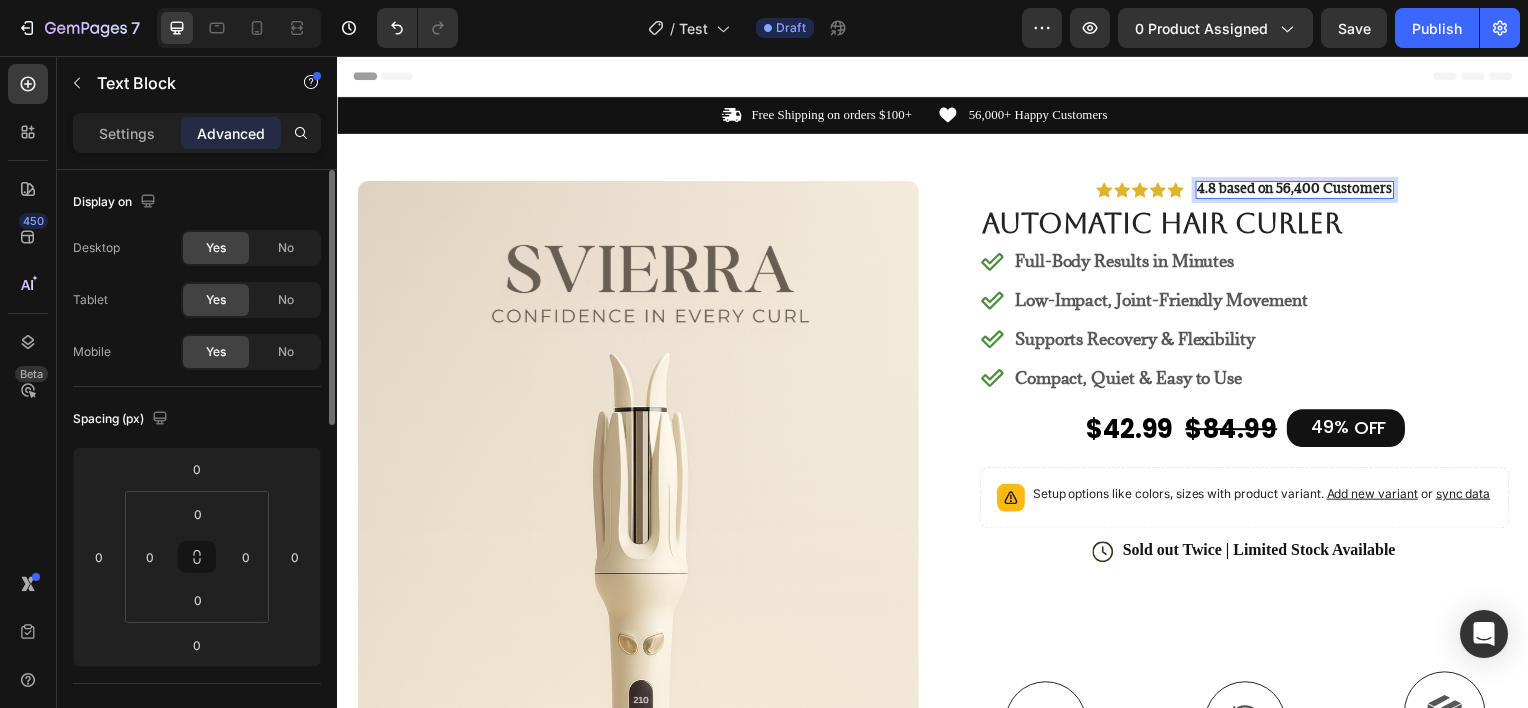 click on "4.8 based on 56,400 Customers" at bounding box center (1301, 189) 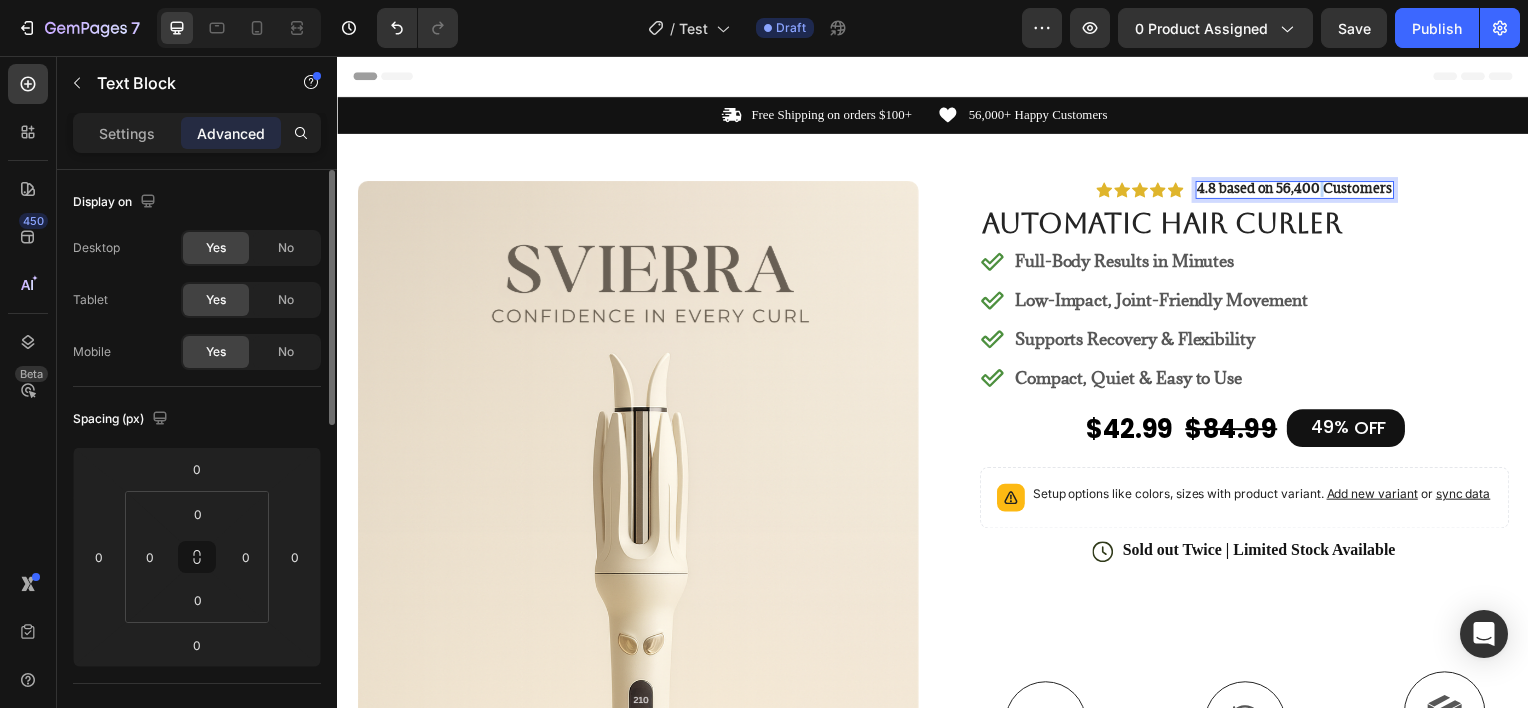 click on "4.8 based on 56,400 Customers" at bounding box center (1301, 189) 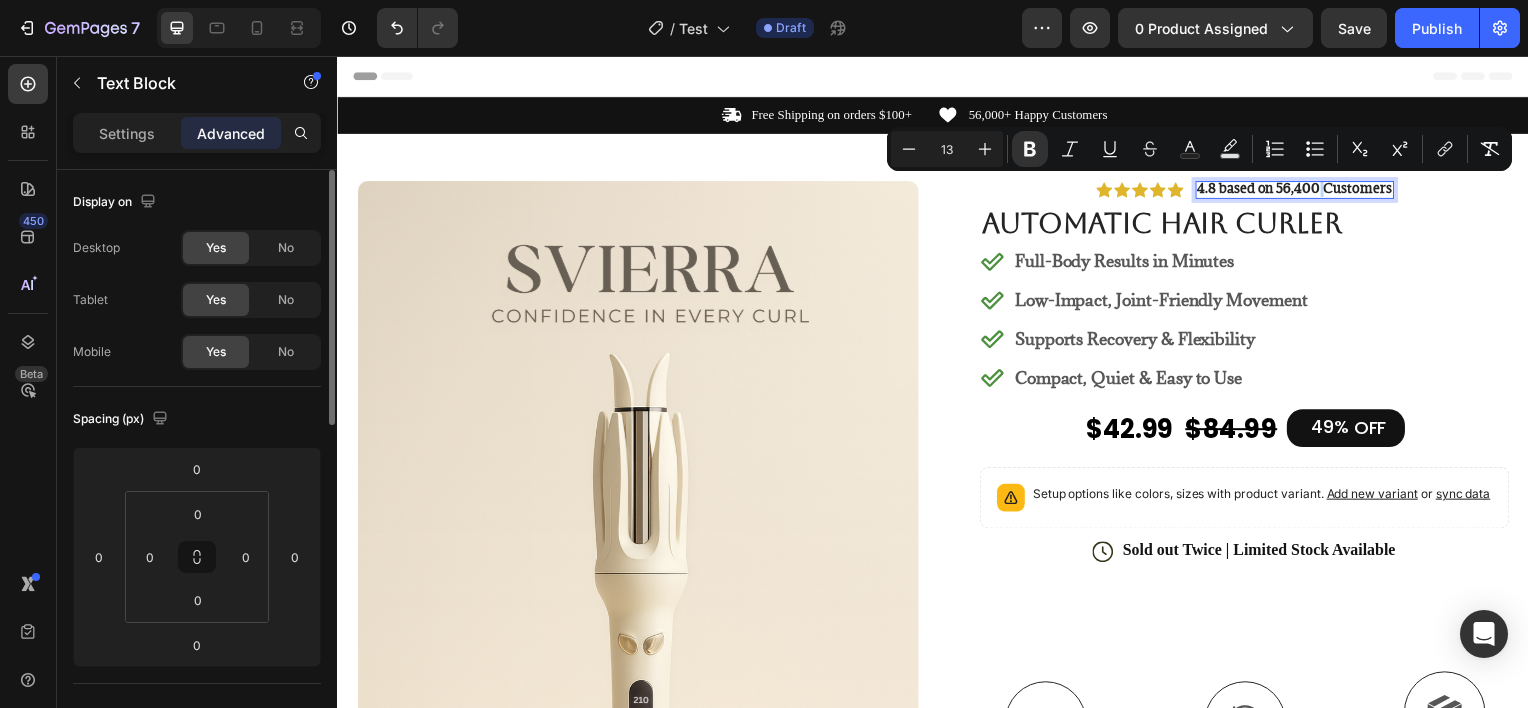 click on "4.8 based on 56,400 Customers" at bounding box center (1301, 189) 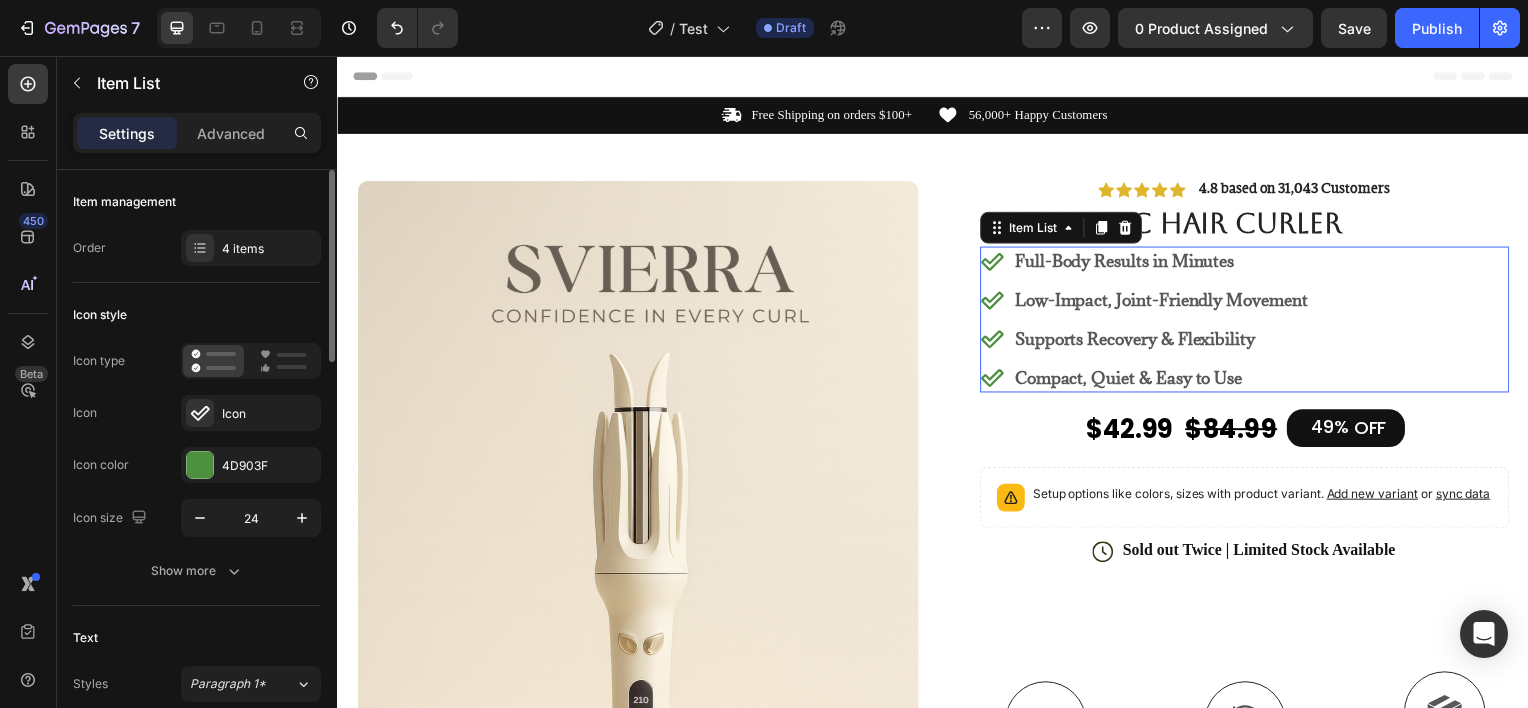click on "Full-Body Results in Minutes" at bounding box center [1166, 263] 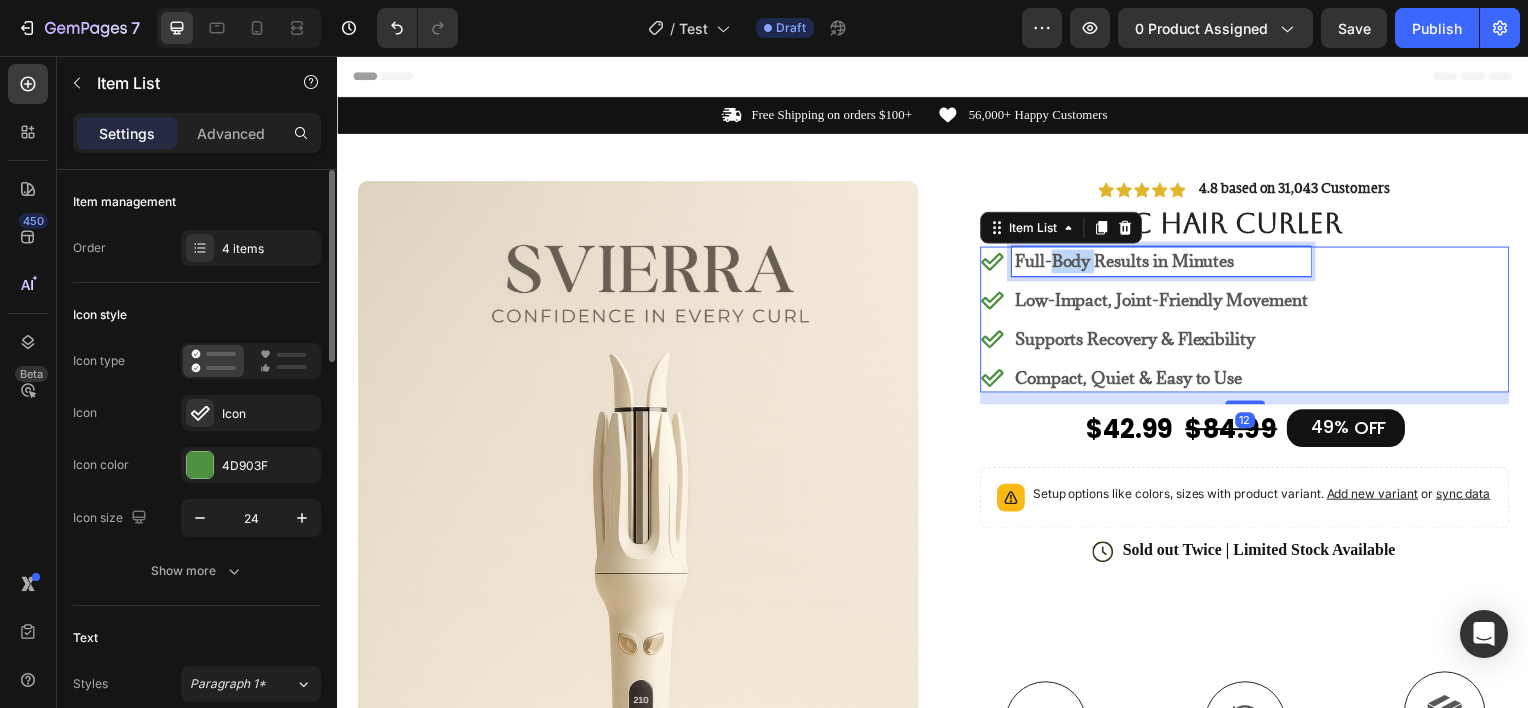 click on "Full-Body Results in Minutes" at bounding box center [1166, 263] 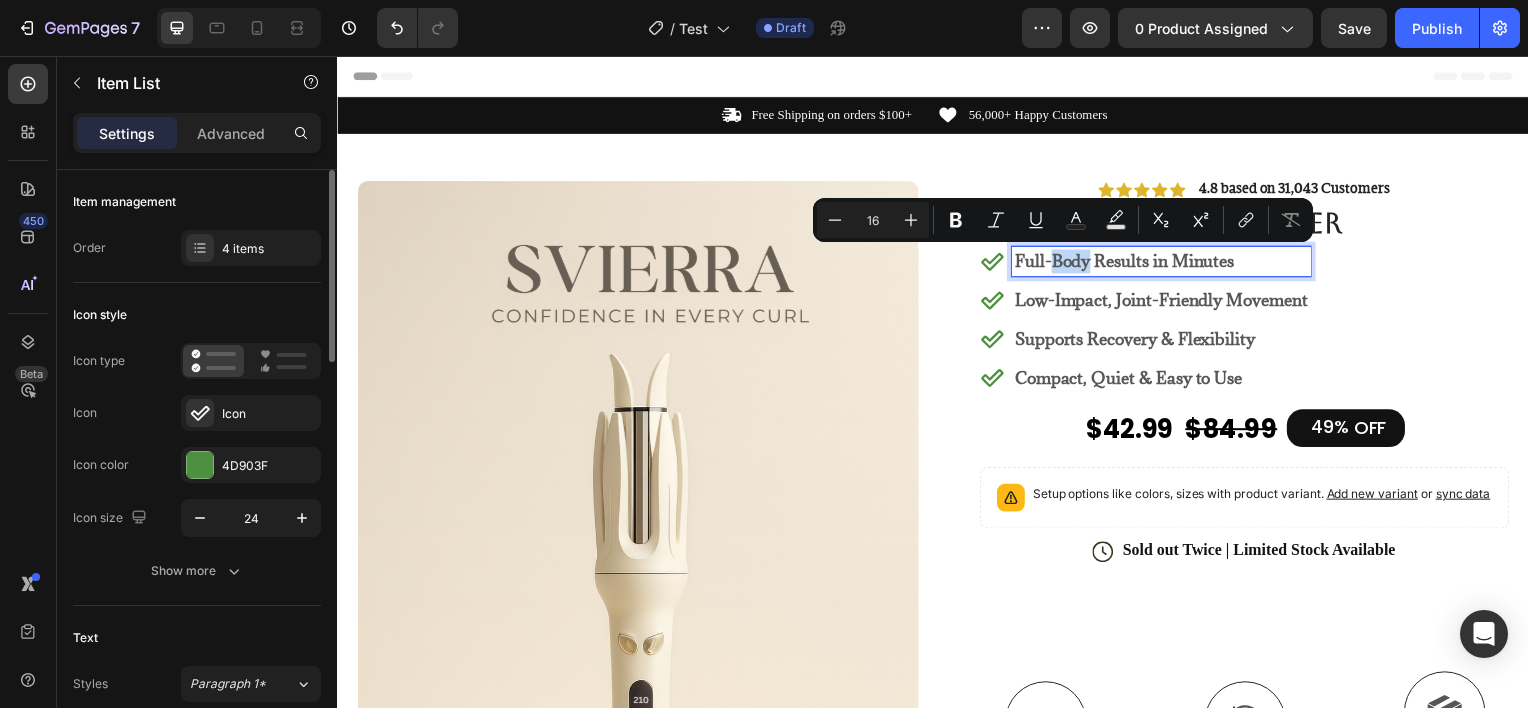 click on "Full-Body Results in Minutes" at bounding box center [1166, 263] 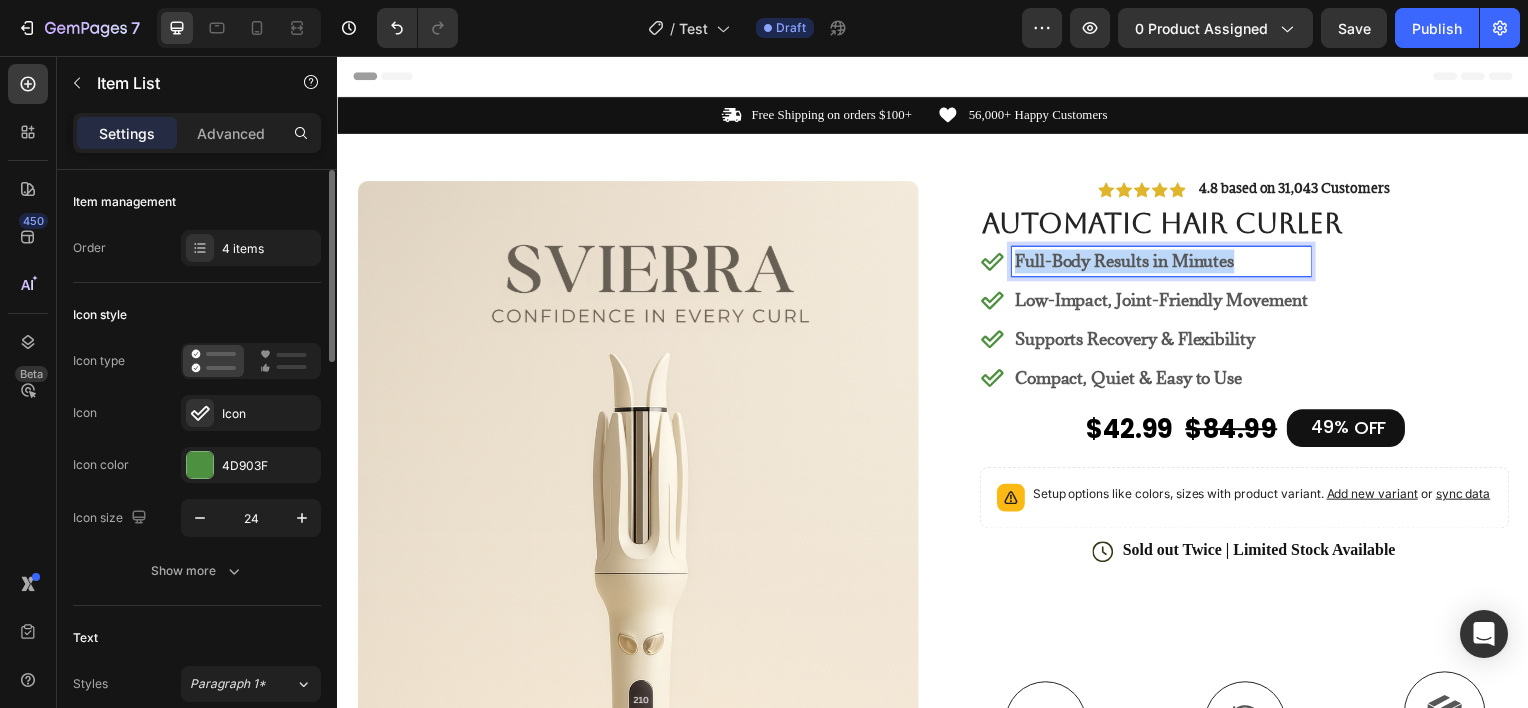 click on "Full-Body Results in Minutes" at bounding box center [1166, 263] 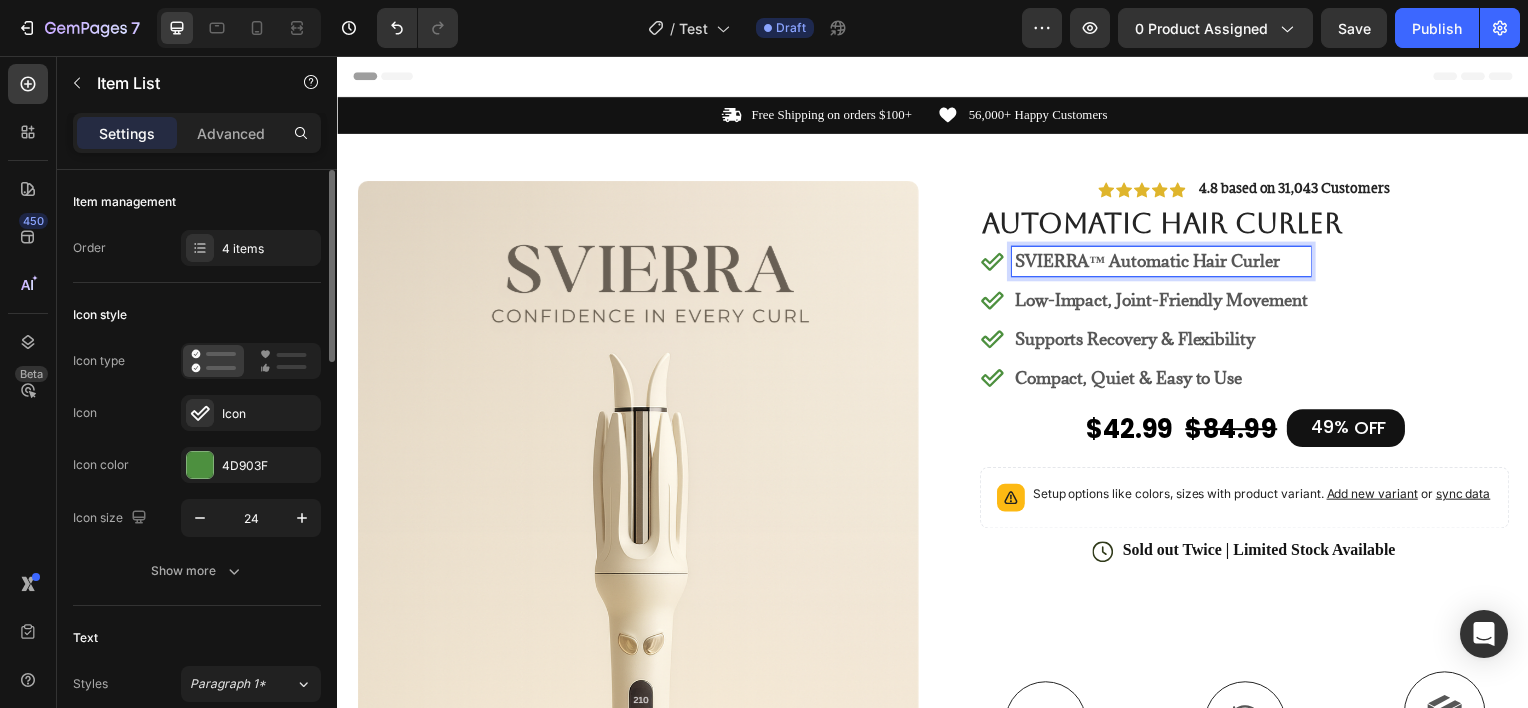 click on "SVIERRA™ Automatic Hair Curler" at bounding box center [1166, 263] 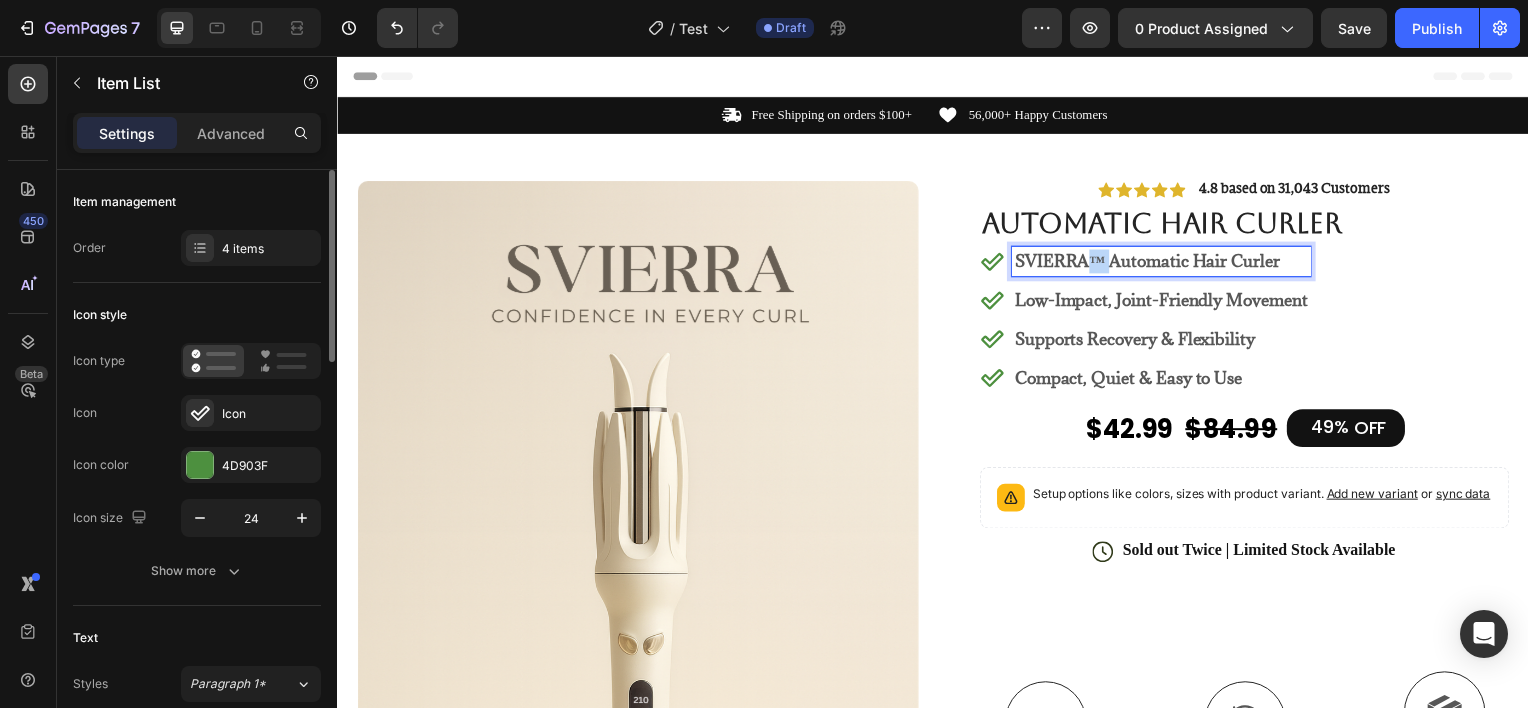 click on "SVIERRA™ Automatic Hair Curler" at bounding box center [1166, 263] 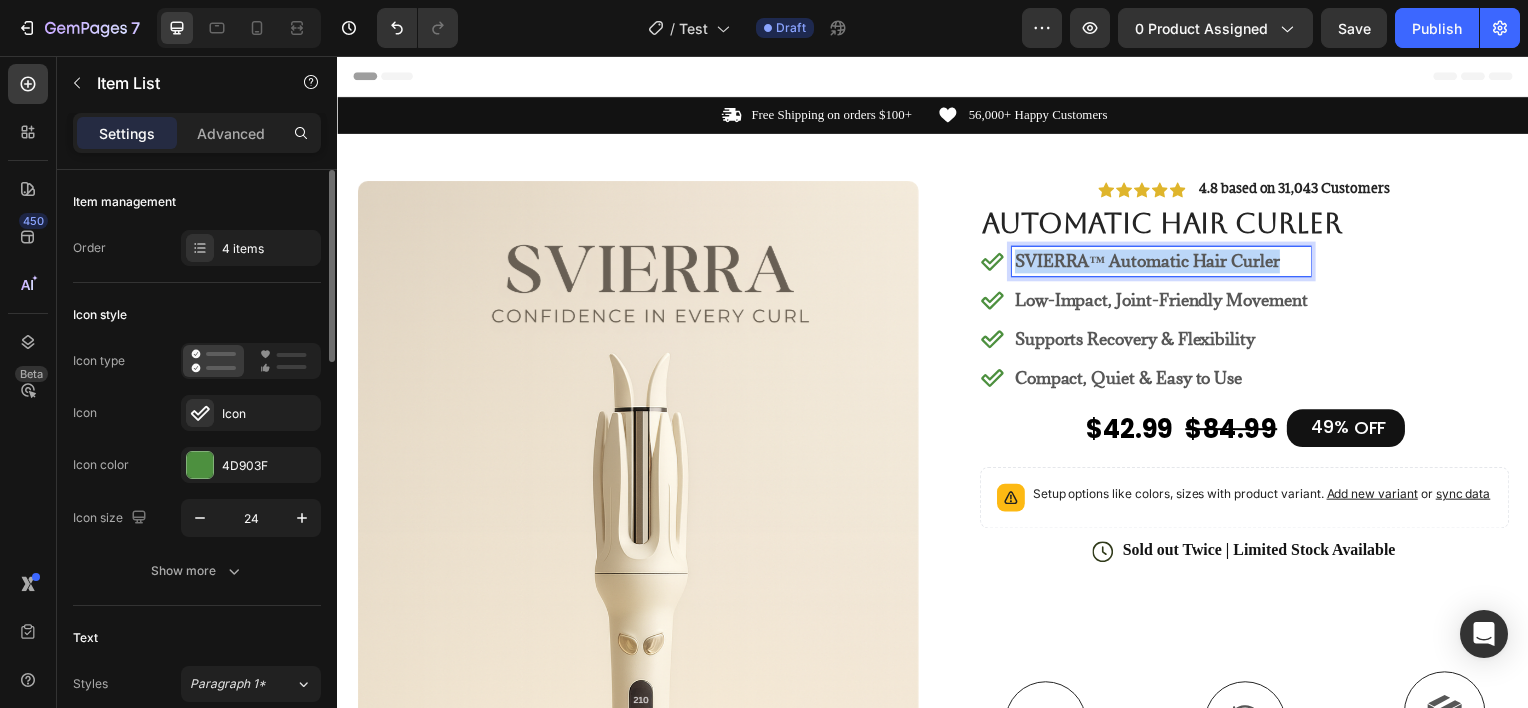 click on "SVIERRA™ Automatic Hair Curler" at bounding box center [1166, 263] 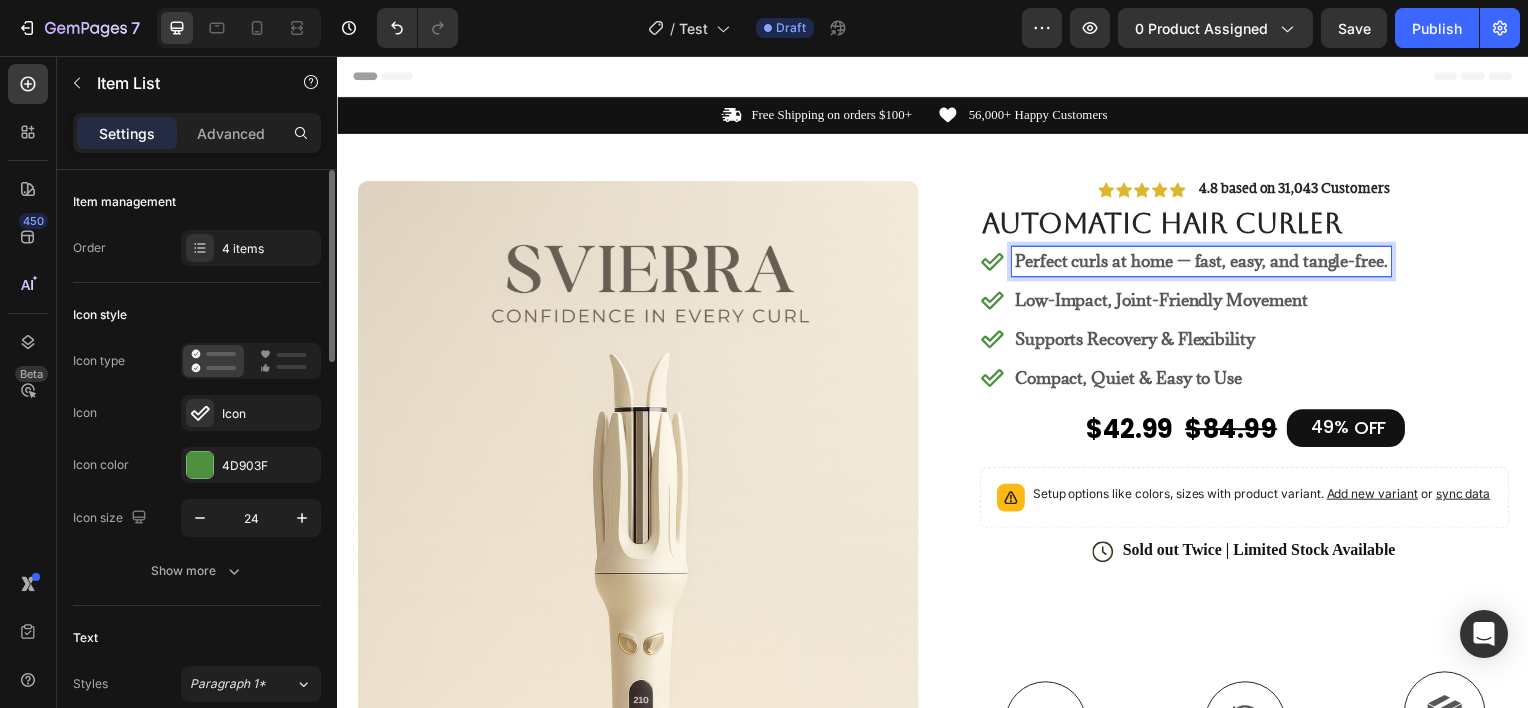 click on "Low-Impact, Joint-Friendly Movement" at bounding box center [1207, 302] 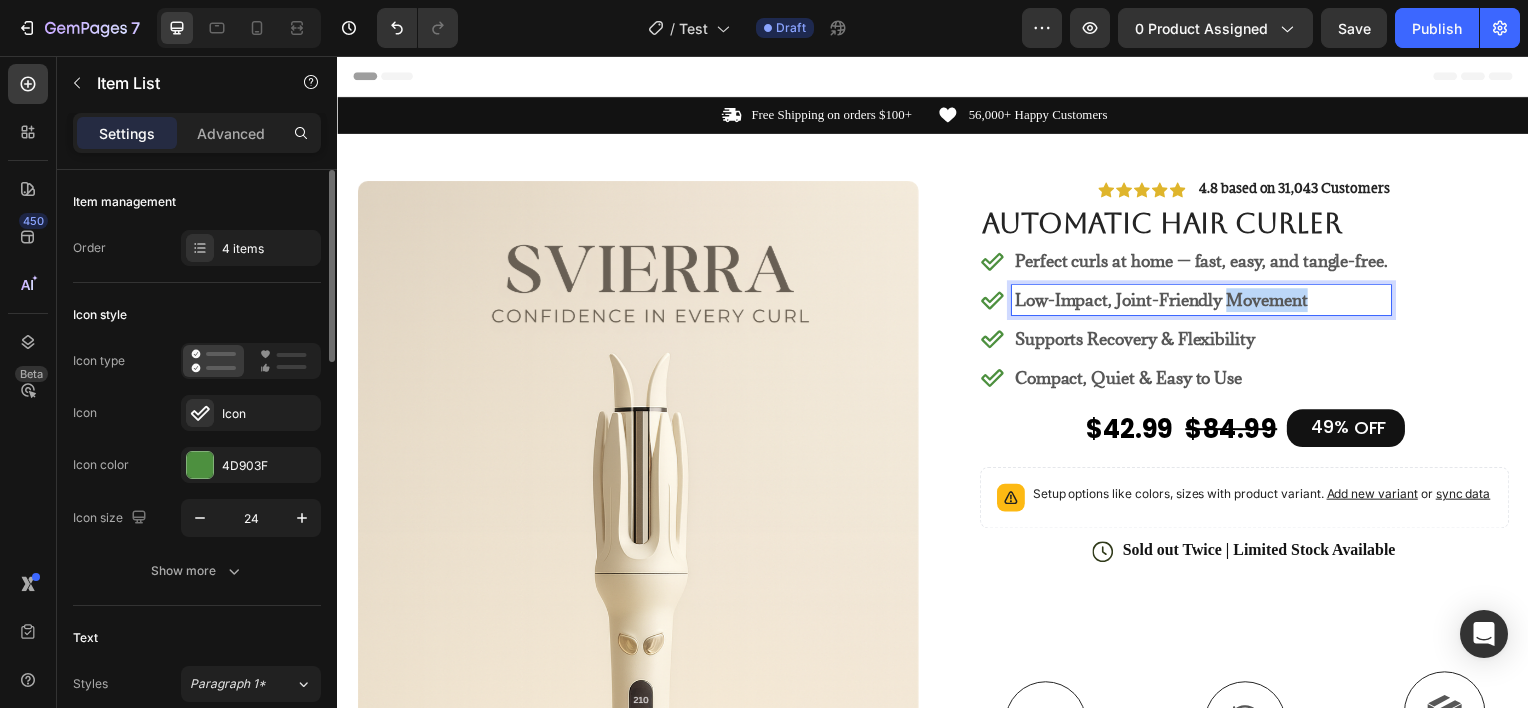 click on "Low-Impact, Joint-Friendly Movement" at bounding box center (1207, 302) 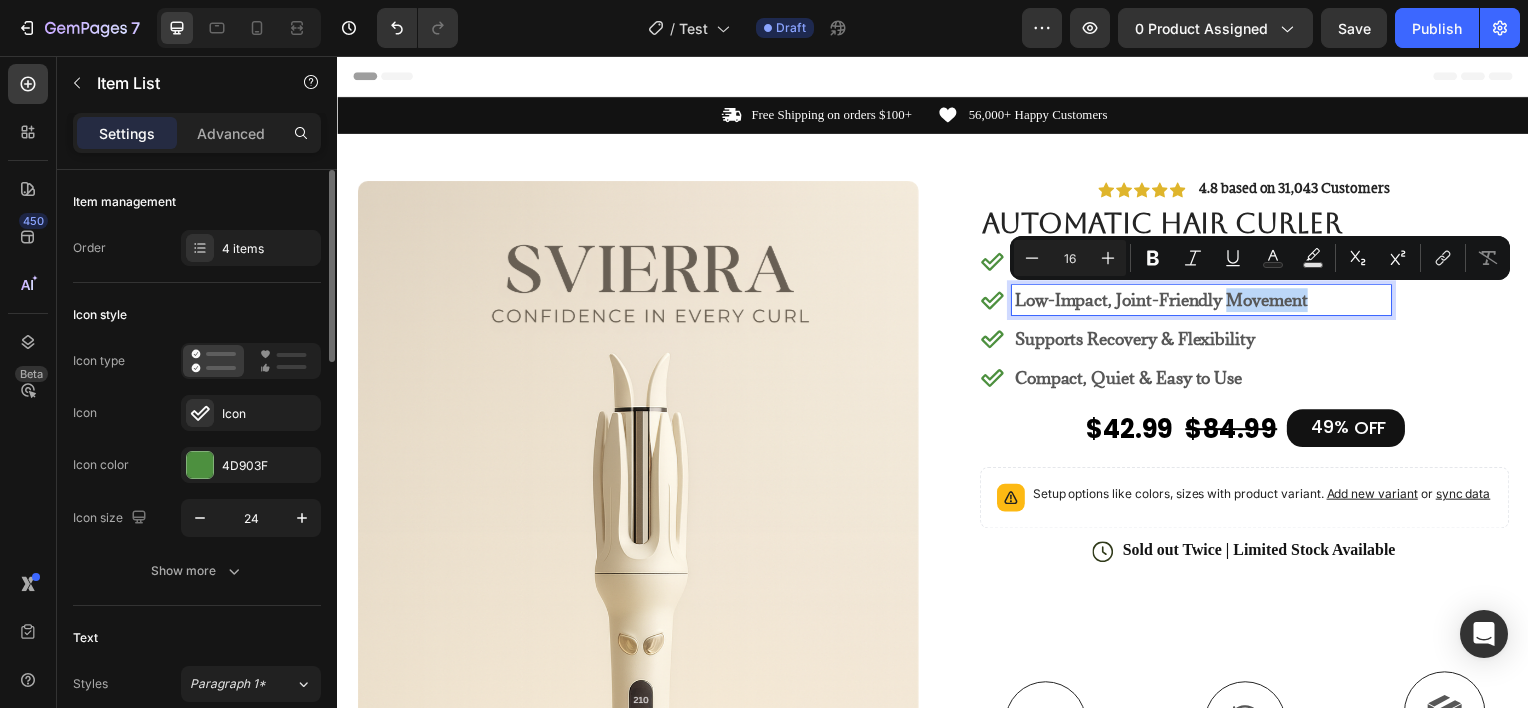 click on "Low-Impact, Joint-Friendly Movement" at bounding box center [1207, 302] 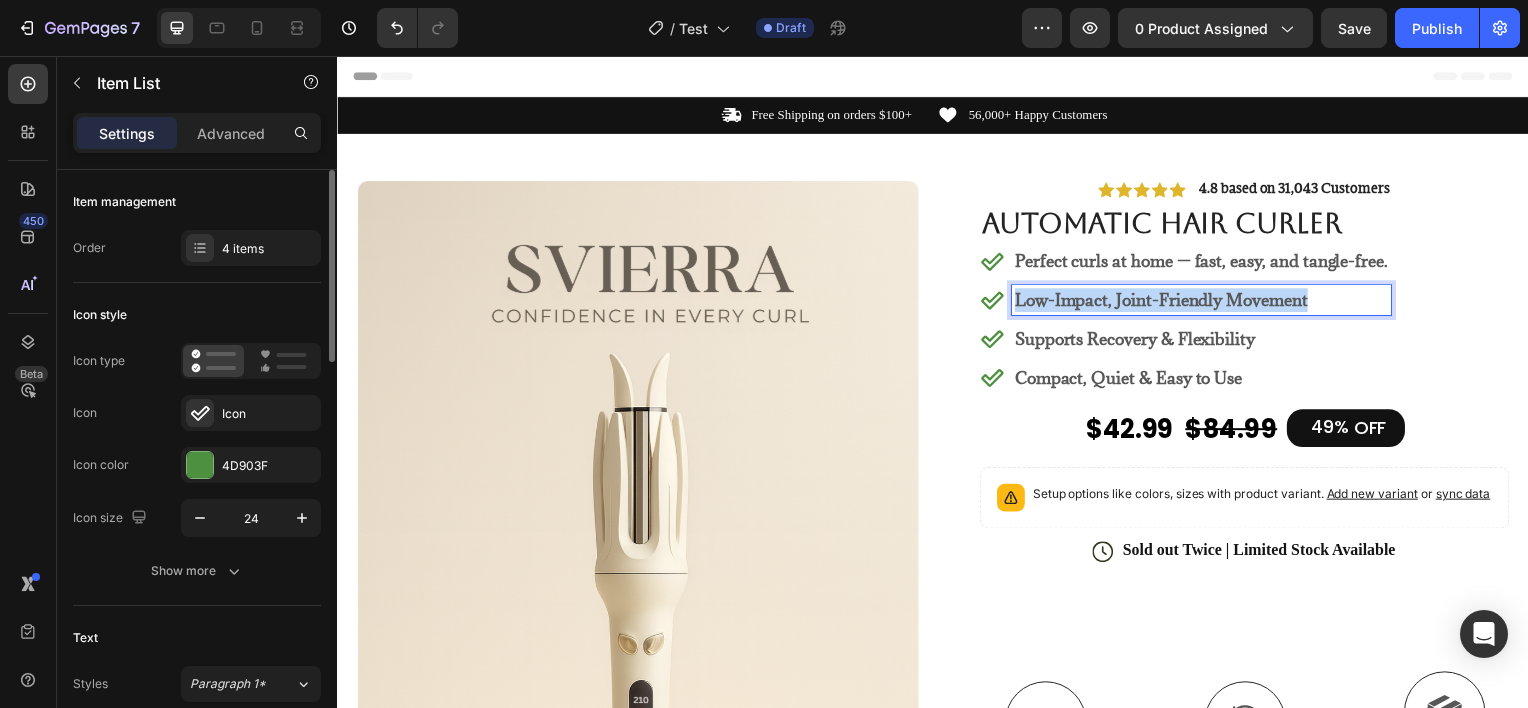 click on "Low-Impact, Joint-Friendly Movement" at bounding box center [1207, 302] 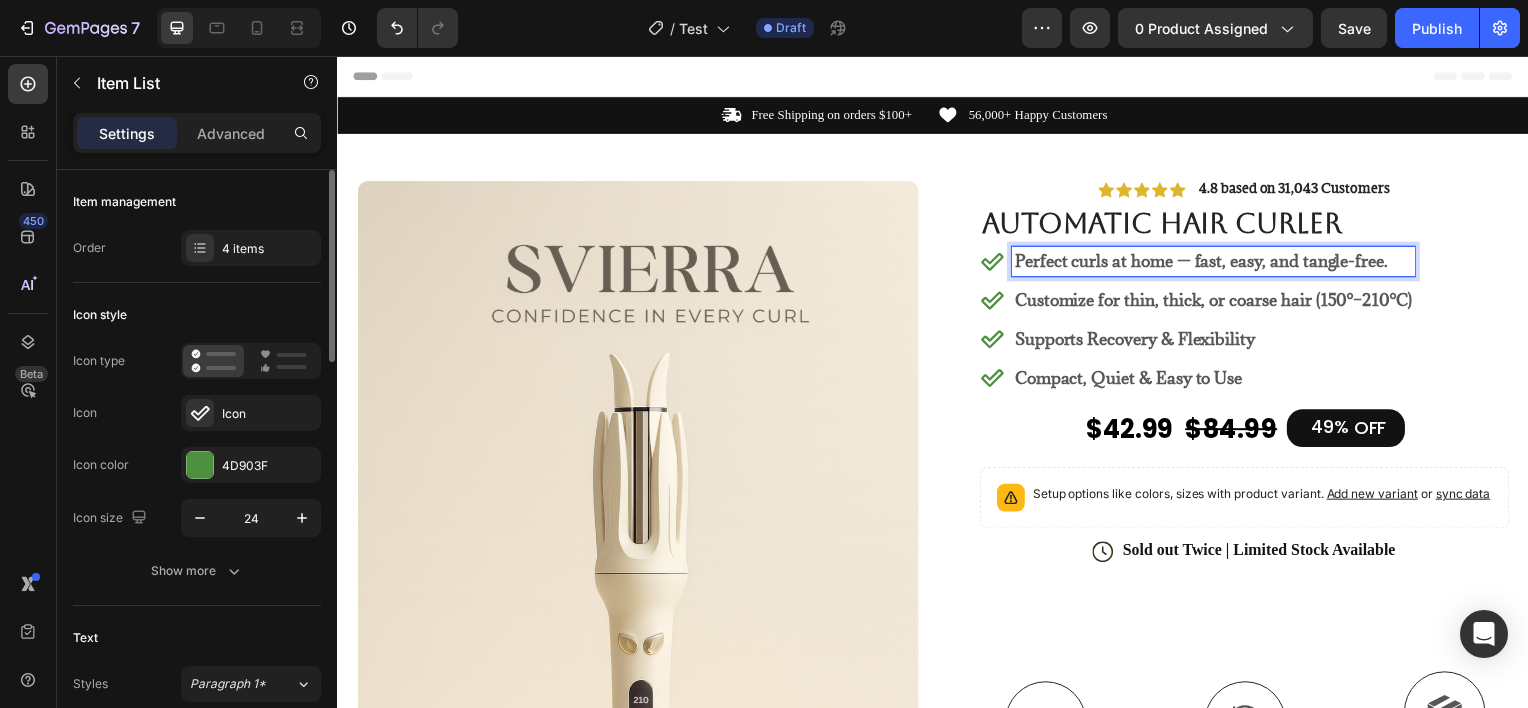 click on "Perfect curls at home — fast, easy, and tangle-free." at bounding box center [1219, 263] 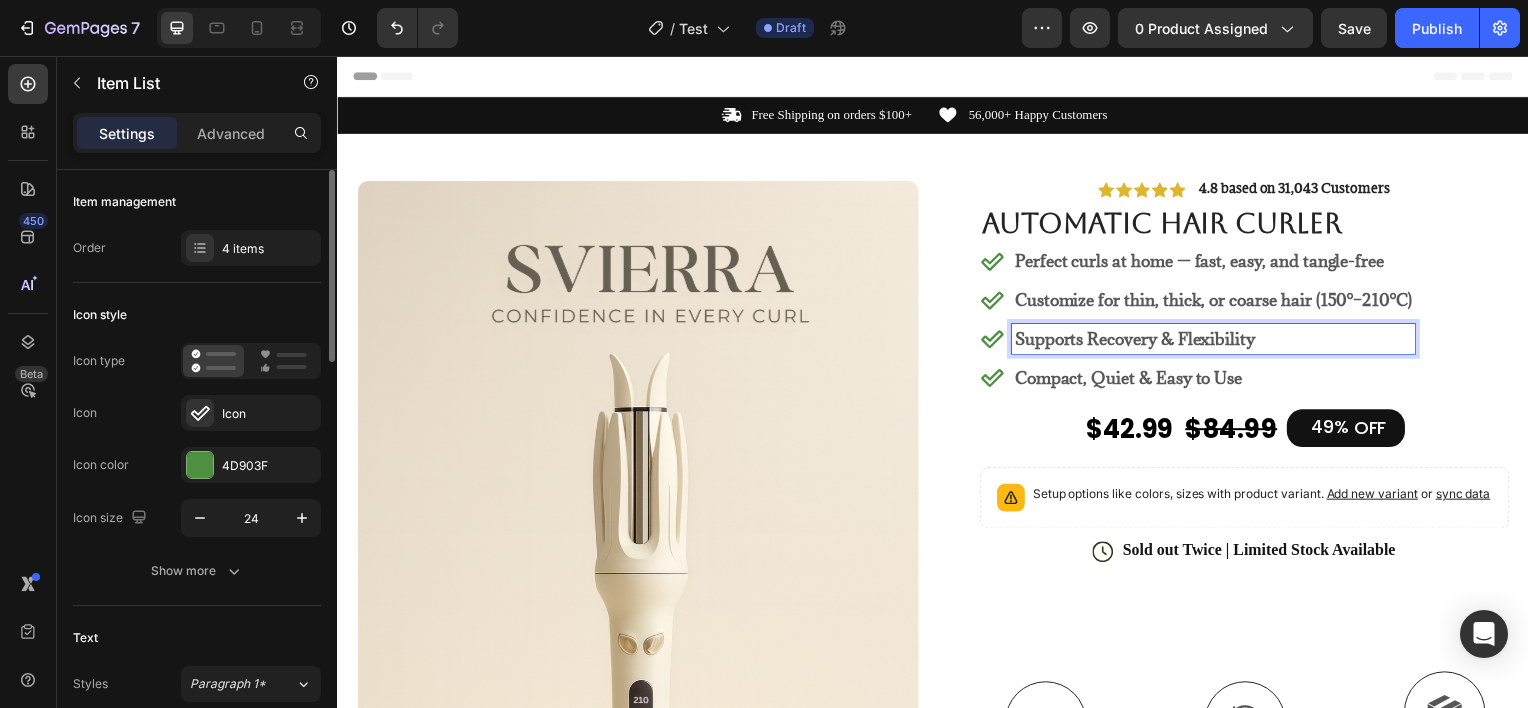 click on "Supports Recovery & Flexibility" at bounding box center [1140, 341] 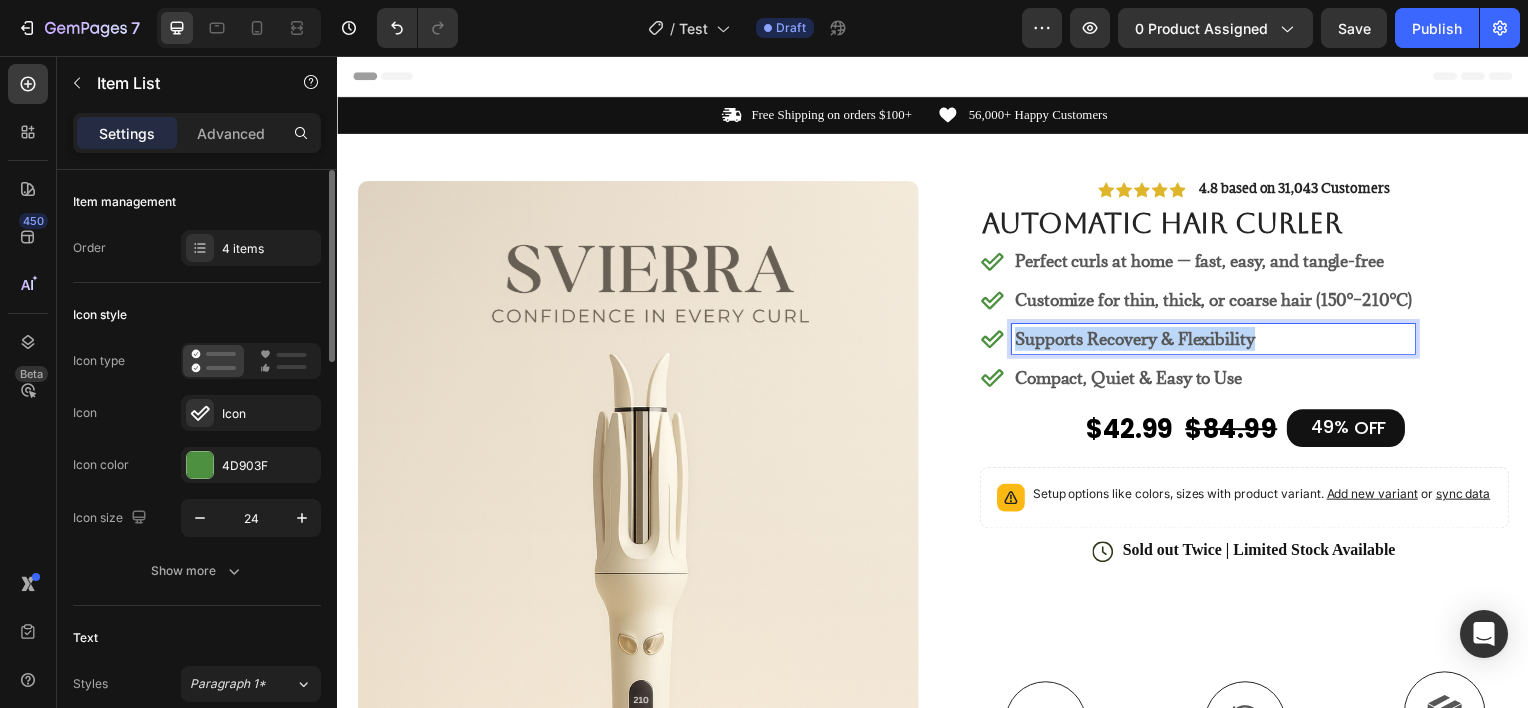 click on "Supports Recovery & Flexibility" at bounding box center (1140, 341) 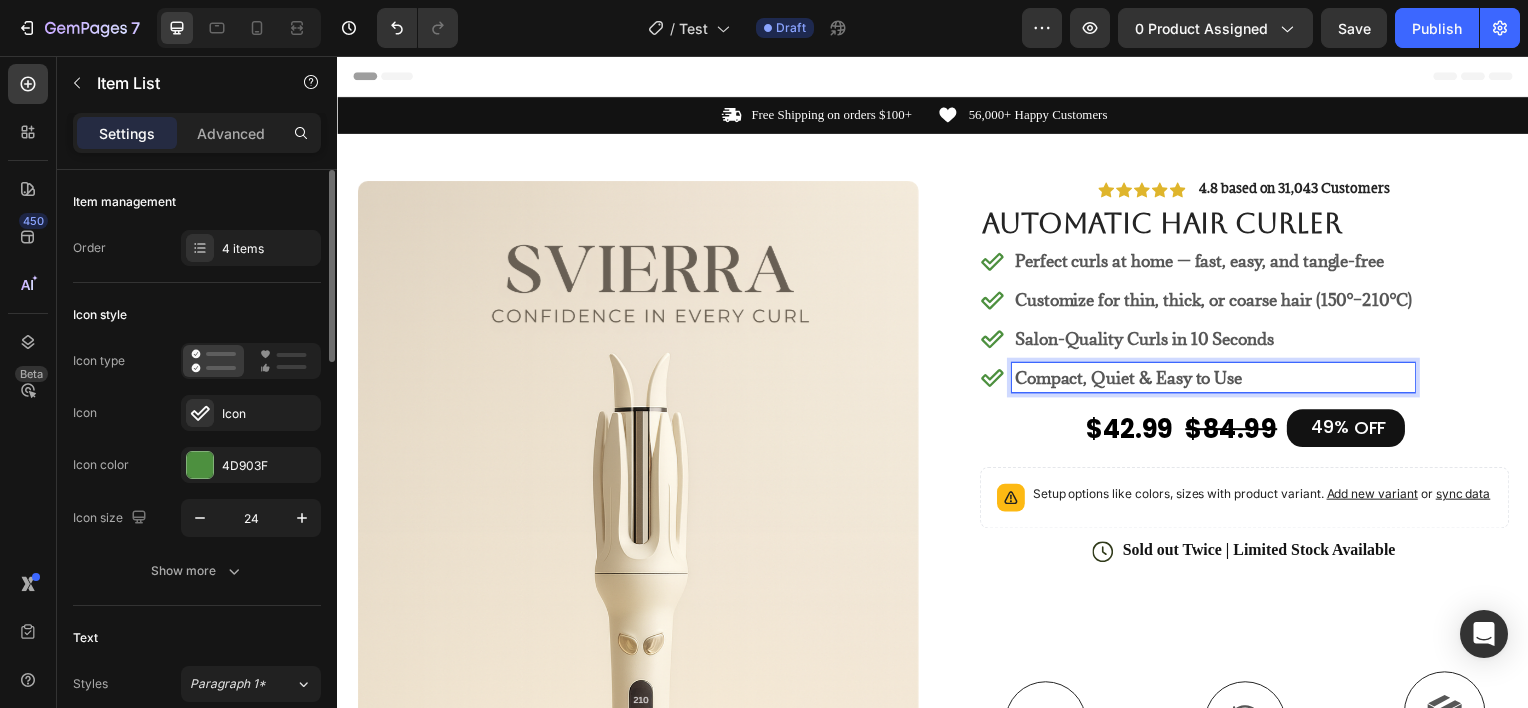 click on "Compact, Quiet & Easy to Use" at bounding box center [1133, 380] 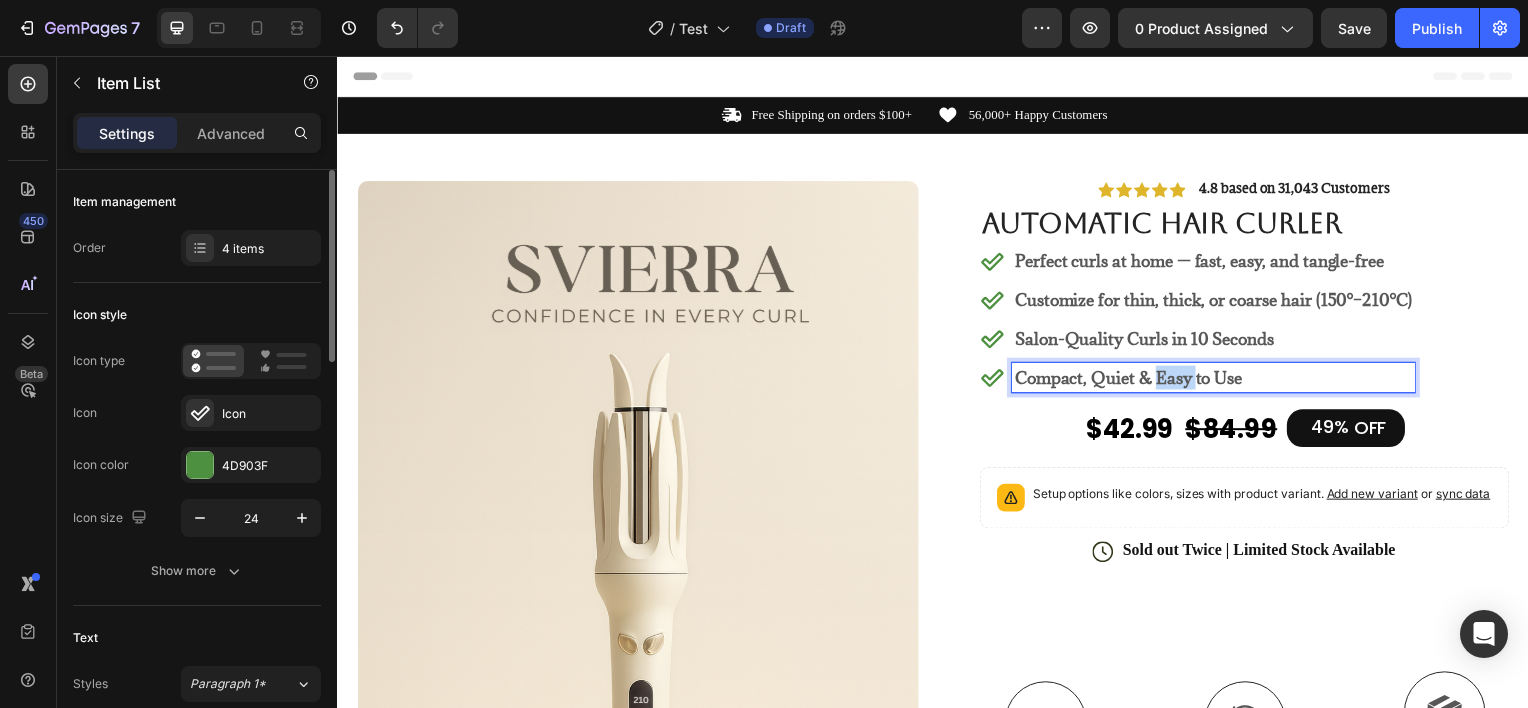 click on "Compact, Quiet & Easy to Use" at bounding box center [1133, 380] 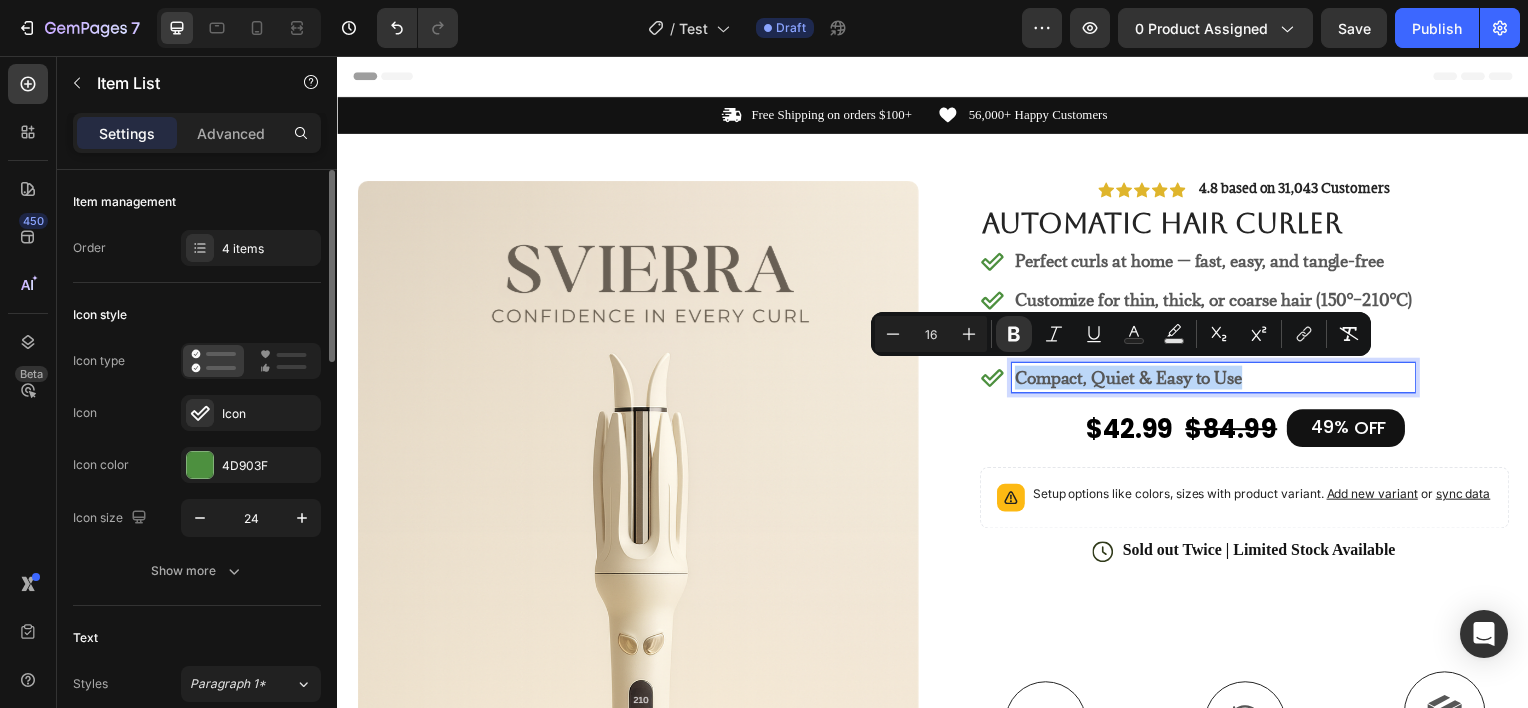 click on "Compact, Quiet & Easy to Use" at bounding box center (1133, 380) 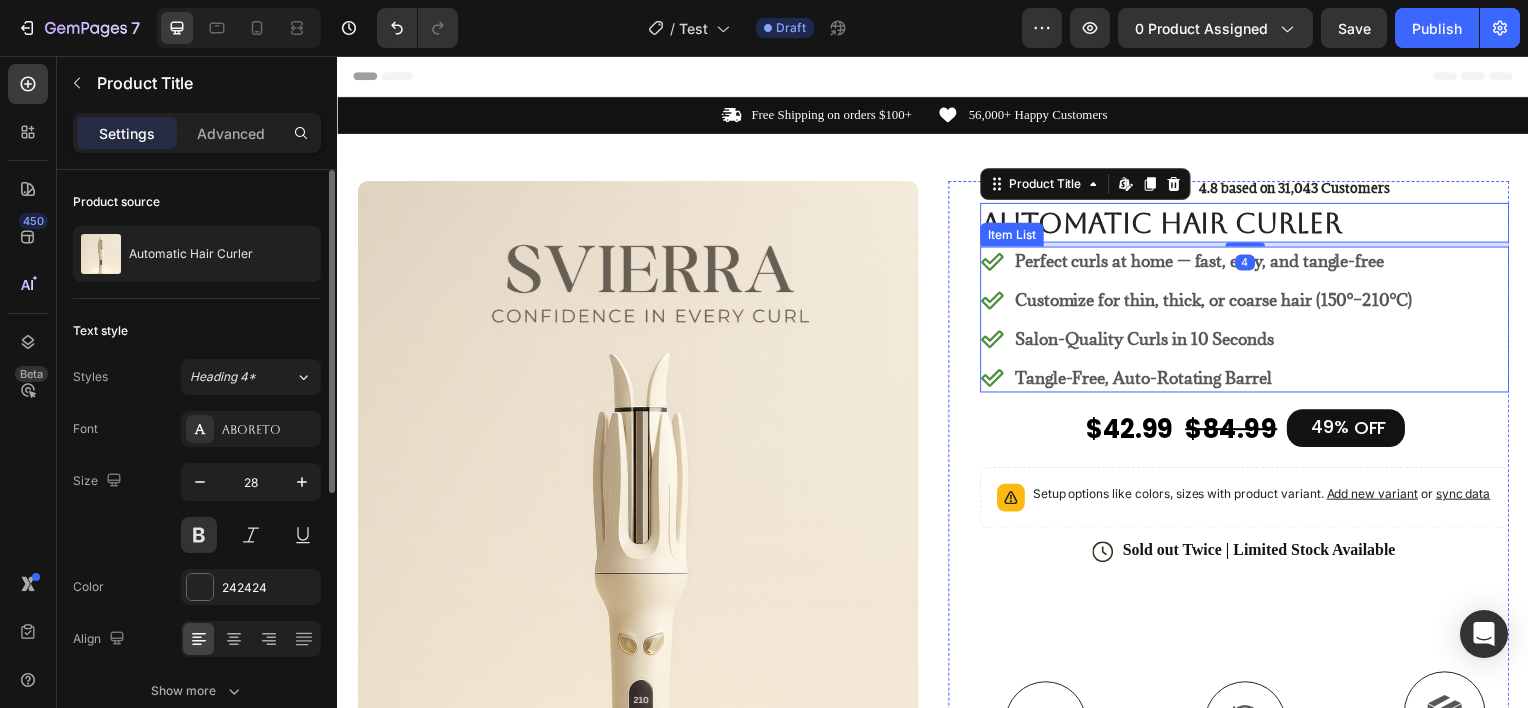 click on "Perfect curls at home — fast, easy, and tangle-free" at bounding box center [1219, 263] 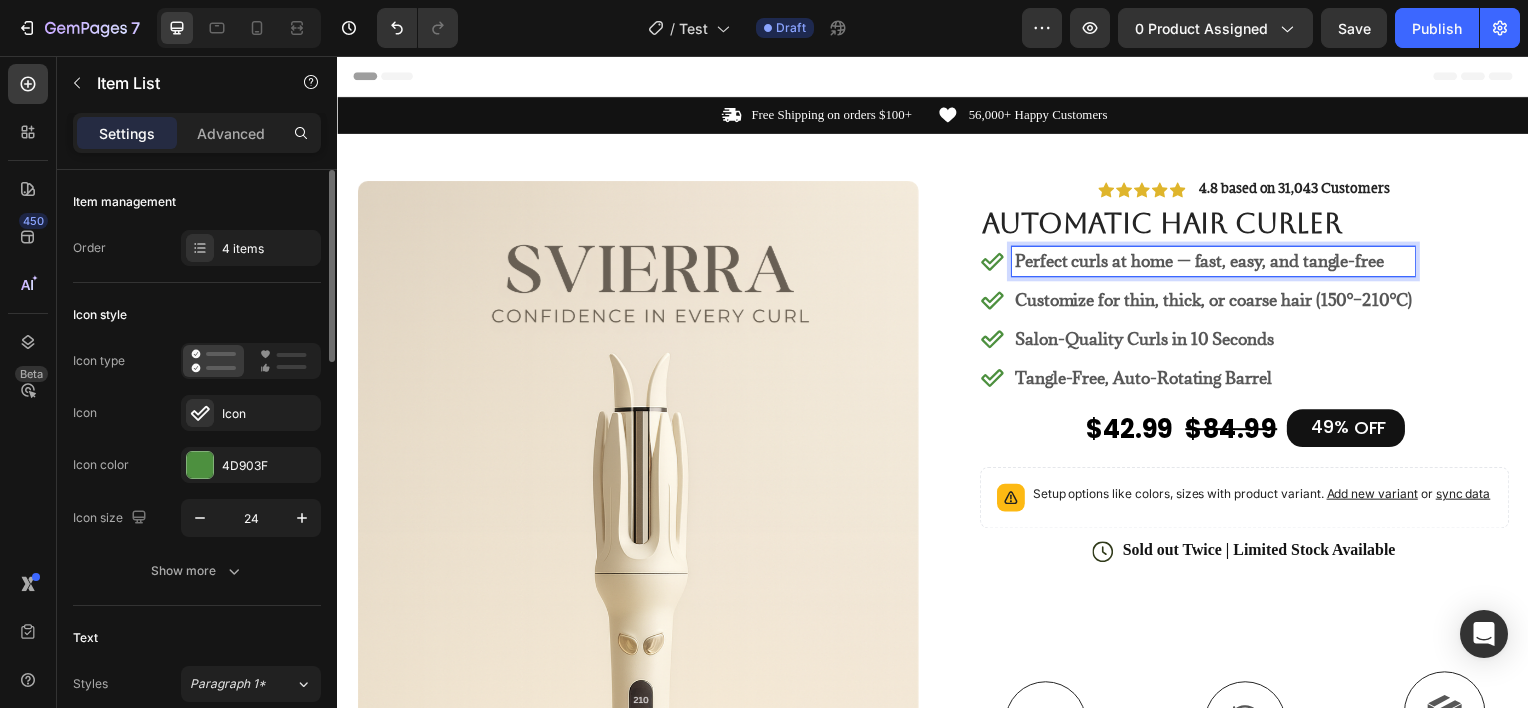 click on "Perfect curls at home — fast, easy, and tangle-free" at bounding box center (1219, 263) 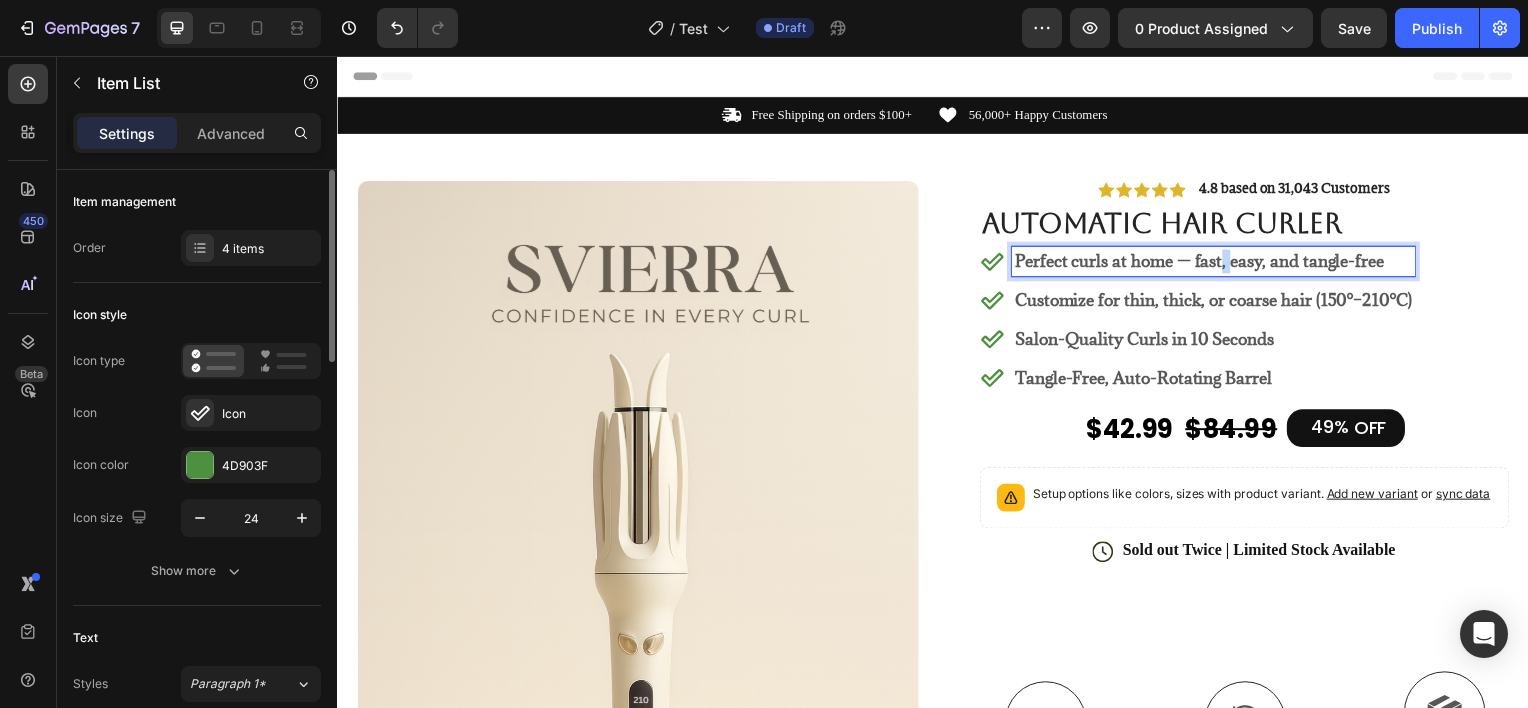 click on "Perfect curls at home — fast, easy, and tangle-free" at bounding box center (1219, 263) 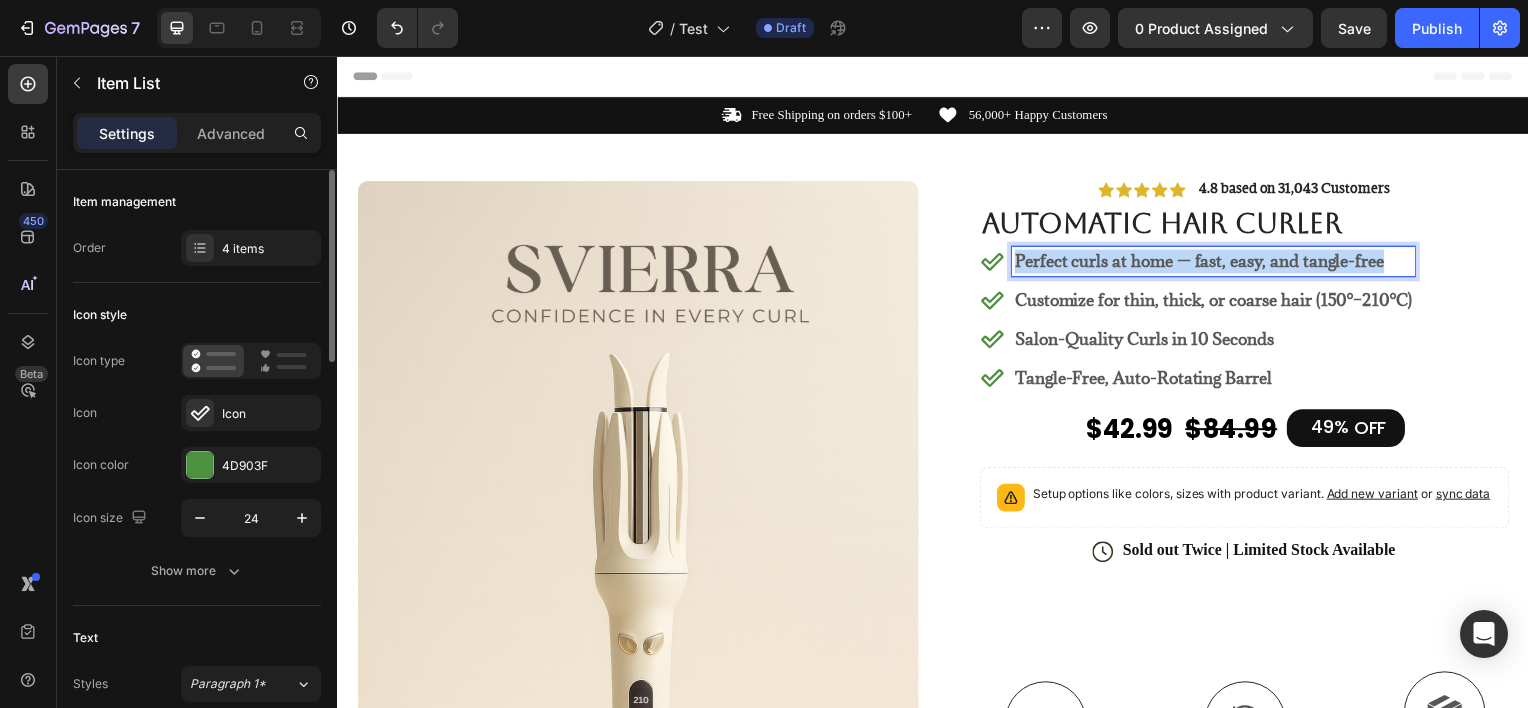 click on "Perfect curls at home — fast, easy, and tangle-free" at bounding box center (1219, 263) 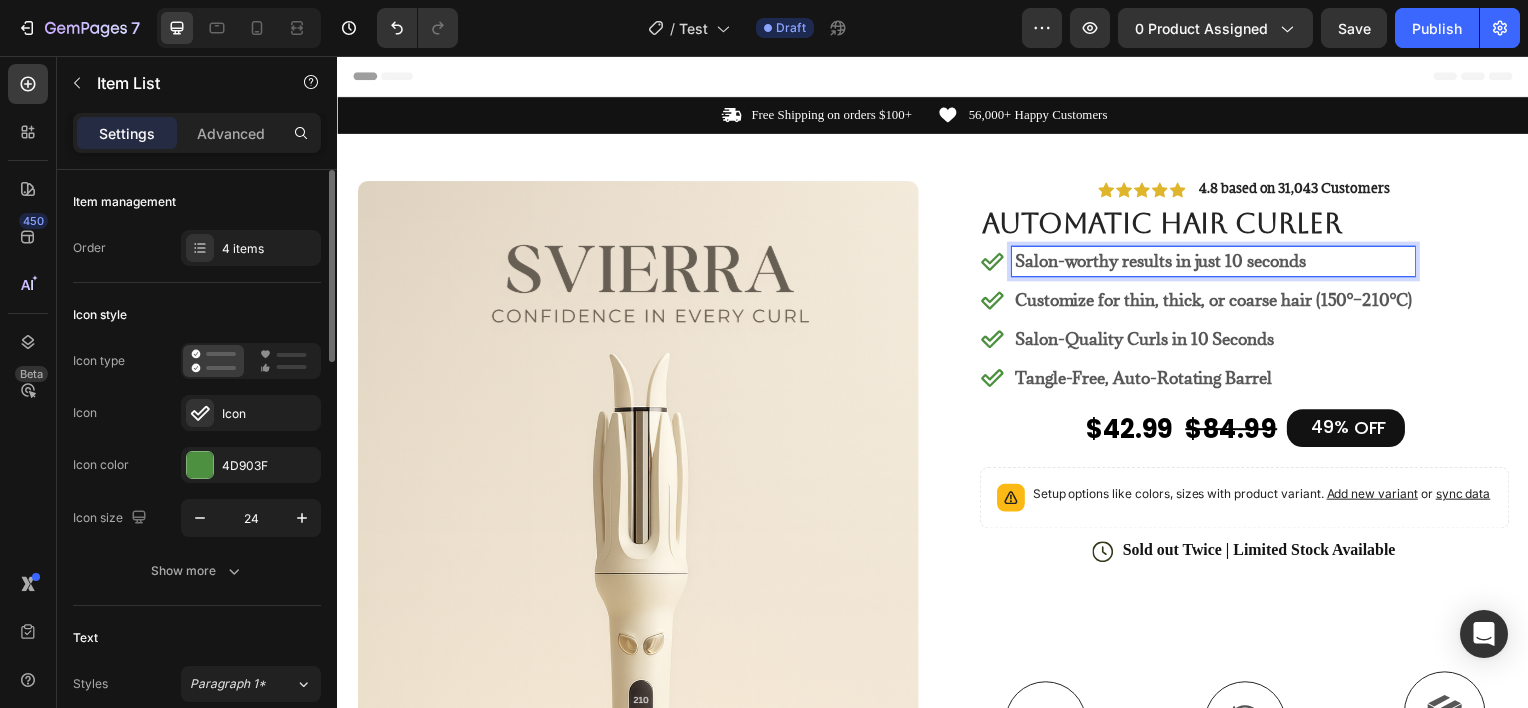 click on "Salon-worthy results in just 10 seconds" at bounding box center [1219, 263] 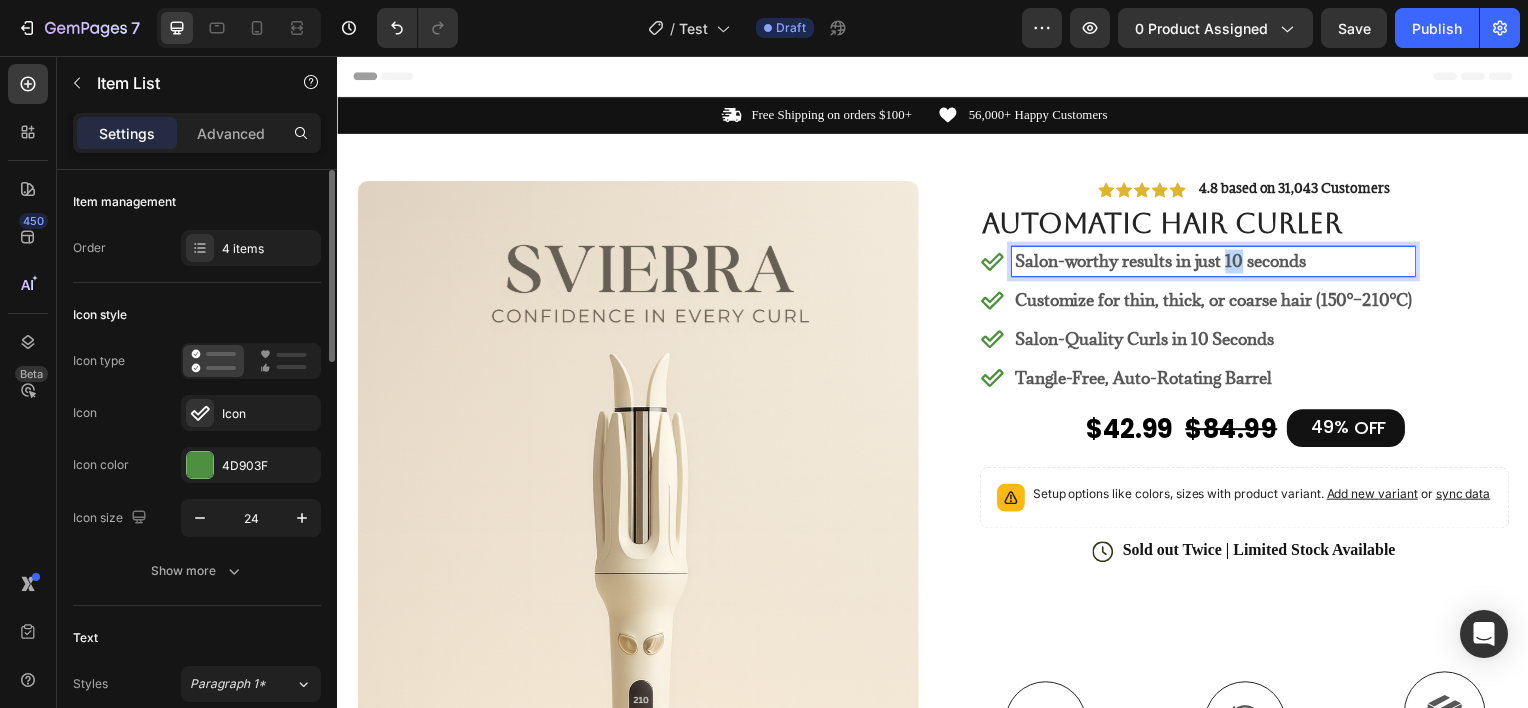 click on "Salon-worthy results in just 10 seconds" at bounding box center (1219, 263) 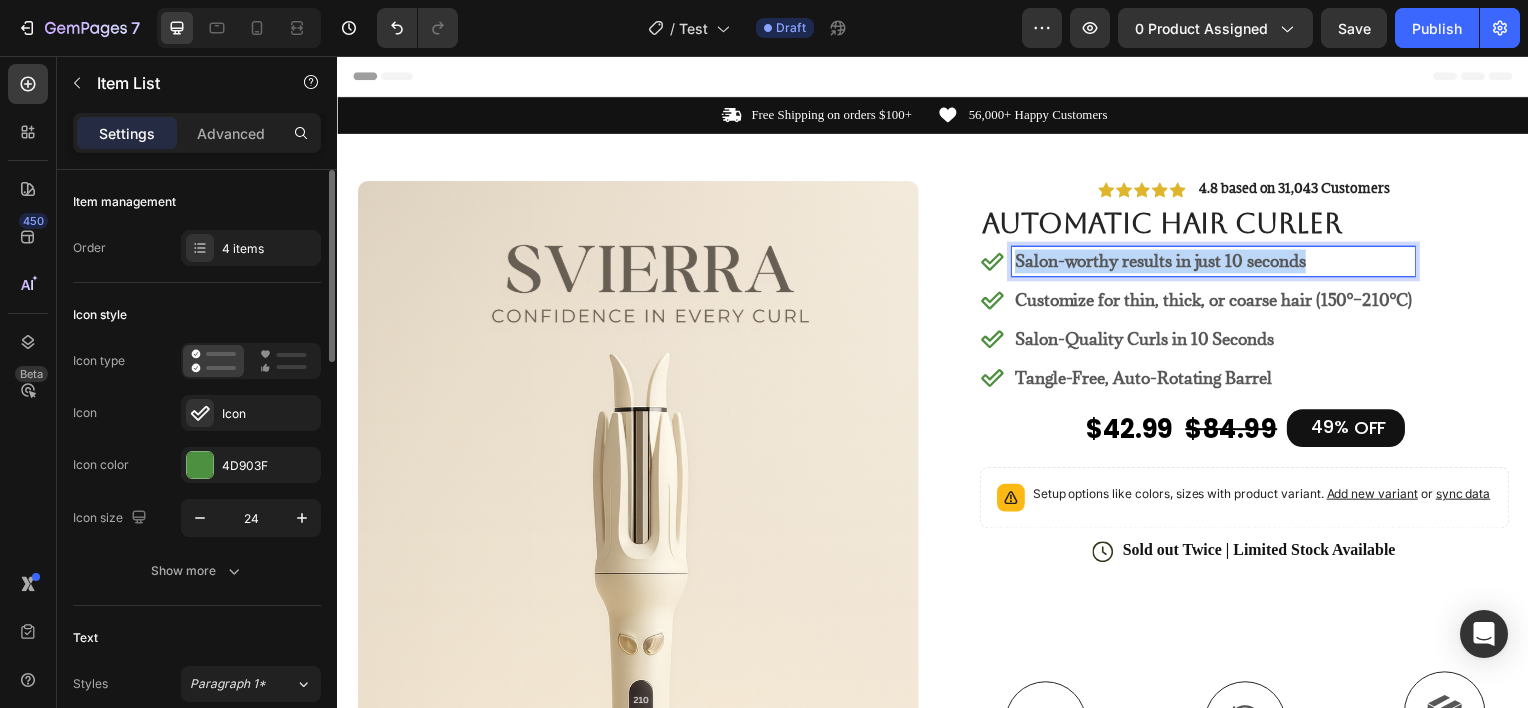 click on "Salon-worthy results in just 10 seconds" at bounding box center [1219, 263] 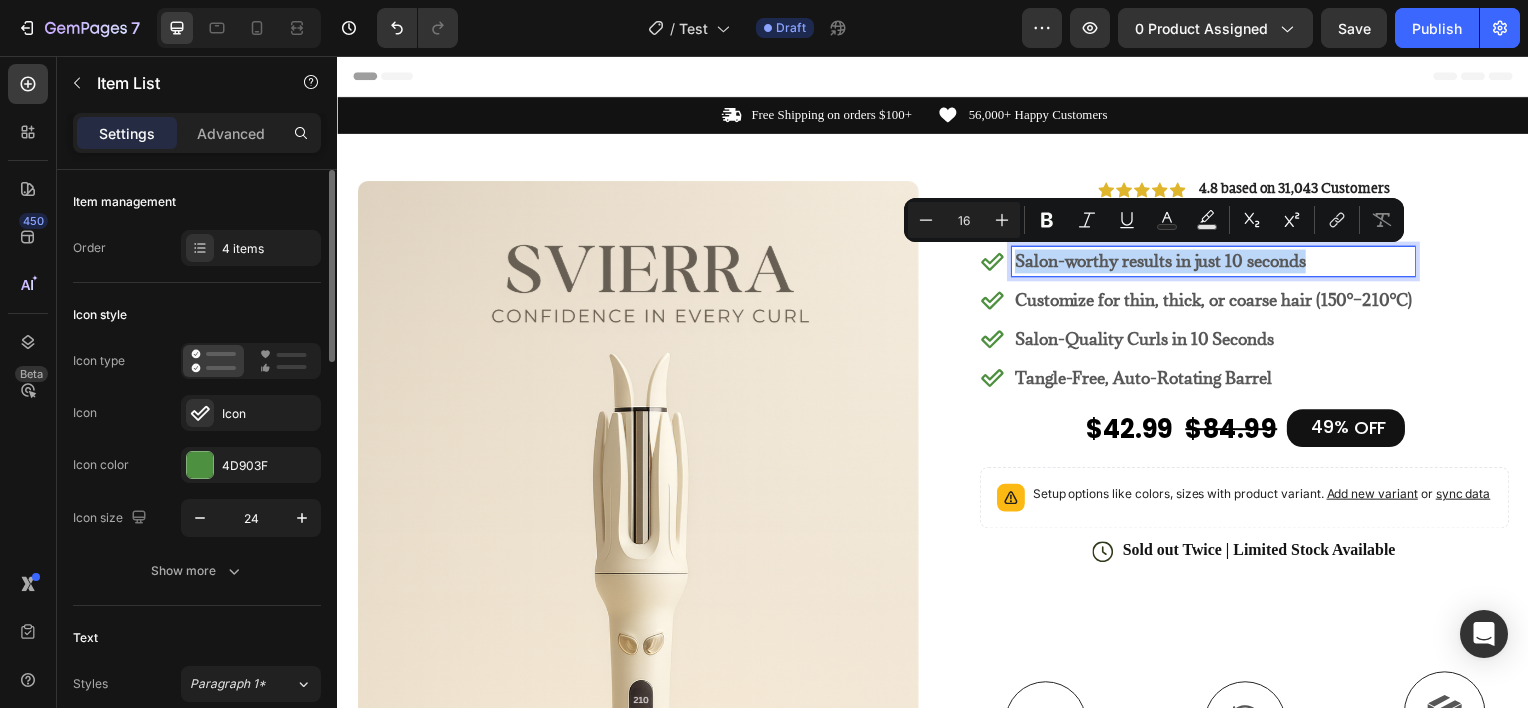 click on "Salon-worthy results in just 10 seconds" at bounding box center [1219, 263] 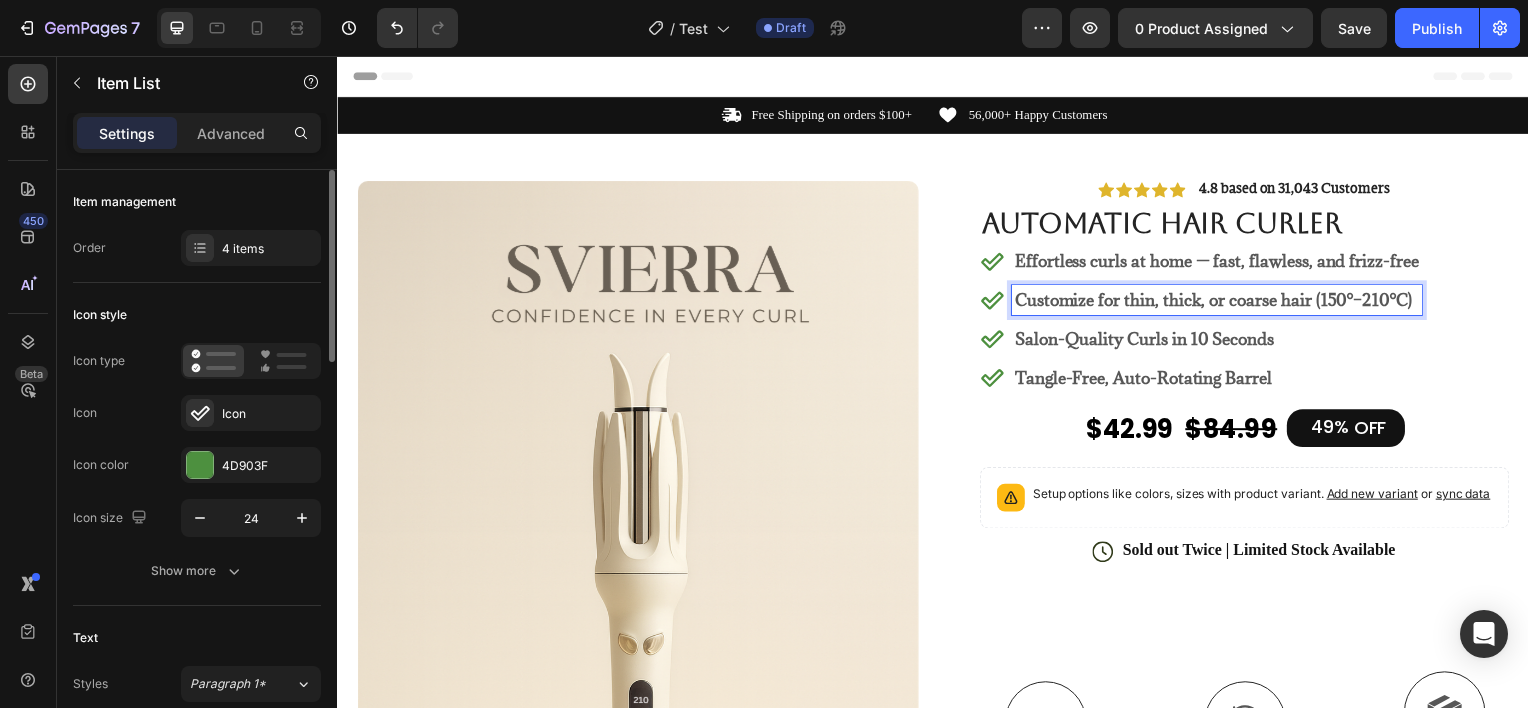 click on "Customize for thin, thick, or coarse hair (150°–210°C)" at bounding box center [1222, 302] 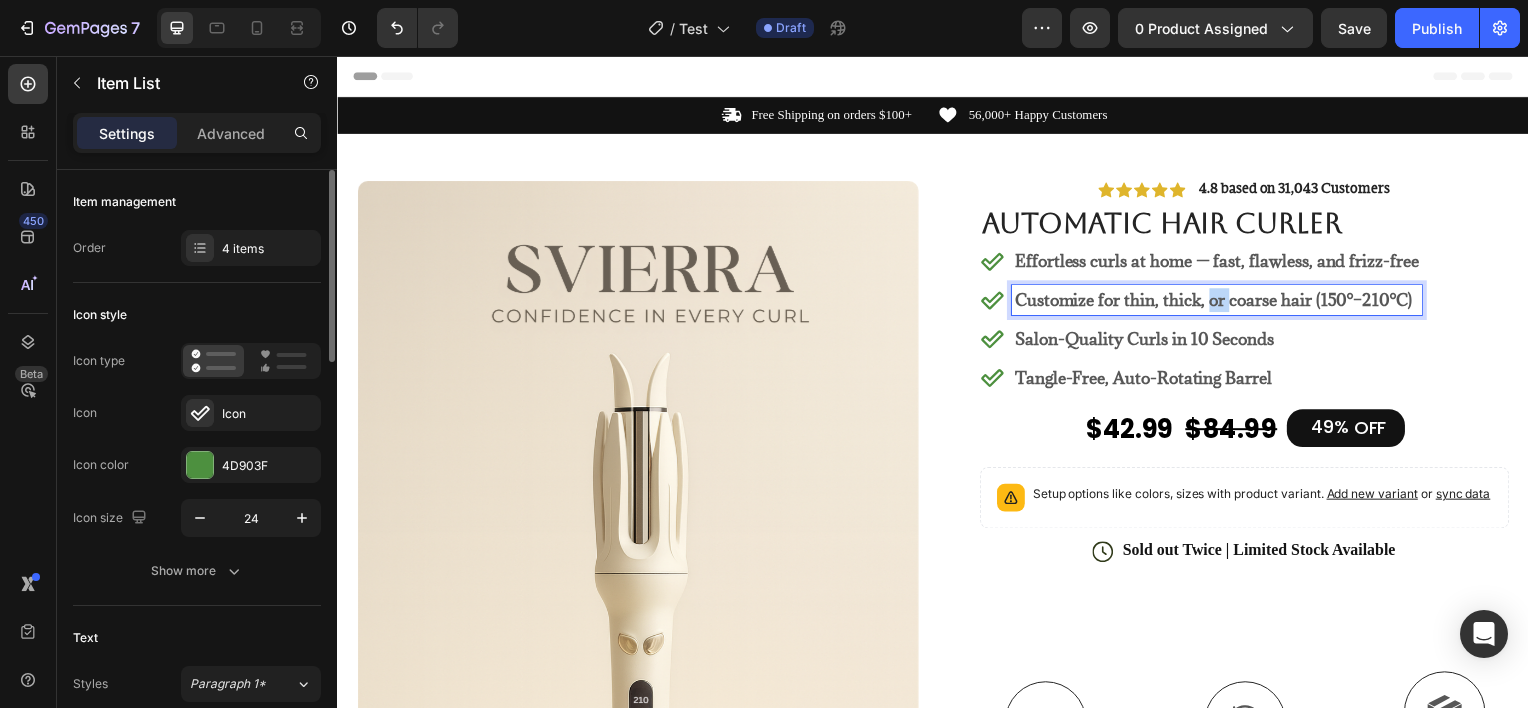 click on "Customize for thin, thick, or coarse hair (150°–210°C)" at bounding box center (1222, 302) 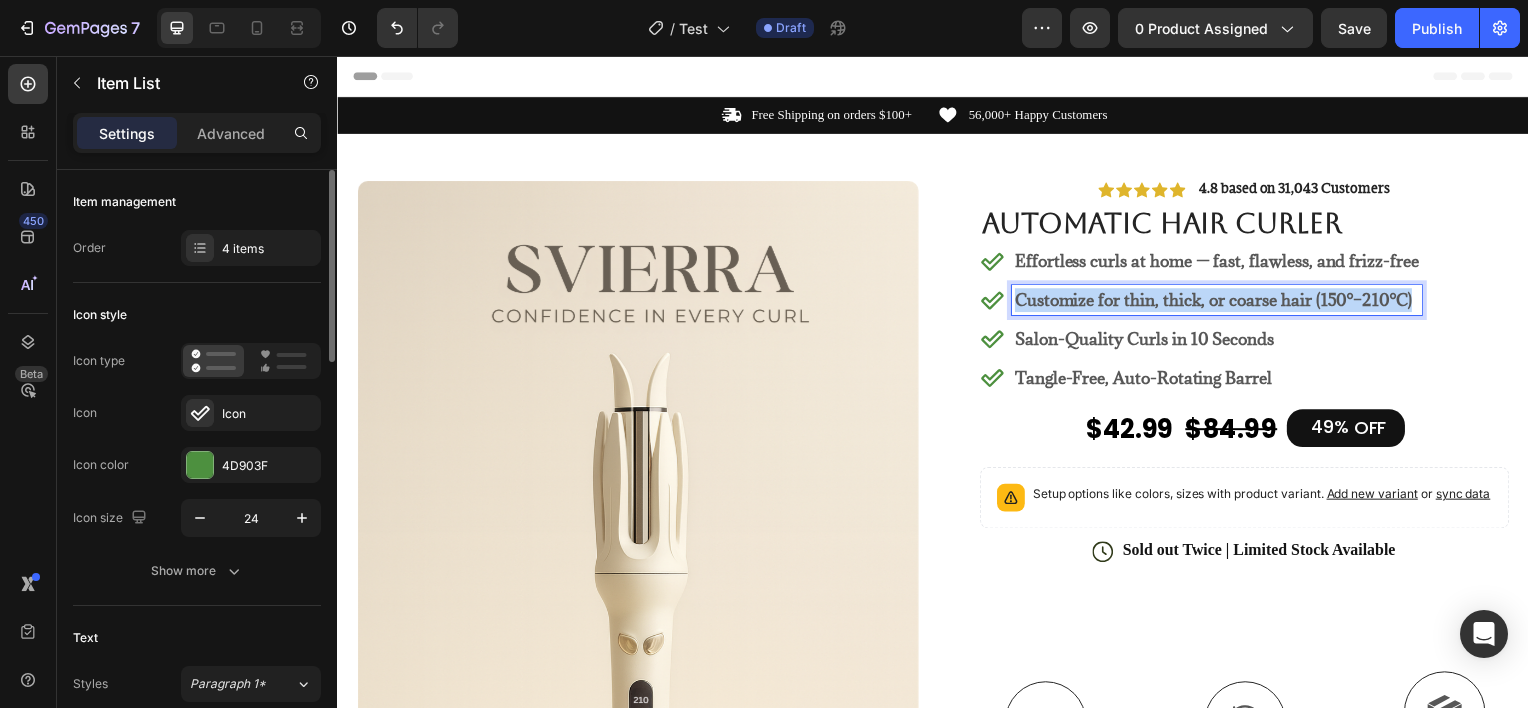 click on "Customize for thin, thick, or coarse hair (150°–210°C)" at bounding box center (1222, 302) 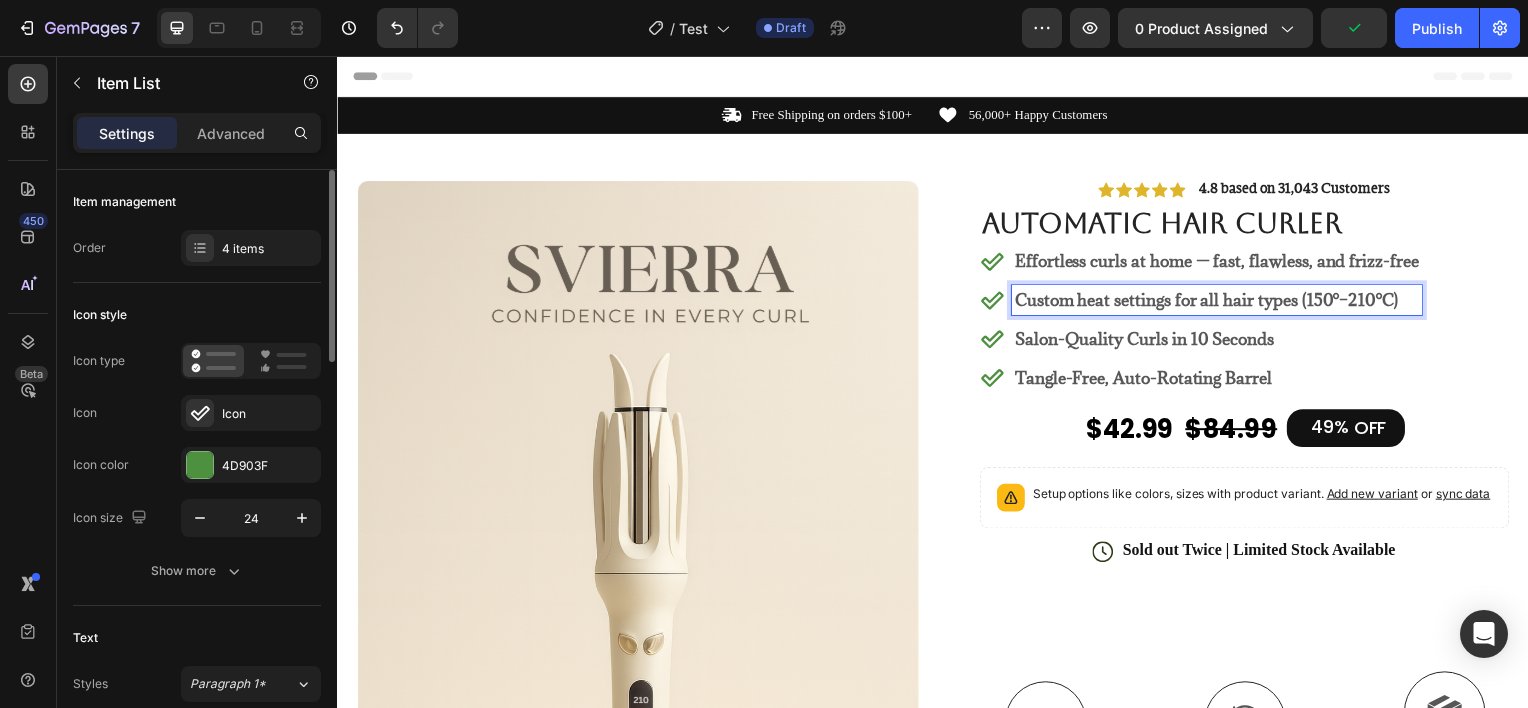 click on "Salon-Quality Curls in 10 Seconds" at bounding box center [1149, 341] 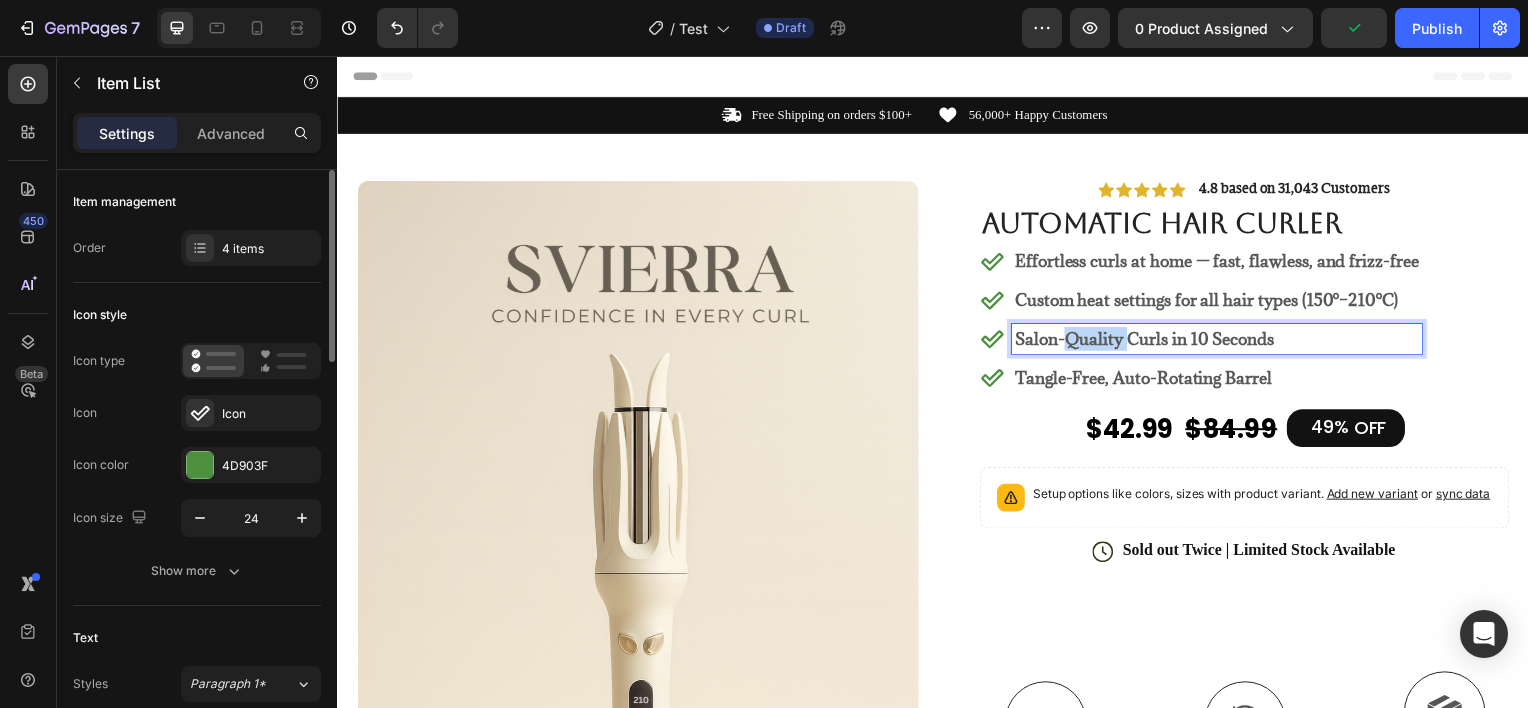 click on "Salon-Quality Curls in 10 Seconds" at bounding box center [1149, 341] 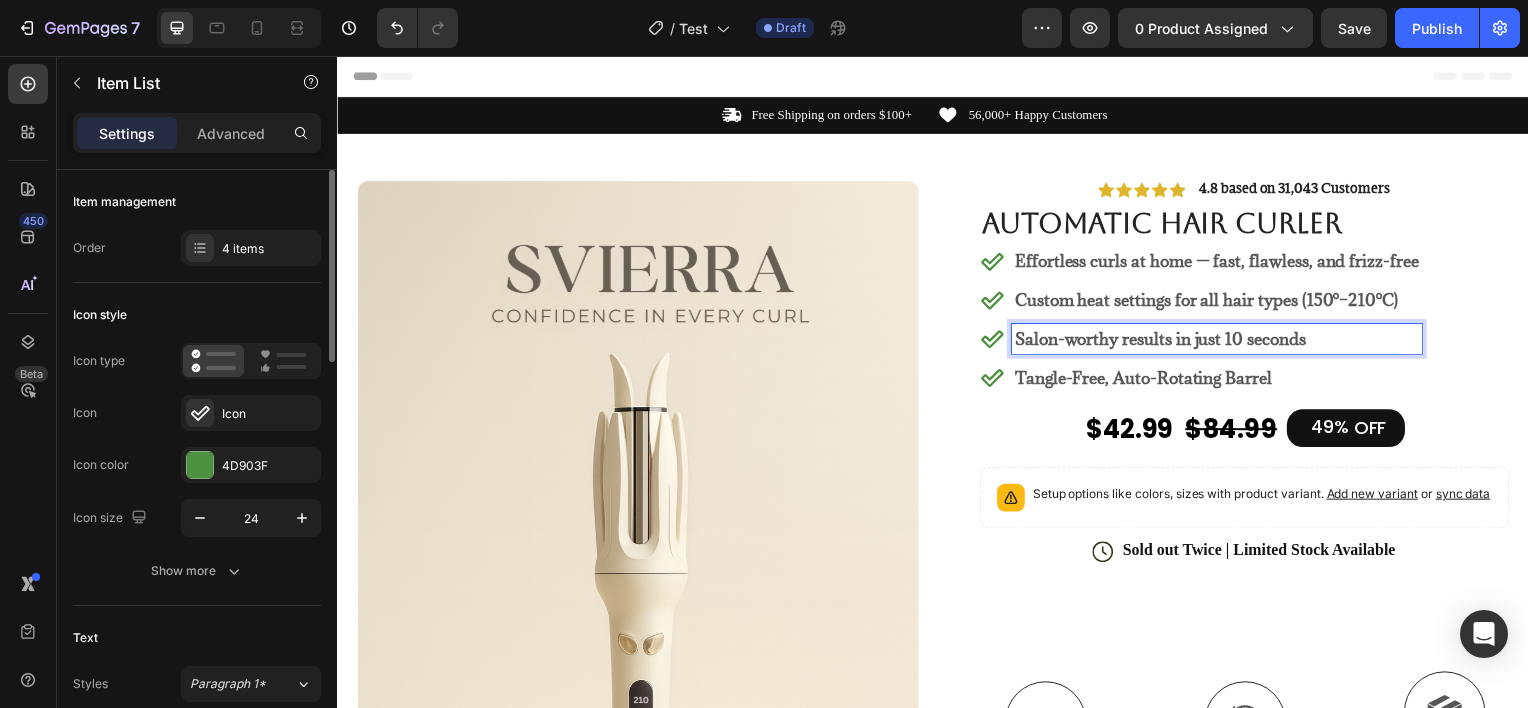 click on "Tangle-Free, Auto-Rotating Barrel" at bounding box center [1148, 380] 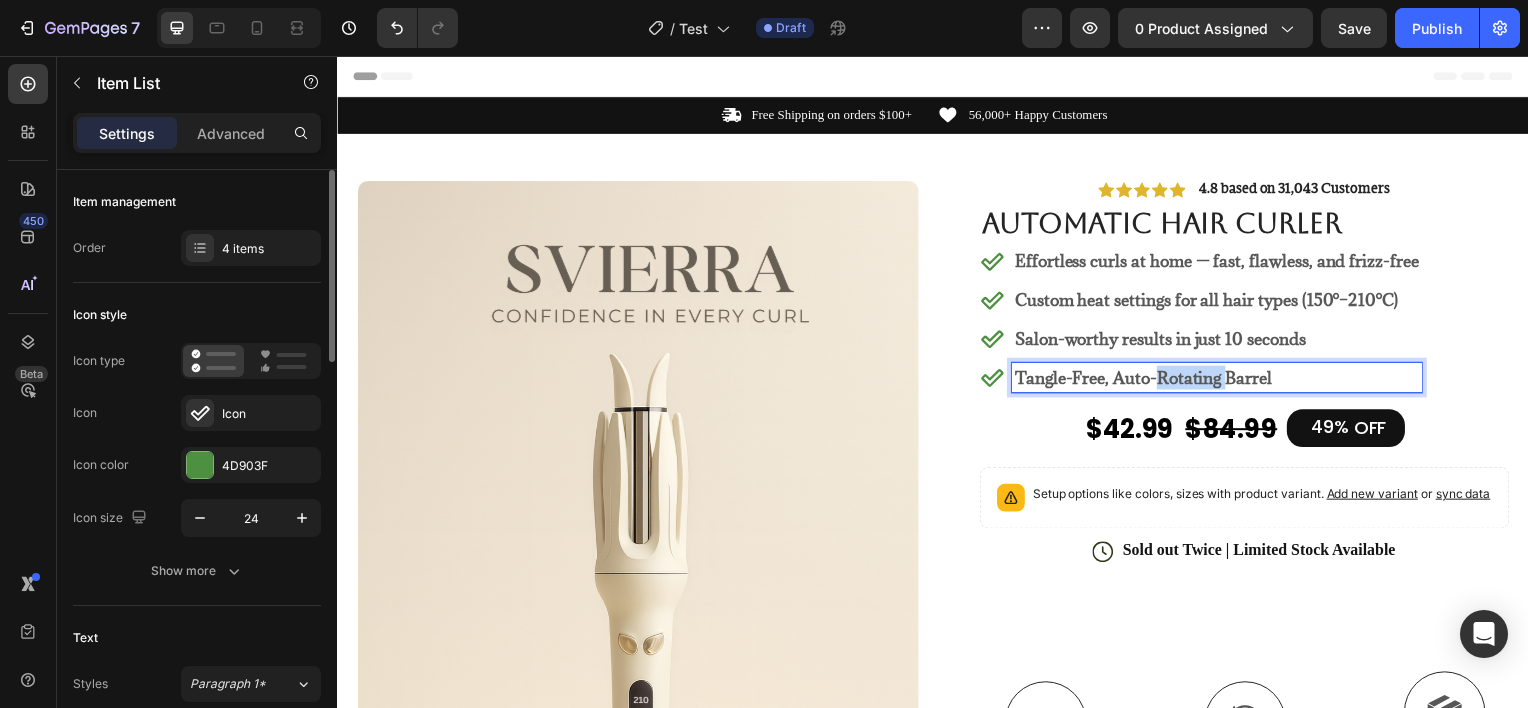 click on "Tangle-Free, Auto-Rotating Barrel" at bounding box center (1148, 380) 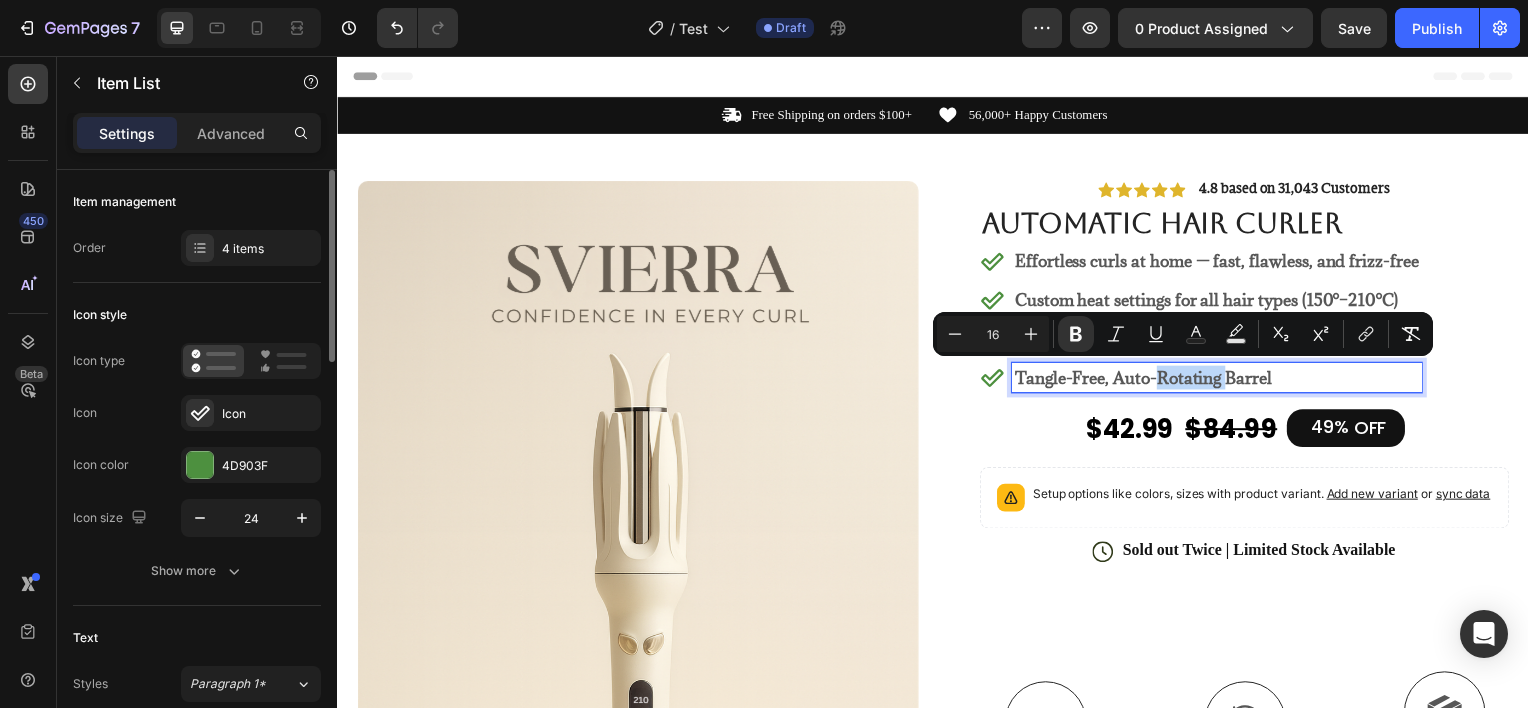 click on "Tangle-Free, Auto-Rotating Barrel" at bounding box center [1148, 380] 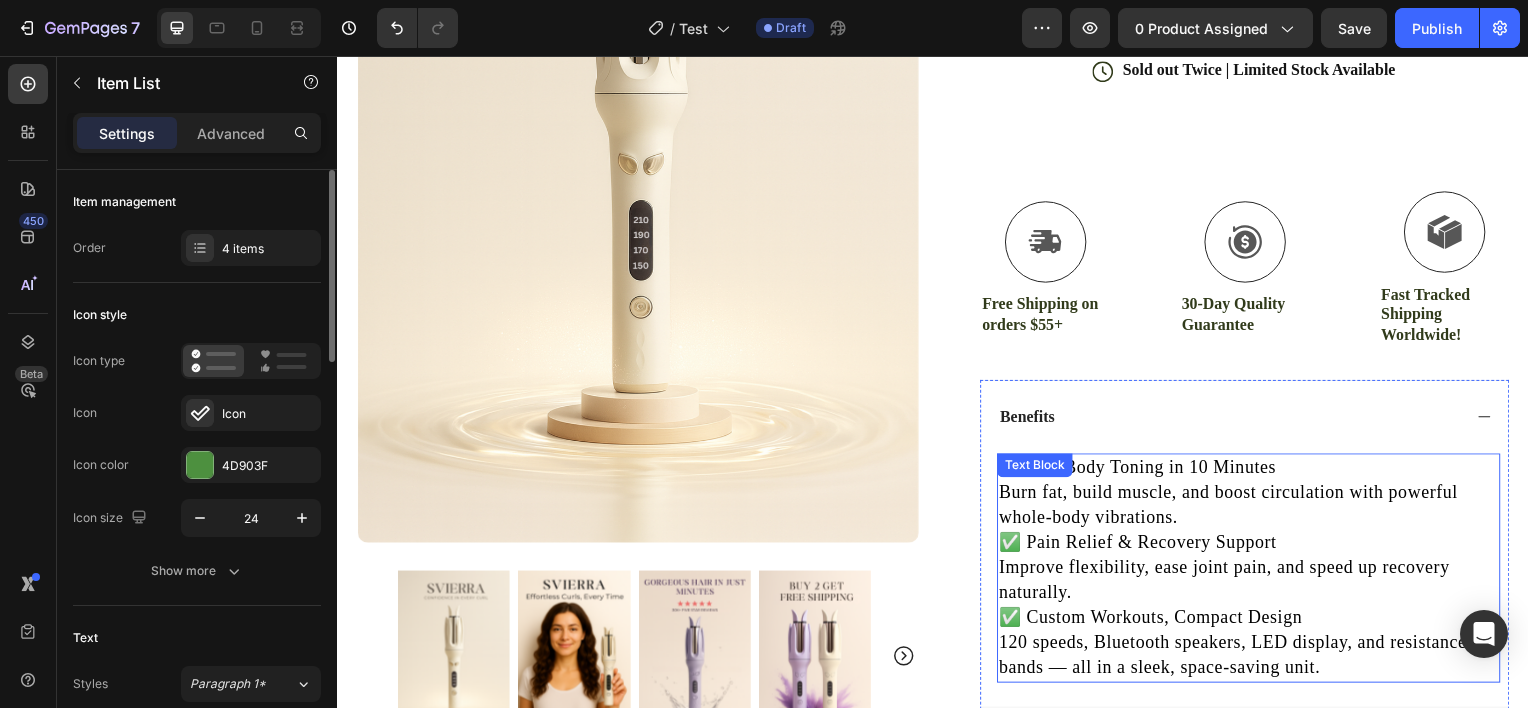 scroll, scrollTop: 252, scrollLeft: 0, axis: vertical 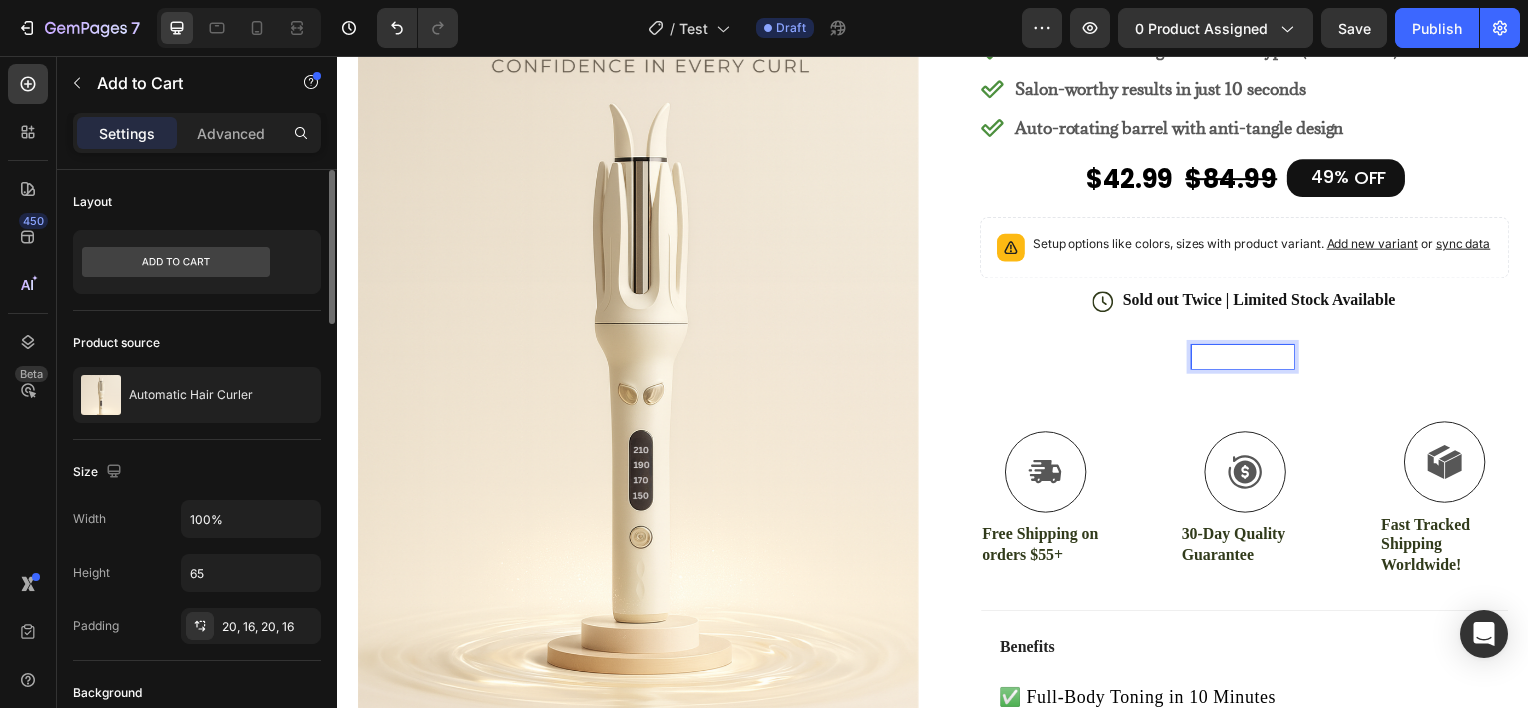 click on "Add to cart" at bounding box center [1248, 359] 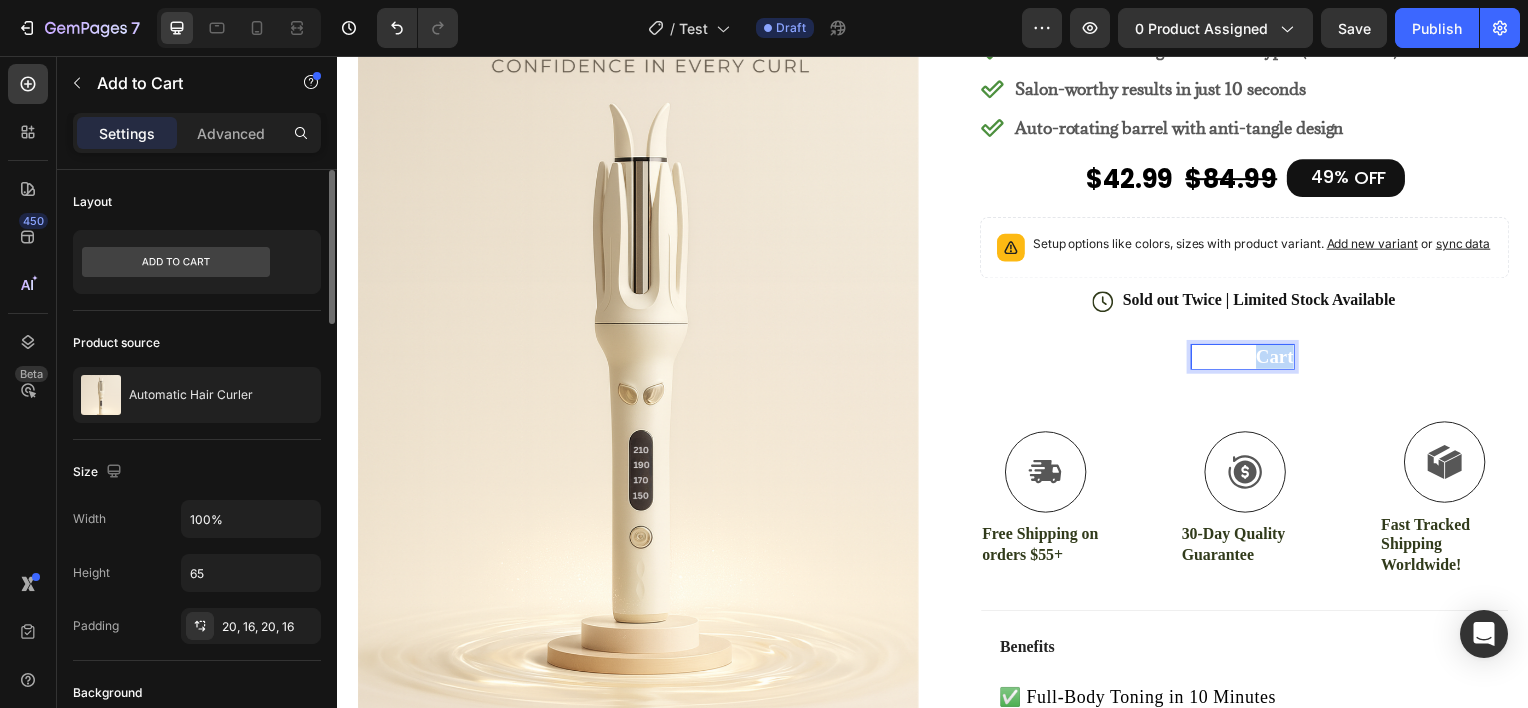 click on "Add to cart" at bounding box center [1248, 359] 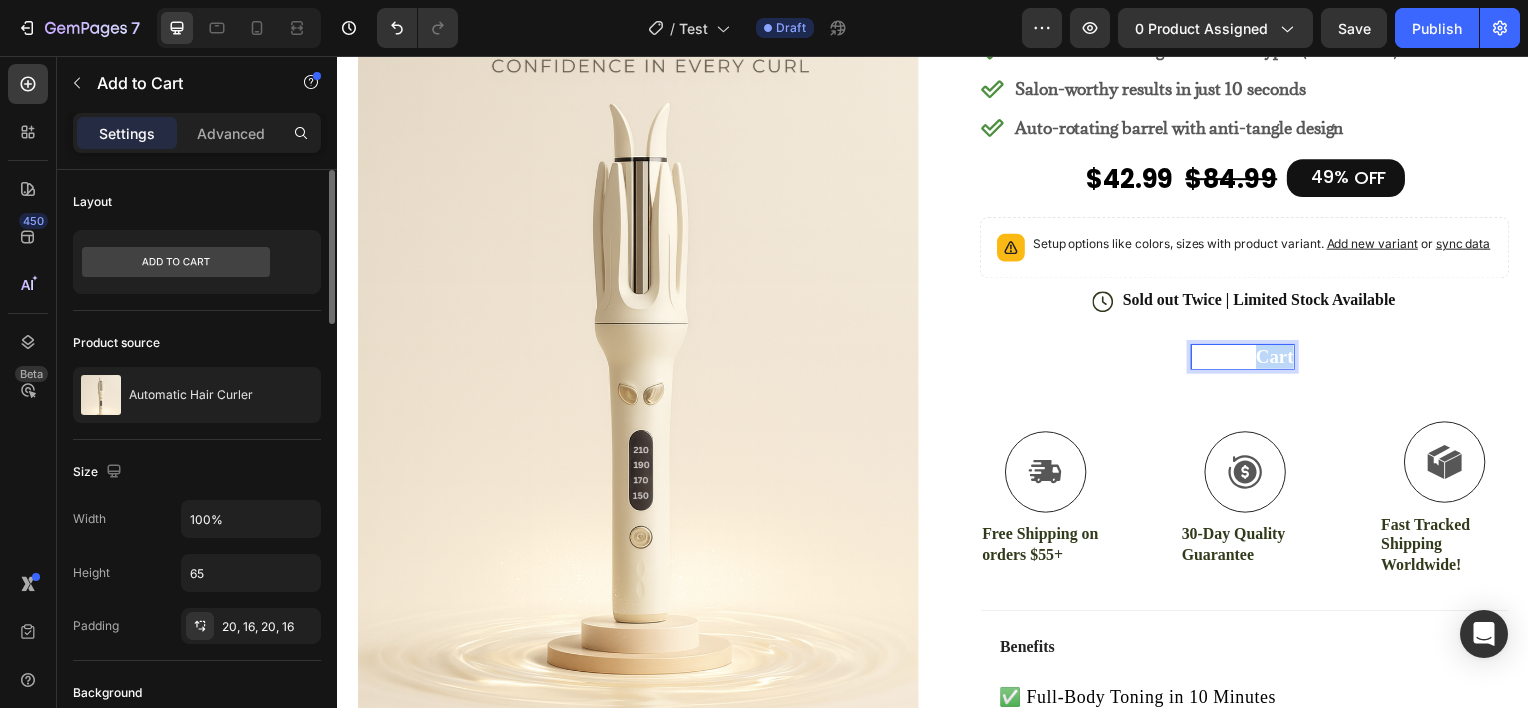 click on "Add to cart" at bounding box center (1248, 359) 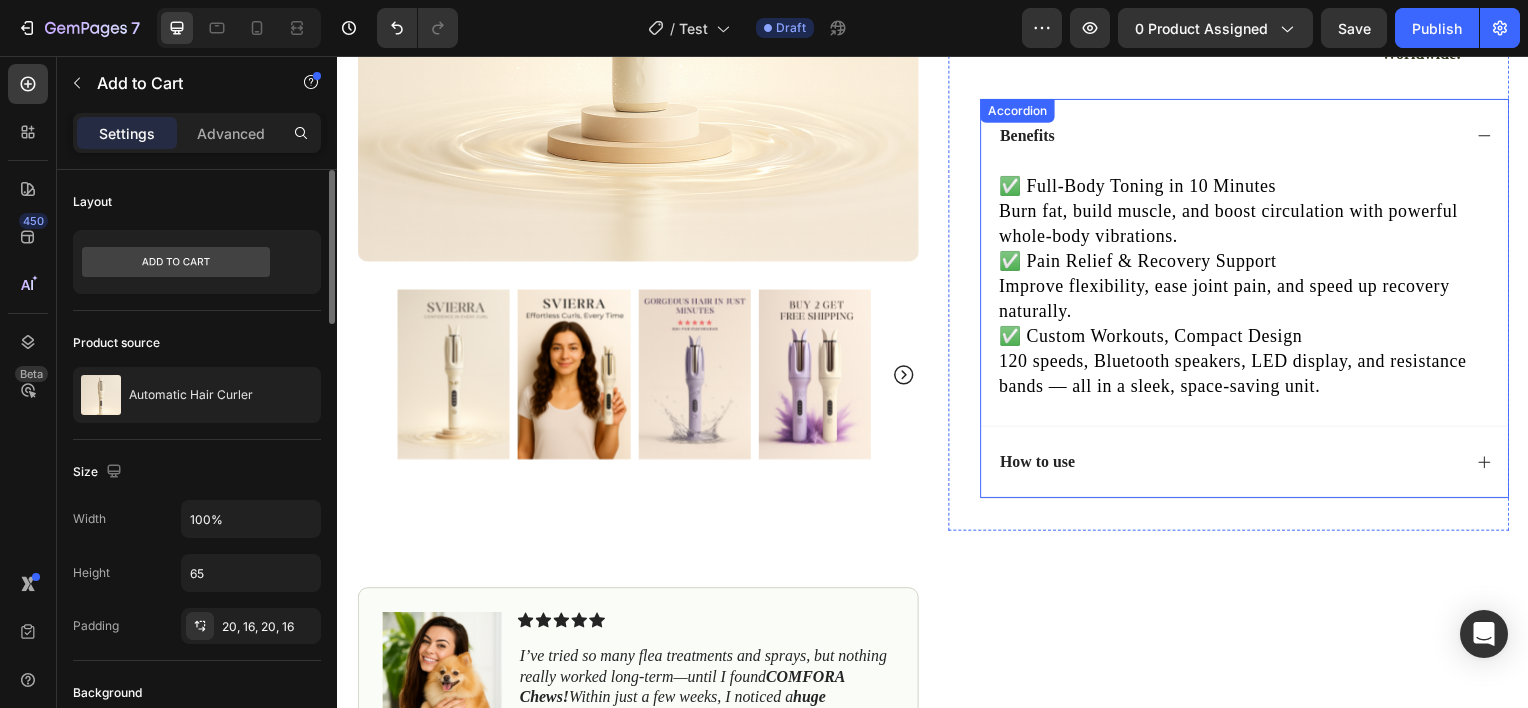 scroll, scrollTop: 766, scrollLeft: 0, axis: vertical 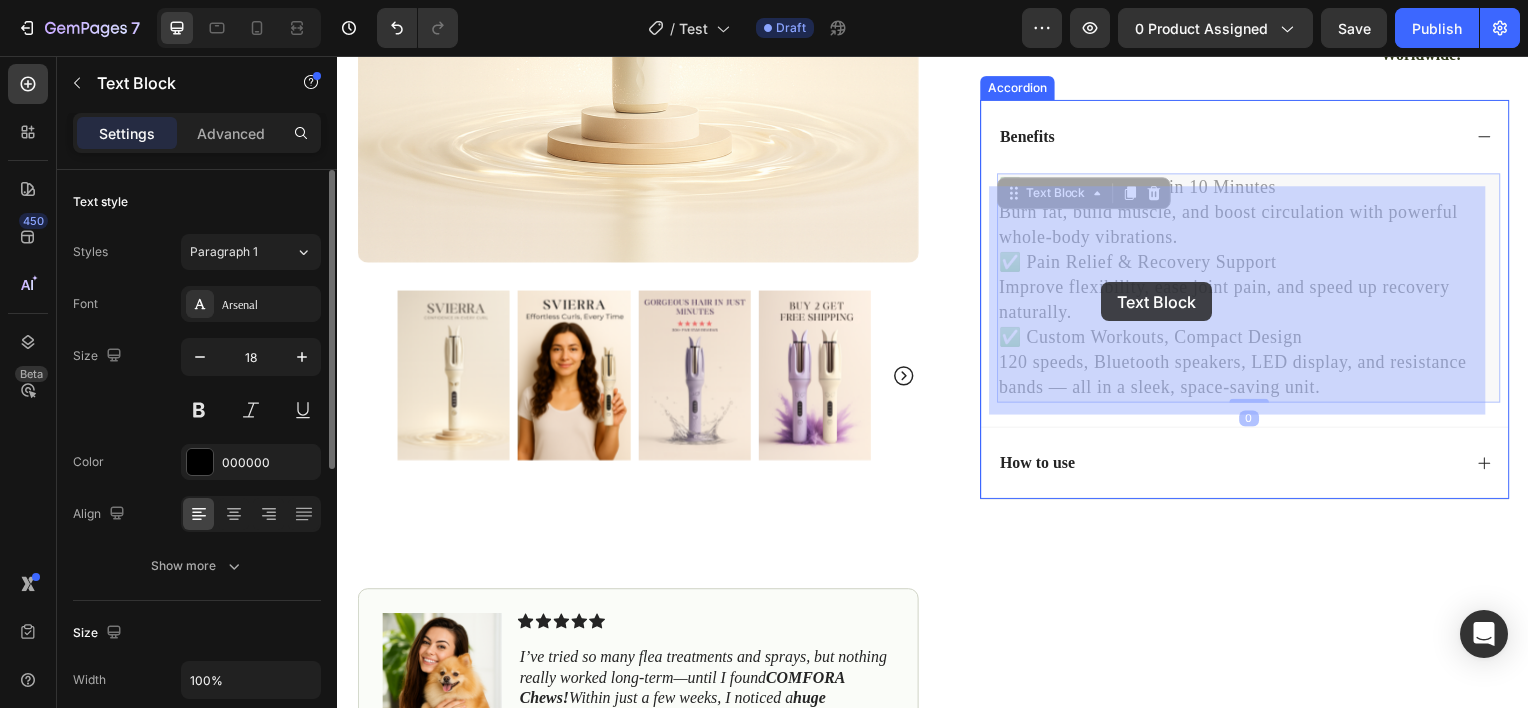 drag, startPoint x: 1345, startPoint y: 403, endPoint x: 1159, endPoint y: 307, distance: 209.31316 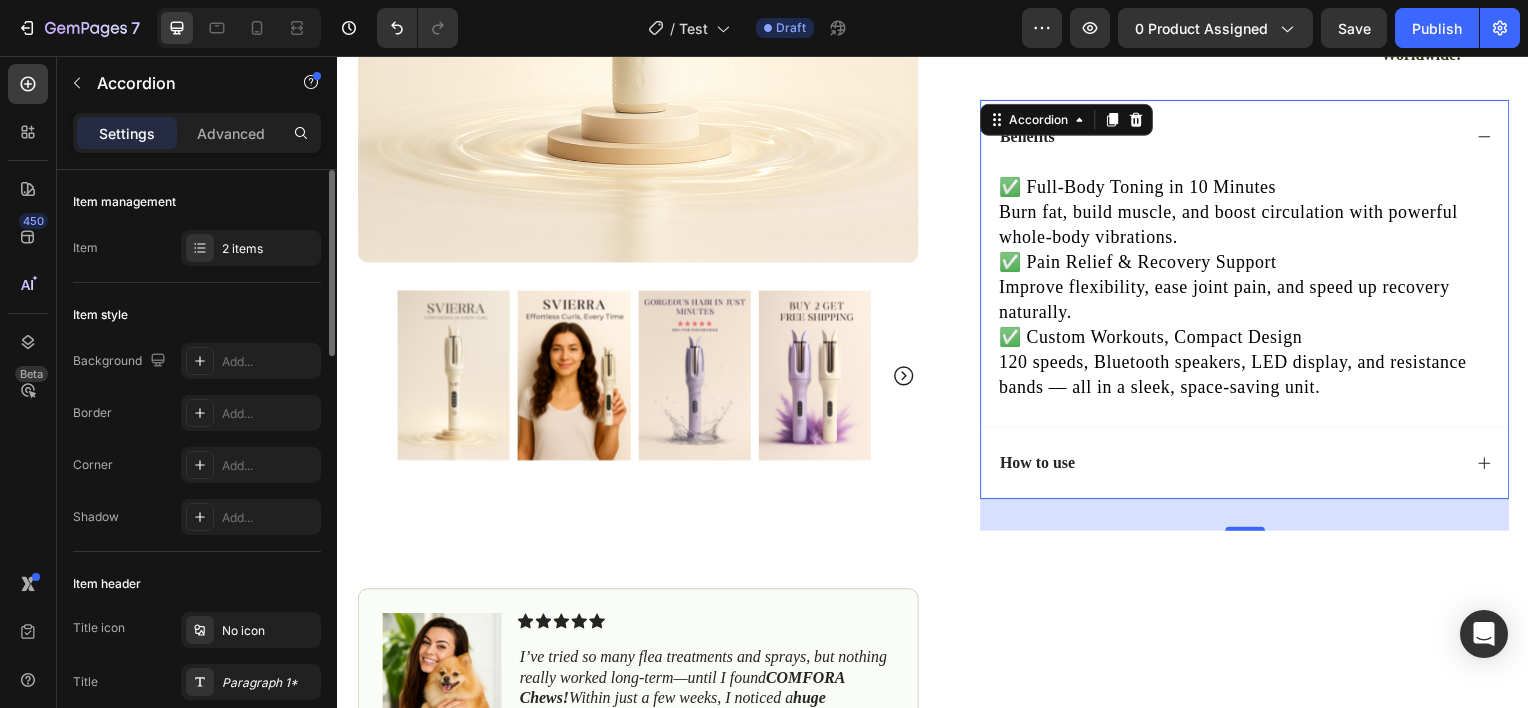 click on "How to use" at bounding box center [1250, 466] 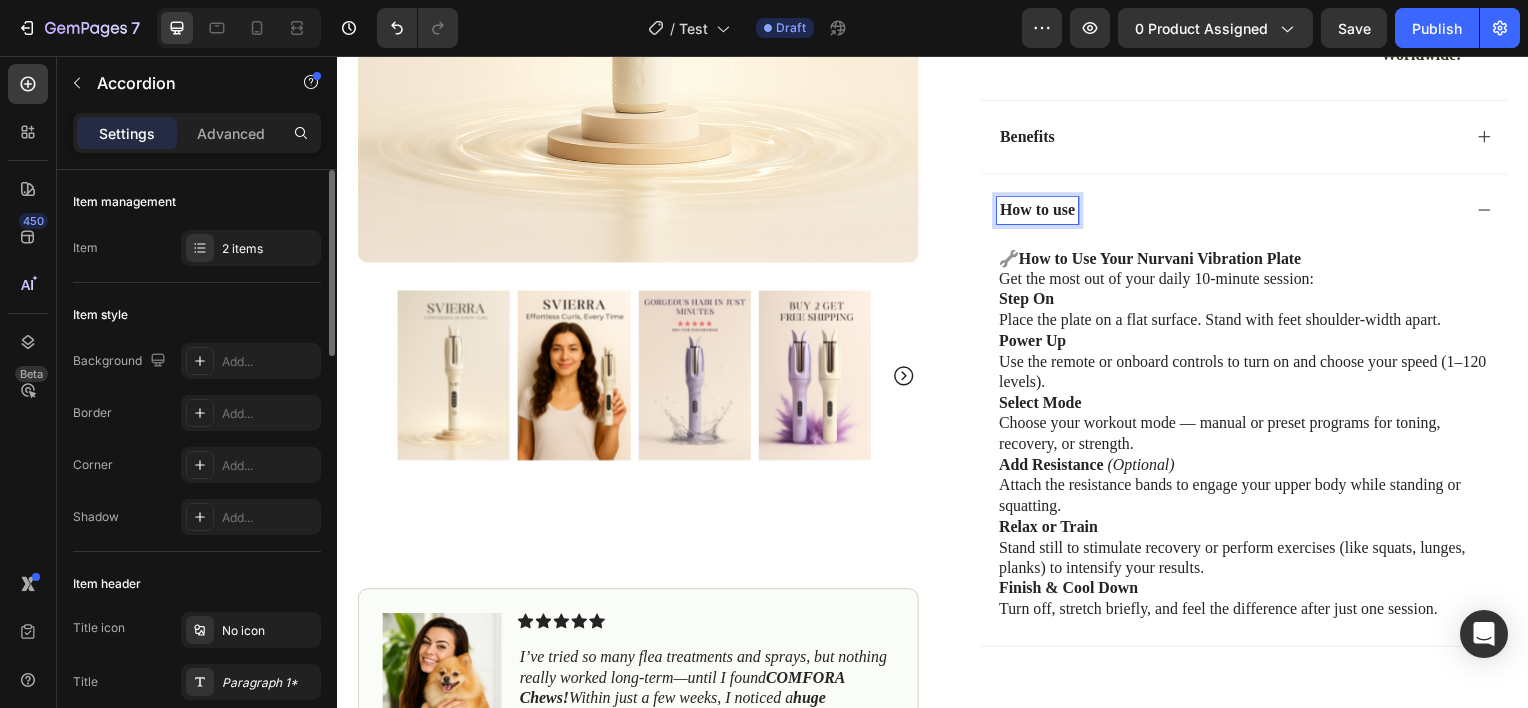 click on "How to use" at bounding box center [1042, 211] 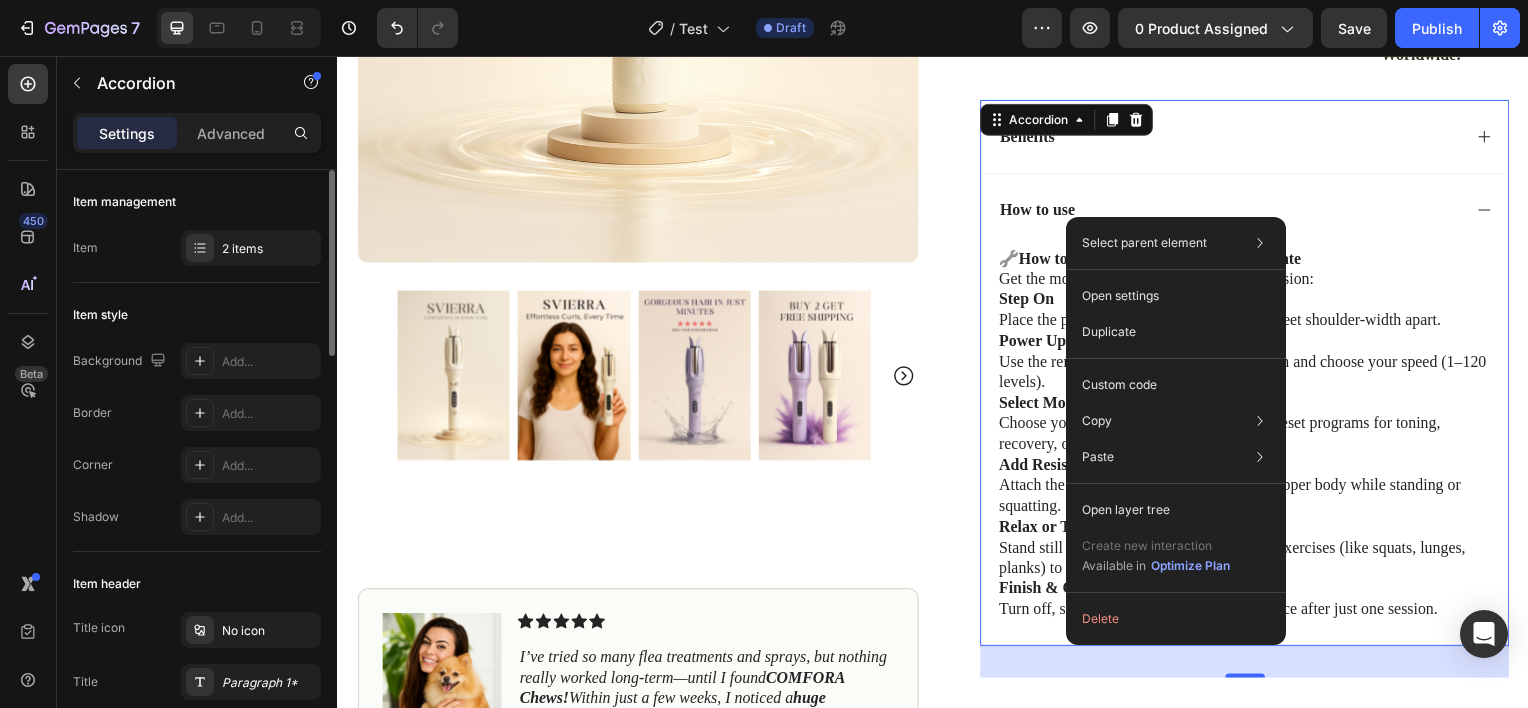 click on "How to use" at bounding box center [1250, 211] 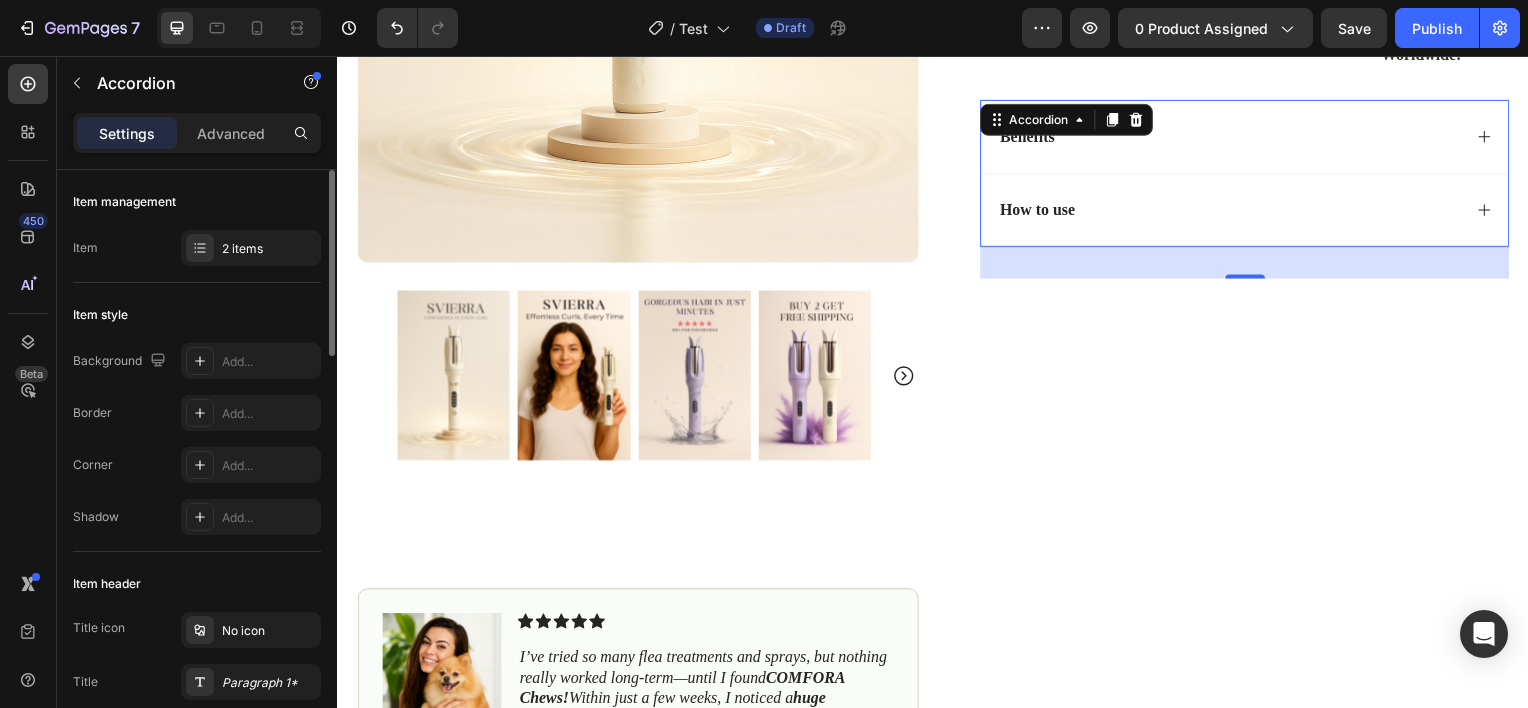 click on "Benefits" at bounding box center [1234, 137] 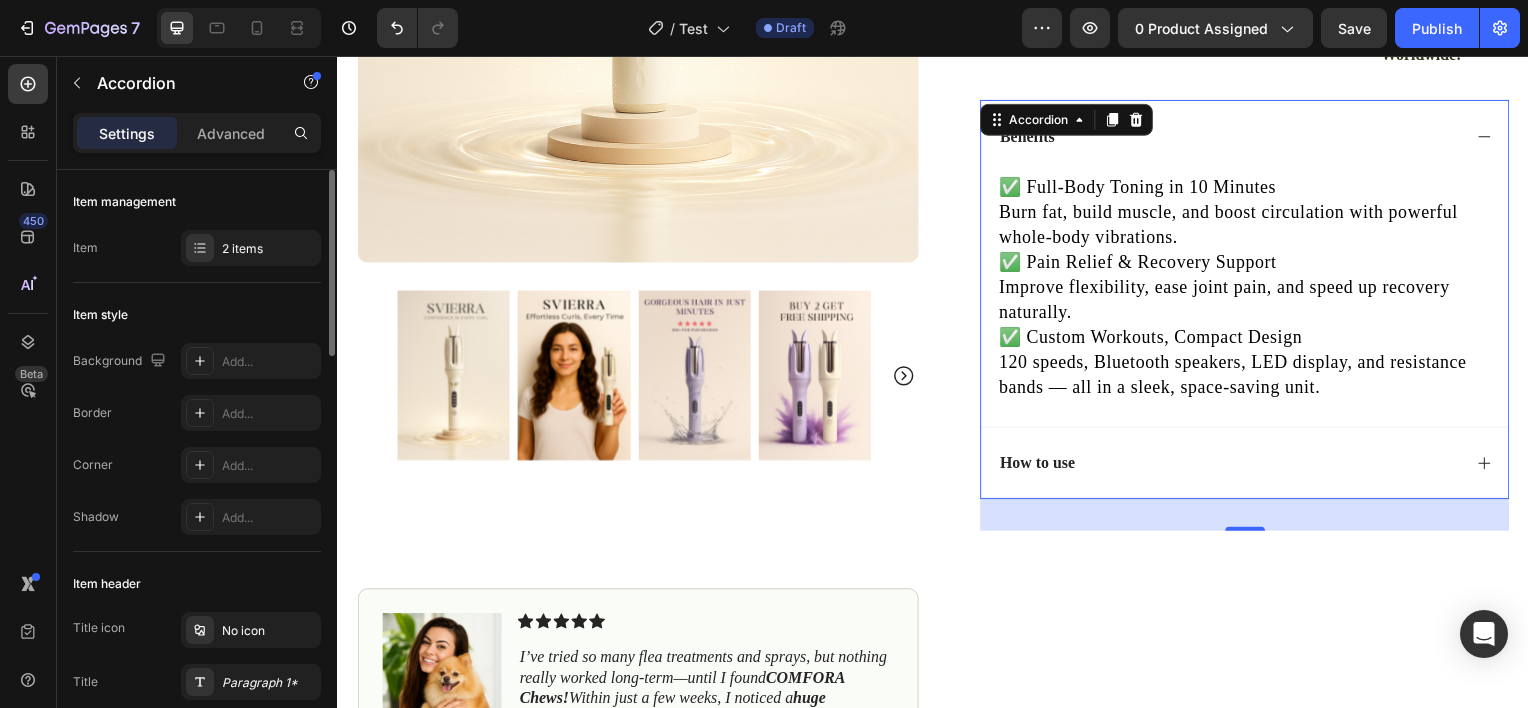 click on "How to use" at bounding box center (1234, 466) 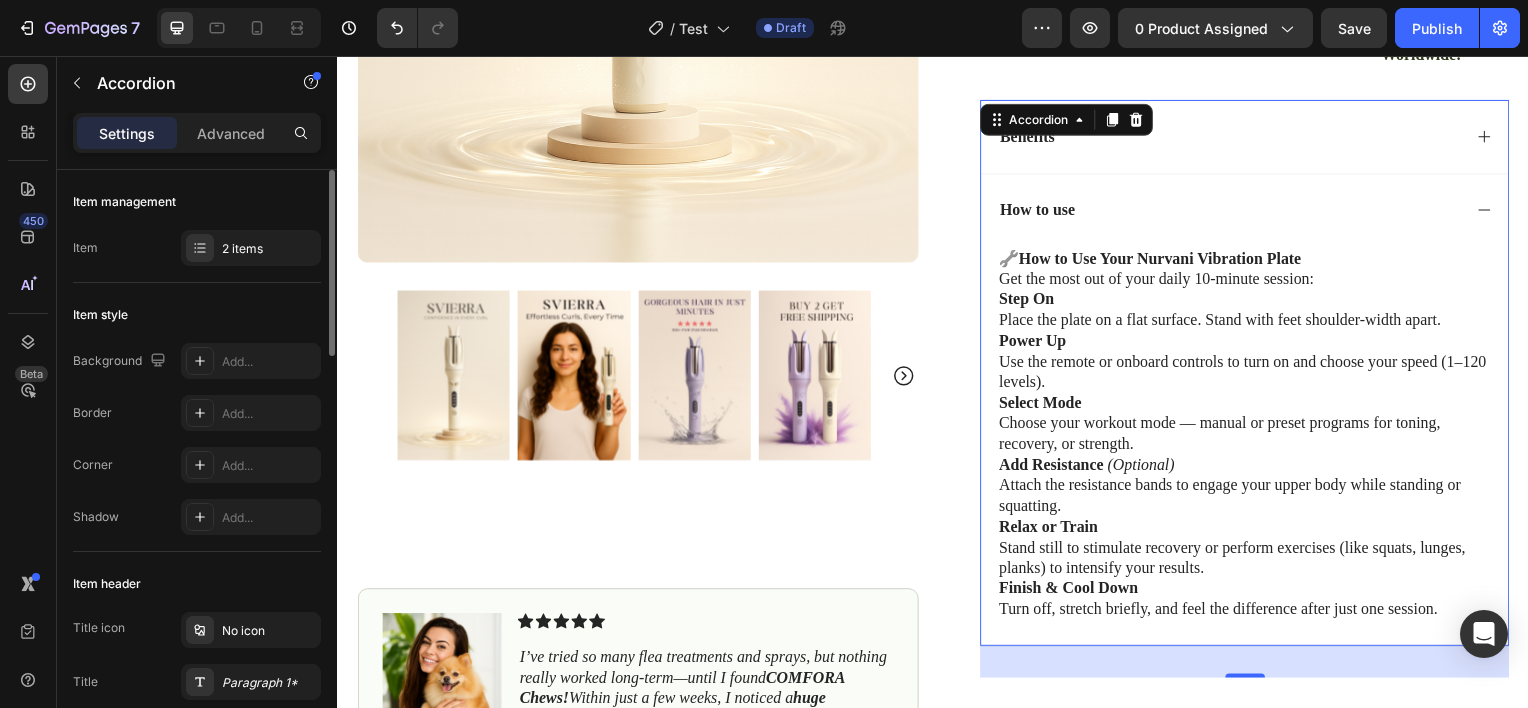 click on "How to use" at bounding box center [1234, 211] 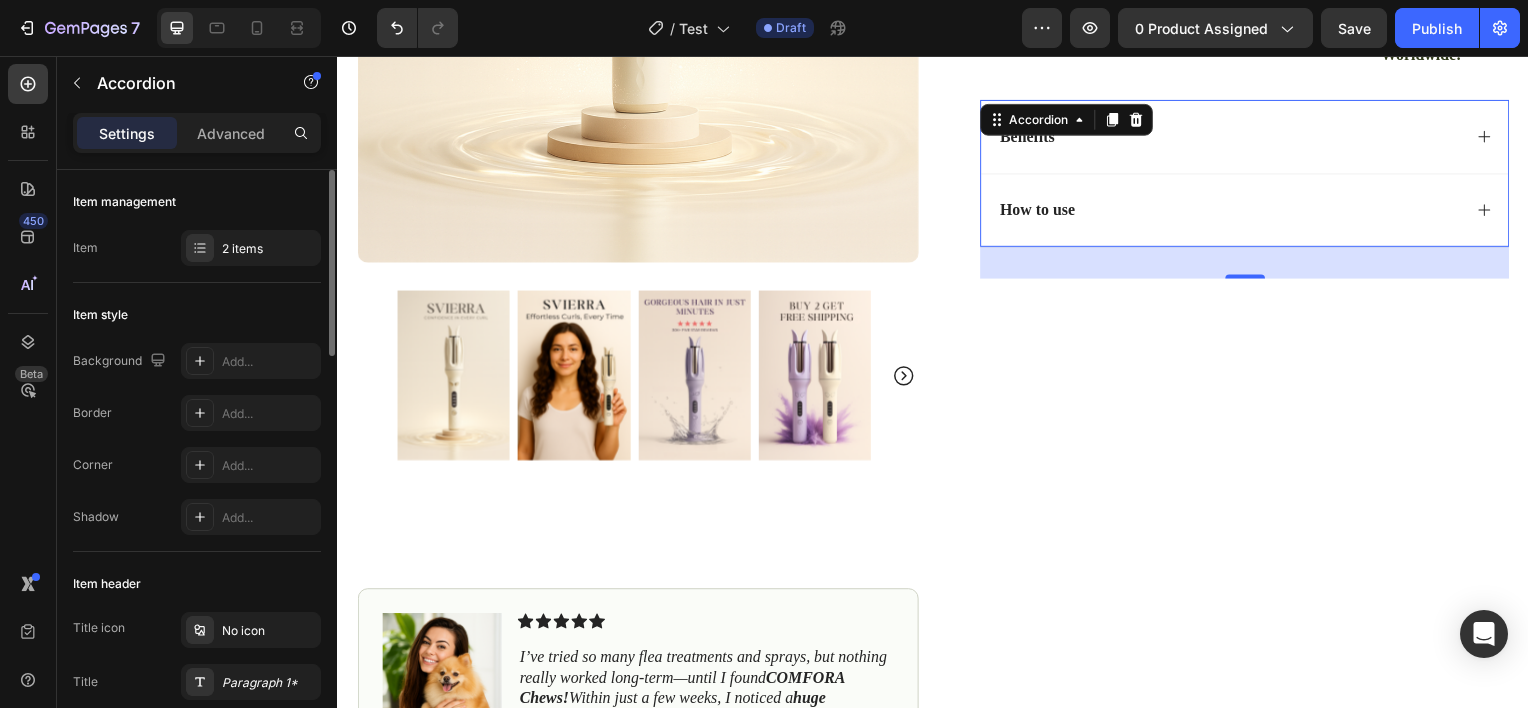 click on "Benefits" at bounding box center [1234, 137] 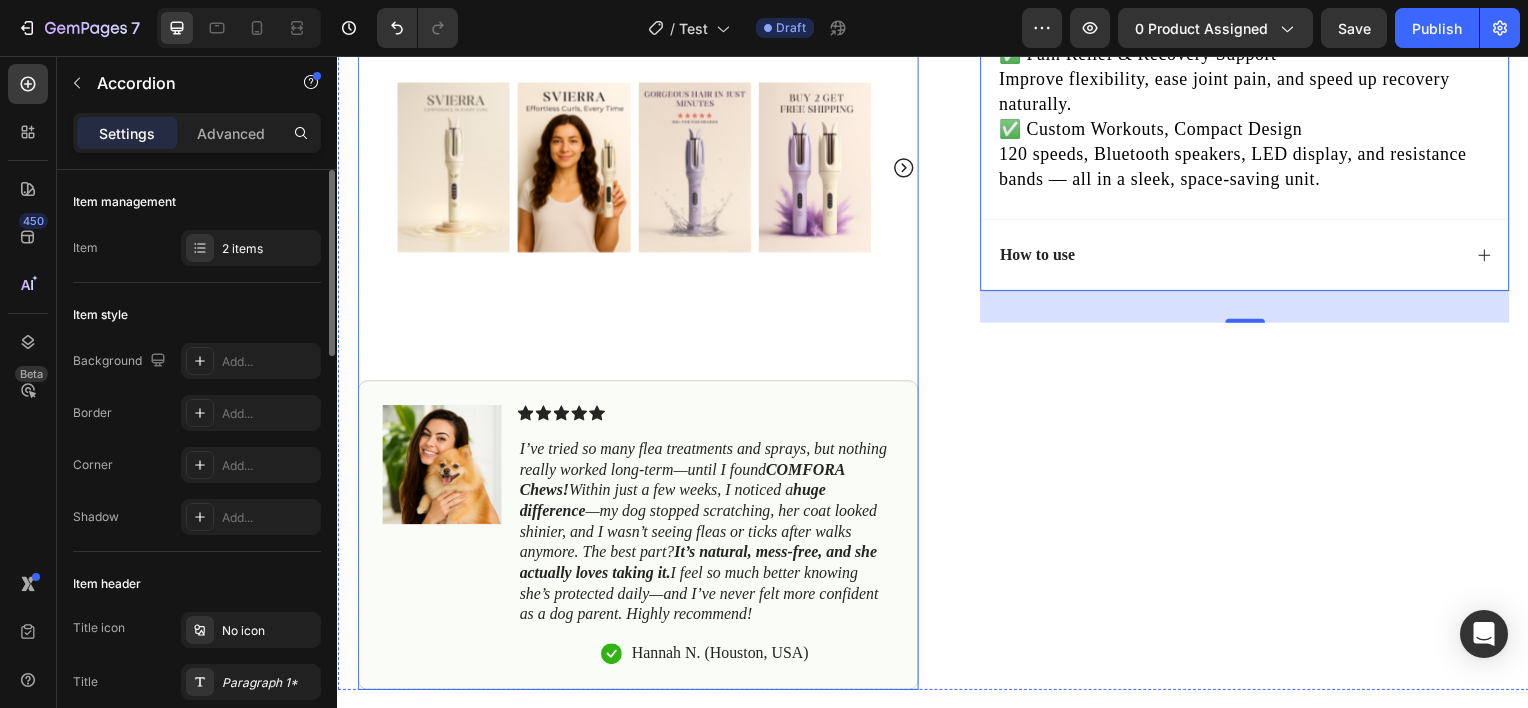 scroll, scrollTop: 980, scrollLeft: 0, axis: vertical 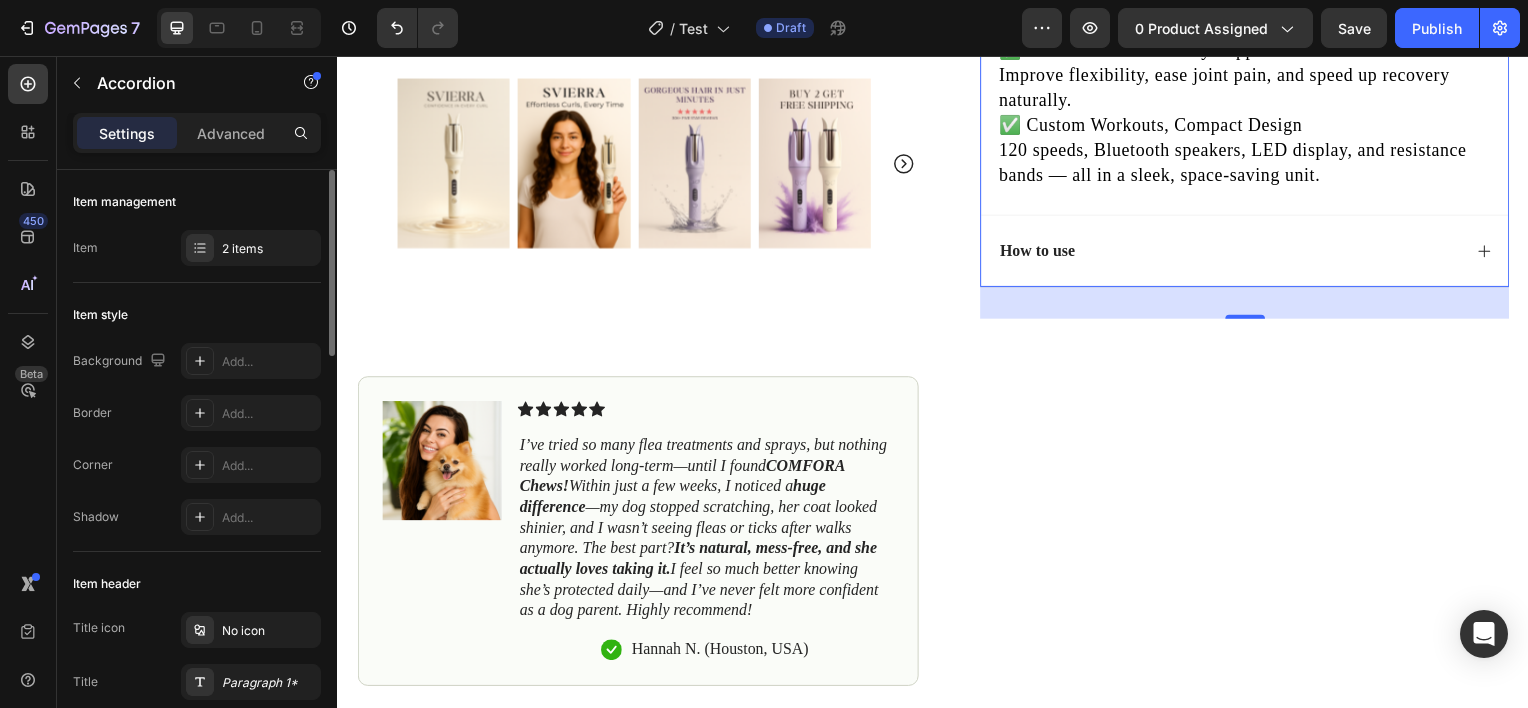 click on "How to use" at bounding box center [1234, 252] 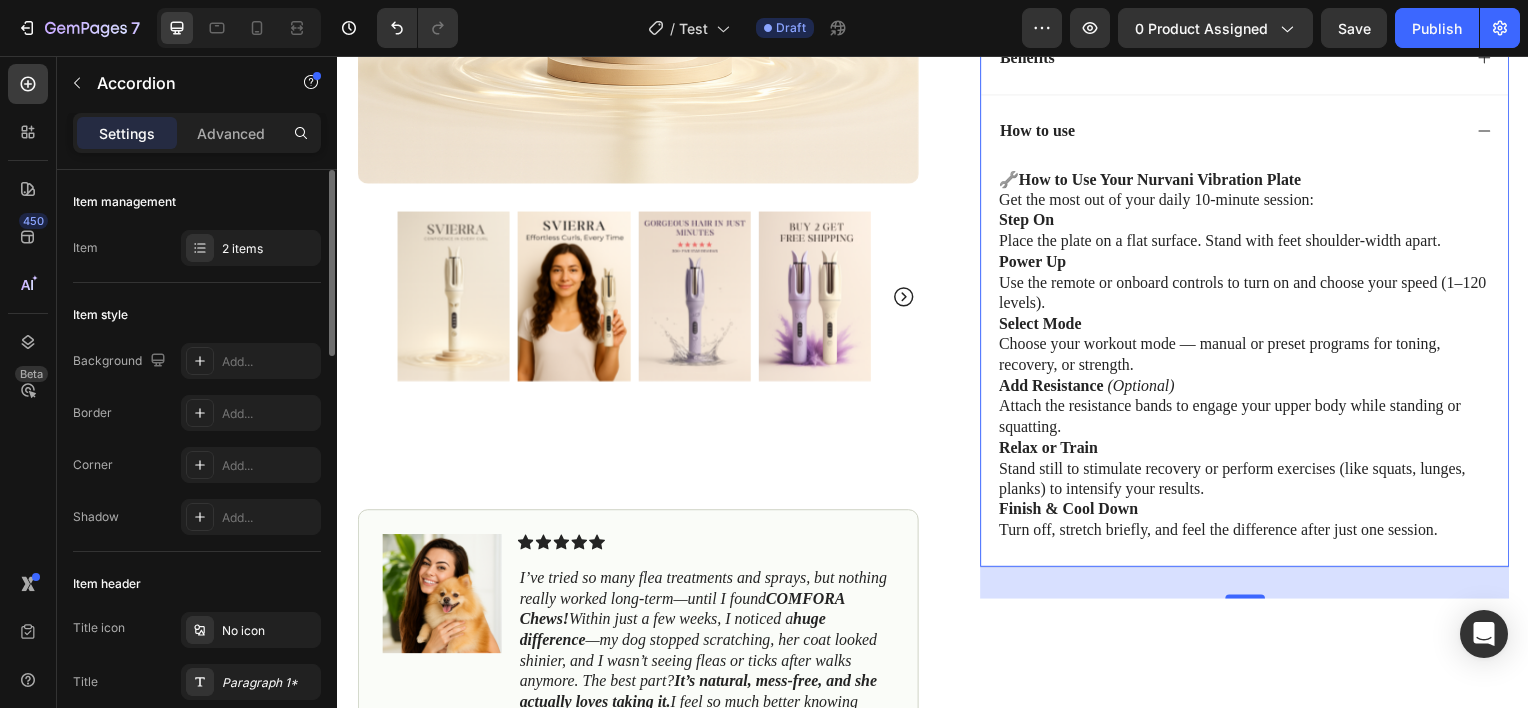 scroll, scrollTop: 830, scrollLeft: 0, axis: vertical 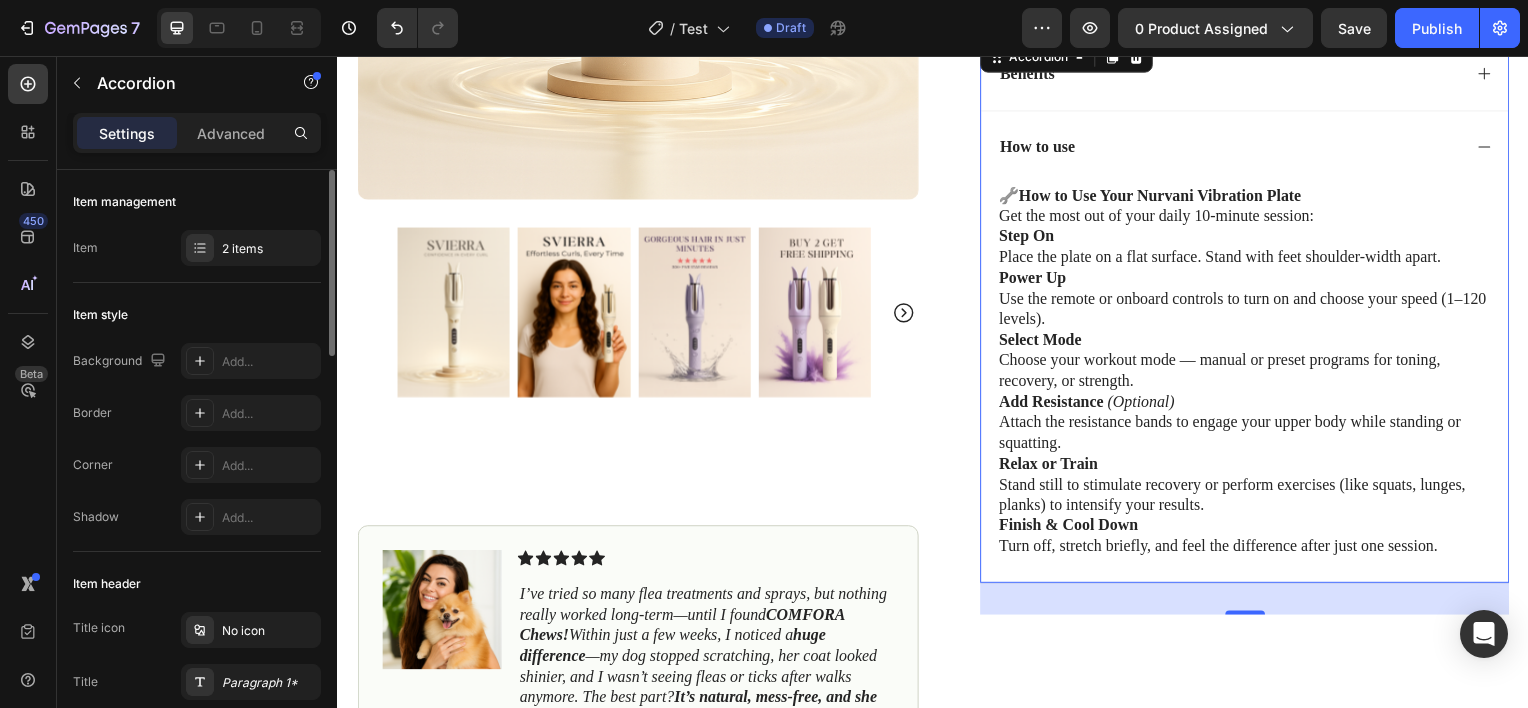 click on "How to use" at bounding box center [1234, 147] 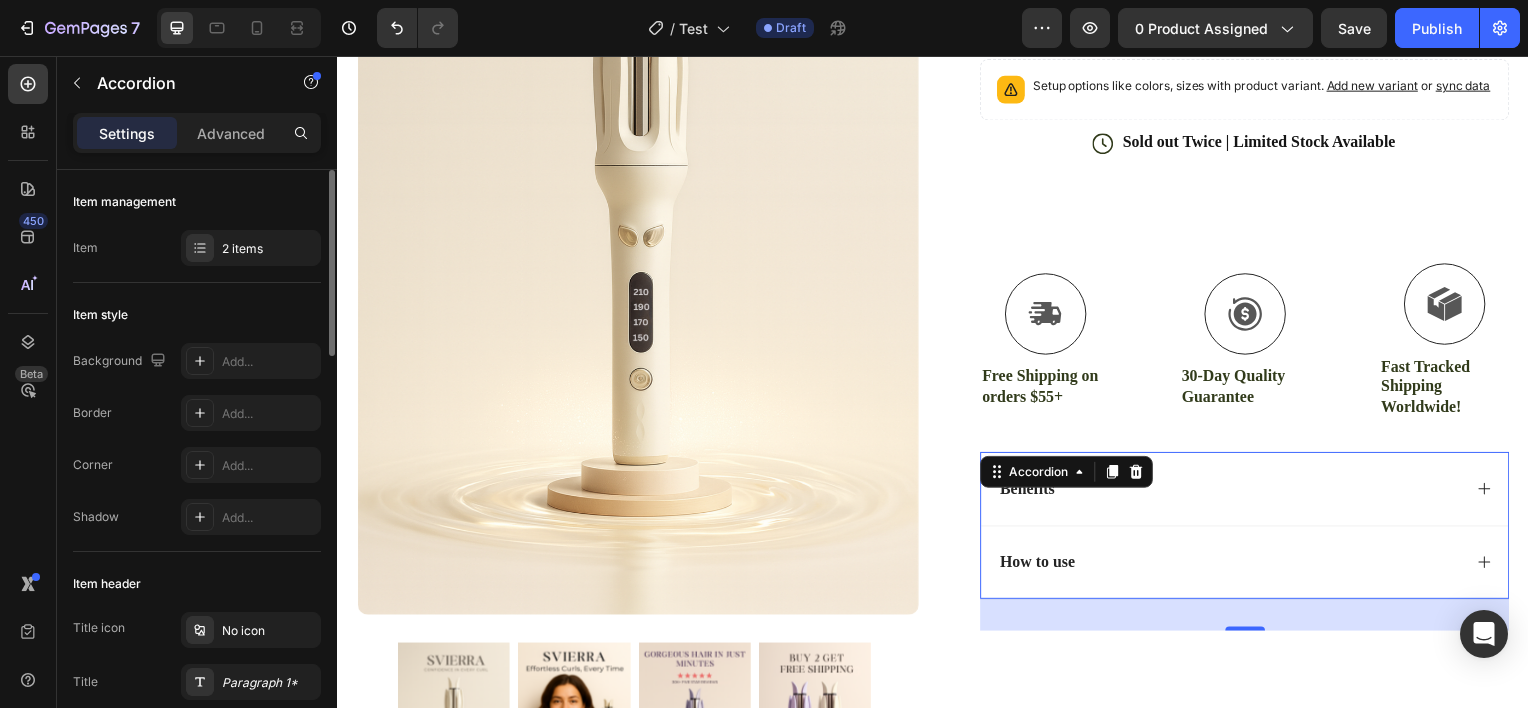 scroll, scrollTop: 398, scrollLeft: 0, axis: vertical 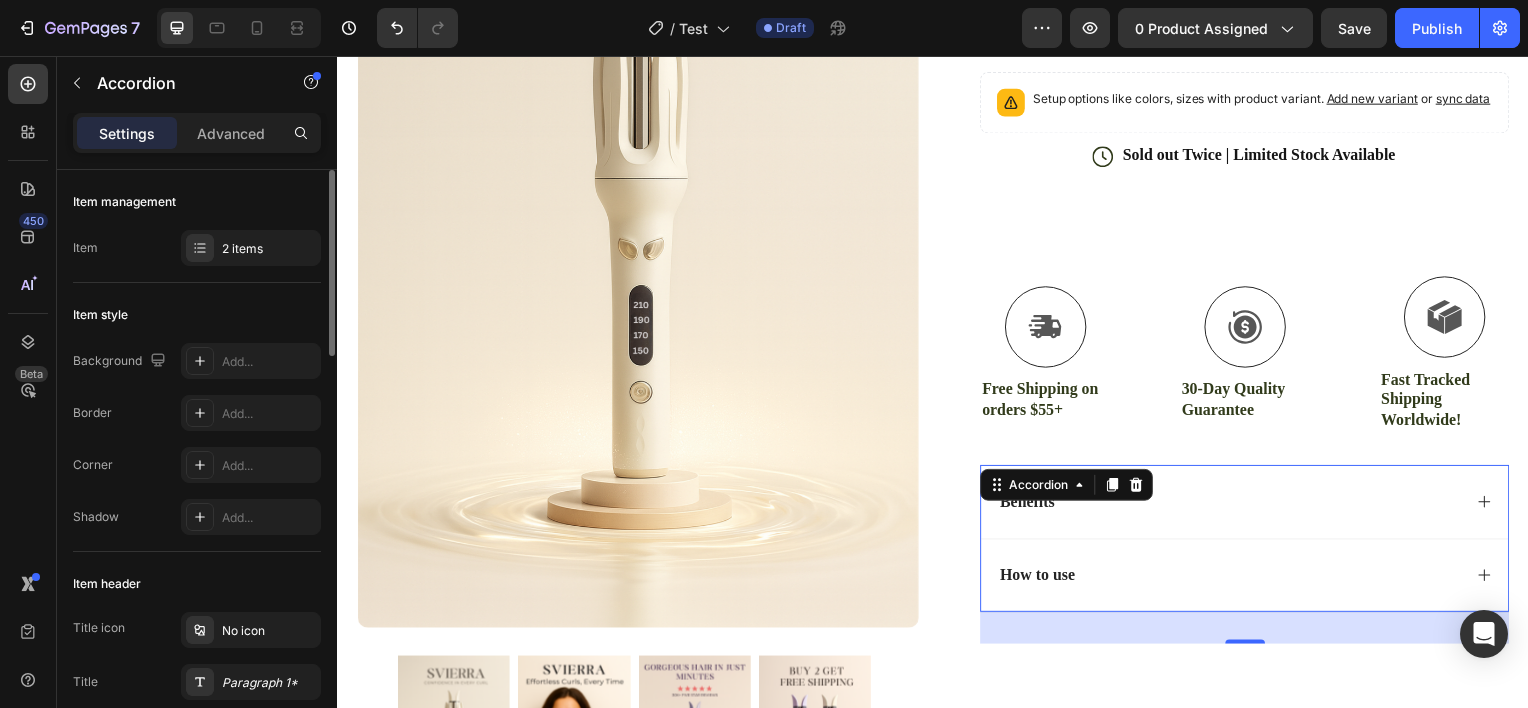 click on "Benefits" at bounding box center [1250, 505] 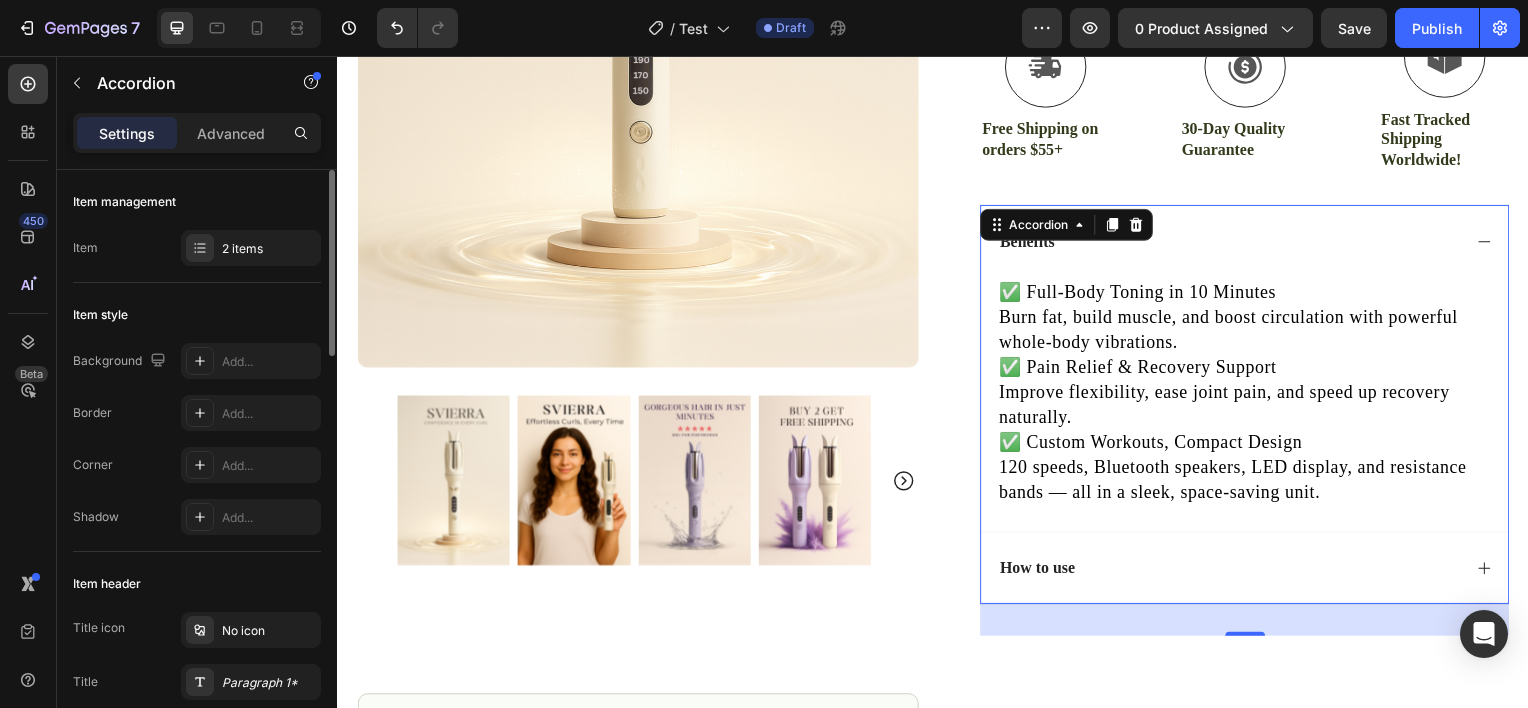 scroll, scrollTop: 660, scrollLeft: 0, axis: vertical 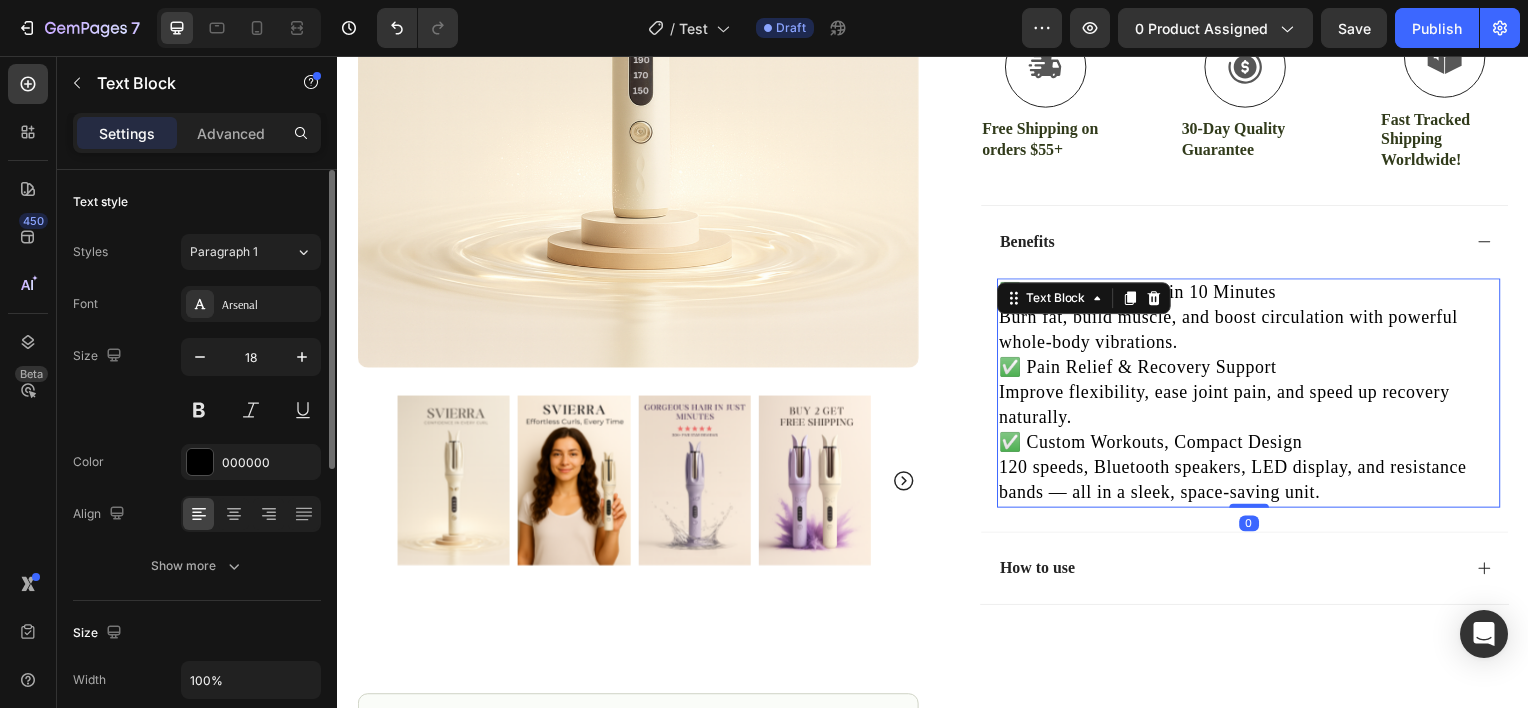 click on "120 speeds, Bluetooth speakers, LED display, and resistance bands — all in a sleek, space-saving unit." at bounding box center (1254, 483) 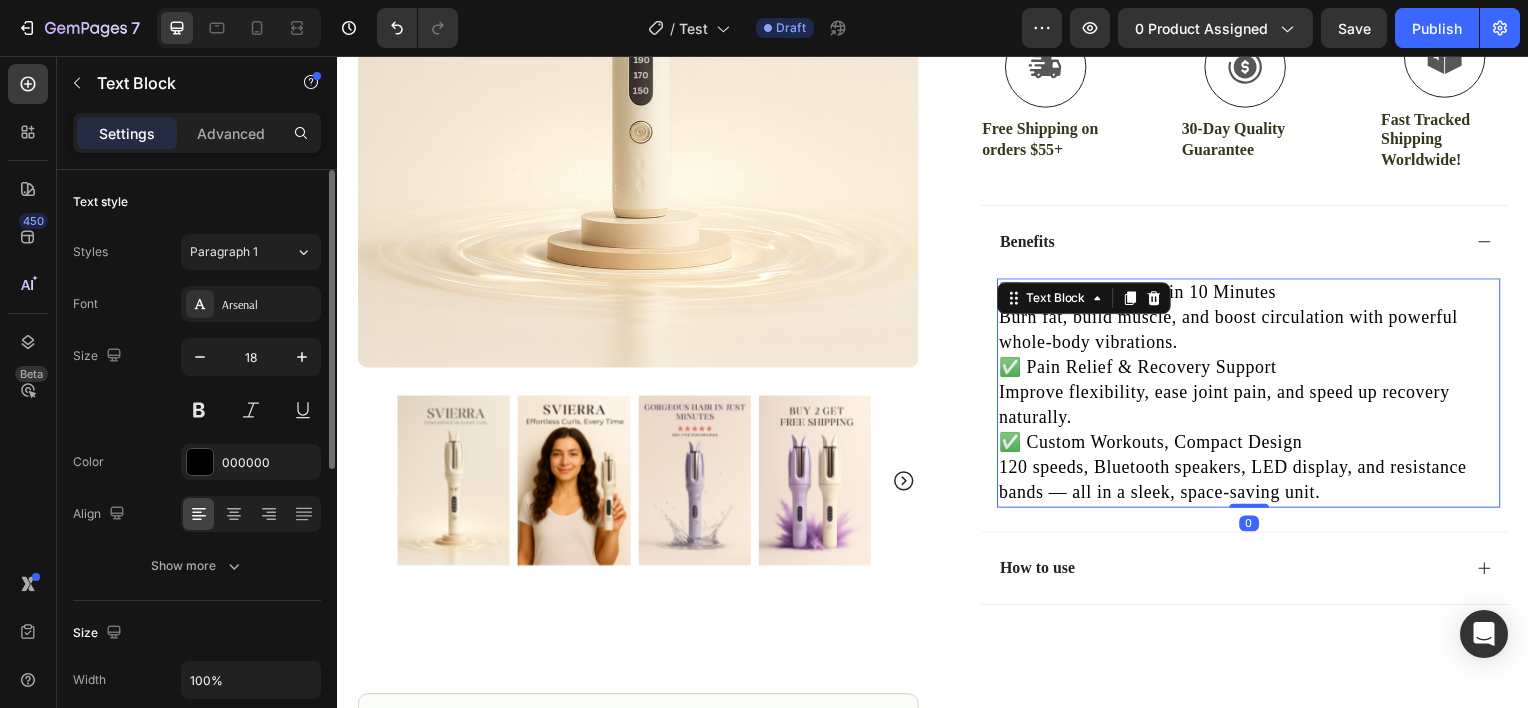 click on "120 speeds, Bluetooth speakers, LED display, and resistance bands — all in a sleek, space-saving unit." at bounding box center [1254, 483] 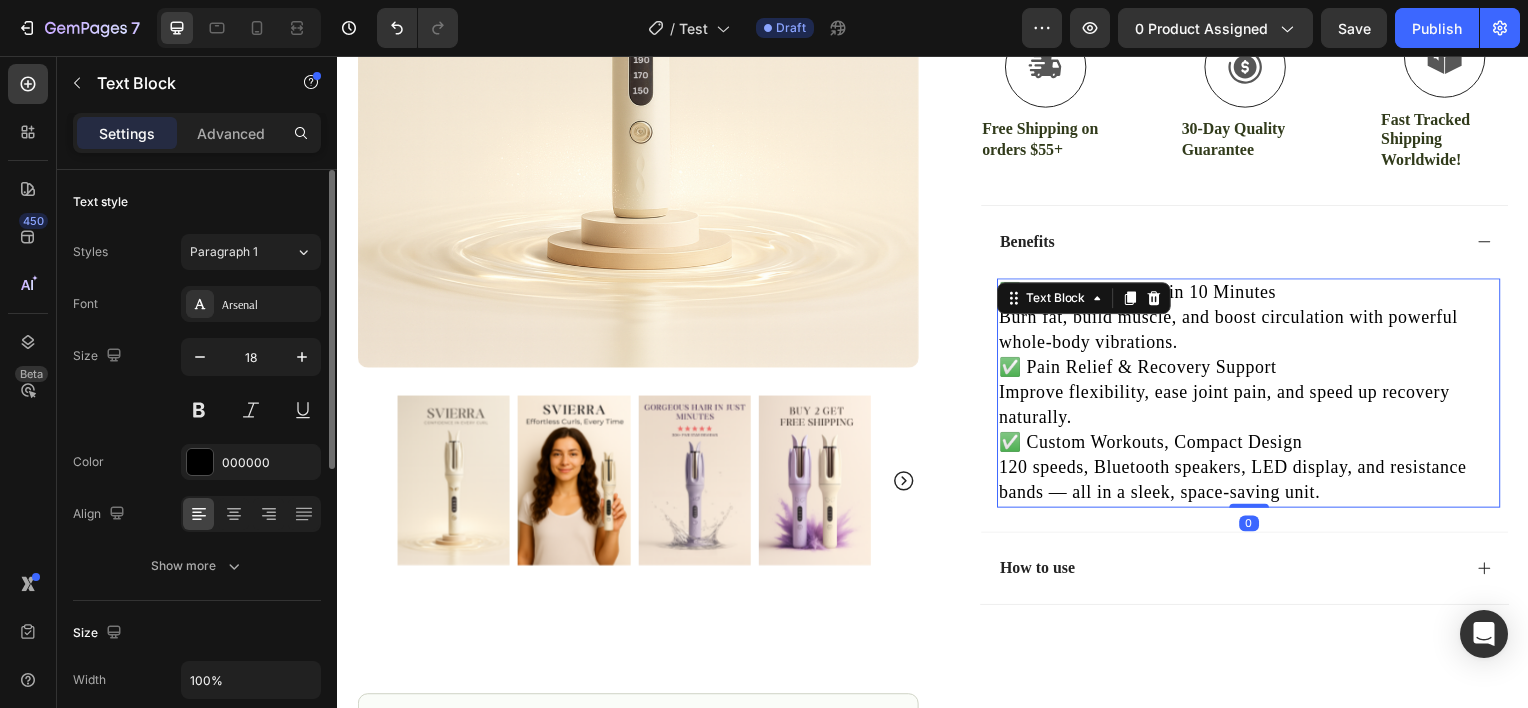click on "Burn fat, build muscle, and boost circulation with powerful whole-body vibrations." at bounding box center (1254, 332) 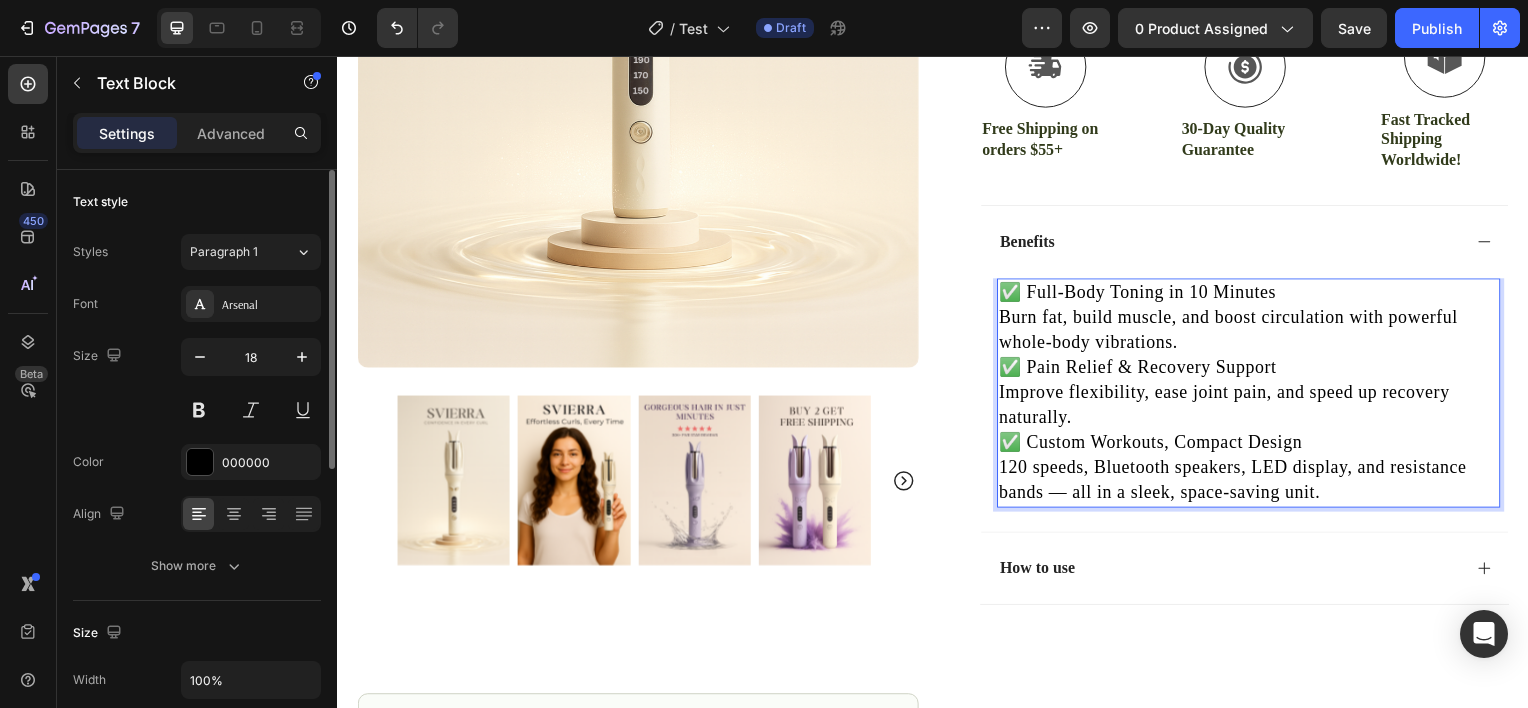 click on "Burn fat, build muscle, and boost circulation with powerful whole-body vibrations." at bounding box center (1254, 332) 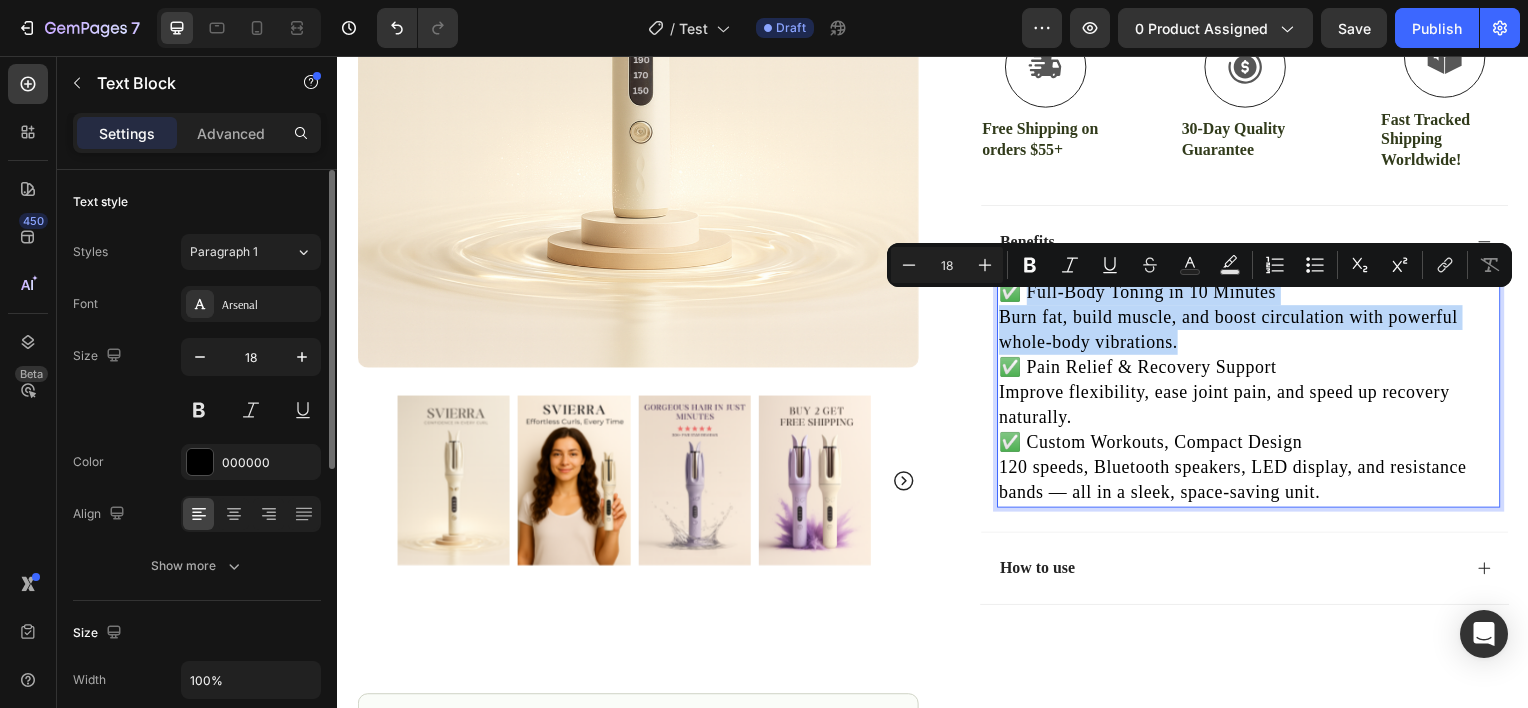 drag, startPoint x: 1175, startPoint y: 354, endPoint x: 1028, endPoint y: 299, distance: 156.95222 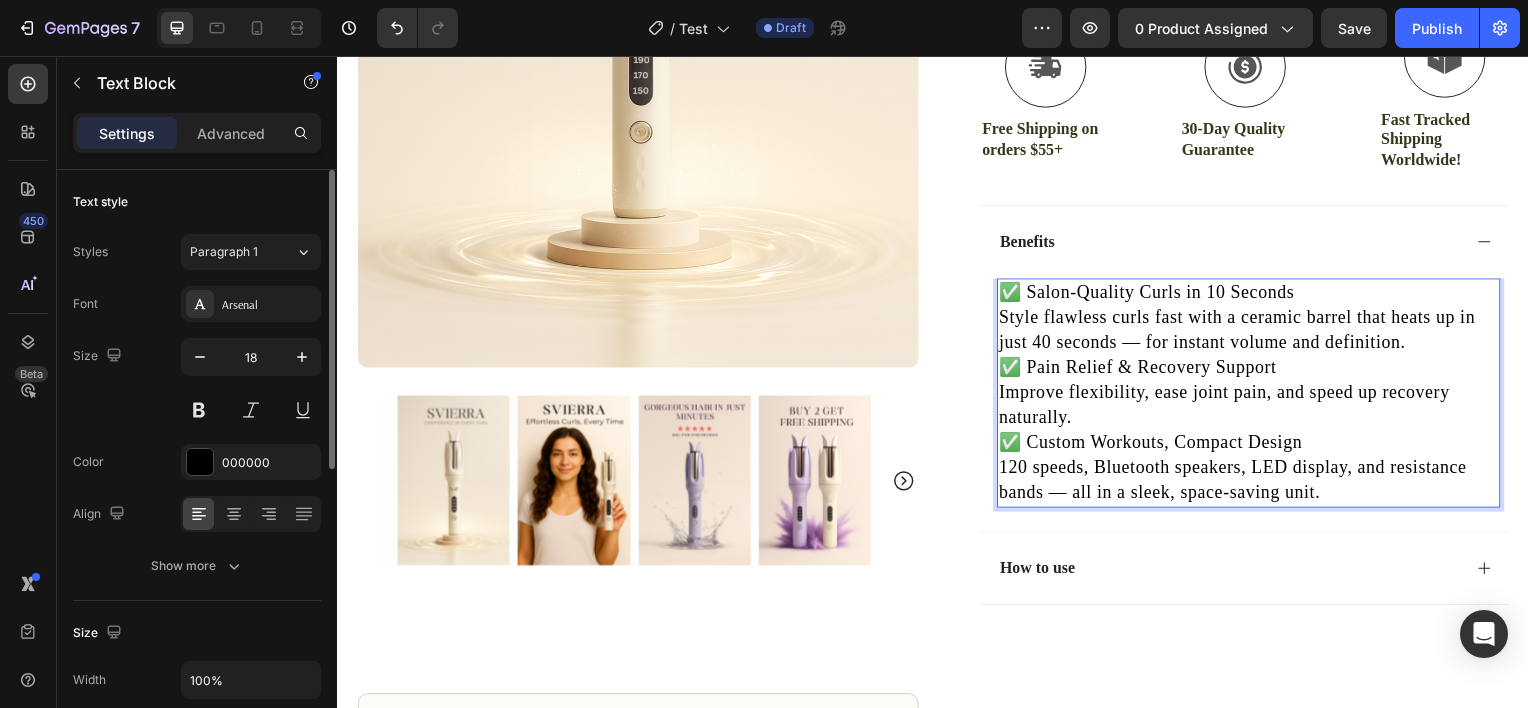 click on "✅ Salon-Quality Curls in 10 Seconds Style flawless curls fast with a ceramic barrel that heats up in just 40 seconds — for instant volume and definition." at bounding box center (1254, 320) 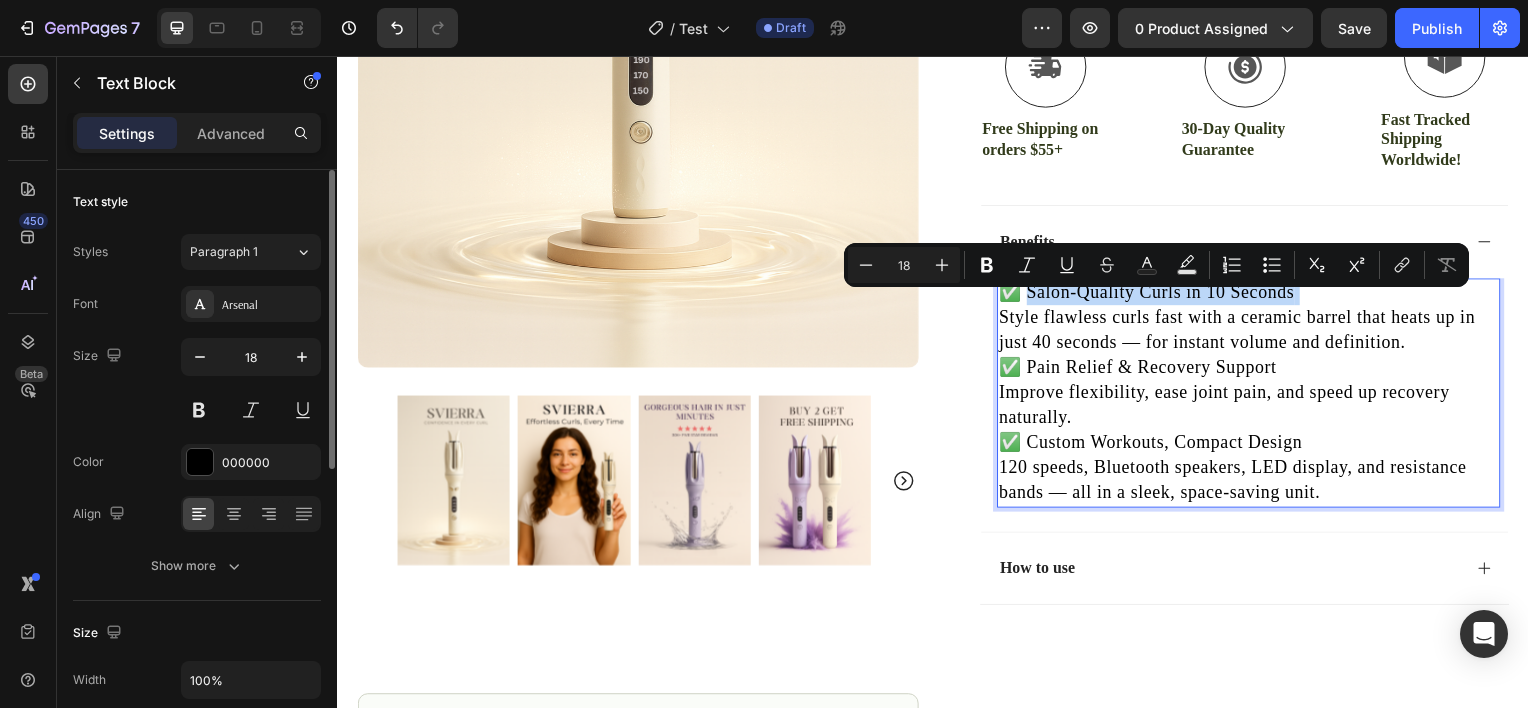 drag, startPoint x: 1295, startPoint y: 302, endPoint x: 1034, endPoint y: 313, distance: 261.2317 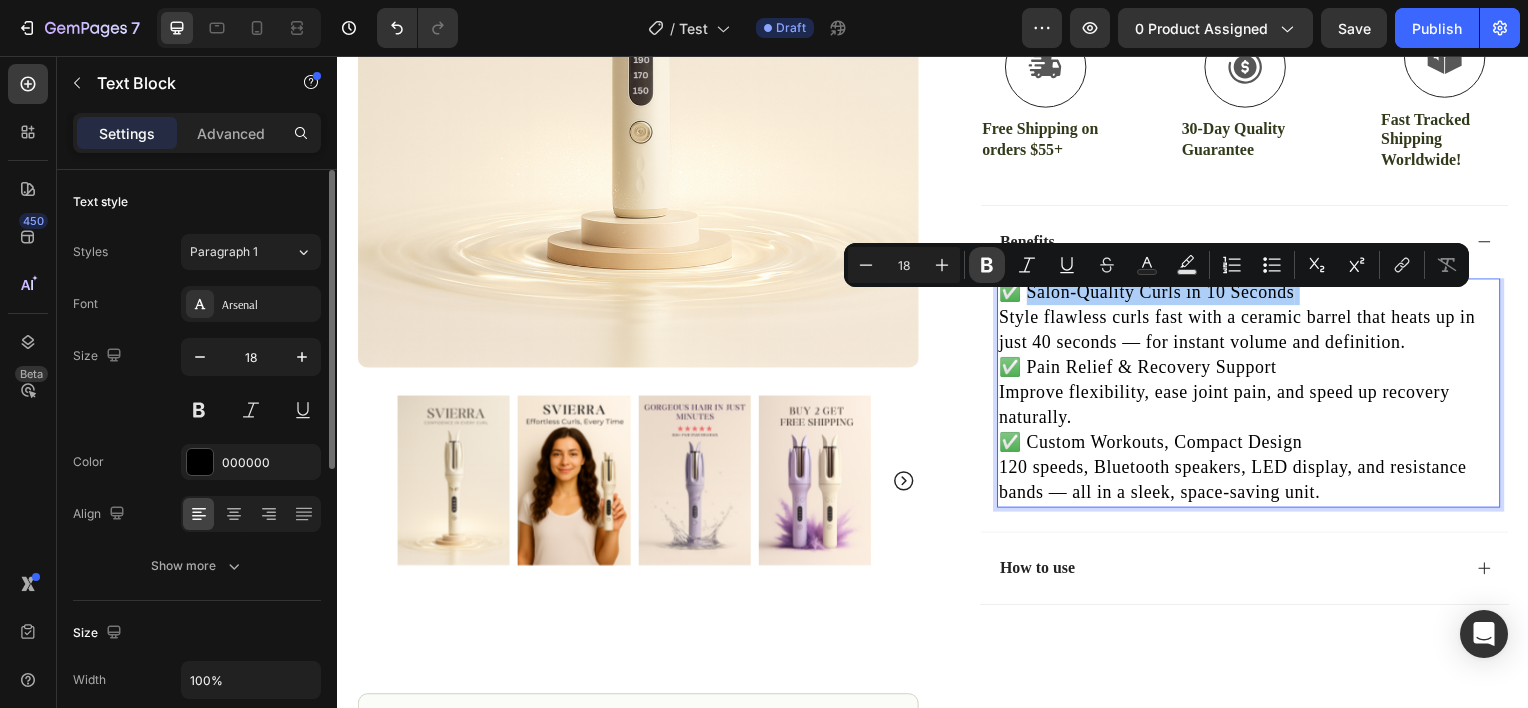click 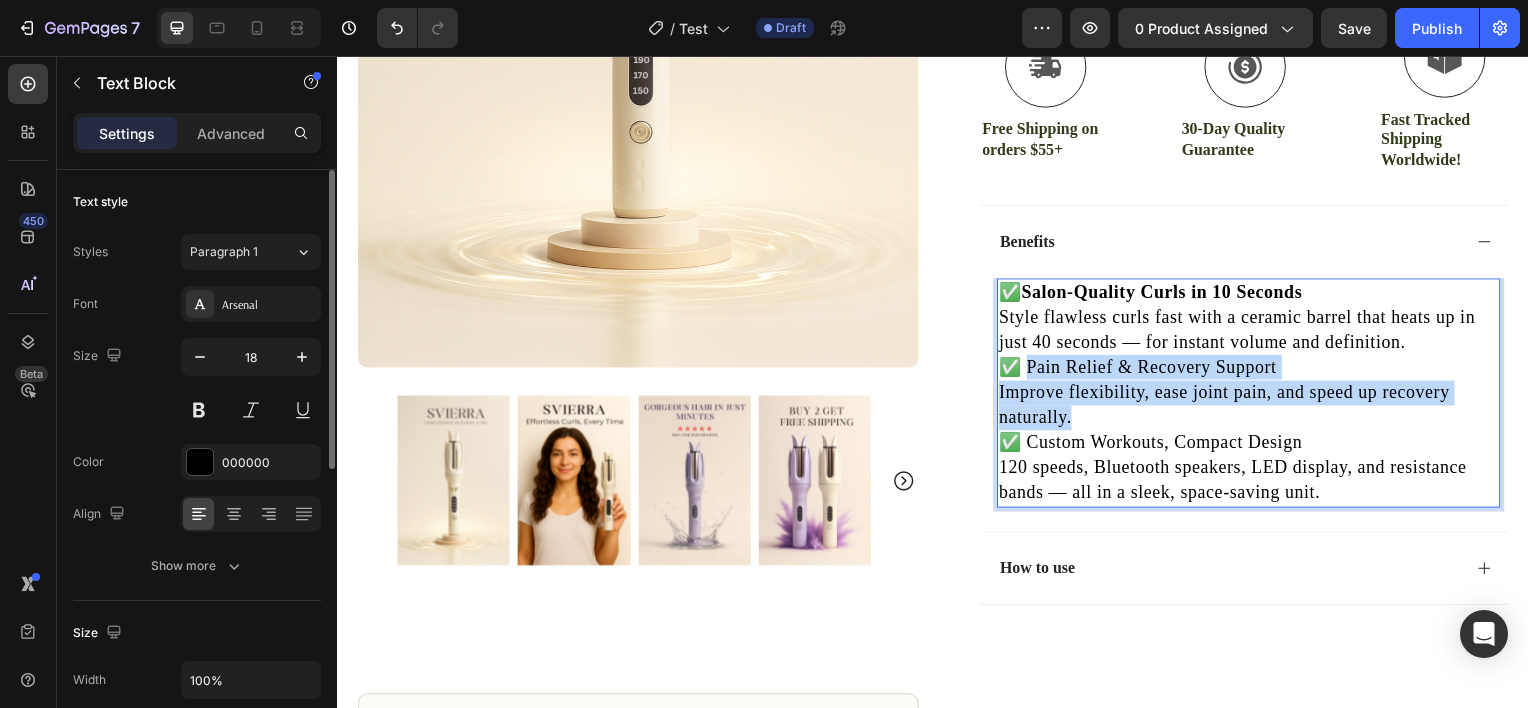 drag, startPoint x: 1088, startPoint y: 432, endPoint x: 1027, endPoint y: 388, distance: 75.21303 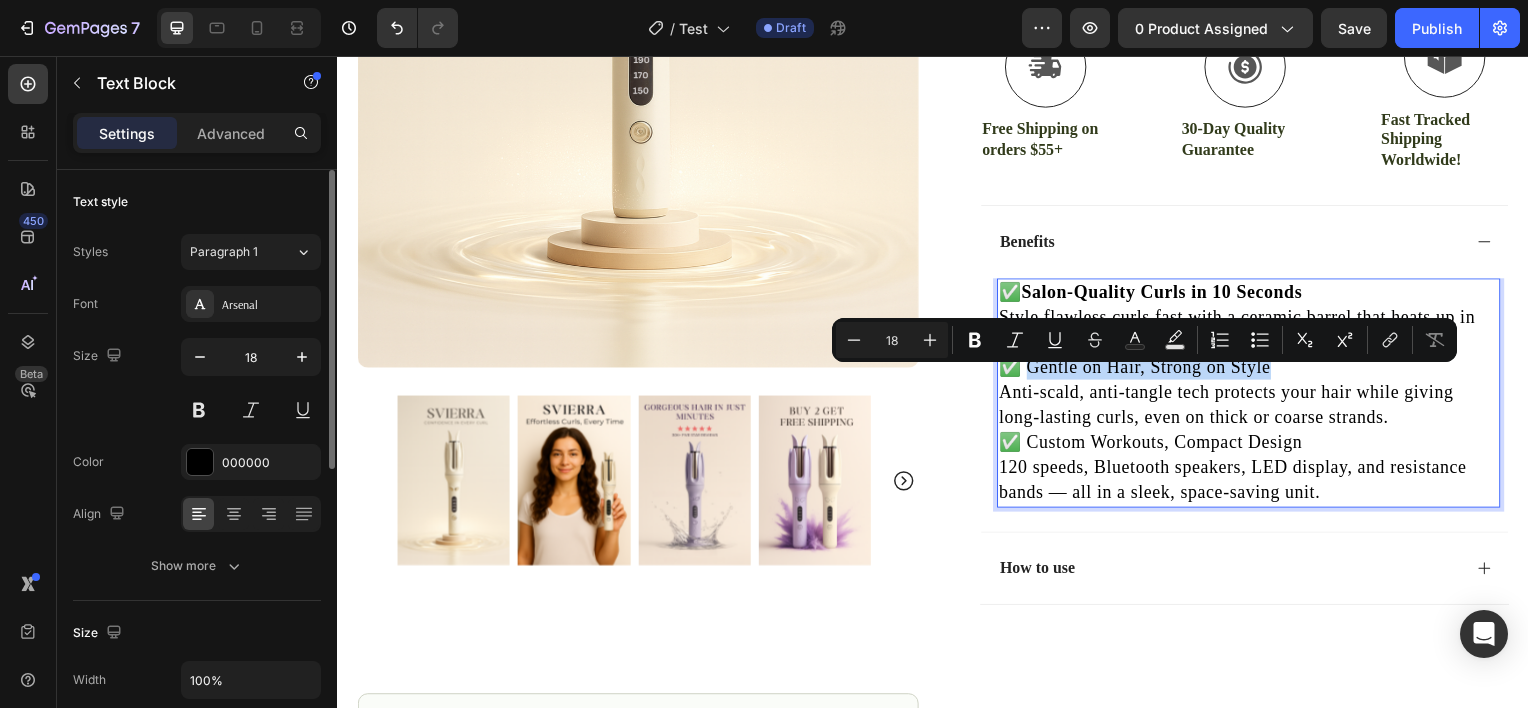 drag, startPoint x: 1278, startPoint y: 375, endPoint x: 1028, endPoint y: 384, distance: 250.16194 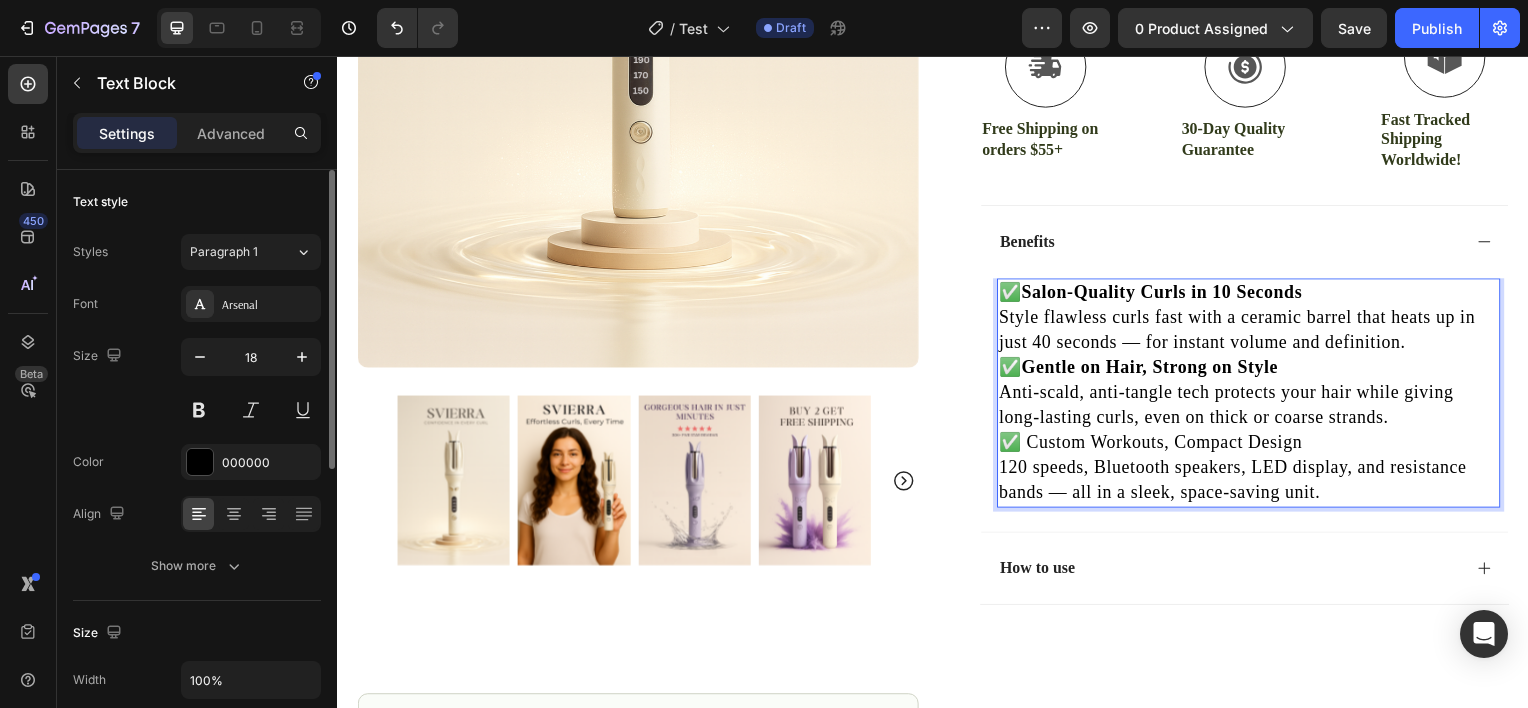 click on "120 speeds, Bluetooth speakers, LED display, and resistance bands — all in a sleek, space-saving unit." at bounding box center (1254, 483) 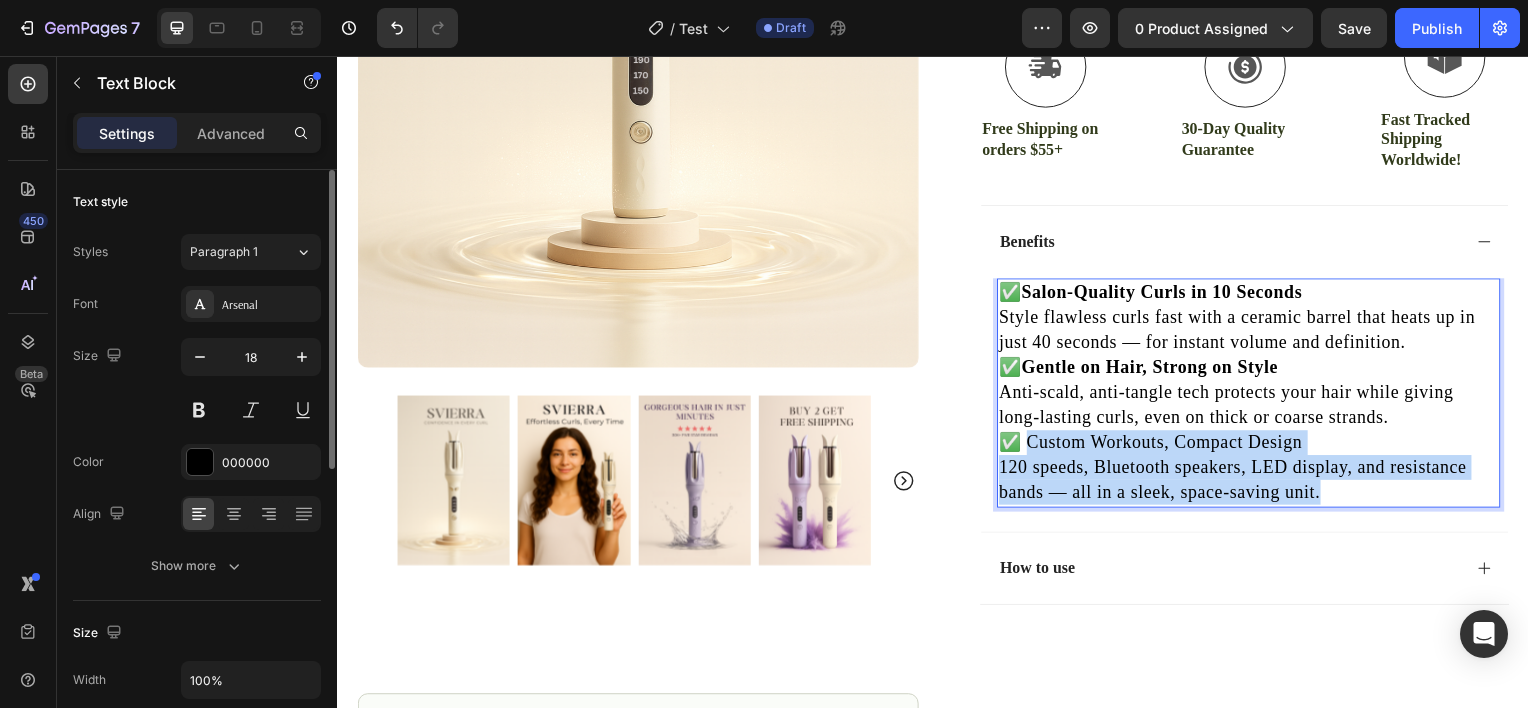 drag, startPoint x: 1333, startPoint y: 505, endPoint x: 1025, endPoint y: 465, distance: 310.58655 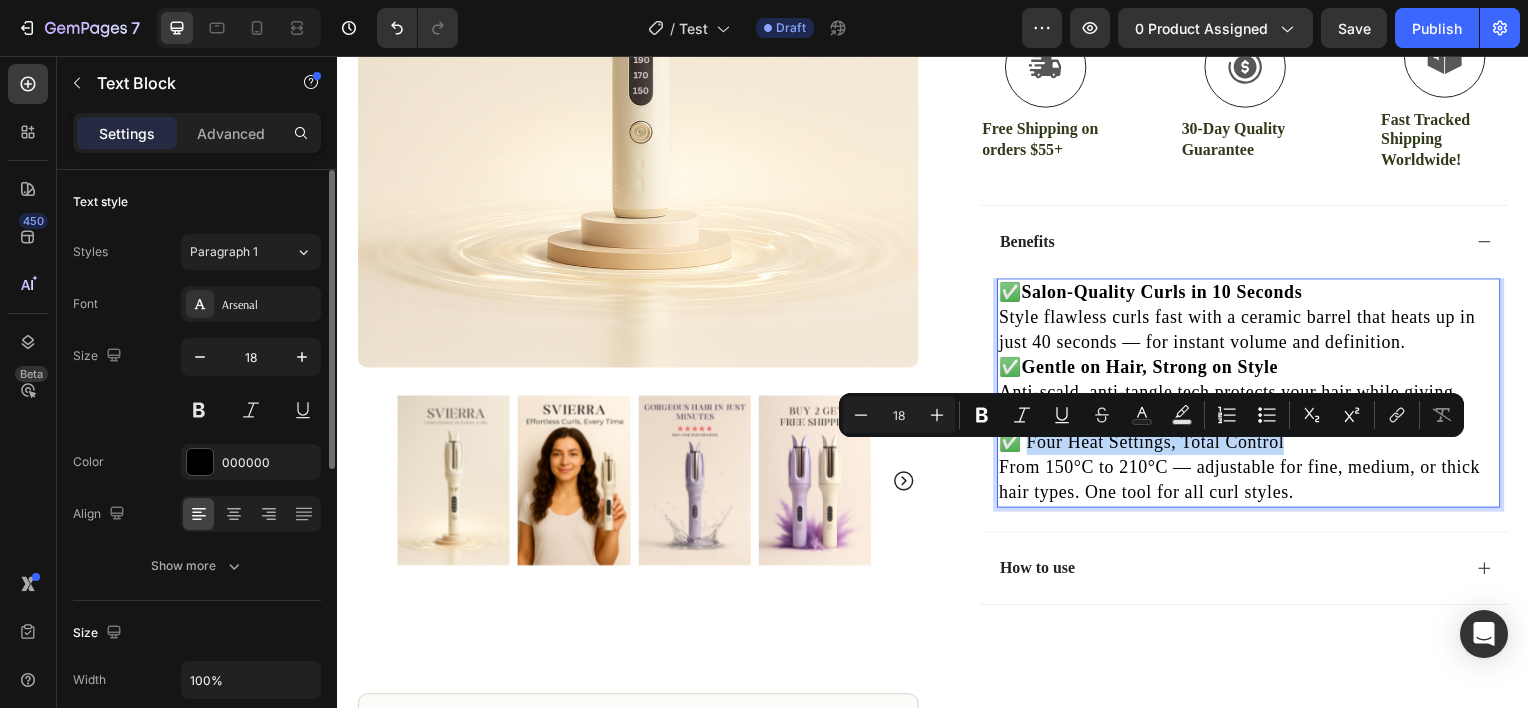 drag, startPoint x: 1297, startPoint y: 454, endPoint x: 1029, endPoint y: 468, distance: 268.36542 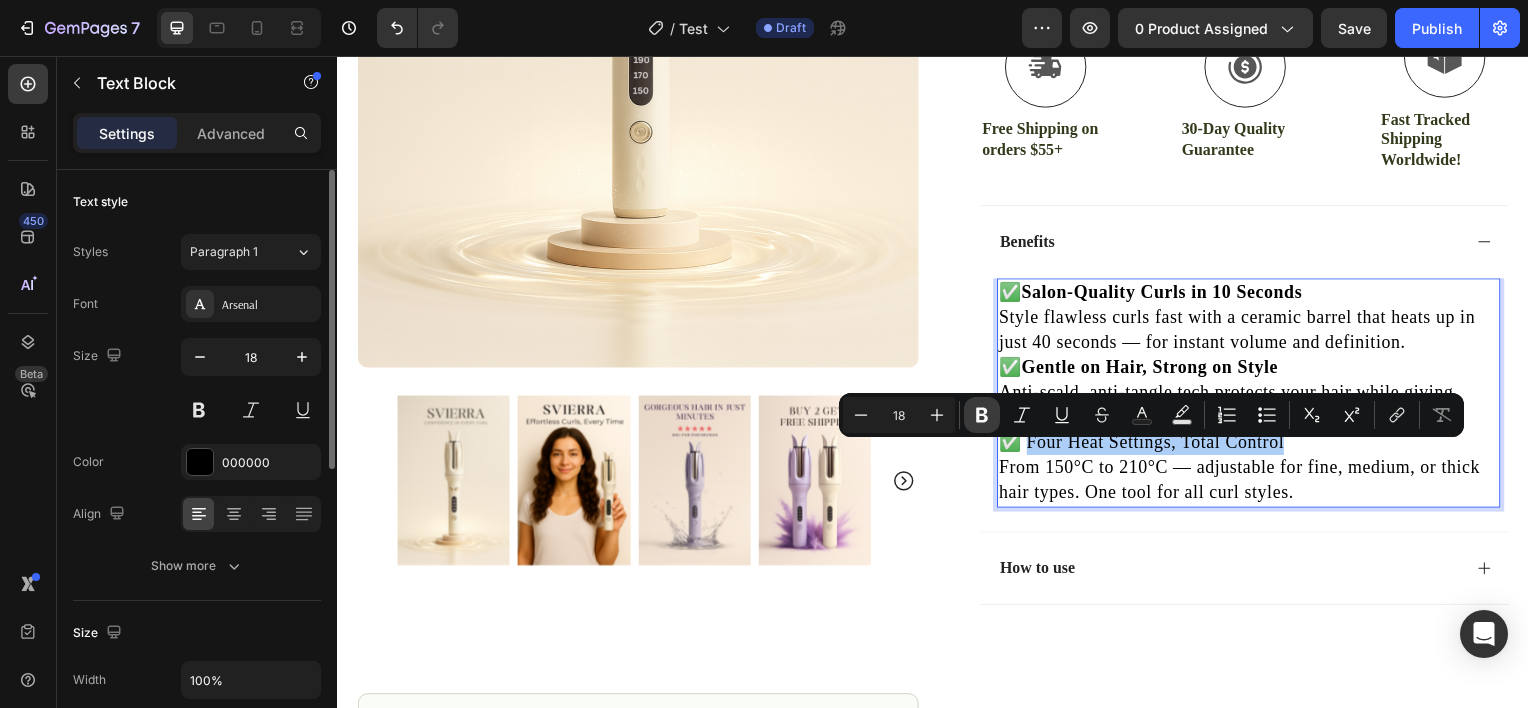 click 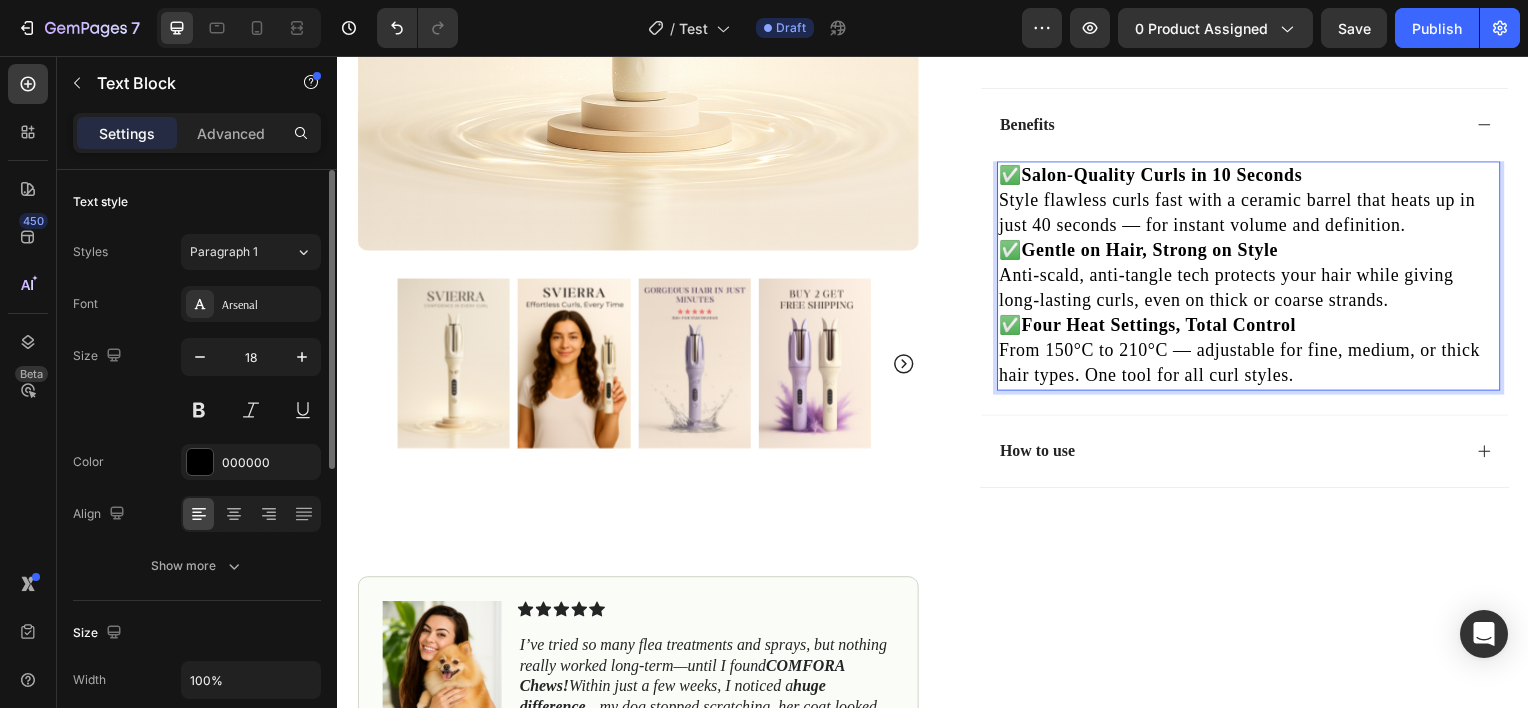 scroll, scrollTop: 776, scrollLeft: 0, axis: vertical 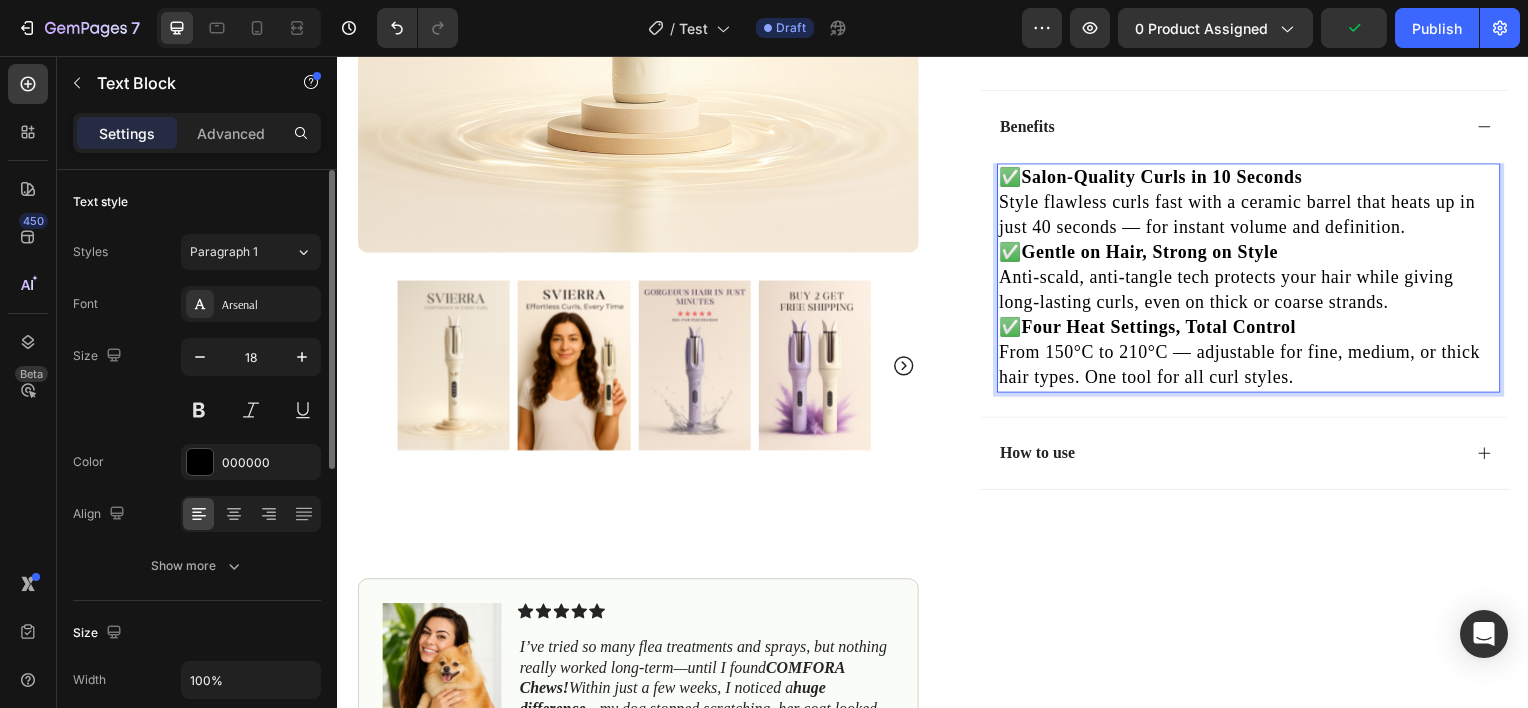 click on "✅  Four Heat Settings, Total Control From 150°C to 210°C — adjustable for fine, medium, or thick hair types. One tool for all curl styles." at bounding box center (1254, 355) 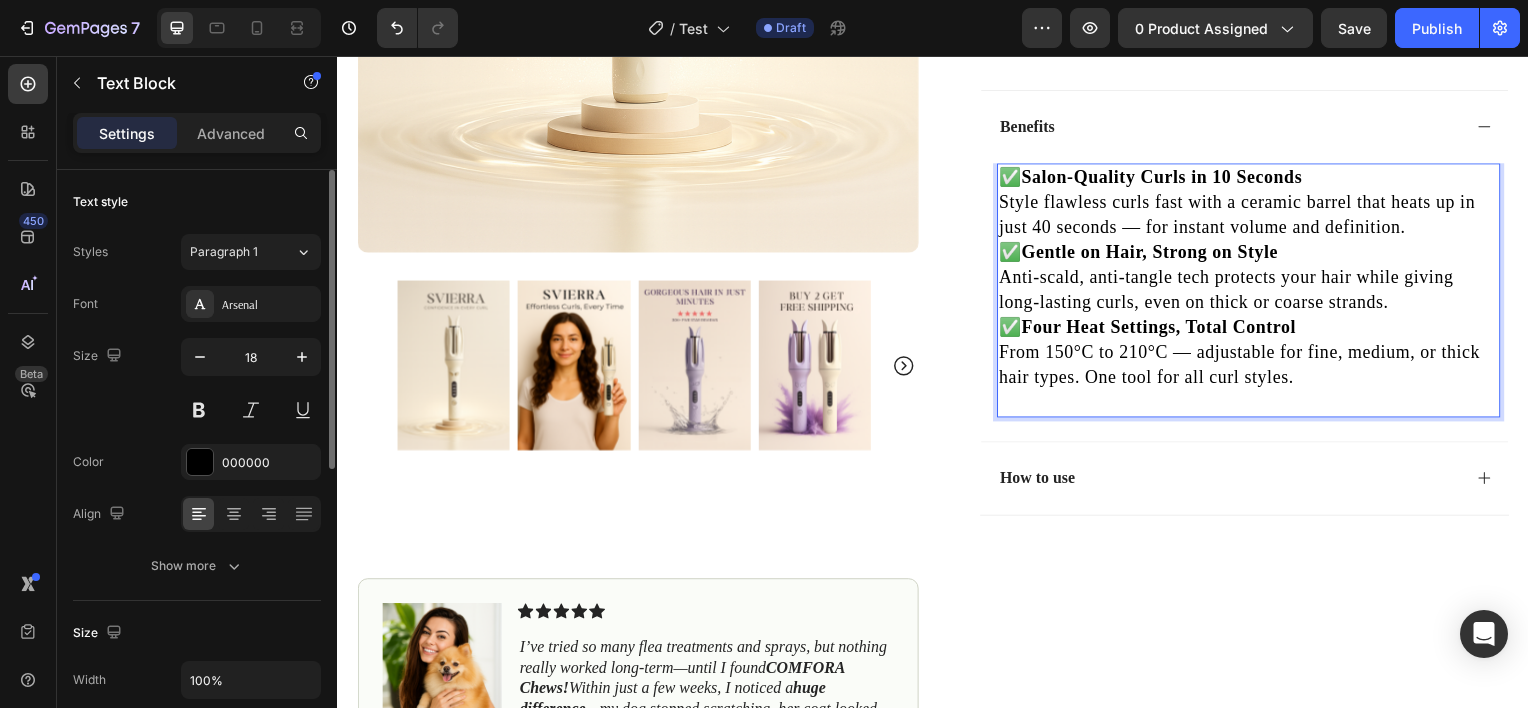 click on "✅  Four Heat Settings, Total Control From 150°C to 210°C — adjustable for fine, medium, or thick hair types. One tool for all curl styles." at bounding box center [1254, 367] 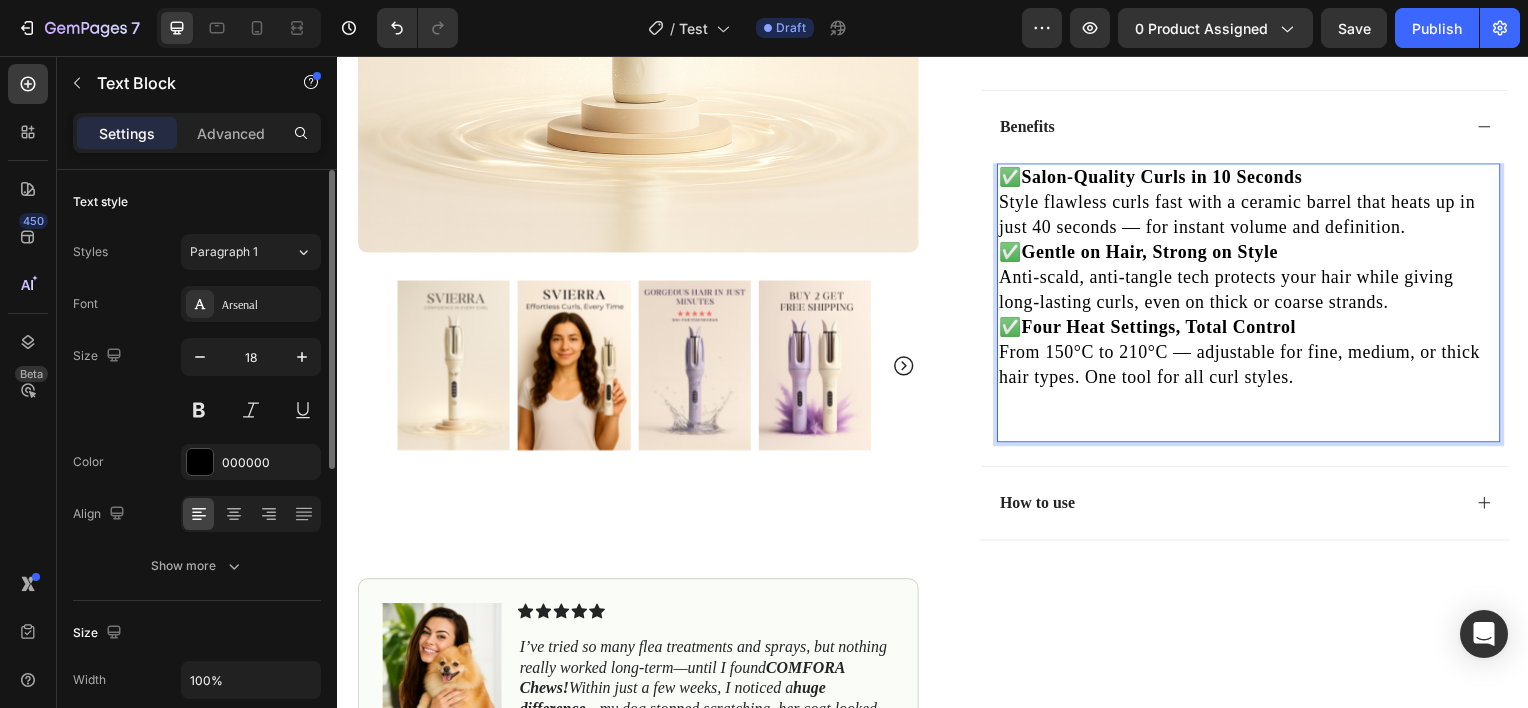 click on "⁠⁠⁠⁠⁠⁠⁠" at bounding box center (1254, 418) 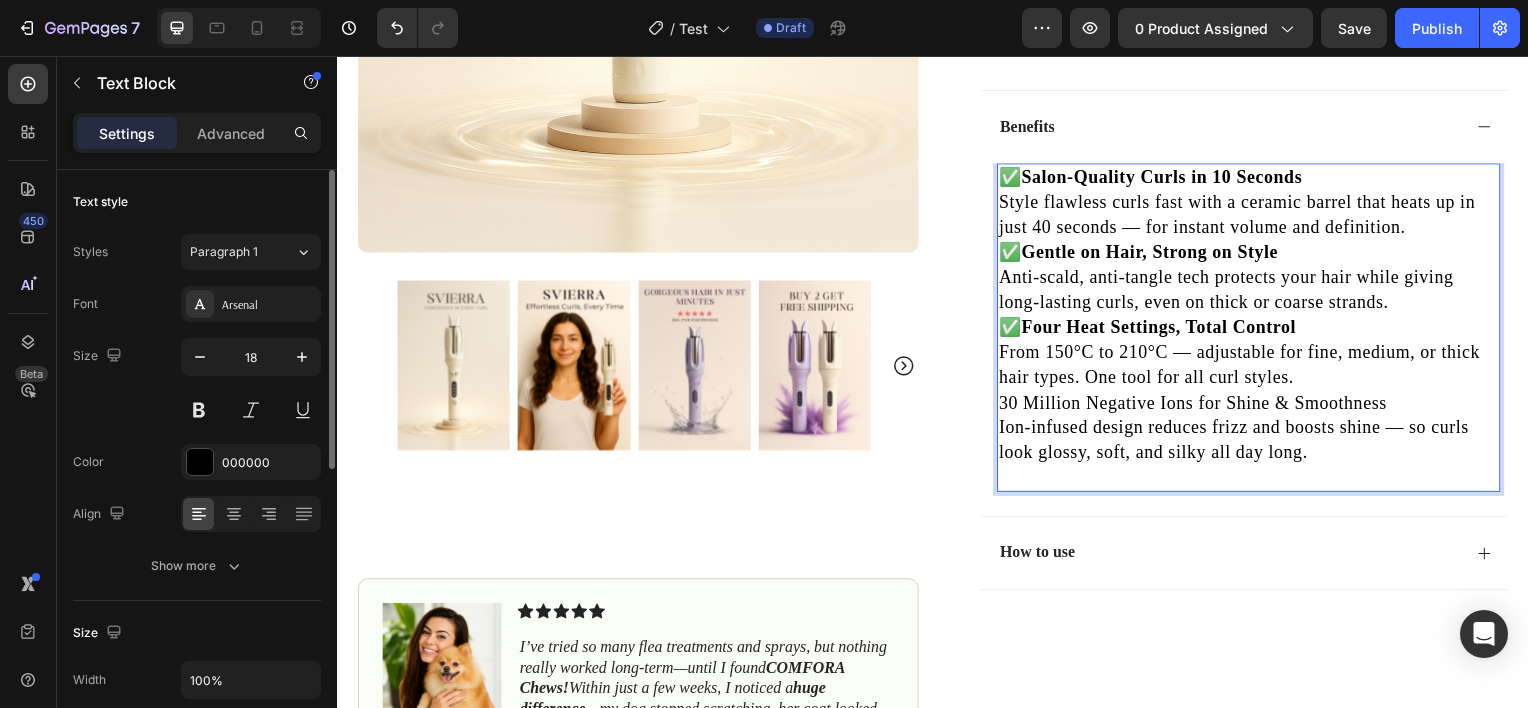 click on "✅  Four Heat Settings, Total Control From 150°C to 210°C — adjustable for fine, medium, or thick hair types. One tool for all curl styles. 30 Million Negative Ions for Shine & Smoothness Ion-infused design reduces frizz and boosts shine — so curls look glossy, soft, and silky all day long." at bounding box center (1254, 405) 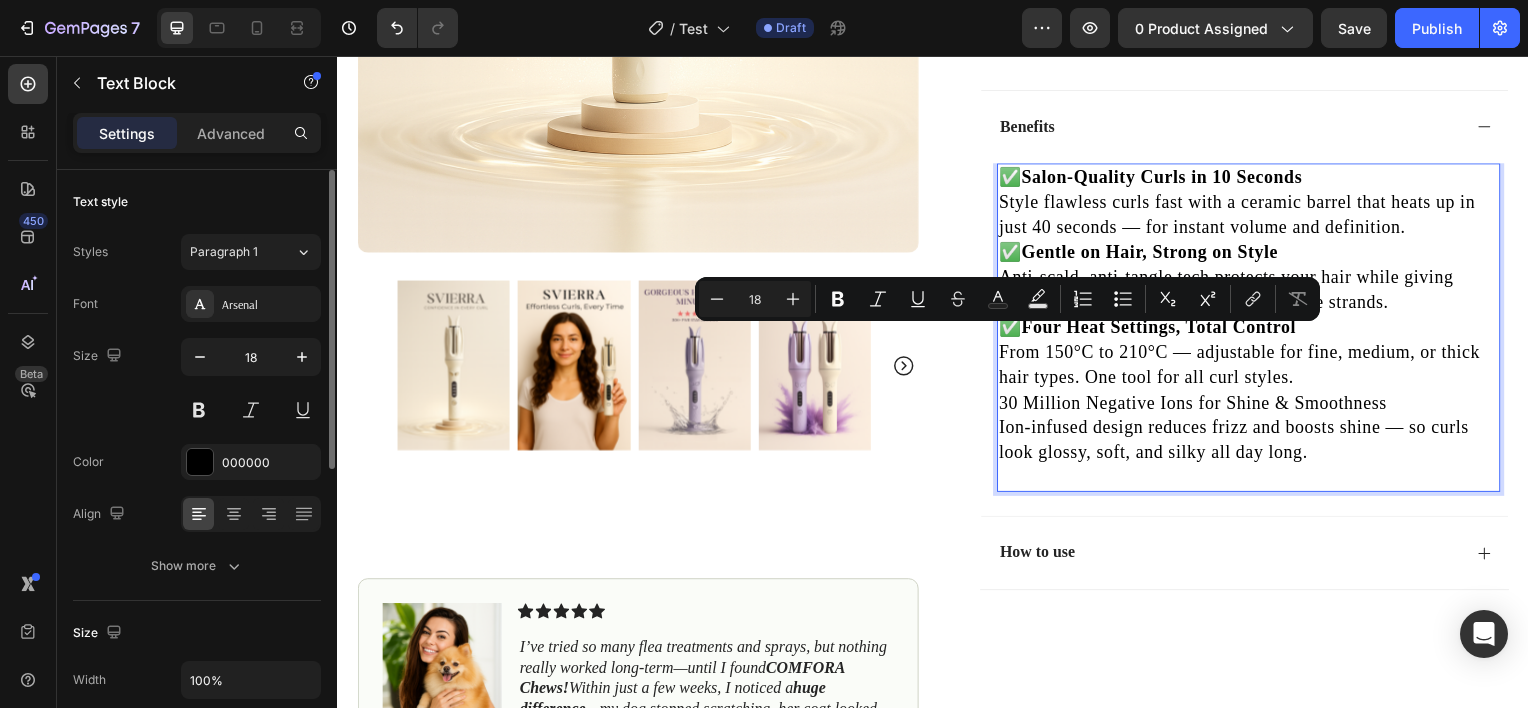drag, startPoint x: 1024, startPoint y: 339, endPoint x: 996, endPoint y: 339, distance: 28 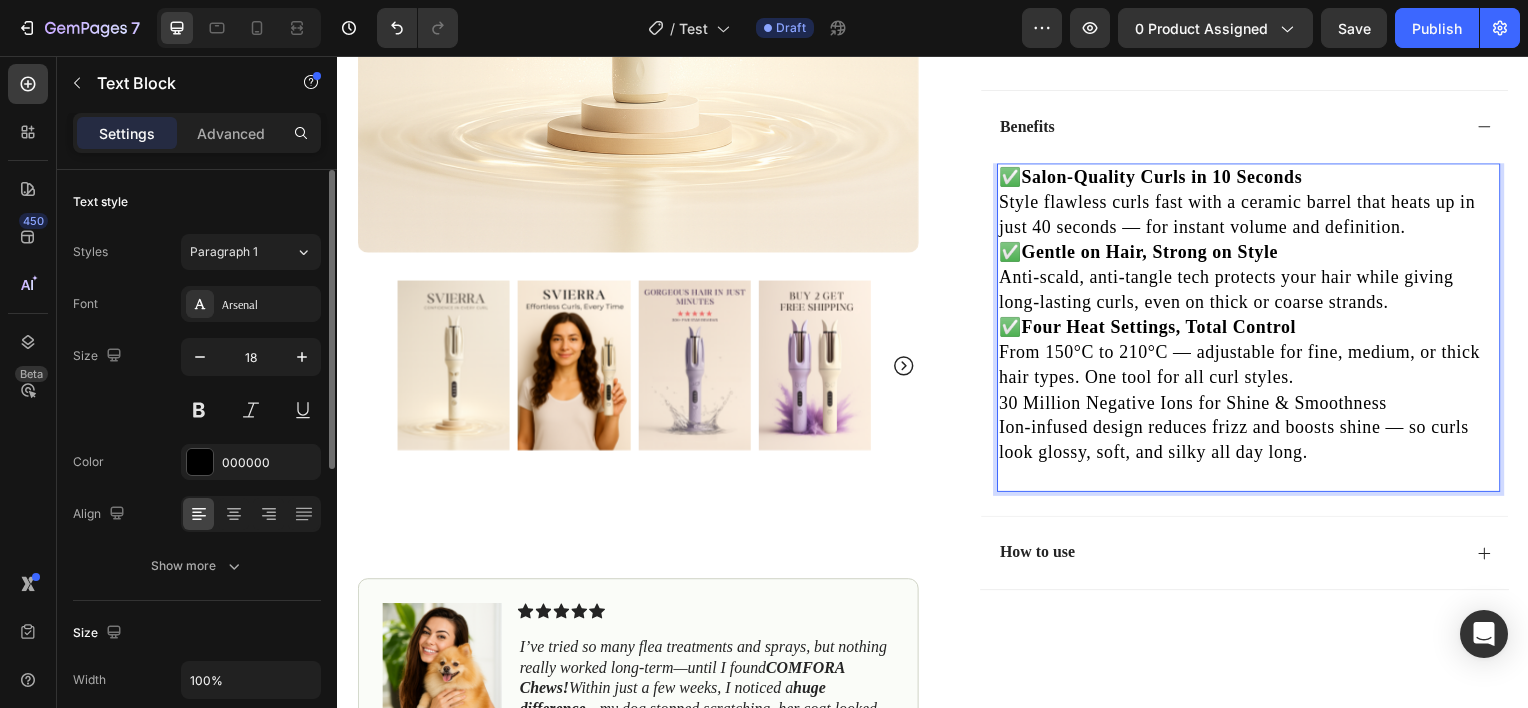 click on "✅  Four Heat Settings, Total Control From 150°C to 210°C — adjustable for fine, medium, or thick hair types. One tool for all curl styles. 30 Million Negative Ions for Shine & Smoothness Ion-infused design reduces frizz and boosts shine — so curls look glossy, soft, and silky all day long." at bounding box center (1254, 405) 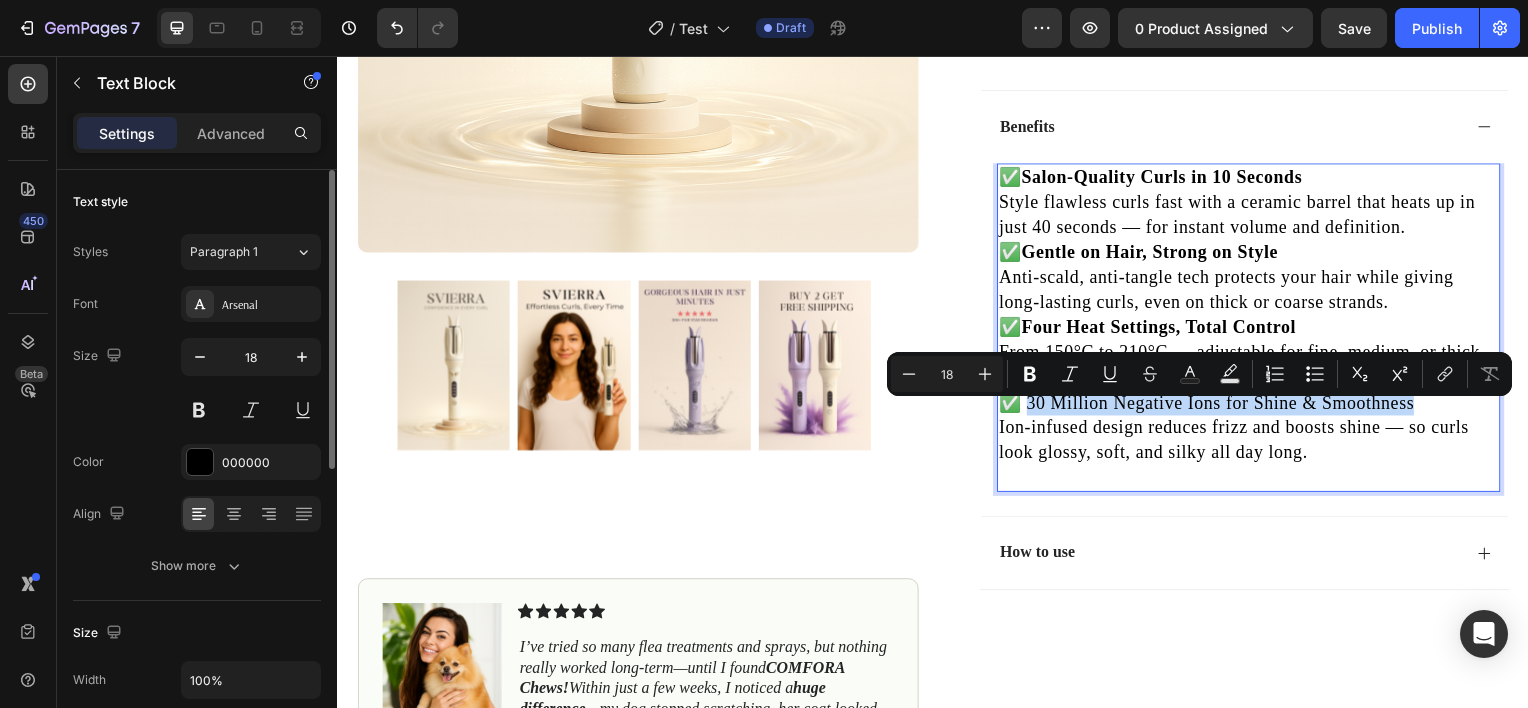 drag, startPoint x: 1418, startPoint y: 412, endPoint x: 1026, endPoint y: 414, distance: 392.0051 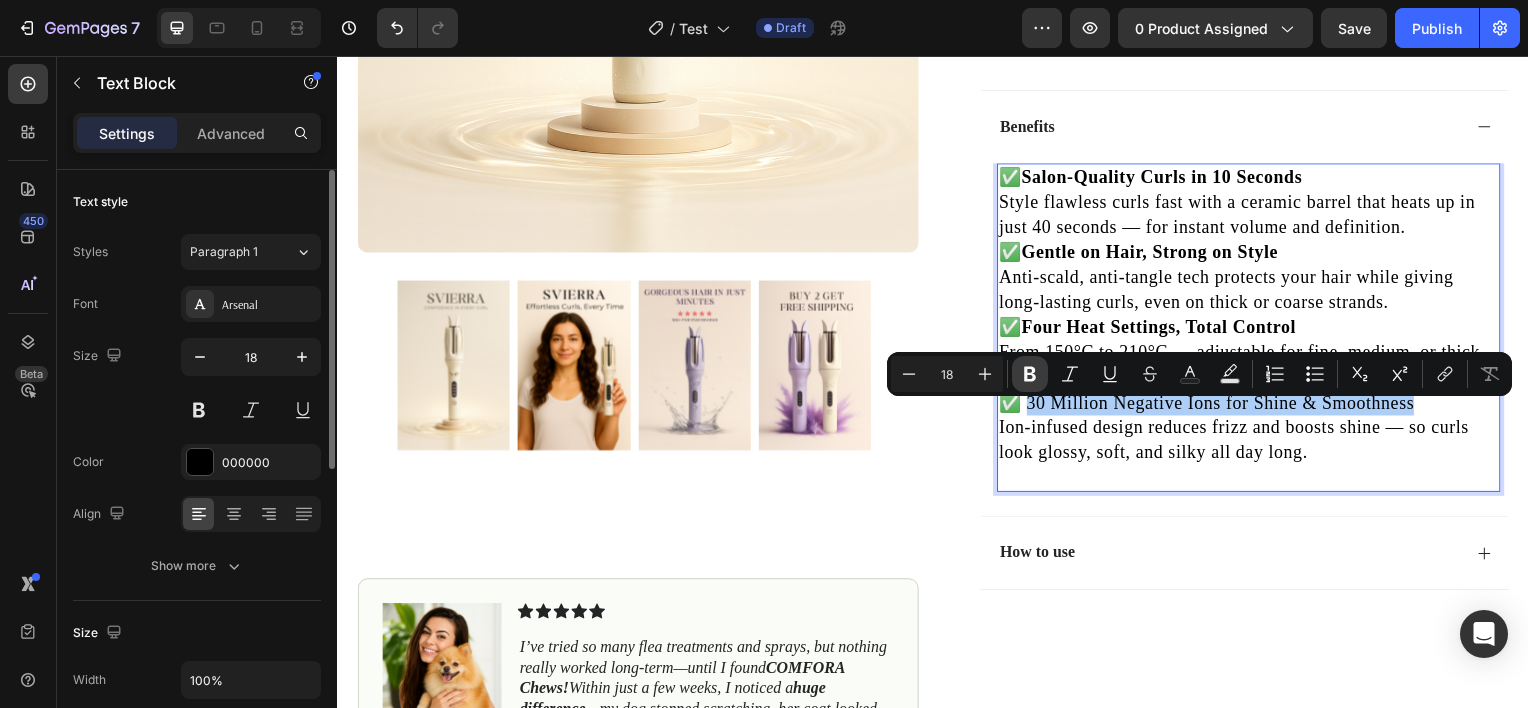 click 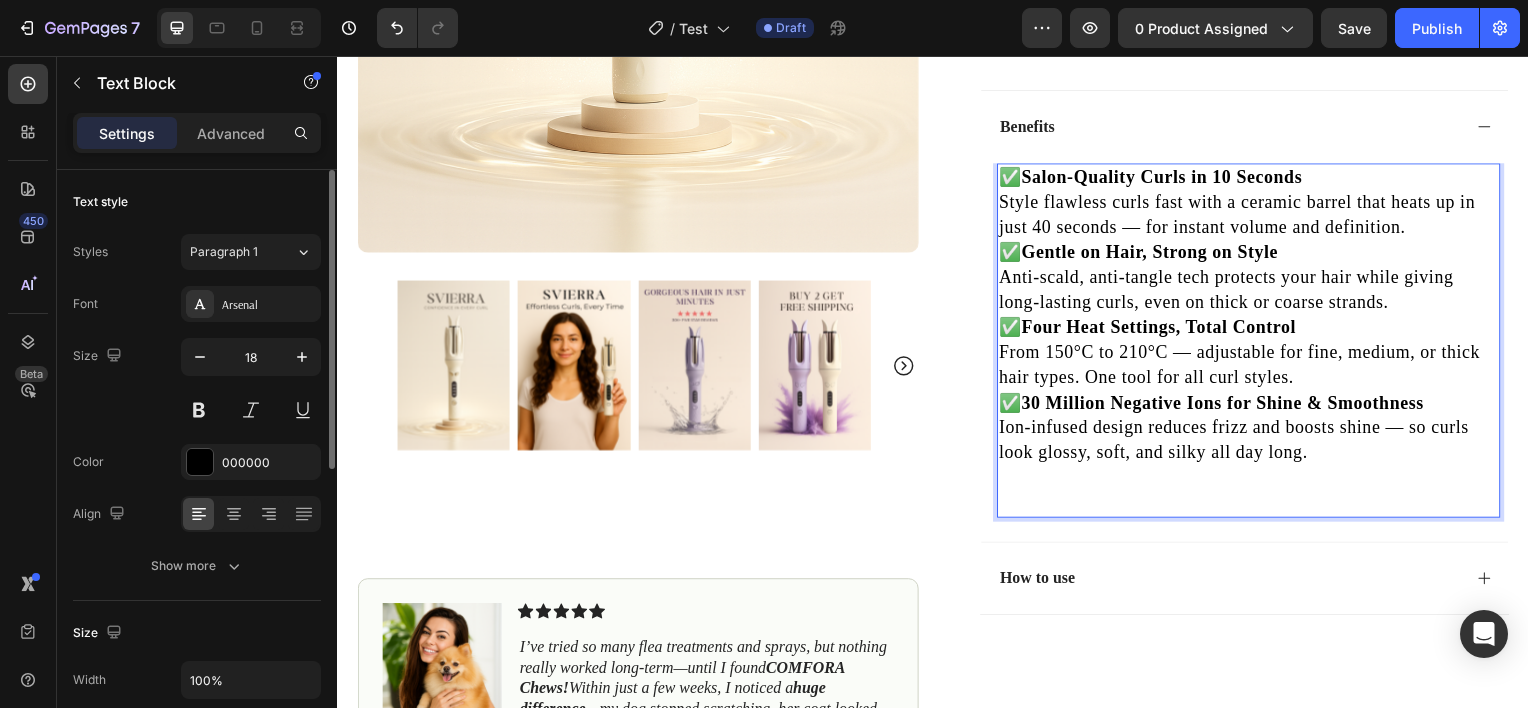 scroll, scrollTop: 710, scrollLeft: 0, axis: vertical 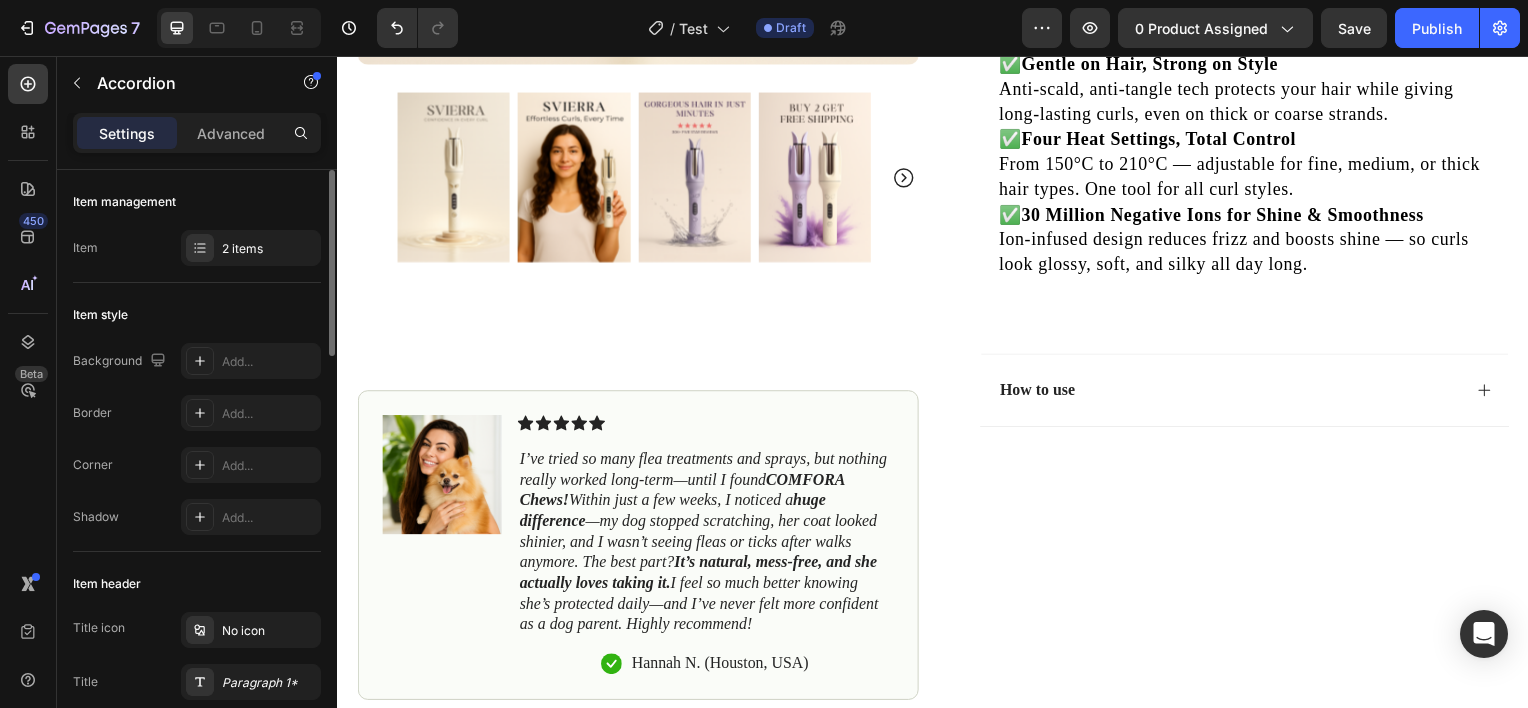 click on "How to use" at bounding box center (1234, 392) 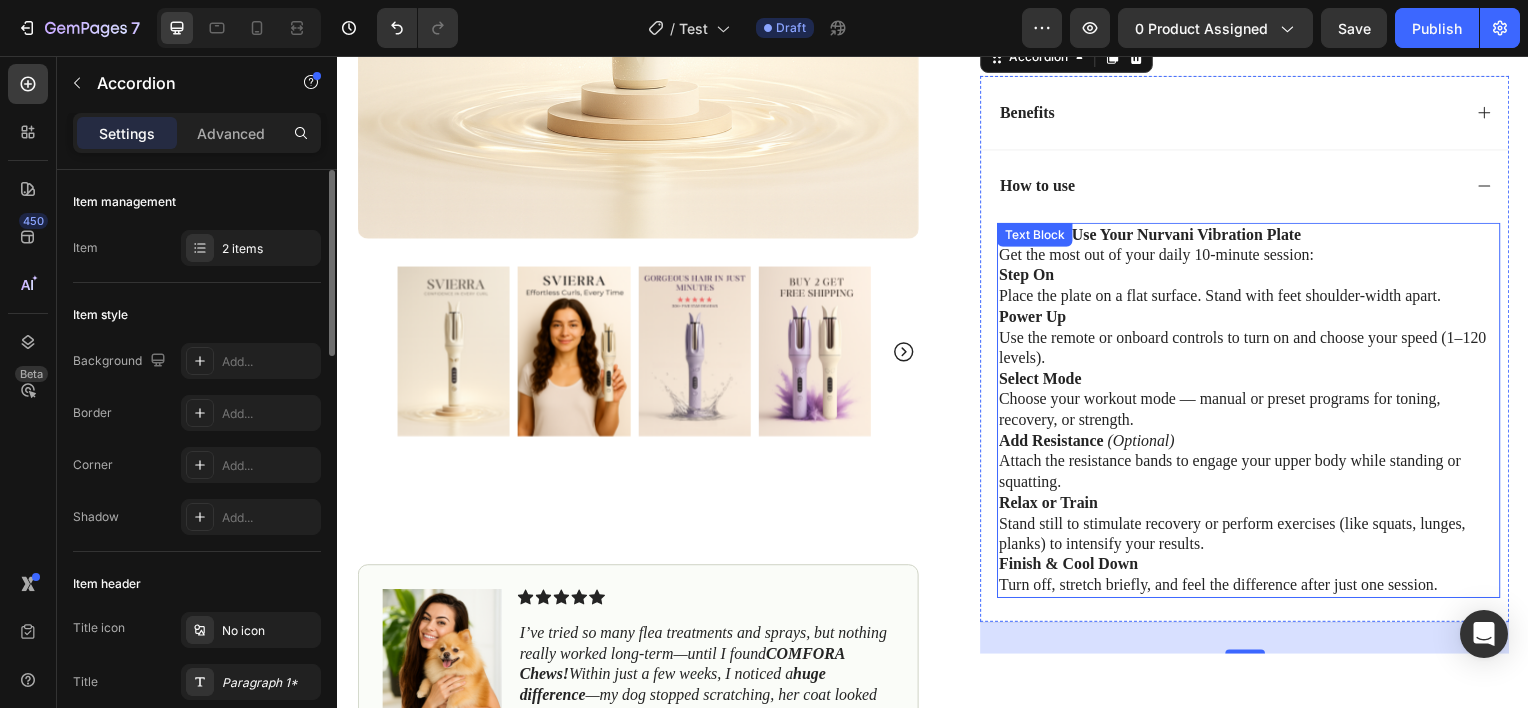 scroll, scrollTop: 646, scrollLeft: 0, axis: vertical 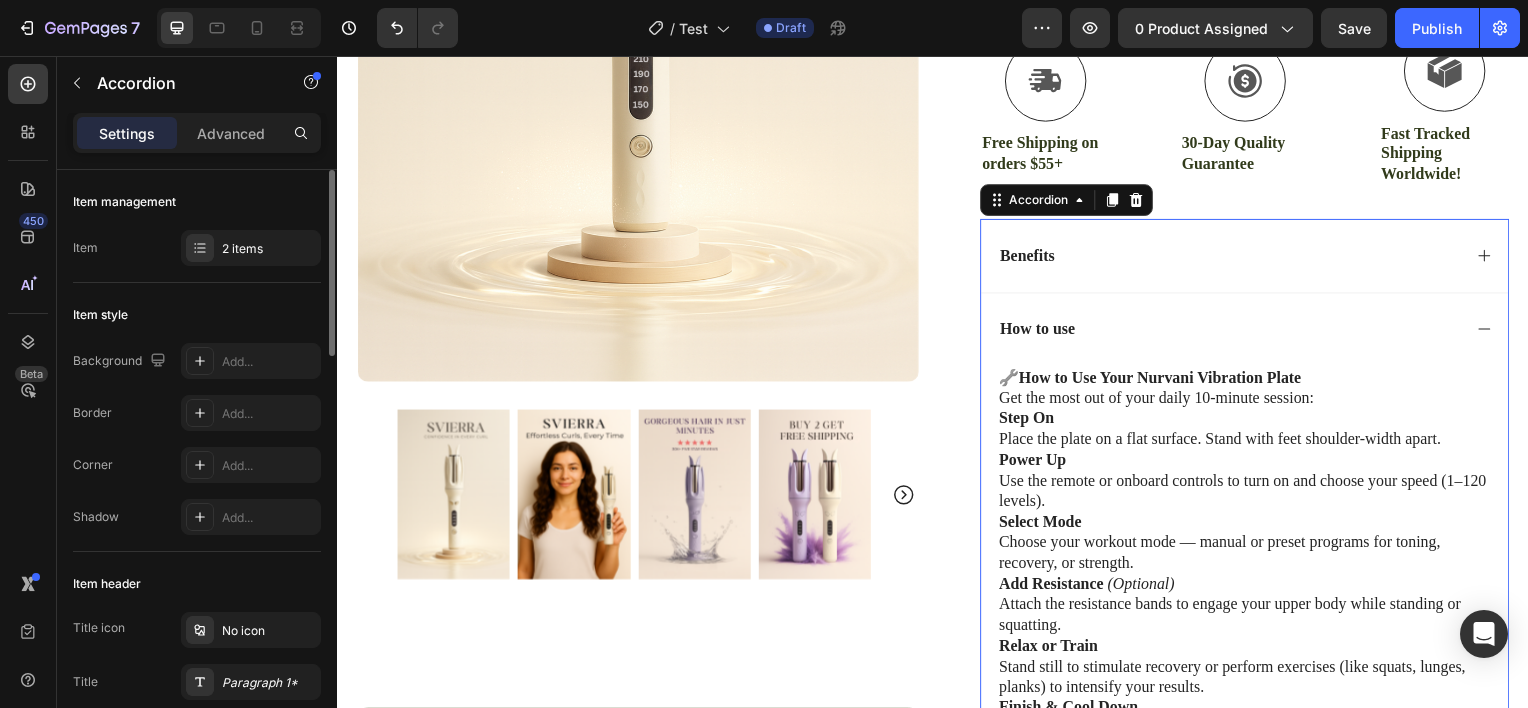 click on "Benefits" at bounding box center [1234, 257] 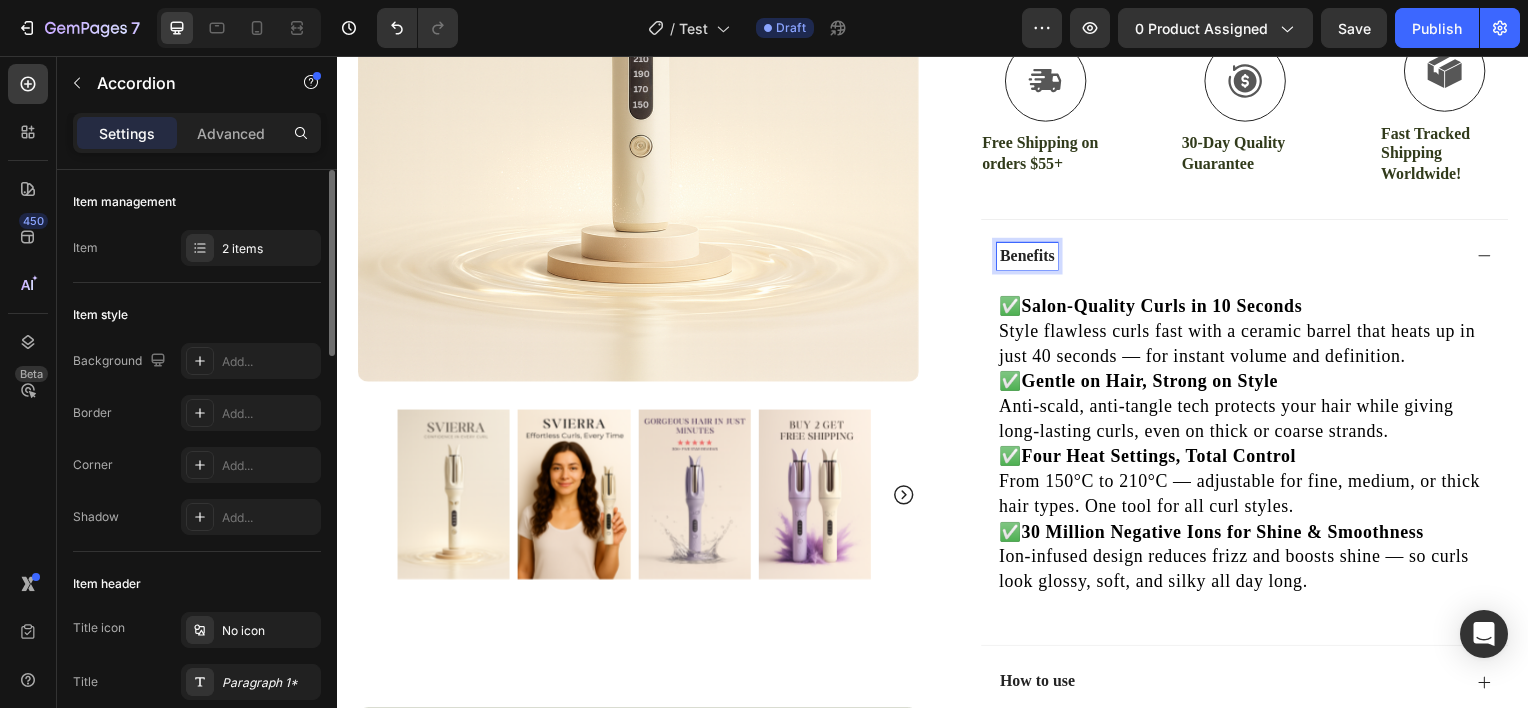 click on "Benefits" at bounding box center [1031, 257] 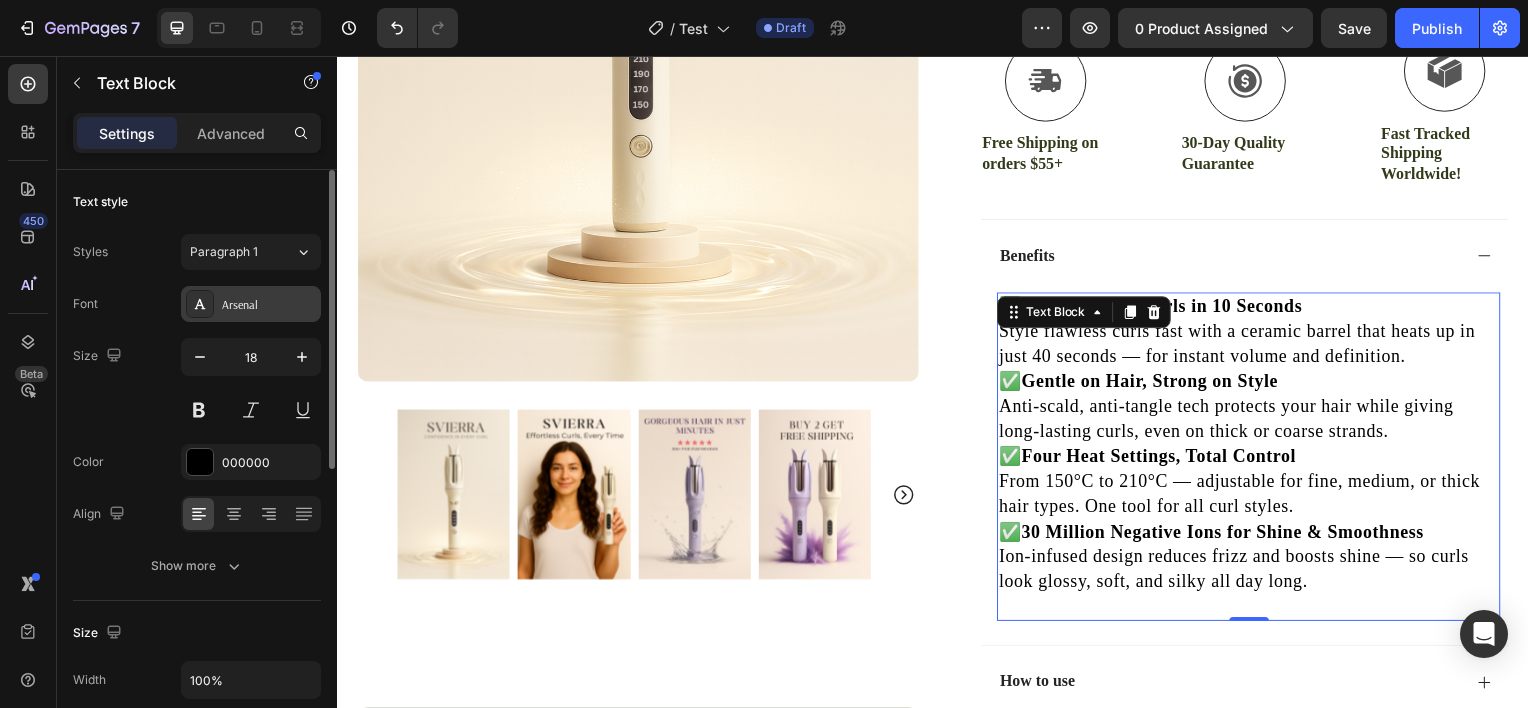 click on "Arsenal" at bounding box center (251, 304) 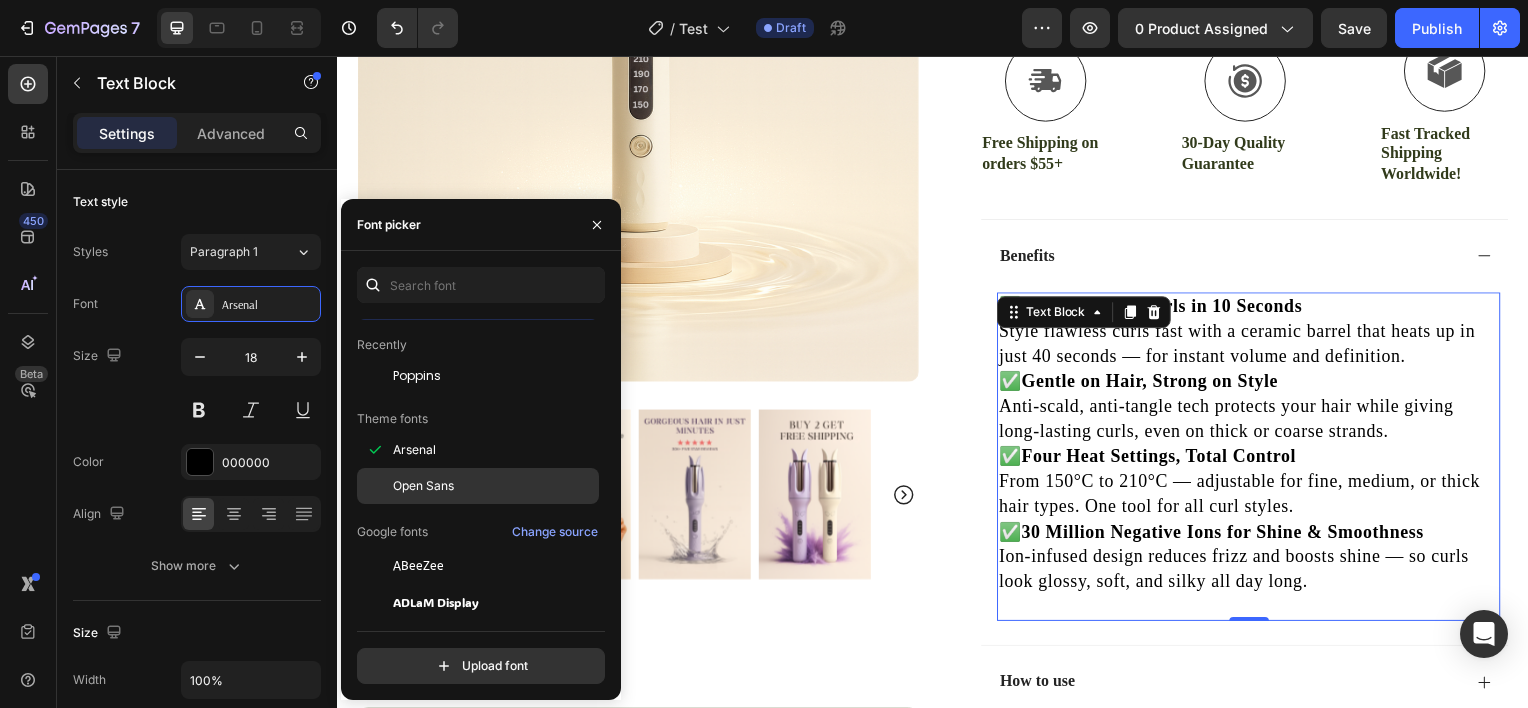 scroll, scrollTop: 7, scrollLeft: 0, axis: vertical 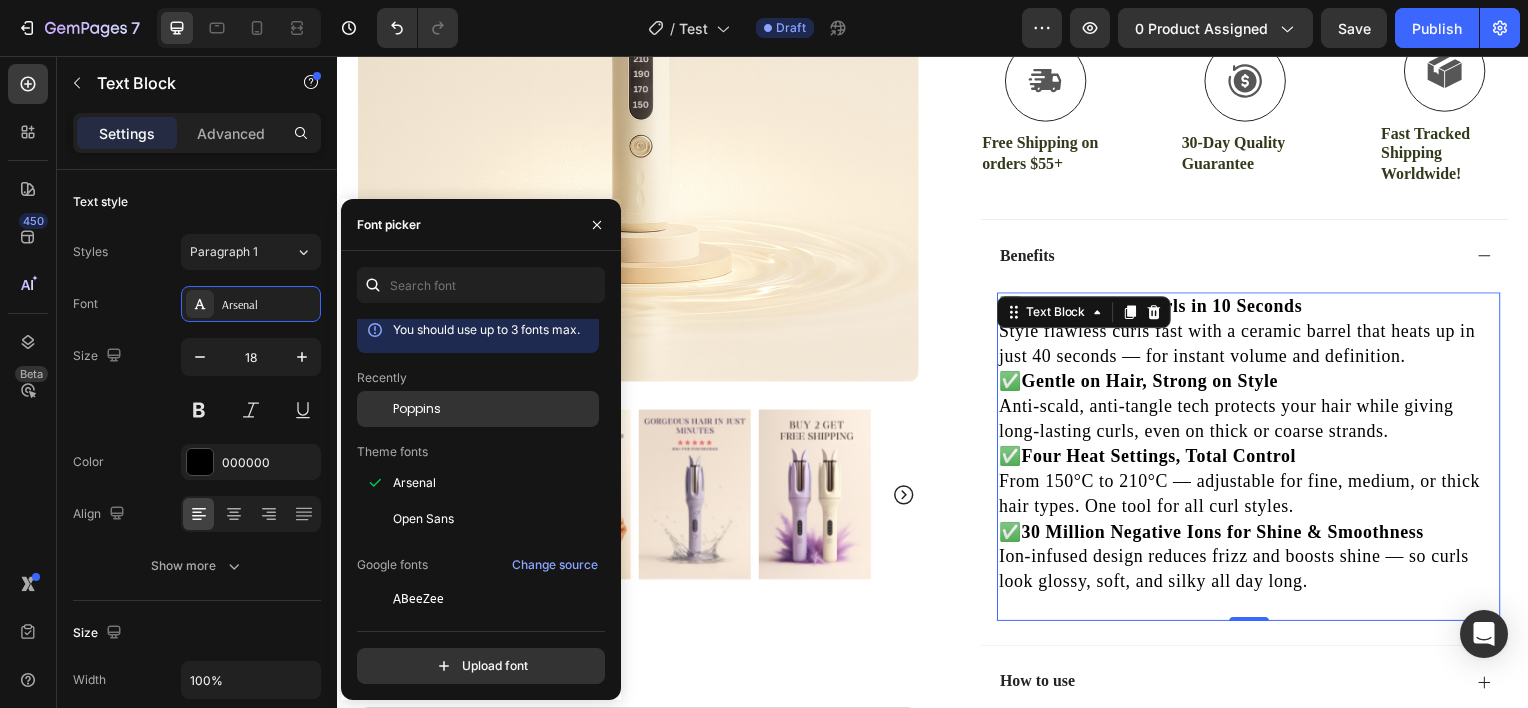 click on "Poppins" 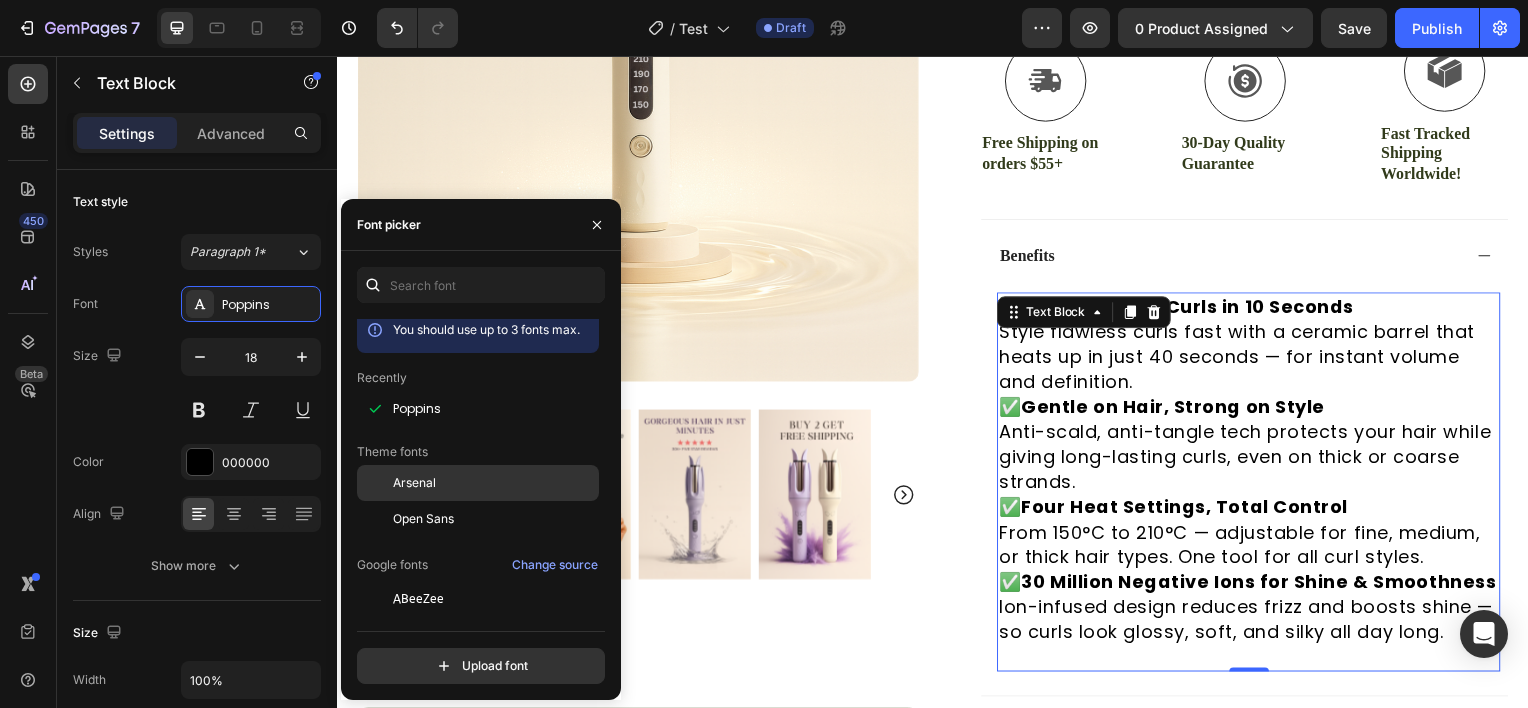 click on "Arsenal" at bounding box center (494, 483) 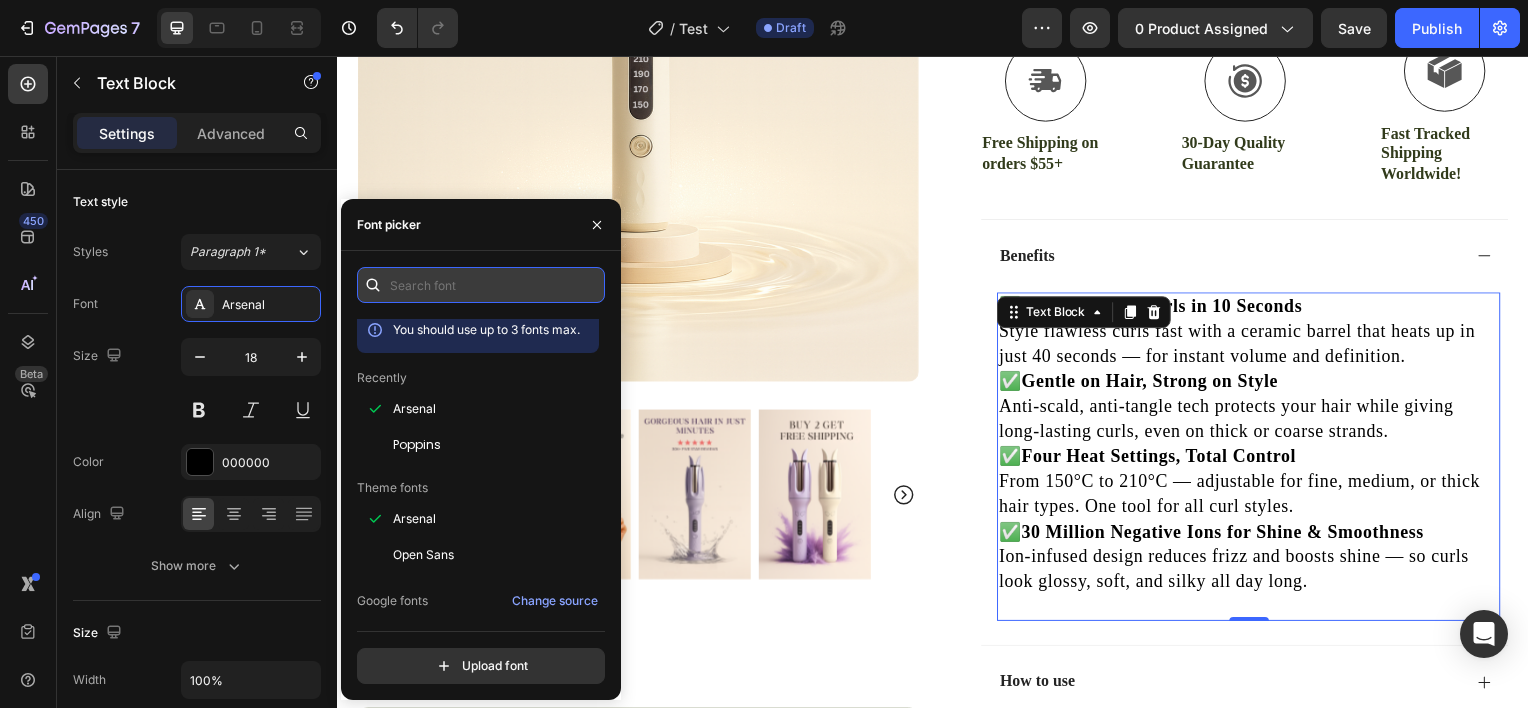 click at bounding box center [481, 285] 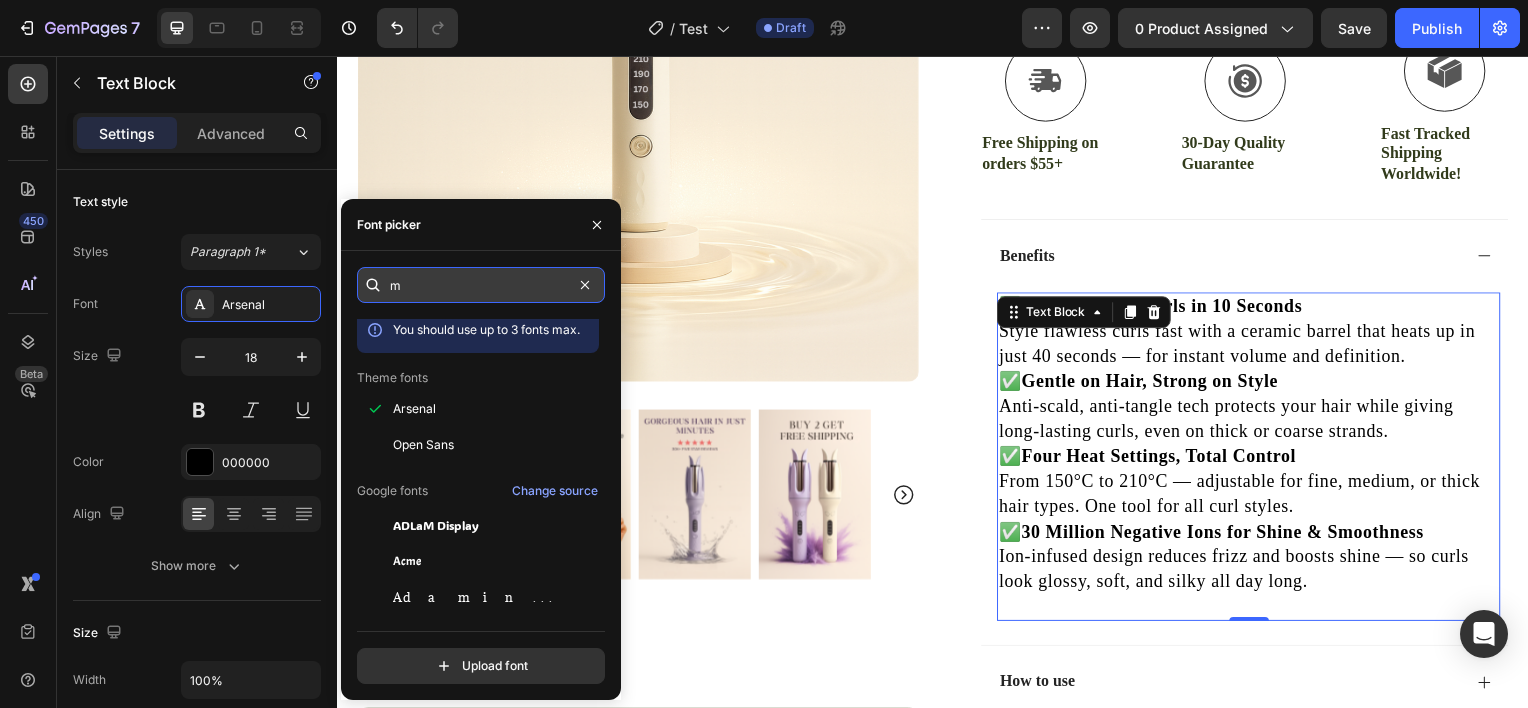 scroll, scrollTop: 0, scrollLeft: 0, axis: both 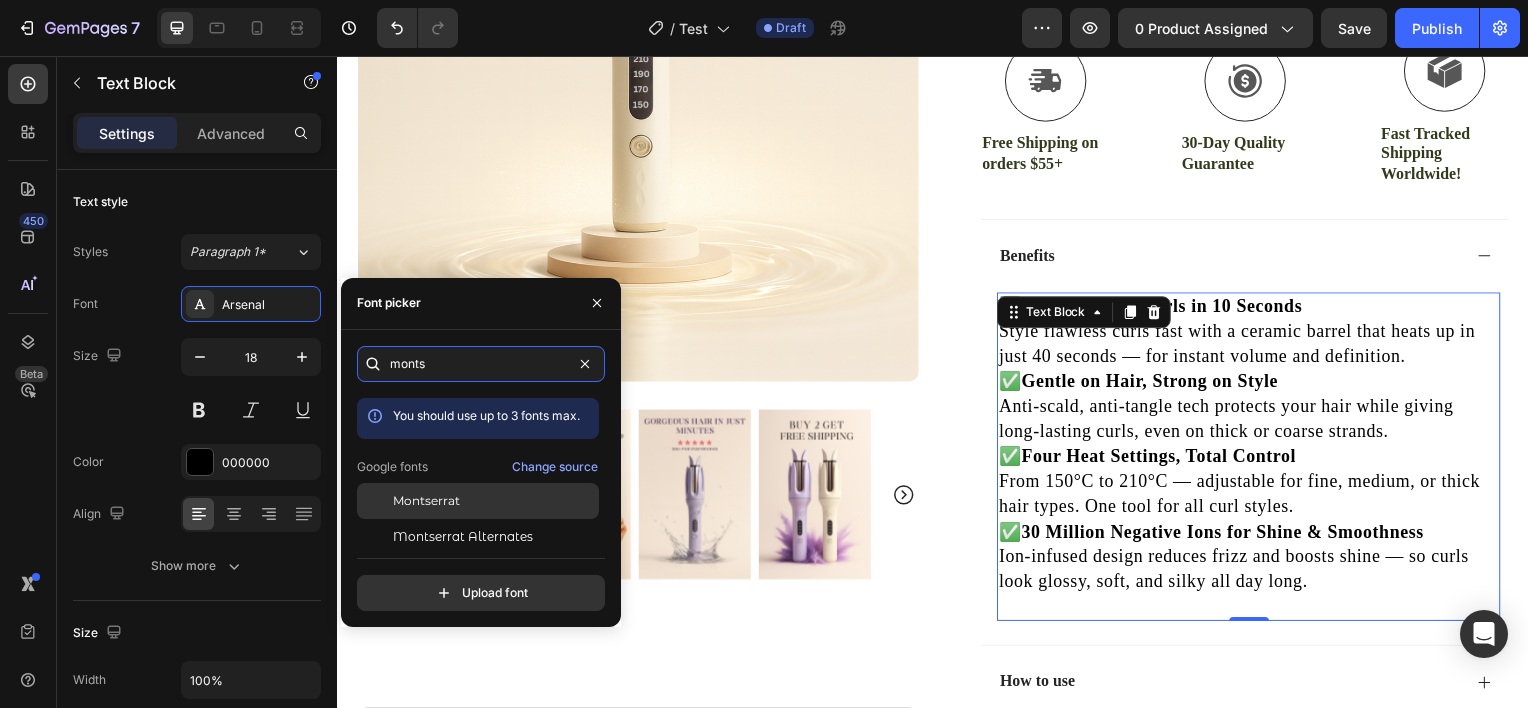 type on "monts" 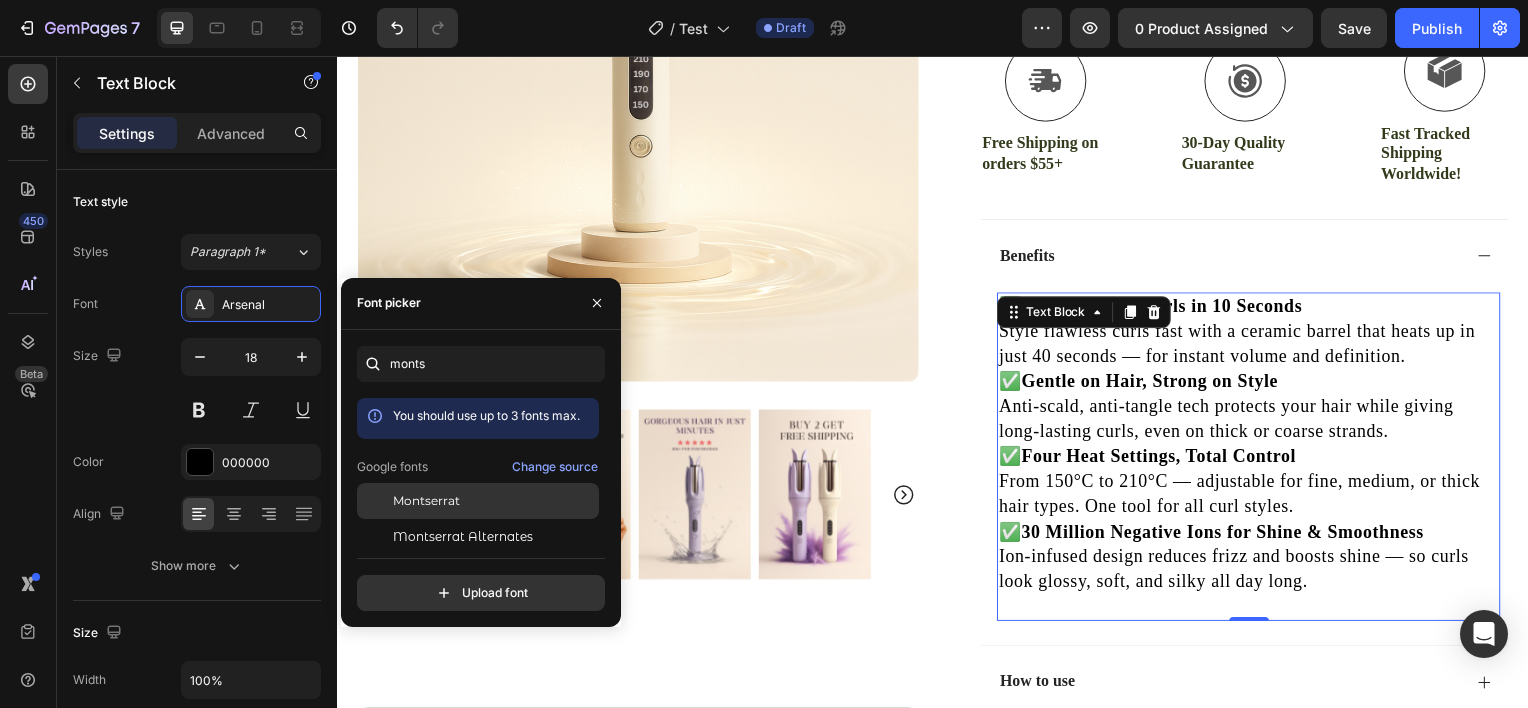 click on "Montserrat" at bounding box center [426, 501] 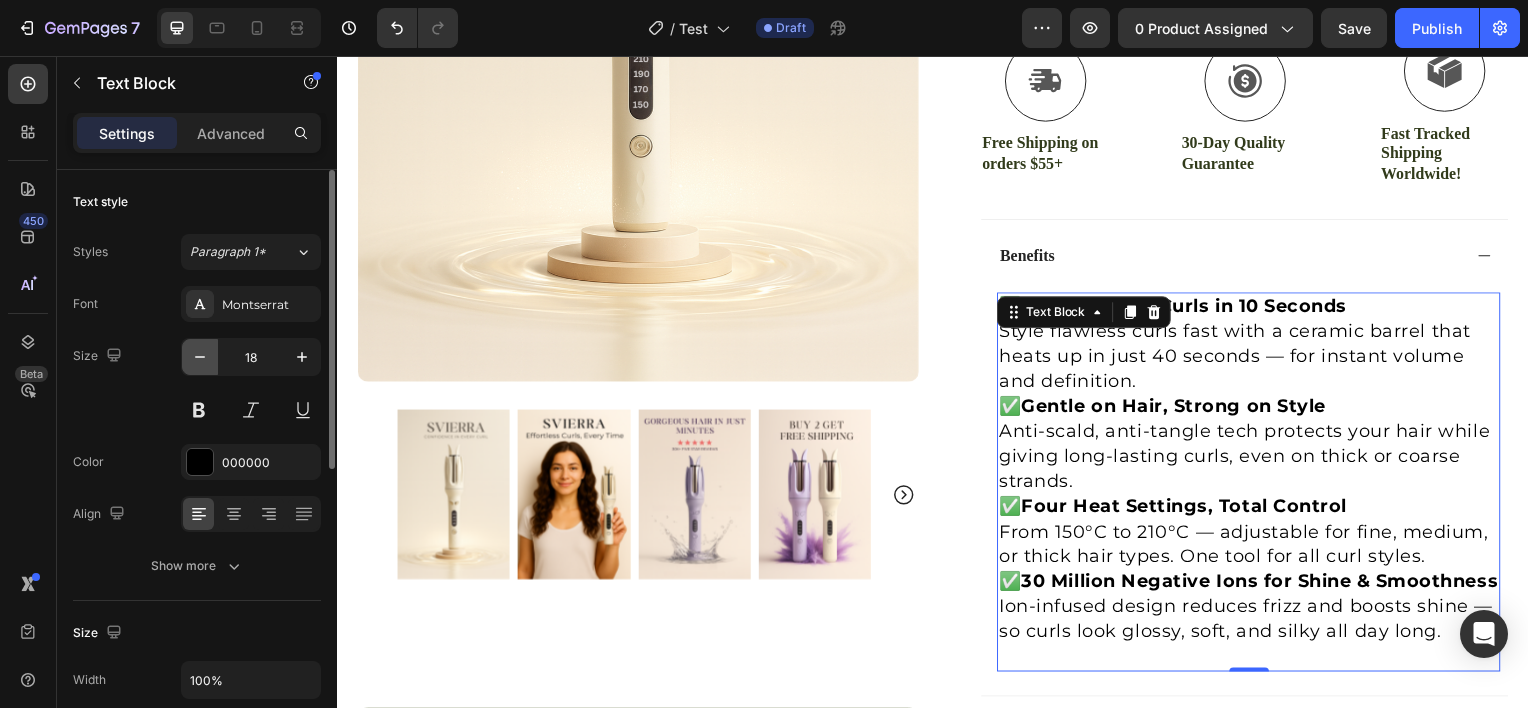 click 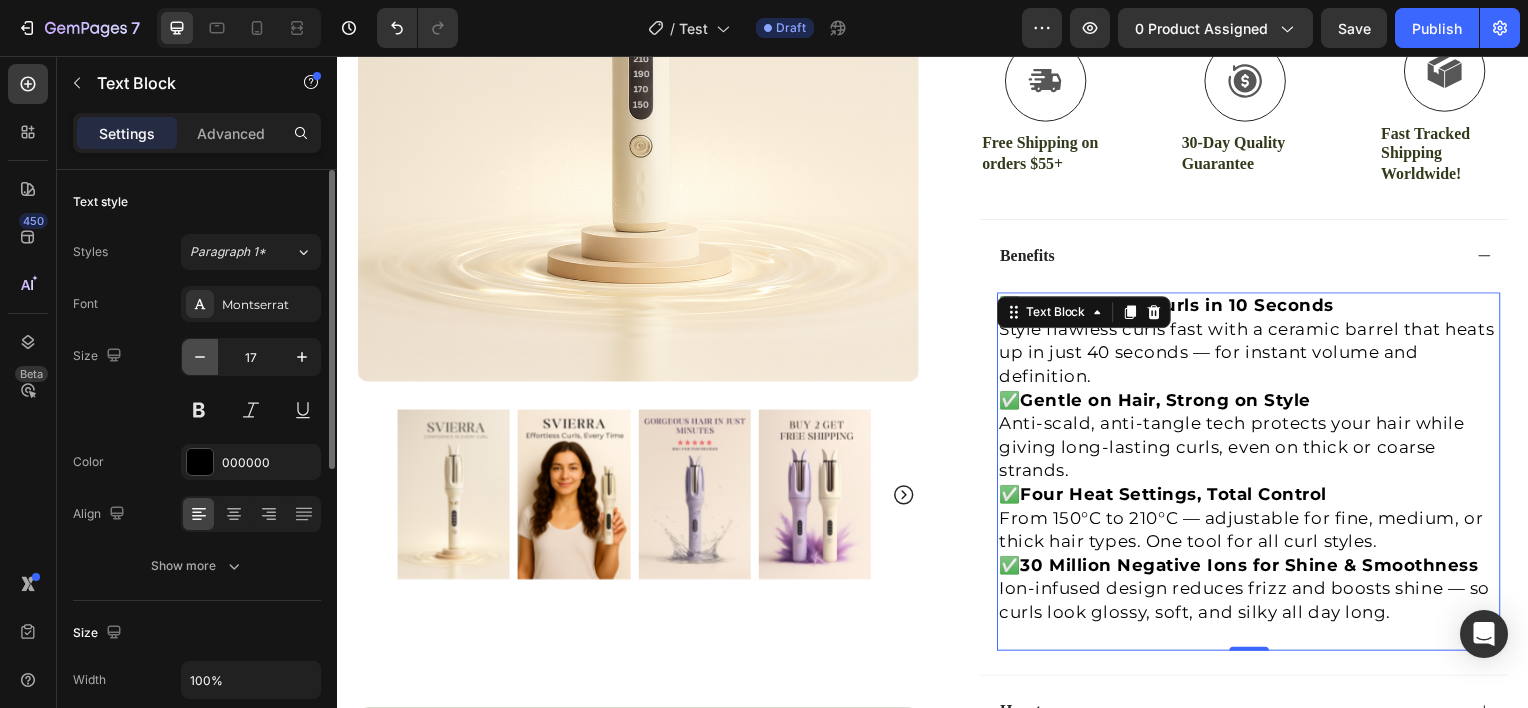 click 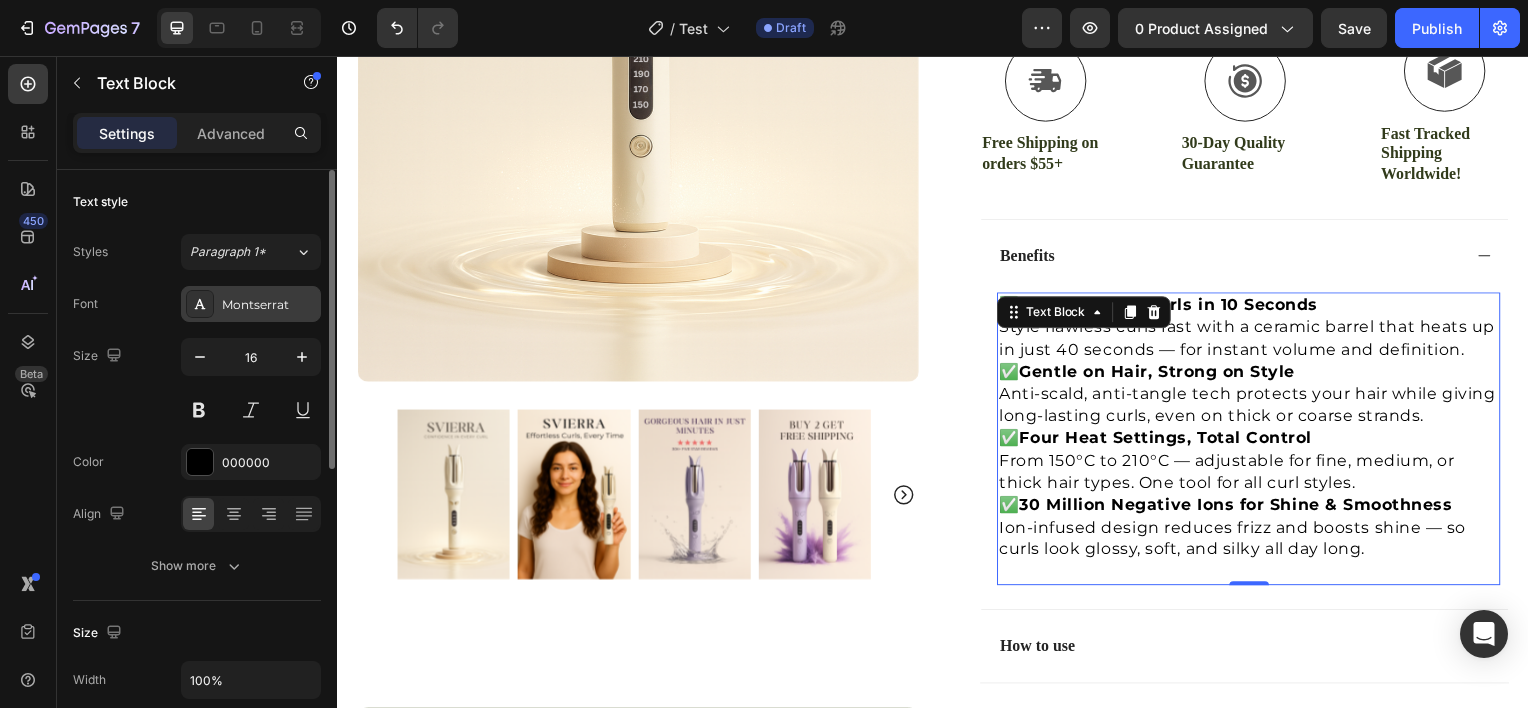 click on "Montserrat" at bounding box center [251, 304] 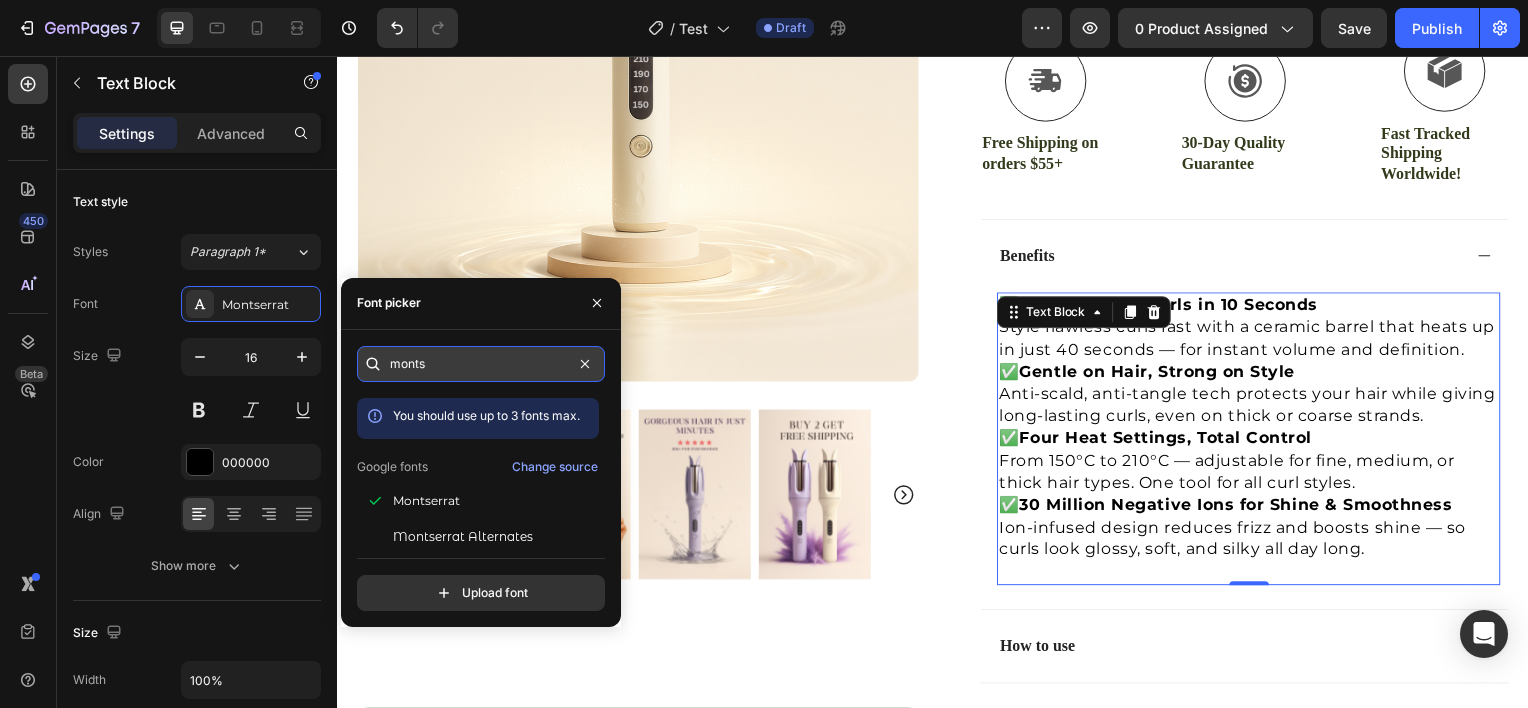 click on "monts" at bounding box center (481, 364) 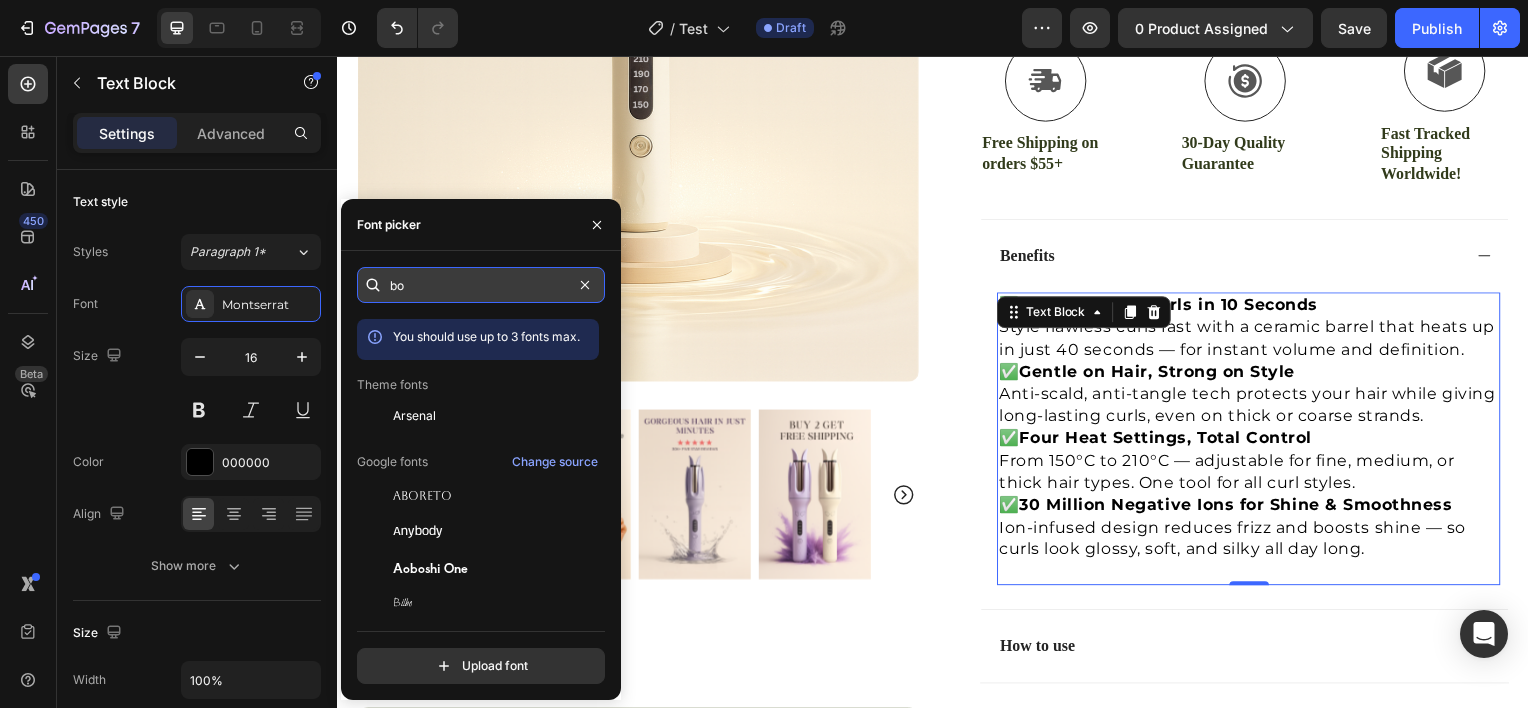 type on "b" 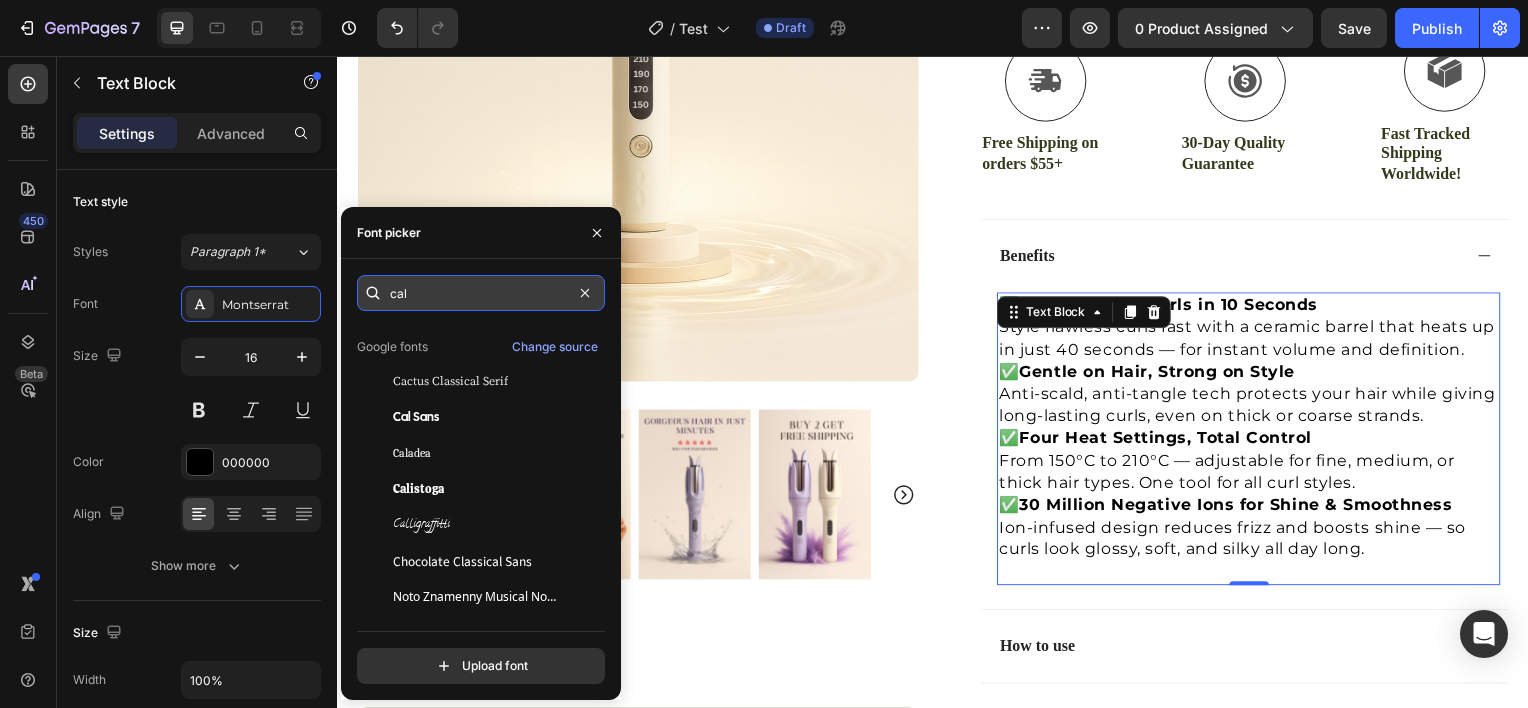 scroll, scrollTop: 0, scrollLeft: 0, axis: both 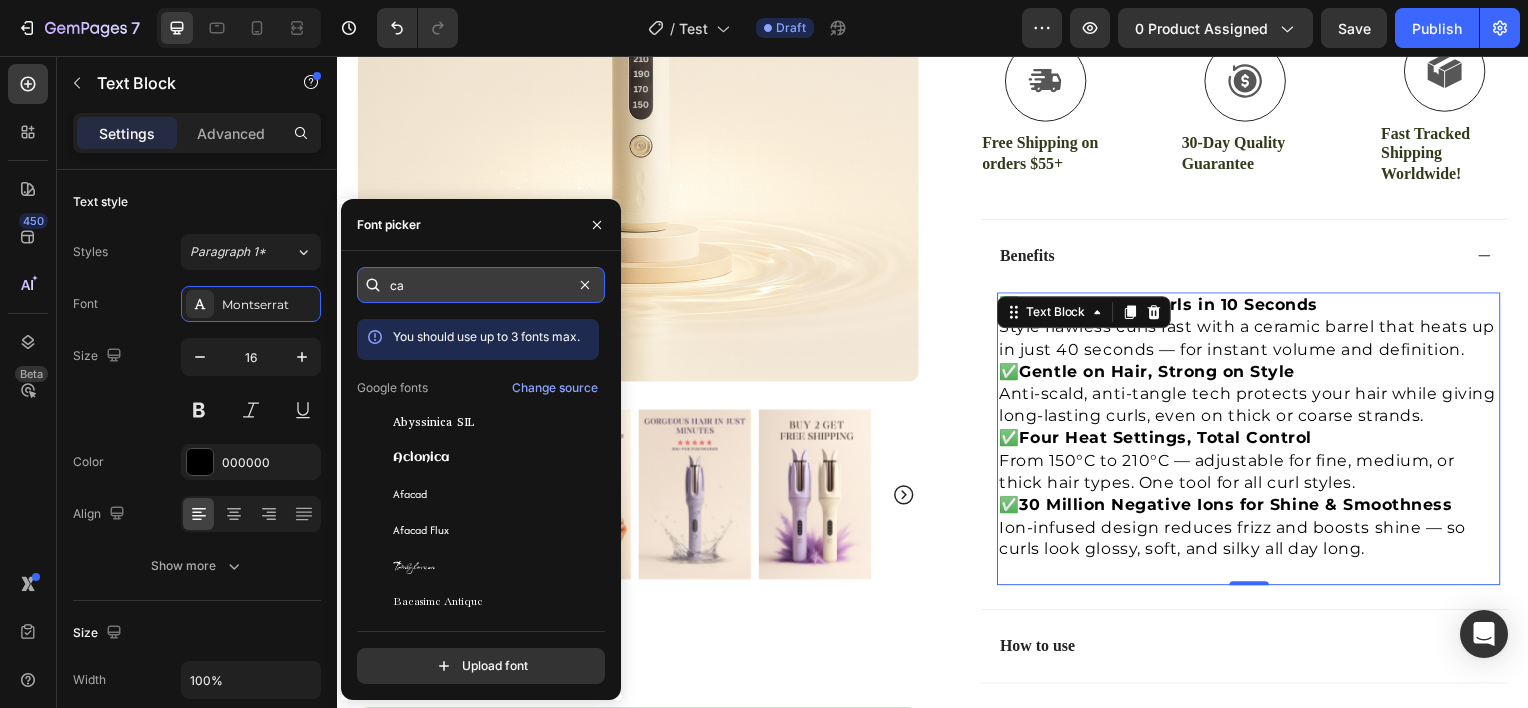 type on "c" 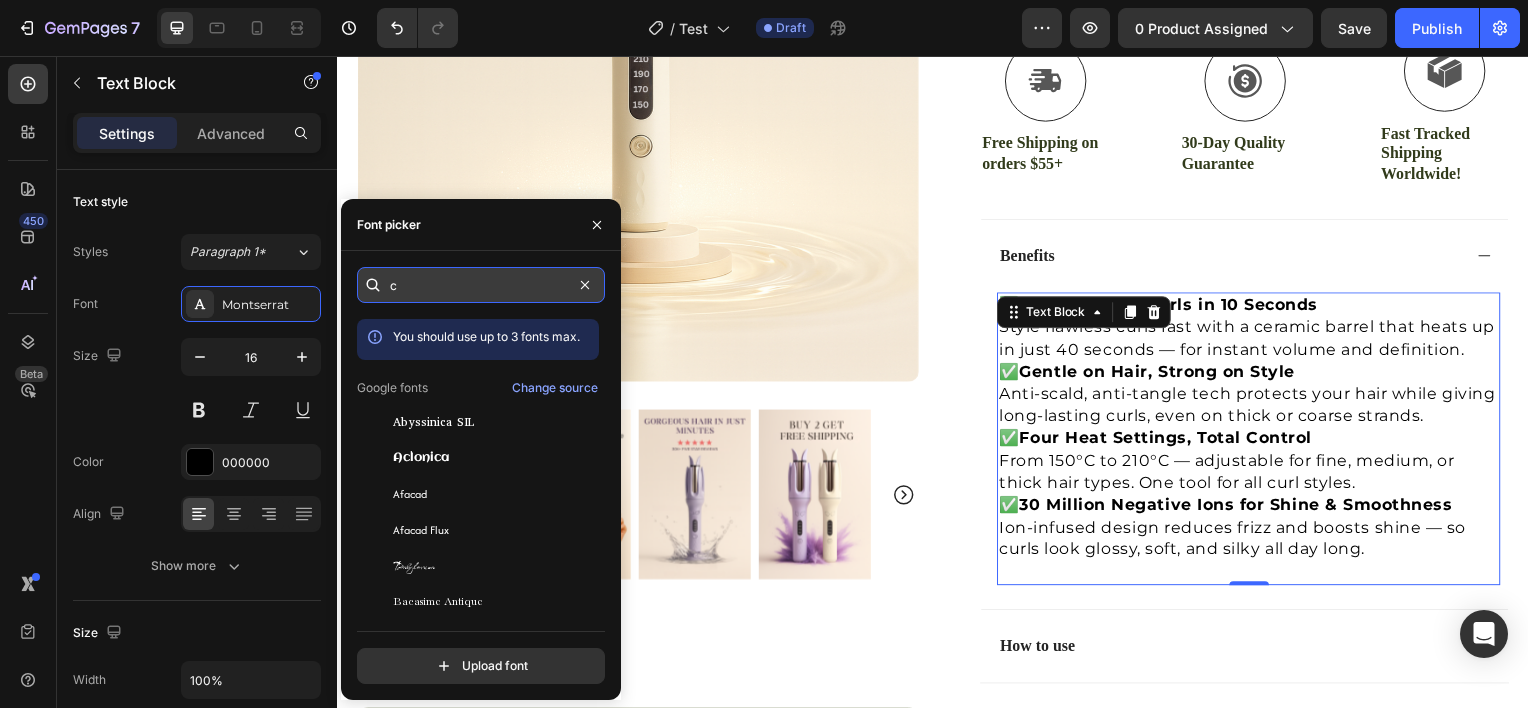 type 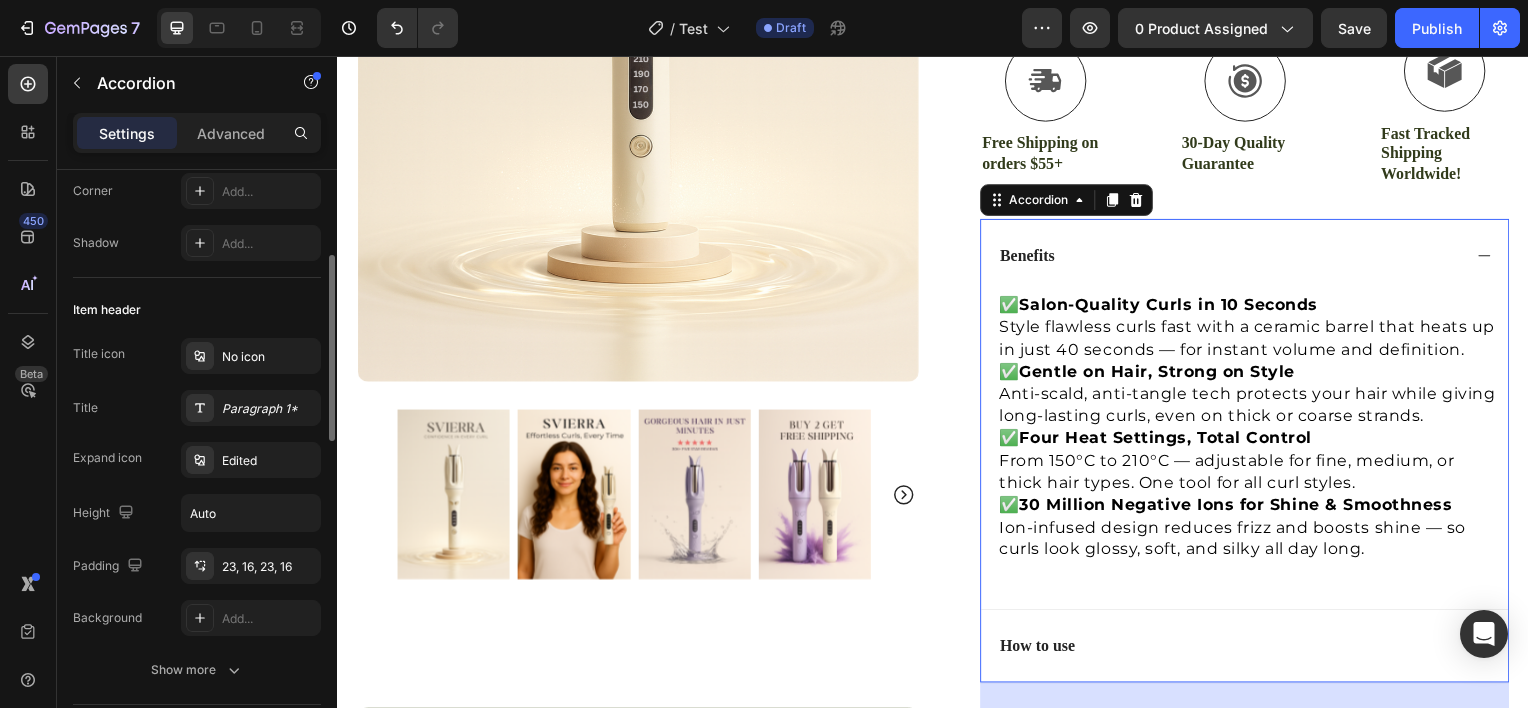 scroll, scrollTop: 275, scrollLeft: 0, axis: vertical 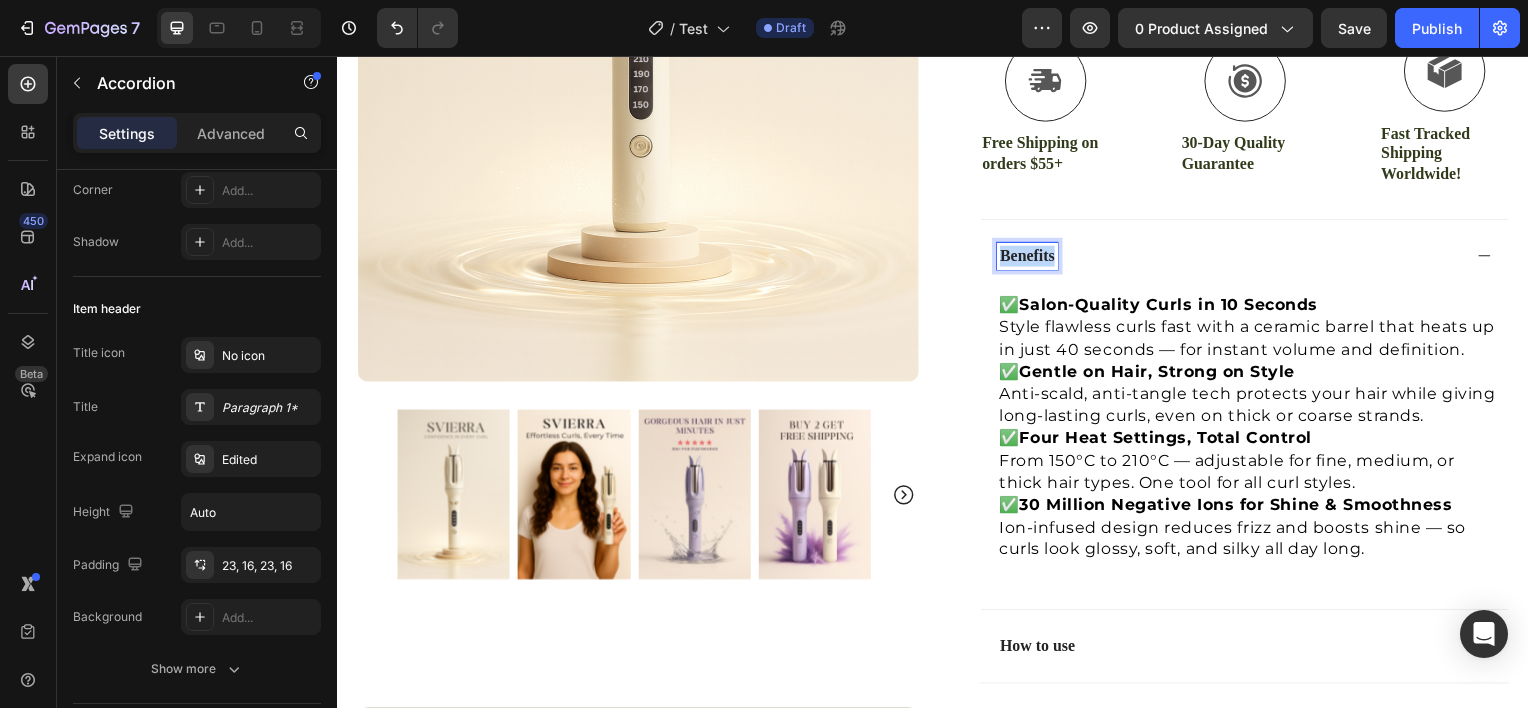 click on "Benefits" at bounding box center [1031, 257] 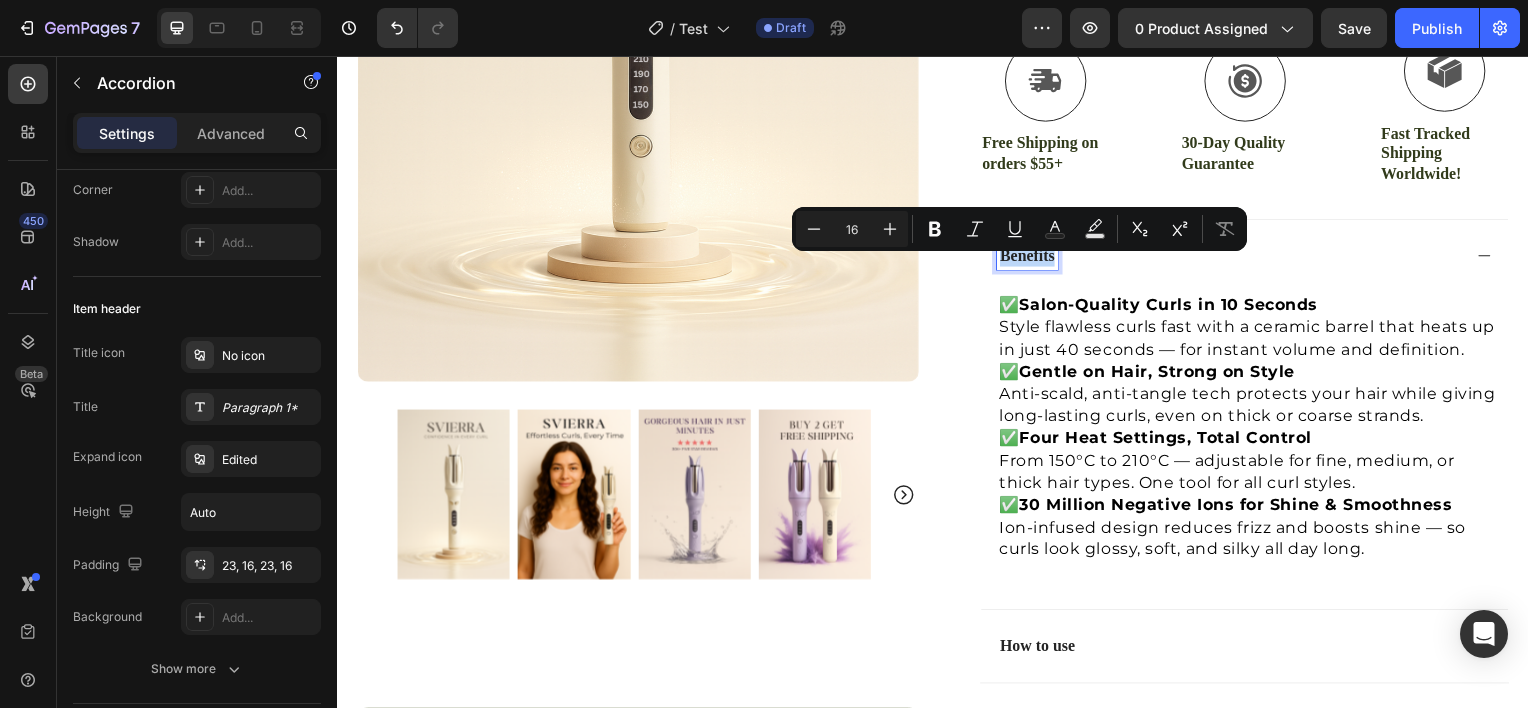 click on "Benefits" at bounding box center [1031, 257] 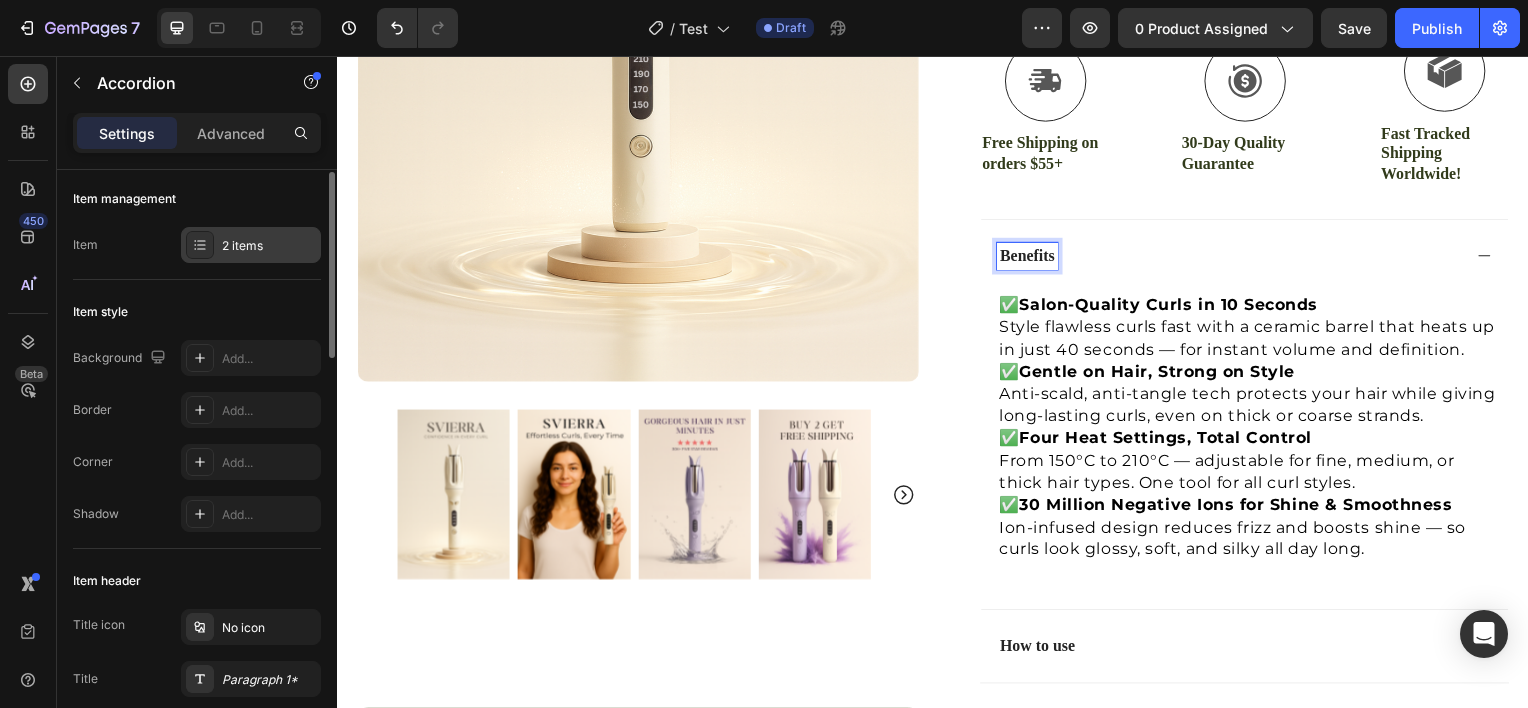 scroll, scrollTop: 4, scrollLeft: 0, axis: vertical 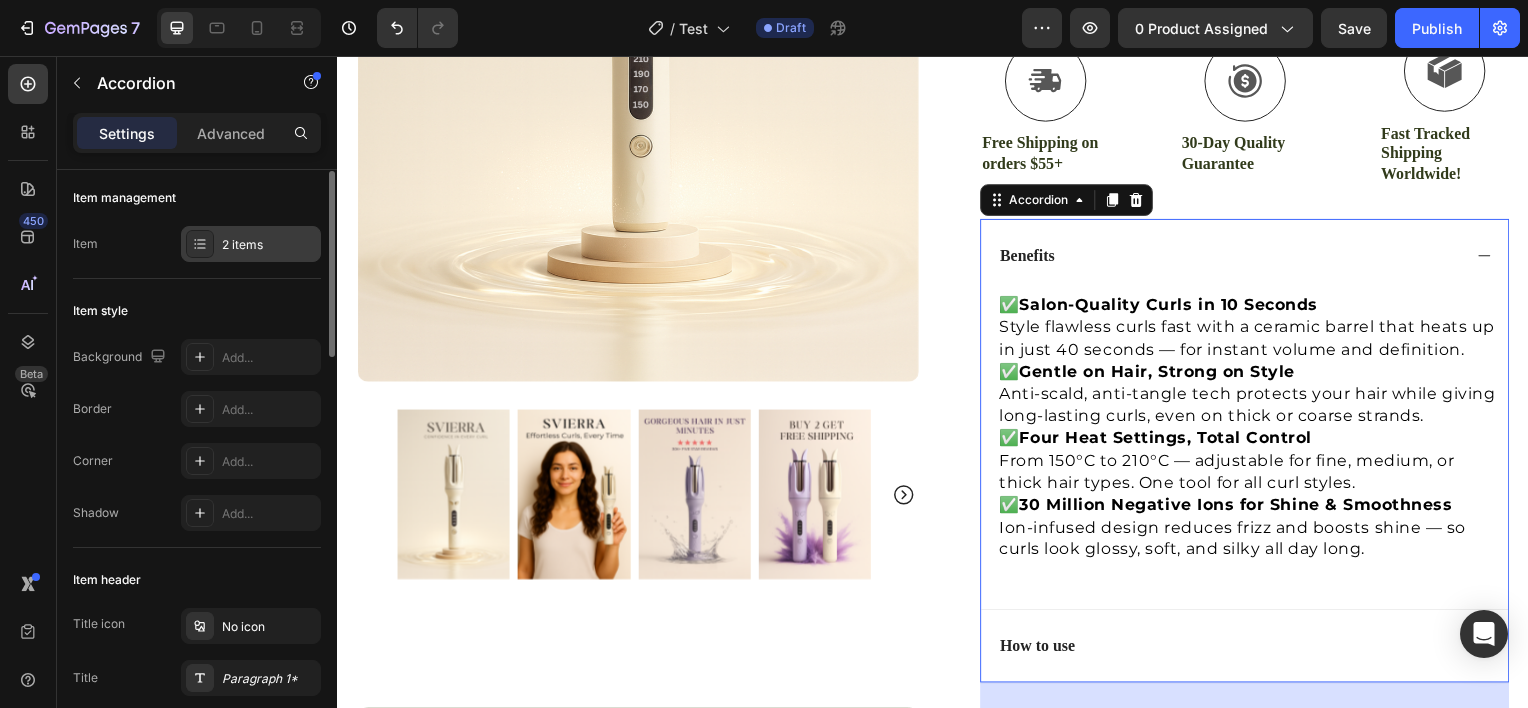 click at bounding box center [200, 244] 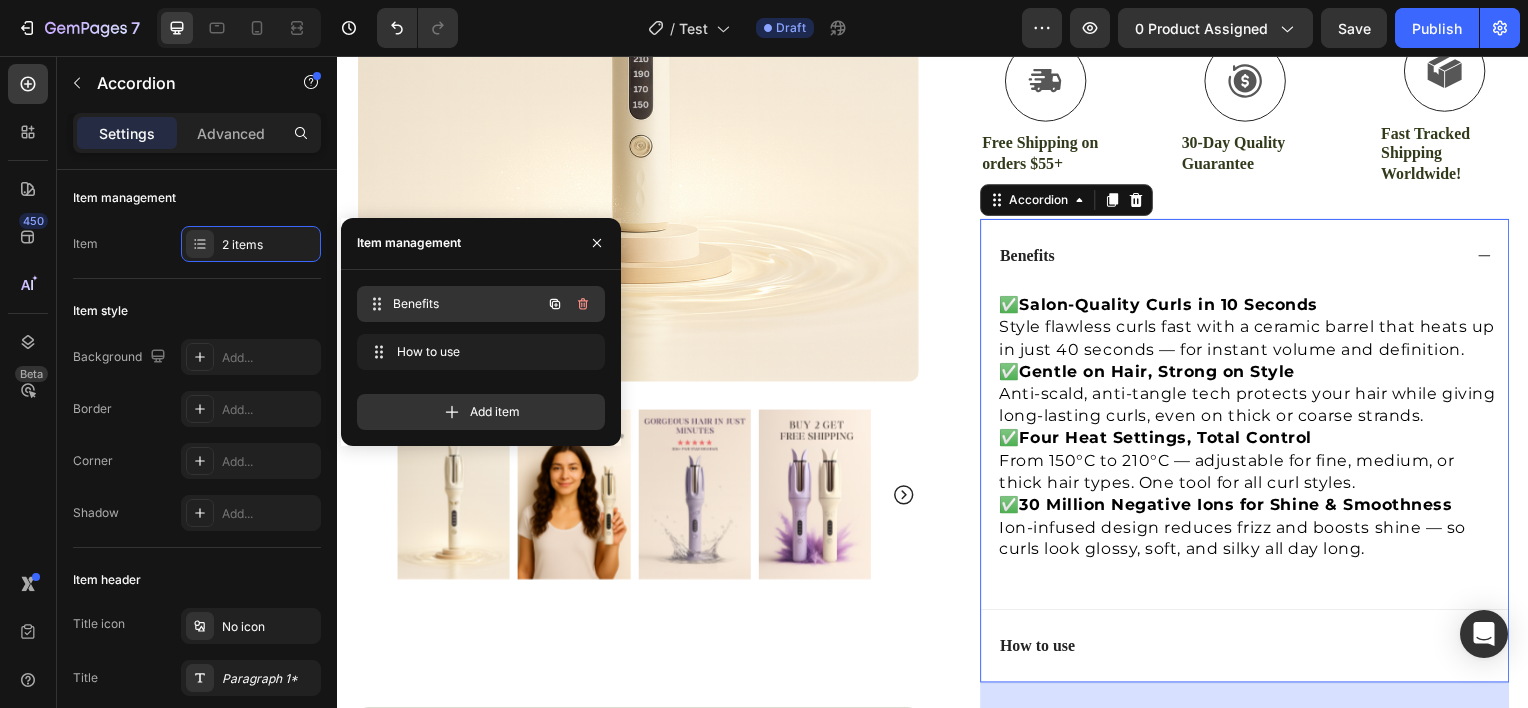 click on "Benefits" at bounding box center (467, 304) 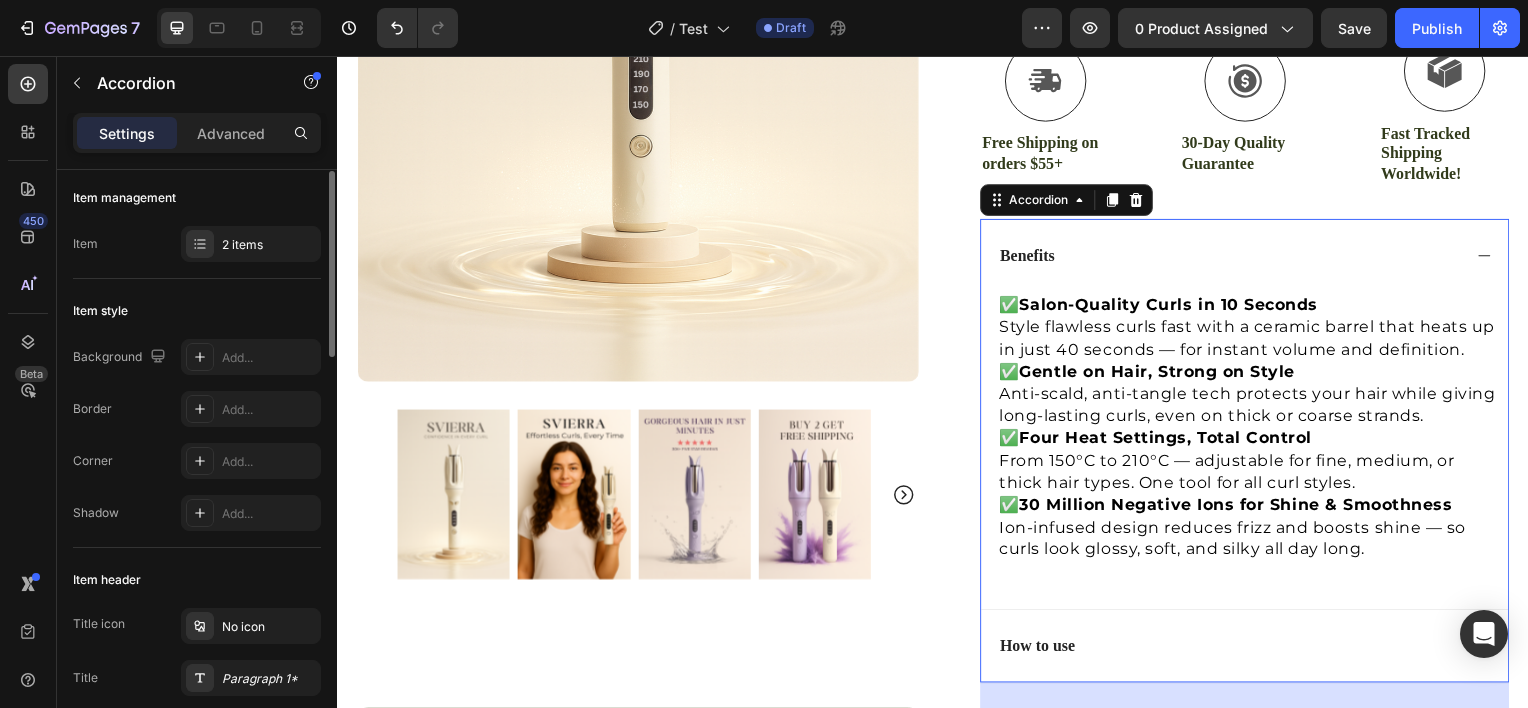 click on "Item style" at bounding box center [197, 311] 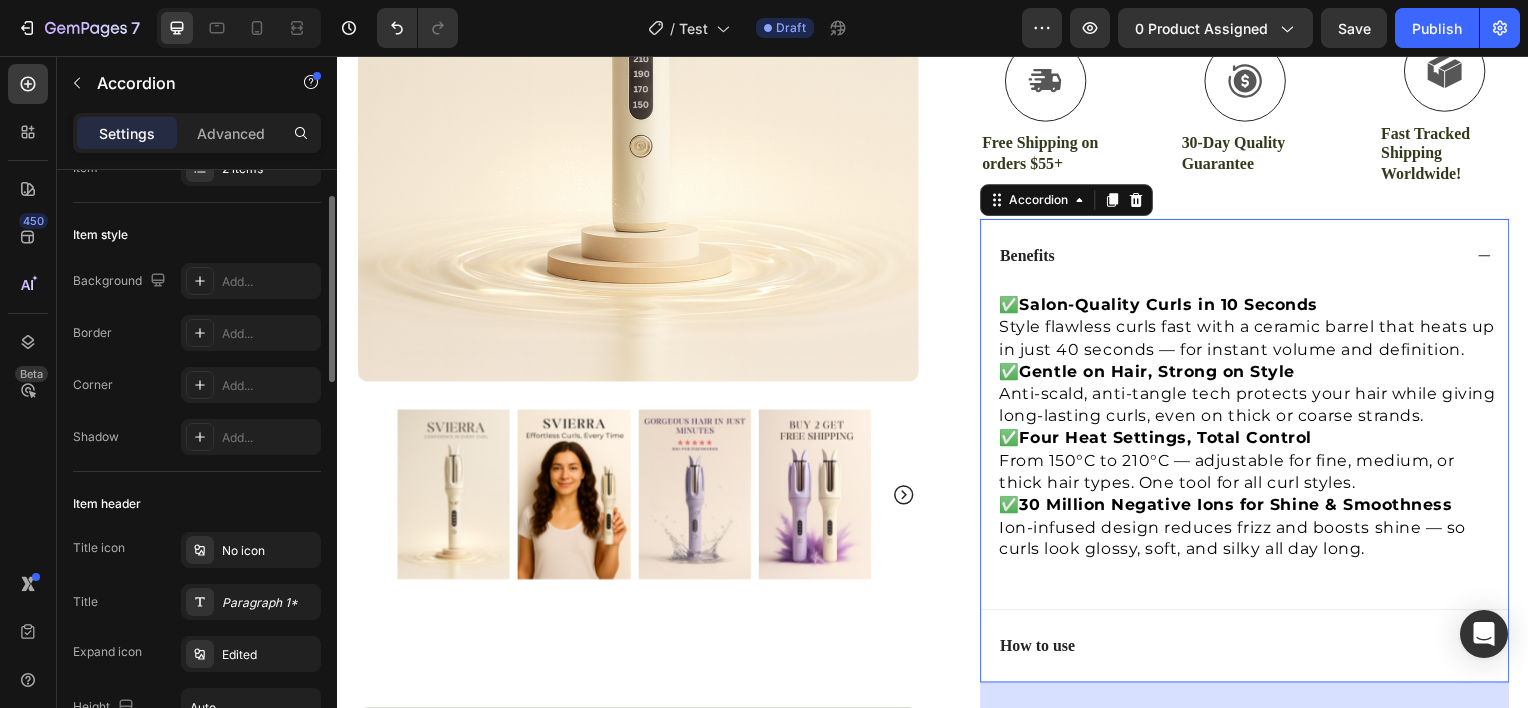 scroll, scrollTop: 81, scrollLeft: 0, axis: vertical 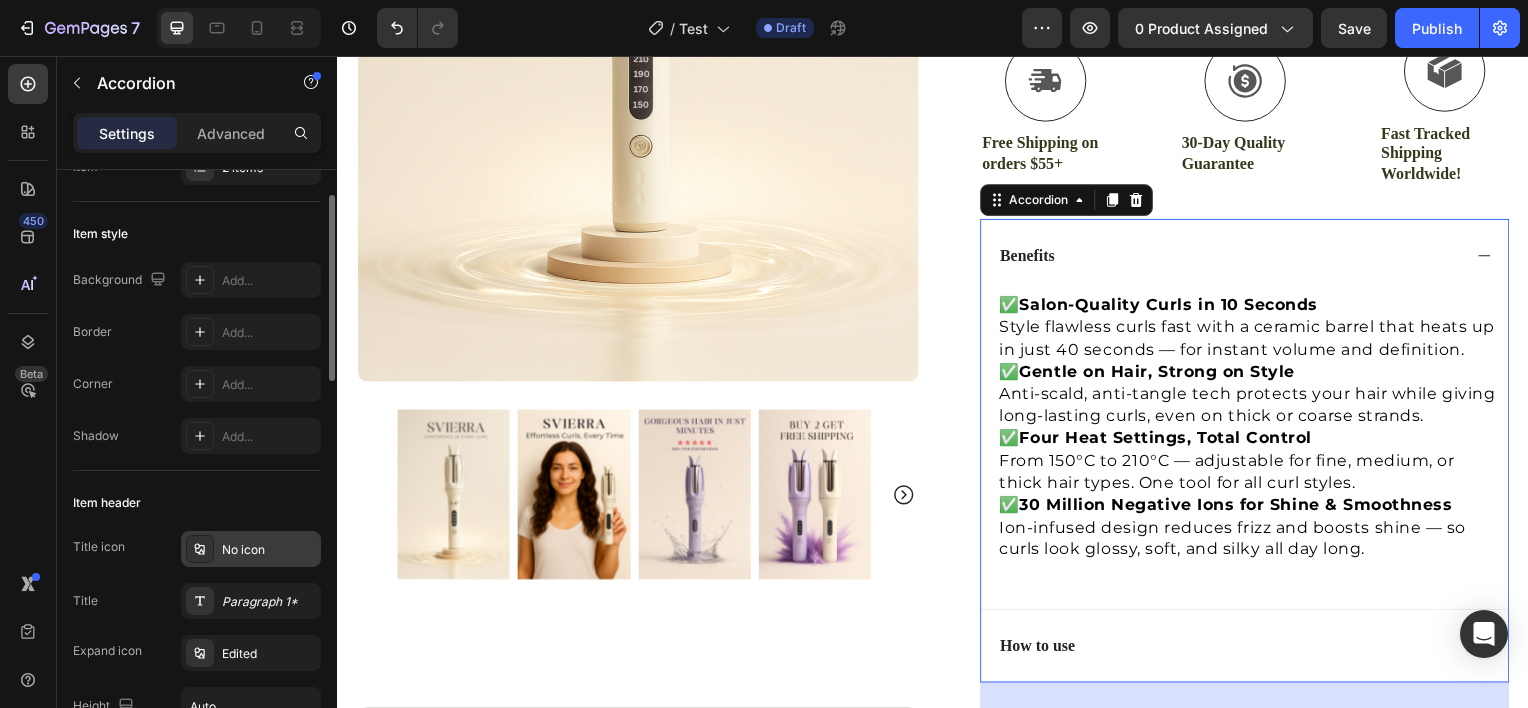 click on "No icon" at bounding box center [269, 550] 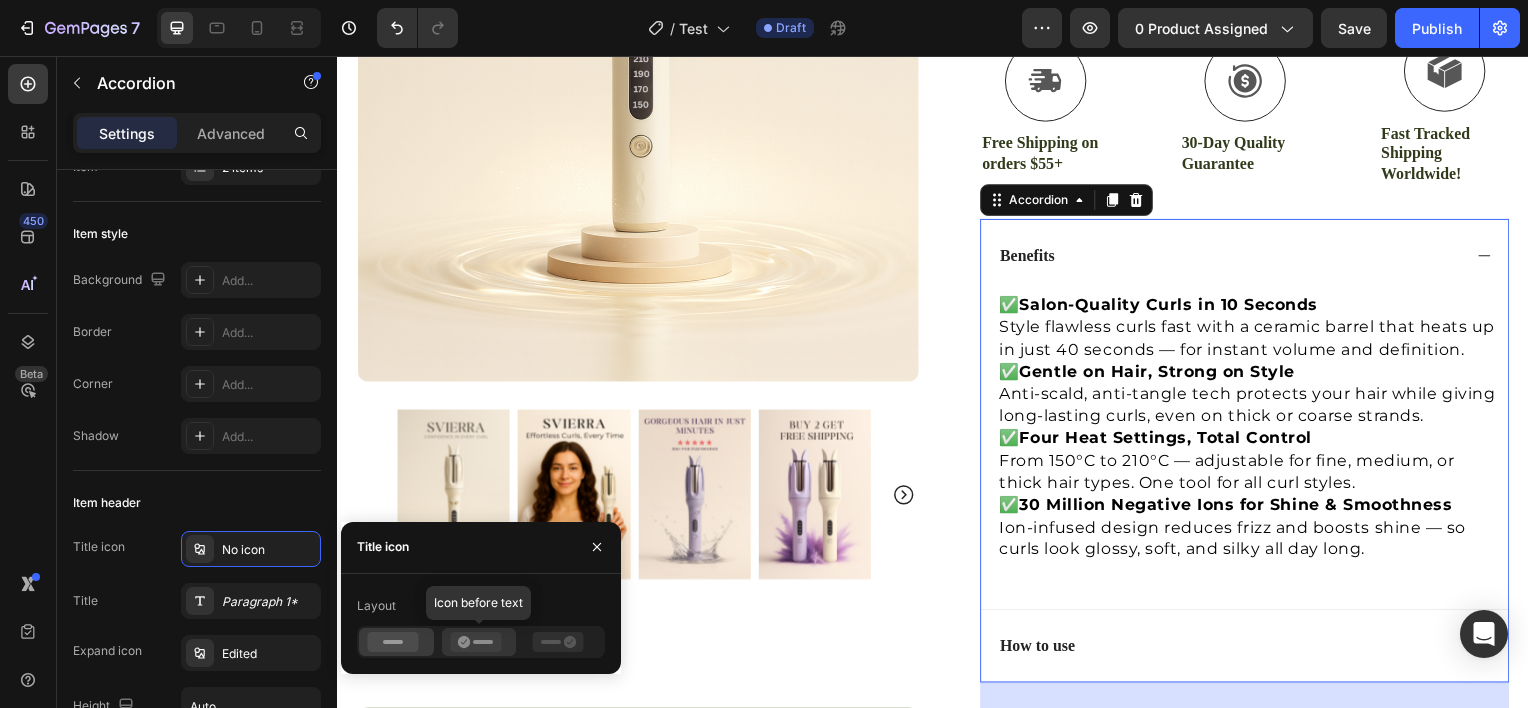 click 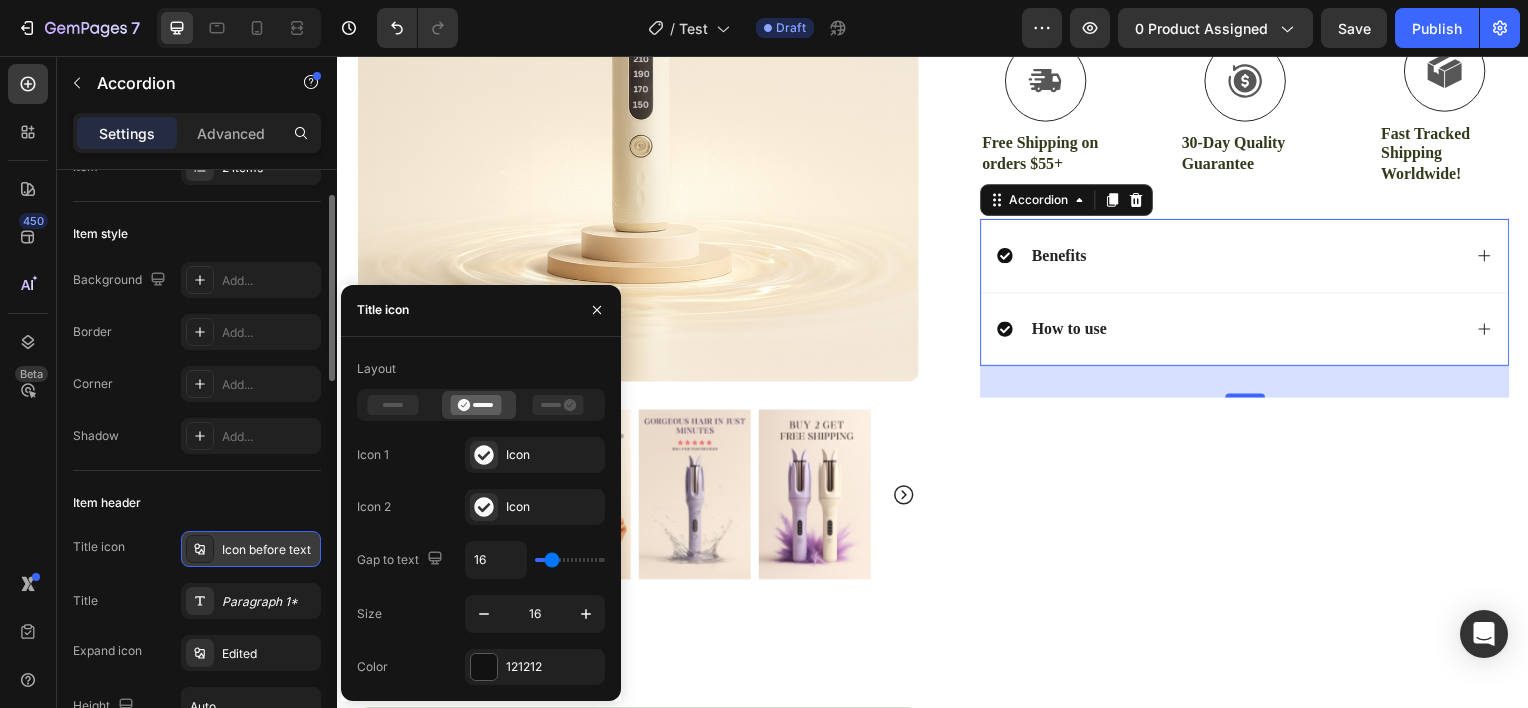click on "Icon before text" at bounding box center [251, 549] 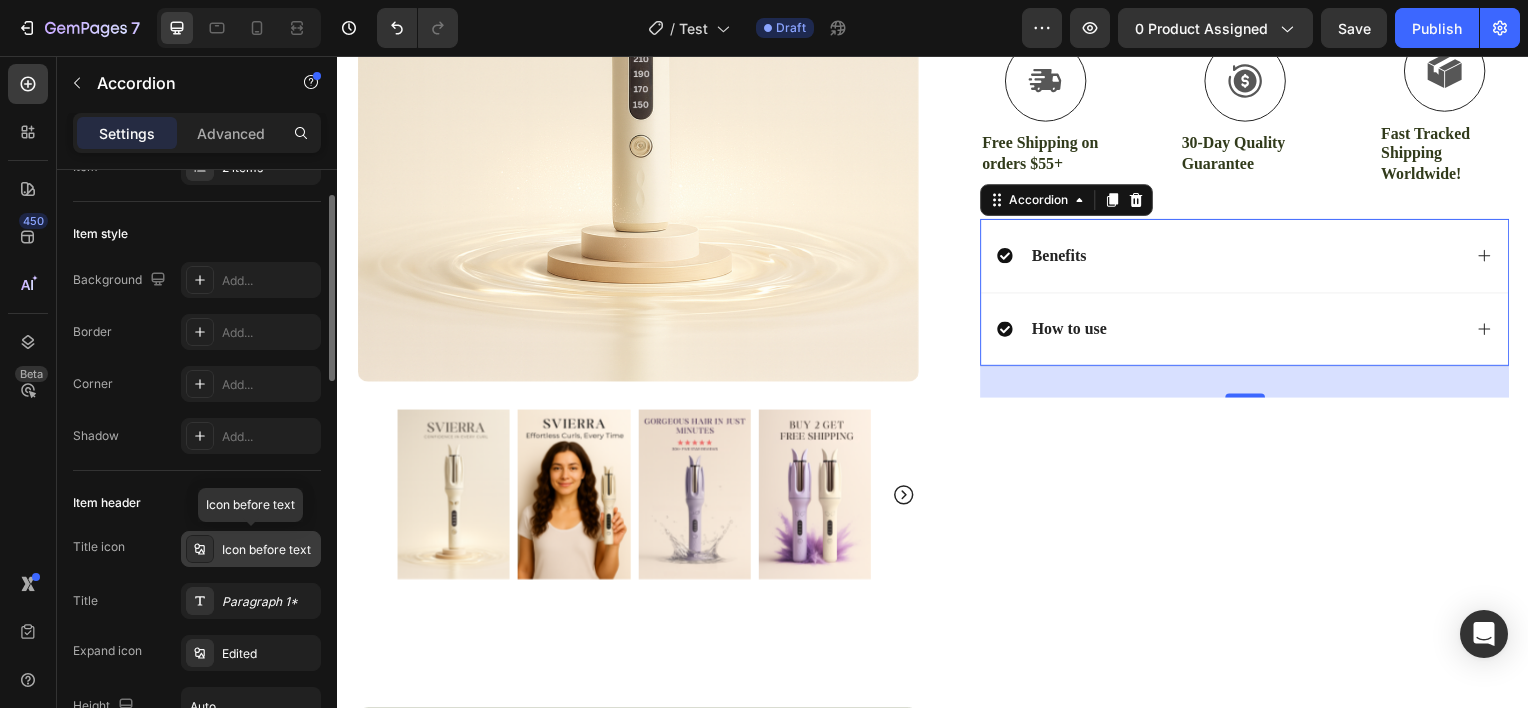 click on "Icon before text" at bounding box center (269, 550) 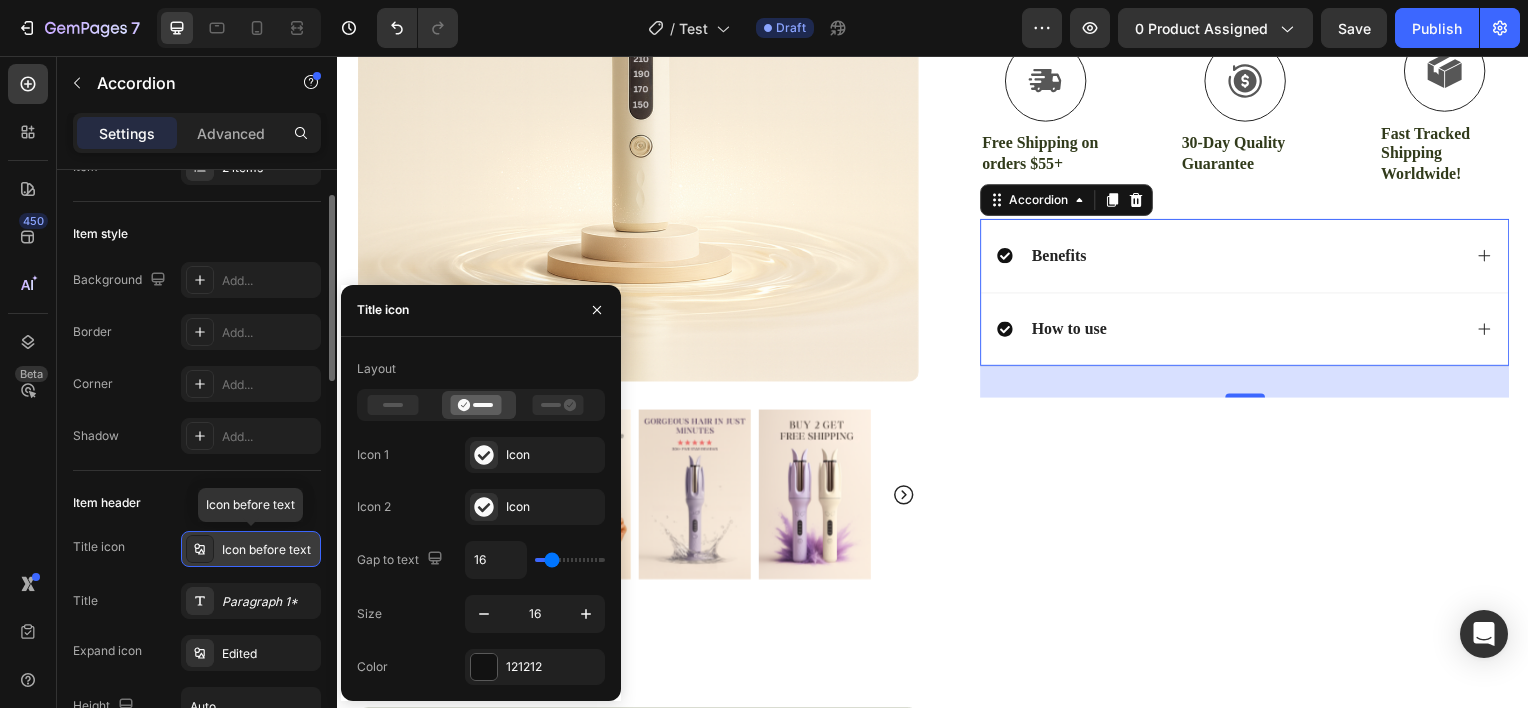 click 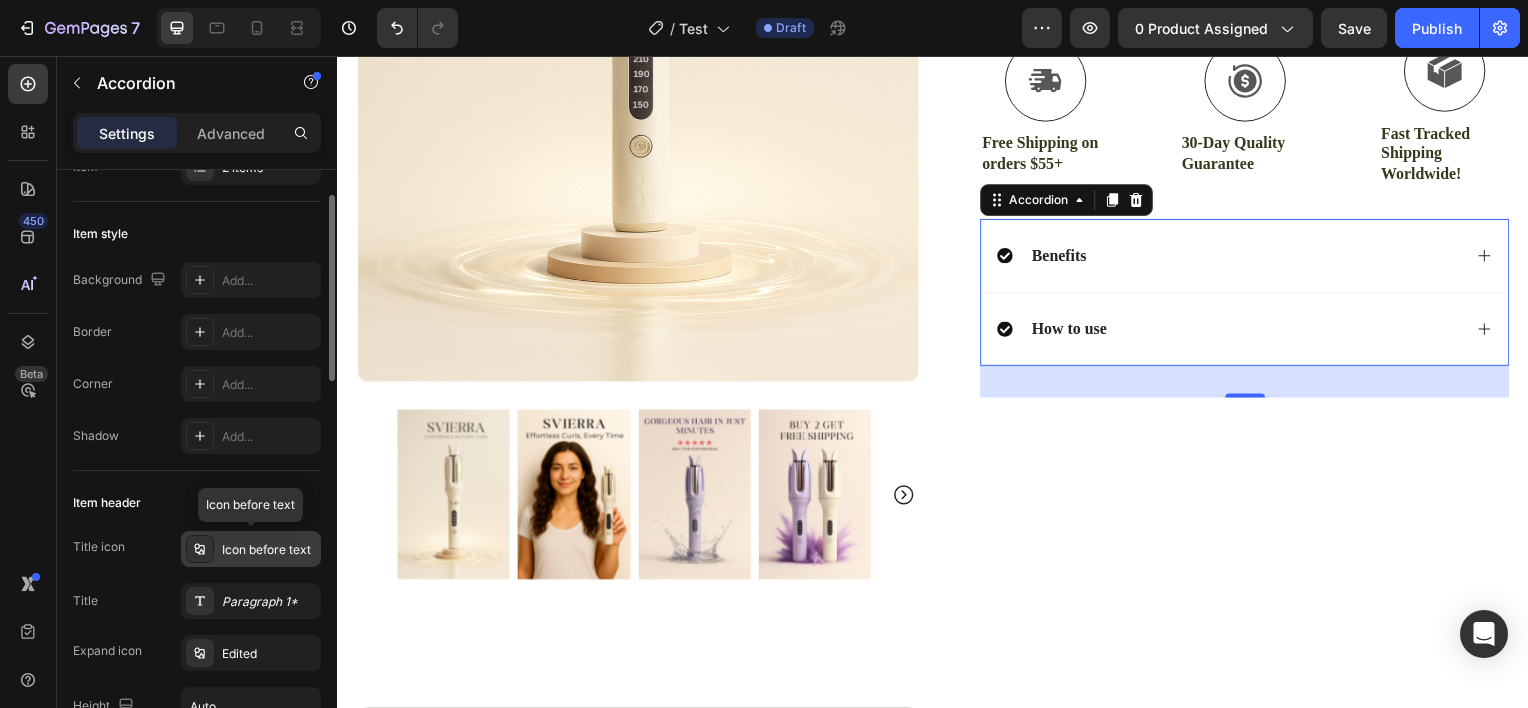 click 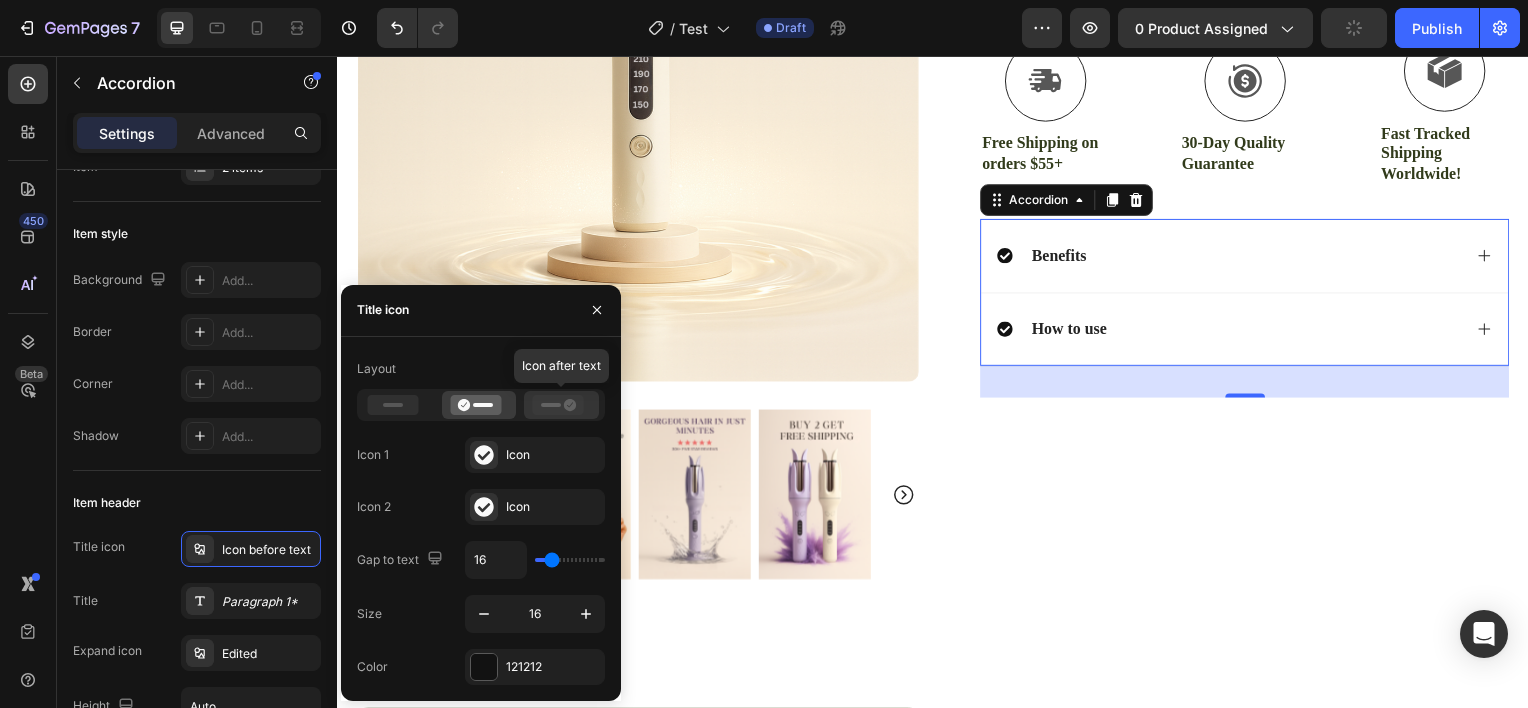 click 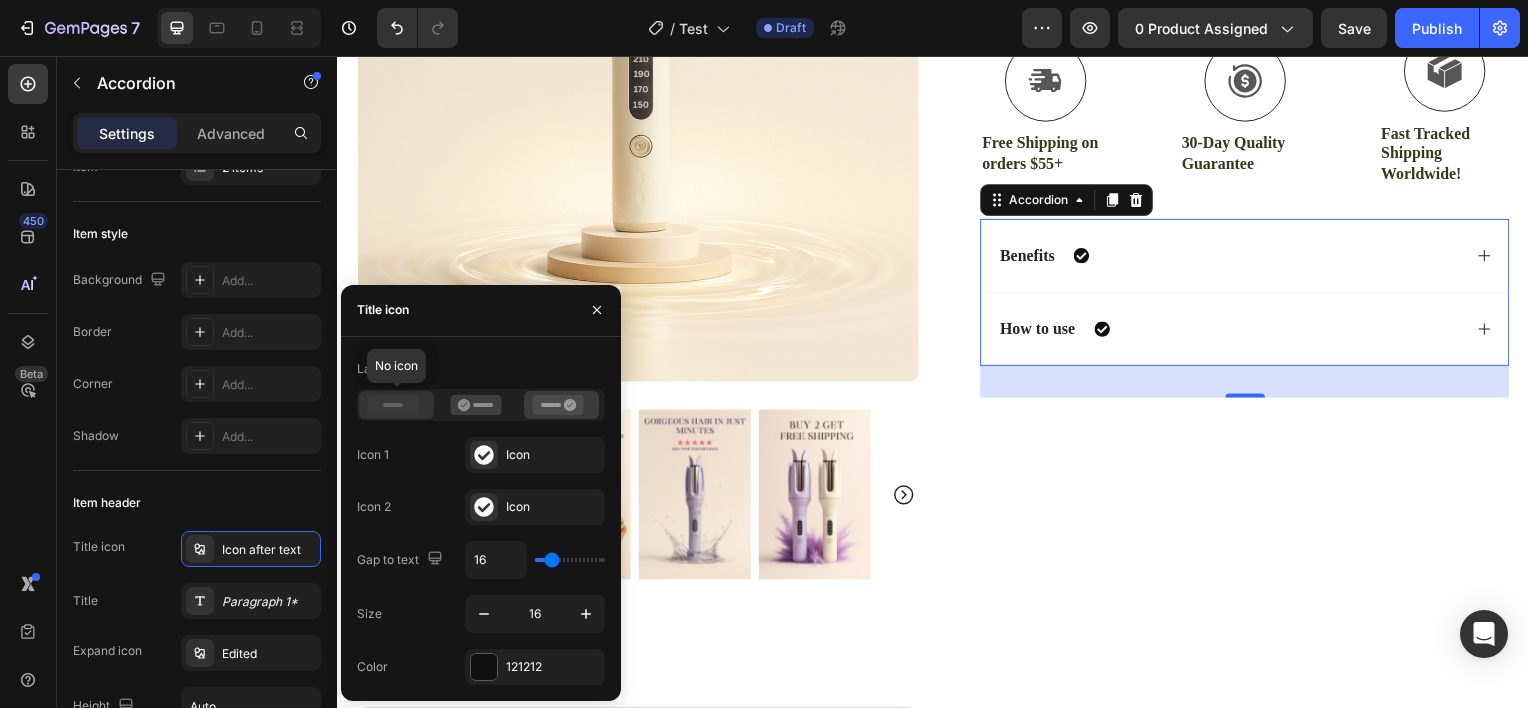 click 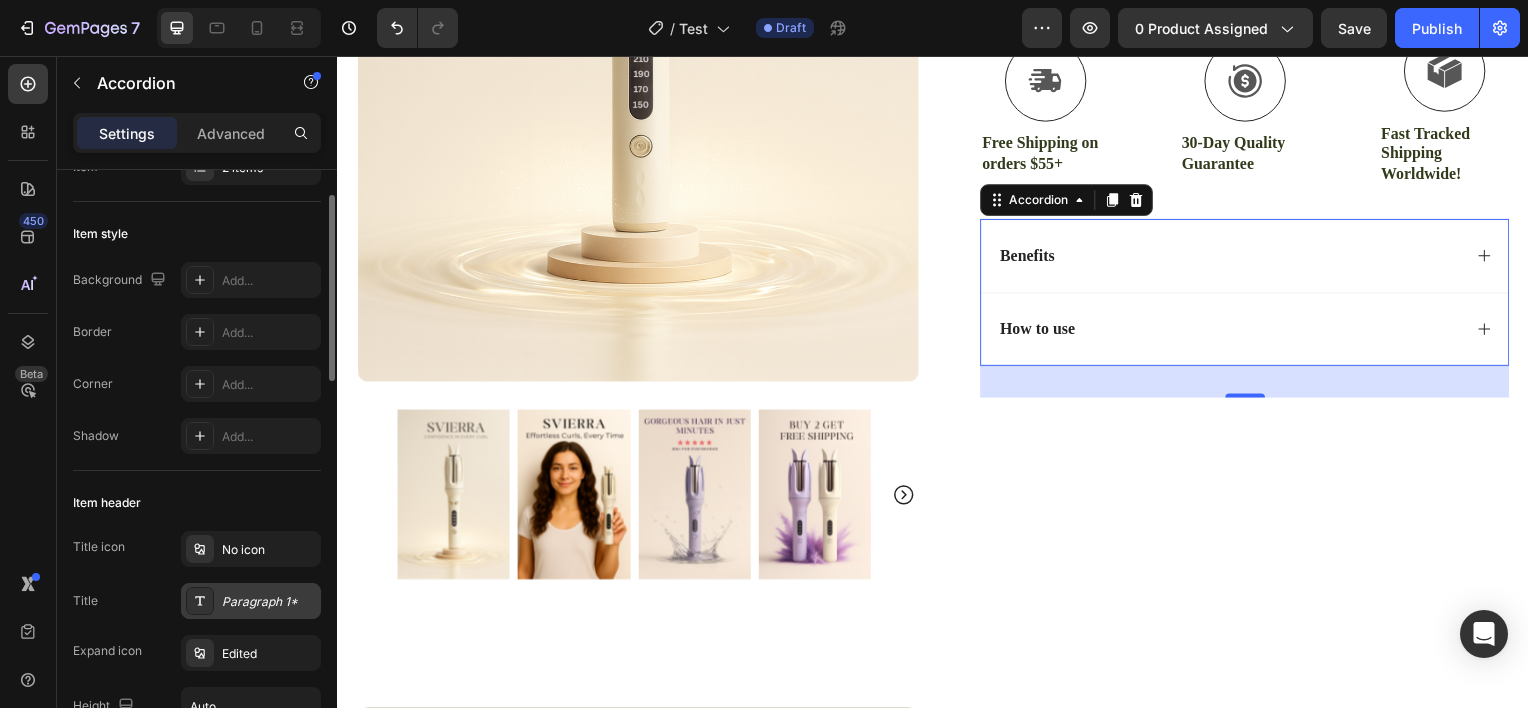 click on "Paragraph 1*" at bounding box center [269, 602] 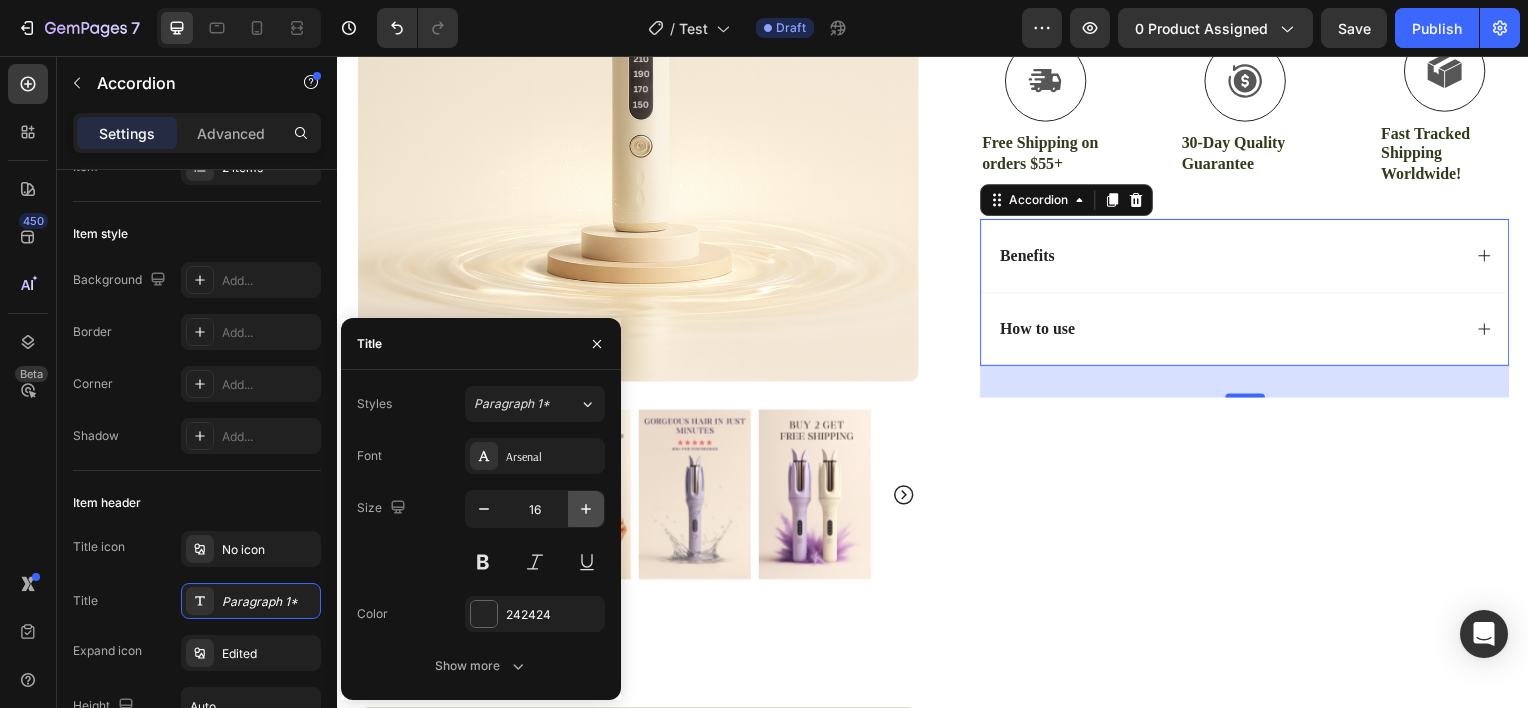 click at bounding box center [586, 509] 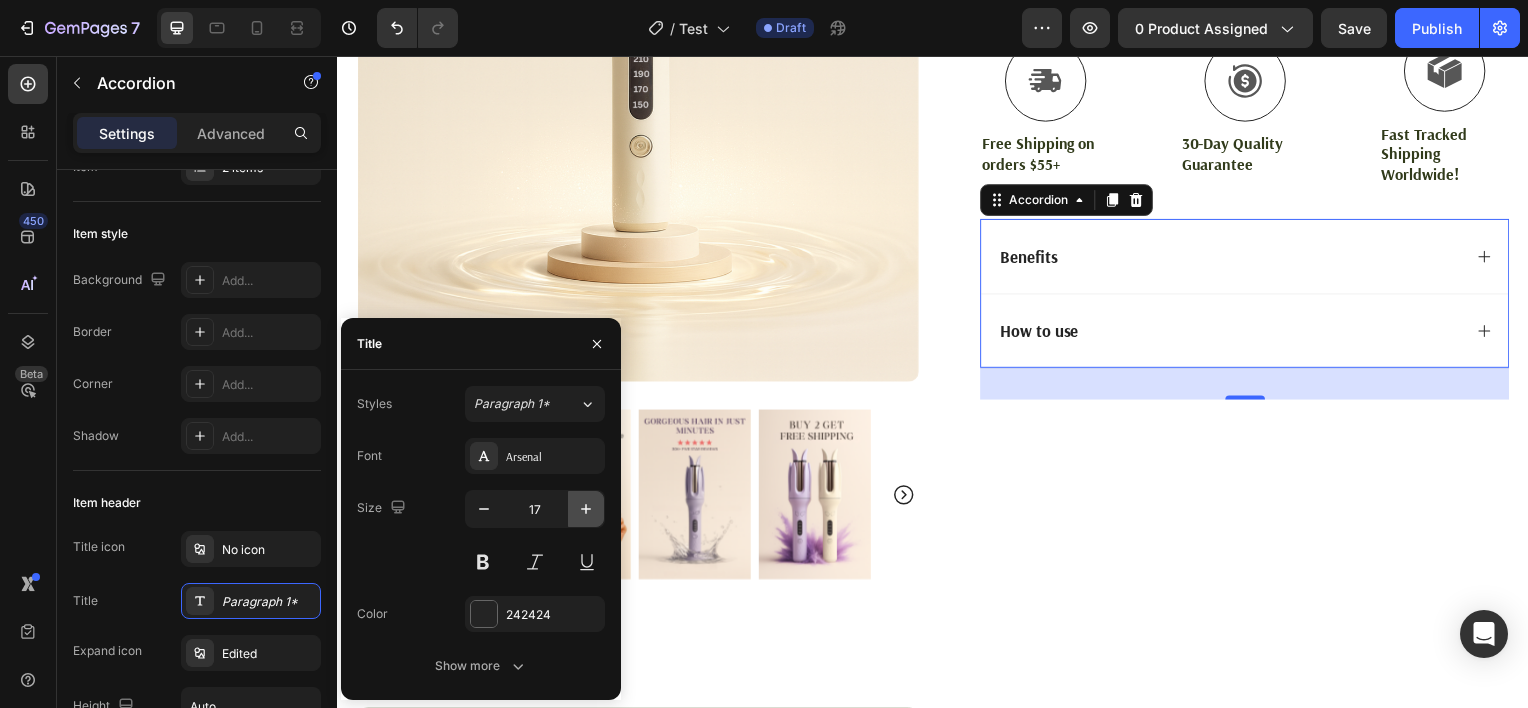 click at bounding box center [586, 509] 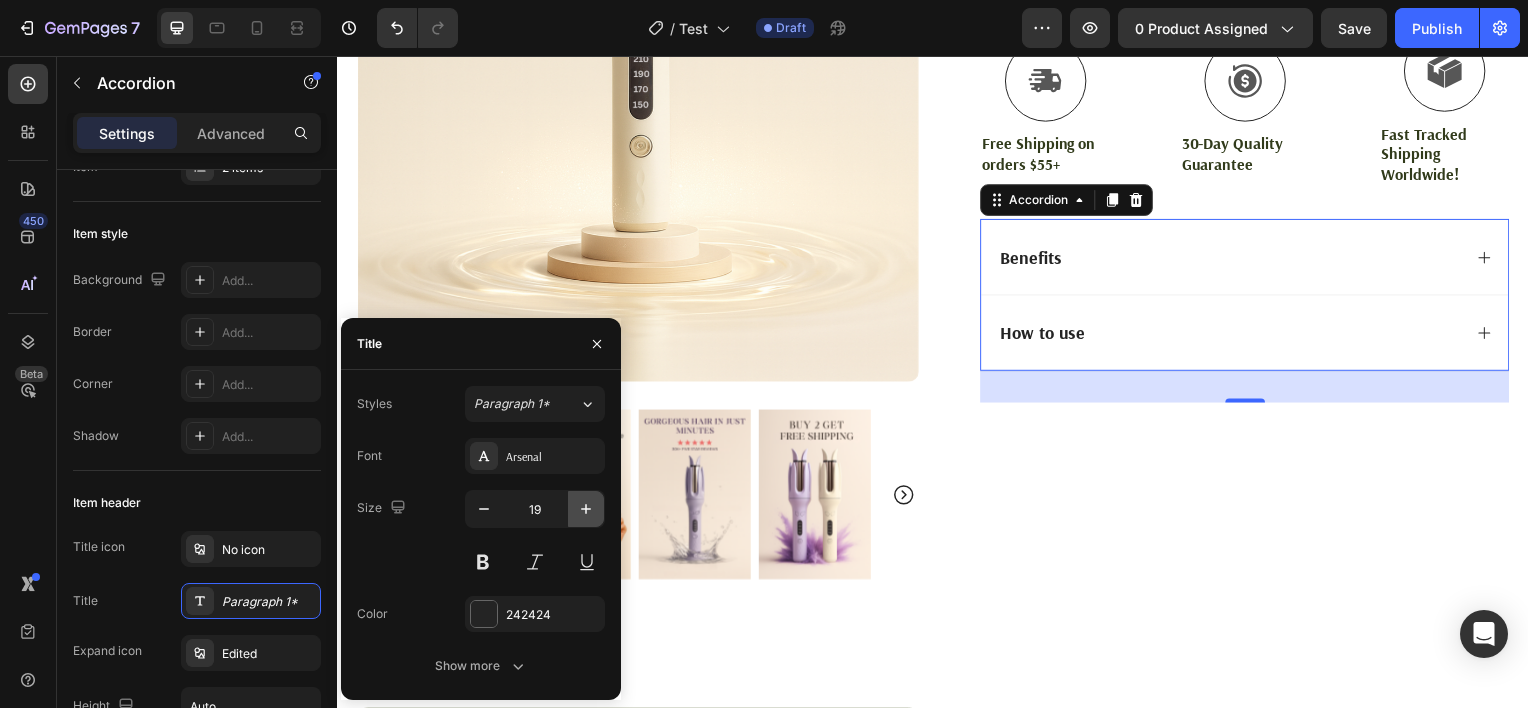 click at bounding box center (586, 509) 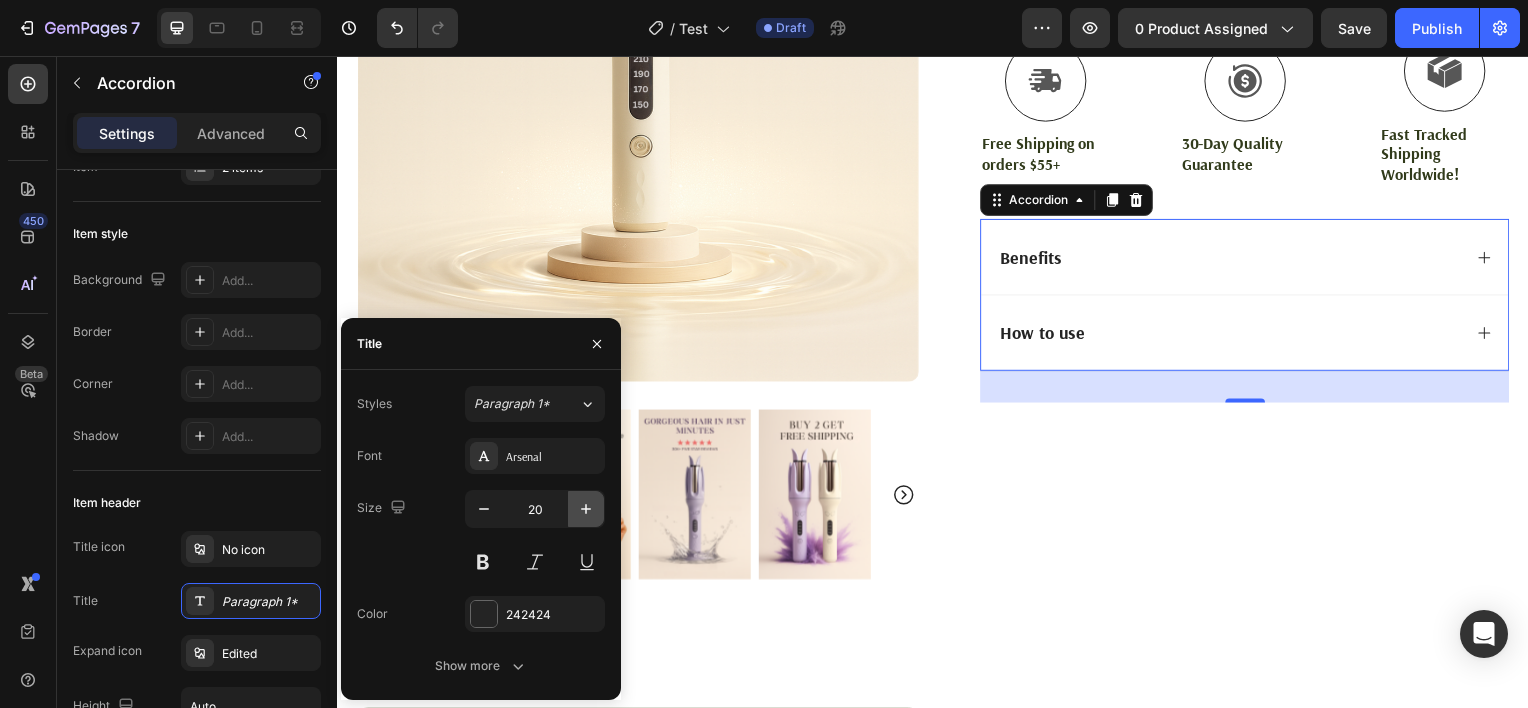 click at bounding box center (586, 509) 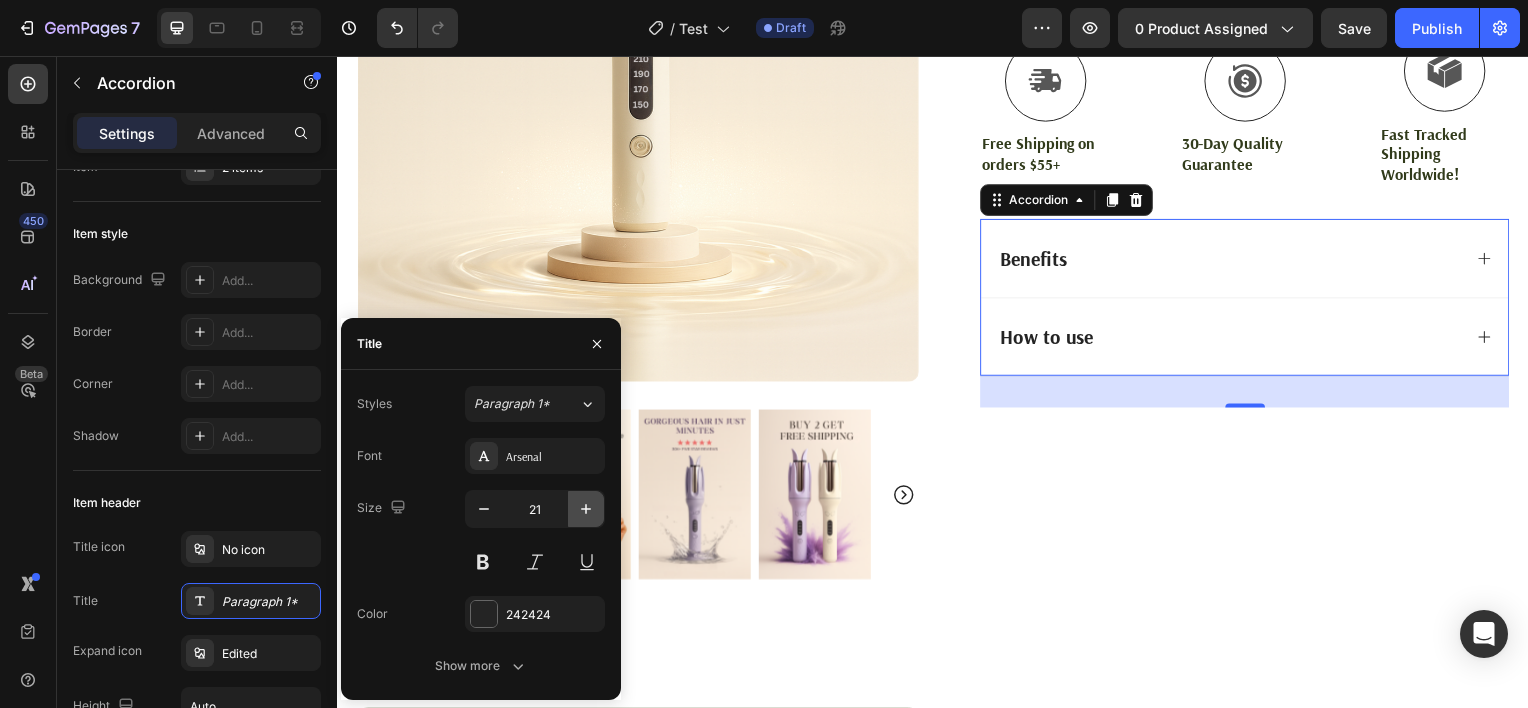 click at bounding box center (586, 509) 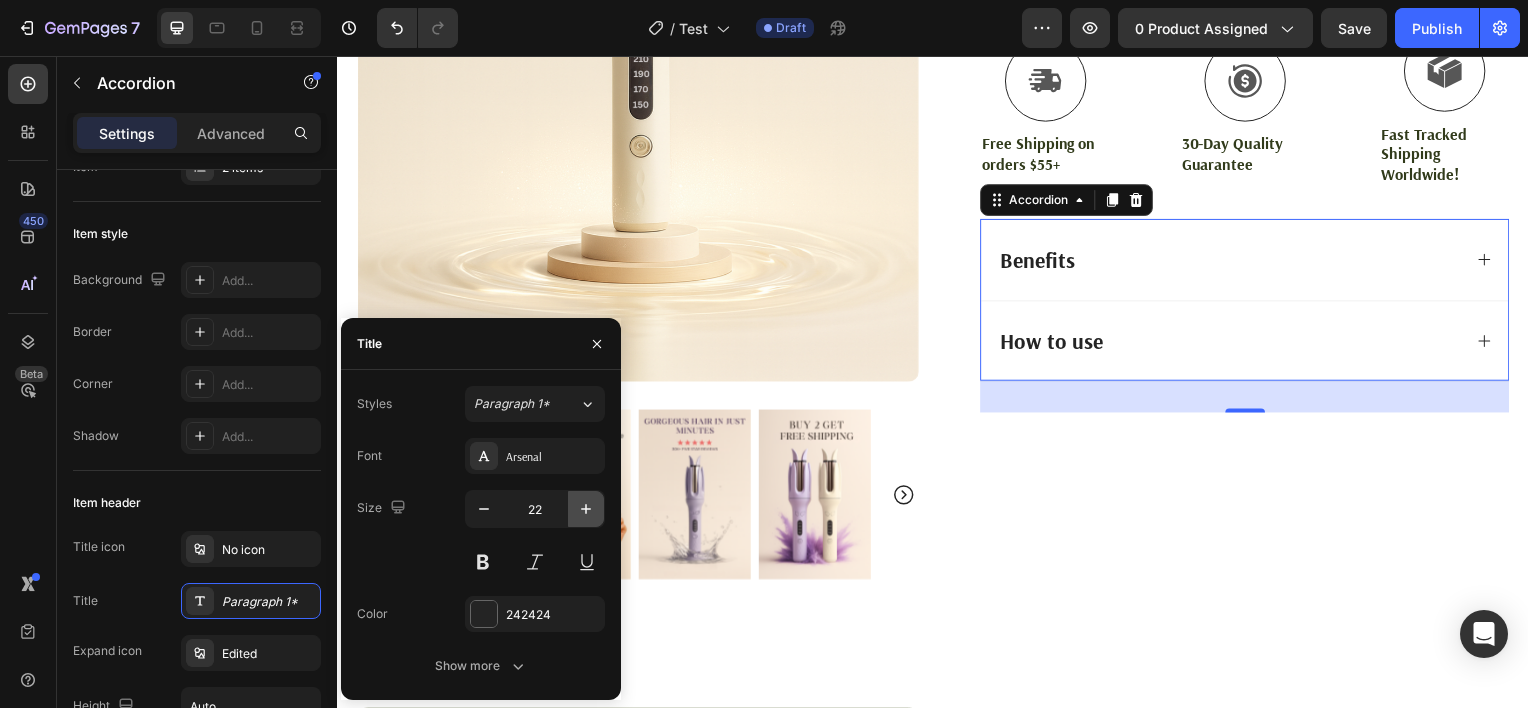 click at bounding box center [586, 509] 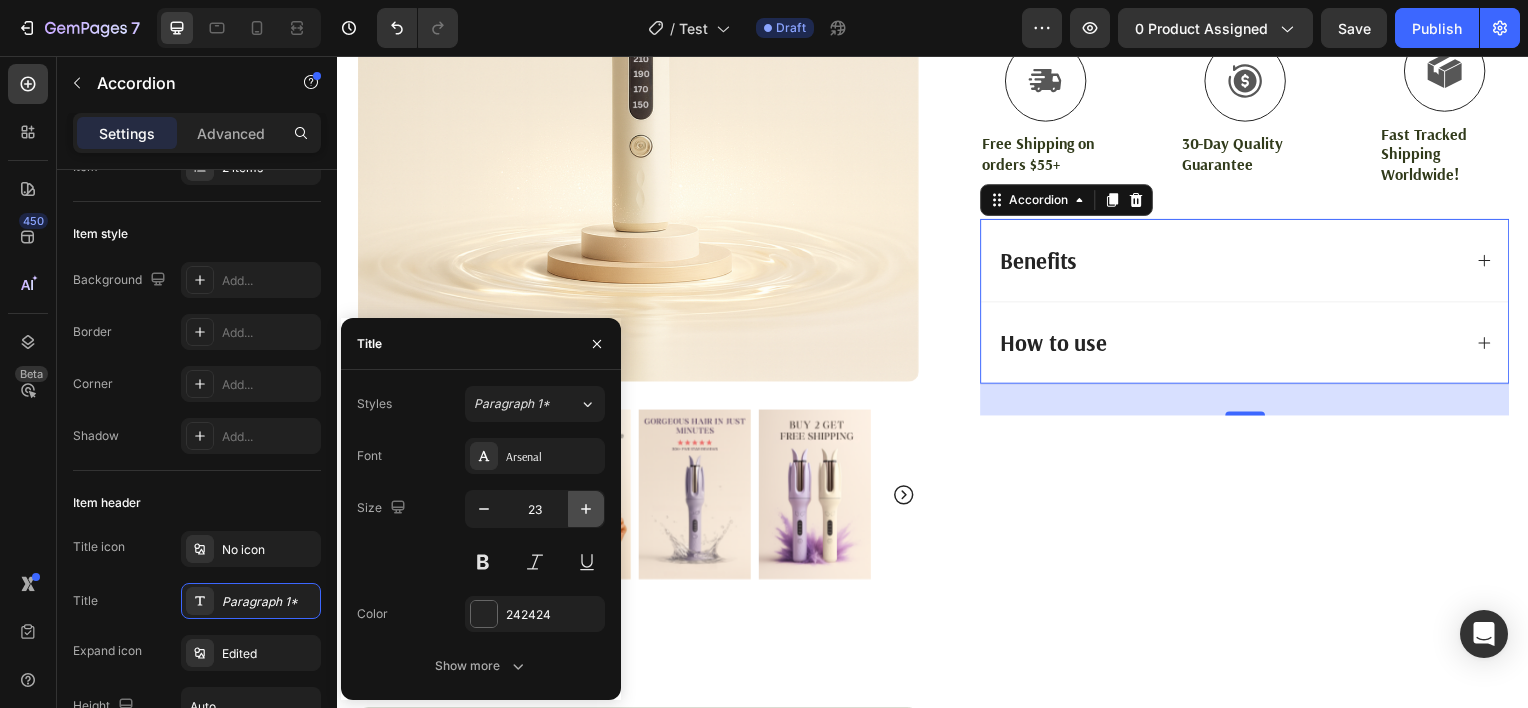 click at bounding box center (586, 509) 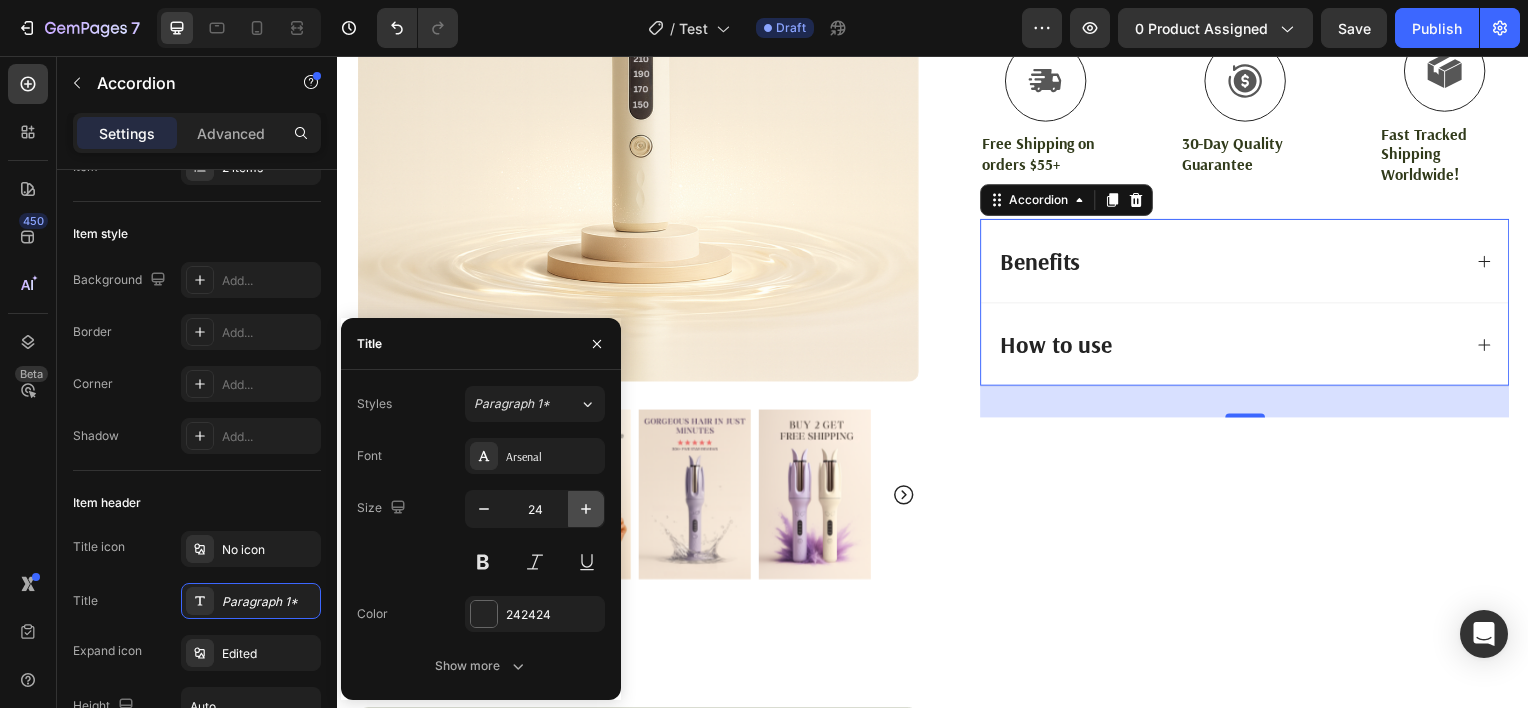 click at bounding box center [586, 509] 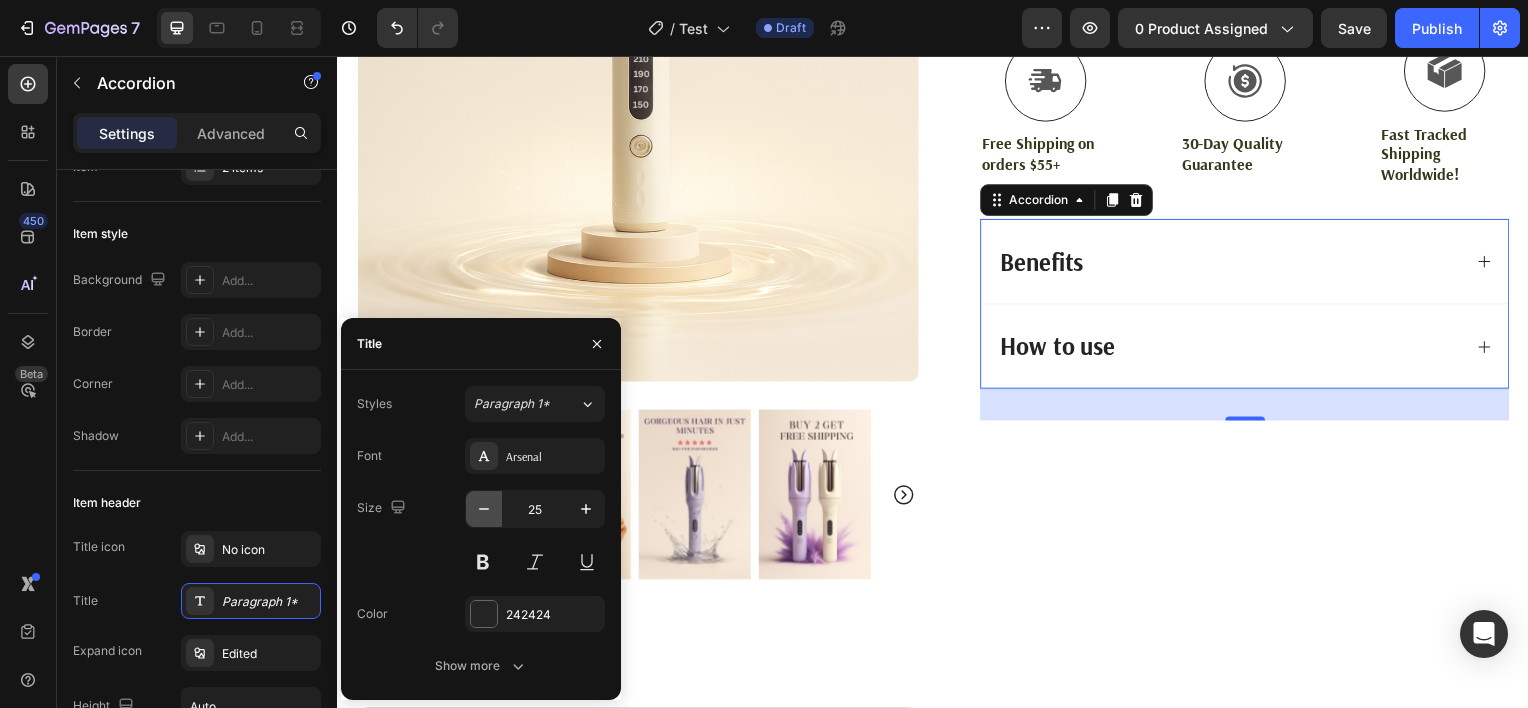 click 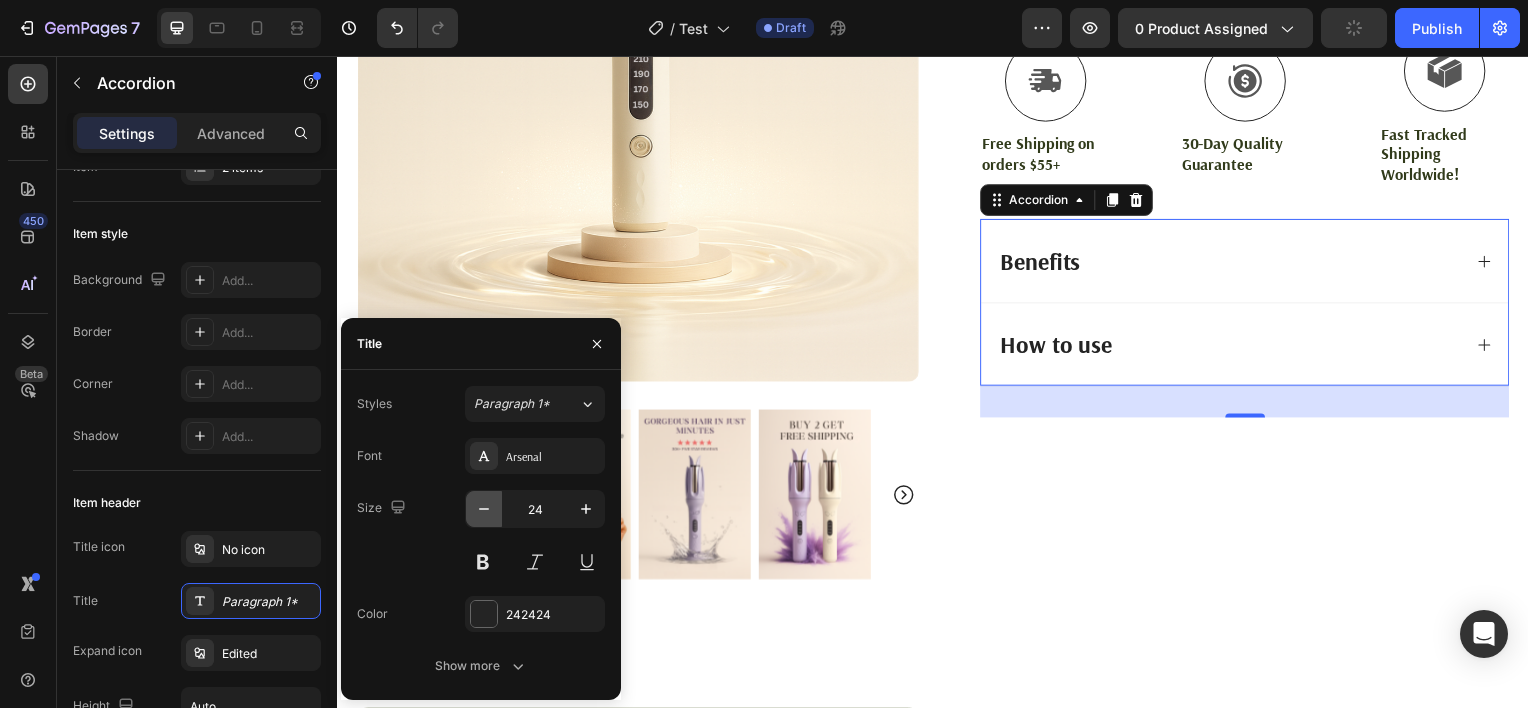 click 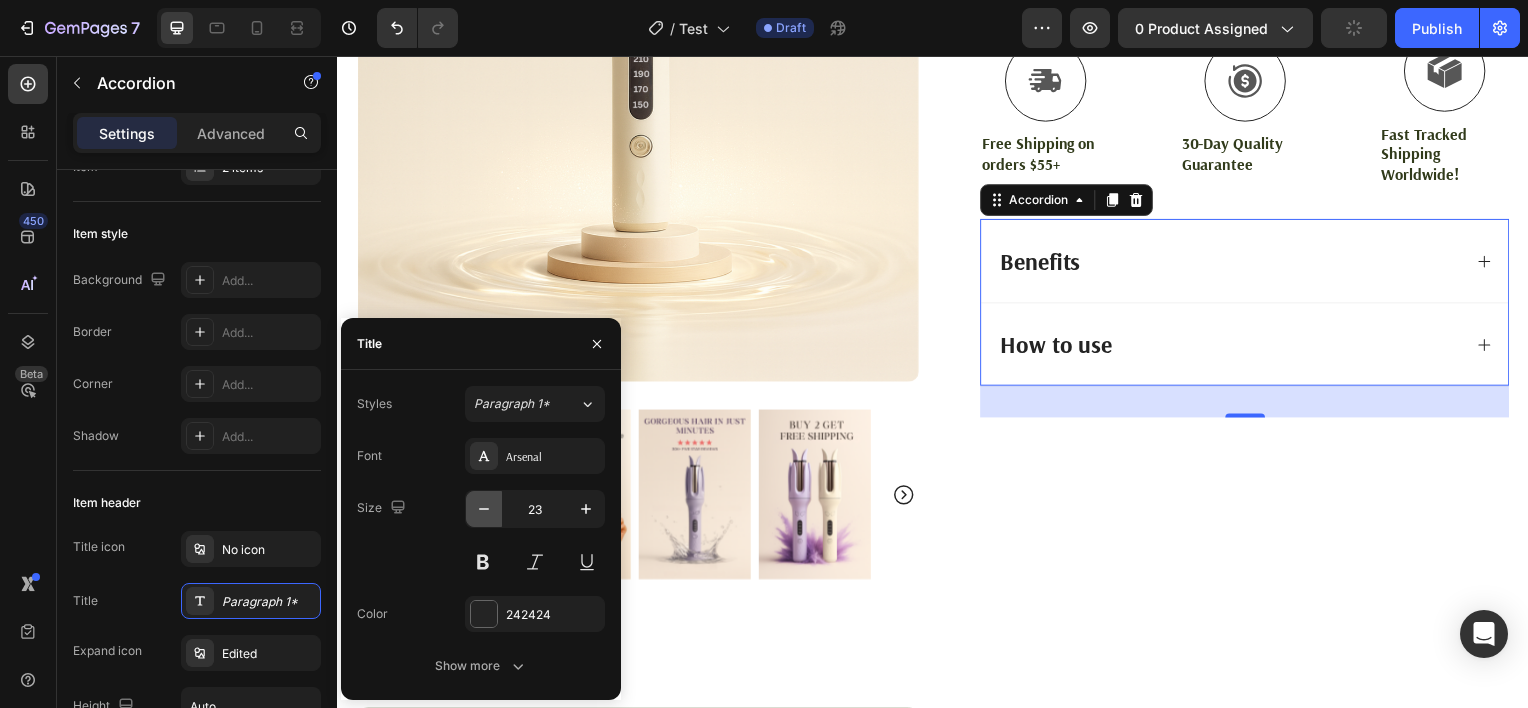 click 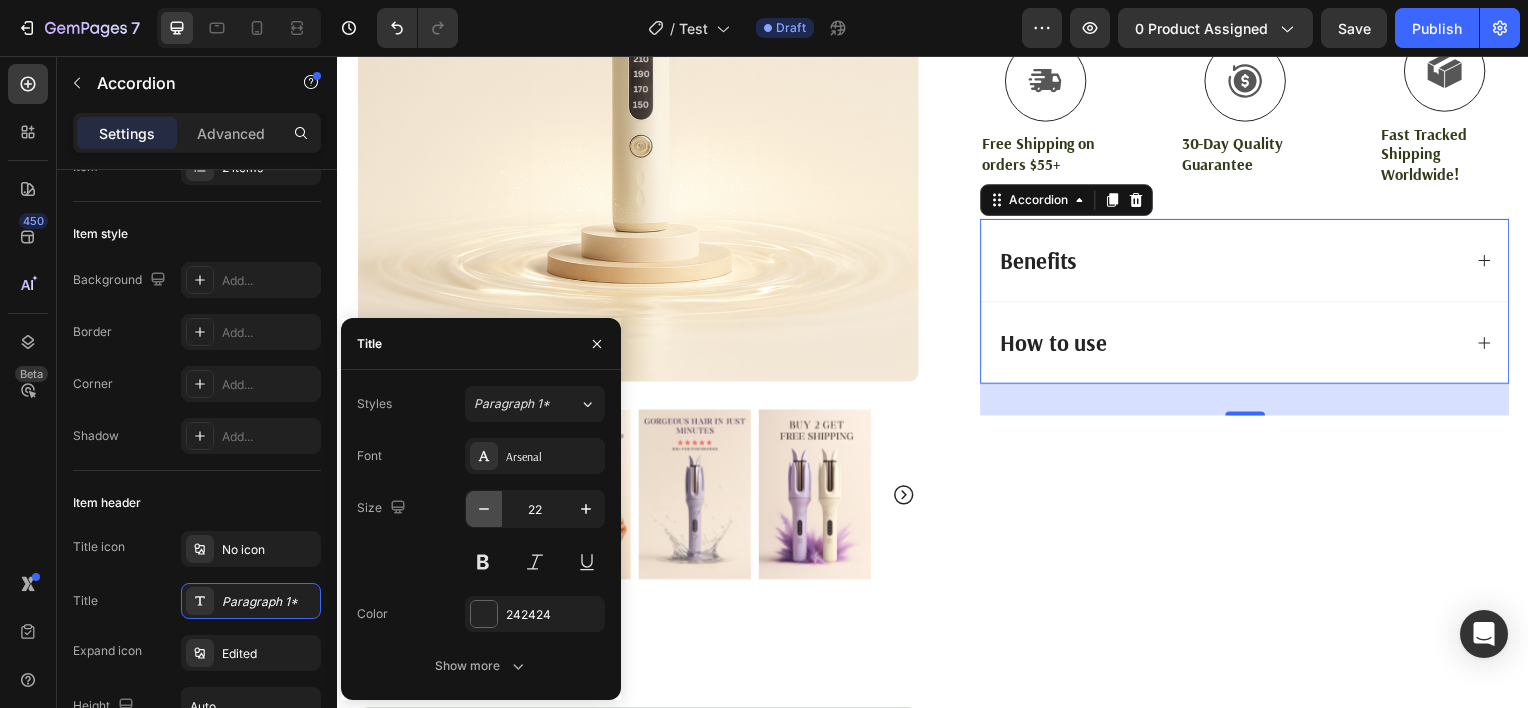 click 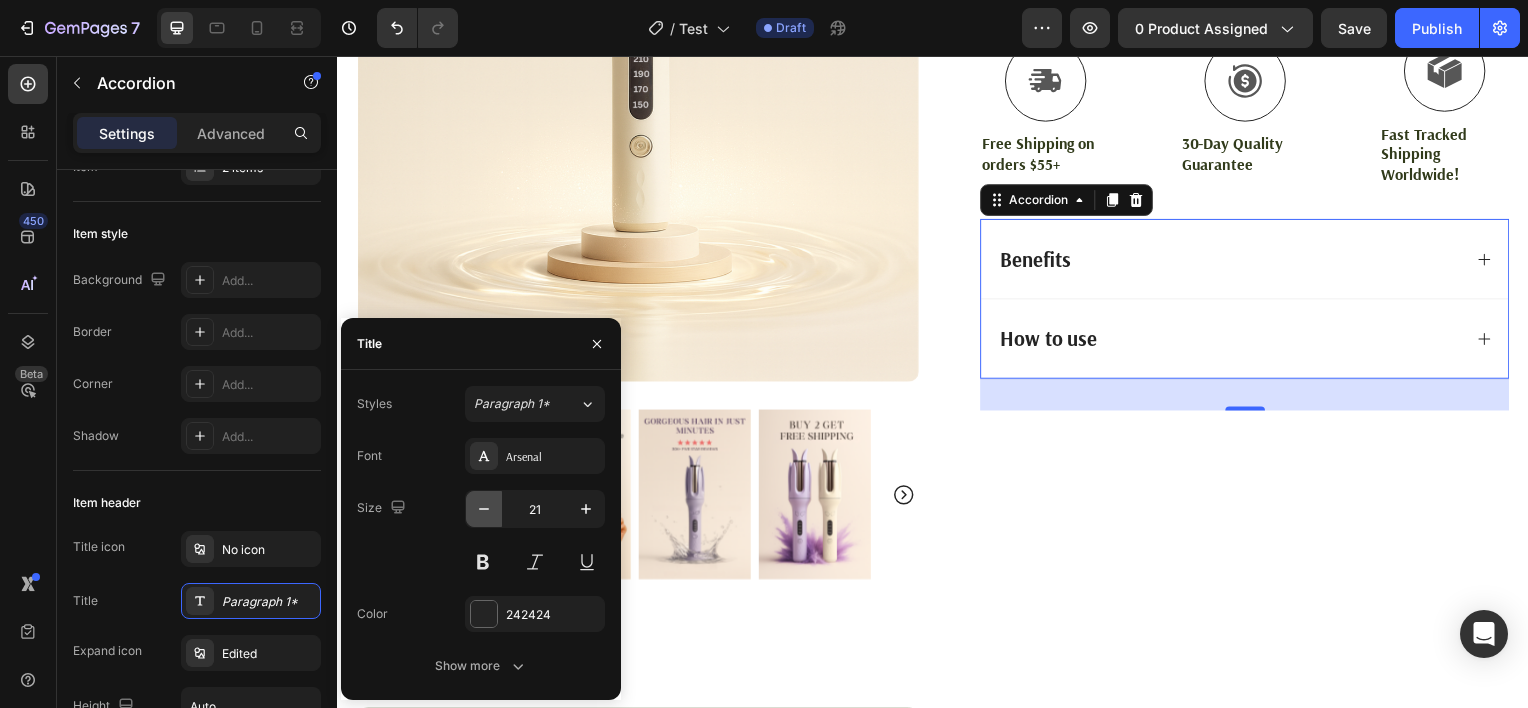 click 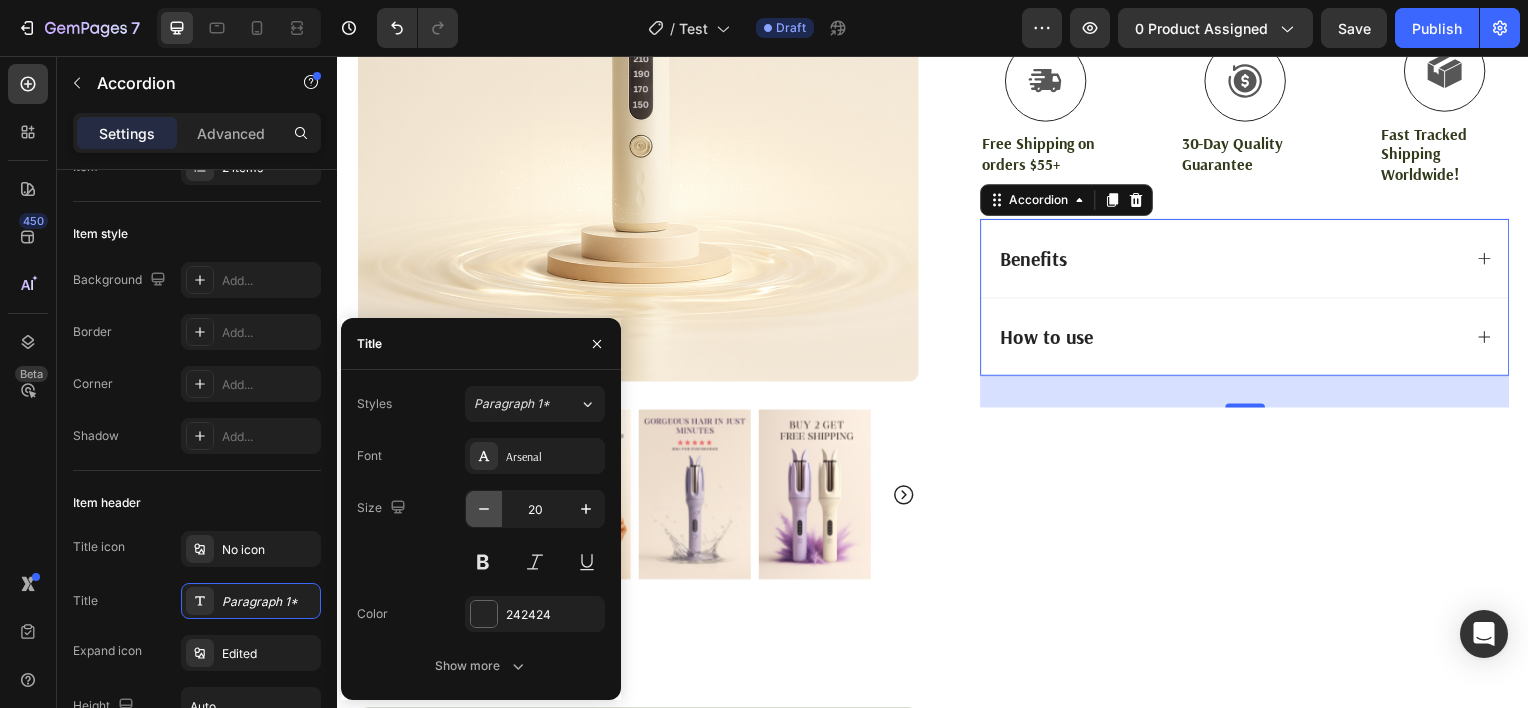 click 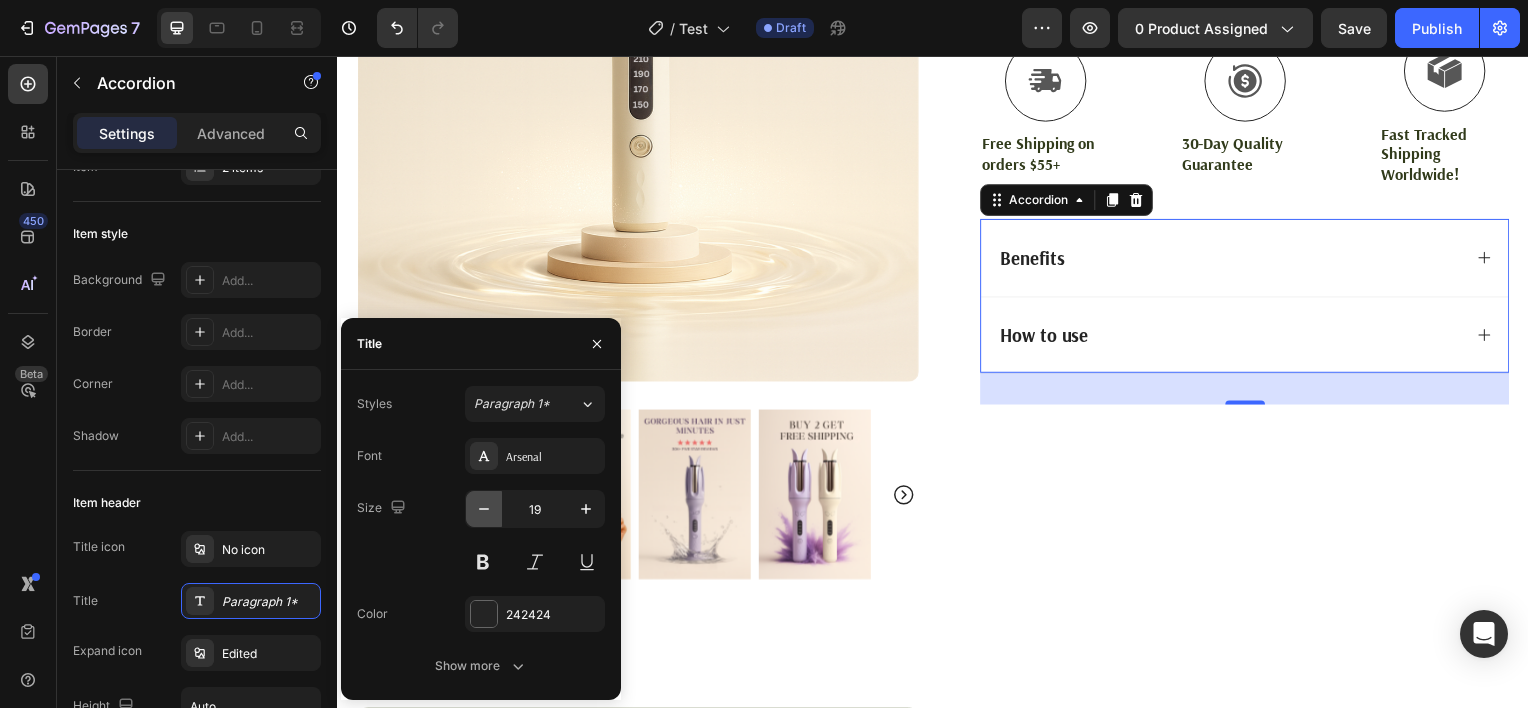 click 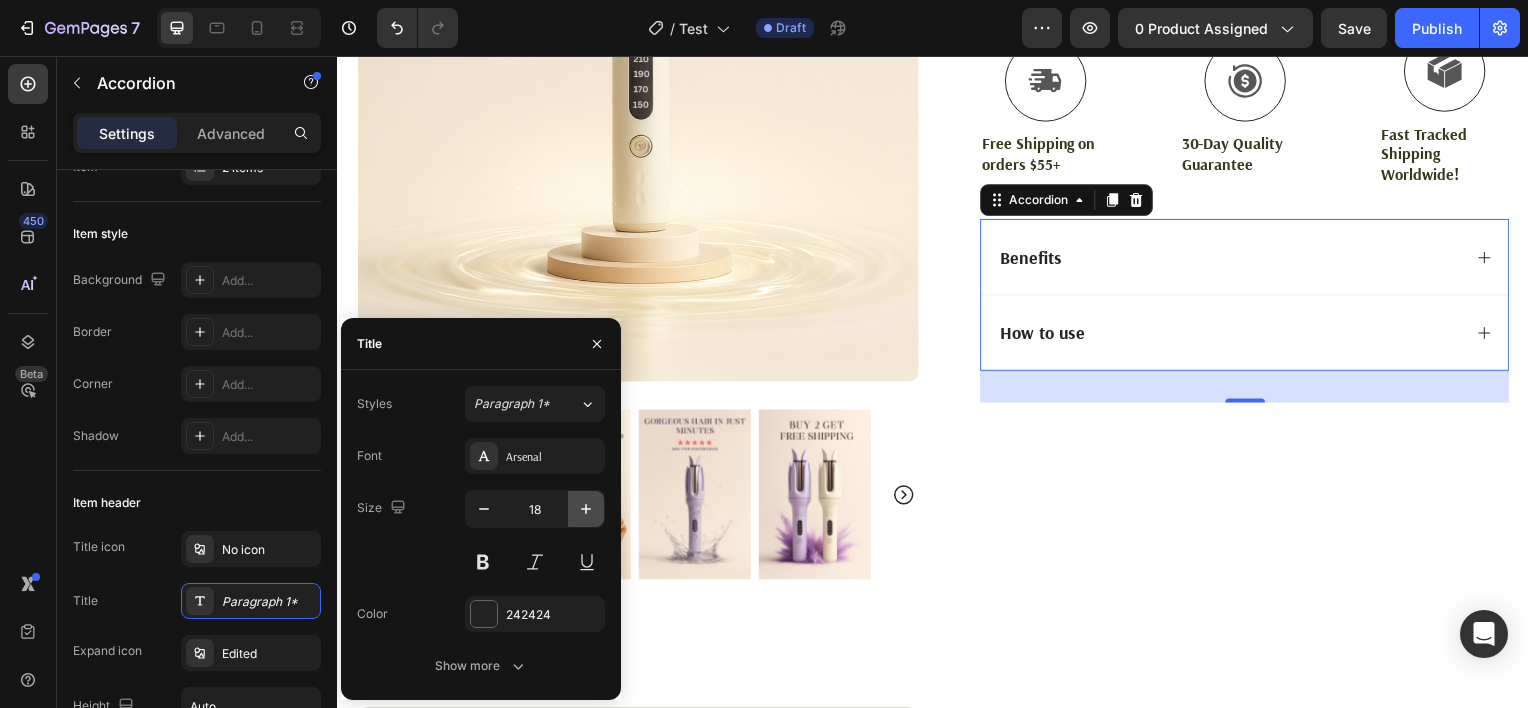 click 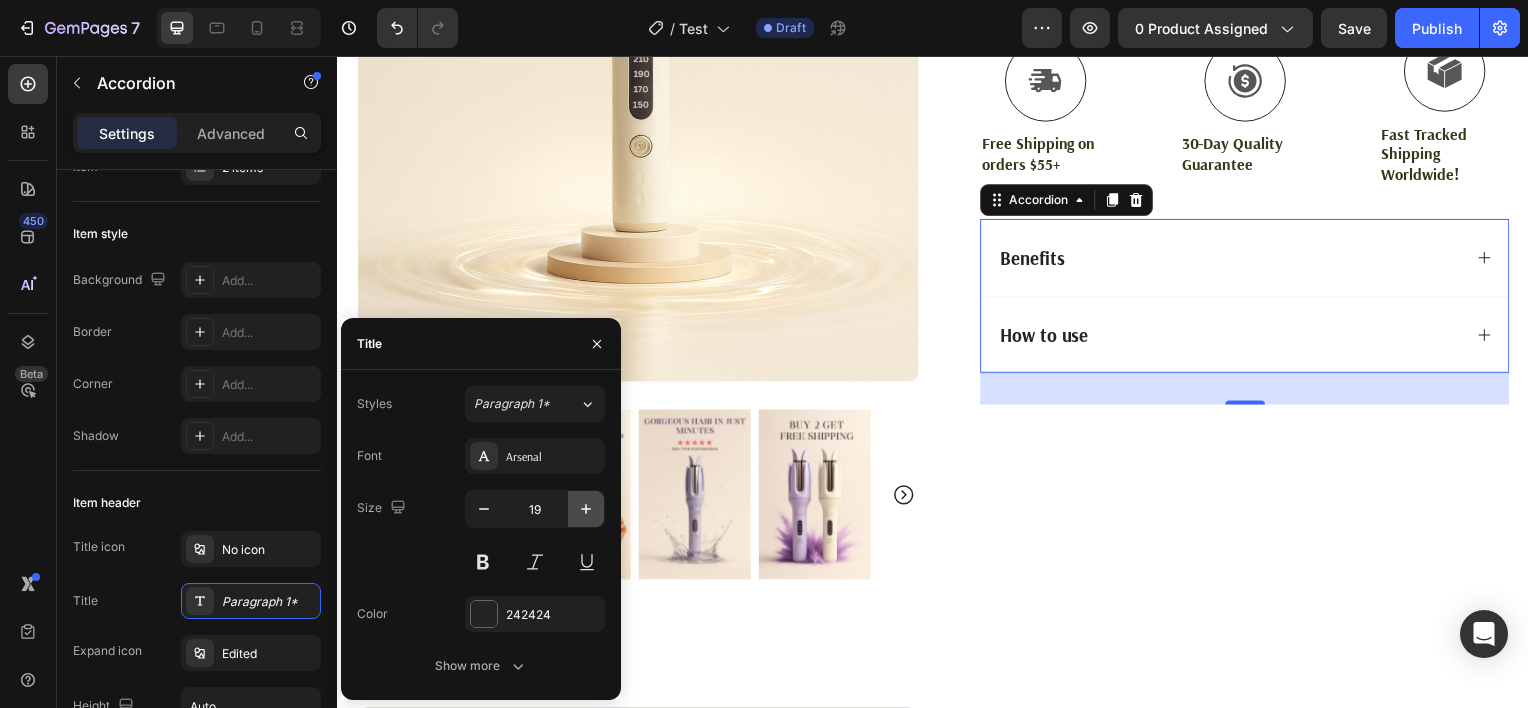 click 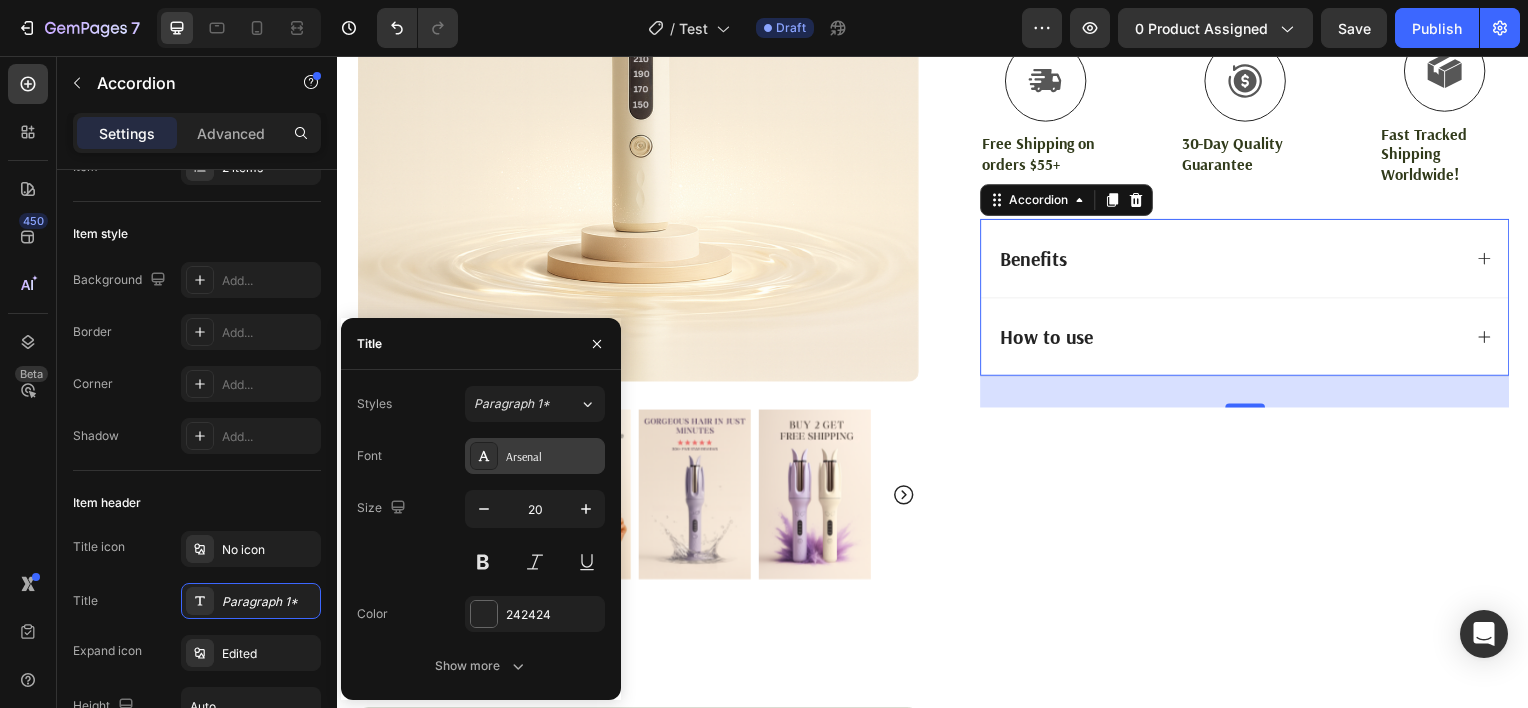 click on "Arsenal" at bounding box center (535, 456) 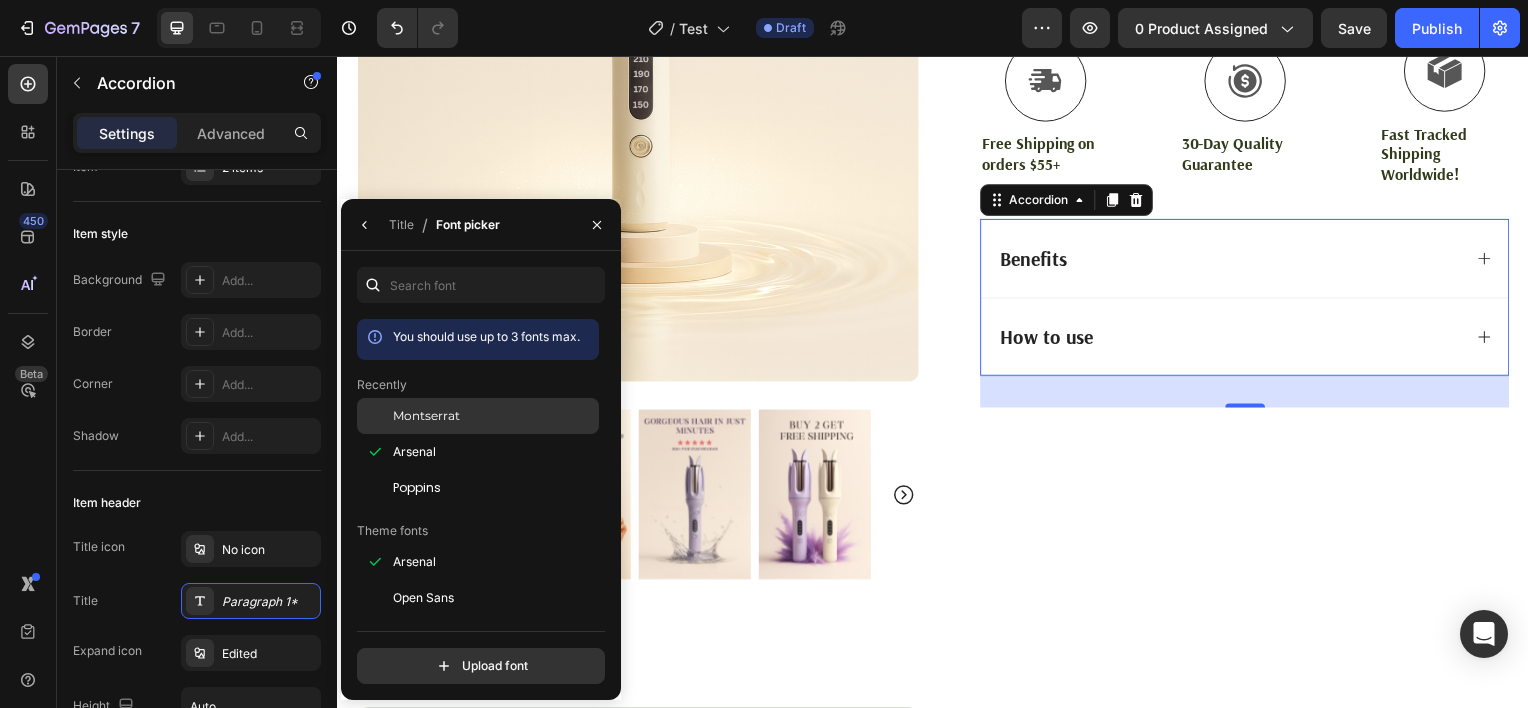 click on "Montserrat" at bounding box center [494, 416] 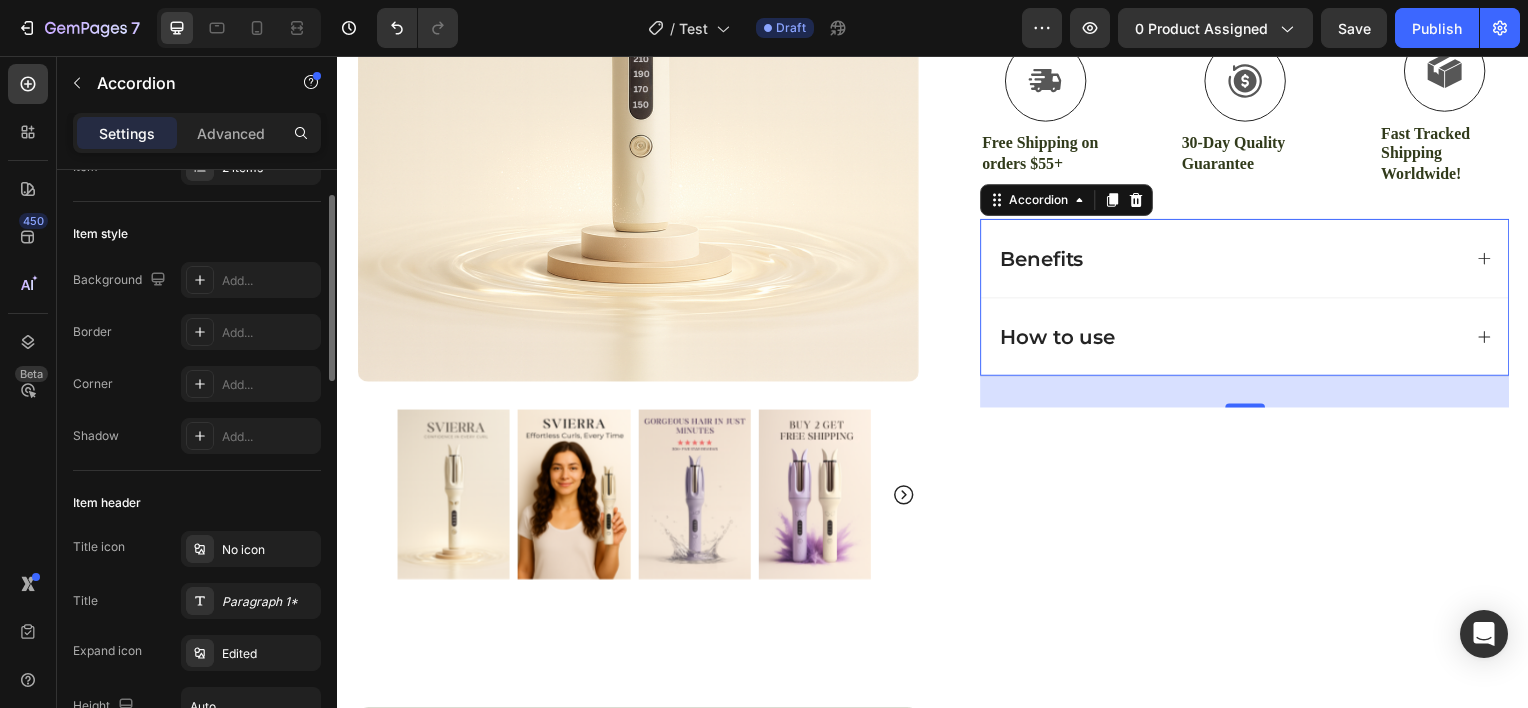 click on "Item style Background Add... Border Add... Corner Add... Shadow Add..." 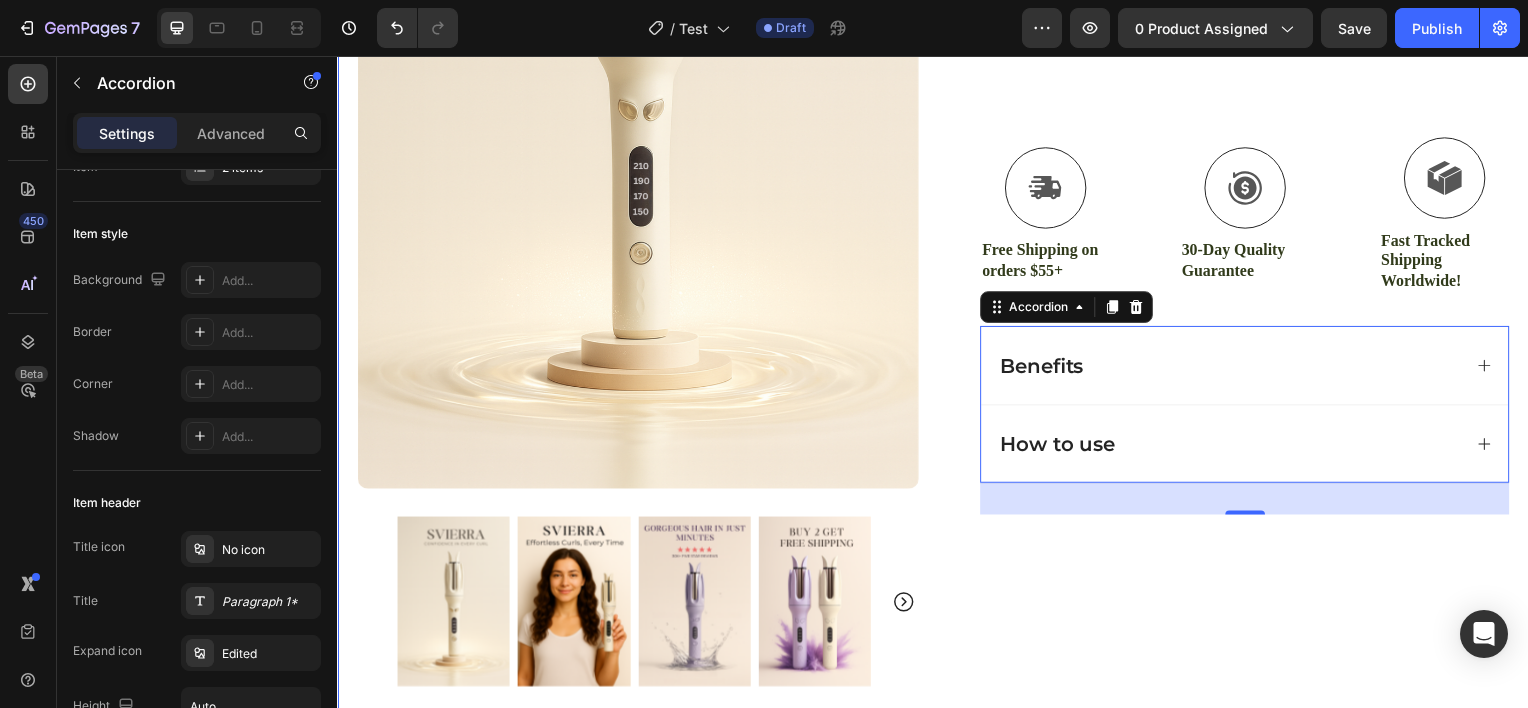 scroll, scrollTop: 540, scrollLeft: 0, axis: vertical 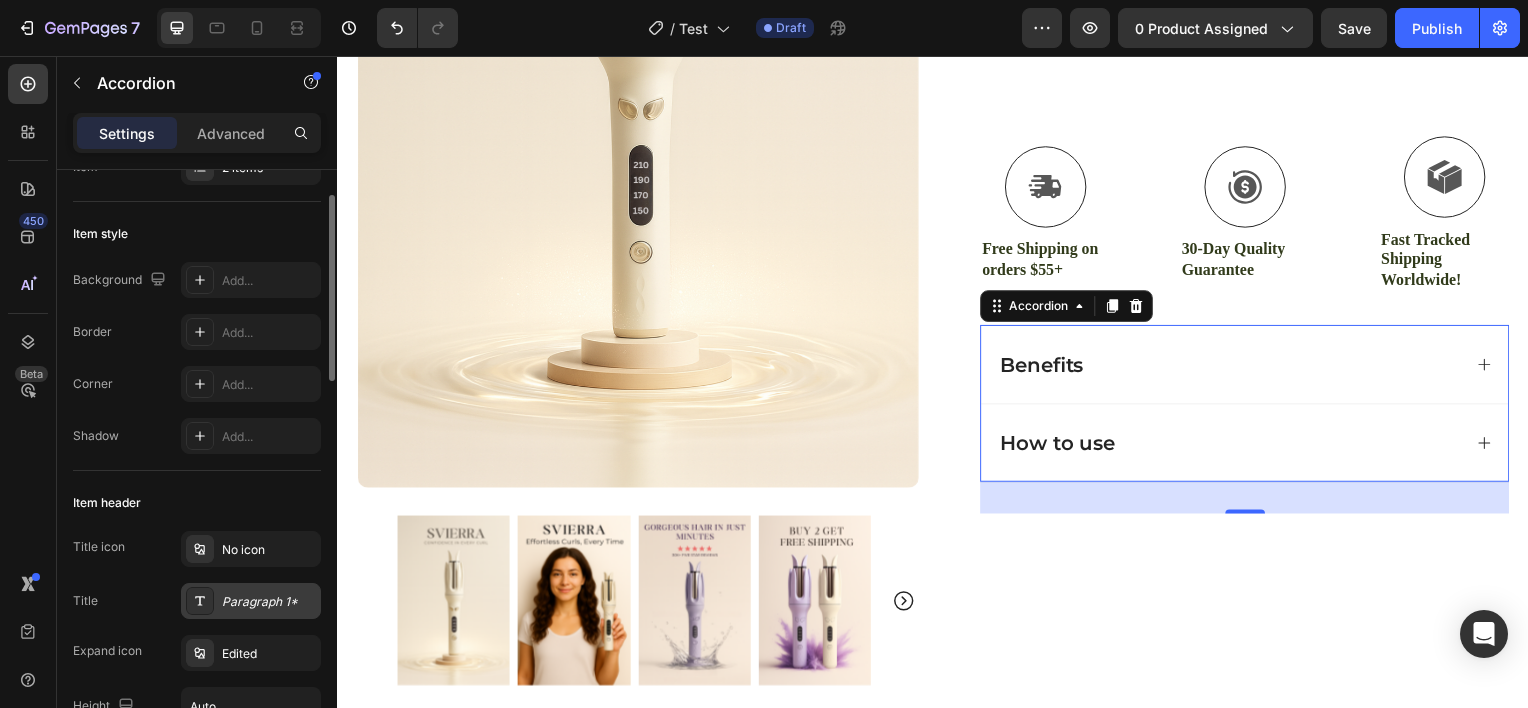click on "Paragraph 1*" at bounding box center [269, 602] 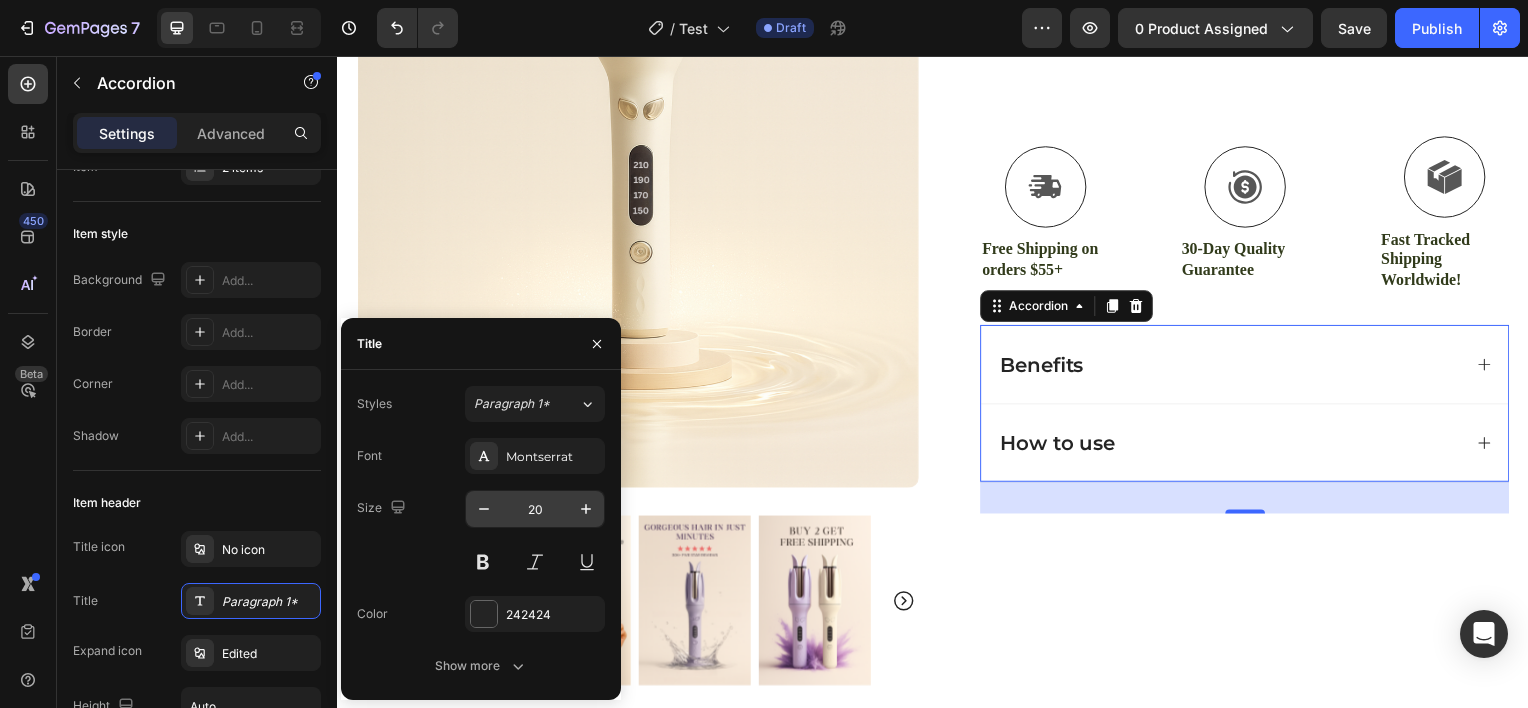 click on "20" 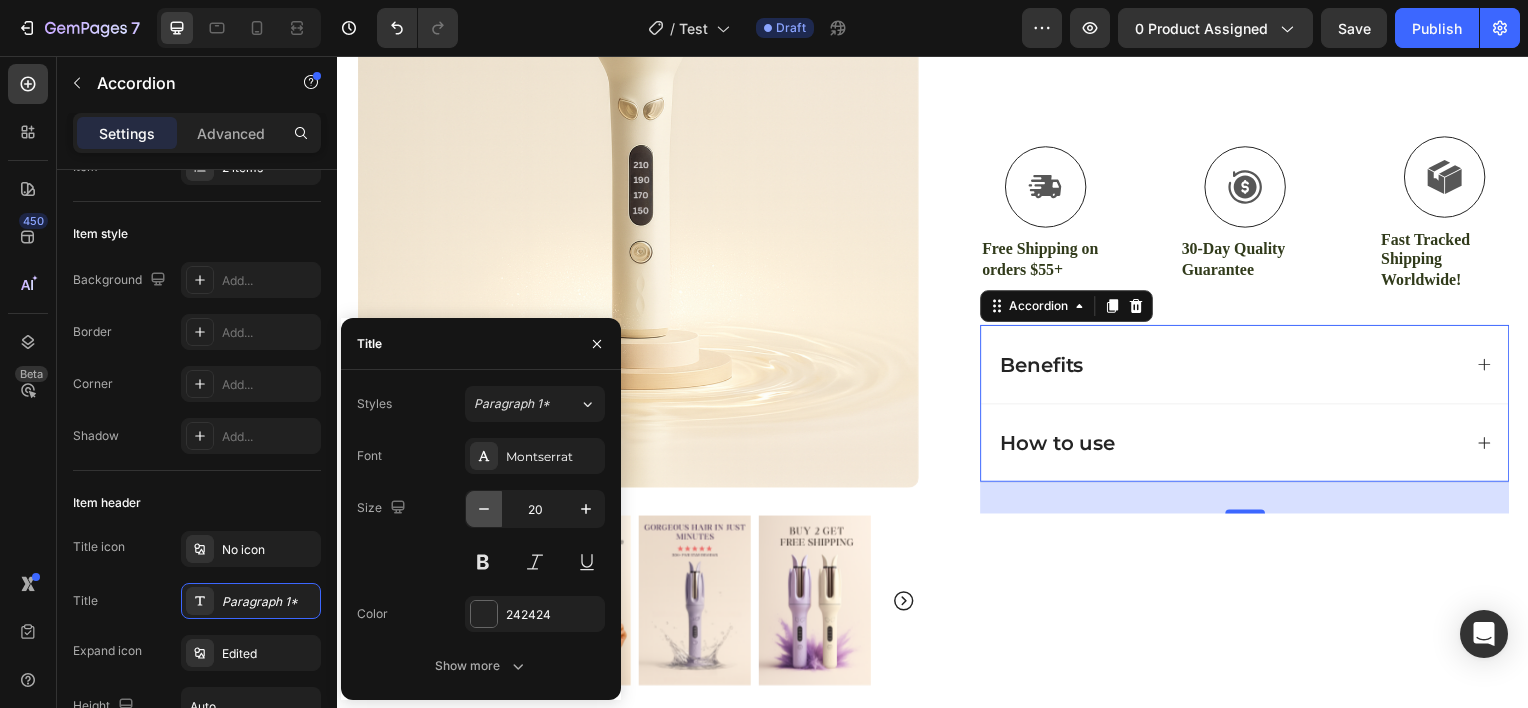 click 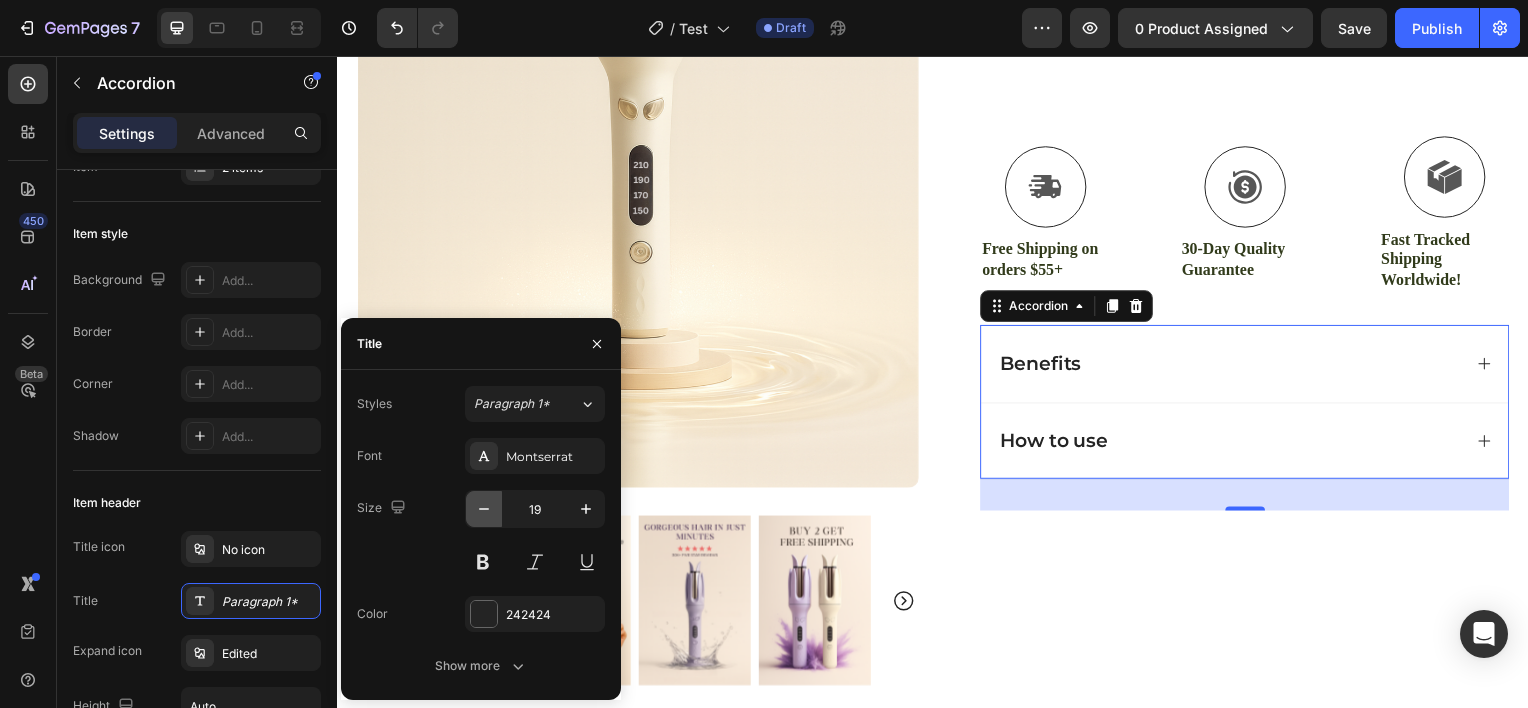 click 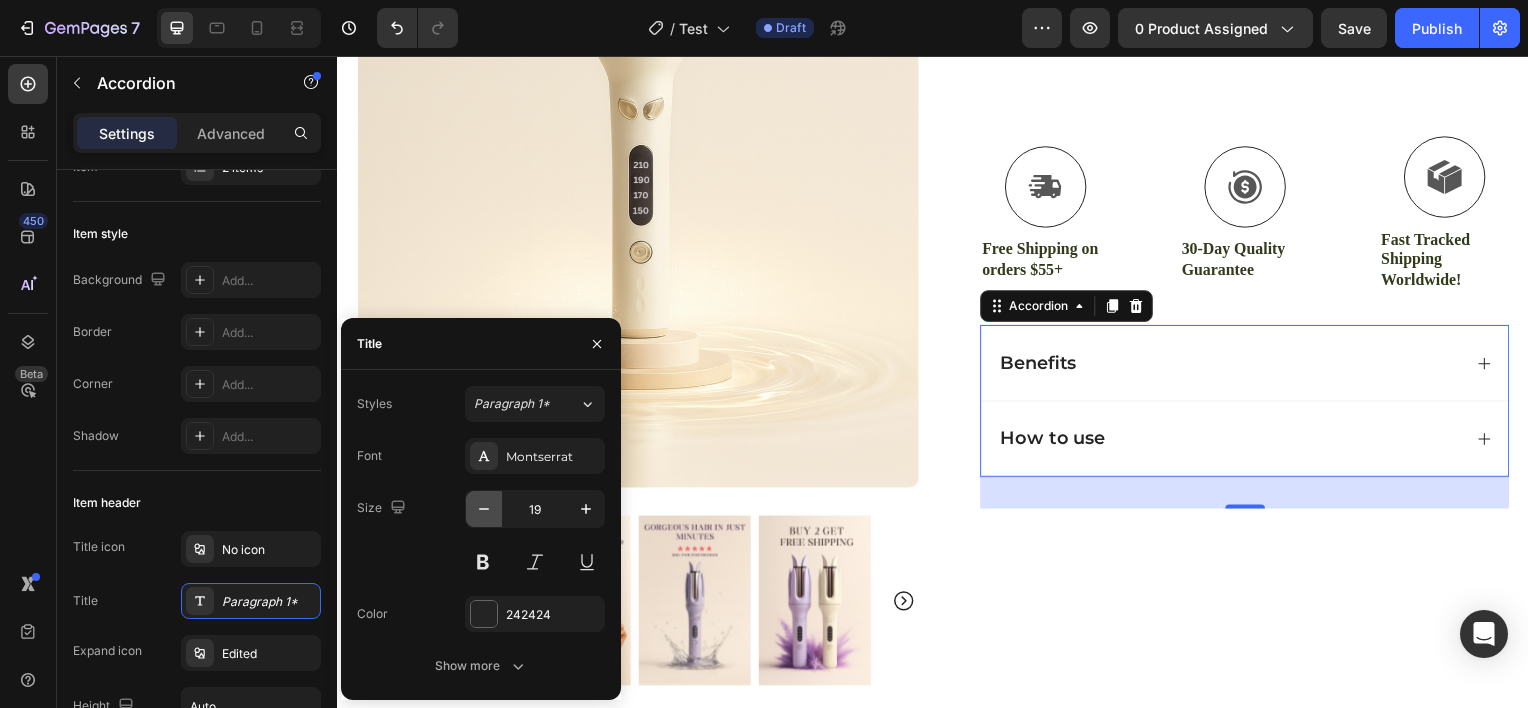 type on "18" 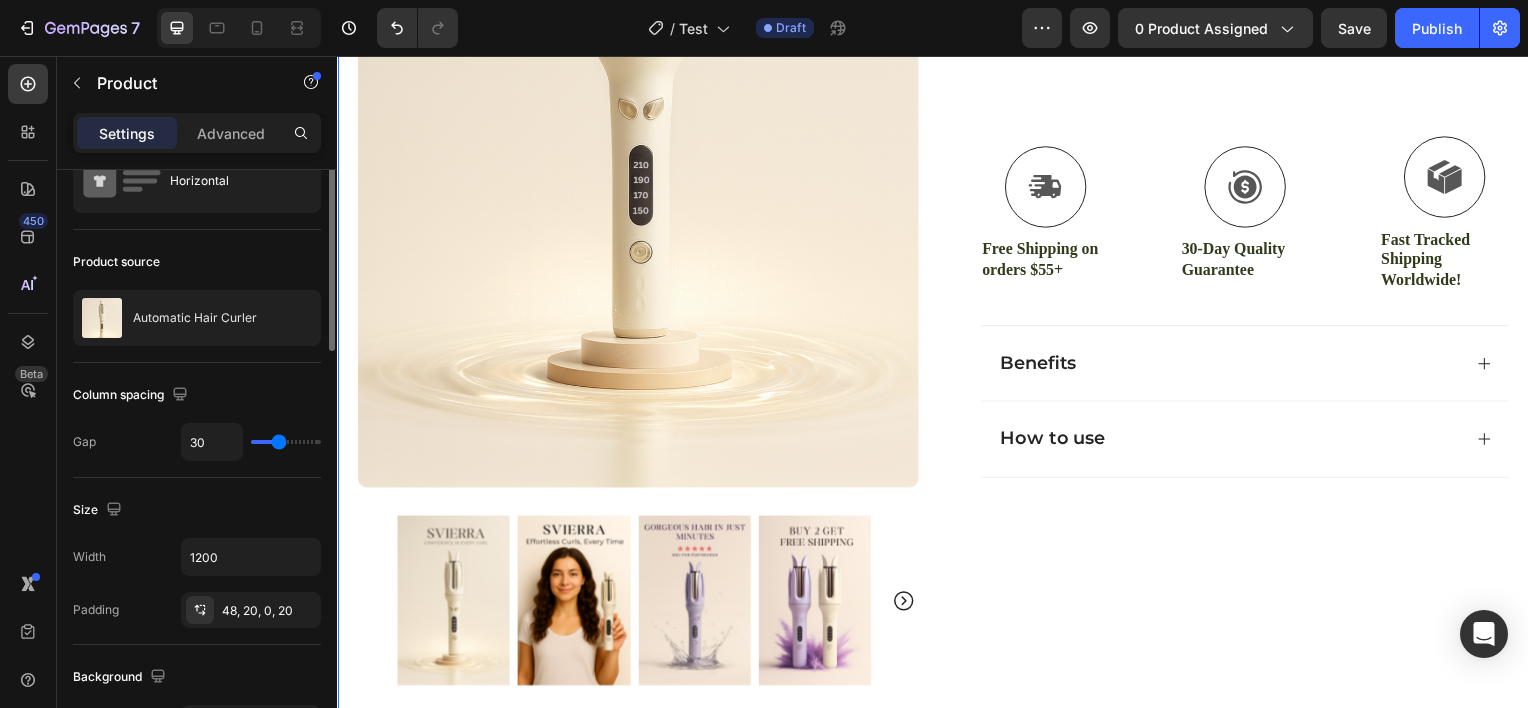 scroll, scrollTop: 0, scrollLeft: 0, axis: both 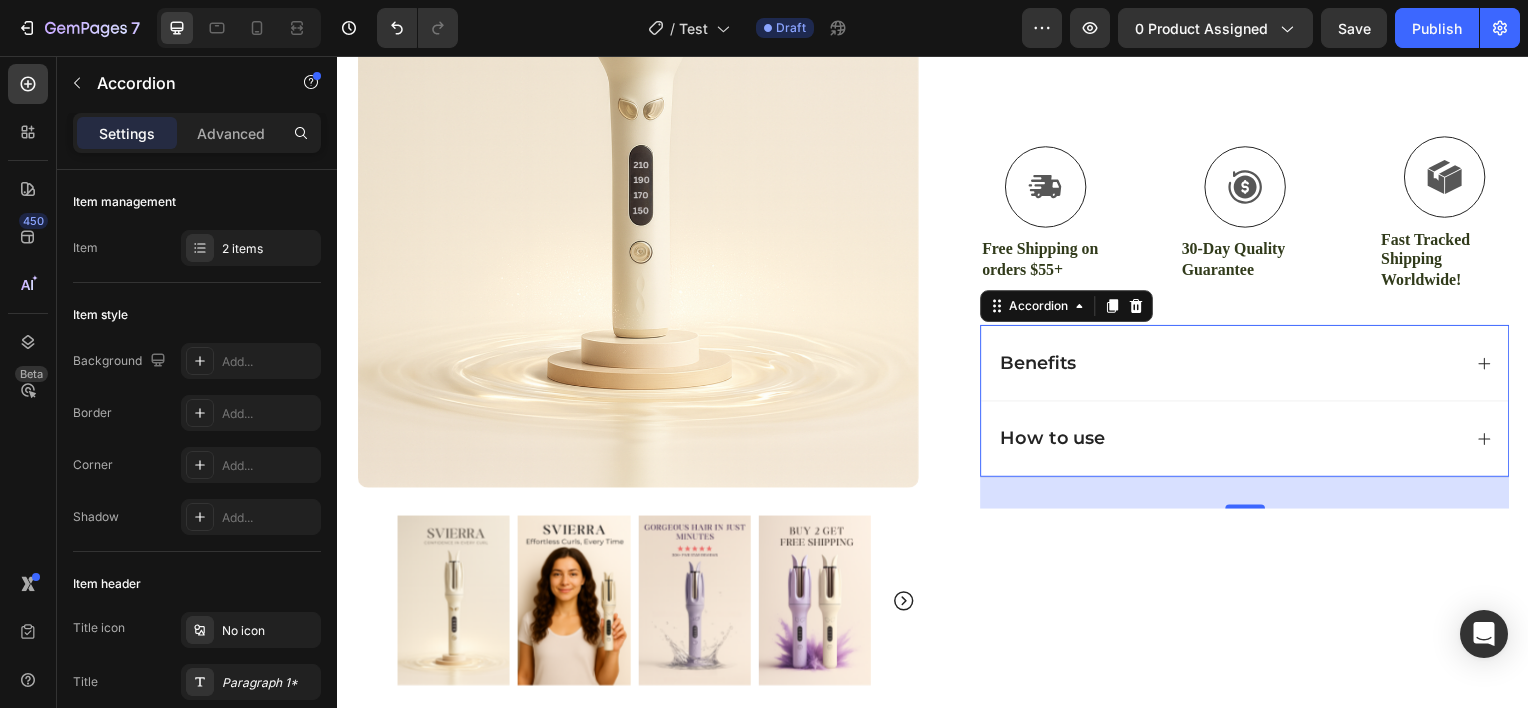 click on "Benefits" at bounding box center [1234, 364] 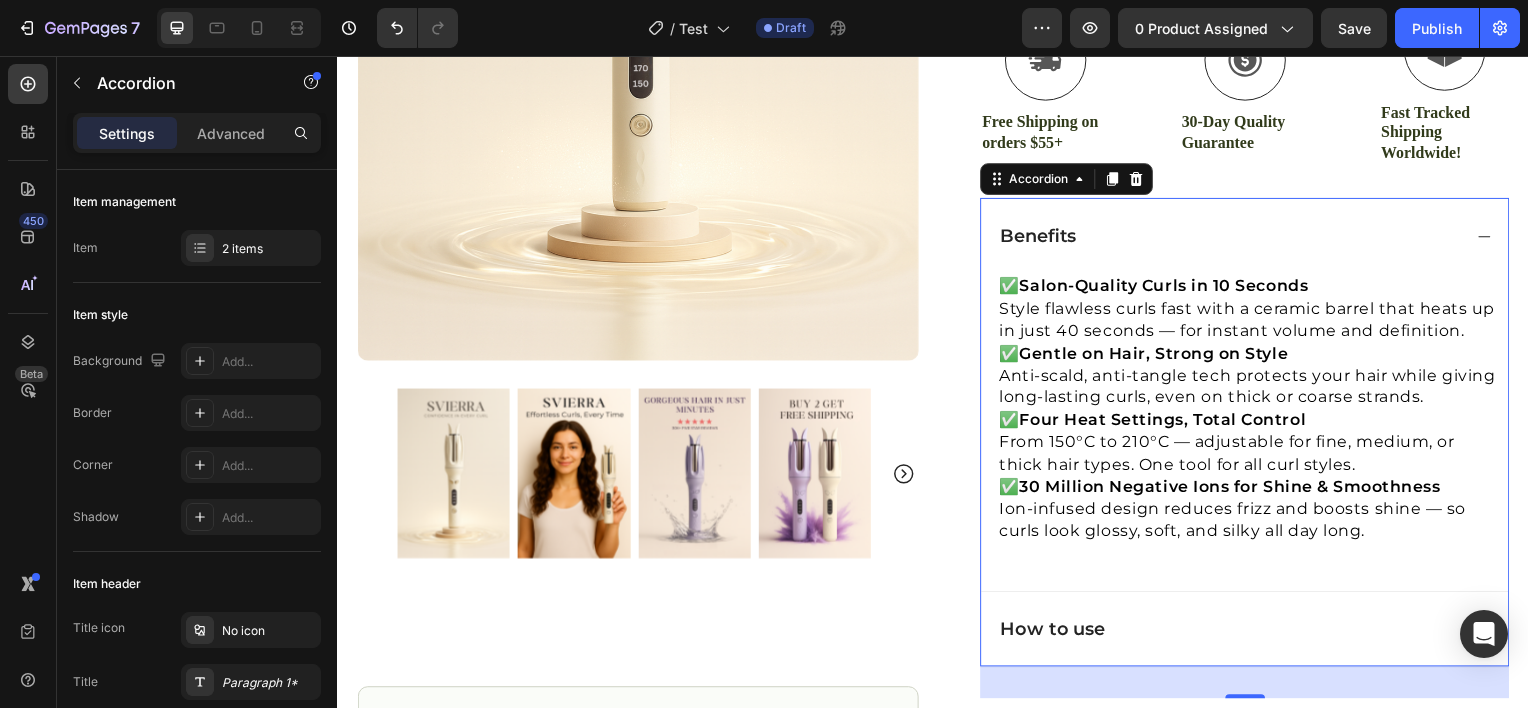 scroll, scrollTop: 676, scrollLeft: 0, axis: vertical 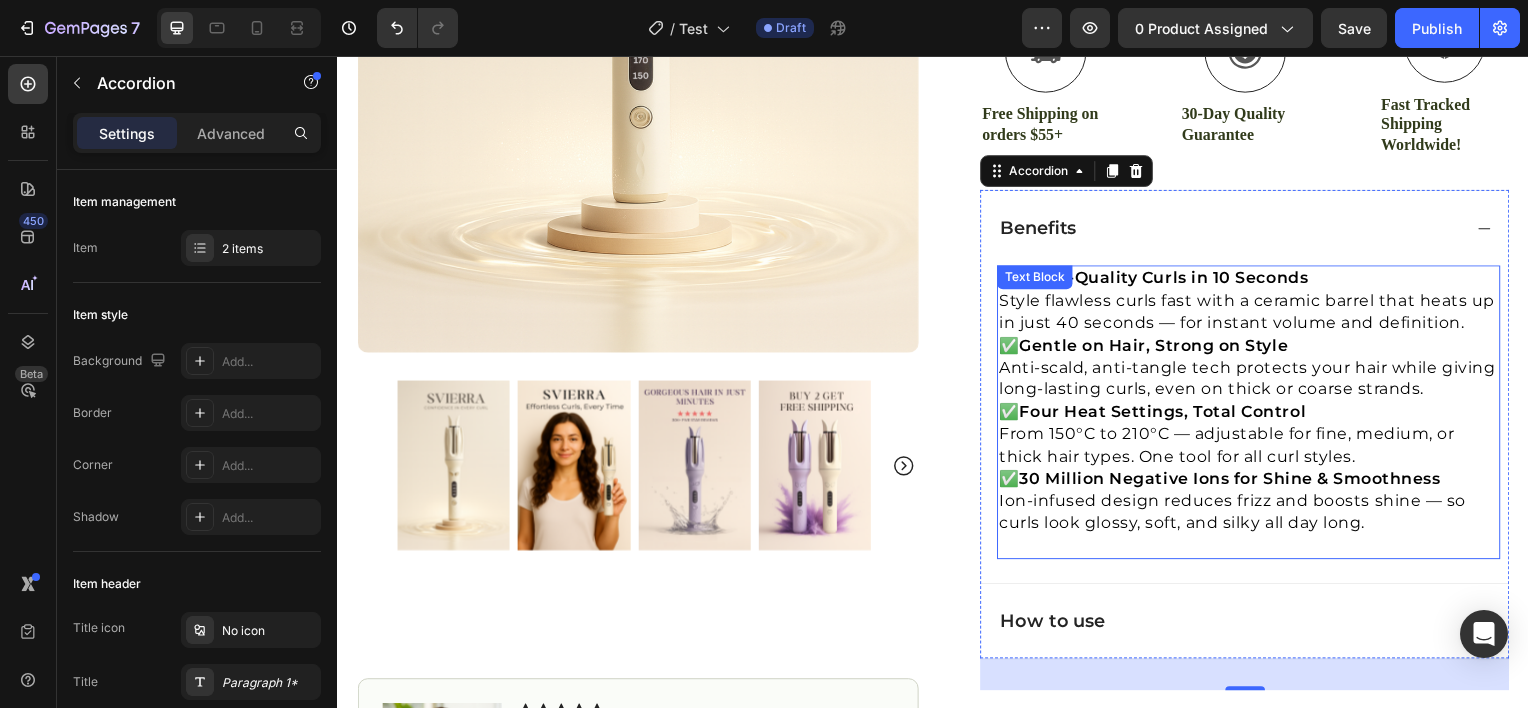 click on "✅  Salon-Quality Curls in 10 Seconds Style flawless curls fast with a ceramic barrel that heats up in just 40 seconds — for instant volume and definition. ✅  Gentle on Hair, Strong on Style Anti-scald, anti-tangle tech protects your hair while giving long-lasting curls, even on thick or coarse strands. ✅  Four Heat Settings, Total Control From 150°C to 210°C — adjustable for fine, medium, or thick hair types. One tool for all curl styles. ✅  30 Million Negative Ions for Shine & Smoothness Ion-infused design reduces frizz and boosts shine — so curls look glossy, soft, and silky all day long.   Text Block" at bounding box center (1254, 413) 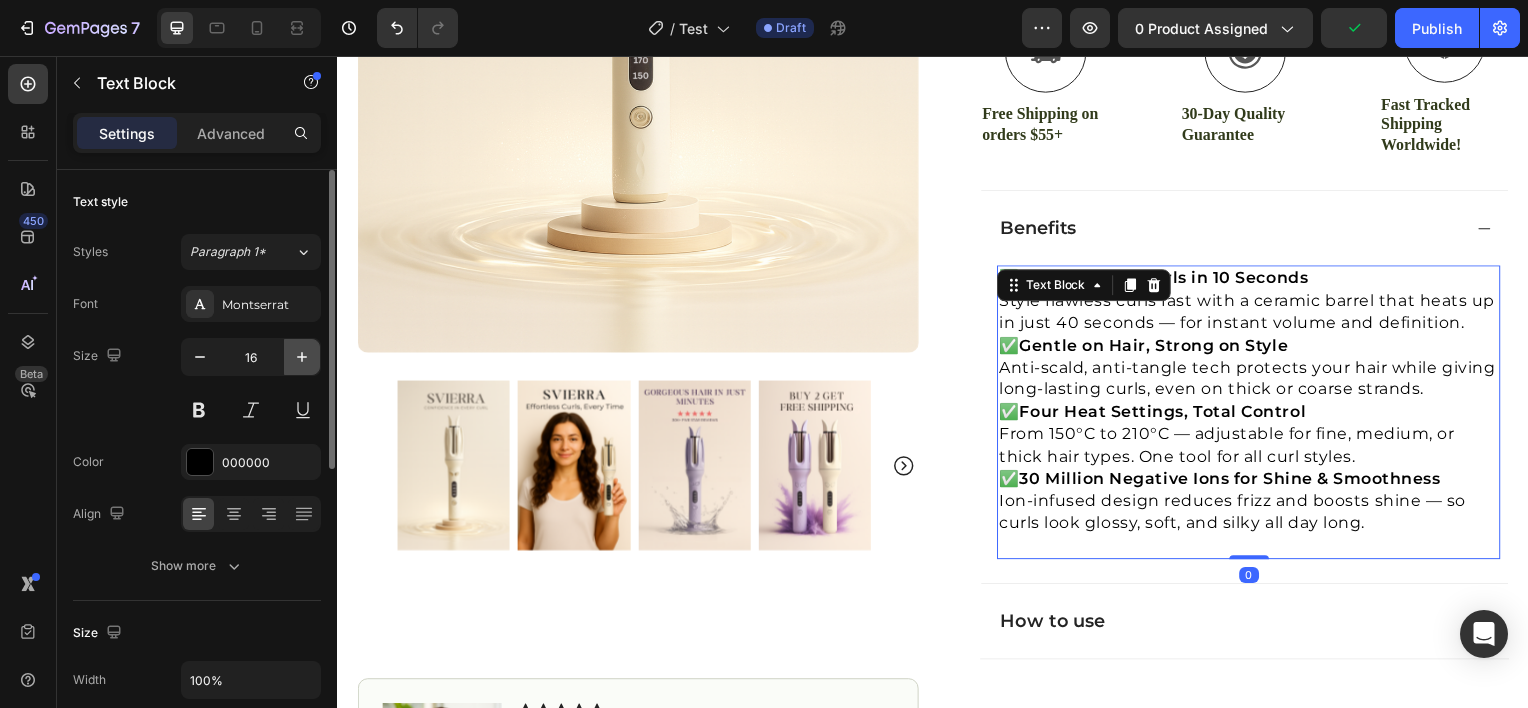 click 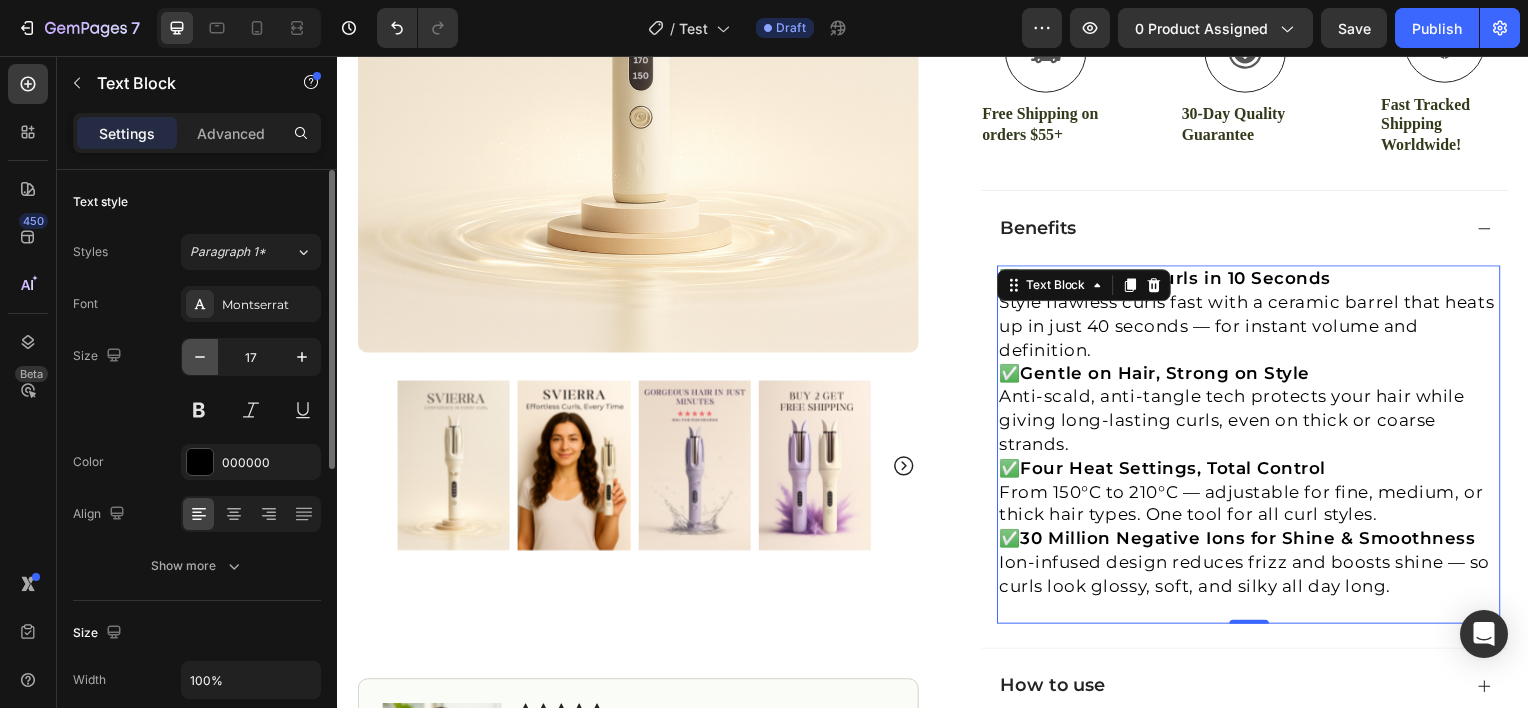 click 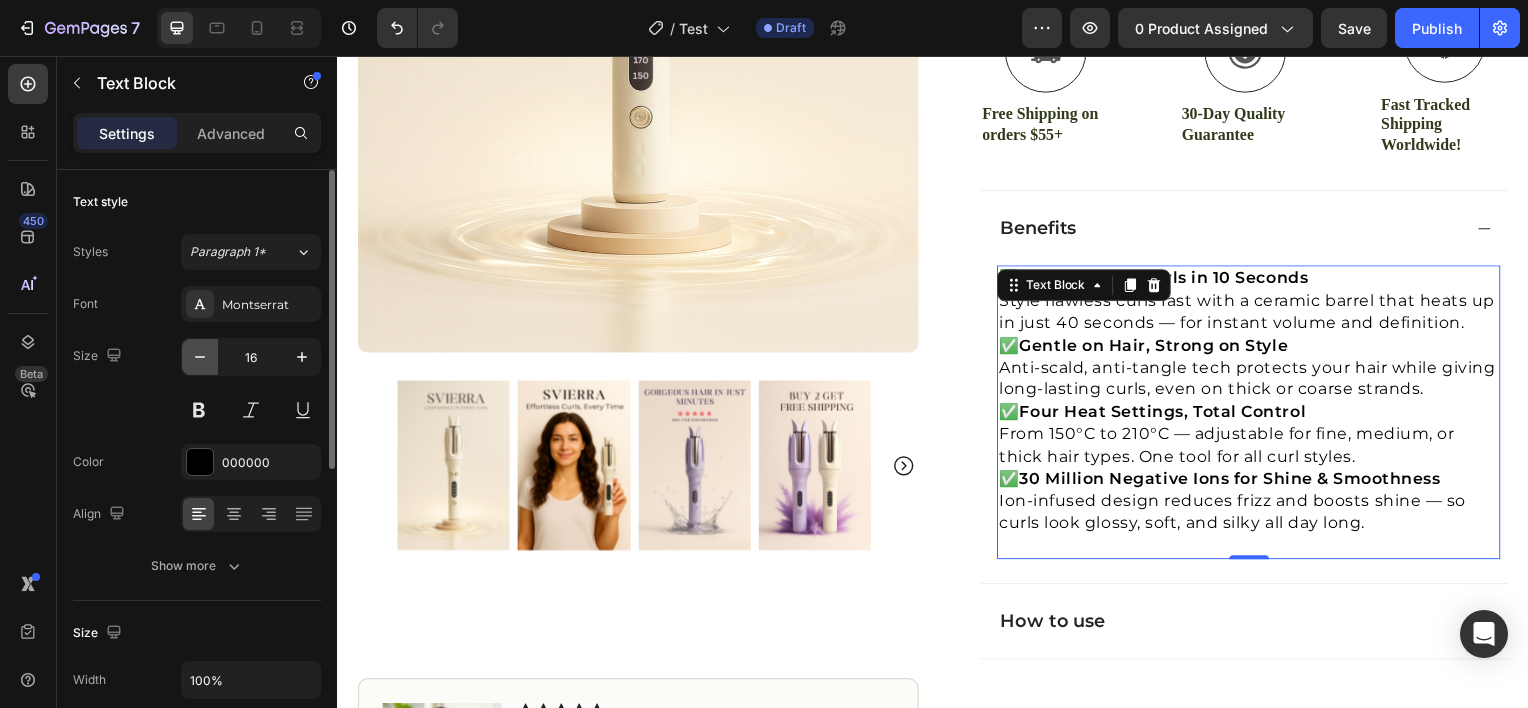 click 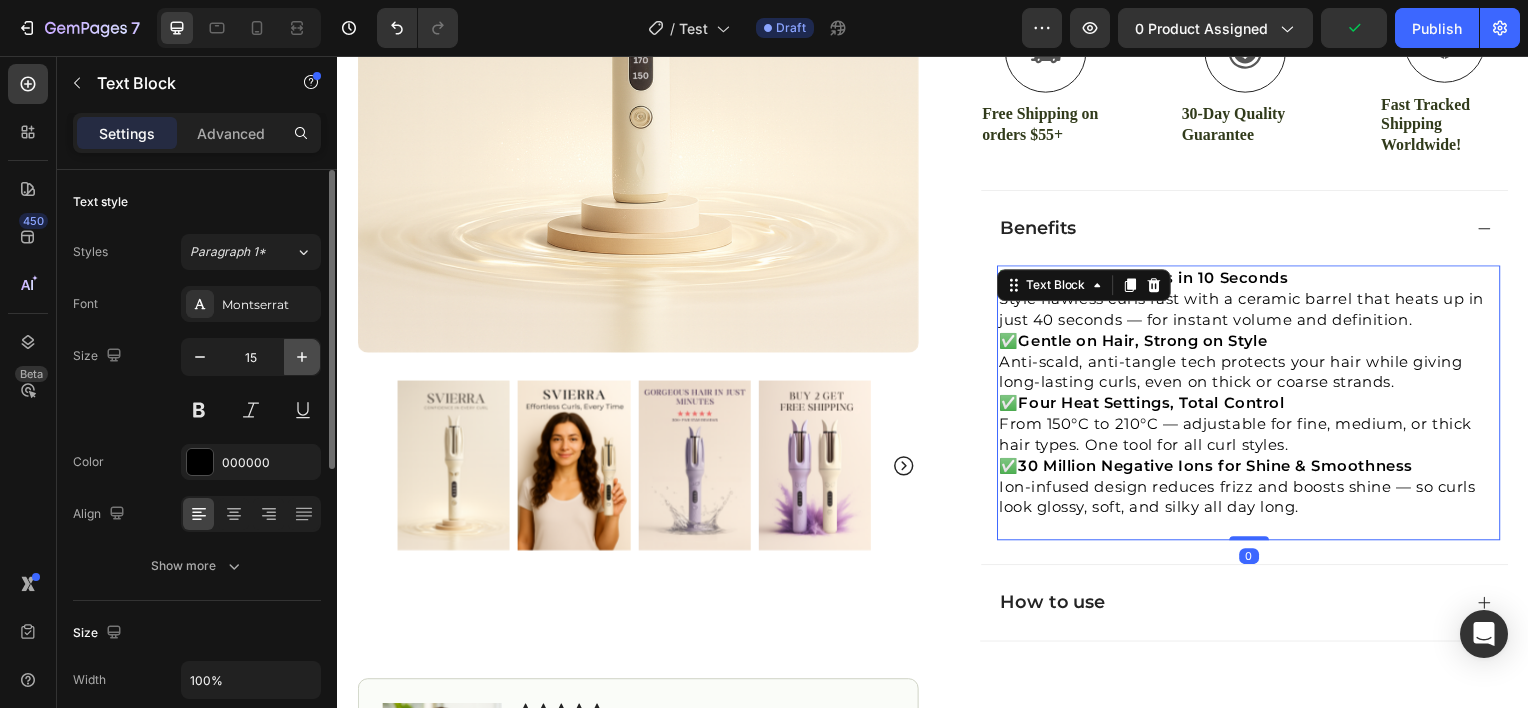 click 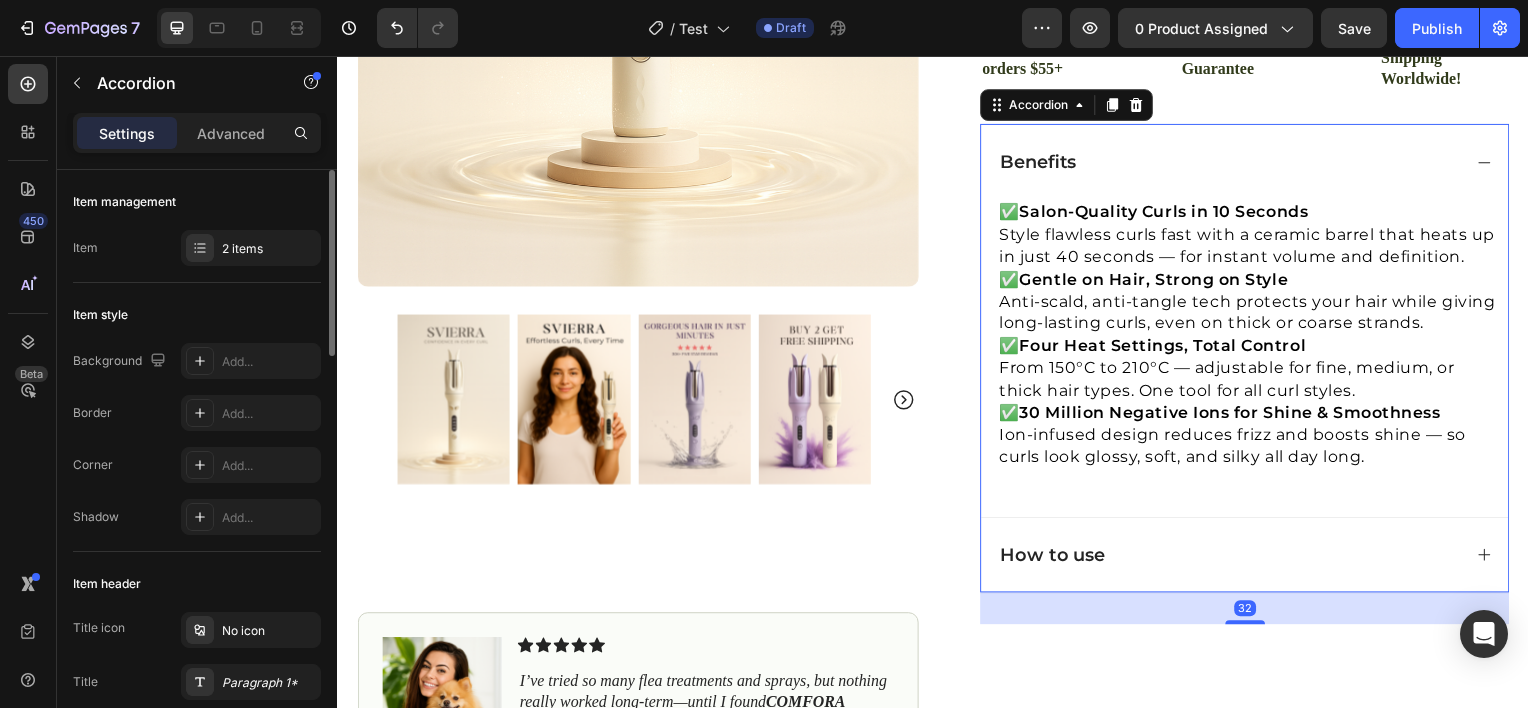 scroll, scrollTop: 767, scrollLeft: 0, axis: vertical 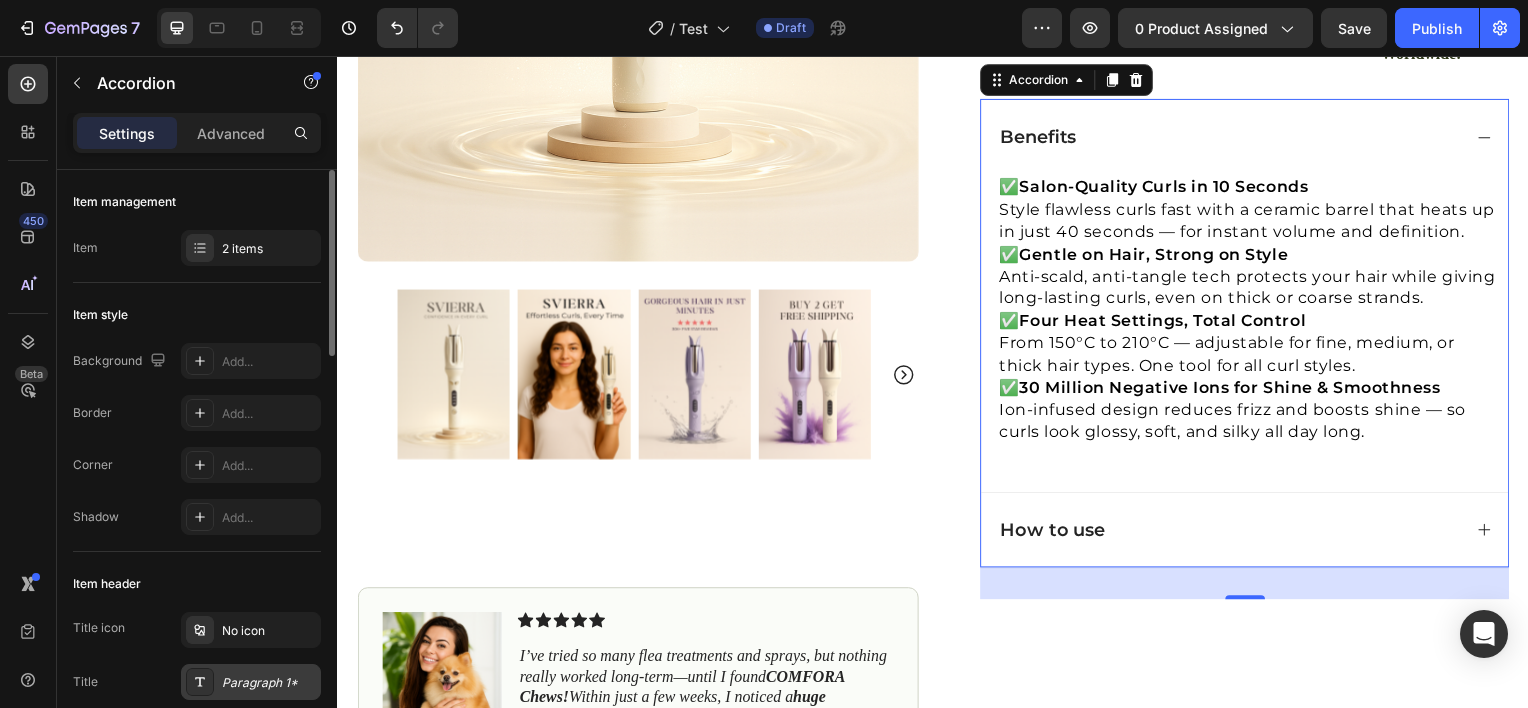 click on "Paragraph 1*" at bounding box center (251, 682) 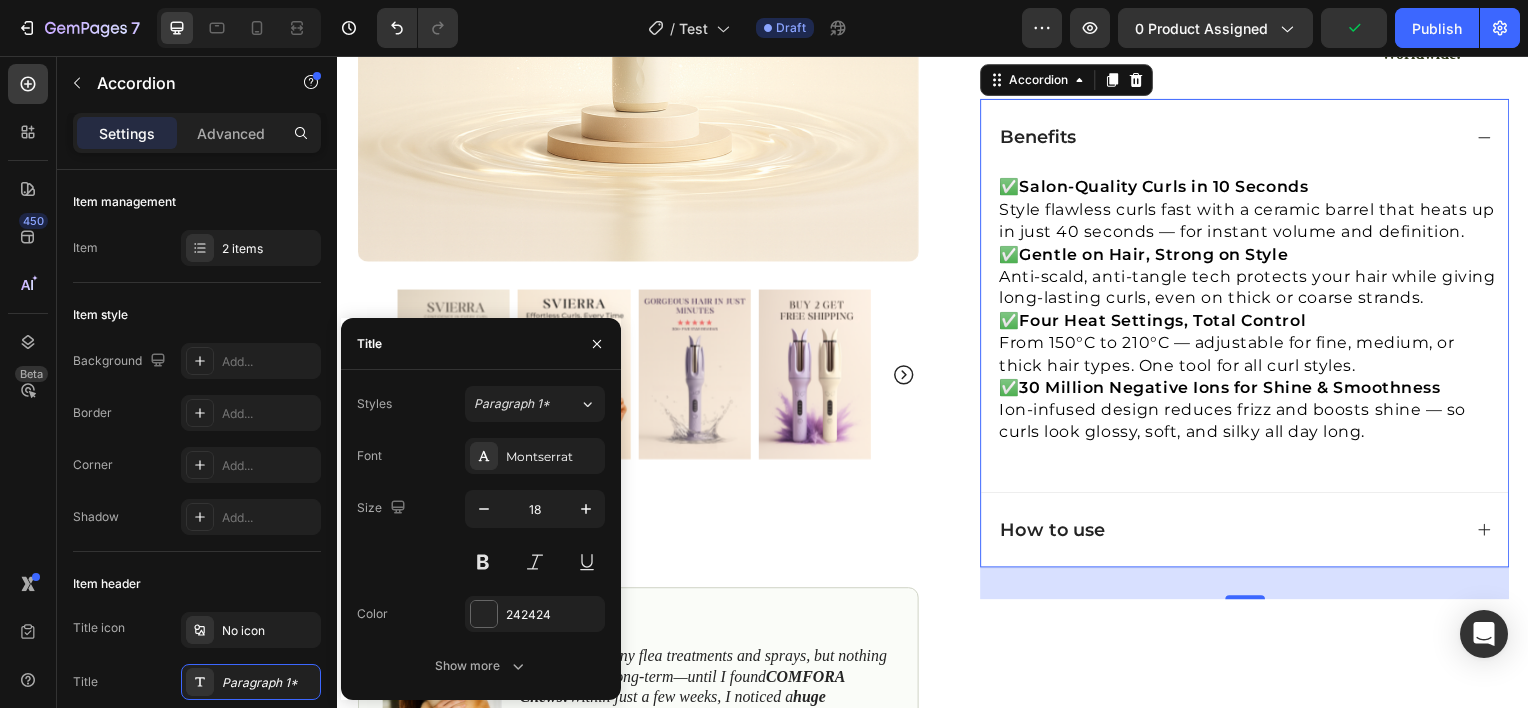click on "Styles Paragraph 1* Font Montserrat Size 18 Color 242424 Show more" at bounding box center (481, 535) 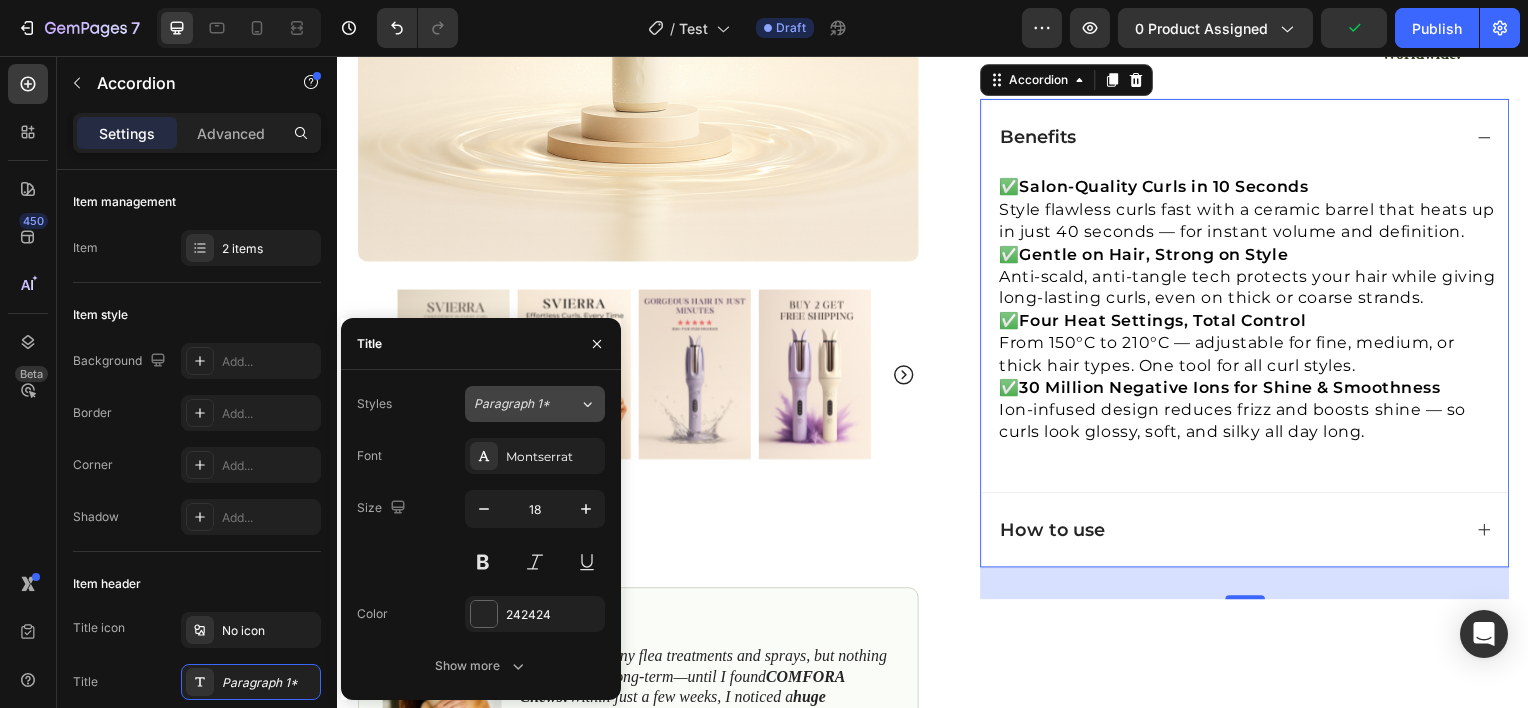 click on "Paragraph 1*" at bounding box center [514, 404] 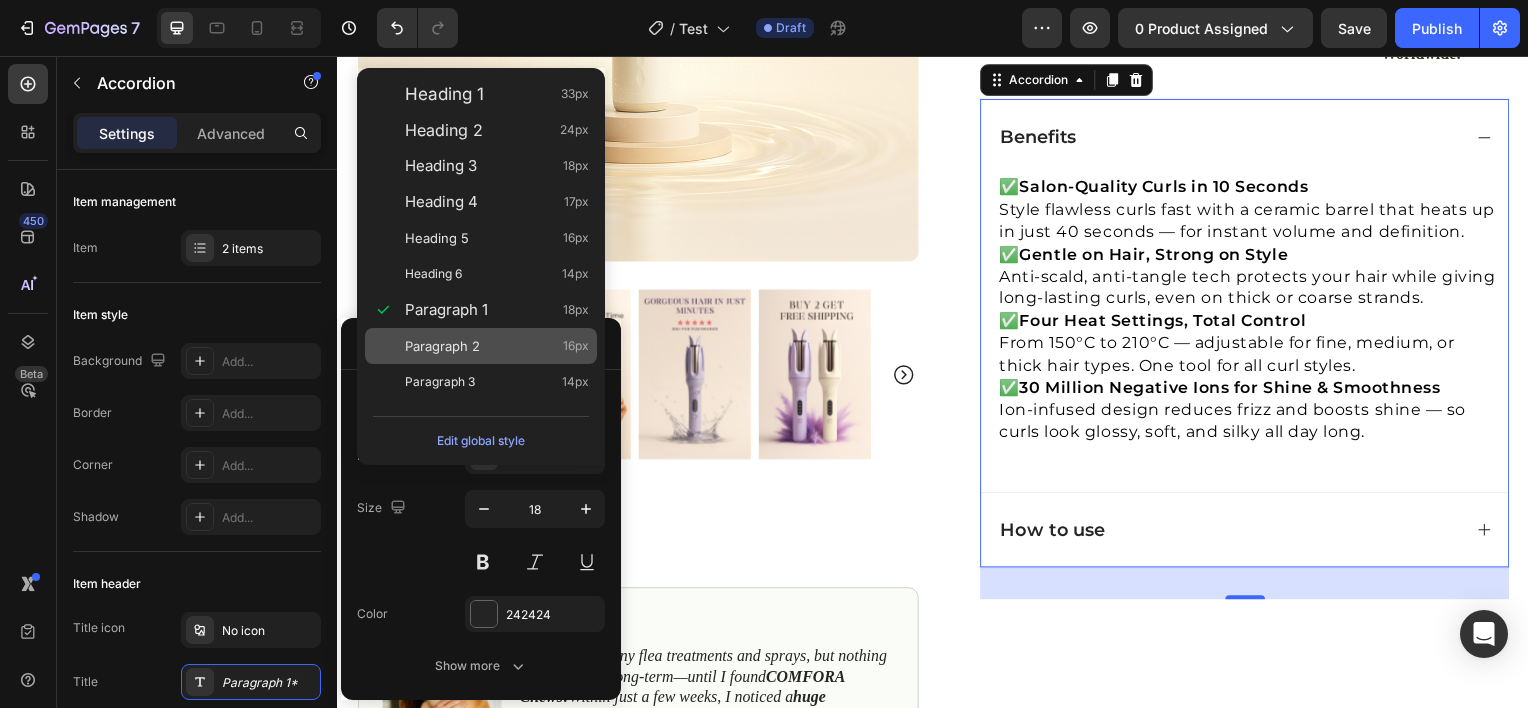 click on "Paragraph 2 16px" at bounding box center (497, 346) 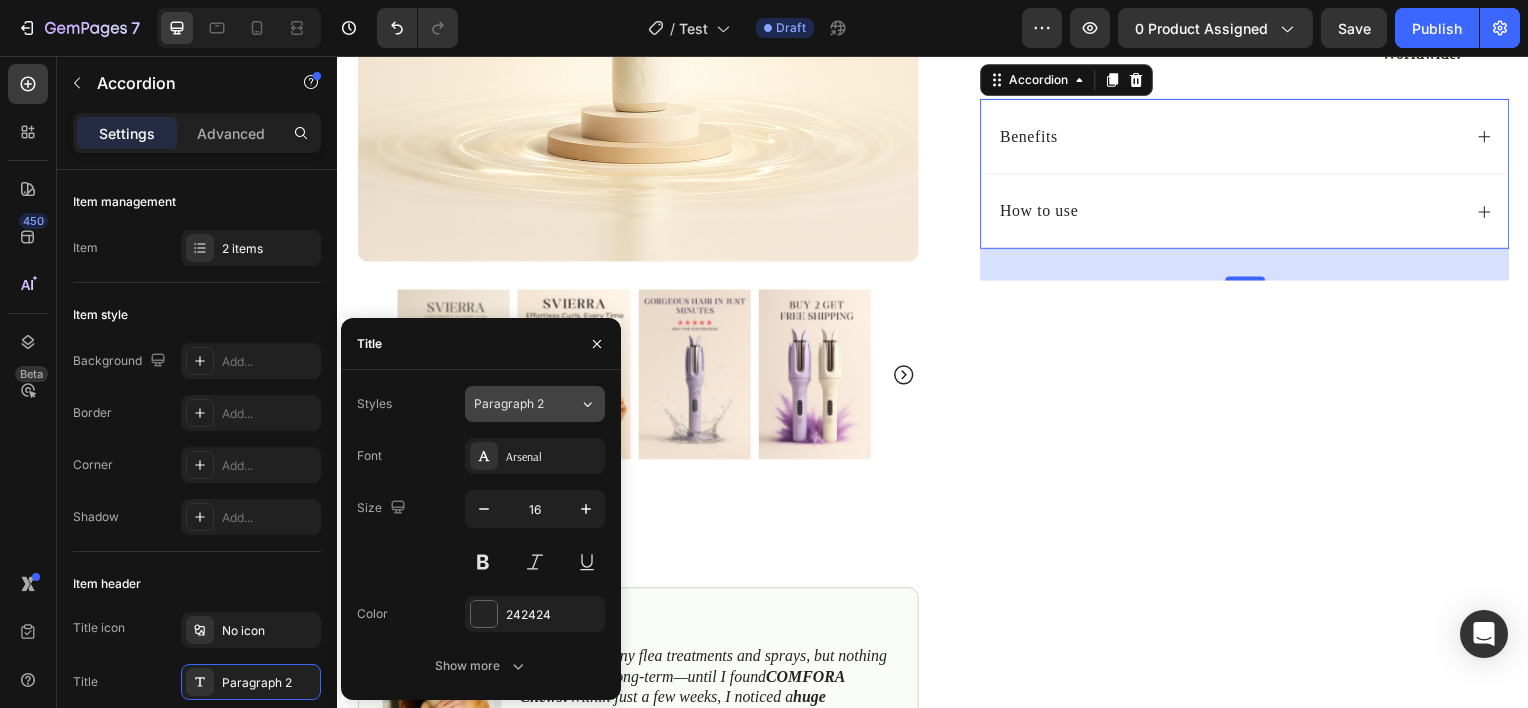 click on "Paragraph 2" 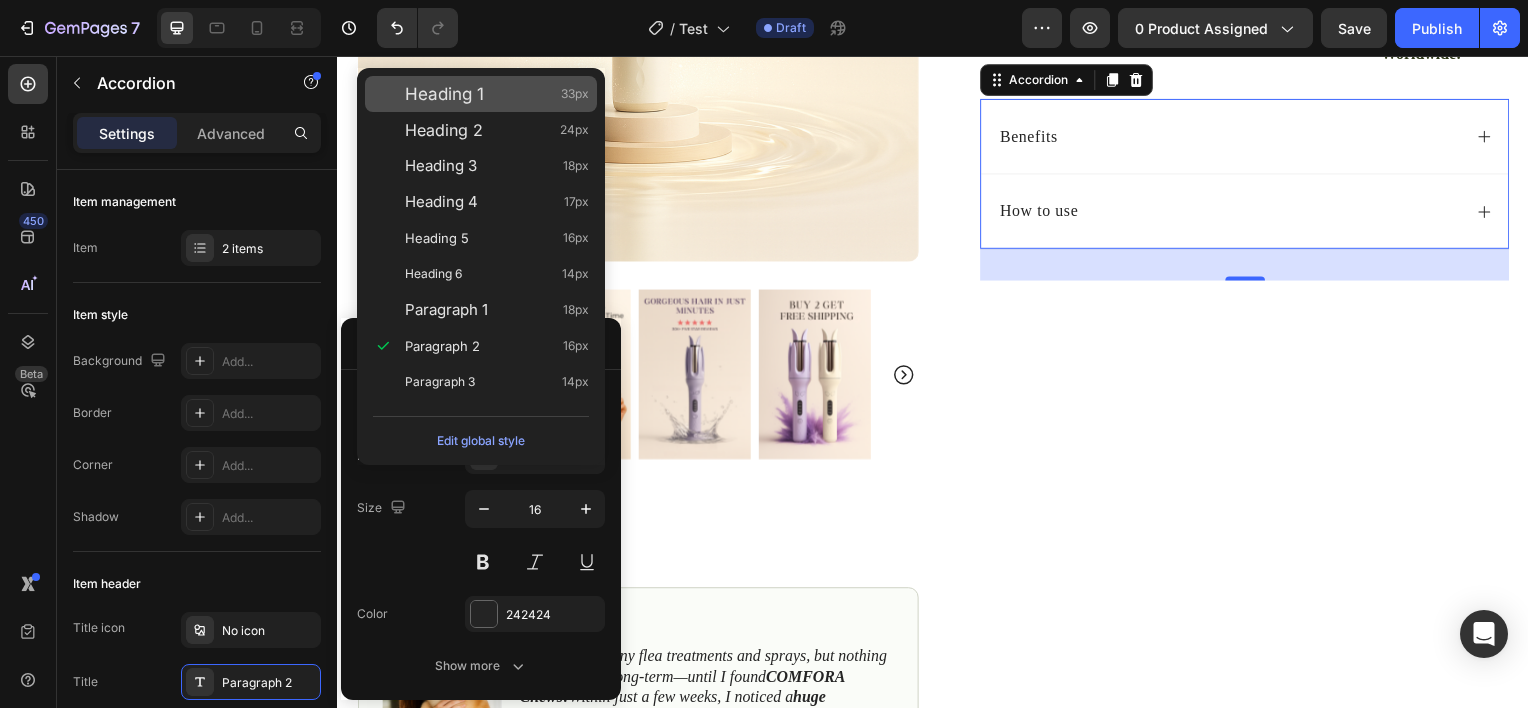 click on "Heading 1 33px" at bounding box center [481, 94] 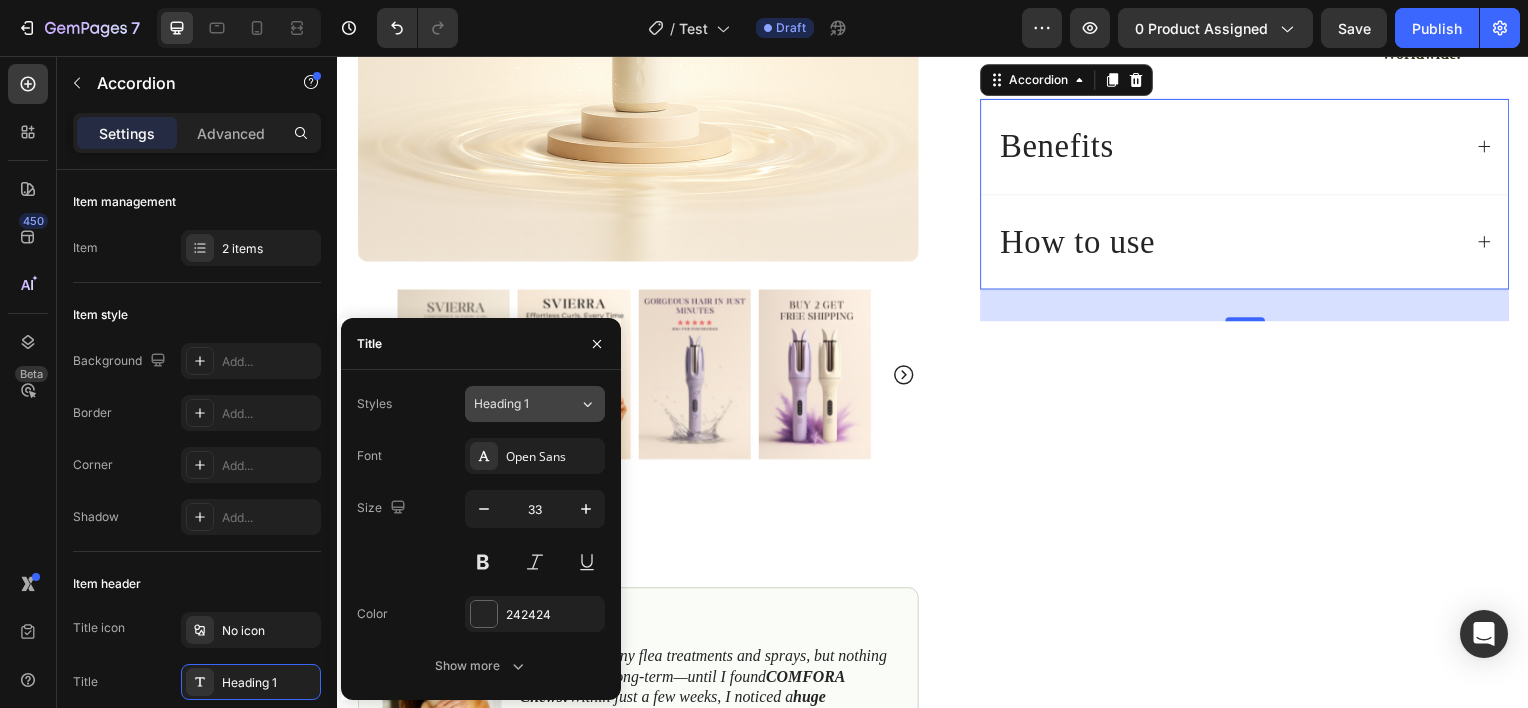 click on "Heading 1" 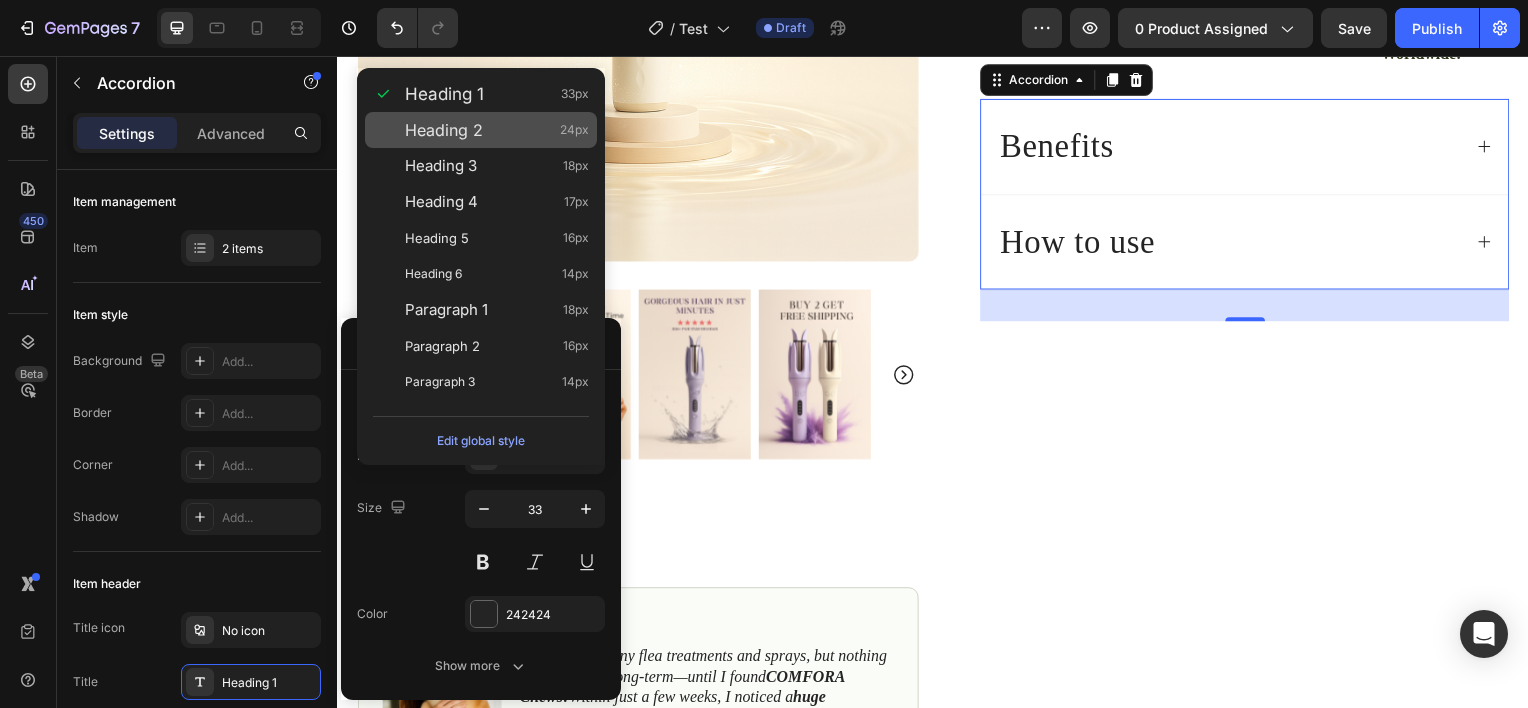click on "Heading 2" at bounding box center (444, 130) 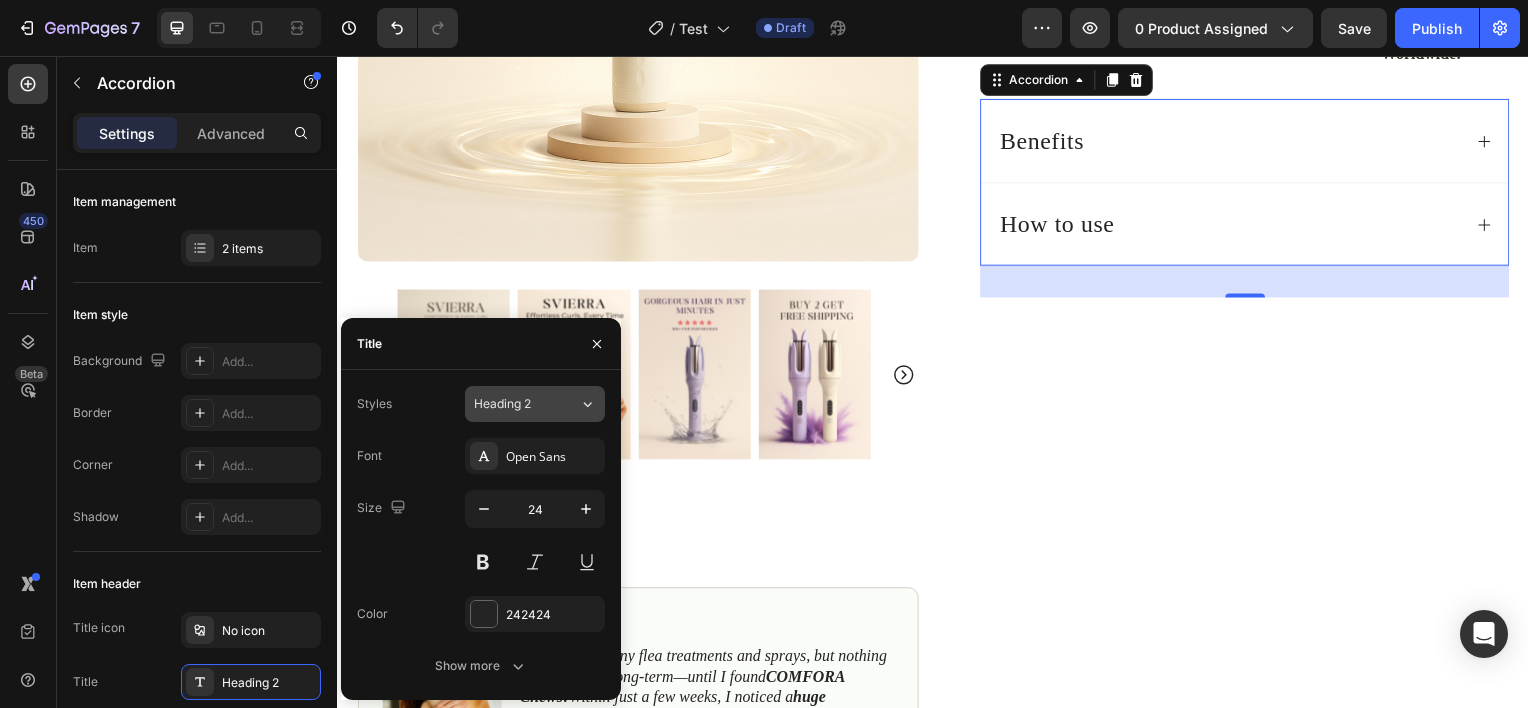 click on "Heading 2" 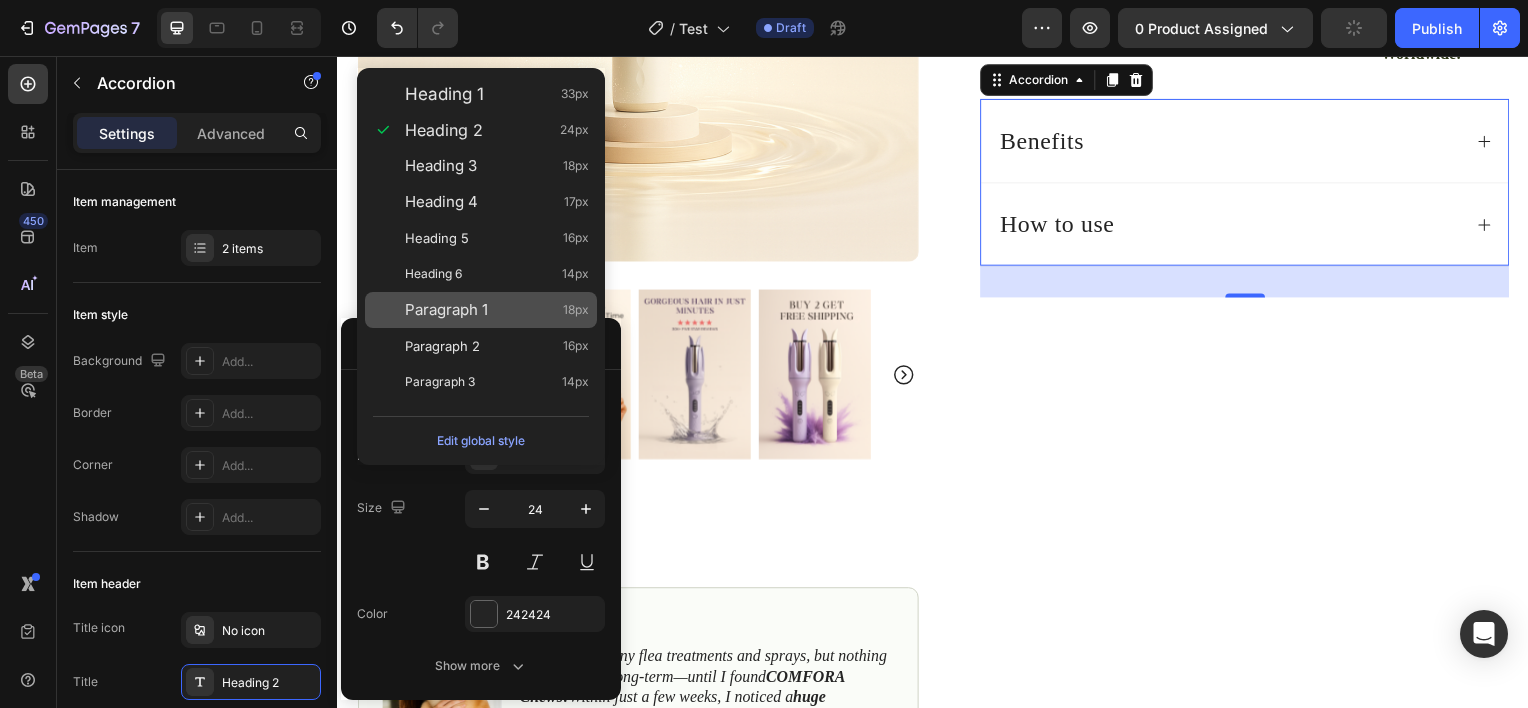 click on "Paragraph 1 18px" at bounding box center [481, 310] 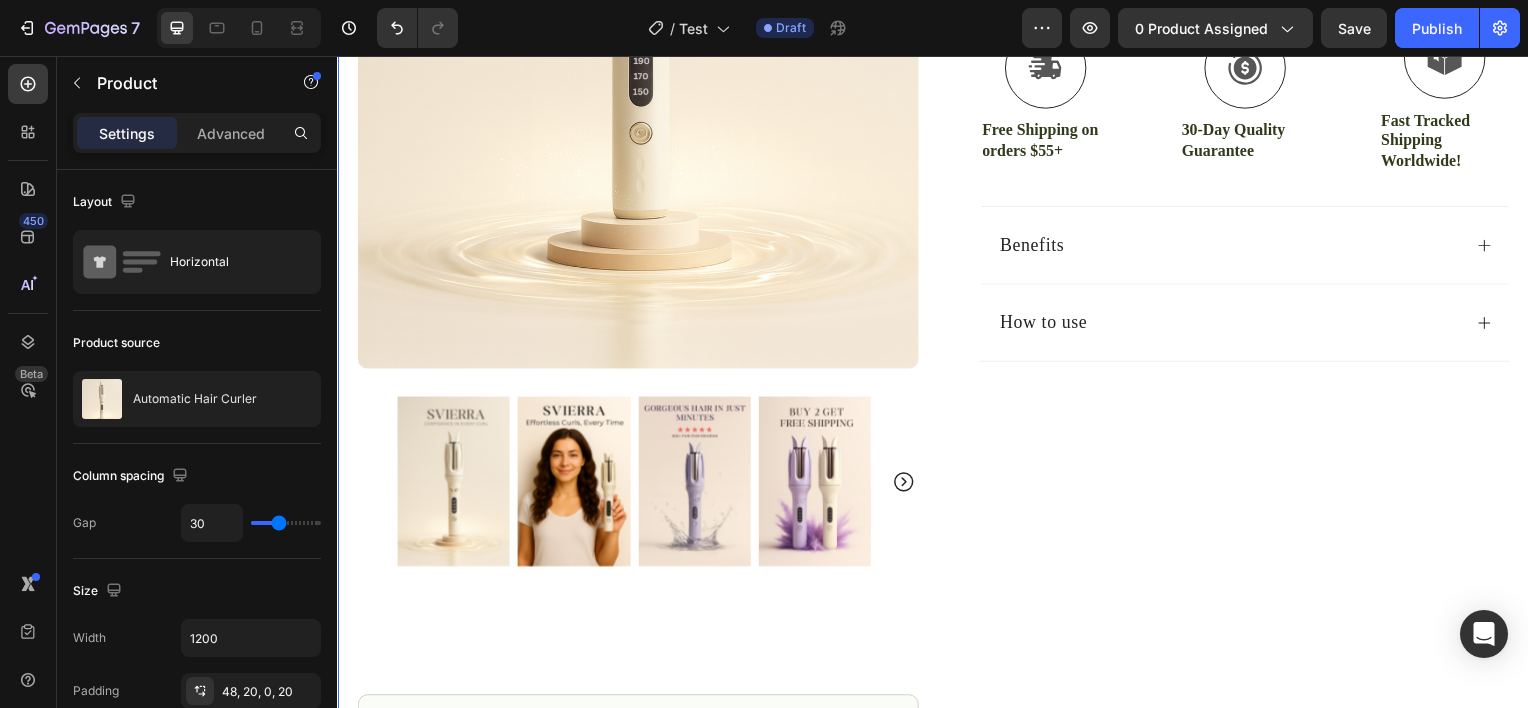 scroll, scrollTop: 572, scrollLeft: 0, axis: vertical 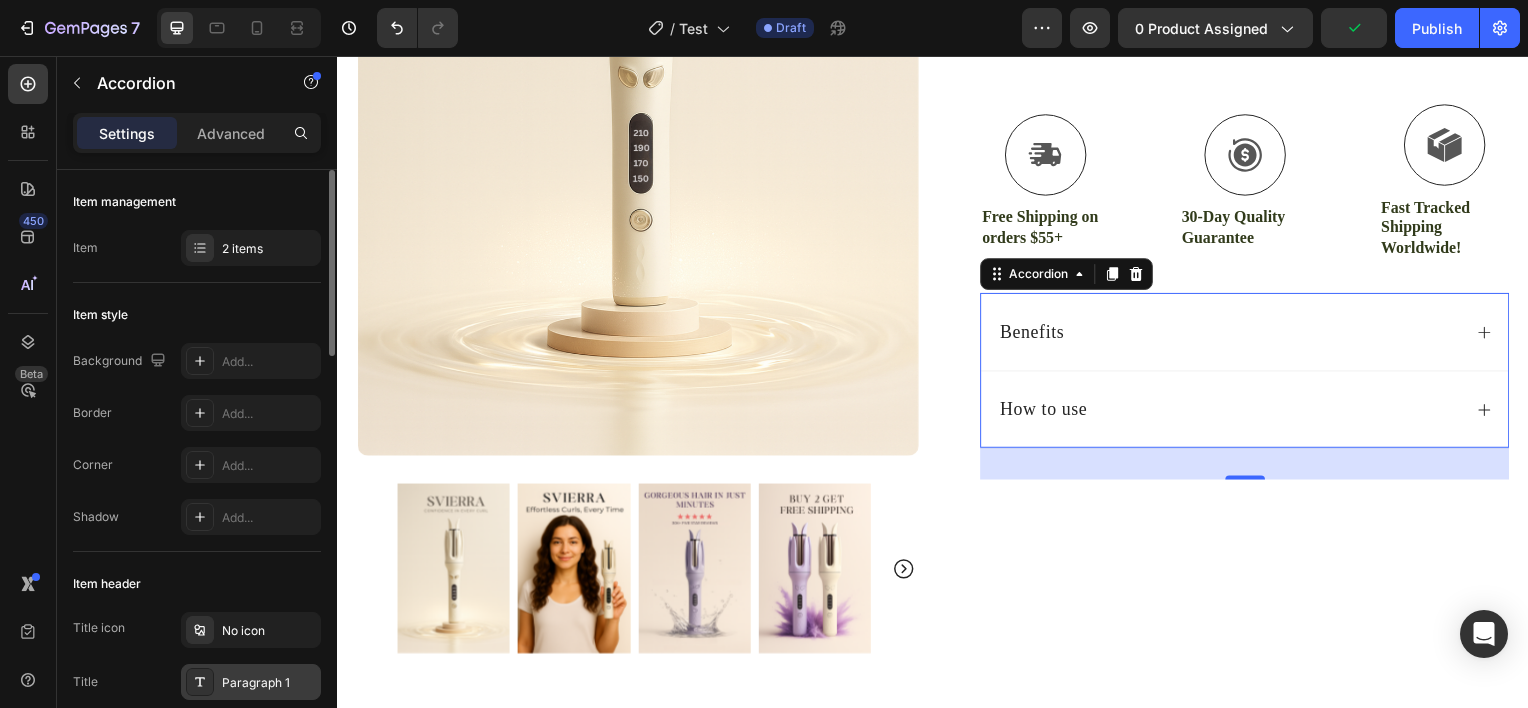 click on "Paragraph 1" at bounding box center [251, 682] 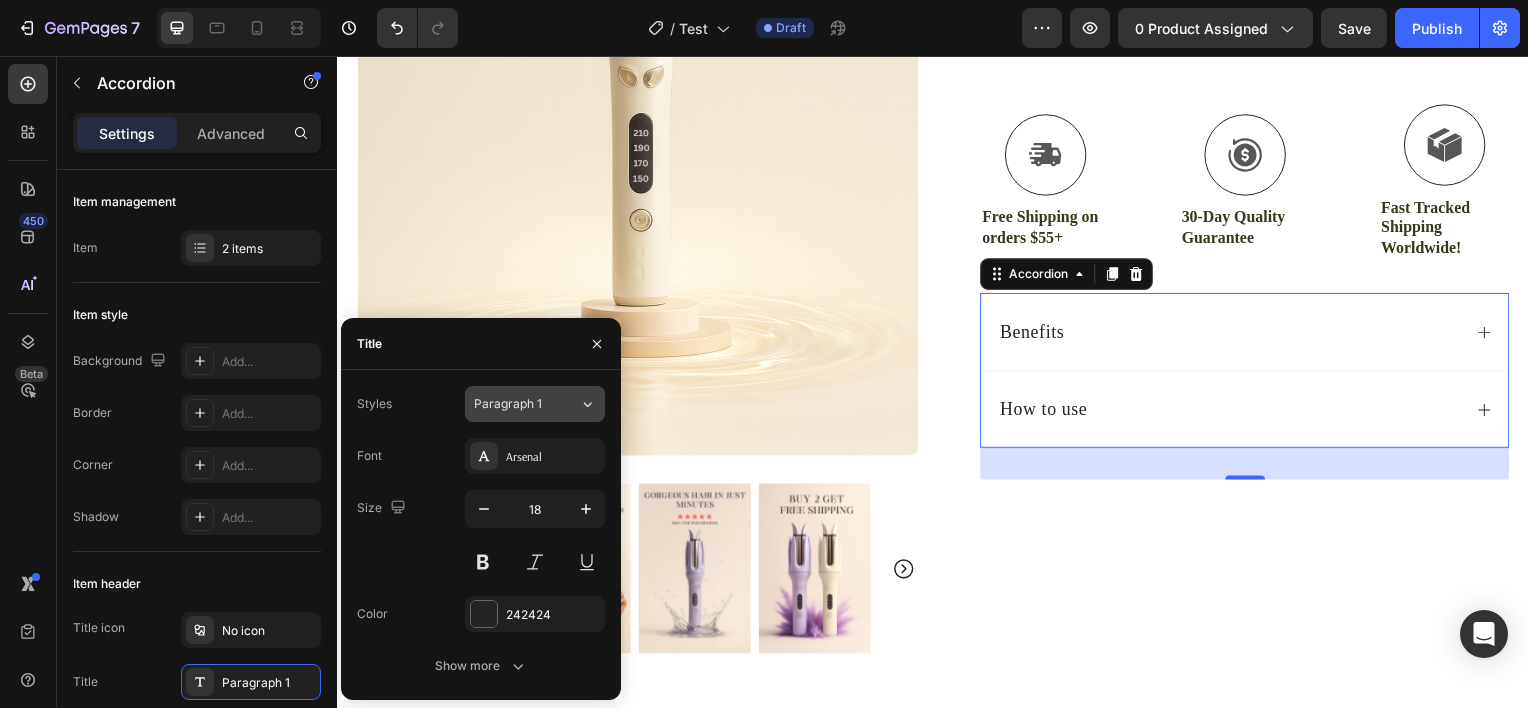 click on "Paragraph 1" 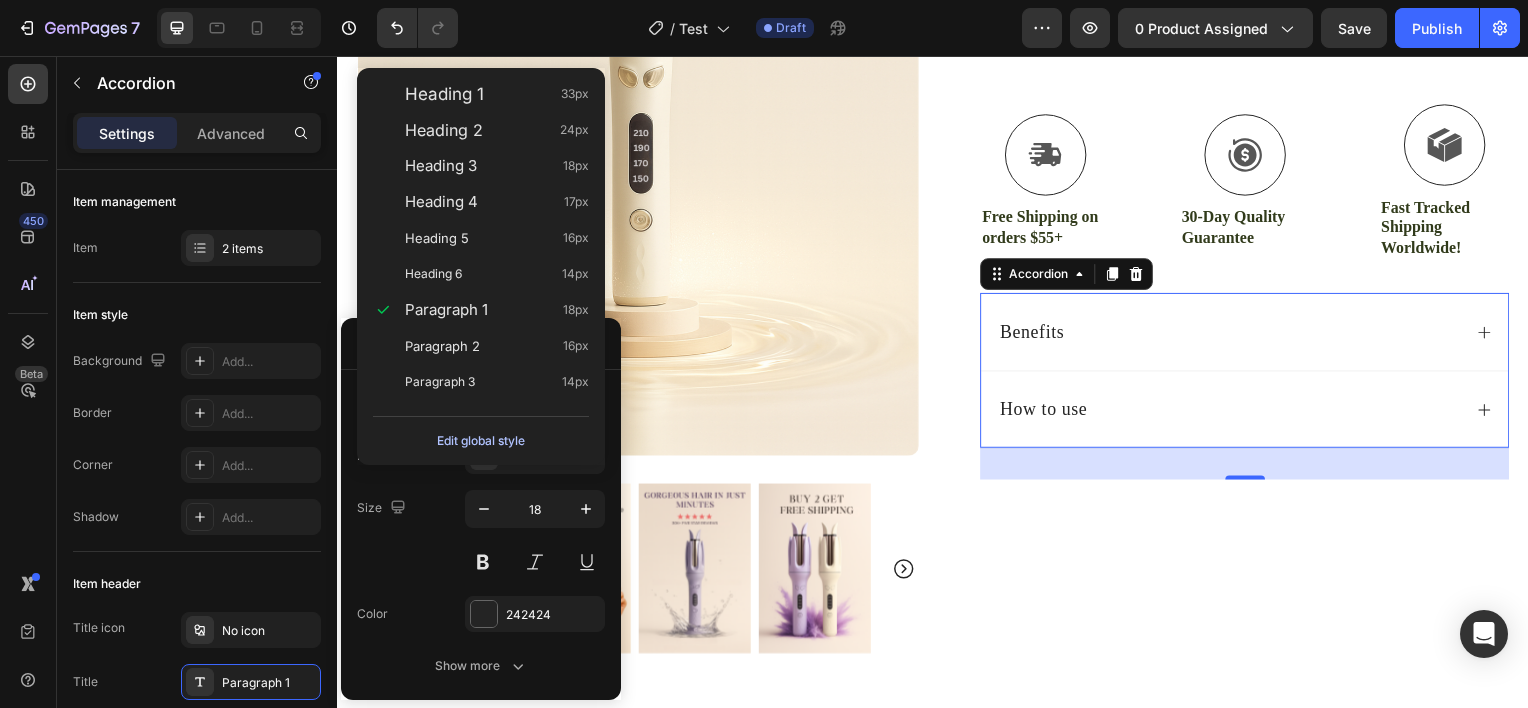 click on "Edit global style" at bounding box center [481, 441] 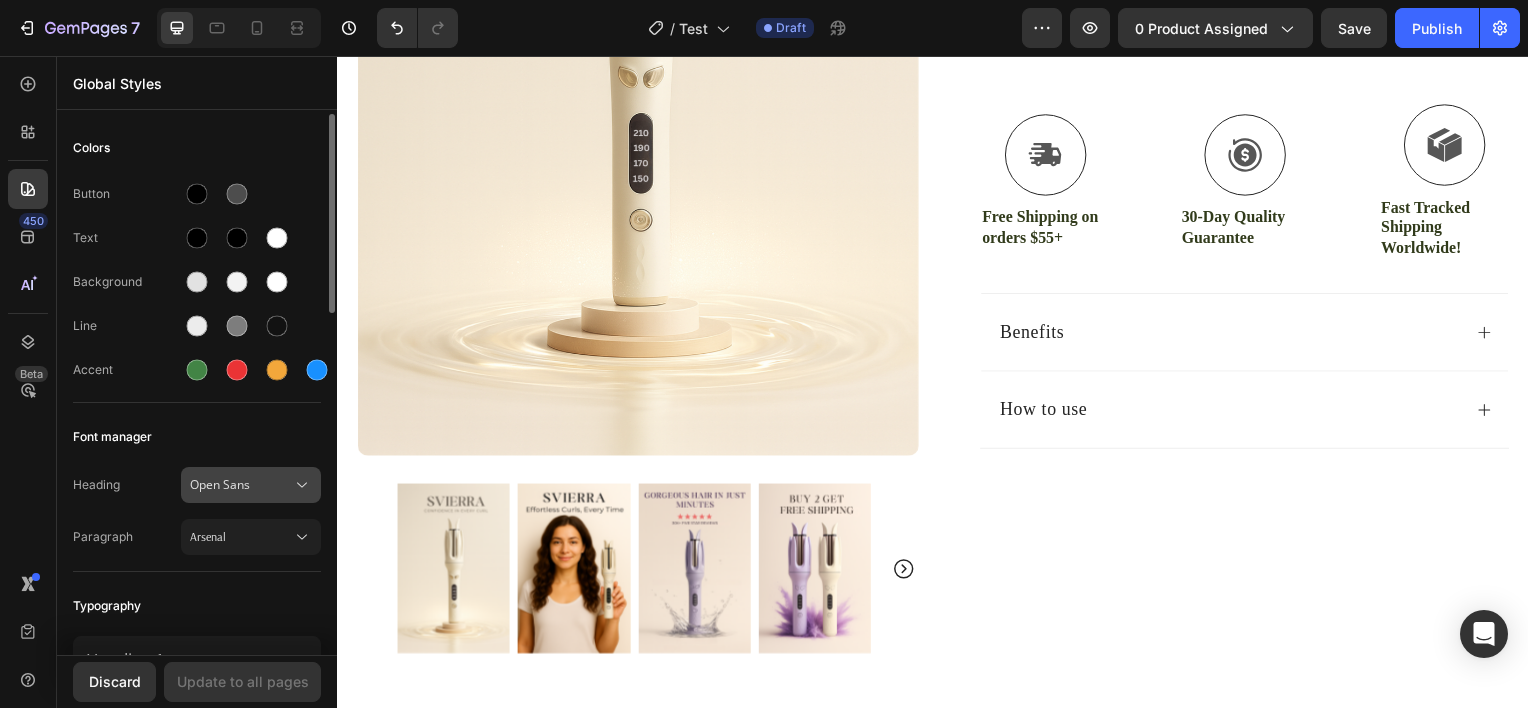 click on "Open Sans" at bounding box center [241, 485] 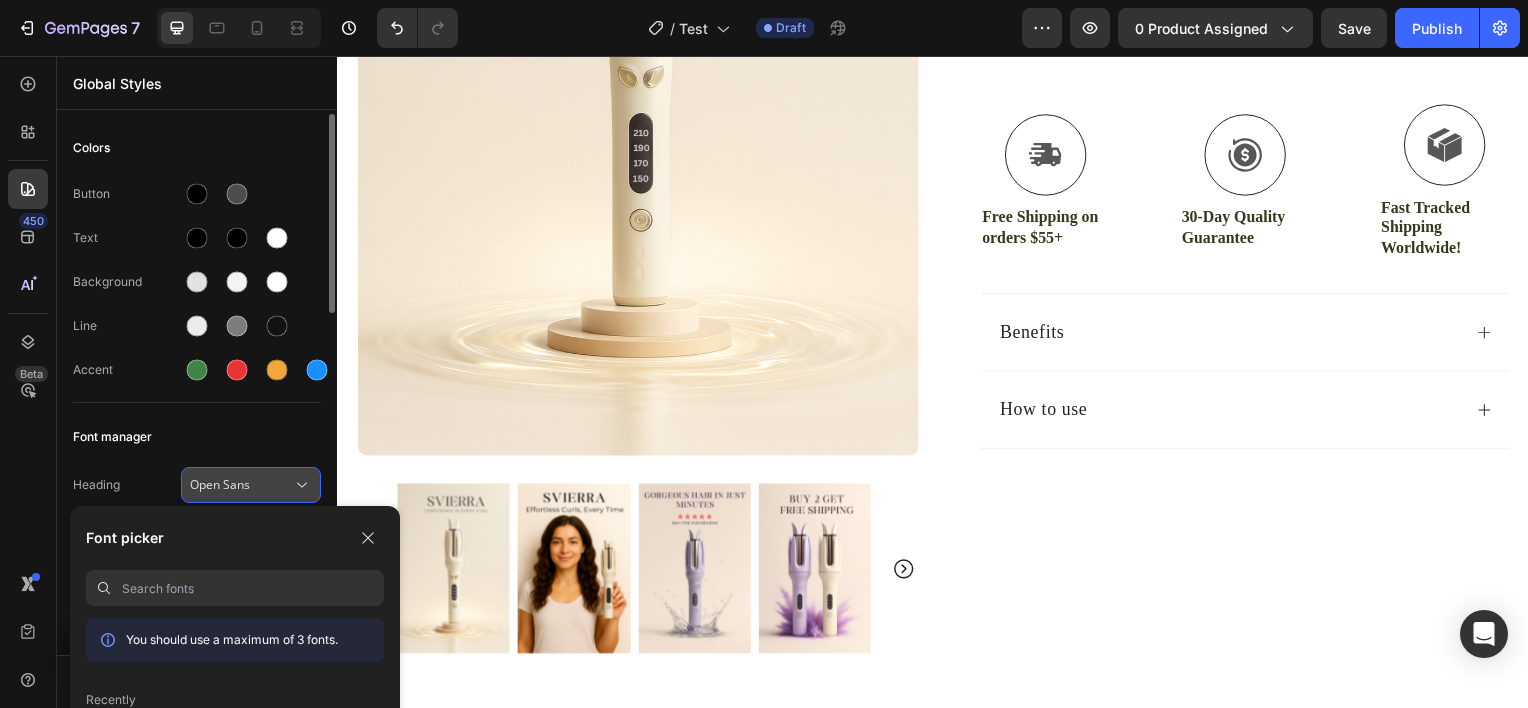 click on "Open Sans" at bounding box center [241, 485] 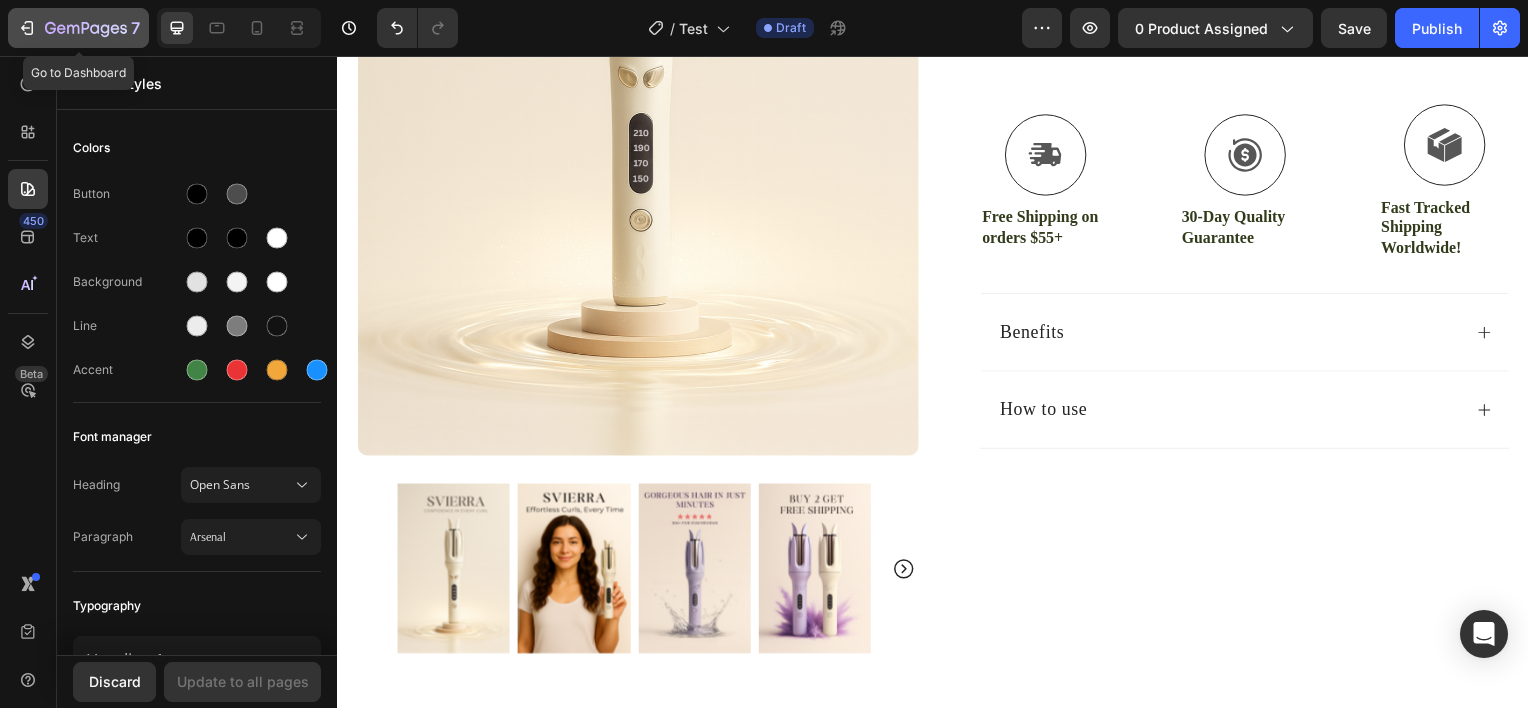 click on "7" 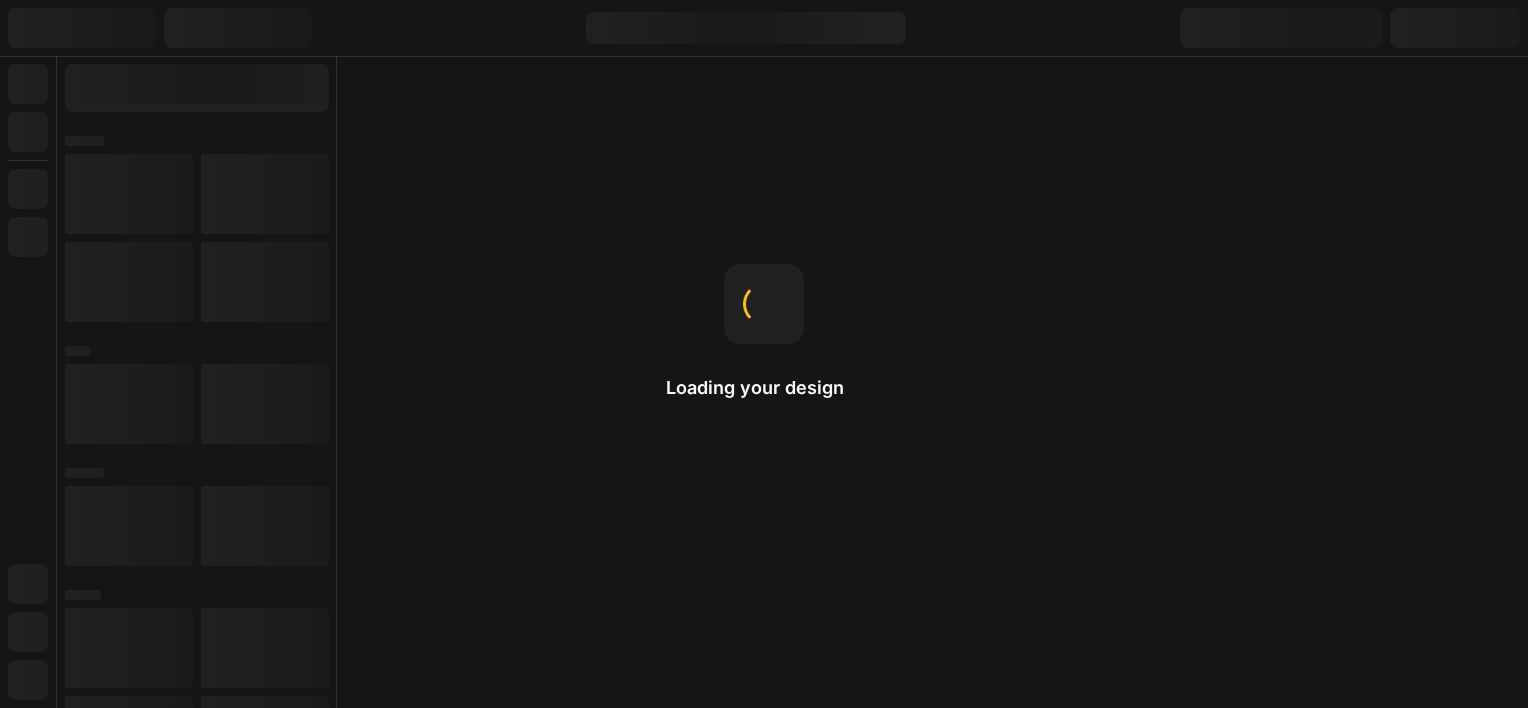 scroll, scrollTop: 0, scrollLeft: 0, axis: both 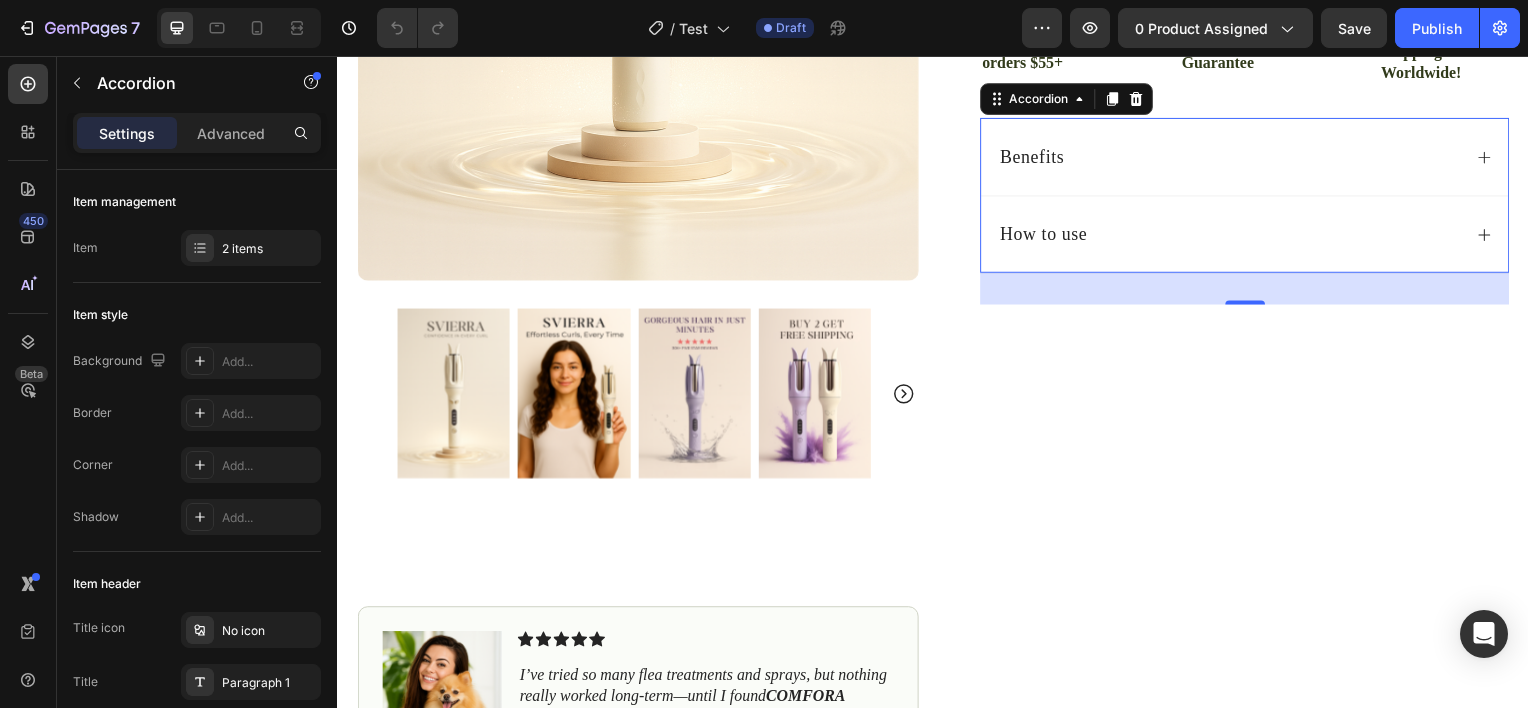 click on "Benefits" at bounding box center (1234, 157) 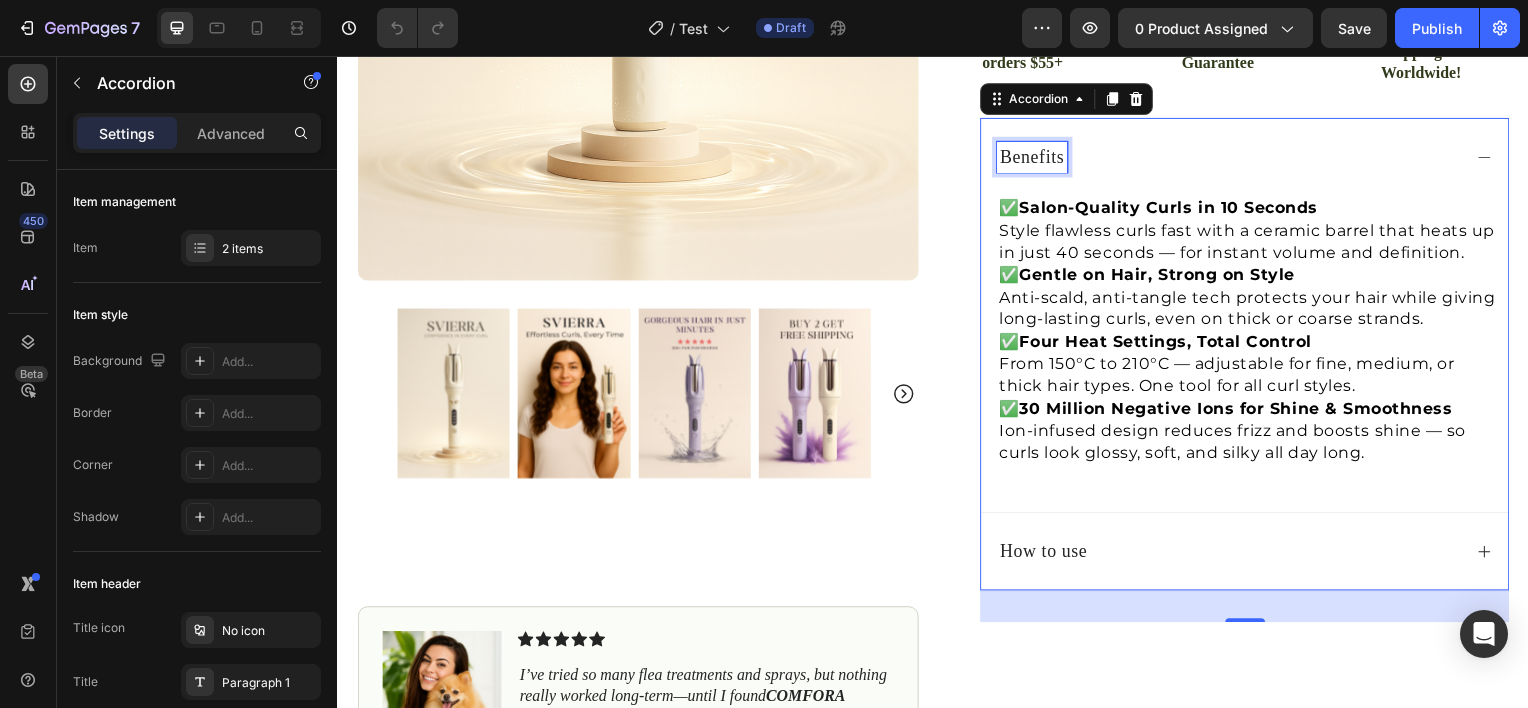 click on "Benefits" at bounding box center (1036, 157) 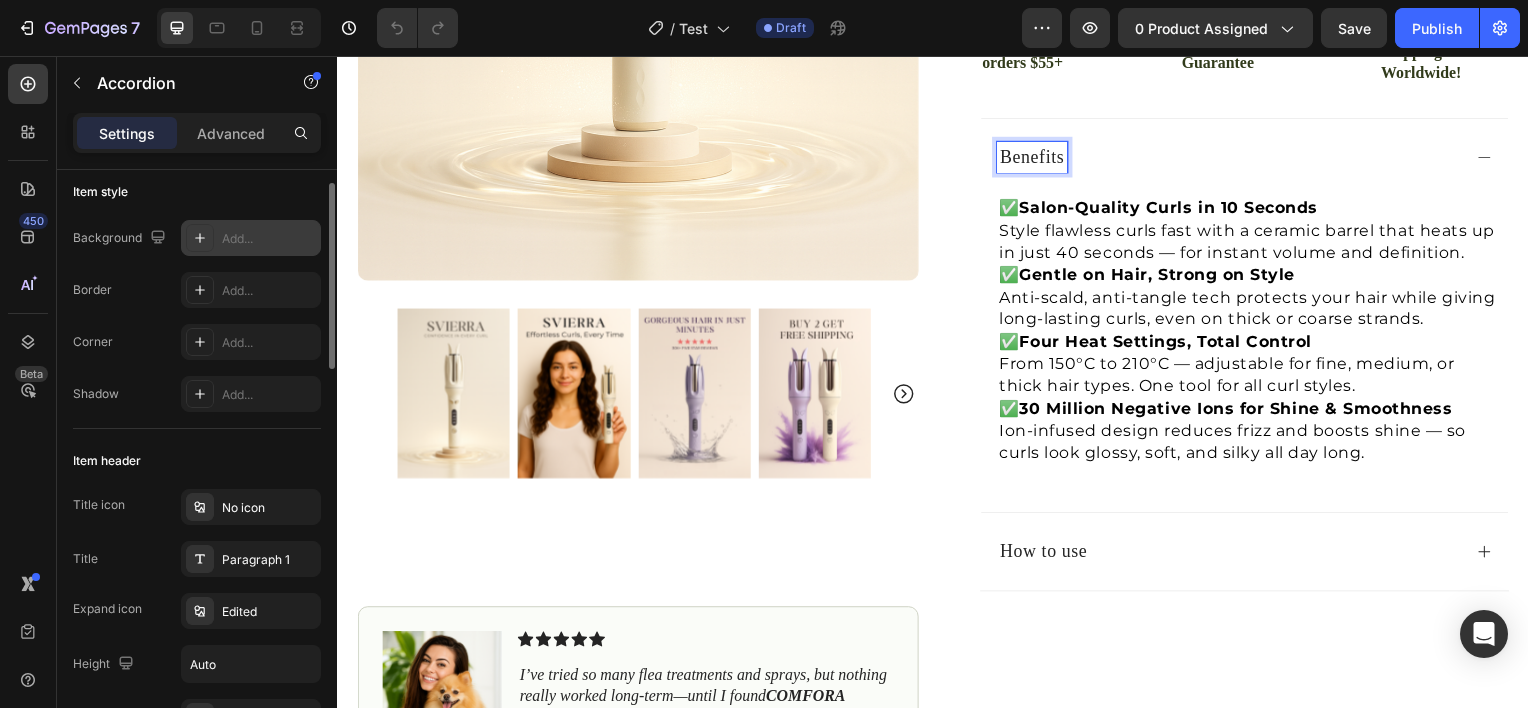 scroll, scrollTop: 126, scrollLeft: 0, axis: vertical 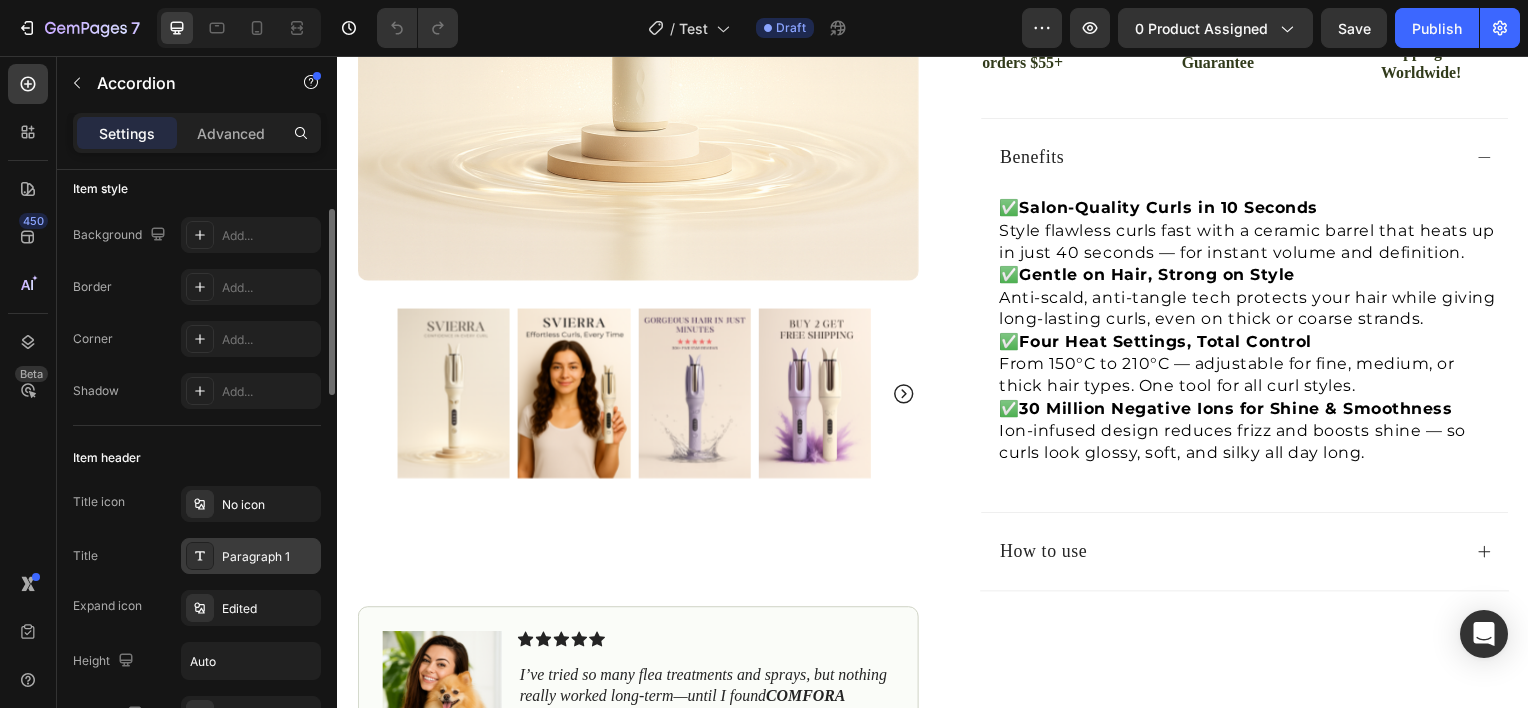 click on "Paragraph 1" at bounding box center [269, 557] 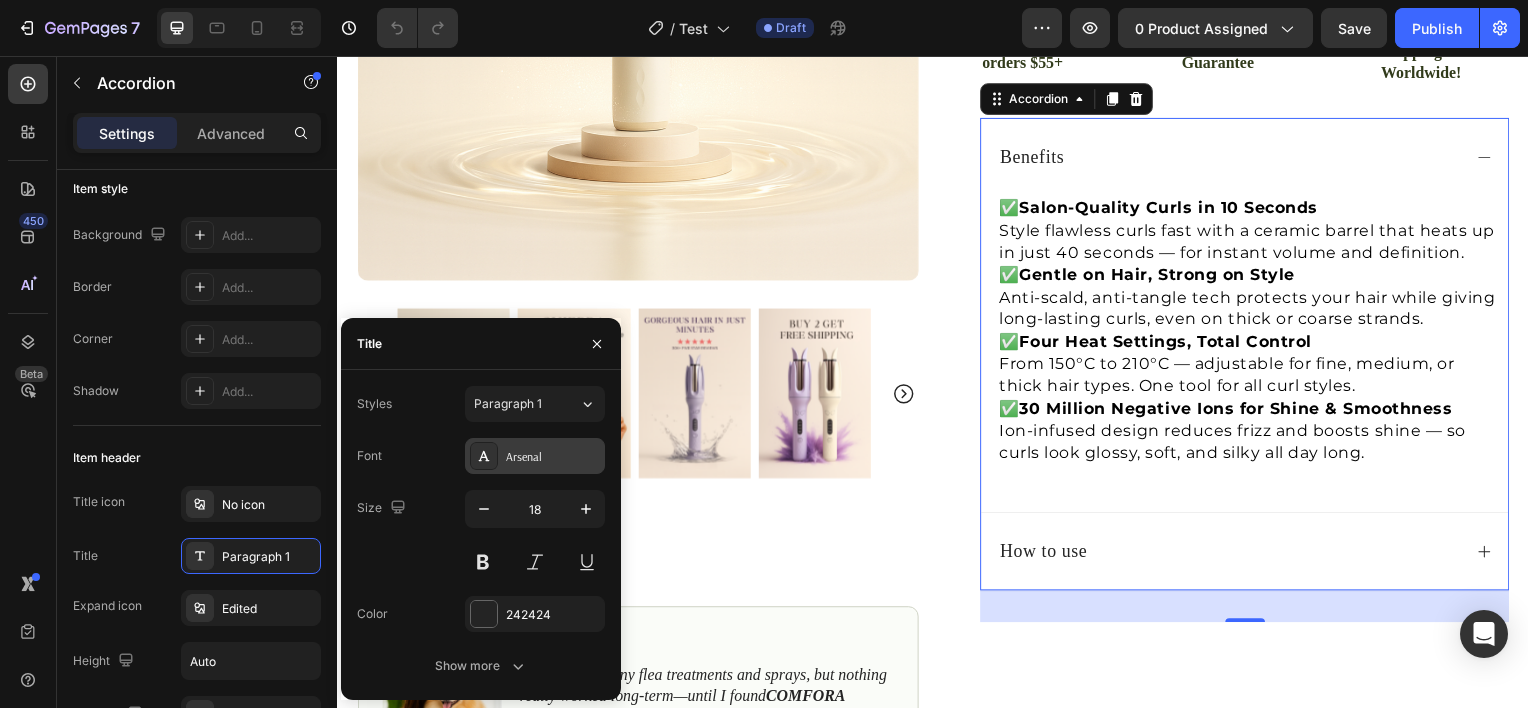 click on "Arsenal" at bounding box center [535, 456] 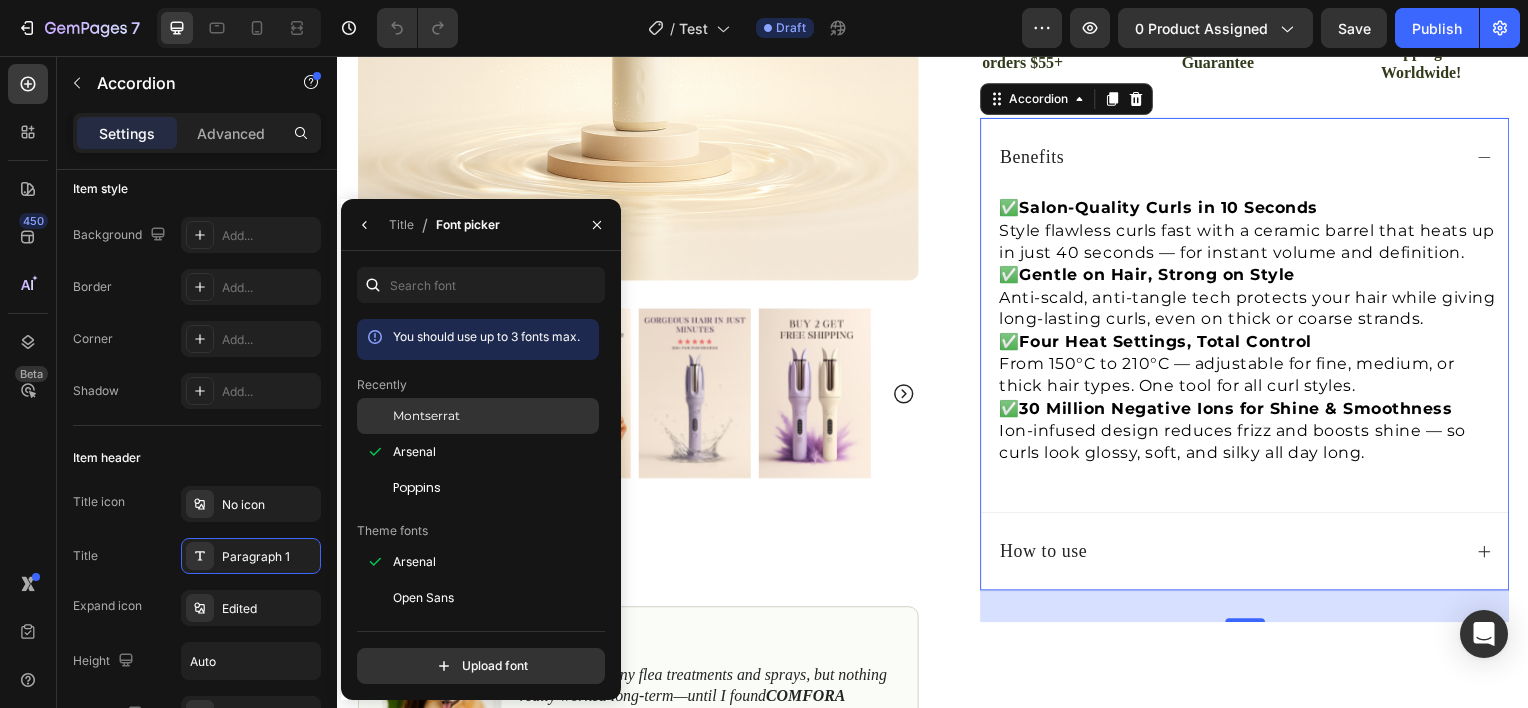 click on "Montserrat" at bounding box center [426, 416] 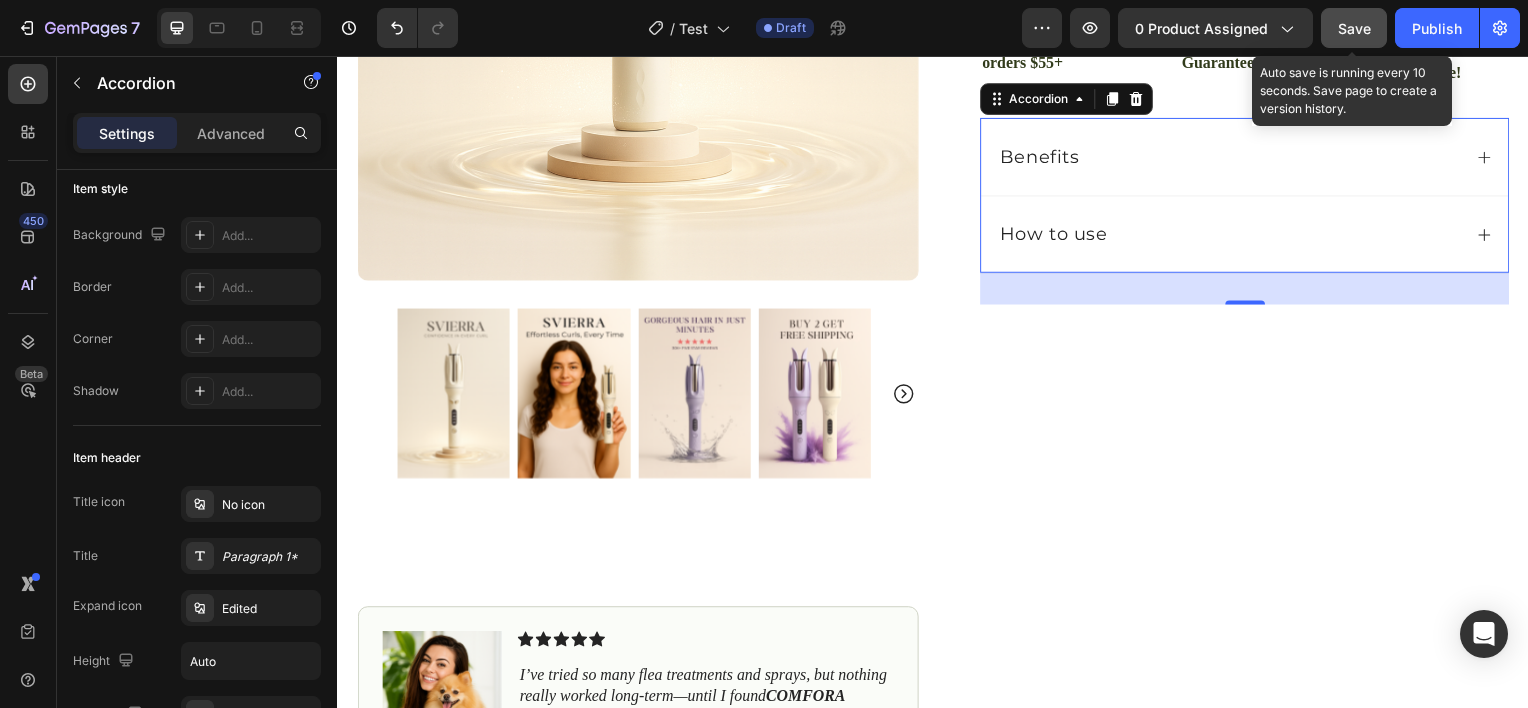 click on "Save" 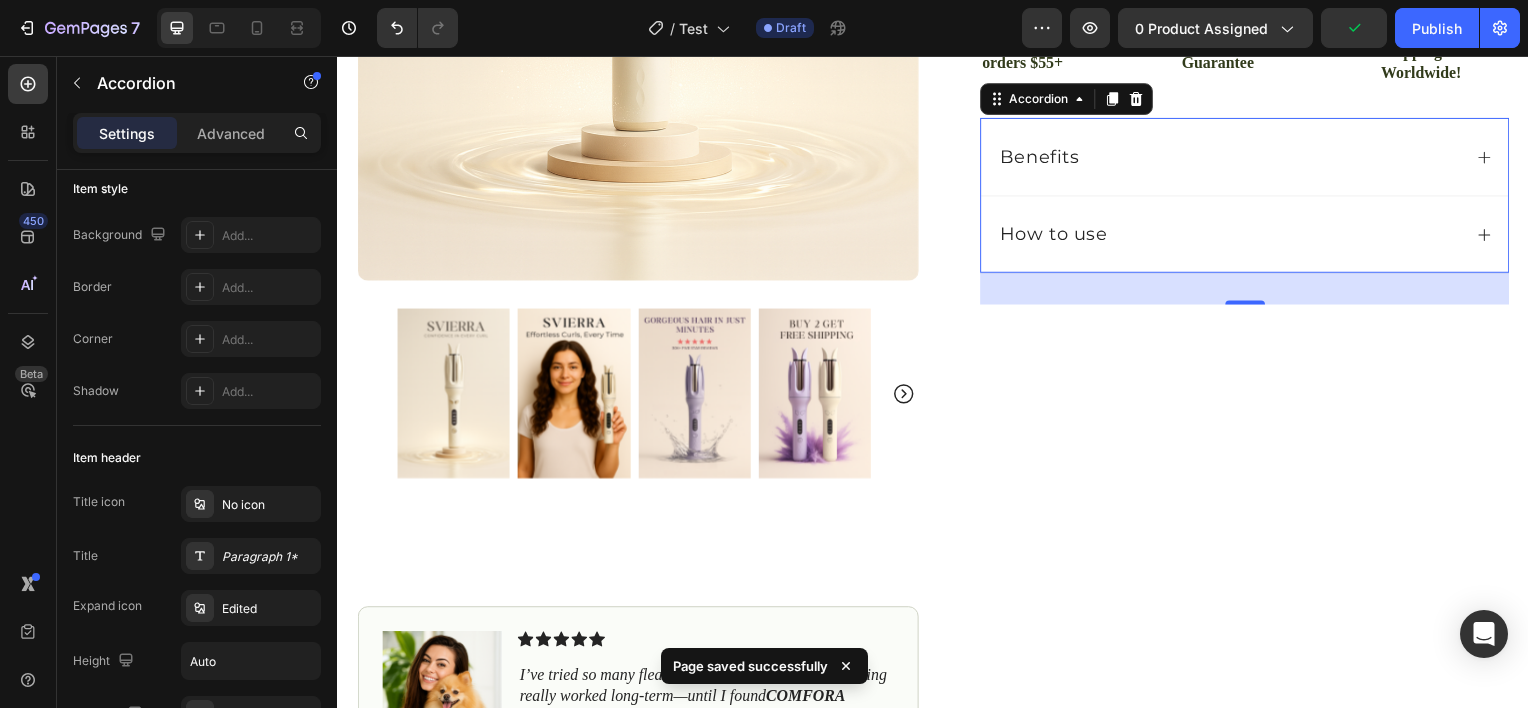 click on "Benefits" at bounding box center (1250, 157) 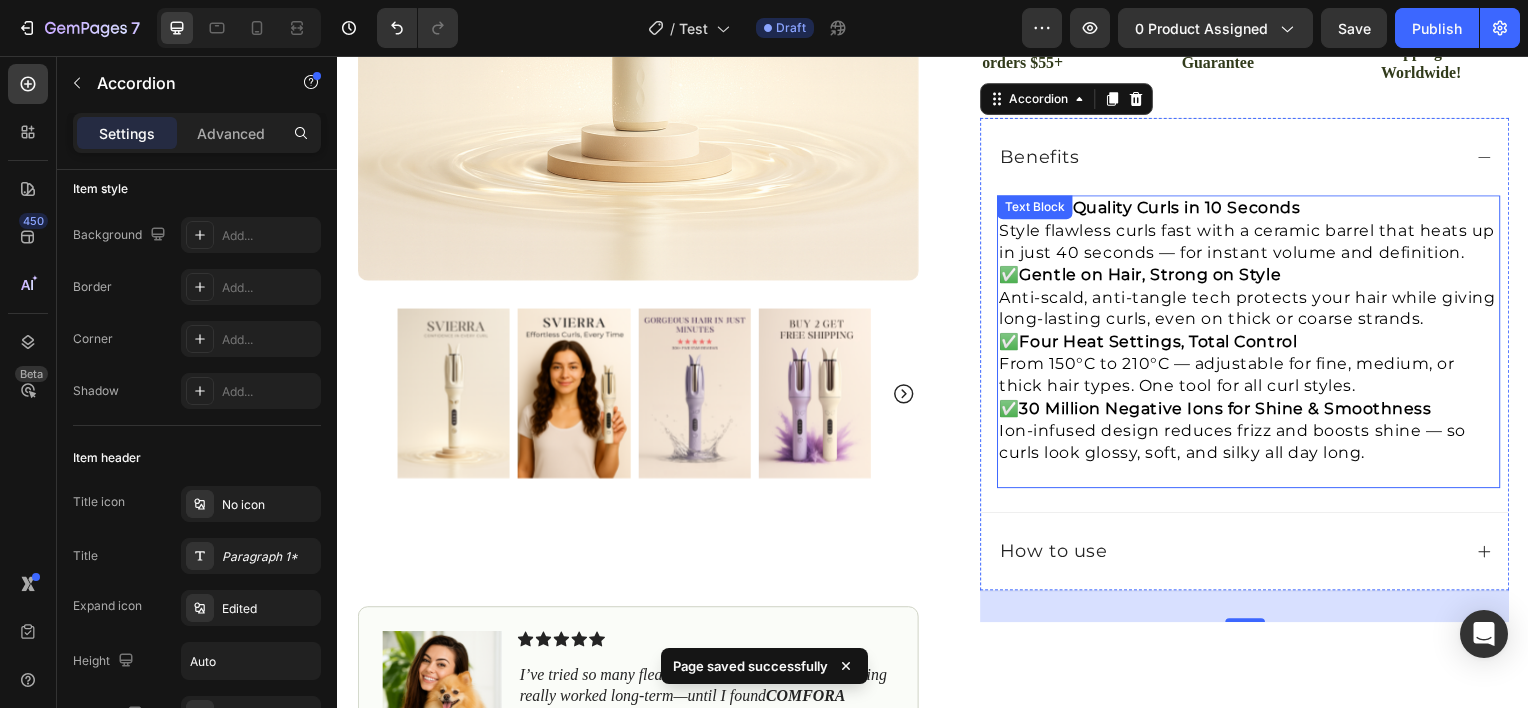 click on "Gentle on Hair, Strong on Style" at bounding box center [1156, 275] 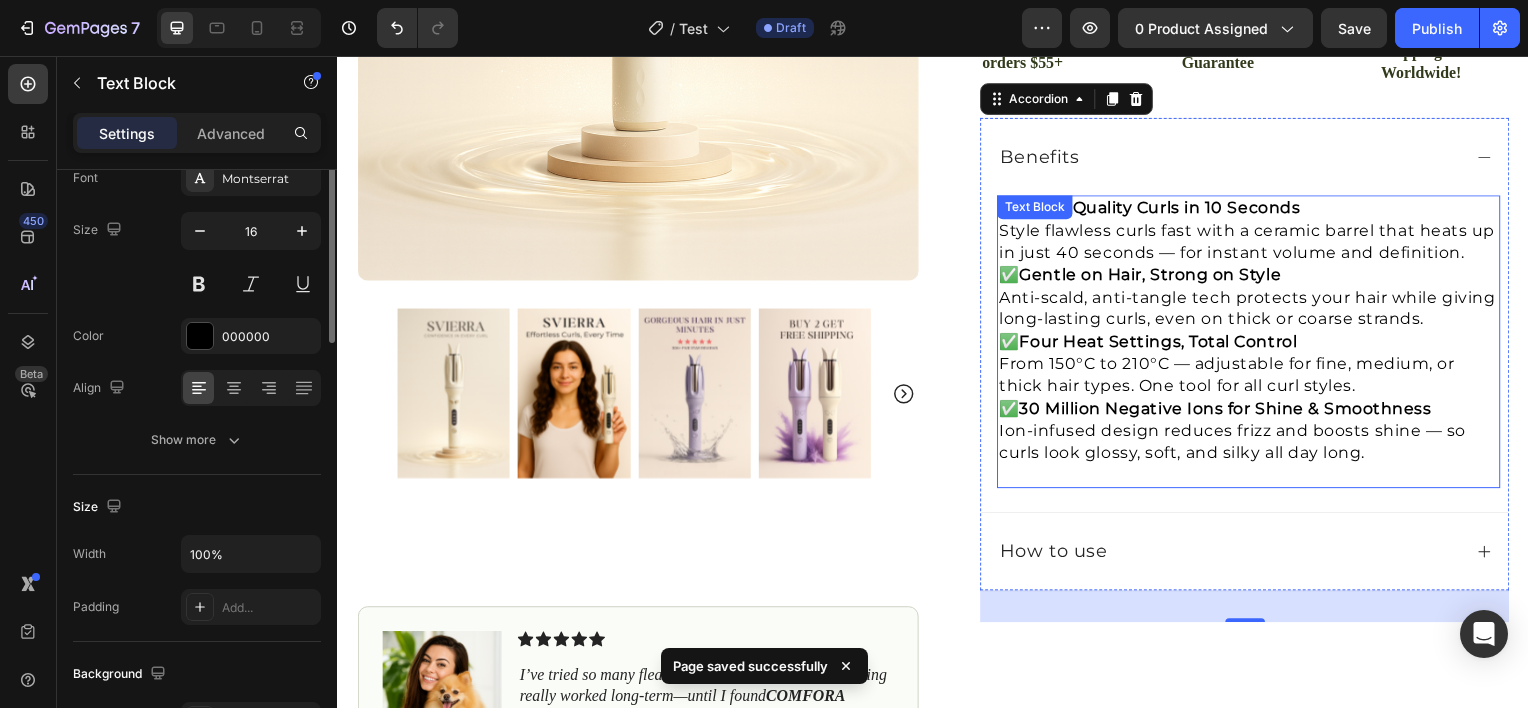 scroll, scrollTop: 0, scrollLeft: 0, axis: both 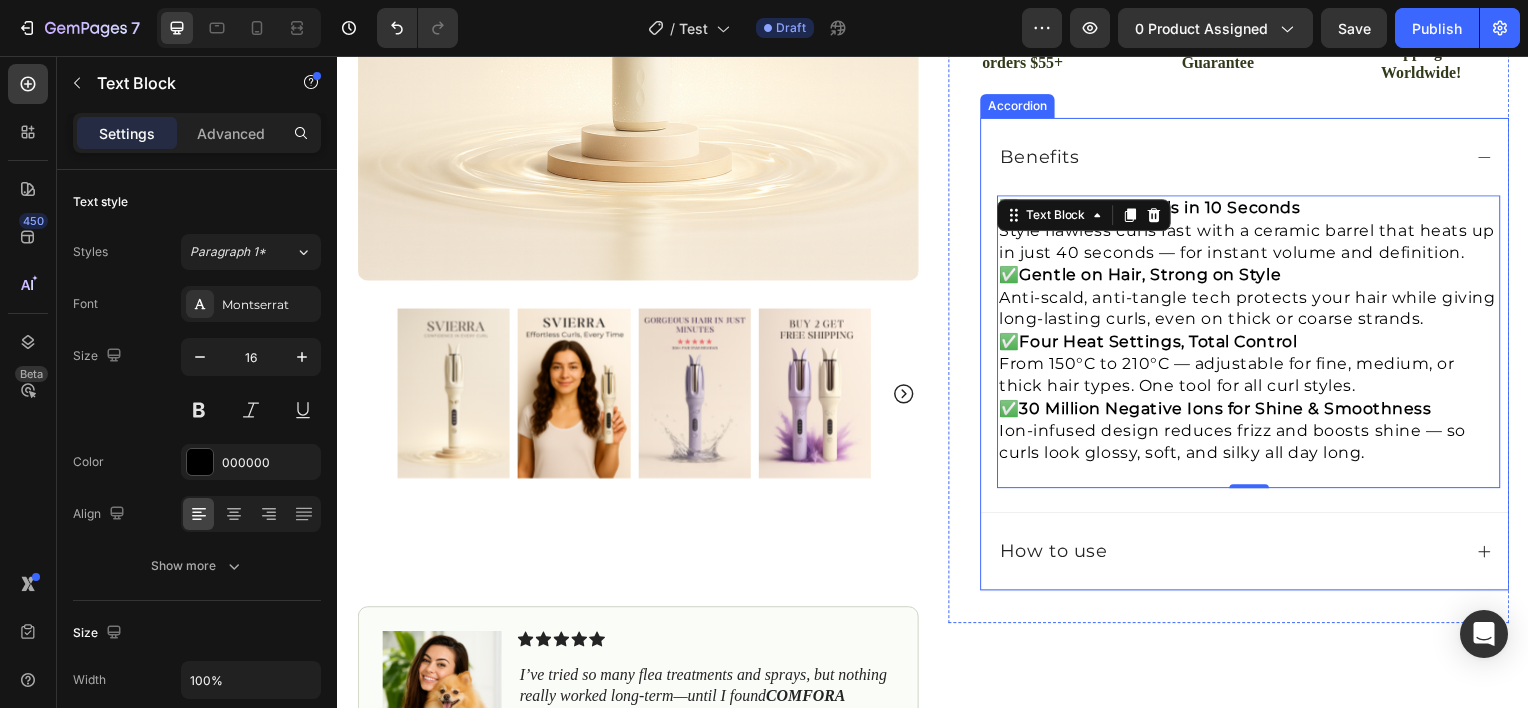 click on "Benefits" at bounding box center [1044, 157] 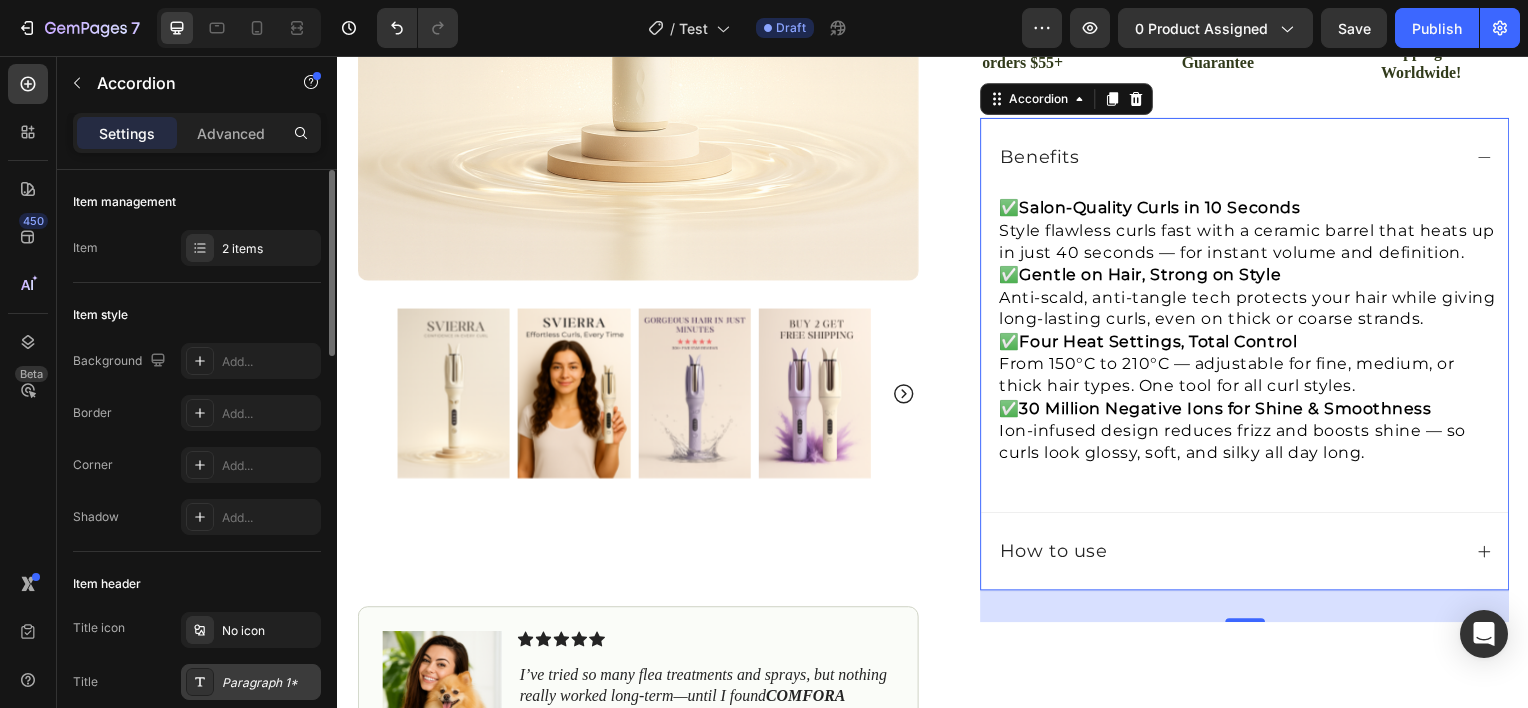 click on "Paragraph 1*" at bounding box center [269, 683] 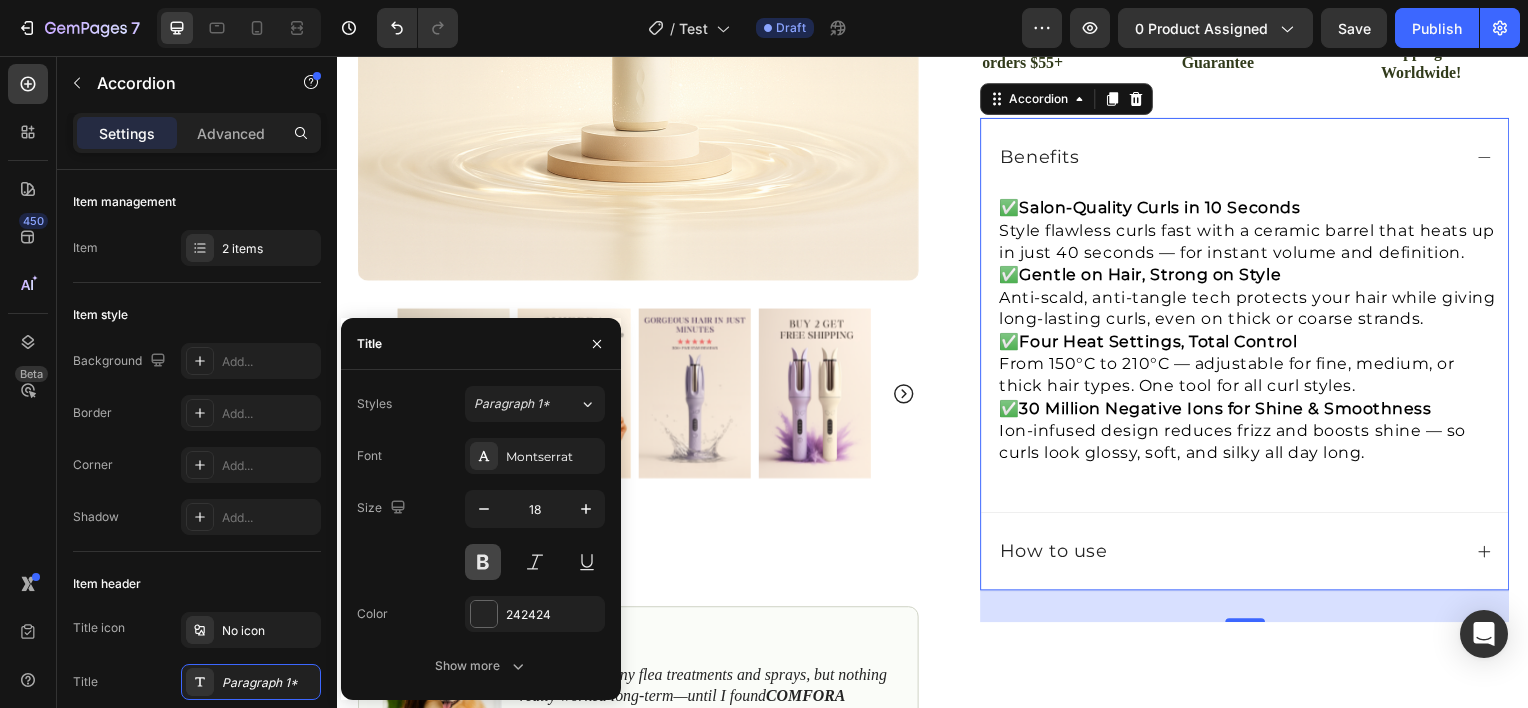 click at bounding box center [483, 562] 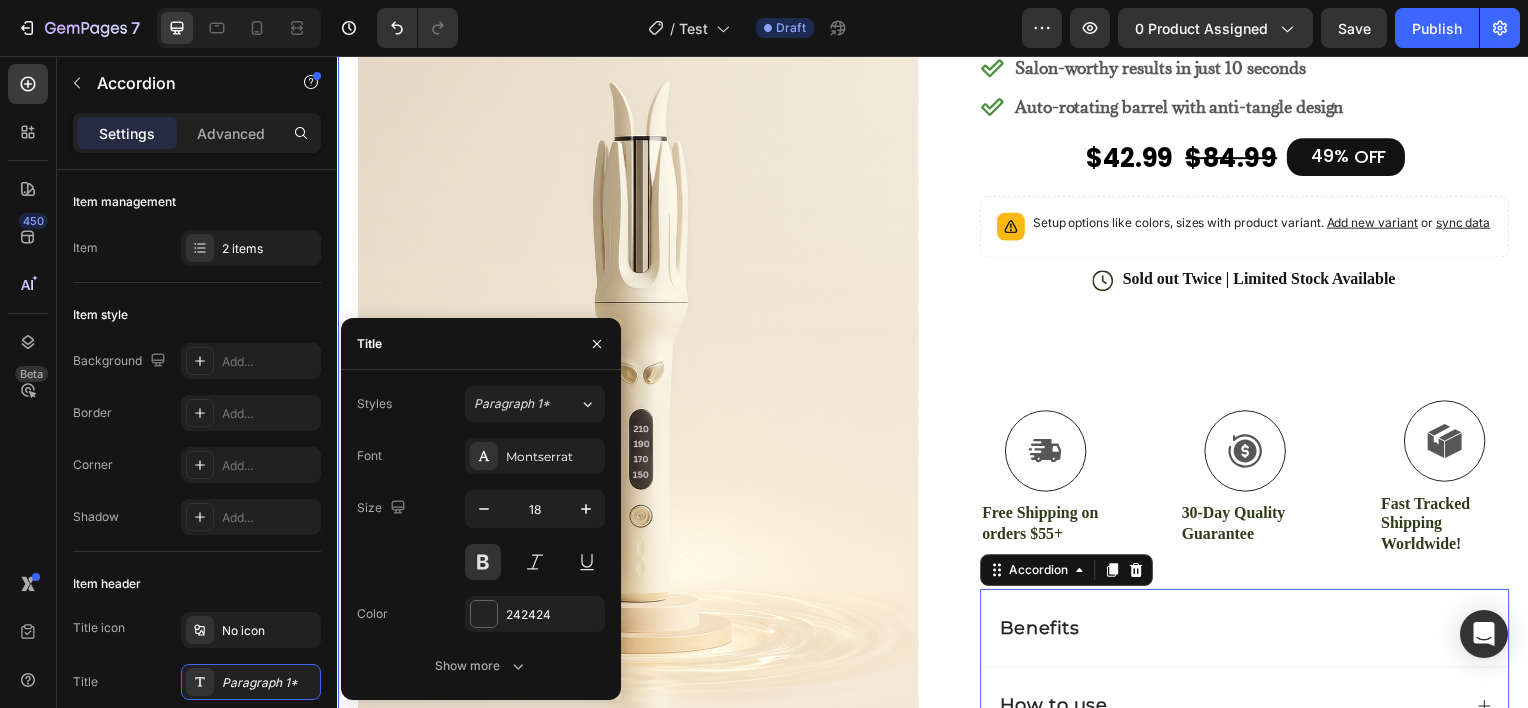 scroll, scrollTop: 516, scrollLeft: 0, axis: vertical 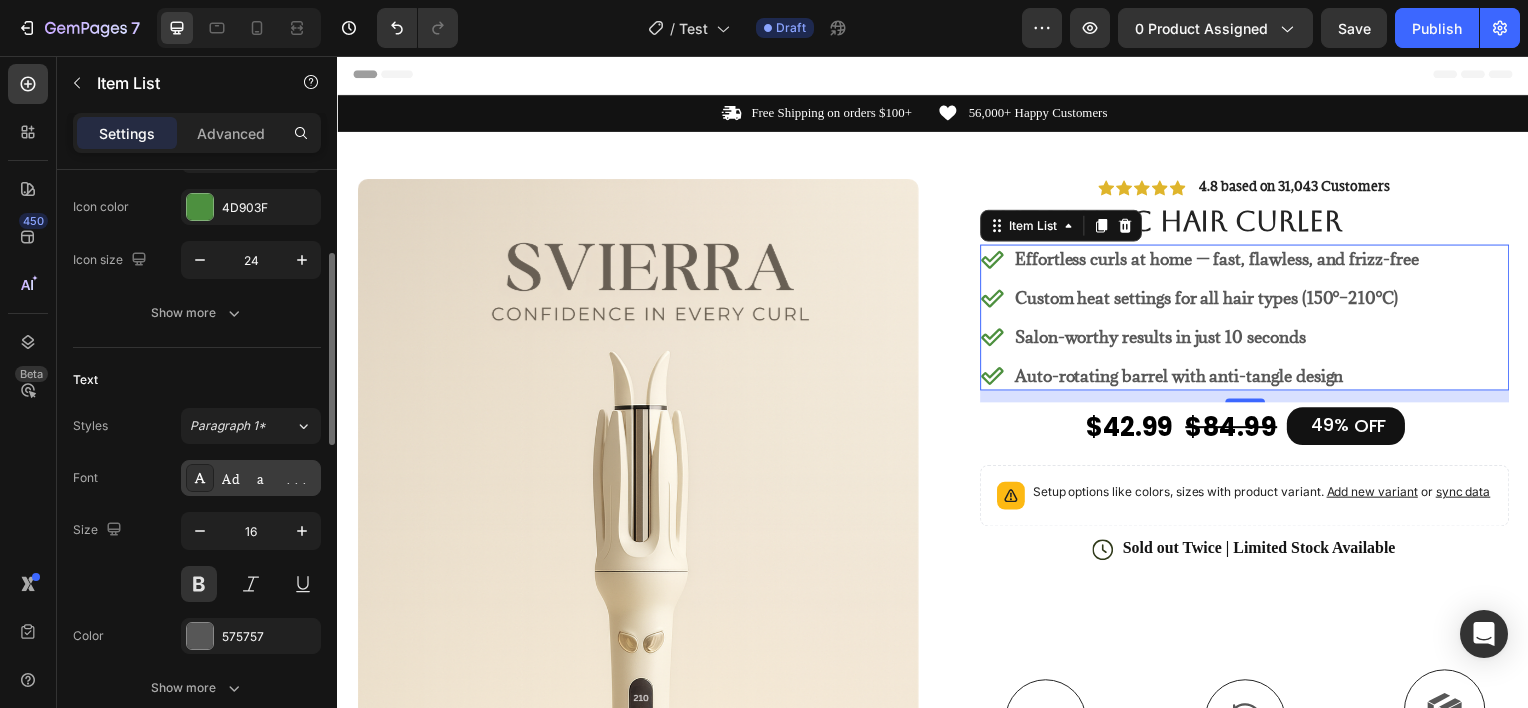 click on "Adamina" at bounding box center [269, 479] 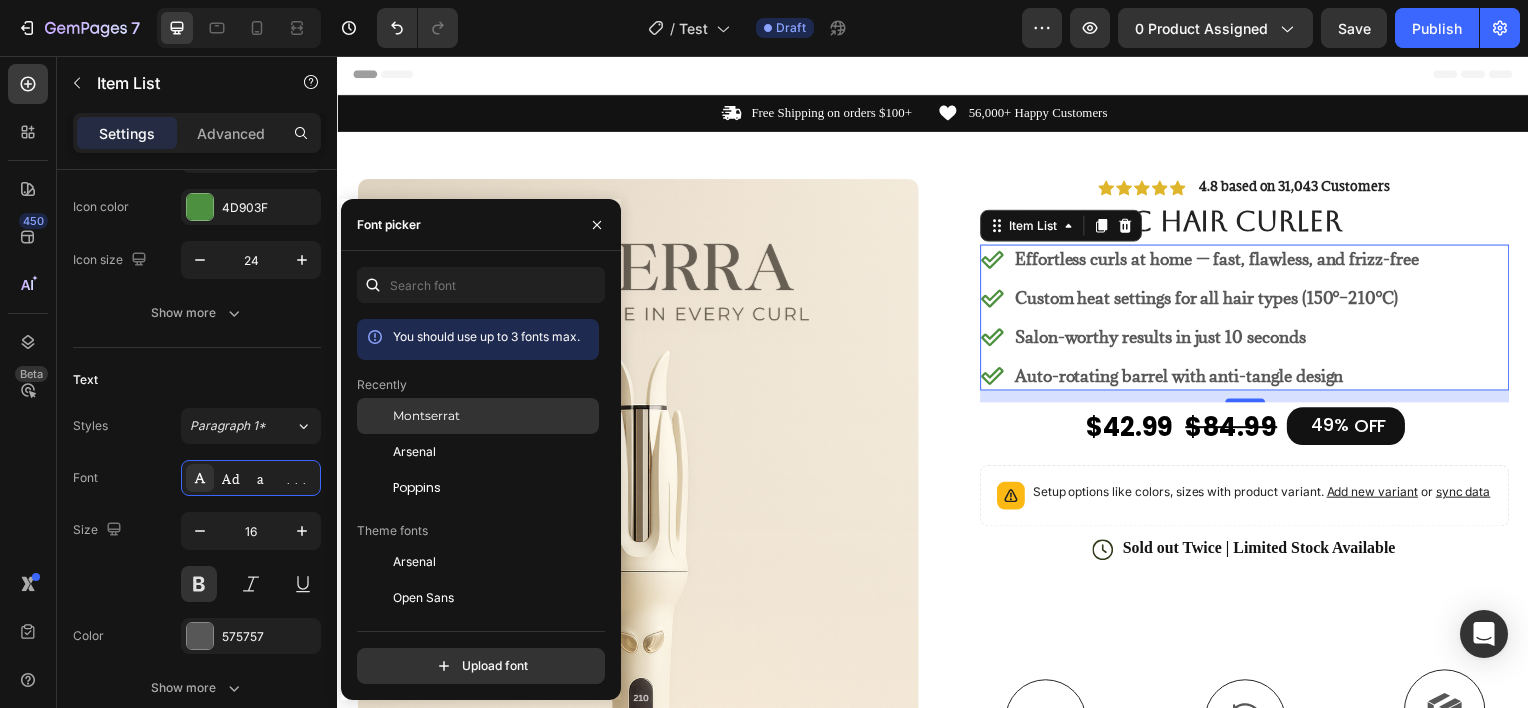 click on "Montserrat" at bounding box center [426, 416] 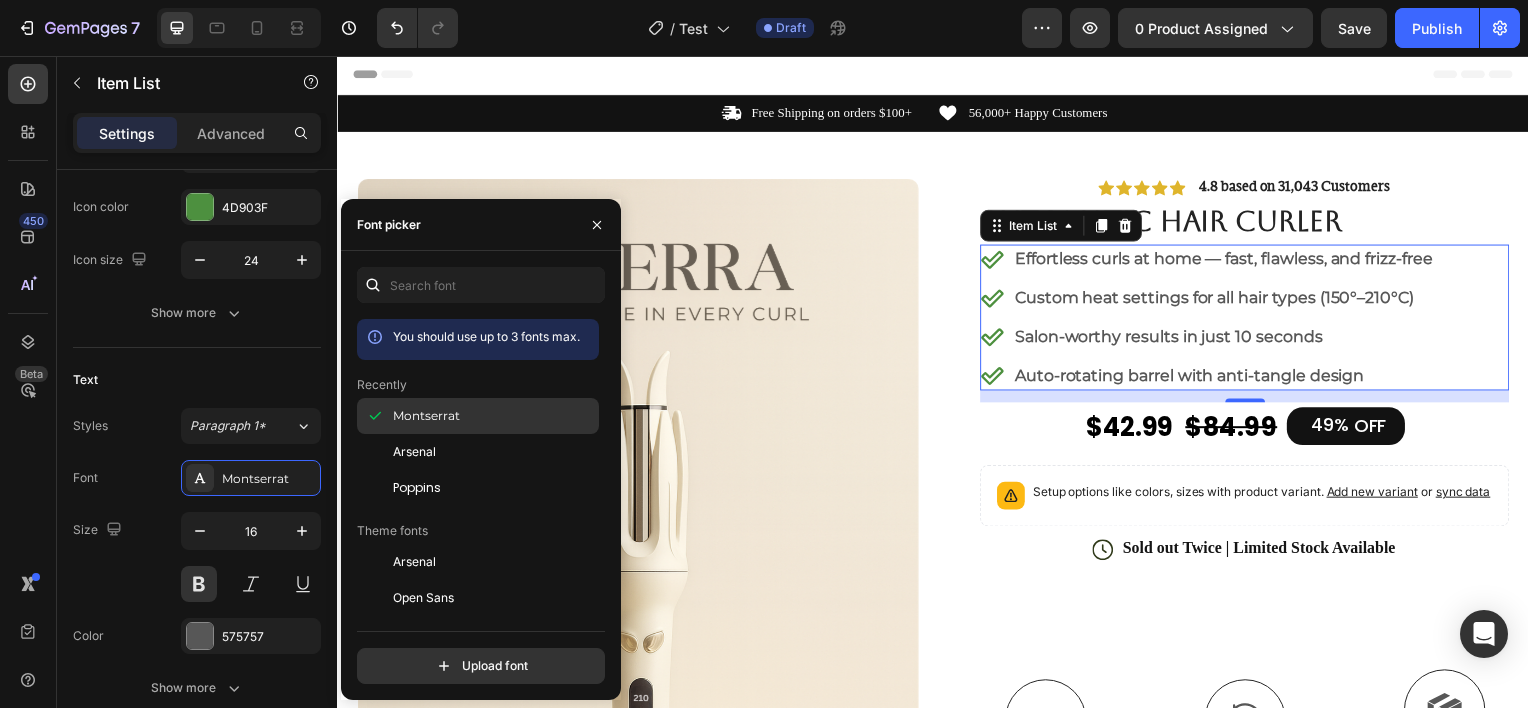 click on "Montserrat" at bounding box center (426, 416) 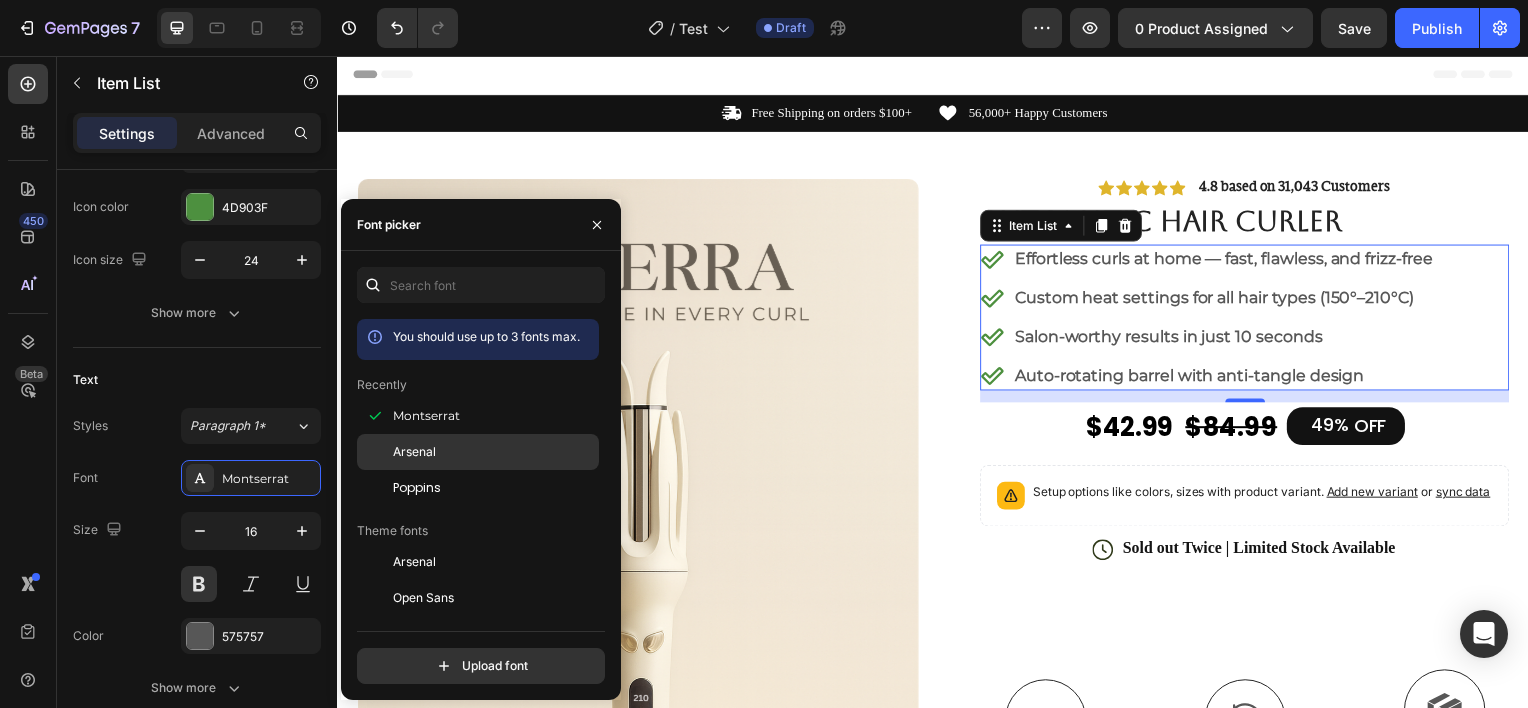 click on "Arsenal" 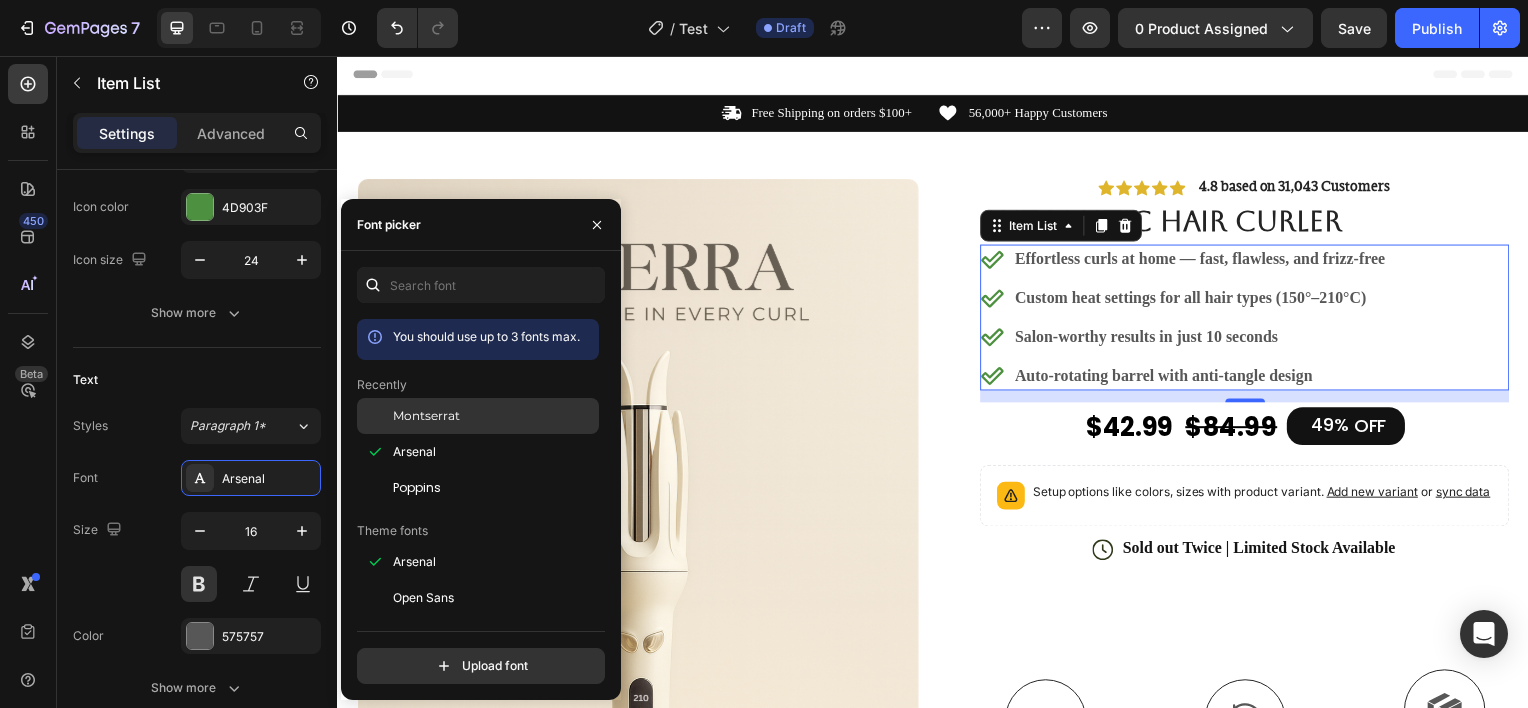 click on "Montserrat" at bounding box center [426, 416] 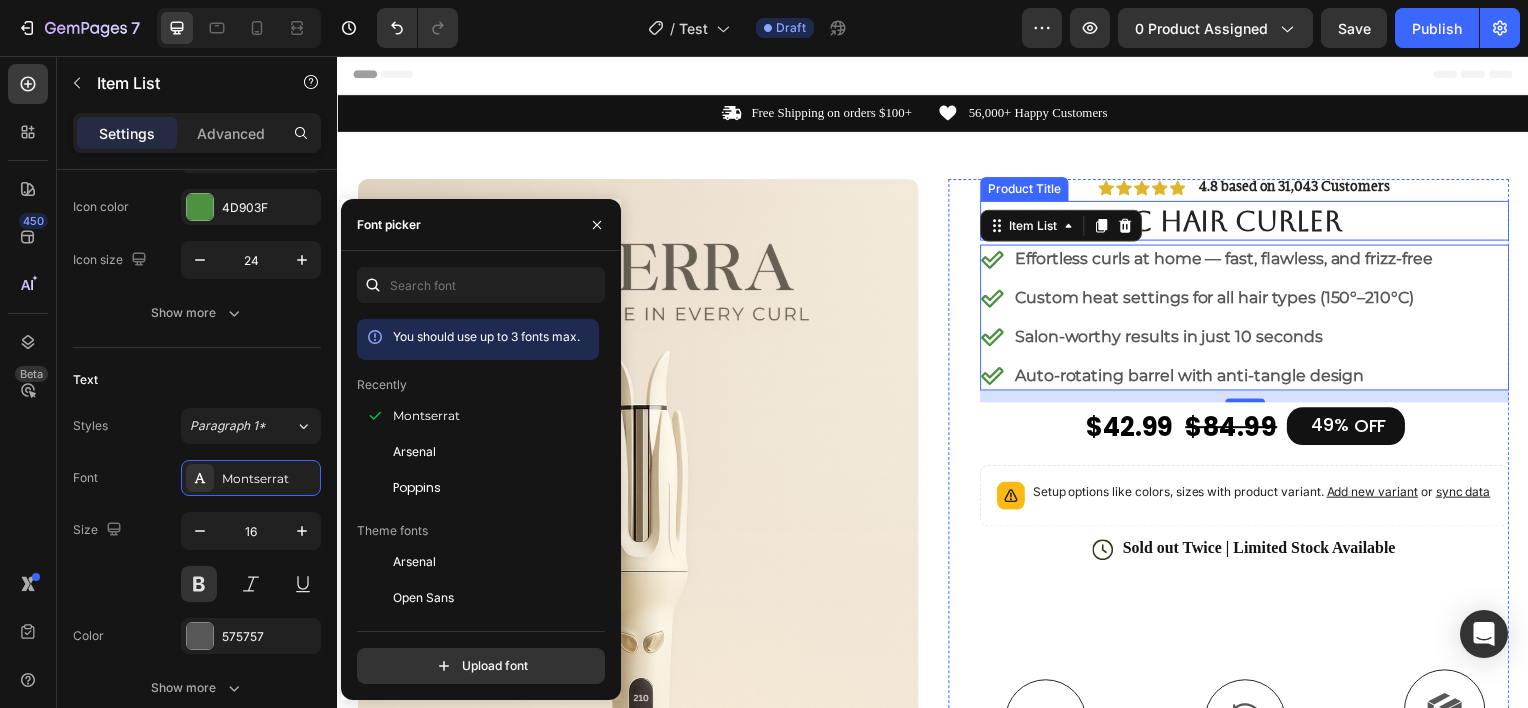 click on "Automatic Hair Curler" at bounding box center [1250, 222] 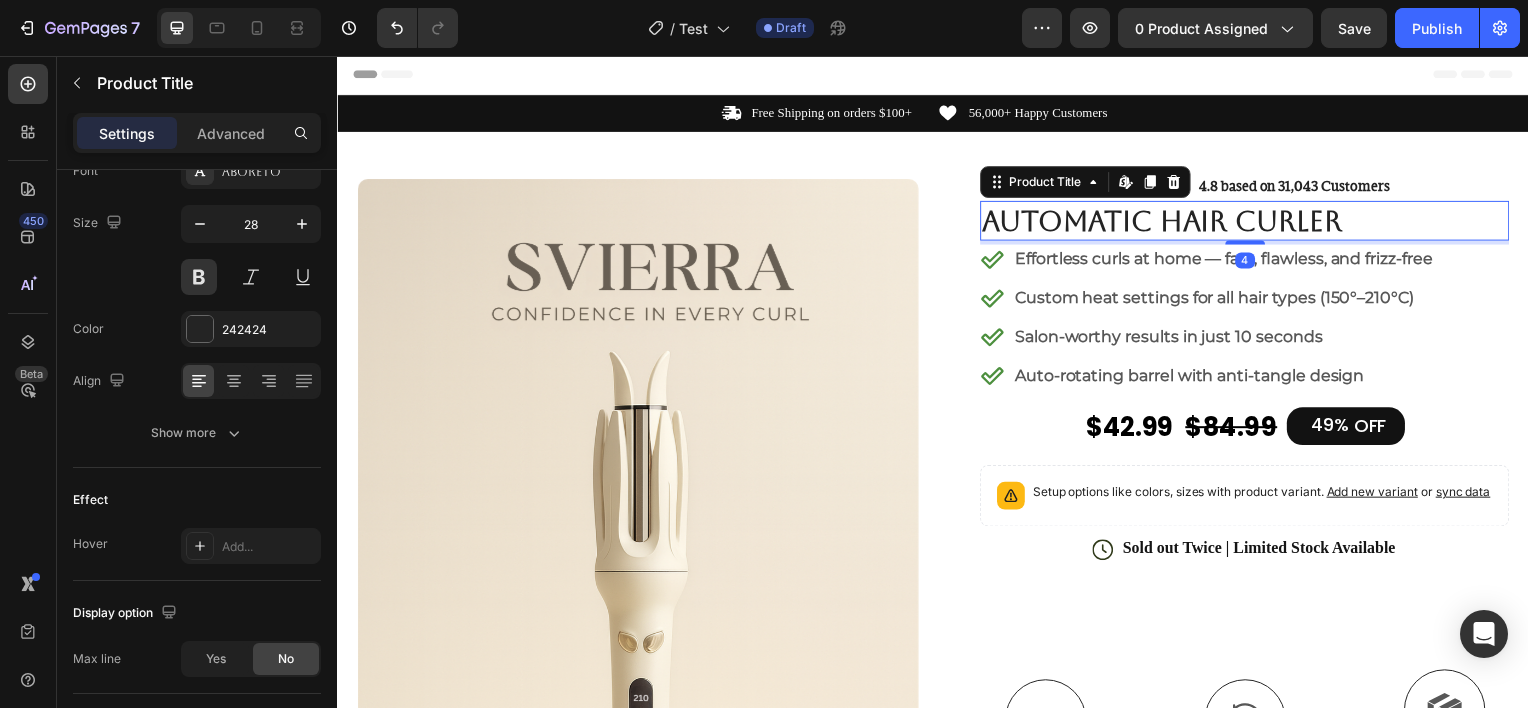 scroll, scrollTop: 0, scrollLeft: 0, axis: both 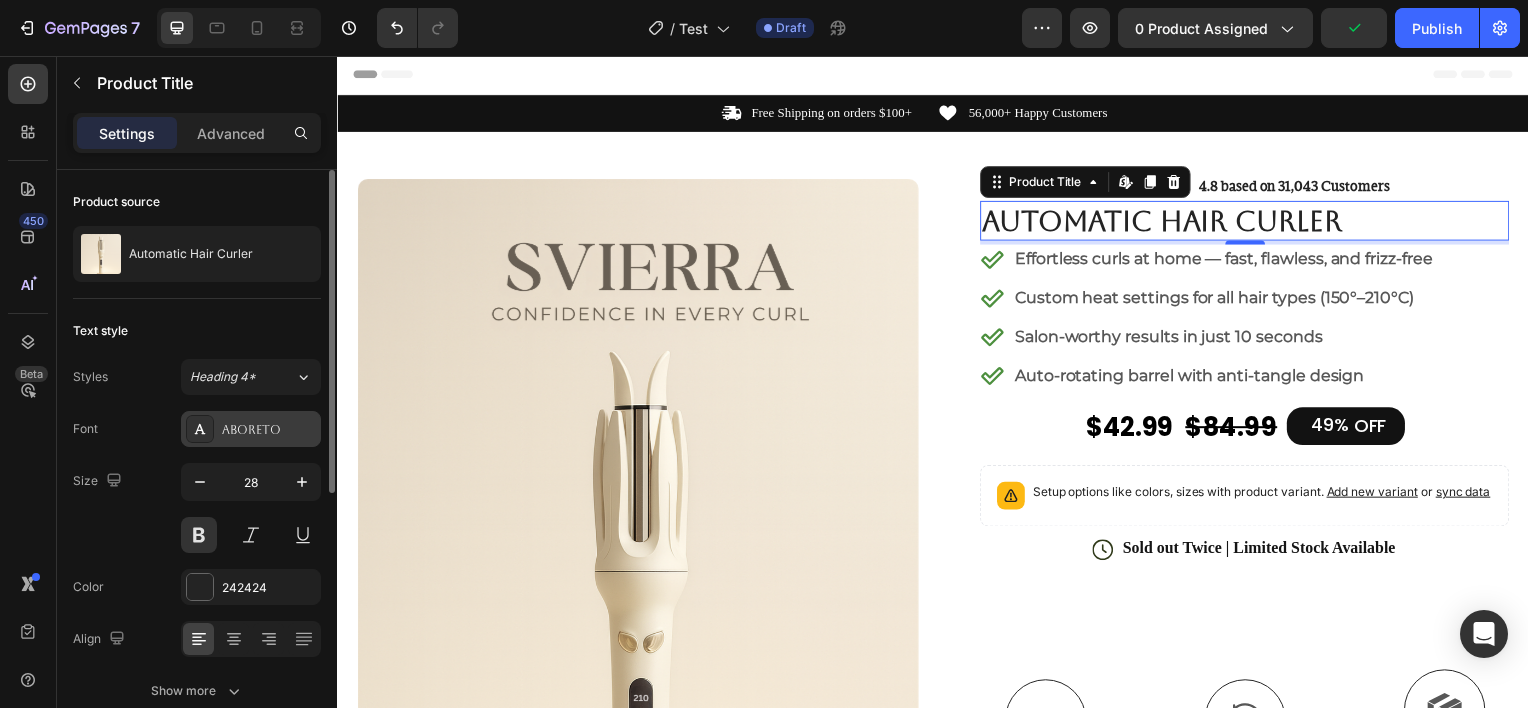 click on "Aboreto" at bounding box center (269, 430) 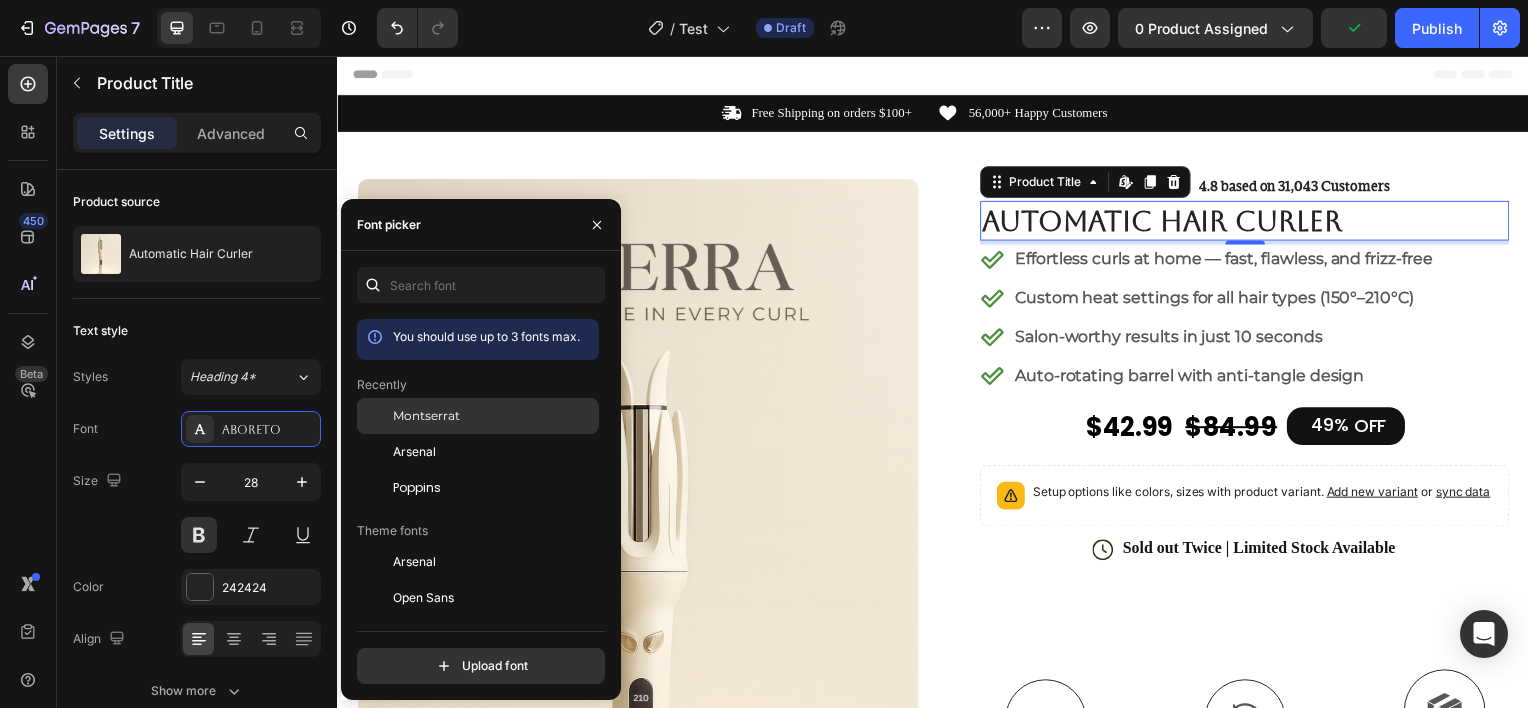 click on "Montserrat" at bounding box center (426, 416) 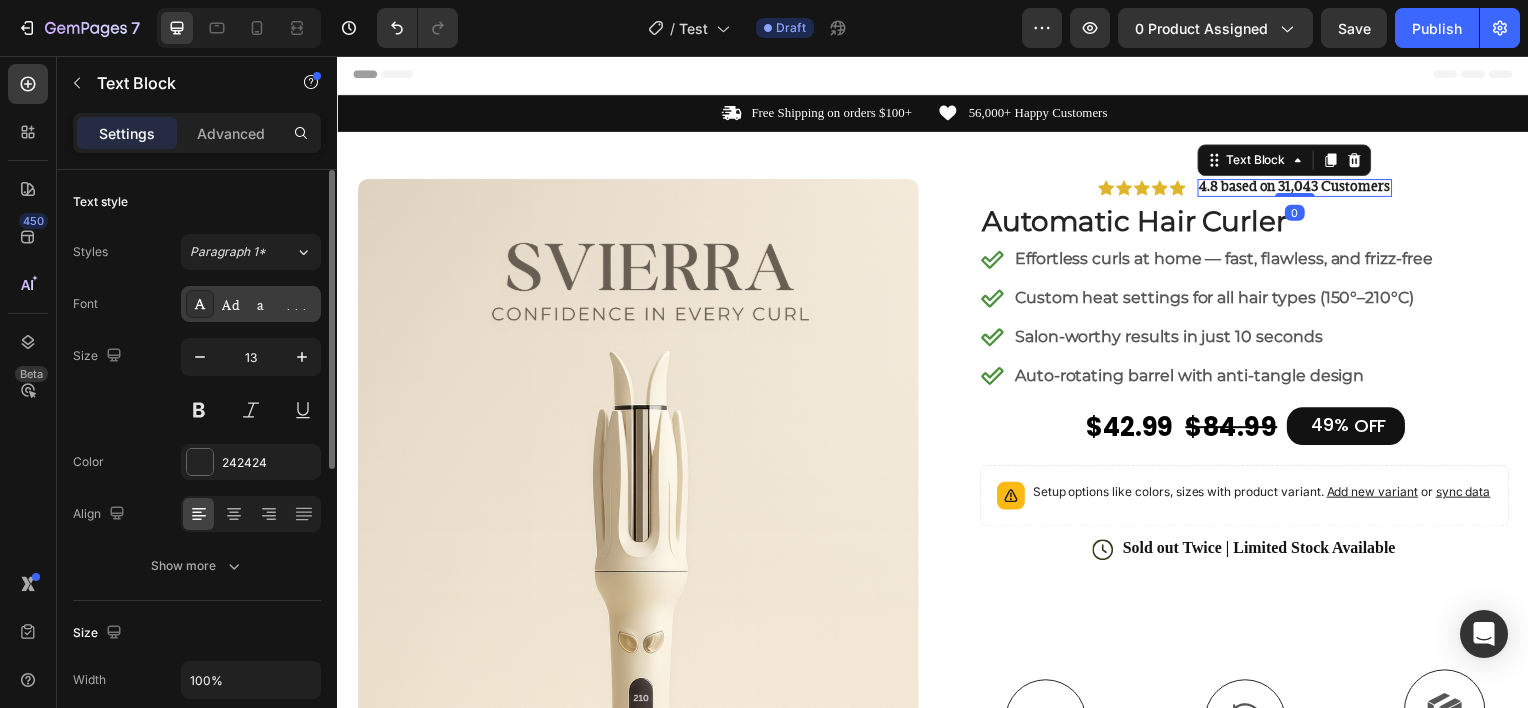 click on "Adamina" at bounding box center (251, 304) 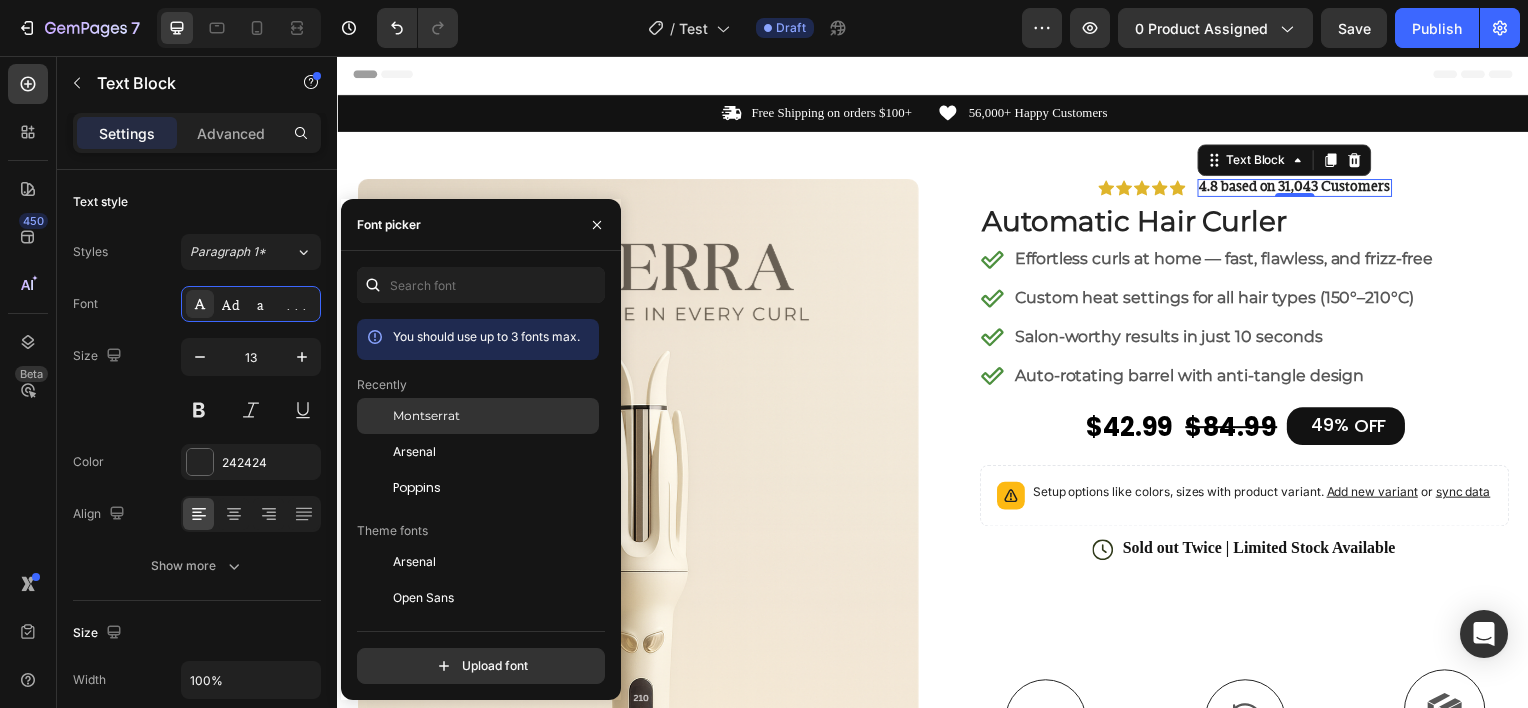 click on "Montserrat" at bounding box center [426, 416] 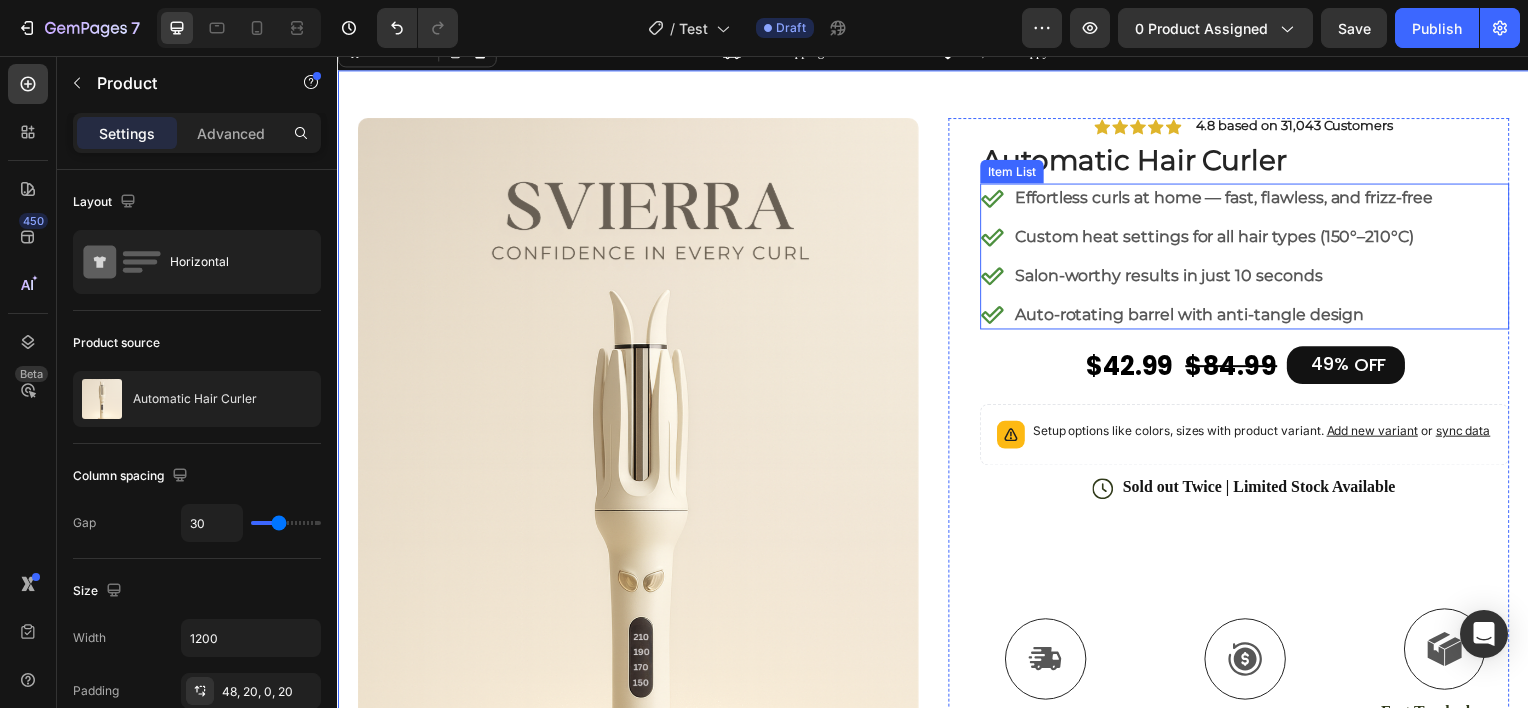 scroll, scrollTop: 83, scrollLeft: 0, axis: vertical 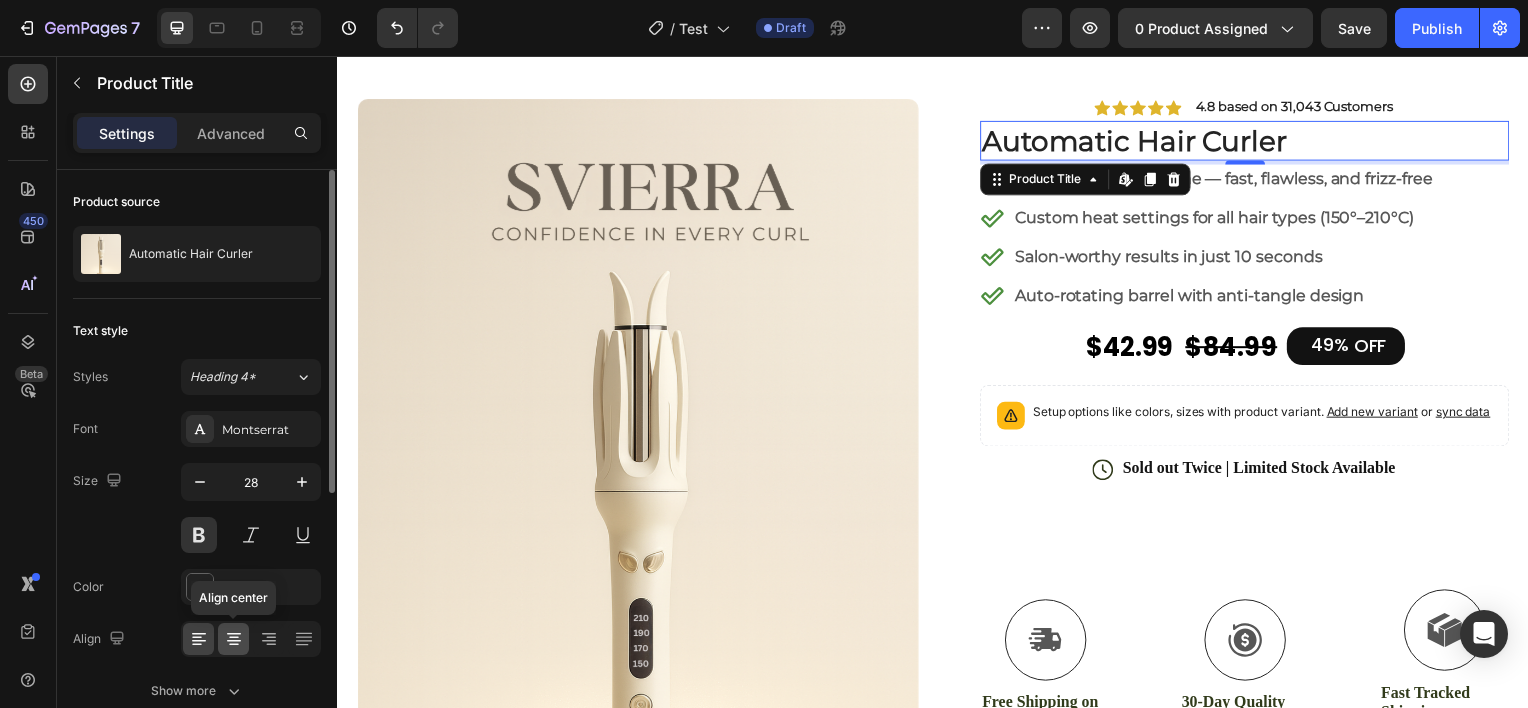 click 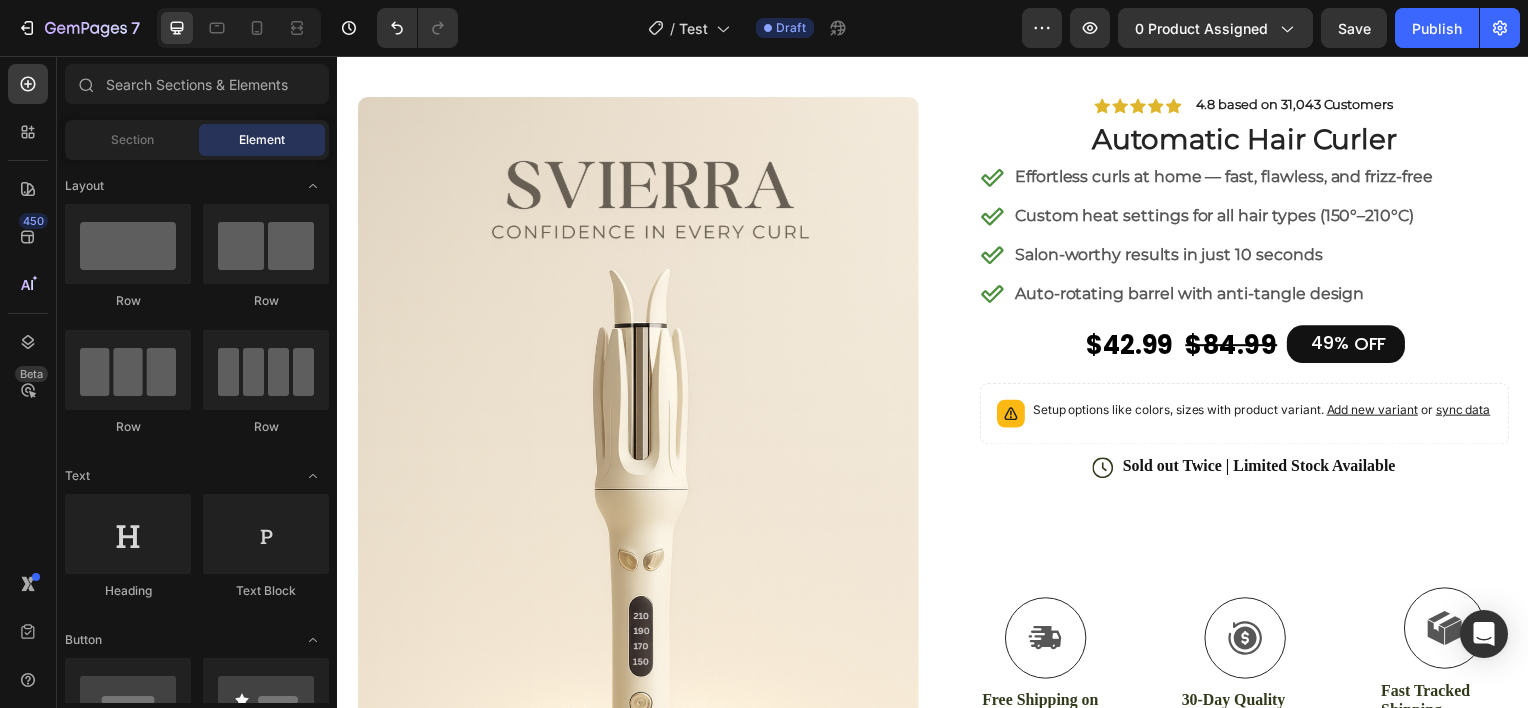 scroll, scrollTop: 0, scrollLeft: 0, axis: both 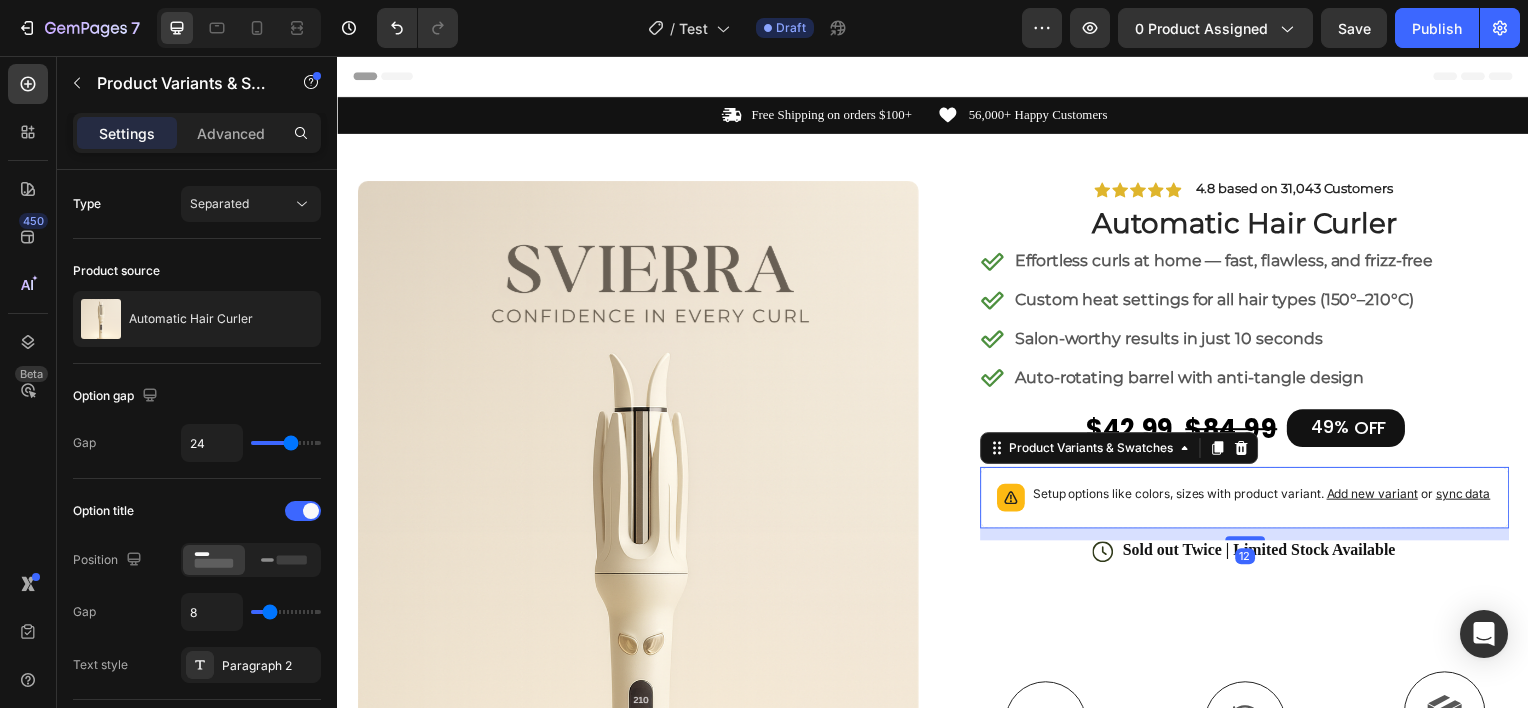 click on "Setup options like colors, sizes with product variant.       Add new variant   or   sync data" at bounding box center (1267, 497) 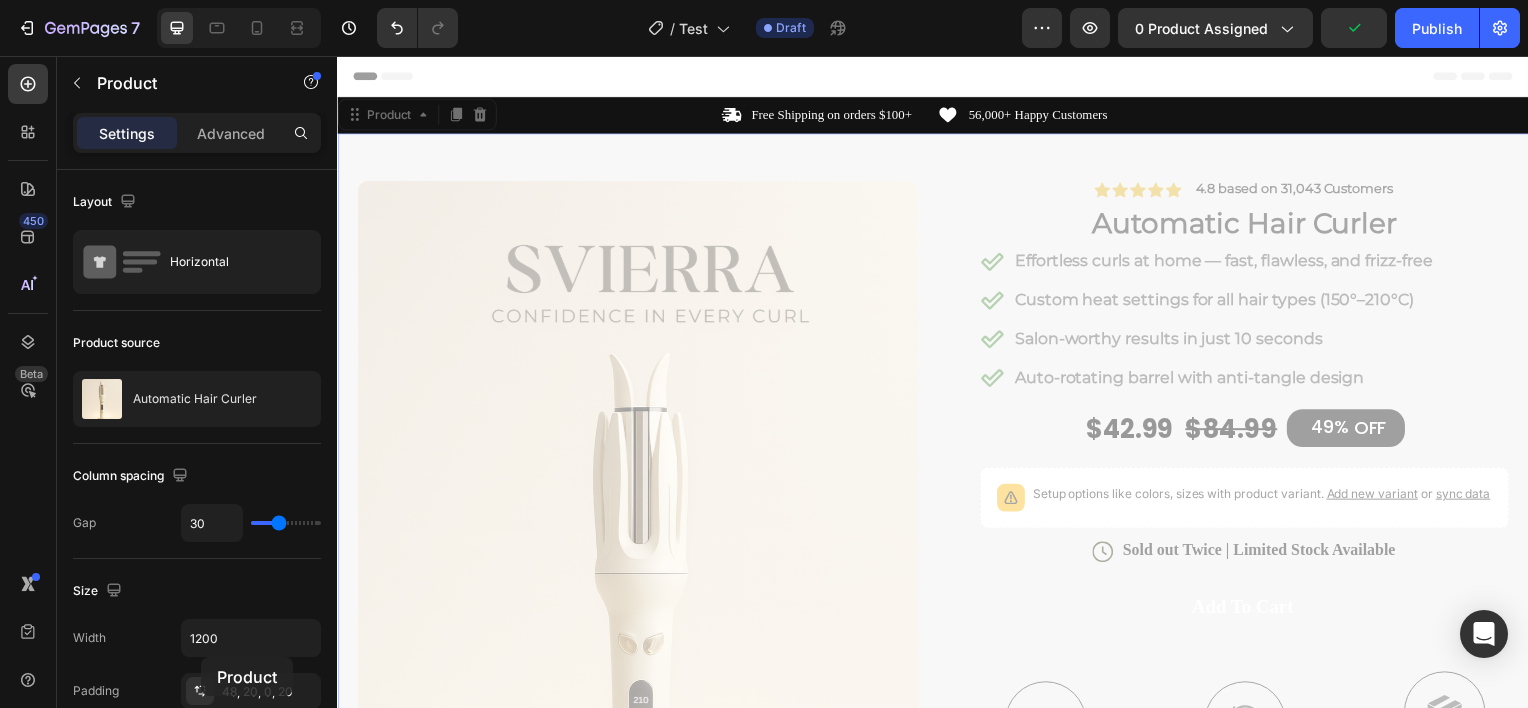 drag, startPoint x: 346, startPoint y: 547, endPoint x: 200, endPoint y: 662, distance: 185.8521 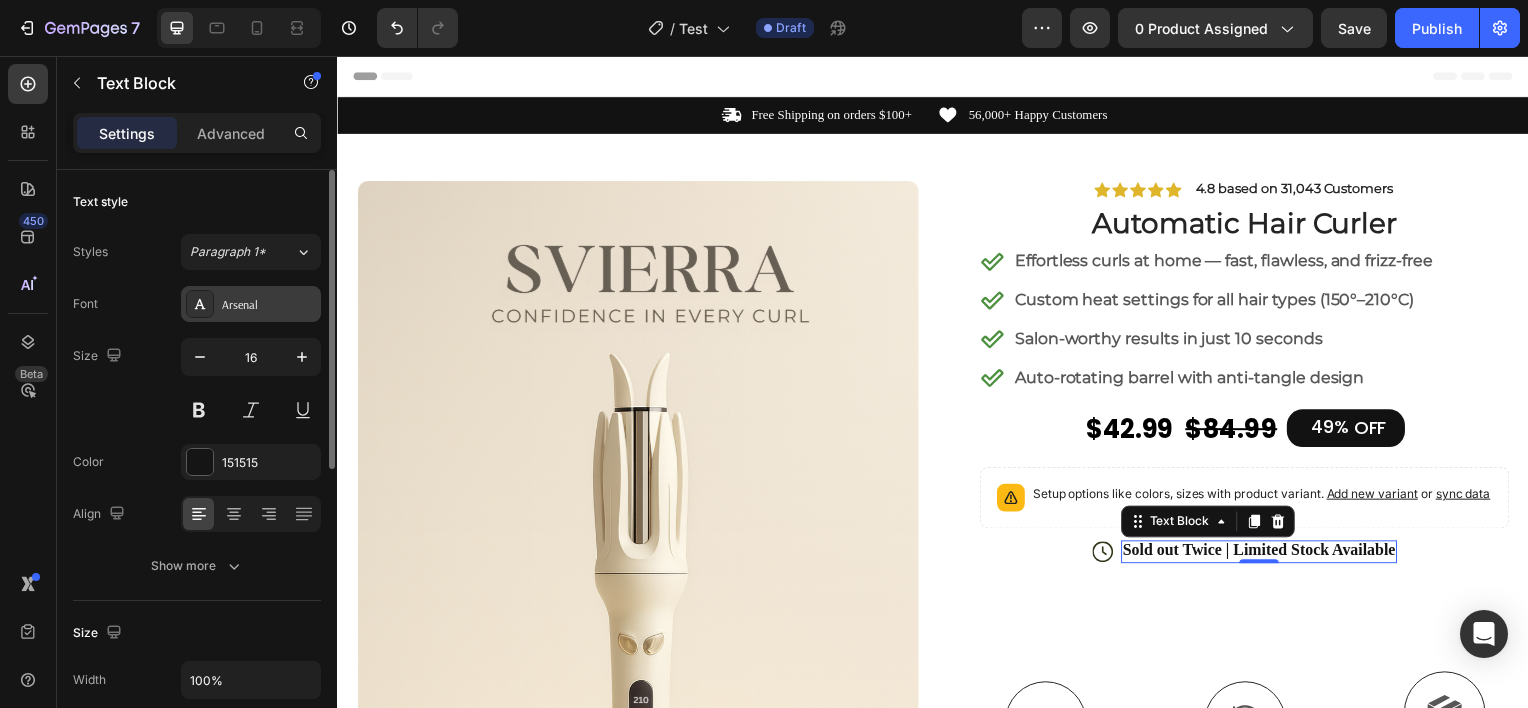 click on "Arsenal" at bounding box center [269, 305] 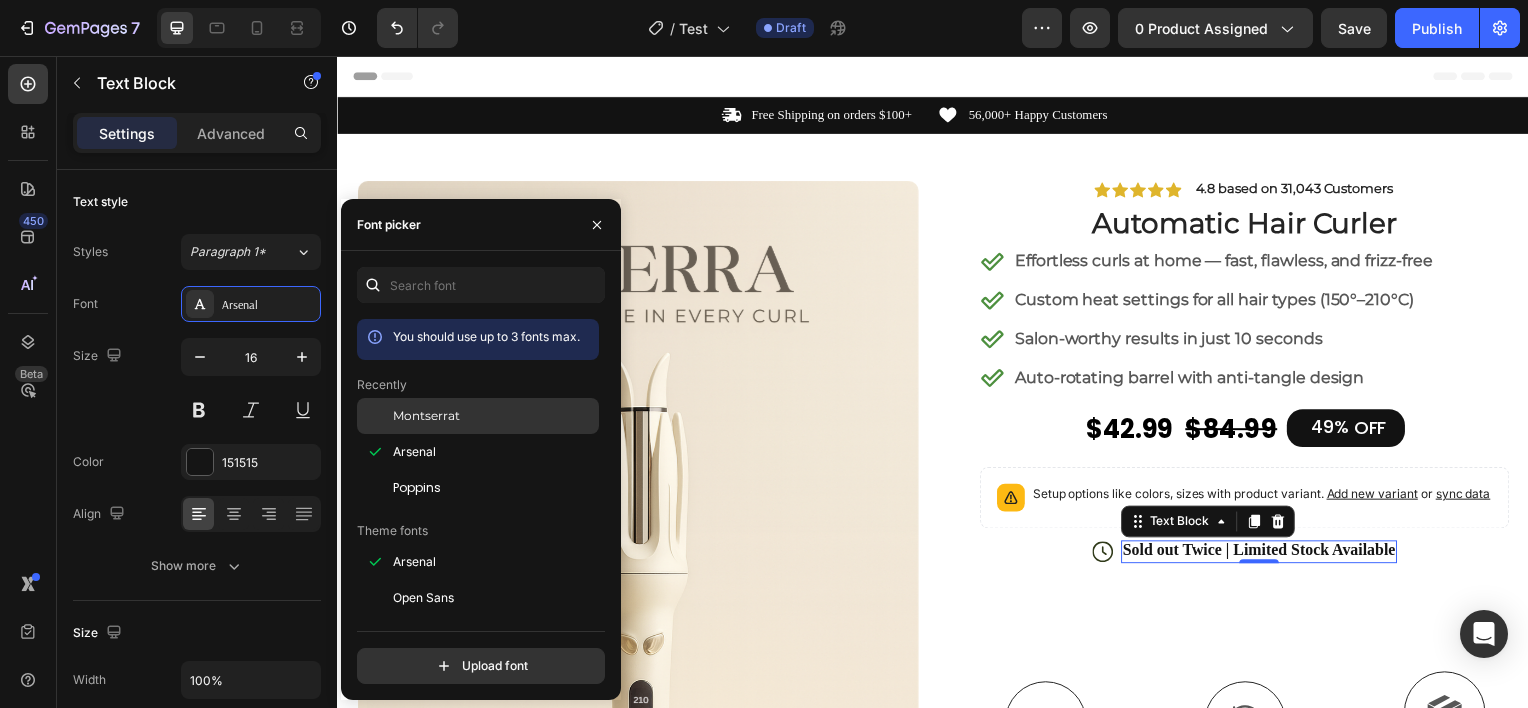 click on "Montserrat" at bounding box center [426, 416] 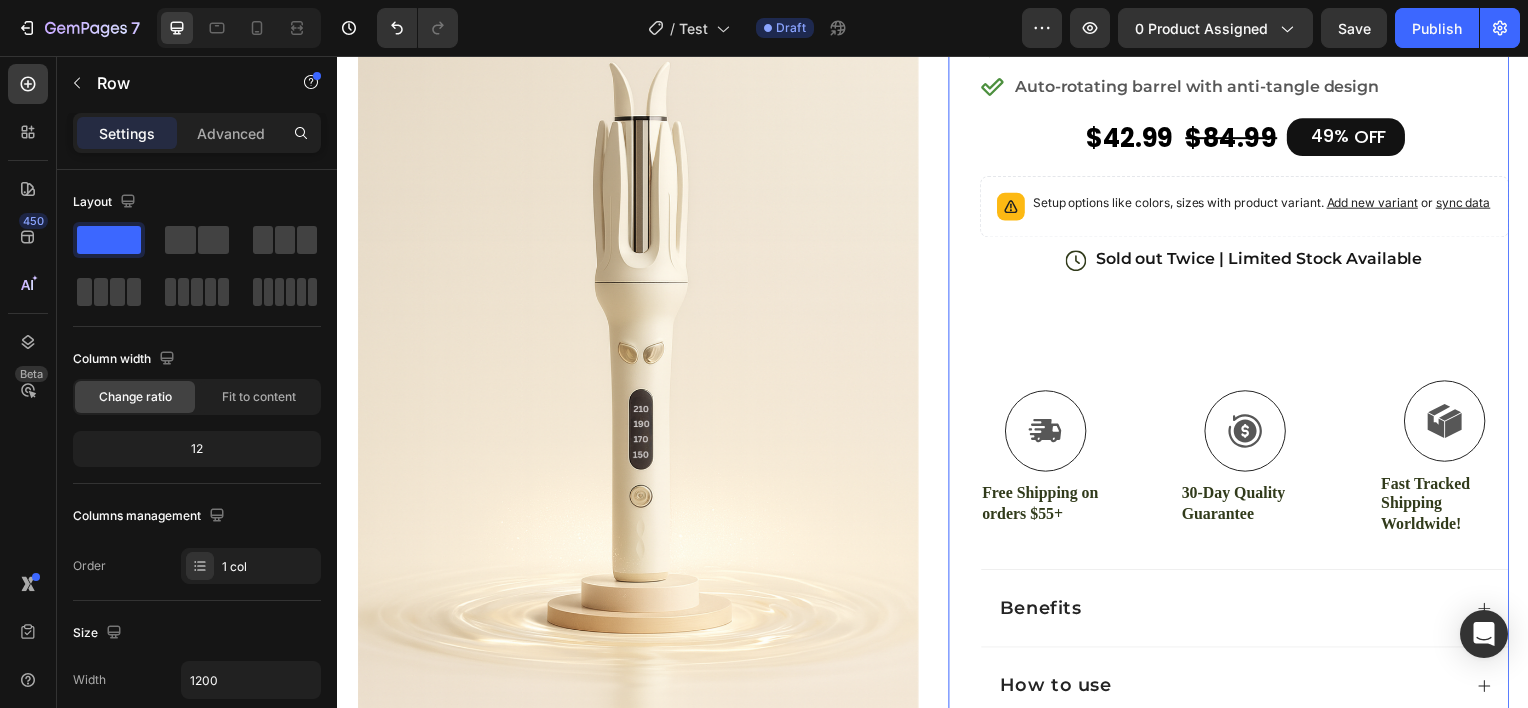 scroll, scrollTop: 304, scrollLeft: 0, axis: vertical 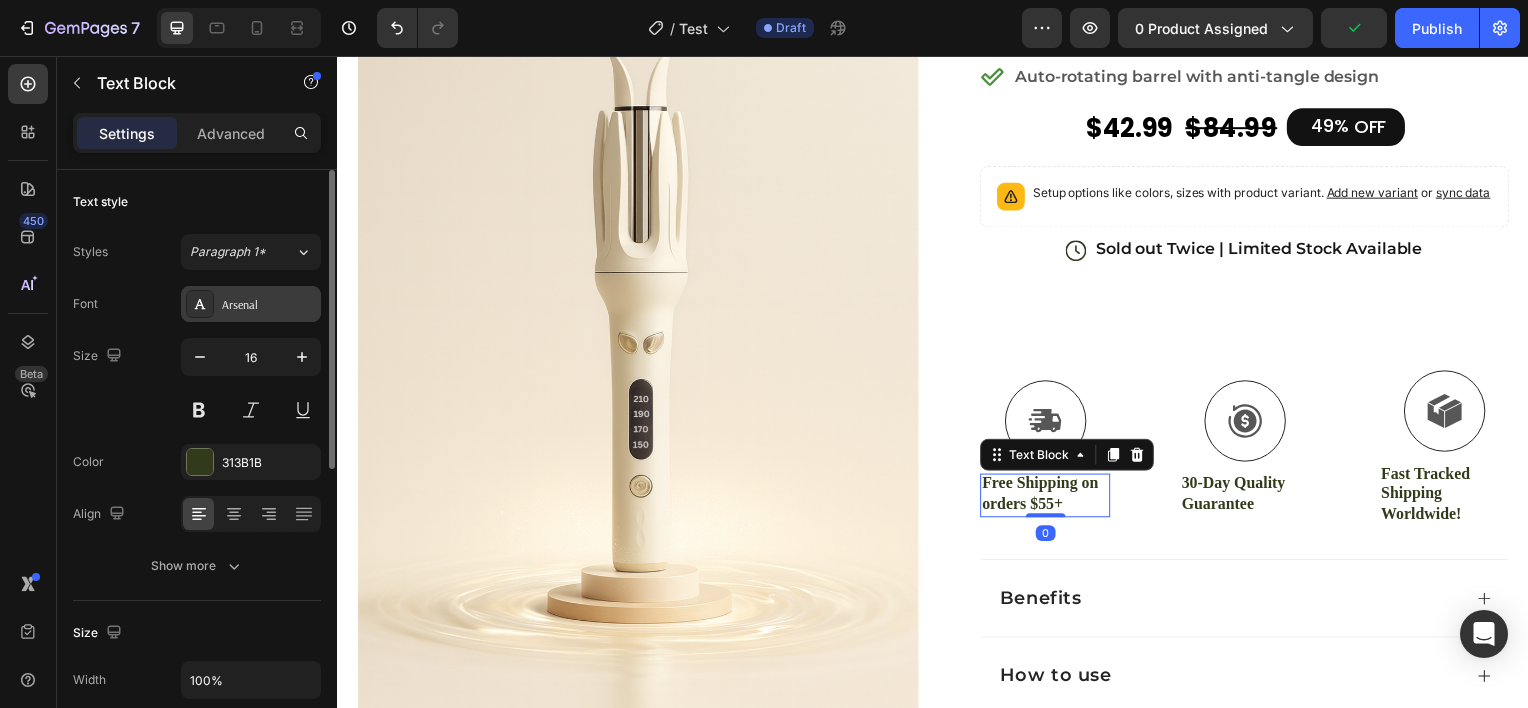 click on "Arsenal" at bounding box center [269, 305] 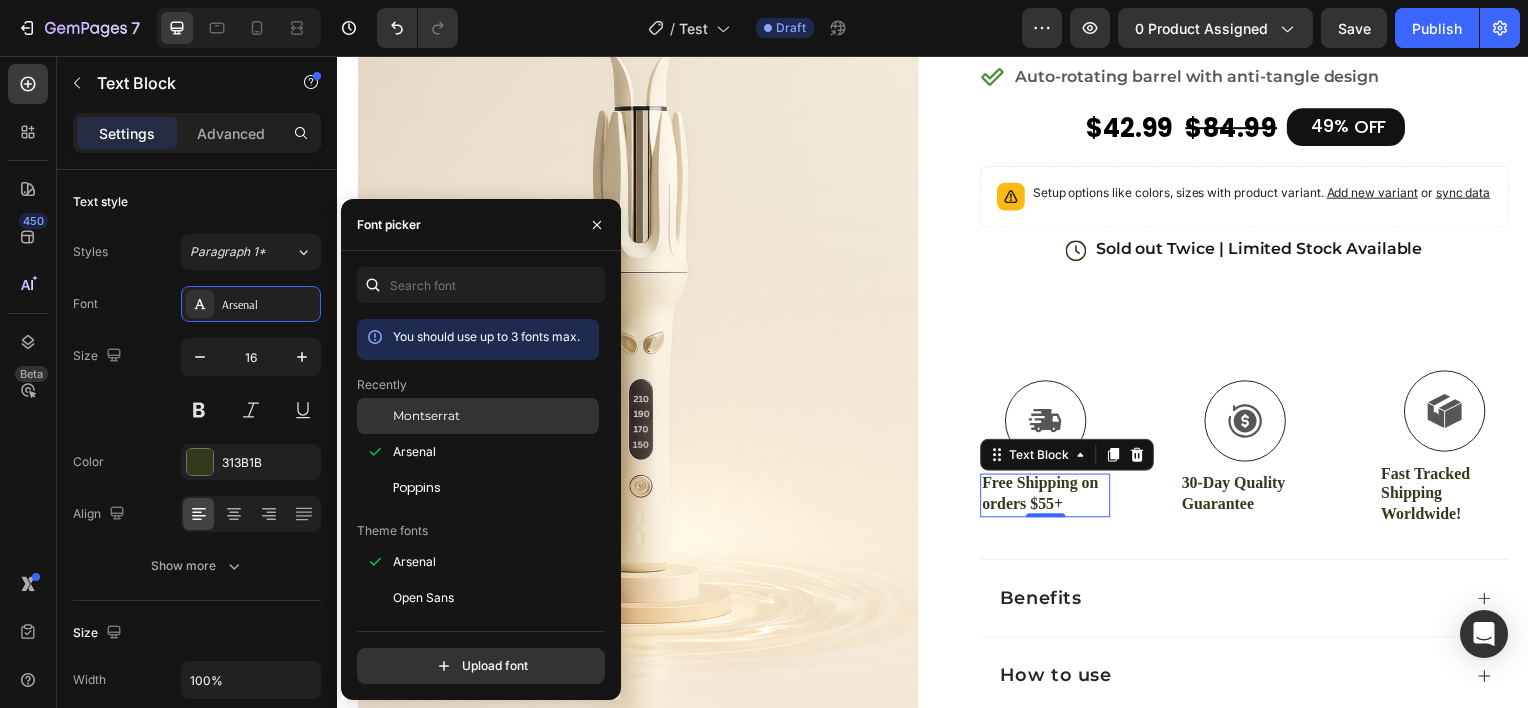 click on "Montserrat" 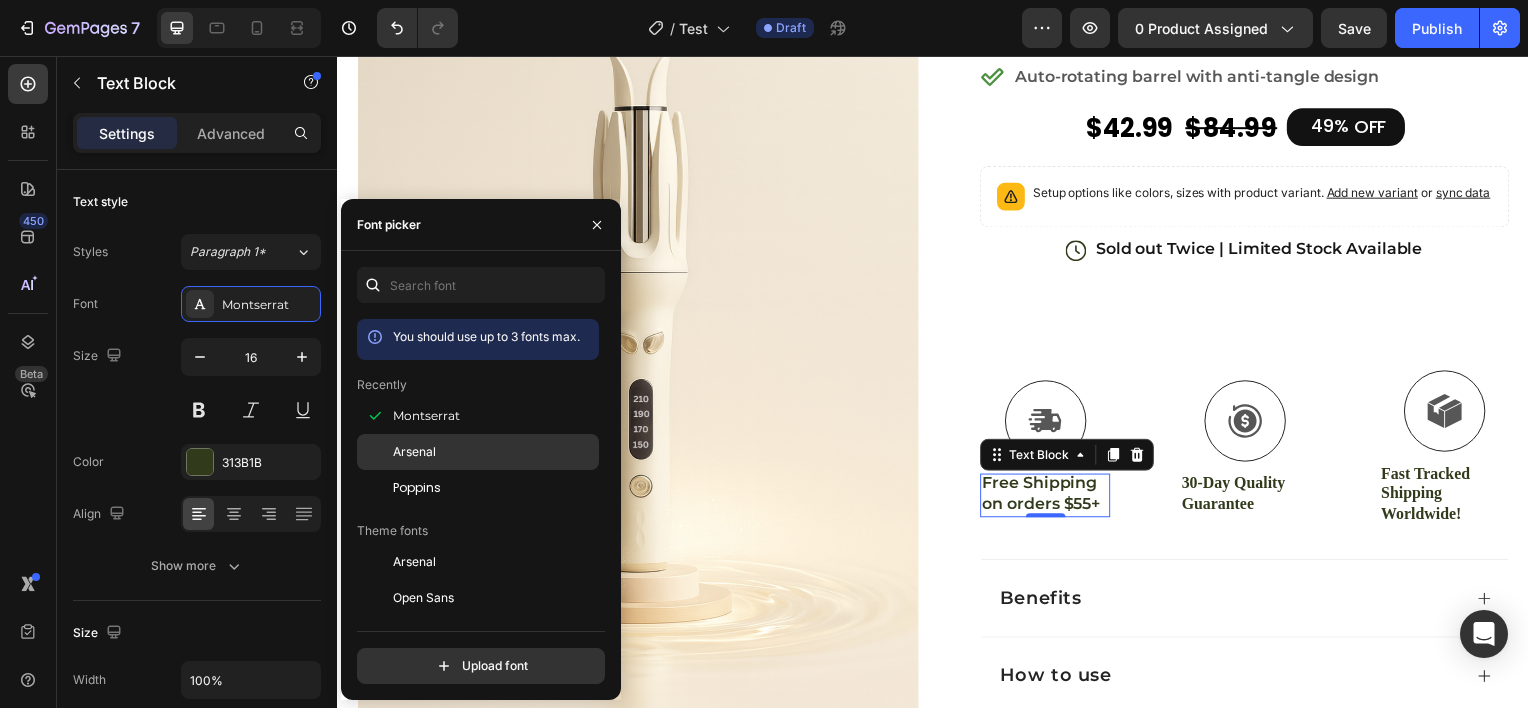 click on "Arsenal" at bounding box center [494, 452] 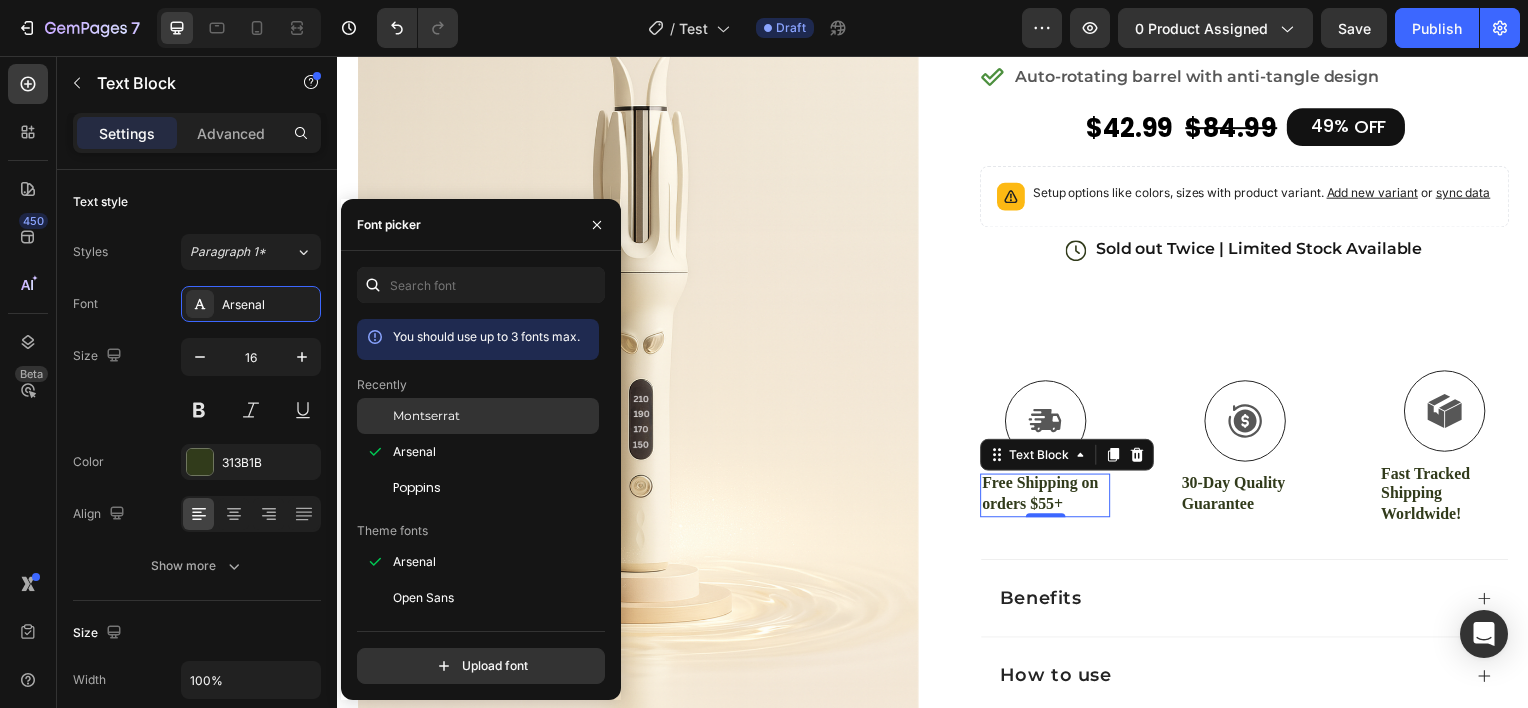 click on "Montserrat" at bounding box center (494, 416) 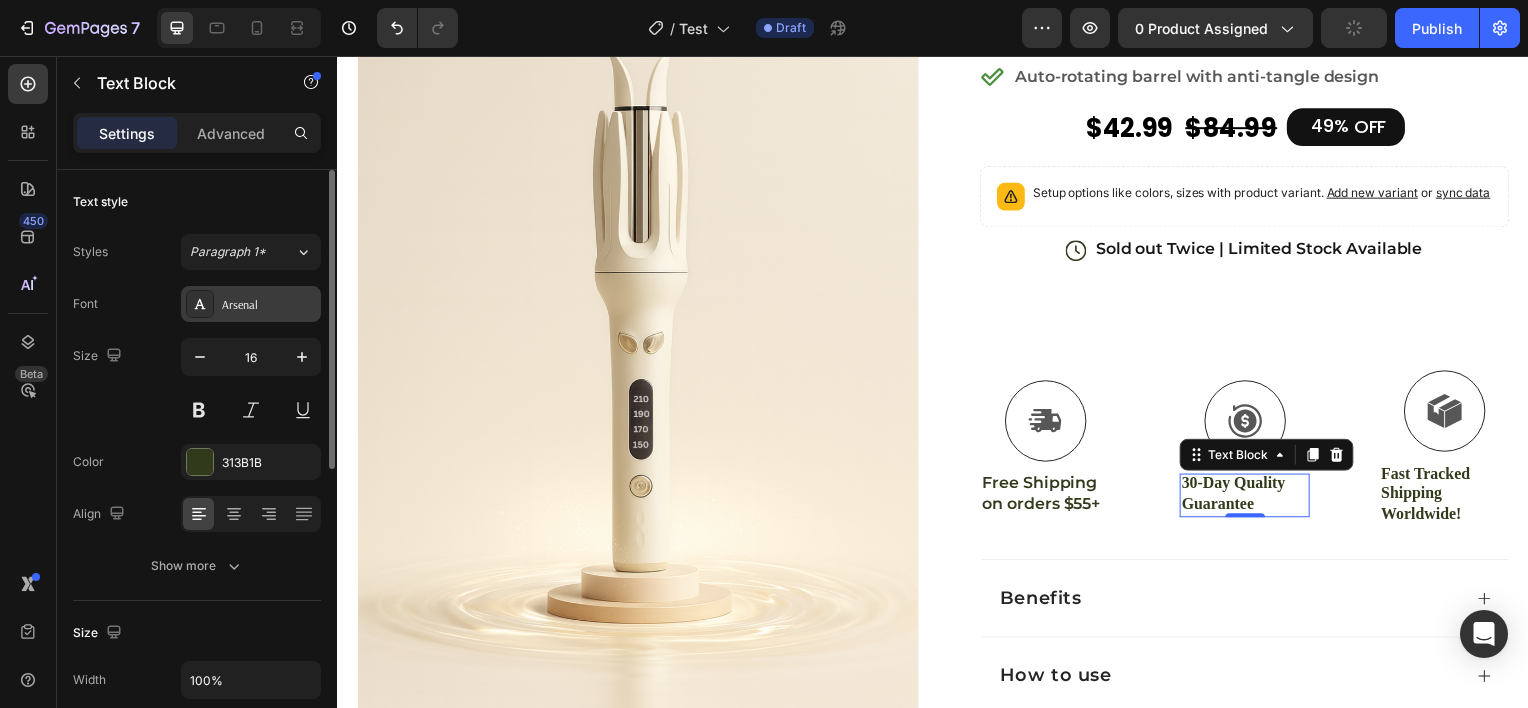 drag, startPoint x: 273, startPoint y: 280, endPoint x: 268, endPoint y: 300, distance: 20.615528 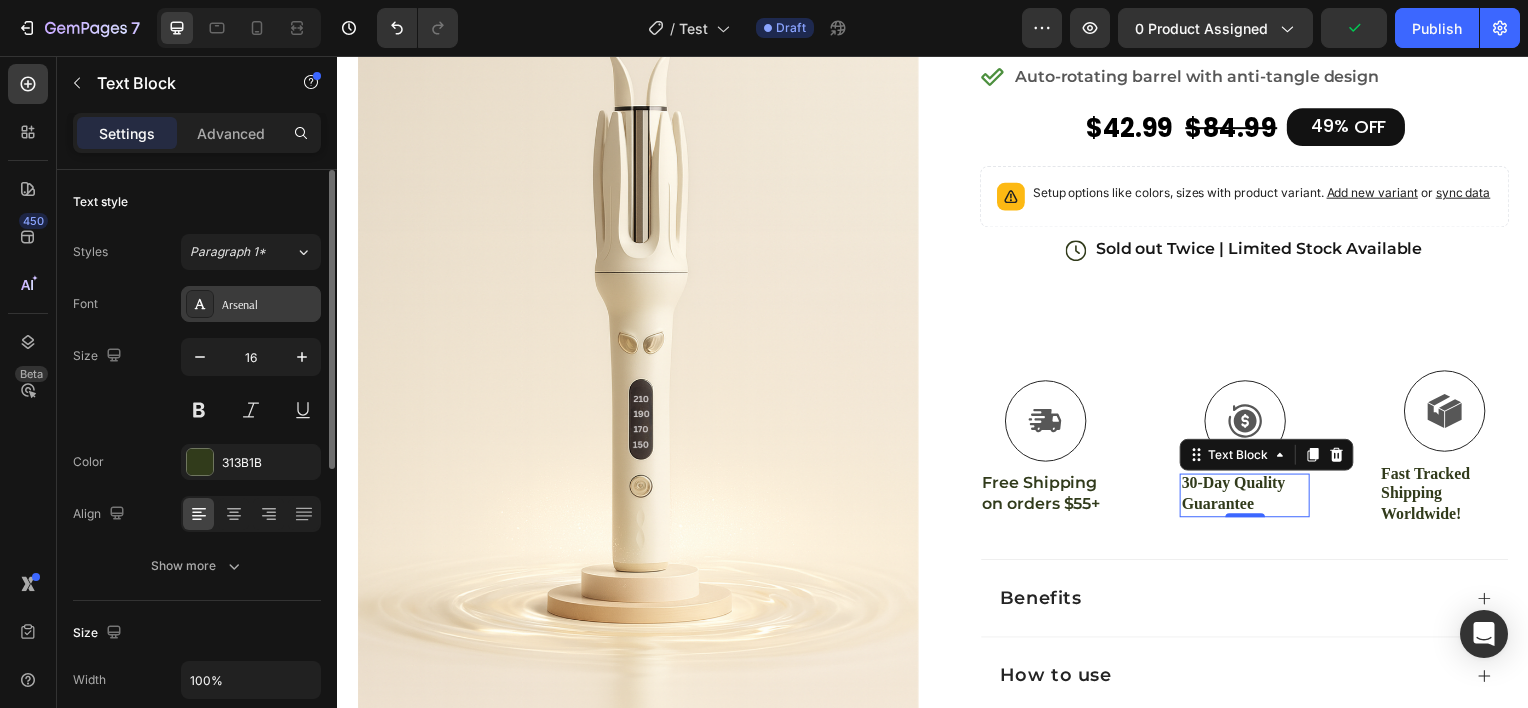 click on "Arsenal" at bounding box center (269, 305) 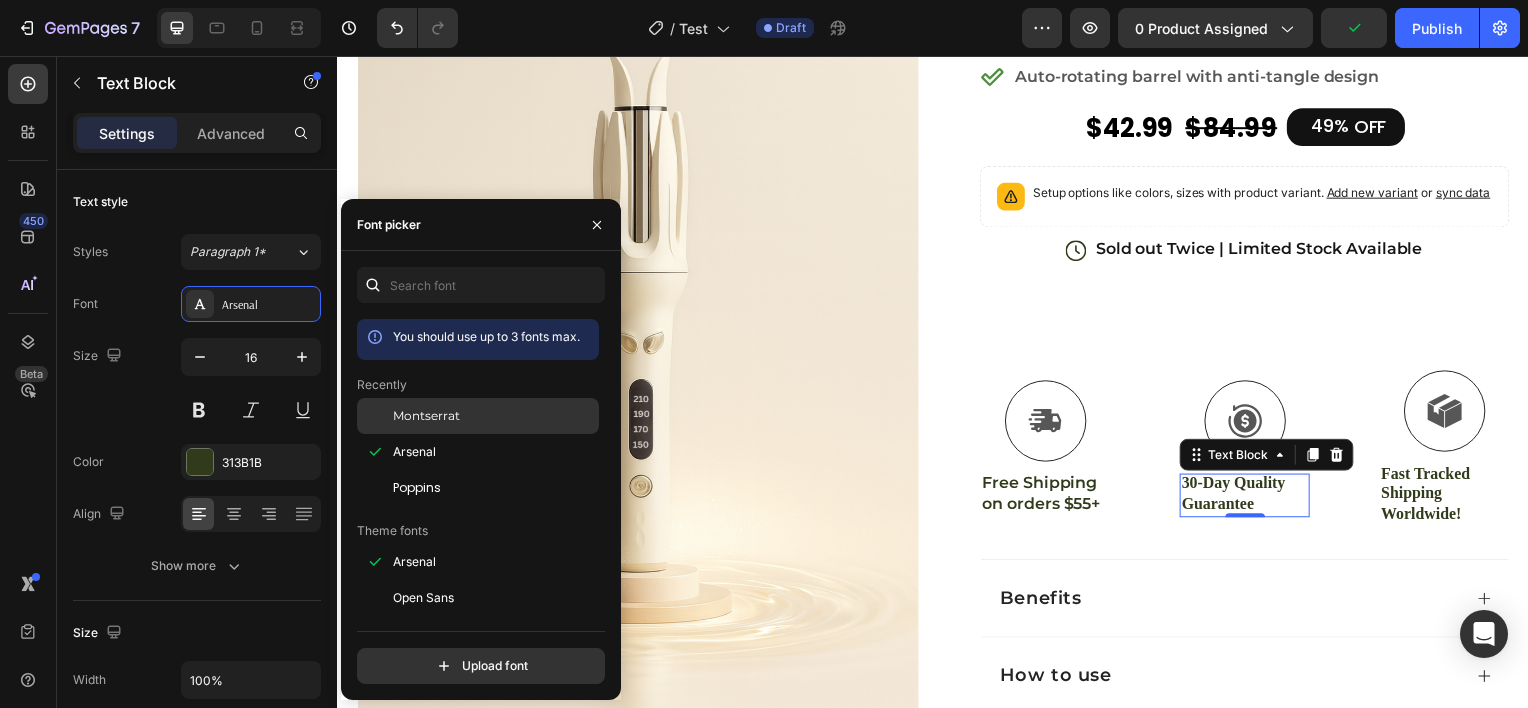 click on "Montserrat" at bounding box center (494, 416) 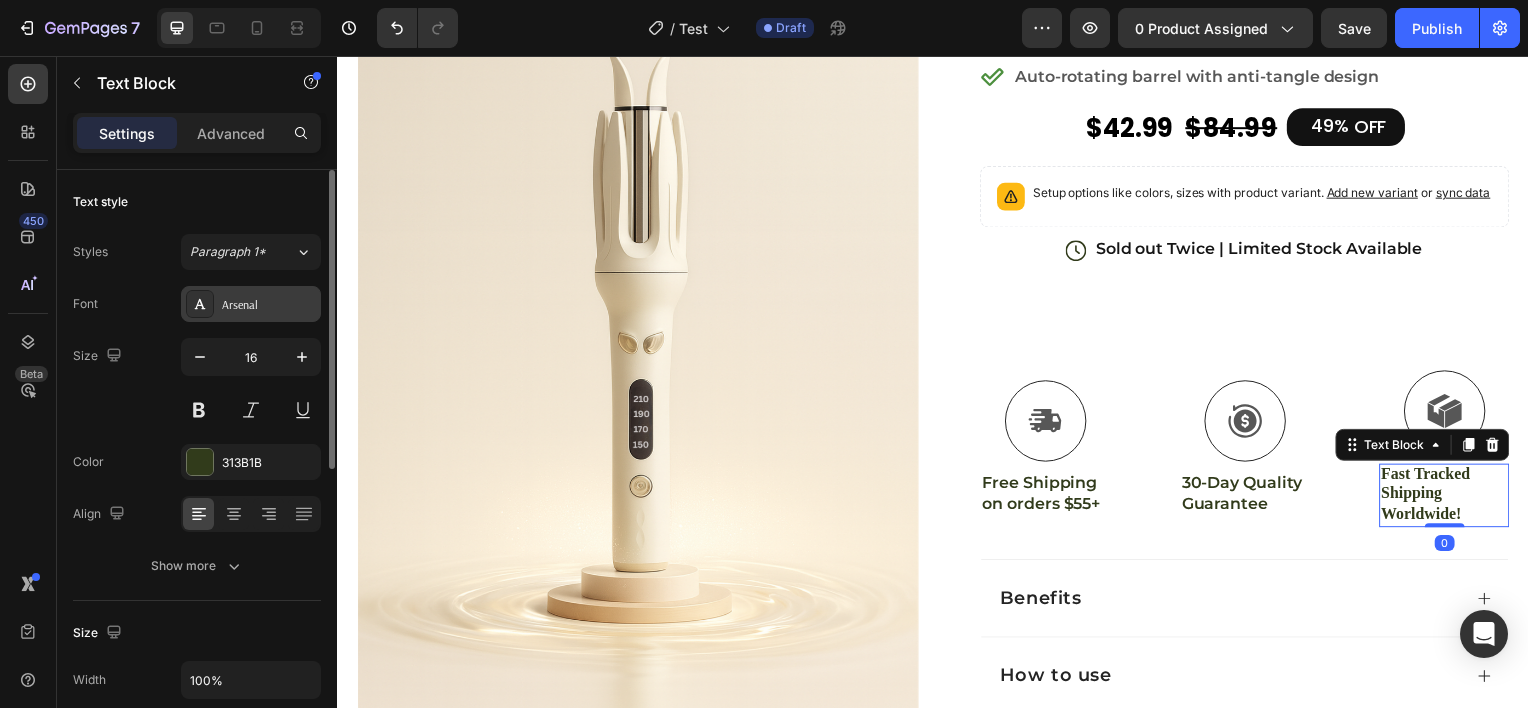 click on "Arsenal" at bounding box center (269, 305) 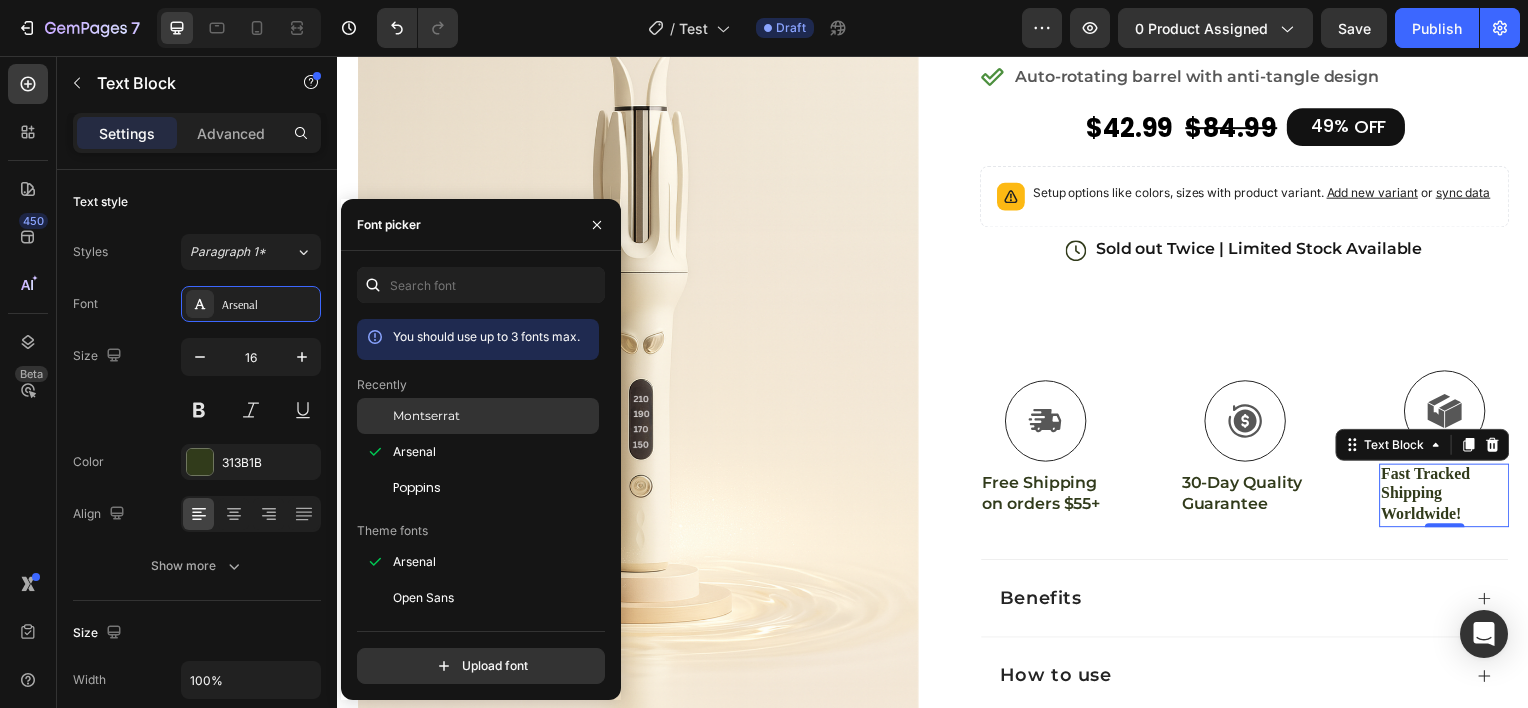 click on "Montserrat" 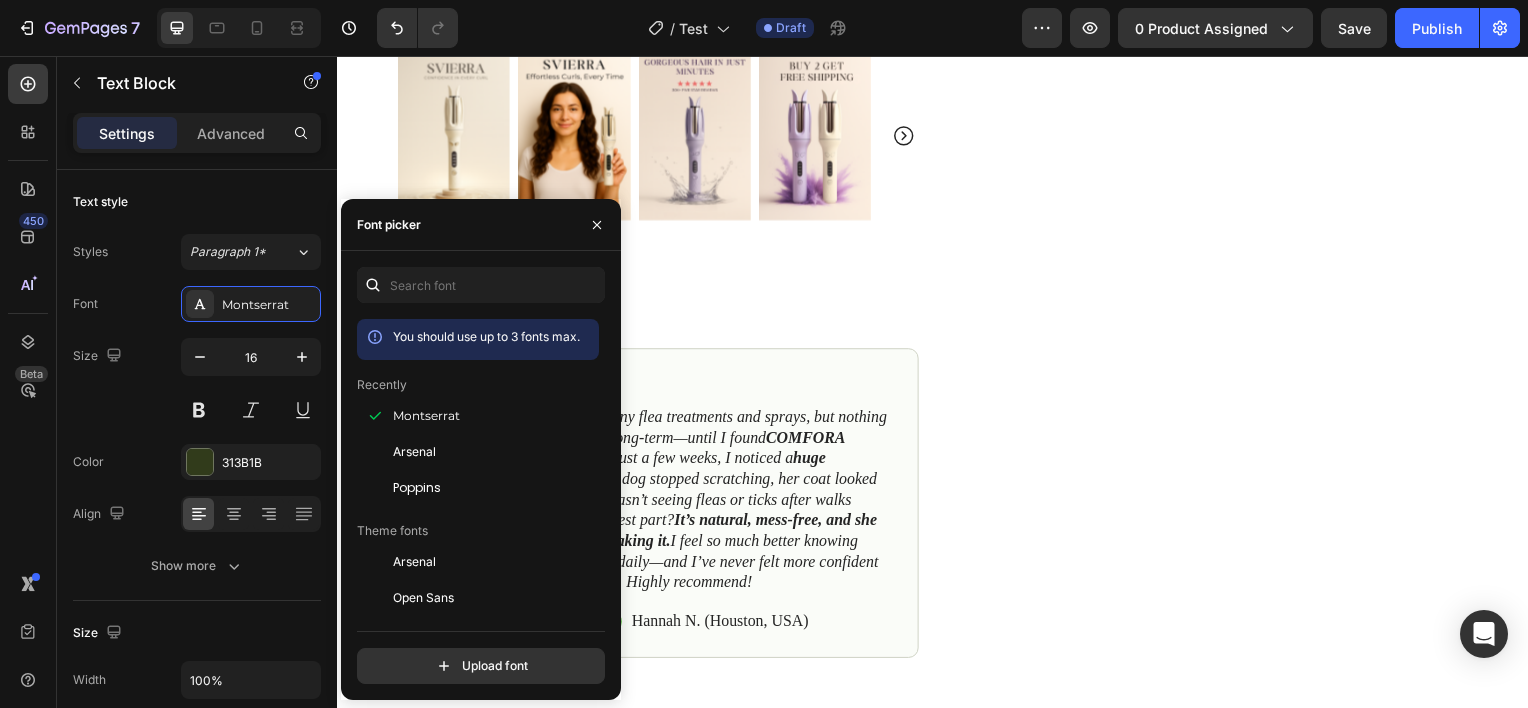 scroll, scrollTop: 1008, scrollLeft: 0, axis: vertical 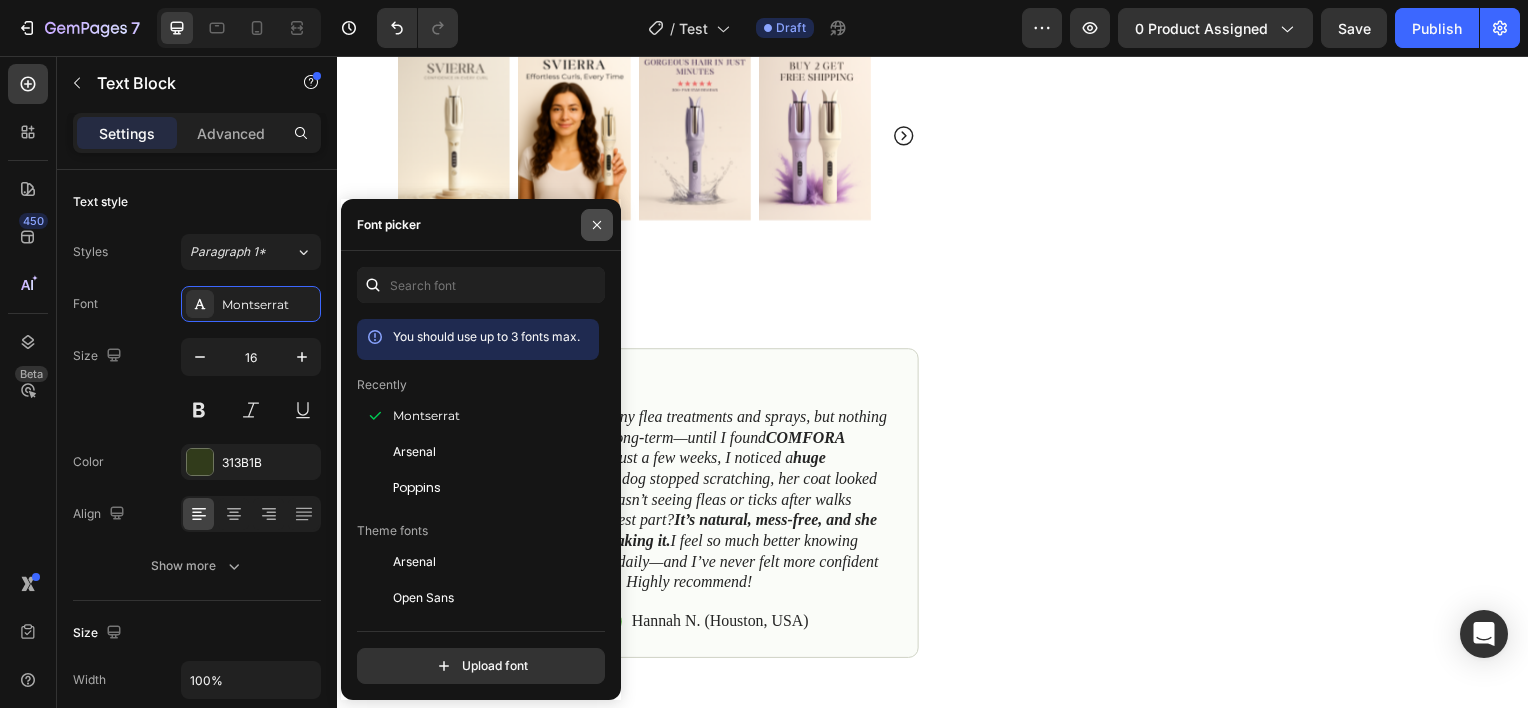 click 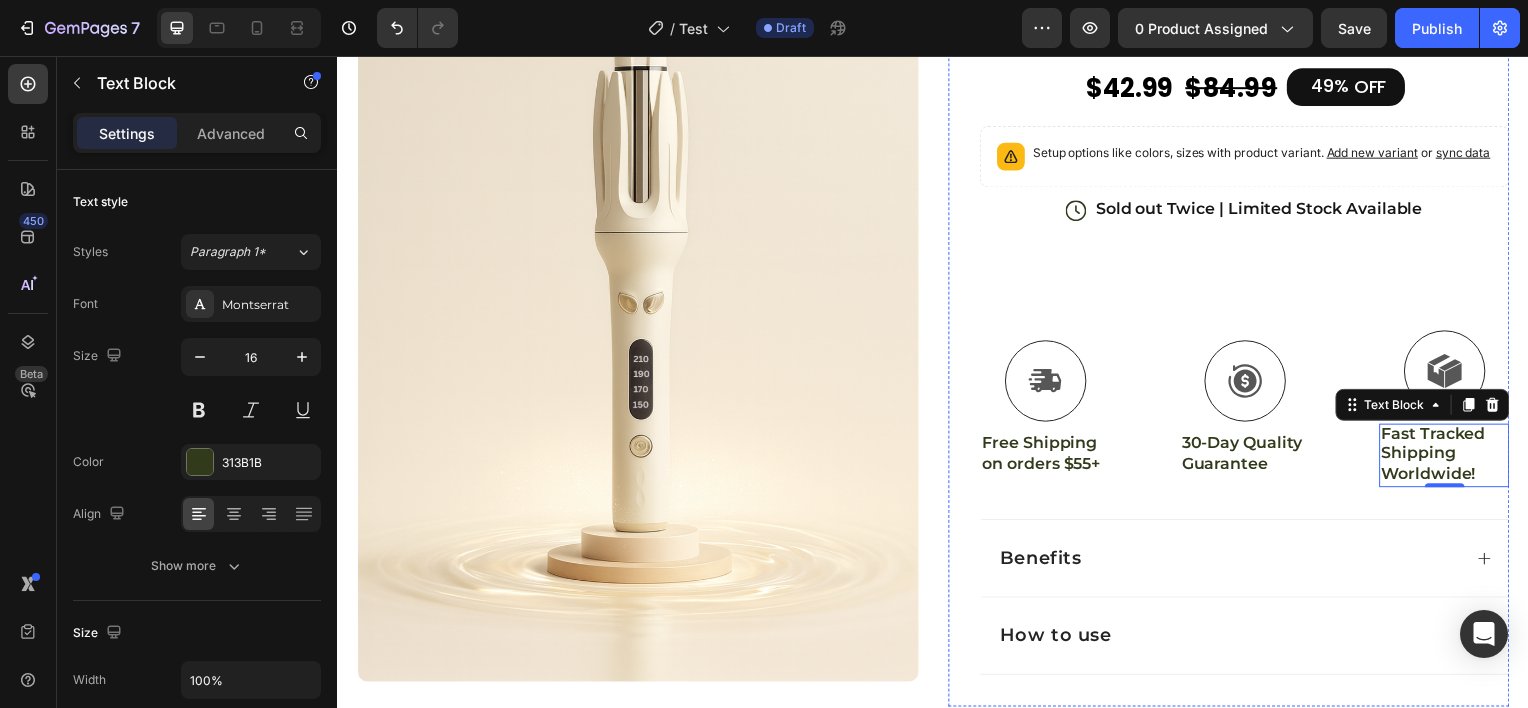 scroll, scrollTop: 352, scrollLeft: 0, axis: vertical 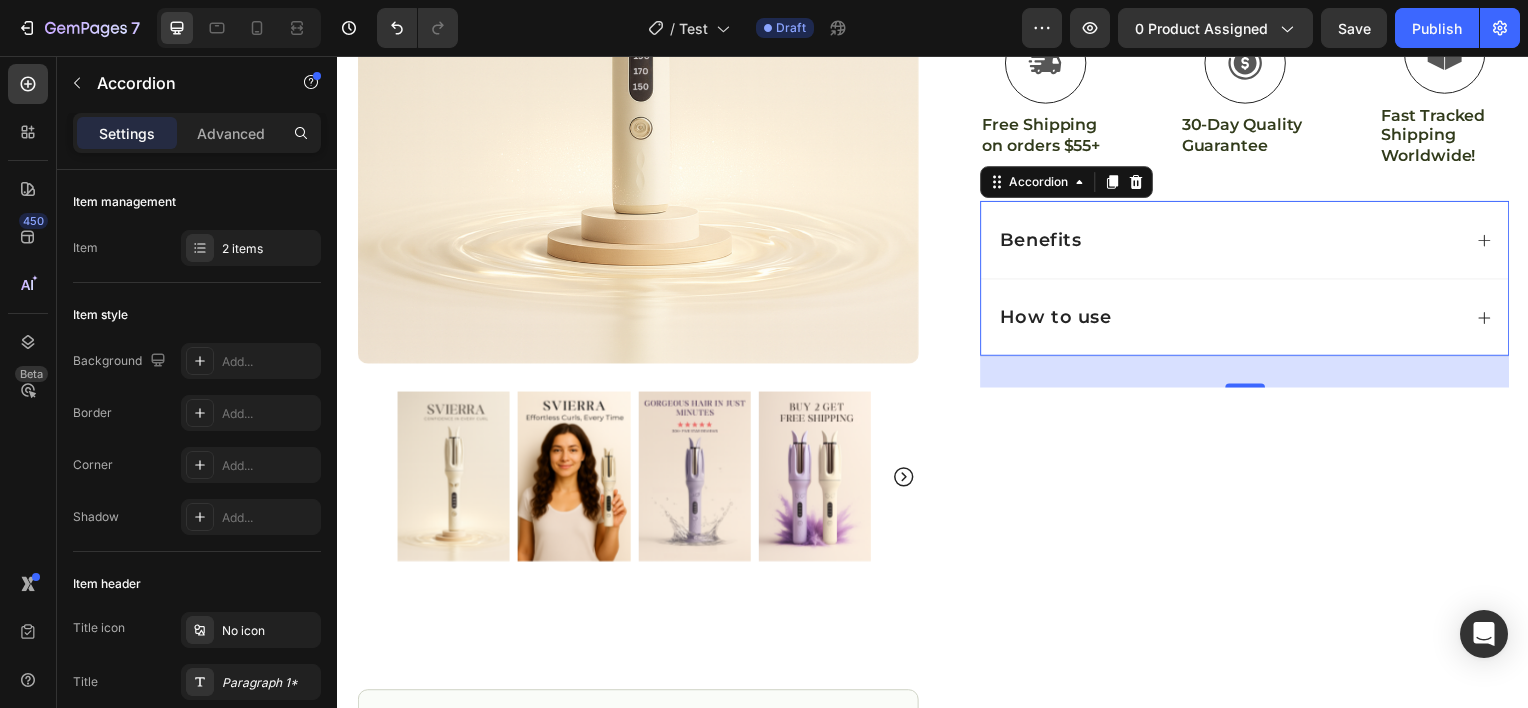 click on "How to use" at bounding box center (1234, 319) 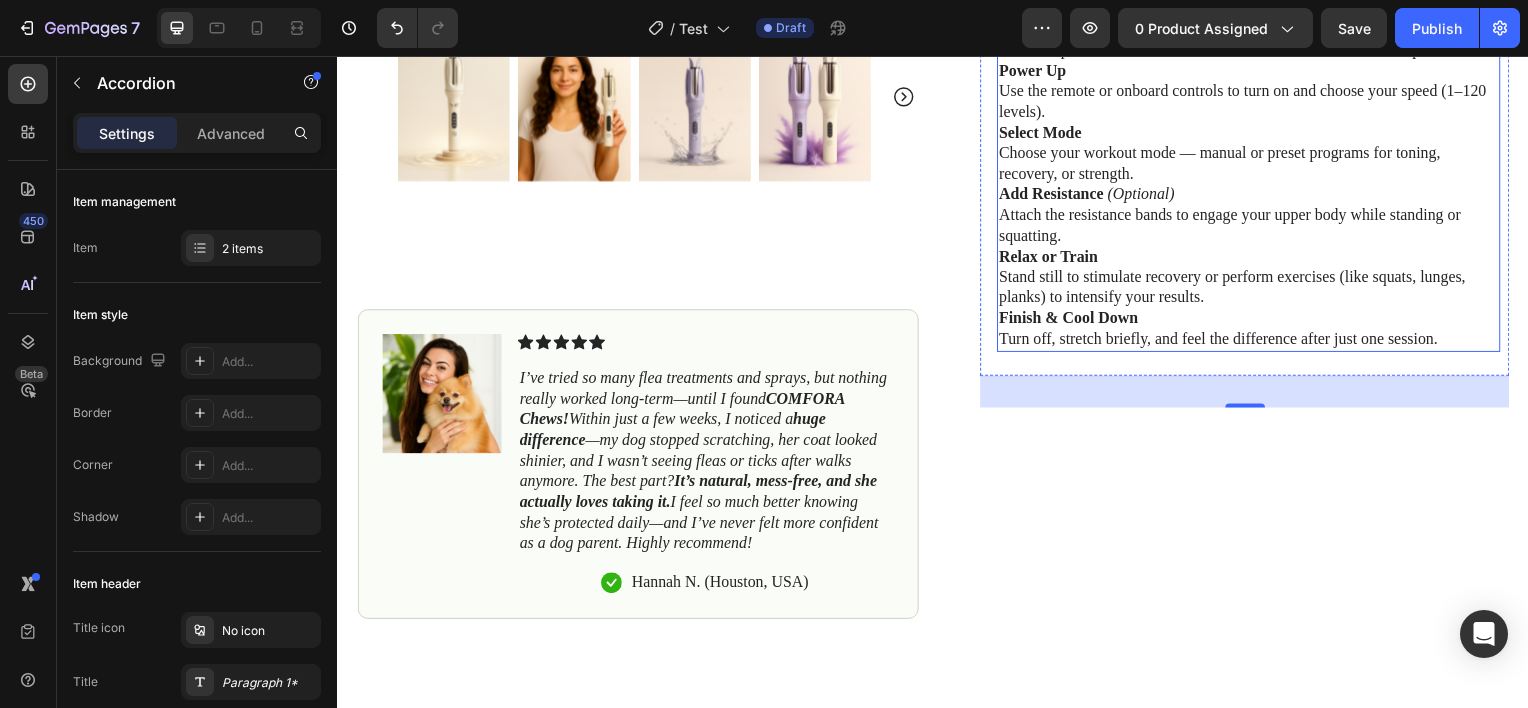 scroll, scrollTop: 1052, scrollLeft: 0, axis: vertical 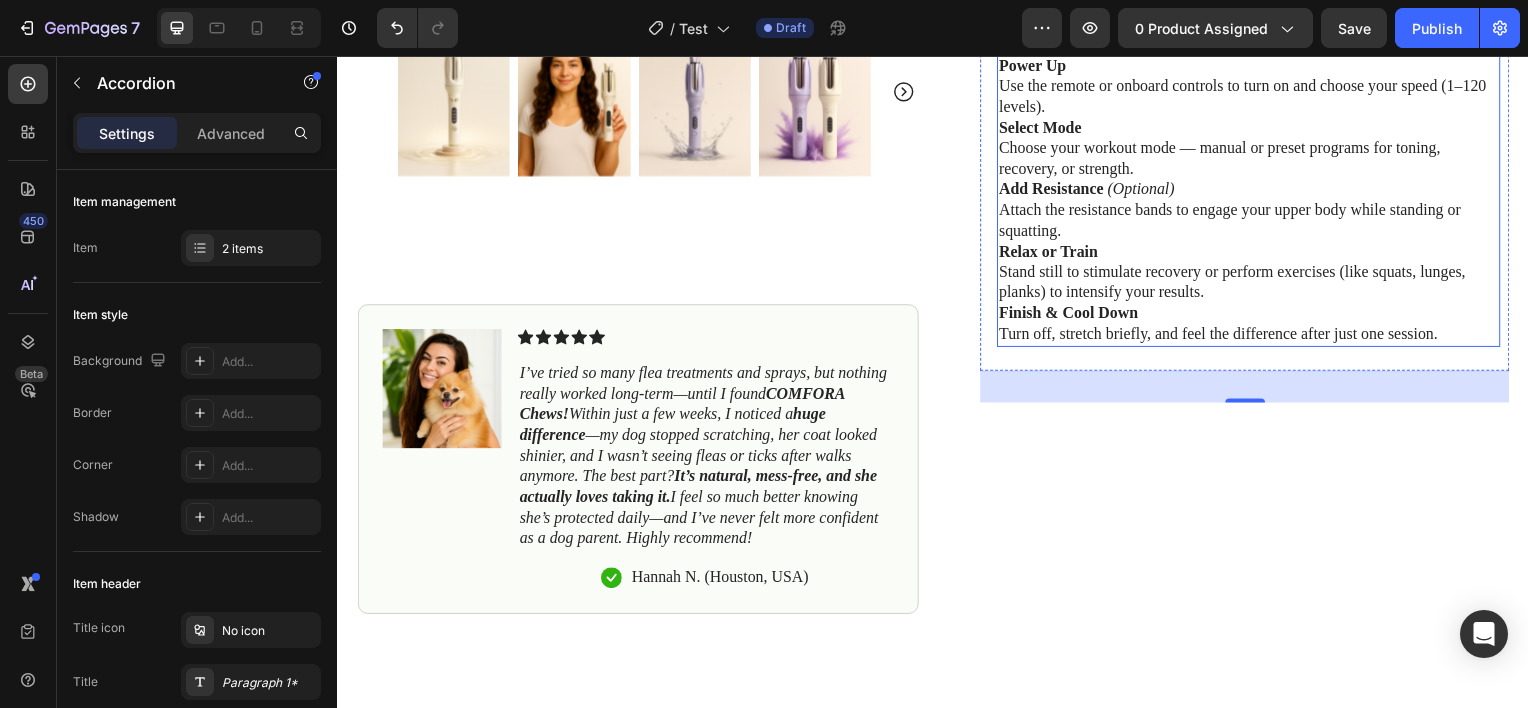 click on "Relax or Train Stand still to stimulate recovery or perform exercises (like squats, lunges, planks) to intensify your results." at bounding box center [1254, 274] 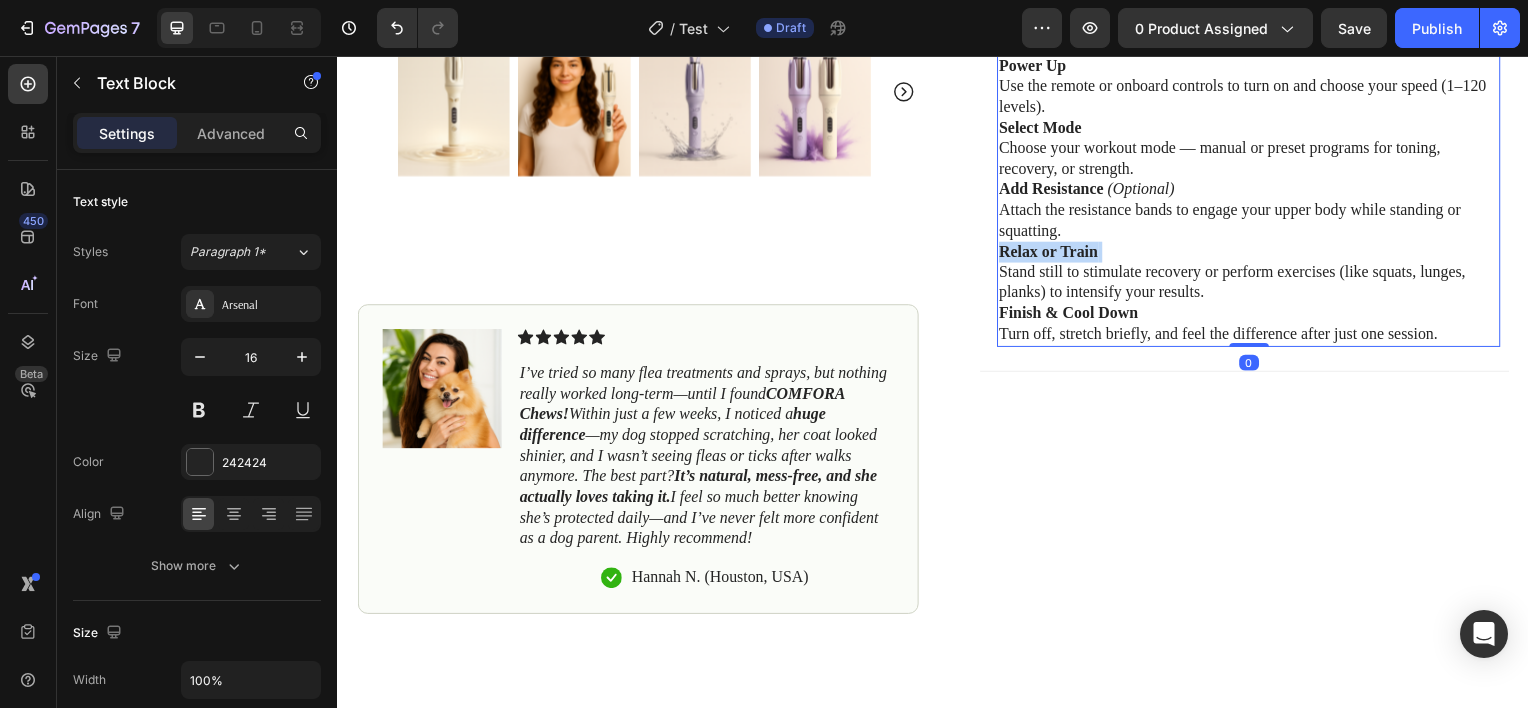 click on "Relax or Train Stand still to stimulate recovery or perform exercises (like squats, lunges, planks) to intensify your results." at bounding box center [1254, 274] 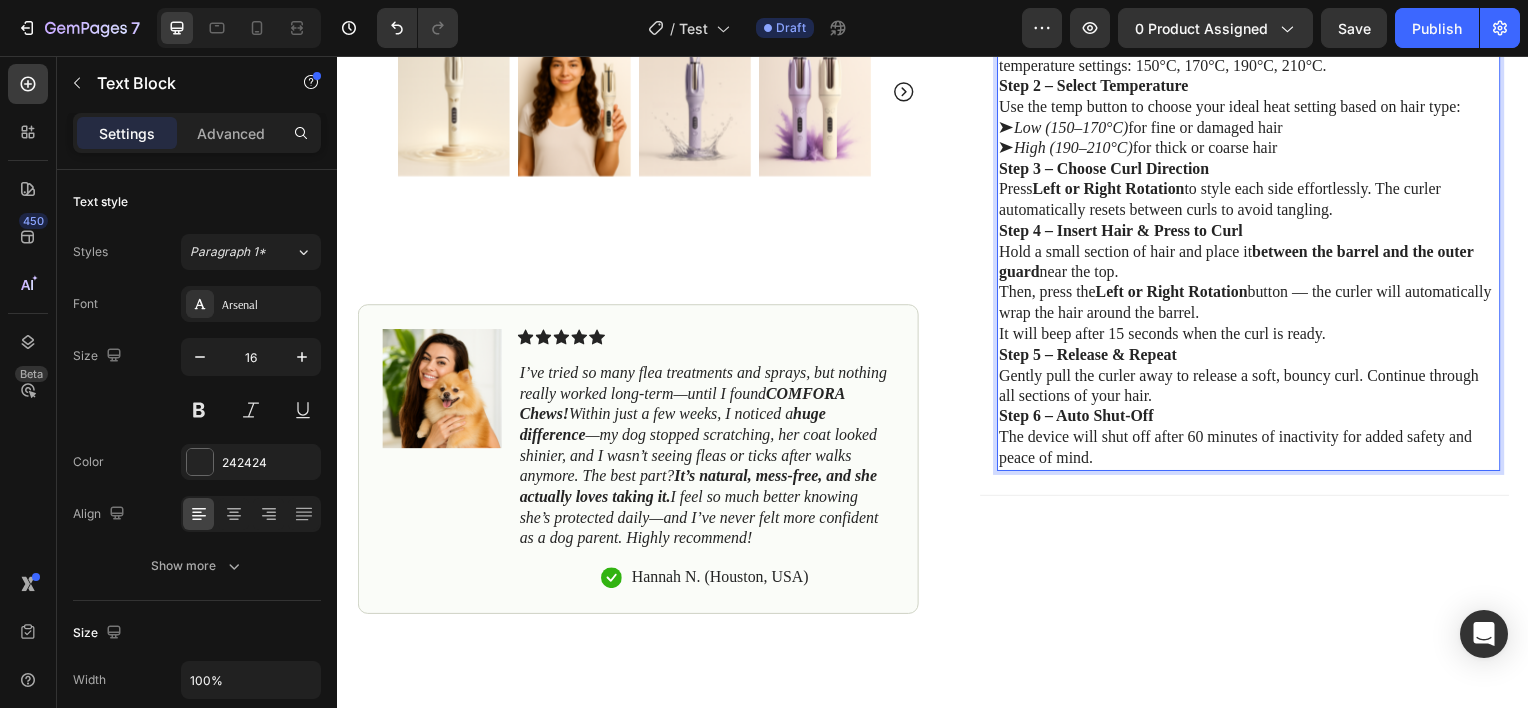 scroll, scrollTop: 842, scrollLeft: 0, axis: vertical 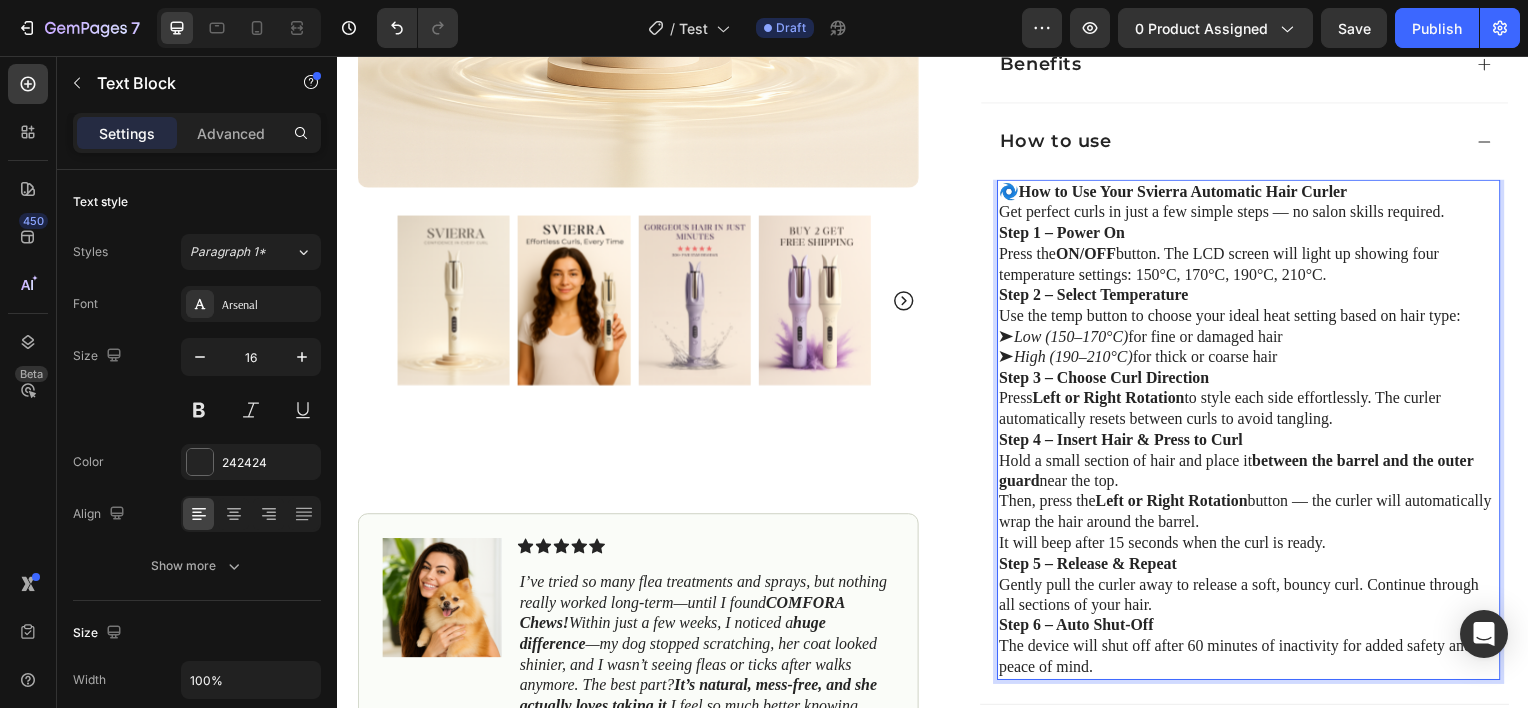 click on "🌀  How to Use Your Svierra Automatic Hair Curler" at bounding box center [1254, 192] 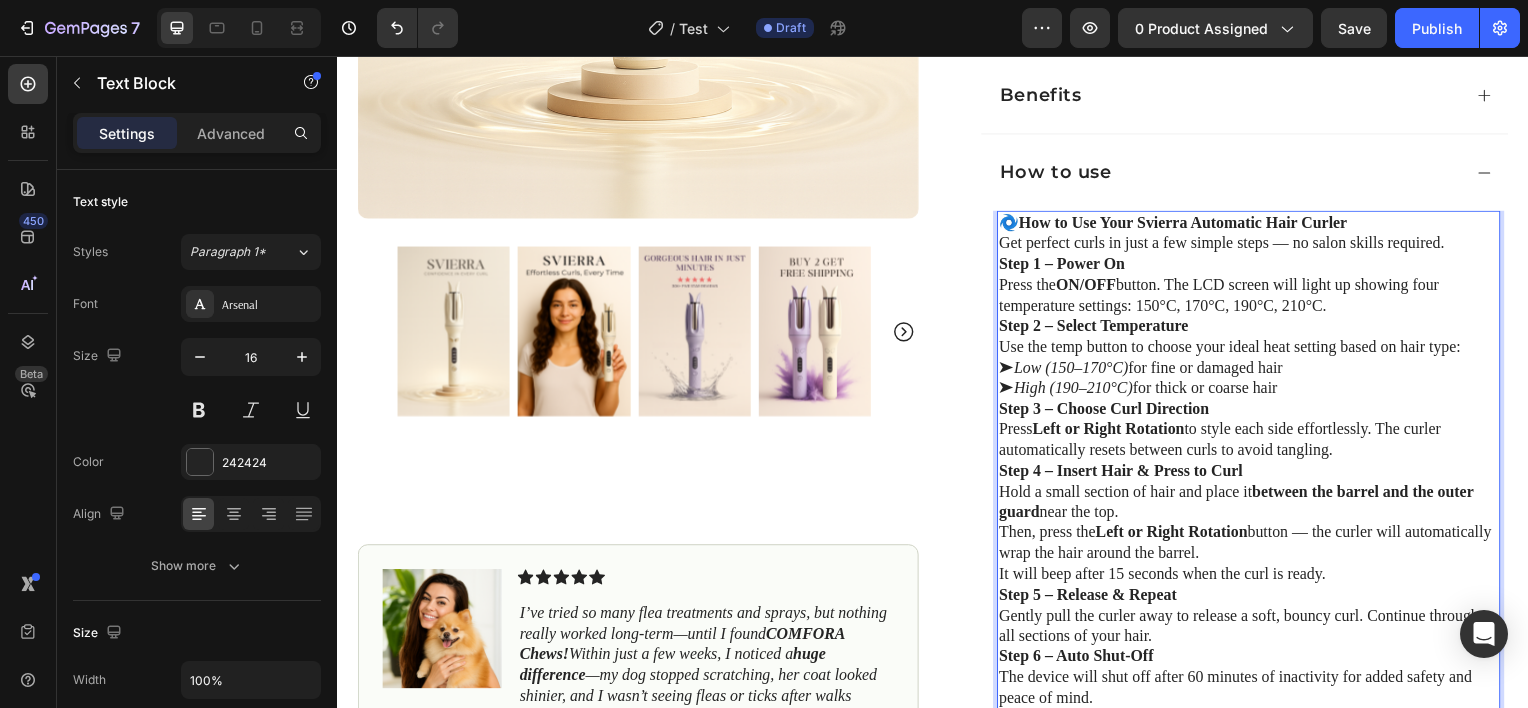 scroll, scrollTop: 810, scrollLeft: 0, axis: vertical 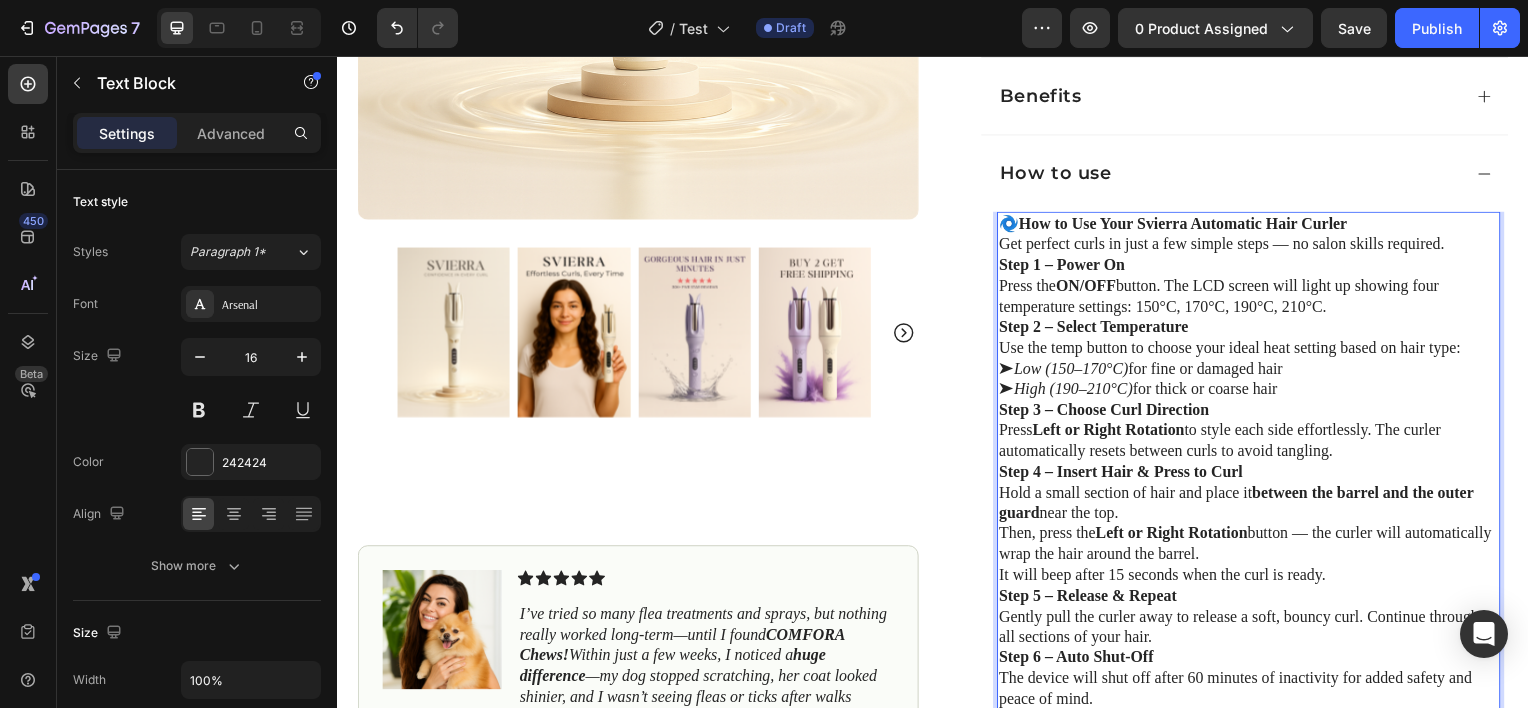click on "Get perfect curls in just a few simple steps — no salon skills required." at bounding box center (1254, 245) 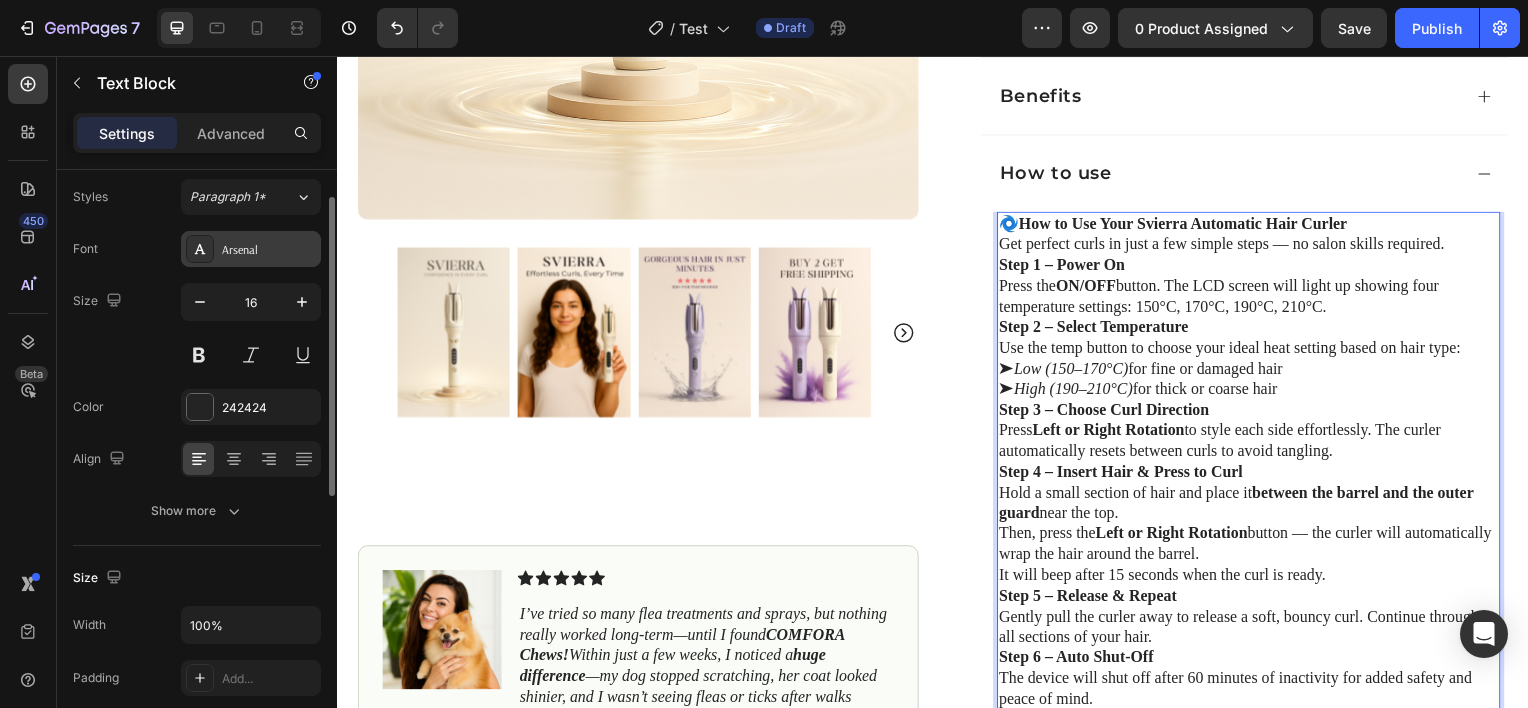scroll, scrollTop: 0, scrollLeft: 0, axis: both 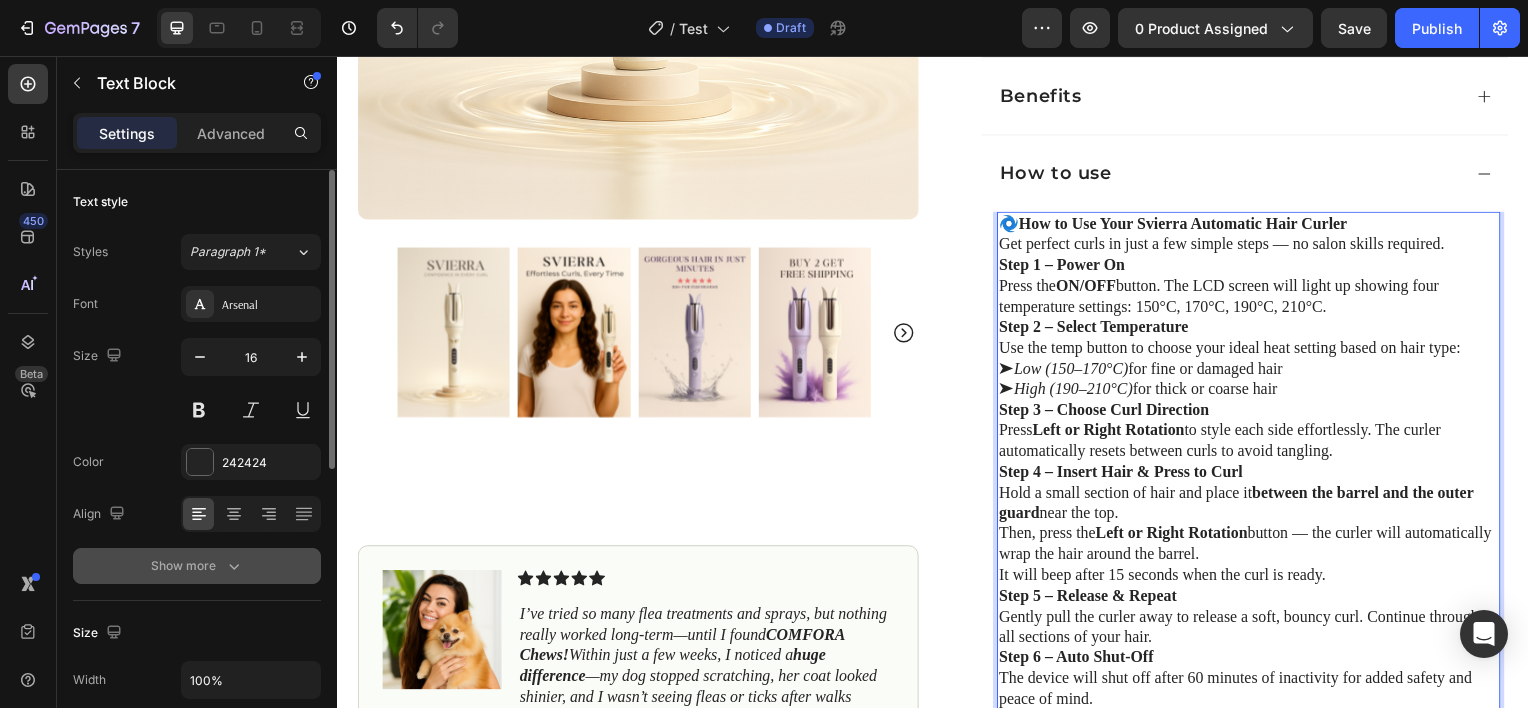 click on "Show more" at bounding box center (197, 566) 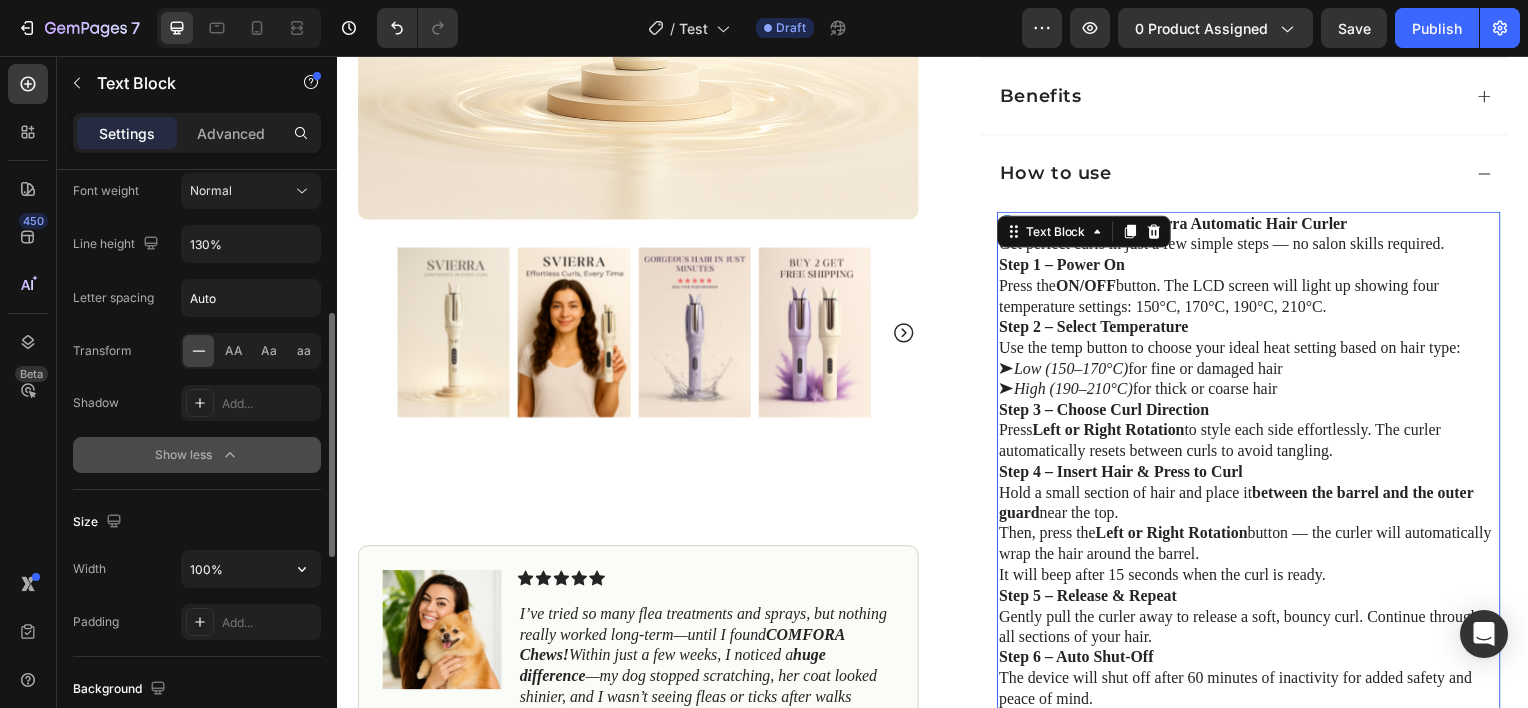 scroll, scrollTop: 376, scrollLeft: 0, axis: vertical 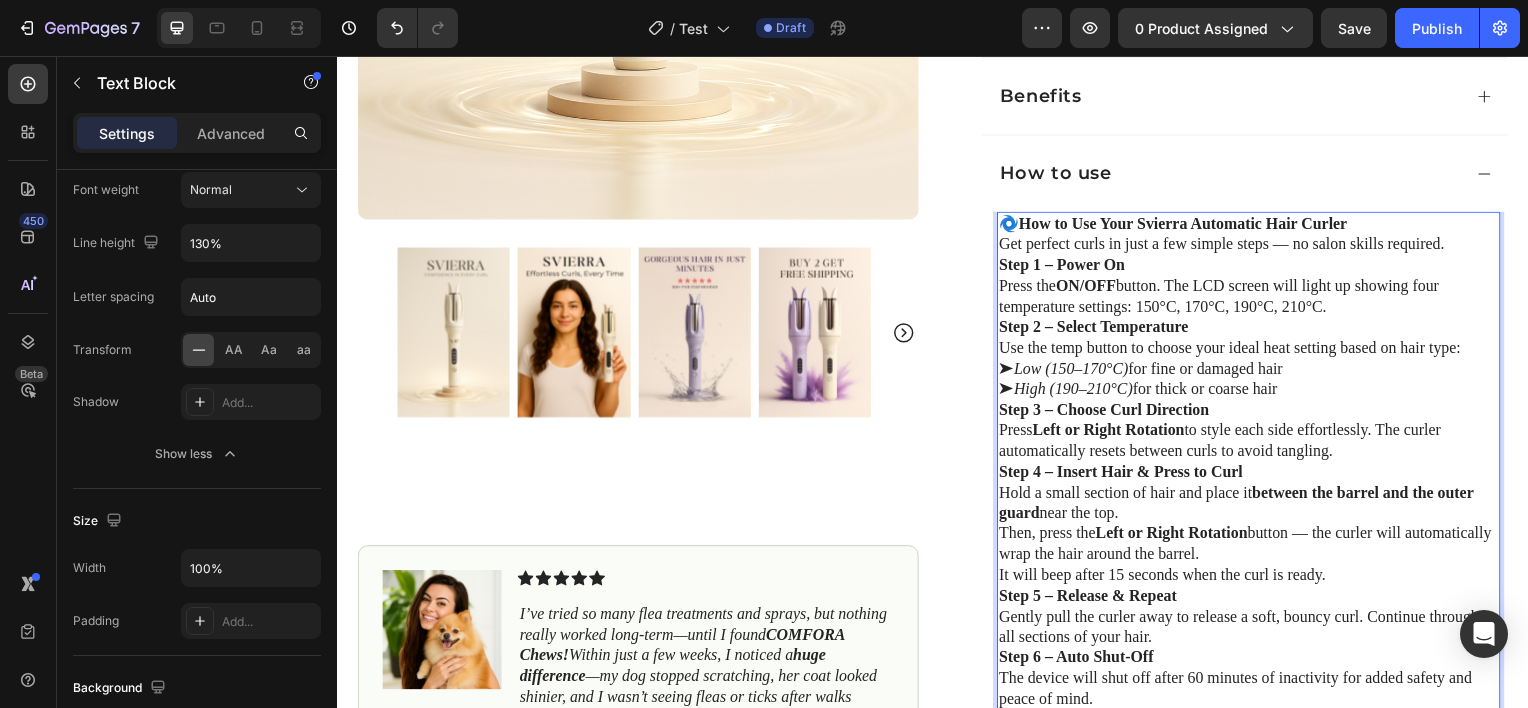 click on "Step 1 – Power On" at bounding box center (1066, 265) 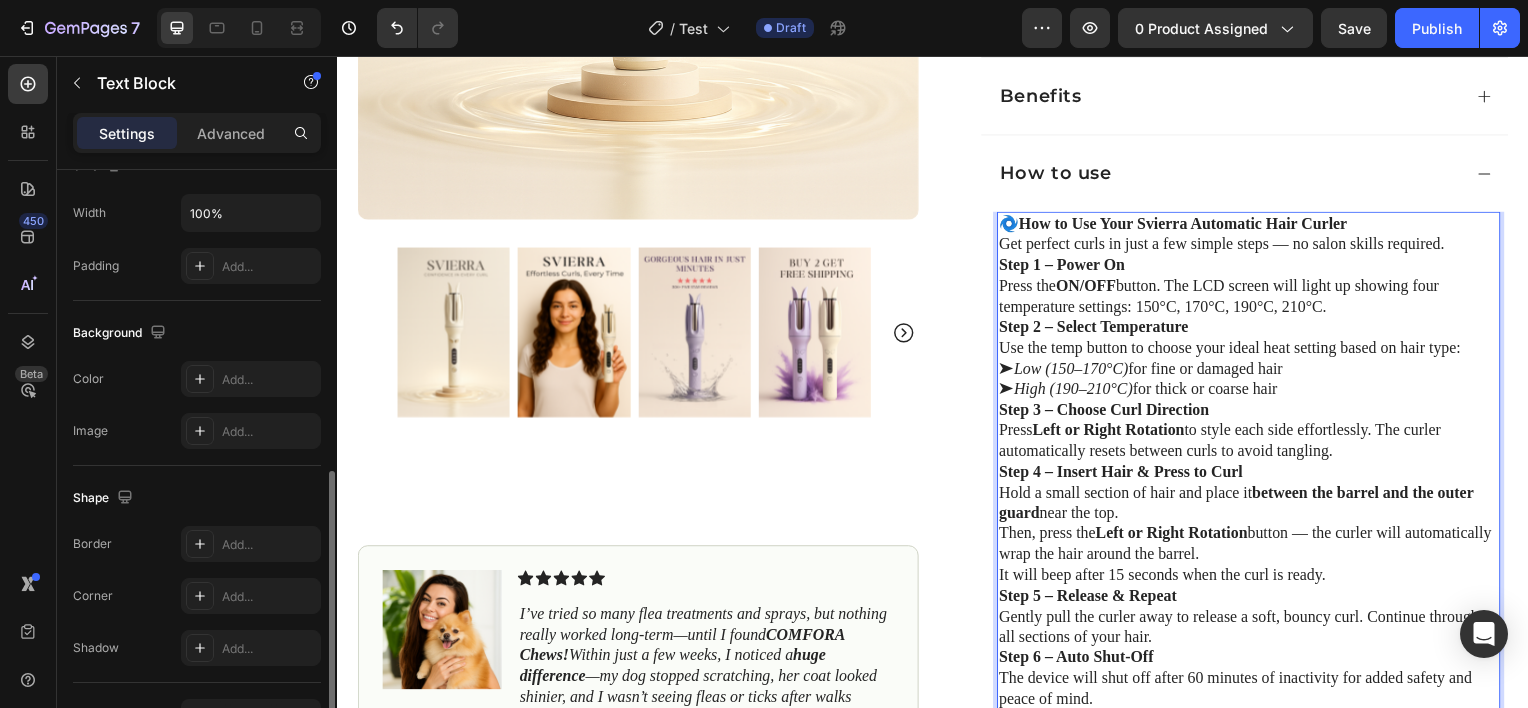 scroll, scrollTop: 851, scrollLeft: 0, axis: vertical 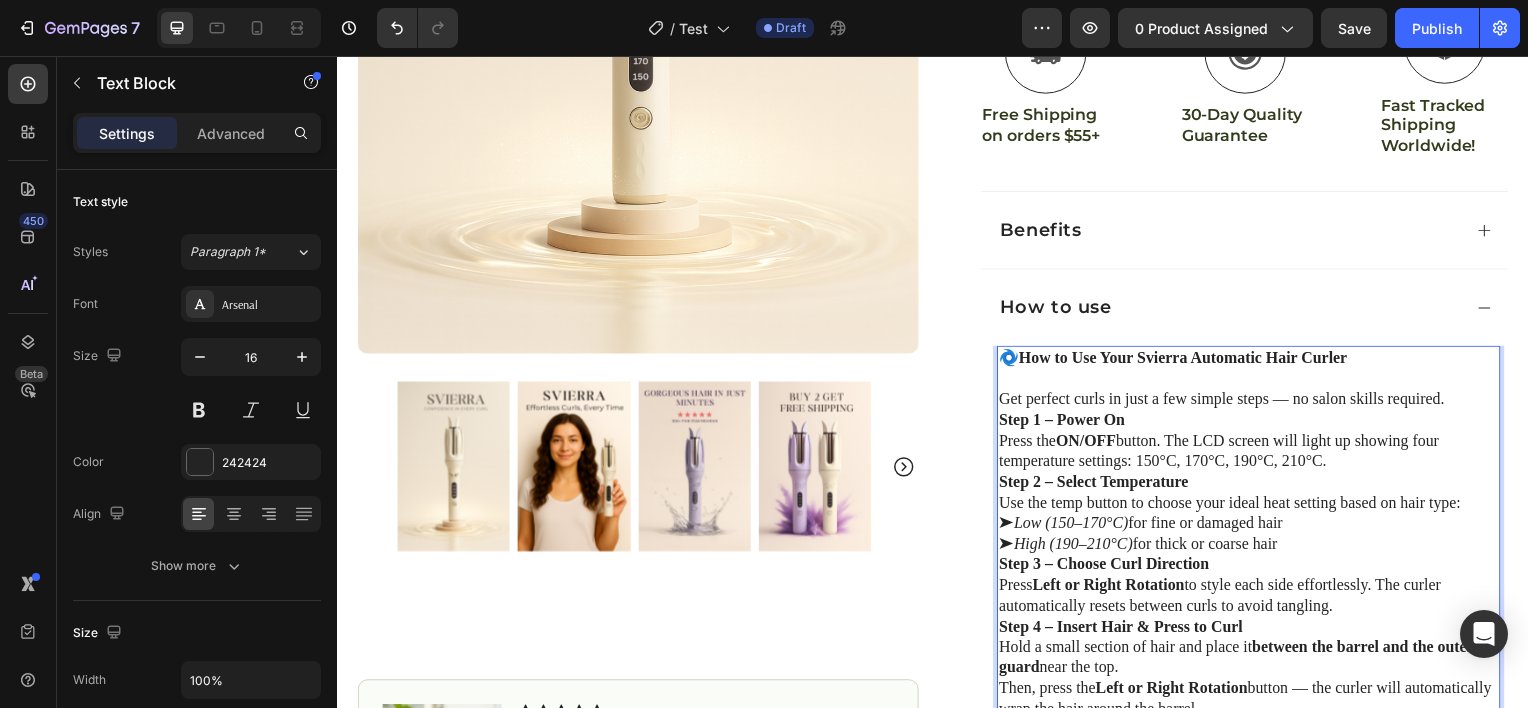 click on "Get perfect curls in just a few simple steps — no salon skills required." at bounding box center (1254, 401) 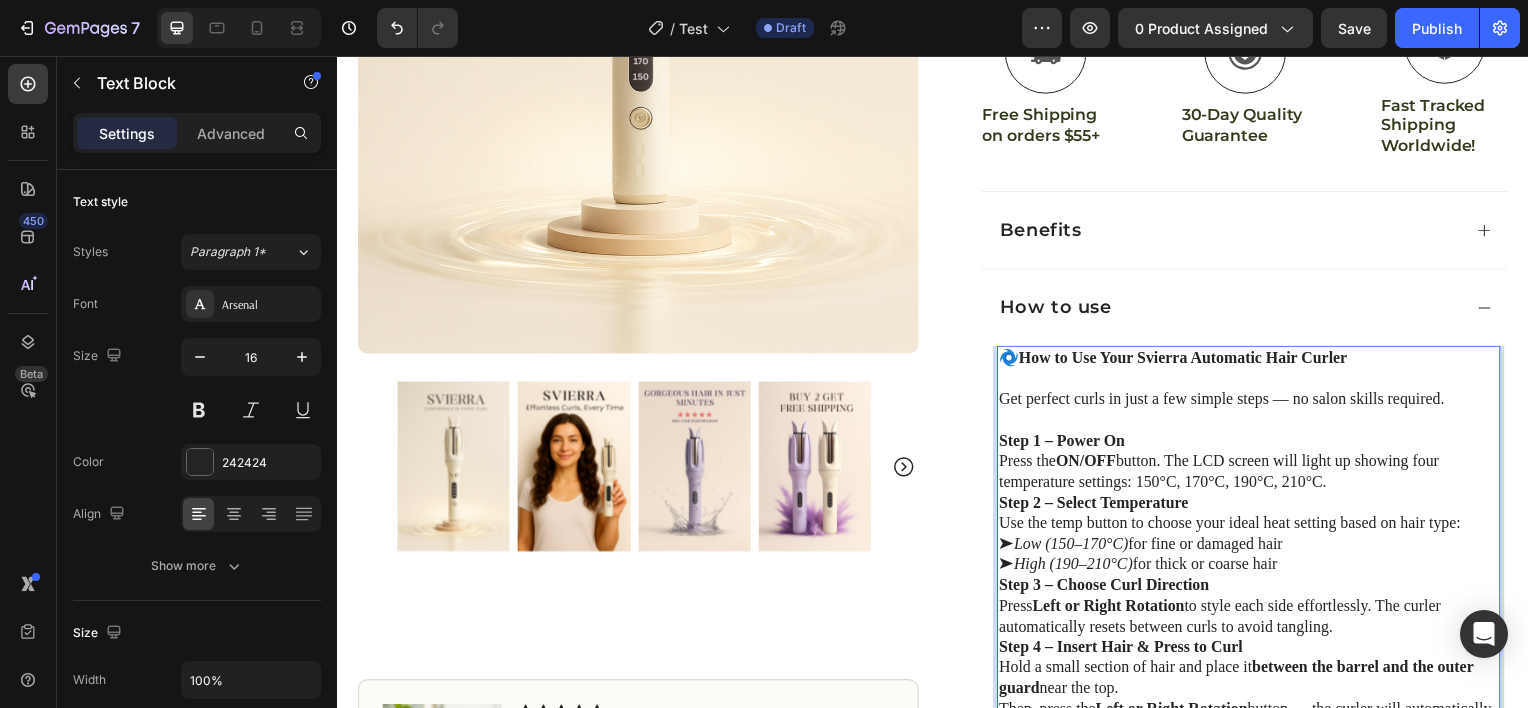 click on "Step 1 – Power On Press the  ON/OFF  button. The LCD screen will light up showing four temperature settings: 150°C, 170°C, 190°C, 210°C." at bounding box center [1254, 464] 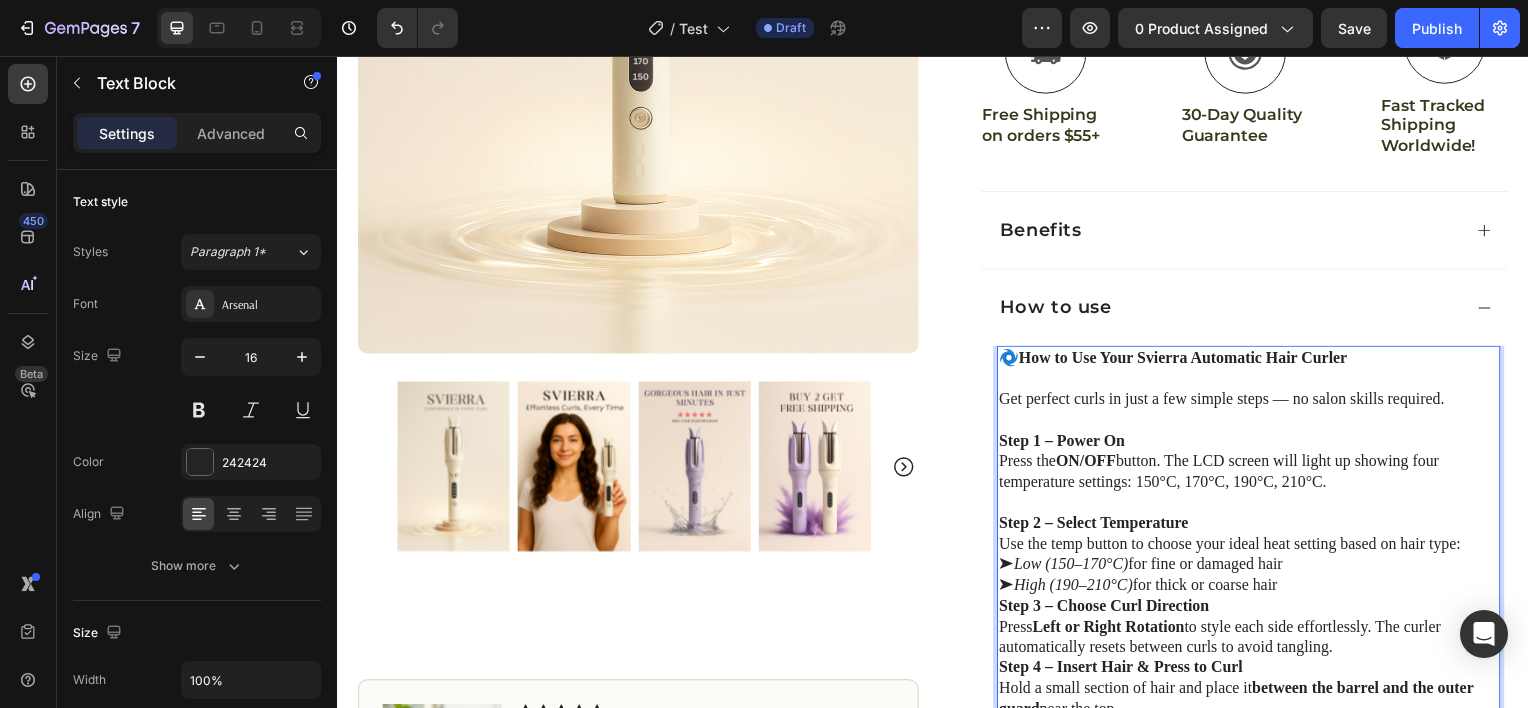 scroll, scrollTop: 832, scrollLeft: 0, axis: vertical 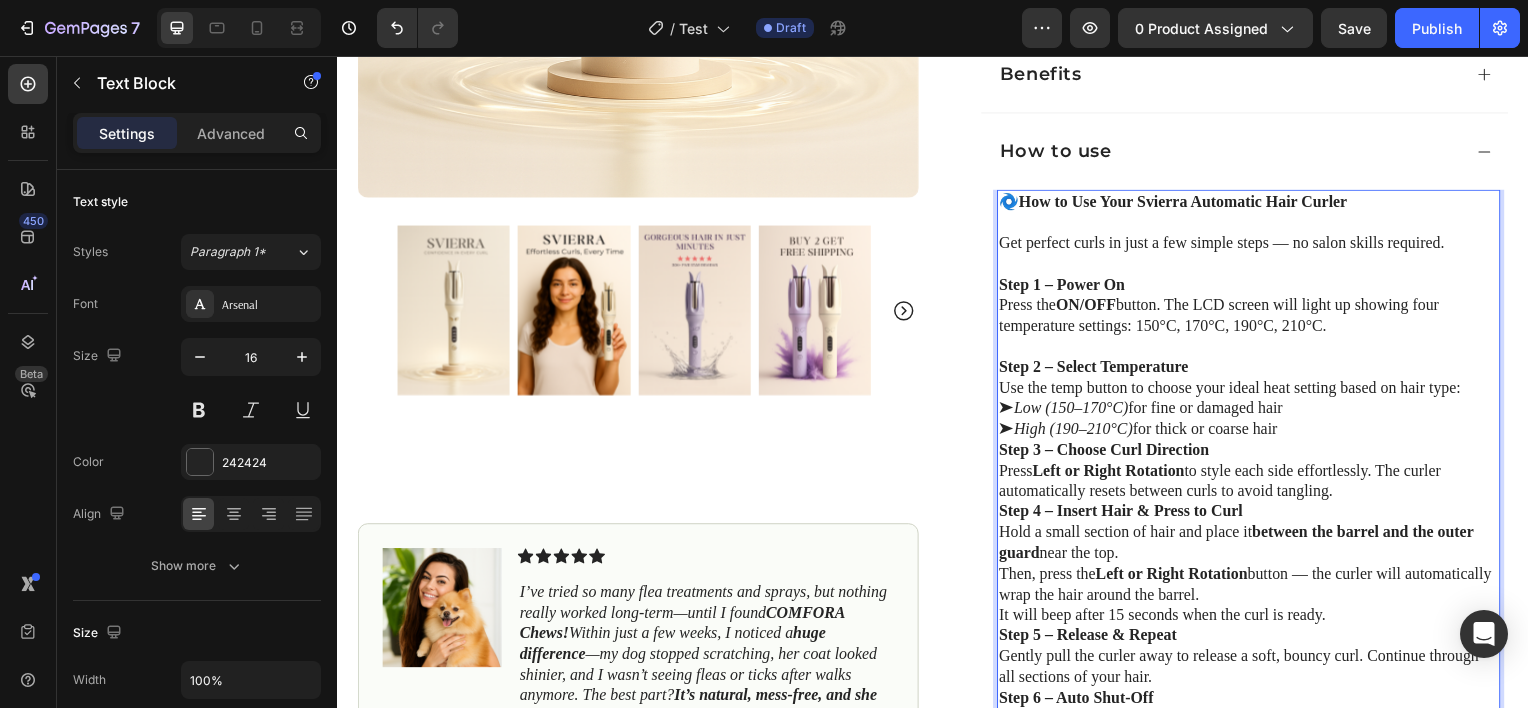 click on "Step 2 – Select Temperature Use the temp button to choose your ideal heat setting based on hair type: ➤  Low (150–170°C)  for fine or damaged hair ➤  High (190–210°C)  for thick or coarse hair" at bounding box center (1254, 400) 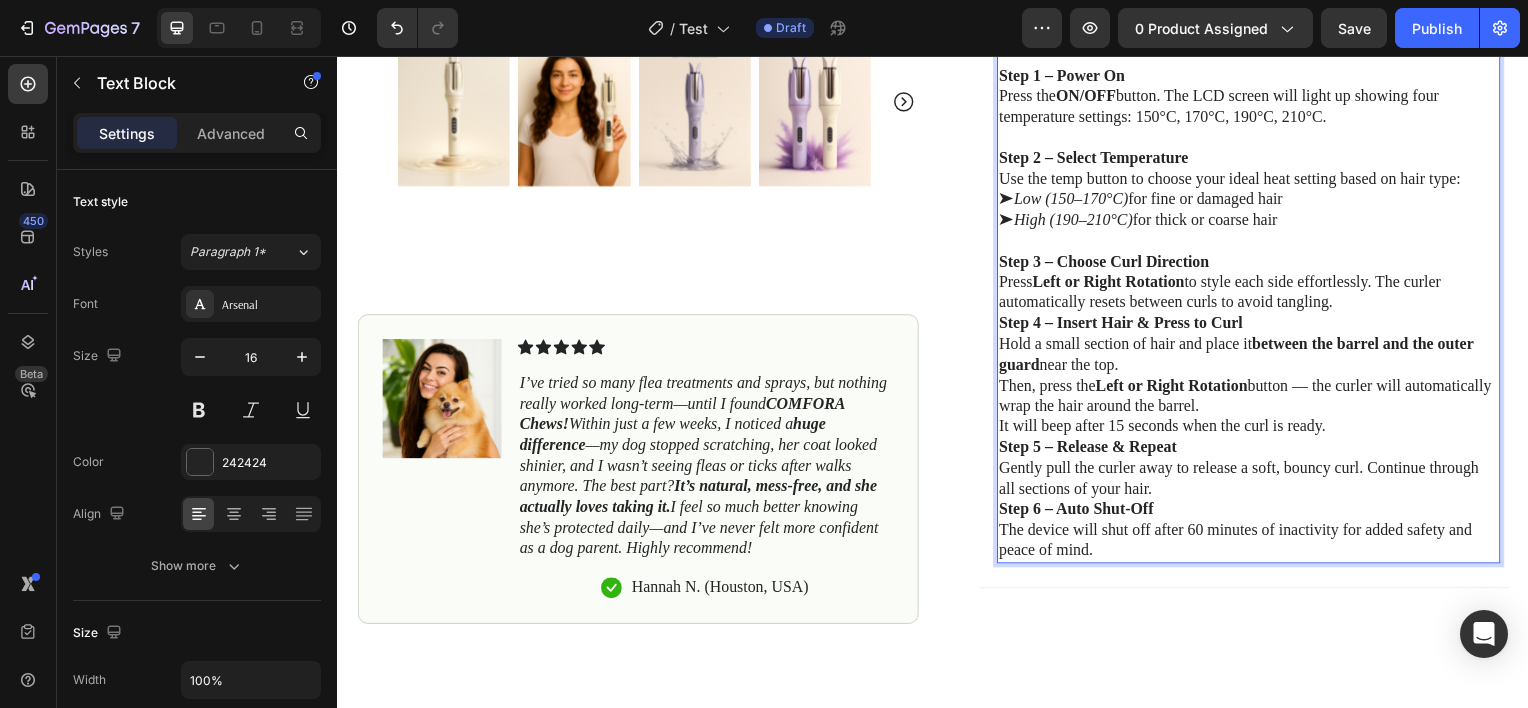 scroll, scrollTop: 1043, scrollLeft: 0, axis: vertical 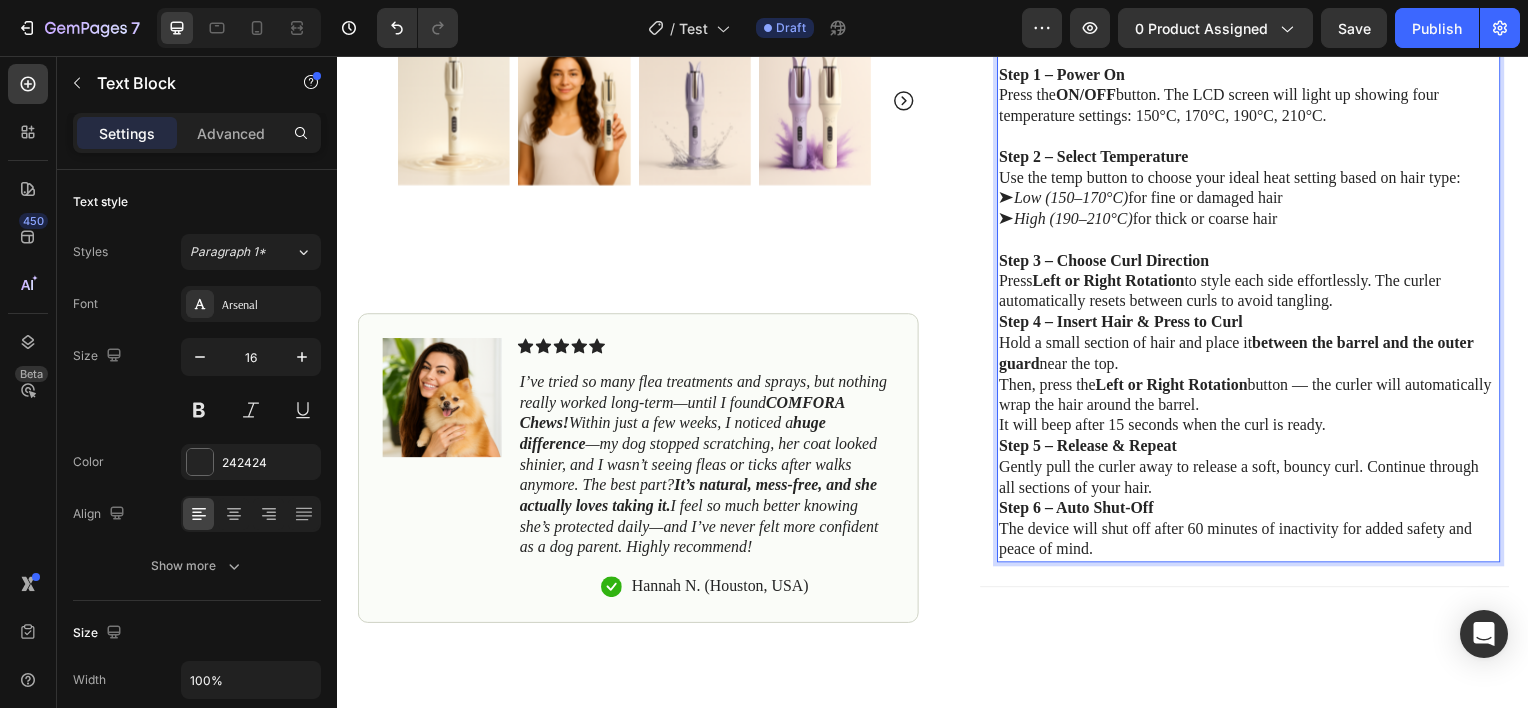 click on "Step 4 – Insert Hair & Press to Curl Hold a small section of hair and place it  between the barrel and the outer guard  near the top. Then, press the  Left or Right Rotation  button — the curler will automatically wrap the hair around the barrel. It will beep after 15 seconds when the curl is ready." at bounding box center (1254, 376) 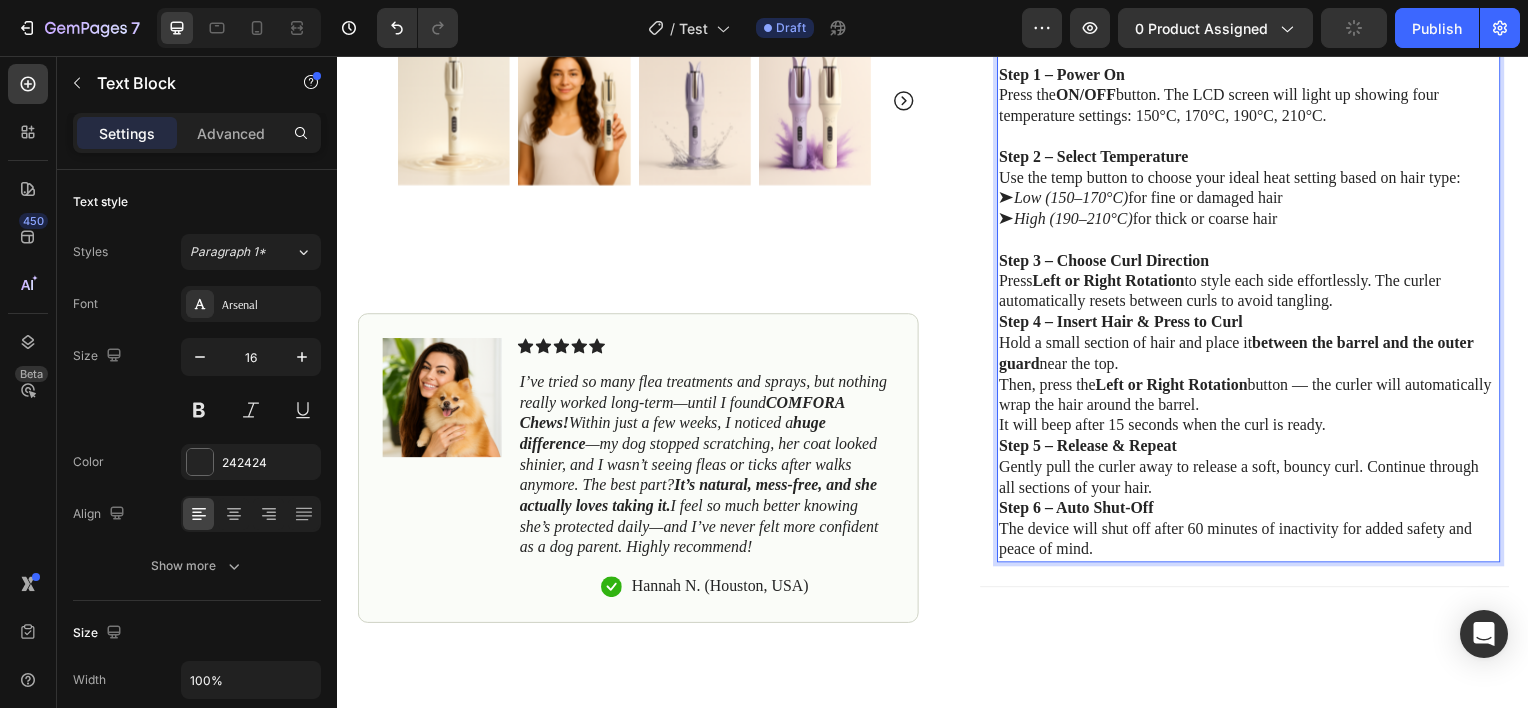 click on "Step 4 – Insert Hair & Press to Curl Hold a small section of hair and place it  between the barrel and the outer guard  near the top. Then, press the  Left or Right Rotation  button — the curler will automatically wrap the hair around the barrel. It will beep after 15 seconds when the curl is ready." at bounding box center (1254, 376) 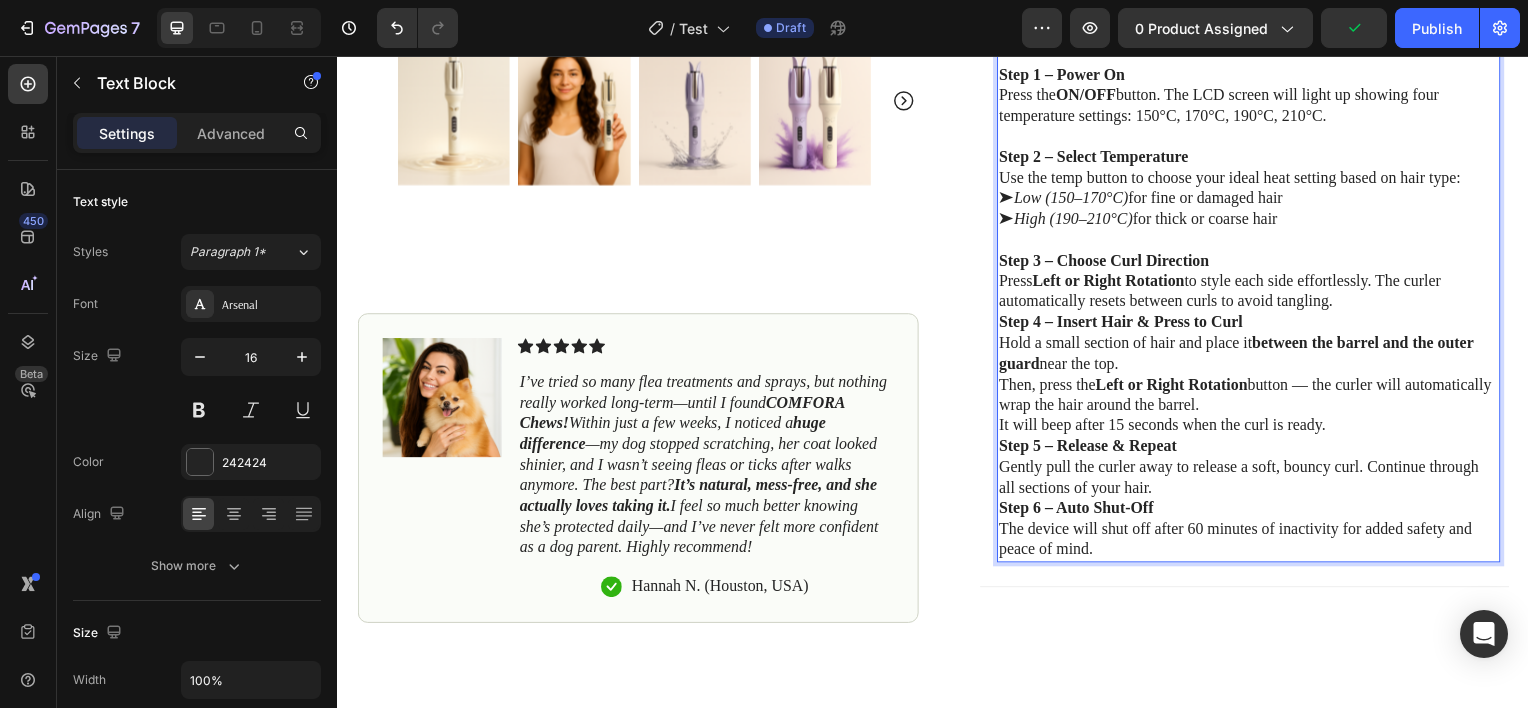 click on "Step 3 – Choose Curl Direction Press  Left or Right Rotation  to style each side effortlessly. The curler automatically resets between curls to avoid tangling." at bounding box center [1254, 283] 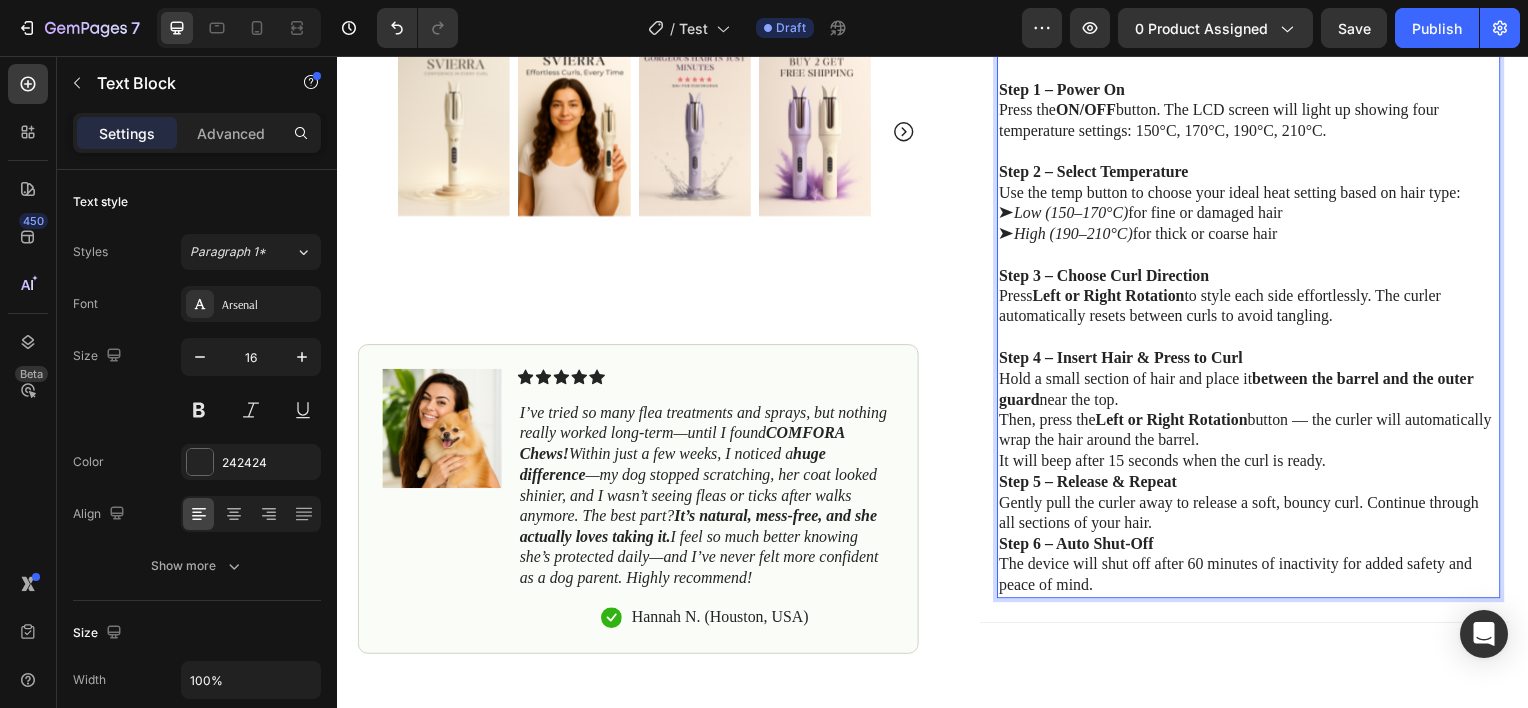 scroll, scrollTop: 1034, scrollLeft: 0, axis: vertical 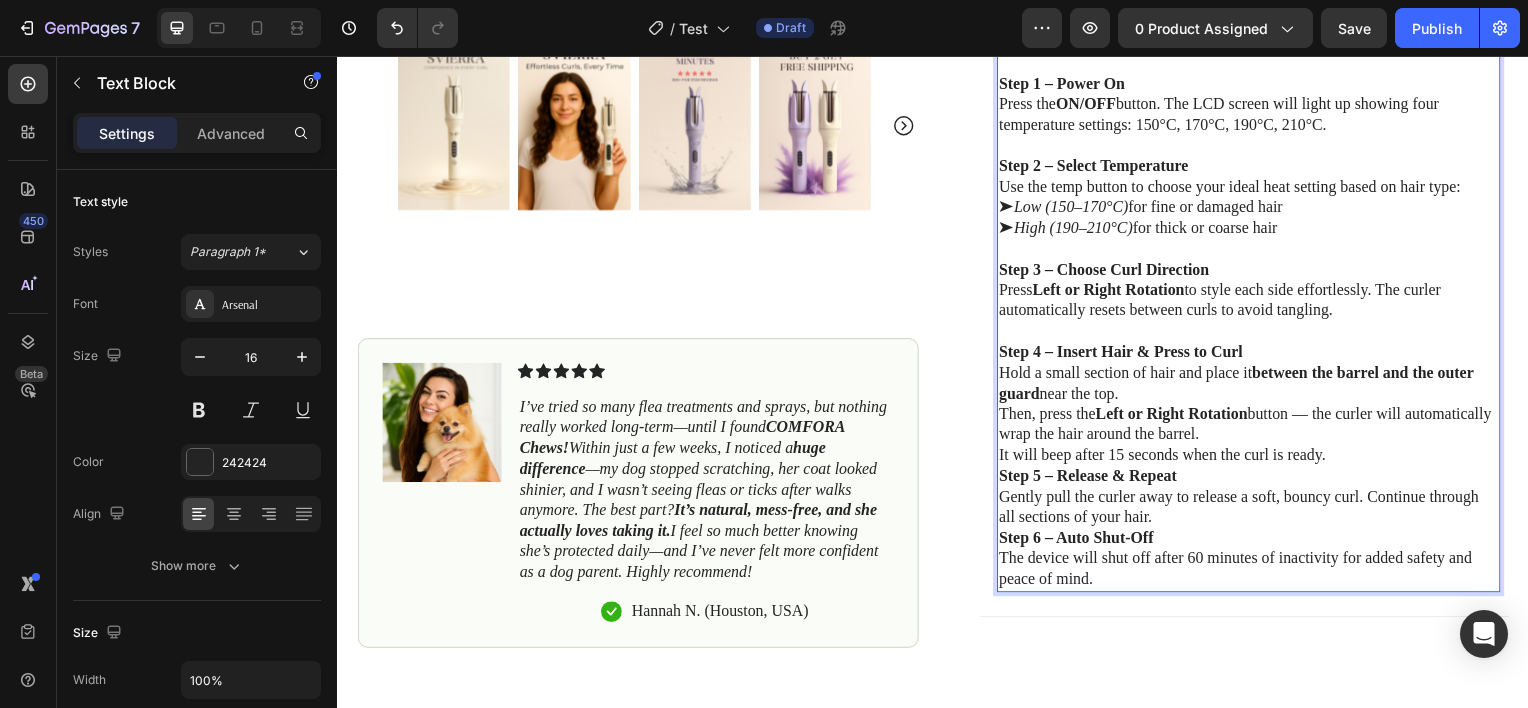 click on "Step 4 – Insert Hair & Press to Curl Hold a small section of hair and place it  between the barrel and the outer guard  near the top. Then, press the  Left or Right Rotation  button — the curler will automatically wrap the hair around the barrel. It will beep after 15 seconds when the curl is ready." at bounding box center [1254, 406] 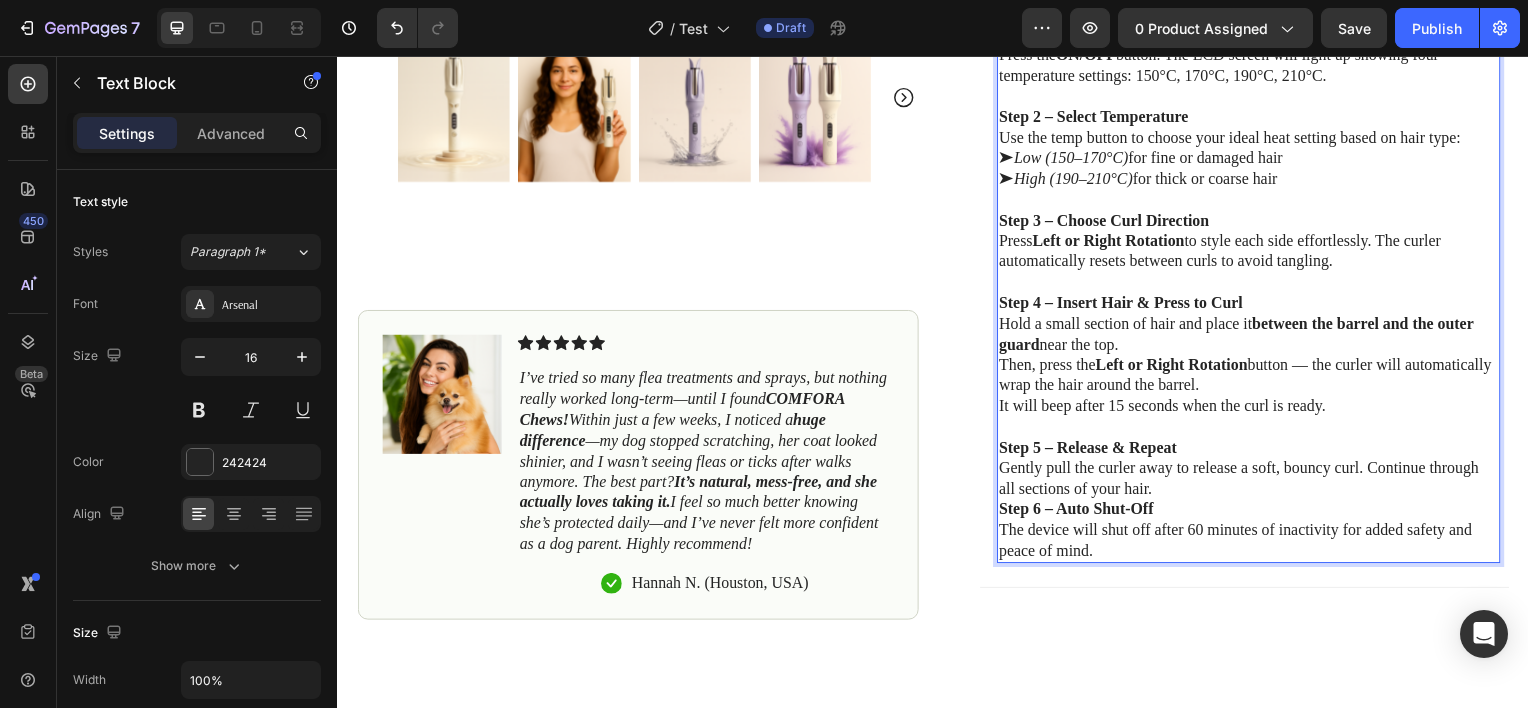 scroll, scrollTop: 1140, scrollLeft: 0, axis: vertical 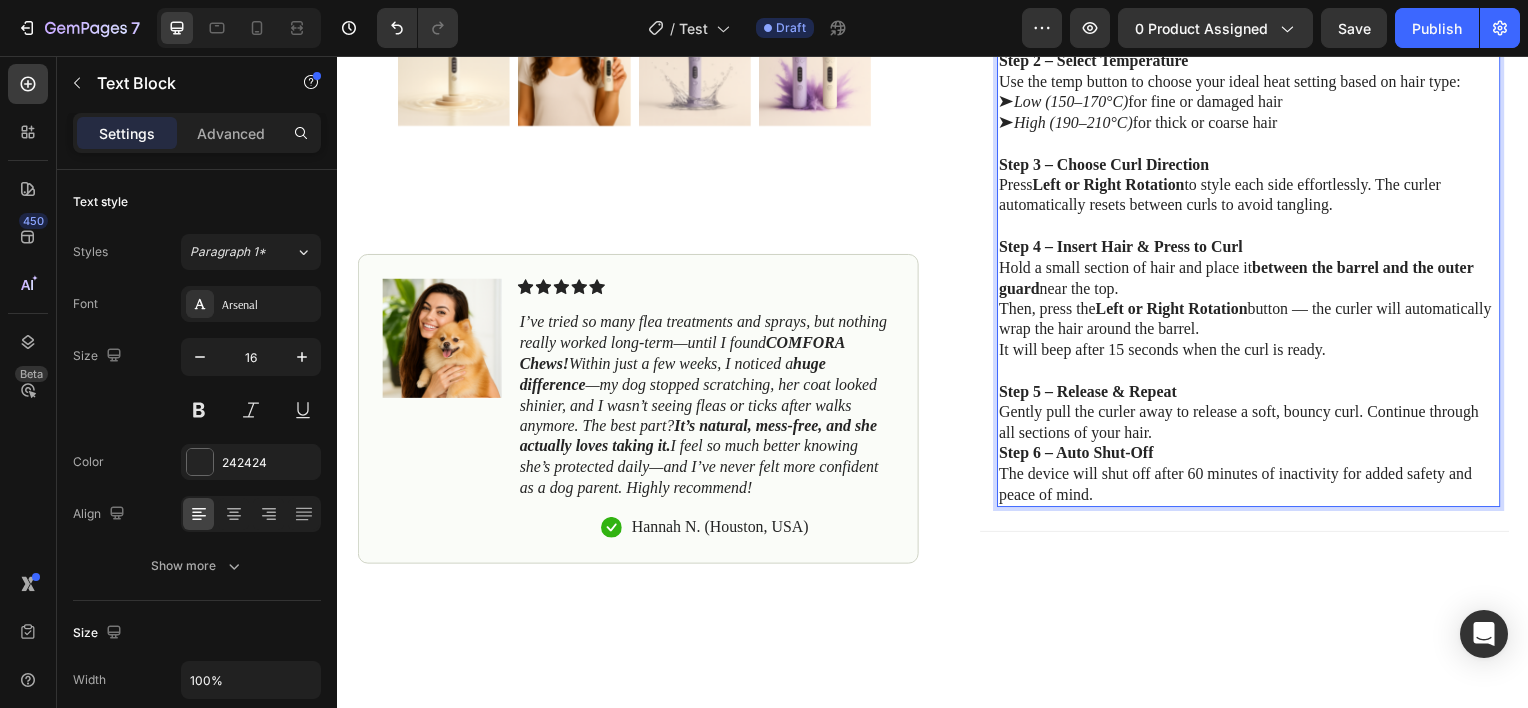 click on "Step 6 – Auto Shut-Off The device will shut off after 60 minutes of inactivity for added safety and peace of mind." at bounding box center [1254, 477] 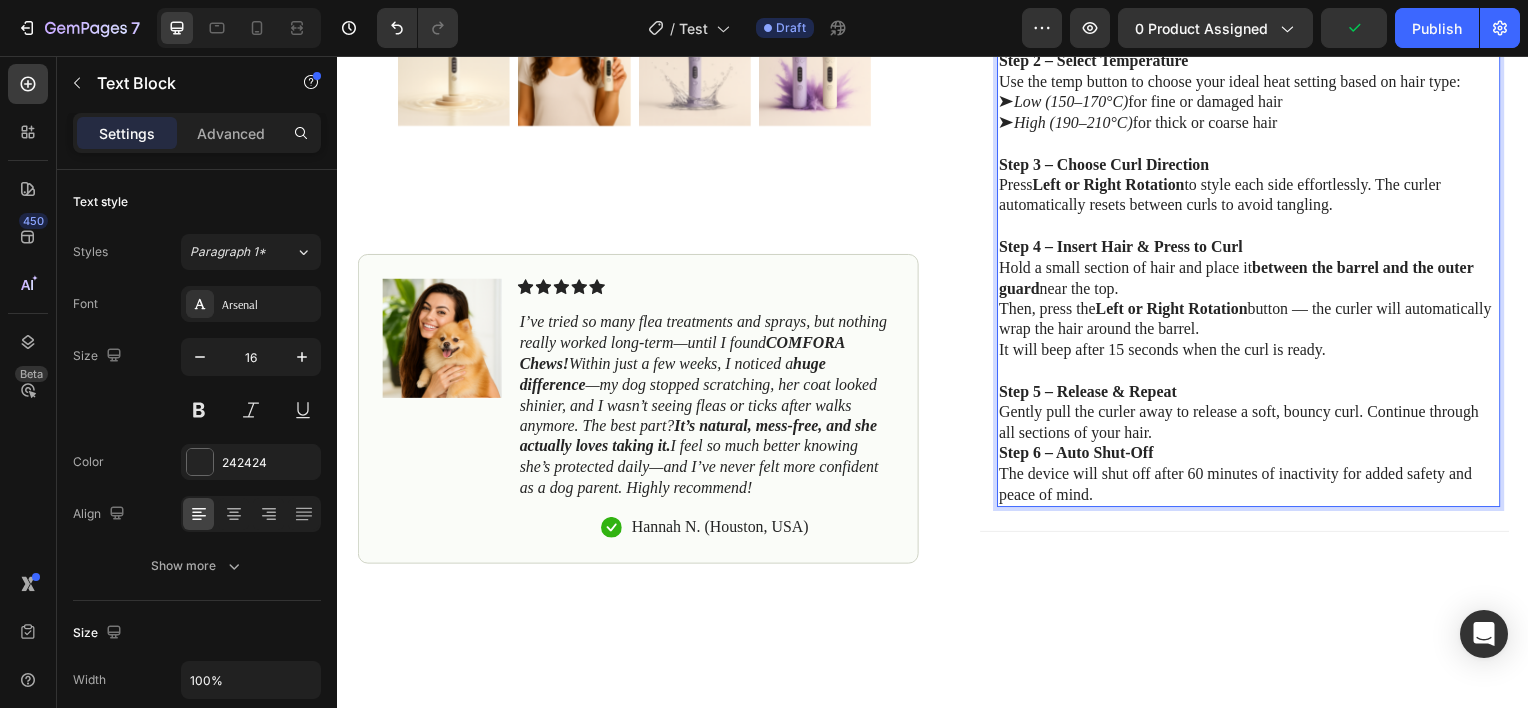 click on "Step 5 – Release & Repeat Gently pull the curler away to release a soft, bouncy curl. Continue through all sections of your hair." at bounding box center (1254, 415) 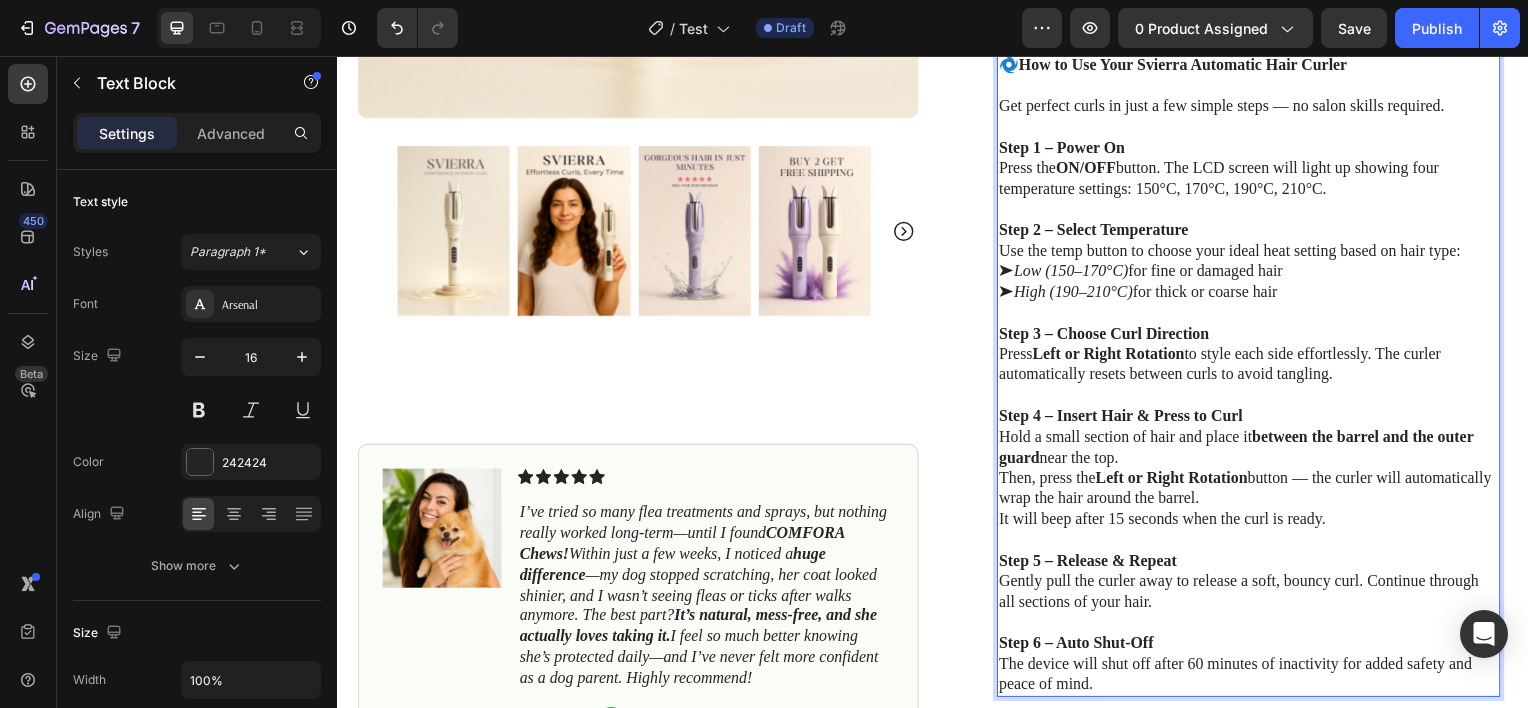 scroll, scrollTop: 1316, scrollLeft: 0, axis: vertical 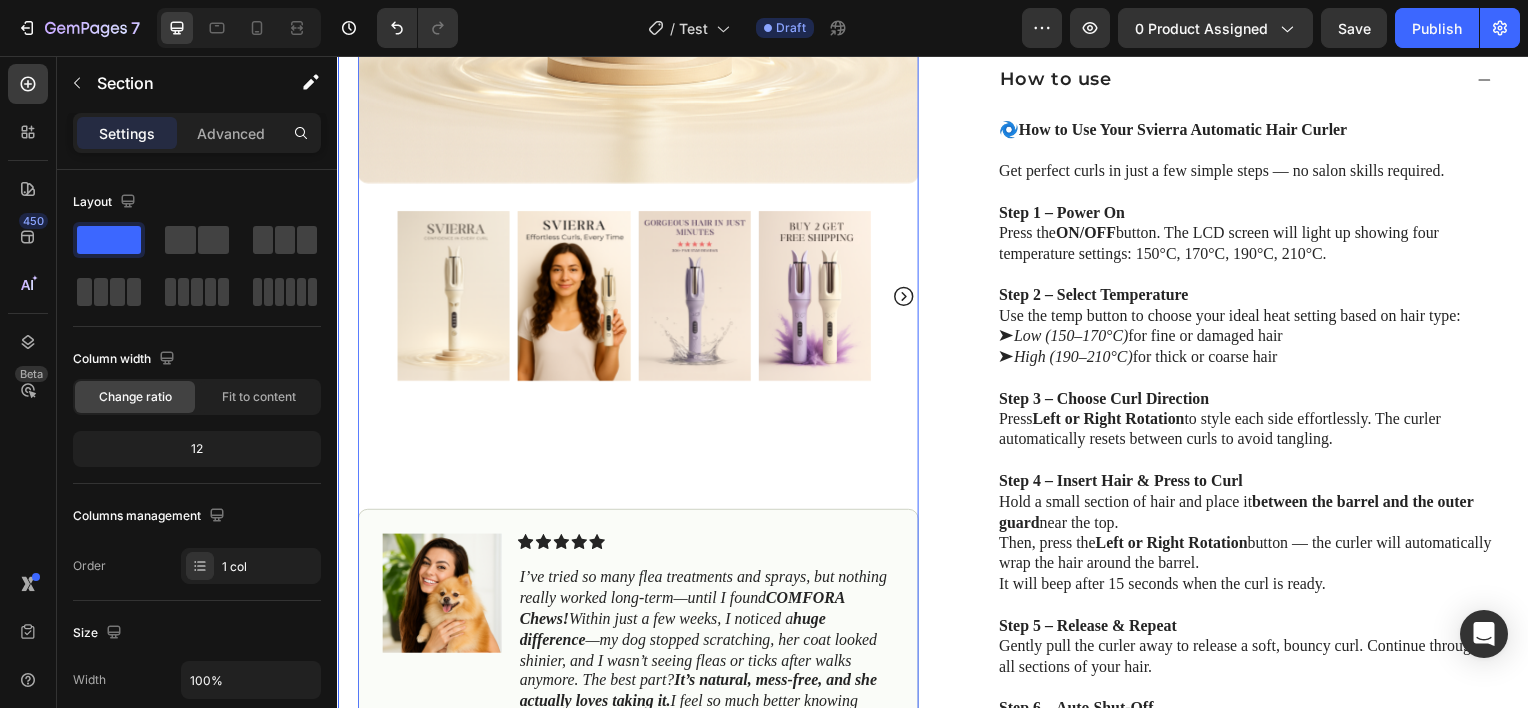 click on "Product Images #1 Home fitness Product of 2024 Text Block Image Icon Icon Icon Icon Icon Icon List I’ve tried so many flea treatments and sprays, but nothing really worked long-term—until I found  COMFORA Chews!  Within just a few weeks, I noticed a  huge difference —my dog stopped scratching, her coat looked shinier, and I wasn’t seeing fleas or ticks after walks anymore. The best part?  It’s natural, mess-free, and she actually loves taking it.  I feel so much better knowing she’s protected daily—and I’ve never felt more confident as a dog parent. Highly recommend! Text Block
Icon Hannah N. (Houston, USA) Text Block Row Row" at bounding box center (639, 80) 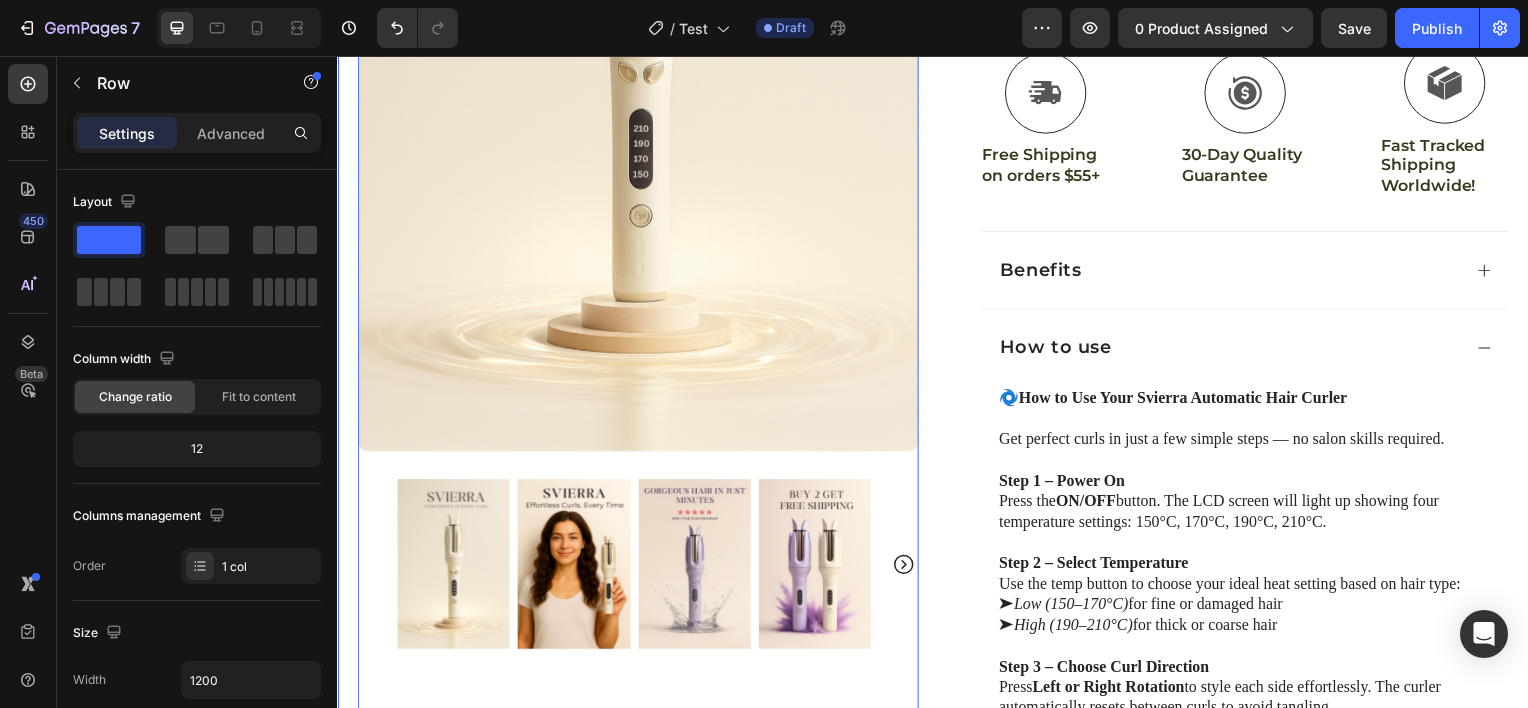 scroll, scrollTop: 648, scrollLeft: 0, axis: vertical 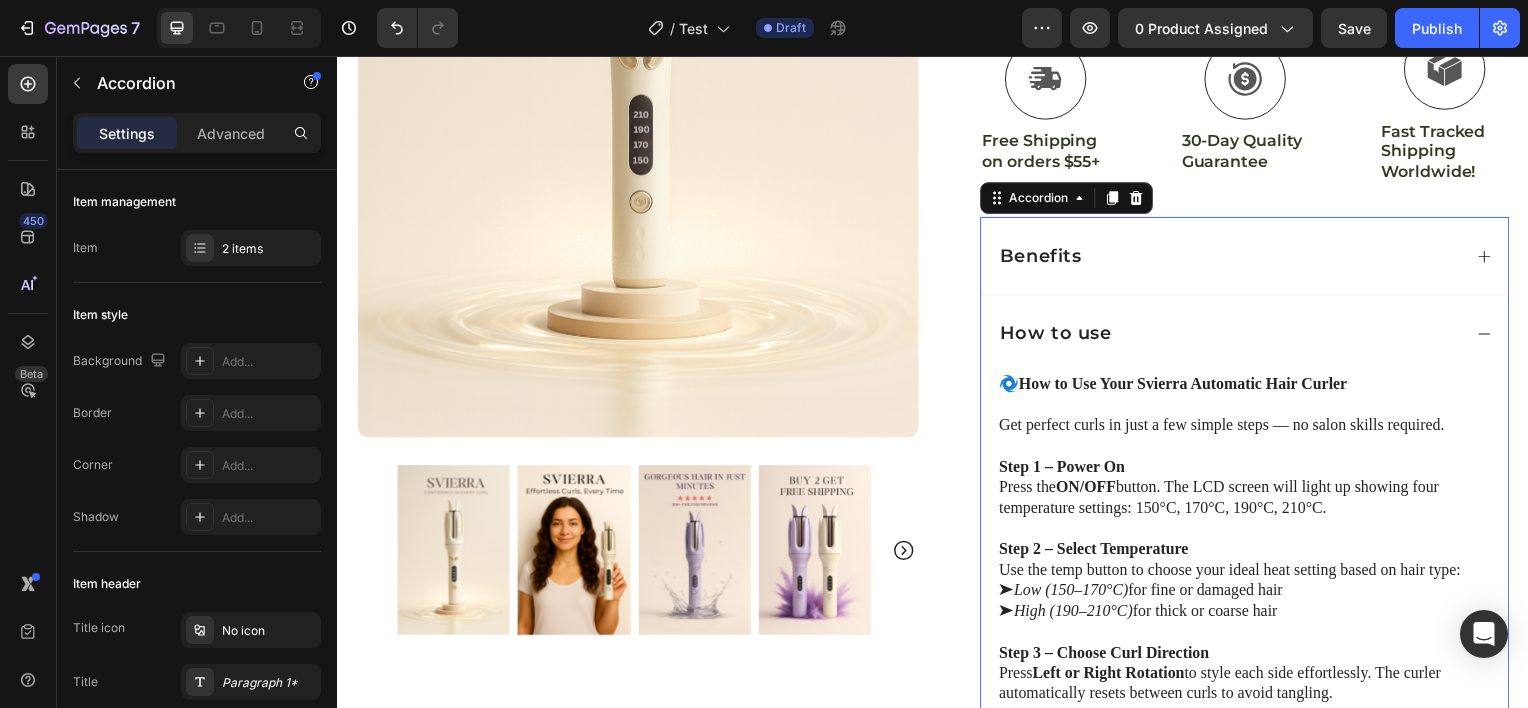 click on "Benefits" at bounding box center (1234, 257) 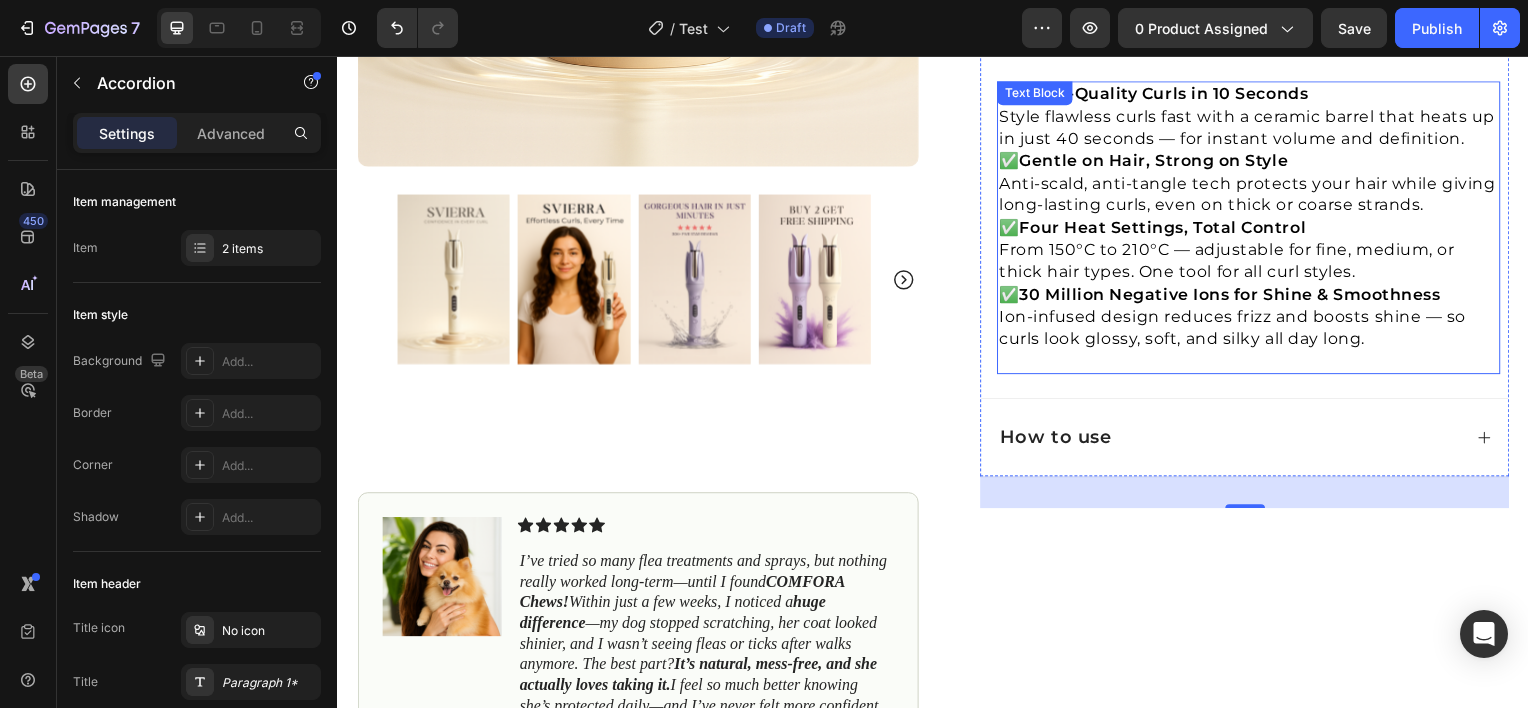 scroll, scrollTop: 996, scrollLeft: 0, axis: vertical 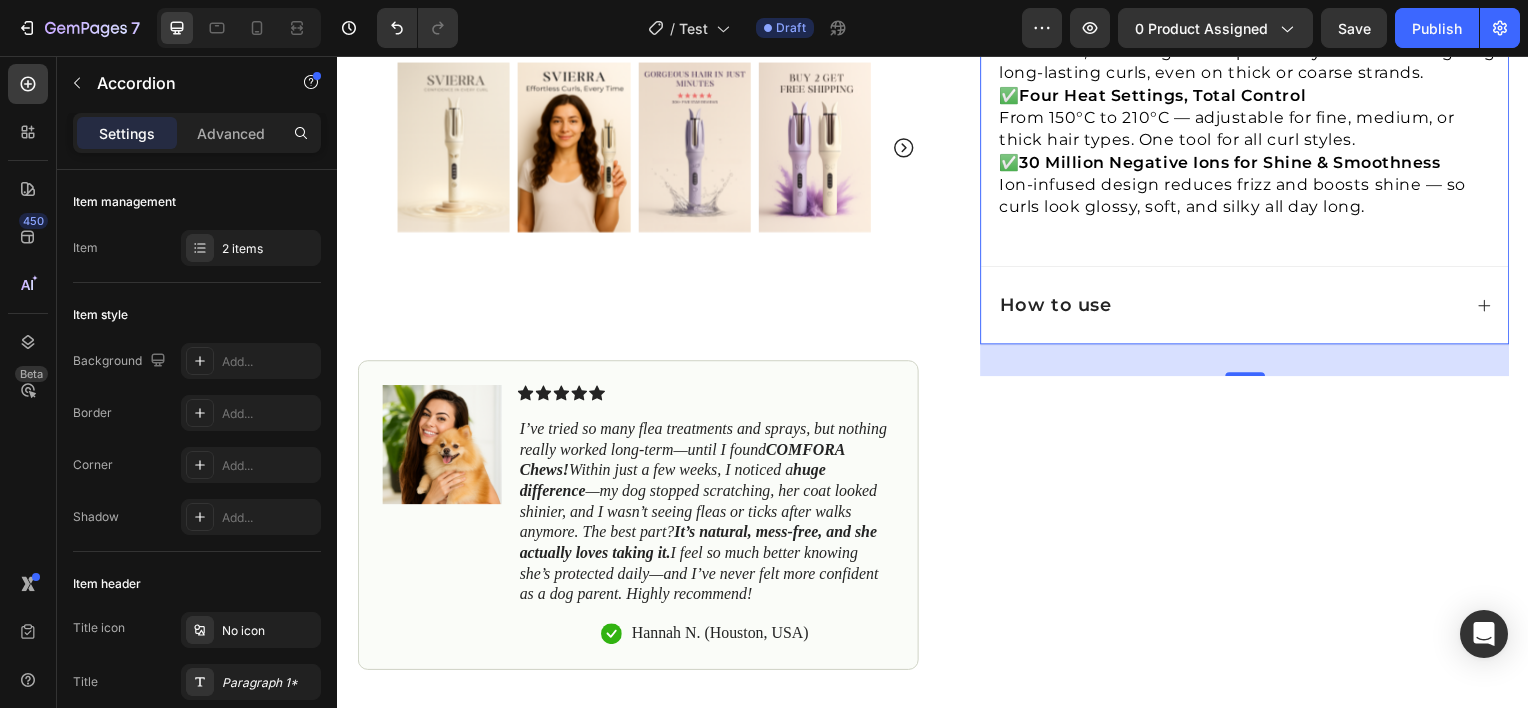 click on "How to use" at bounding box center (1234, 306) 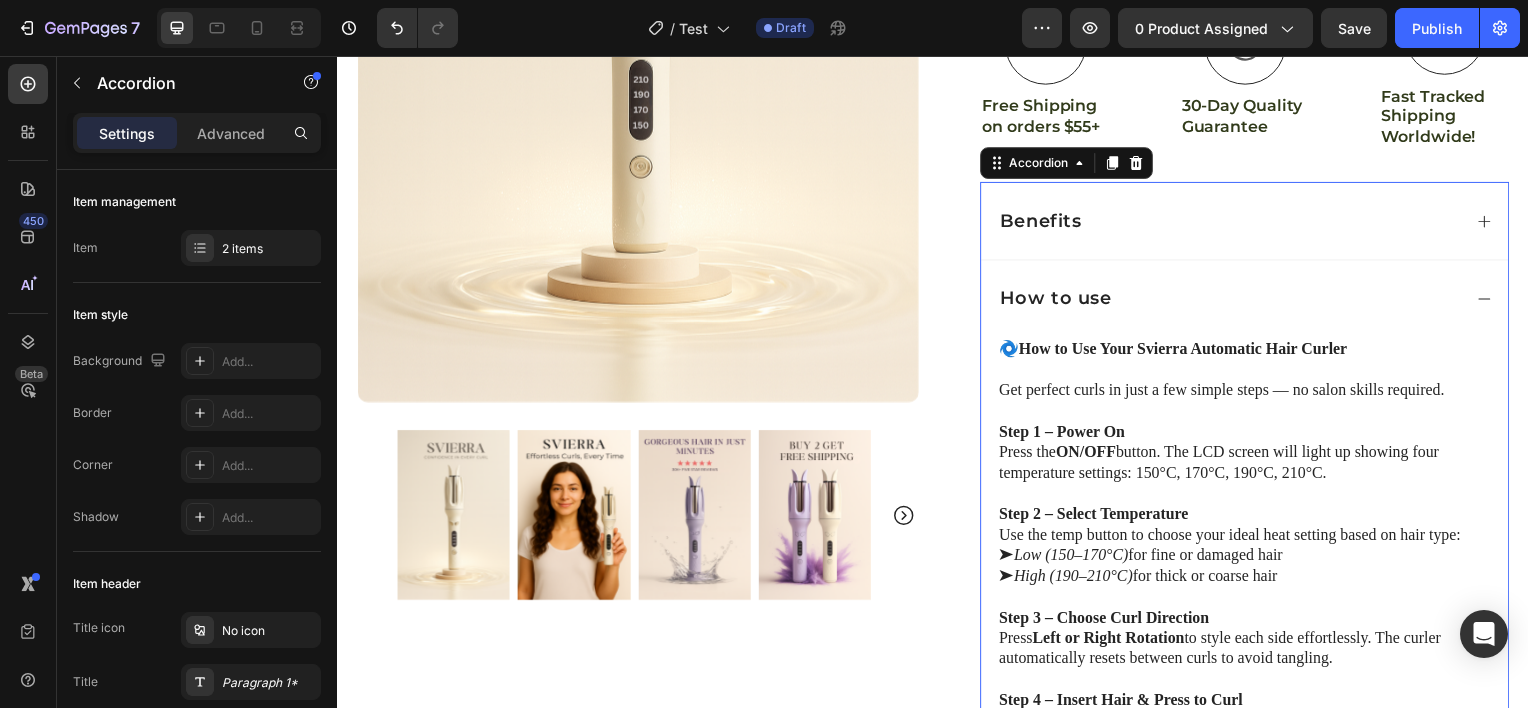 scroll, scrollTop: 672, scrollLeft: 0, axis: vertical 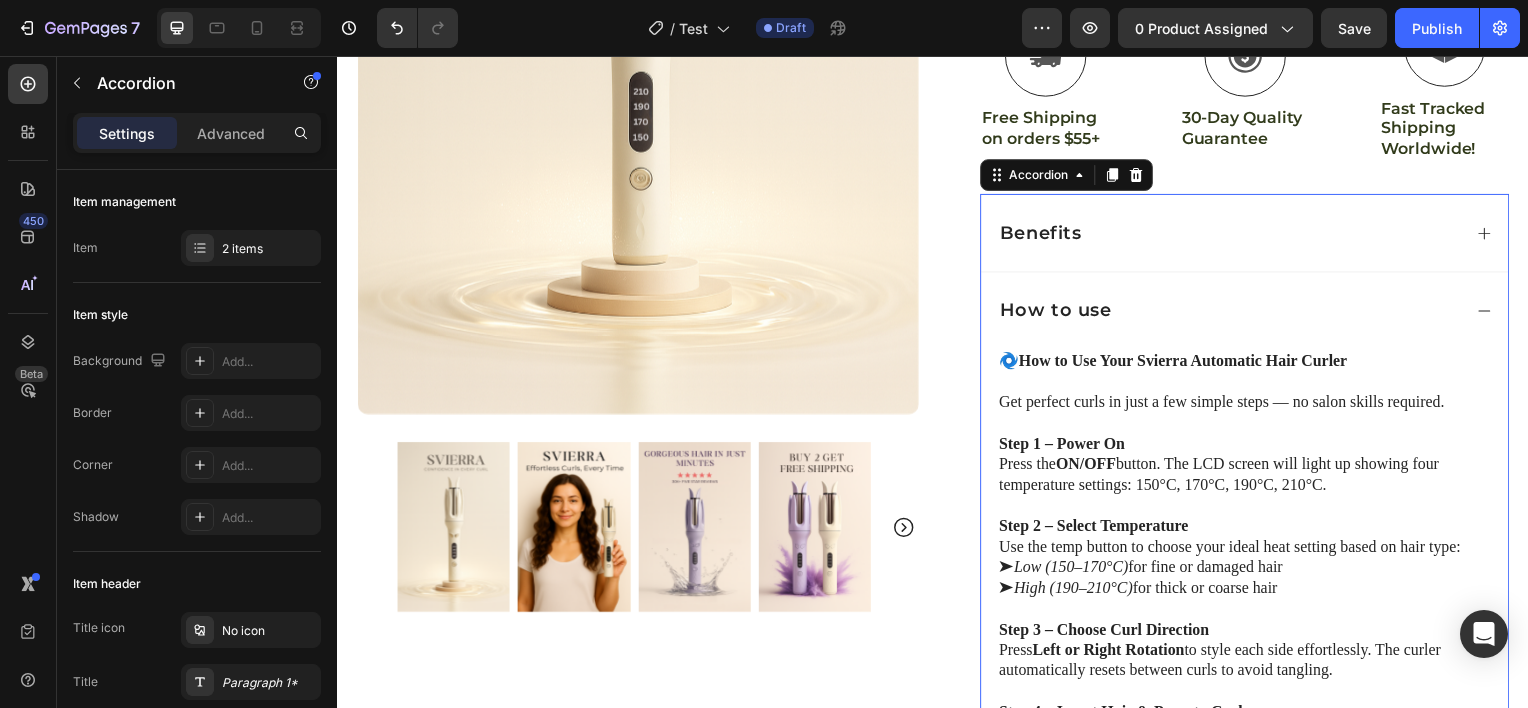 click on "Benefits" at bounding box center (1250, 233) 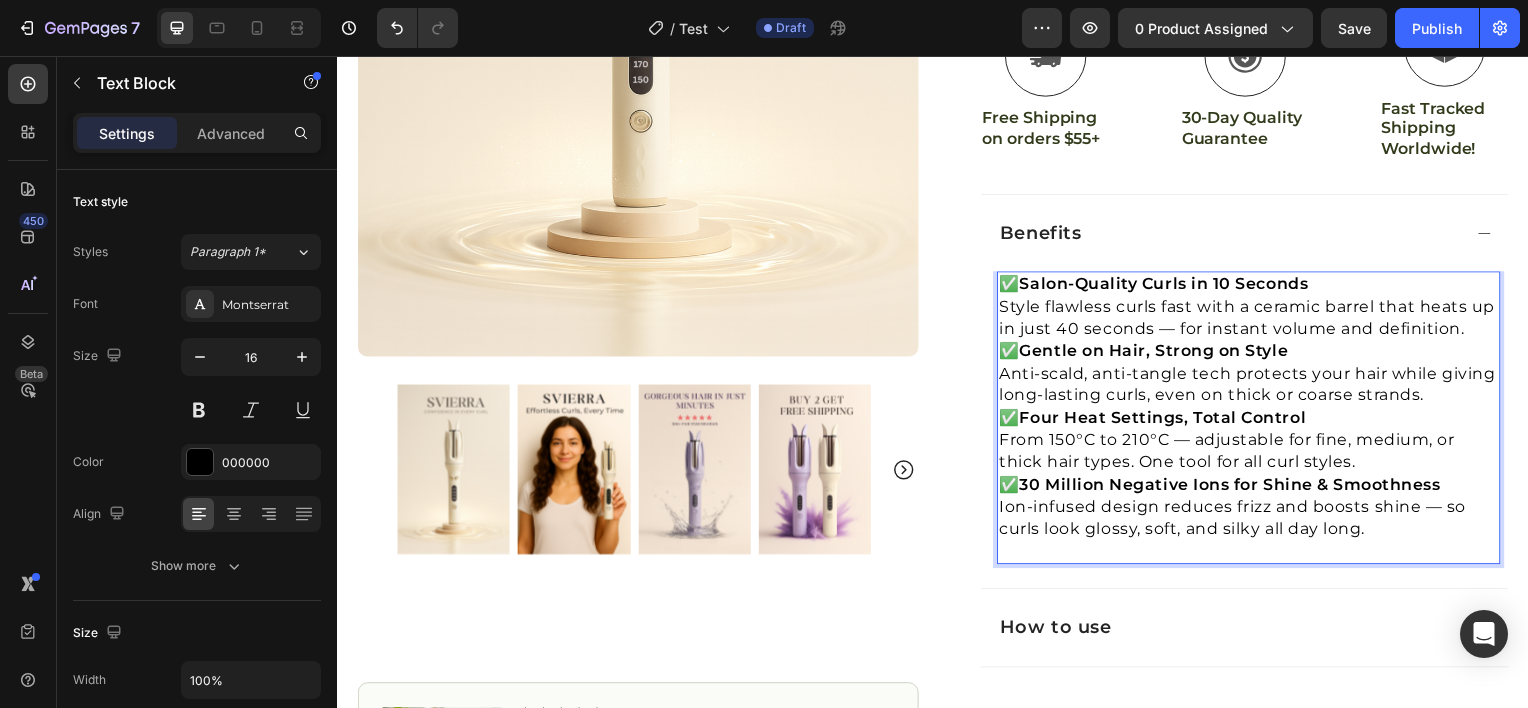 click on "✅  Gentle on Hair, Strong on Style" at bounding box center [1254, 352] 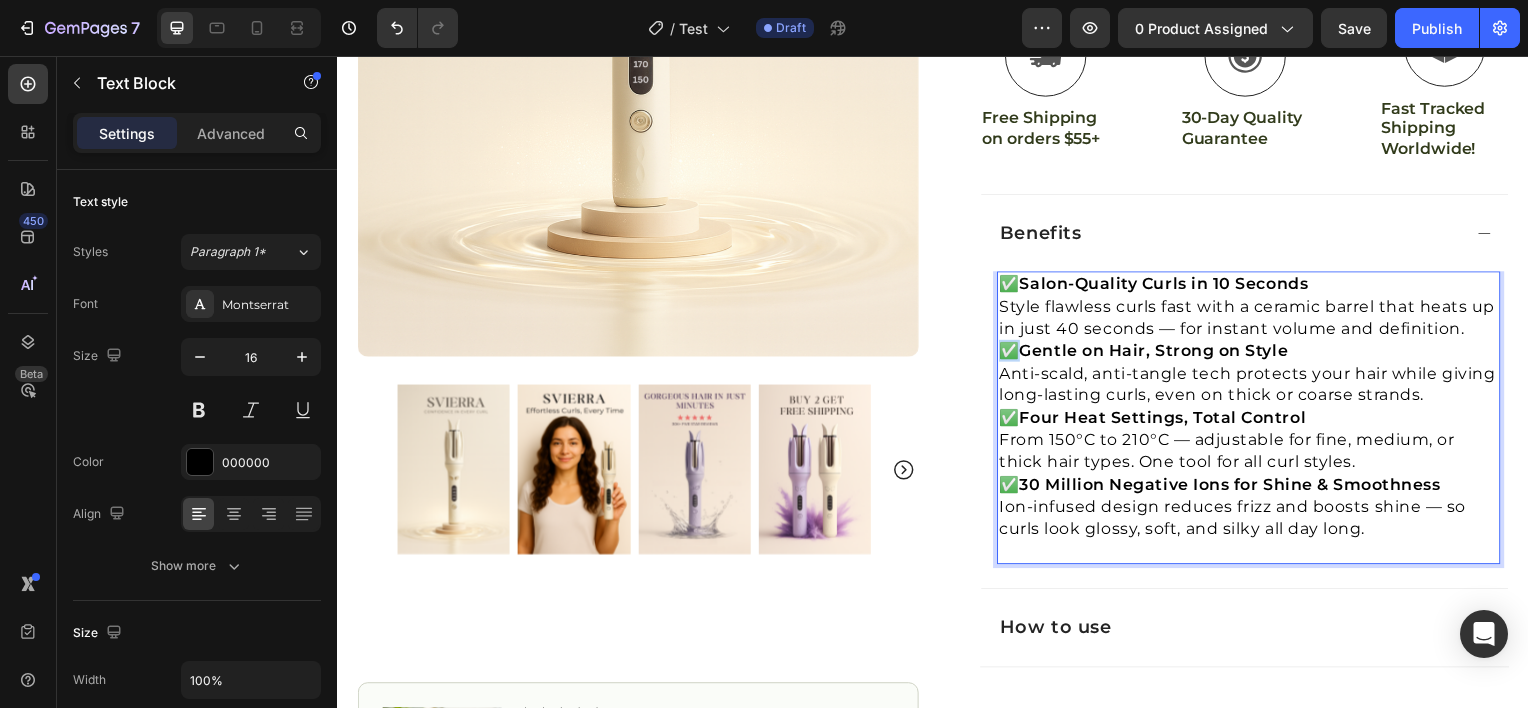 drag, startPoint x: 1015, startPoint y: 365, endPoint x: 994, endPoint y: 363, distance: 21.095022 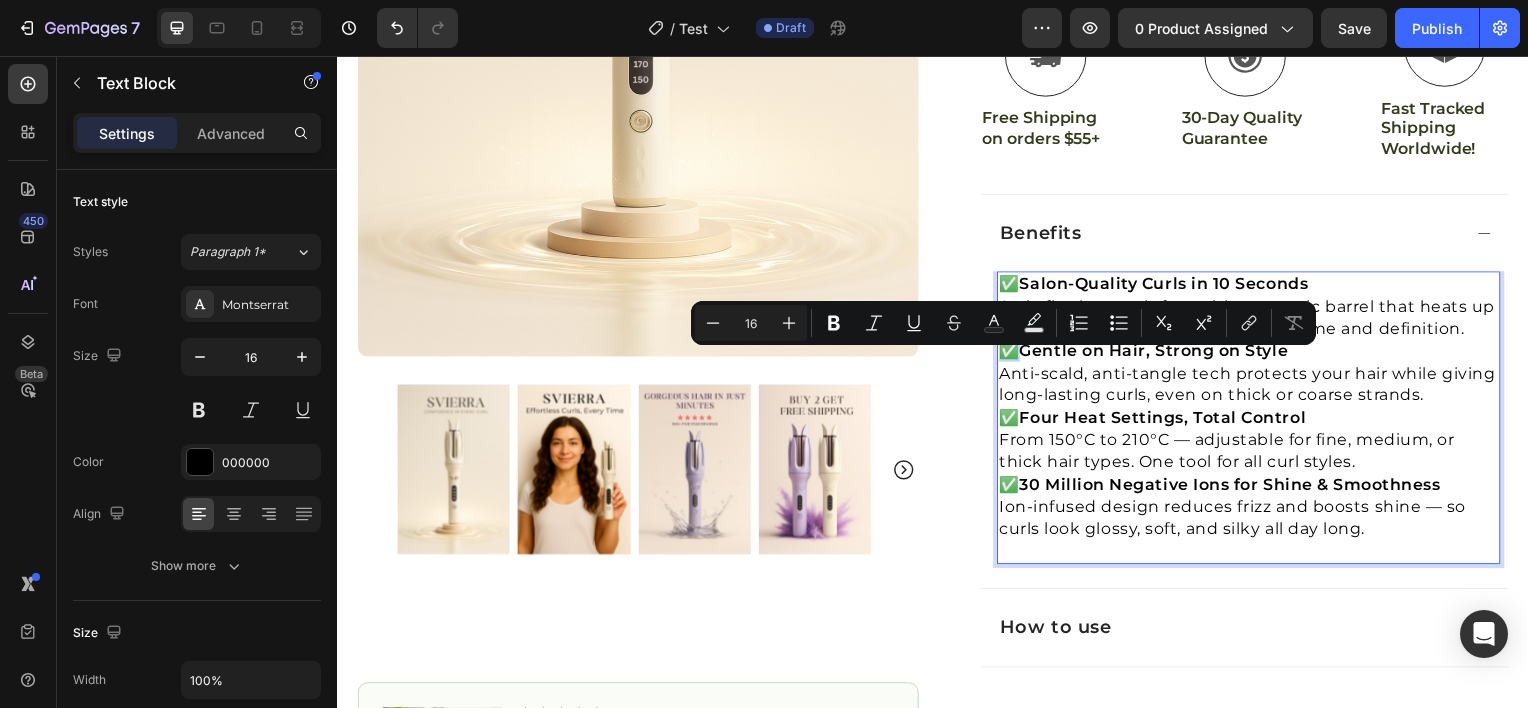 copy on "✅" 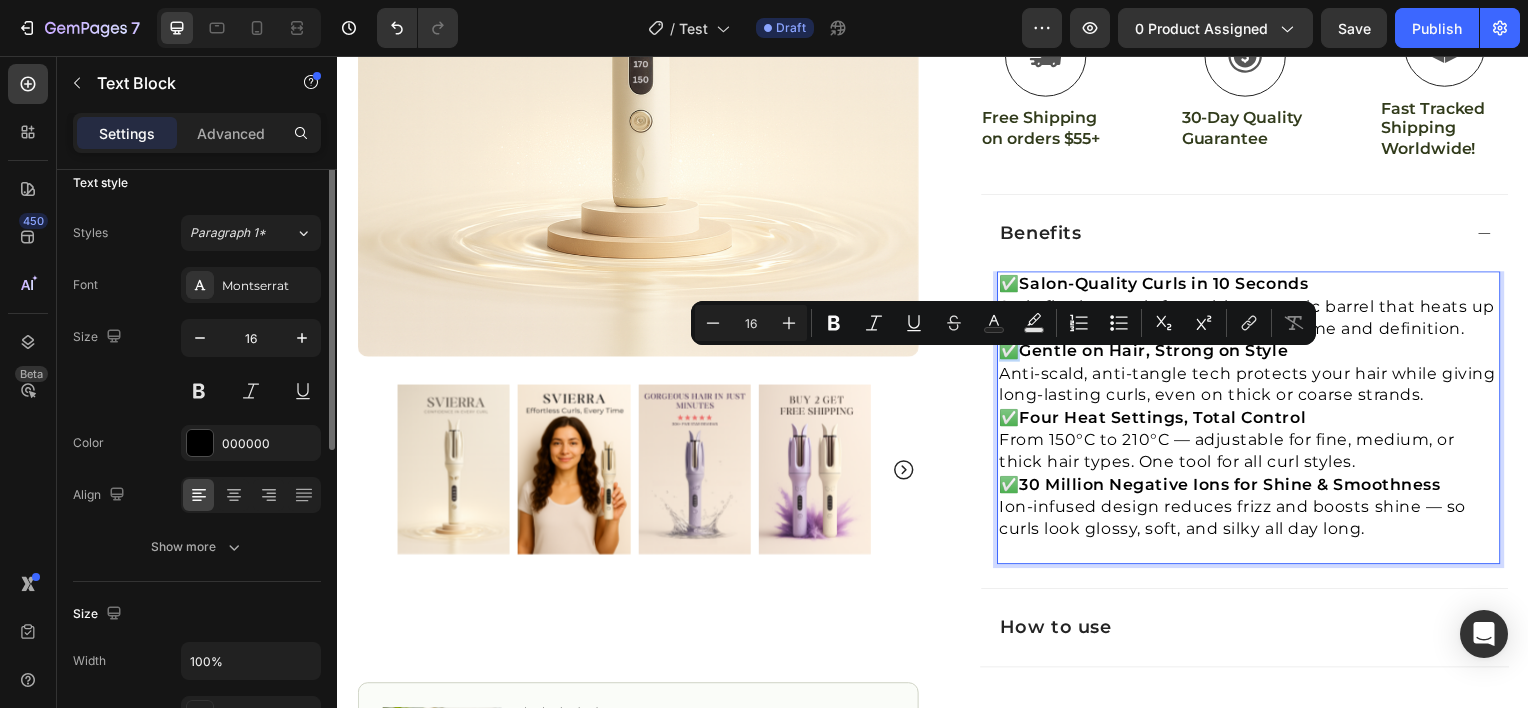 scroll, scrollTop: 0, scrollLeft: 0, axis: both 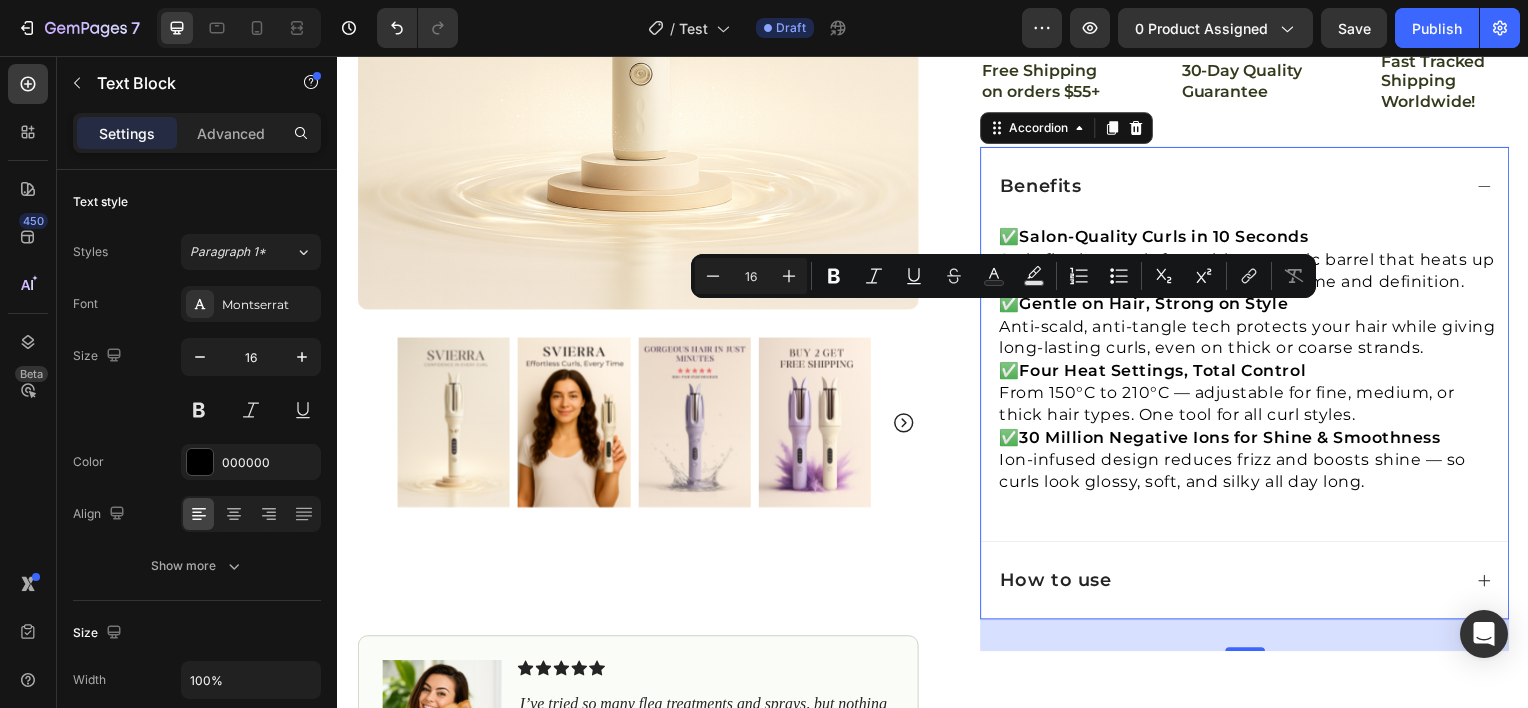 click on "How to use" at bounding box center (1234, 583) 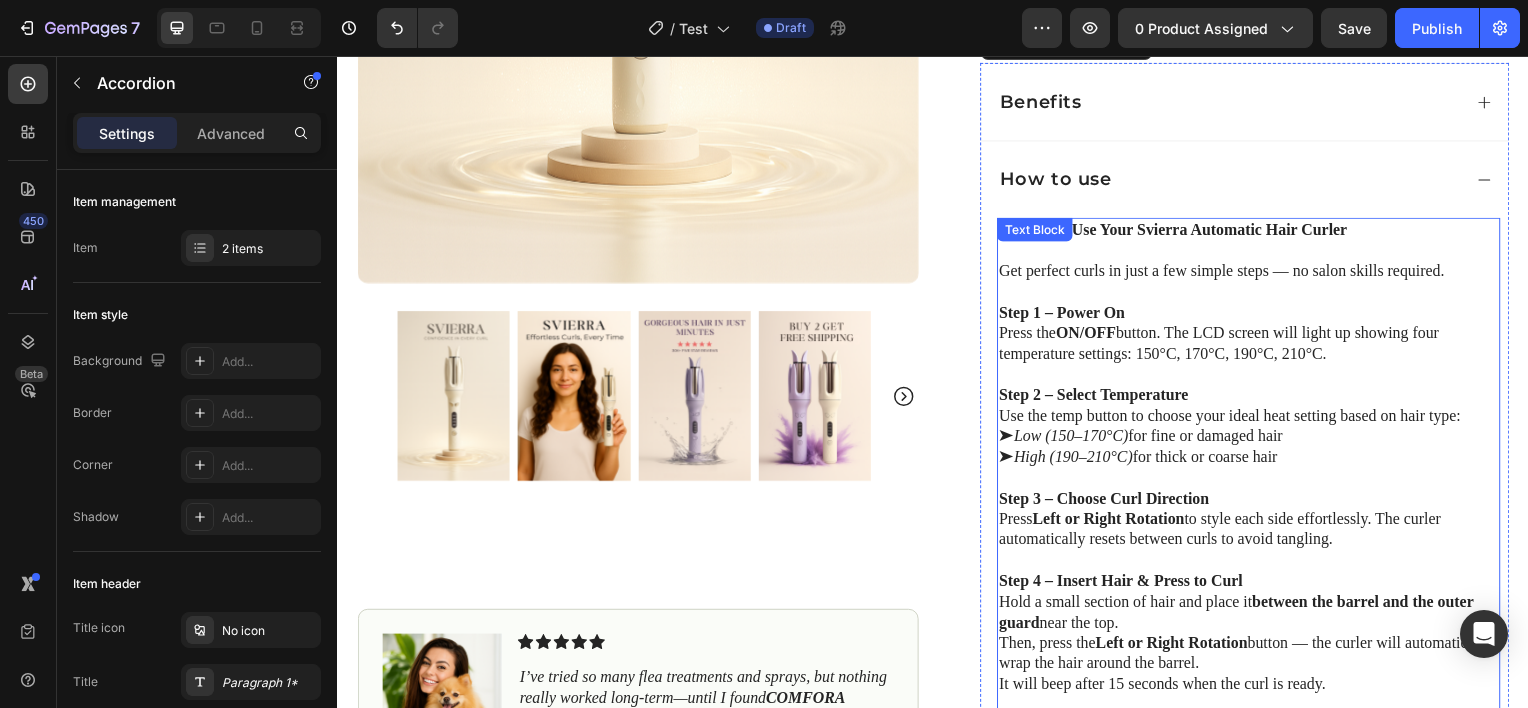 scroll, scrollTop: 1011, scrollLeft: 0, axis: vertical 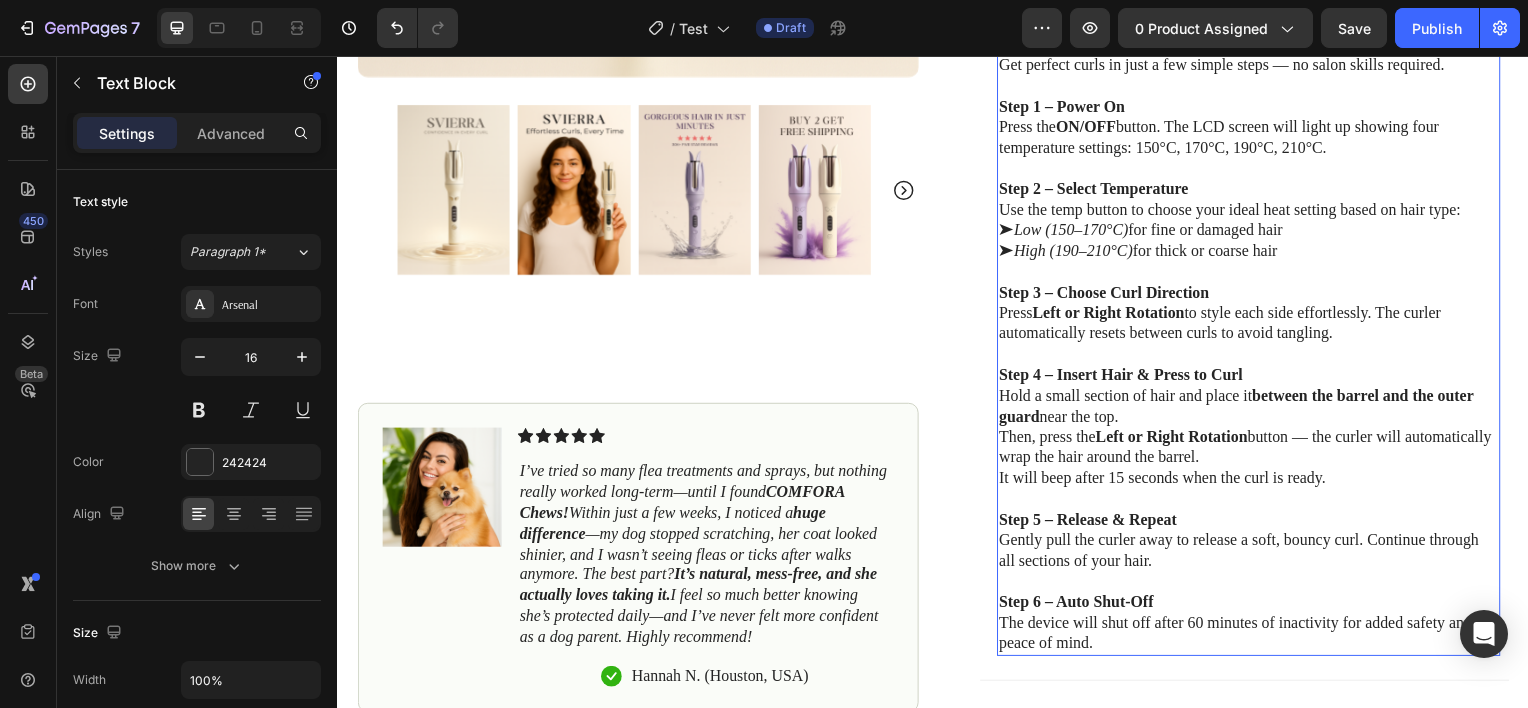 click on "Step 4 – Insert Hair & Press to Curl Hold a small section of hair and place it  between the barrel and the outer guard  near the top. Then, press the  Left or Right Rotation  button — the curler will automatically wrap the hair around the barrel. It will beep after 15 seconds when the curl is ready." at bounding box center (1254, 440) 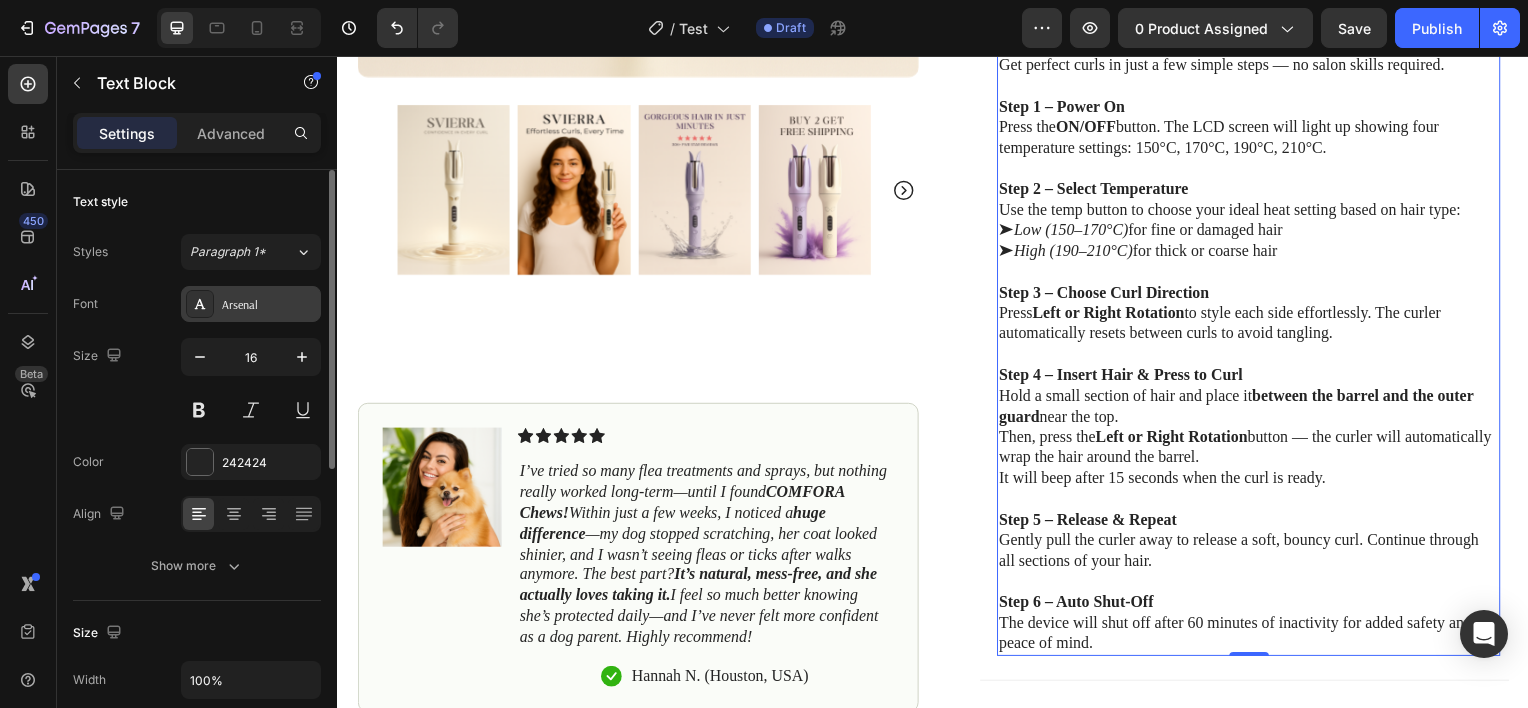 drag, startPoint x: 273, startPoint y: 307, endPoint x: 191, endPoint y: 302, distance: 82.1523 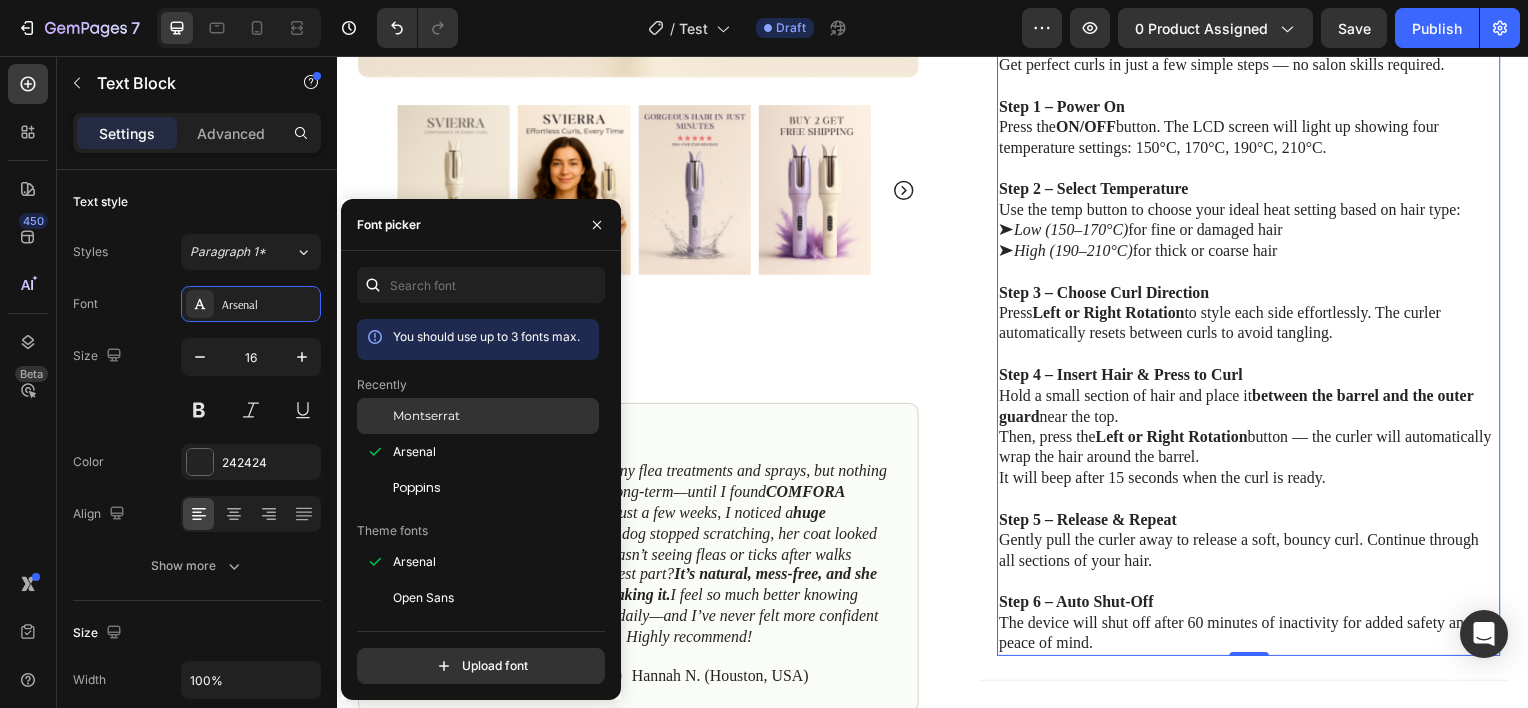 click on "Montserrat" at bounding box center (426, 416) 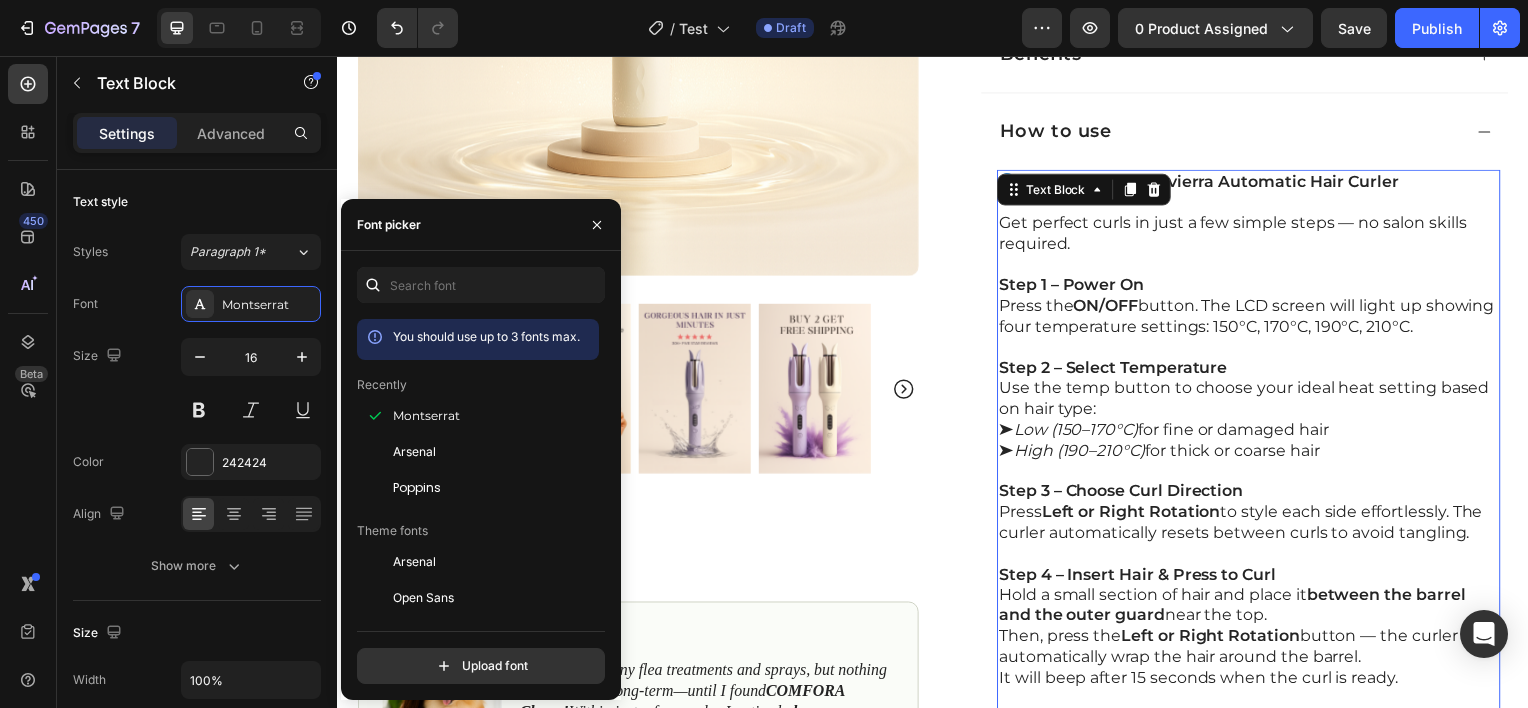 scroll, scrollTop: 839, scrollLeft: 0, axis: vertical 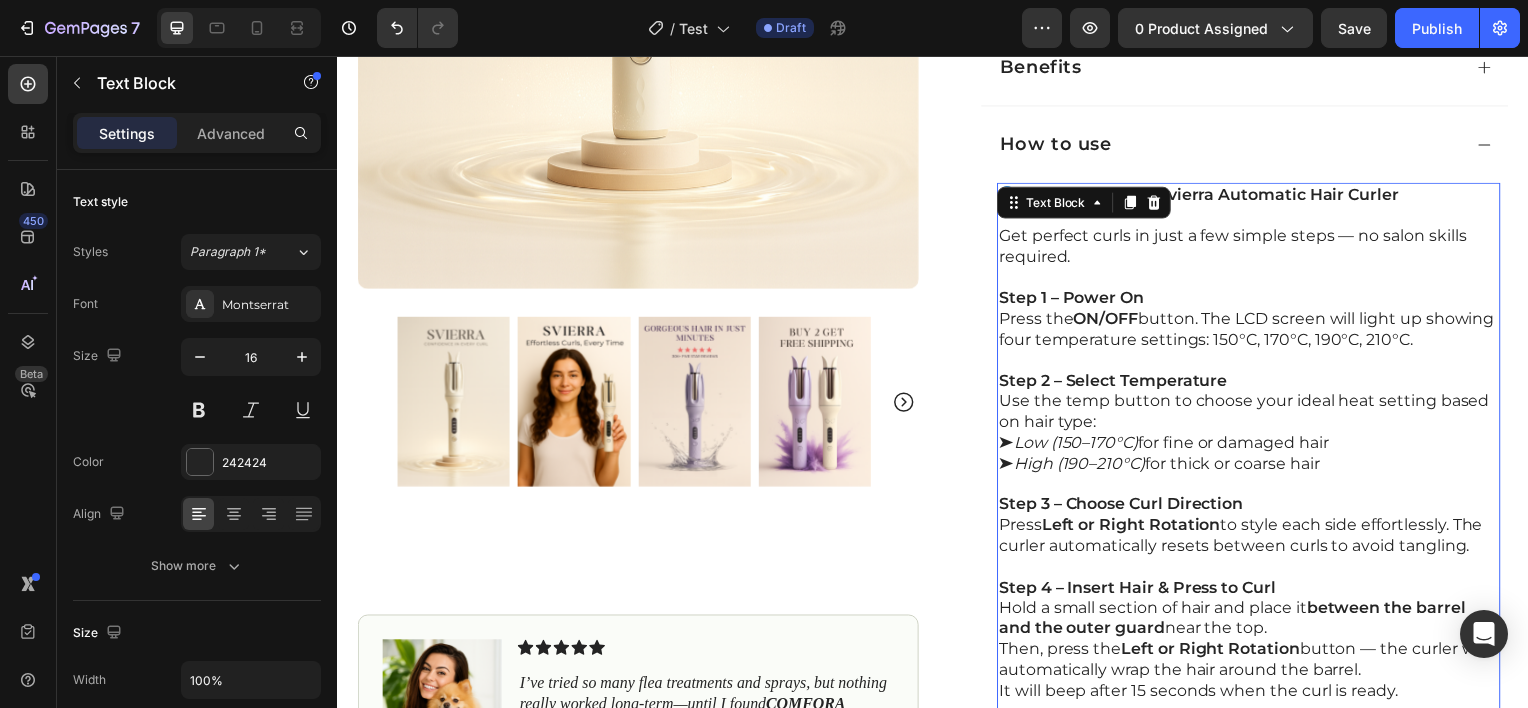 click on "Step 1 – Power On" at bounding box center (1076, 298) 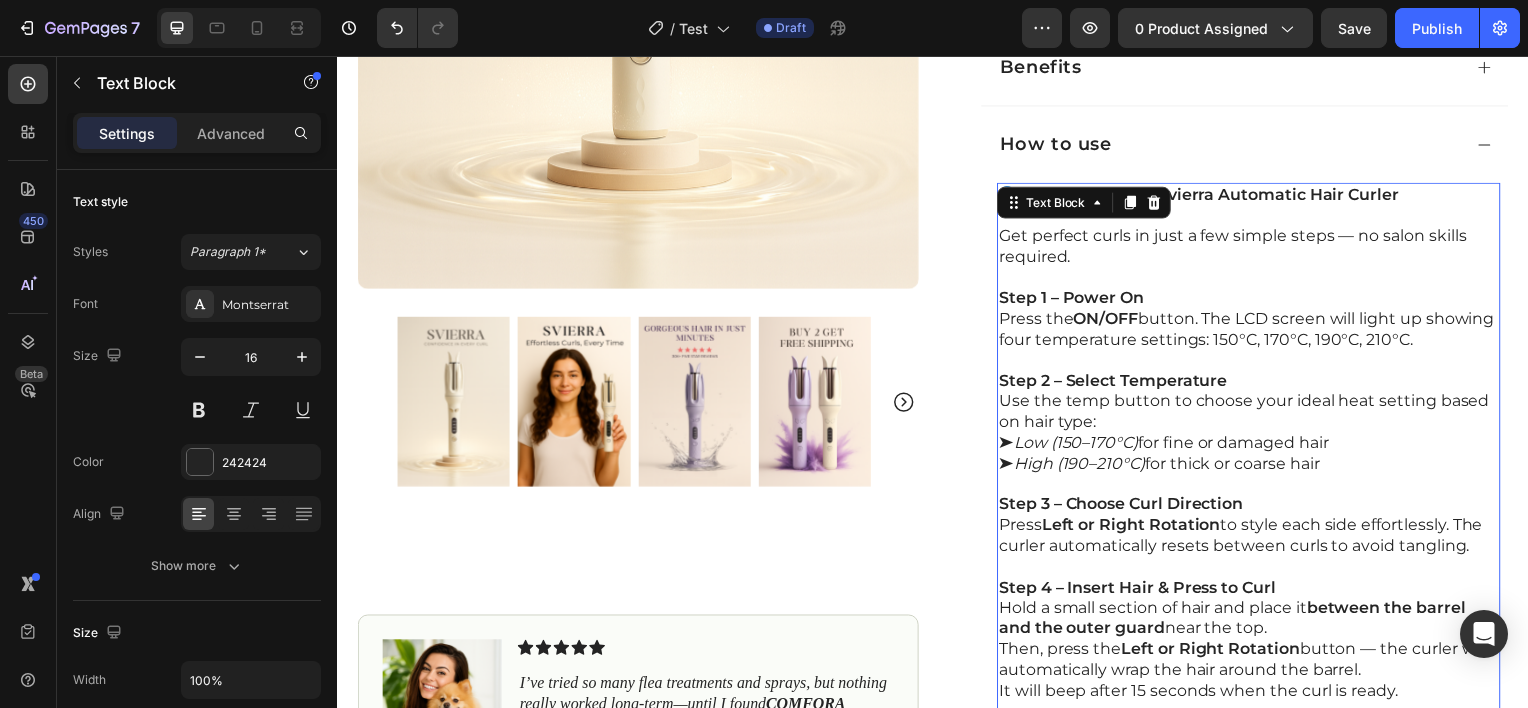 click on "Get perfect curls in just a few simple steps — no salon skills required." at bounding box center [1254, 258] 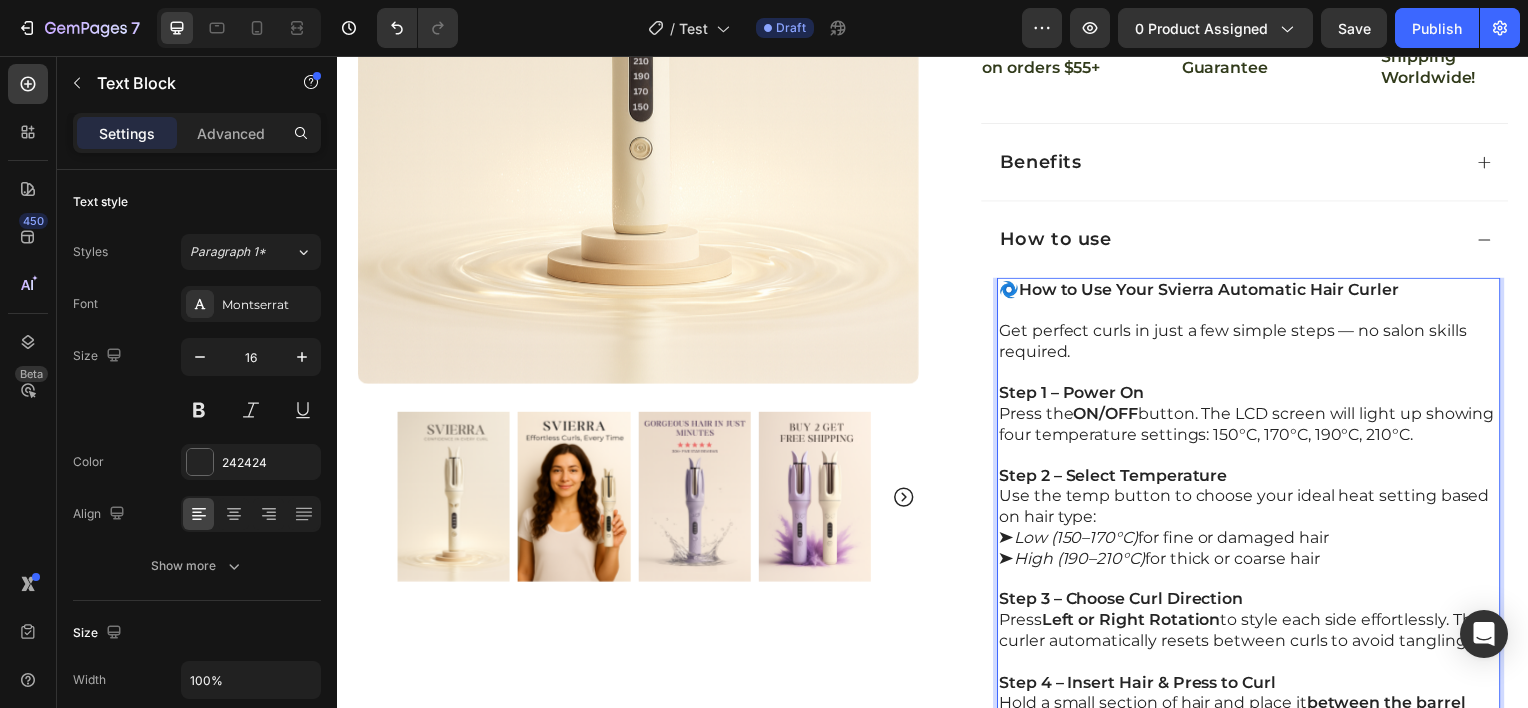 scroll, scrollTop: 715, scrollLeft: 0, axis: vertical 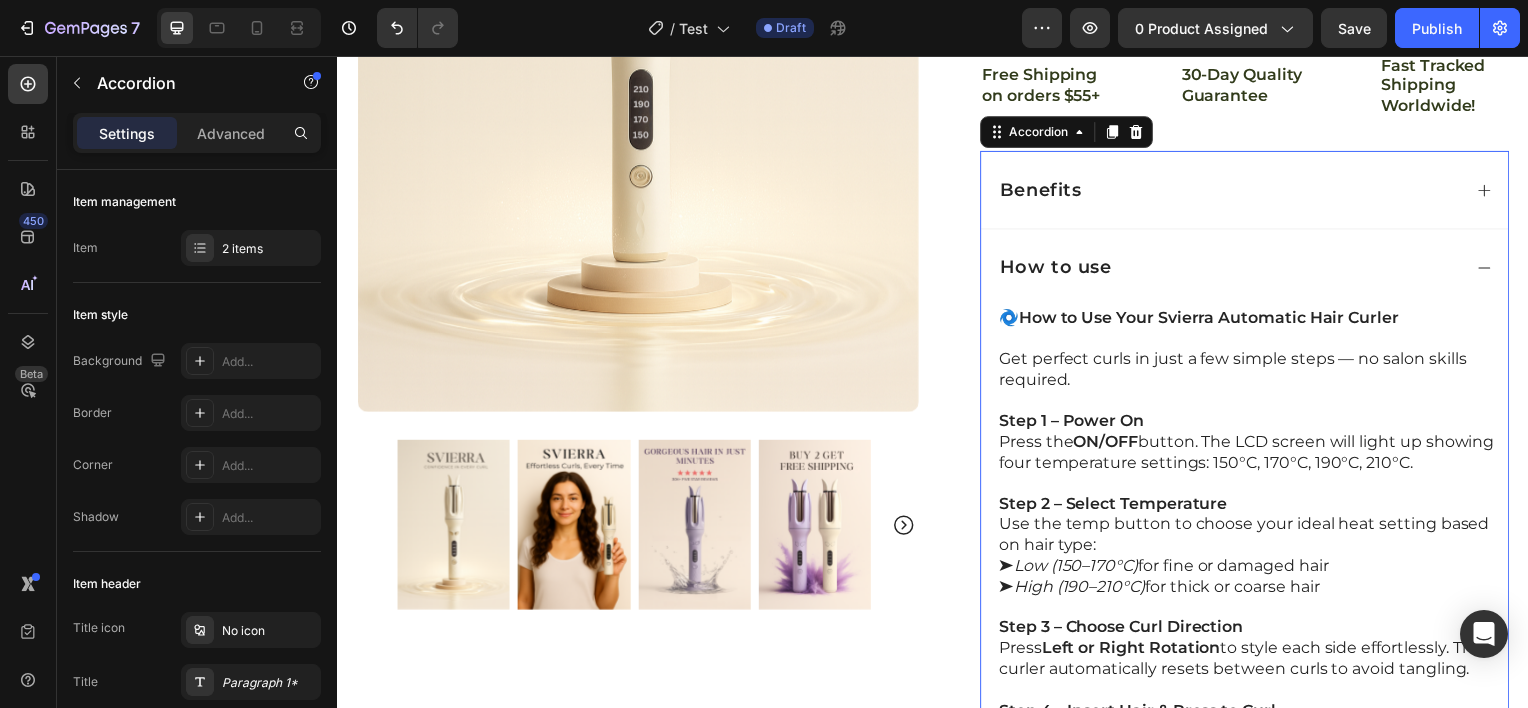 click on "How to use" at bounding box center (1234, 268) 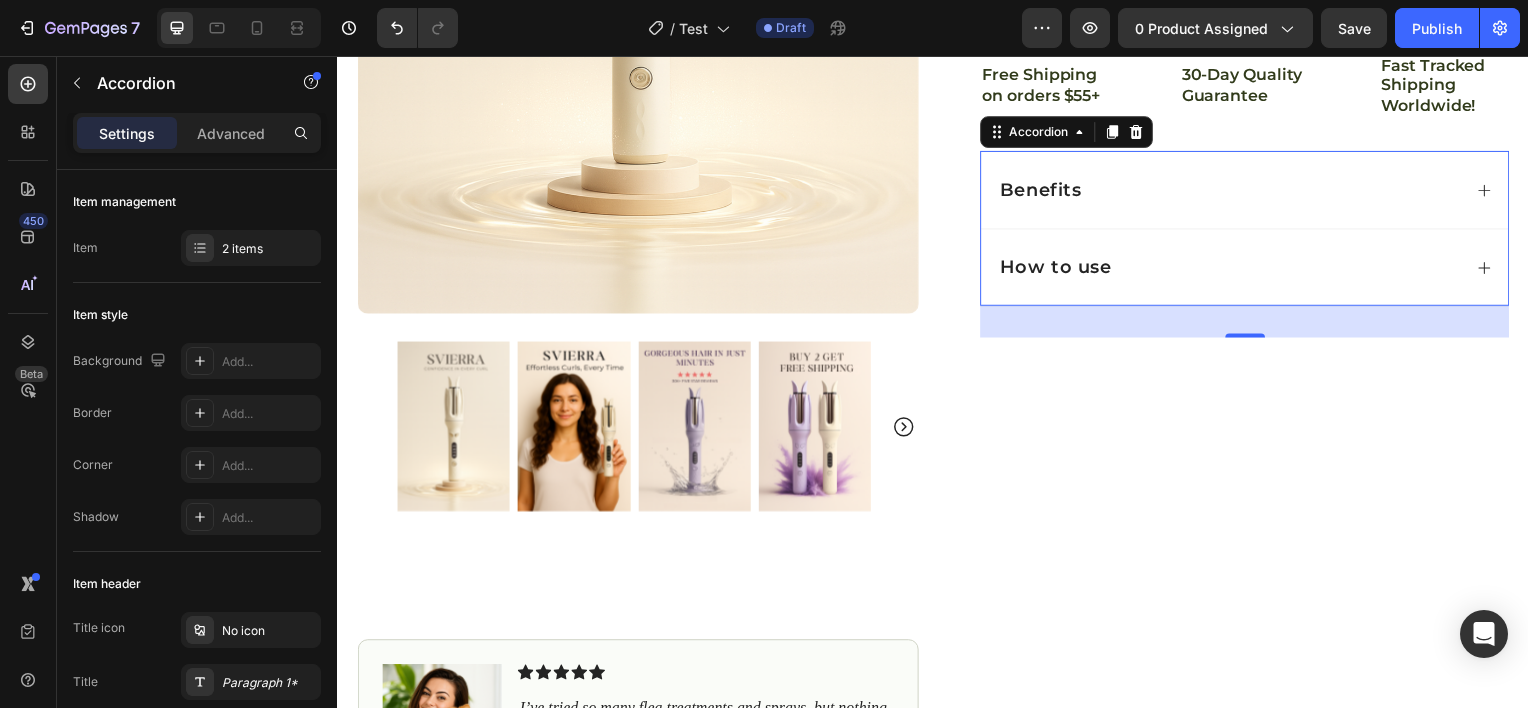 click on "Benefits" at bounding box center (1234, 190) 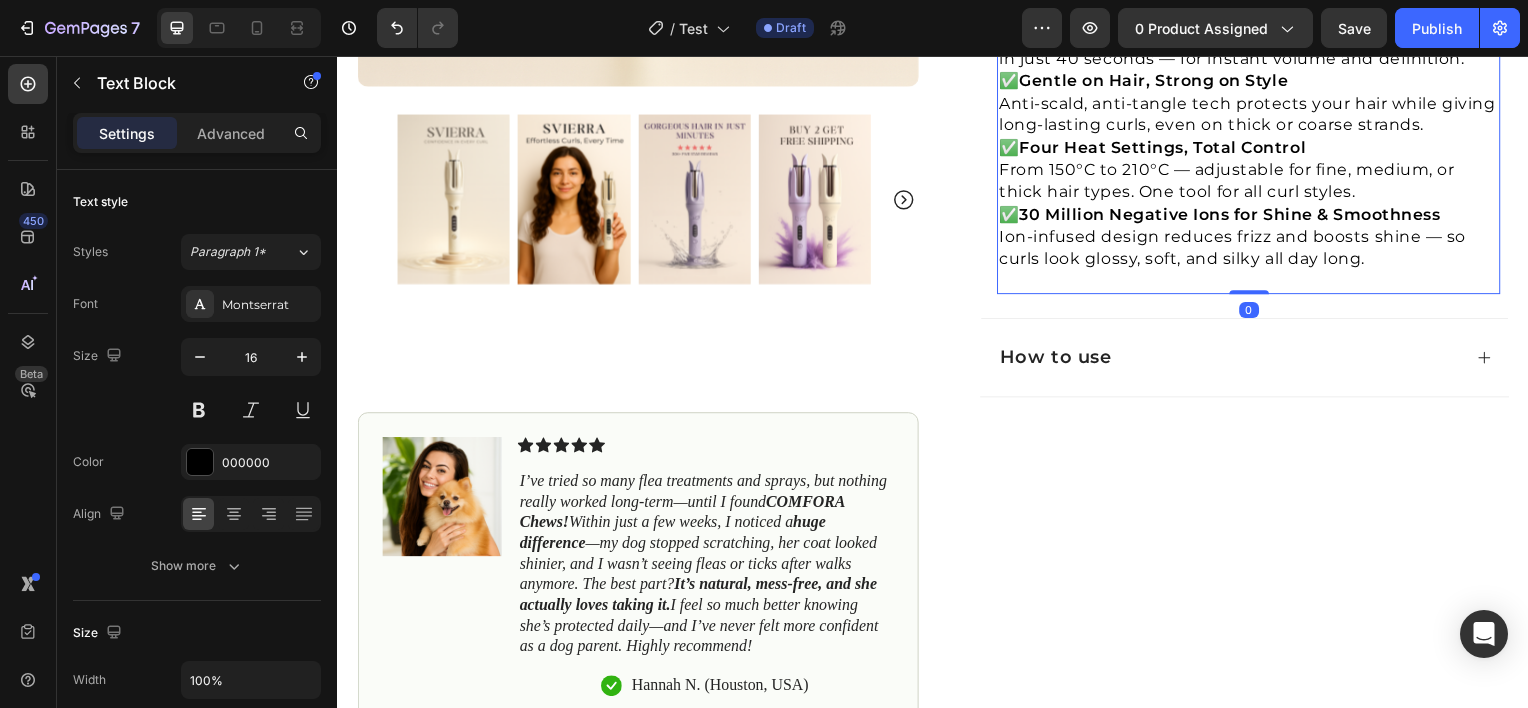 scroll, scrollTop: 987, scrollLeft: 0, axis: vertical 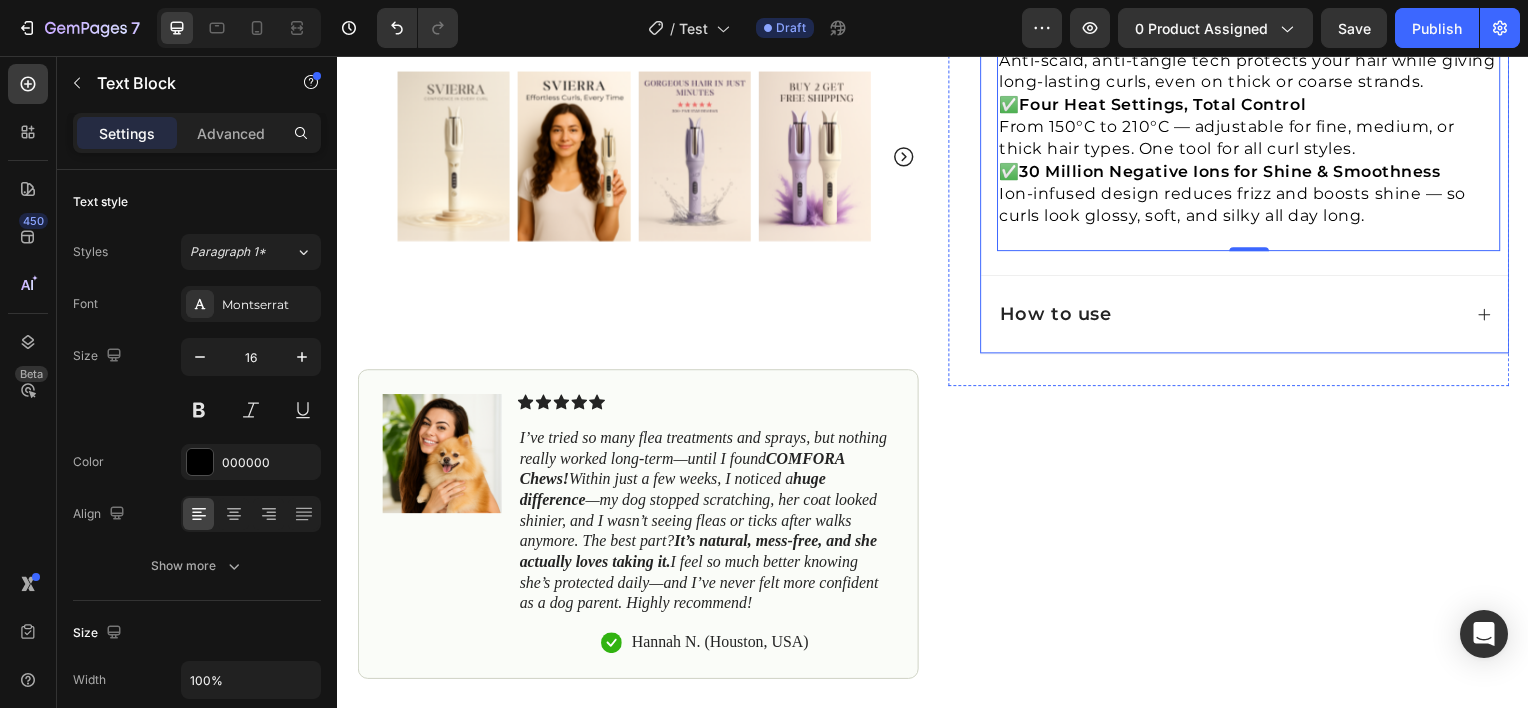 click on "How to use" at bounding box center (1234, 315) 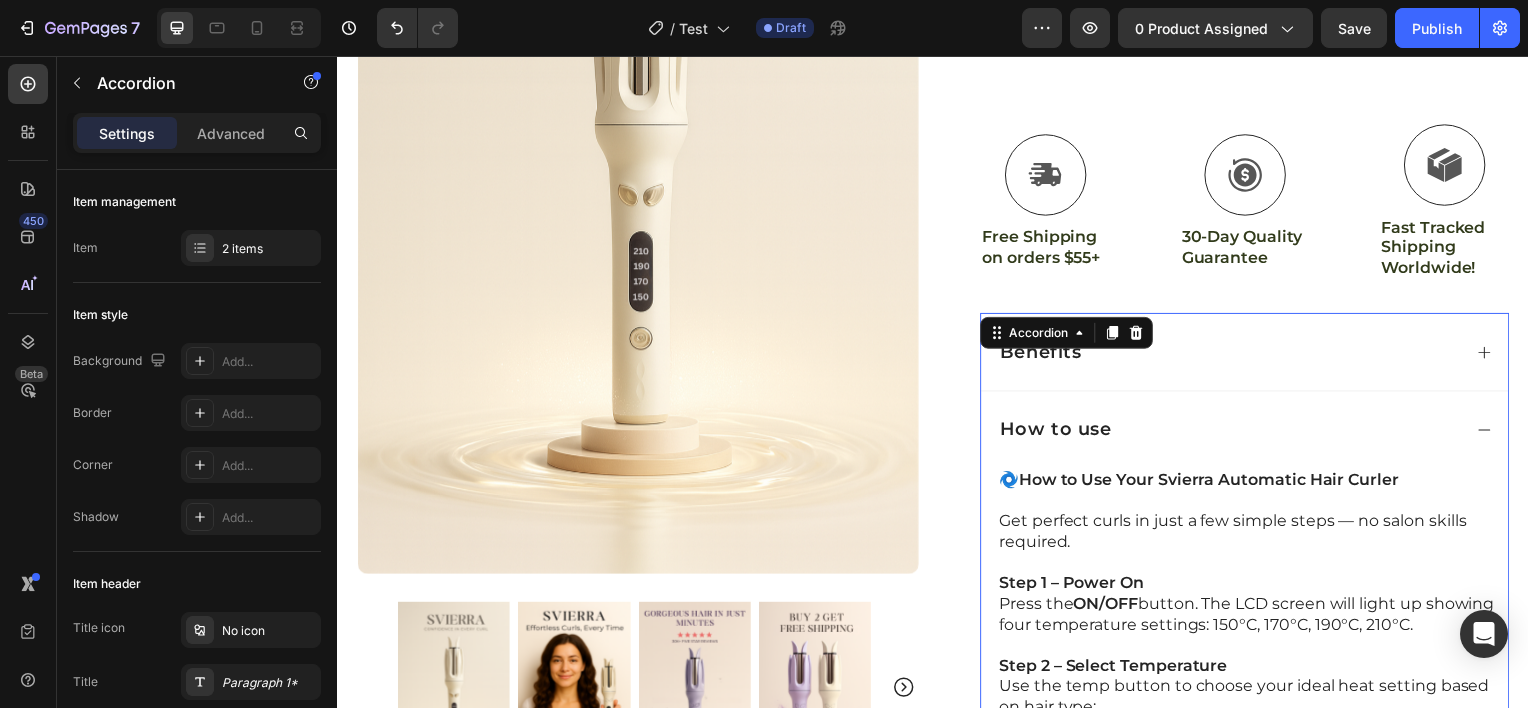 scroll, scrollTop: 562, scrollLeft: 0, axis: vertical 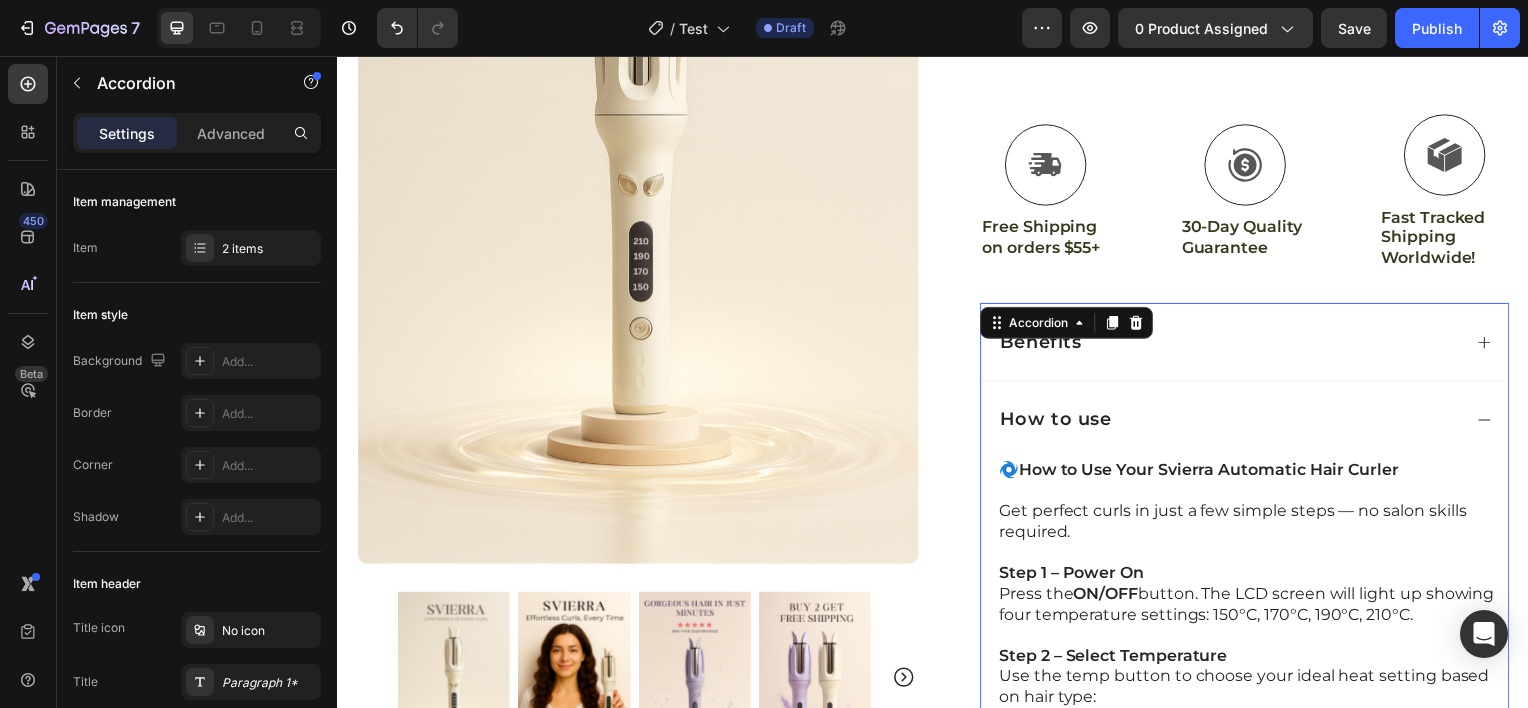 click on "Benefits" at bounding box center (1234, 343) 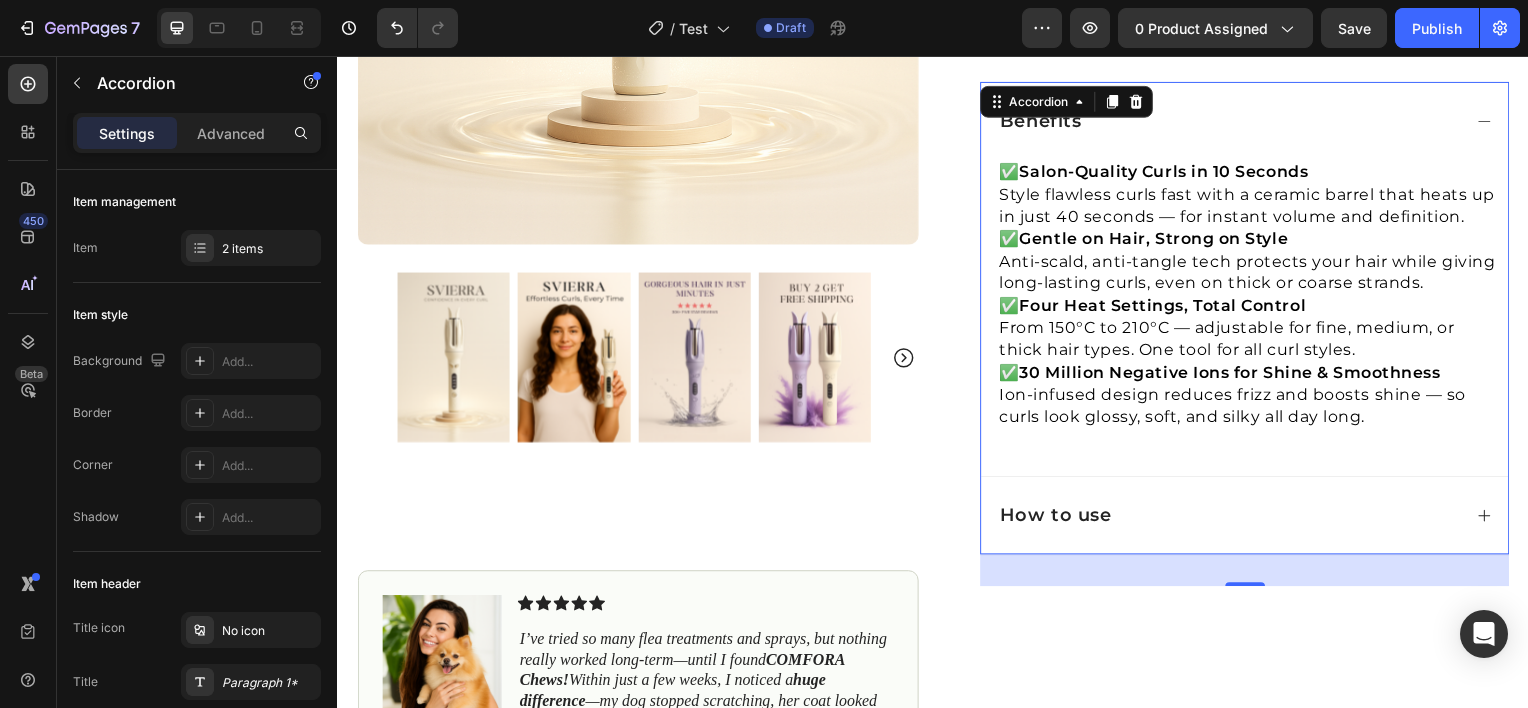 scroll, scrollTop: 796, scrollLeft: 0, axis: vertical 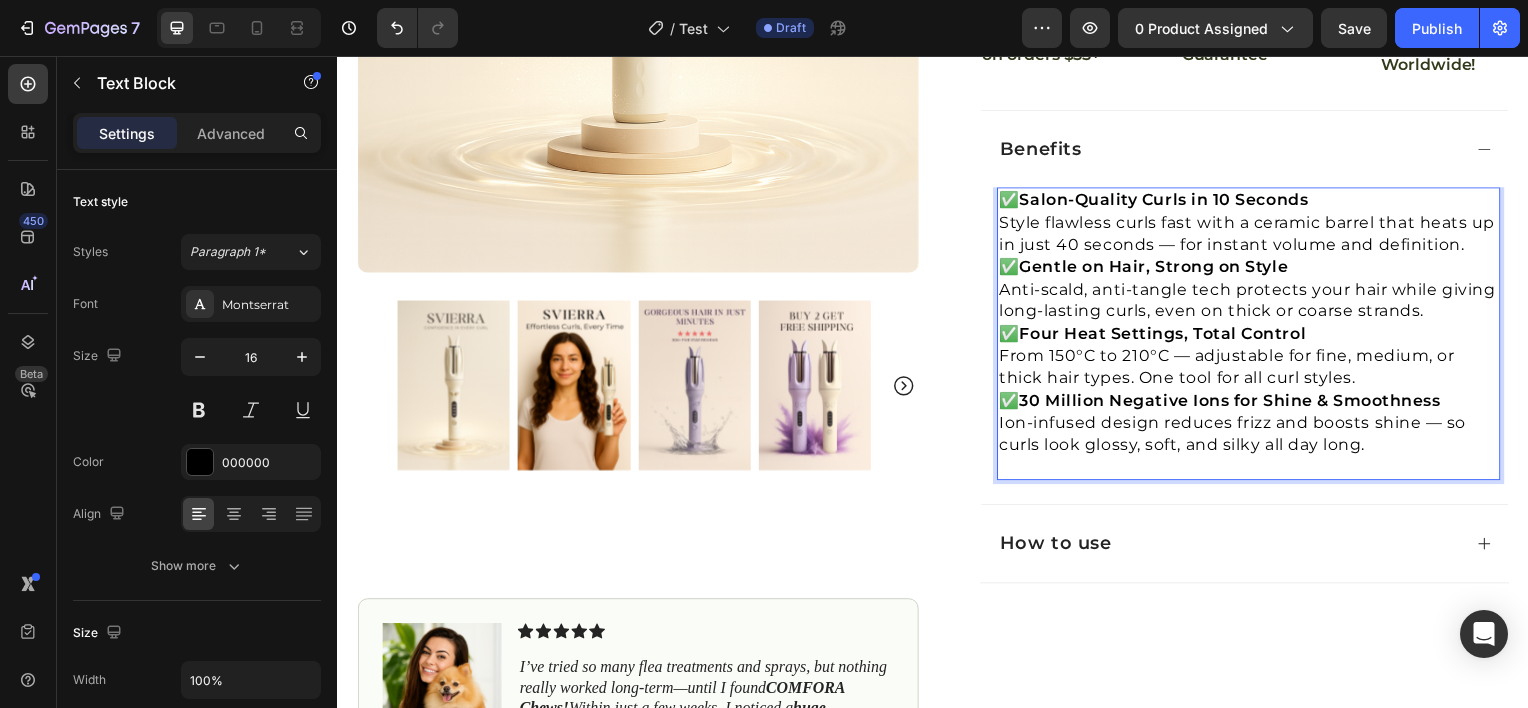 click on "Salon-Quality Curls in 10 Seconds" at bounding box center (1169, 200) 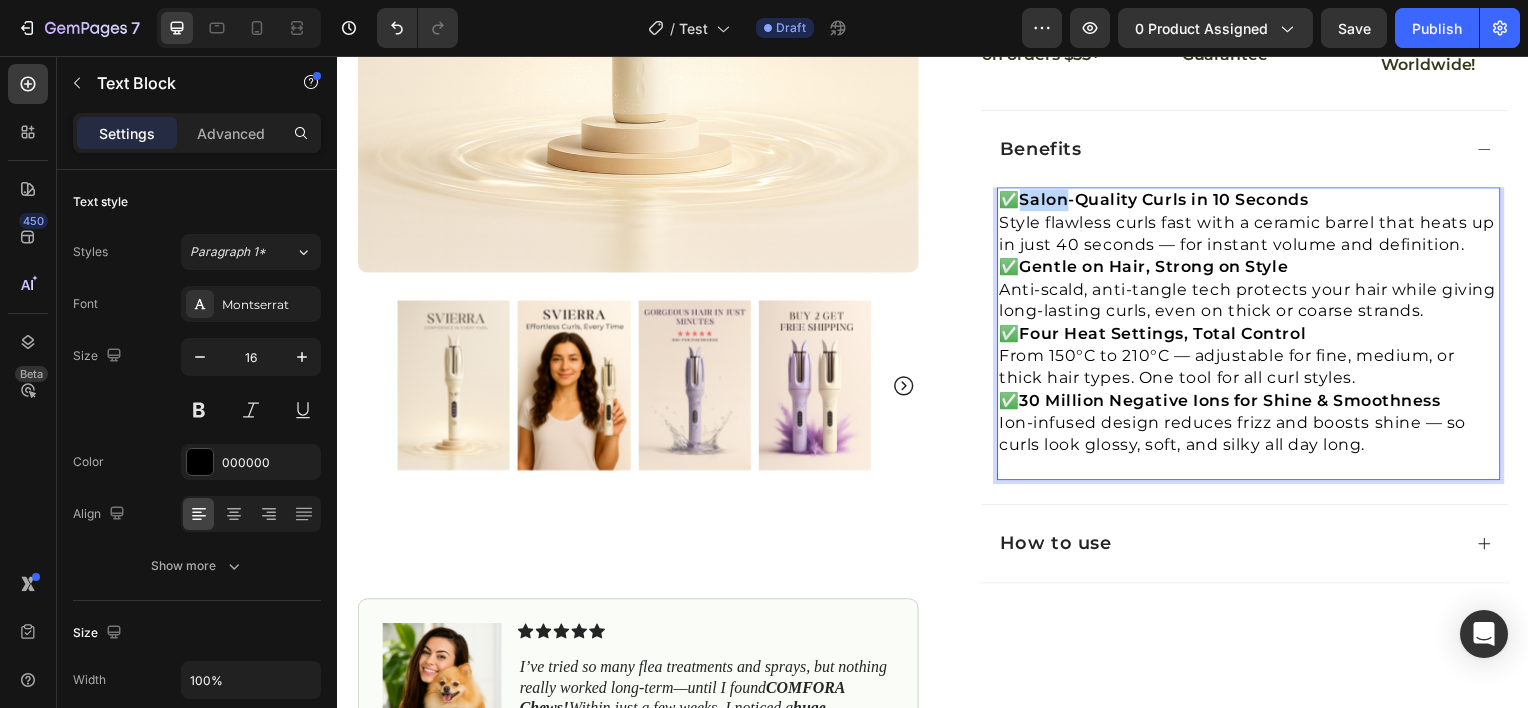 click on "Salon-Quality Curls in 10 Seconds" at bounding box center (1169, 200) 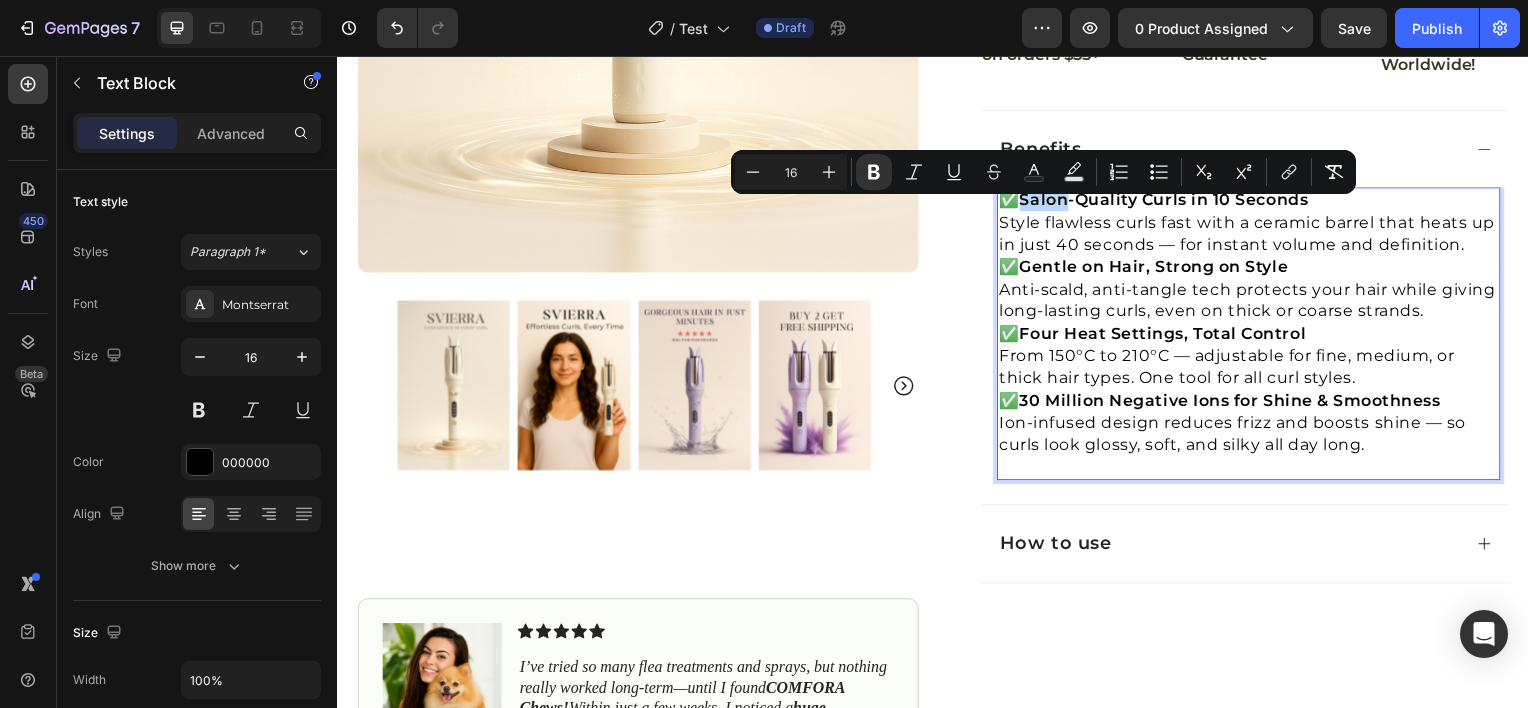 click on "Salon-Quality Curls in 10 Seconds" at bounding box center (1169, 200) 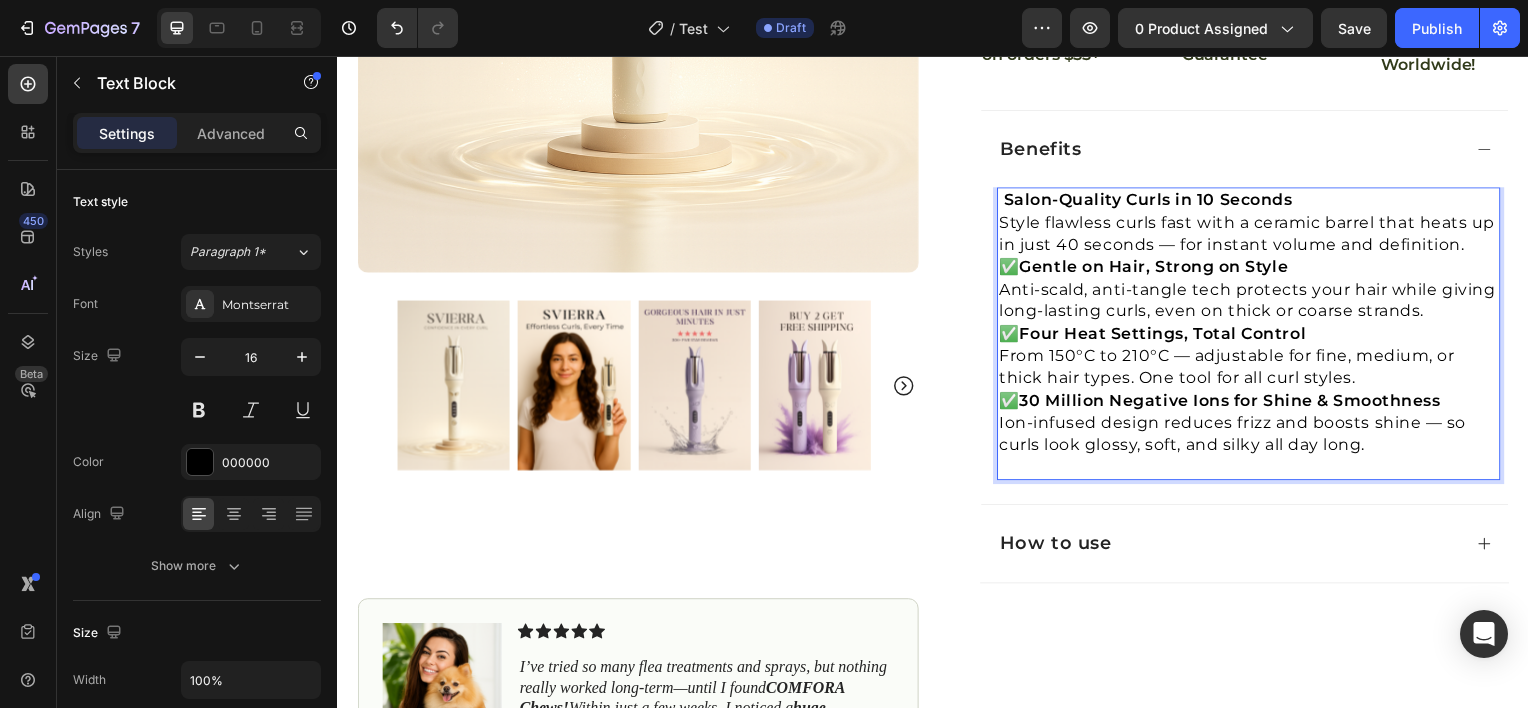 click on "✅  Gentle on Hair, Strong on Style" at bounding box center (1254, 268) 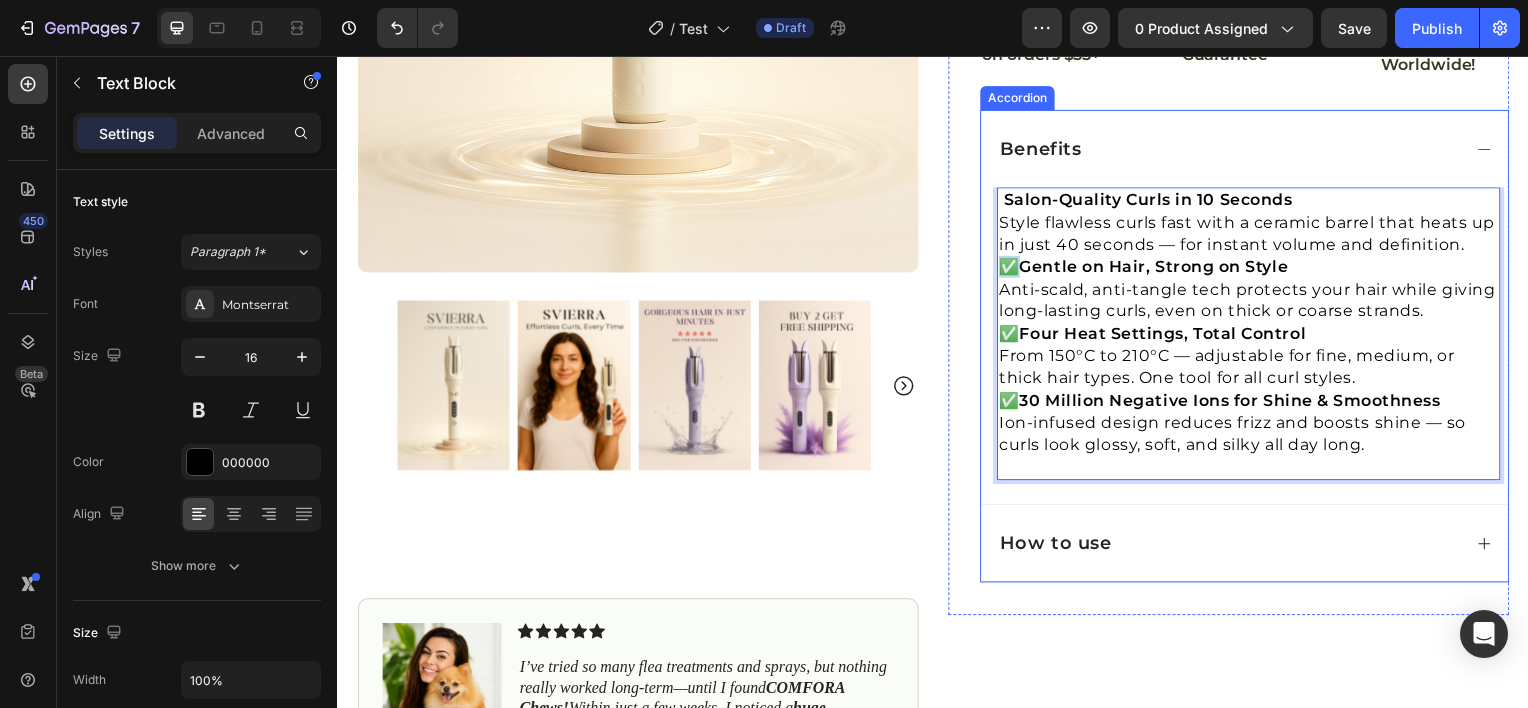 drag, startPoint x: 1017, startPoint y: 287, endPoint x: 990, endPoint y: 287, distance: 27 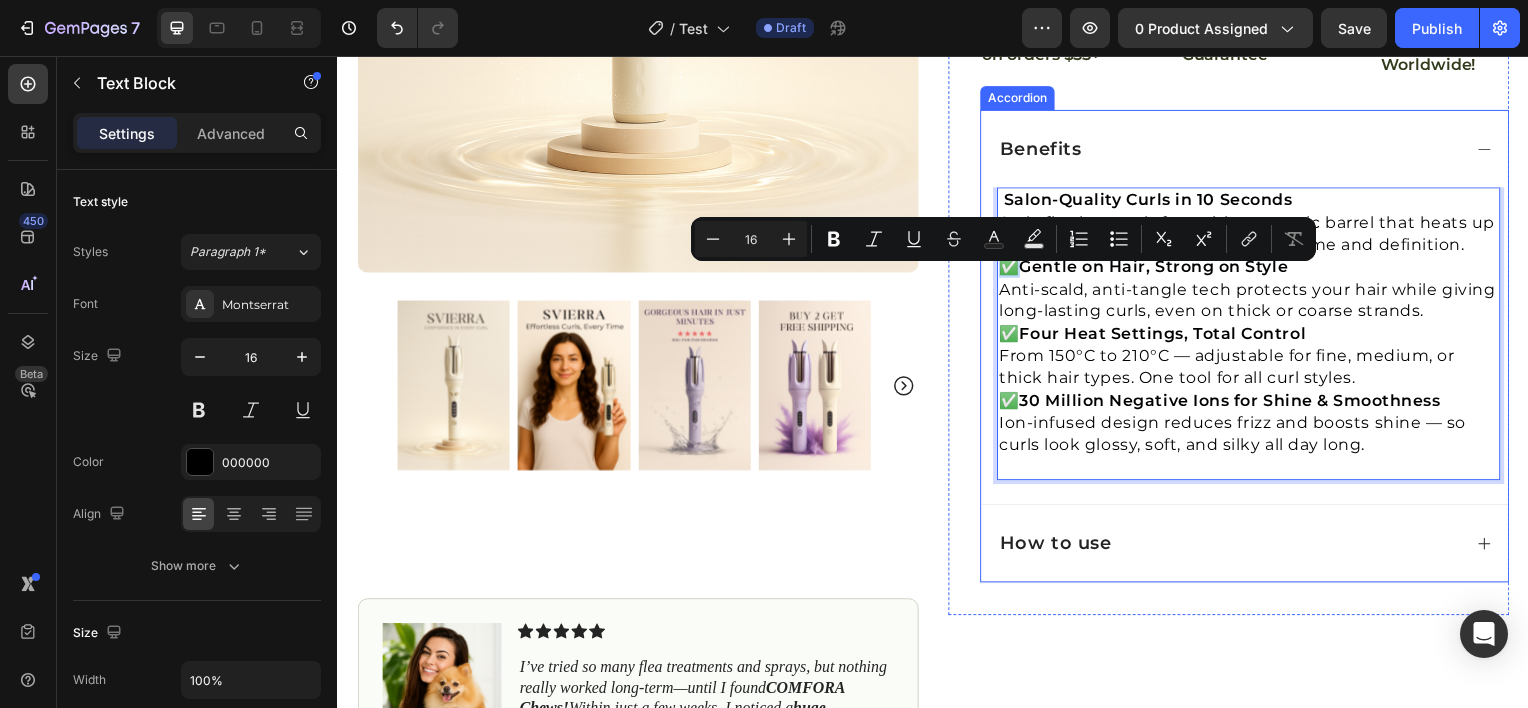 copy on "✅" 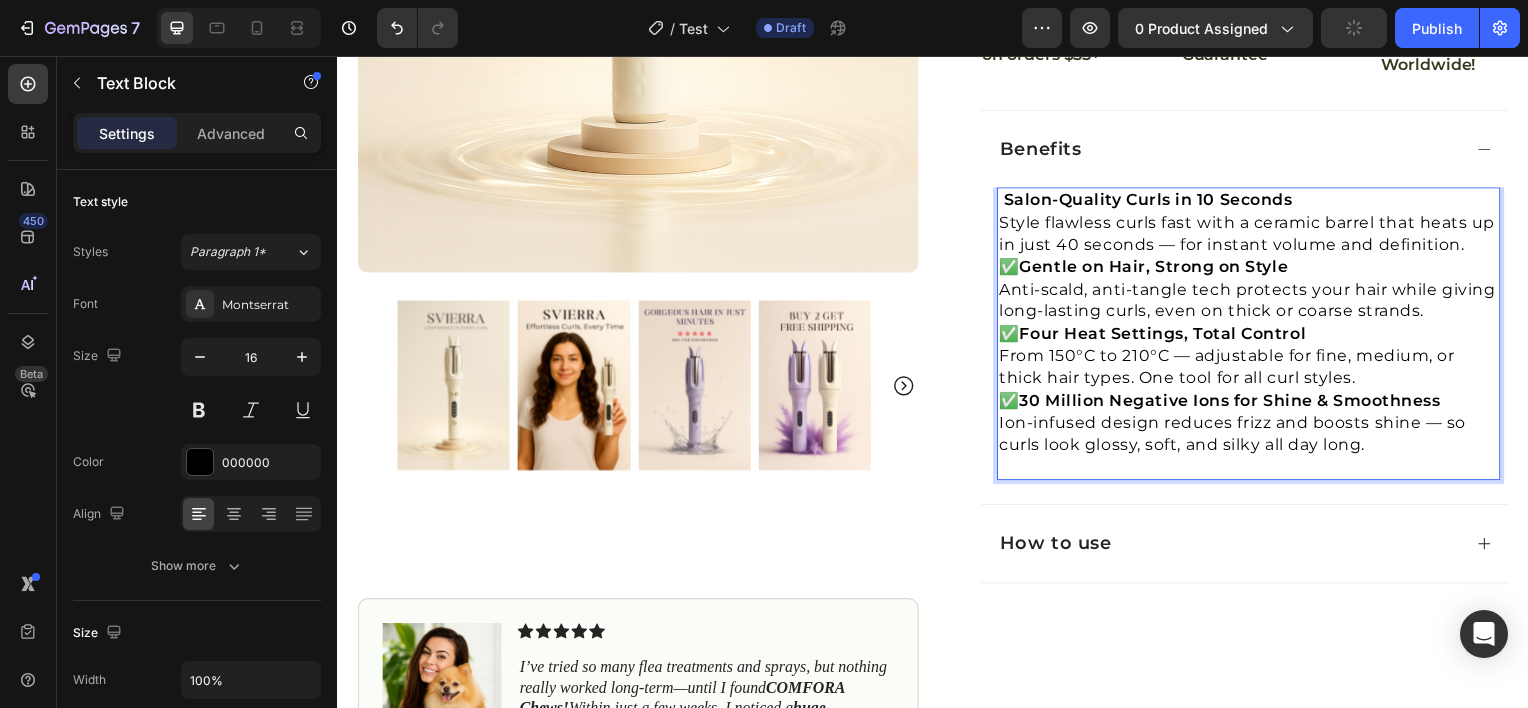 click on "Salon-Quality Curls in 10 Seconds" at bounding box center [1153, 200] 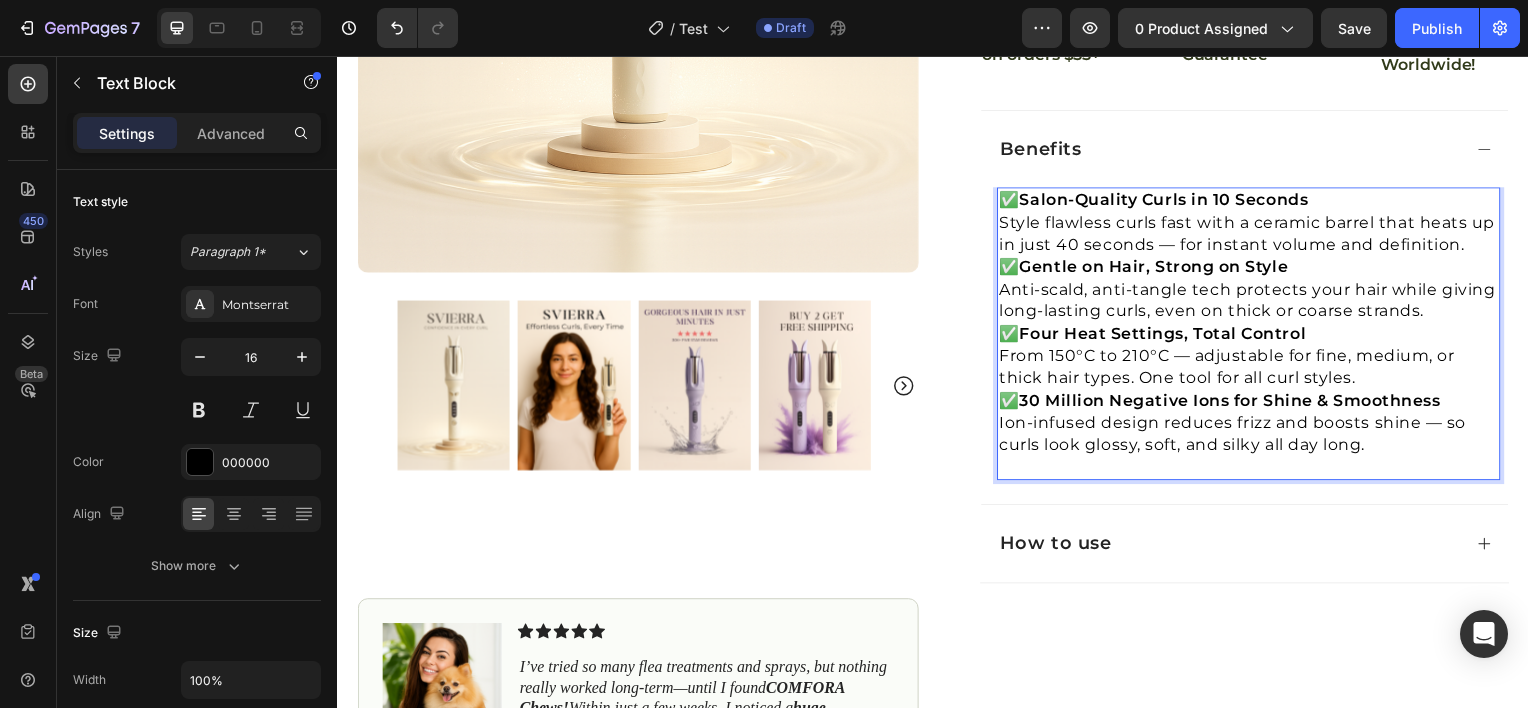 click on "✅ Salon-Quality Curls in 10 Seconds Style flawless curls fast with a ceramic barrel that heats up in just 40 seconds — for instant volume and definition." at bounding box center [1254, 223] 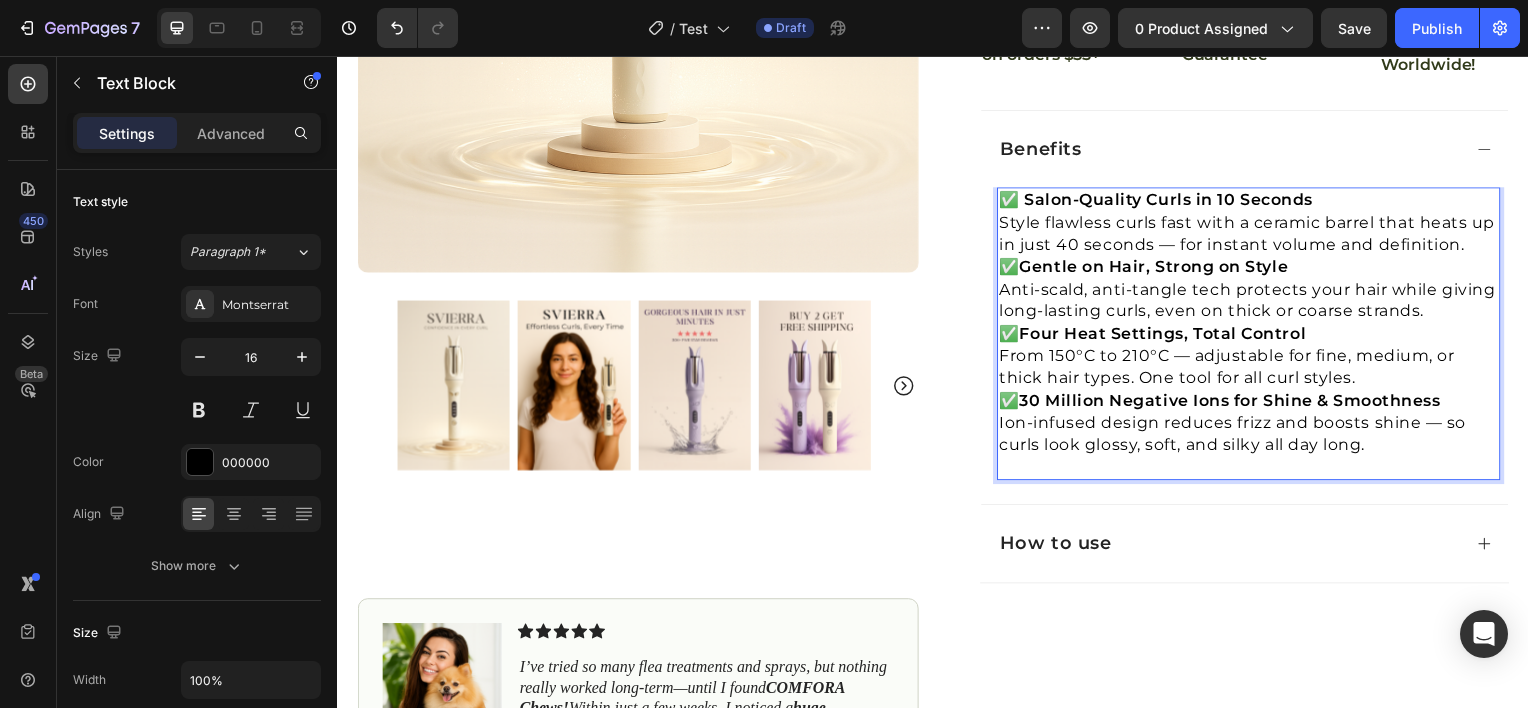 click on "✅  Four Heat Settings, Total Control From 150°C to 210°C — adjustable for fine, medium, or thick hair types. One tool for all curl styles. ✅  30 Million Negative Ions for Shine & Smoothness Ion-infused design reduces frizz and boosts shine — so curls look glossy, soft, and silky all day long." at bounding box center (1254, 403) 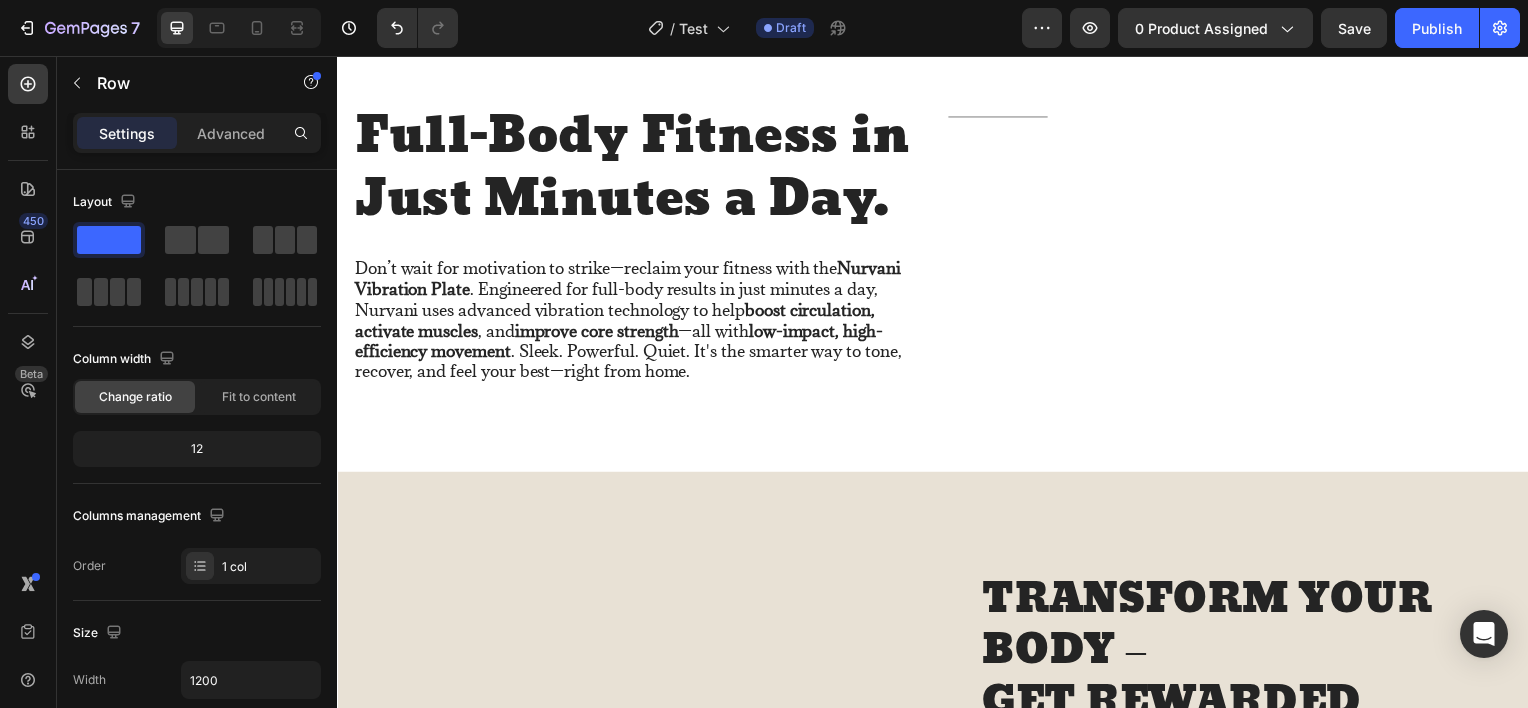 scroll, scrollTop: 1632, scrollLeft: 0, axis: vertical 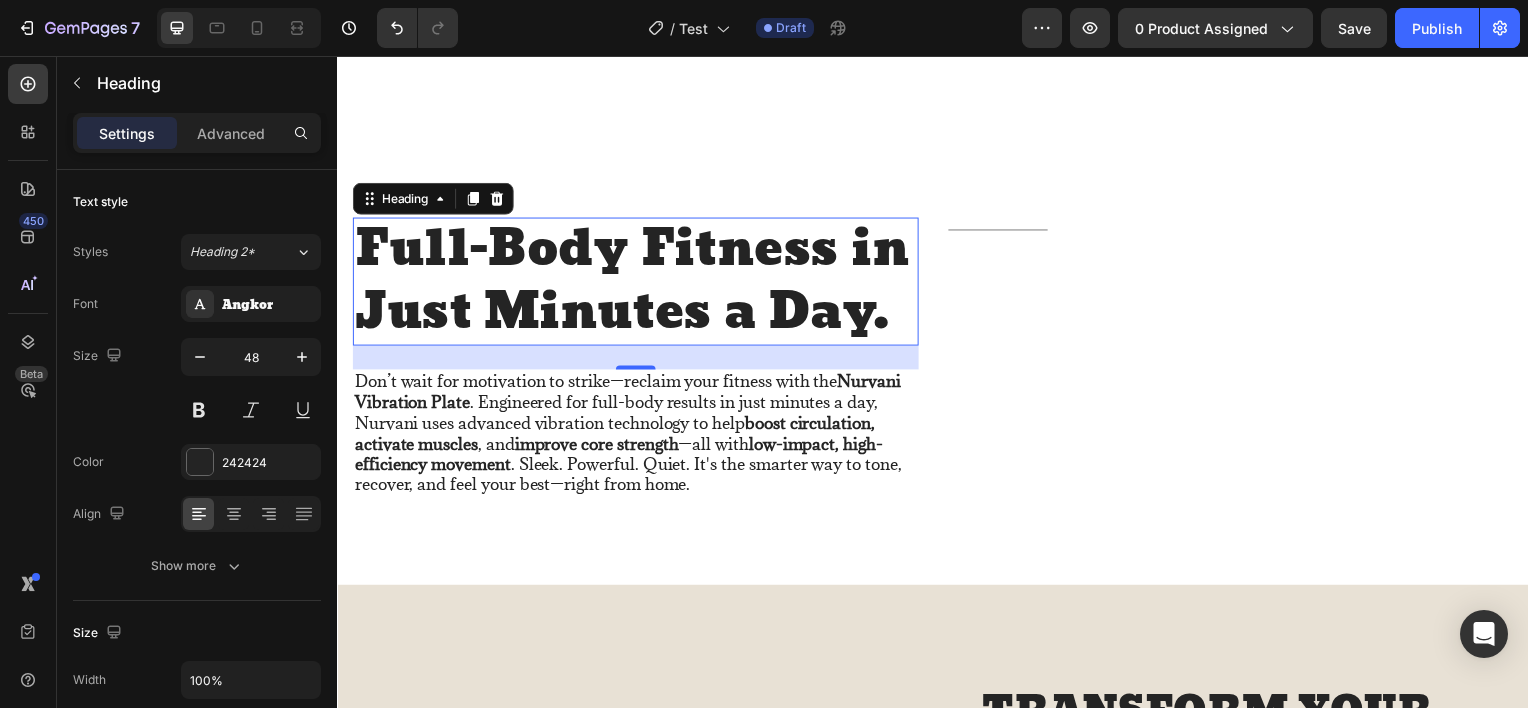 click on "Full-Body Fitness in Just Minutes a Day." at bounding box center [637, 282] 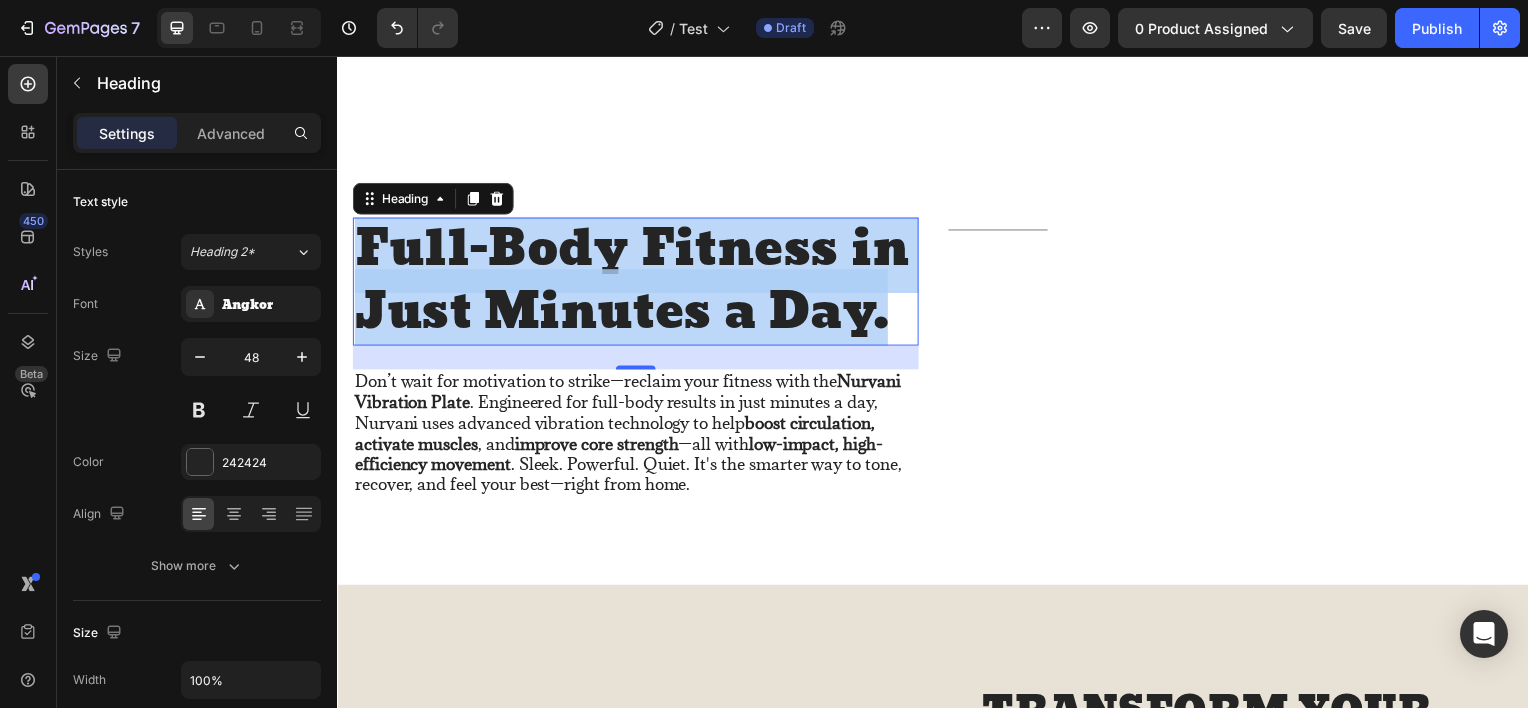 click on "Full-Body Fitness in Just Minutes a Day." at bounding box center [637, 282] 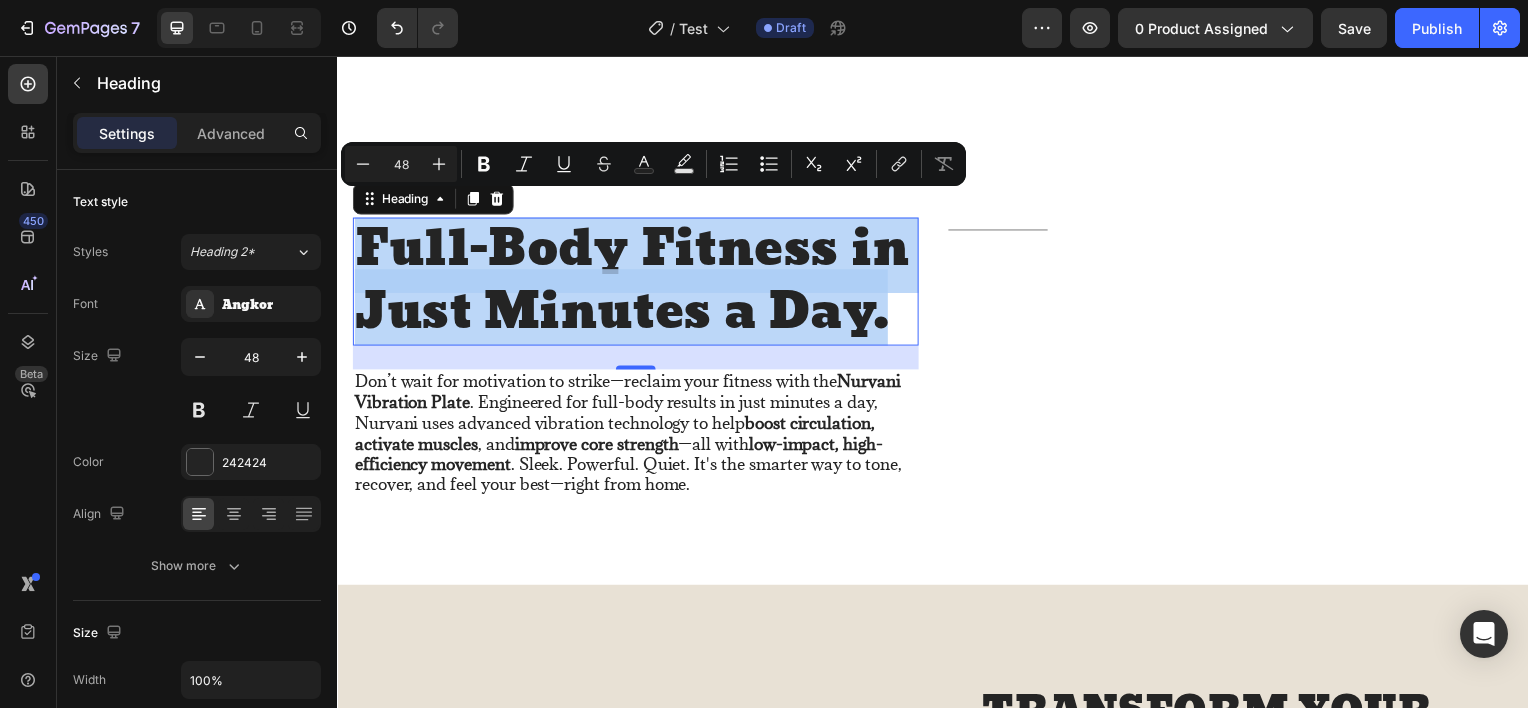 scroll, scrollTop: 10, scrollLeft: 0, axis: vertical 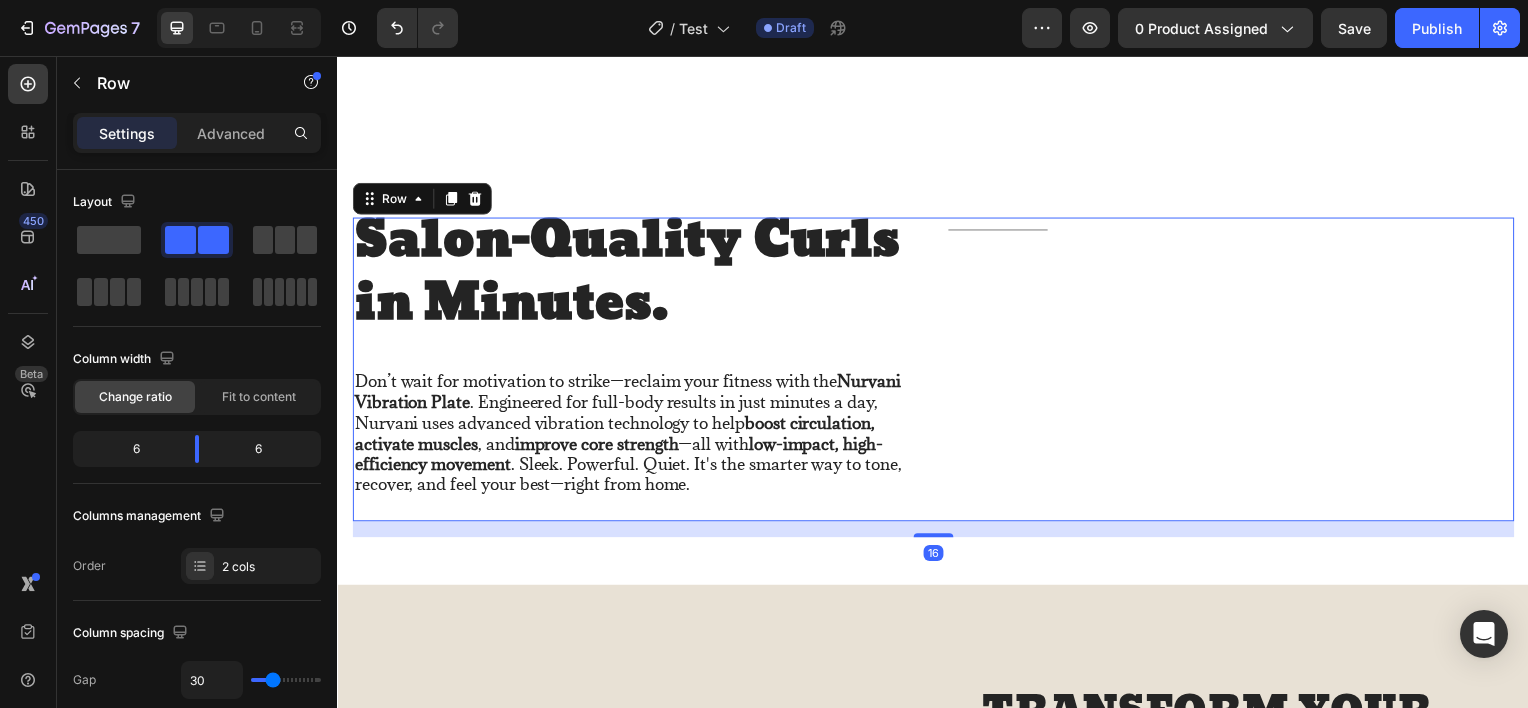 click on "⁠⁠⁠⁠⁠⁠⁠ Salon-Quality Curls in Minutes.   Heading Don’t wait for motivation to strike—reclaim your fitness with the  Nurvani Vibration Plate . Engineered for full-body results in just minutes a day, Nurvani uses advanced vibration technology to help  boost circulation, activate muscles , and  improve core strength —all with  low-impact, high-efficiency movement . Sleek. Powerful. Quiet. It's the smarter way to tone, recover, and feel your best—right from home. Text Block" at bounding box center [637, 371] 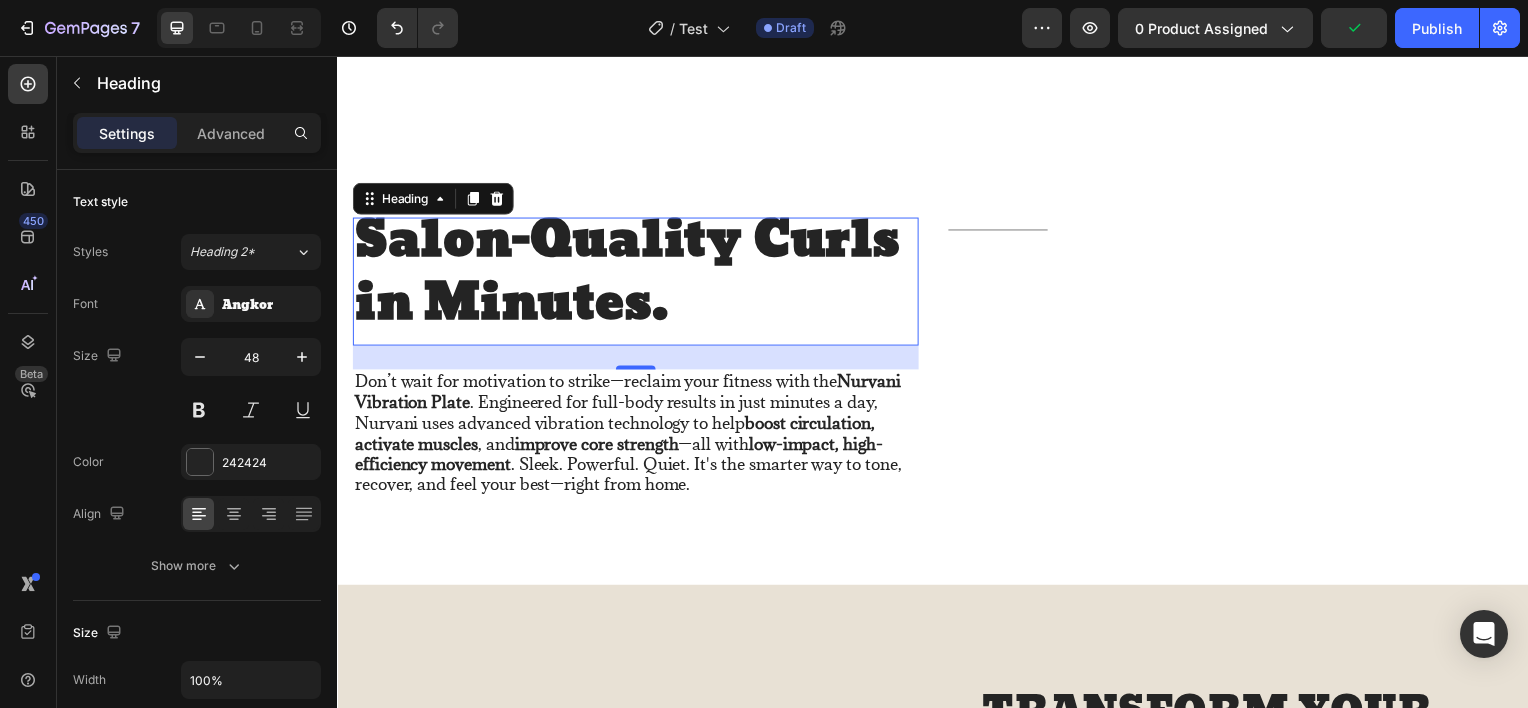 drag, startPoint x: 631, startPoint y: 353, endPoint x: 631, endPoint y: 331, distance: 22 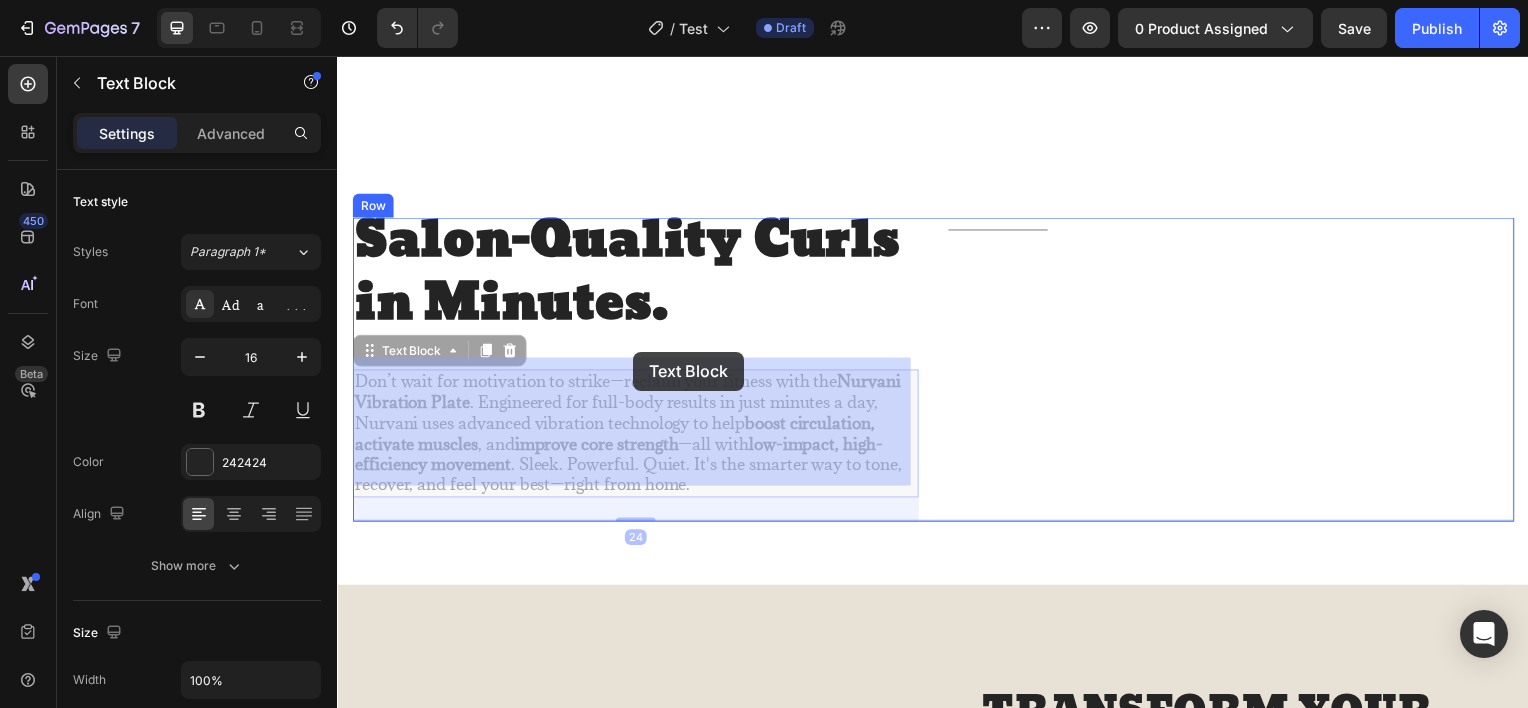 click on "Header
Icon Free Shipping on orders $100+ Text Block Row
Icon 56,000+ Happy Customers Text Block Row Carousel Row
Product Images #1 Home fitness Product of 2024 Text Block Image Icon Icon Icon Icon Icon Icon List I’ve tried so many flea treatments and sprays, but nothing really worked long-term—until I found  COMFORA Chews!  Within just a few weeks, I noticed a  huge difference —my dog stopped scratching, her coat looked shinier, and I wasn’t seeing fleas or ticks after walks anymore. The best part?  It’s natural, mess-free, and she actually loves taking it.  I feel so much better knowing she’s protected daily—and I’ve never felt more confident as a dog parent. Highly recommend! Text Block
Icon Hannah N. (Houston, USA) Text Block Row Row Row Icon Icon Icon Icon Icon Icon List 4.8 based on 31,043 Customers Text Block Row Automatic Hair Curler Product Title
Effortless curls at home — fast, flawless, and frizz-free" at bounding box center (937, 1636) 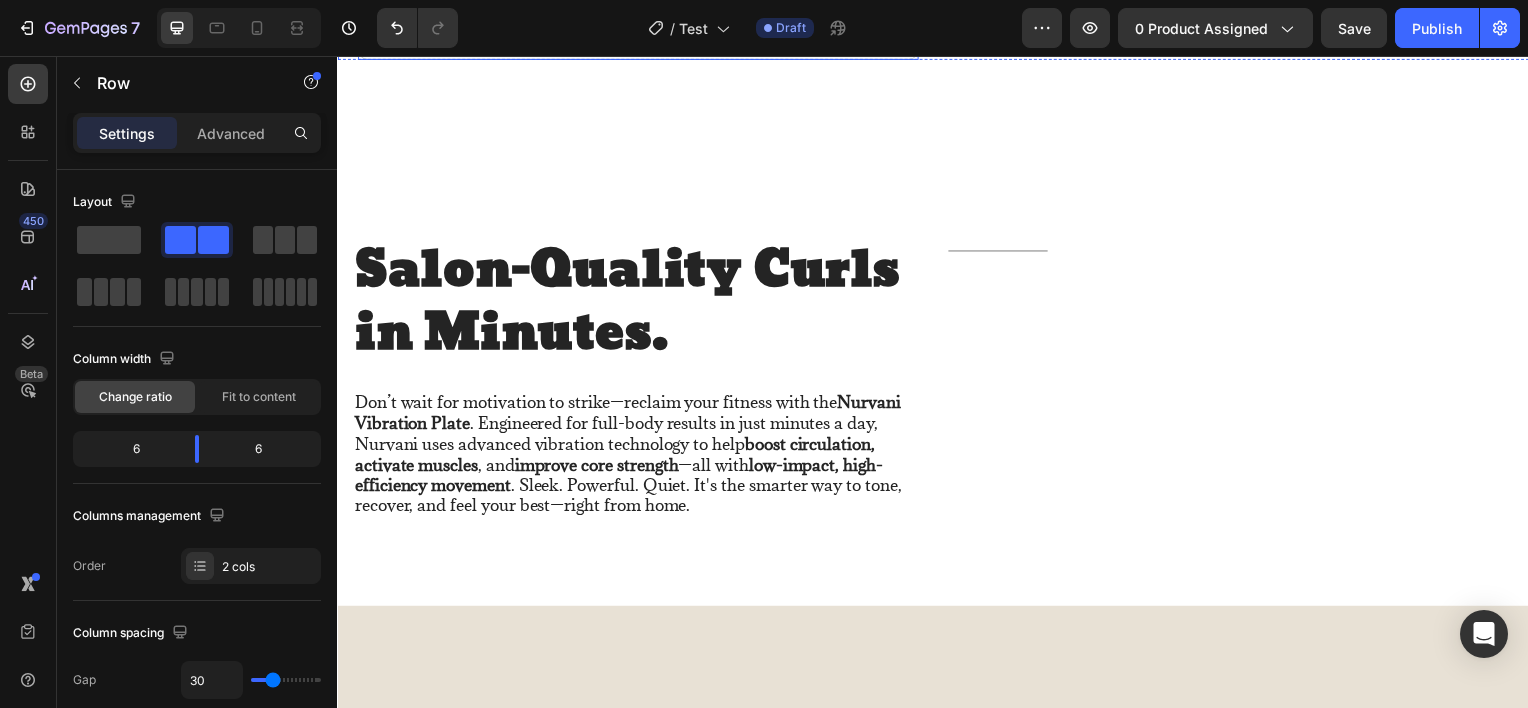 scroll, scrollTop: 1612, scrollLeft: 0, axis: vertical 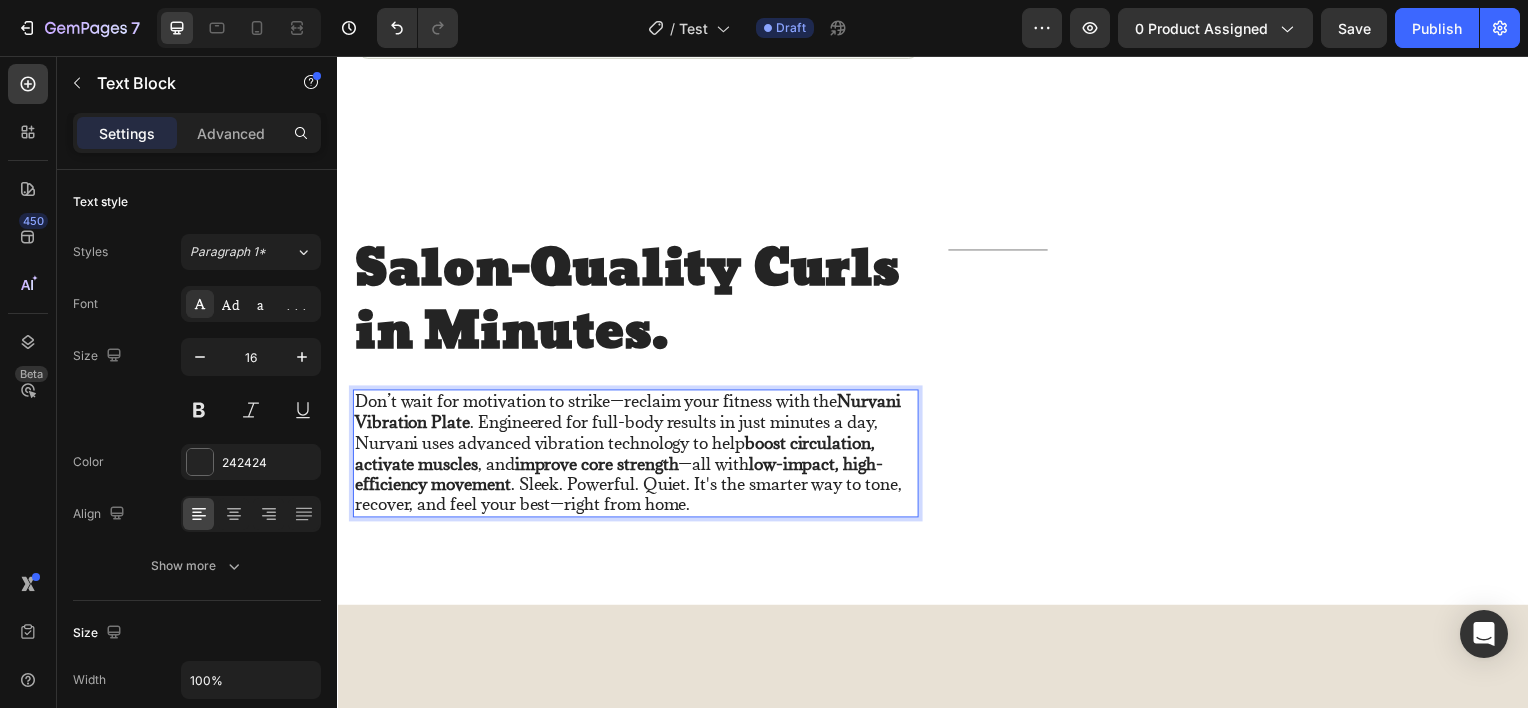 click on "Don’t wait for motivation to strike—reclaim your fitness with the  Nurvani Vibration Plate . Engineered for full-body results in just minutes a day, Nurvani uses advanced vibration technology to help  boost circulation, activate muscles , and  improve core strength —all with  low-impact, high-efficiency movement . Sleek. Powerful. Quiet. It's the smarter way to tone, recover, and feel your best—right from home." at bounding box center [637, 455] 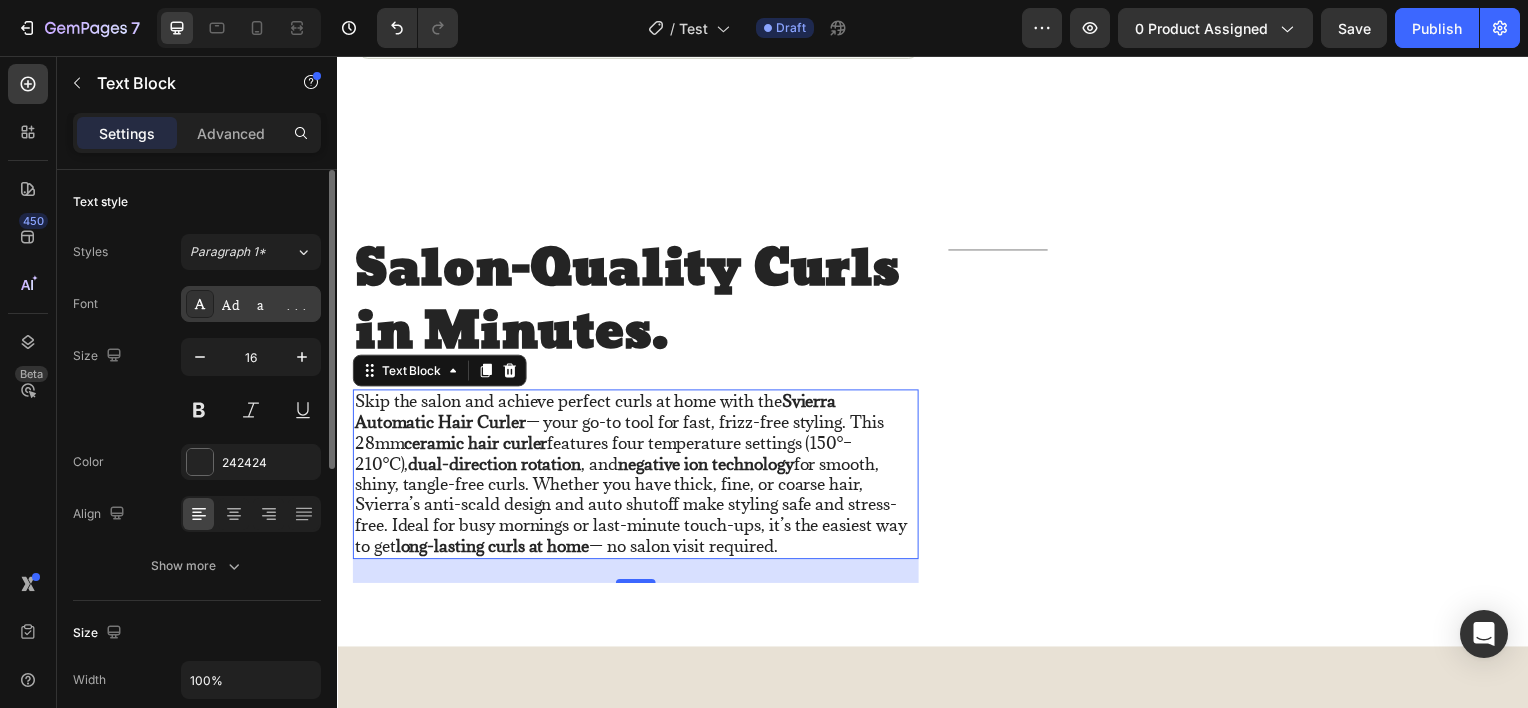 click on "Adamina" at bounding box center (269, 305) 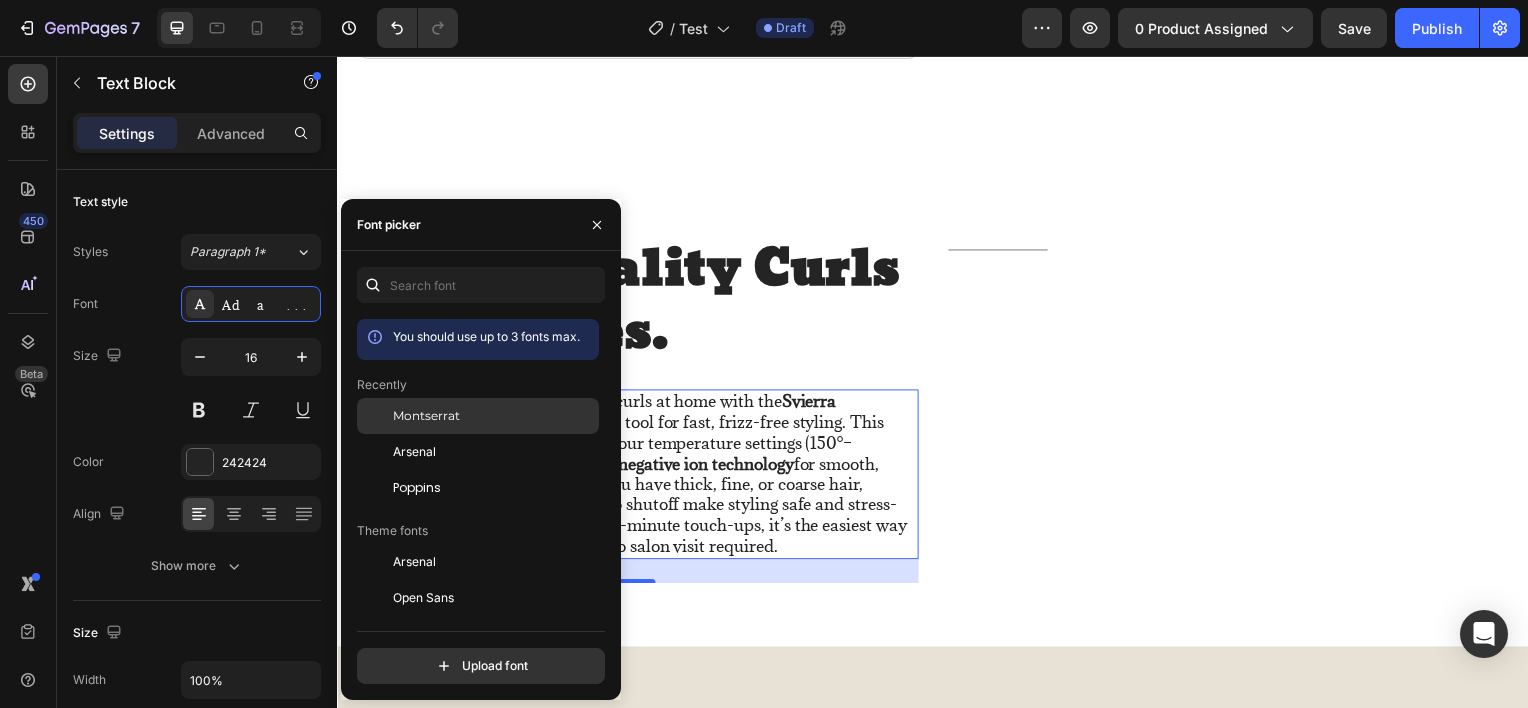 click on "Montserrat" at bounding box center [494, 416] 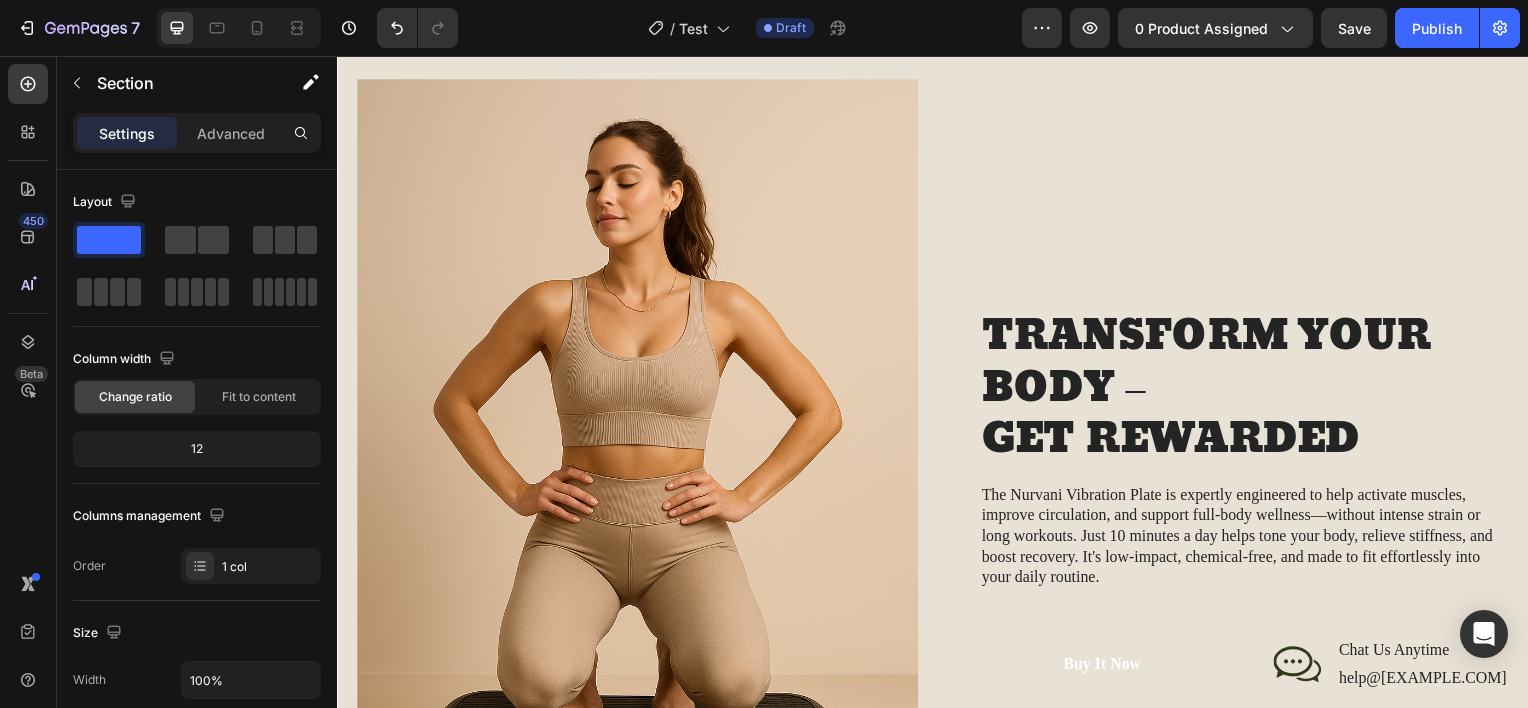 scroll, scrollTop: 2294, scrollLeft: 0, axis: vertical 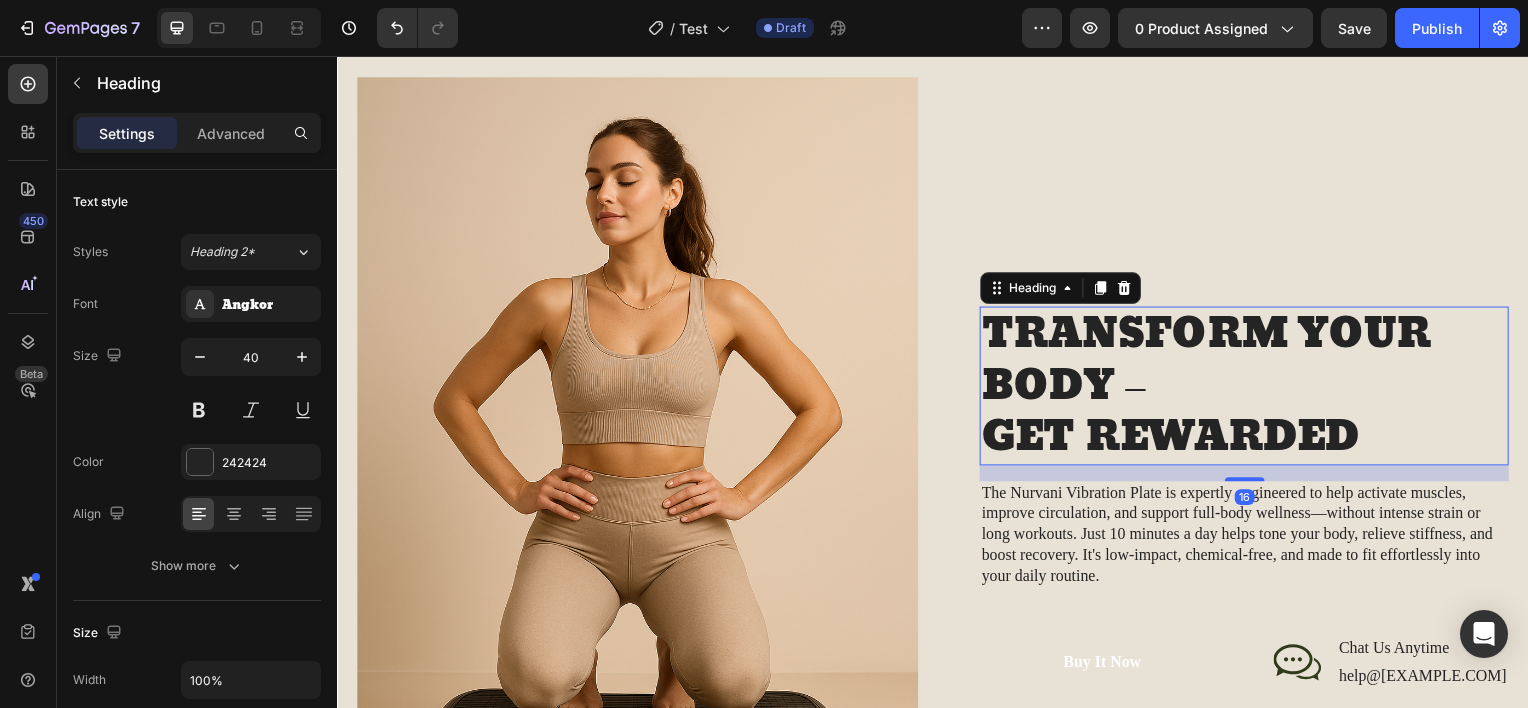 click on "TRANSFORM YOUR BODY –  GET REWARDED" at bounding box center [1250, 388] 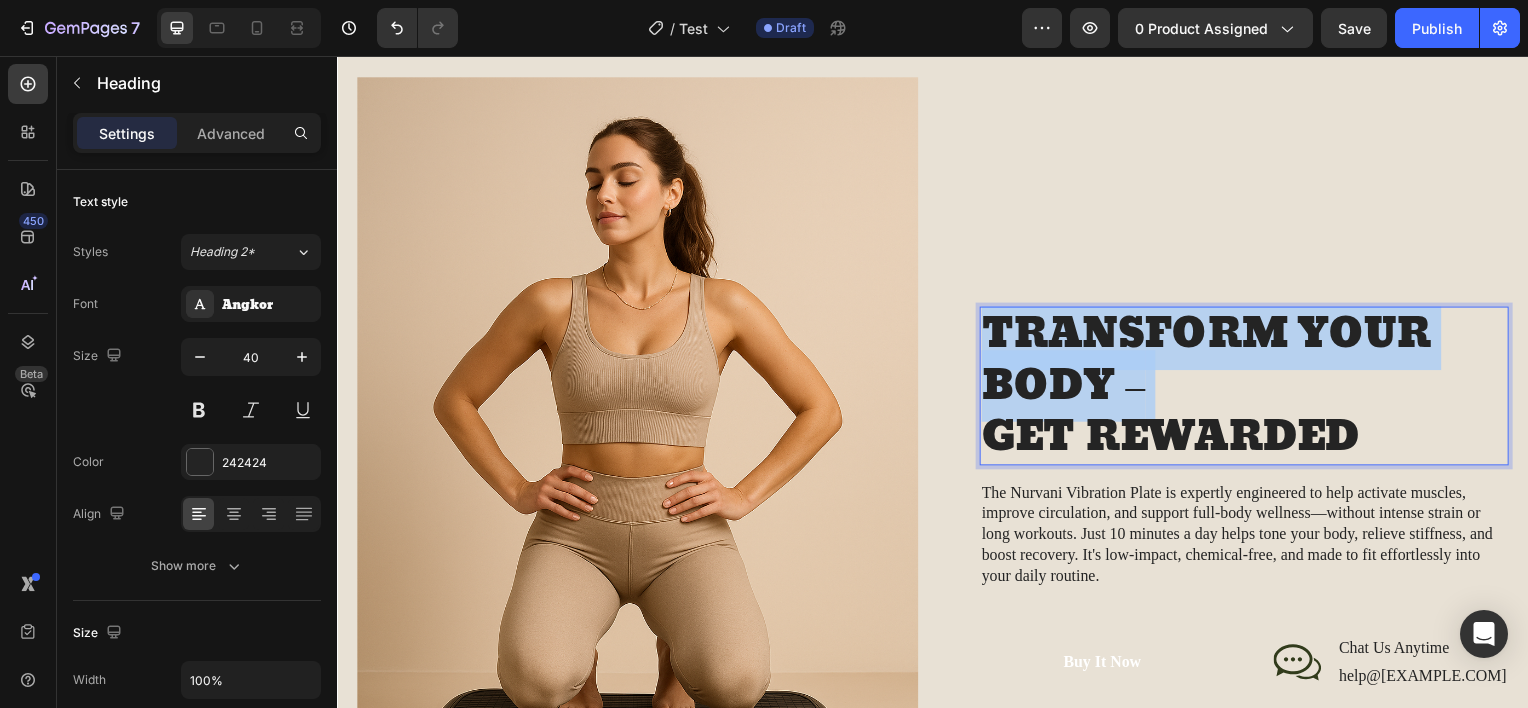 click on "TRANSFORM YOUR BODY –  GET REWARDED" at bounding box center [1250, 388] 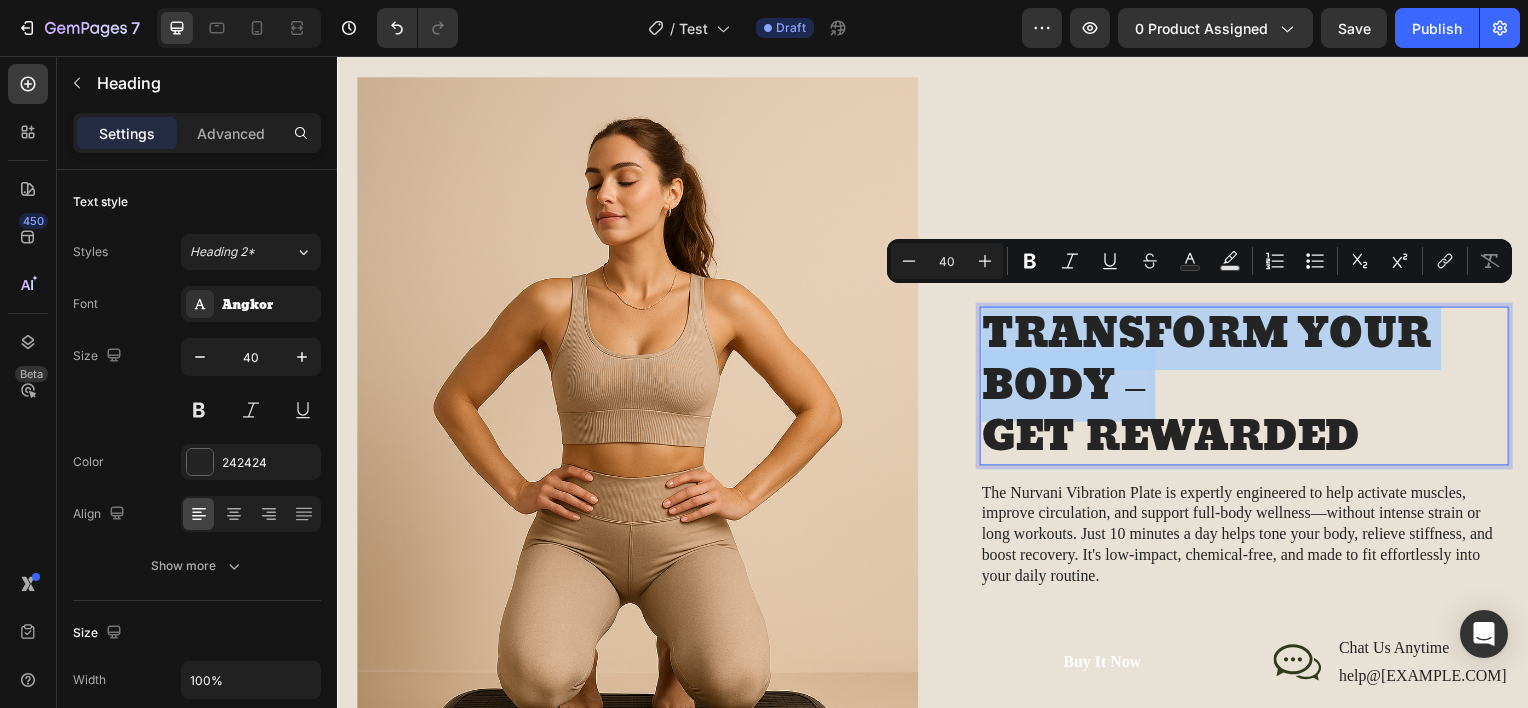 click on "TRANSFORM YOUR BODY –  GET REWARDED" at bounding box center (1250, 388) 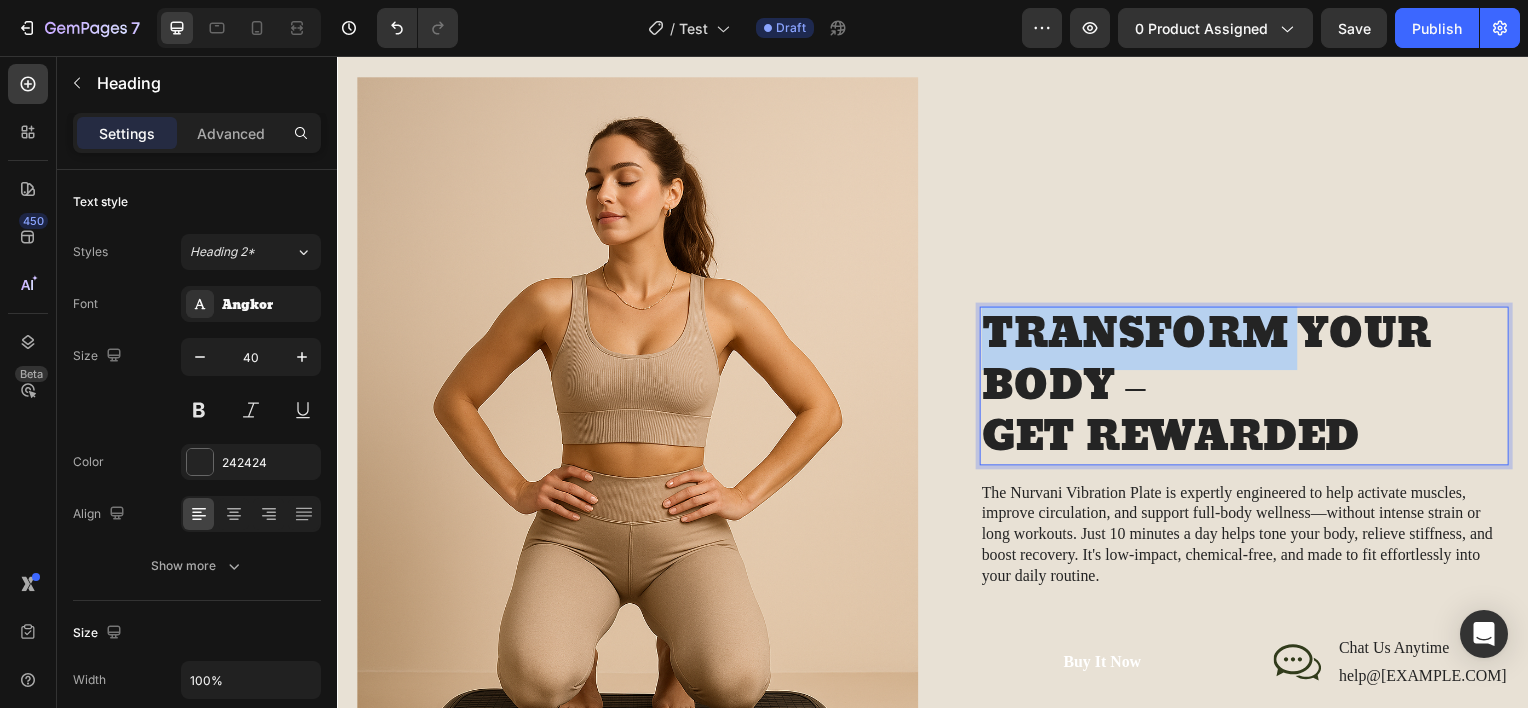 click on "TRANSFORM YOUR BODY –  GET REWARDED" at bounding box center (1250, 388) 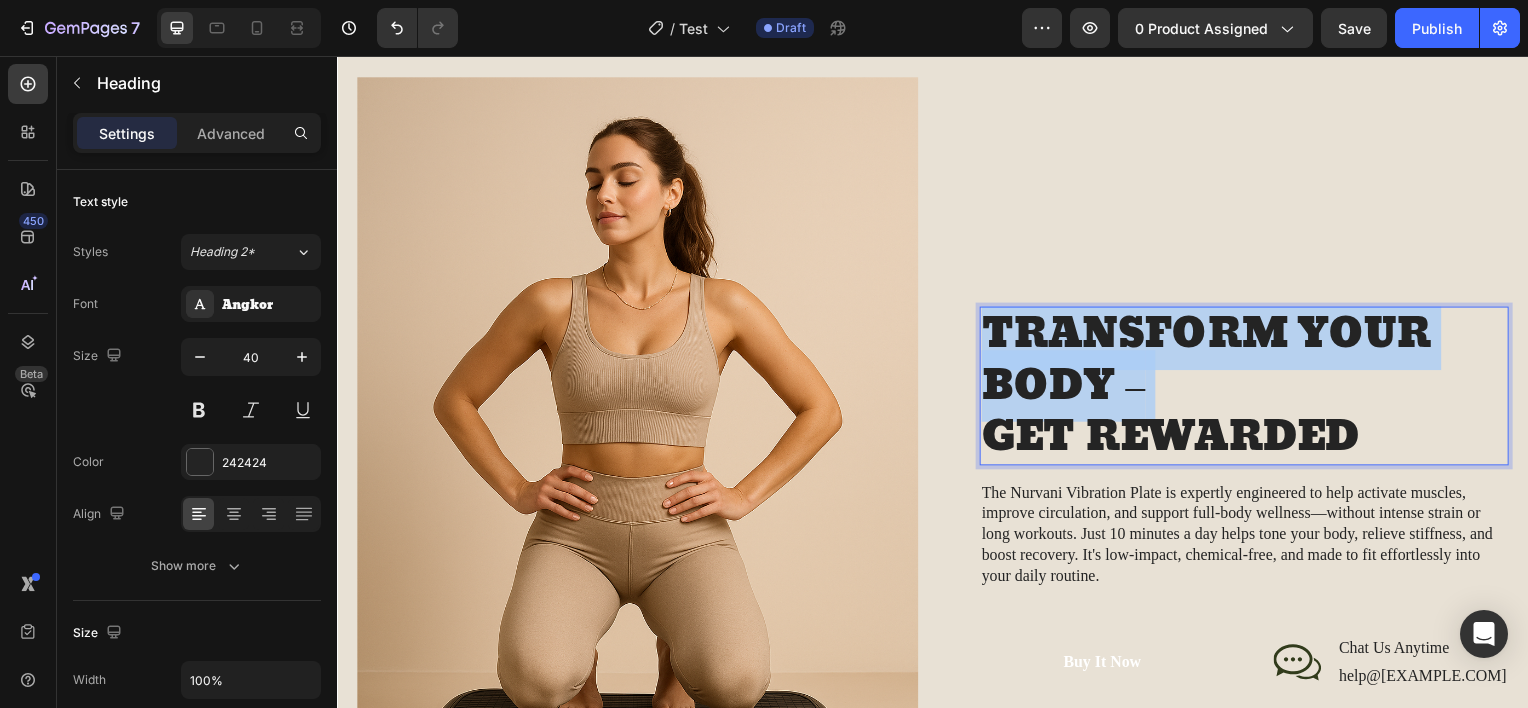 click on "TRANSFORM YOUR BODY –  GET REWARDED" at bounding box center (1250, 388) 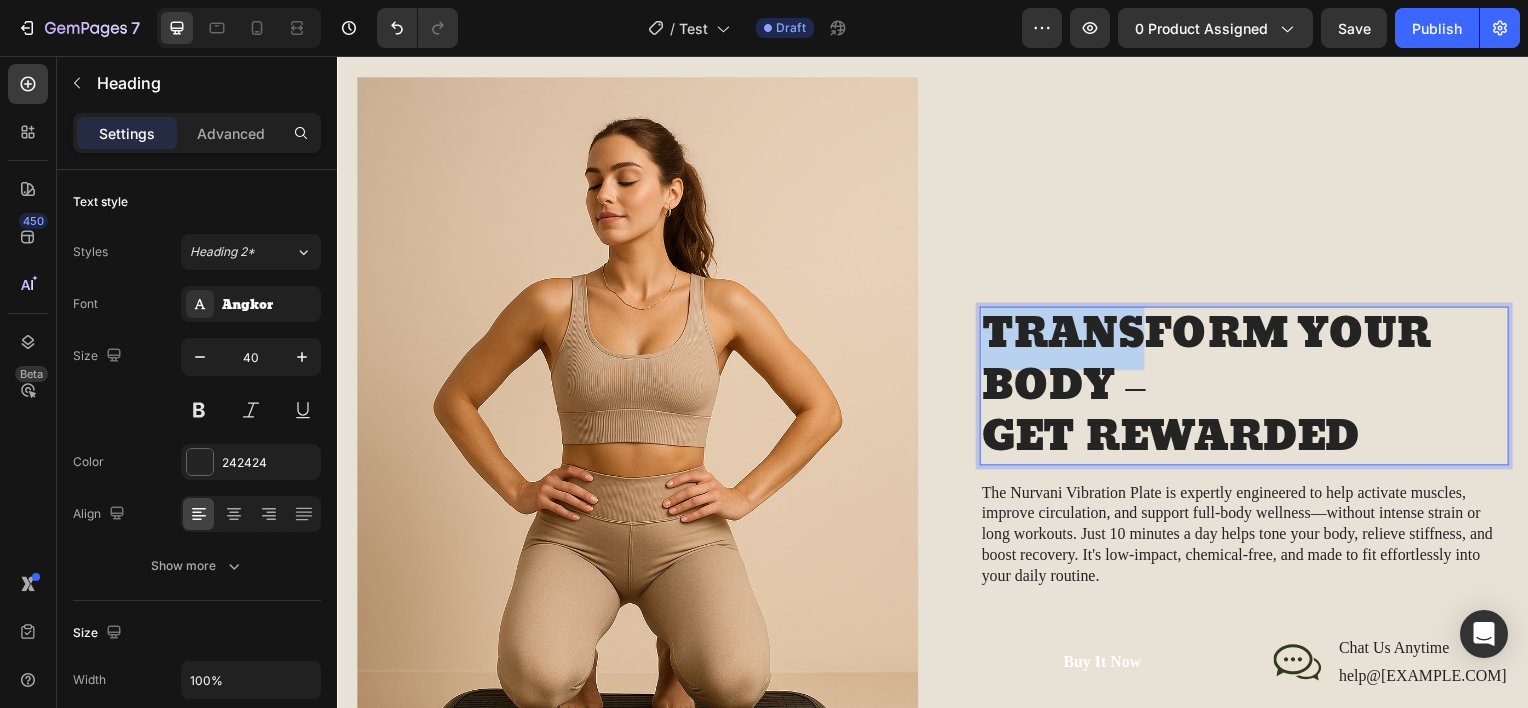 click on "TRANSFORM YOUR BODY –  GET REWARDED" at bounding box center (1250, 388) 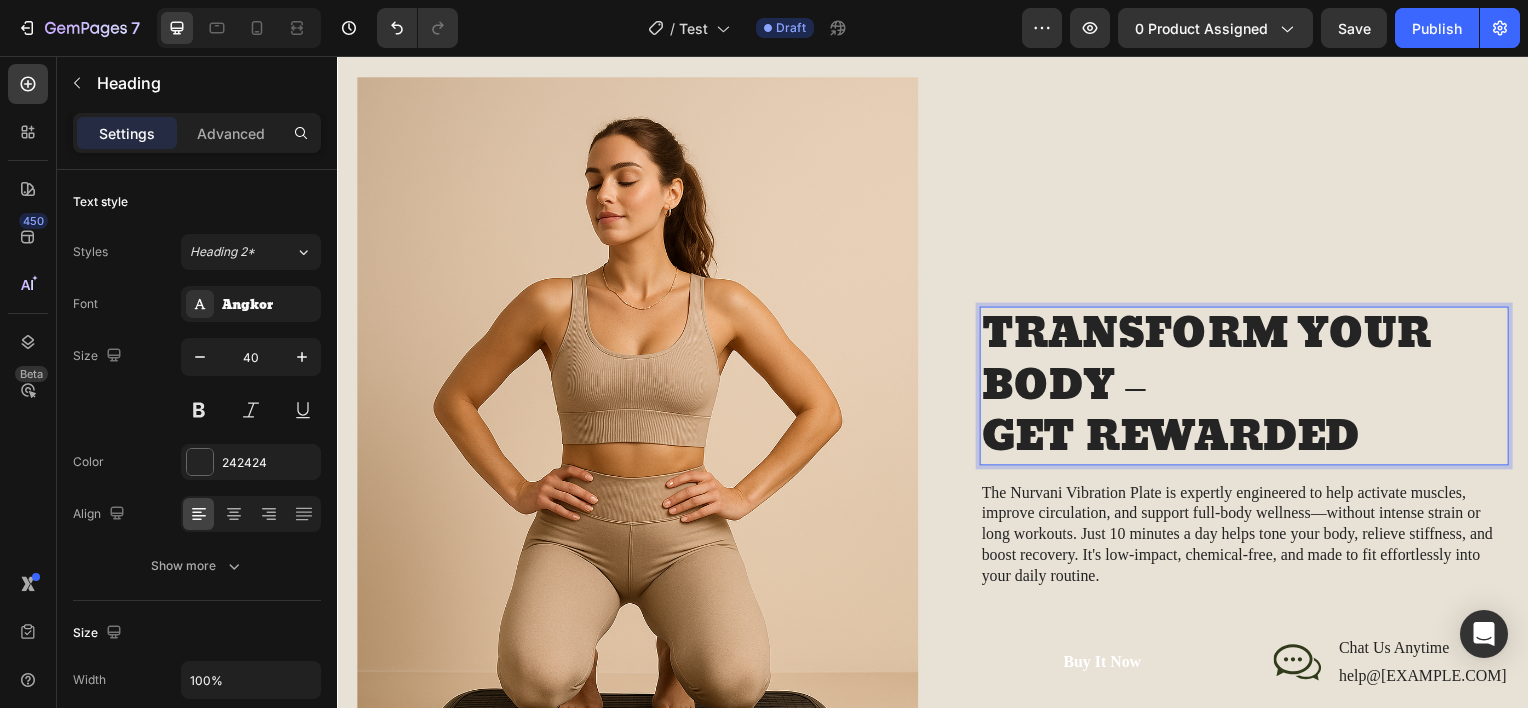 click on "TRANSFORM YOUR BODY –  GET REWARDED" at bounding box center (1250, 388) 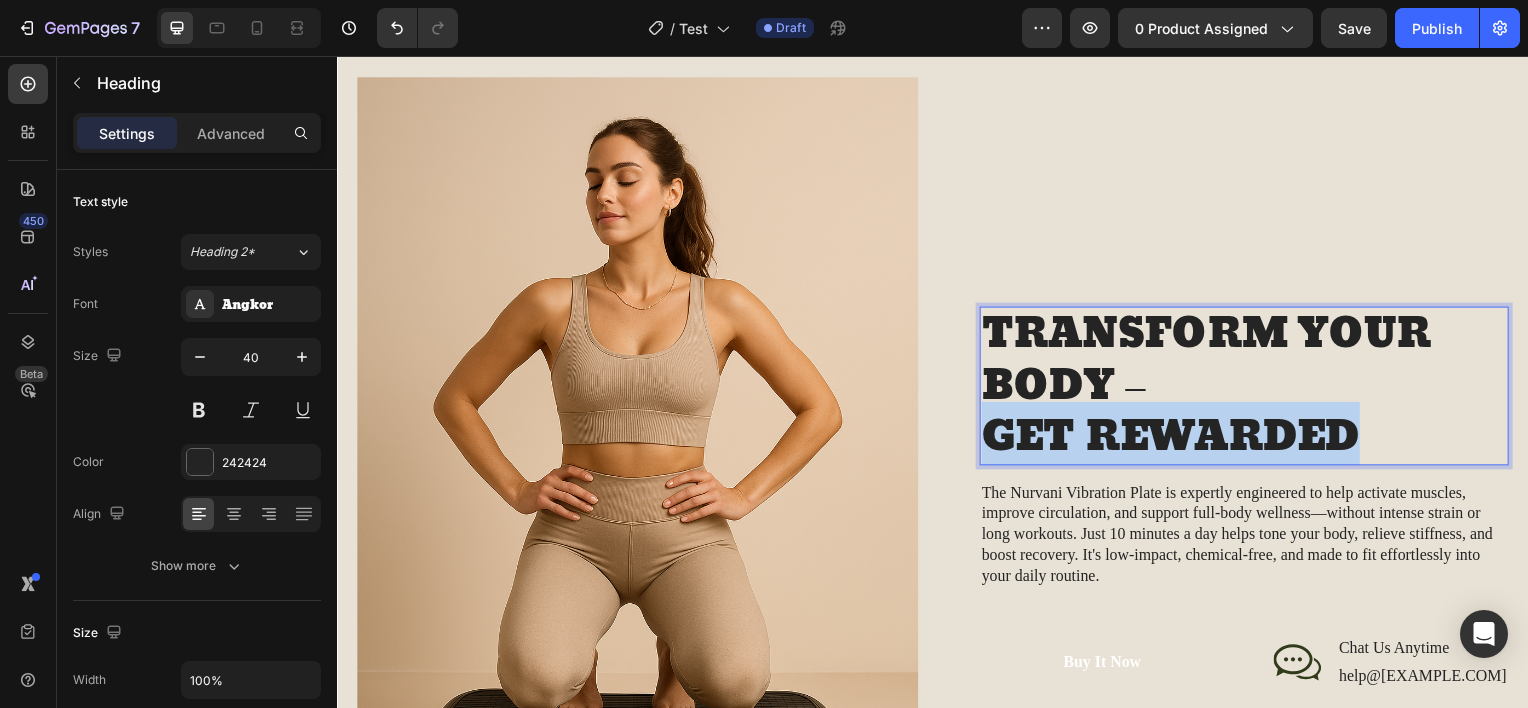 click on "TRANSFORM YOUR BODY –  GET REWARDED" at bounding box center [1250, 388] 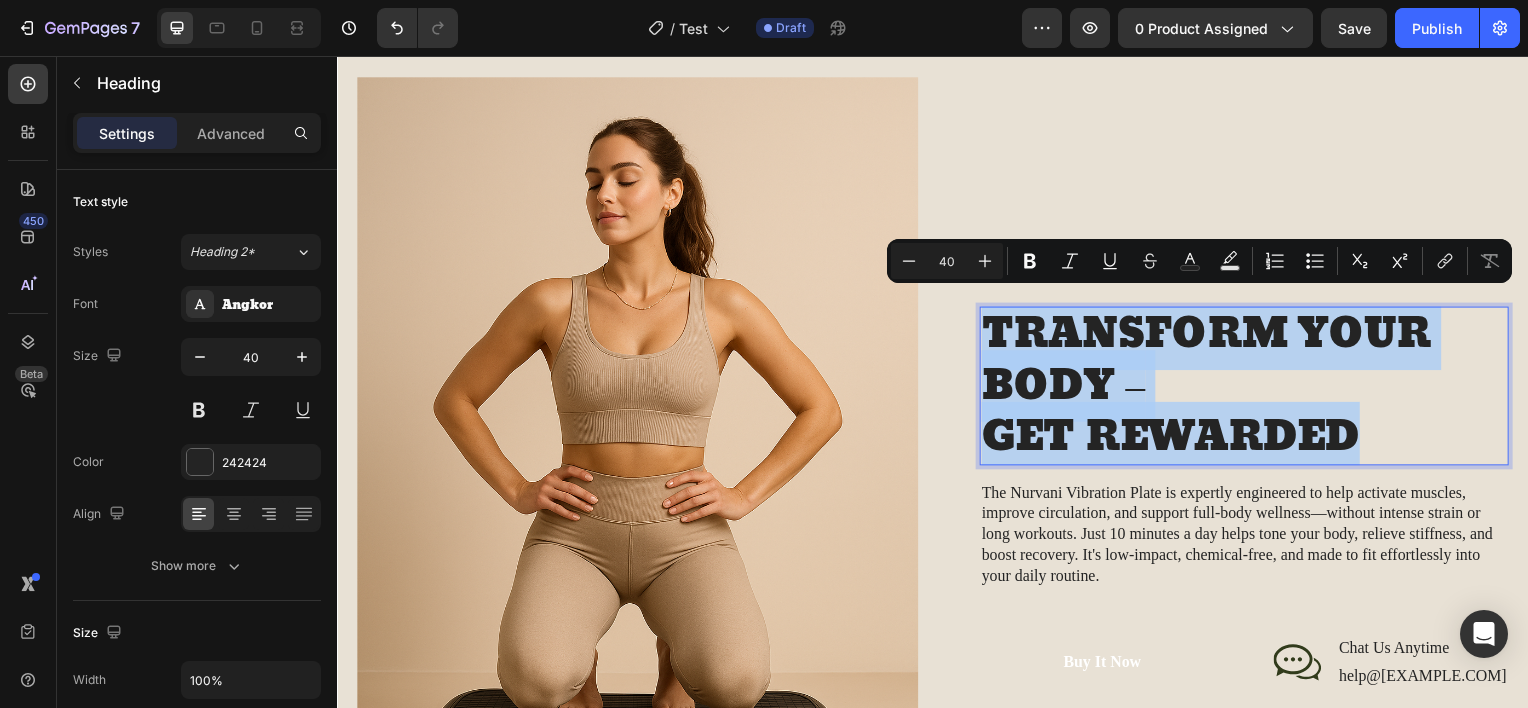 scroll, scrollTop: 2320, scrollLeft: 0, axis: vertical 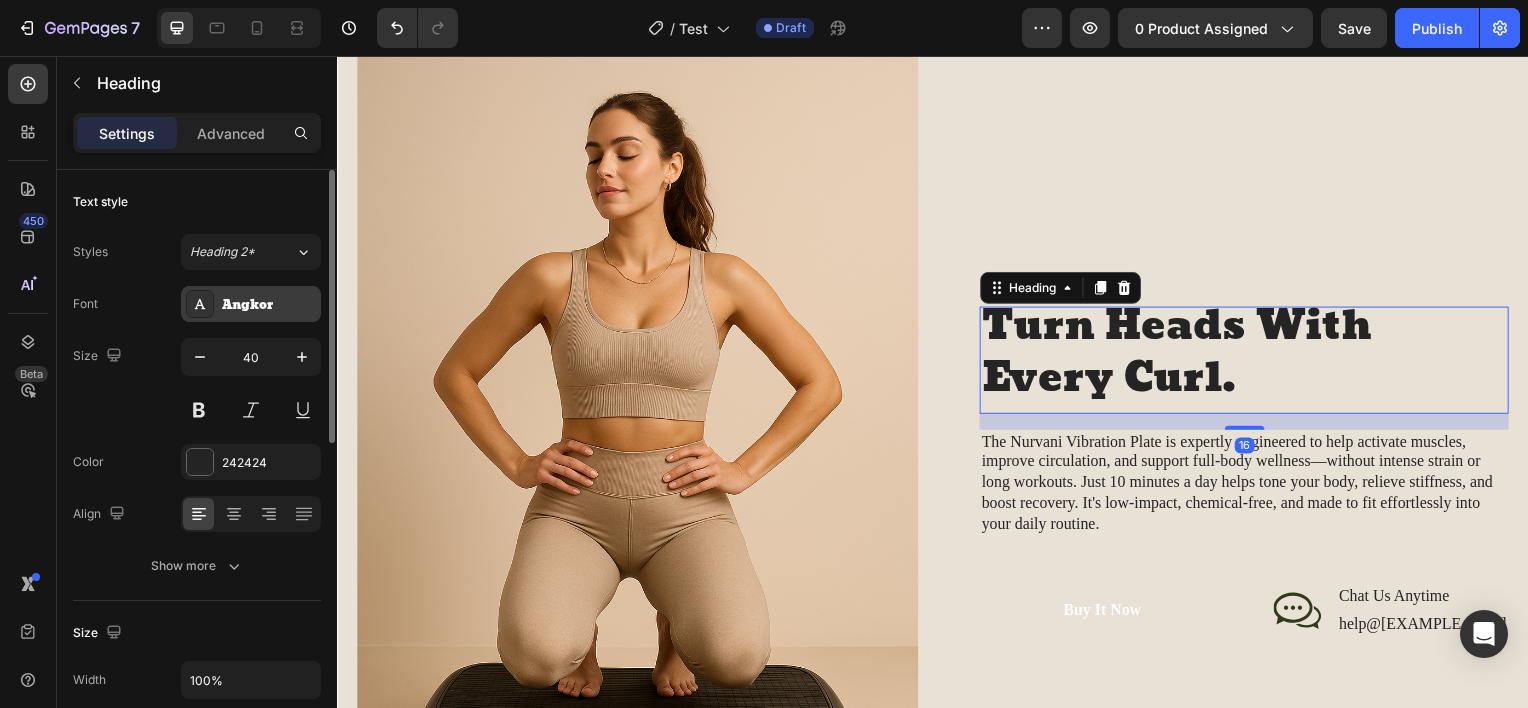 click on "Angkor" at bounding box center (251, 304) 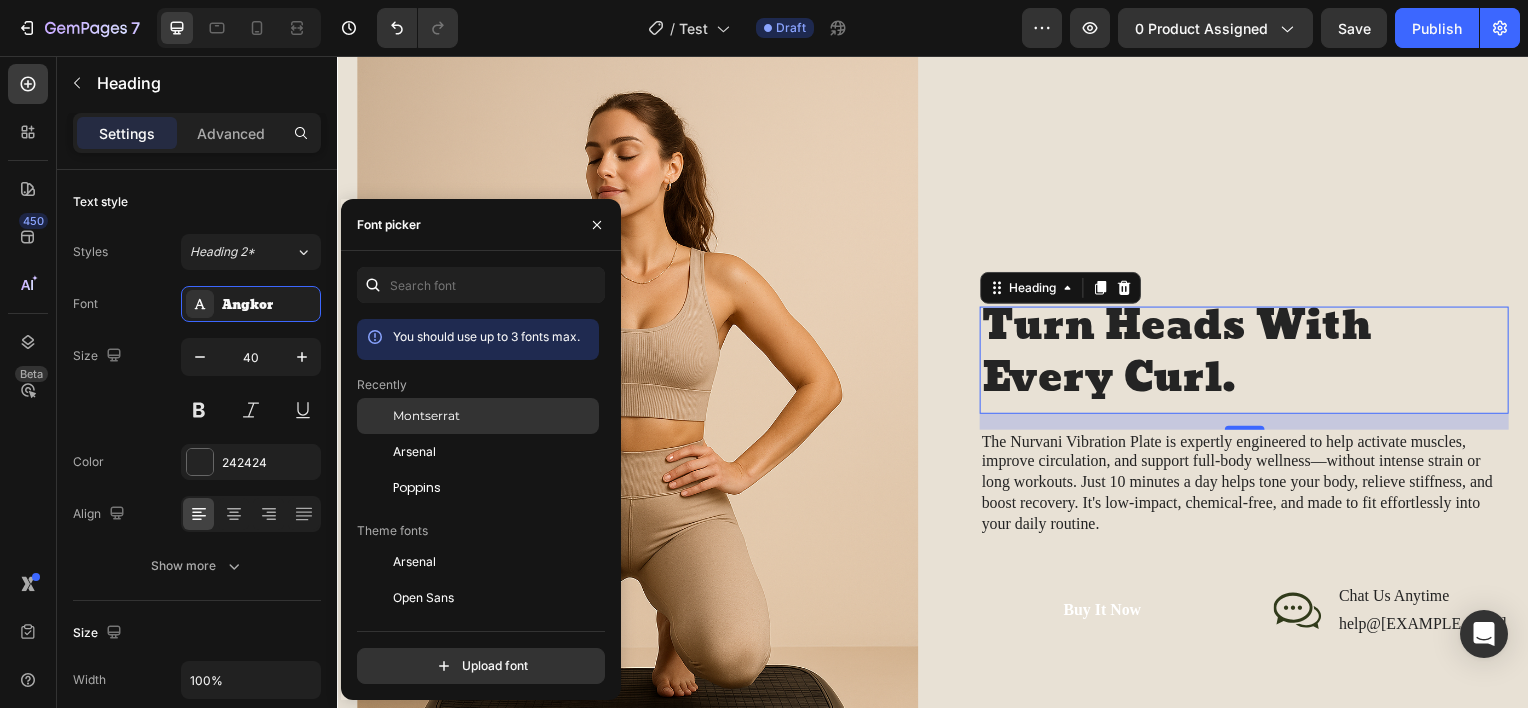 click on "Montserrat" 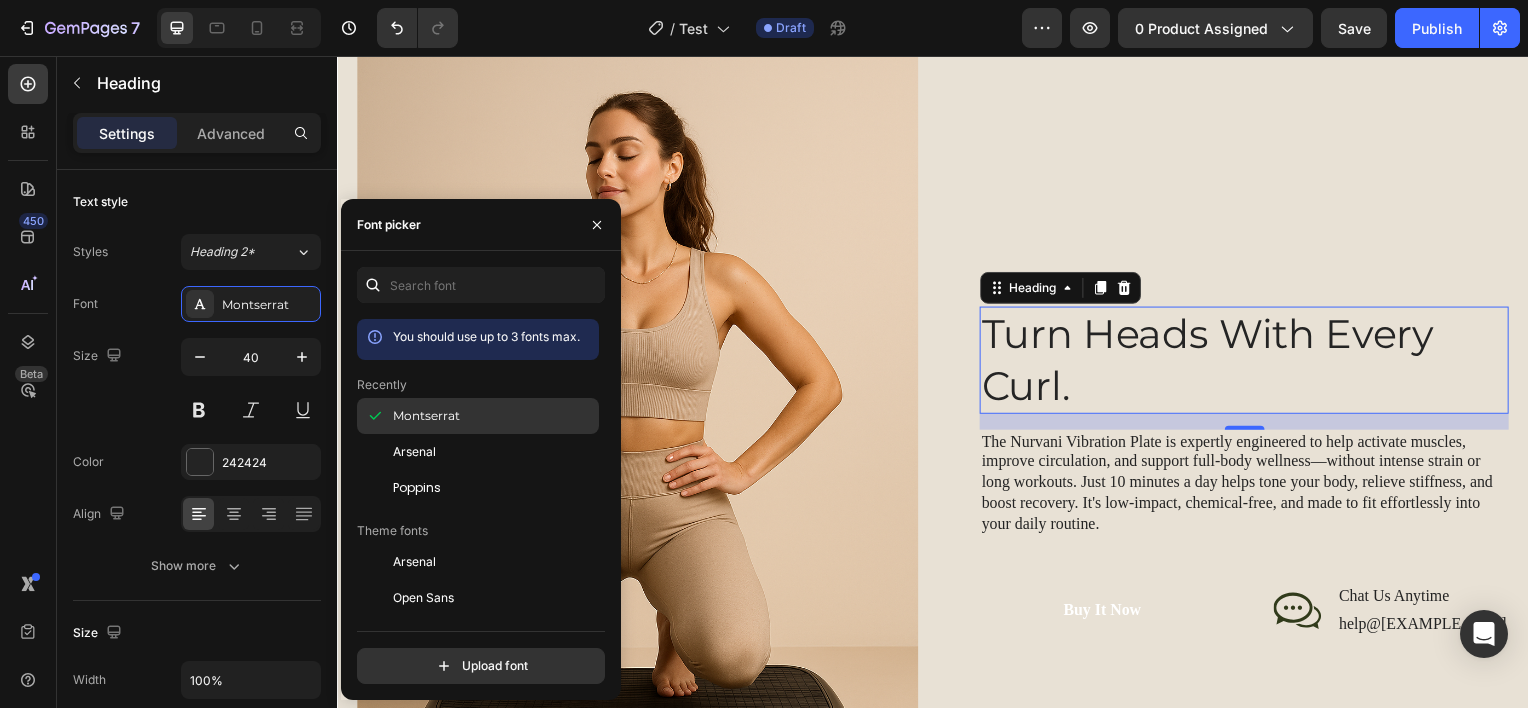 scroll, scrollTop: 0, scrollLeft: 0, axis: both 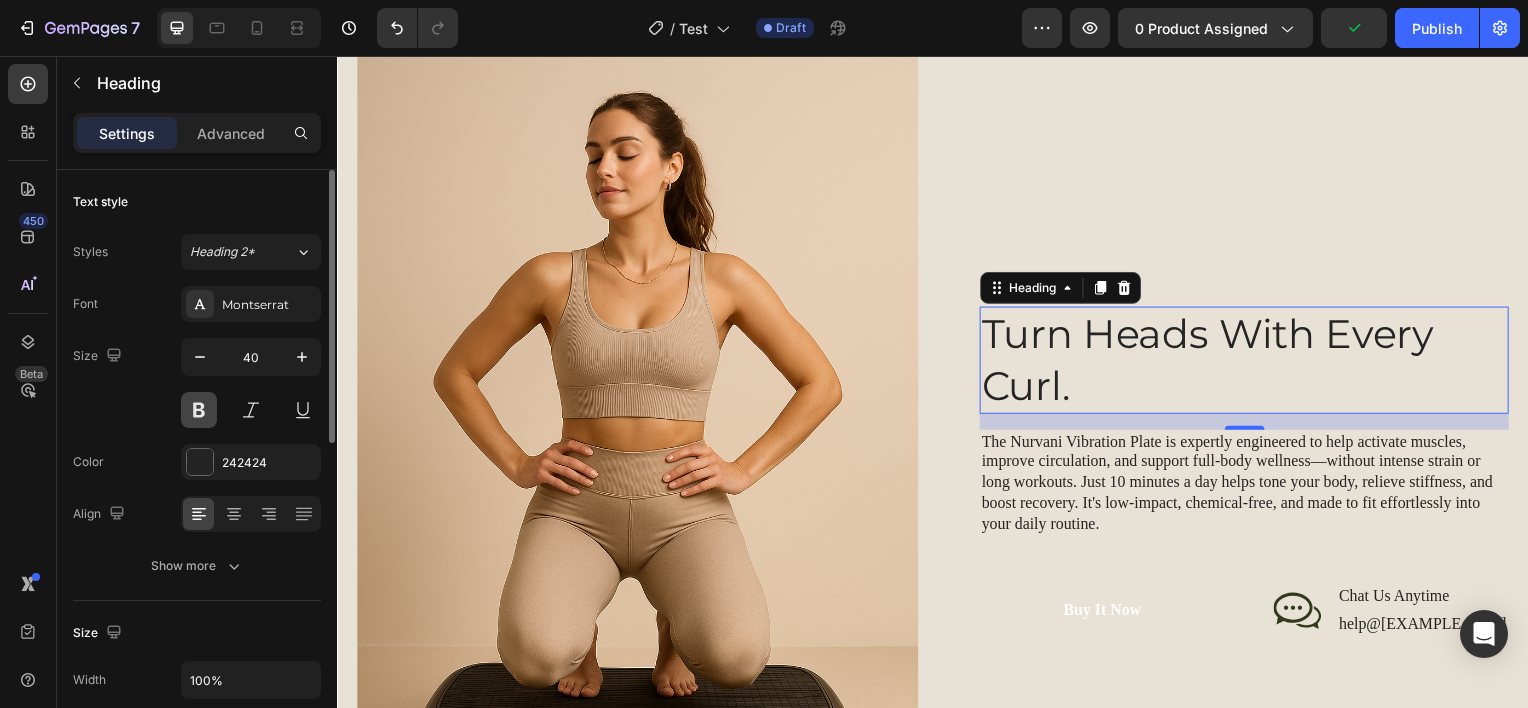 click at bounding box center [199, 410] 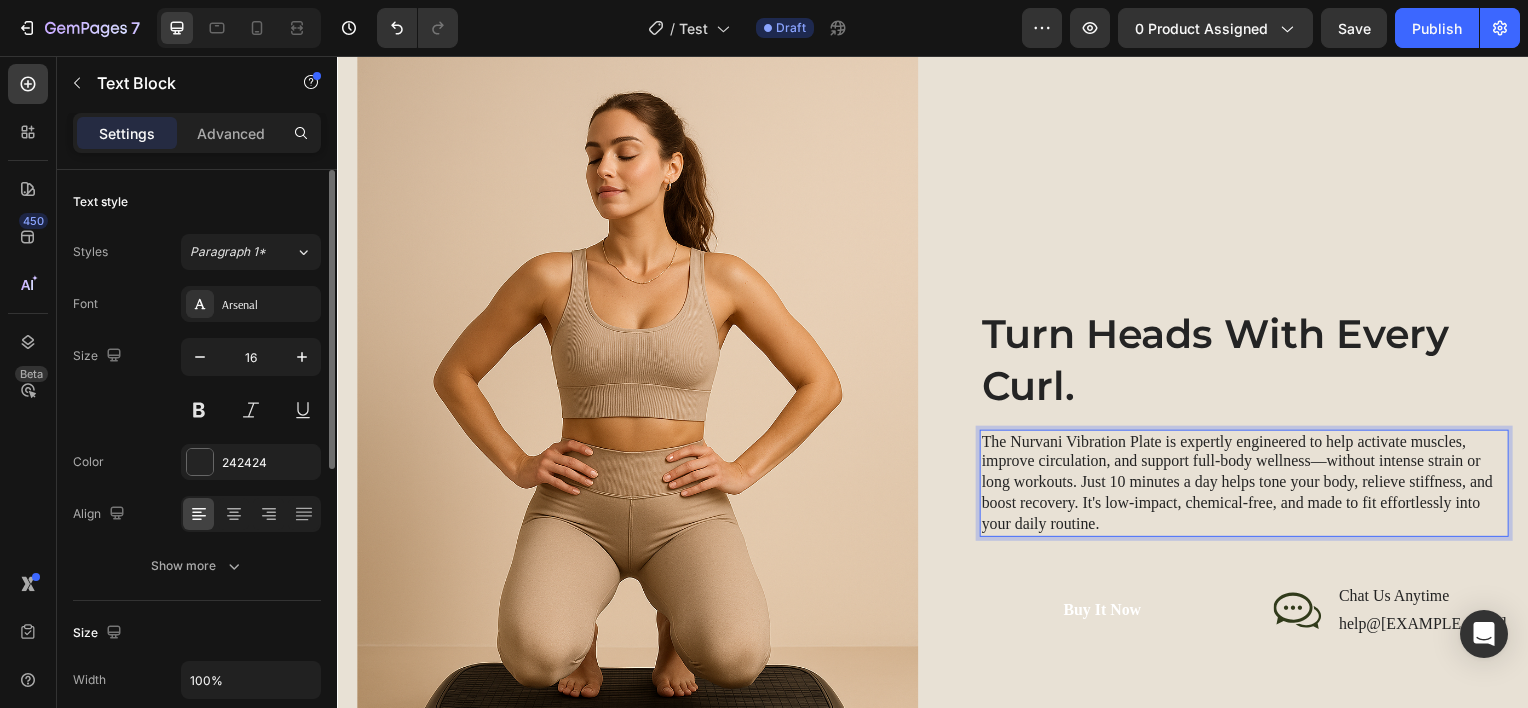 click on "The Nurvani Vibration Plate is expertly engineered to help activate muscles, improve circulation, and support full-body wellness—without intense strain or long workouts. Just 10 minutes a day helps tone your body, relieve stiffness, and boost recovery. It's low-impact, chemical-free, and made to fit effortlessly into your daily routine." at bounding box center [1250, 486] 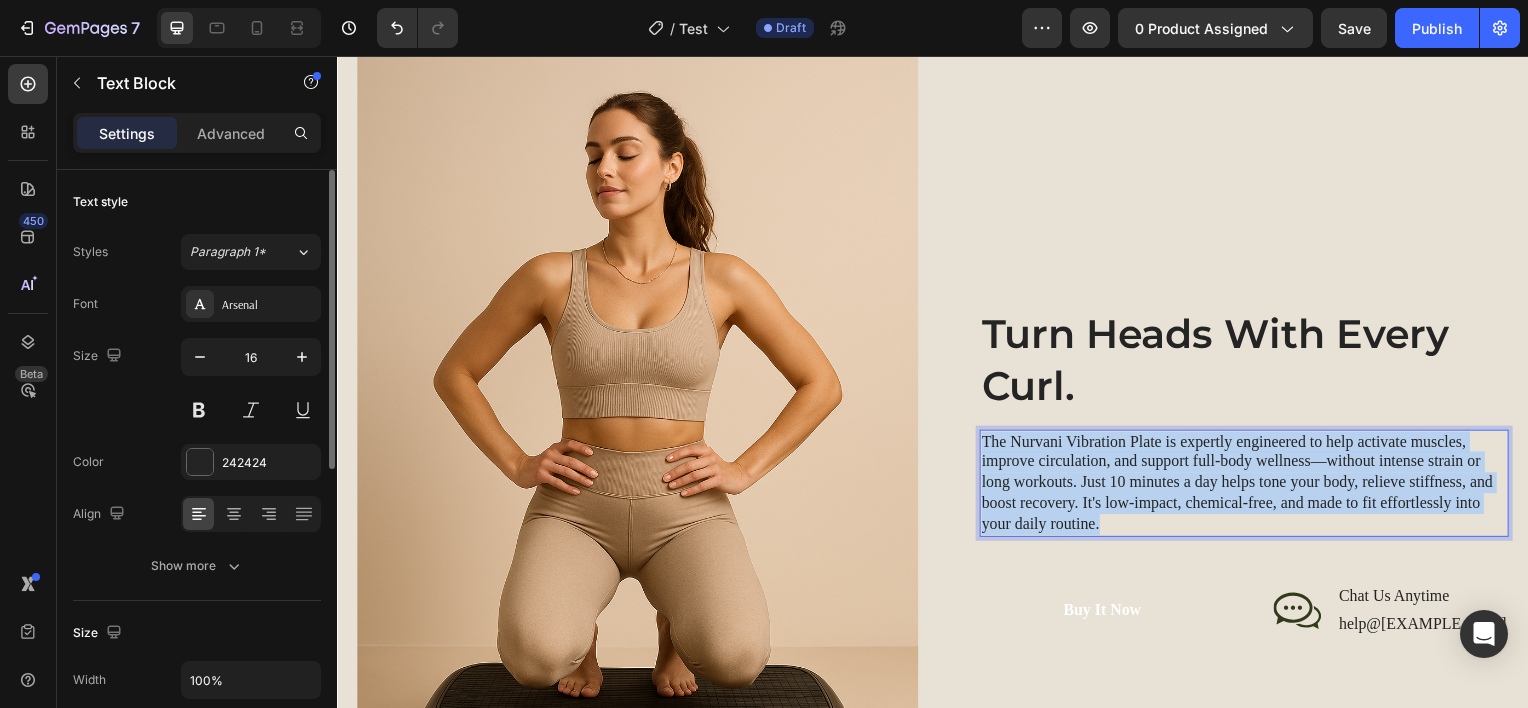 click on "The Nurvani Vibration Plate is expertly engineered to help activate muscles, improve circulation, and support full-body wellness—without intense strain or long workouts. Just 10 minutes a day helps tone your body, relieve stiffness, and boost recovery. It's low-impact, chemical-free, and made to fit effortlessly into your daily routine." at bounding box center (1250, 486) 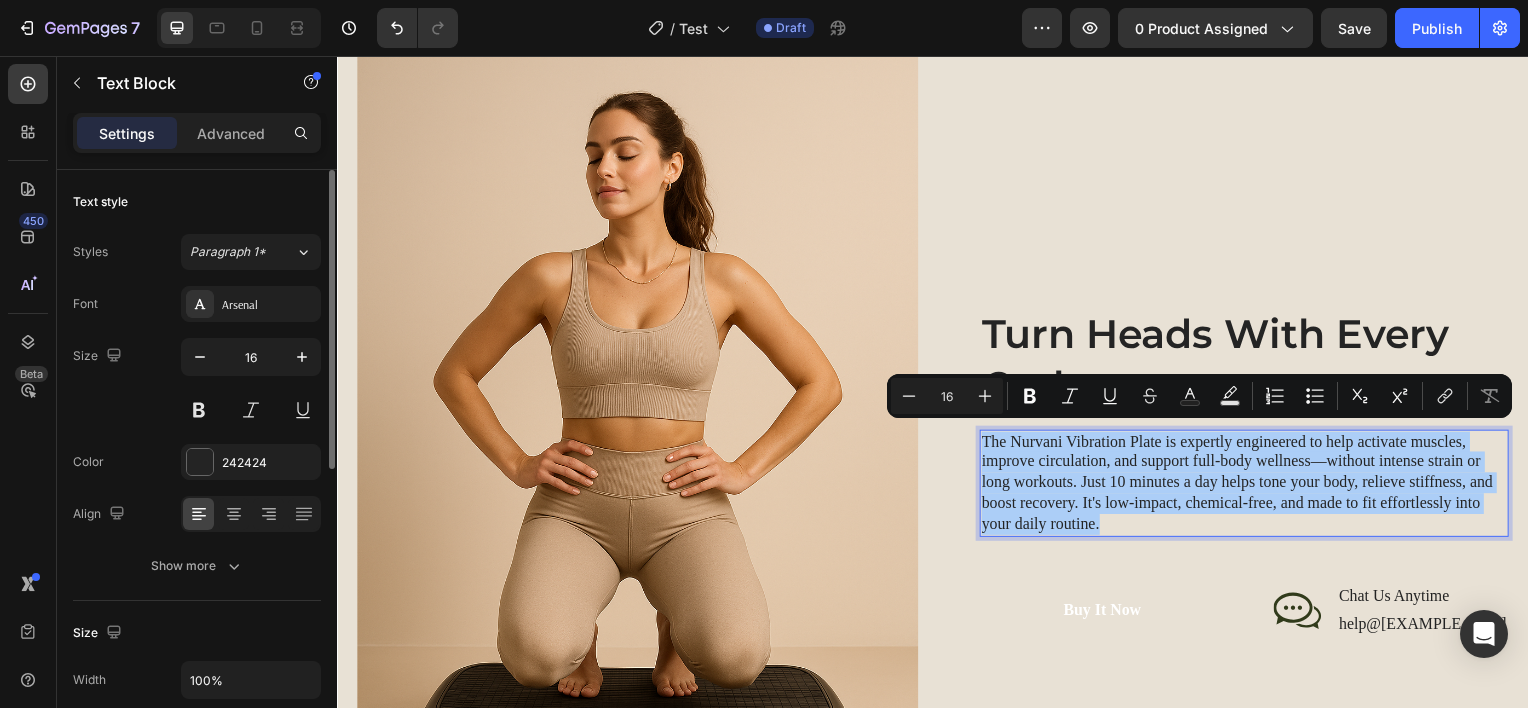 click on "7   /  Test Draft Preview 0 product assigned  Save   Publish" 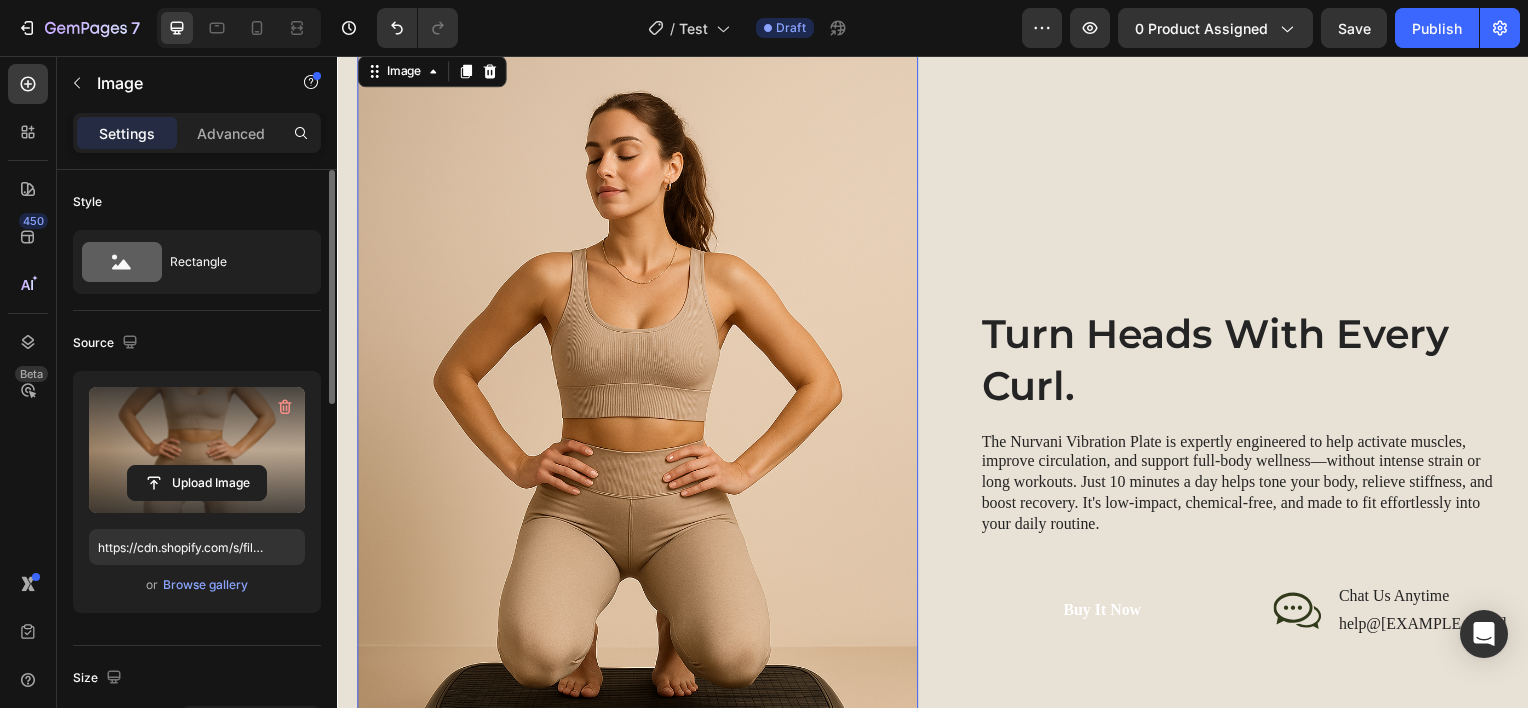 click at bounding box center (197, 450) 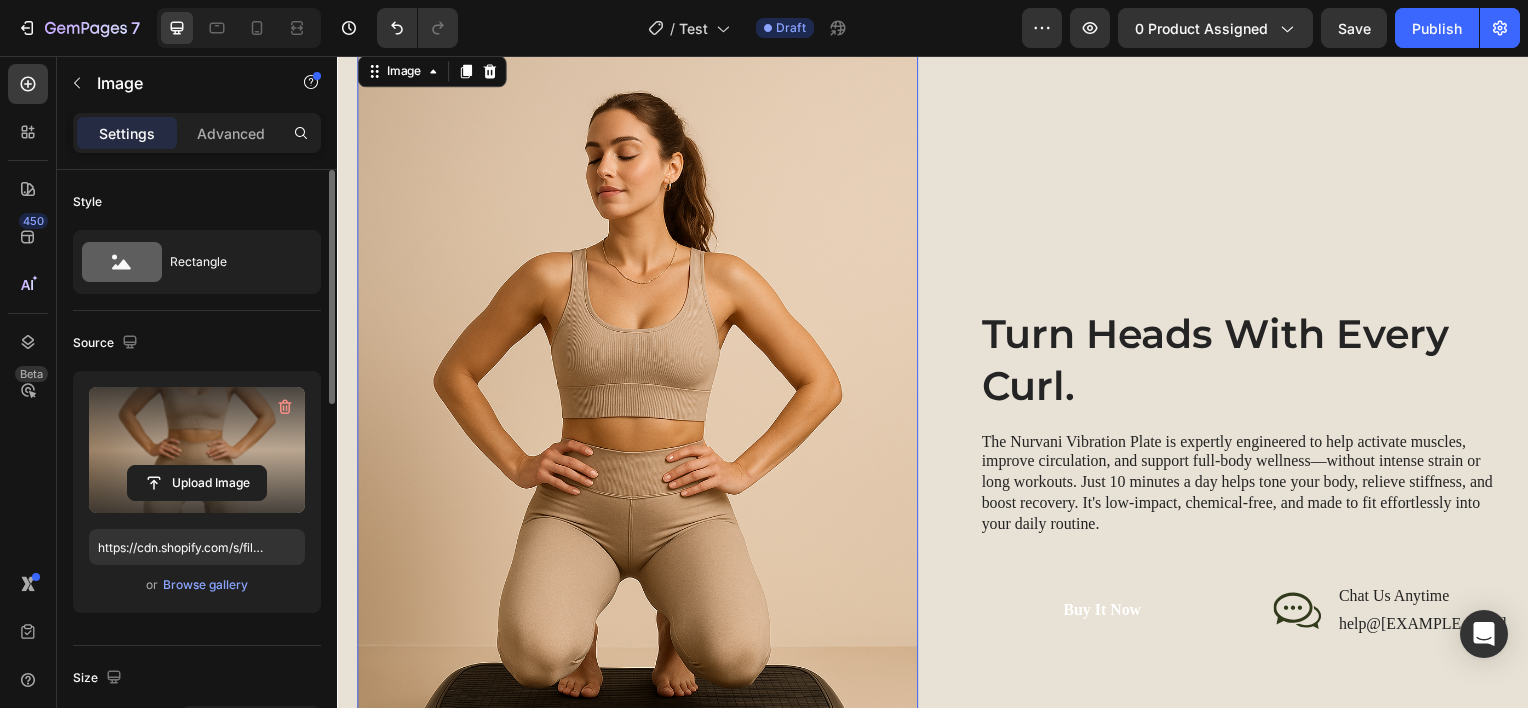 click 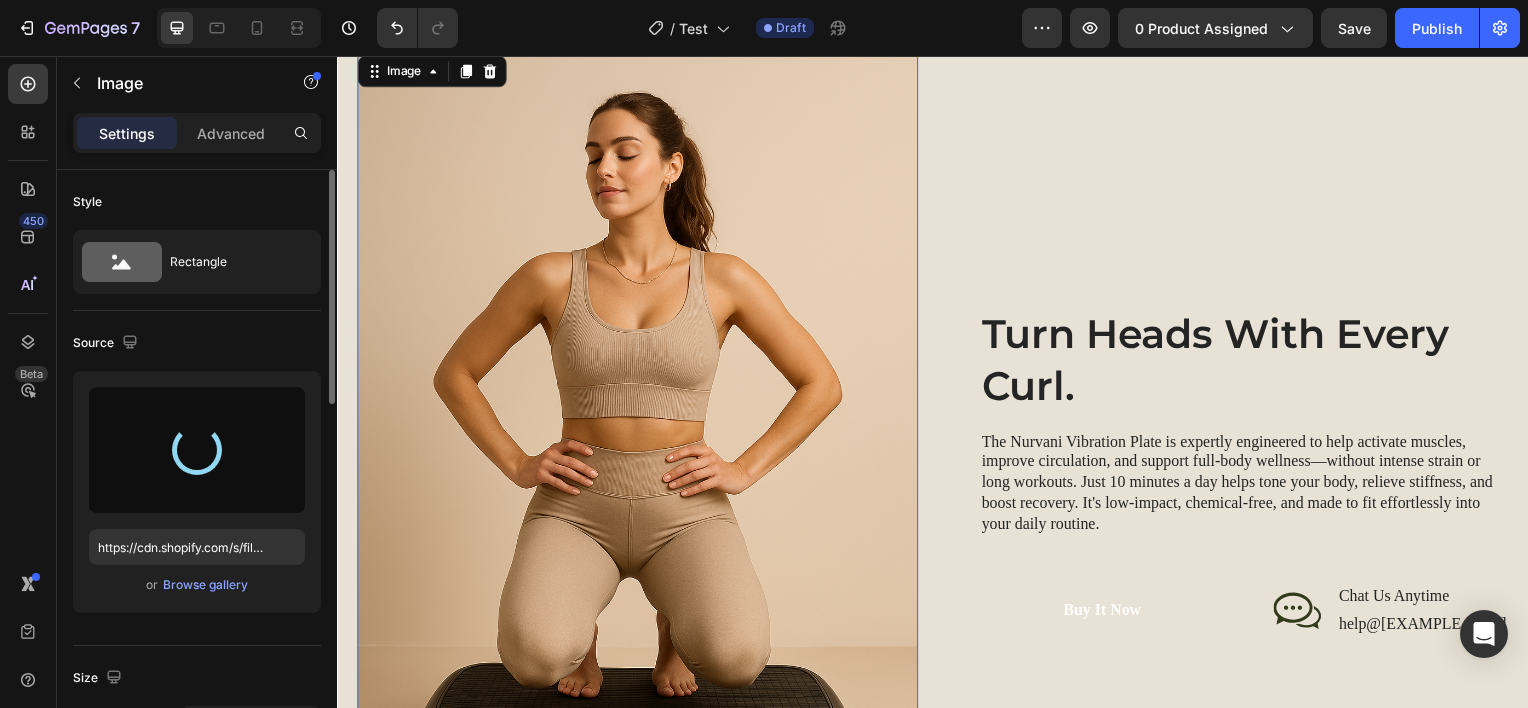 type on "https://cdn.shopify.com/s/files/1/0975/6255/8802/files/gempages_578069338871825170-a266b44b-eb96-4ceb-9983-637a0df2932a.png" 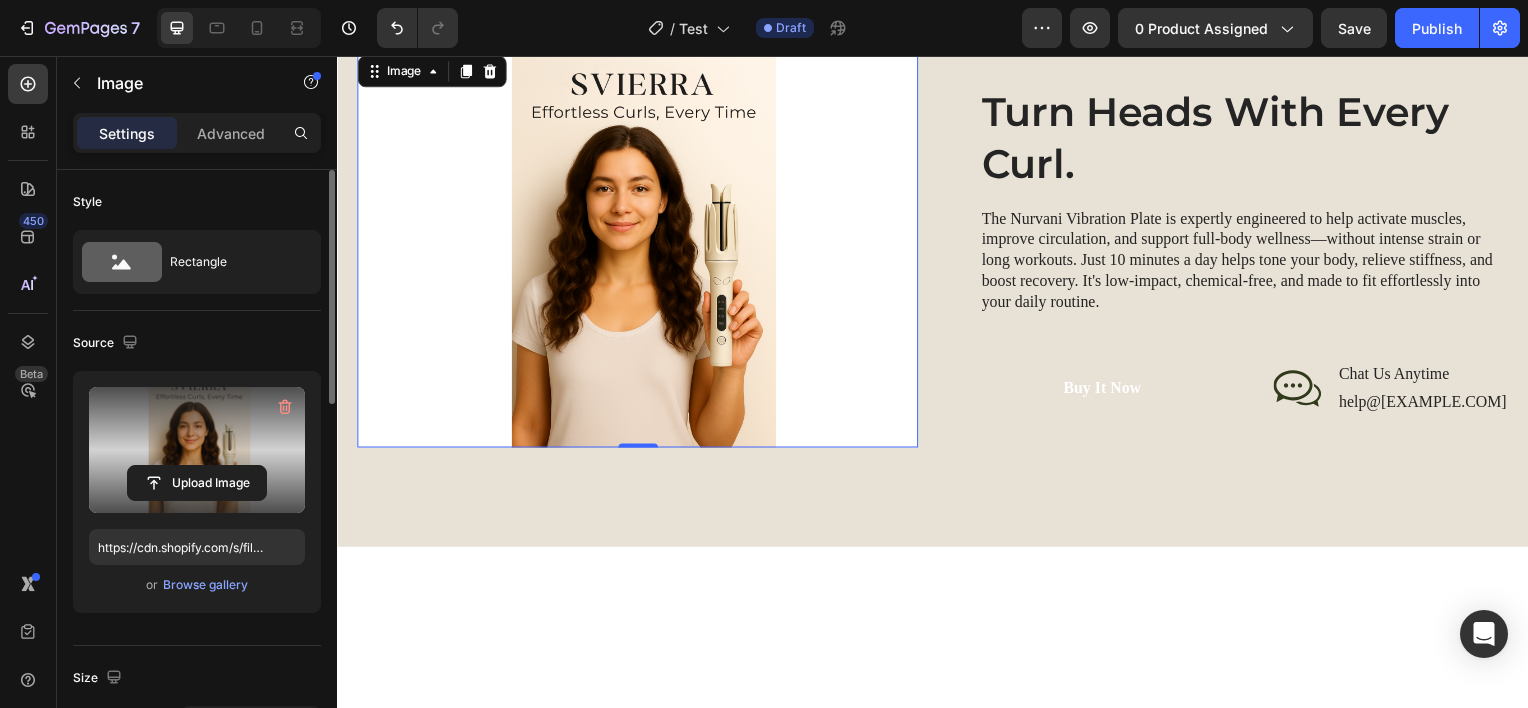 click at bounding box center [197, 450] 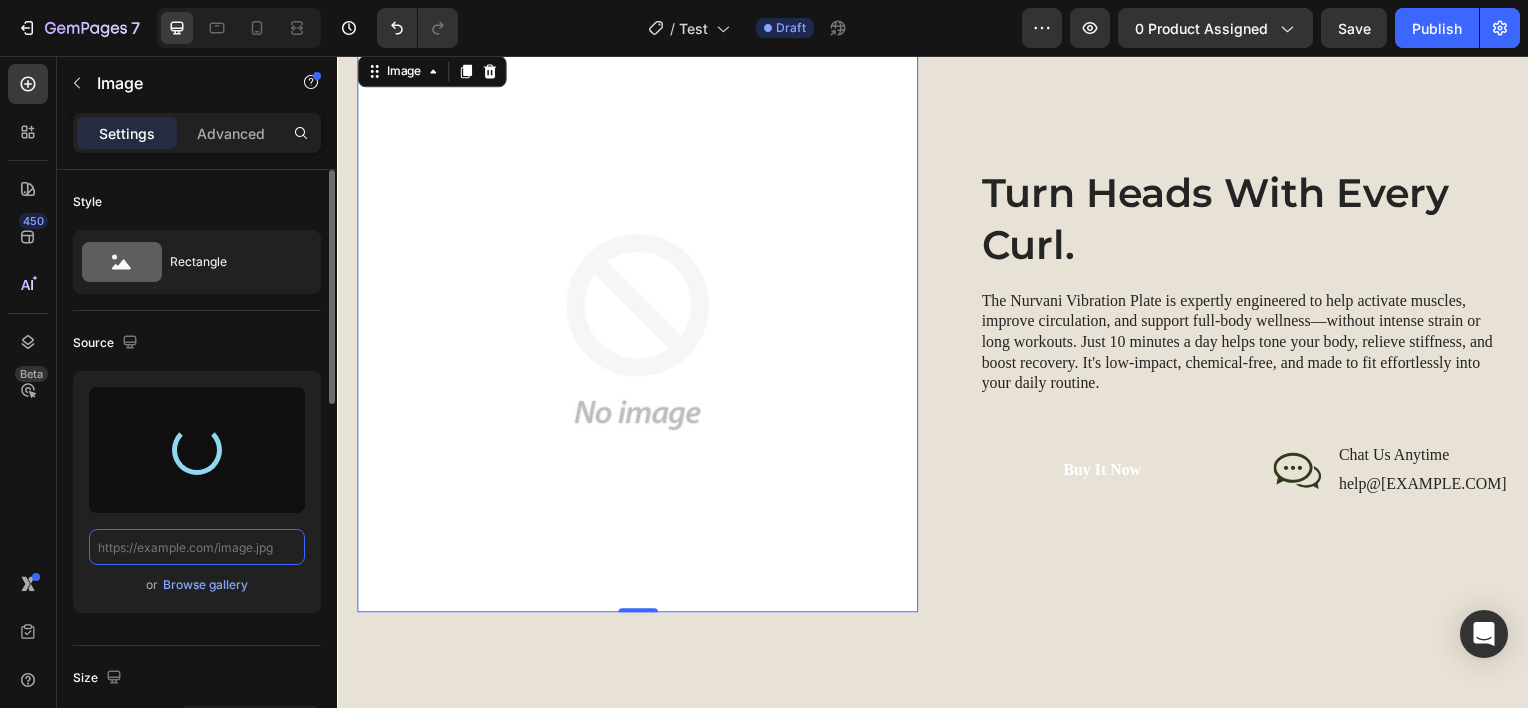 scroll, scrollTop: 0, scrollLeft: 0, axis: both 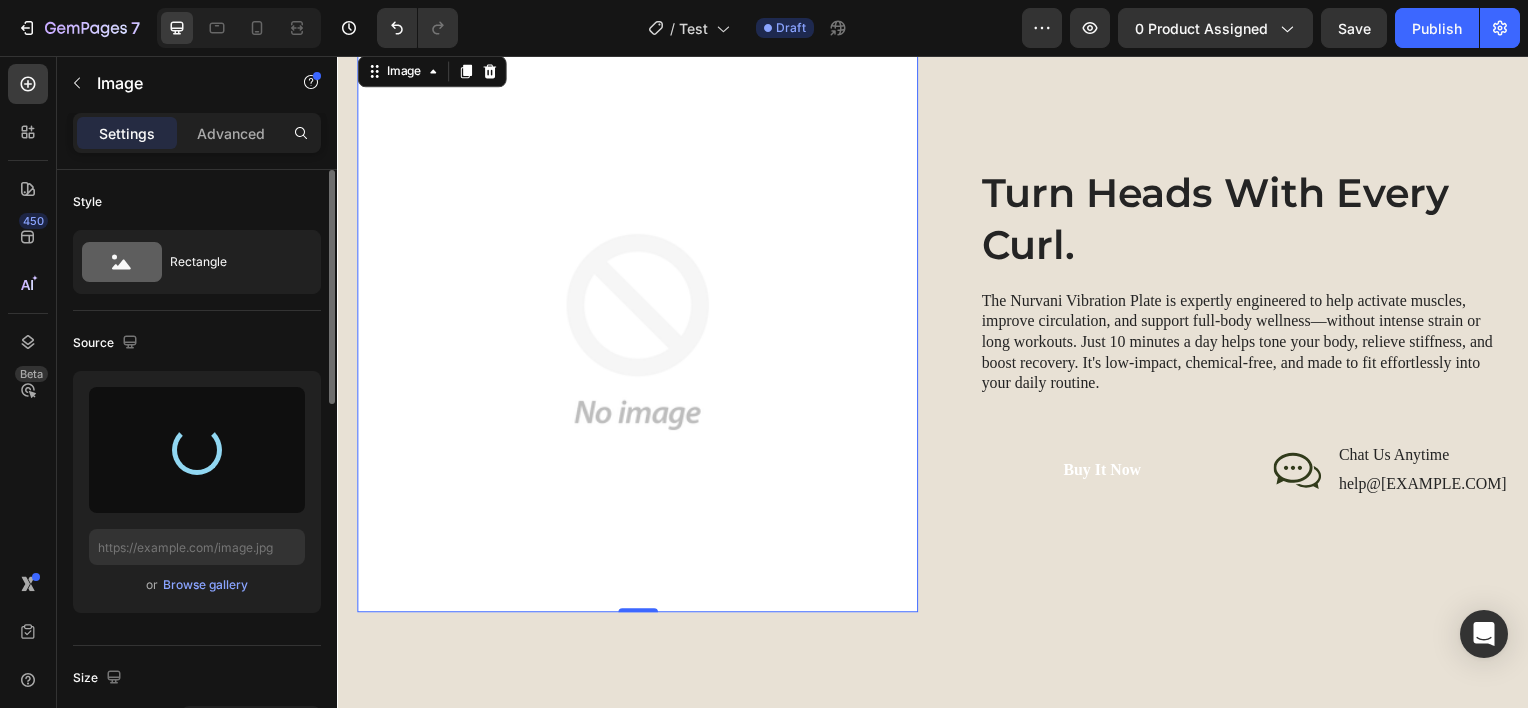 type on "https://cdn.shopify.com/s/files/1/0975/6255/8802/files/gempages_578069338871825170-ea50b3e9-47ba-472c-8283-924087c3c3a3.png" 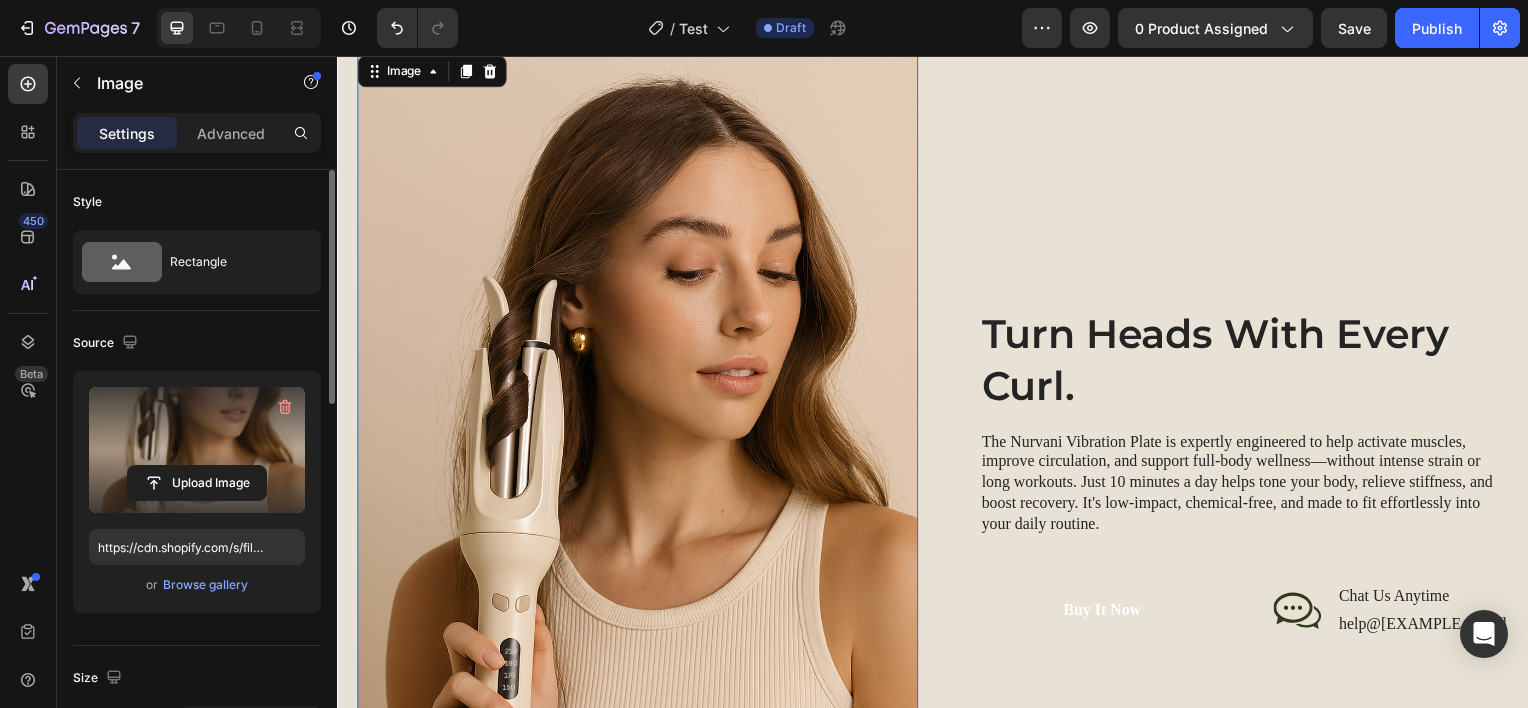click at bounding box center (197, 450) 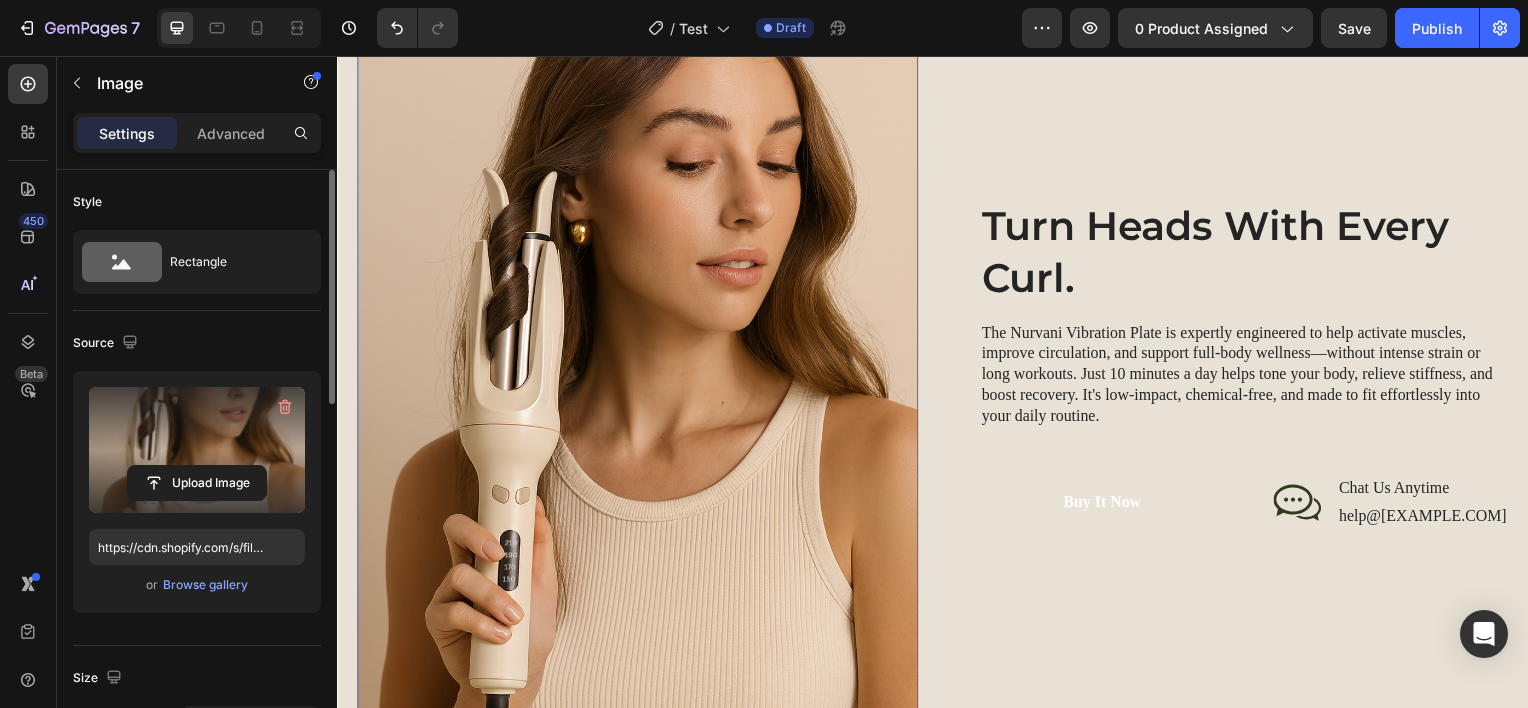 scroll, scrollTop: 2434, scrollLeft: 0, axis: vertical 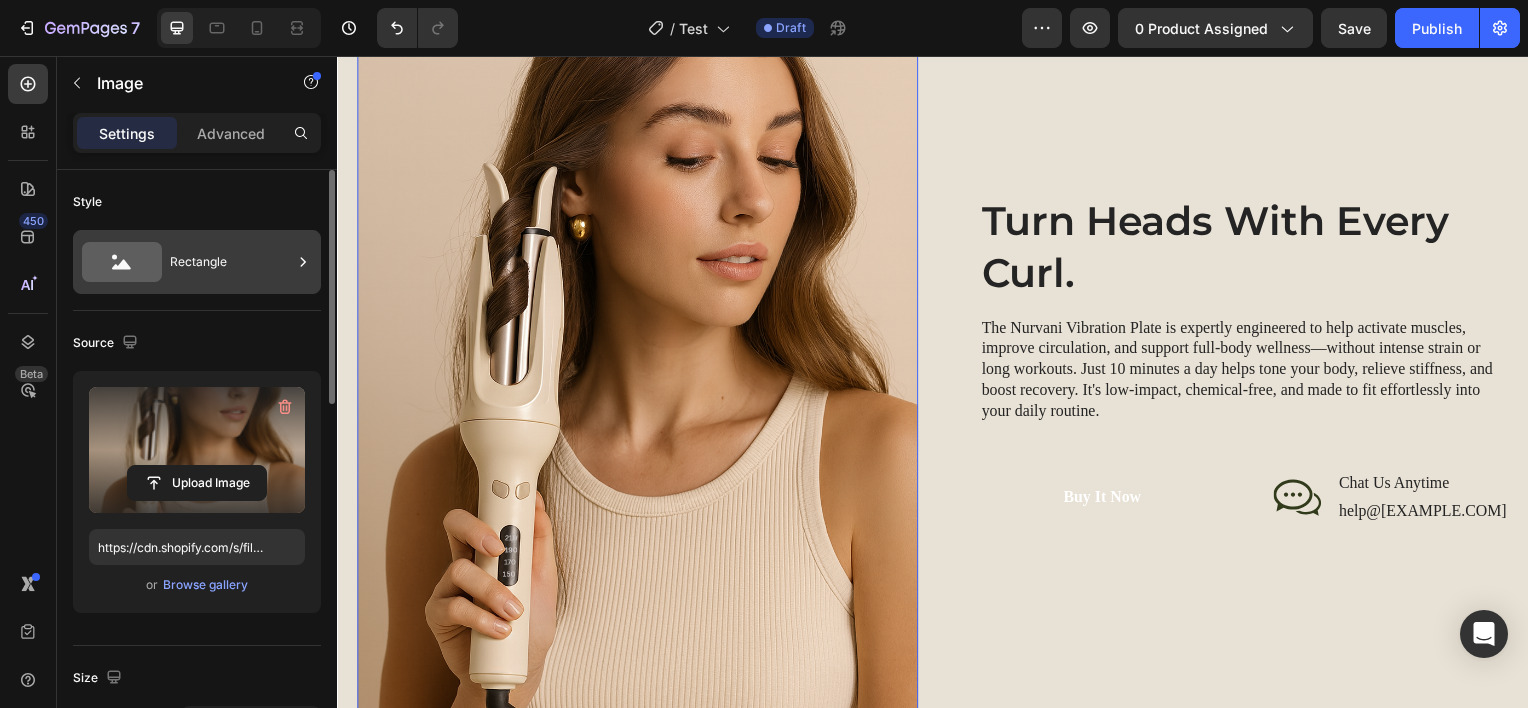 click on "Rectangle" at bounding box center [231, 262] 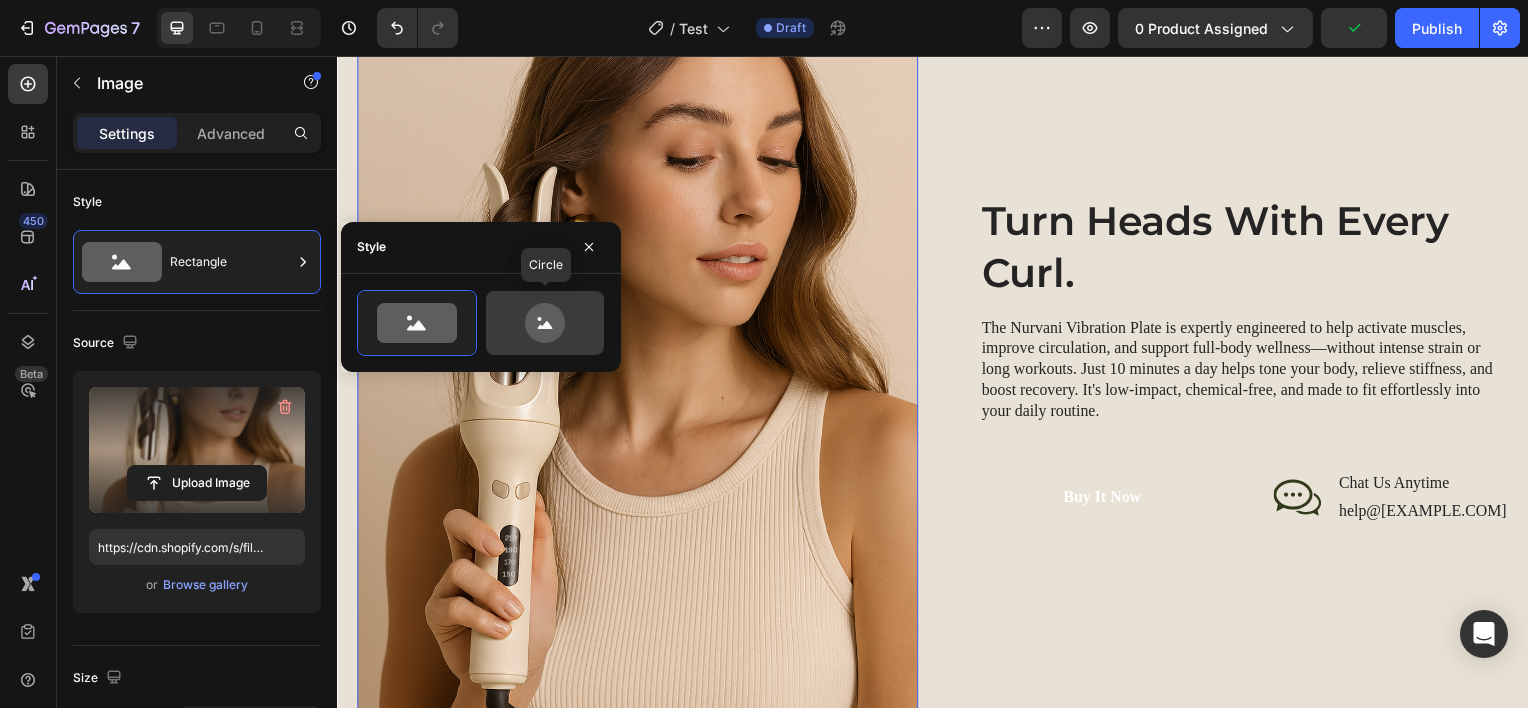 click 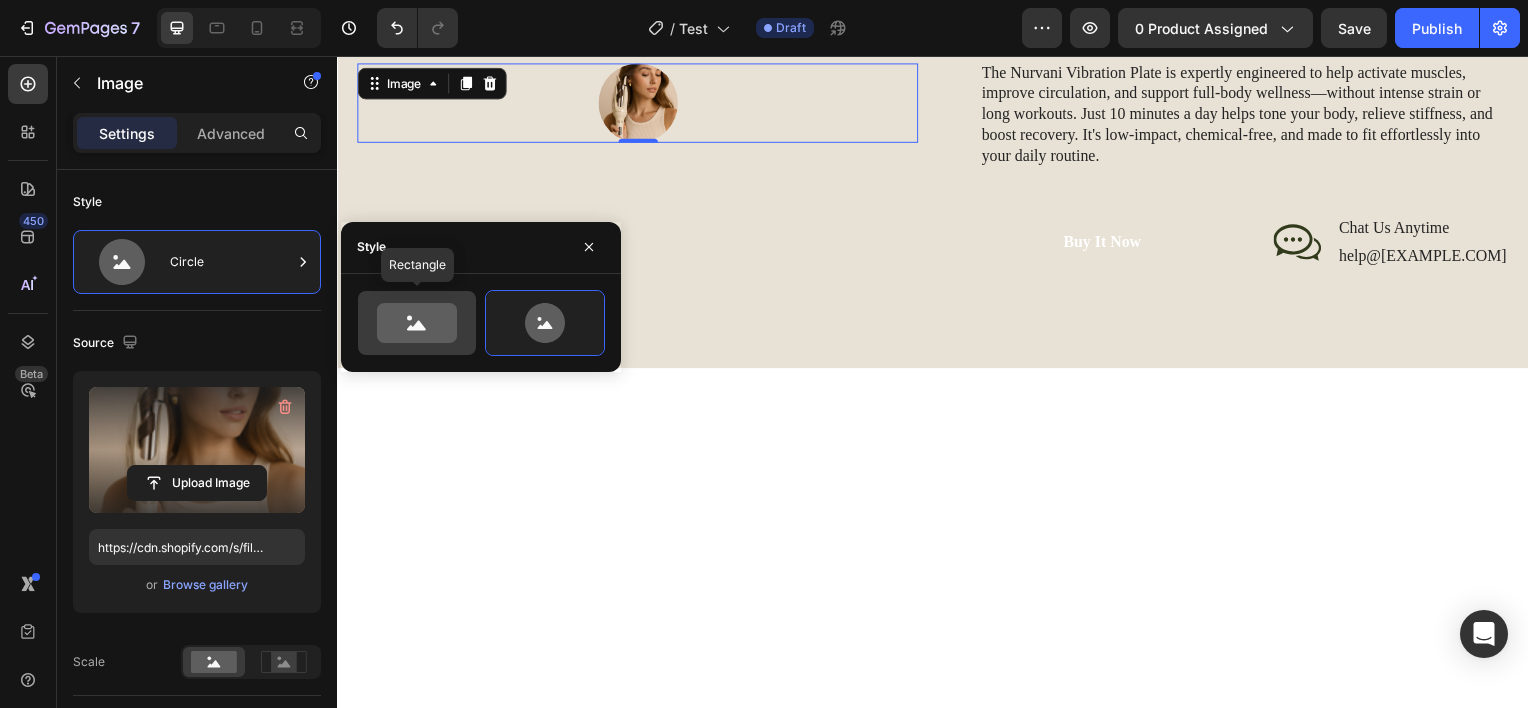 click 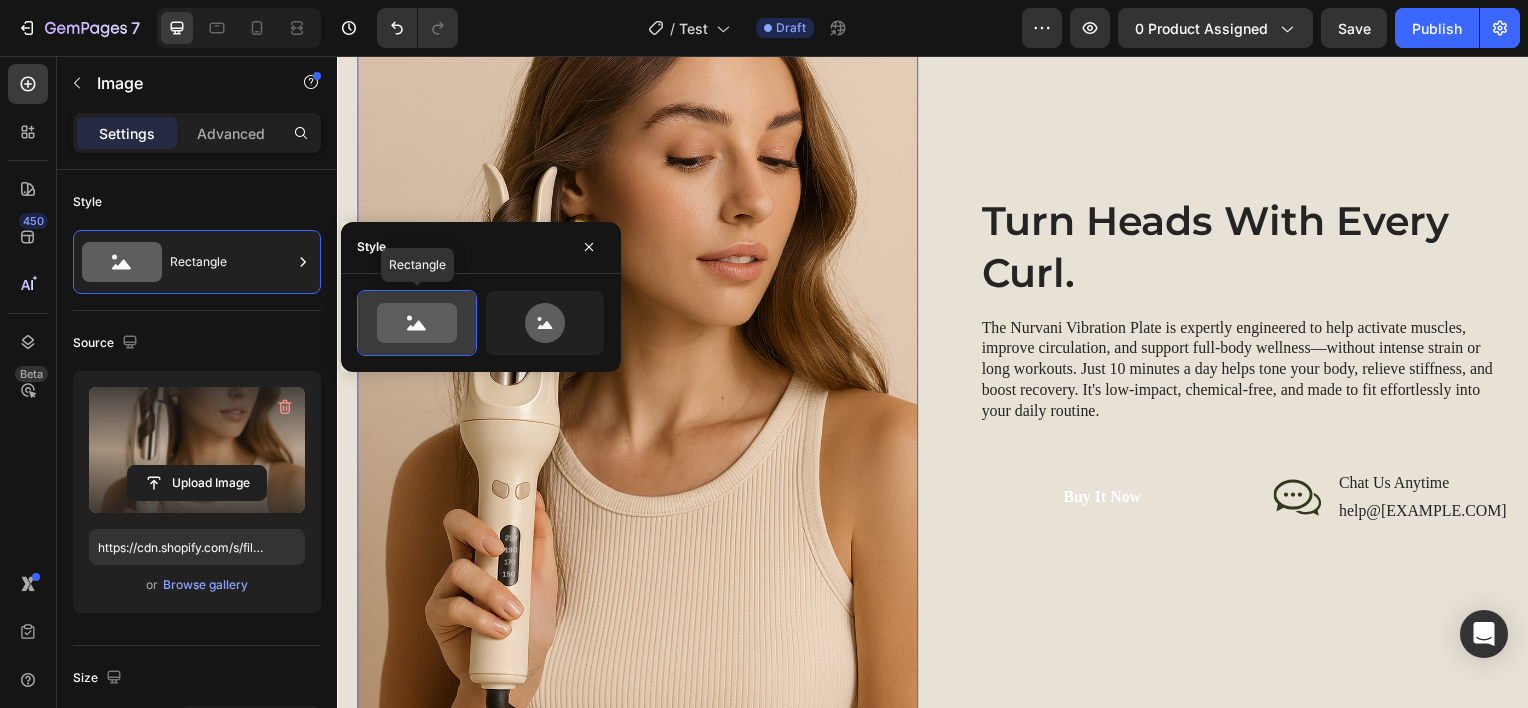 scroll, scrollTop: 2307, scrollLeft: 0, axis: vertical 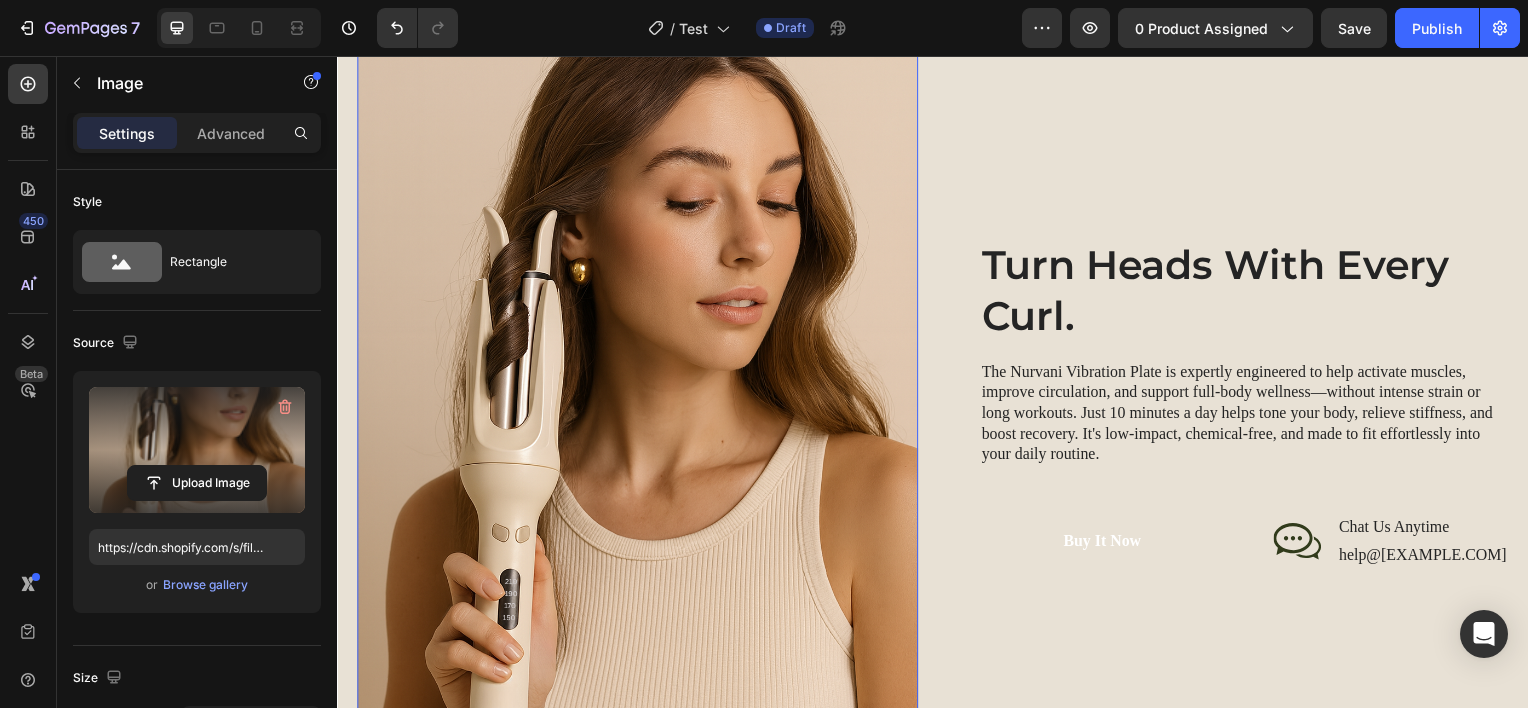 click at bounding box center (197, 450) 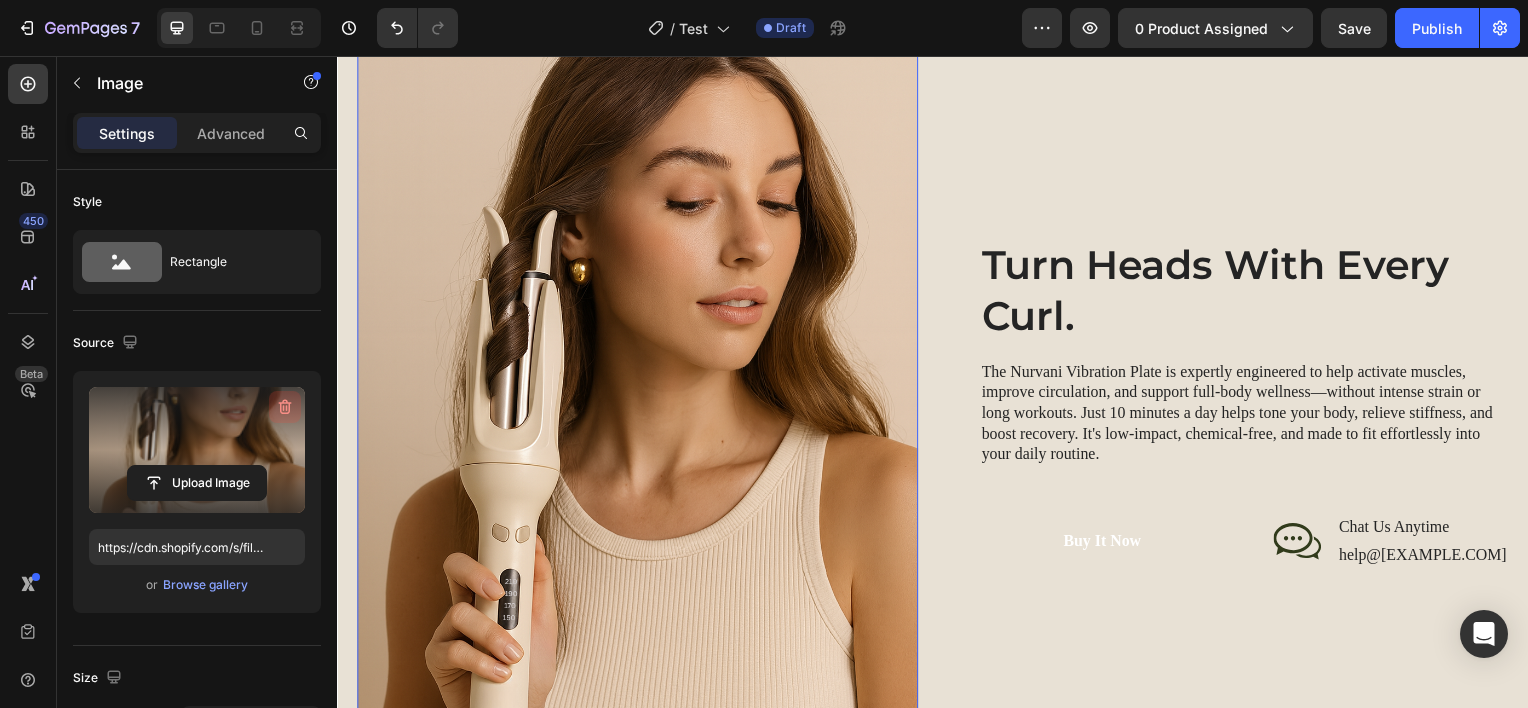 click 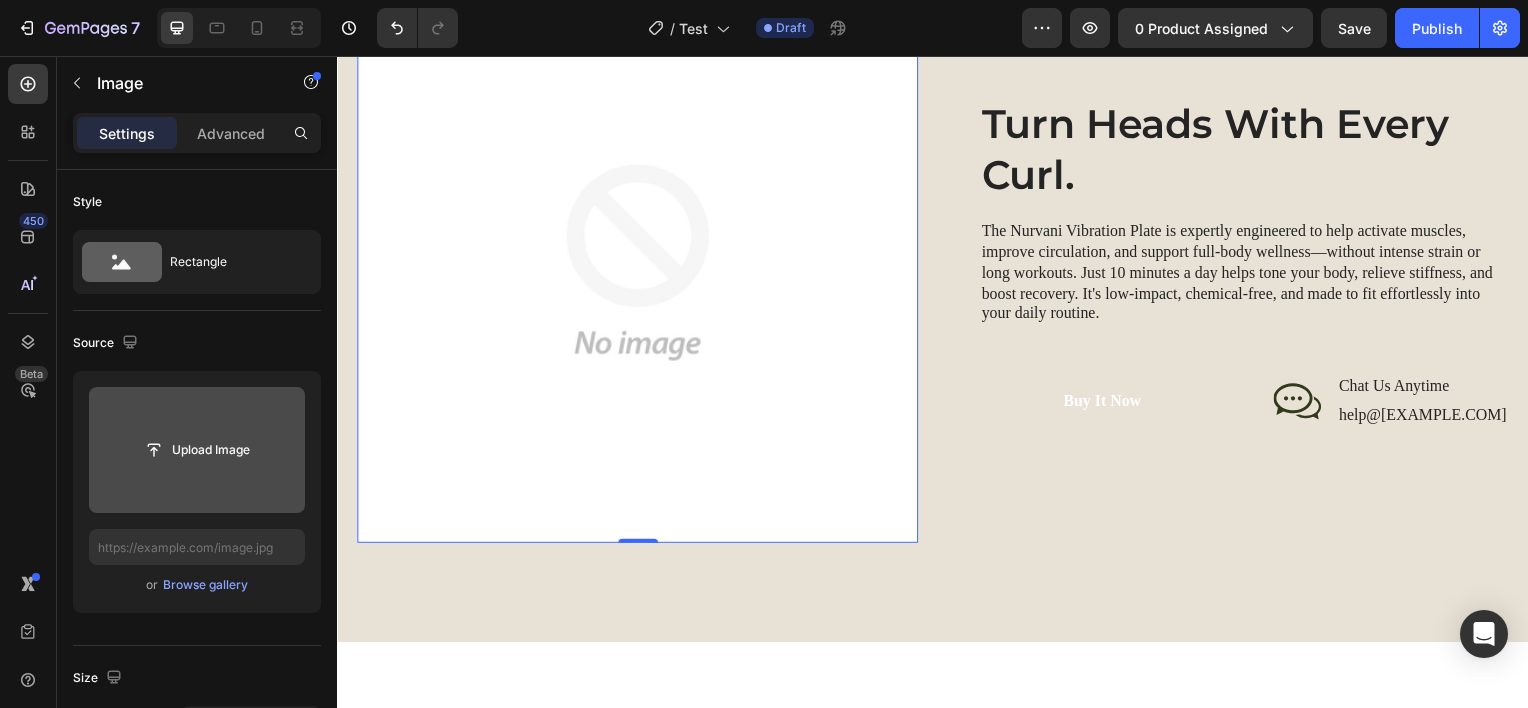 click at bounding box center [197, 450] 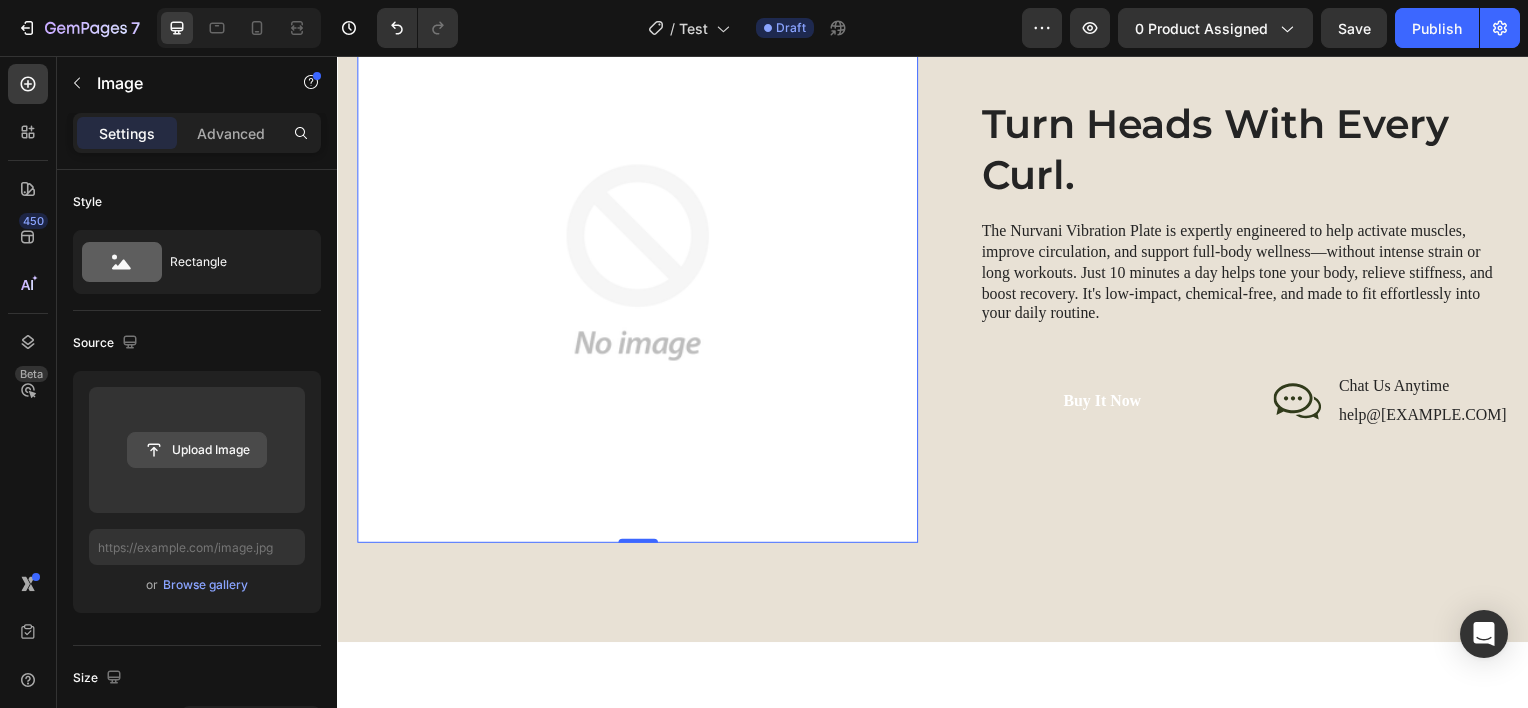 click 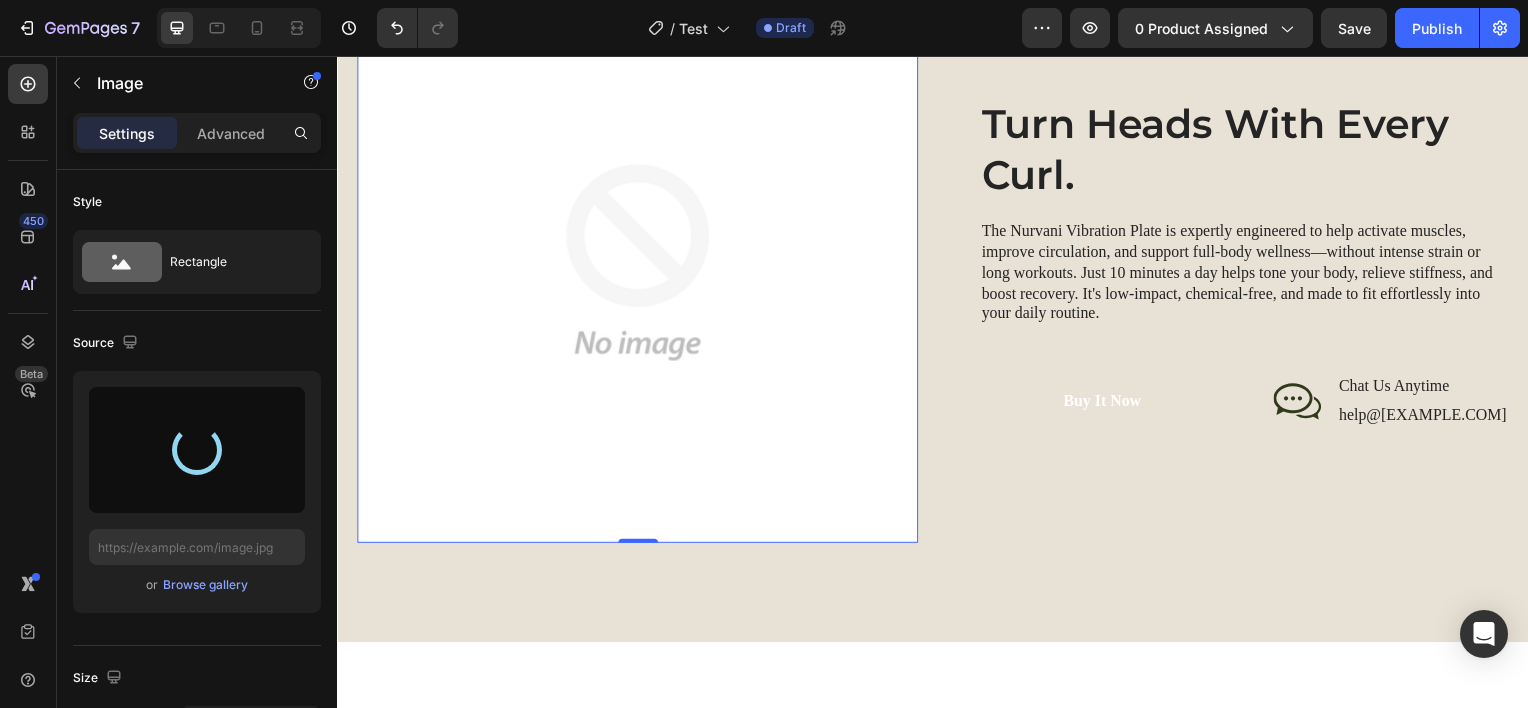 type on "https://cdn.shopify.com/s/files/1/0975/6255/8802/files/gempages_578069338871825170-ea50b3e9-47ba-472c-8283-924087c3c3a3.png" 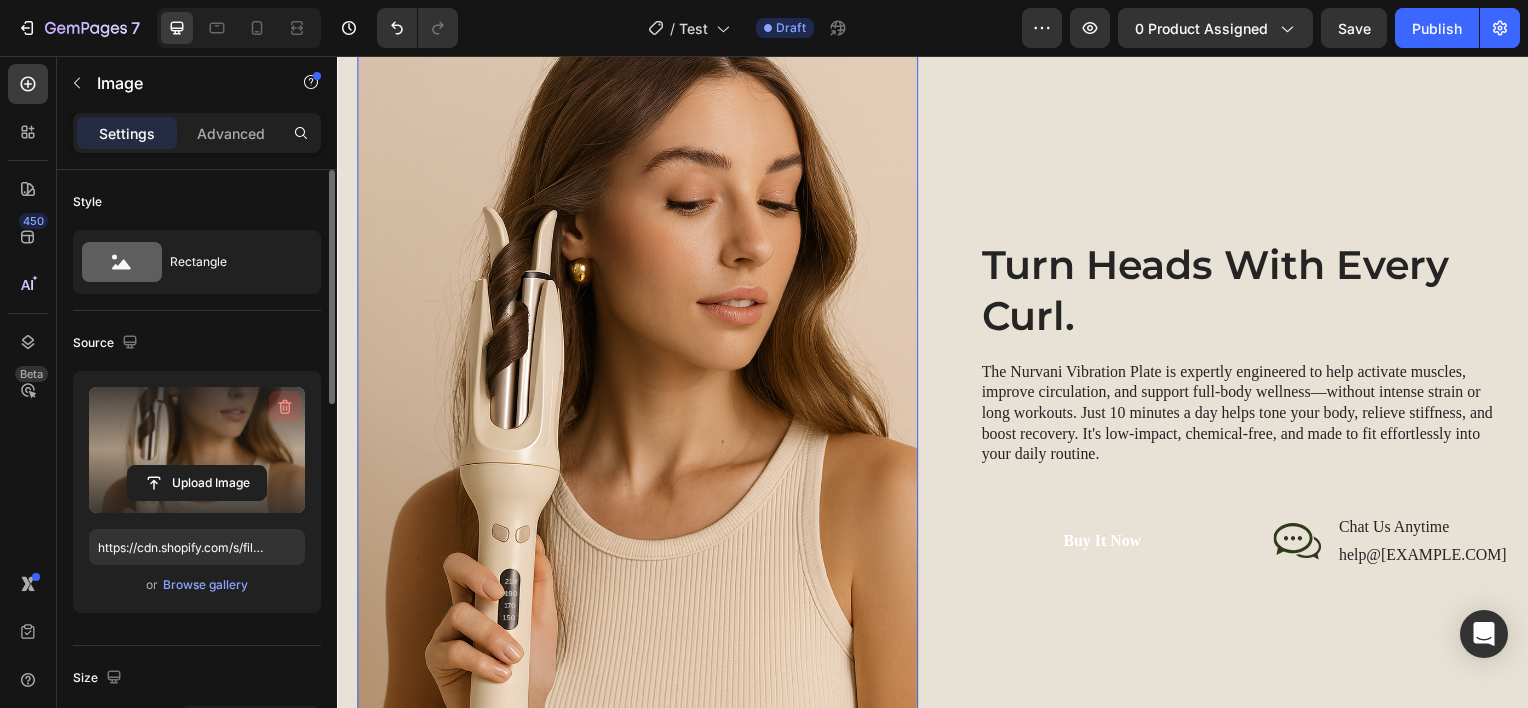 click 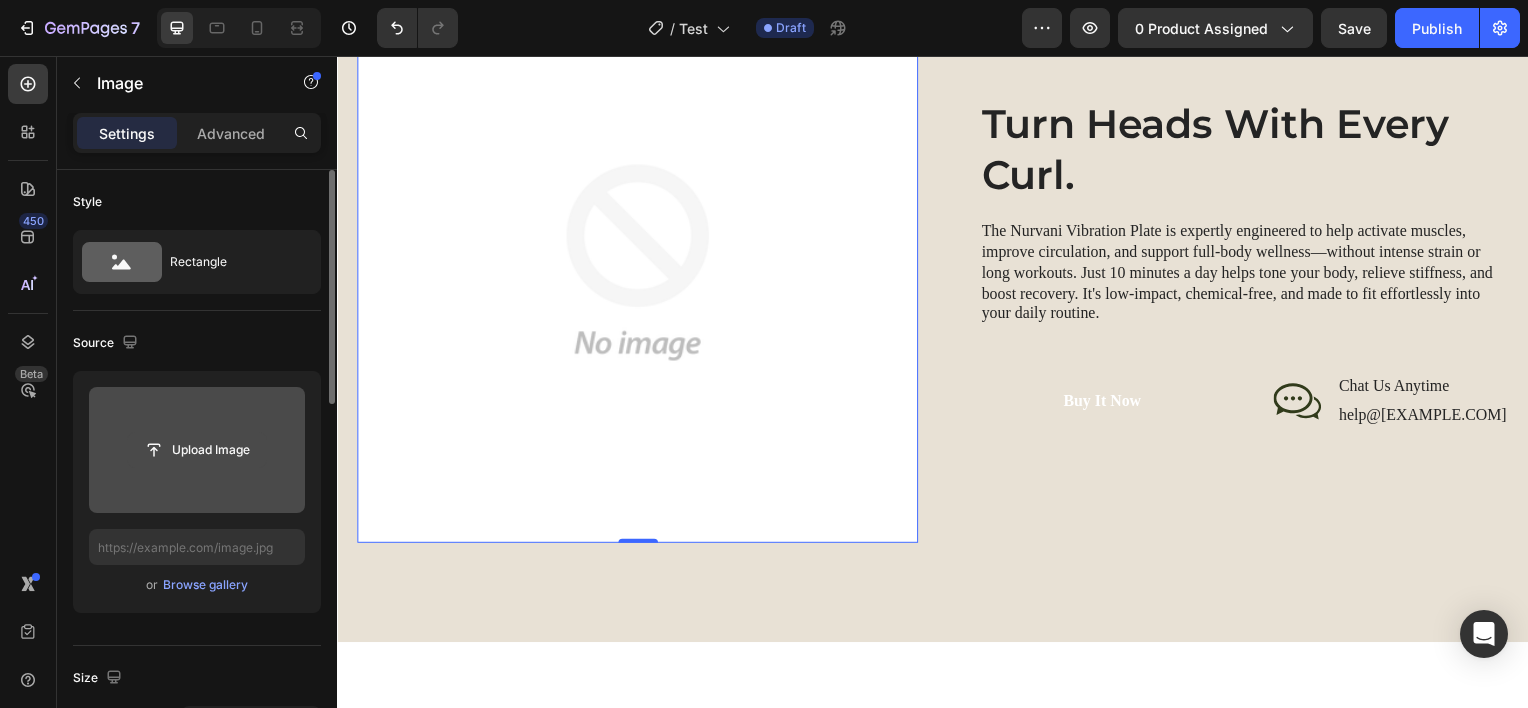 click 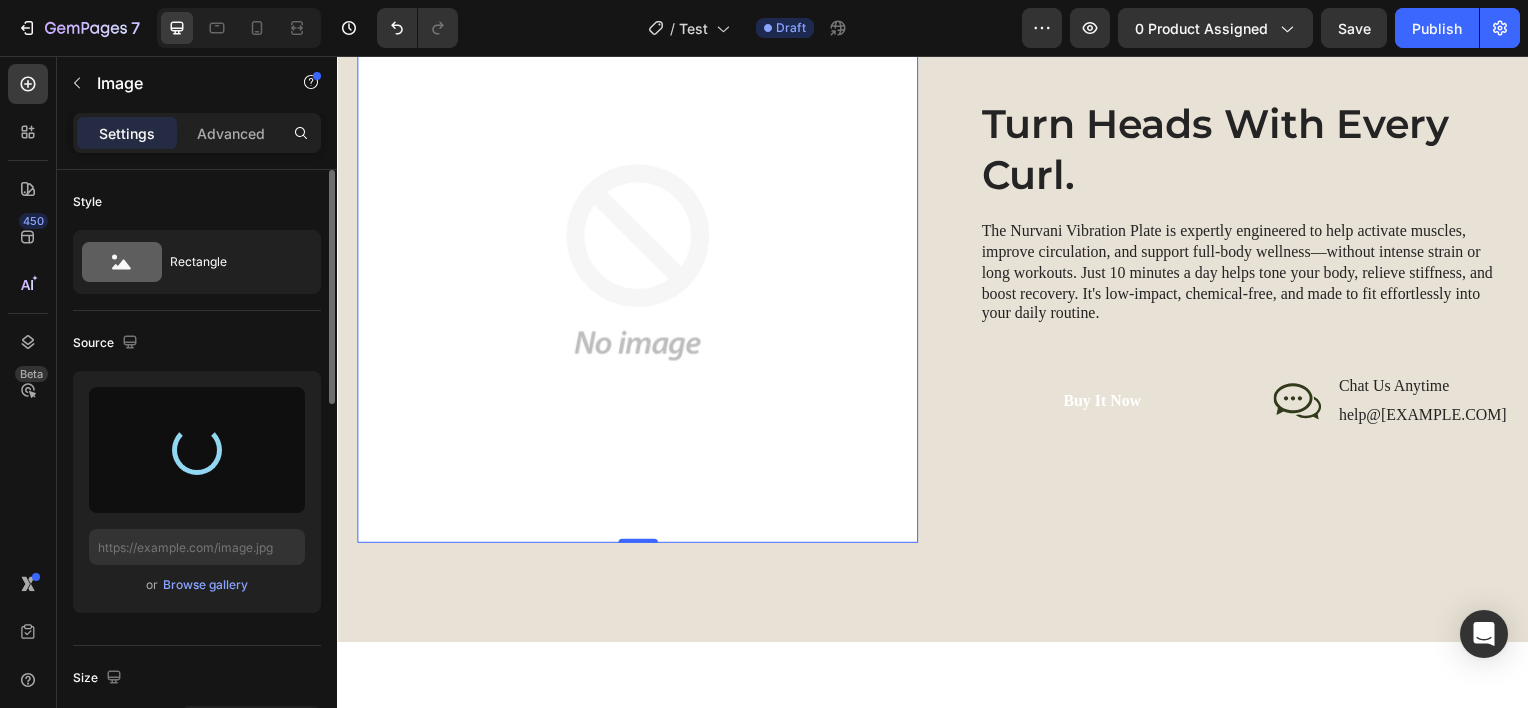 type on "https://cdn.shopify.com/s/files/1/0975/6255/8802/files/gempages_578069338871825170-ea50b3e9-47ba-472c-8283-924087c3c3a3.png" 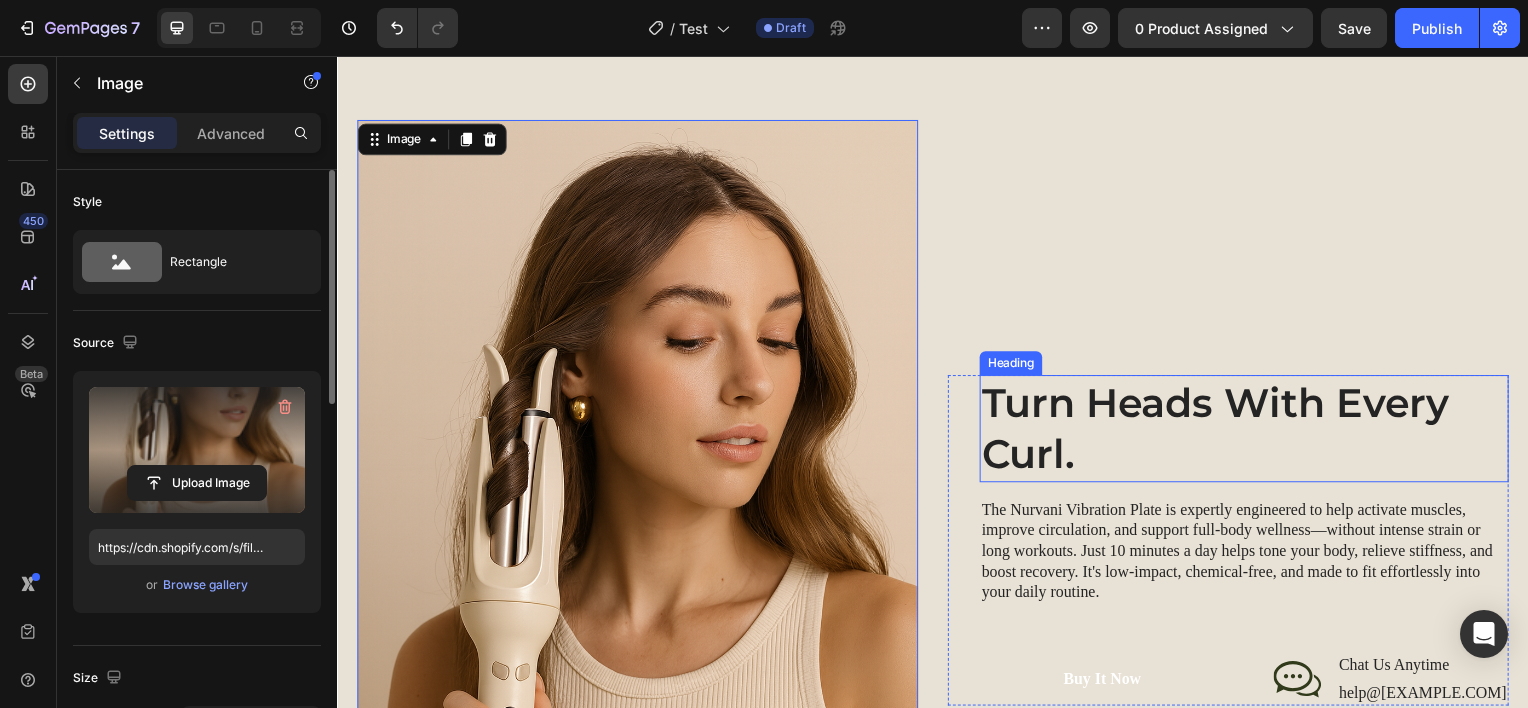 scroll, scrollTop: 2250, scrollLeft: 0, axis: vertical 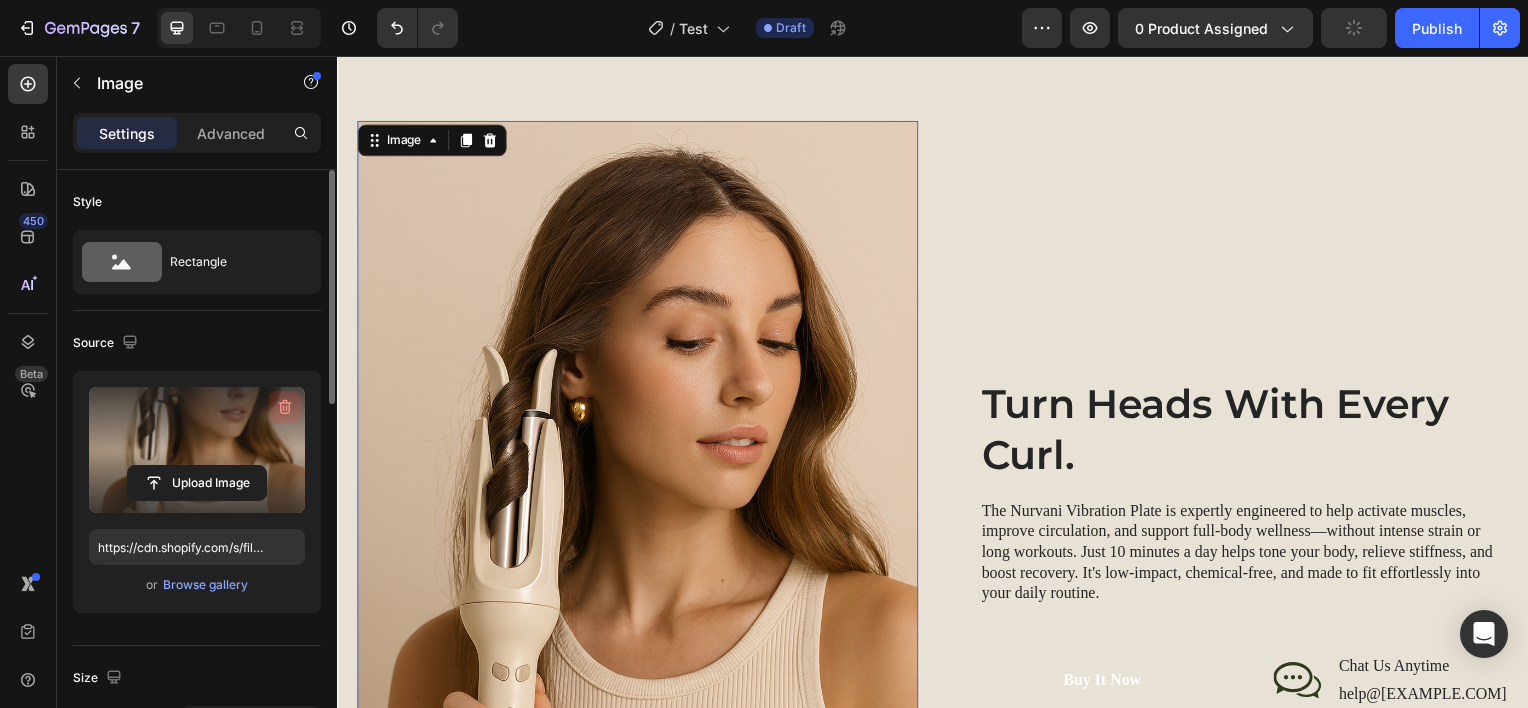 click 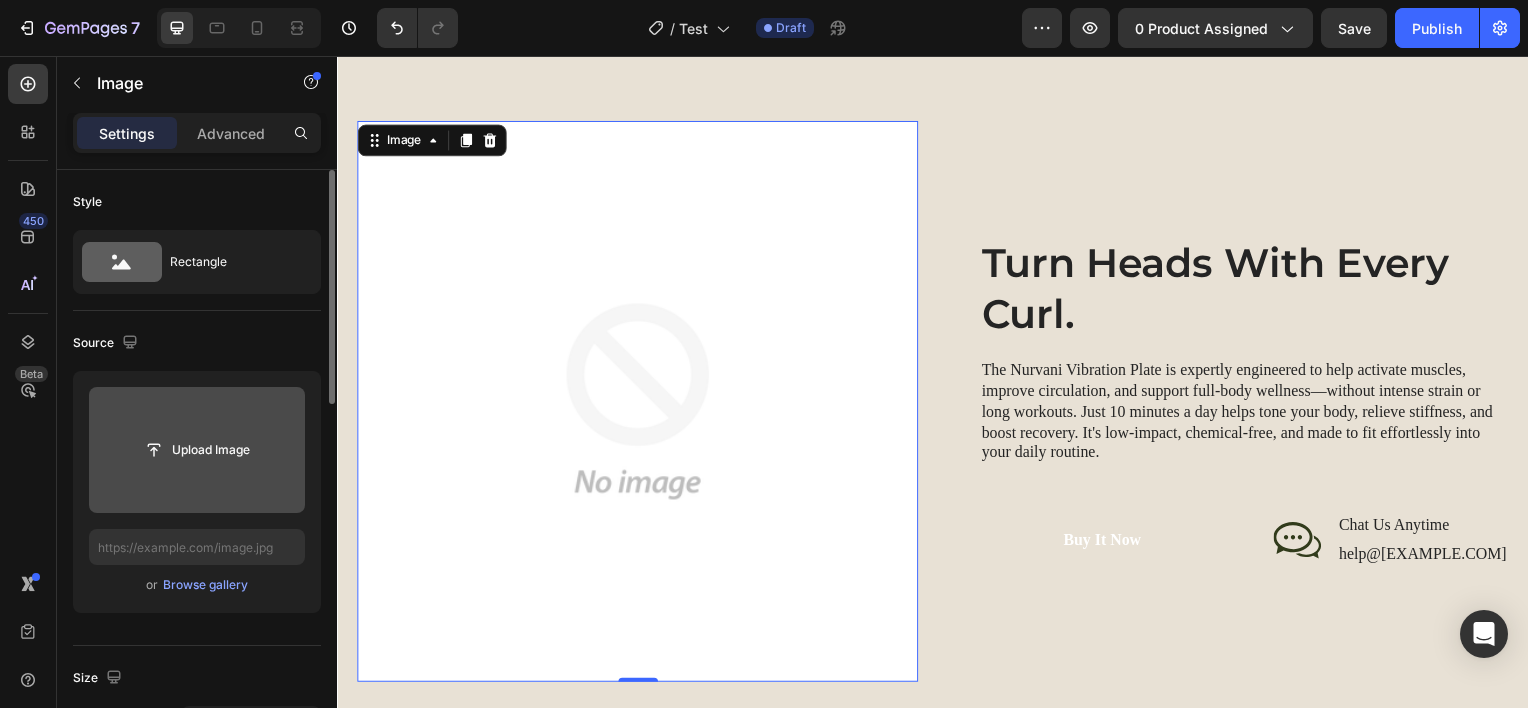 click at bounding box center [197, 450] 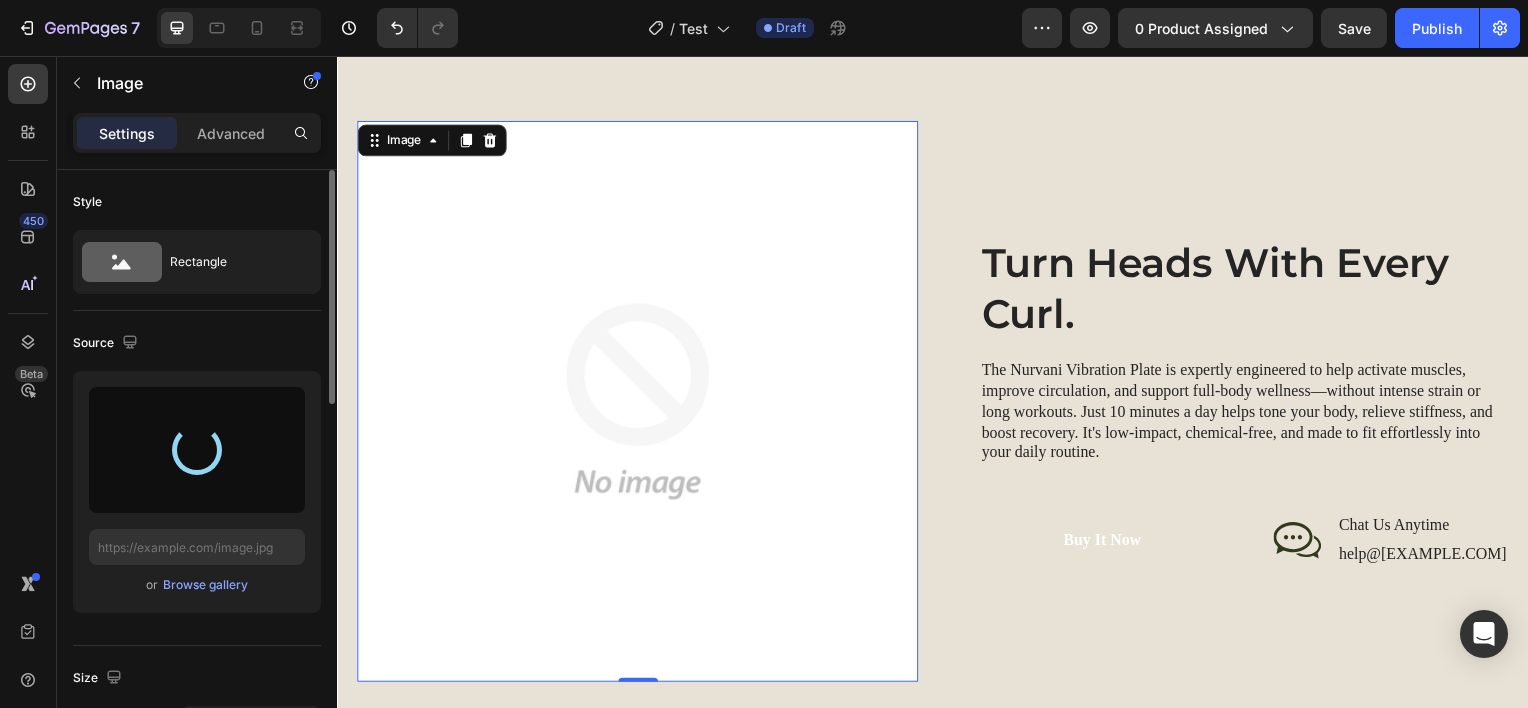 type on "https://cdn.shopify.com/s/files/1/0975/6255/8802/files/gempages_578069338871825170-ea50b3e9-47ba-472c-8283-924087c3c3a3.png" 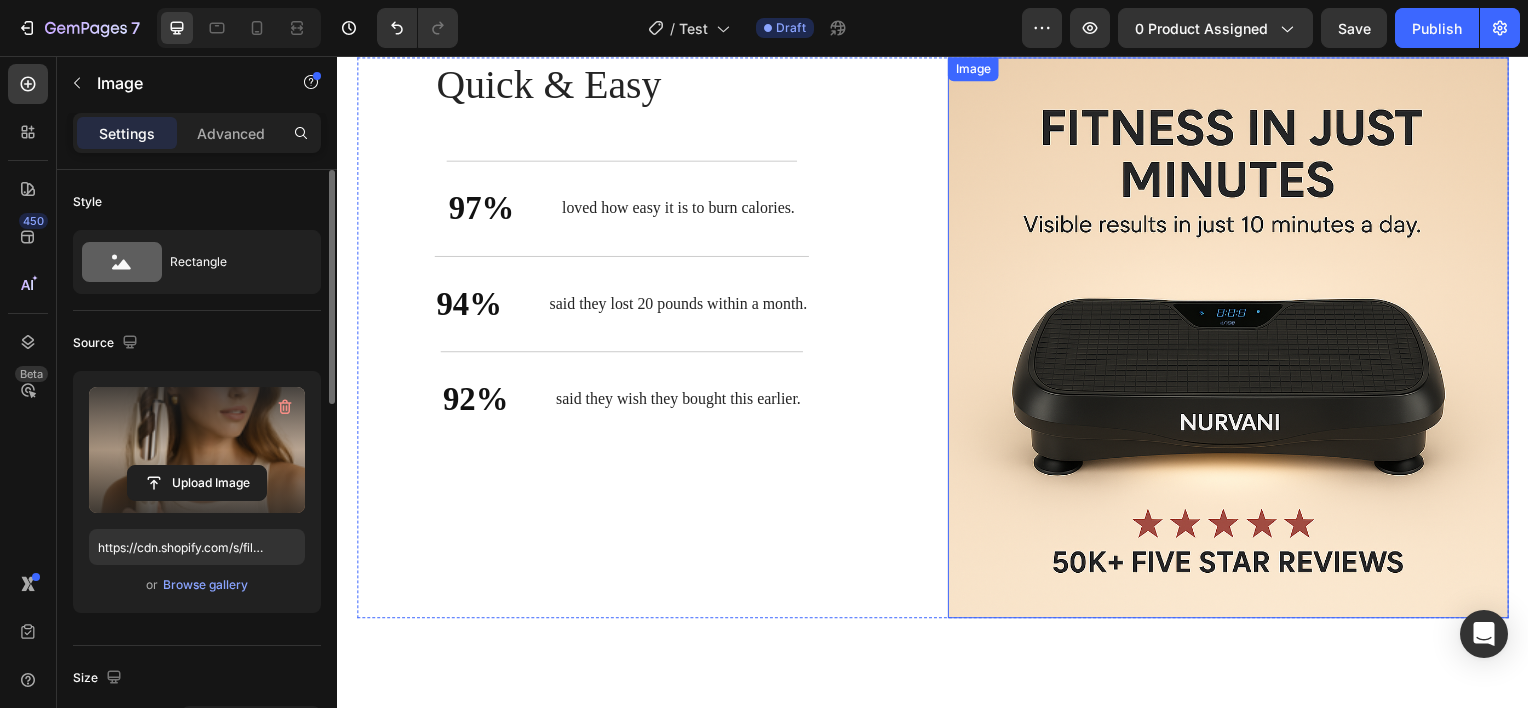 scroll, scrollTop: 3357, scrollLeft: 0, axis: vertical 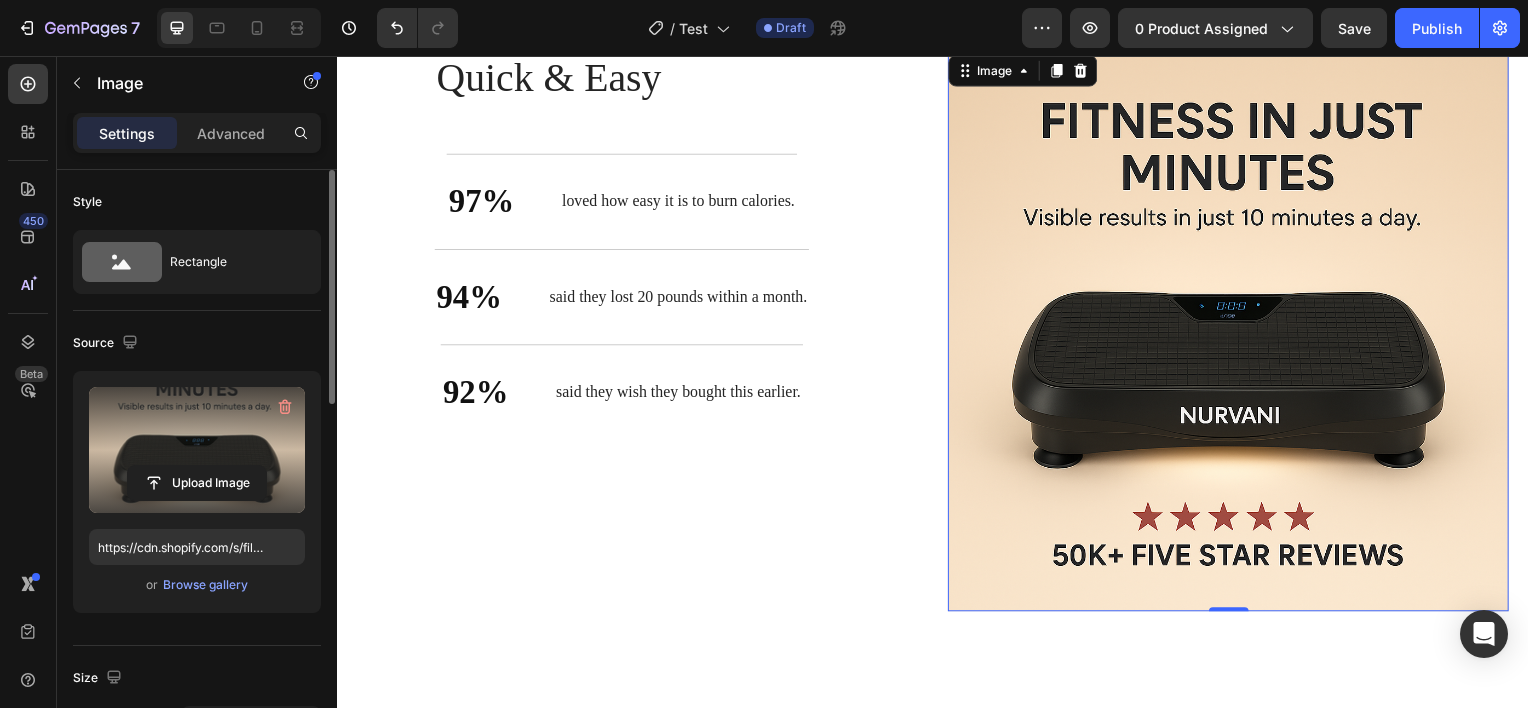 click at bounding box center [197, 450] 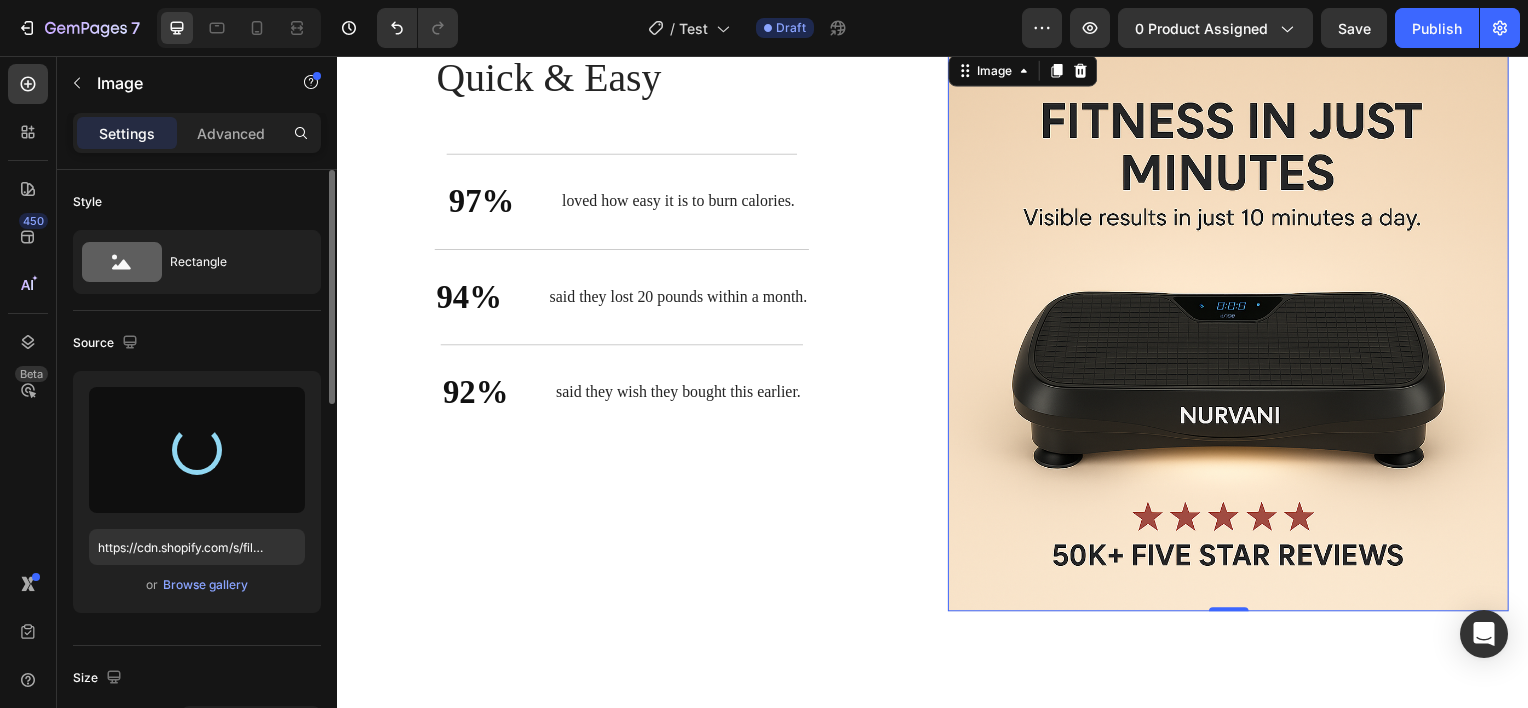 type on "https://cdn.shopify.com/s/files/1/0975/6255/8802/files/gempages_578069338871825170-3fe98d37-afe8-4e2e-b2e3-9108fb149513.png" 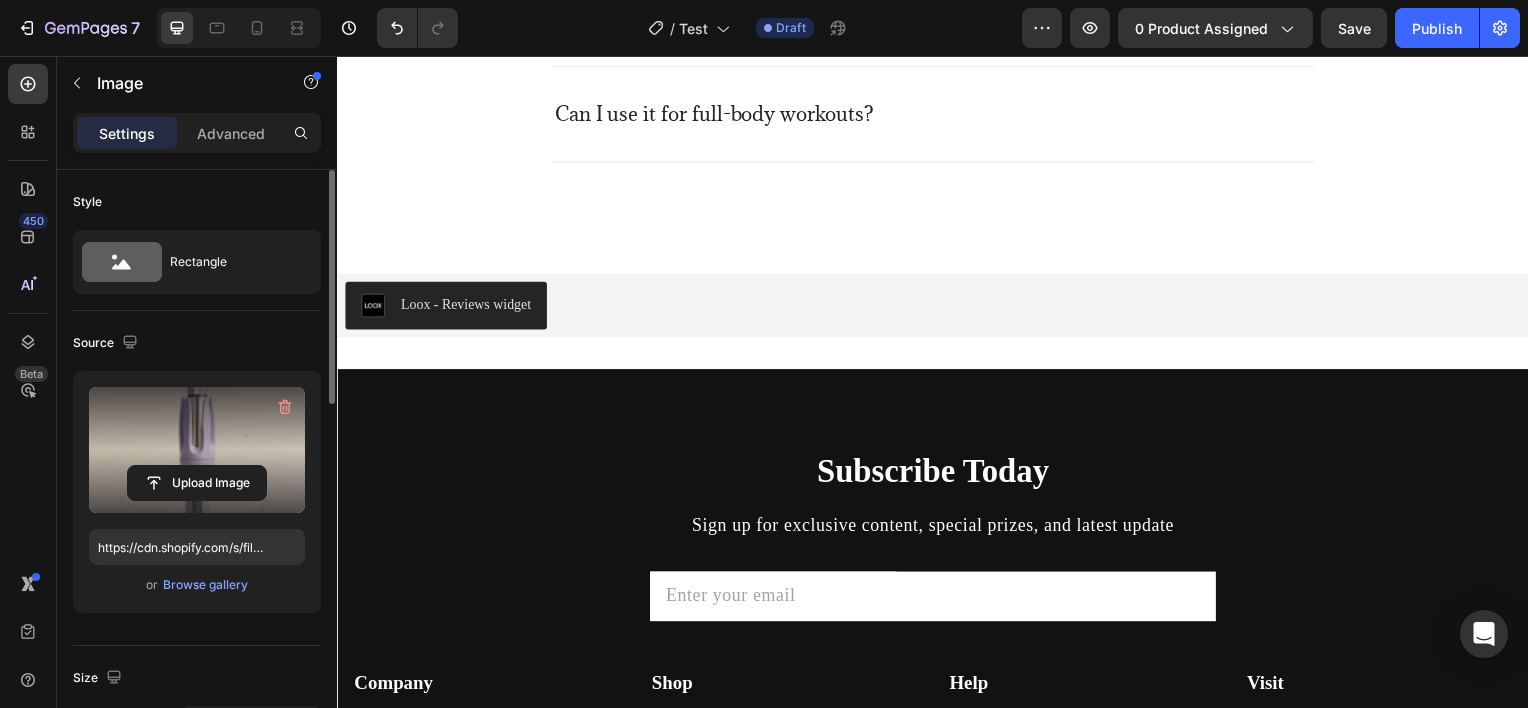scroll, scrollTop: 6321, scrollLeft: 0, axis: vertical 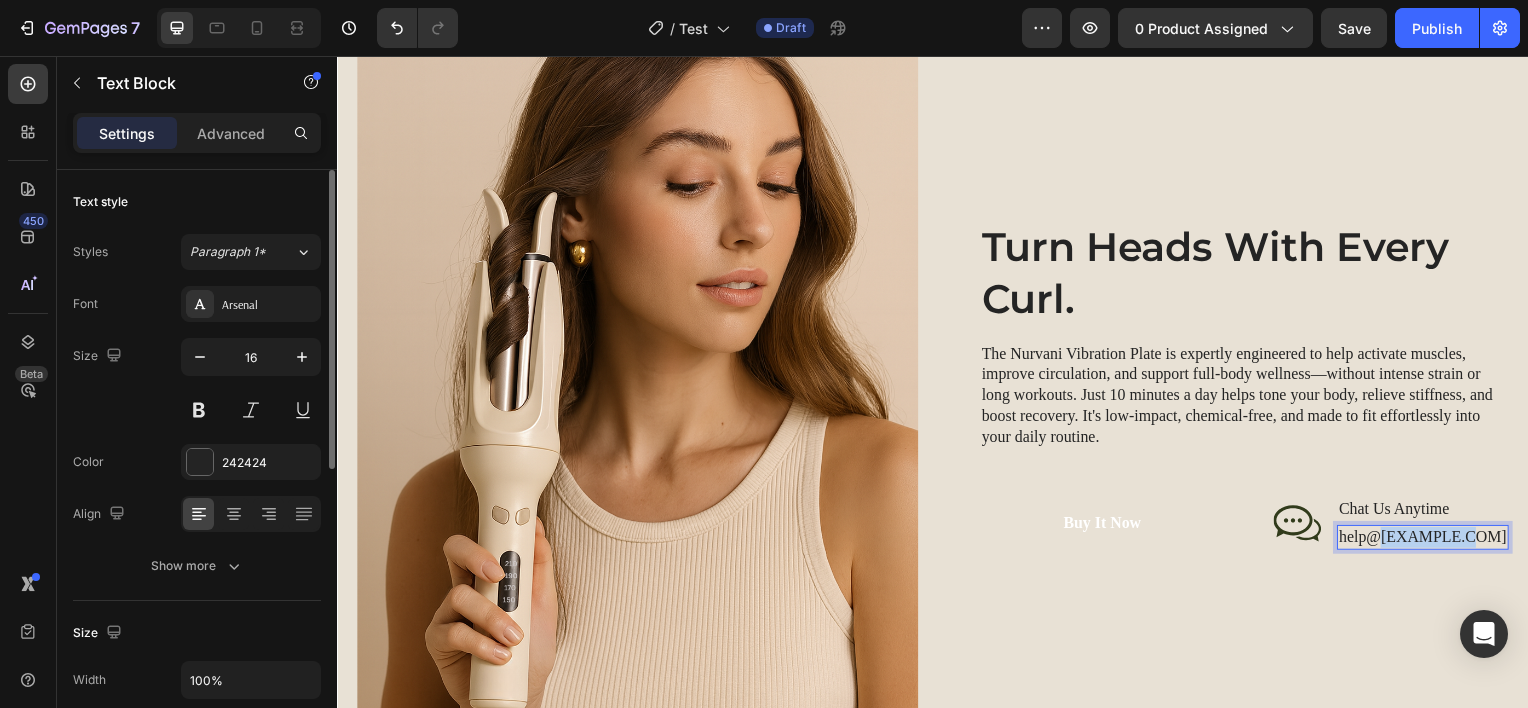 click on "help@trynurvani.co" at bounding box center (1430, 540) 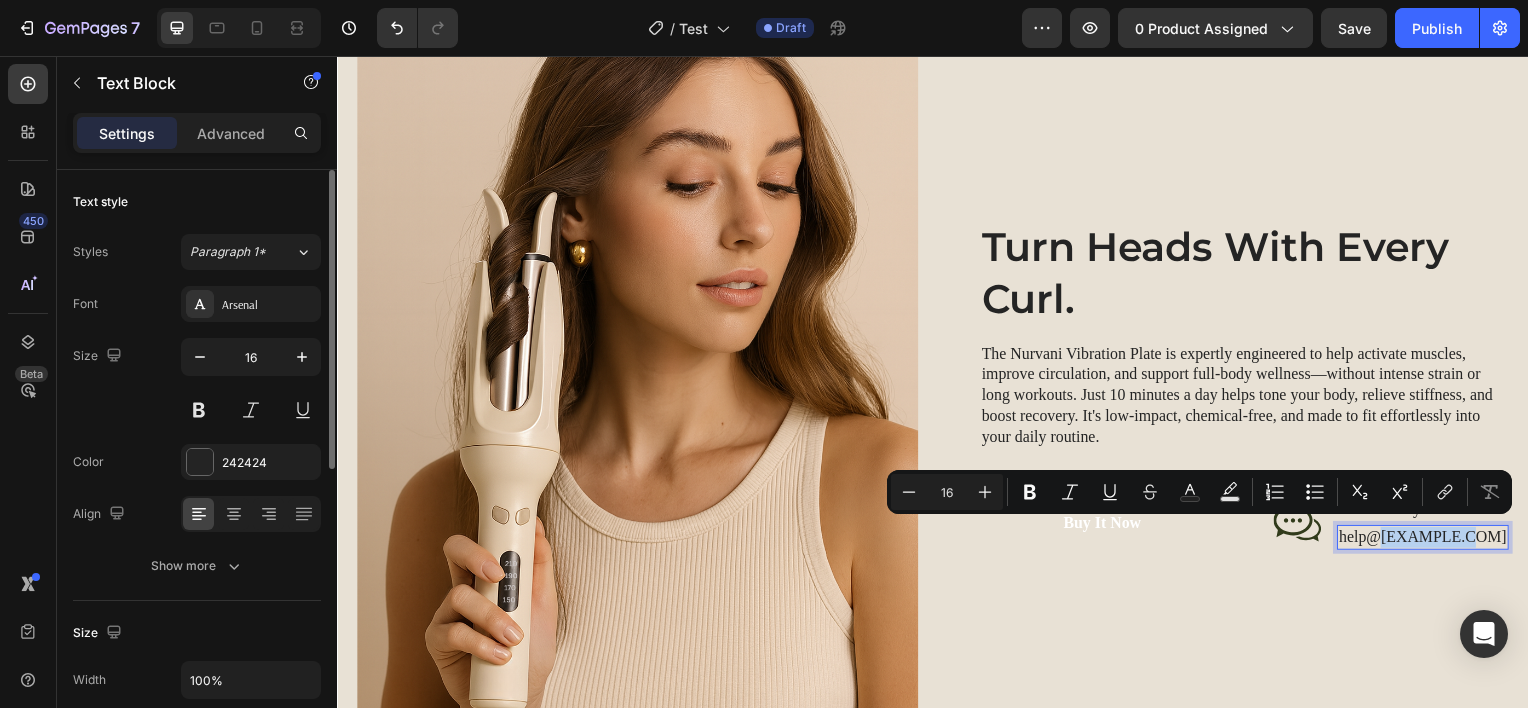 click on "help@trynurvani.co" at bounding box center (1430, 540) 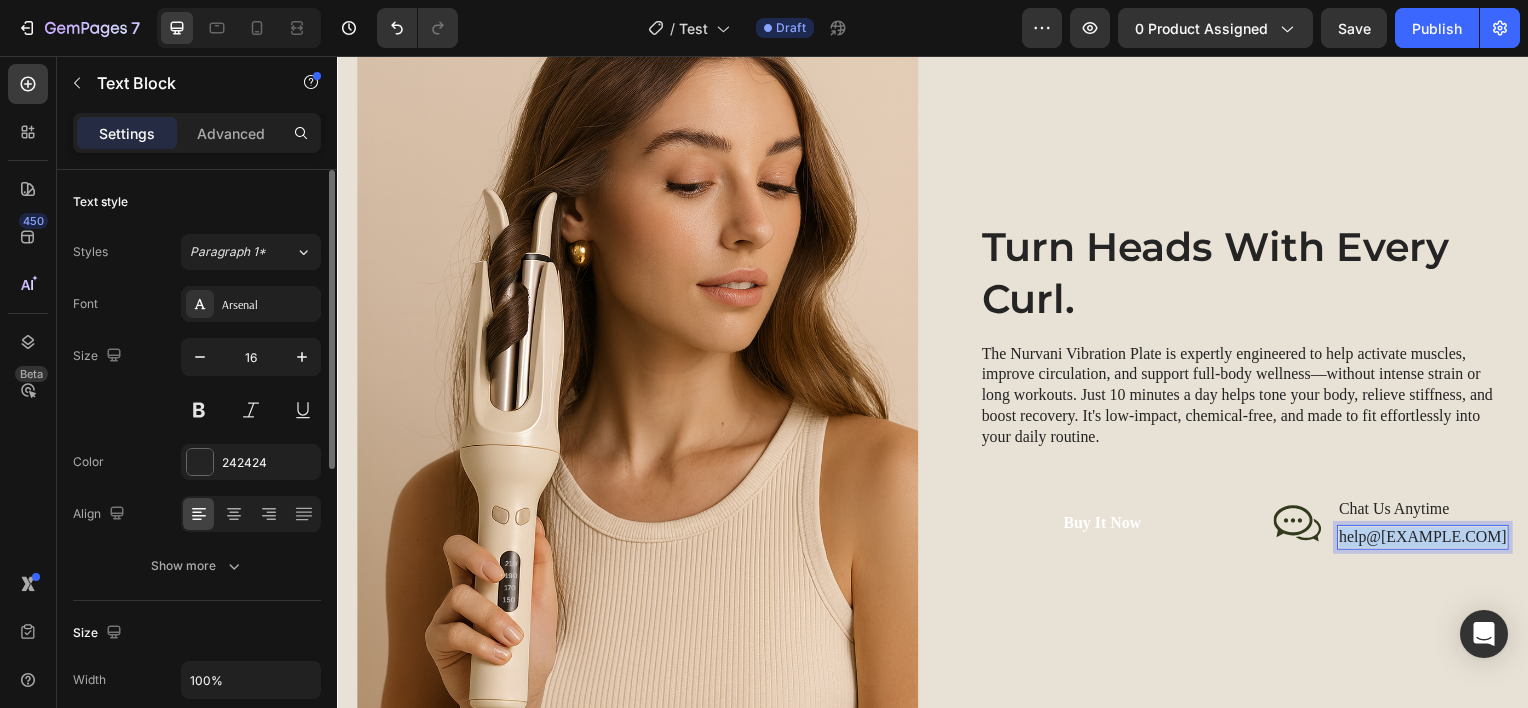 click on "help@trynurvani.co" at bounding box center (1430, 540) 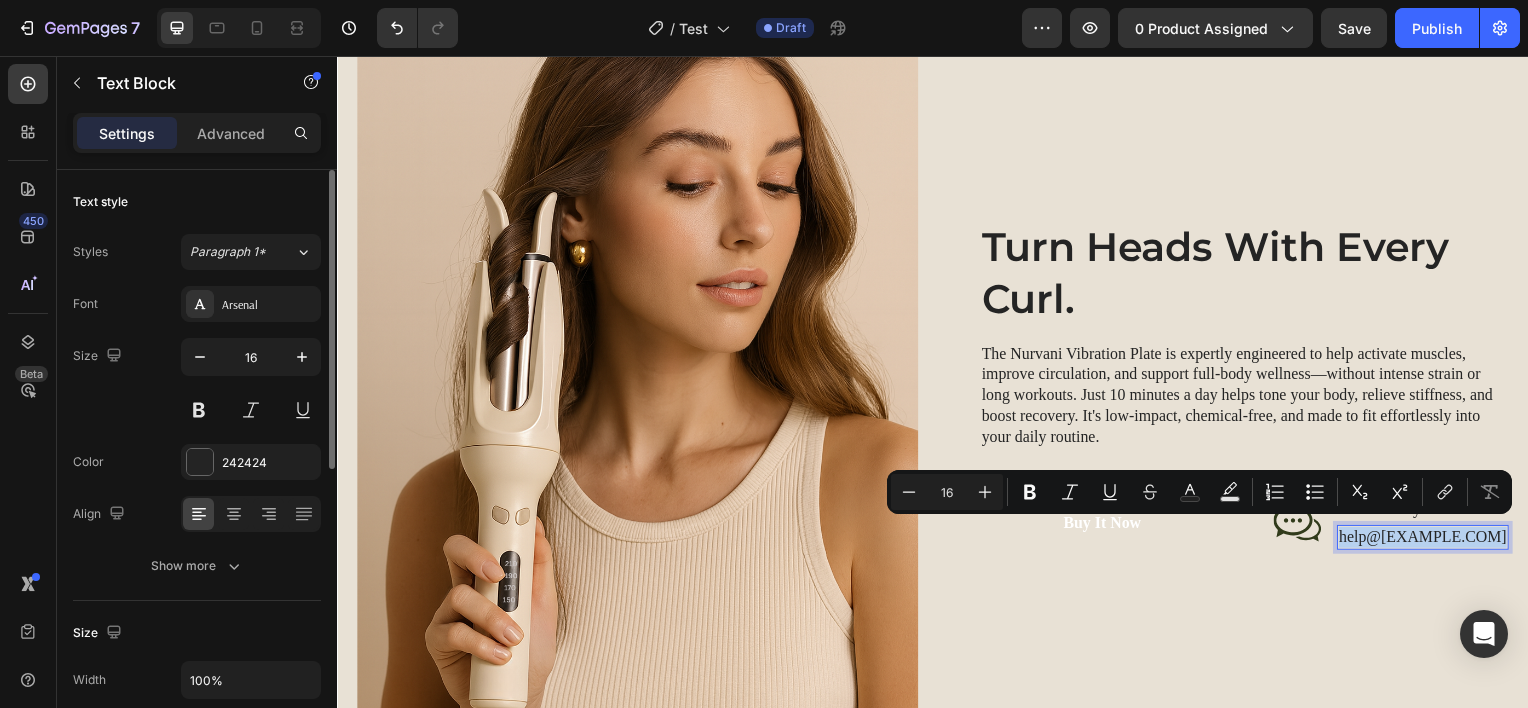 click on "help@trynurvani.co" at bounding box center (1430, 540) 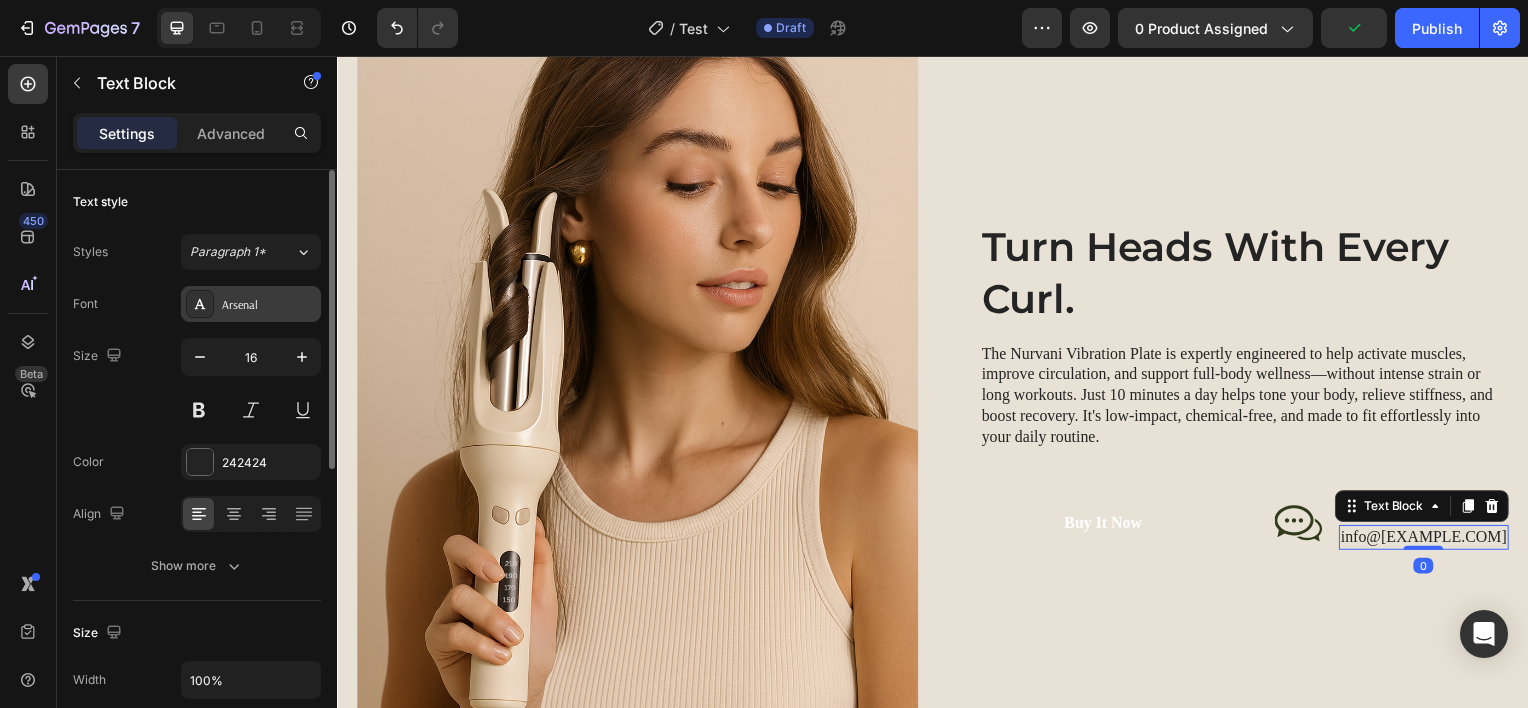 click on "Arsenal" at bounding box center (251, 304) 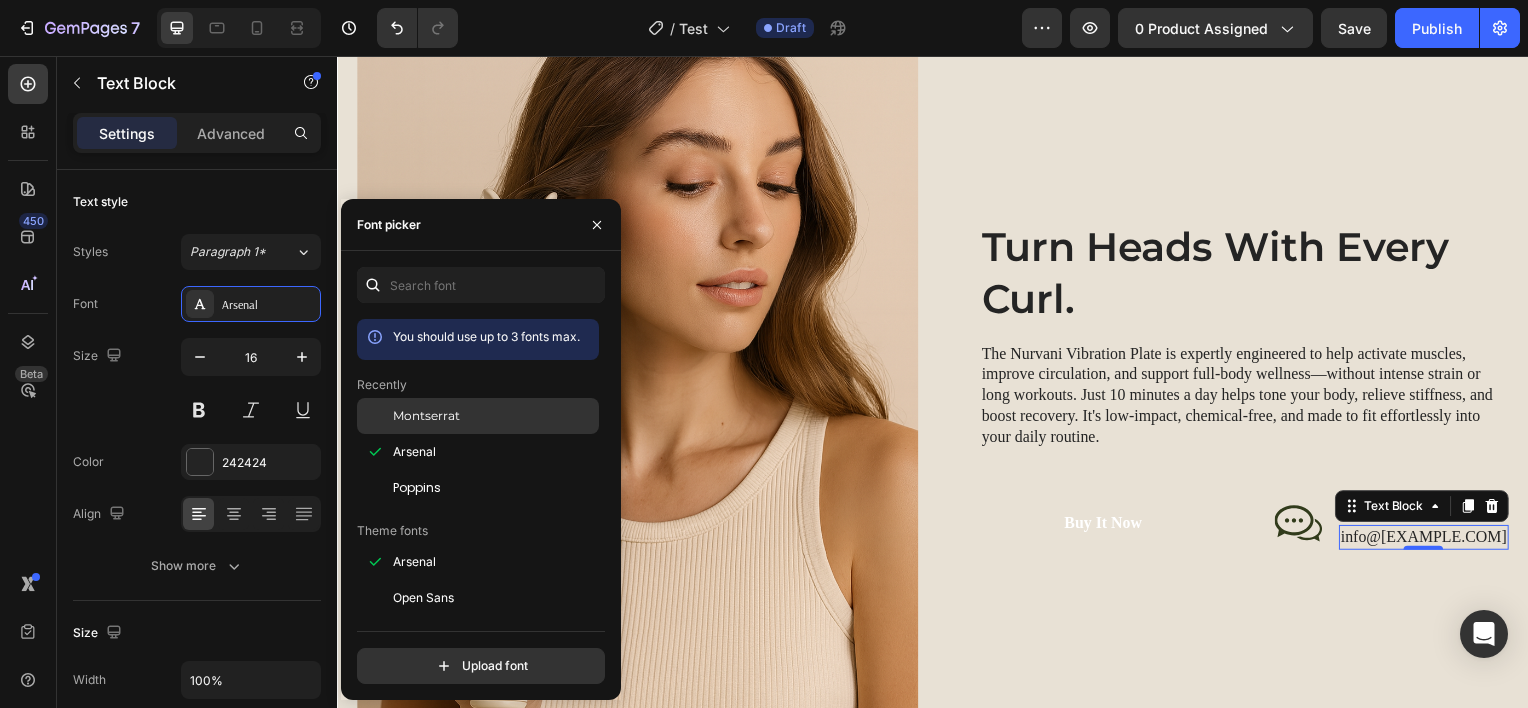 click on "Montserrat" at bounding box center [494, 416] 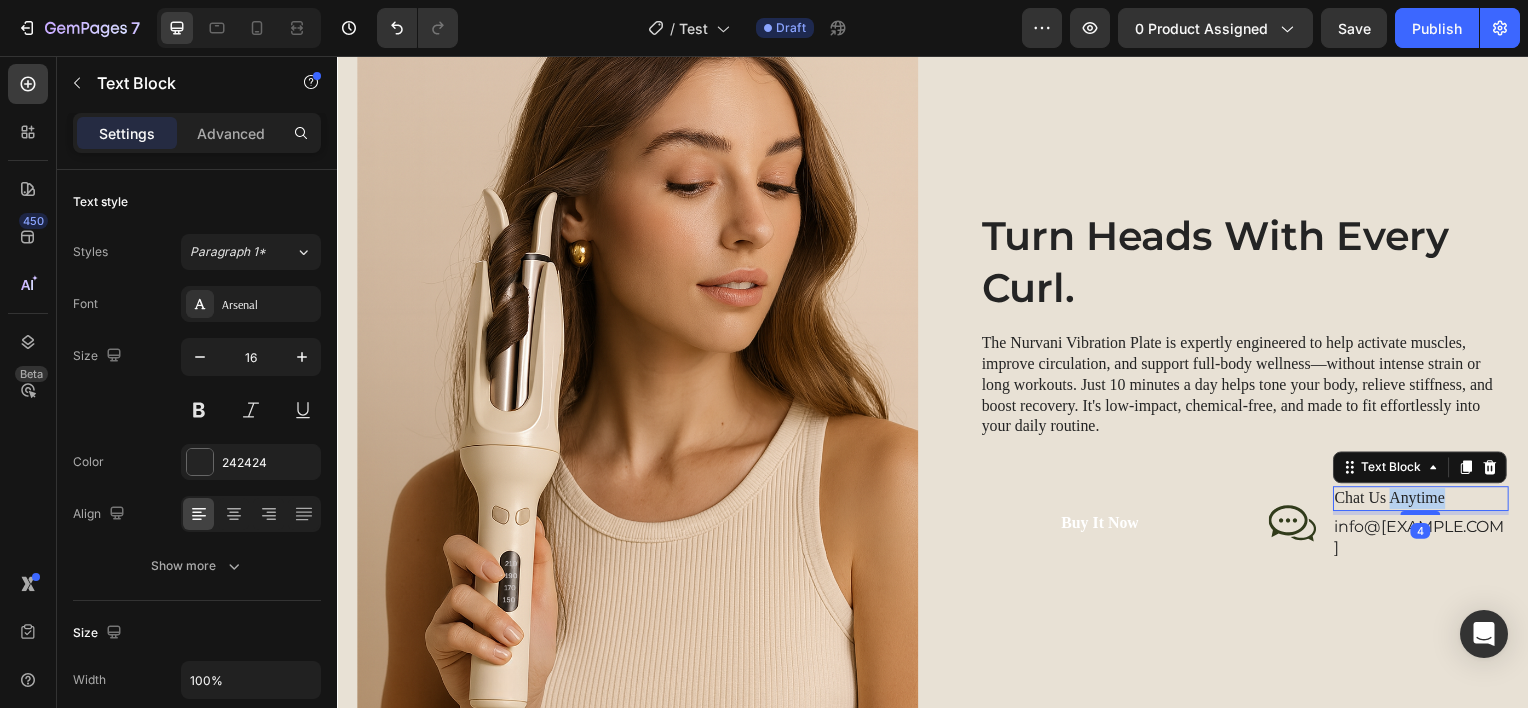 scroll, scrollTop: 2393, scrollLeft: 0, axis: vertical 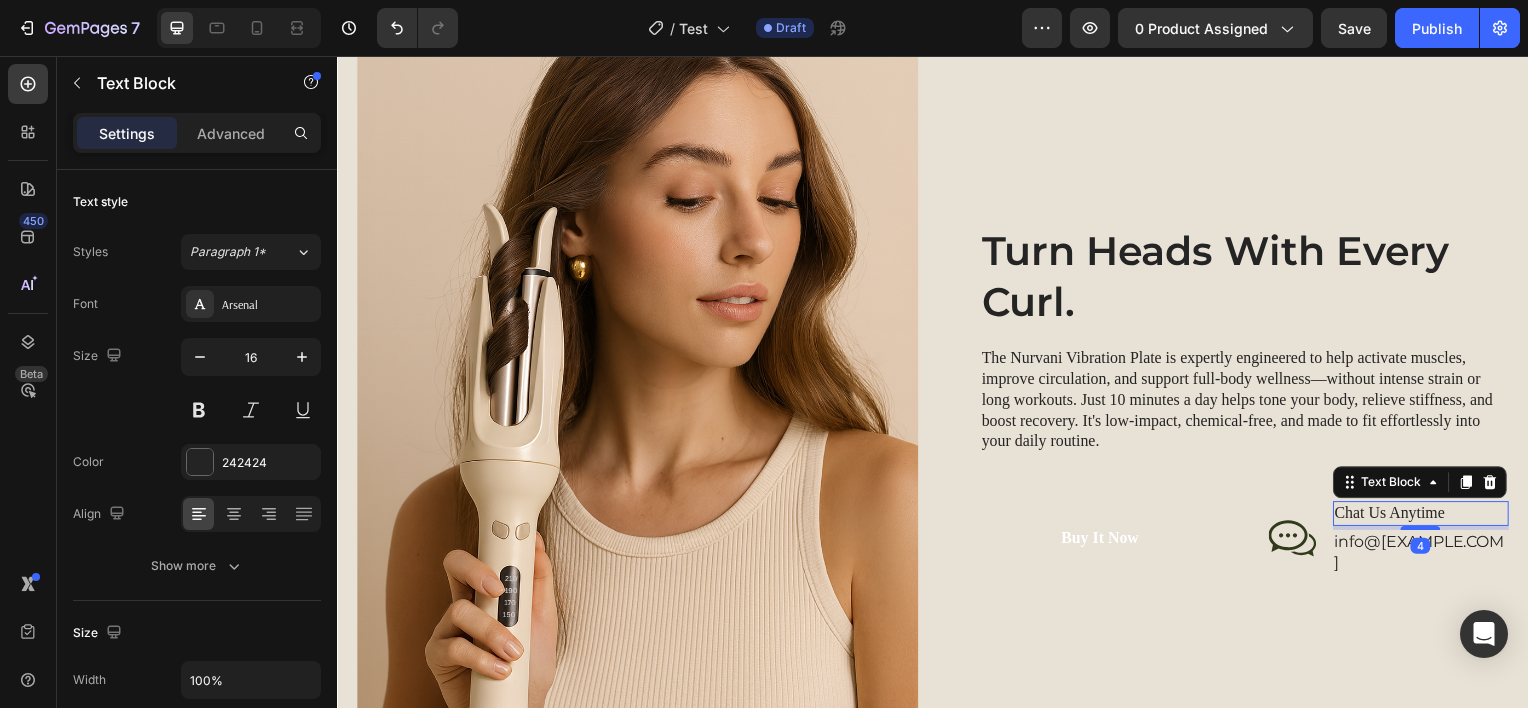 click on "Chat Us Anytime" at bounding box center (1429, 516) 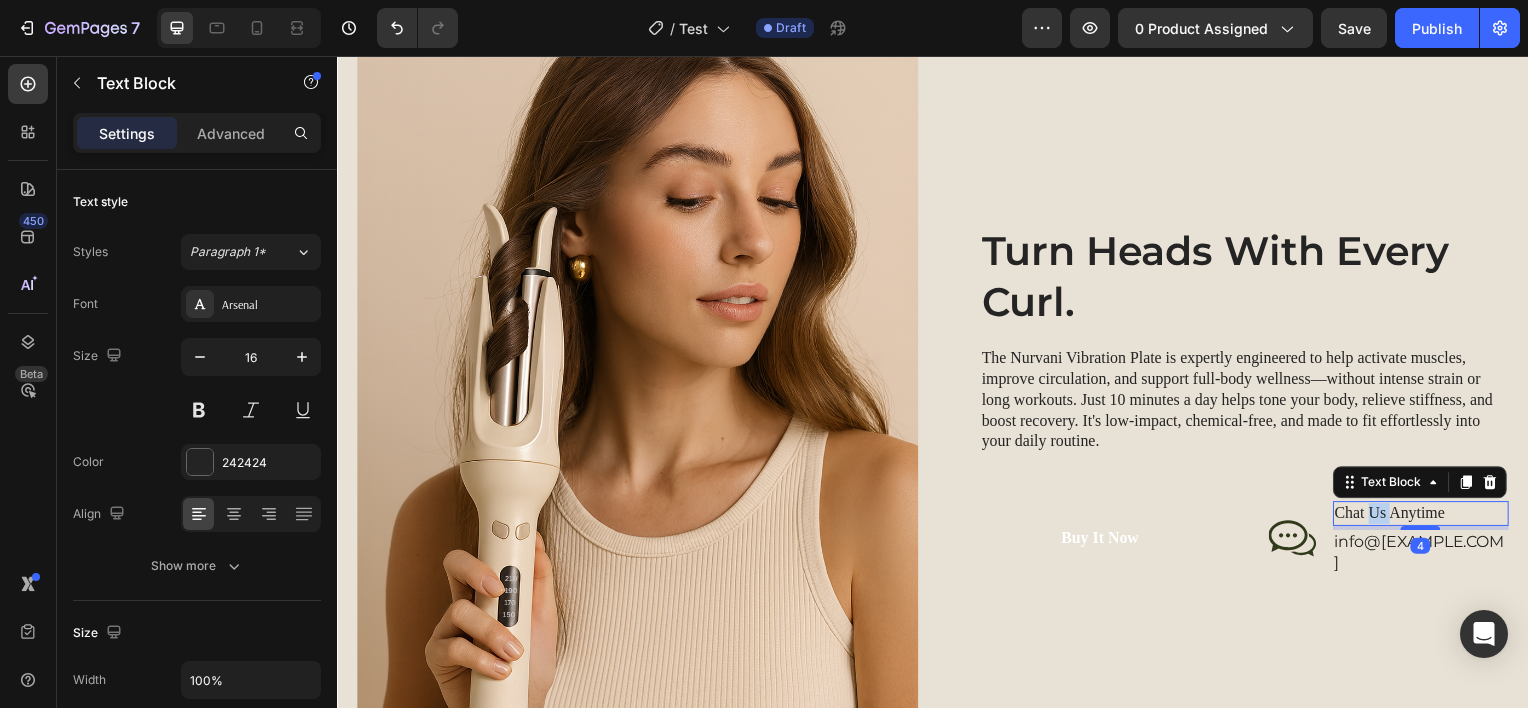click on "Chat Us Anytime" at bounding box center (1429, 516) 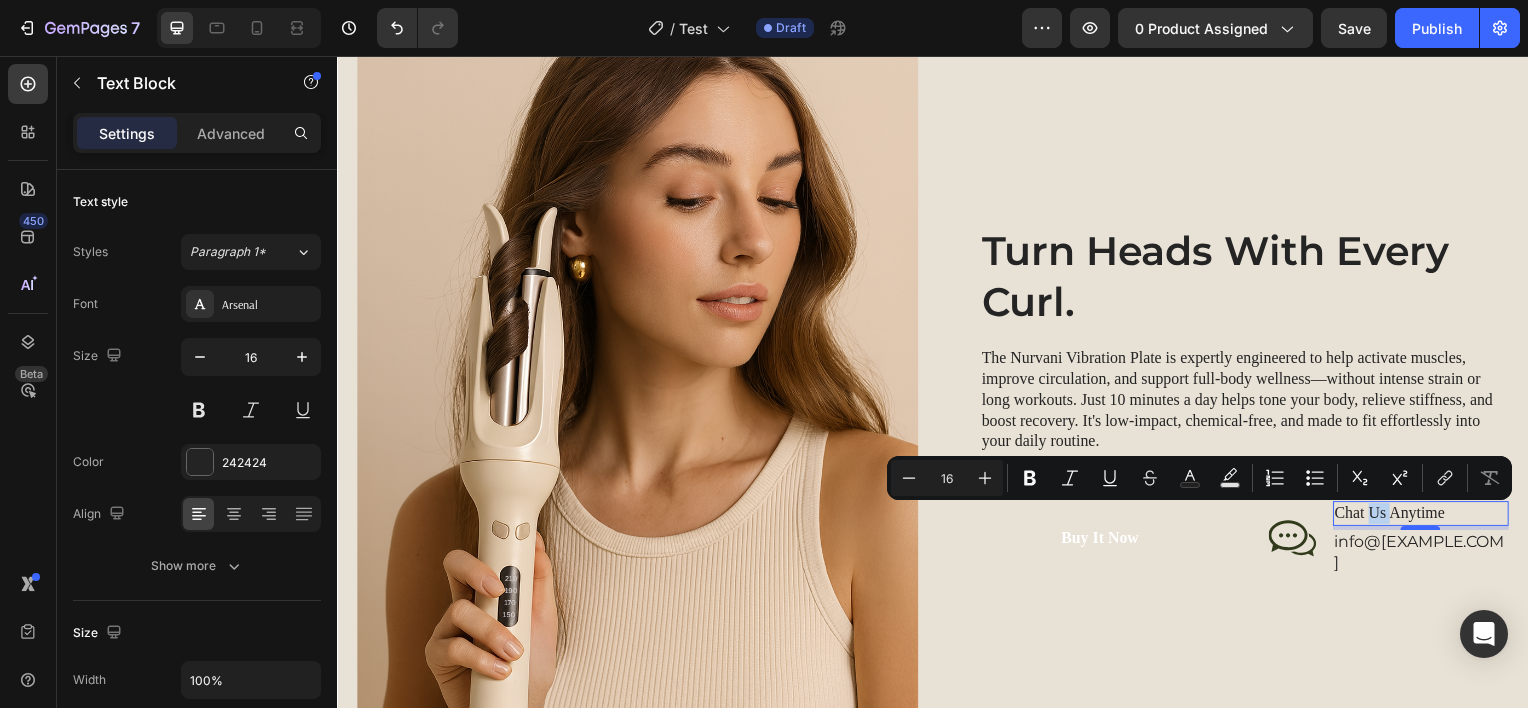 click on "Chat Us Anytime" at bounding box center (1429, 516) 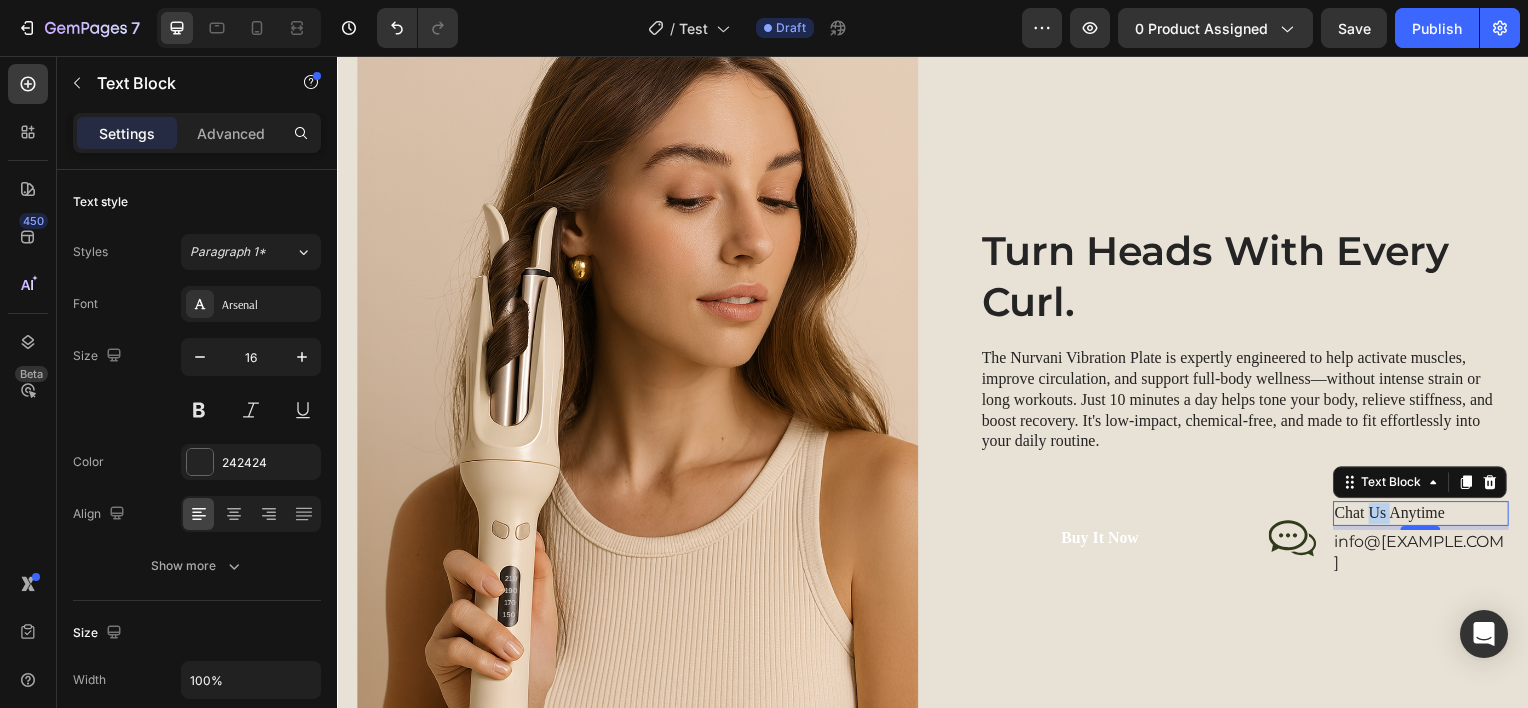 click on "Chat Us Anytime" at bounding box center [1429, 516] 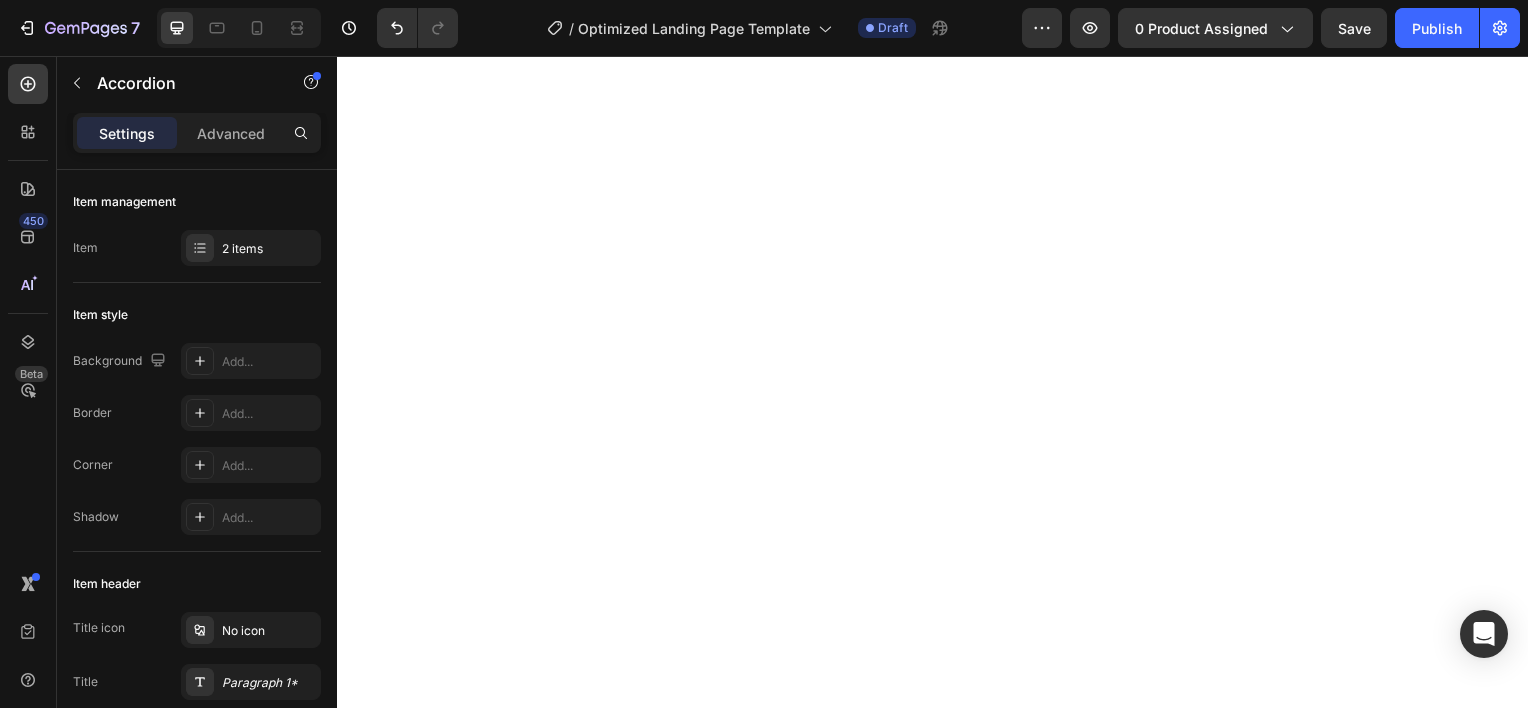 scroll, scrollTop: 0, scrollLeft: 0, axis: both 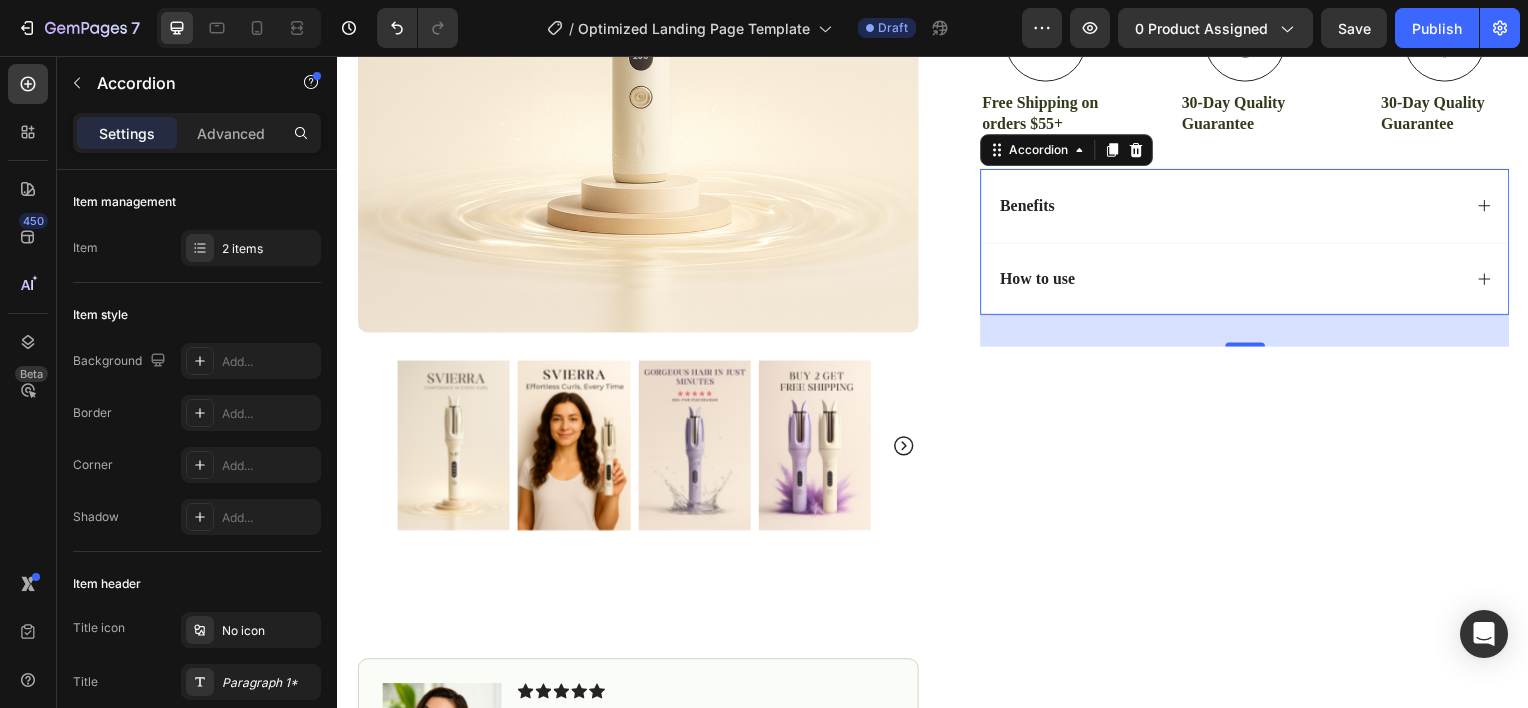 click on "How to use" at bounding box center [1234, 280] 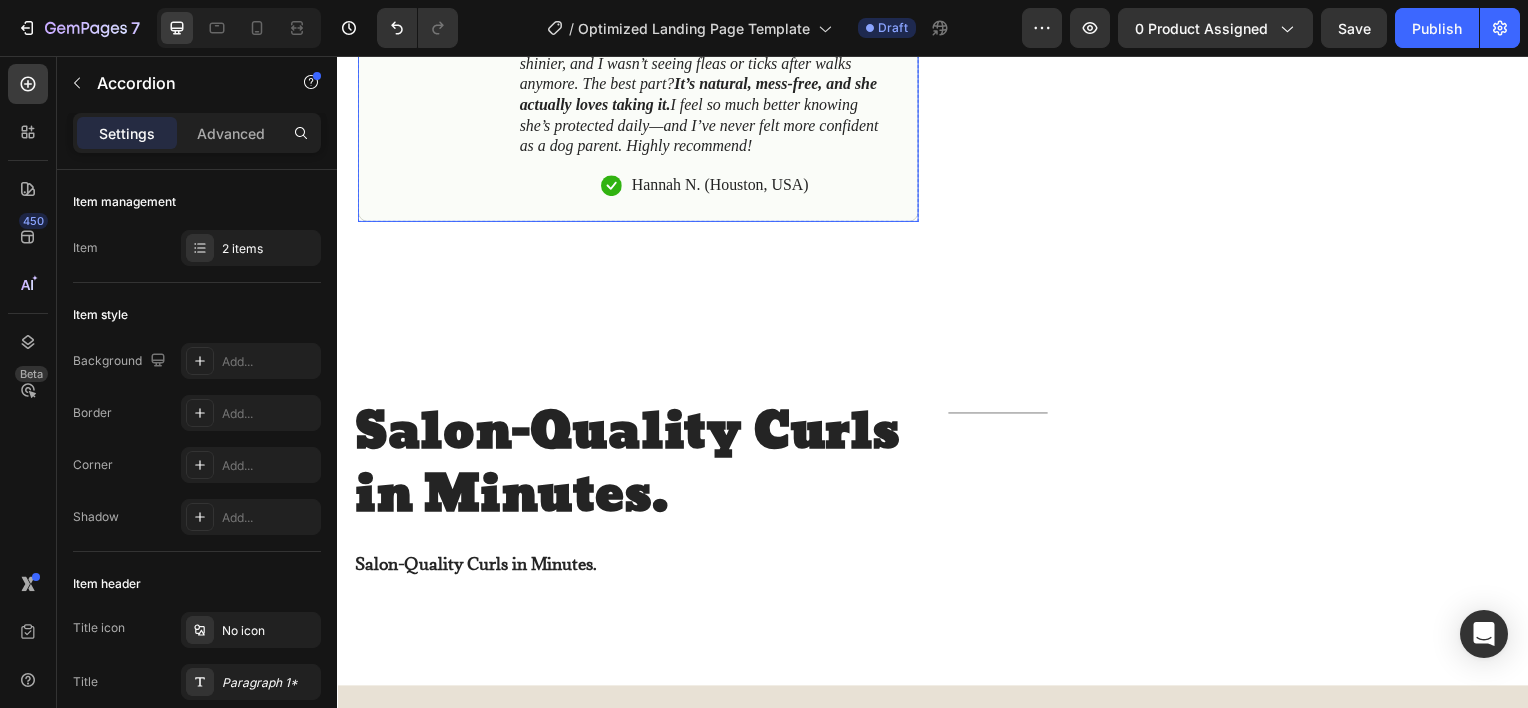 scroll, scrollTop: 1684, scrollLeft: 0, axis: vertical 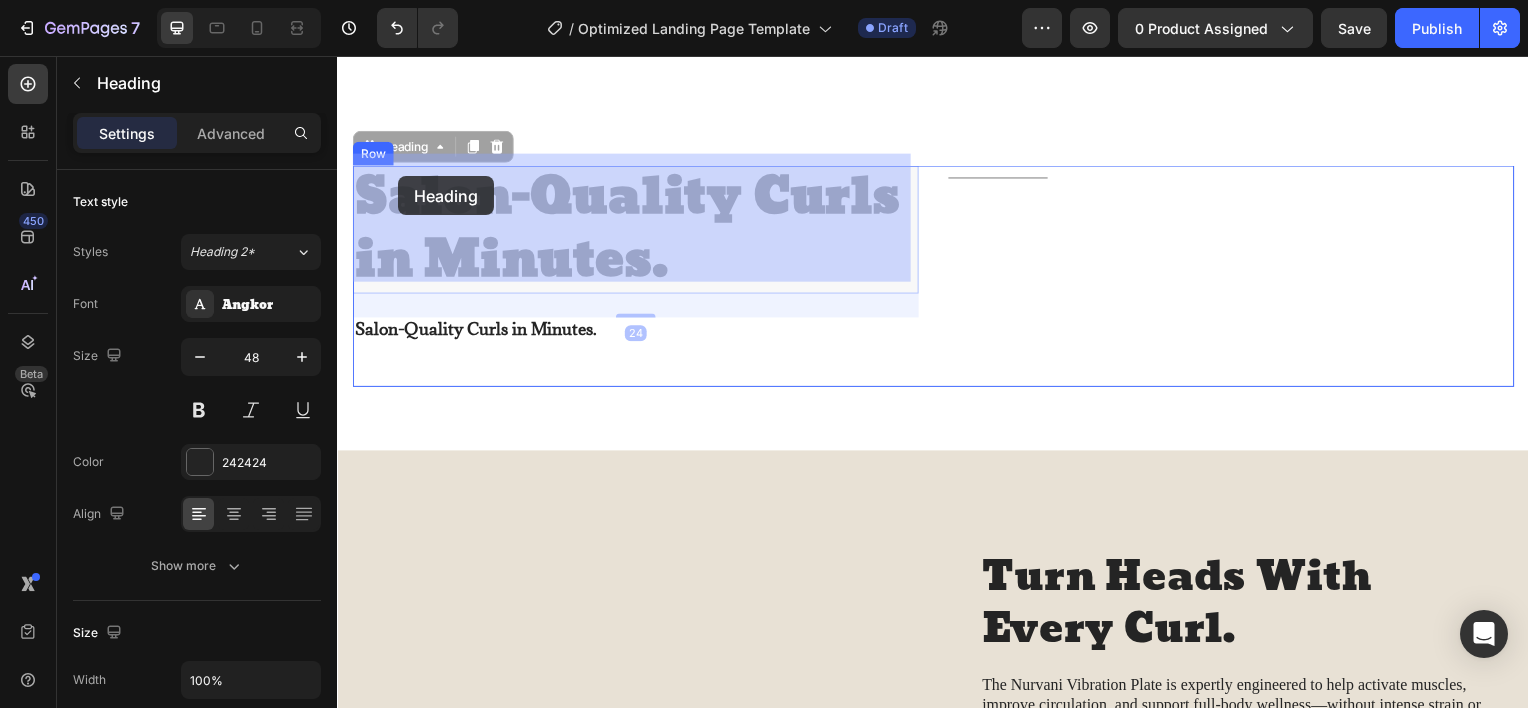 drag, startPoint x: 714, startPoint y: 248, endPoint x: 398, endPoint y: 177, distance: 323.87805 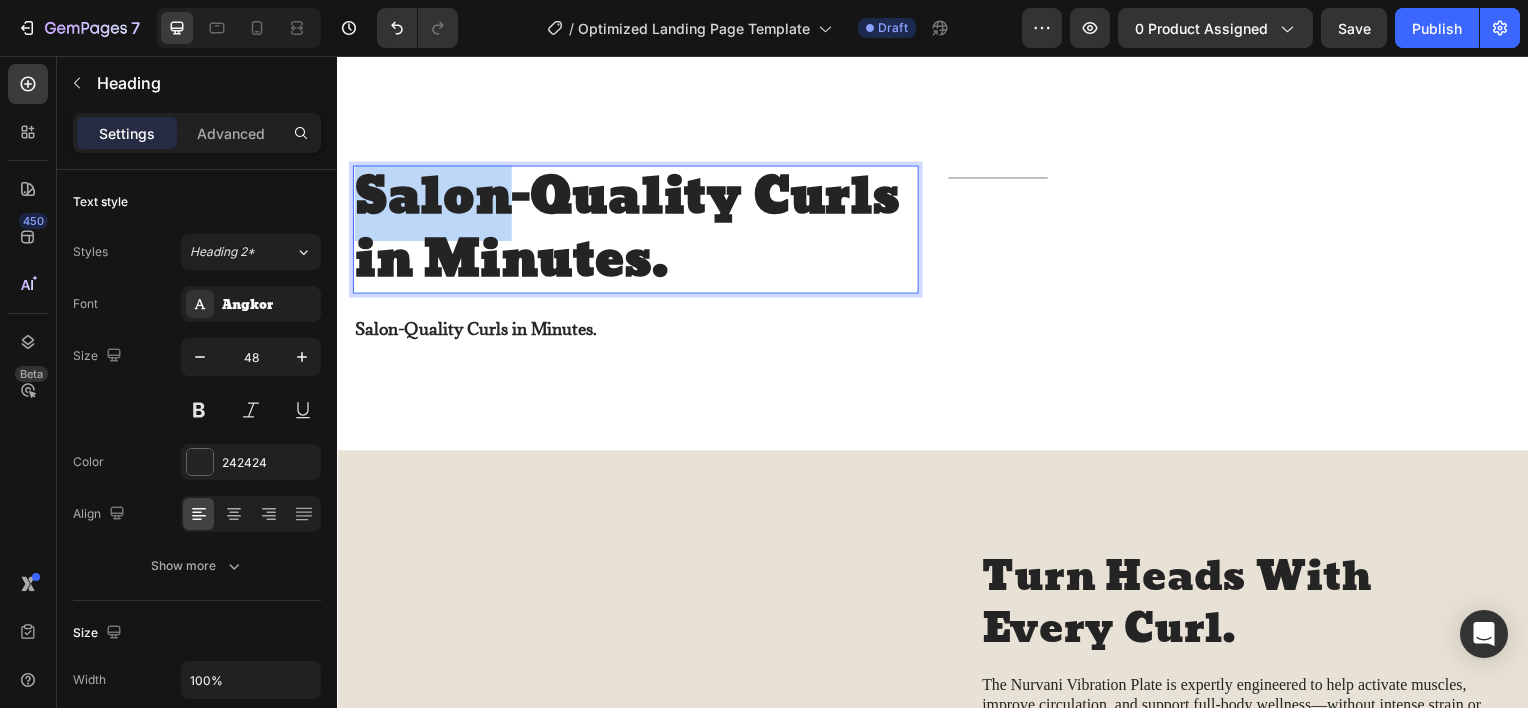 click on "Salon-Quality Curls in Minutes." at bounding box center [629, 229] 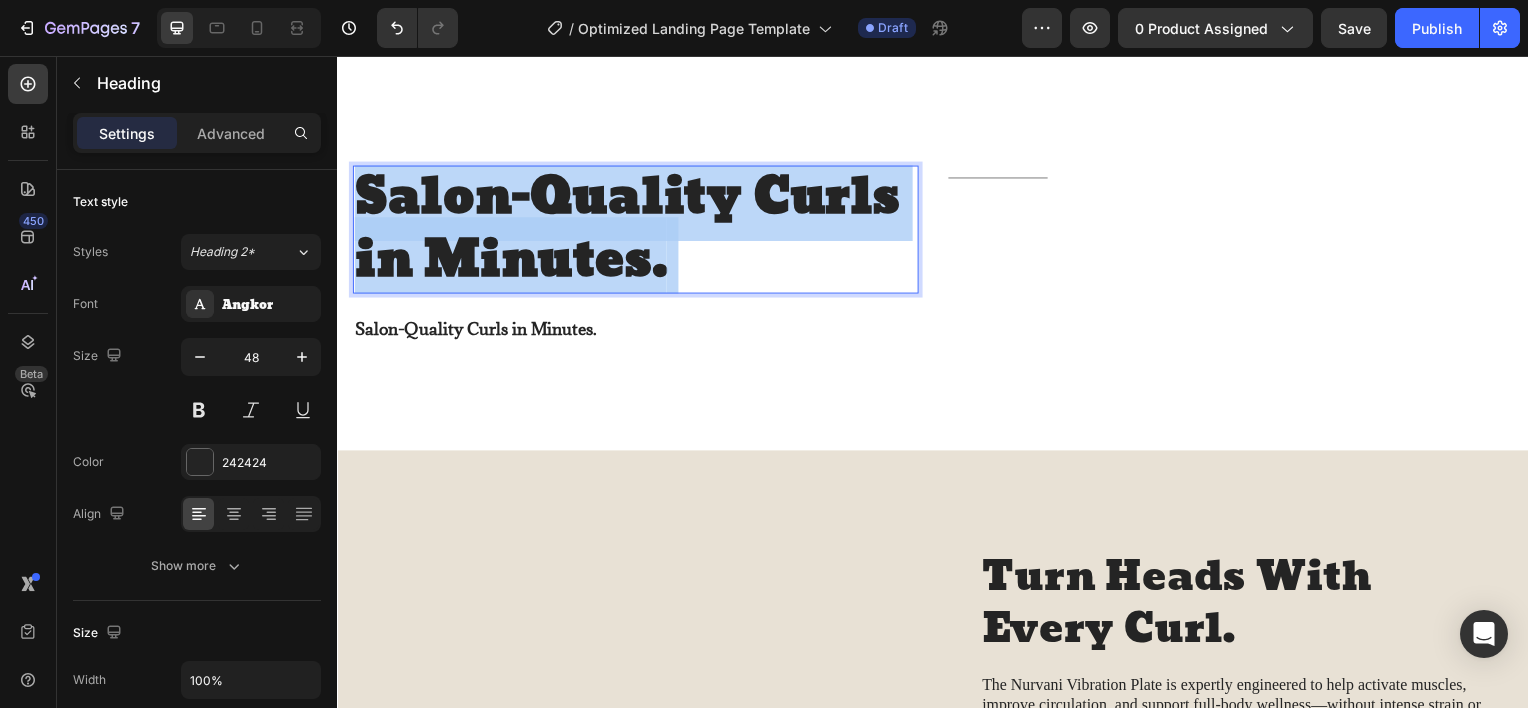 click on "Salon-Quality Curls in Minutes." at bounding box center [629, 229] 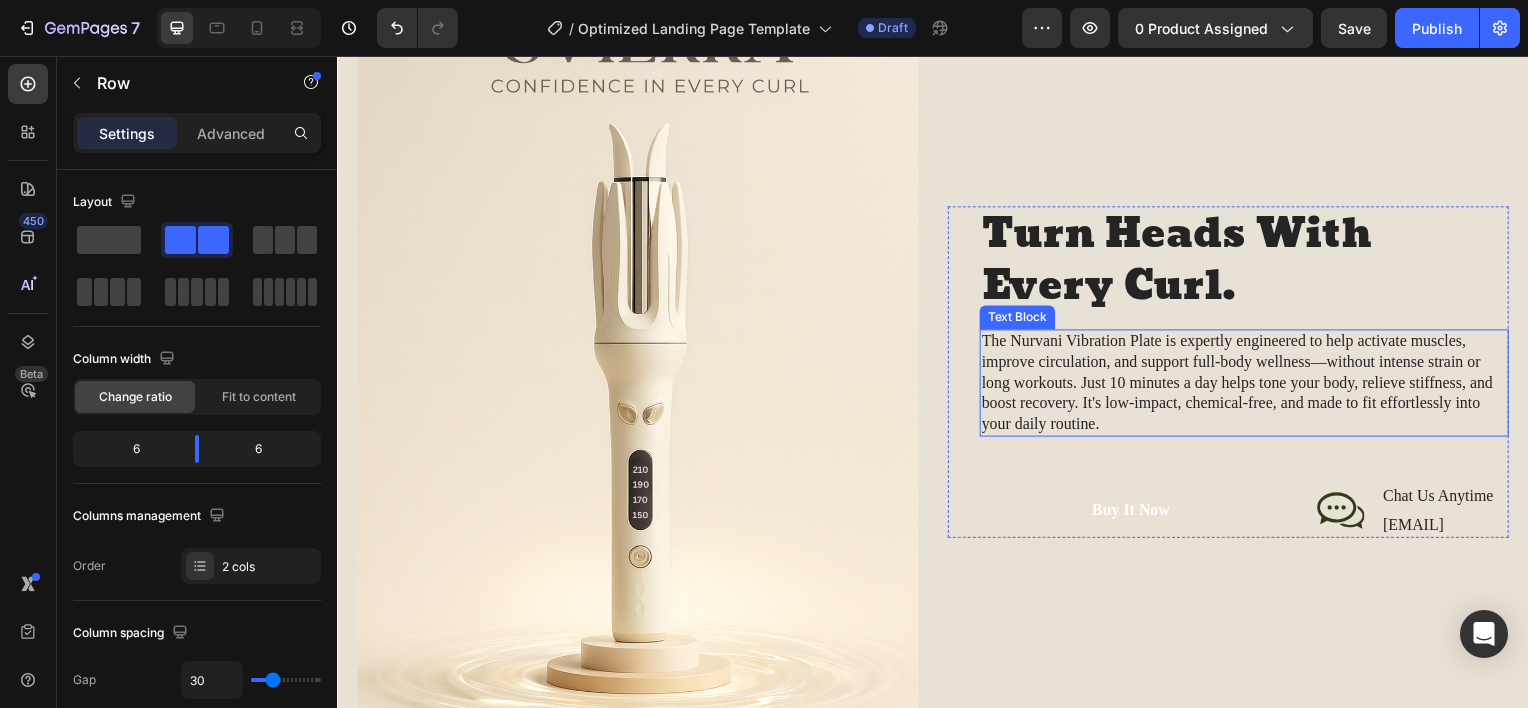scroll, scrollTop: 2268, scrollLeft: 0, axis: vertical 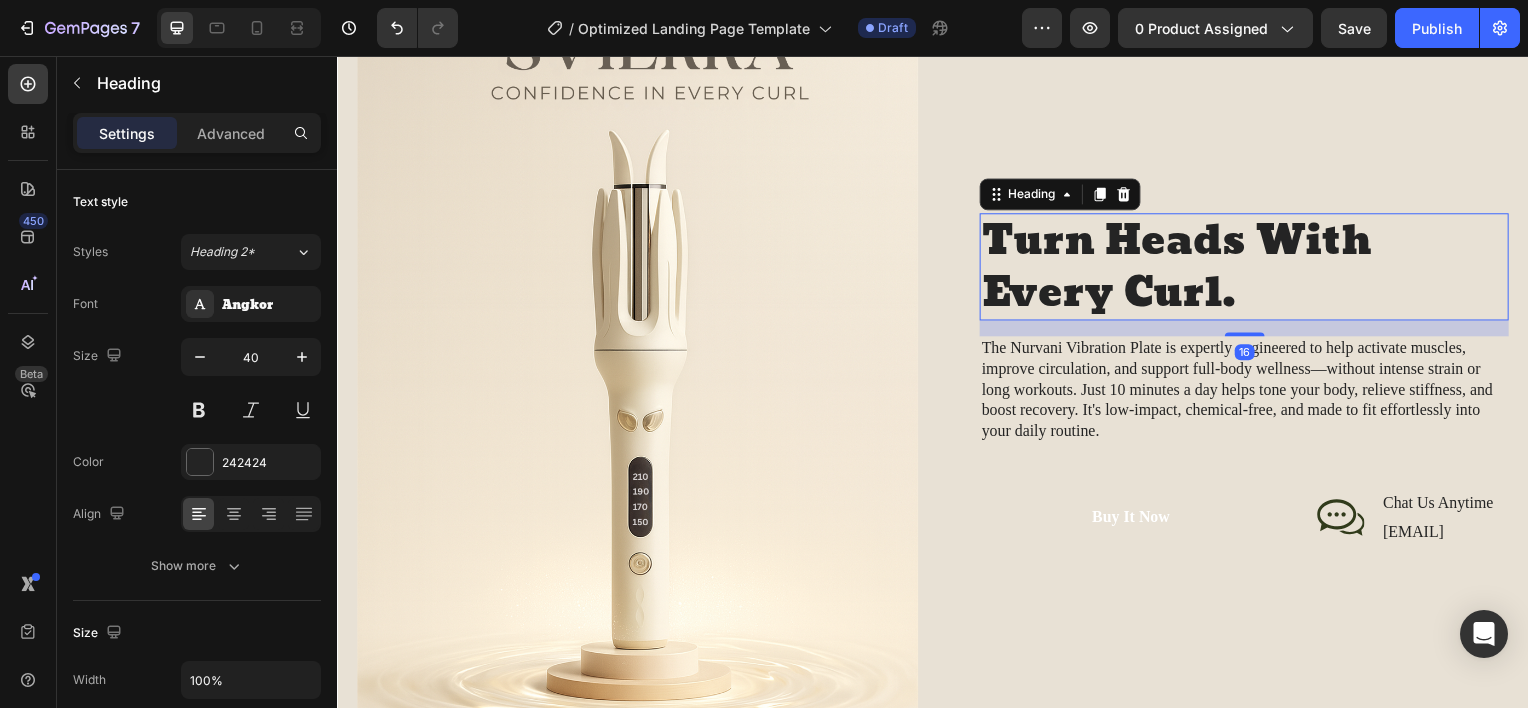 click on "Turn Heads With Every Curl." at bounding box center [1250, 268] 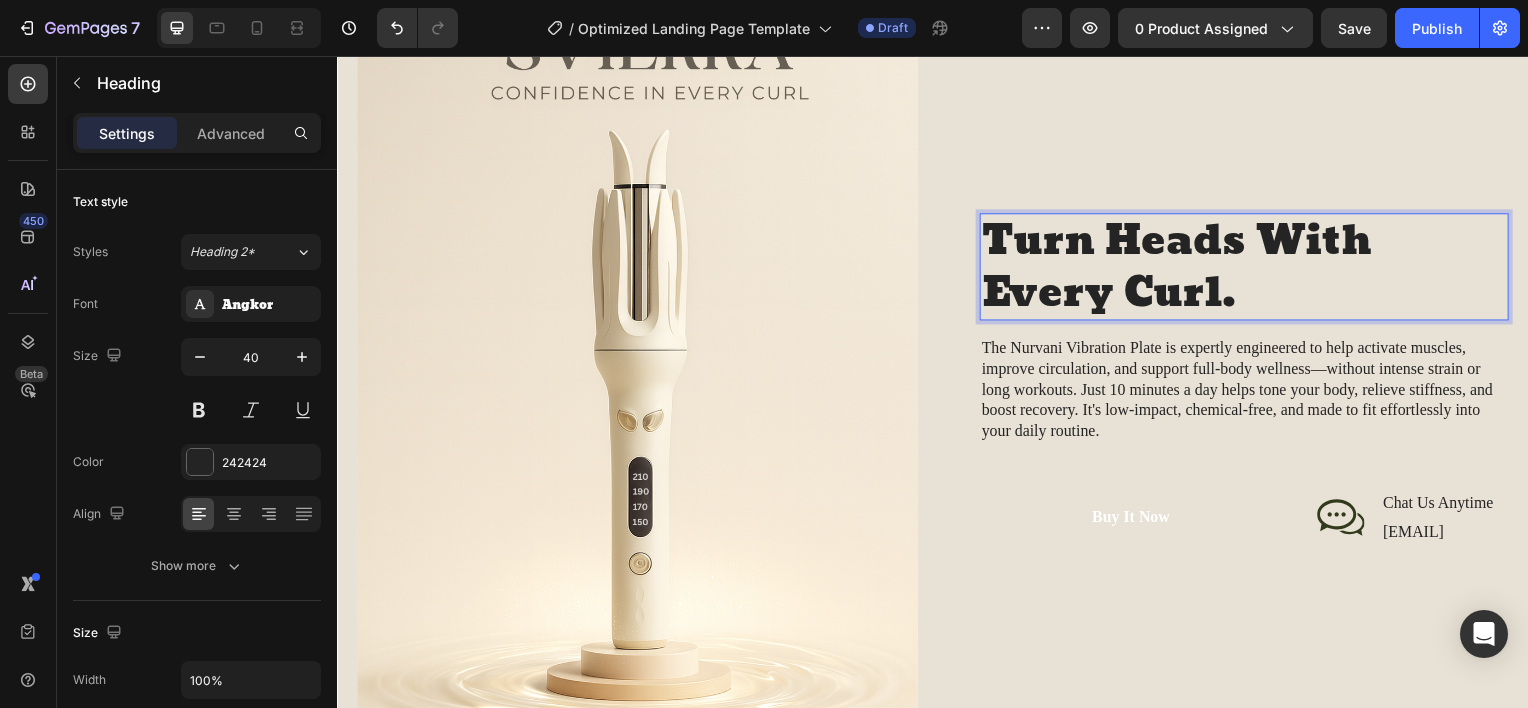 click on "Turn Heads With Every Curl." at bounding box center (1250, 268) 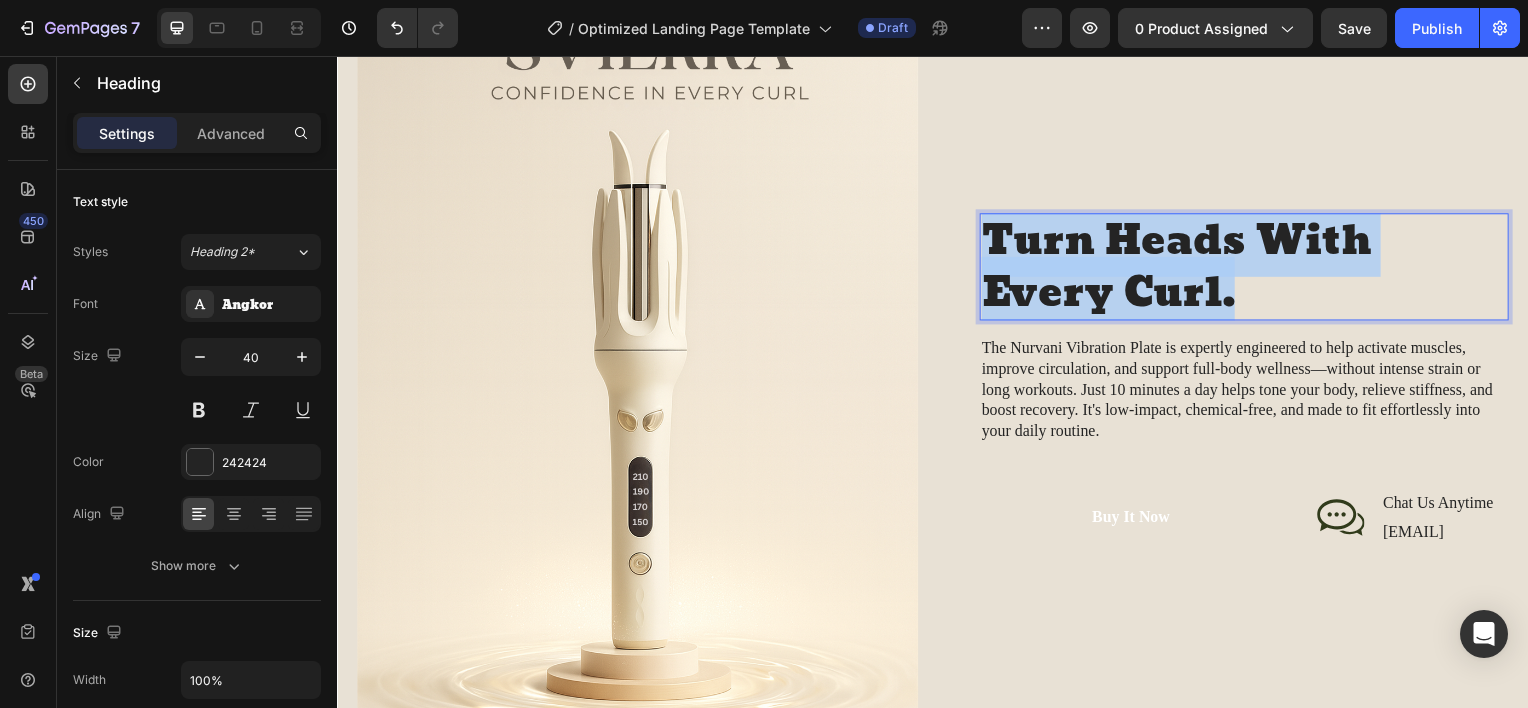 click on "Turn Heads With Every Curl." at bounding box center [1250, 268] 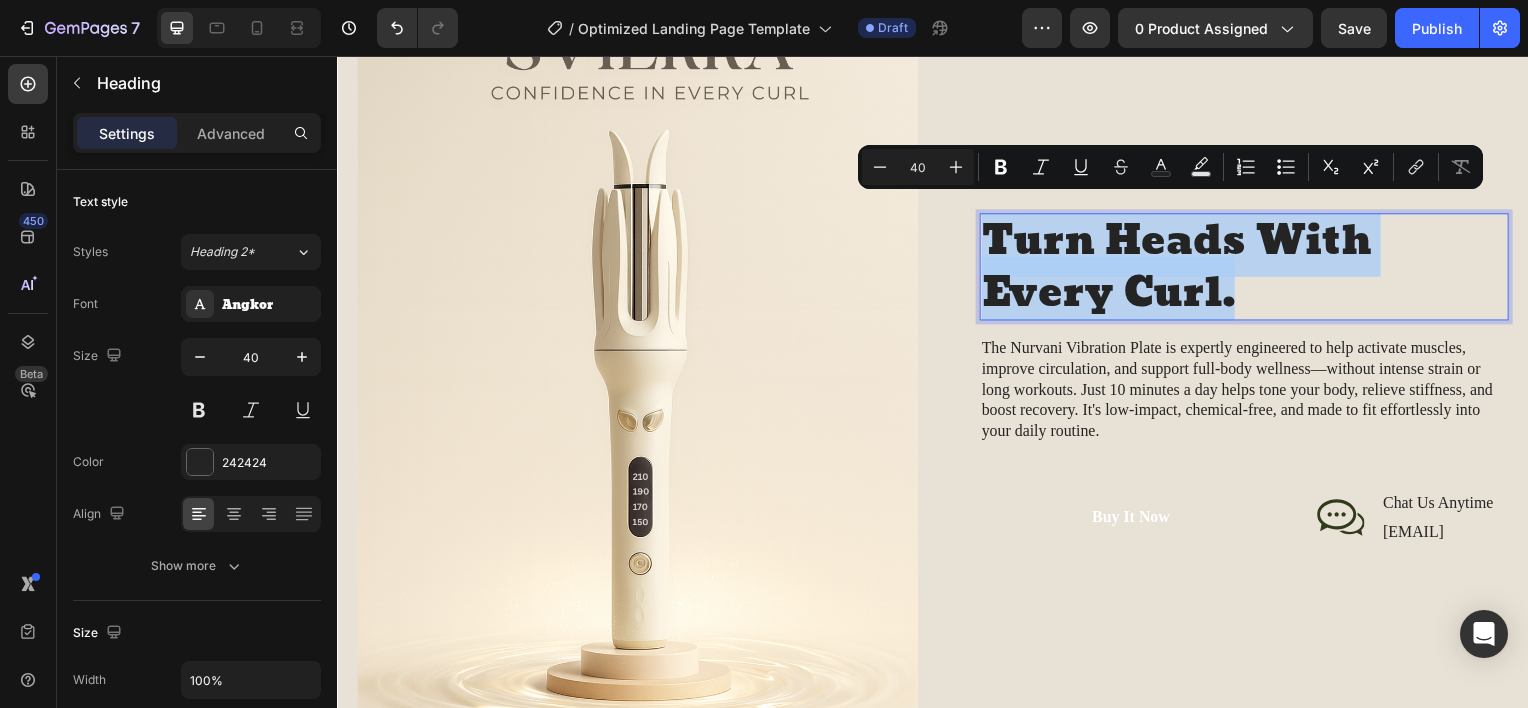 copy on "Turn Heads With Every Curl." 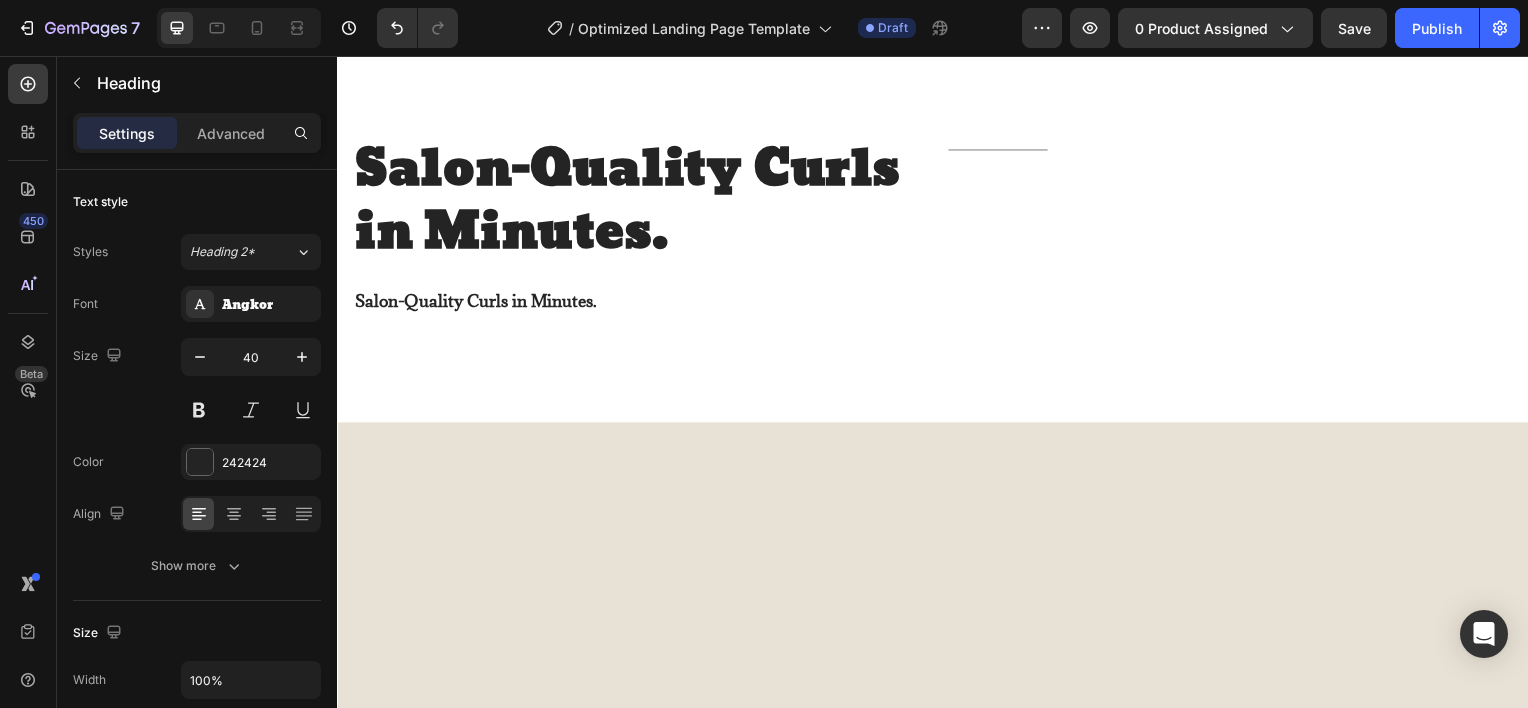 type on "16" 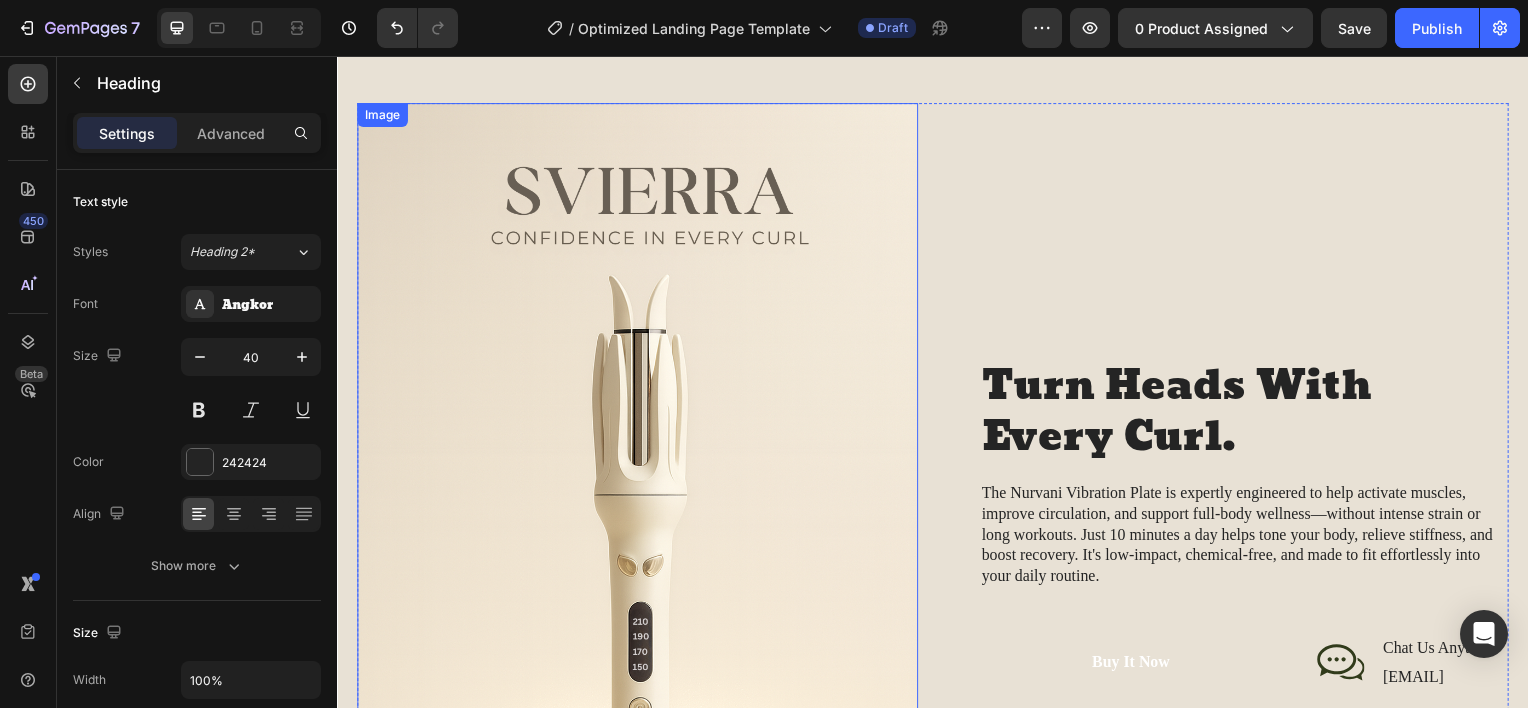 scroll, scrollTop: 2278, scrollLeft: 0, axis: vertical 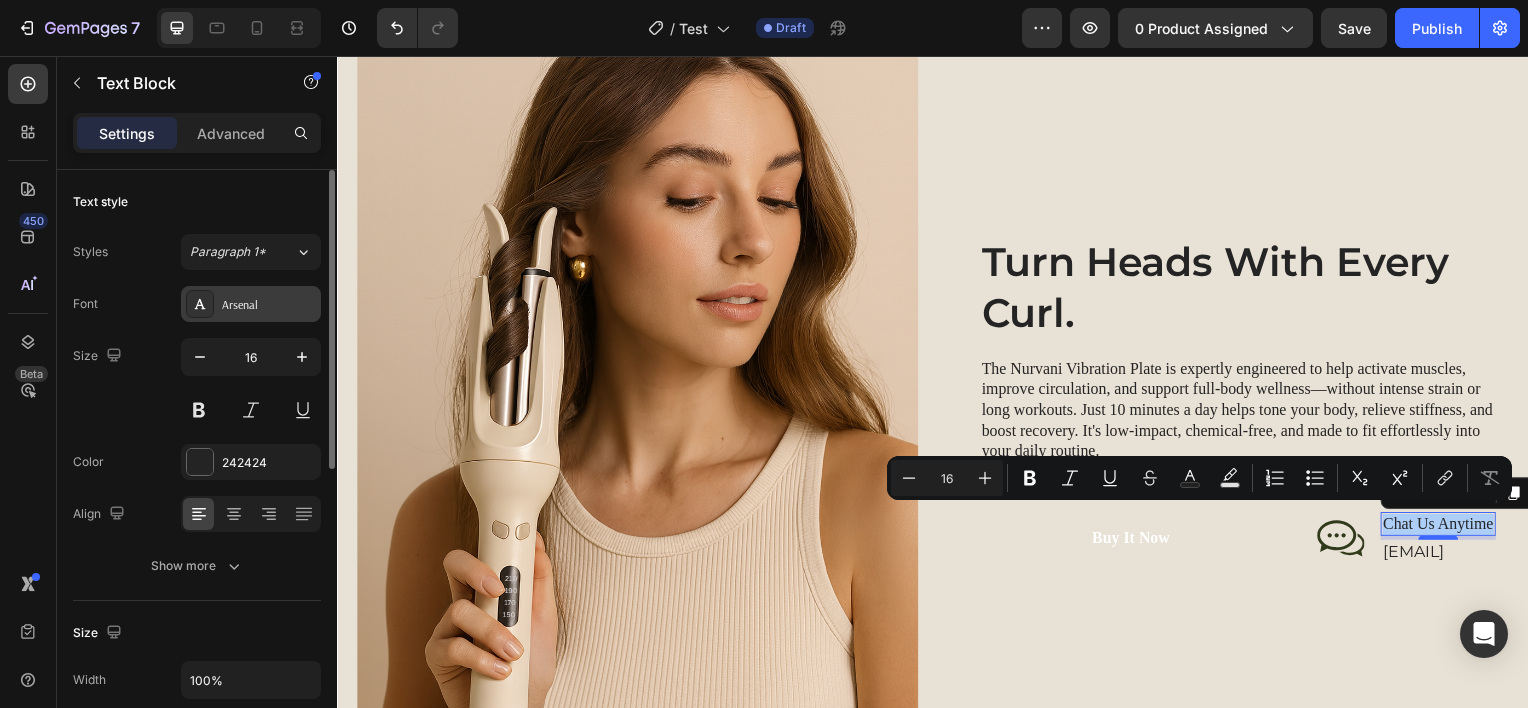 click on "Arsenal" at bounding box center [269, 305] 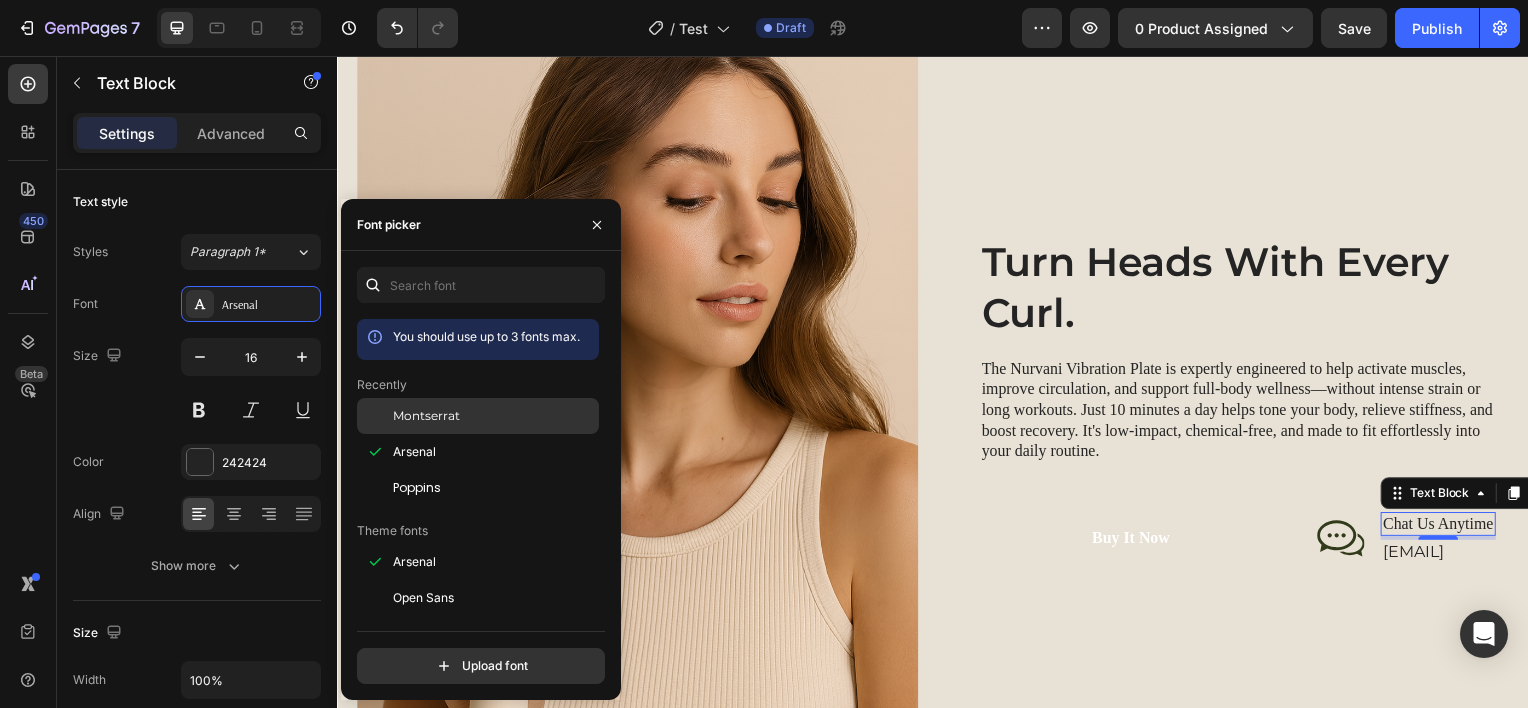 click on "Montserrat" at bounding box center (494, 416) 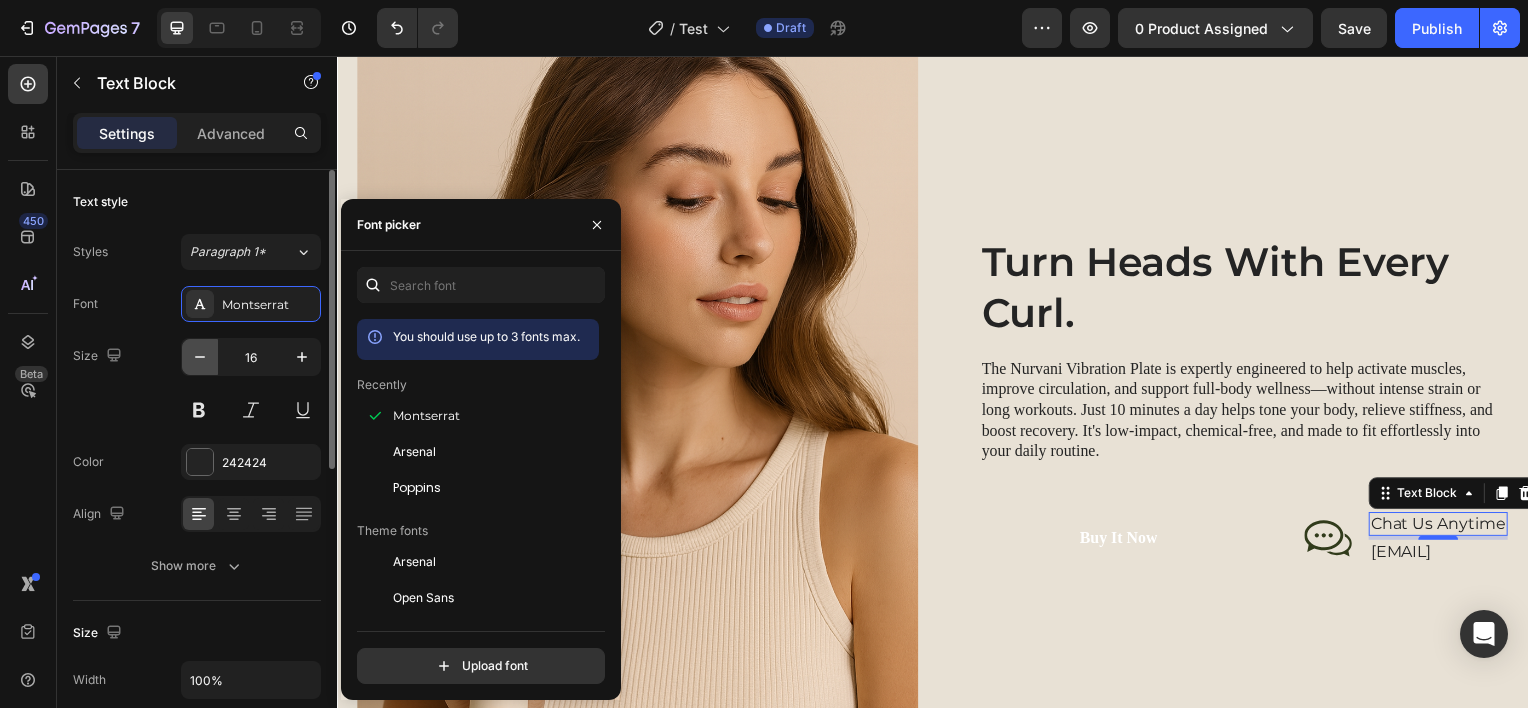 click 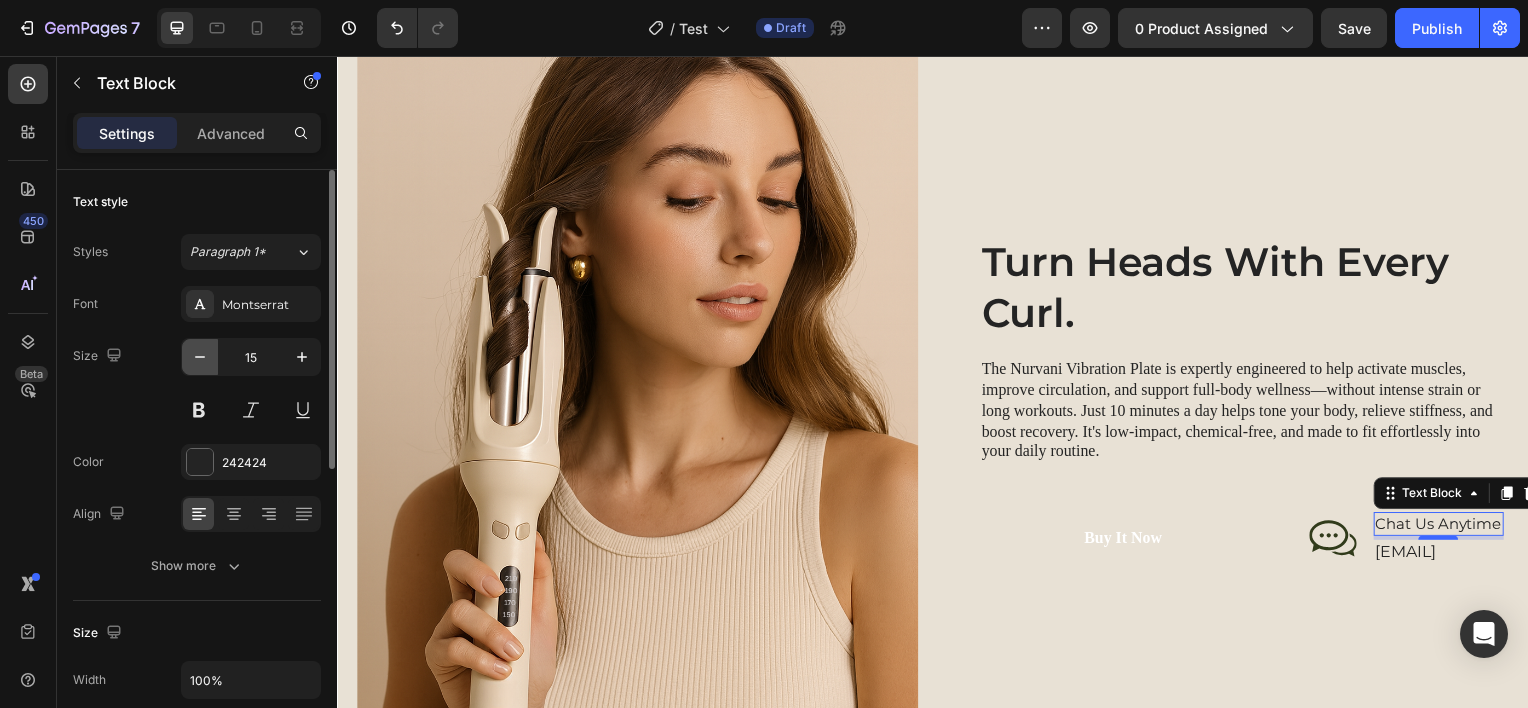 click 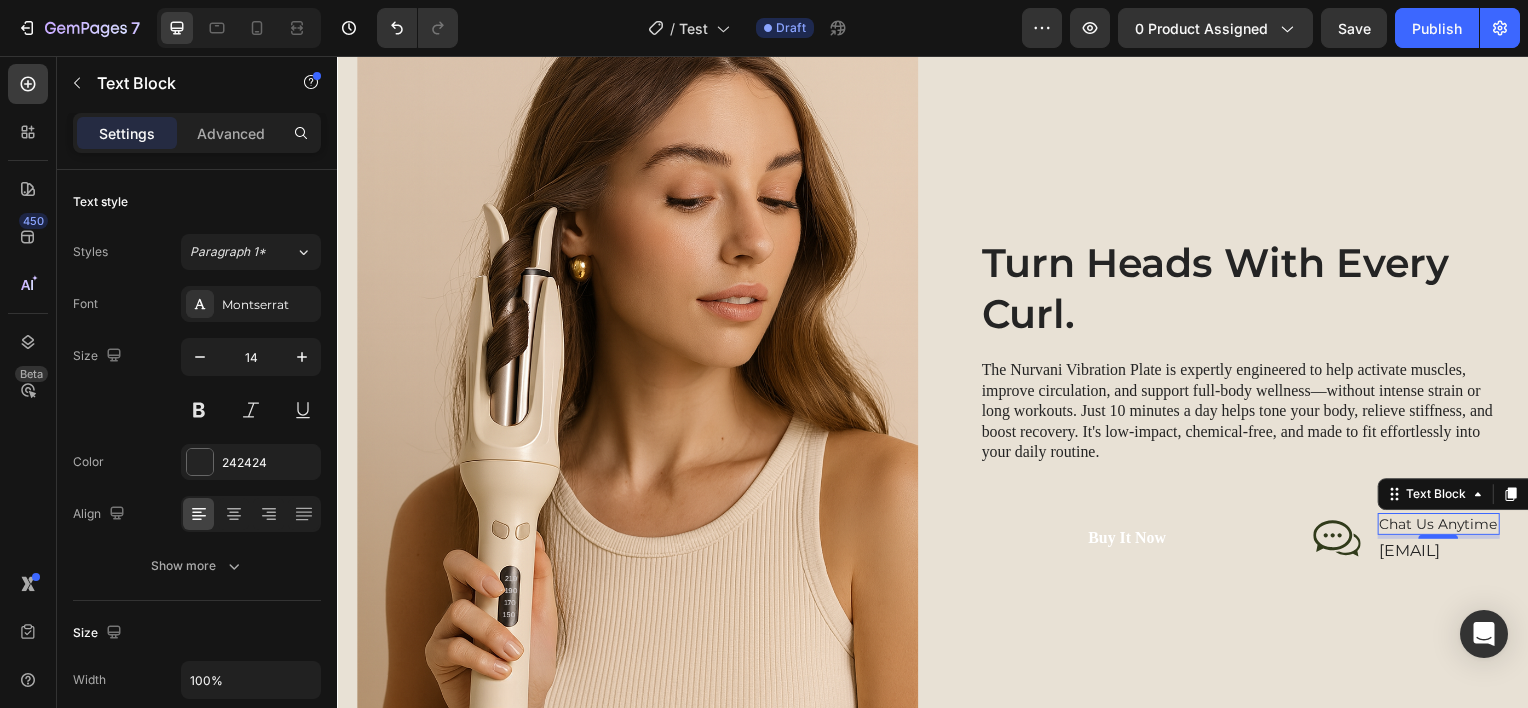 click on "4" at bounding box center (1446, 558) 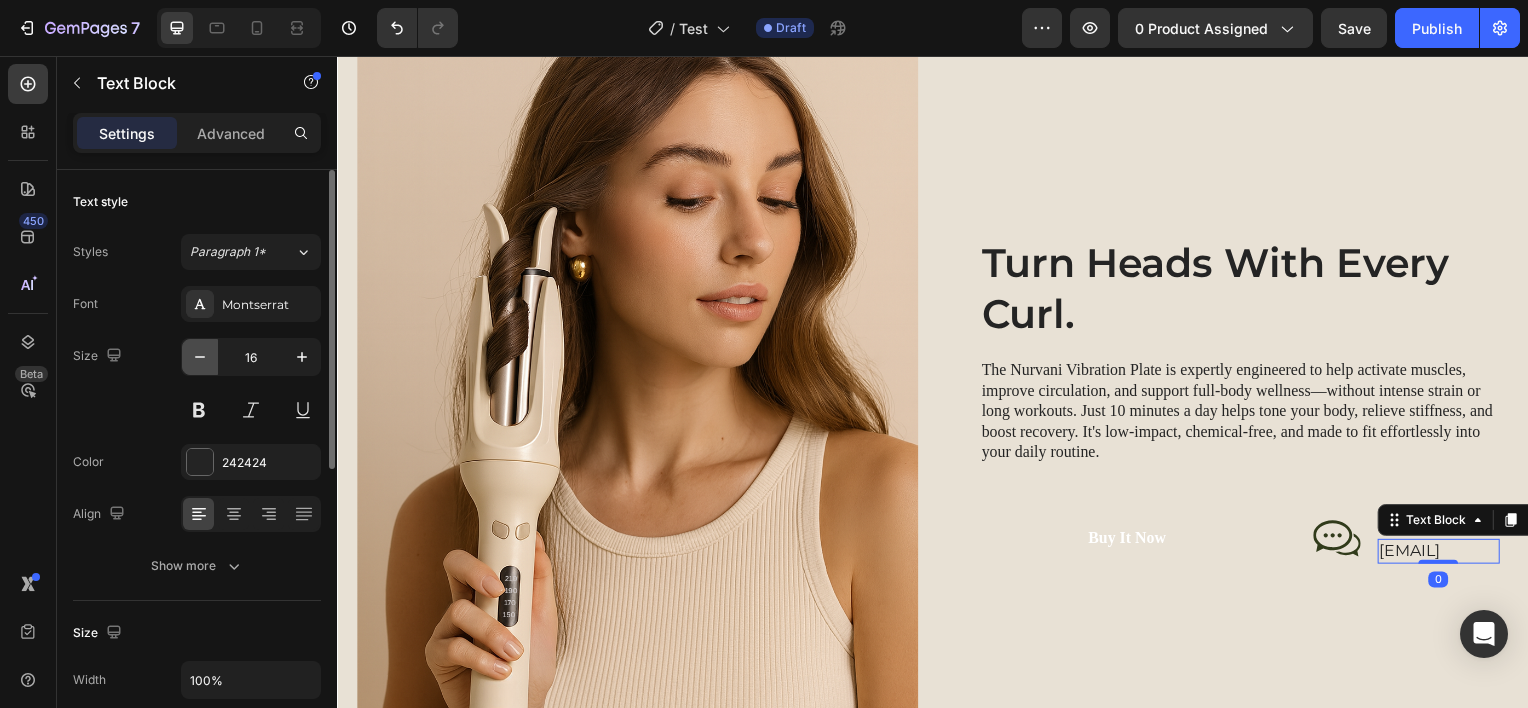 click 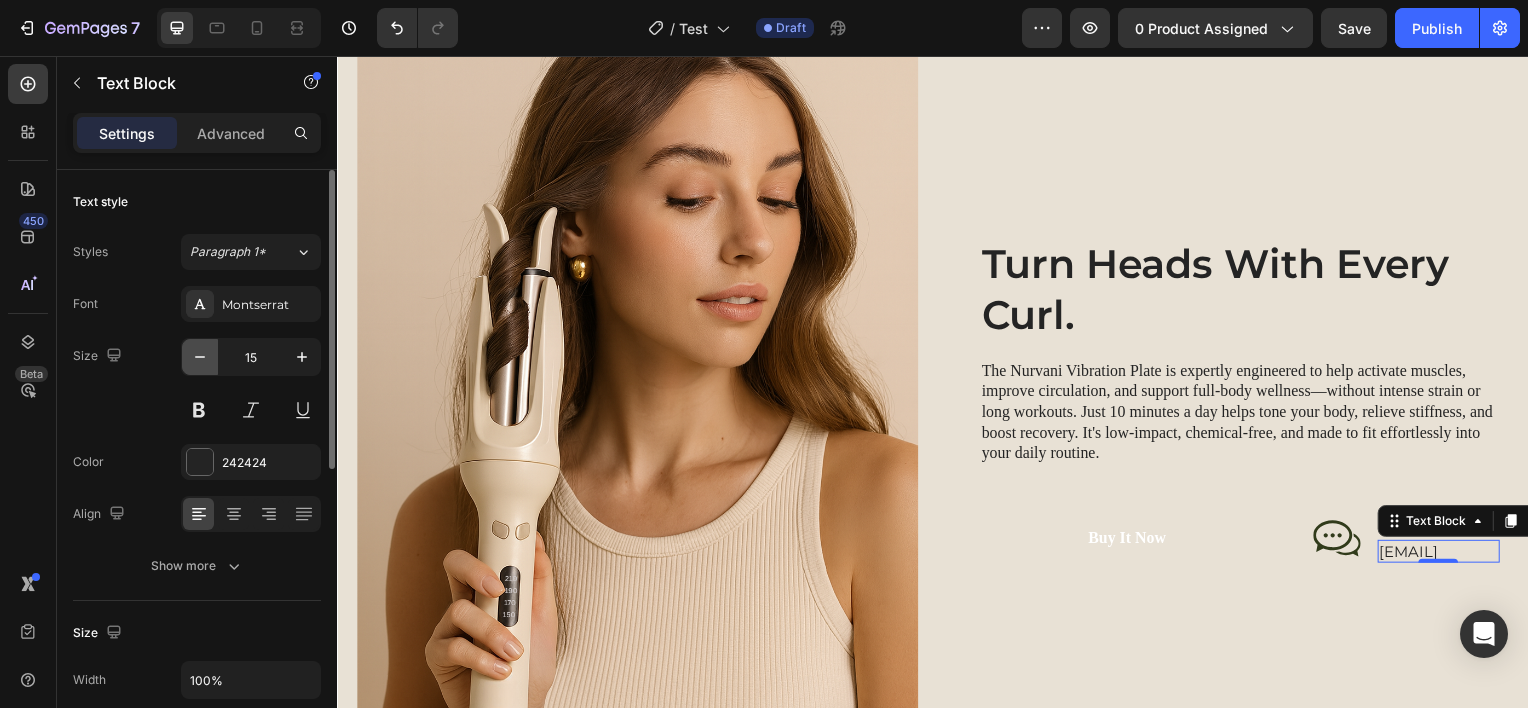 click 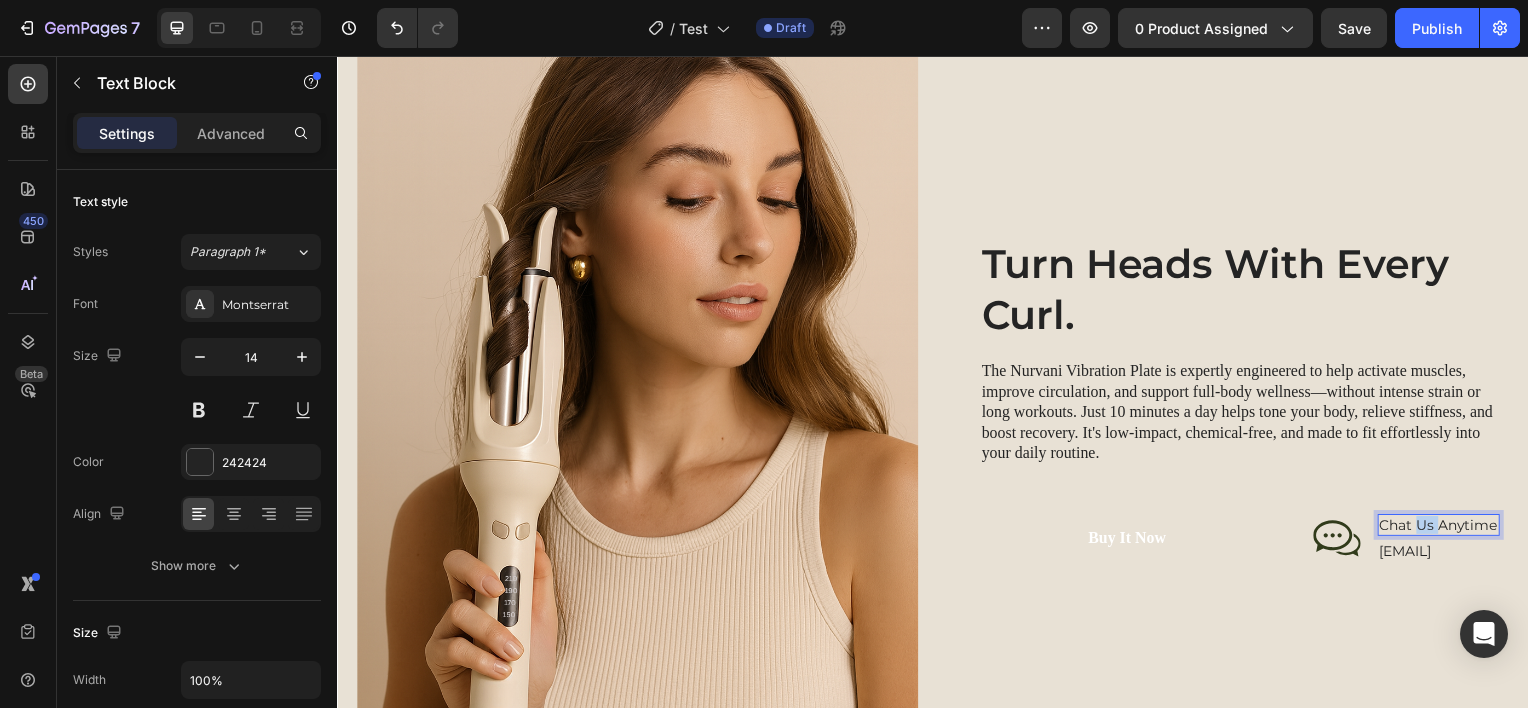 click on "Chat Us Anytime" at bounding box center (1446, 528) 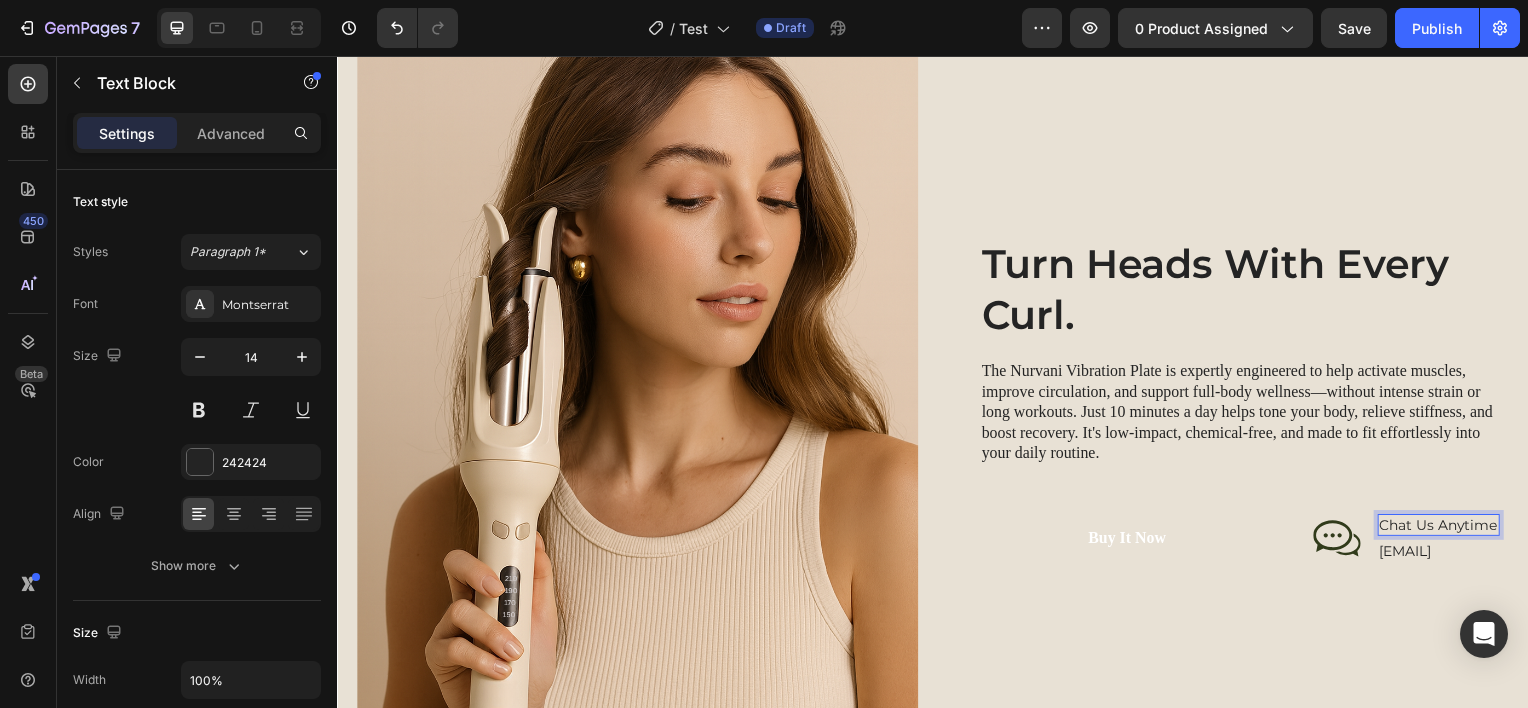 click on "Chat Us Anytime" at bounding box center (1446, 528) 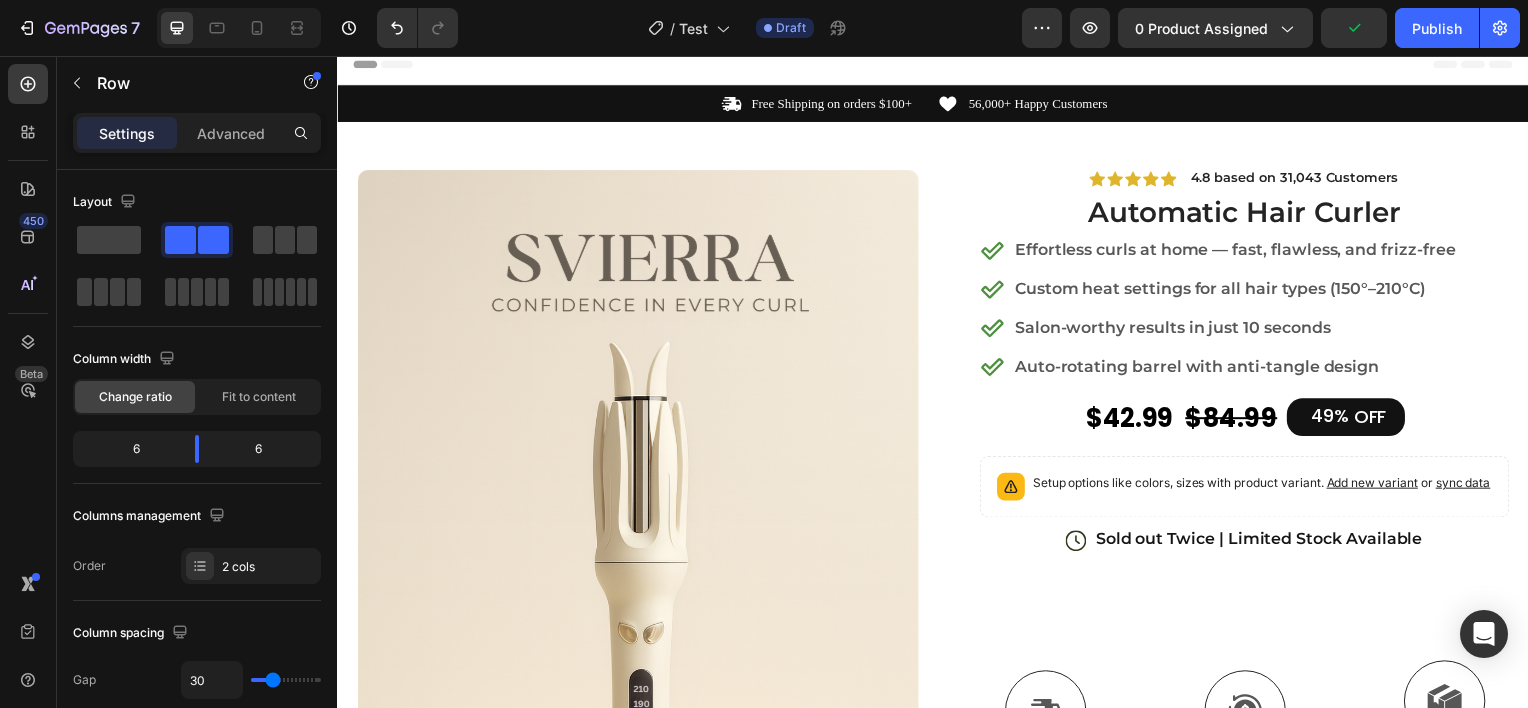 scroll, scrollTop: 0, scrollLeft: 0, axis: both 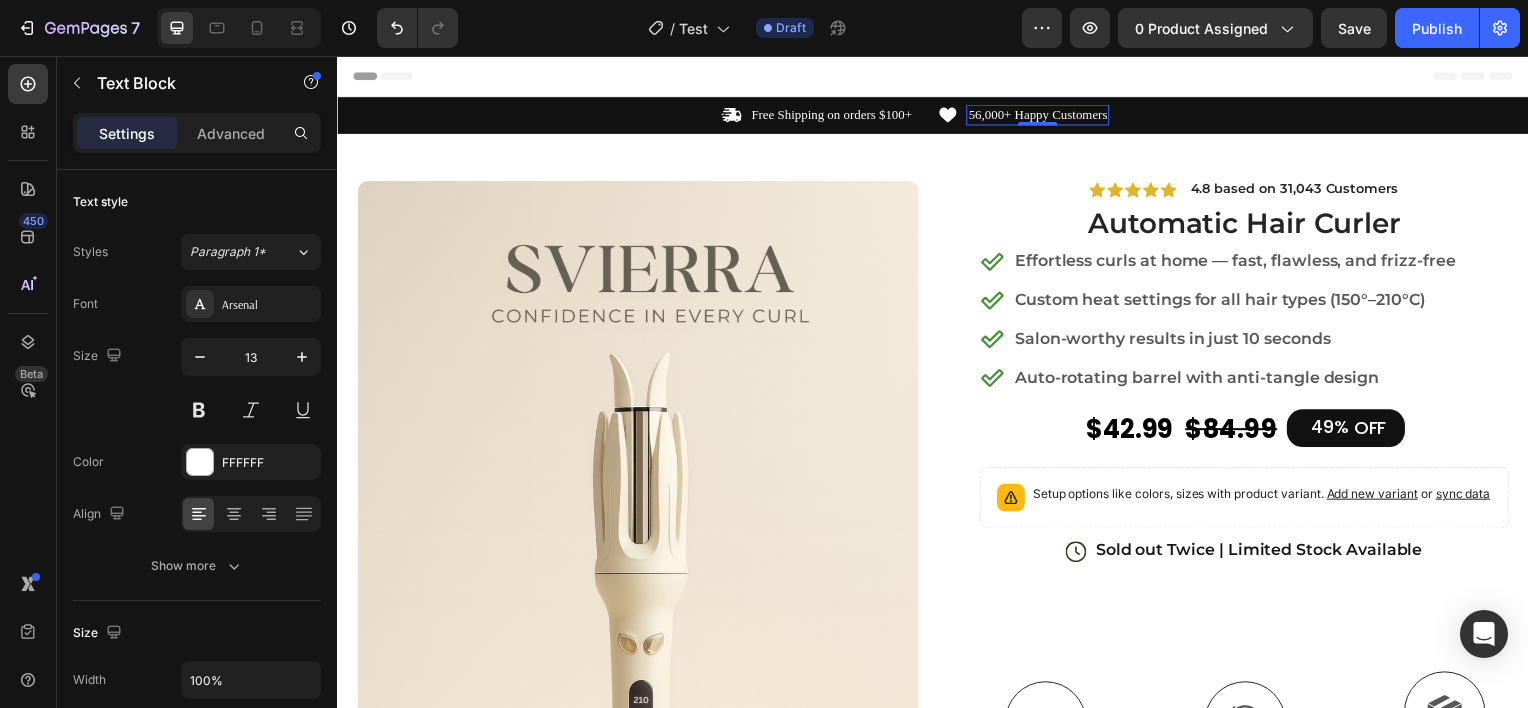 click on "56,000+ Happy Customers" at bounding box center [1042, 115] 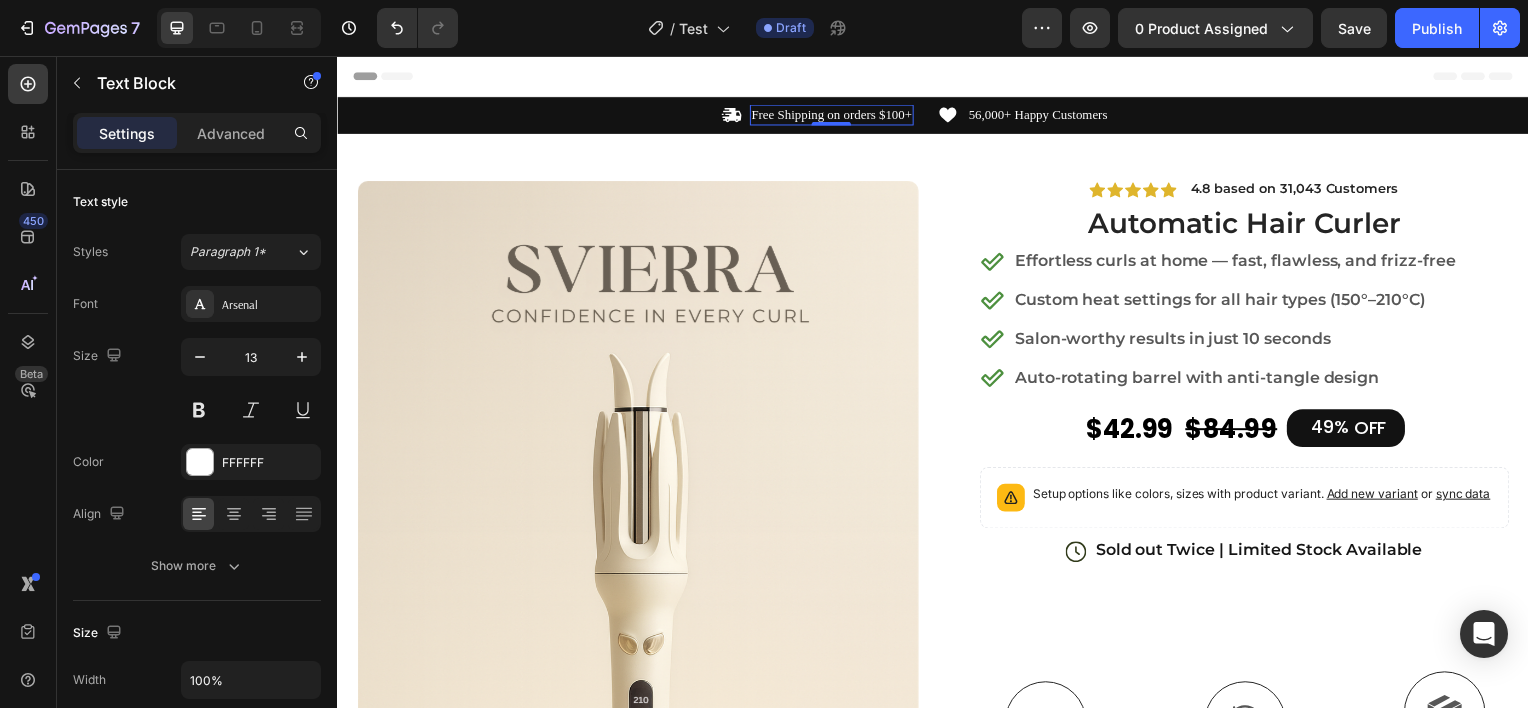 click on "Free Shipping on orders $100+" at bounding box center [835, 115] 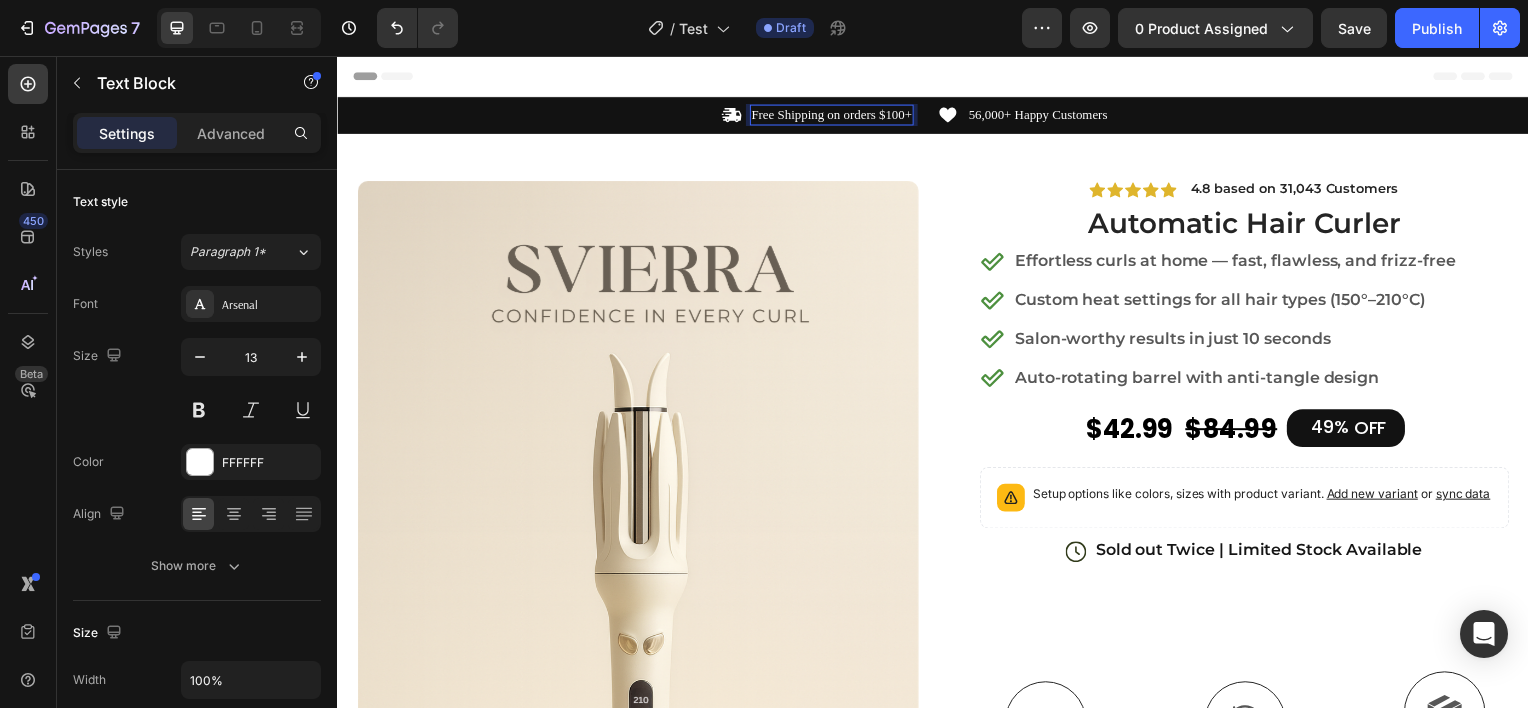 click on "Free Shipping on orders $100+" at bounding box center [835, 115] 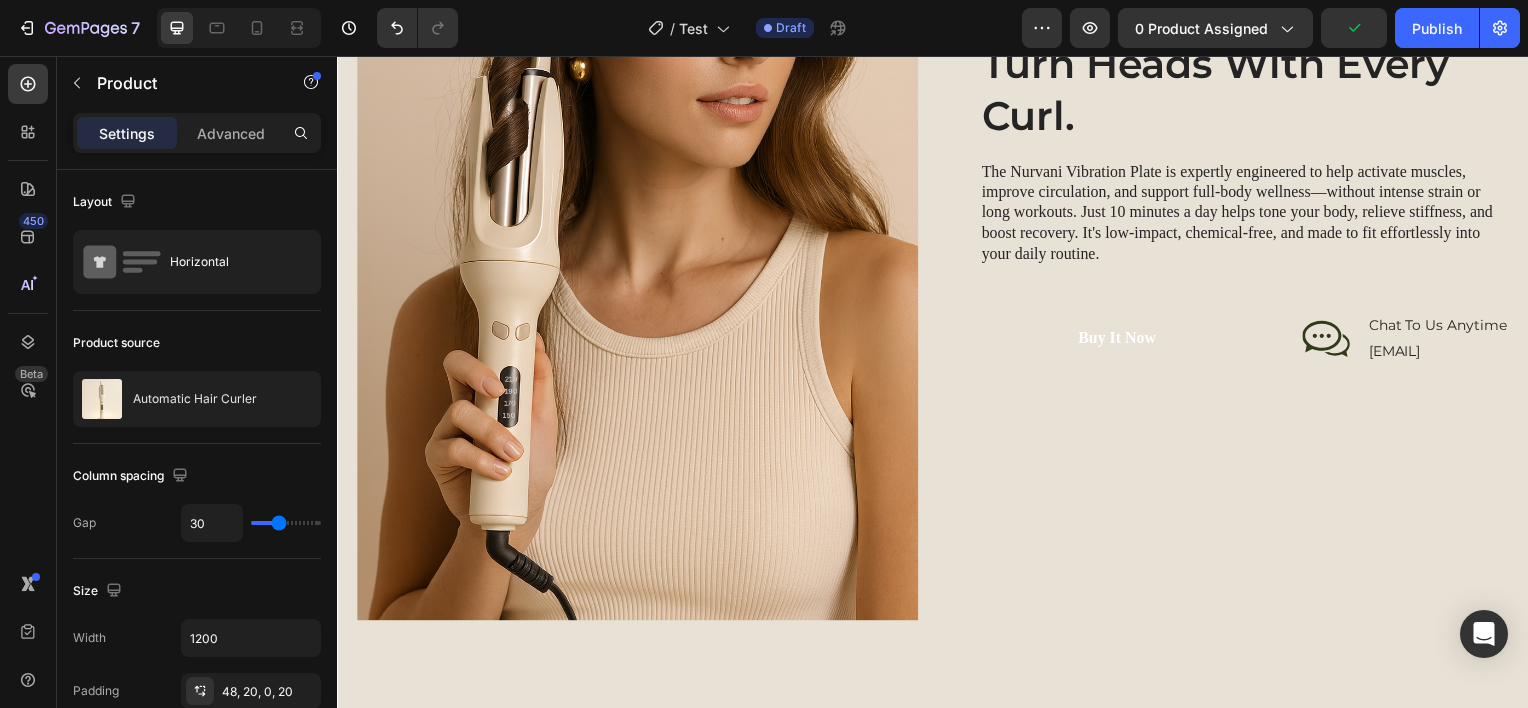 scroll, scrollTop: 2593, scrollLeft: 0, axis: vertical 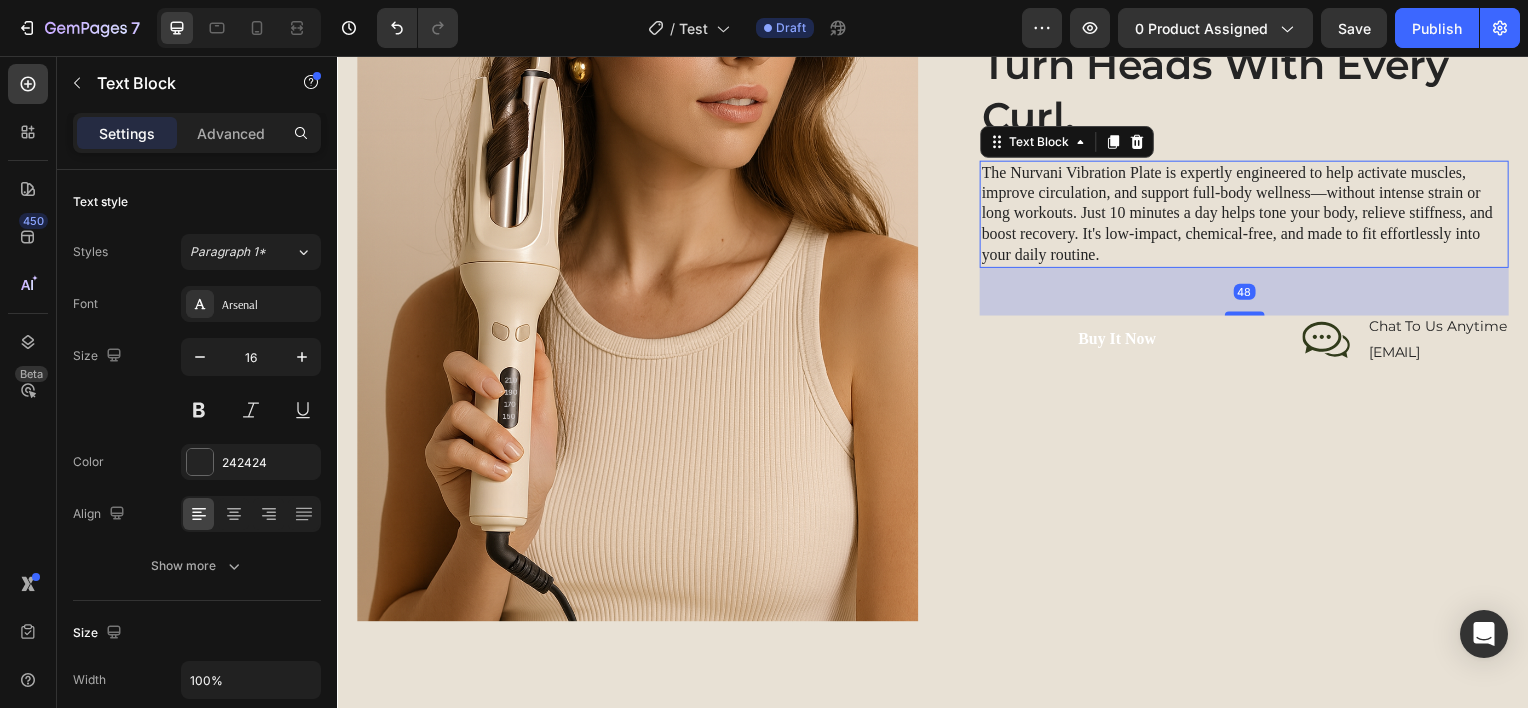 click on "The Nurvani Vibration Plate is expertly engineered to help activate muscles, improve circulation, and support full-body wellness—without intense strain or long workouts. Just 10 minutes a day helps tone your body, relieve stiffness, and boost recovery. It's low-impact, chemical-free, and made to fit effortlessly into your daily routine." at bounding box center [1250, 215] 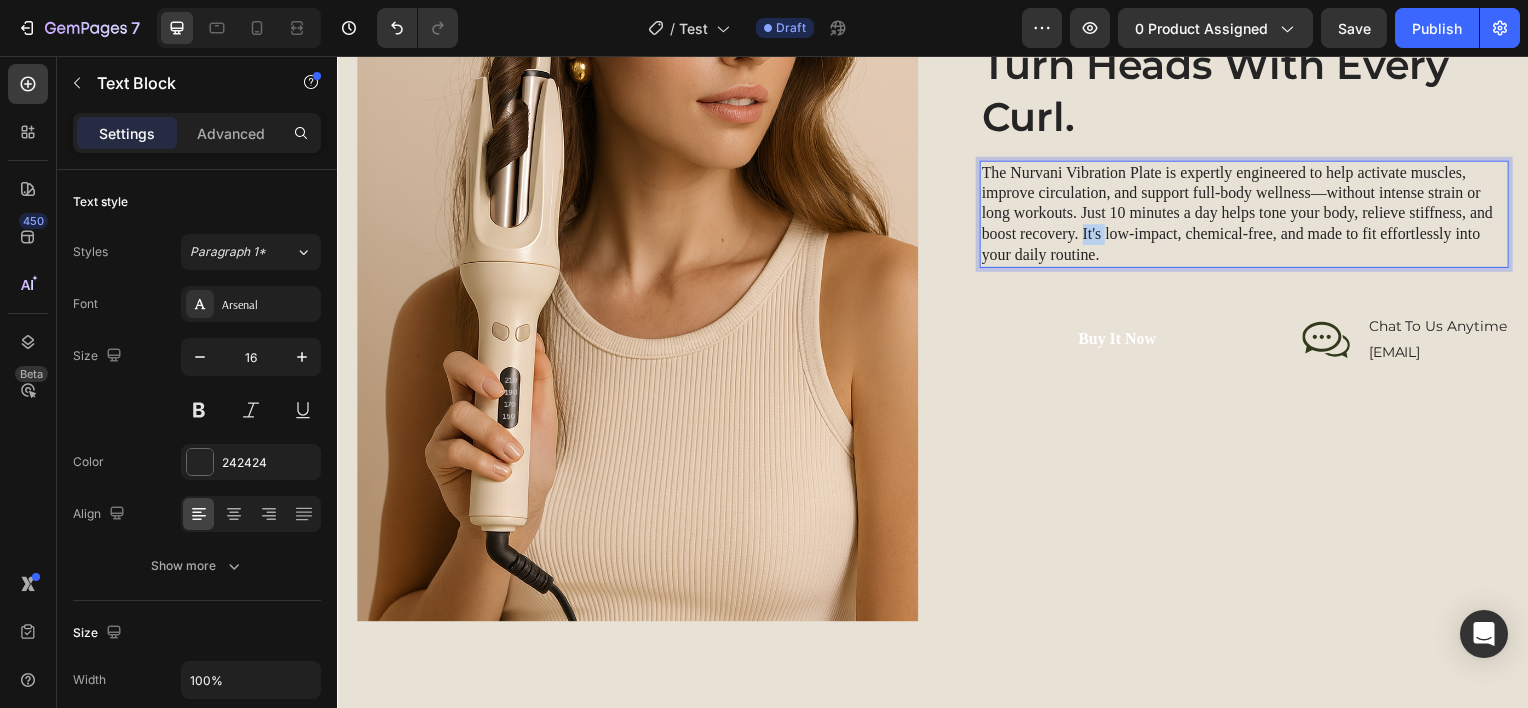 click on "The Nurvani Vibration Plate is expertly engineered to help activate muscles, improve circulation, and support full-body wellness—without intense strain or long workouts. Just 10 minutes a day helps tone your body, relieve stiffness, and boost recovery. It's low-impact, chemical-free, and made to fit effortlessly into your daily routine." at bounding box center [1250, 215] 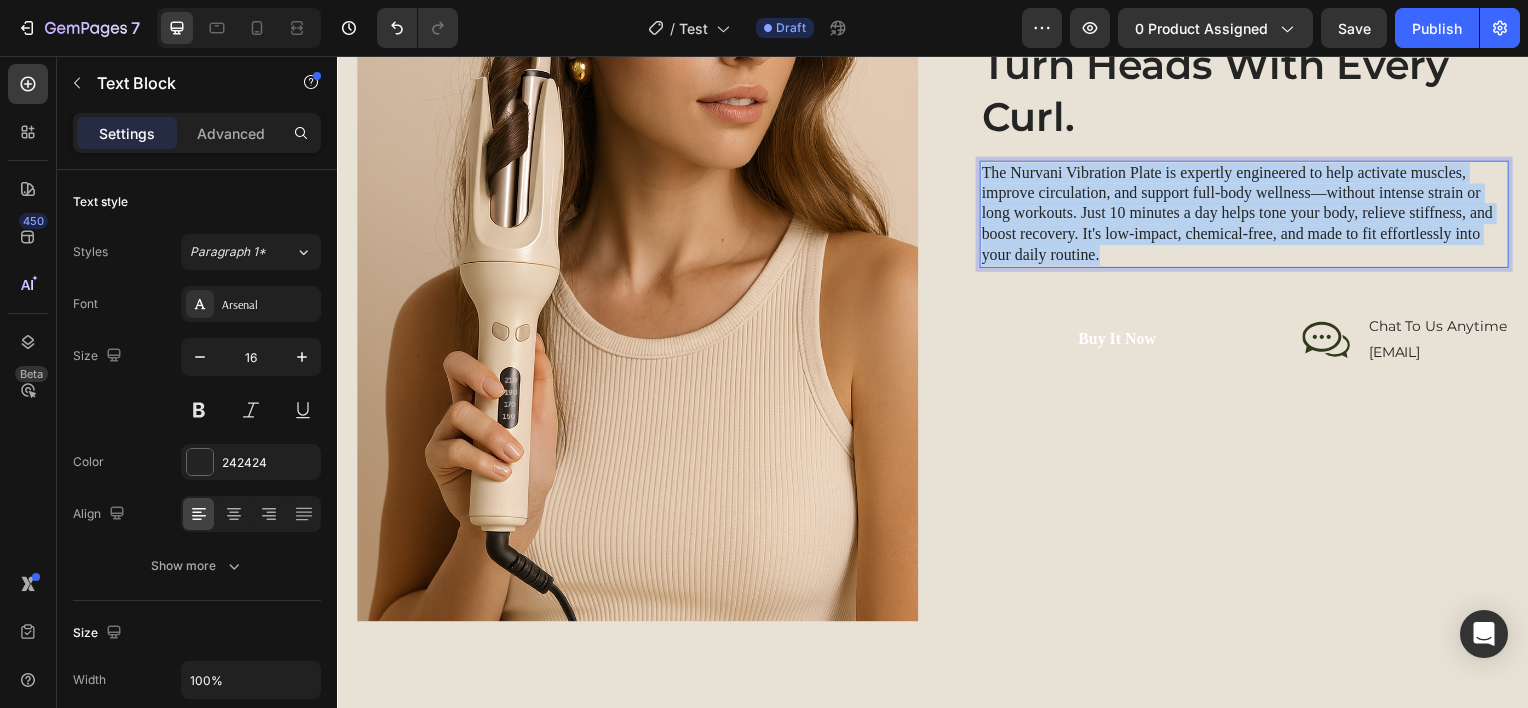 click on "The Nurvani Vibration Plate is expertly engineered to help activate muscles, improve circulation, and support full-body wellness—without intense strain or long workouts. Just 10 minutes a day helps tone your body, relieve stiffness, and boost recovery. It's low-impact, chemical-free, and made to fit effortlessly into your daily routine." at bounding box center (1250, 215) 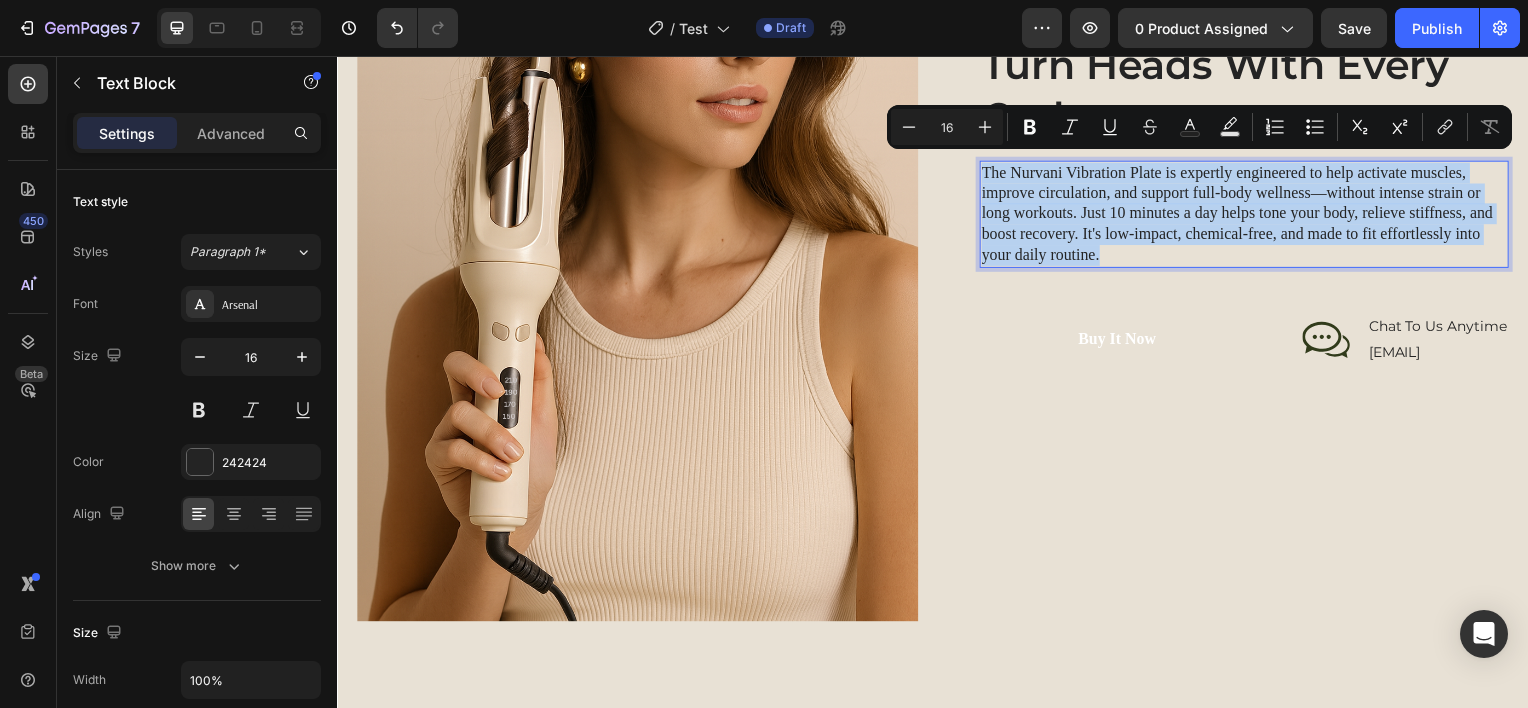 scroll, scrollTop: 2552, scrollLeft: 0, axis: vertical 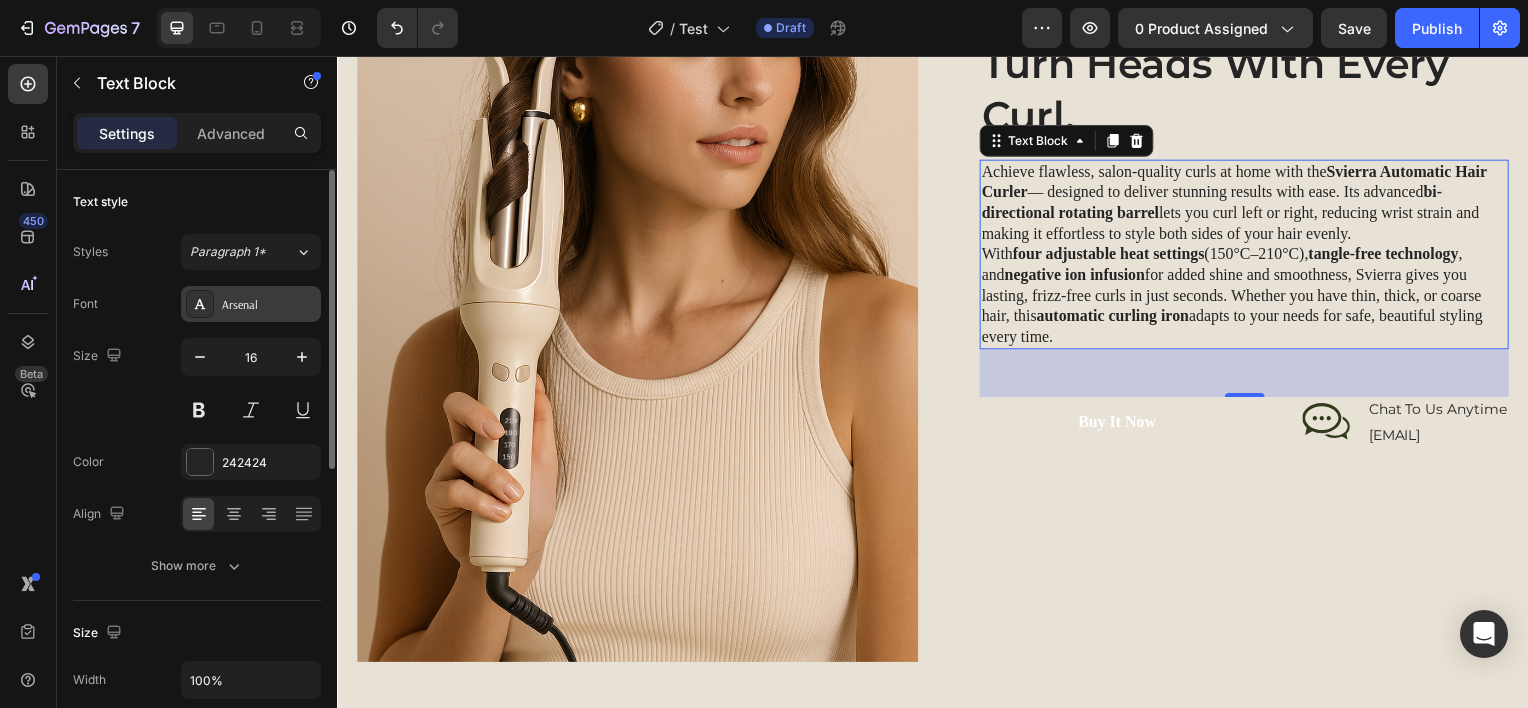 click on "Arsenal" at bounding box center [269, 305] 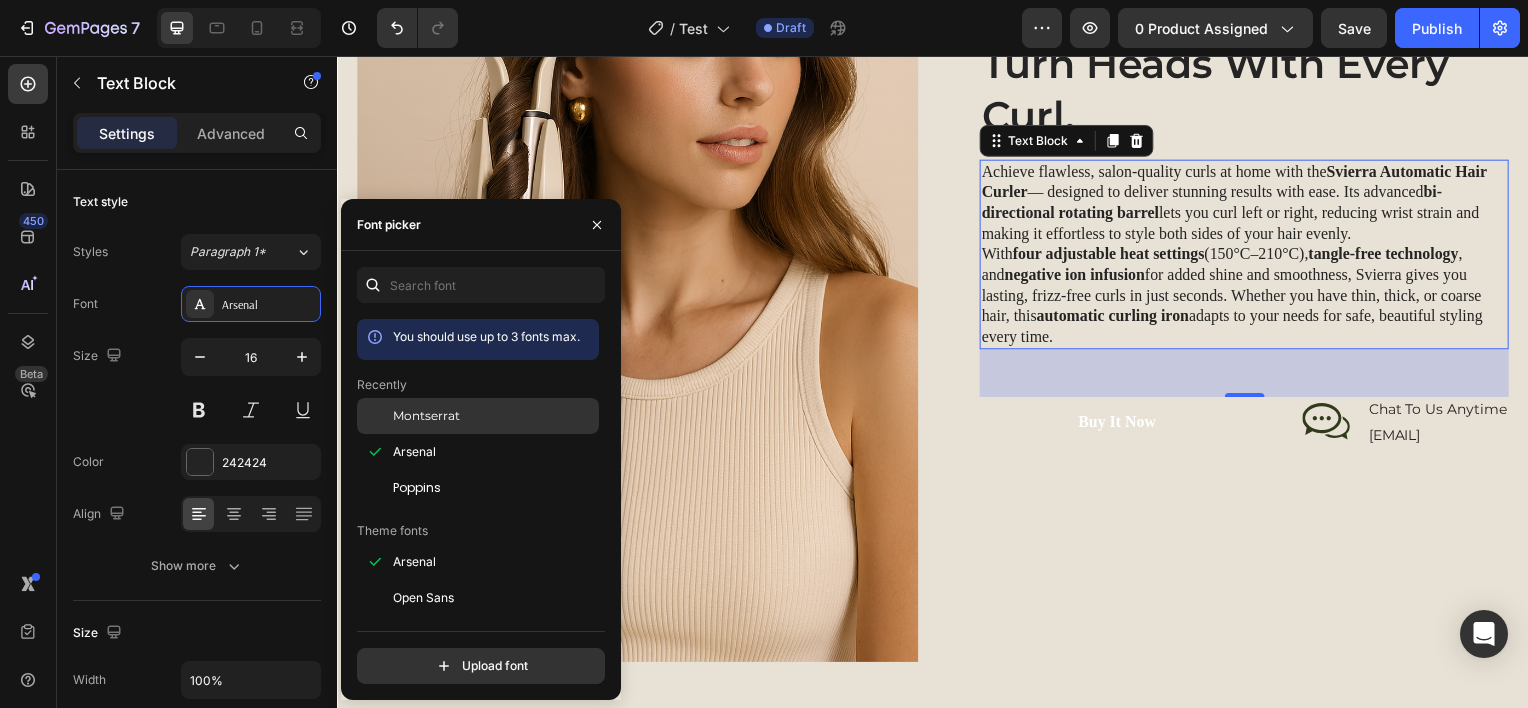 click on "Montserrat" 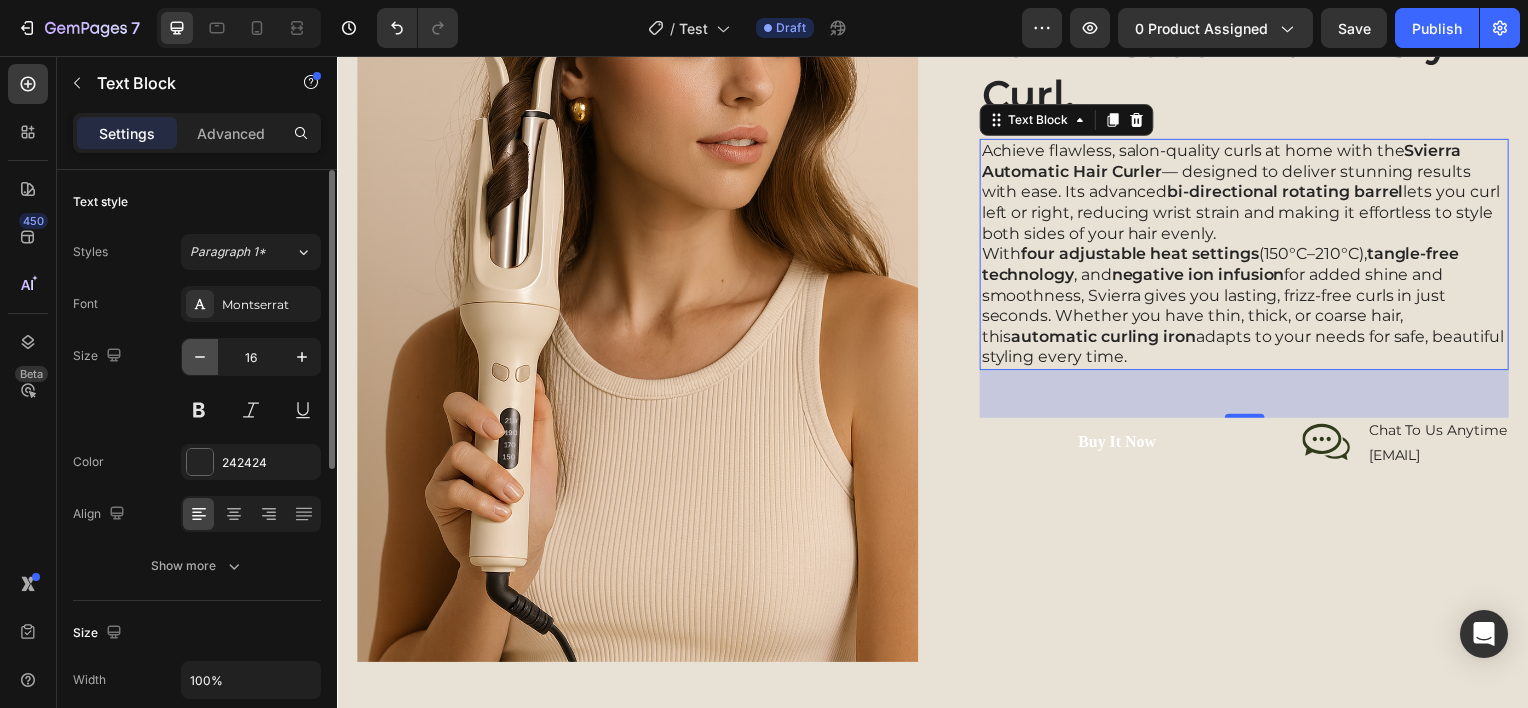 click 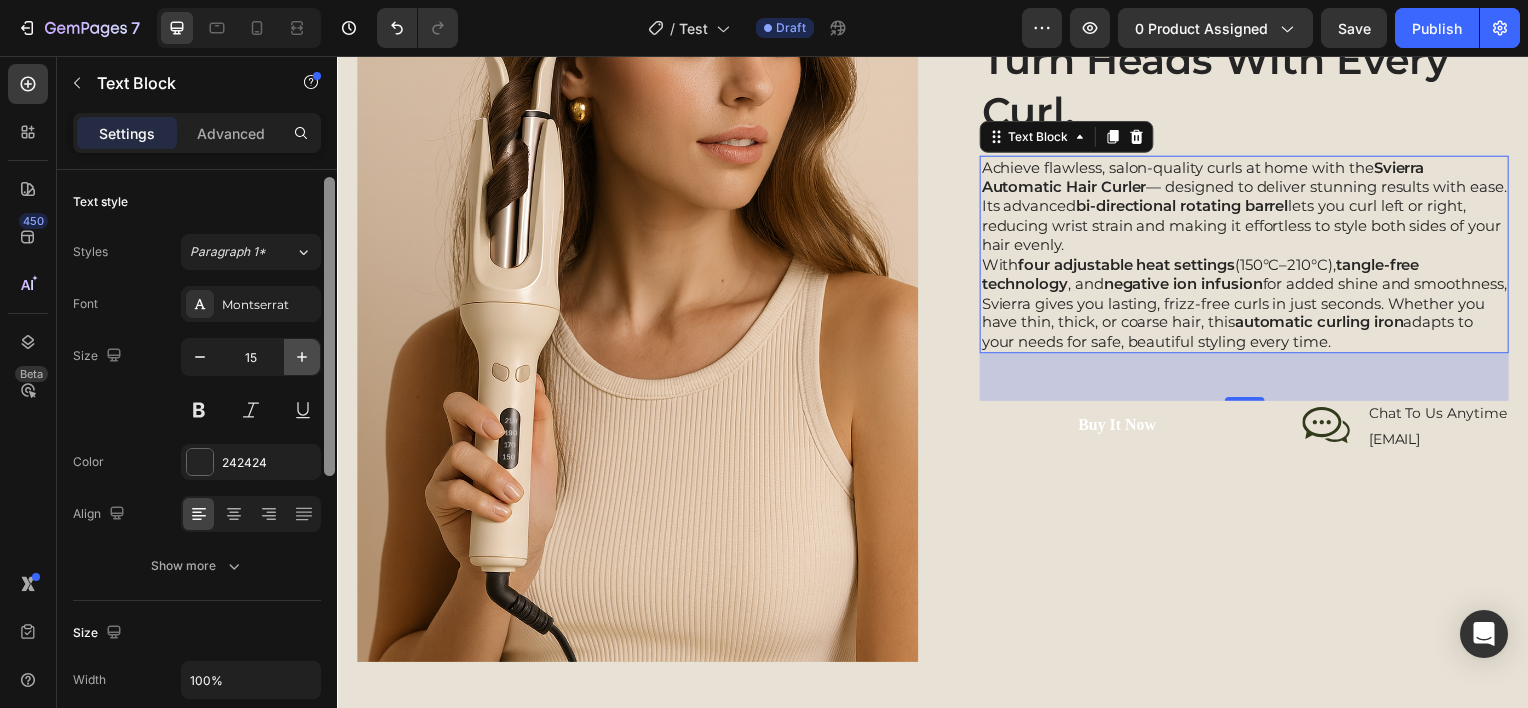scroll, scrollTop: 5, scrollLeft: 0, axis: vertical 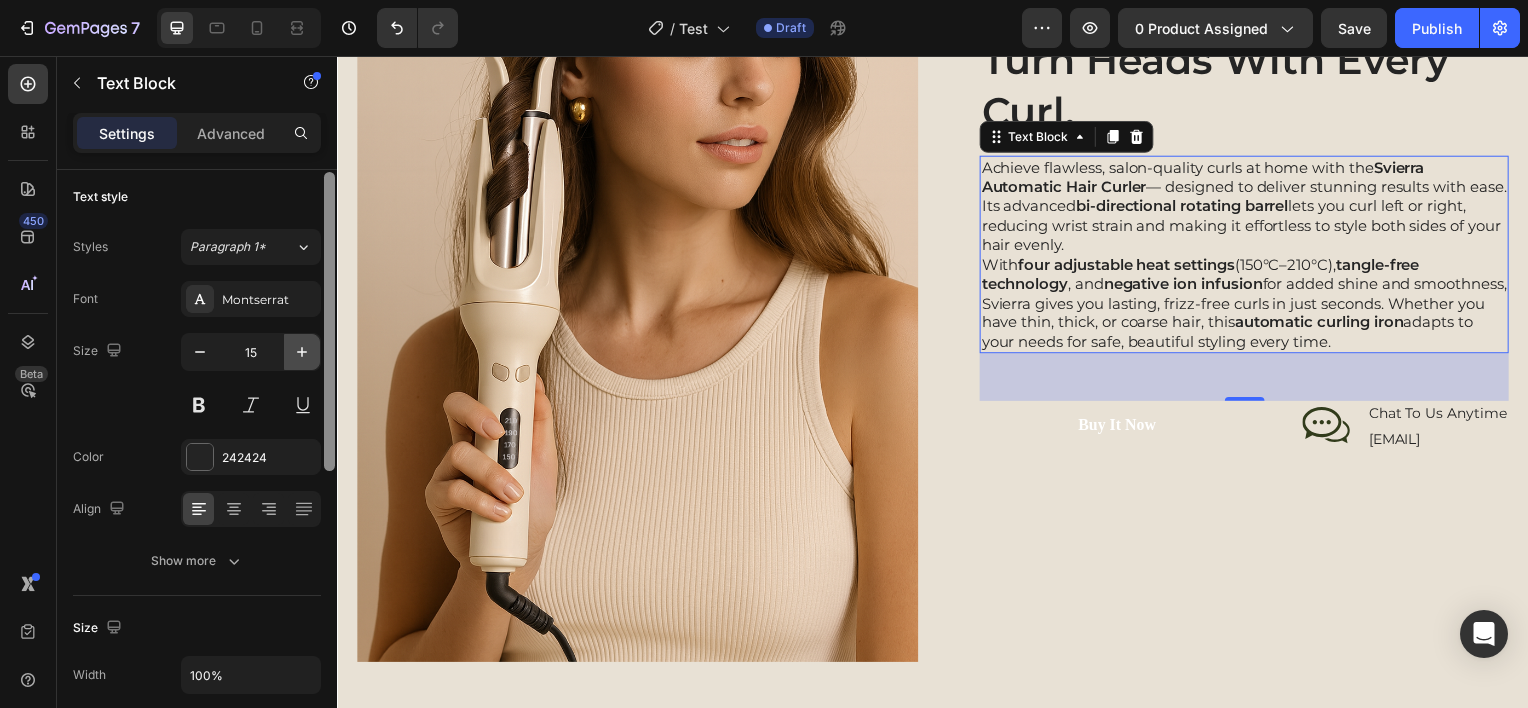 drag, startPoint x: 328, startPoint y: 356, endPoint x: 301, endPoint y: 359, distance: 27.166155 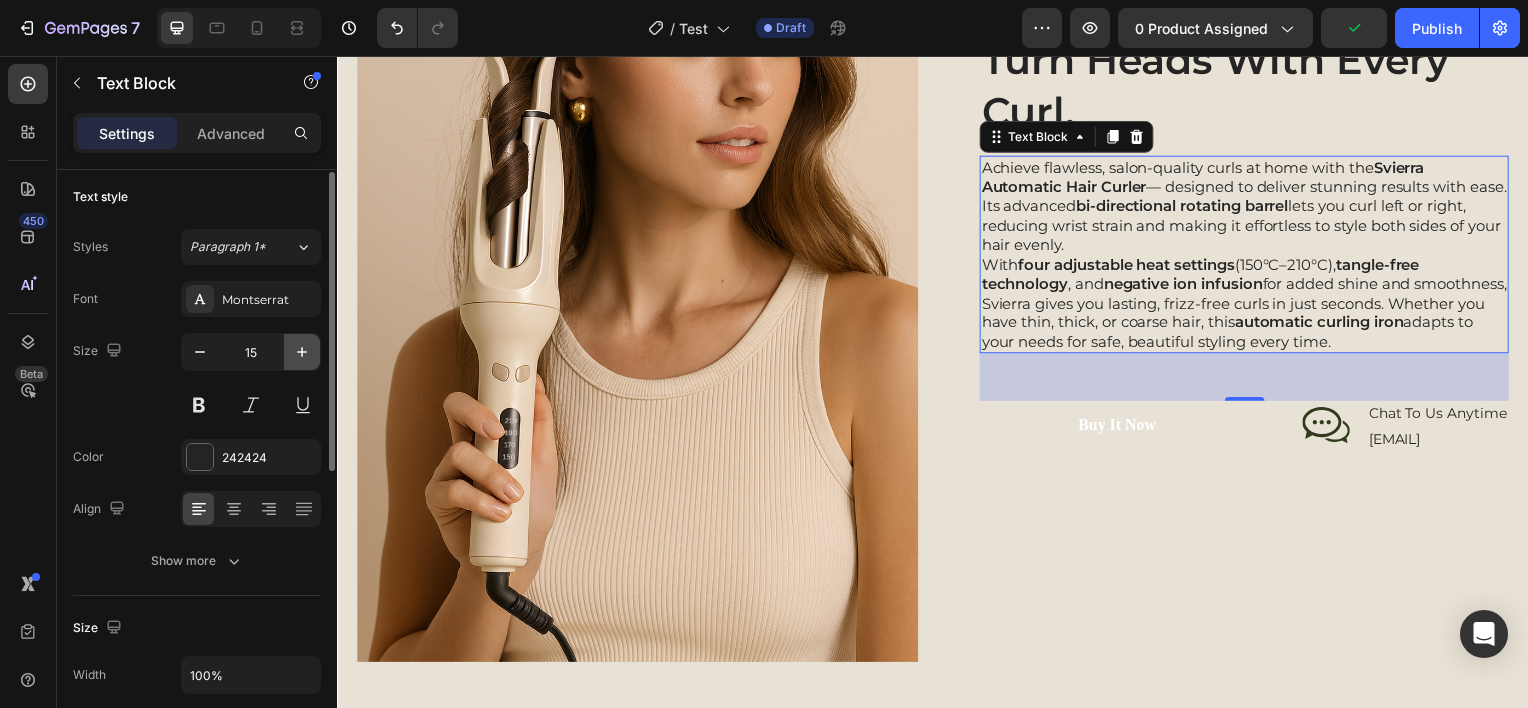click 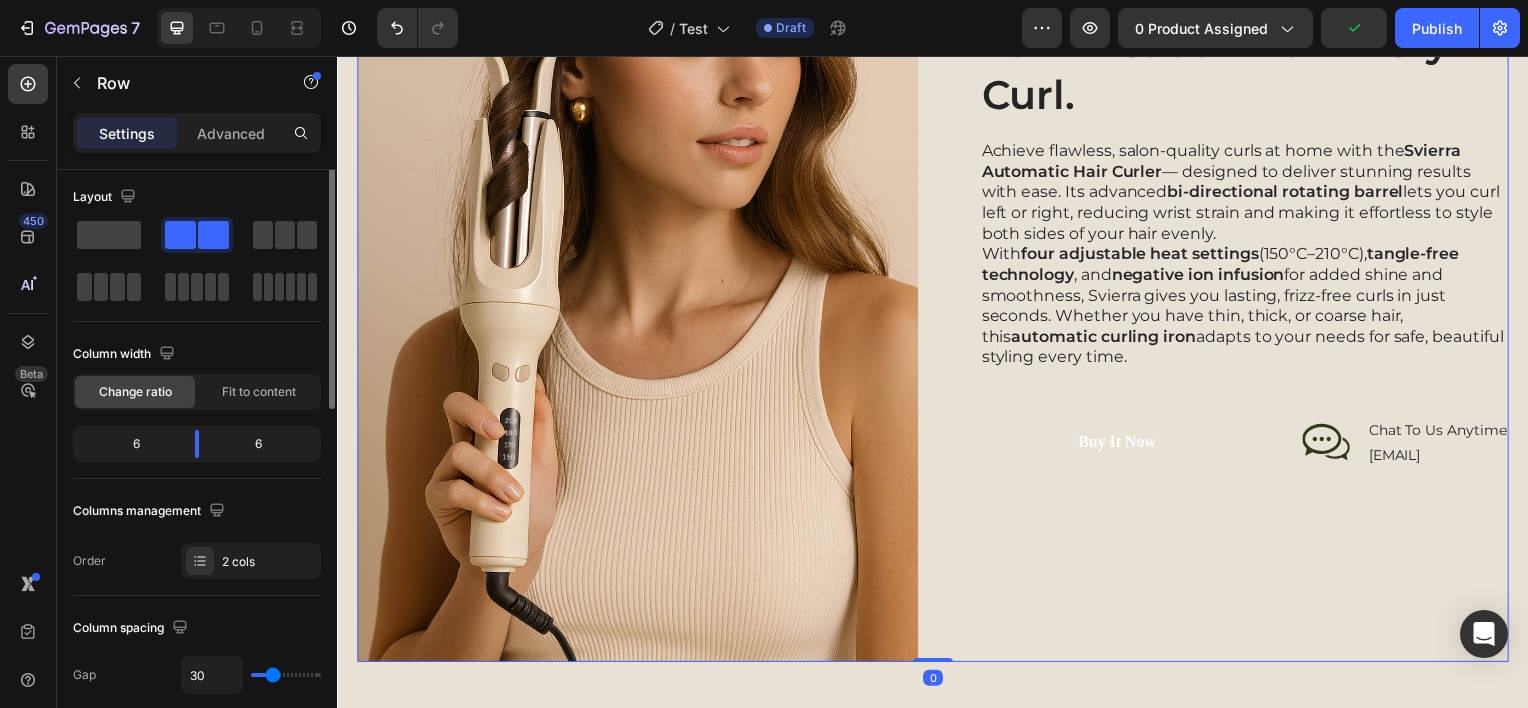 scroll, scrollTop: 0, scrollLeft: 0, axis: both 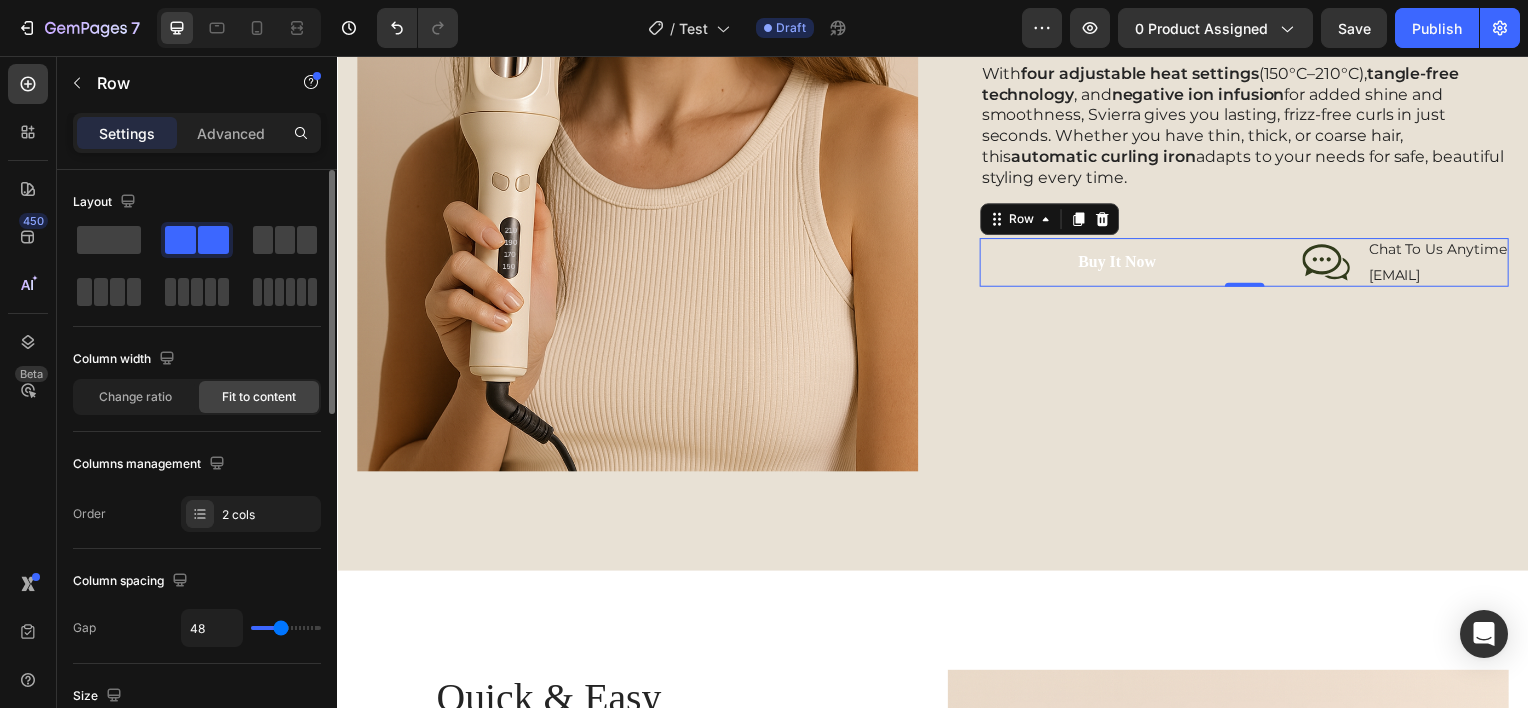 type on "36" 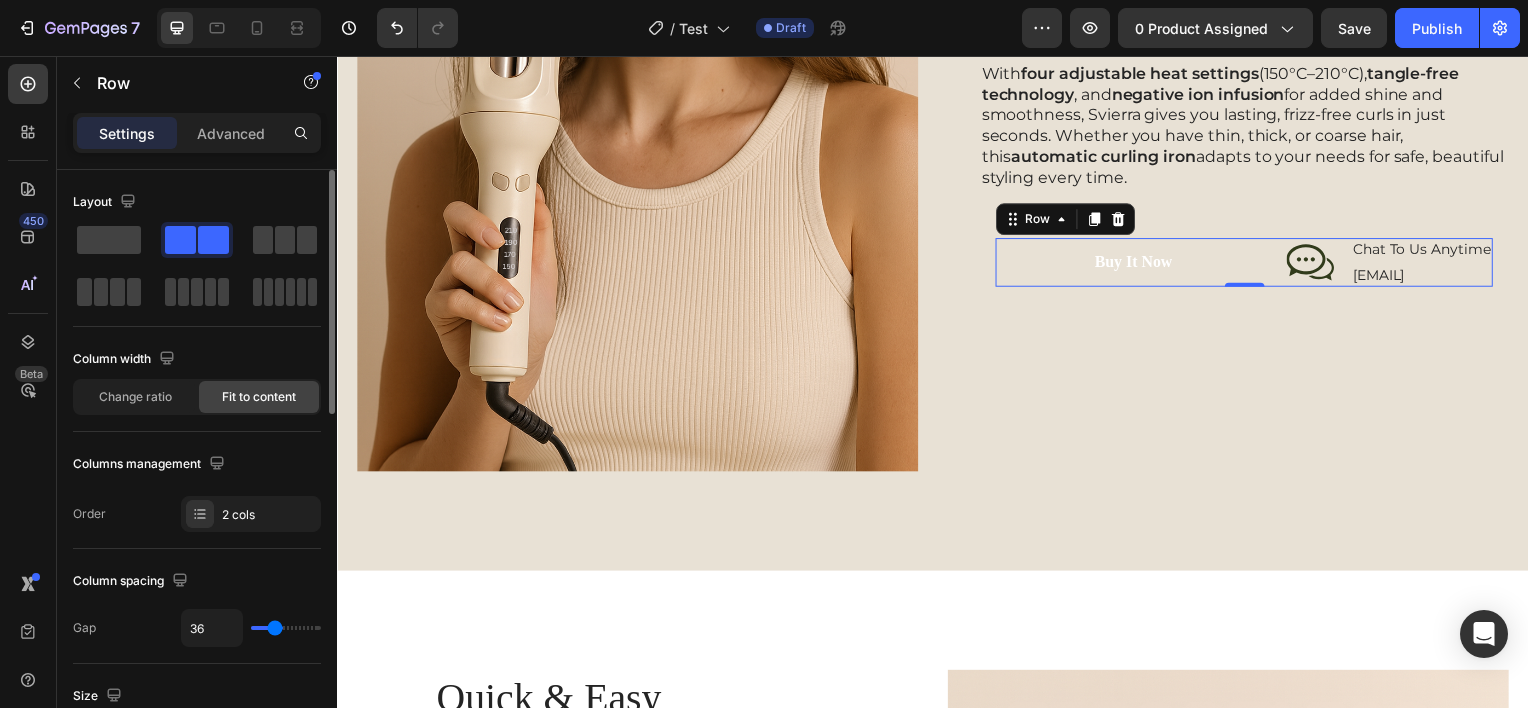 type on "15" 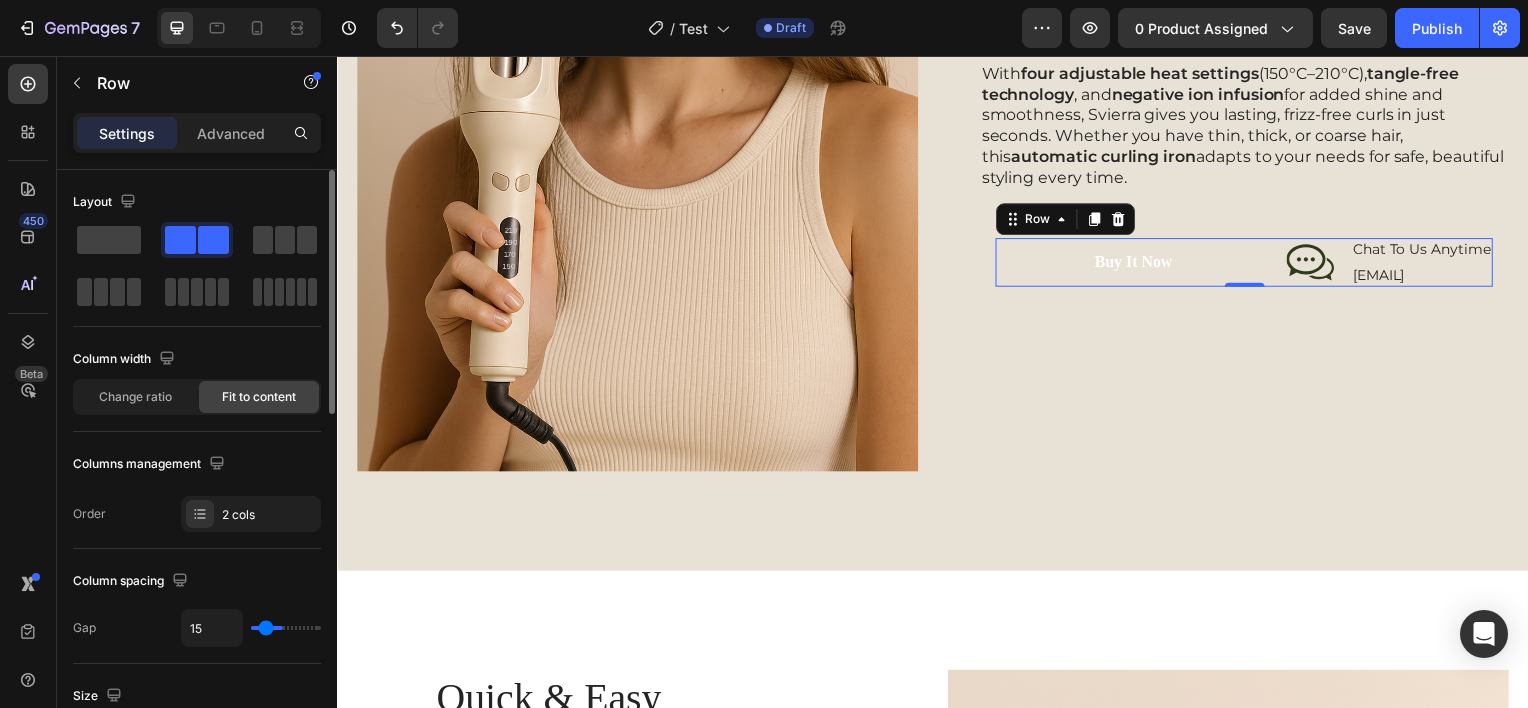 type on "13" 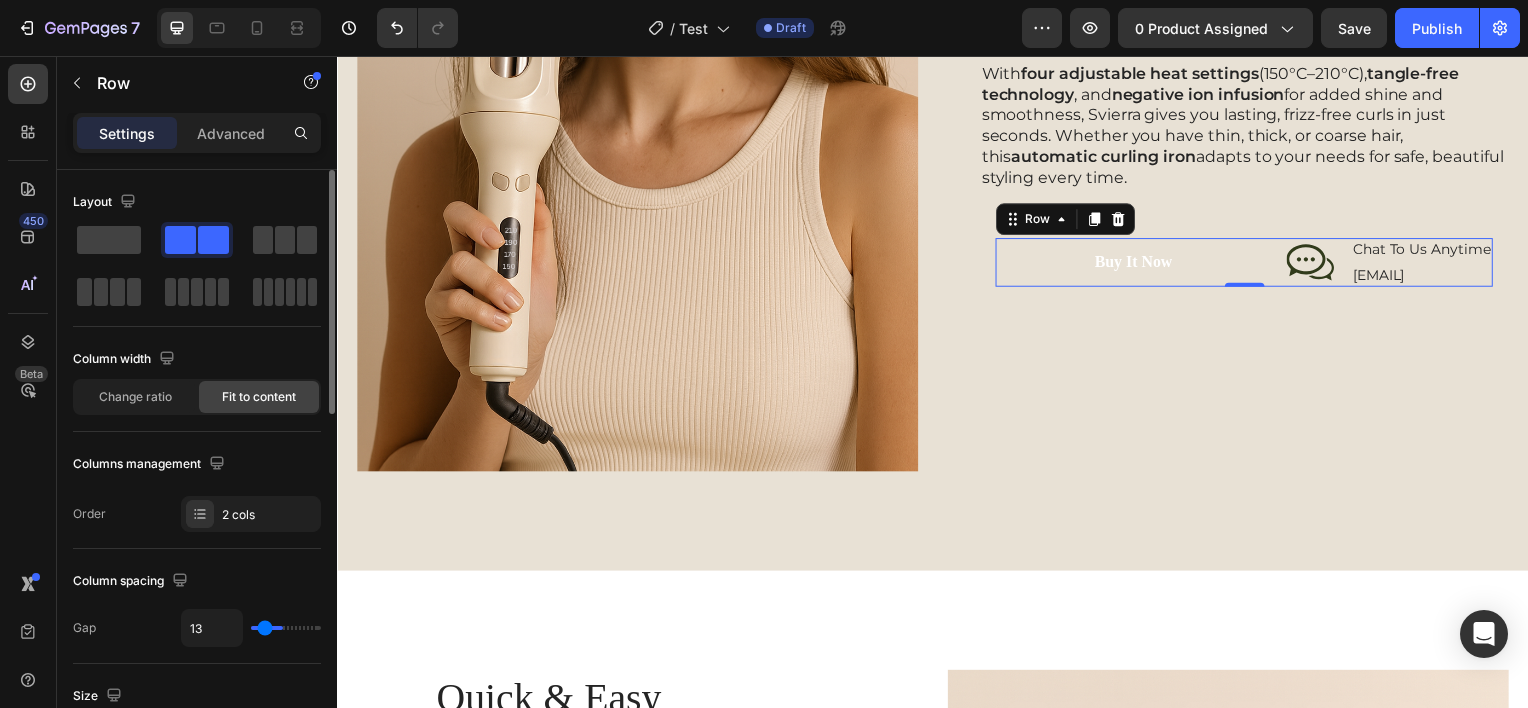 type on "11" 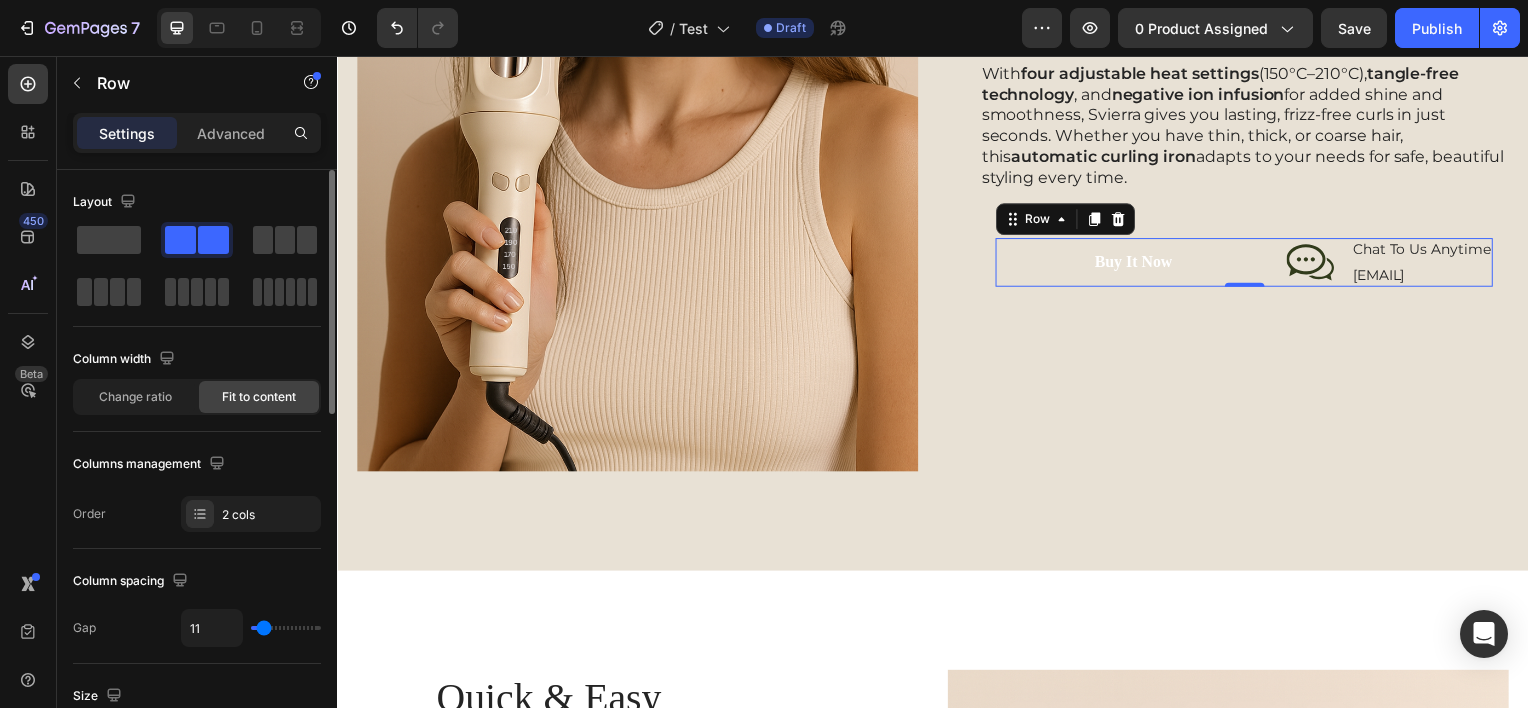 type on "6" 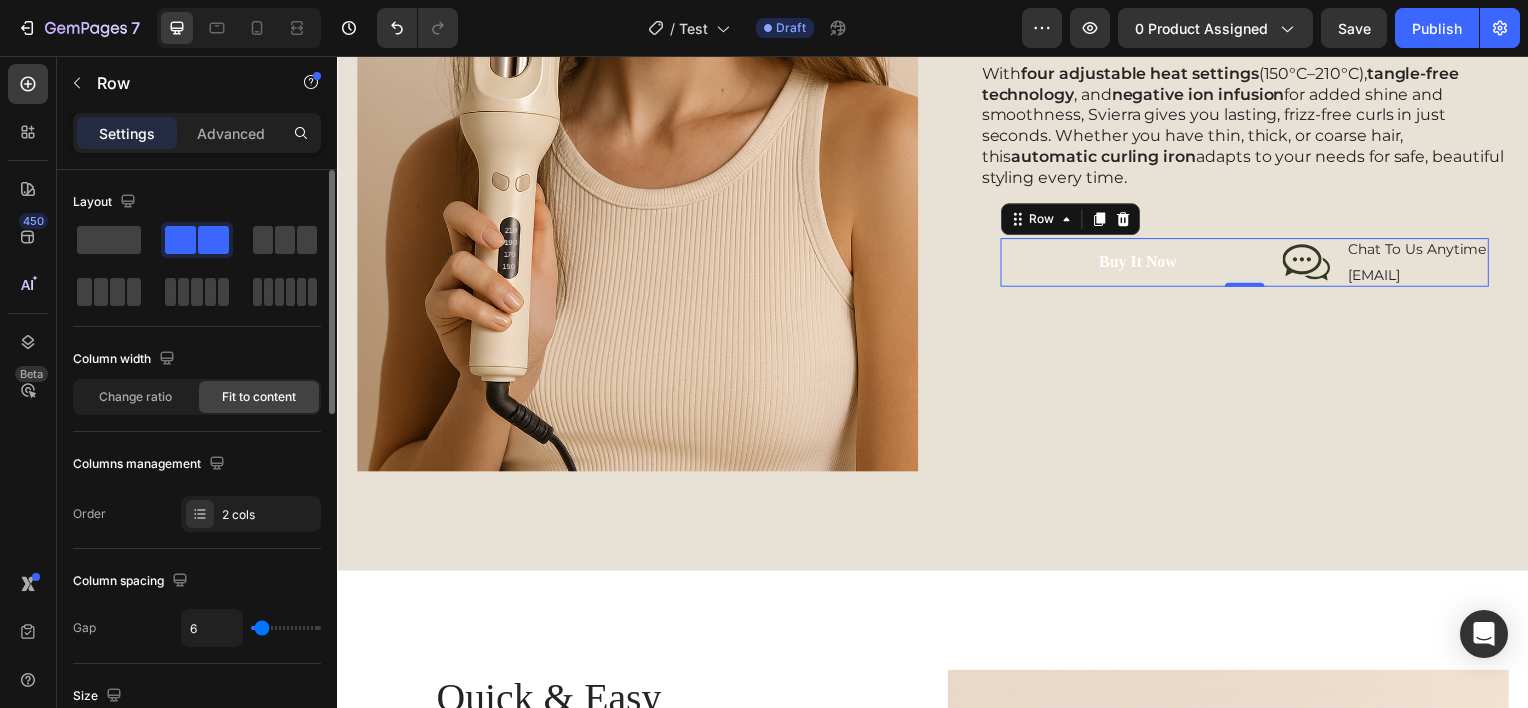 type on "4" 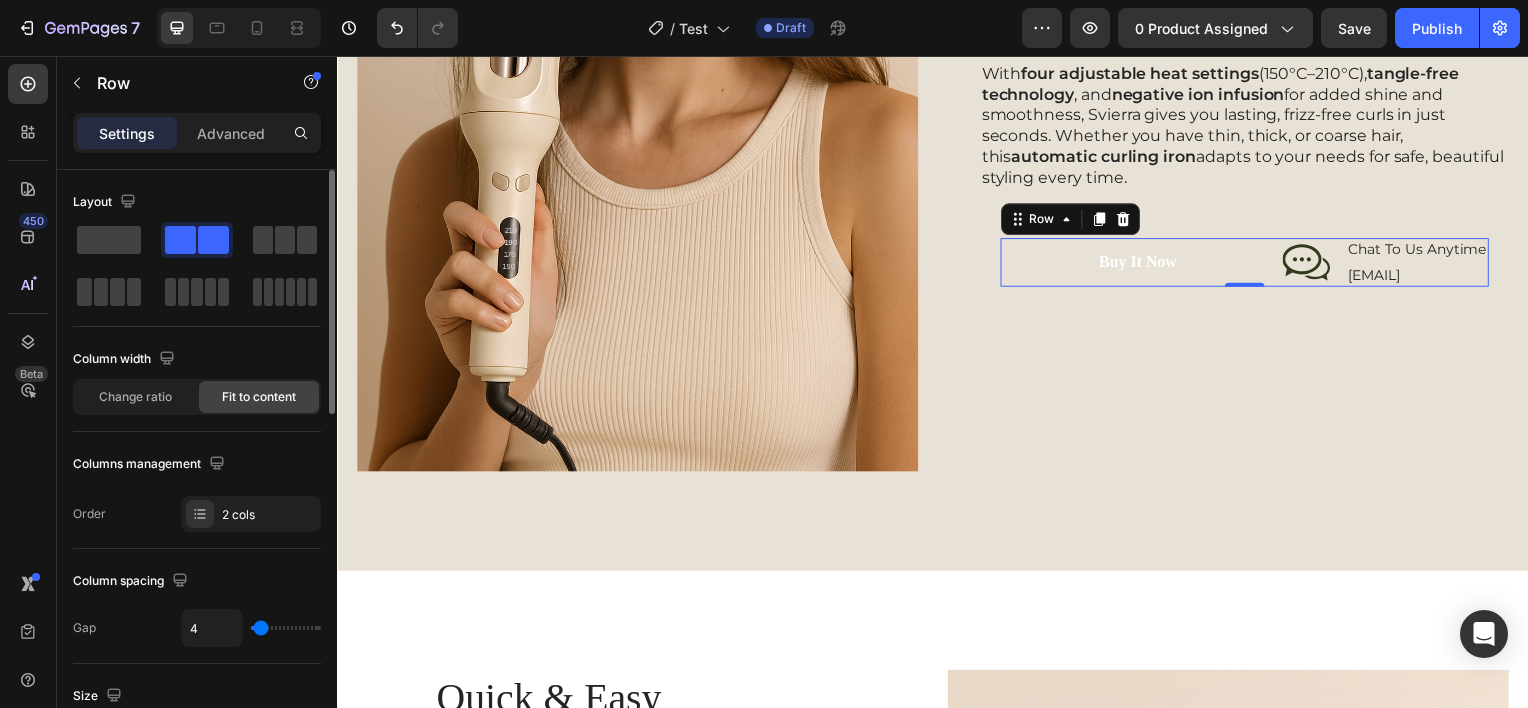 type on "0" 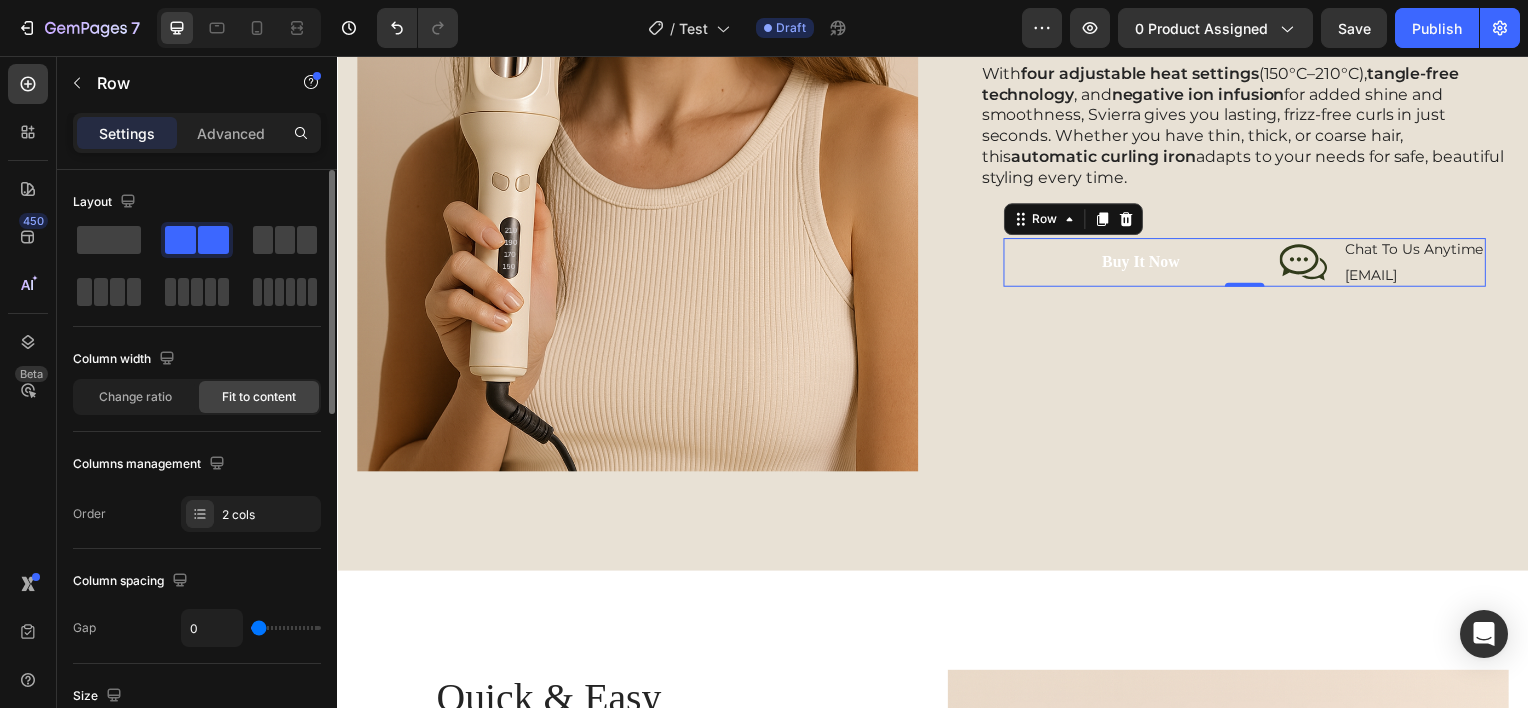 drag, startPoint x: 278, startPoint y: 629, endPoint x: 229, endPoint y: 637, distance: 49.648766 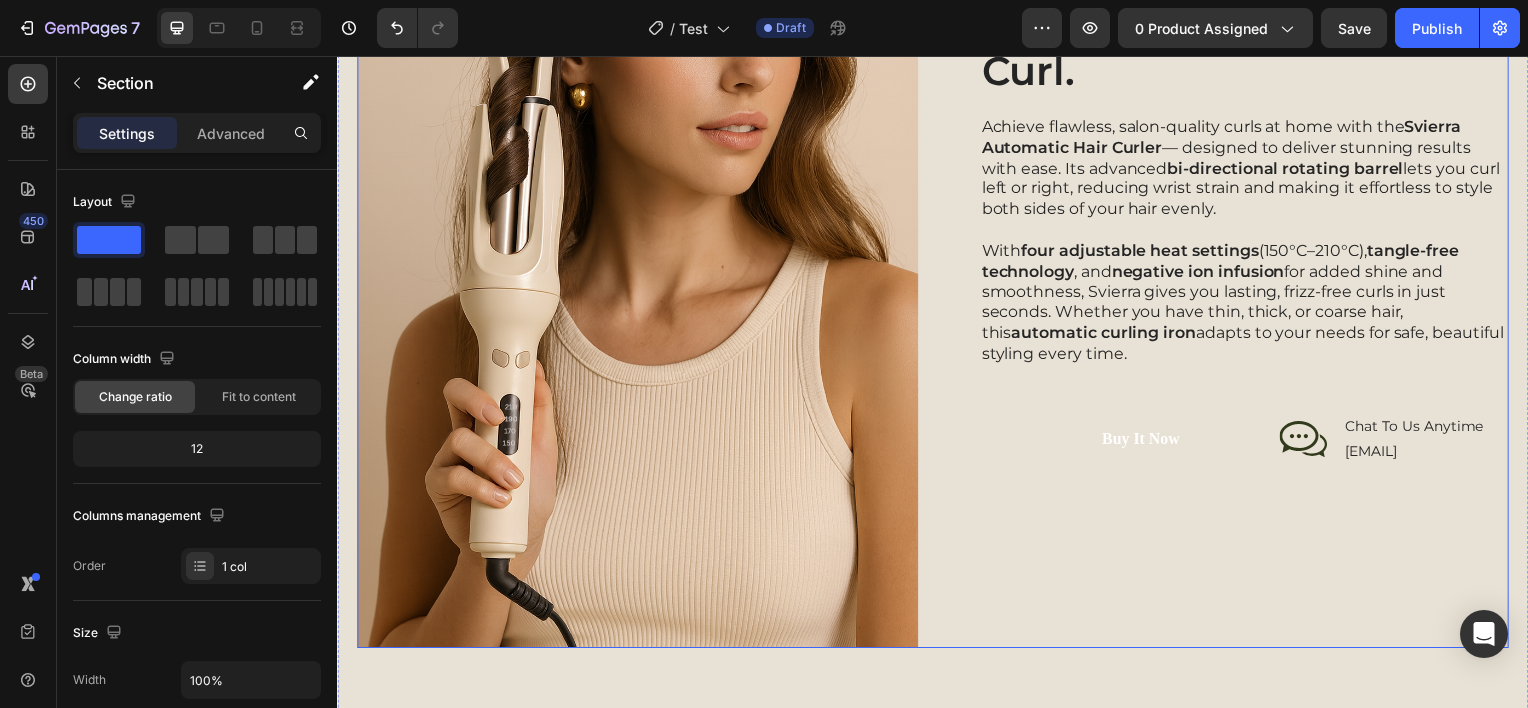 scroll, scrollTop: 2568, scrollLeft: 0, axis: vertical 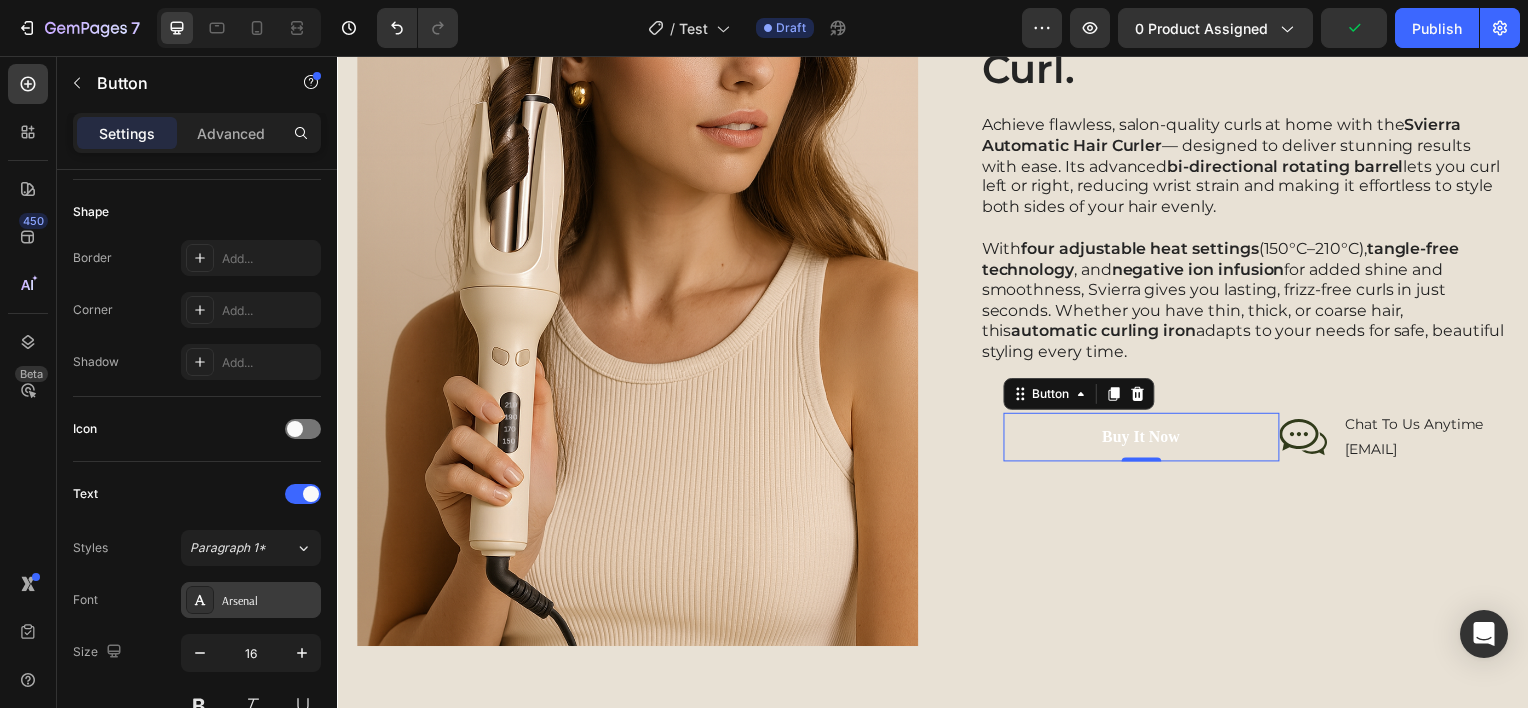 click on "Arsenal" at bounding box center (251, 600) 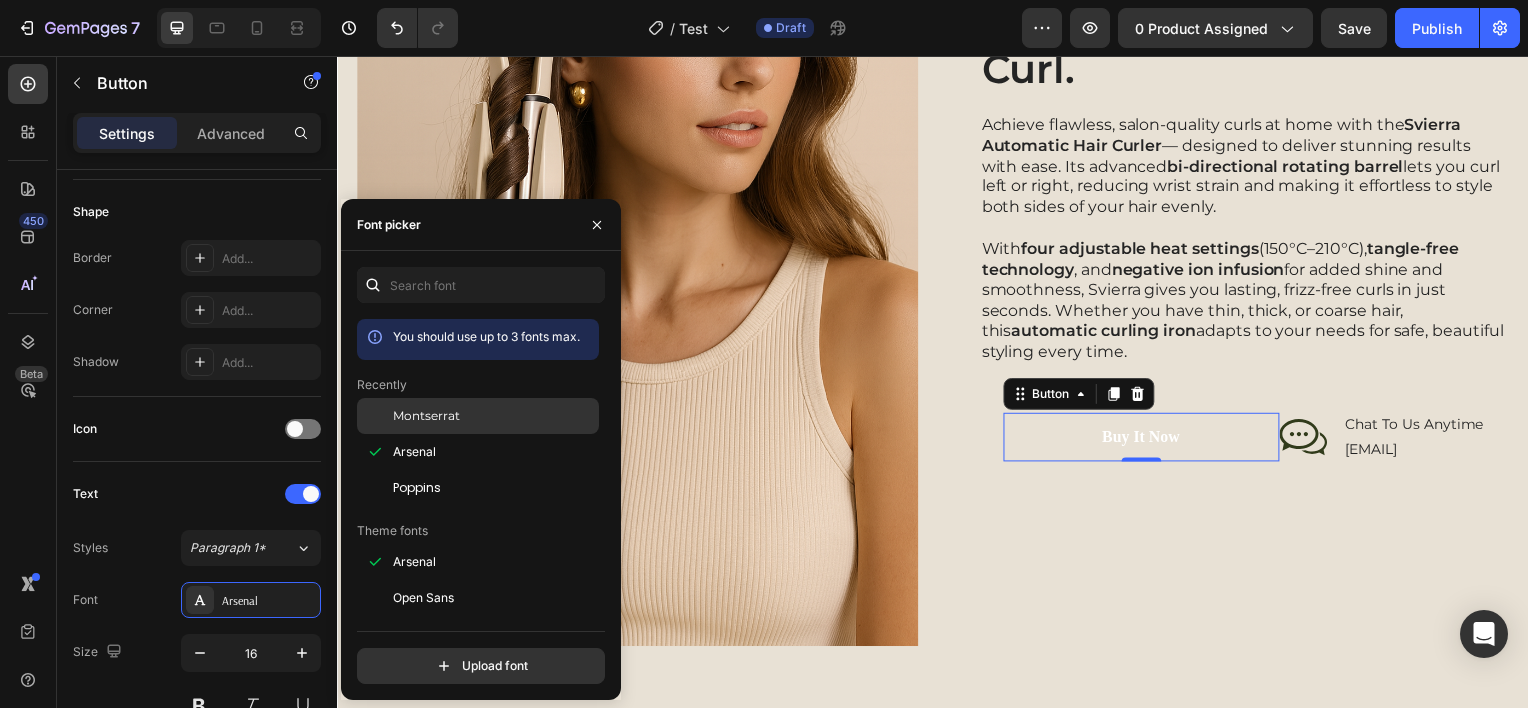 click on "Montserrat" 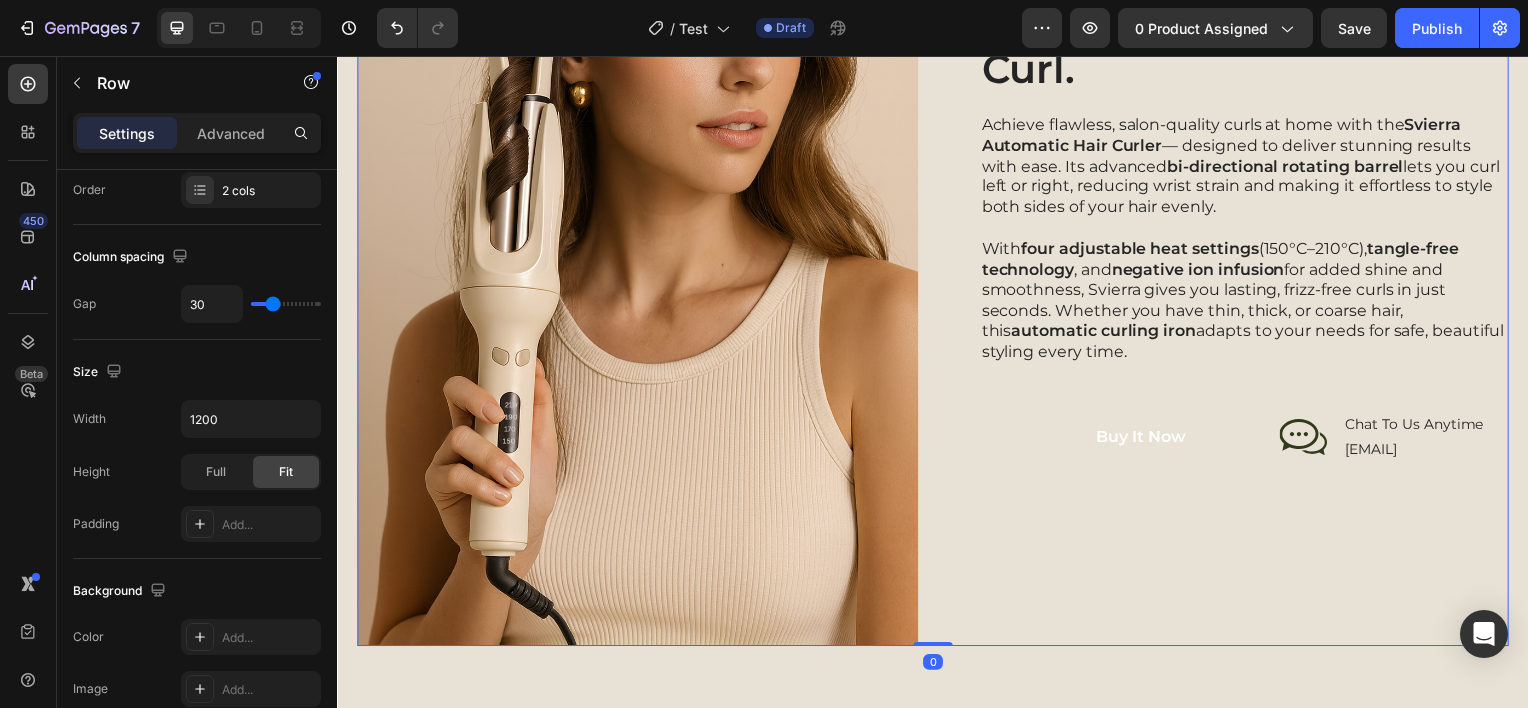 scroll, scrollTop: 0, scrollLeft: 0, axis: both 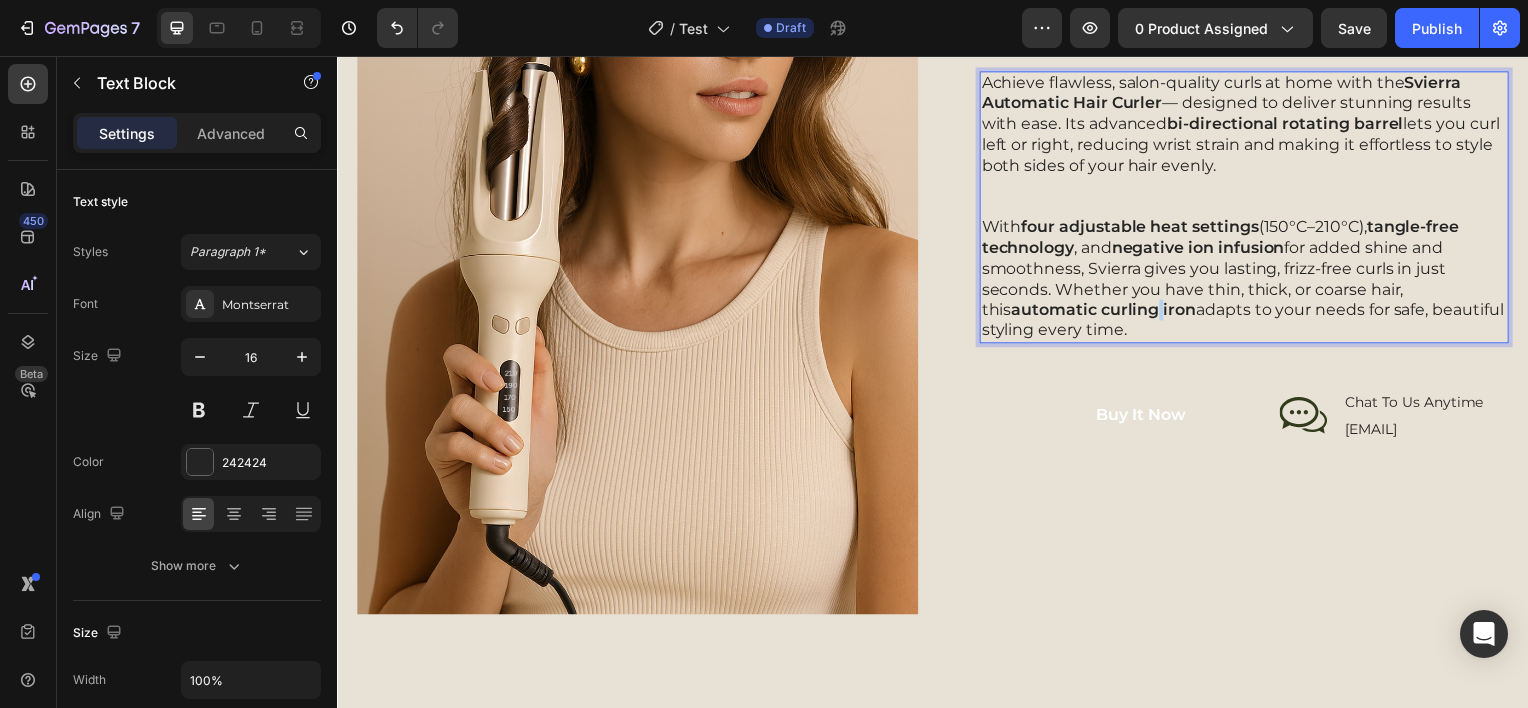 click on "automatic curling iron" at bounding box center (1109, 310) 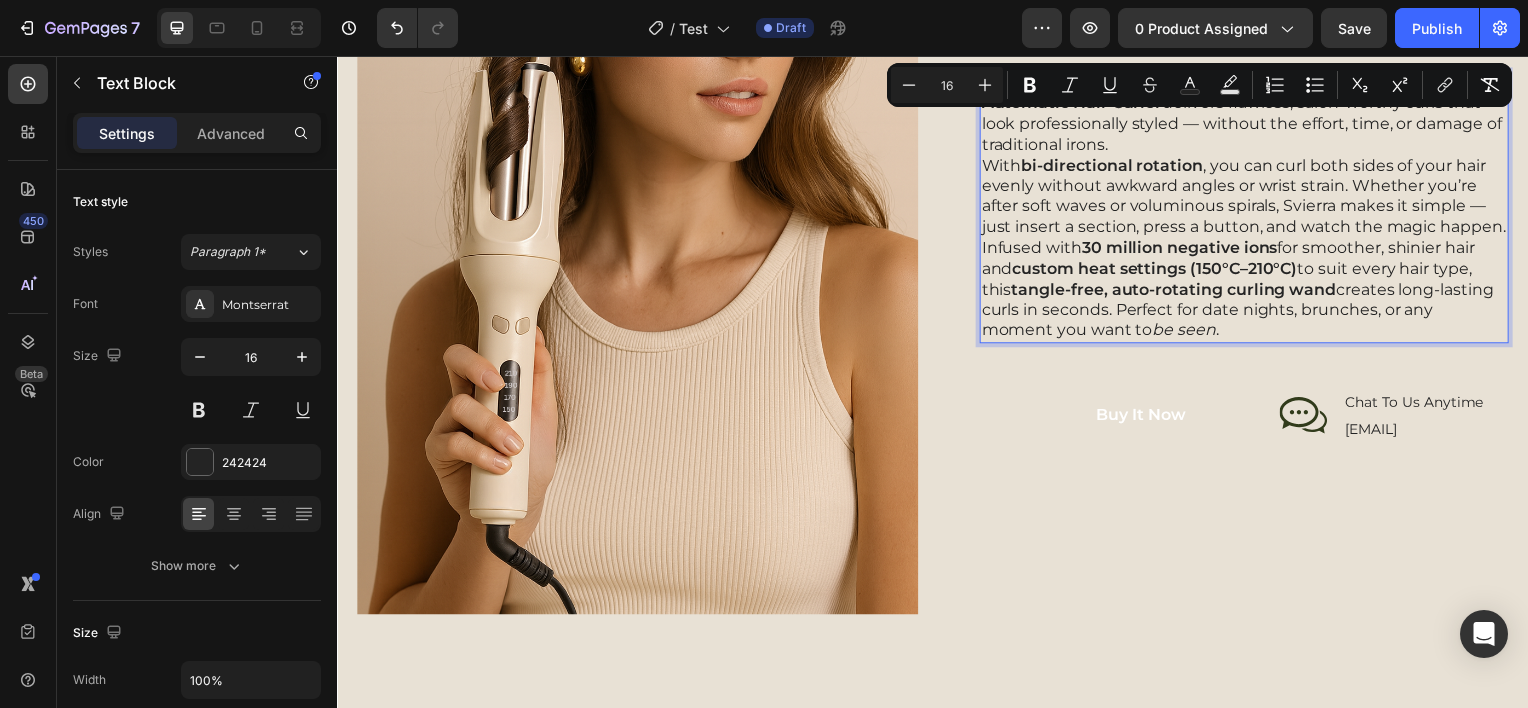 scroll, scrollTop: 2590, scrollLeft: 0, axis: vertical 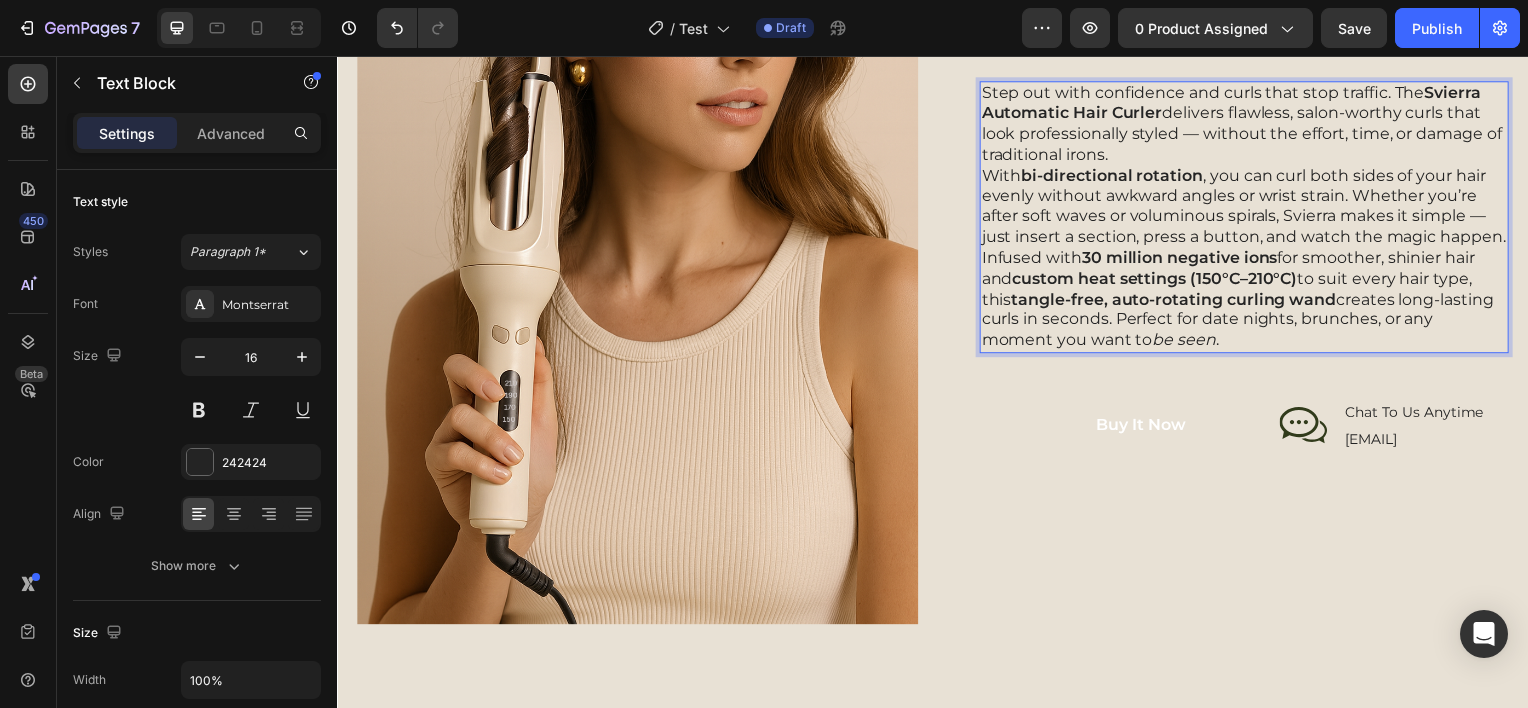 click on "Step out with confidence and curls that stop traffic. The  Svierra Automatic Hair Curler  delivers flawless, salon-worthy curls that look professionally styled — without the effort, time, or damage of traditional irons." at bounding box center (1250, 124) 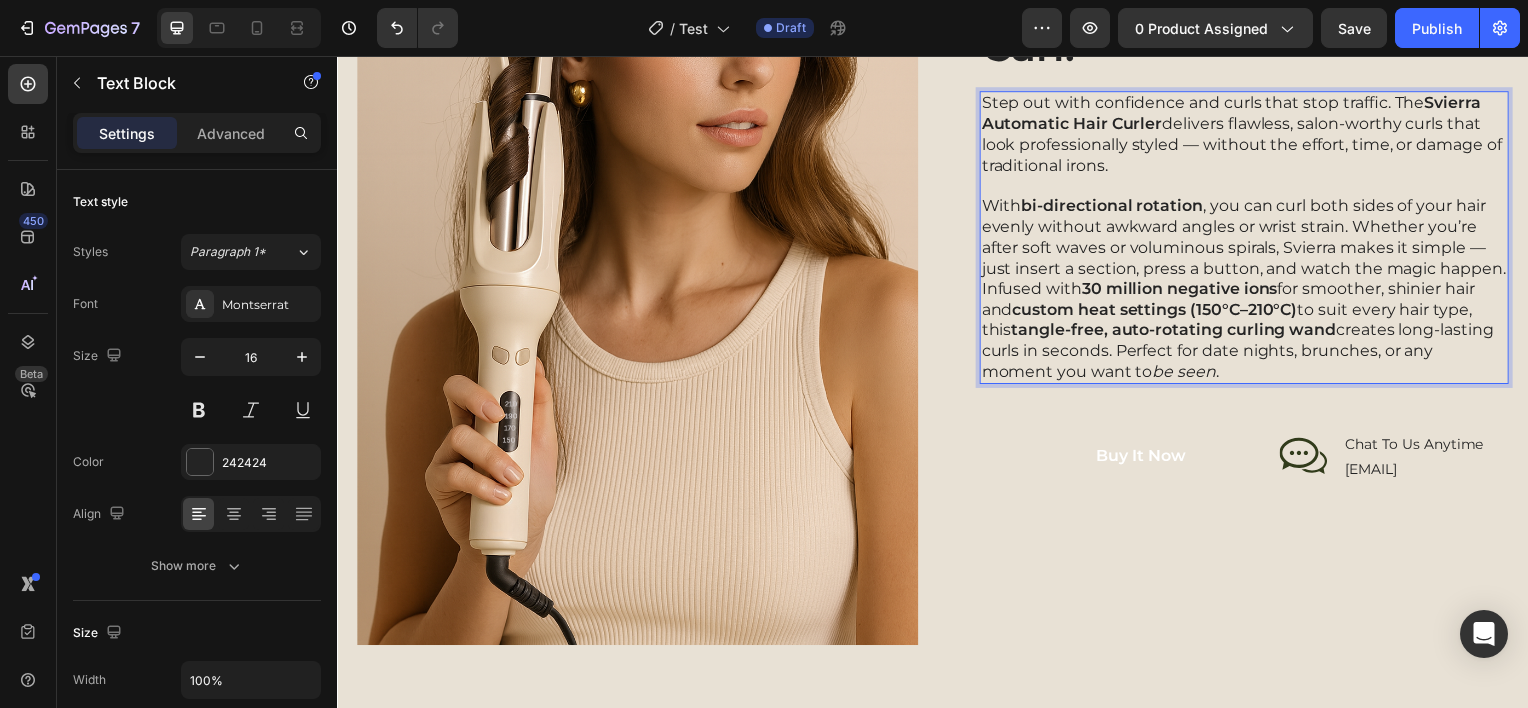 click on "With  bi-directional rotation , you can curl both sides of your hair evenly without awkward angles or wrist strain. Whether you’re after soft waves or voluminous spirals, Svierra makes it simple — just insert a section, press a button, and watch the magic happen." at bounding box center [1250, 238] 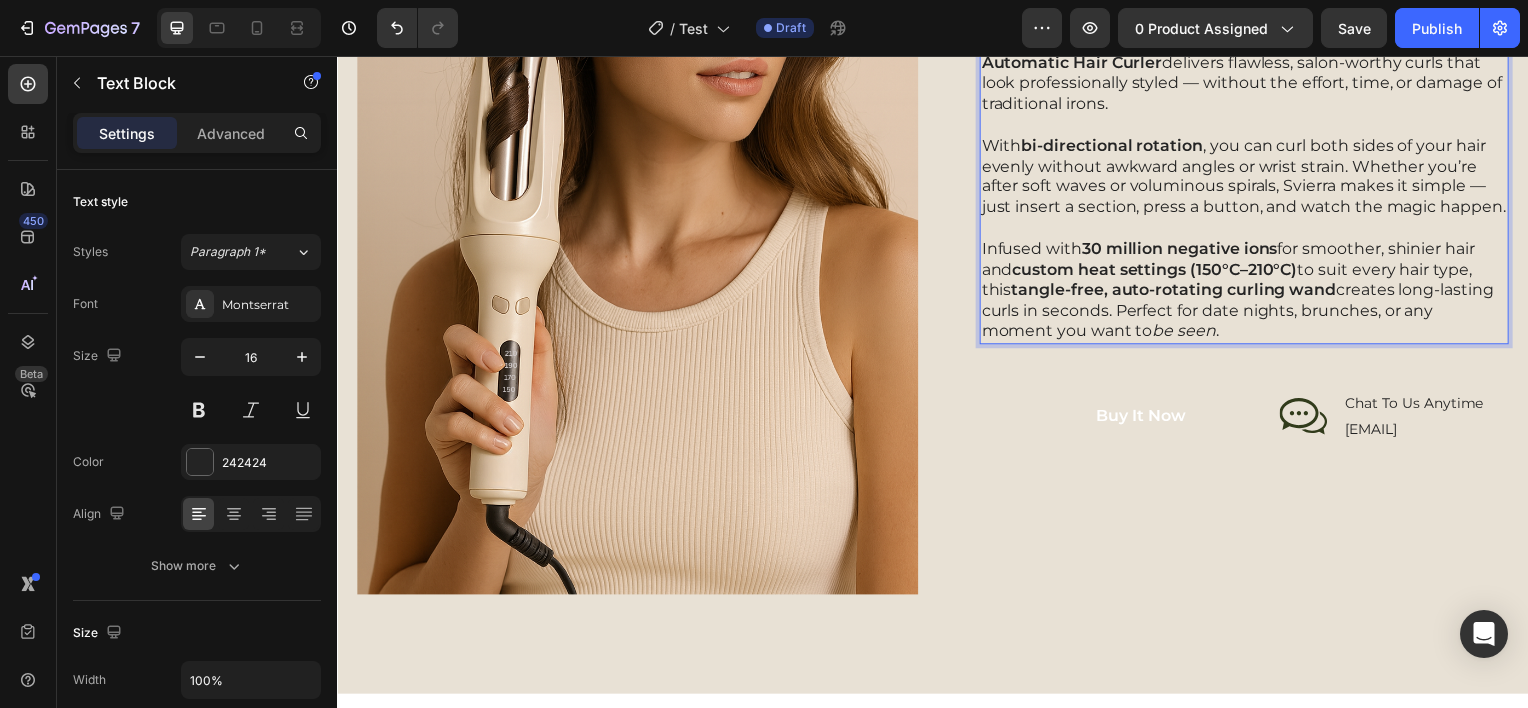 scroll, scrollTop: 2619, scrollLeft: 0, axis: vertical 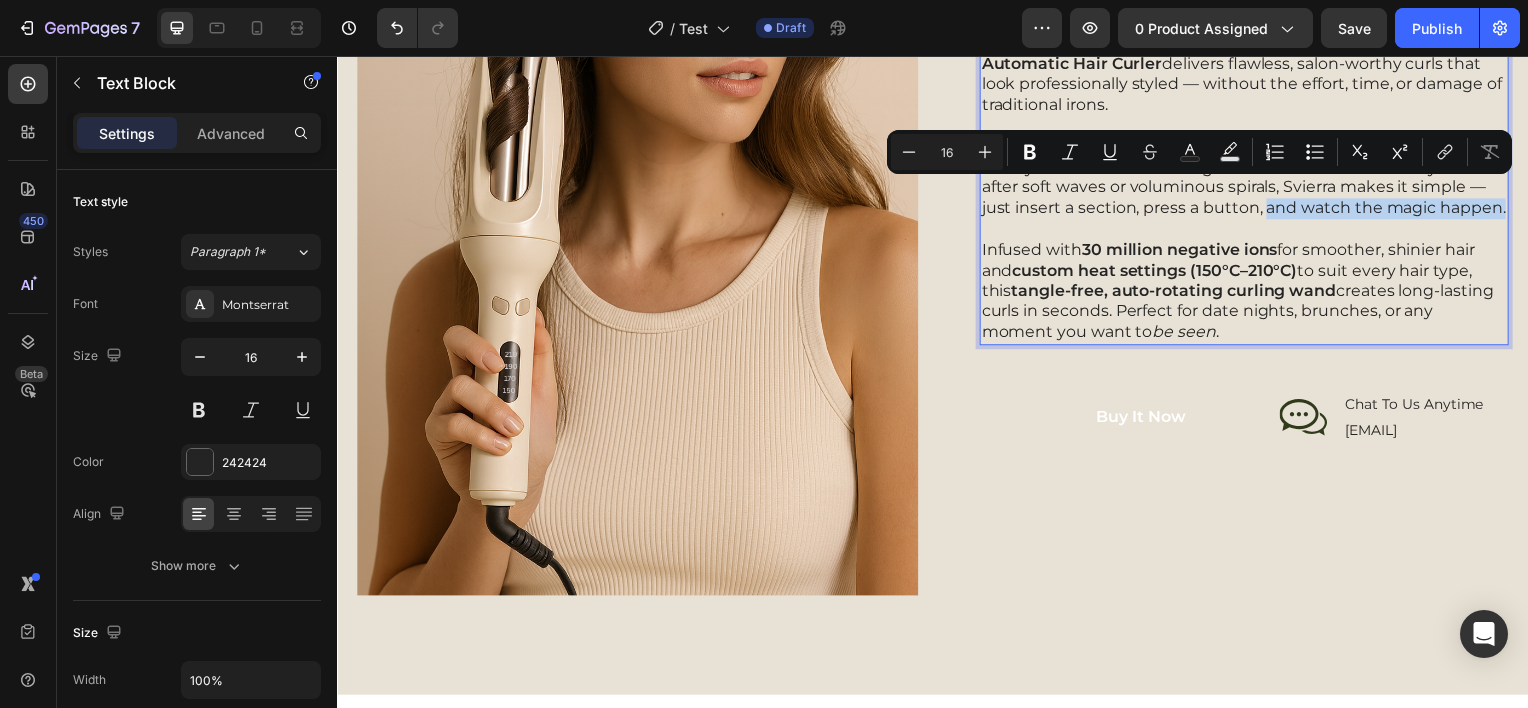 drag, startPoint x: 1054, startPoint y: 222, endPoint x: 1268, endPoint y: 193, distance: 215.95601 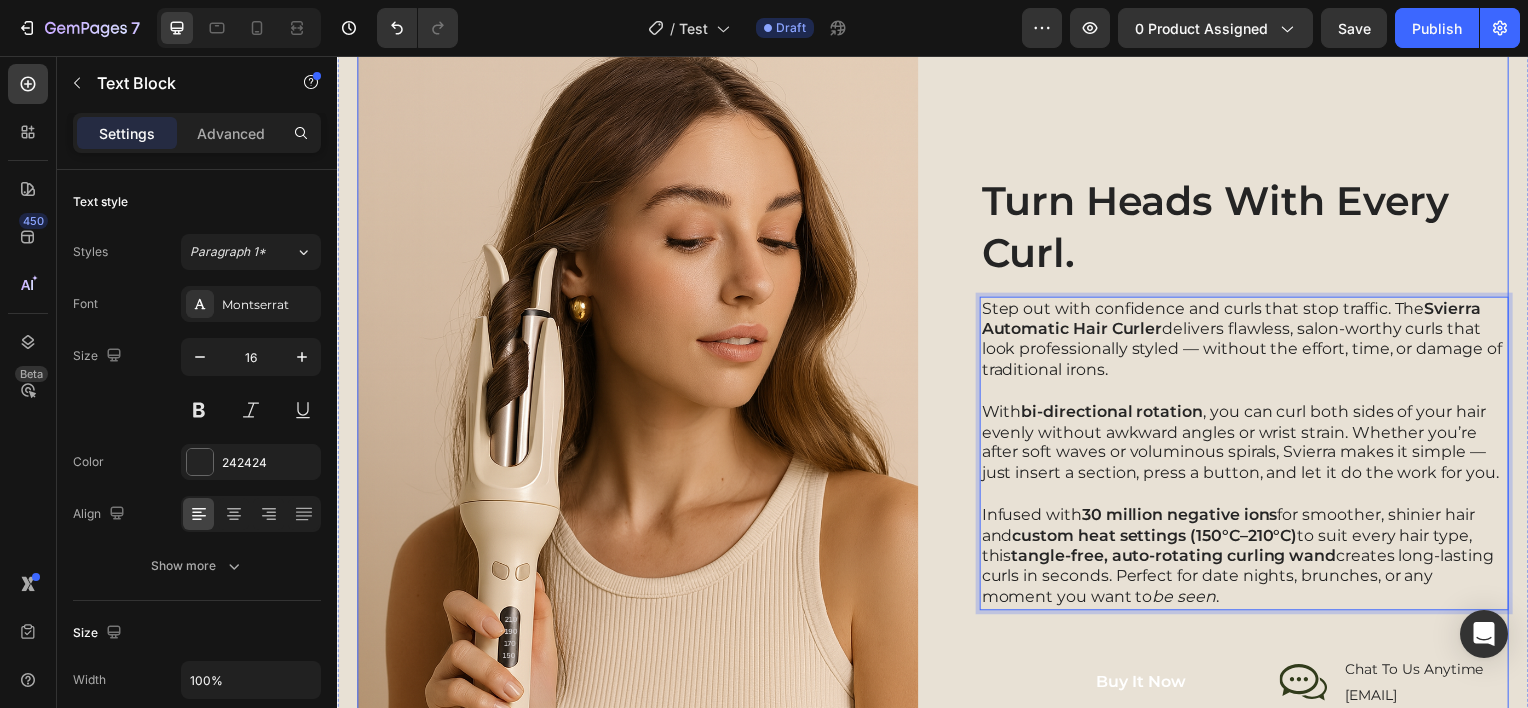 scroll, scrollTop: 2346, scrollLeft: 0, axis: vertical 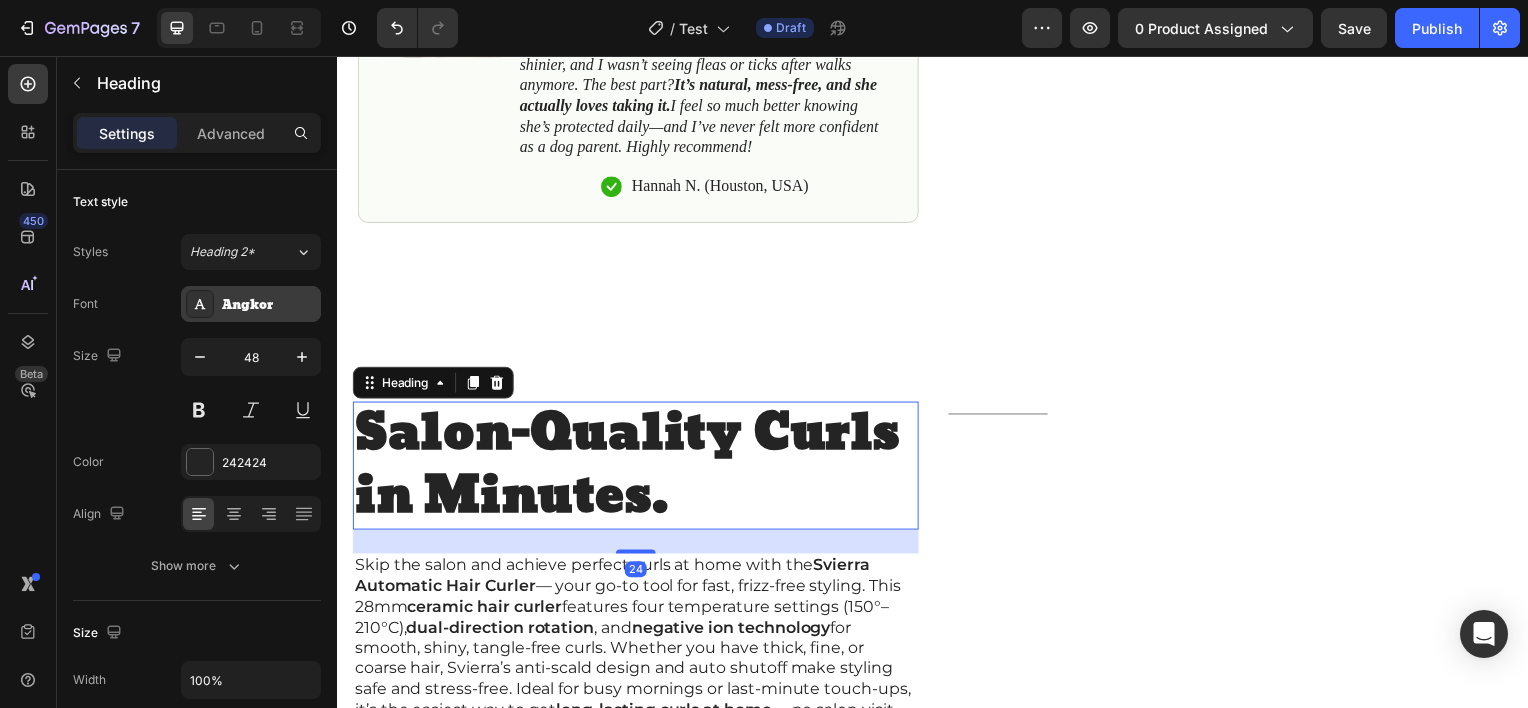 click on "Angkor" at bounding box center (251, 304) 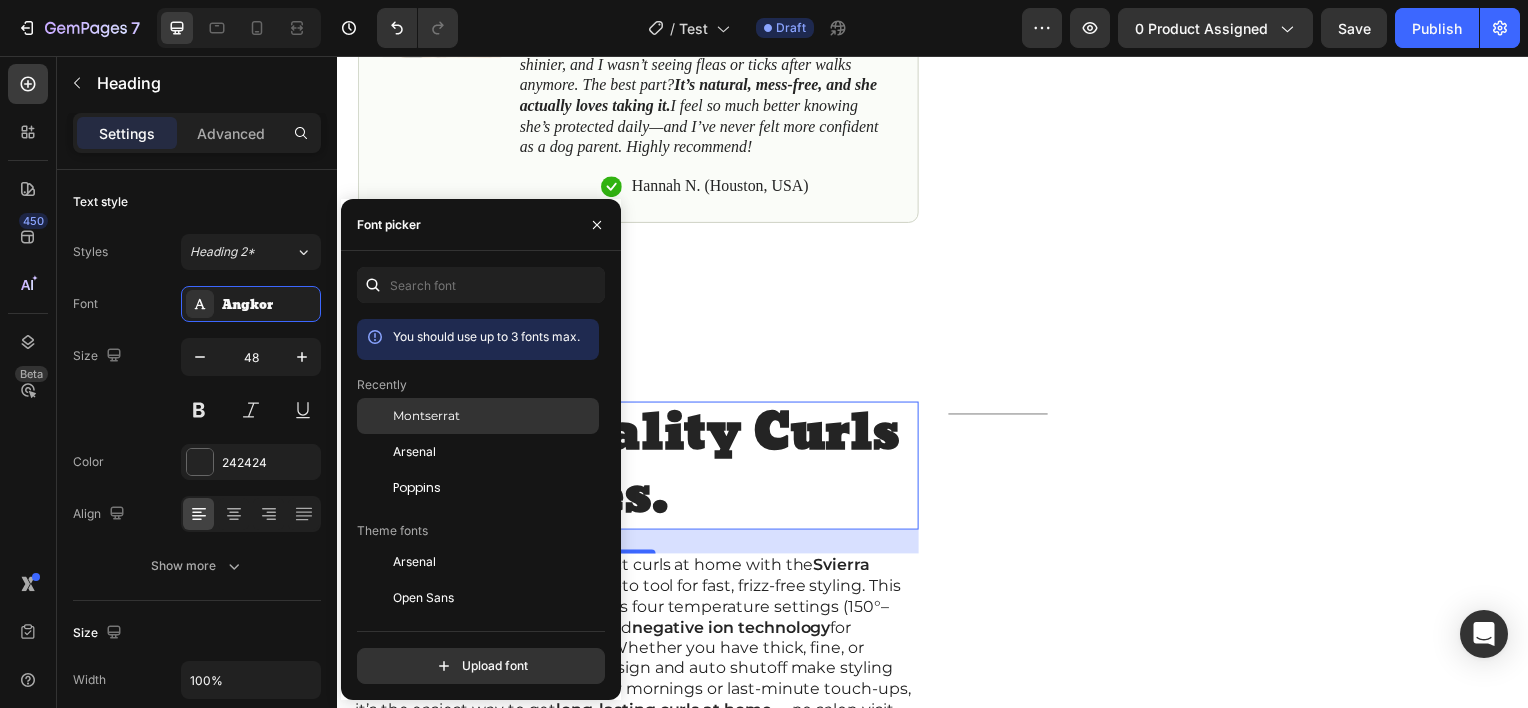 click on "Montserrat" at bounding box center [426, 416] 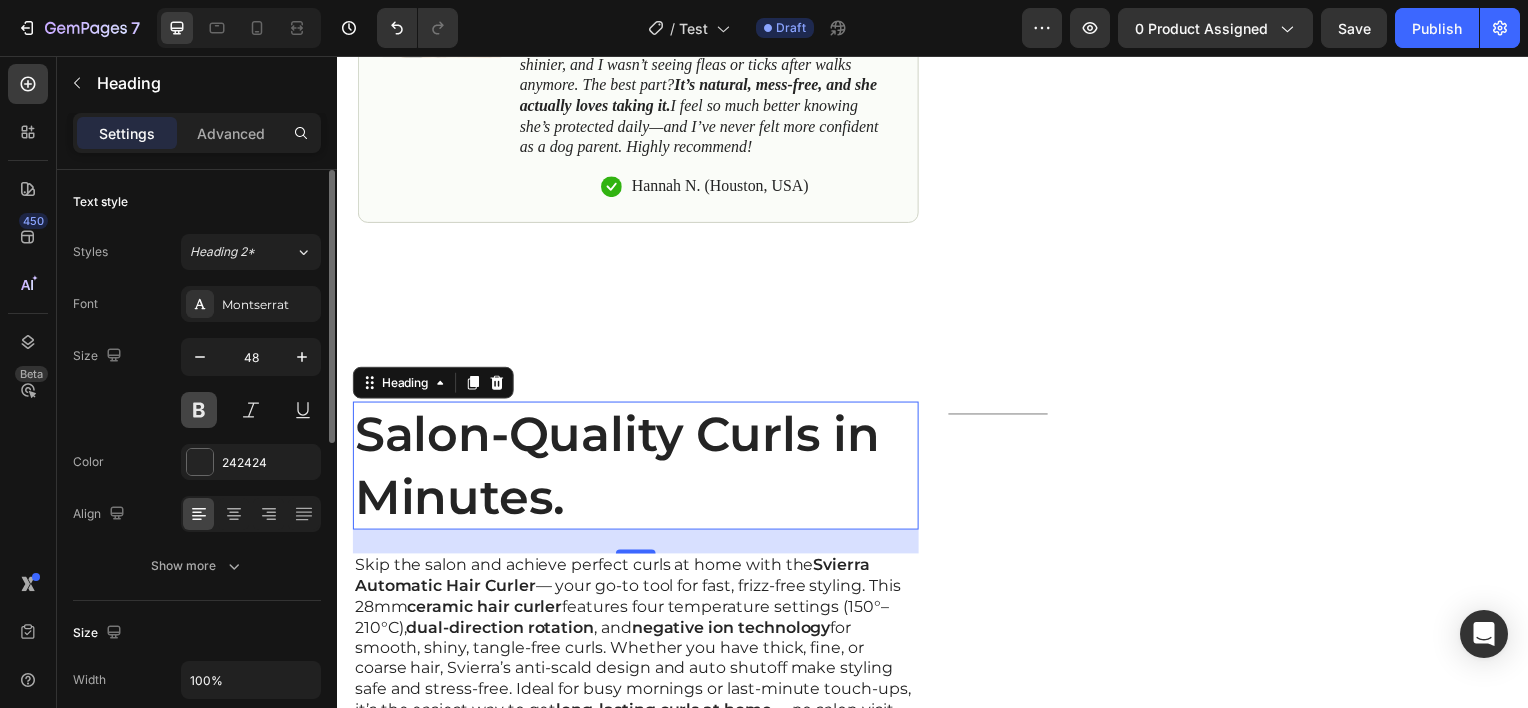 click at bounding box center [199, 410] 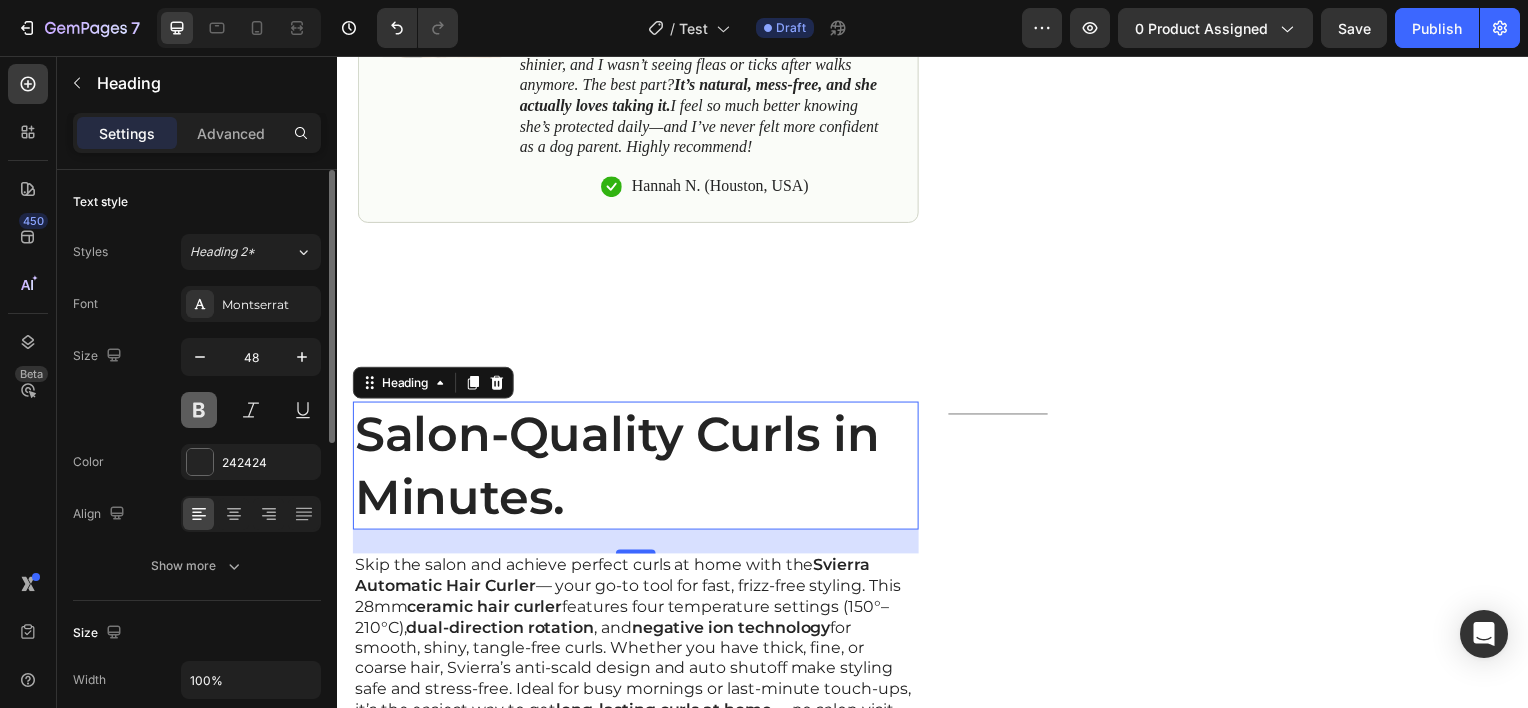 click at bounding box center (199, 410) 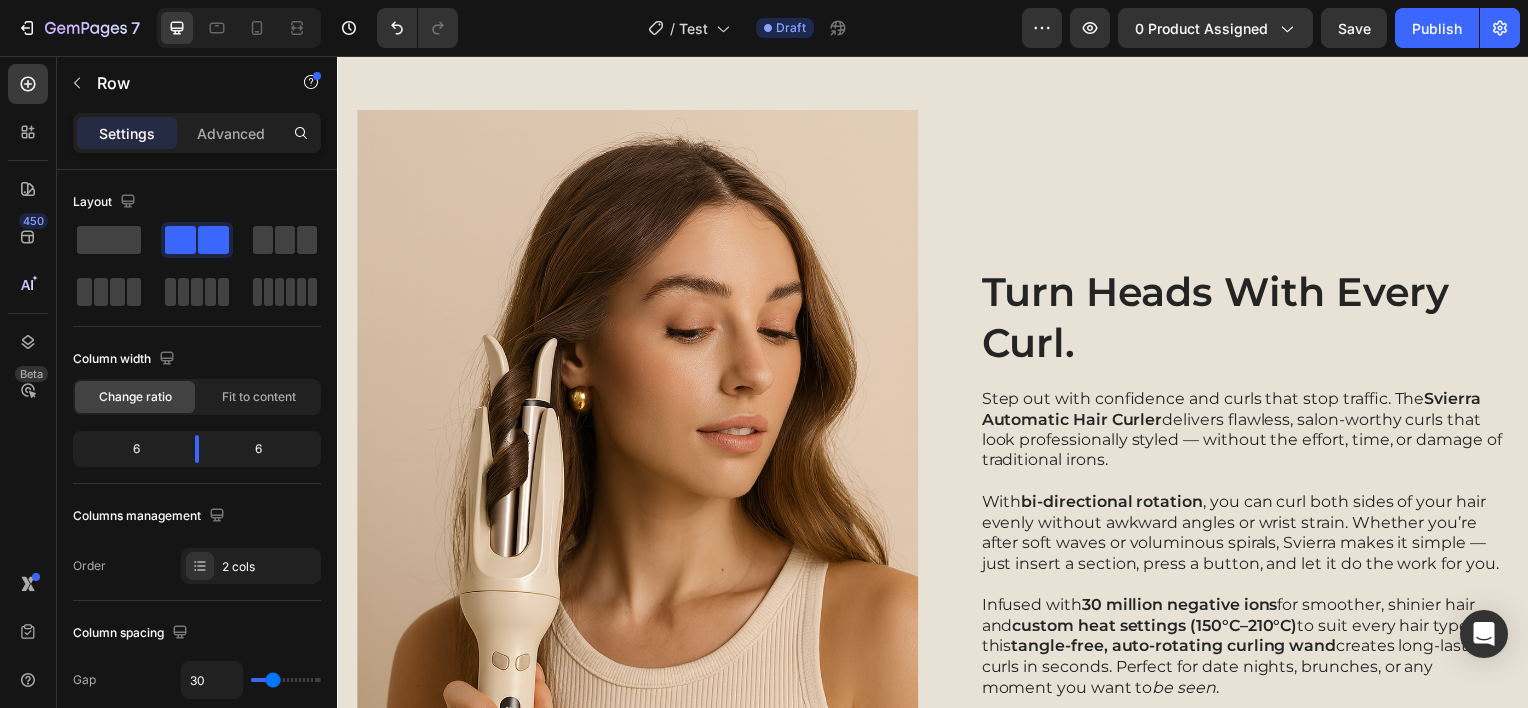 scroll, scrollTop: 2262, scrollLeft: 0, axis: vertical 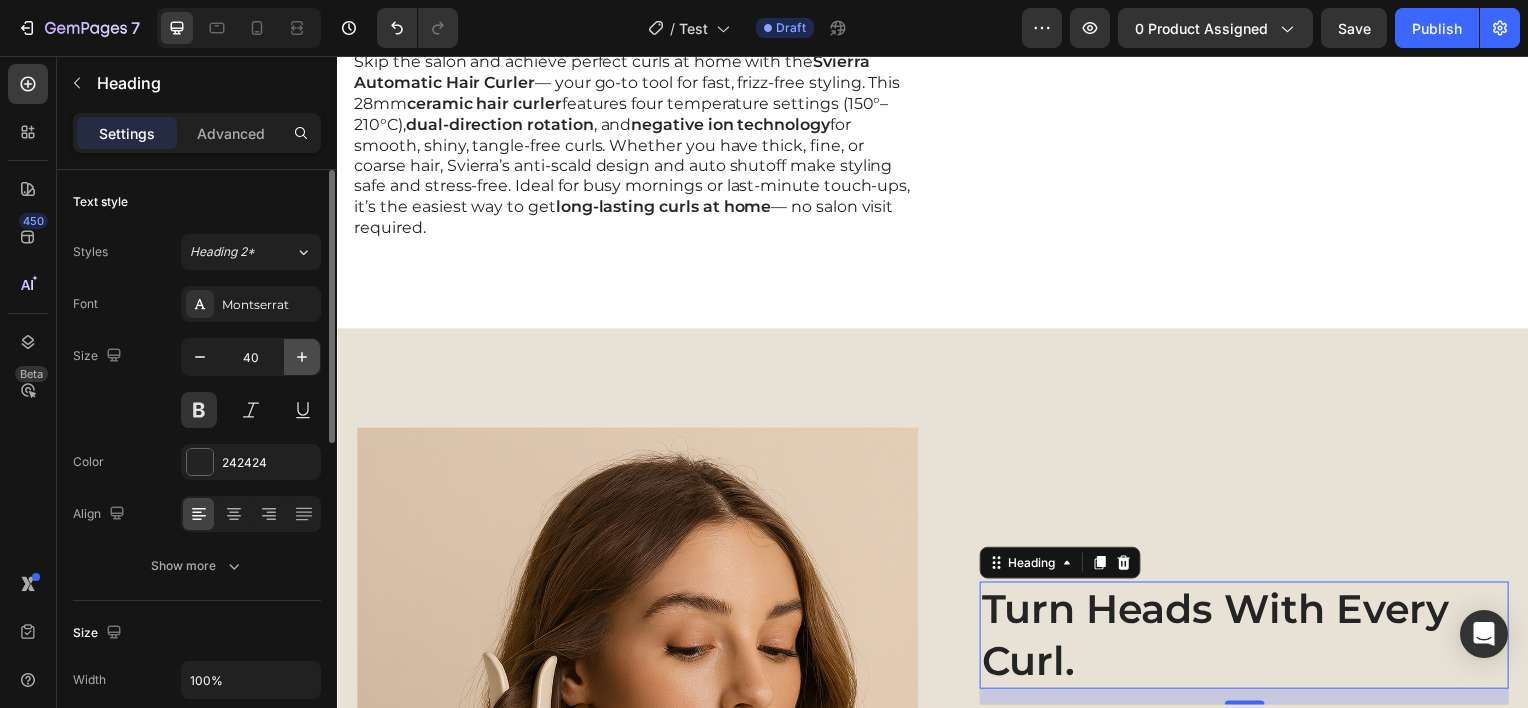 click 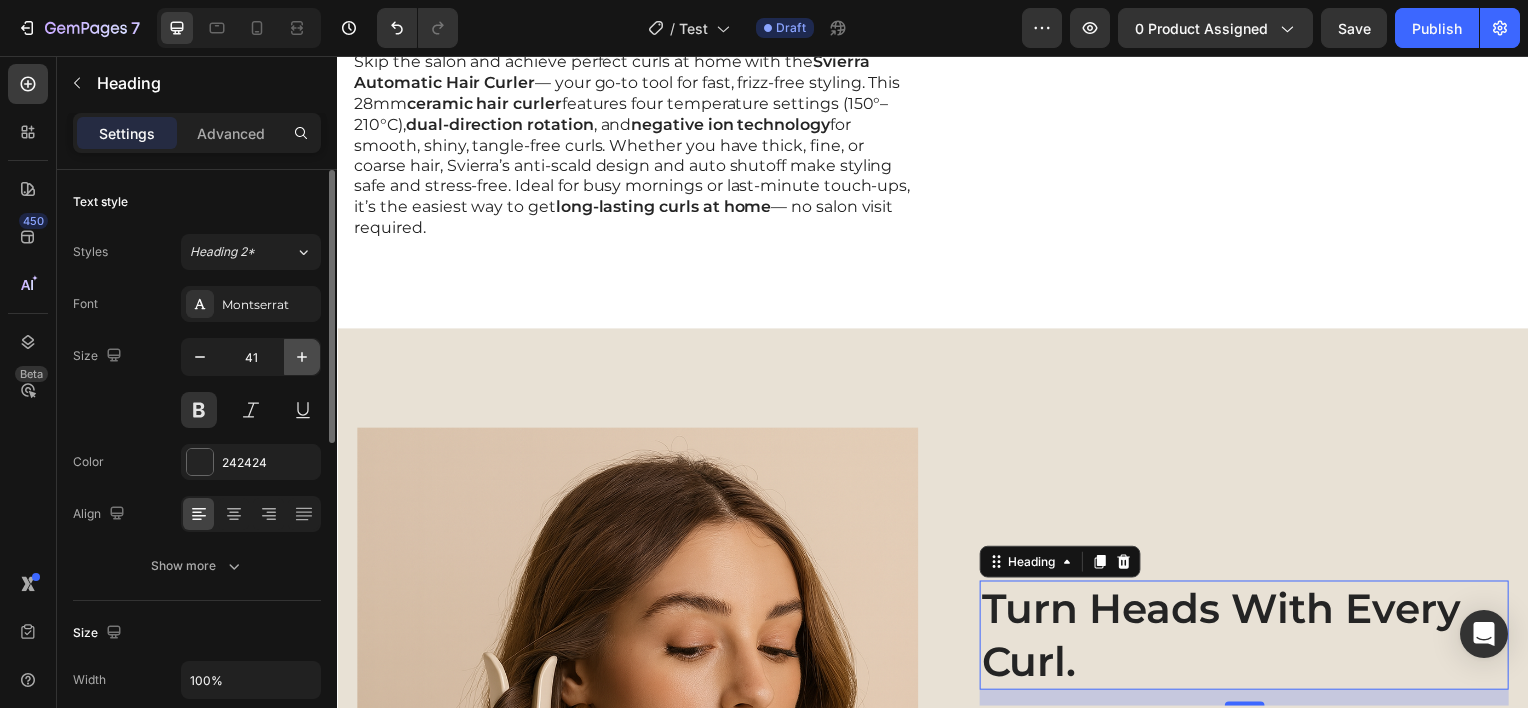 click 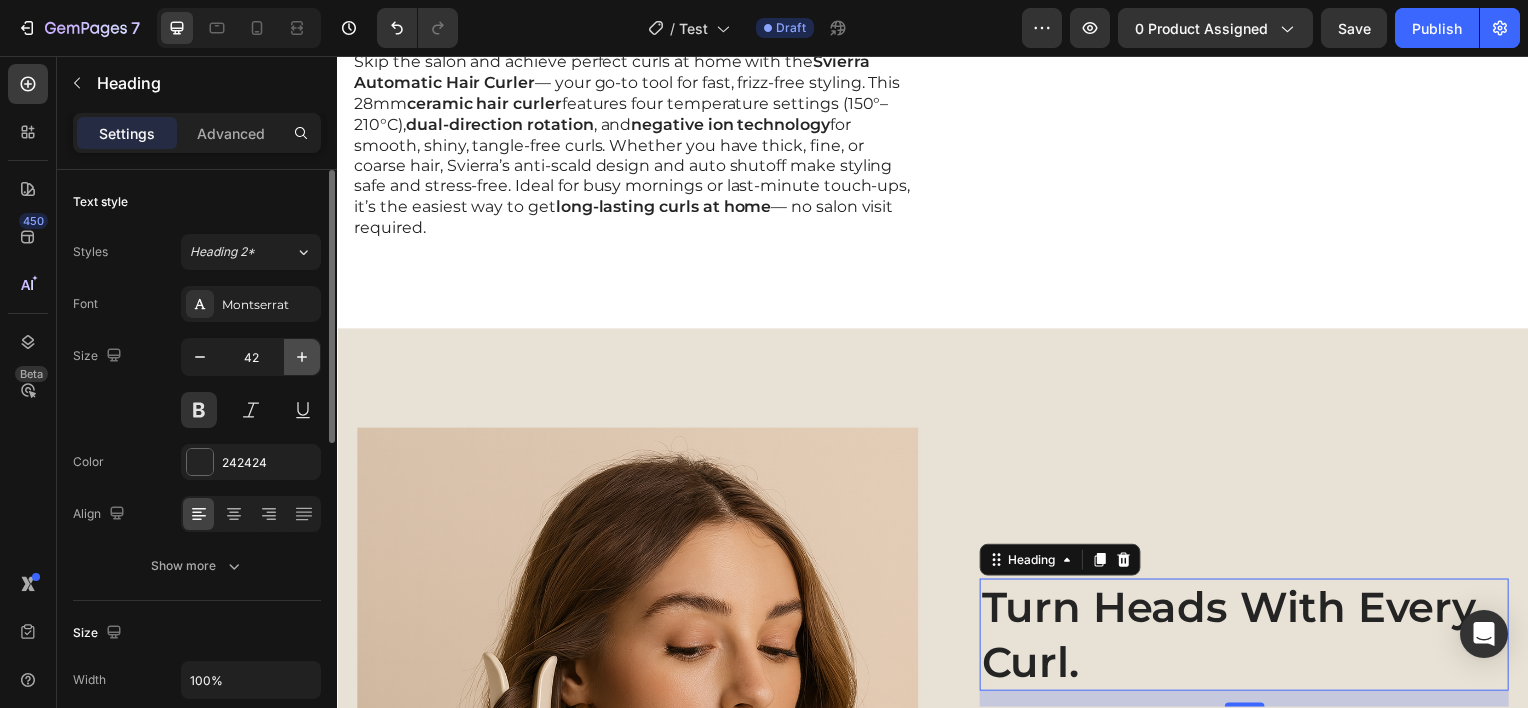 click 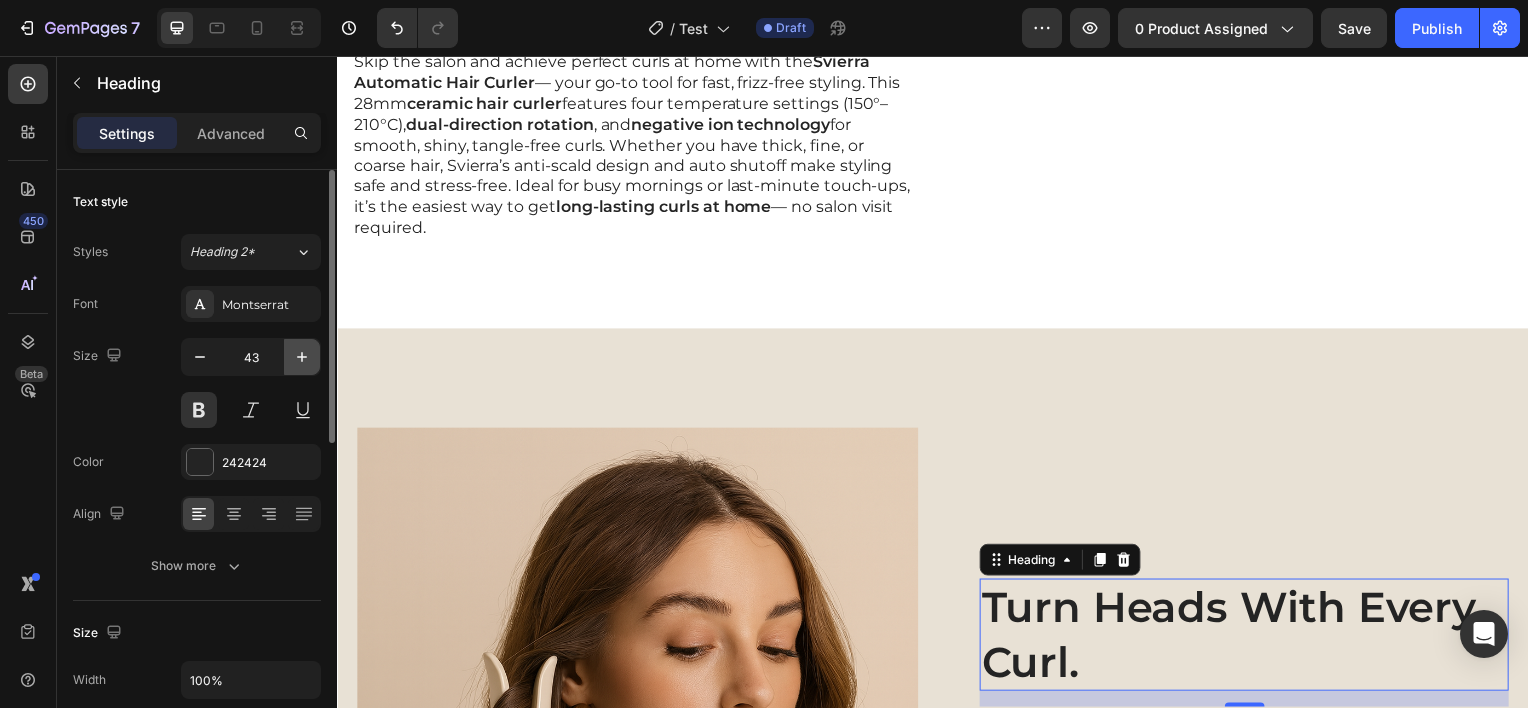 click 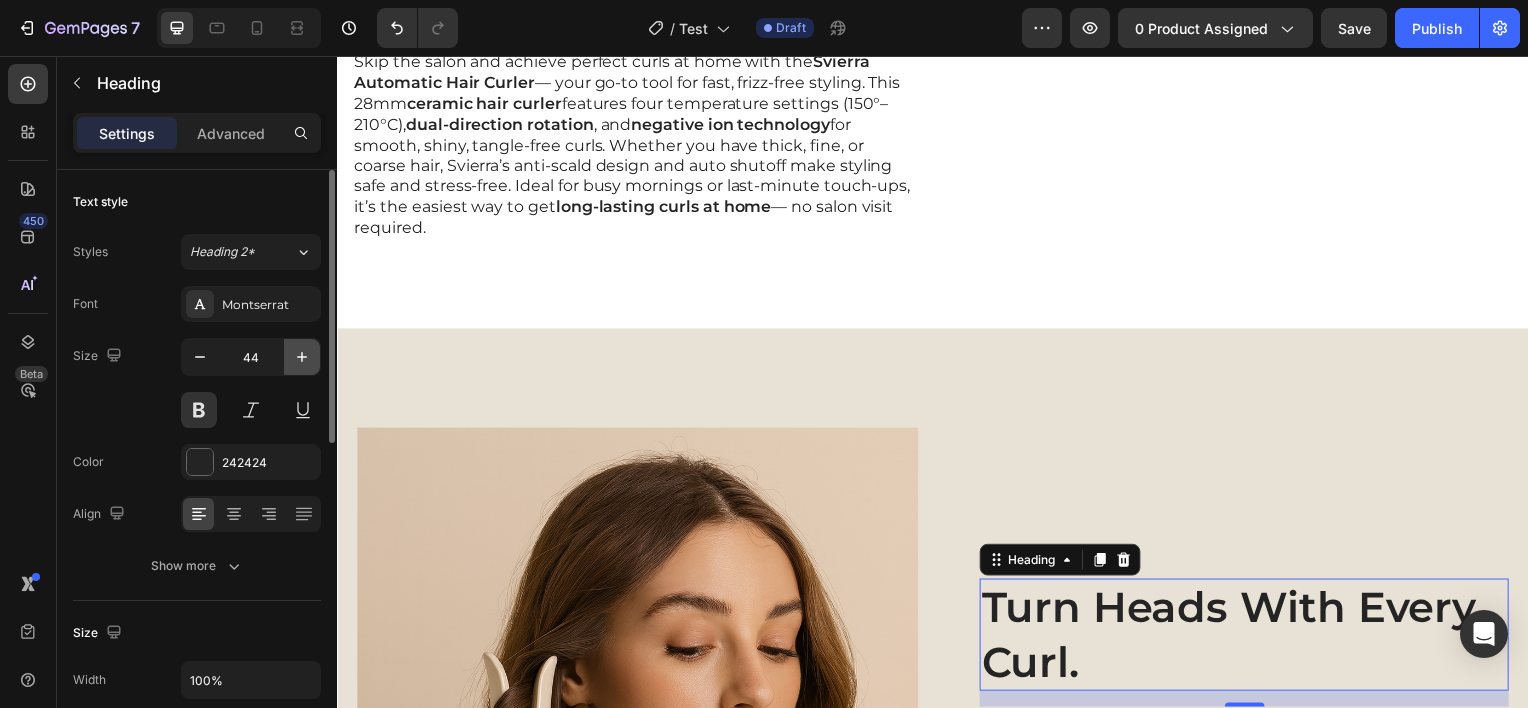 click 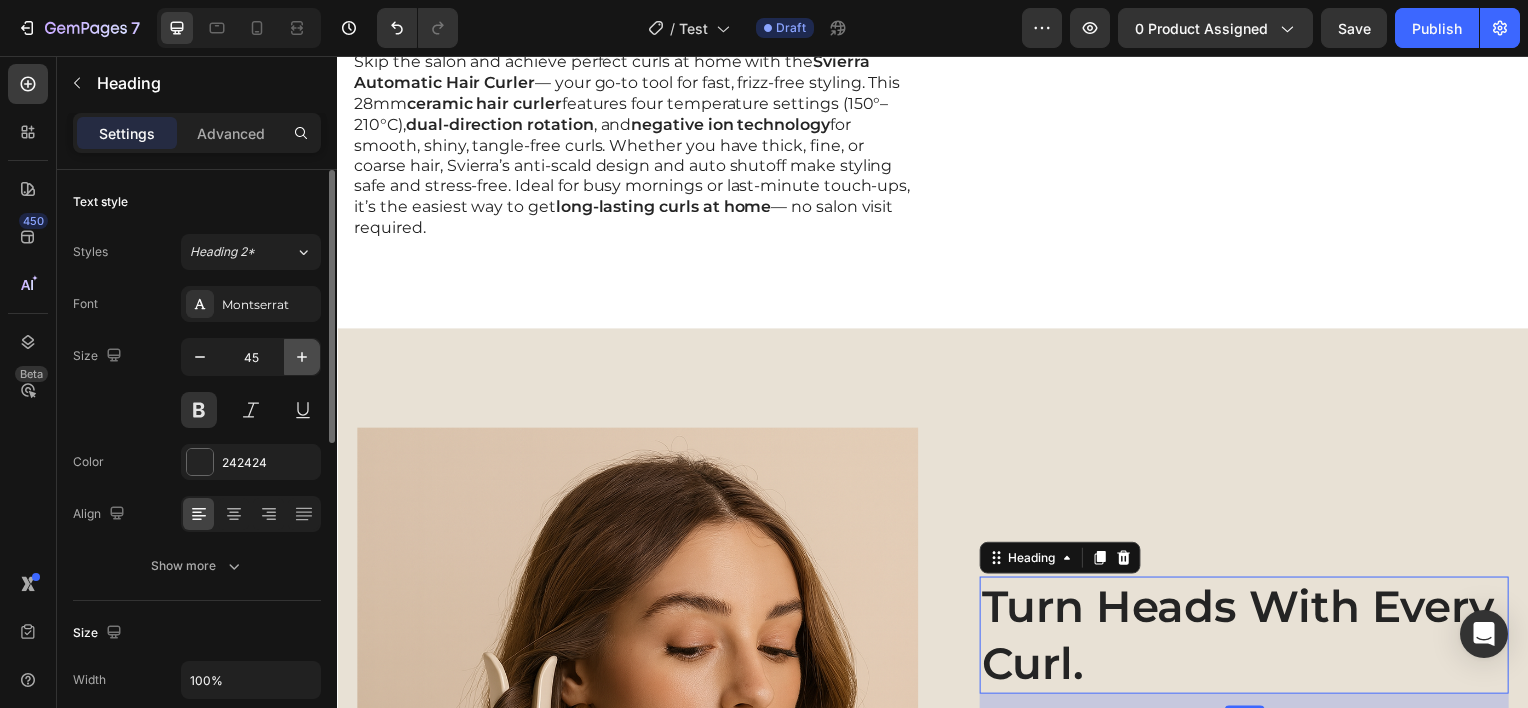 click 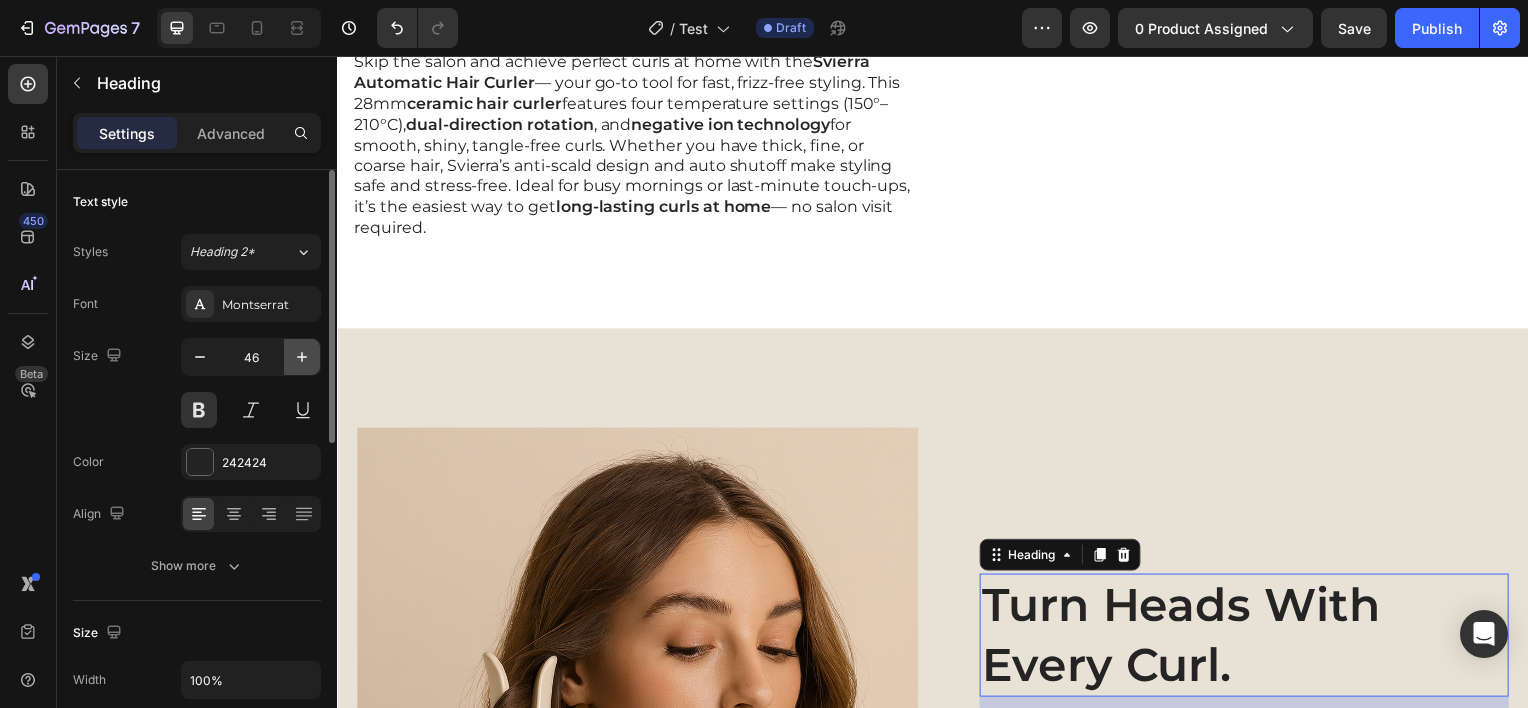click 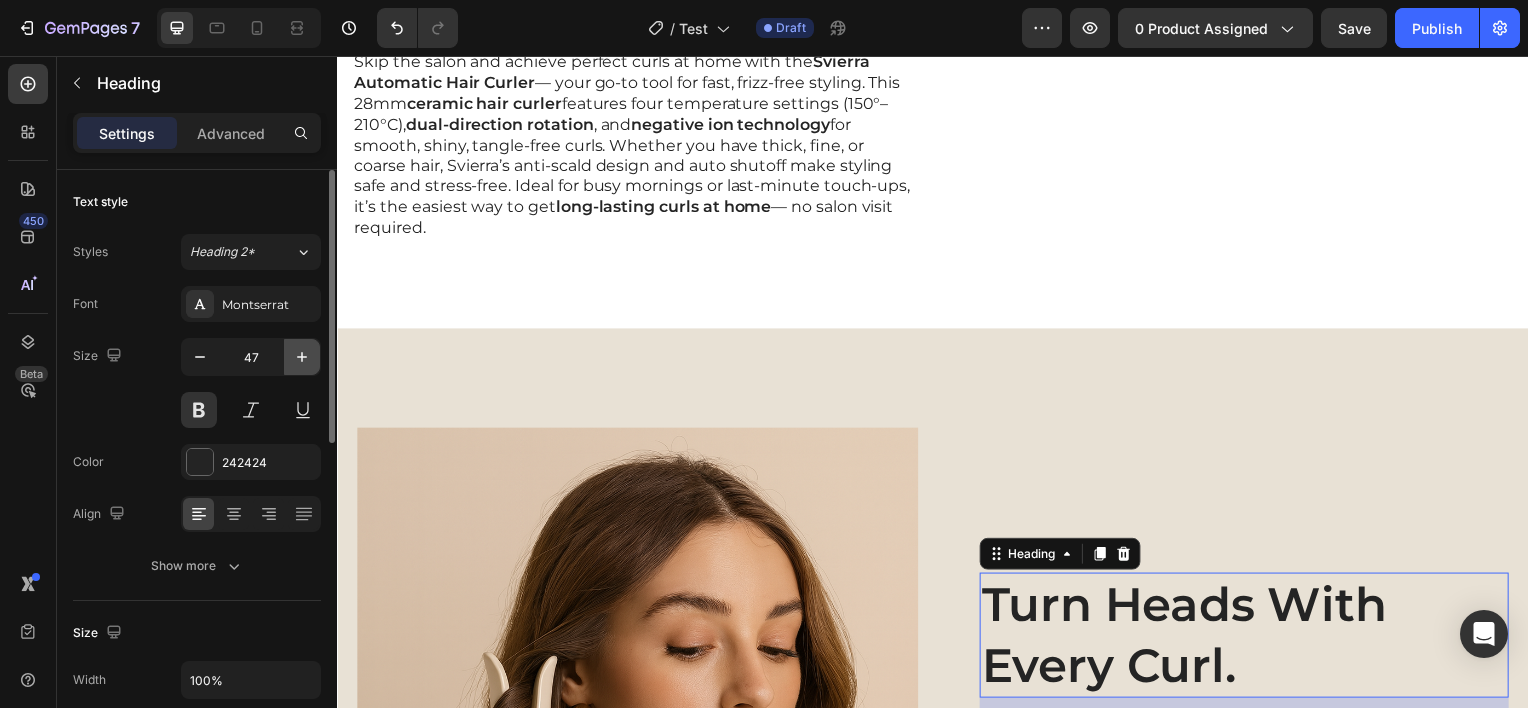 click 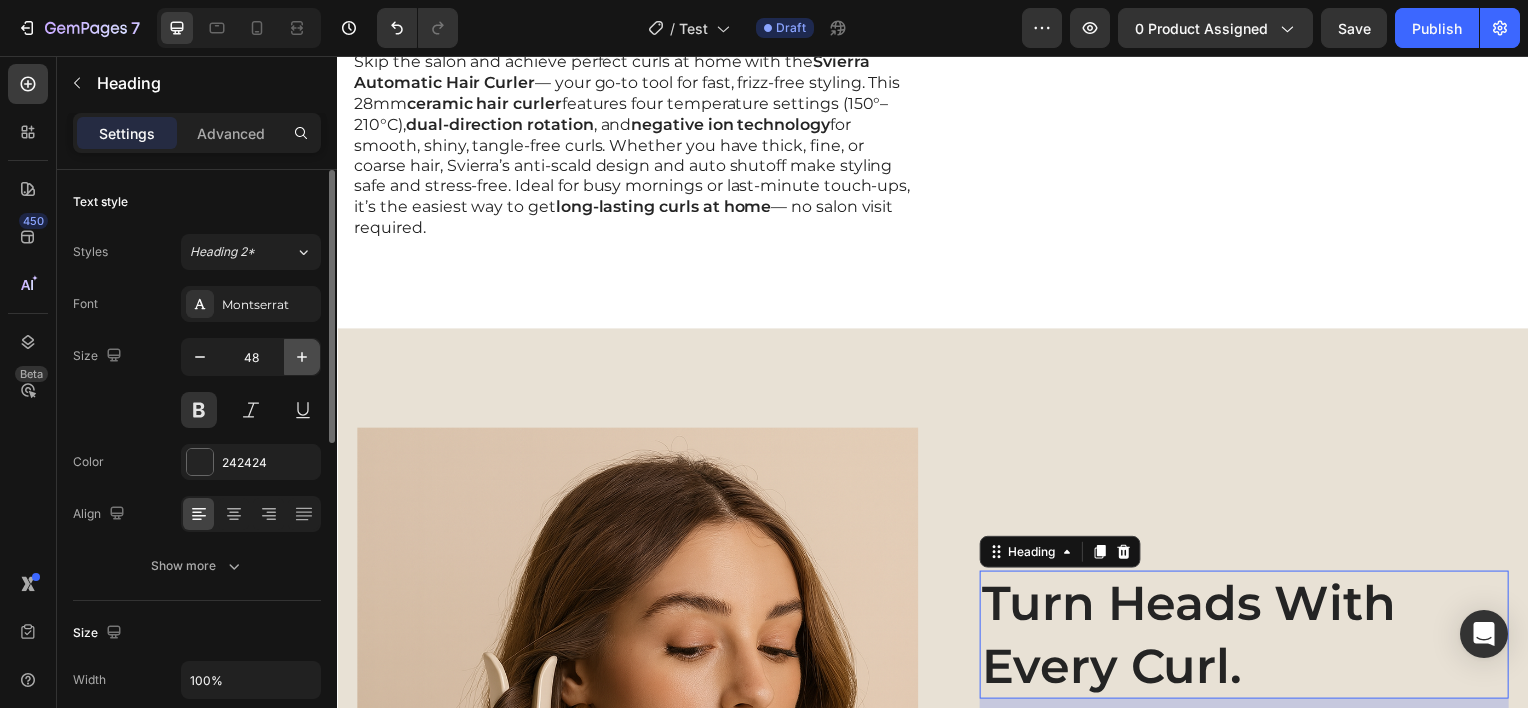 click 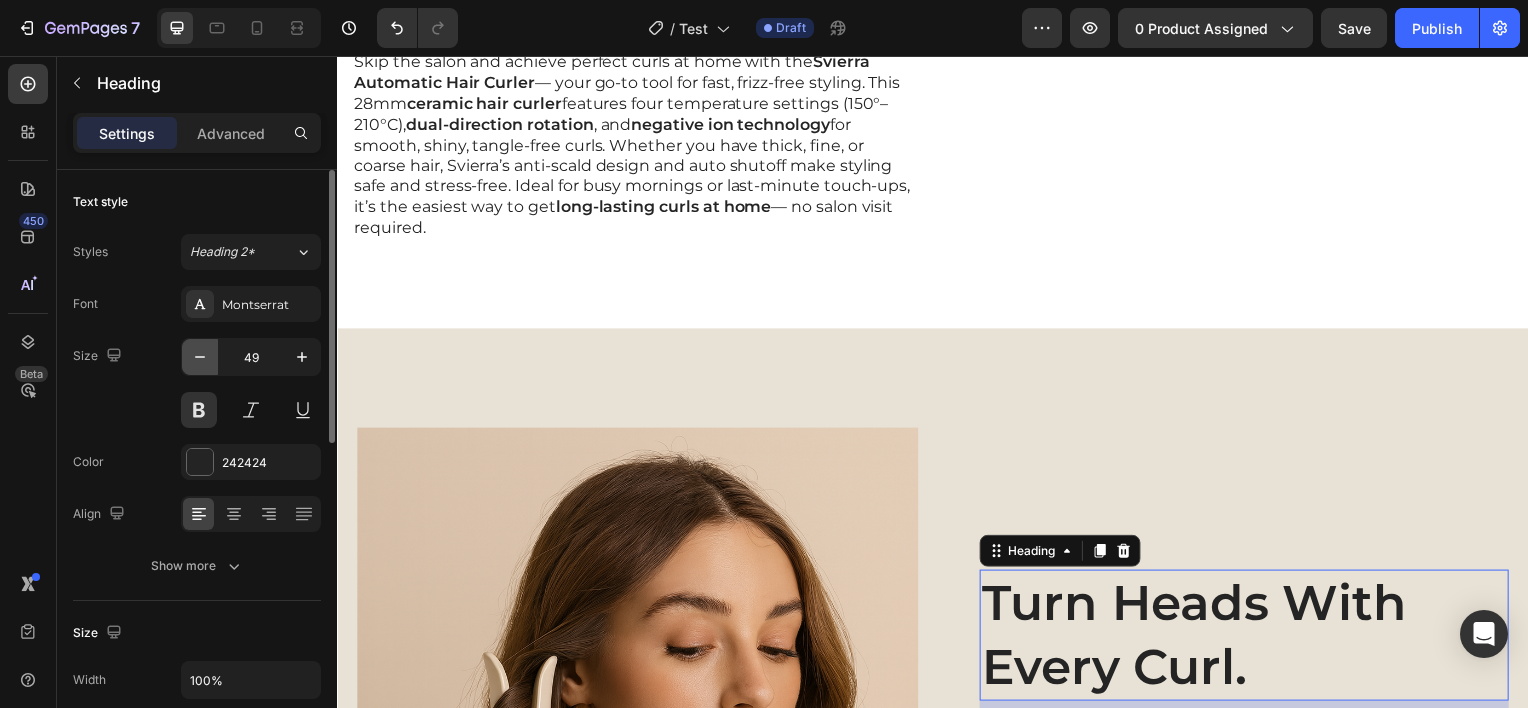 click 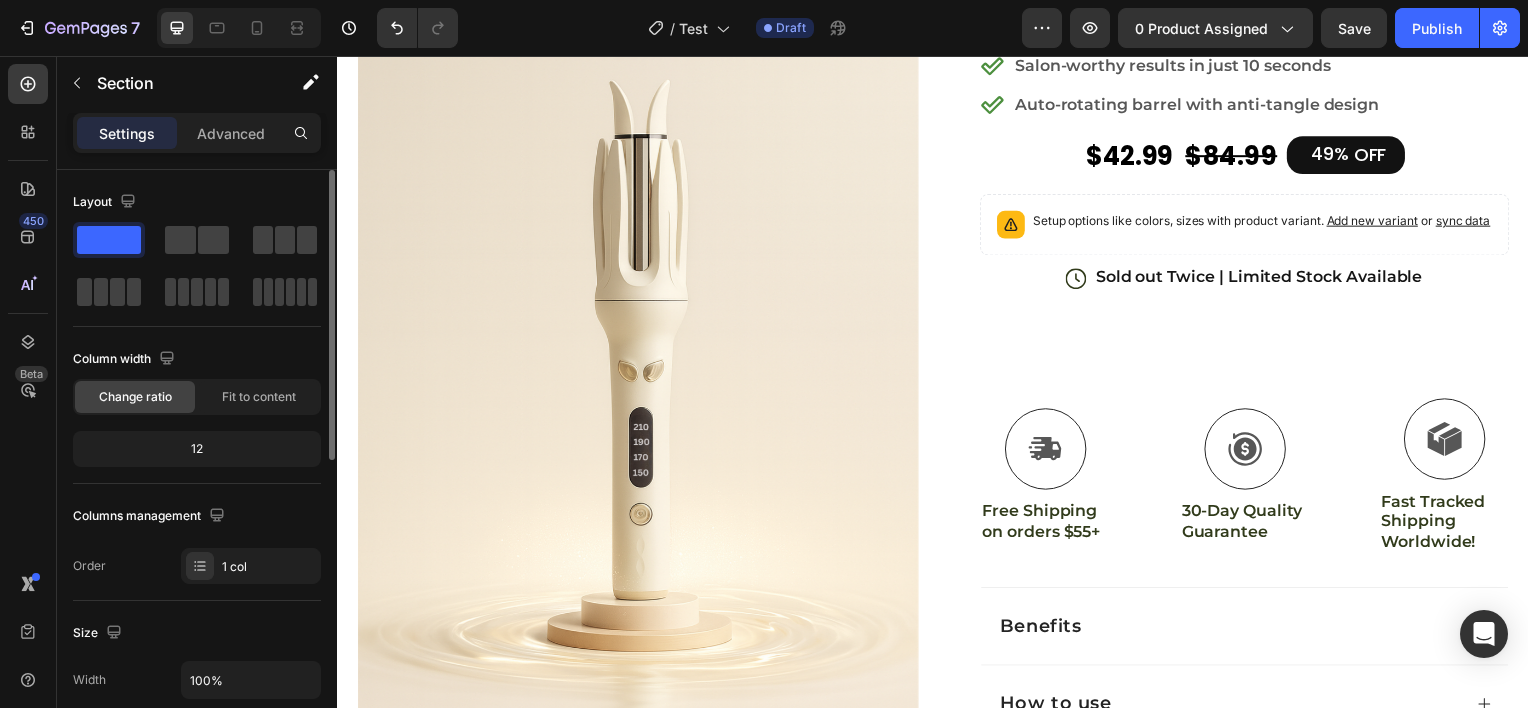 scroll, scrollTop: 348, scrollLeft: 0, axis: vertical 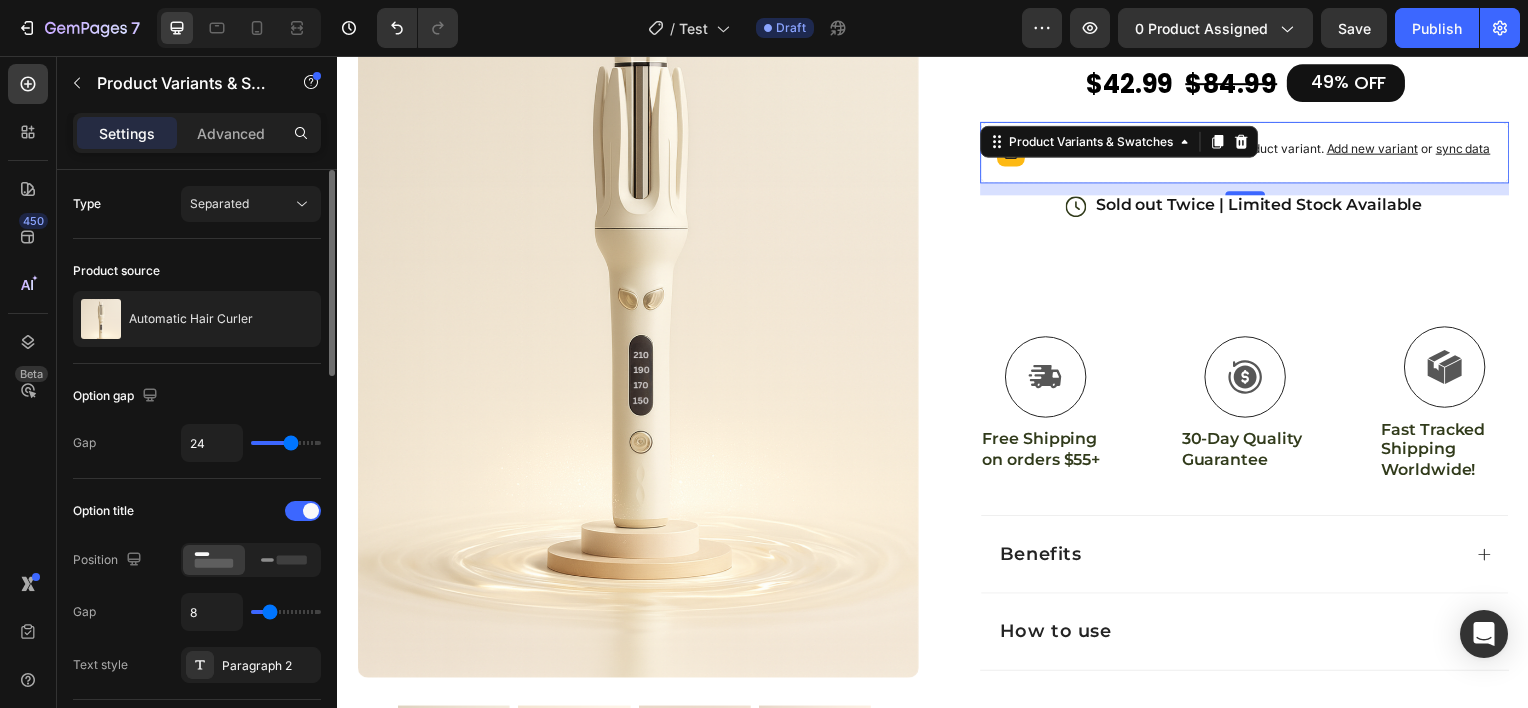 click on "Add new variant" at bounding box center (1379, 148) 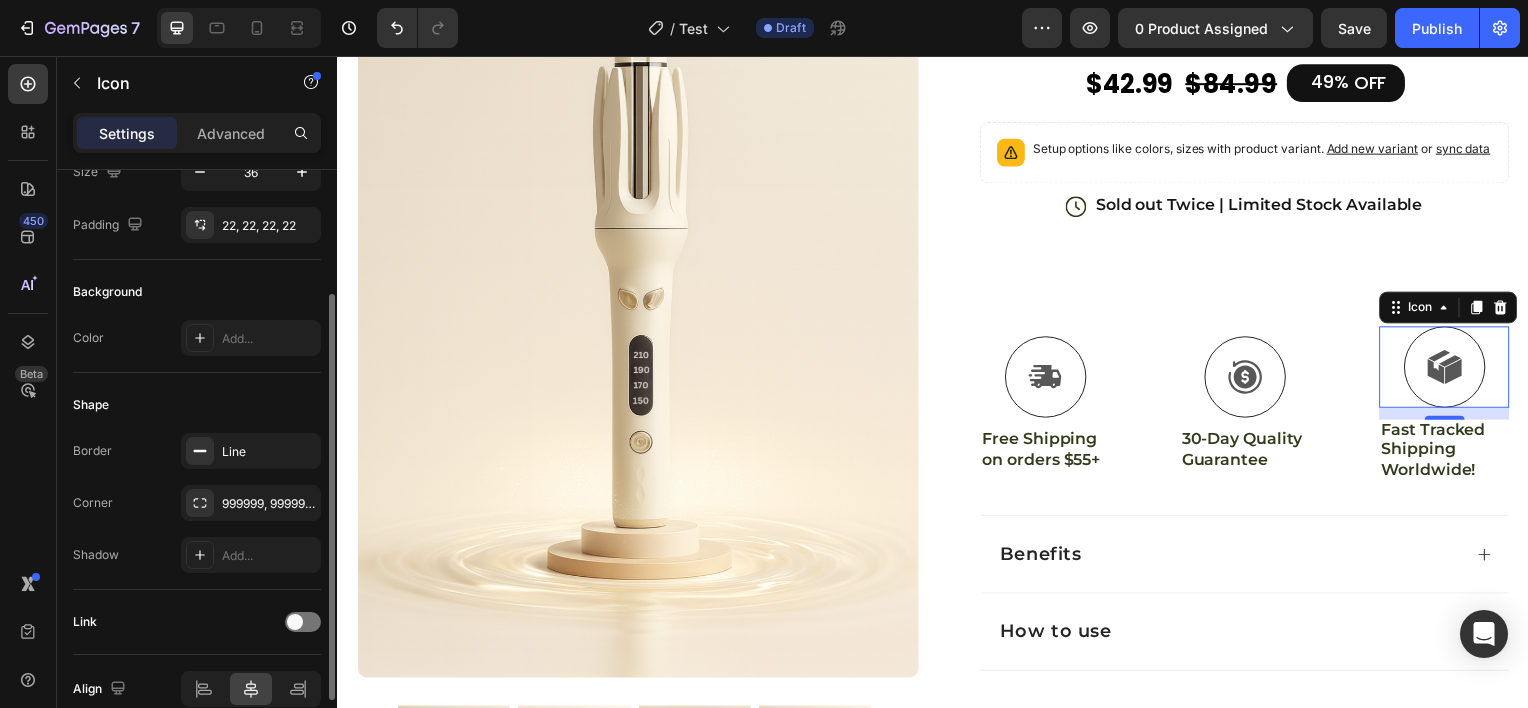 scroll, scrollTop: 274, scrollLeft: 0, axis: vertical 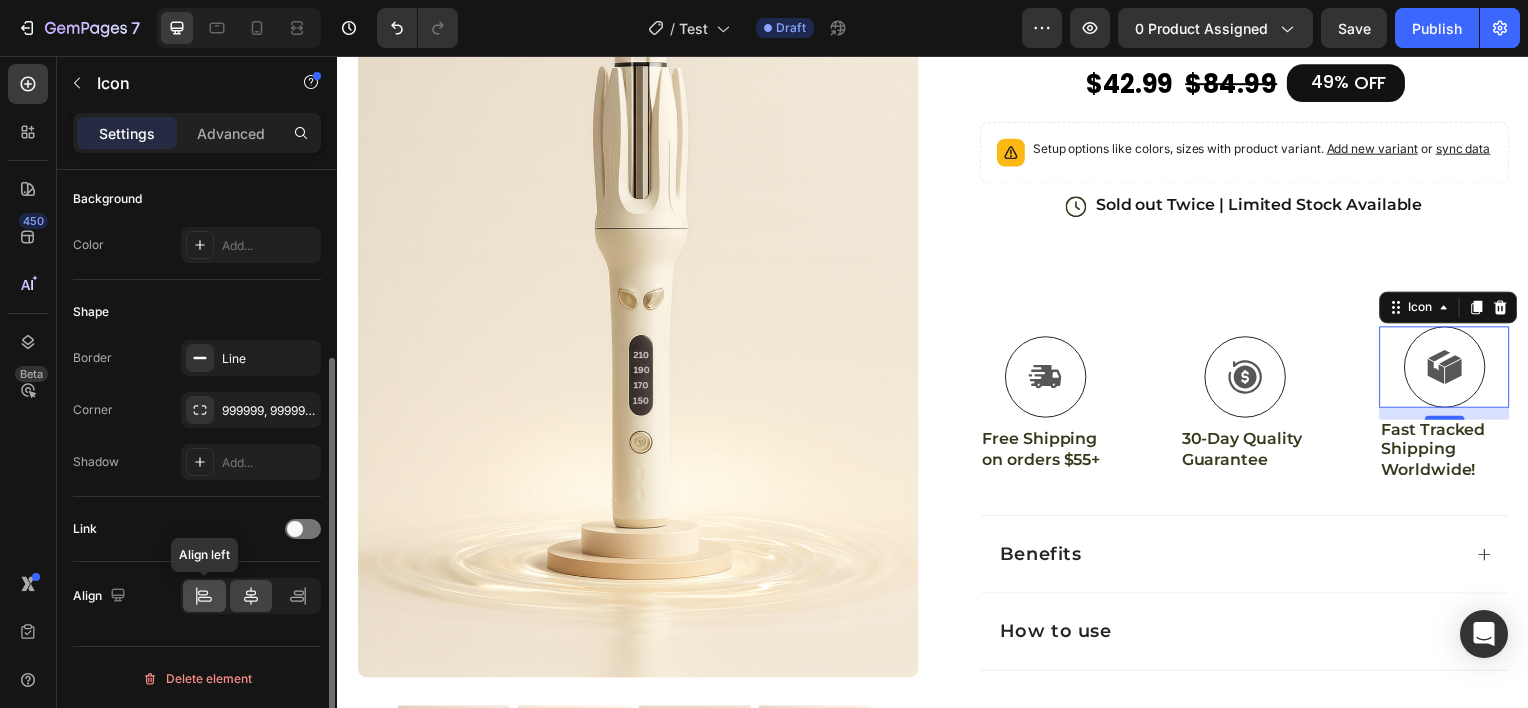 click 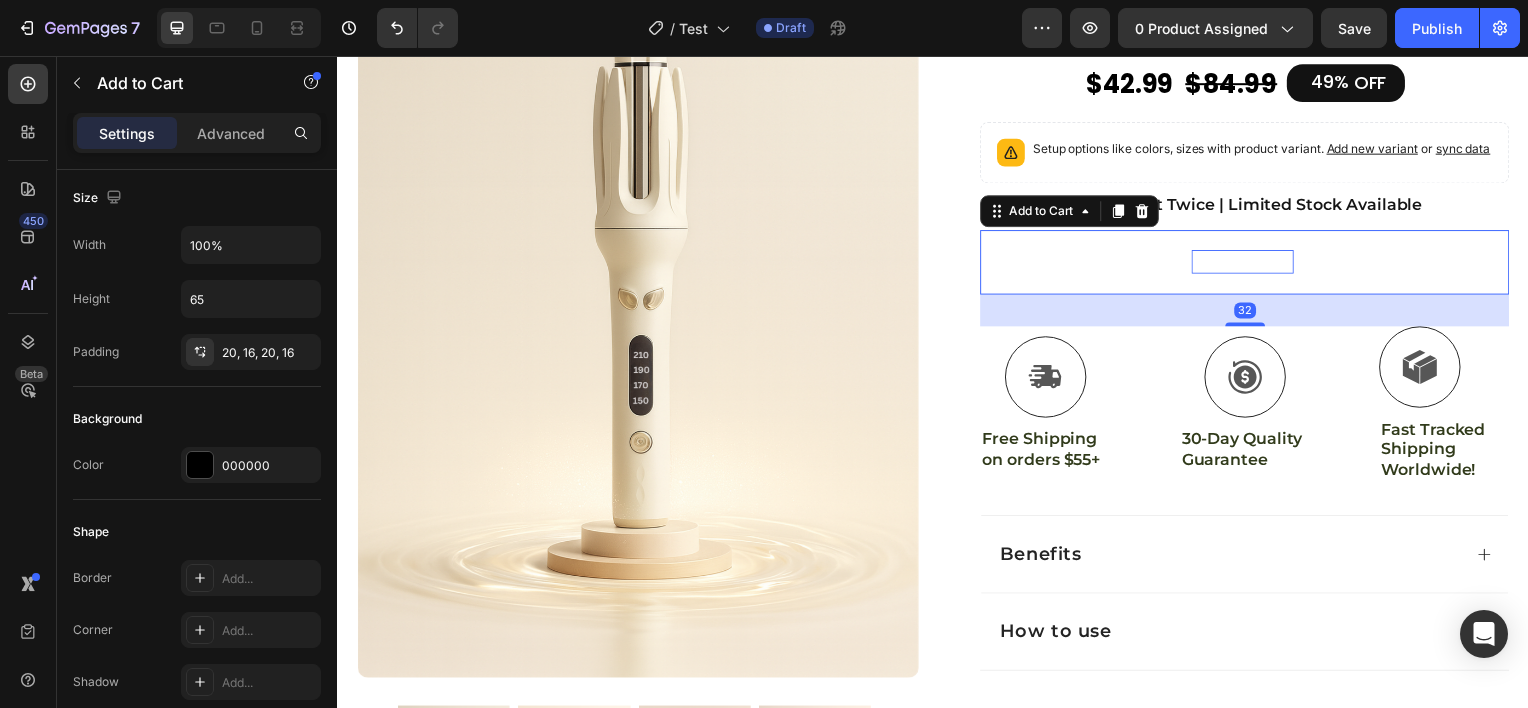 scroll, scrollTop: 0, scrollLeft: 0, axis: both 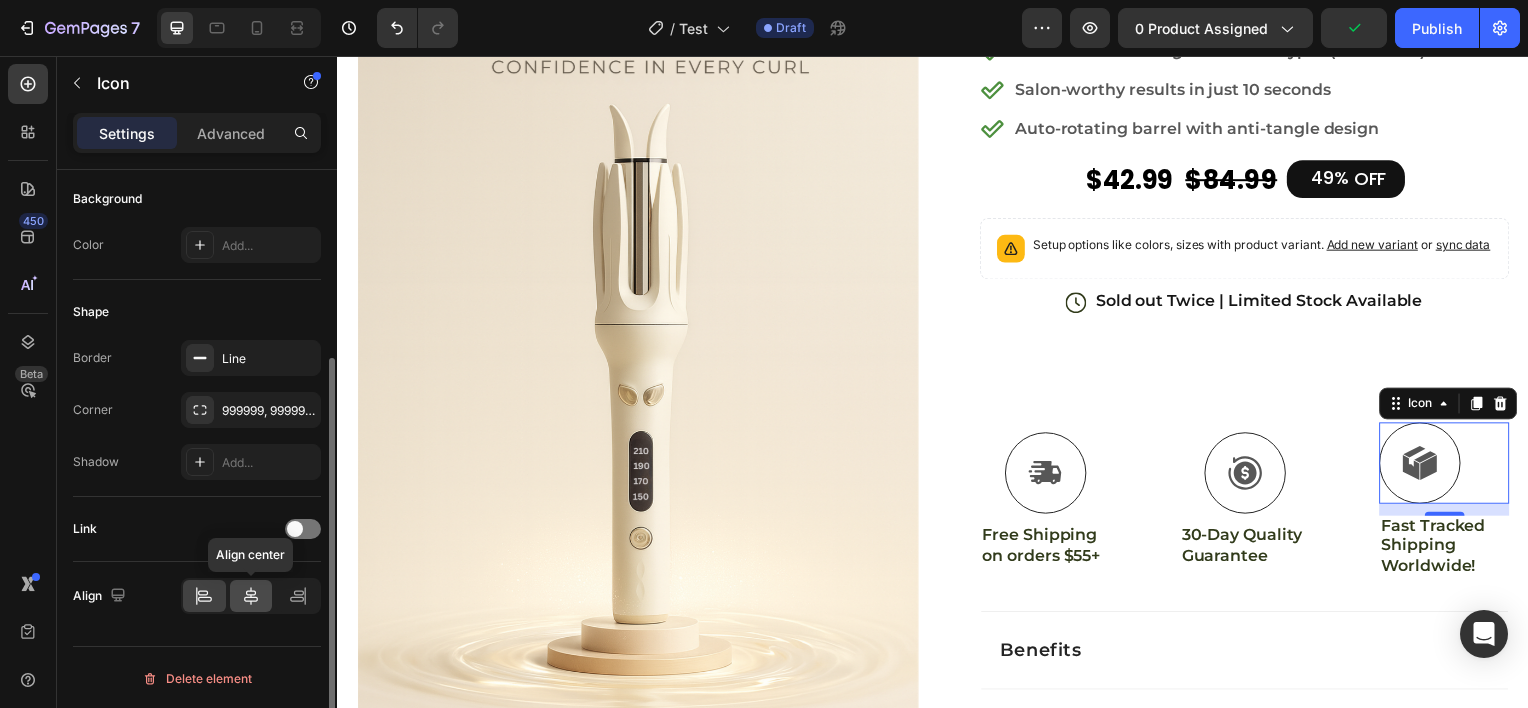 click 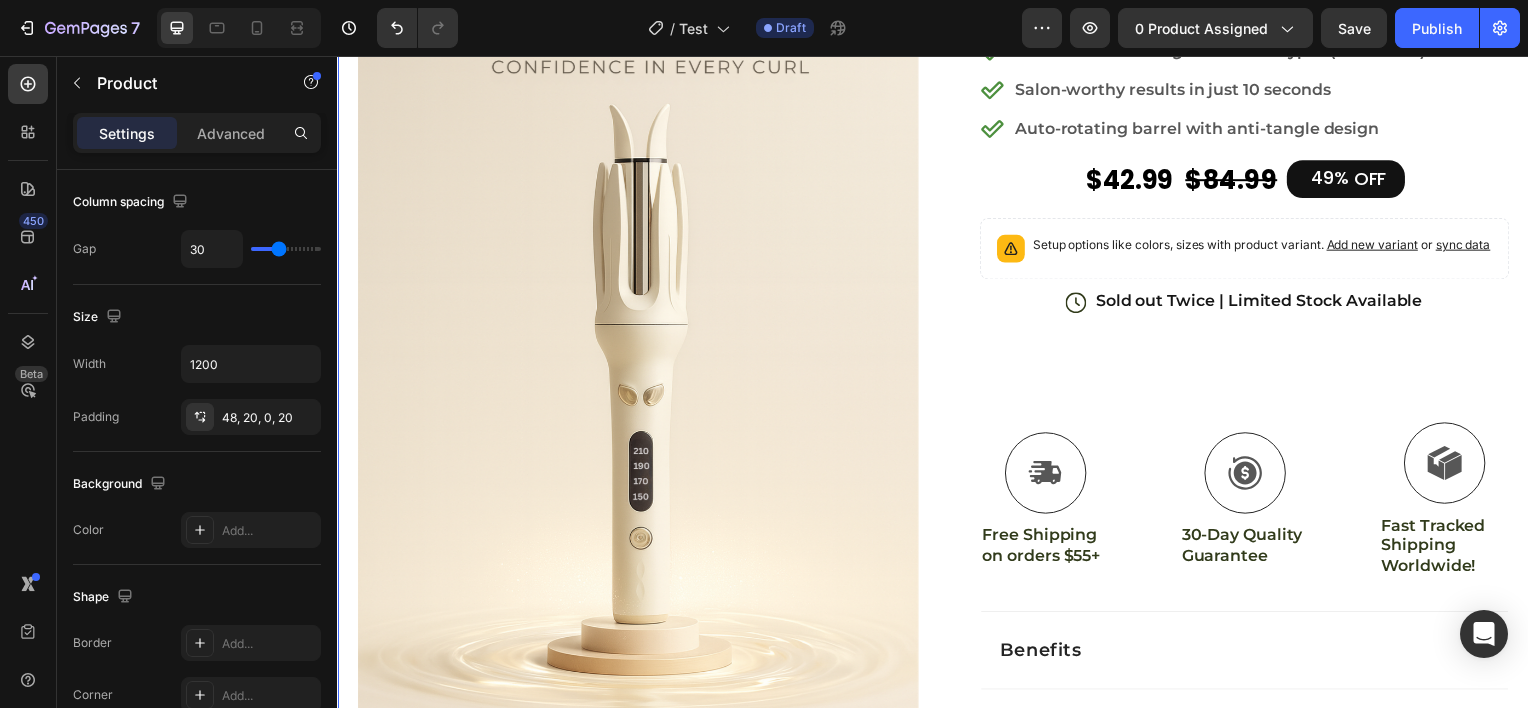 scroll, scrollTop: 0, scrollLeft: 0, axis: both 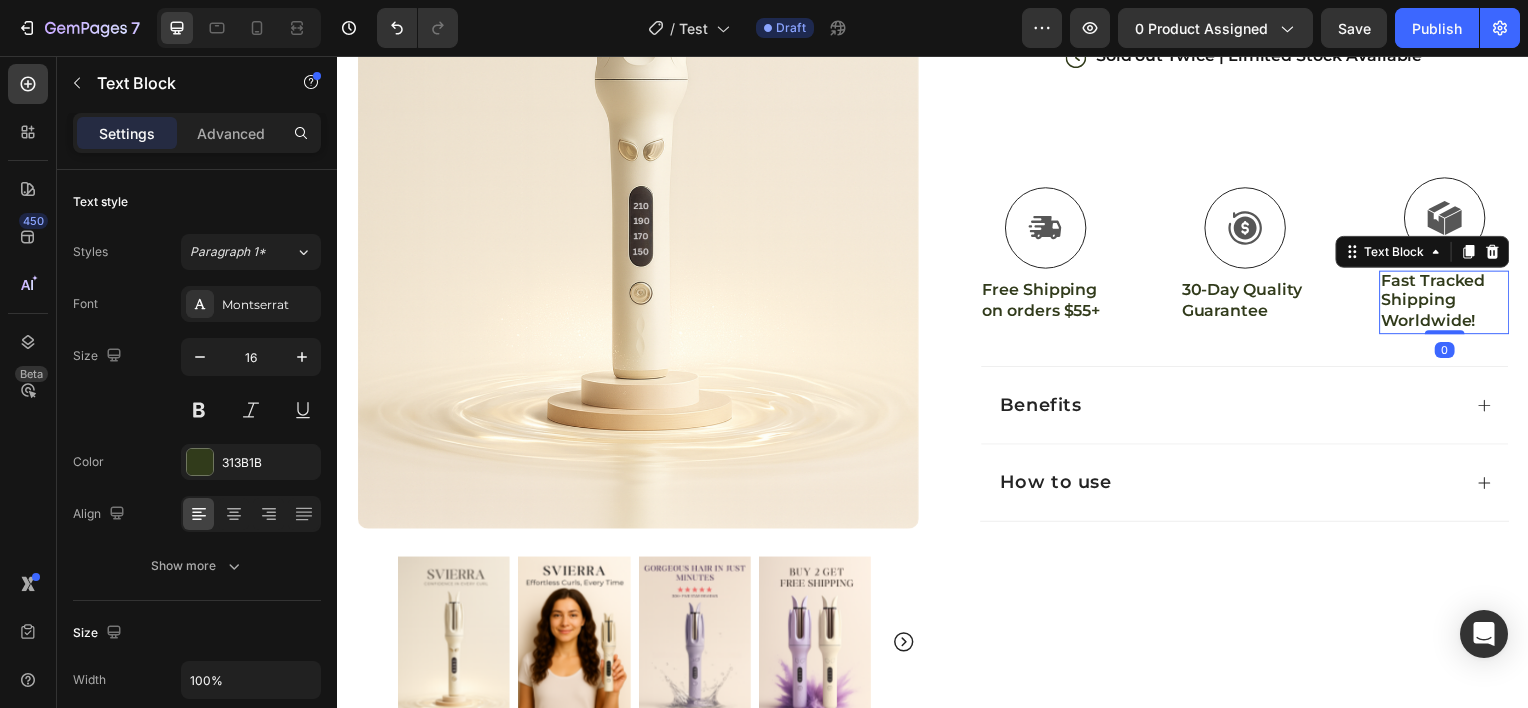 drag, startPoint x: 1437, startPoint y: 346, endPoint x: 1431, endPoint y: 334, distance: 13.416408 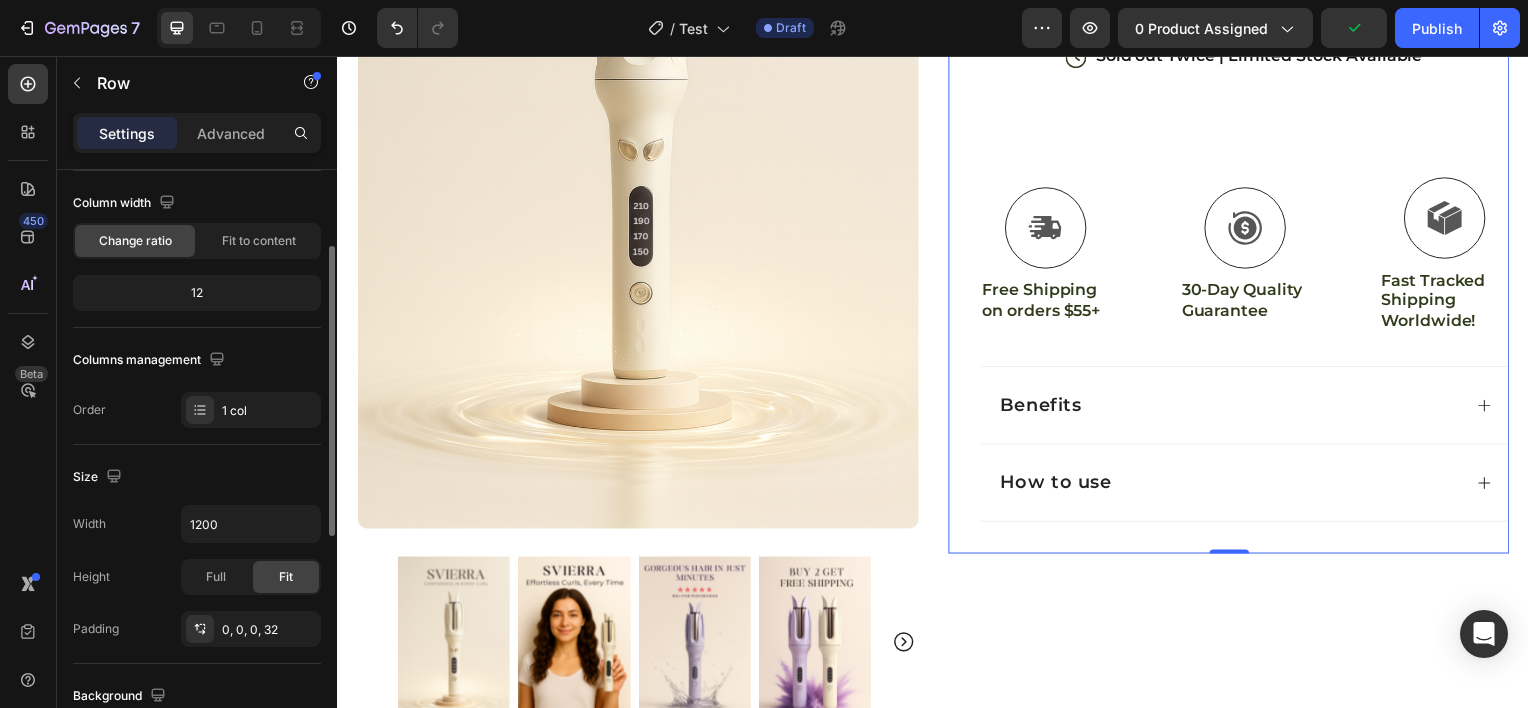 scroll, scrollTop: 156, scrollLeft: 0, axis: vertical 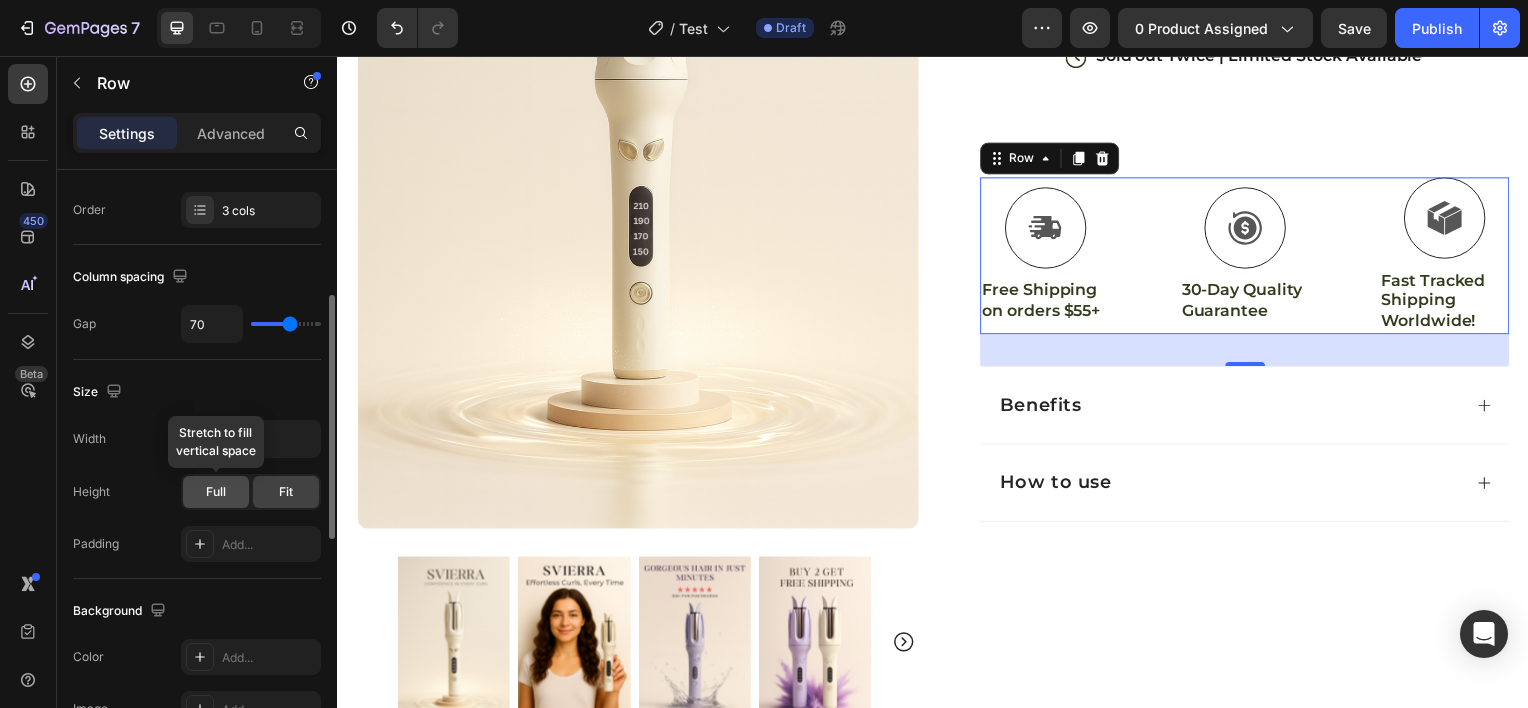 click on "Full" 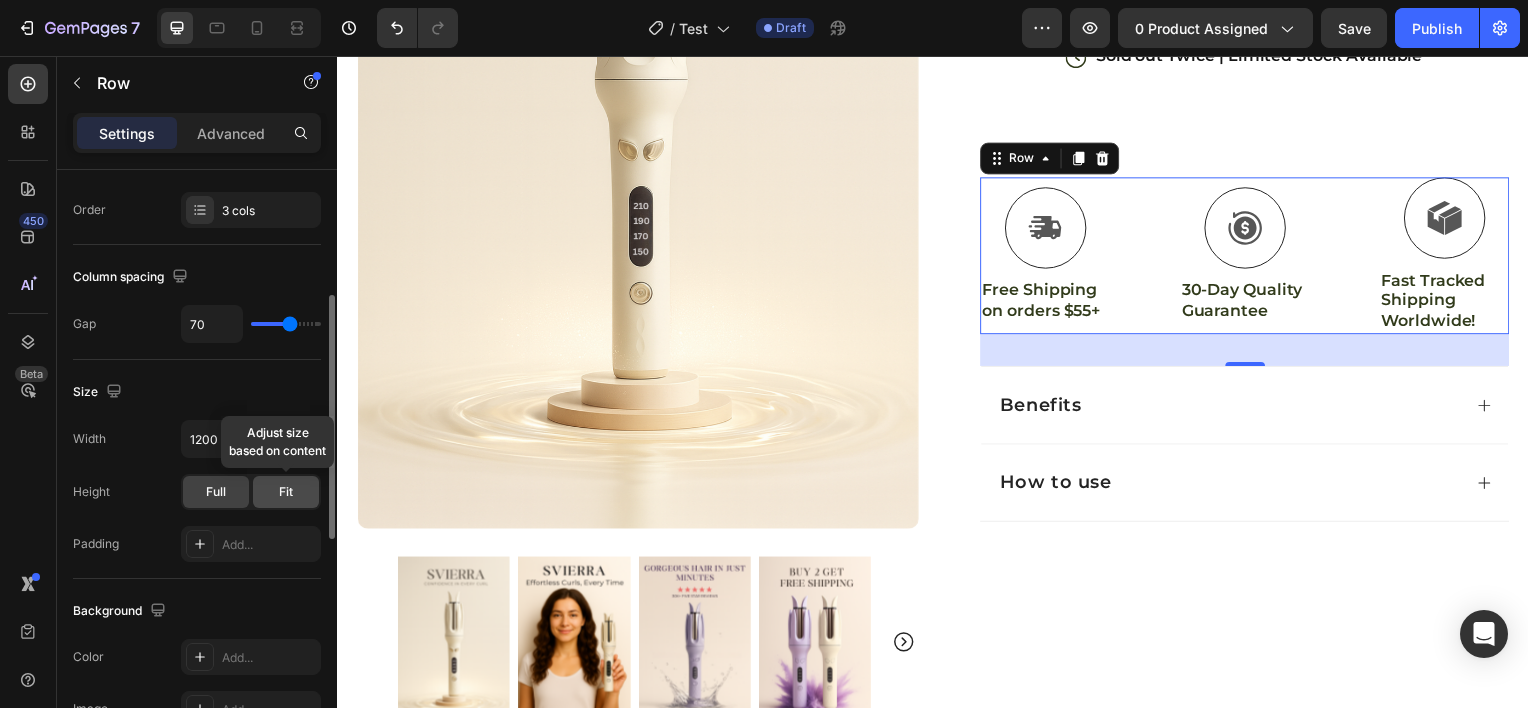 click on "Fit" 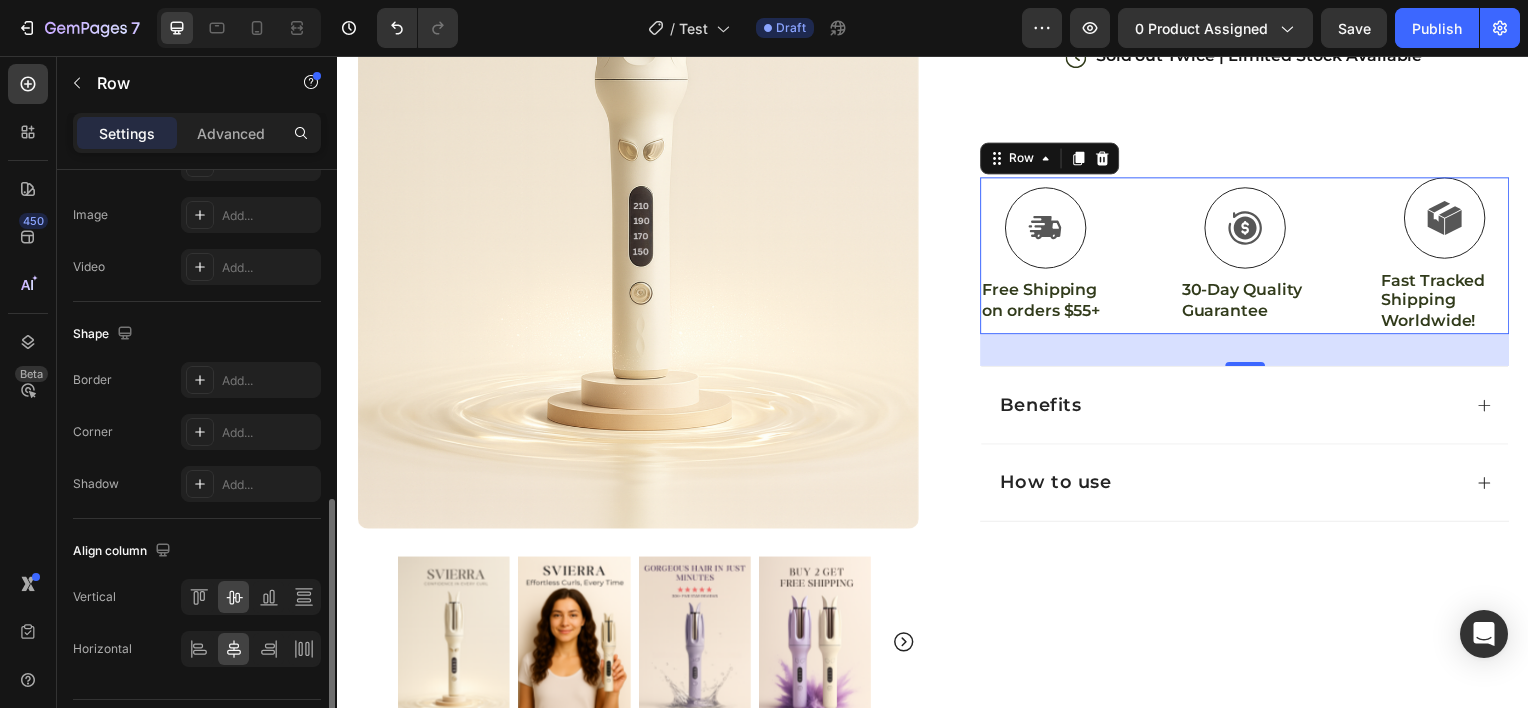 scroll, scrollTop: 799, scrollLeft: 0, axis: vertical 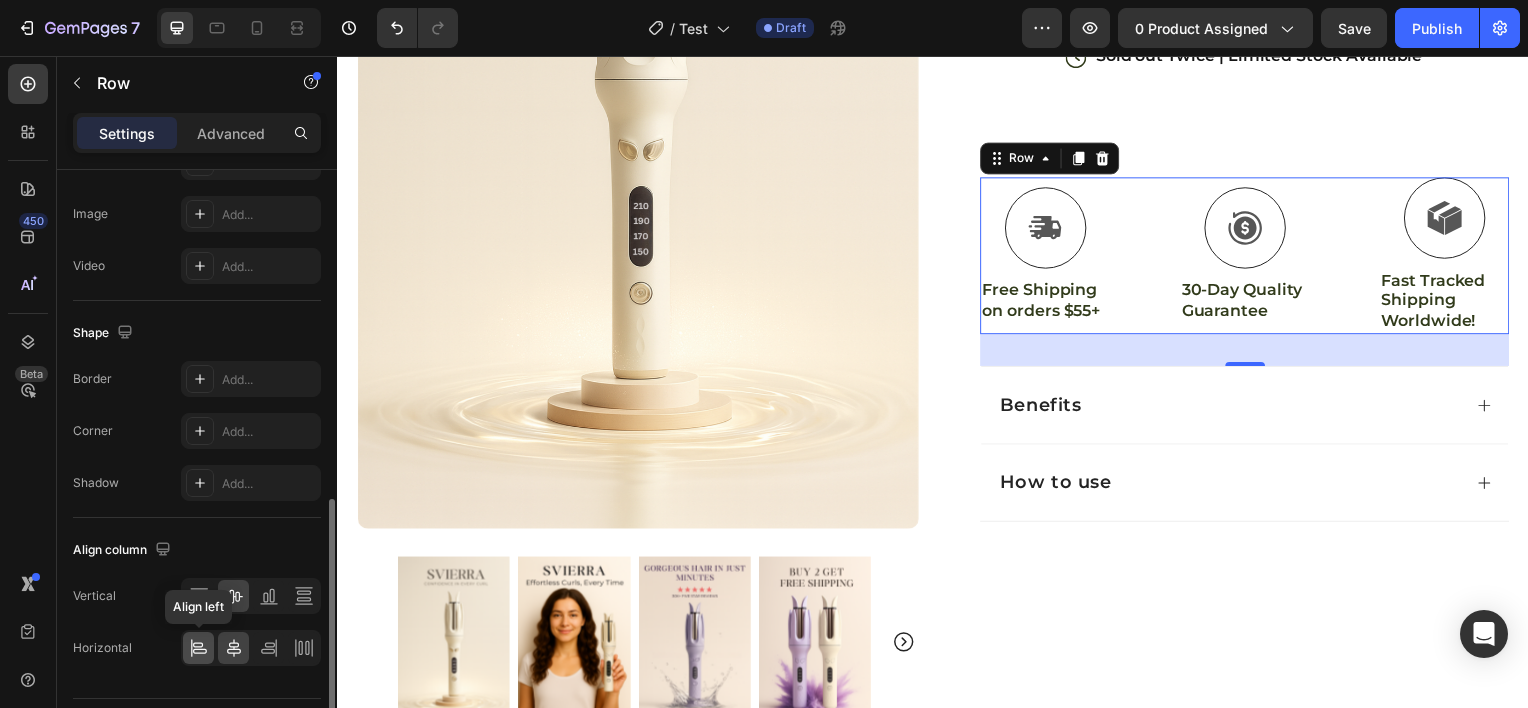 click 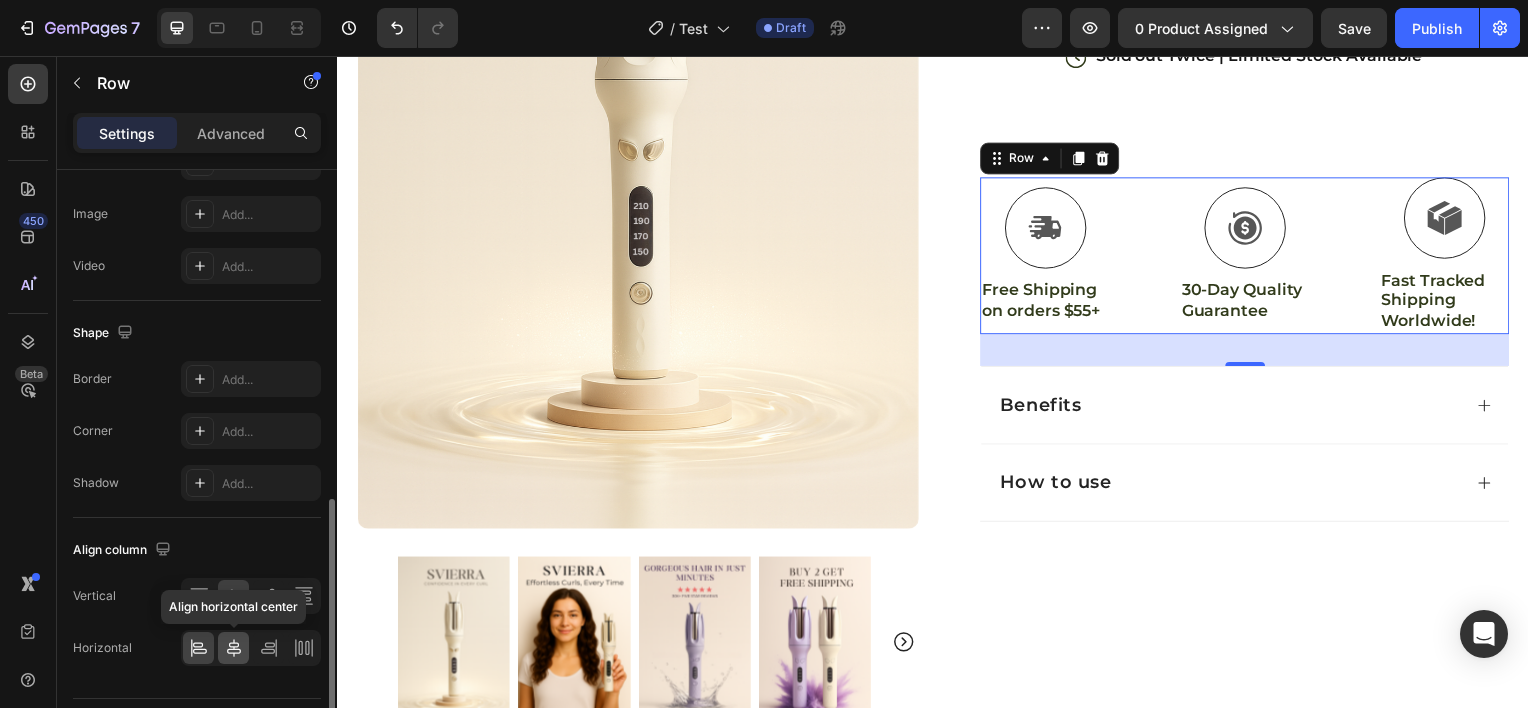 click 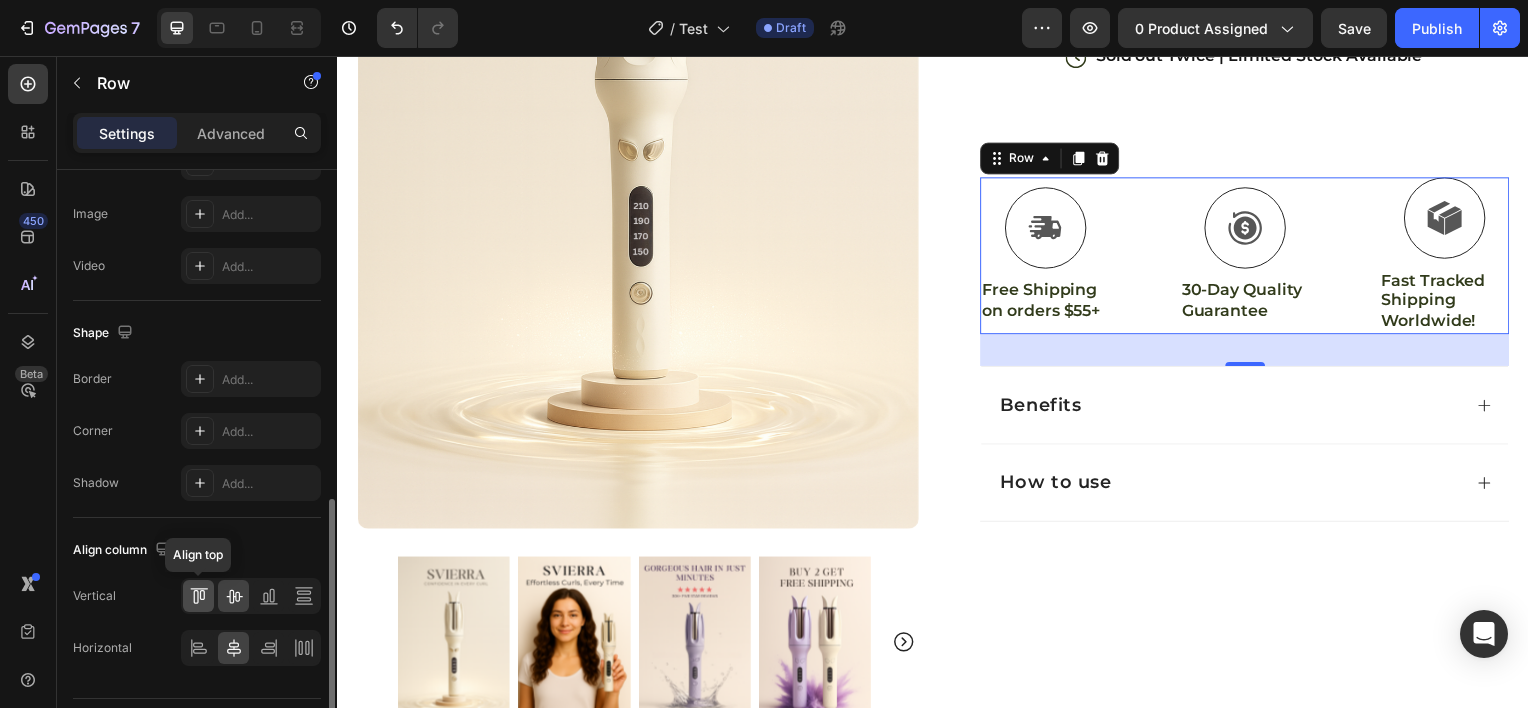 click 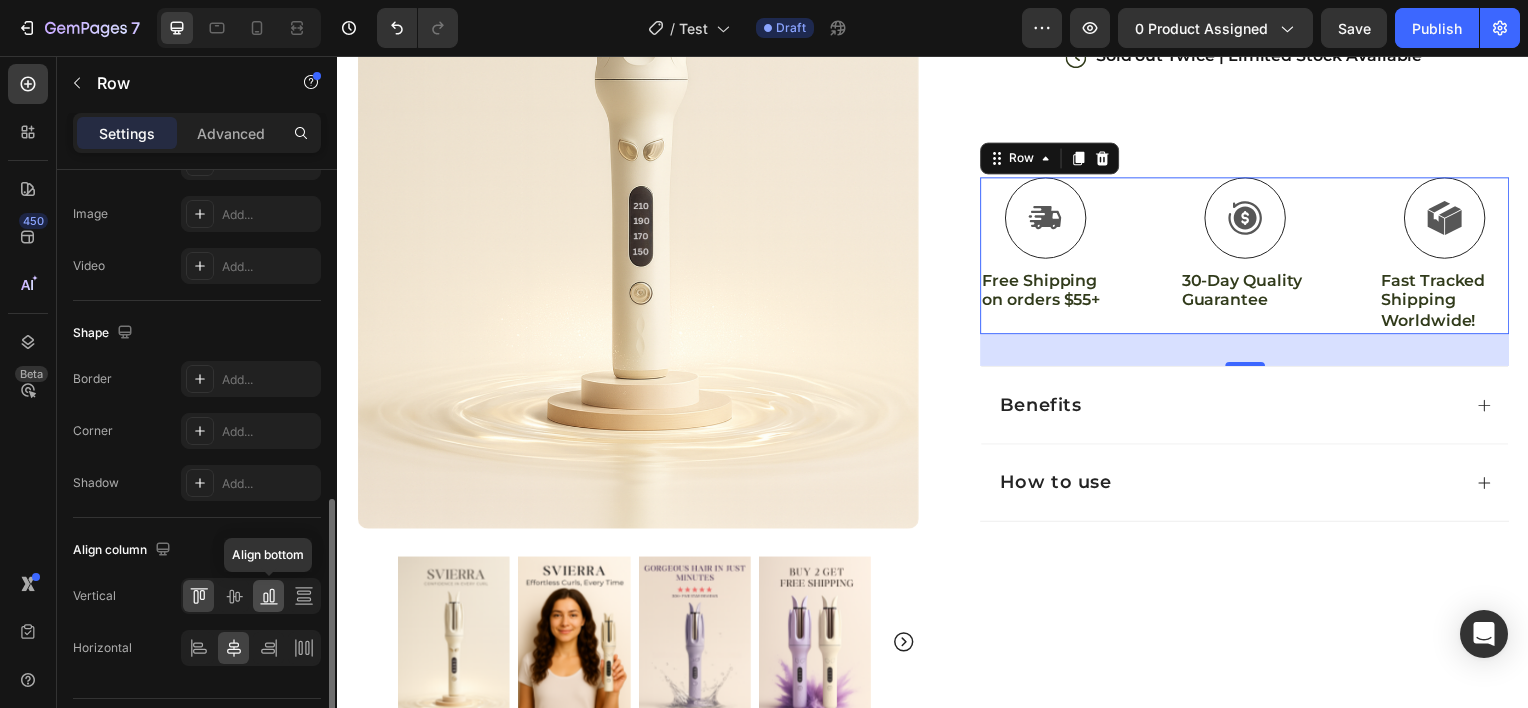 click 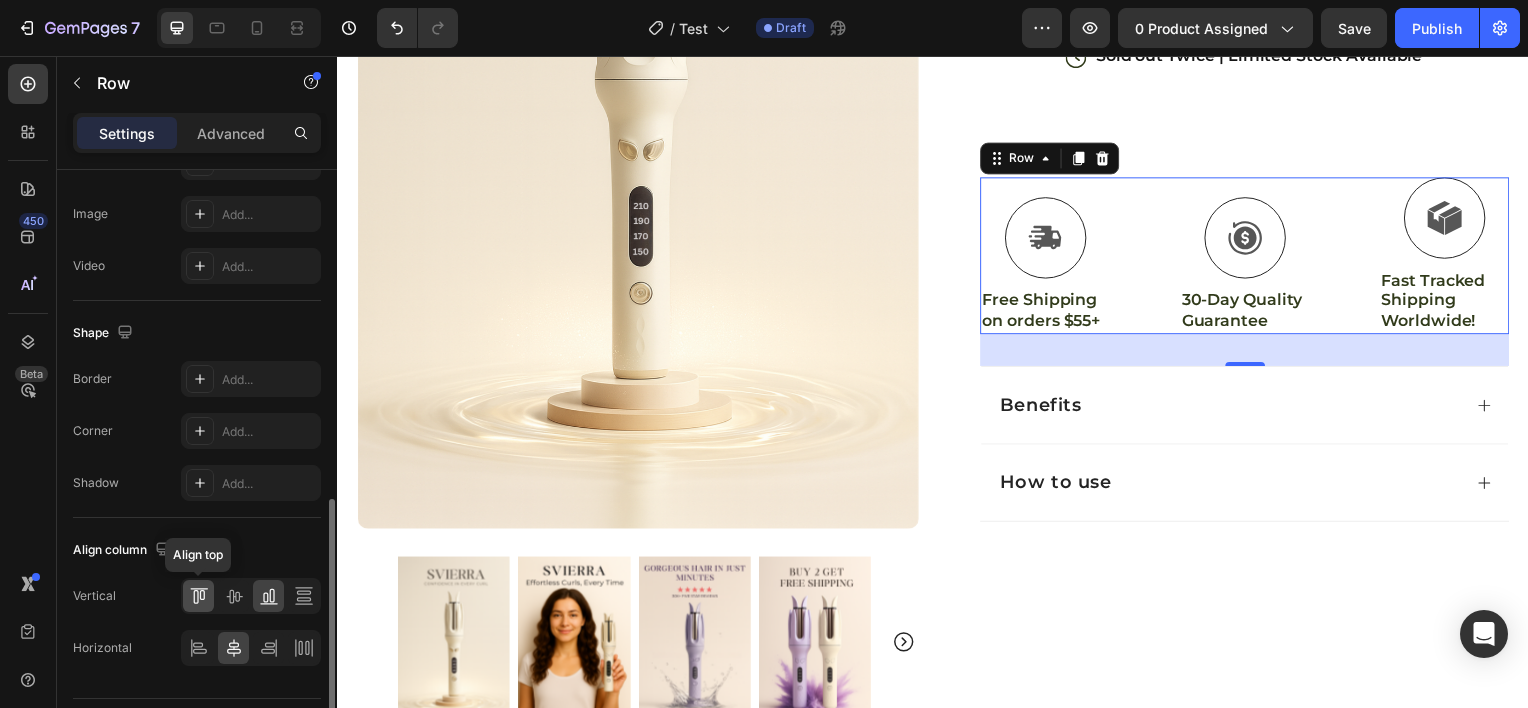 click 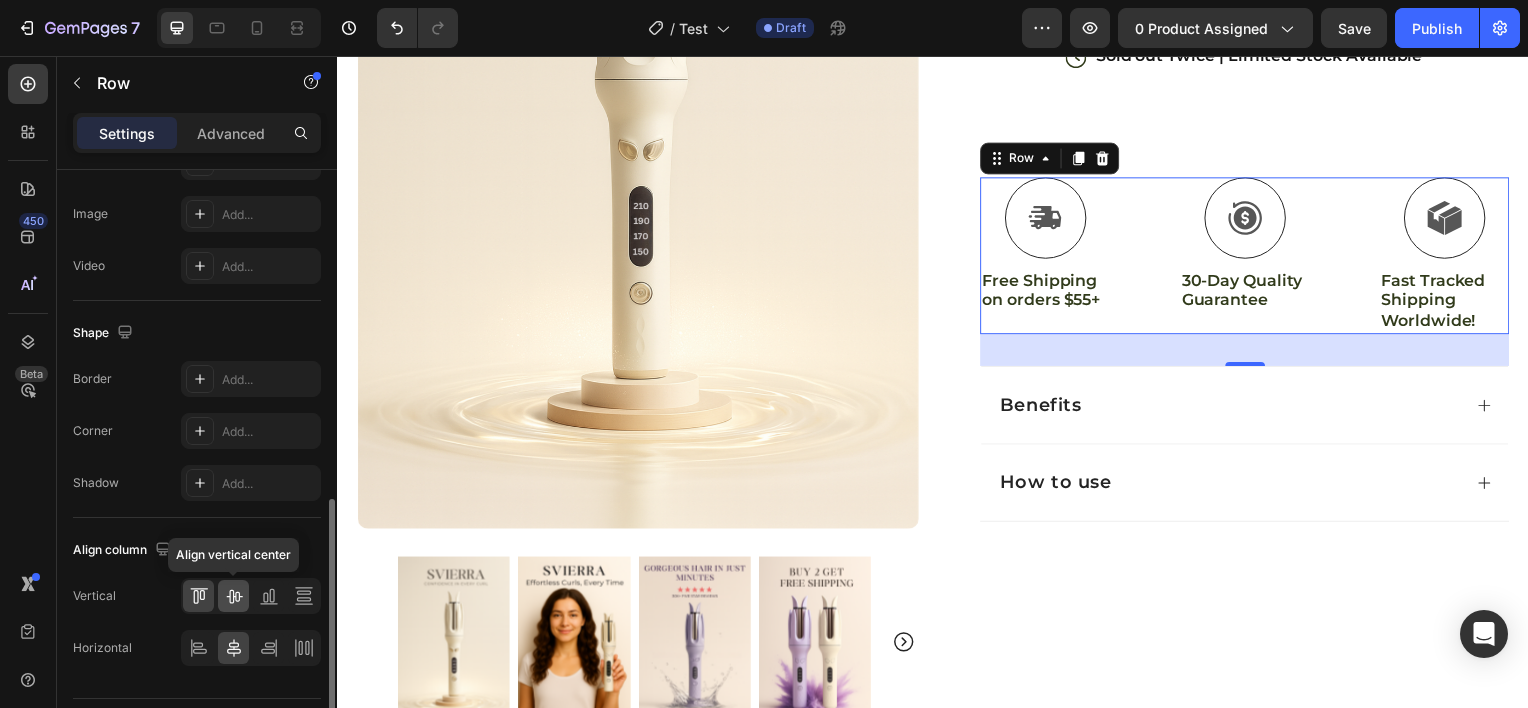 click 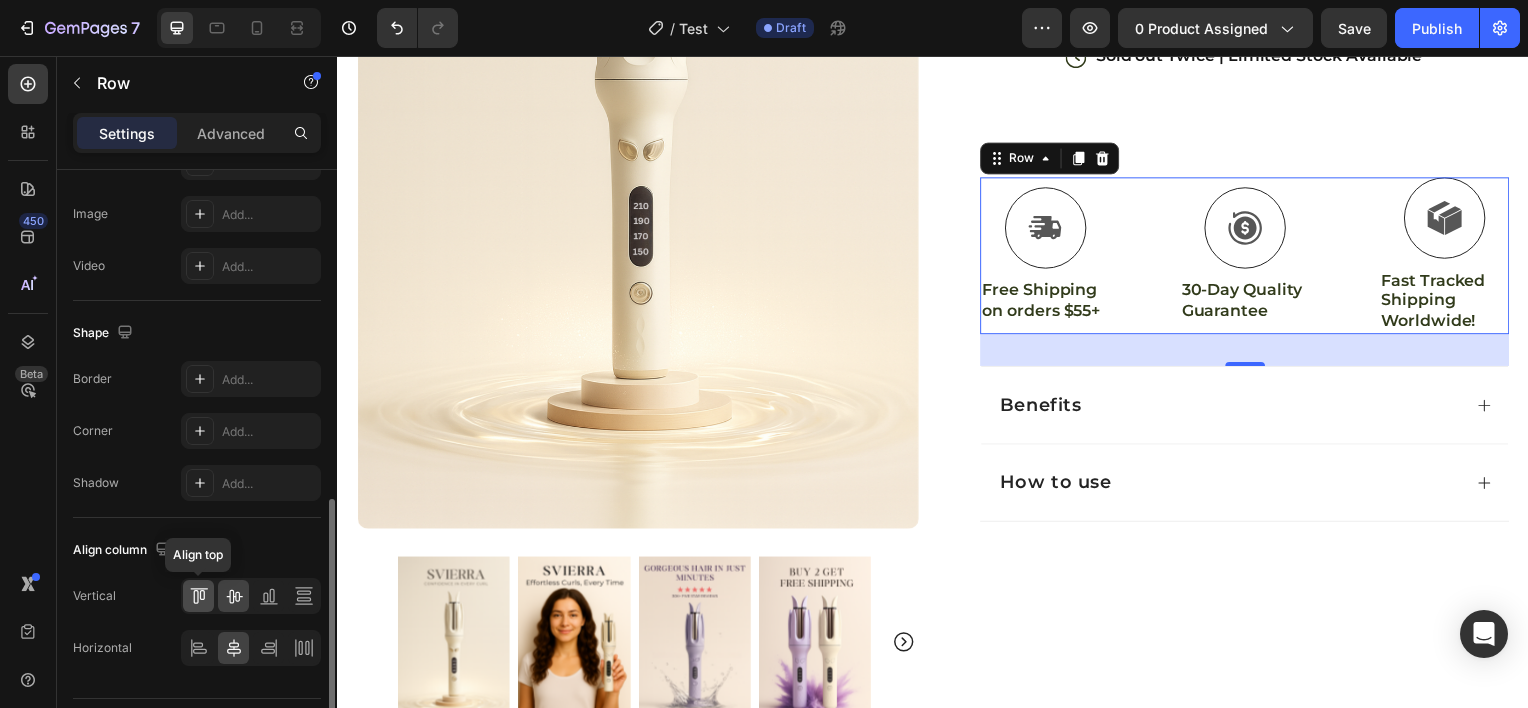 click 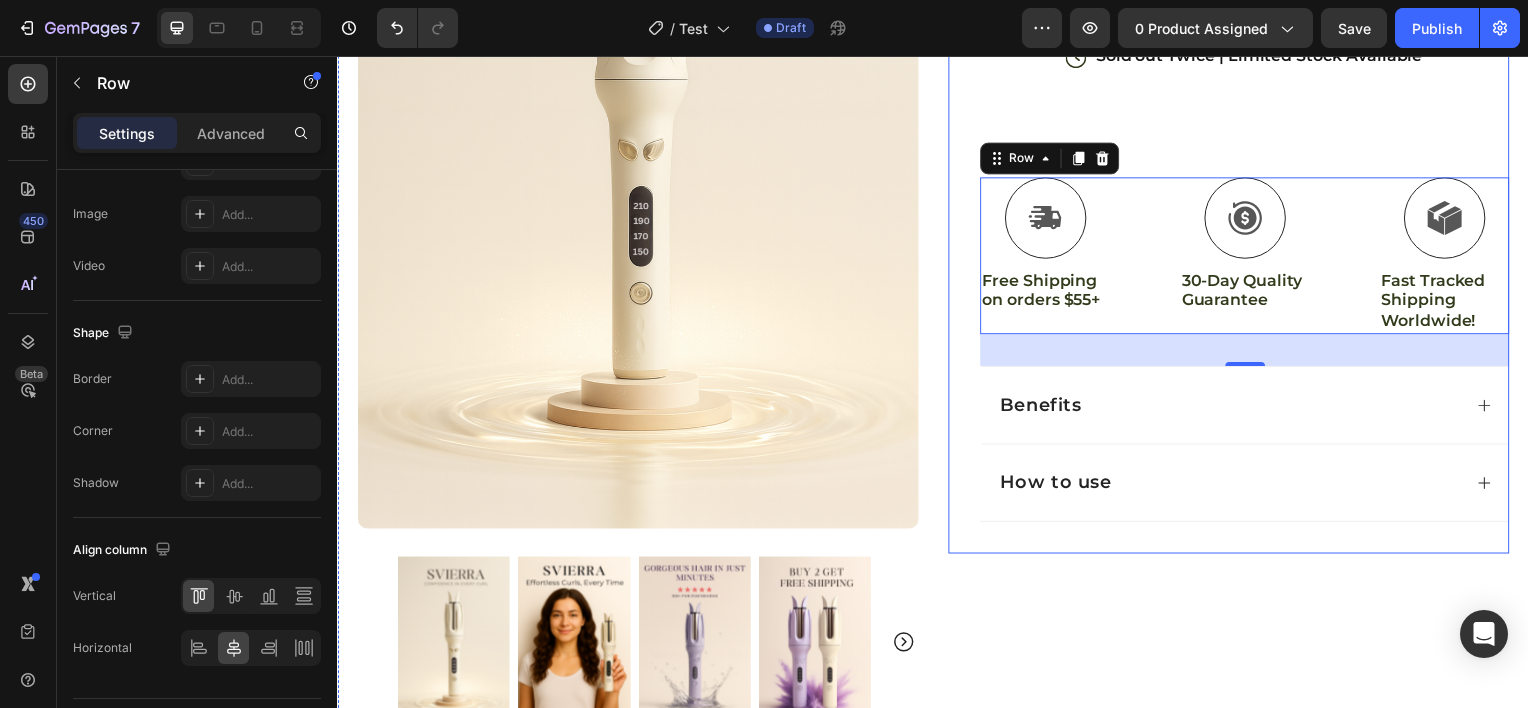 scroll, scrollTop: 623, scrollLeft: 0, axis: vertical 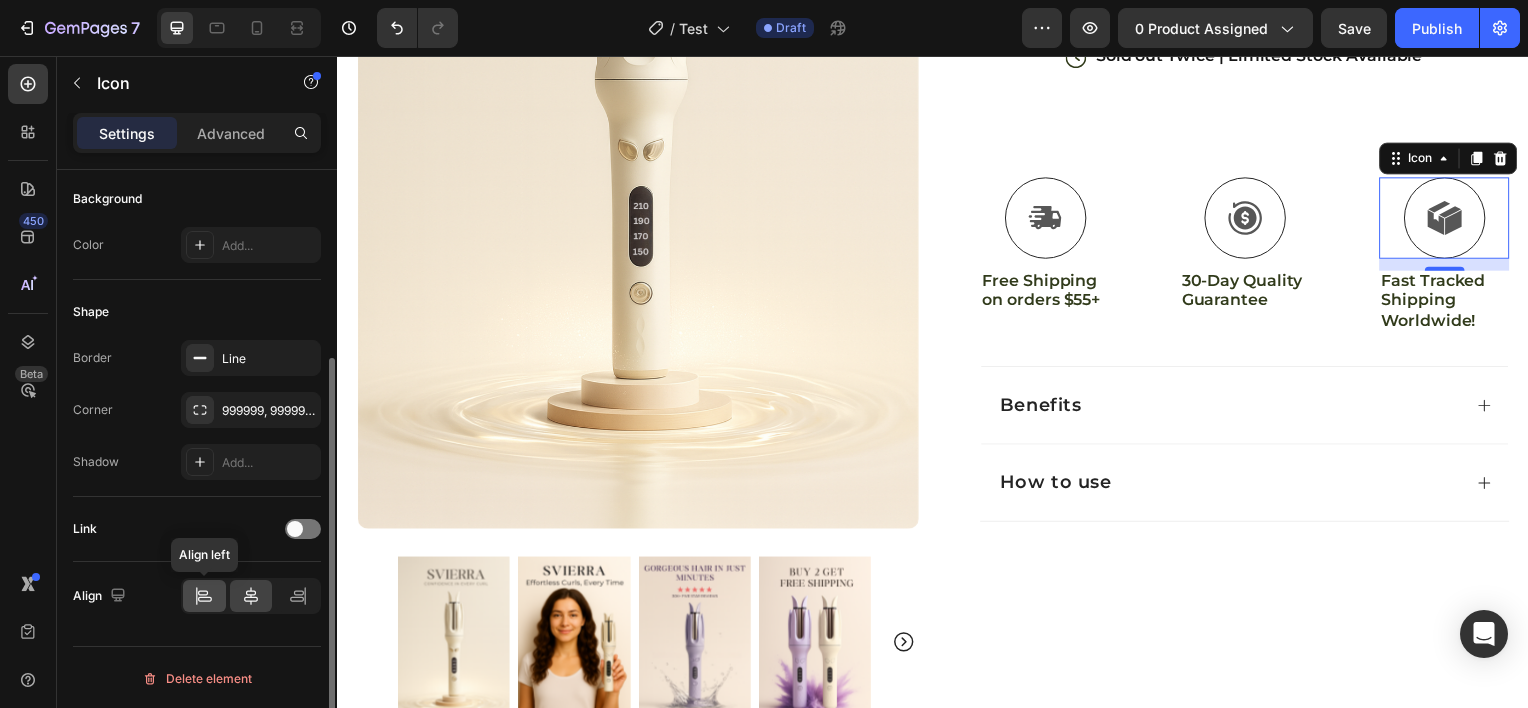 click 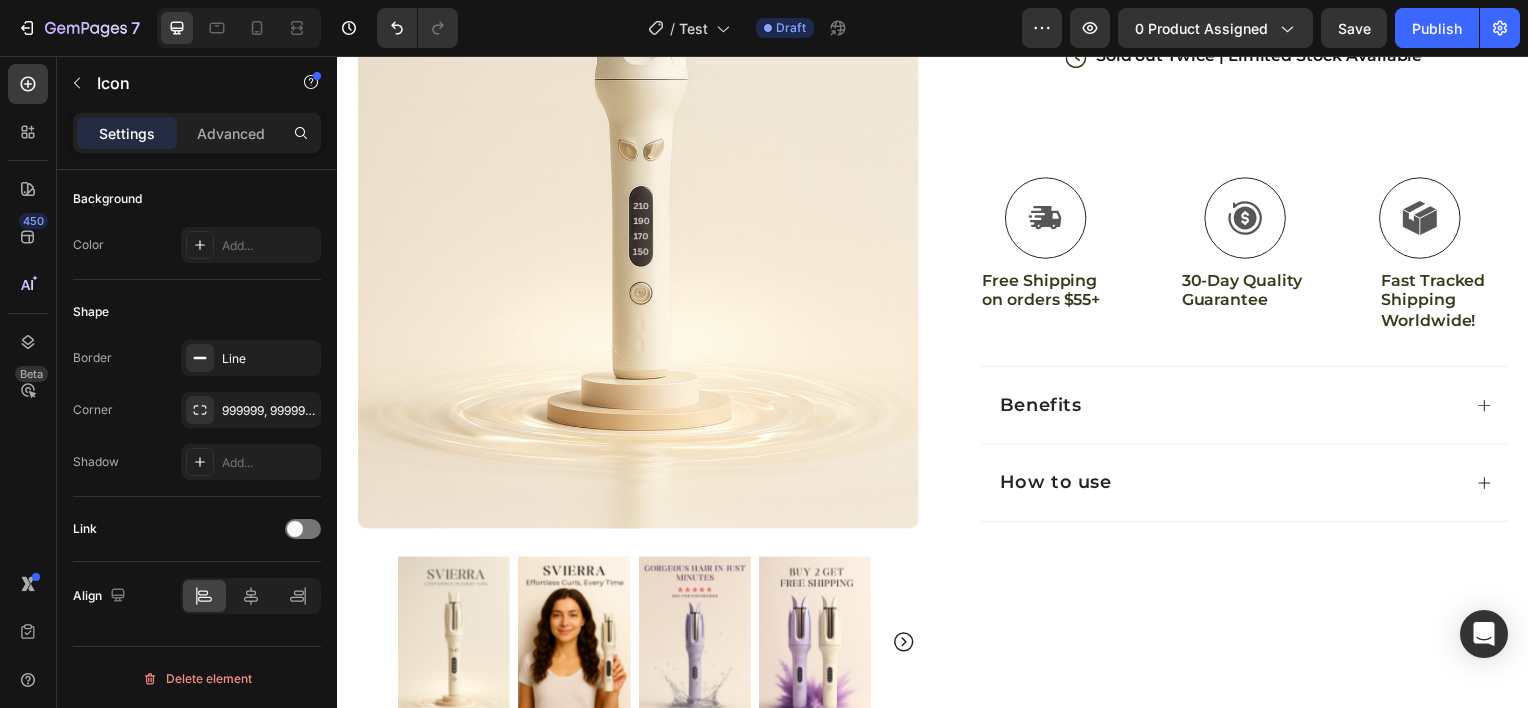 scroll, scrollTop: 1072, scrollLeft: 0, axis: vertical 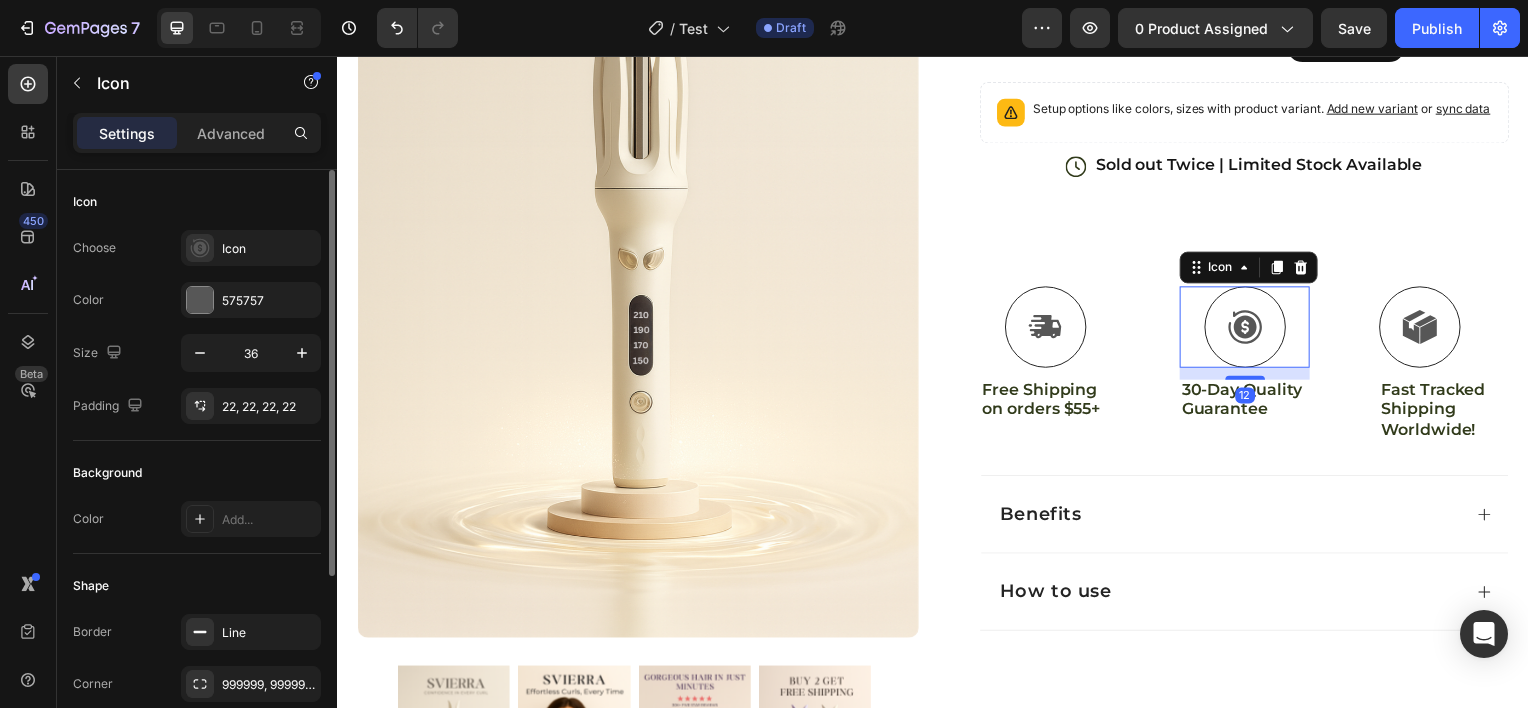 click on "Icon   12" at bounding box center (1250, 329) 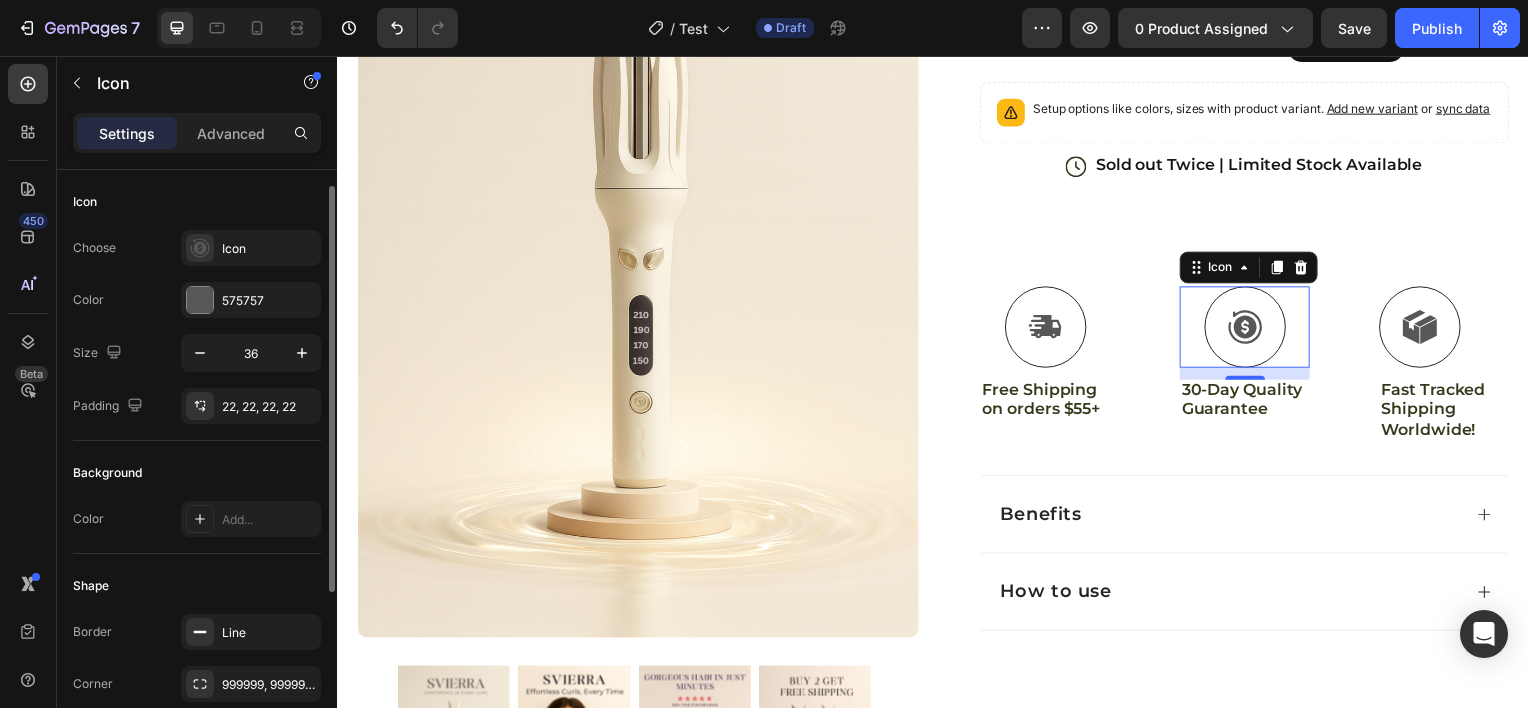 scroll, scrollTop: 274, scrollLeft: 0, axis: vertical 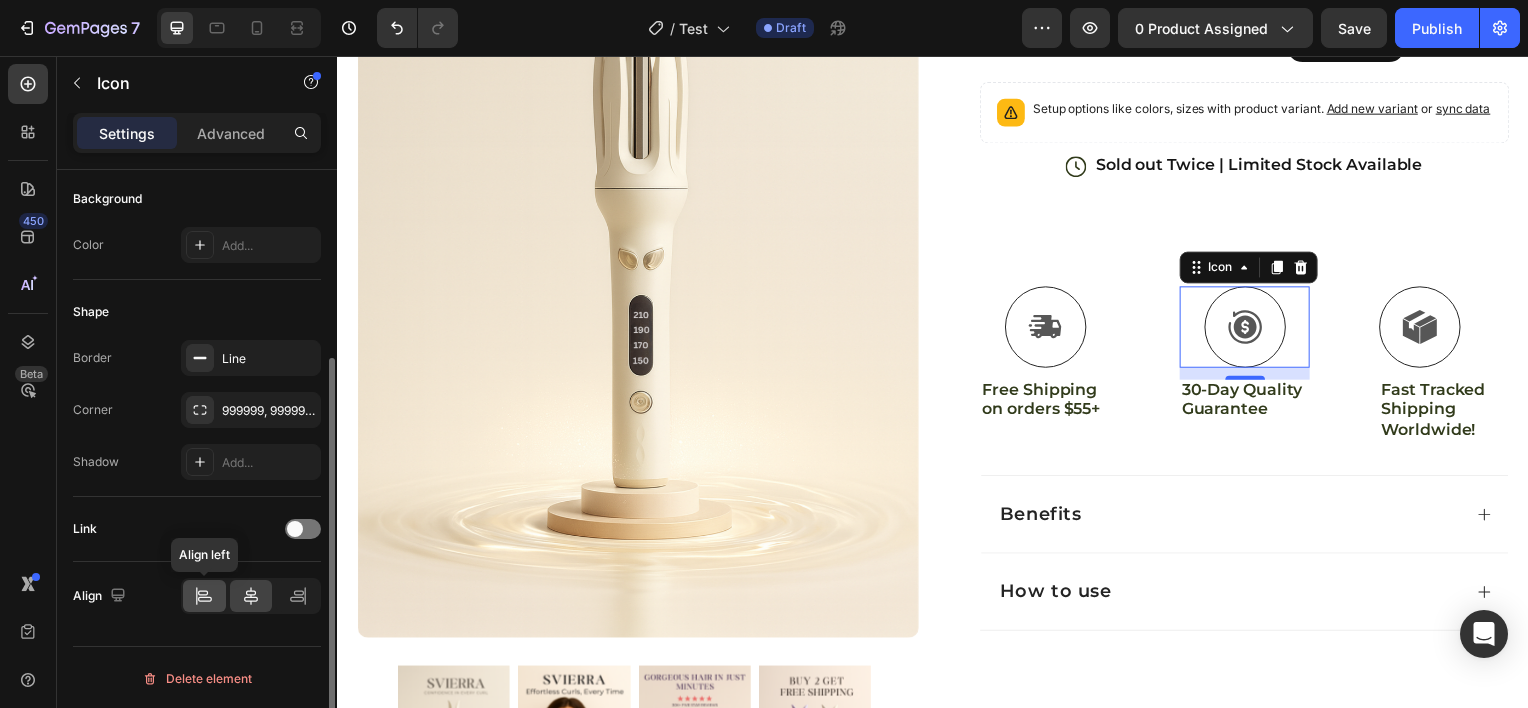 click 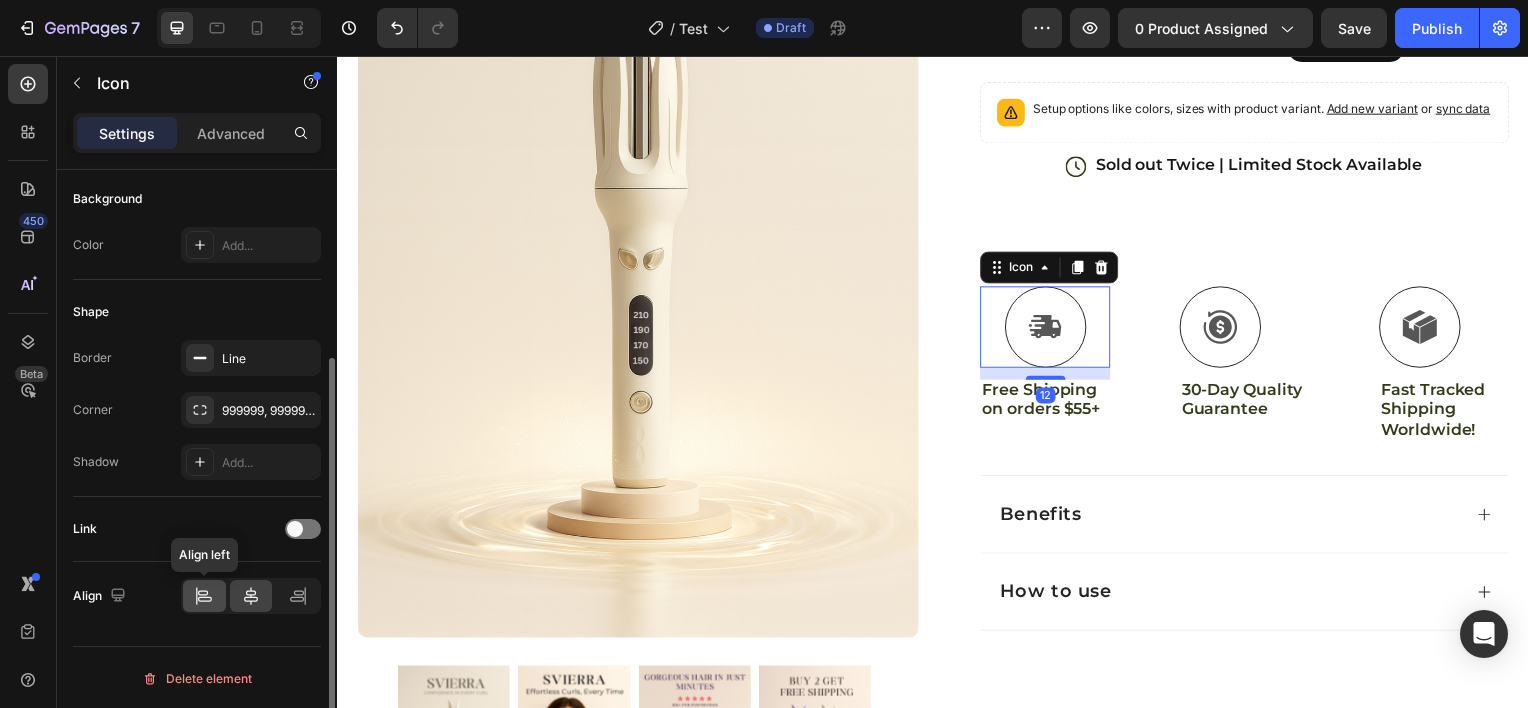 click 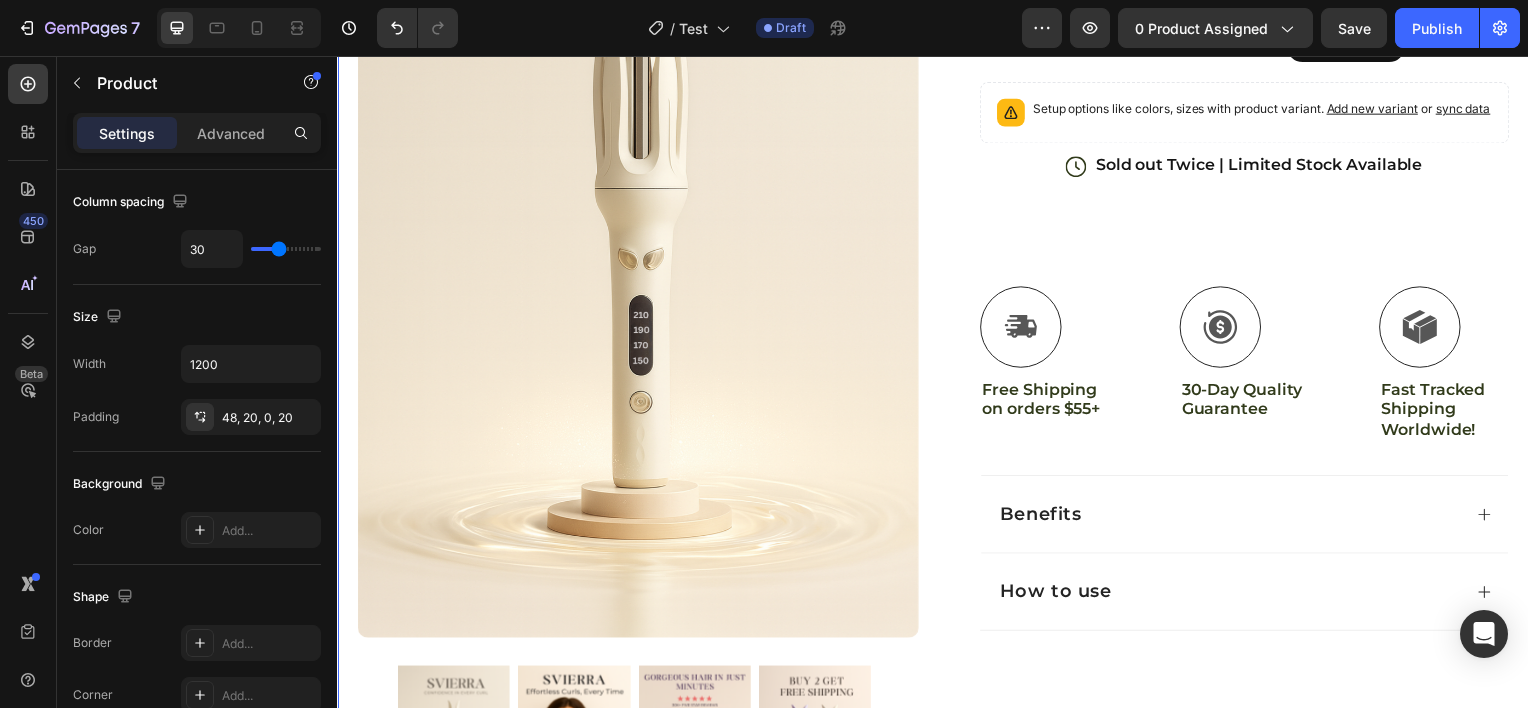 scroll, scrollTop: 0, scrollLeft: 0, axis: both 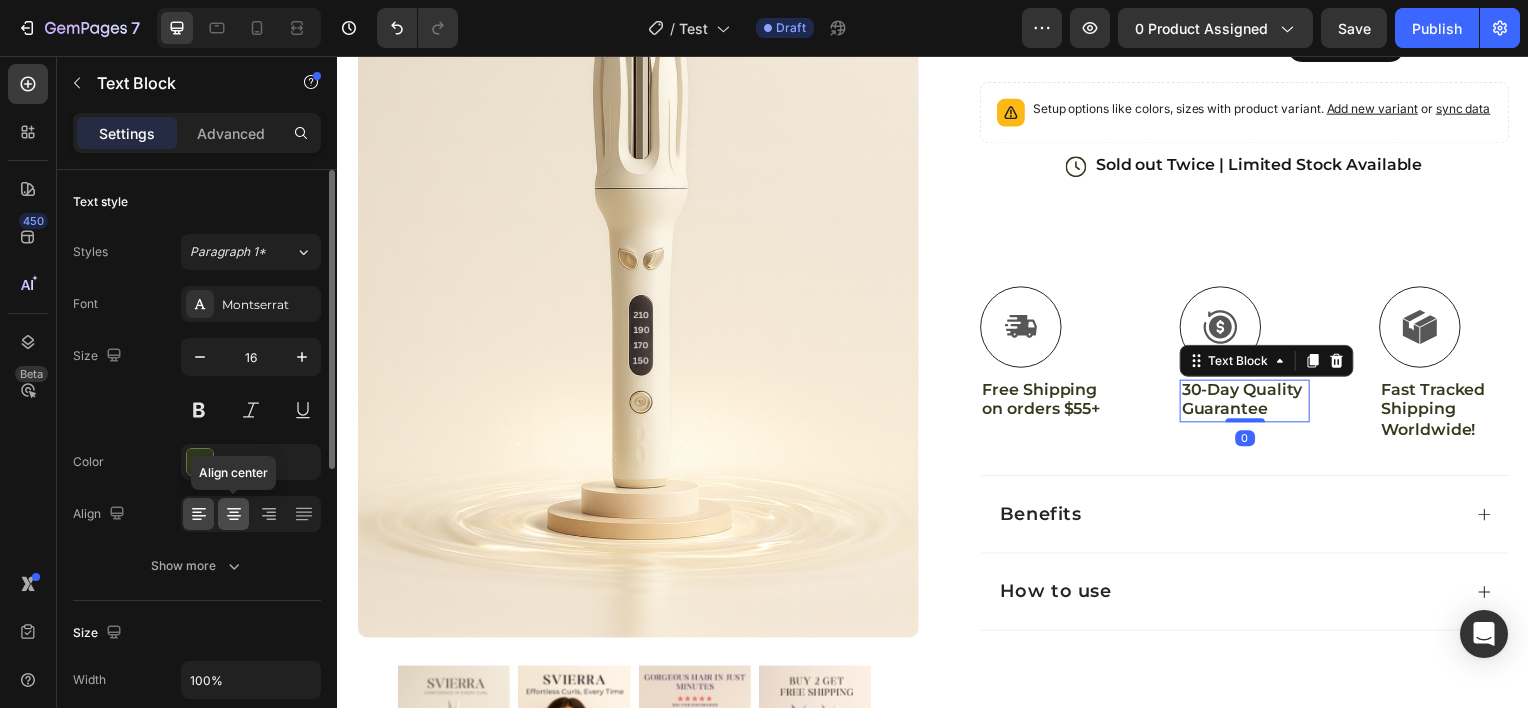 click 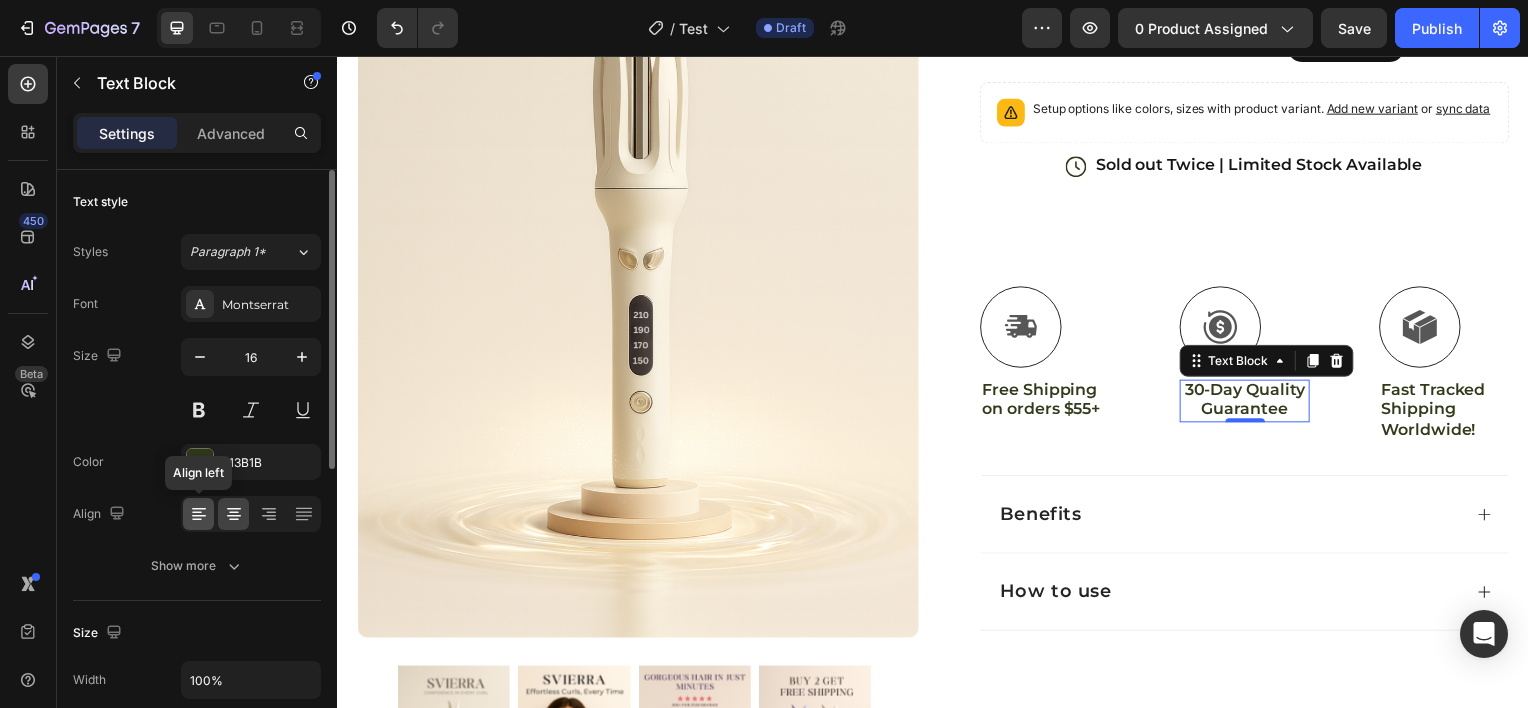 click 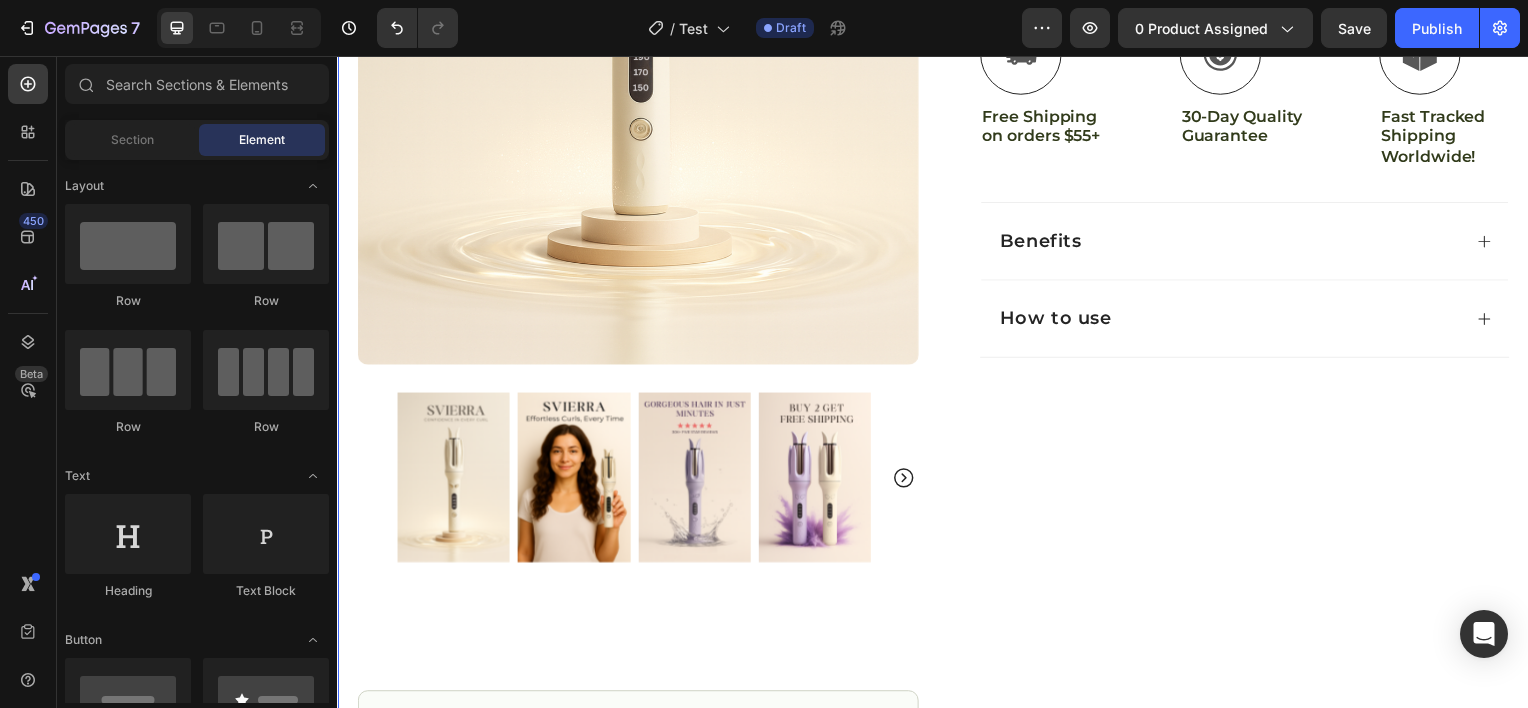 scroll, scrollTop: 928, scrollLeft: 0, axis: vertical 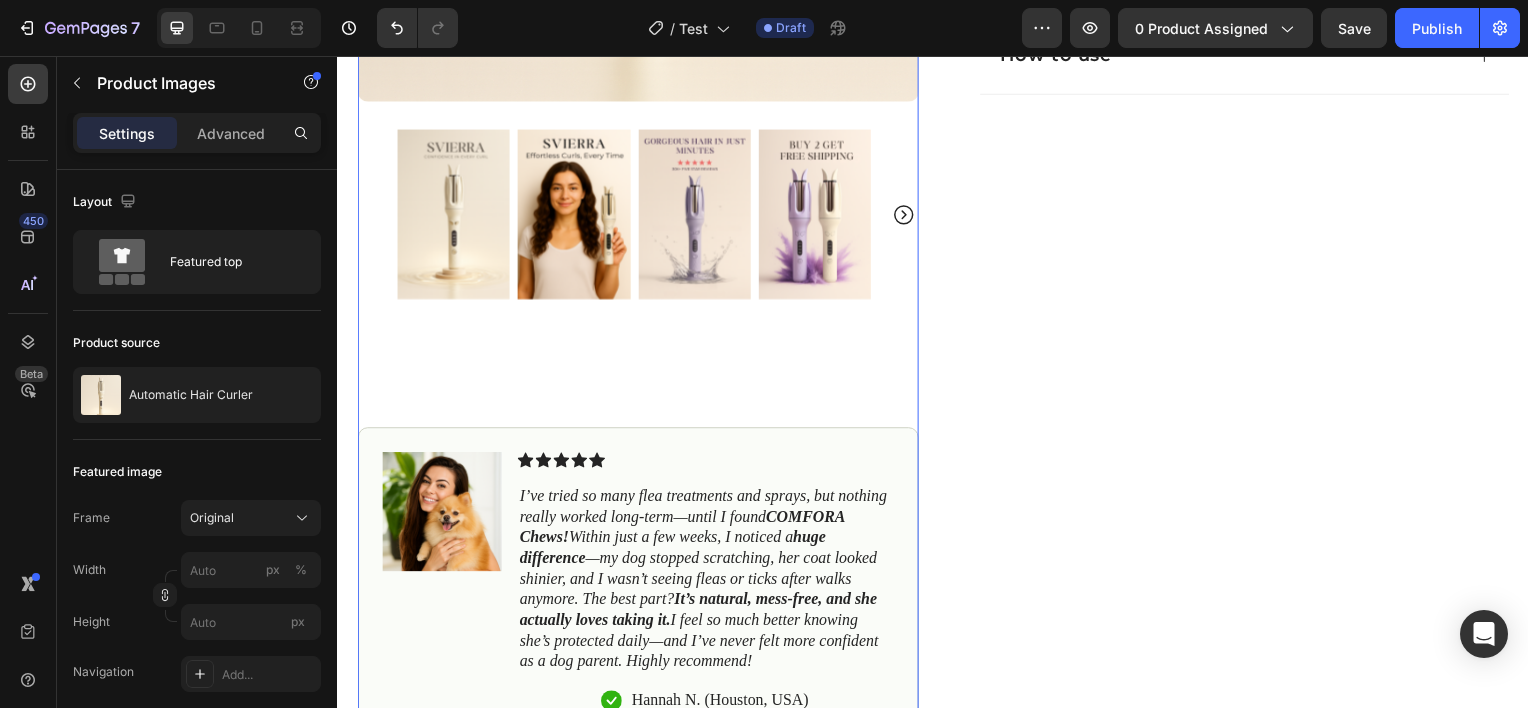 click 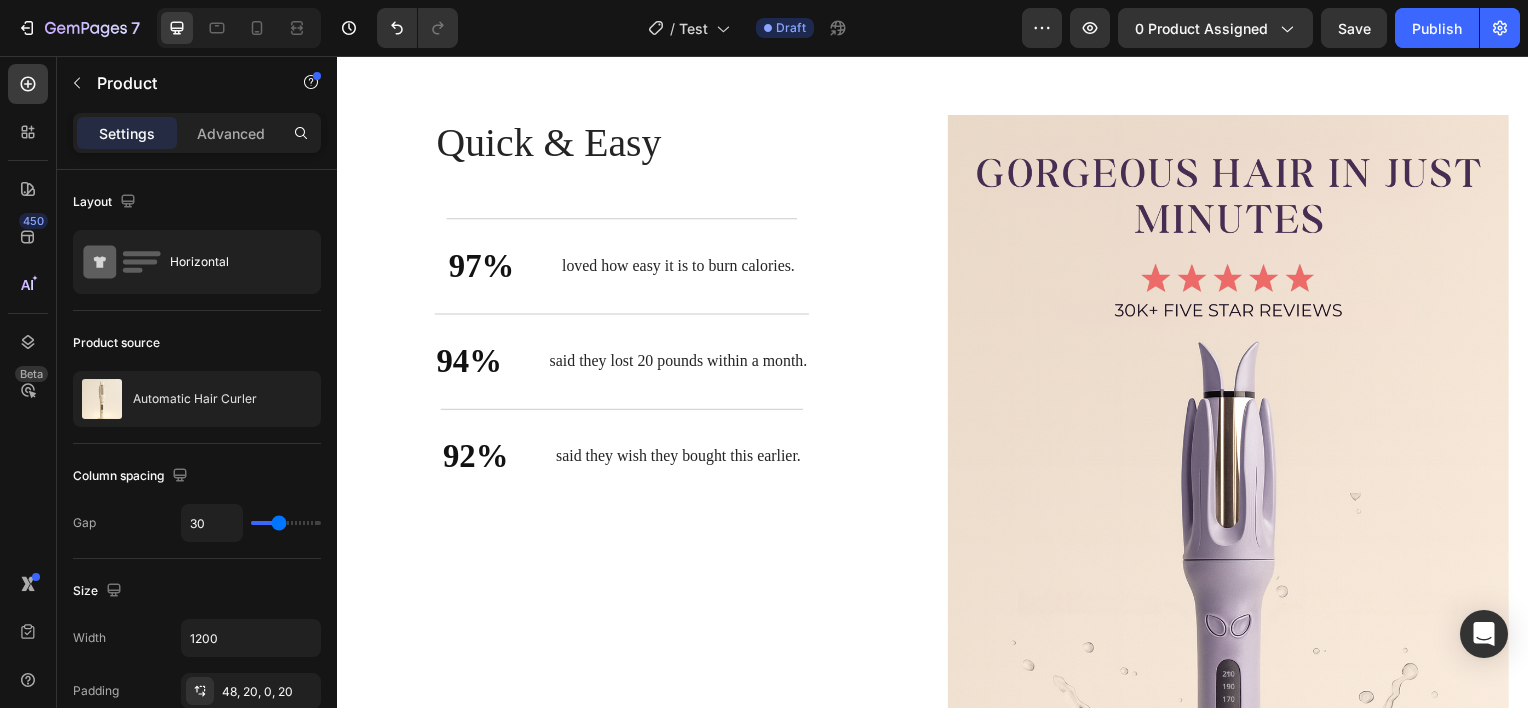 scroll, scrollTop: 3313, scrollLeft: 0, axis: vertical 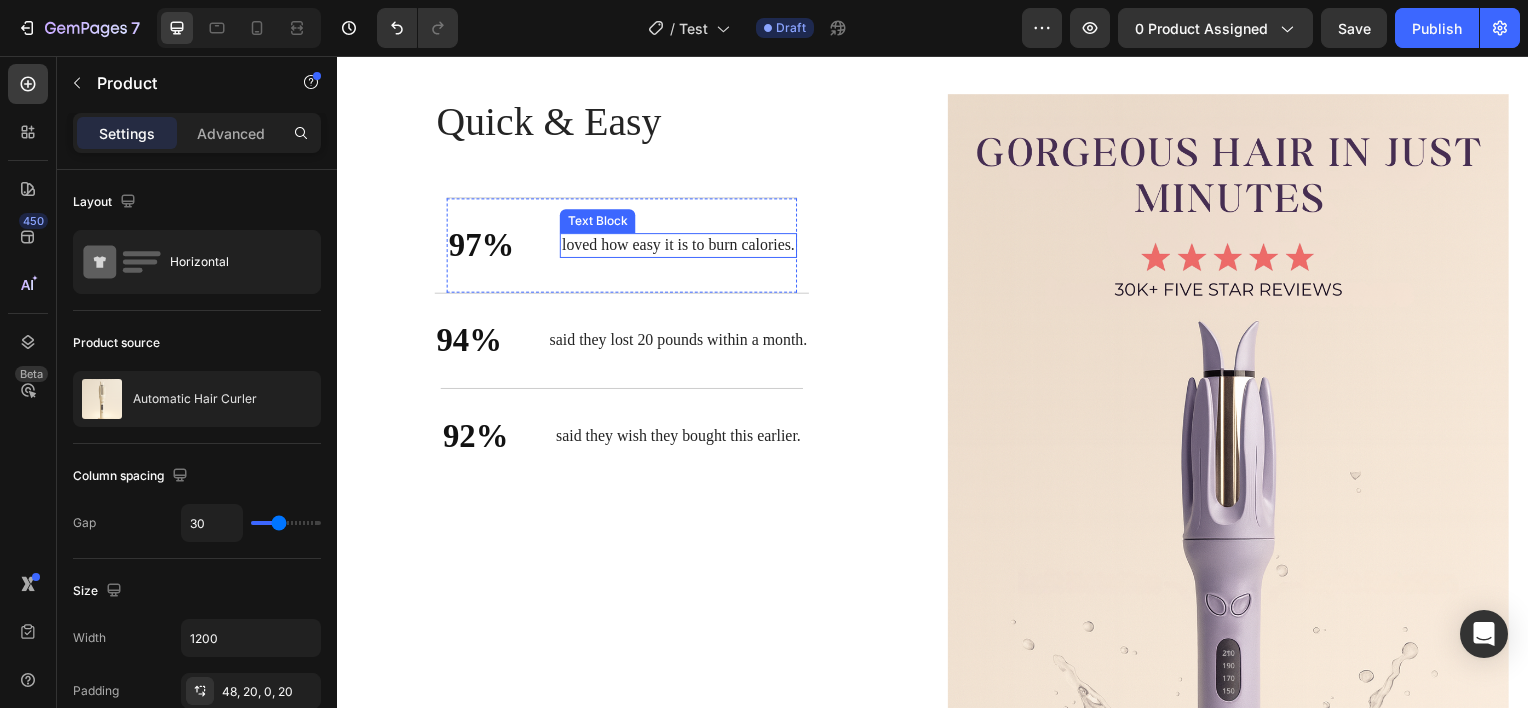 click on "loved how easy it is to burn calories." at bounding box center [680, 246] 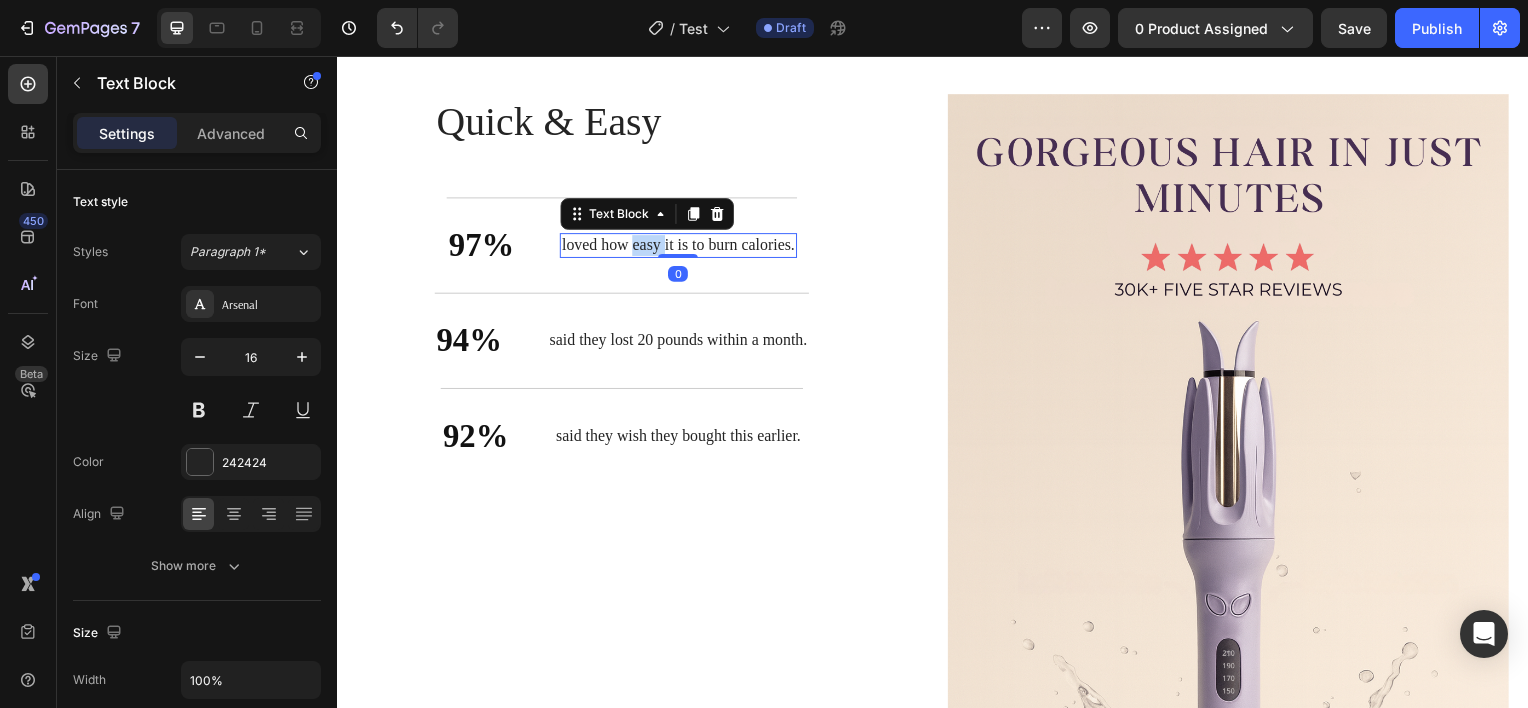 click on "loved how easy it is to burn calories." at bounding box center (680, 246) 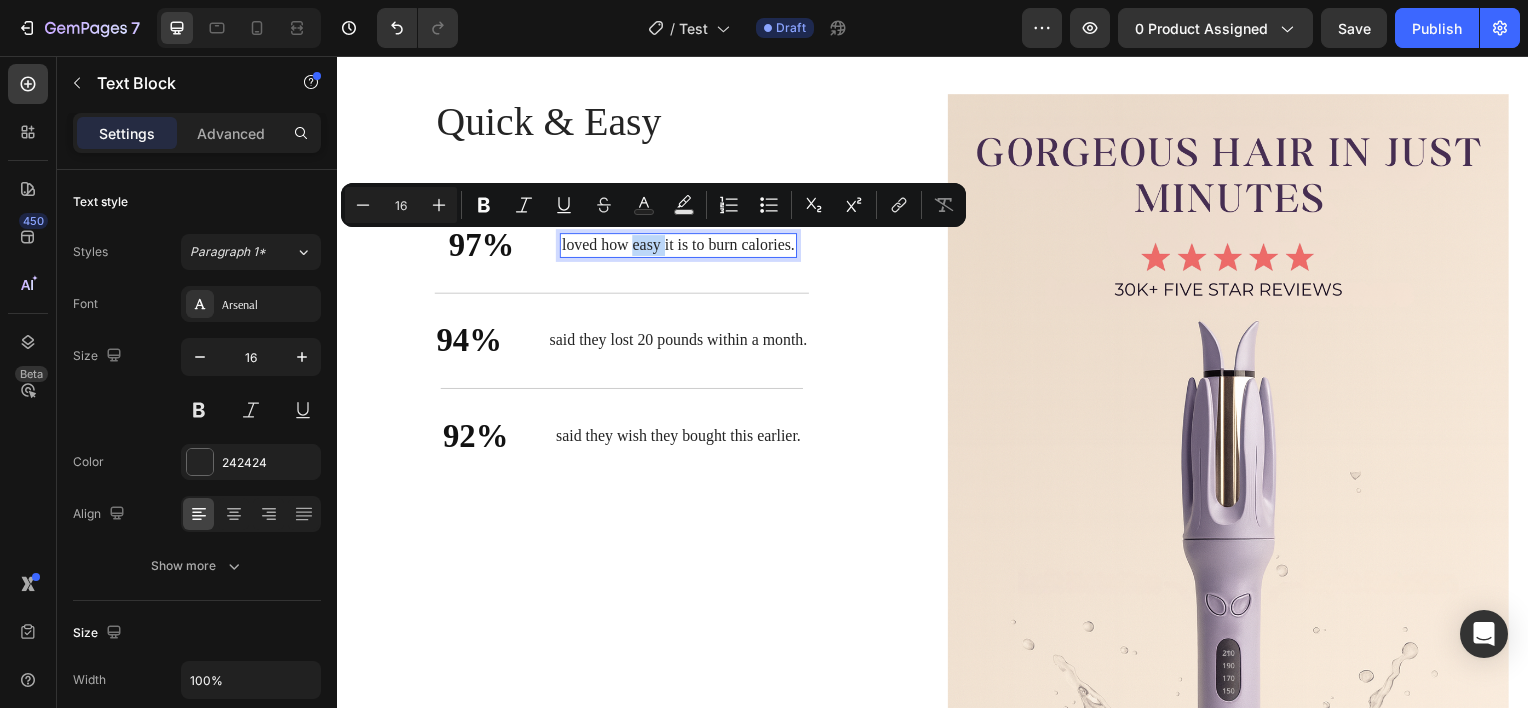 click on "loved how easy it is to burn calories." at bounding box center [680, 246] 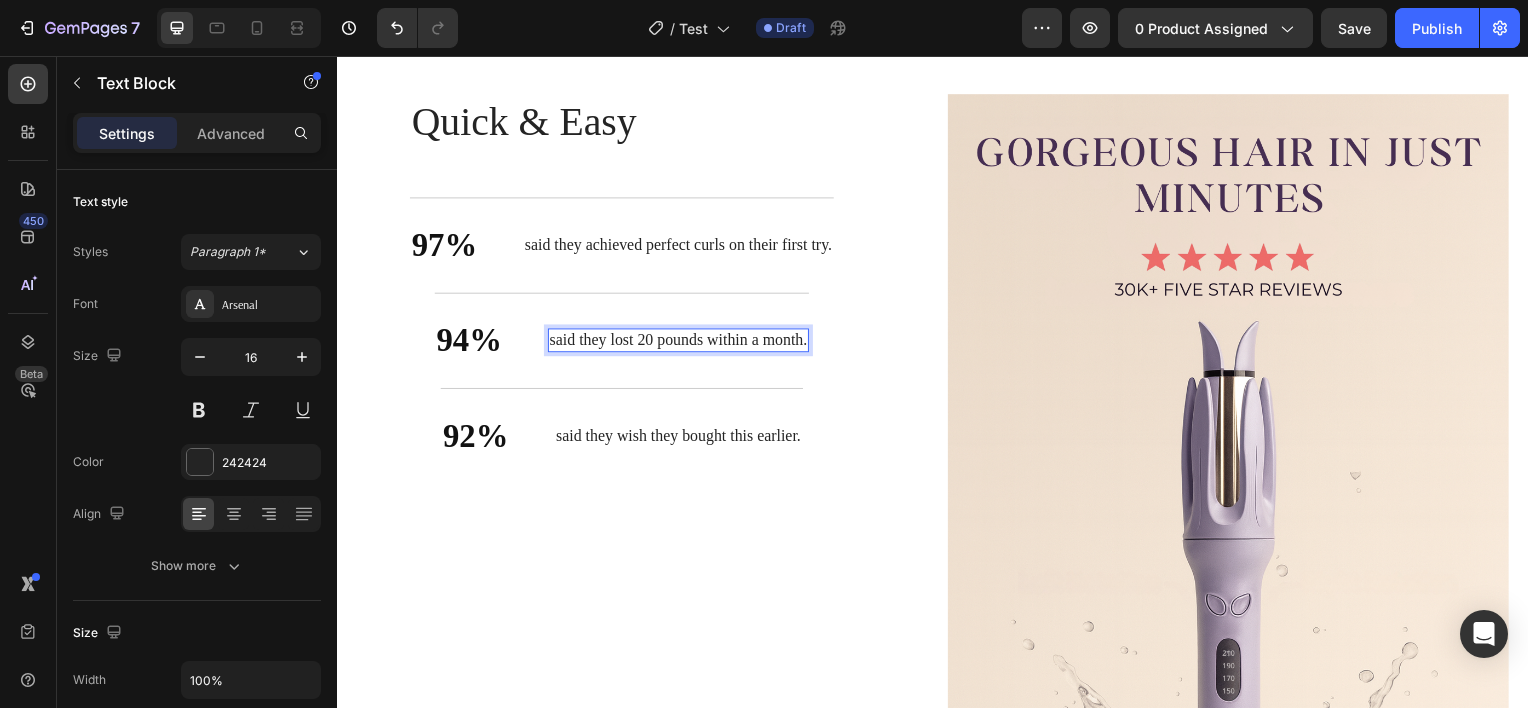 click on "said they lost 20 pounds within a month." at bounding box center (681, 342) 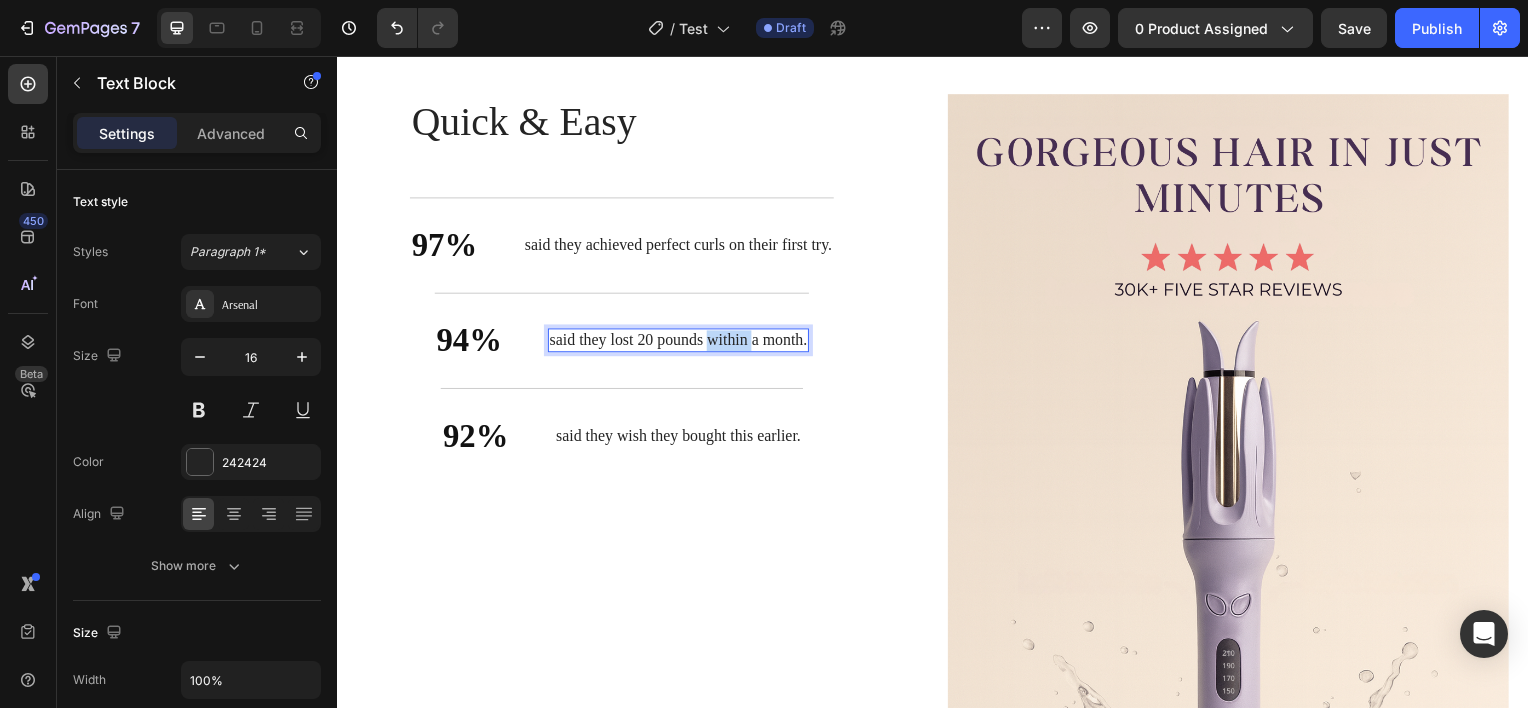 click on "said they lost 20 pounds within a month." at bounding box center (681, 342) 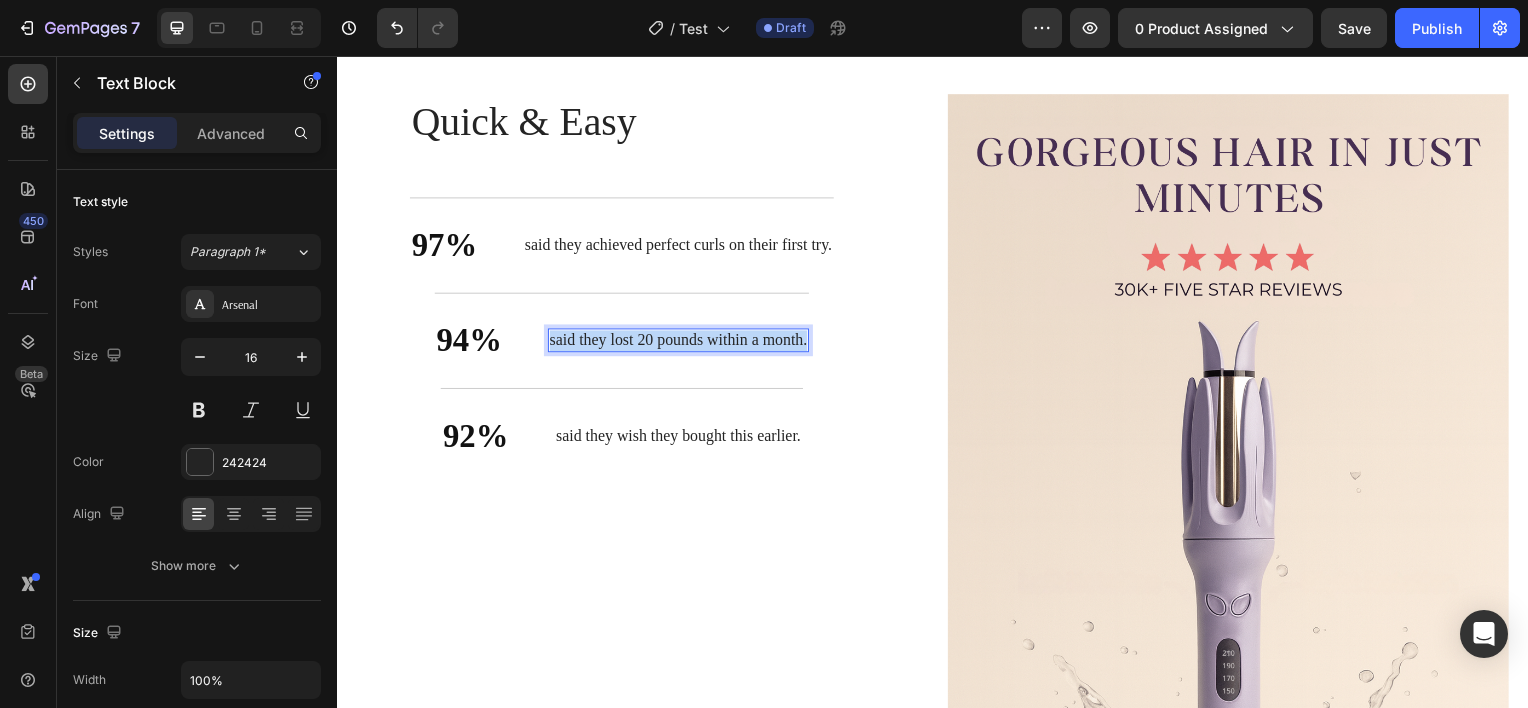click on "said they lost 20 pounds within a month." at bounding box center [681, 342] 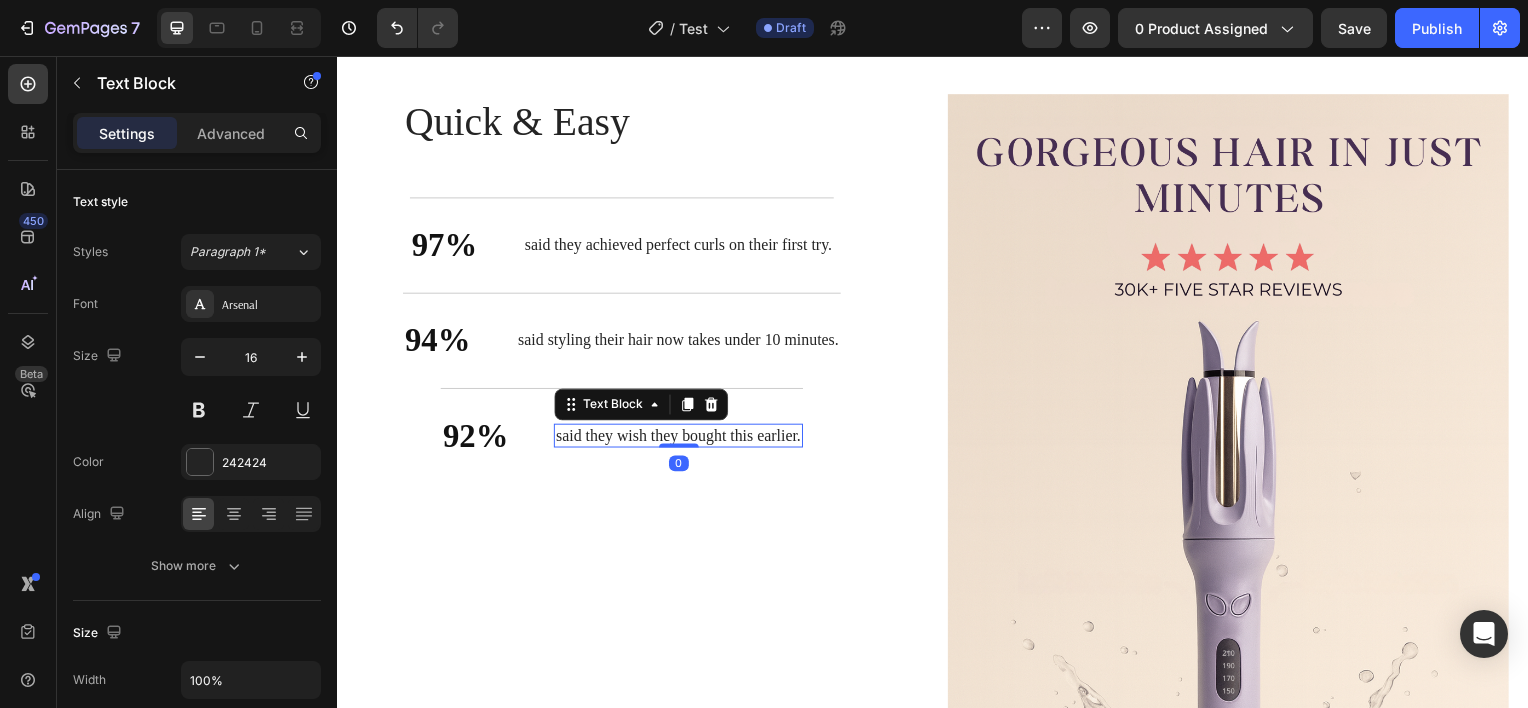 click on "said they wish they bought this earlier." at bounding box center [680, 438] 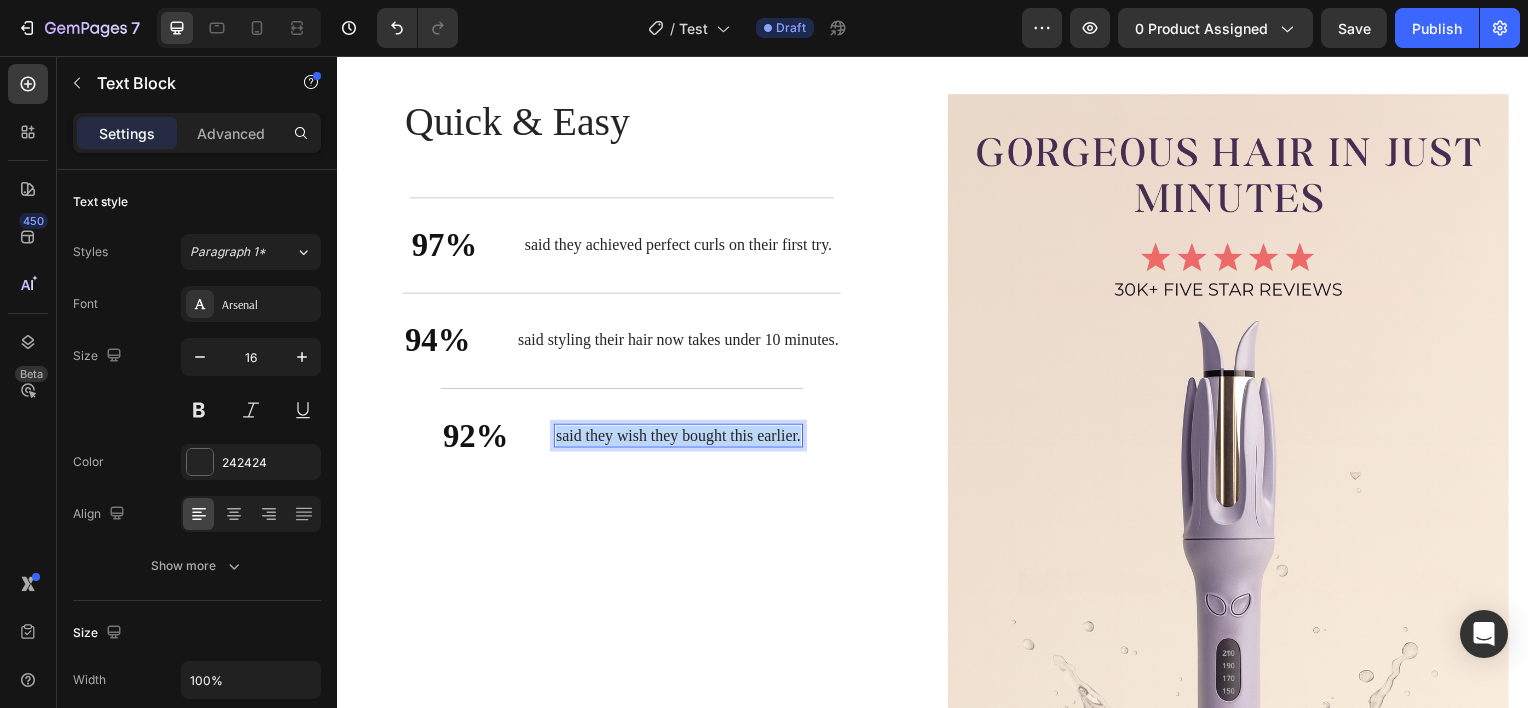 click on "said they wish they bought this earlier." at bounding box center [680, 438] 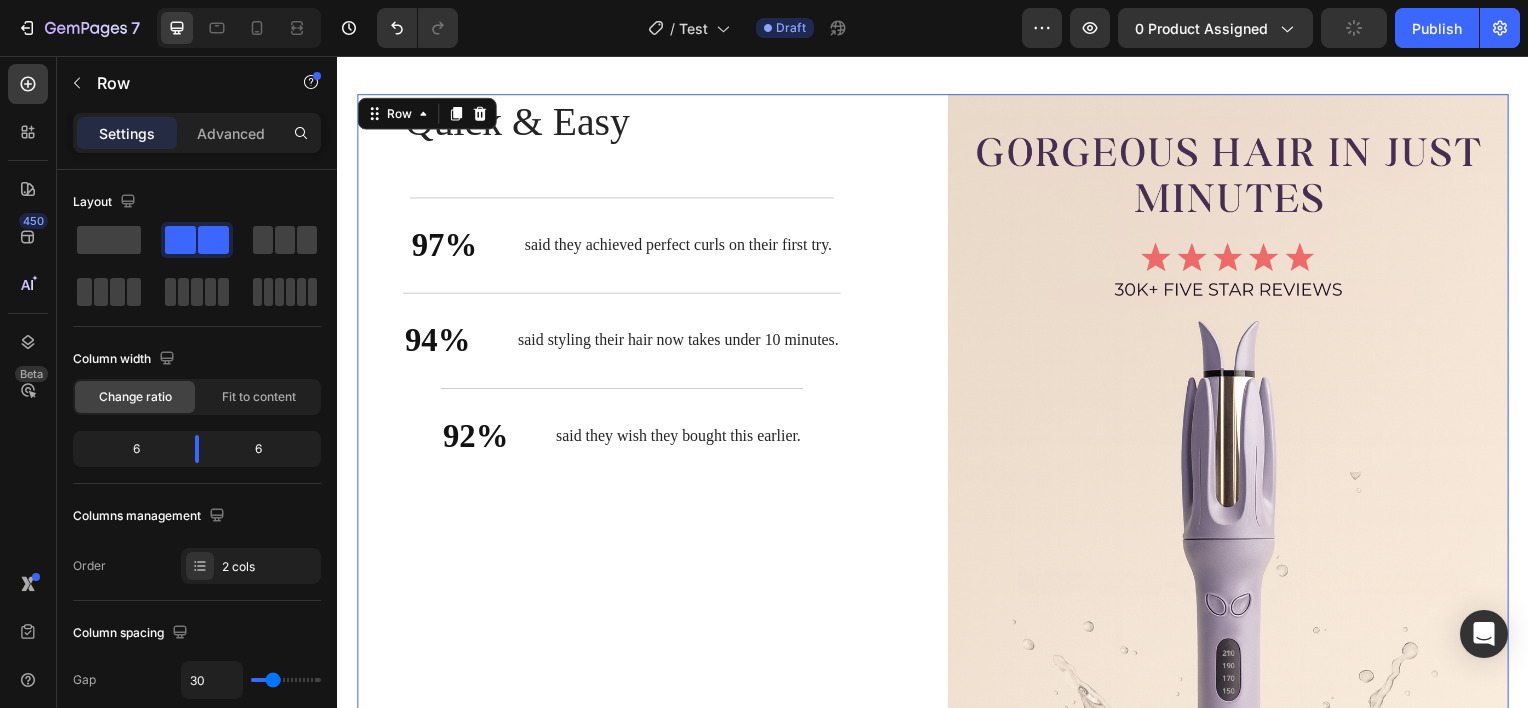 click on "Quick & Easy Heading 97% Text Block said they achieved perfect curls on their first try. Text Block Row 94% Text Block said styling their hair now takes under 10 minutes. Text Block Row 92% Text Block said they wish they bought this earlier. Text Block Row Row" at bounding box center [639, 518] 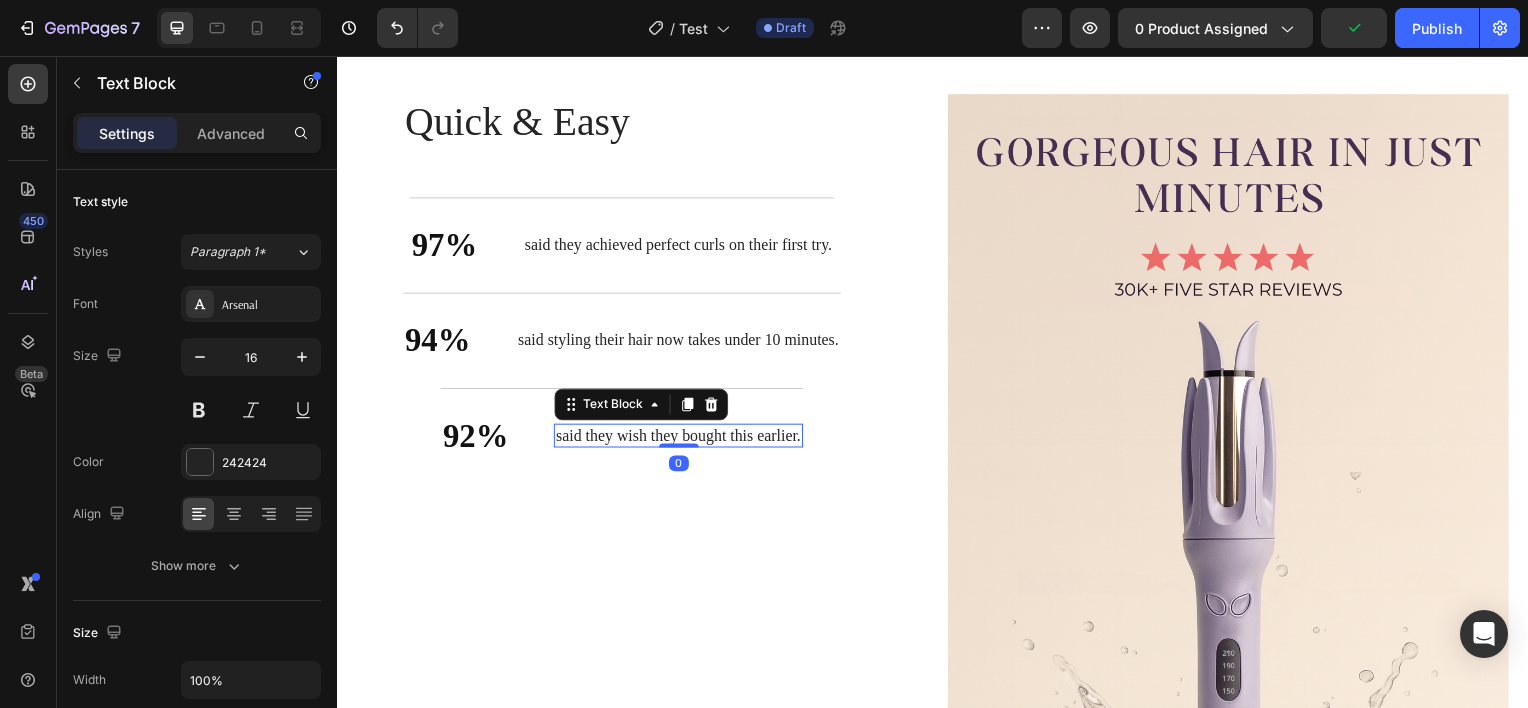 click on "said they wish they bought this earlier." at bounding box center (680, 438) 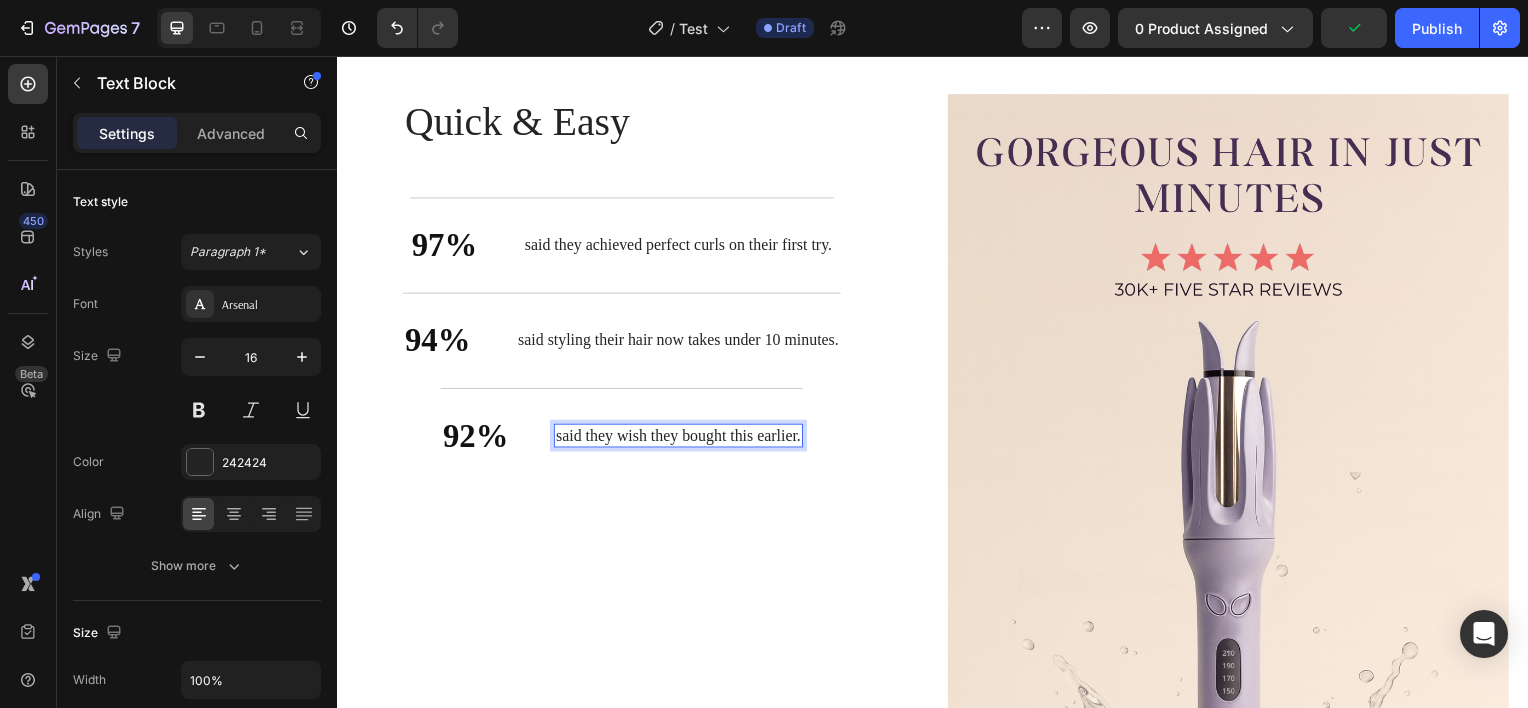 click on "said they wish they bought this earlier." at bounding box center (680, 438) 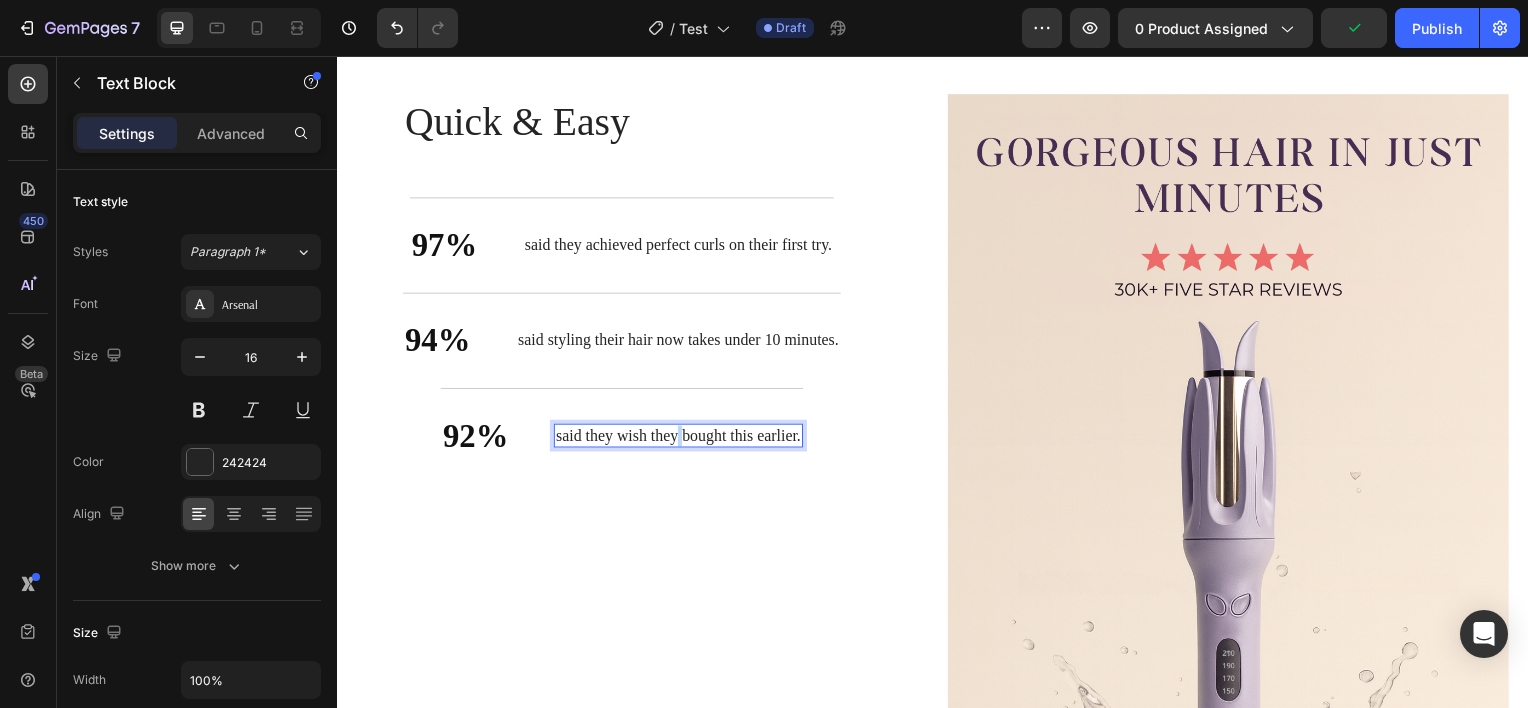 click on "said they wish they bought this earlier." at bounding box center [680, 438] 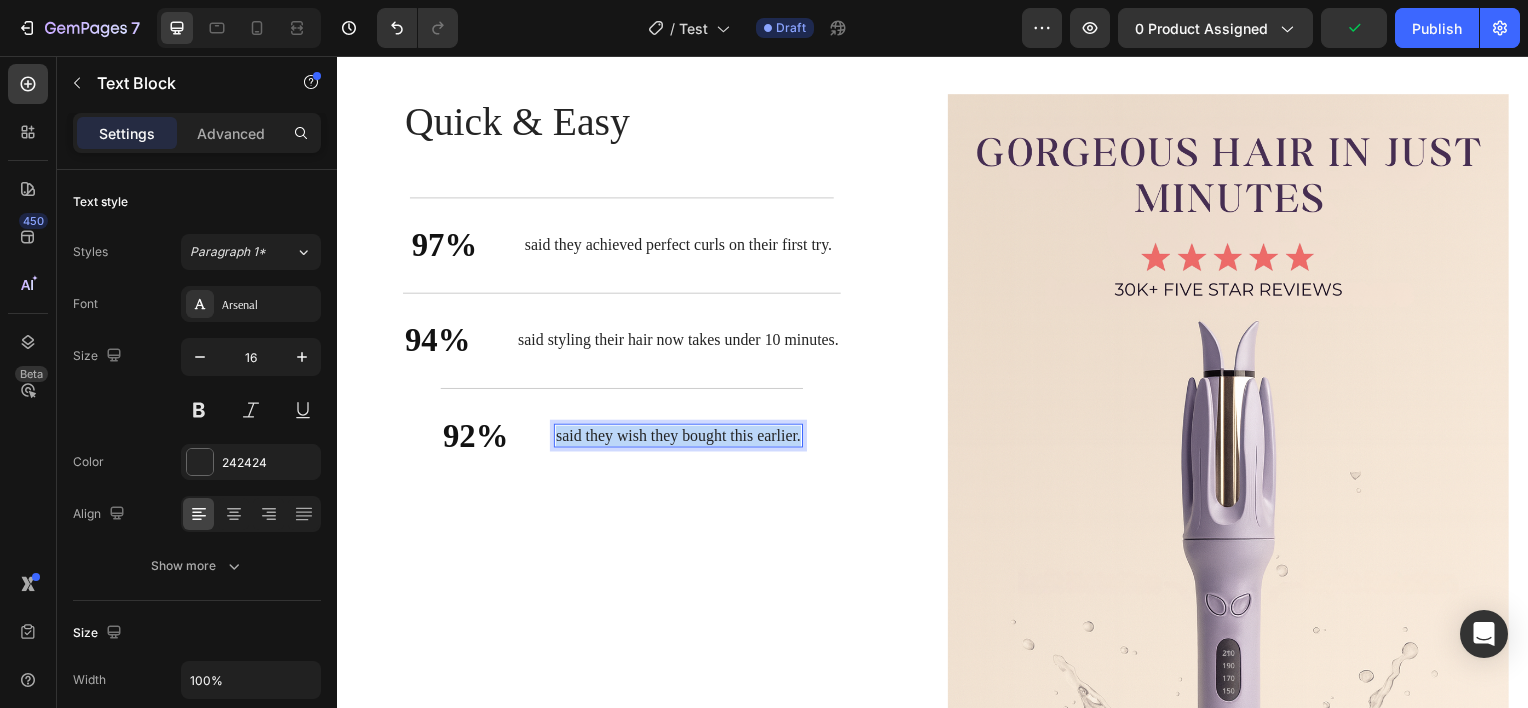 click on "said they wish they bought this earlier." at bounding box center [680, 438] 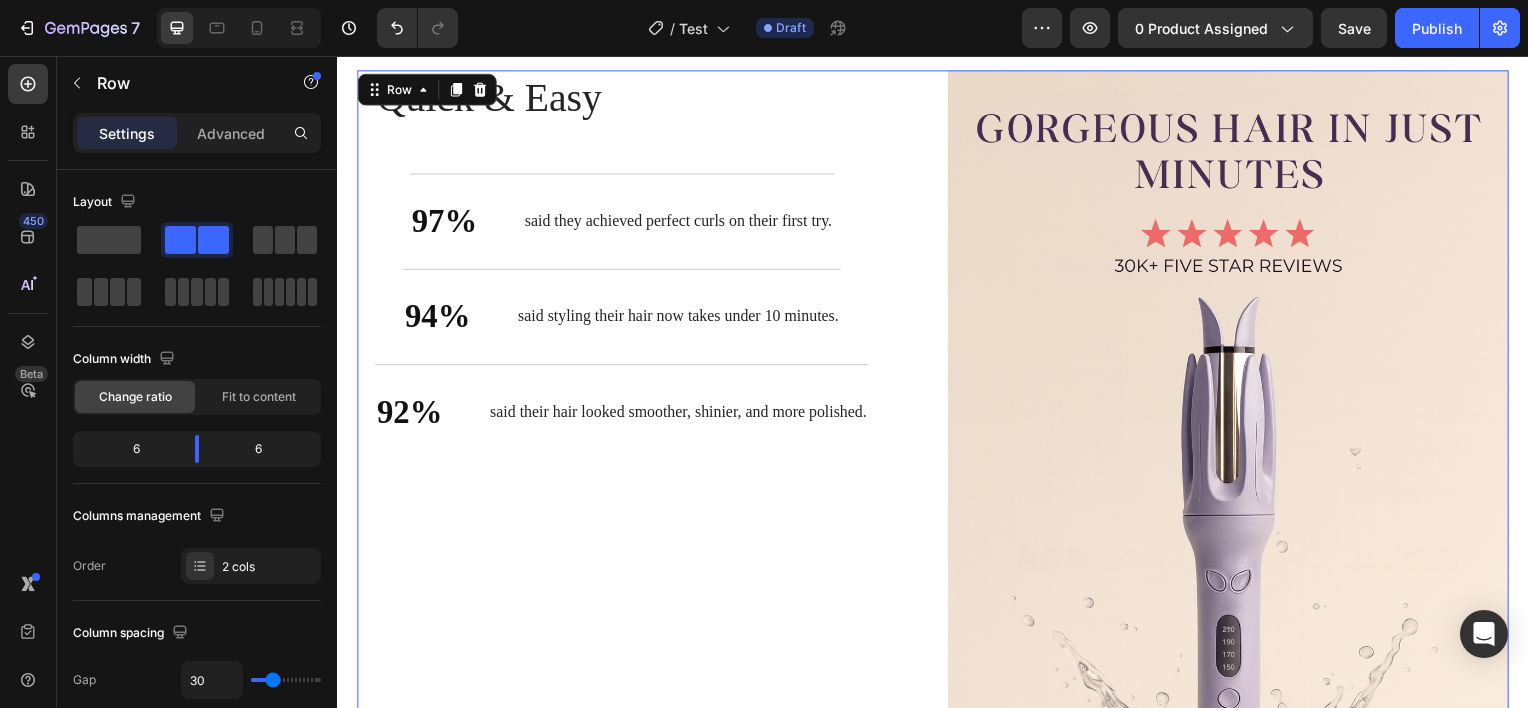 scroll, scrollTop: 3336, scrollLeft: 0, axis: vertical 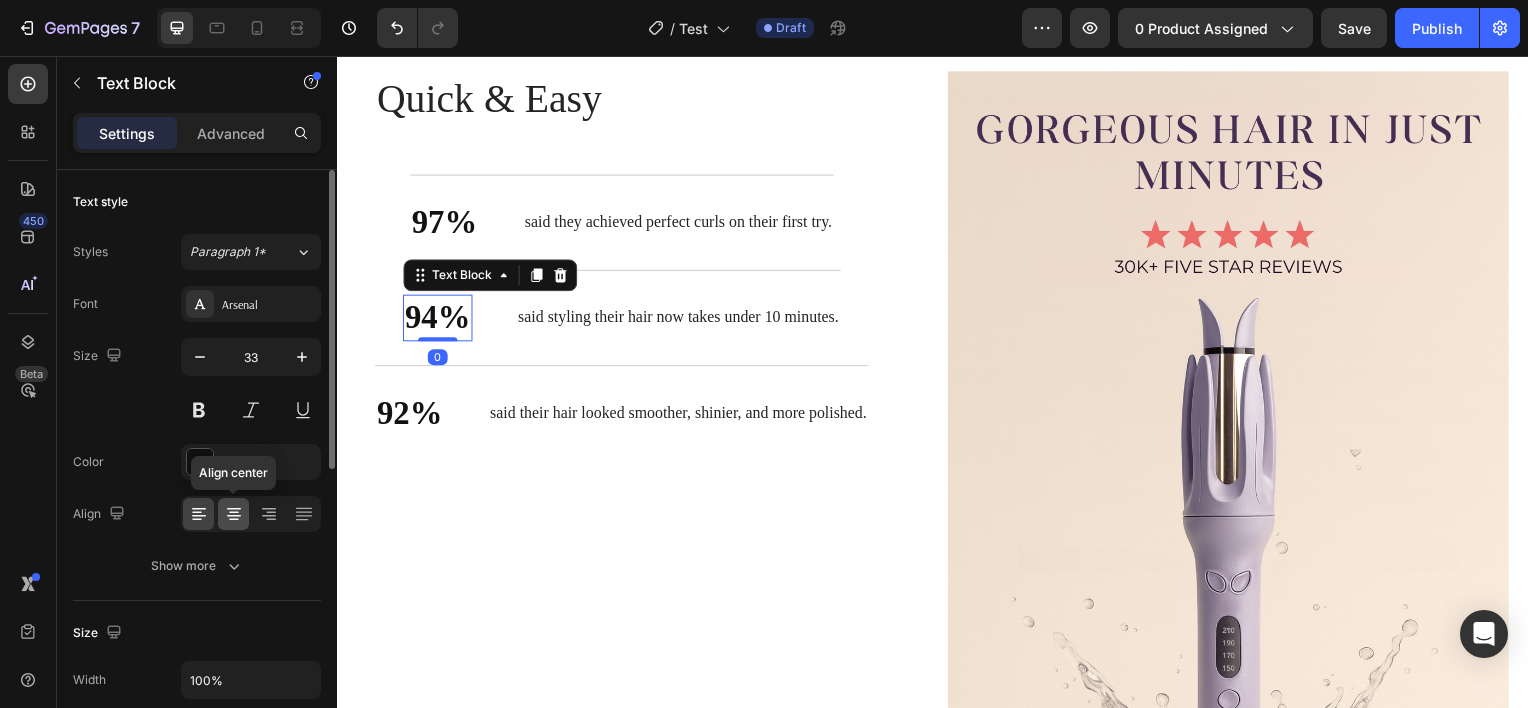 click 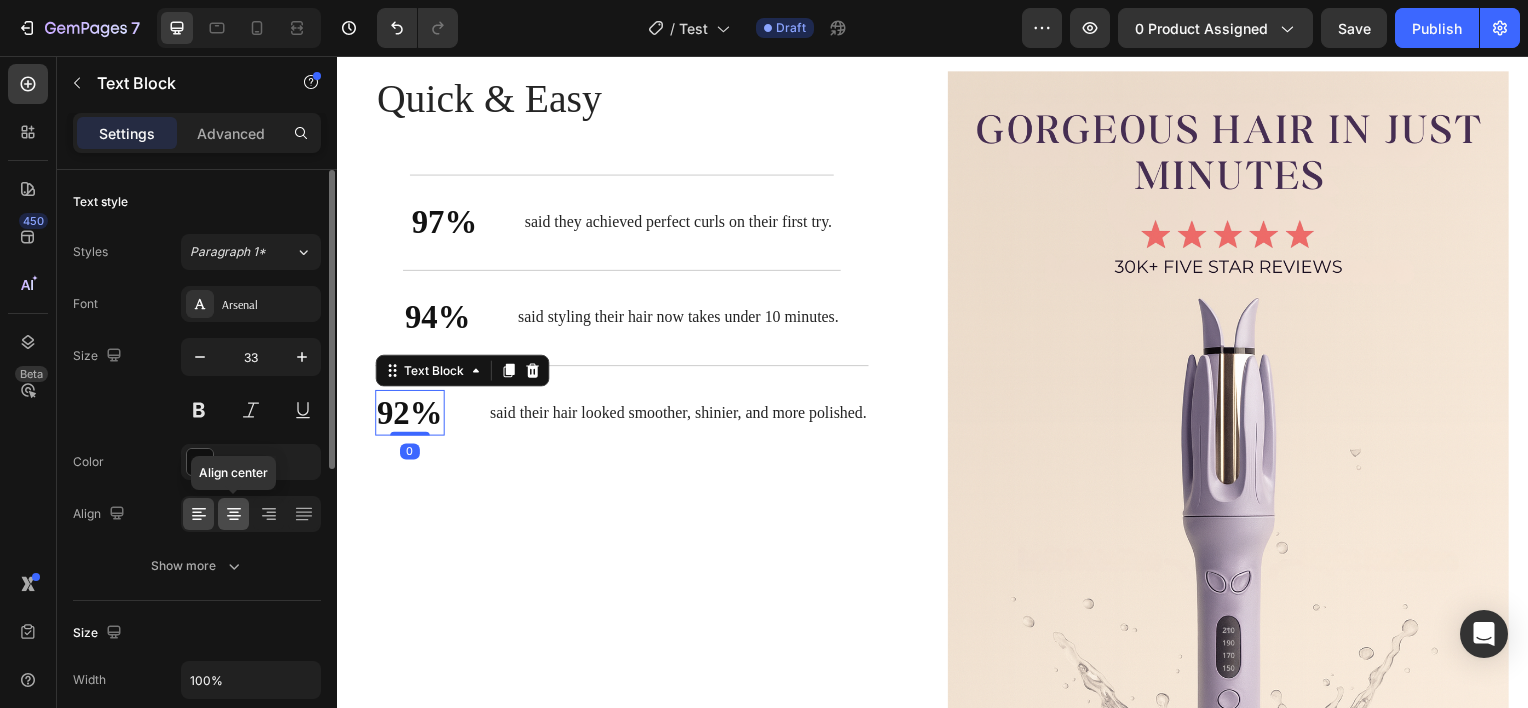 click 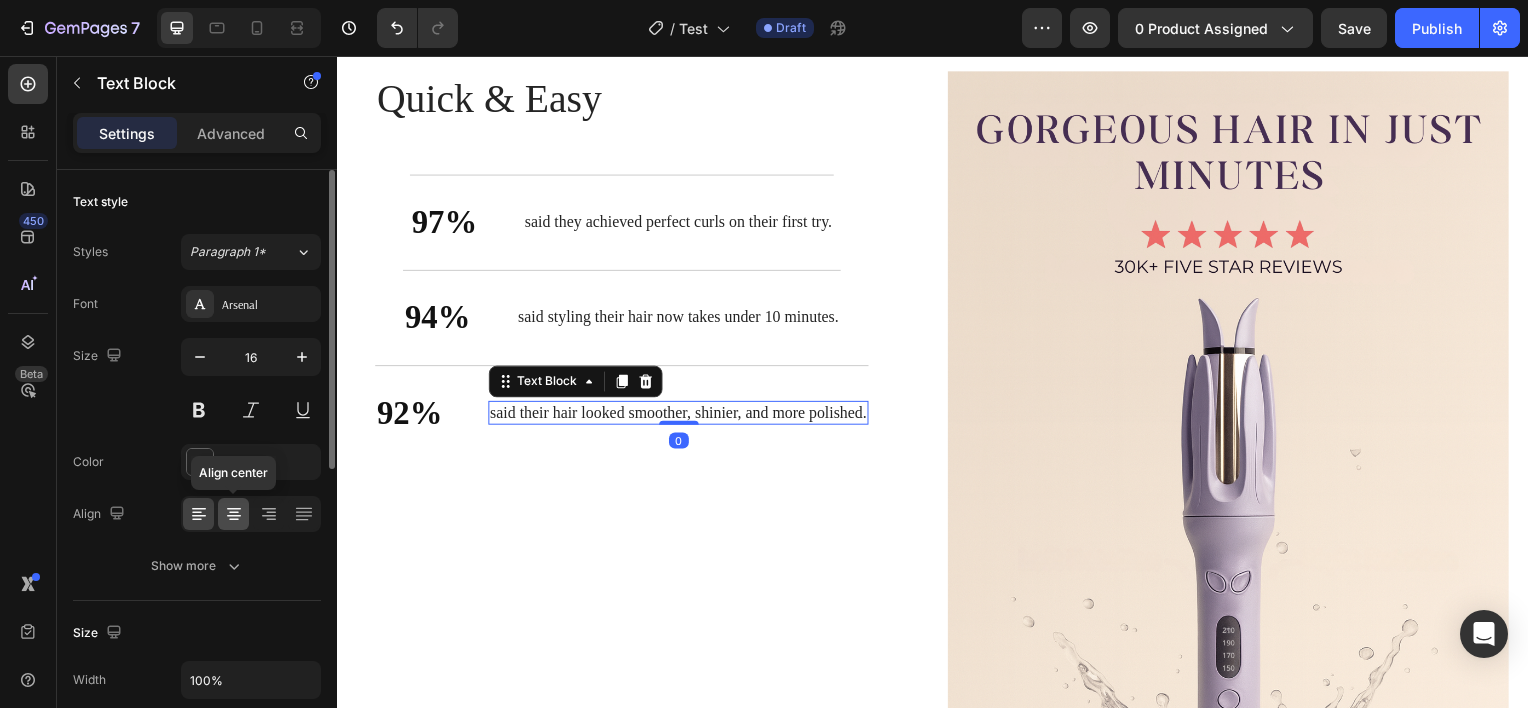 click 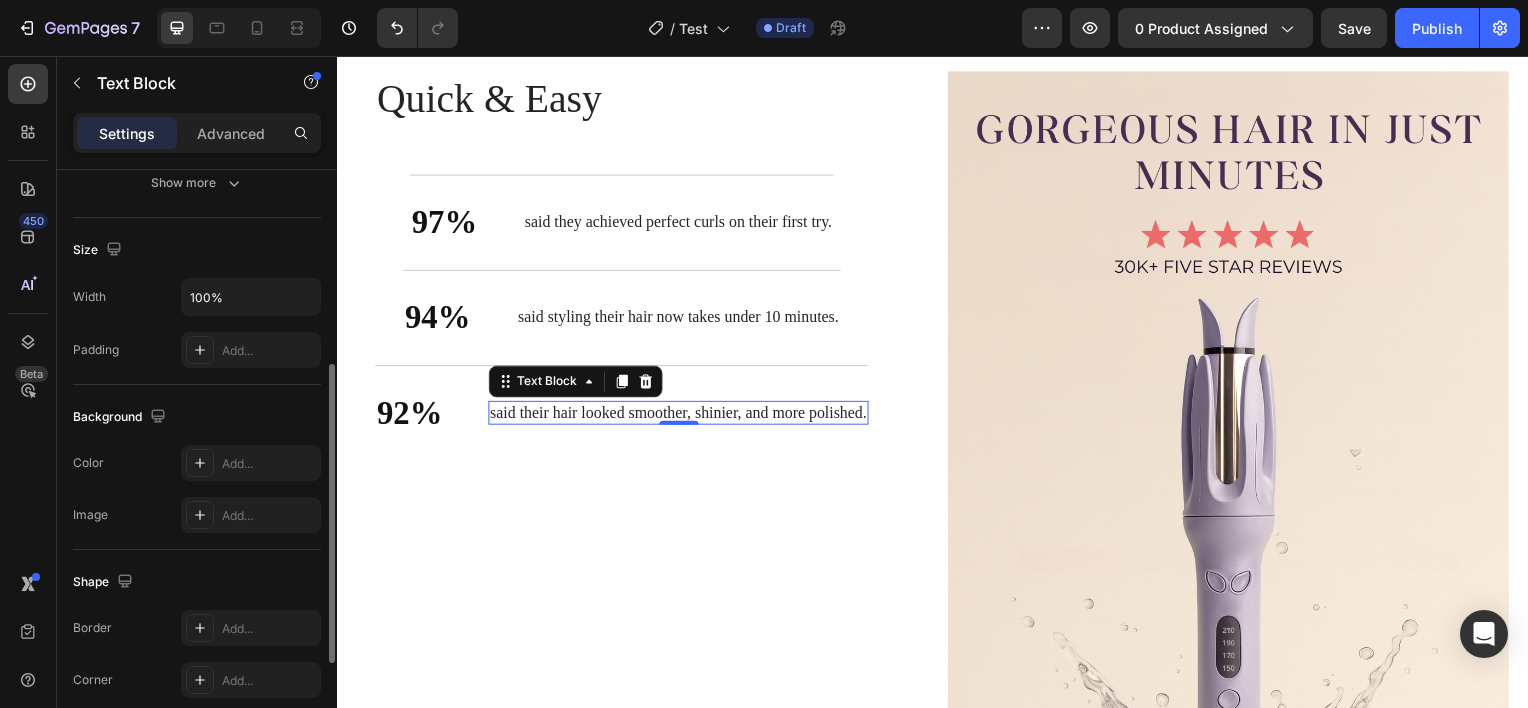 scroll, scrollTop: 384, scrollLeft: 0, axis: vertical 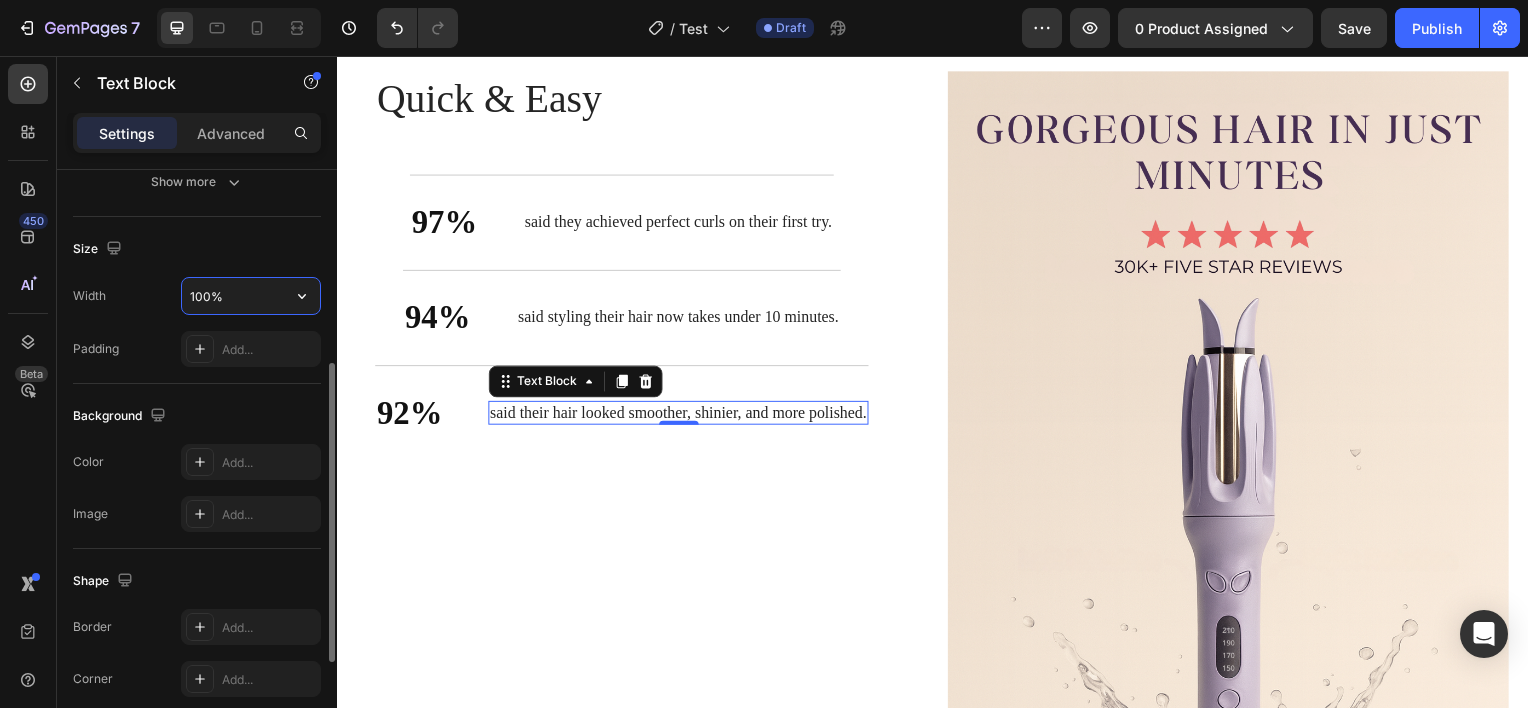 click on "100%" at bounding box center (251, 296) 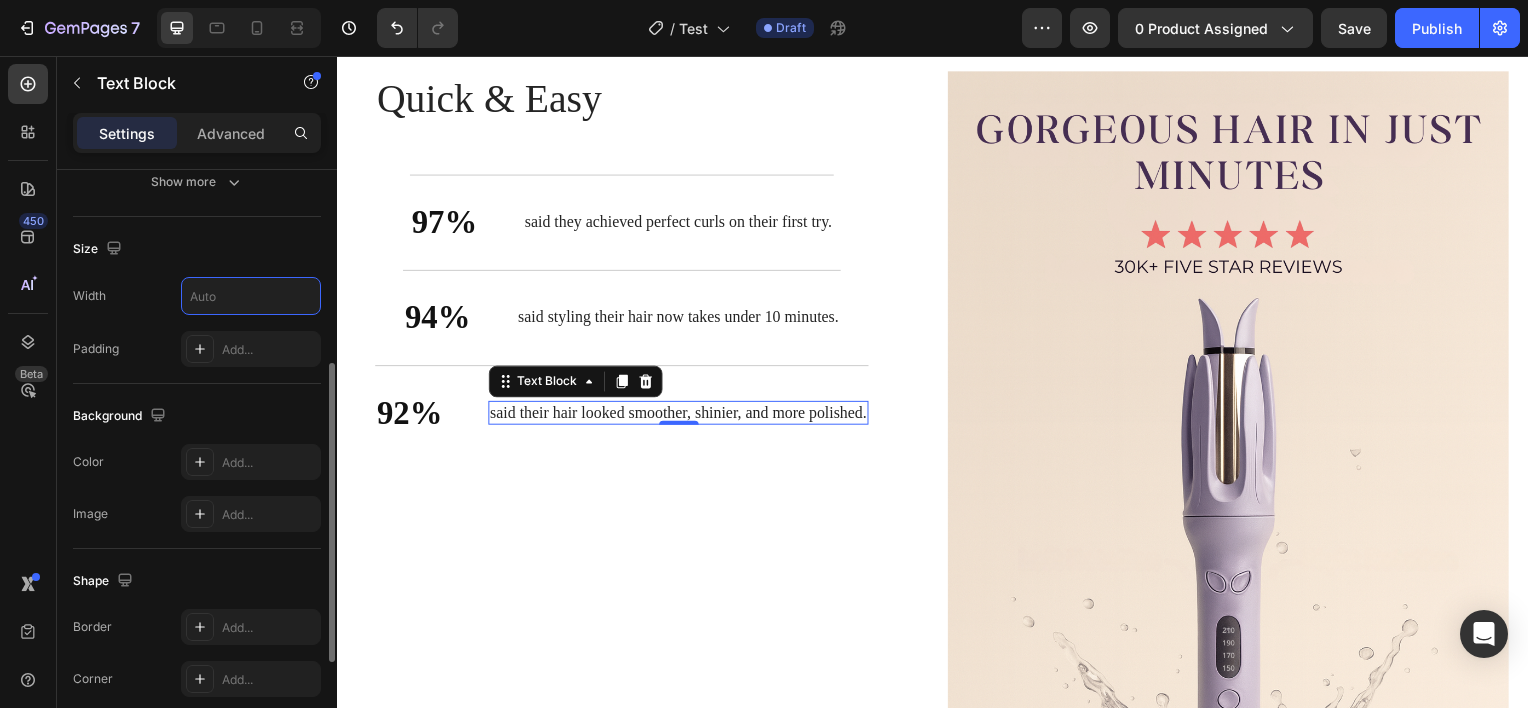 type 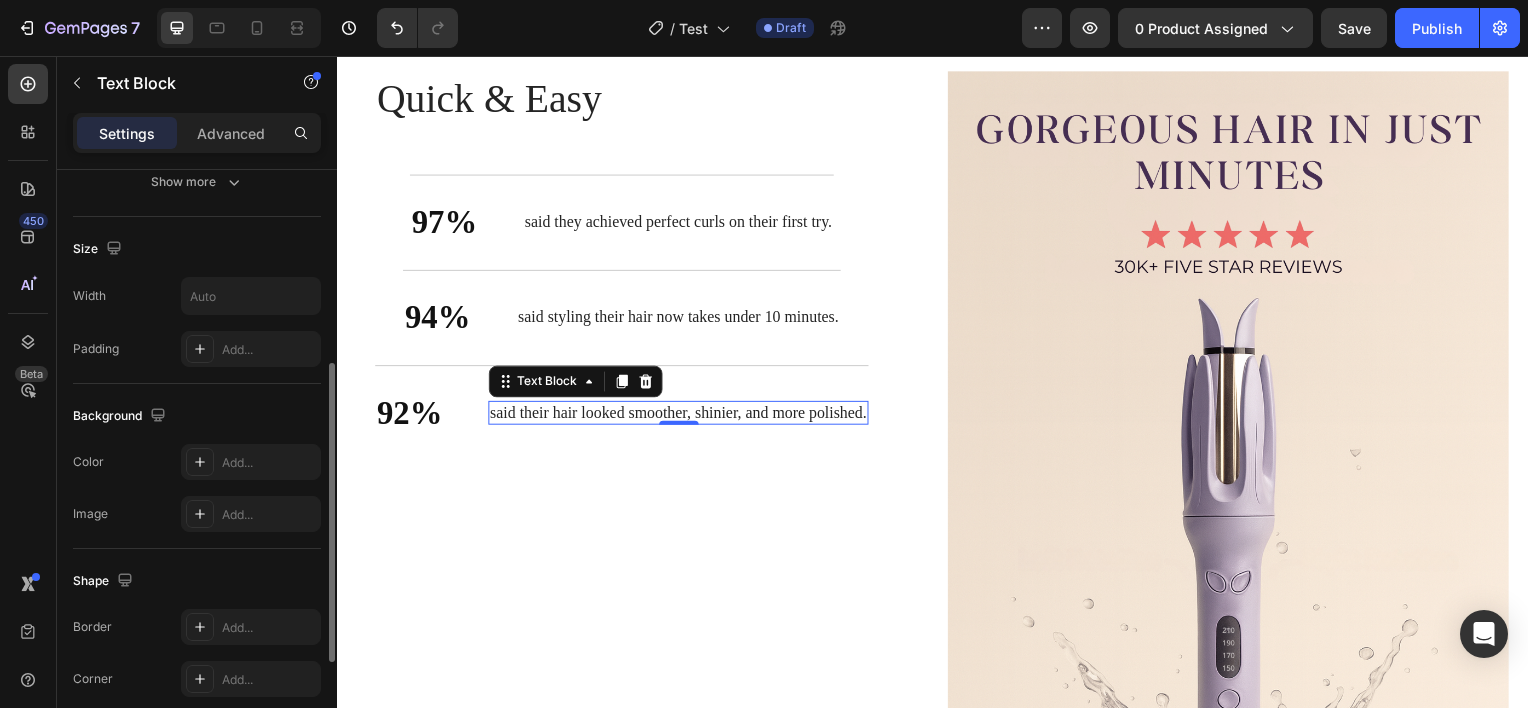 click on "Width" at bounding box center (197, 296) 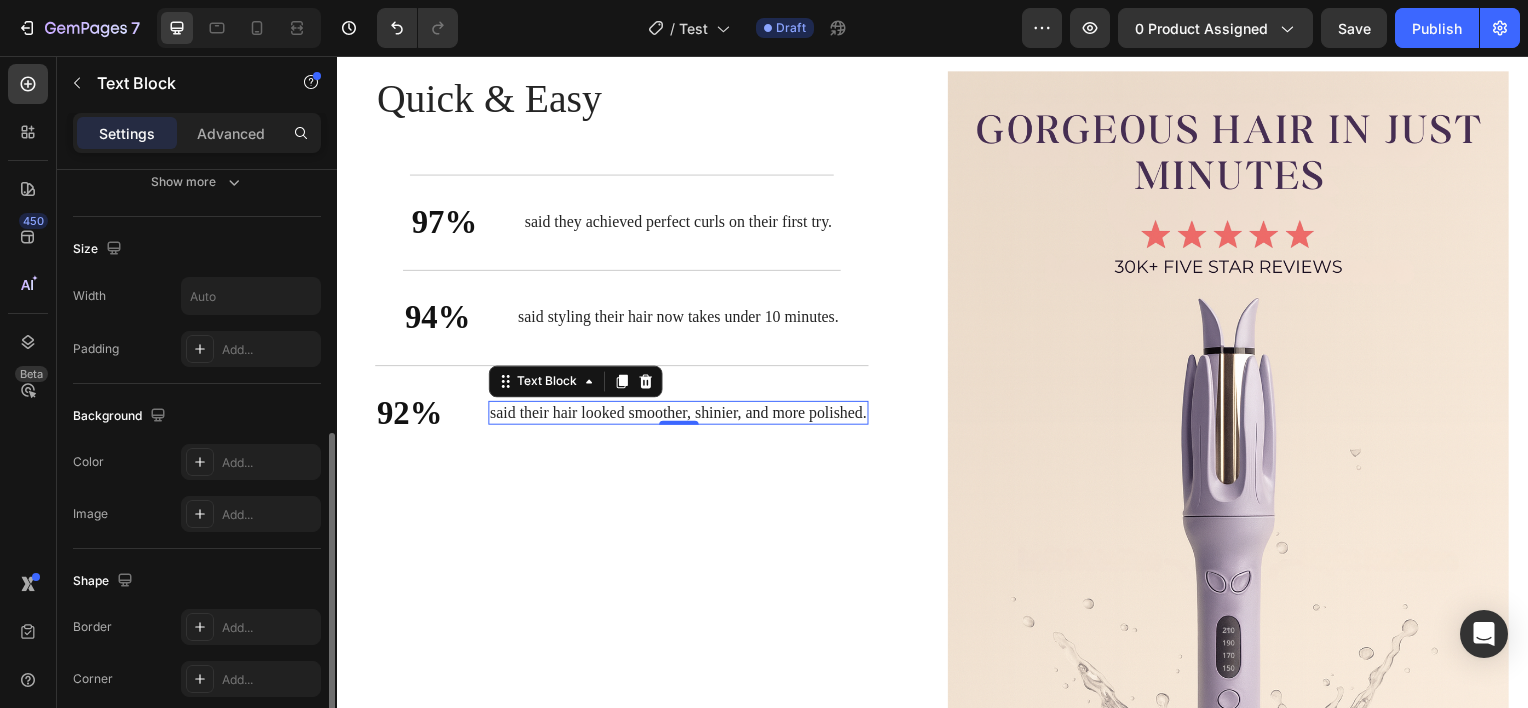scroll, scrollTop: 588, scrollLeft: 0, axis: vertical 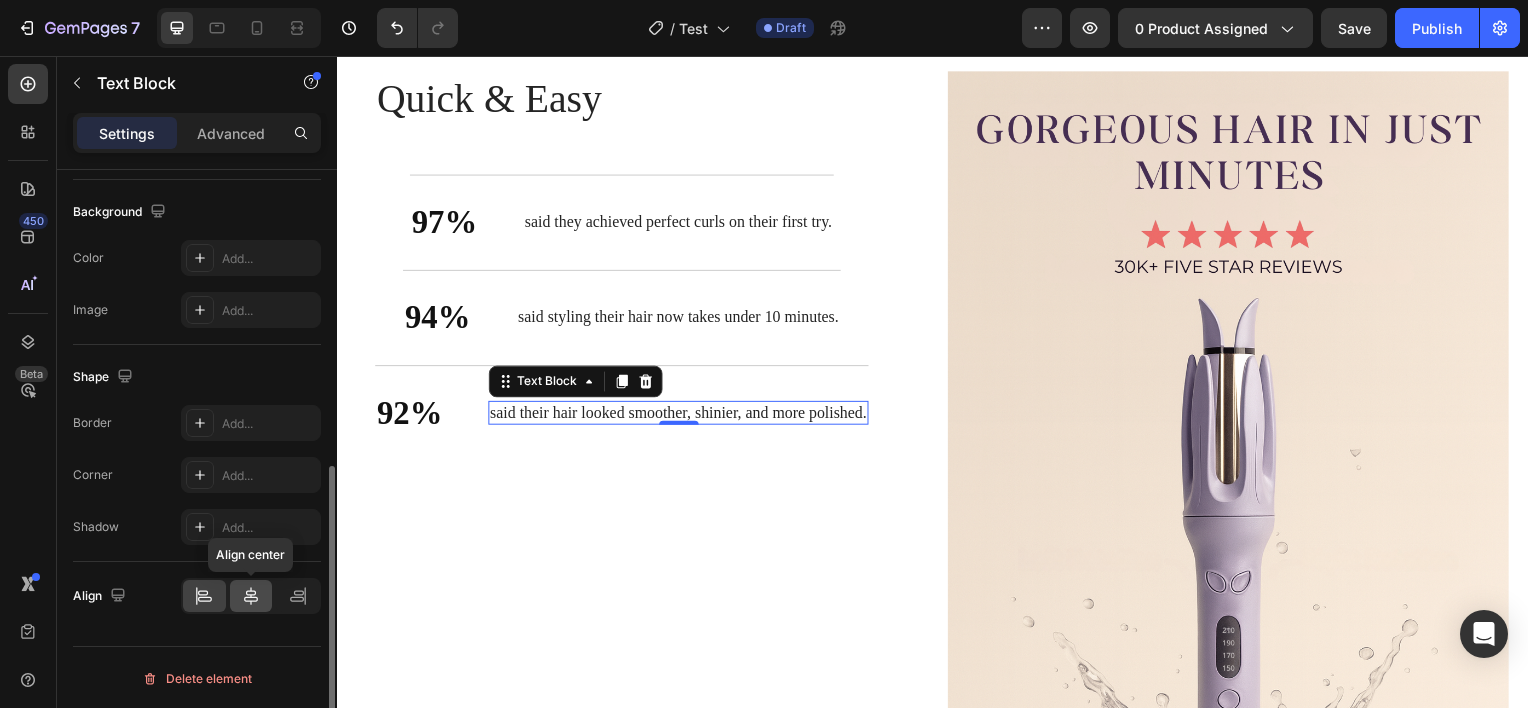 click 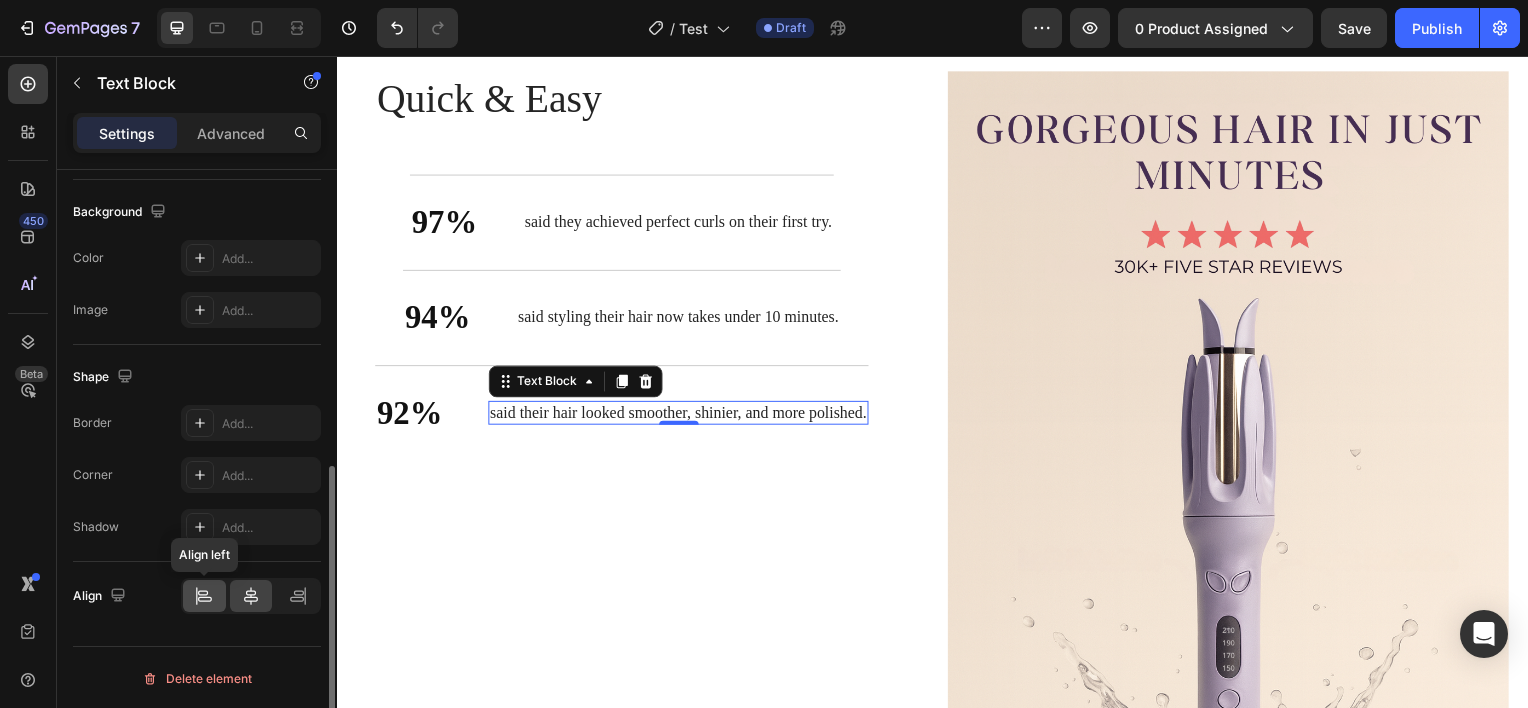 click 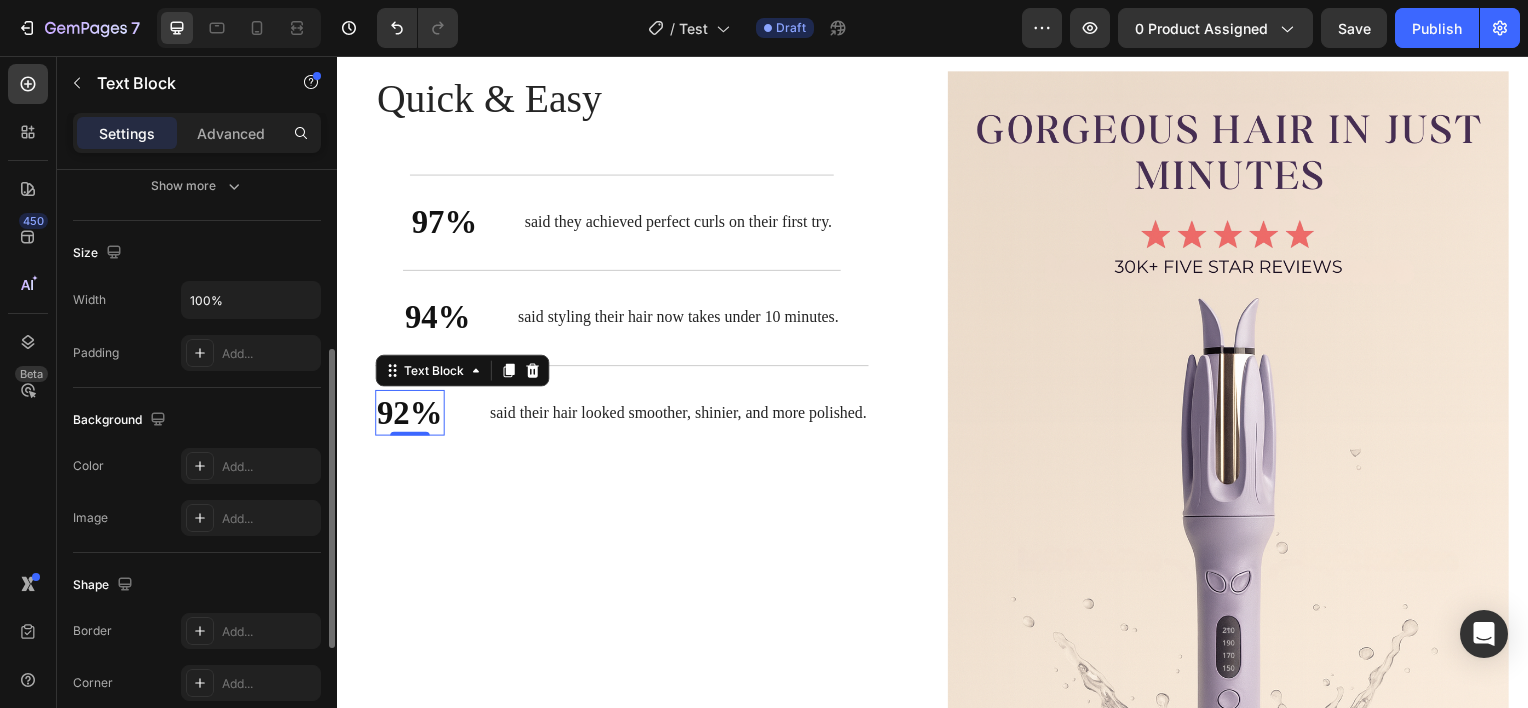scroll, scrollTop: 371, scrollLeft: 0, axis: vertical 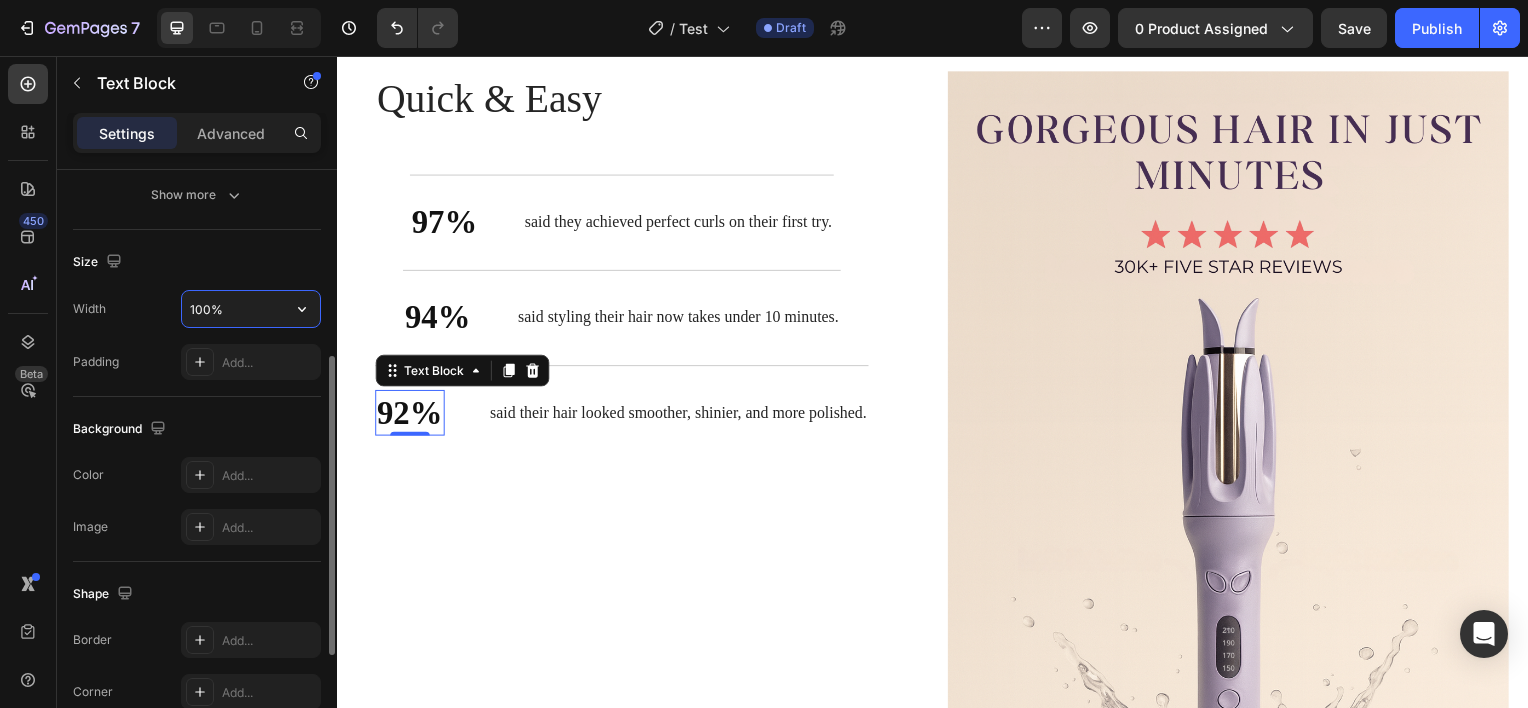 click on "100%" at bounding box center (251, 309) 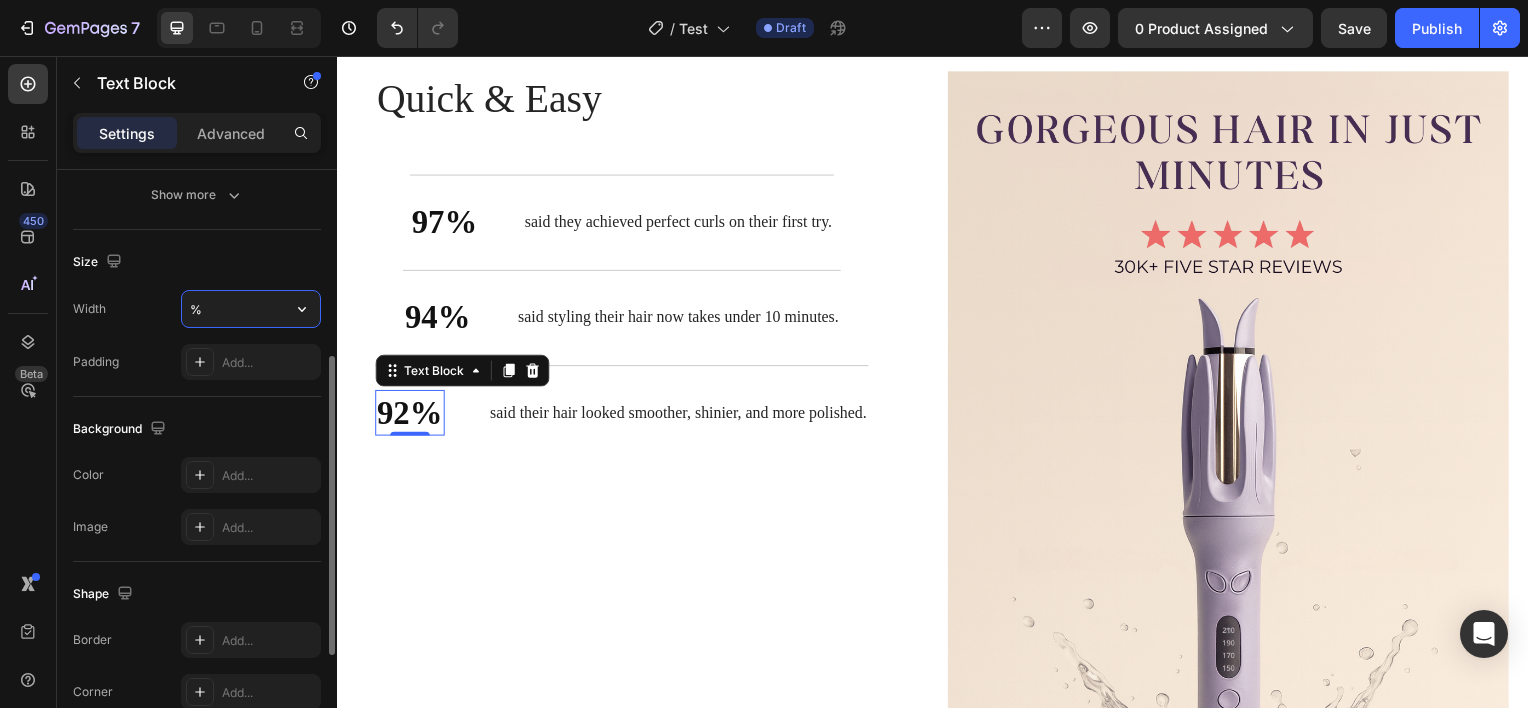 click on "%" at bounding box center (251, 309) 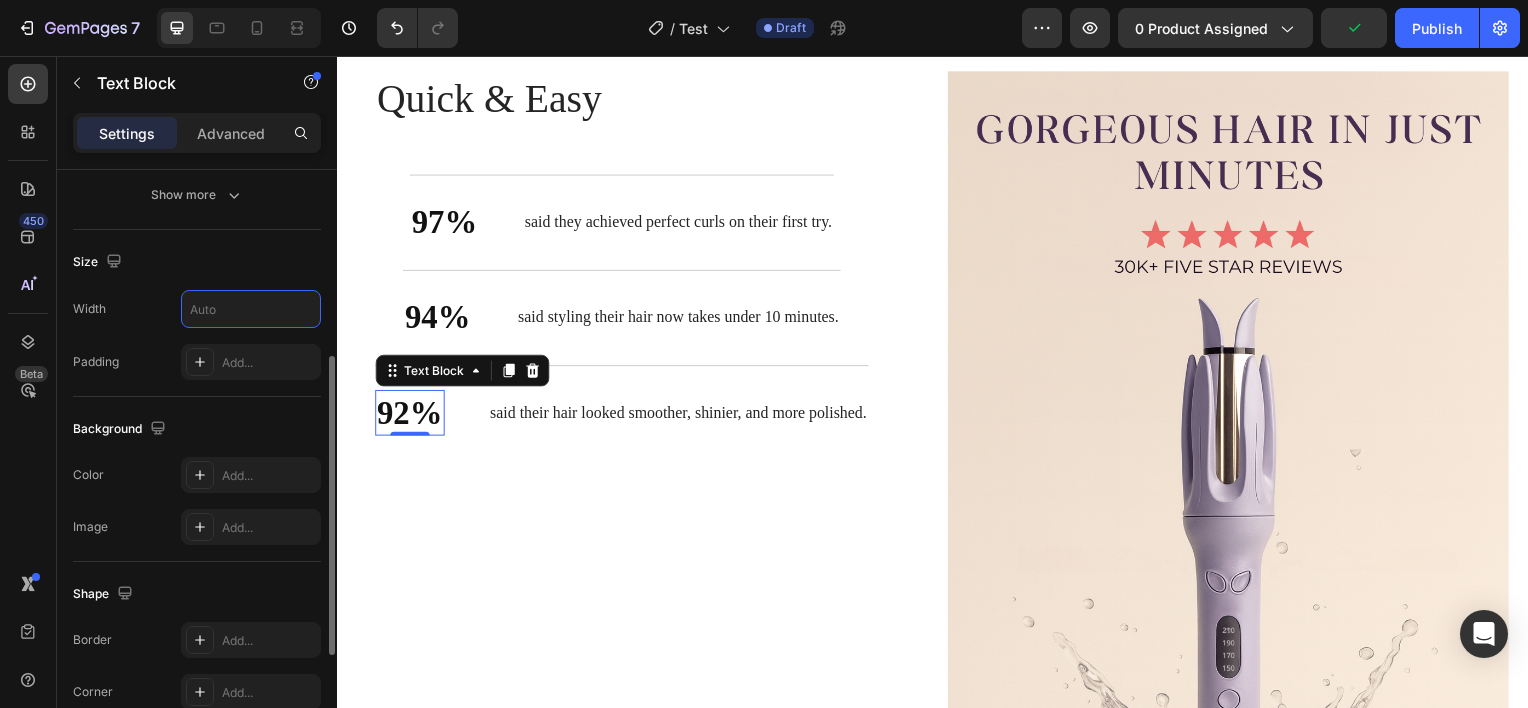 scroll, scrollTop: 588, scrollLeft: 0, axis: vertical 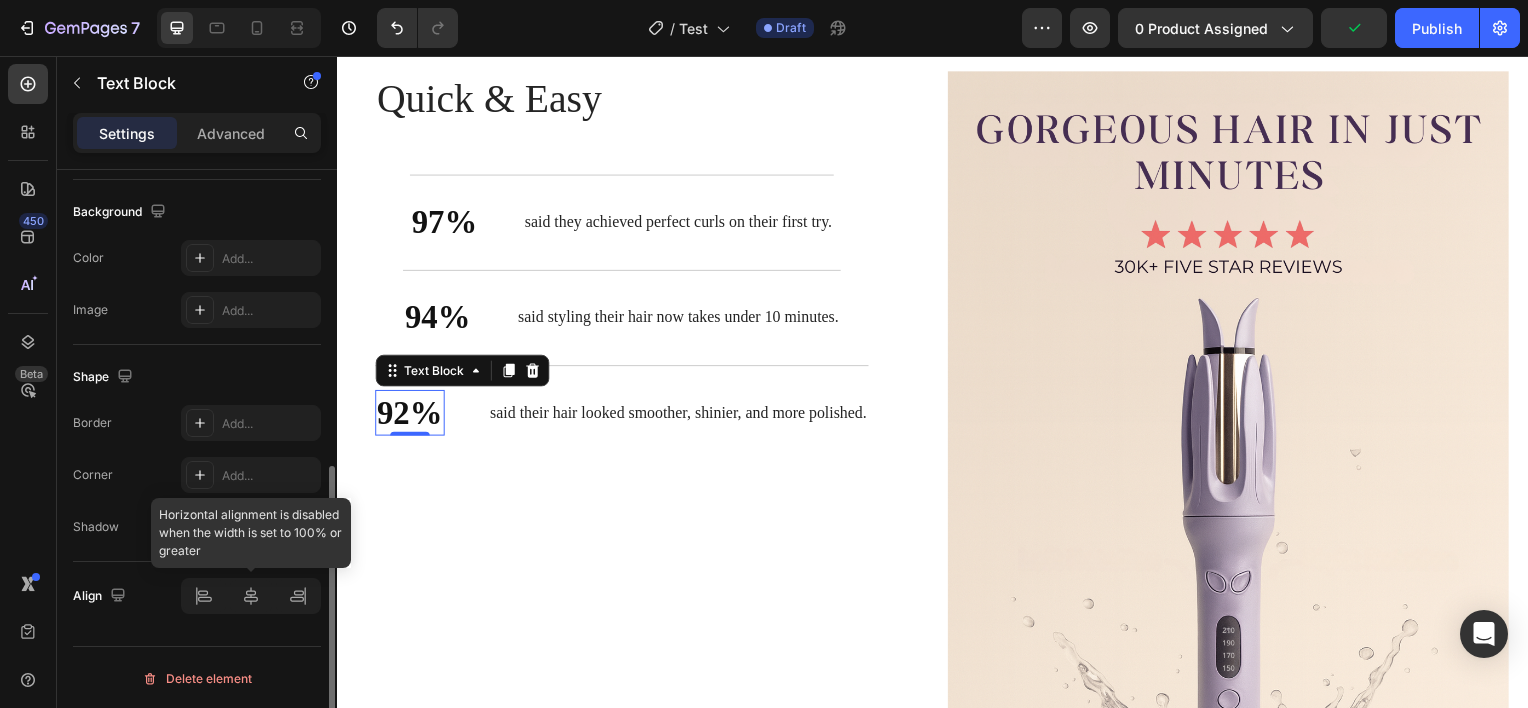 type 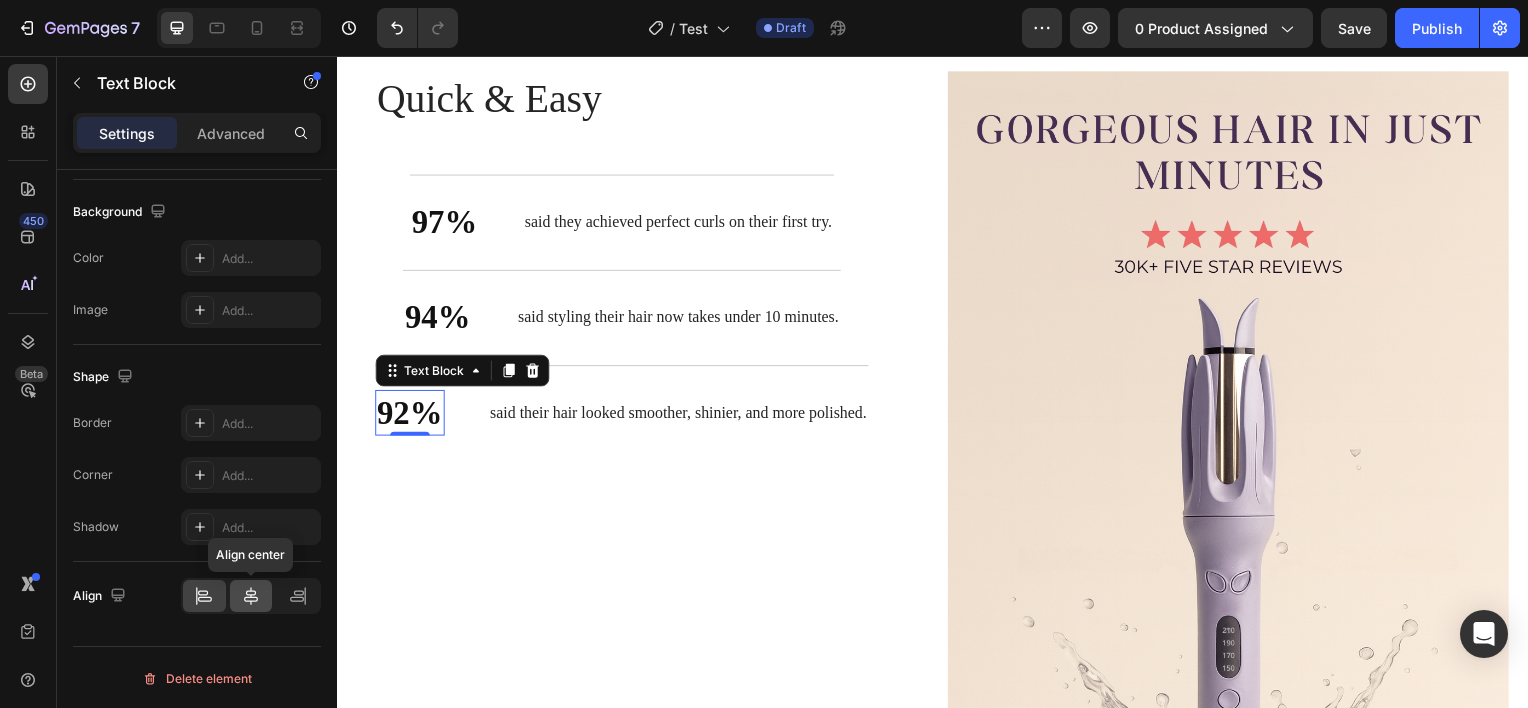 click 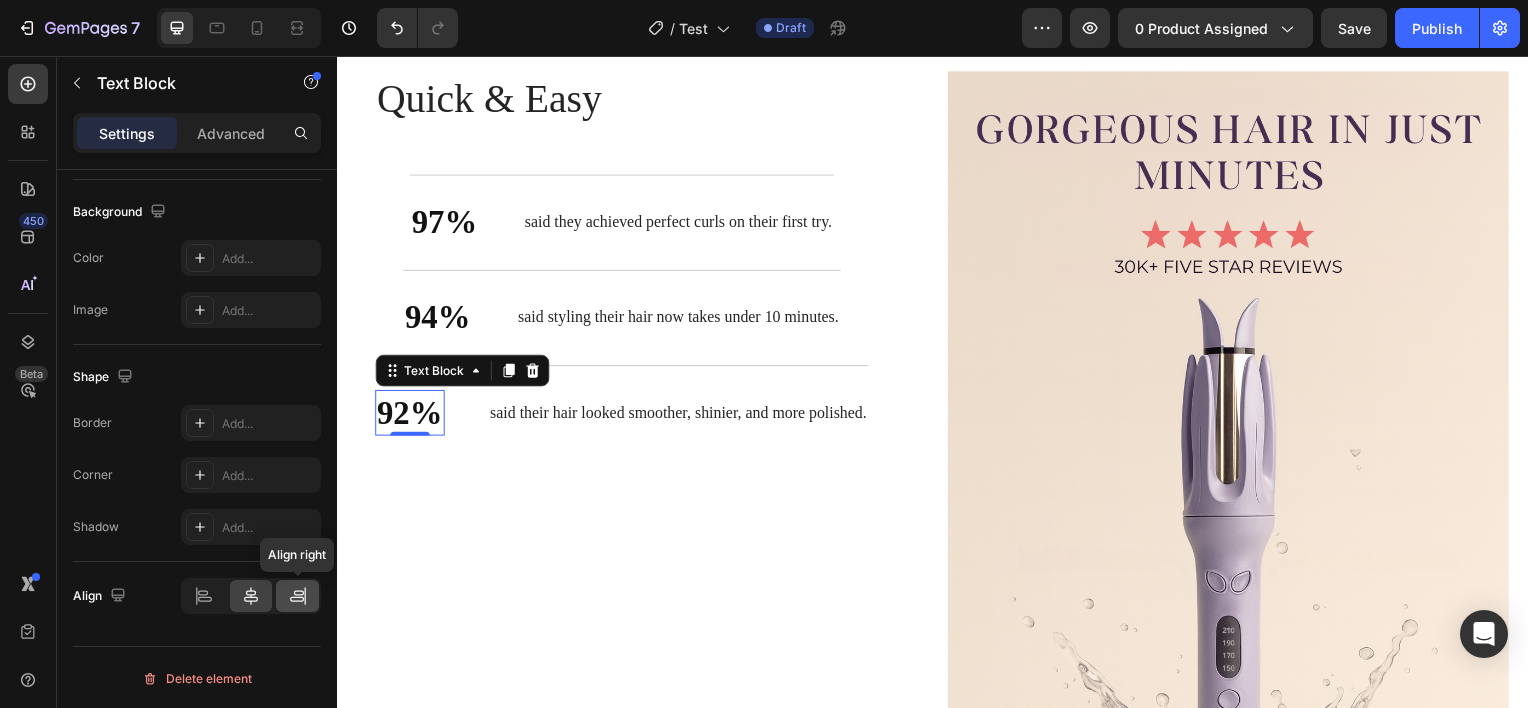 click 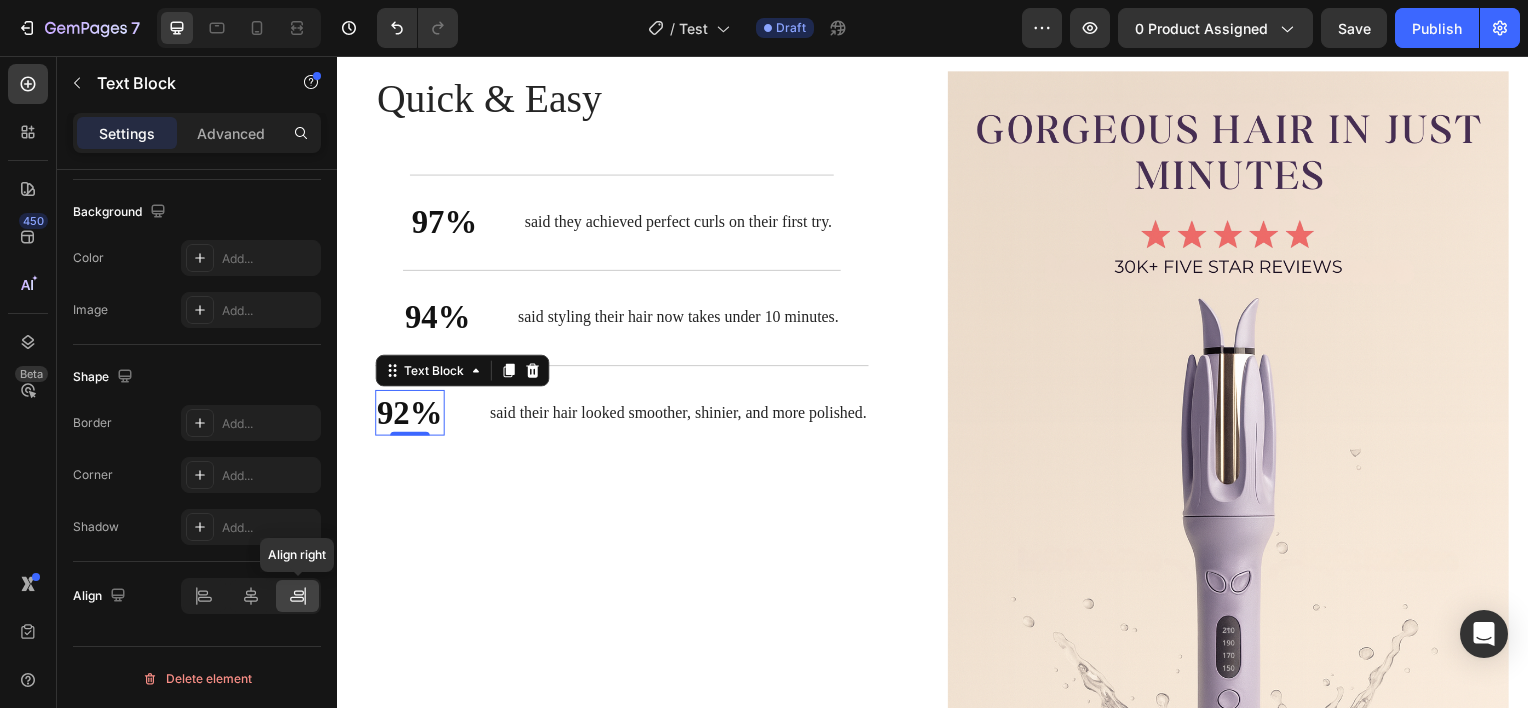 click 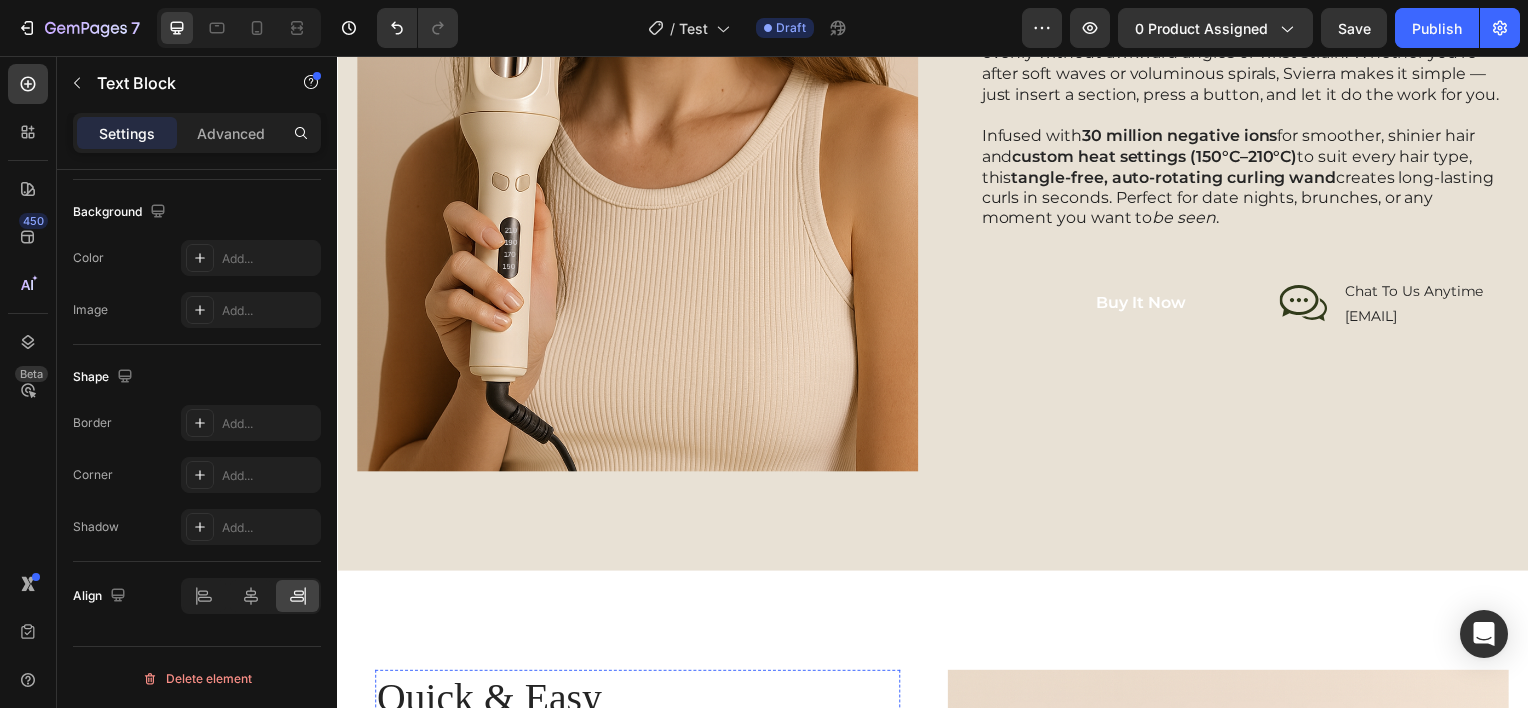 scroll, scrollTop: 2744, scrollLeft: 0, axis: vertical 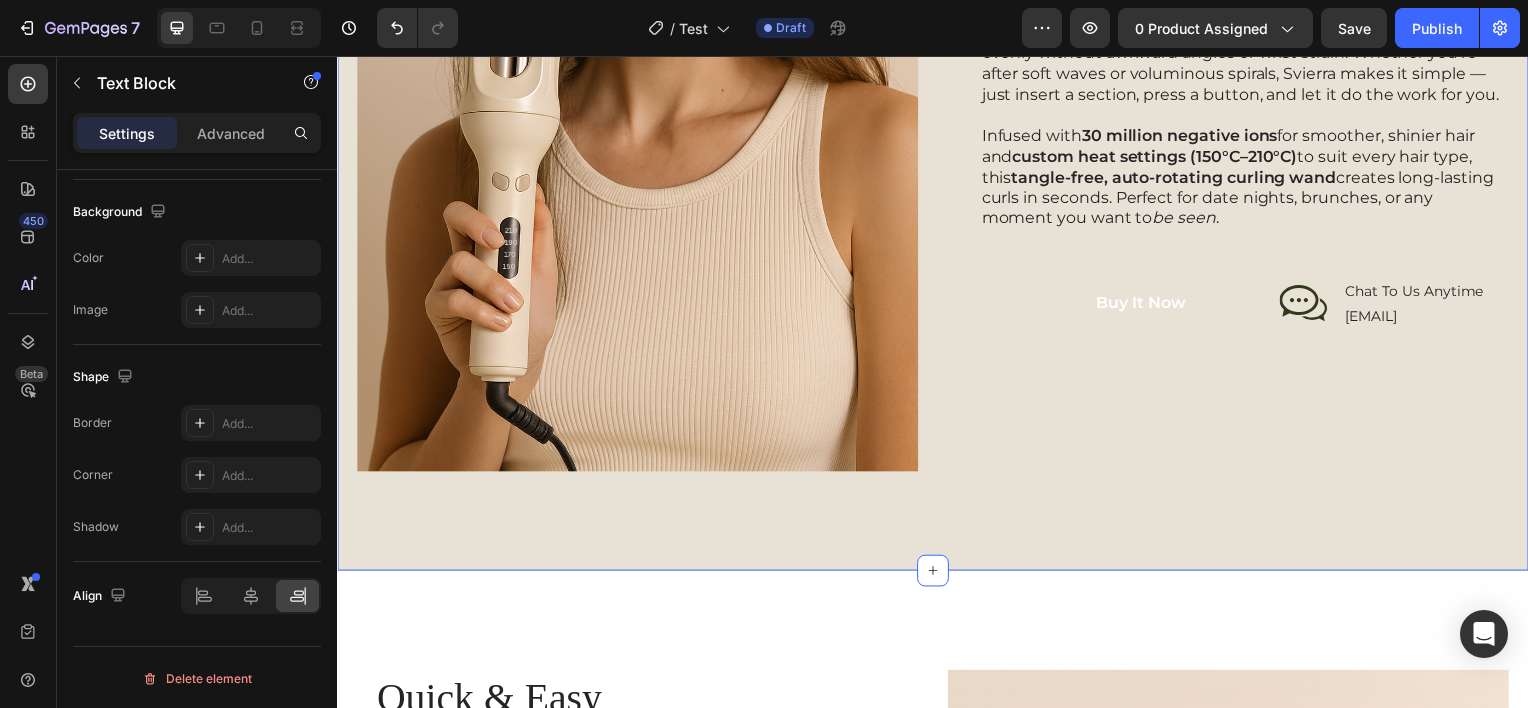 click on "Image Turn Heads With Every Curl. Heading Step out with confidence and curls that stop traffic. The  Svierra Automatic Hair Curler  delivers flawless, salon-worthy curls that look professionally styled — without the effort, time, or damage of traditional irons.   With  bi-directional rotation , you can curl both sides of your hair evenly without awkward angles or wrist strain. Whether you’re after soft waves or voluminous spirals, Svierra makes it simple — just insert a section, press a button, and let it do the work for you.   Infused with  30 million negative ions  for smoother, shinier hair and  custom heat settings (150°C–210°C)  to suit every hair type, this  tangle-free, auto-rotating curling wand  creates long-lasting curls in seconds. Perfect for date nights, brunches, or any moment you want to  be seen . Text Block Buy It Now Button
Icon Chat To Us Anytime Text Block info@svierra.com Text Block Row Row Row Row Section 3" at bounding box center (937, 51) 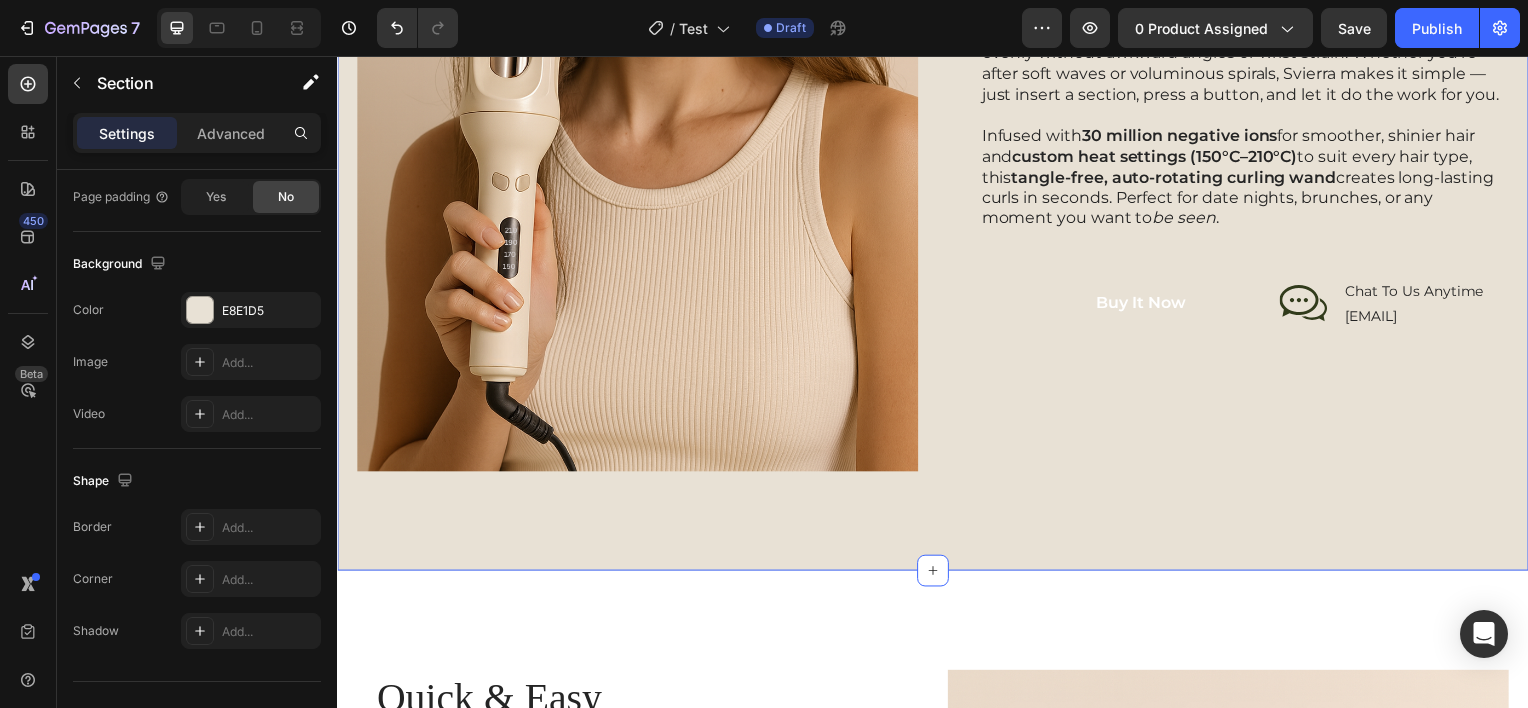 scroll, scrollTop: 0, scrollLeft: 0, axis: both 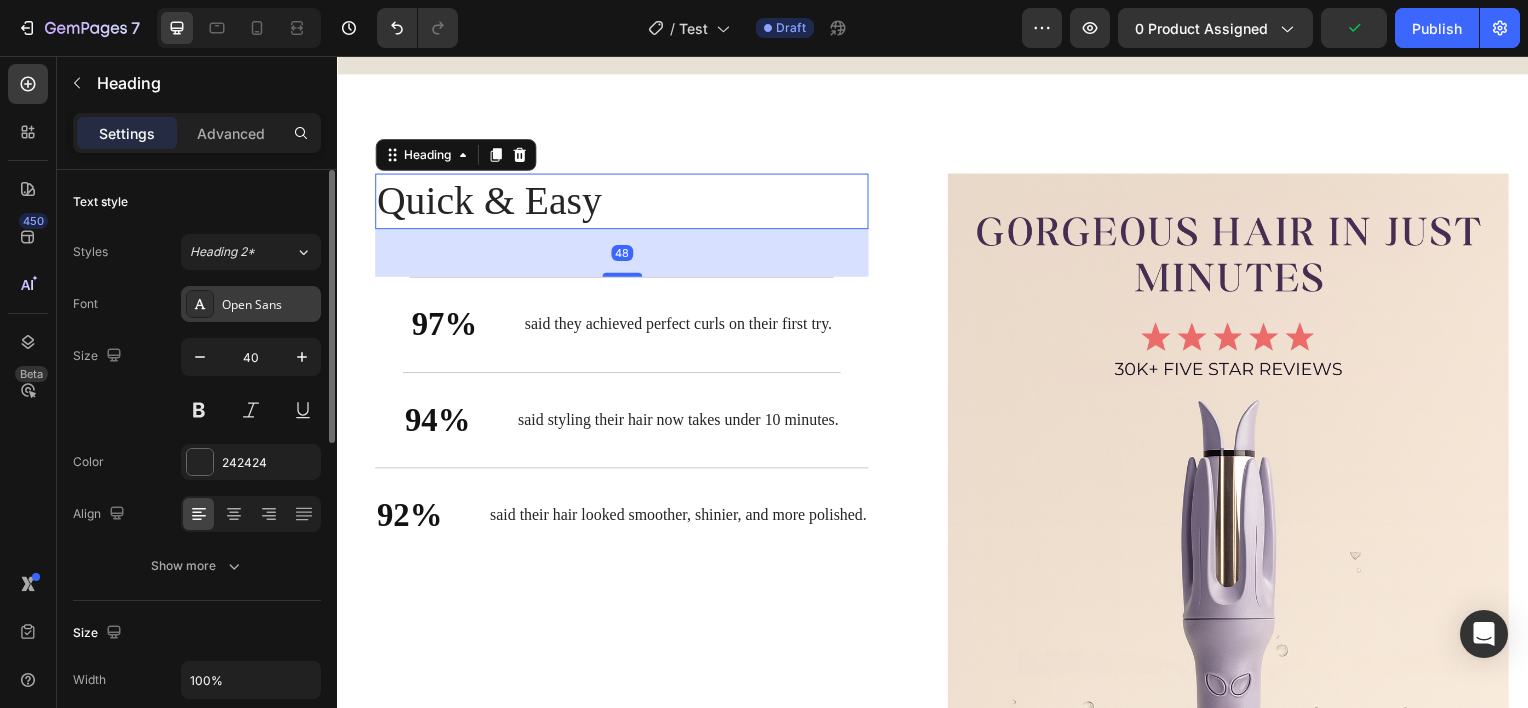 click on "Open Sans" at bounding box center [269, 305] 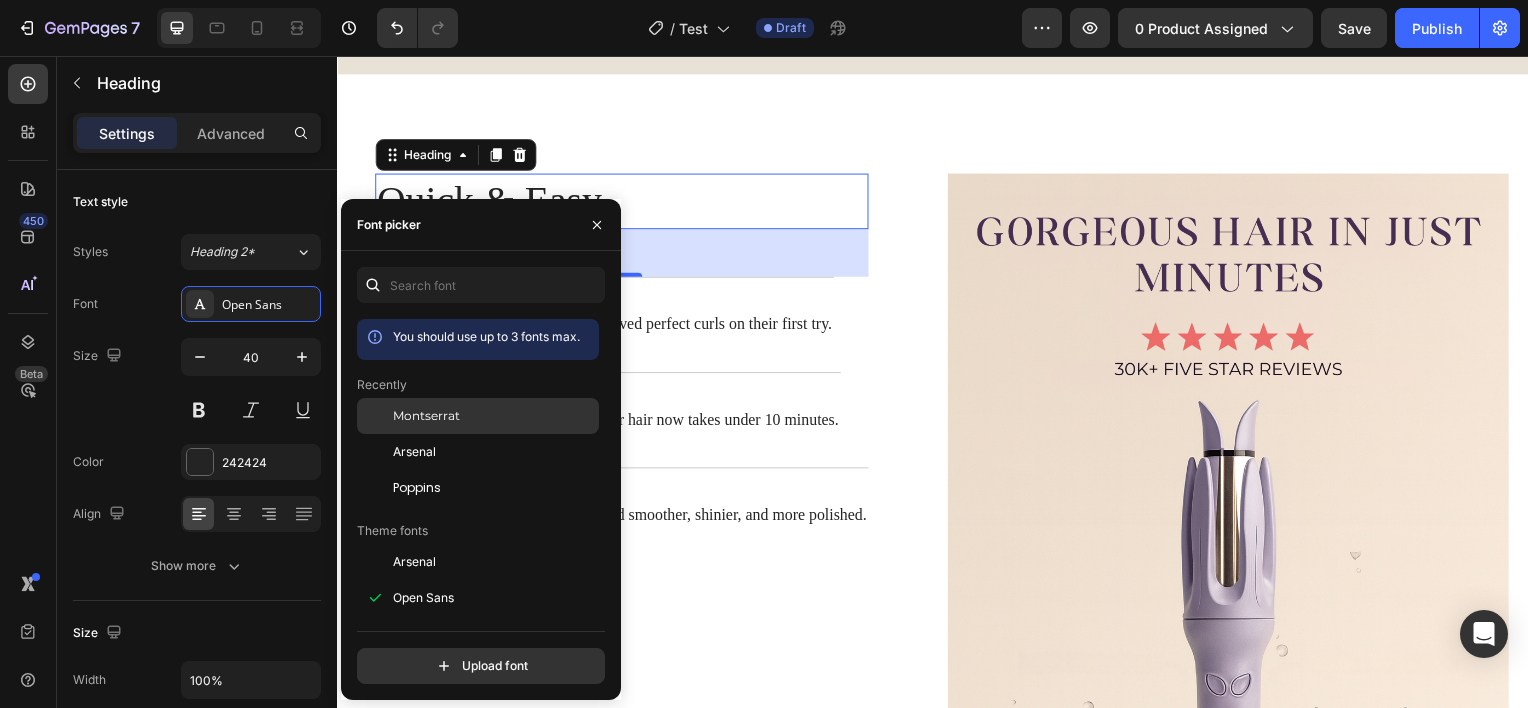 click on "Montserrat" at bounding box center [426, 416] 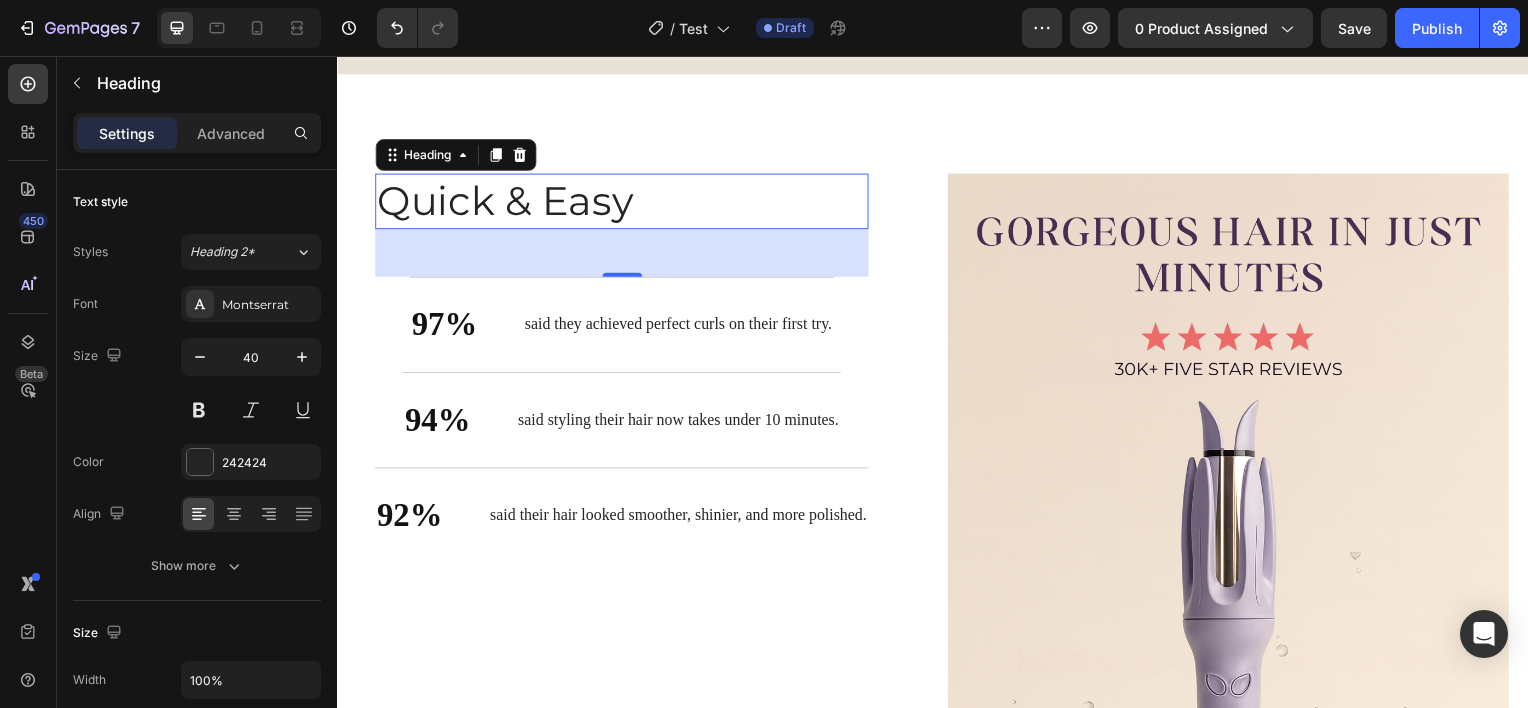click on "48" at bounding box center (624, 254) 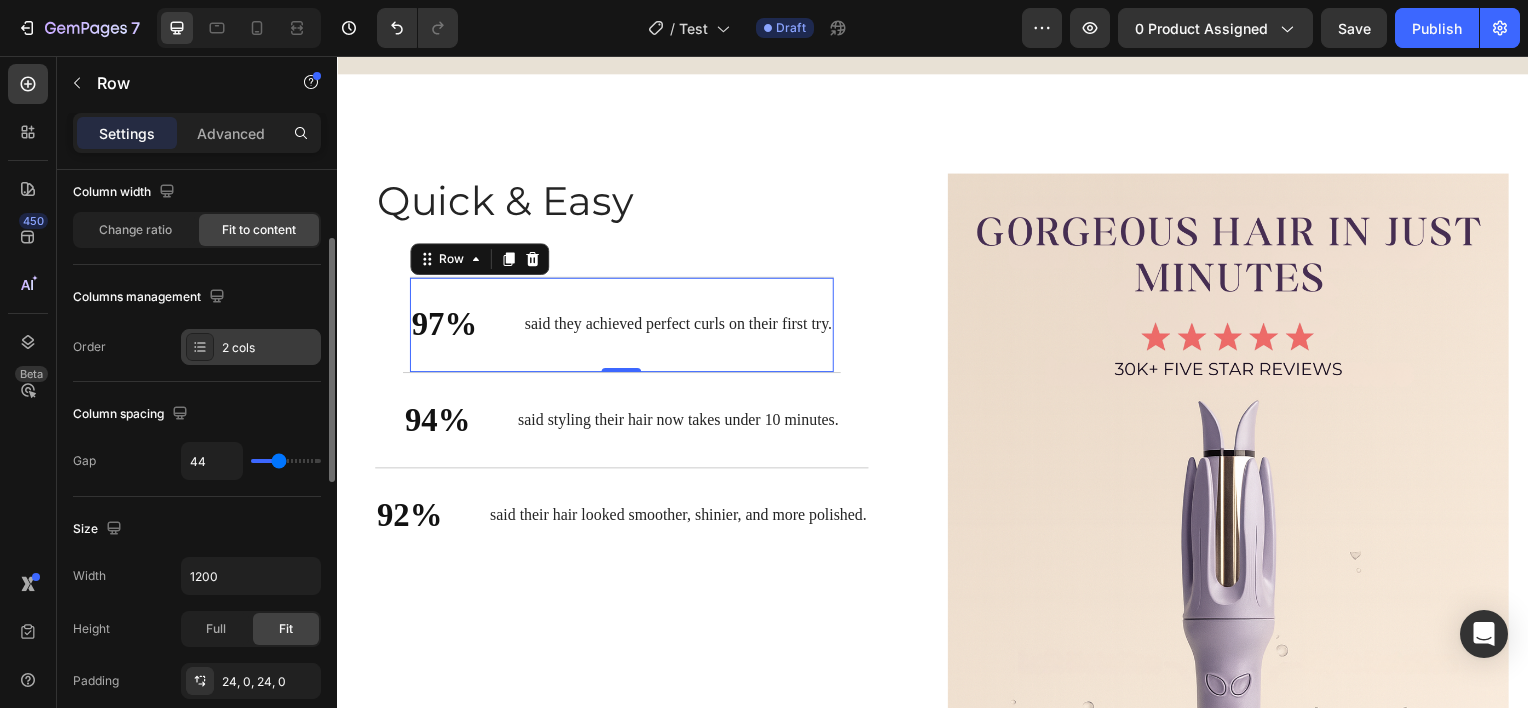 scroll, scrollTop: 168, scrollLeft: 0, axis: vertical 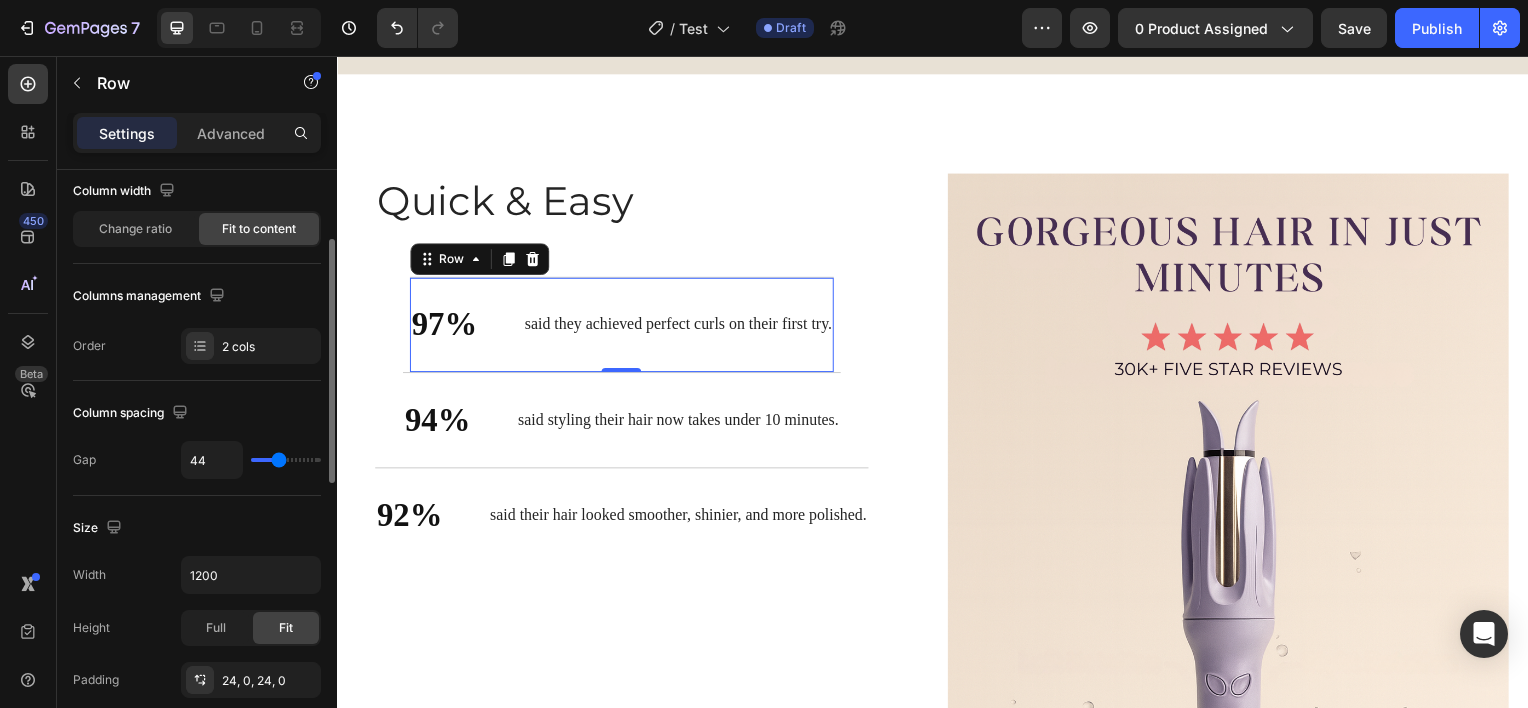 click on "44" at bounding box center [251, 460] 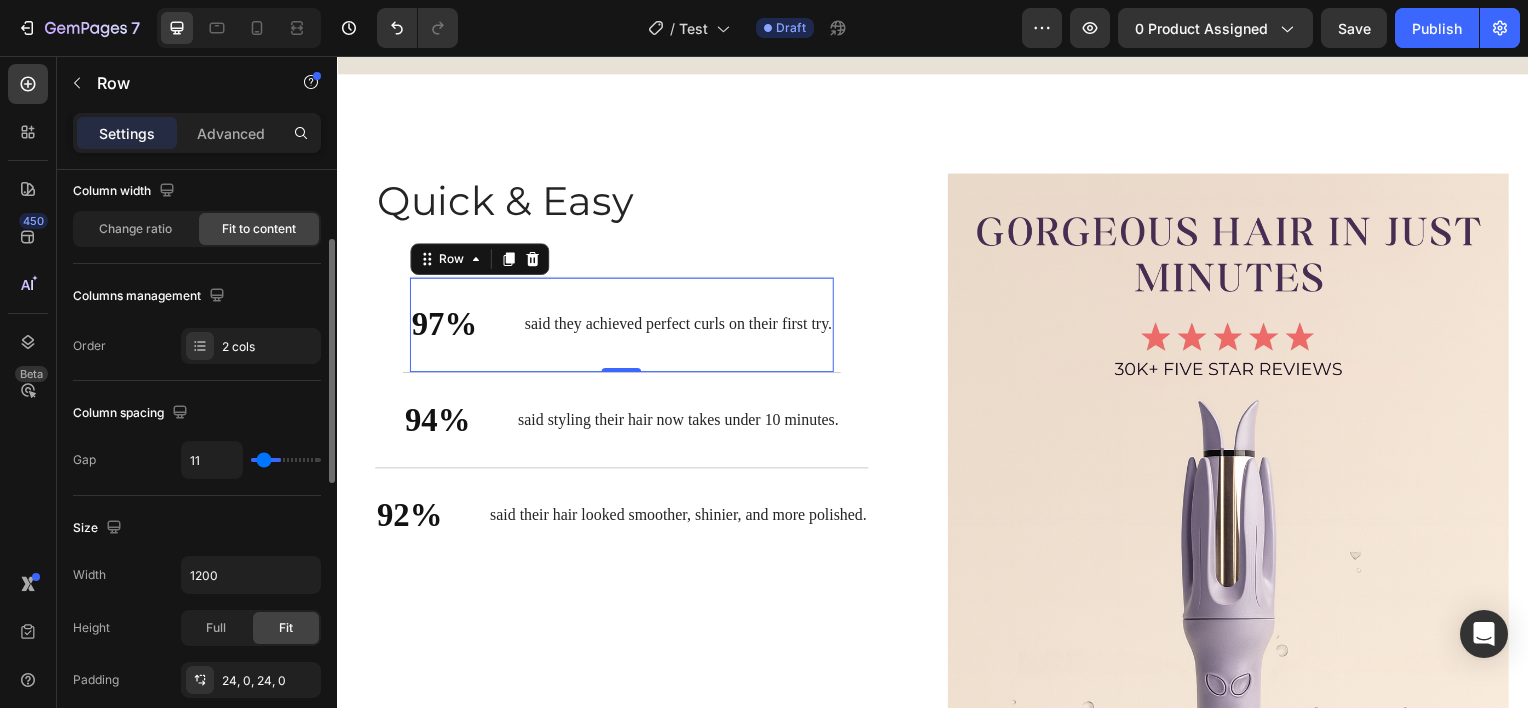 type on "0" 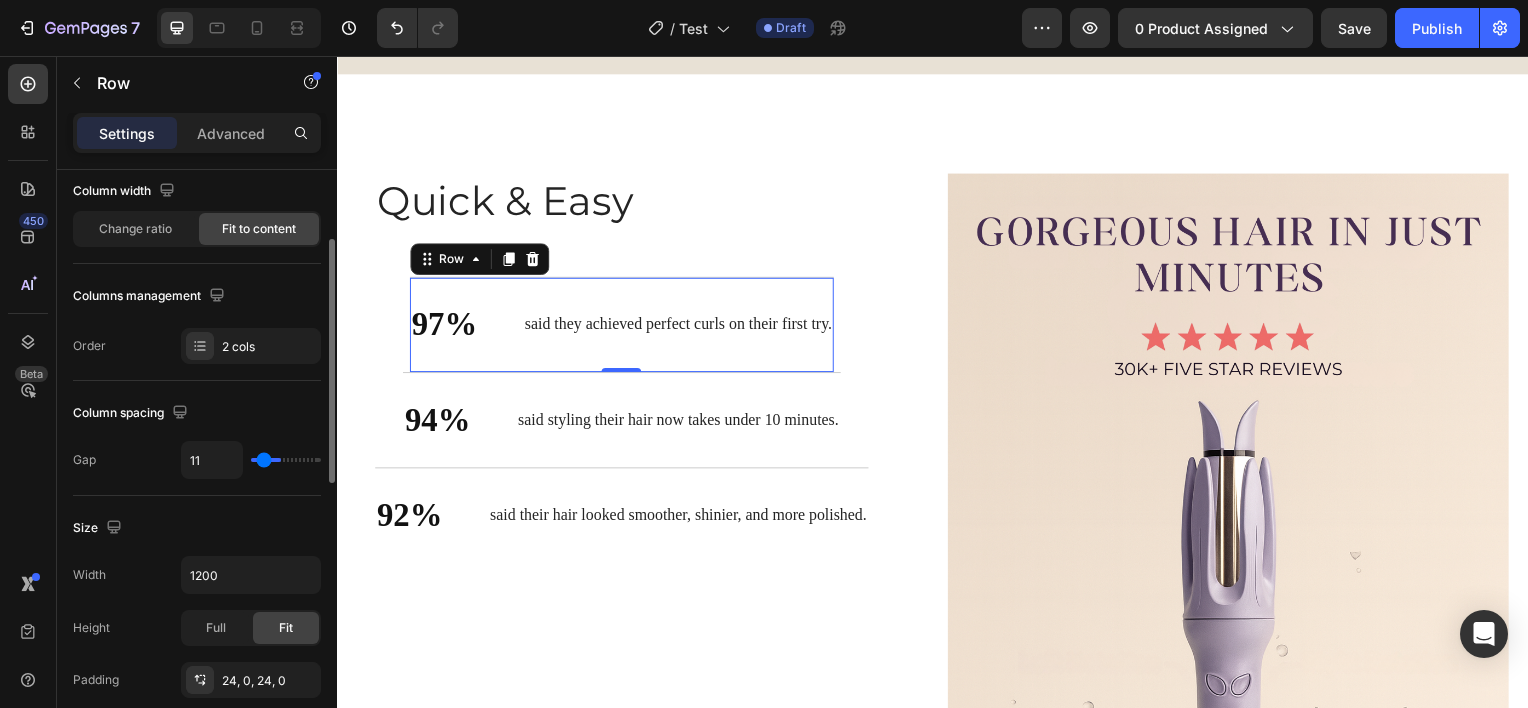 type on "0" 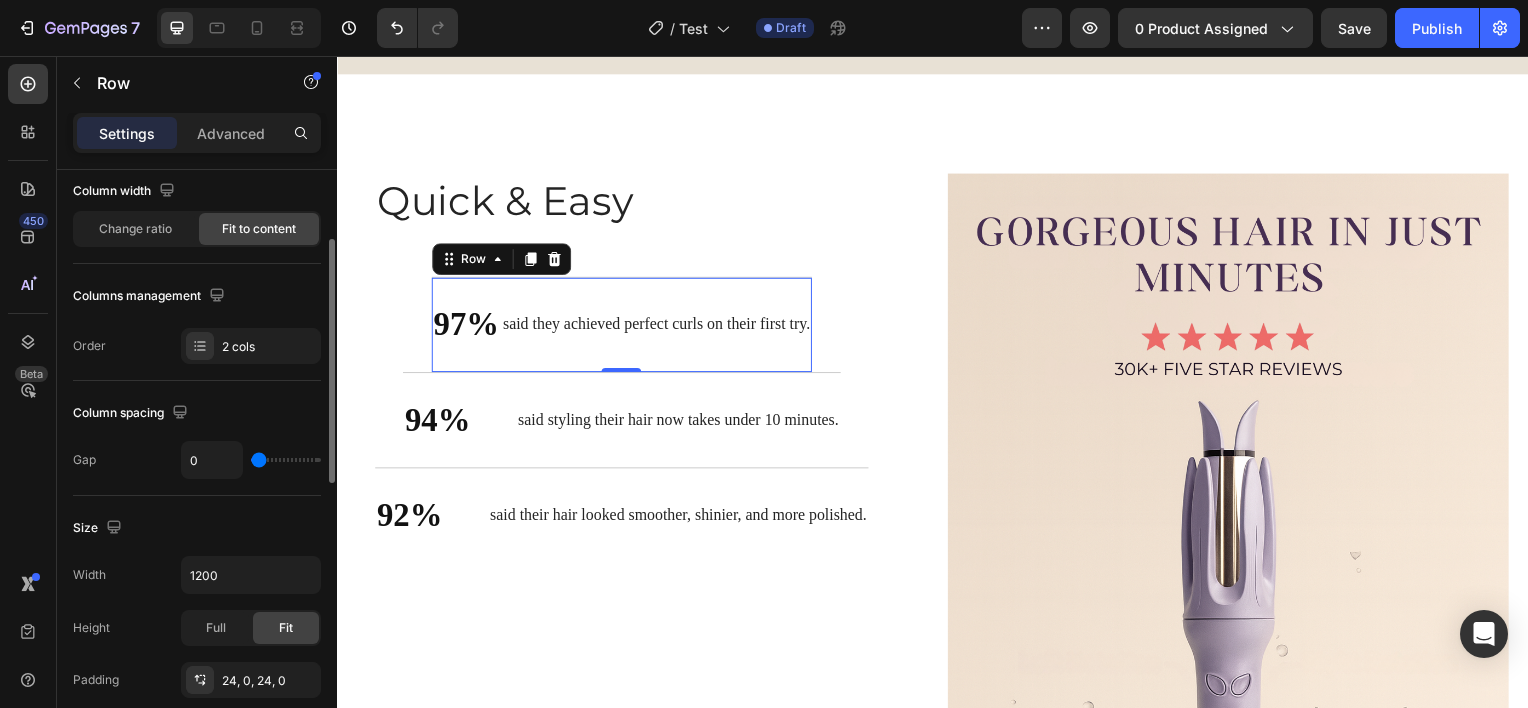 type on "2" 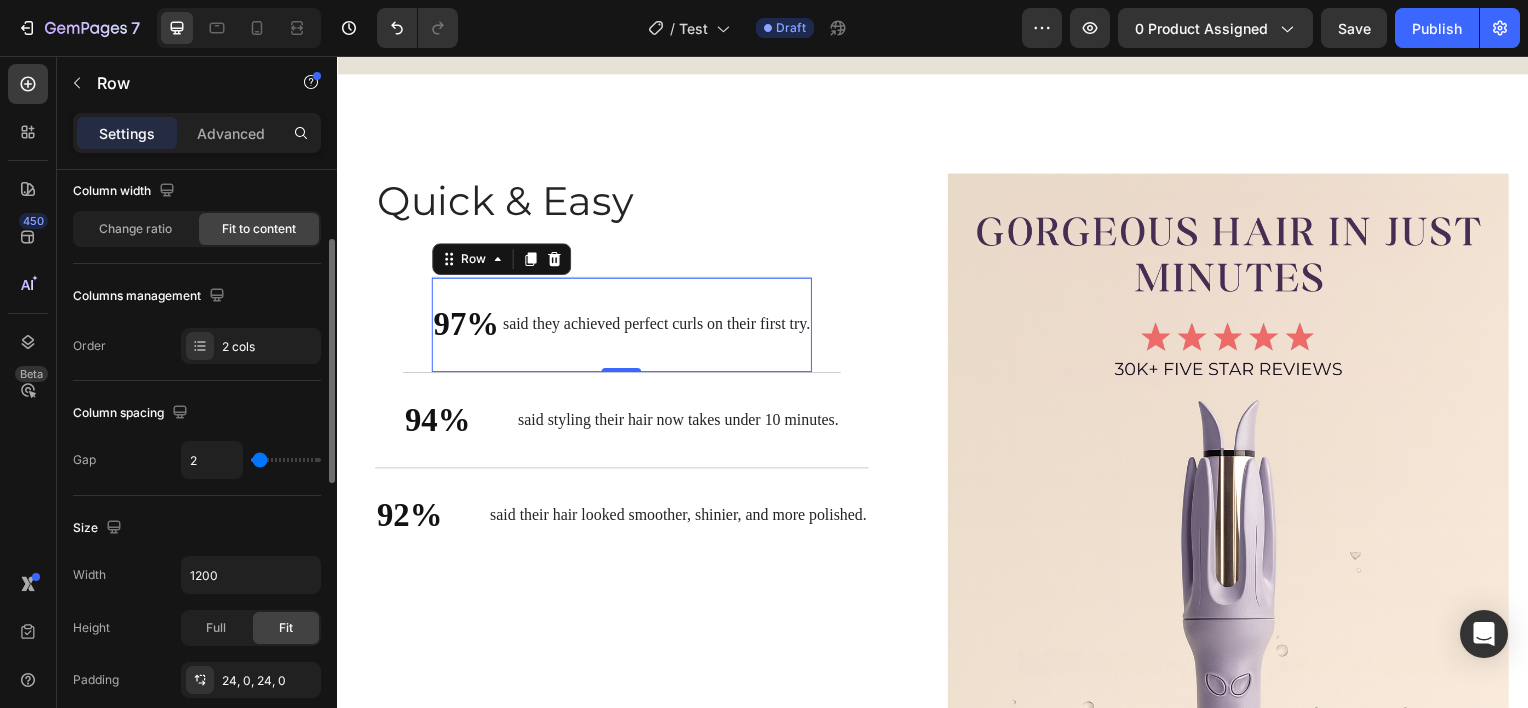 type on "6" 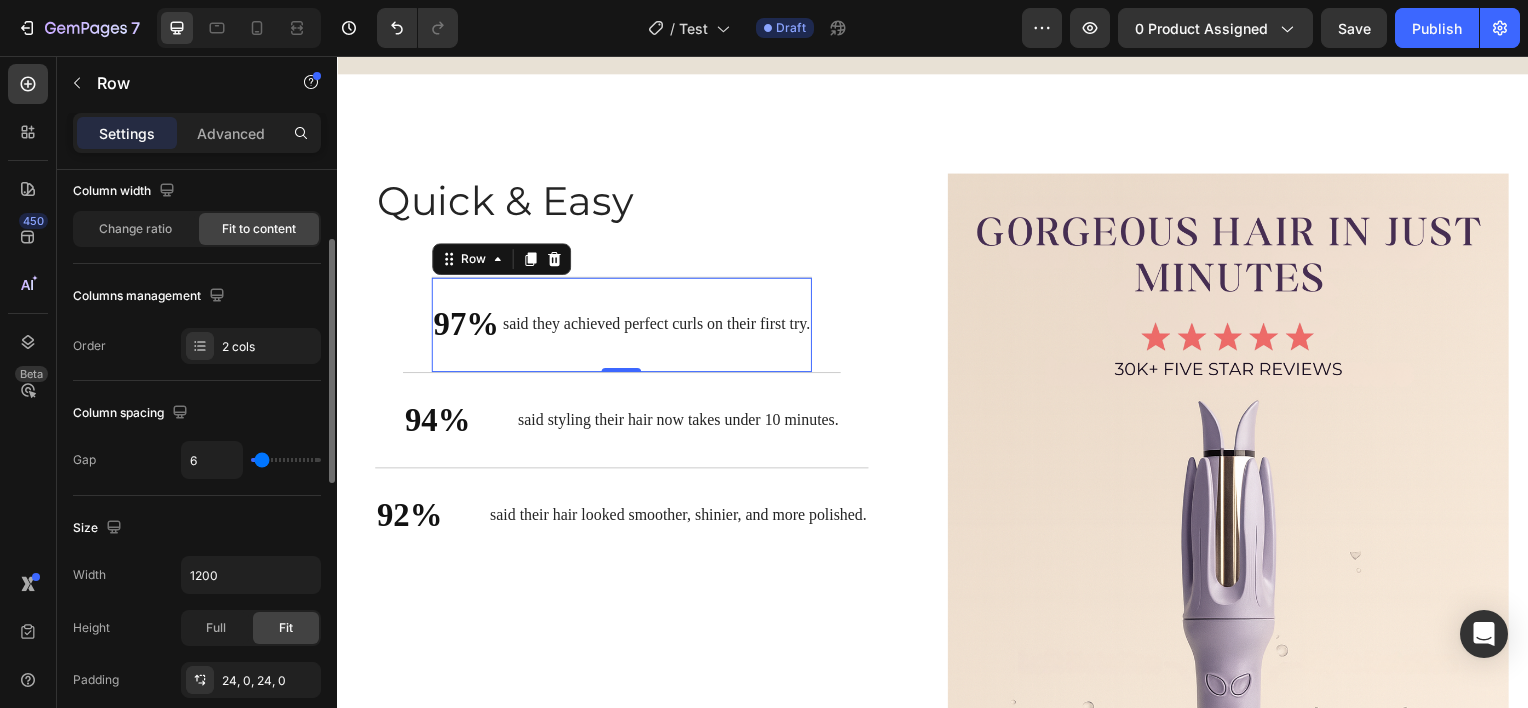type on "8" 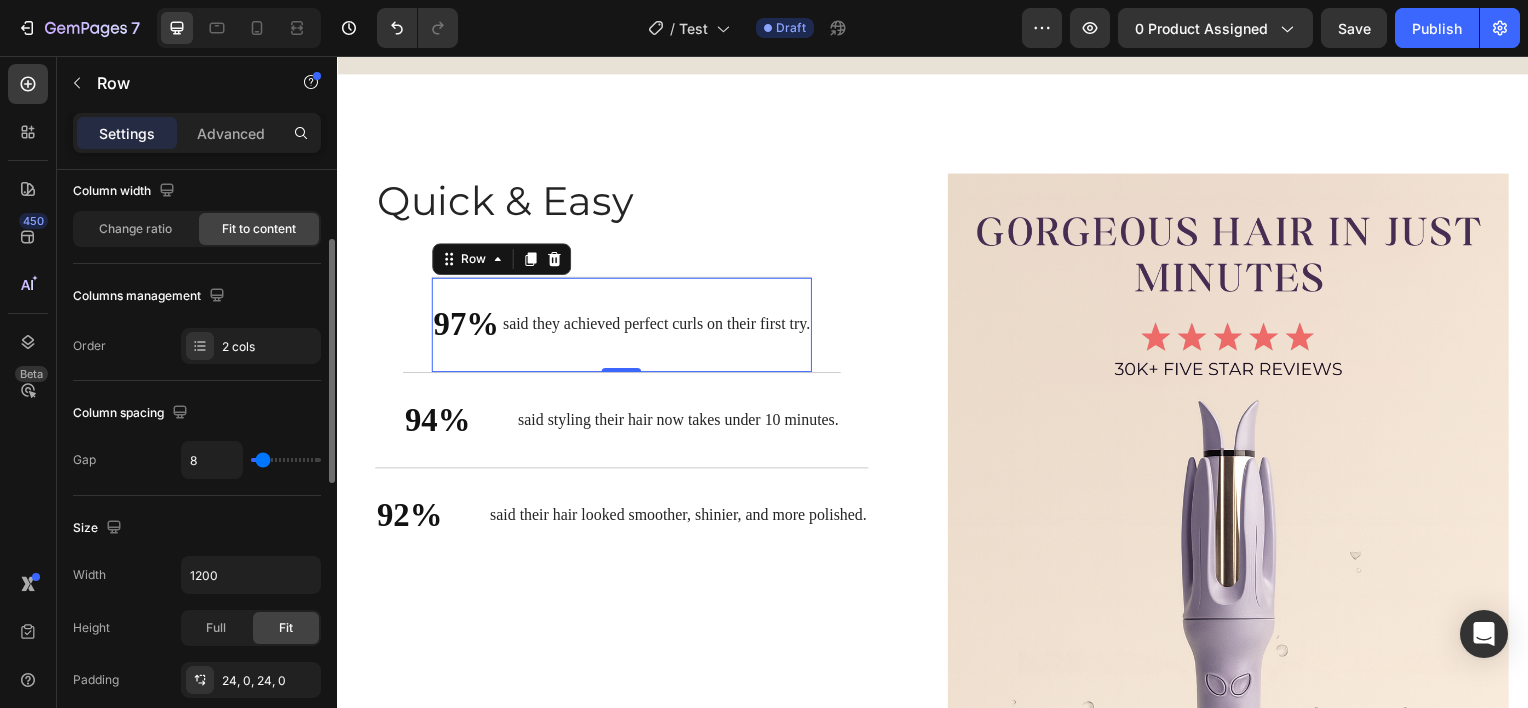 type on "9" 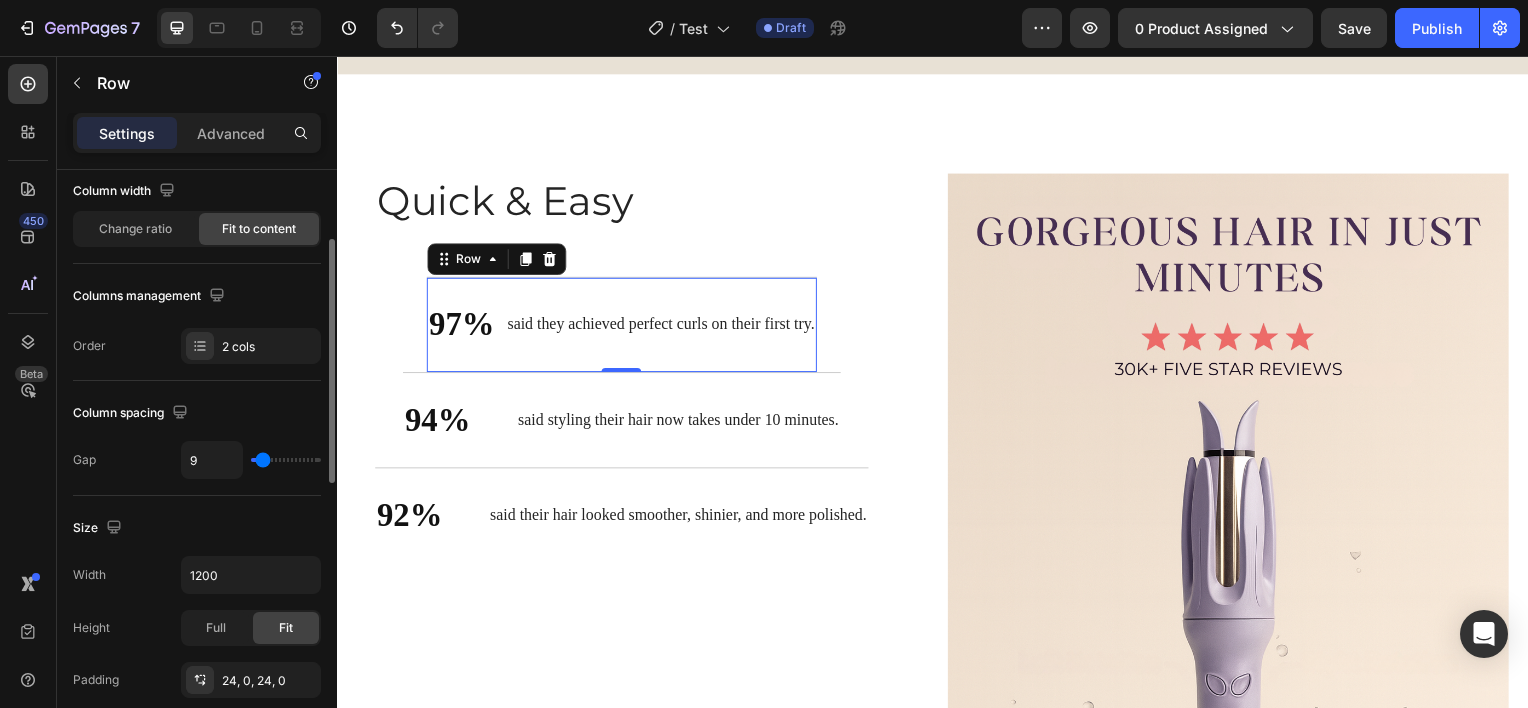 type on "11" 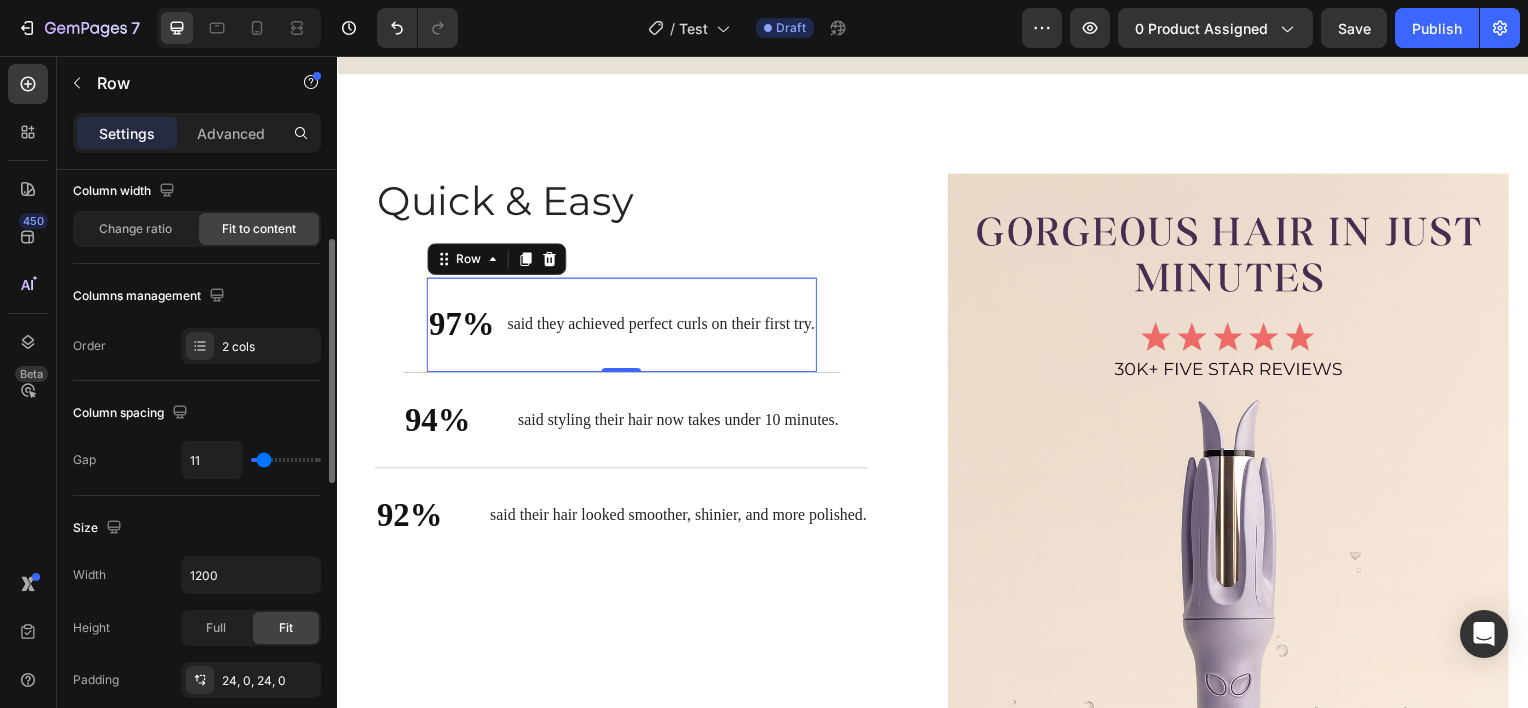 type on "13" 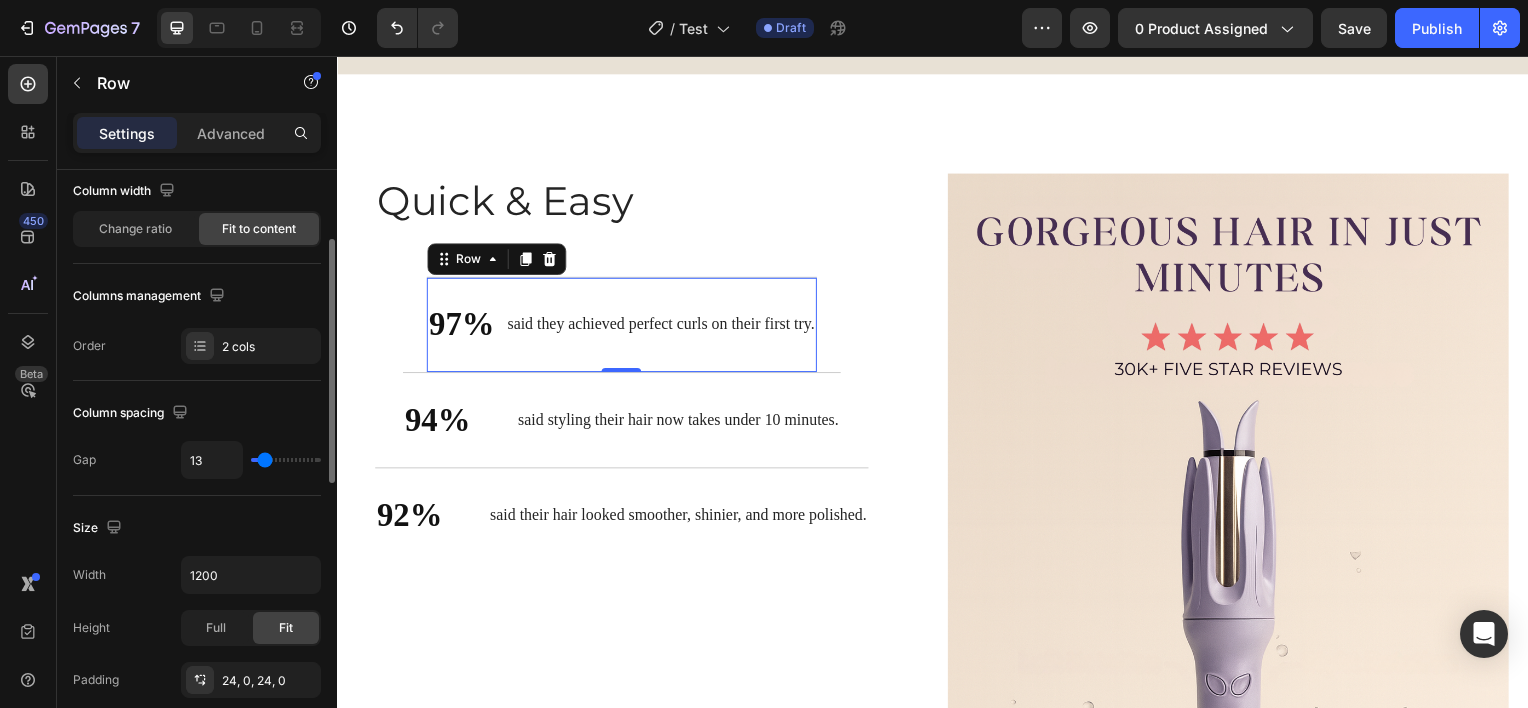 type on "15" 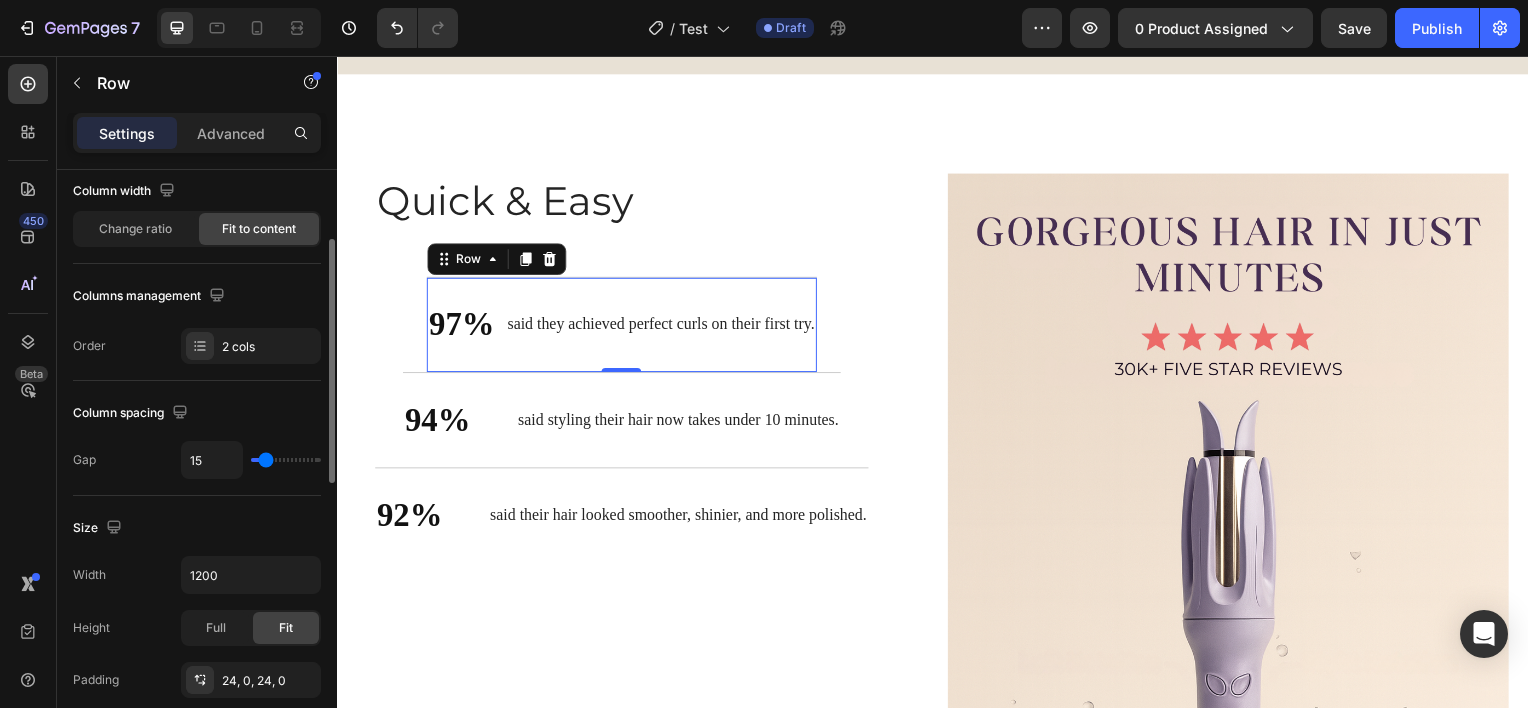 type on "16" 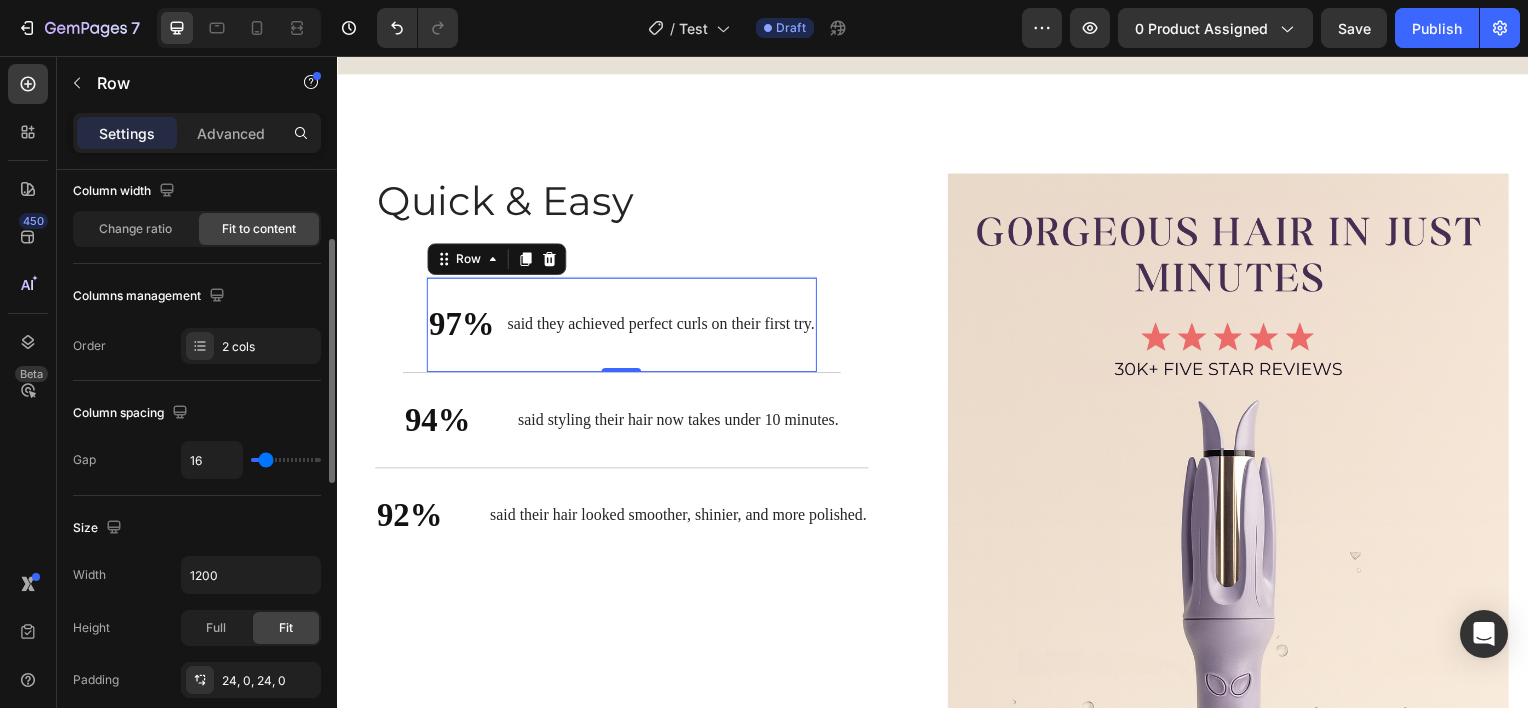 type on "22" 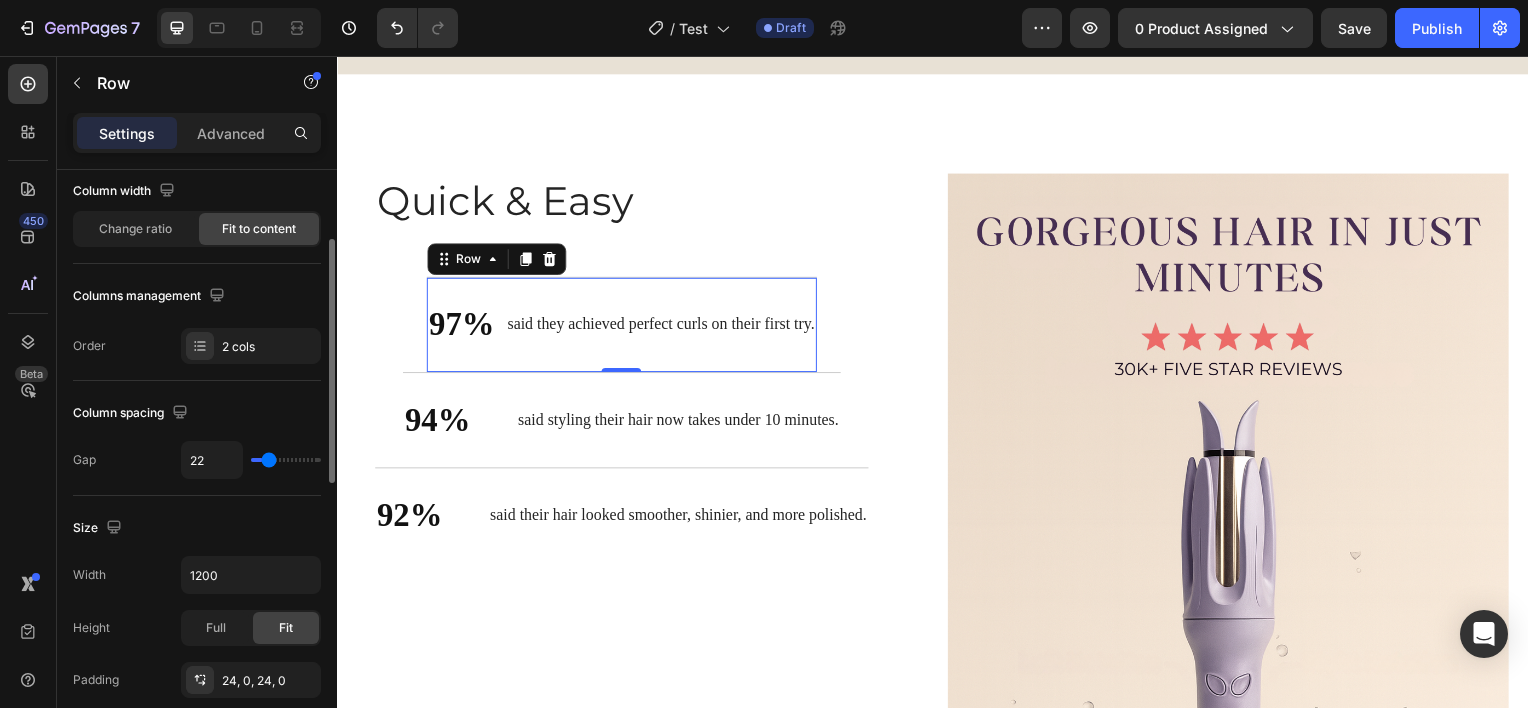 type on "24" 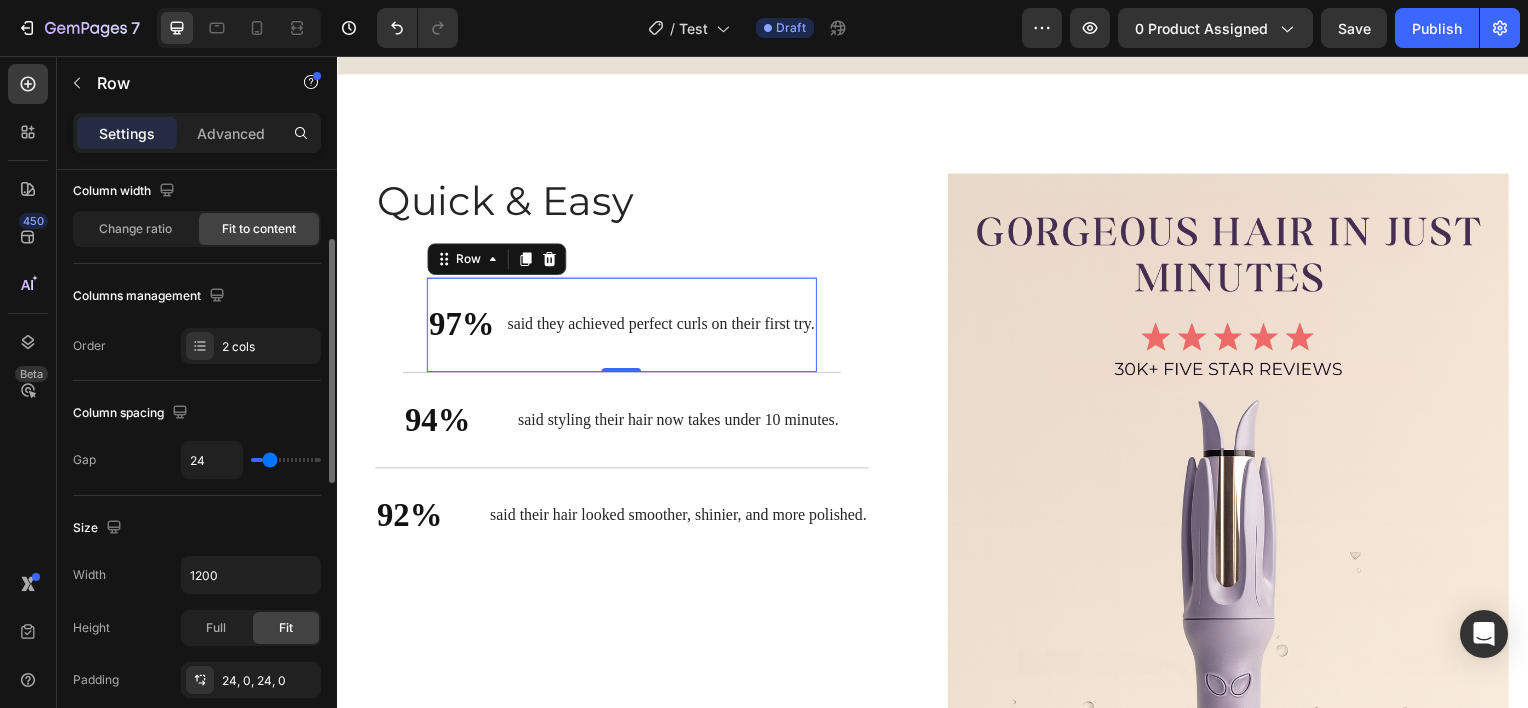 type on "27" 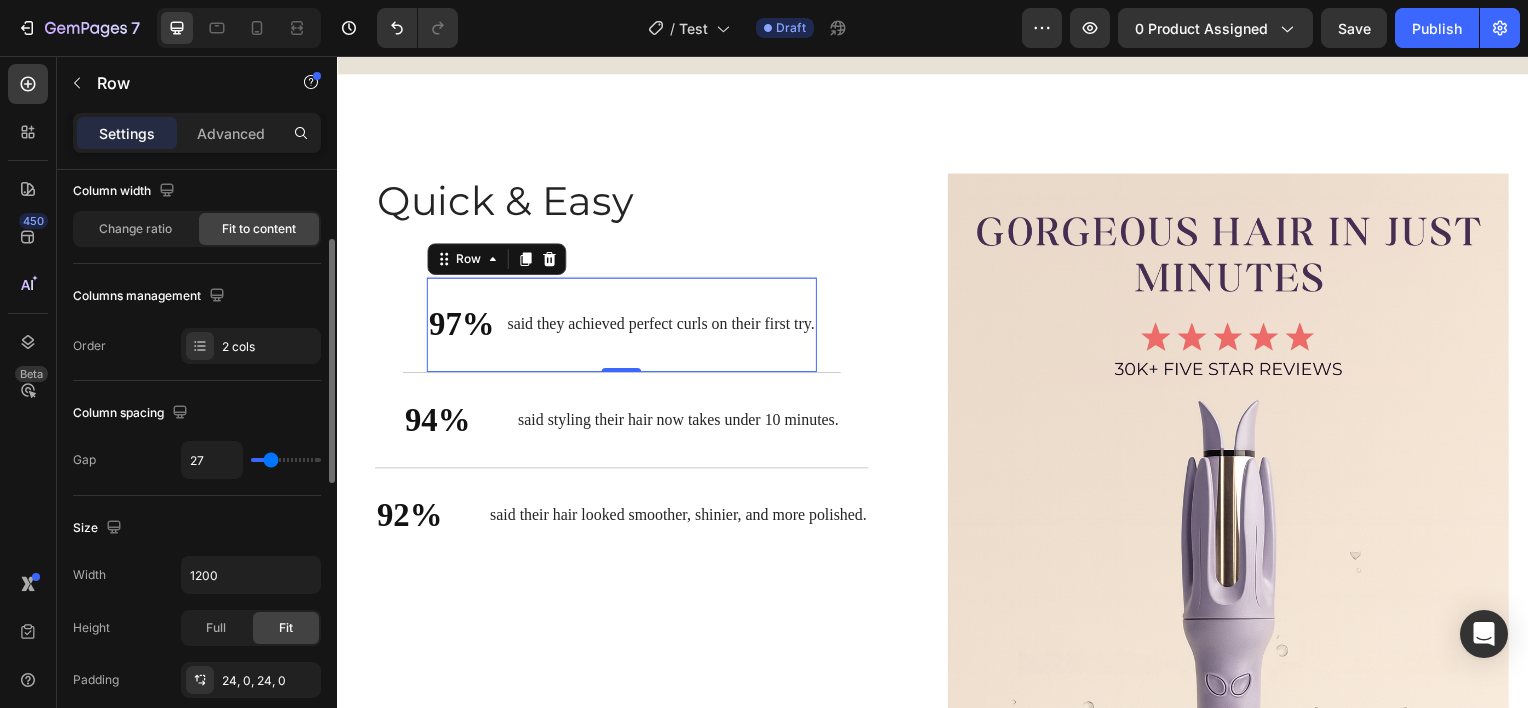 type on "31" 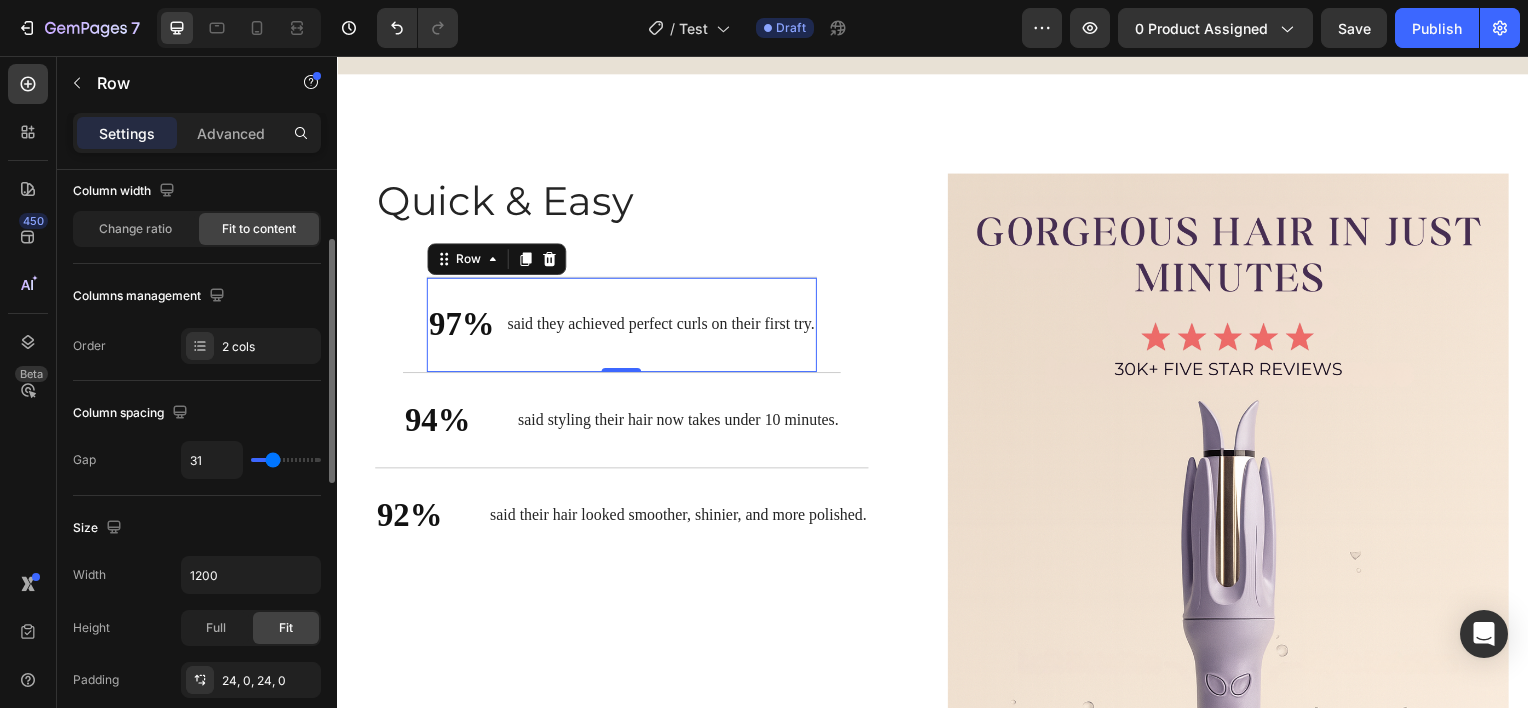 type on "32" 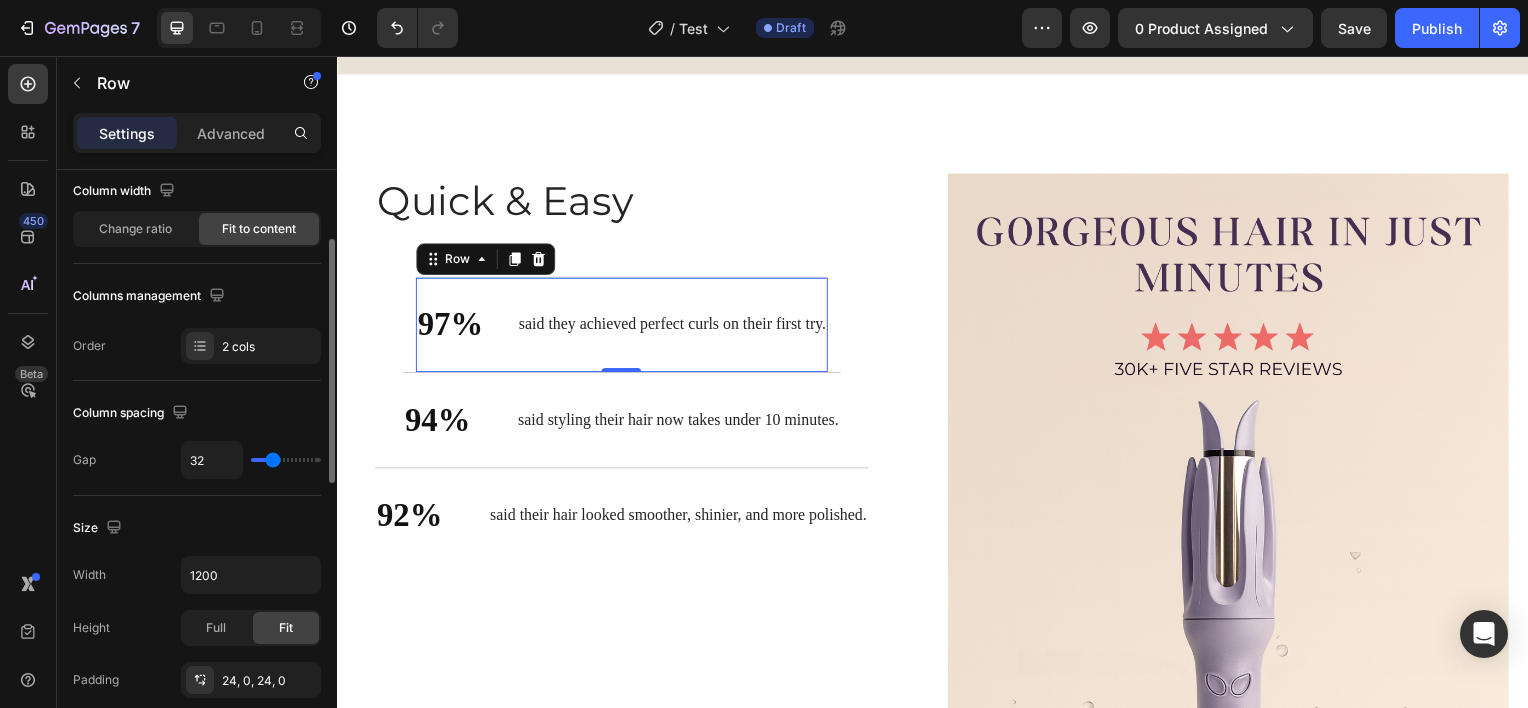 type on "31" 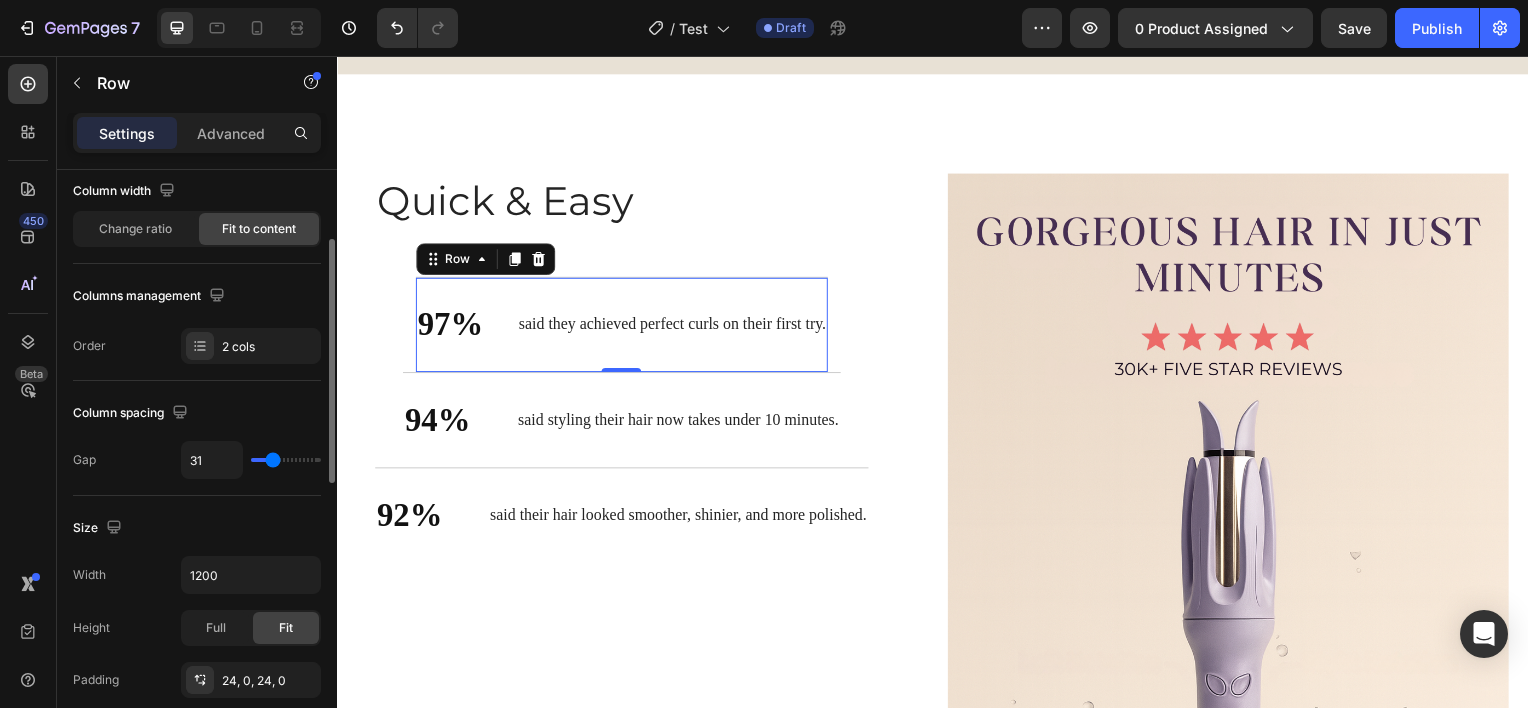 type on "29" 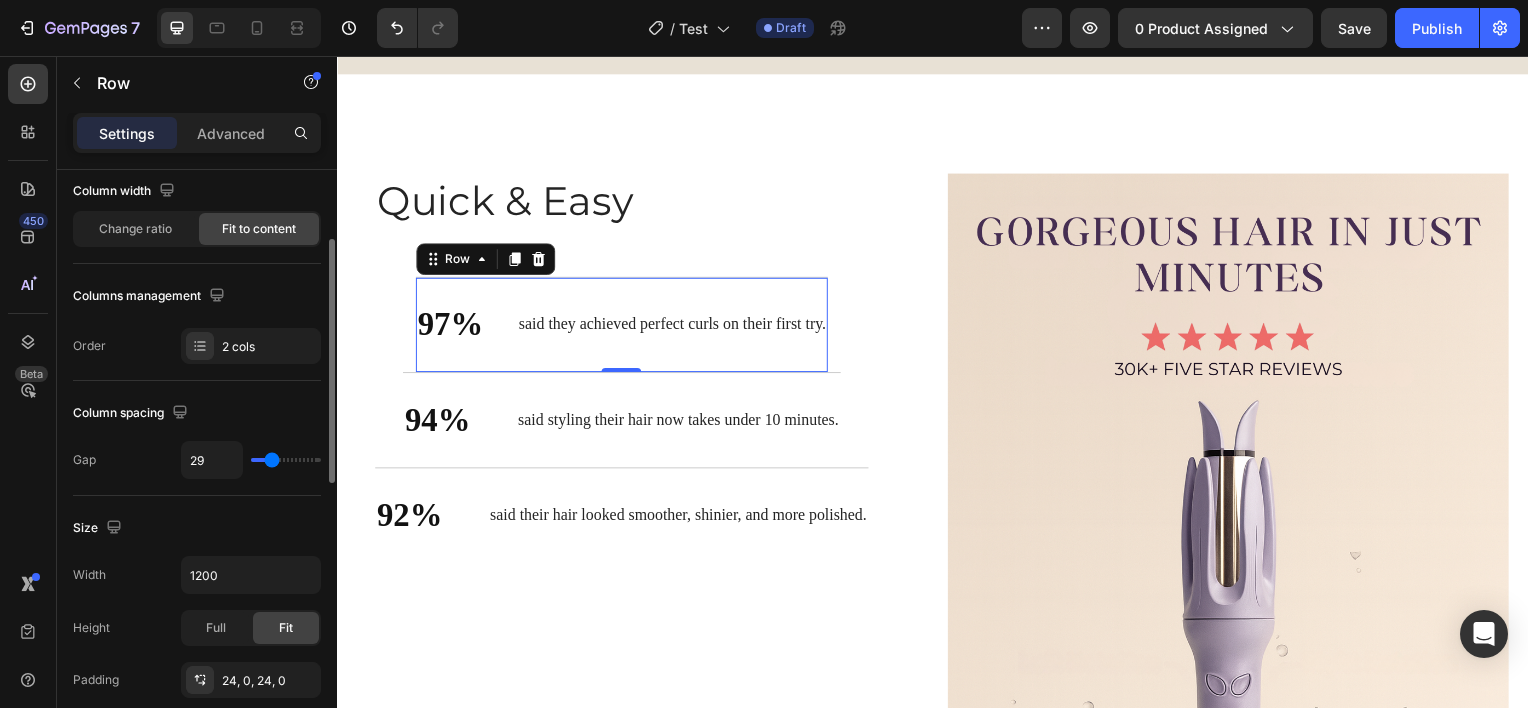 type on "25" 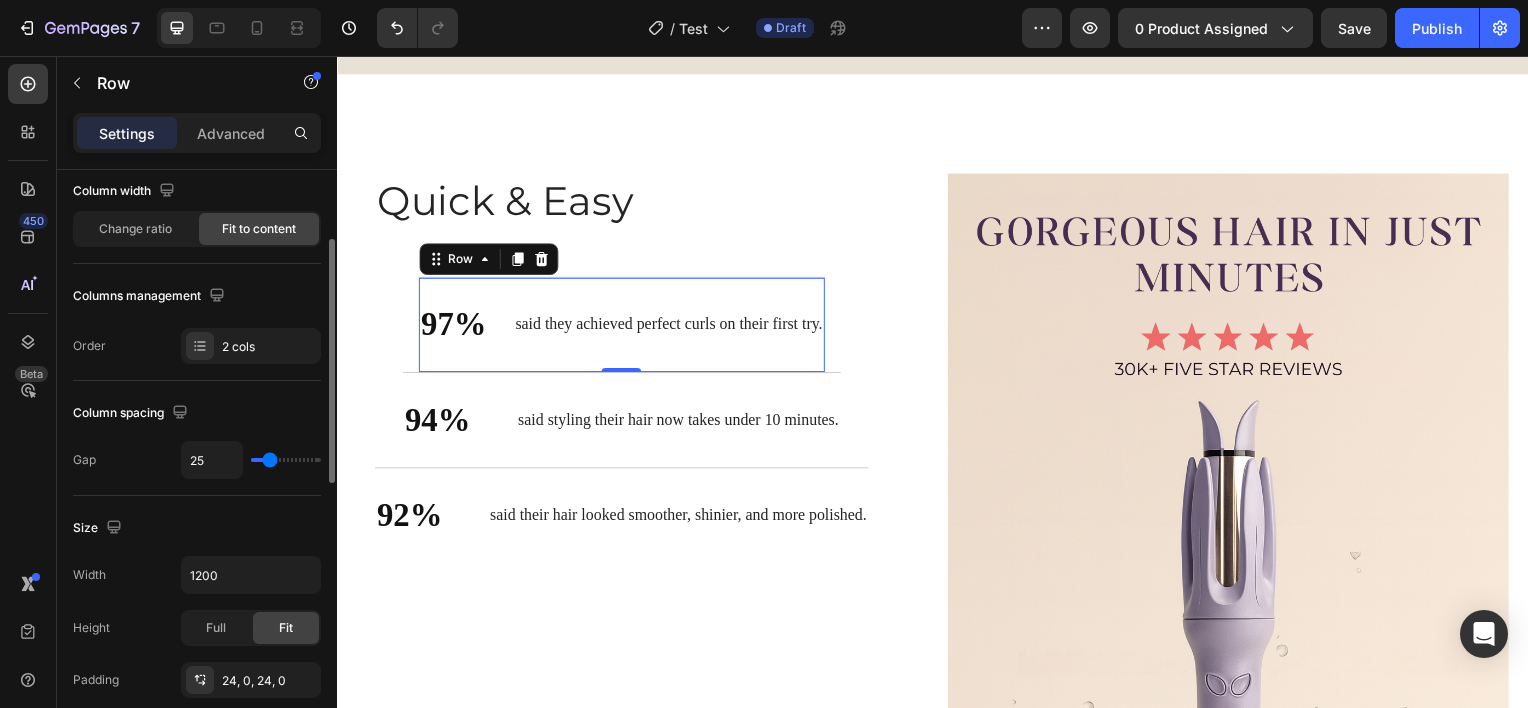 type on "24" 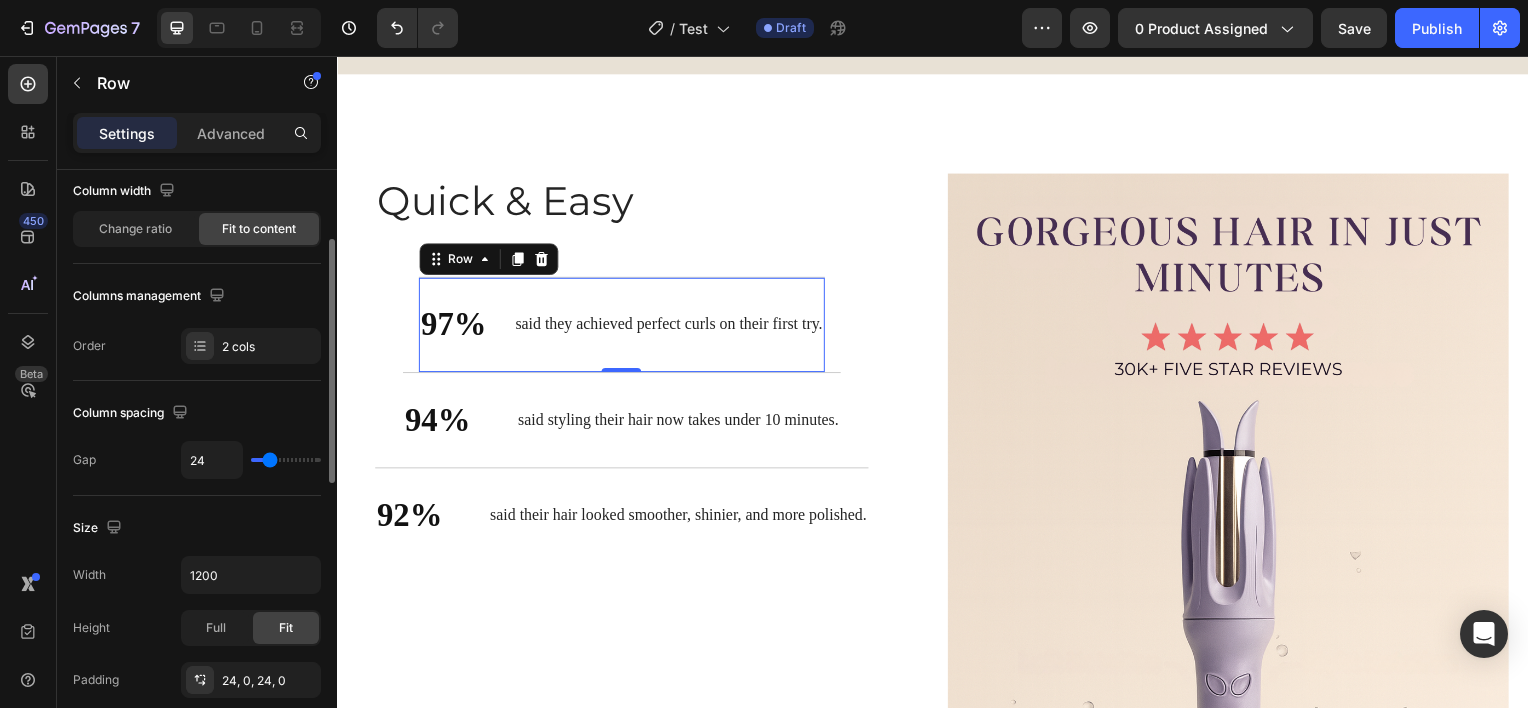 type on "25" 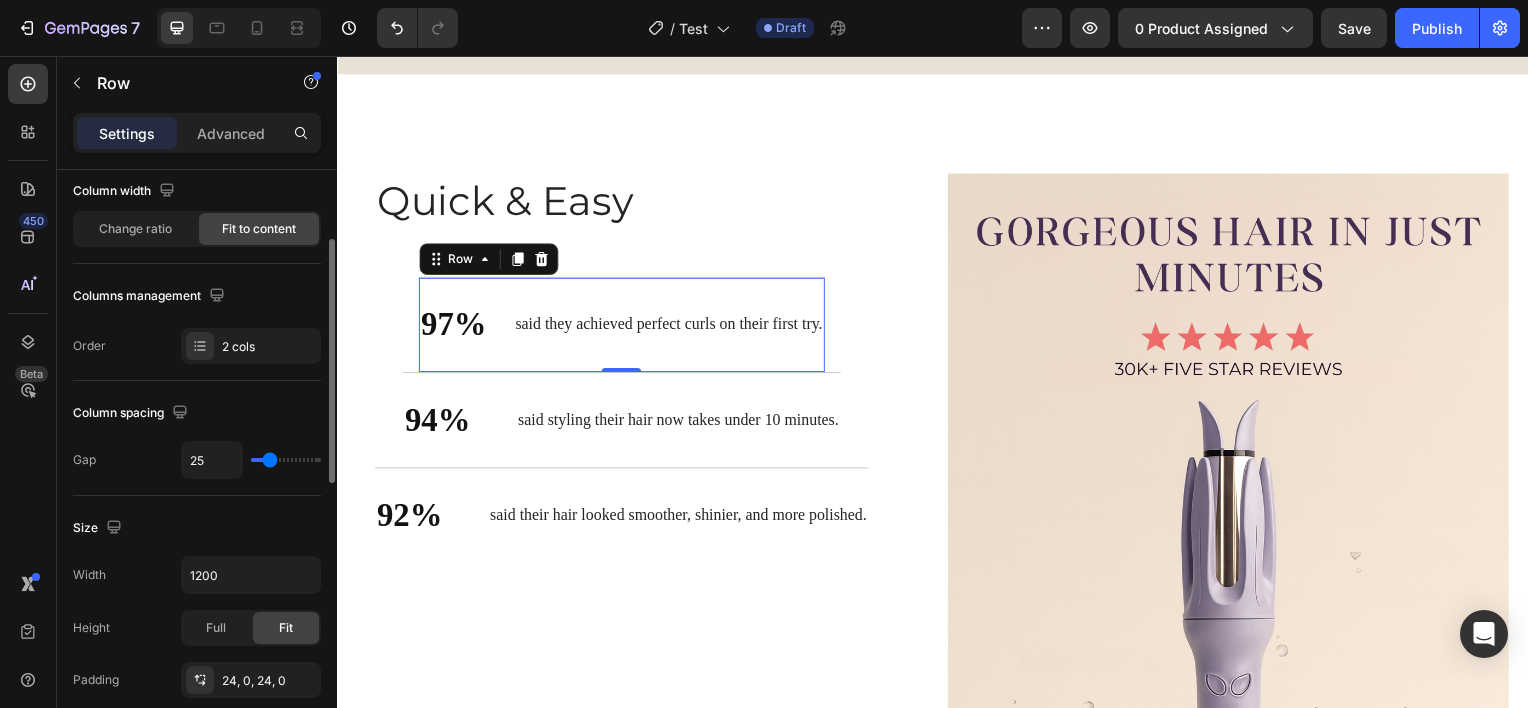 type on "27" 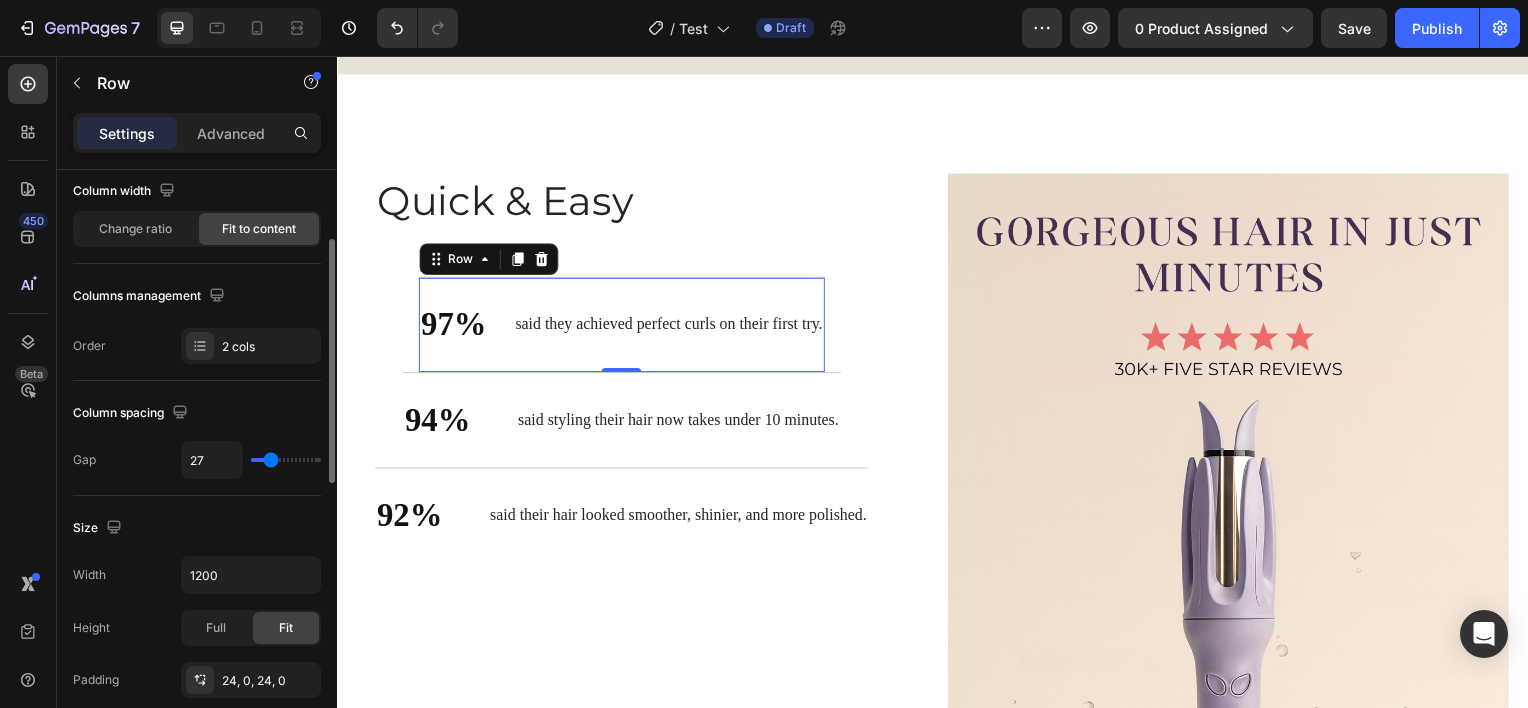 type on "29" 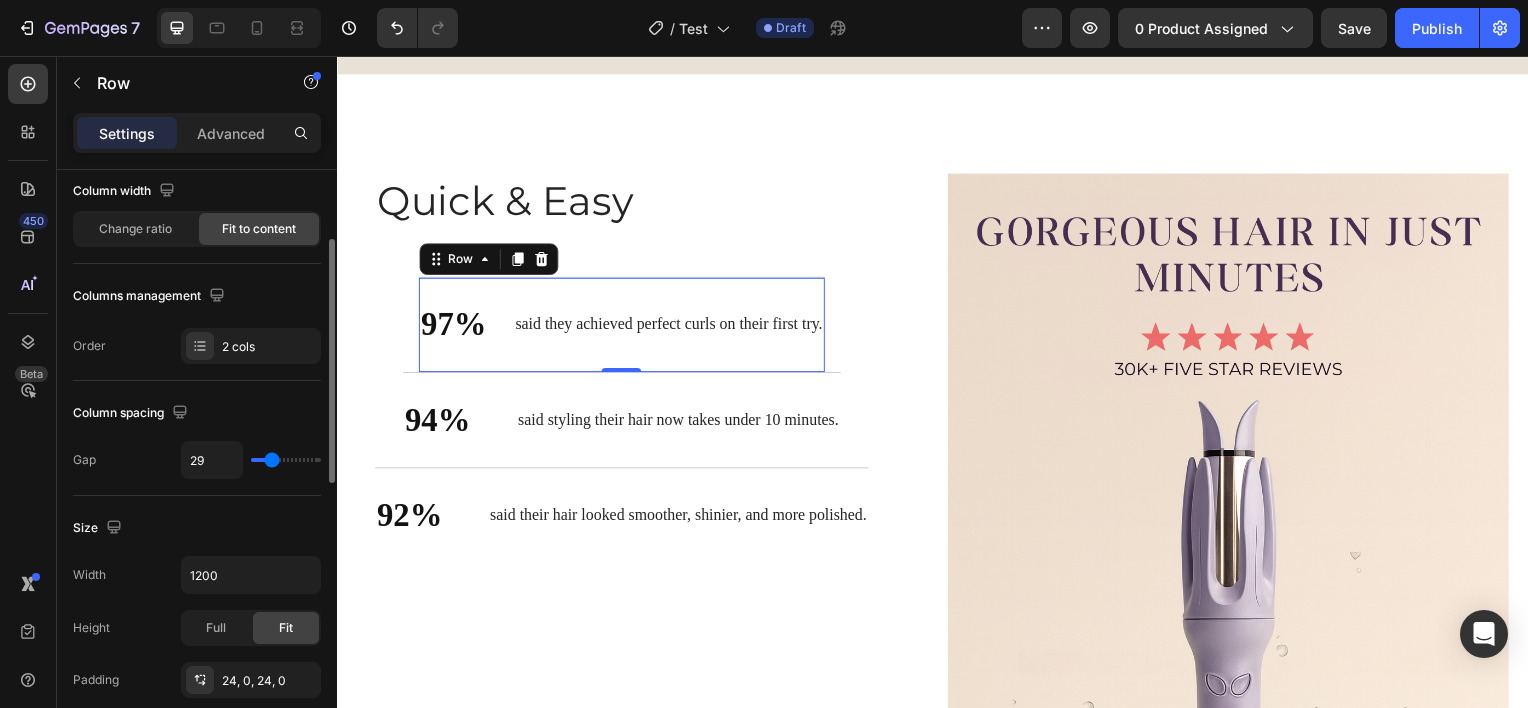 type on "31" 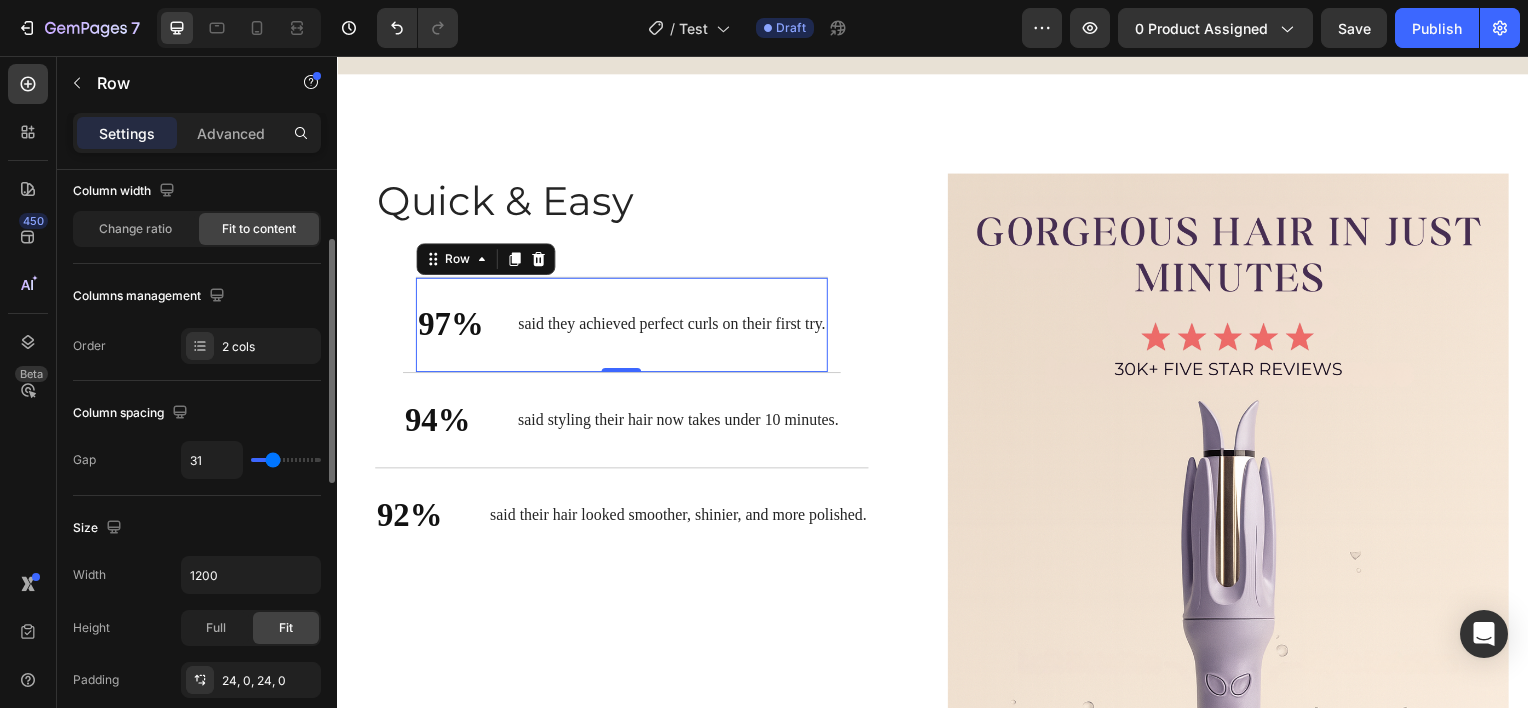 type on "32" 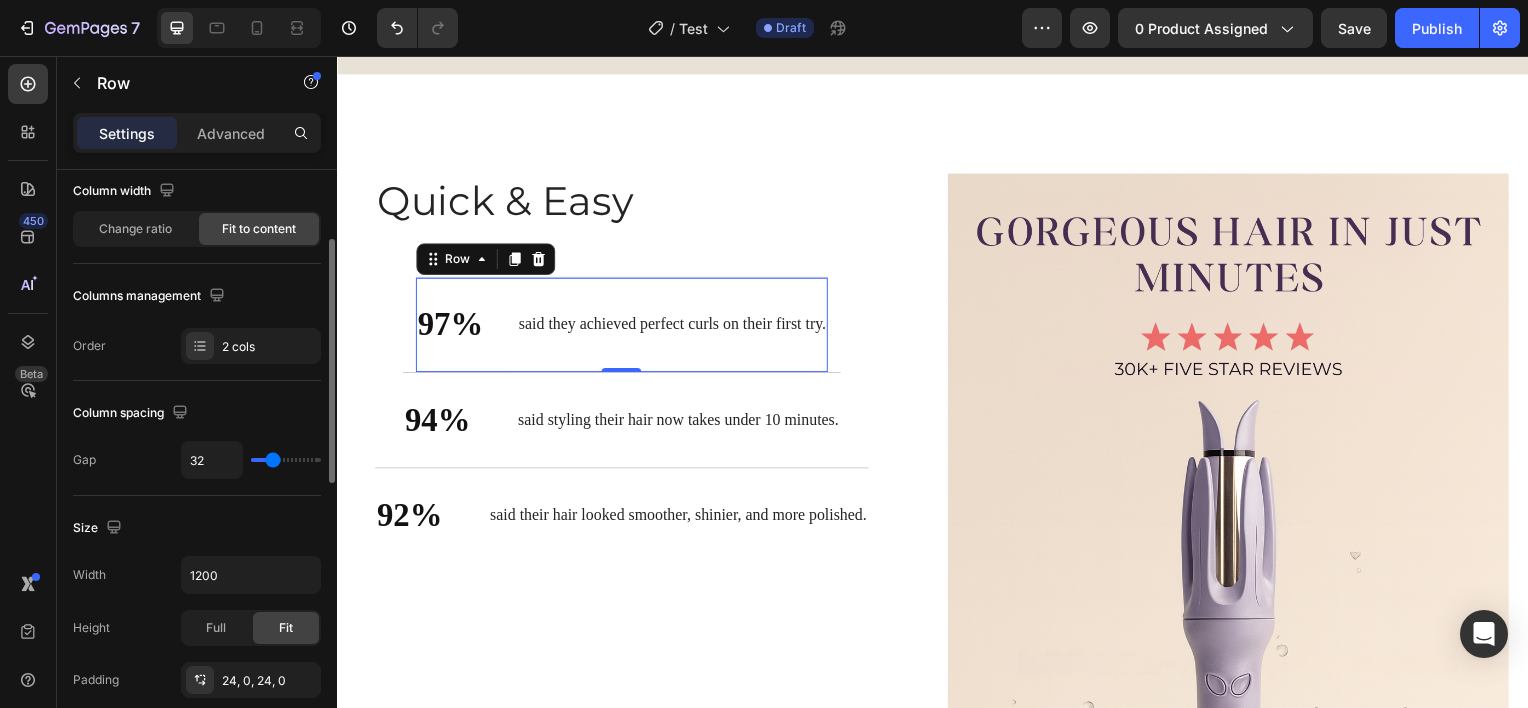 type on "31" 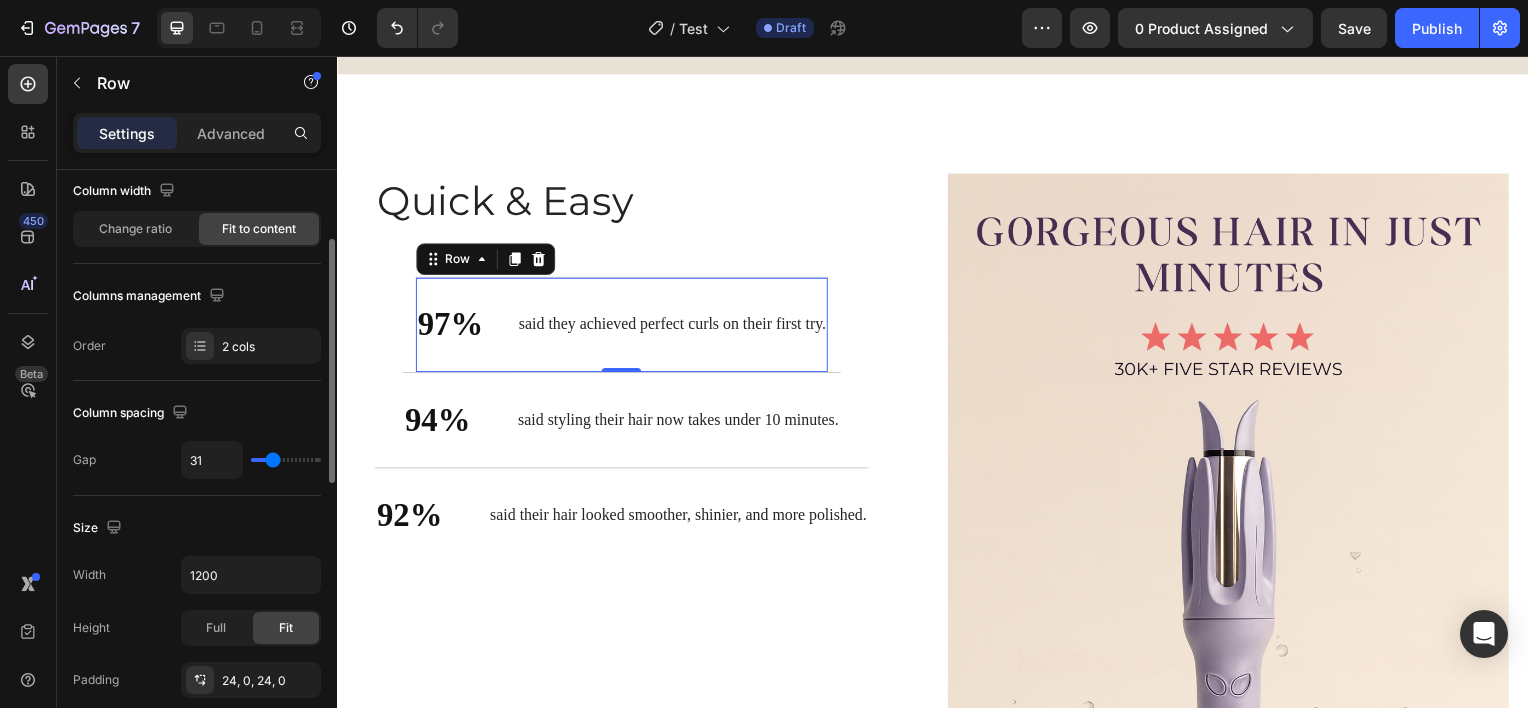 type on "29" 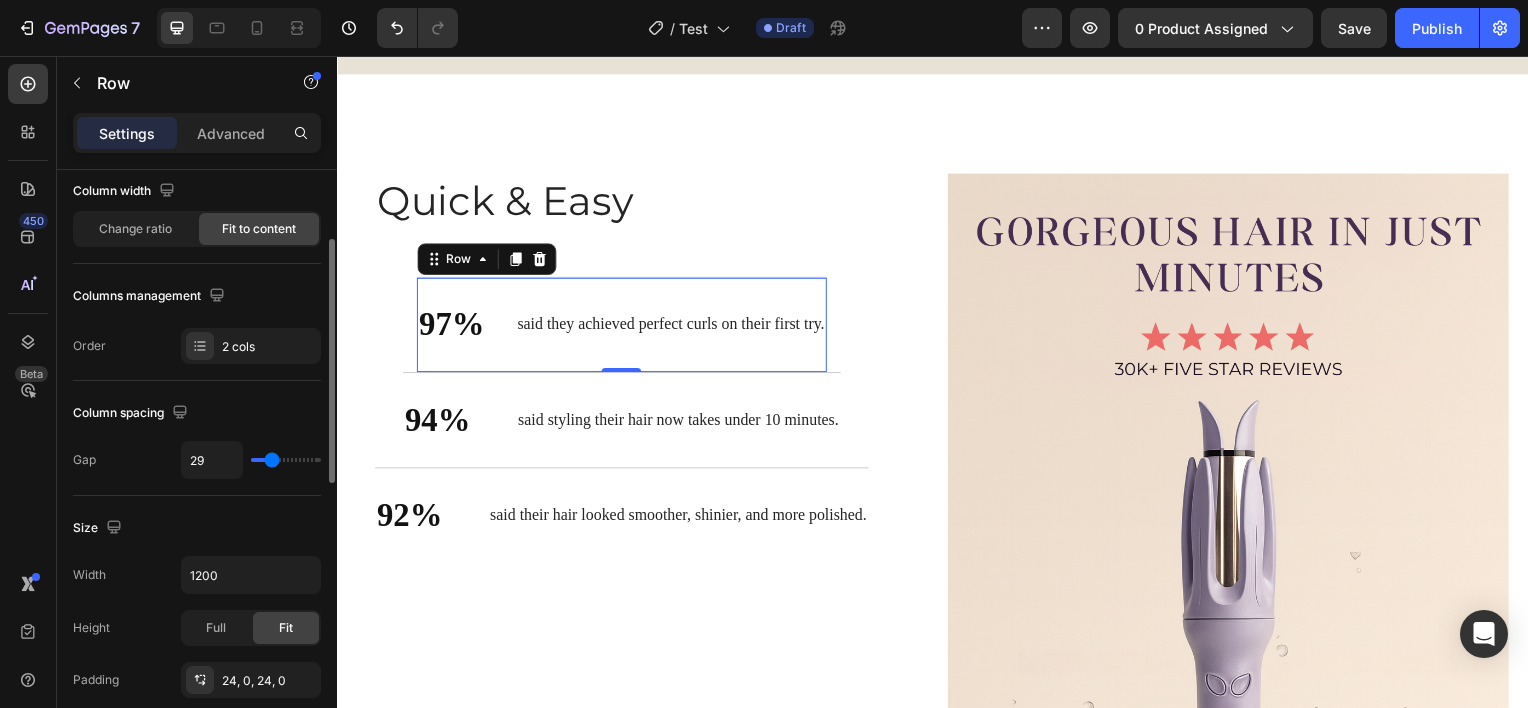 type on "27" 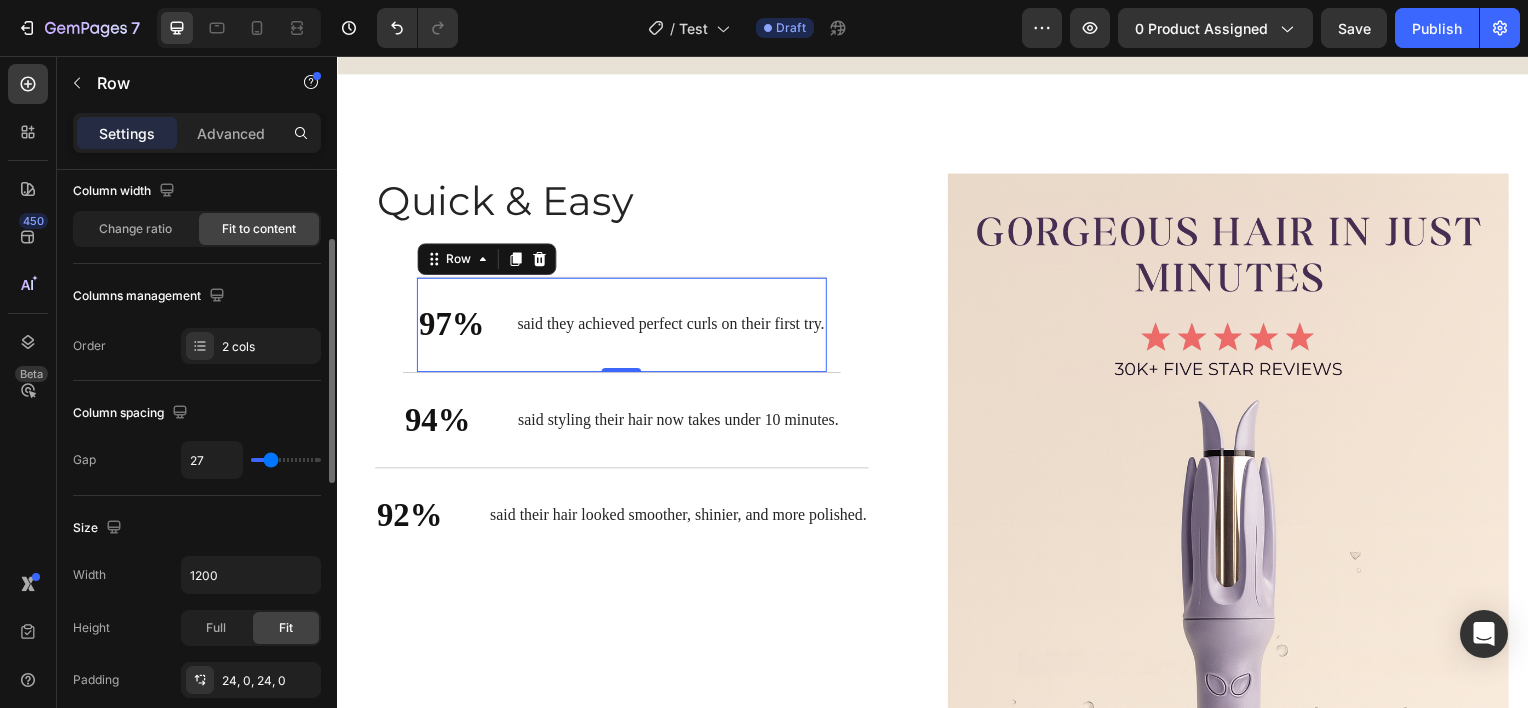type on "25" 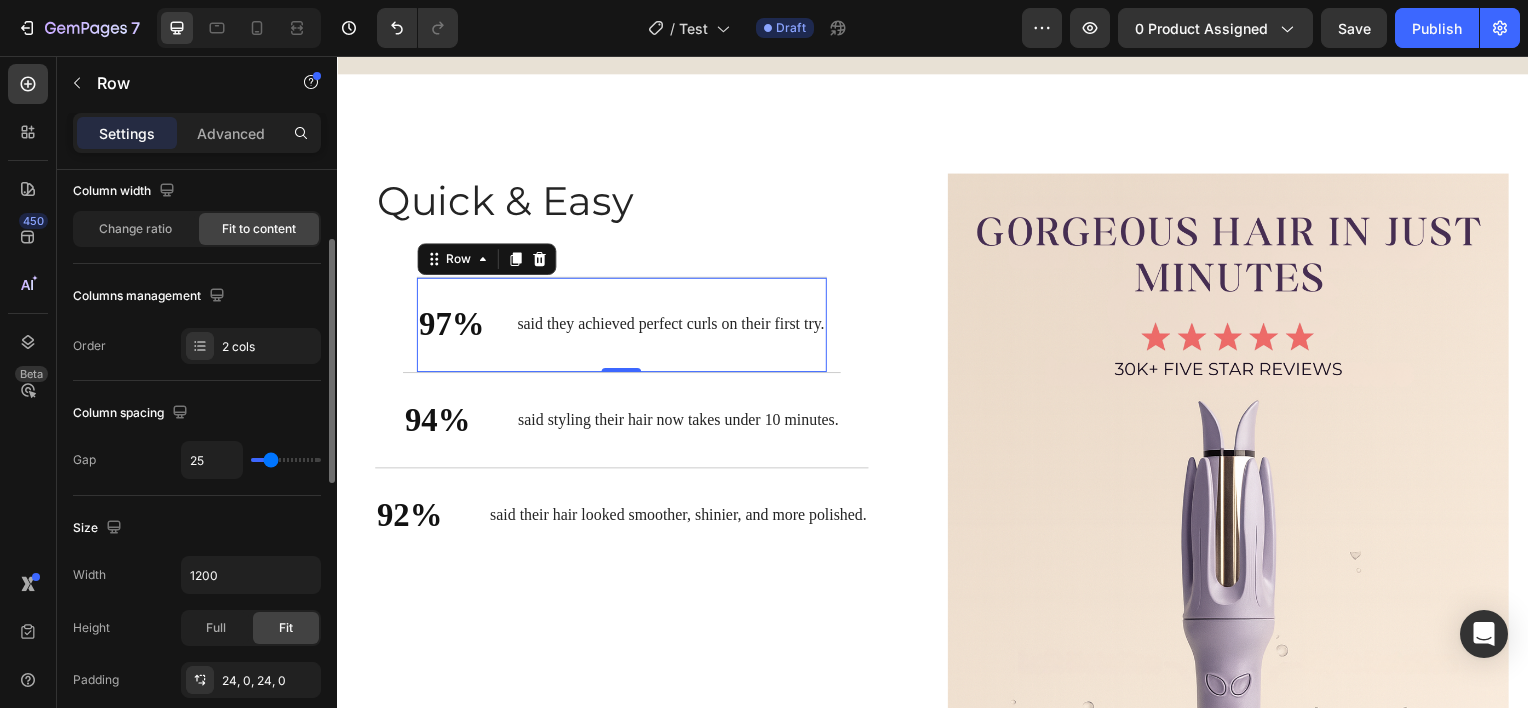 type on "25" 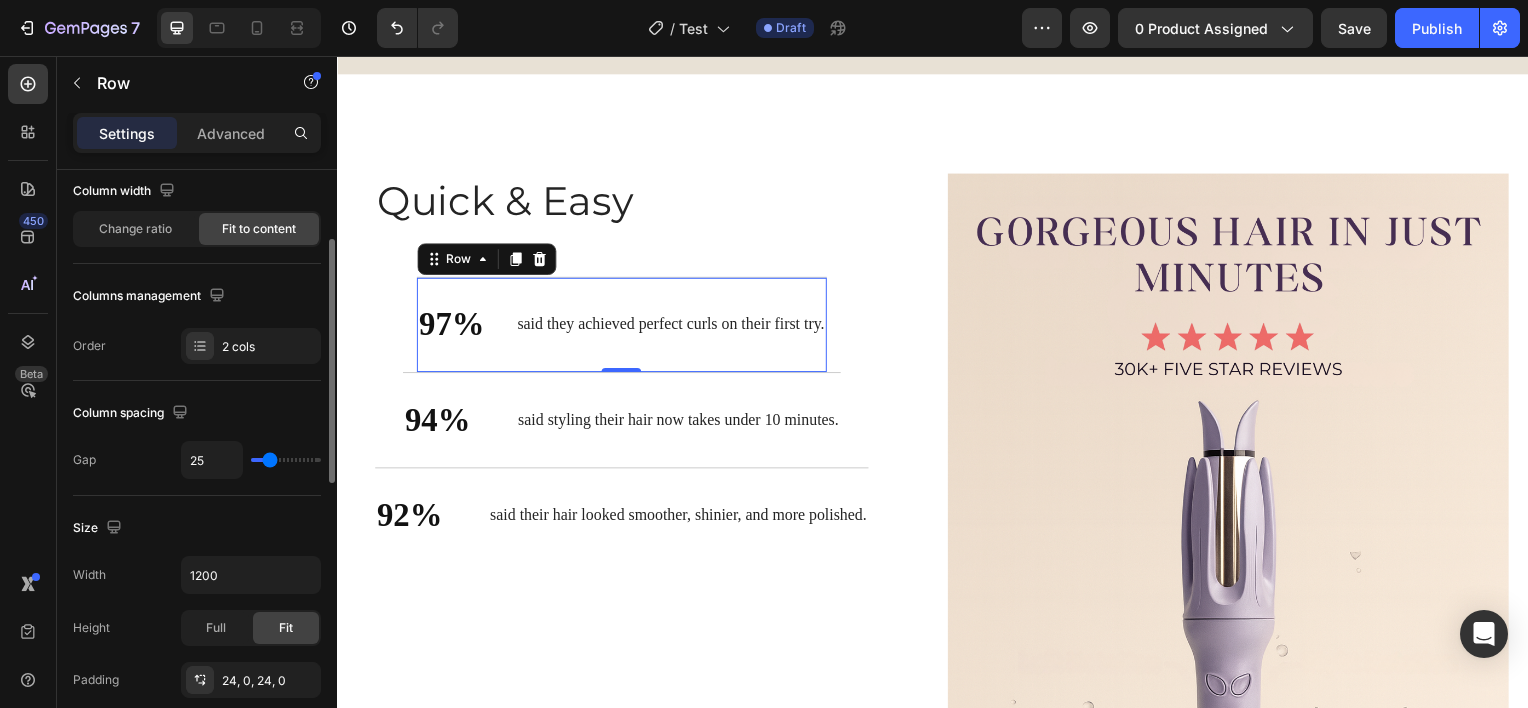 type on "24" 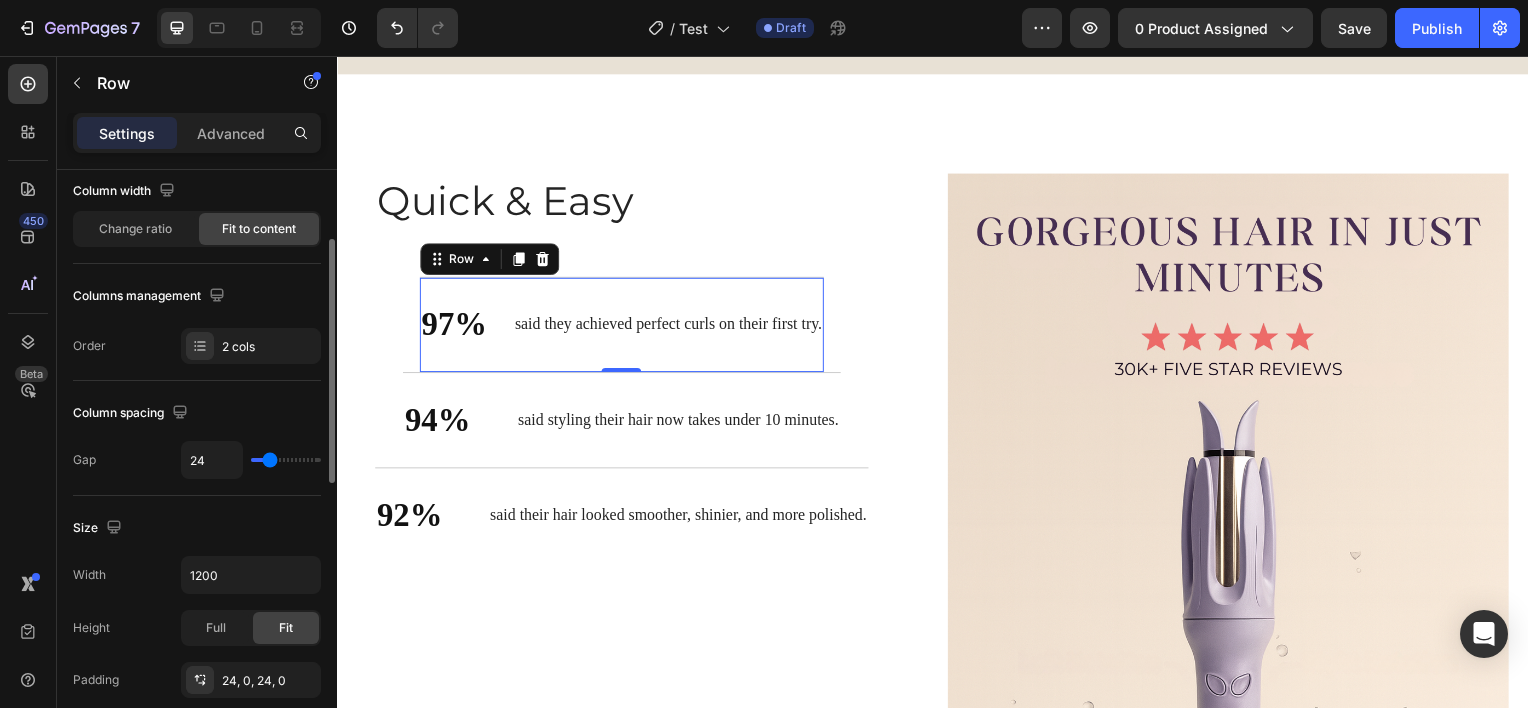 type on "25" 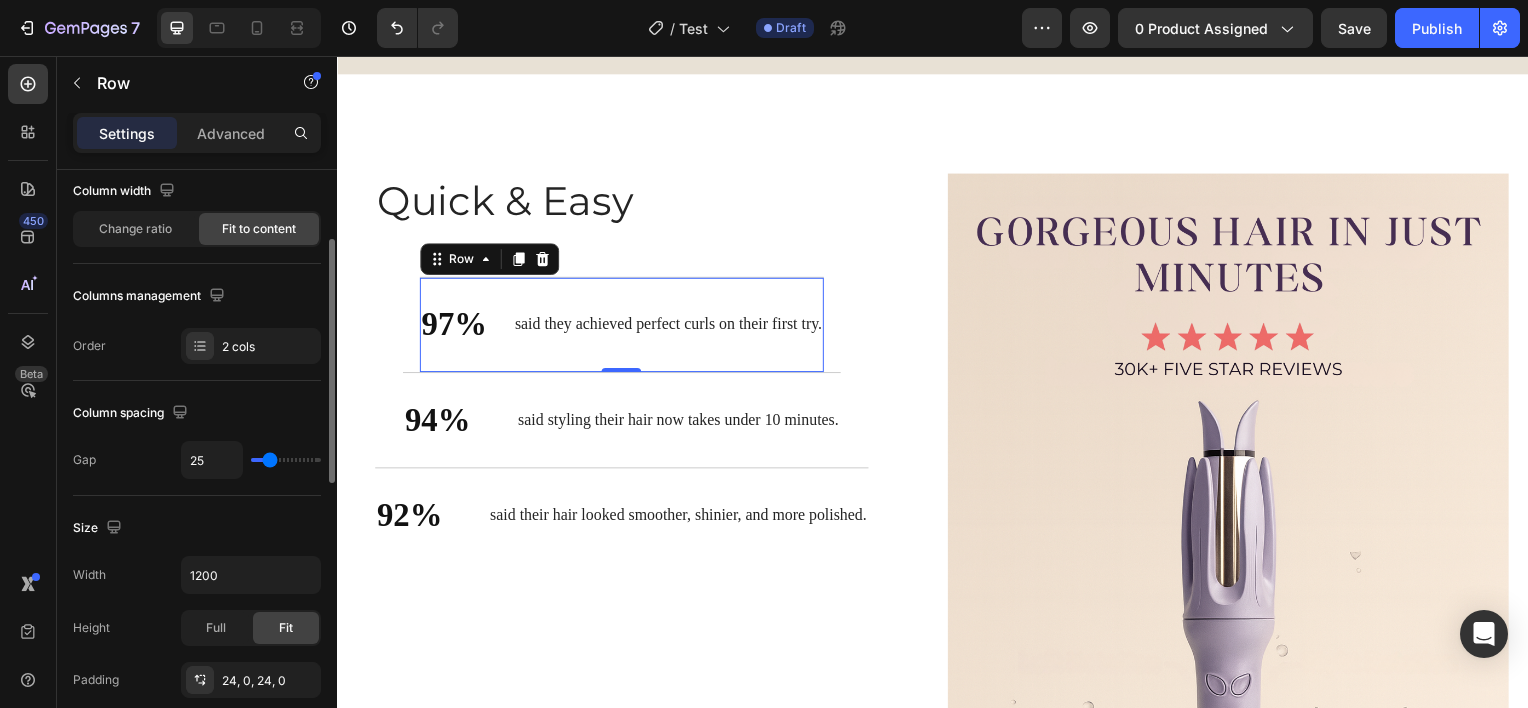 type on "27" 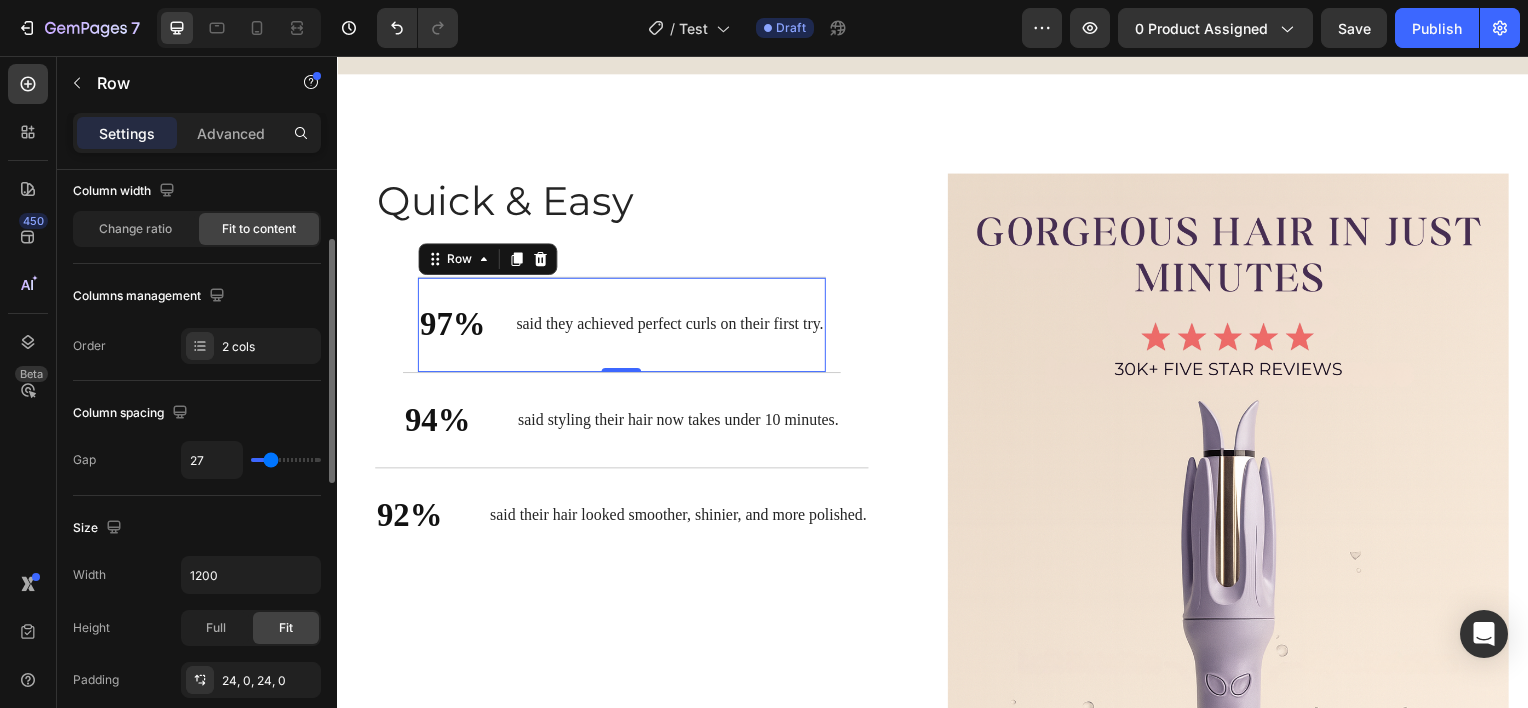 type on "29" 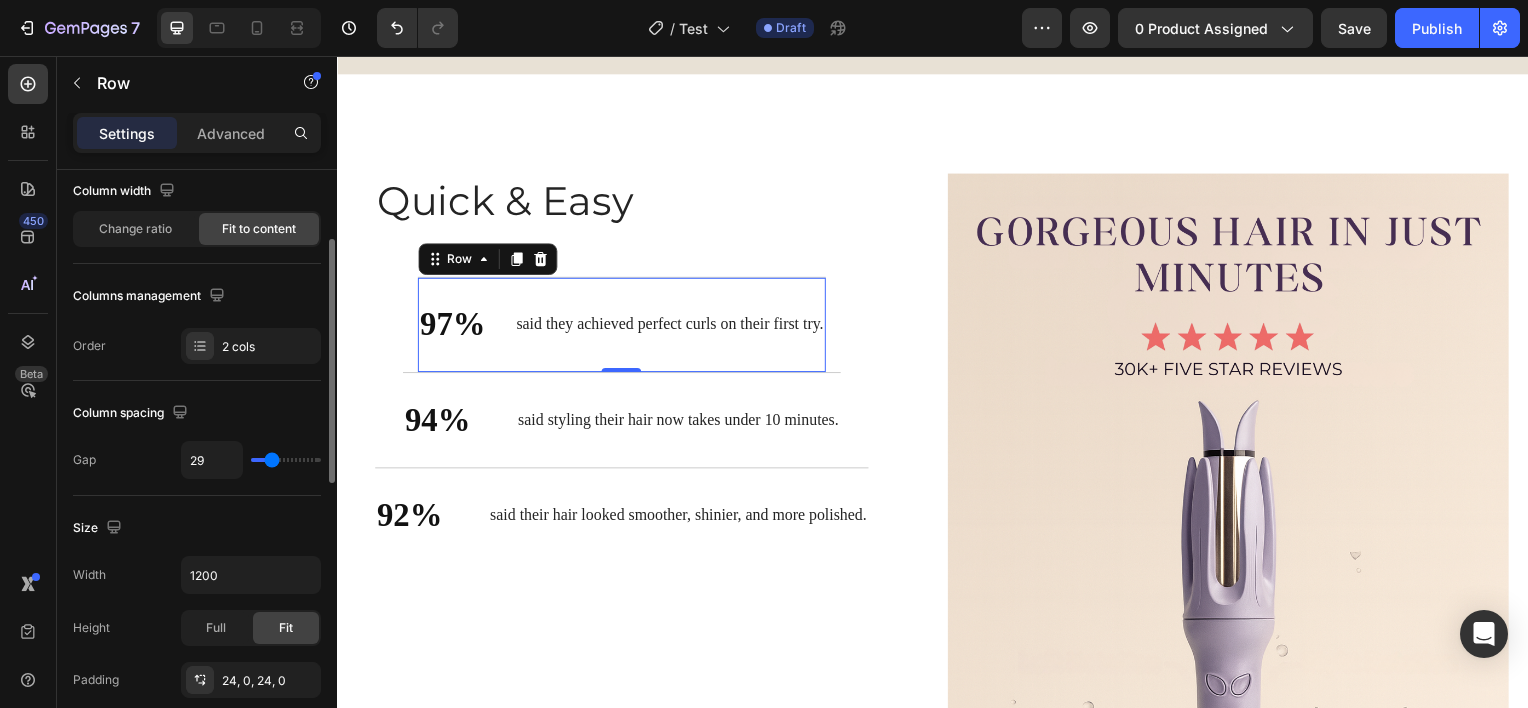type on "31" 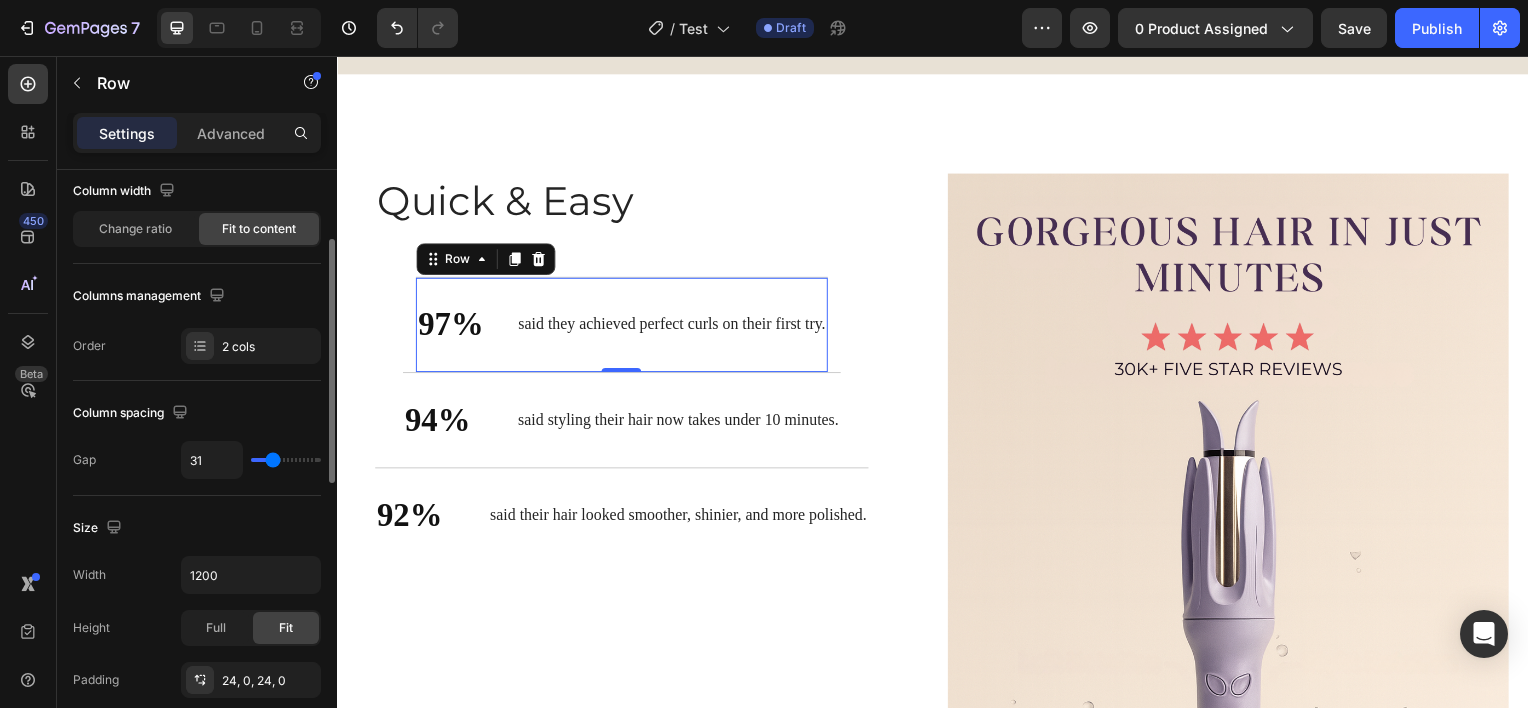 type on "29" 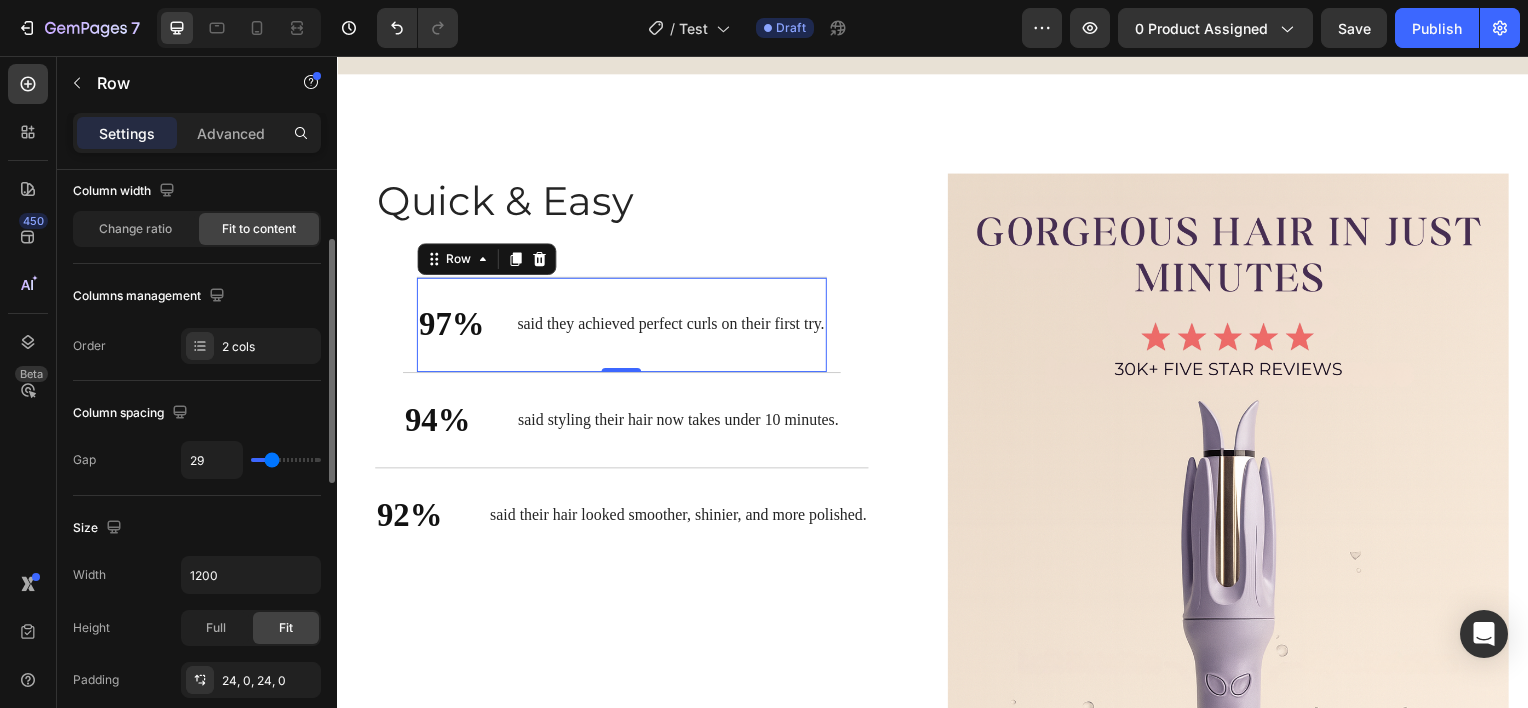 type on "31" 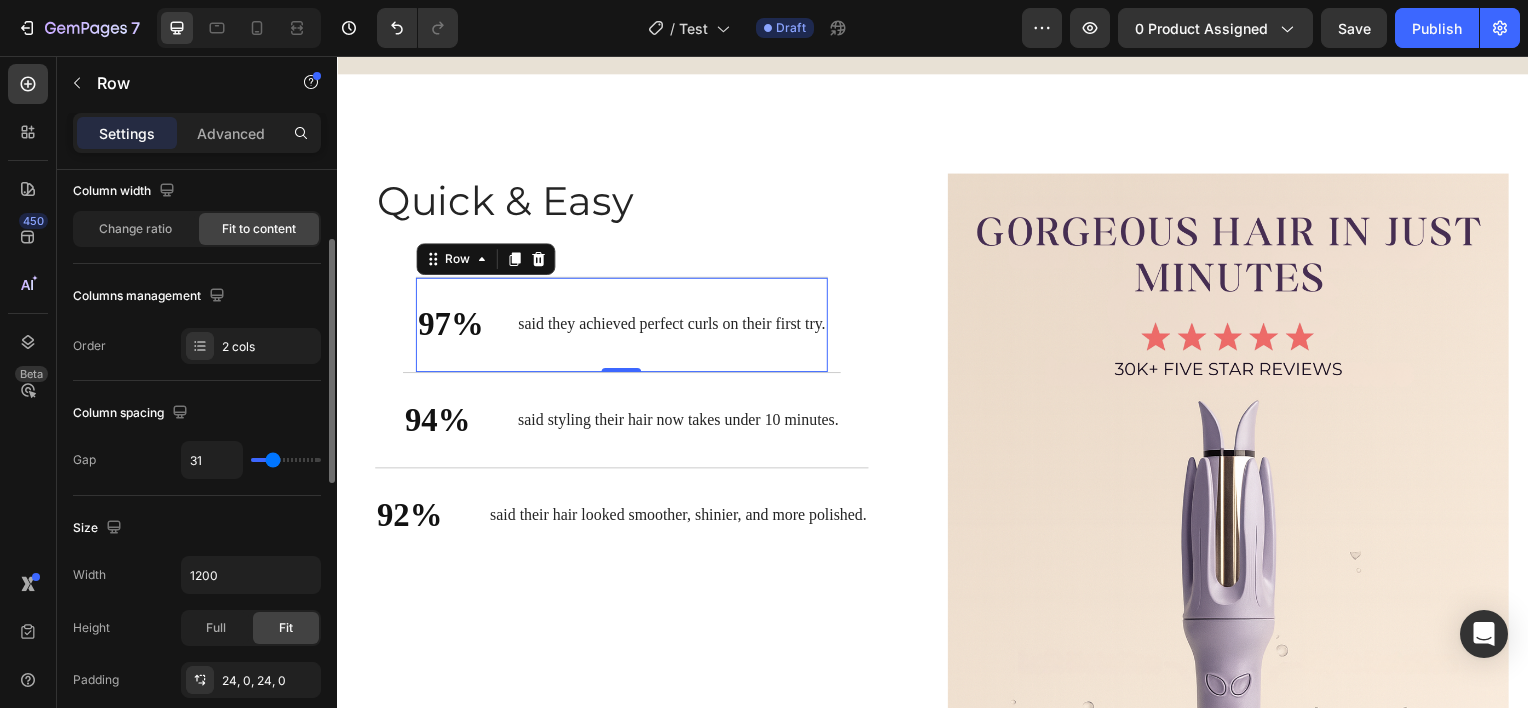 click at bounding box center (286, 460) 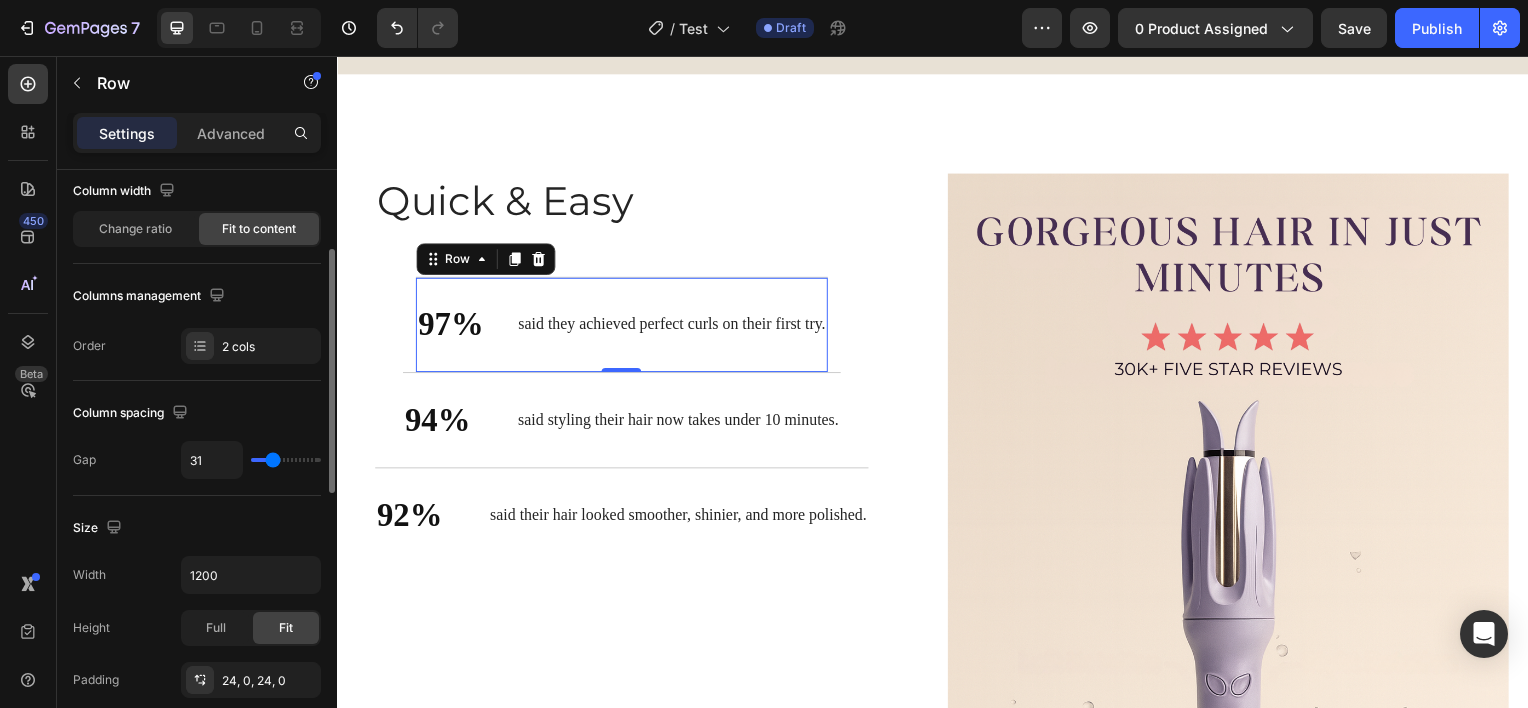 scroll, scrollTop: 187, scrollLeft: 0, axis: vertical 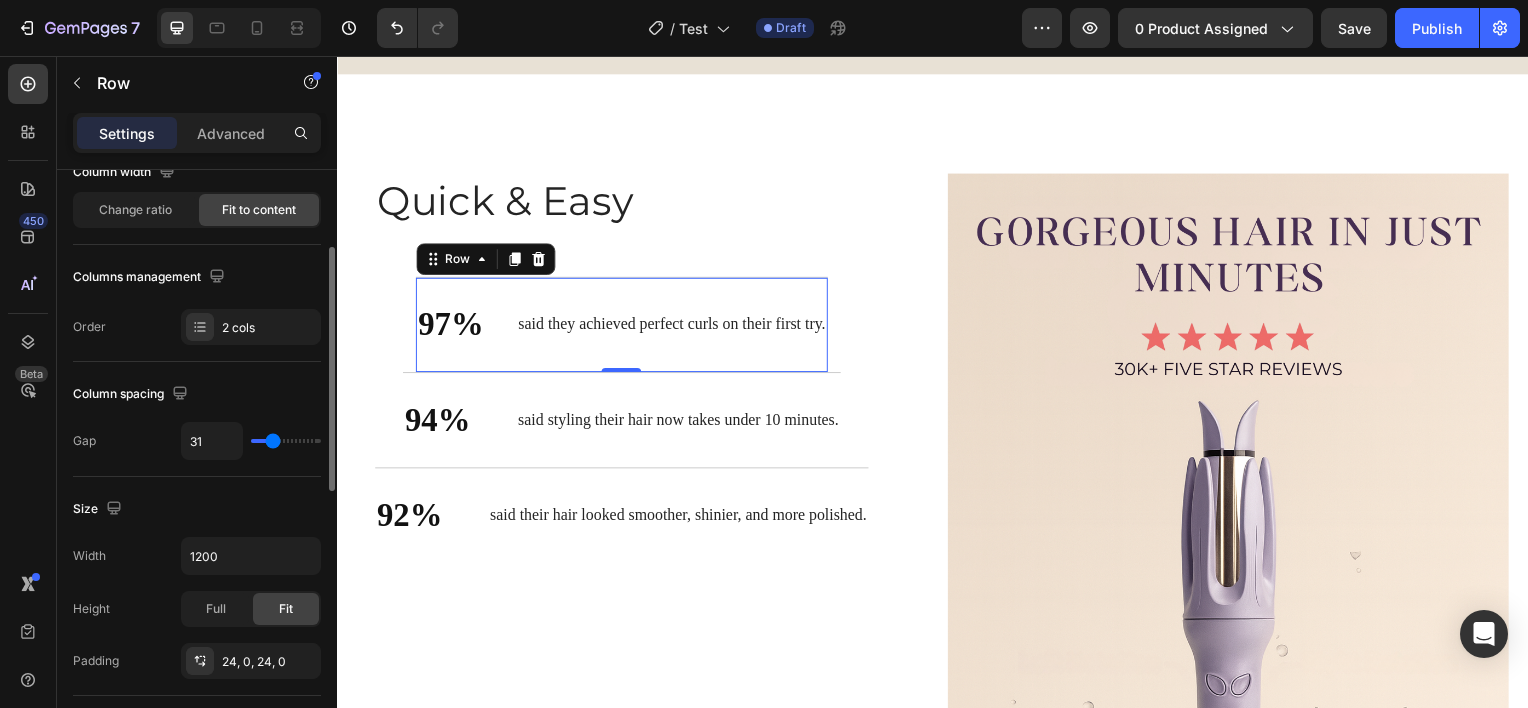 type on "30" 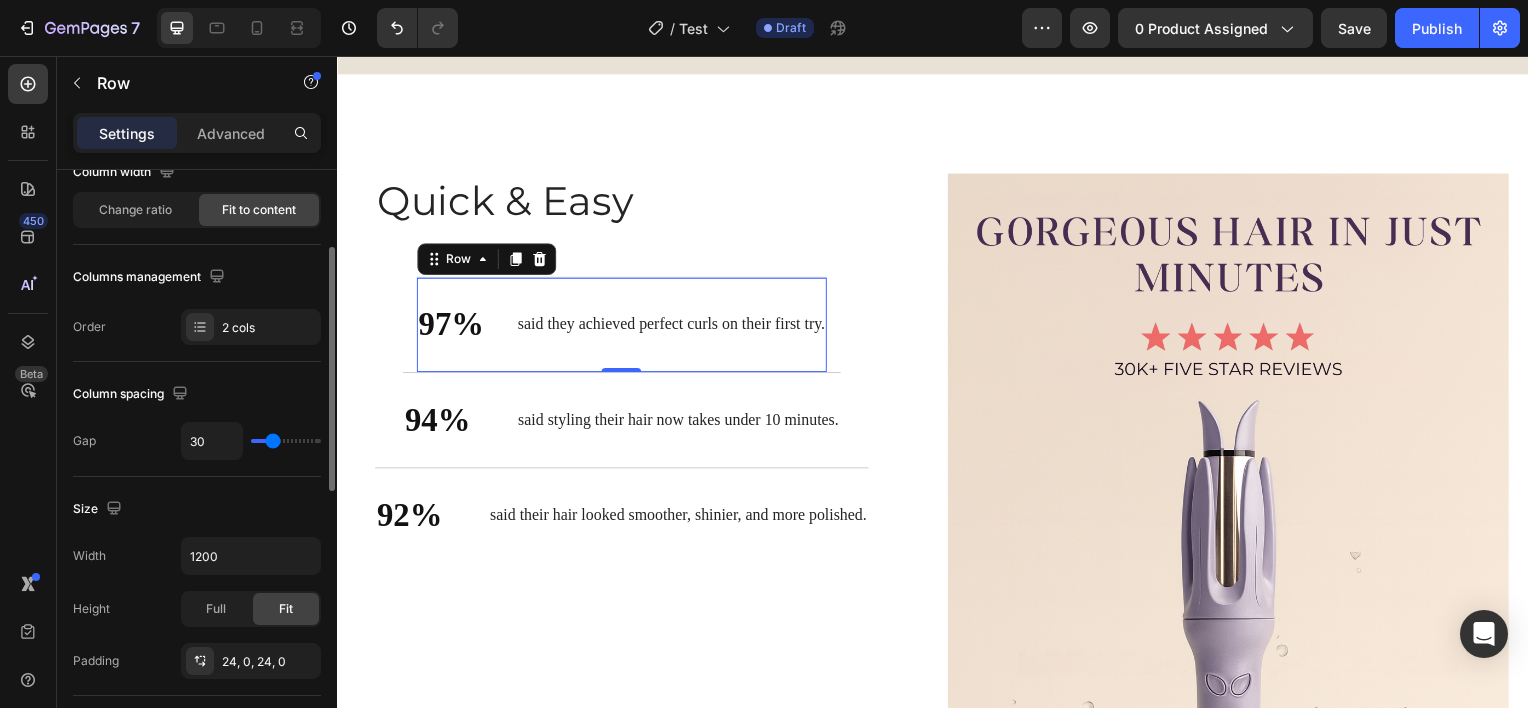 type on "29" 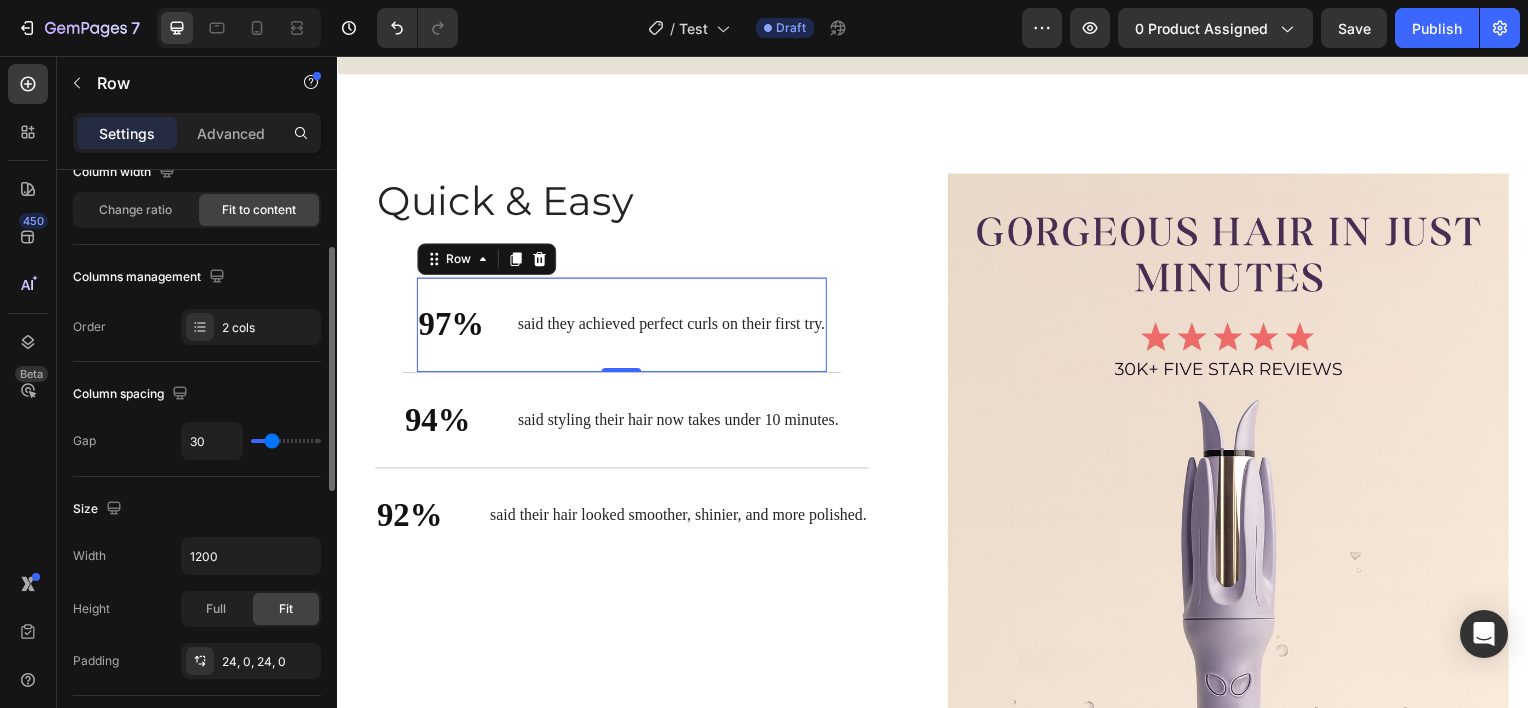 type on "29" 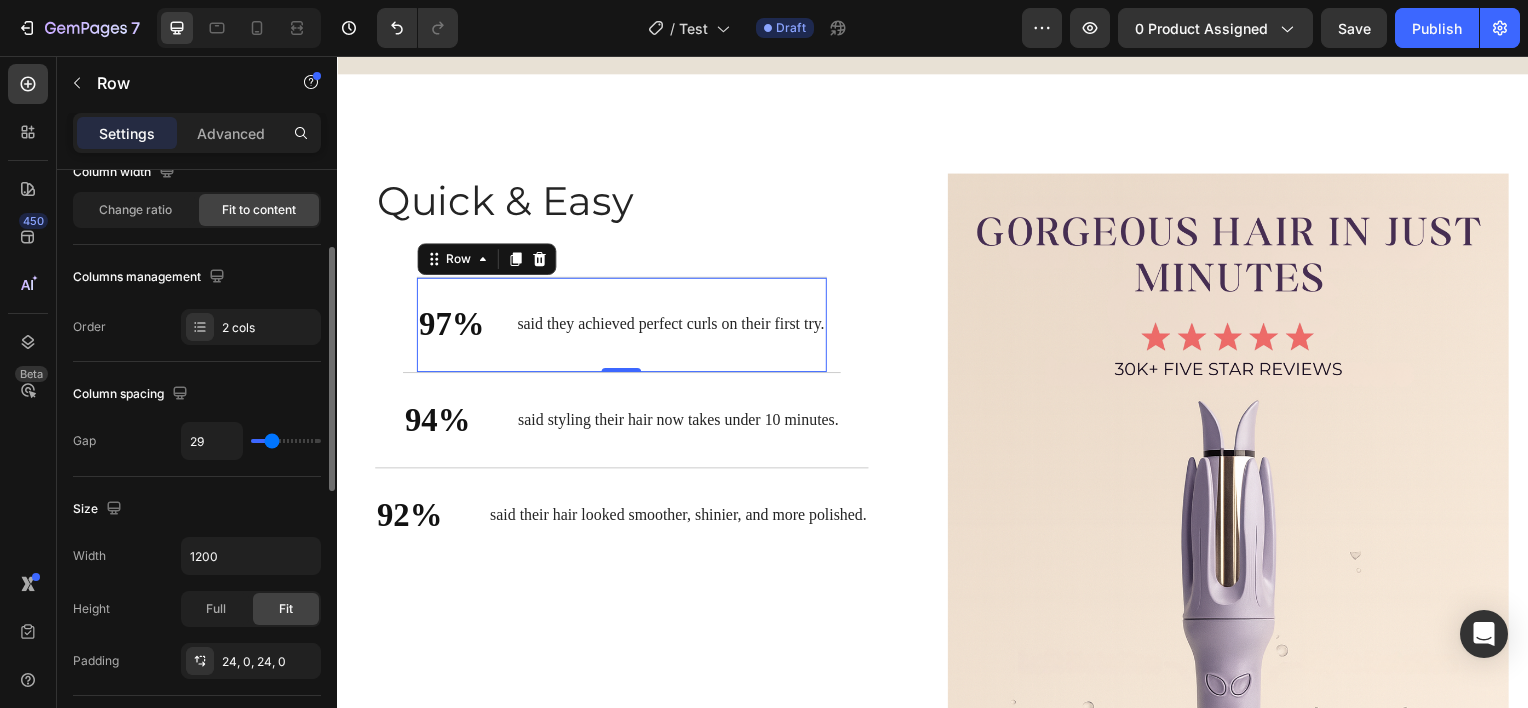 type on "30" 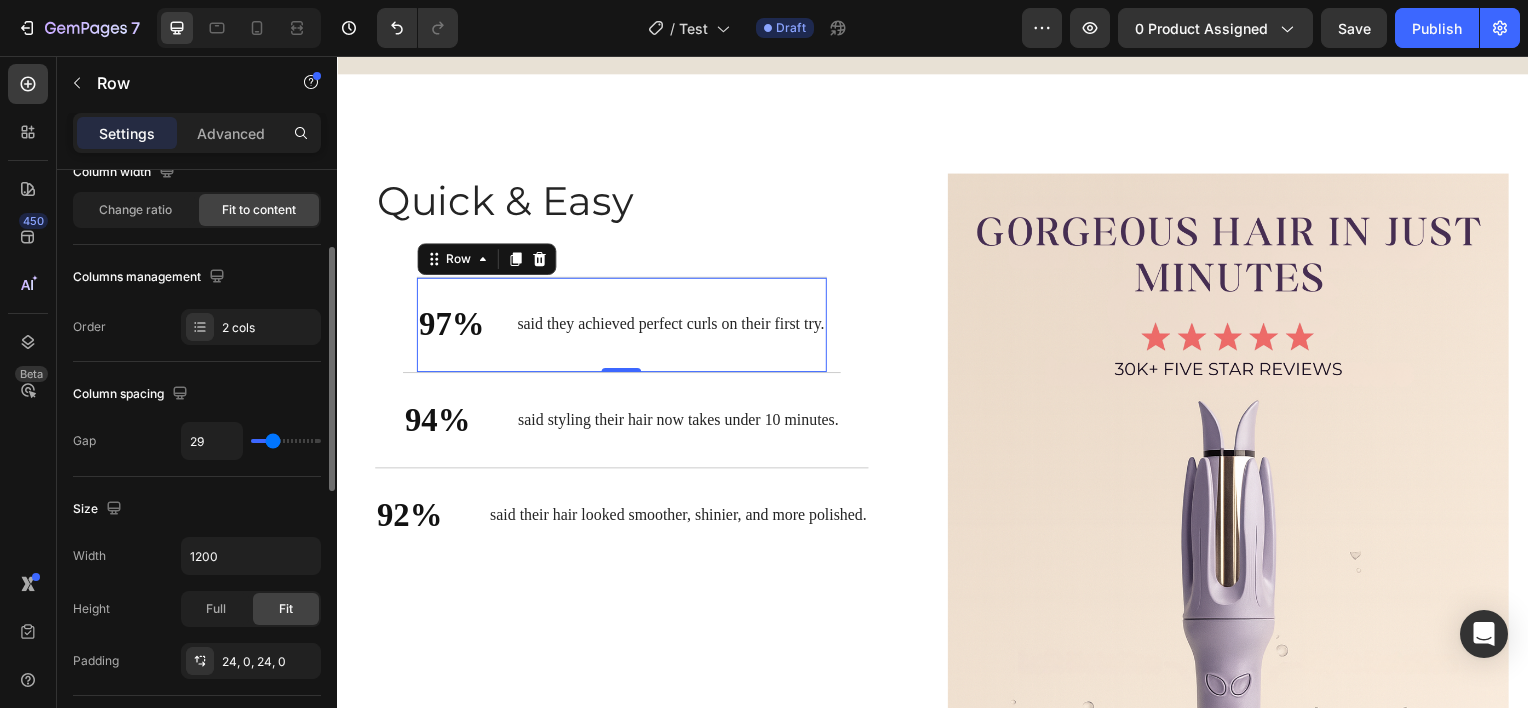 type on "30" 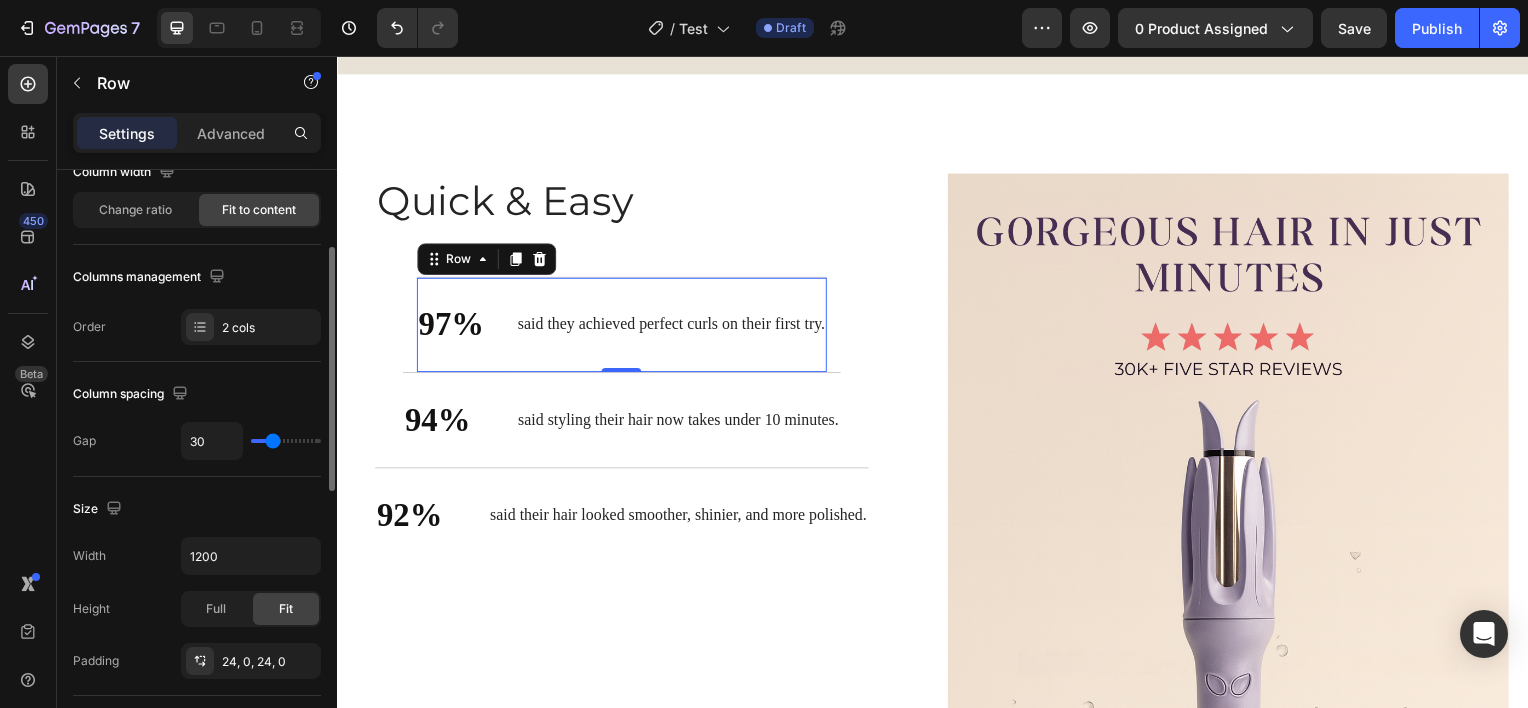 click on "Size Width 1200 Height Full Fit Padding 24, 0, 24, 0" 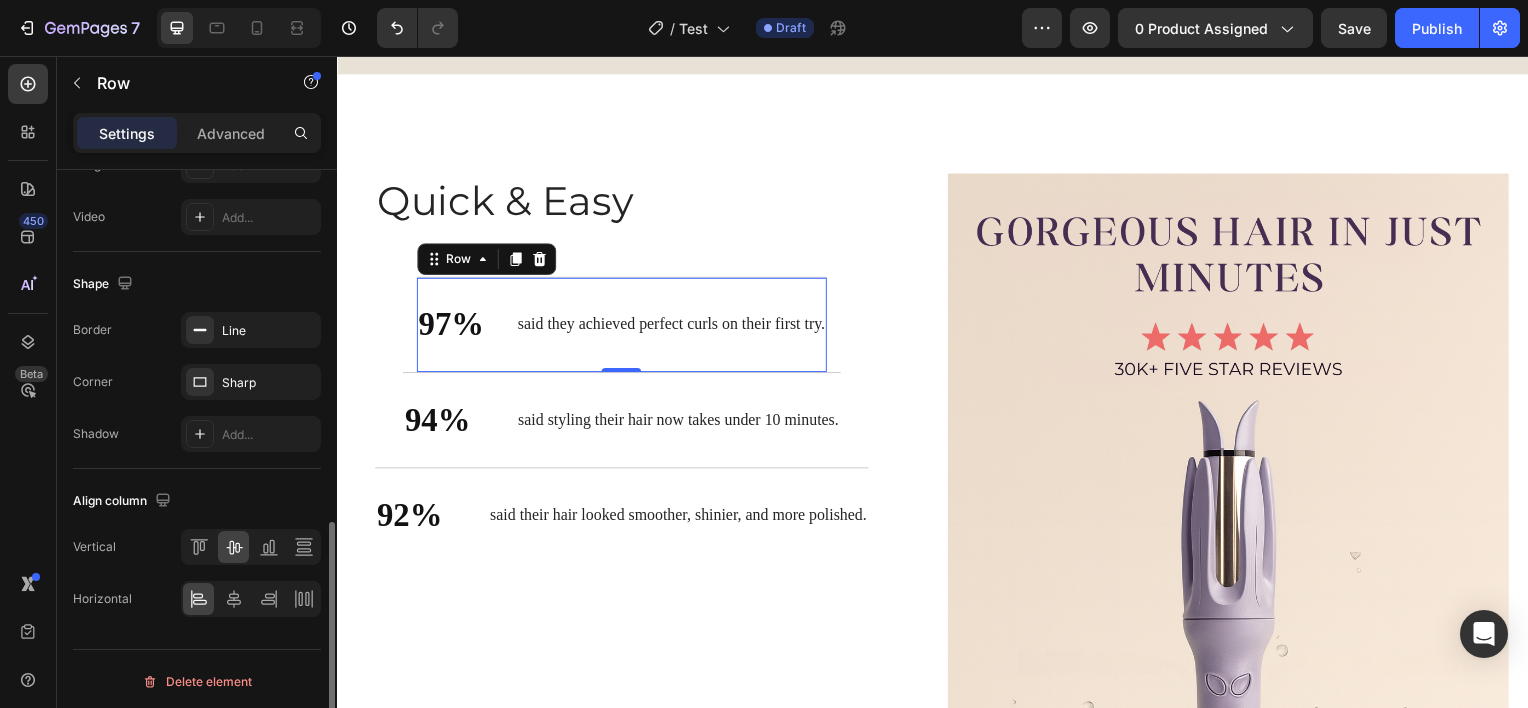 scroll, scrollTop: 850, scrollLeft: 0, axis: vertical 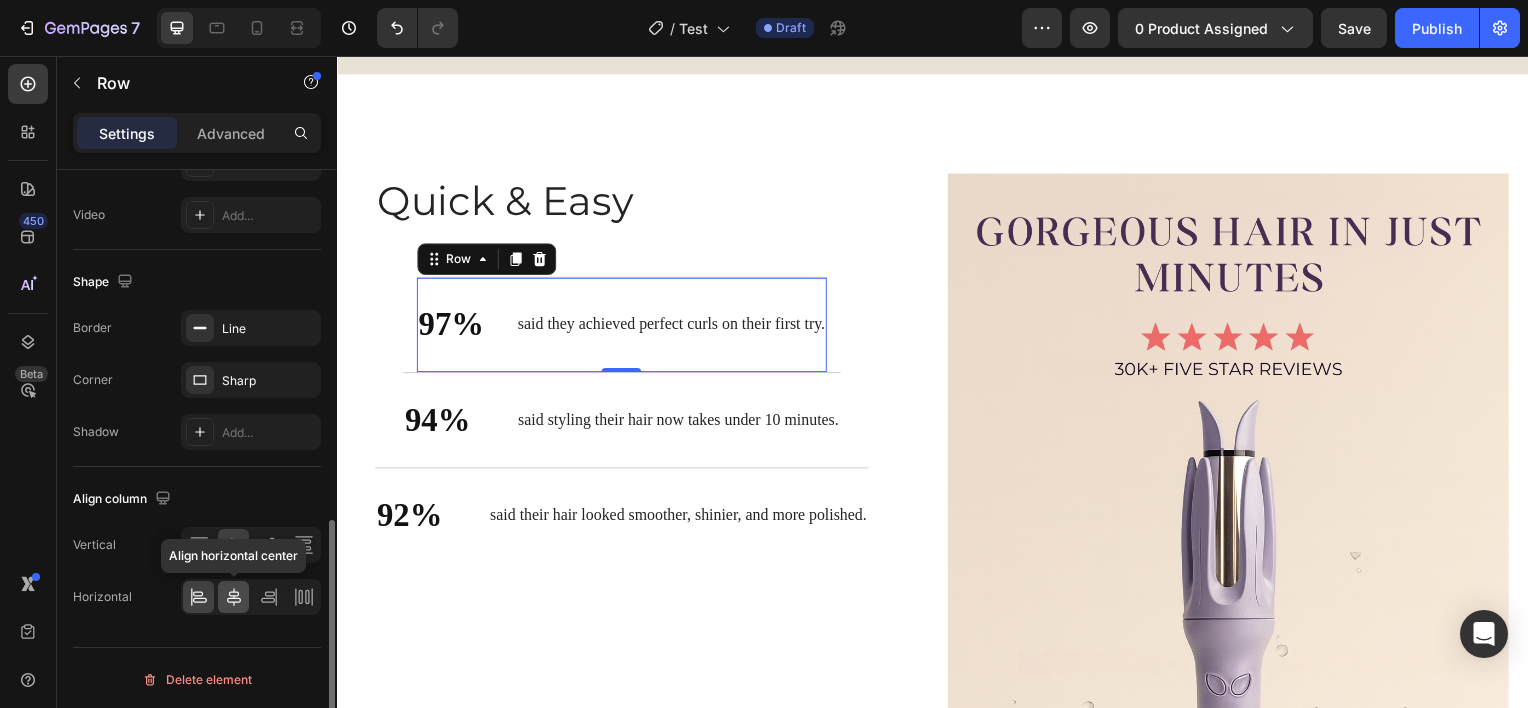 click 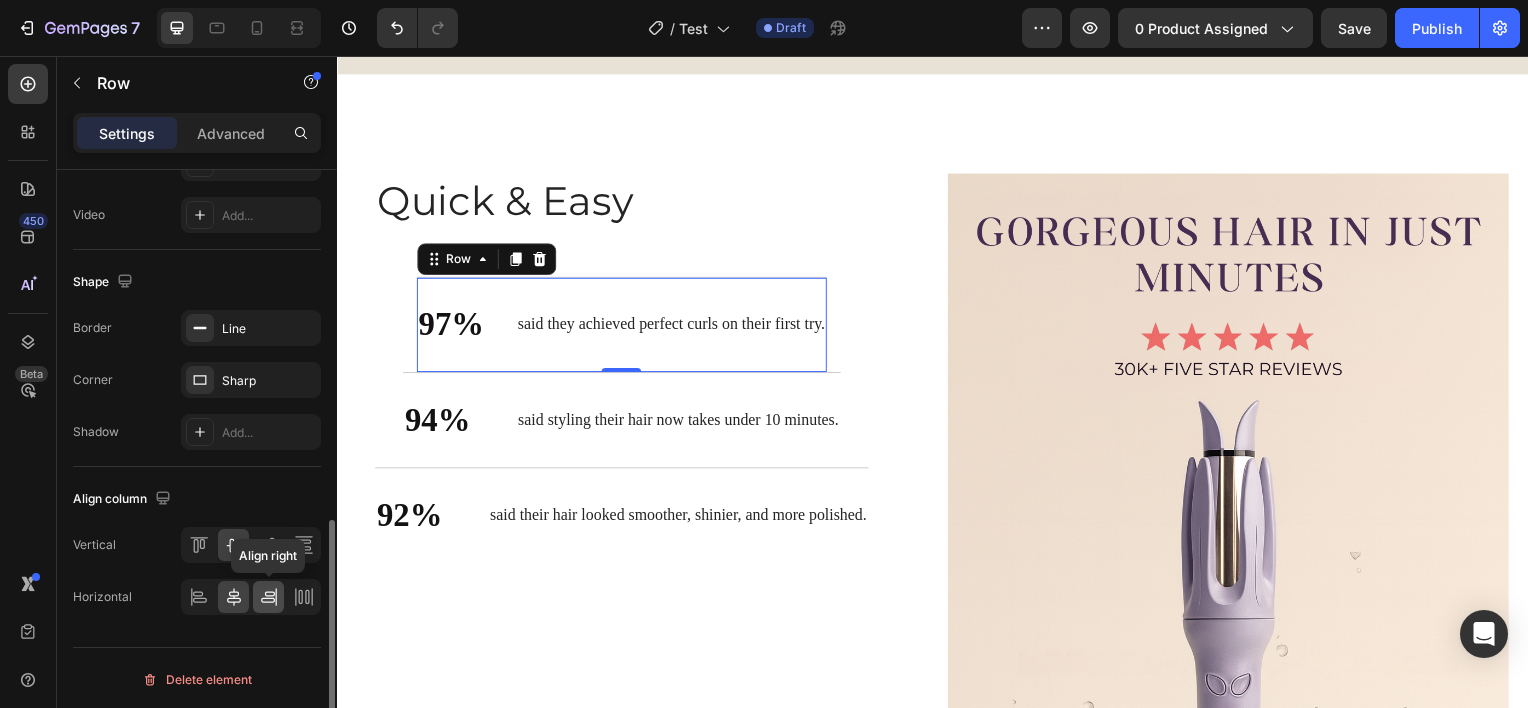 click 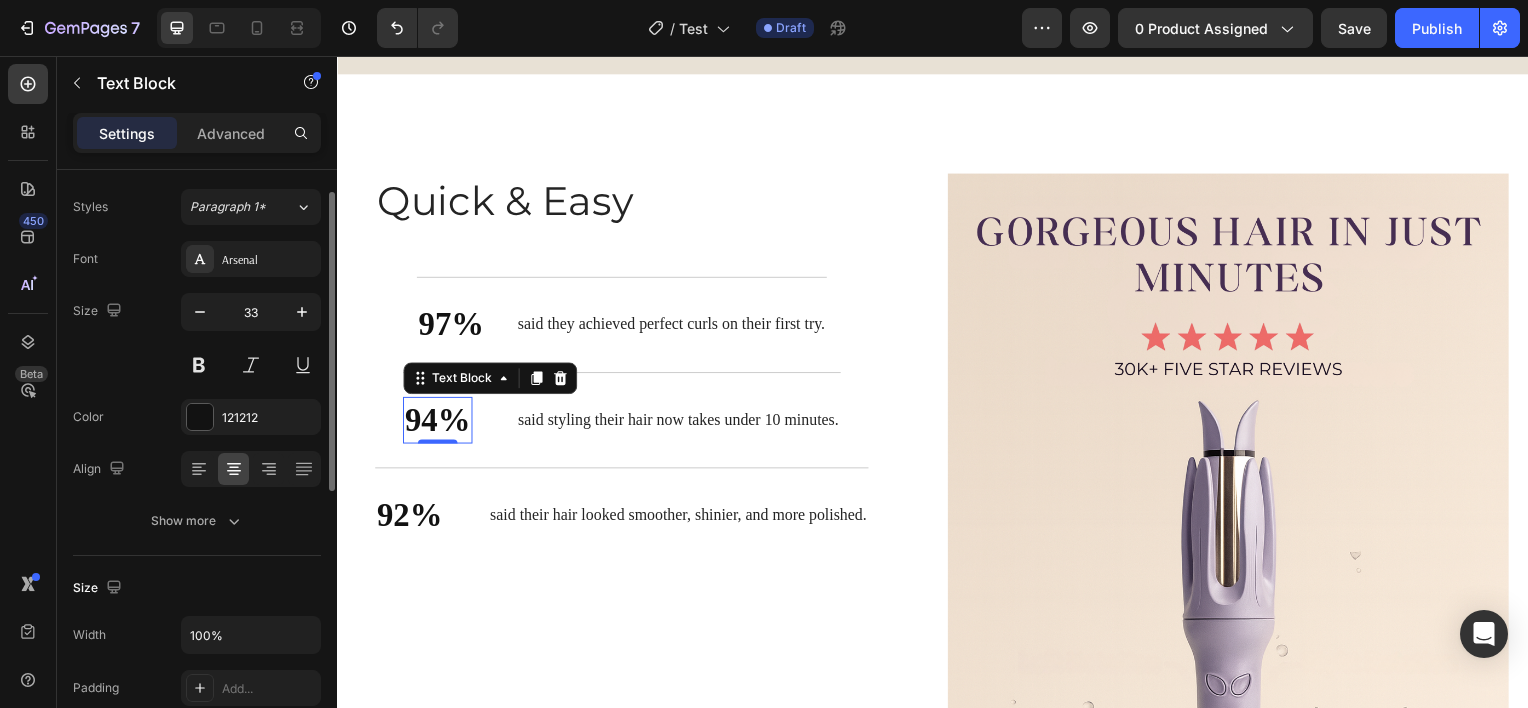 scroll, scrollTop: 45, scrollLeft: 0, axis: vertical 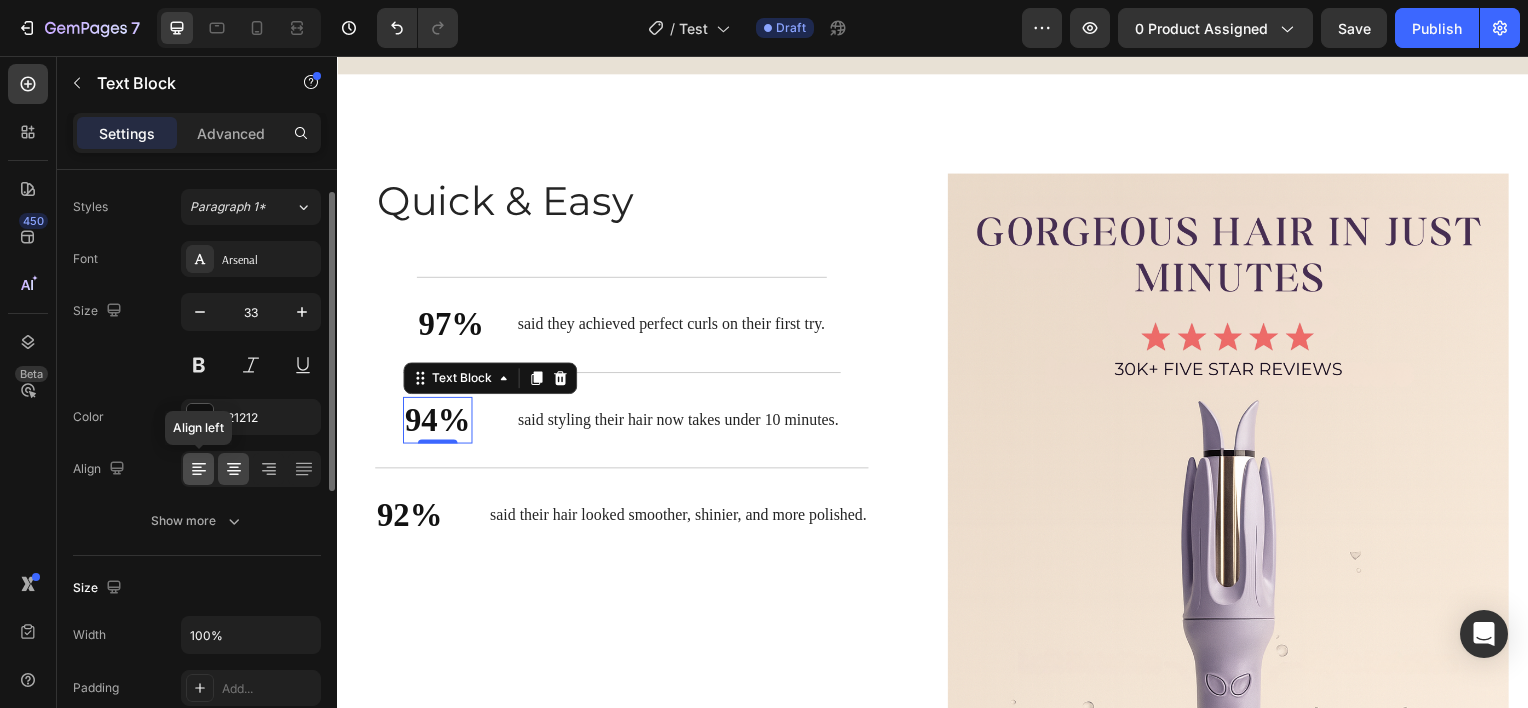 click 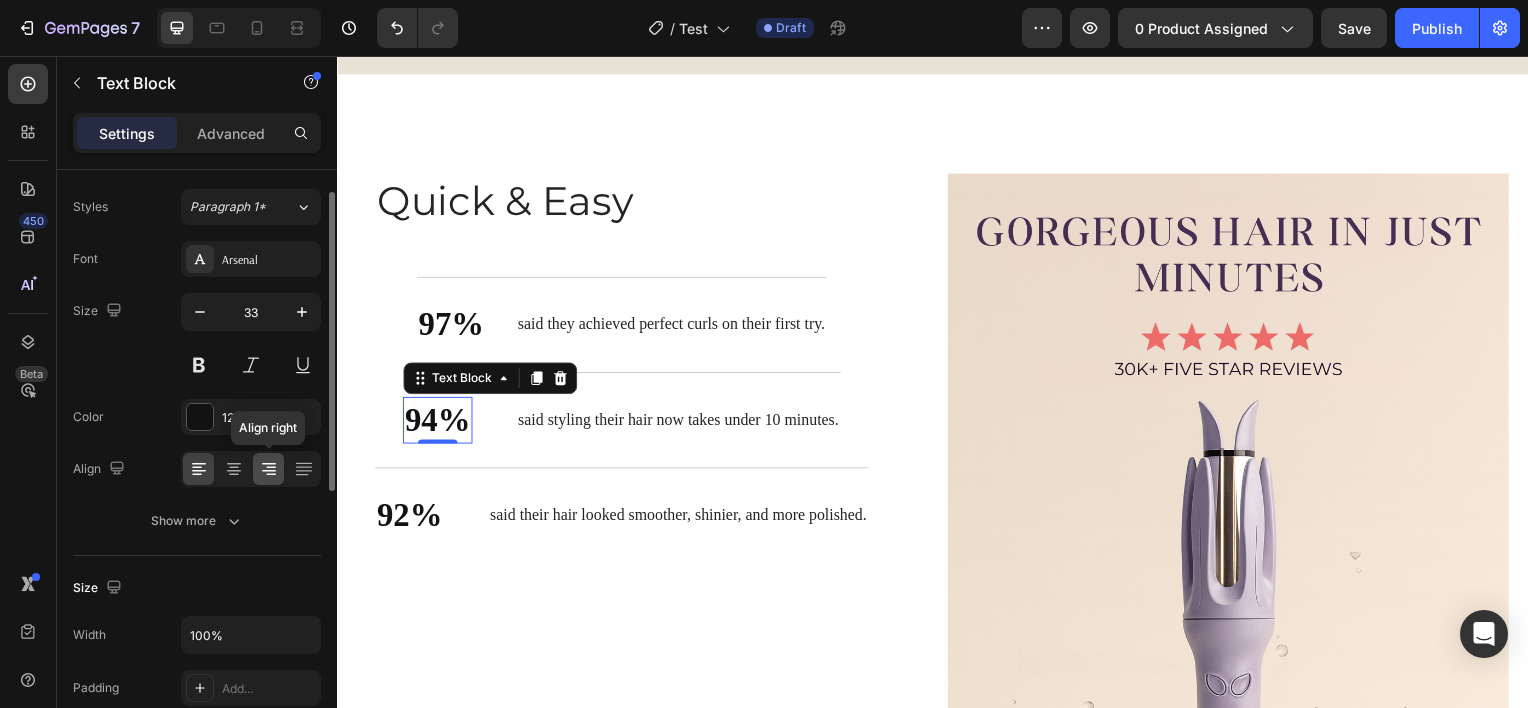 click 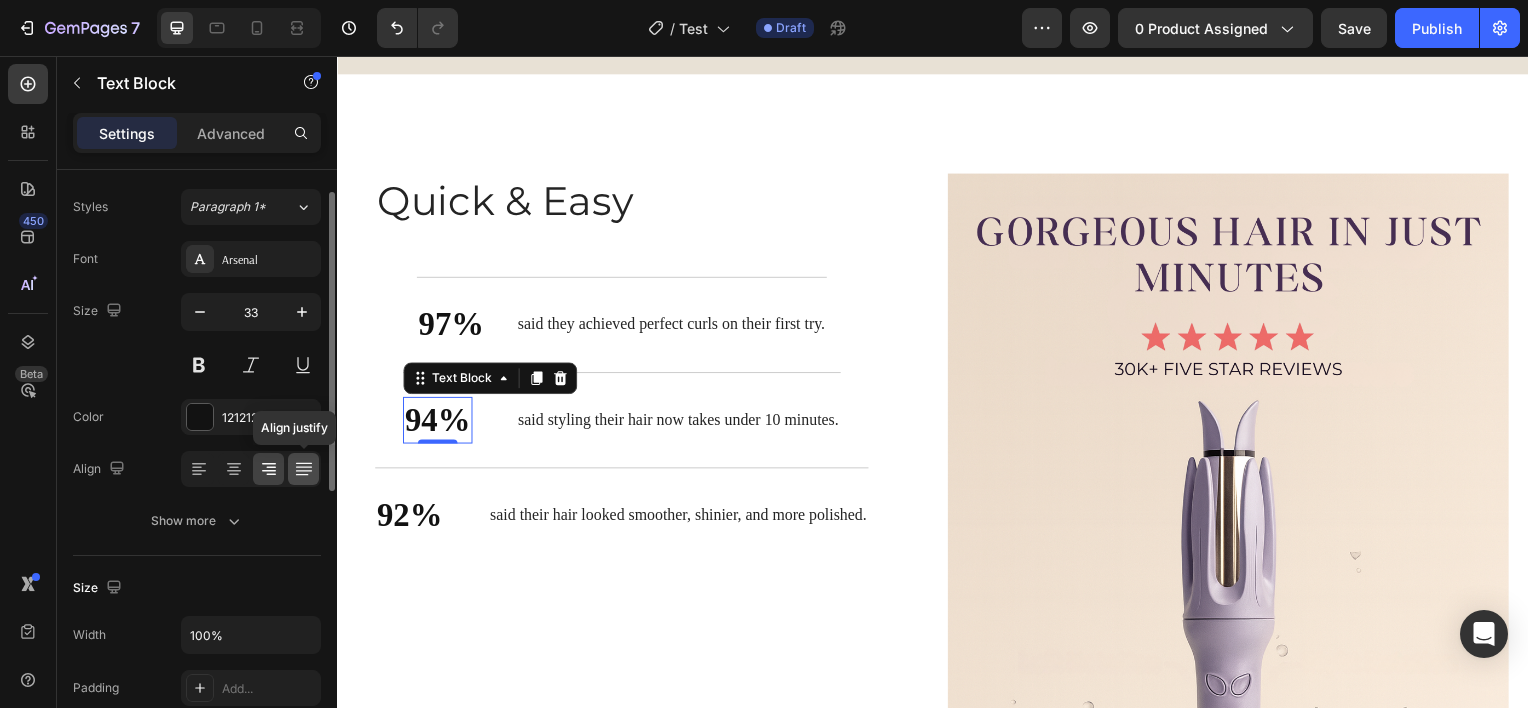 click 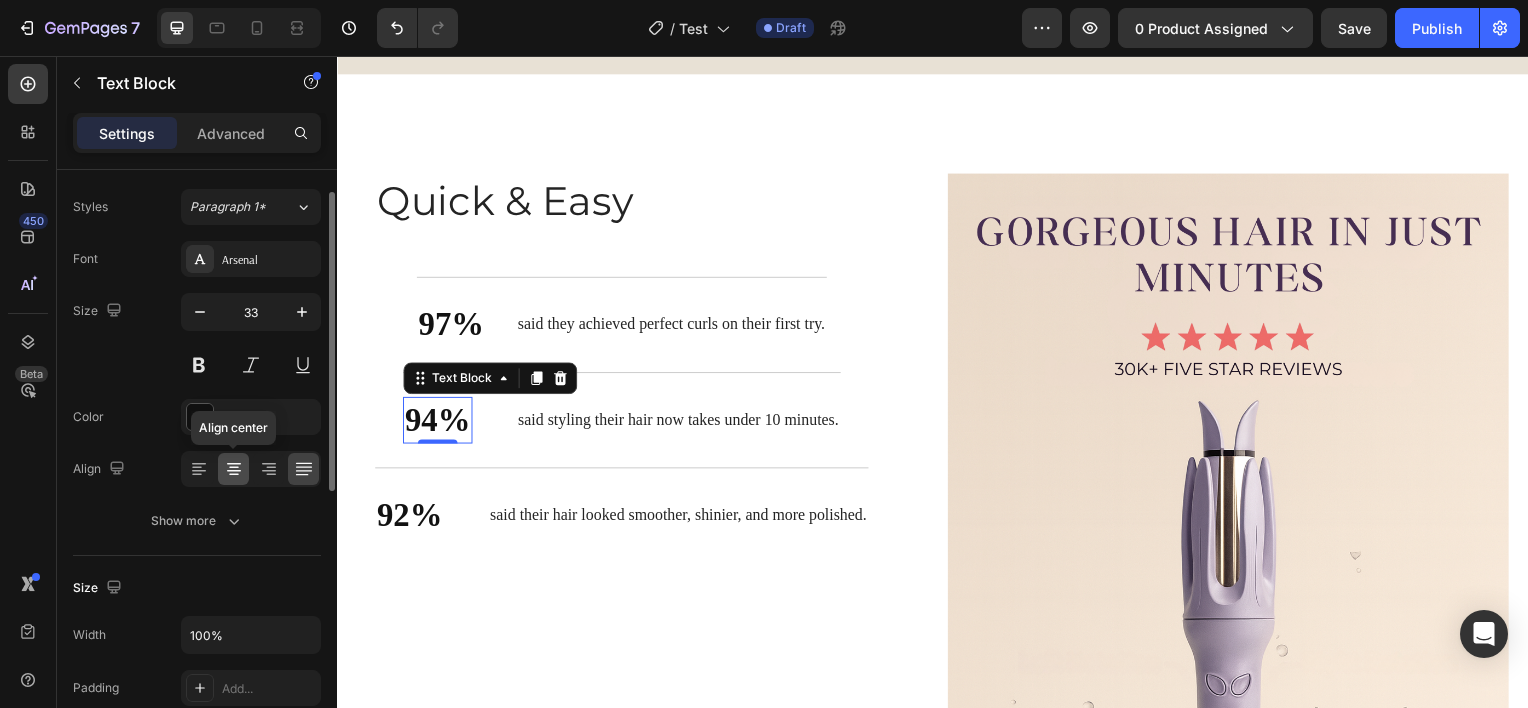 click 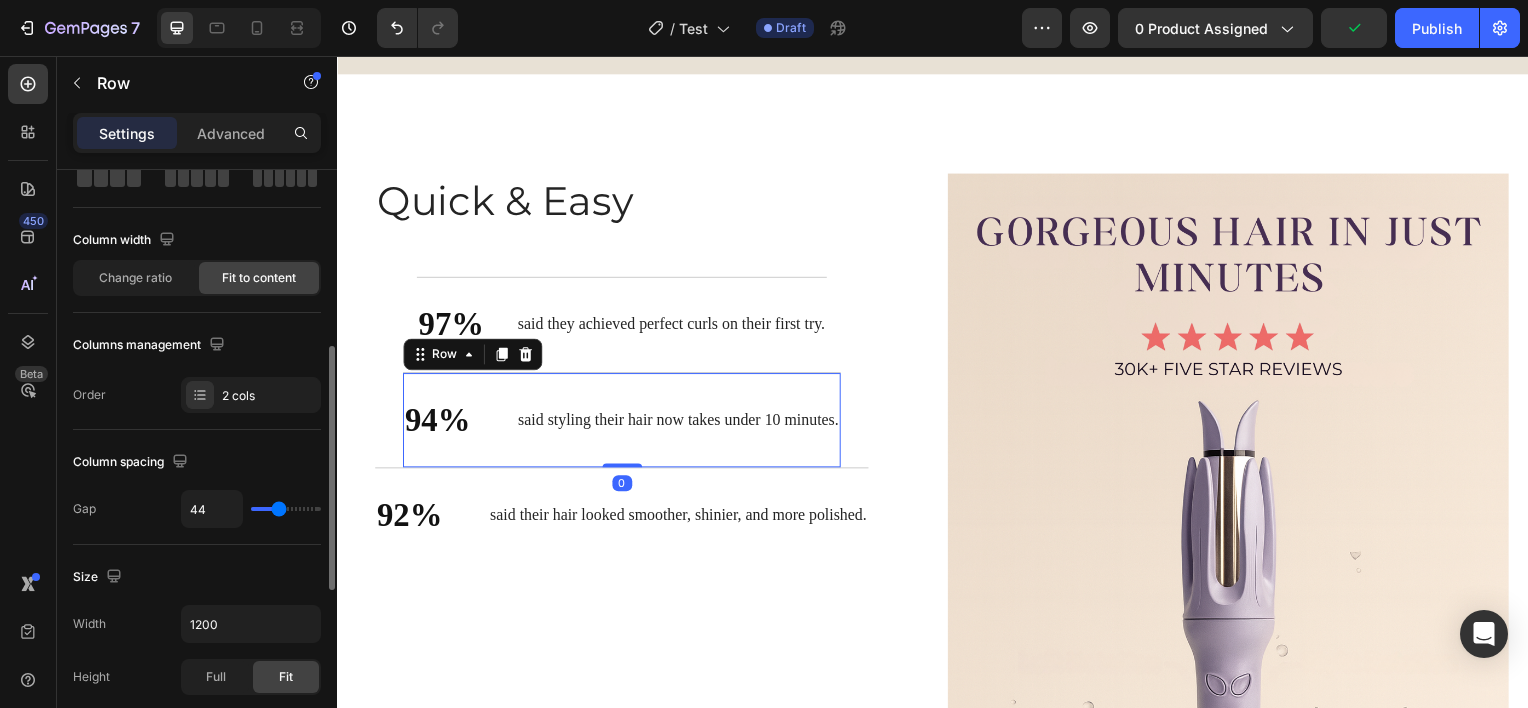 scroll, scrollTop: 215, scrollLeft: 0, axis: vertical 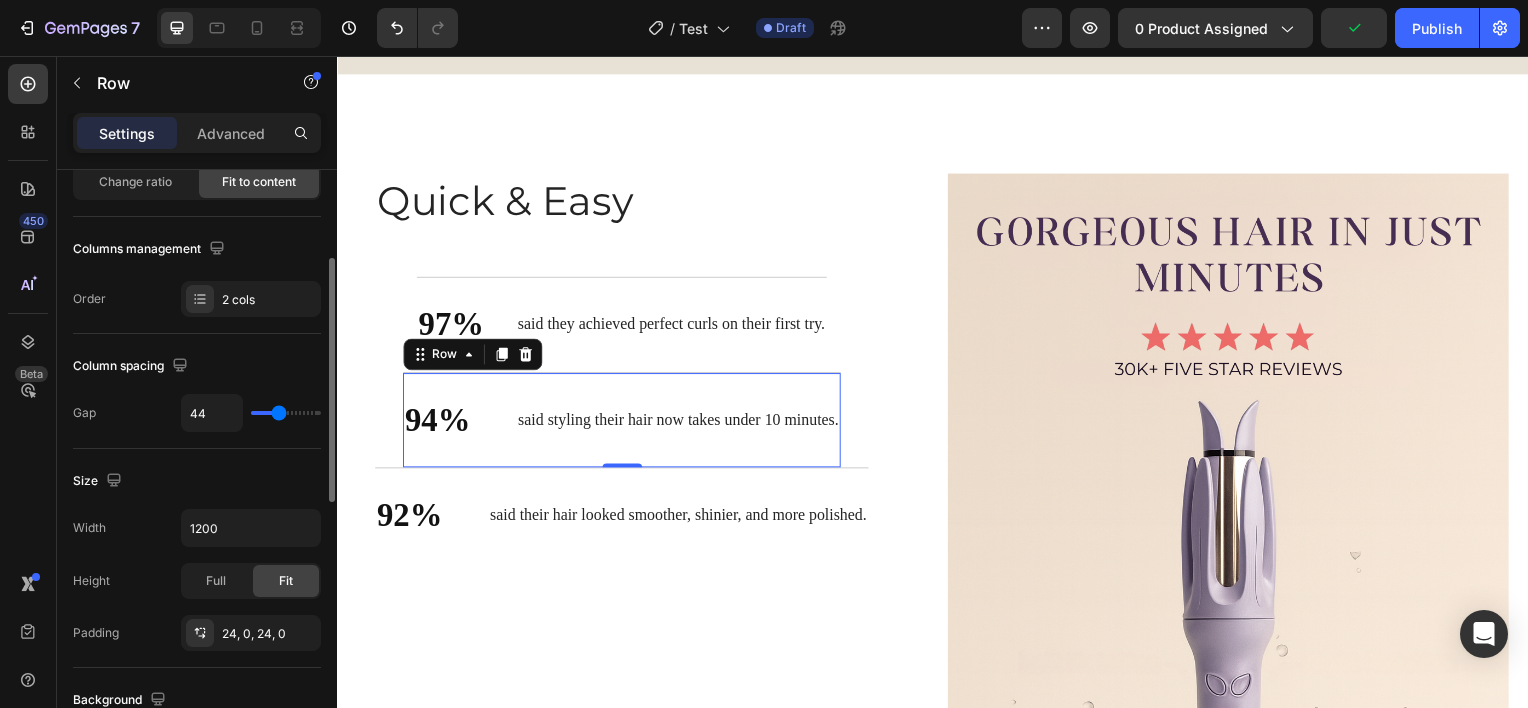 type on "34" 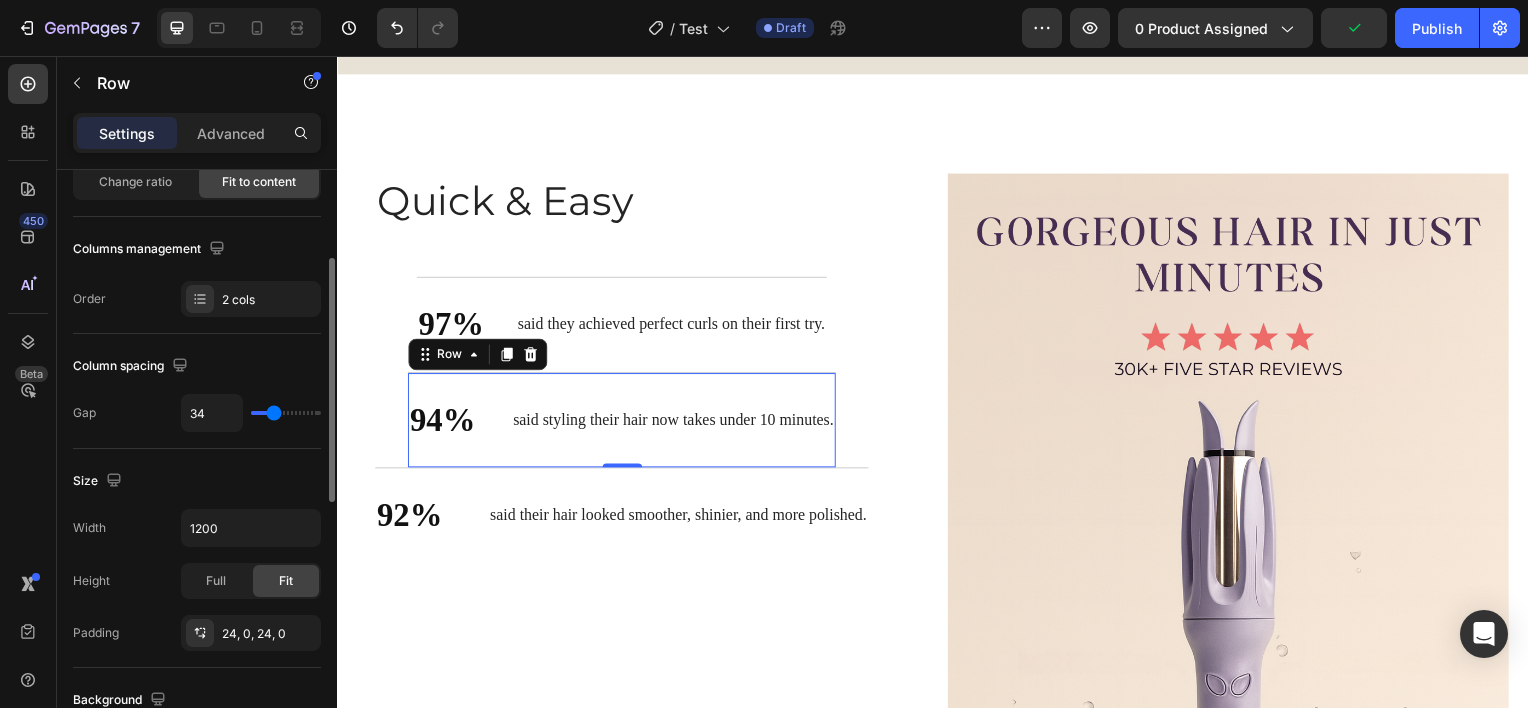 type on "32" 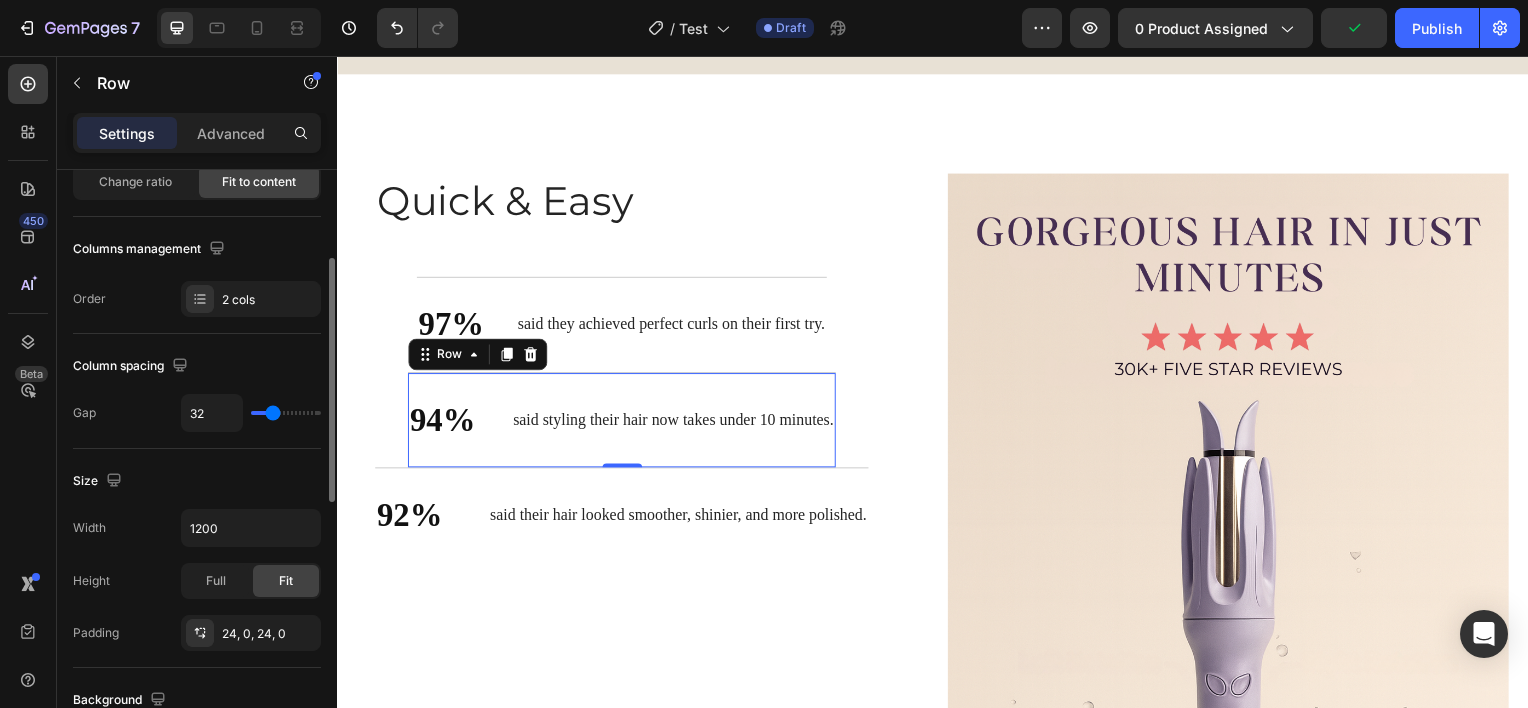 type on "31" 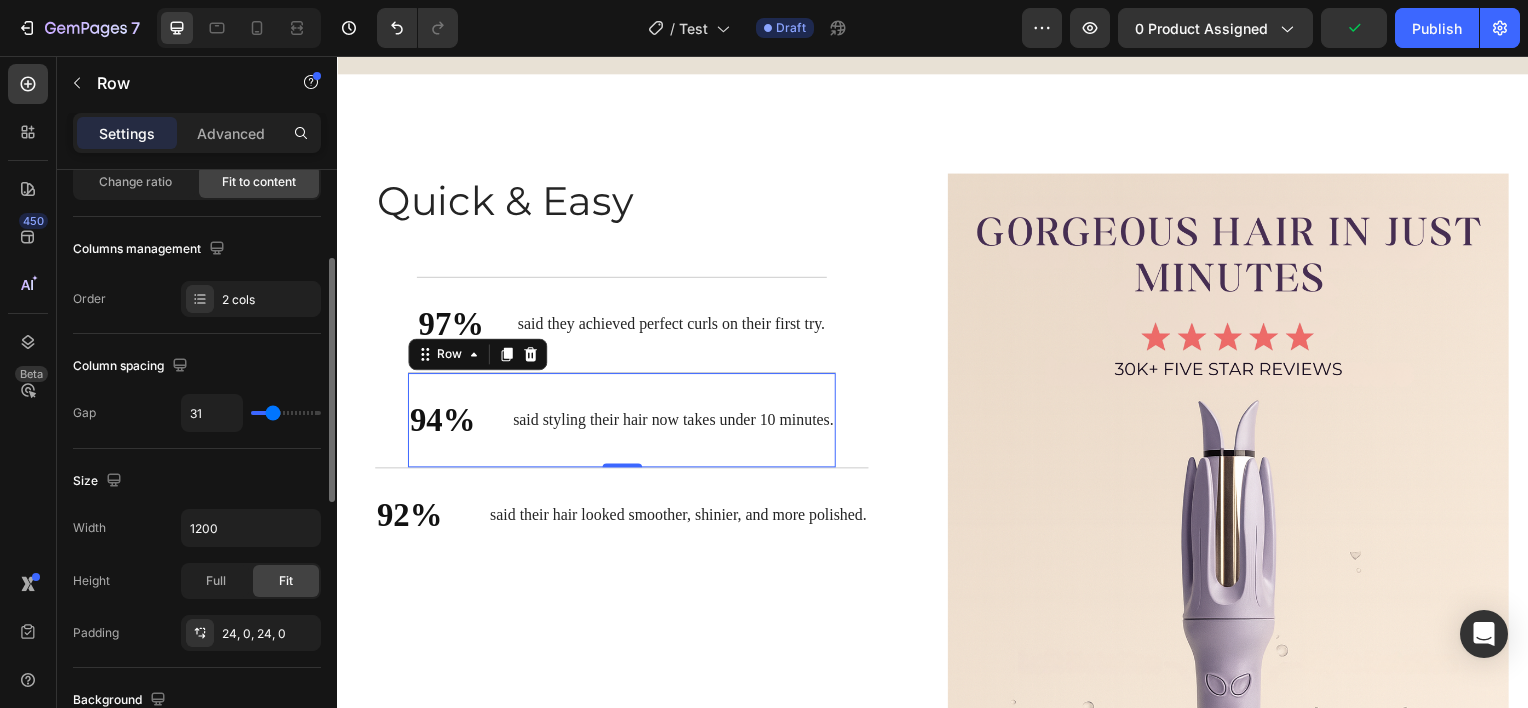 type on "29" 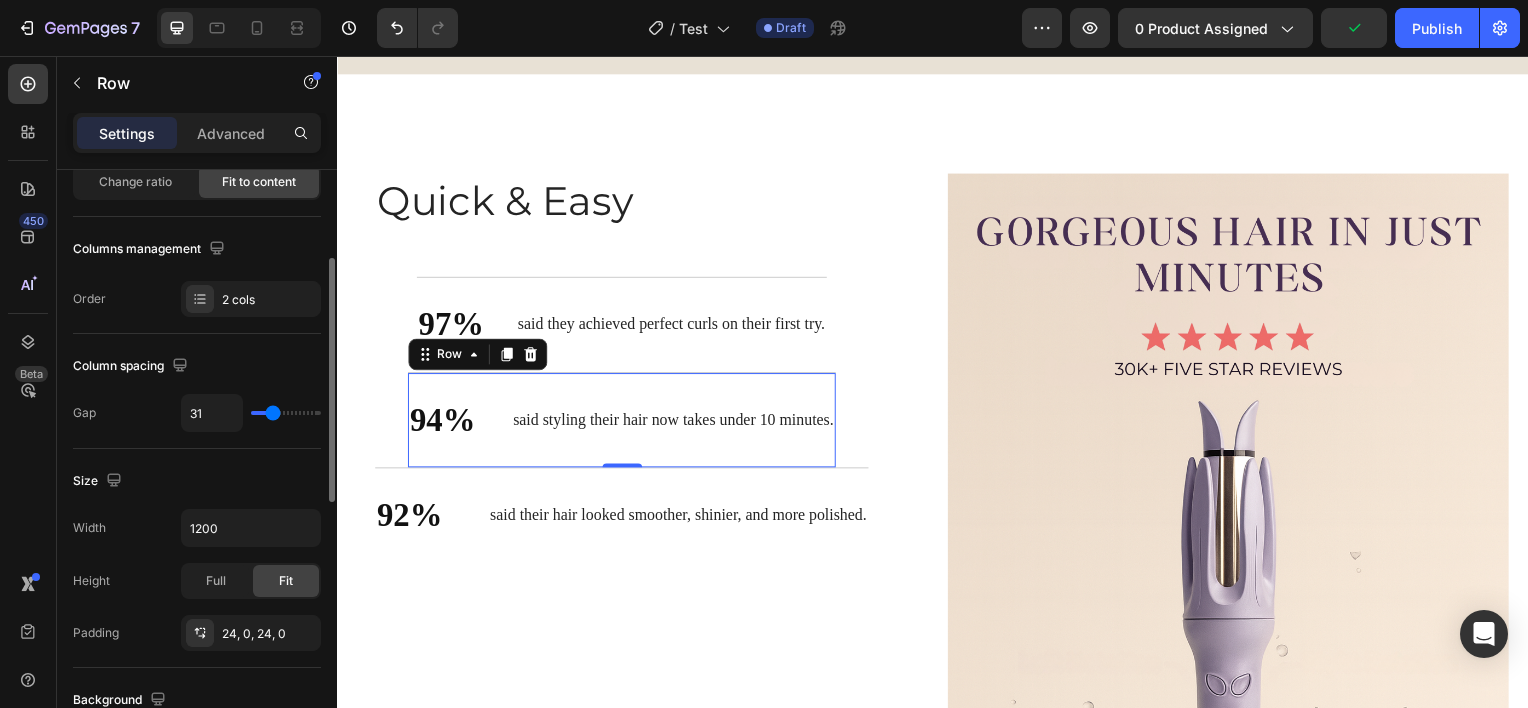 type on "29" 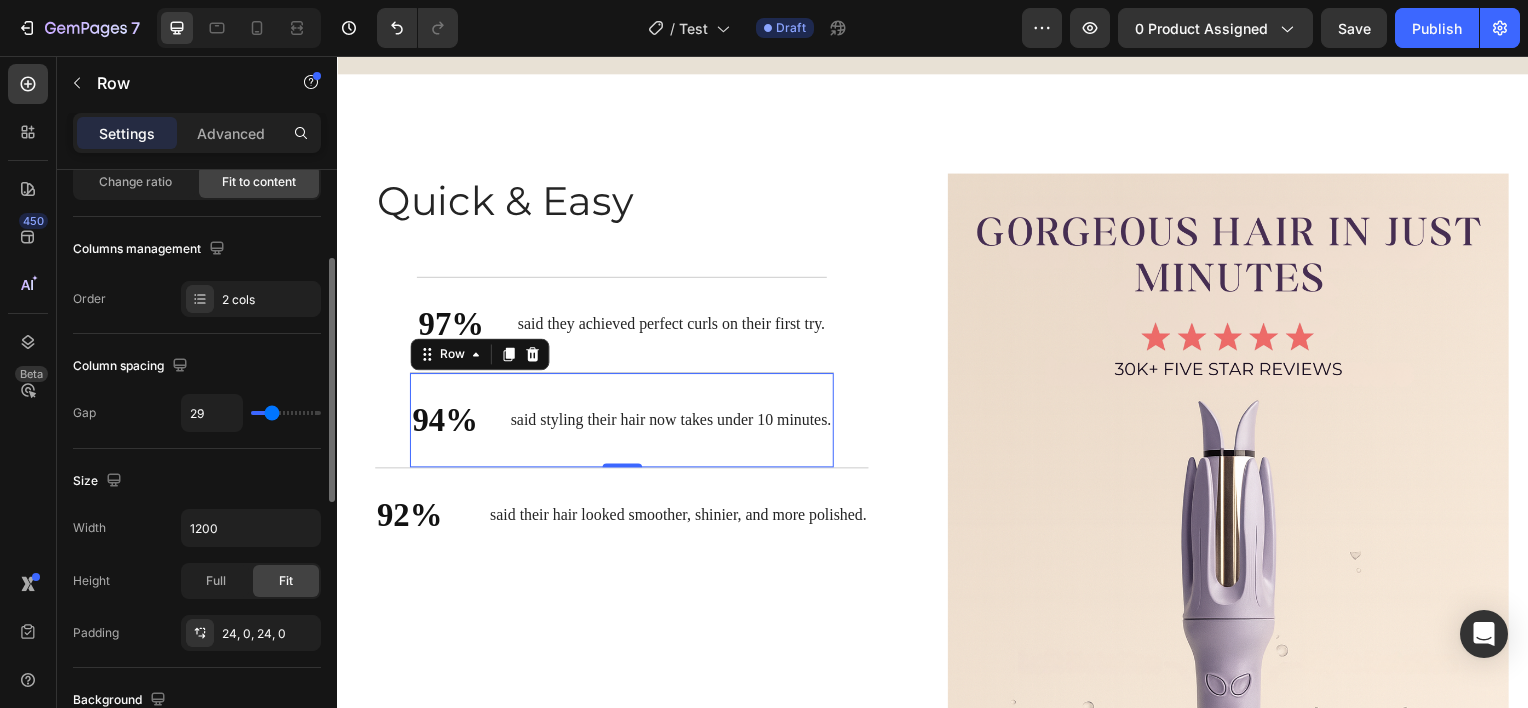 type on "27" 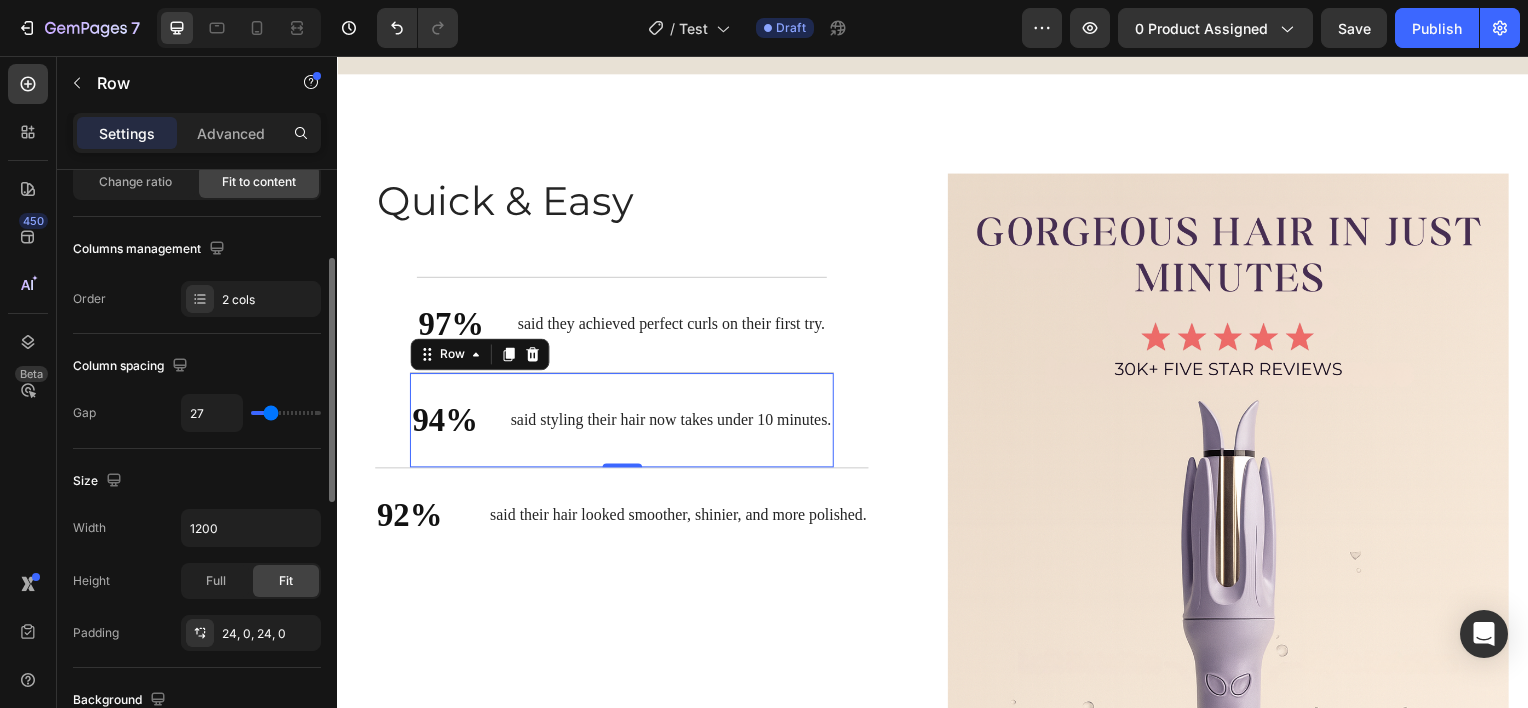 type on "25" 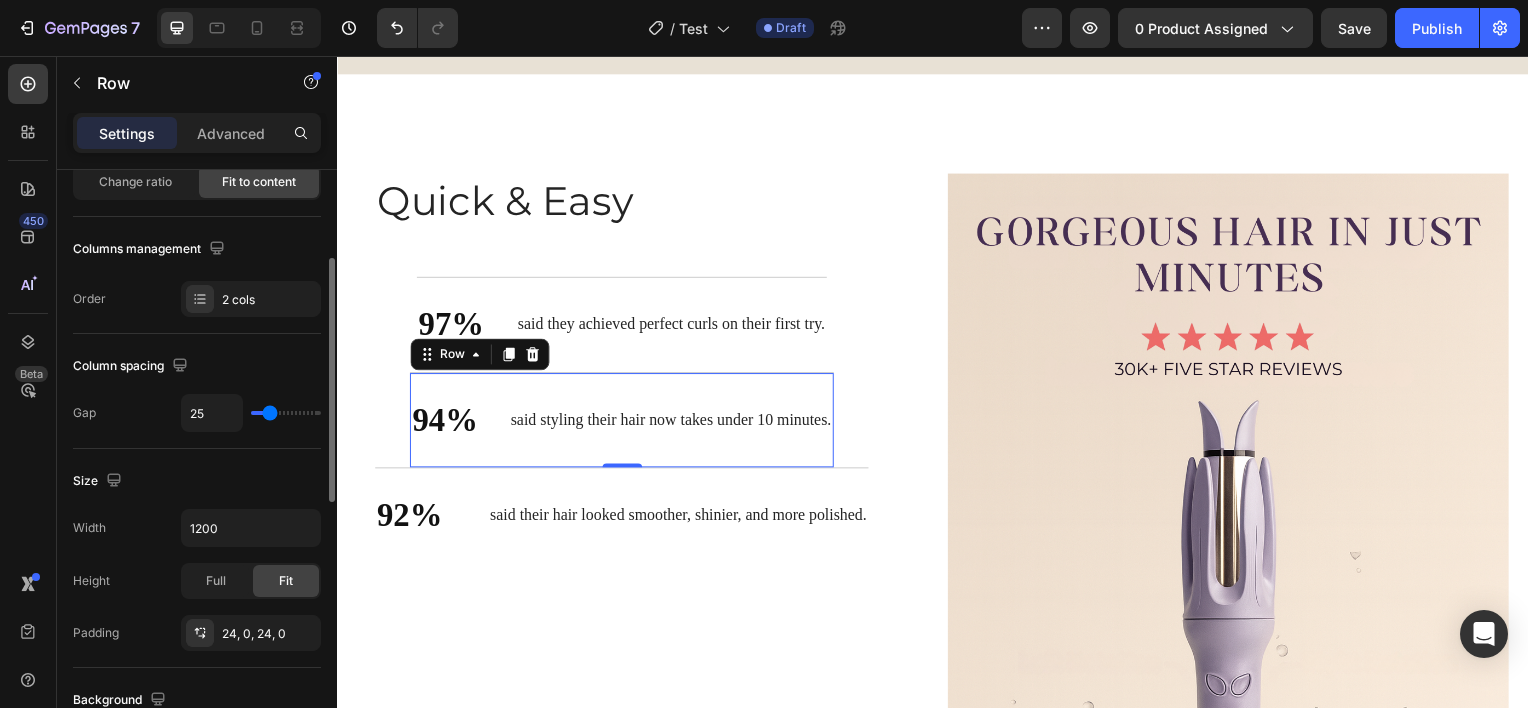 type on "24" 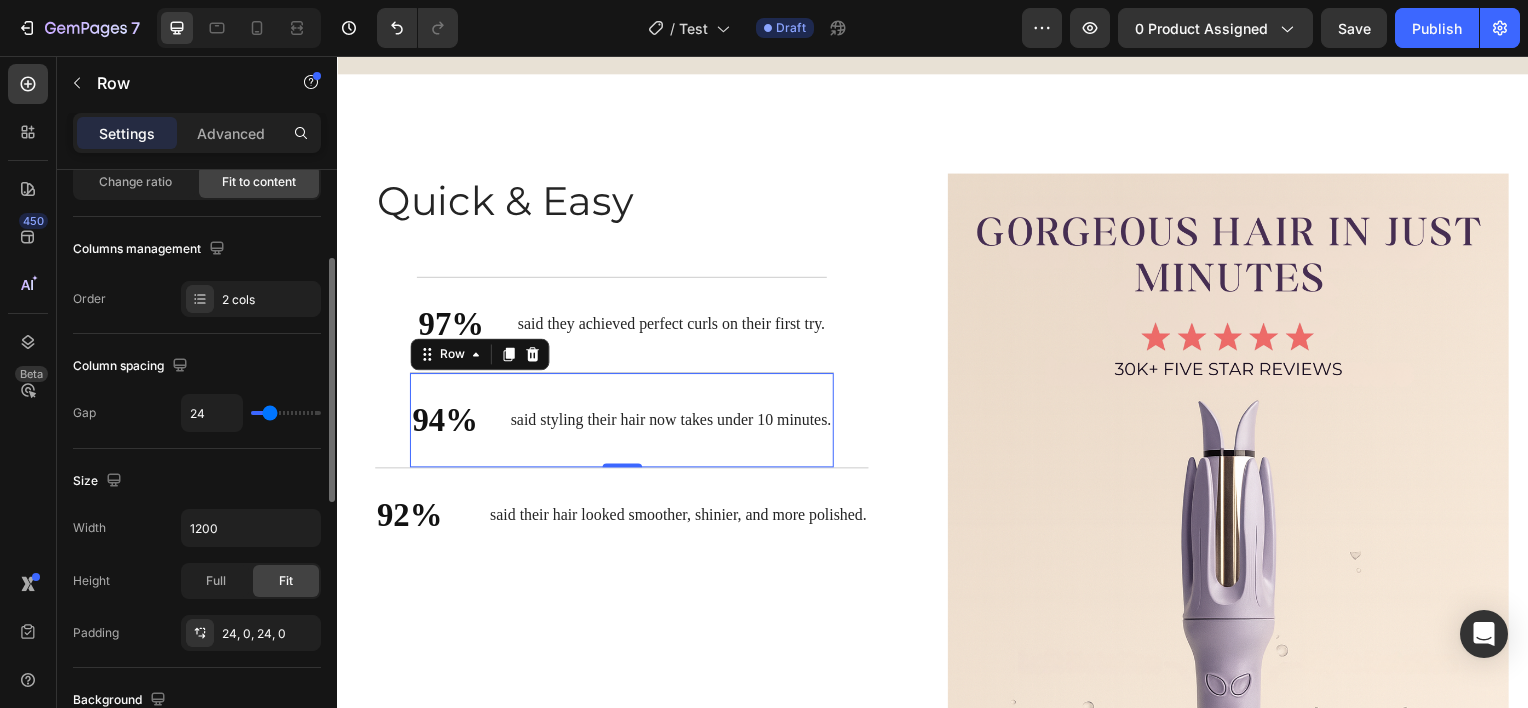 type on "20" 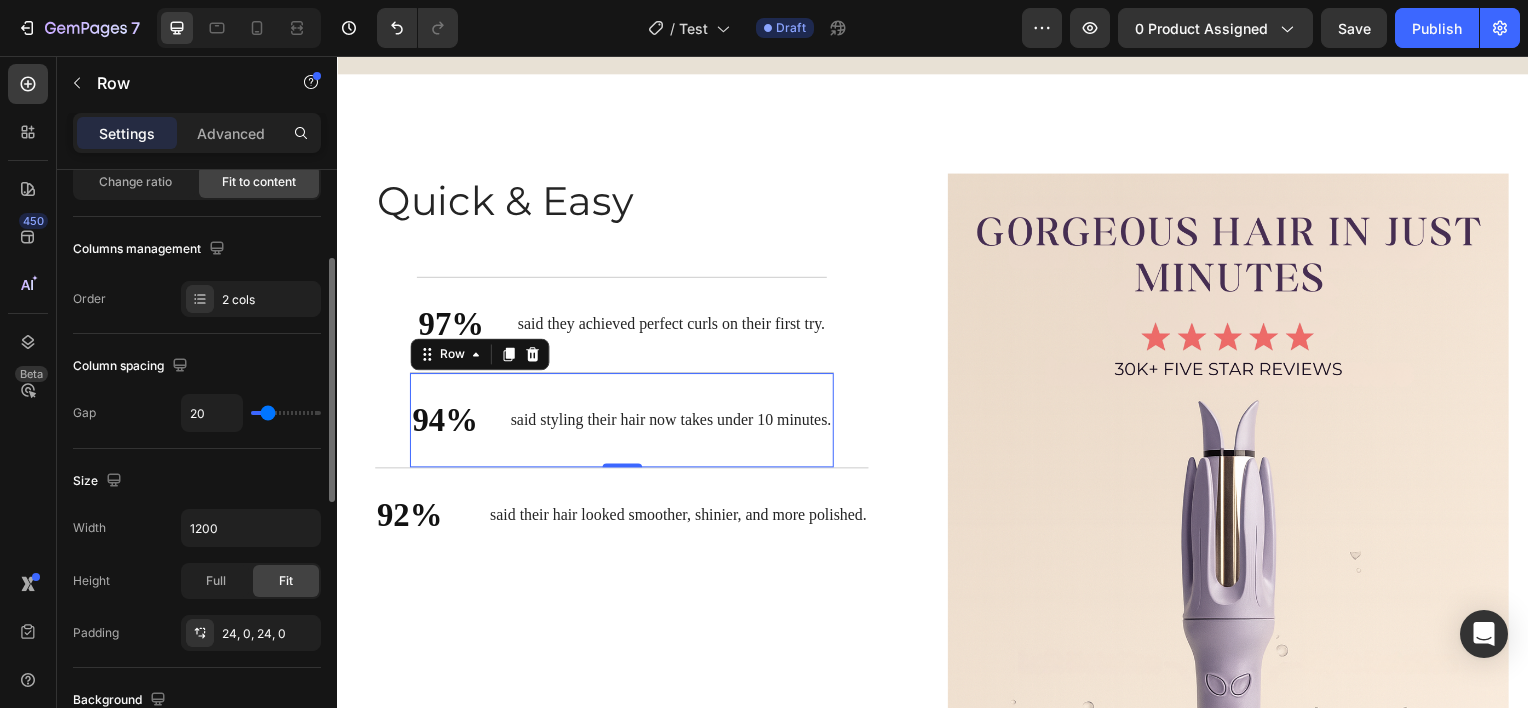 type on "16" 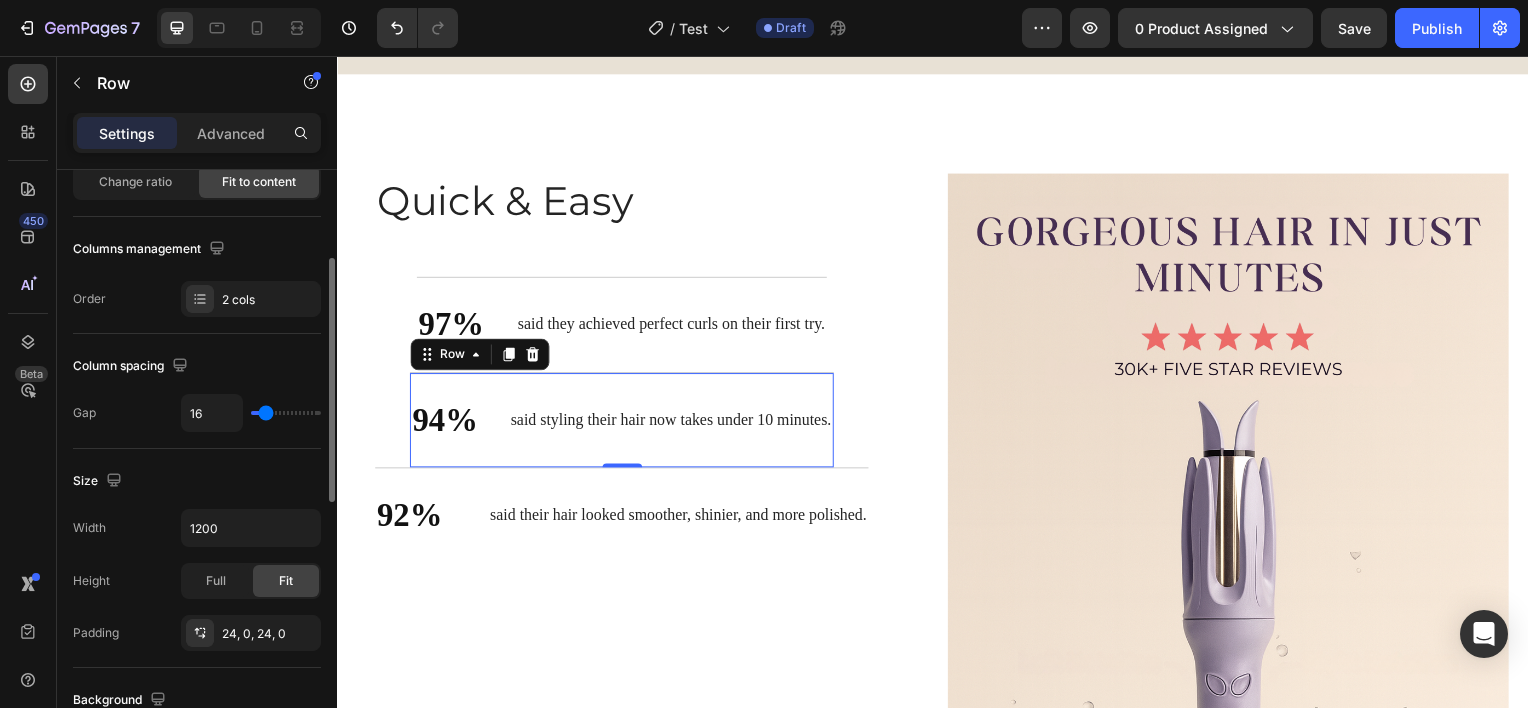 type on "15" 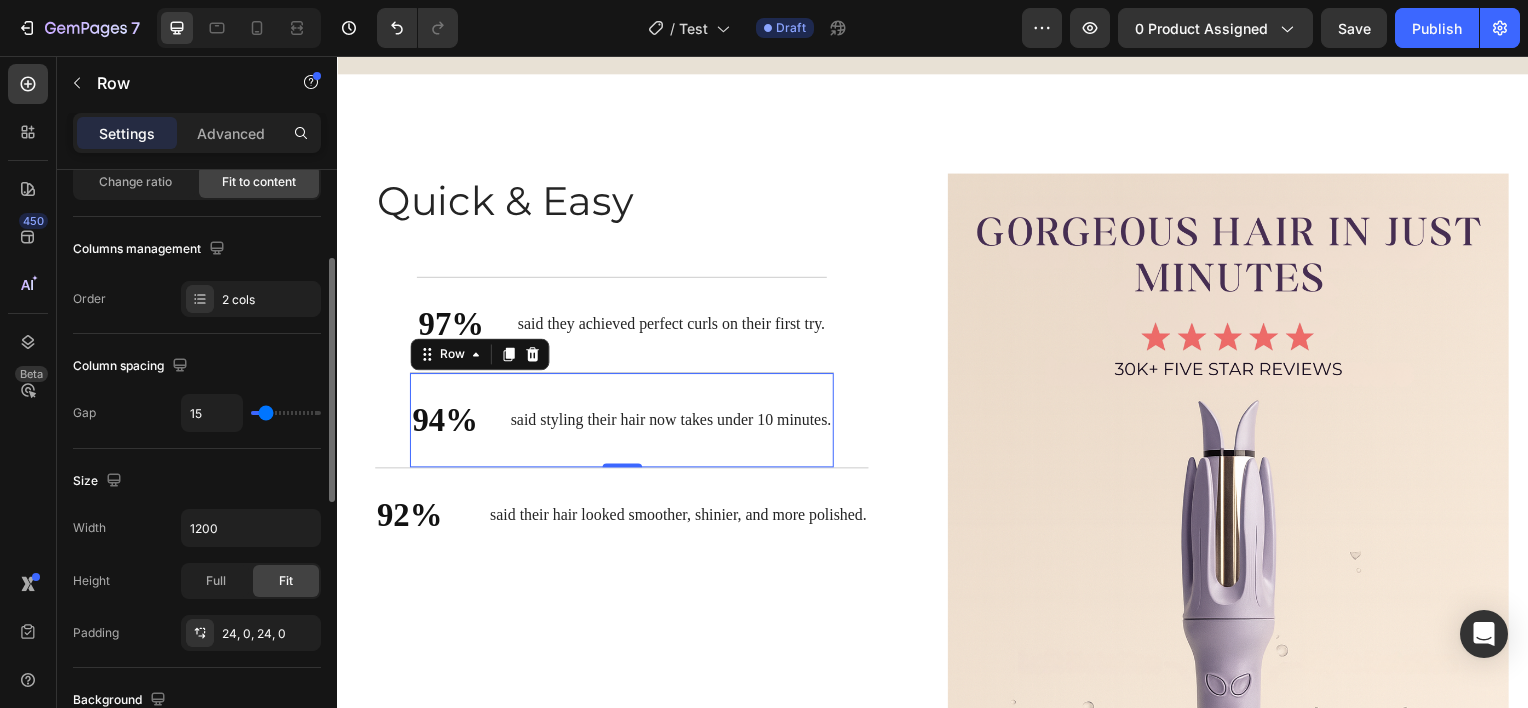 type on "13" 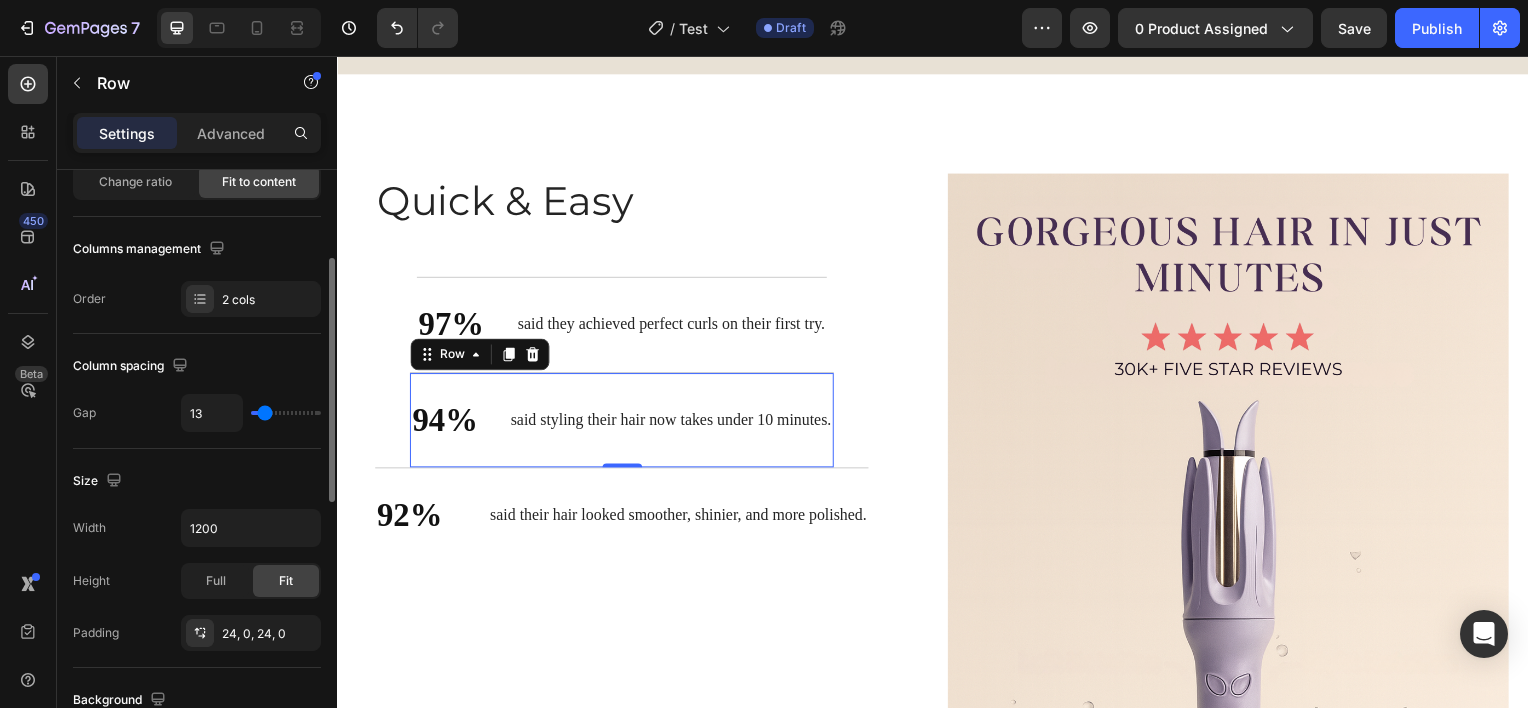 type on "11" 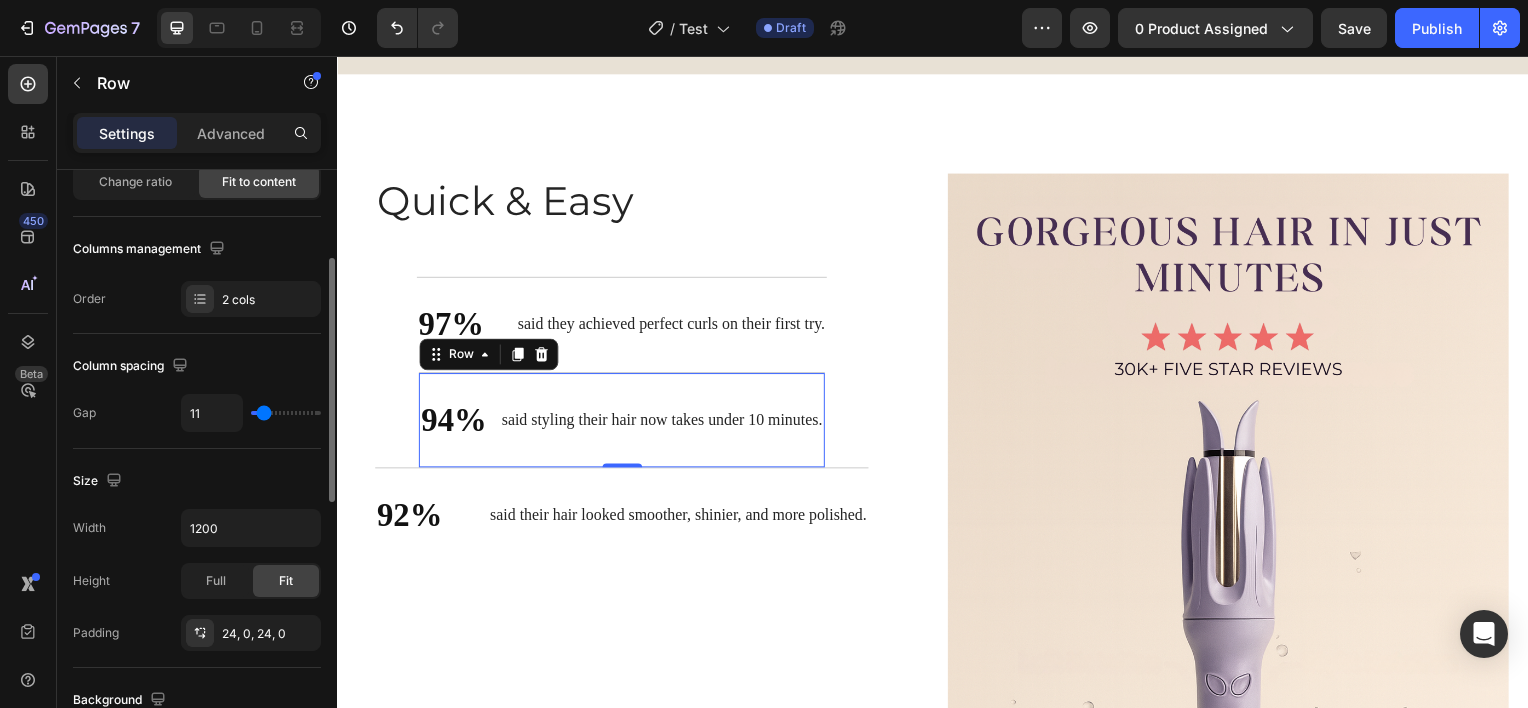 type on "13" 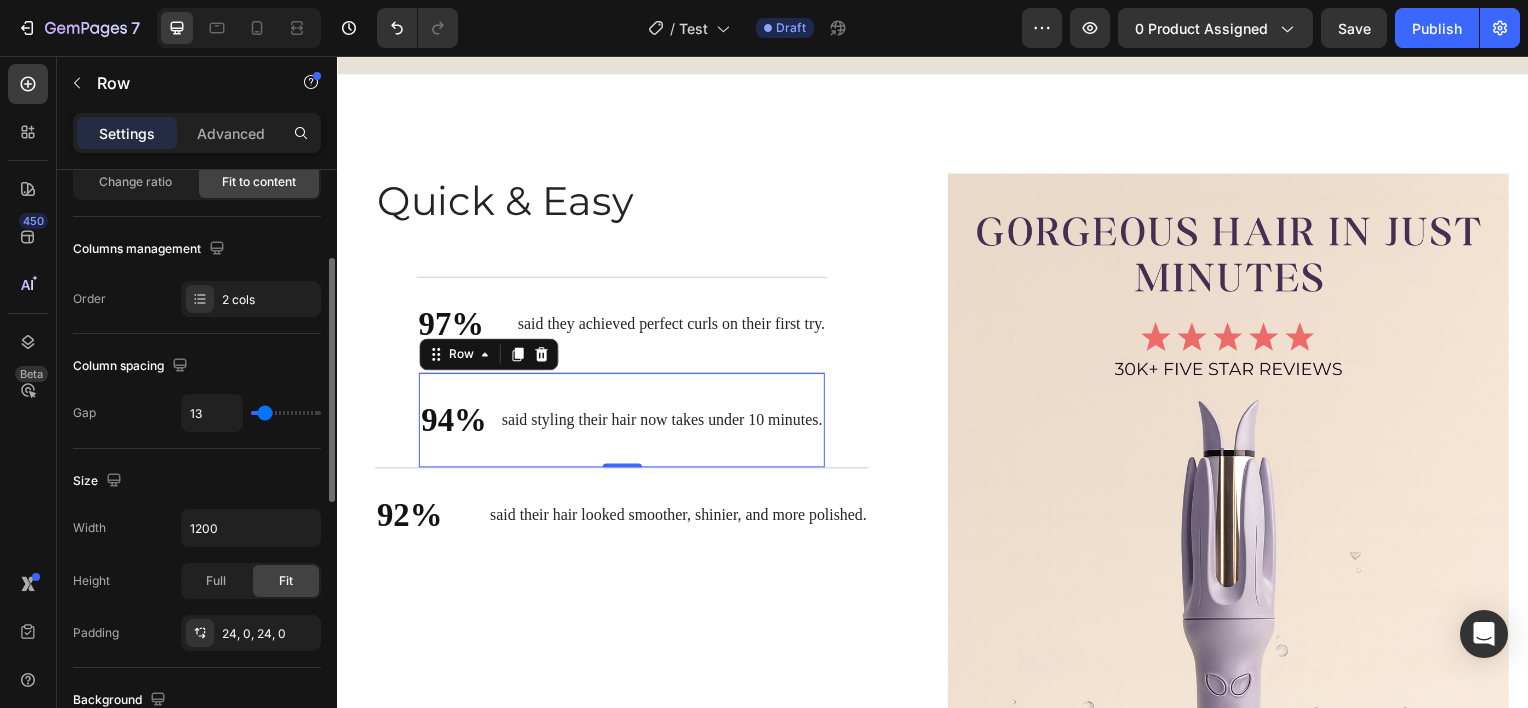 type on "15" 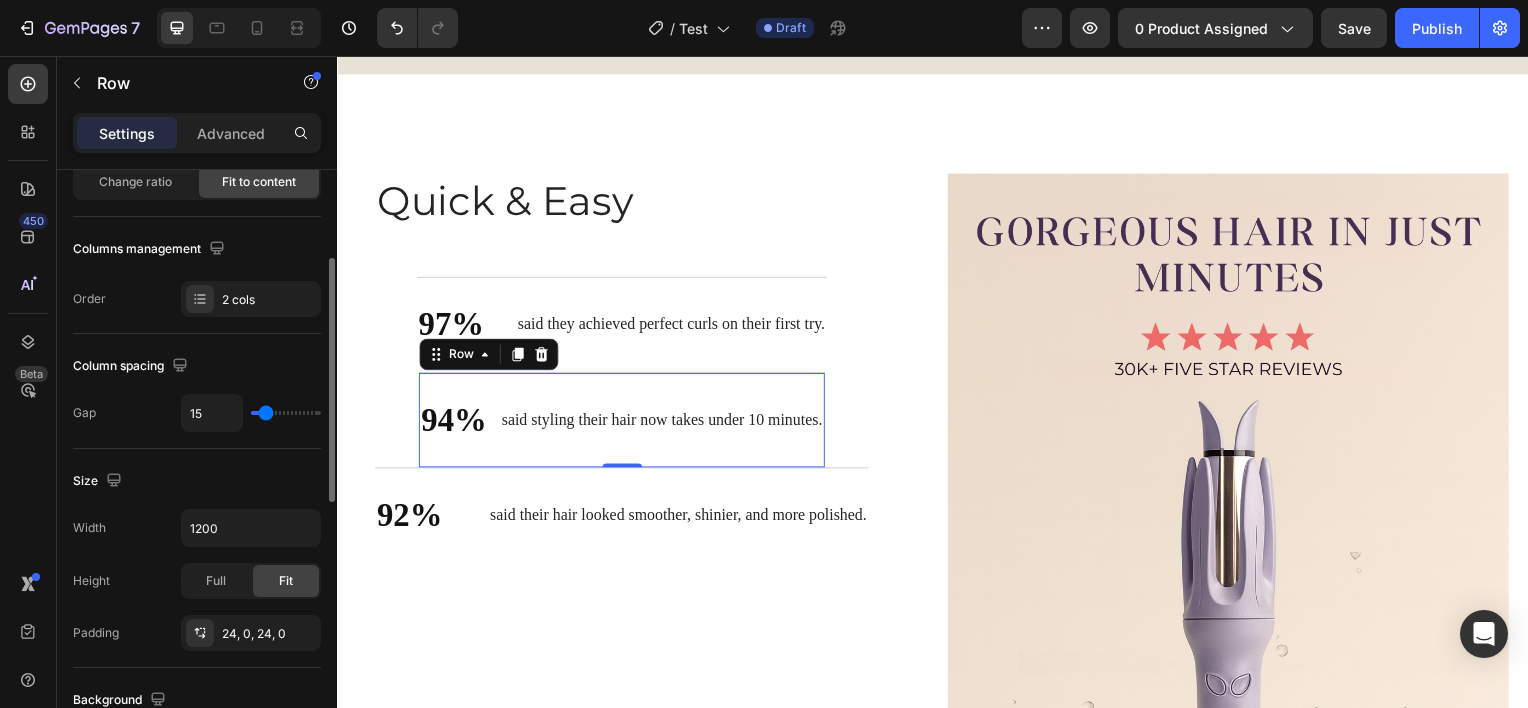 type on "16" 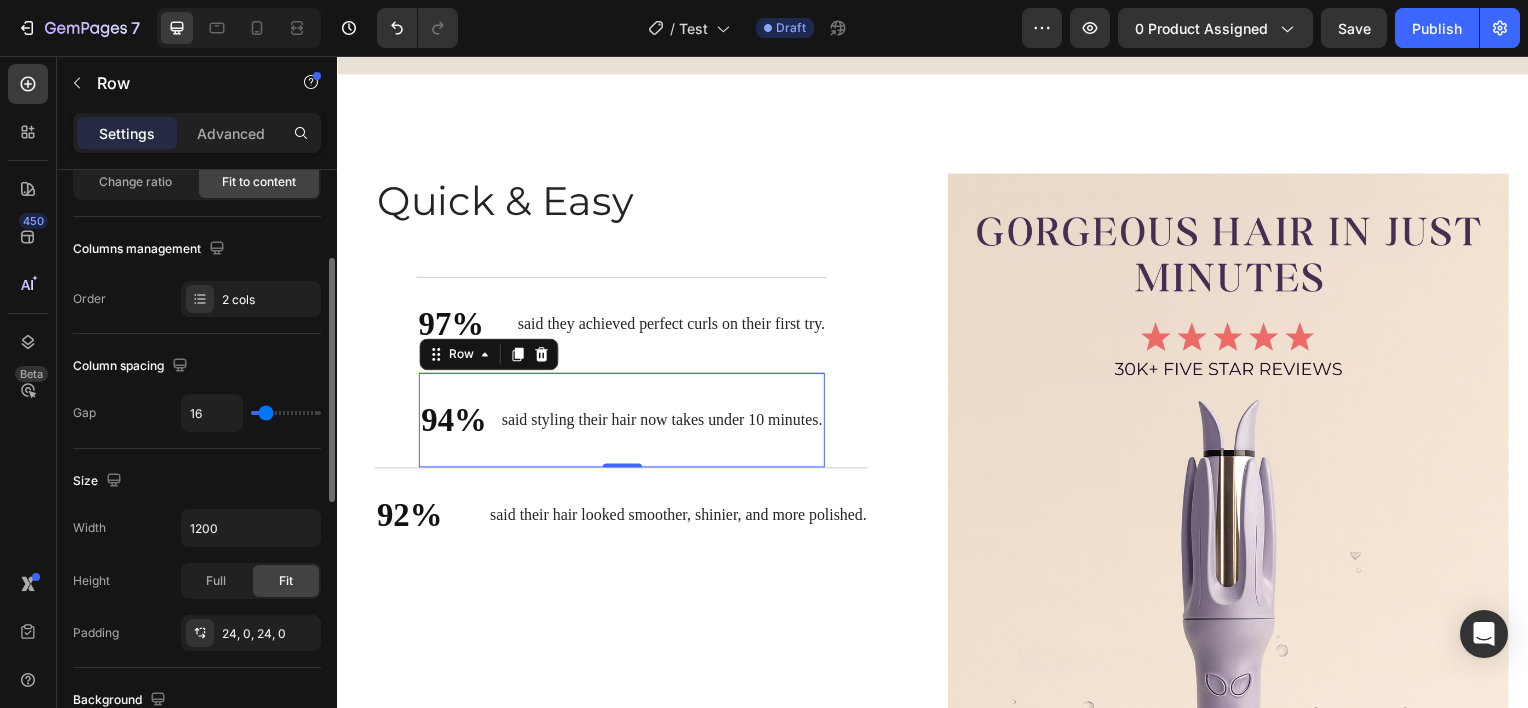 type on "18" 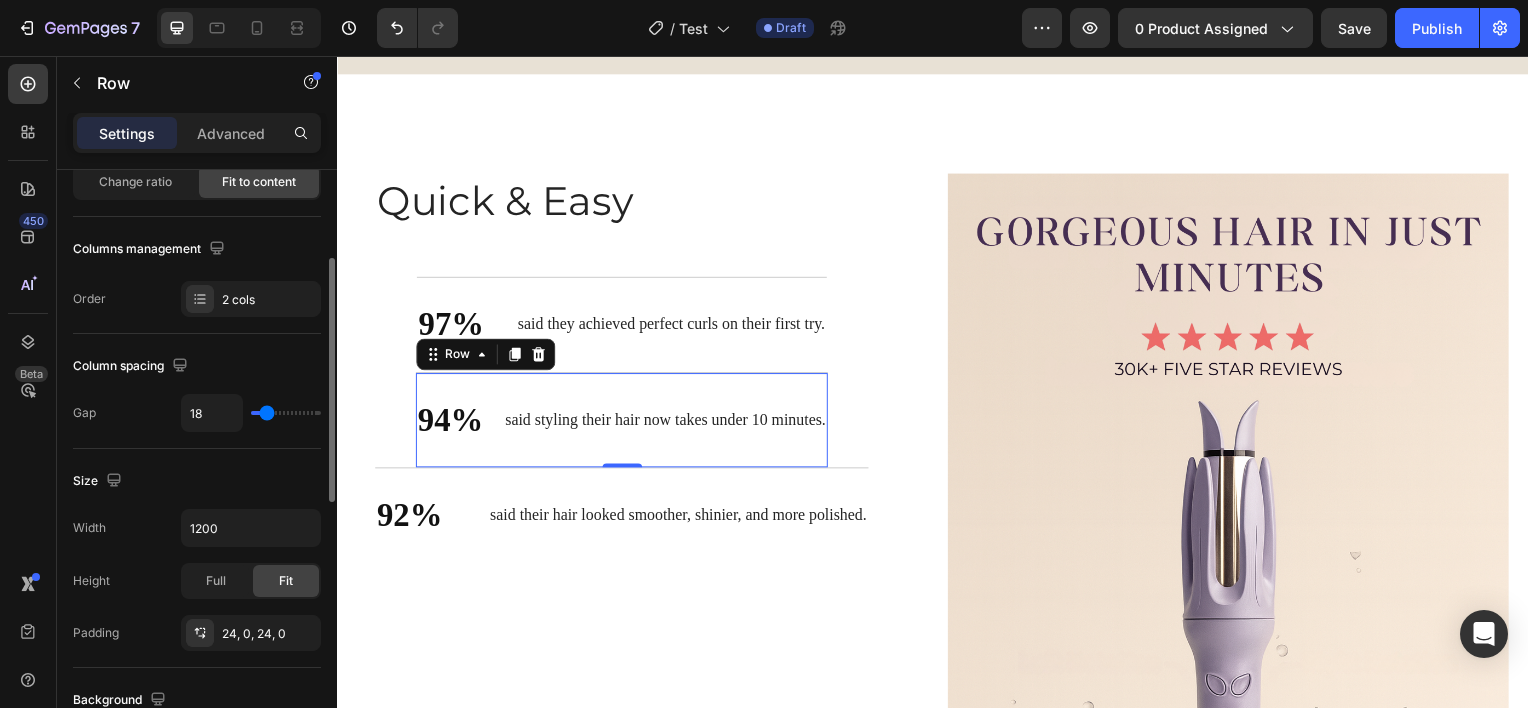 type on "20" 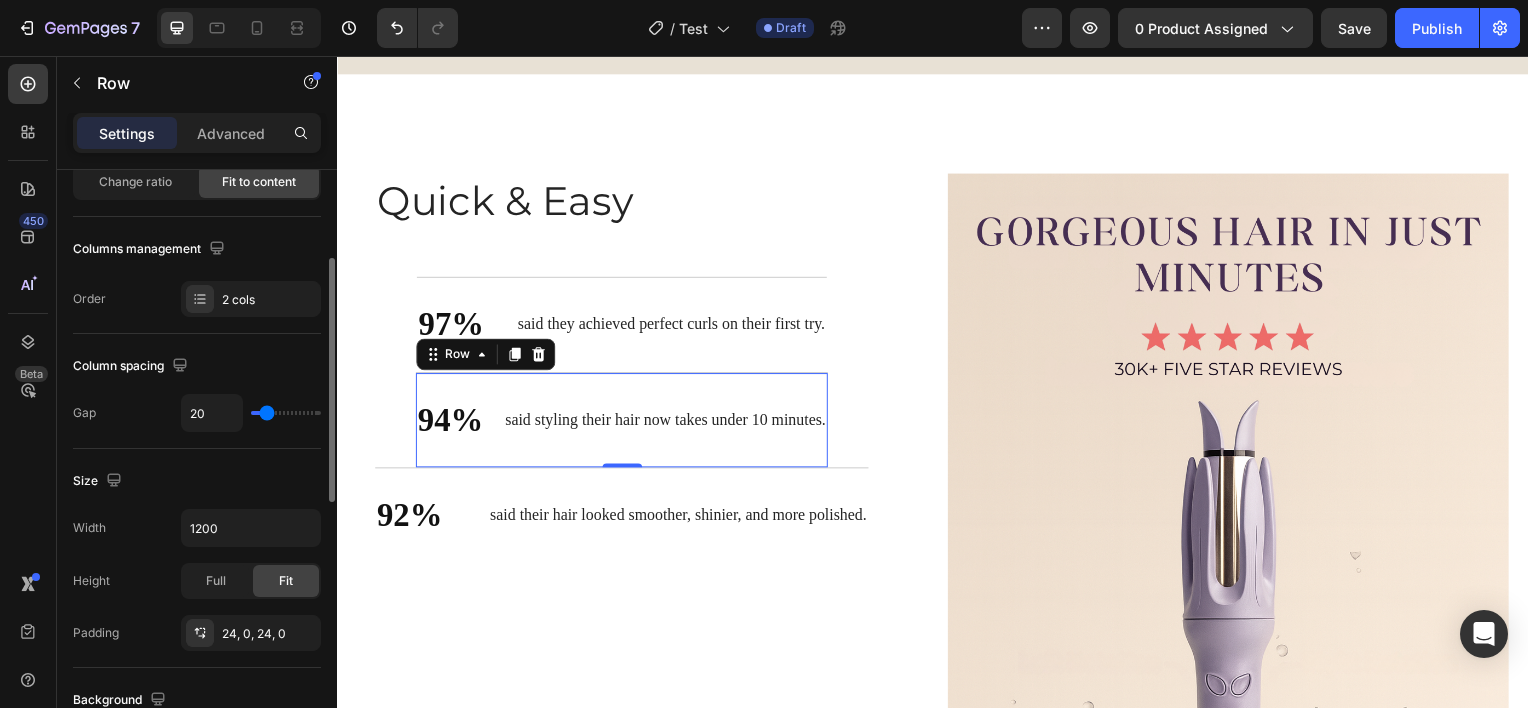 type on "20" 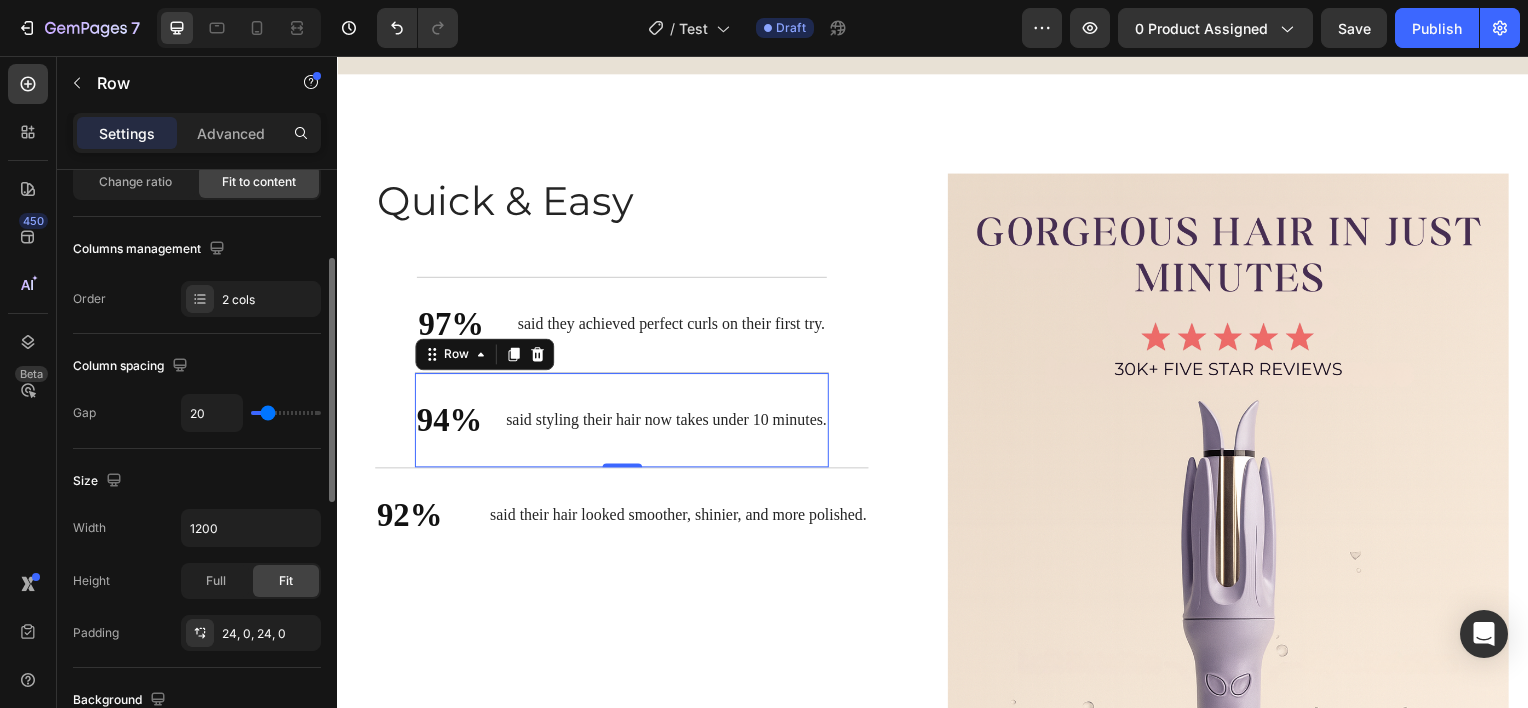 type on "22" 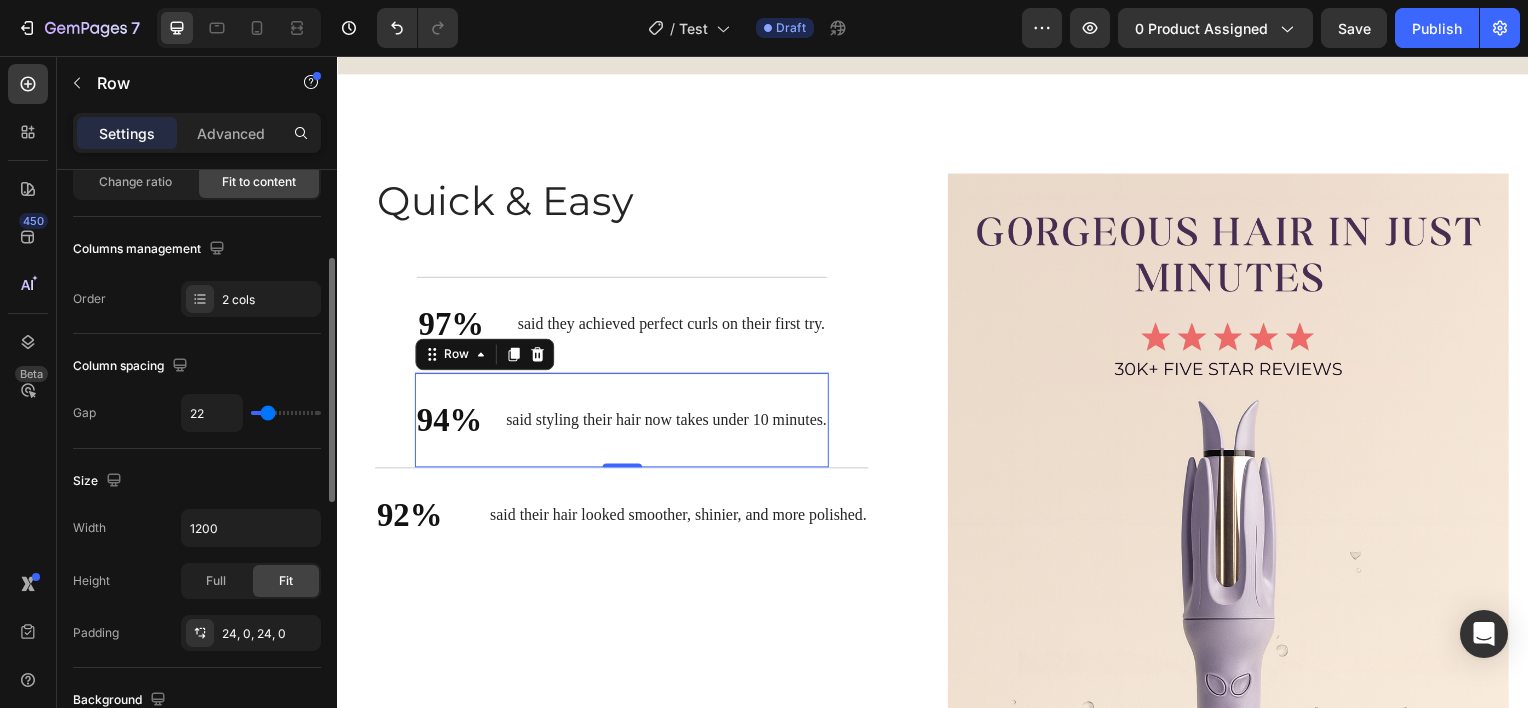 type on "22" 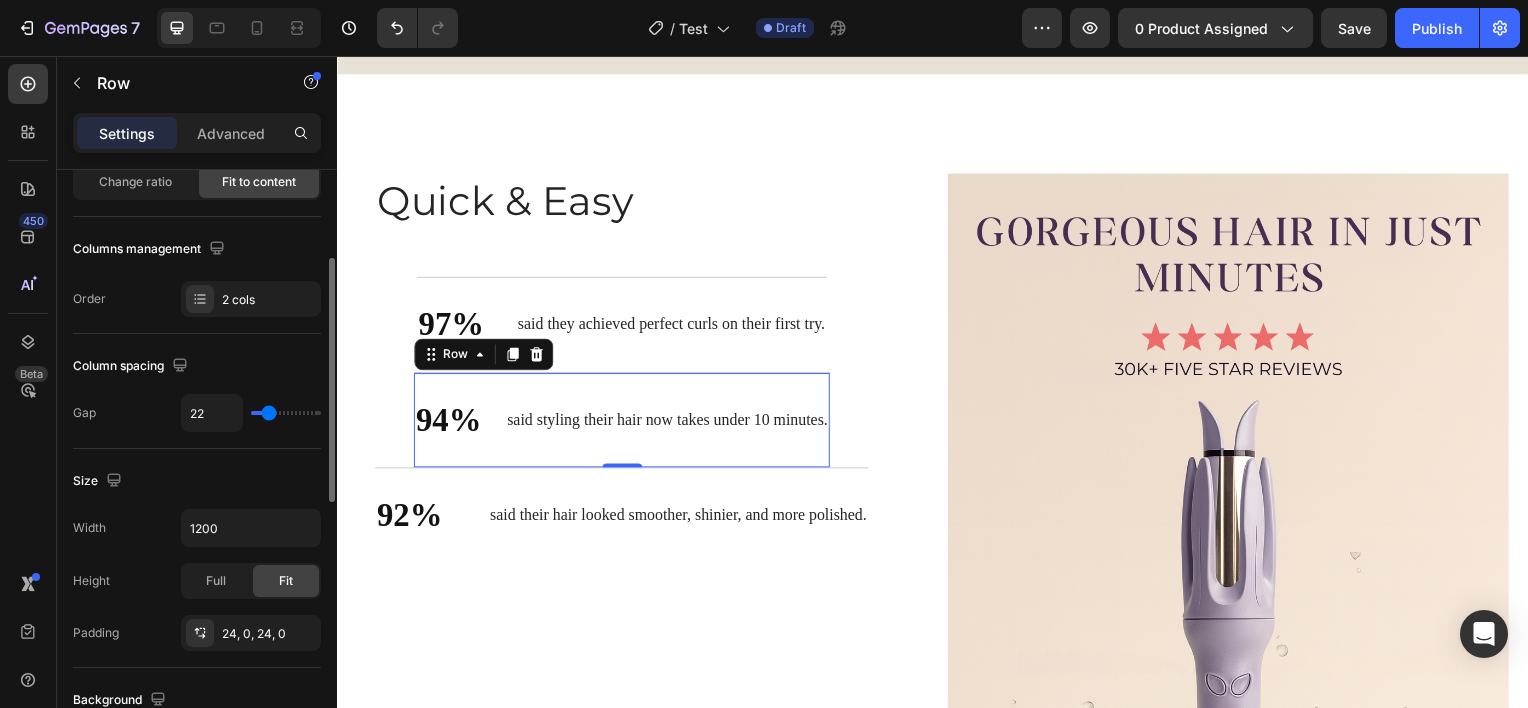 type on "24" 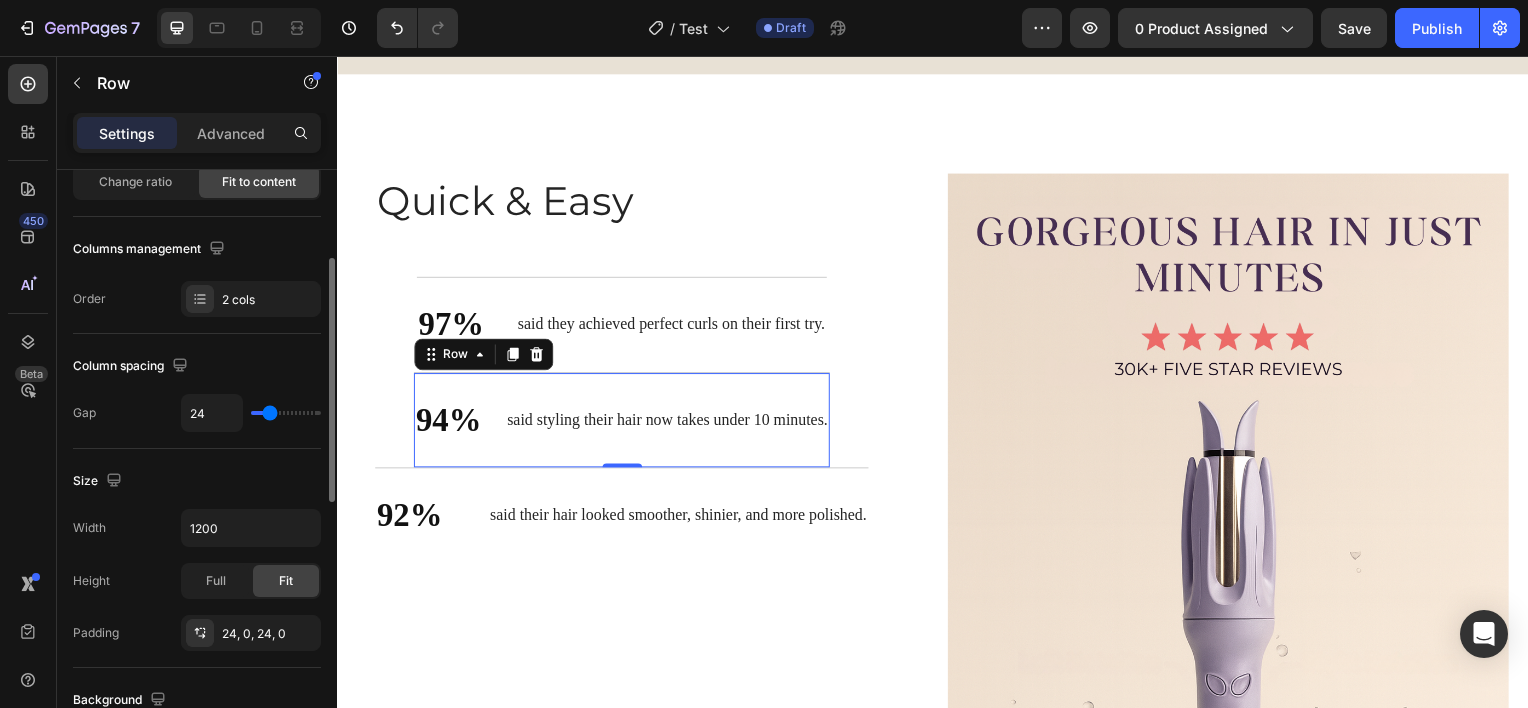 type on "25" 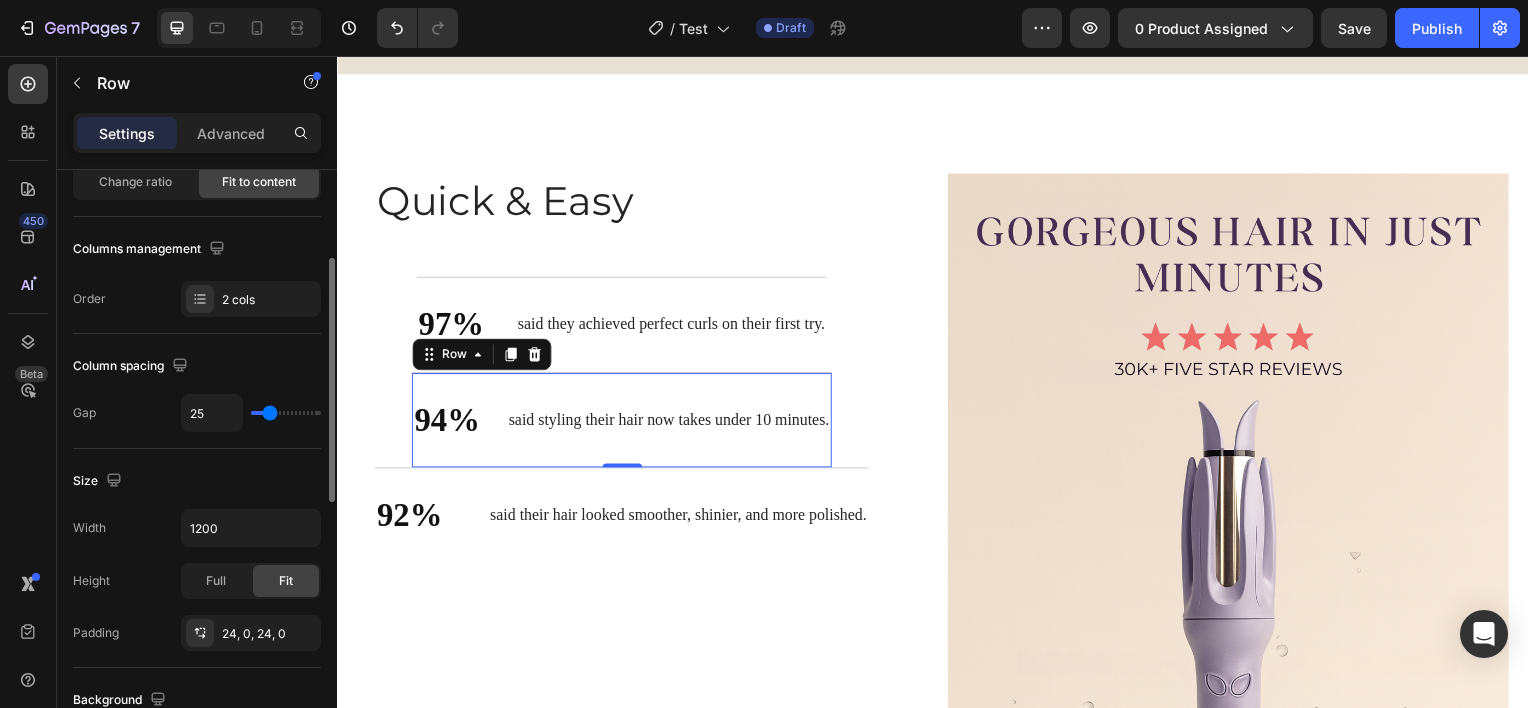 type on "24" 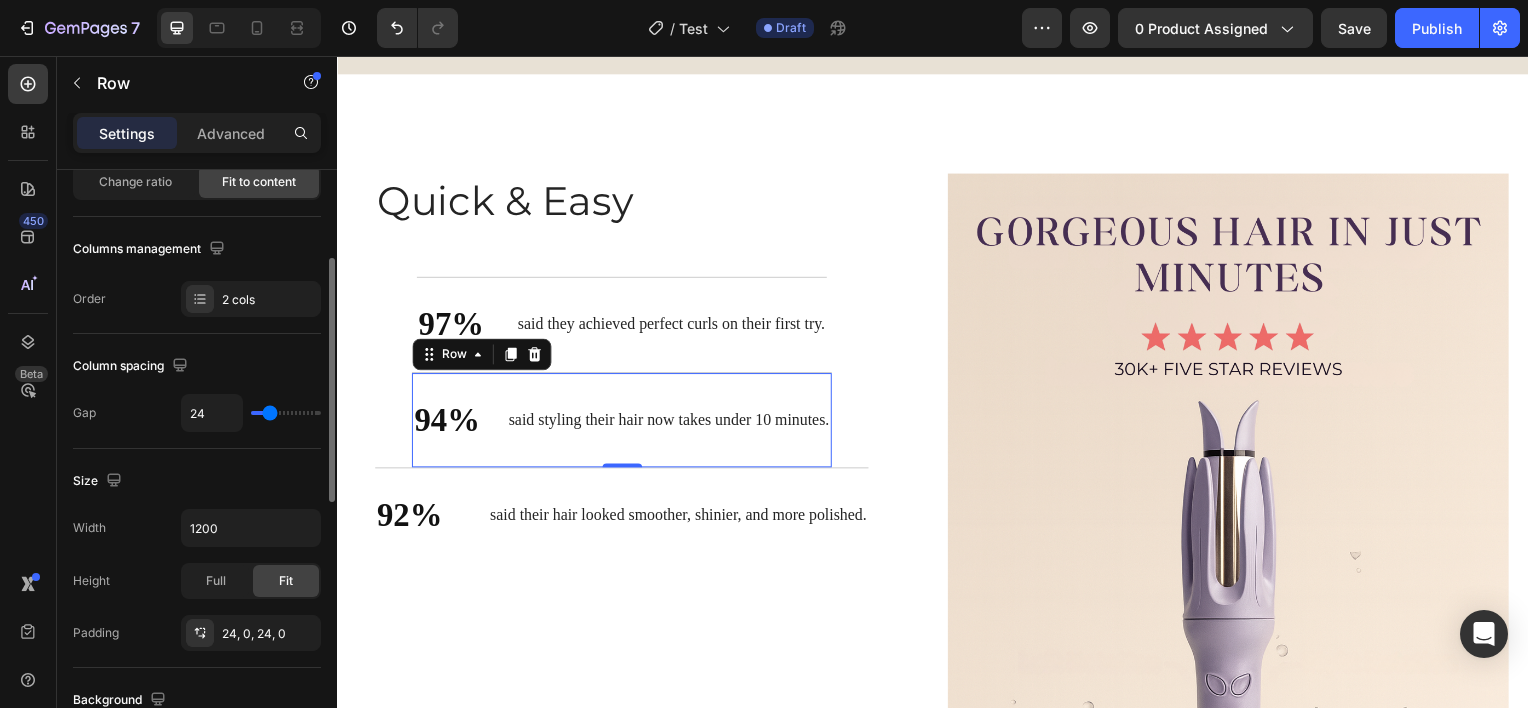 type on "22" 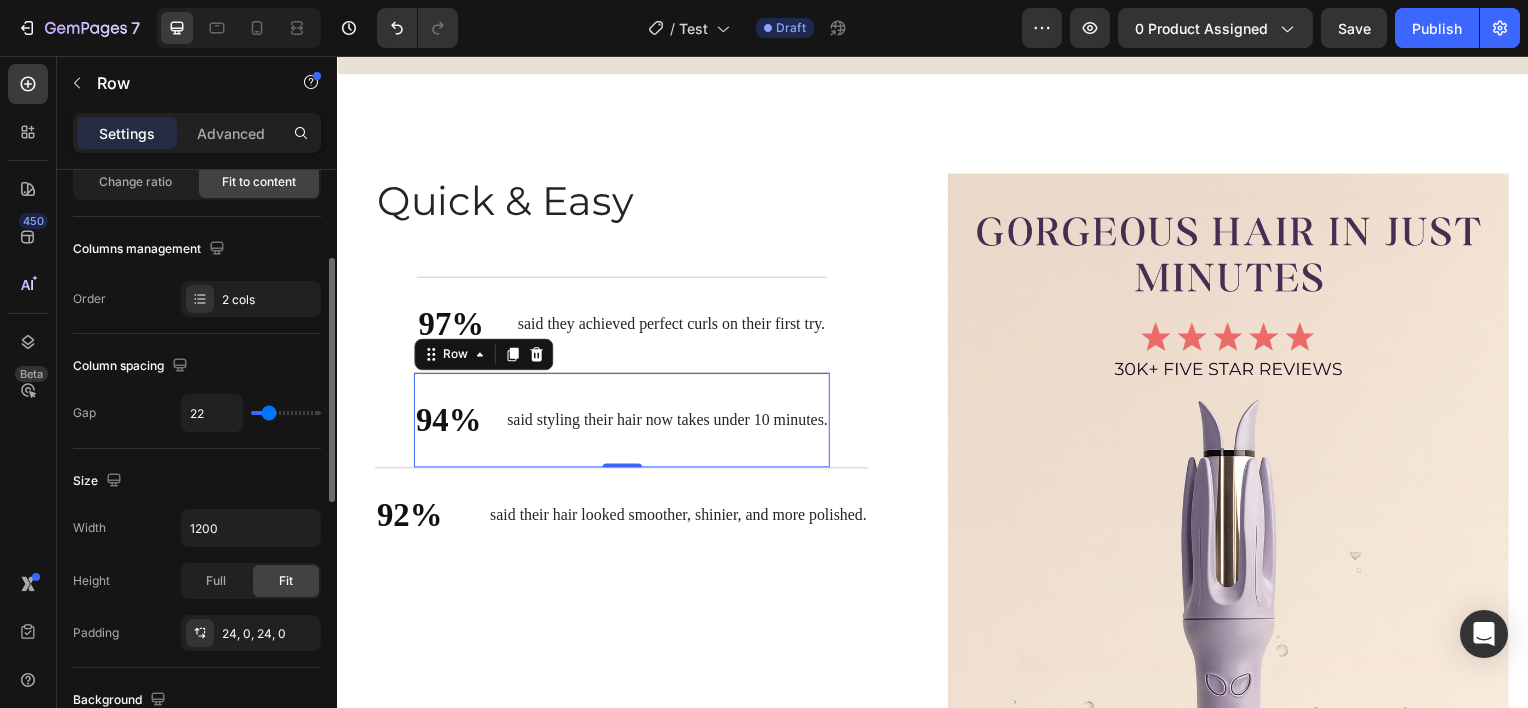 type on "20" 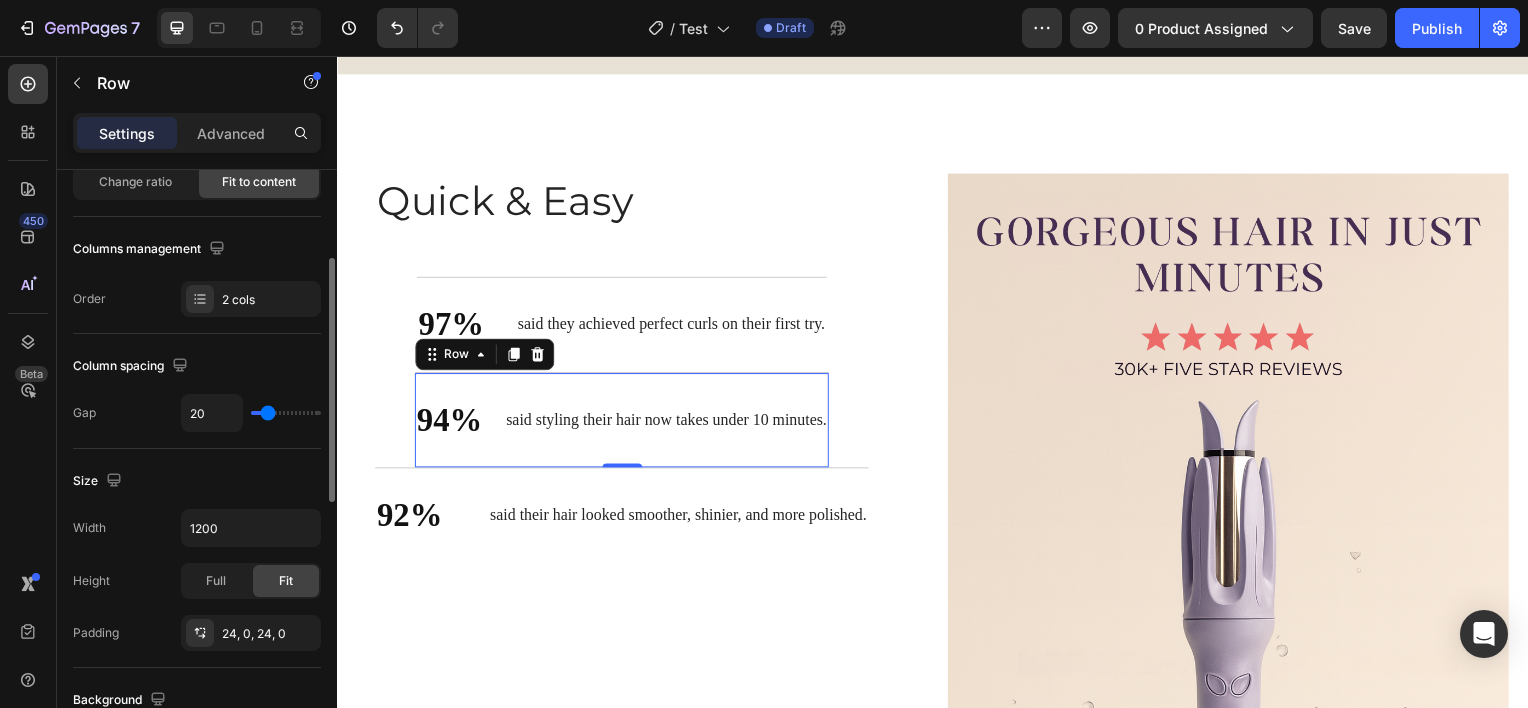 type on "22" 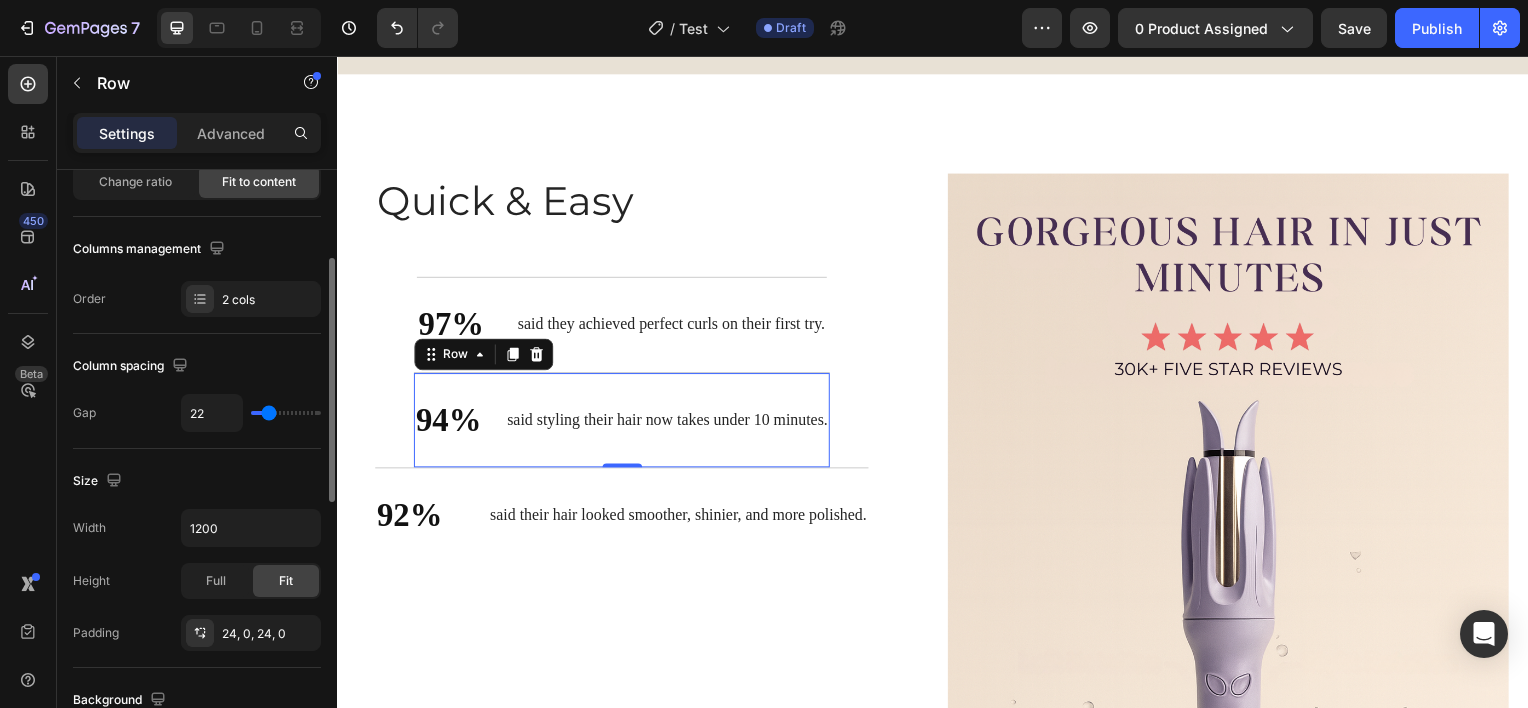type on "24" 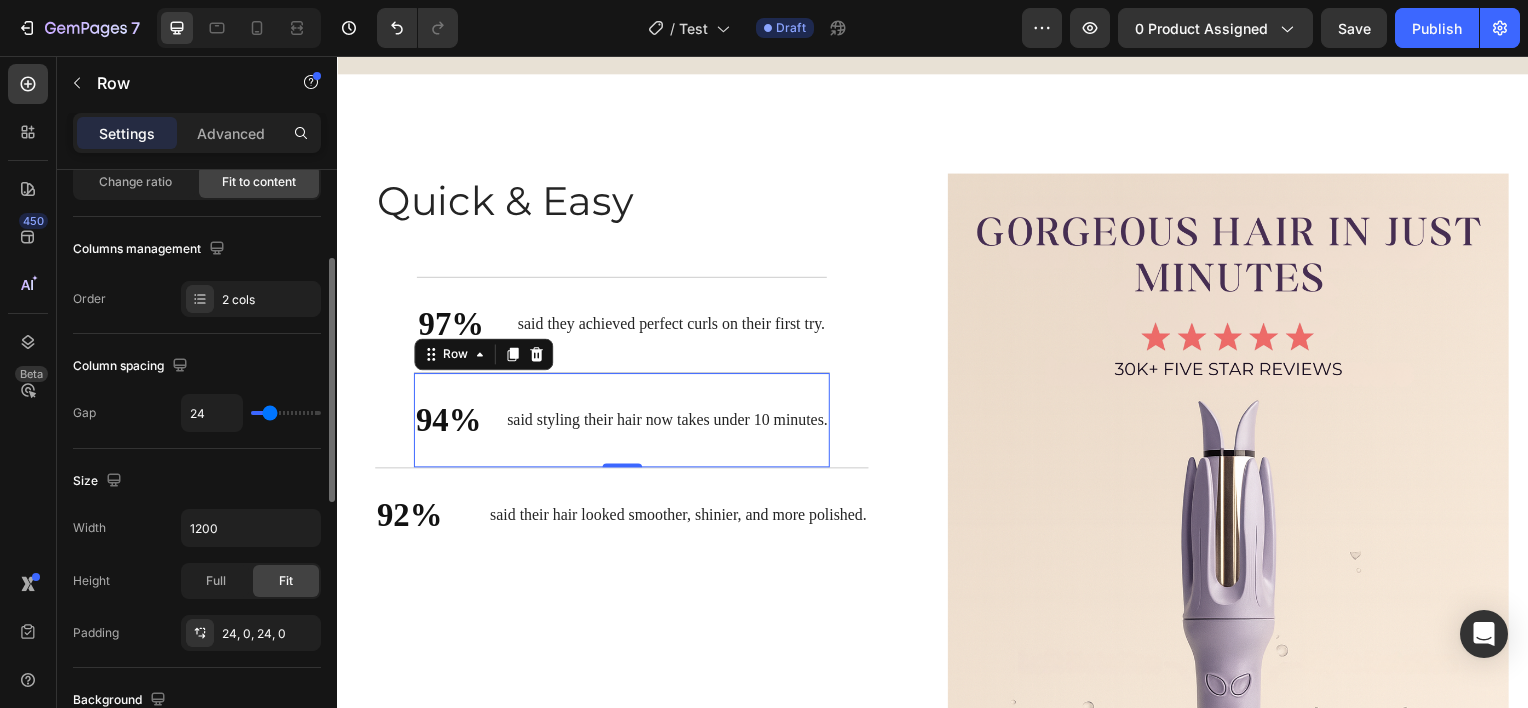 type on "25" 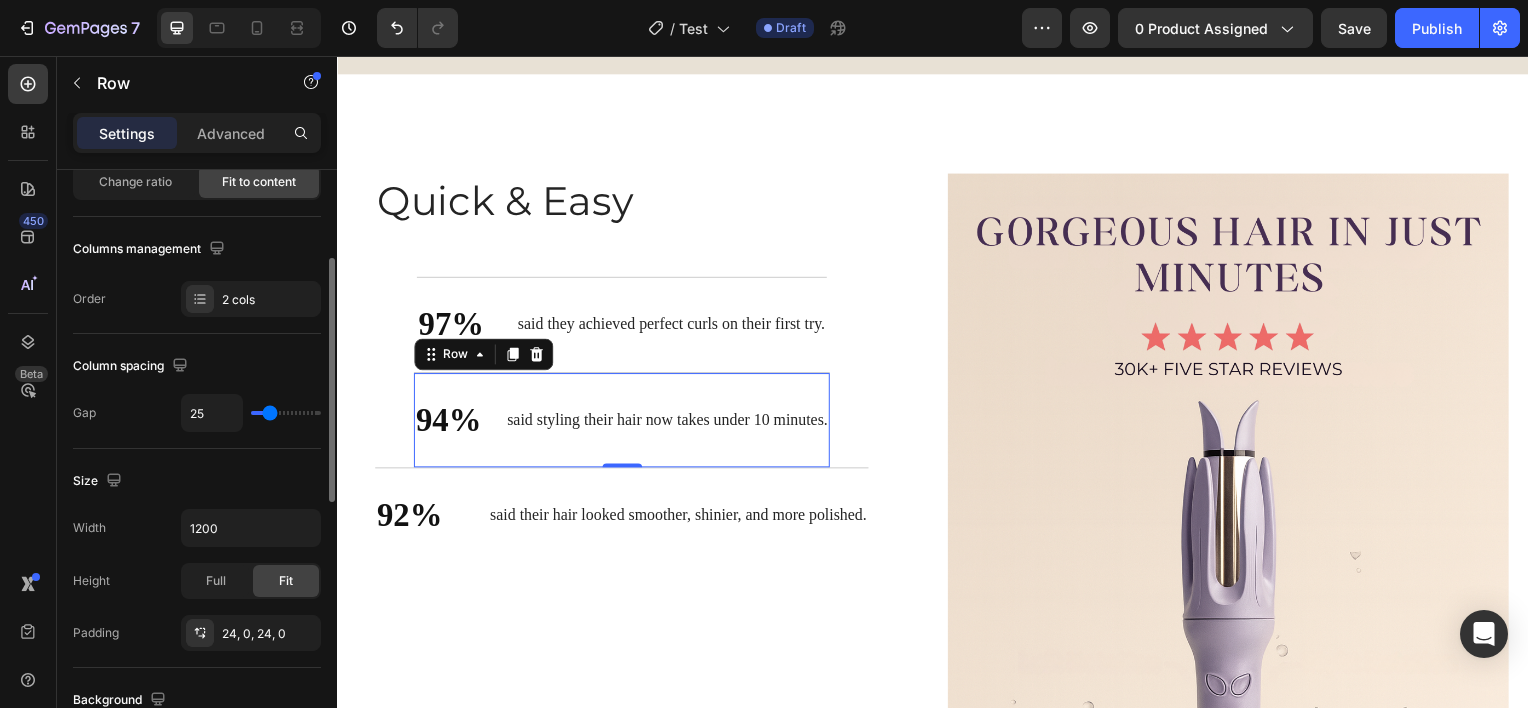 type on "27" 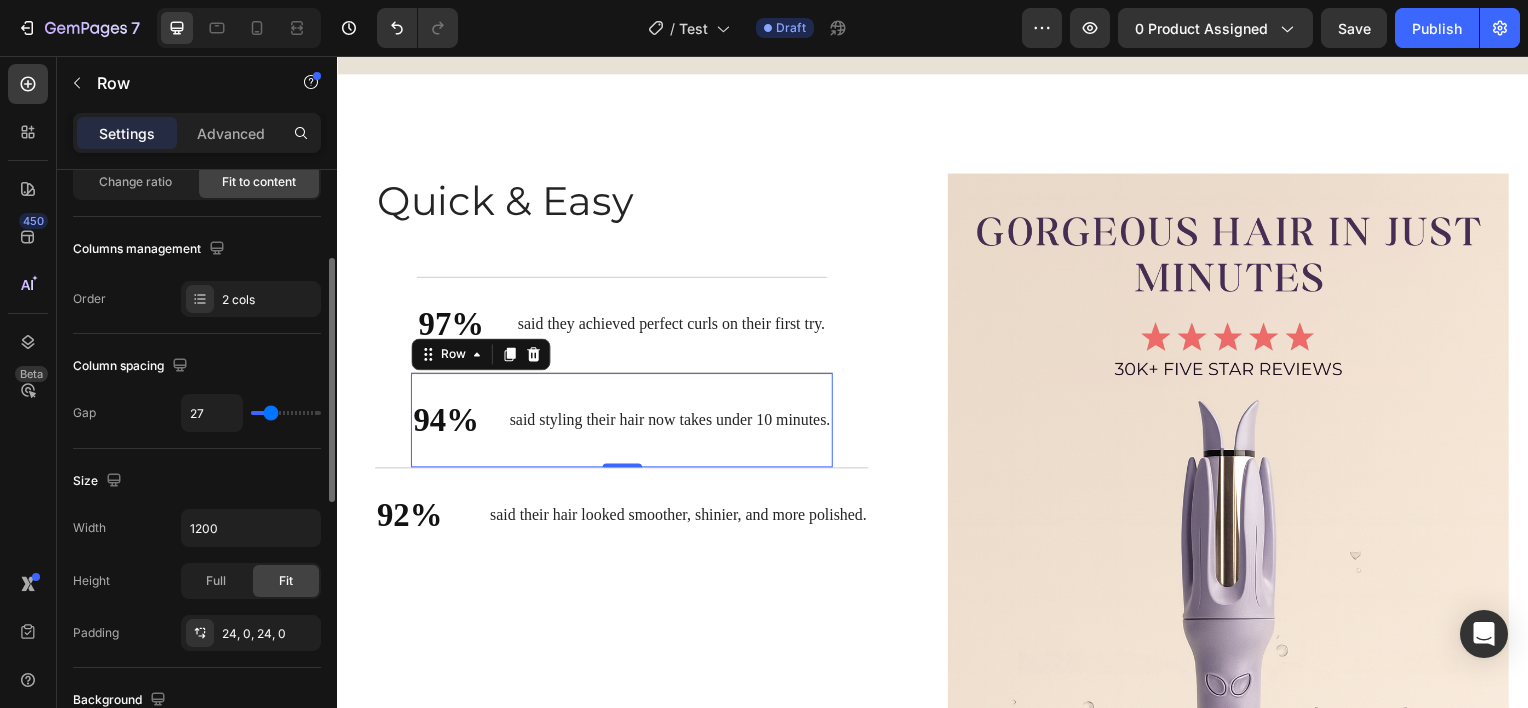 type on "29" 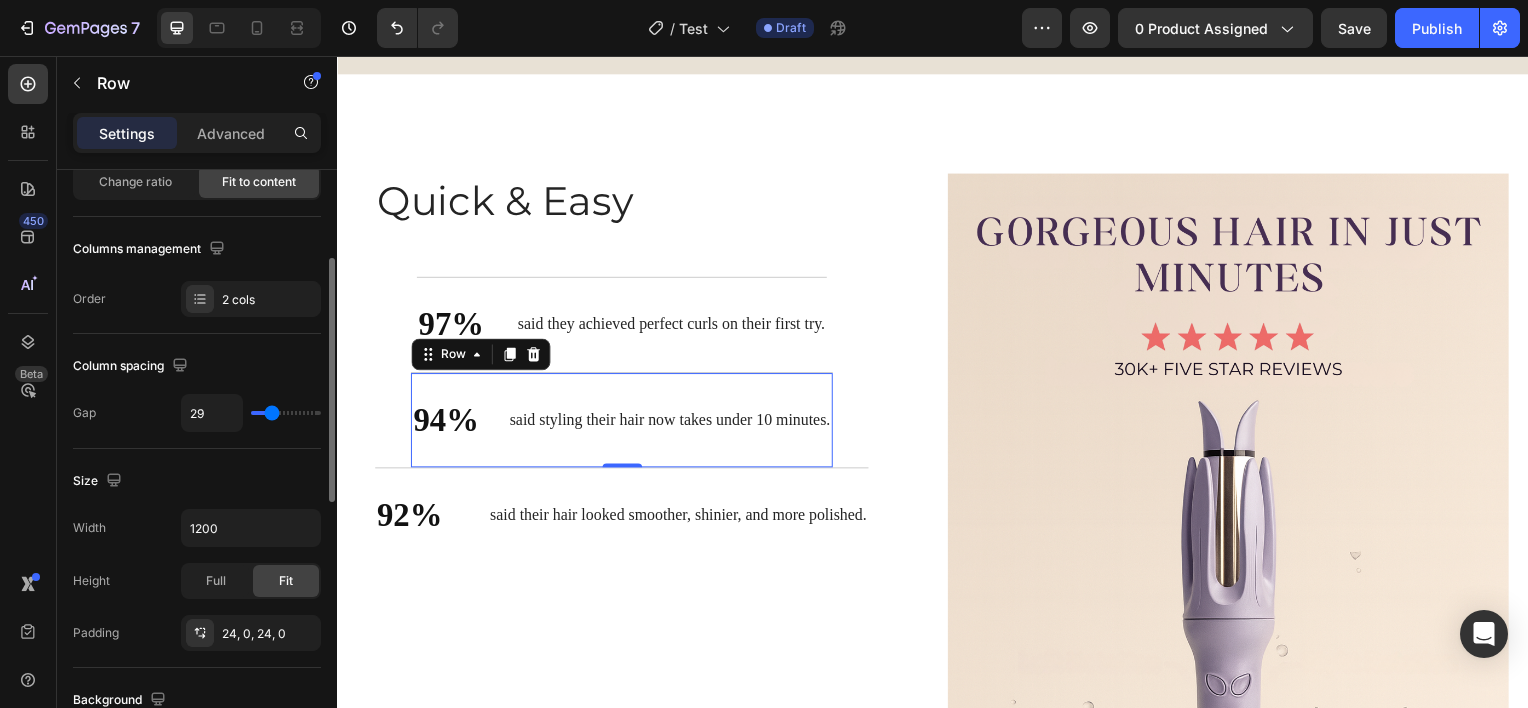 type on "31" 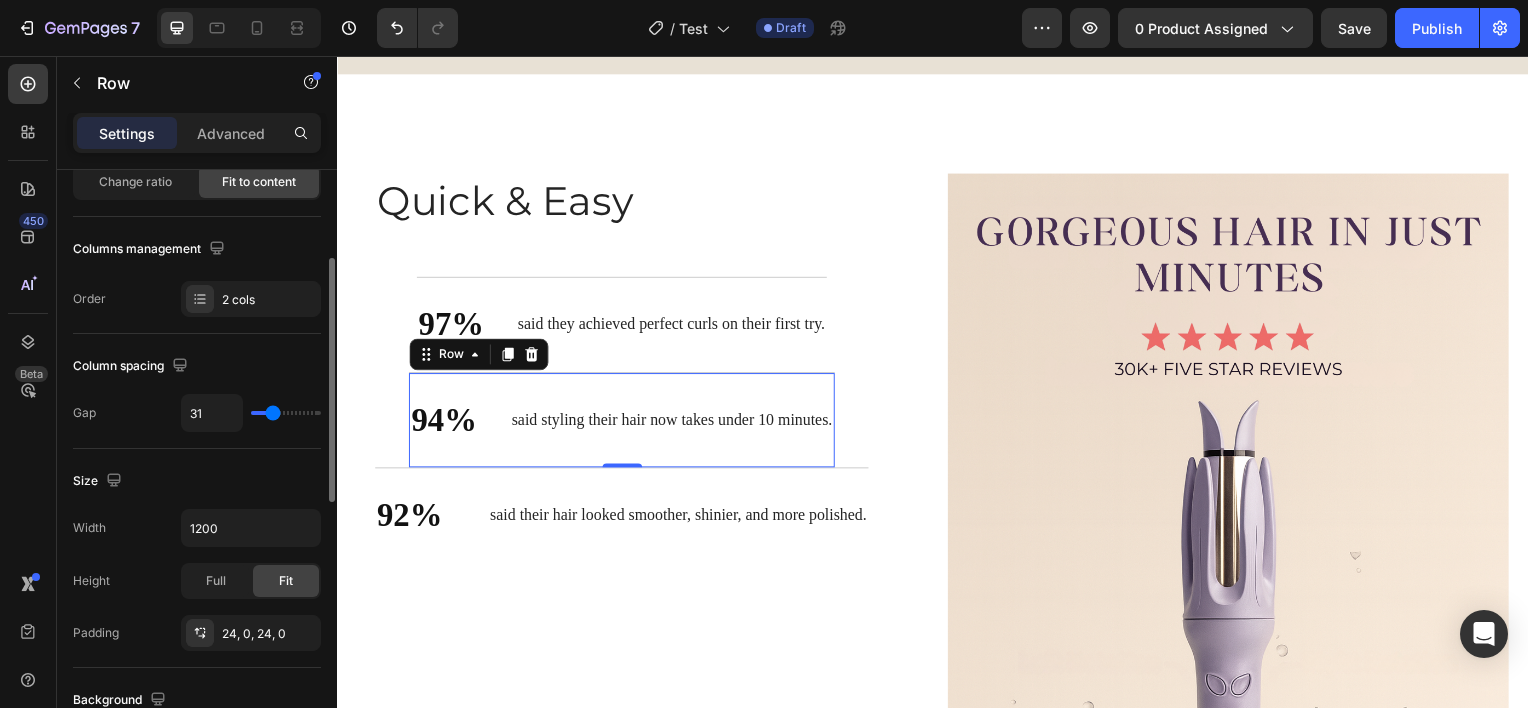 type on "32" 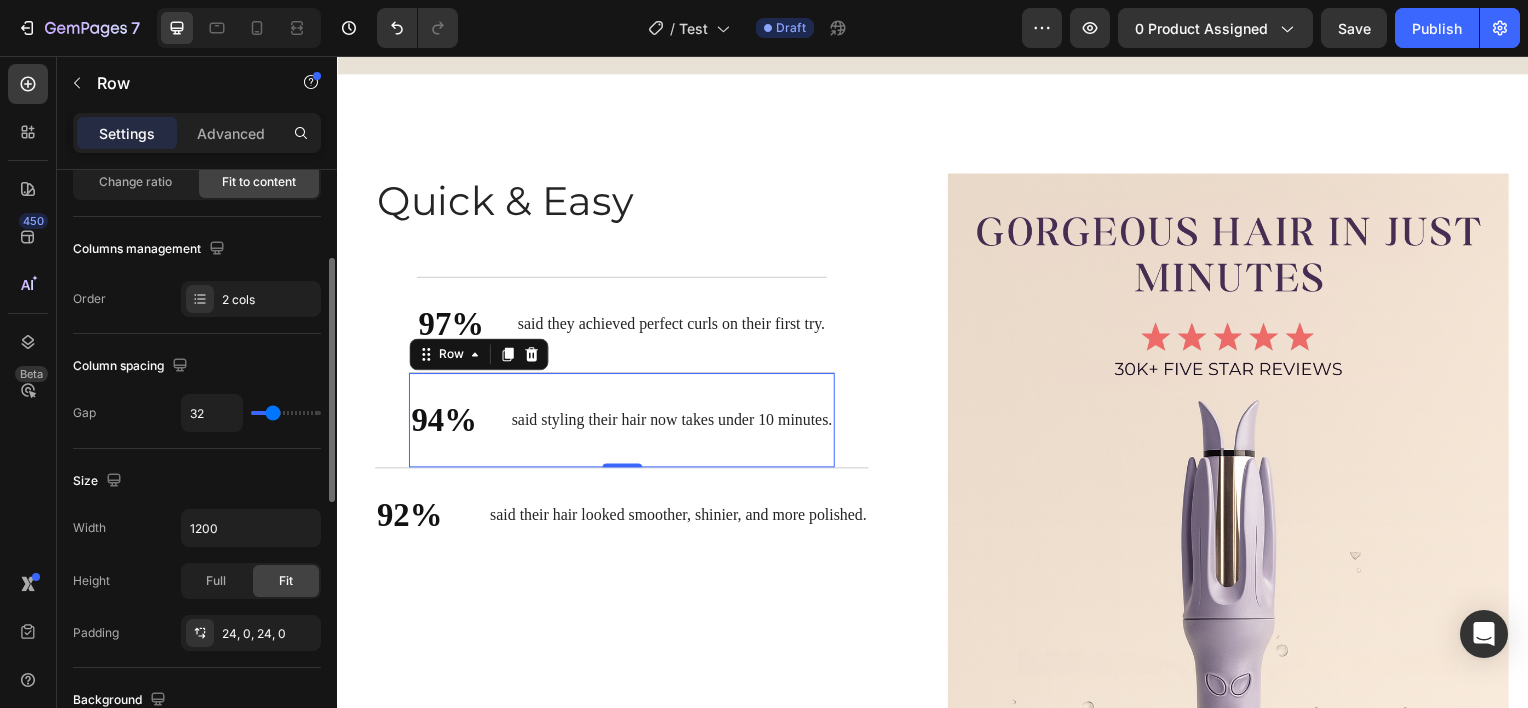 type on "34" 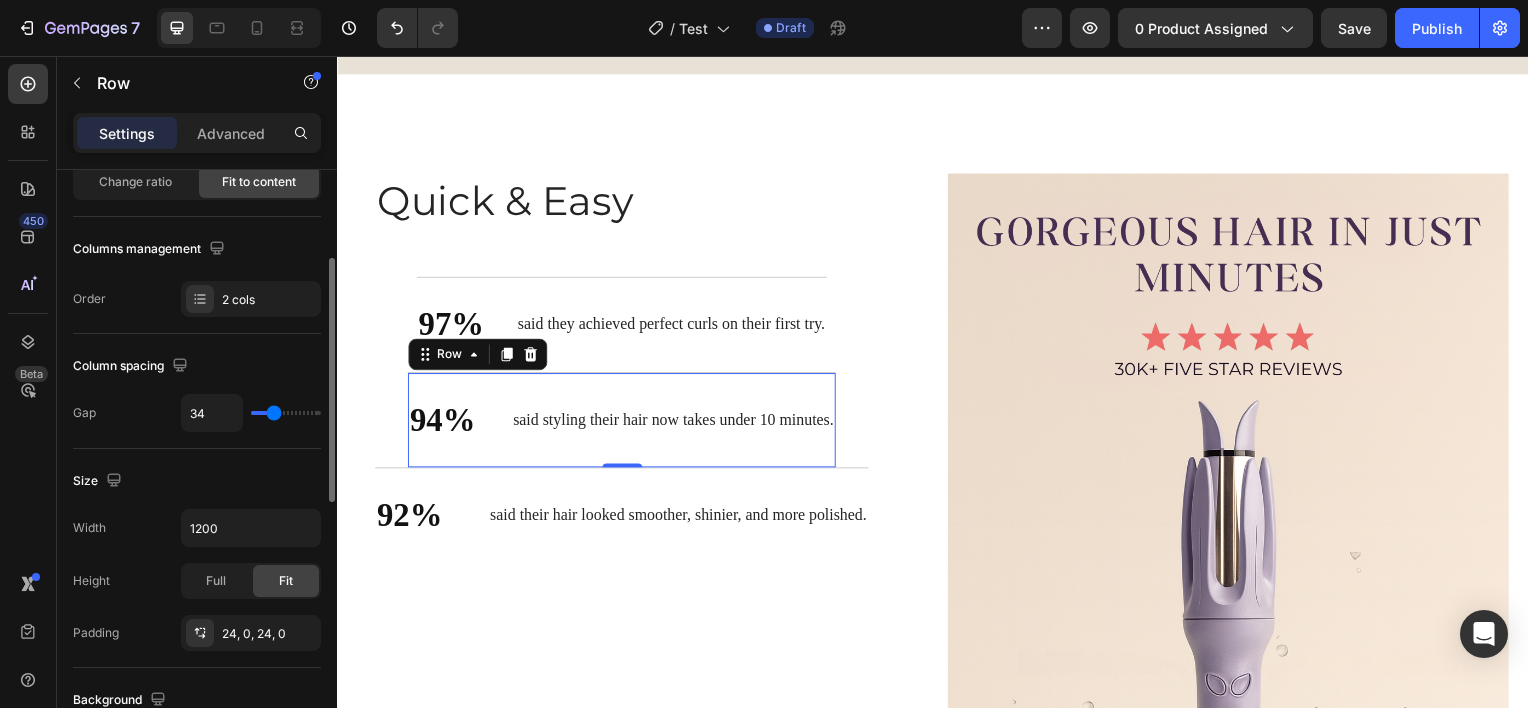 type on "32" 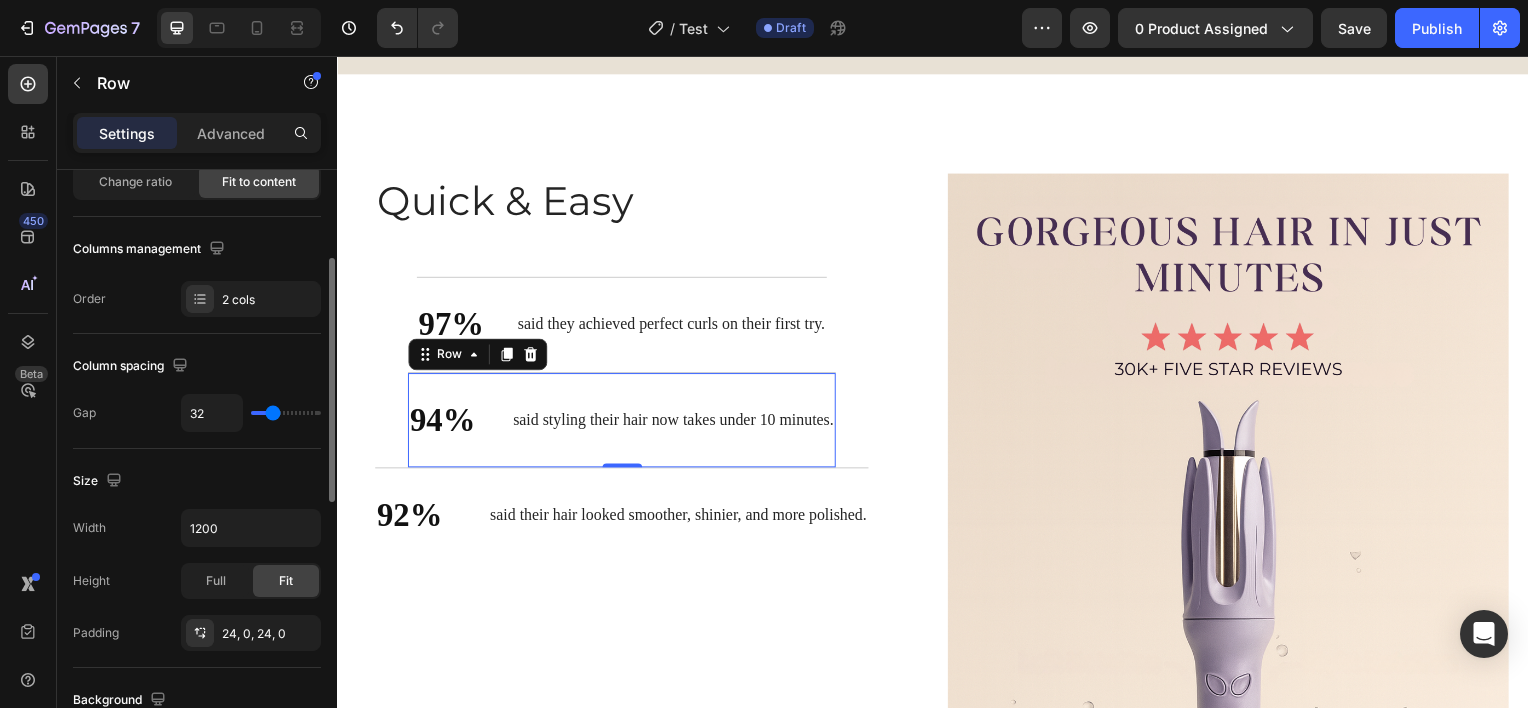 type on "31" 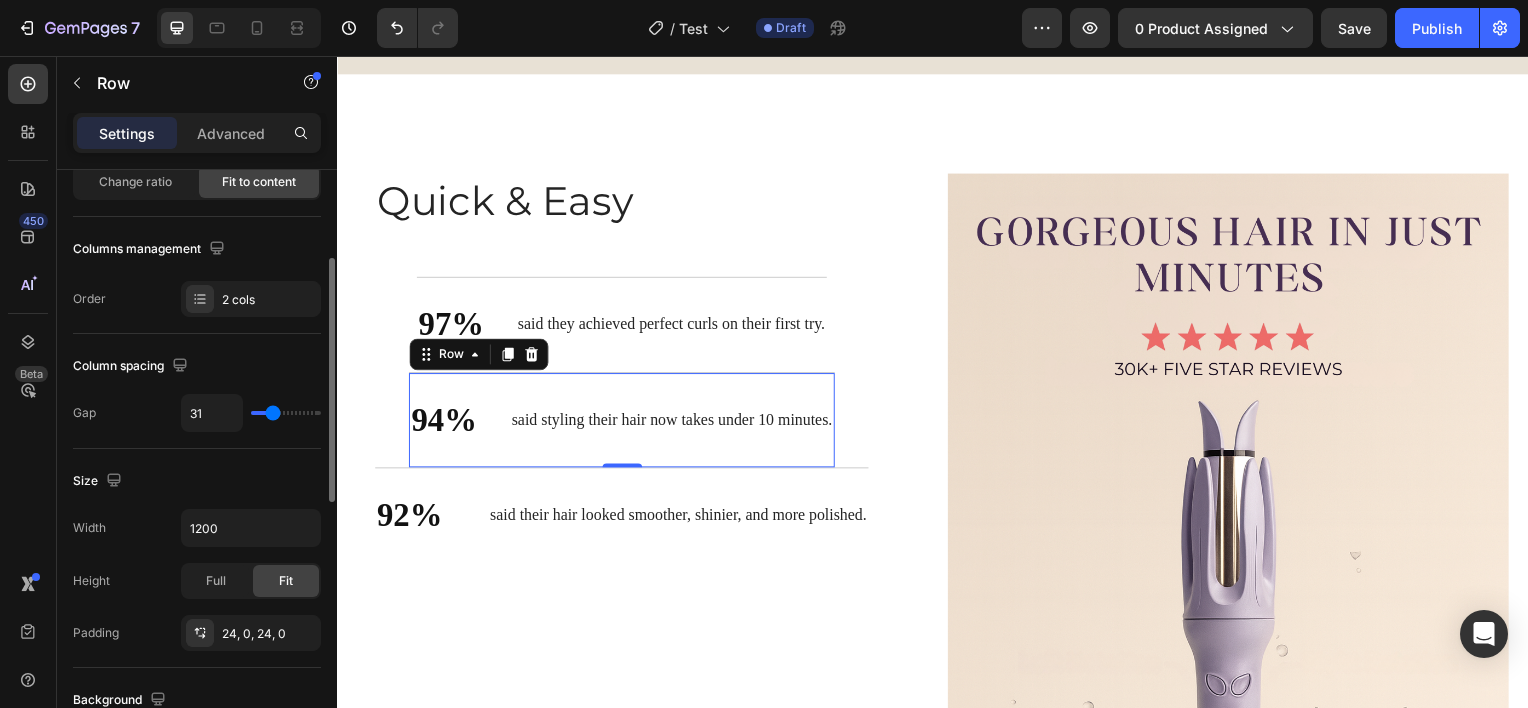 click at bounding box center [286, 413] 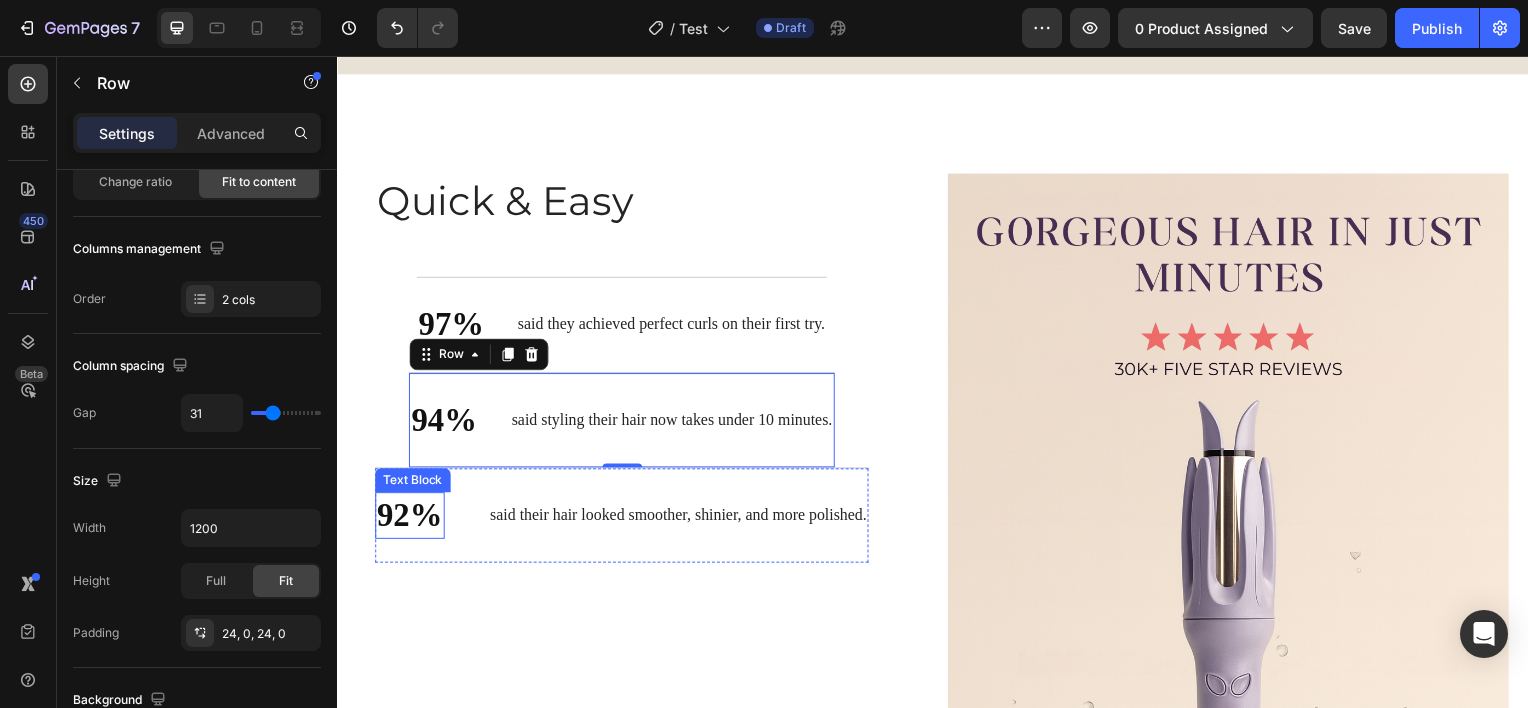 type on "30" 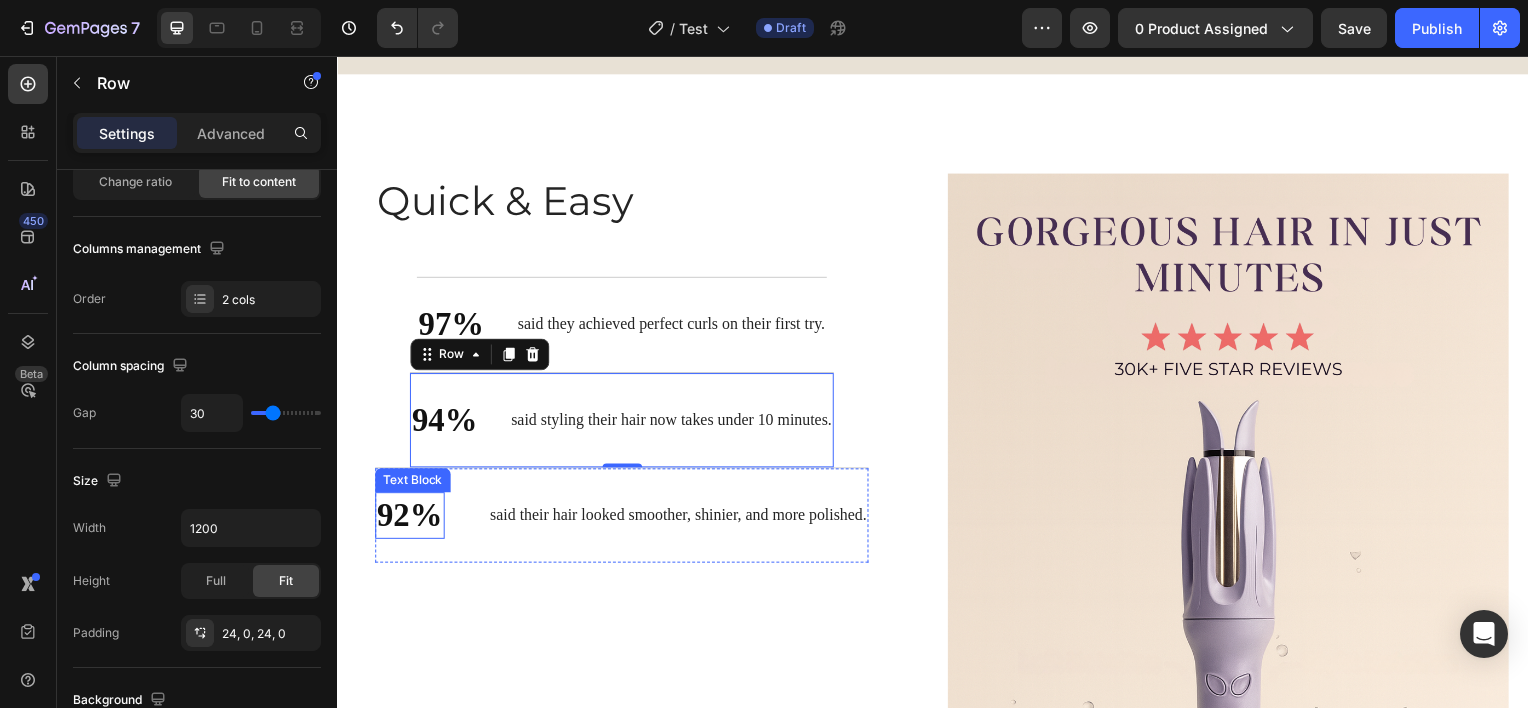 type on "29" 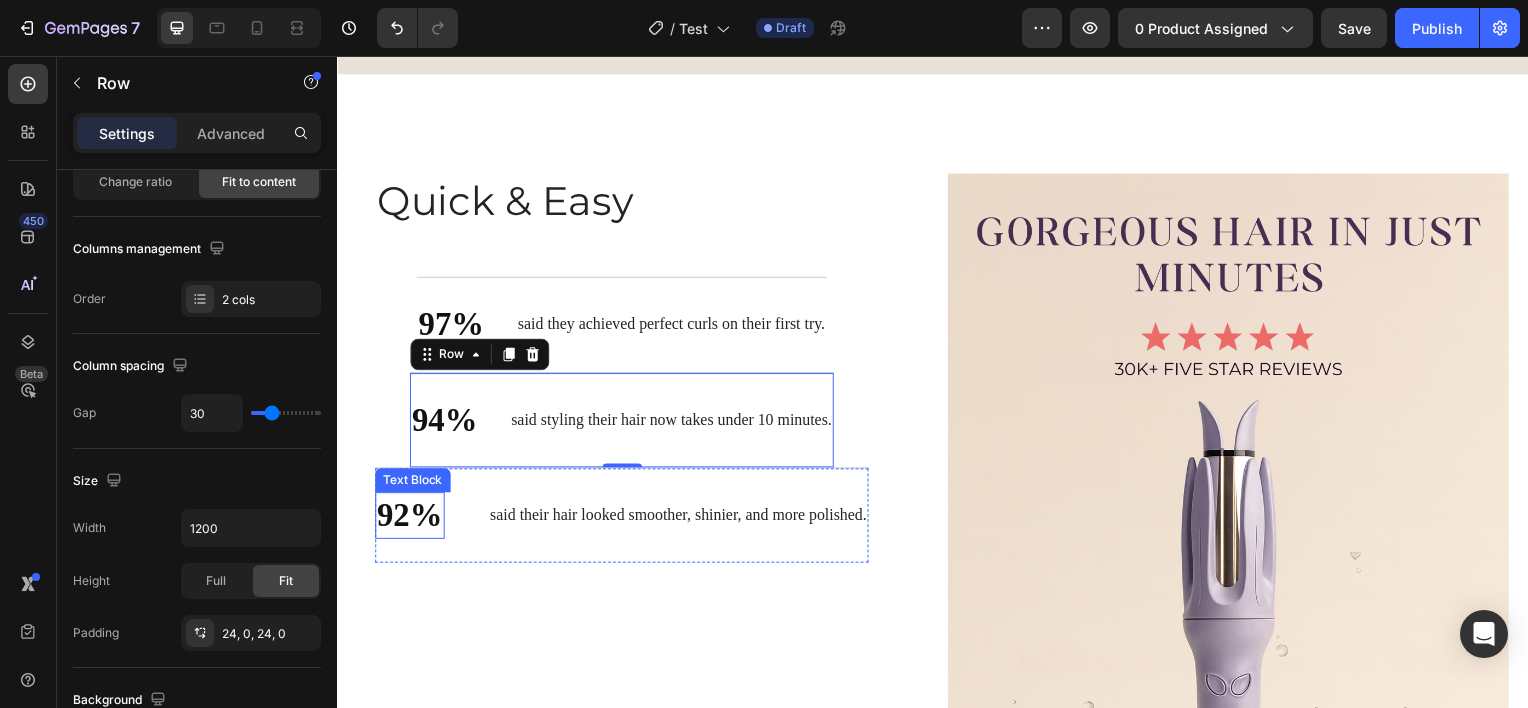 type on "29" 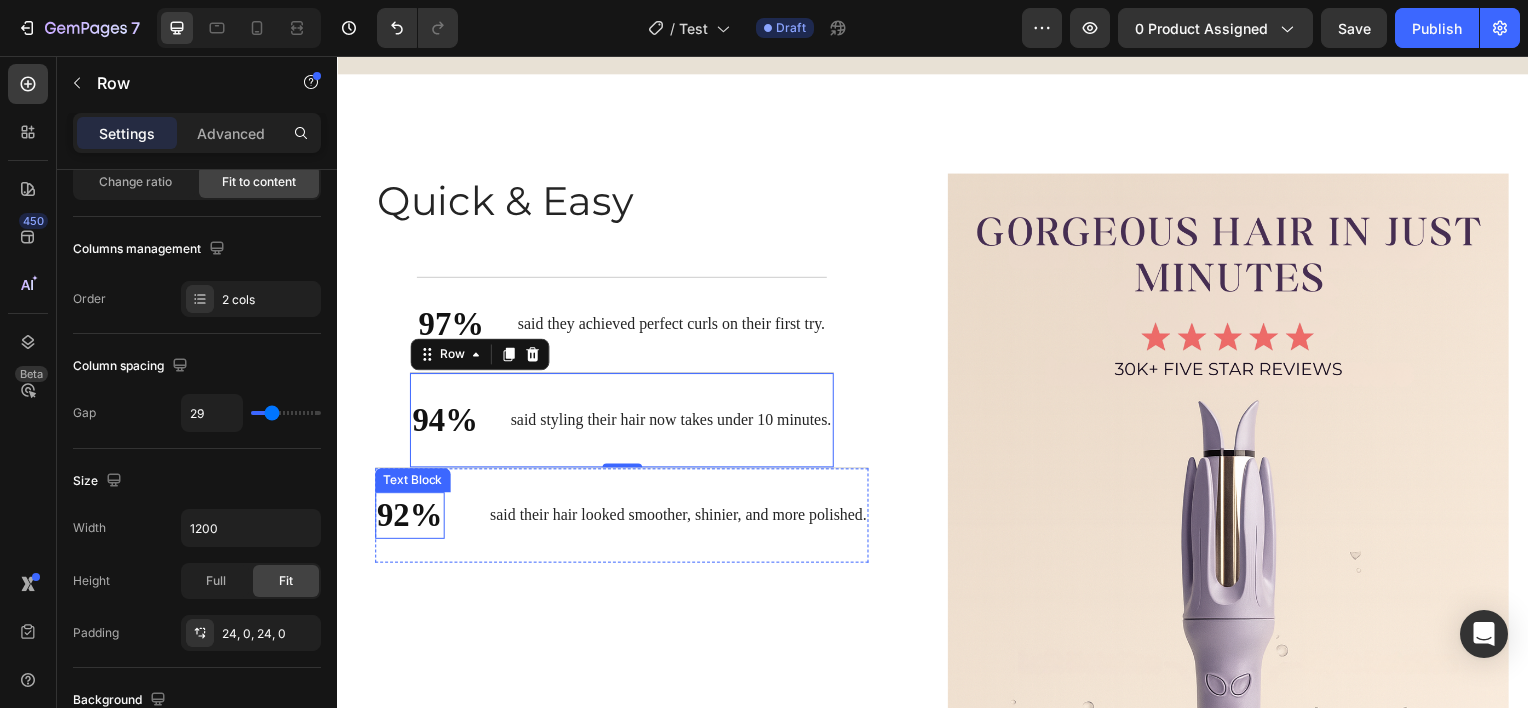 type on "30" 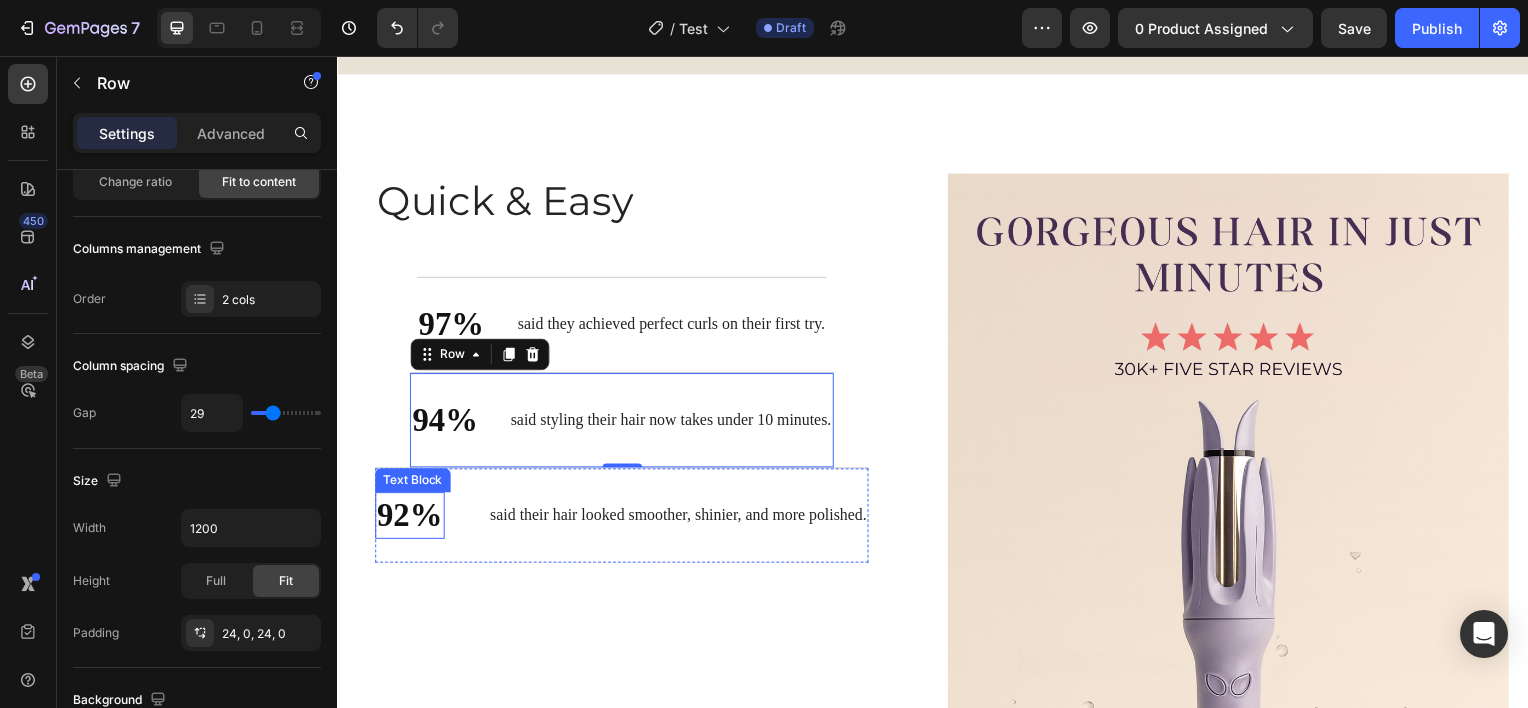 type on "30" 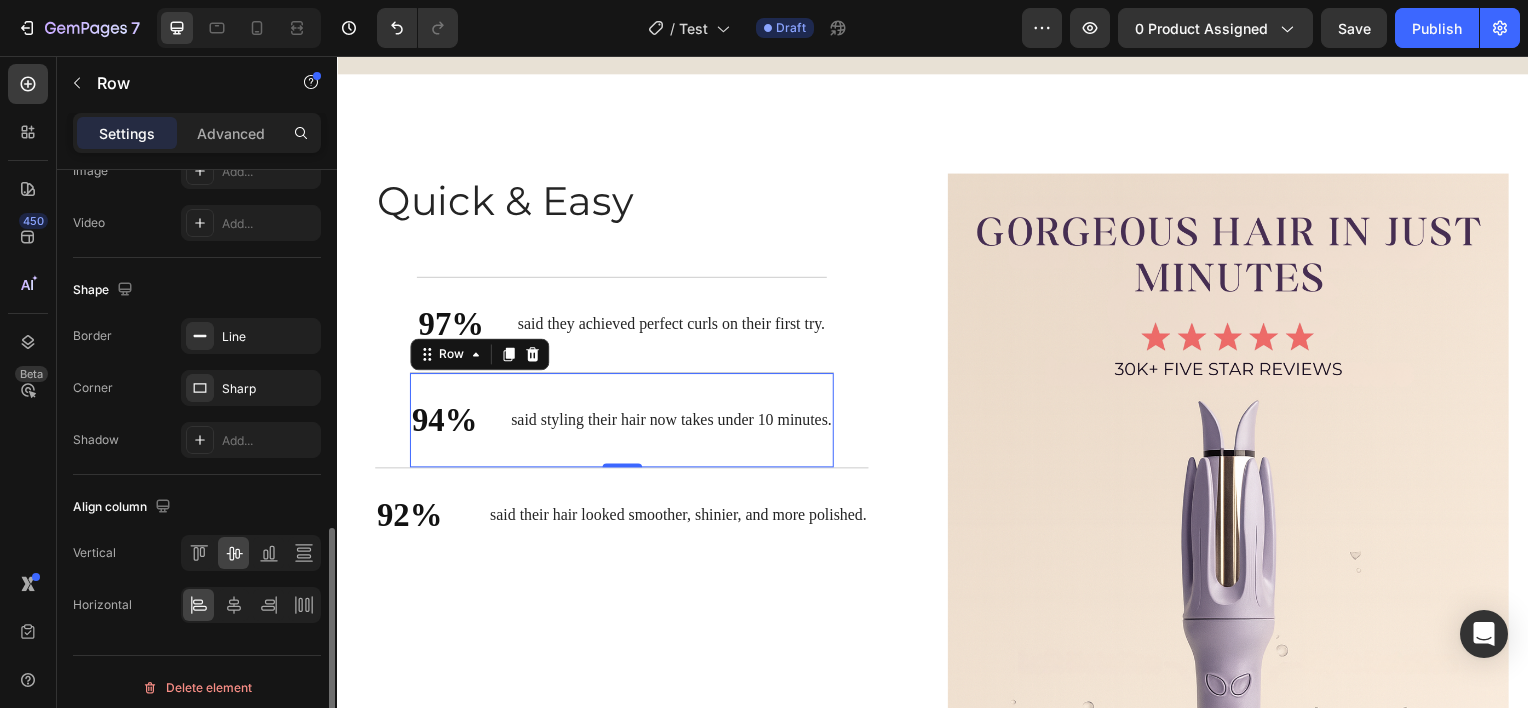 scroll, scrollTop: 850, scrollLeft: 0, axis: vertical 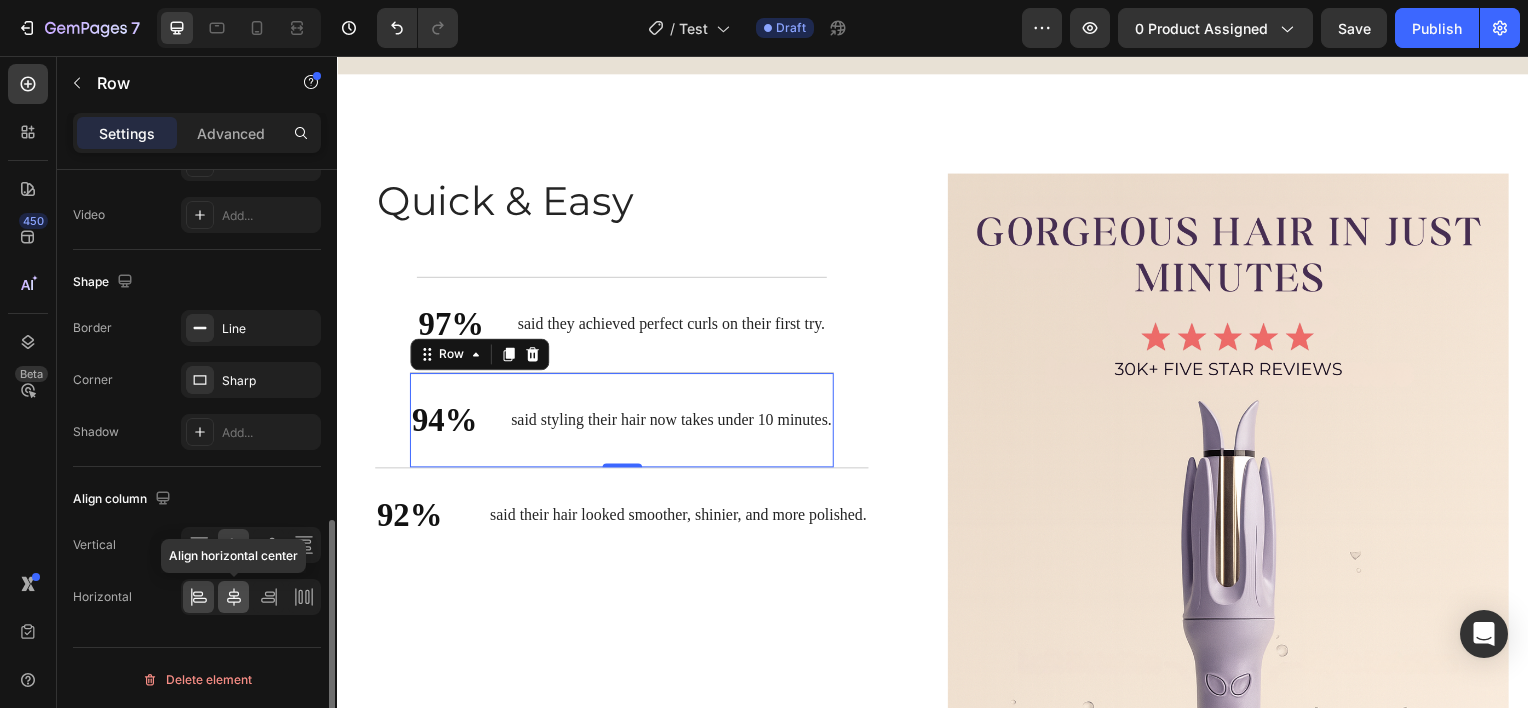 click 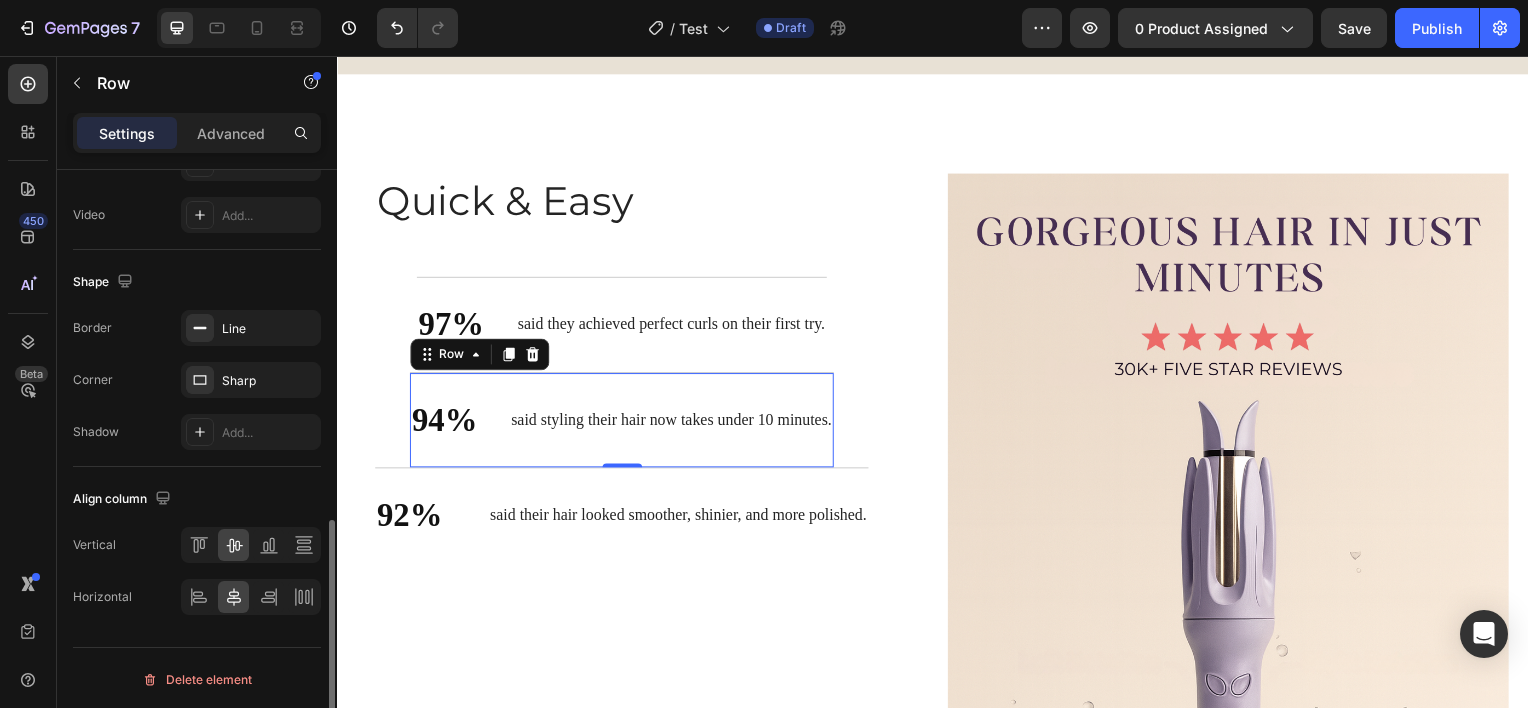 click at bounding box center [251, 597] 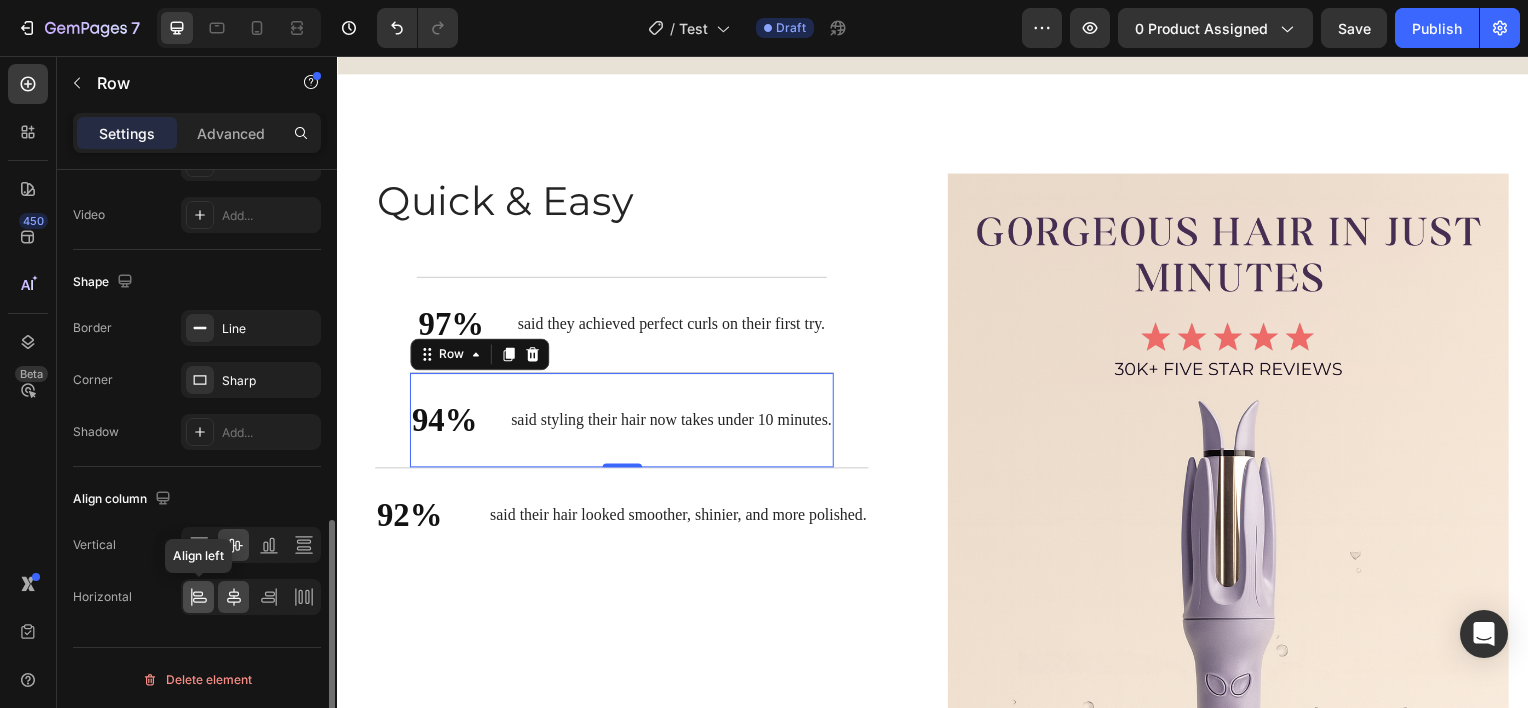 click 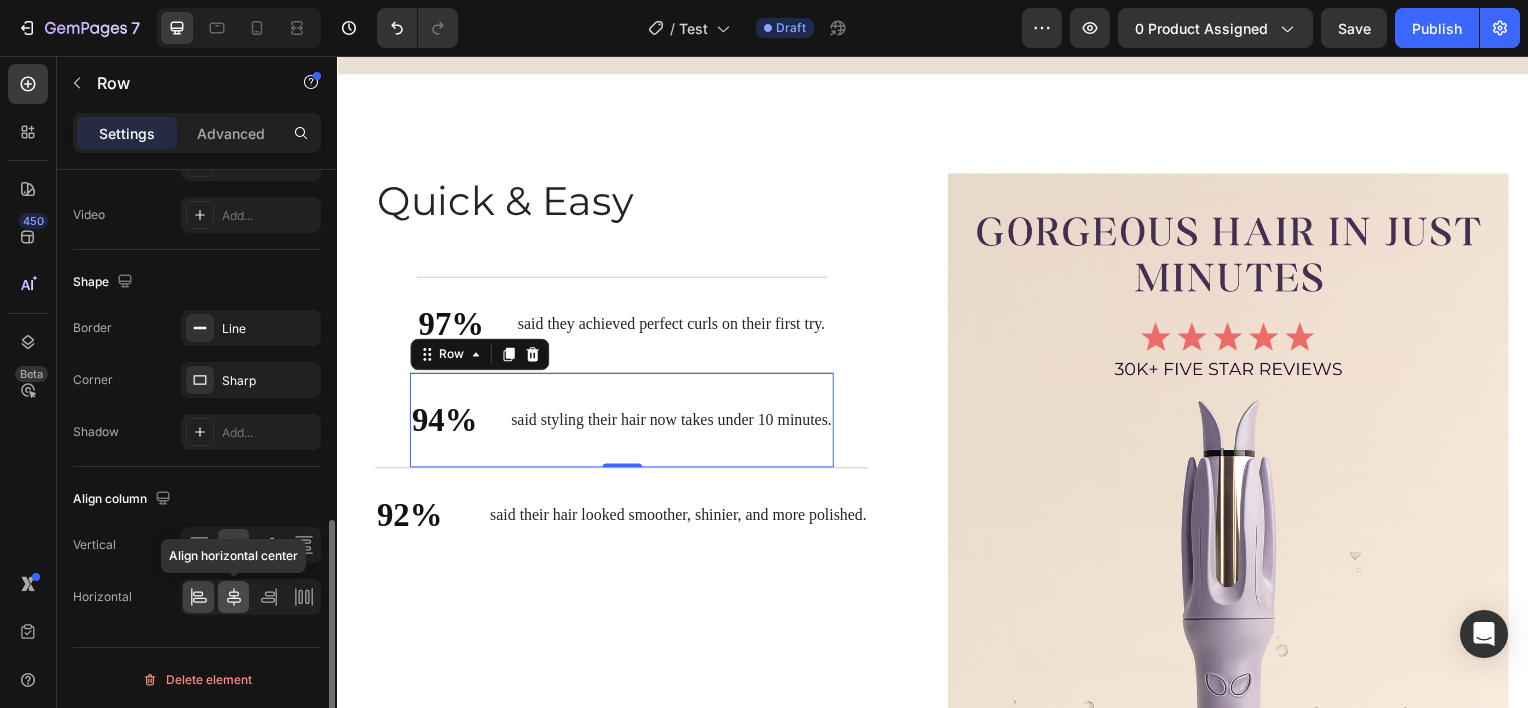 click 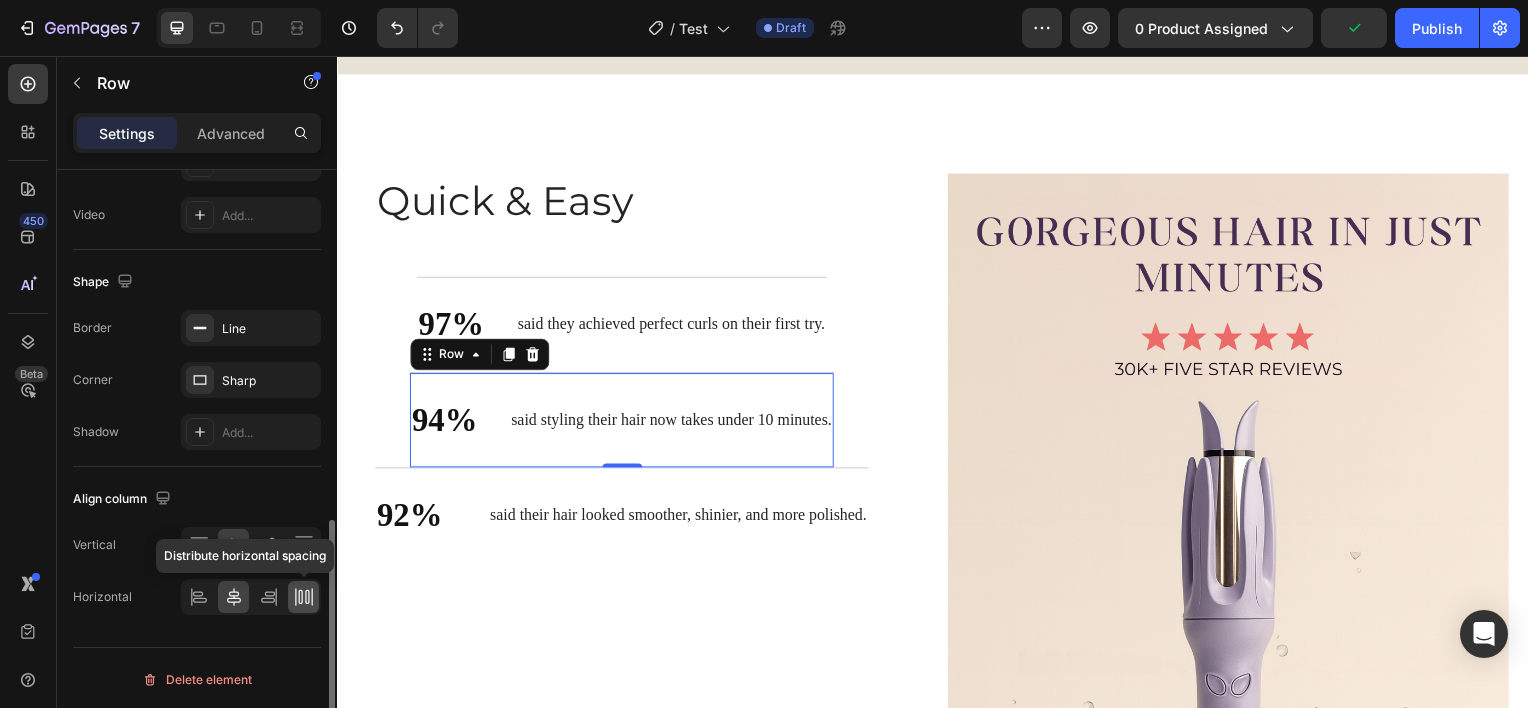 click 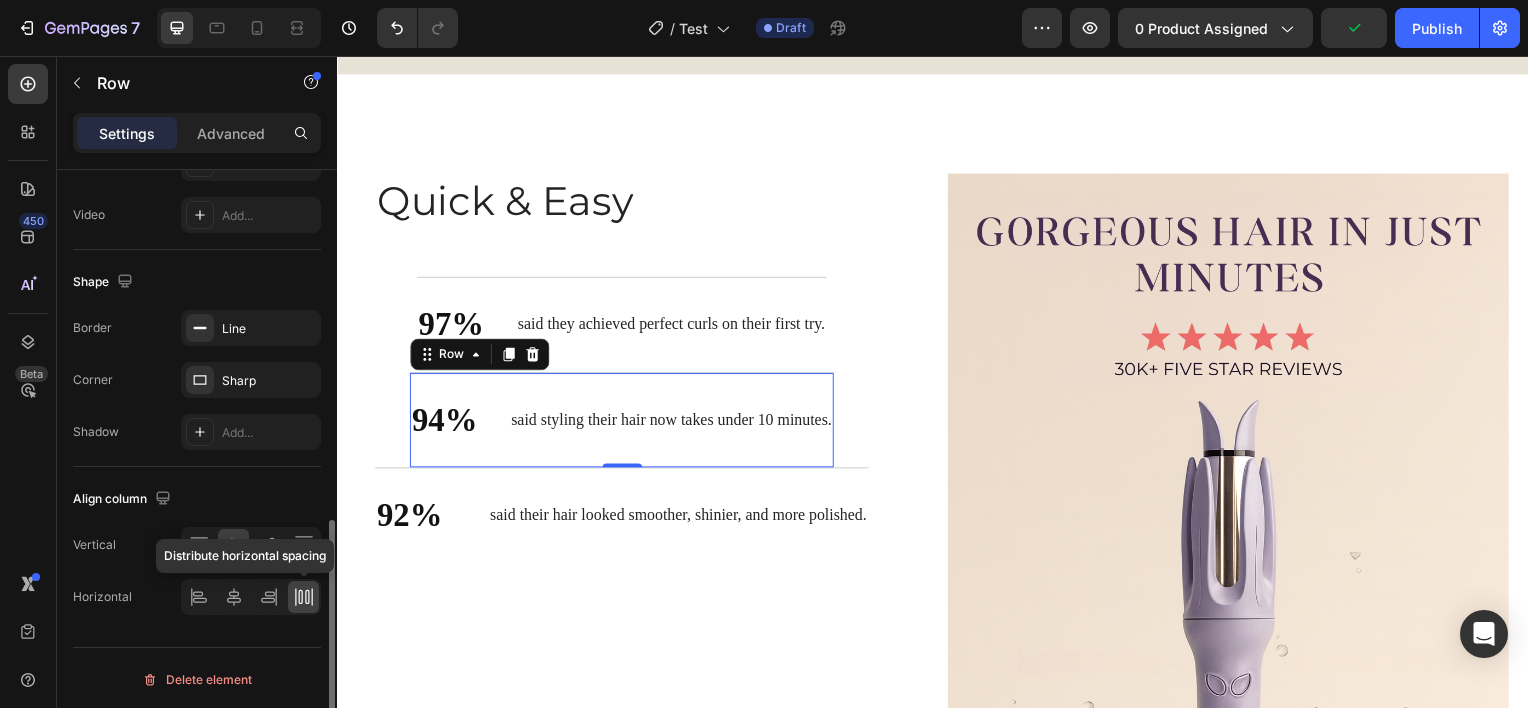 click 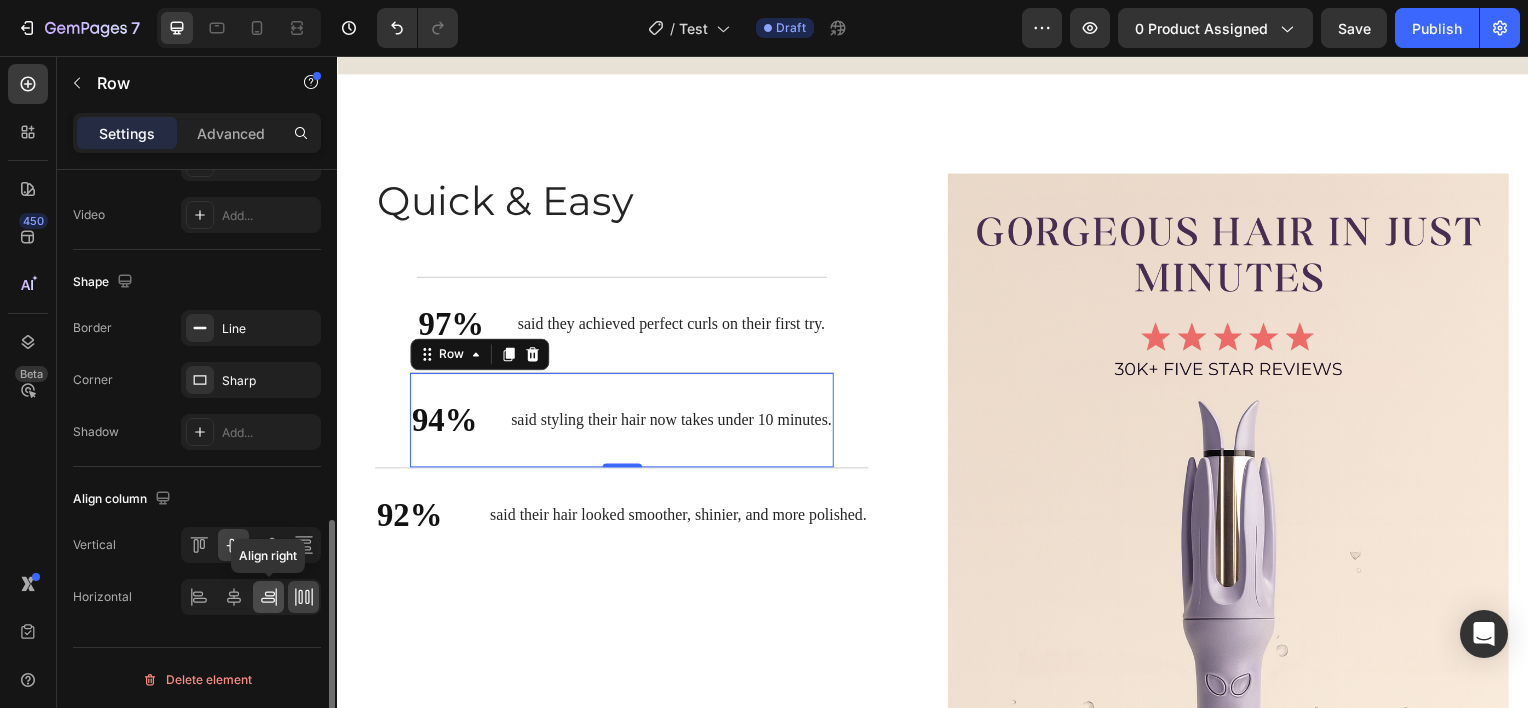 click 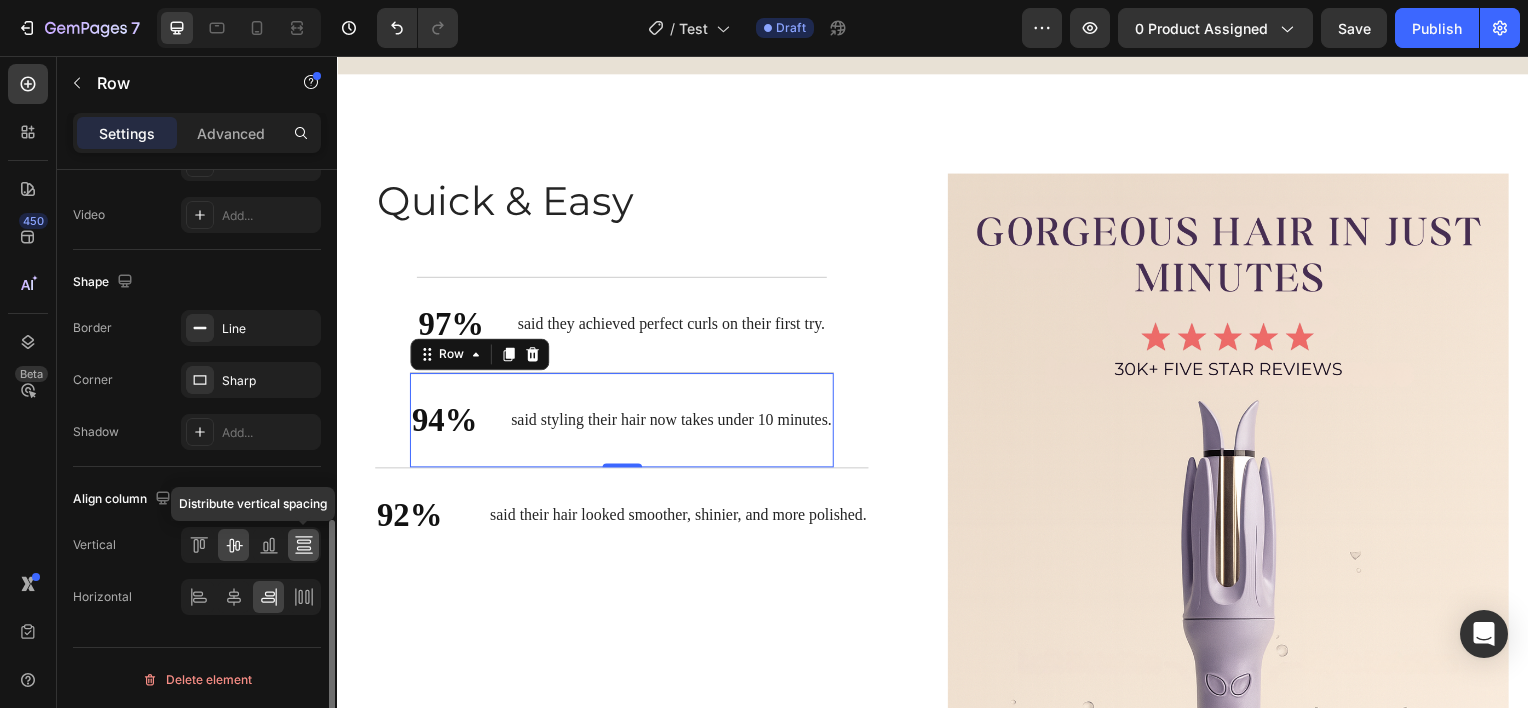 click 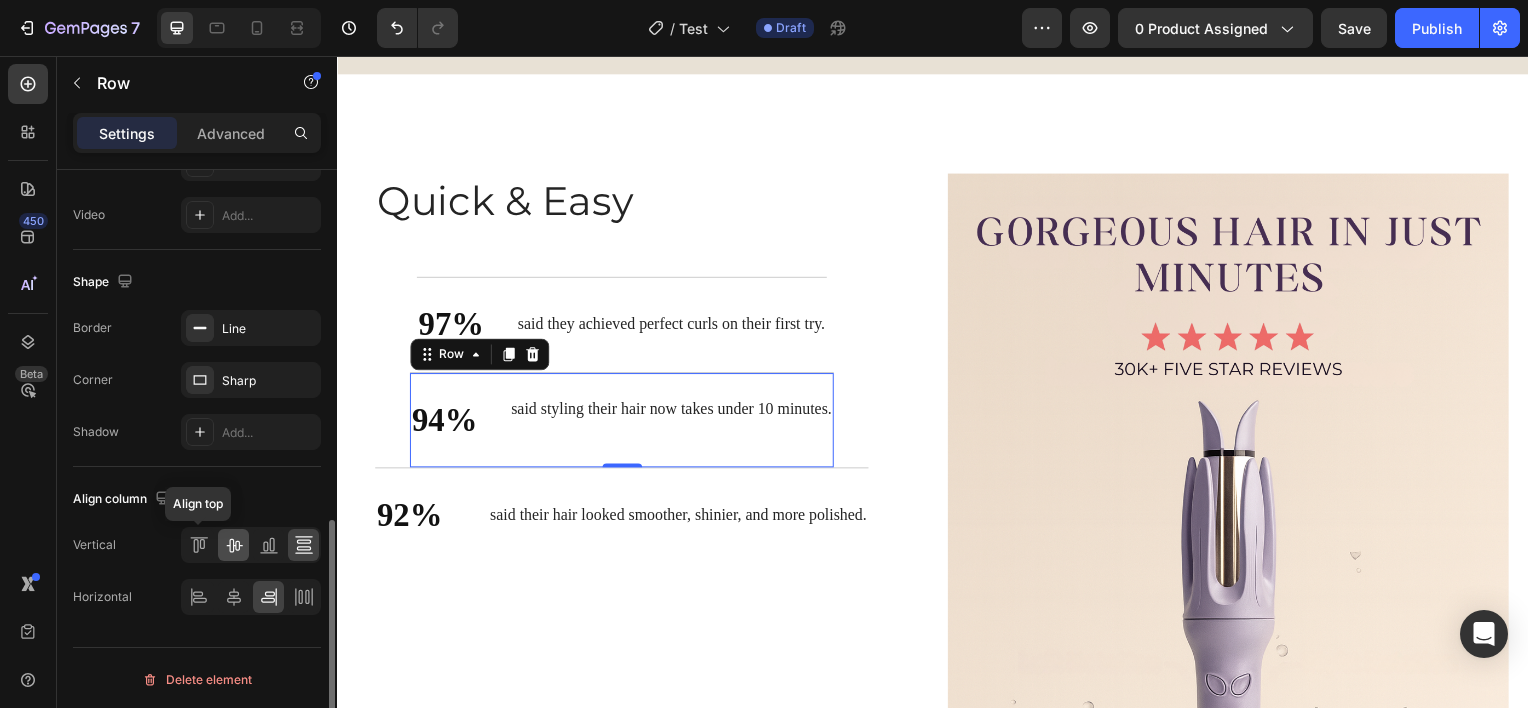 drag, startPoint x: 296, startPoint y: 538, endPoint x: 233, endPoint y: 542, distance: 63.126858 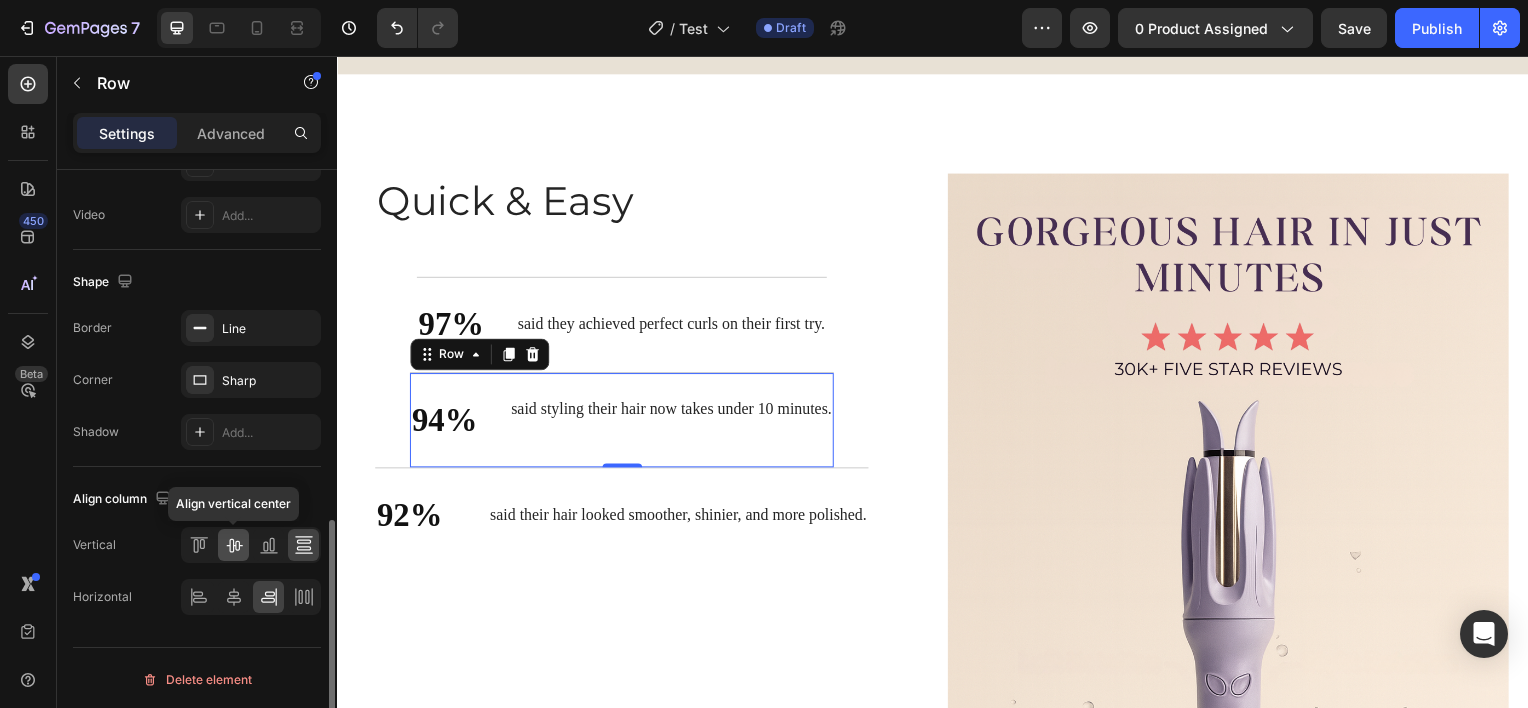click 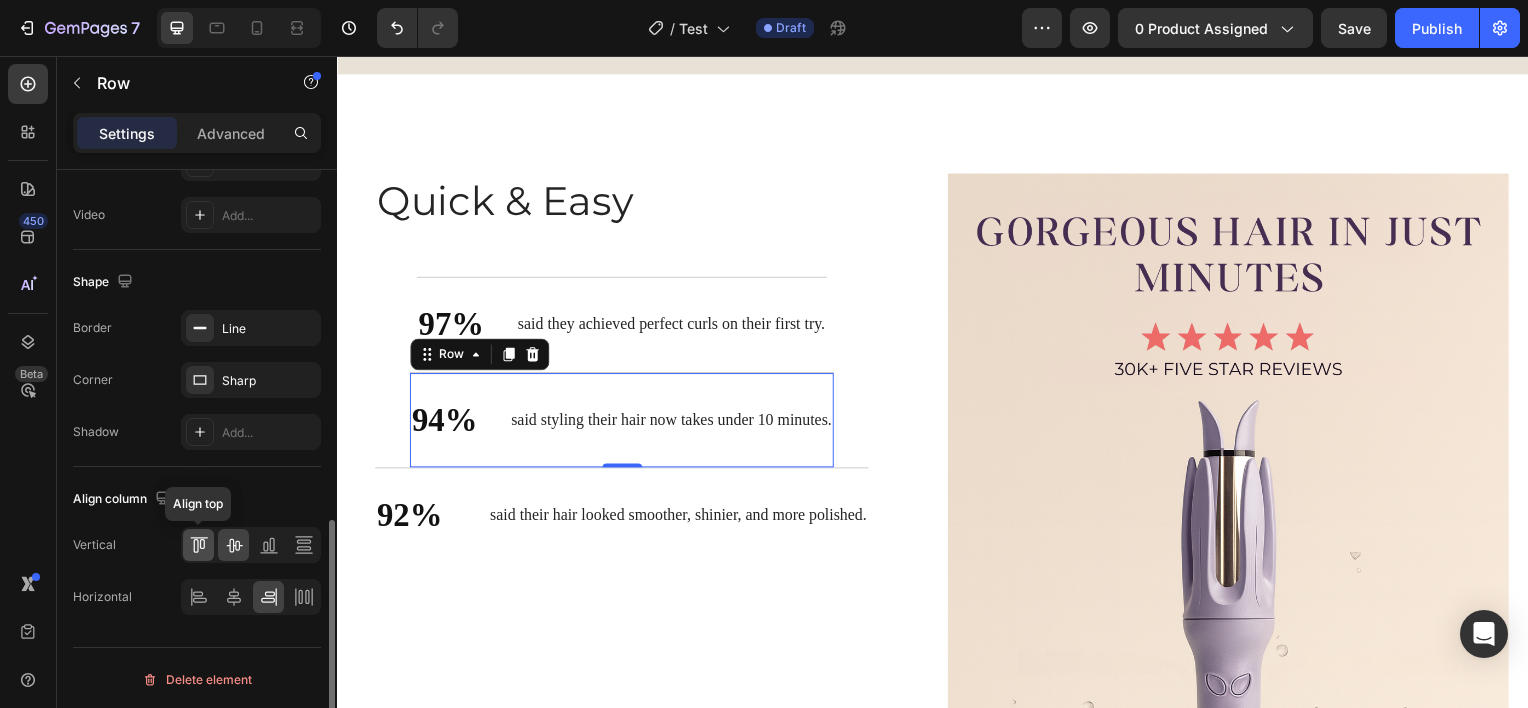 click 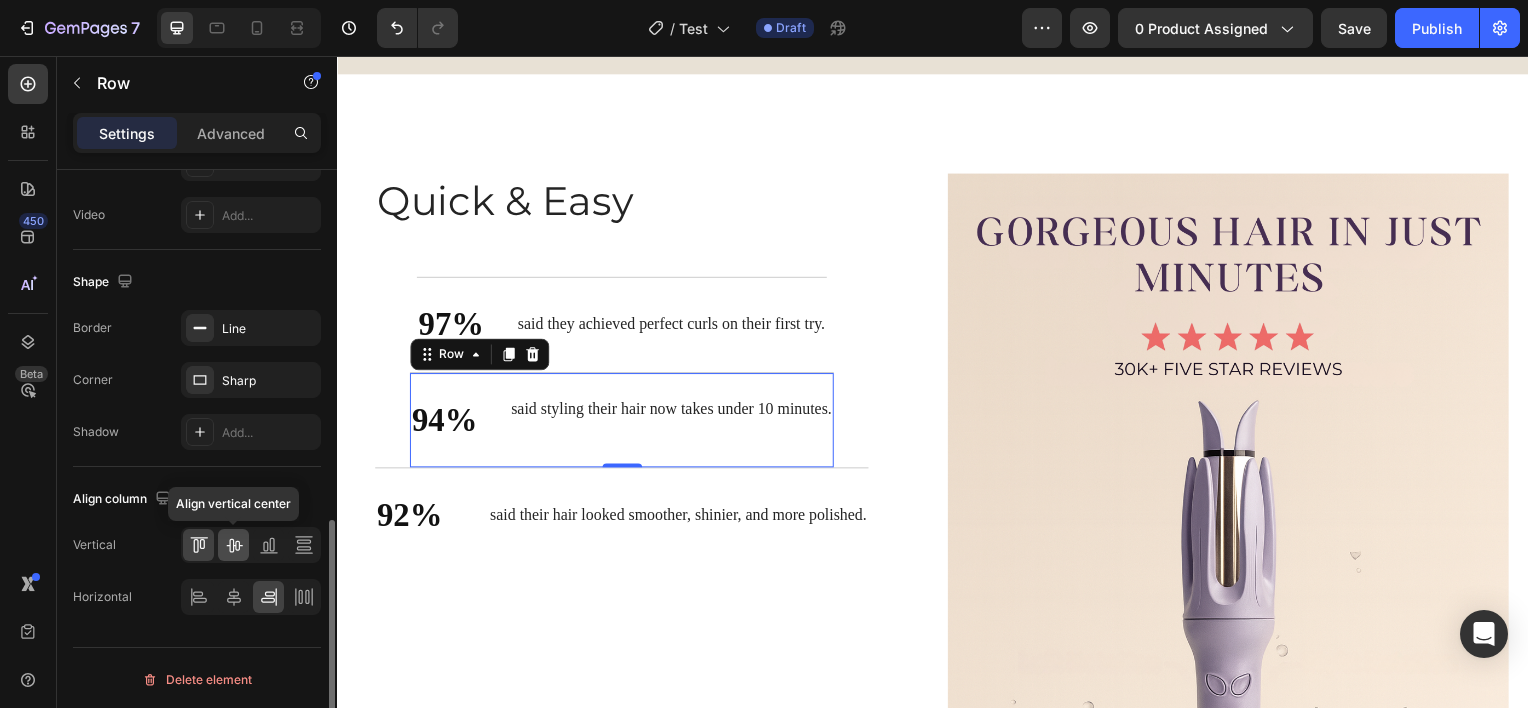 click 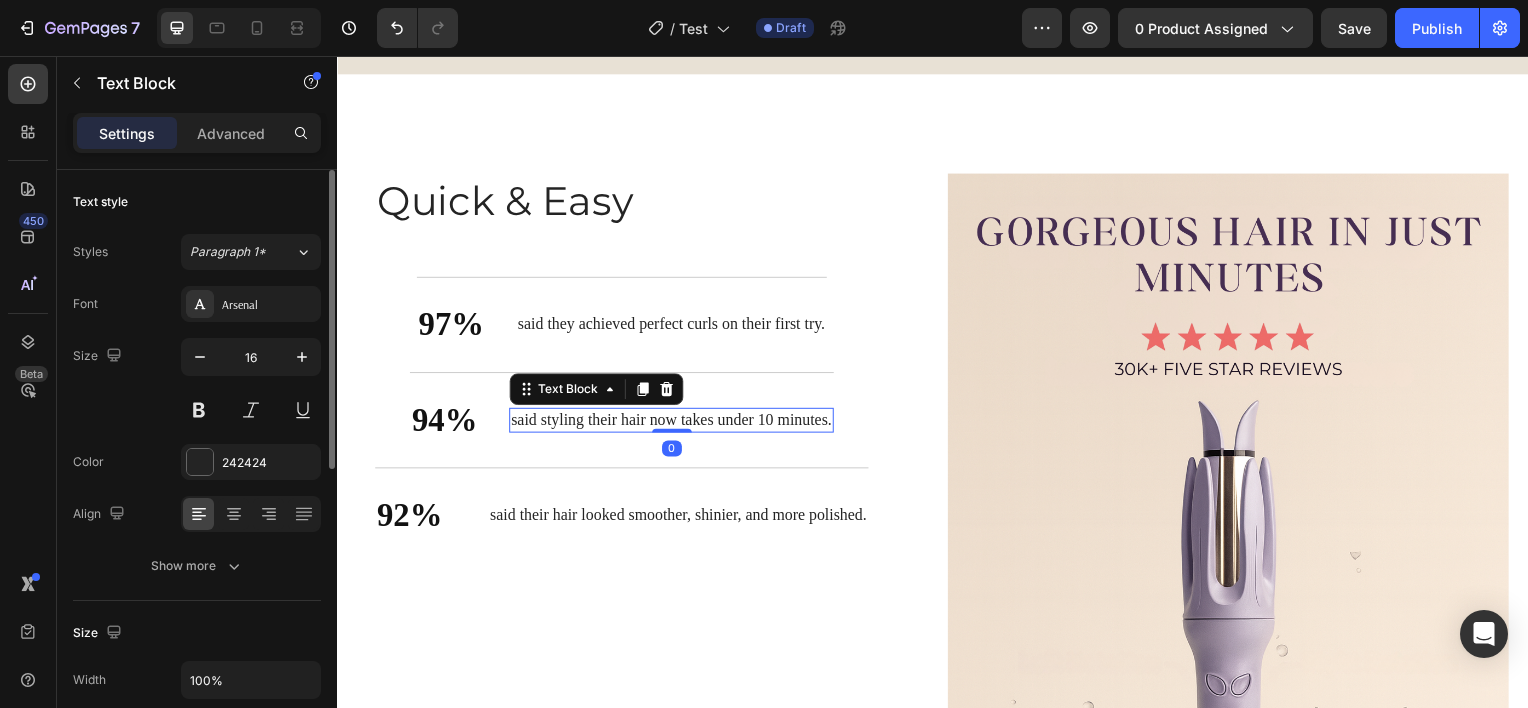 scroll, scrollTop: 0, scrollLeft: 0, axis: both 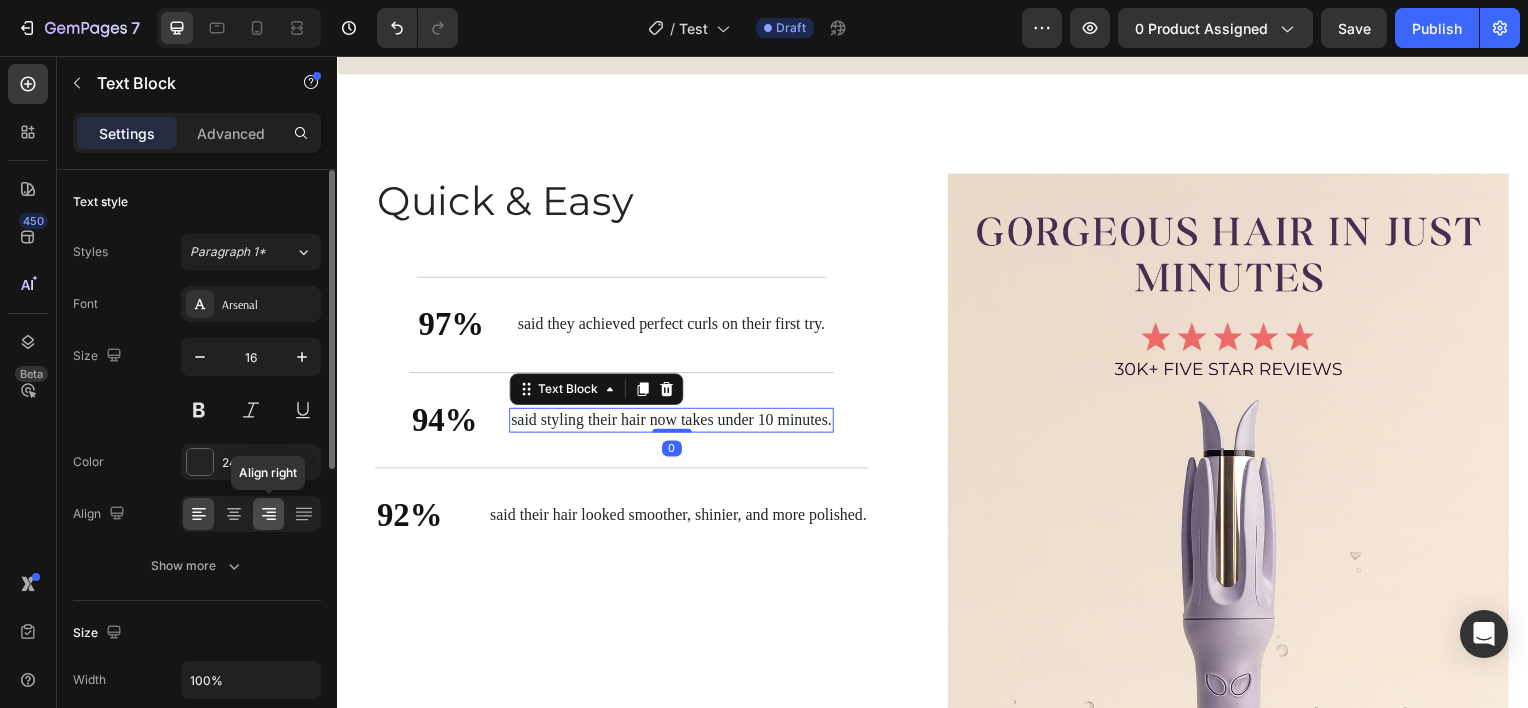 click 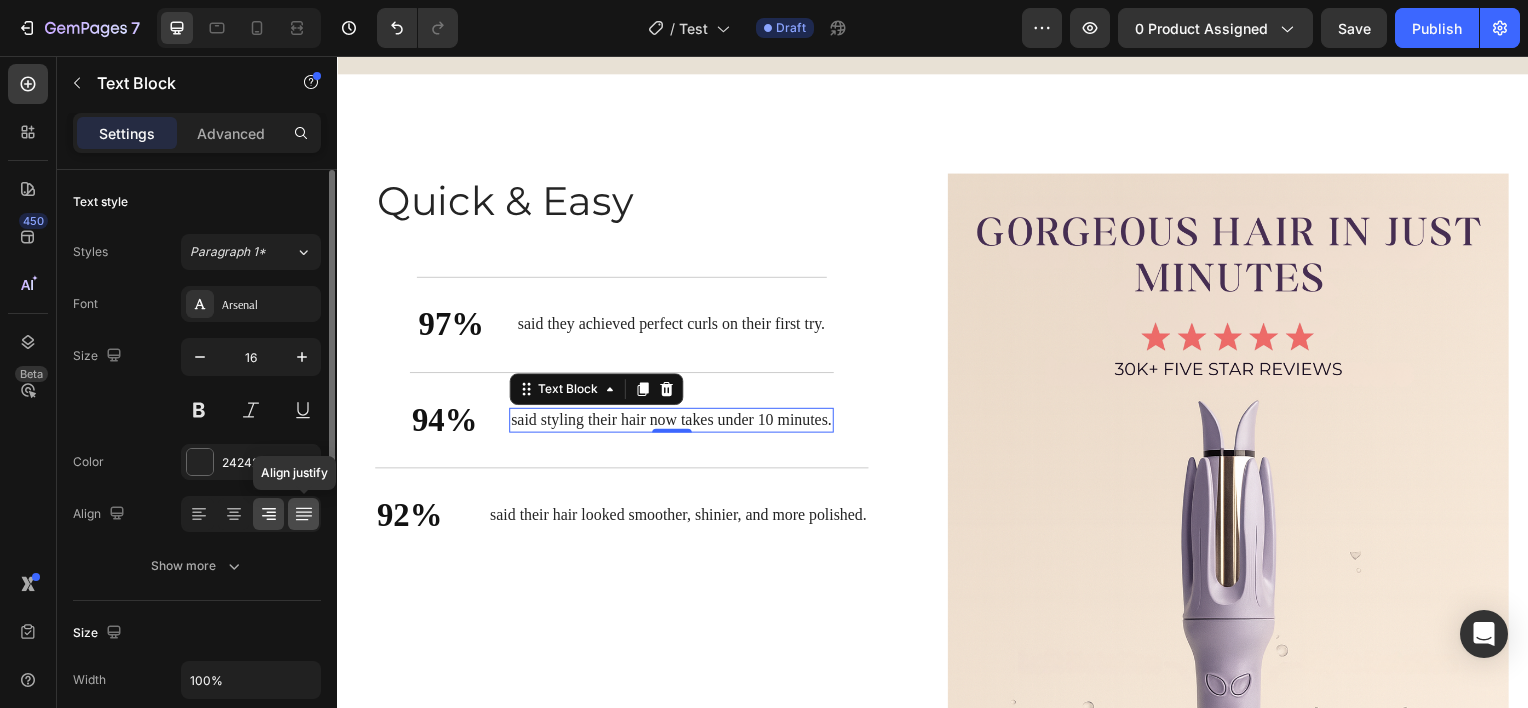 click 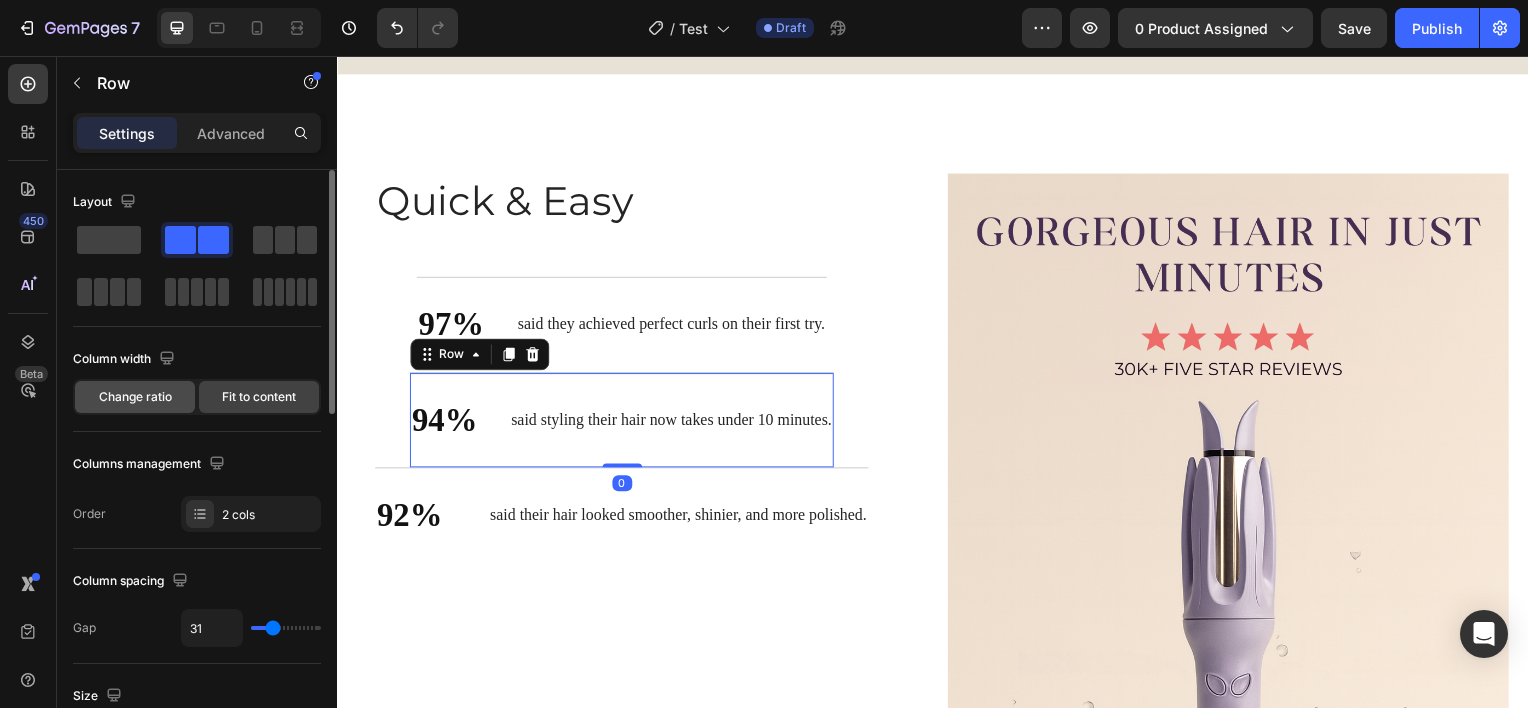 click on "Change ratio" 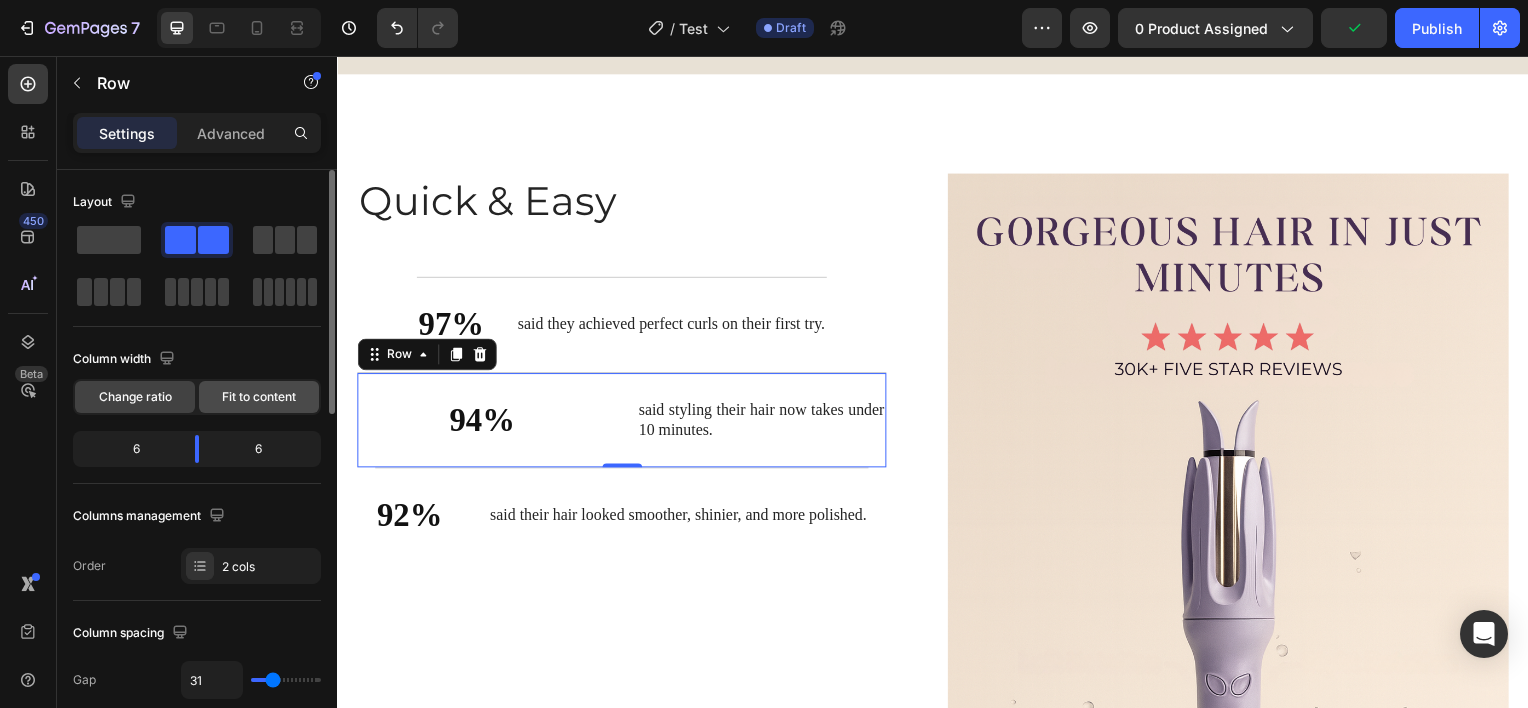 click on "Fit to content" 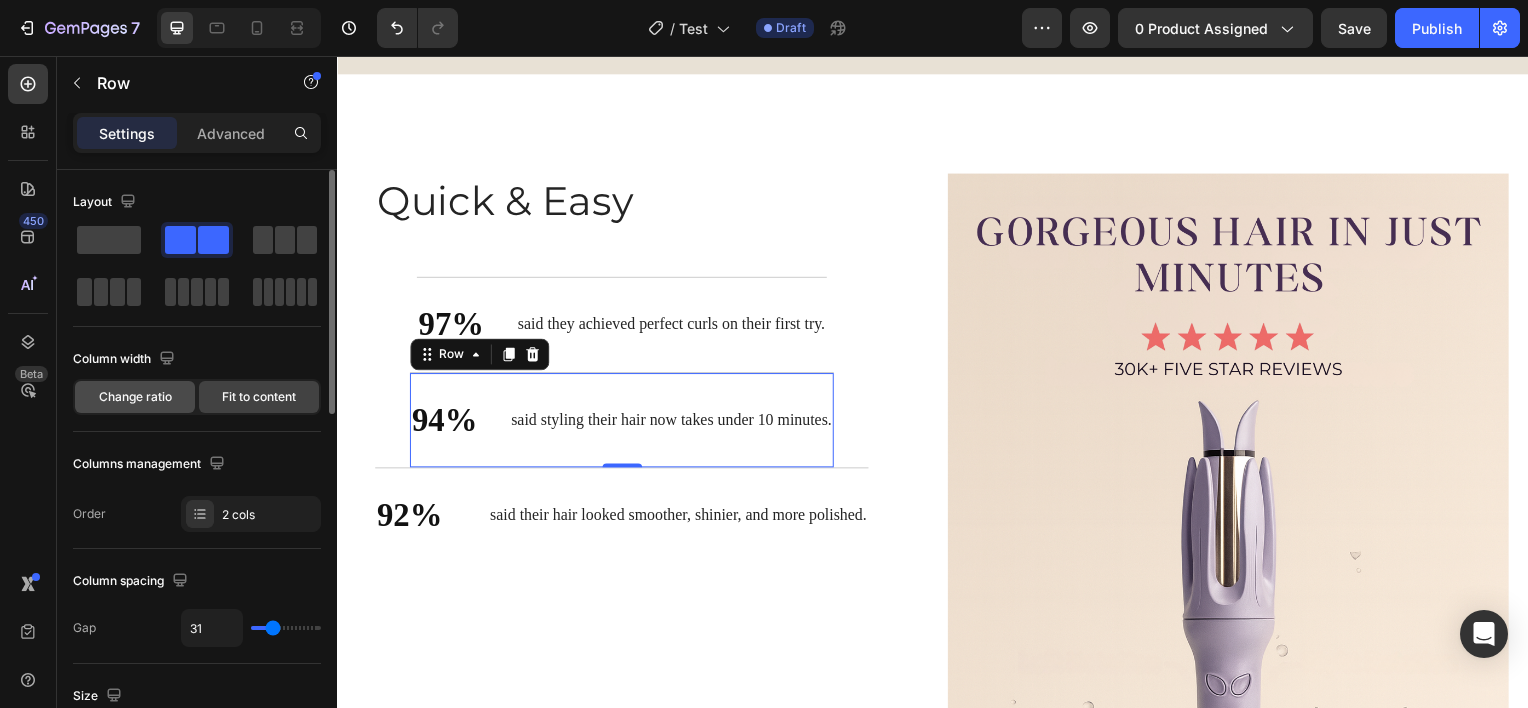 click on "Change ratio" 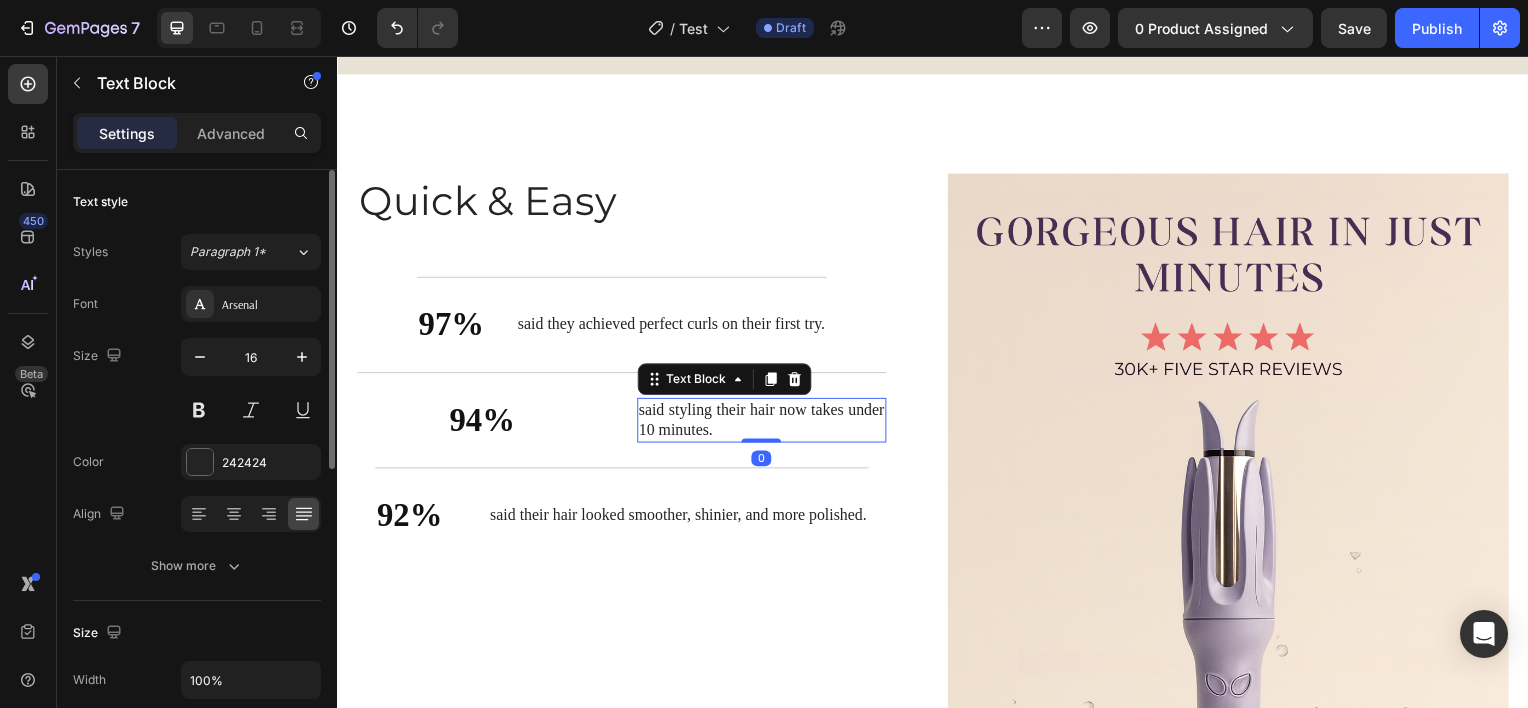 scroll, scrollTop: 3244, scrollLeft: 0, axis: vertical 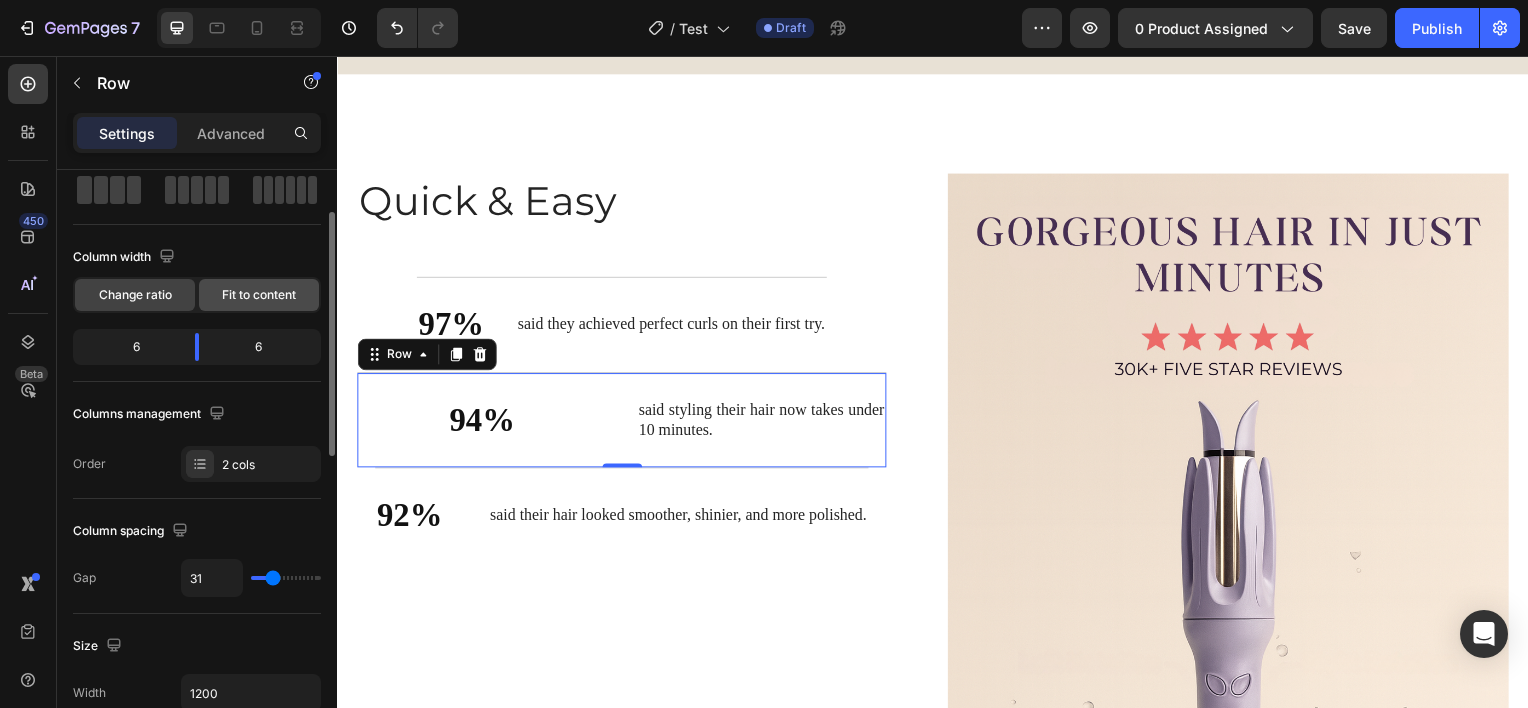 click on "Fit to content" 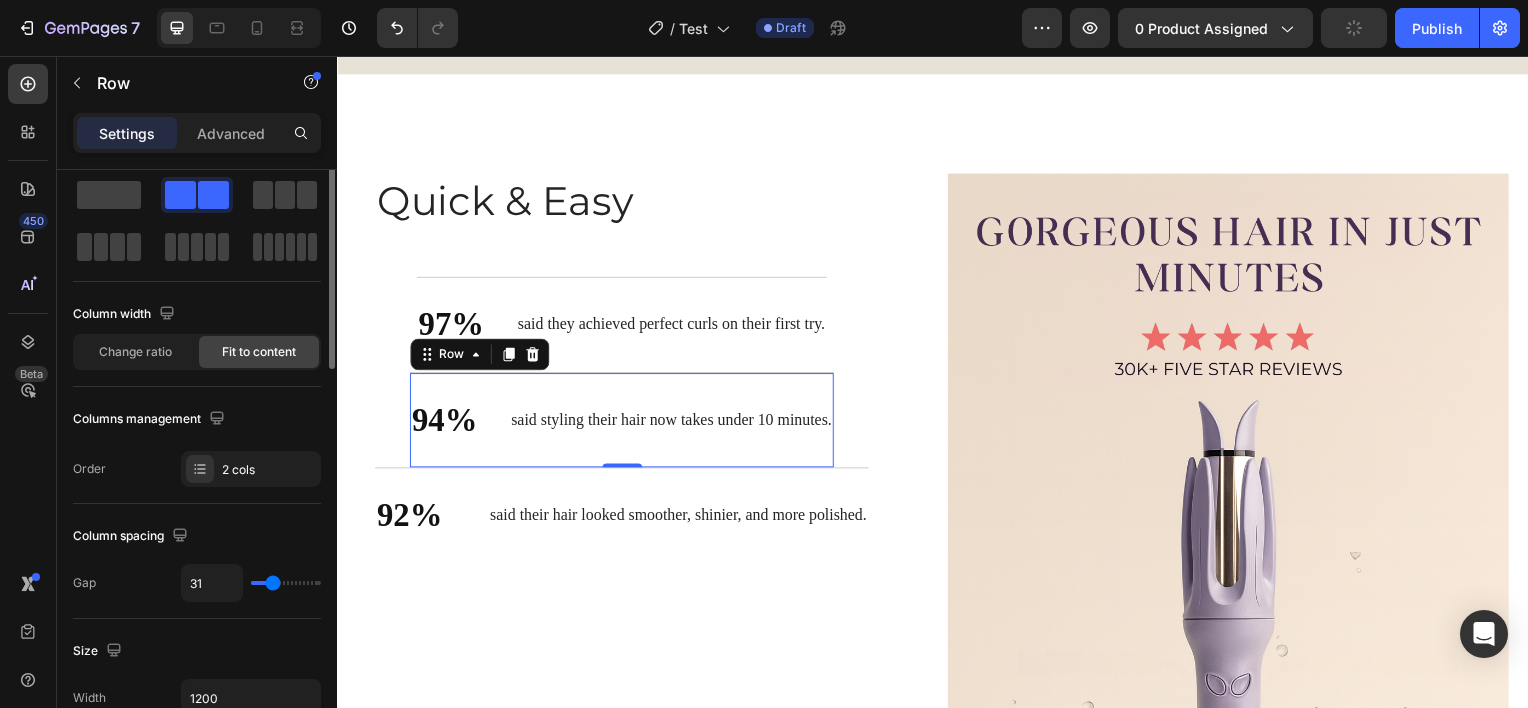 scroll, scrollTop: 0, scrollLeft: 0, axis: both 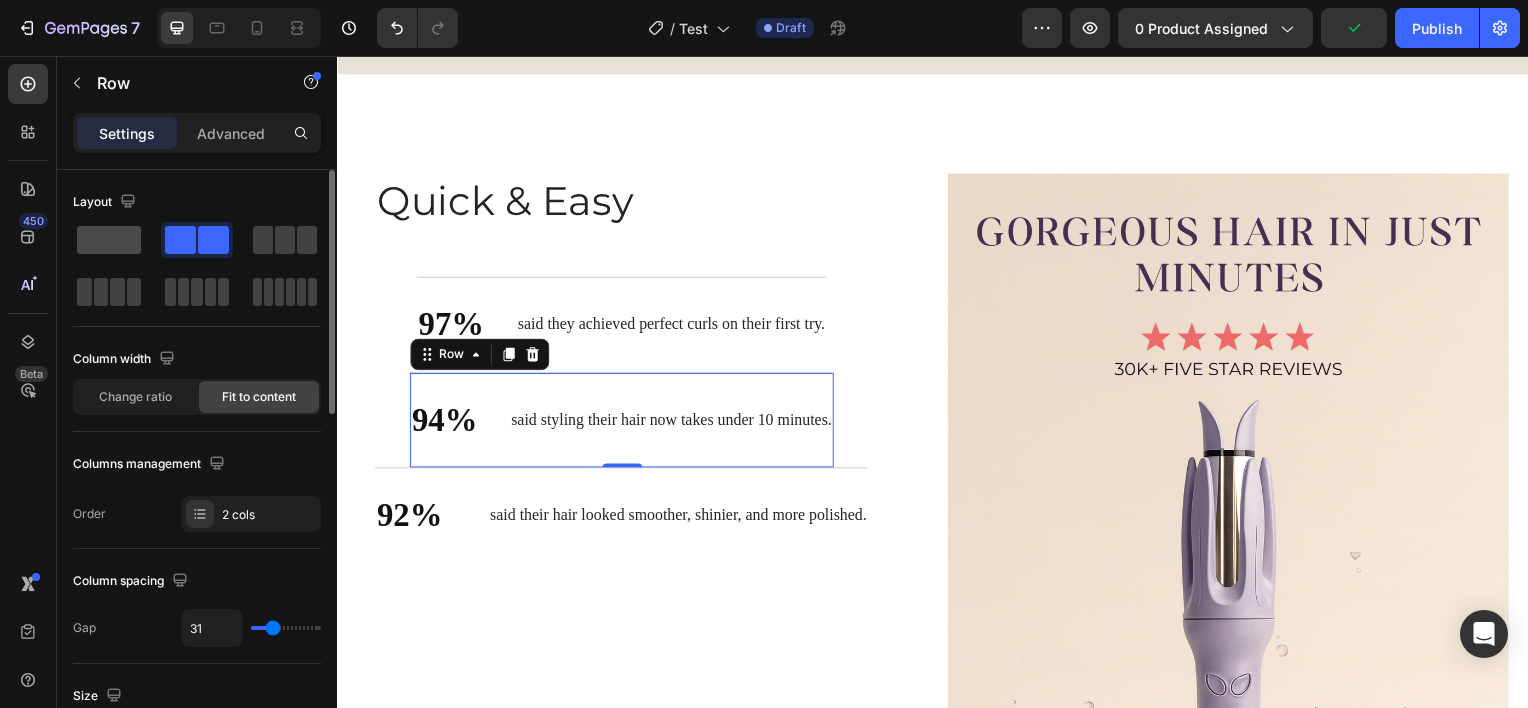 click 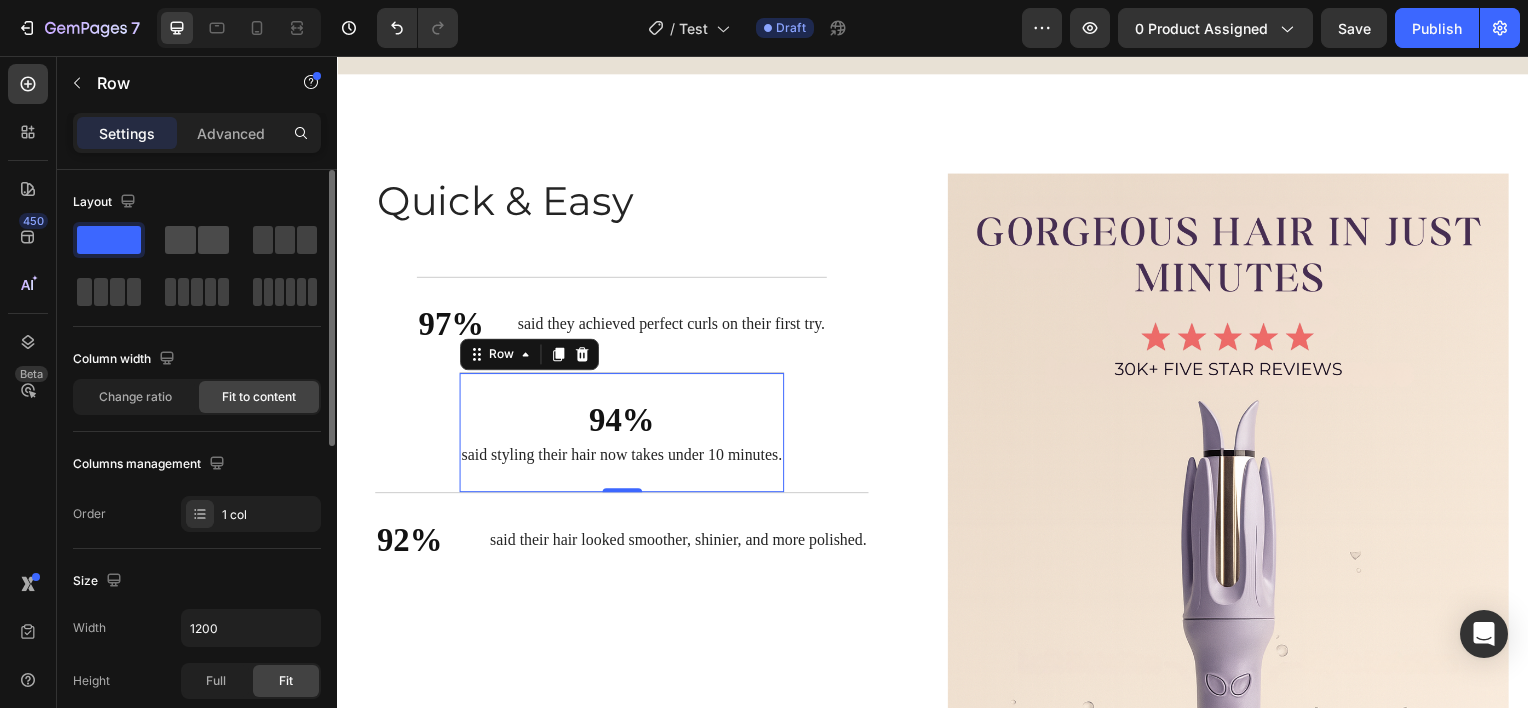 click 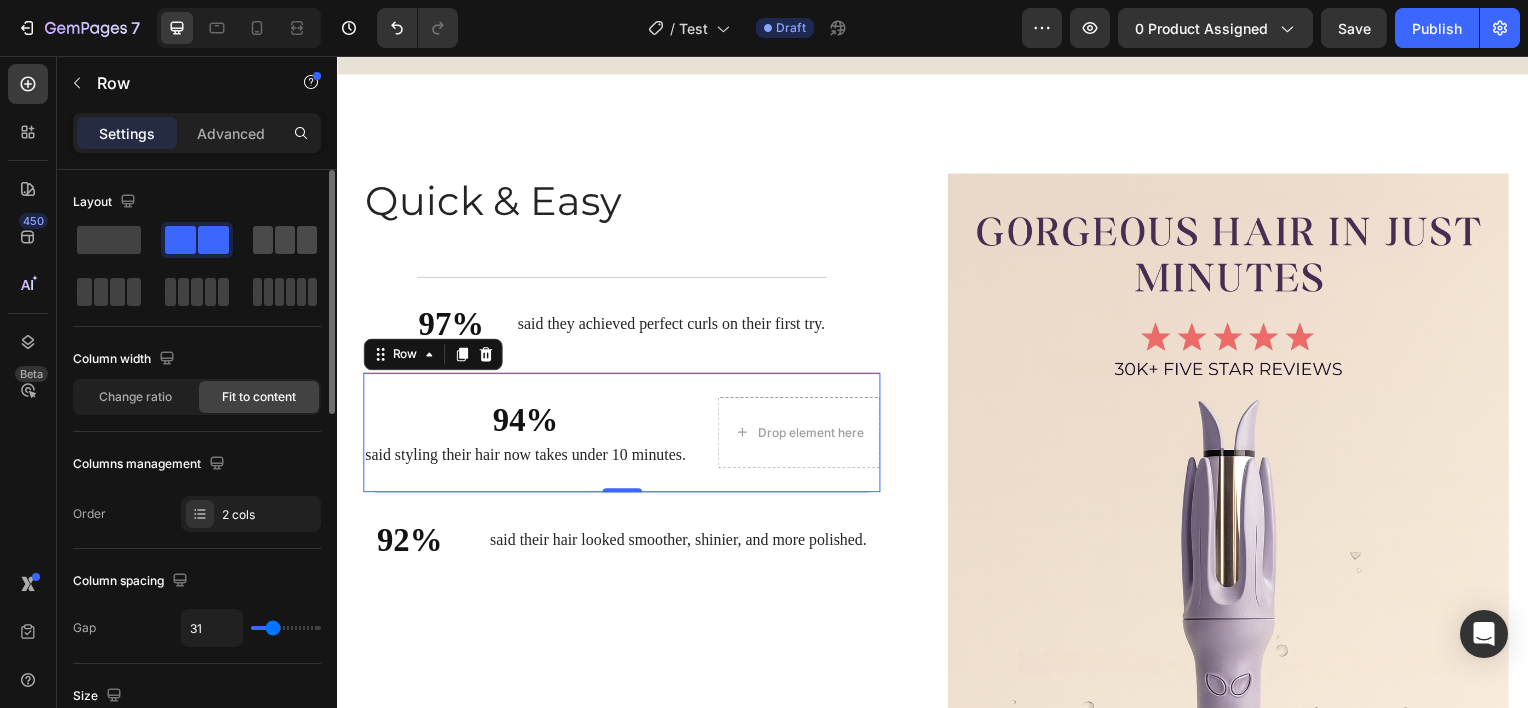 click 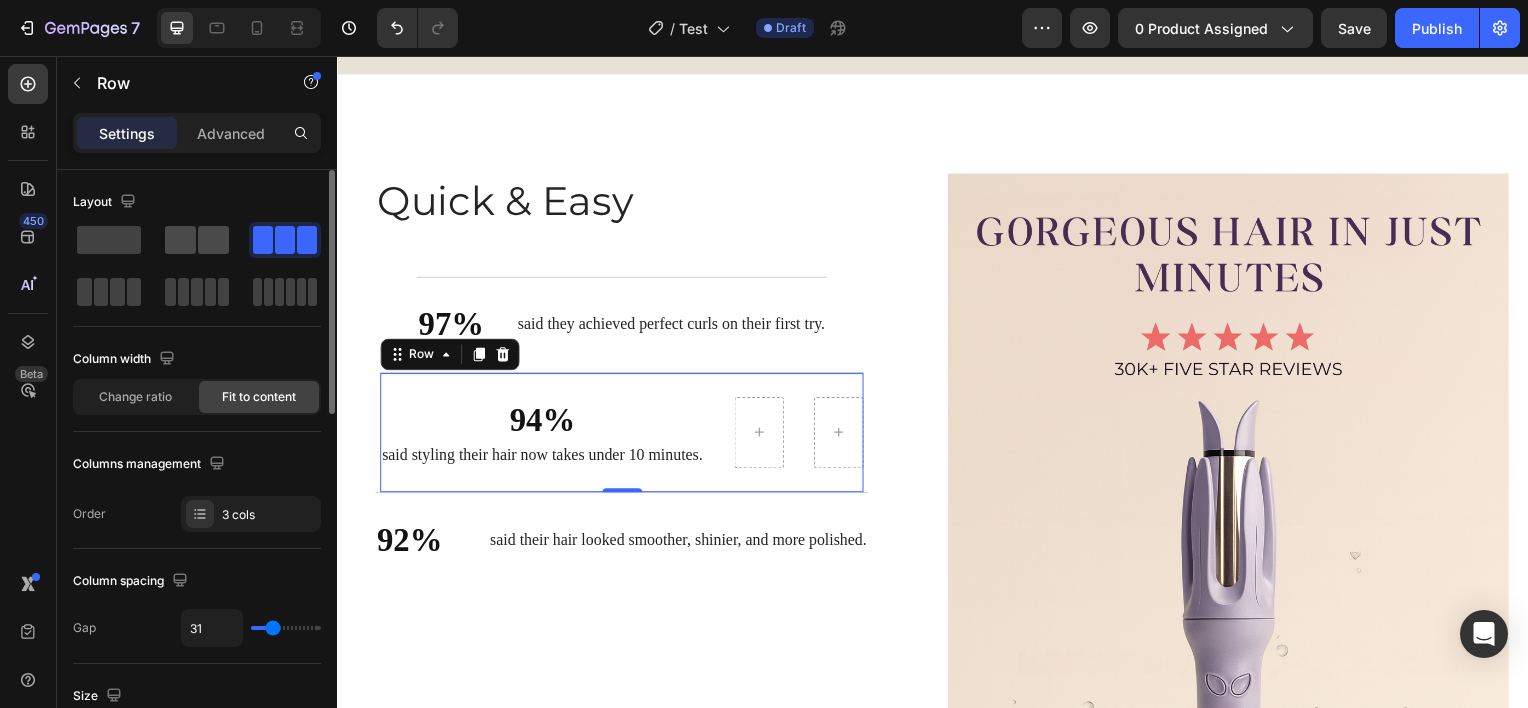 click 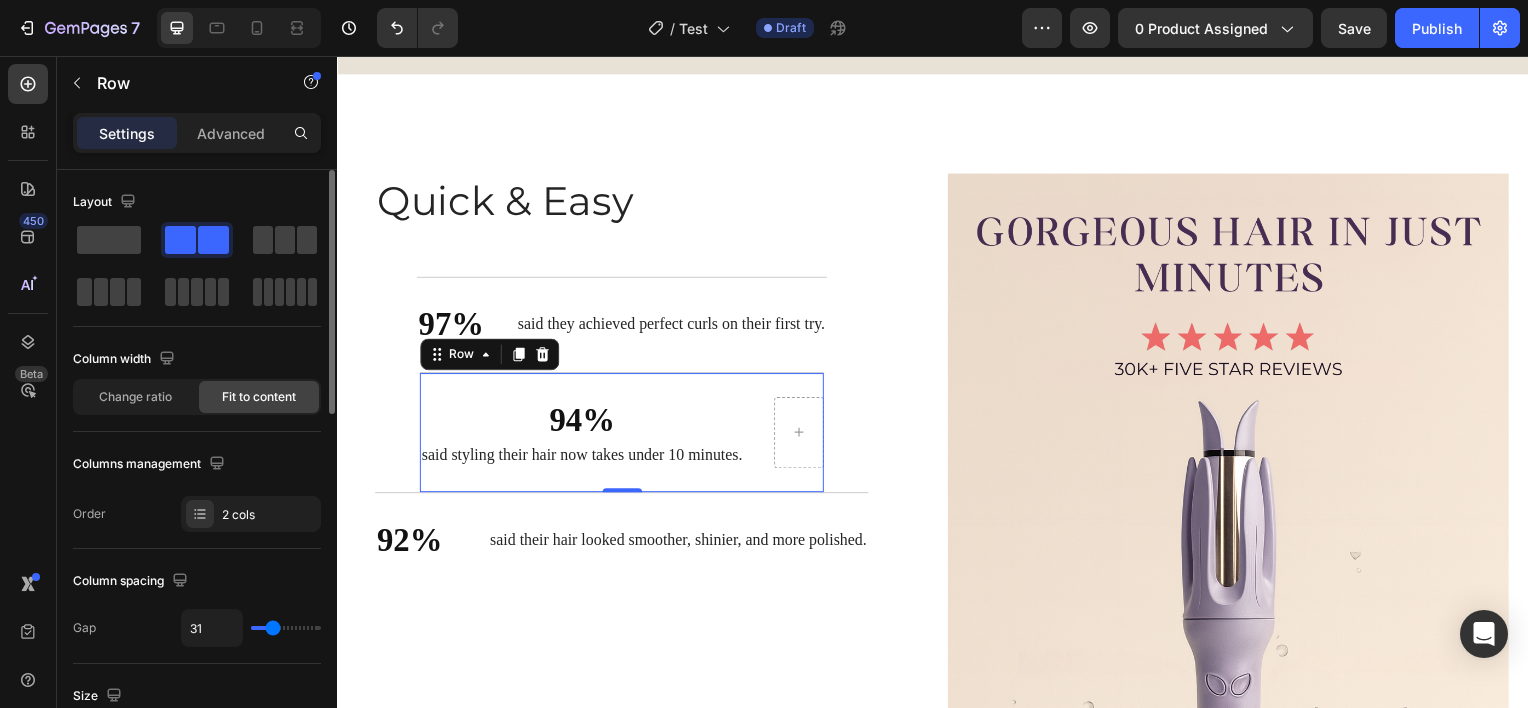 click 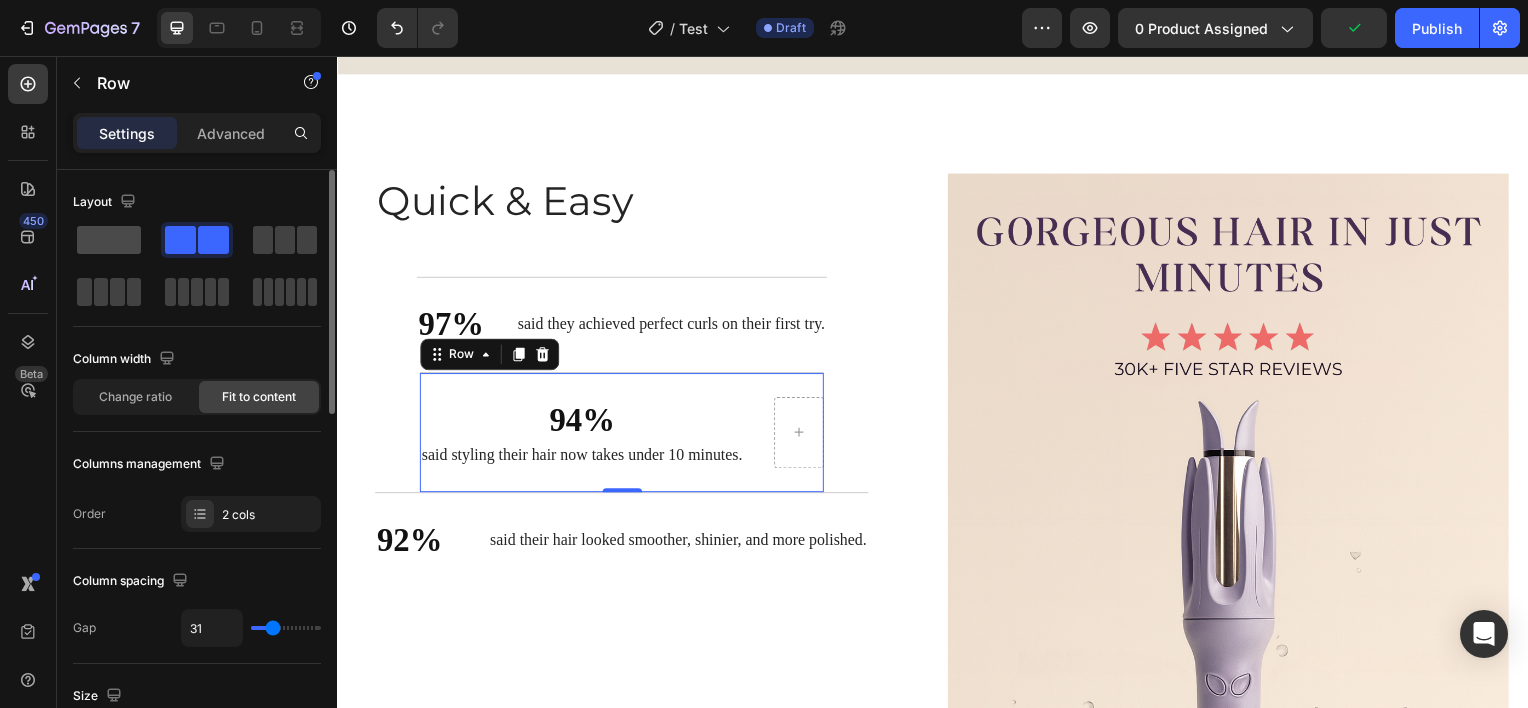 click 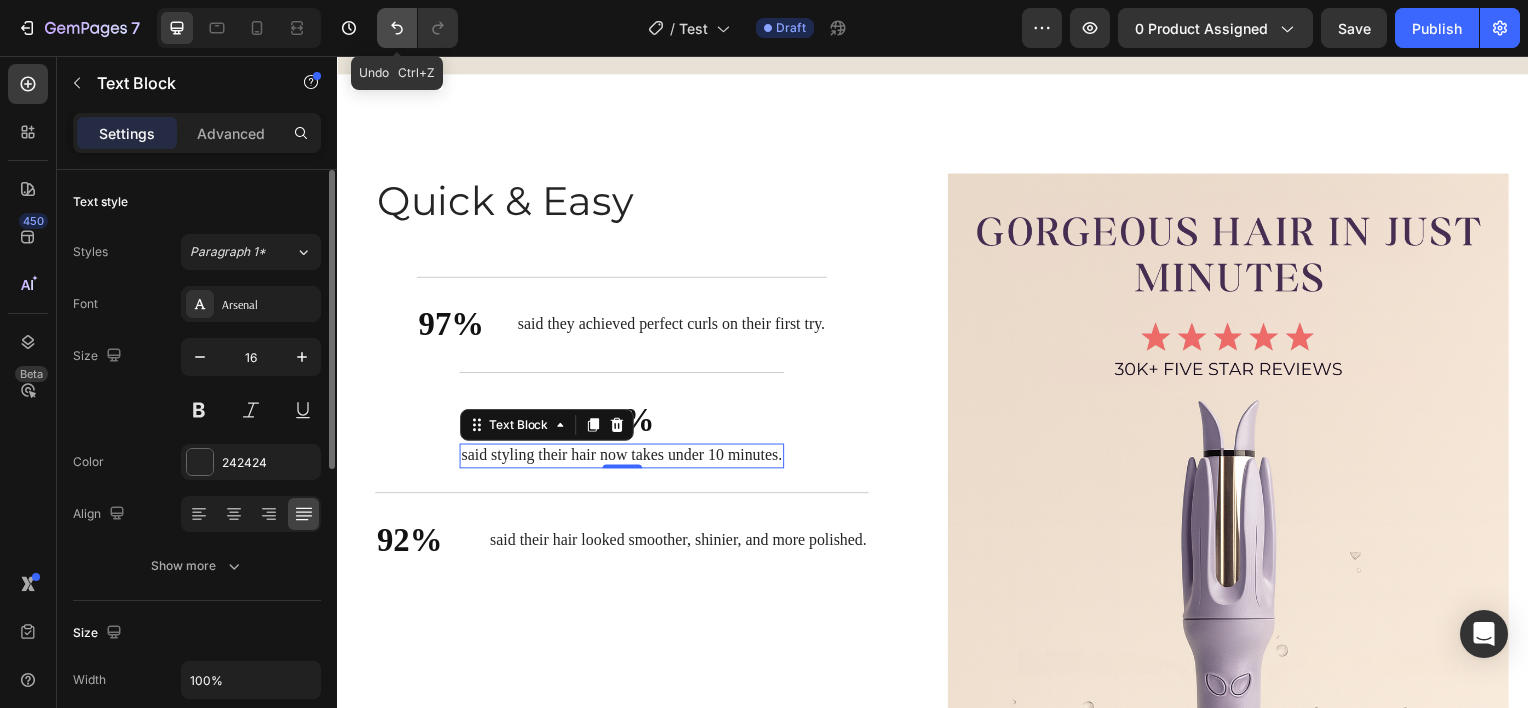 click 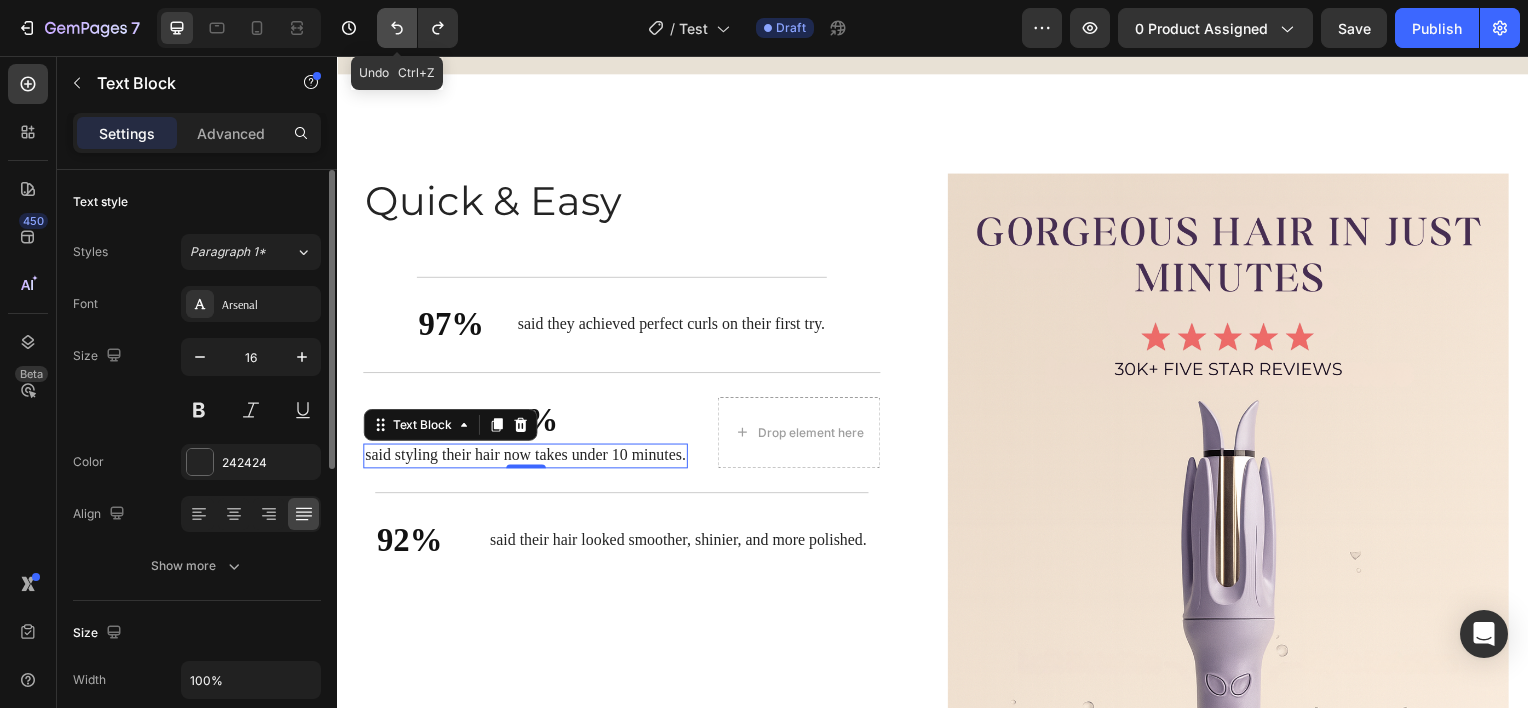click 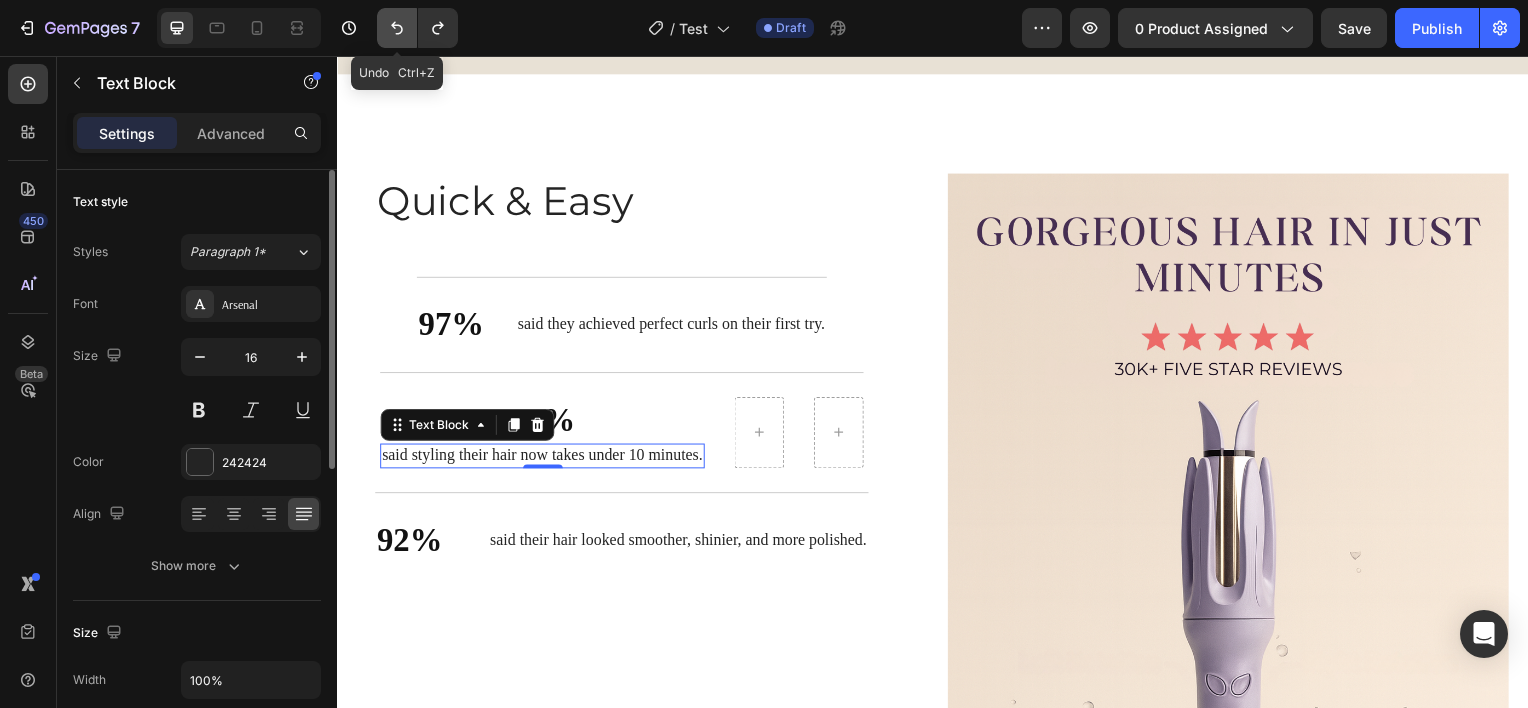 click 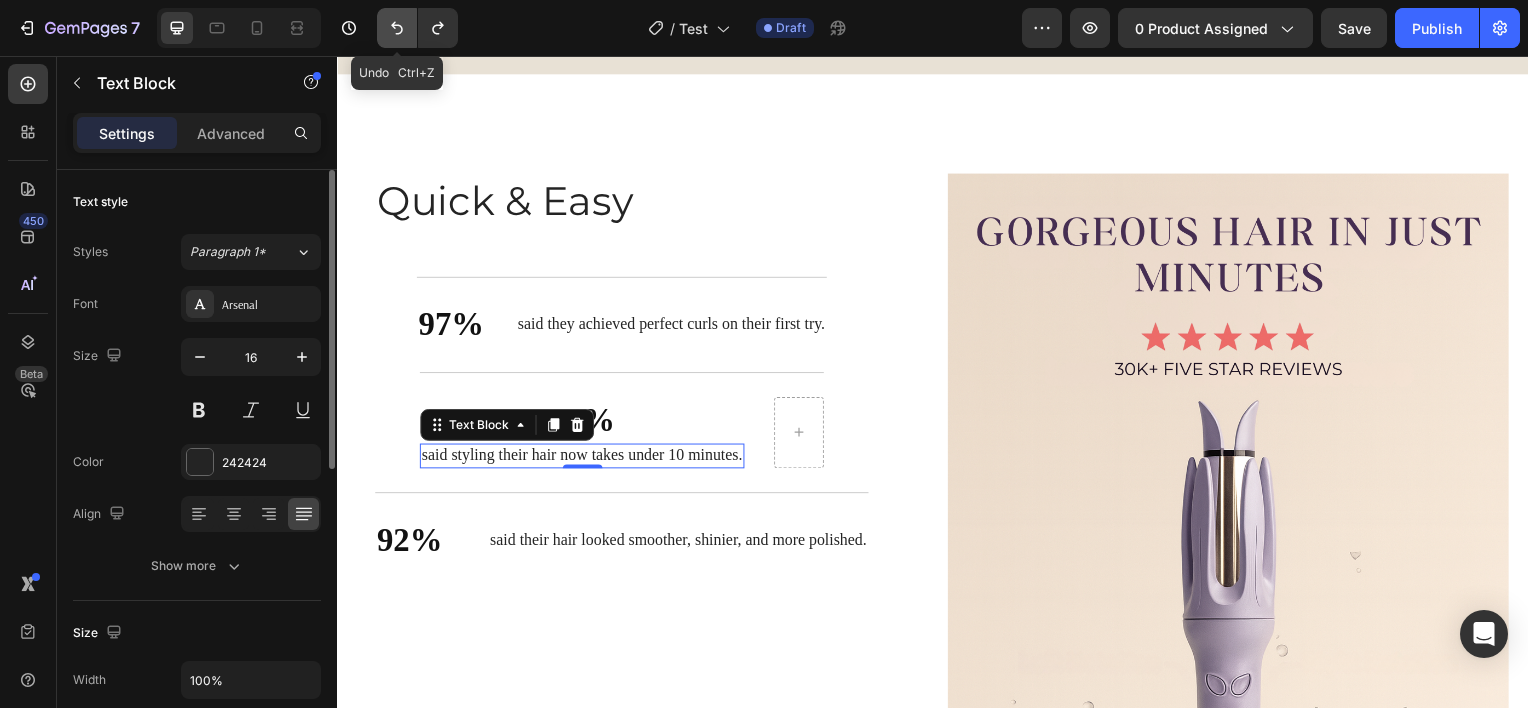 click 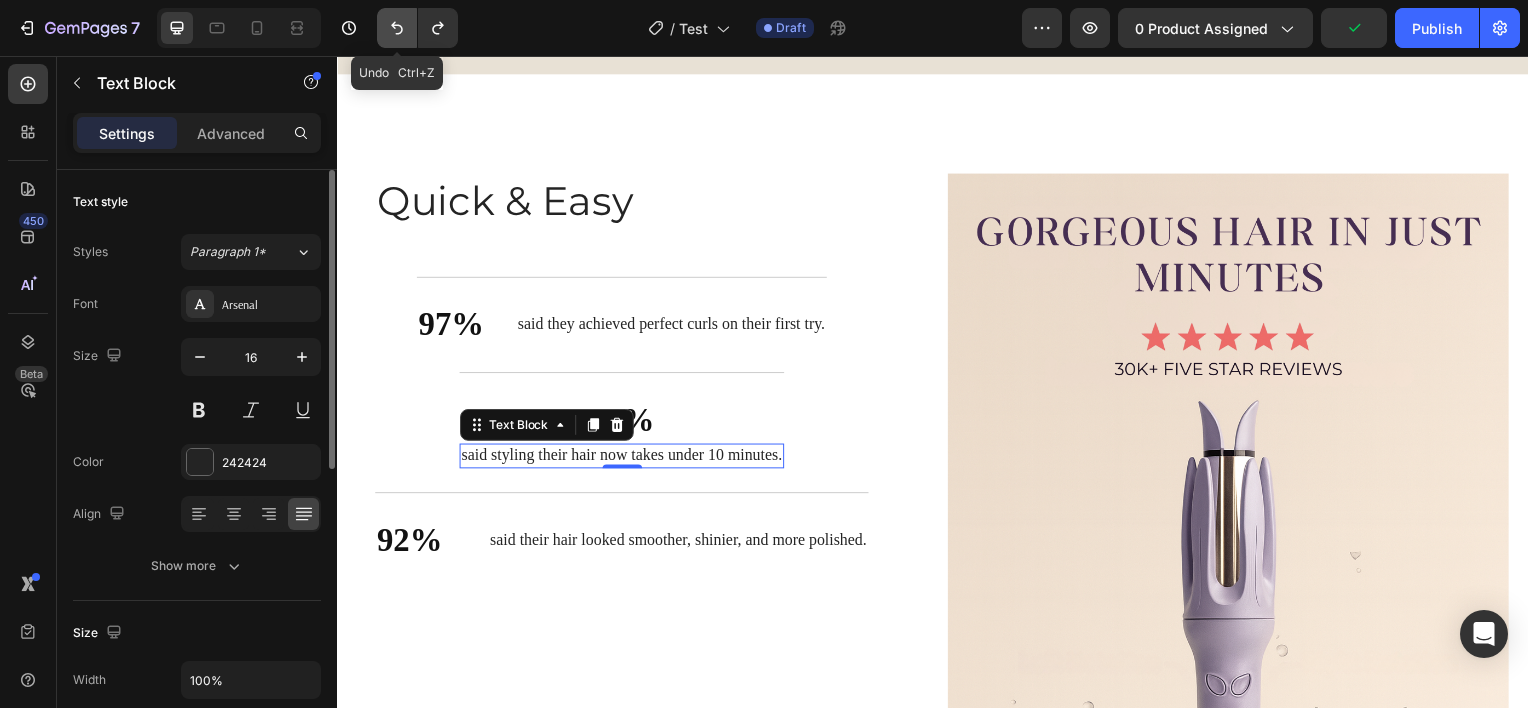 click 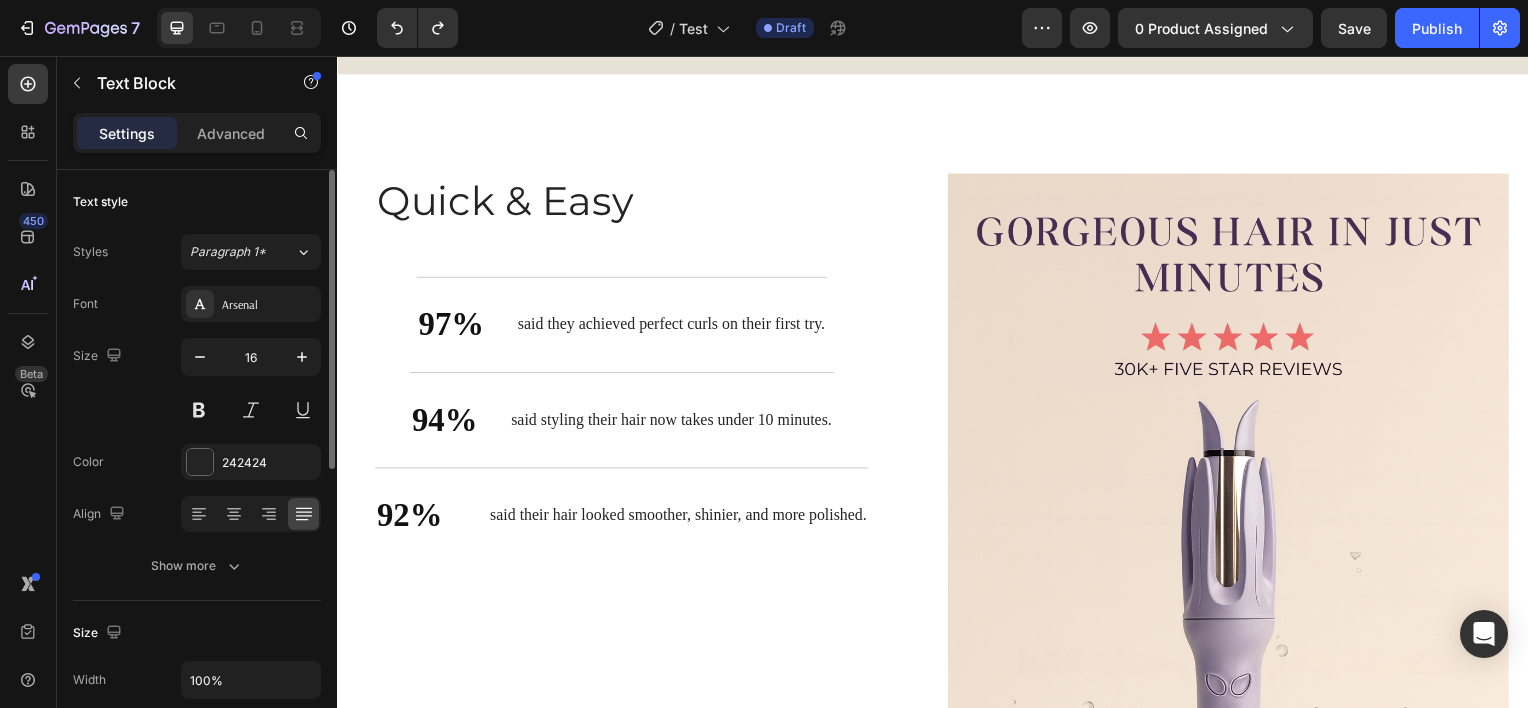 scroll, scrollTop: 203, scrollLeft: 0, axis: vertical 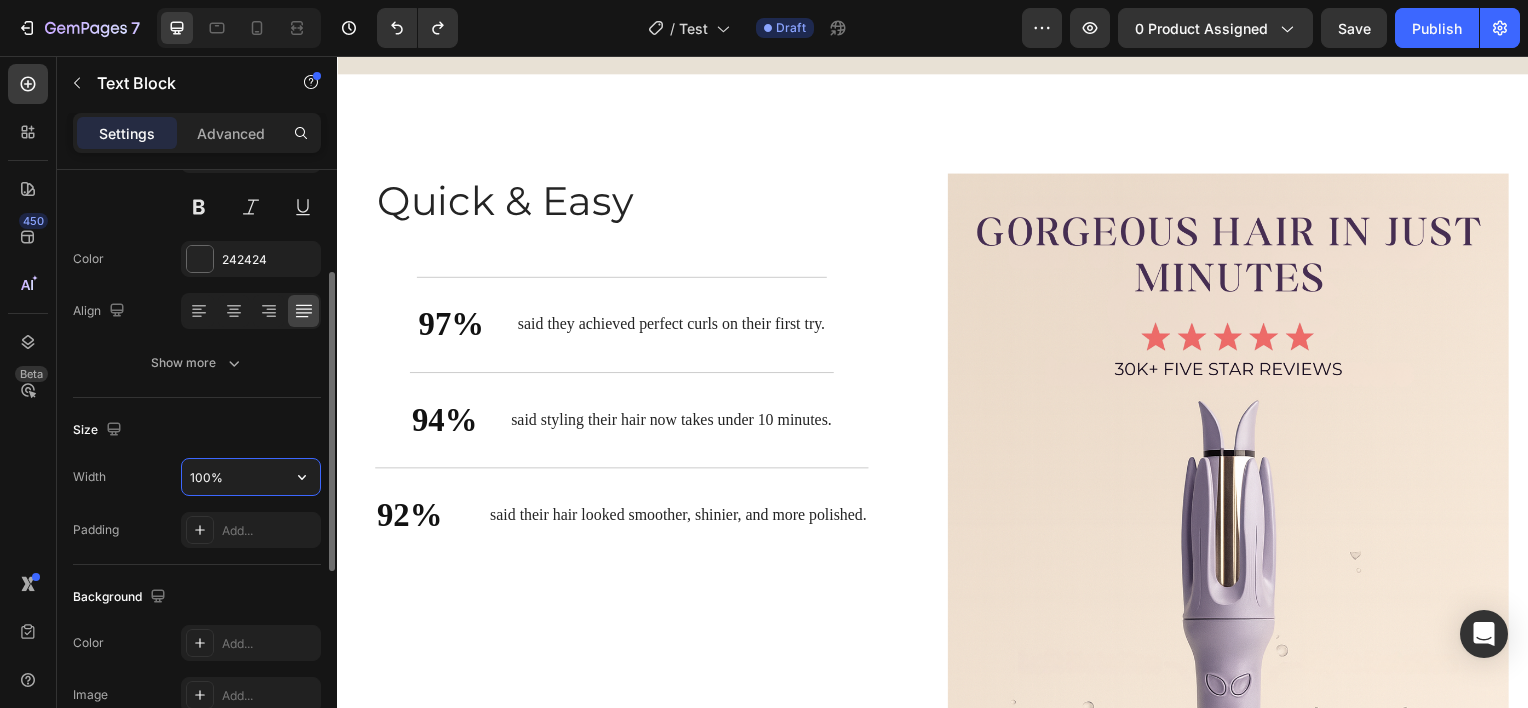 click on "100%" at bounding box center (251, 477) 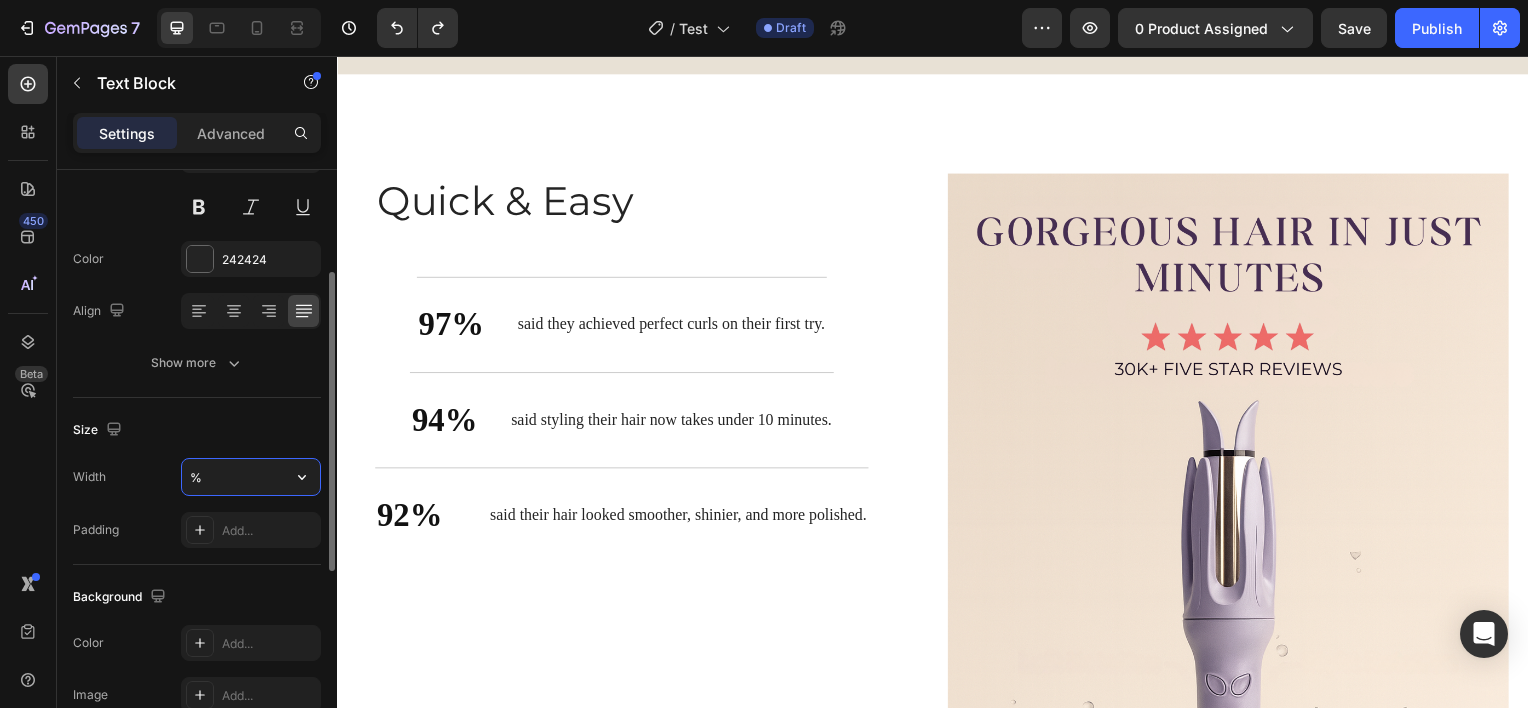 type 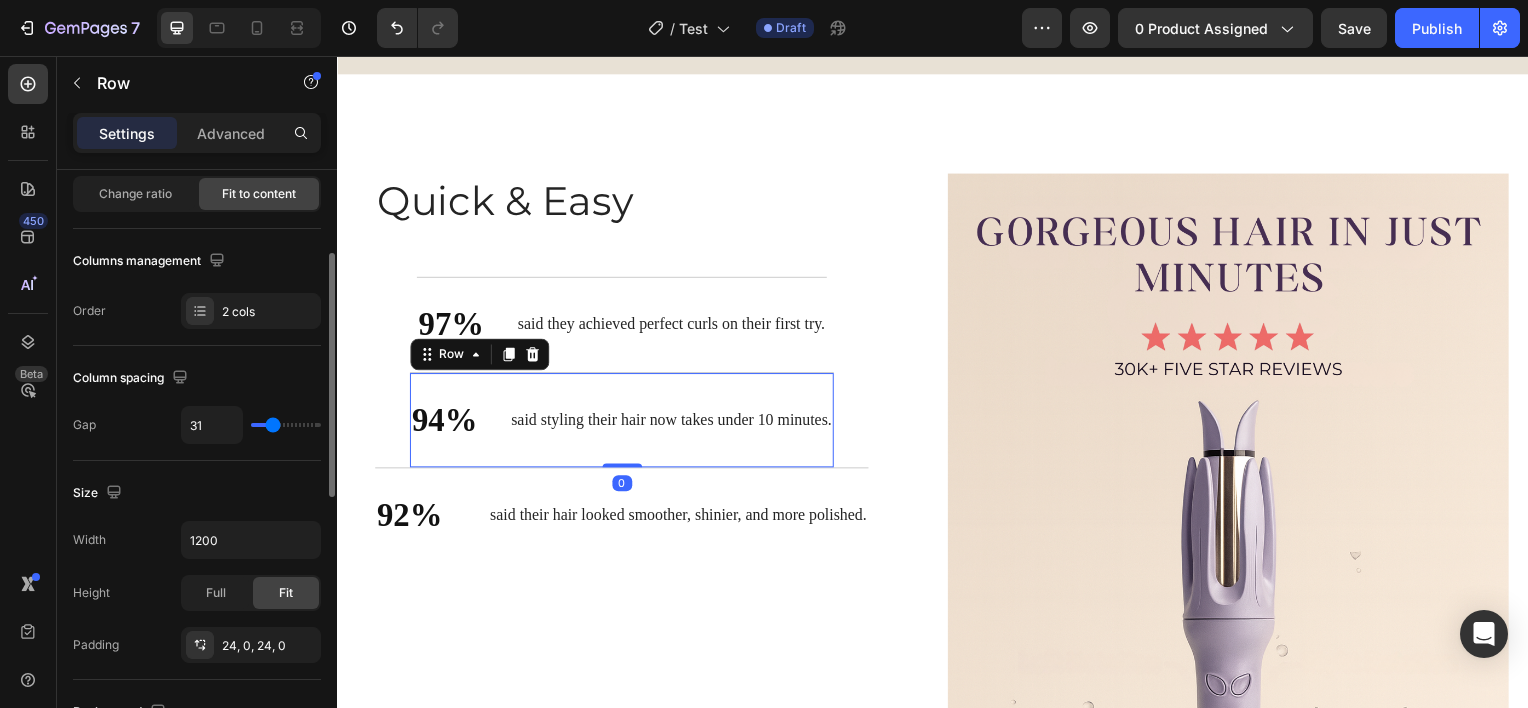 click on "said styling their hair now takes under 10 minutes. Text Block" at bounding box center (673, 422) 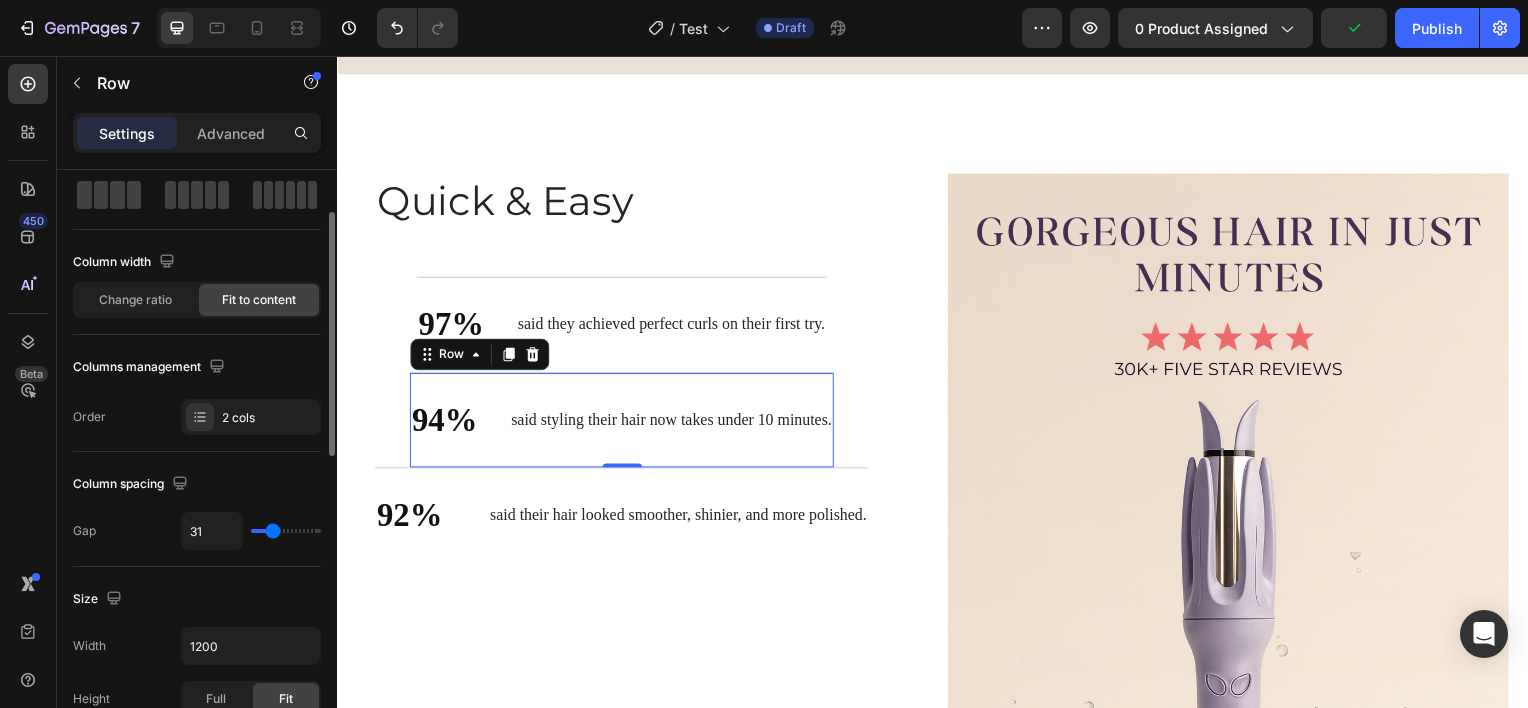 scroll, scrollTop: 141, scrollLeft: 0, axis: vertical 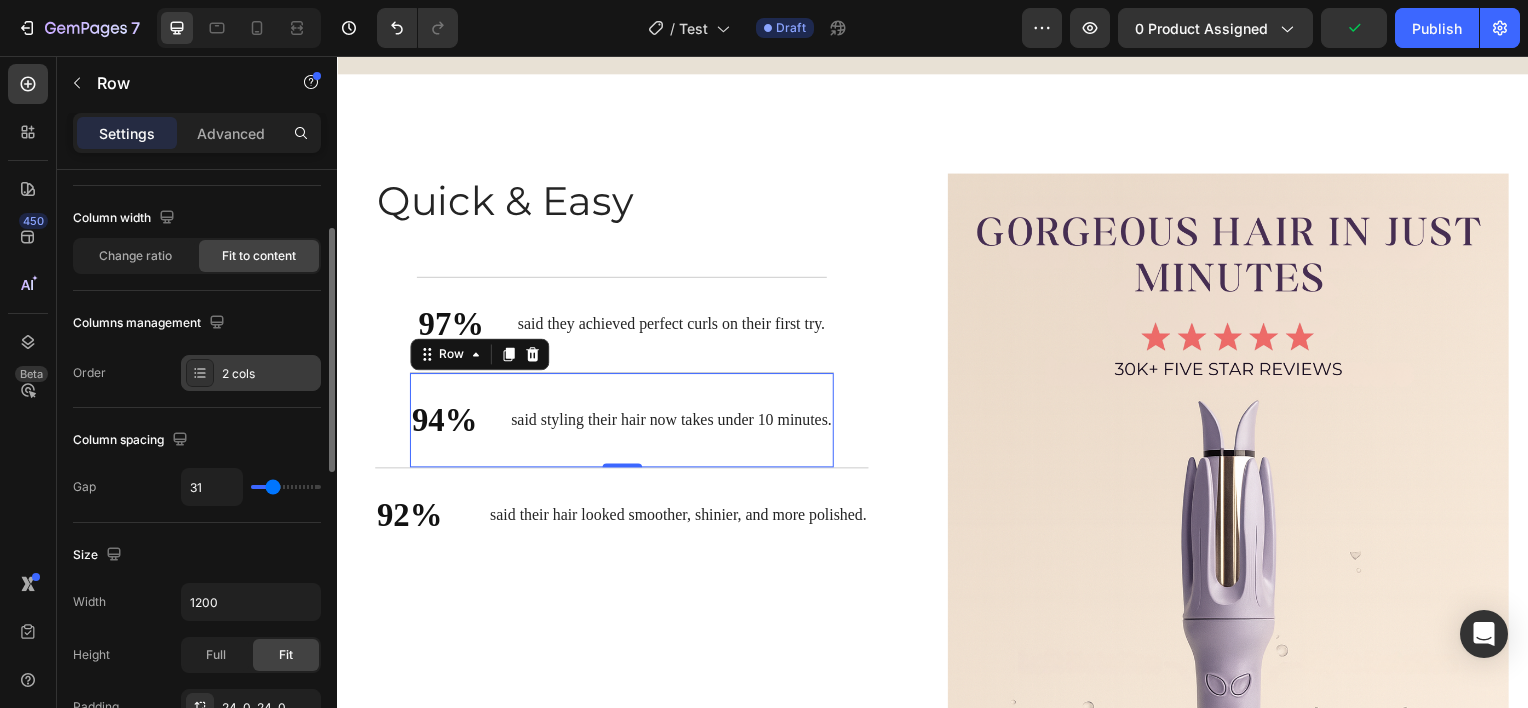 click on "2 cols" at bounding box center [269, 374] 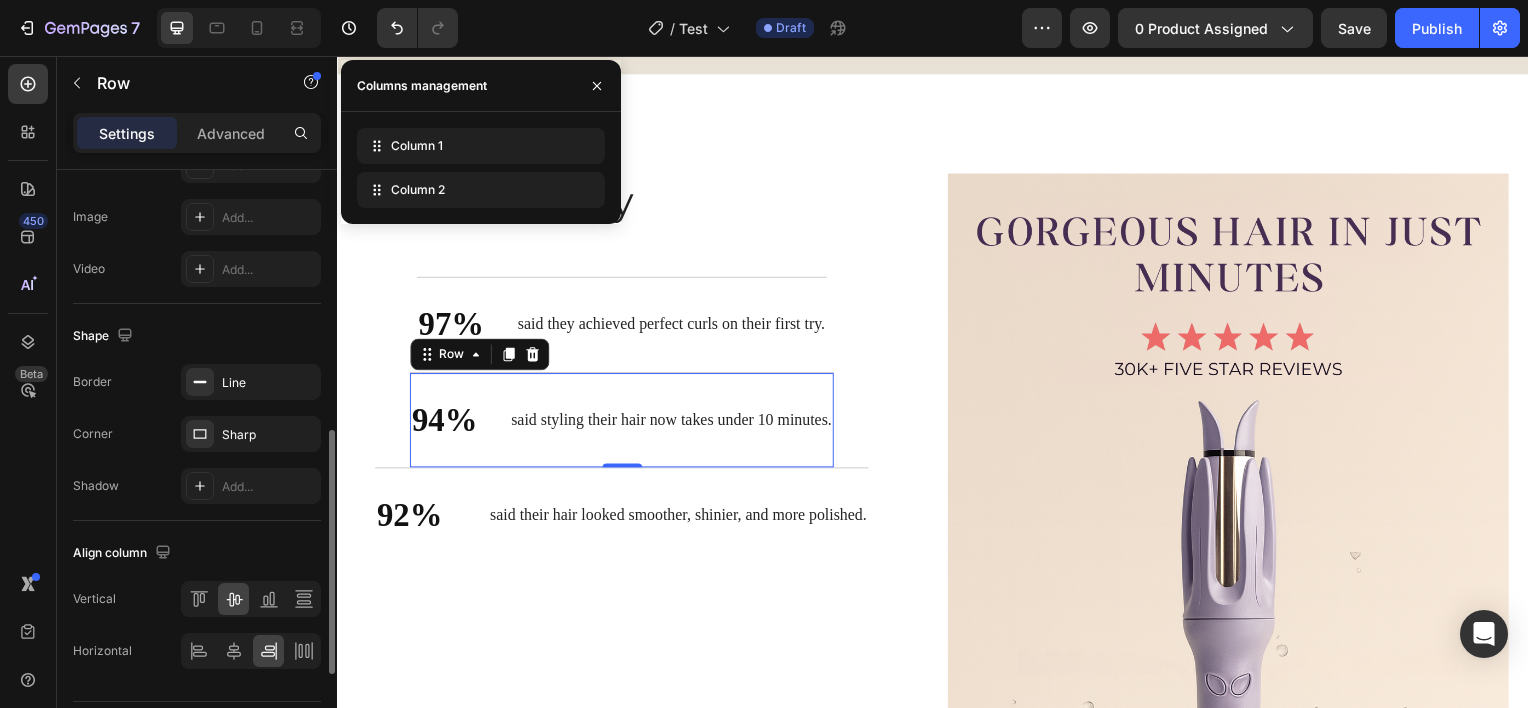 scroll, scrollTop: 796, scrollLeft: 0, axis: vertical 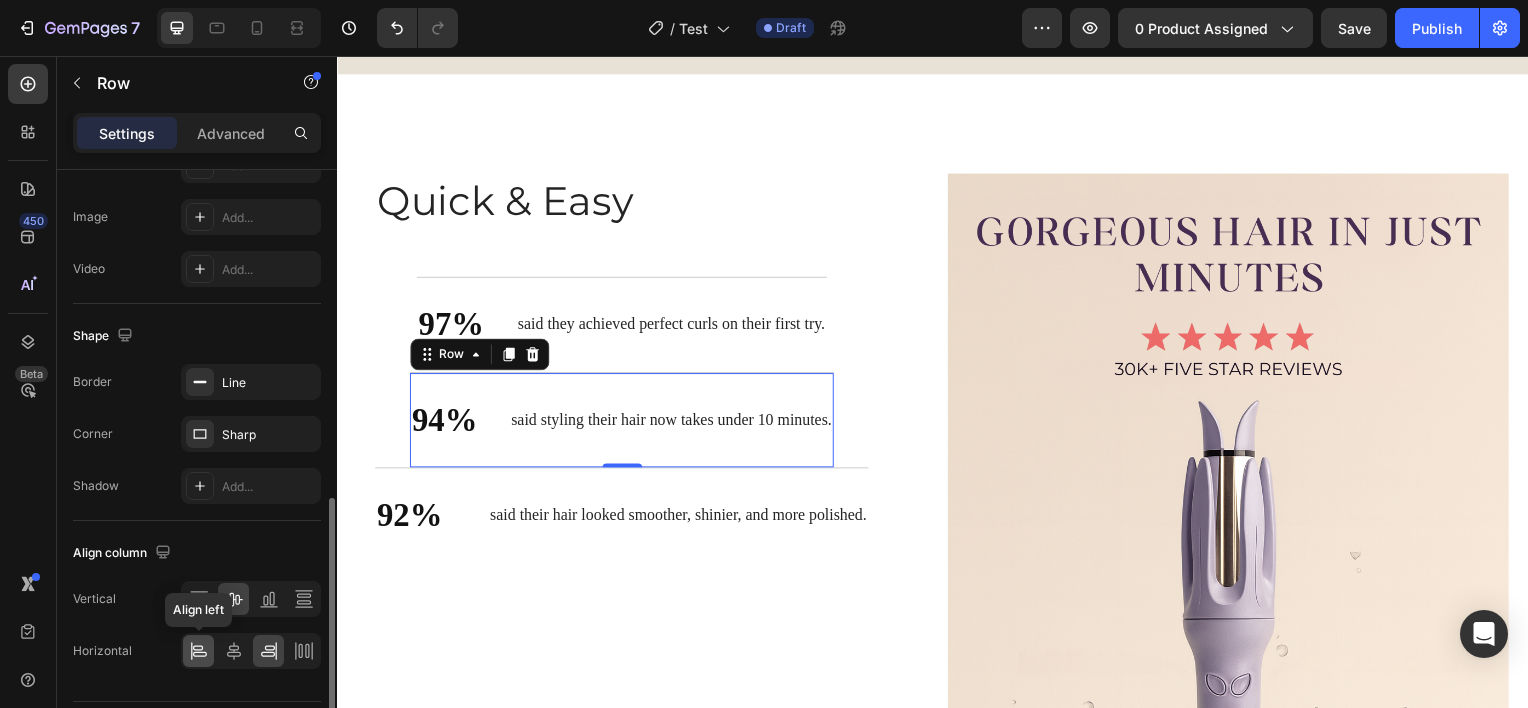 click 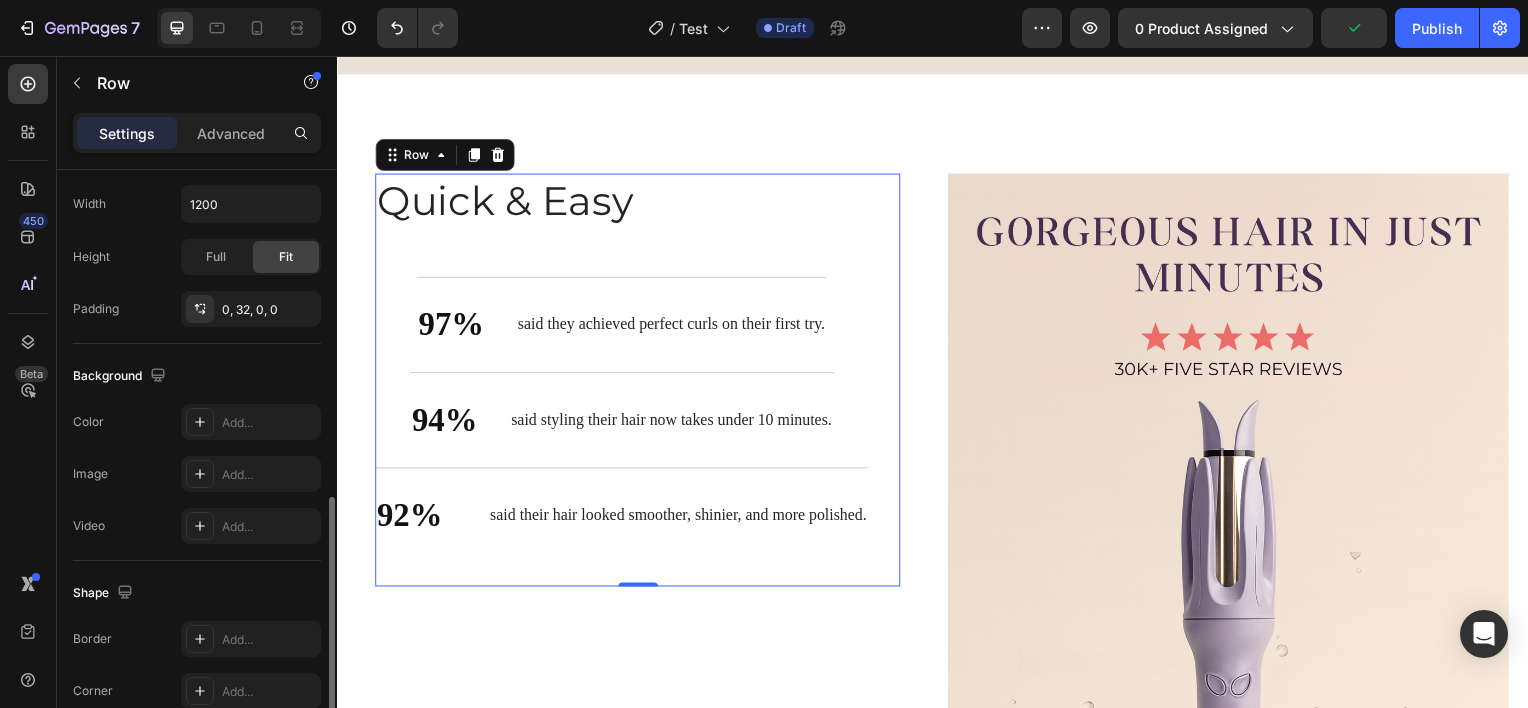 scroll, scrollTop: 623, scrollLeft: 0, axis: vertical 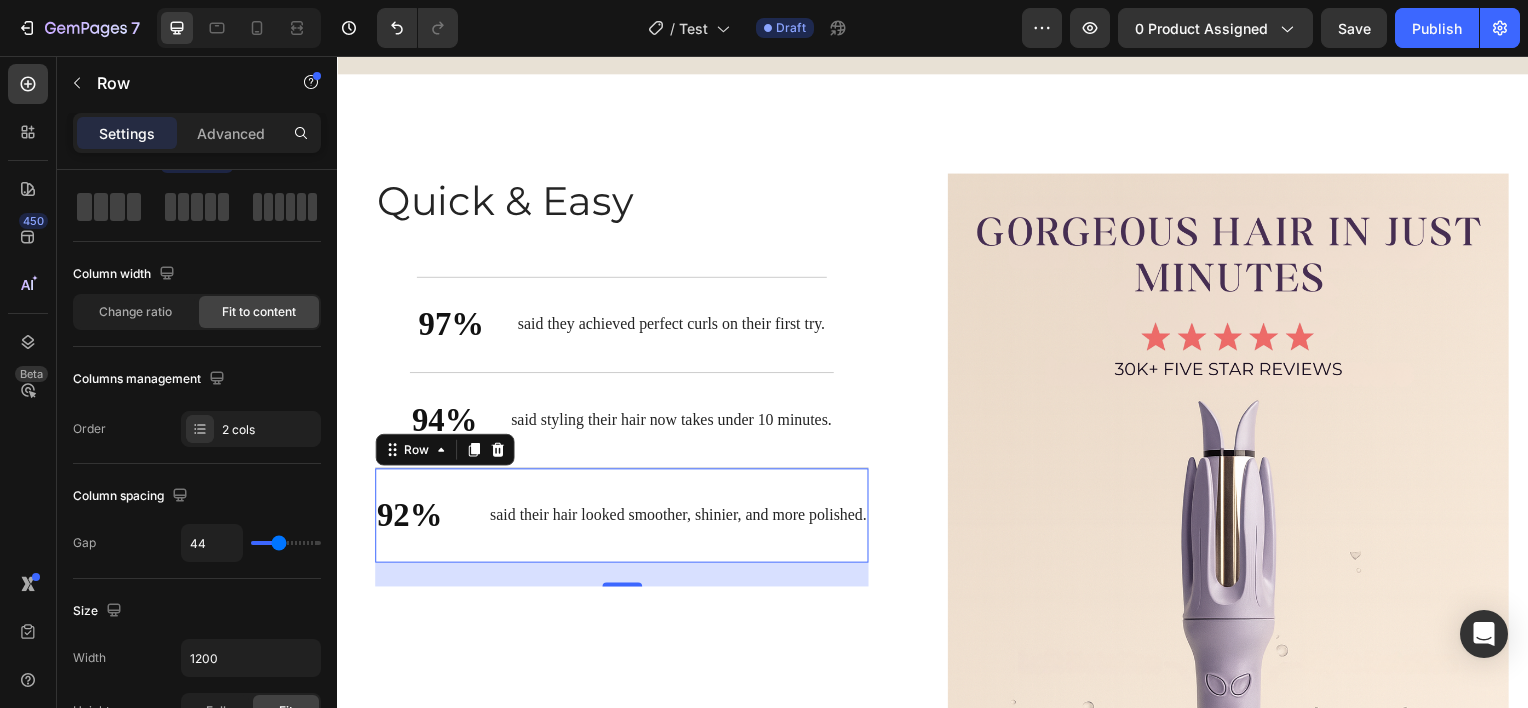 click on "44" at bounding box center (251, 543) 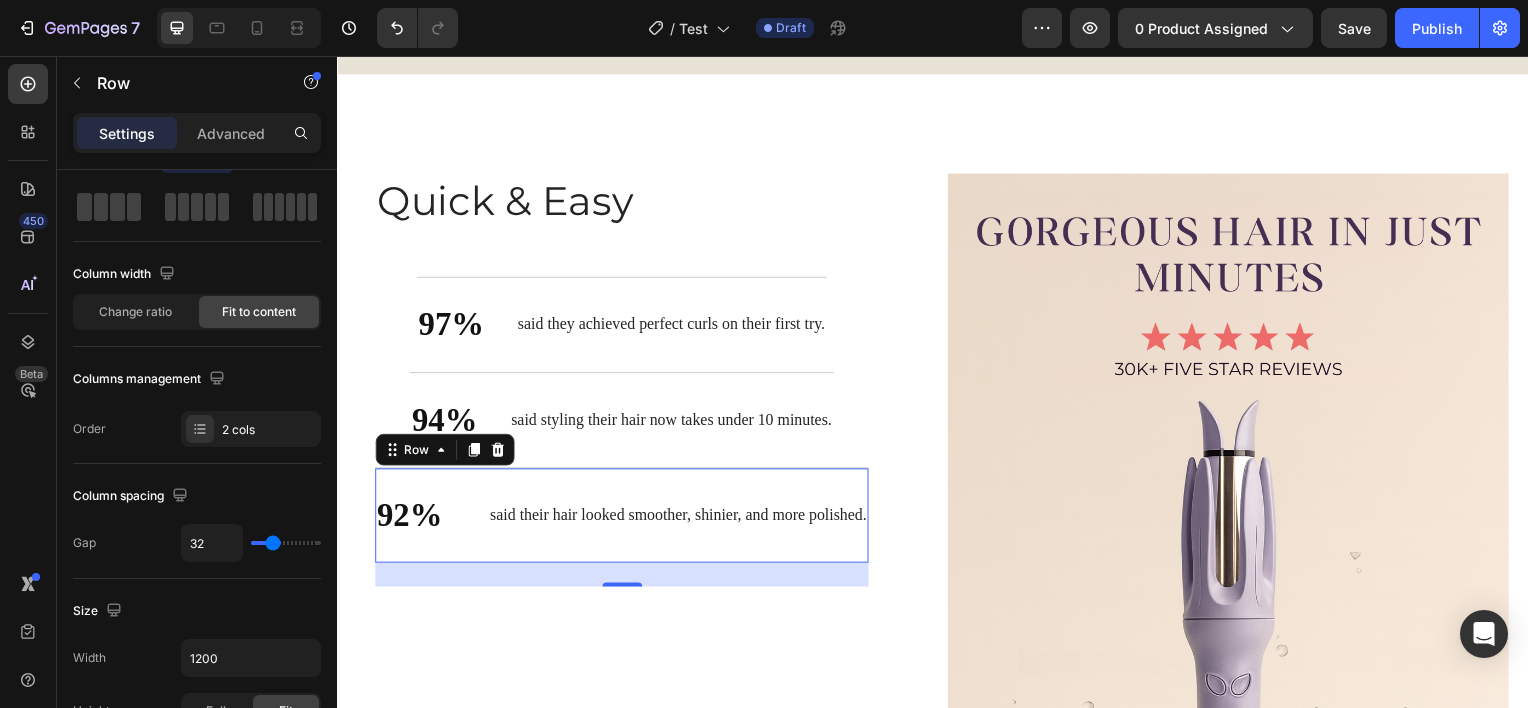 type on "29" 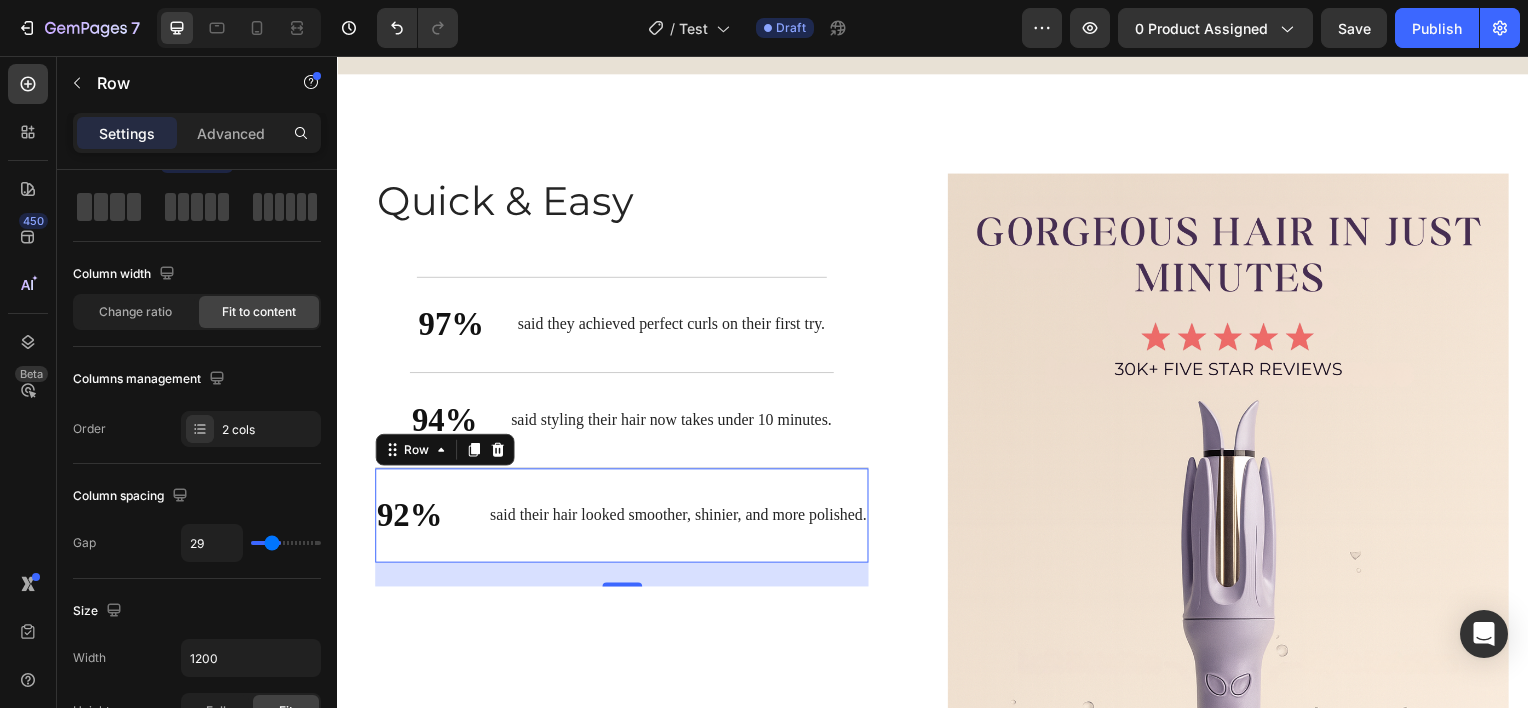 type on "27" 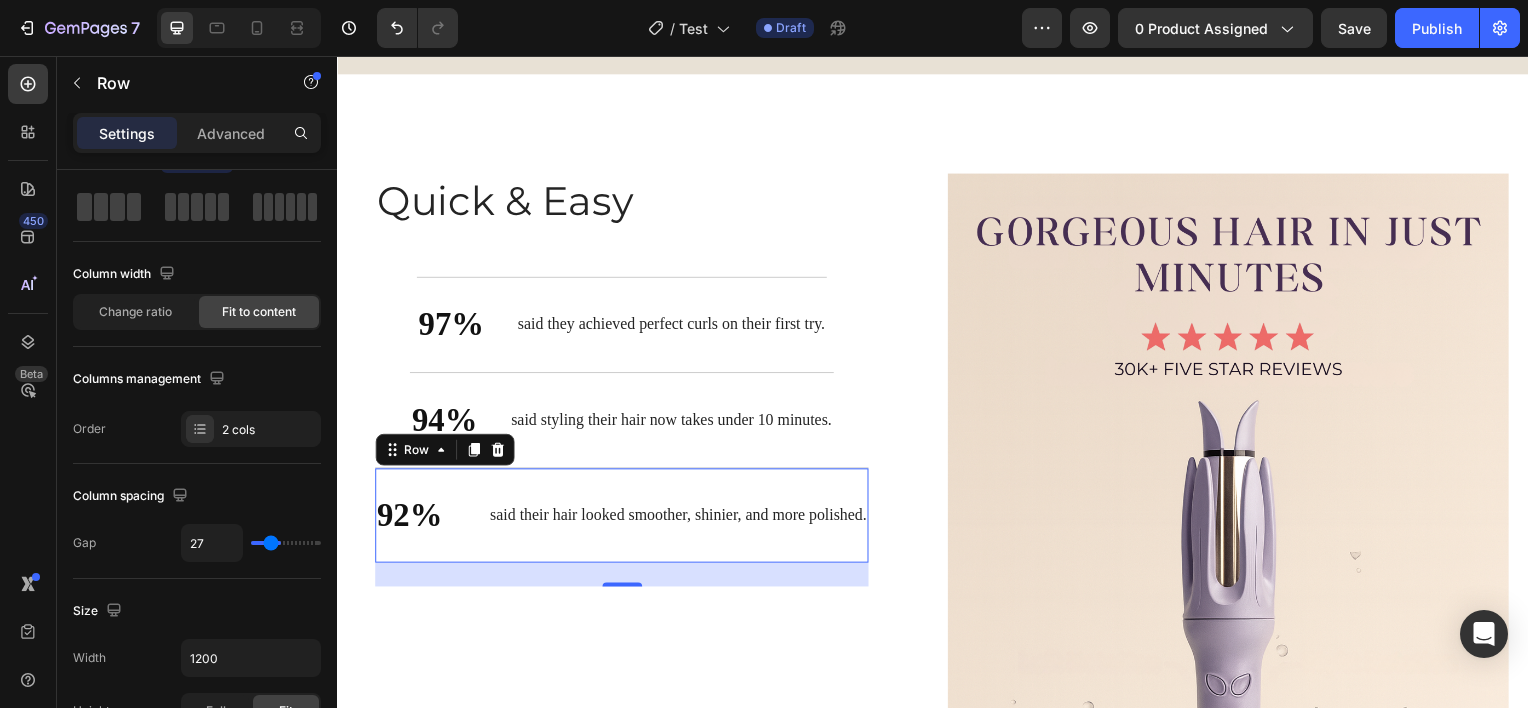 type on "25" 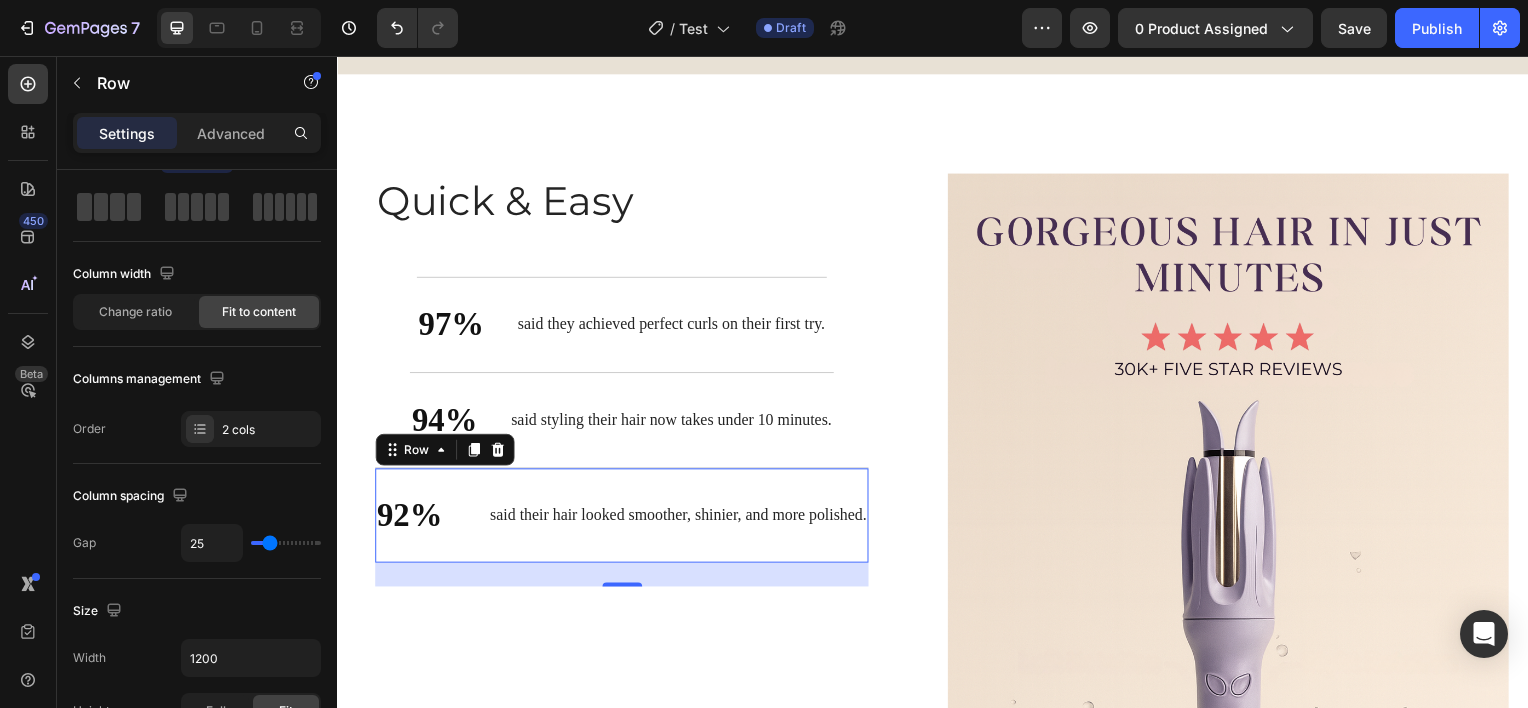type on "22" 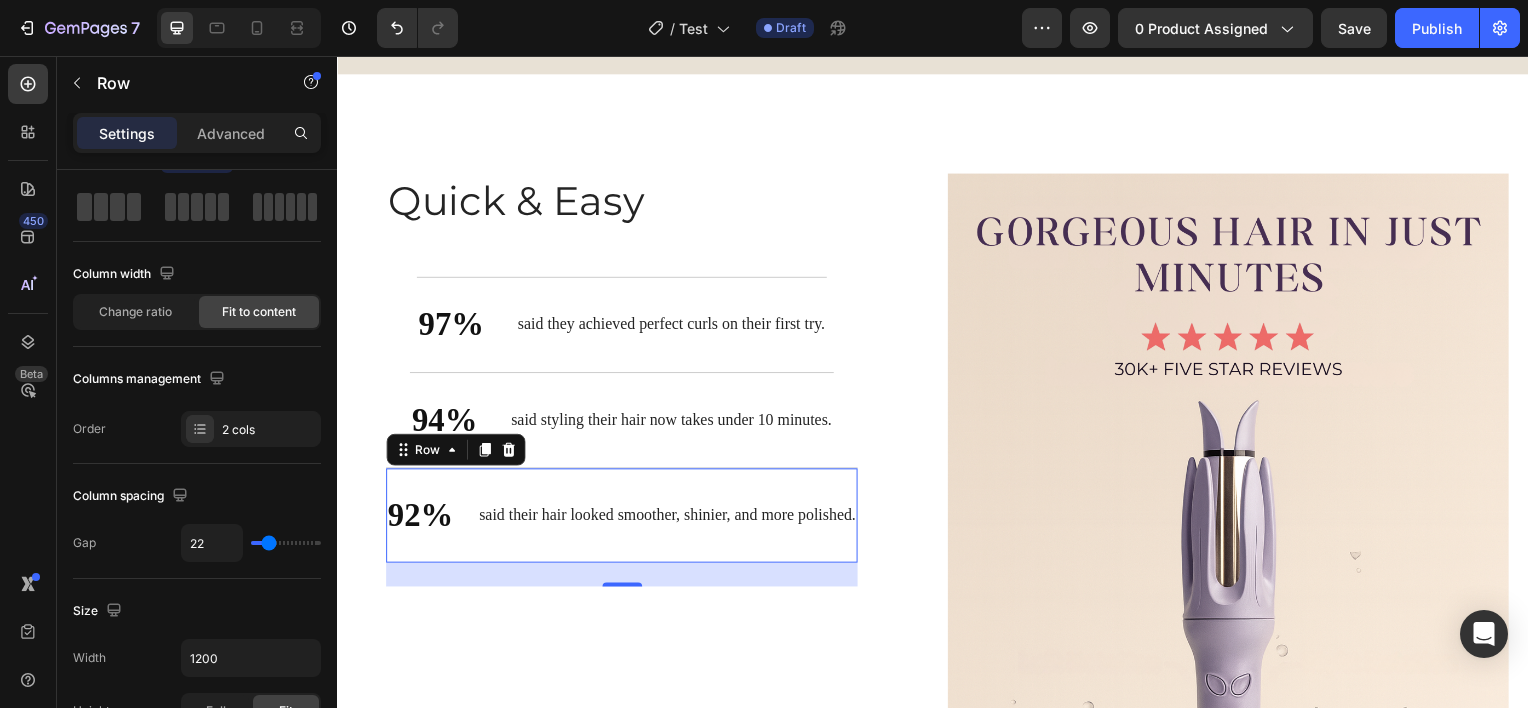 type on "20" 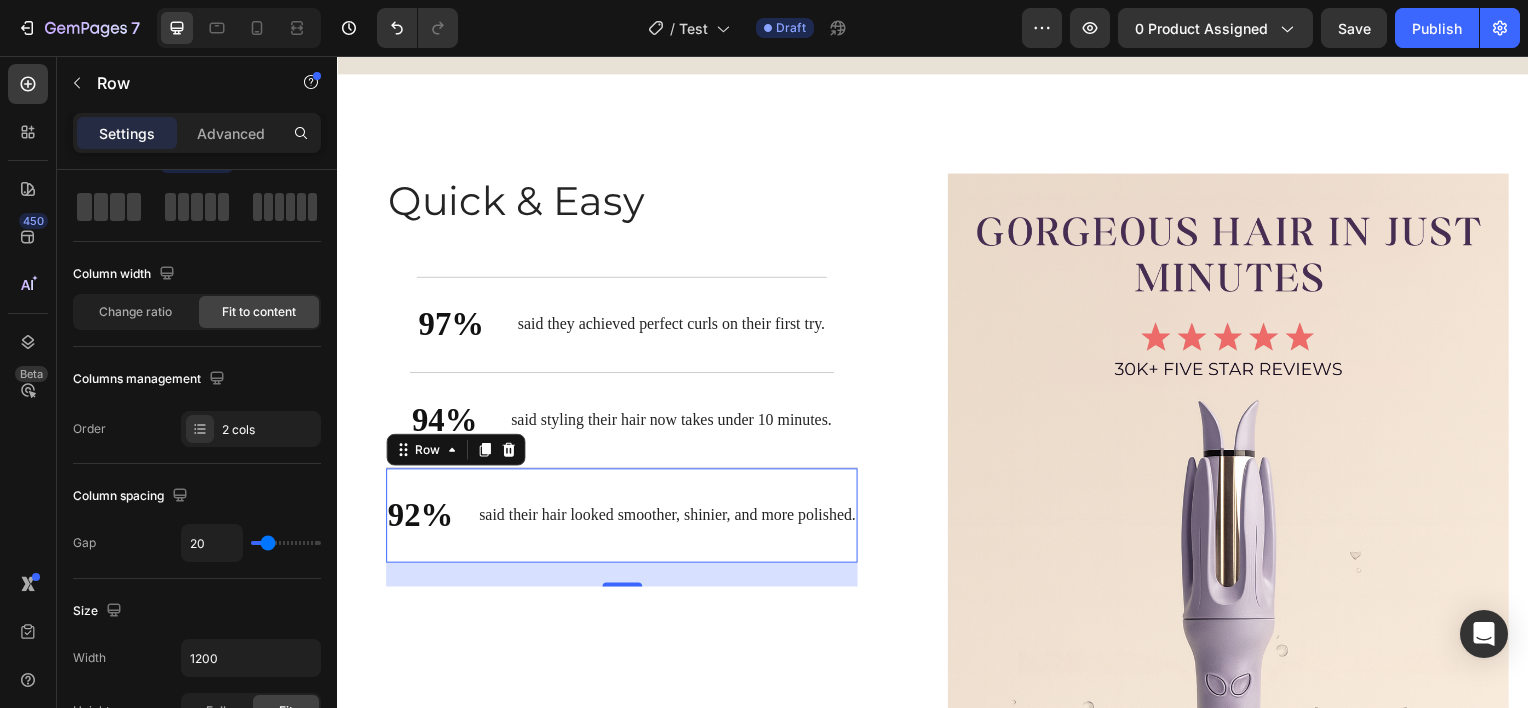 type on "18" 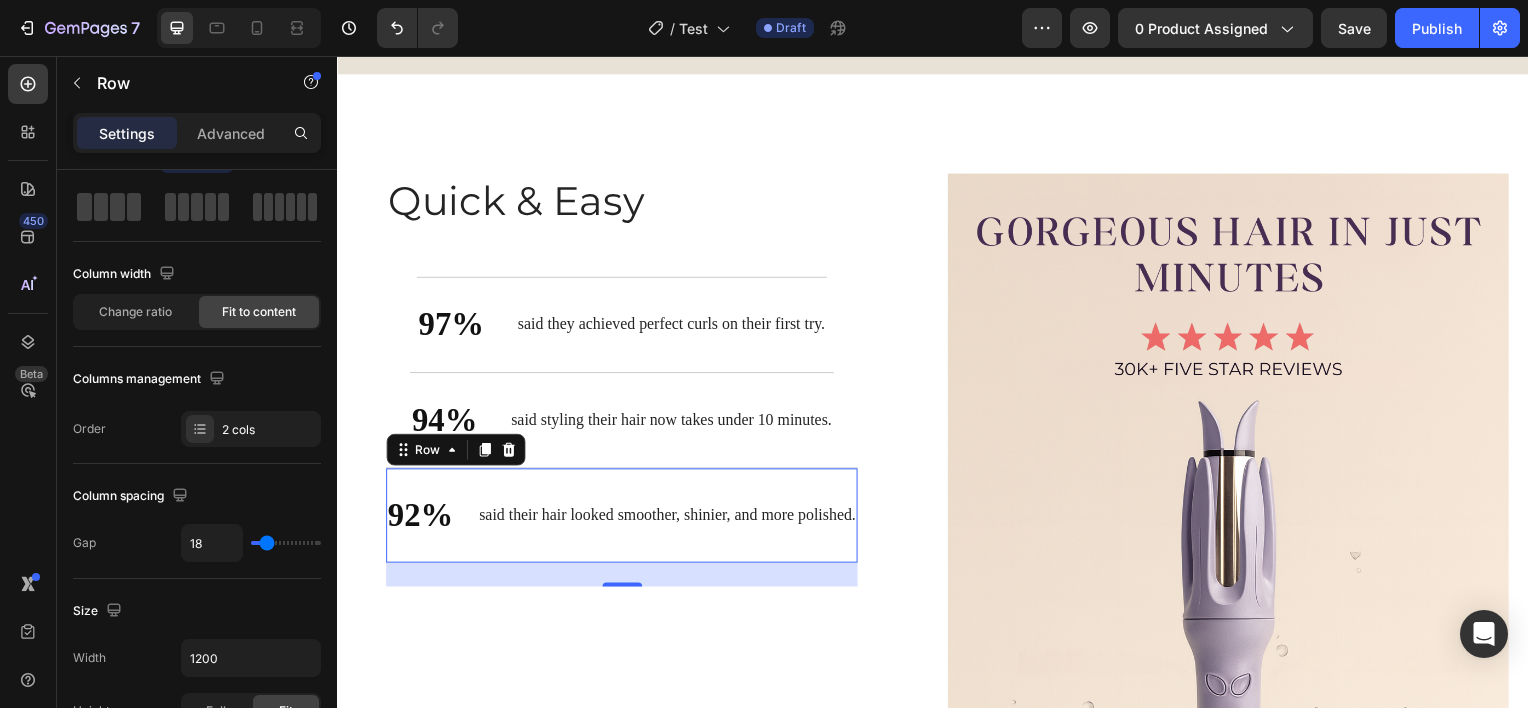 type on "13" 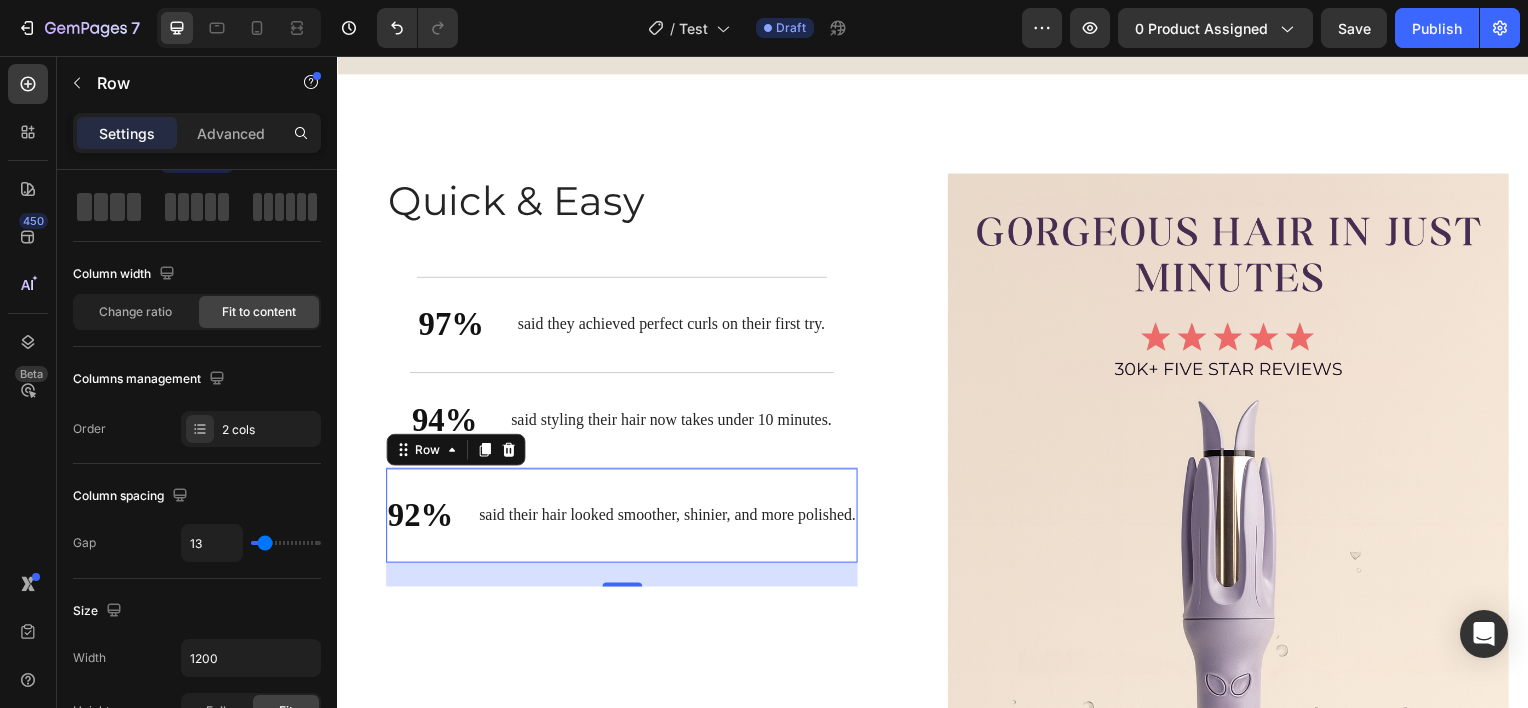 type on "11" 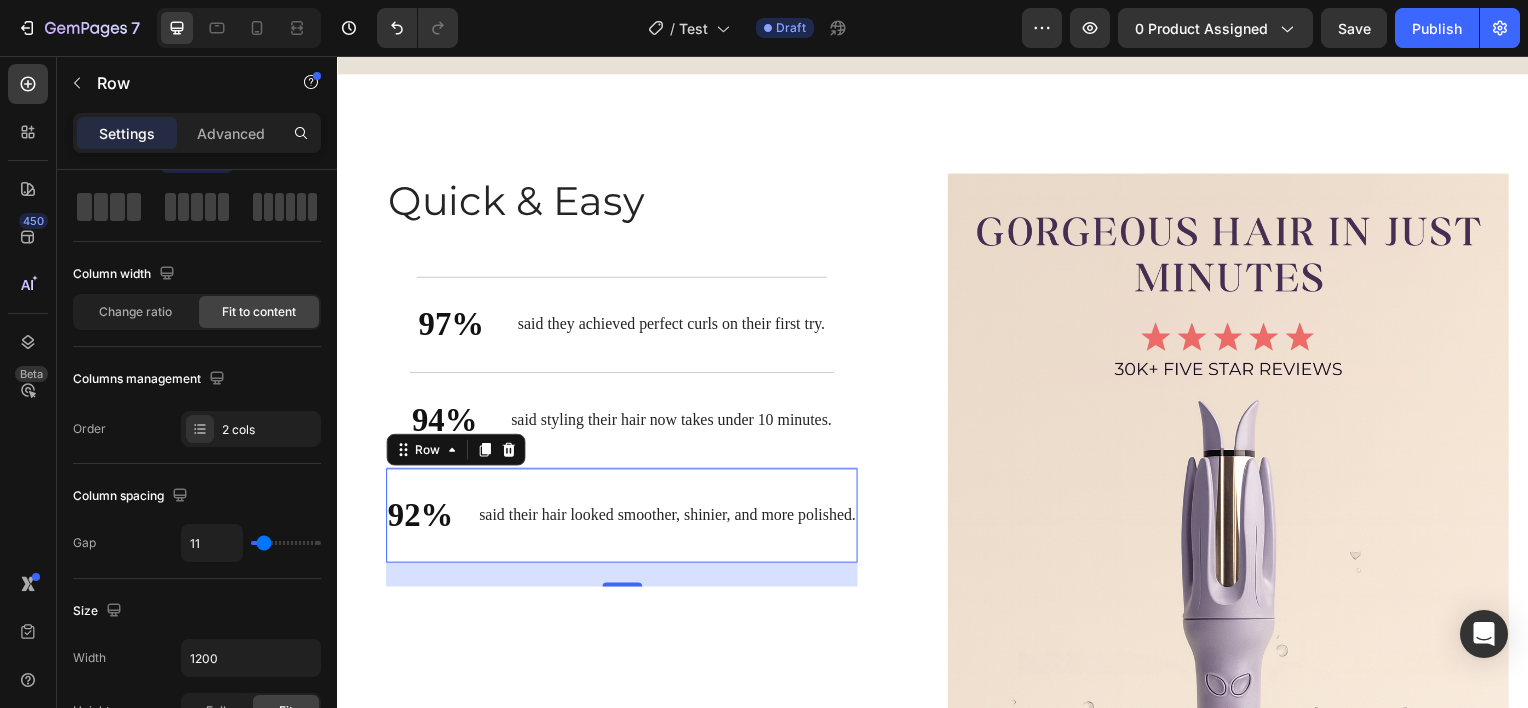 type on "9" 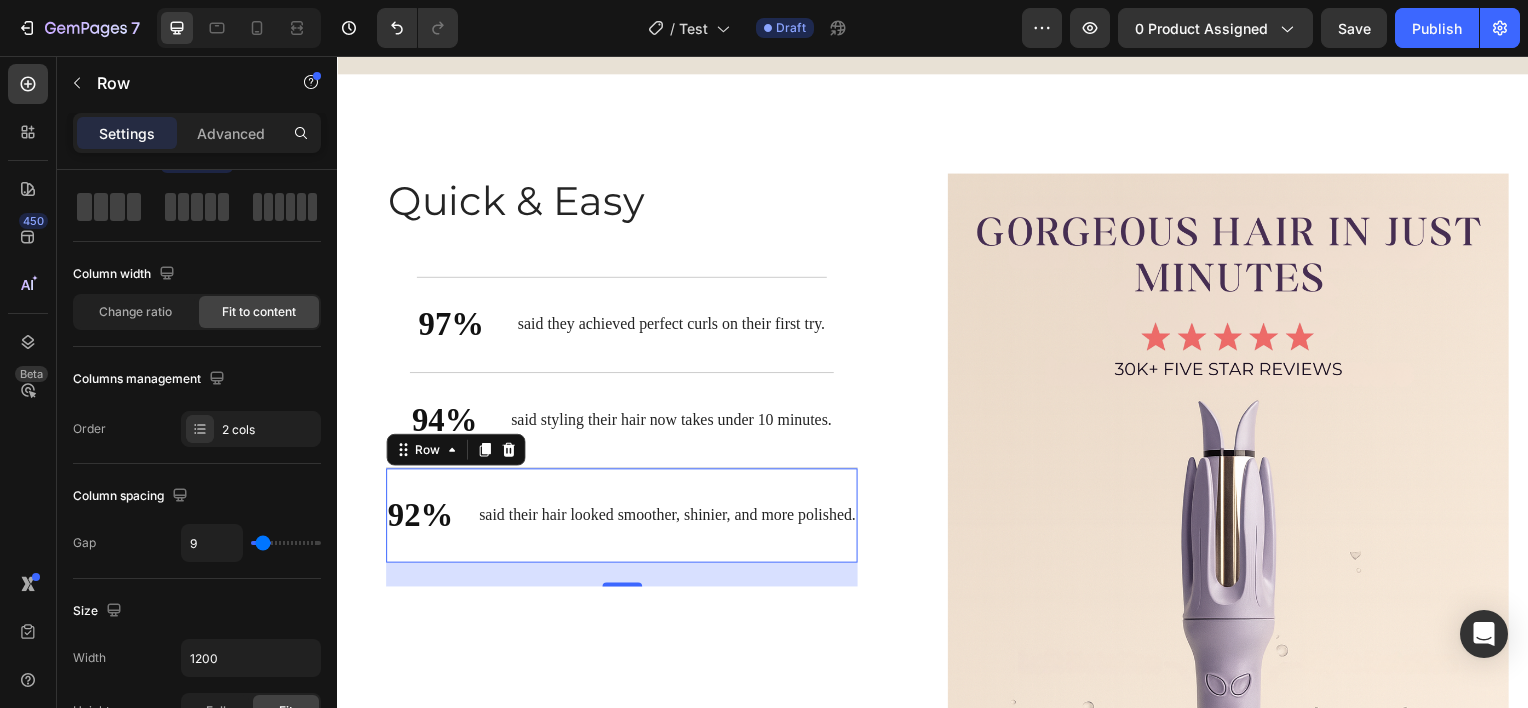 type on "8" 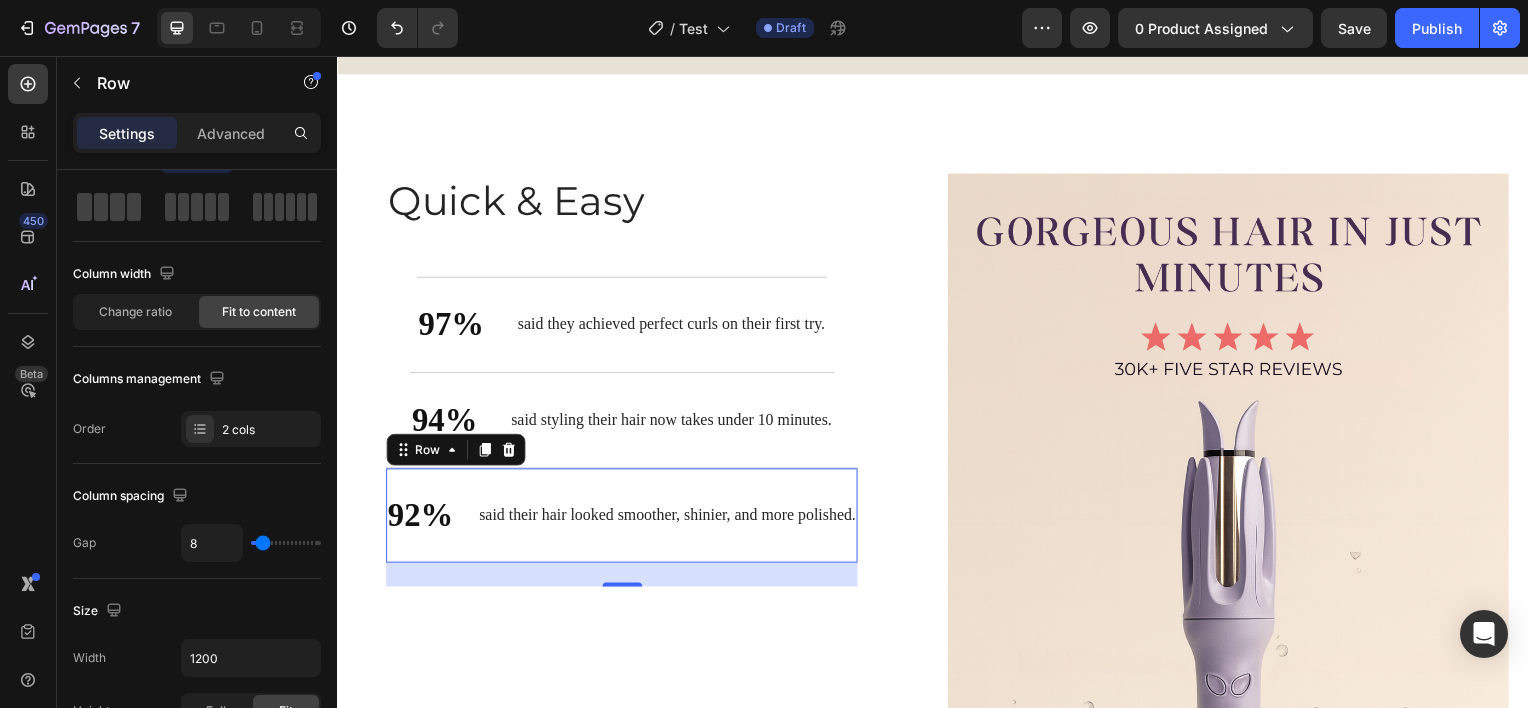 type on "6" 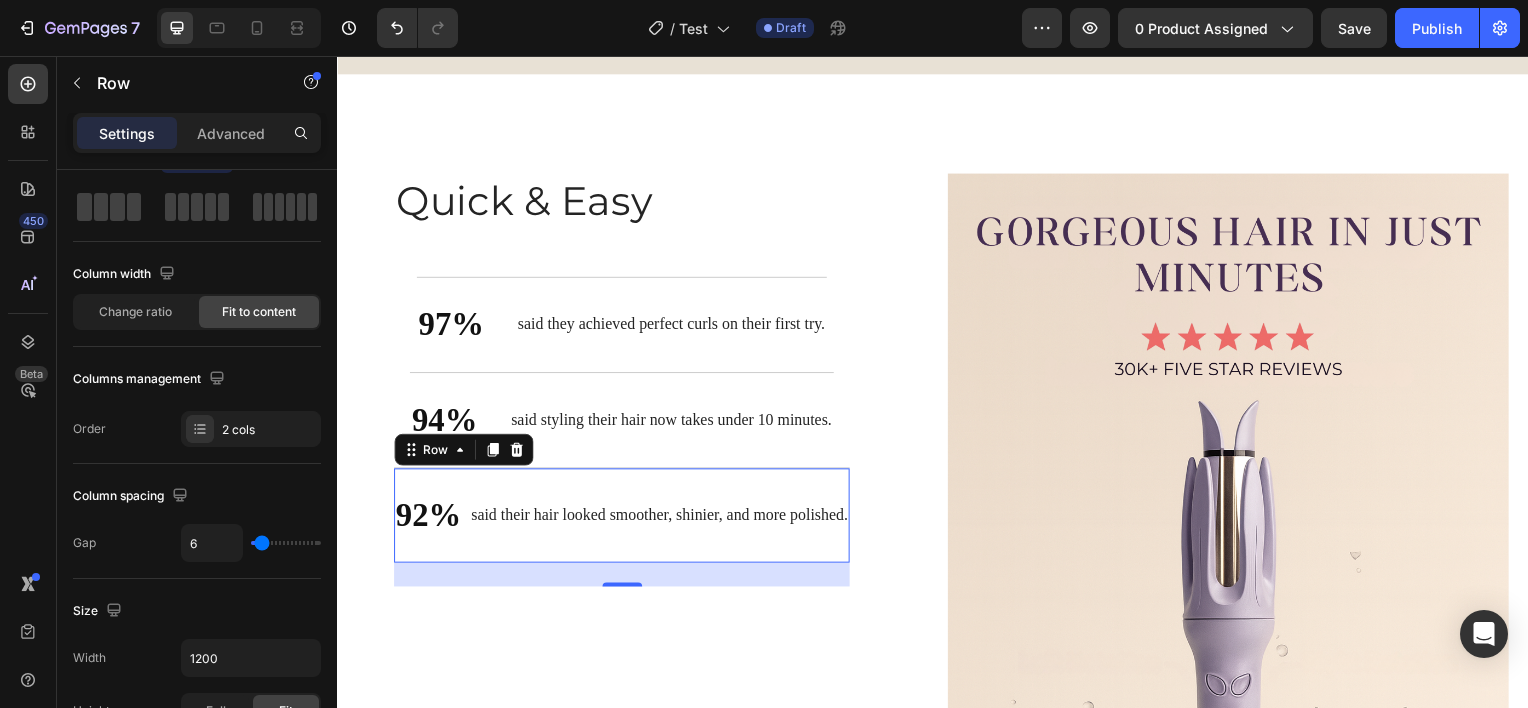 type on "8" 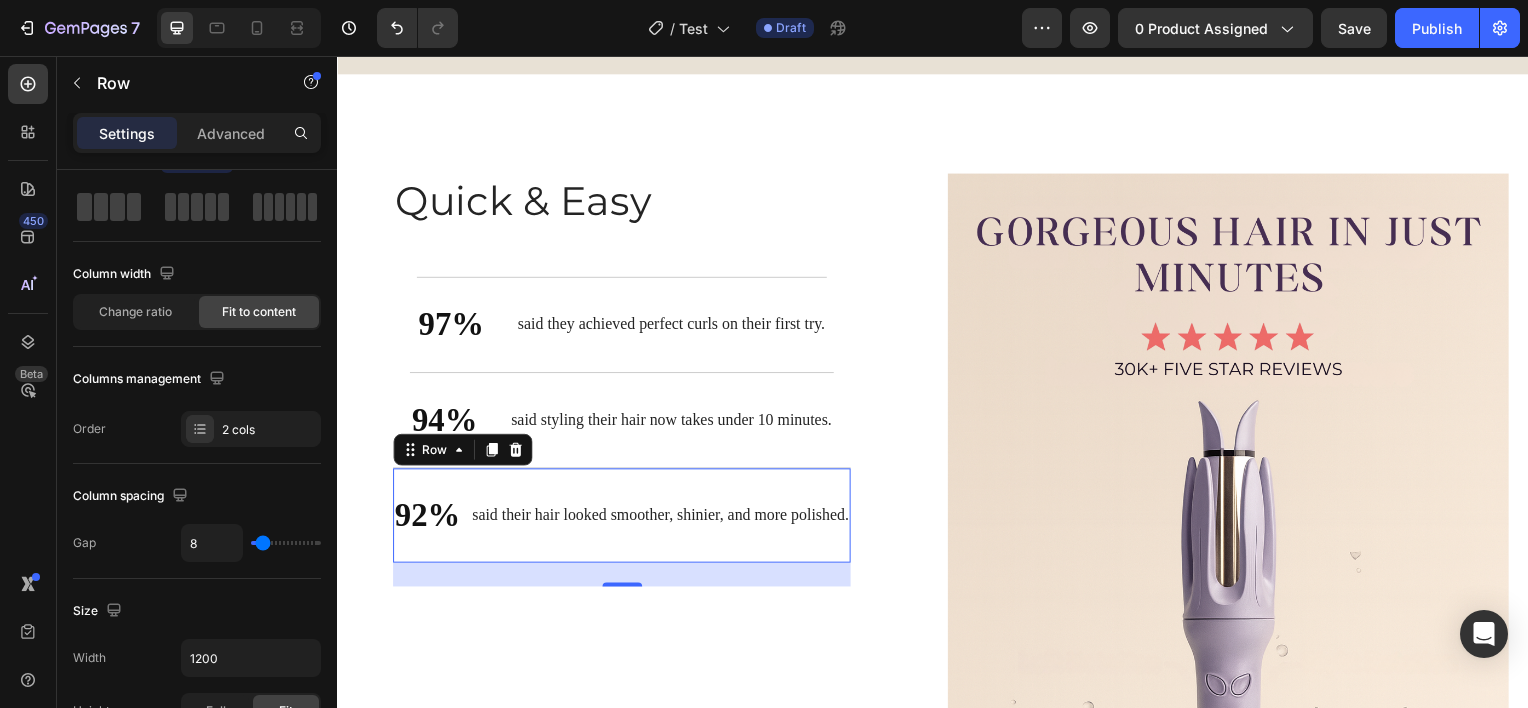 type on "9" 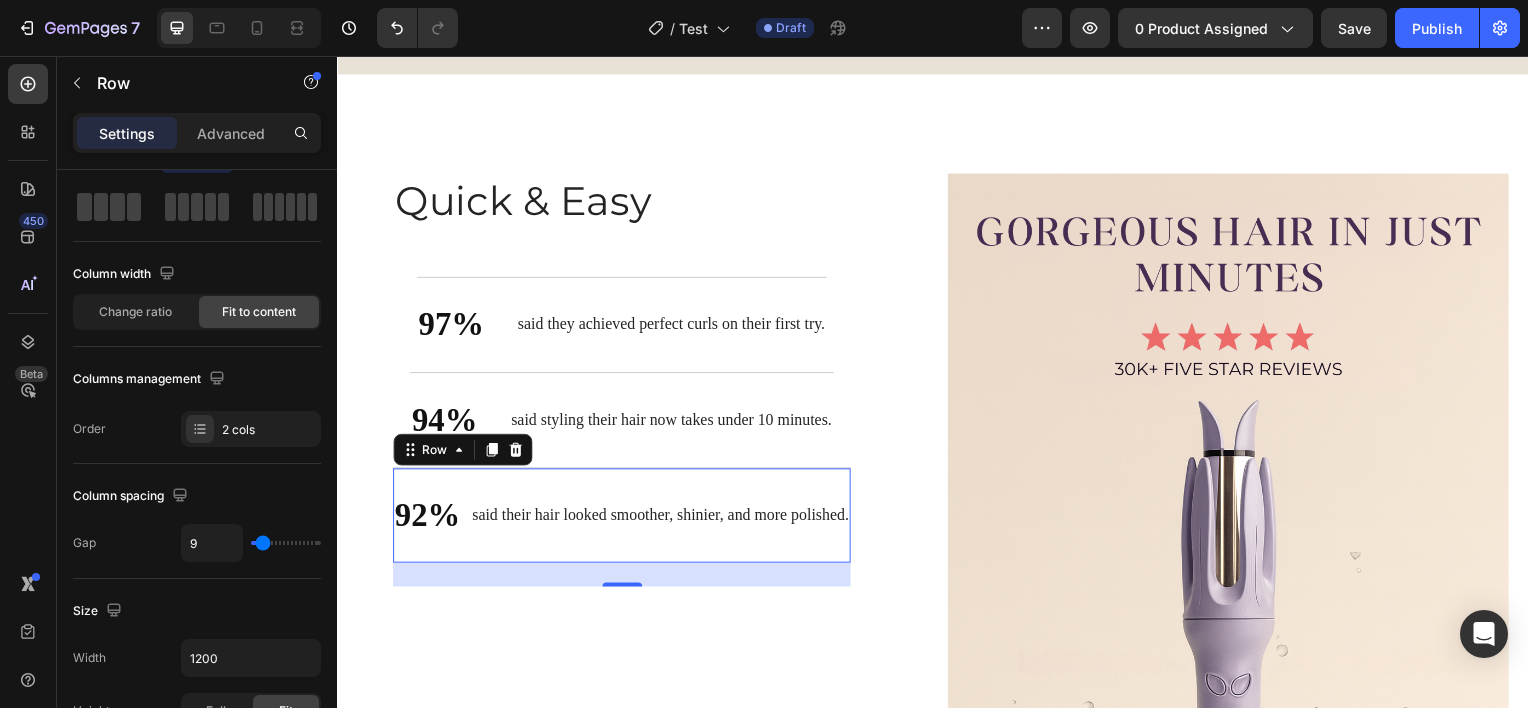 type on "11" 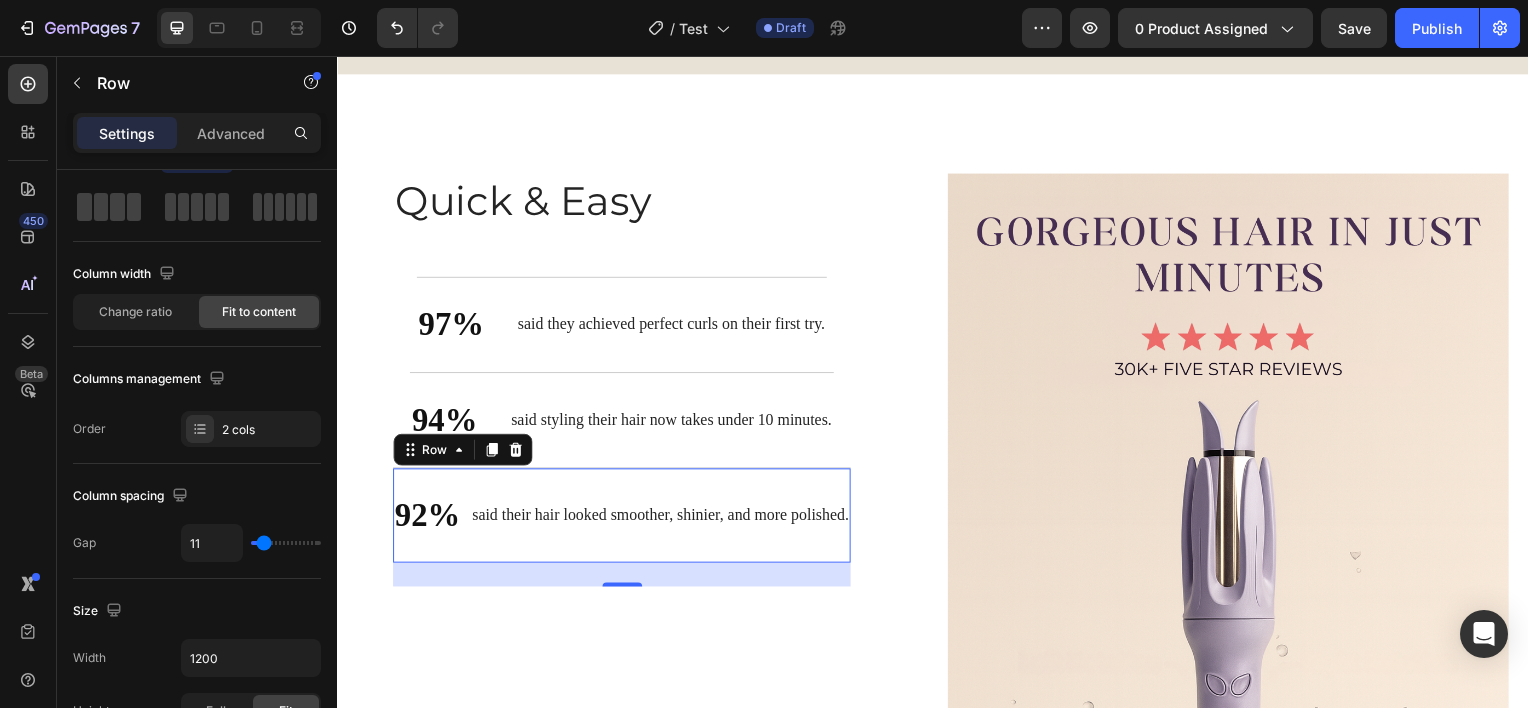 type on "13" 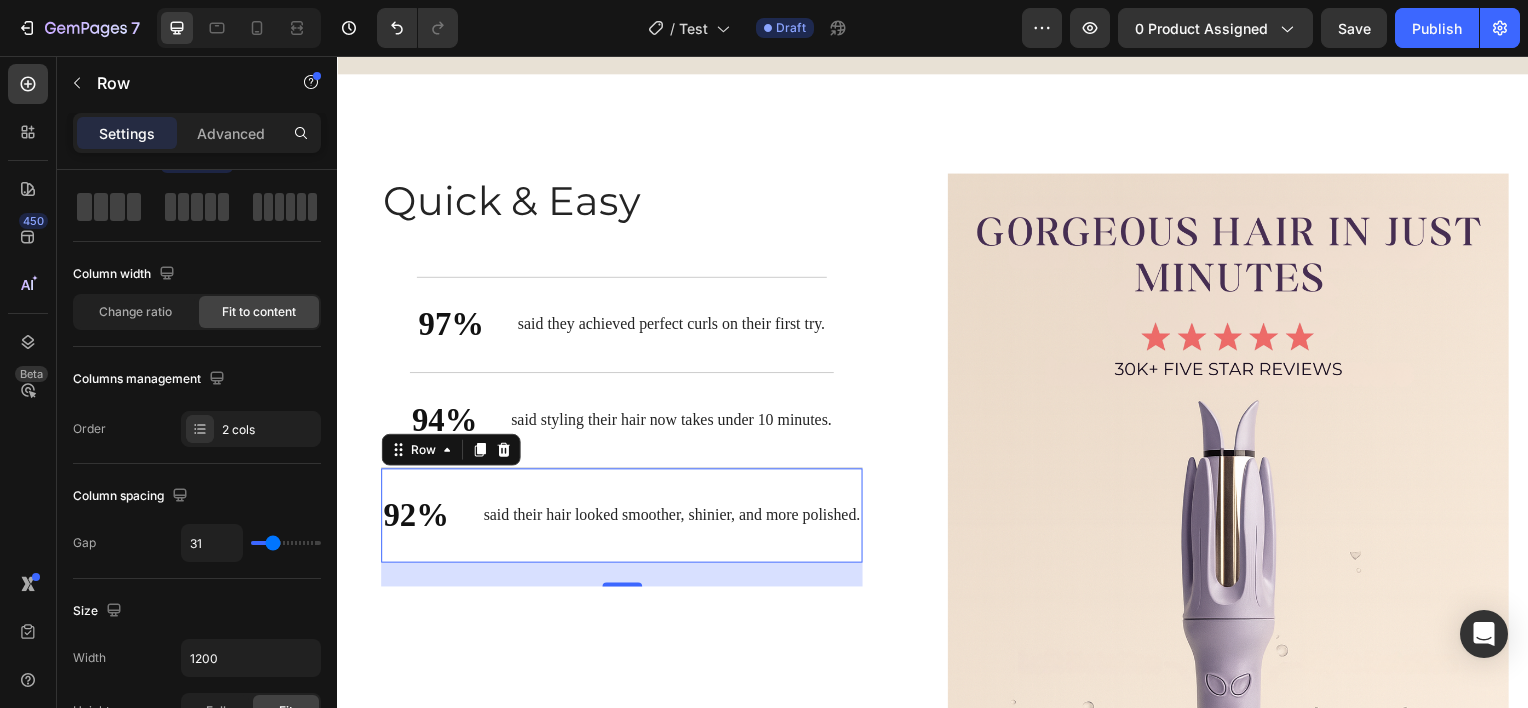 click at bounding box center (286, 543) 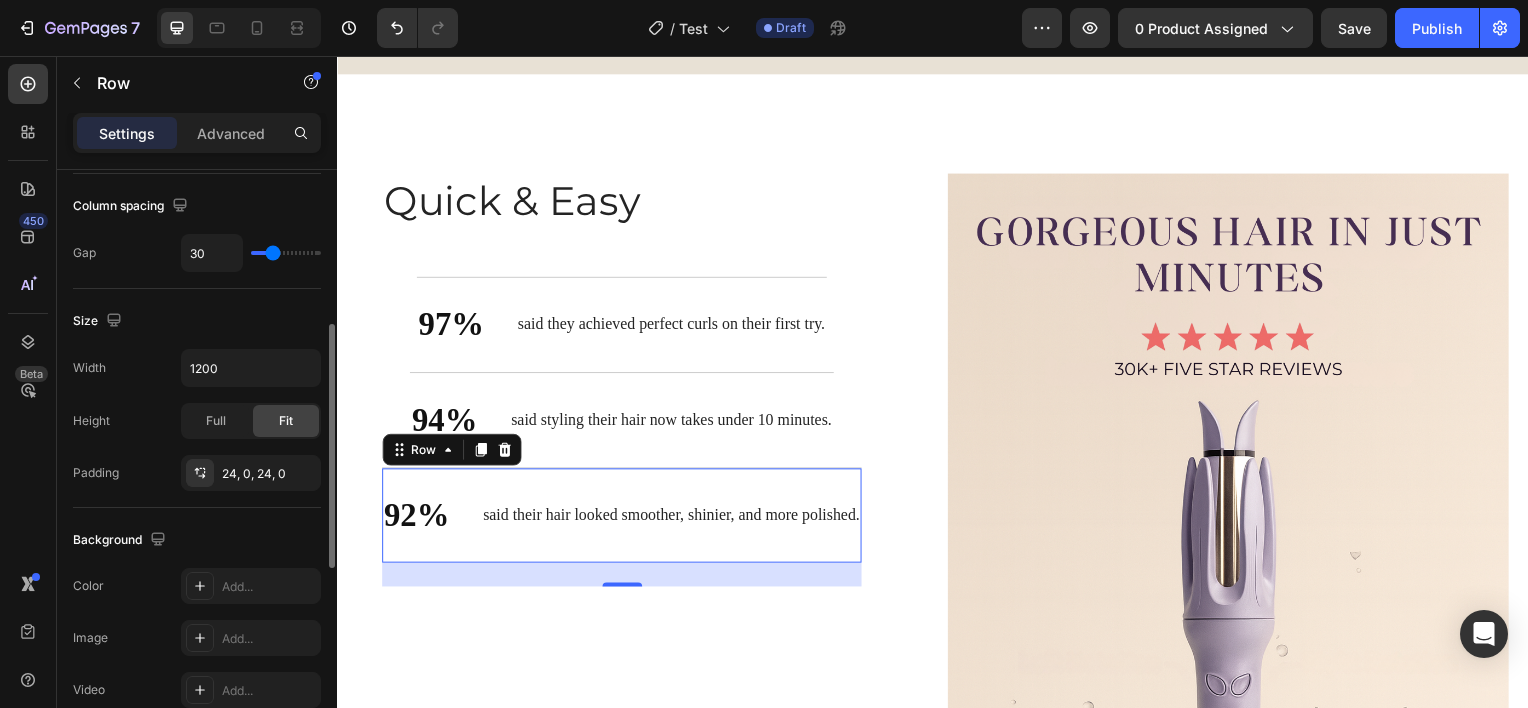 scroll, scrollTop: 376, scrollLeft: 0, axis: vertical 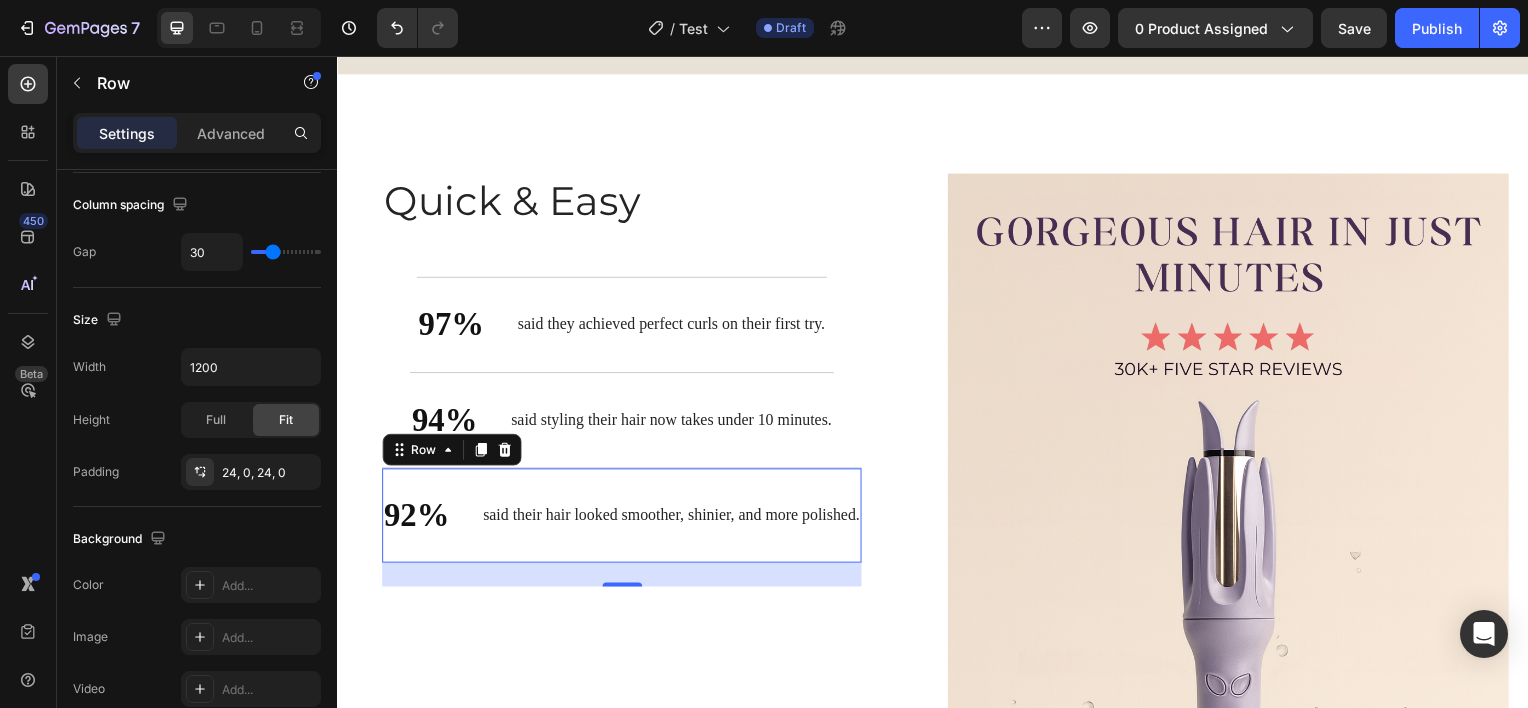 drag, startPoint x: 272, startPoint y: 544, endPoint x: 204, endPoint y: 319, distance: 235.05106 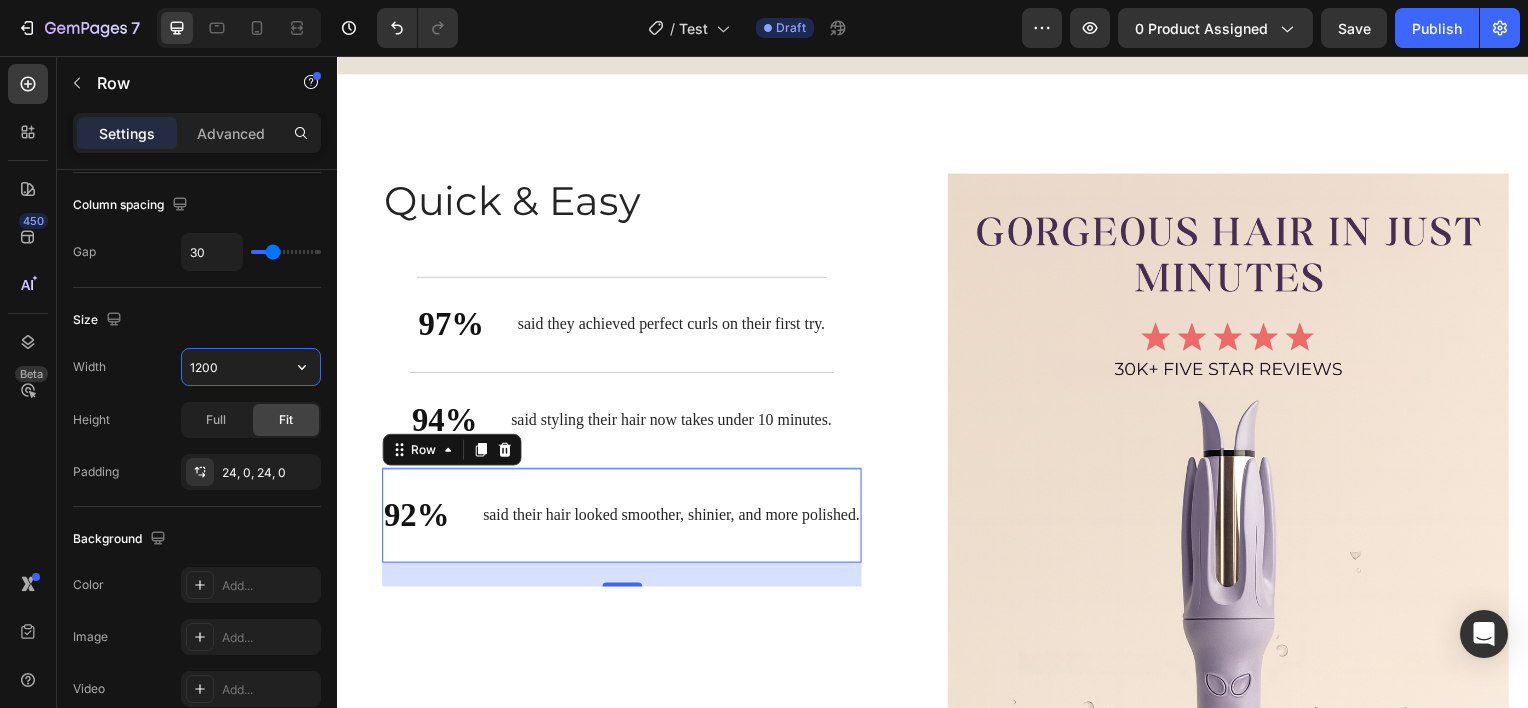 click on "1200" at bounding box center (251, 367) 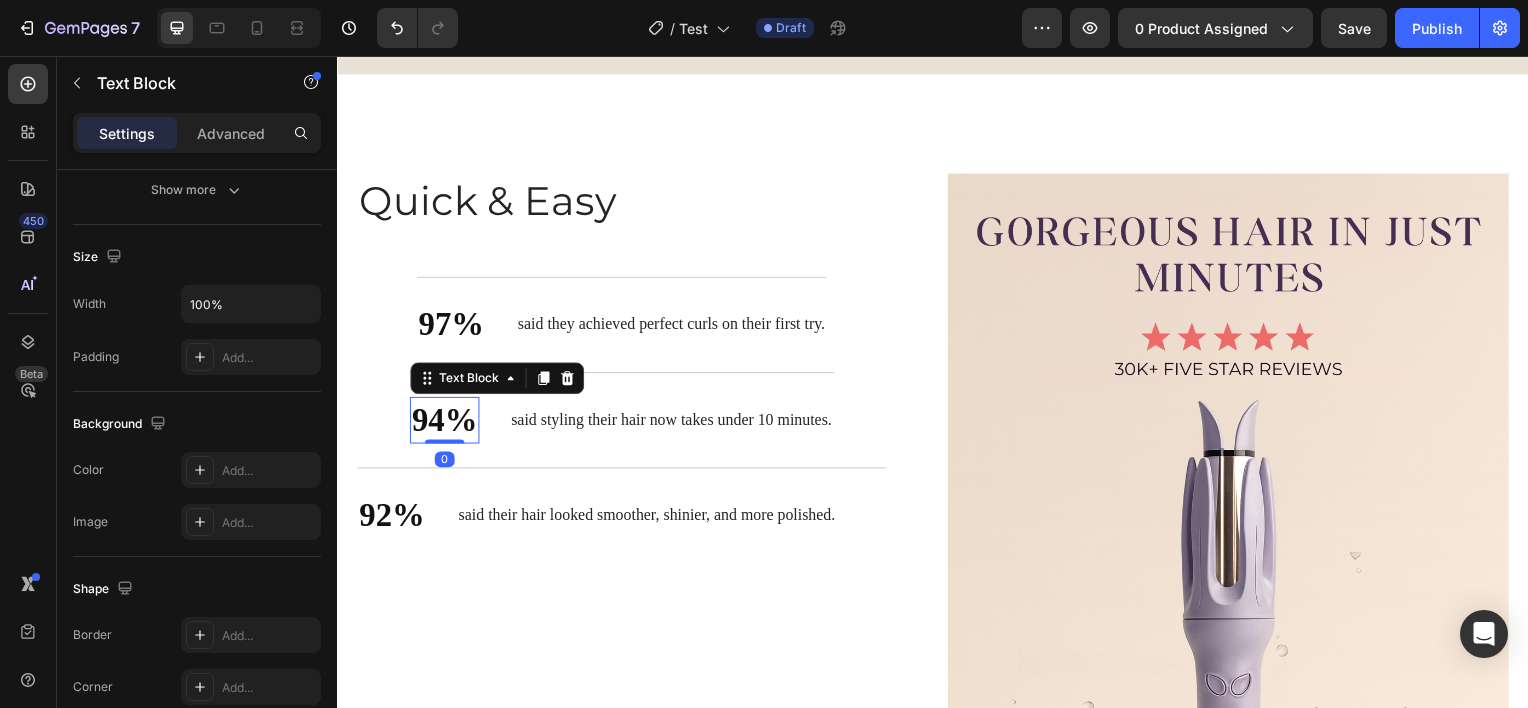 scroll, scrollTop: 0, scrollLeft: 0, axis: both 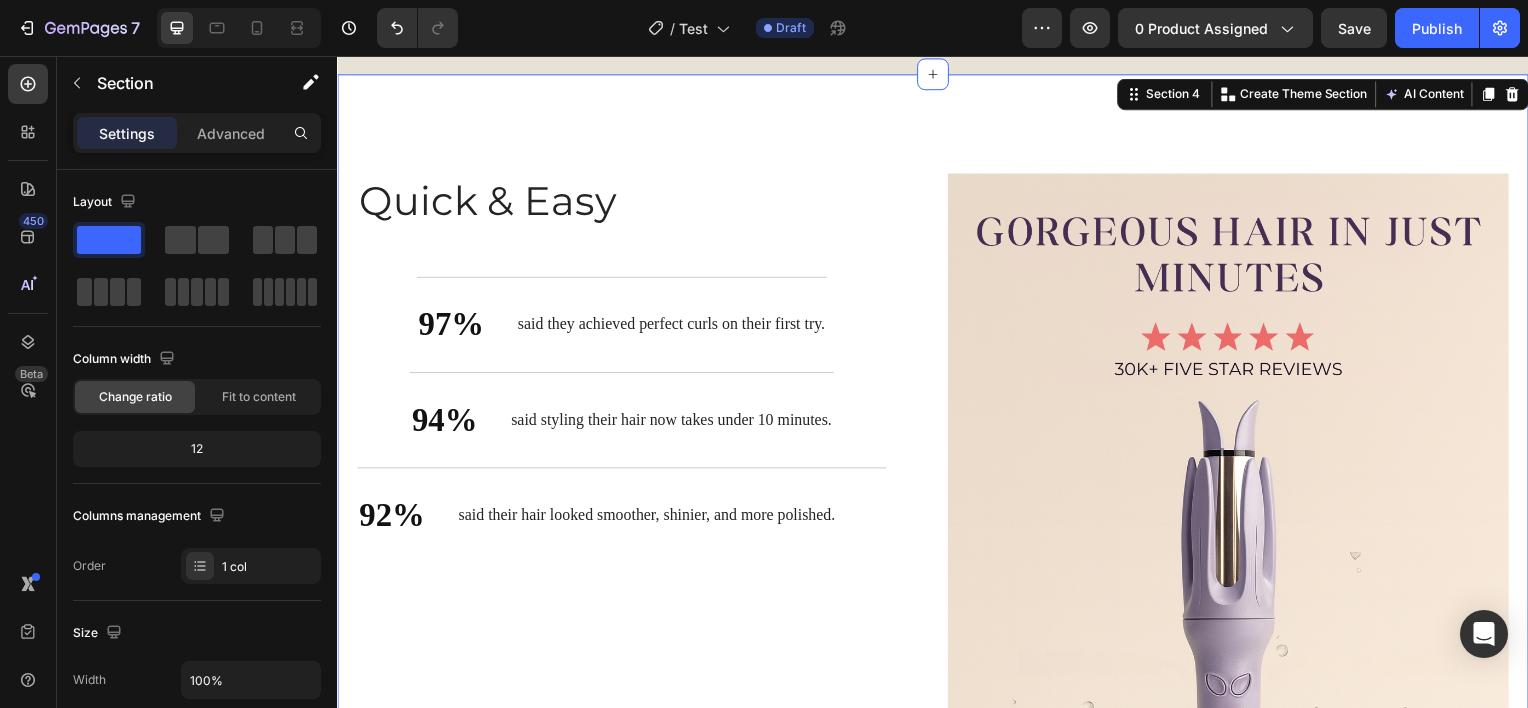 click on "Stronger Body. Better You. Heading Quick & Easy Heading 97% Text Block said they achieved perfect curls on their first try. Text Block Row 94% Text Block said styling their hair now takes under 10 minutes. Text Block Row 92% Text Block said their hair looked smoother, shinier, and more polished. Text Block Row Row Image Row Section 4   You can create reusable sections Create Theme Section AI Content Write with GemAI What would you like to describe here? Tone and Voice Persuasive Product Automatic Hair Curler Show more Generate" at bounding box center (937, 598) 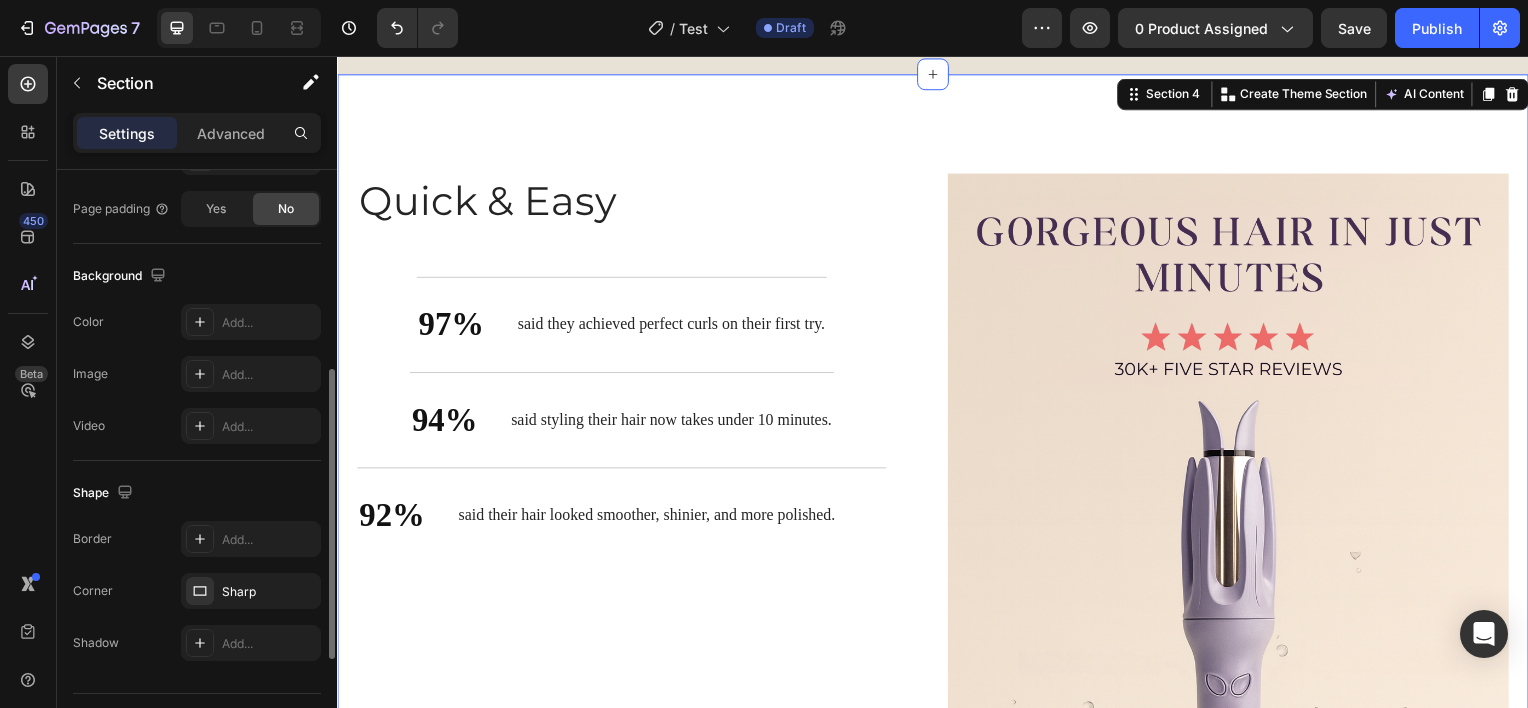 scroll, scrollTop: 258, scrollLeft: 0, axis: vertical 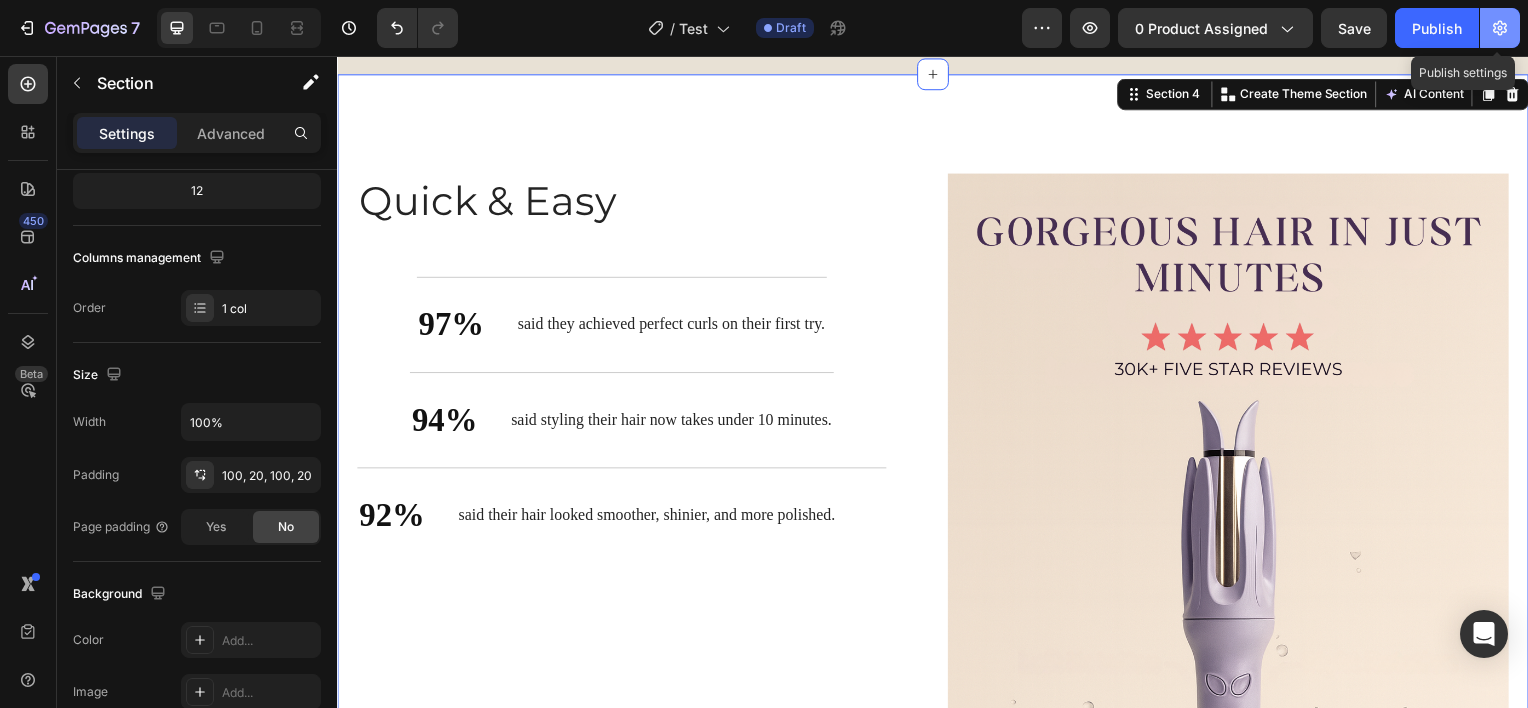 click 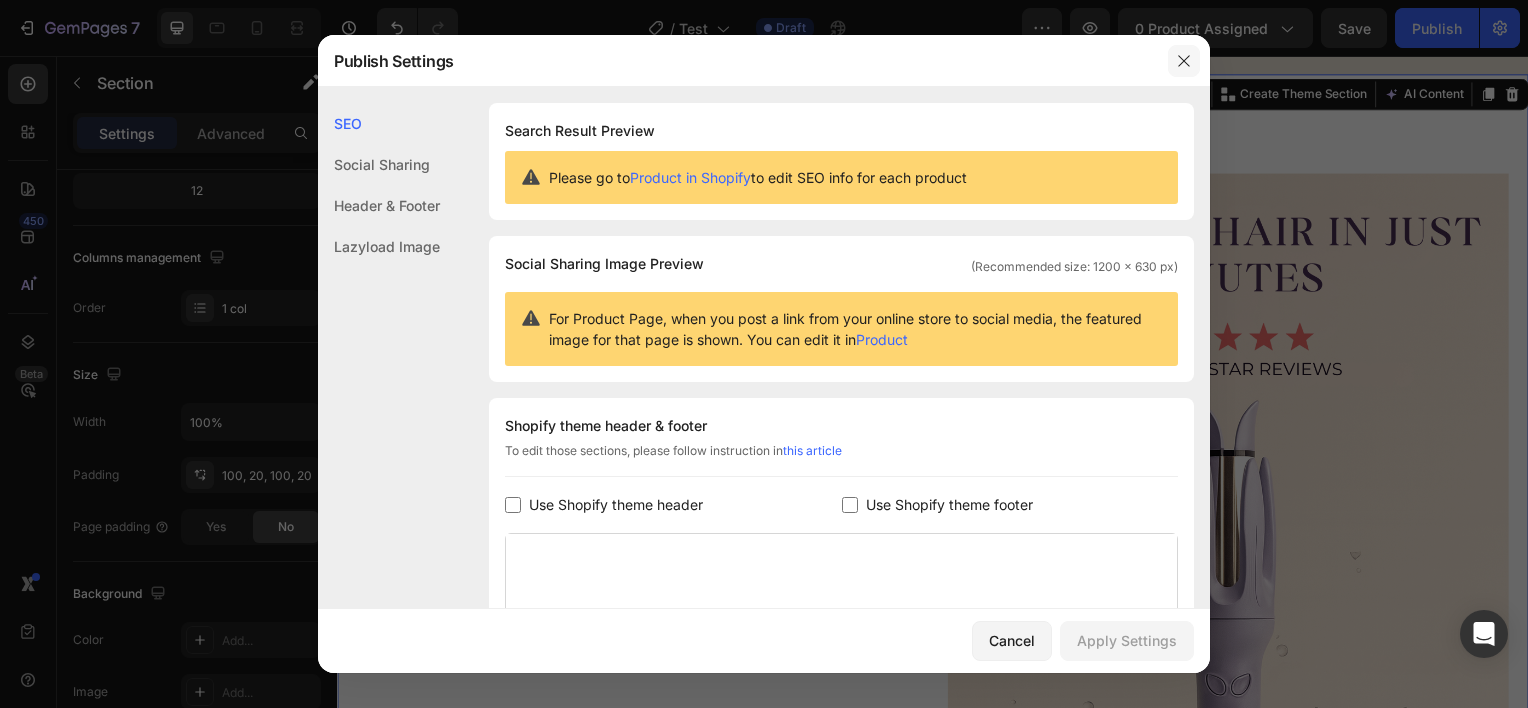 click 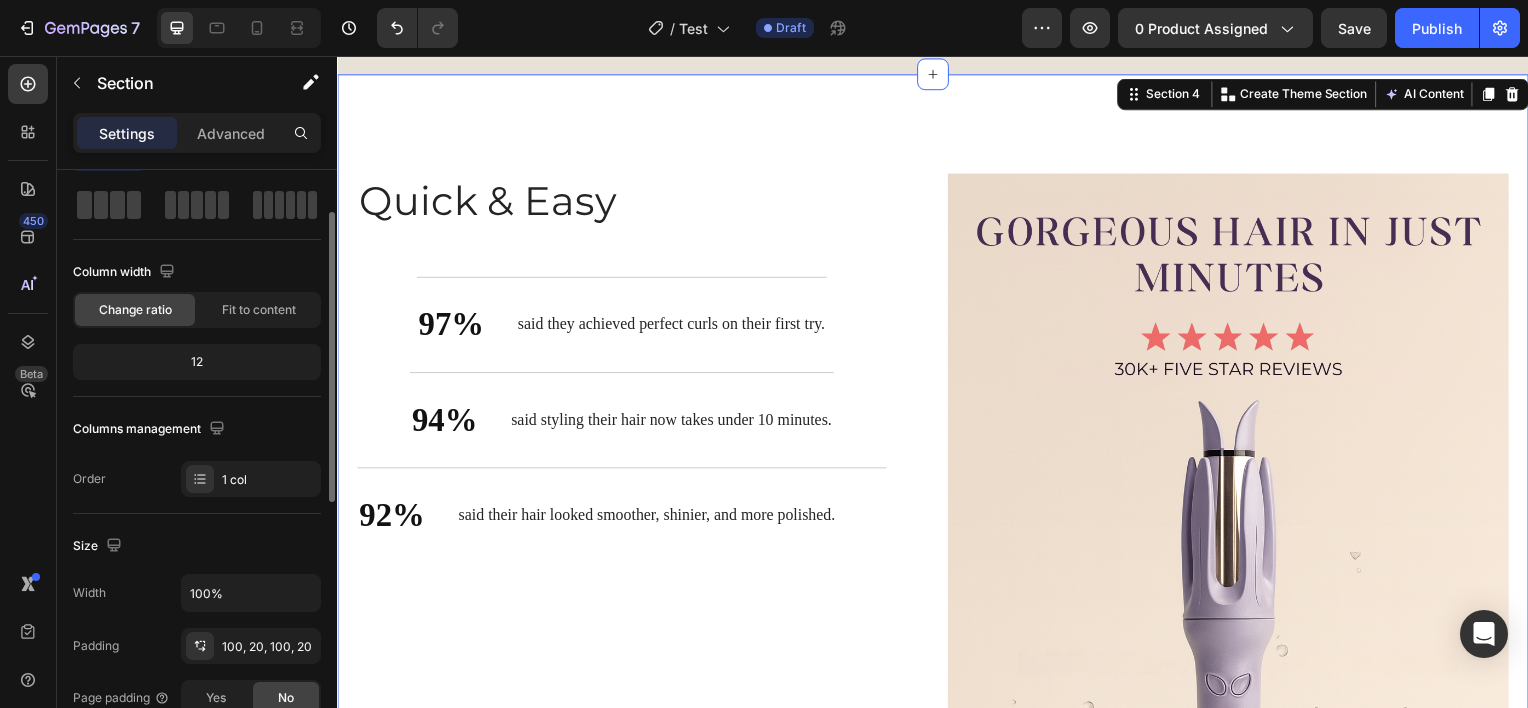 scroll, scrollTop: 88, scrollLeft: 0, axis: vertical 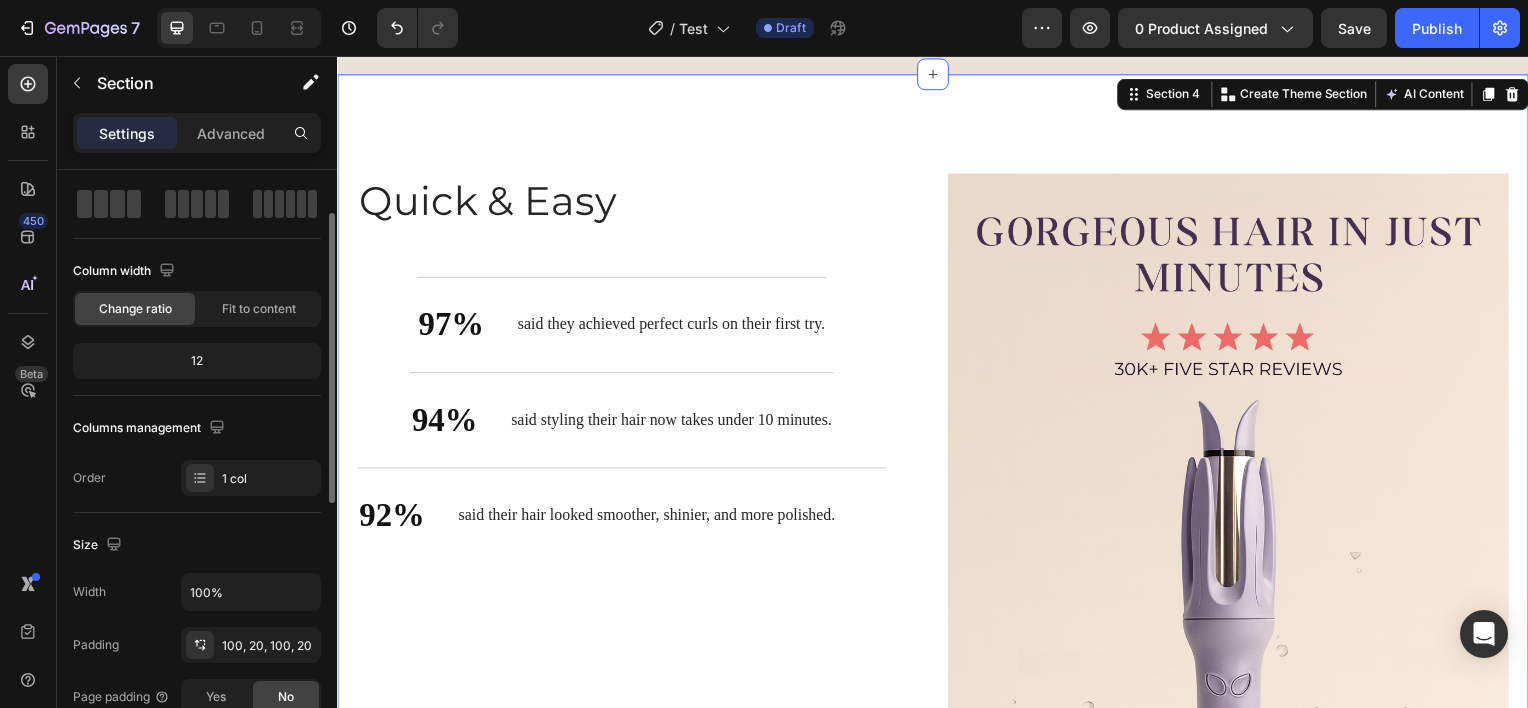 click on "12" 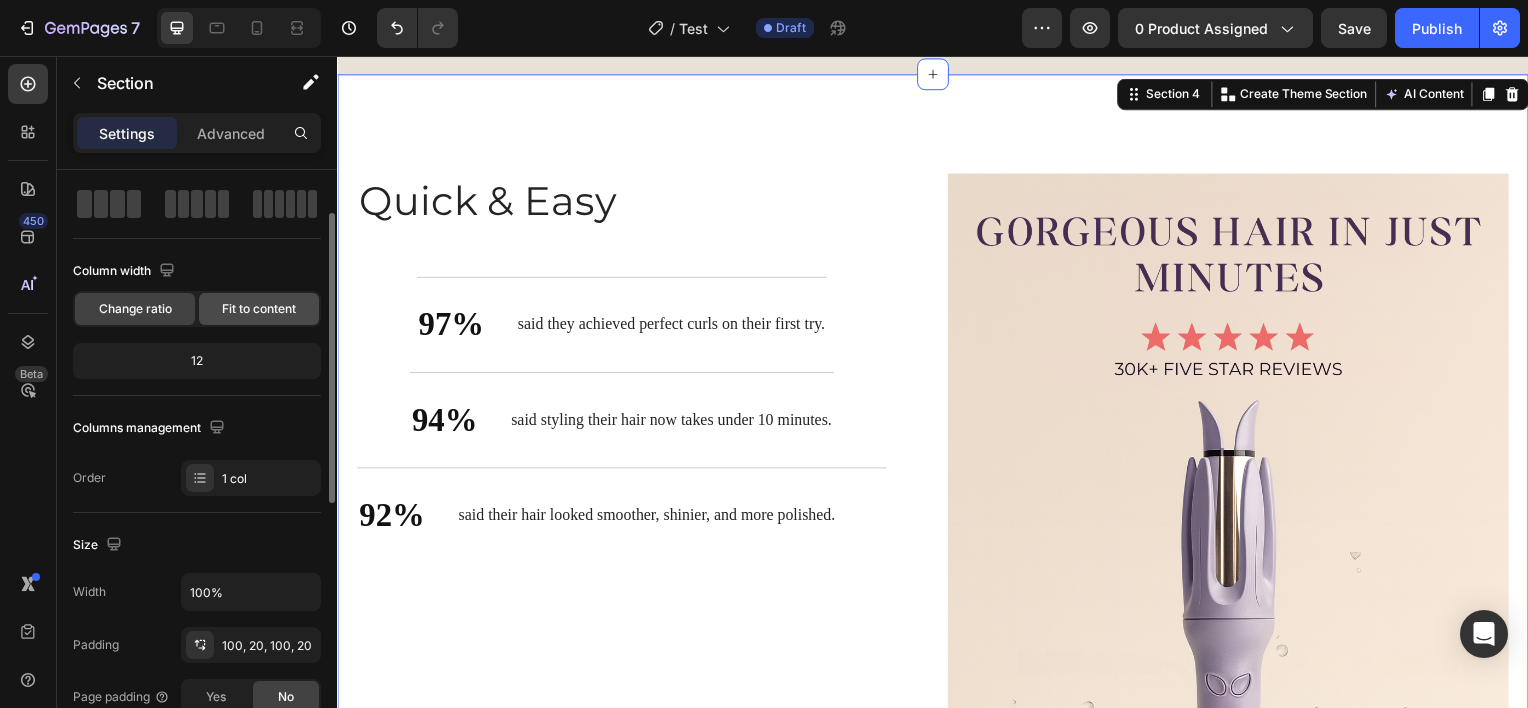 click on "Fit to content" 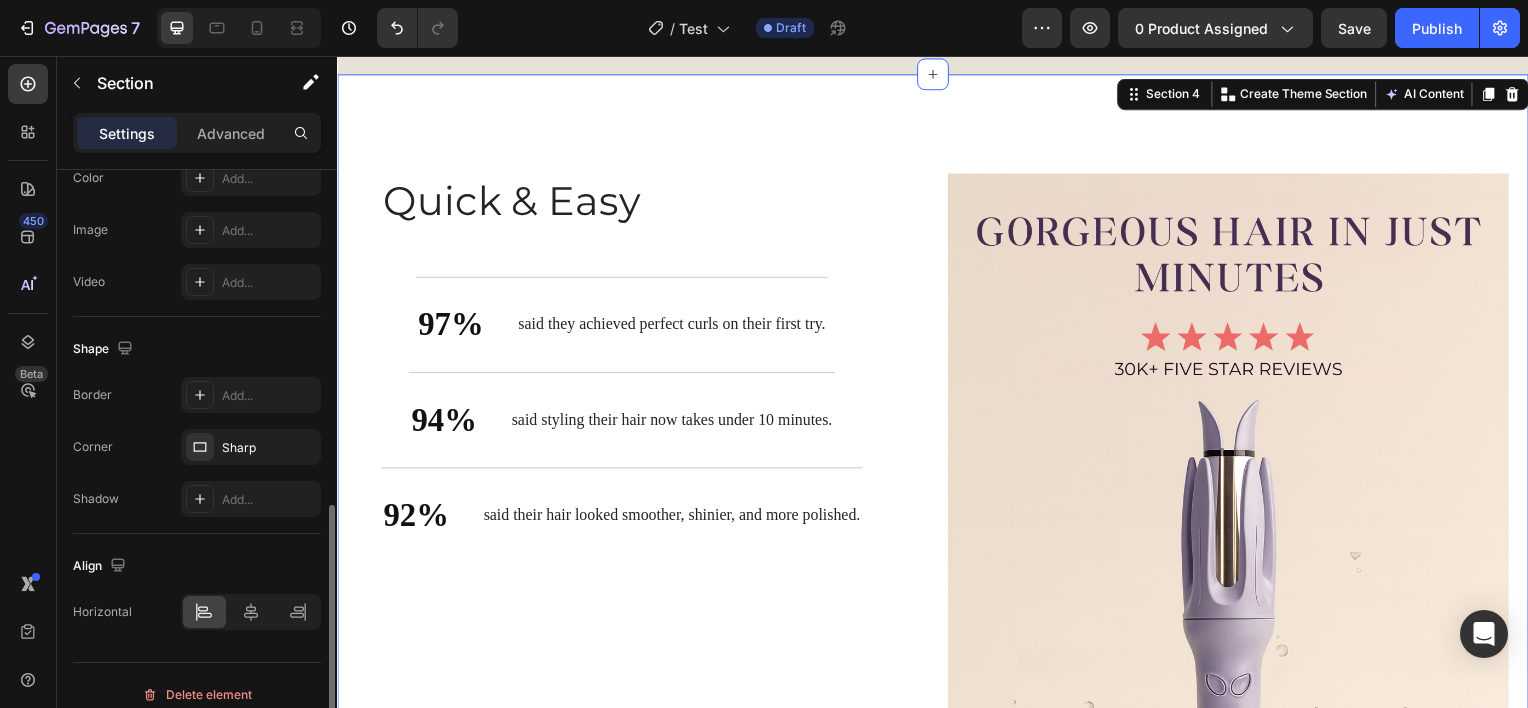 scroll, scrollTop: 684, scrollLeft: 0, axis: vertical 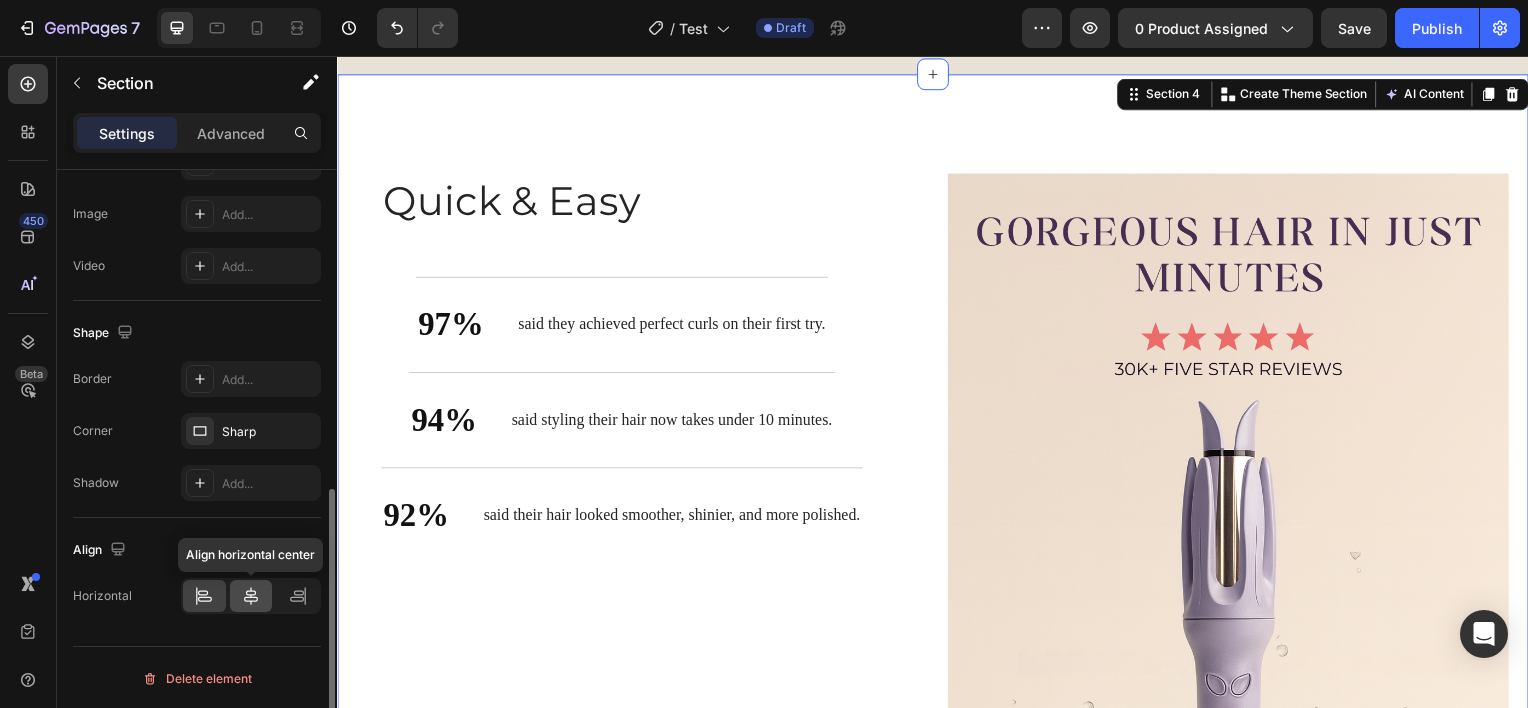 click 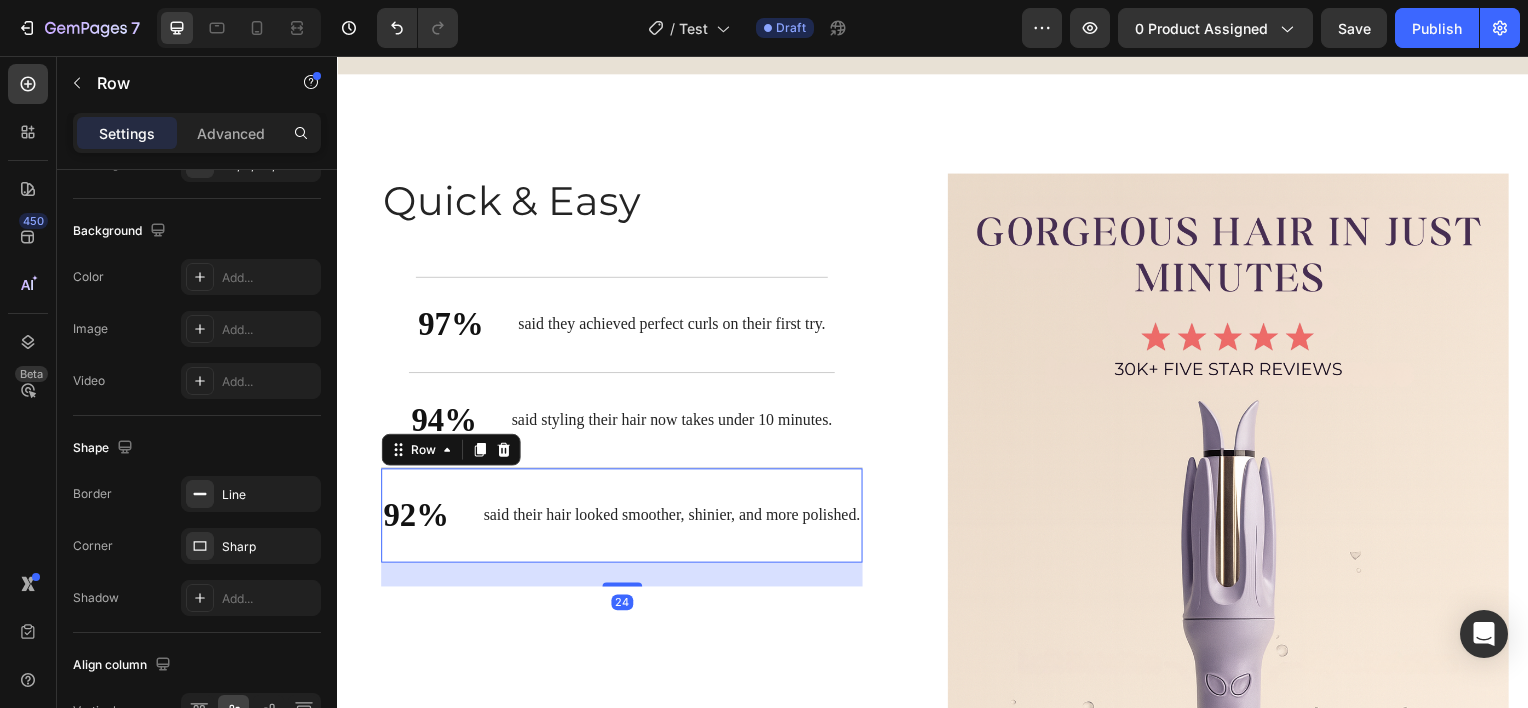 scroll, scrollTop: 0, scrollLeft: 0, axis: both 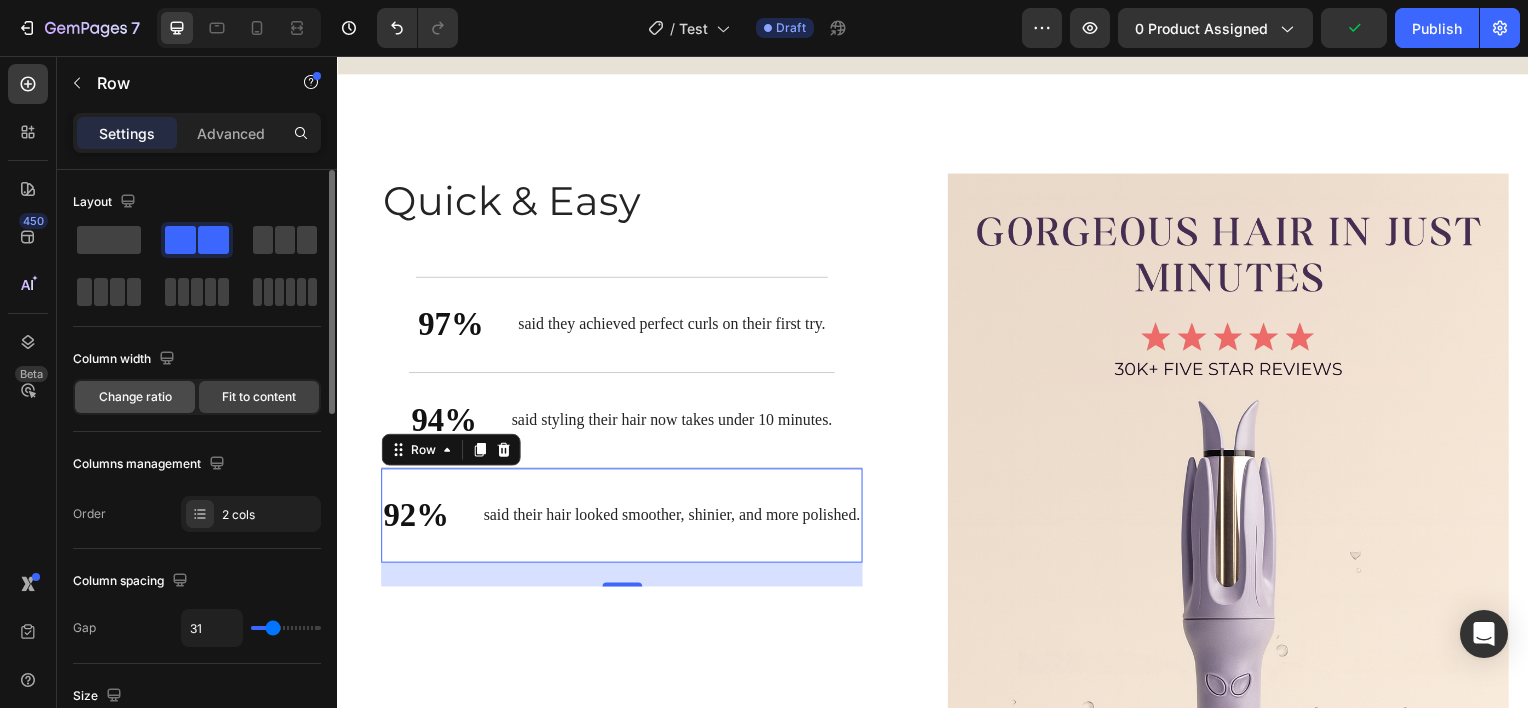 click on "Change ratio" 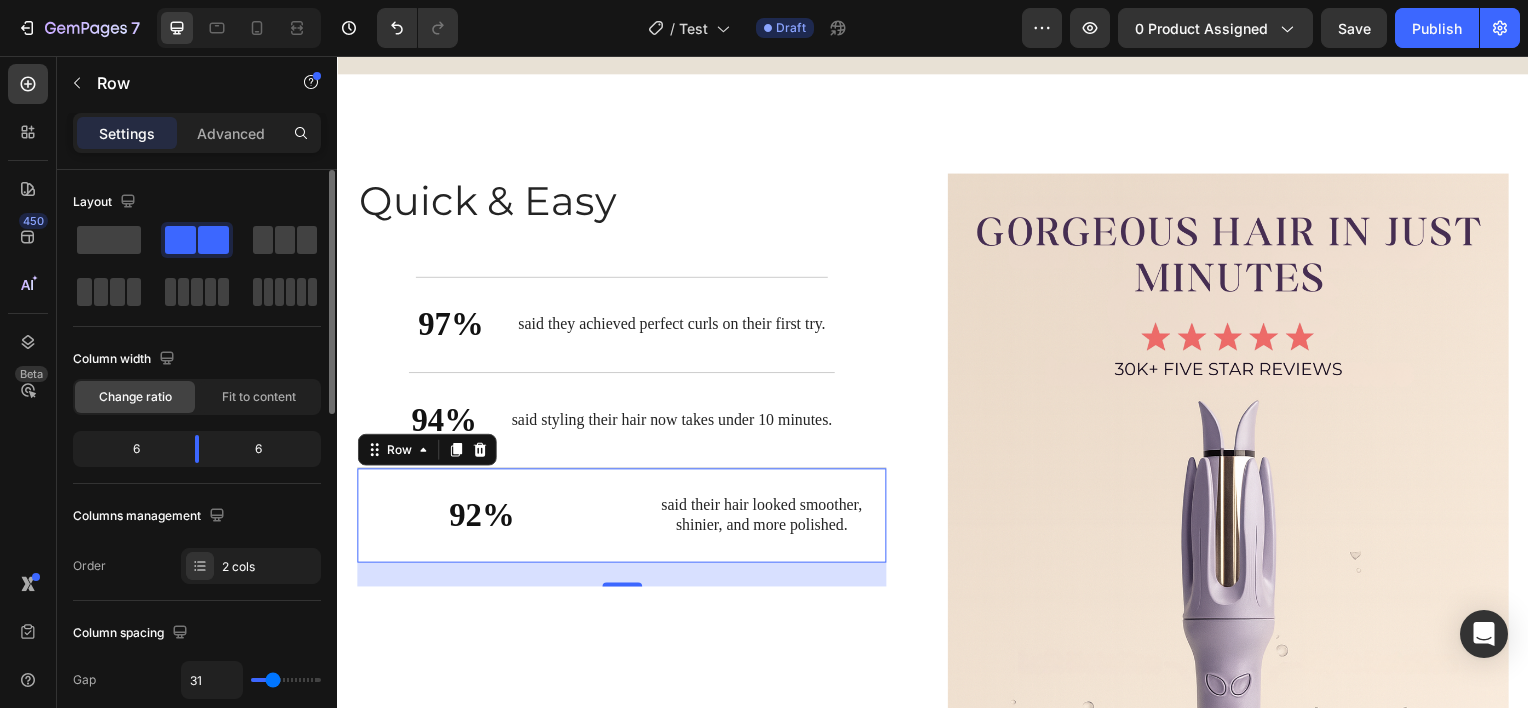 click on "6" 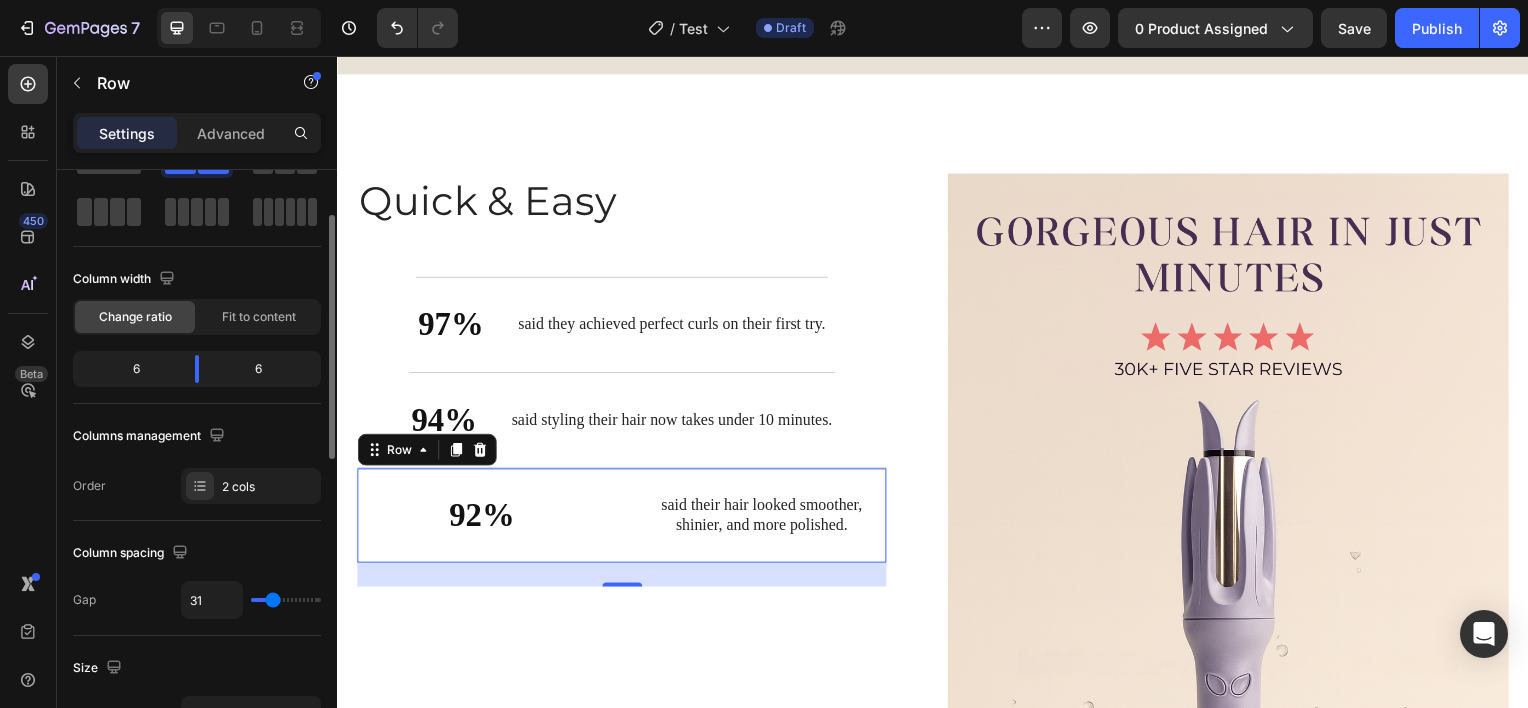 scroll, scrollTop: 89, scrollLeft: 0, axis: vertical 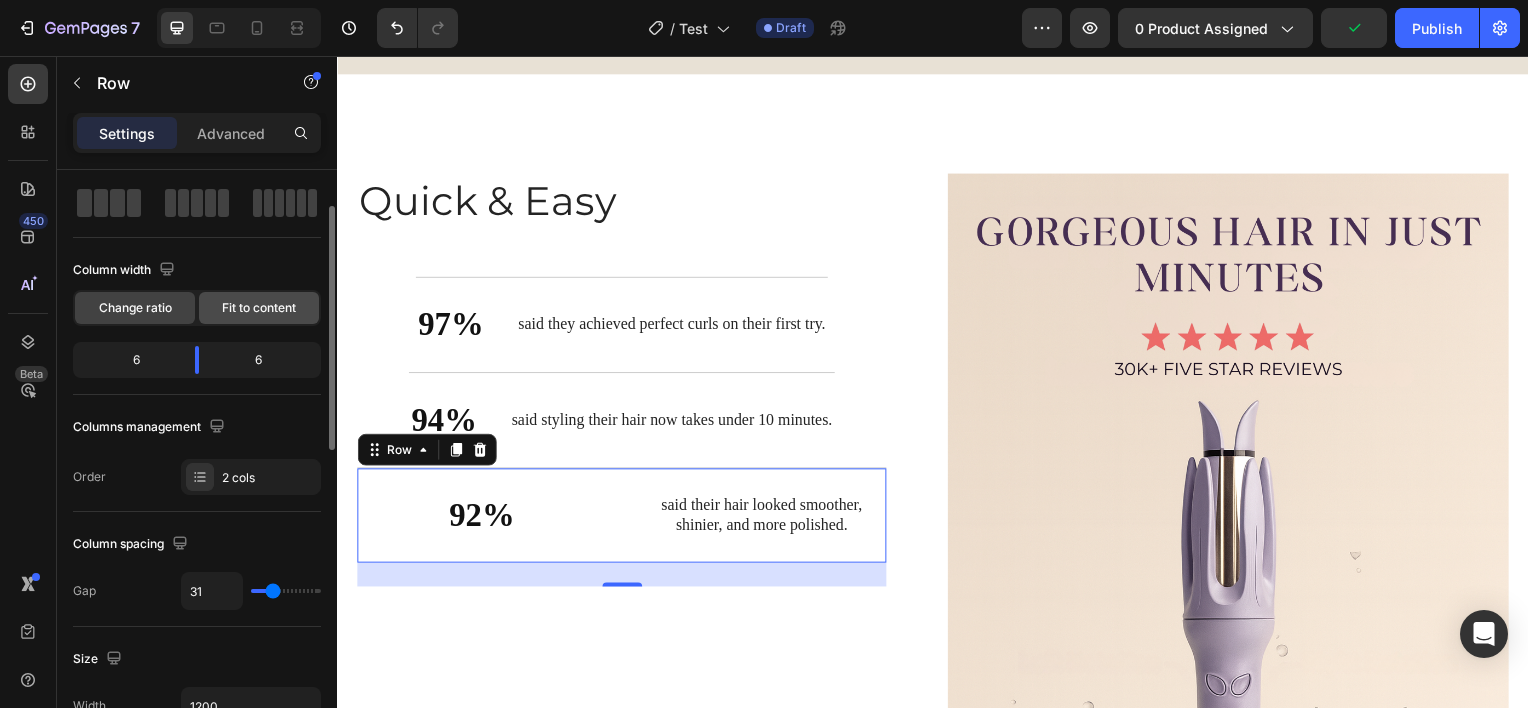 click on "Fit to content" 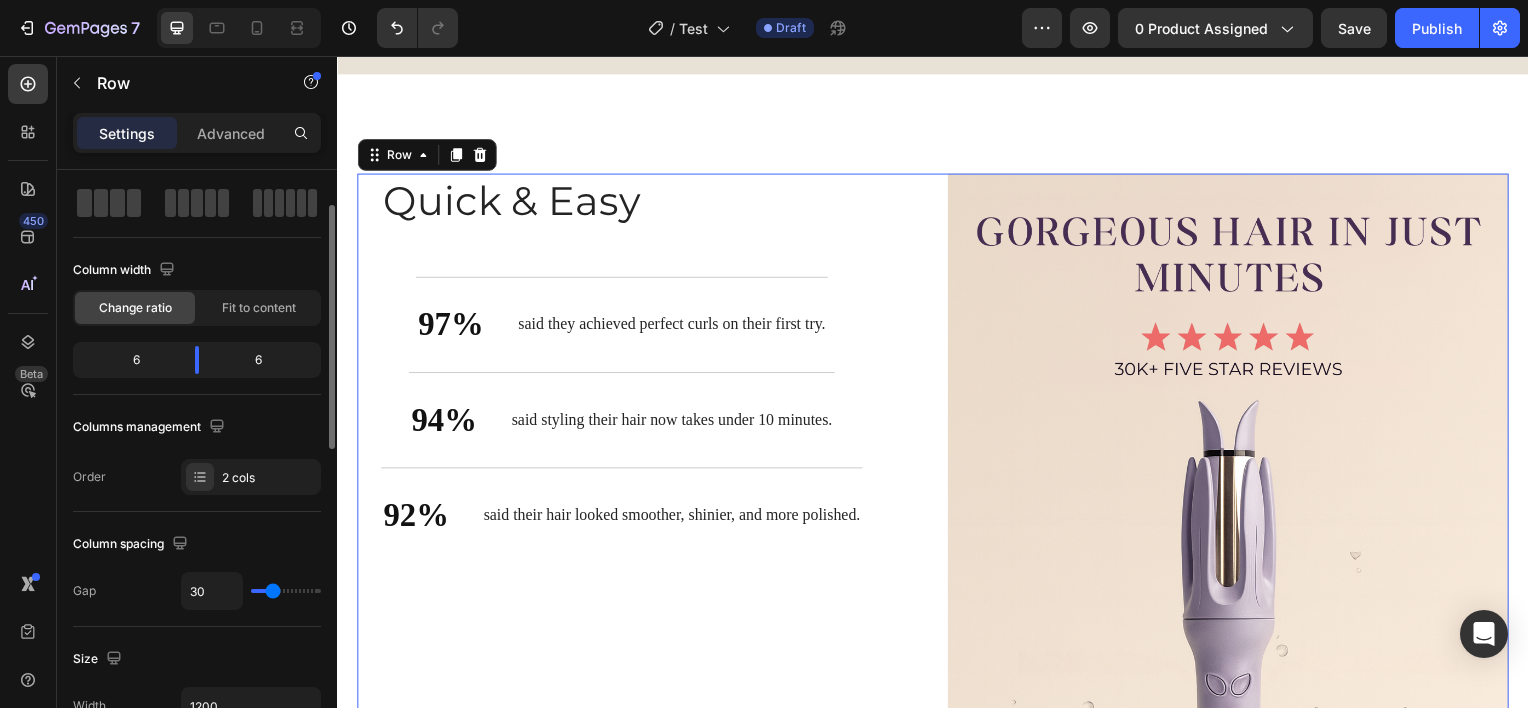 scroll, scrollTop: 88, scrollLeft: 0, axis: vertical 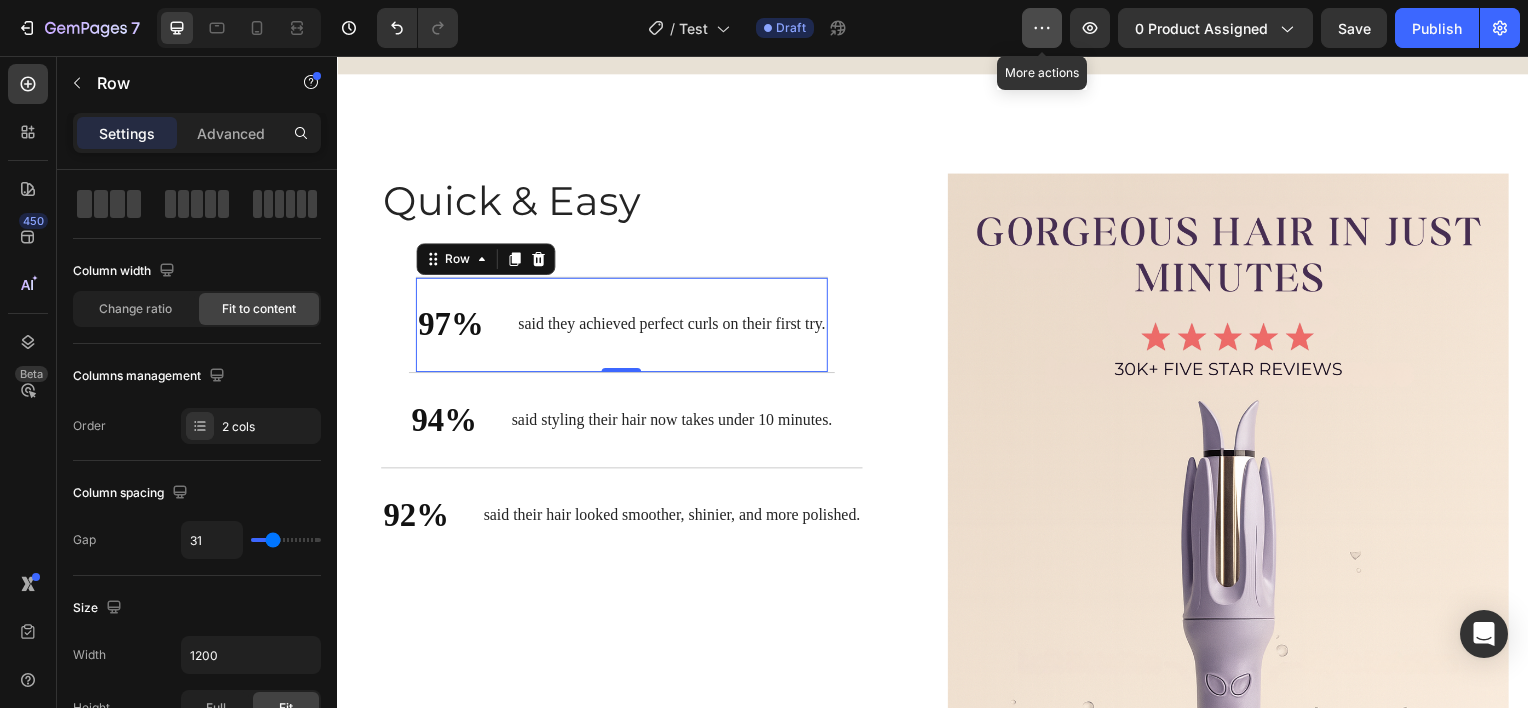 click 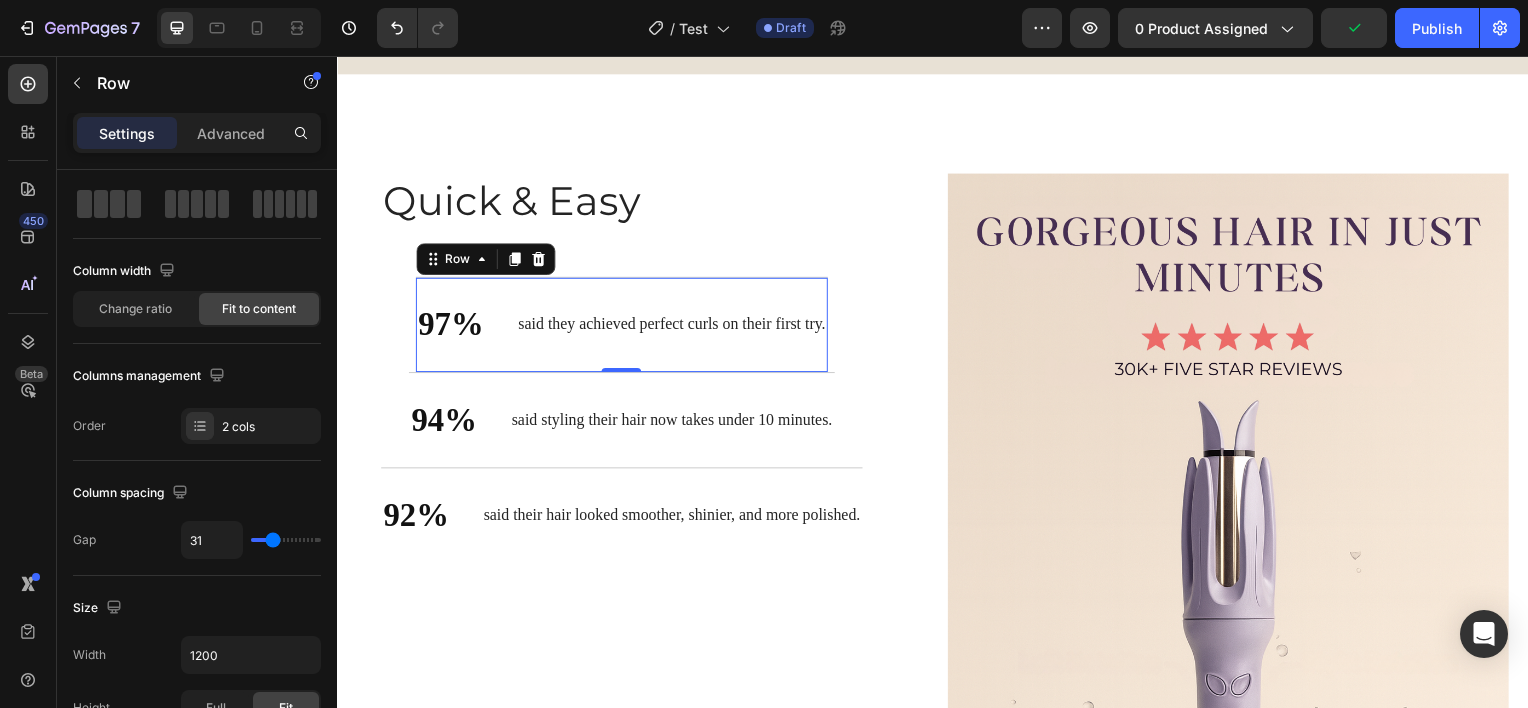click on "/  Test Draft" 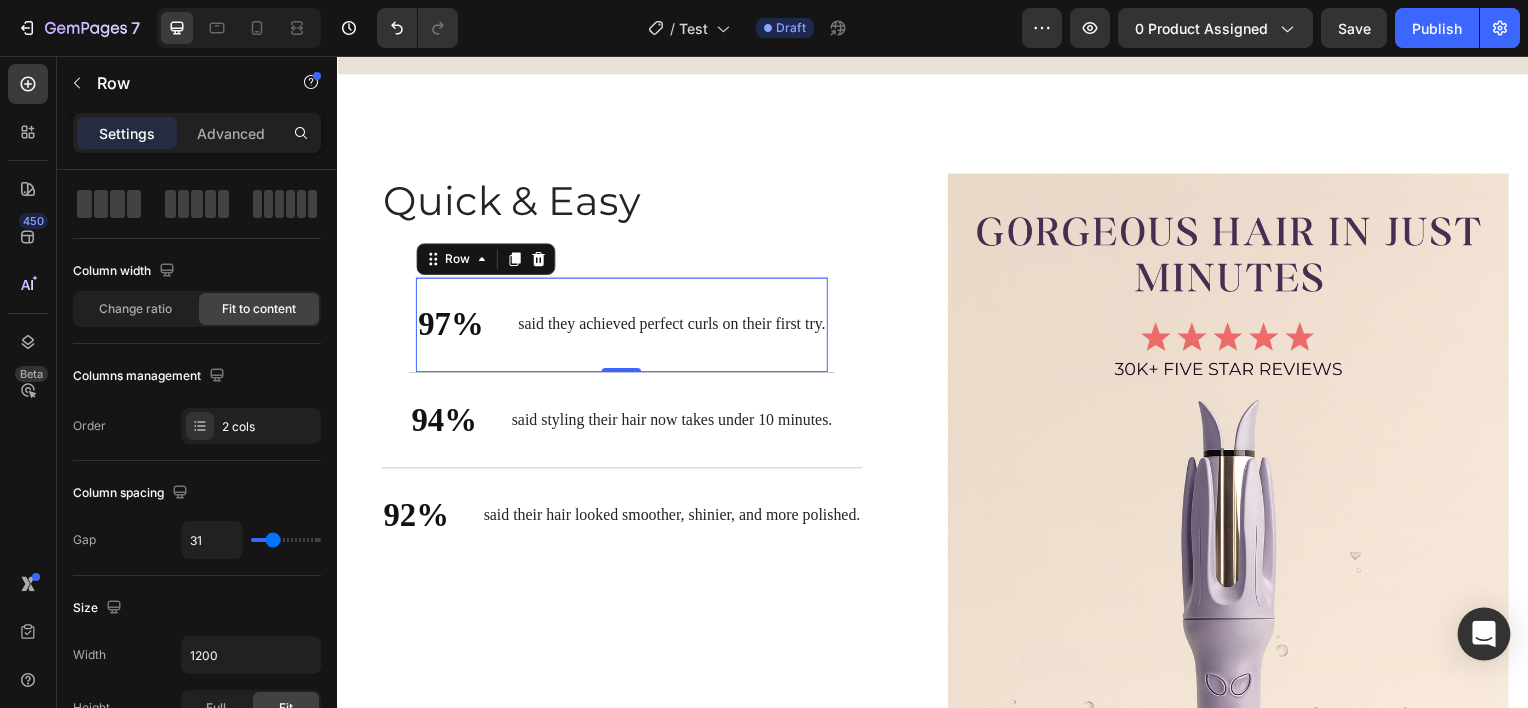click 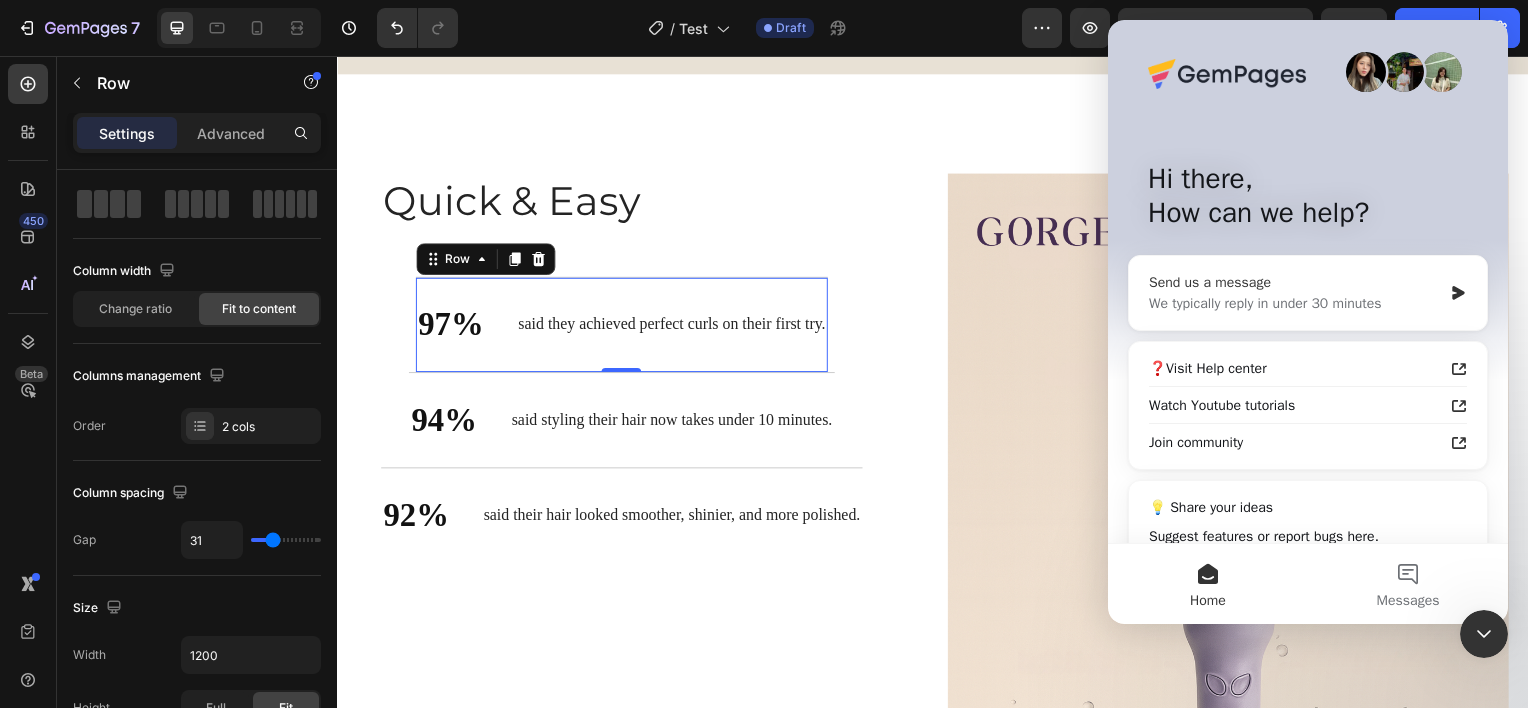 scroll, scrollTop: 0, scrollLeft: 0, axis: both 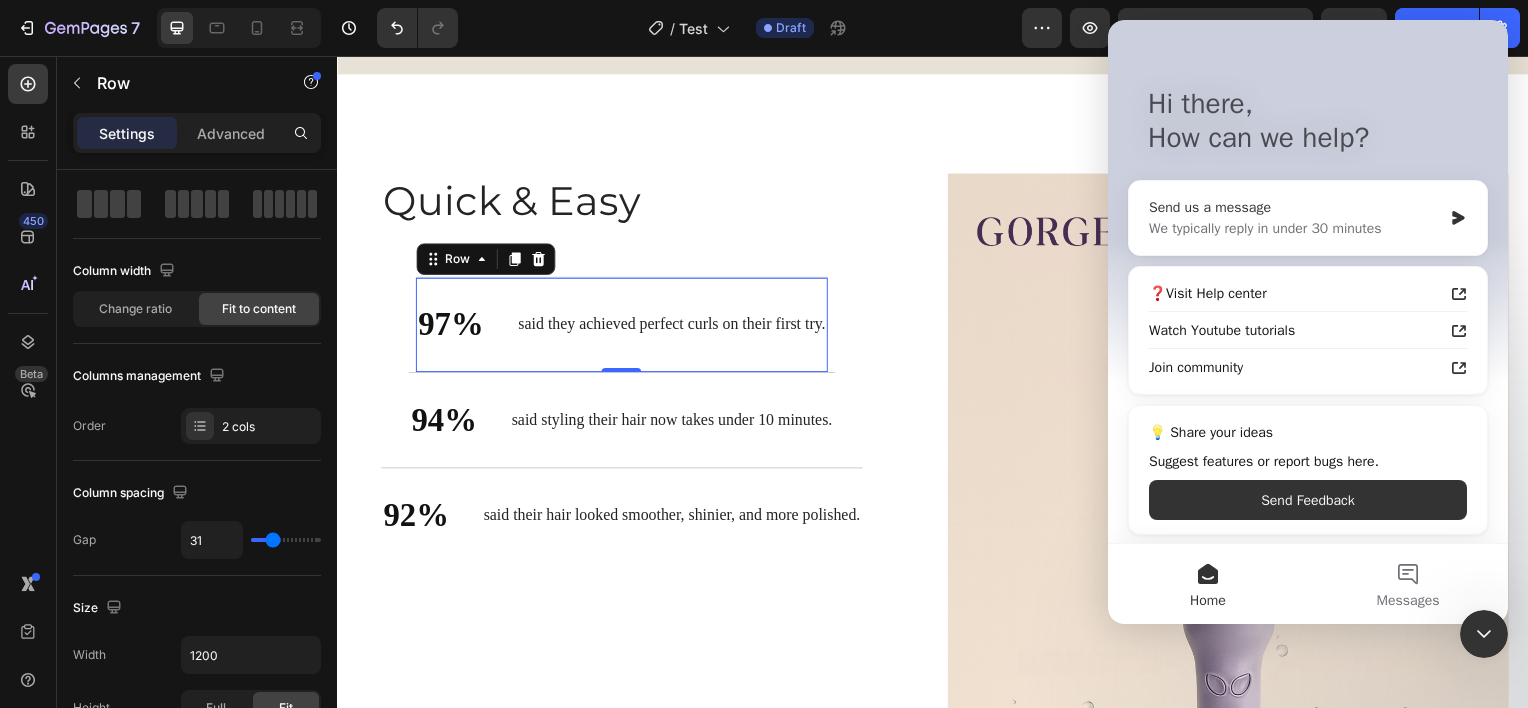 click on "Send us a message We typically reply in under 30 minutes" at bounding box center [1308, 218] 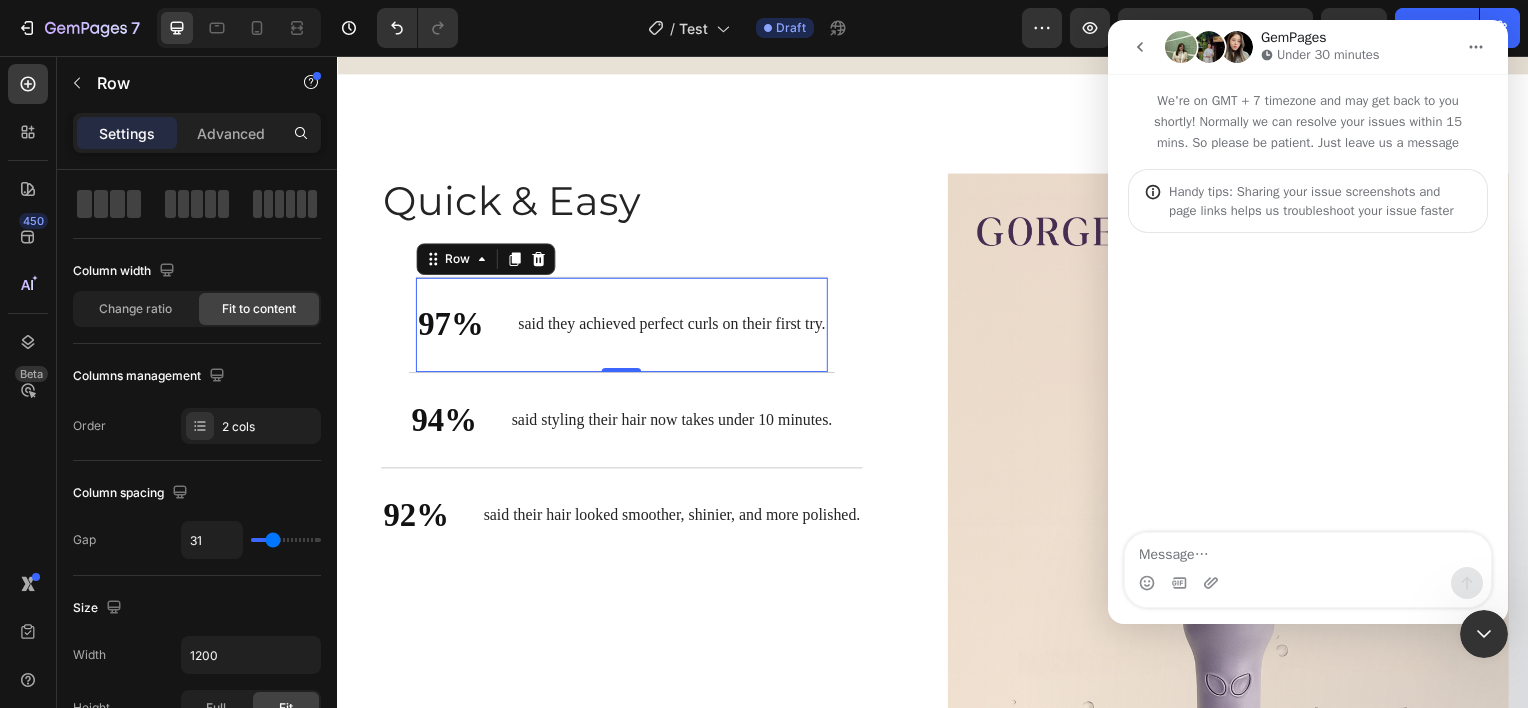 click at bounding box center [1308, 550] 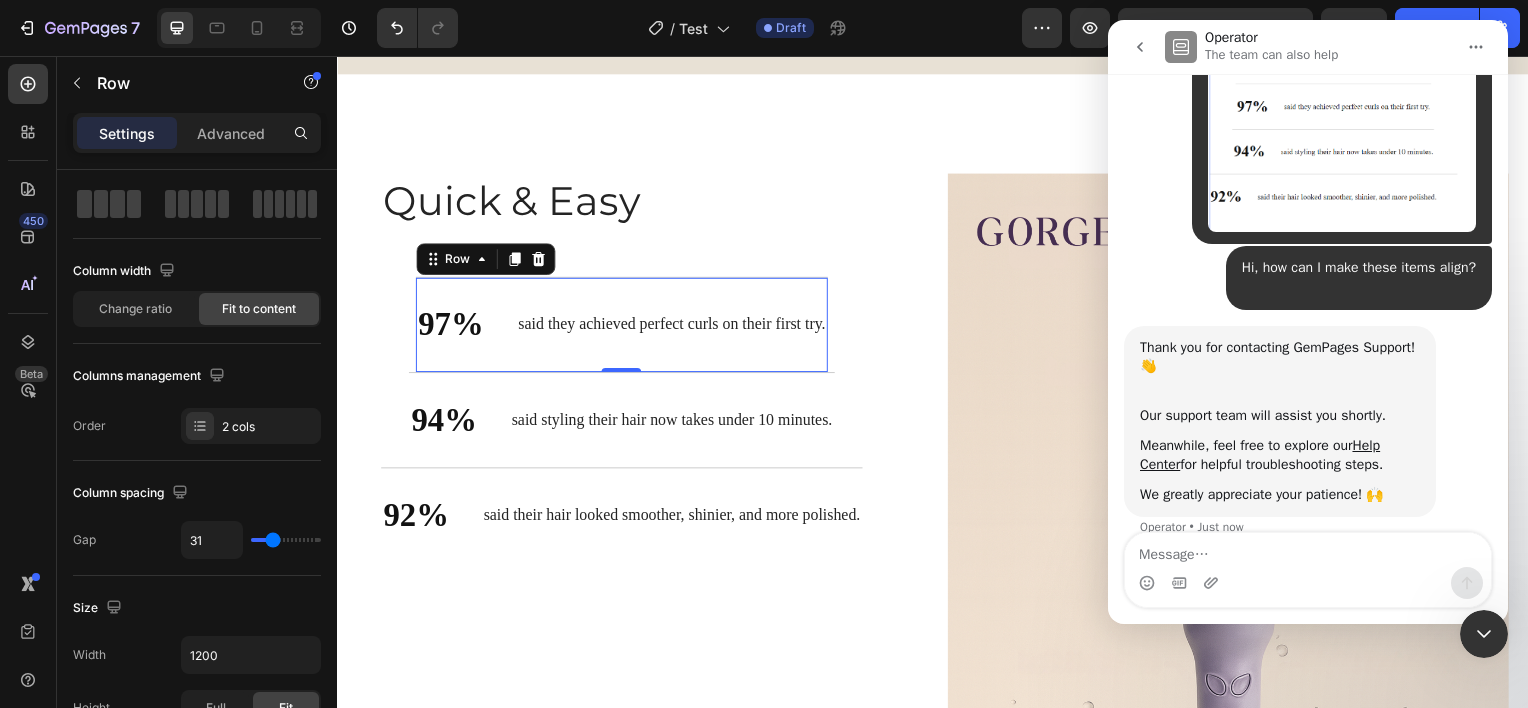 scroll, scrollTop: 280, scrollLeft: 0, axis: vertical 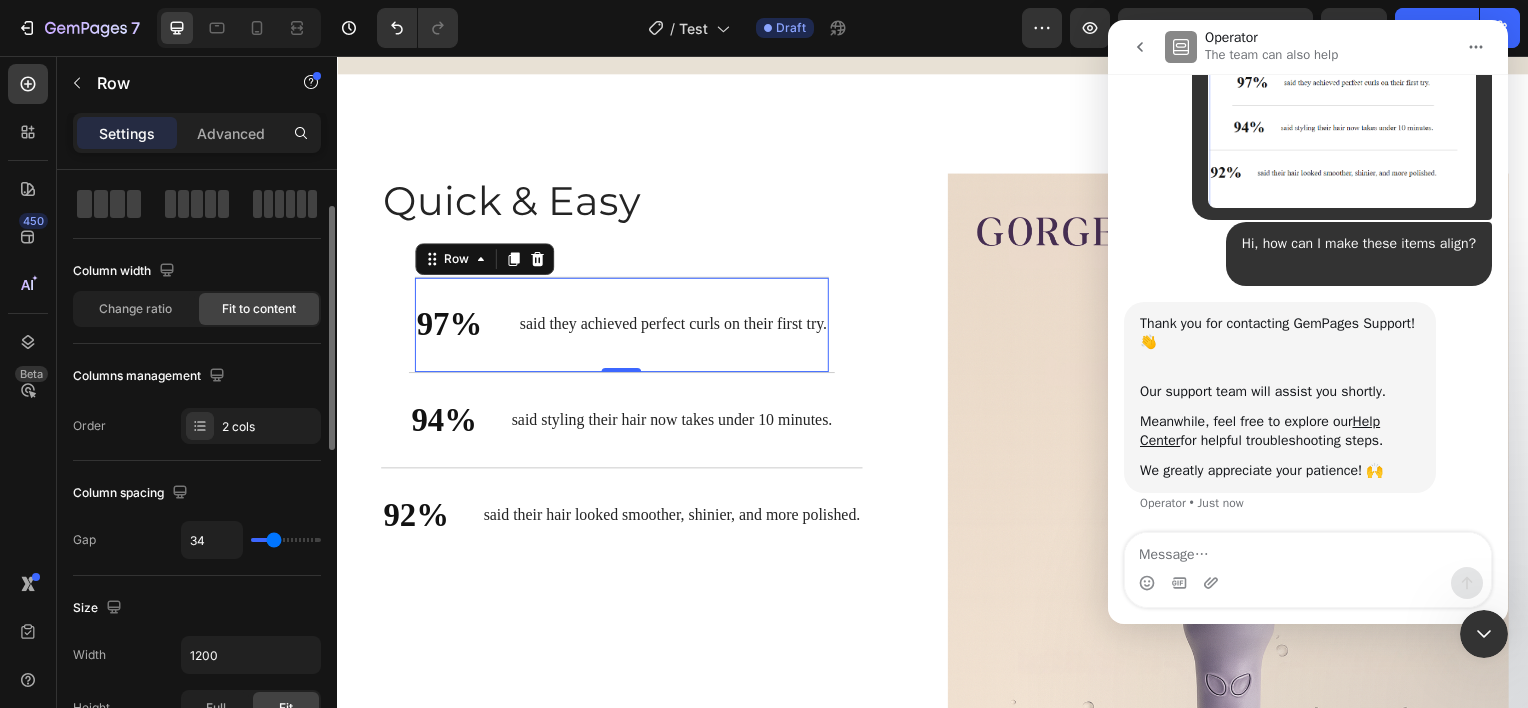 click at bounding box center (286, 540) 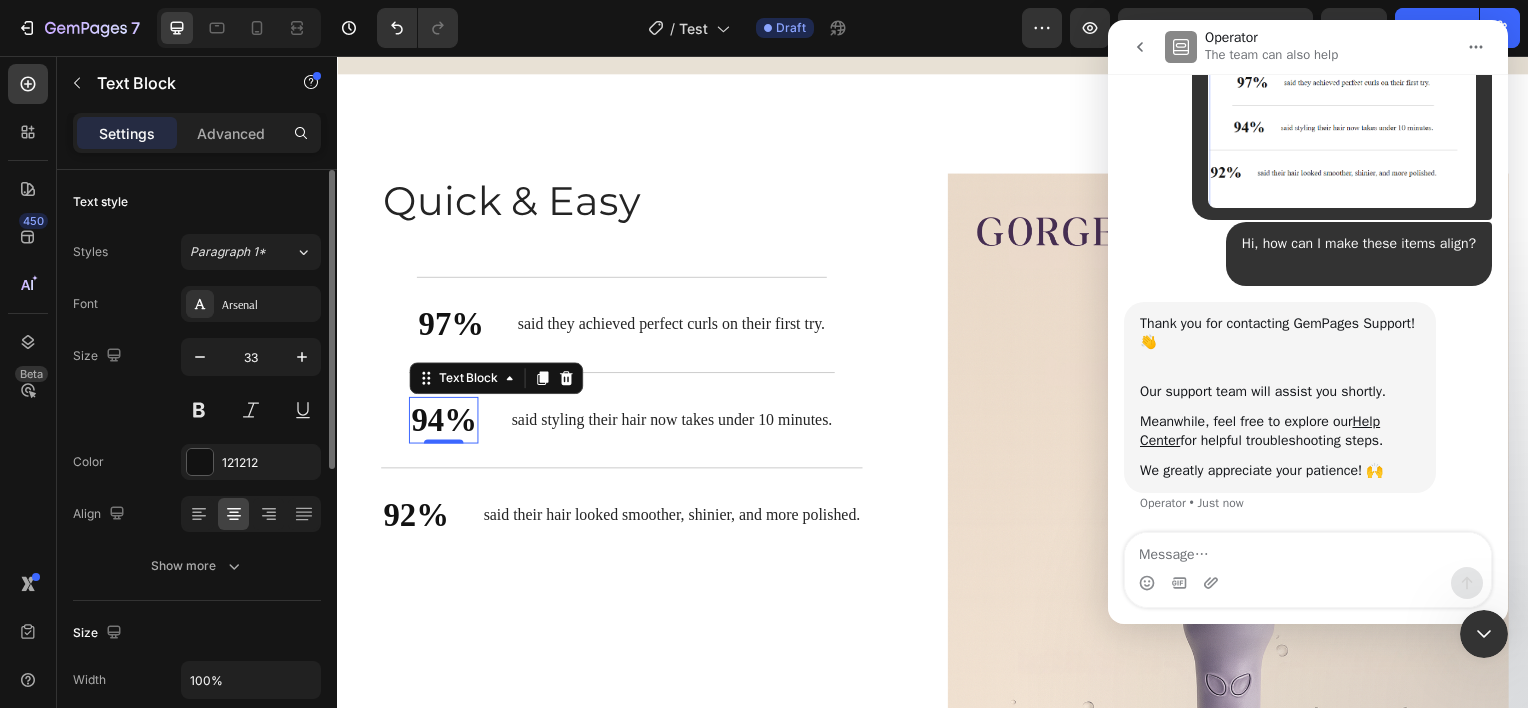 scroll, scrollTop: 0, scrollLeft: 0, axis: both 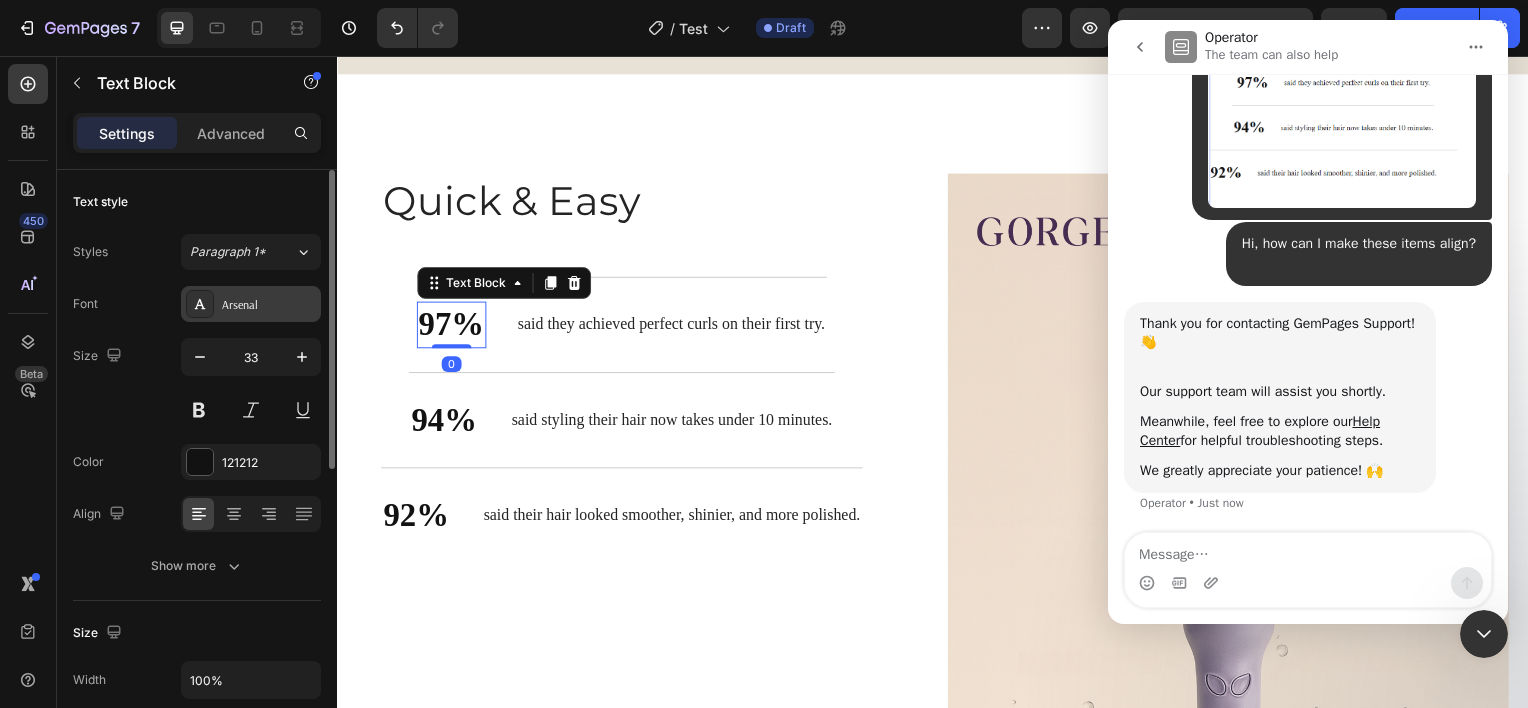 click on "Arsenal" at bounding box center [269, 305] 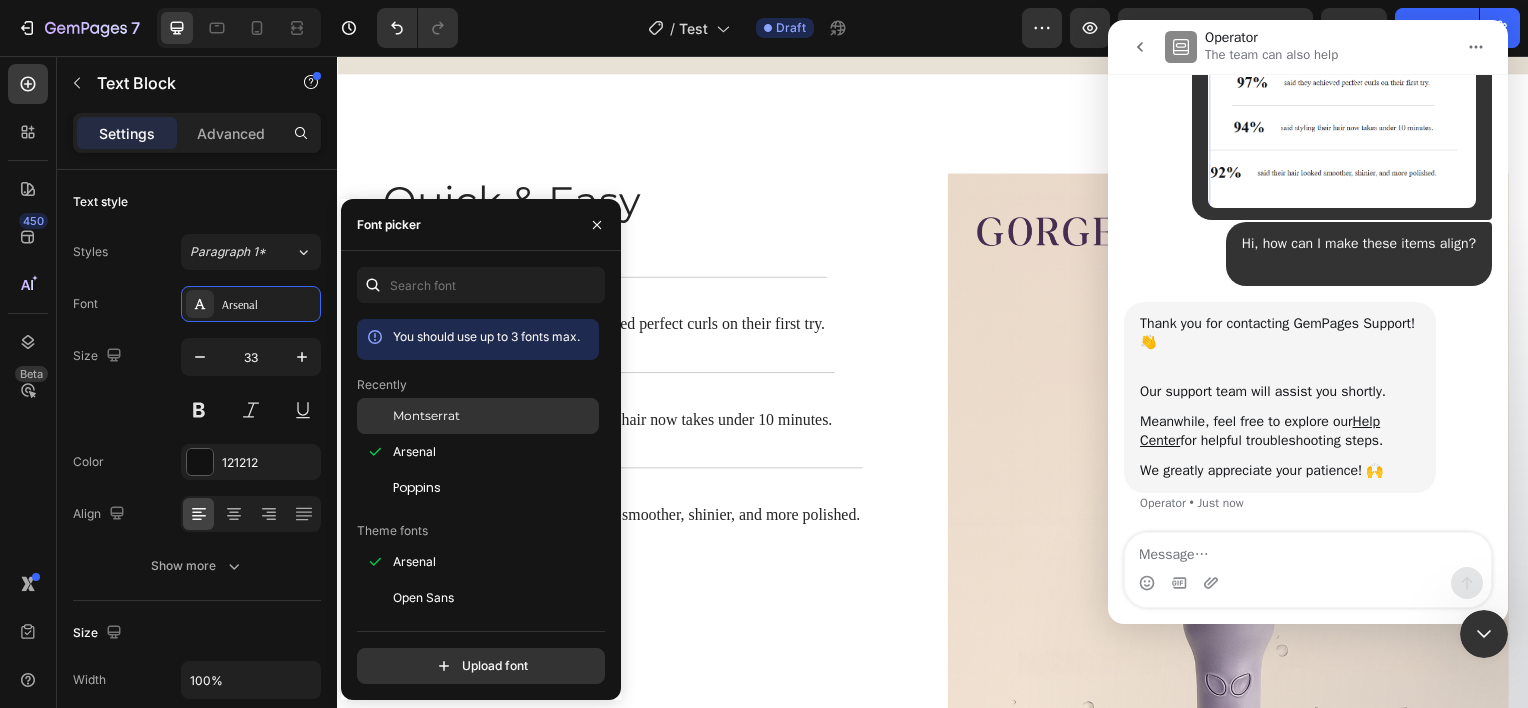 click at bounding box center [375, 416] 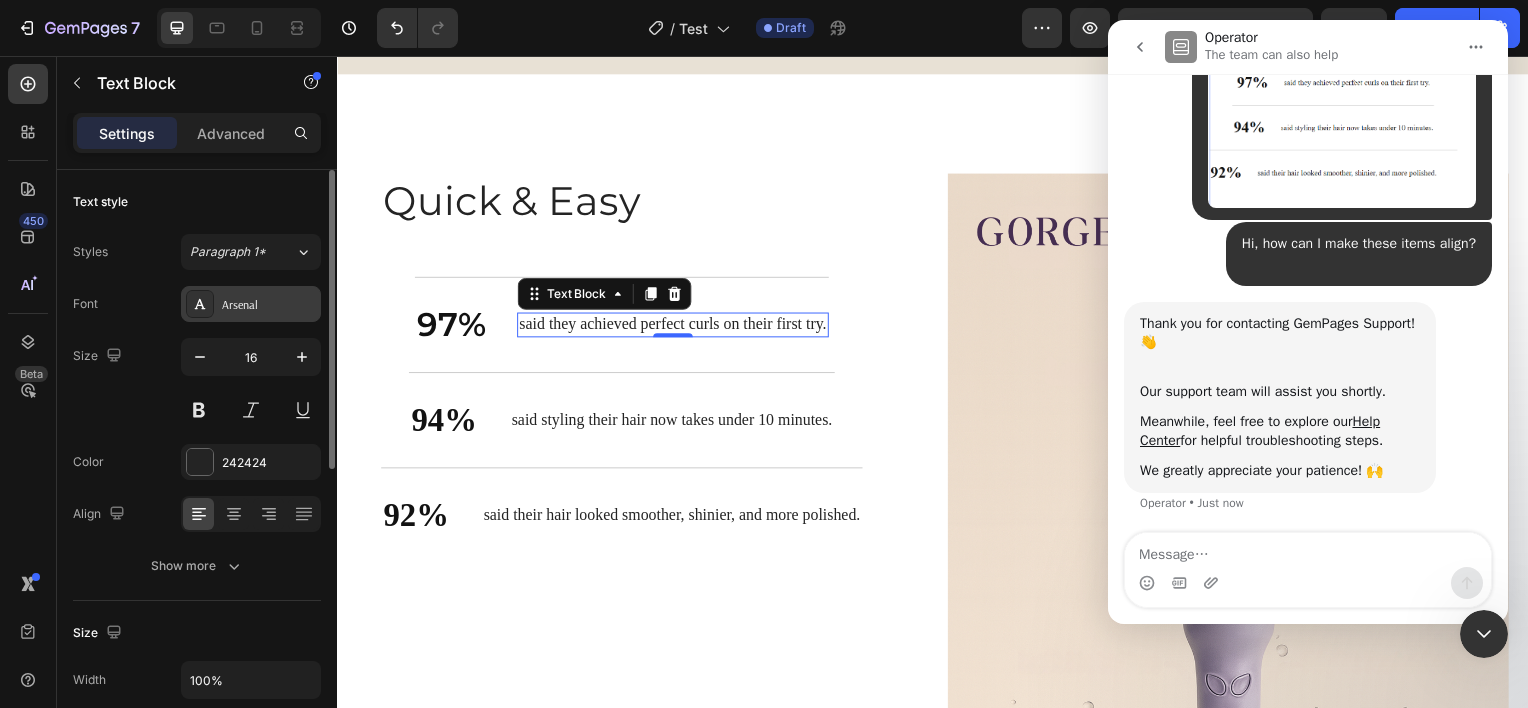 click on "Arsenal" at bounding box center (269, 305) 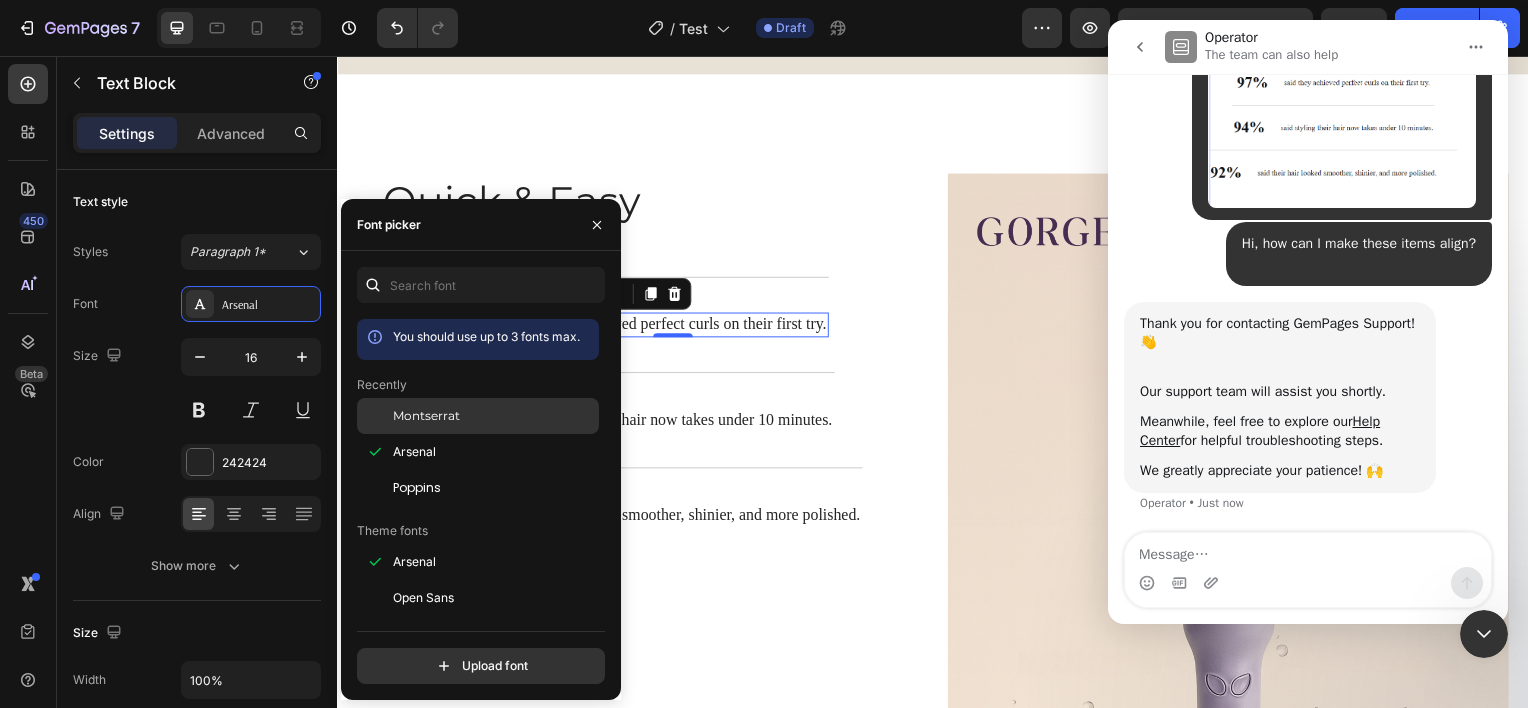 click on "Montserrat" at bounding box center [426, 416] 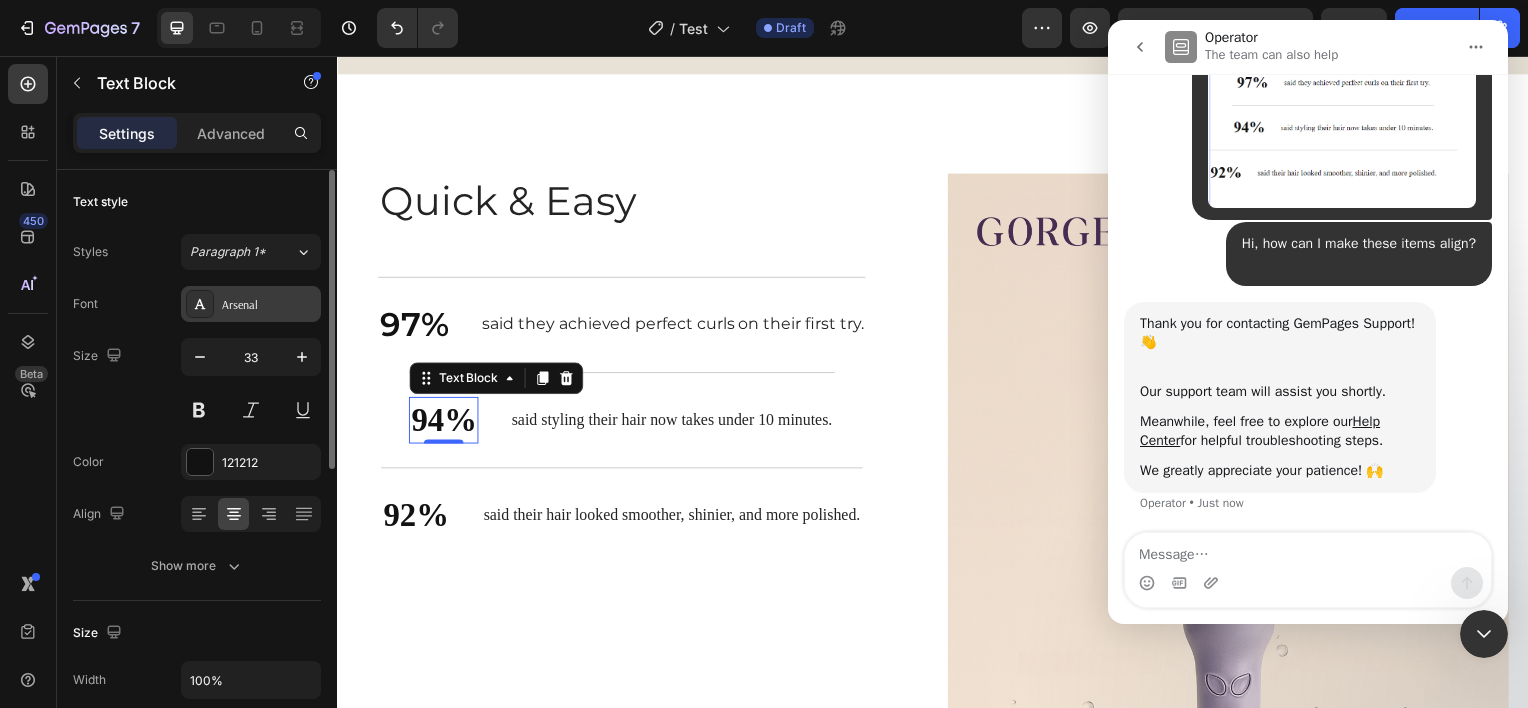 click on "Arsenal" at bounding box center [269, 305] 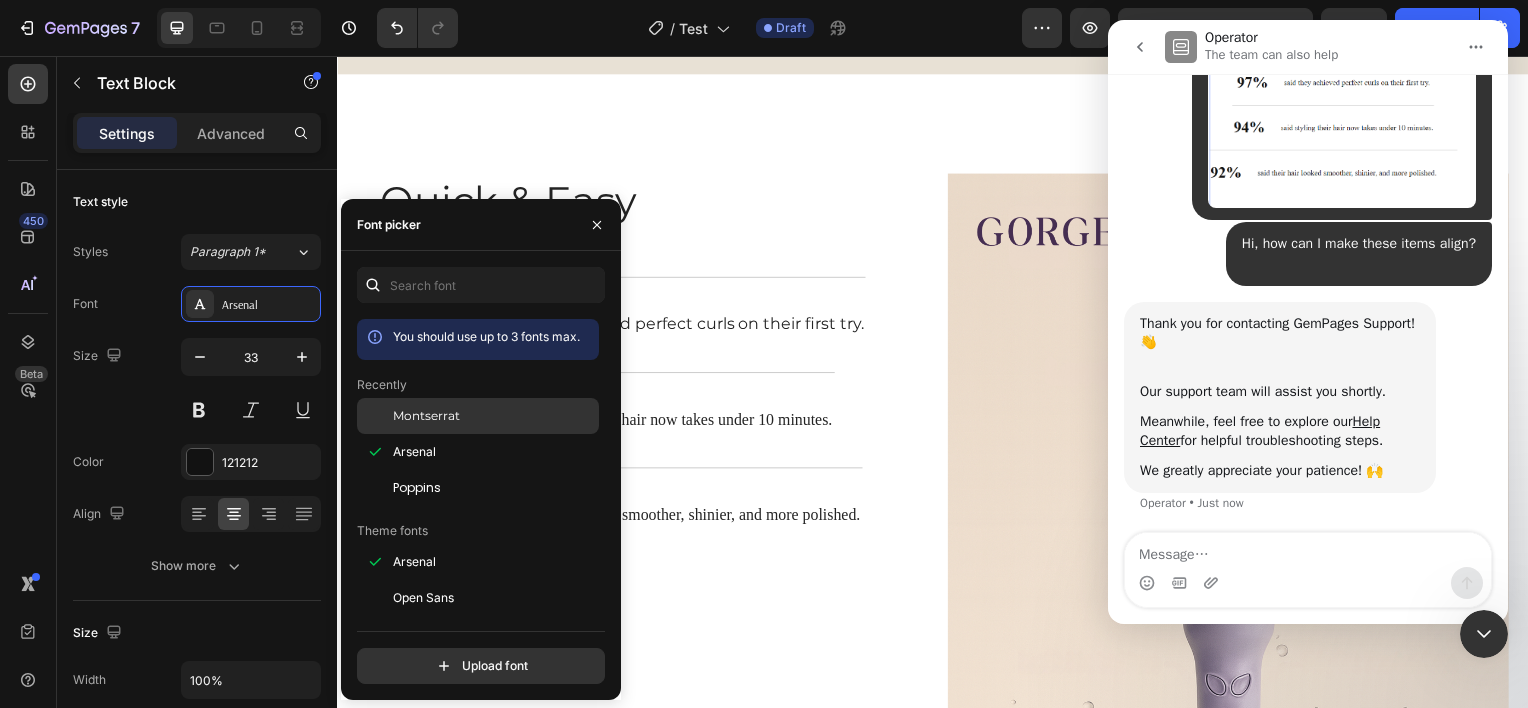 click on "Montserrat" 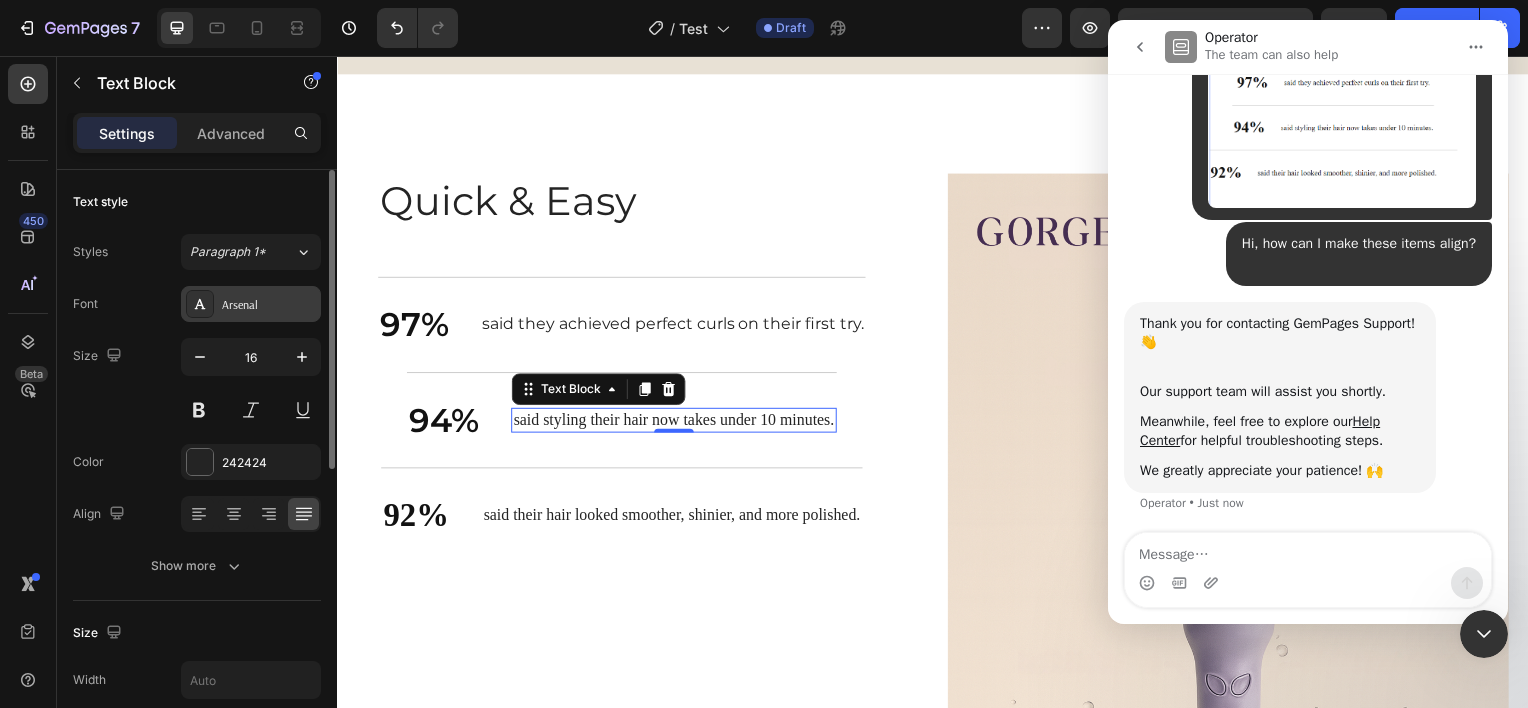 click on "Arsenal" at bounding box center [269, 305] 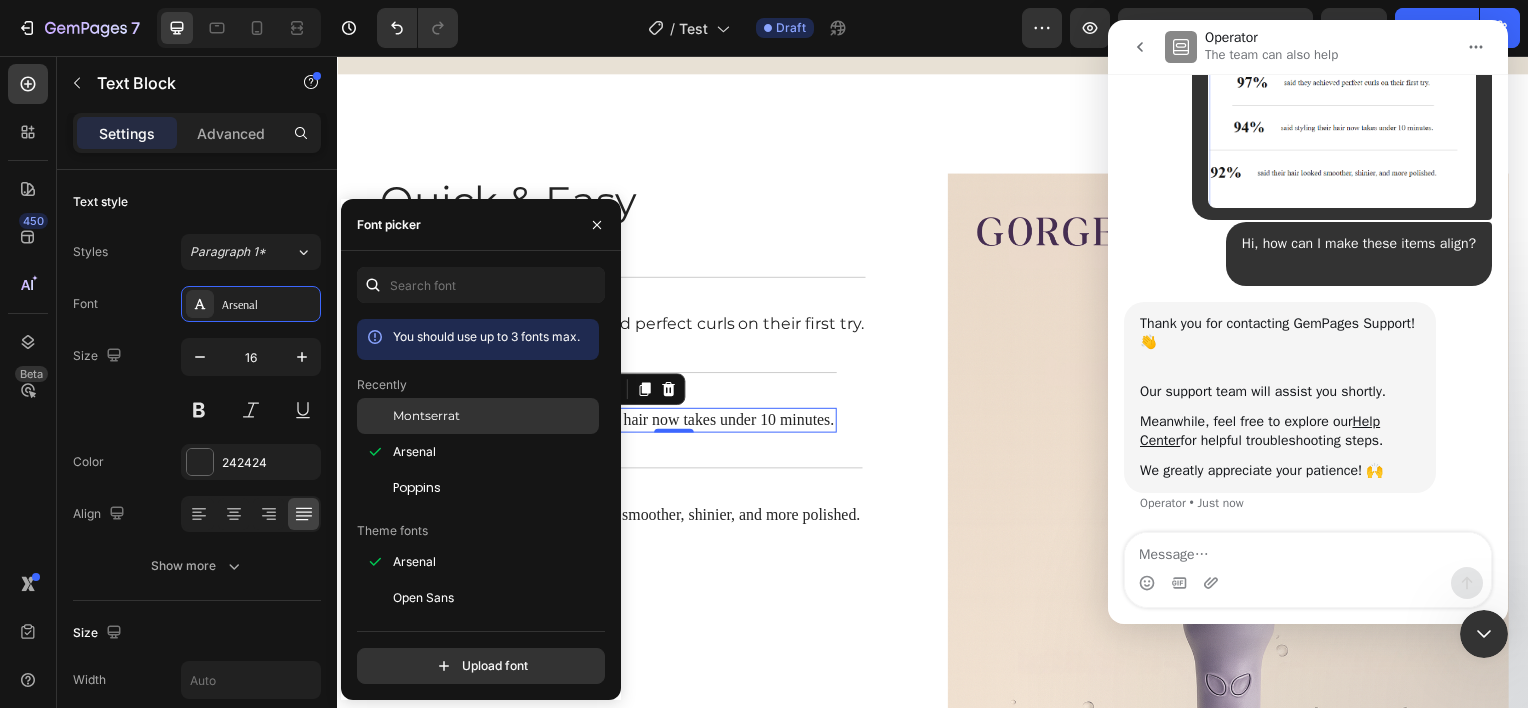 click on "Montserrat" at bounding box center [426, 416] 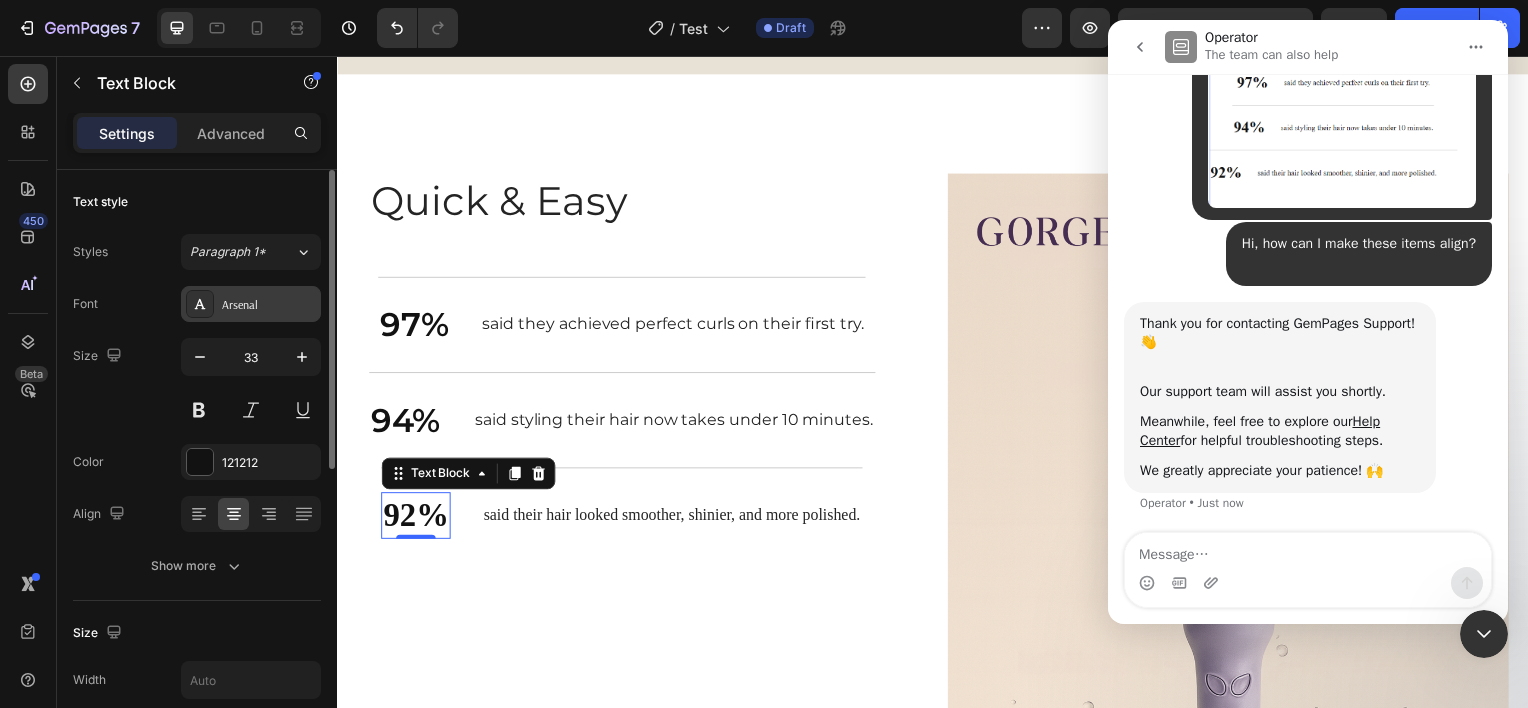 click on "Arsenal" at bounding box center [269, 305] 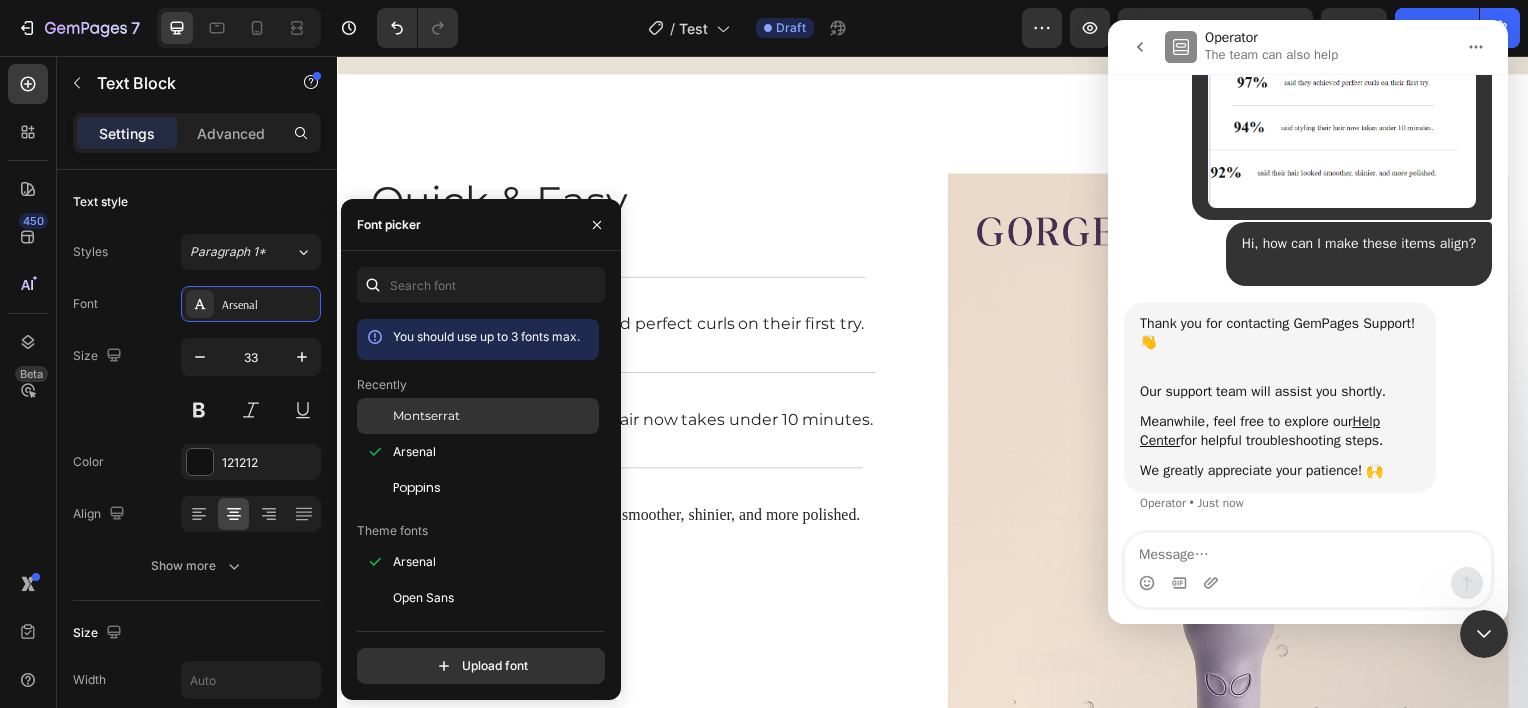 click on "Montserrat" 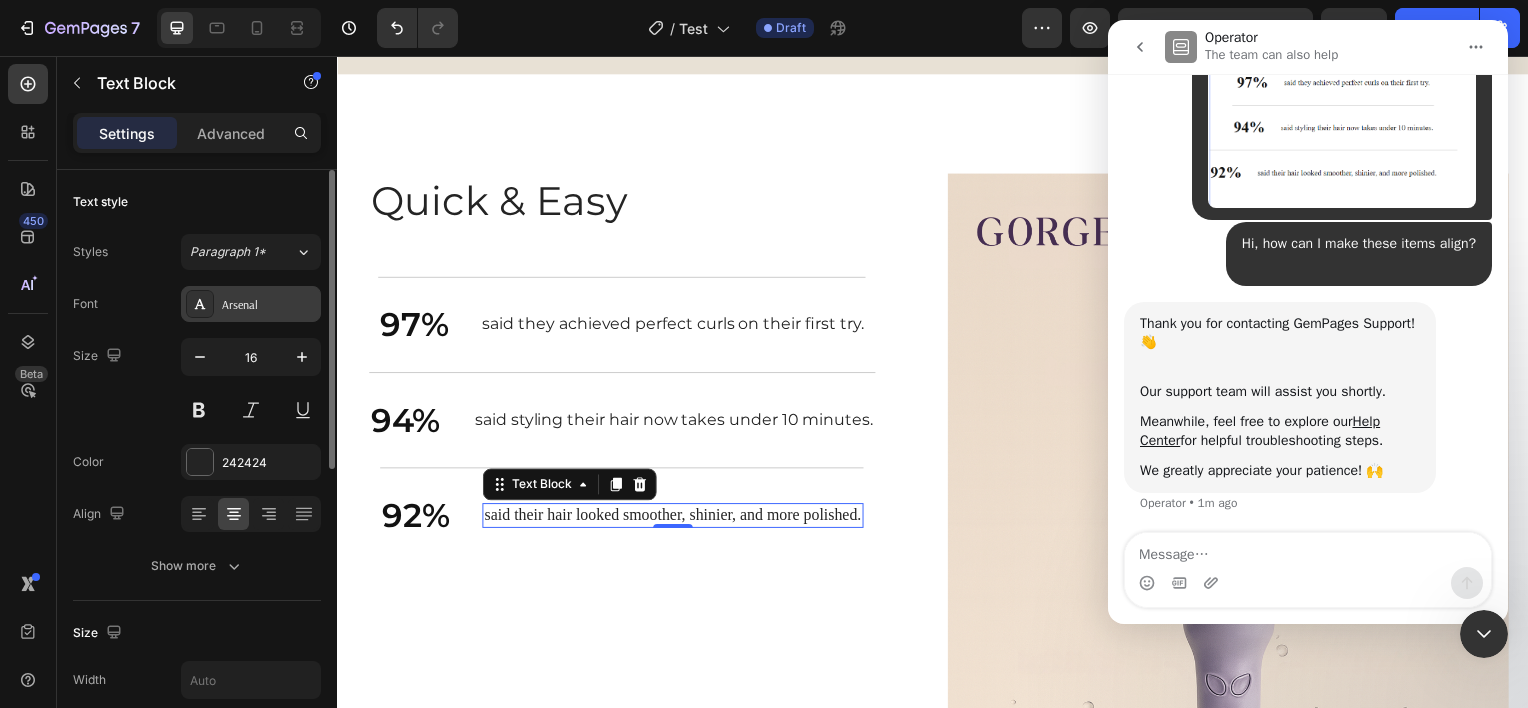 click on "Arsenal" at bounding box center (269, 305) 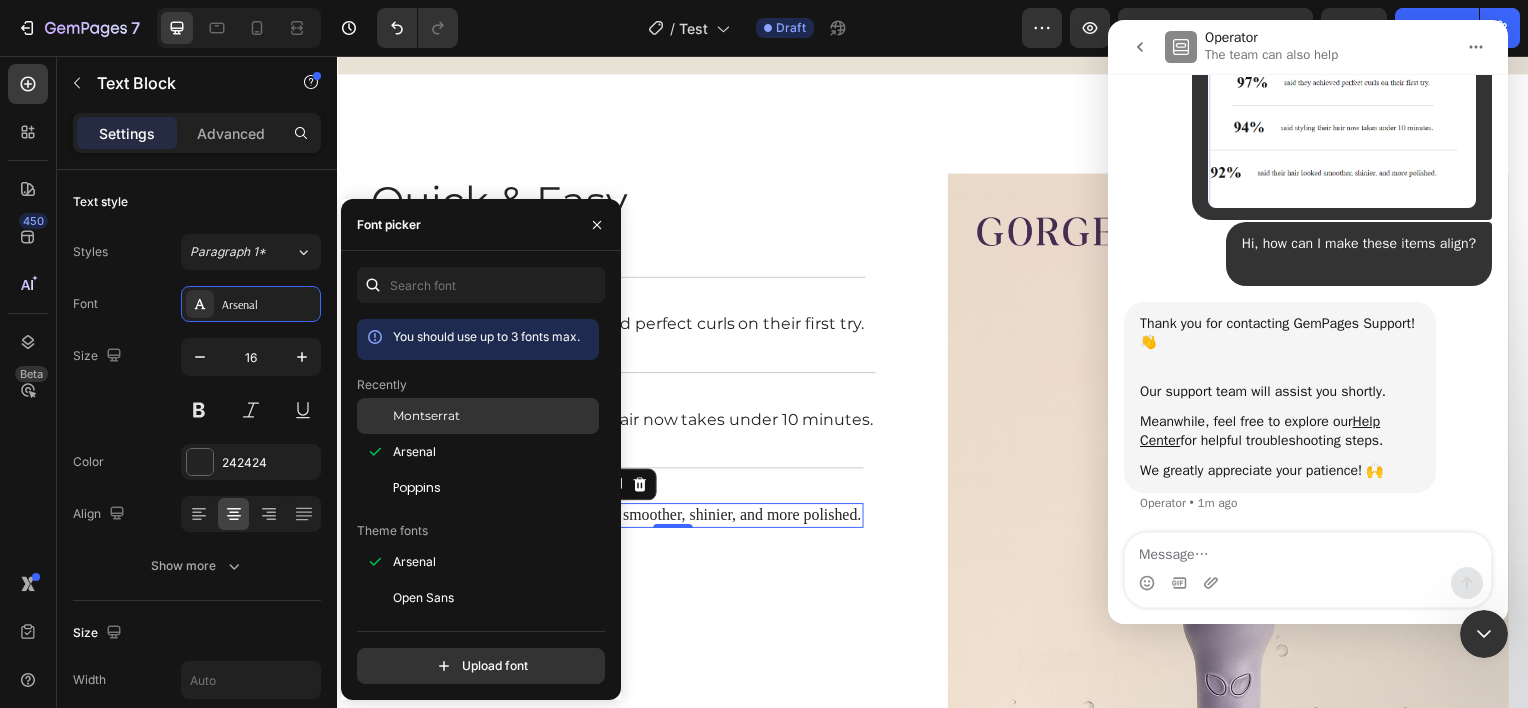 click on "Montserrat" at bounding box center [494, 416] 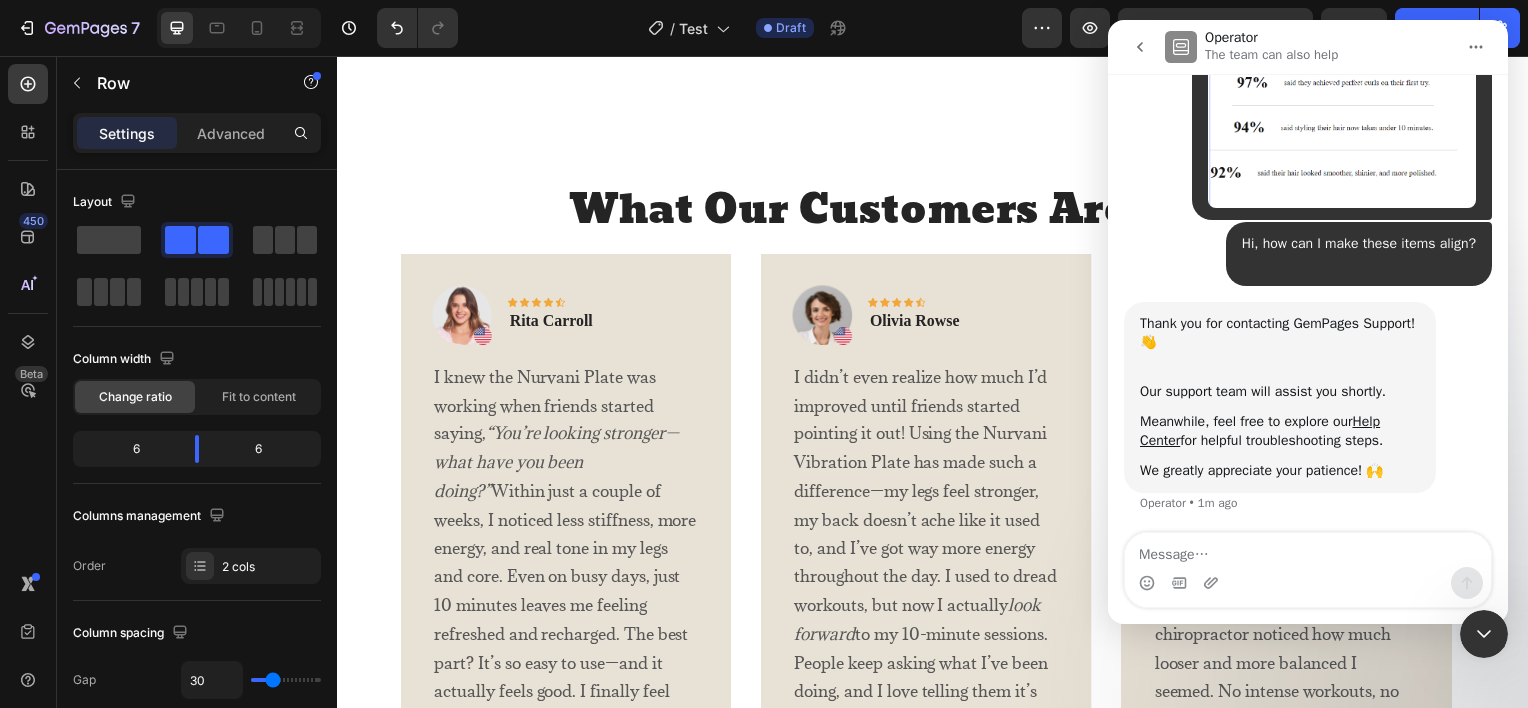 scroll, scrollTop: 4388, scrollLeft: 0, axis: vertical 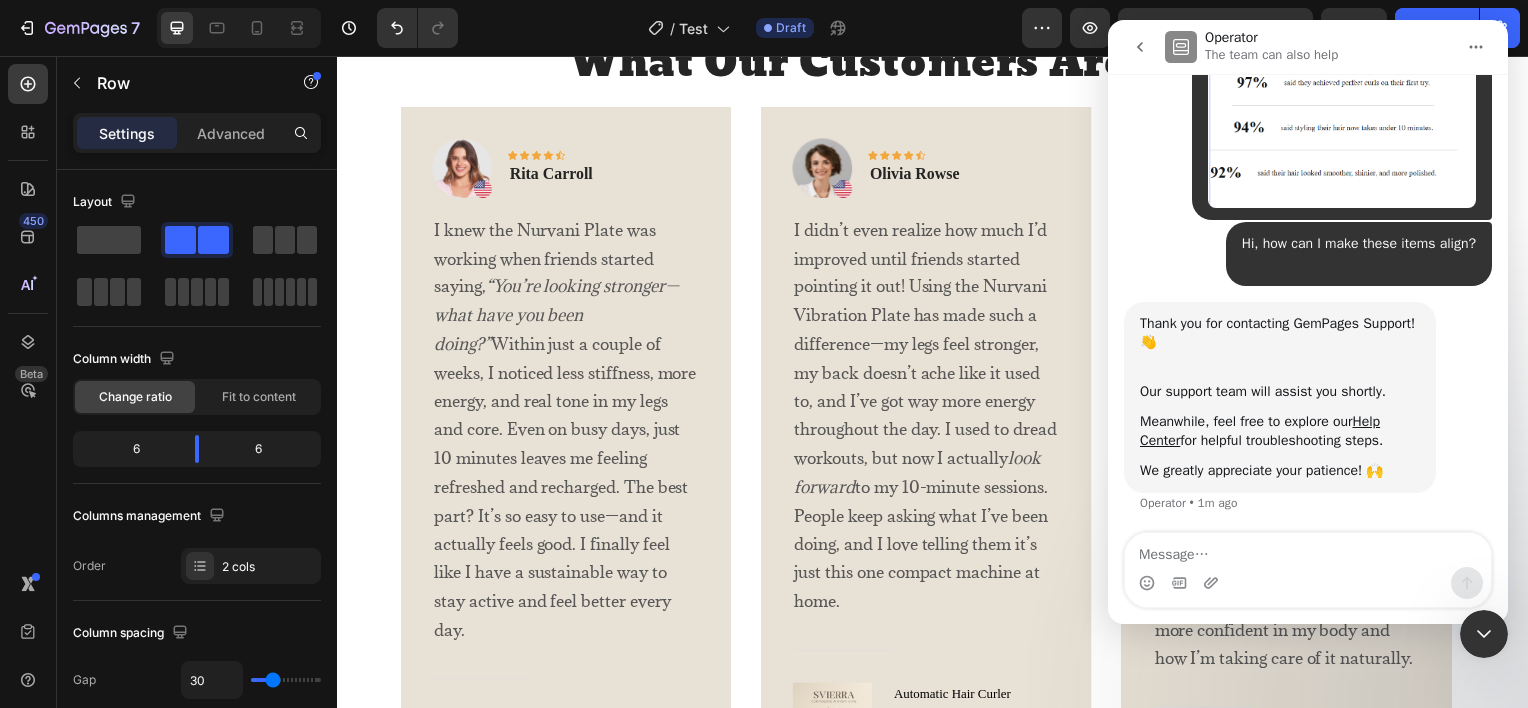 click 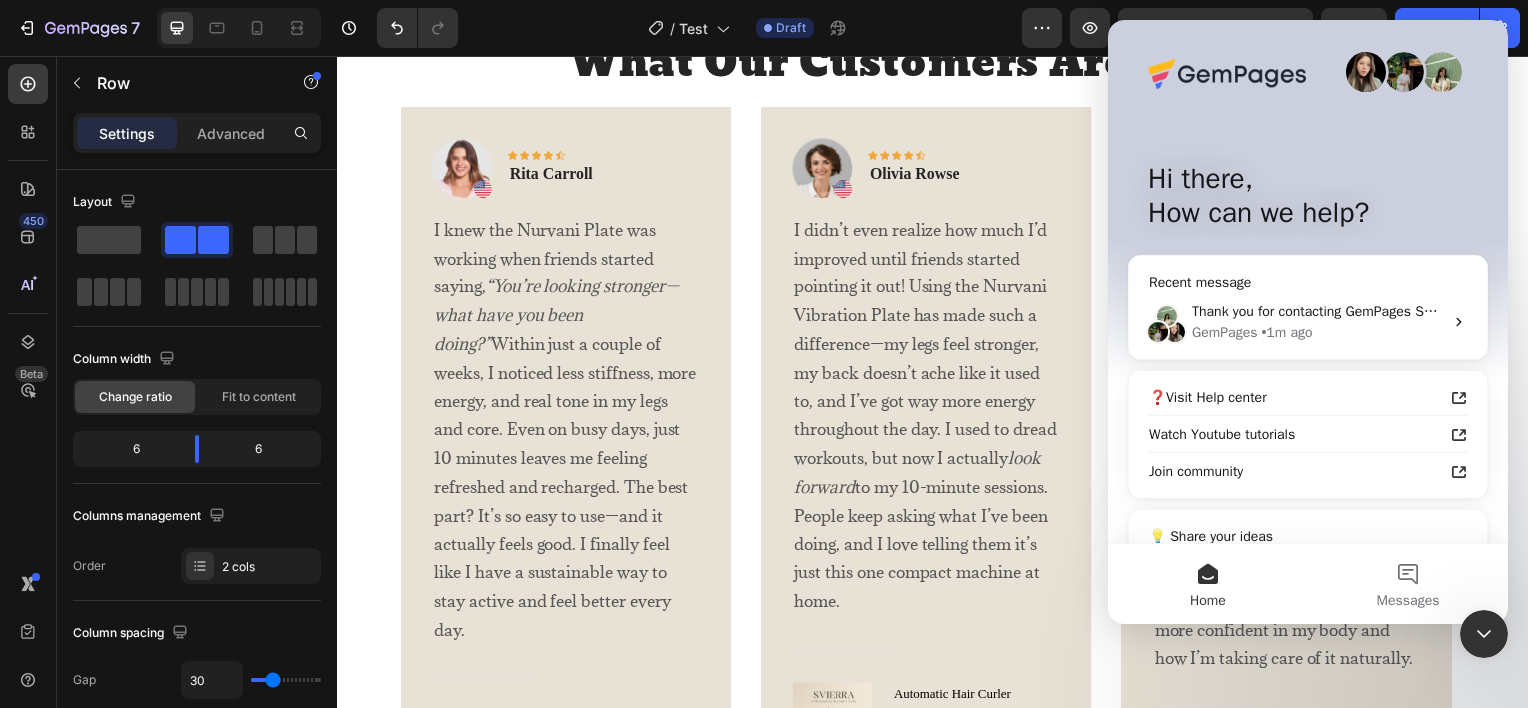click 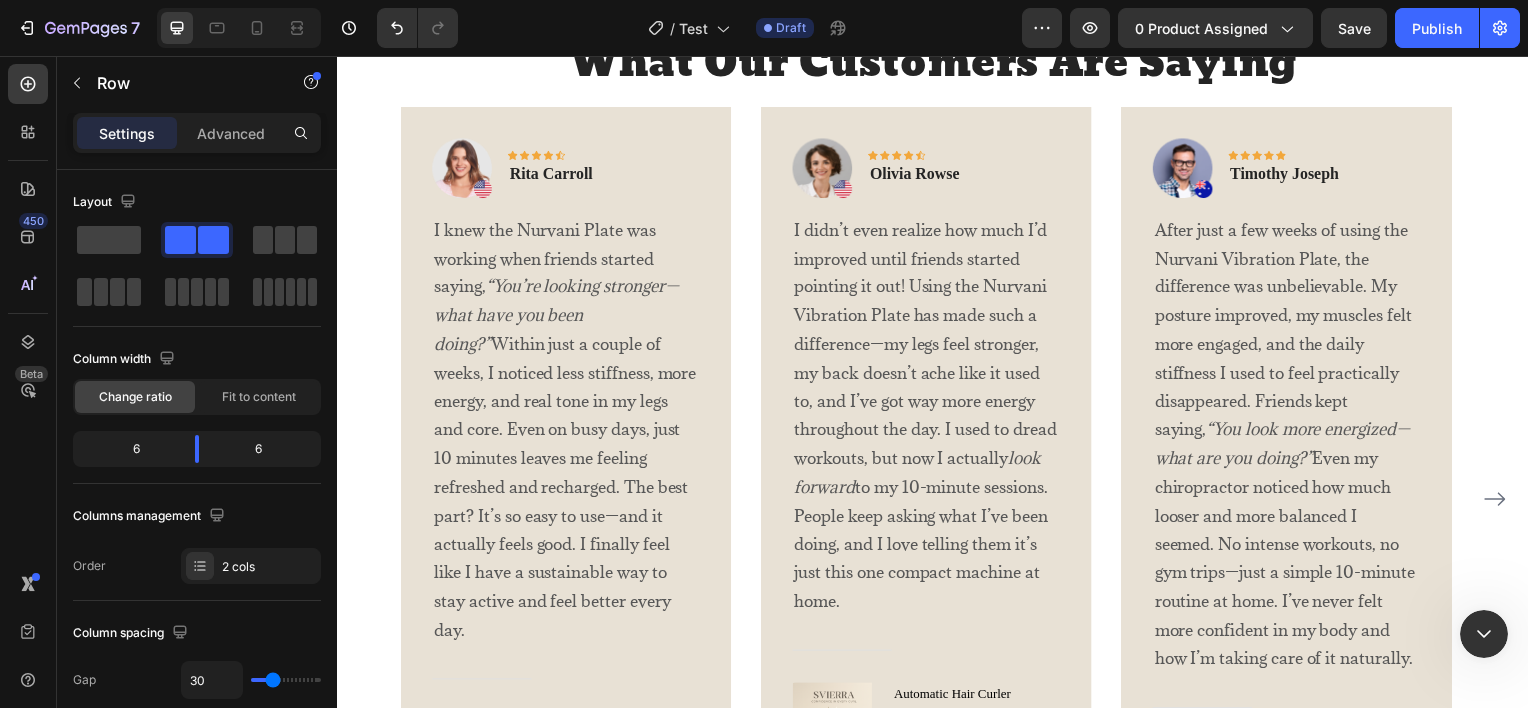 scroll, scrollTop: 0, scrollLeft: 0, axis: both 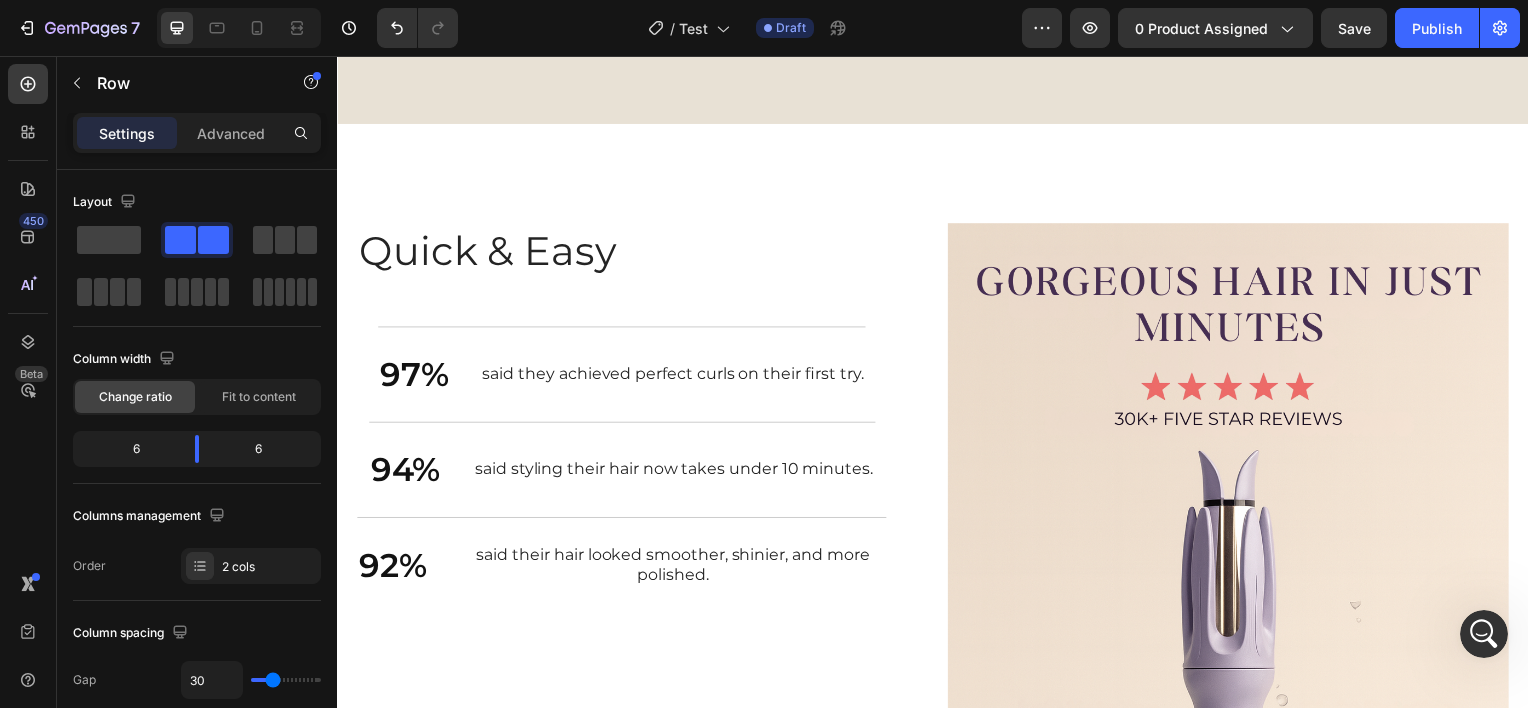 click on "Settings Advanced" at bounding box center [197, 133] 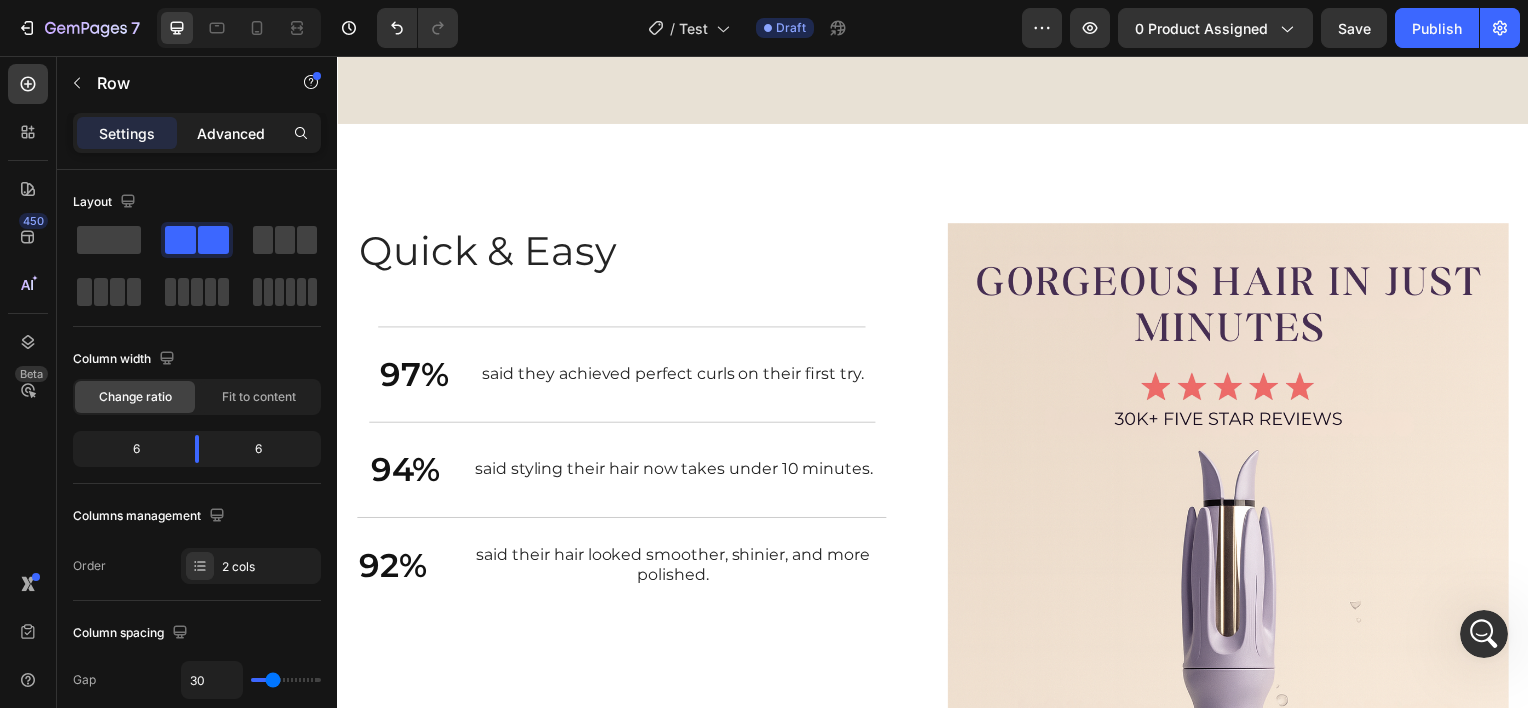 click on "Advanced" at bounding box center (231, 133) 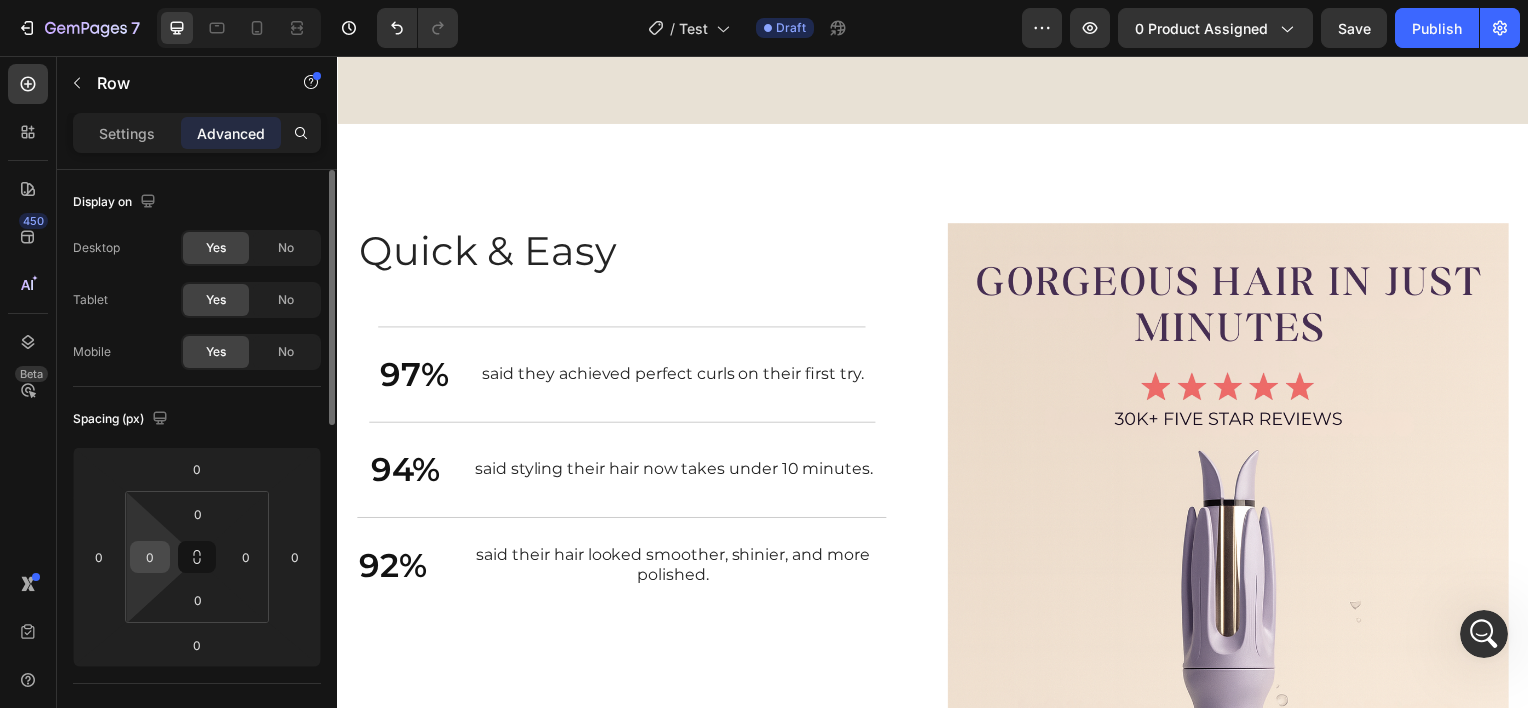 click on "0" at bounding box center (150, 557) 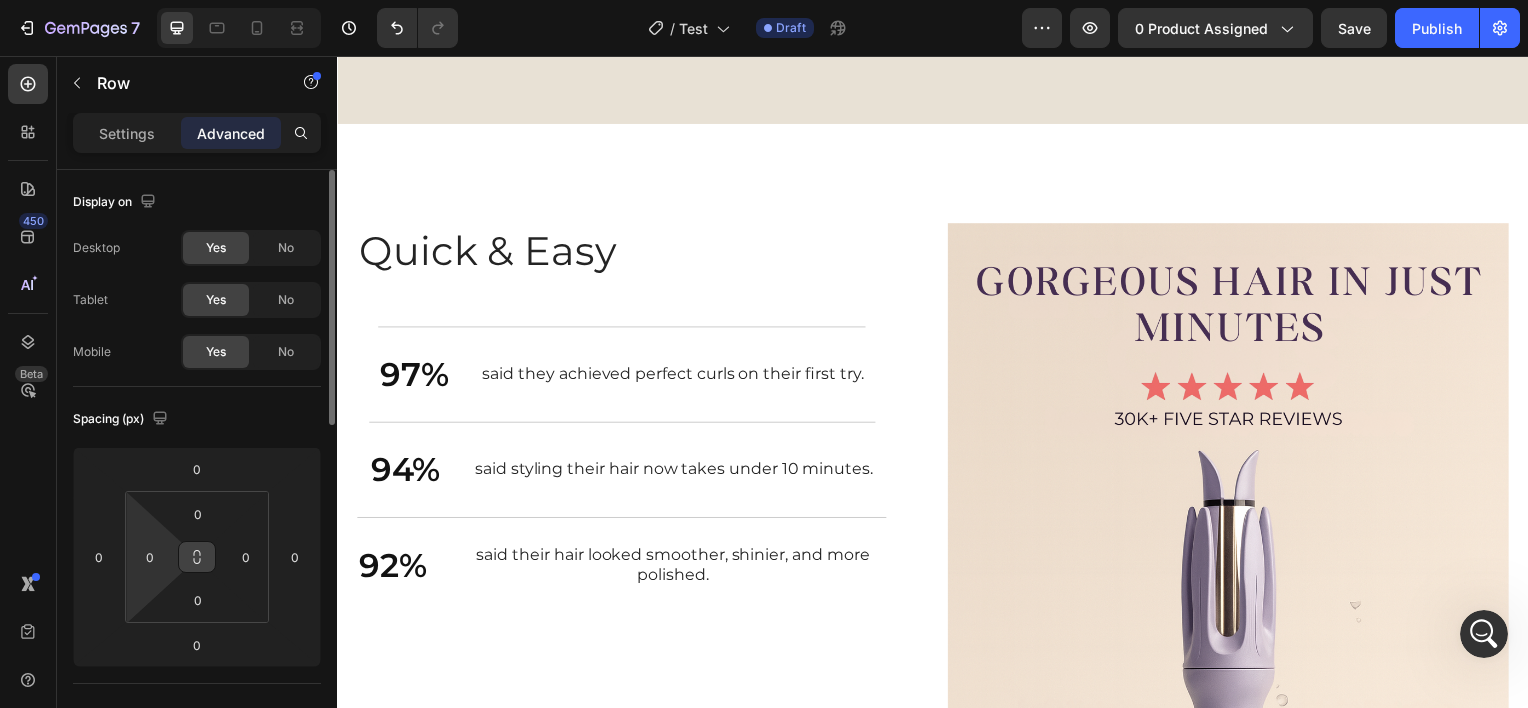 click at bounding box center [197, 557] 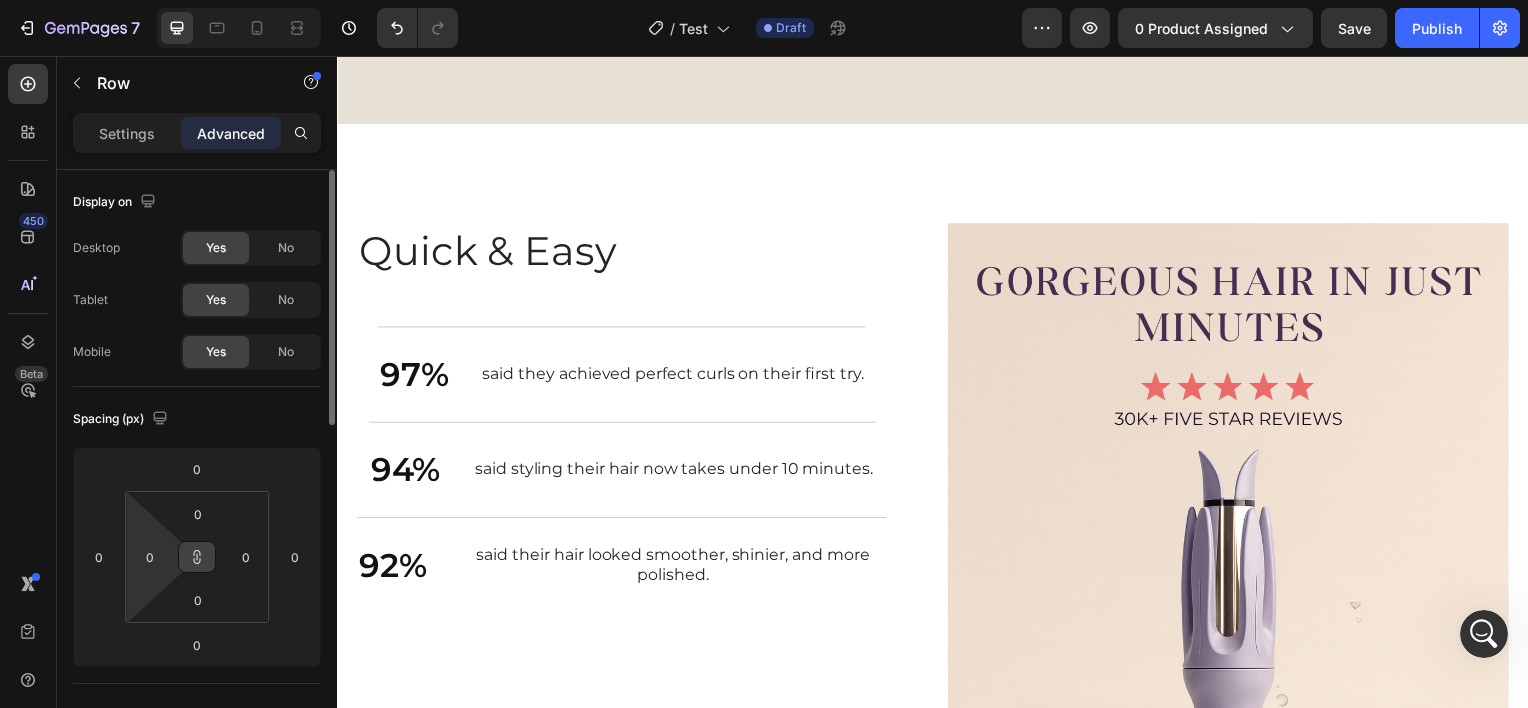 click at bounding box center [197, 557] 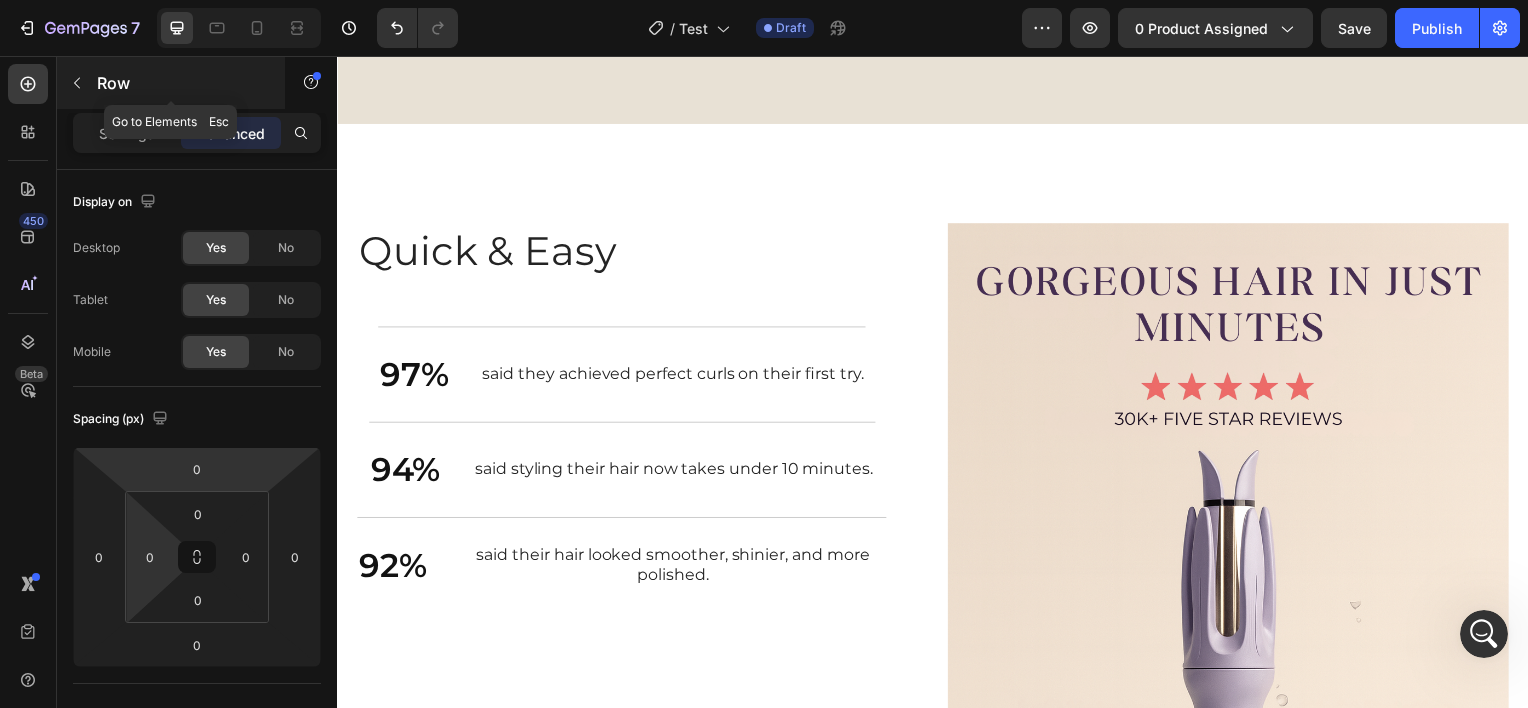 click 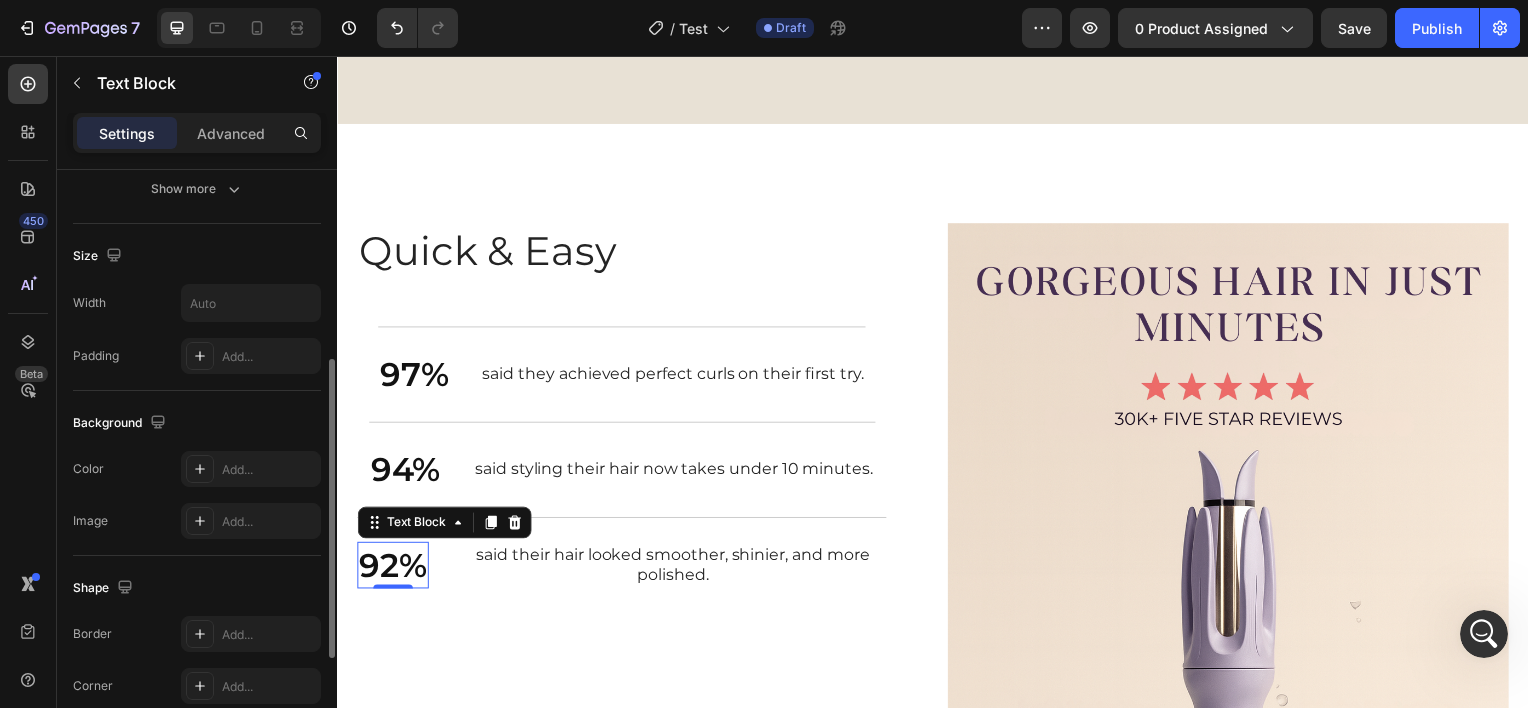 scroll, scrollTop: 588, scrollLeft: 0, axis: vertical 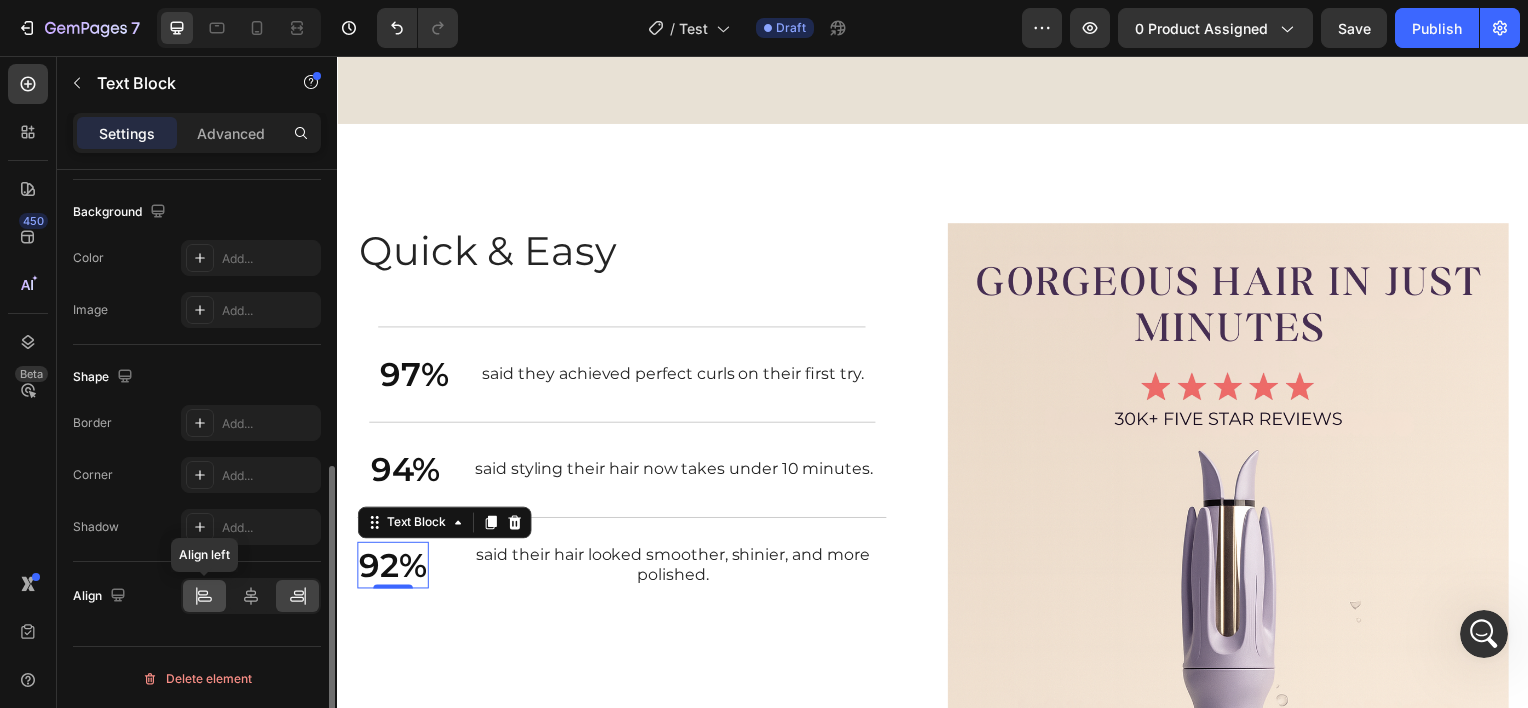 click 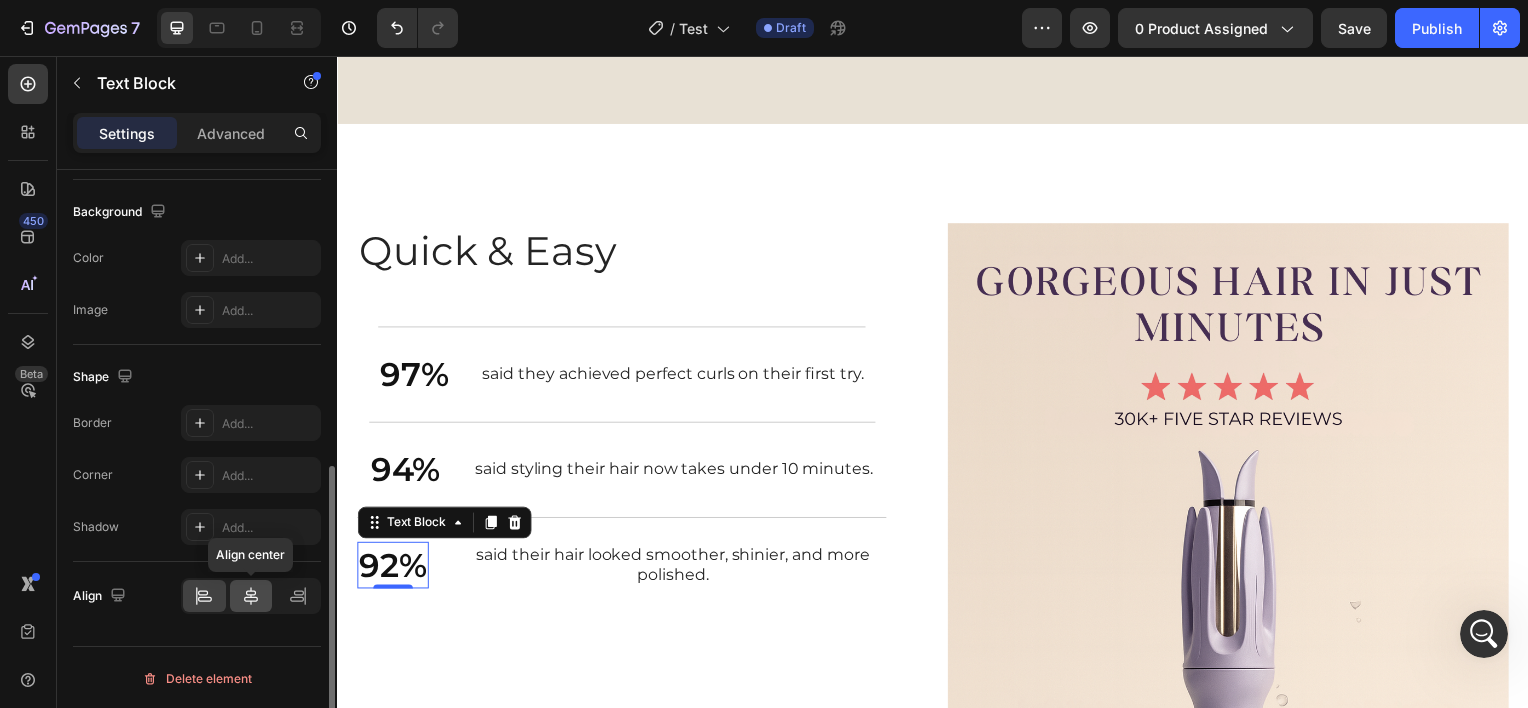 click 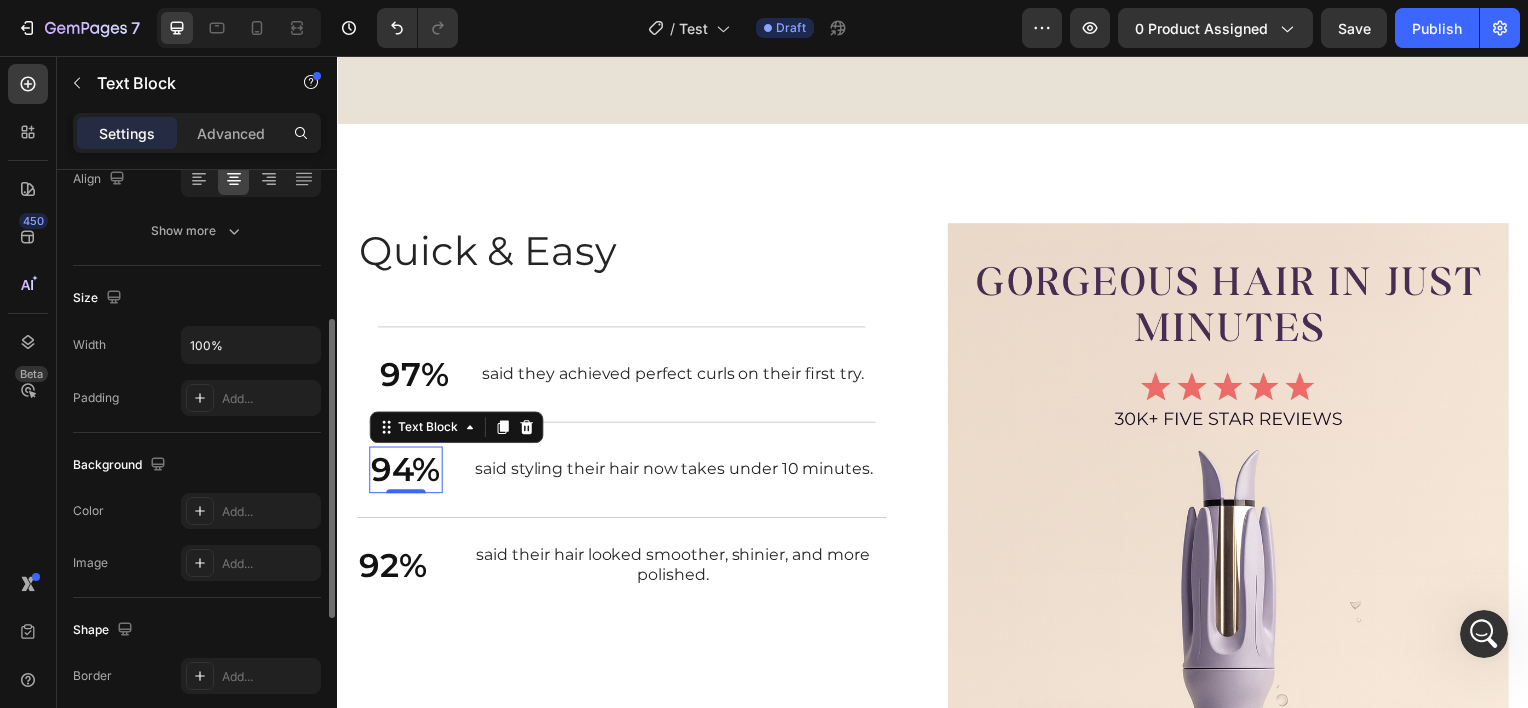 scroll, scrollTop: 316, scrollLeft: 0, axis: vertical 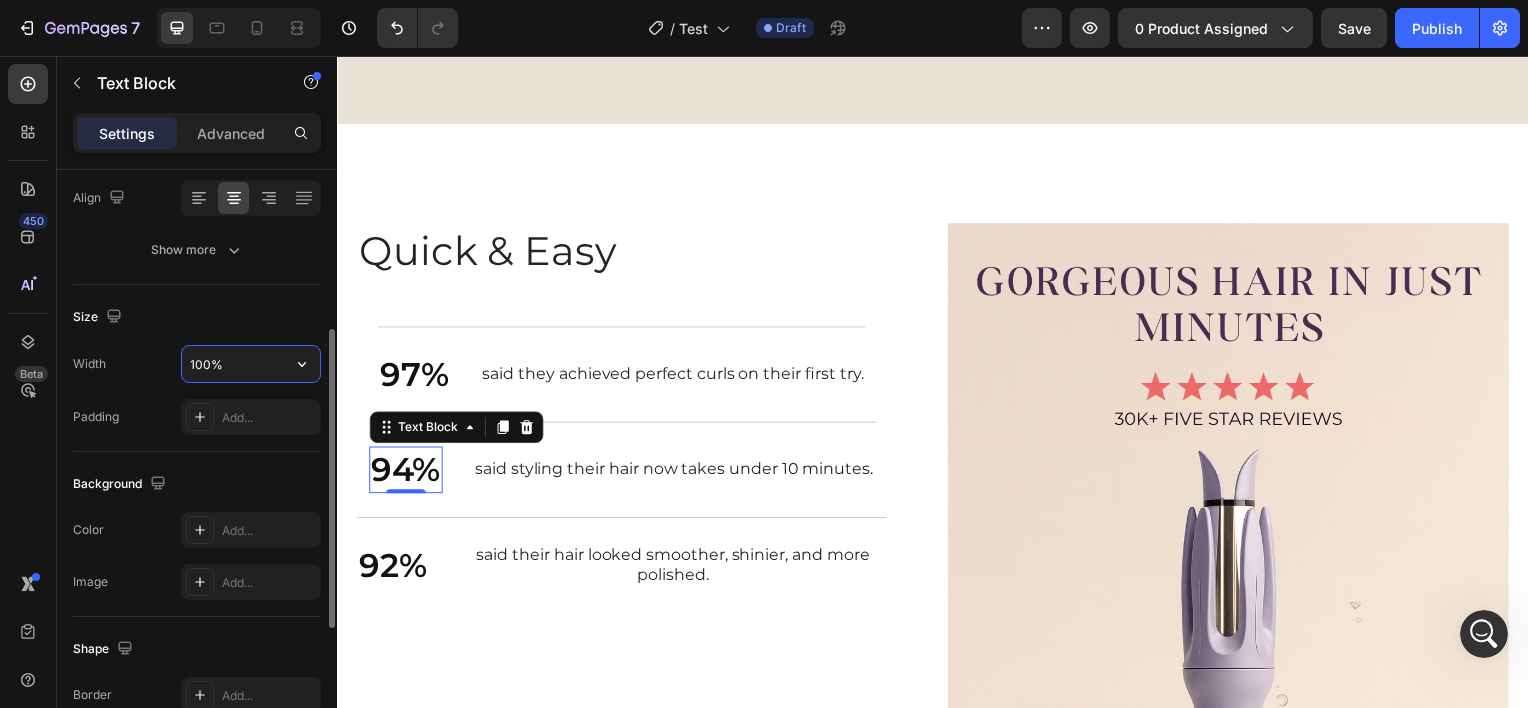 click on "100%" at bounding box center (251, 364) 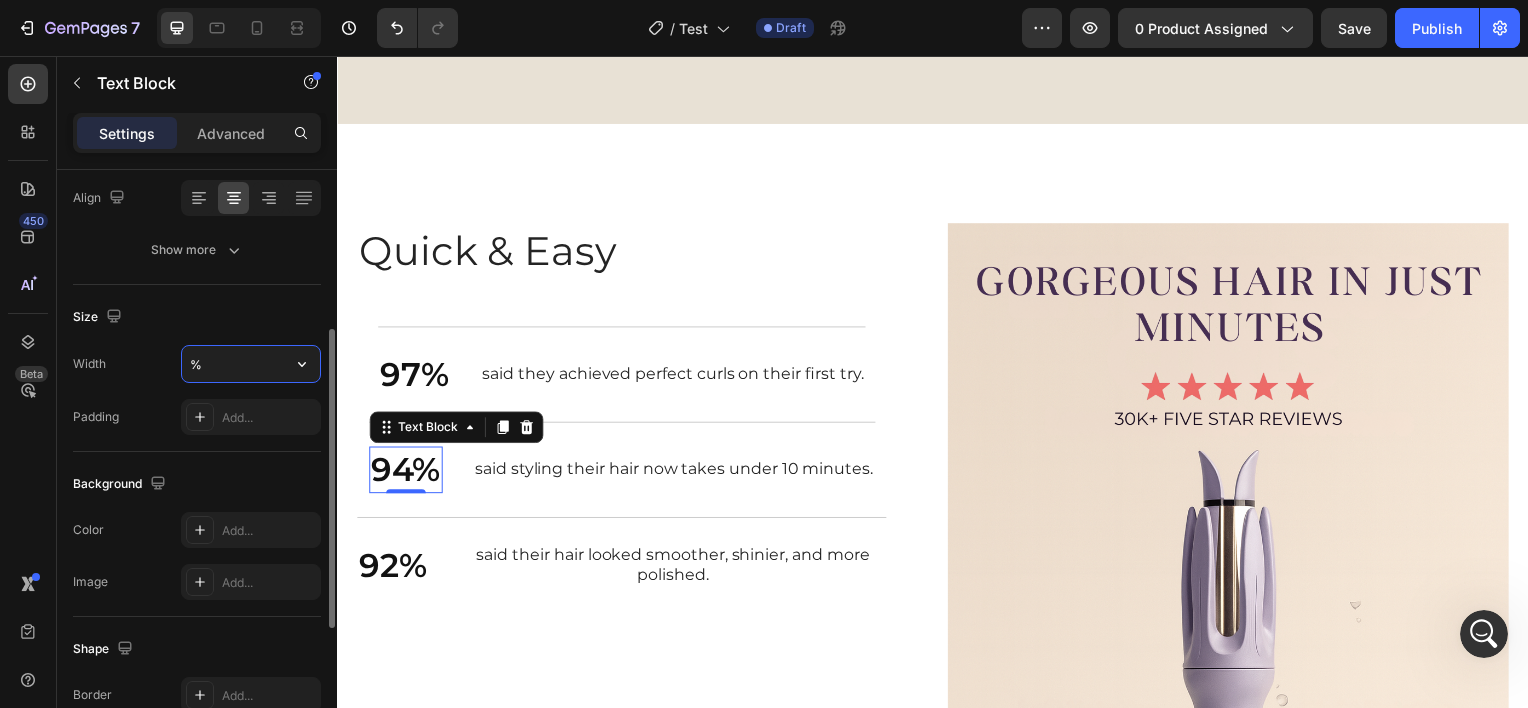 click on "%" at bounding box center (251, 364) 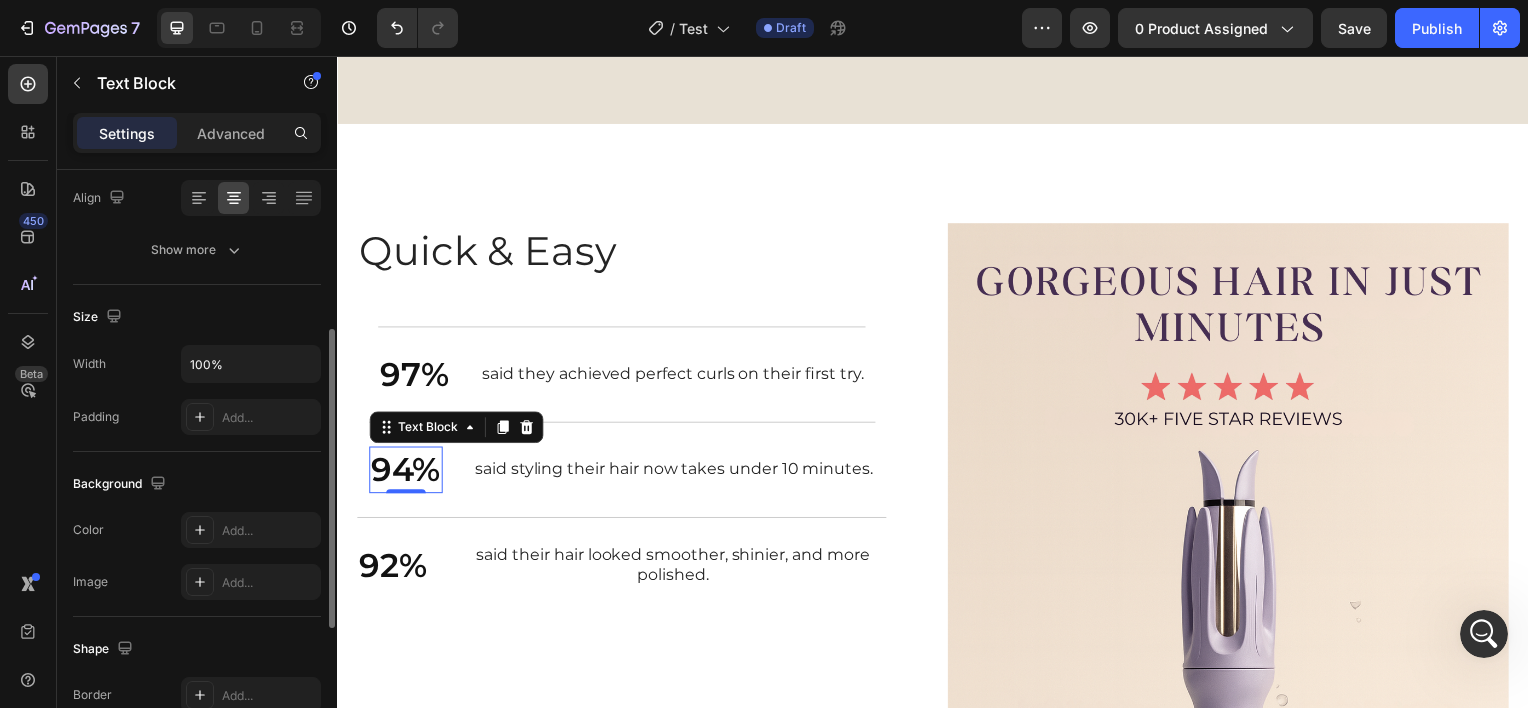 click on "Size Width 100% Padding Add..." 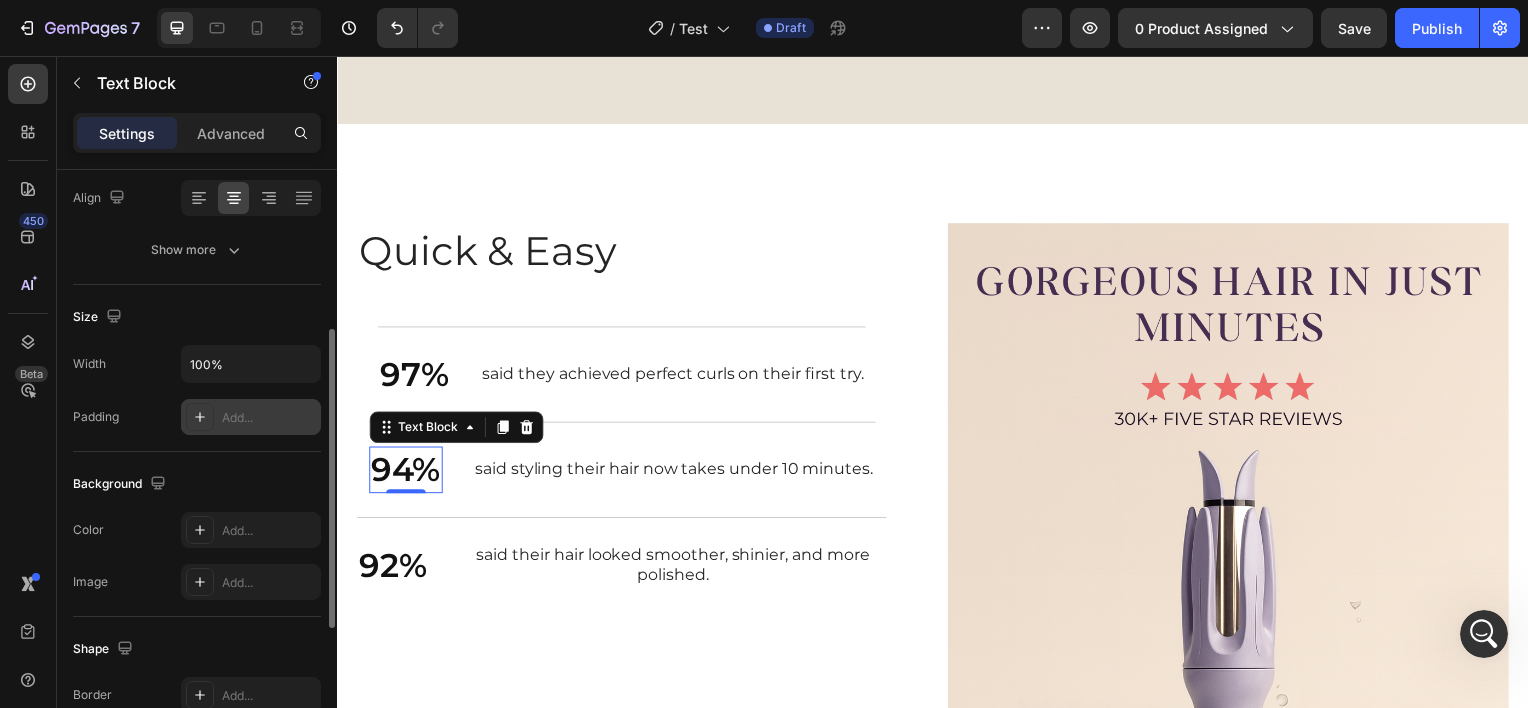 click on "Add..." at bounding box center (269, 418) 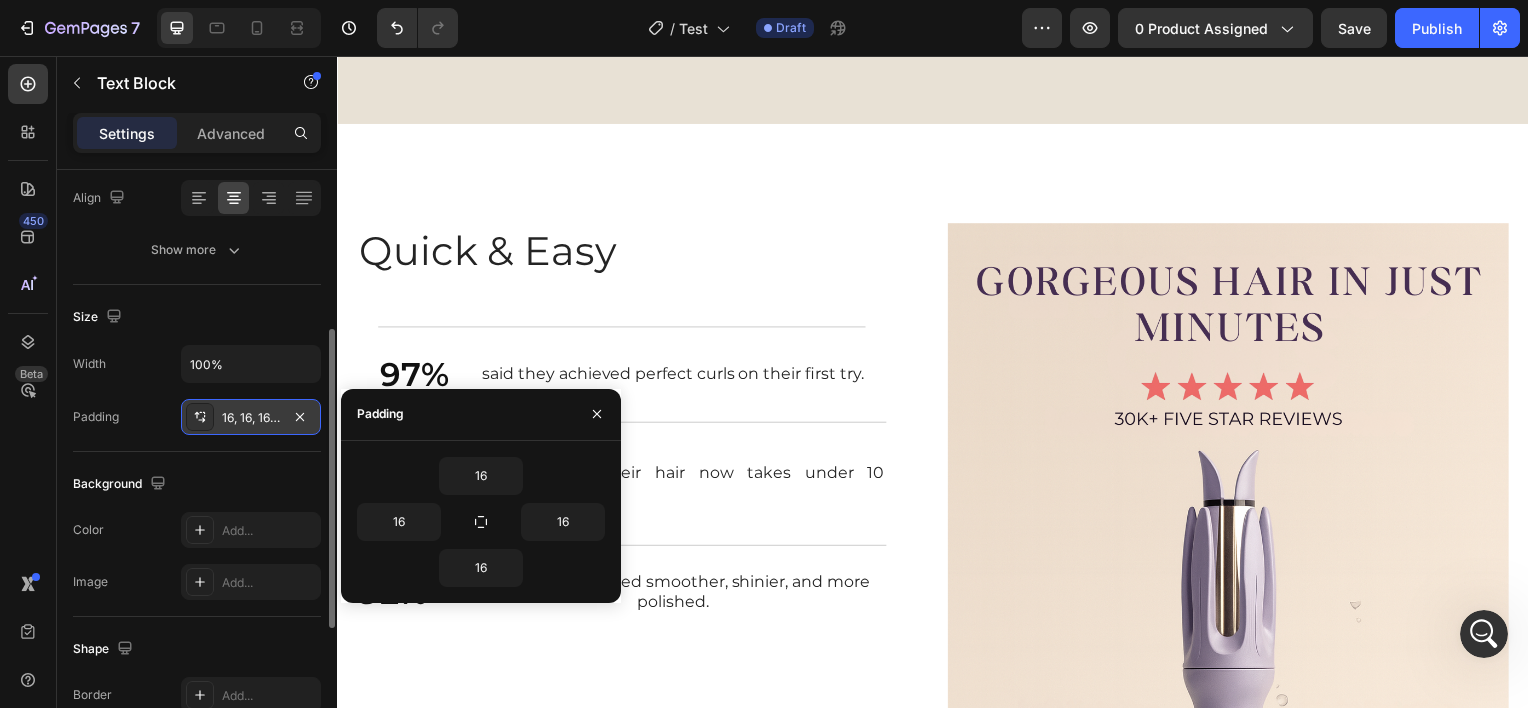 drag, startPoint x: 489, startPoint y: 496, endPoint x: 620, endPoint y: 431, distance: 146.23953 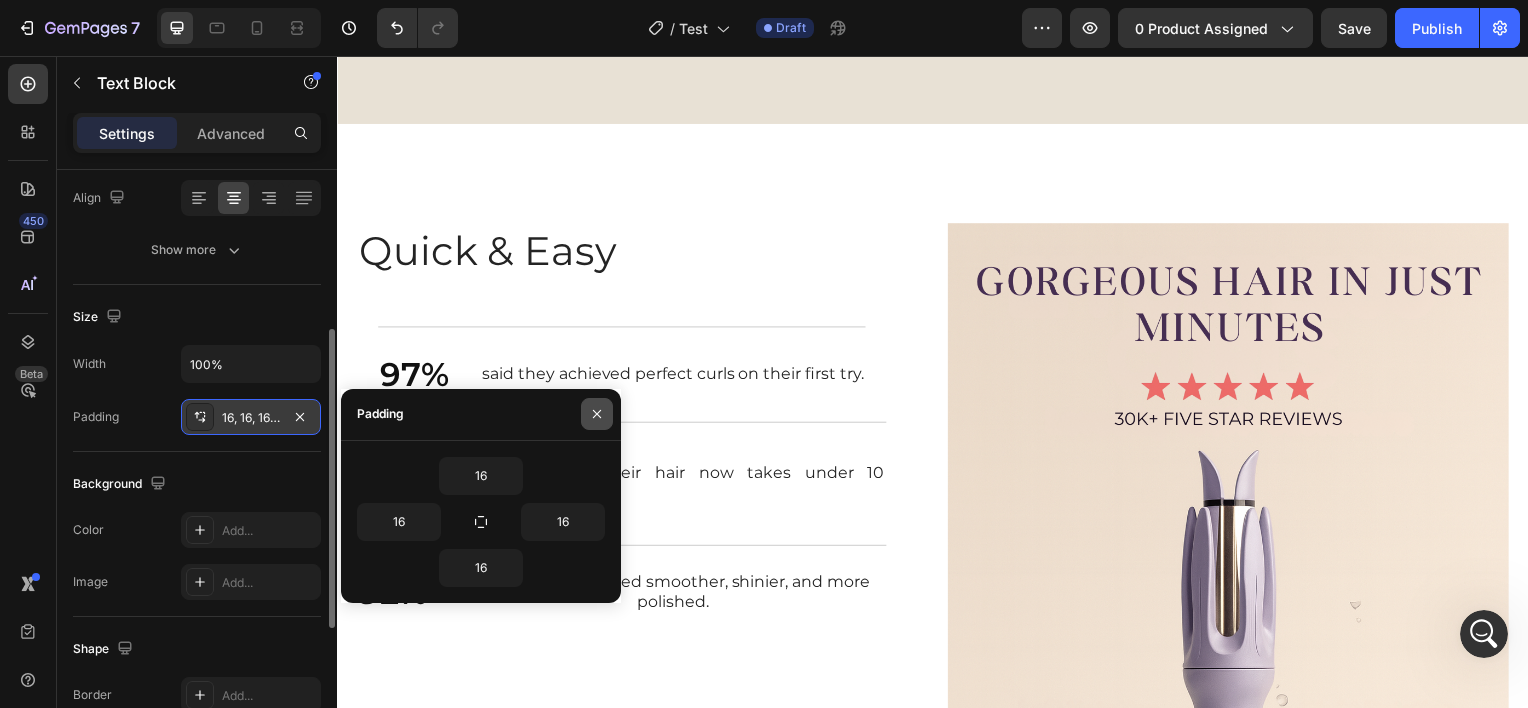 click at bounding box center (597, 414) 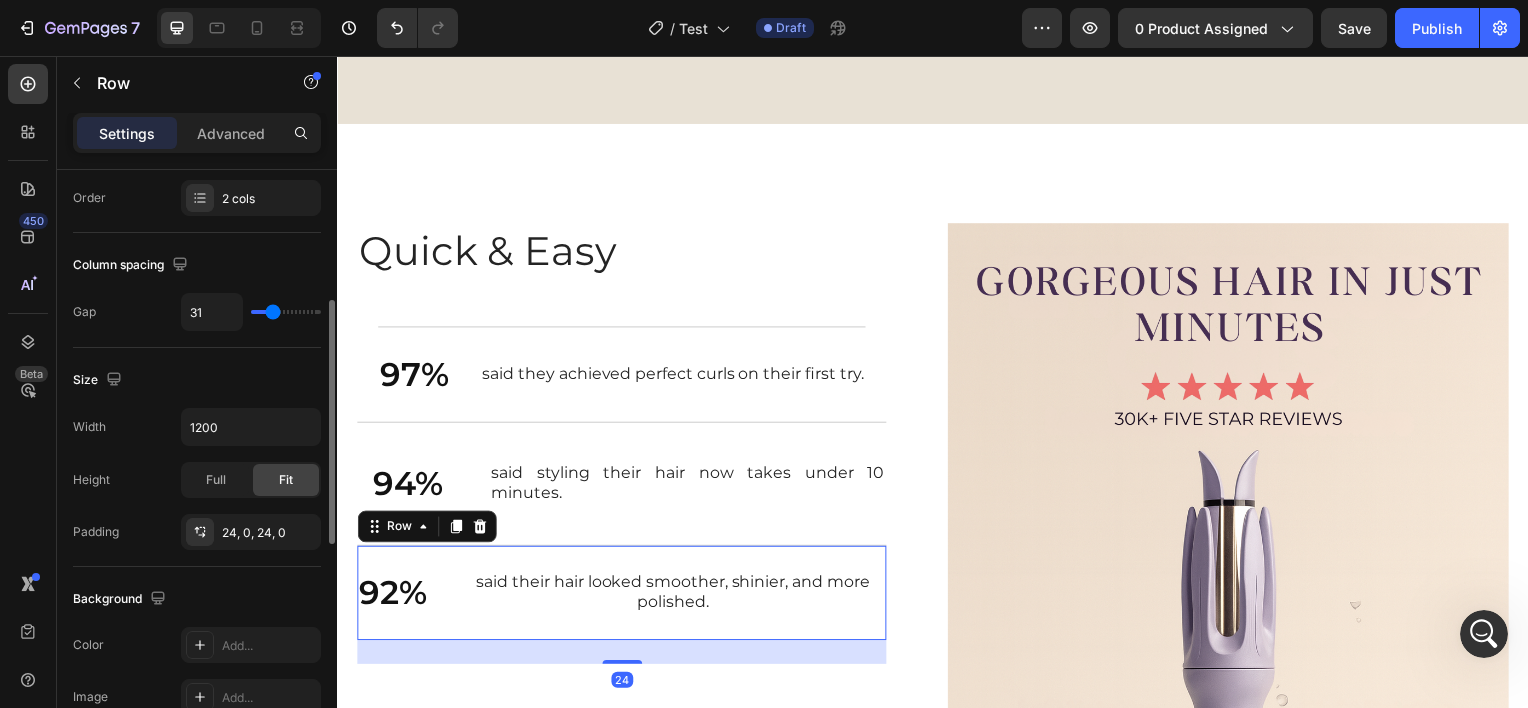 scroll, scrollTop: 0, scrollLeft: 0, axis: both 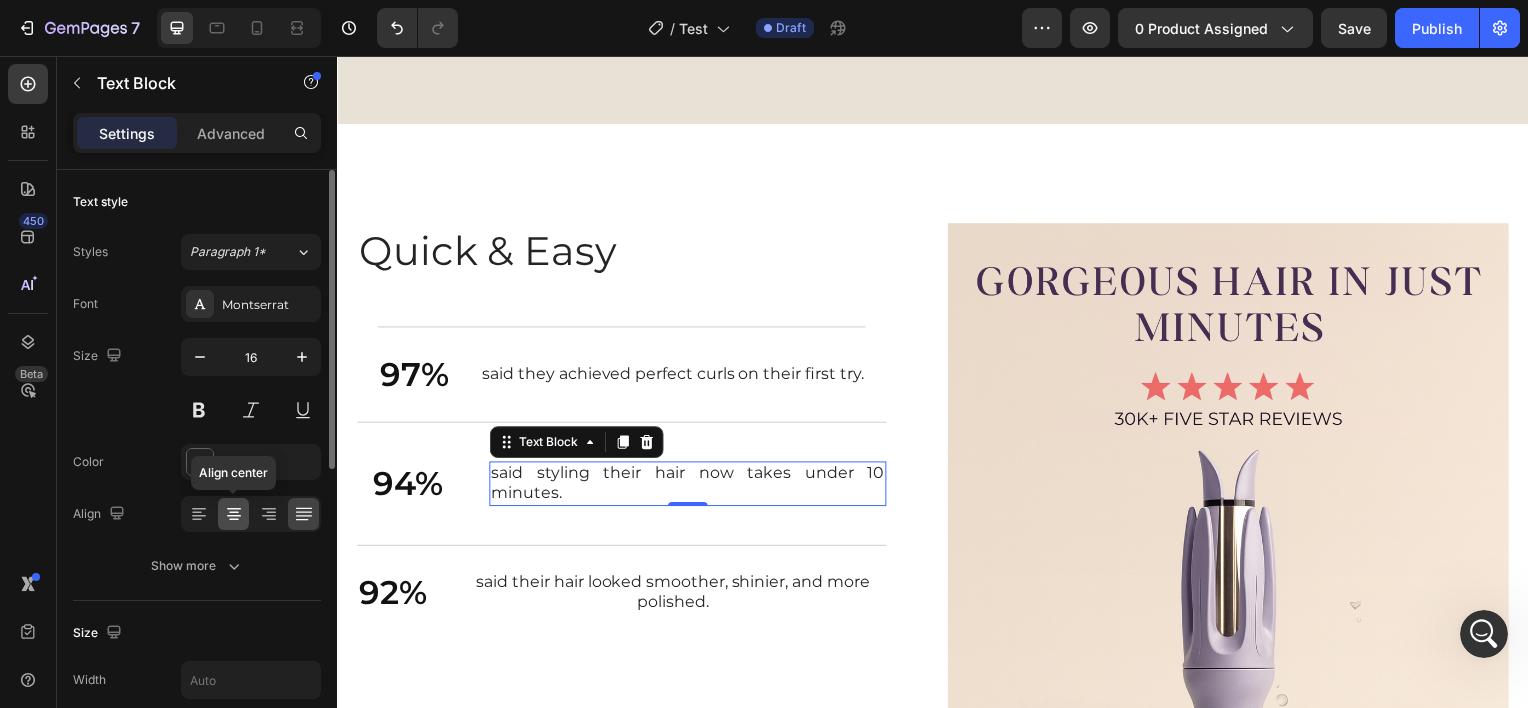click 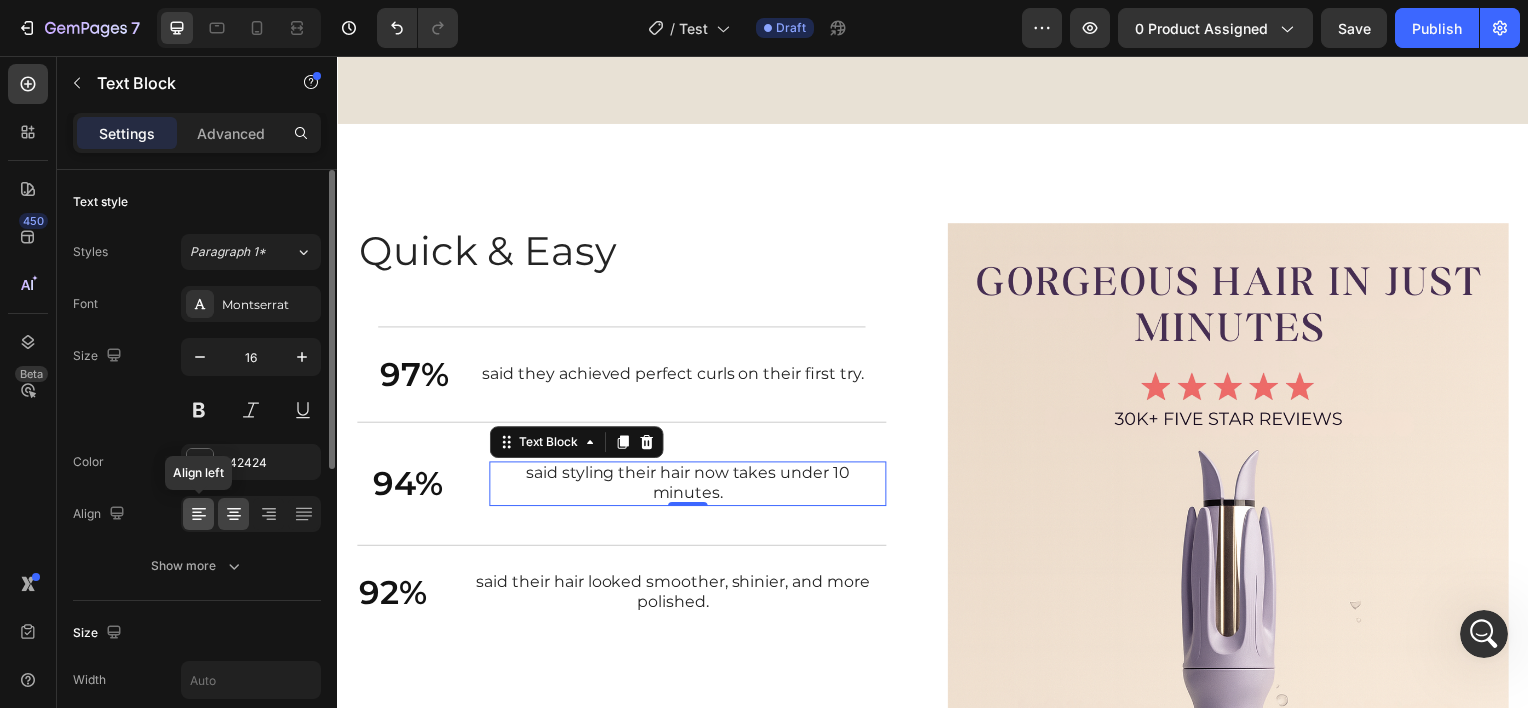 click 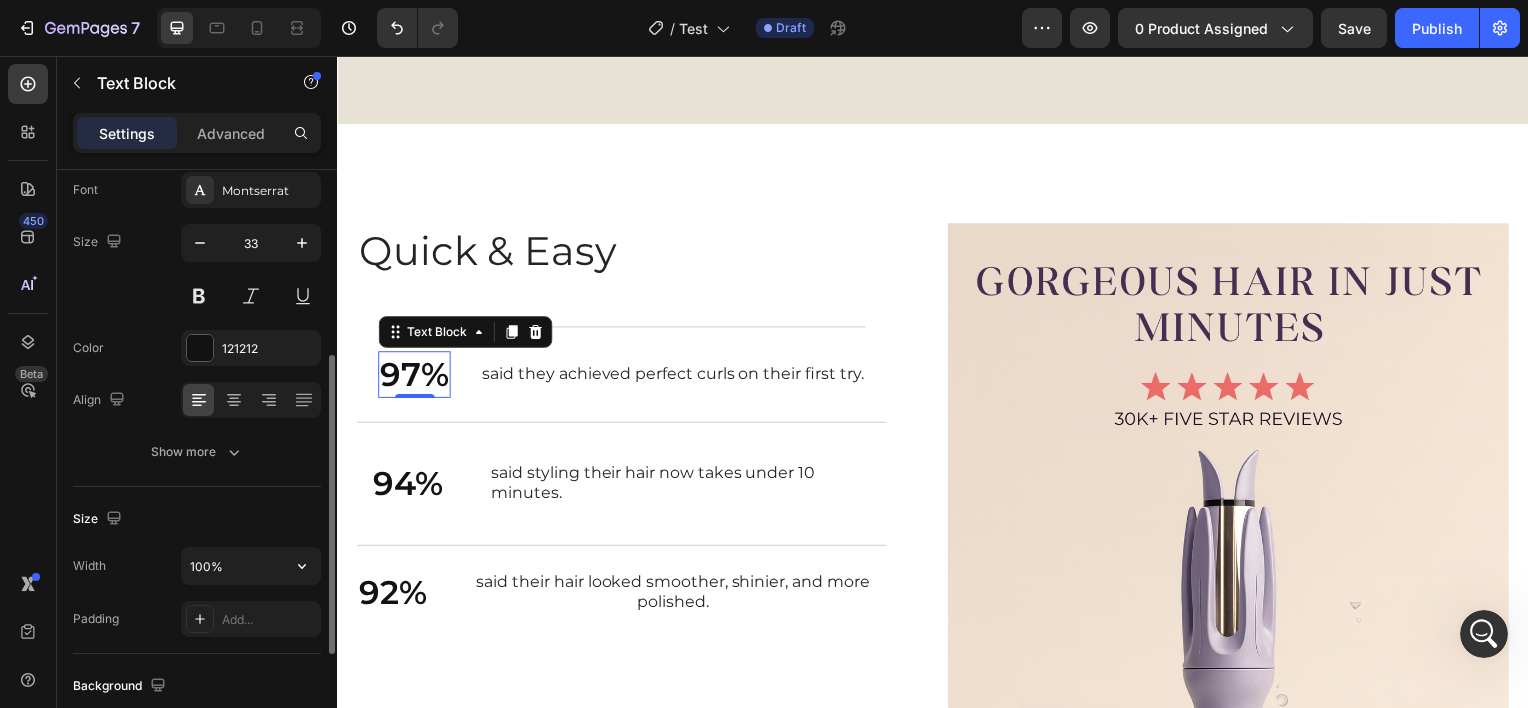 scroll, scrollTop: 215, scrollLeft: 0, axis: vertical 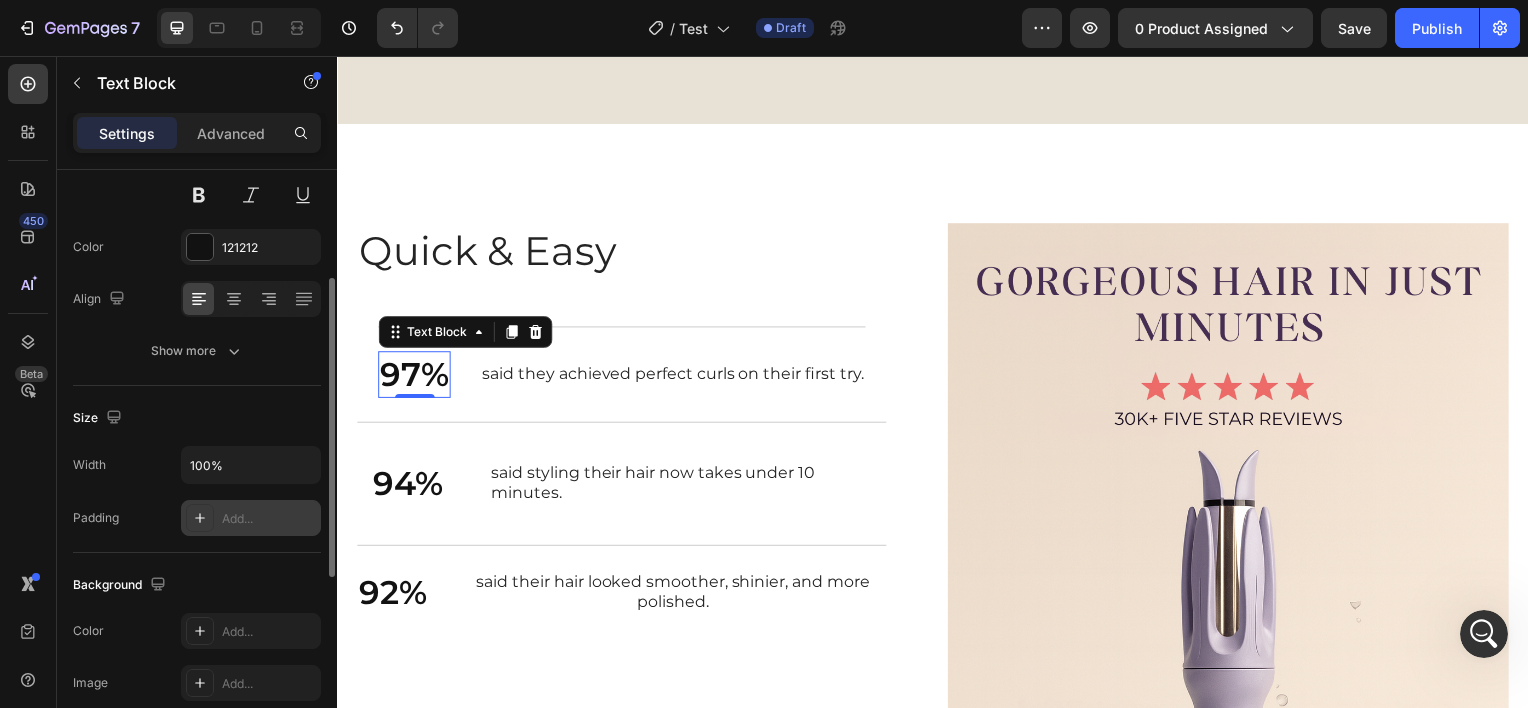 click on "Add..." at bounding box center [269, 519] 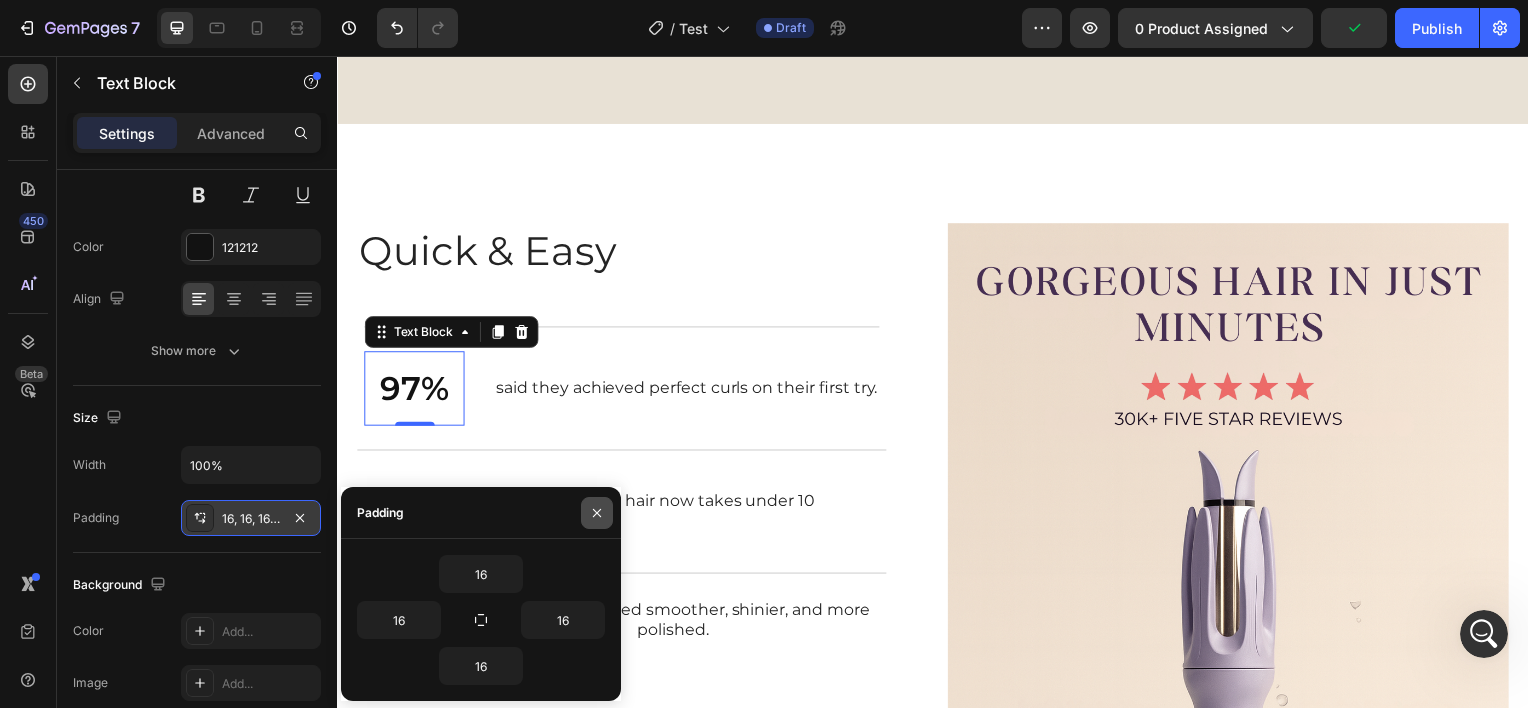 drag, startPoint x: 581, startPoint y: 532, endPoint x: 597, endPoint y: 512, distance: 25.612497 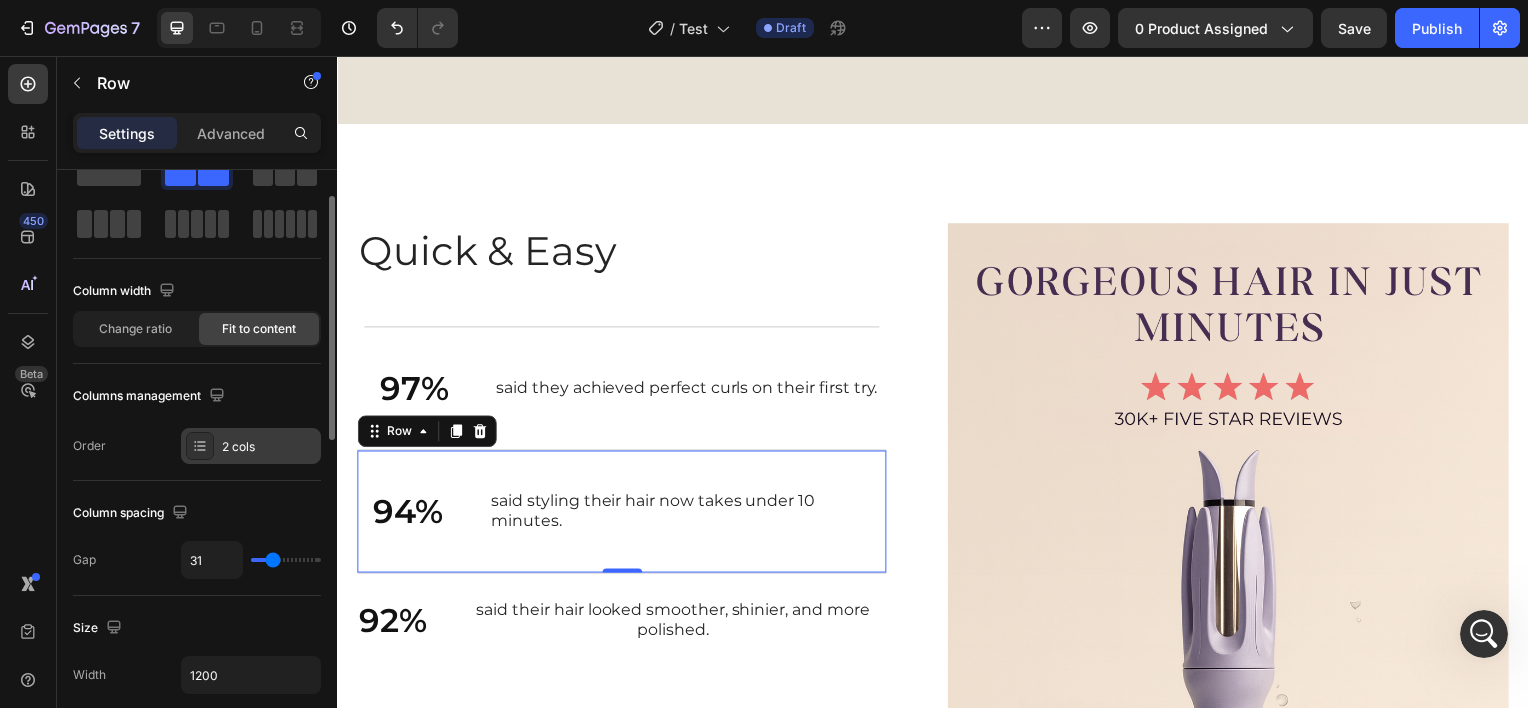 scroll, scrollTop: 68, scrollLeft: 0, axis: vertical 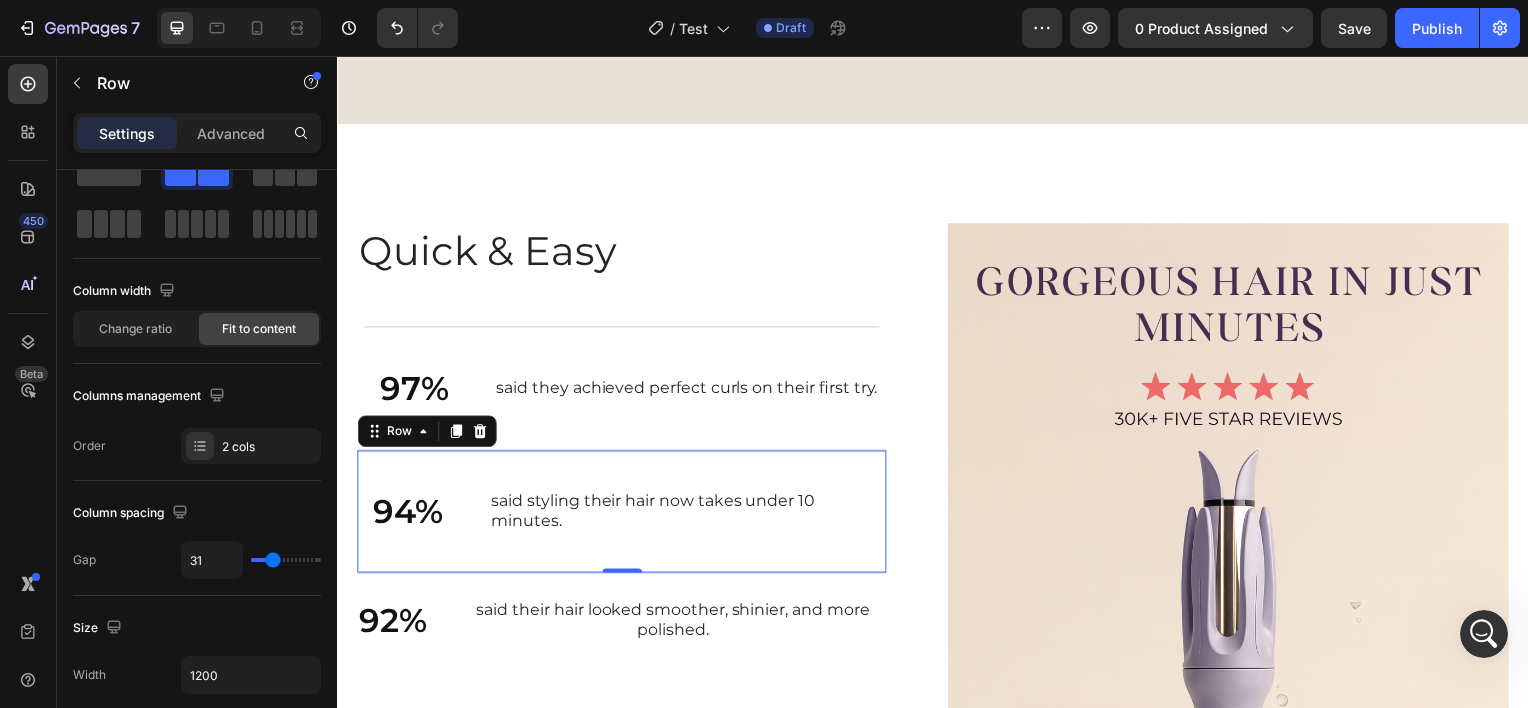 click at bounding box center [286, 560] 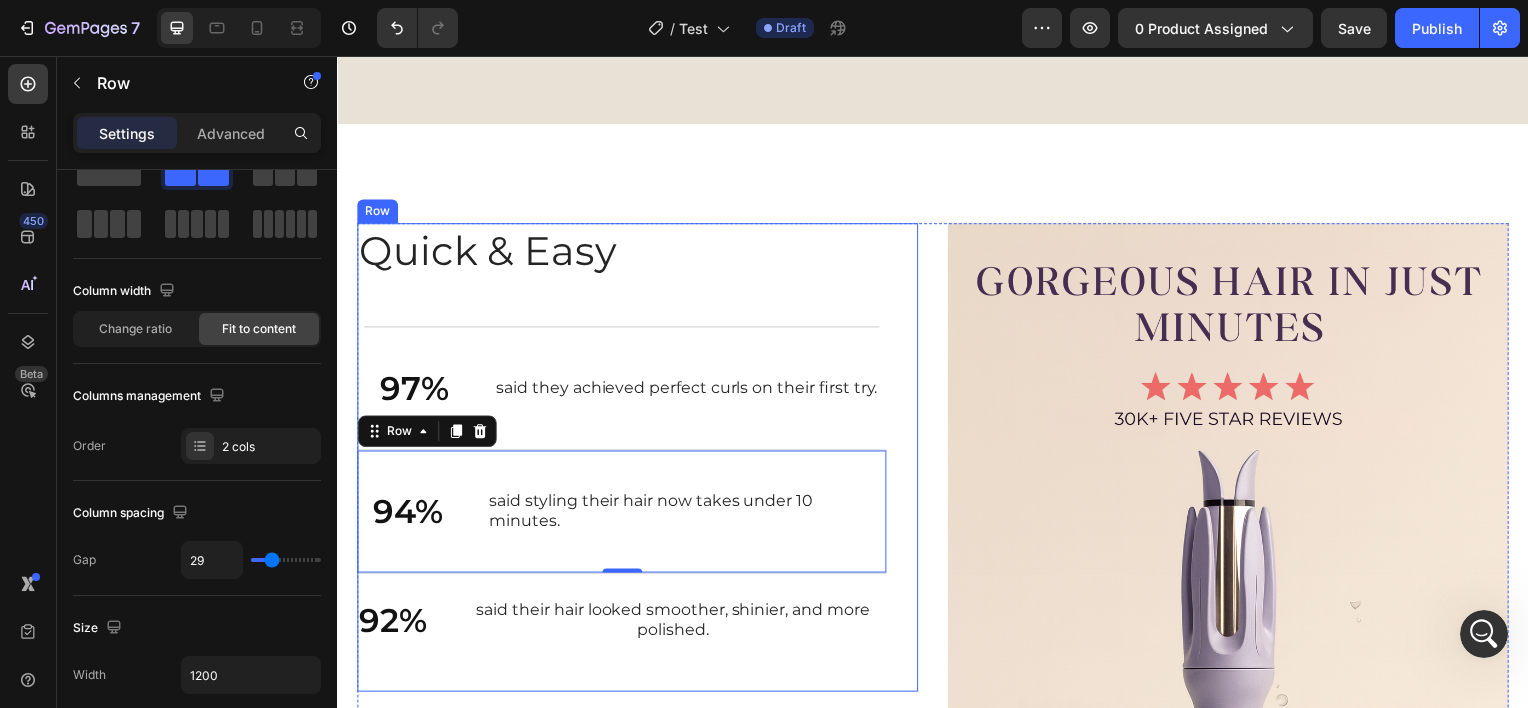 scroll, scrollTop: 68, scrollLeft: 0, axis: vertical 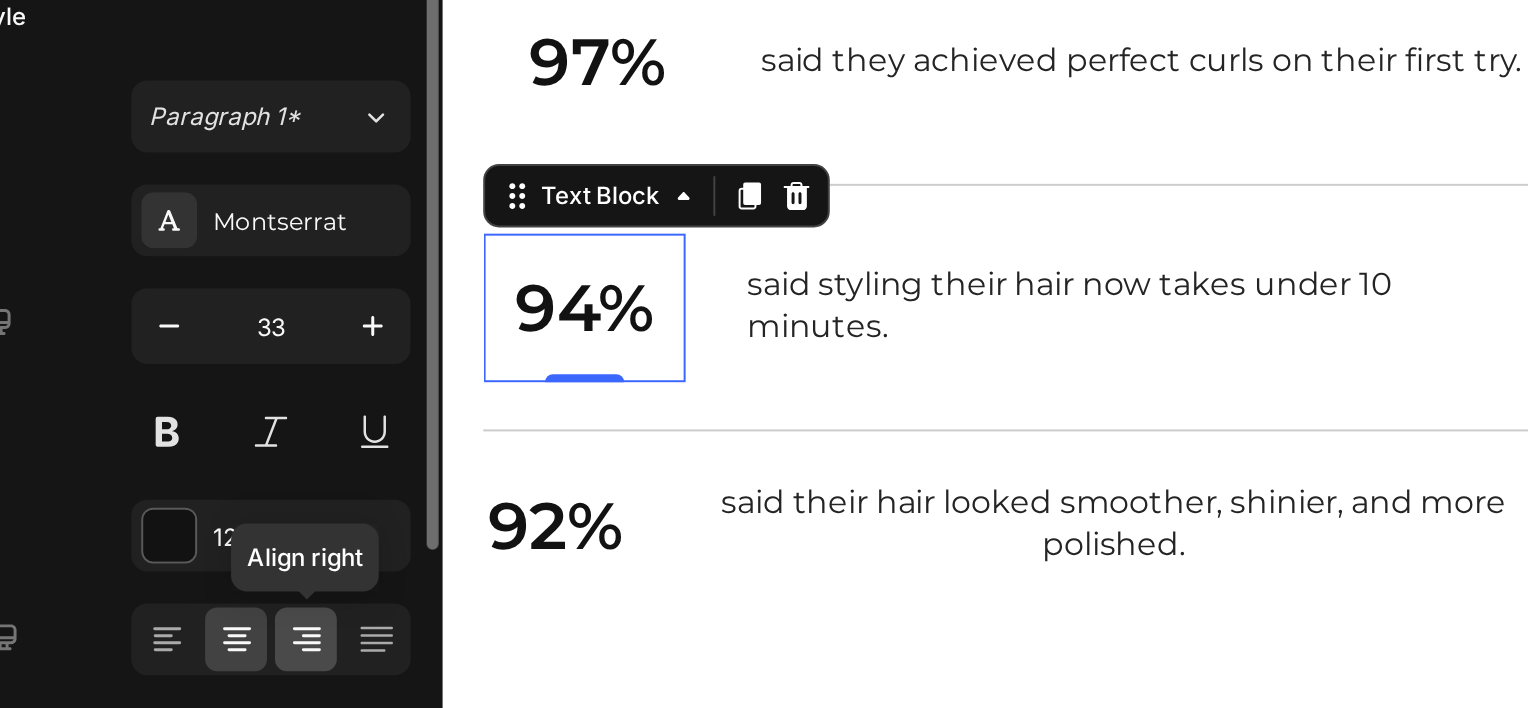 click 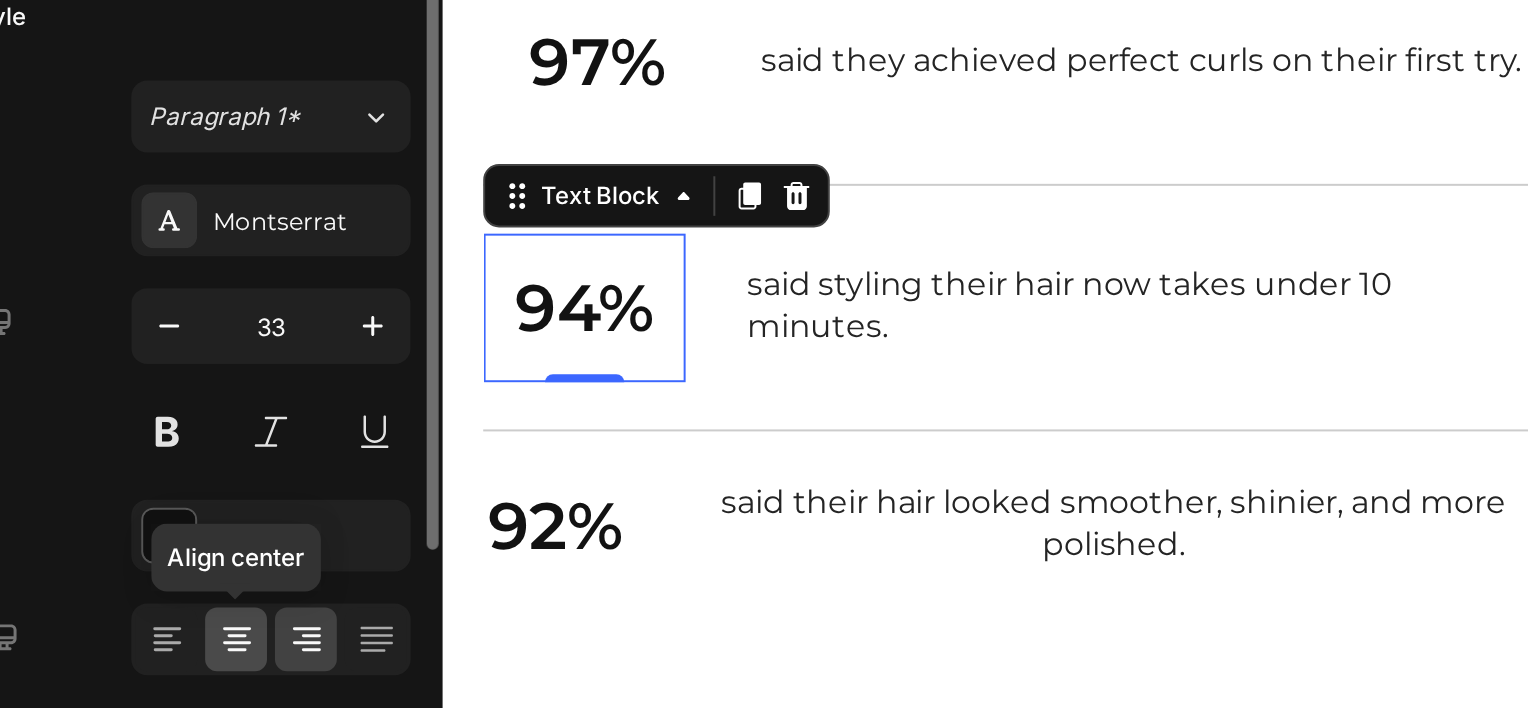 click 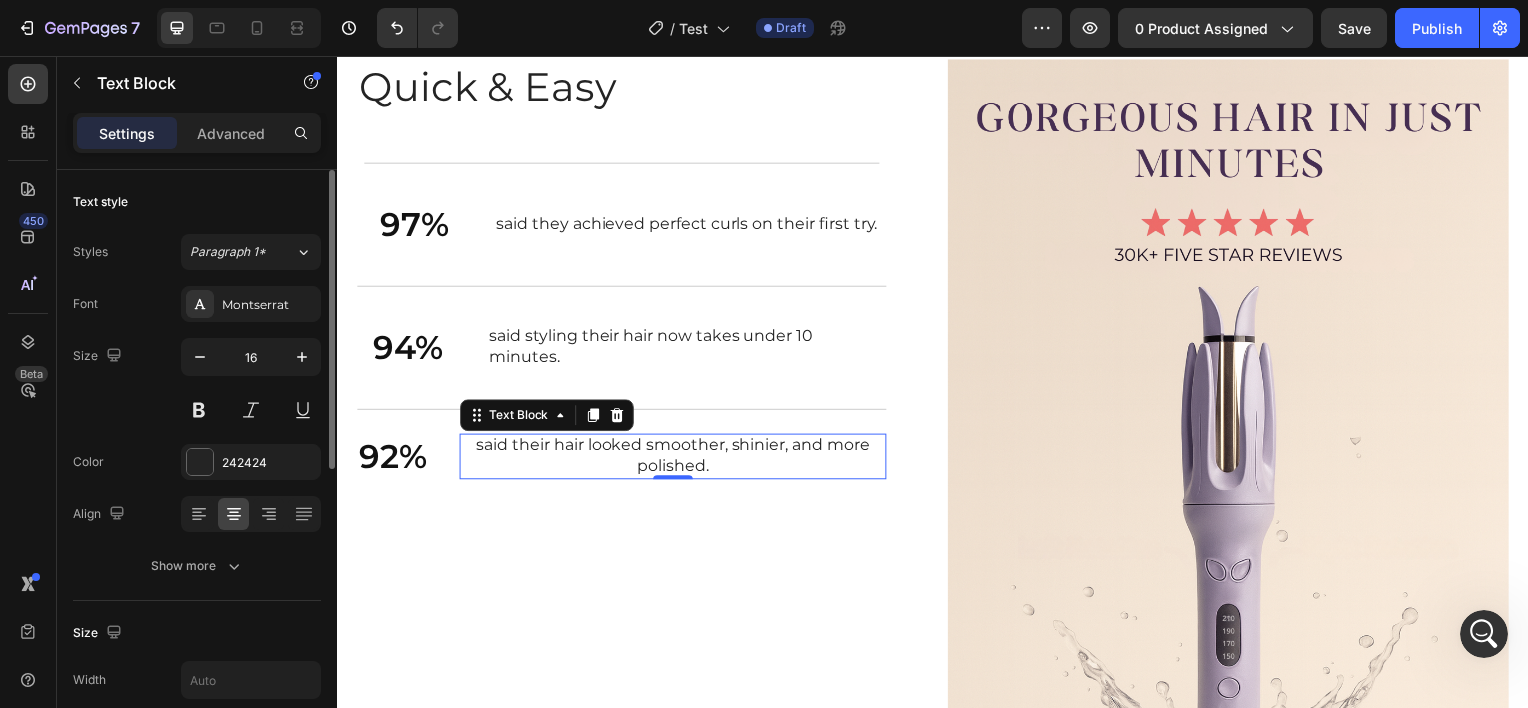 scroll, scrollTop: 3348, scrollLeft: 0, axis: vertical 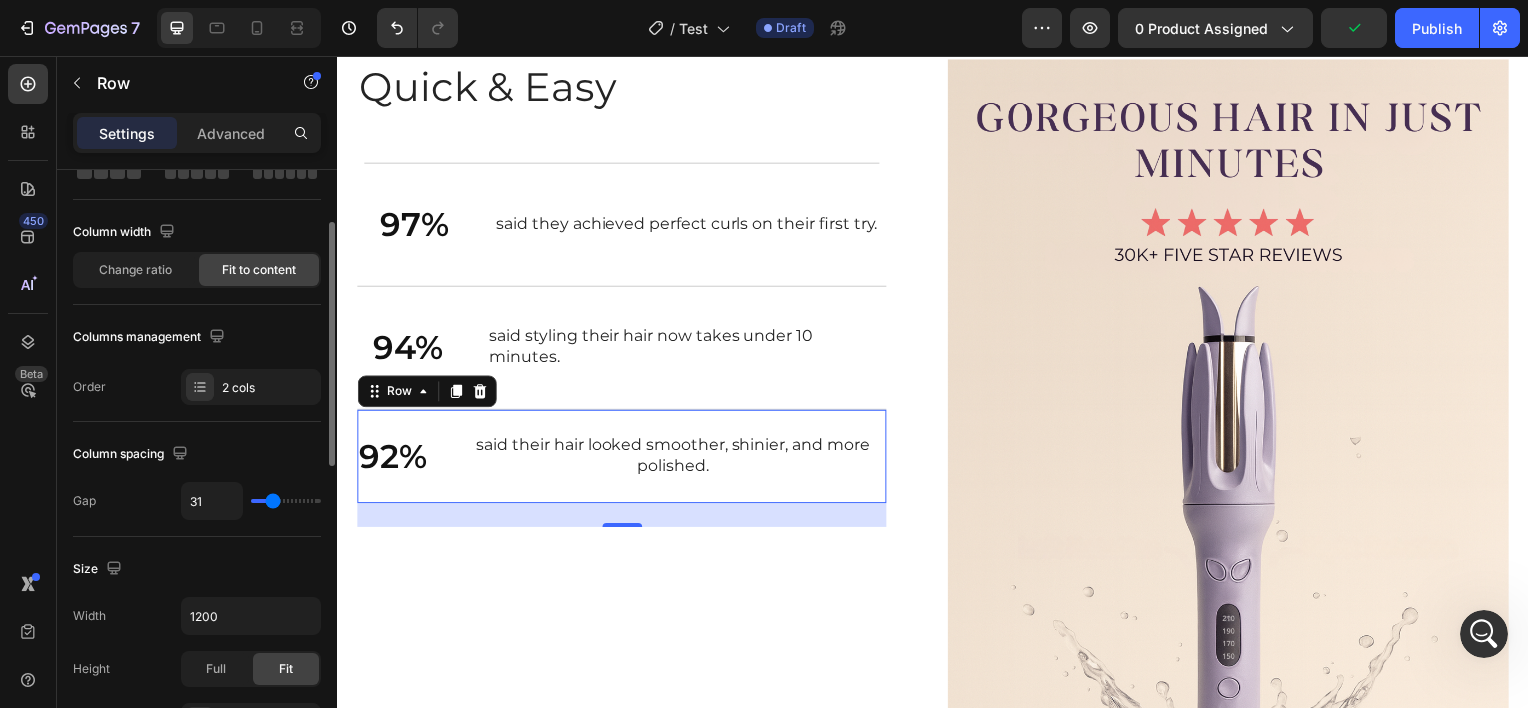 click at bounding box center (286, 501) 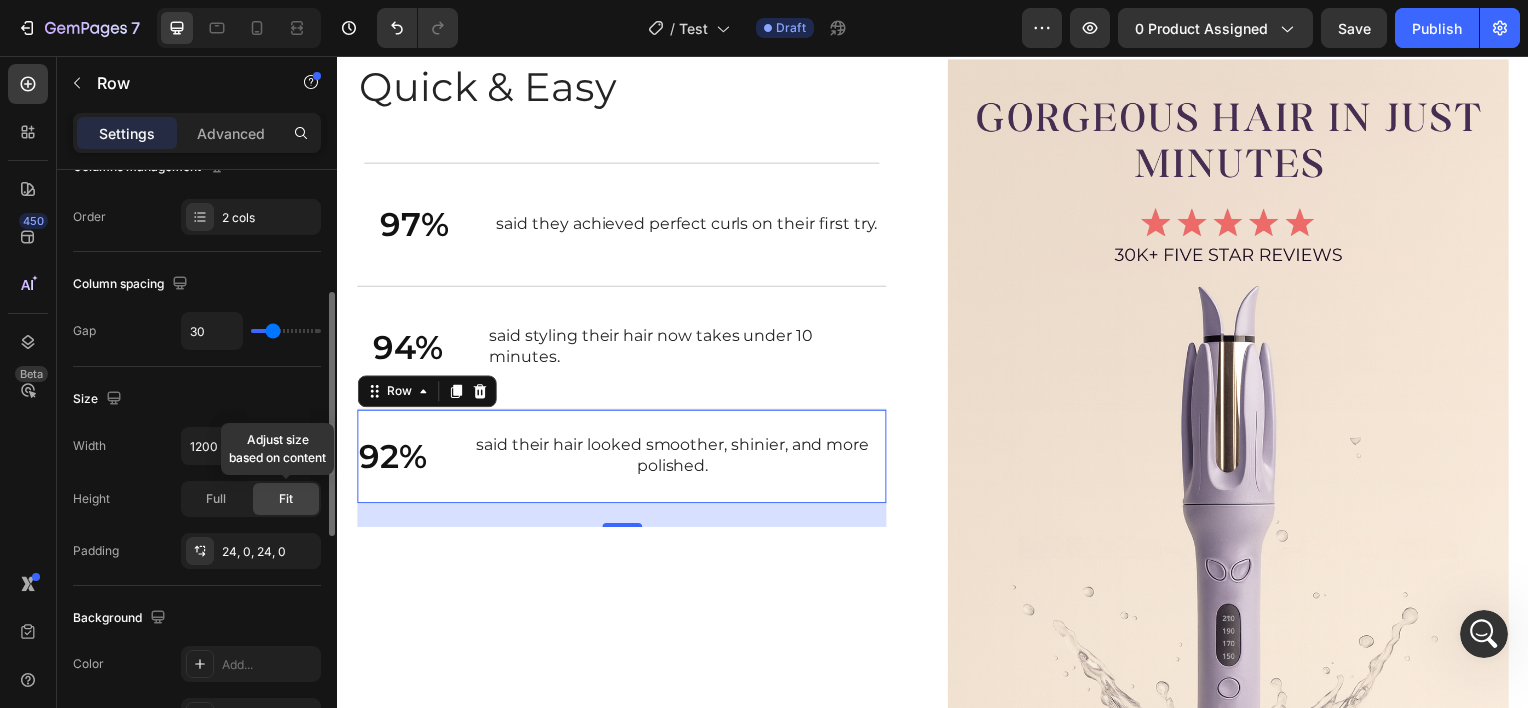 scroll, scrollTop: 306, scrollLeft: 0, axis: vertical 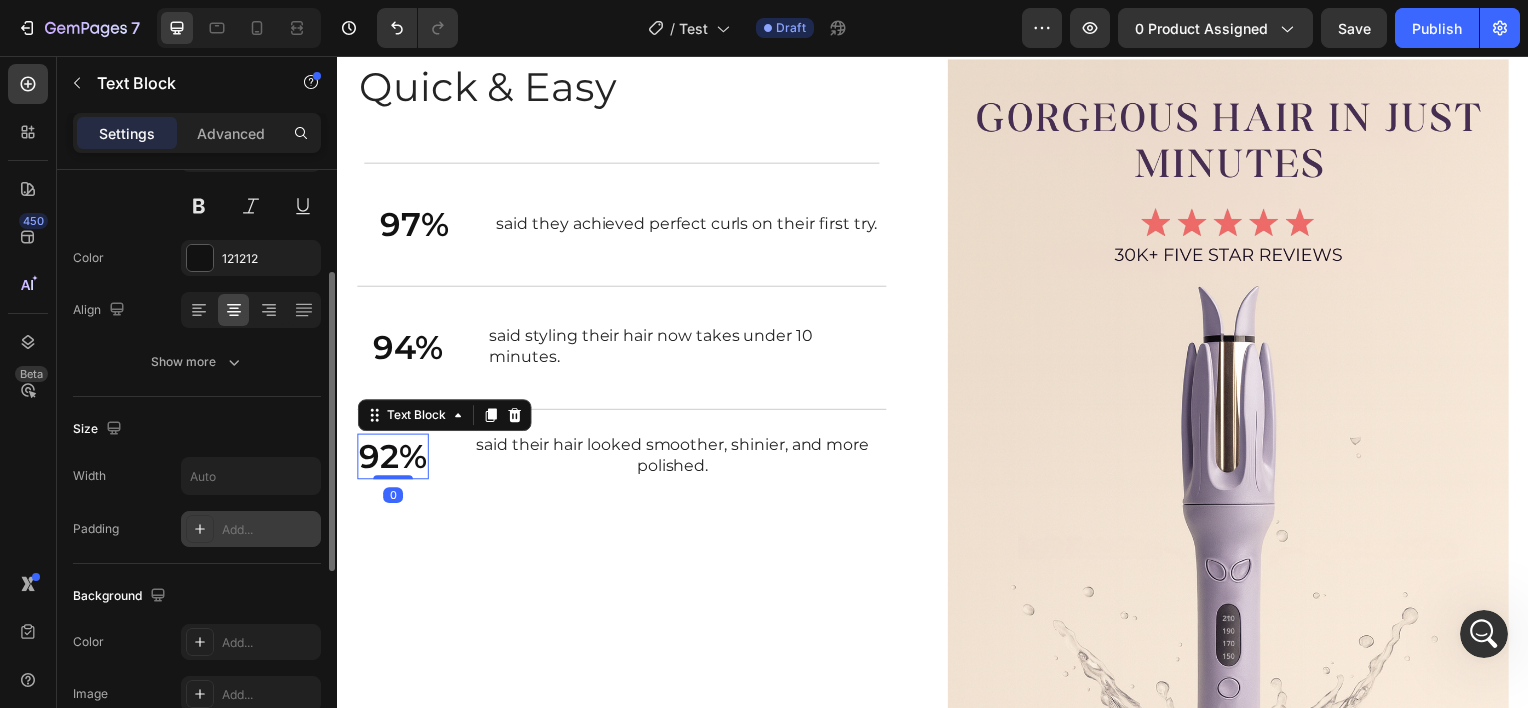 click on "Add..." at bounding box center (251, 529) 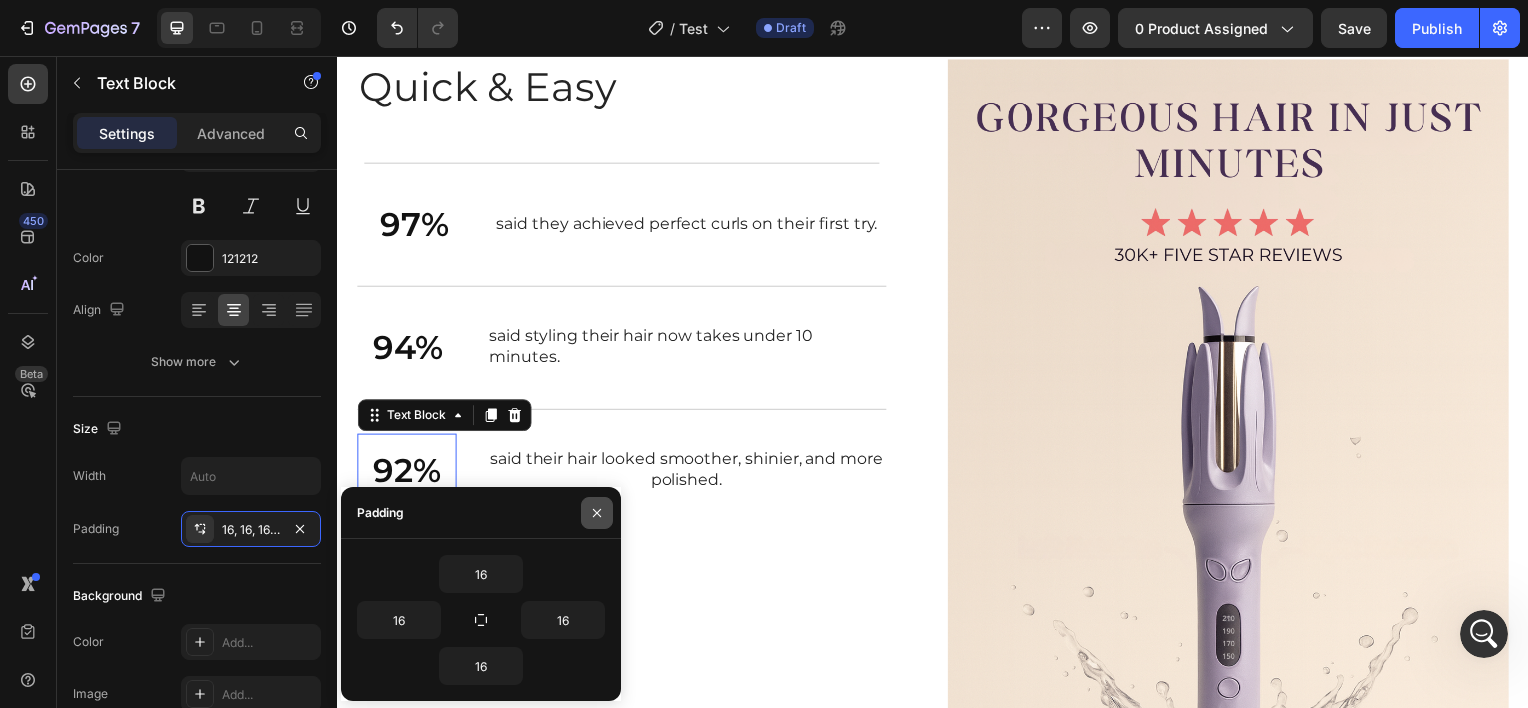 click 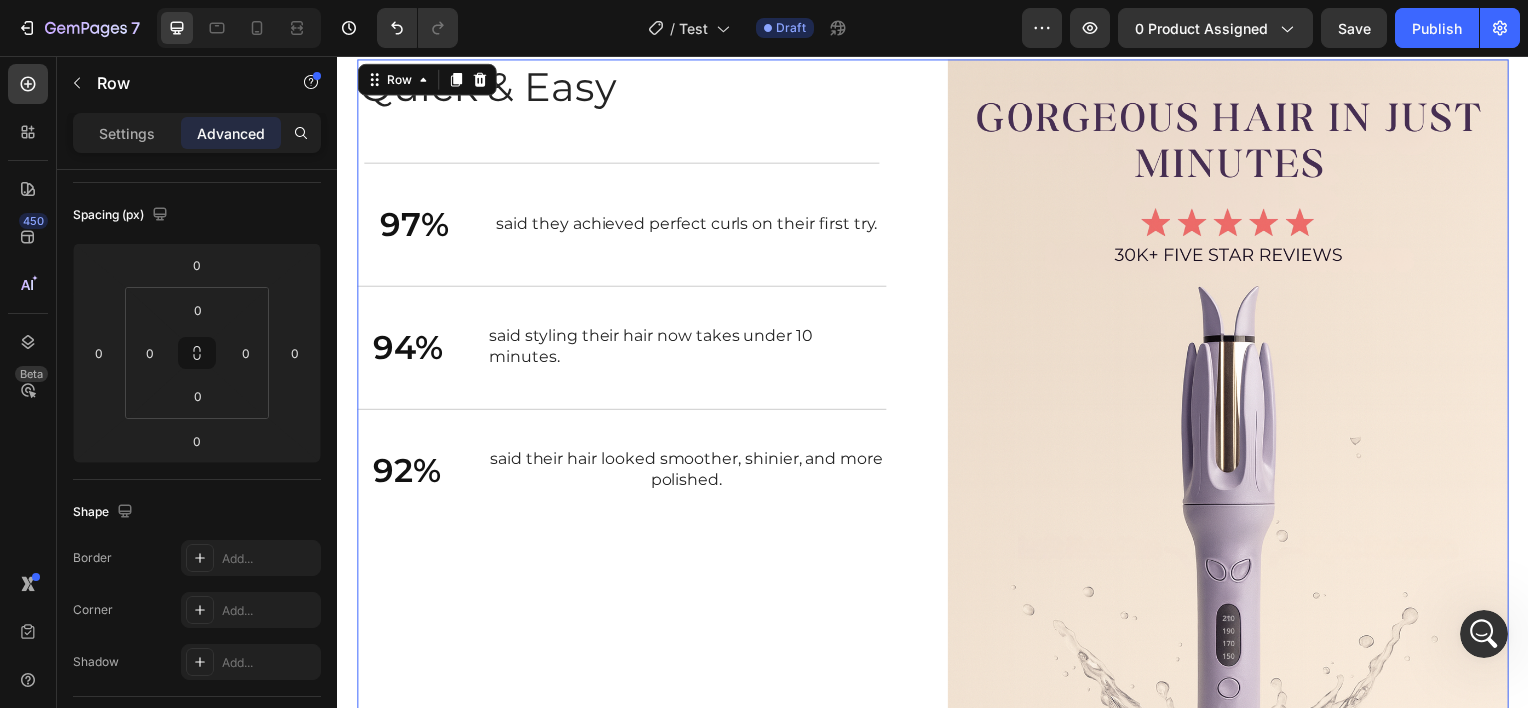 scroll, scrollTop: 0, scrollLeft: 0, axis: both 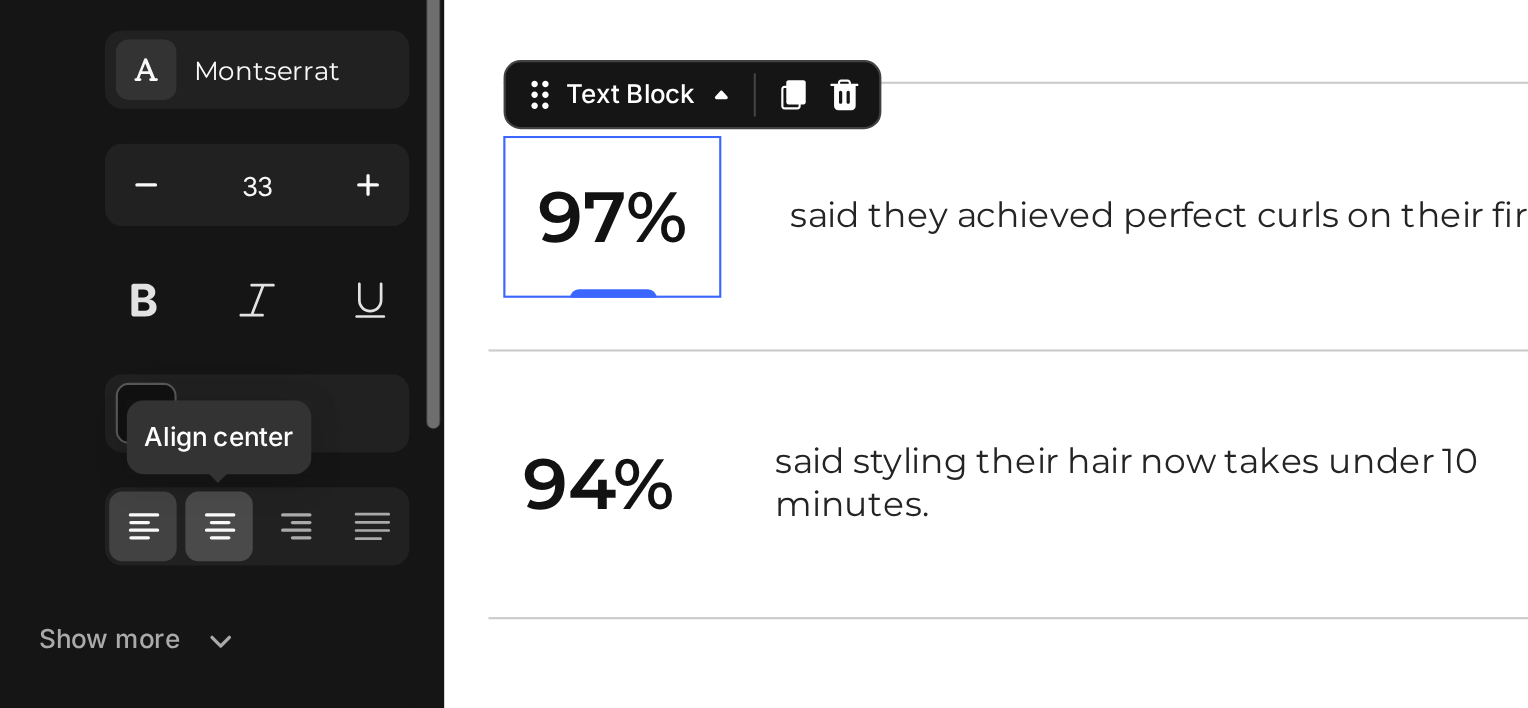 click 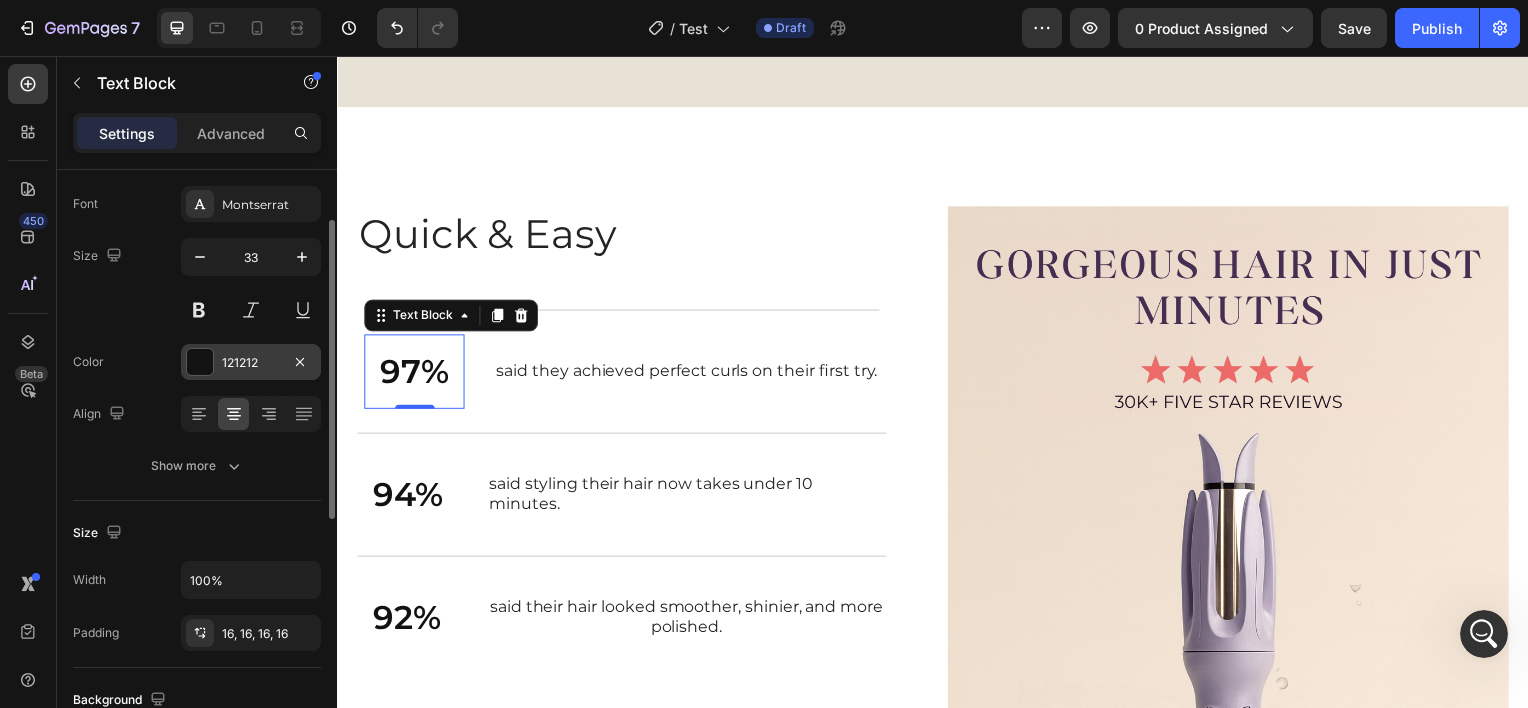 scroll, scrollTop: 0, scrollLeft: 0, axis: both 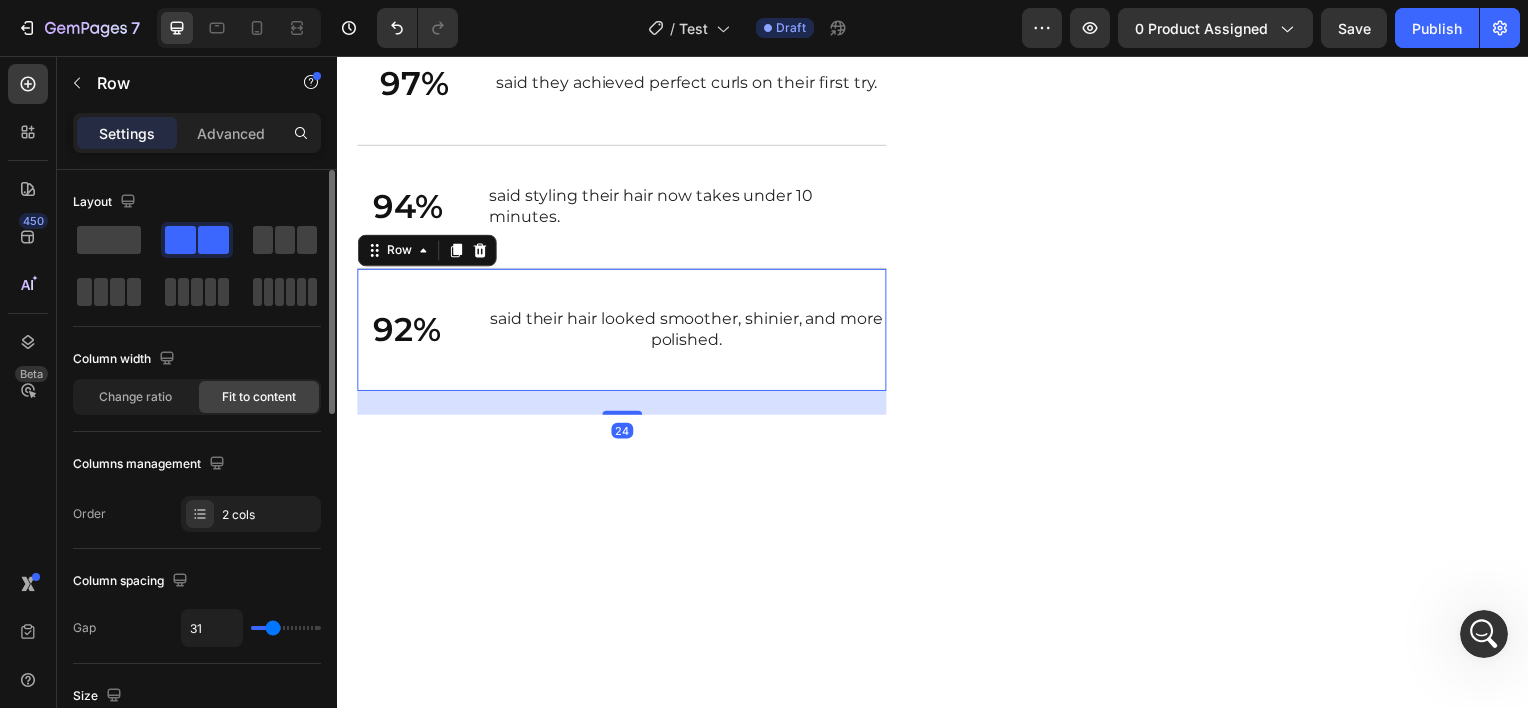 click at bounding box center (286, 628) 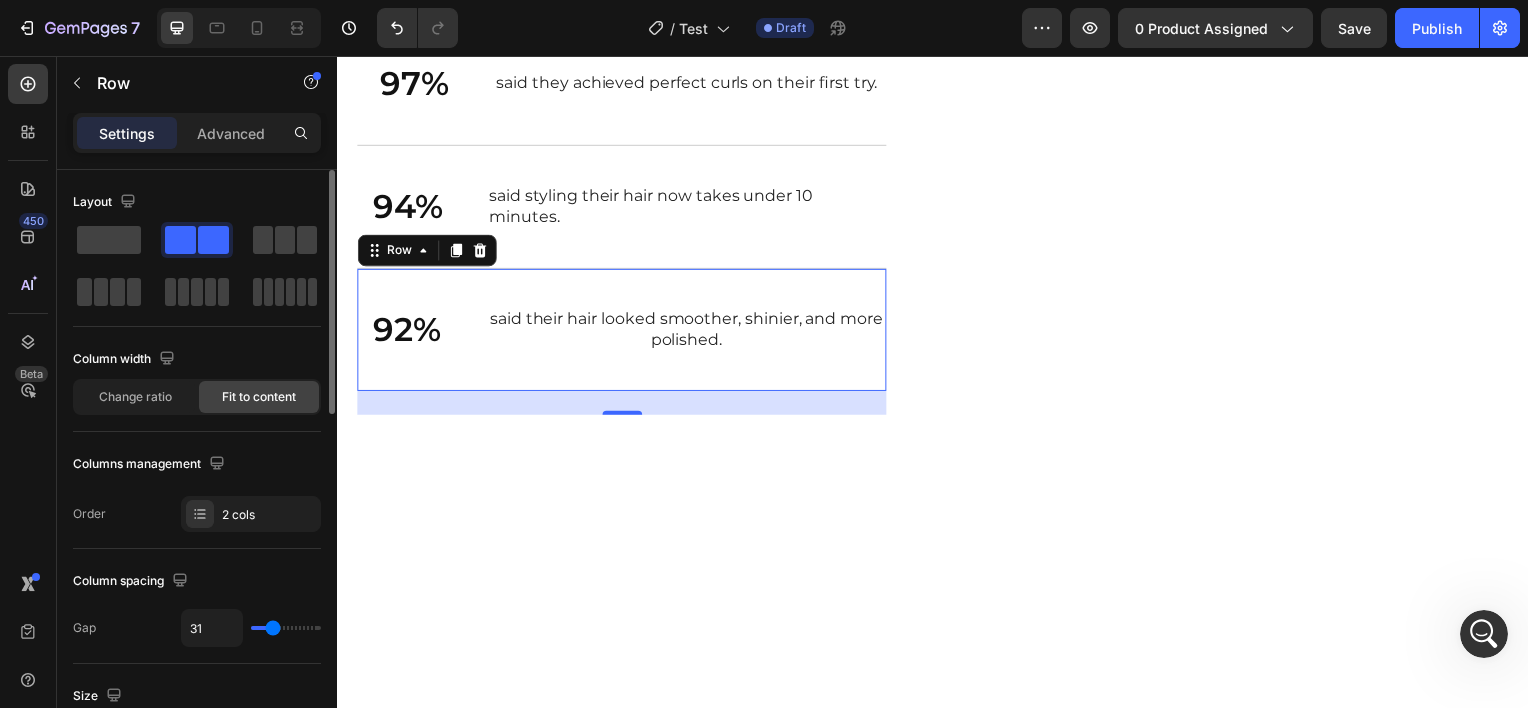 type on "30" 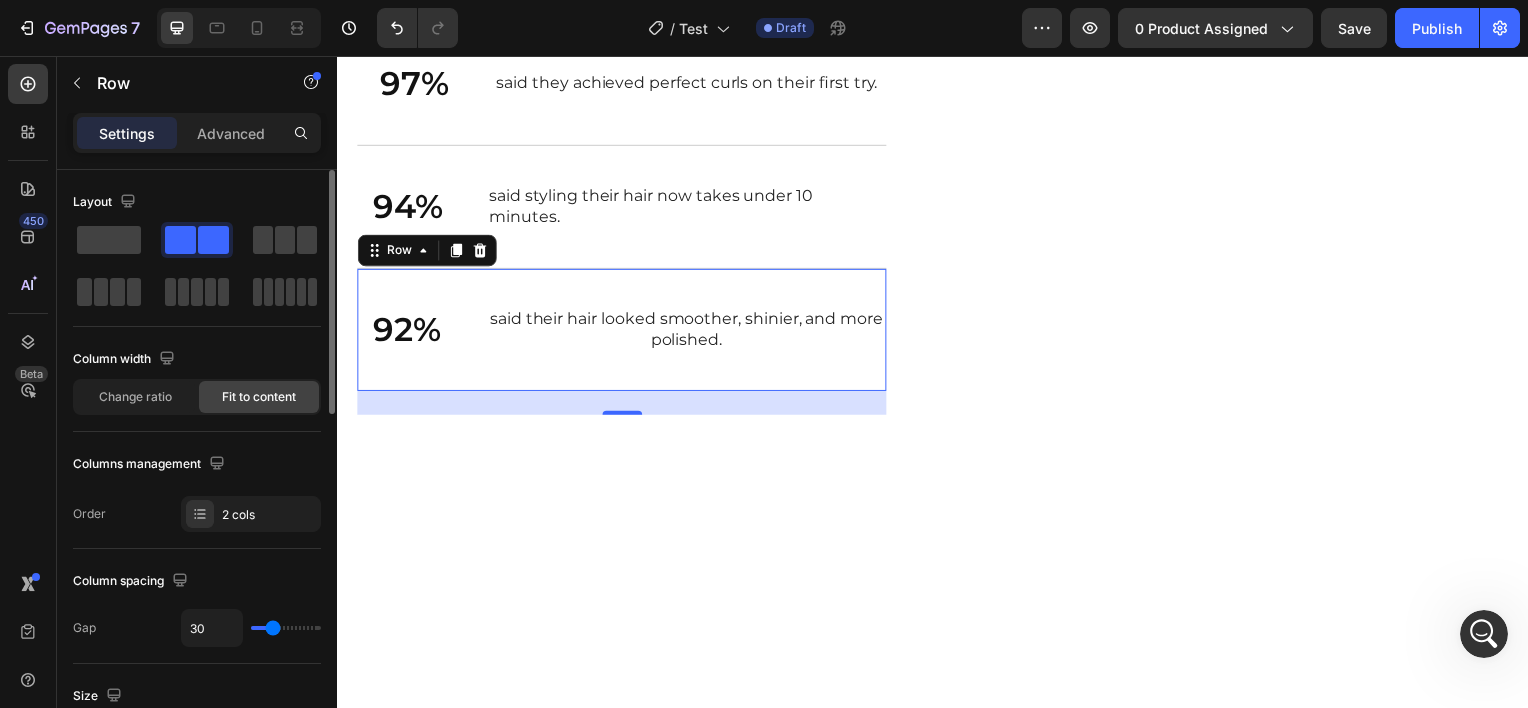 type on "29" 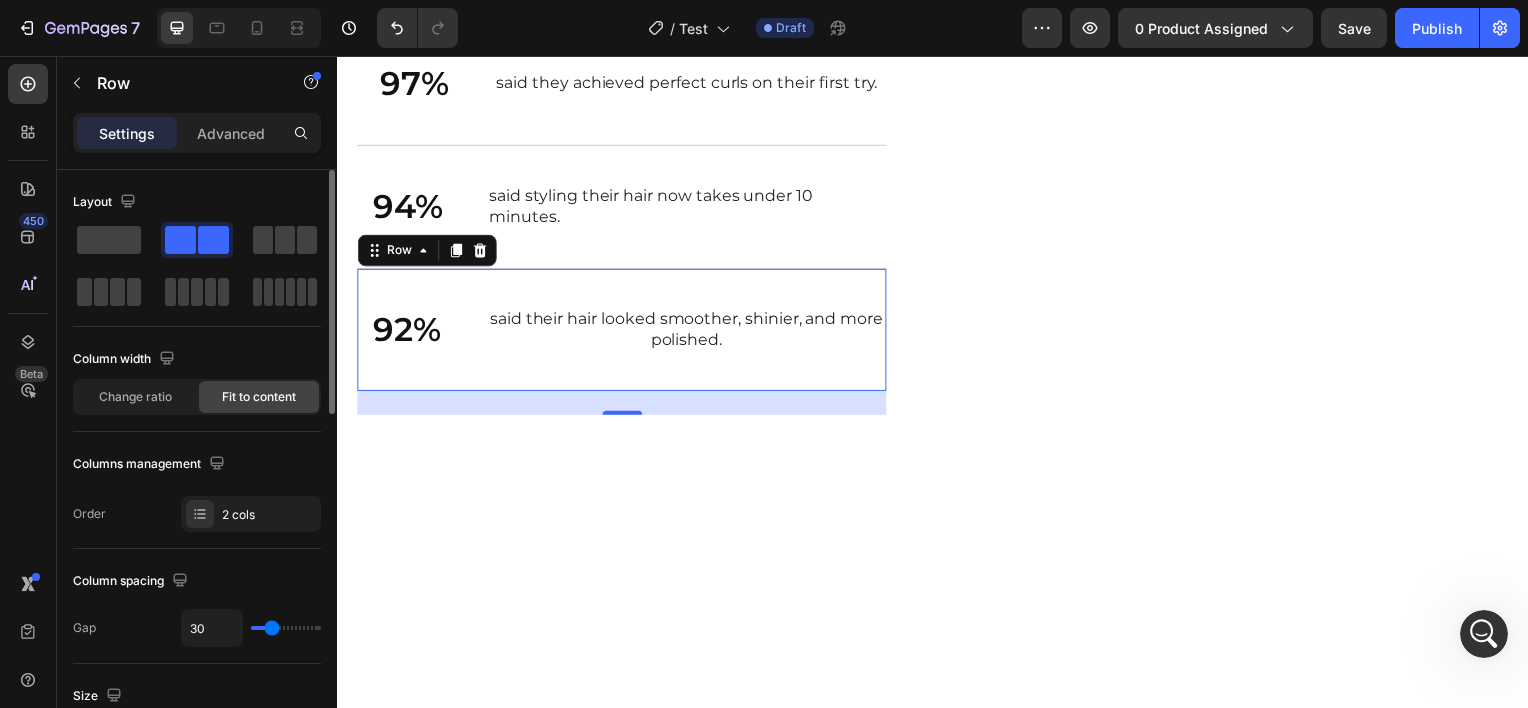 type on "29" 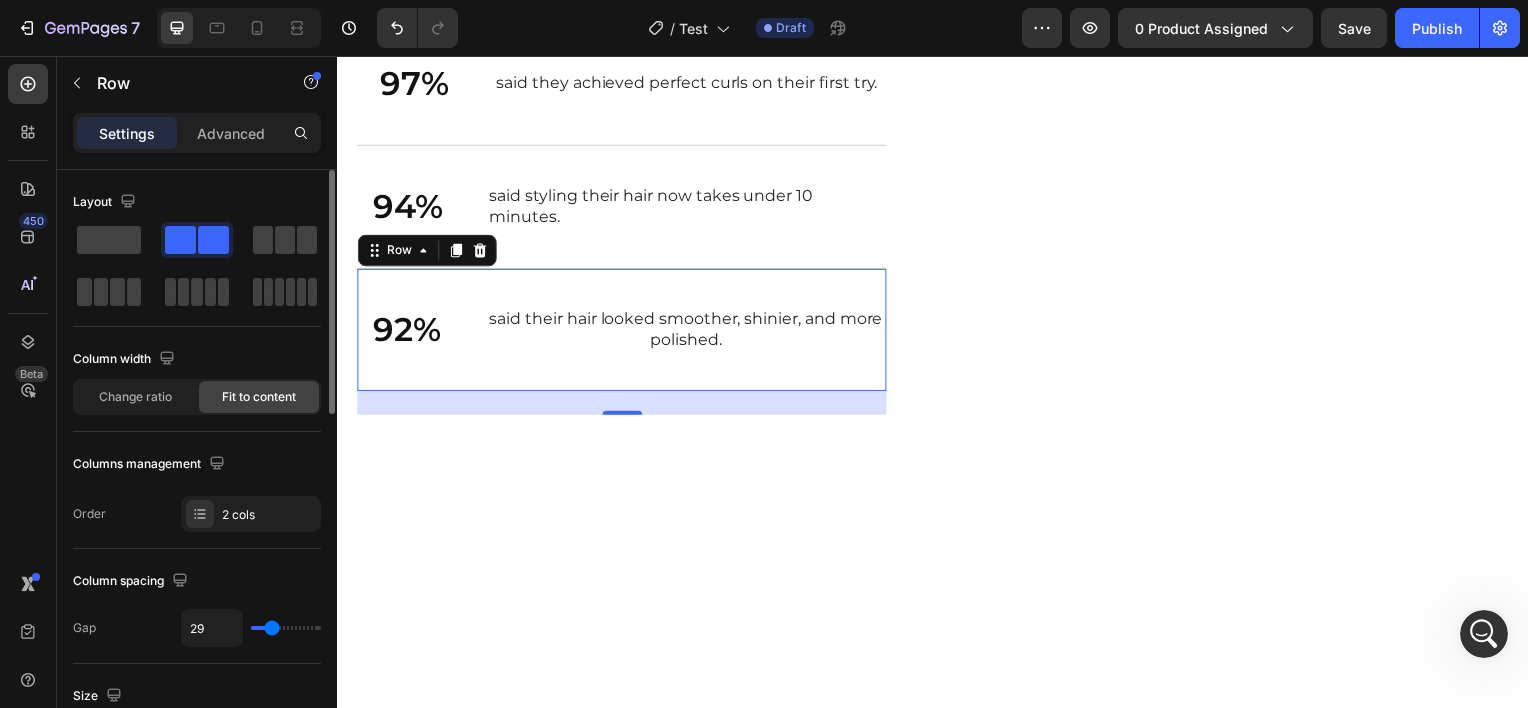 type on "28" 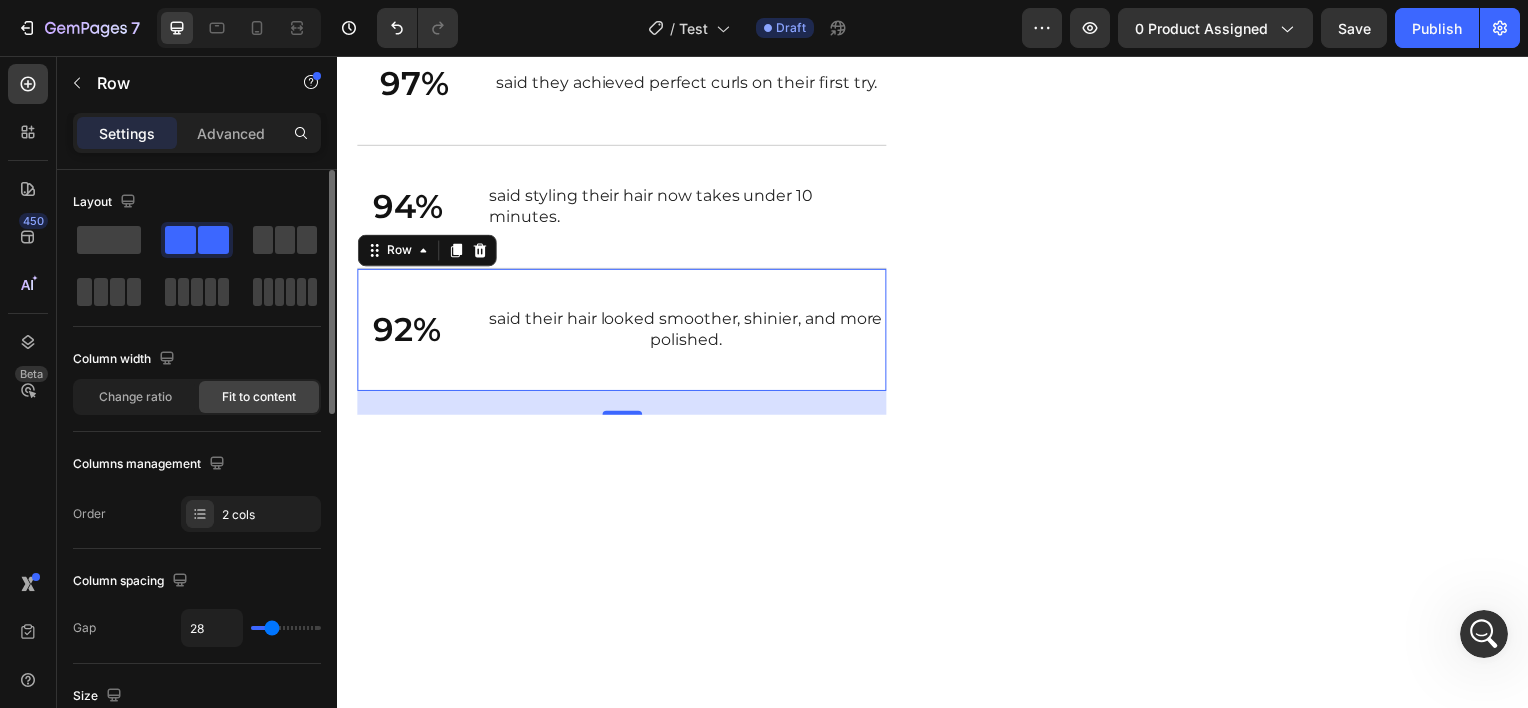 type on "27" 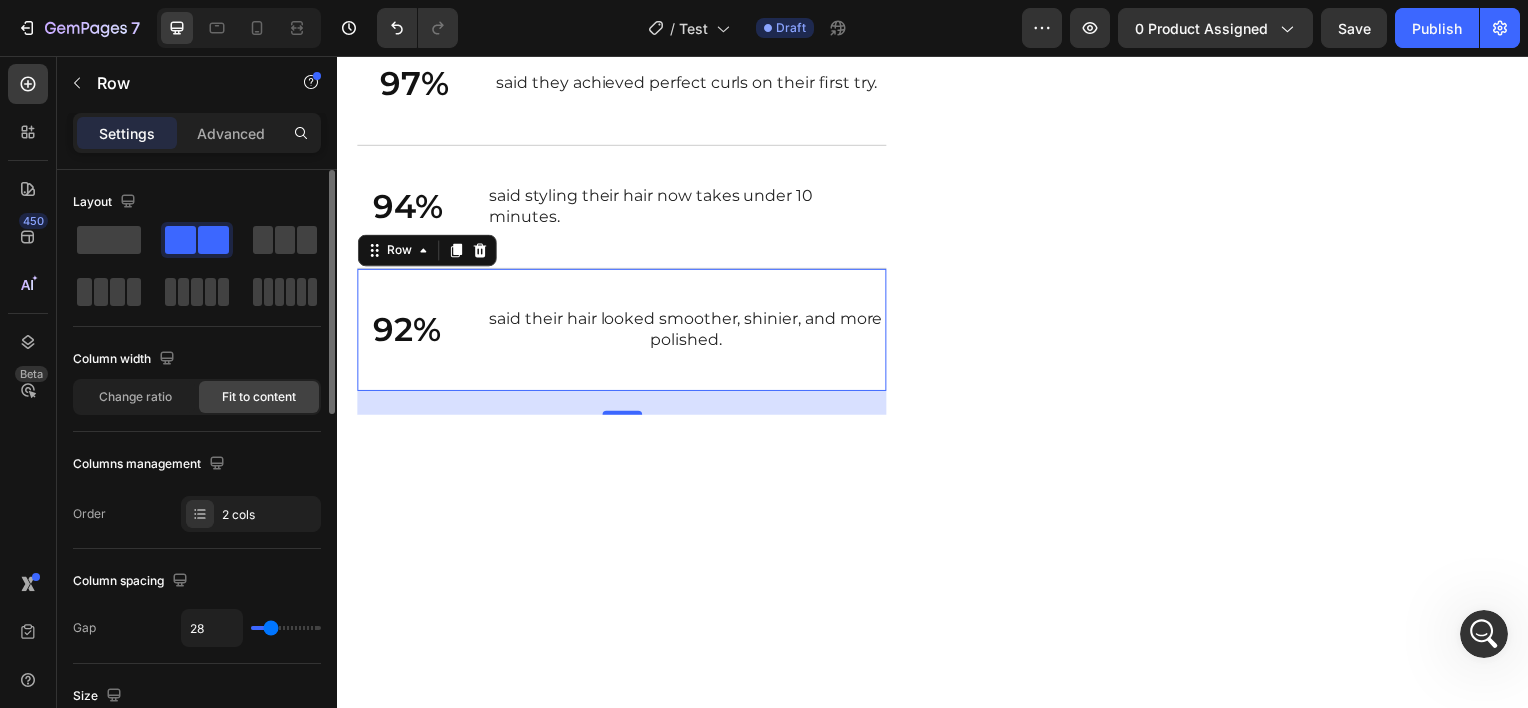 type on "27" 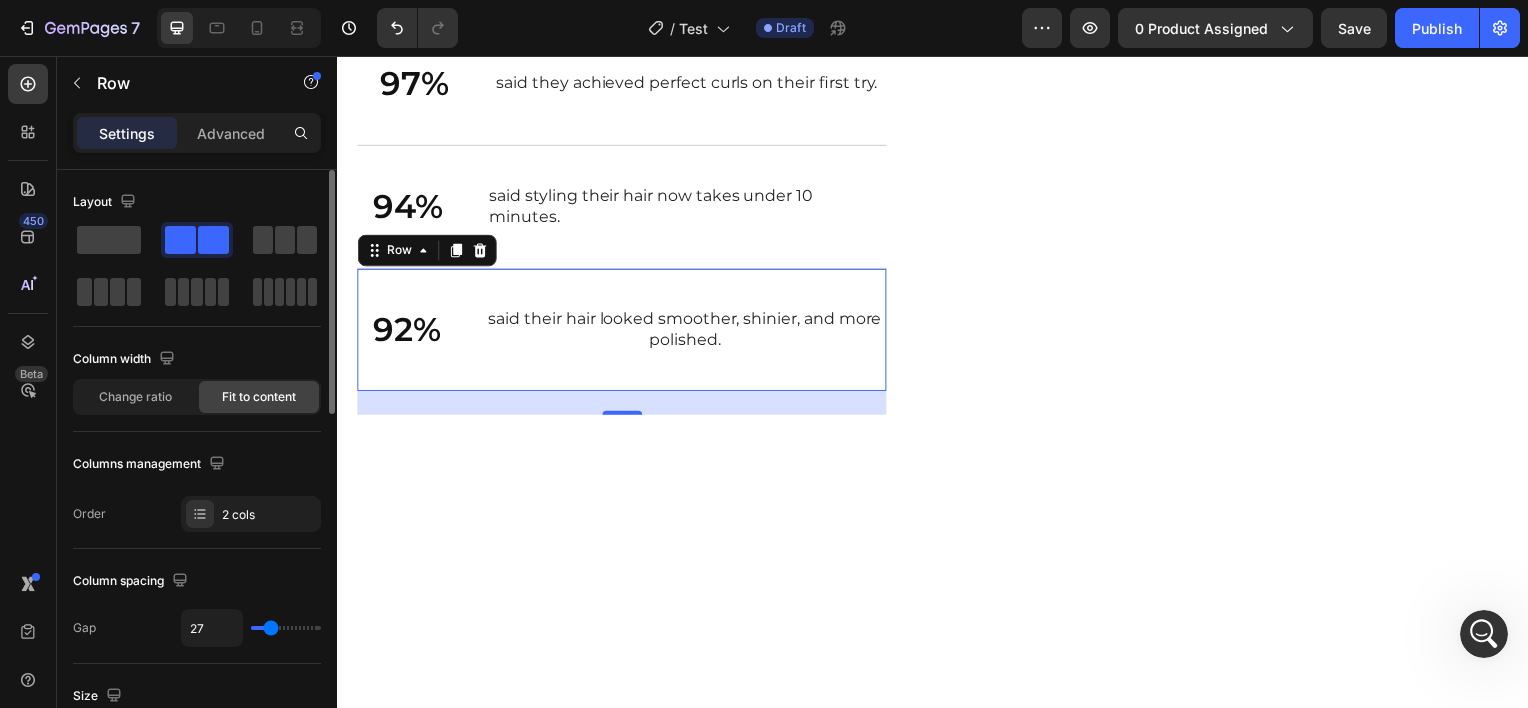 type on "26" 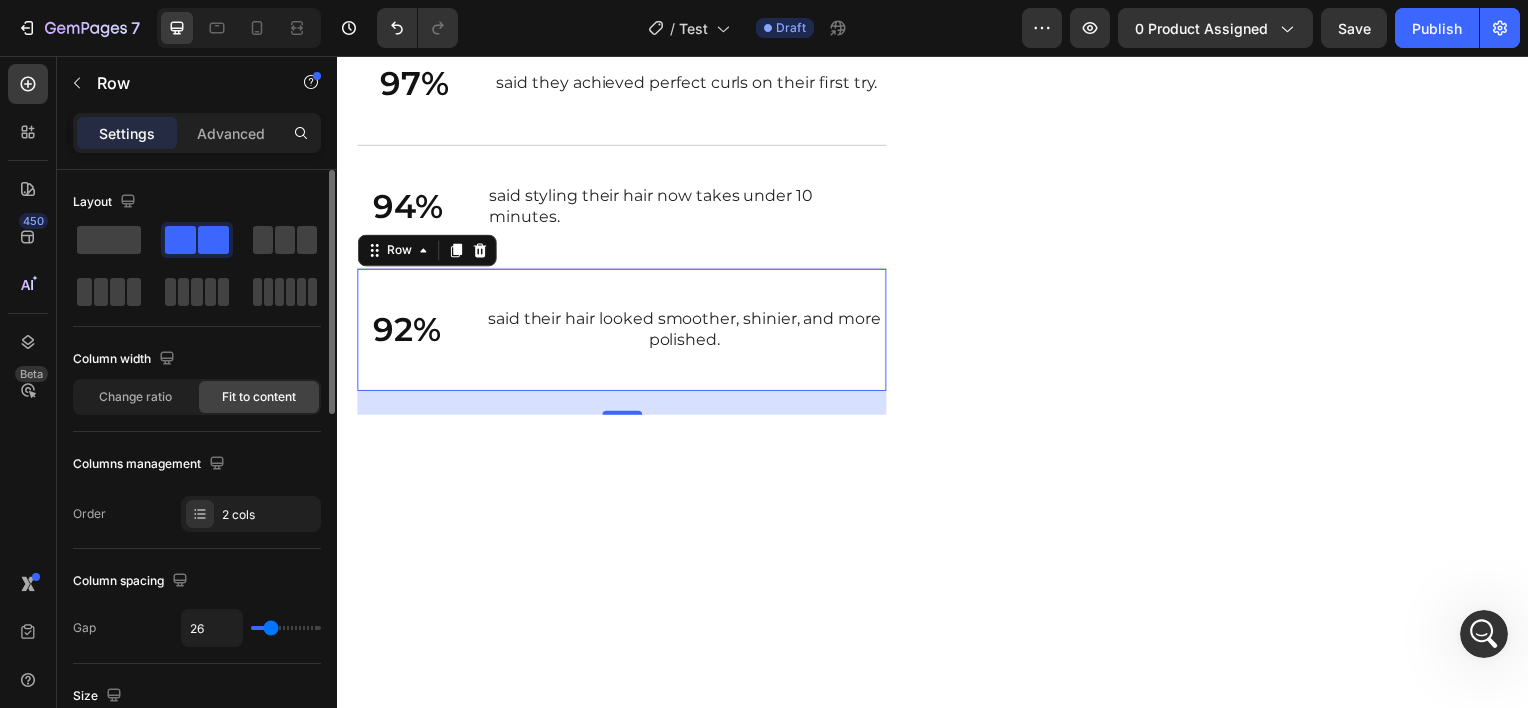 type on "25" 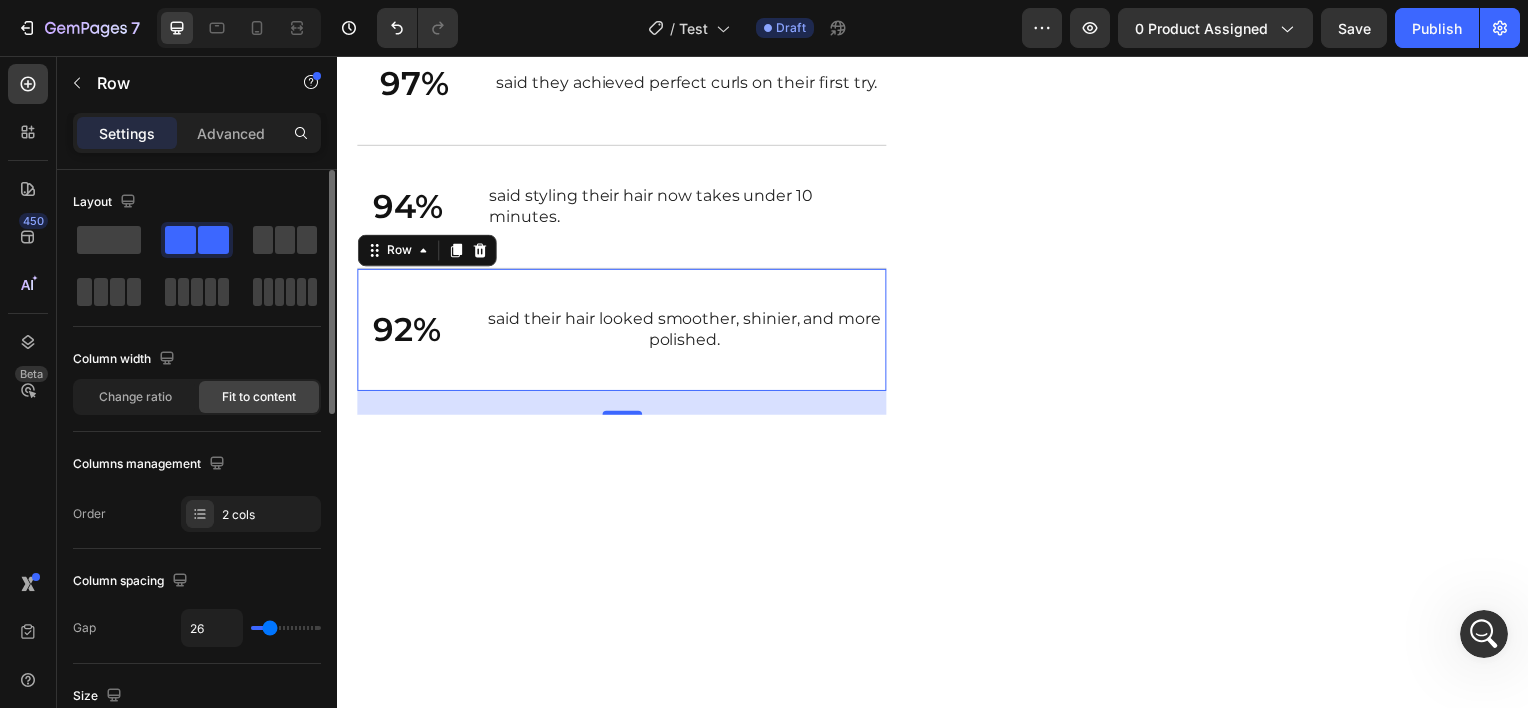 type on "25" 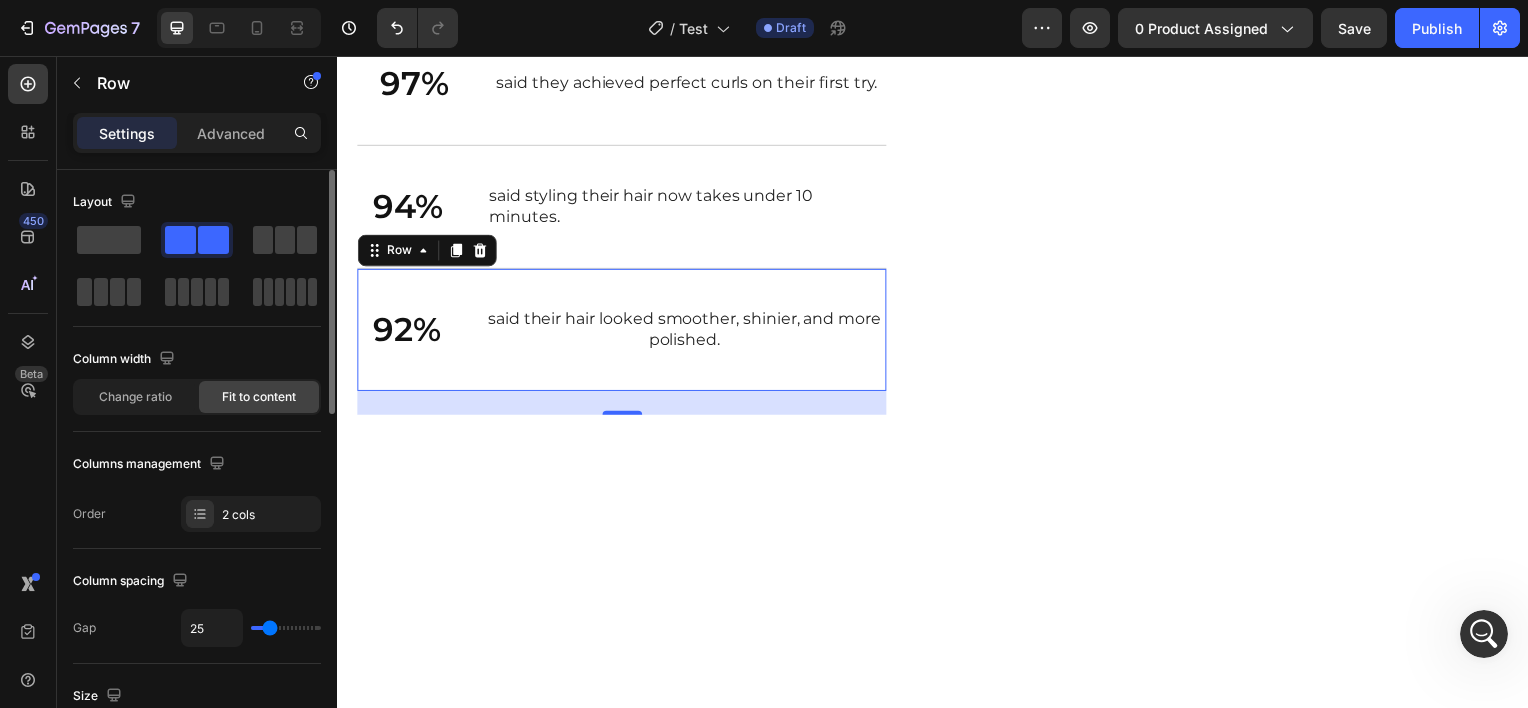 type on "24" 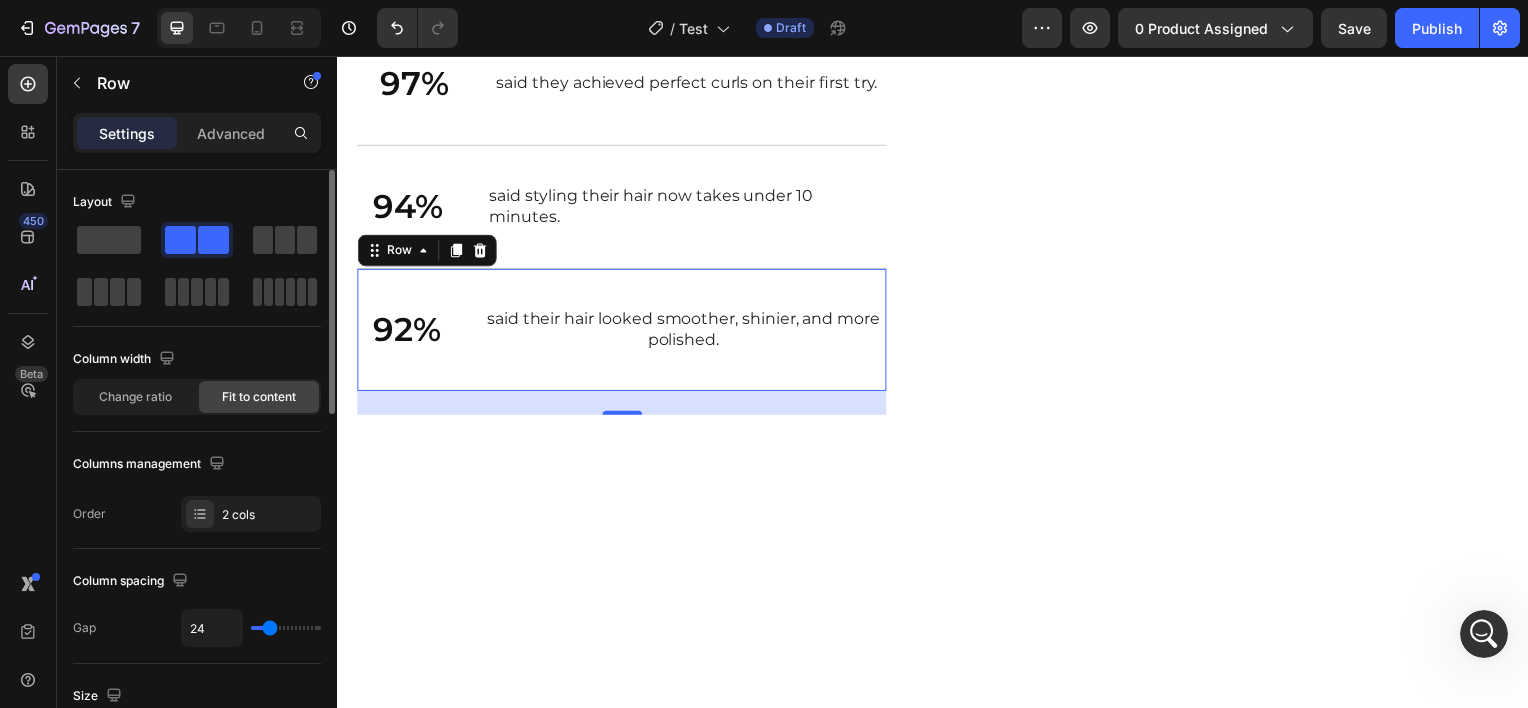 type on "23" 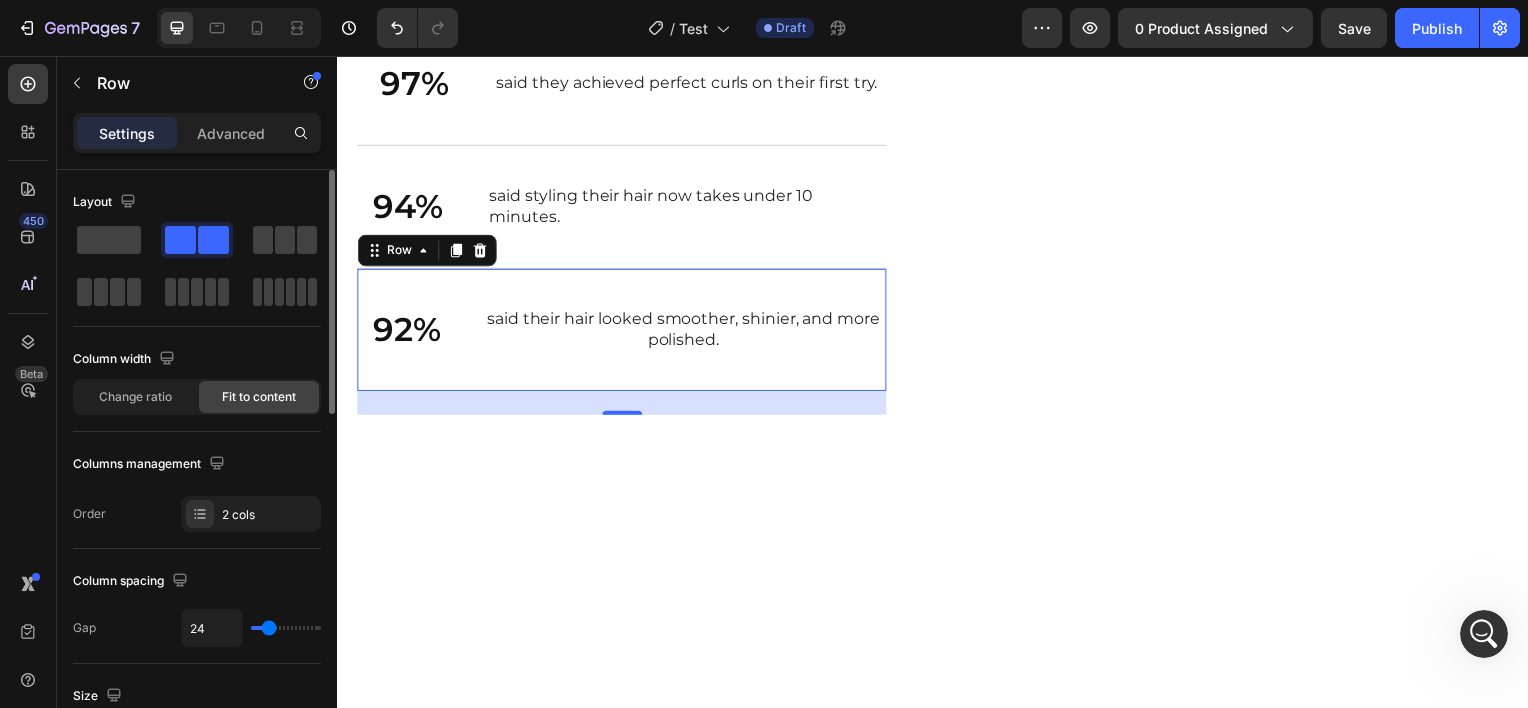 type on "23" 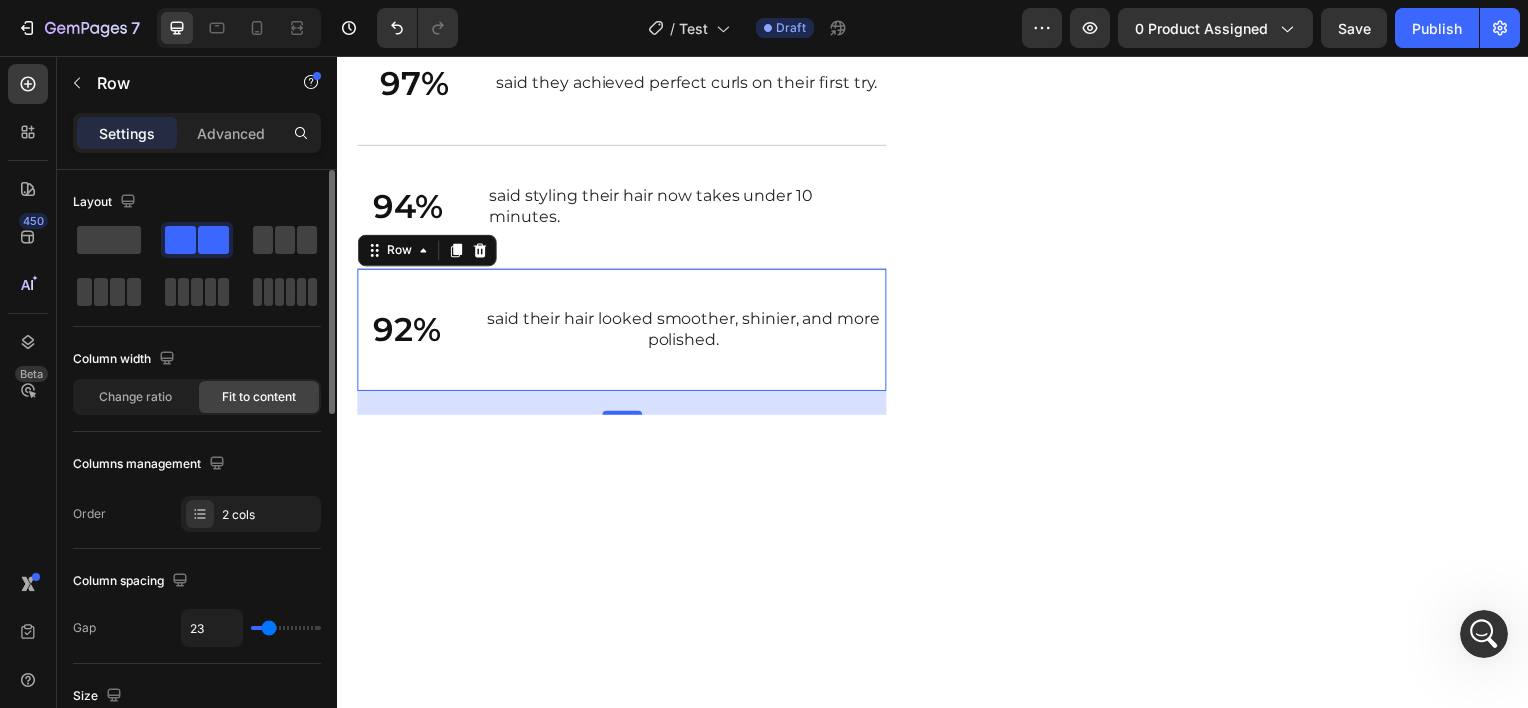 type on "22" 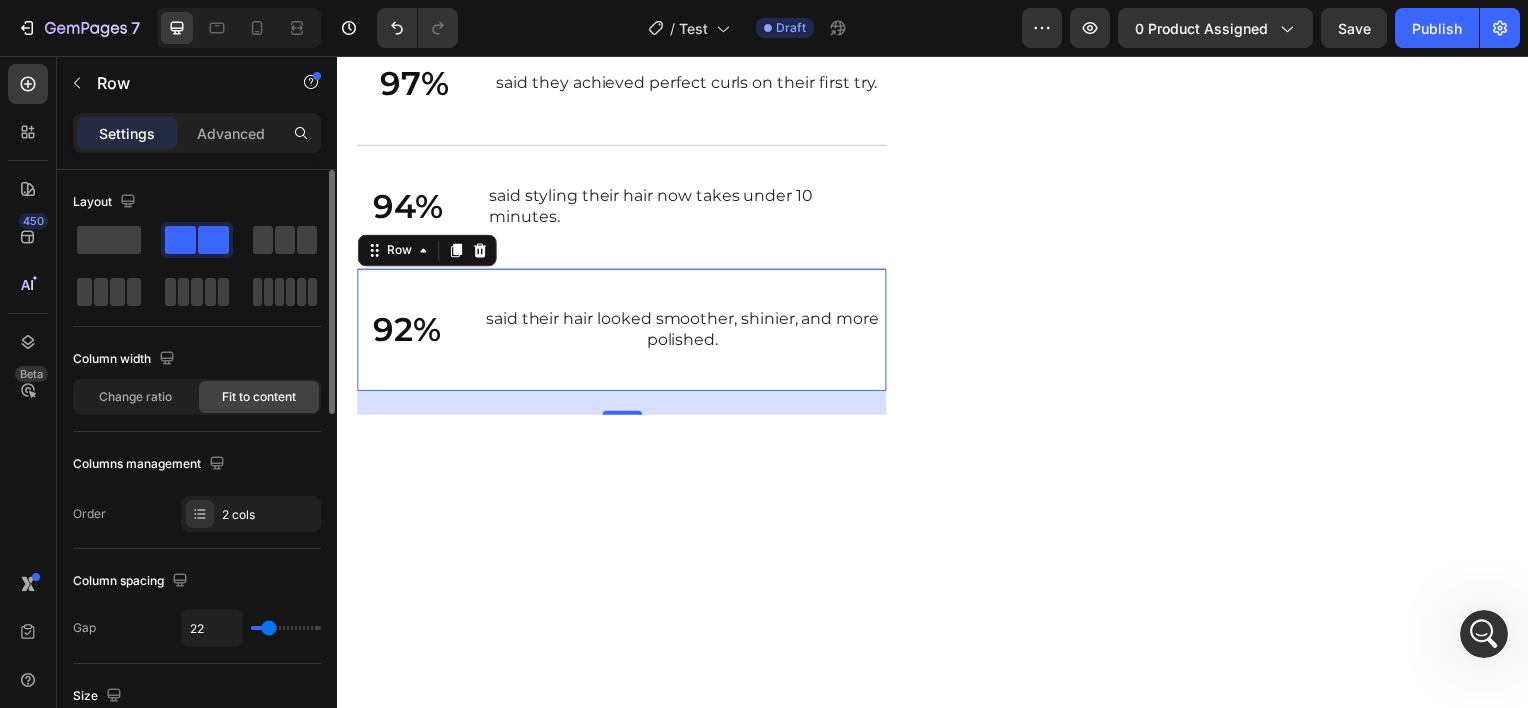 type on "21" 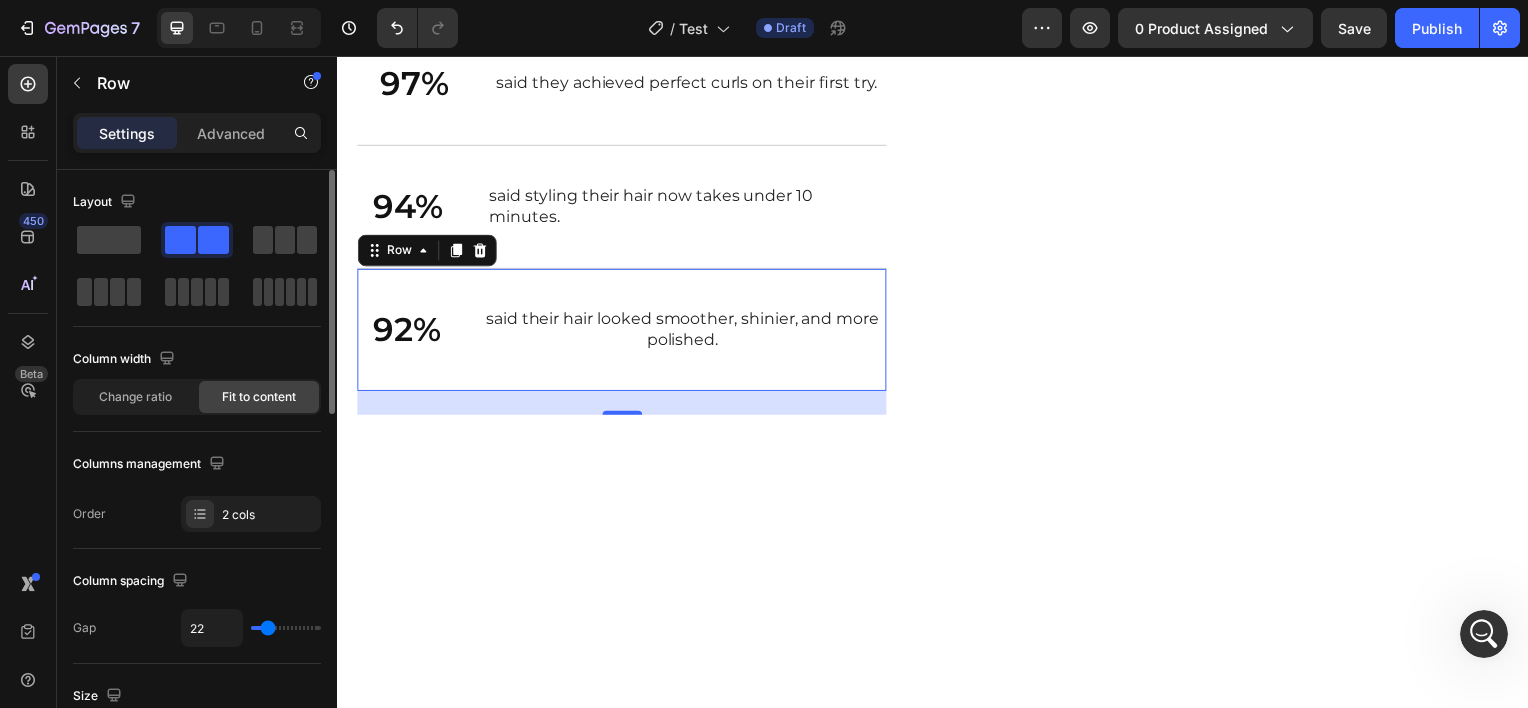 type on "21" 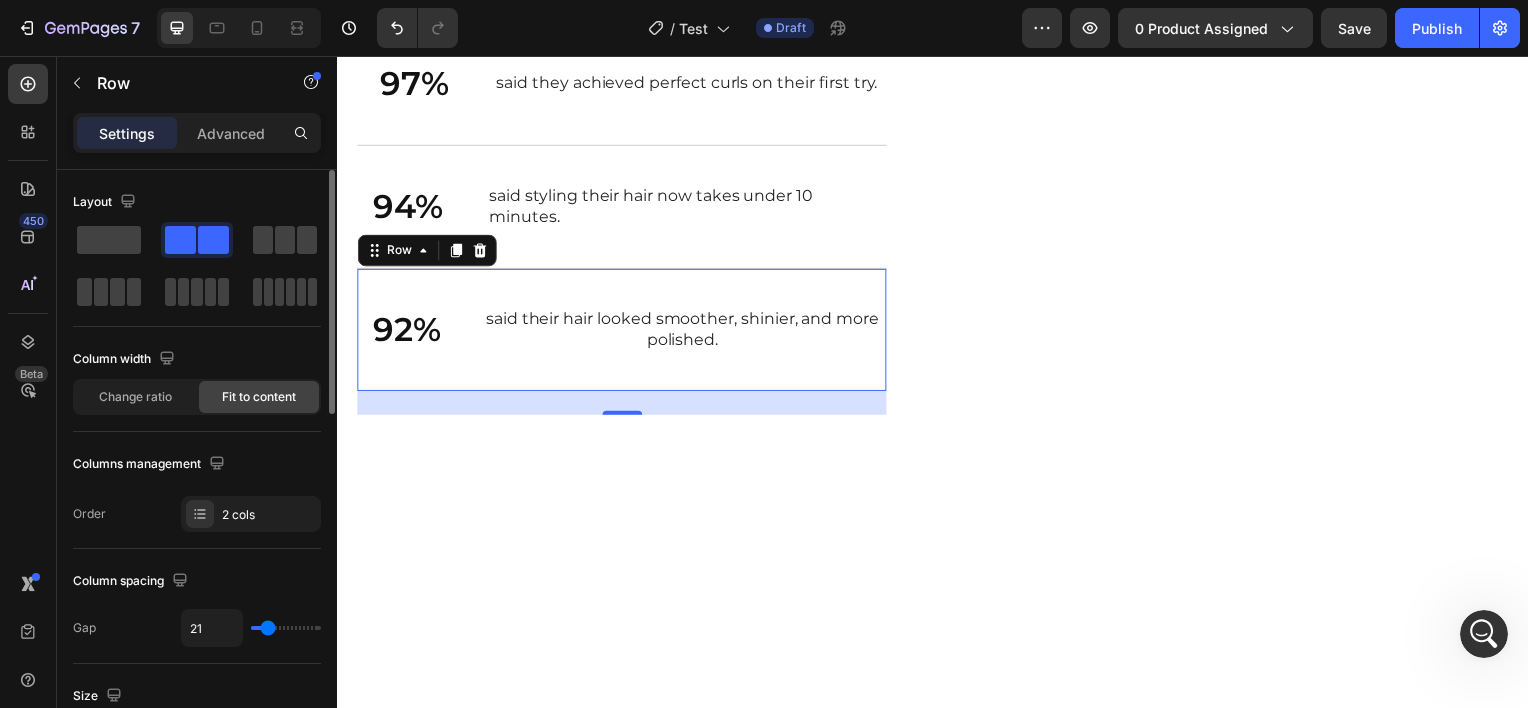 type on "20" 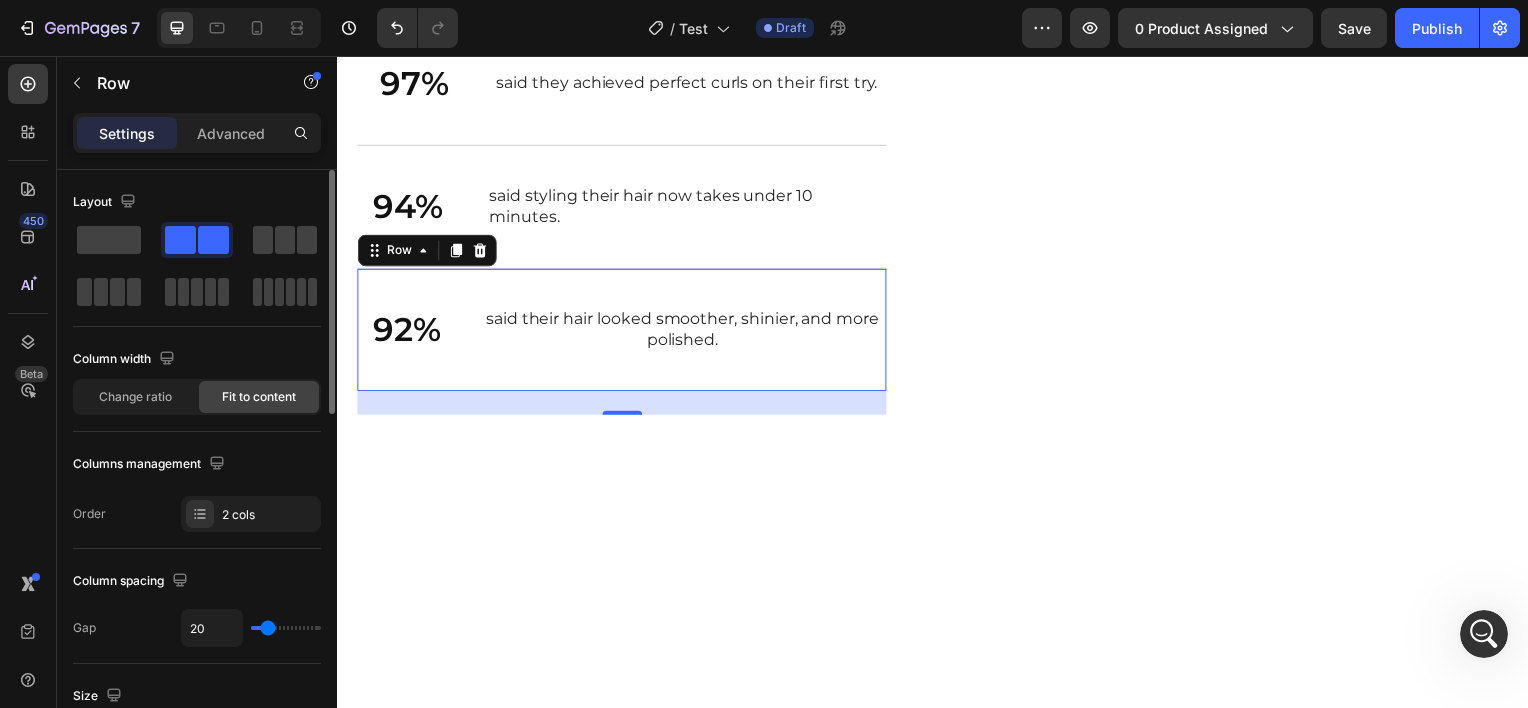 type on "19" 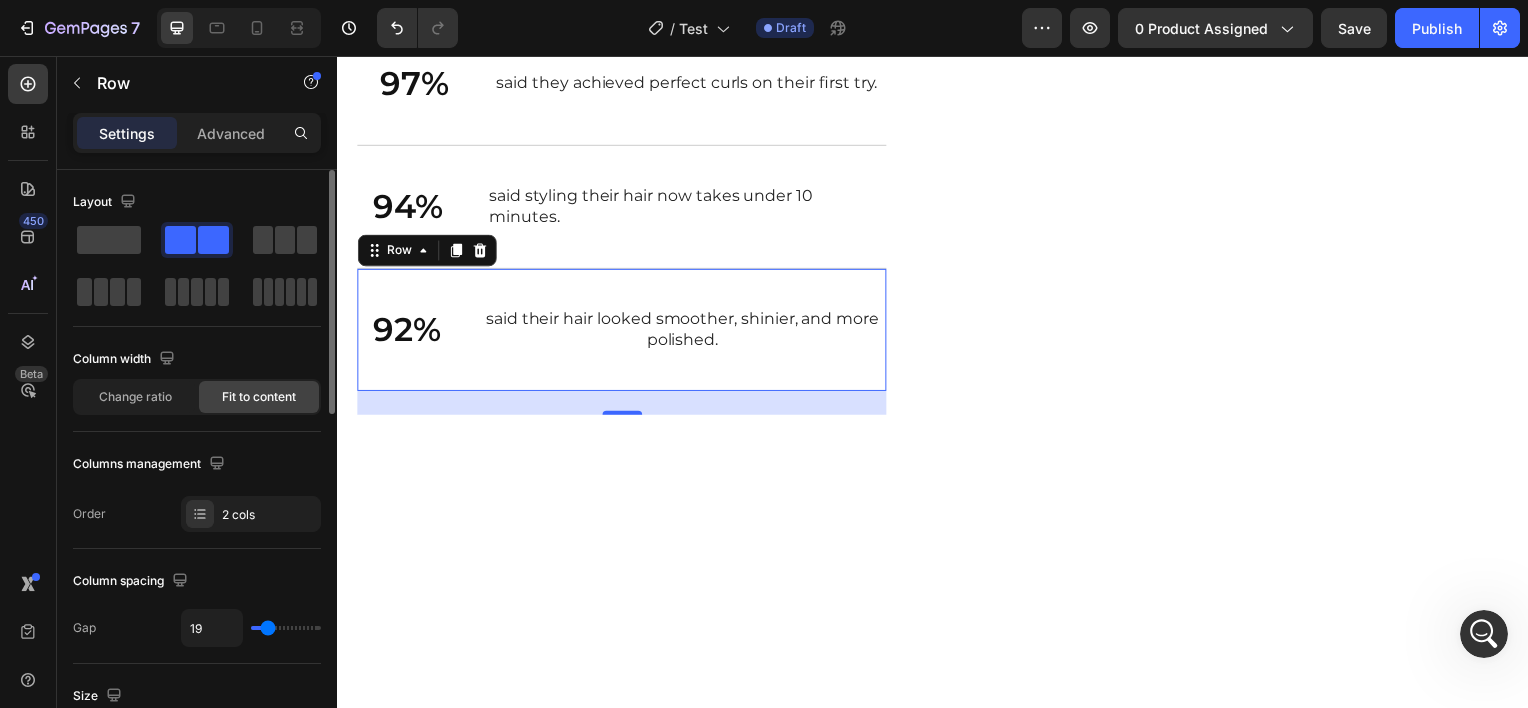 type on "18" 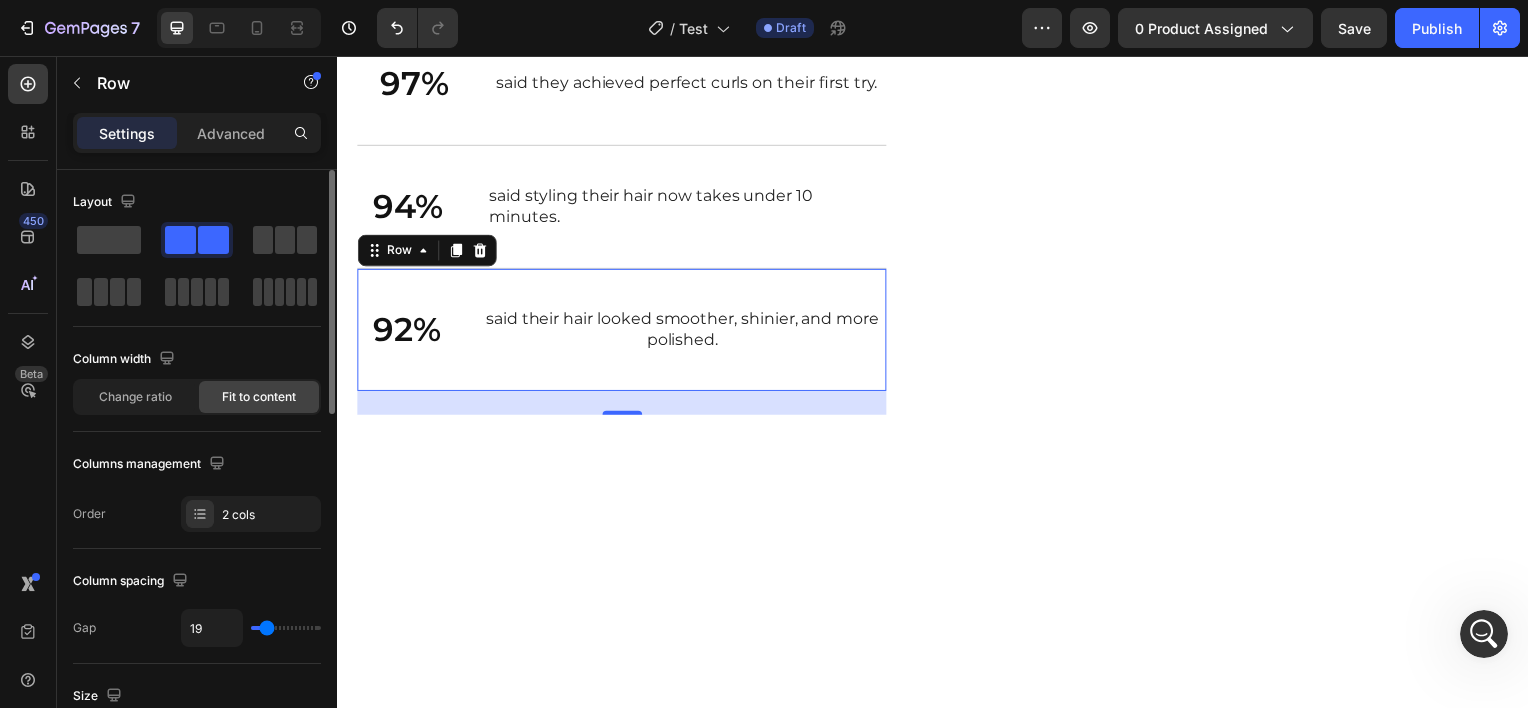 type on "18" 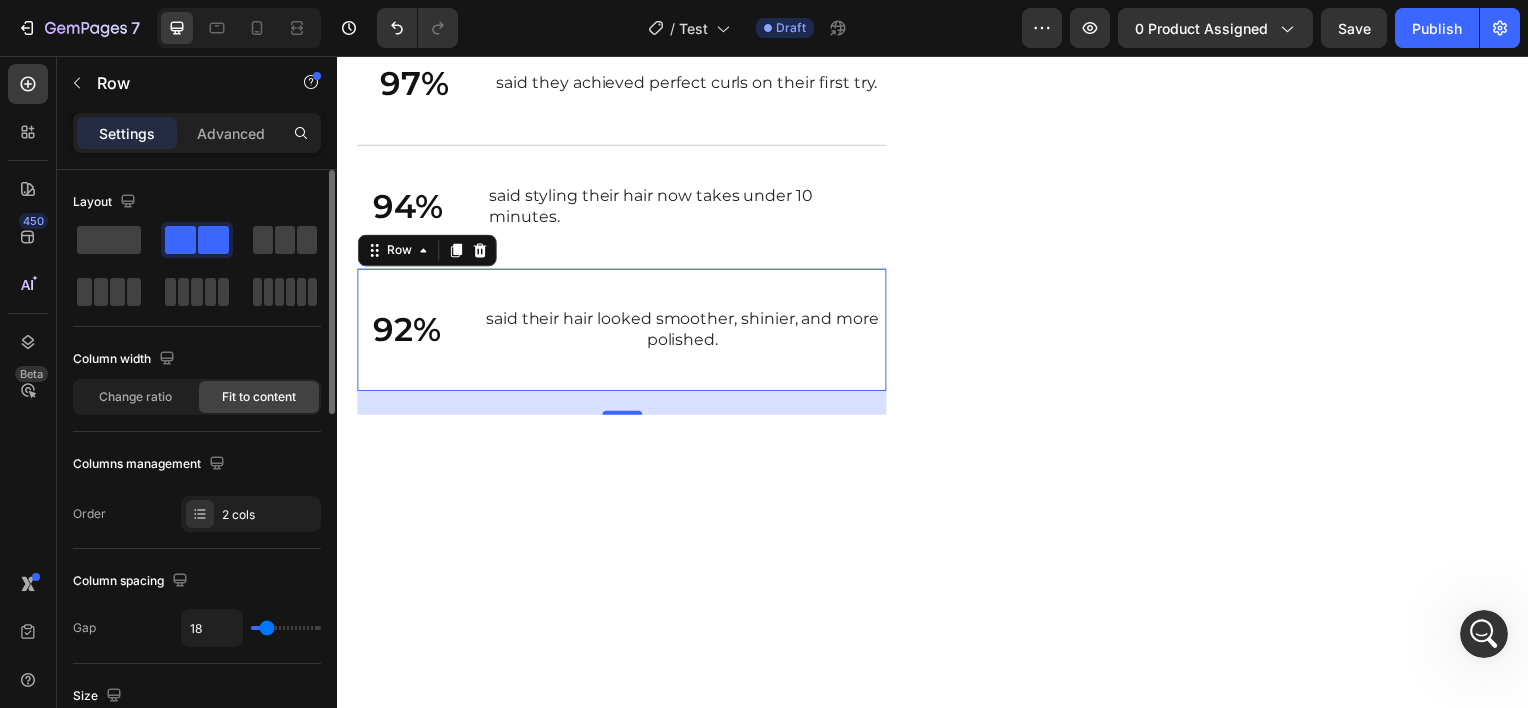 type on "17" 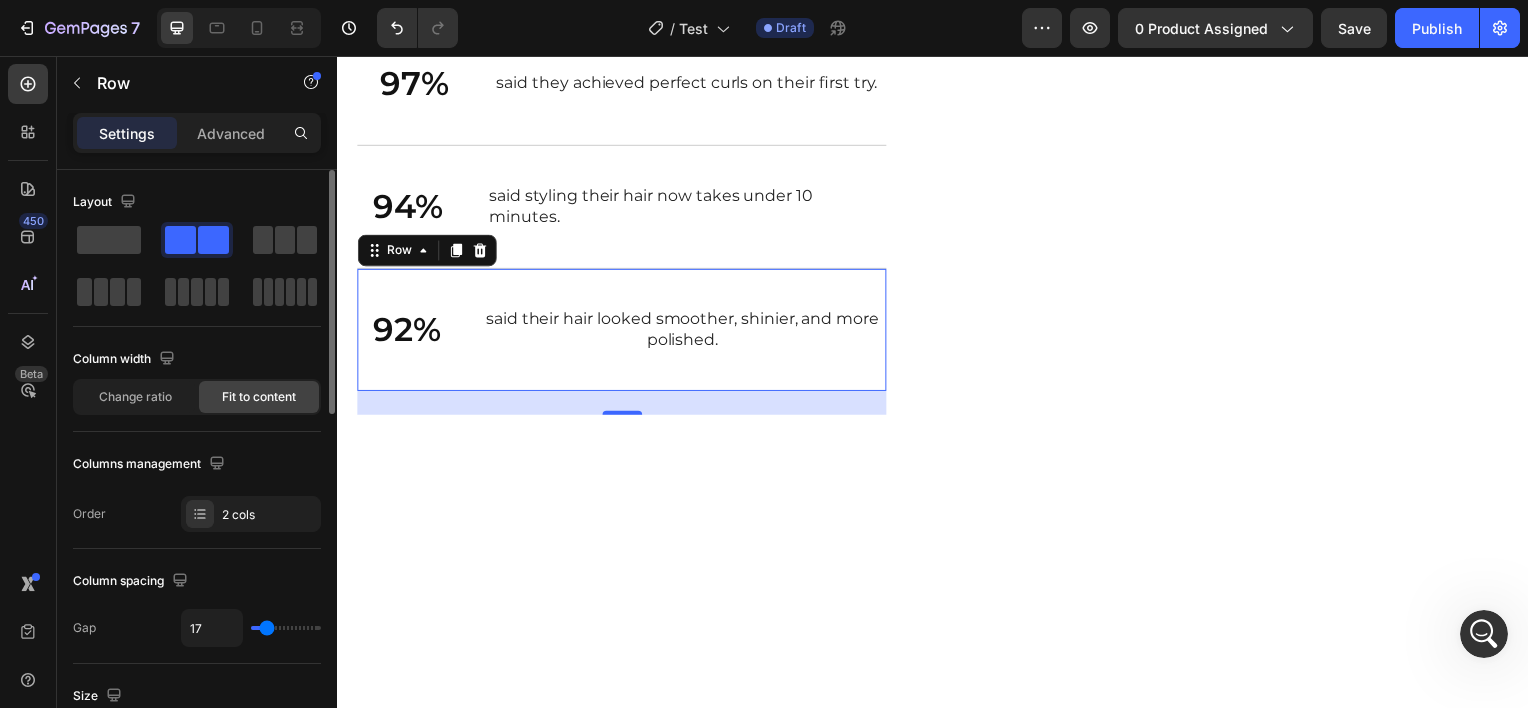 type on "16" 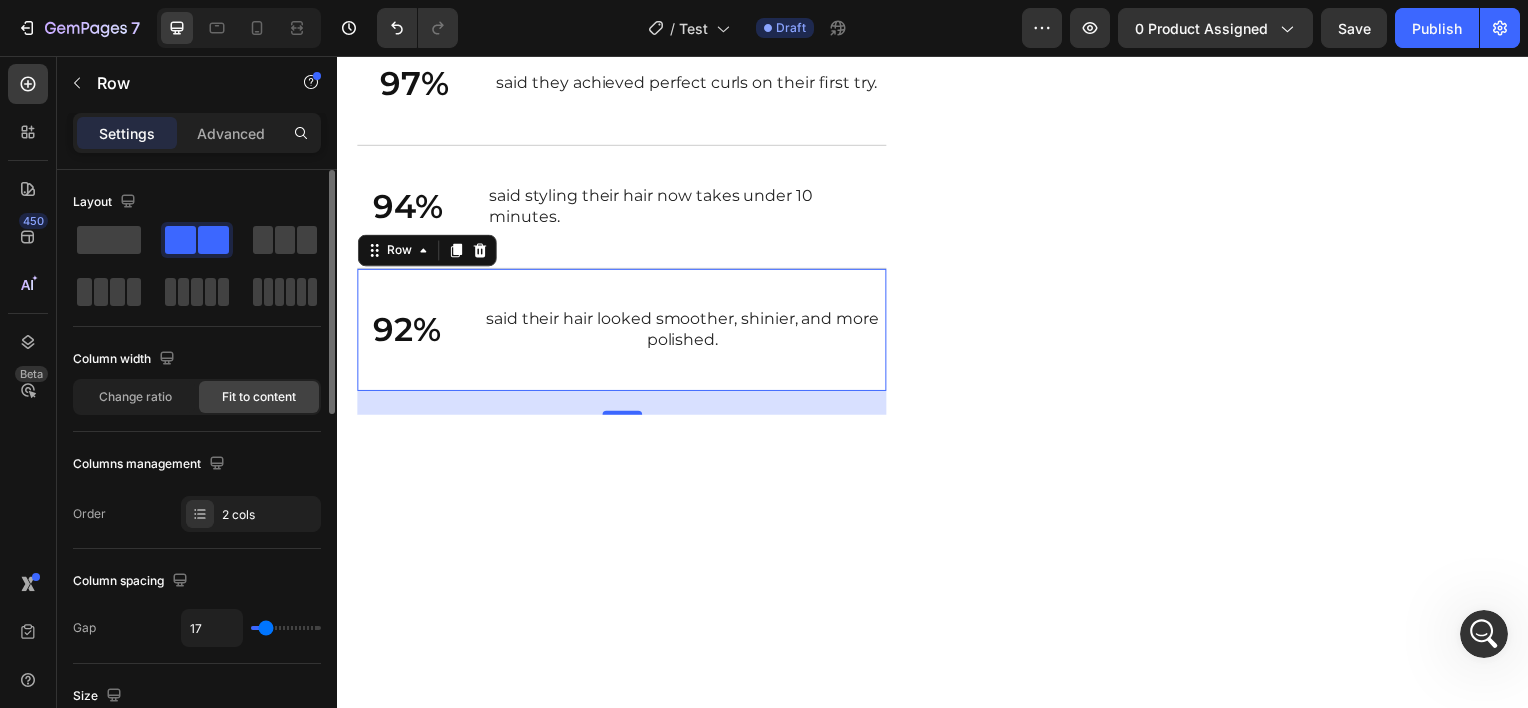 type on "16" 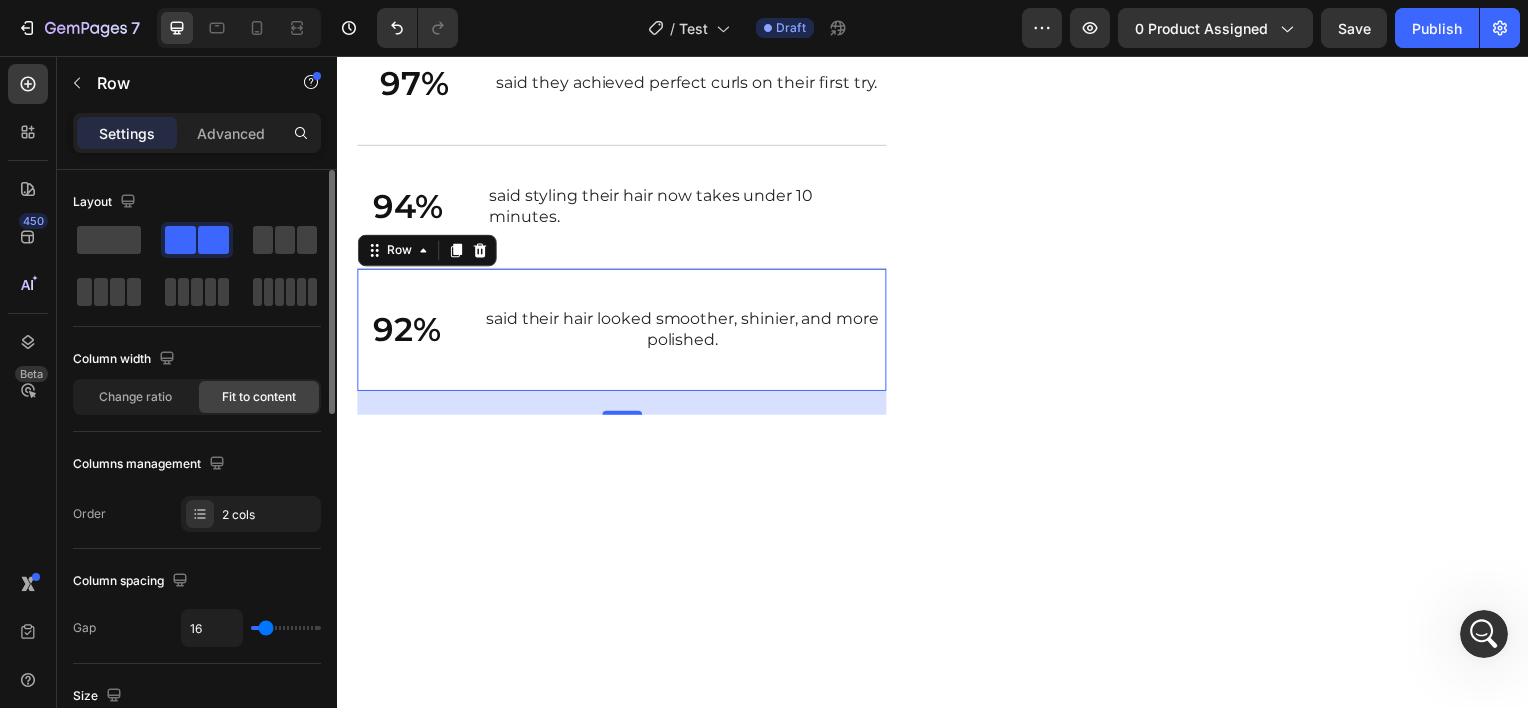 type on "15" 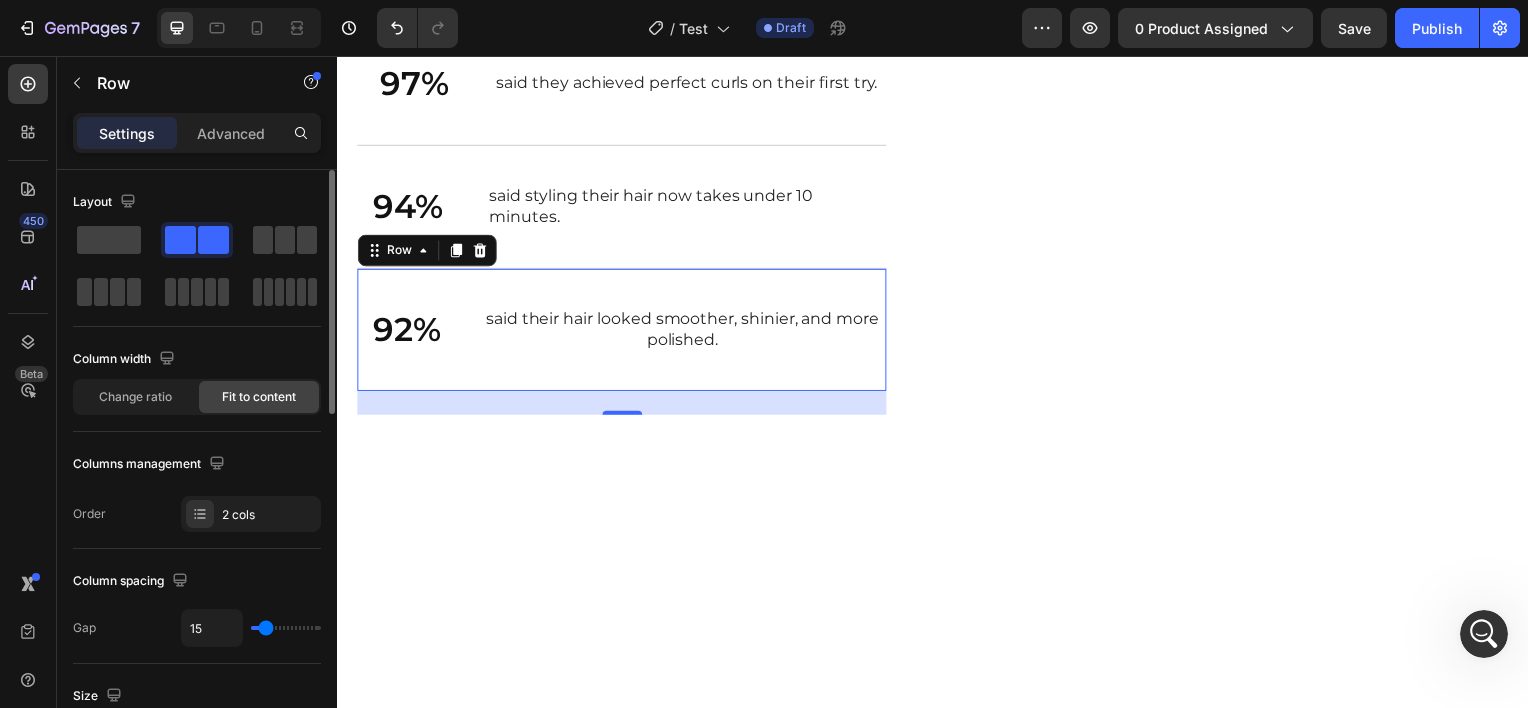 type on "14" 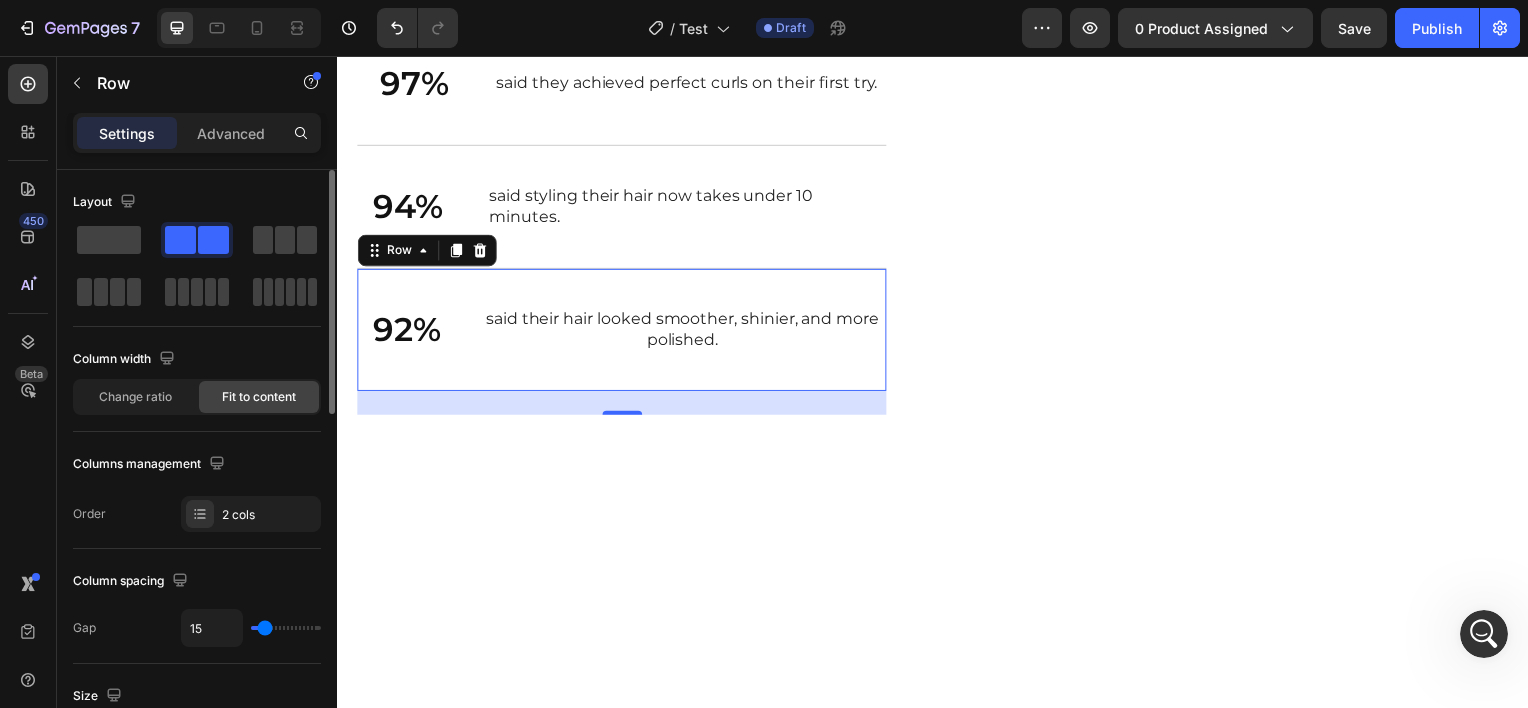 type on "14" 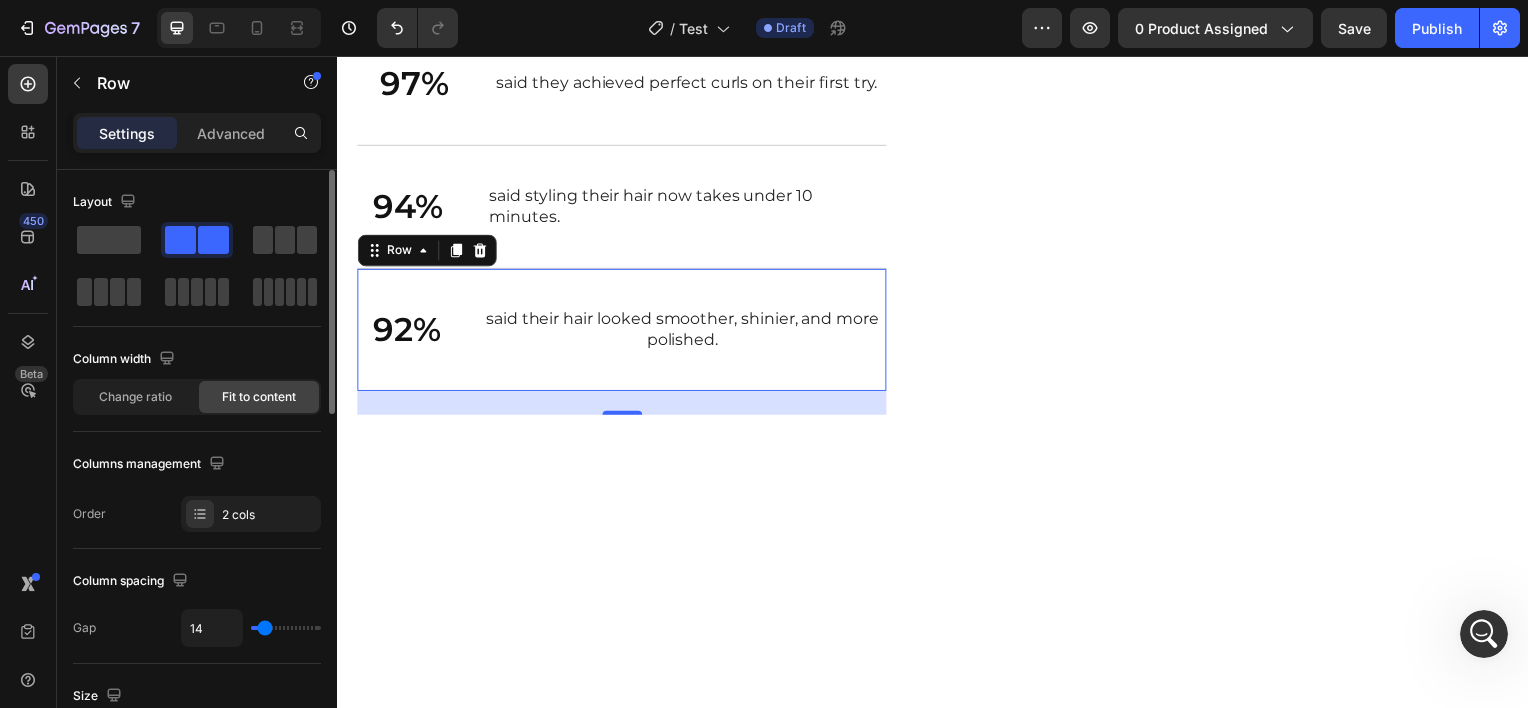 type on "13" 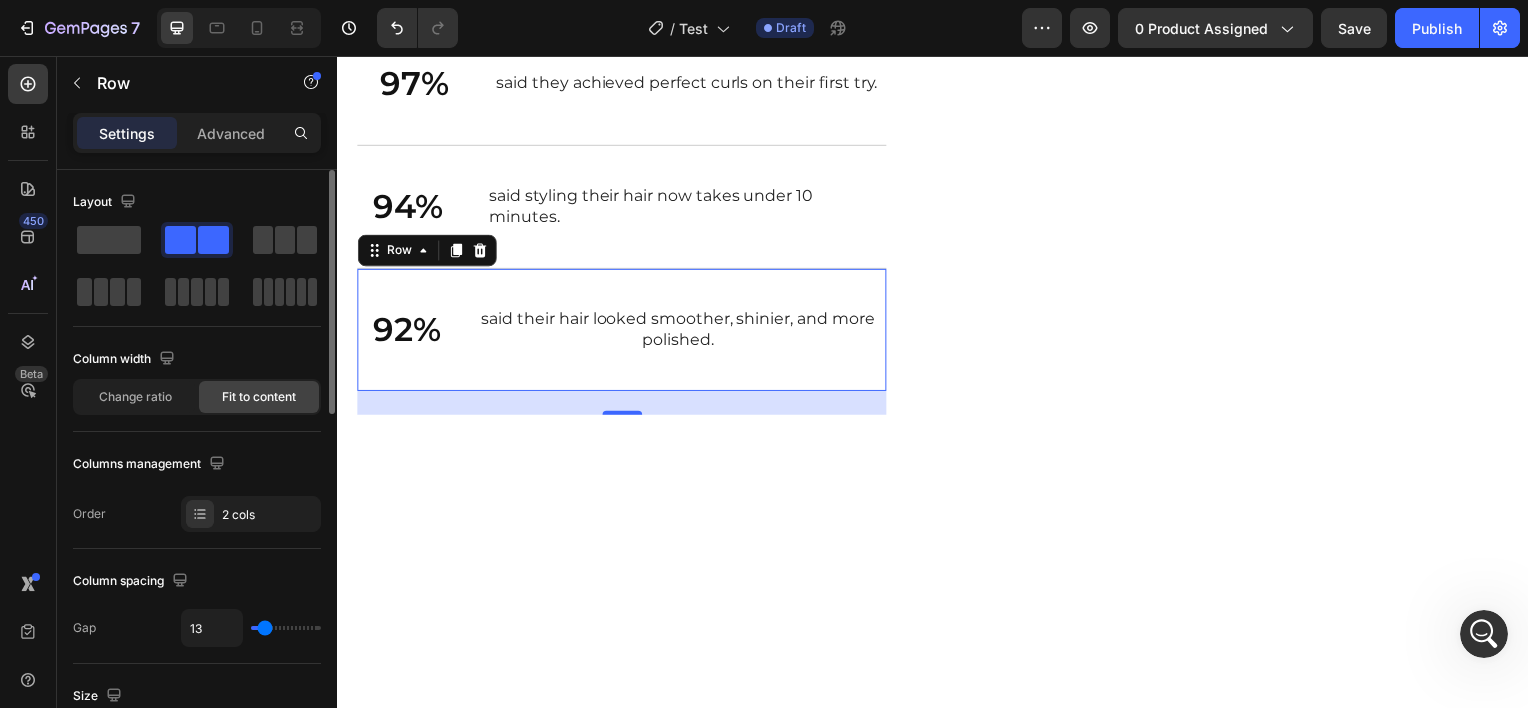 type on "14" 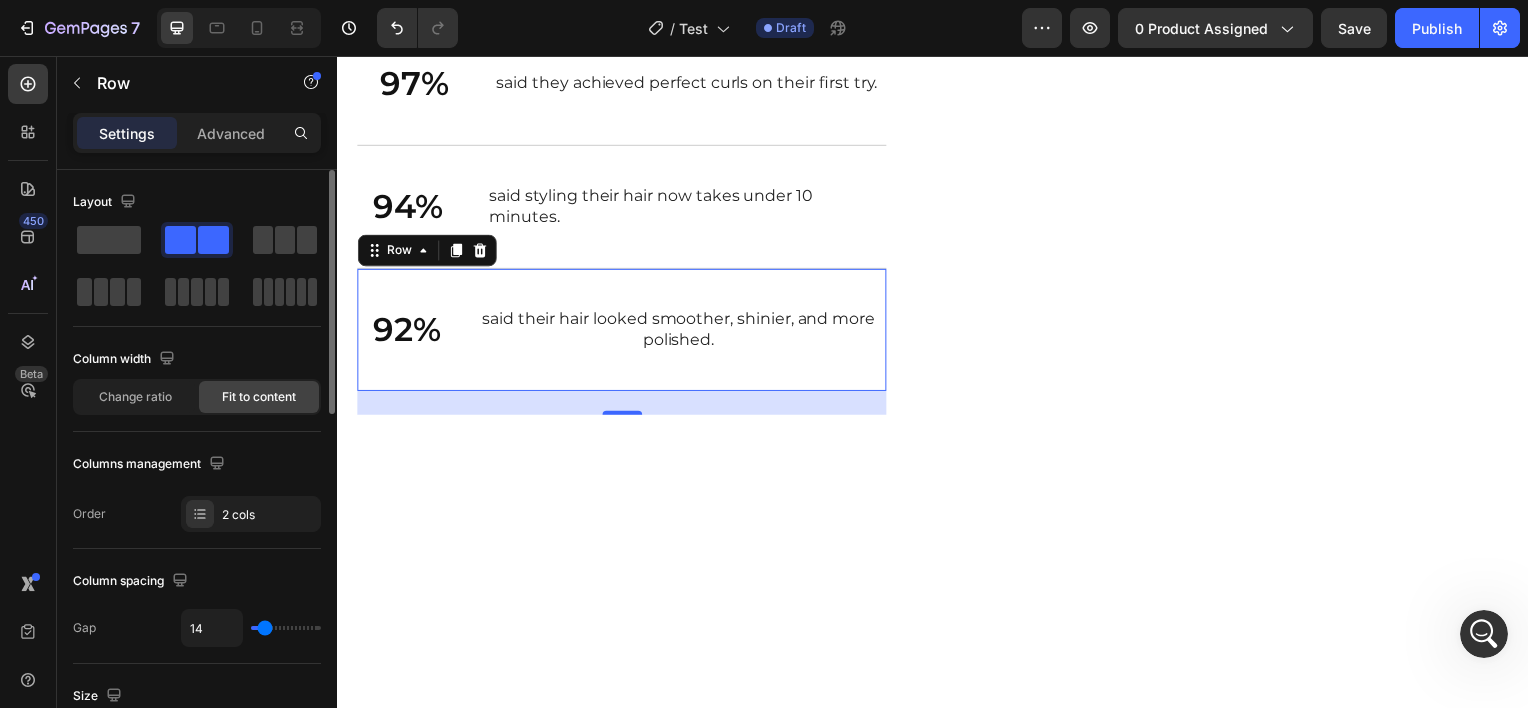 type on "15" 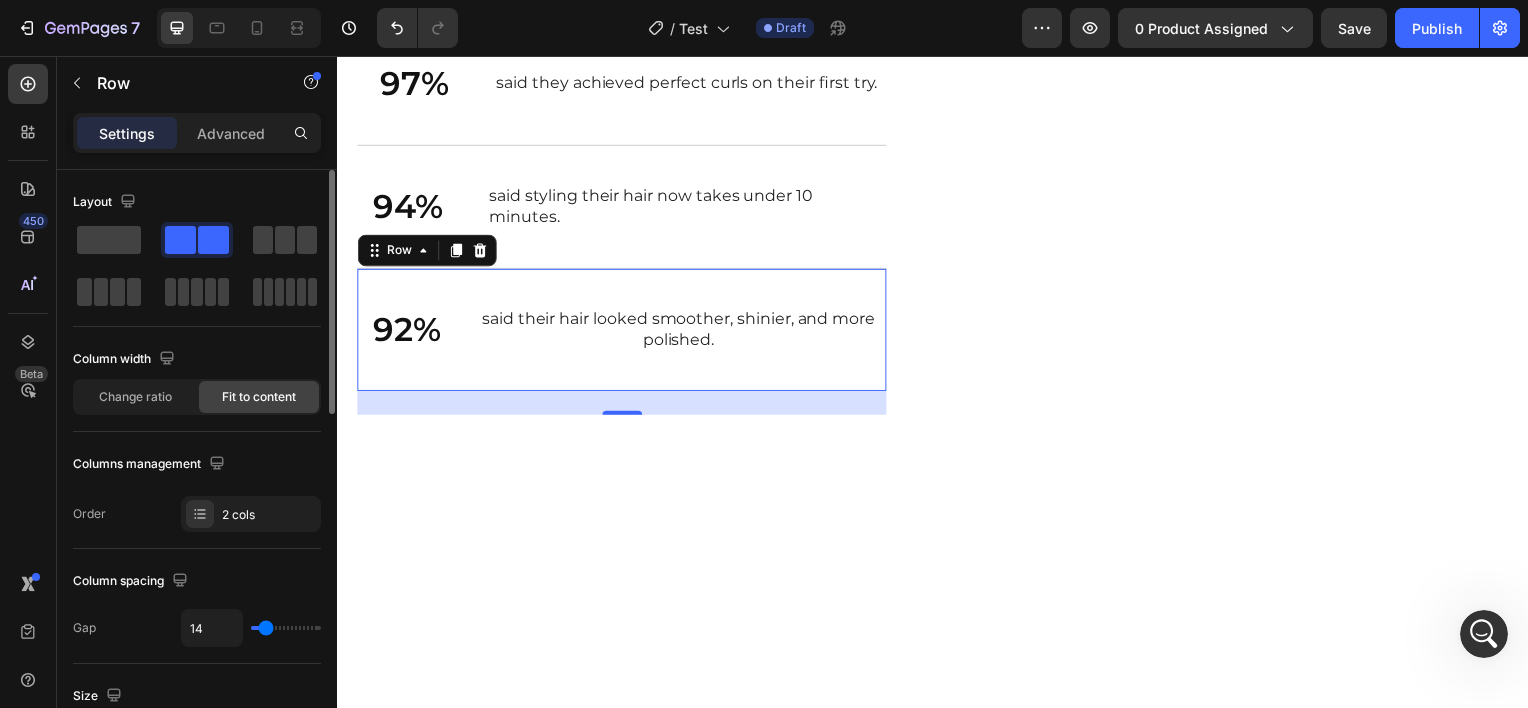 type on "15" 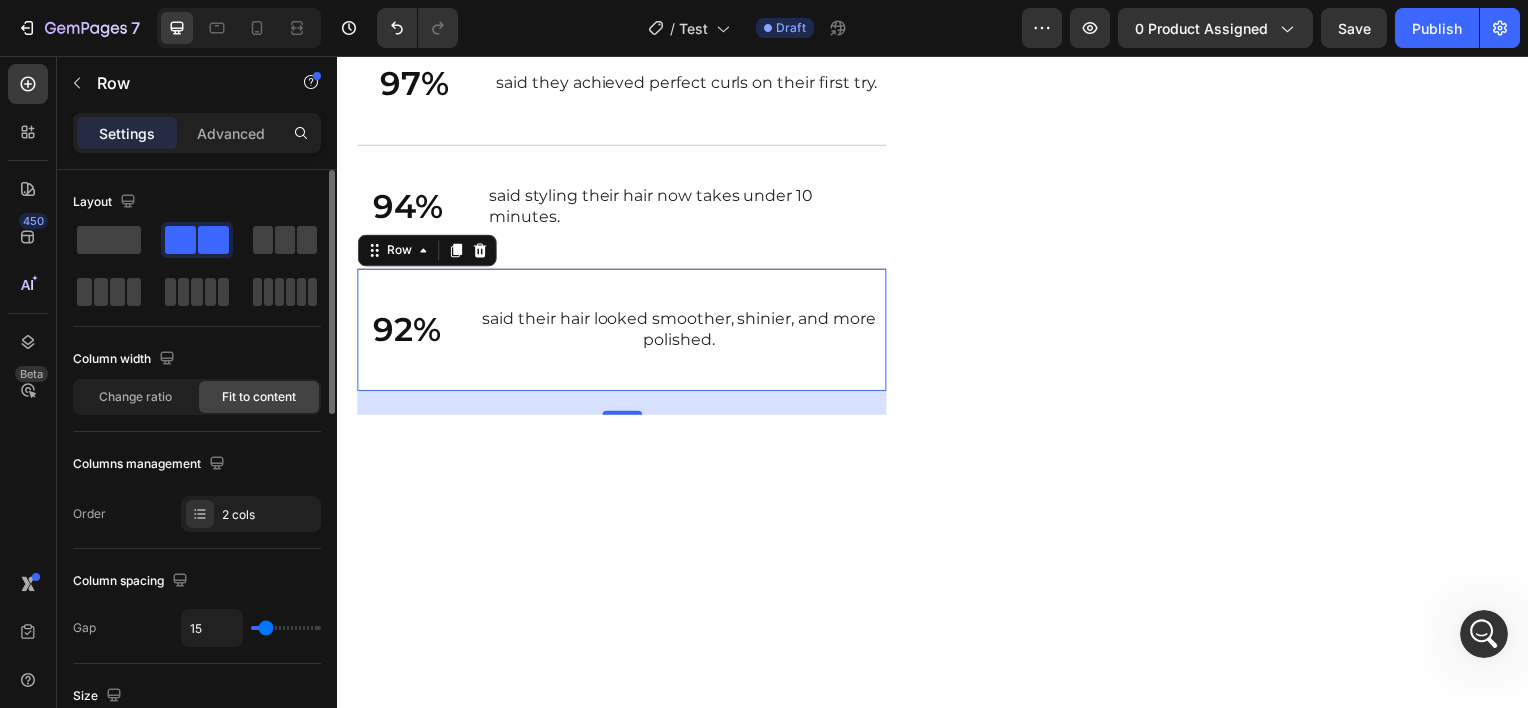type on "16" 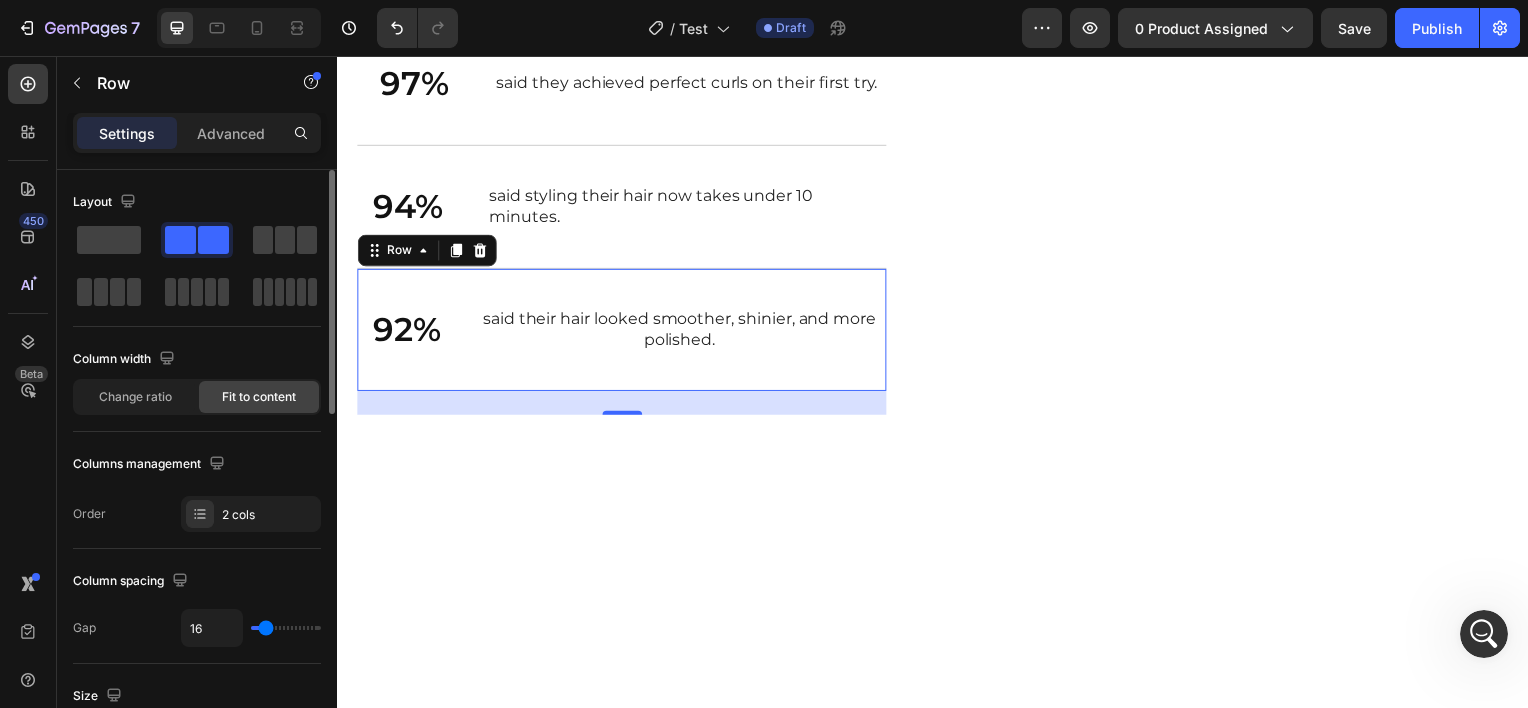 type on "17" 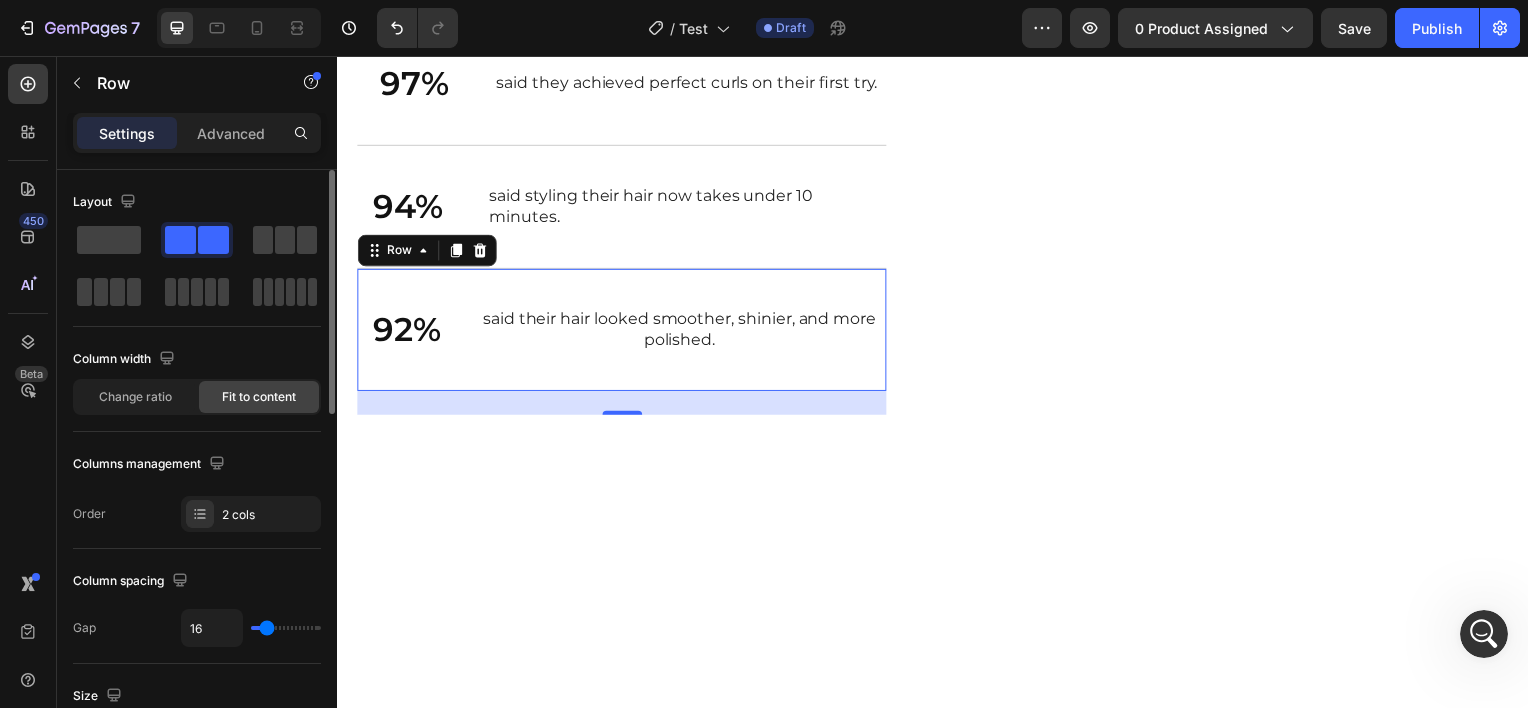 type on "17" 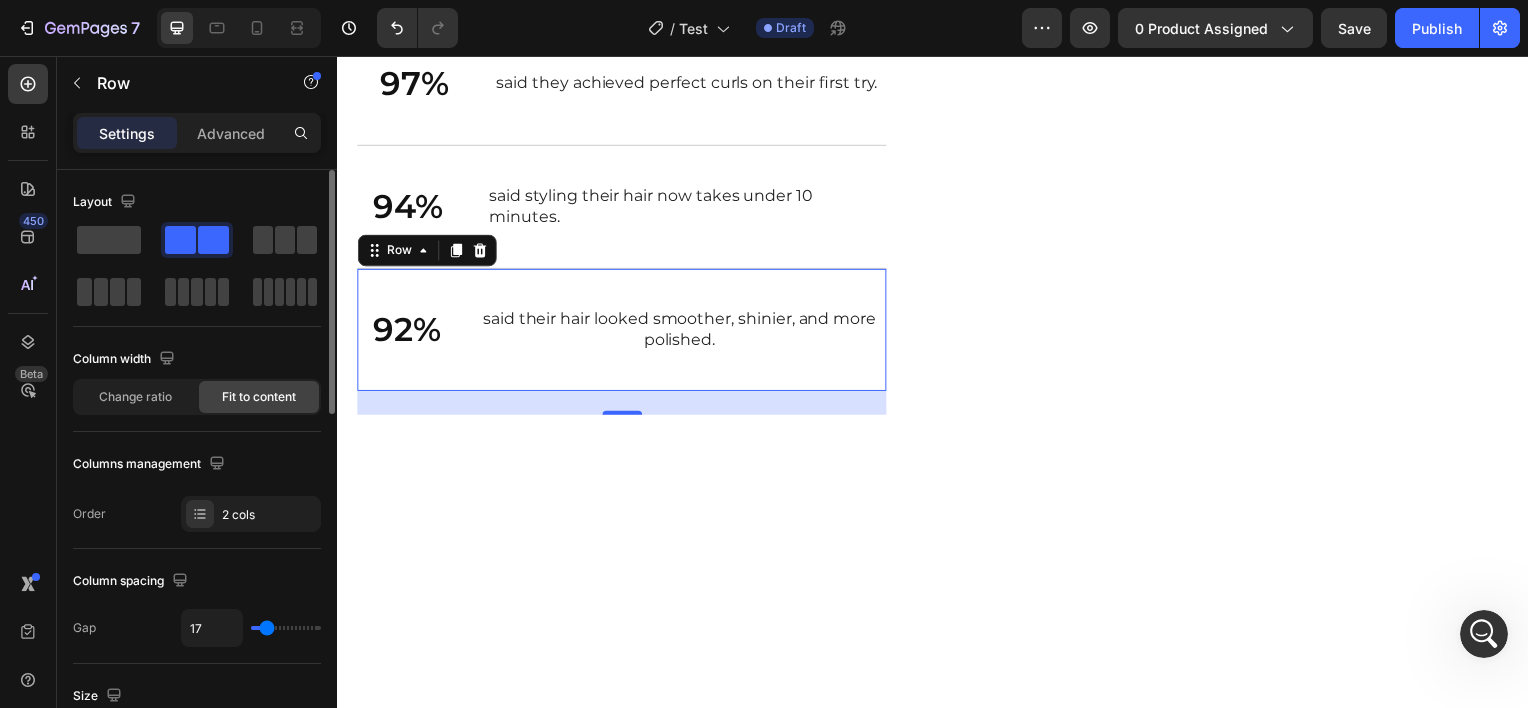 type on "18" 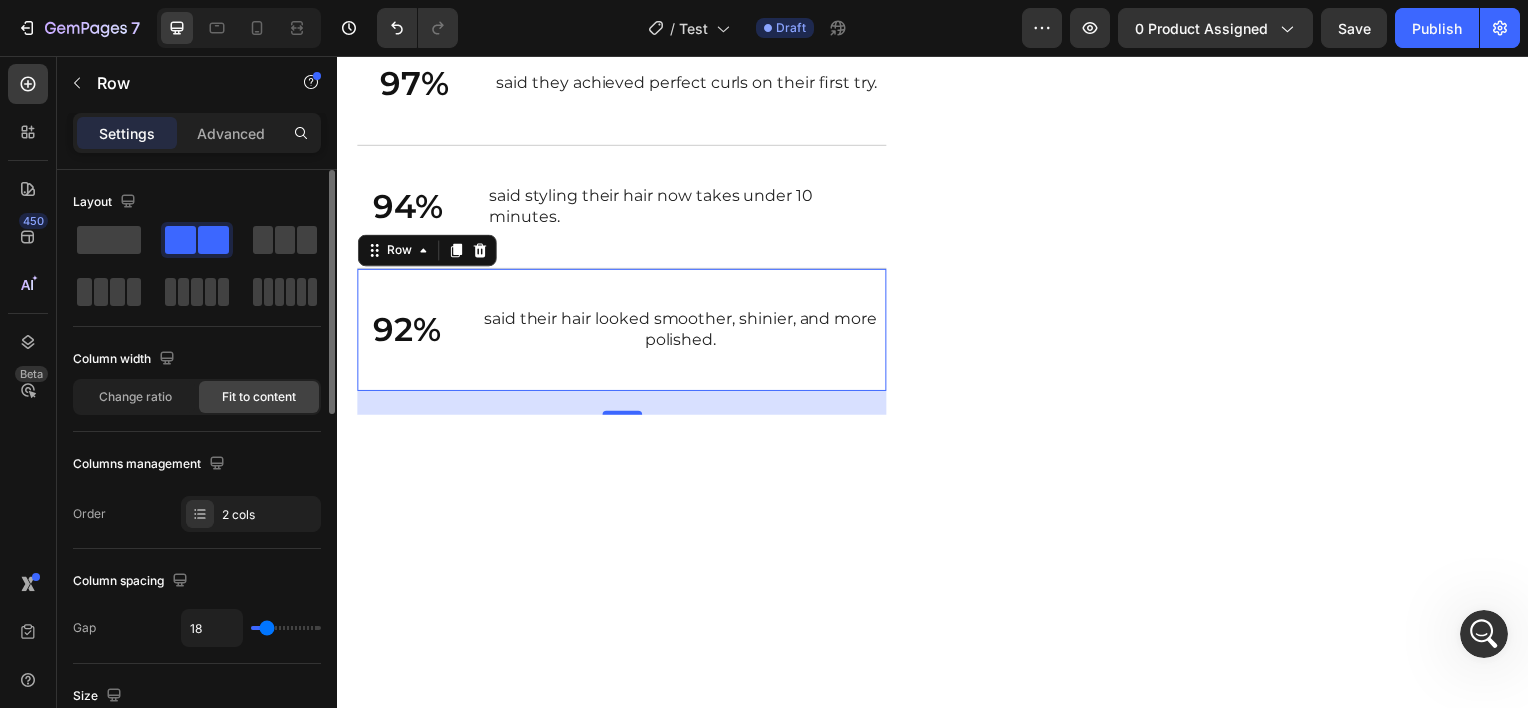 type on "19" 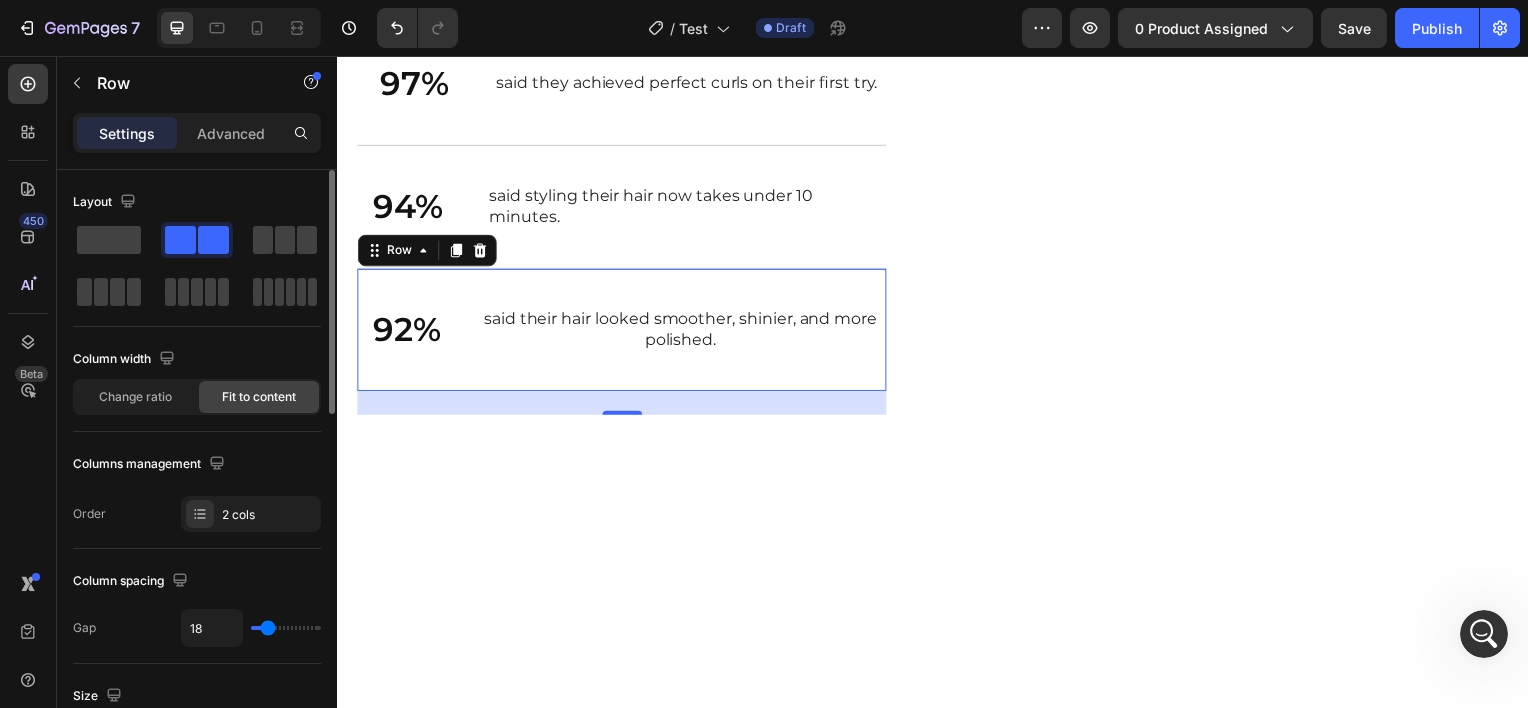 type on "19" 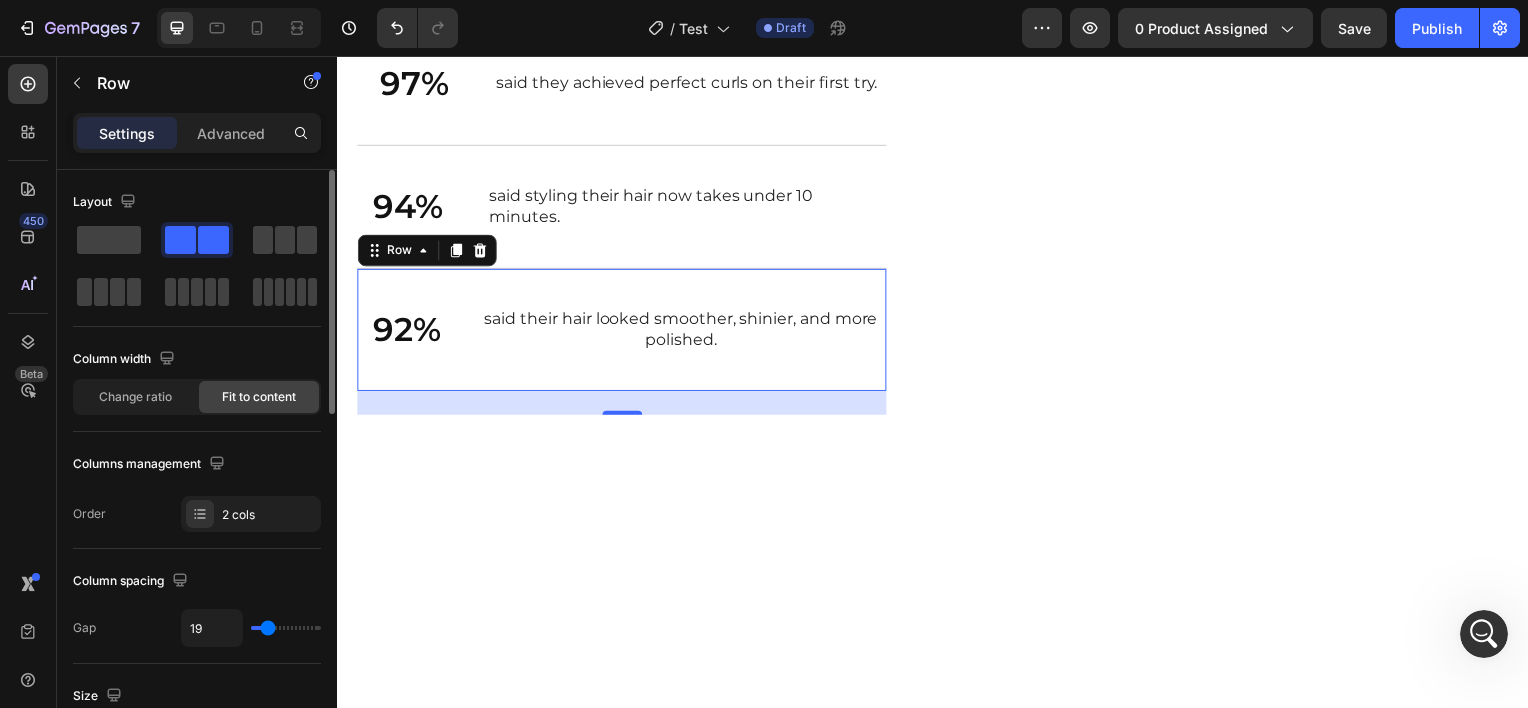 type on "20" 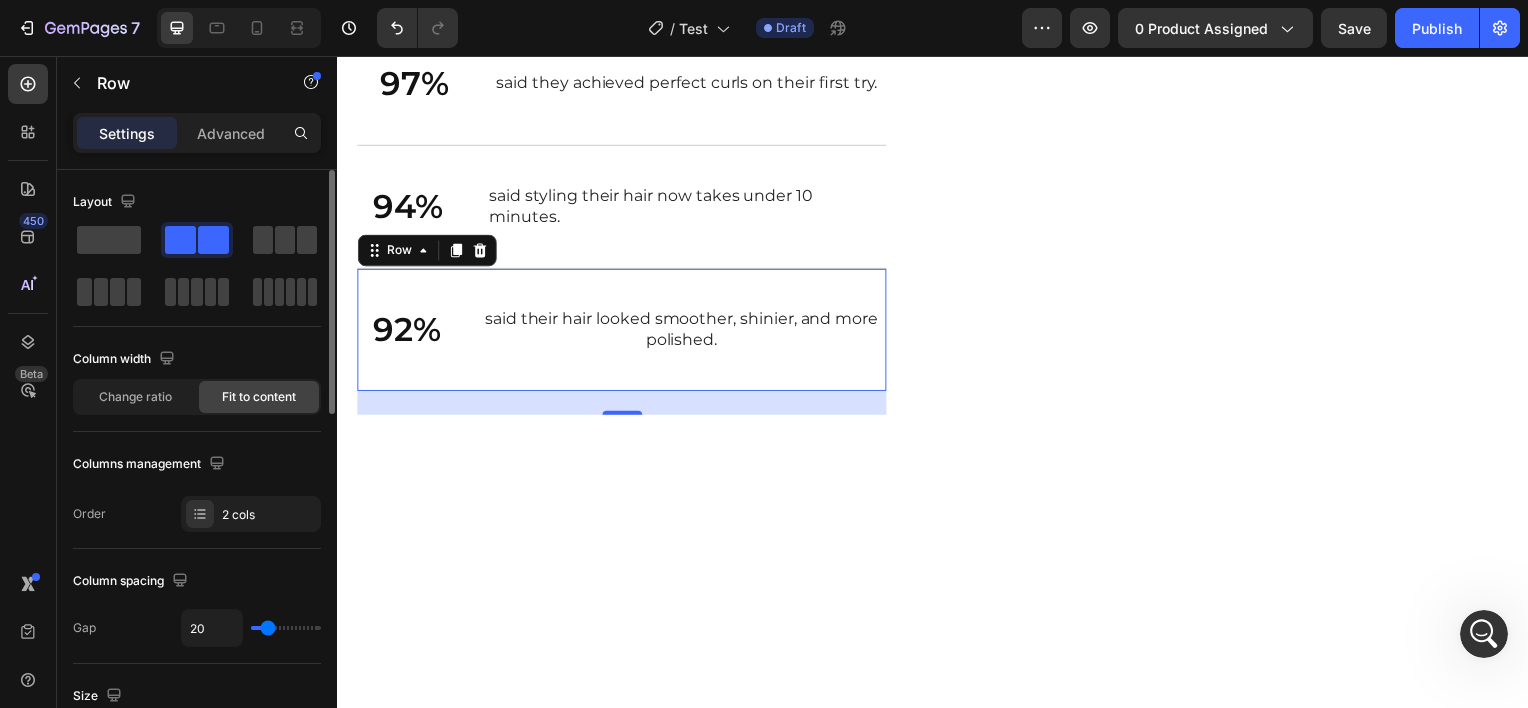 type on "21" 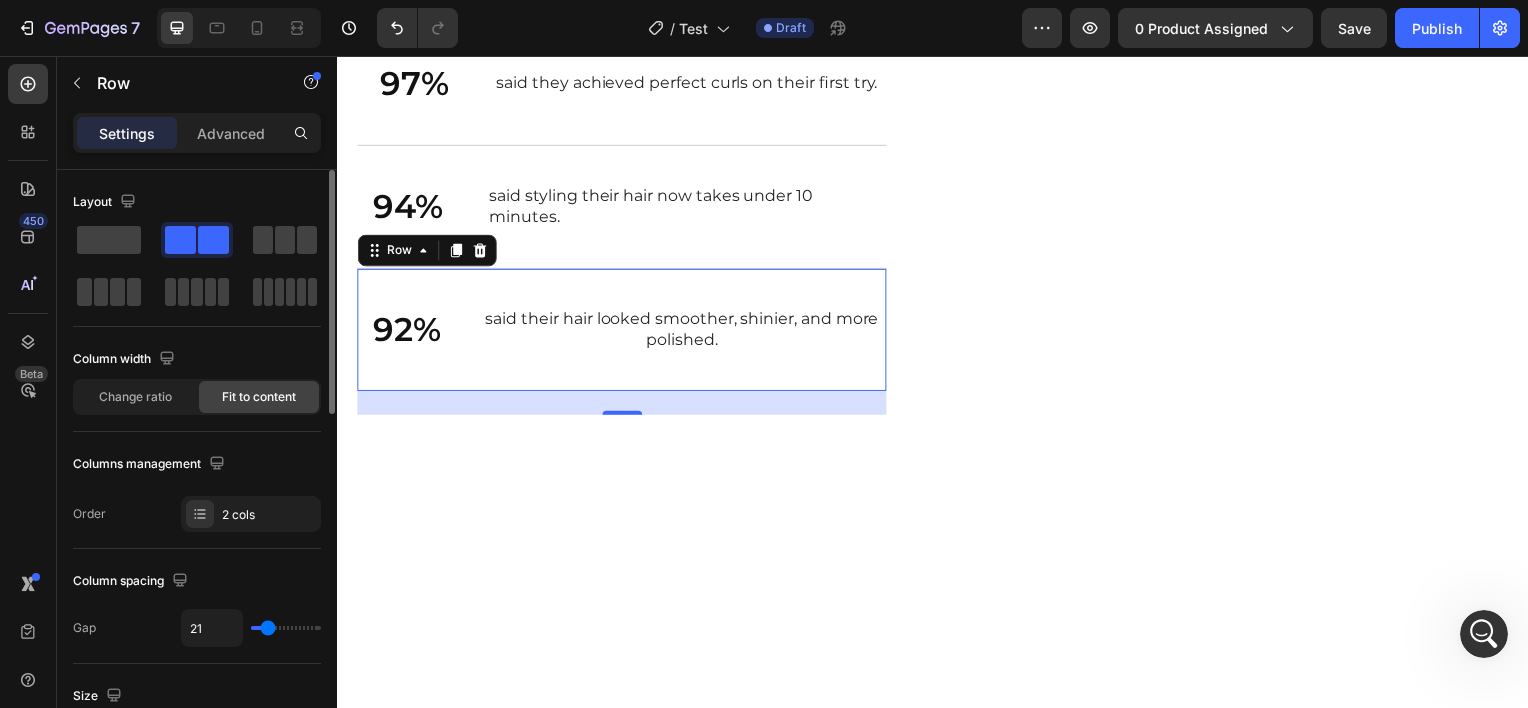 type on "22" 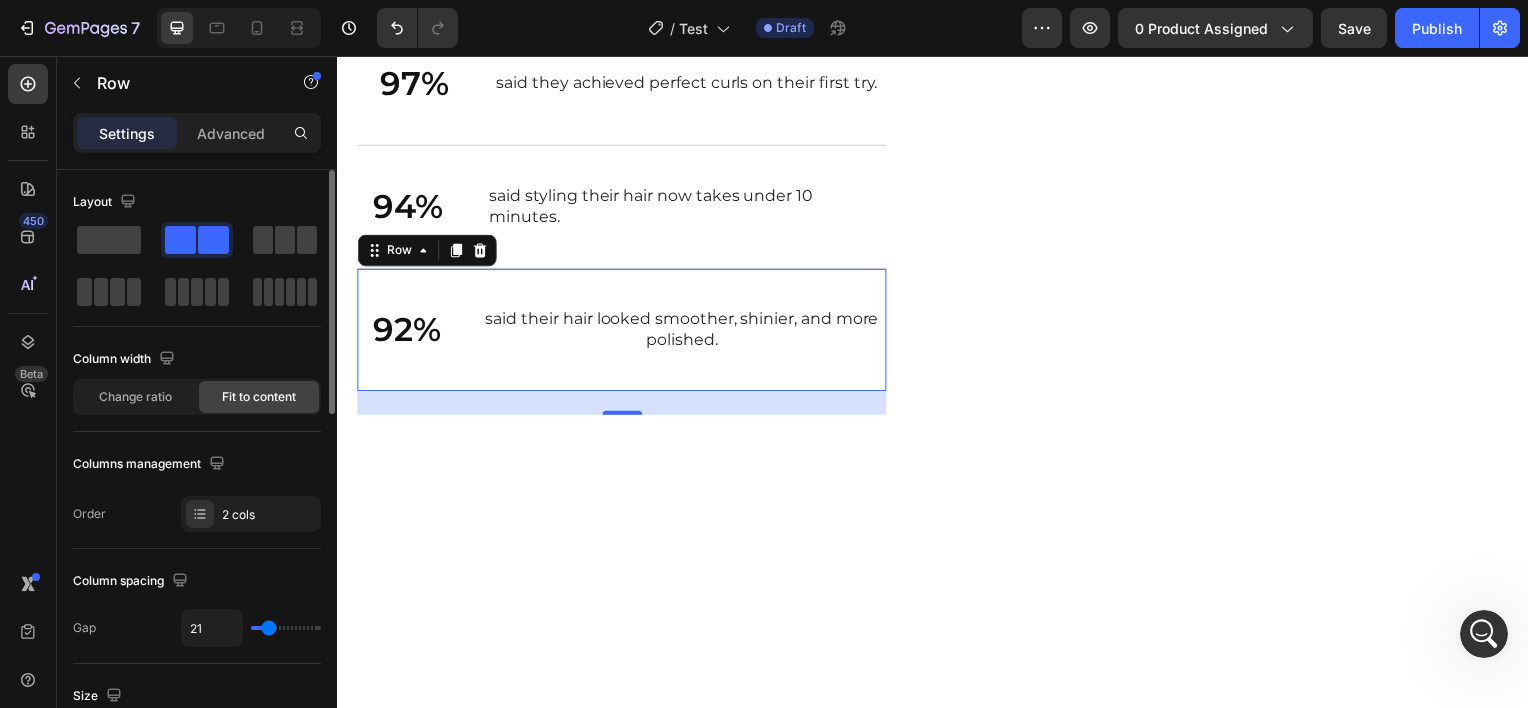 type on "22" 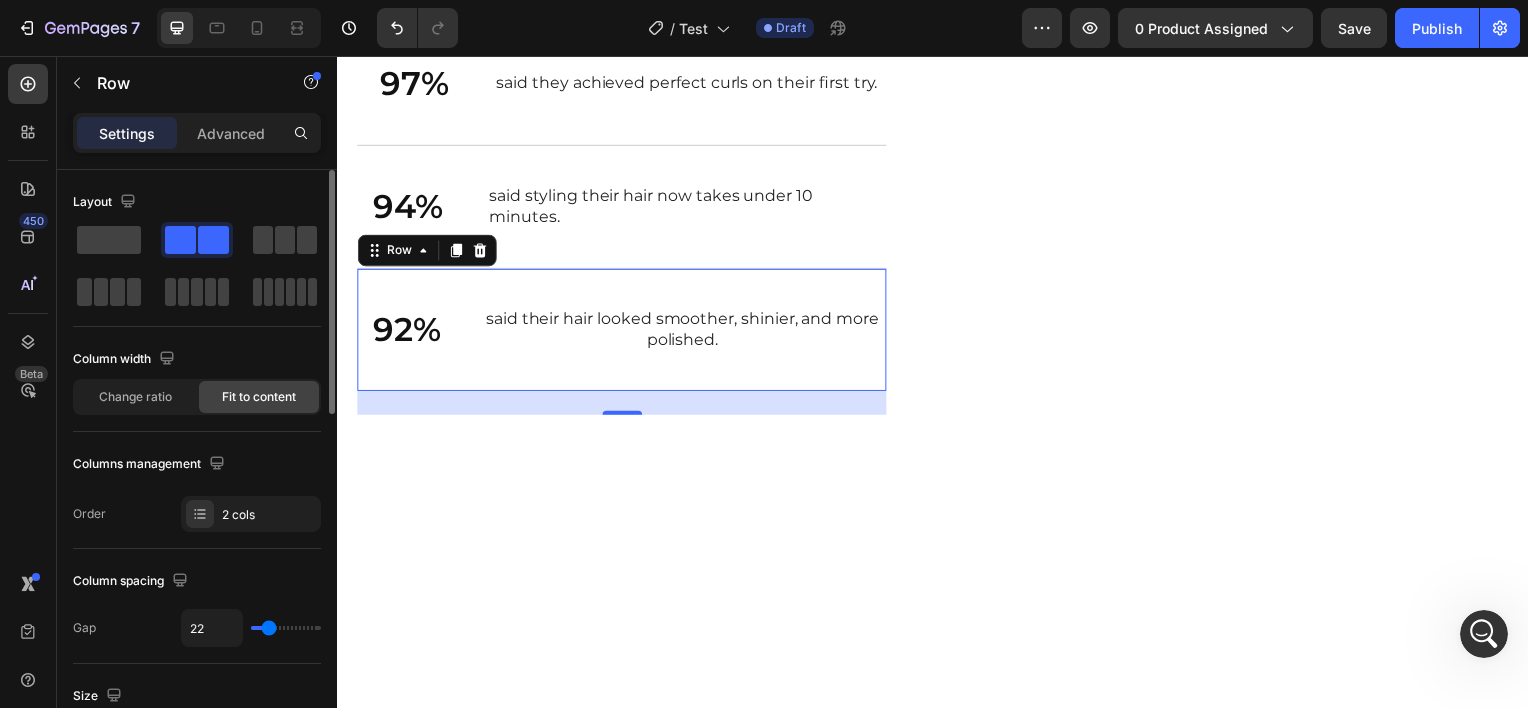type on "23" 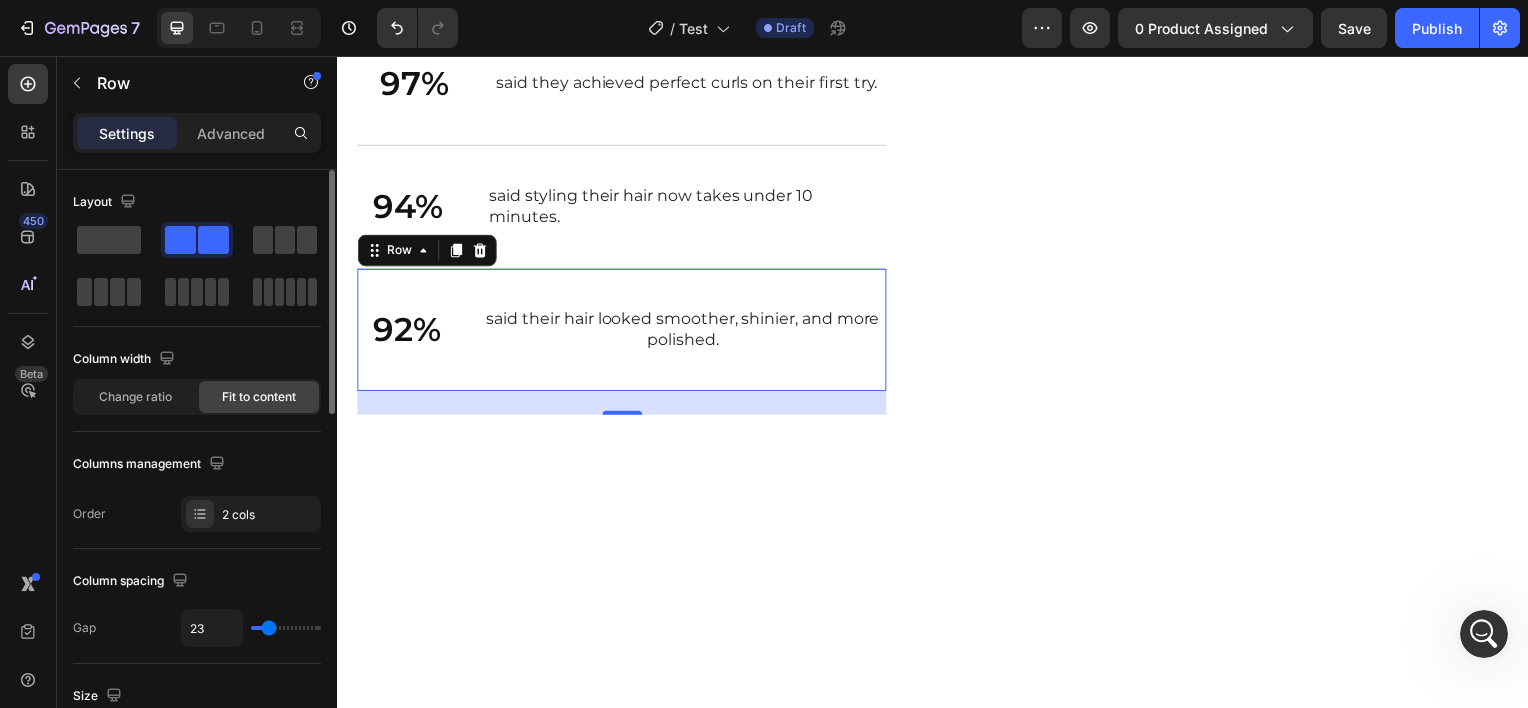 type on "24" 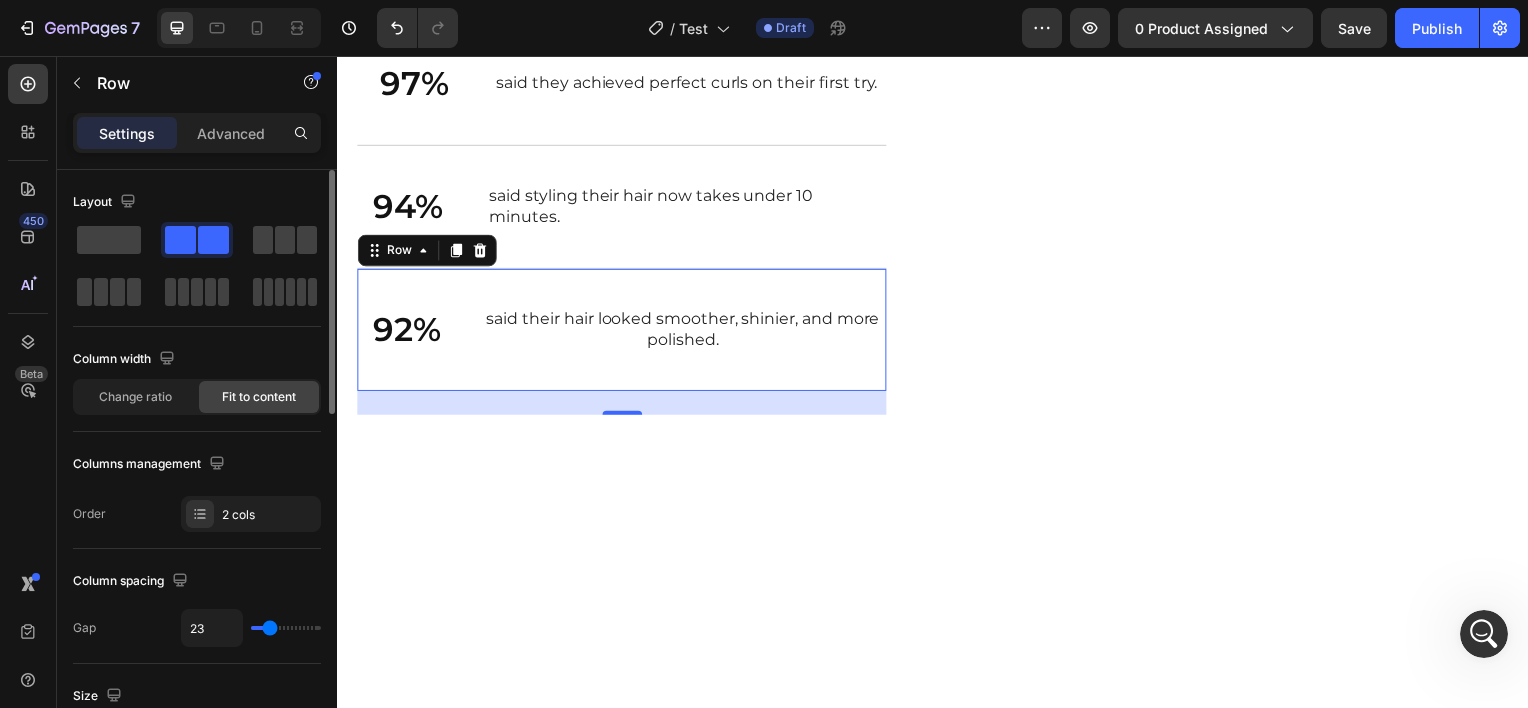 type on "24" 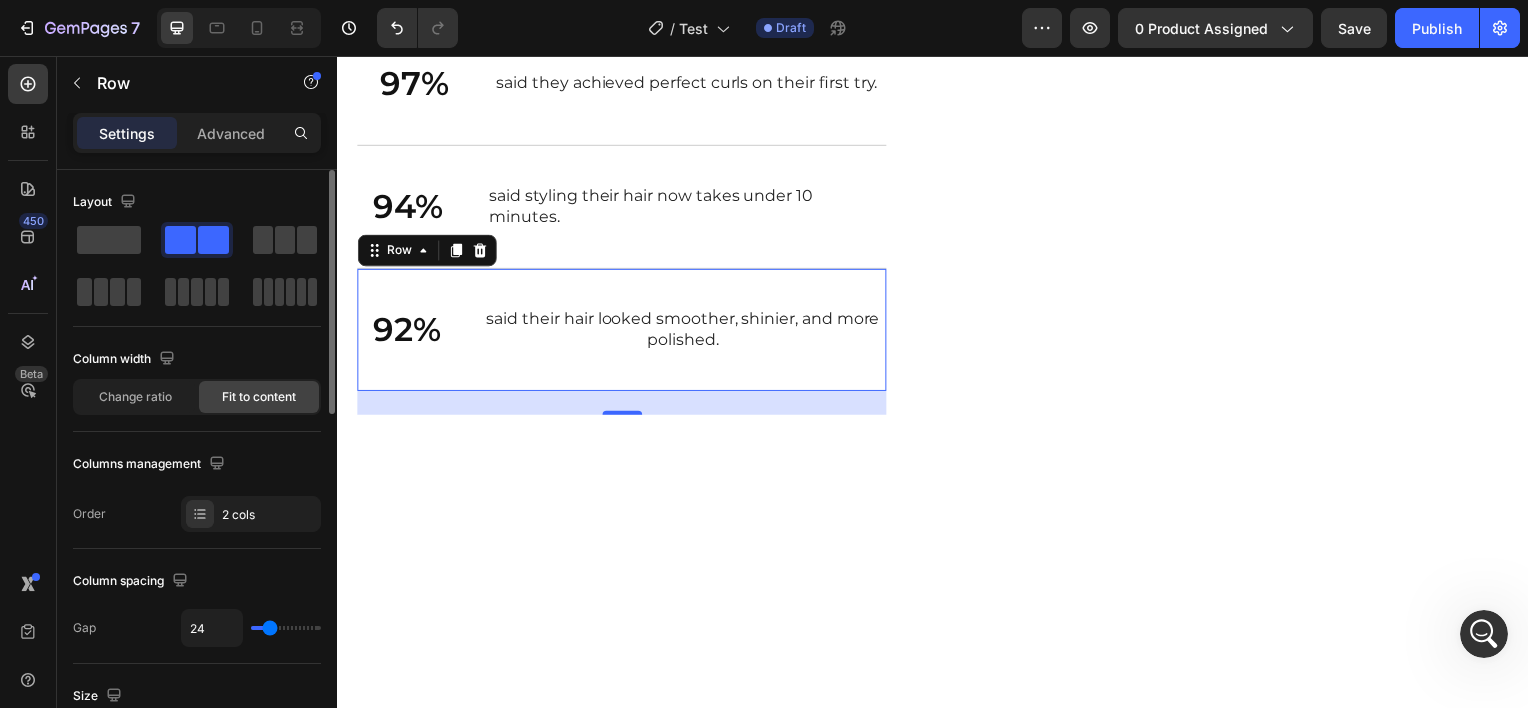 type on "25" 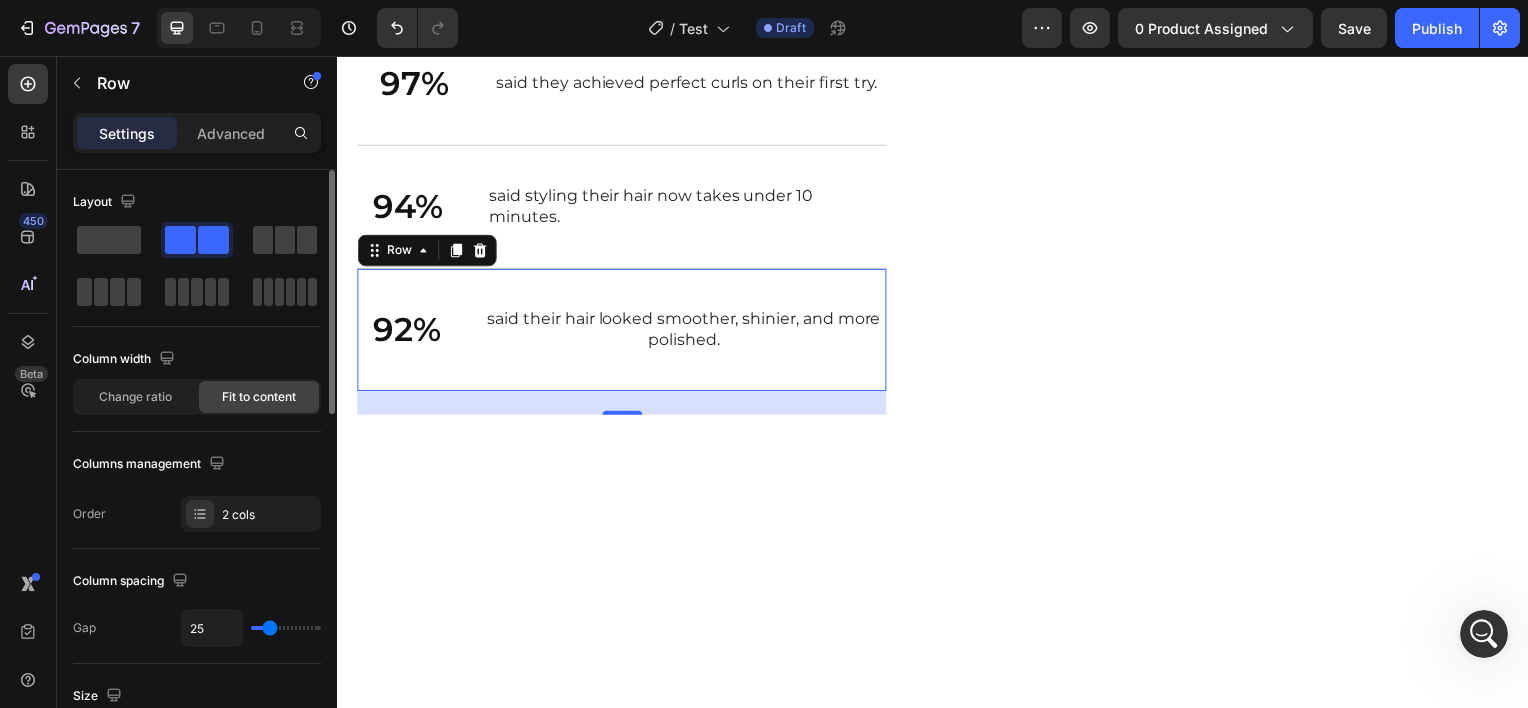 type on "24" 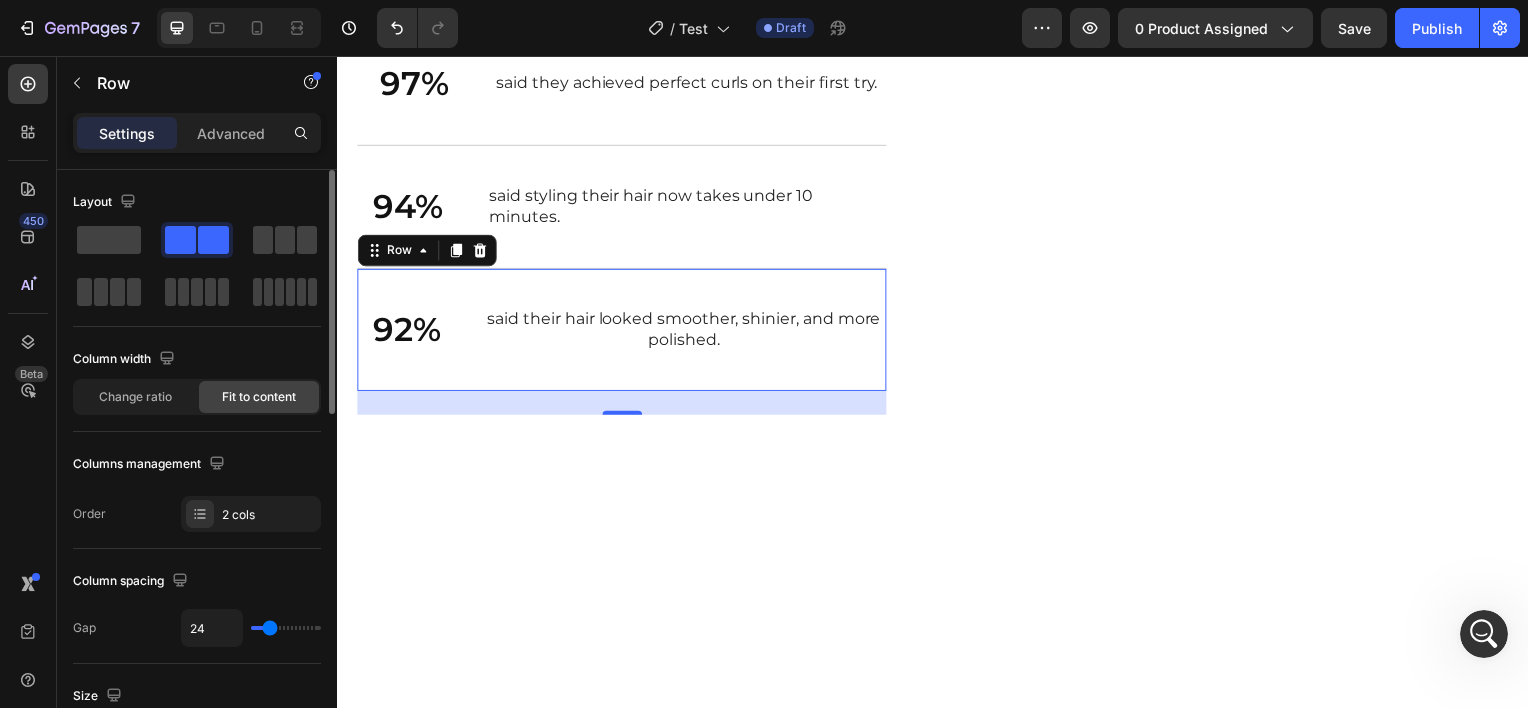 type on "23" 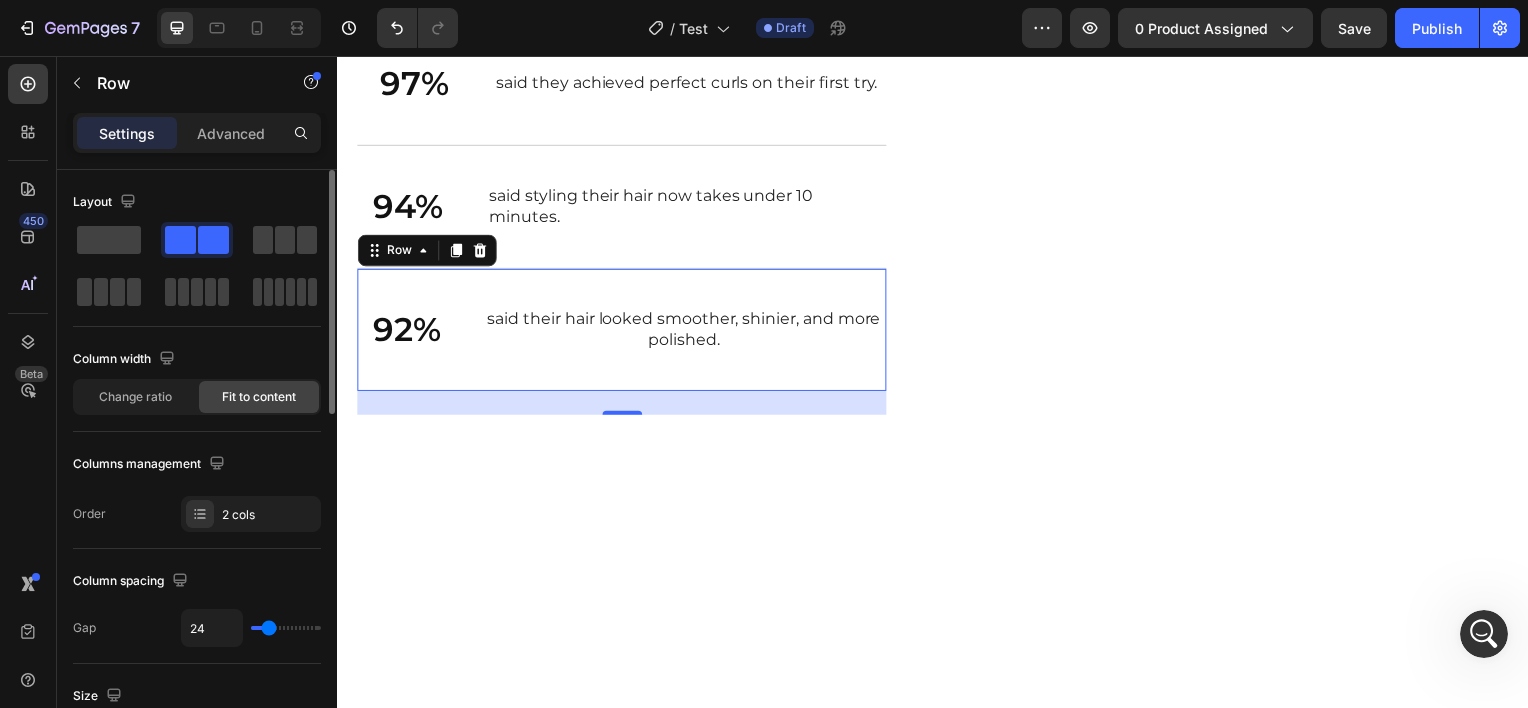 type on "23" 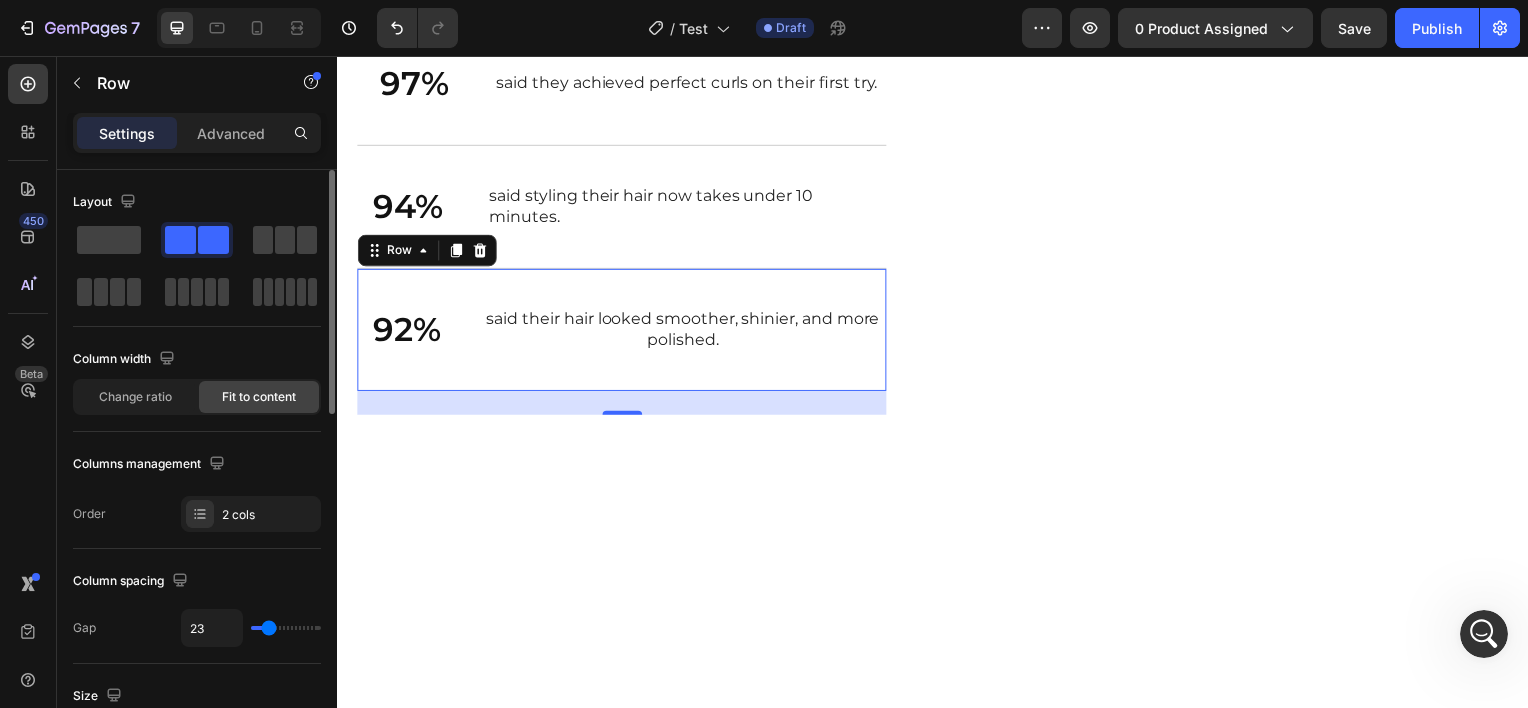 type on "22" 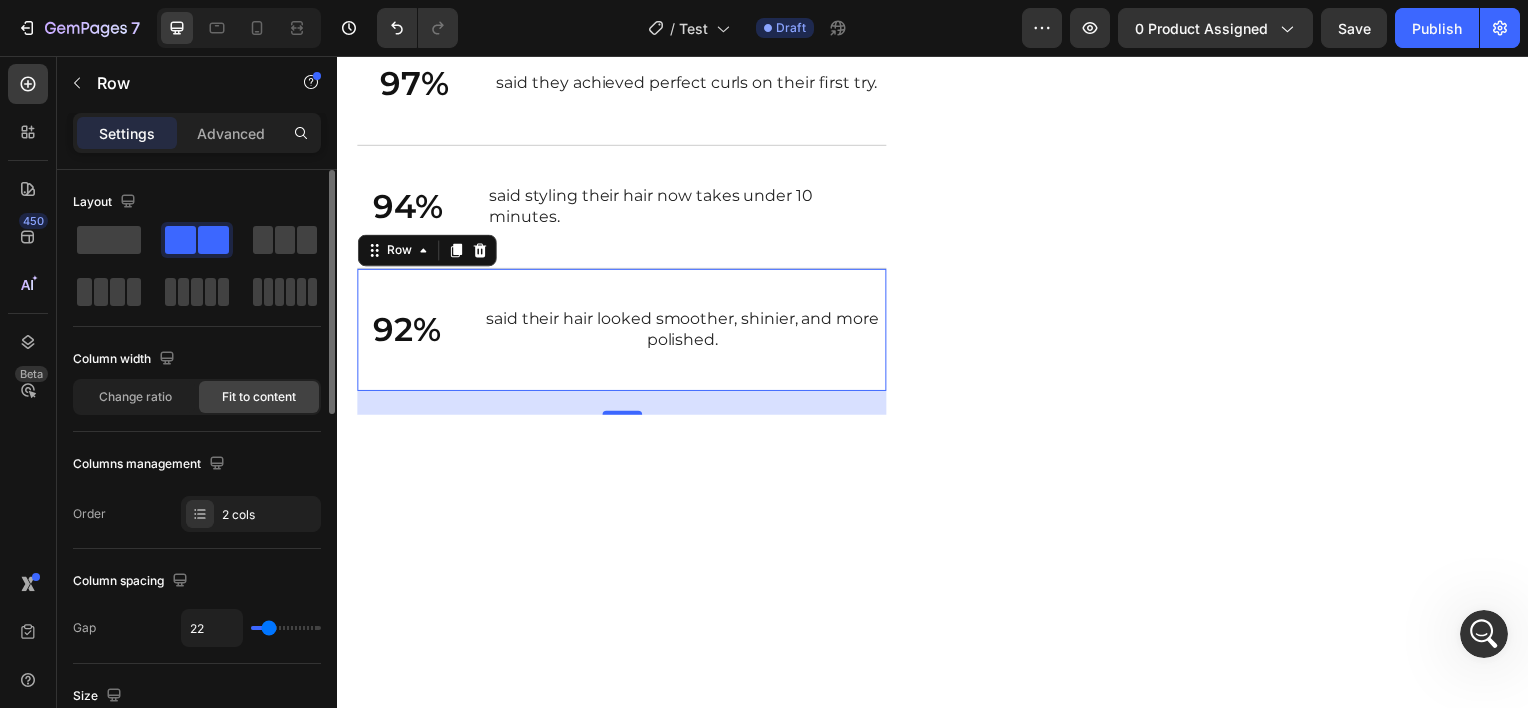 type on "23" 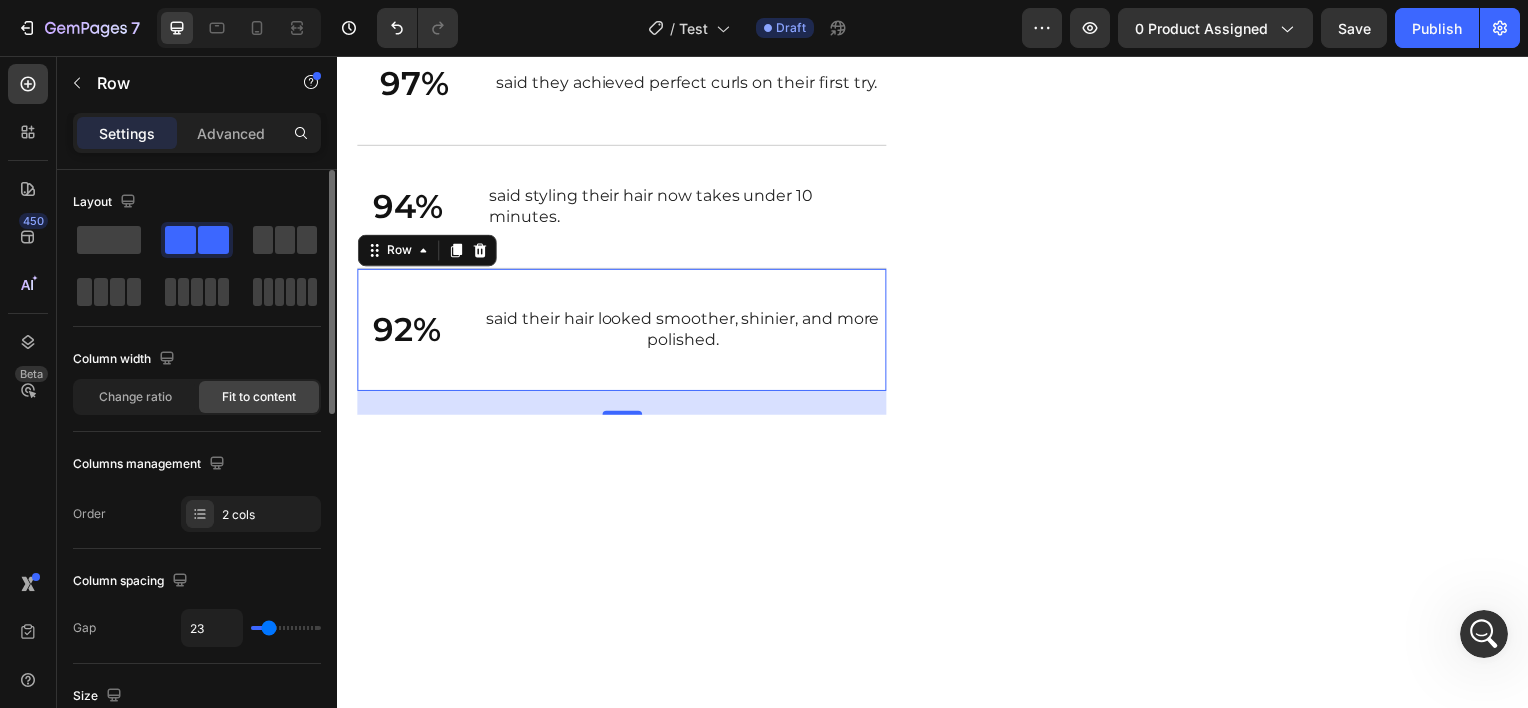type on "24" 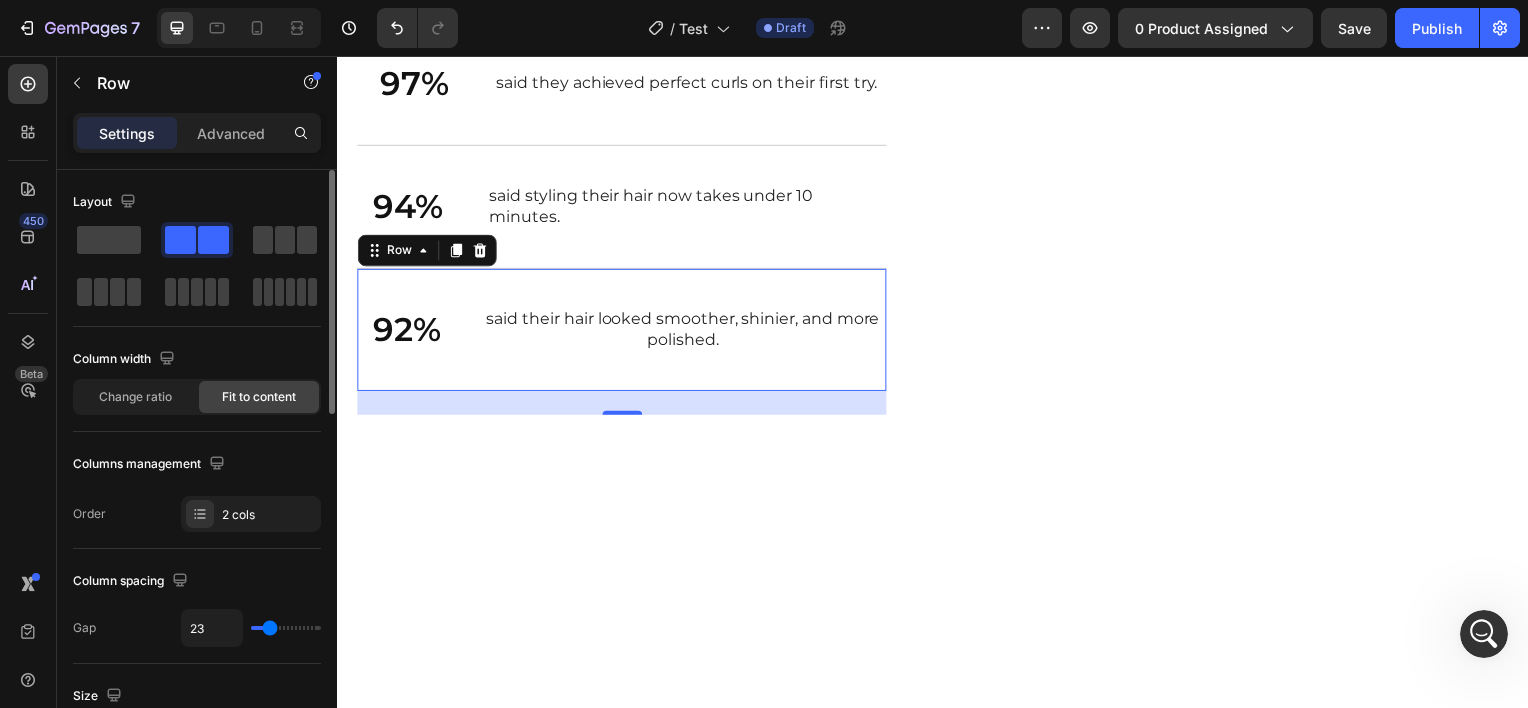 type on "24" 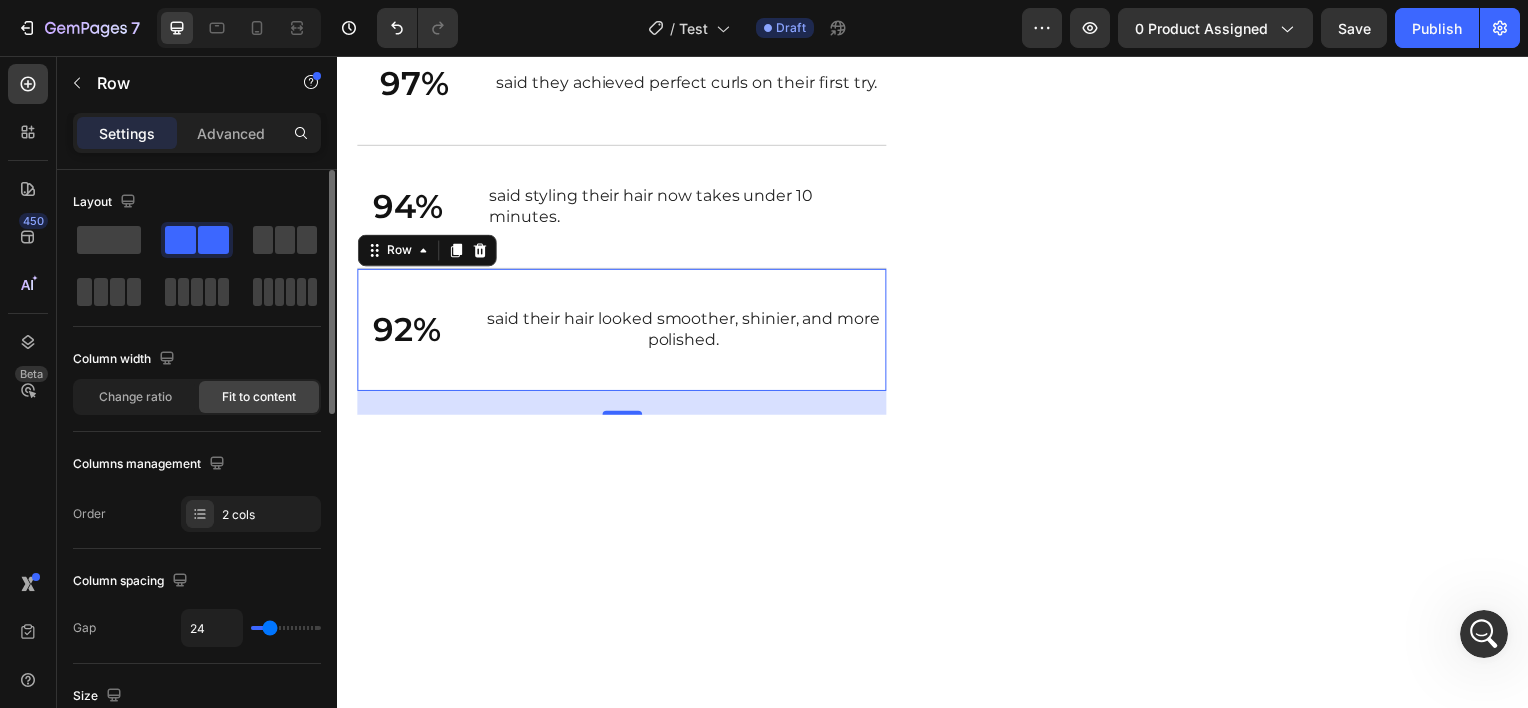 type on "23" 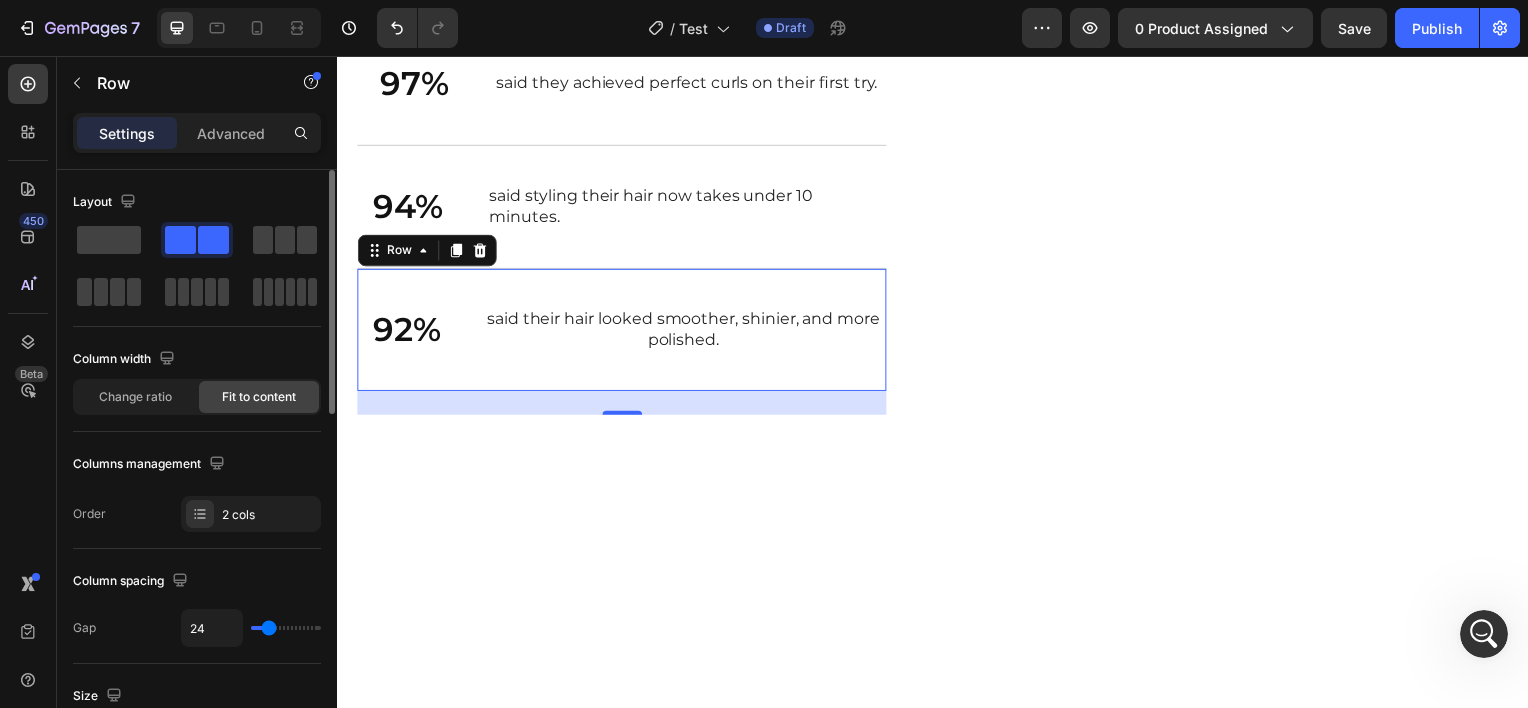 type on "23" 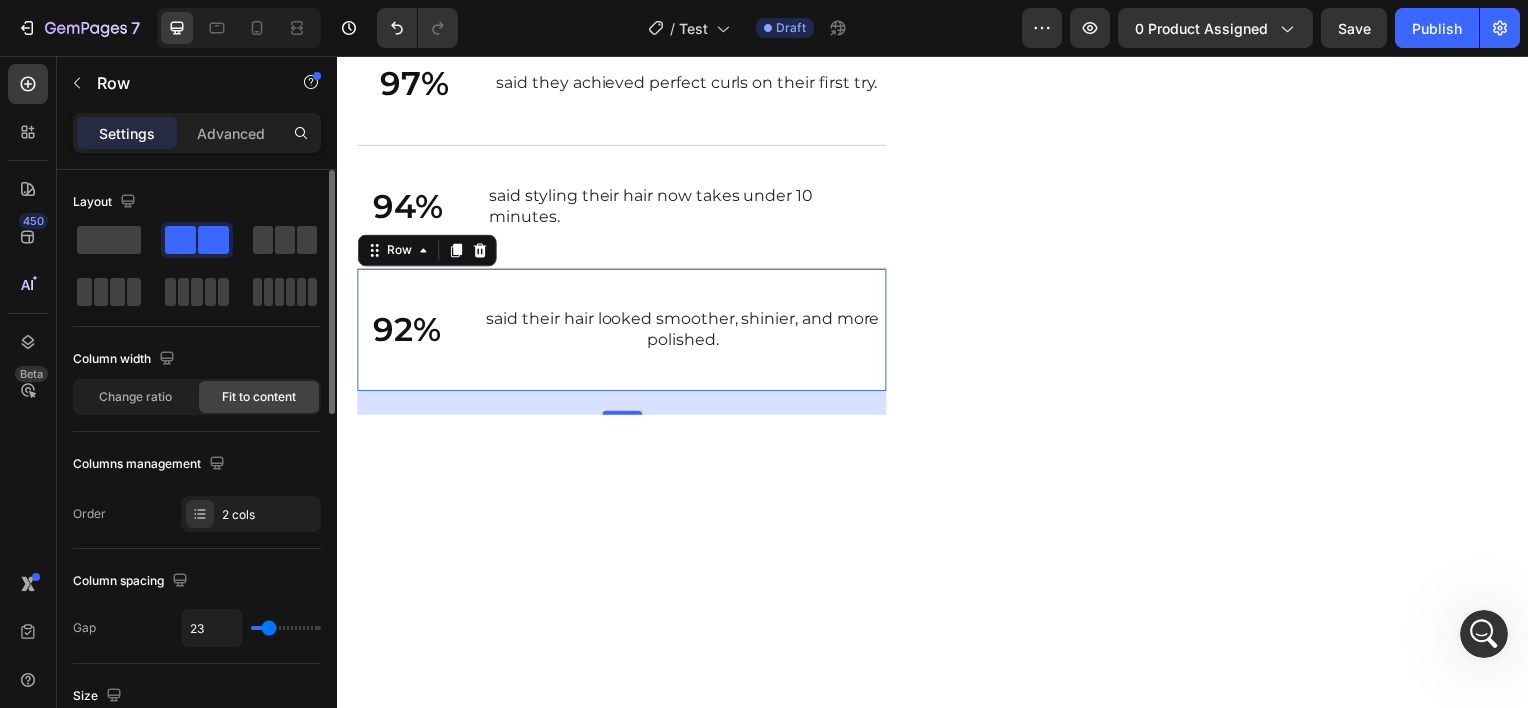 type on "24" 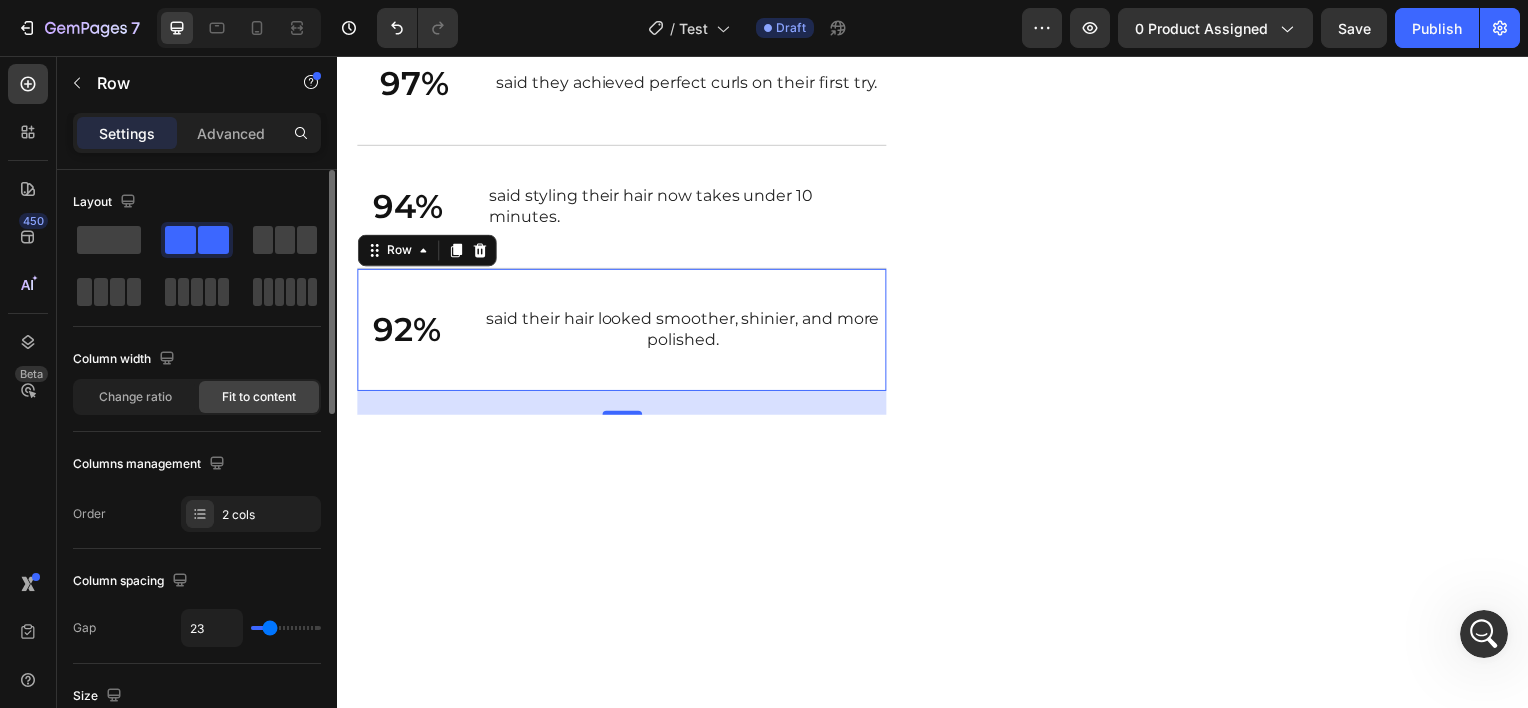 type on "24" 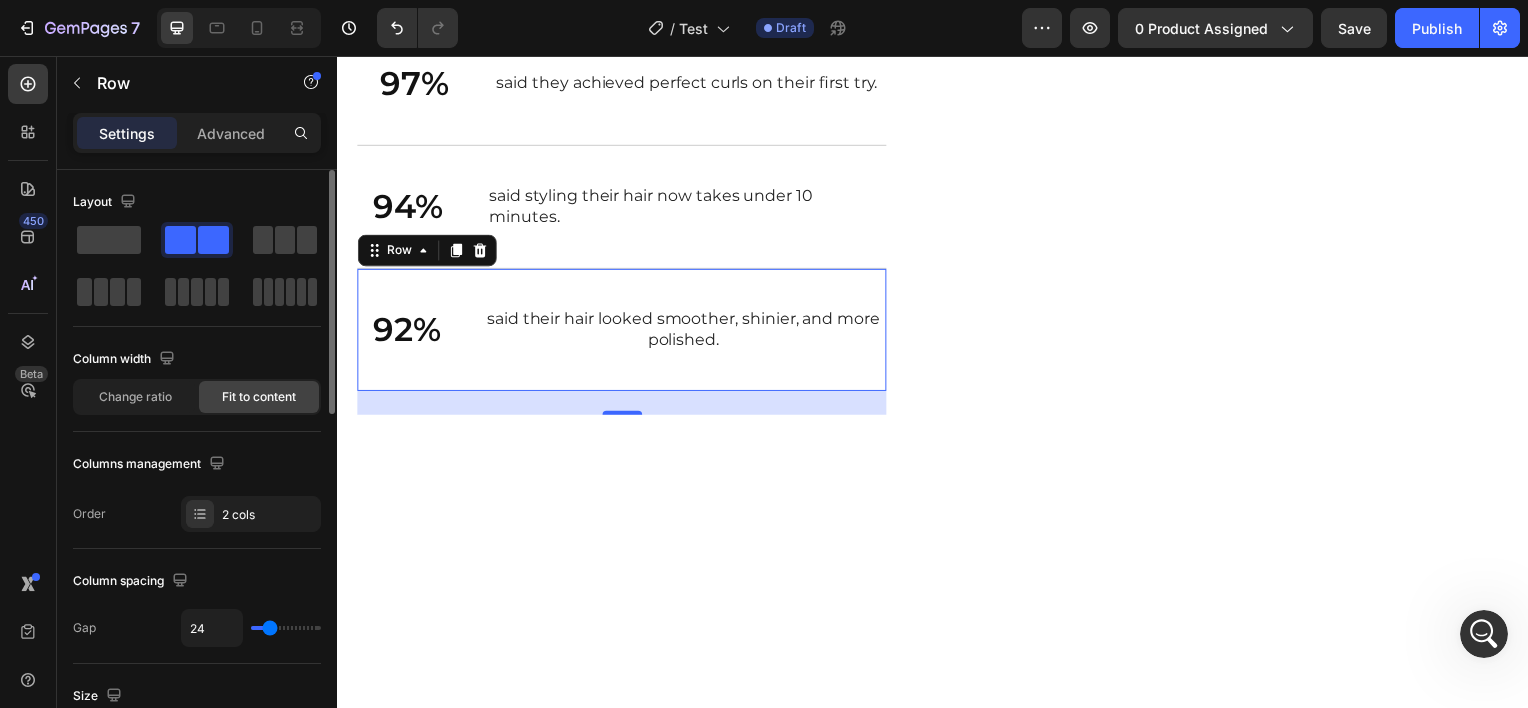 type on "23" 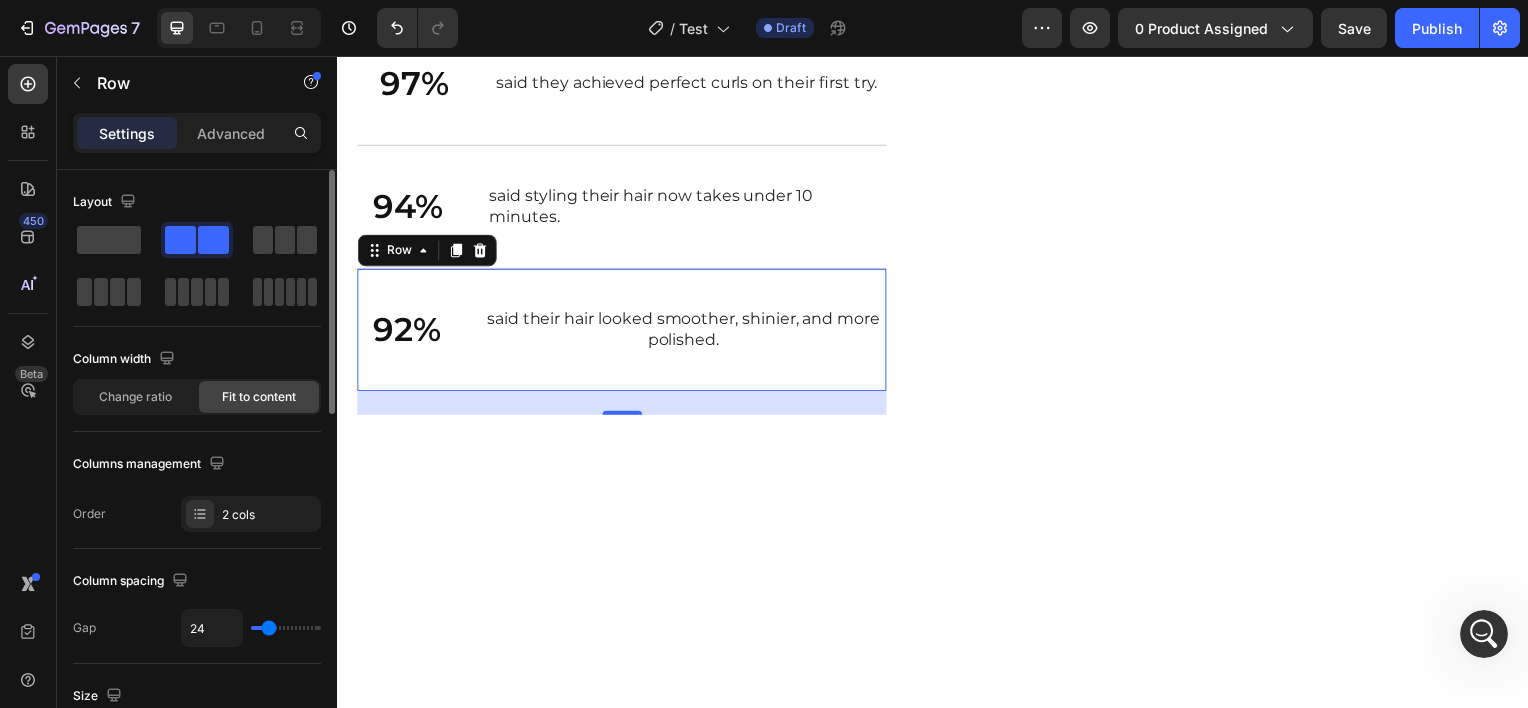 type on "23" 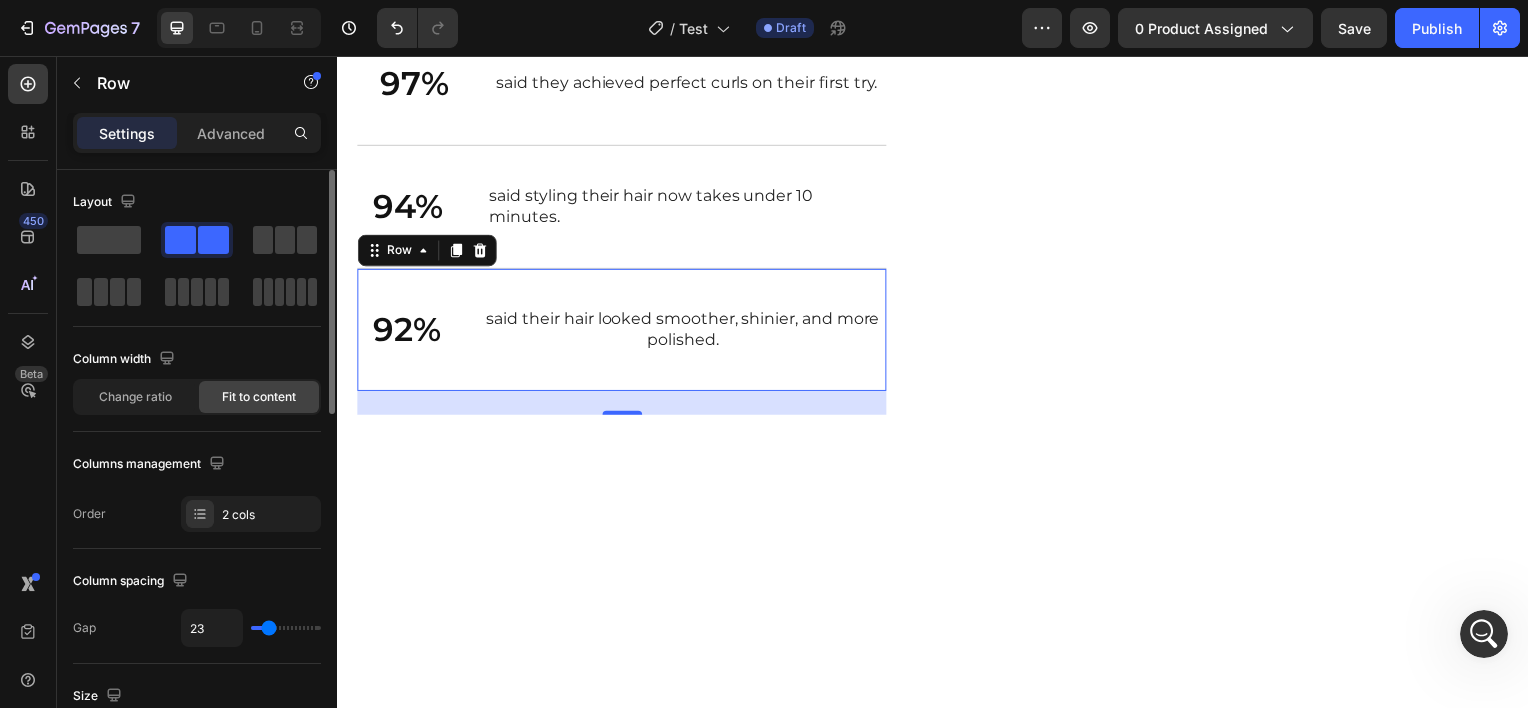 type on "24" 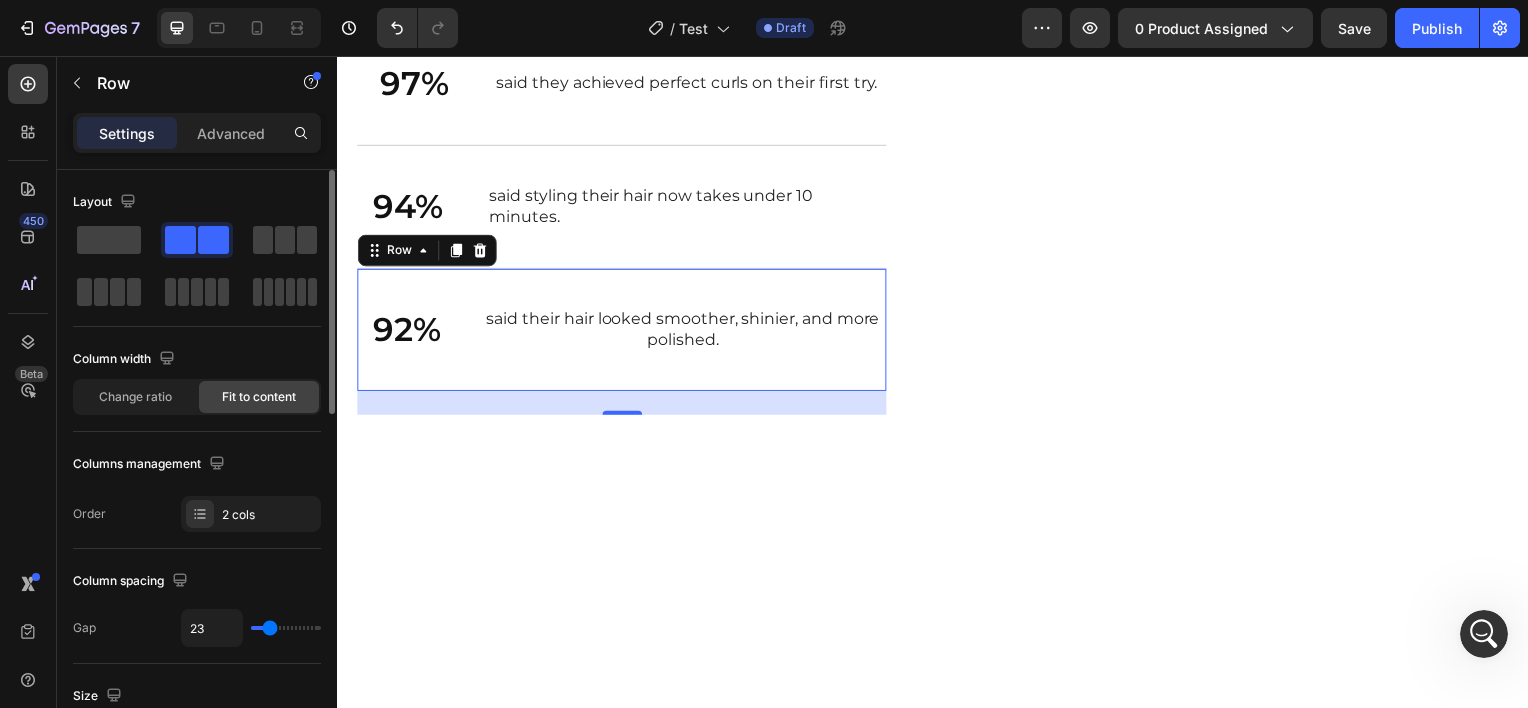 type on "24" 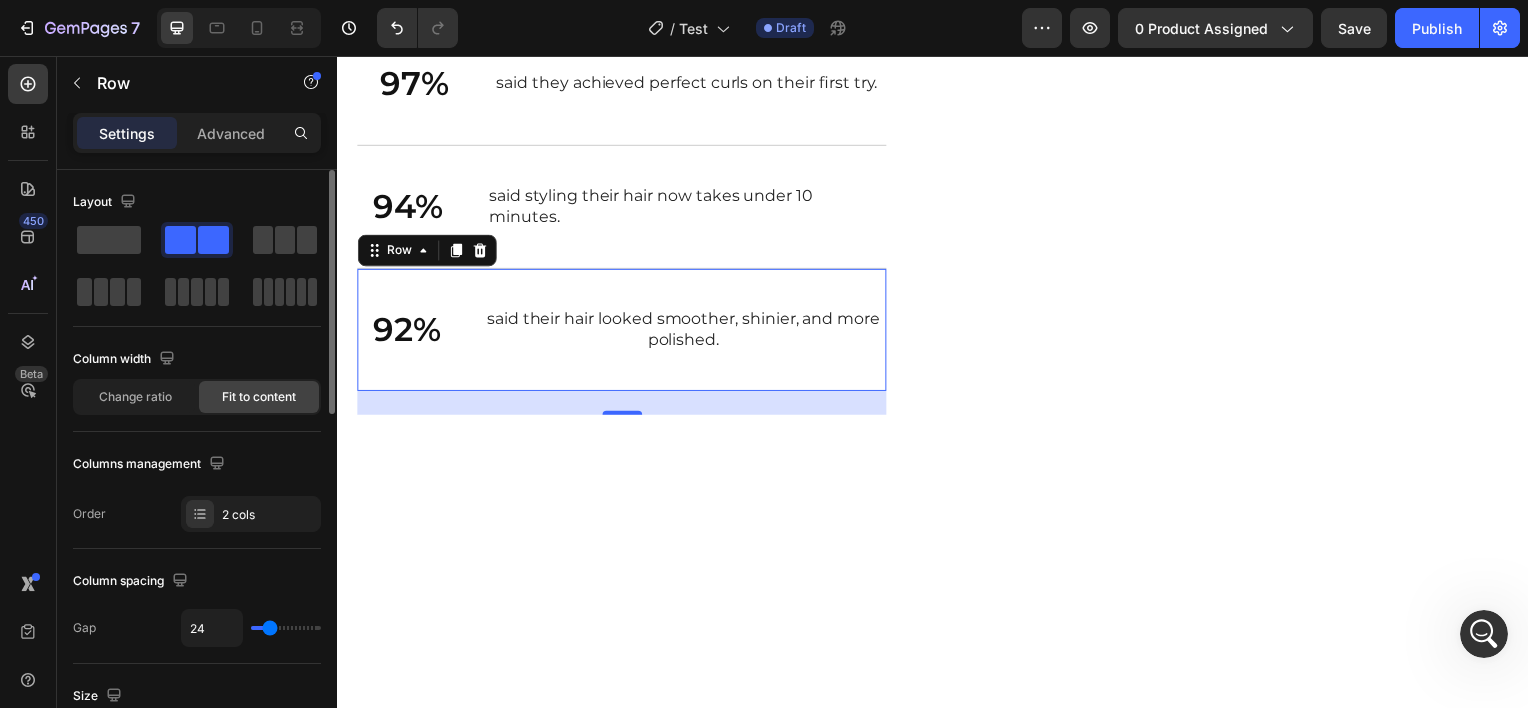 type on "23" 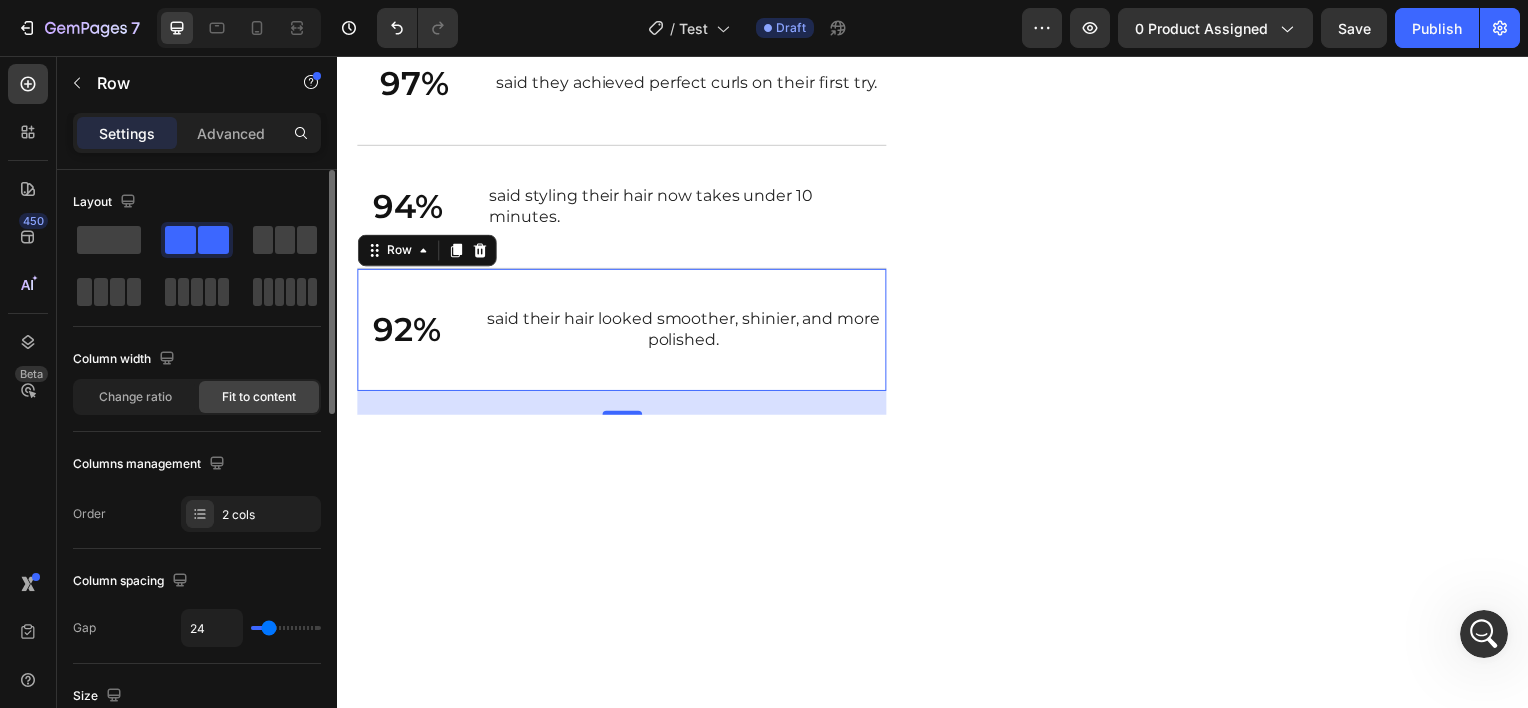 type on "23" 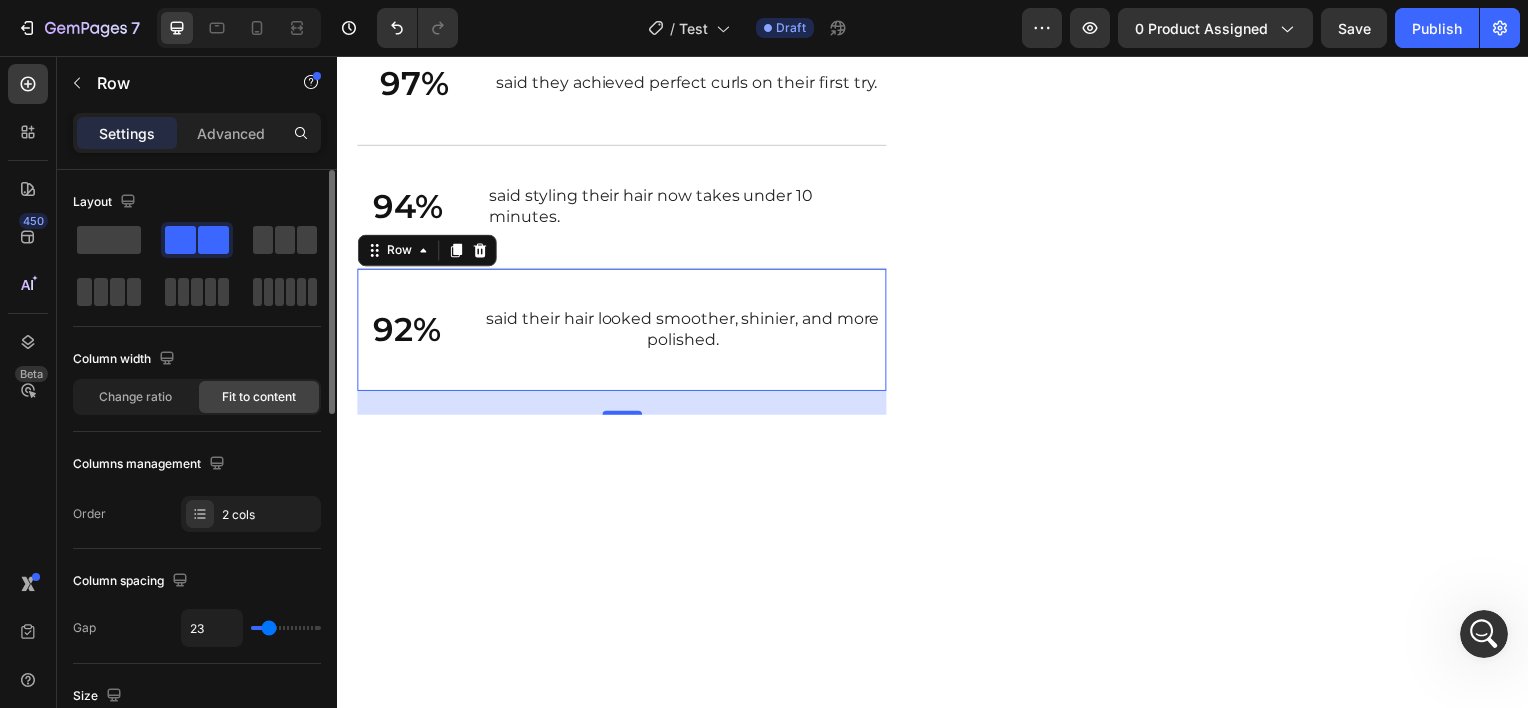 type on "24" 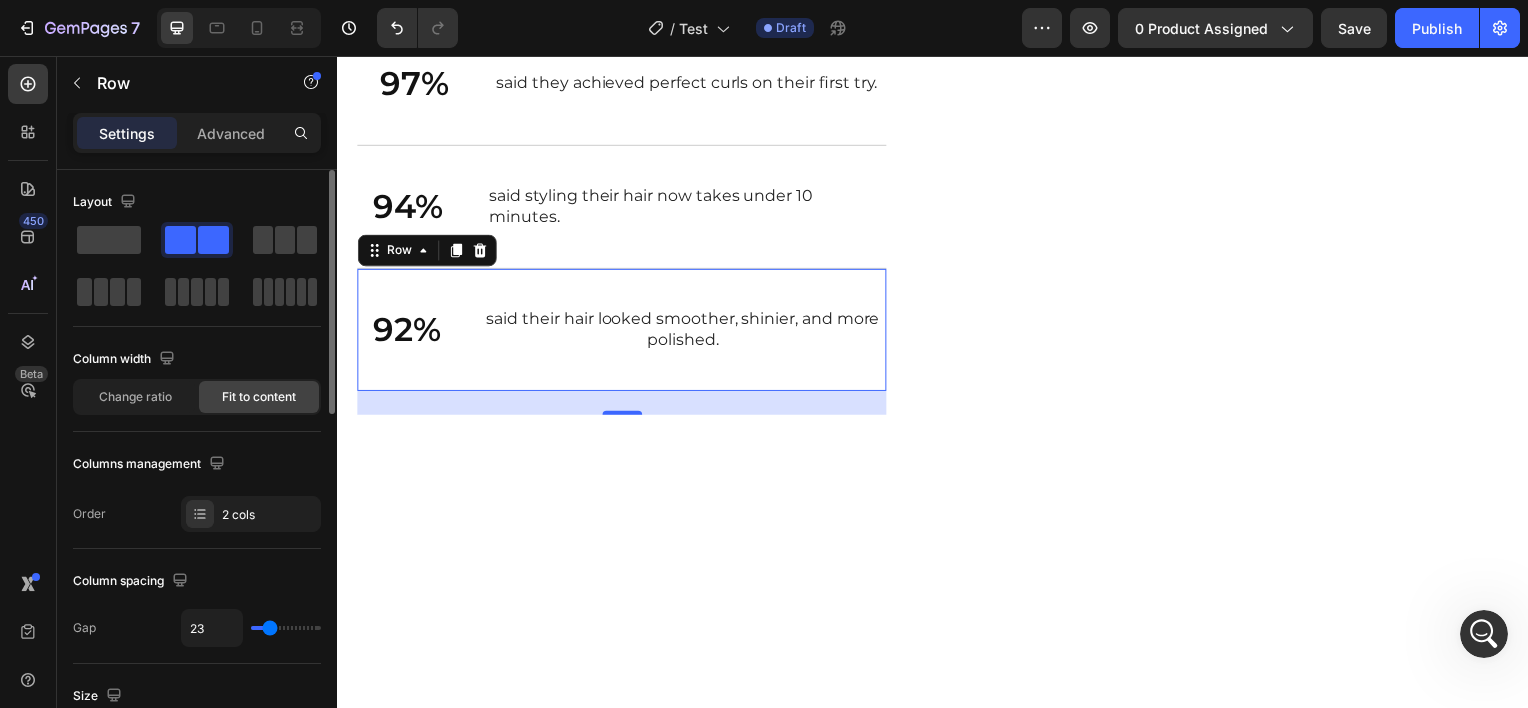 type on "24" 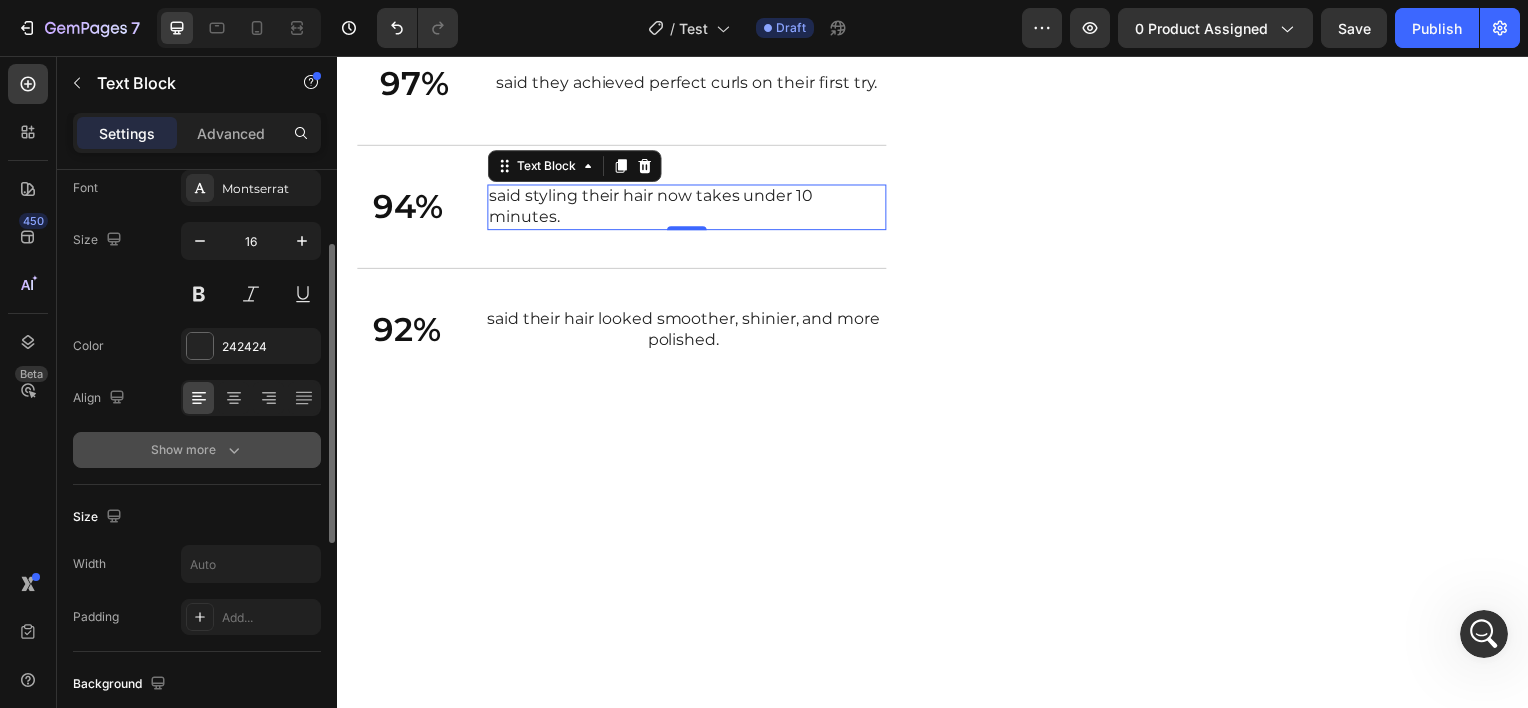 scroll, scrollTop: 107, scrollLeft: 0, axis: vertical 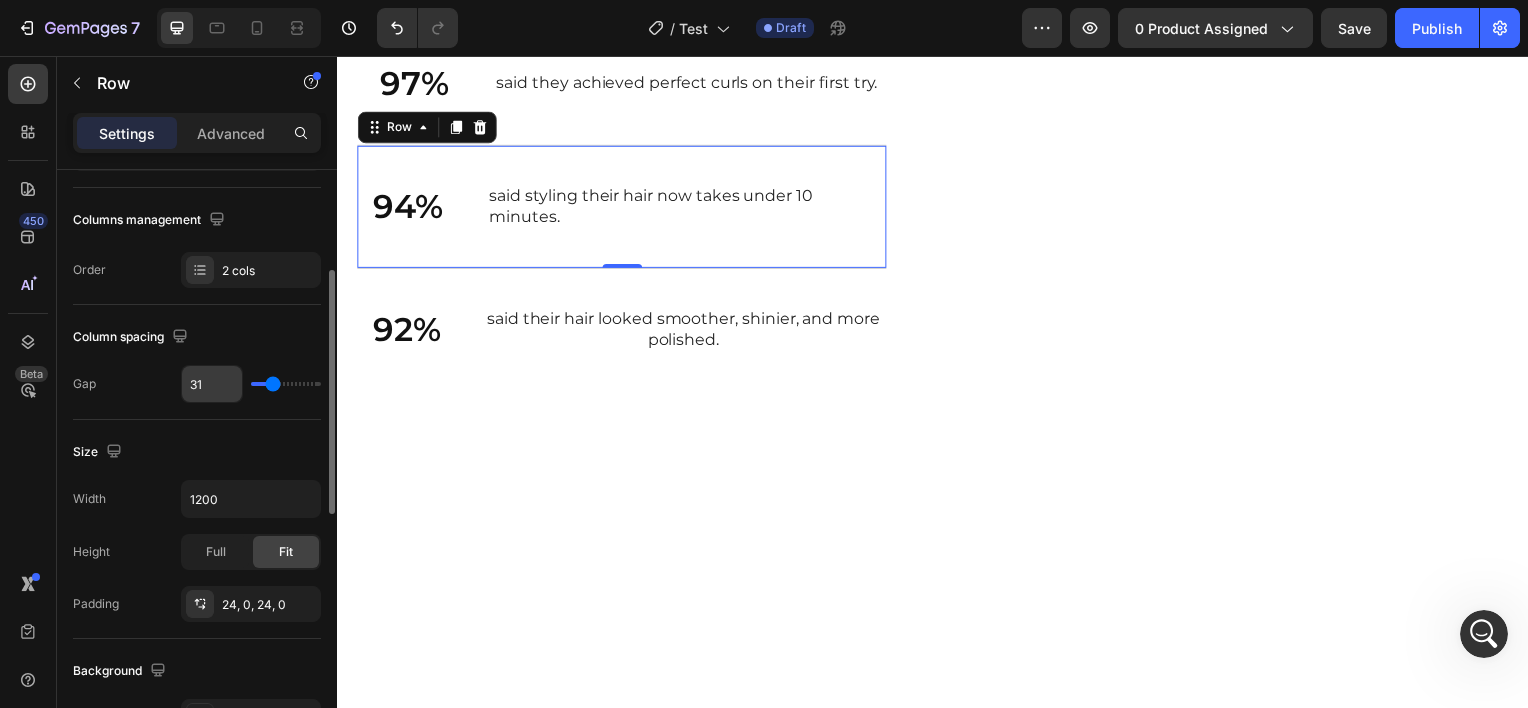 click on "31" at bounding box center [212, 384] 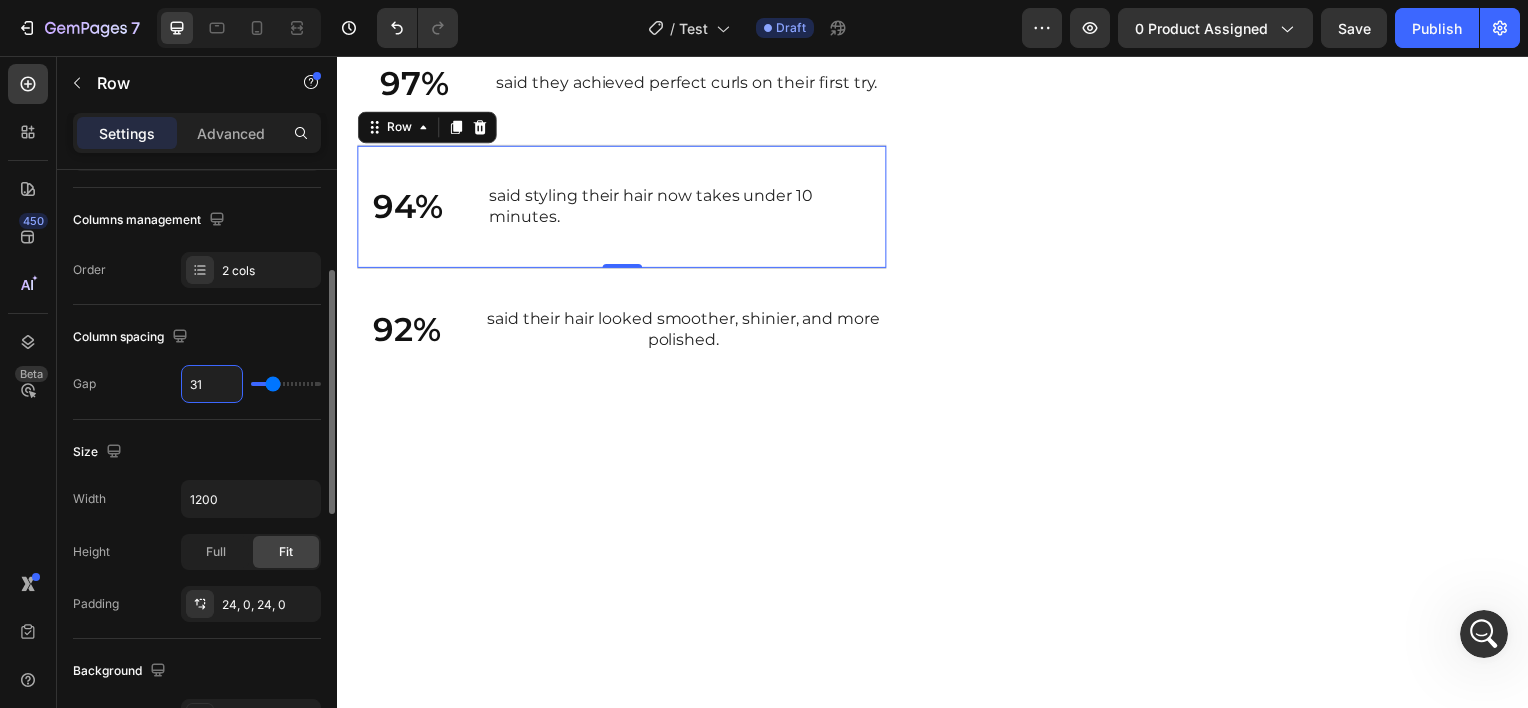 click on "31" at bounding box center [251, 384] 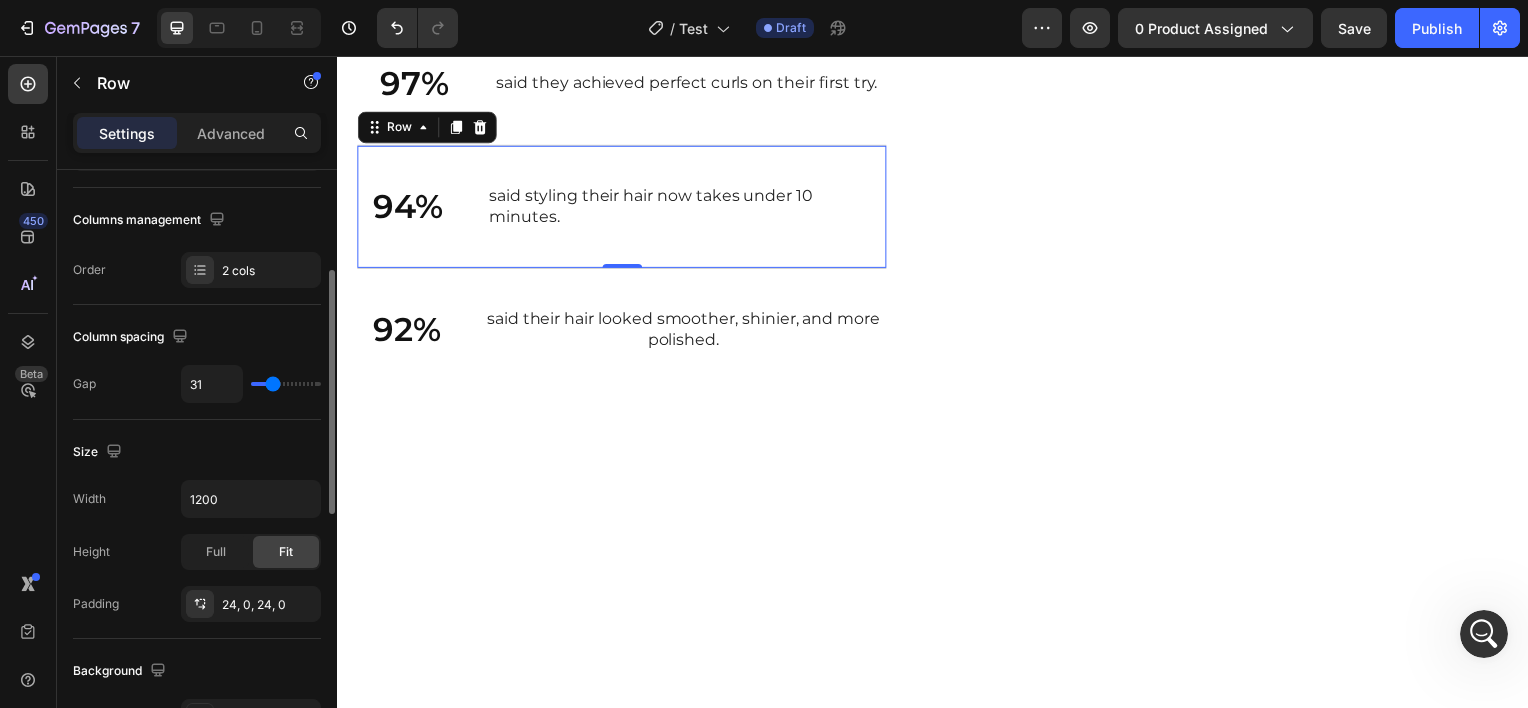 click on "31" at bounding box center (251, 384) 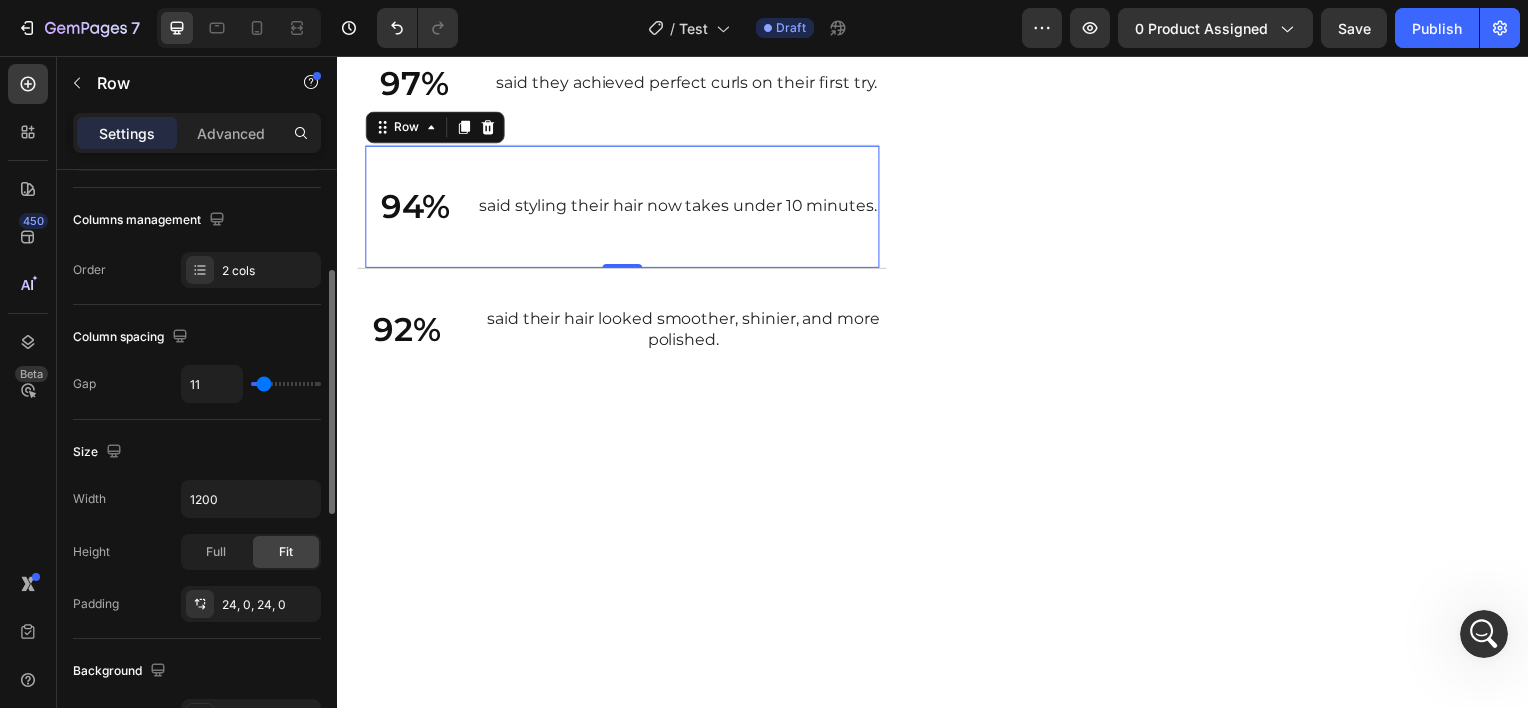 click at bounding box center (286, 384) 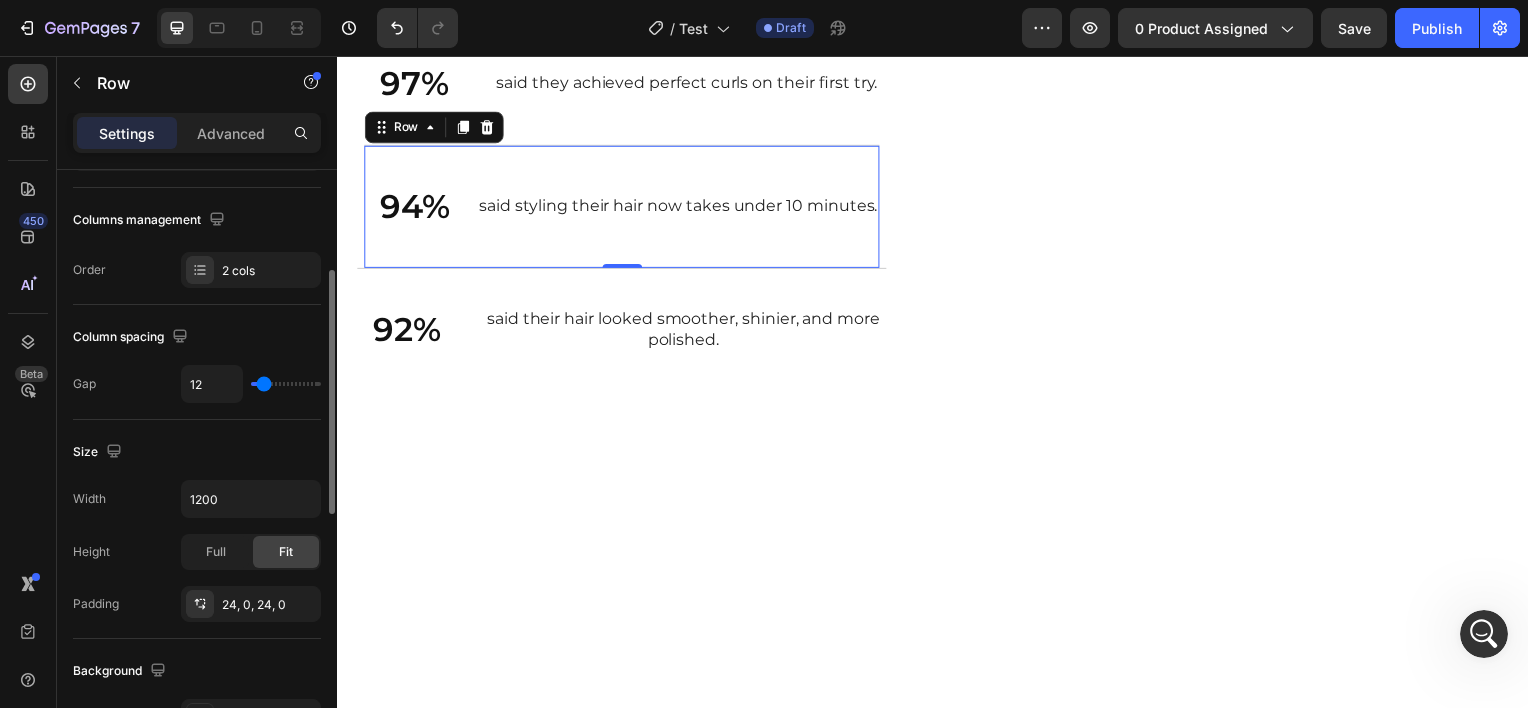 type on "13" 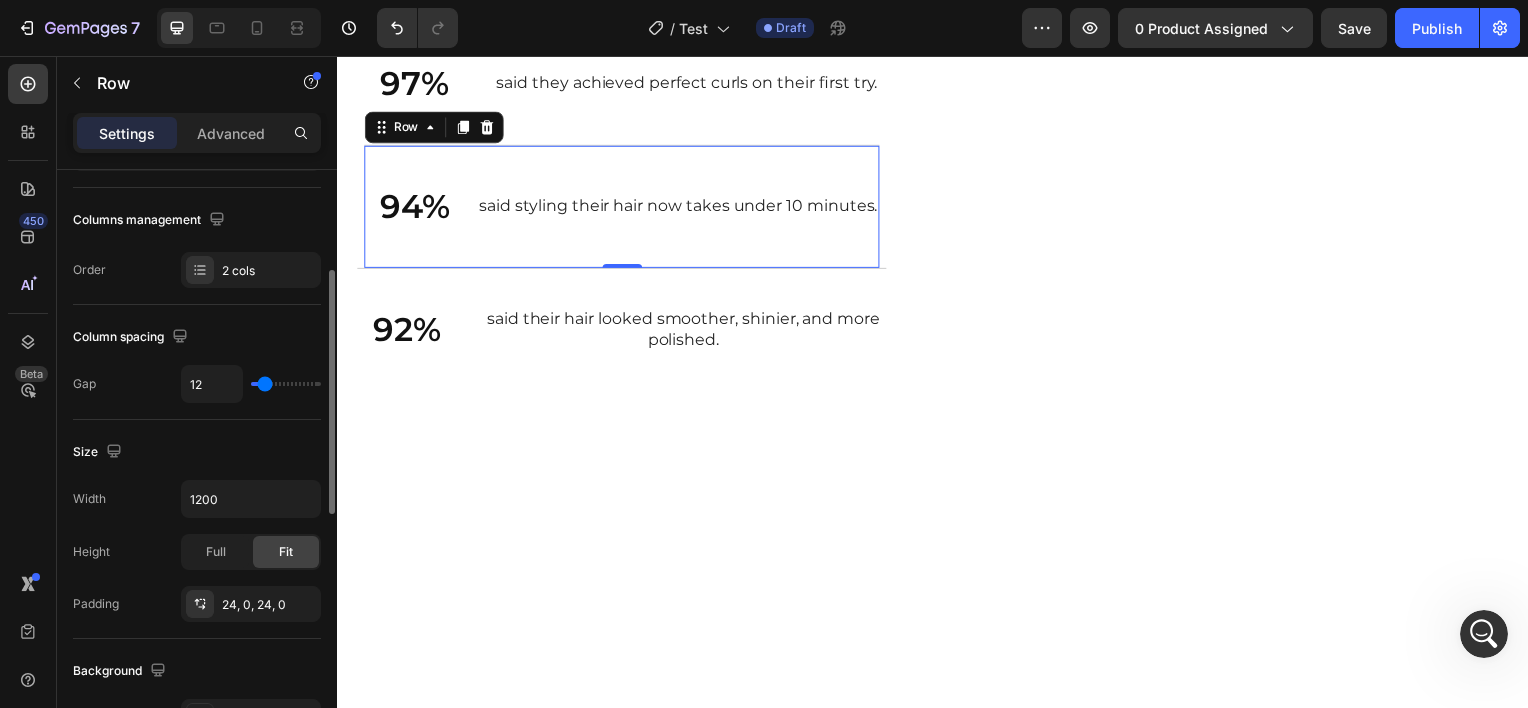 type on "13" 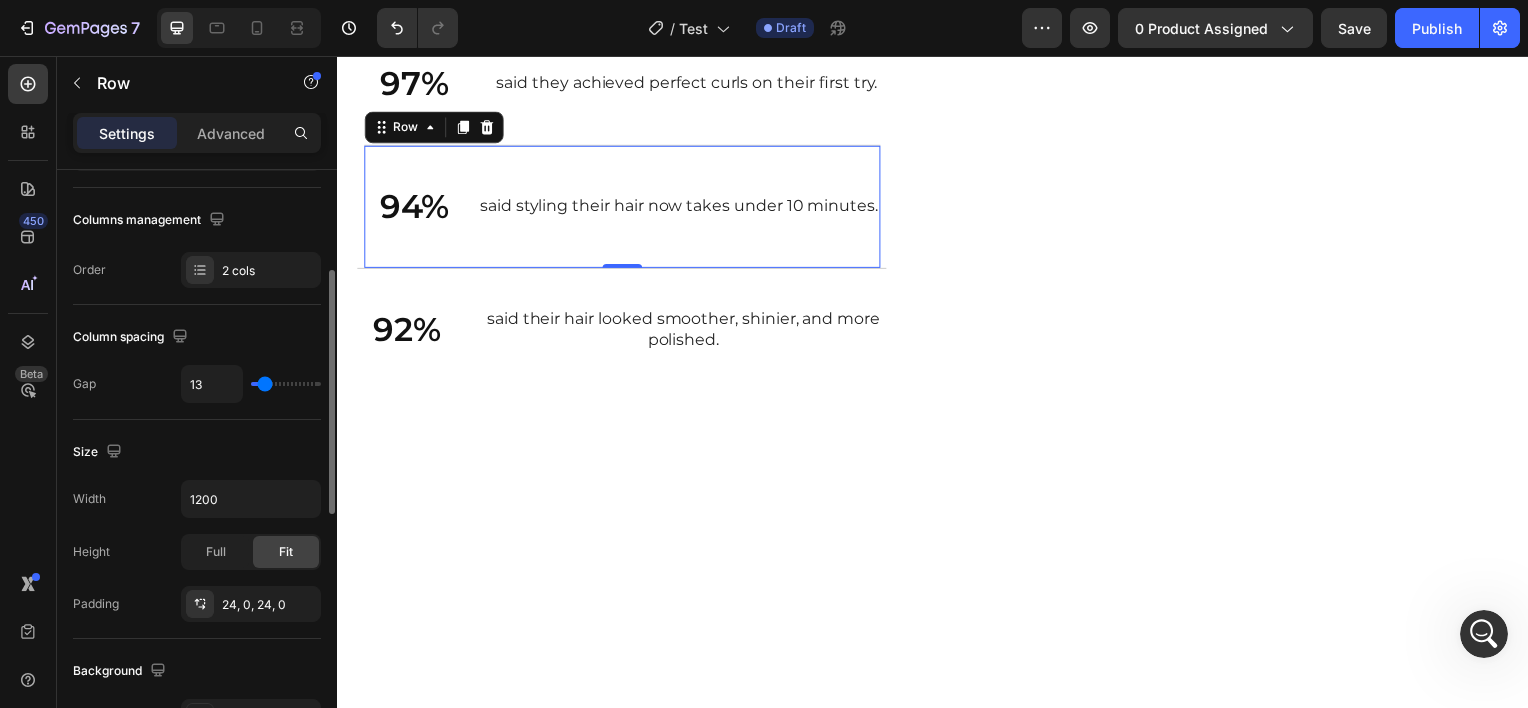 type on "14" 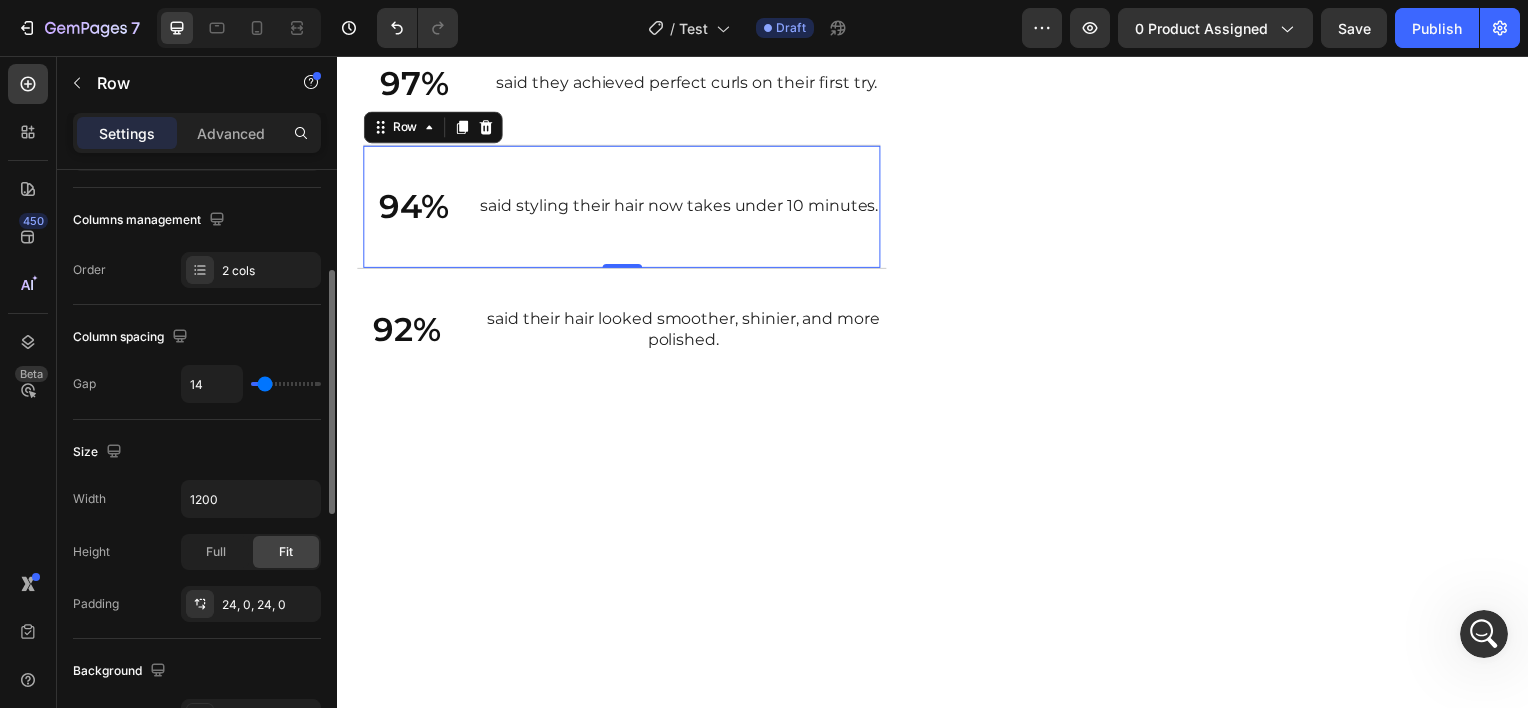 type on "15" 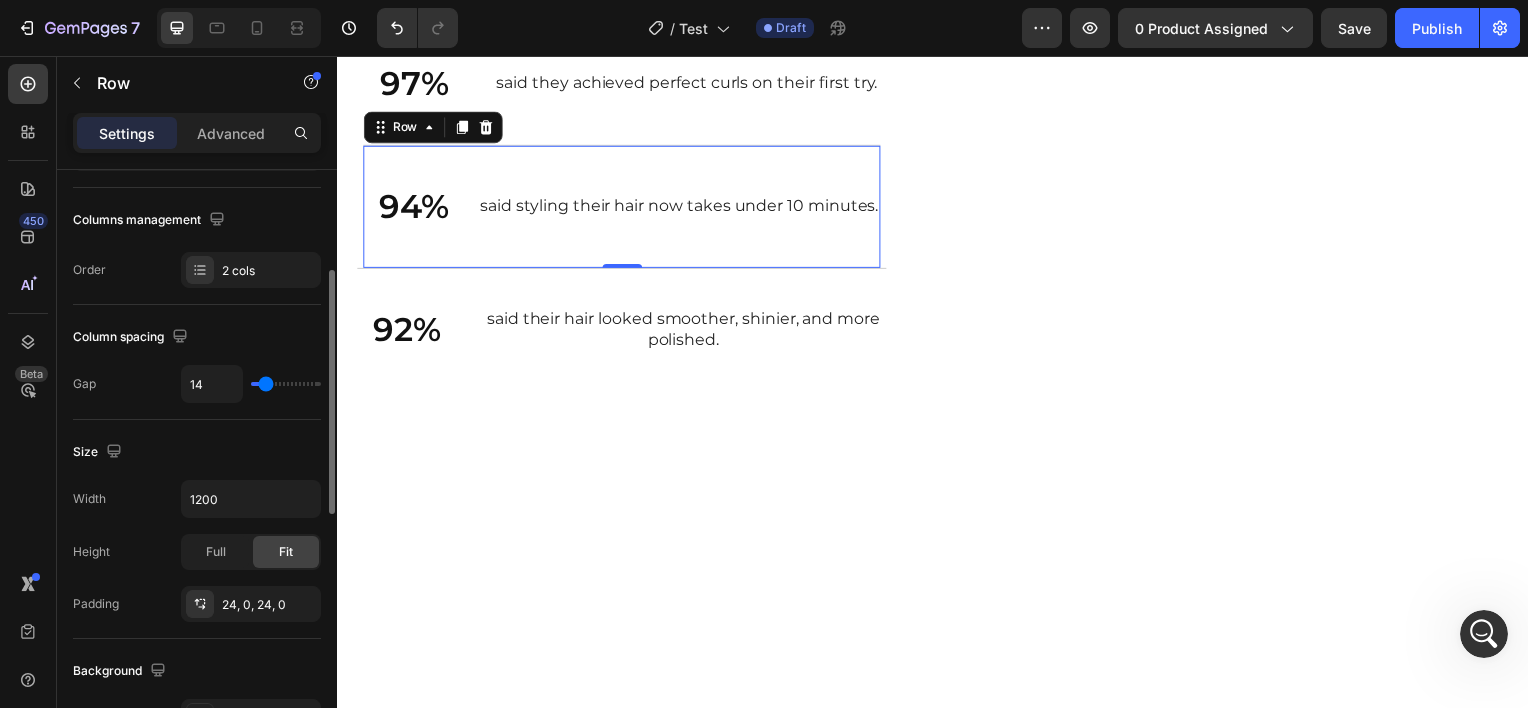 type on "15" 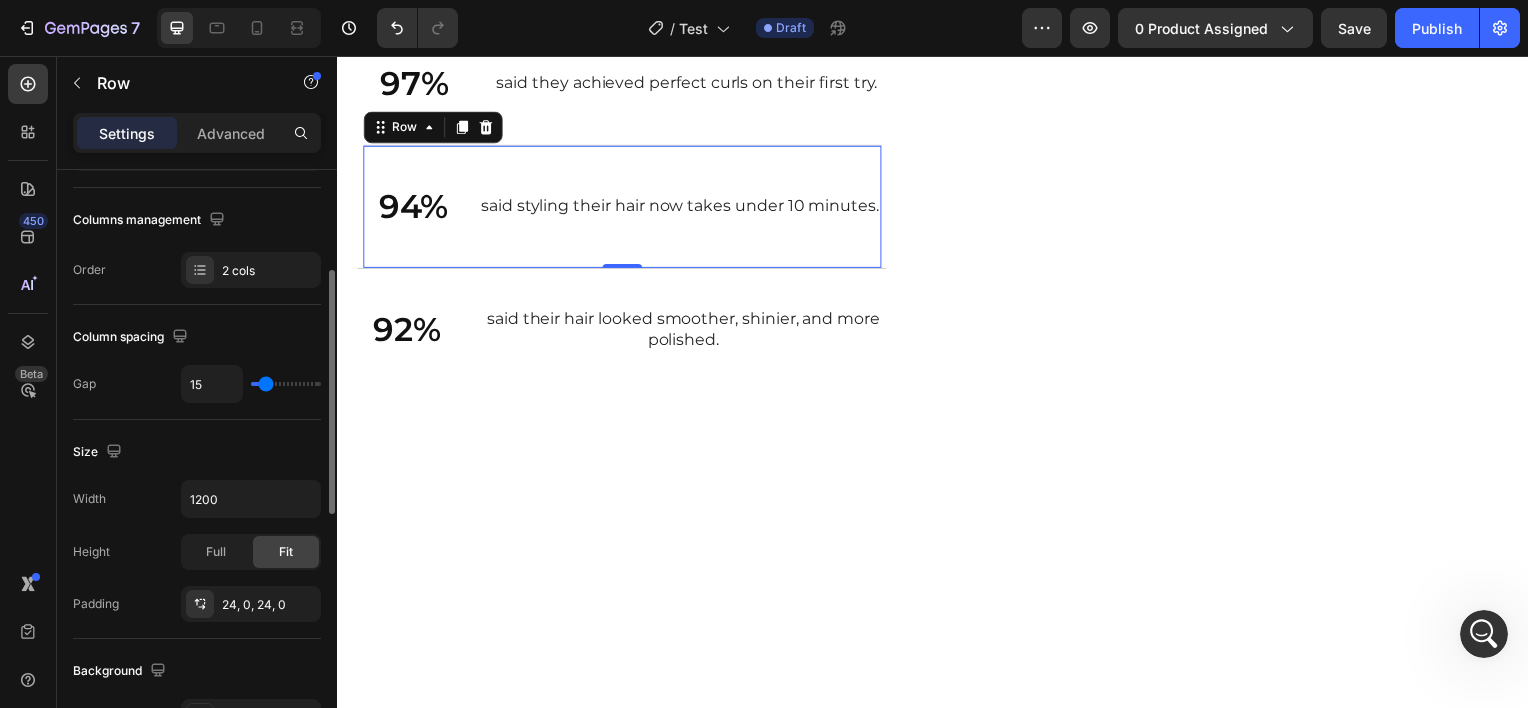 type on "16" 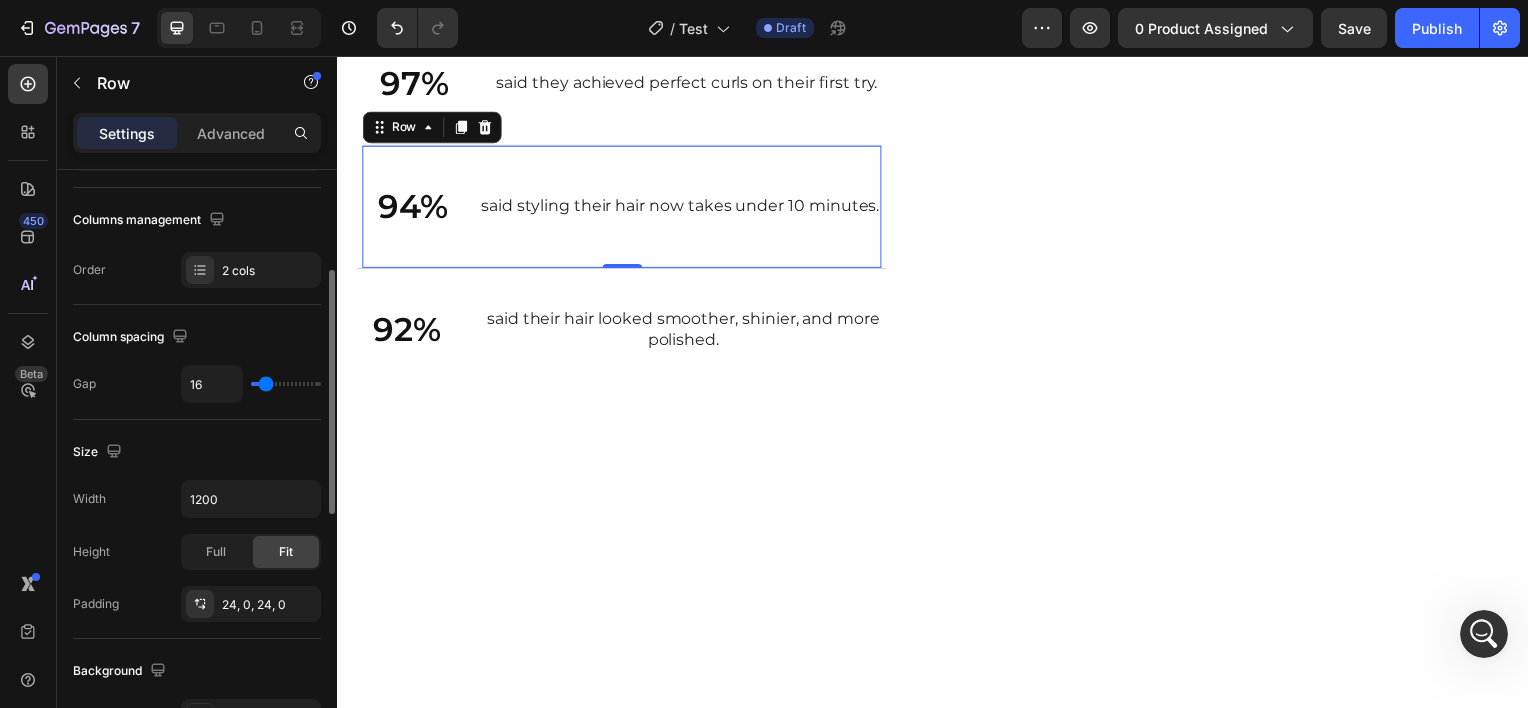 type on "17" 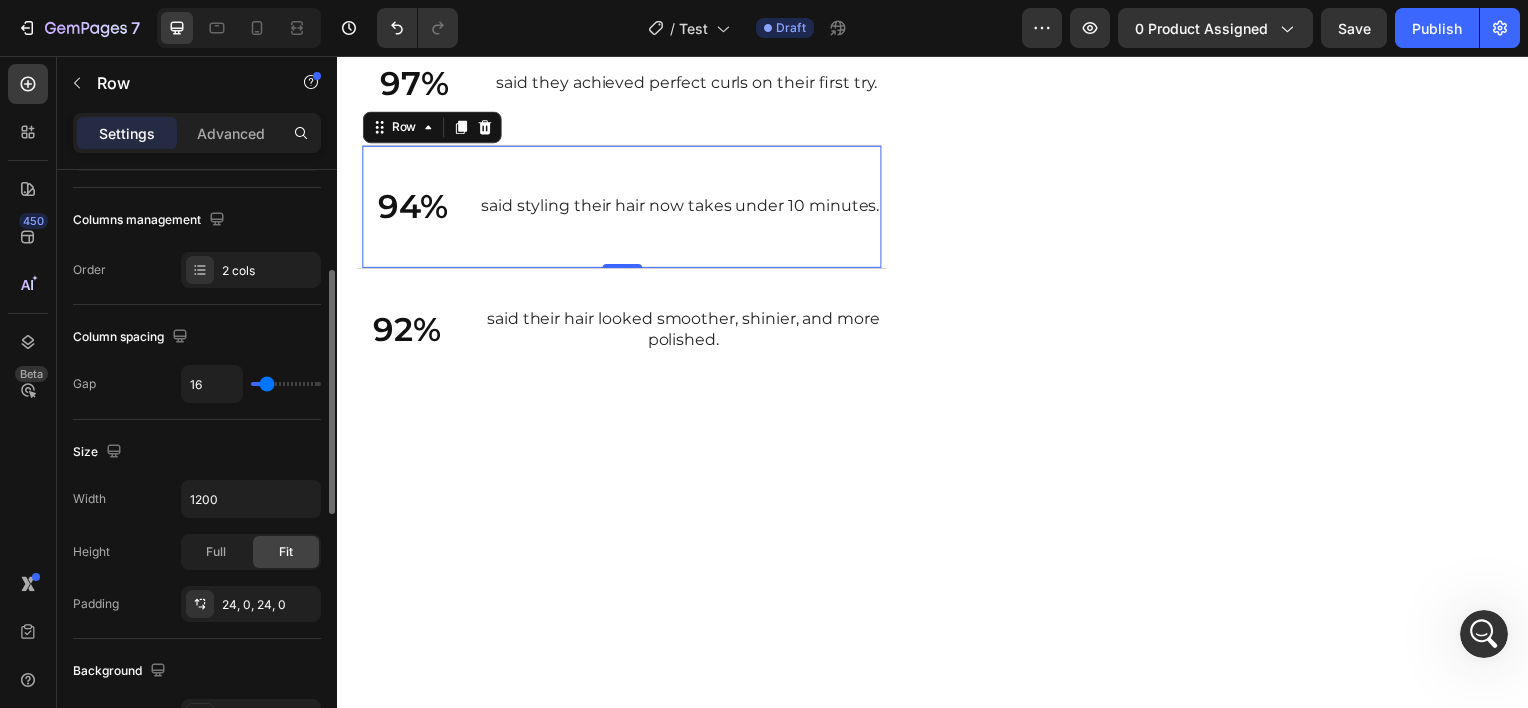 type on "17" 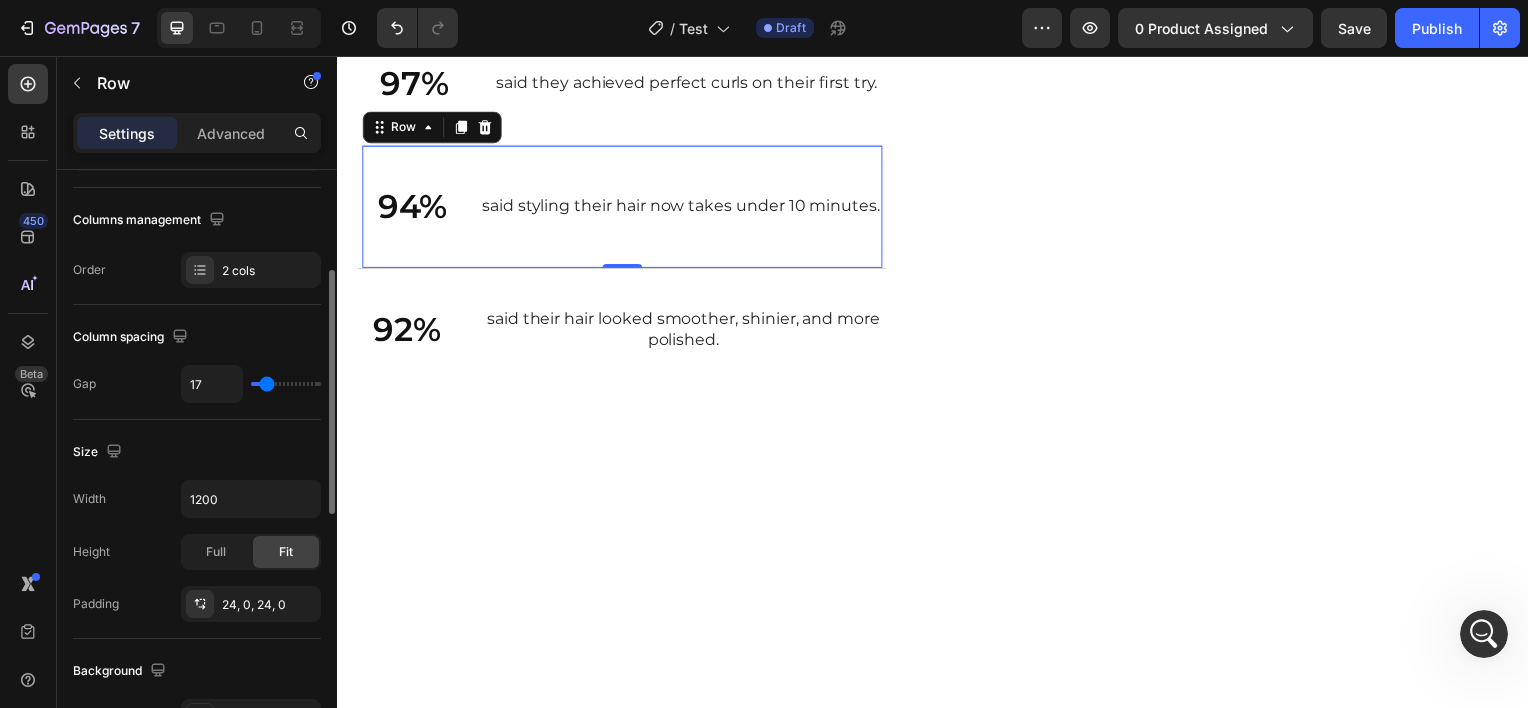type on "18" 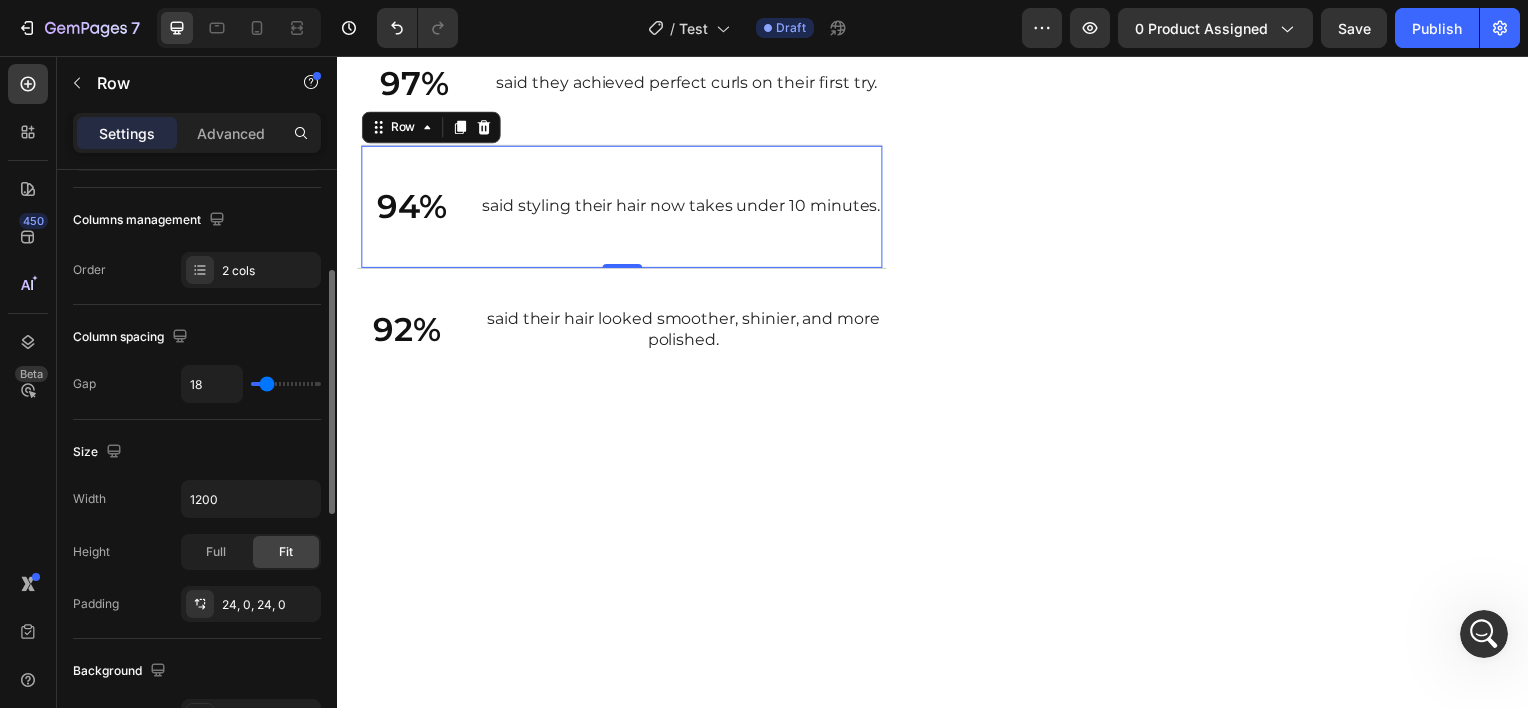 type on "19" 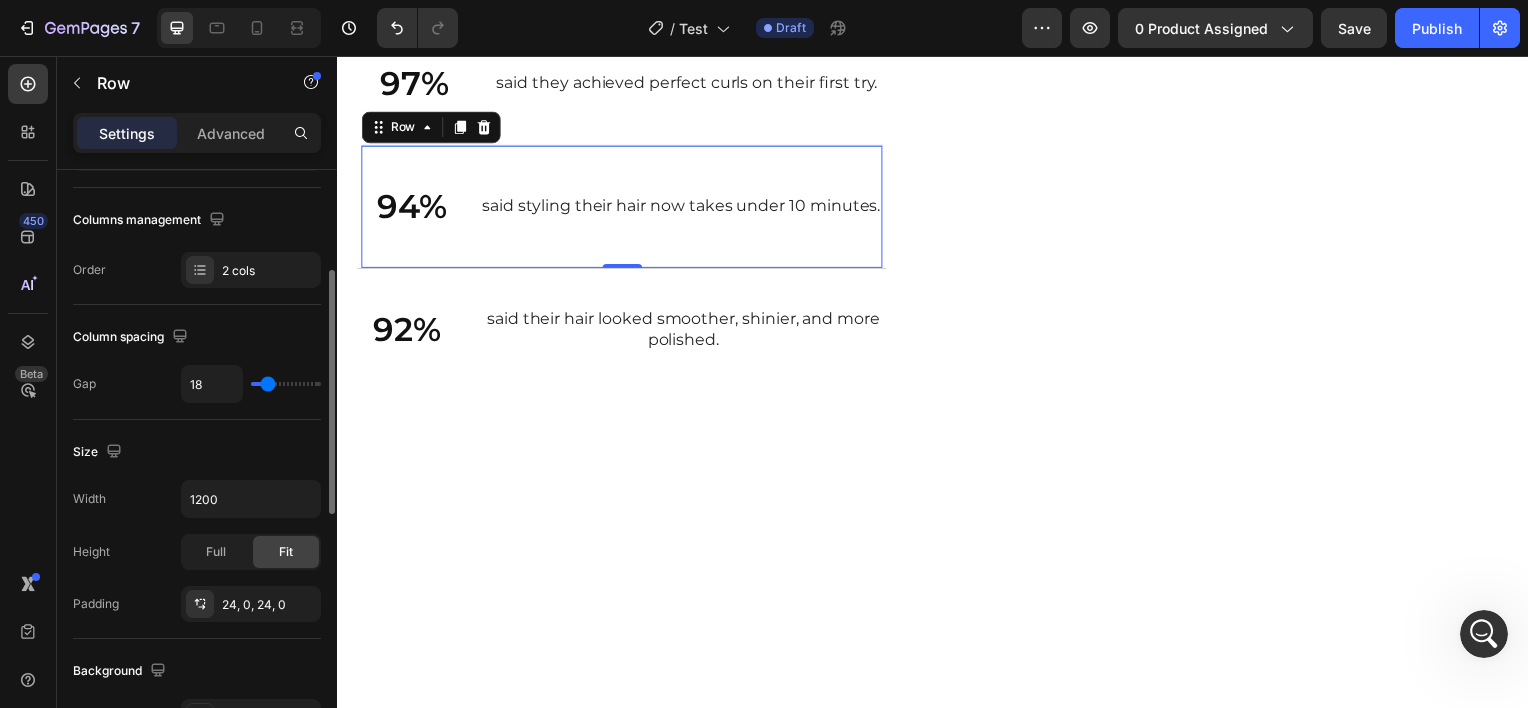type on "19" 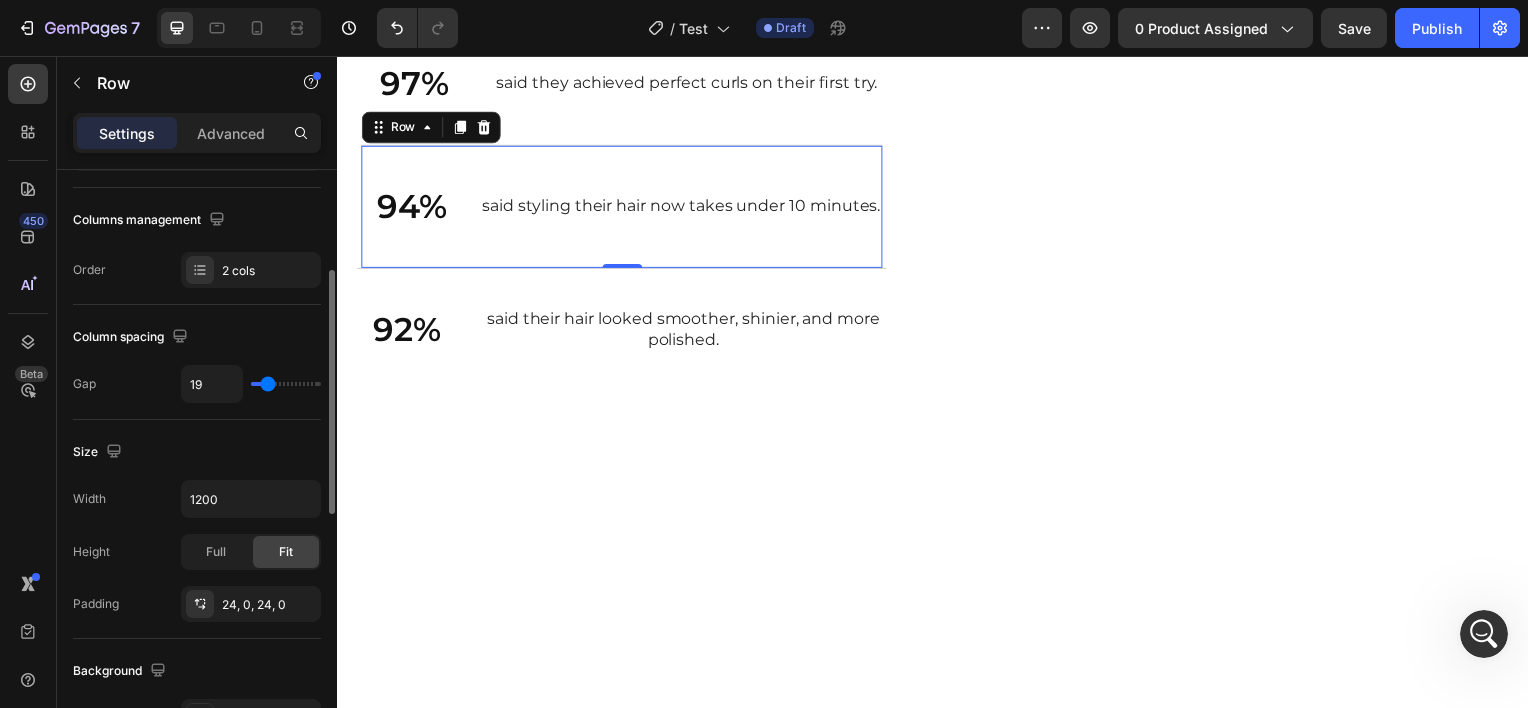 type on "20" 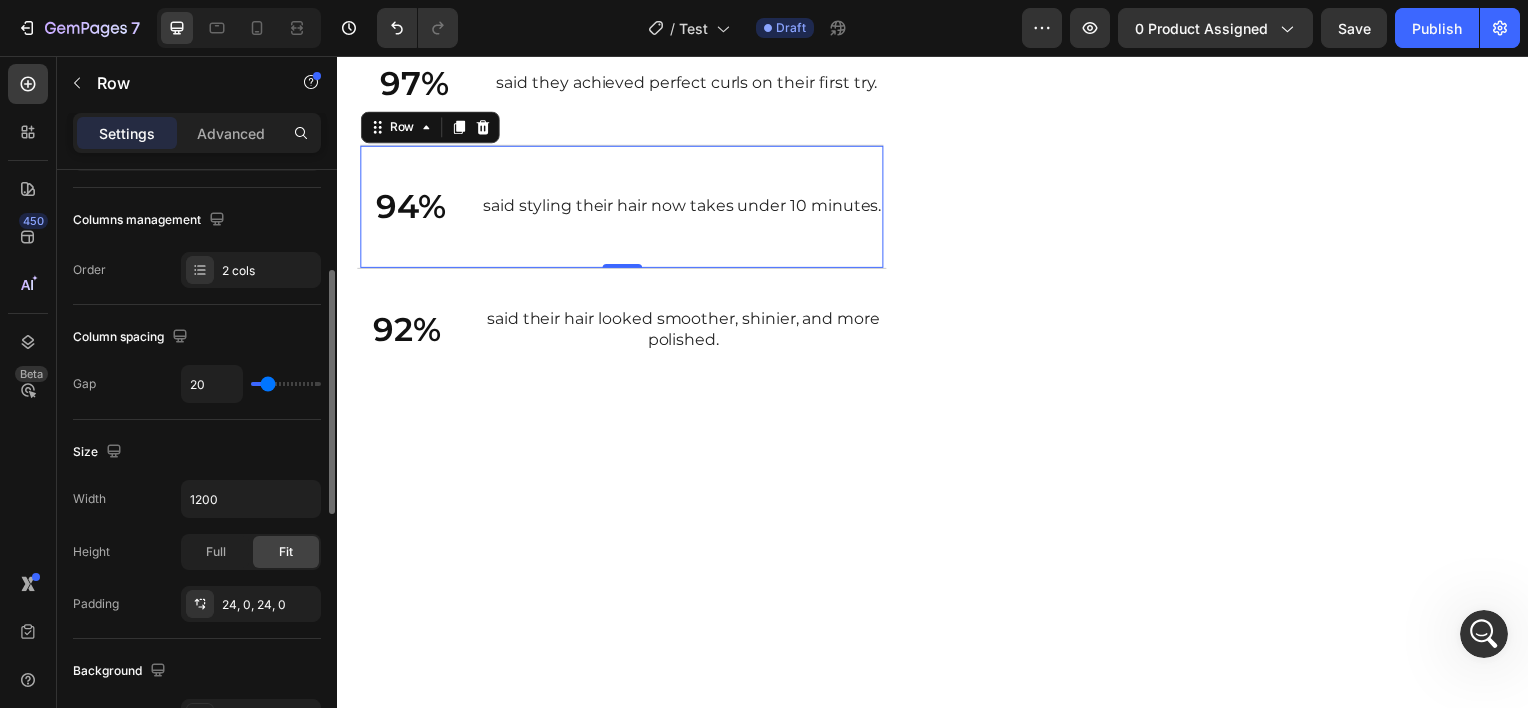 type on "21" 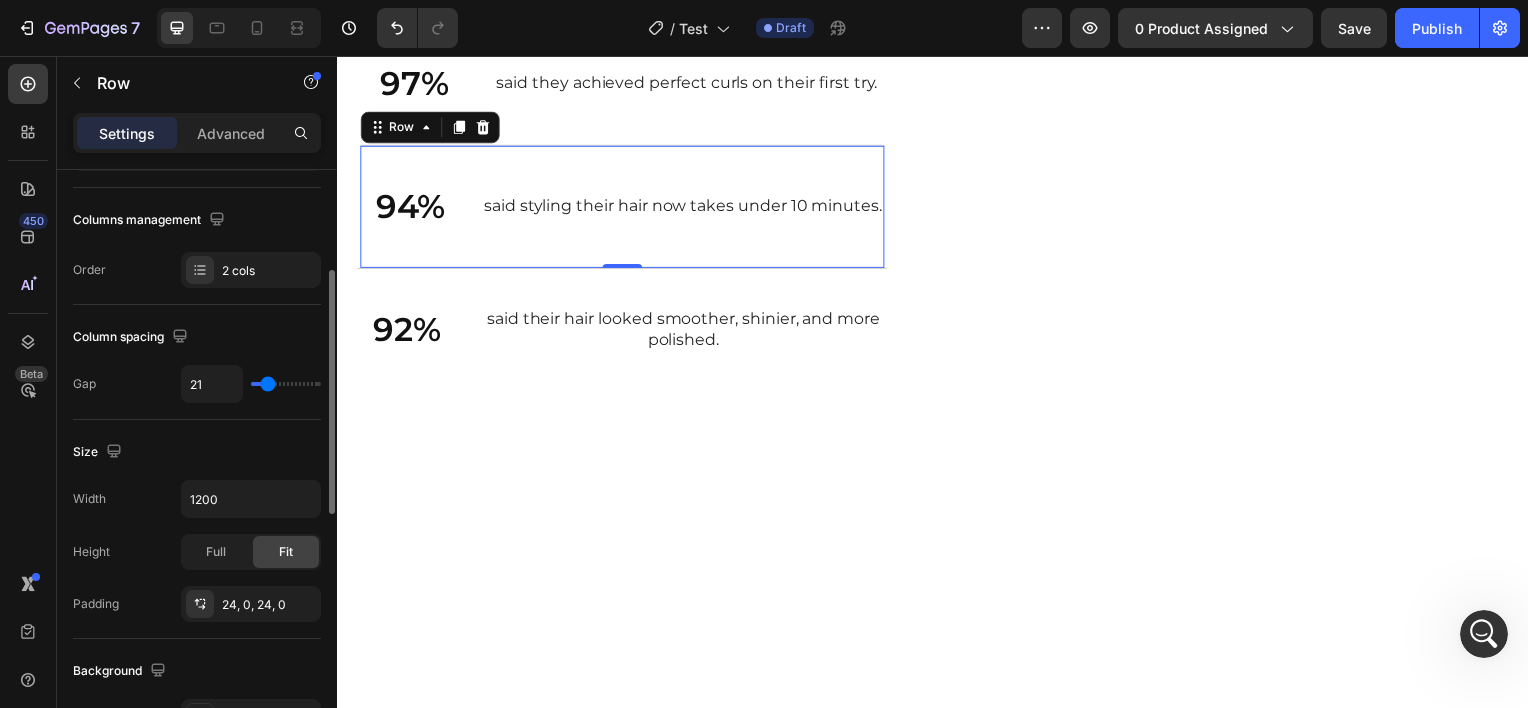 type on "22" 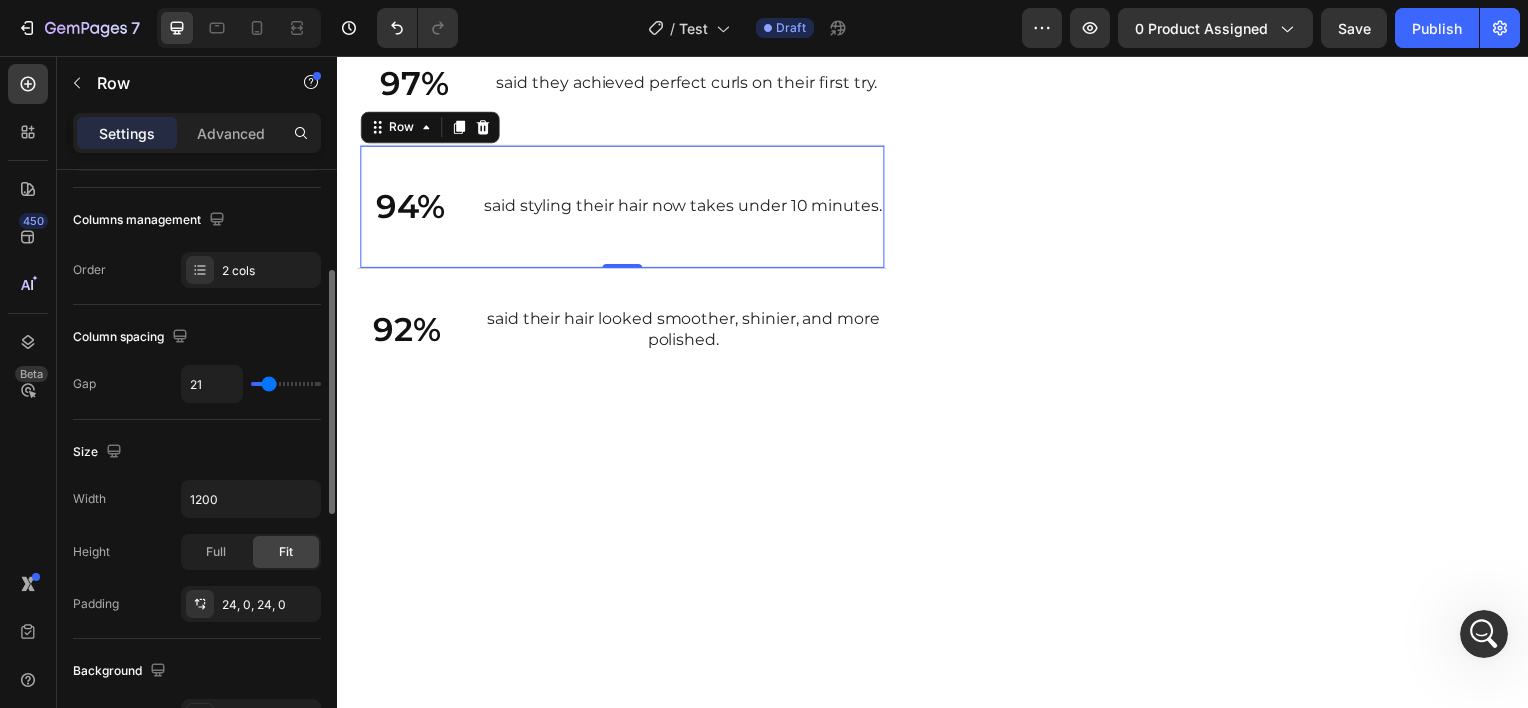 type on "22" 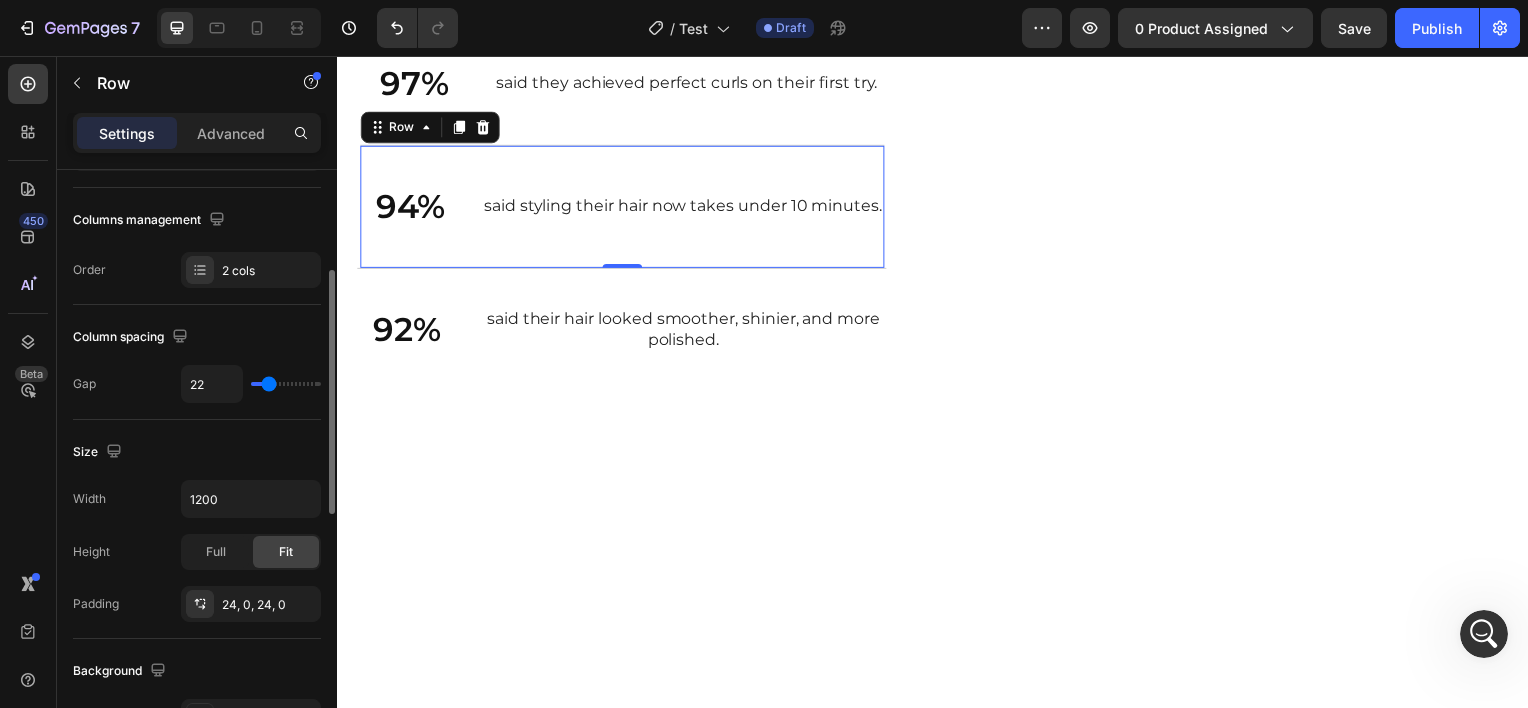 type on "23" 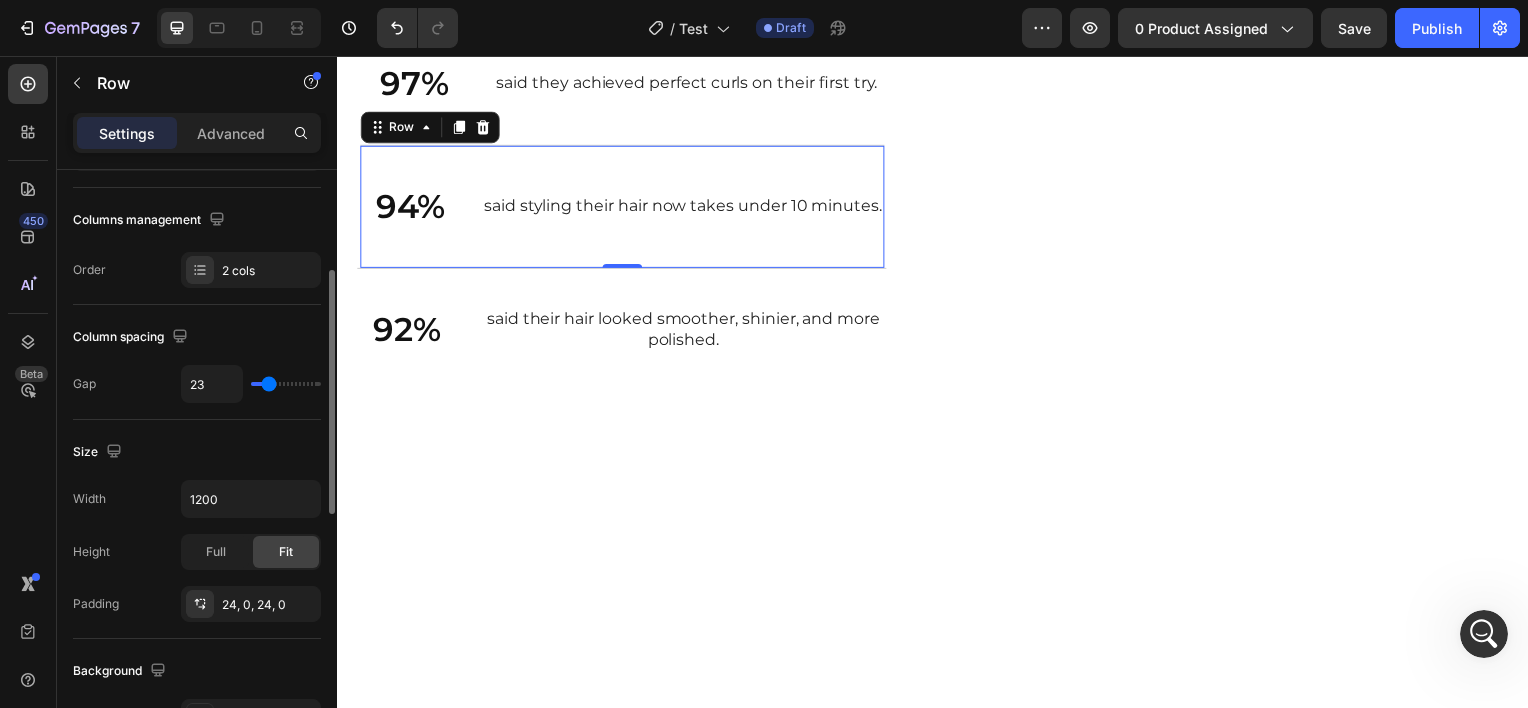 type on "24" 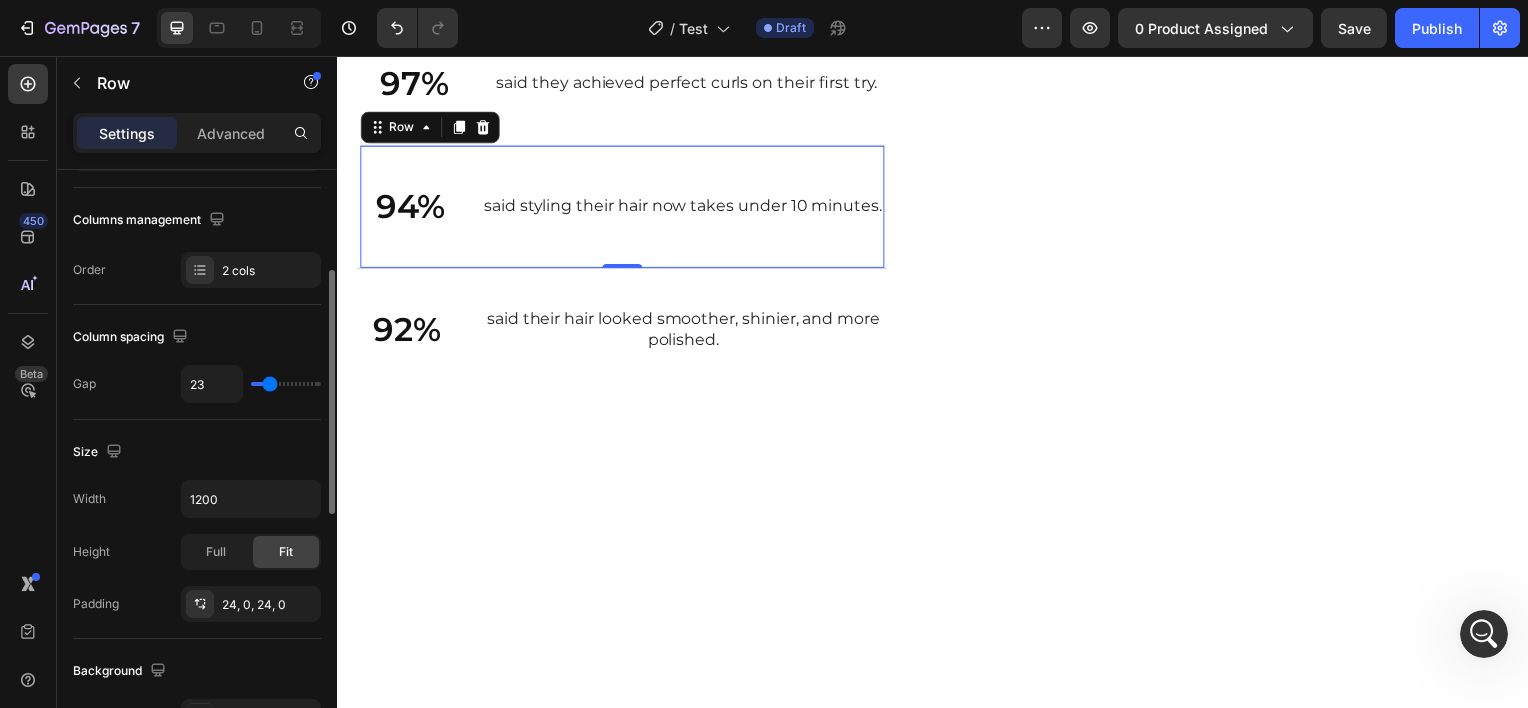 type on "24" 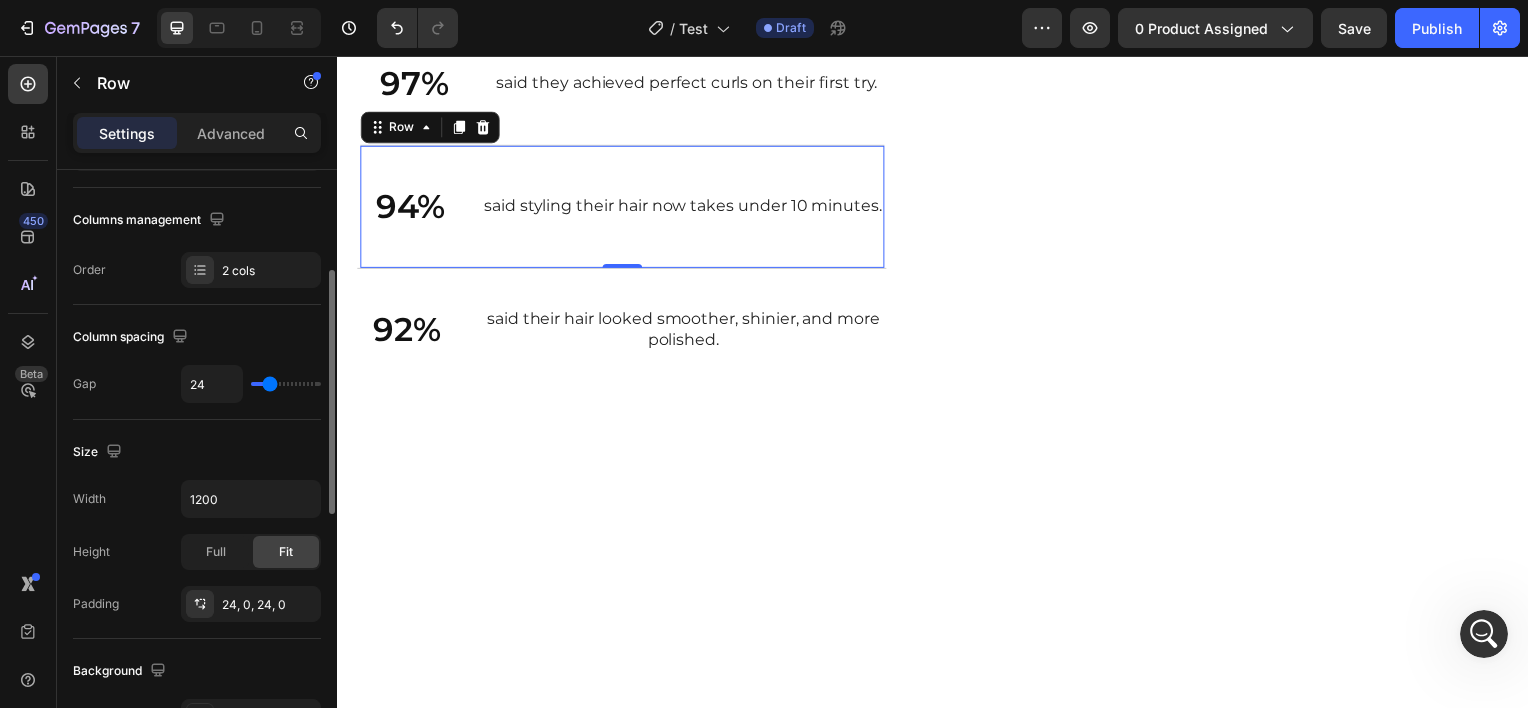 type on "25" 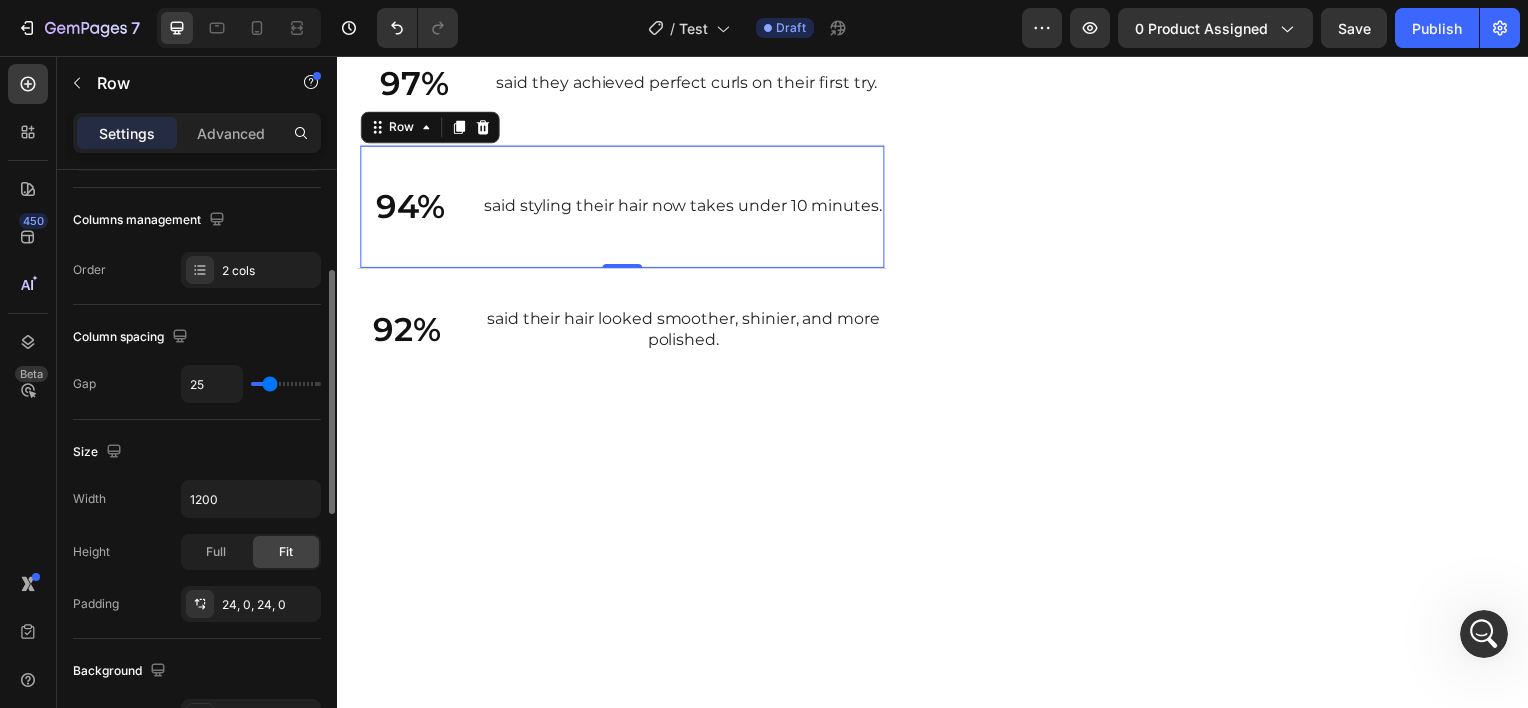 type on "26" 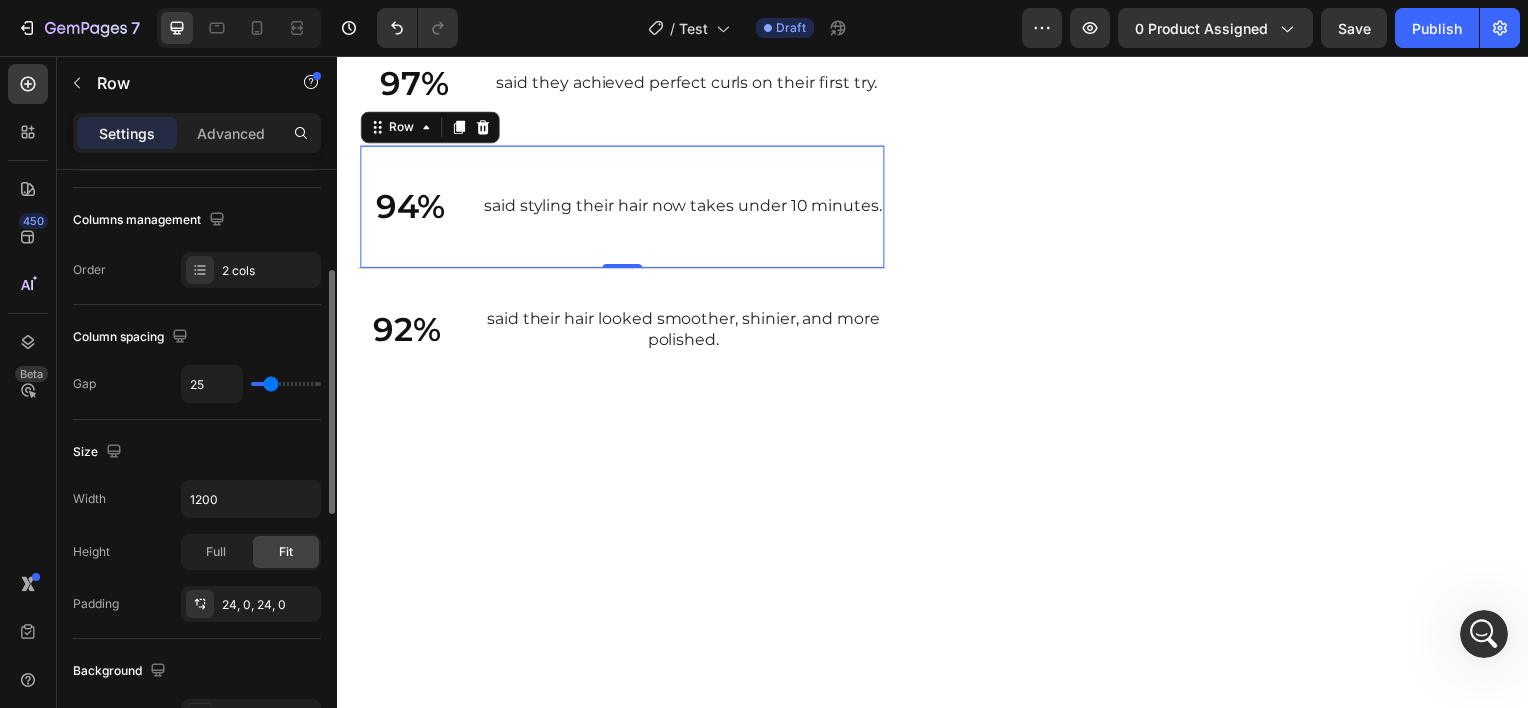 type on "26" 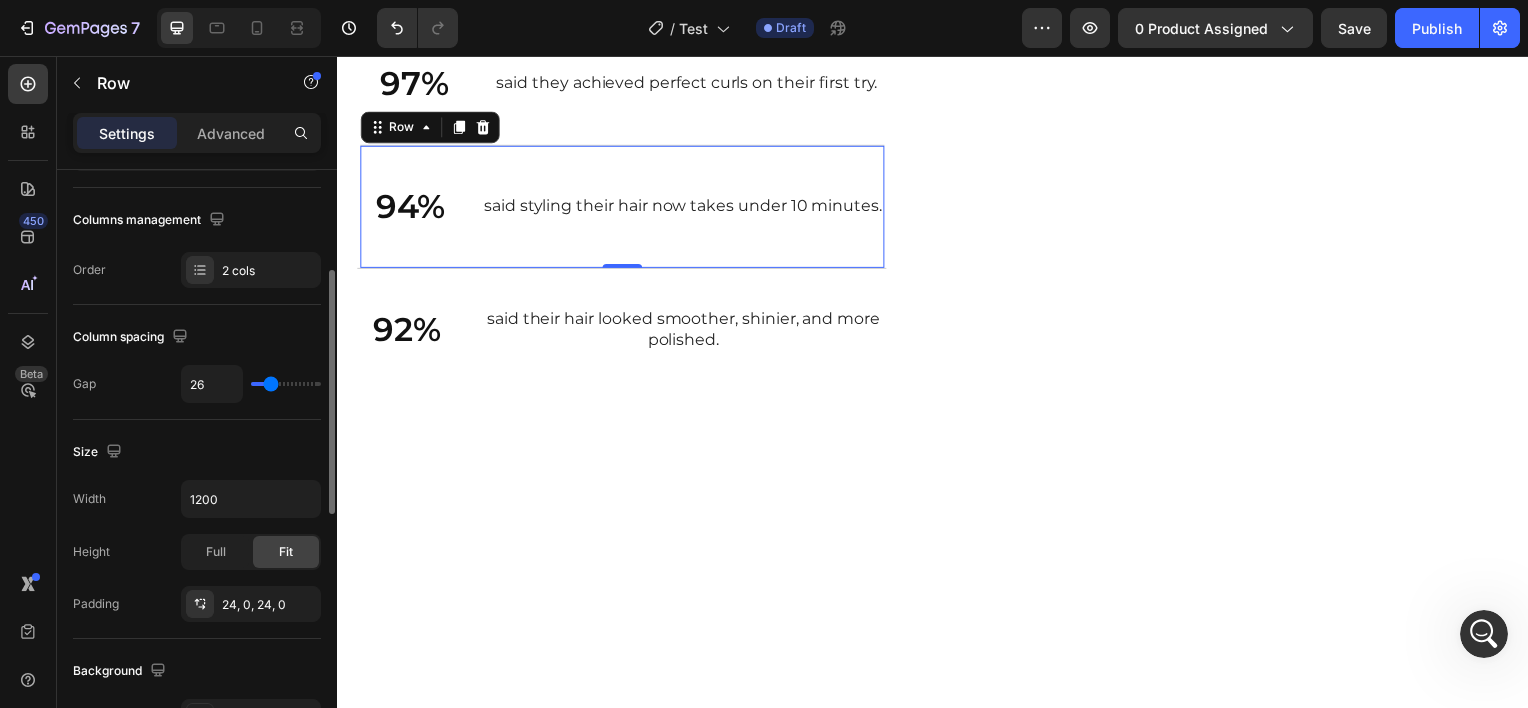 type on "27" 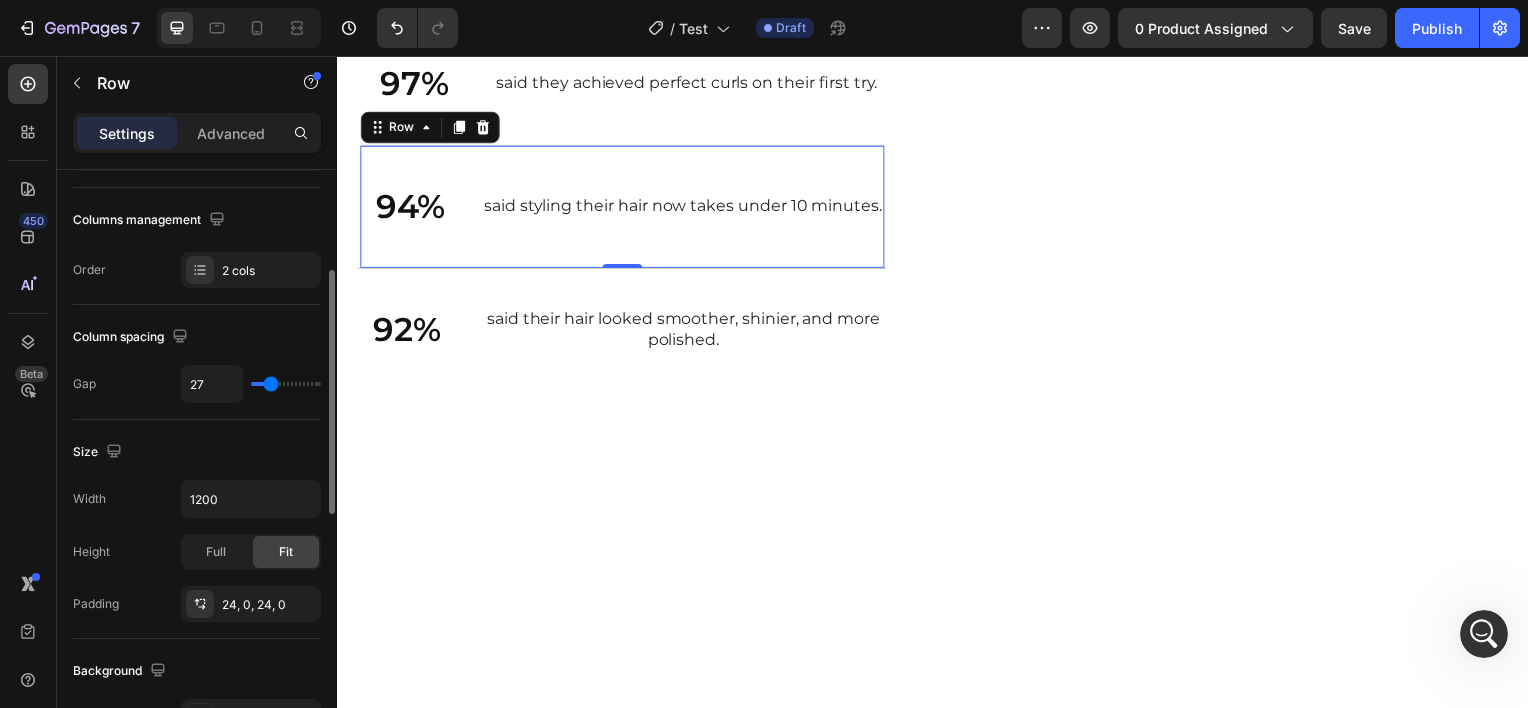 type on "28" 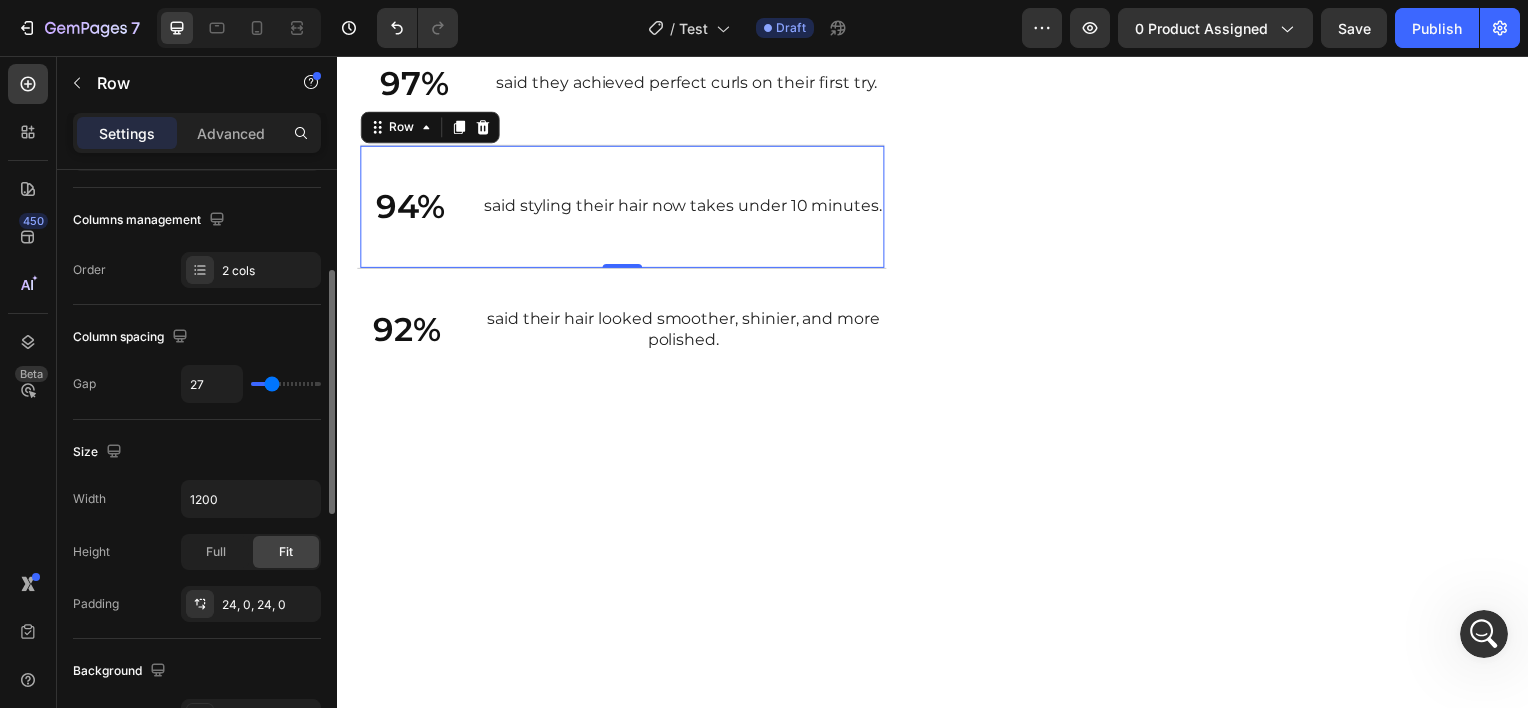 type on "28" 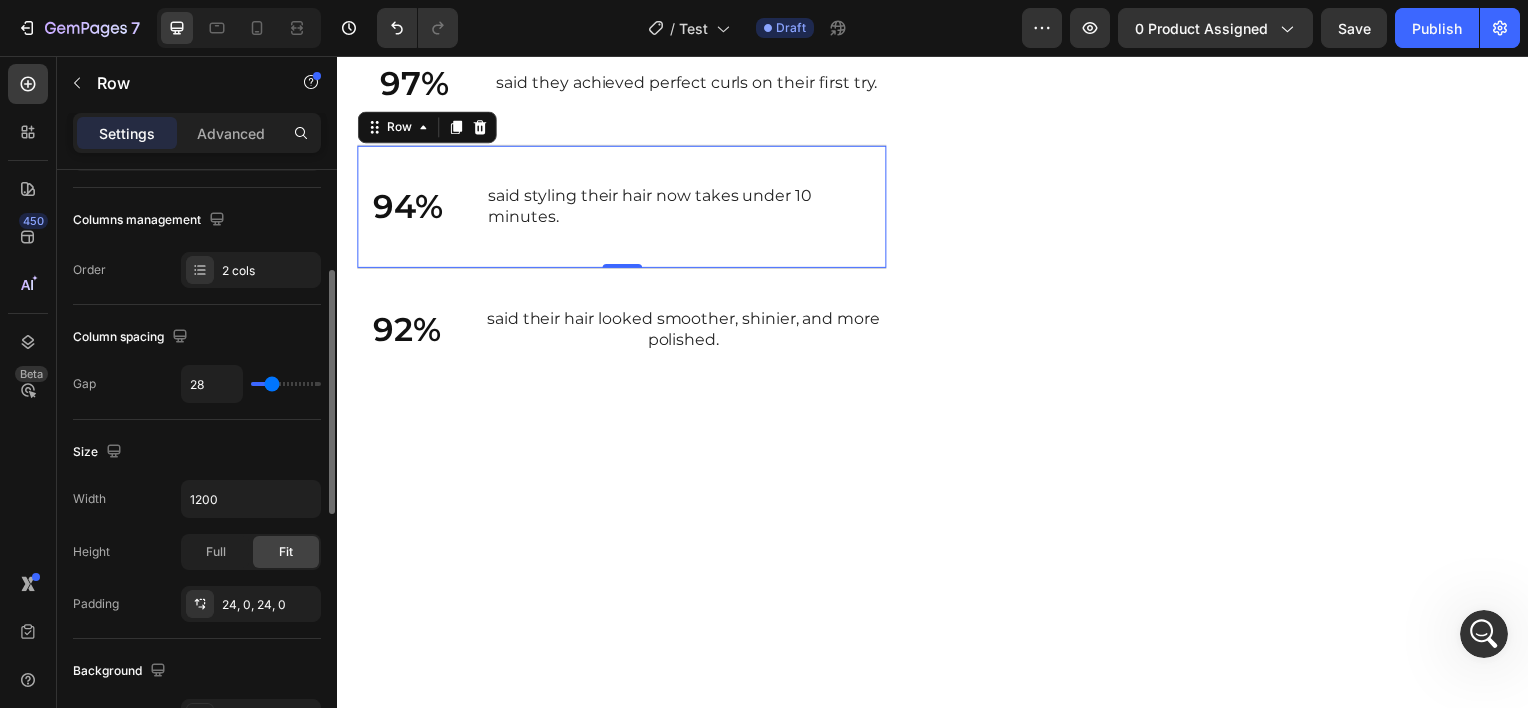 type on "29" 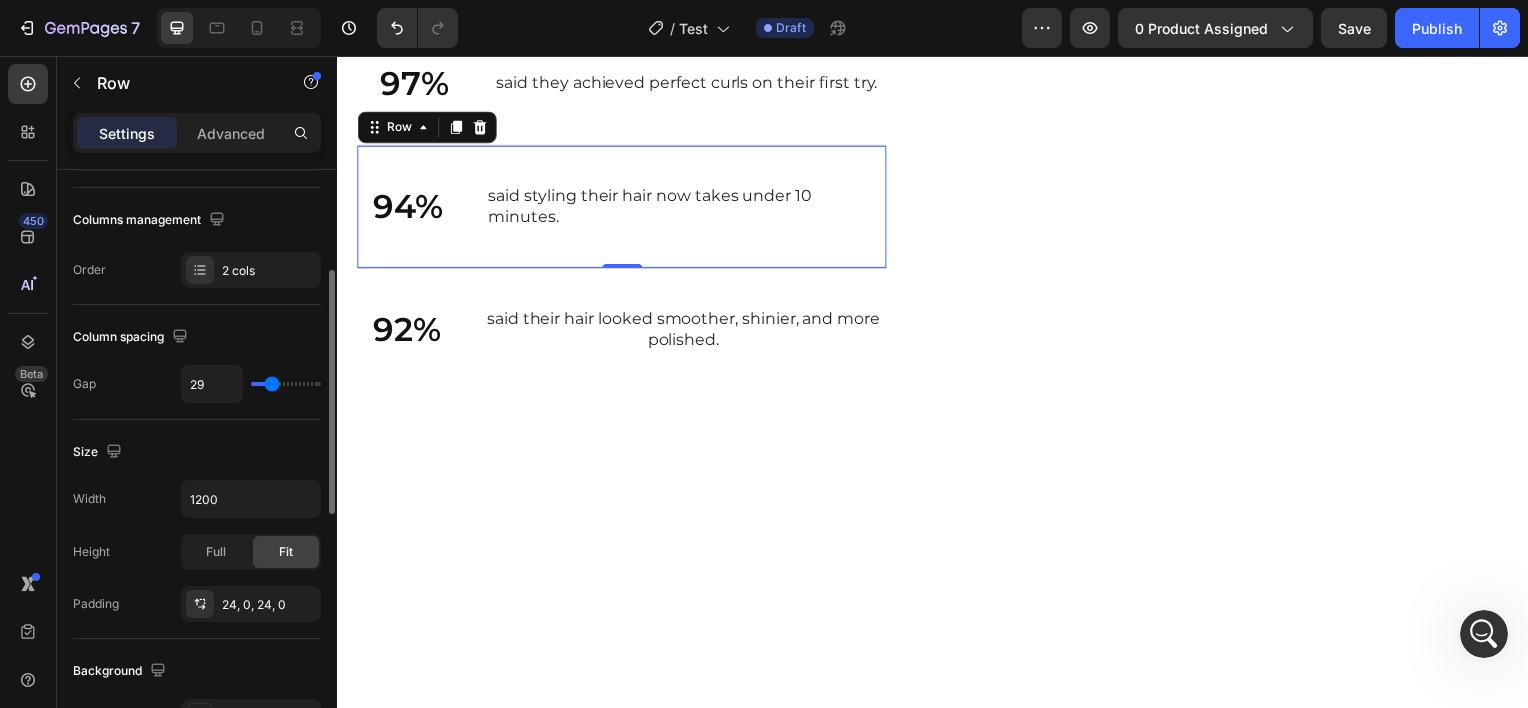 type on "30" 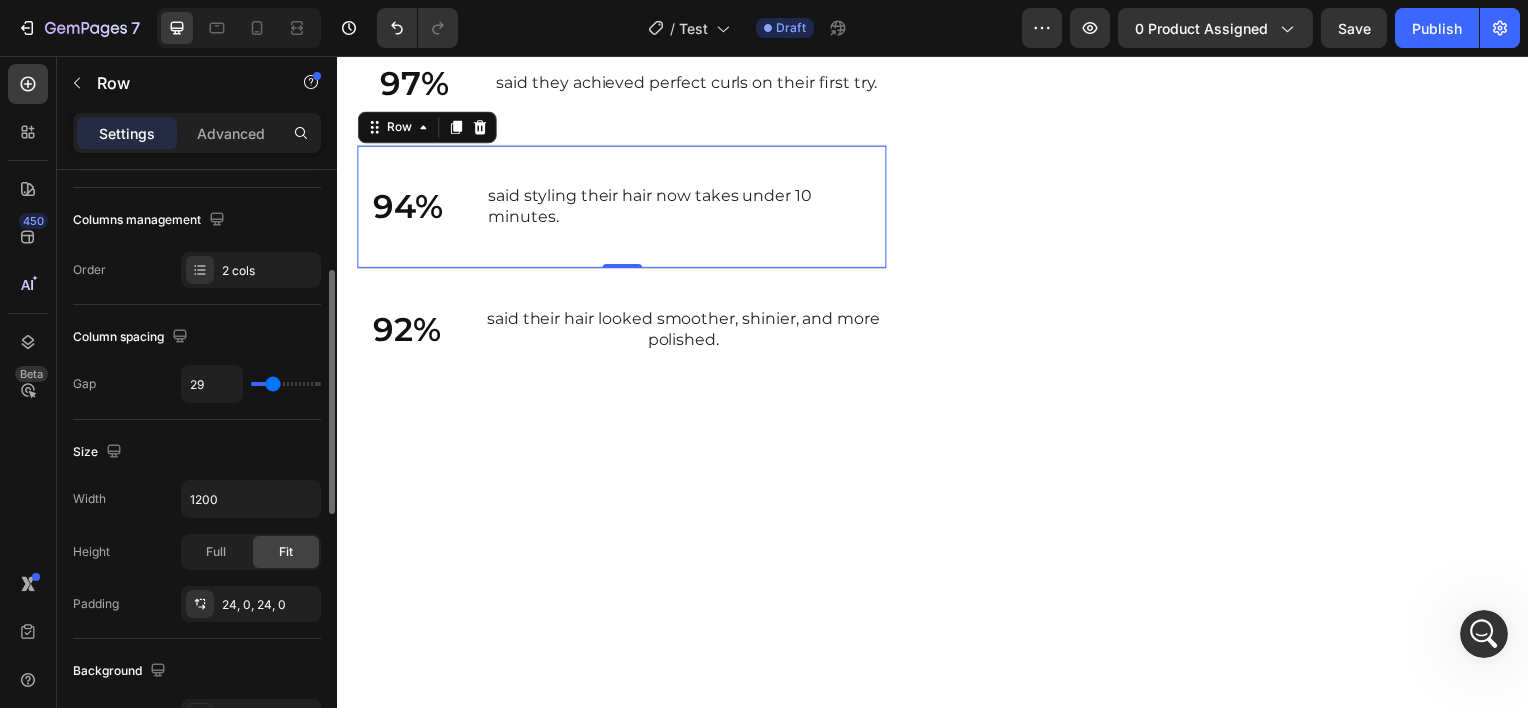 type on "30" 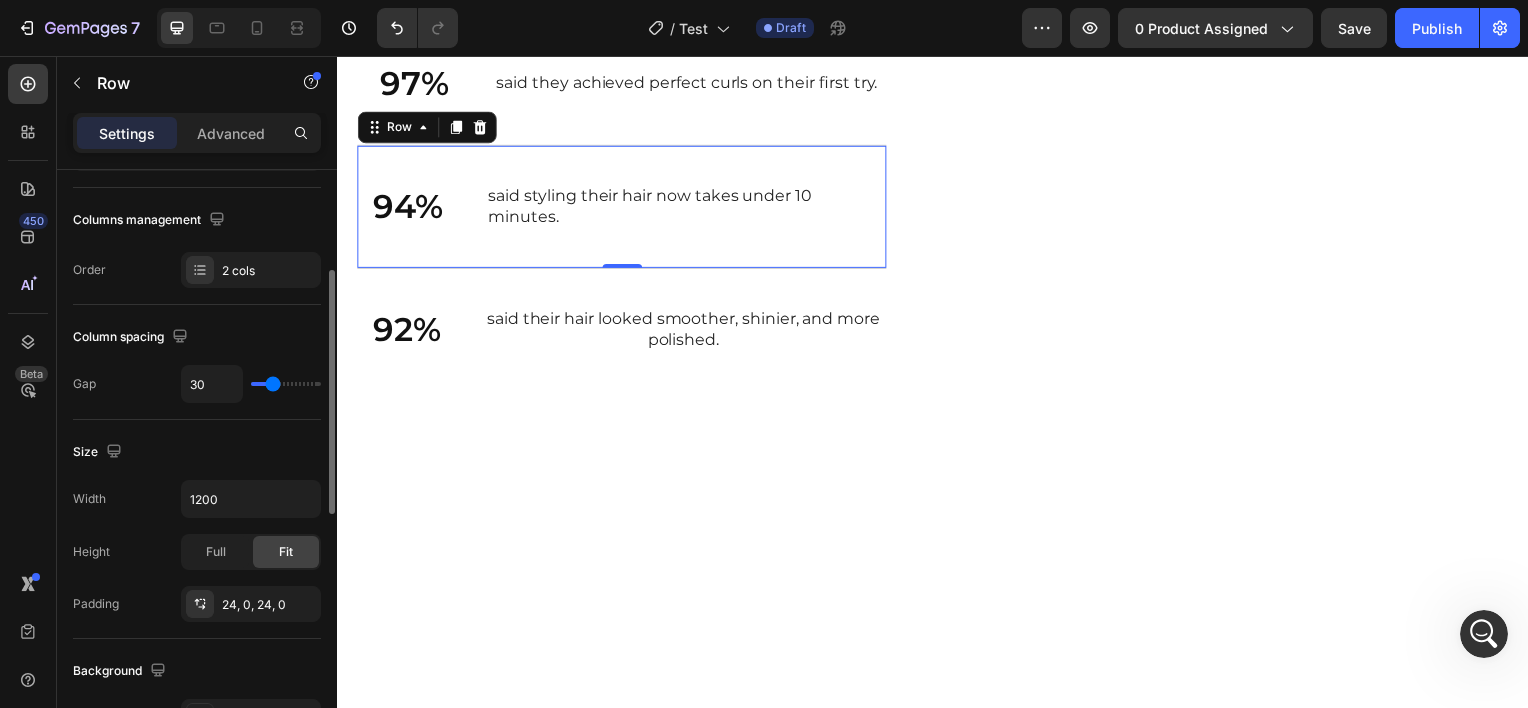 type on "31" 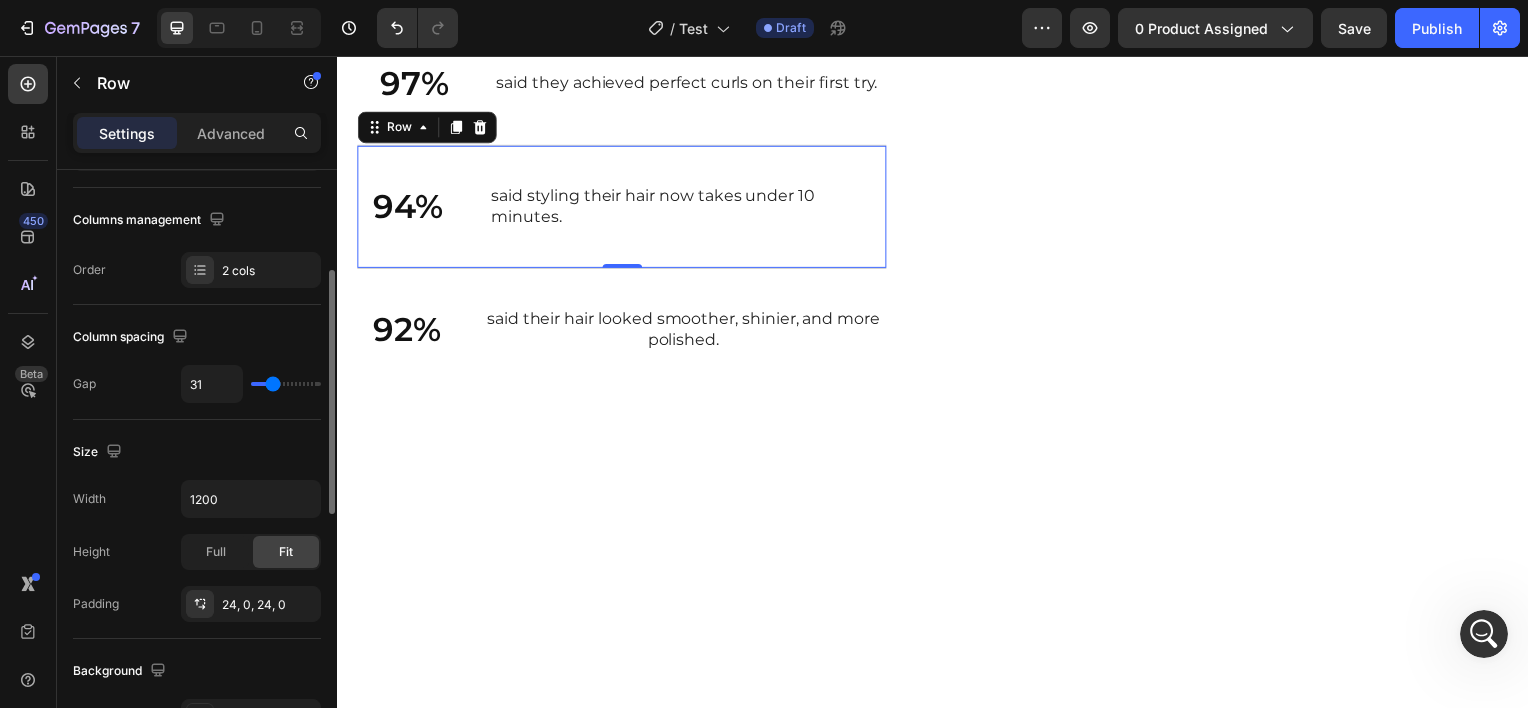 type on "32" 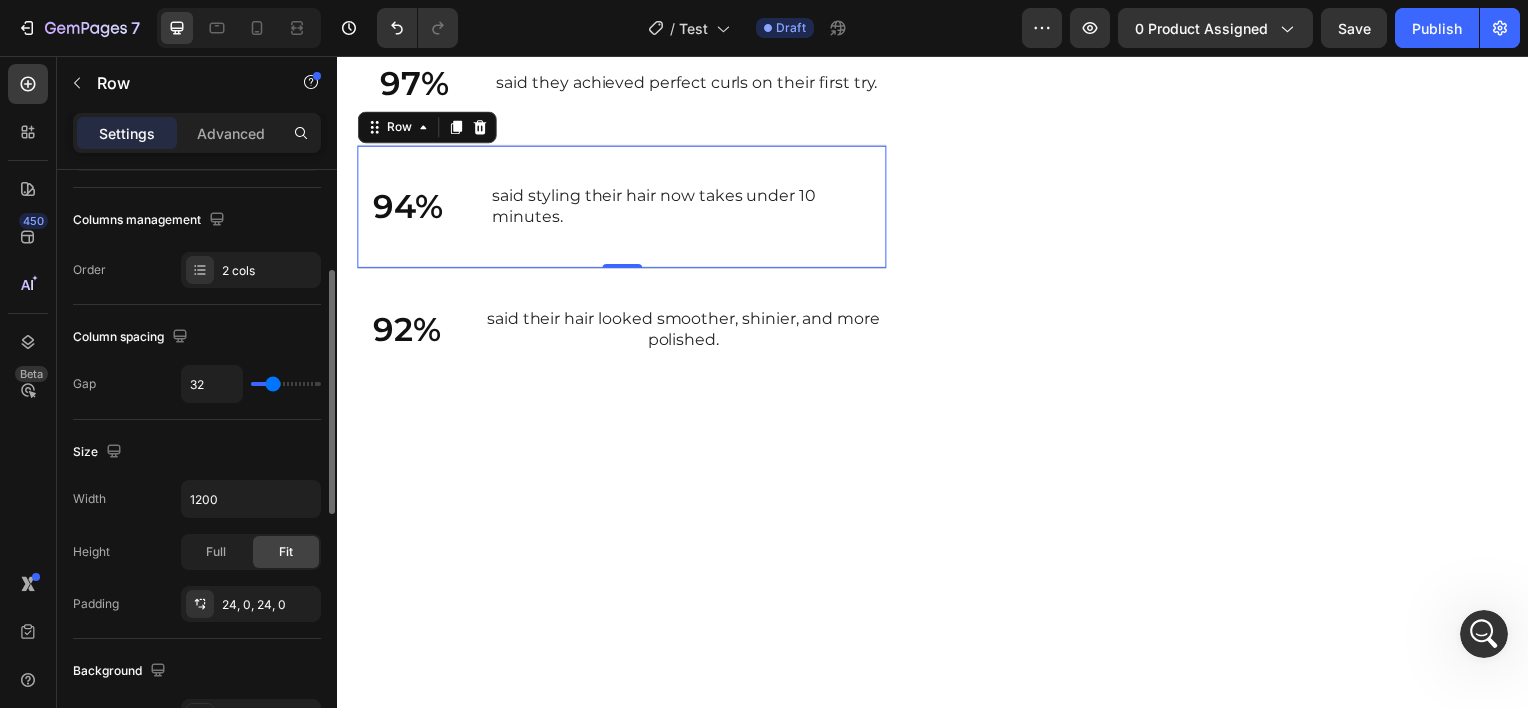 type on "33" 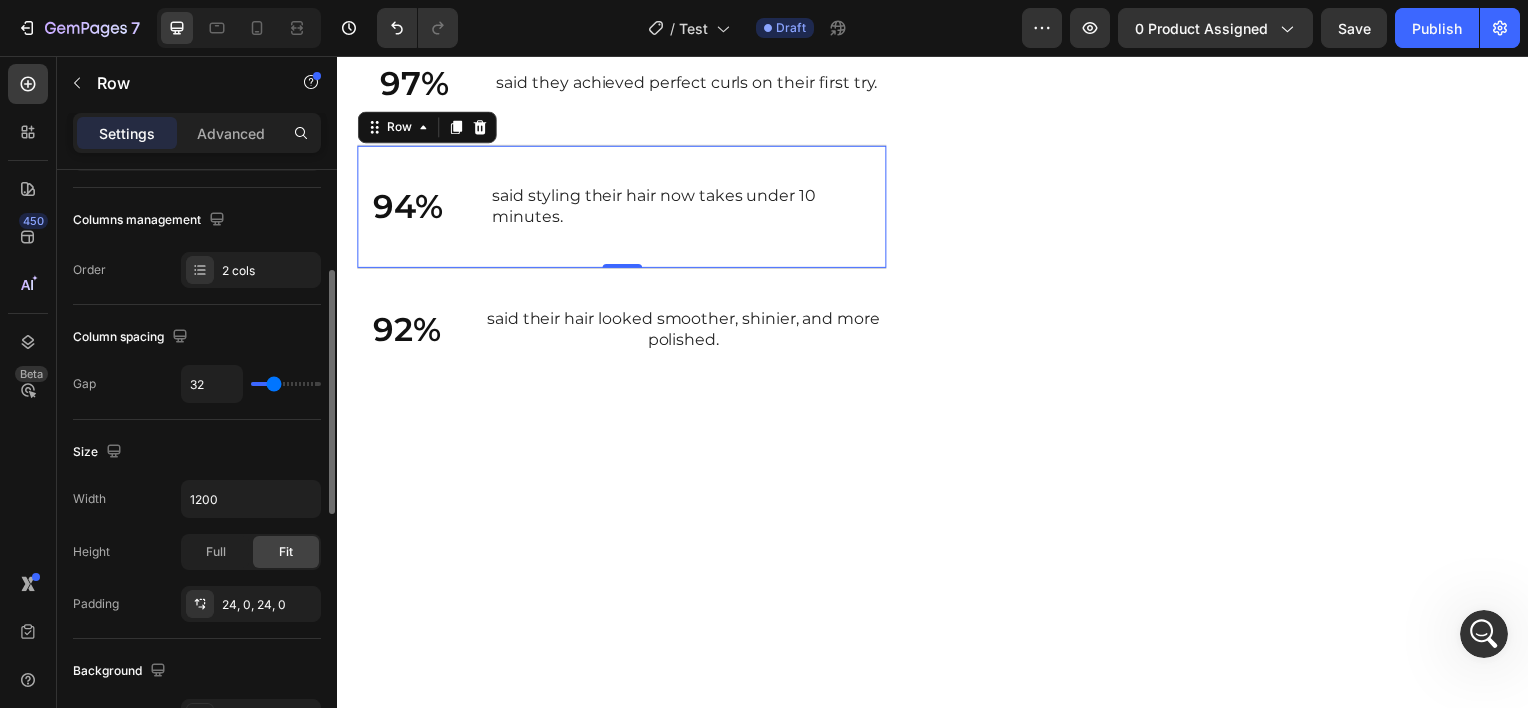 type on "33" 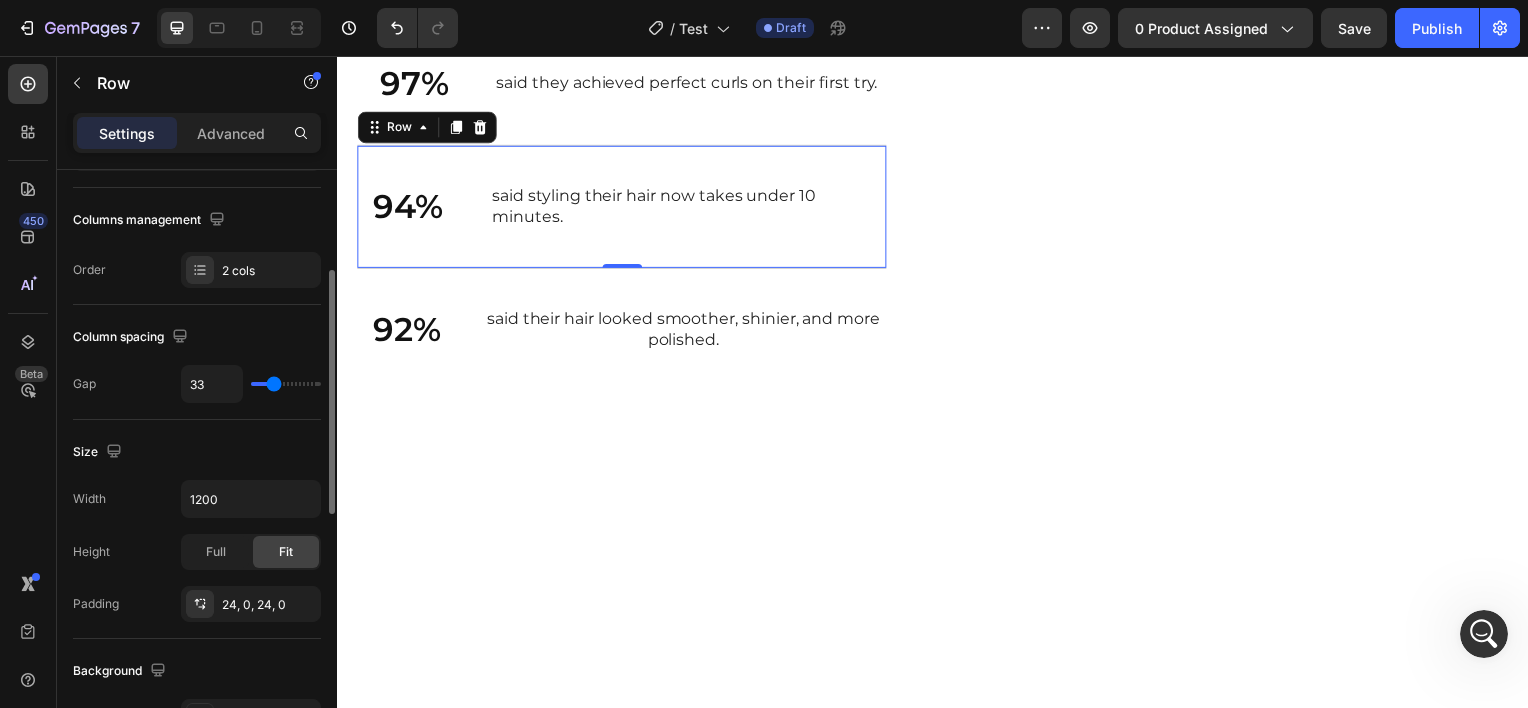 type on "34" 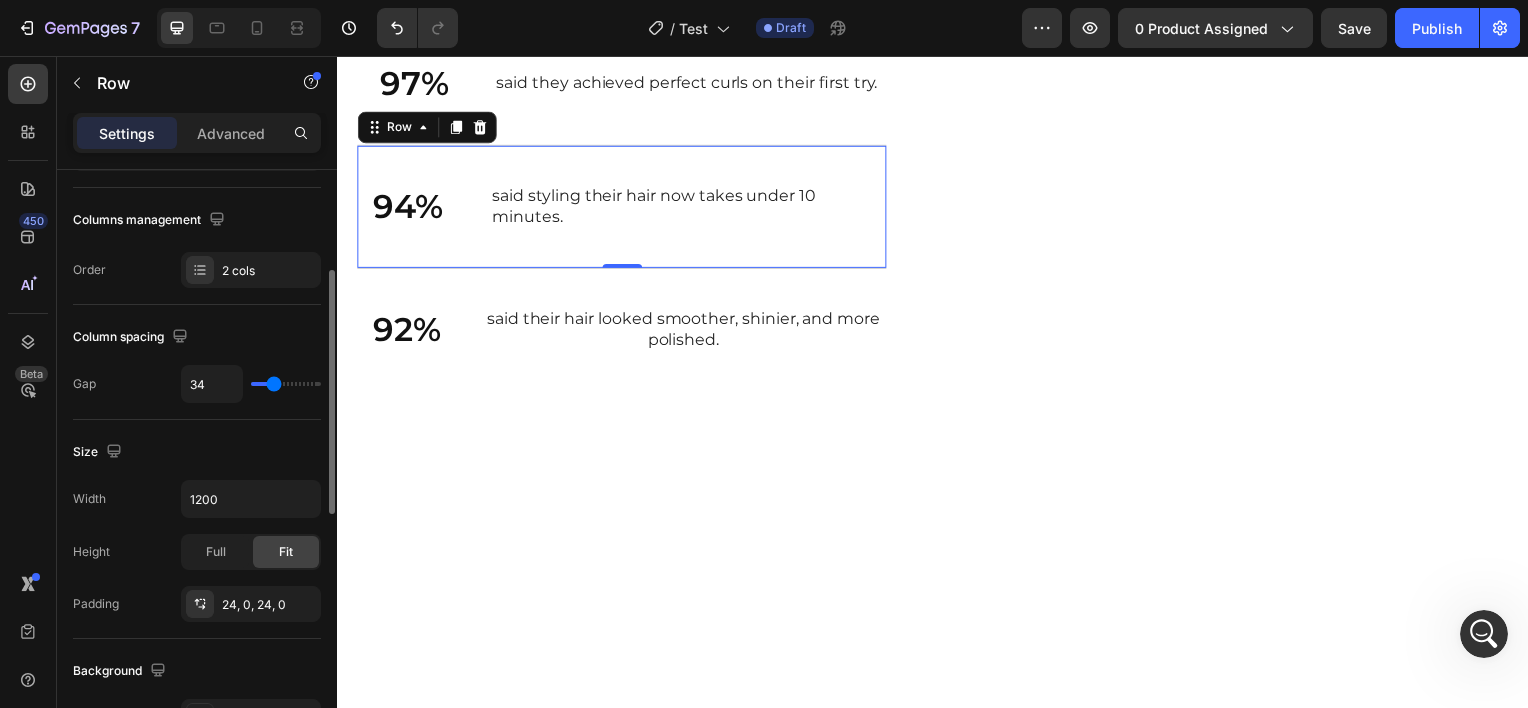 type on "35" 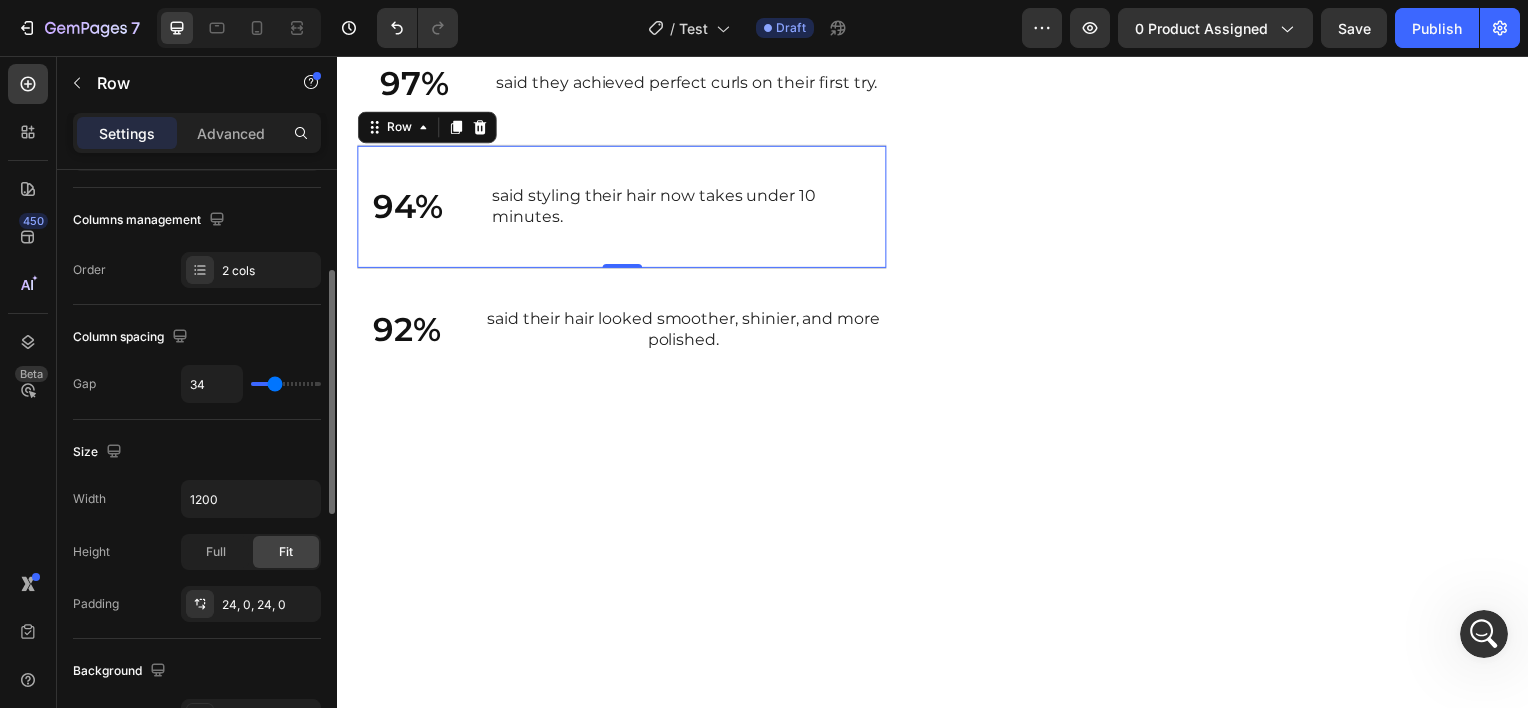 type on "35" 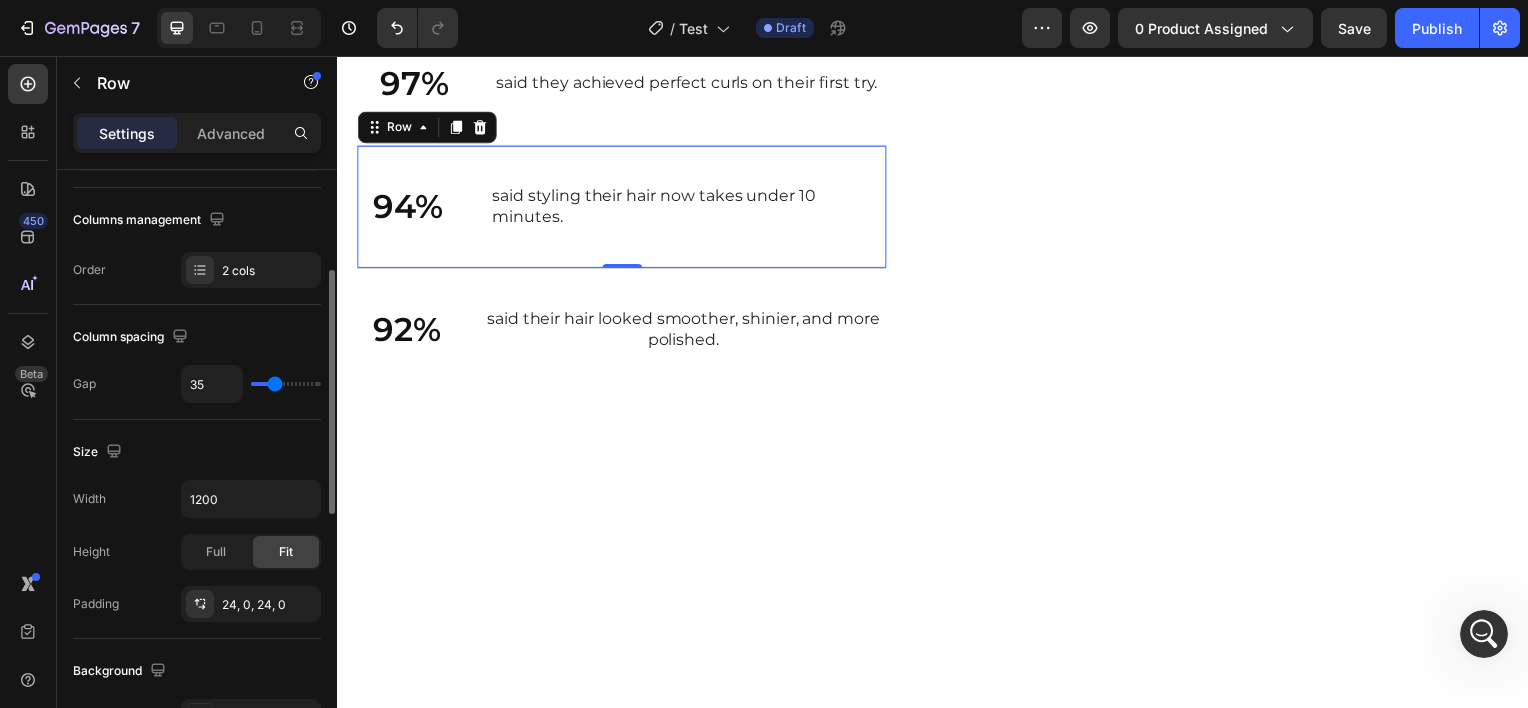 type on "36" 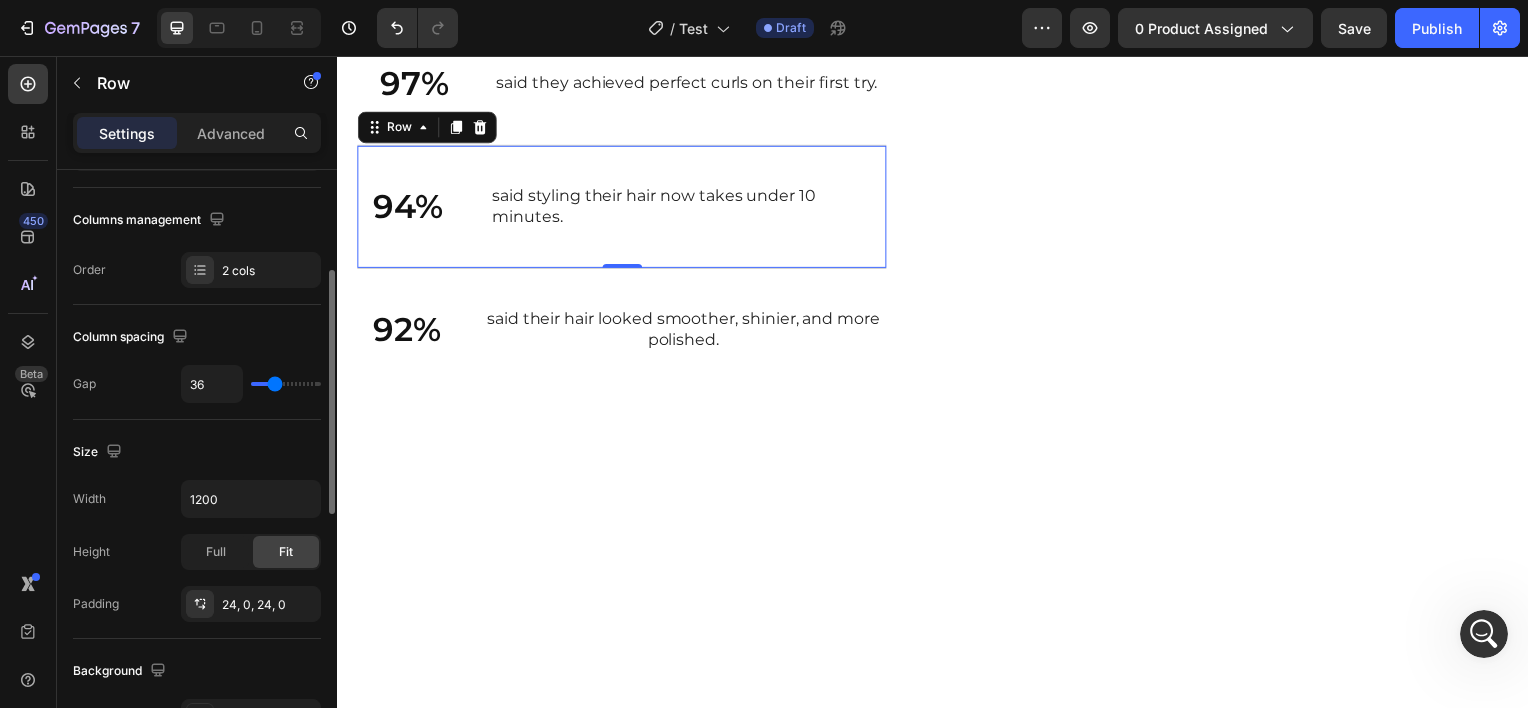 type on "37" 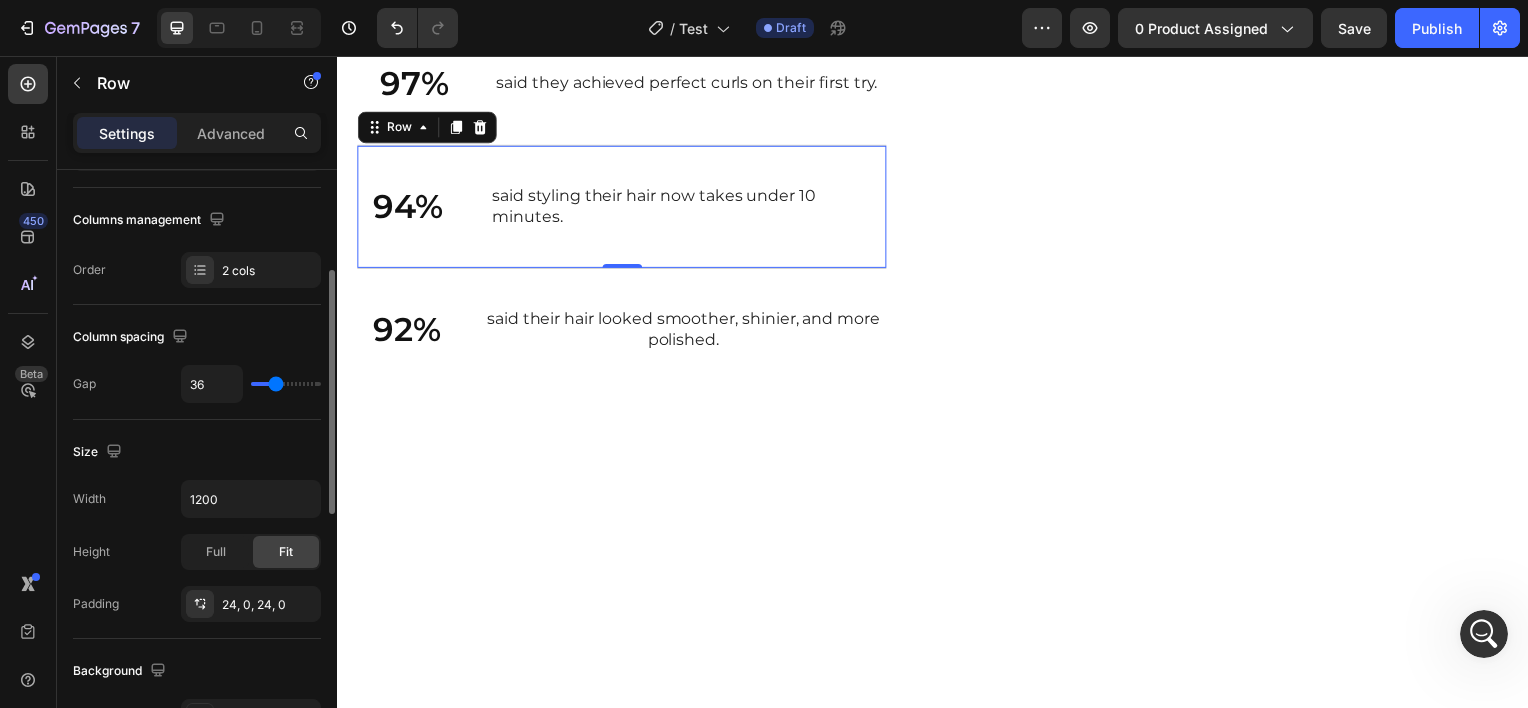 type on "37" 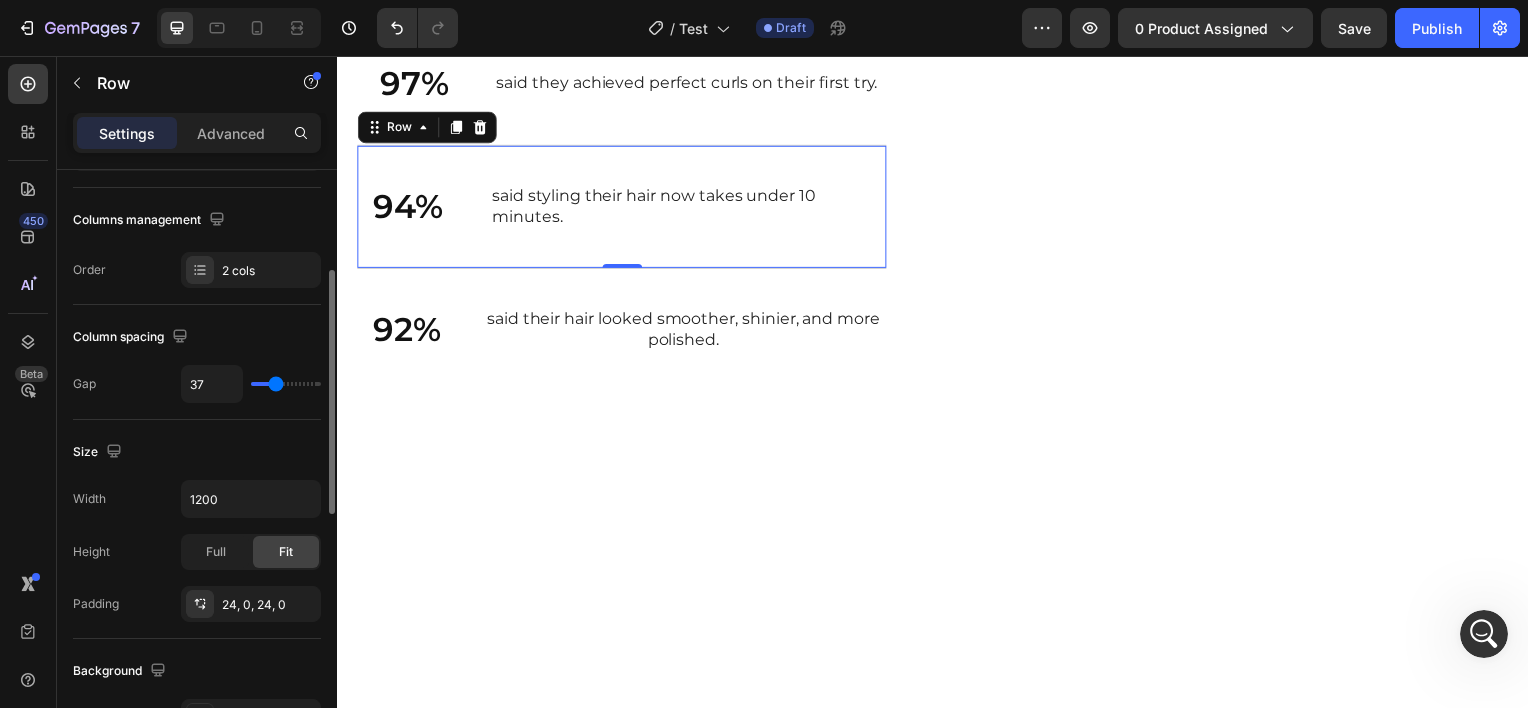 type on "38" 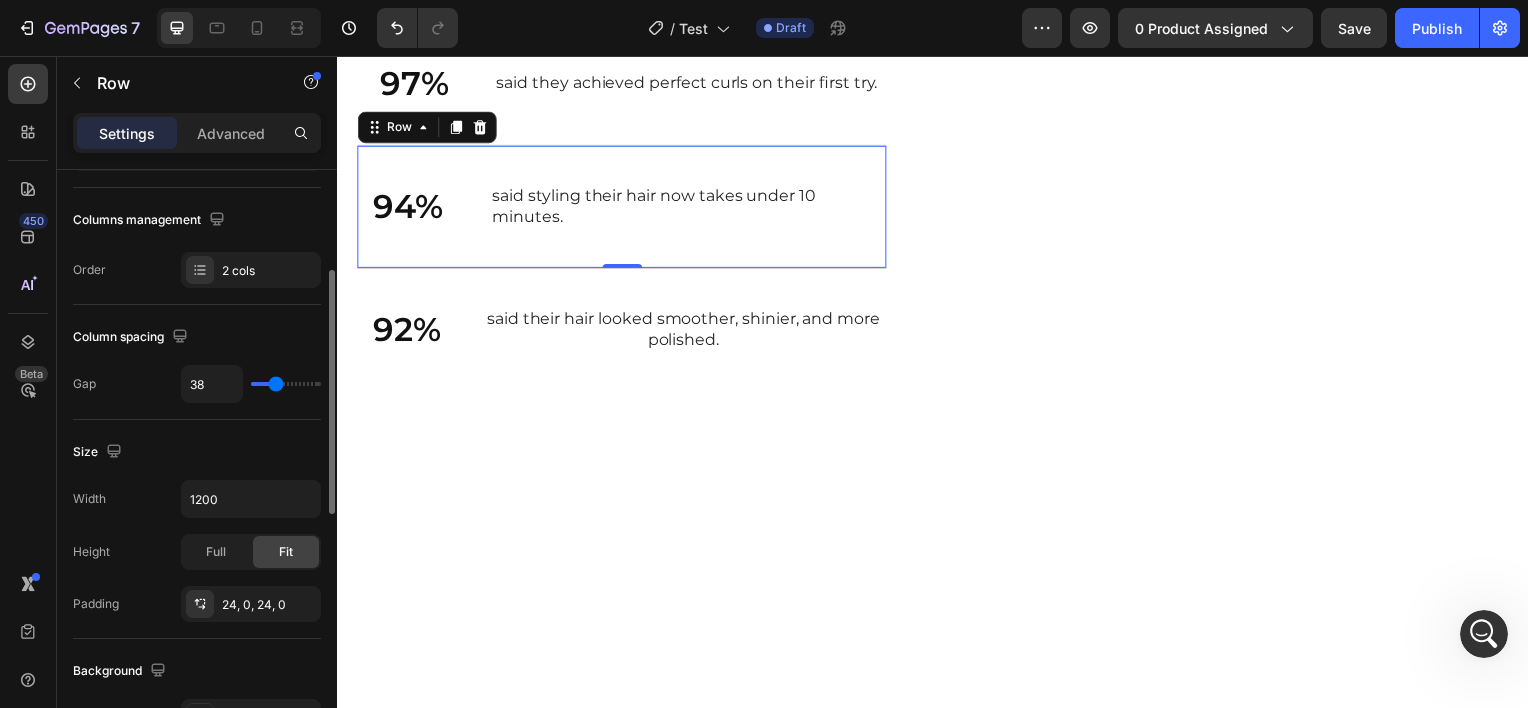 type on "39" 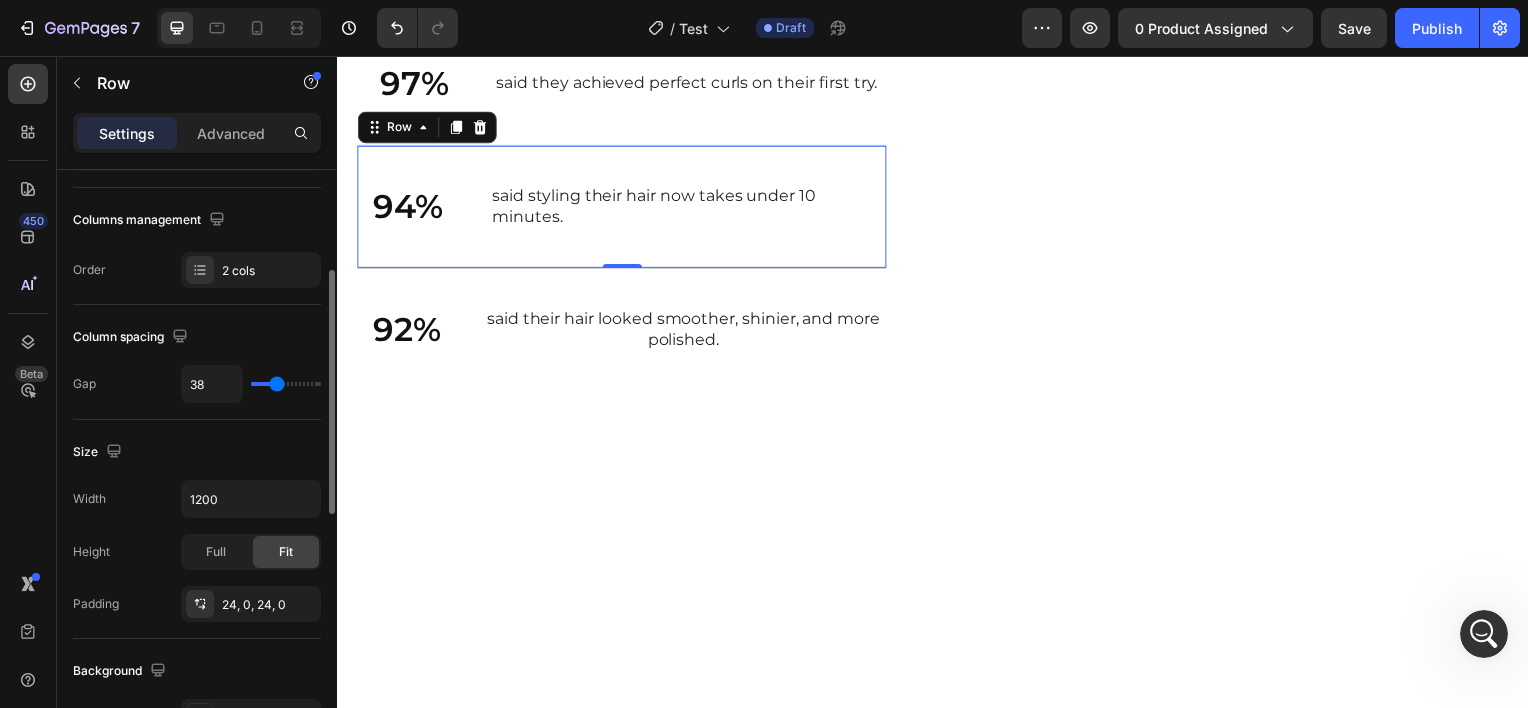 type on "39" 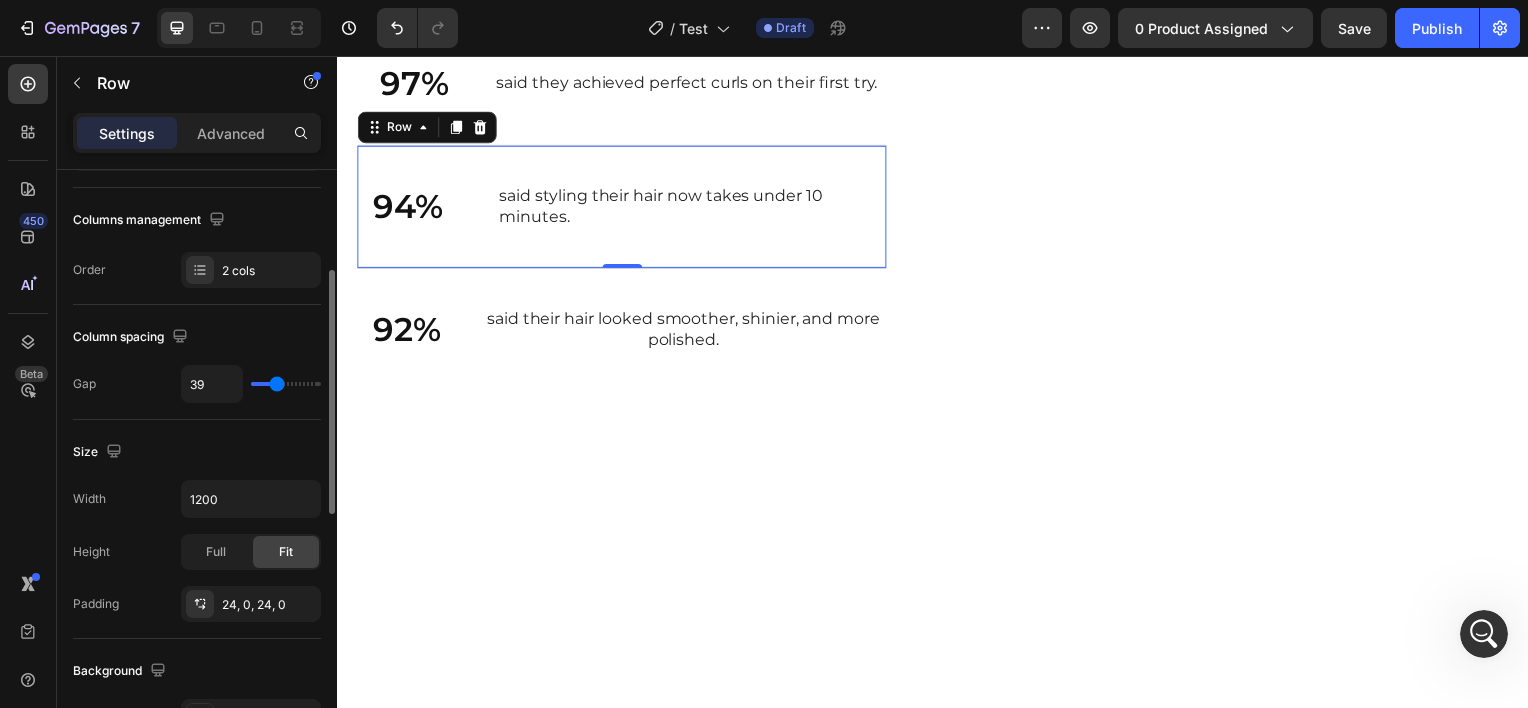 type on "40" 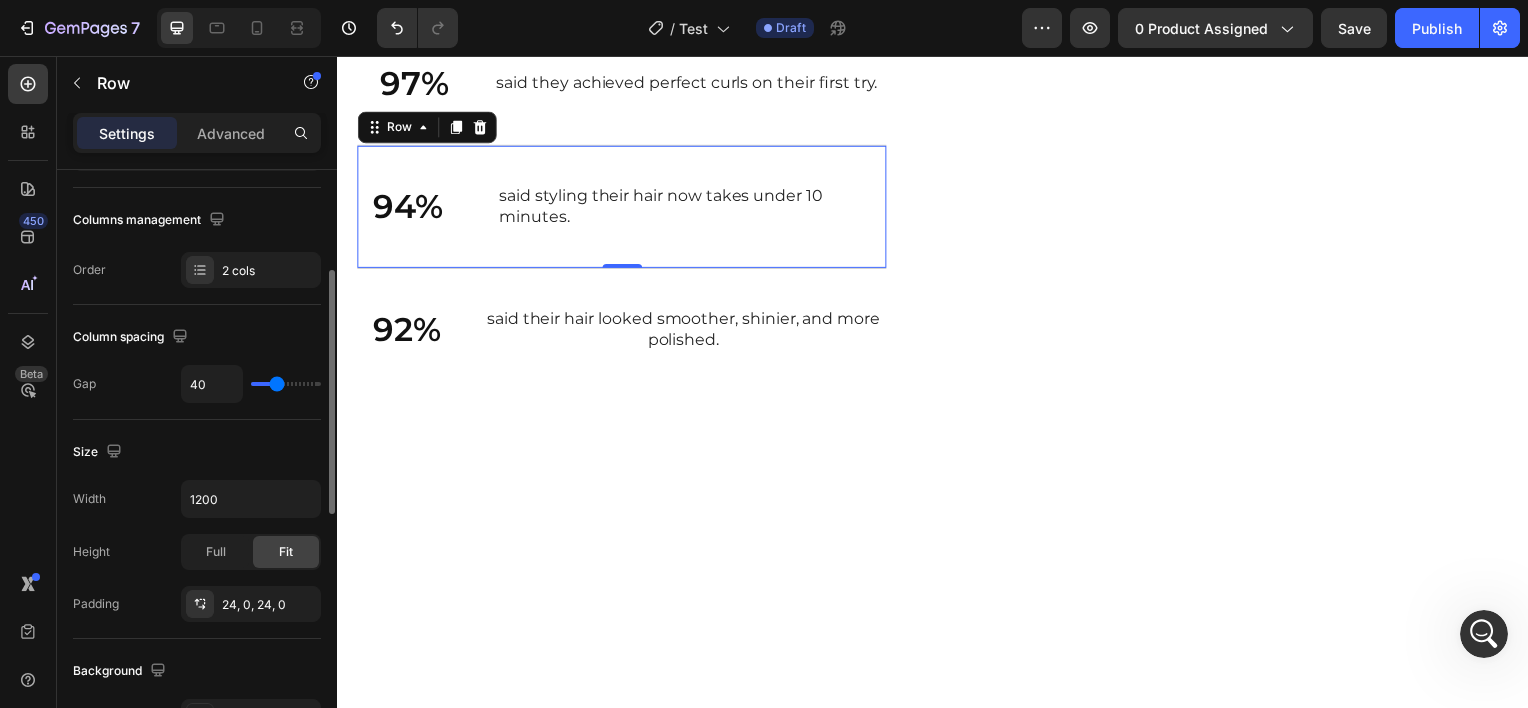 type on "41" 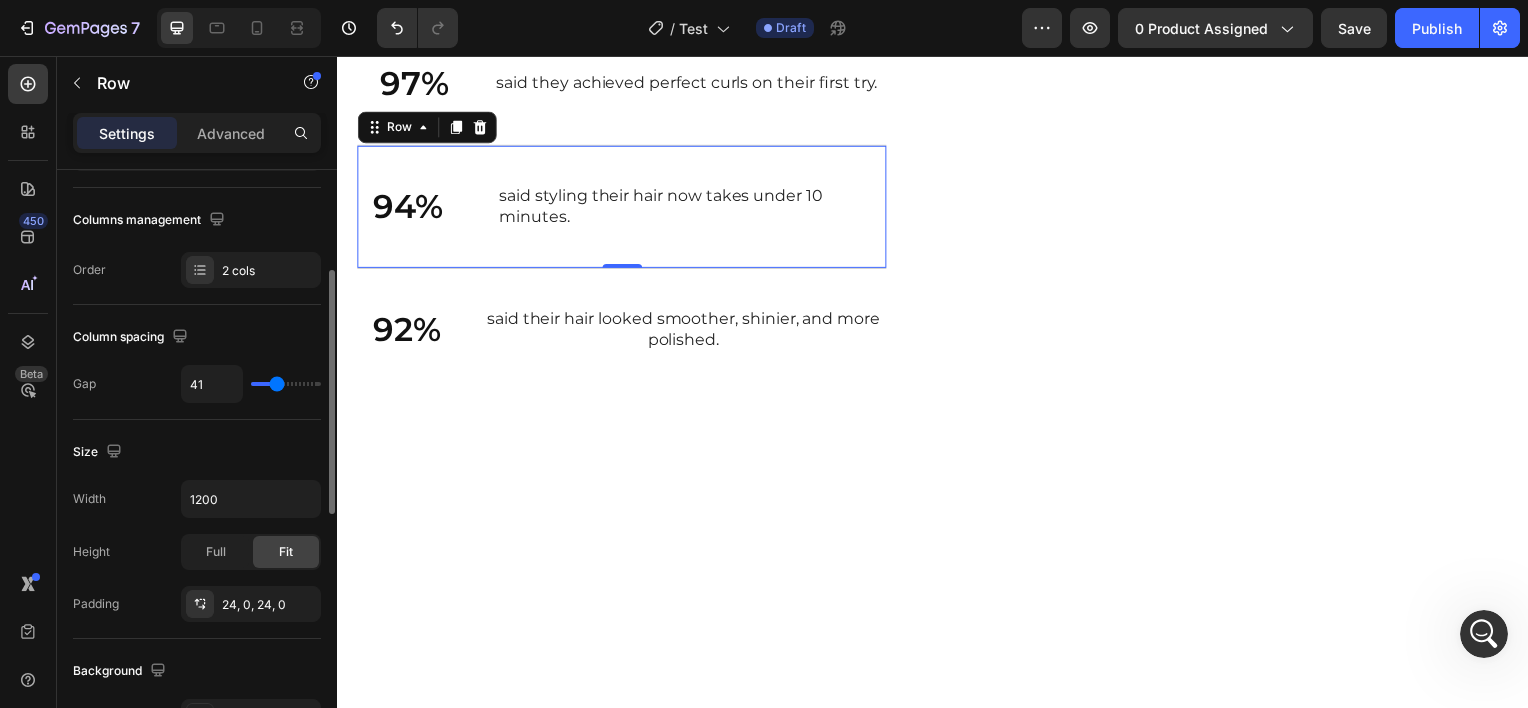 type on "42" 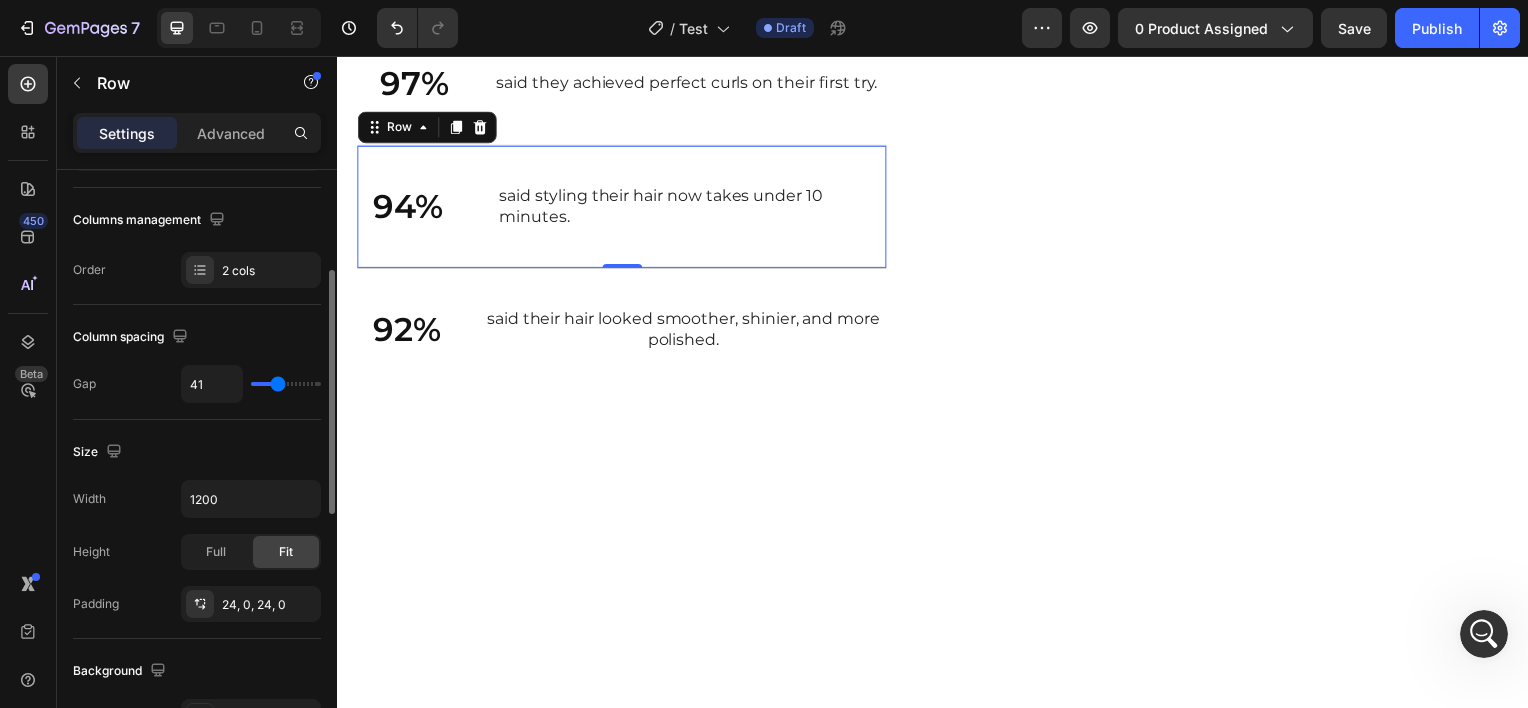 type on "42" 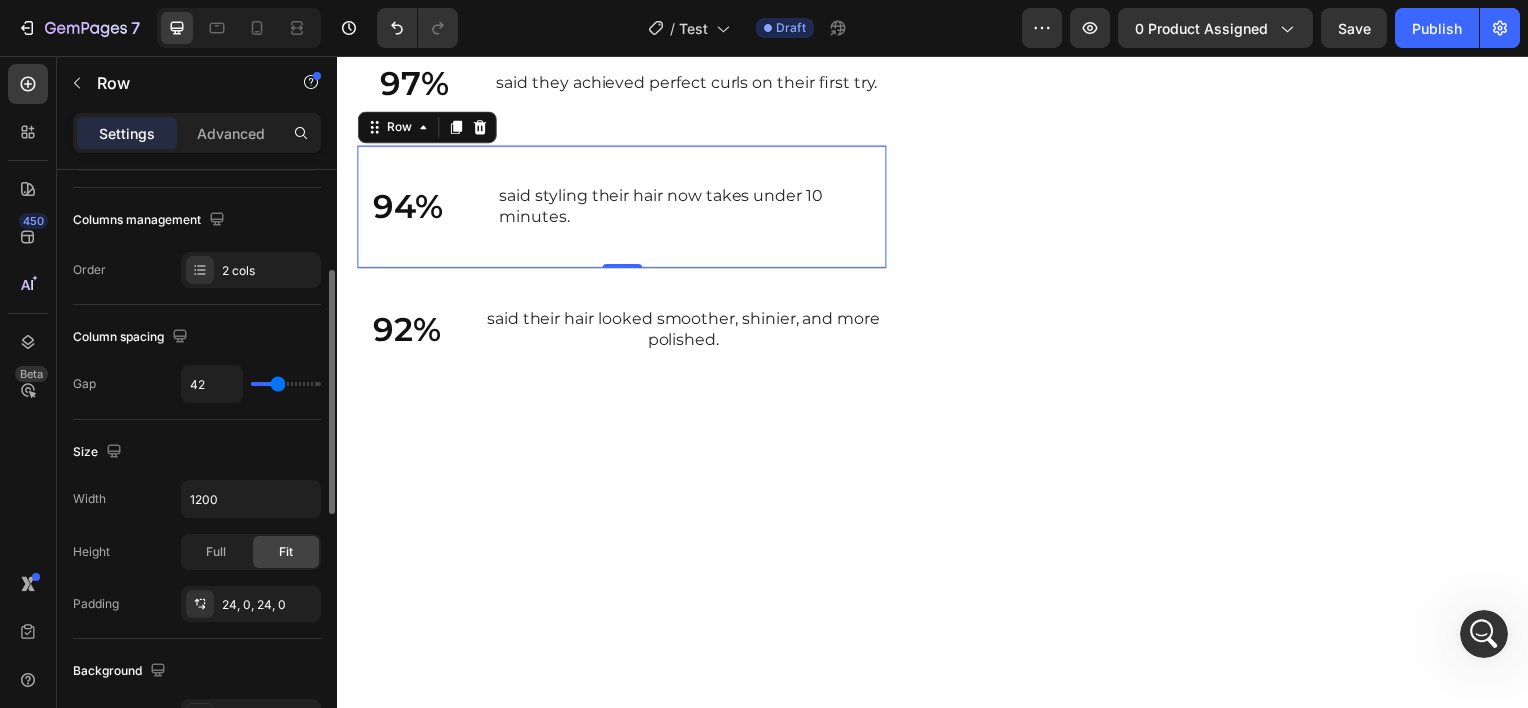 type on "43" 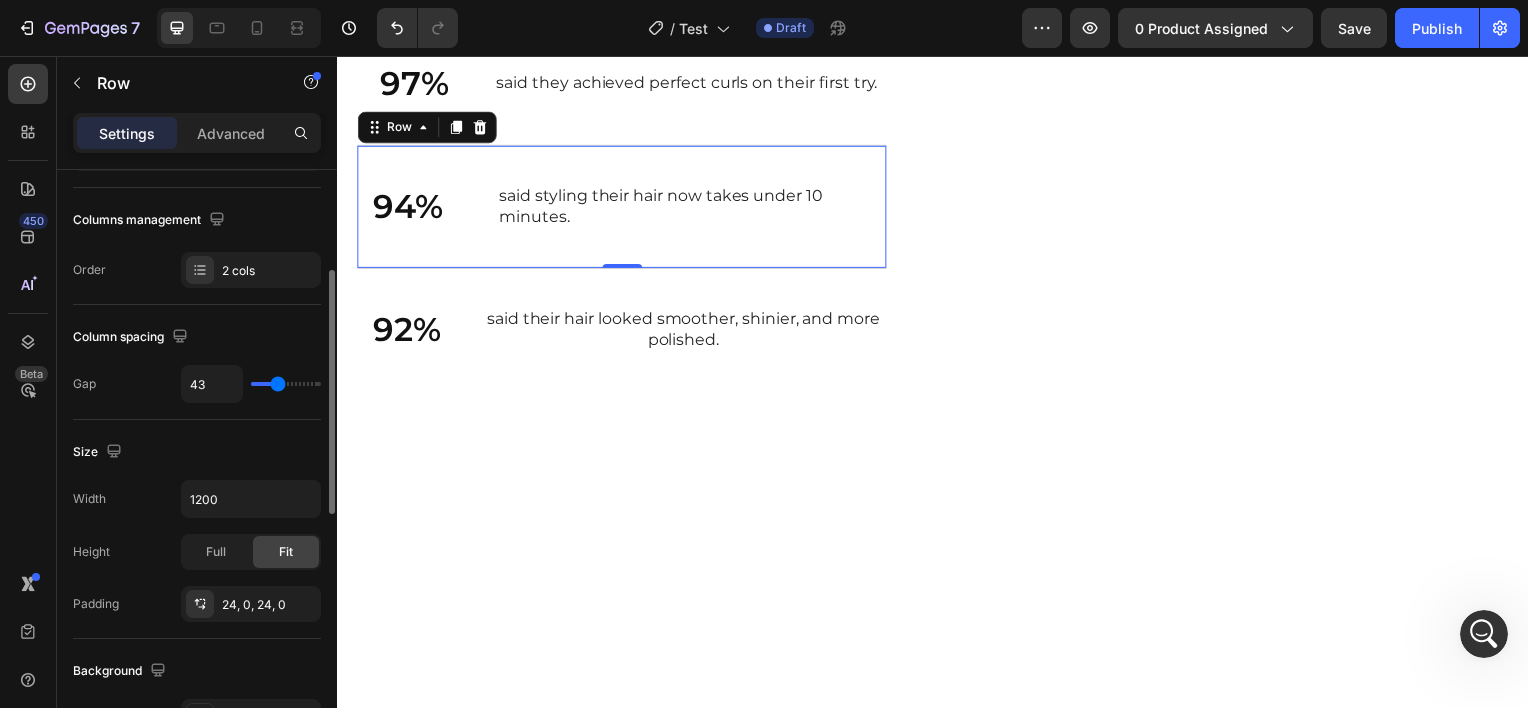 type on "44" 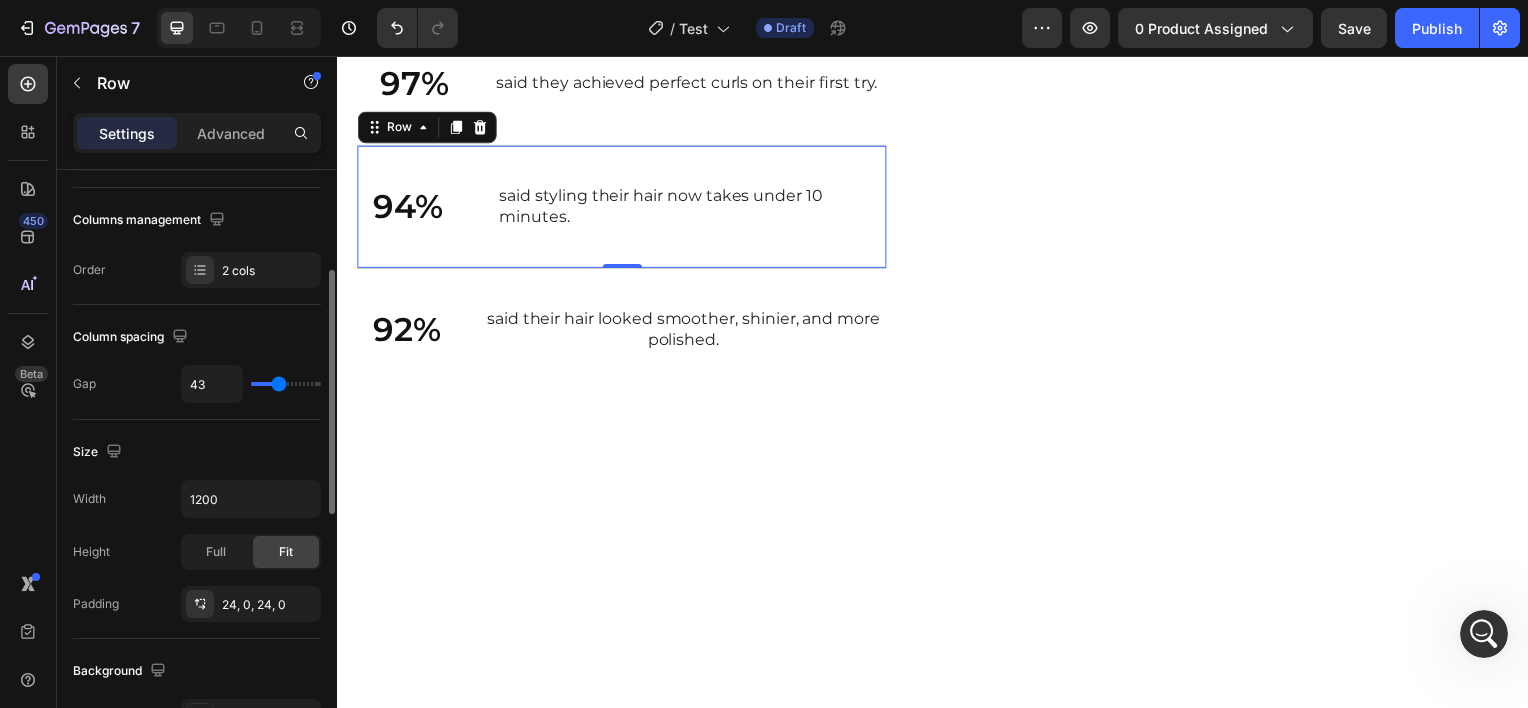 type on "44" 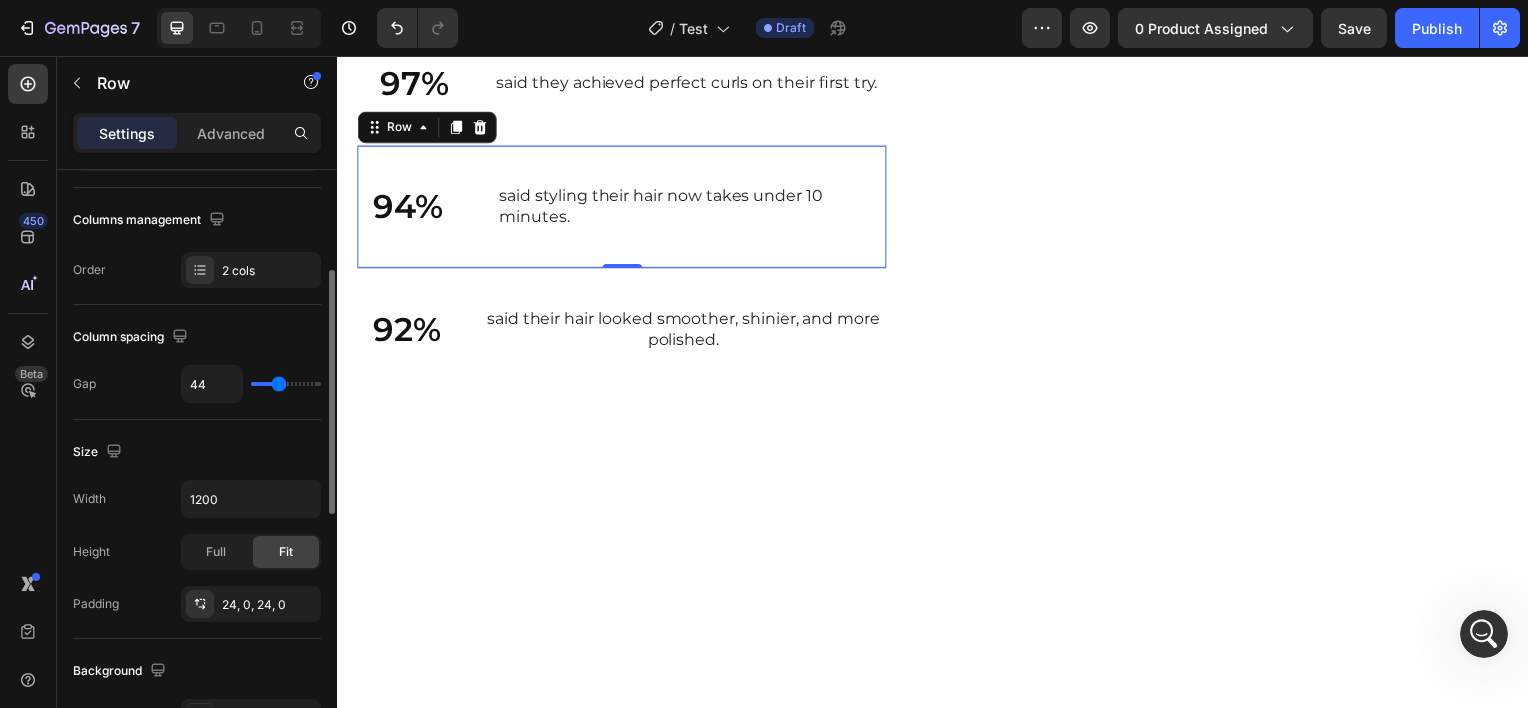 type on "45" 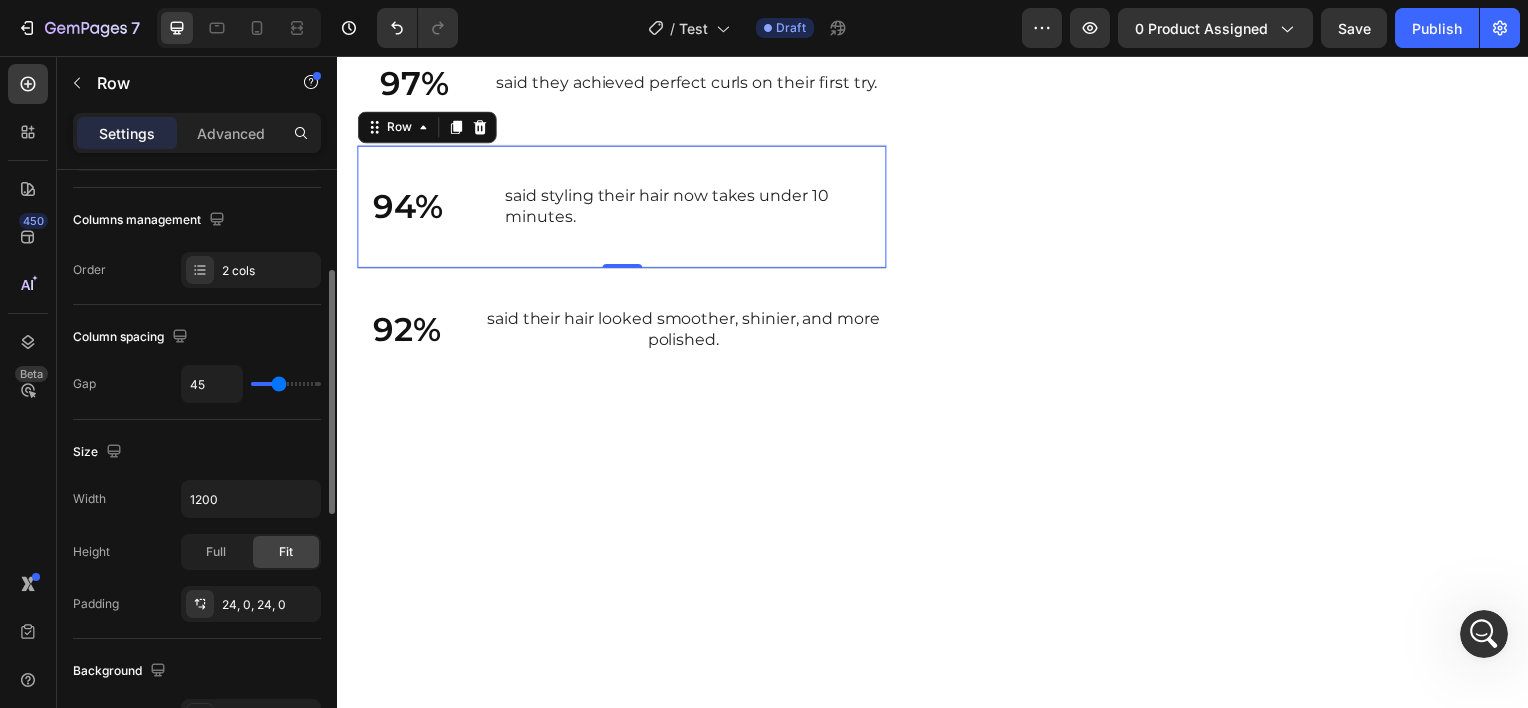 type on "46" 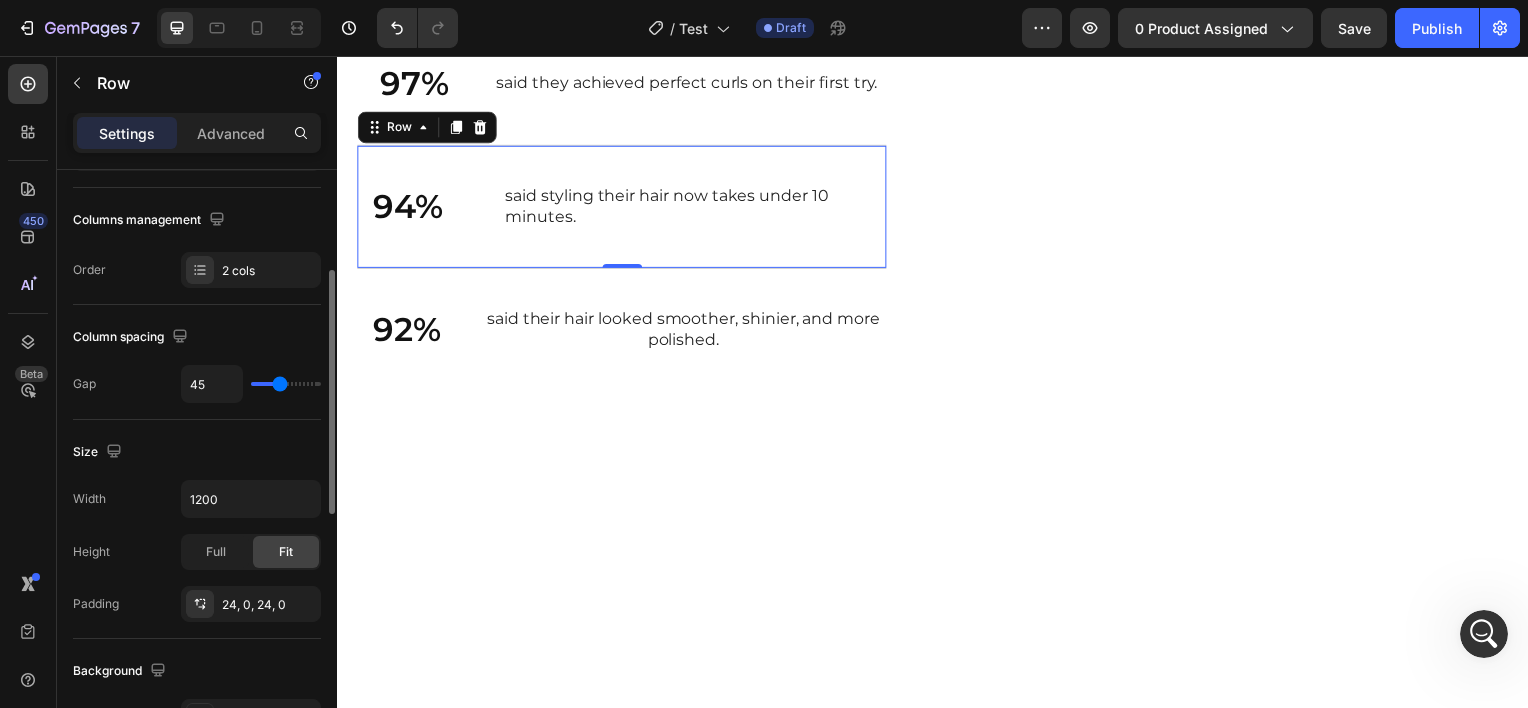 type on "46" 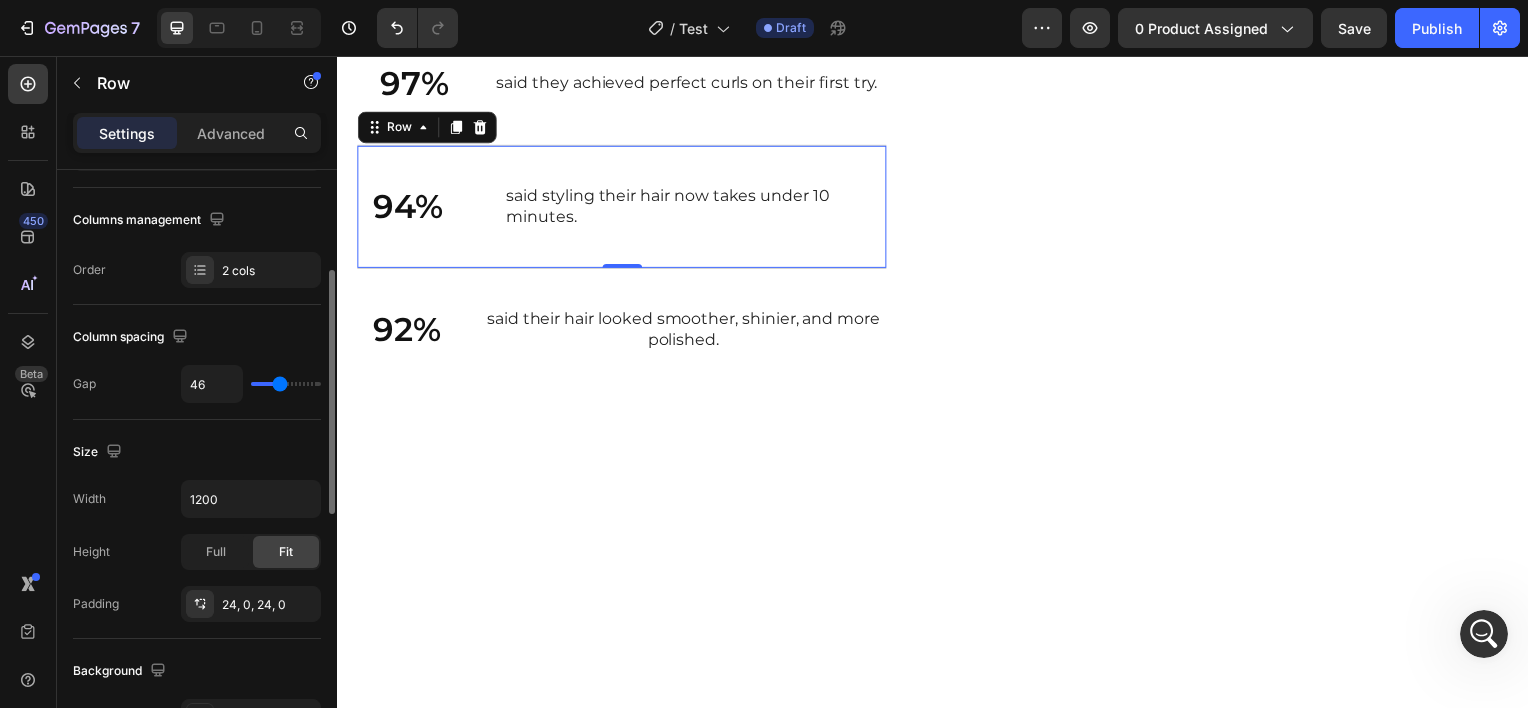 type on "45" 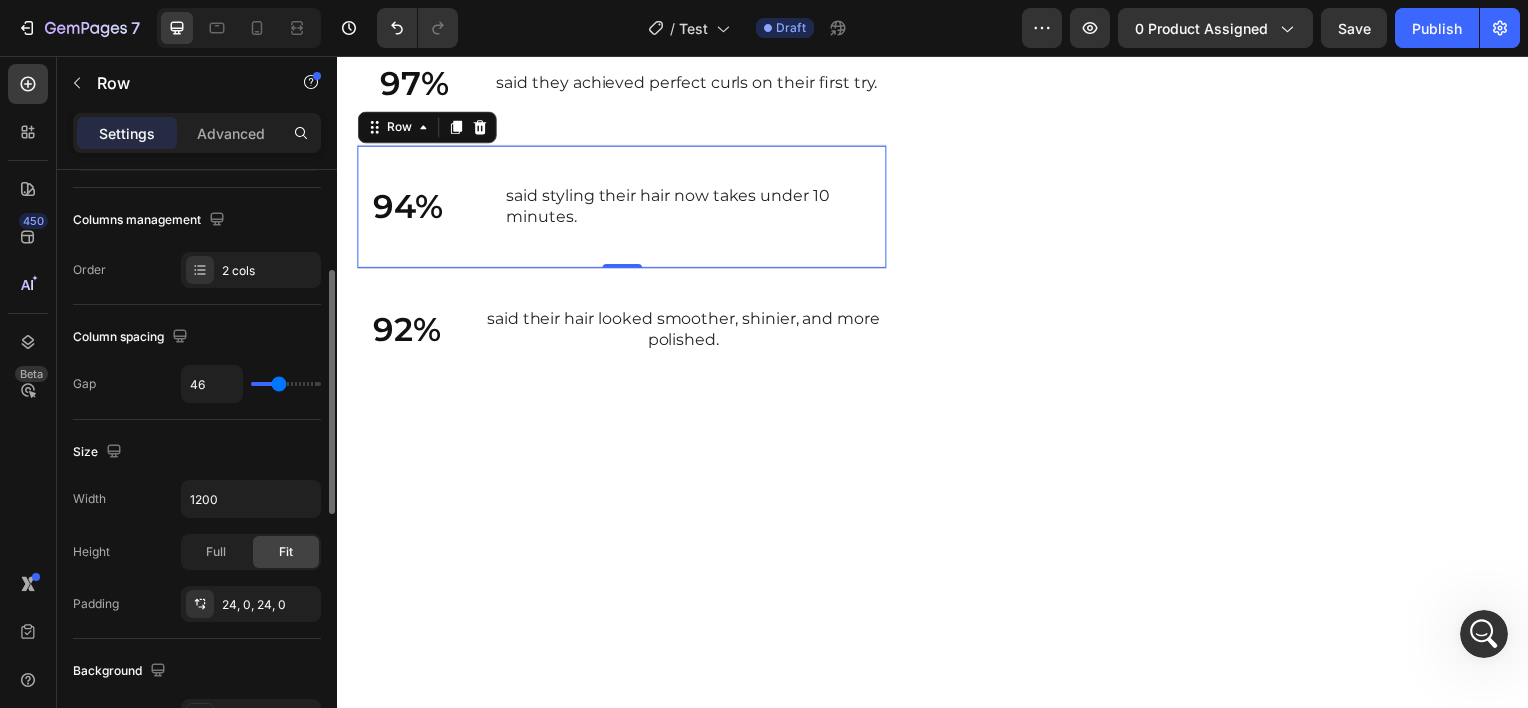 type on "45" 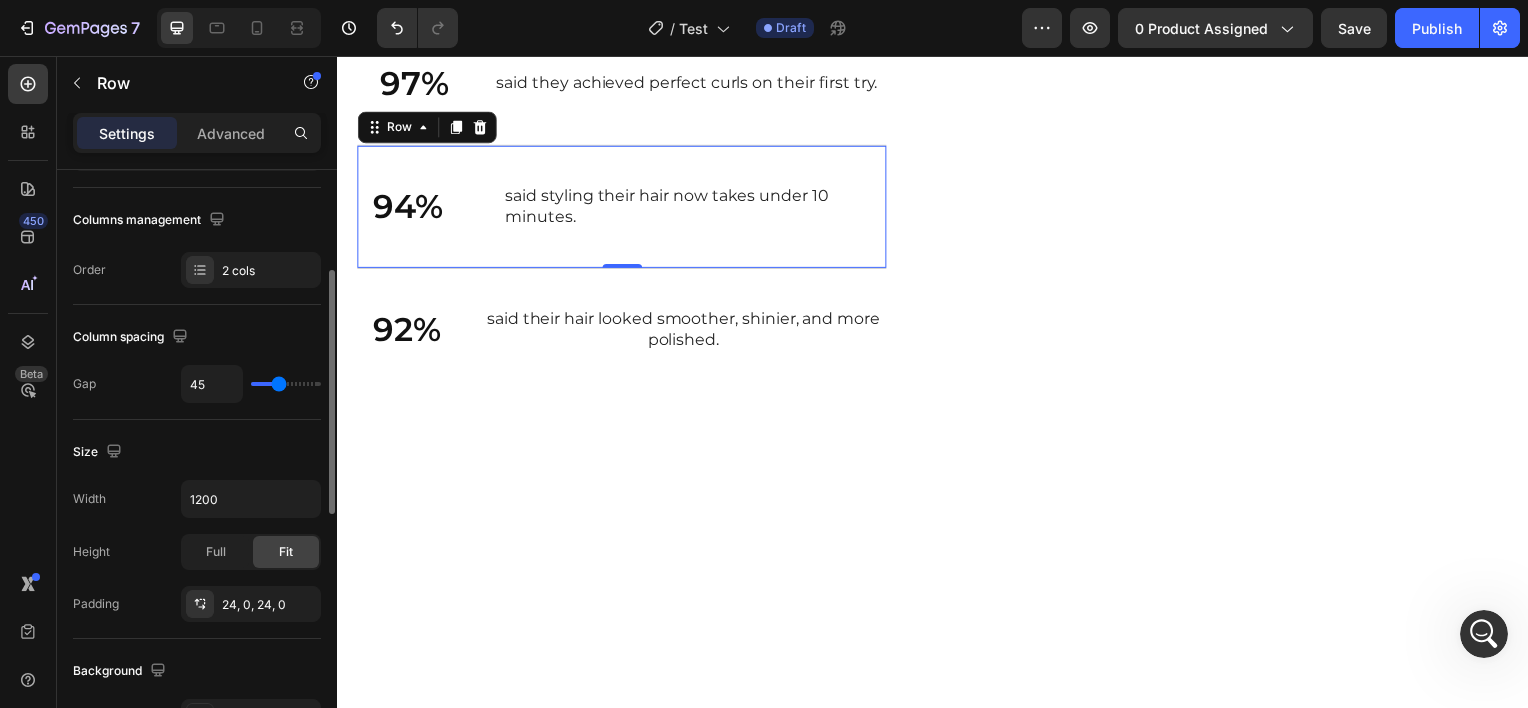 type on "44" 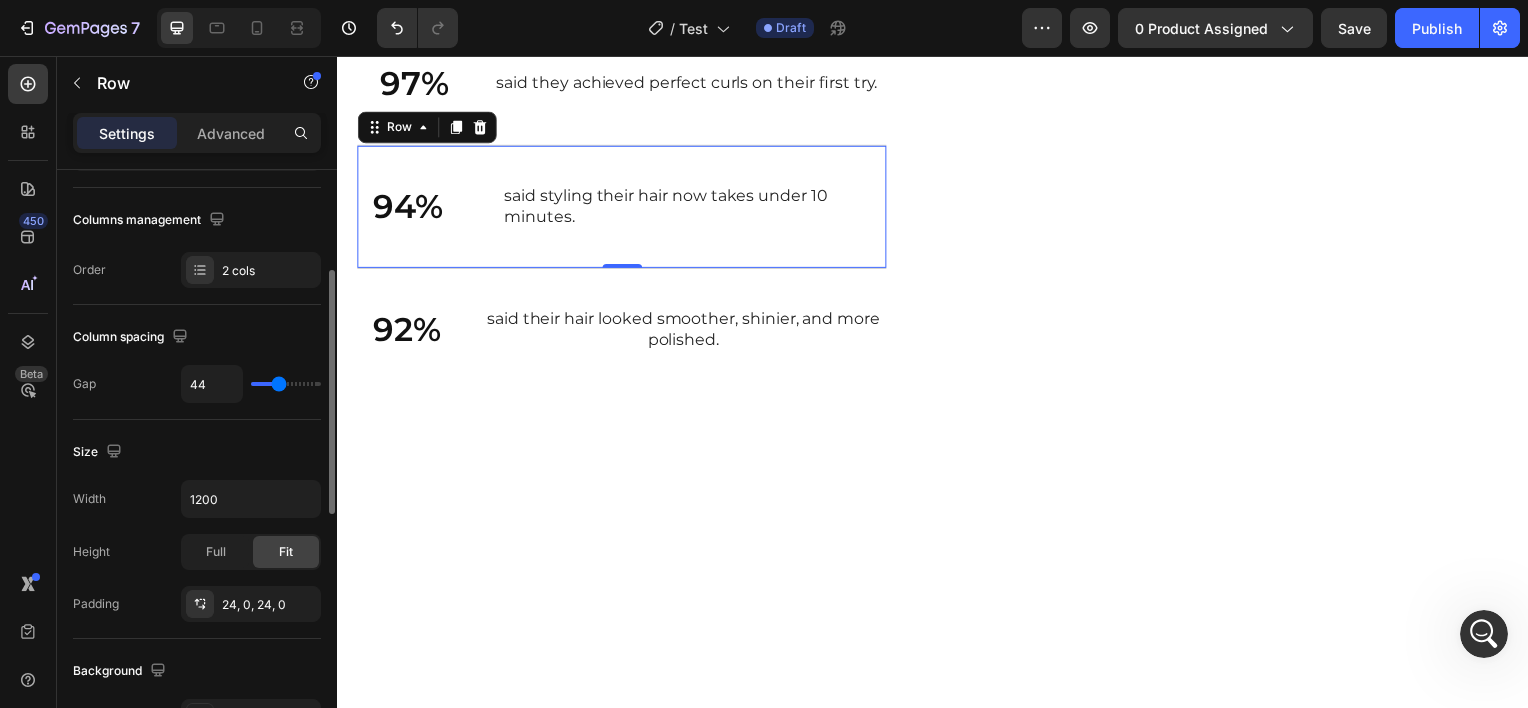 type on "45" 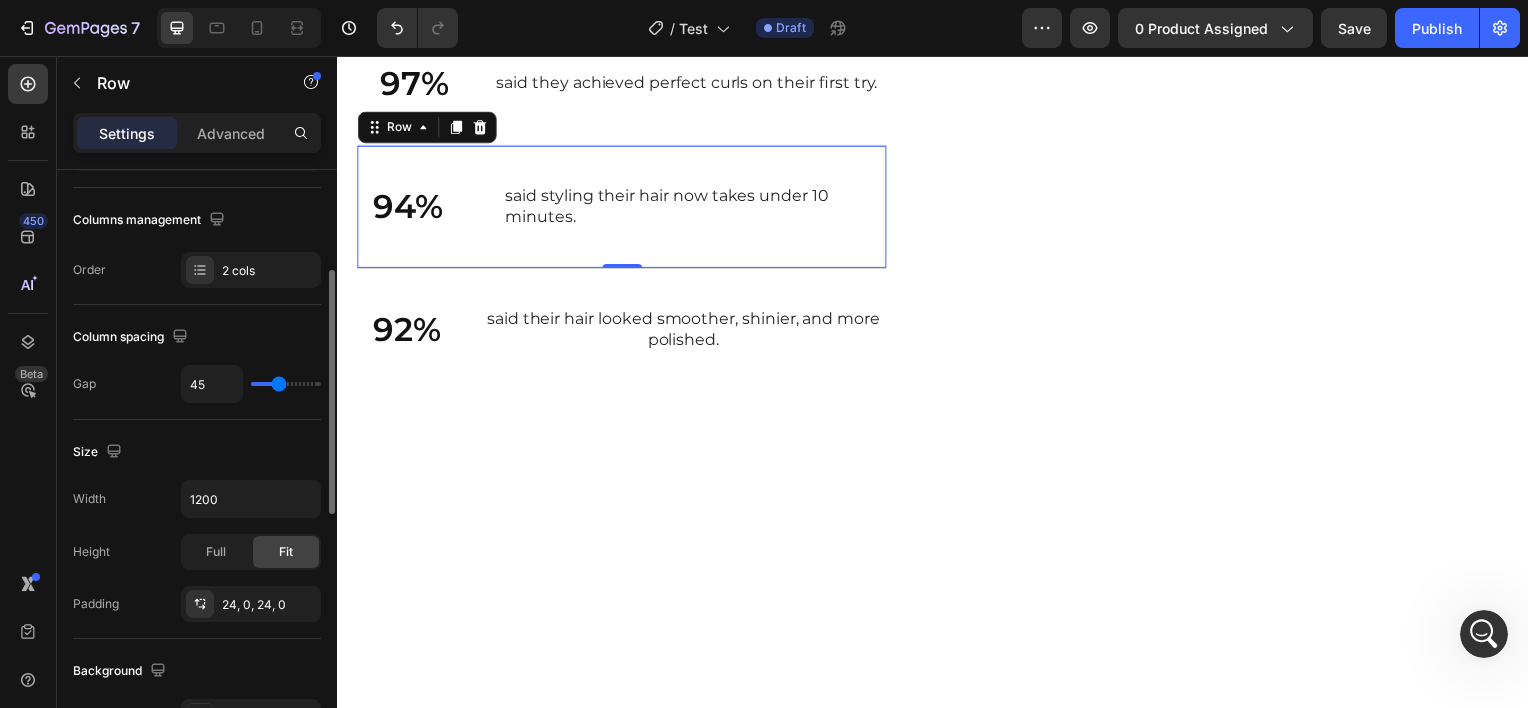 type on "46" 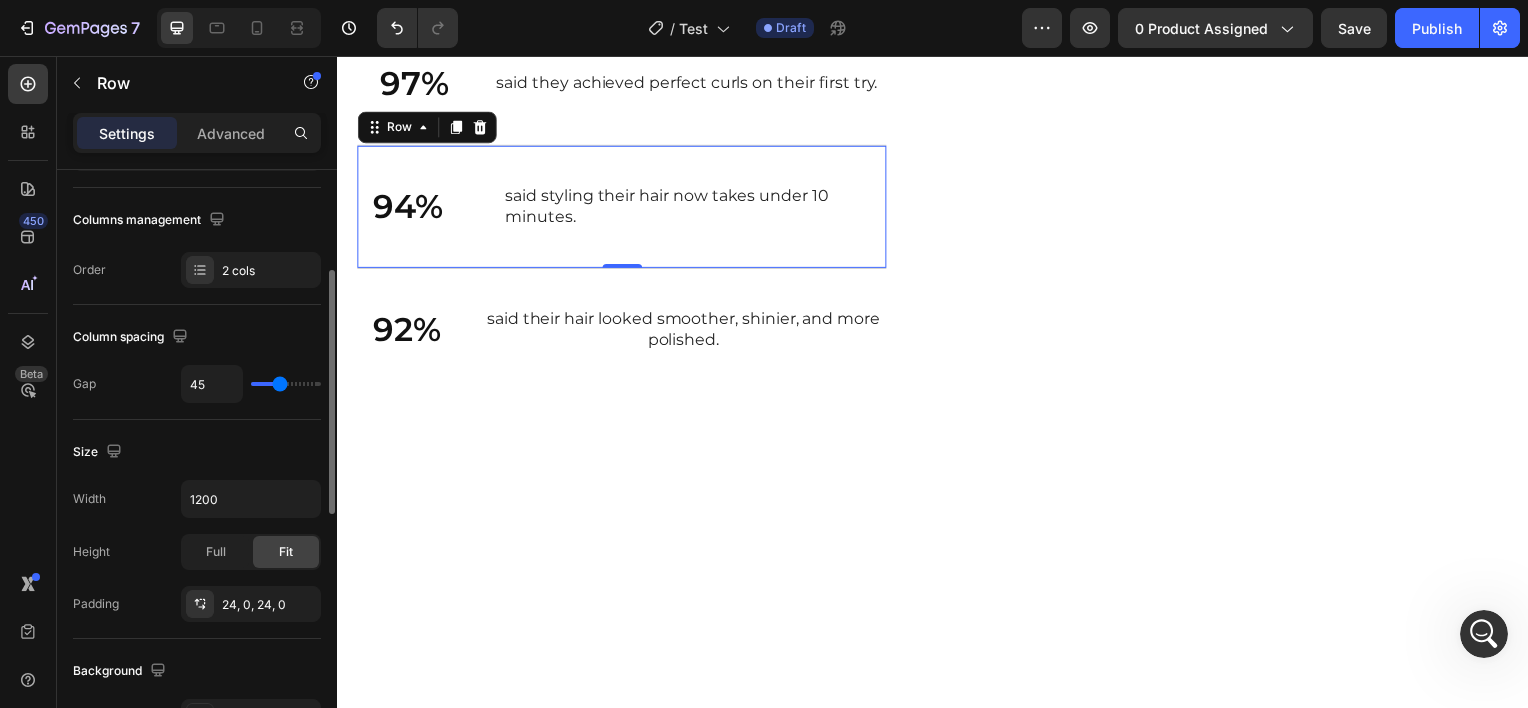 type on "46" 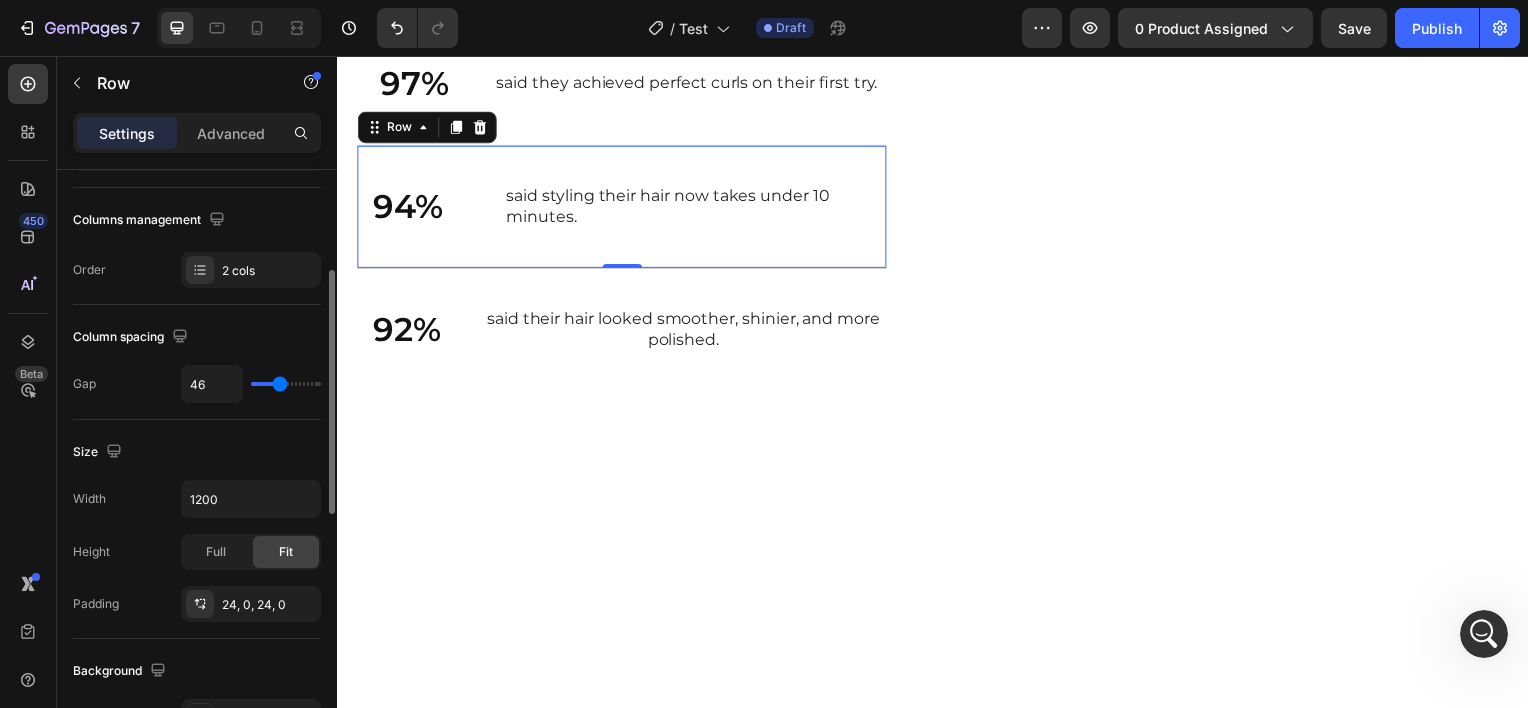 type on "45" 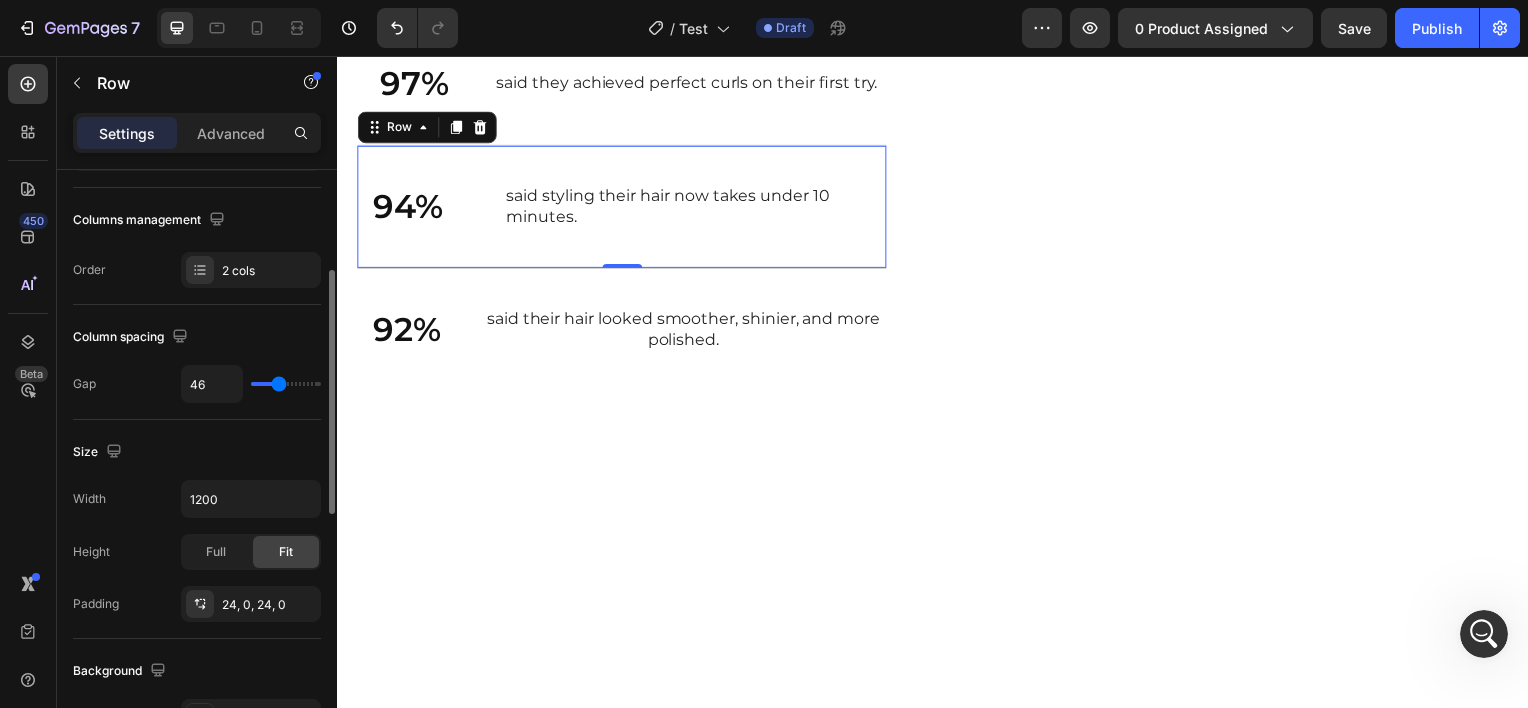 type on "45" 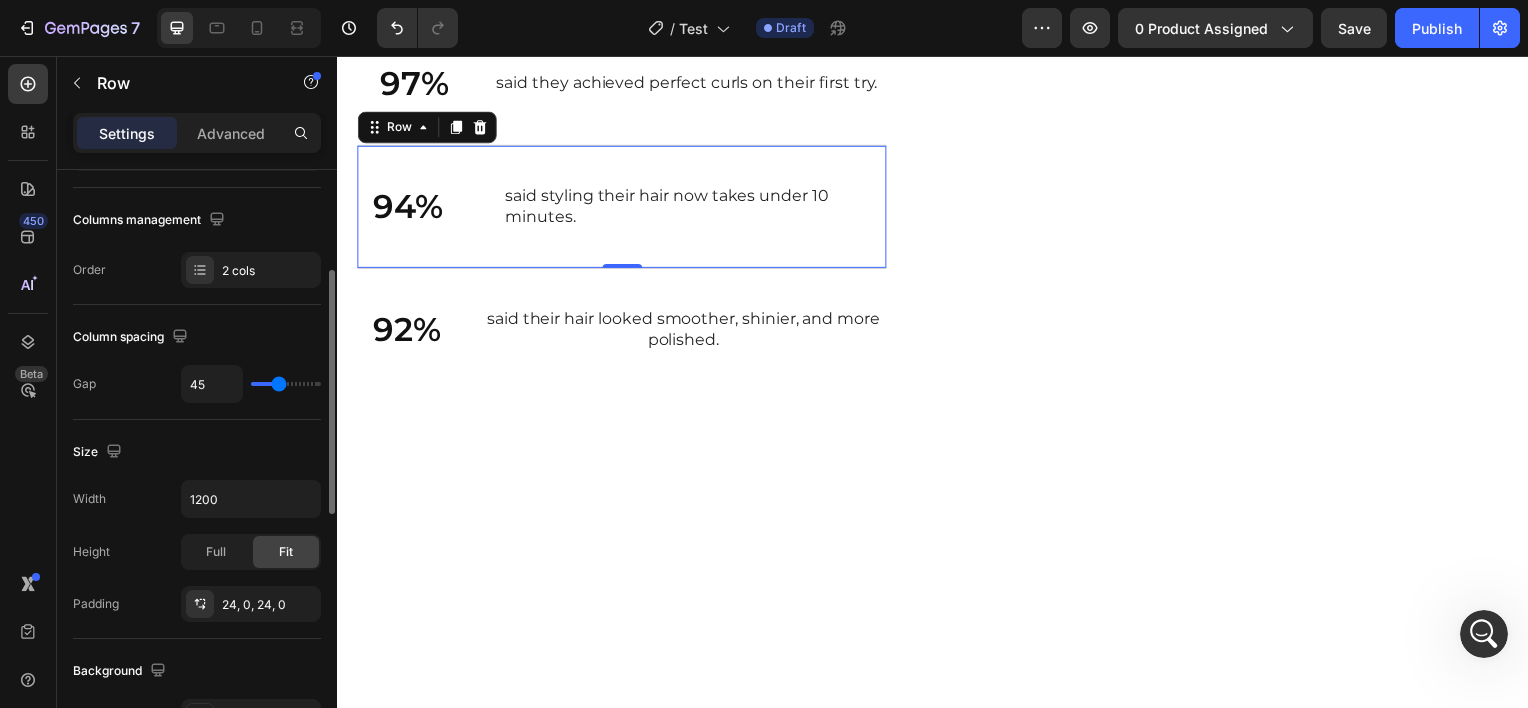 type on "44" 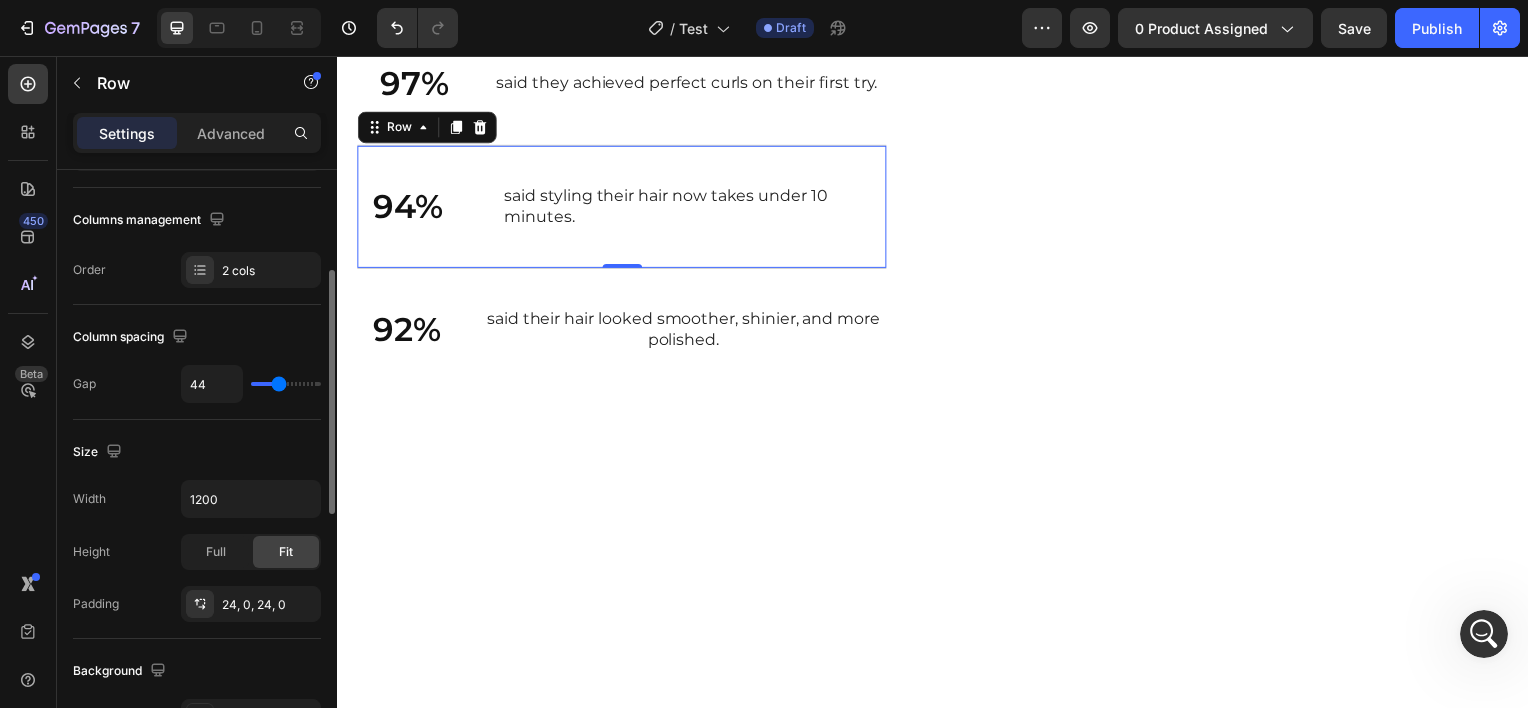 type on "45" 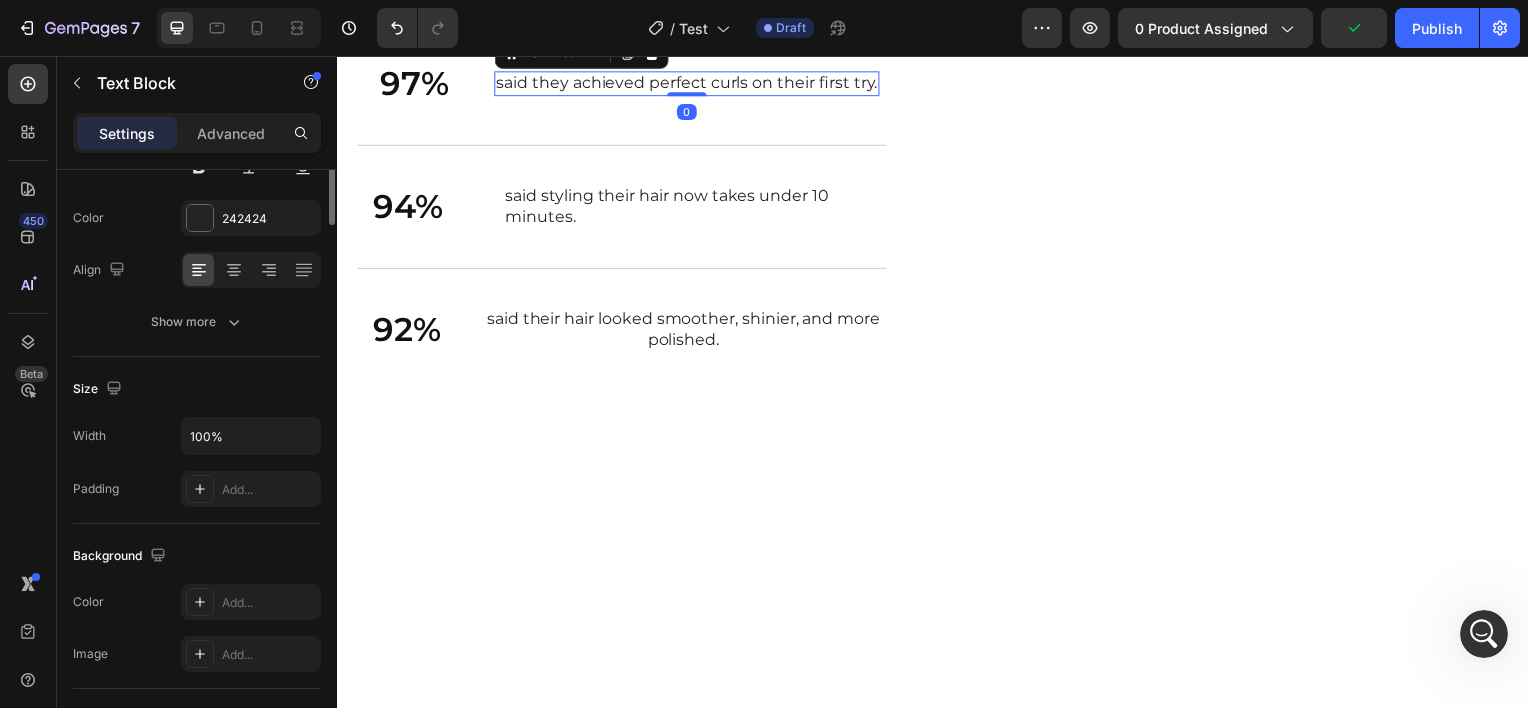 scroll, scrollTop: 0, scrollLeft: 0, axis: both 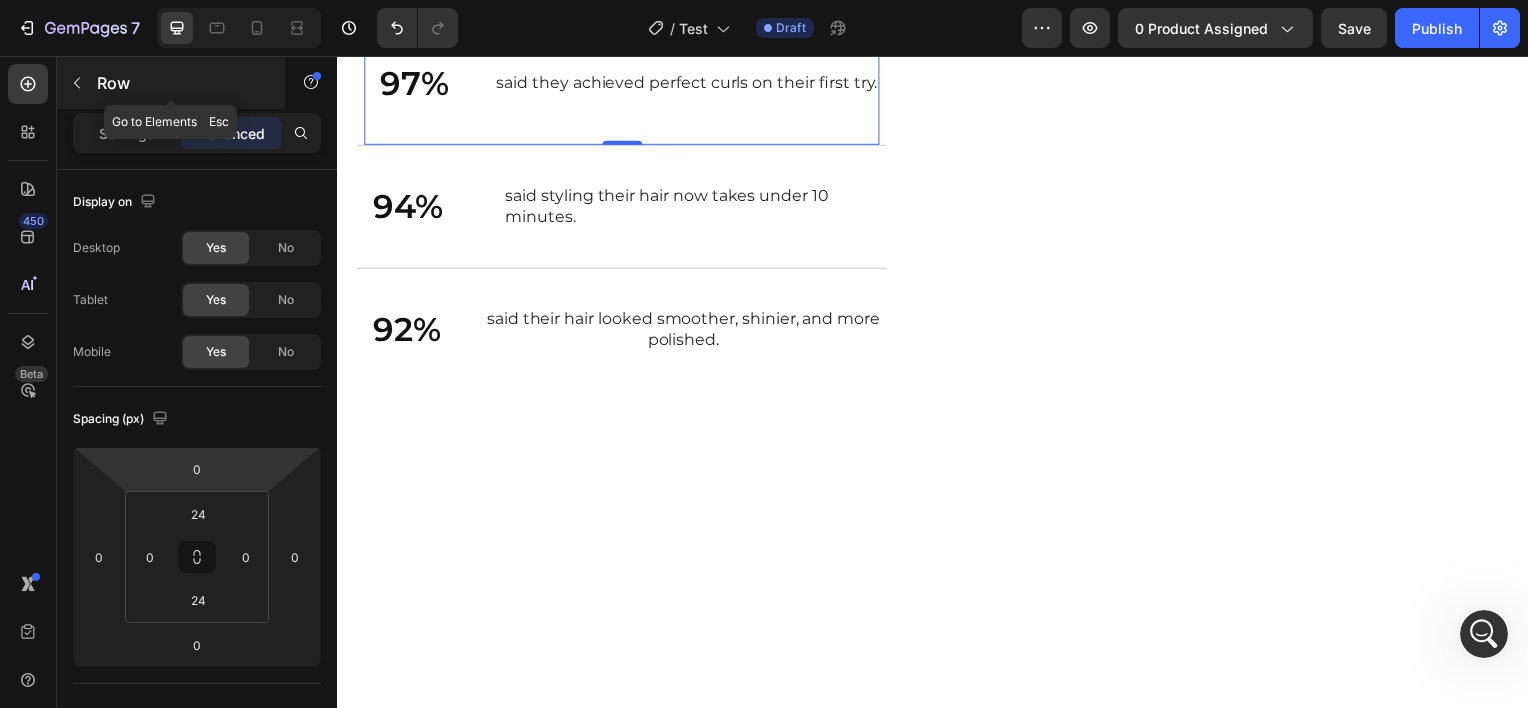 click 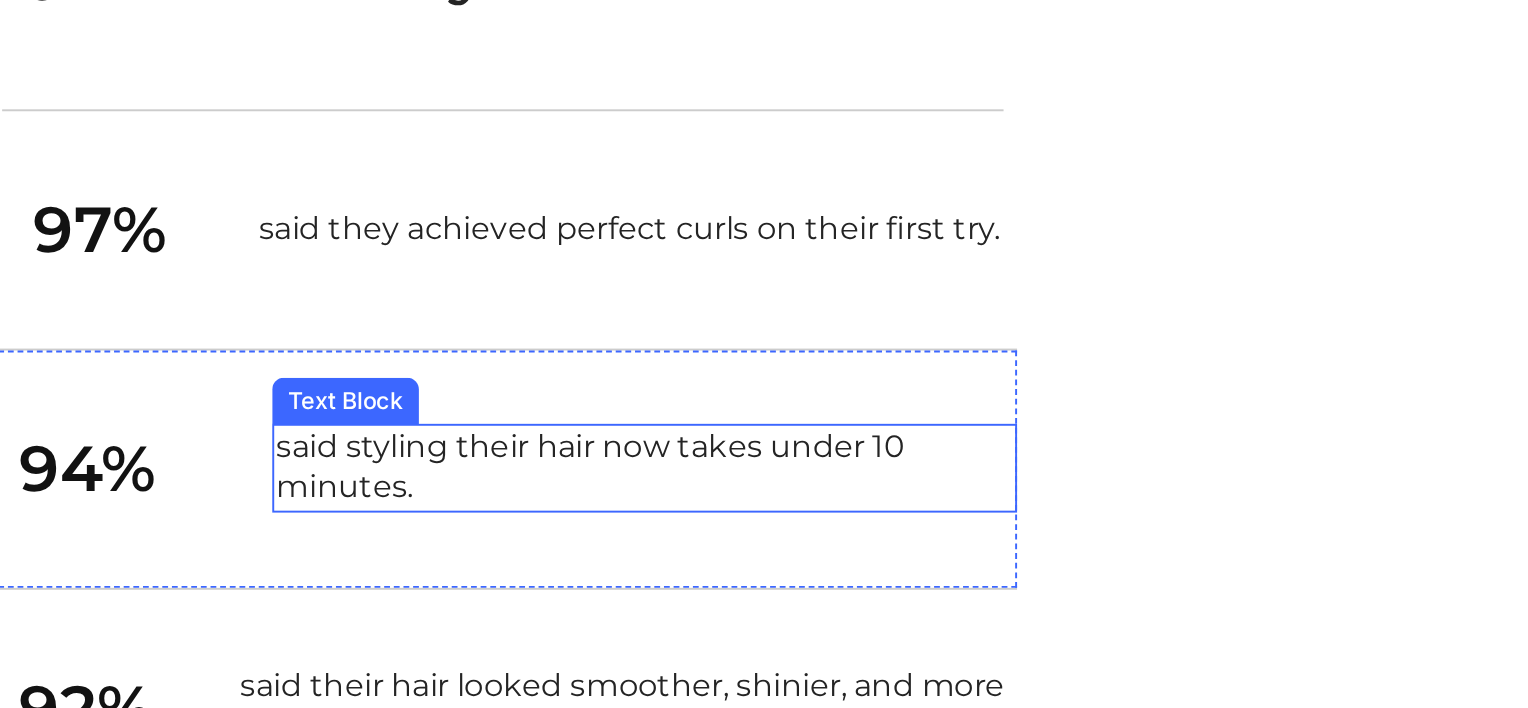 scroll, scrollTop: 3312, scrollLeft: 0, axis: vertical 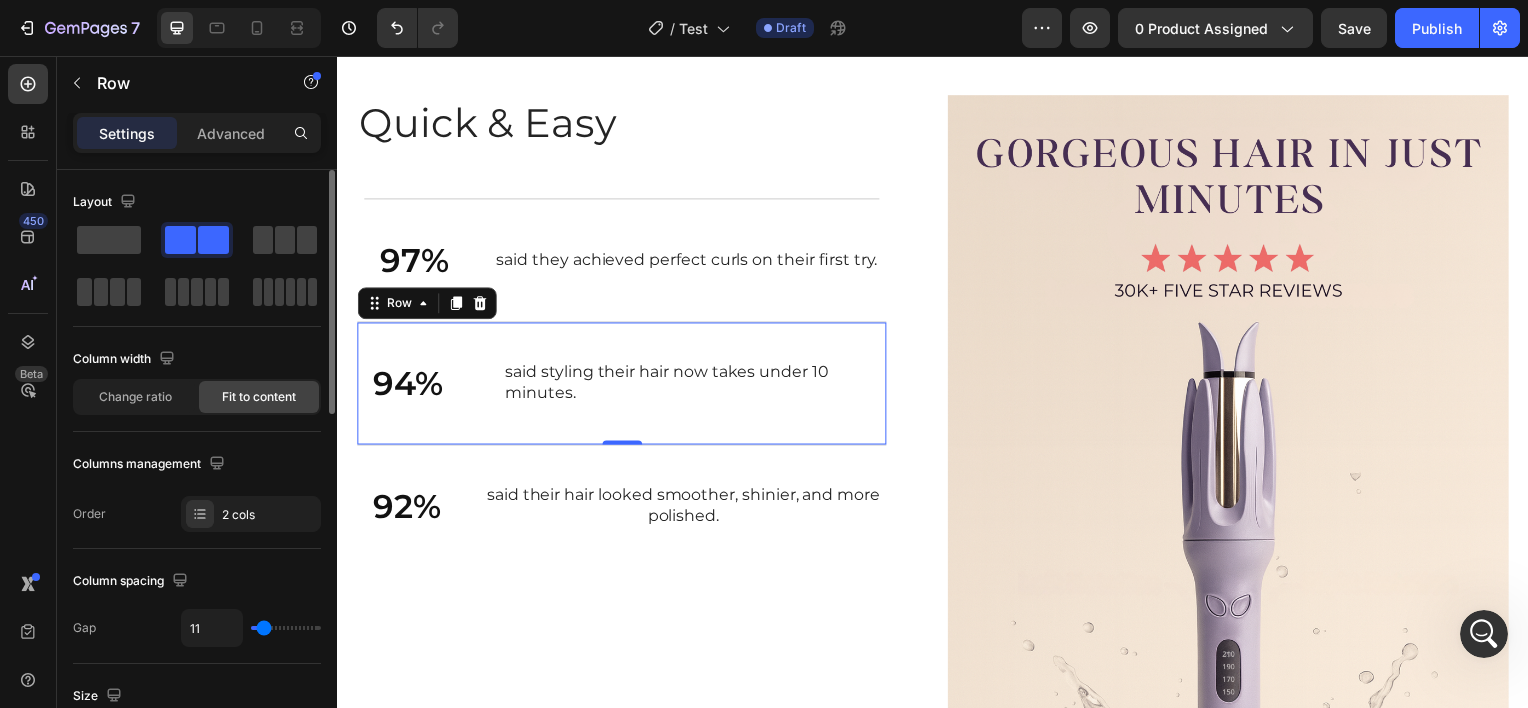 type on "2" 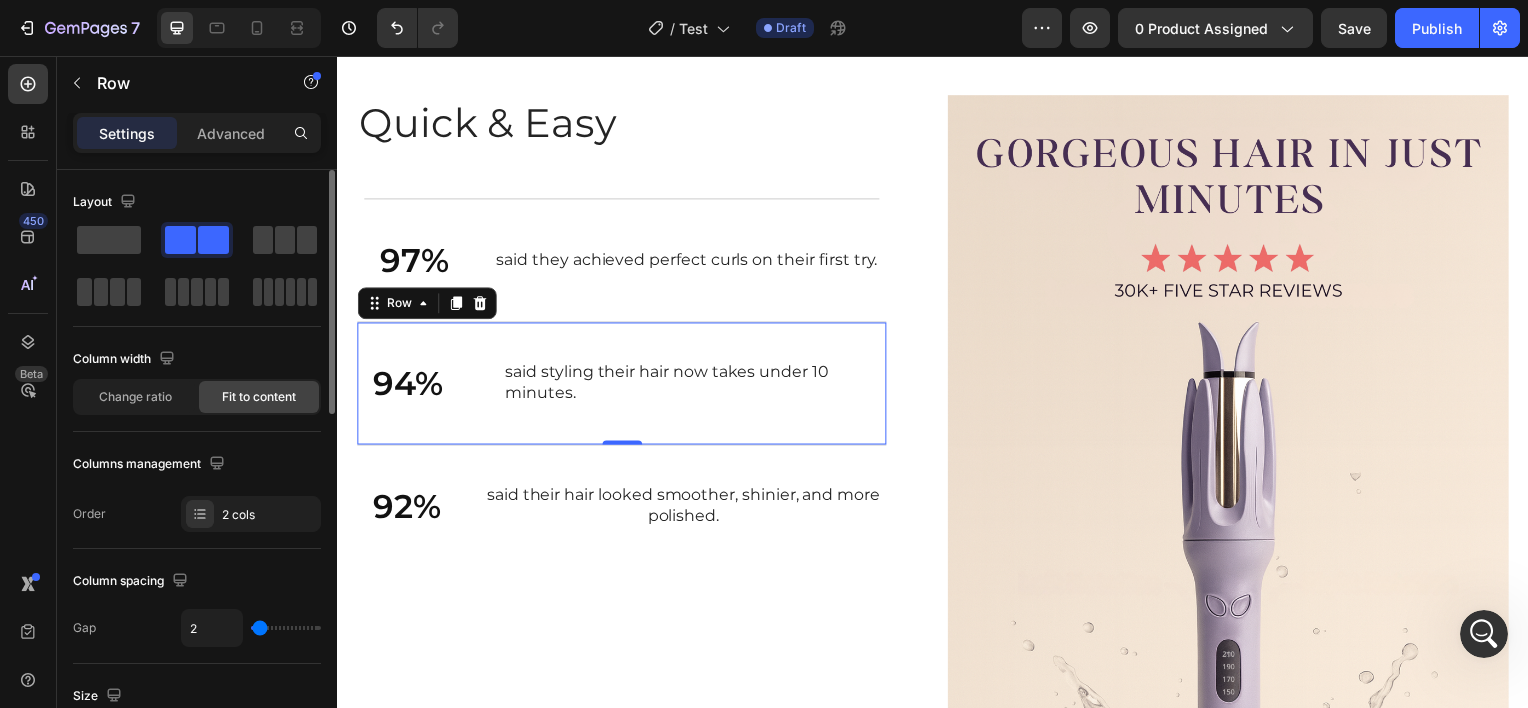 type on "0" 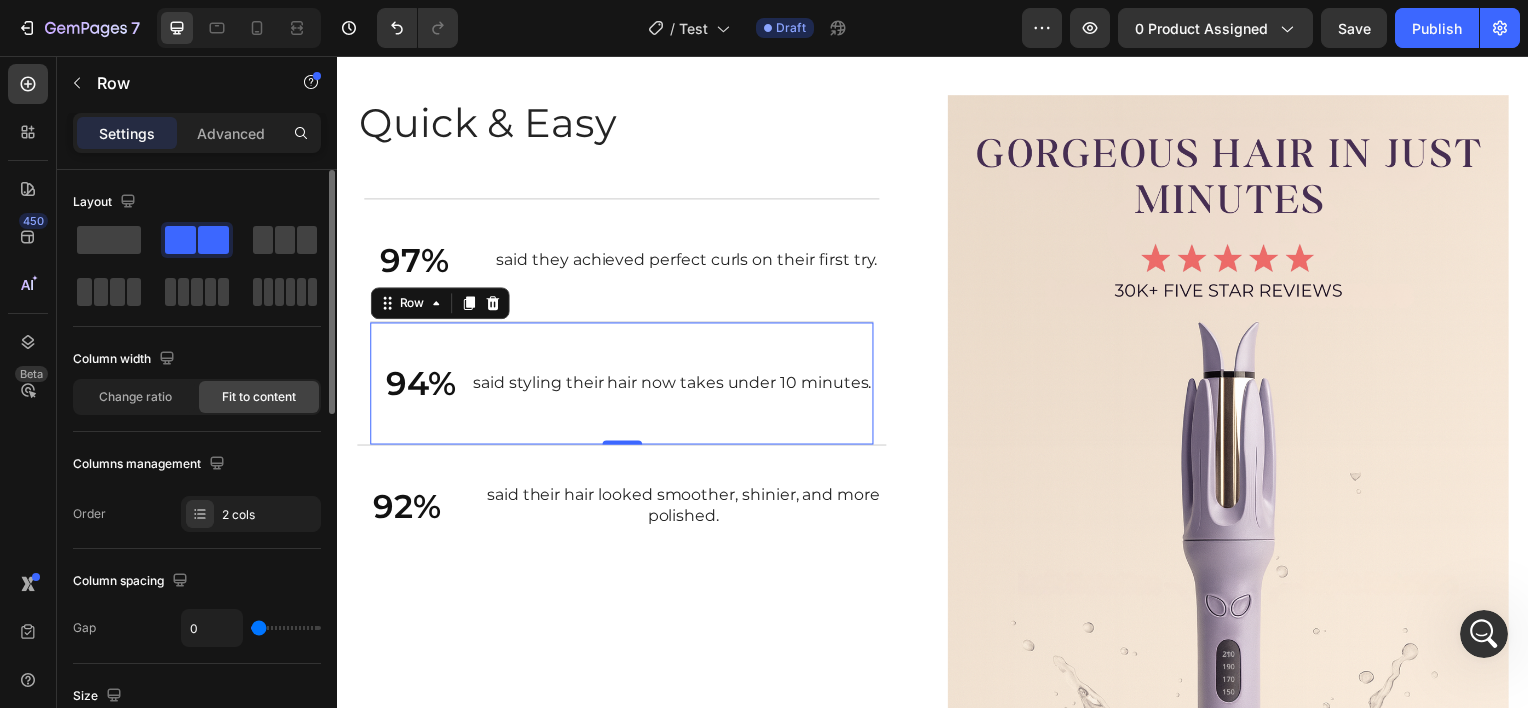 type on "2" 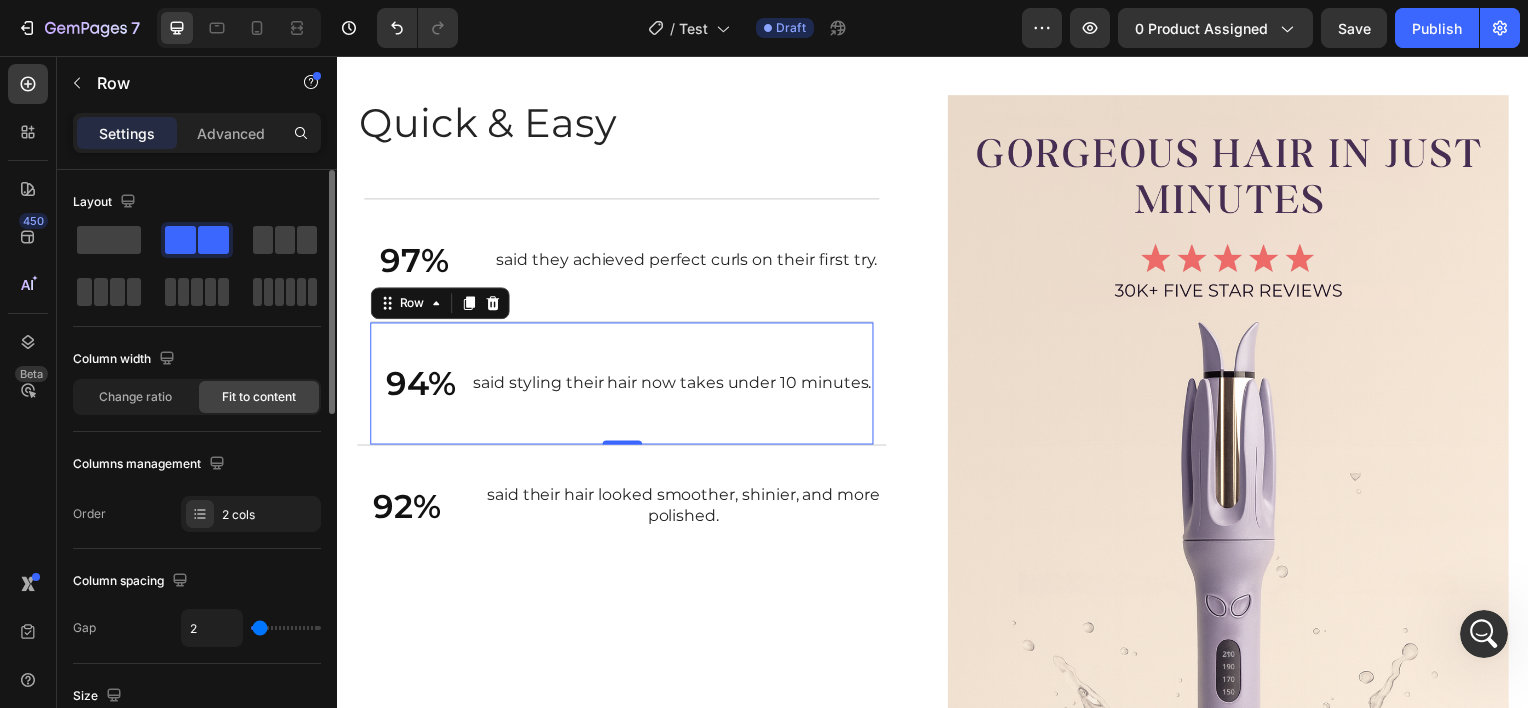 type on "4" 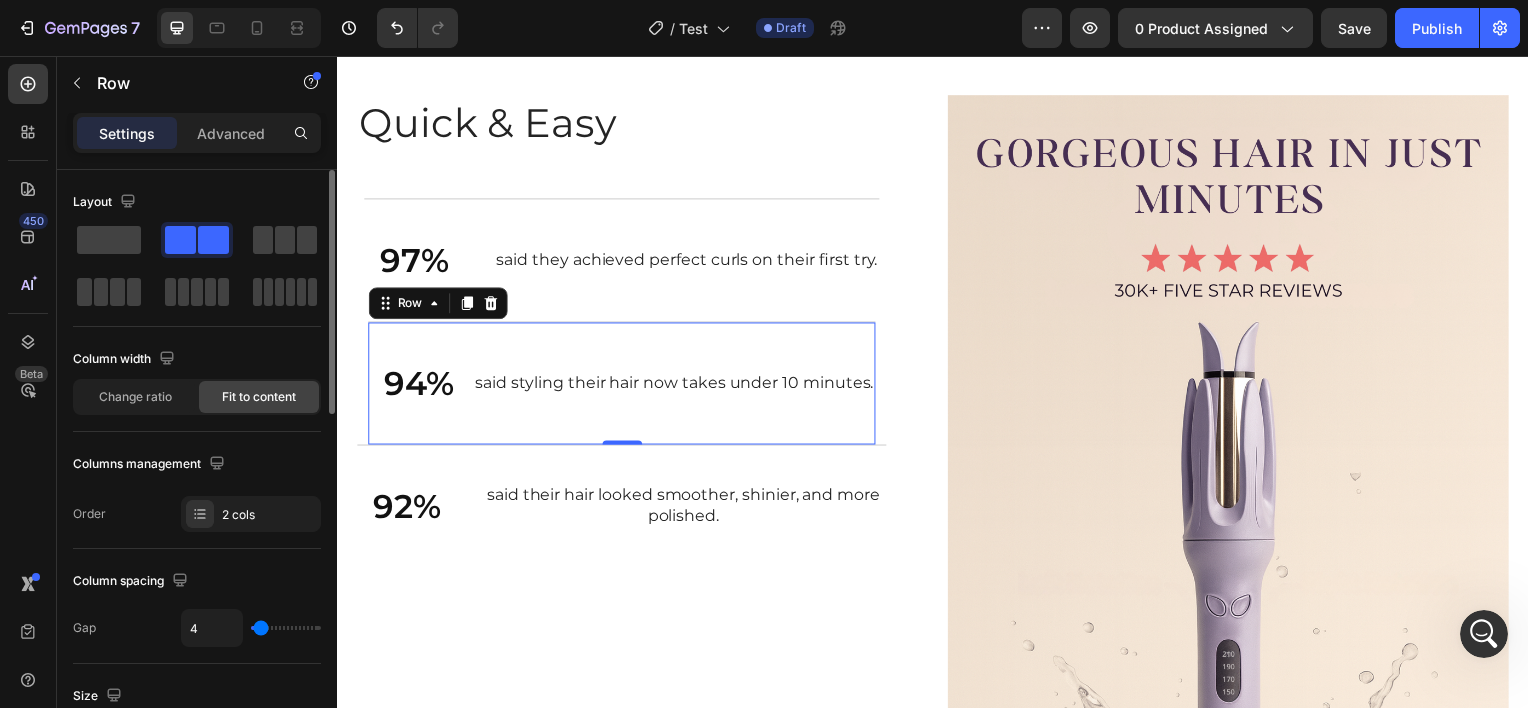 type on "8" 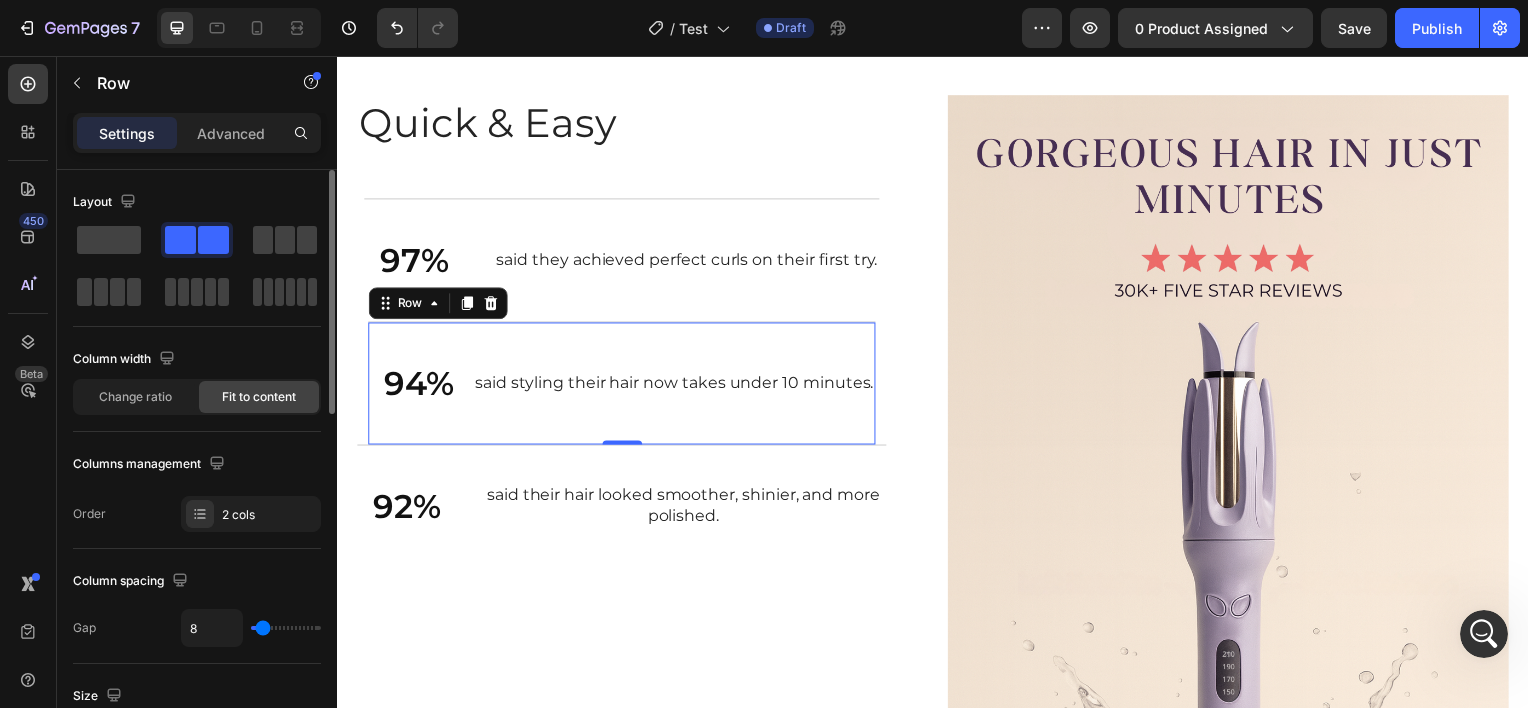 type on "13" 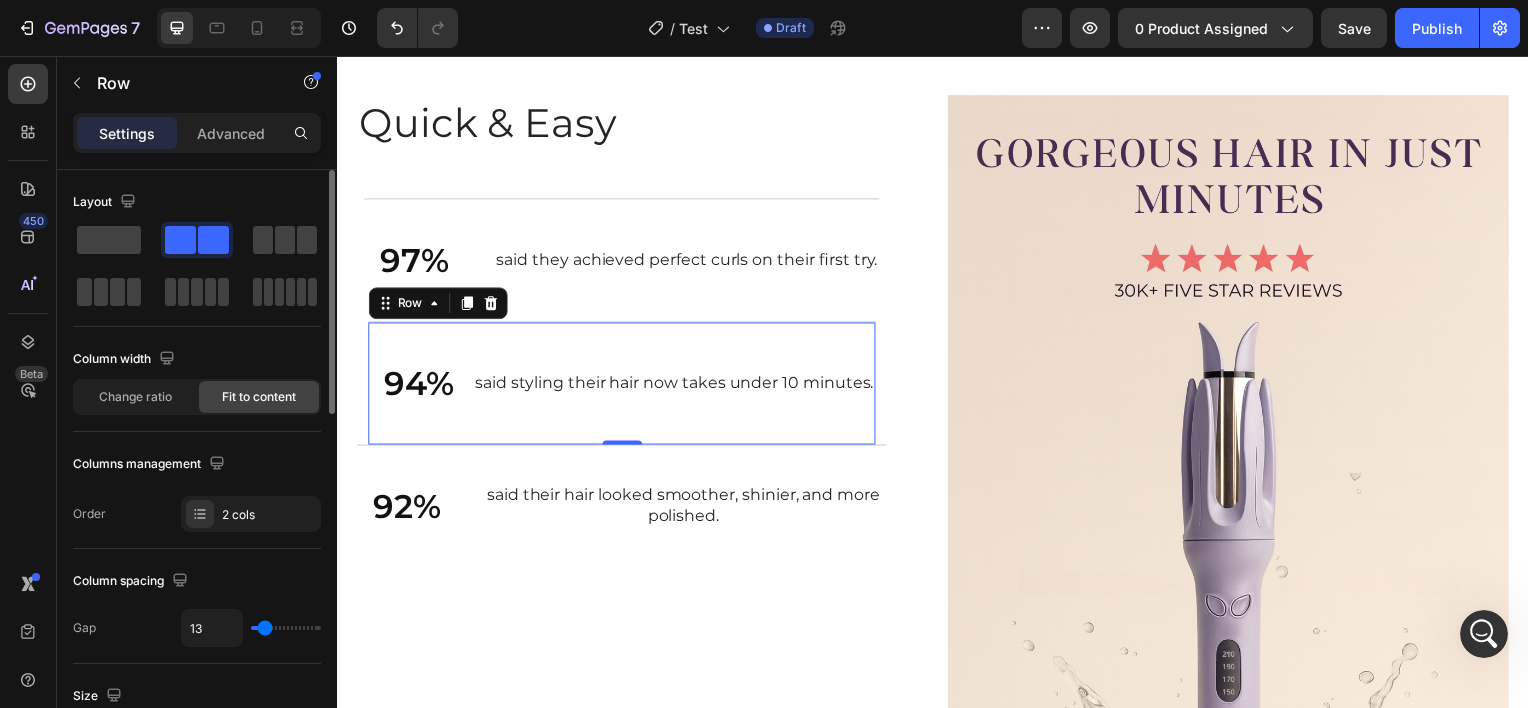 type on "15" 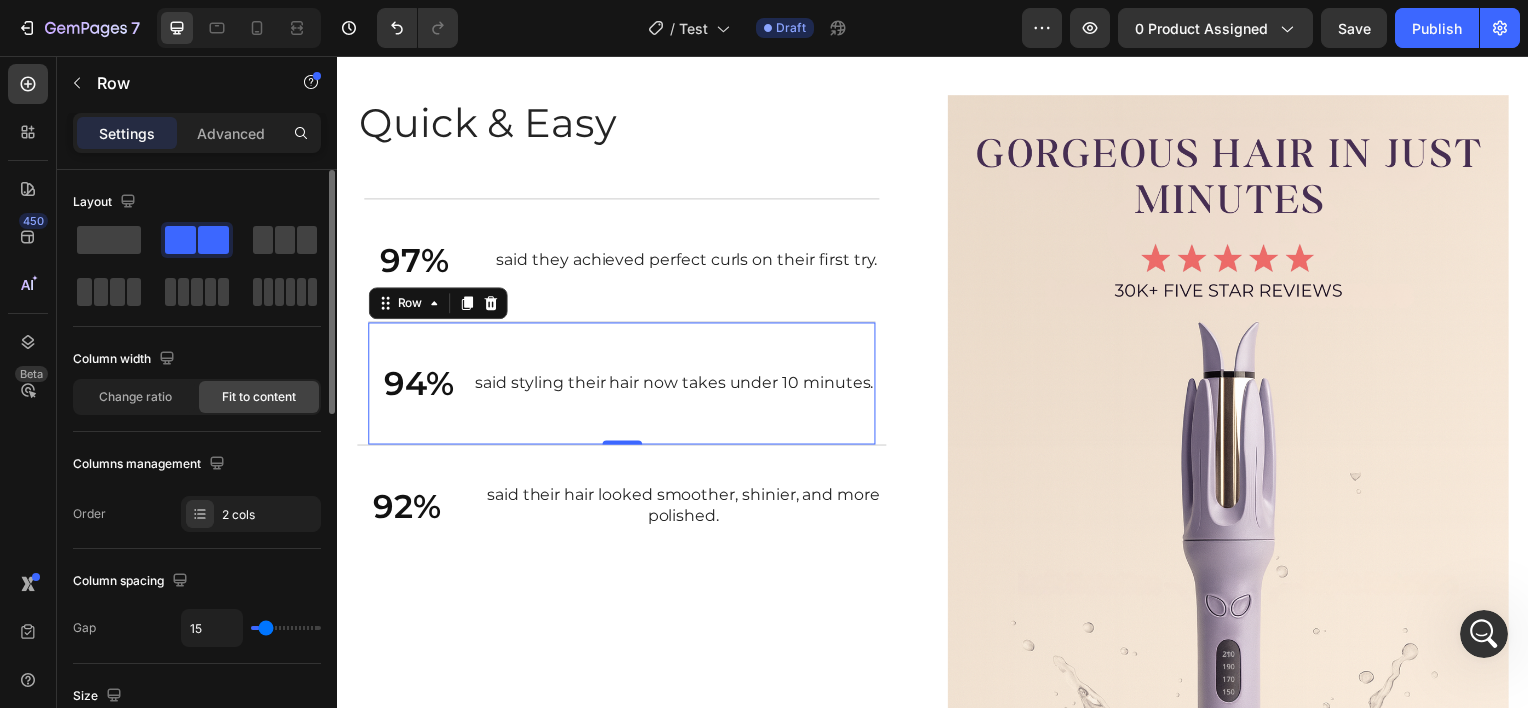 type on "18" 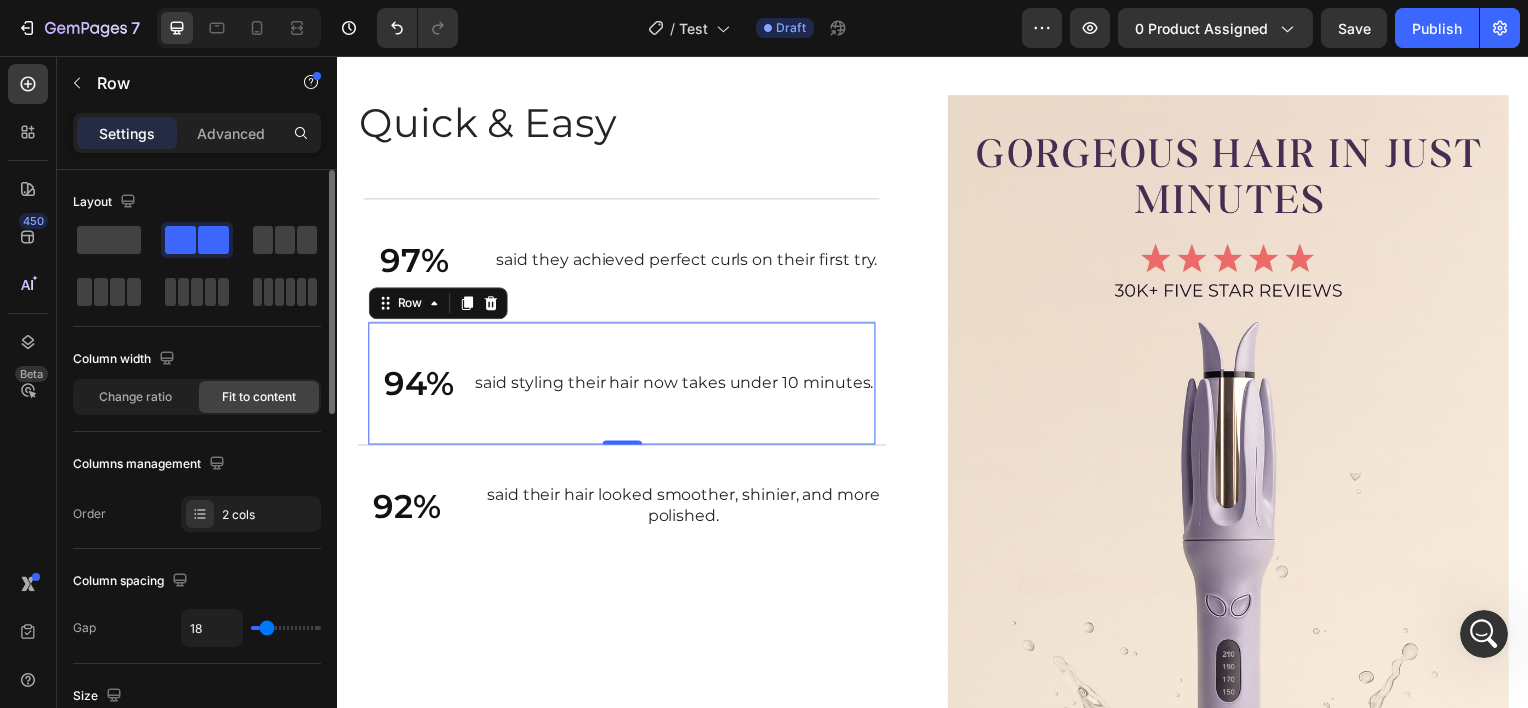 type on "24" 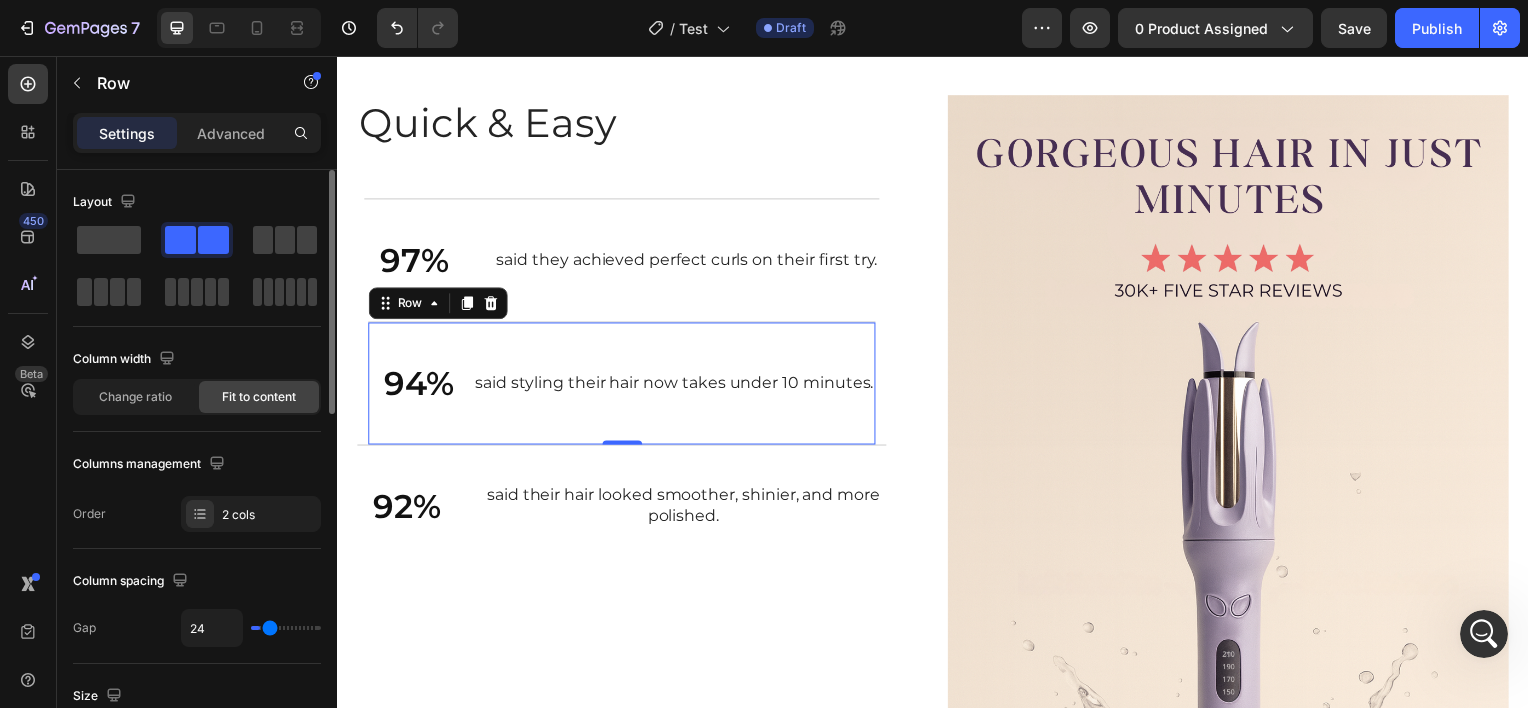 type on "25" 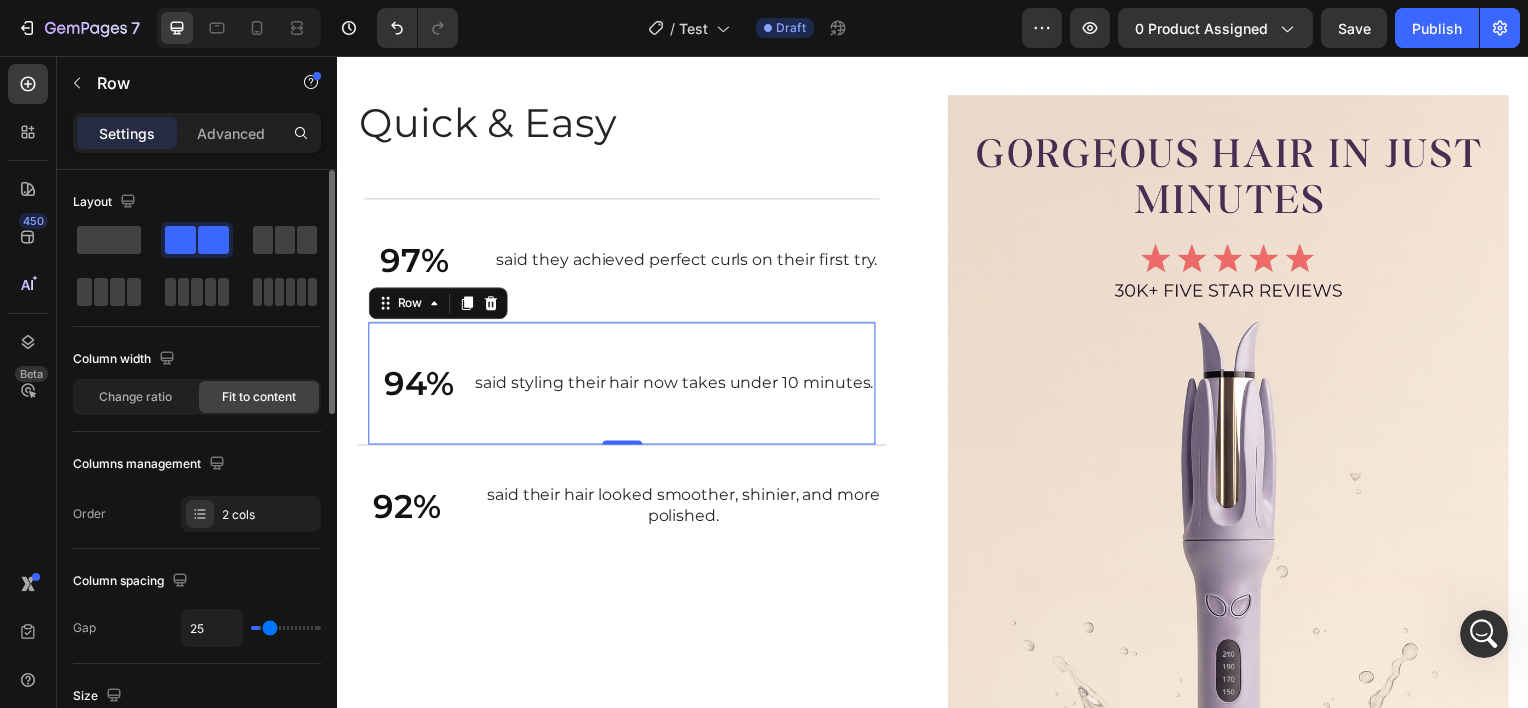 type on "27" 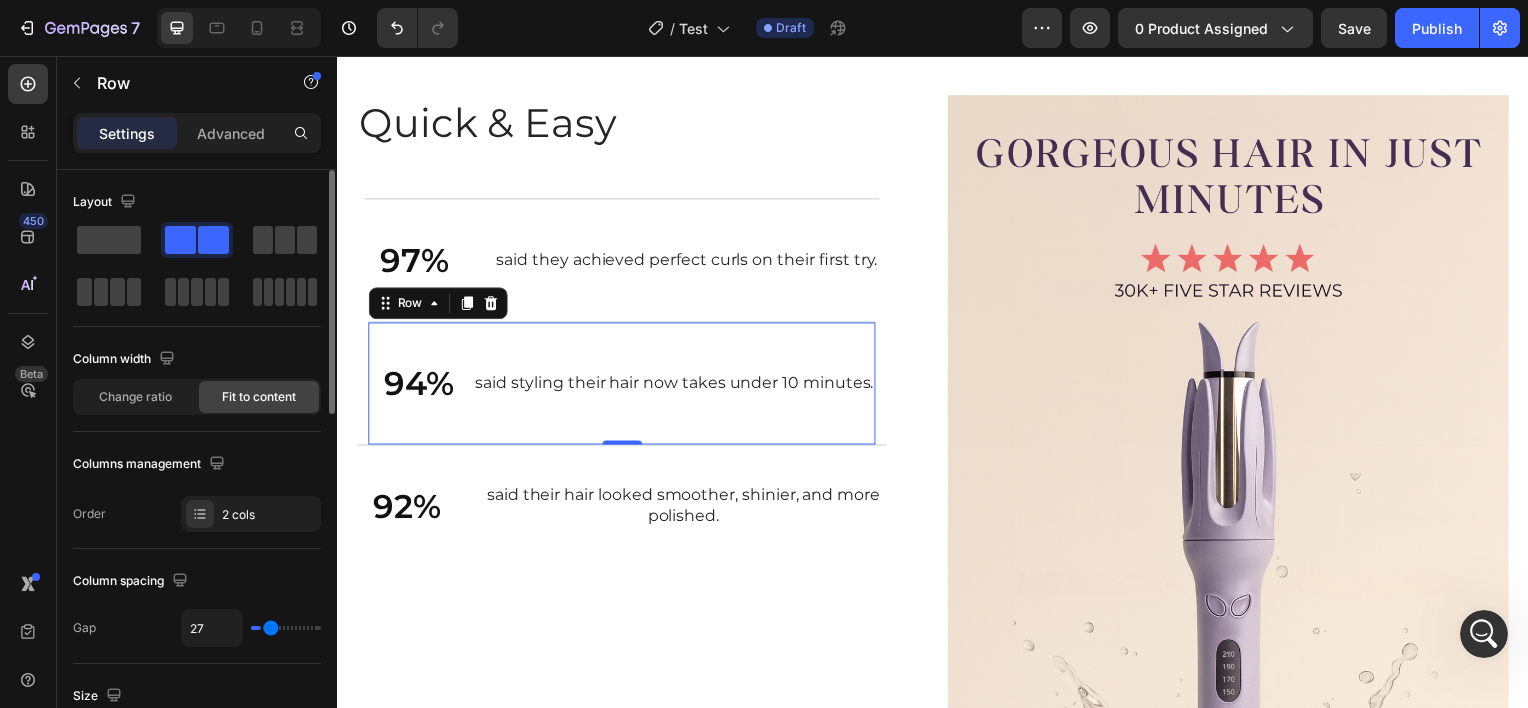 type on "29" 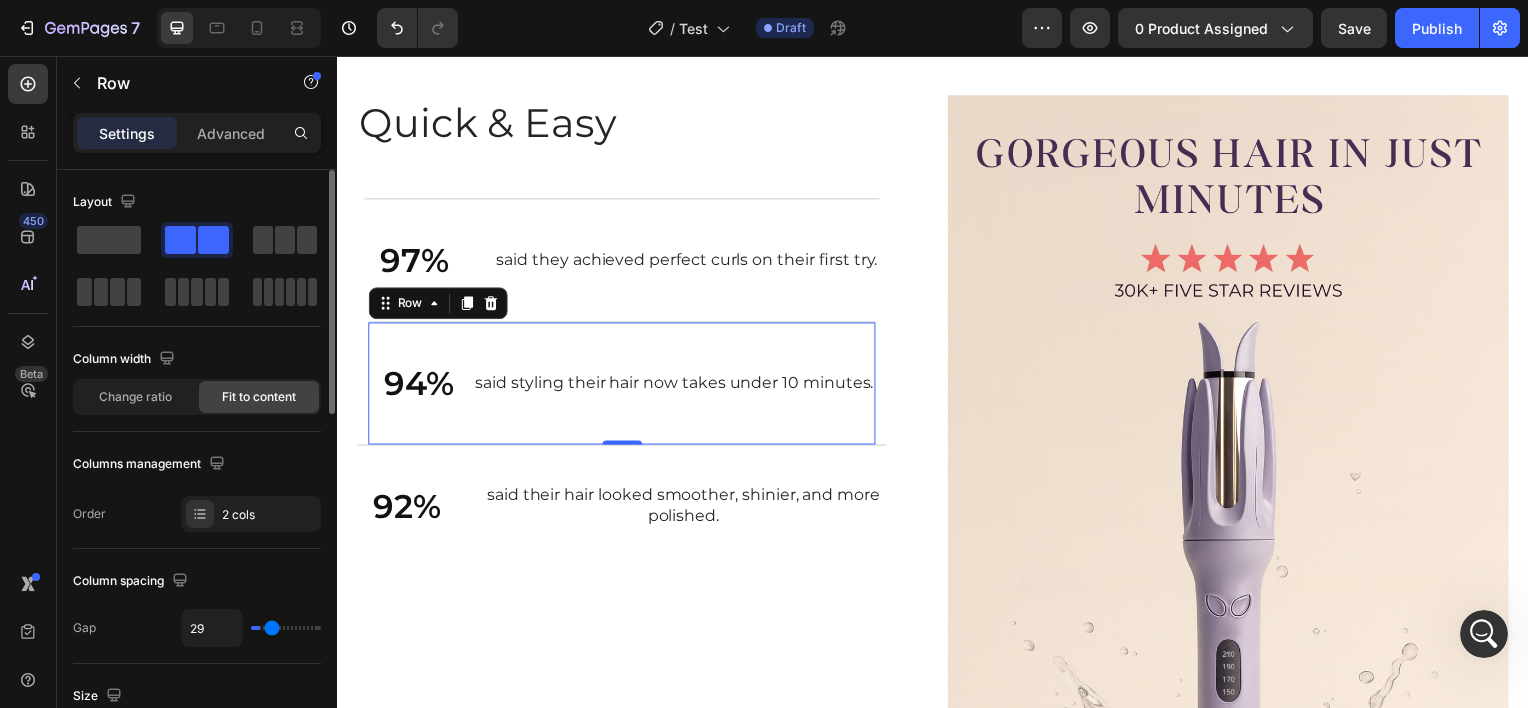 type on "31" 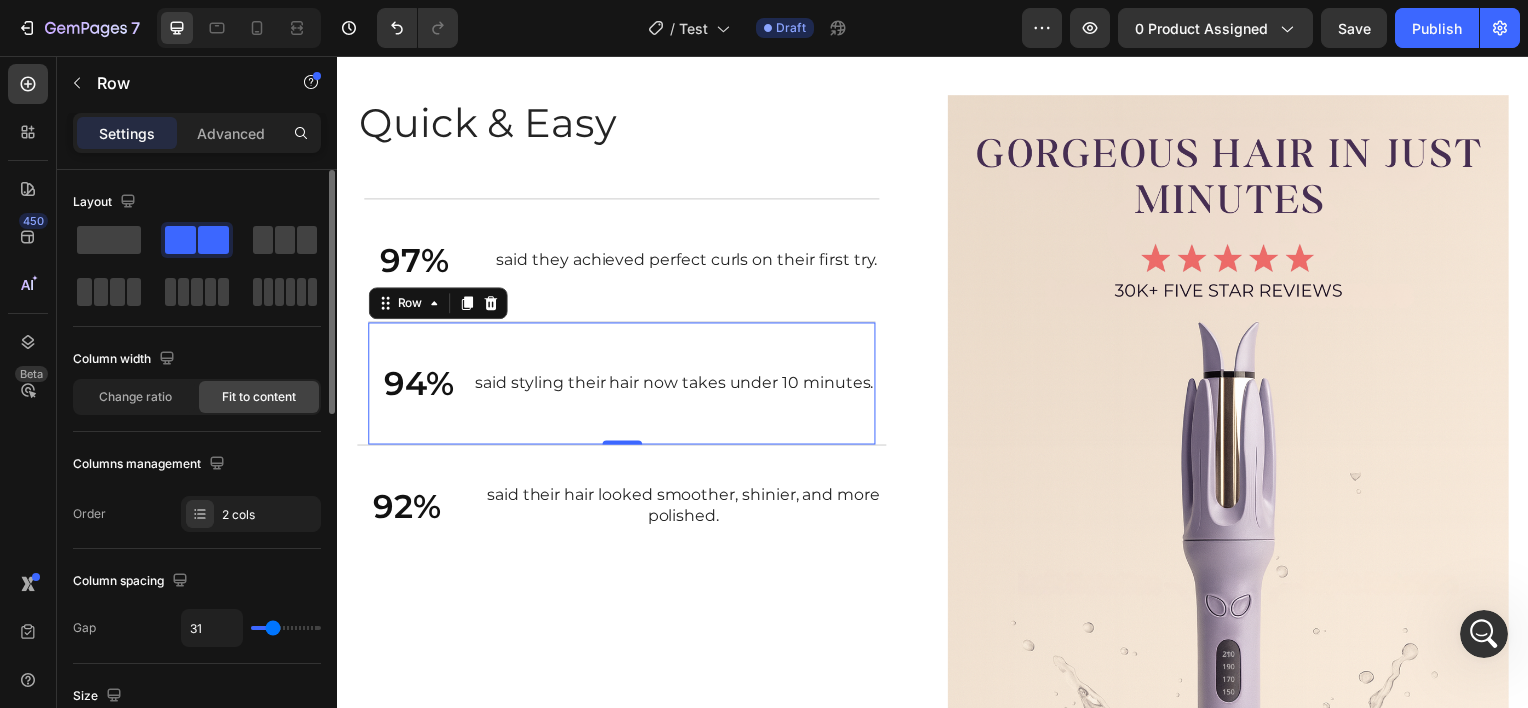 type on "32" 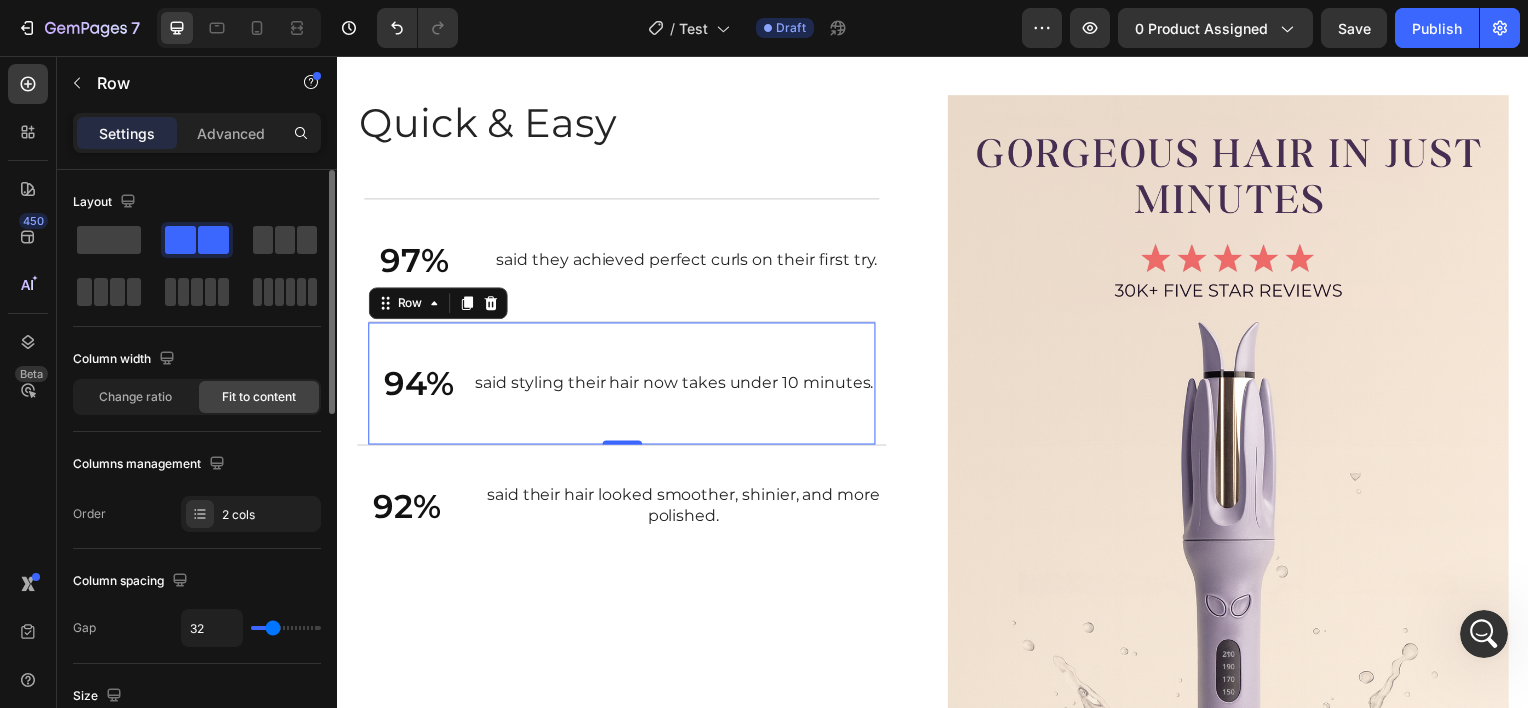 type on "36" 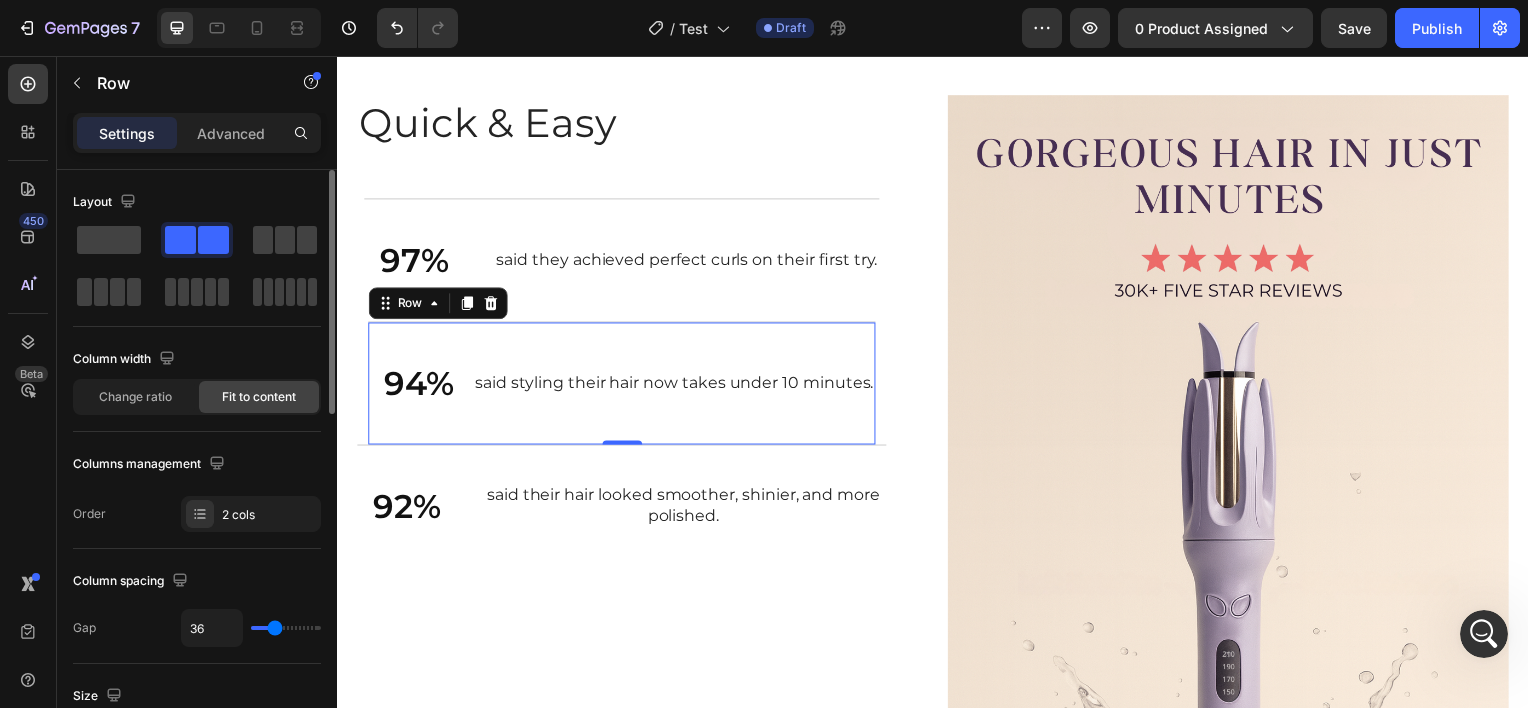 type on "38" 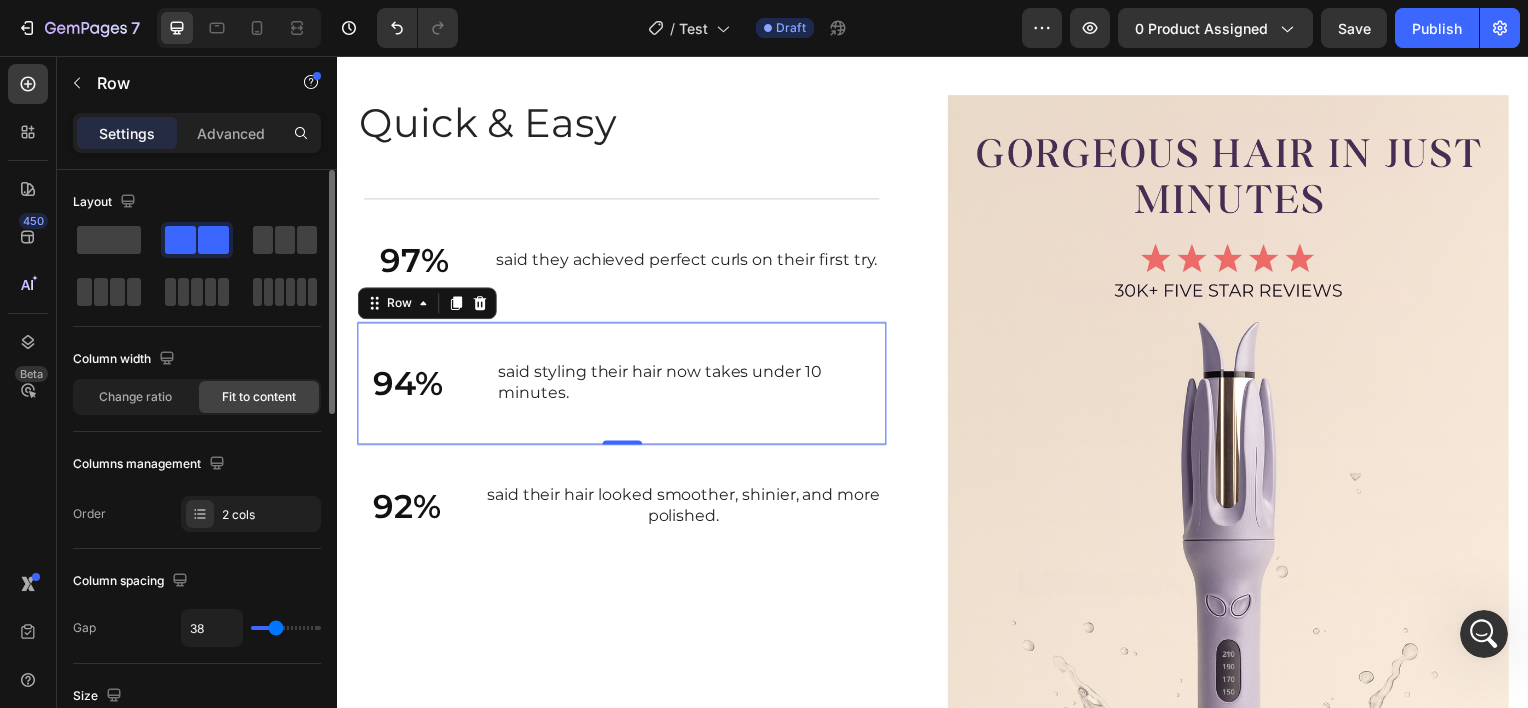 type on "40" 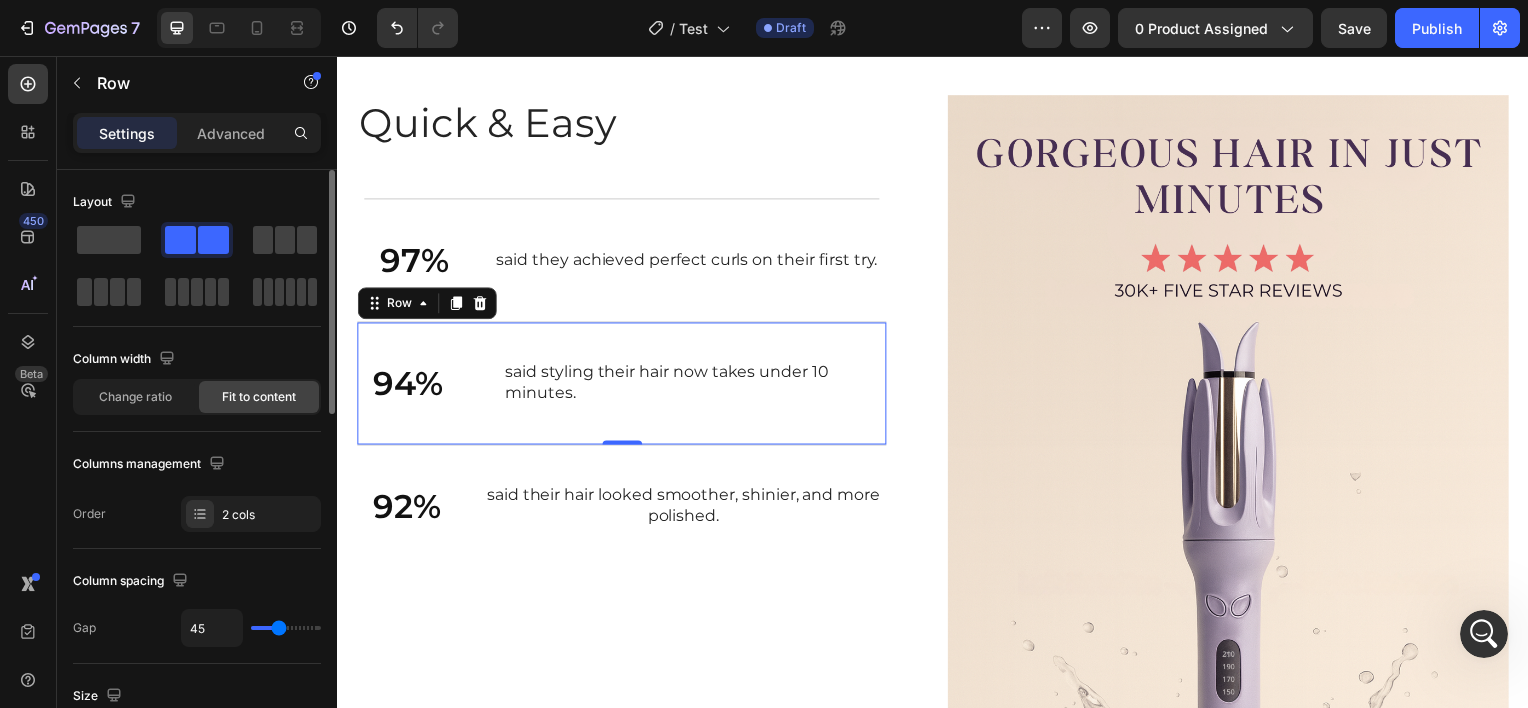 drag, startPoint x: 260, startPoint y: 624, endPoint x: 279, endPoint y: 620, distance: 19.416489 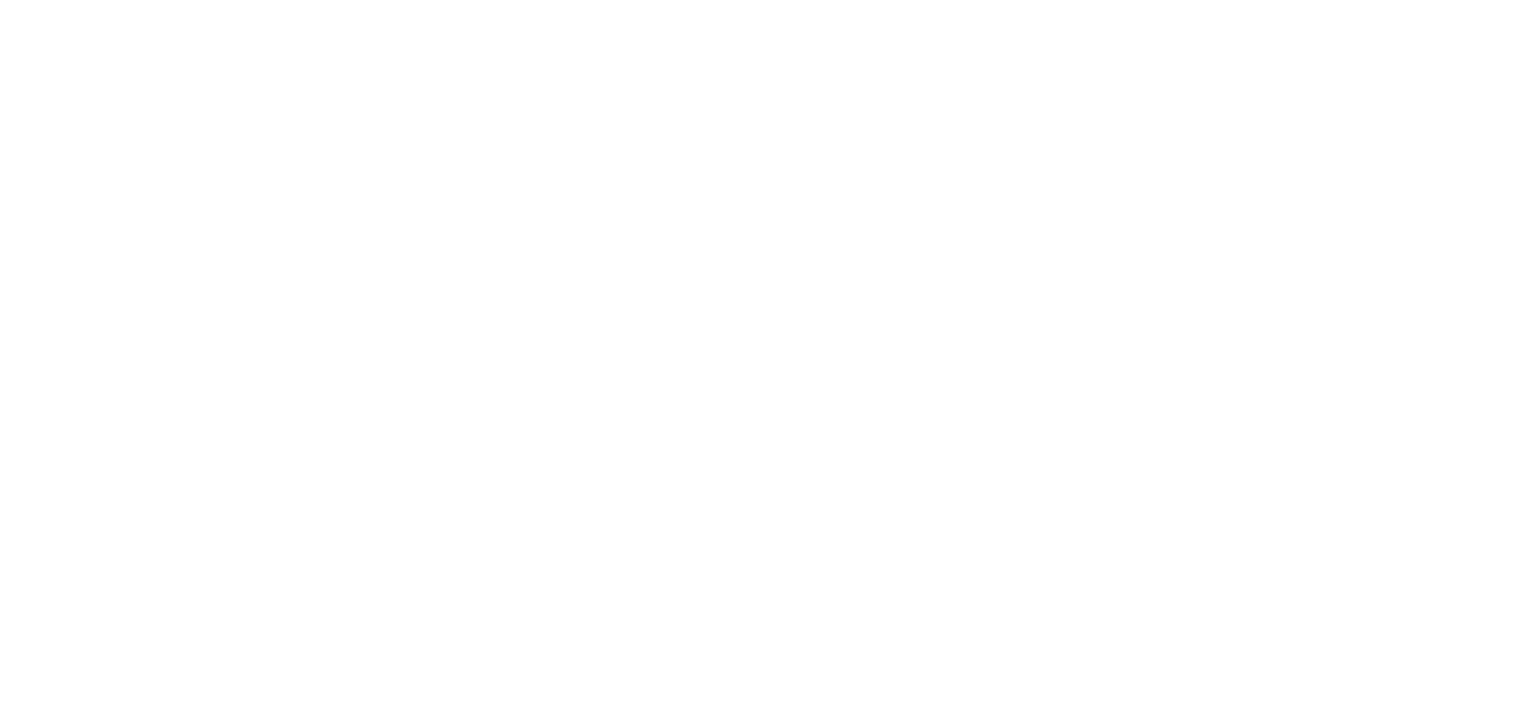 scroll, scrollTop: 3205, scrollLeft: 0, axis: vertical 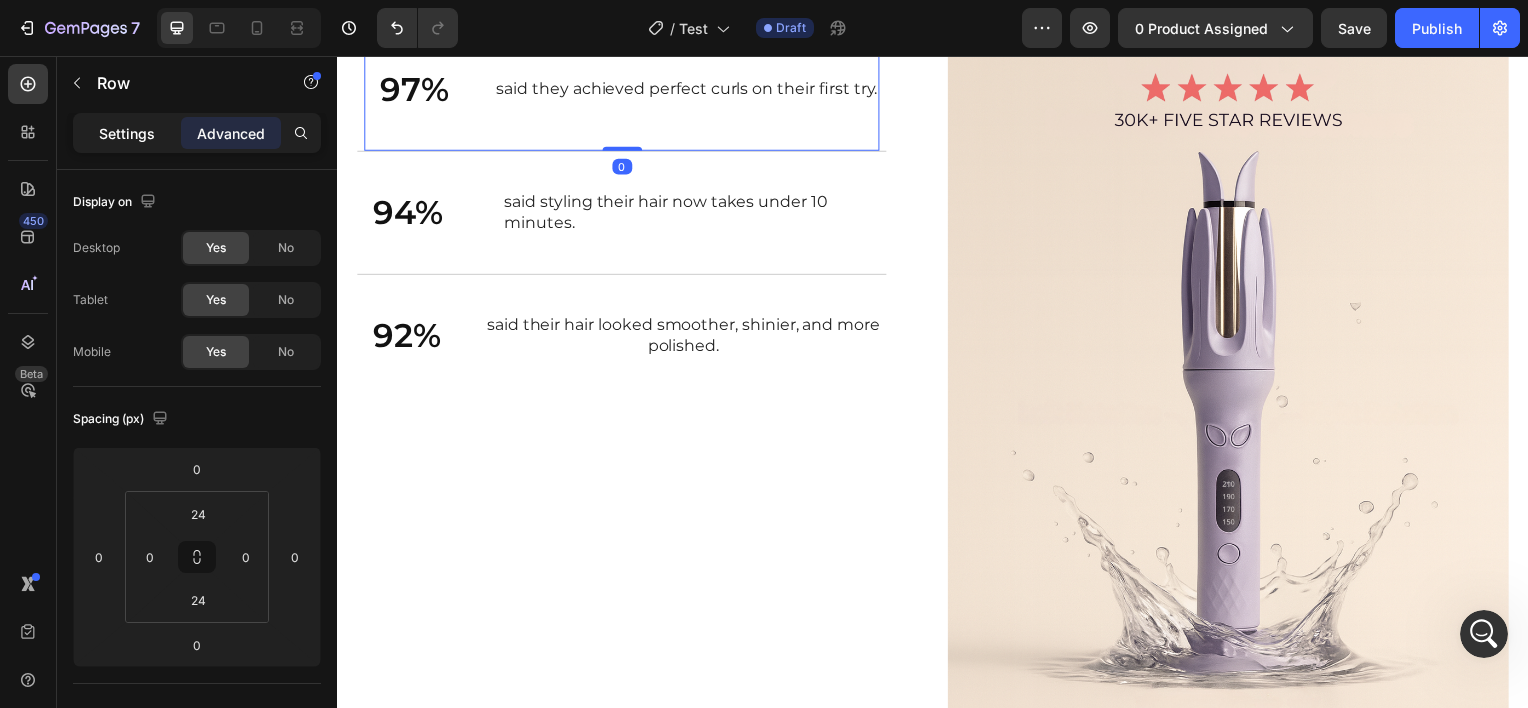 click on "Settings" at bounding box center (127, 133) 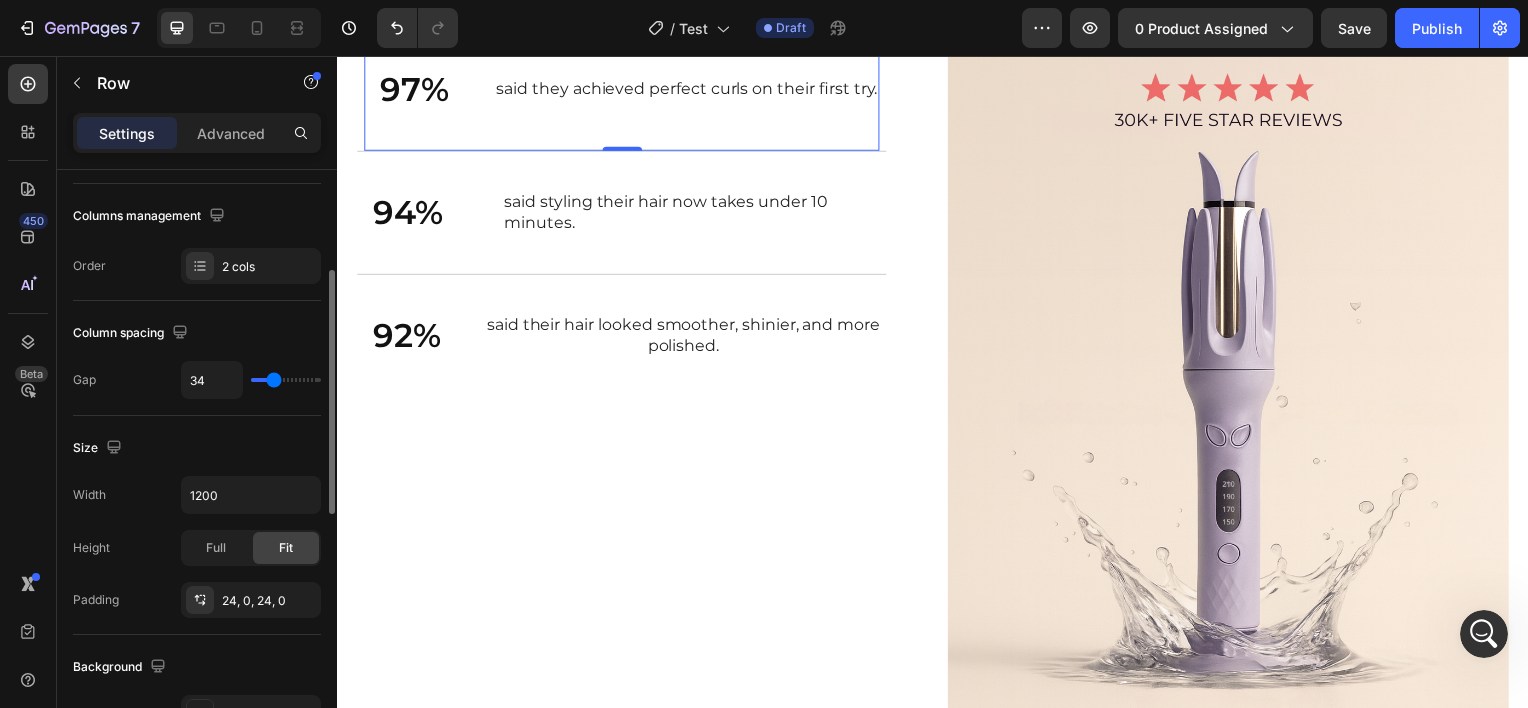 scroll, scrollTop: 247, scrollLeft: 0, axis: vertical 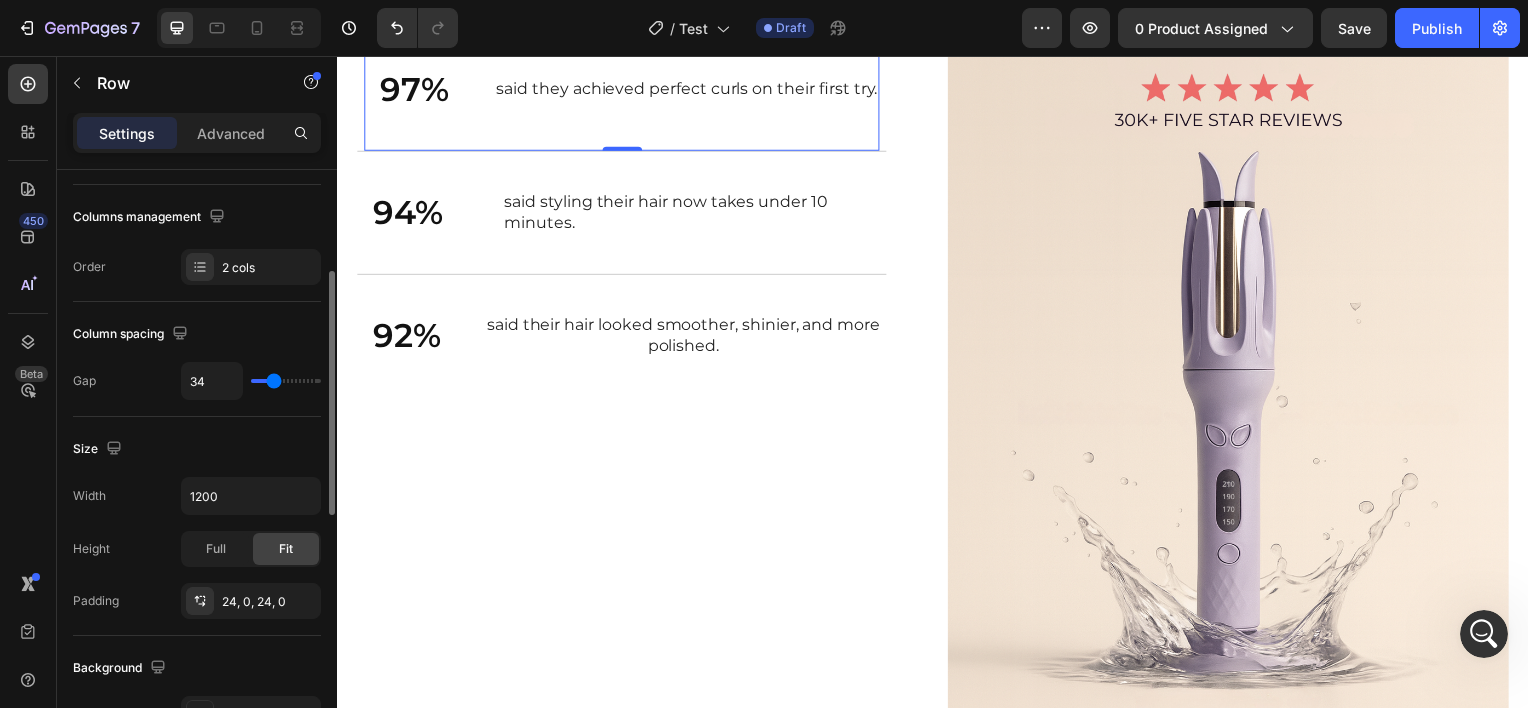 click at bounding box center (286, 381) 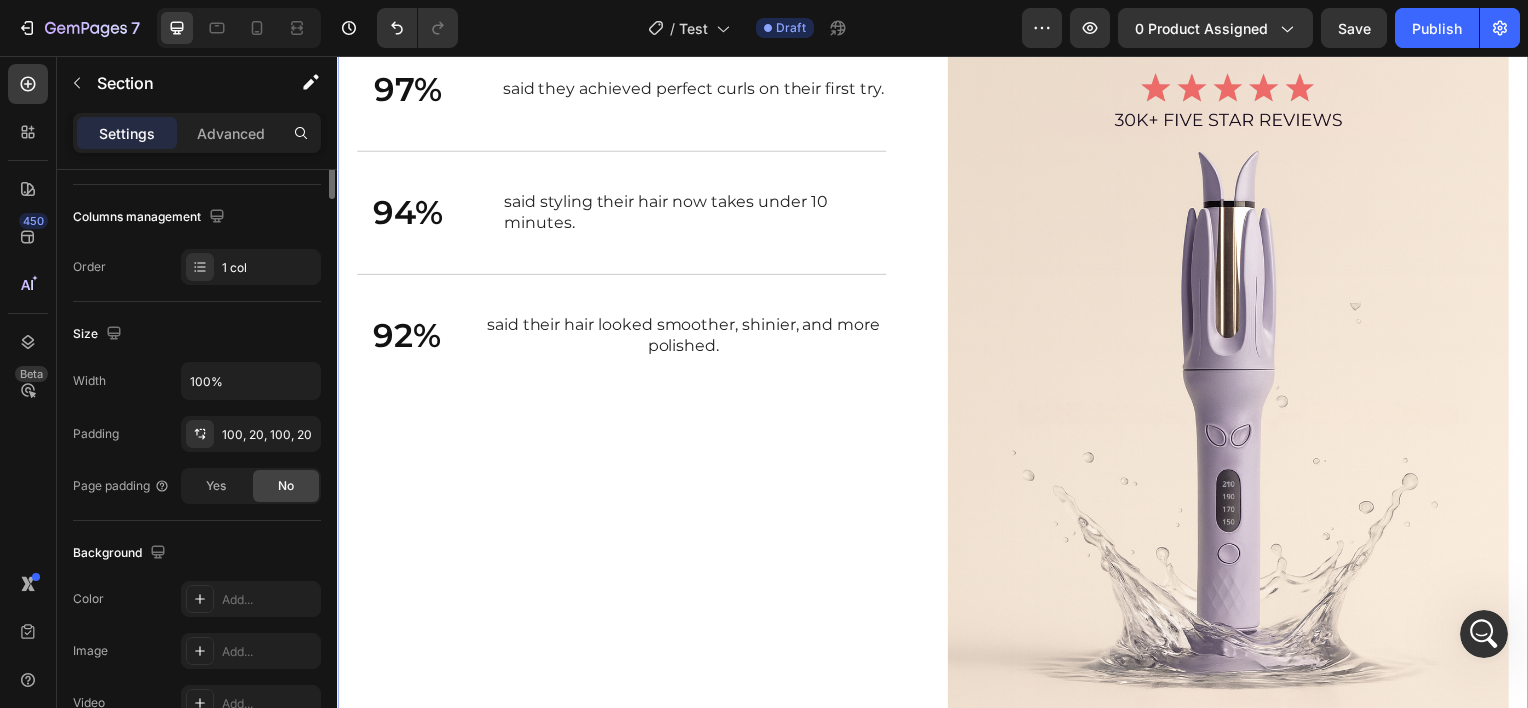scroll, scrollTop: 0, scrollLeft: 0, axis: both 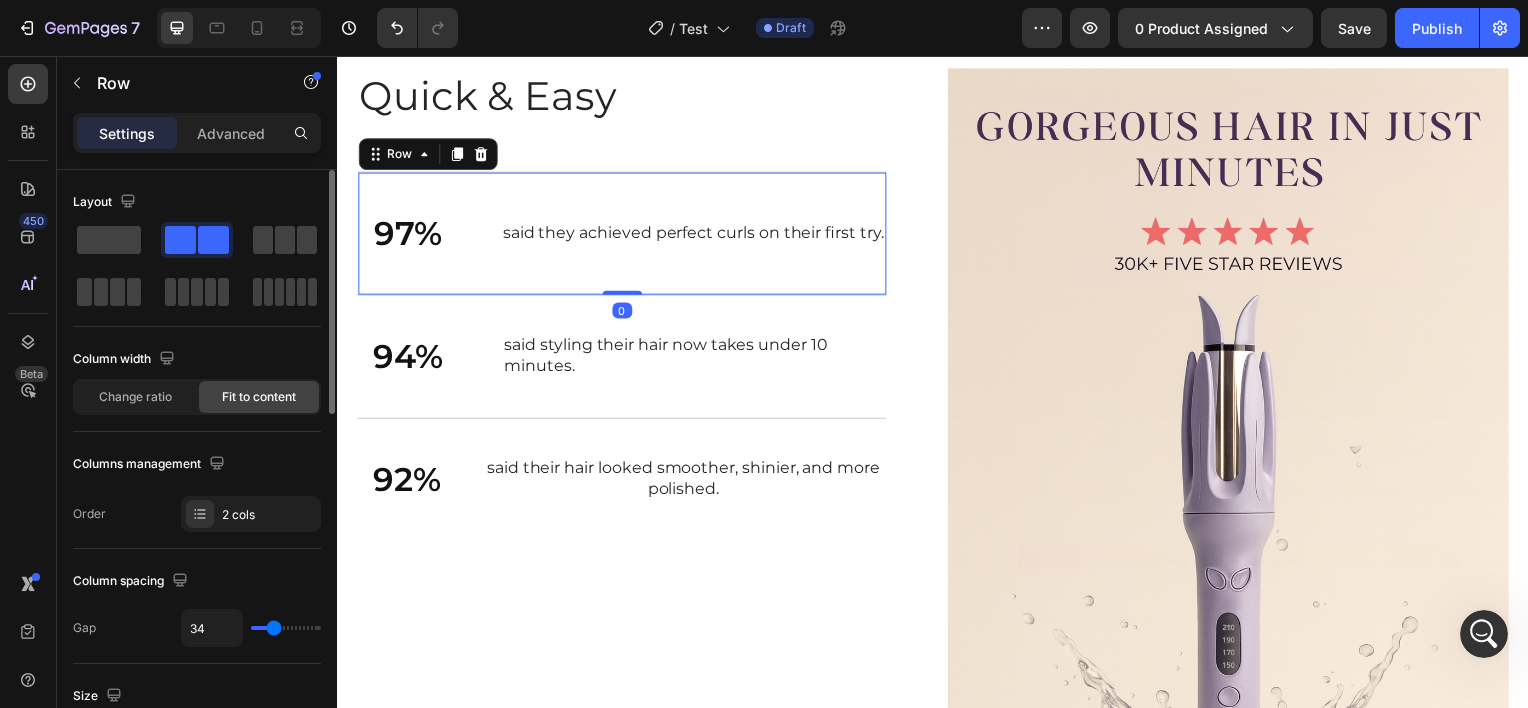 click at bounding box center [286, 628] 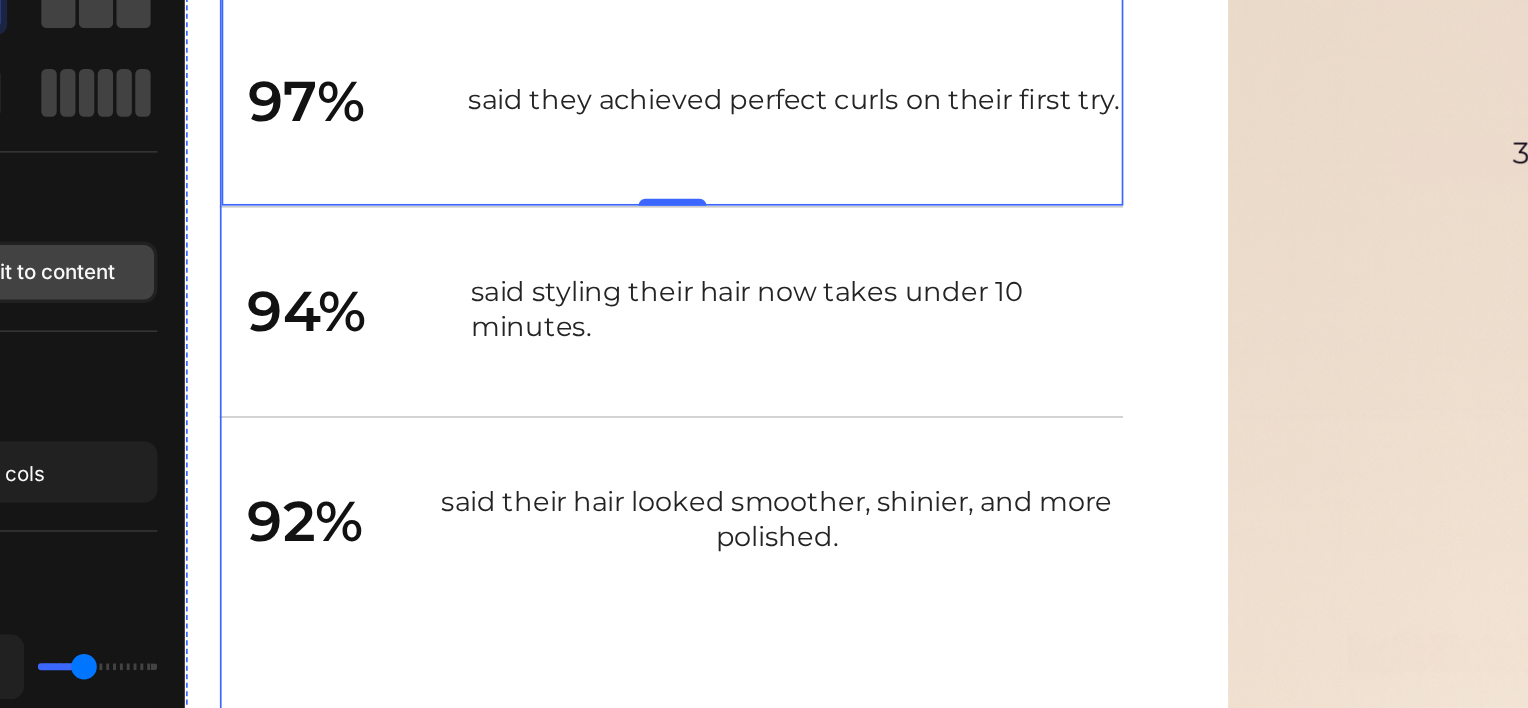 scroll, scrollTop: 3269, scrollLeft: 0, axis: vertical 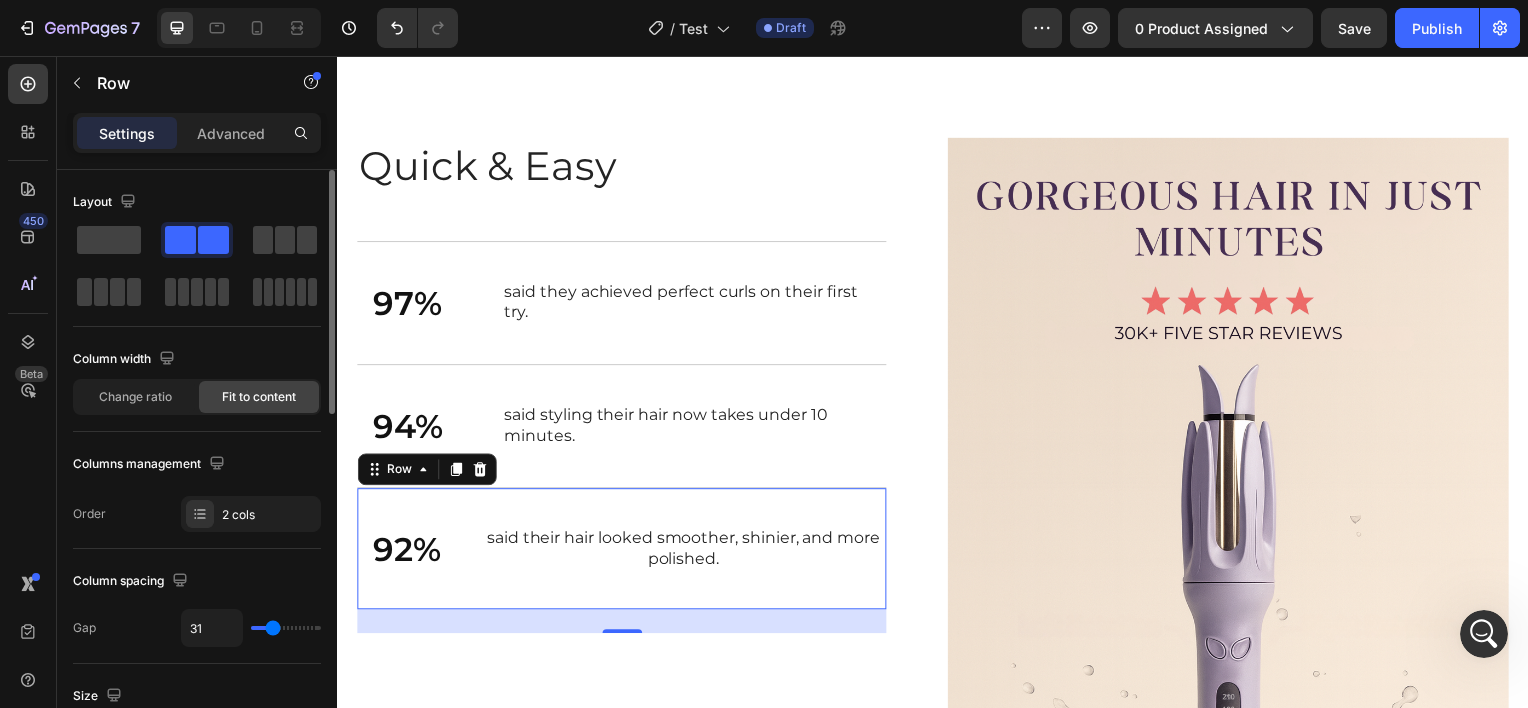 click at bounding box center (286, 628) 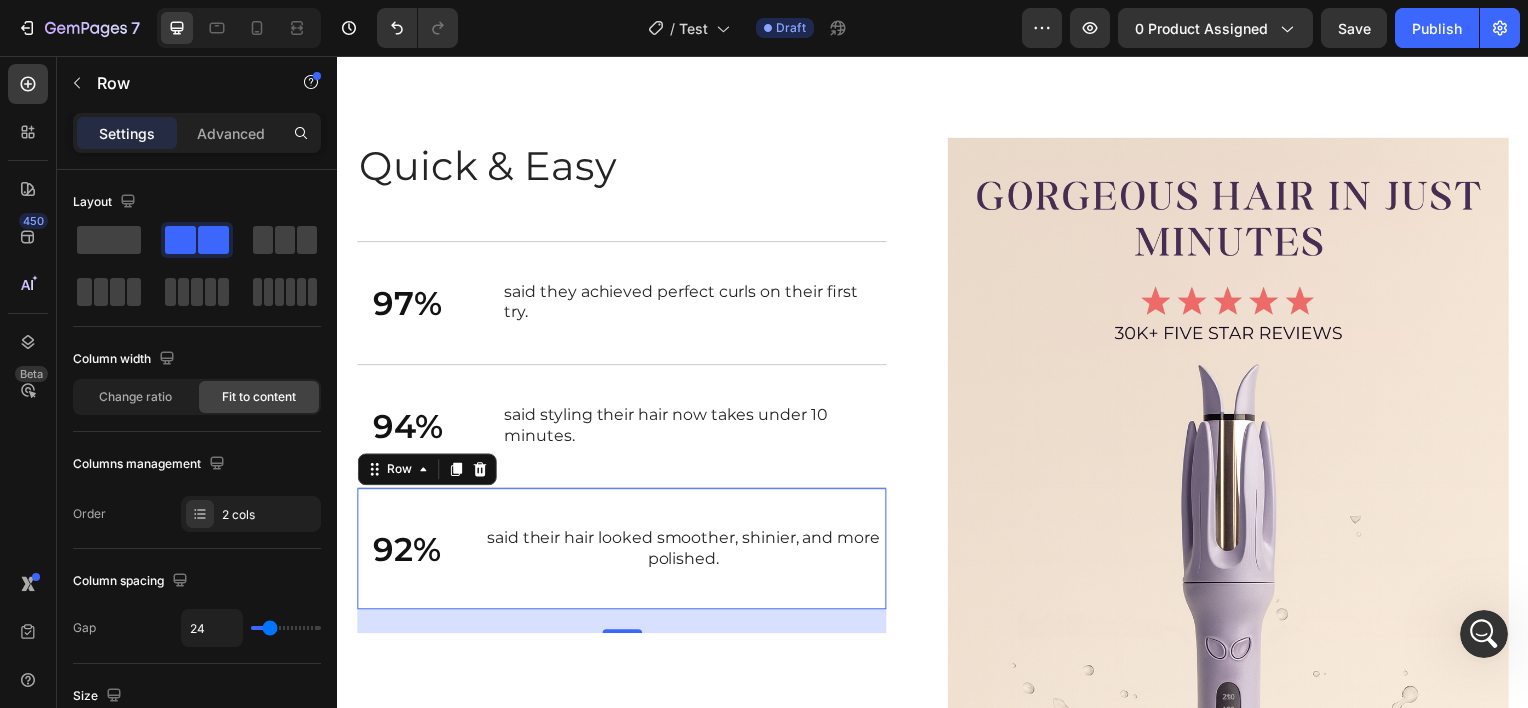 click on "24" at bounding box center [624, 653] 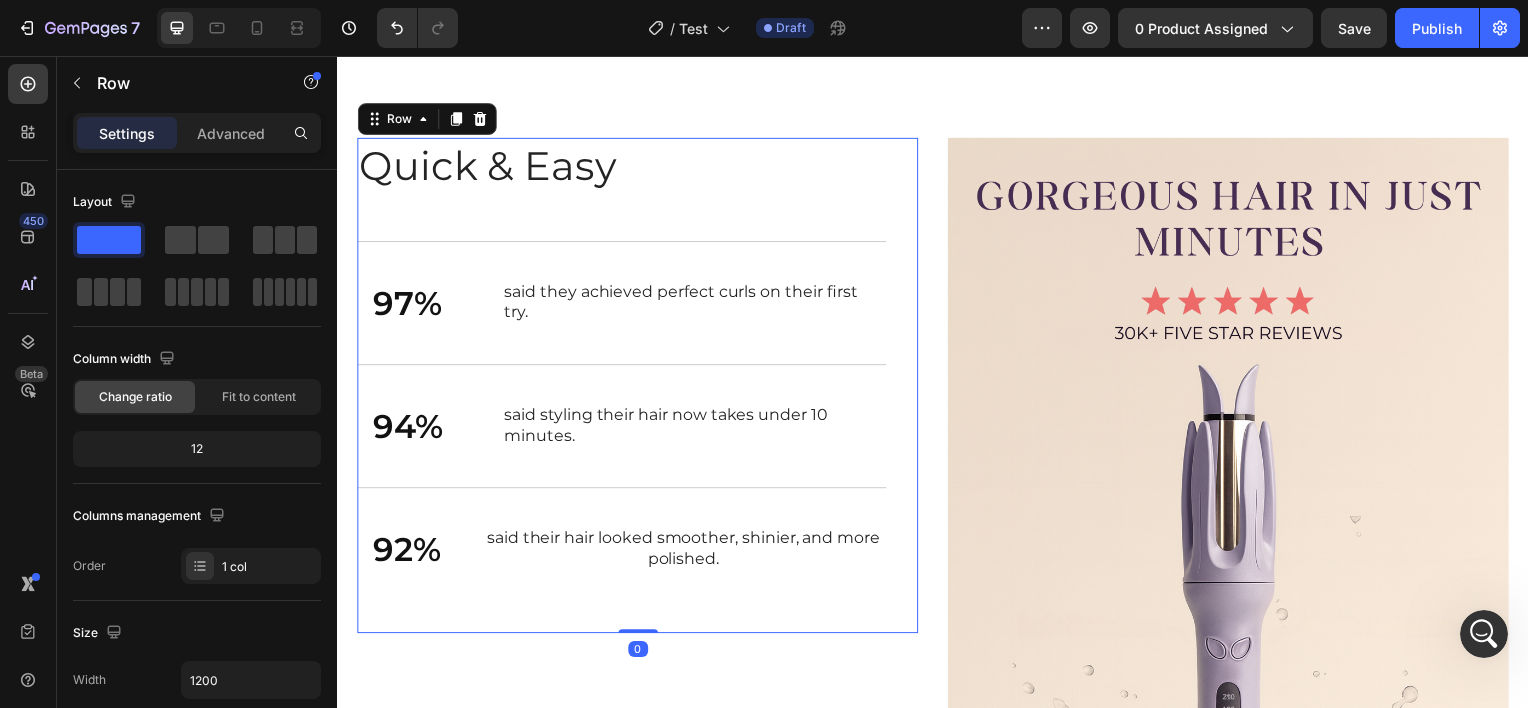 click 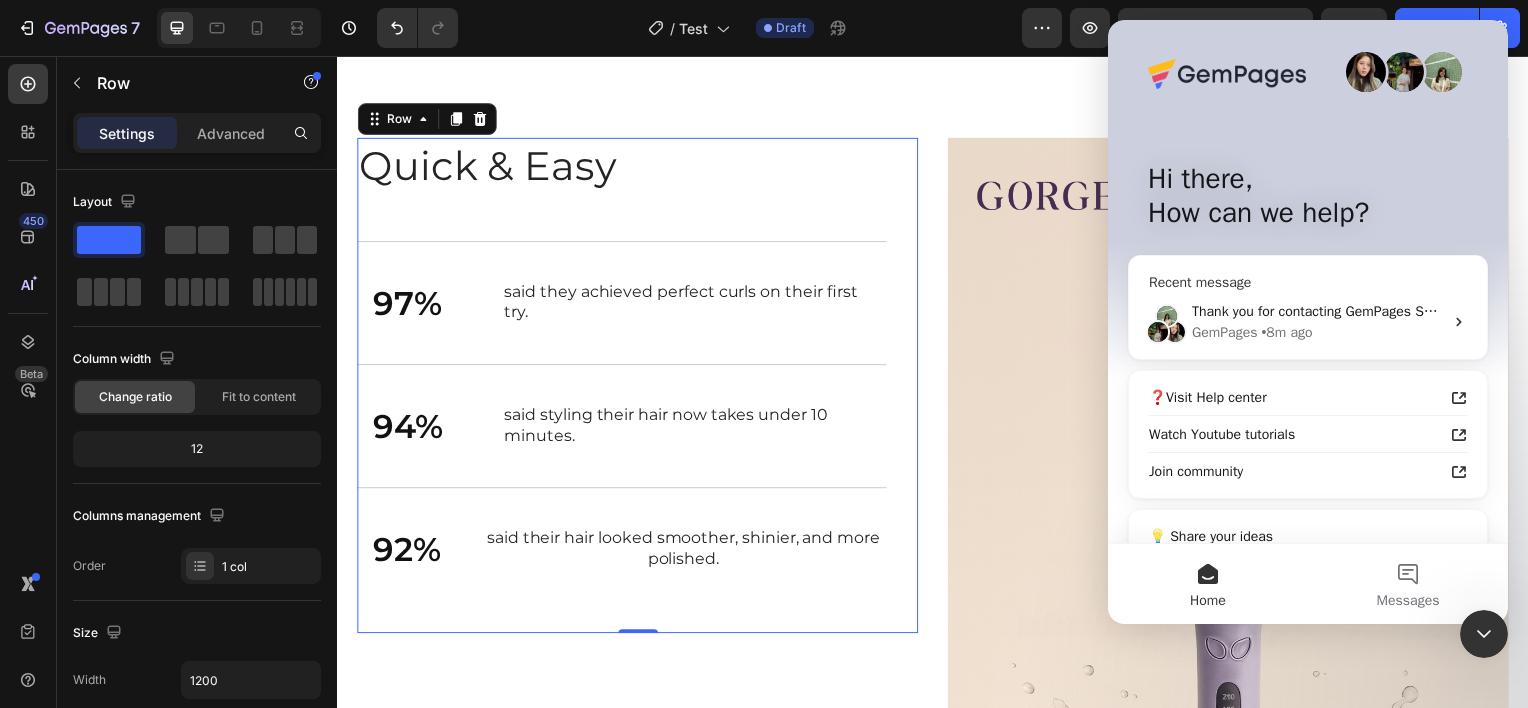 click on "Thank you for contacting GemPages Support! 👋 ​ Our support team will assist you shortly.  Meanwhile, feel free to explore our Help Center for helpful troubleshooting steps. We greatly appreciate your patience! 🙌 GemPages •  8m ago" at bounding box center (1308, 322) 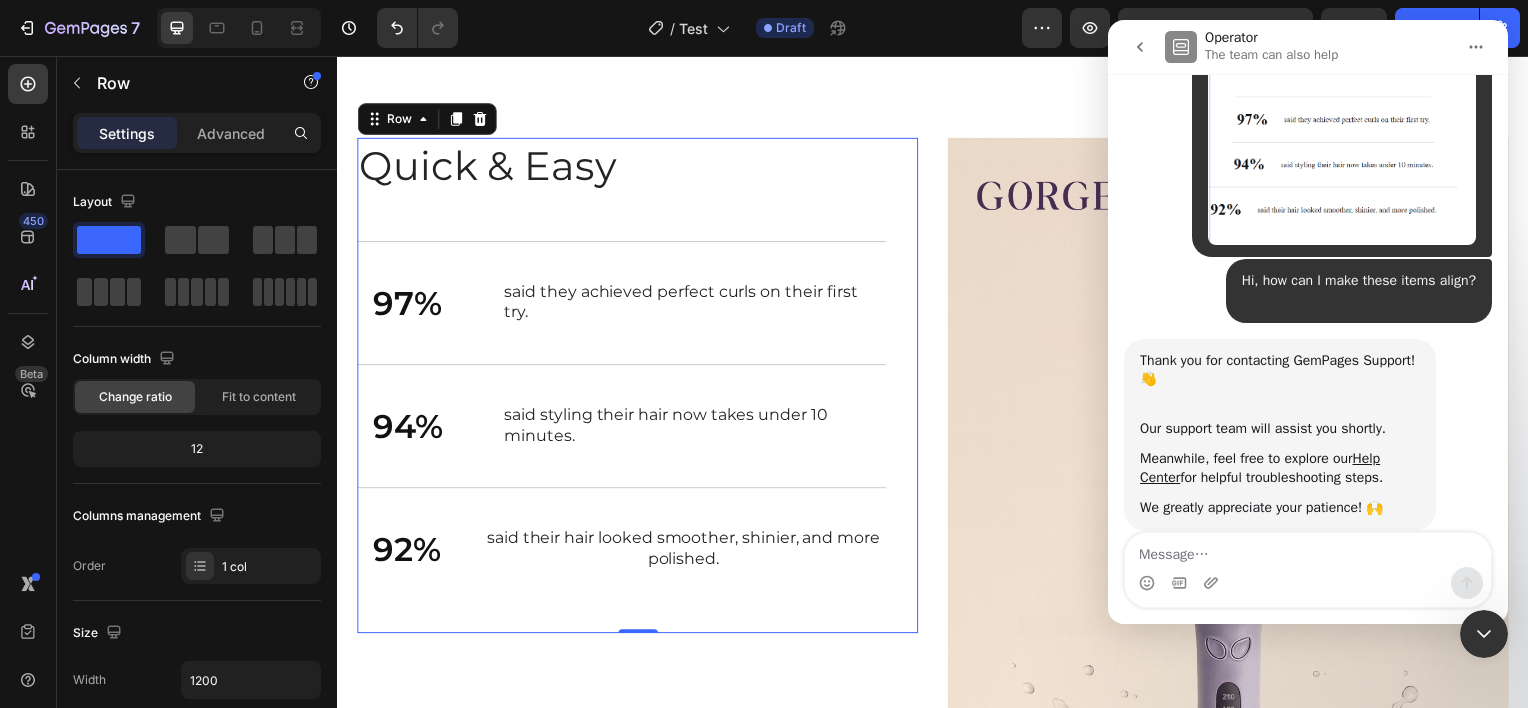 scroll, scrollTop: 280, scrollLeft: 0, axis: vertical 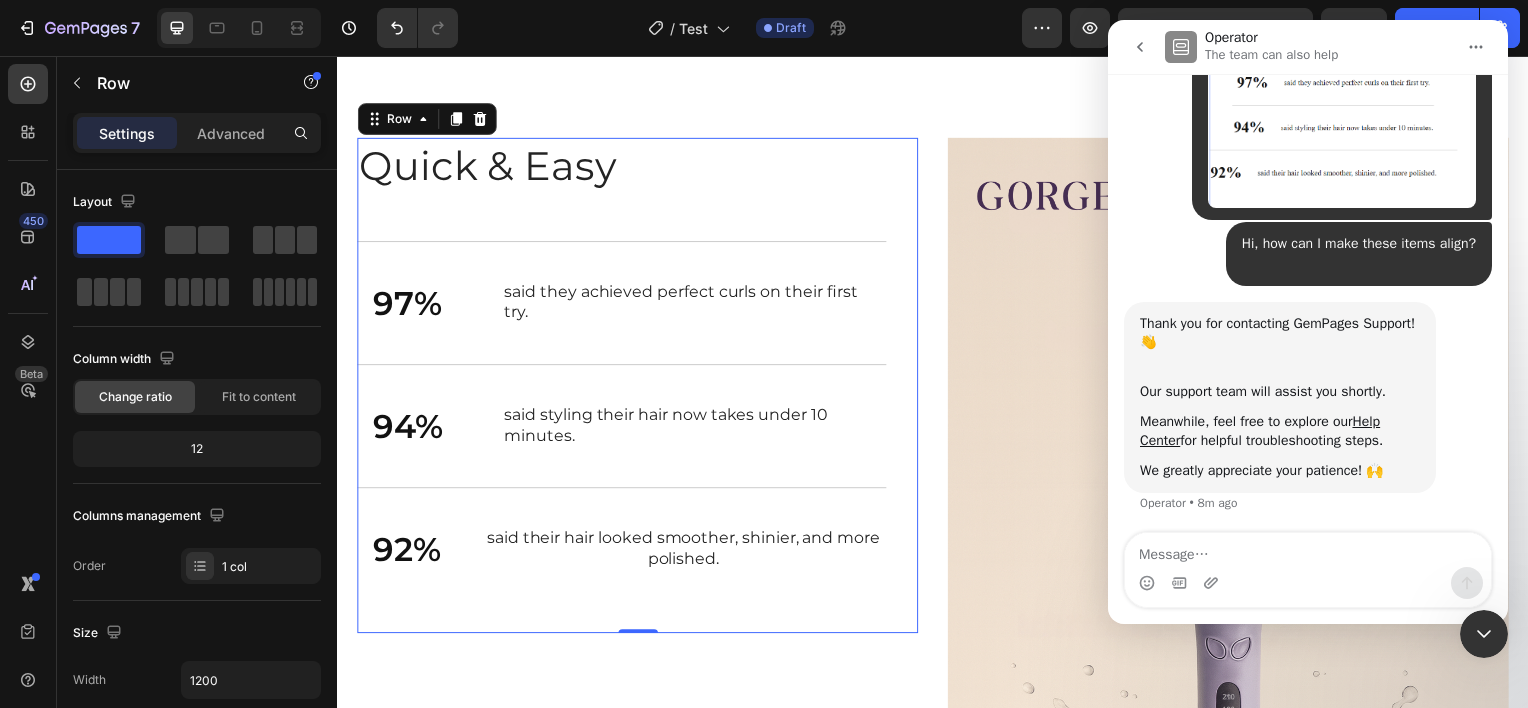 click at bounding box center (1484, 634) 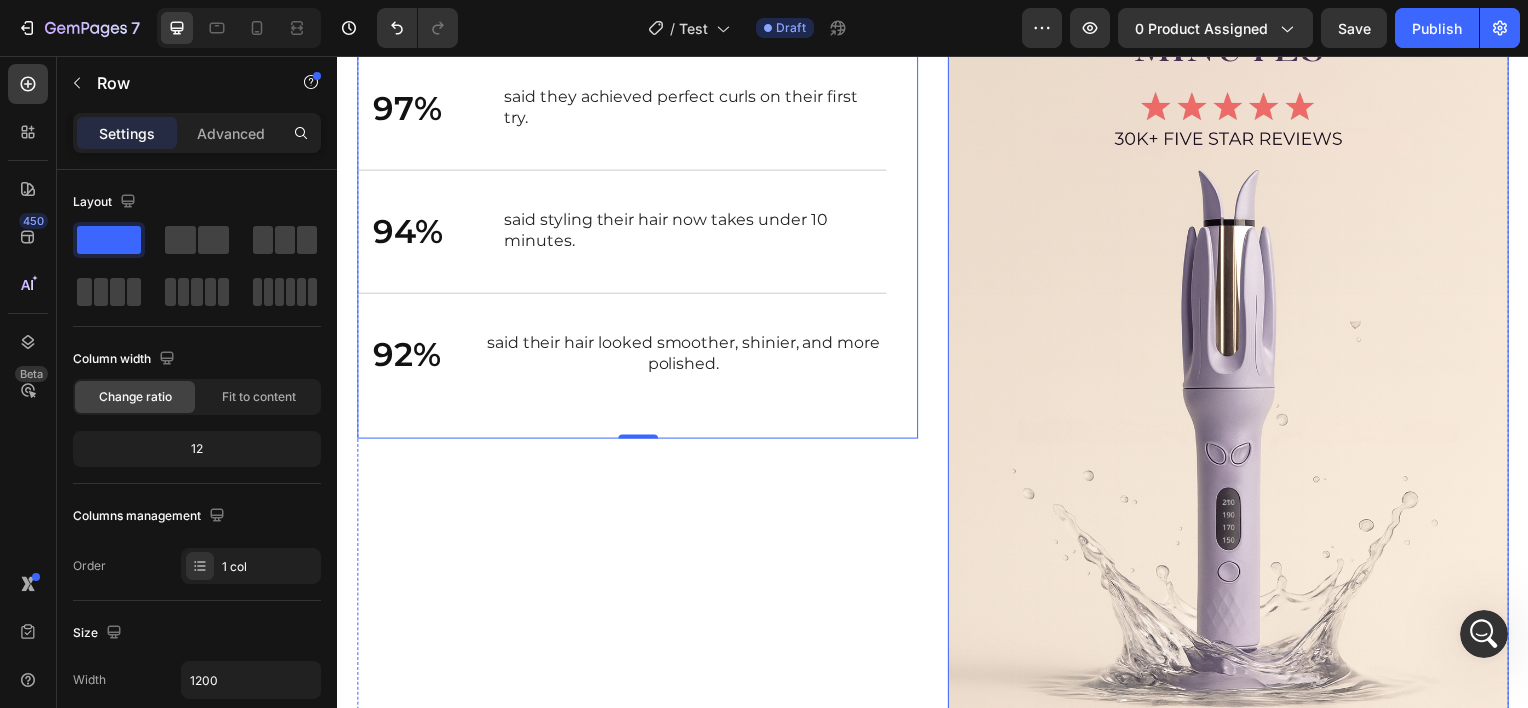 scroll, scrollTop: 3467, scrollLeft: 0, axis: vertical 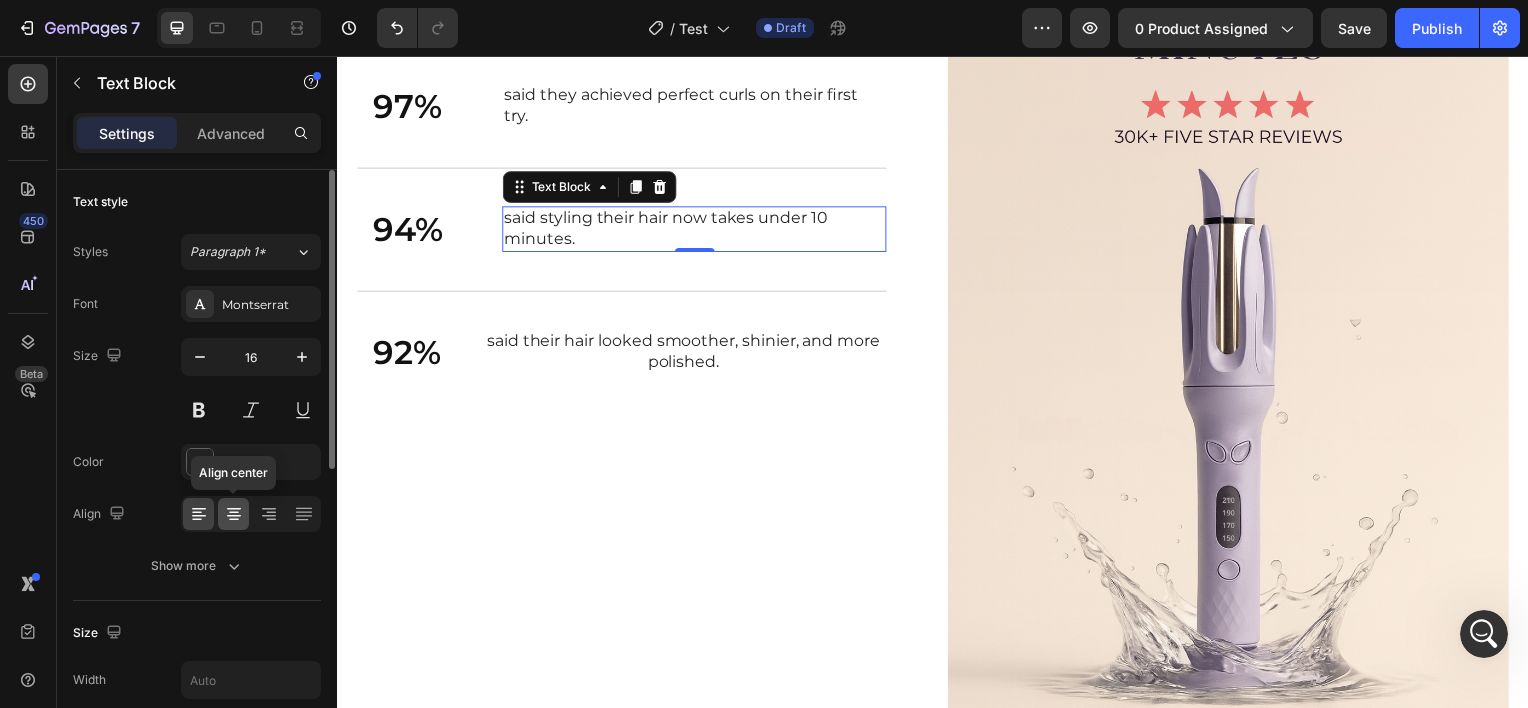 click 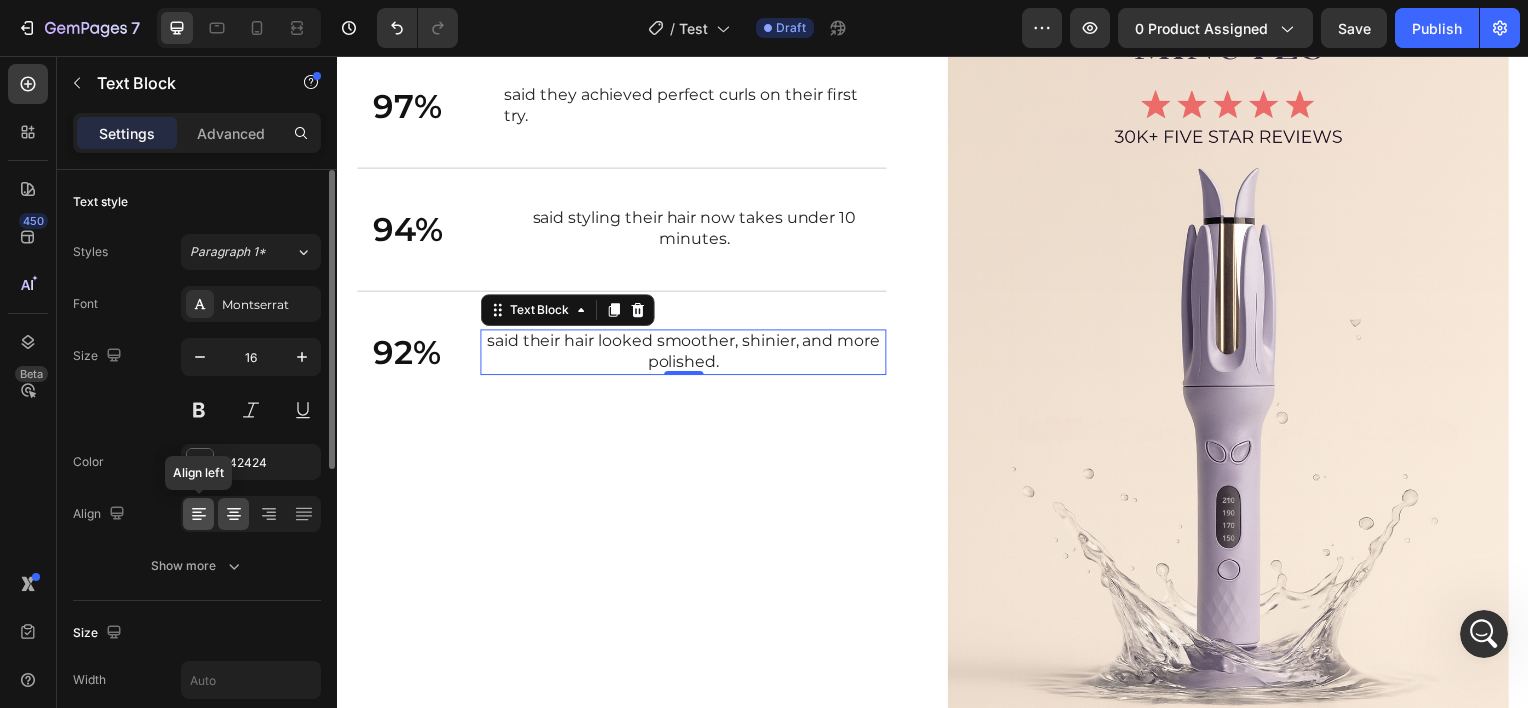 click 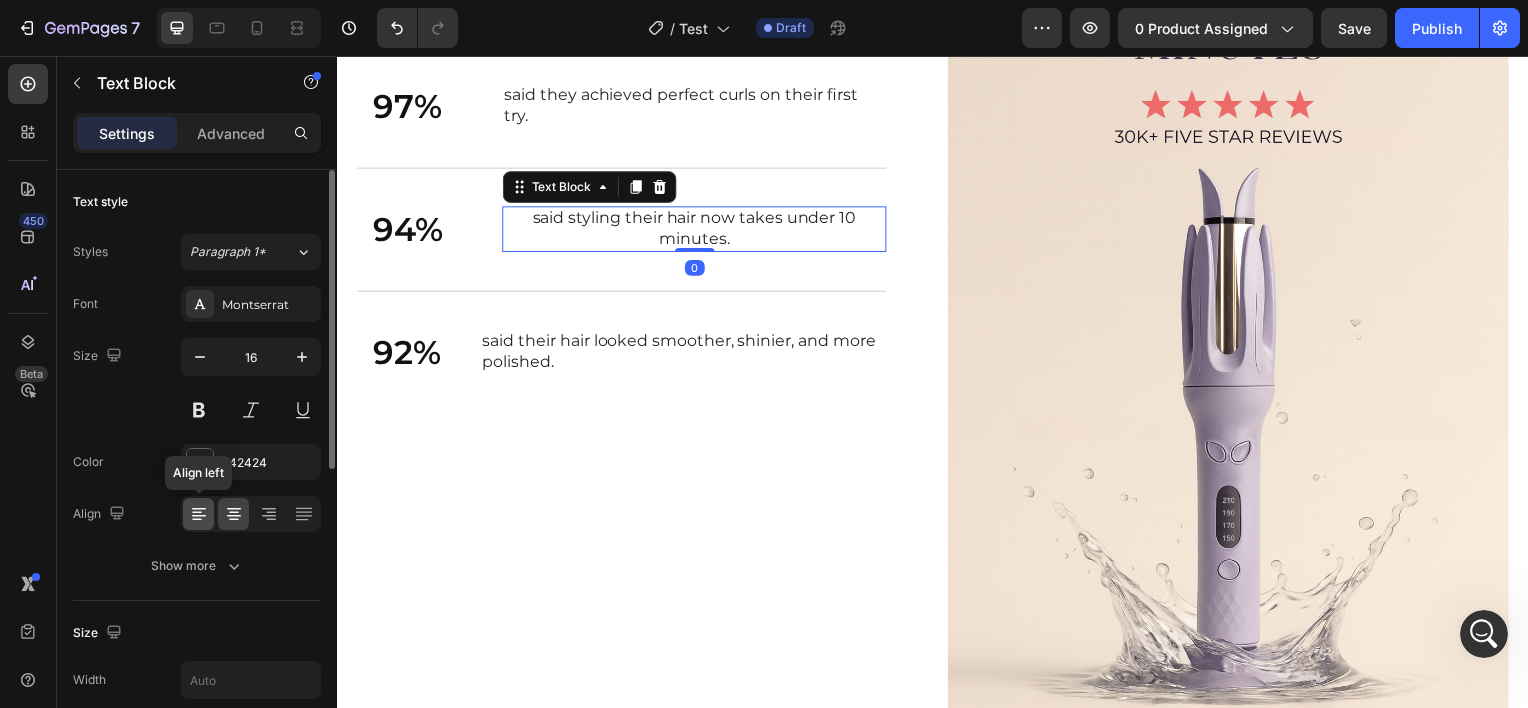 click 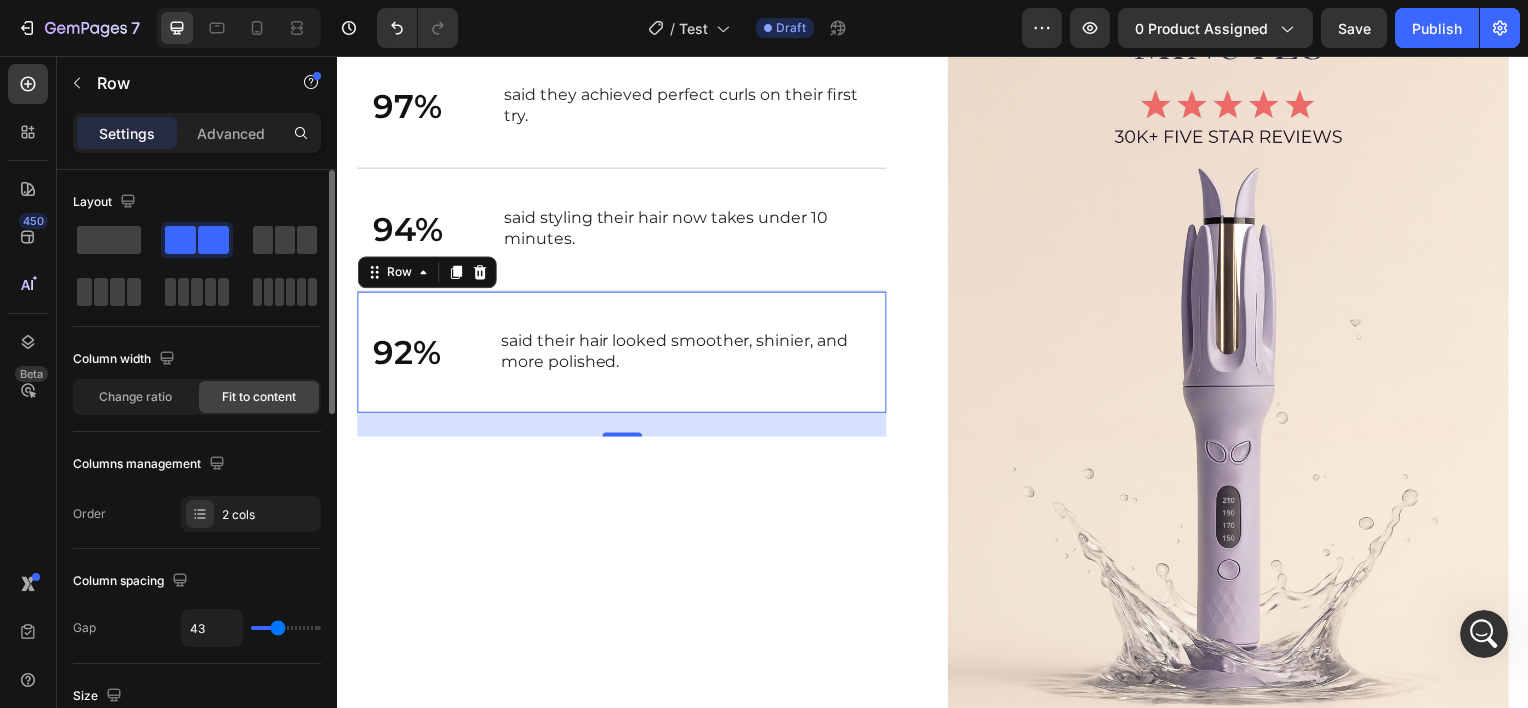 click at bounding box center [286, 628] 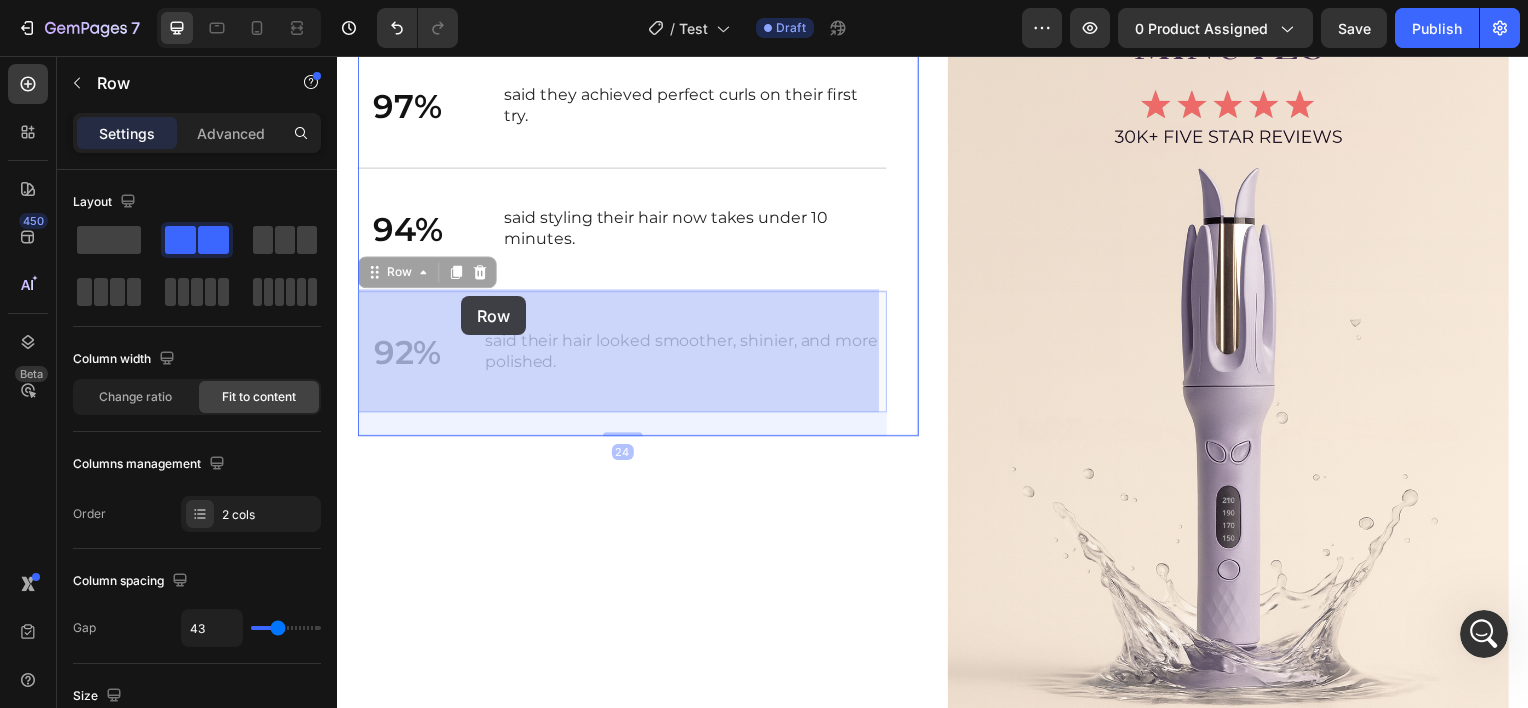 drag, startPoint x: 489, startPoint y: 328, endPoint x: 460, endPoint y: 297, distance: 42.44997 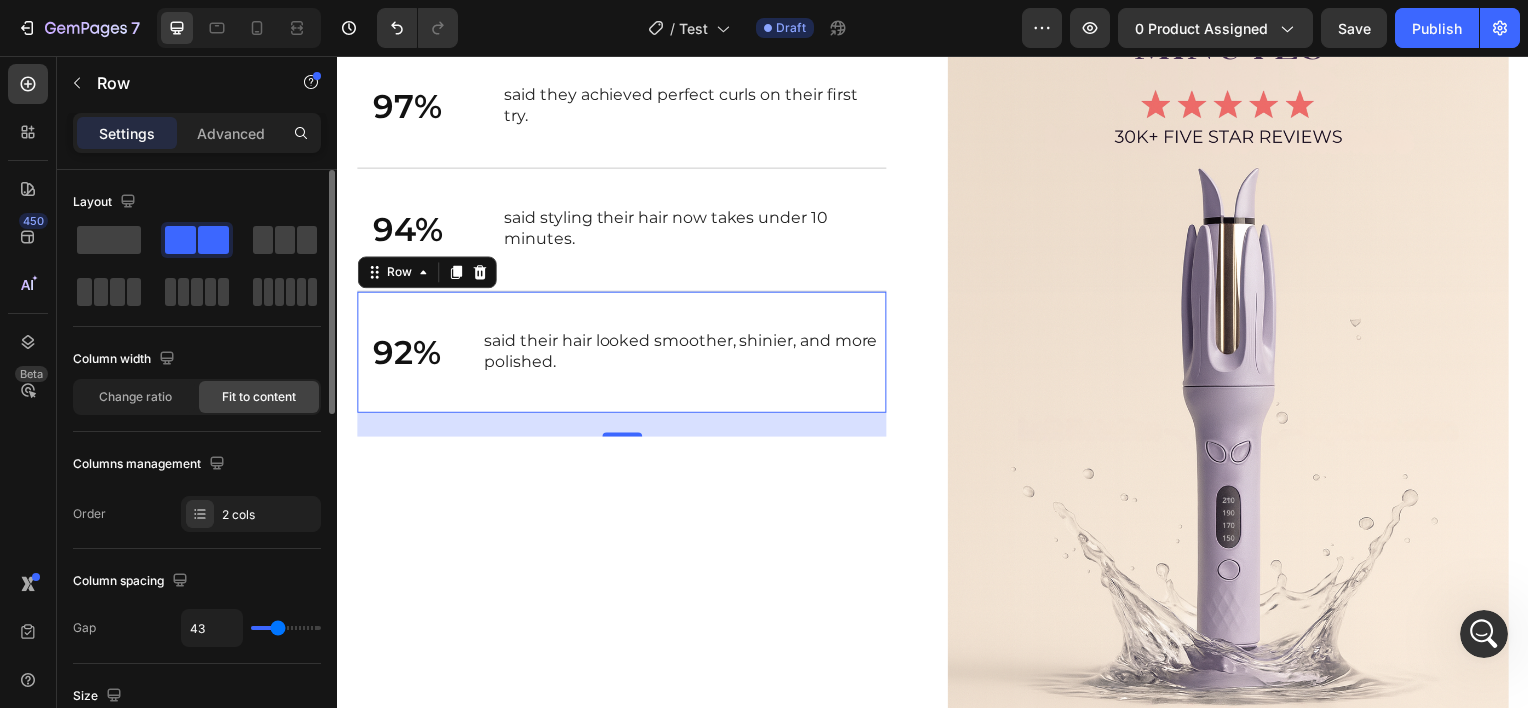 click on "43" at bounding box center (251, 628) 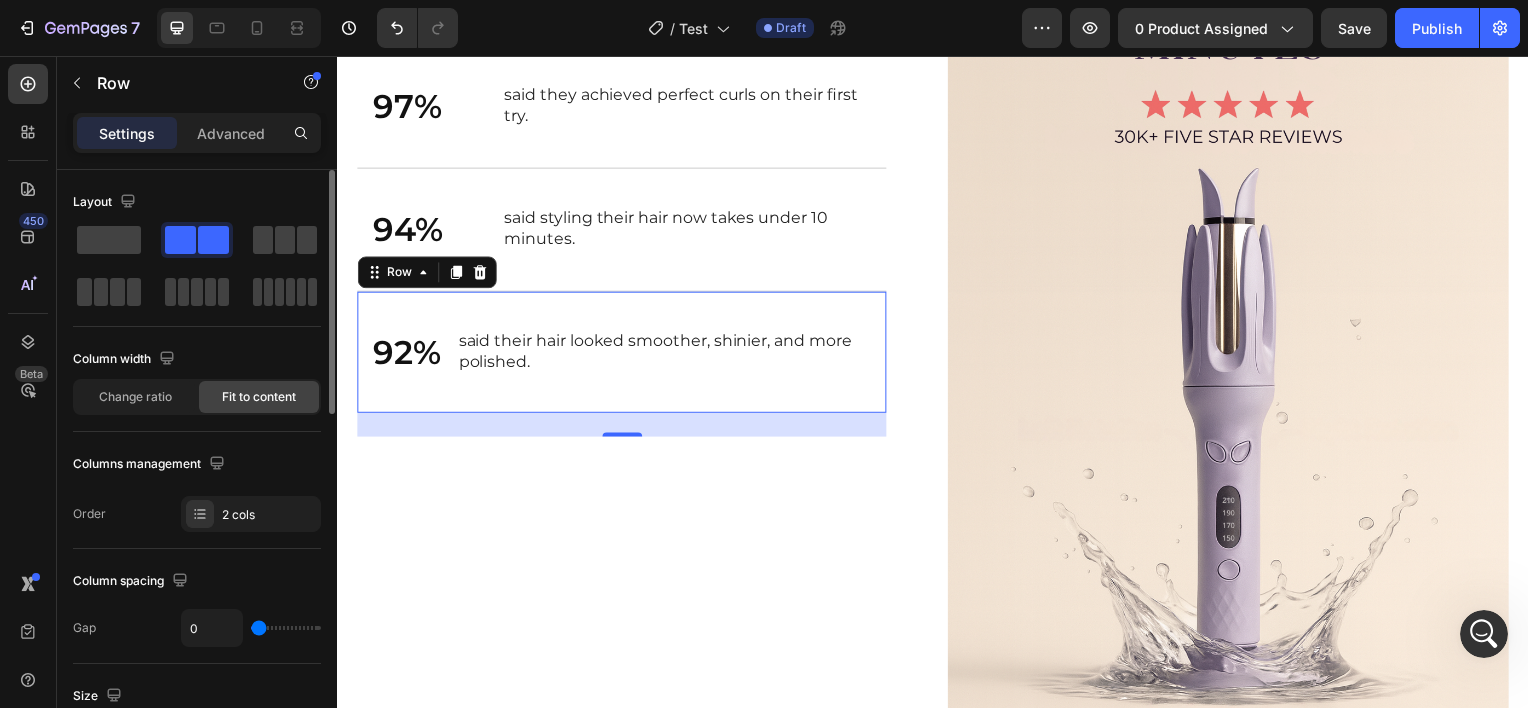 drag, startPoint x: 269, startPoint y: 626, endPoint x: 242, endPoint y: 626, distance: 27 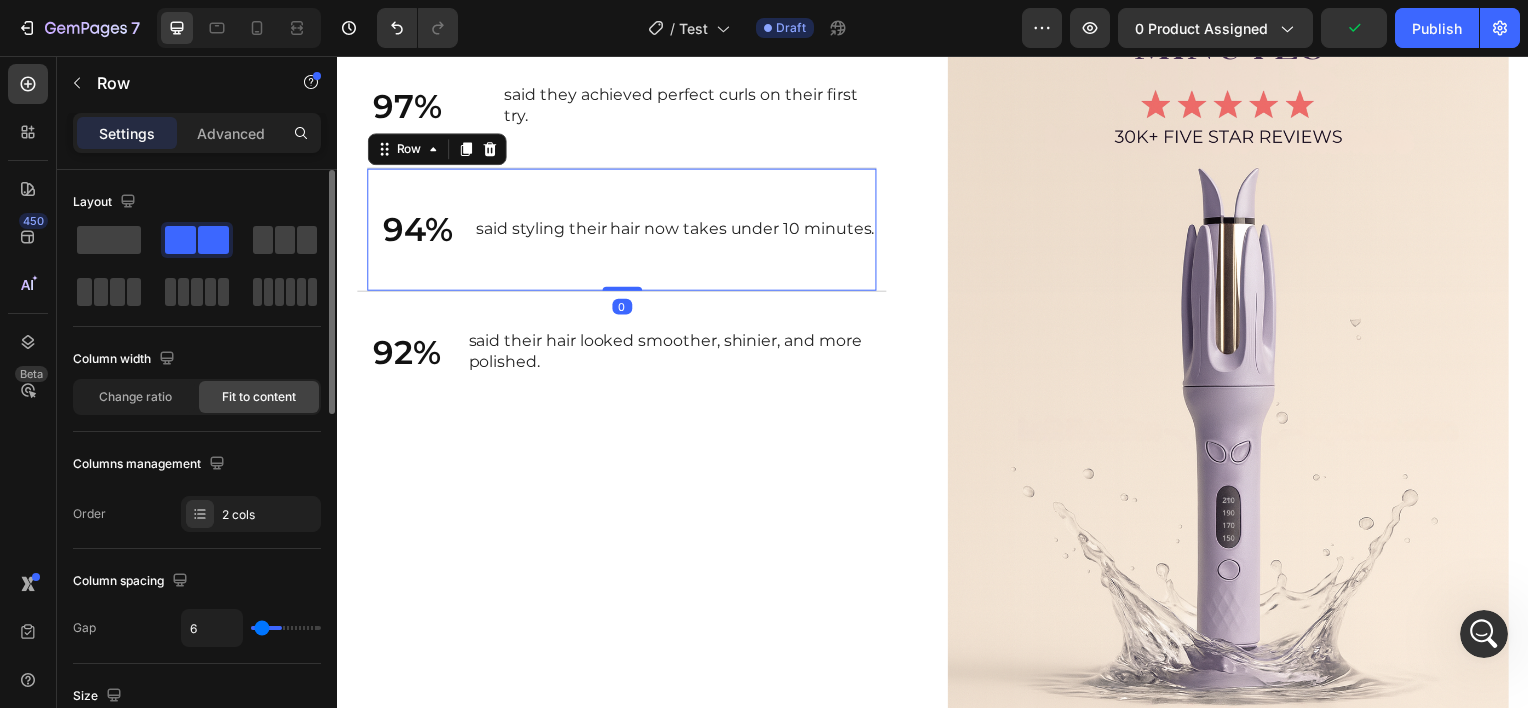 click at bounding box center (286, 628) 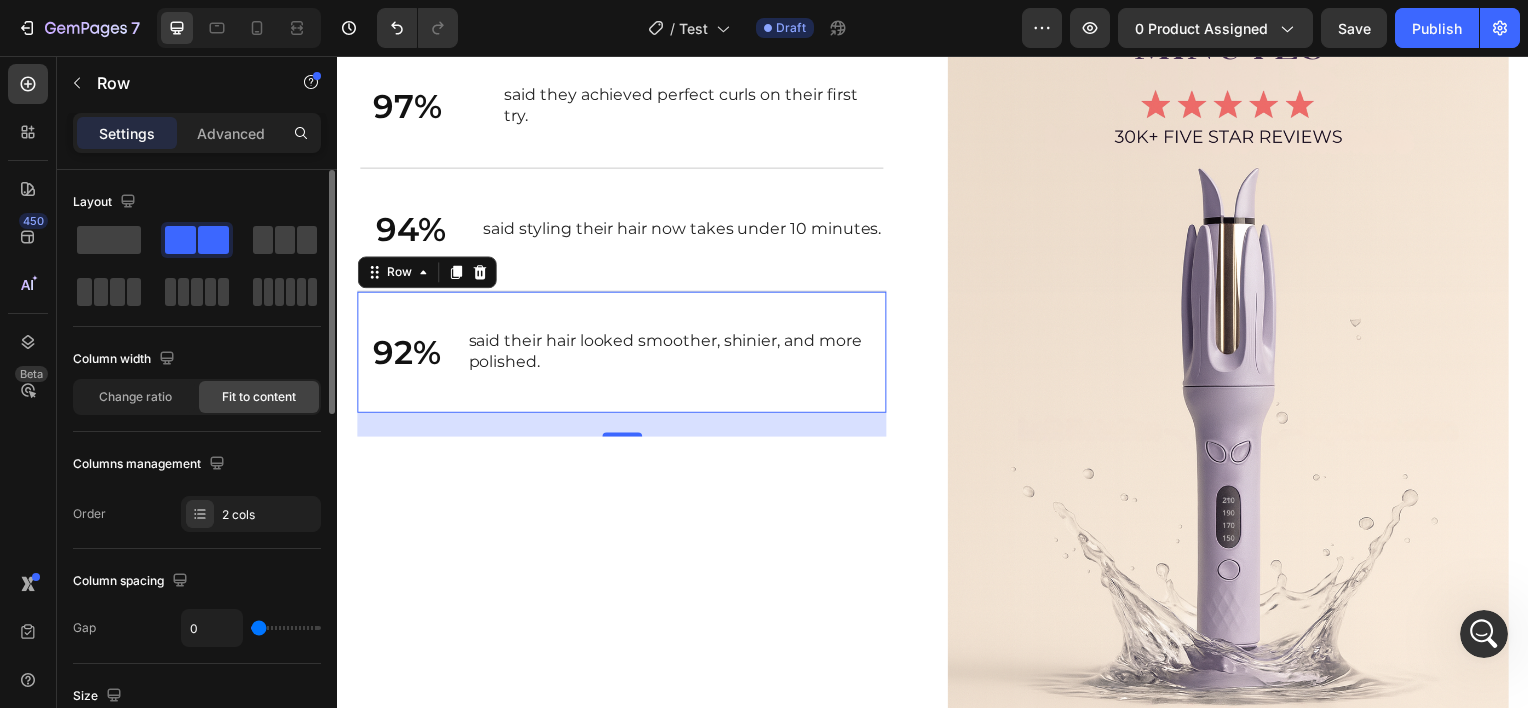 click at bounding box center [286, 628] 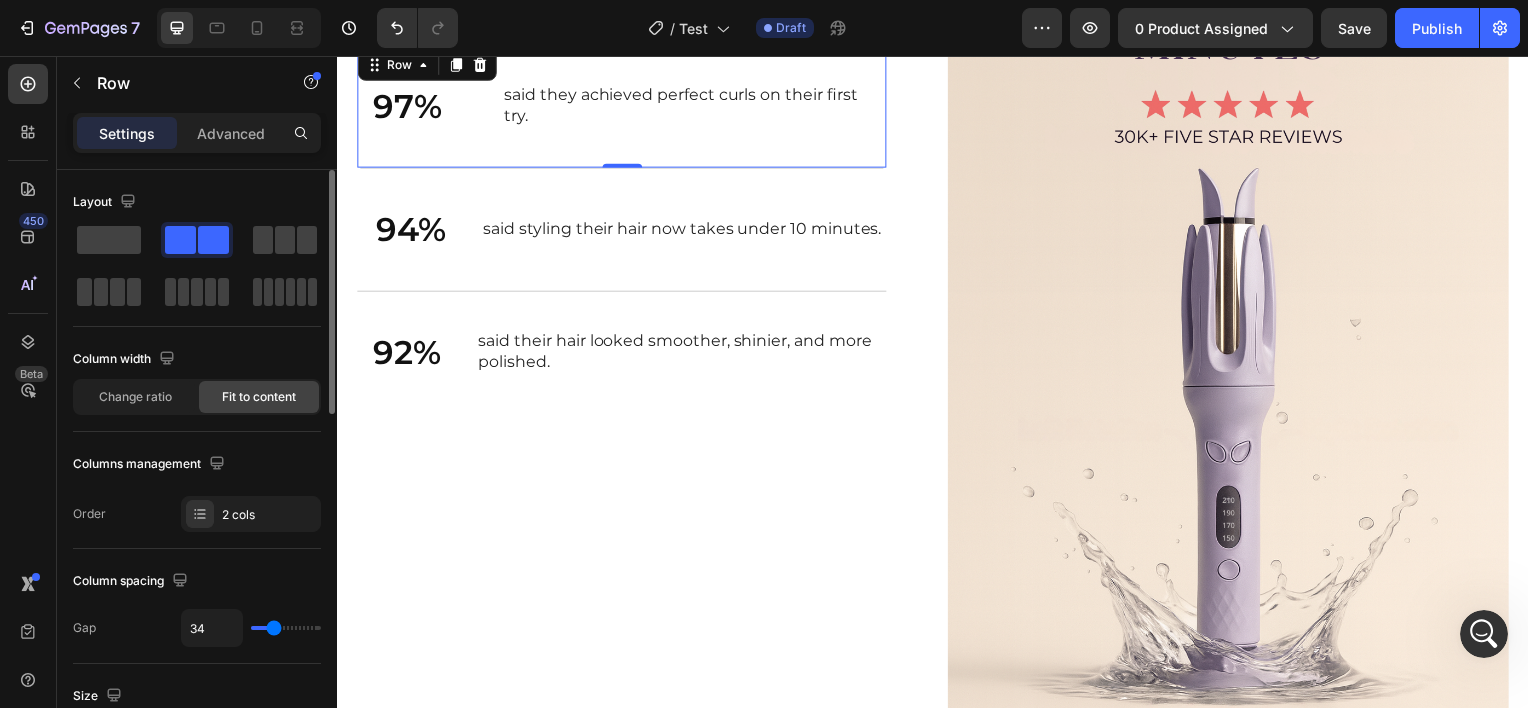 click on "34" at bounding box center (251, 628) 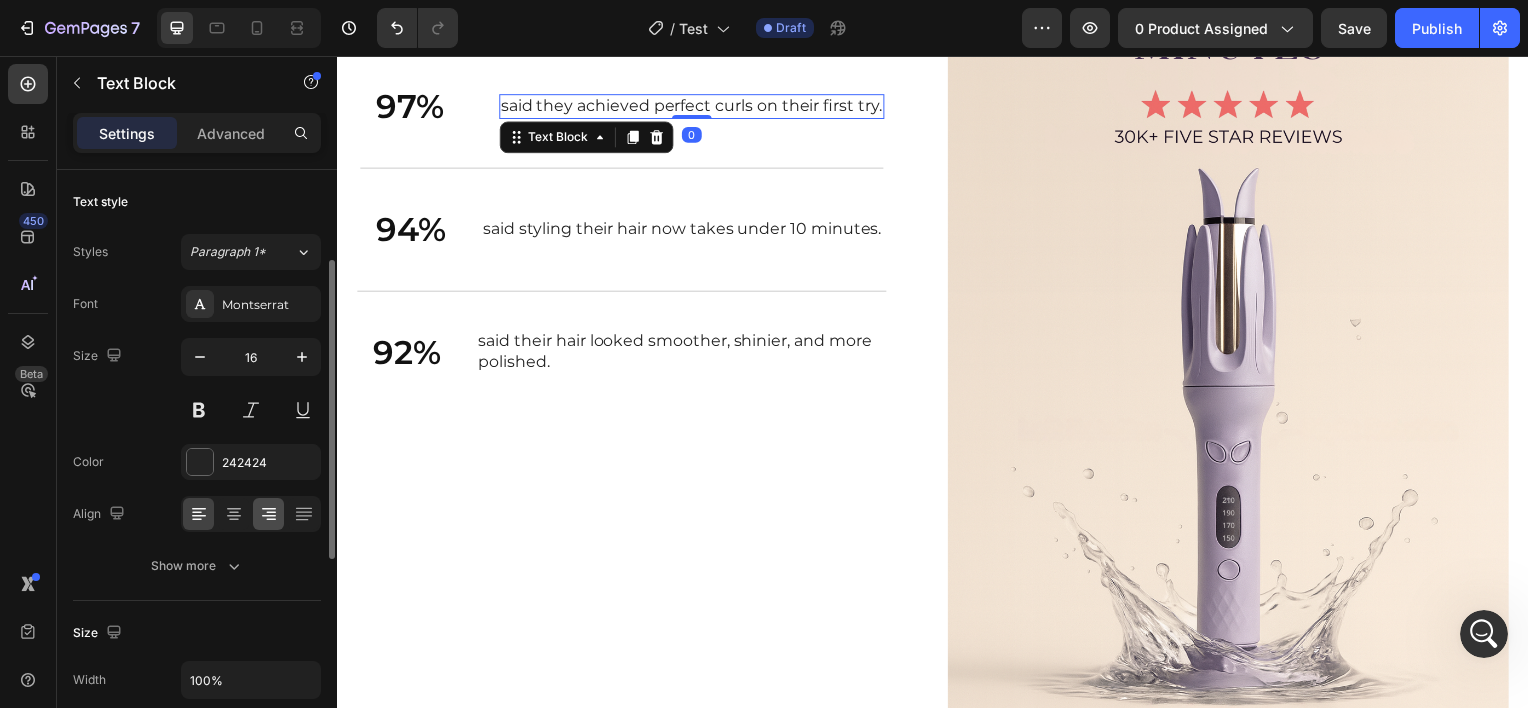 scroll, scrollTop: 88, scrollLeft: 0, axis: vertical 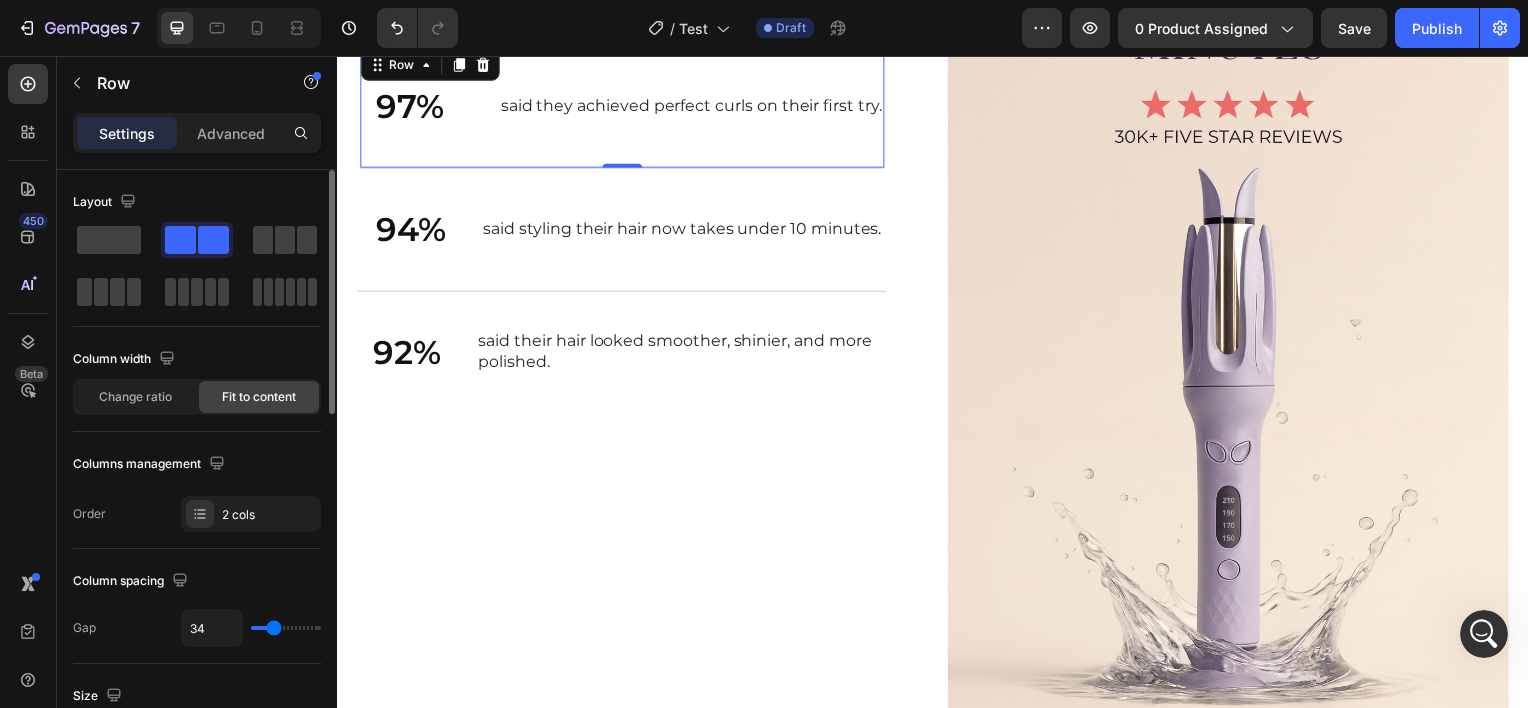 click on "34" at bounding box center (251, 628) 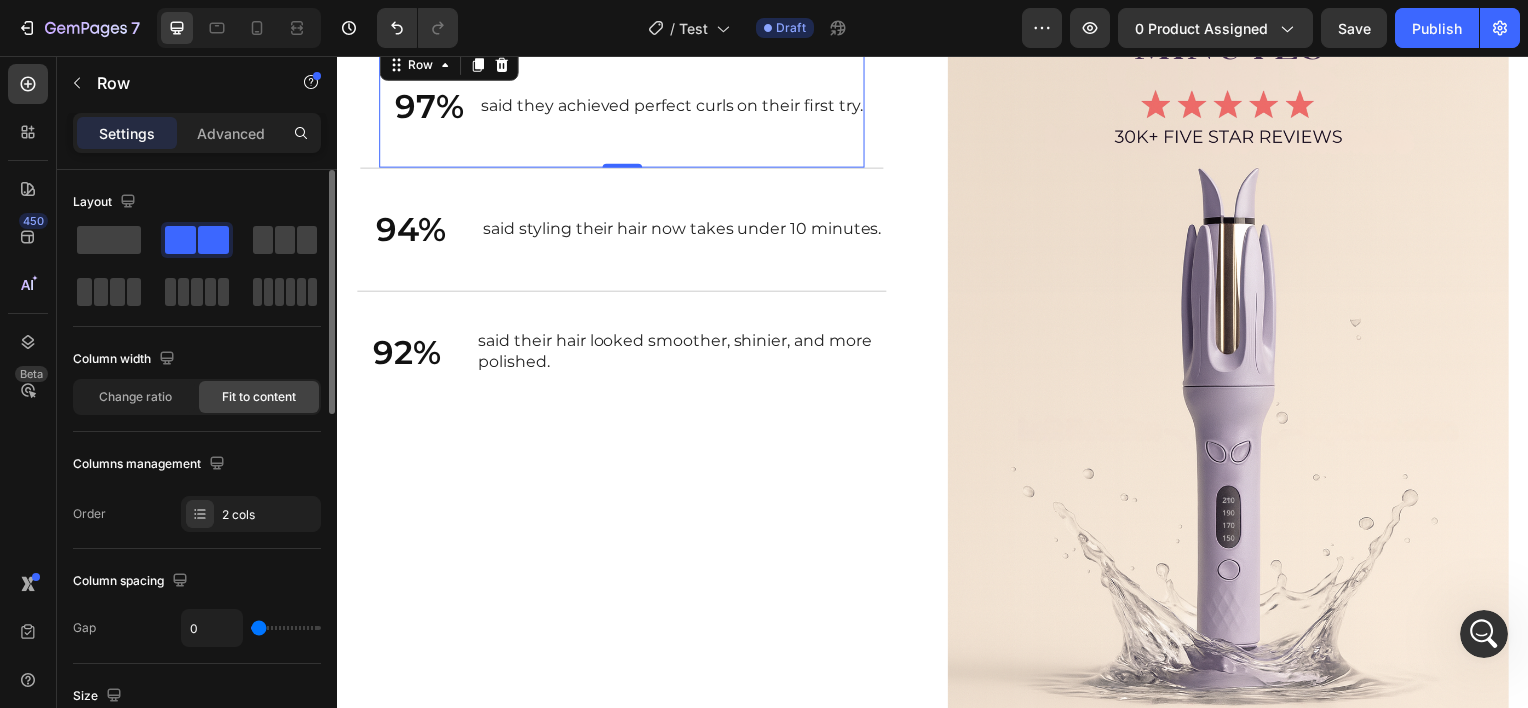 click at bounding box center [286, 628] 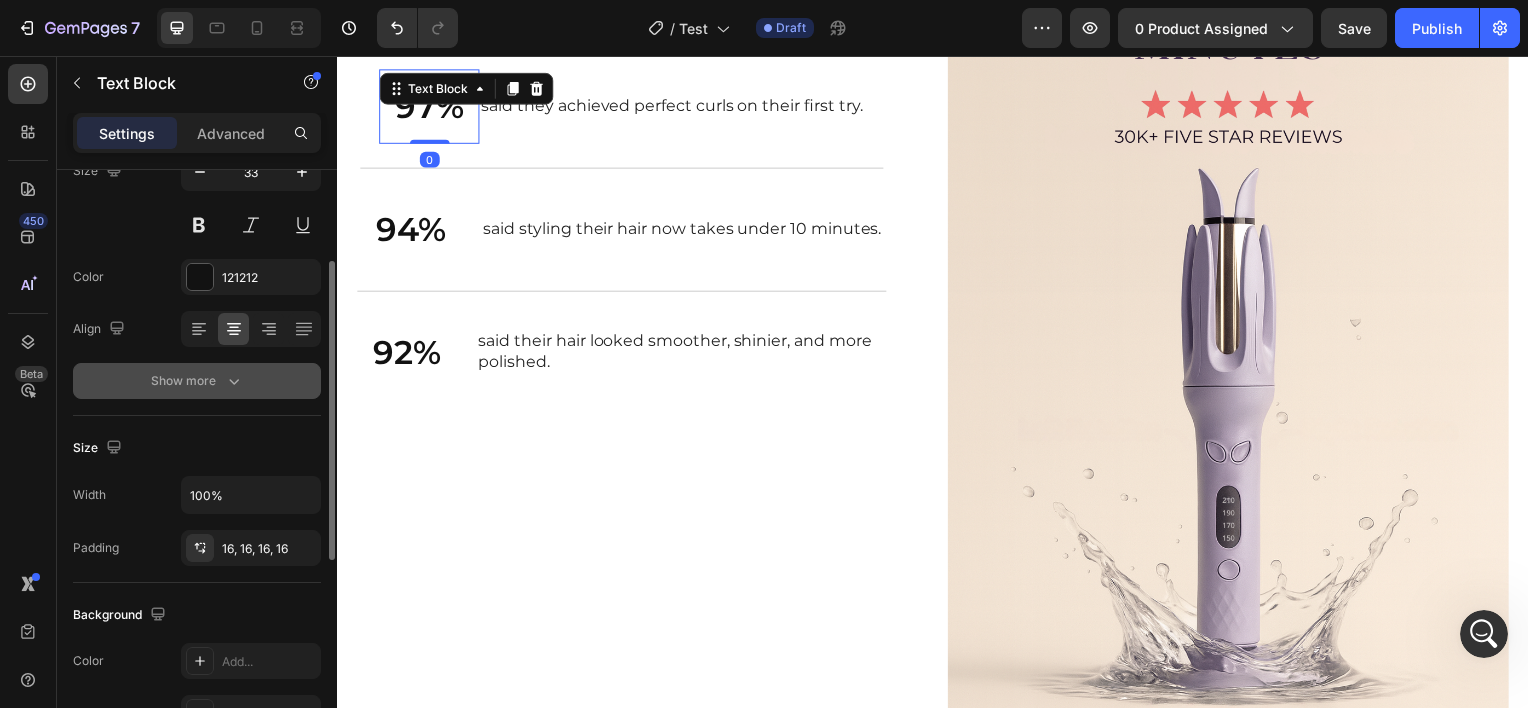 scroll, scrollTop: 182, scrollLeft: 0, axis: vertical 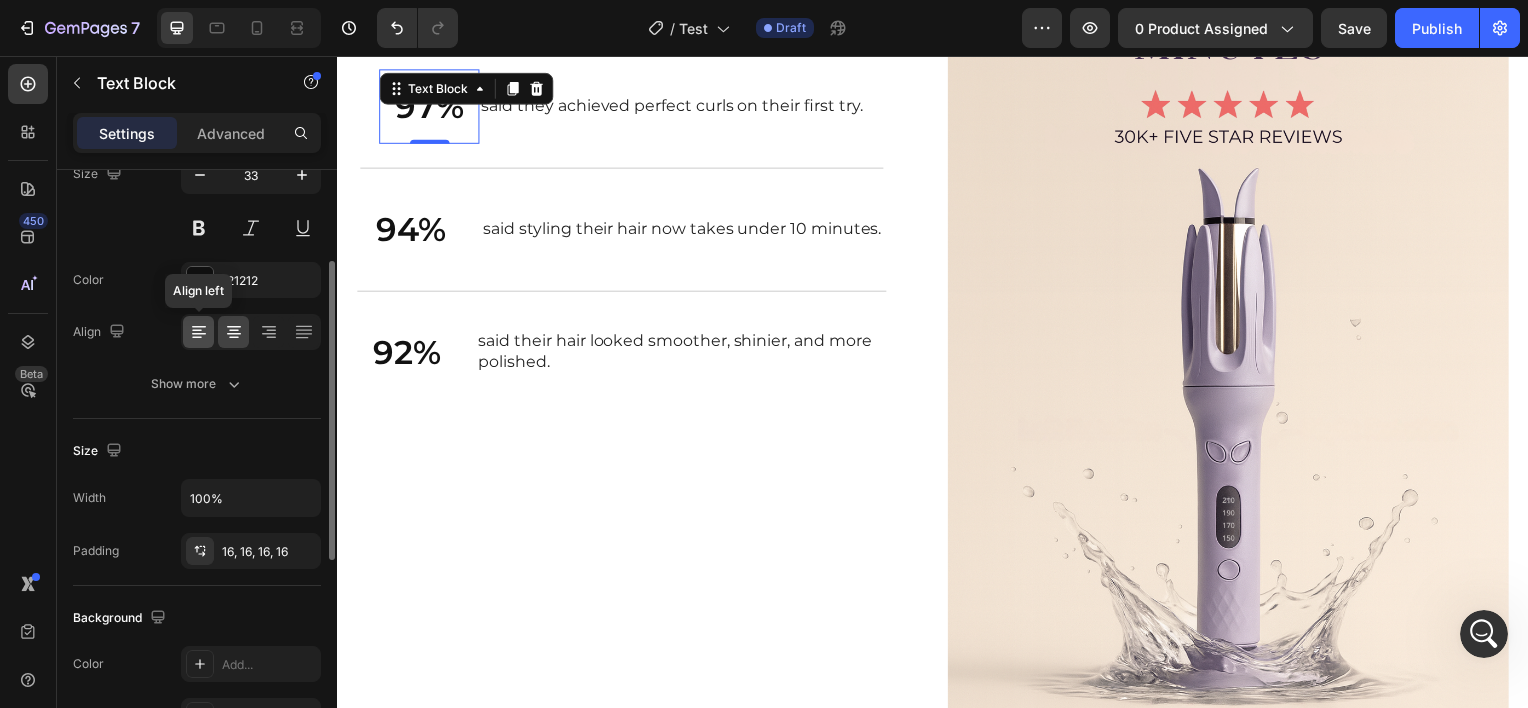 click 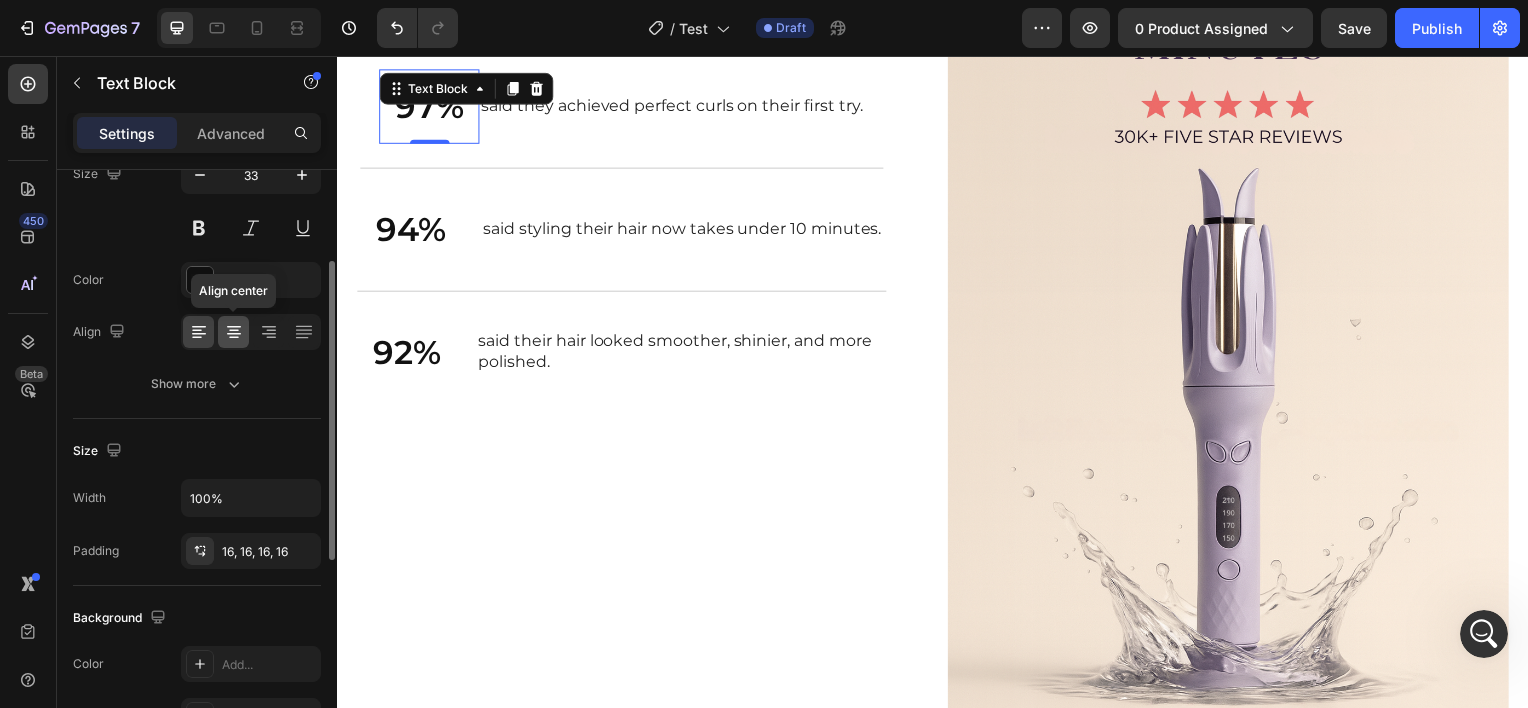click 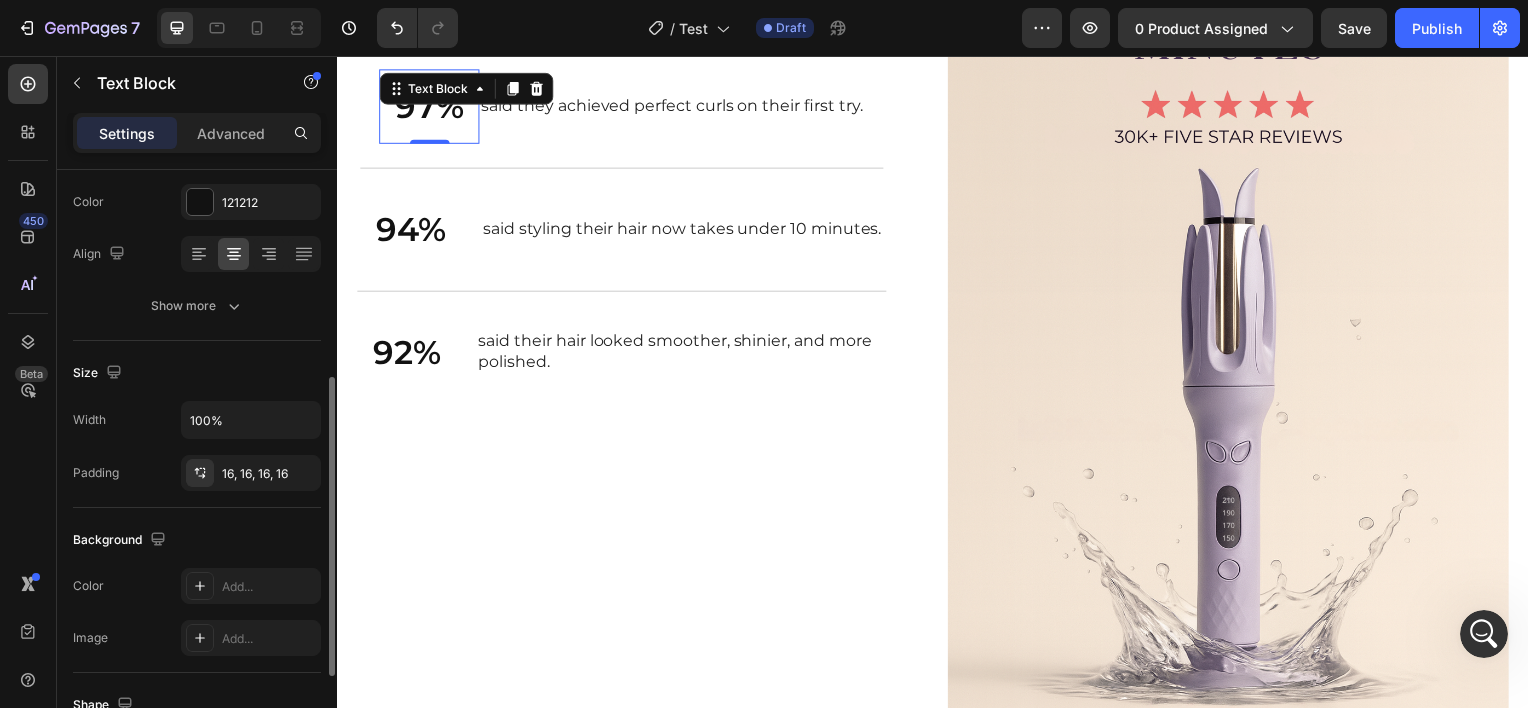 scroll, scrollTop: 316, scrollLeft: 0, axis: vertical 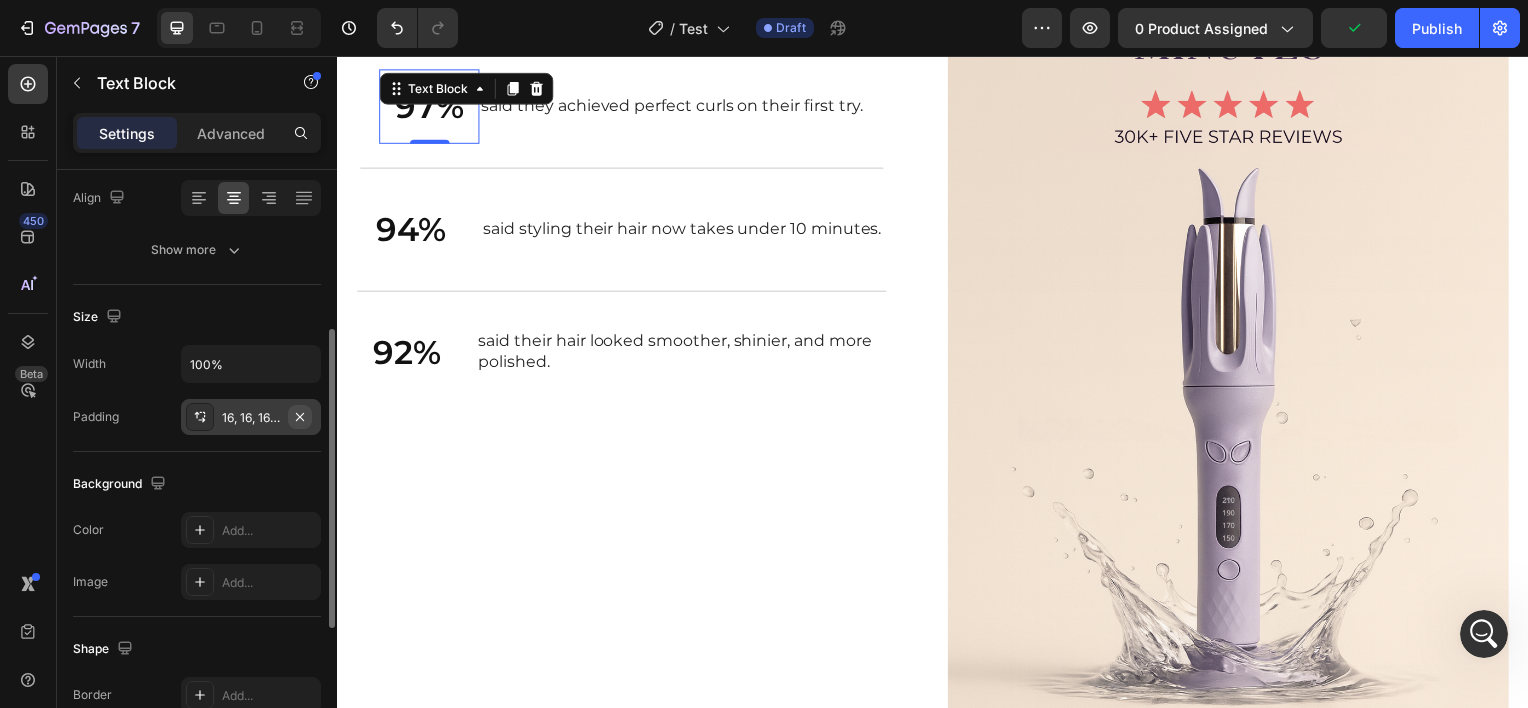 click 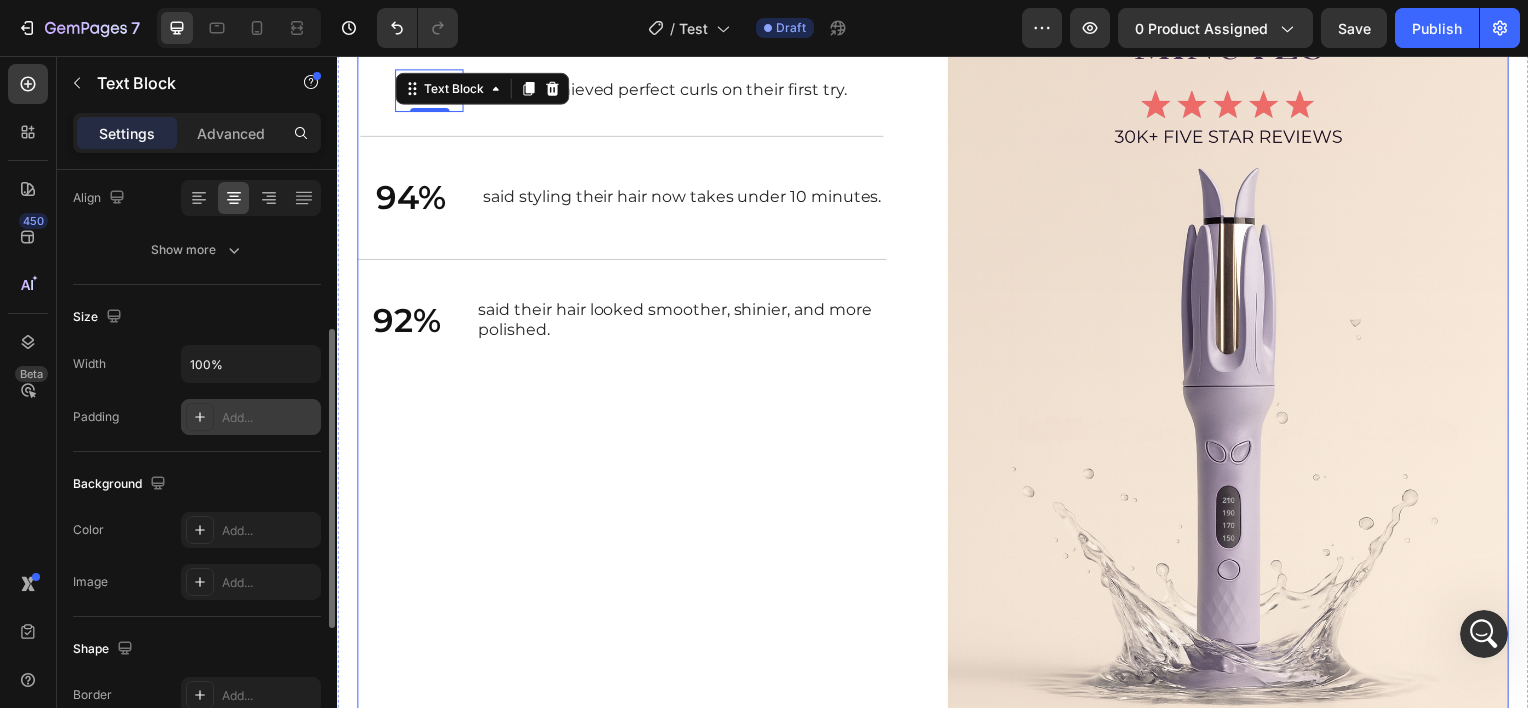 scroll, scrollTop: 3238, scrollLeft: 0, axis: vertical 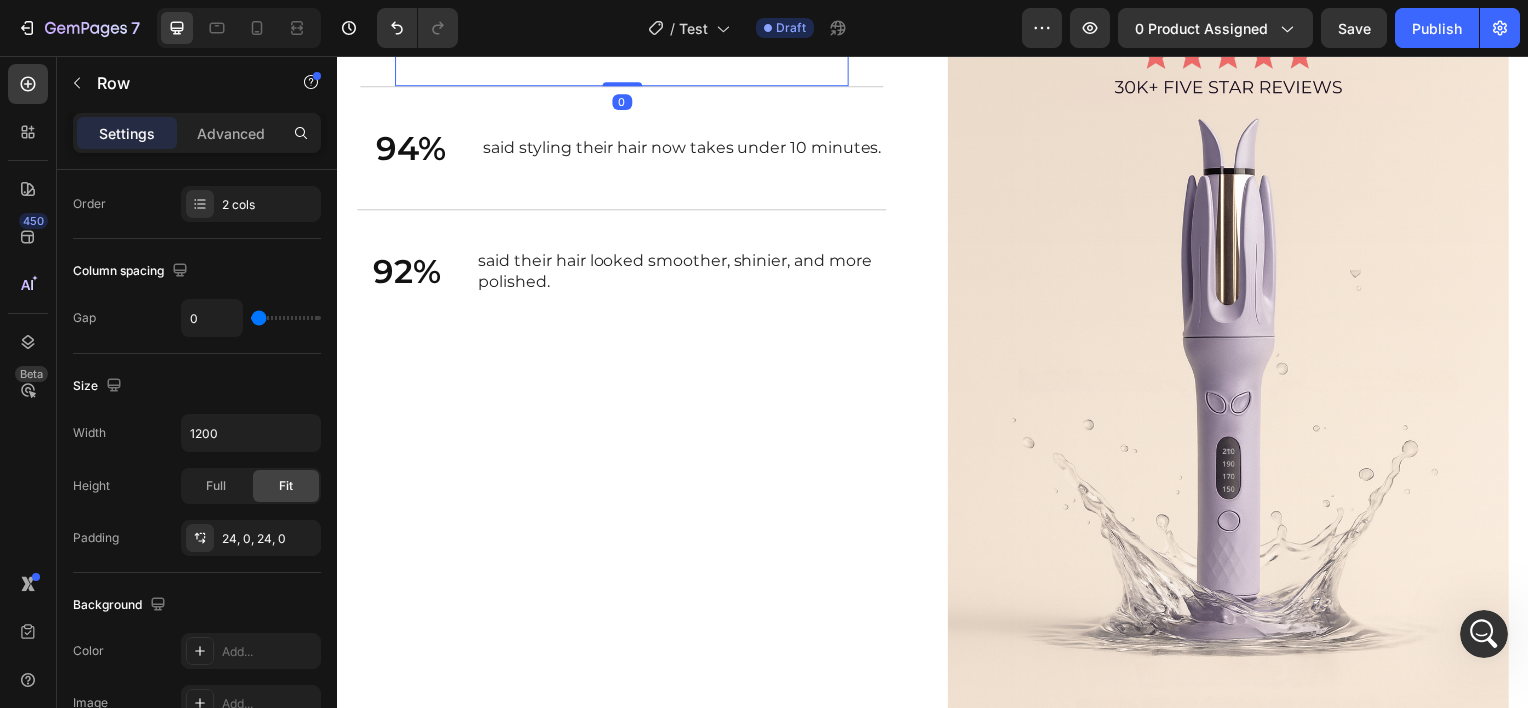 click at bounding box center (286, 318) 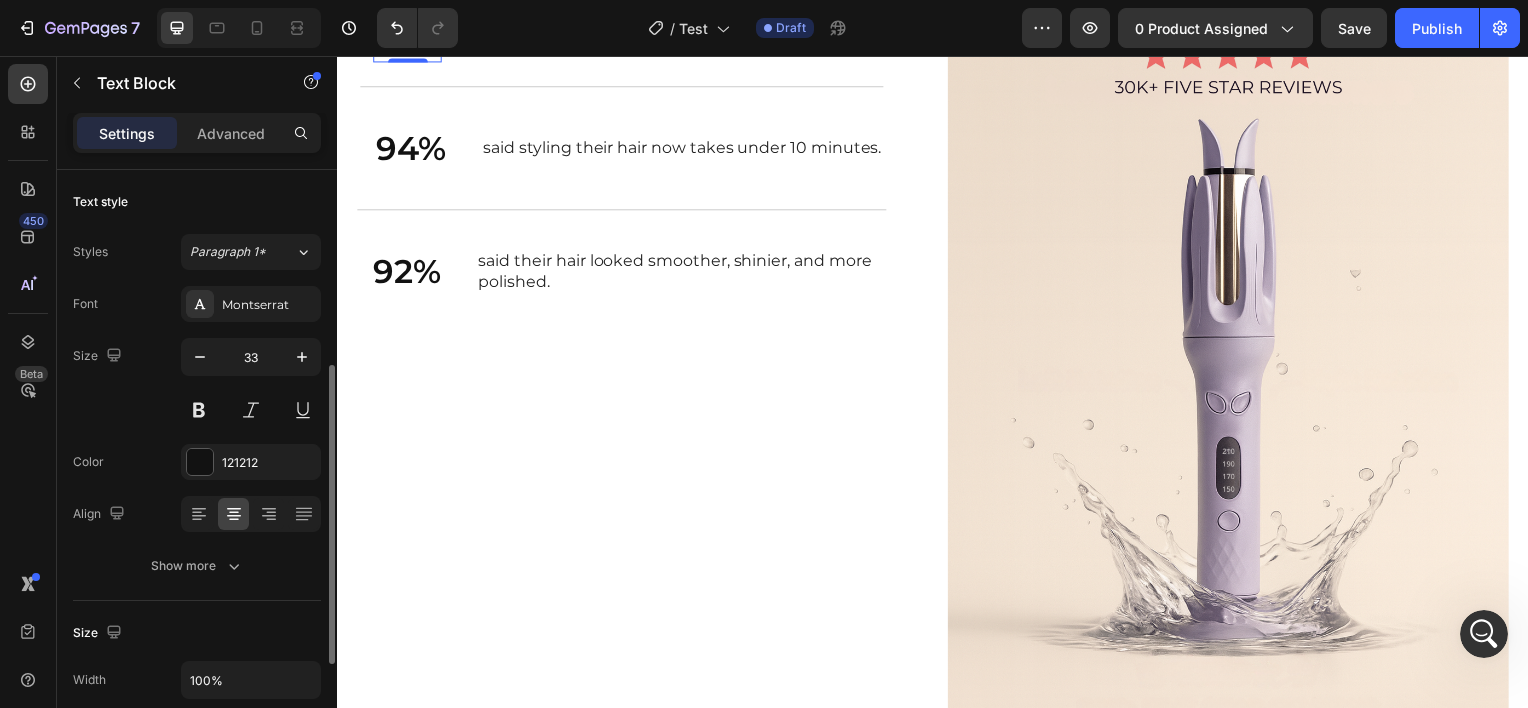scroll, scrollTop: 184, scrollLeft: 0, axis: vertical 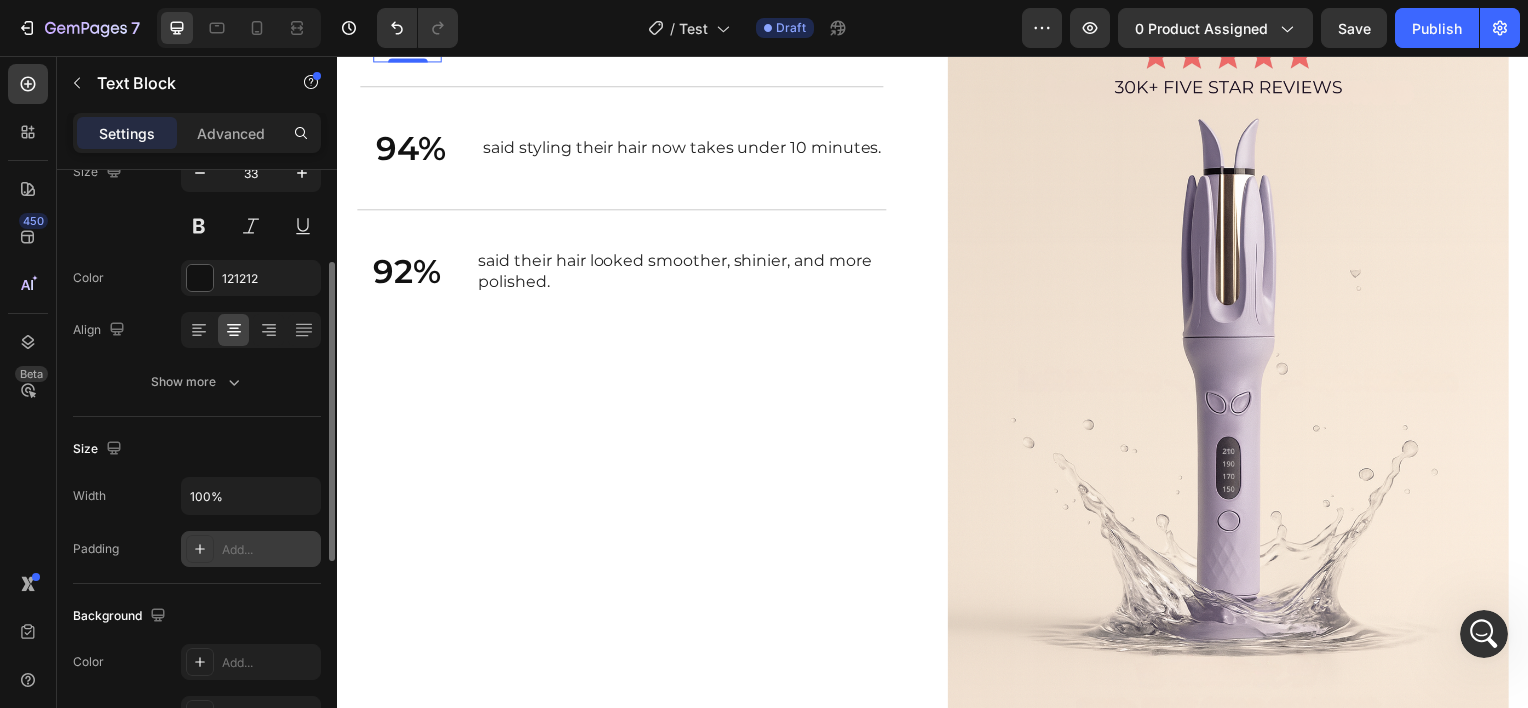 click 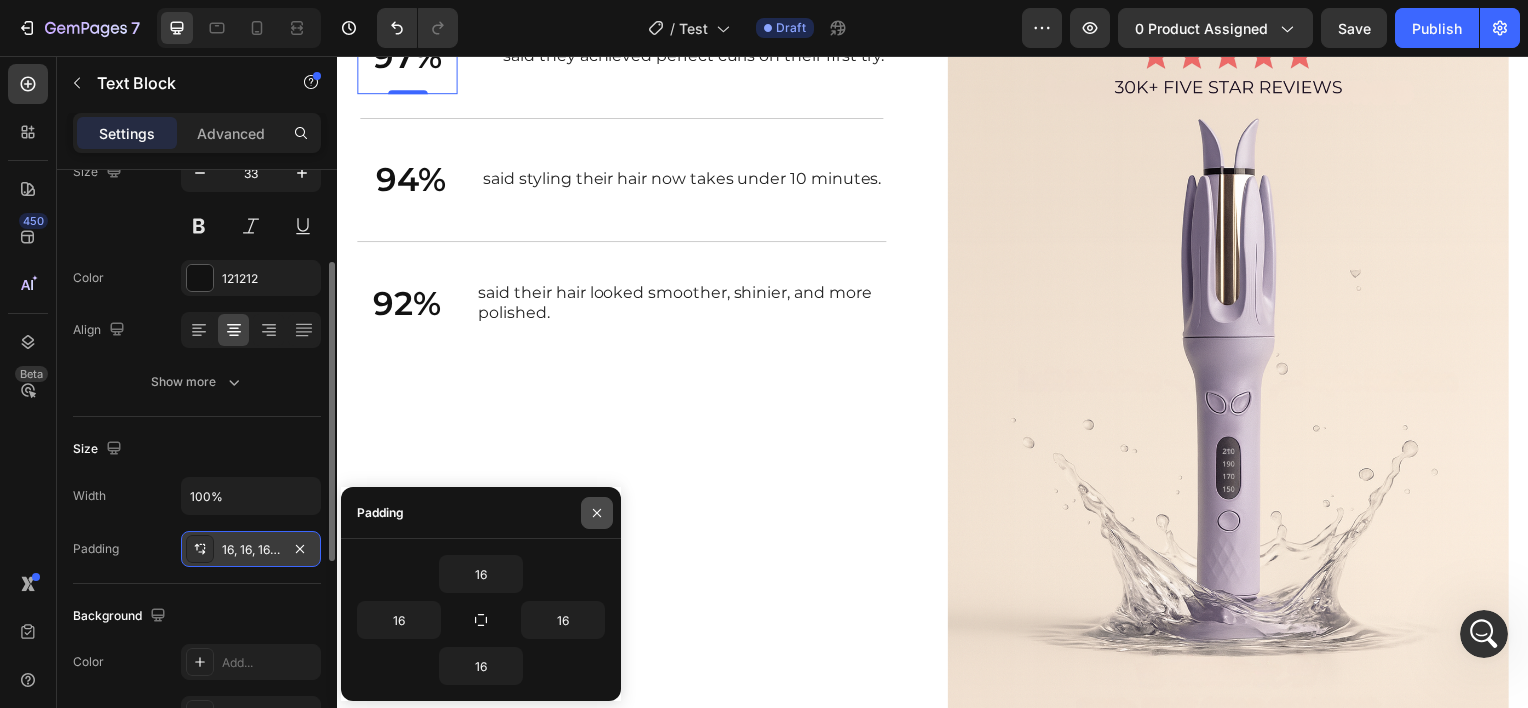 click at bounding box center (597, 513) 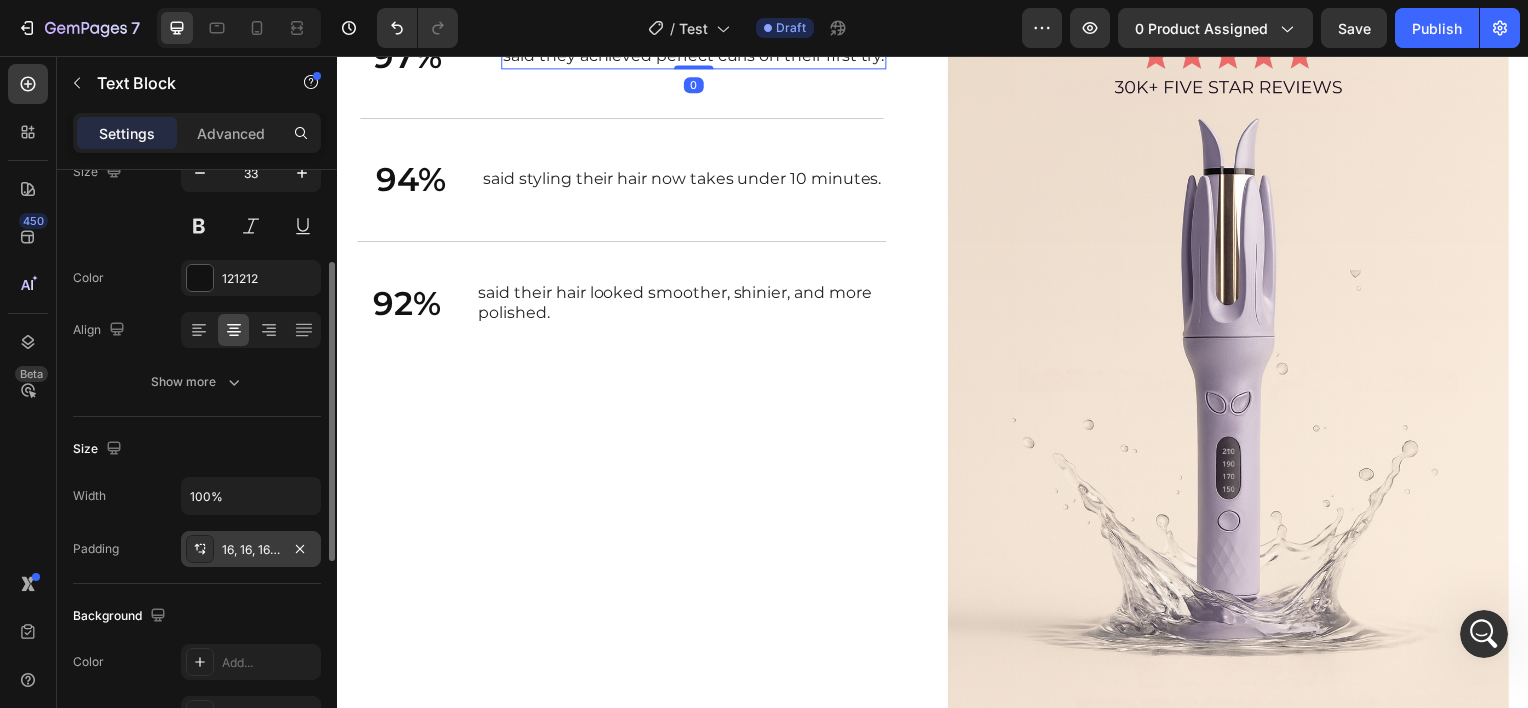 scroll, scrollTop: 184, scrollLeft: 0, axis: vertical 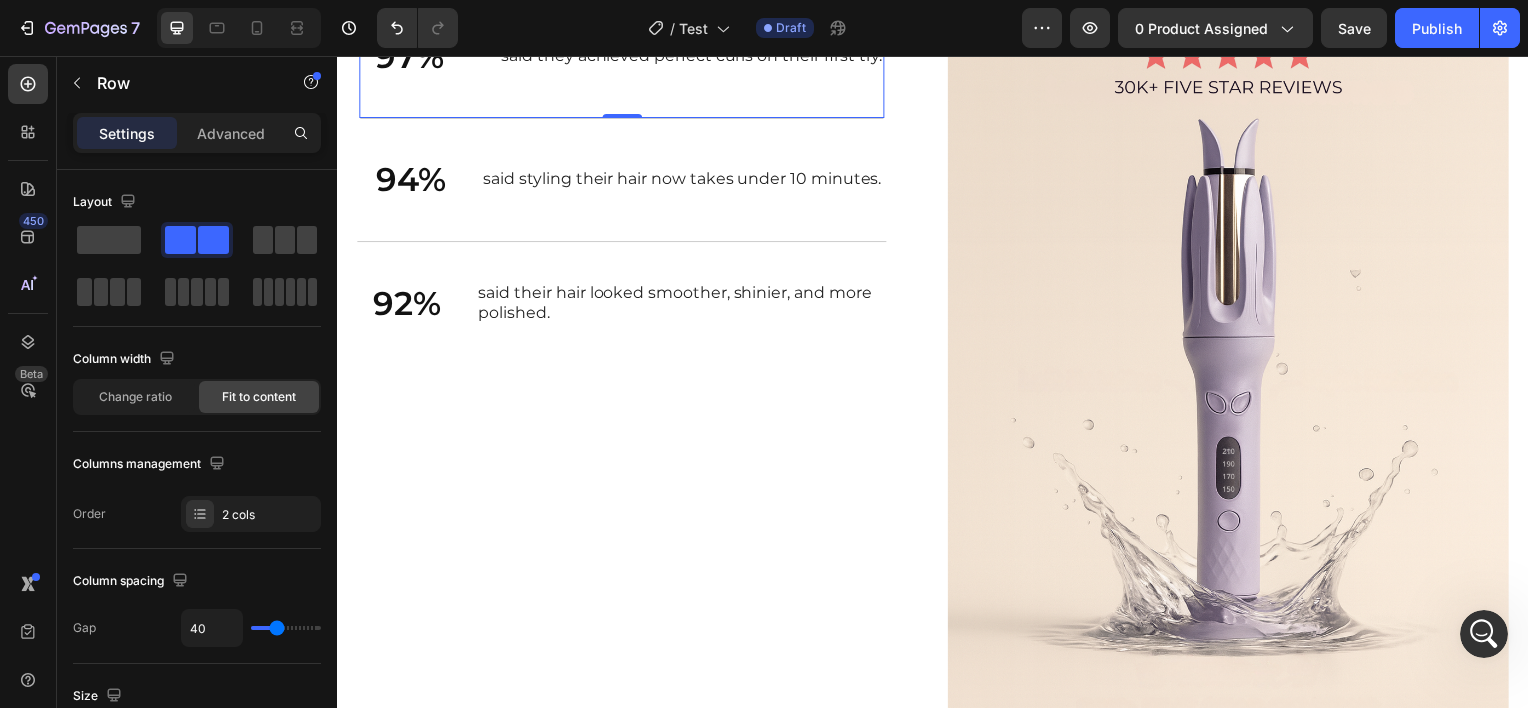 drag, startPoint x: 261, startPoint y: 623, endPoint x: 276, endPoint y: 624, distance: 15.033297 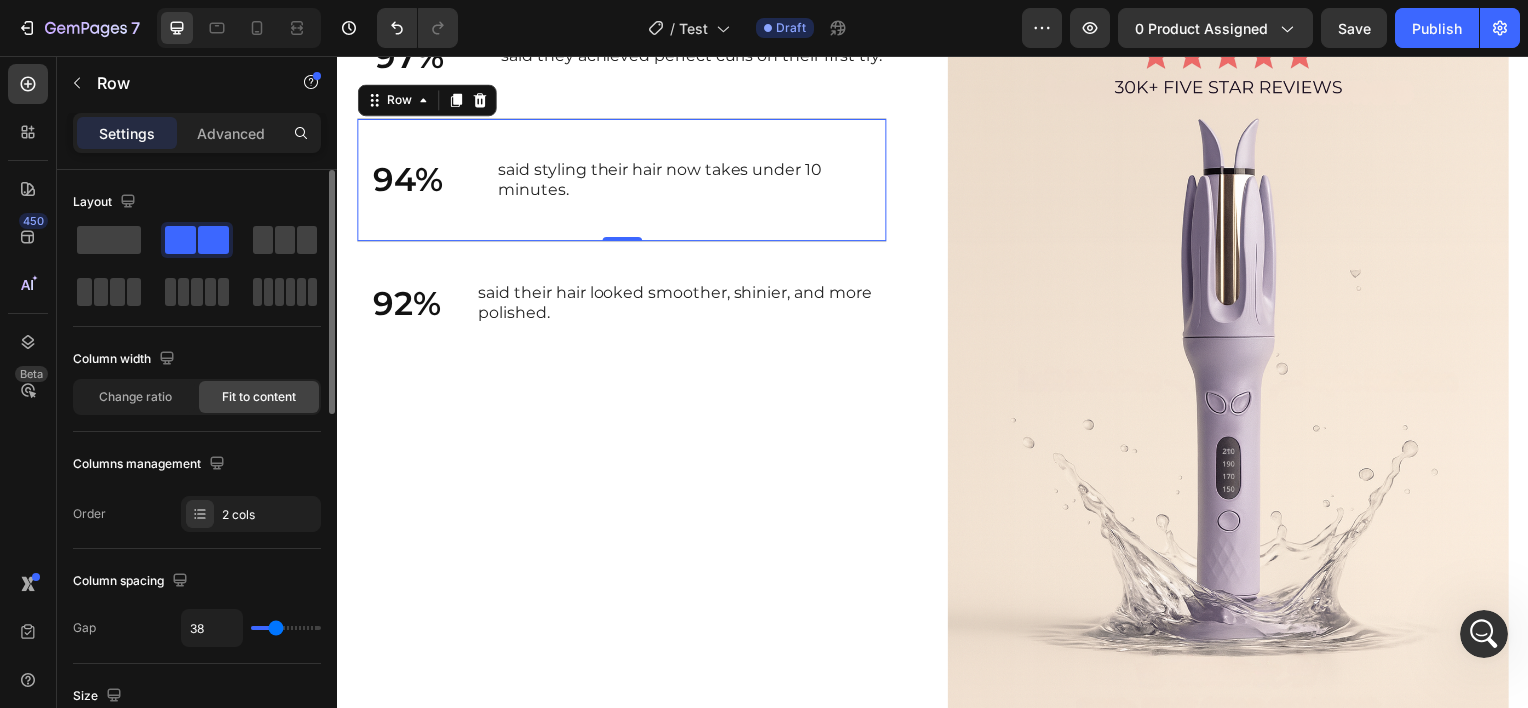 drag, startPoint x: 263, startPoint y: 624, endPoint x: 276, endPoint y: 624, distance: 13 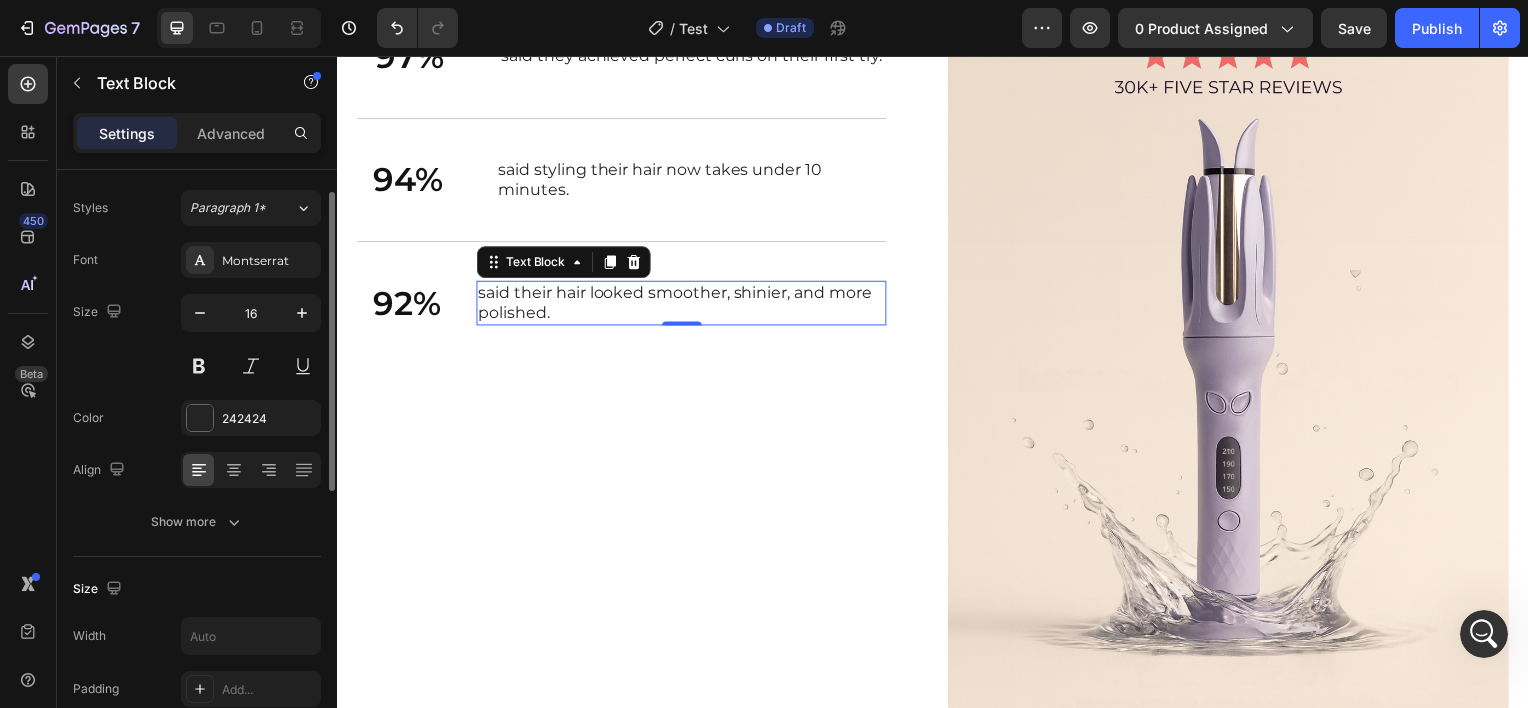scroll, scrollTop: 43, scrollLeft: 0, axis: vertical 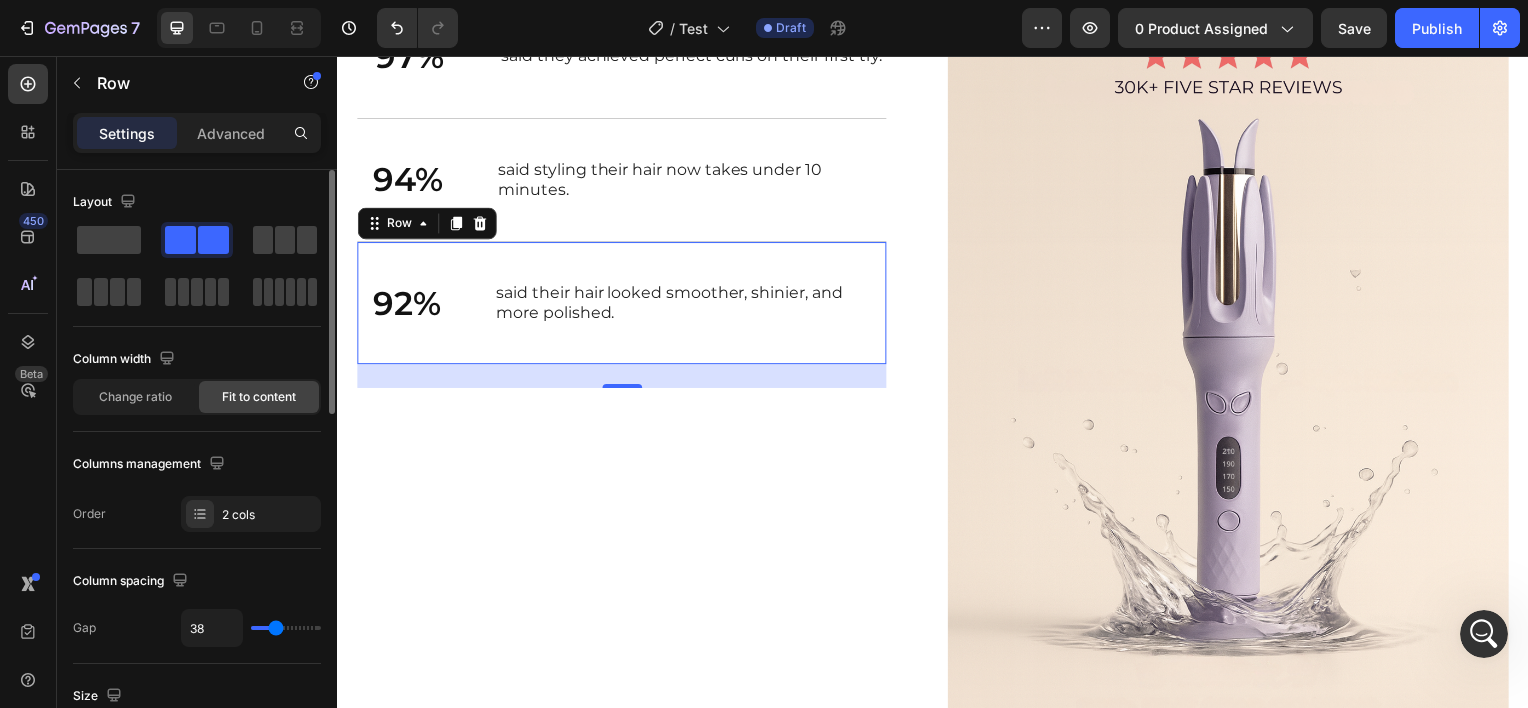 drag, startPoint x: 254, startPoint y: 629, endPoint x: 276, endPoint y: 630, distance: 22.022715 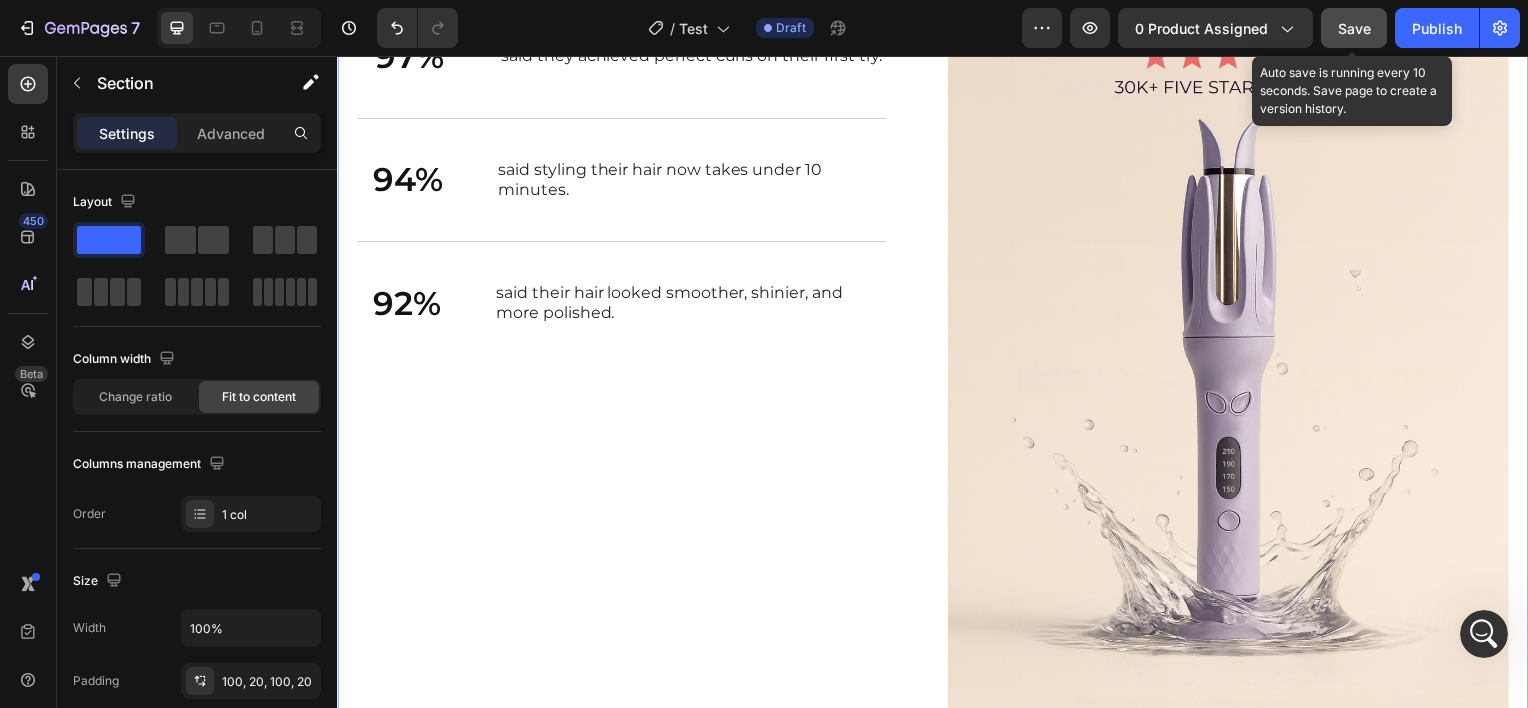 click on "Save" 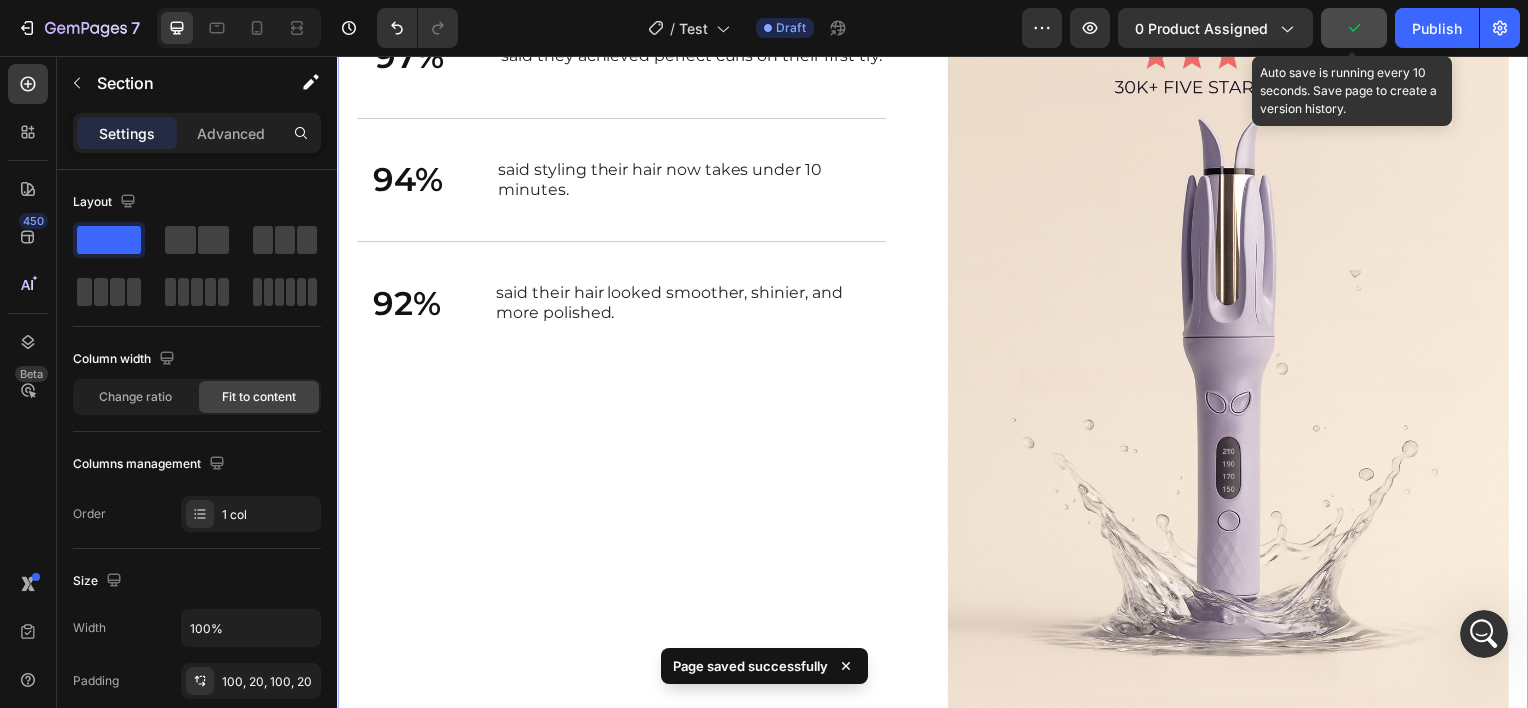 click 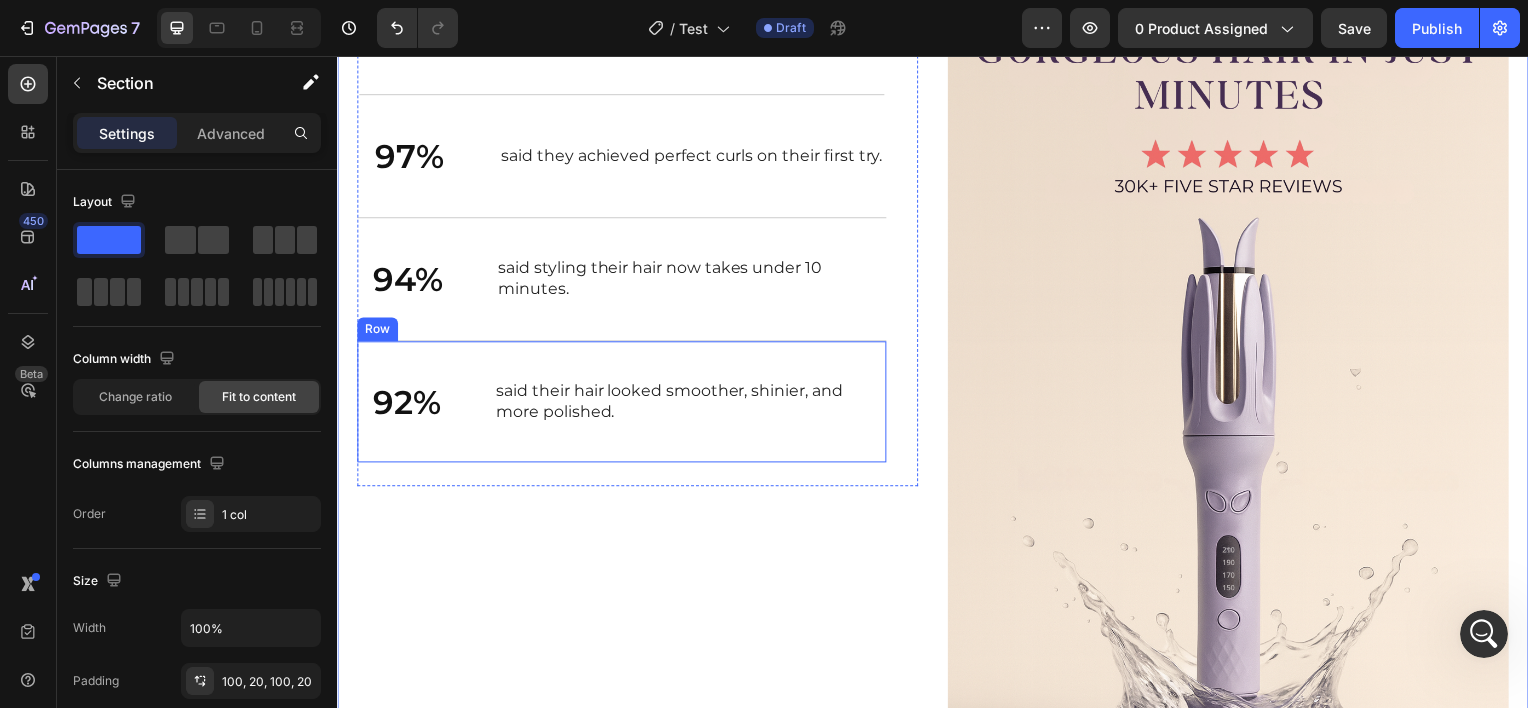 scroll, scrollTop: 3416, scrollLeft: 0, axis: vertical 